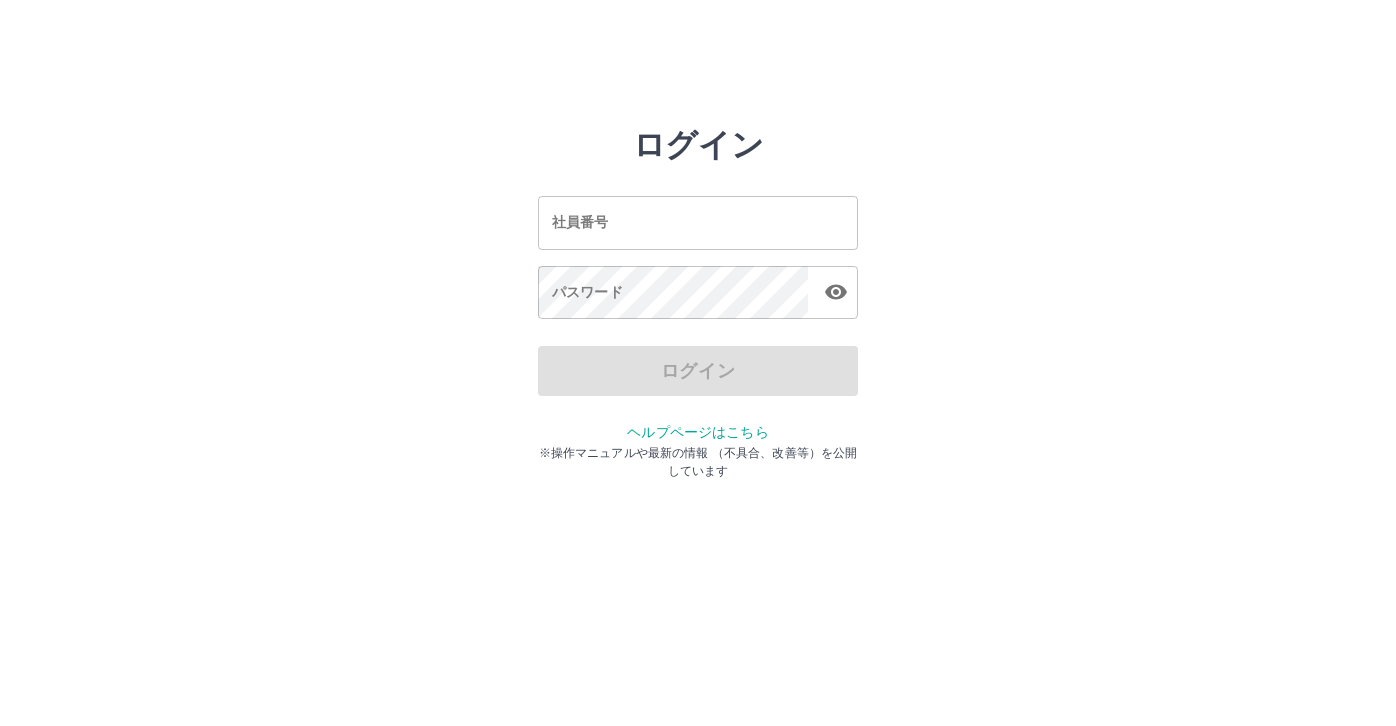 scroll, scrollTop: 0, scrollLeft: 0, axis: both 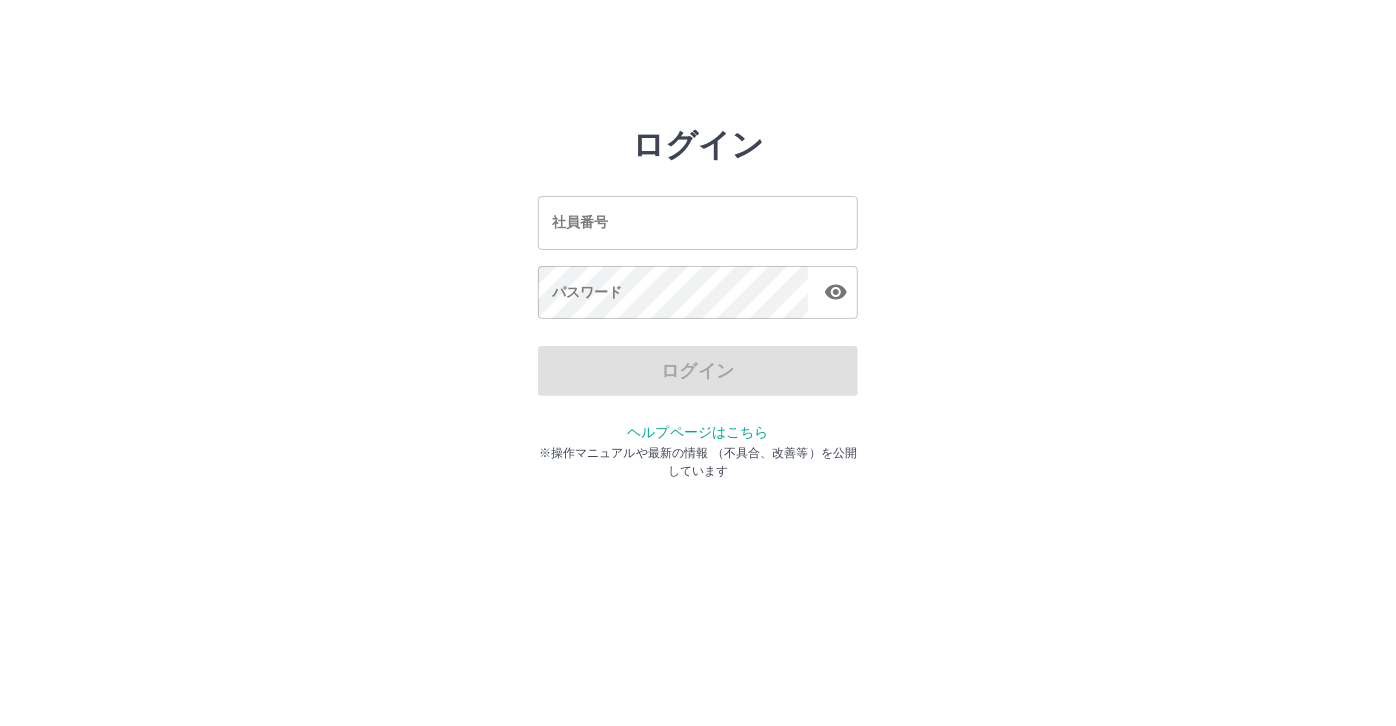 click on "社員番号" at bounding box center (698, 222) 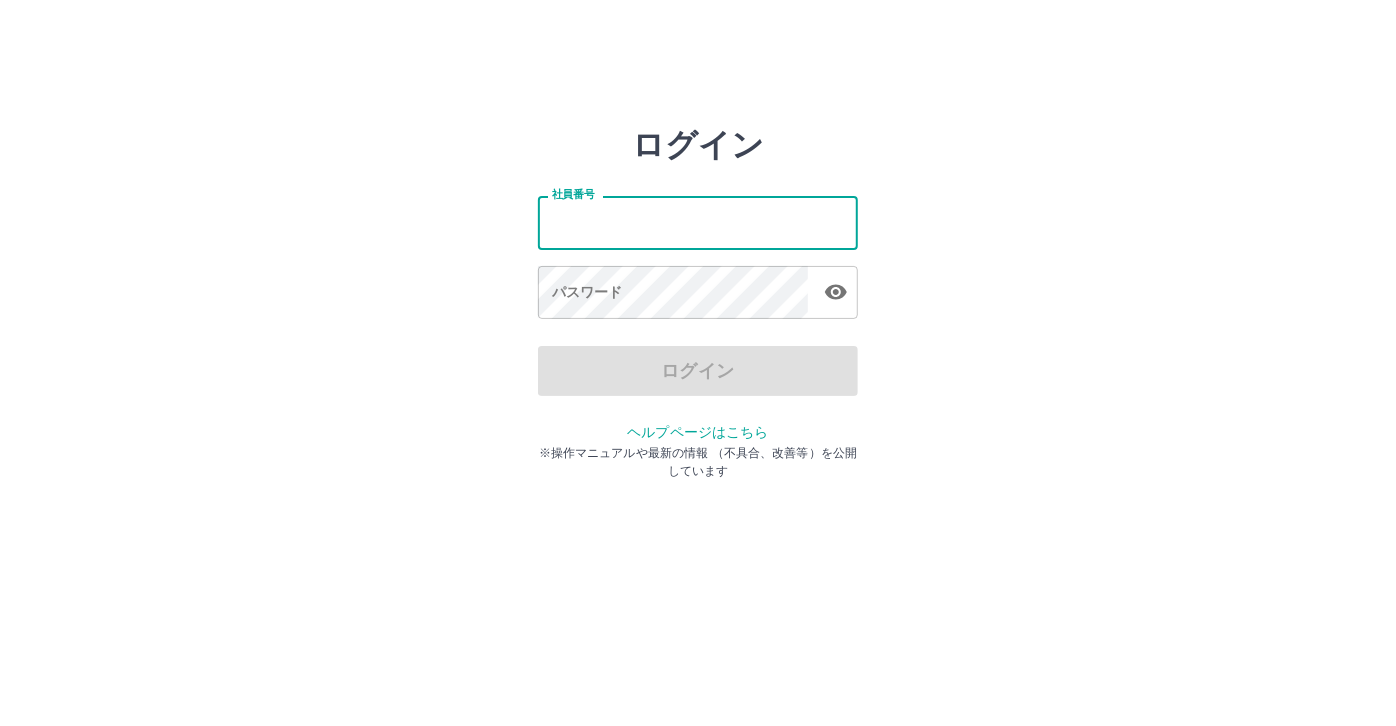 type on "*******" 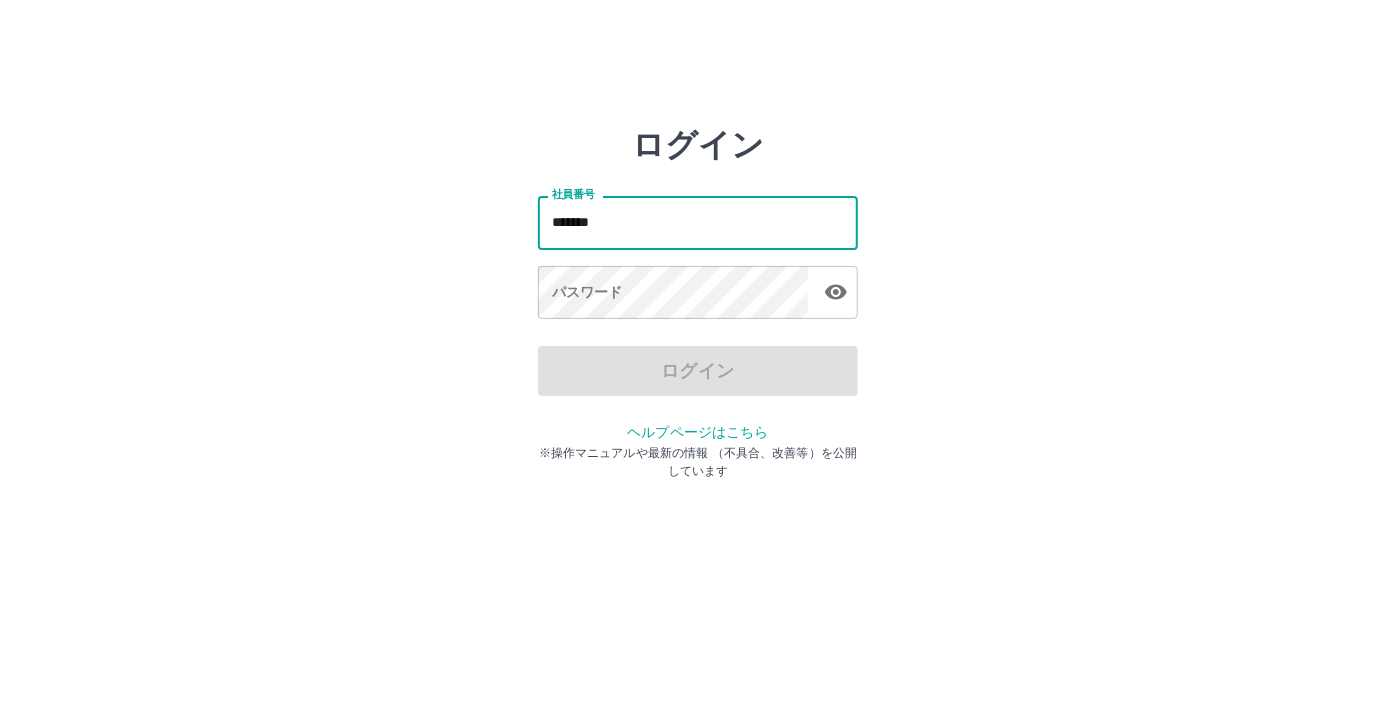 drag, startPoint x: 617, startPoint y: 230, endPoint x: 501, endPoint y: 225, distance: 116.10771 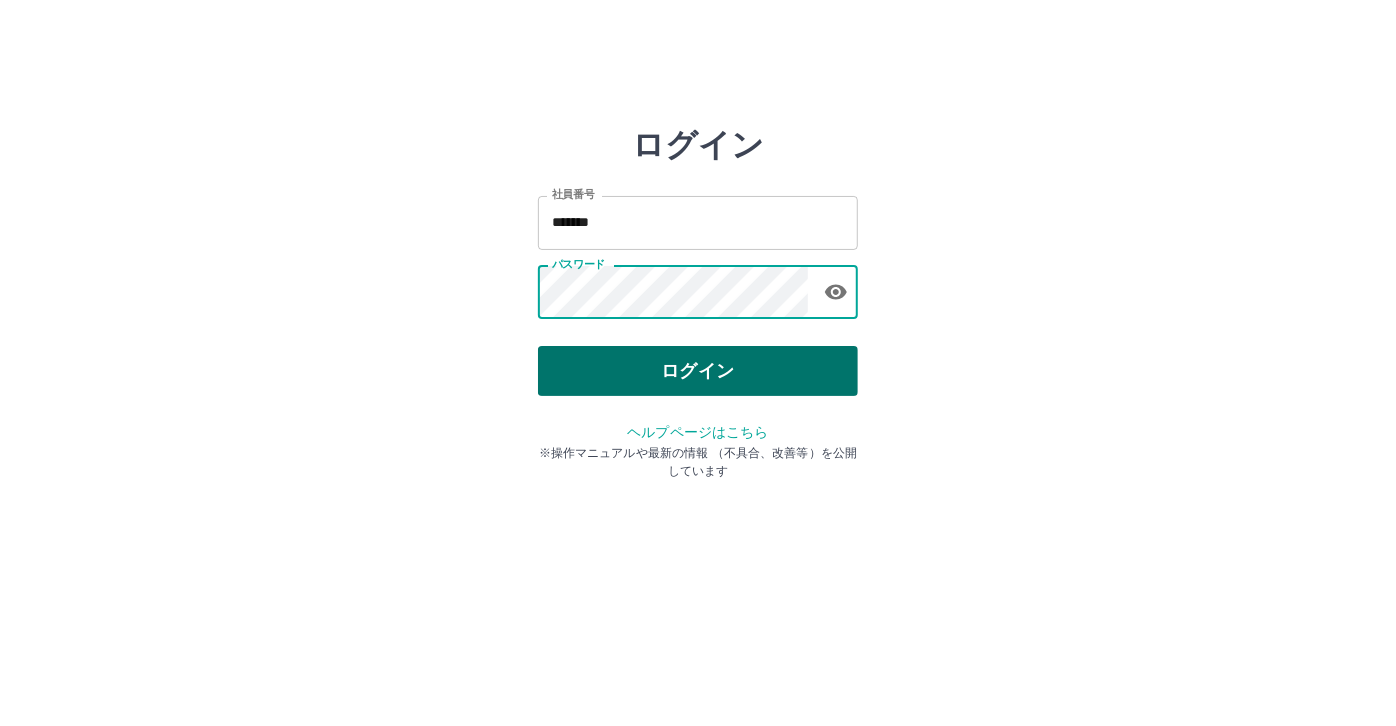 click on "ログイン" at bounding box center (698, 371) 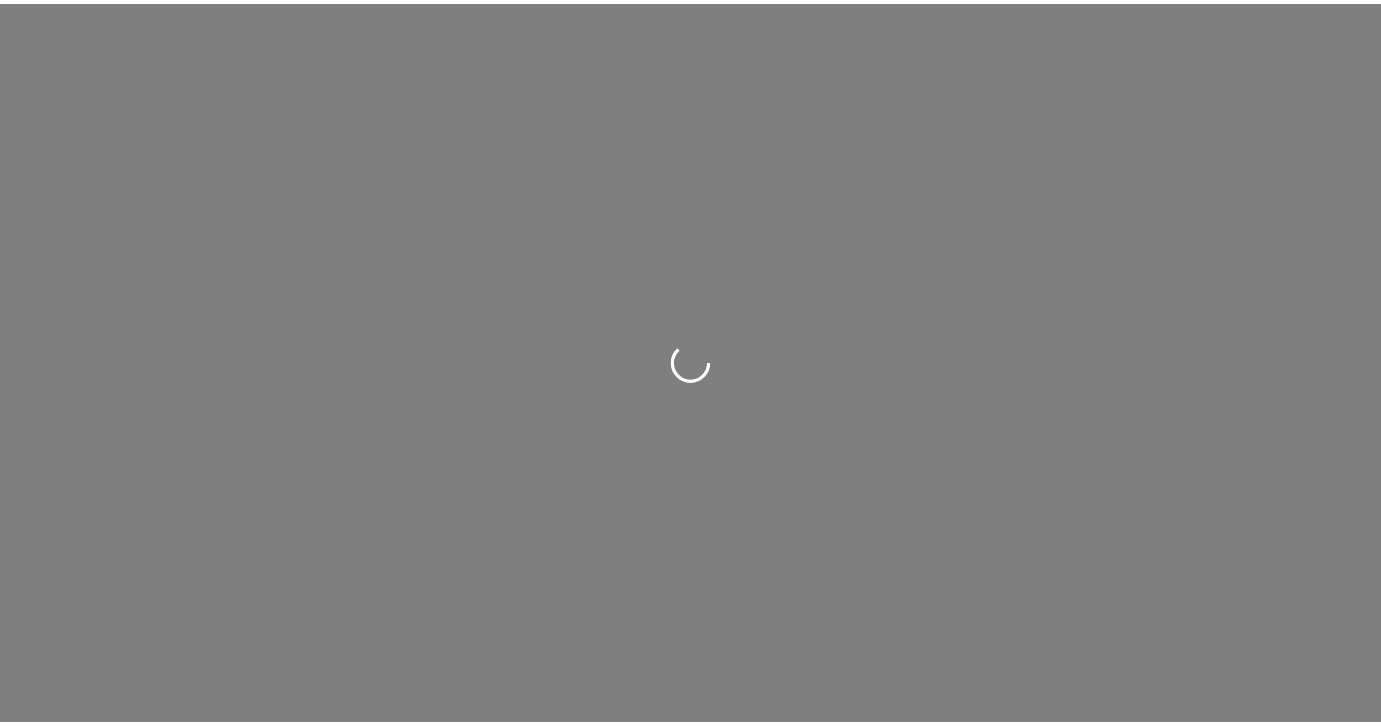 scroll, scrollTop: 0, scrollLeft: 0, axis: both 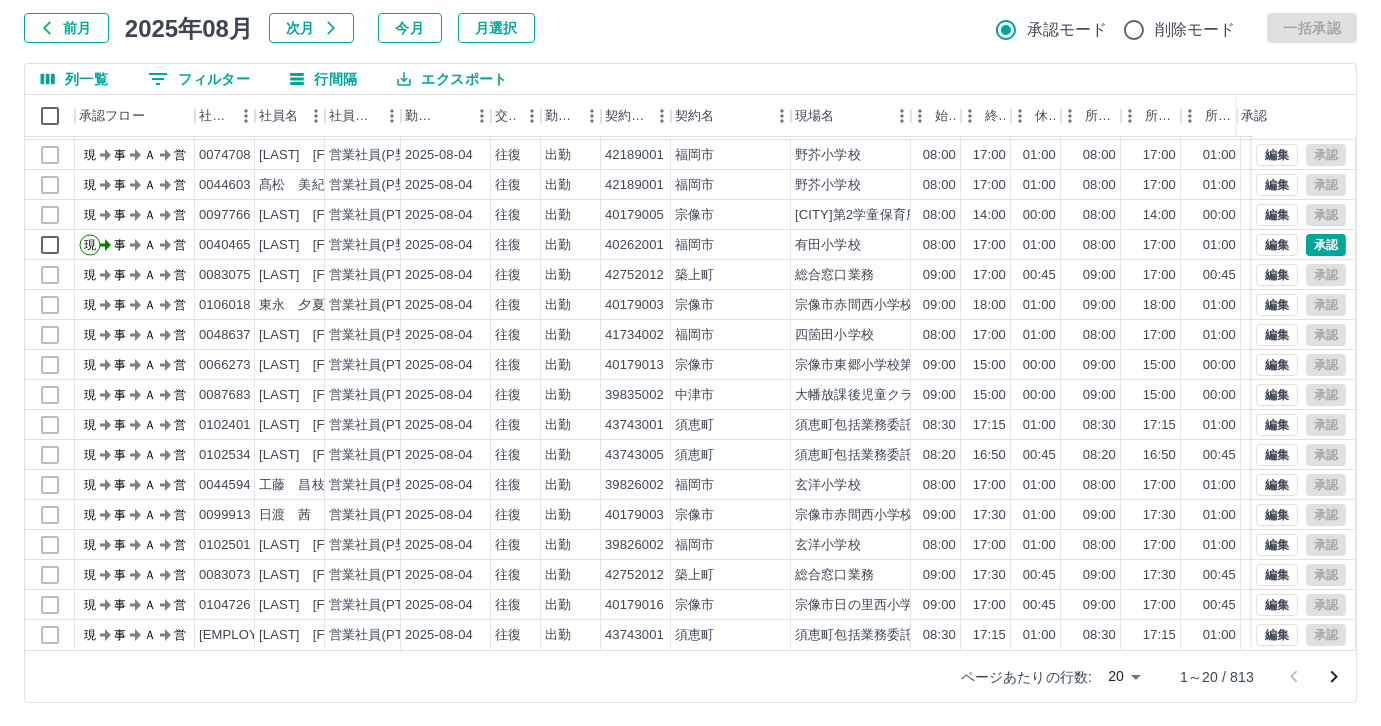 click on "前月" at bounding box center (66, 28) 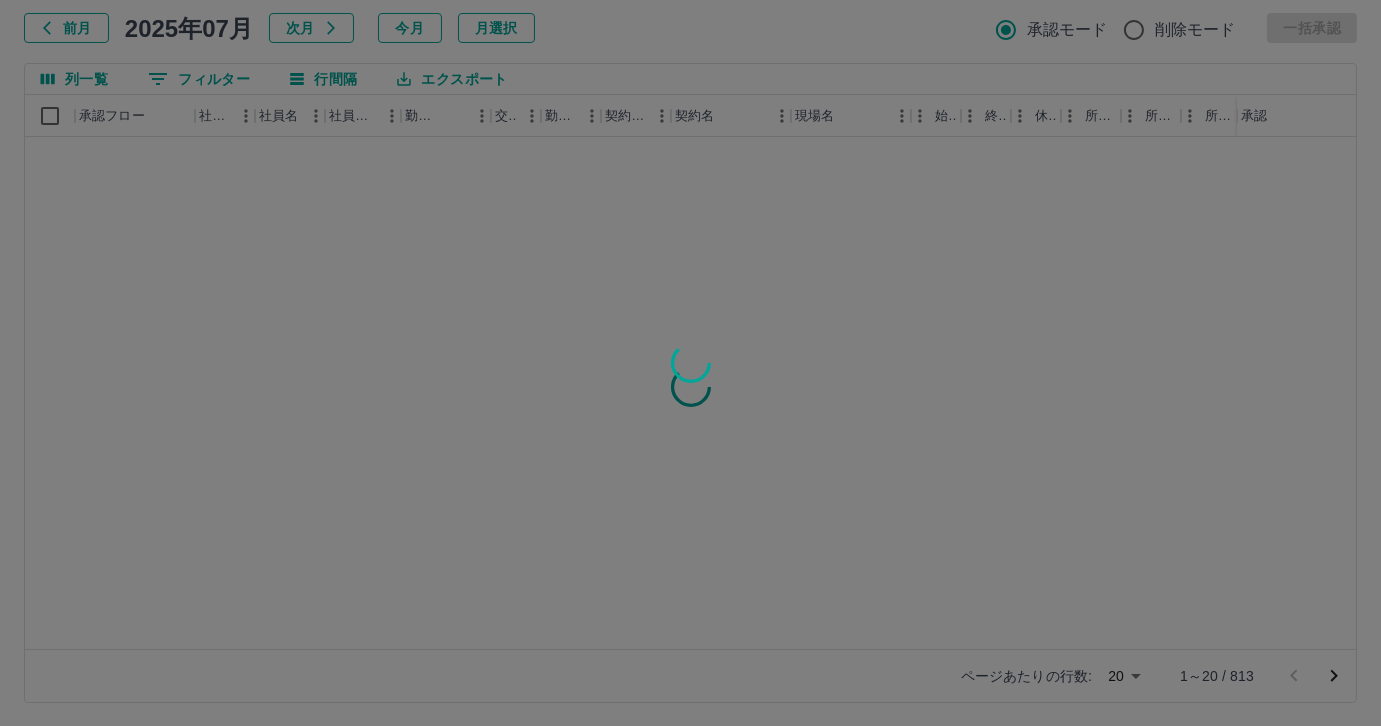 scroll, scrollTop: 0, scrollLeft: 0, axis: both 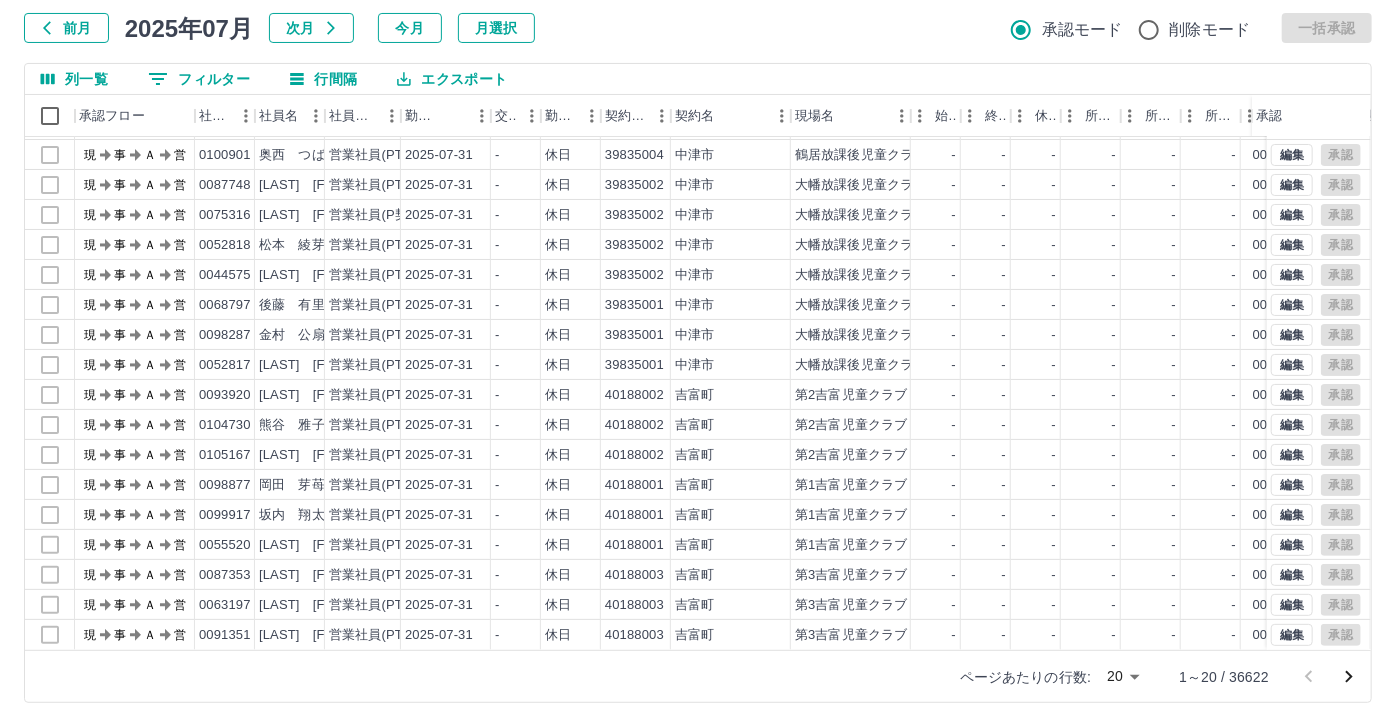 click on "SDH勤怠 [LAST]　[LAST] 勤務実績承認 前月 2025年07月 次月 今月 月選択 承認モード 削除モード 一括承認 列一覧 0 フィルター 行間隔 エクスポート 承認フロー 社員番号 社員名 社員区分 勤務日 交通費 勤務区分 契約コード 契約名 現場名 始業 終業 休憩 所定開始 所定終業 所定休憩 拘束 勤務 遅刻等 コメント ステータス 承認 現 事 Ａ 営 0048816 [LAST]　[LAST] 営業社員(PT契約) [DATE]  -  休日 39835004 [CITY] [SCHOOL] - - - - - - 00:00 00:00 00:00 現場責任者承認待 現 事 Ａ 営 0100902 [LAST]　[LAST] 営業社員(PT契約) [DATE]  -  休日 39835004 [CITY] [SCHOOL] - - - - - - 00:00 00:00 00:00 現場責任者承認待 現 事 Ａ 営 0100901 [LAST]　[LAST] 営業社員(PT契約) [DATE]  -  休日 39835004 [CITY] [SCHOOL] - - - - - - 00:00 00:00 00:00 現場責任者承認待 現 事 Ａ 営" at bounding box center (698, 304) 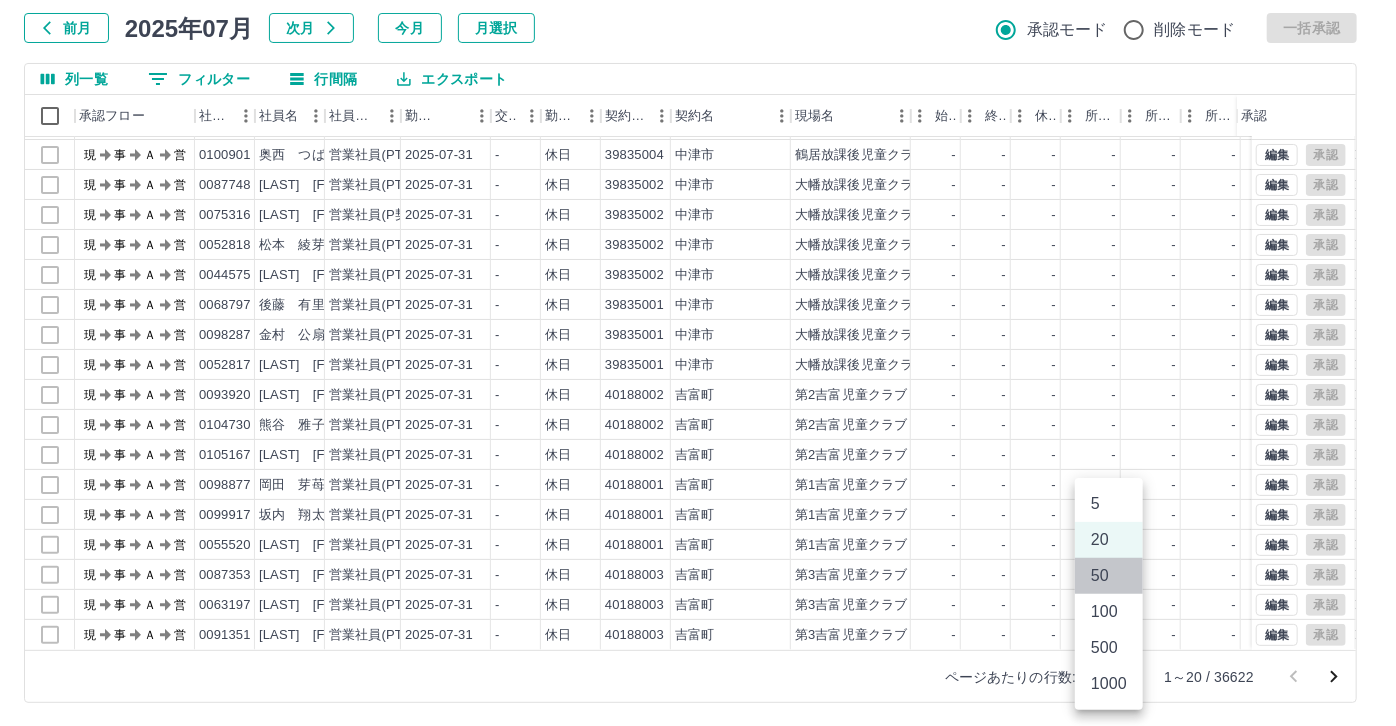 click on "50" at bounding box center (1109, 576) 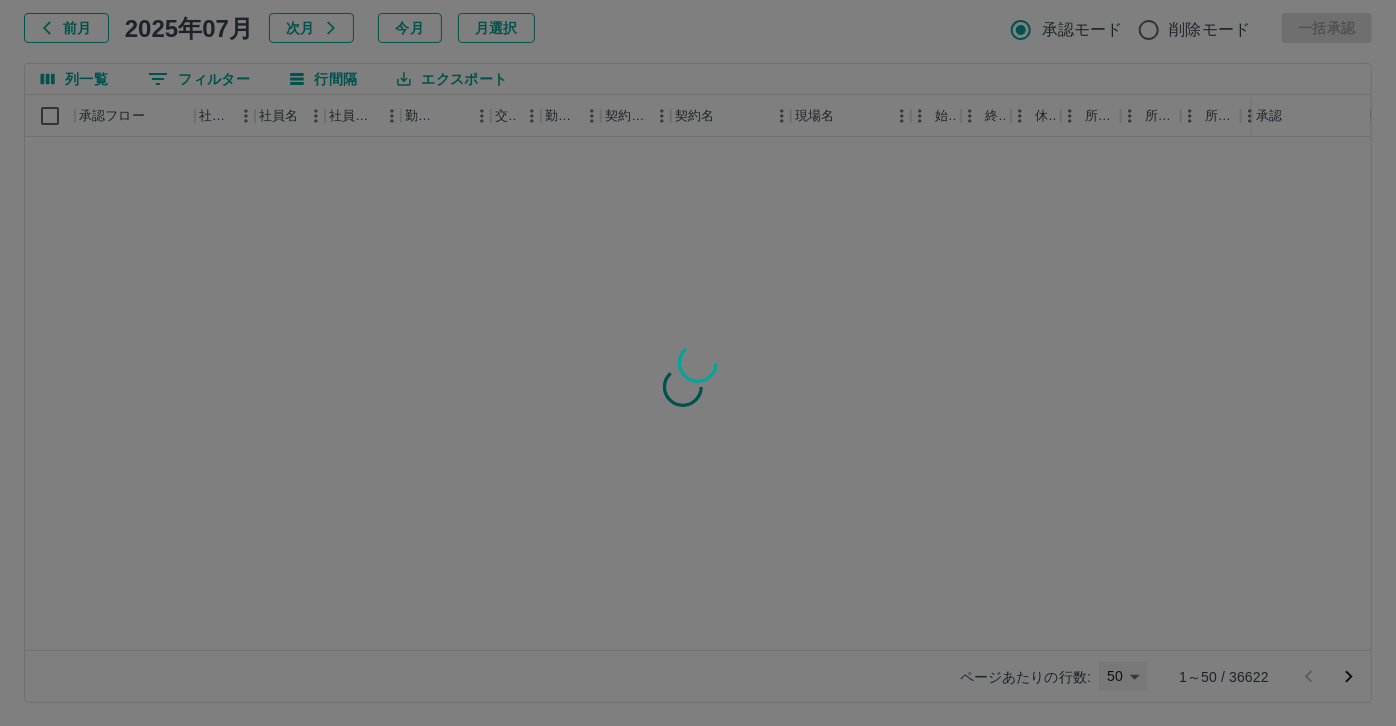 type on "**" 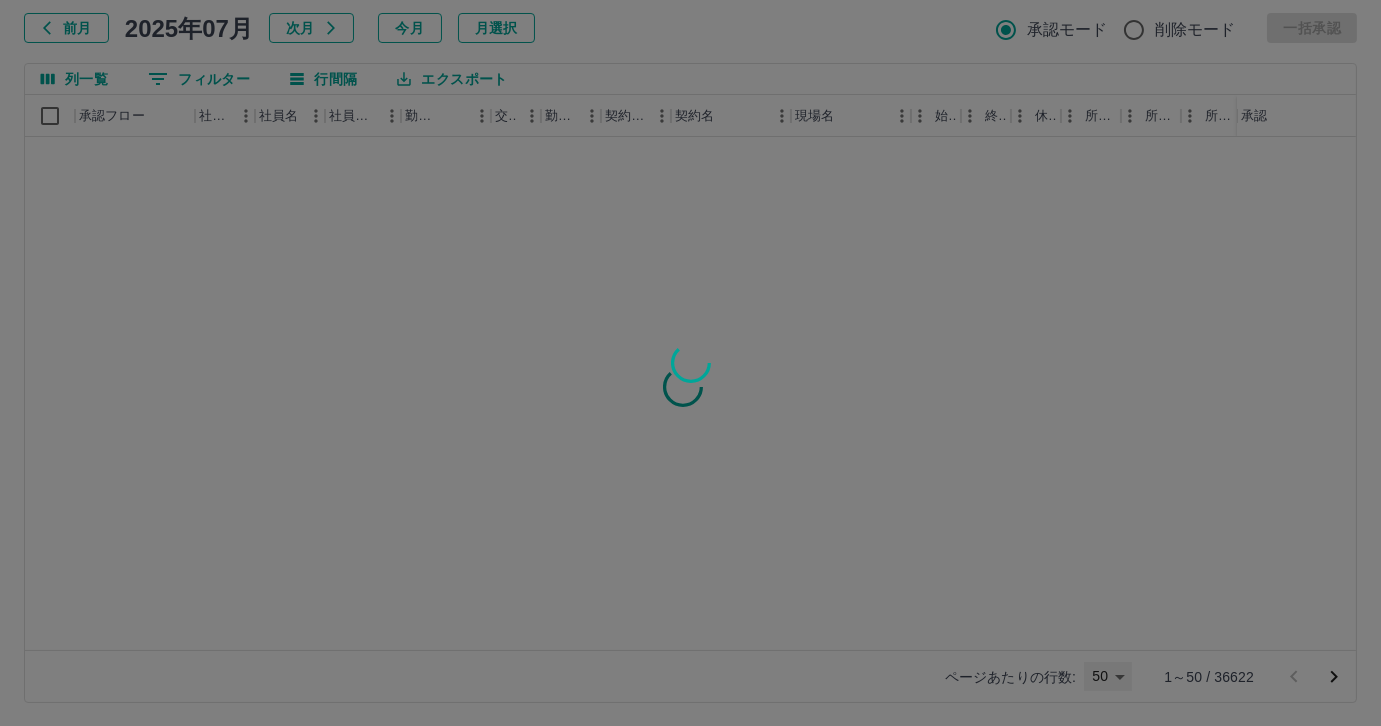 scroll, scrollTop: 0, scrollLeft: 0, axis: both 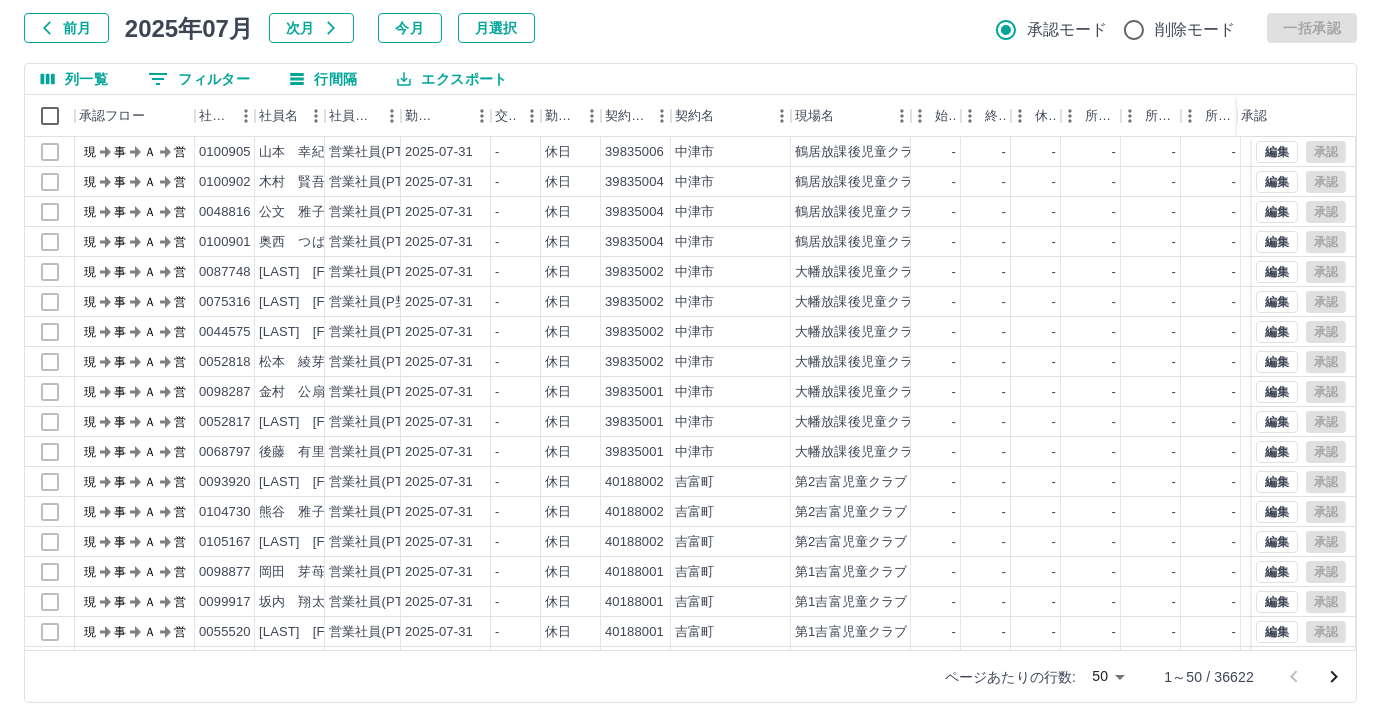 click on "0 フィルター" at bounding box center (199, 79) 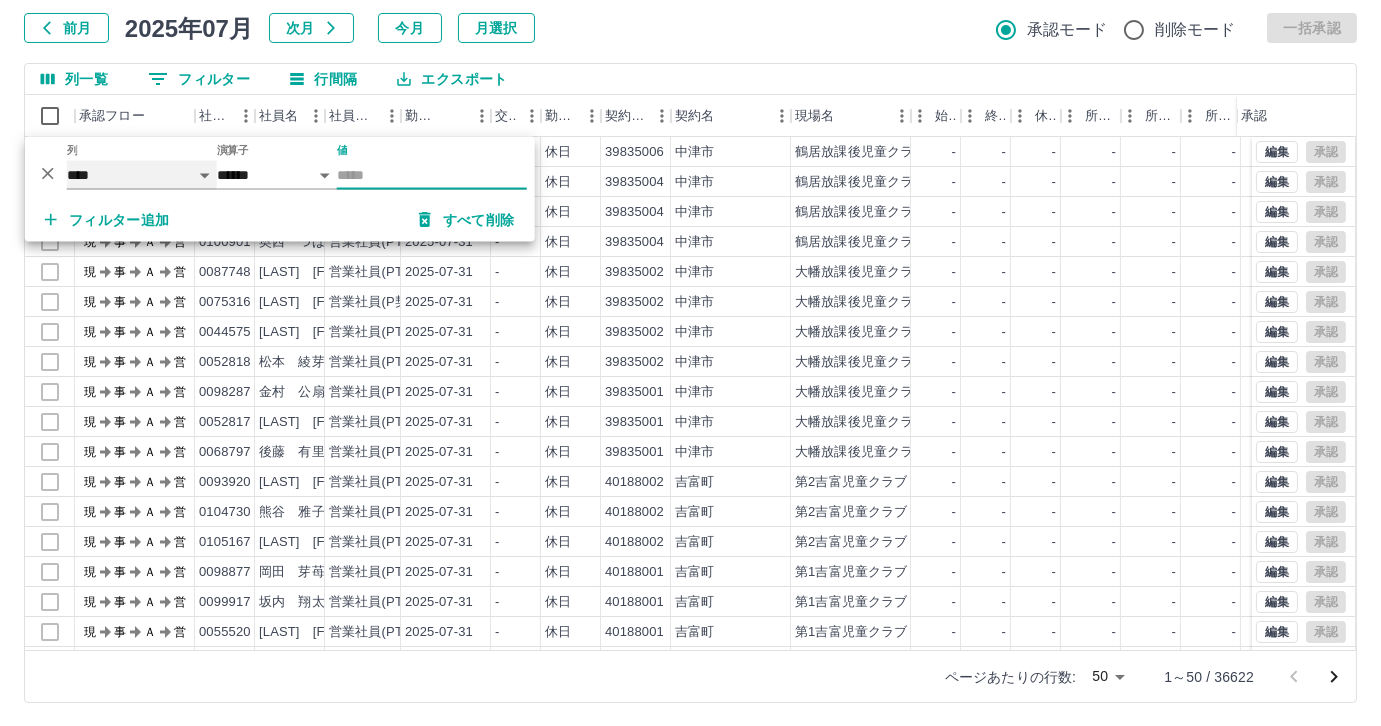 click on "**** *** **** *** *** **** ***** *** *** ** ** ** **** **** **** ** ** *** **** *****" at bounding box center (142, 175) 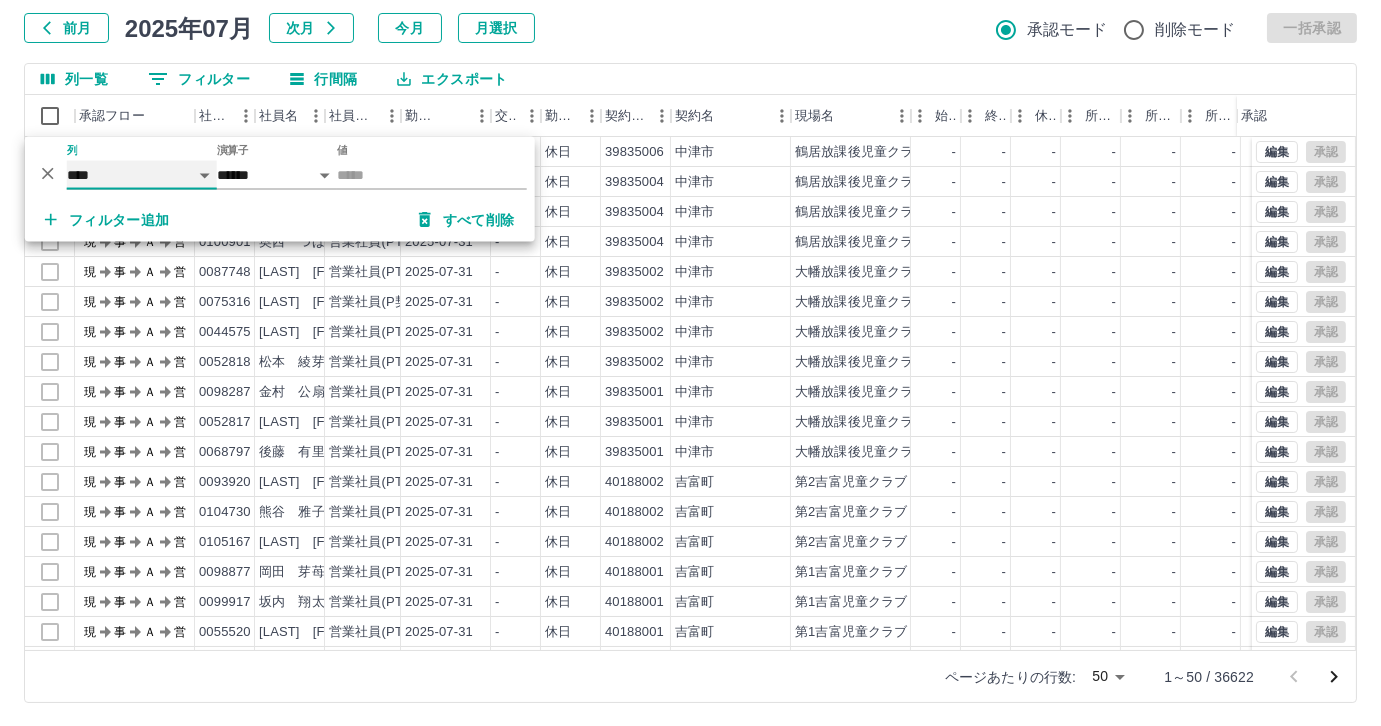 click on "**** *** **** *** *** **** ***** *** *** ** ** ** **** **** **** ** ** *** **** *****" at bounding box center [142, 175] 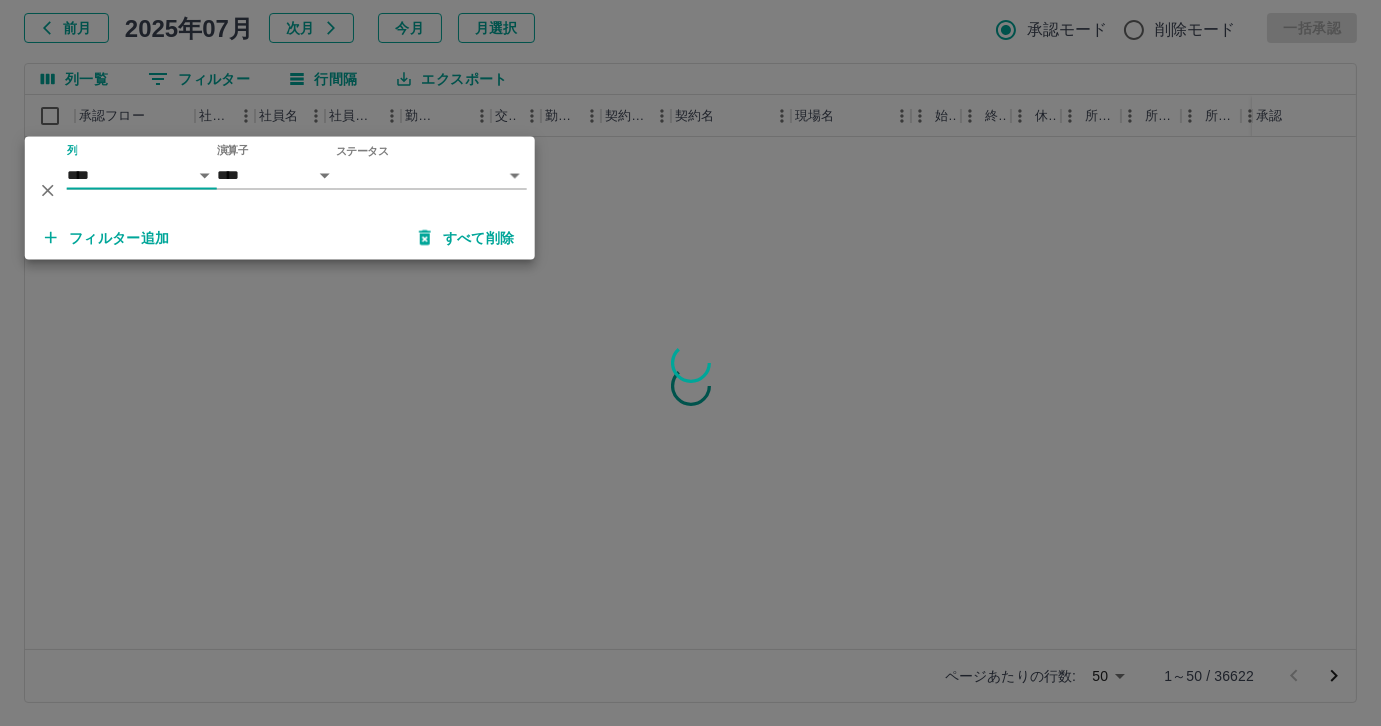 click on "SDH勤怠 尾嵜　杏茄 勤務実績承認 前月 2025年07月 次月 今月 月選択 承認モード 削除モード 一括承認 列一覧 0 フィルター 行間隔 エクスポート 承認フロー 社員番号 社員名 社員区分 勤務日 交通費 勤務区分 契約コード 契約名 現場名 始業 終業 休憩 所定開始 所定終業 所定休憩 拘束 勤務 遅刻等 コメント ステータス 承認 ページあたりの行数: 50 ** 1～50 / 36622 SDH勤怠 *** ** 列 **** *** **** *** *** **** ***** *** *** ** ** ** **** **** **** ** ** *** **** ***** 演算子 **** ****** ステータス ​ ********* フィルター追加 すべて削除" at bounding box center [690, 304] 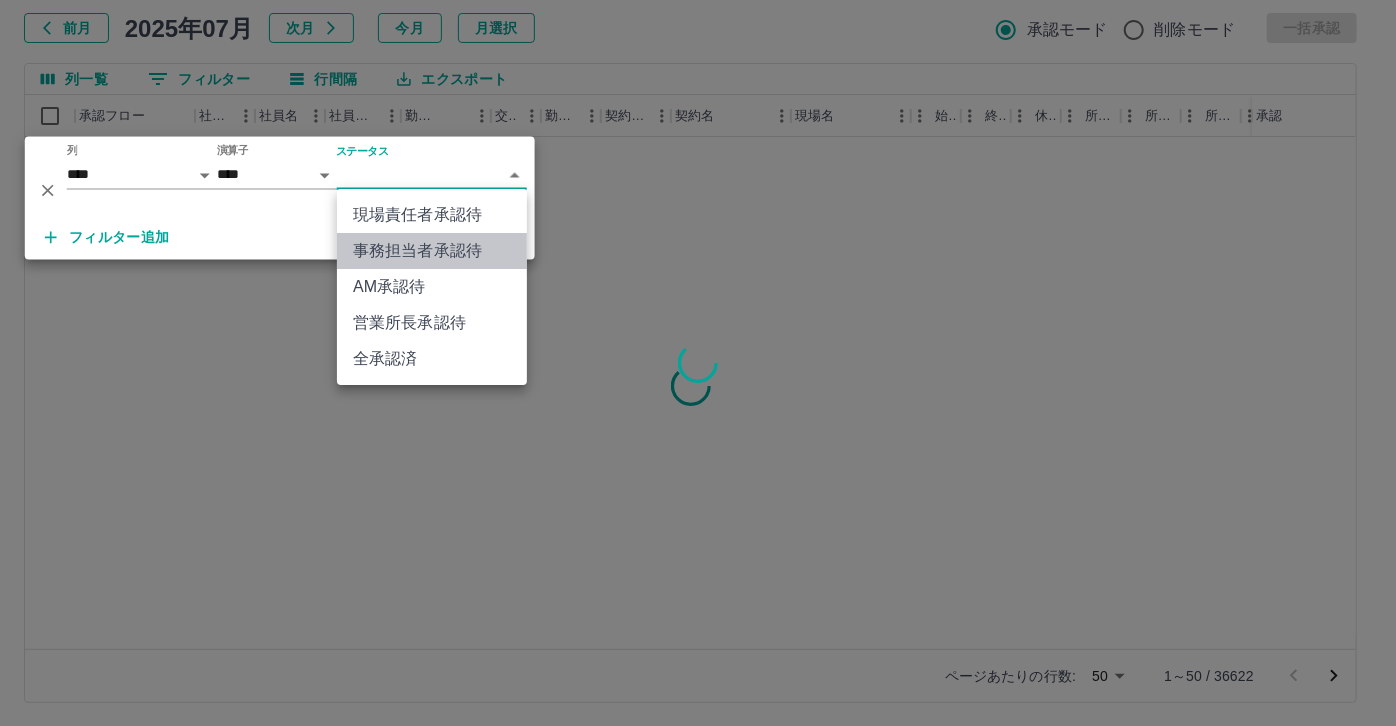 click on "事務担当者承認待" at bounding box center [432, 251] 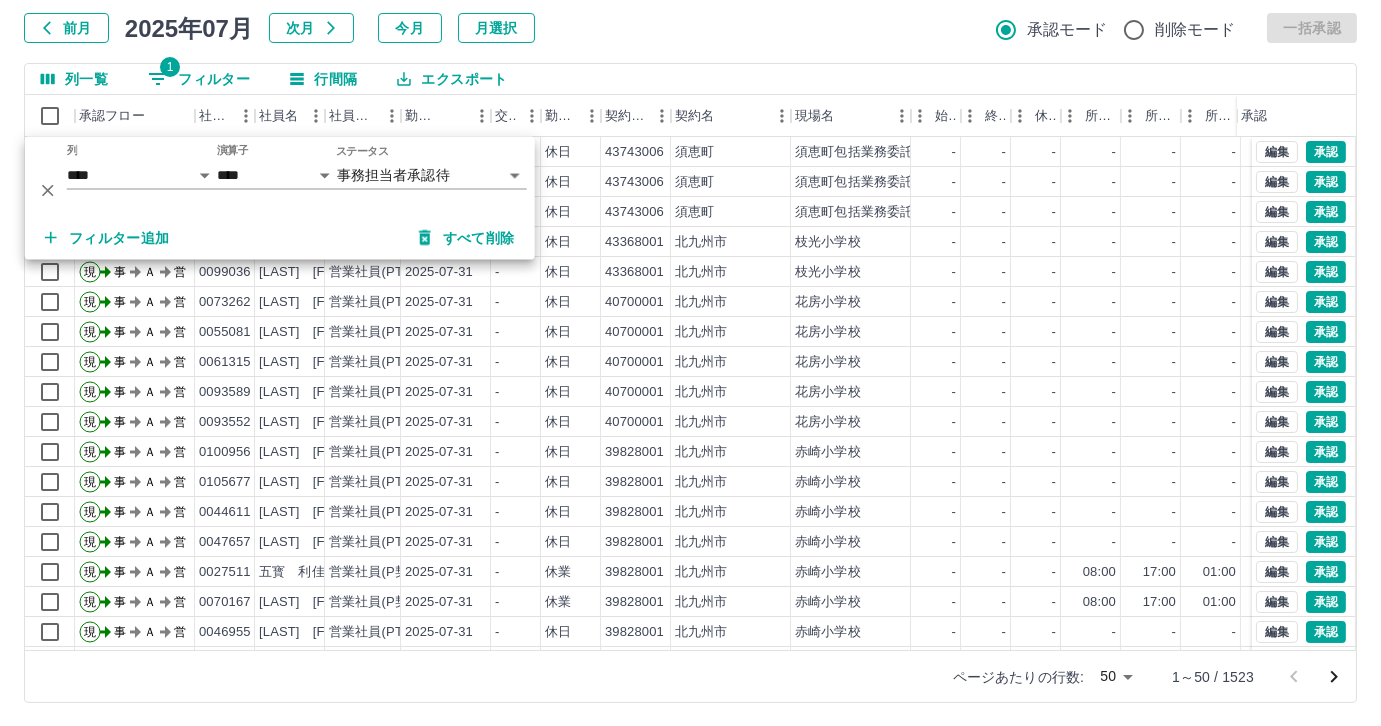 click on "フィルター追加" at bounding box center [107, 238] 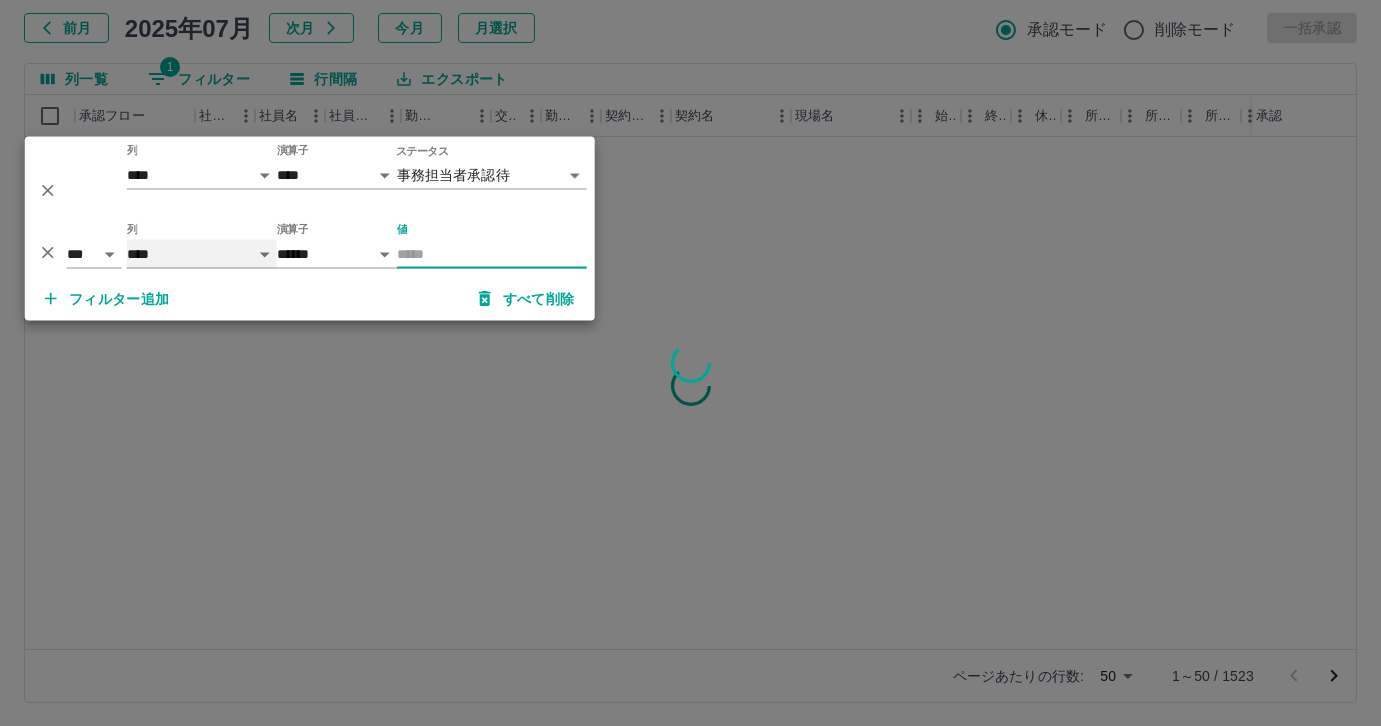 click on "**** *** **** *** *** **** ***** *** *** ** ** ** **** **** **** ** ** *** **** *****" at bounding box center [202, 254] 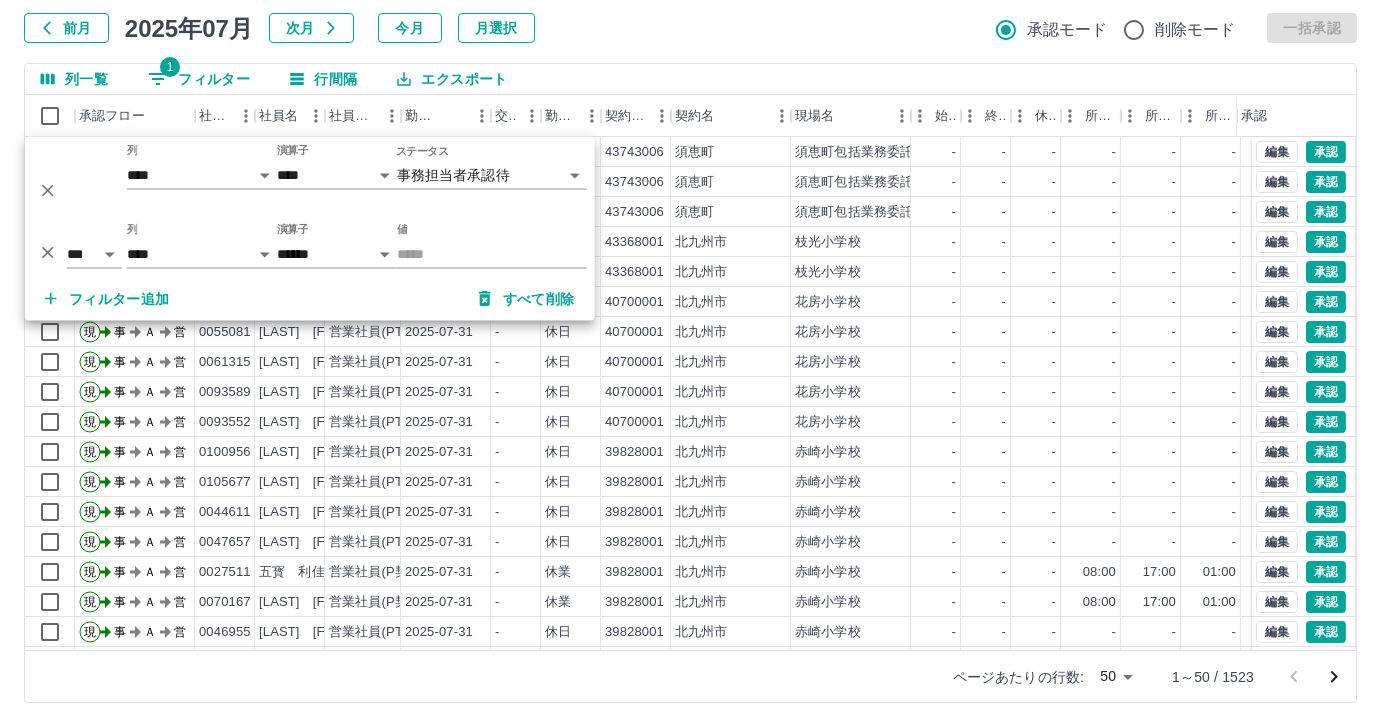 click on "前月 2025年07月 次月 今月 月選択 承認モード 削除モード 一括承認" at bounding box center (690, 28) 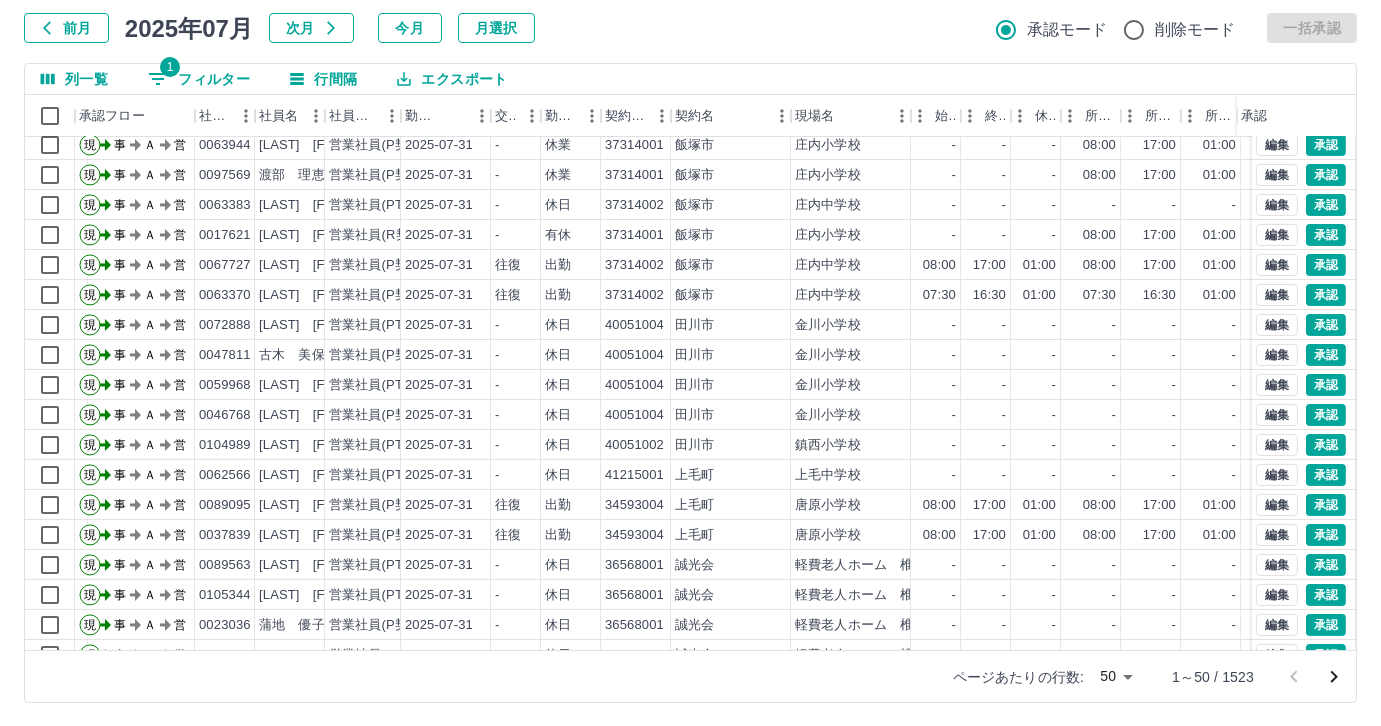 scroll, scrollTop: 636, scrollLeft: 0, axis: vertical 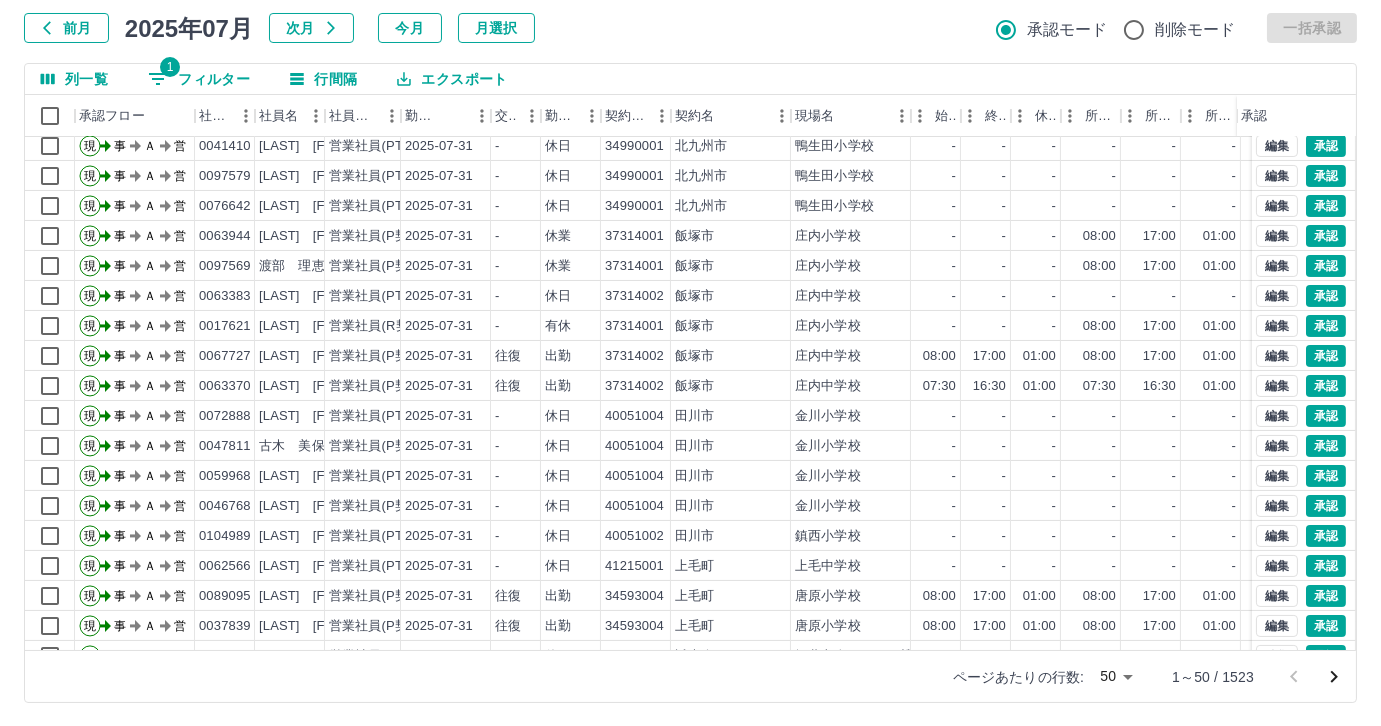 click on "1 フィルター" at bounding box center [199, 79] 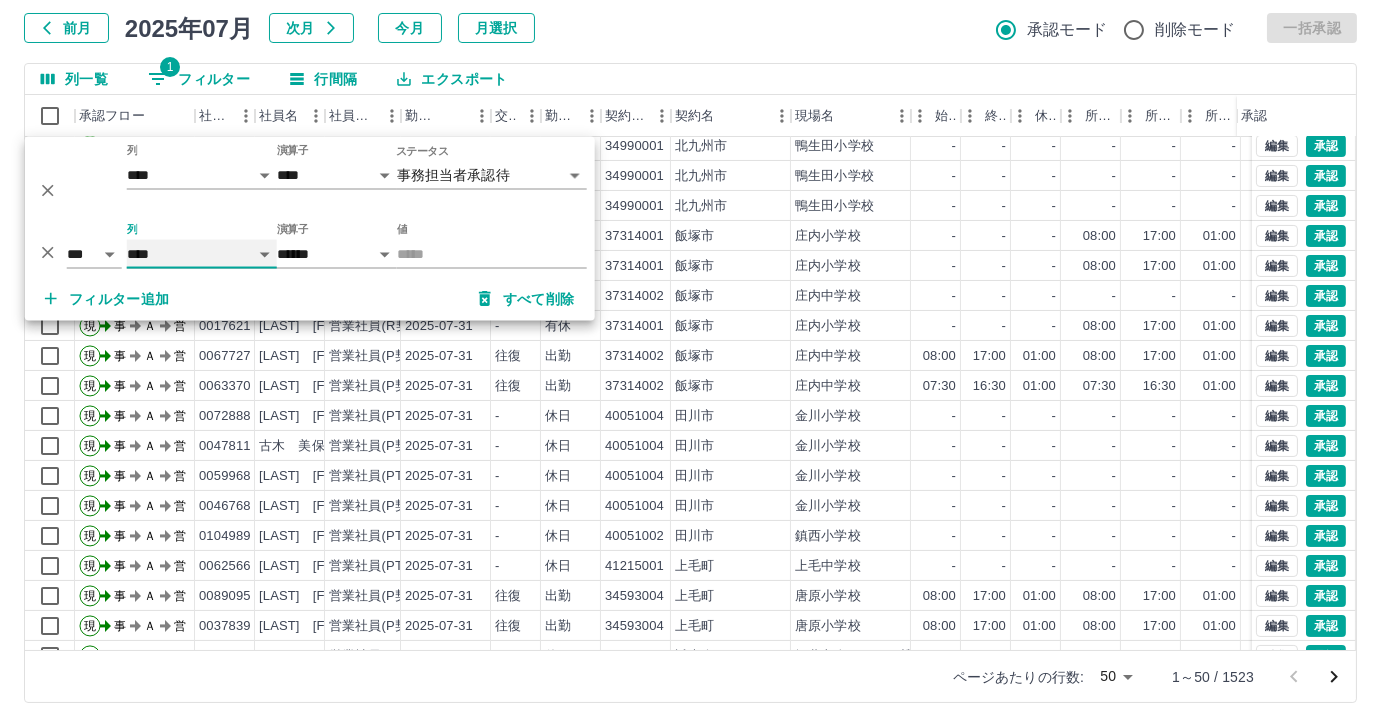 click on "**** *** **** *** *** **** ***** *** *** ** ** ** **** **** **** ** ** *** **** *****" at bounding box center [202, 254] 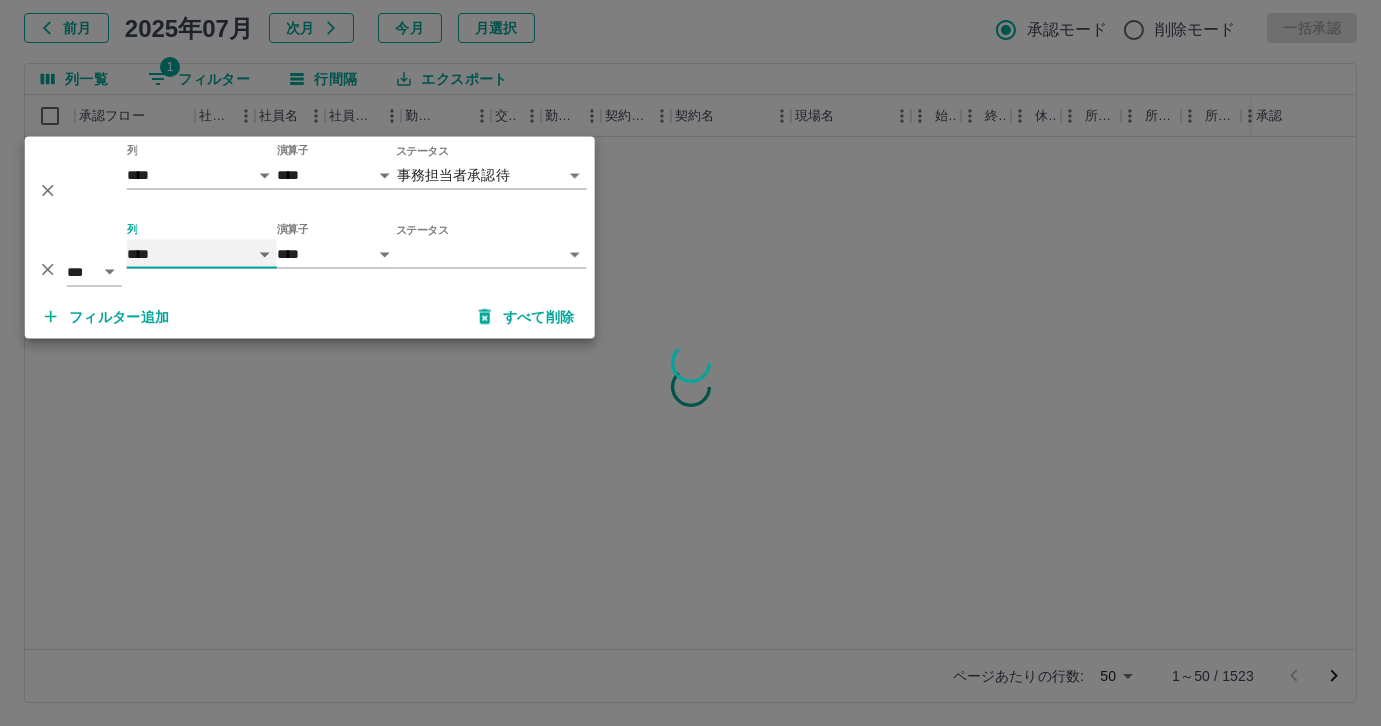 scroll, scrollTop: 0, scrollLeft: 0, axis: both 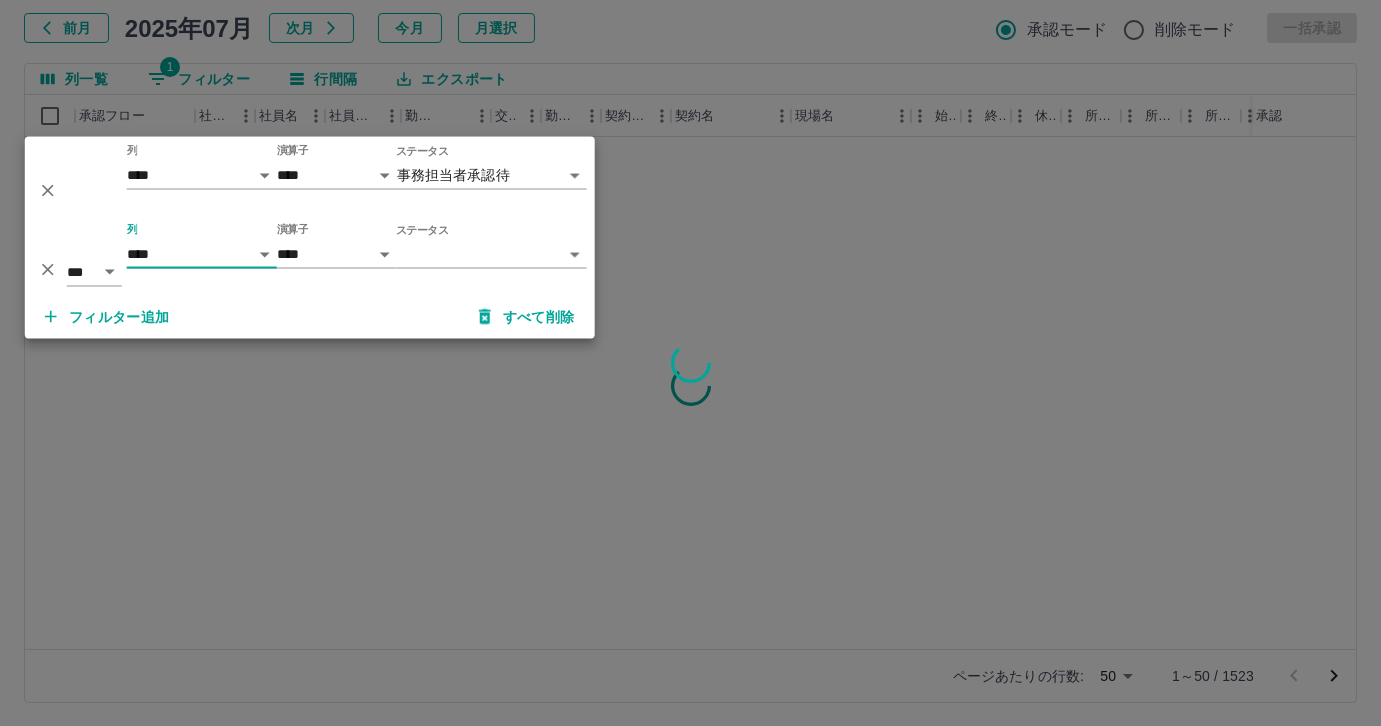 drag, startPoint x: 48, startPoint y: 267, endPoint x: 37, endPoint y: 188, distance: 79.762146 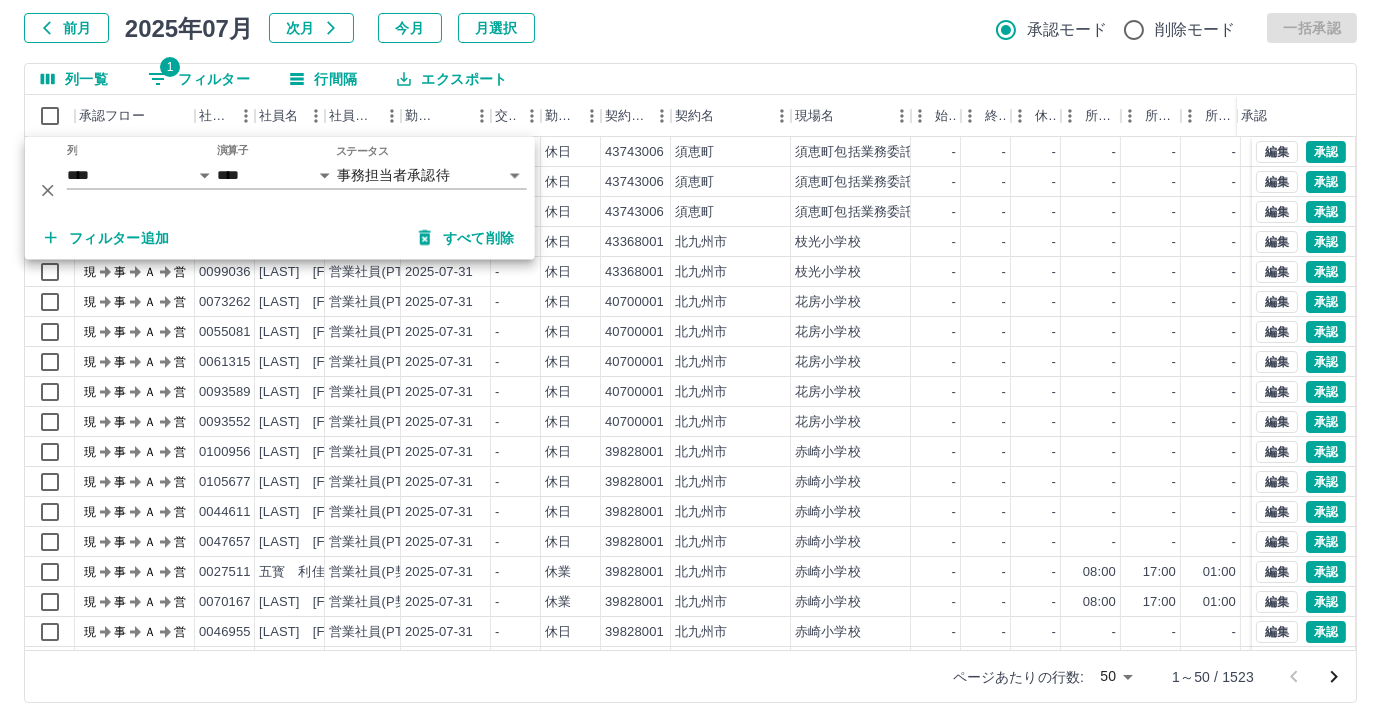 click 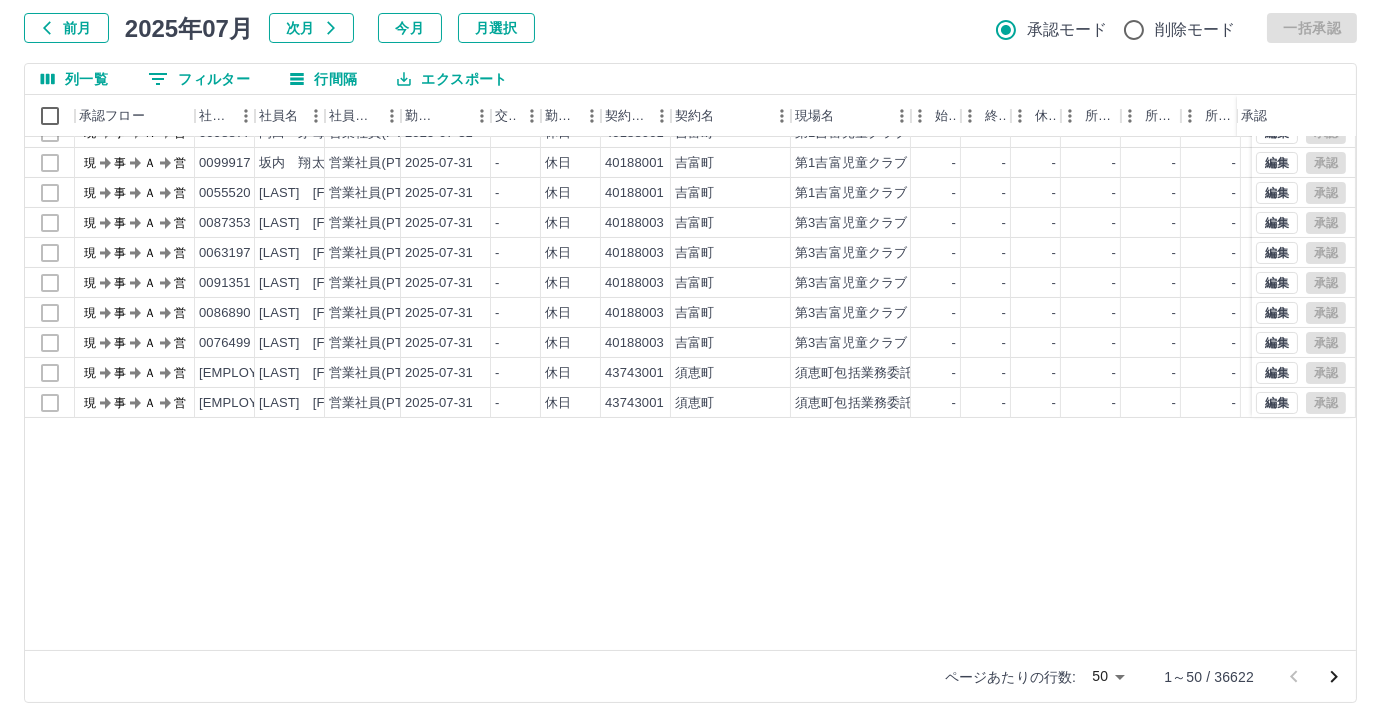 scroll, scrollTop: 92, scrollLeft: 0, axis: vertical 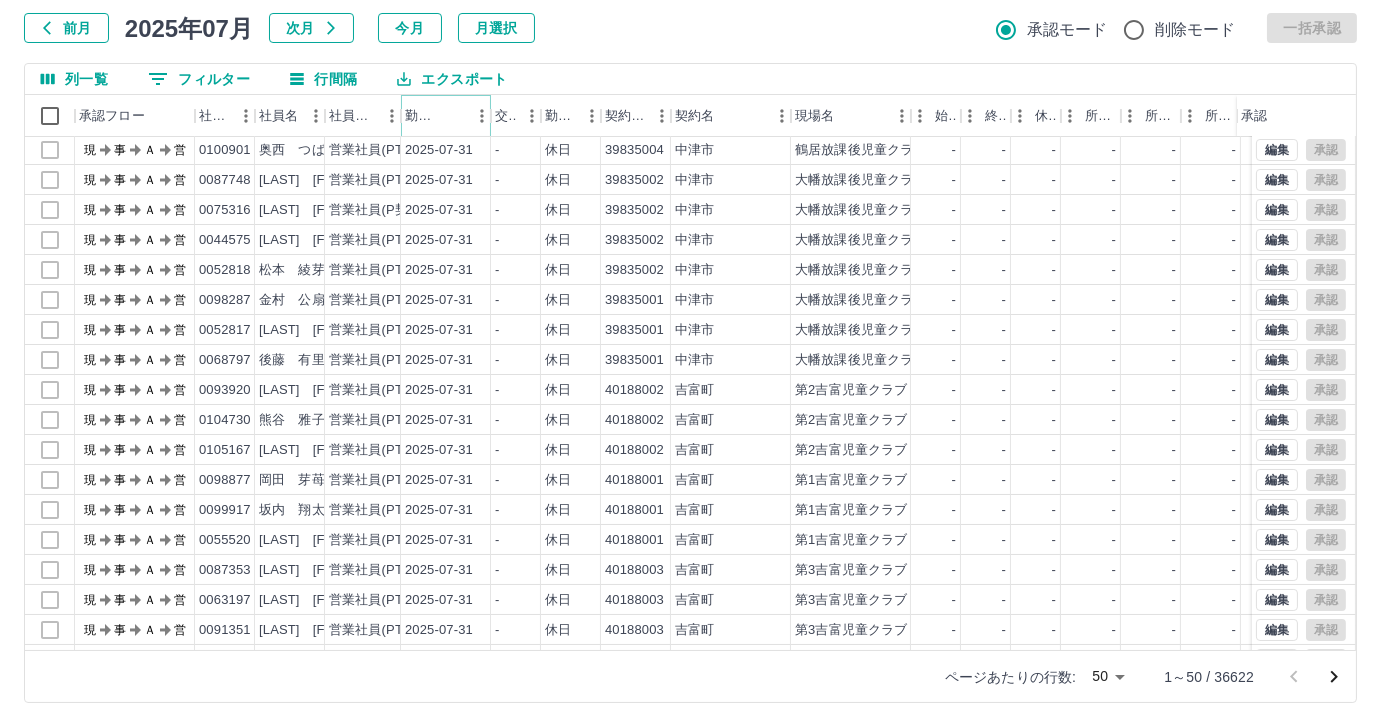 click 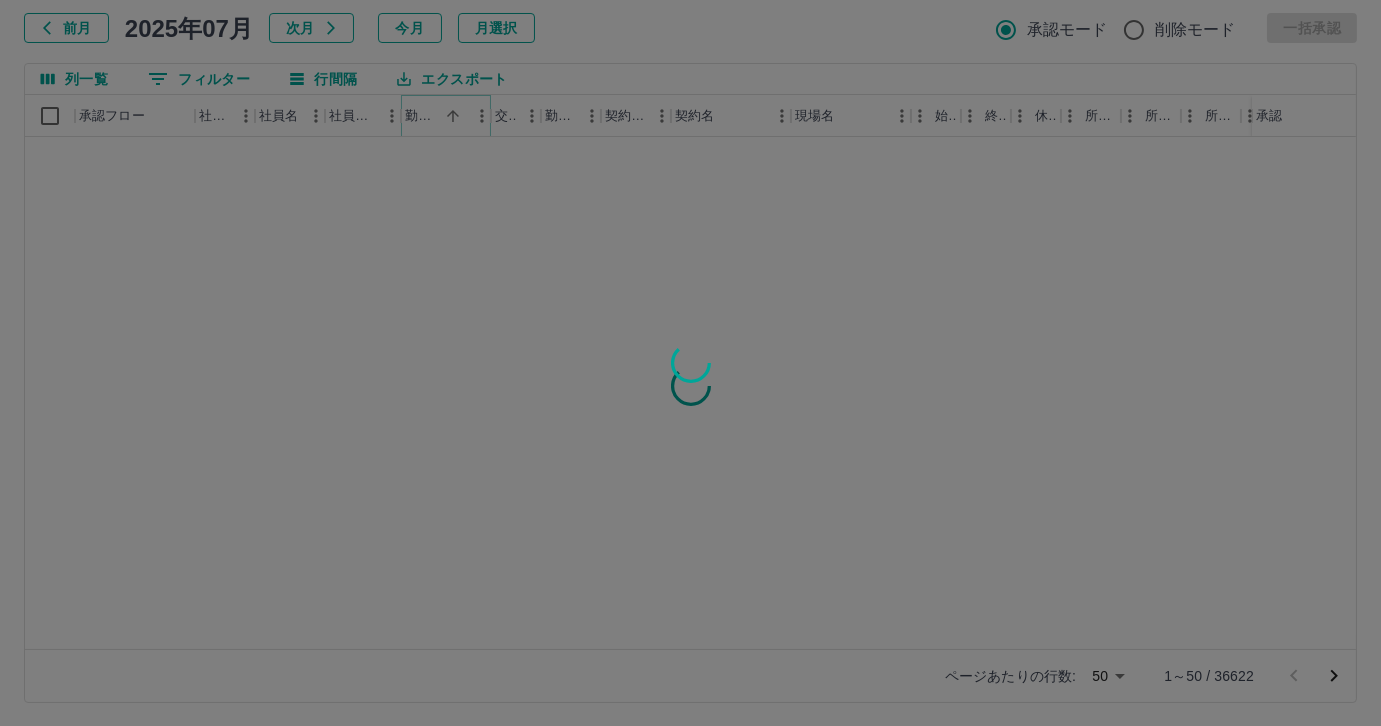 scroll, scrollTop: 0, scrollLeft: 0, axis: both 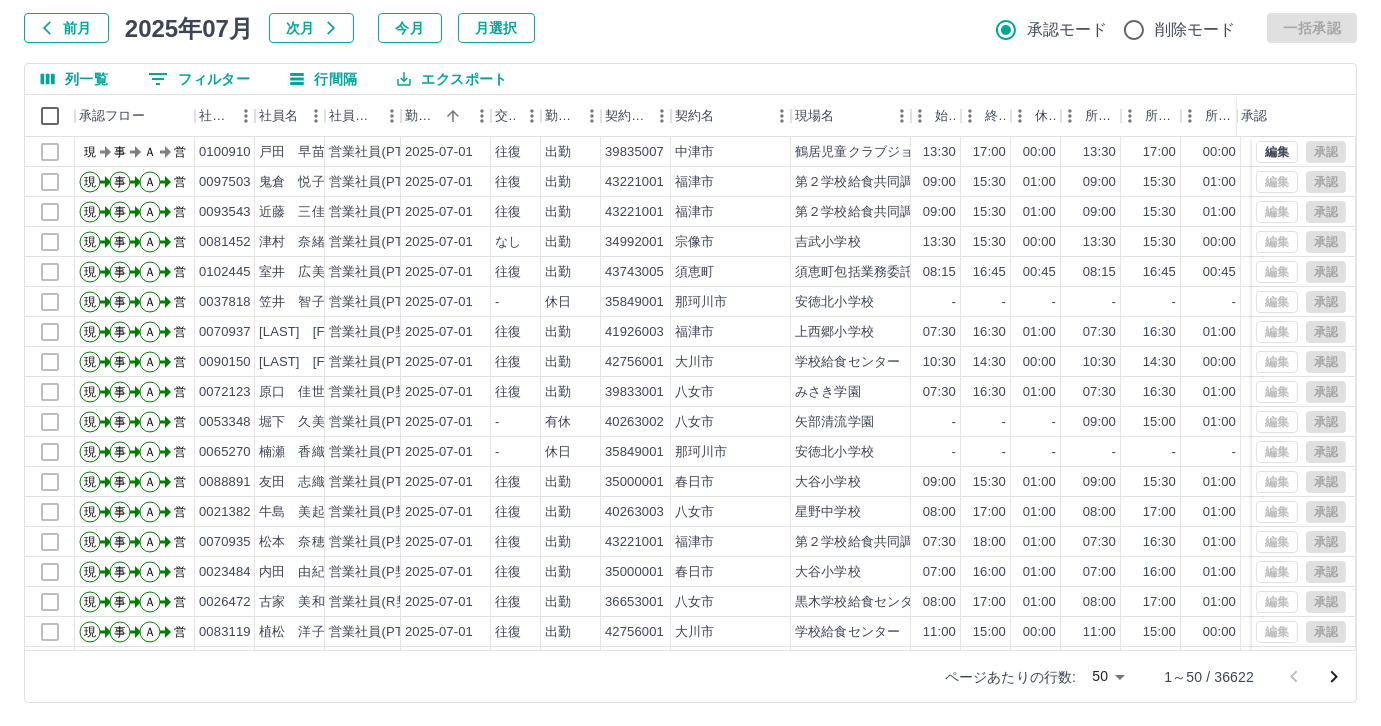 click on "0 フィルター" at bounding box center (199, 79) 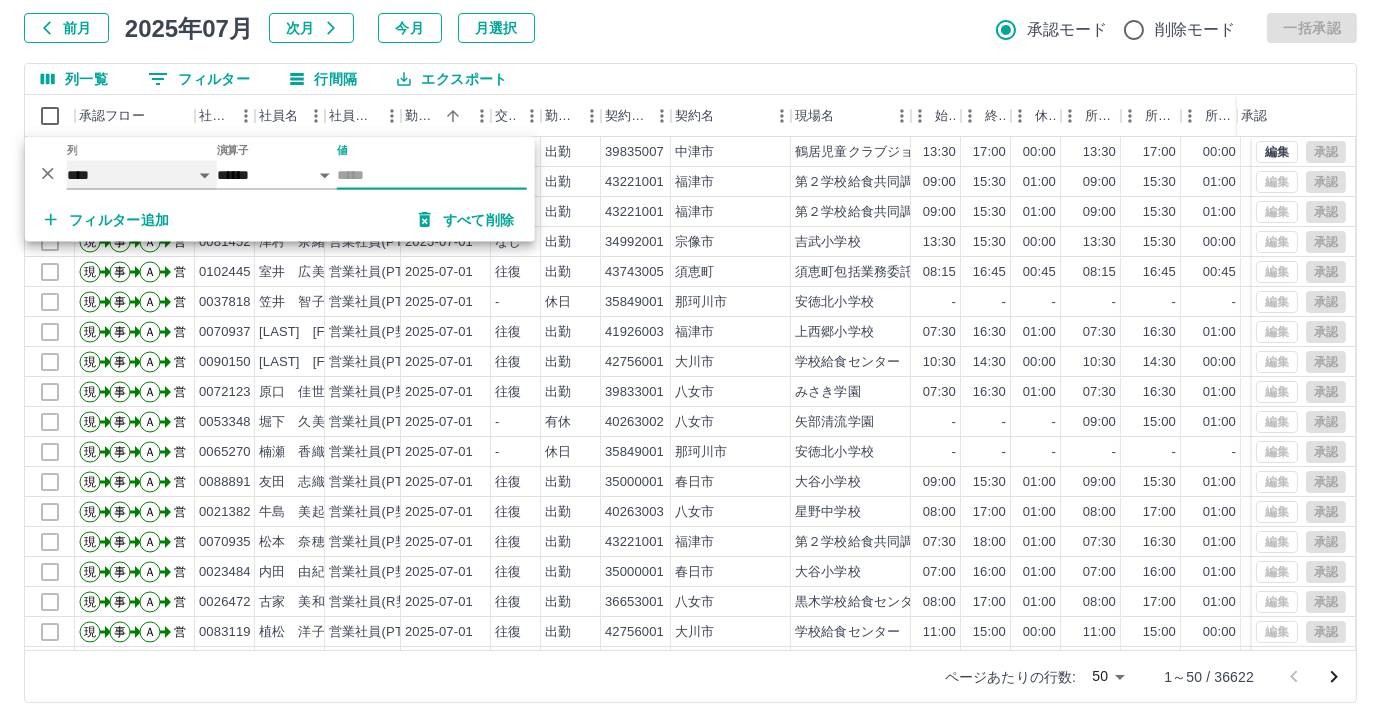 click on "**** *** **** *** *** **** ***** *** *** ** ** ** **** **** **** ** ** *** **** *****" at bounding box center (142, 175) 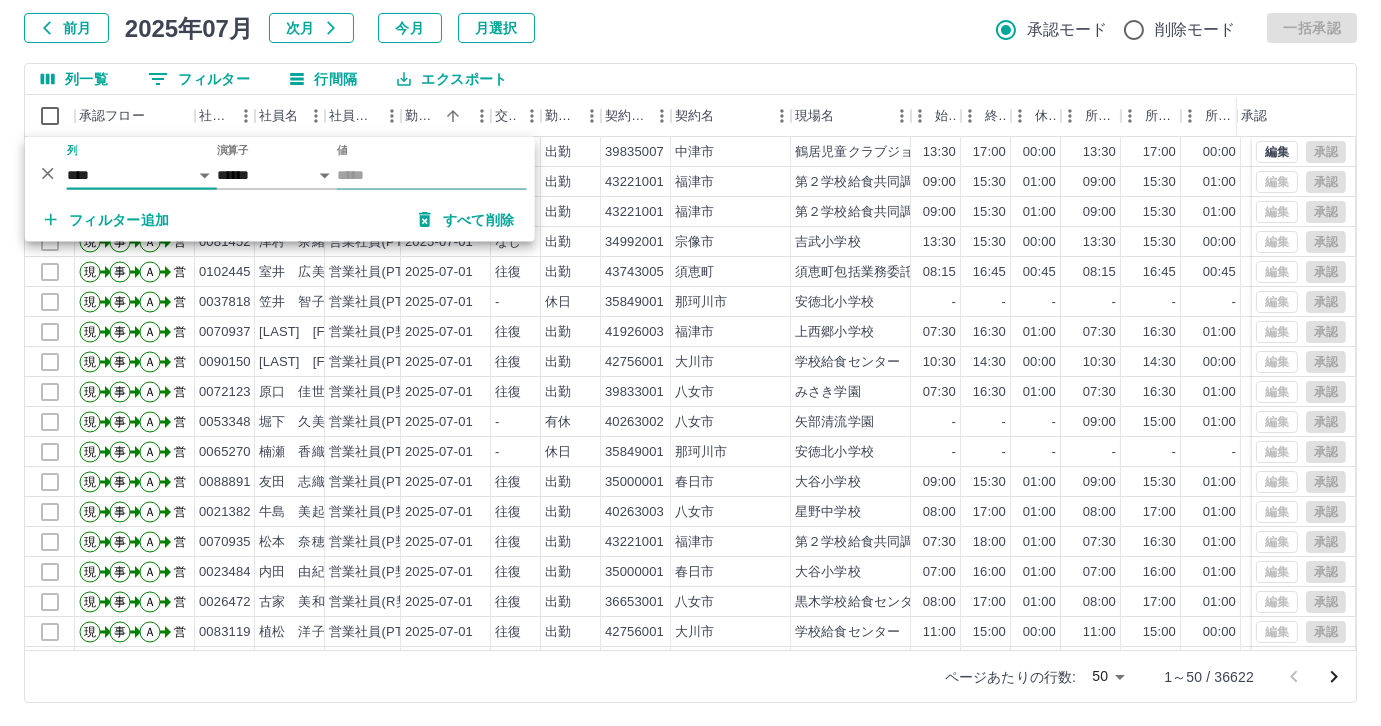 click on "値" at bounding box center [432, 175] 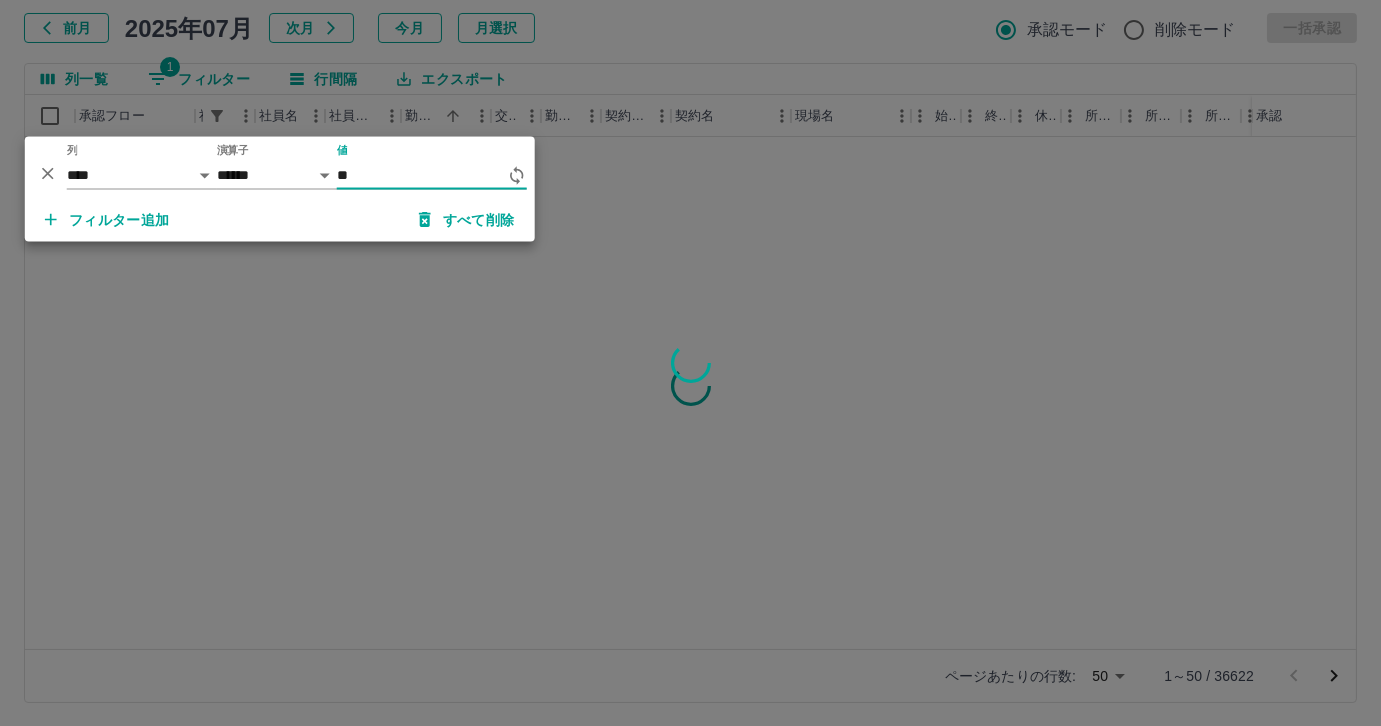 type on "*" 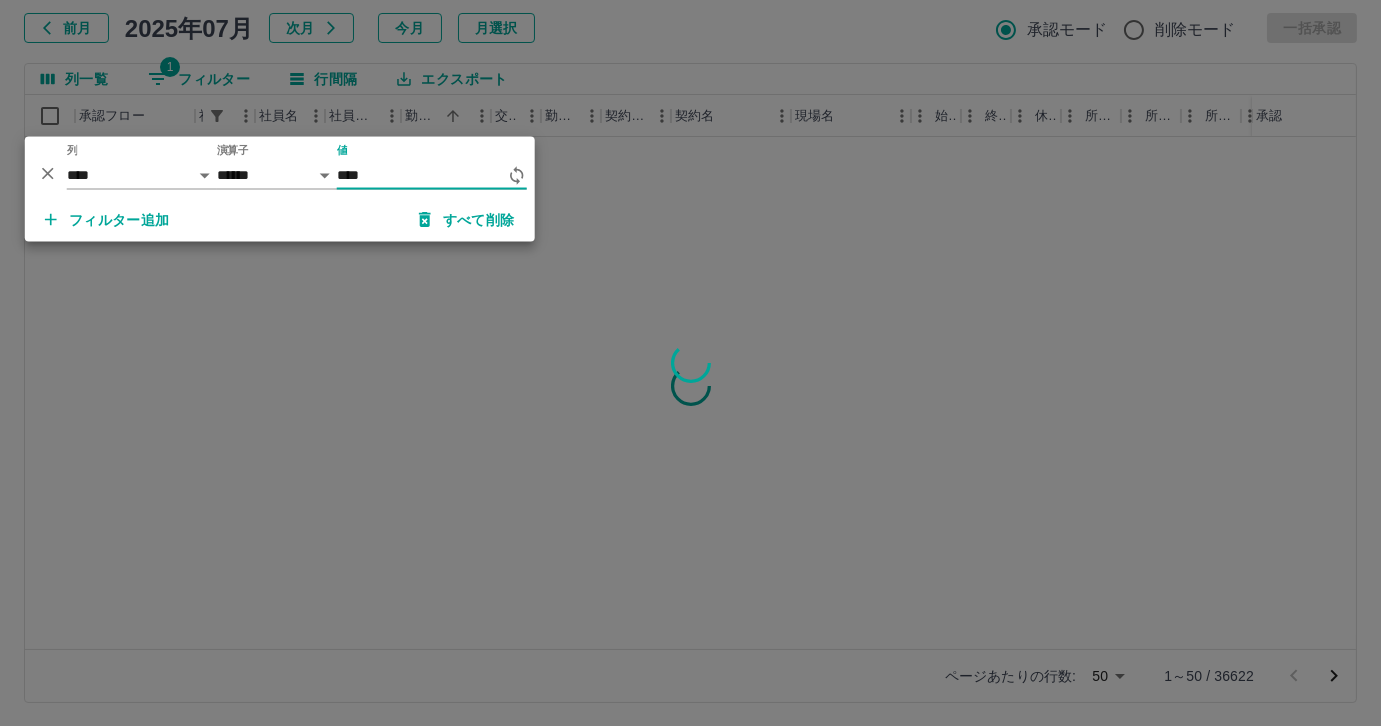 type on "*****" 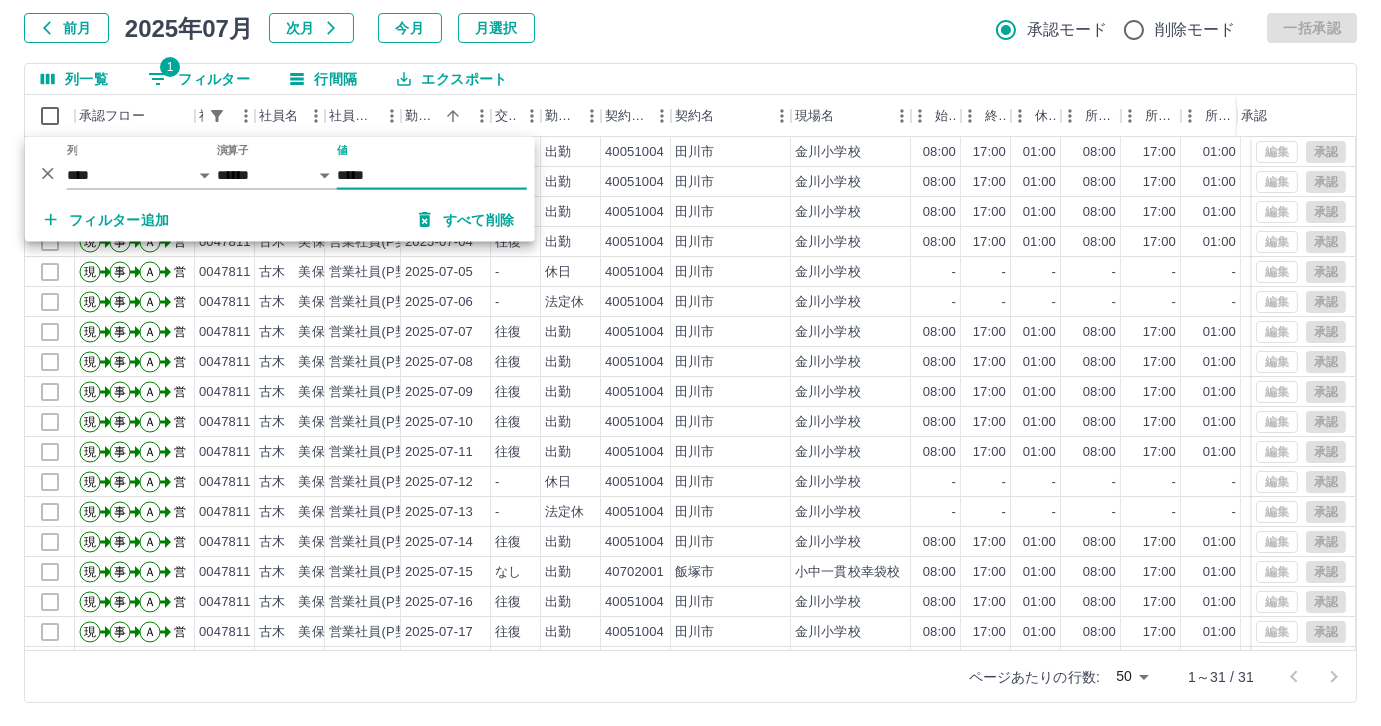 scroll, scrollTop: 431, scrollLeft: 0, axis: vertical 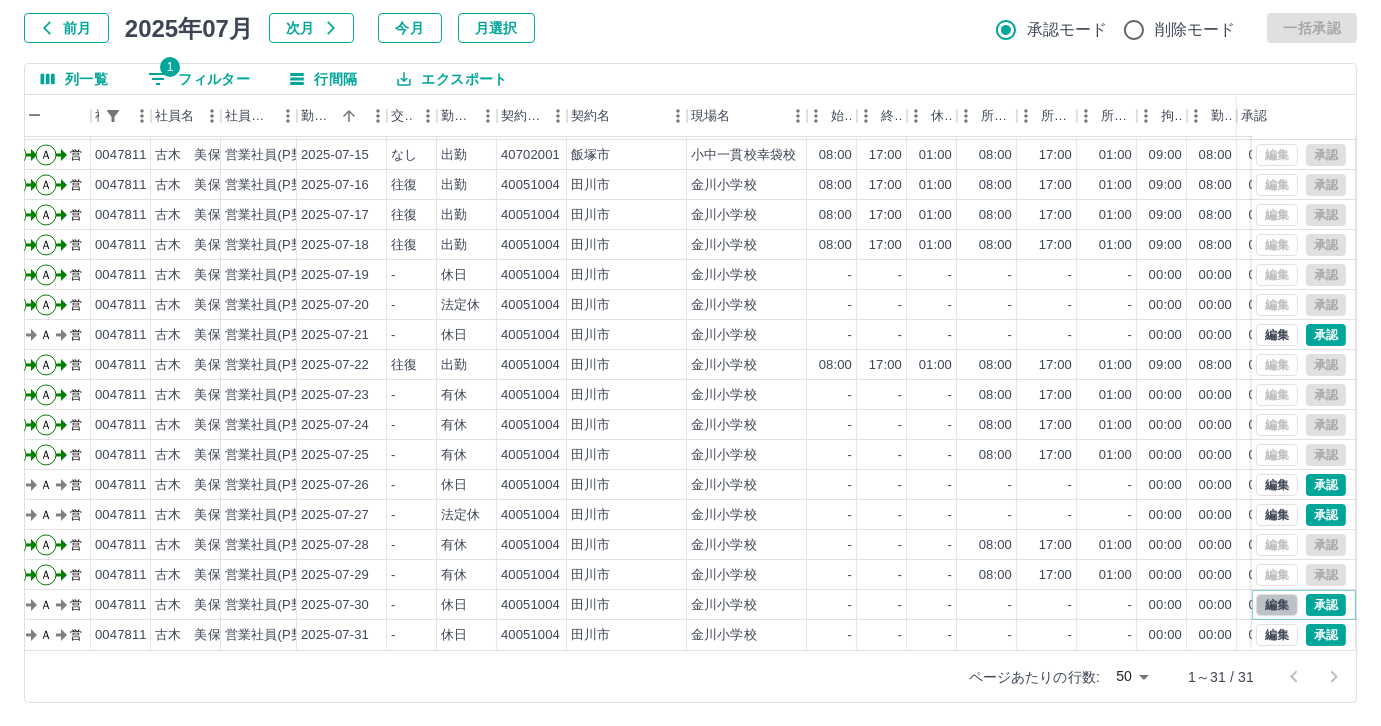 click on "編集" at bounding box center [1277, 605] 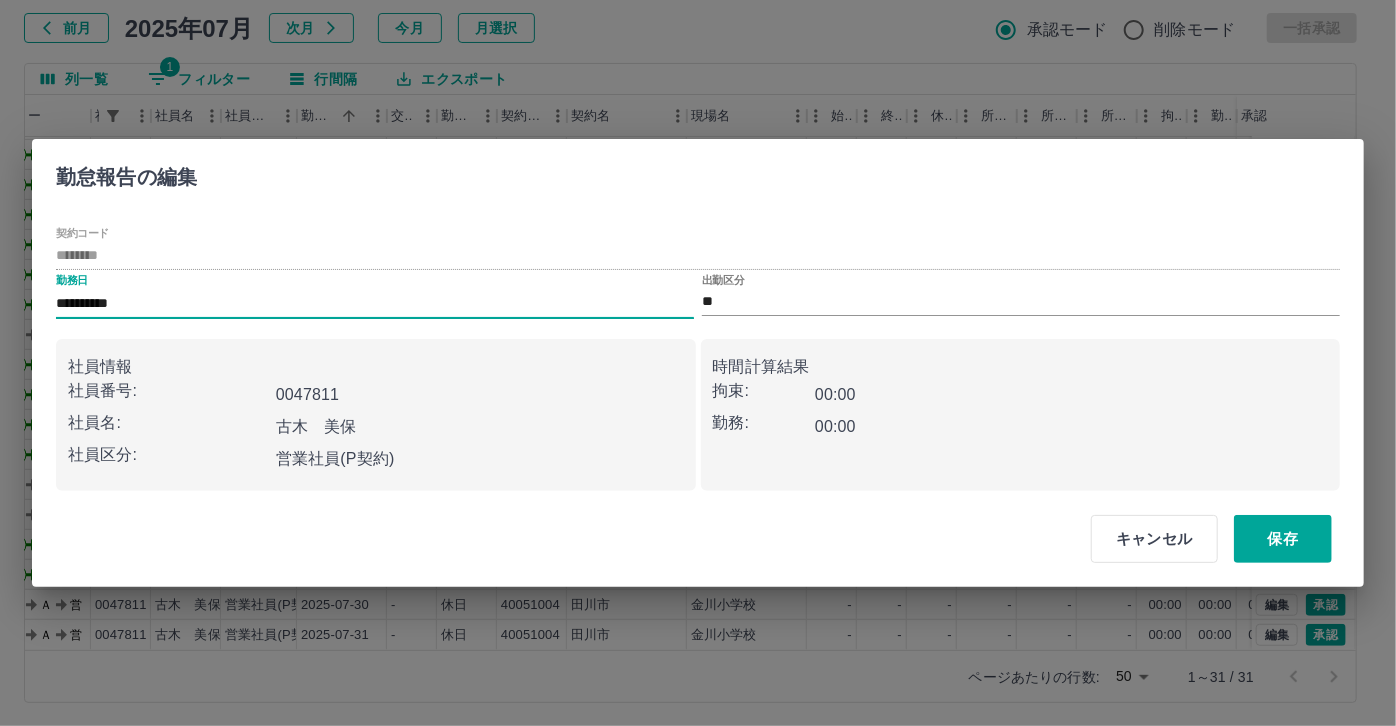 click on "**********" at bounding box center [375, 304] 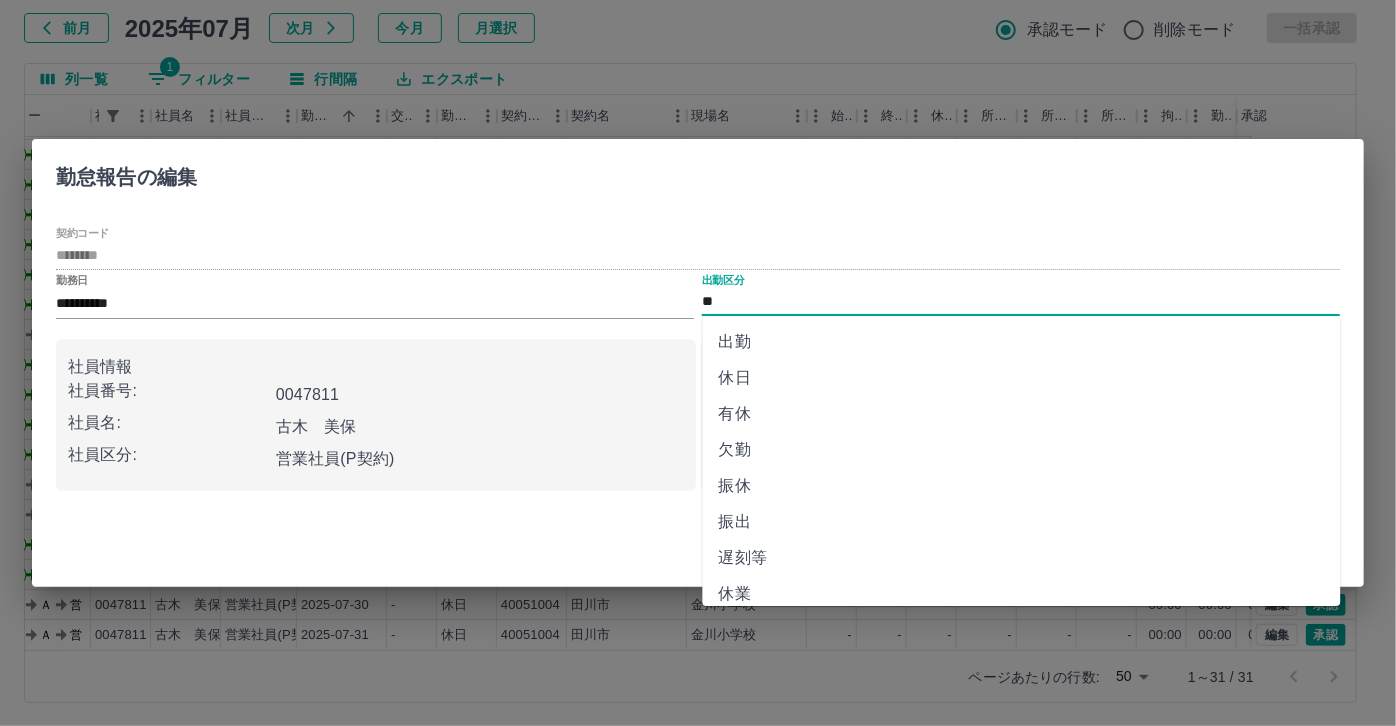 click on "**" at bounding box center [1021, 302] 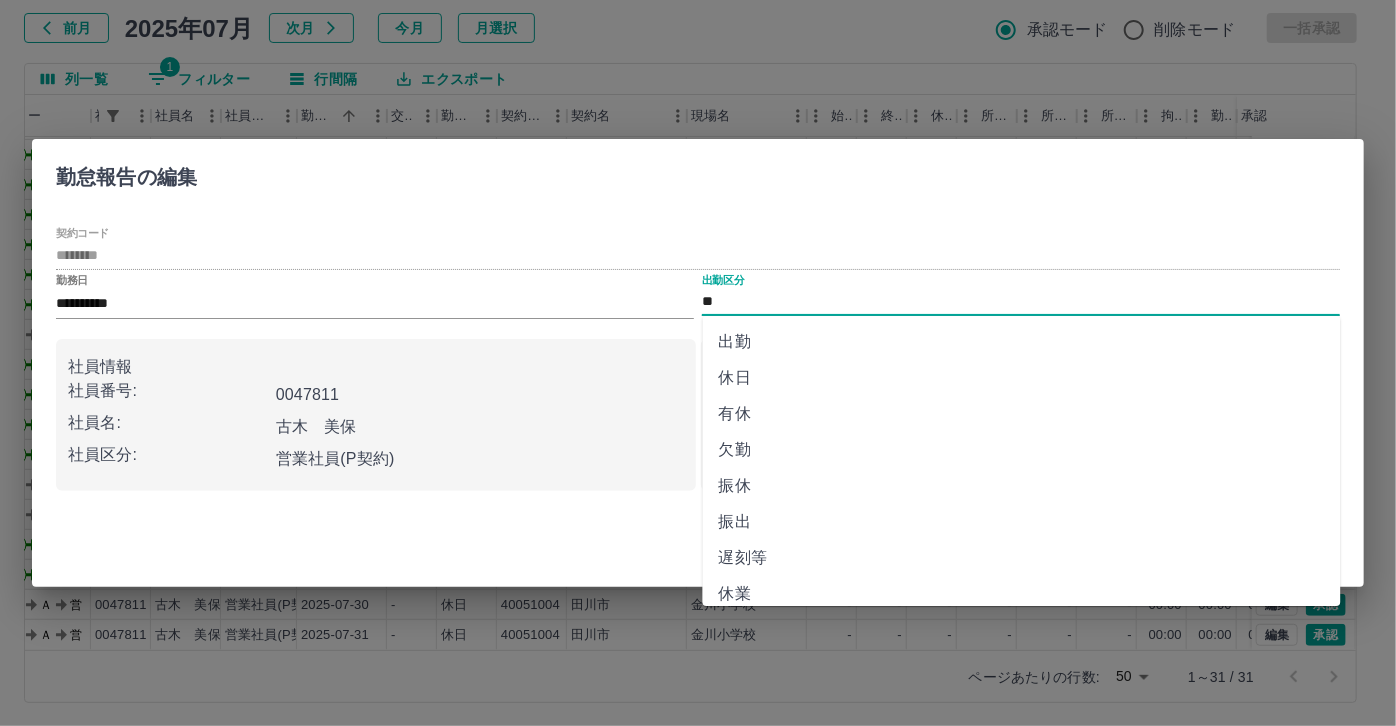 scroll, scrollTop: 181, scrollLeft: 0, axis: vertical 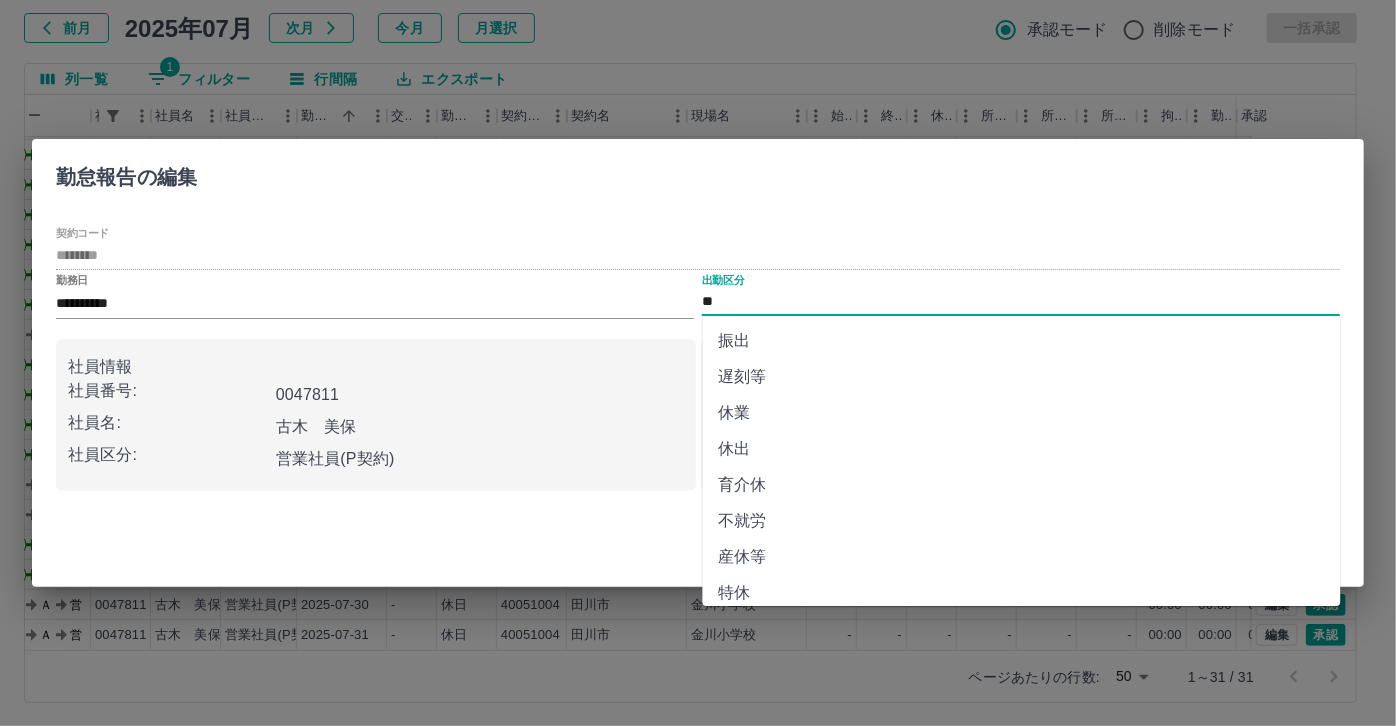 click on "休業" at bounding box center [1022, 413] 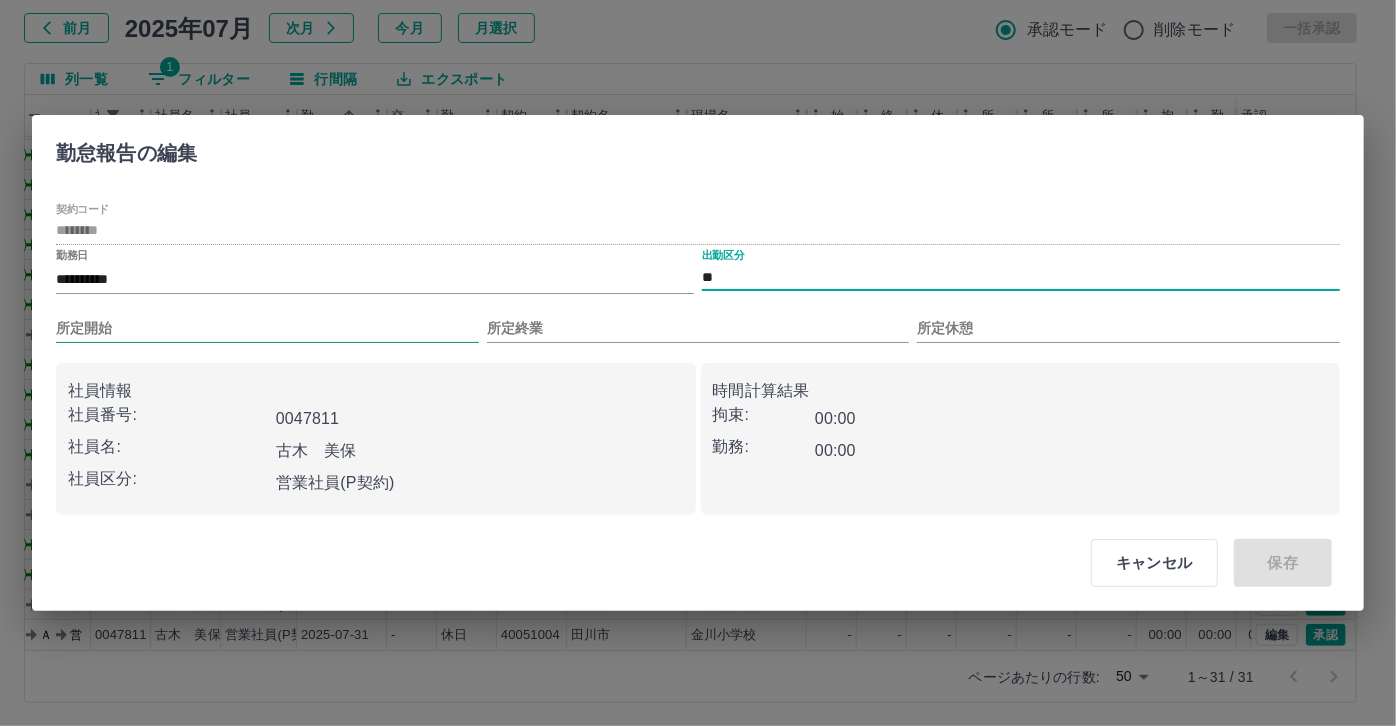 click on "所定開始" at bounding box center (267, 328) 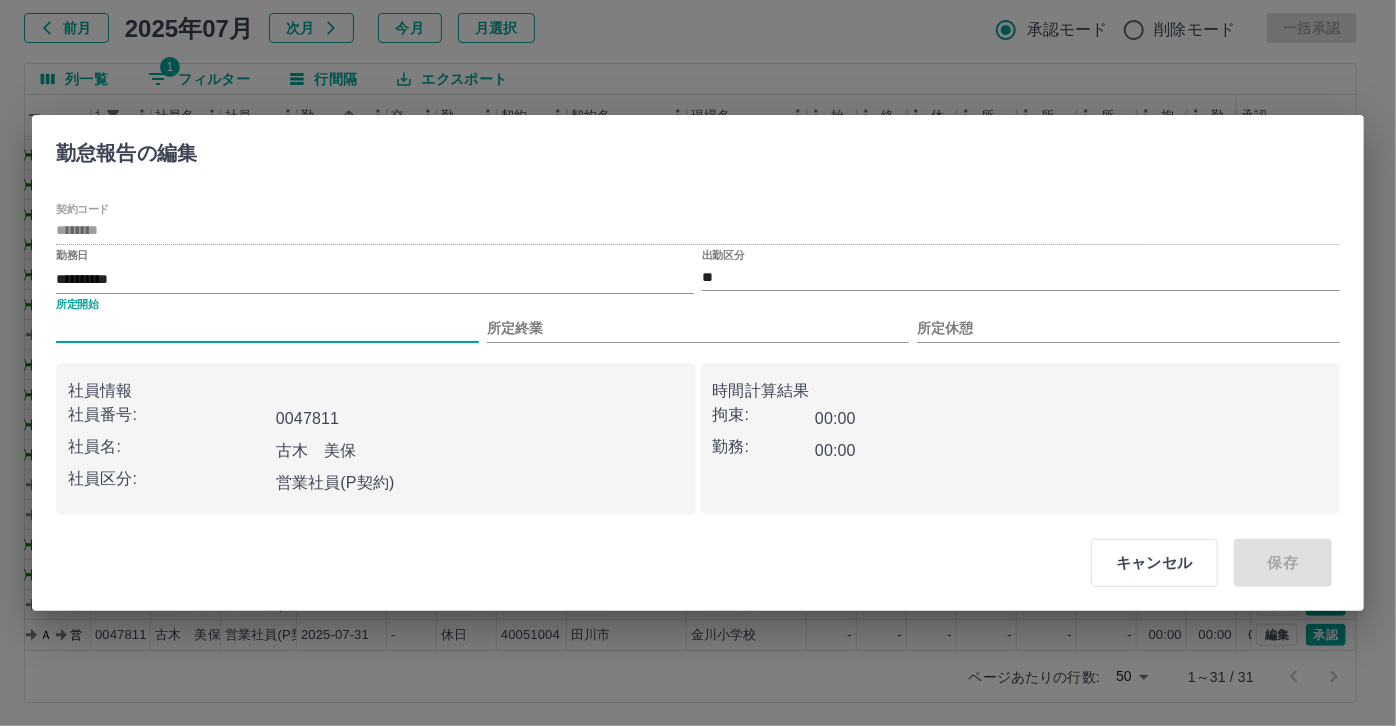 type on "***" 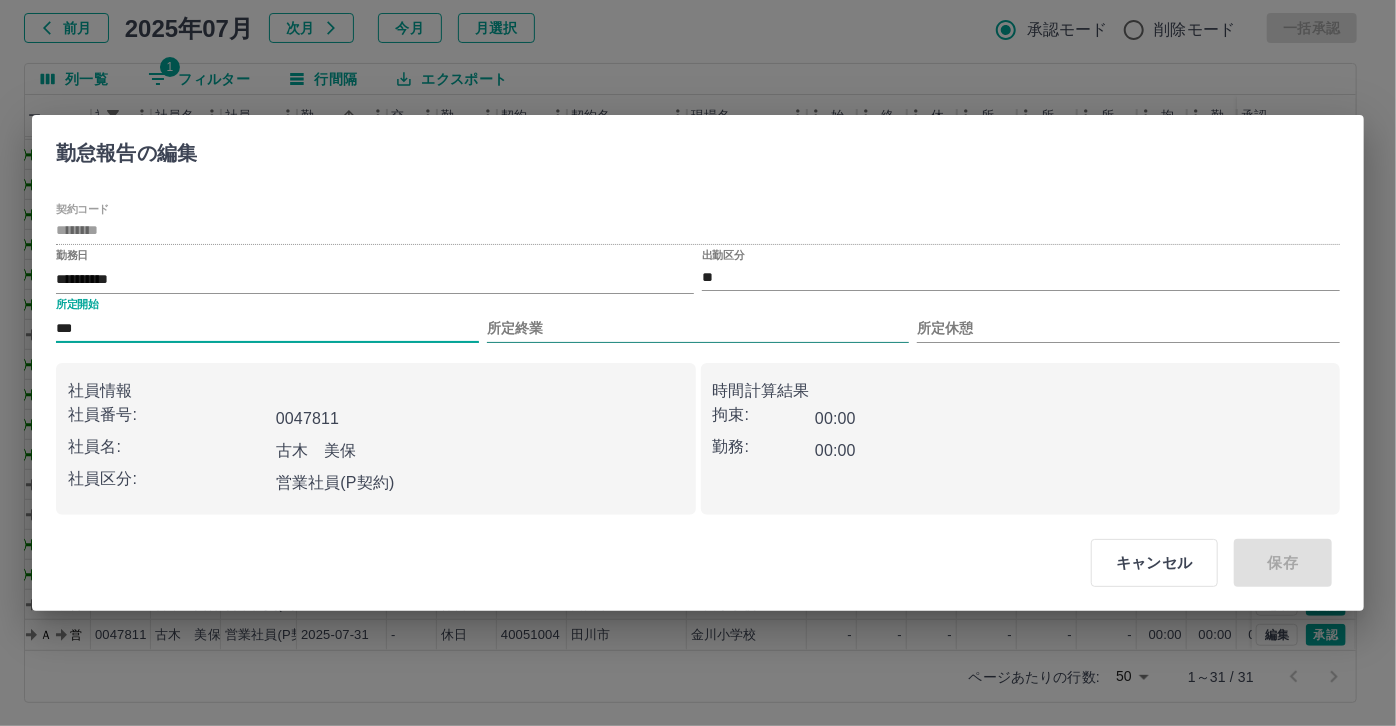 click on "所定終業" at bounding box center (698, 328) 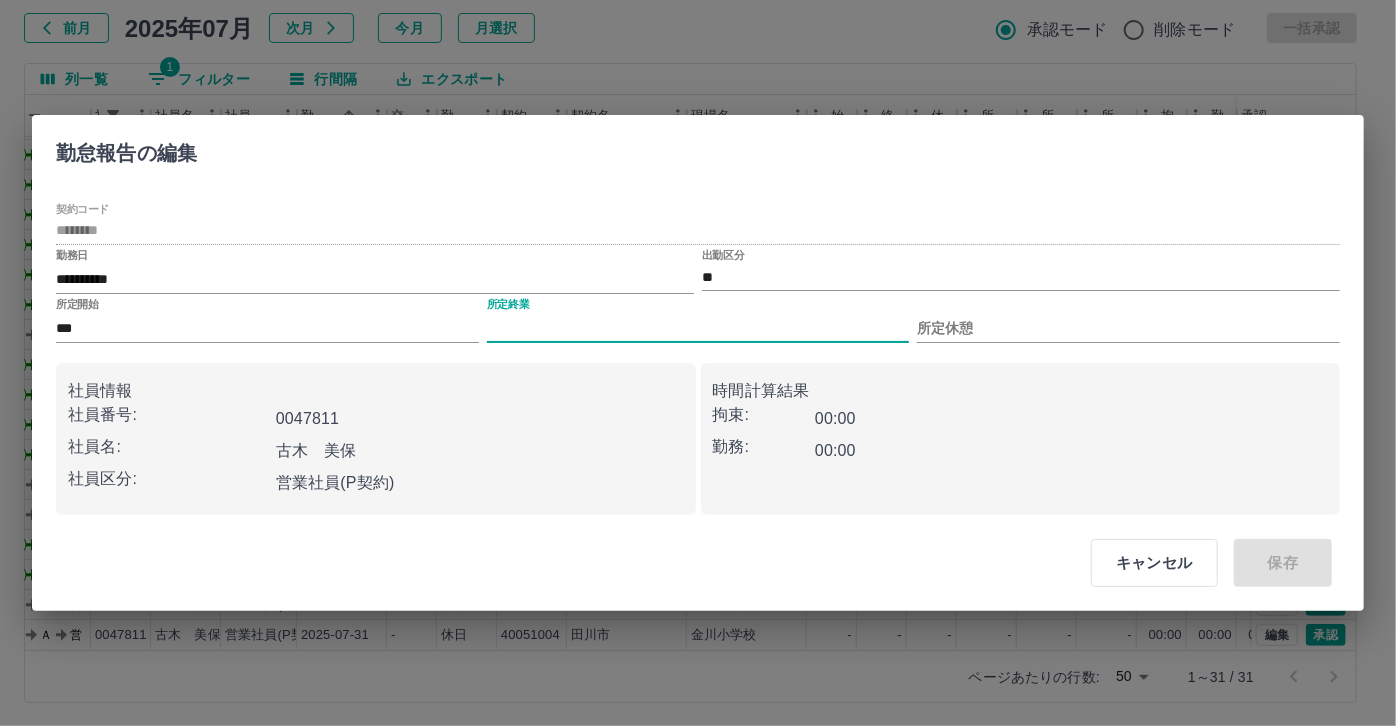 type on "****" 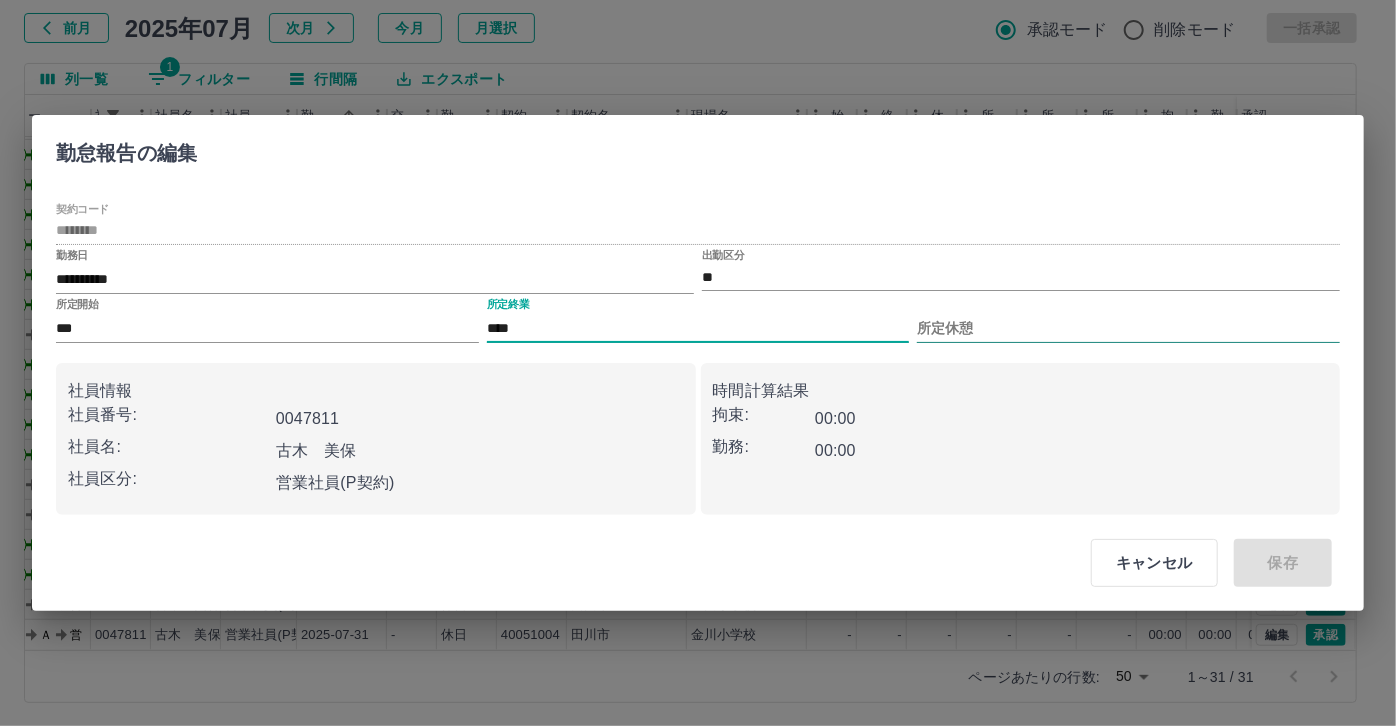 drag, startPoint x: 1032, startPoint y: 323, endPoint x: 1029, endPoint y: 340, distance: 17.262676 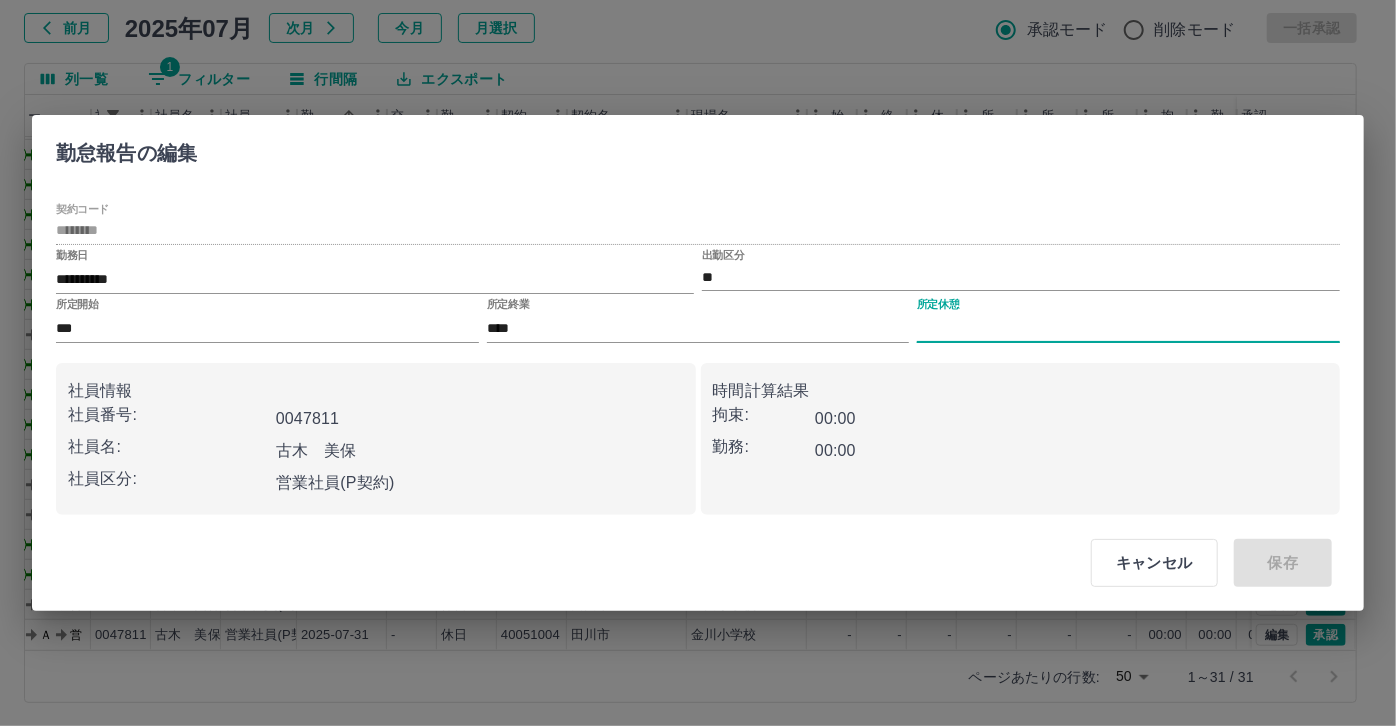 type on "****" 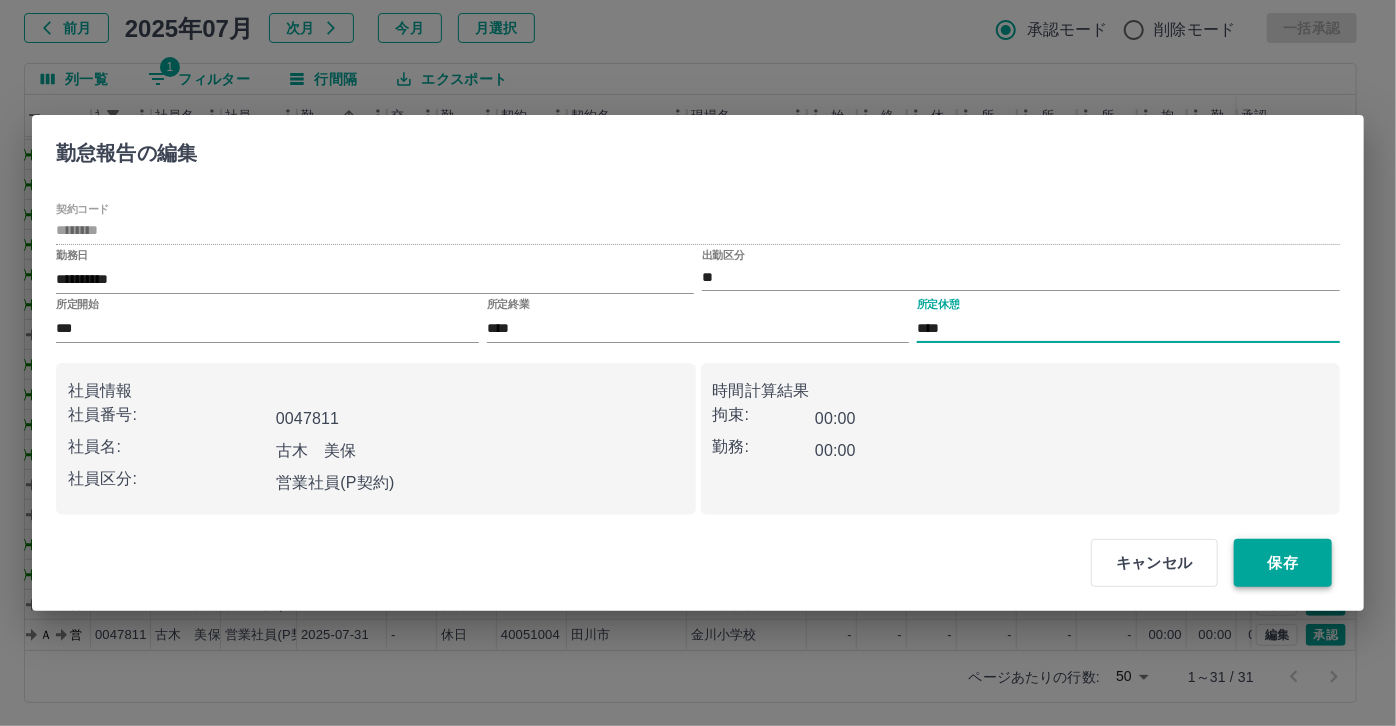 click on "保存" at bounding box center [1283, 563] 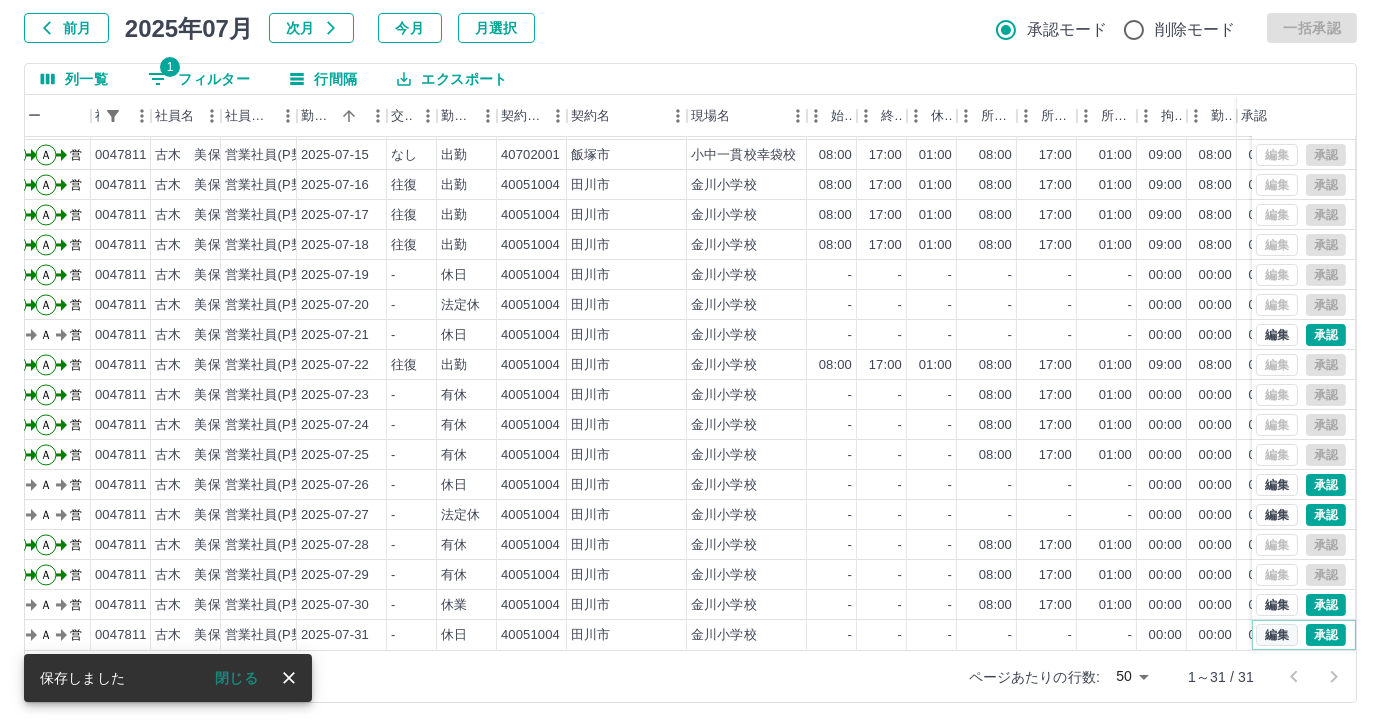 click on "編集" at bounding box center (1277, 635) 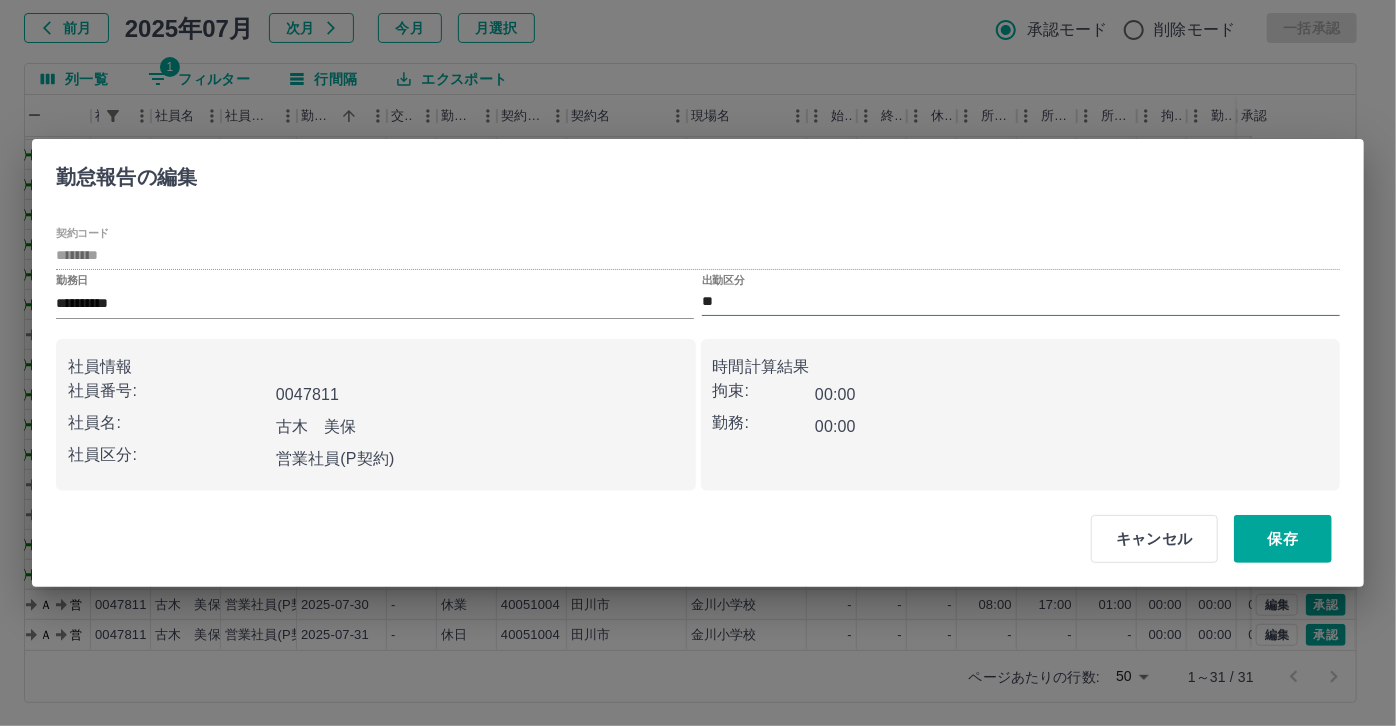 click on "**" at bounding box center (1021, 302) 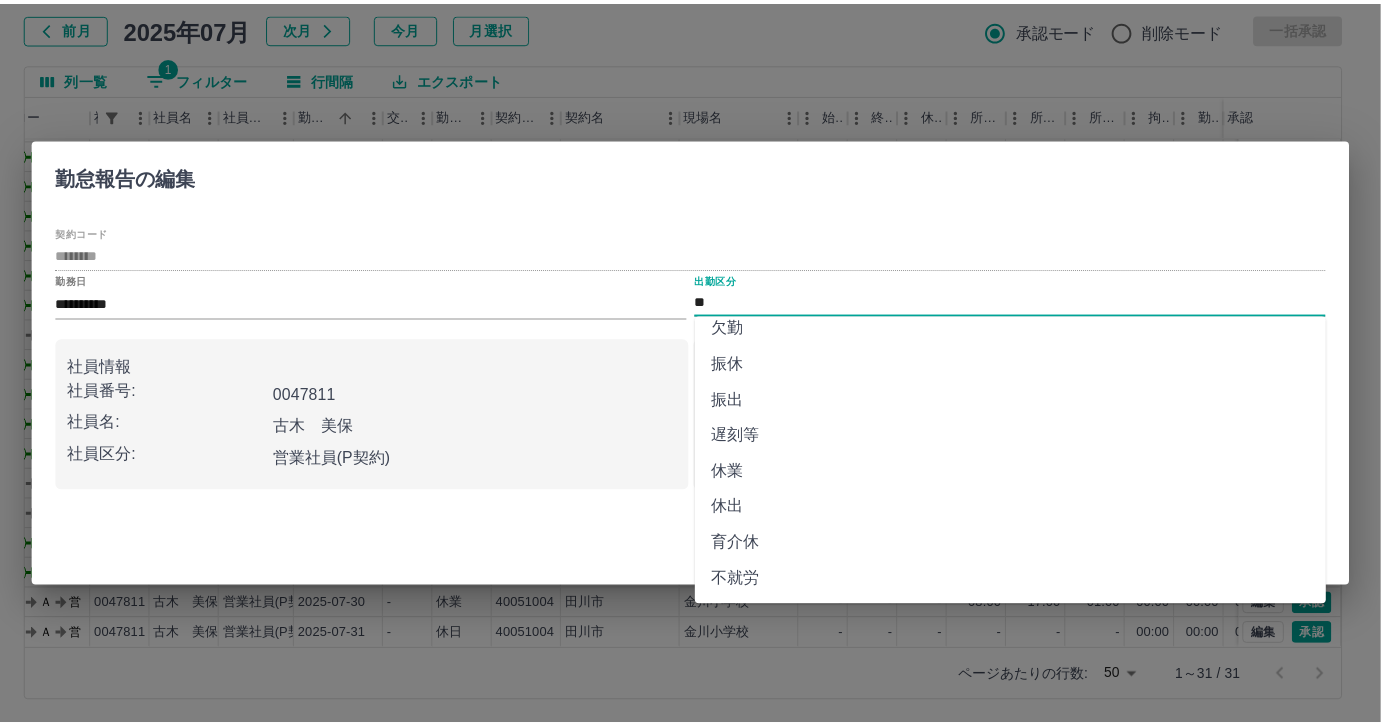 scroll, scrollTop: 181, scrollLeft: 0, axis: vertical 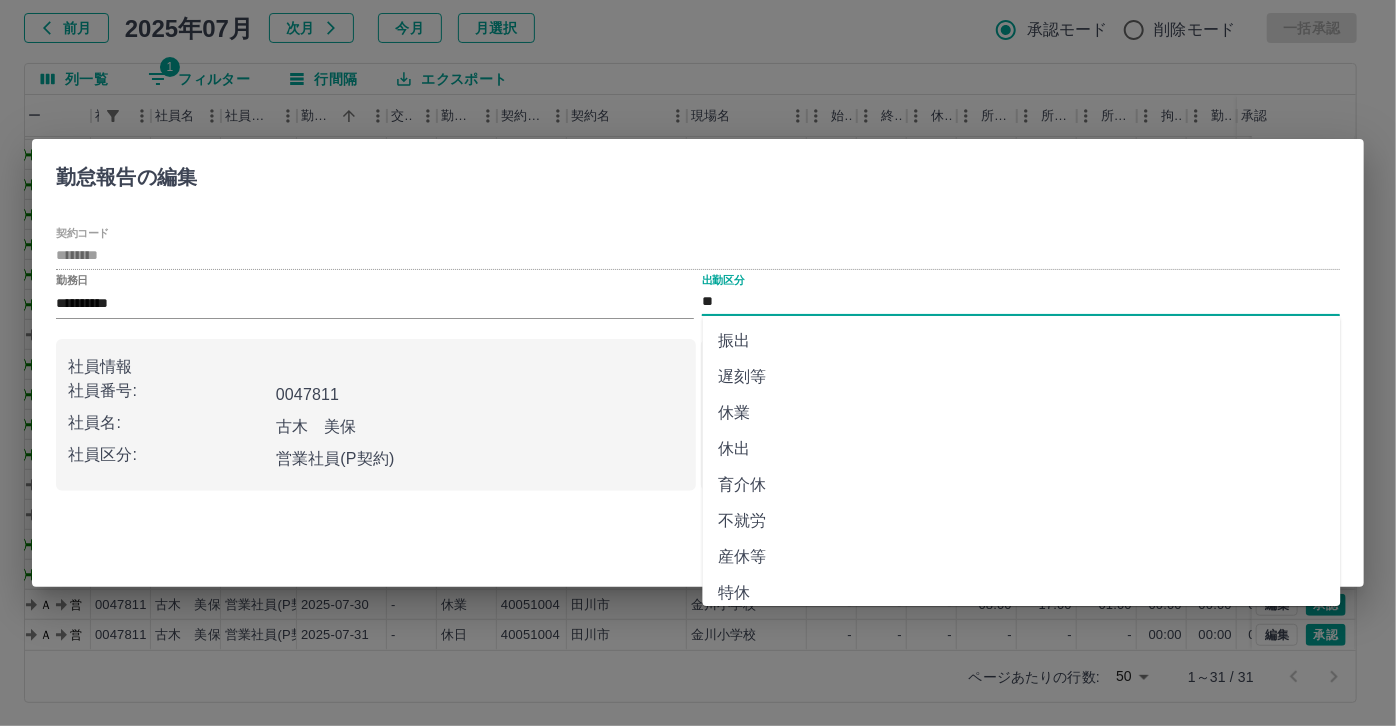 click on "休業" at bounding box center (1022, 413) 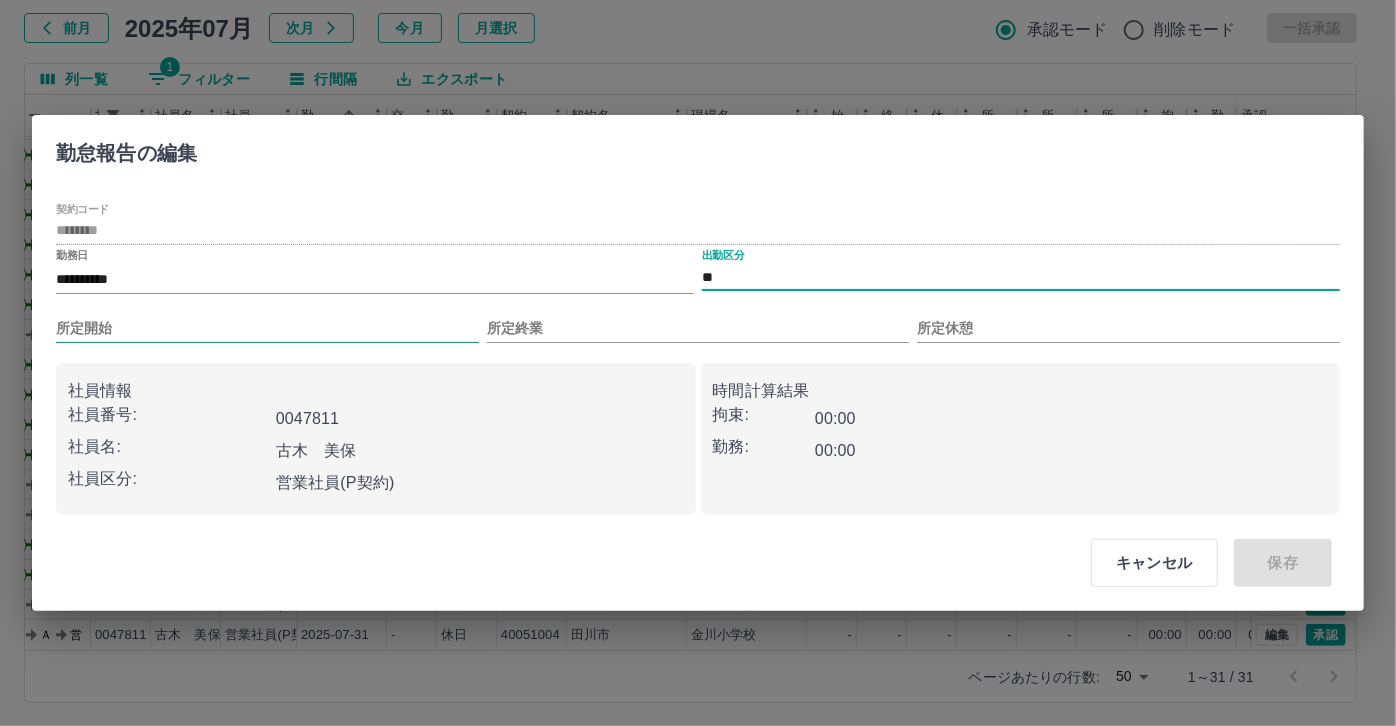 click on "所定開始" at bounding box center [267, 328] 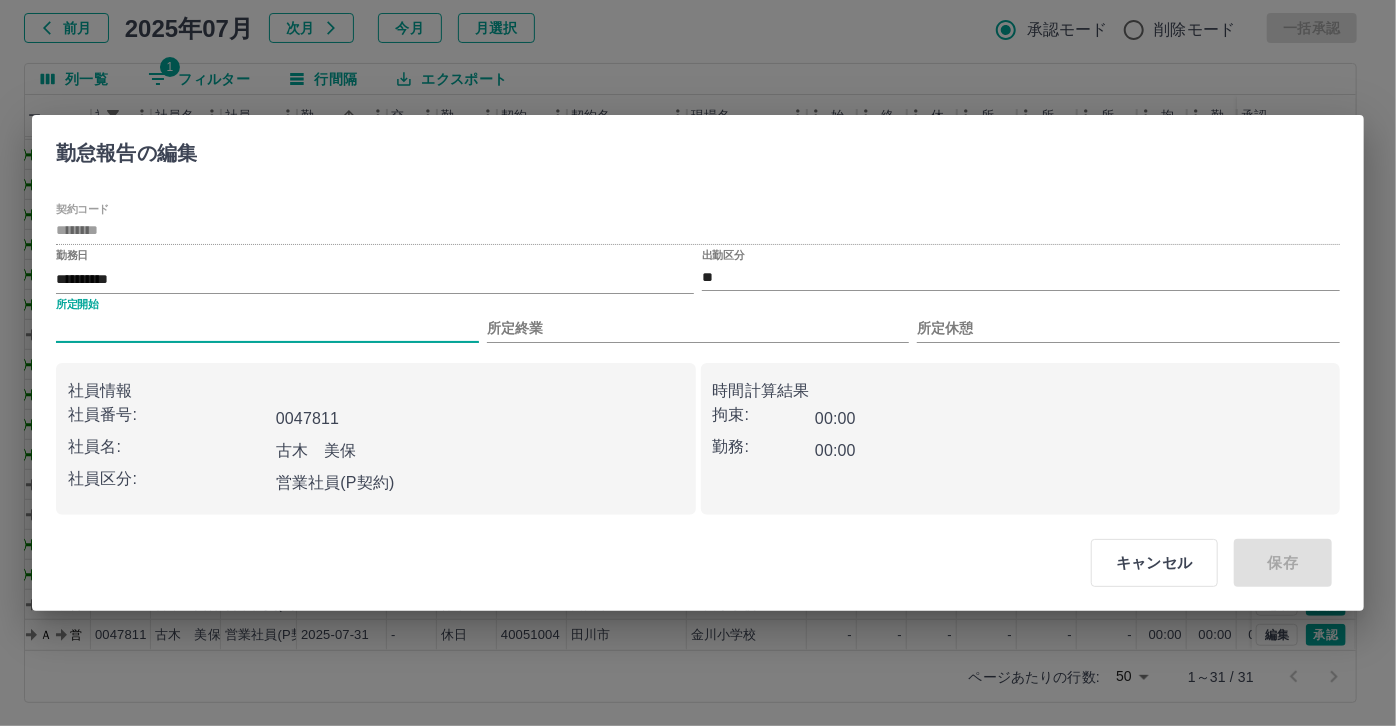type on "***" 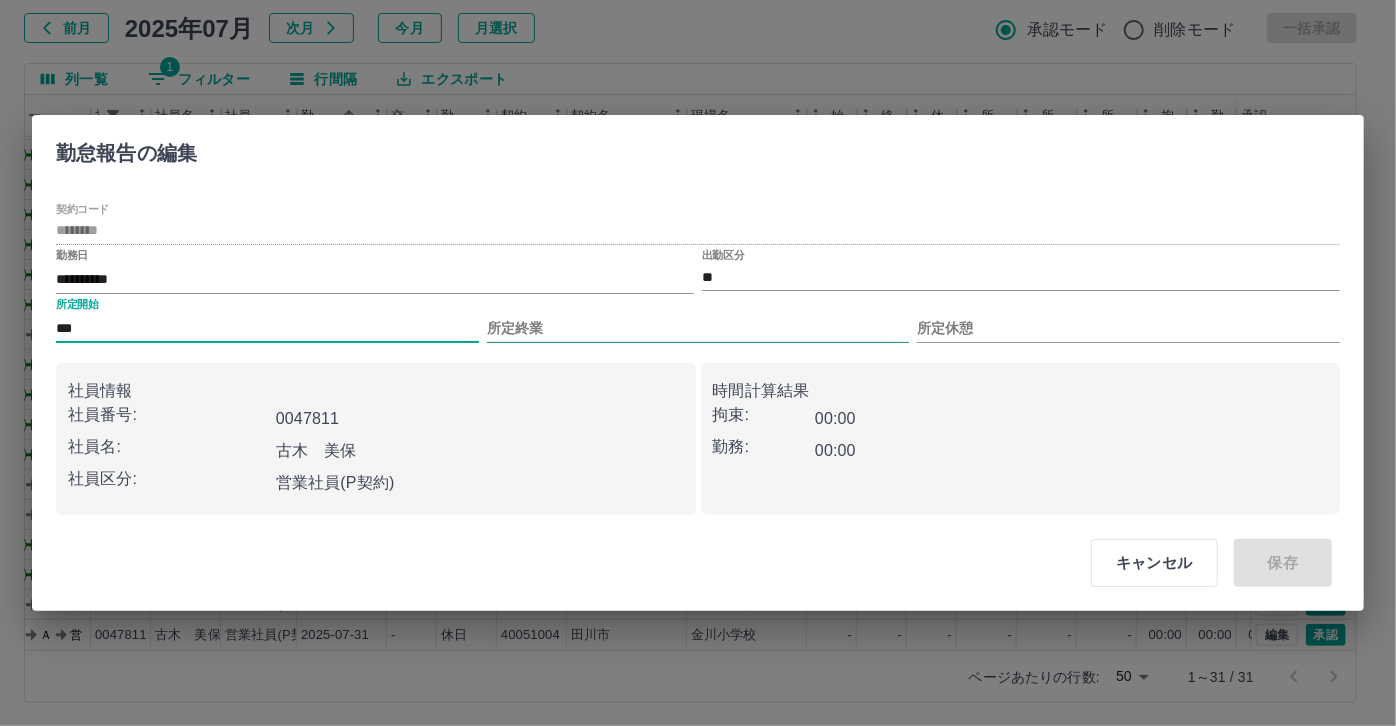 click on "所定終業" at bounding box center (698, 328) 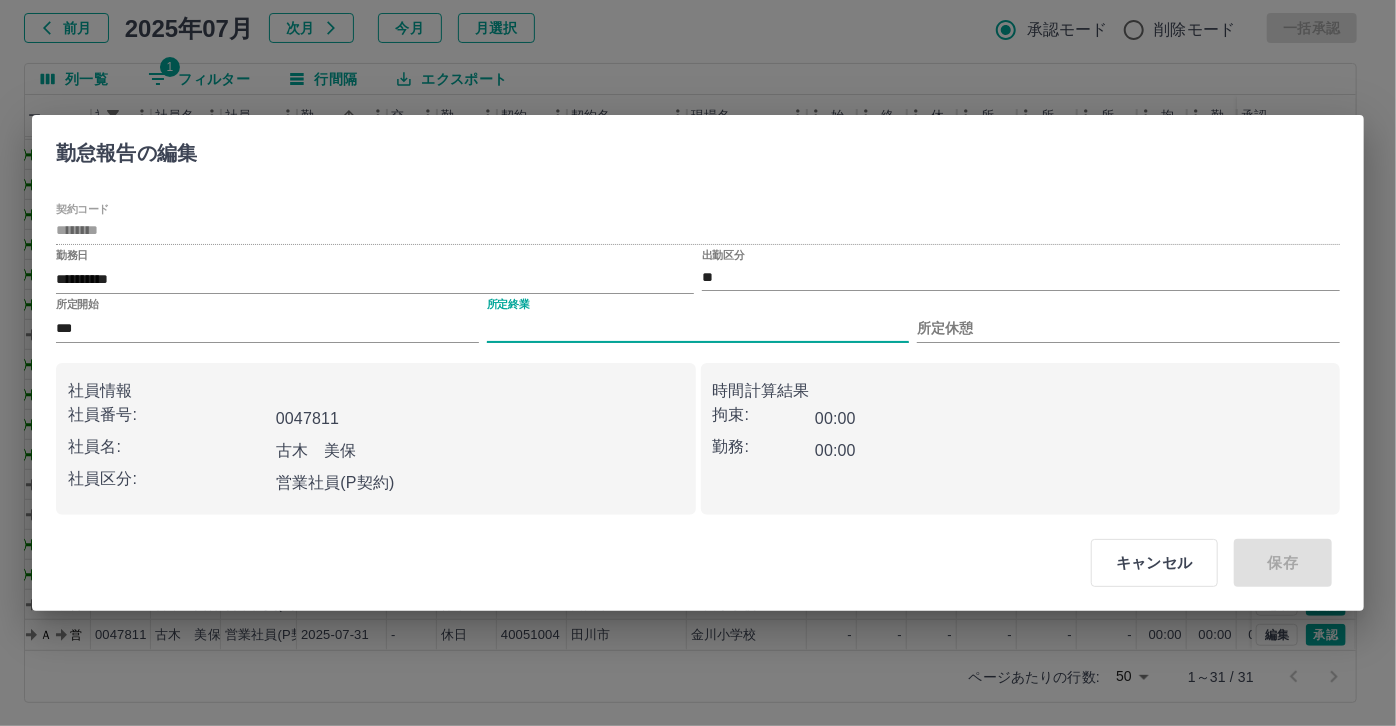 type on "****" 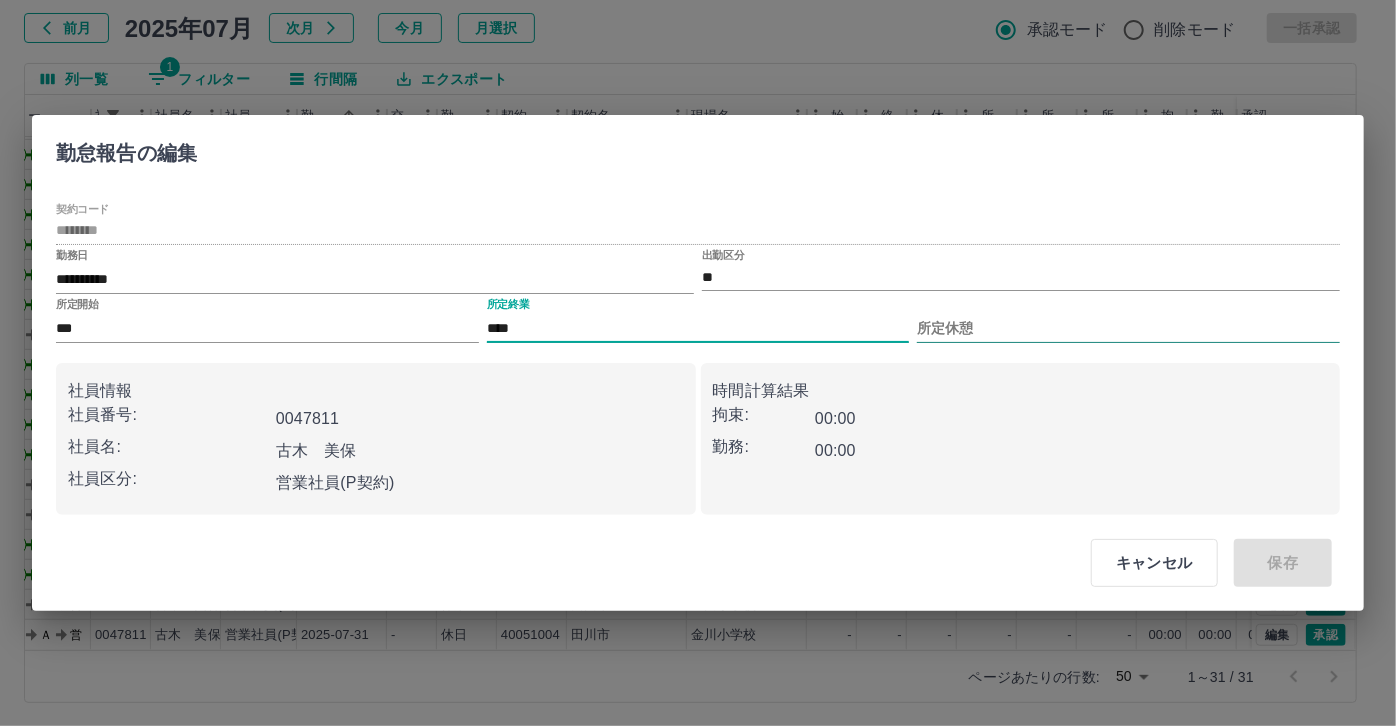 click on "所定休憩" at bounding box center (1128, 328) 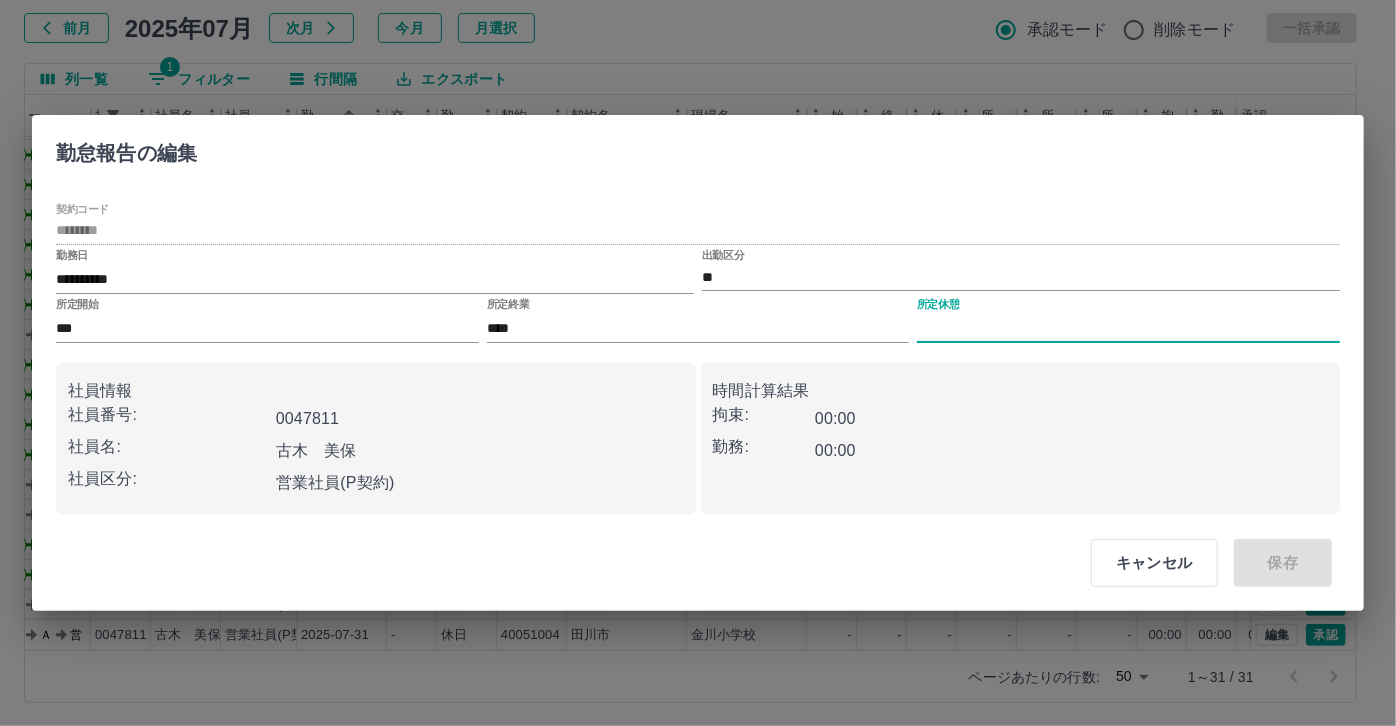 type on "****" 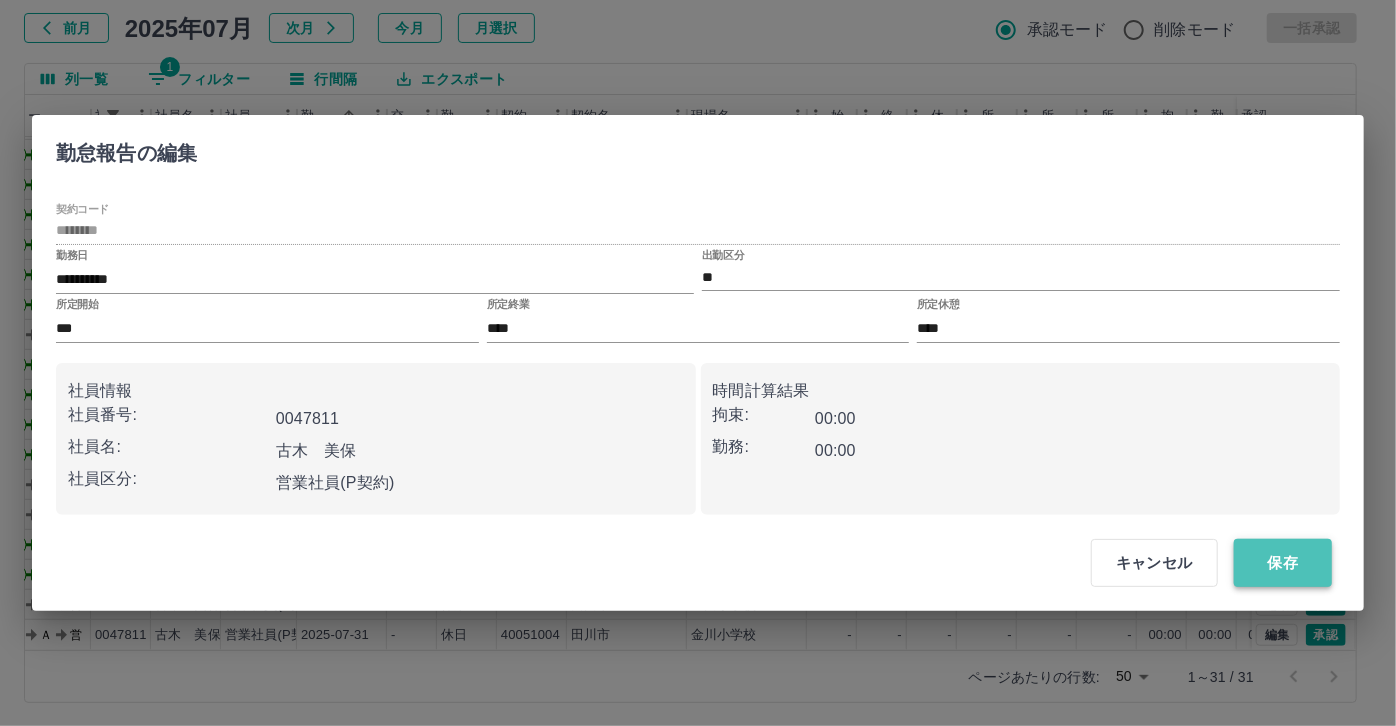 click on "保存" at bounding box center [1283, 563] 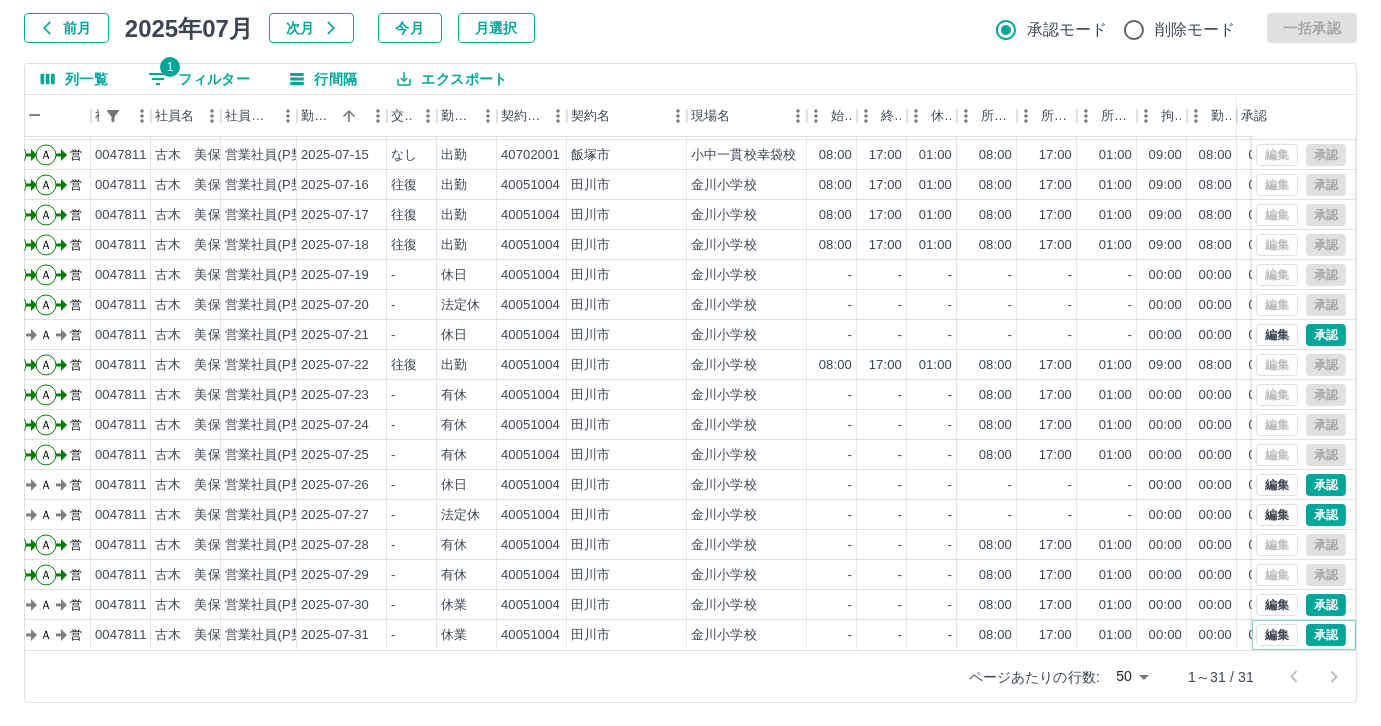 type 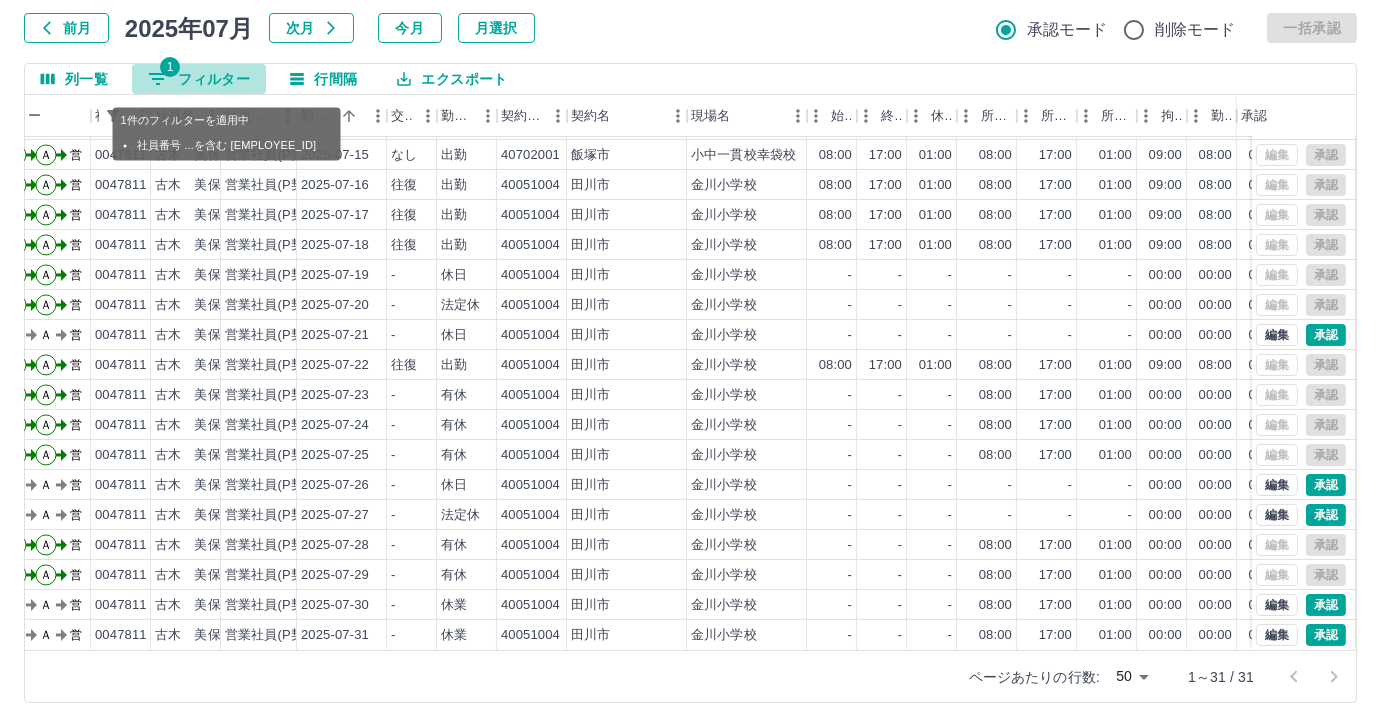 click on "1 フィルター" at bounding box center (199, 79) 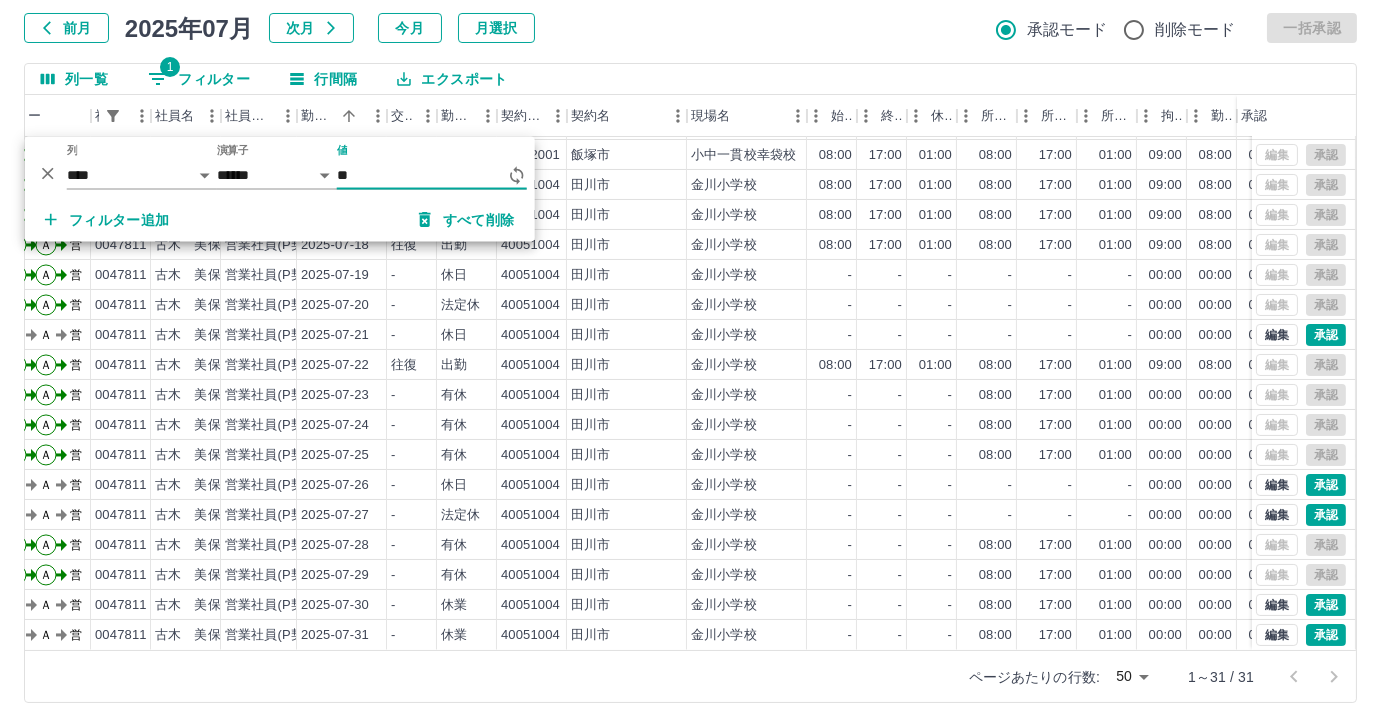type on "*" 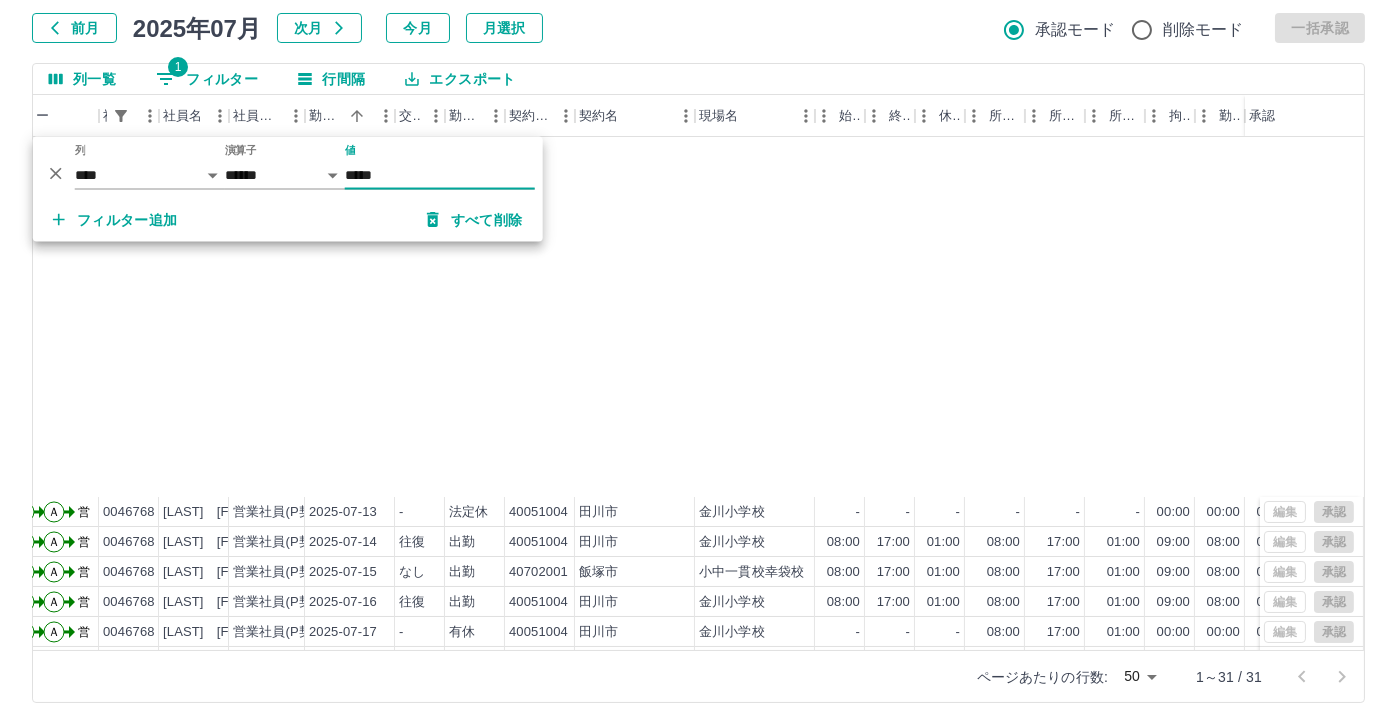 scroll, scrollTop: 431, scrollLeft: 104, axis: both 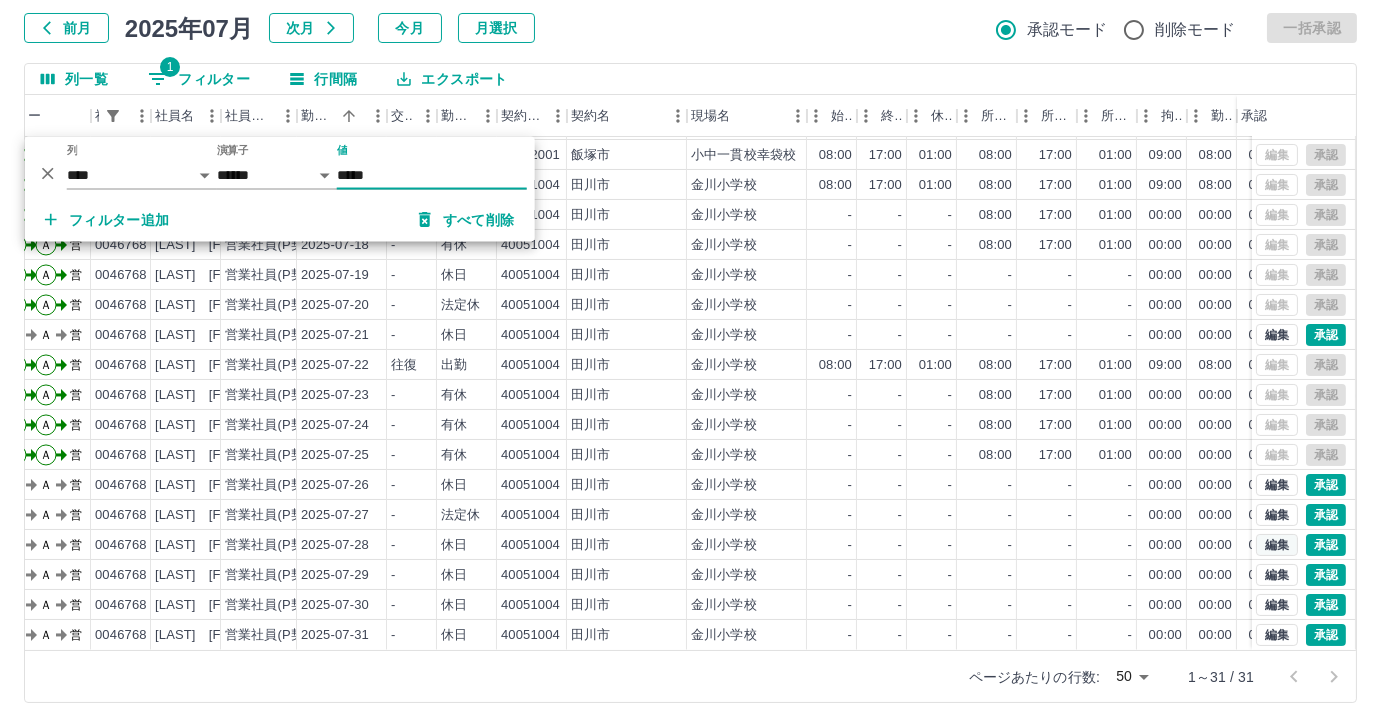 type on "*****" 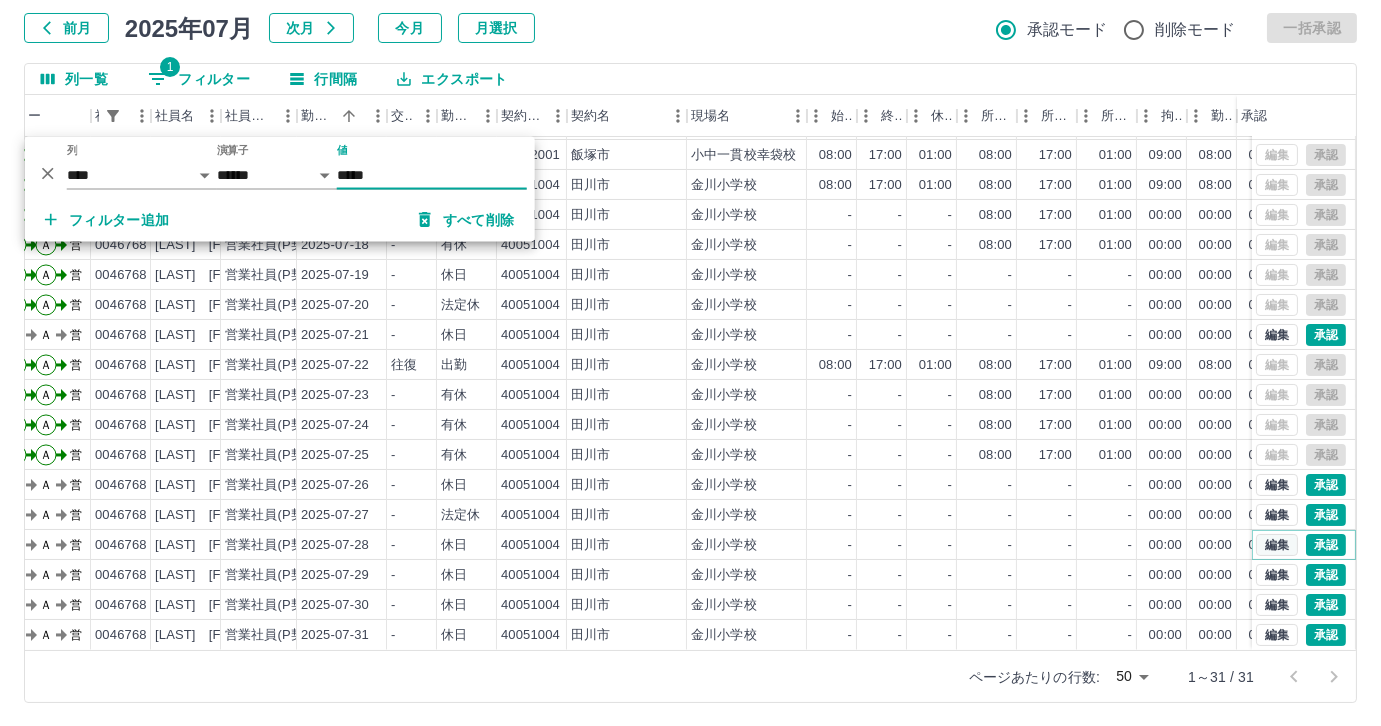 click on "編集" at bounding box center (1277, 545) 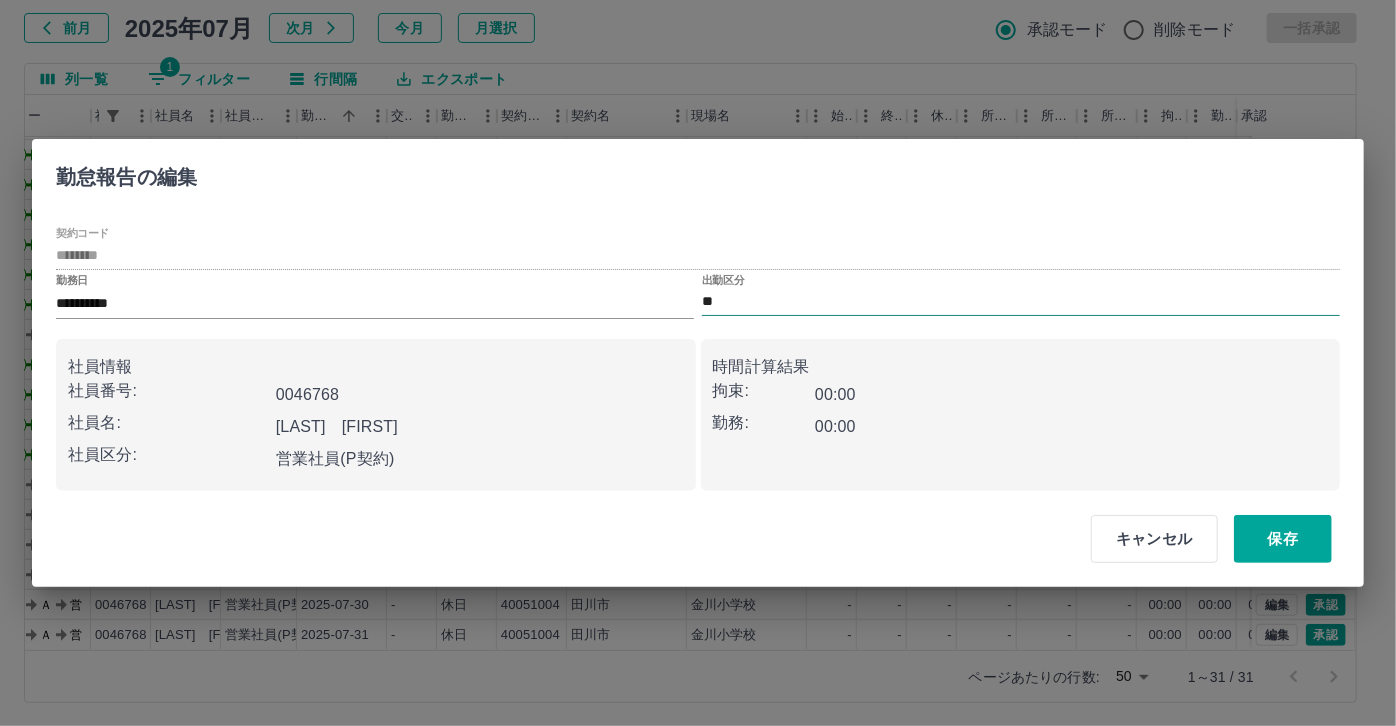 drag, startPoint x: 773, startPoint y: 298, endPoint x: 761, endPoint y: 300, distance: 12.165525 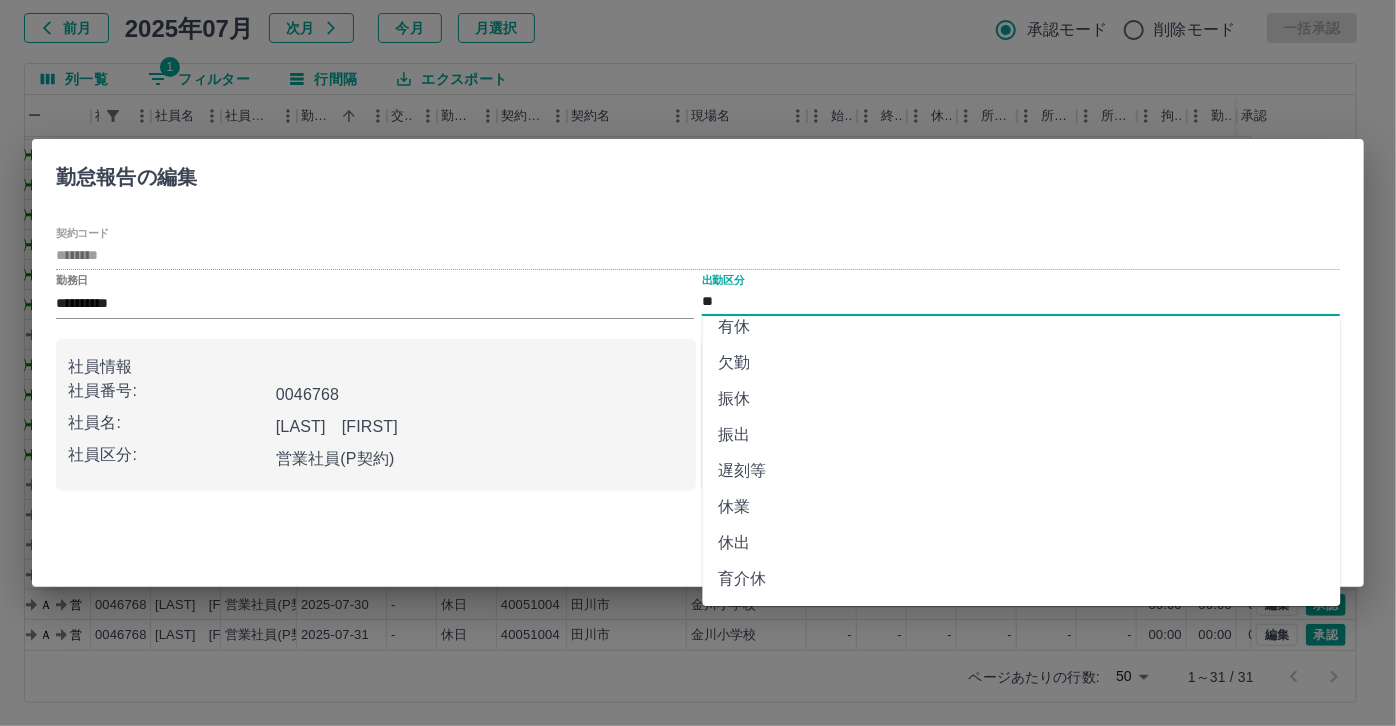 scroll, scrollTop: 181, scrollLeft: 0, axis: vertical 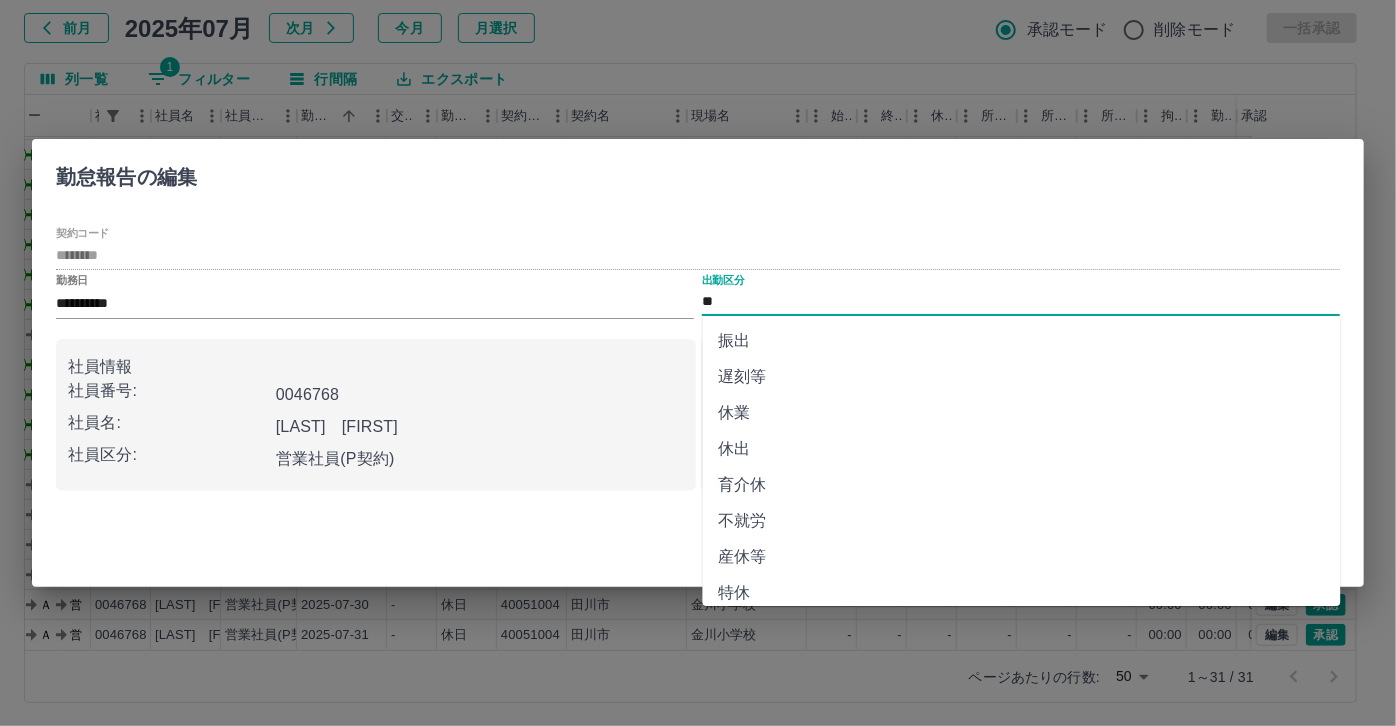 click on "休業" at bounding box center [1022, 413] 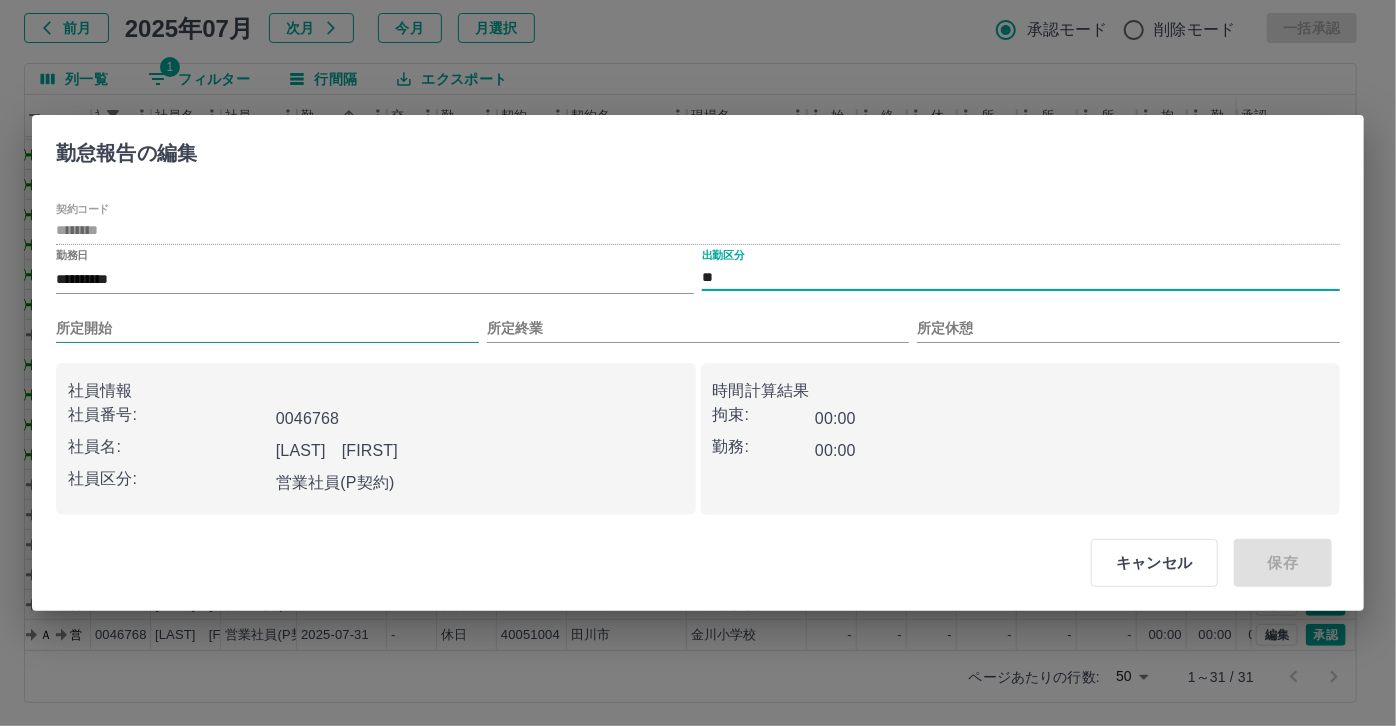 click on "所定開始" at bounding box center (267, 328) 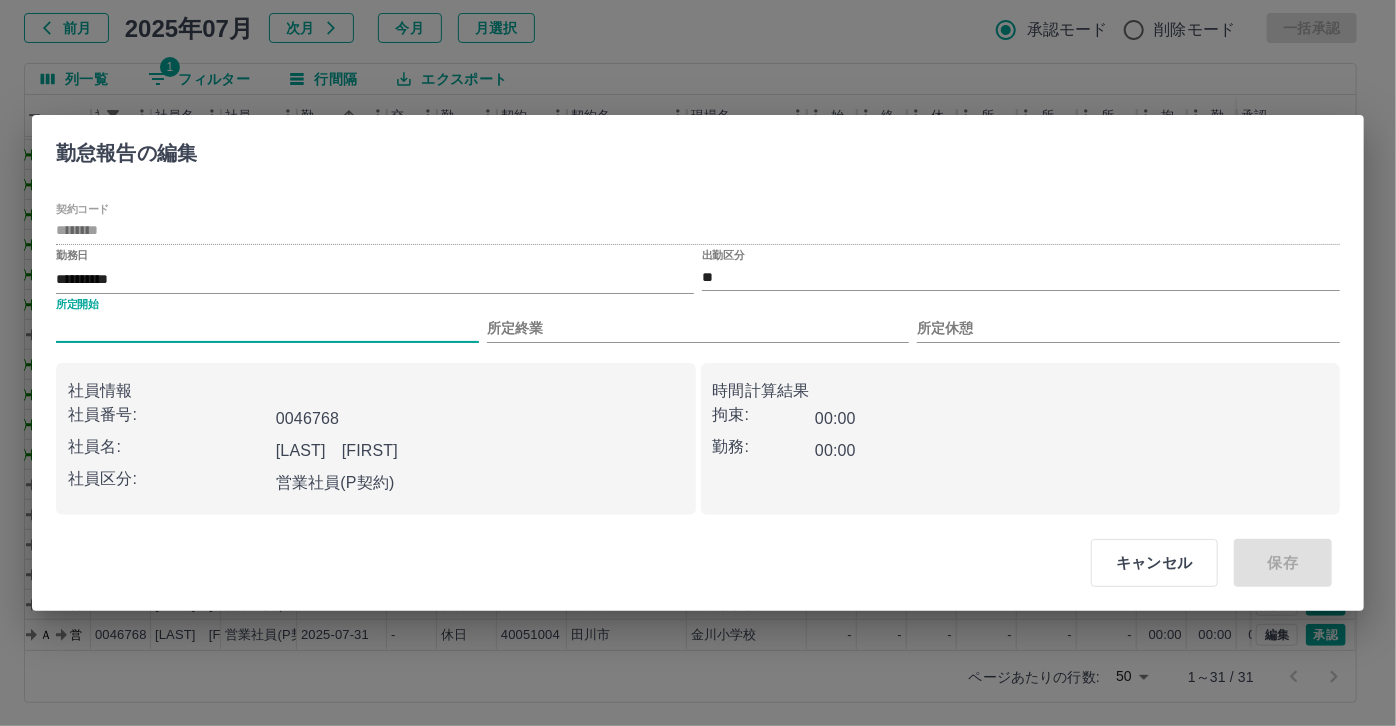 type on "***" 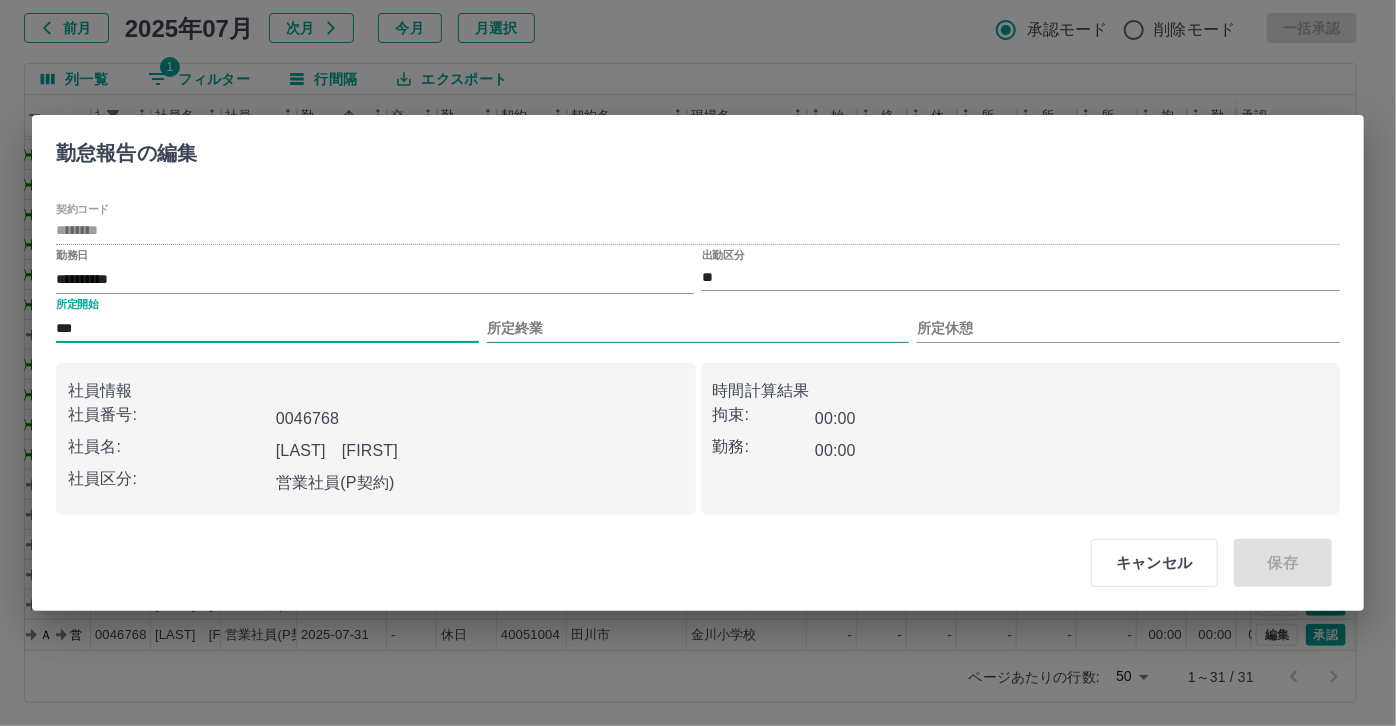click on "所定終業" at bounding box center [698, 328] 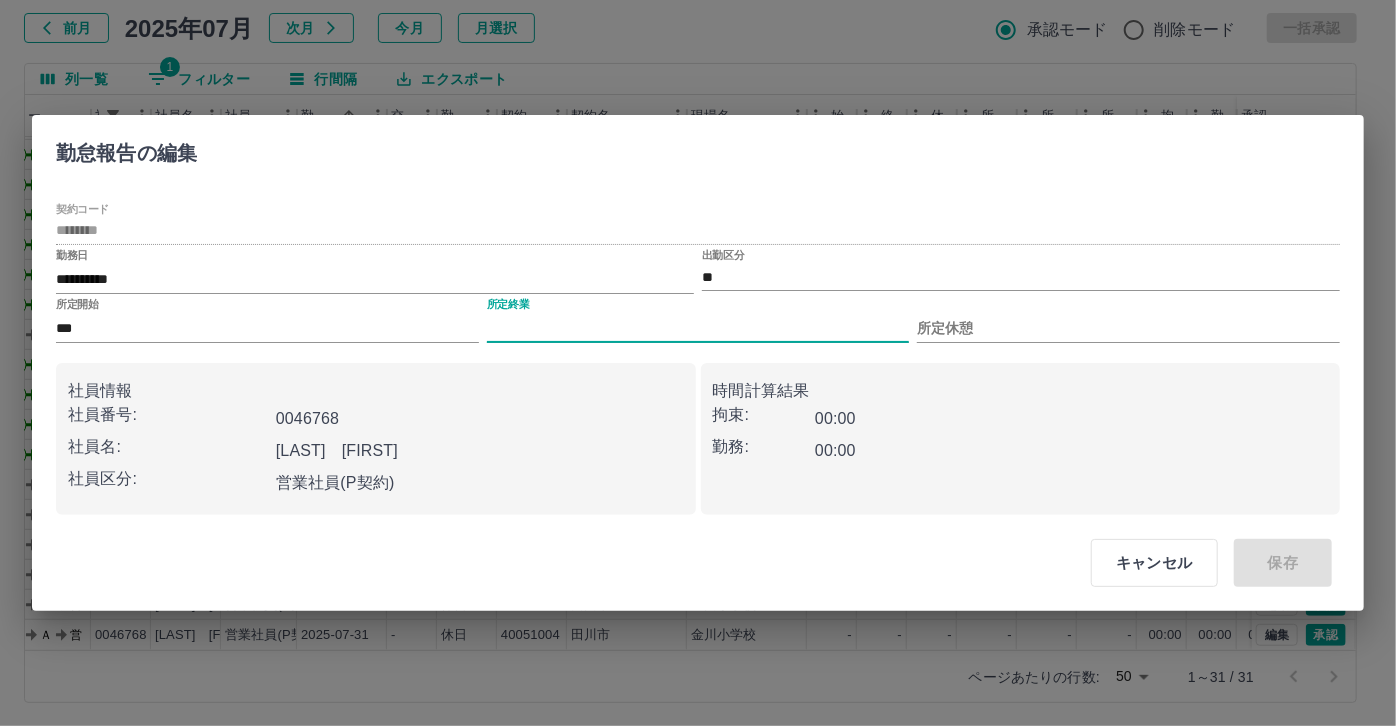 type on "****" 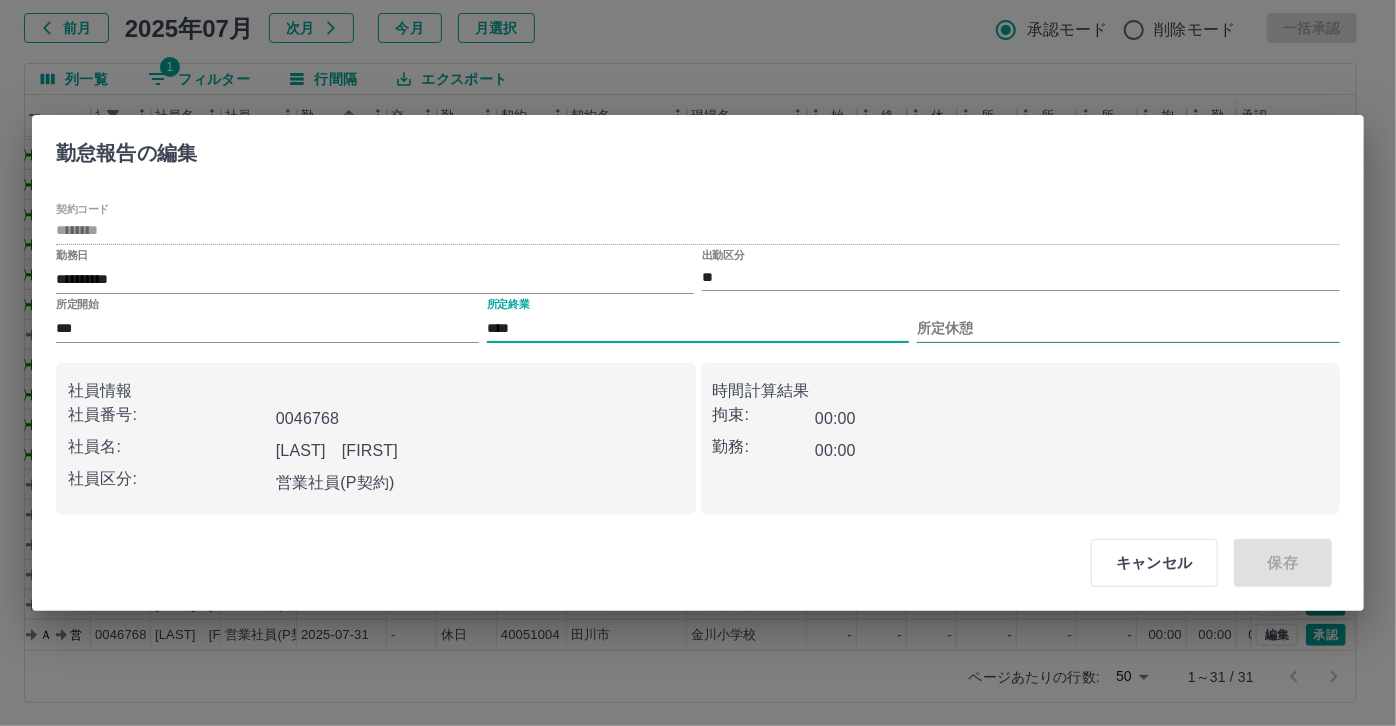 click on "所定休憩" at bounding box center [1128, 328] 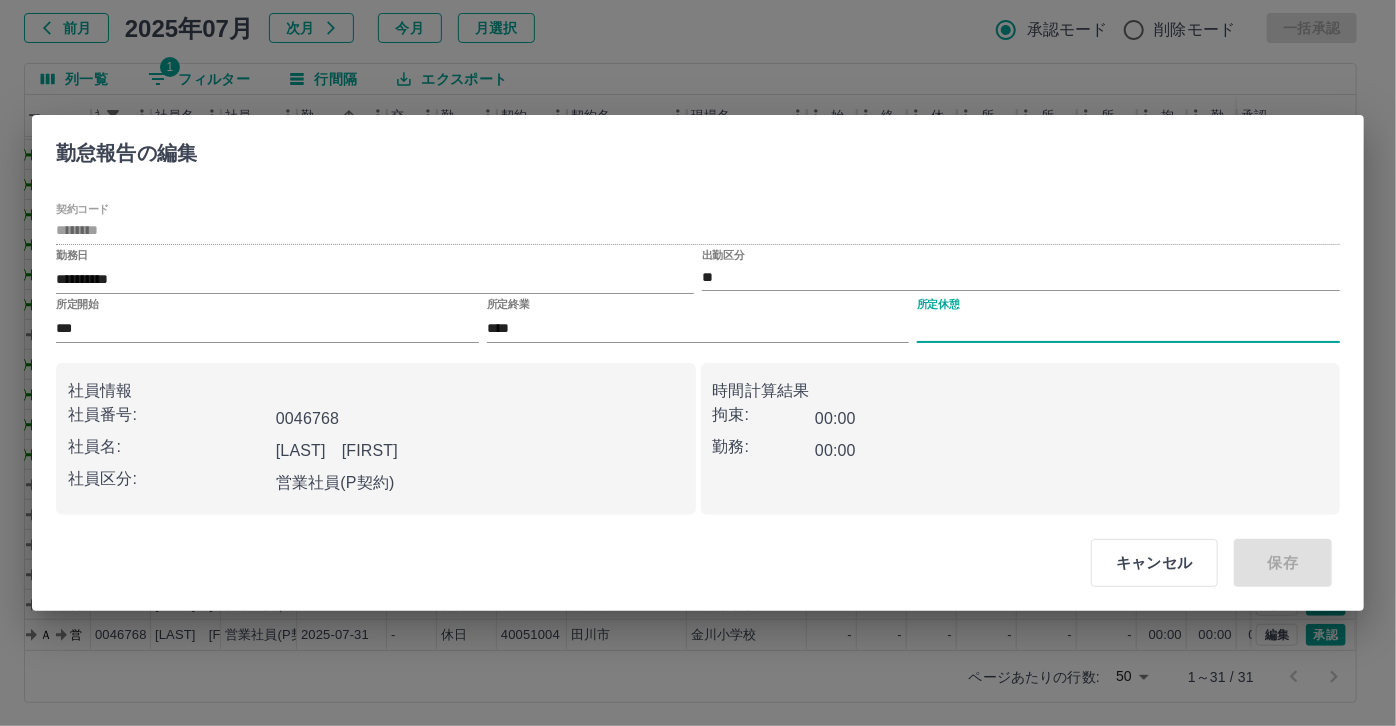 type on "****" 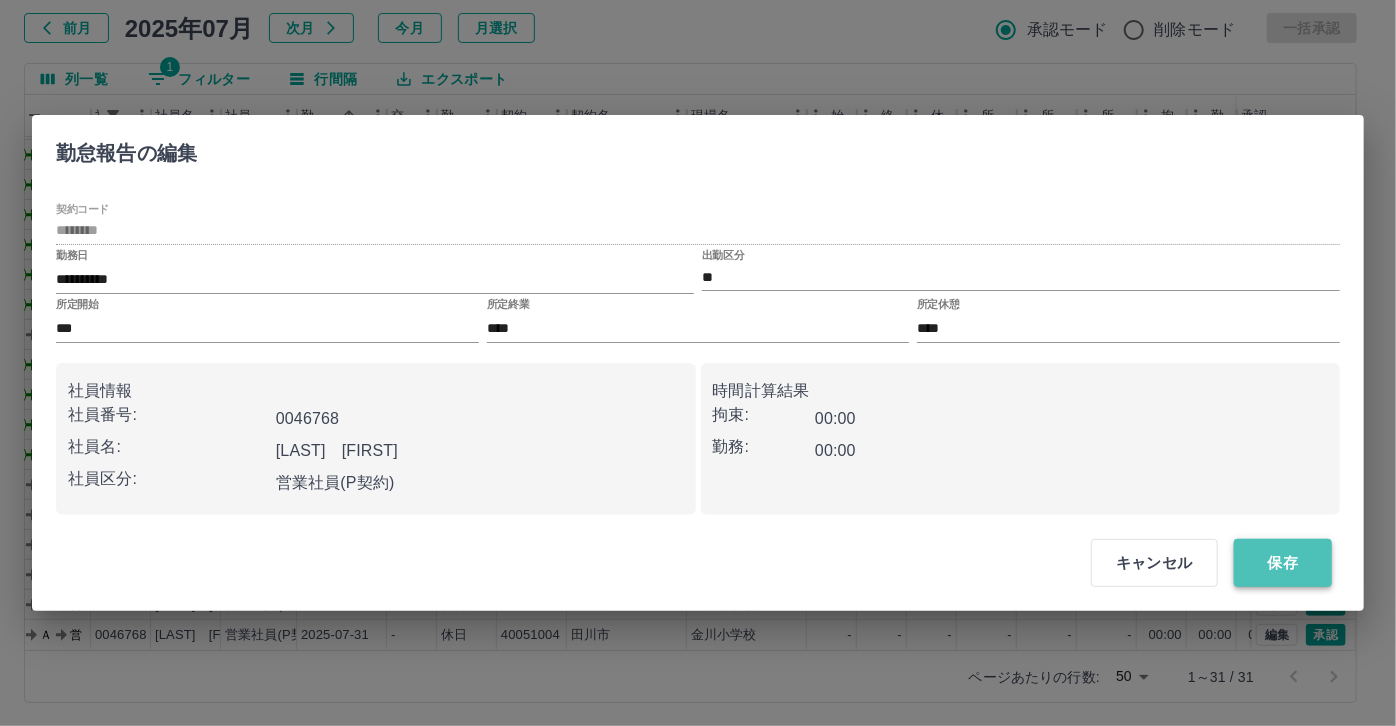 click on "保存" at bounding box center (1283, 563) 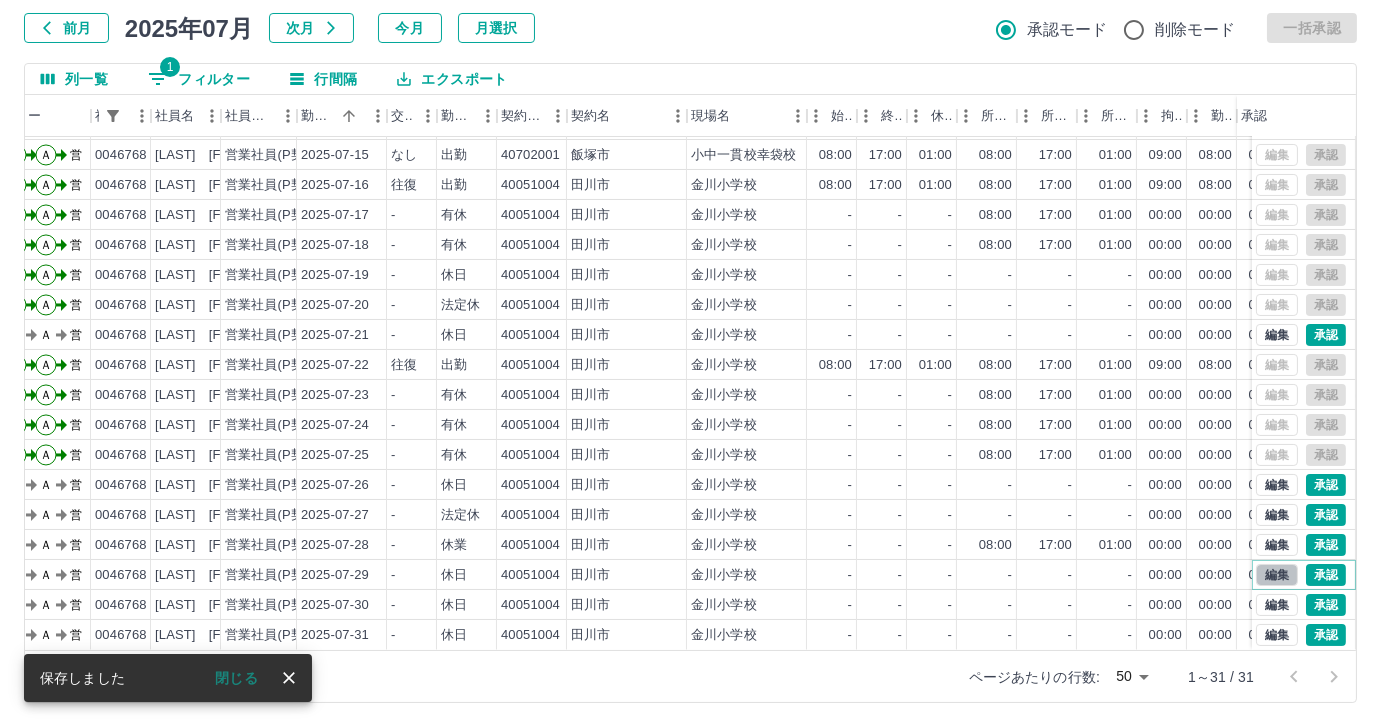 click on "編集" at bounding box center [1277, 575] 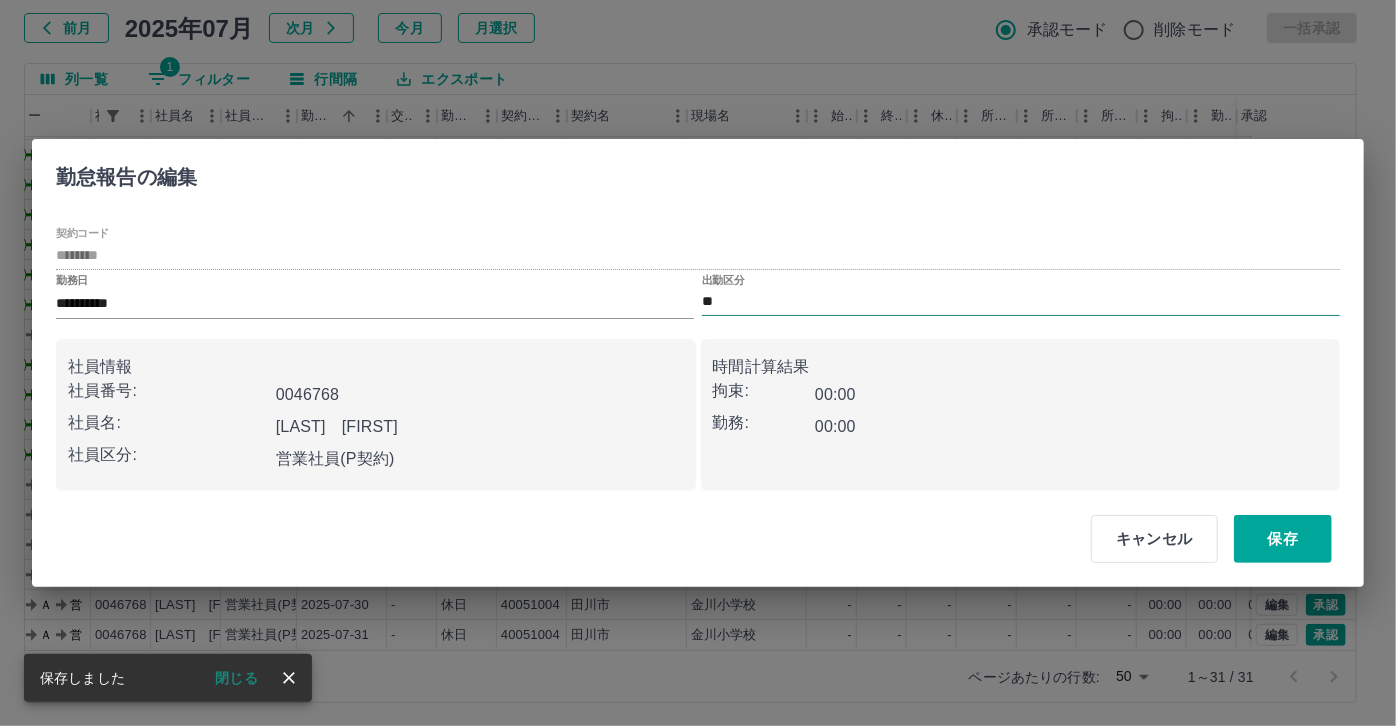 click on "**" at bounding box center [1021, 302] 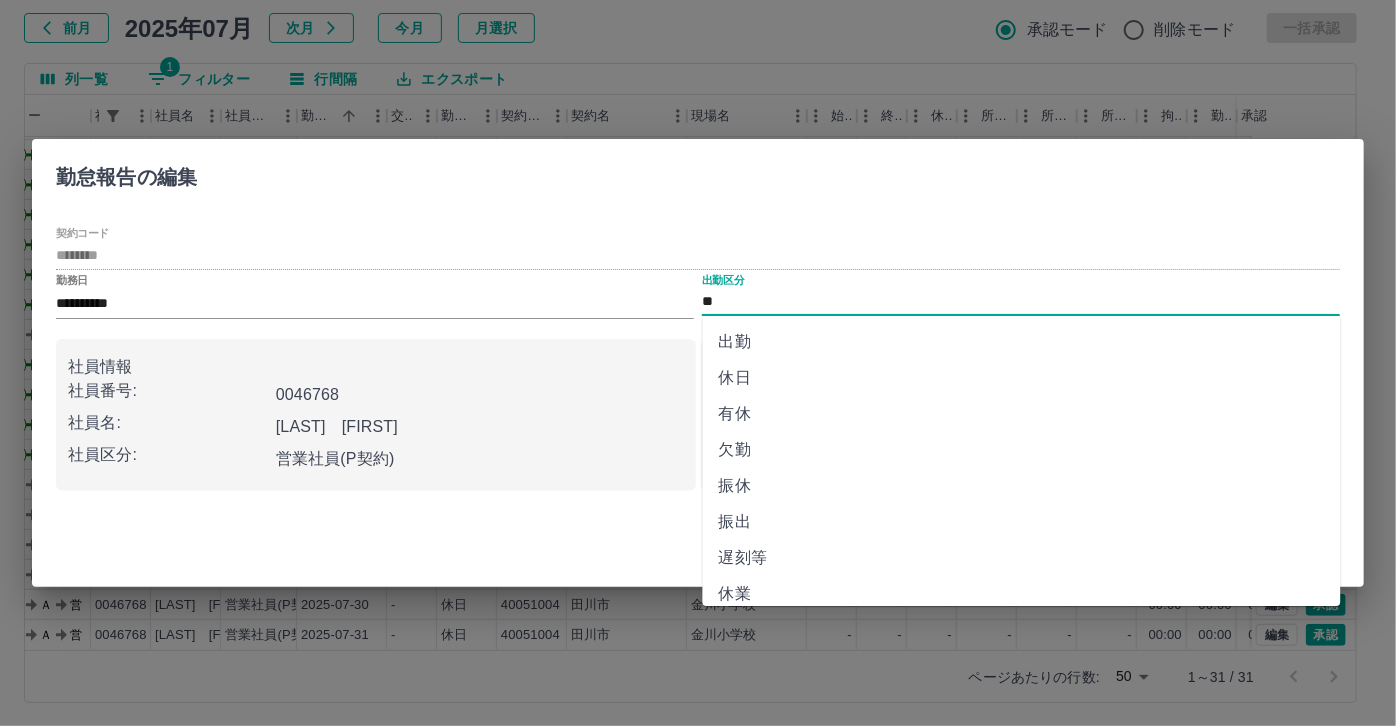 scroll, scrollTop: 90, scrollLeft: 0, axis: vertical 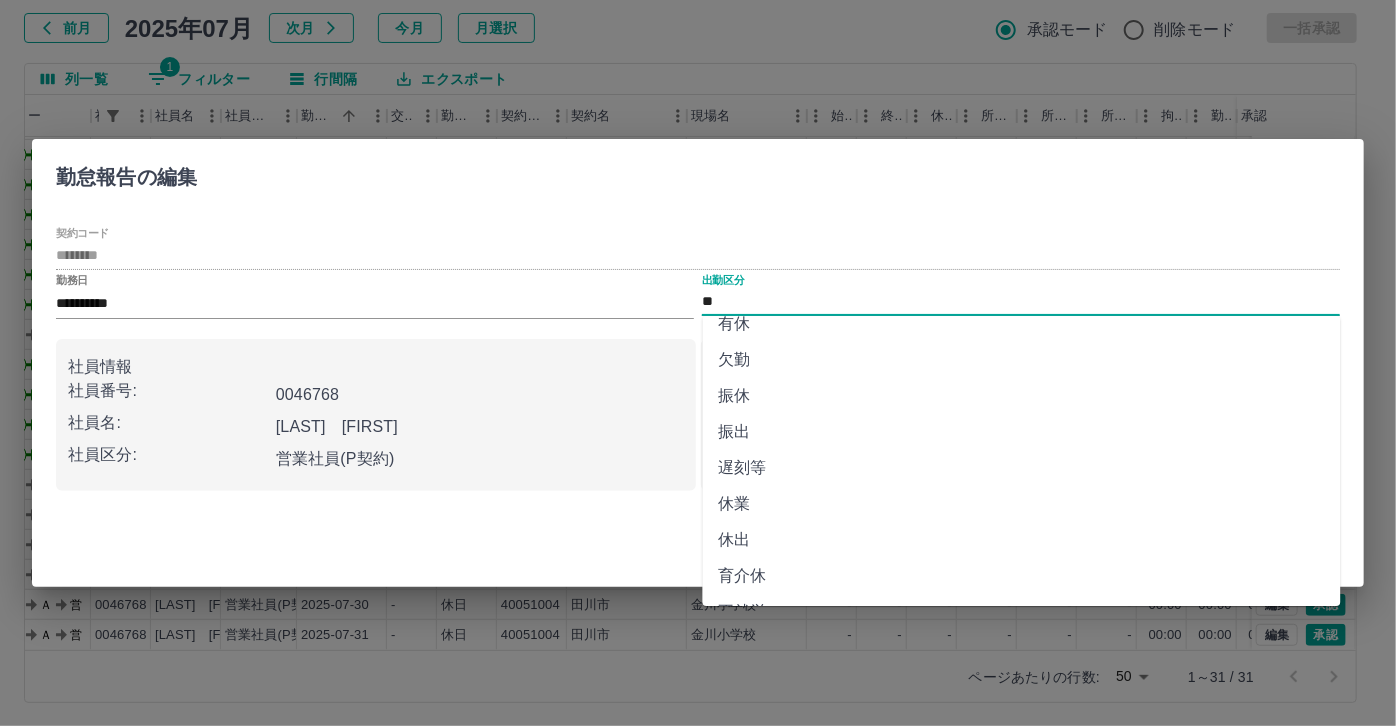 click on "休業" at bounding box center [1022, 504] 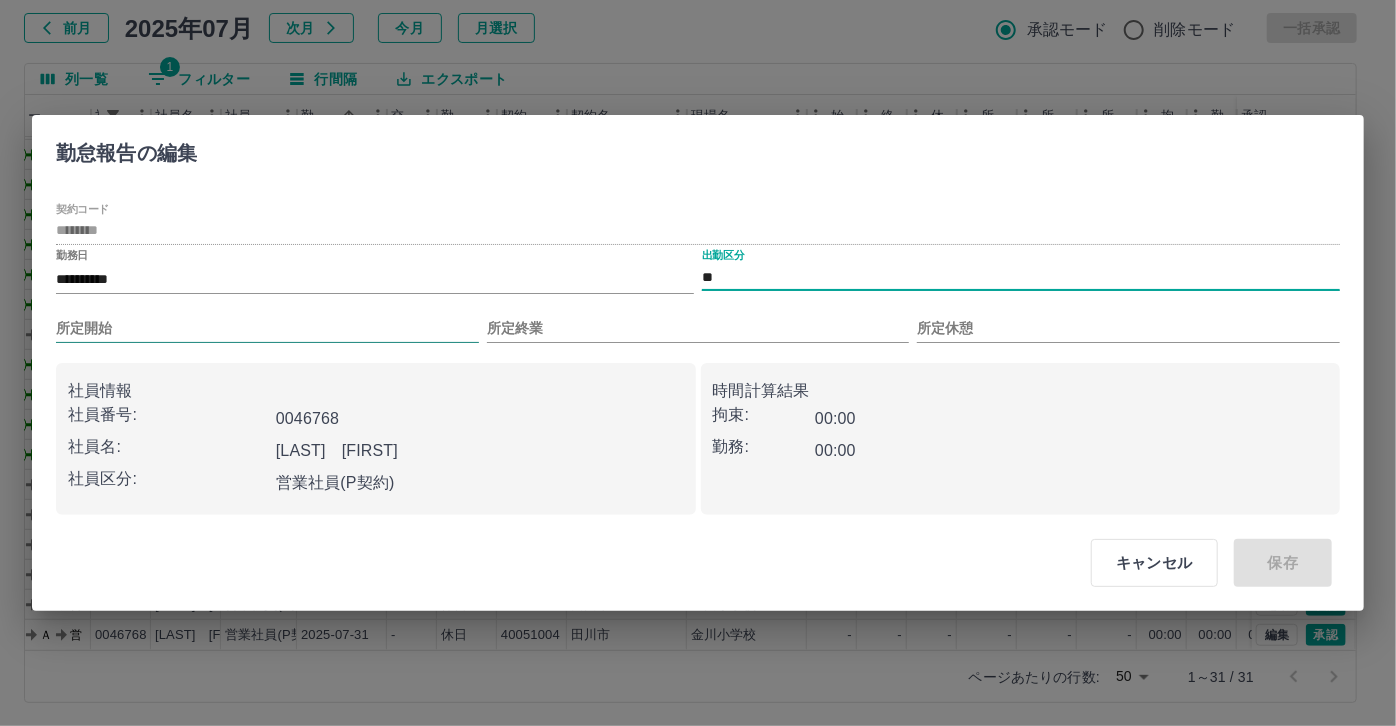 click on "所定開始" at bounding box center (267, 328) 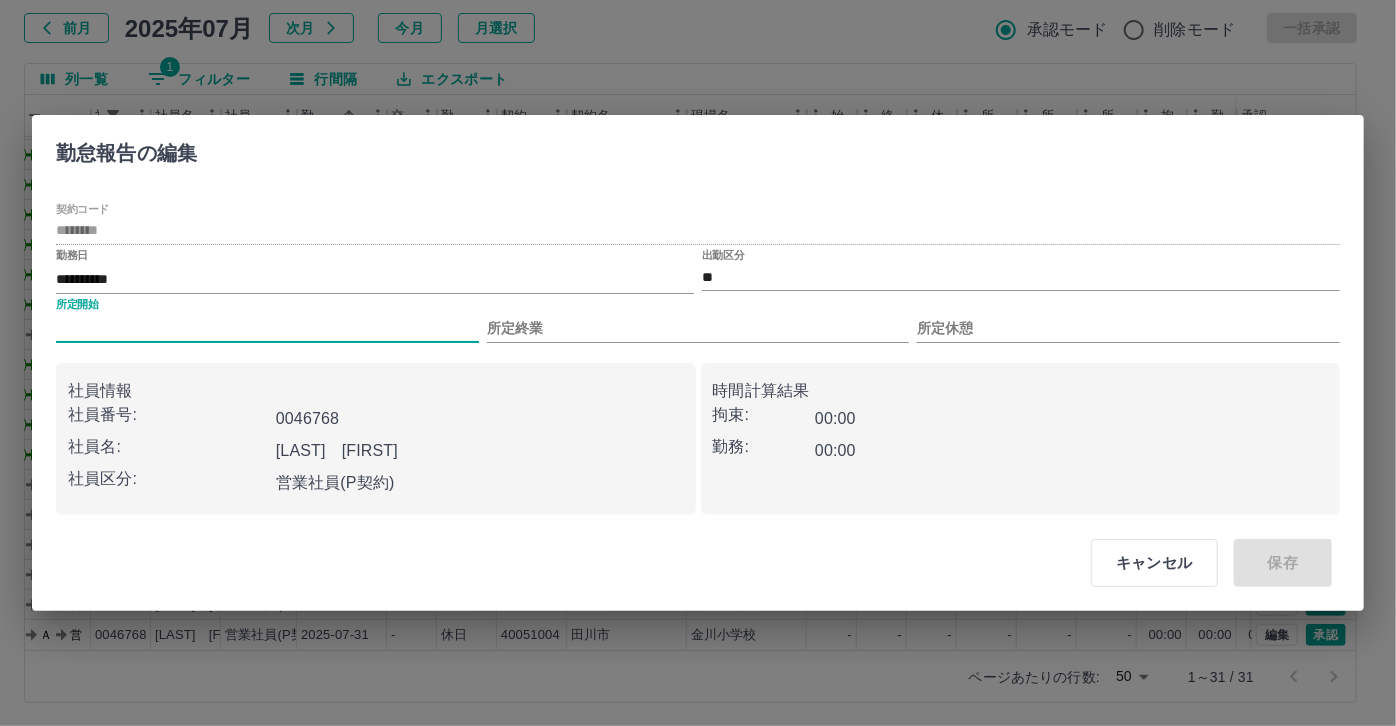 type on "***" 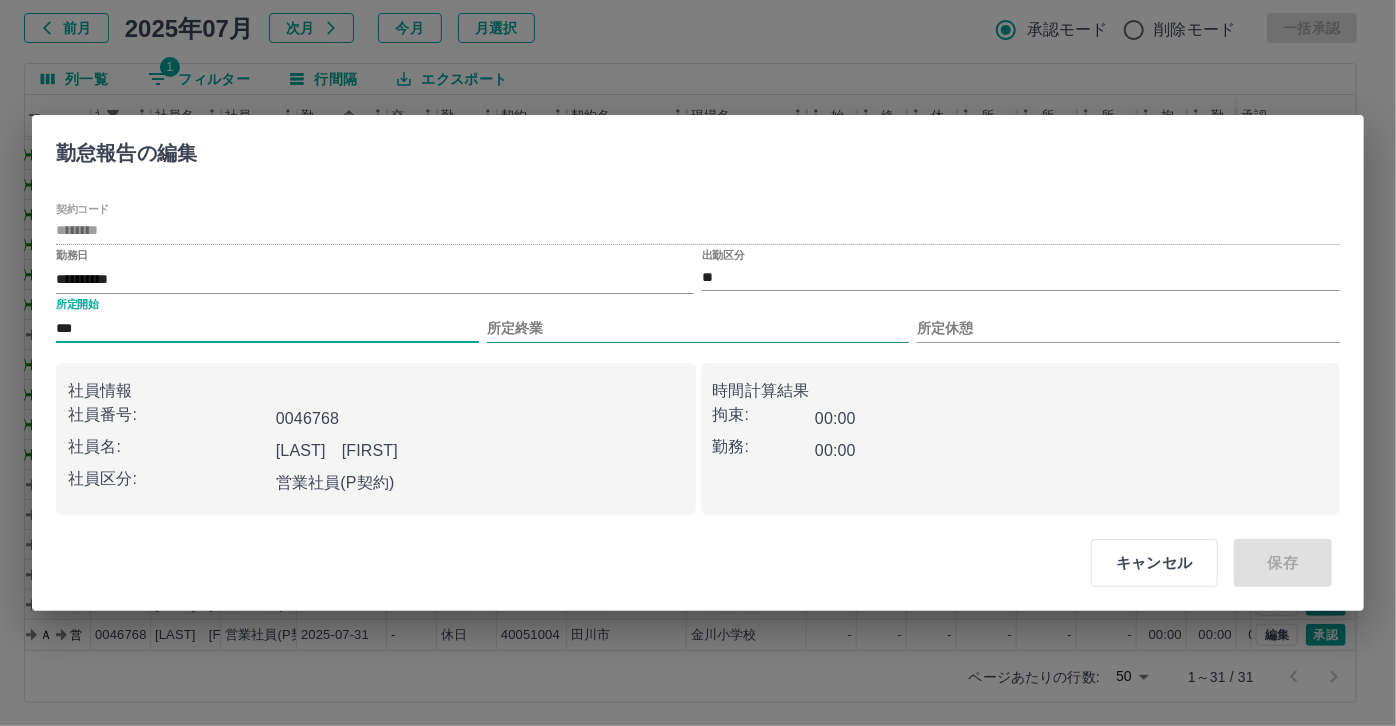 click on "所定終業" at bounding box center (698, 328) 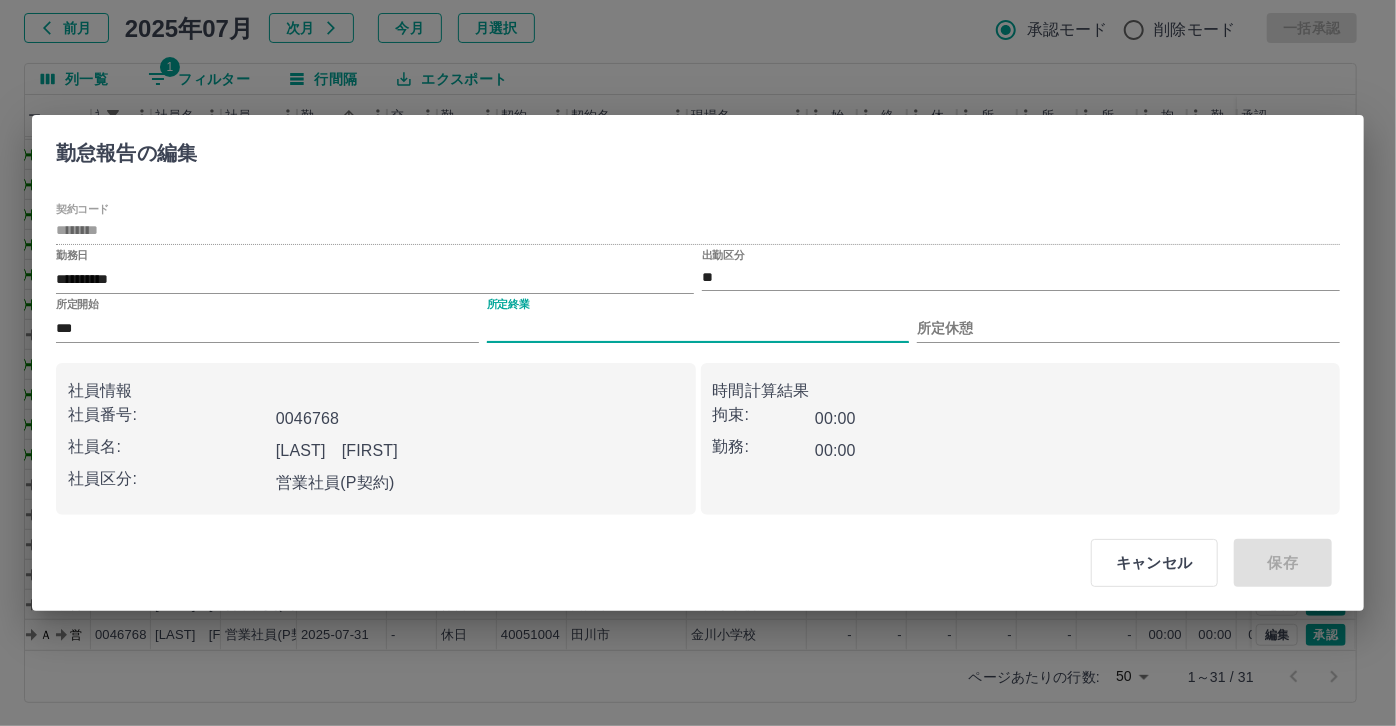 type on "****" 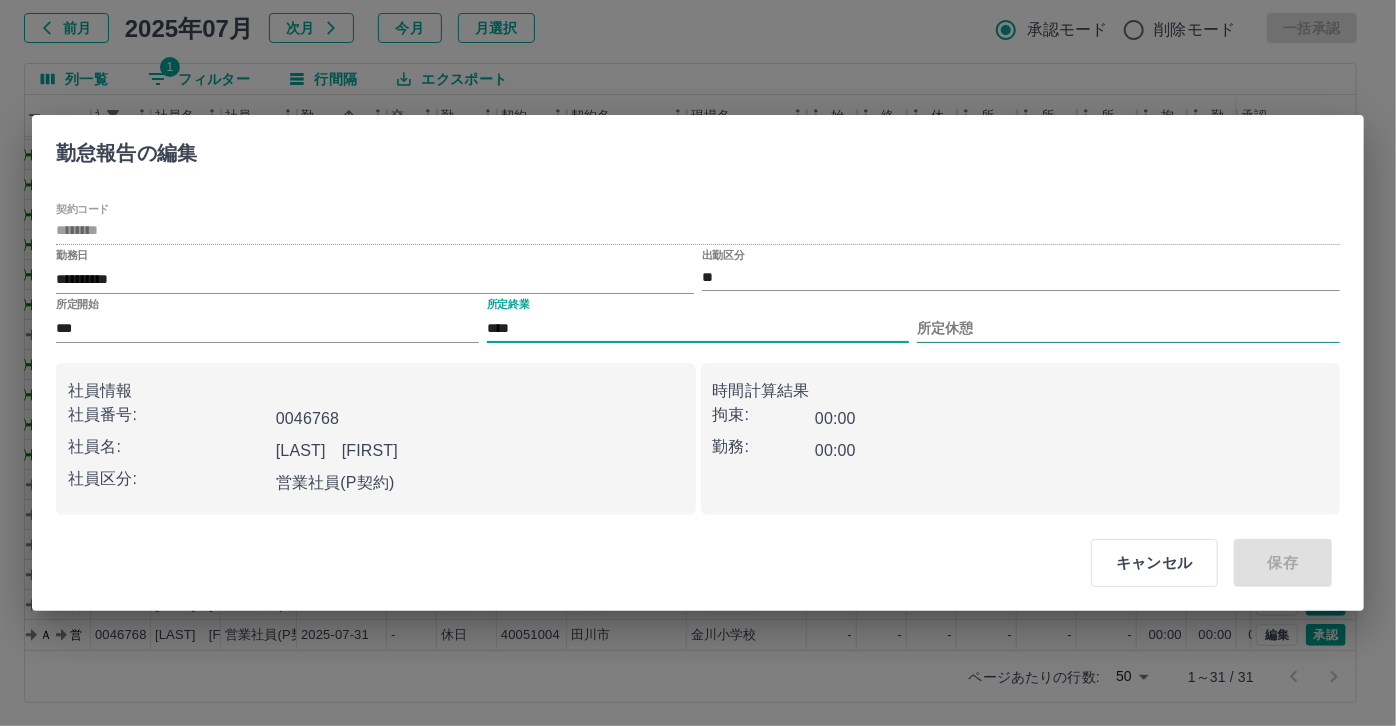 click on "所定休憩" at bounding box center (1128, 328) 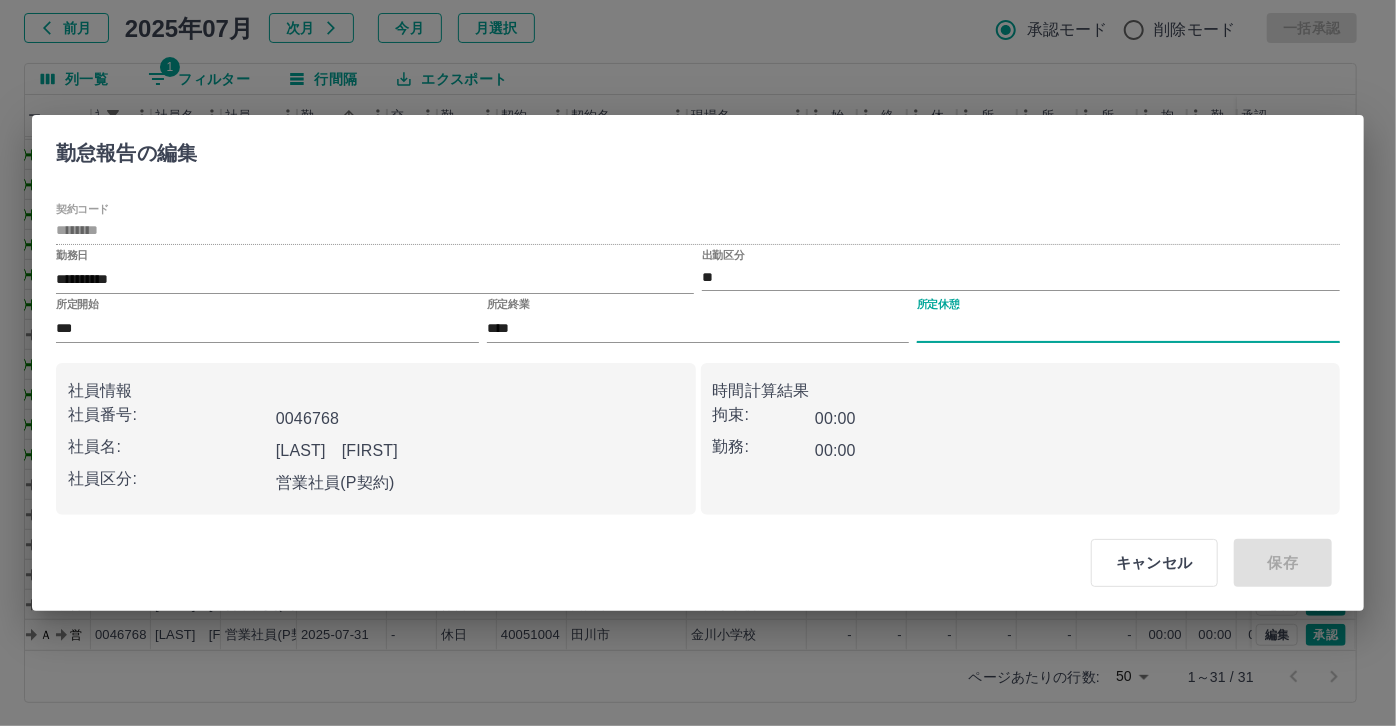 type on "****" 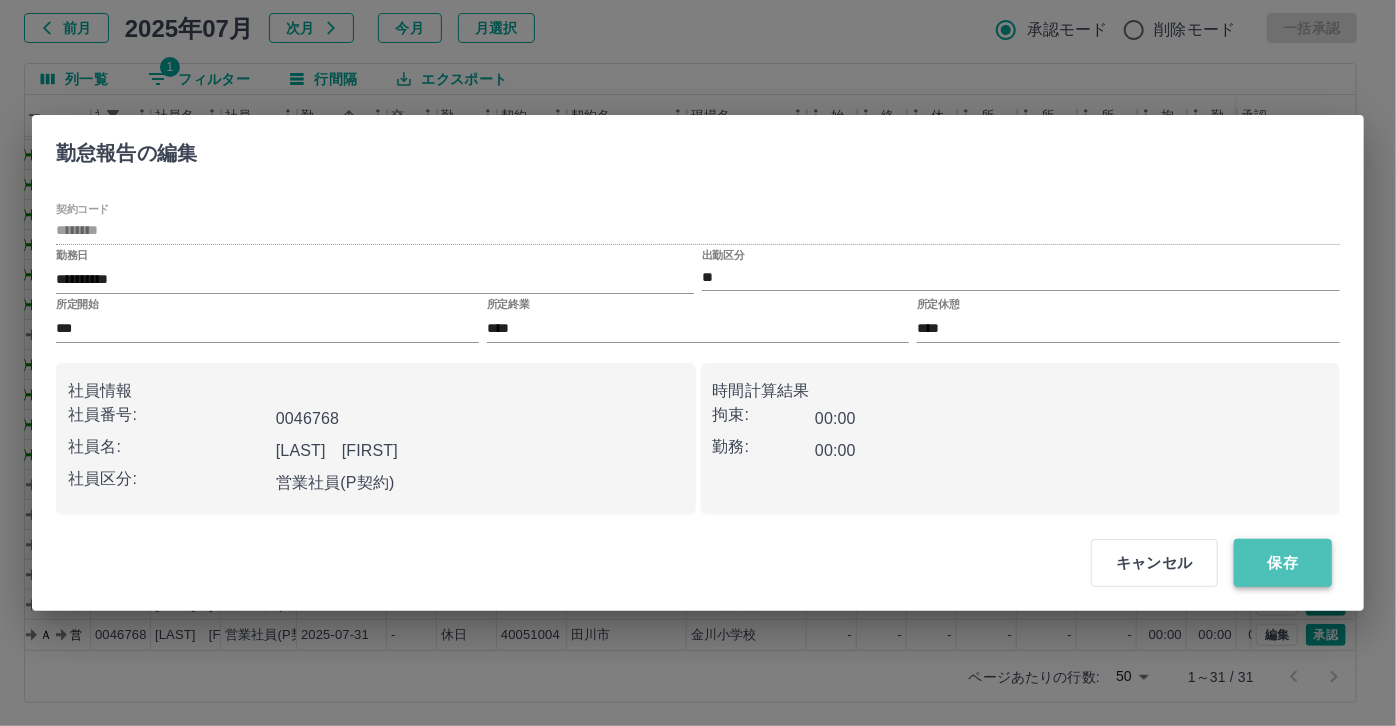 click on "保存" at bounding box center (1283, 563) 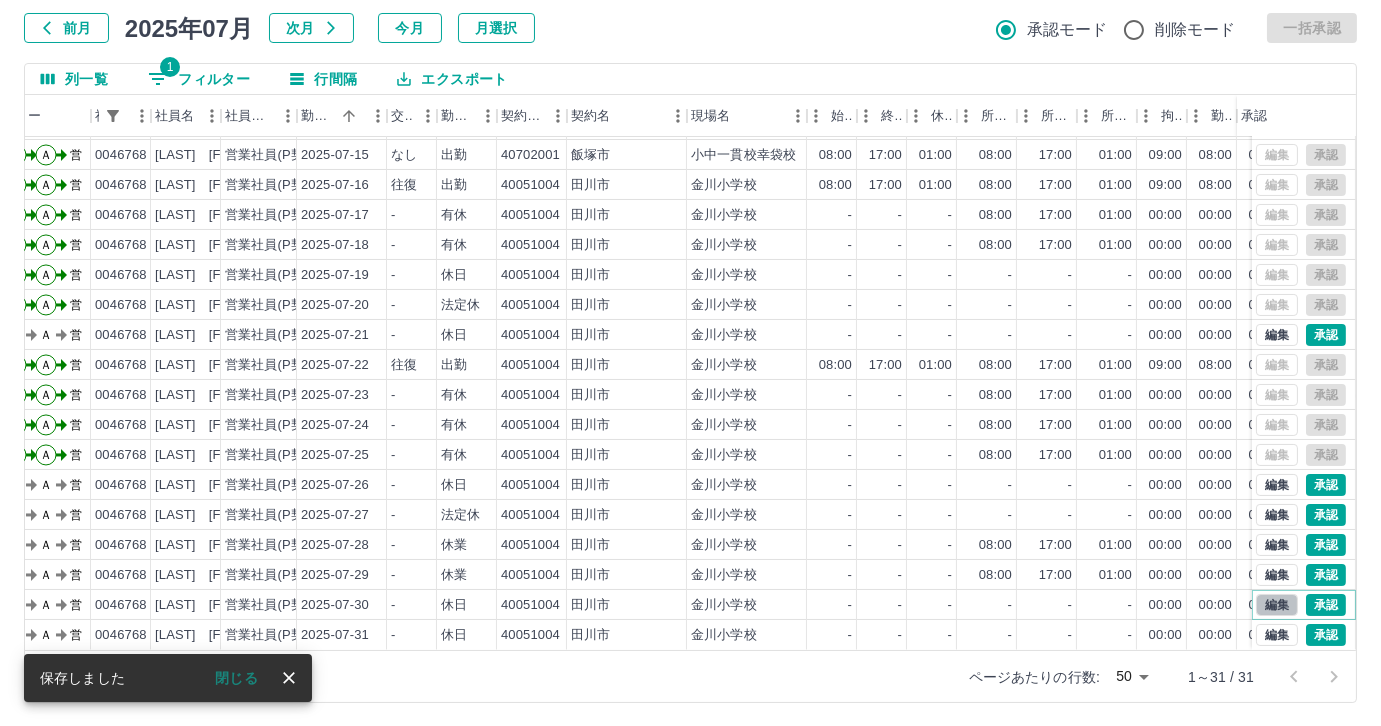 click on "編集" at bounding box center [1277, 605] 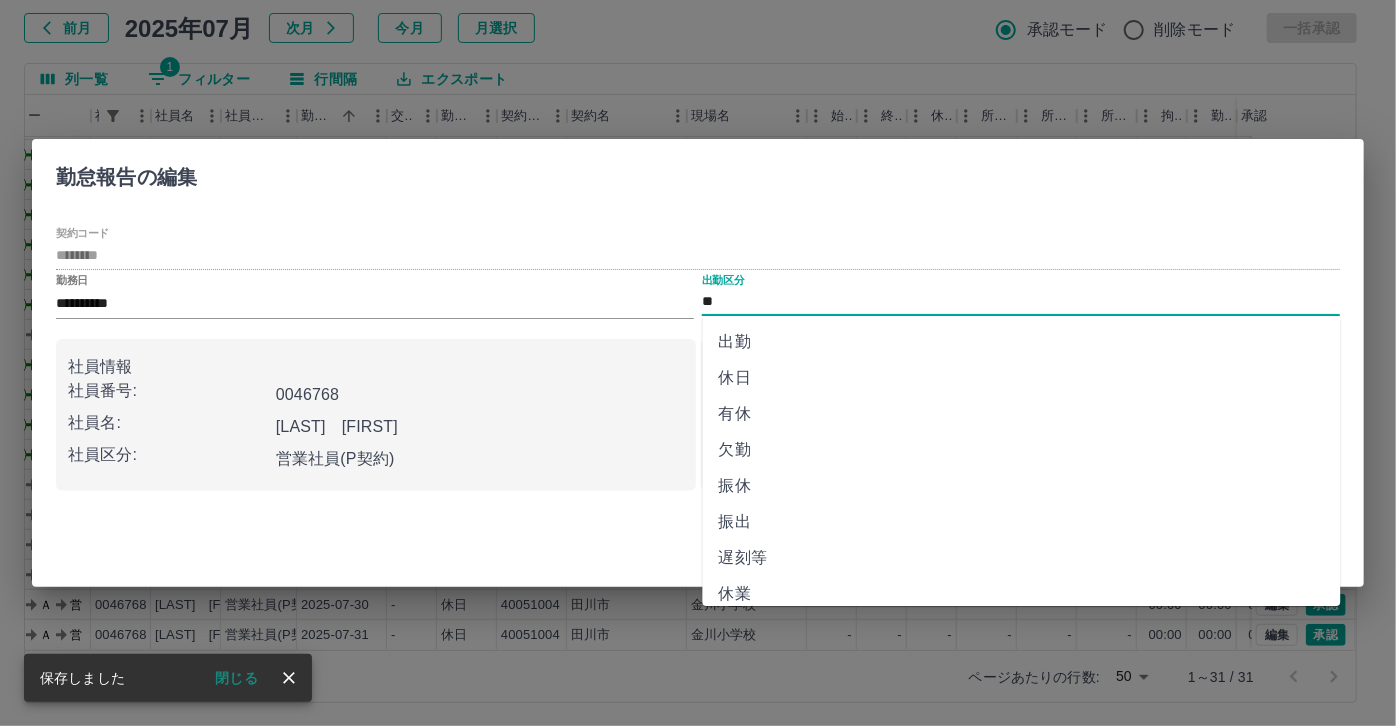 click on "**" at bounding box center (1021, 302) 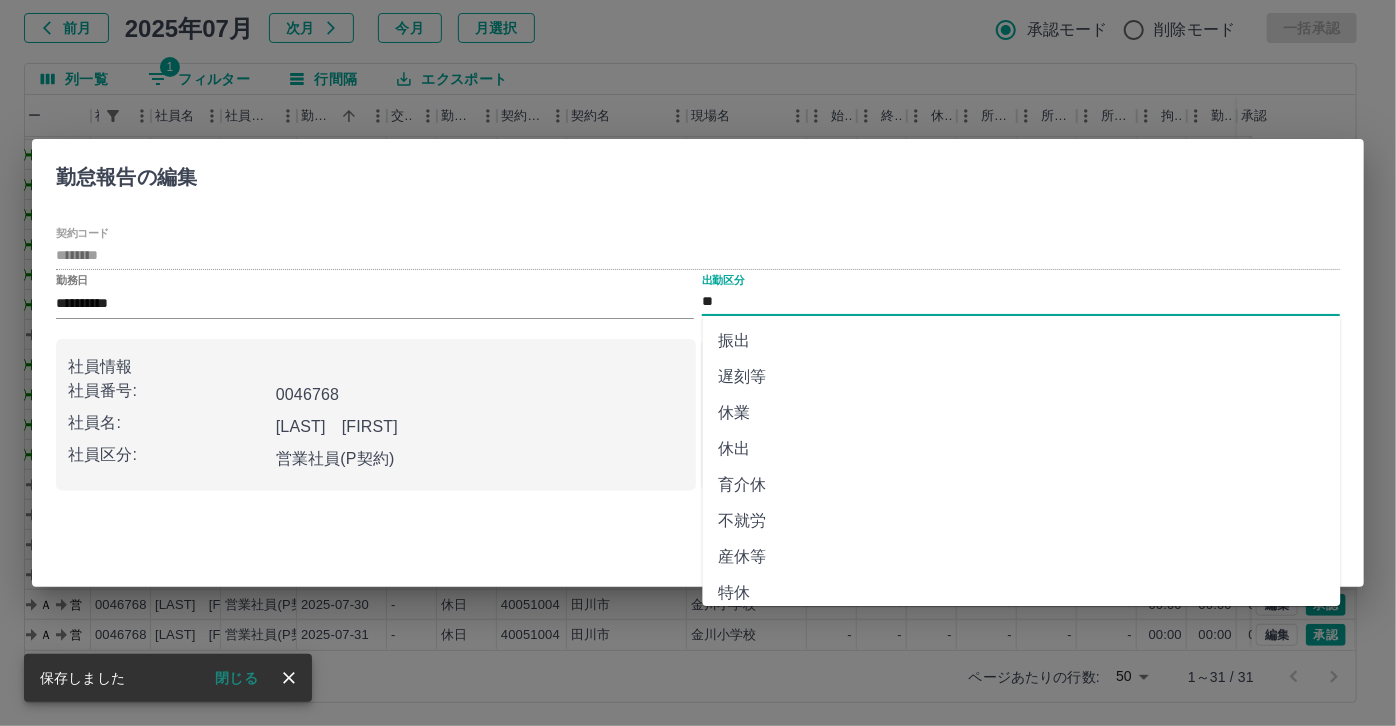 scroll, scrollTop: 181, scrollLeft: 0, axis: vertical 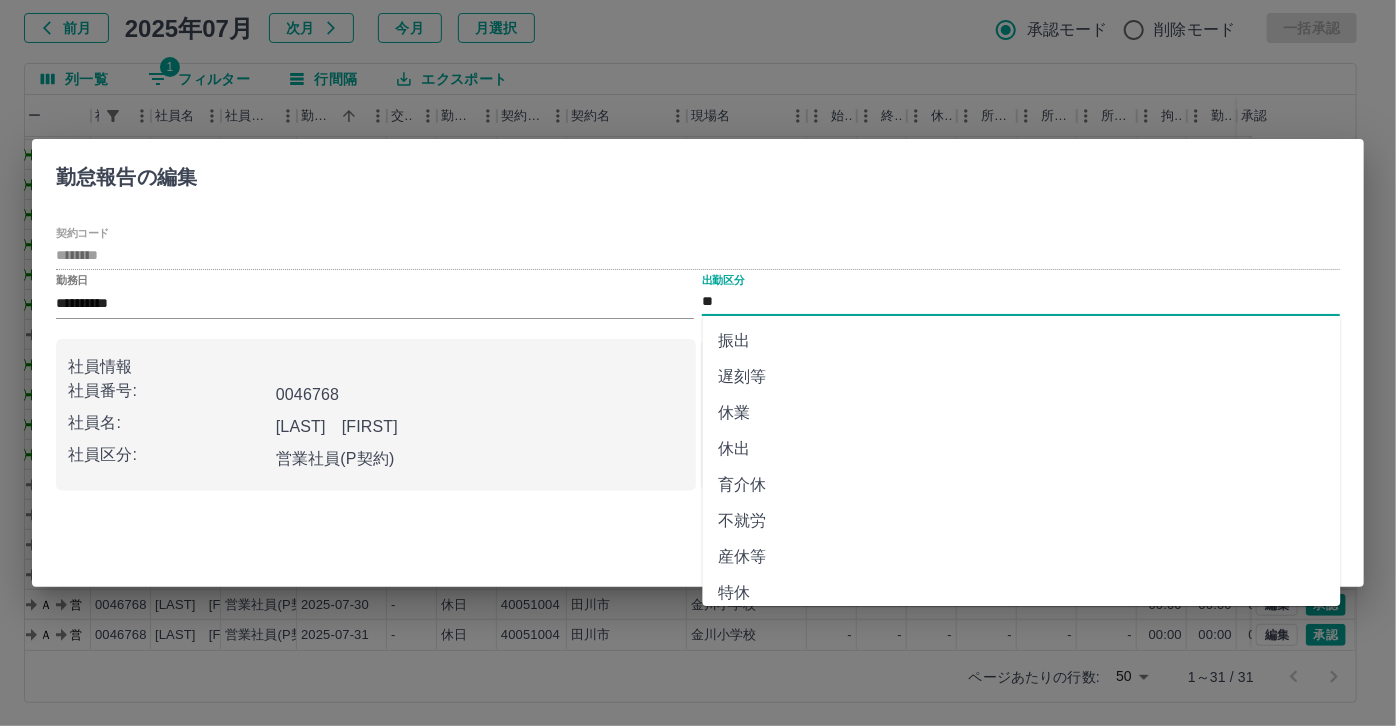 click on "休業" at bounding box center (1022, 413) 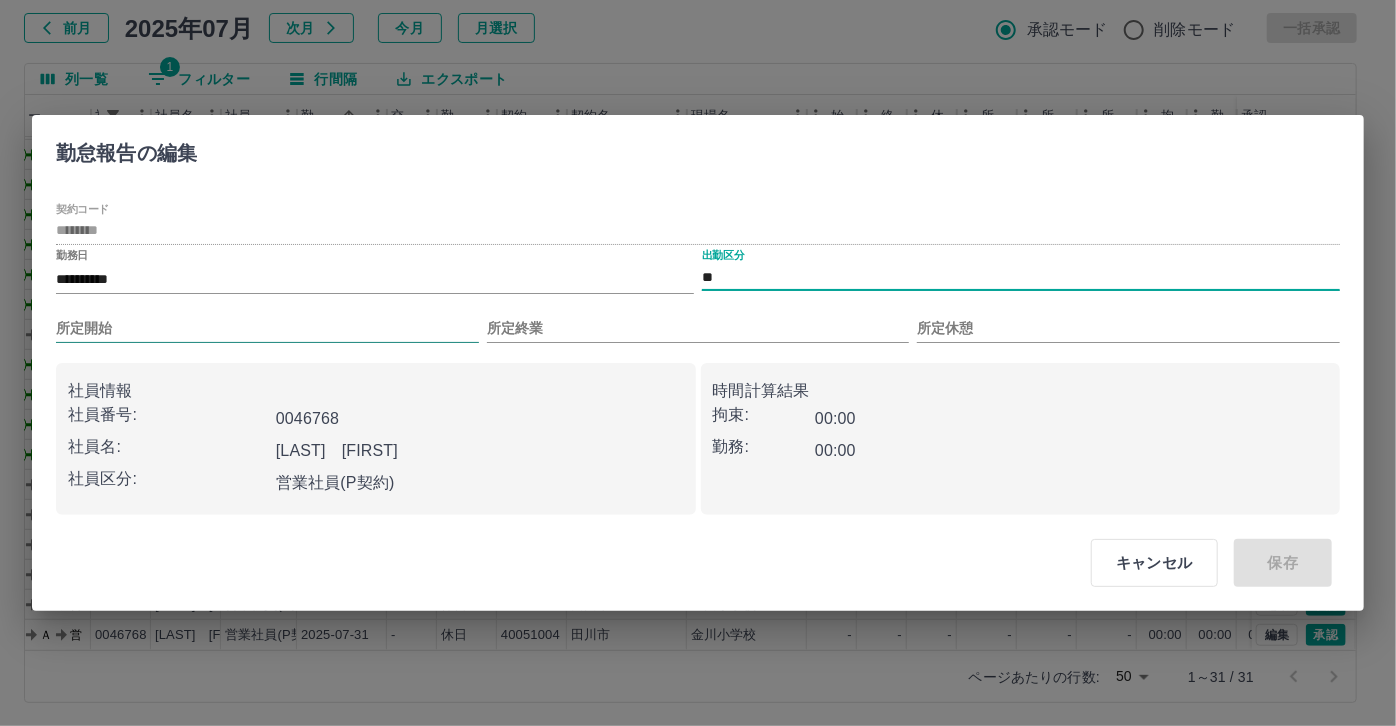 click on "所定開始" at bounding box center [267, 328] 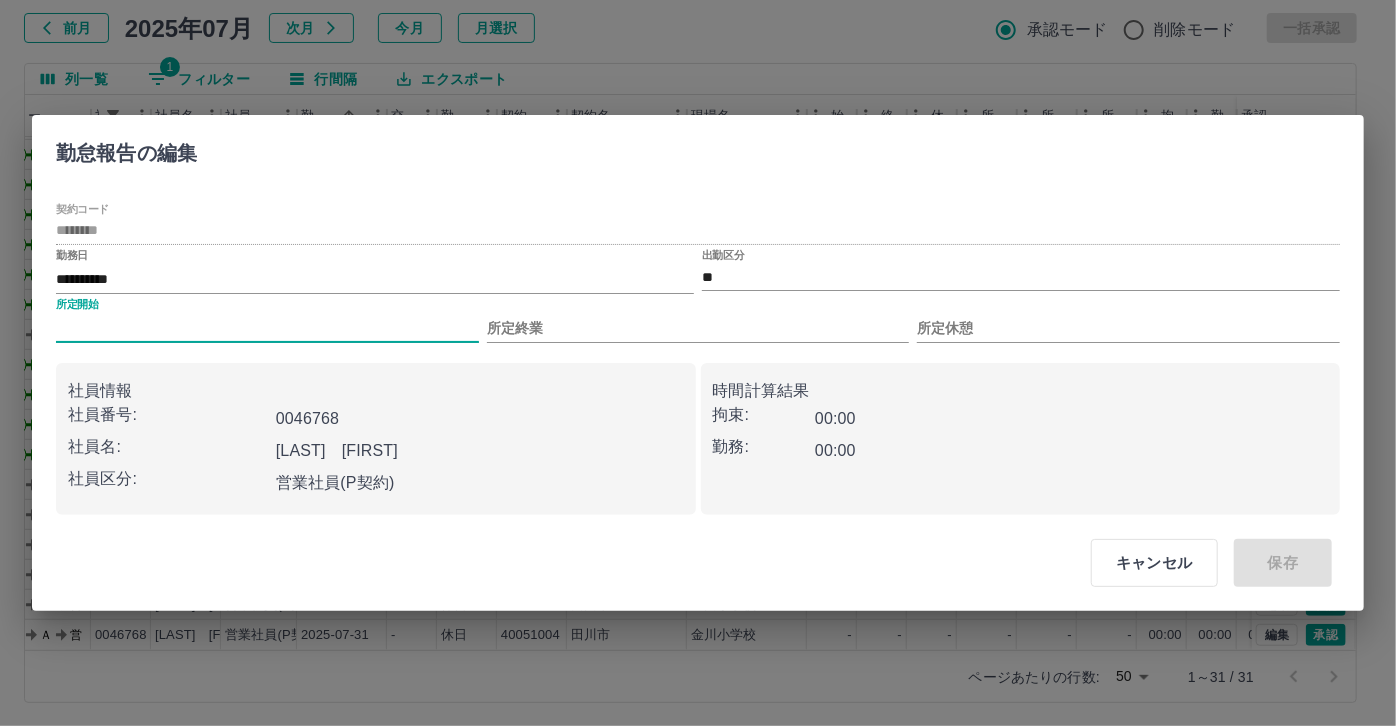 type on "***" 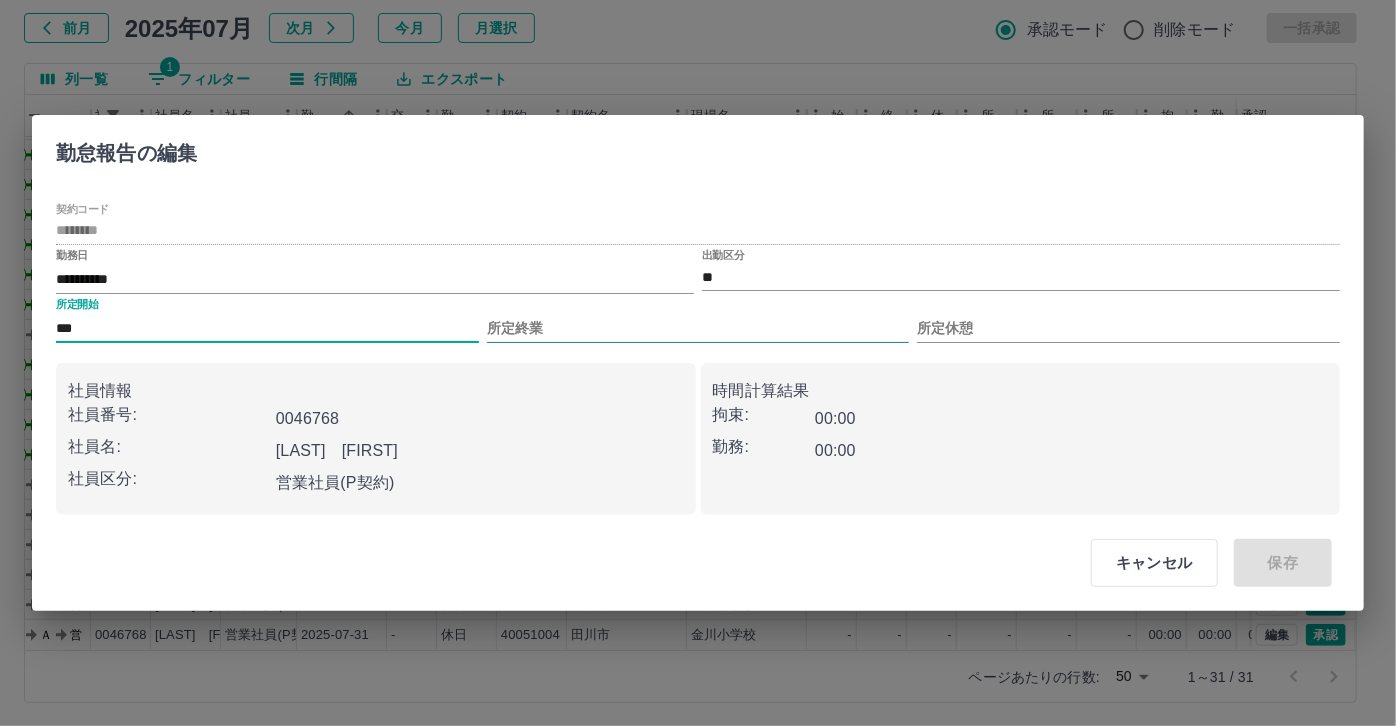 click on "所定終業" at bounding box center [698, 328] 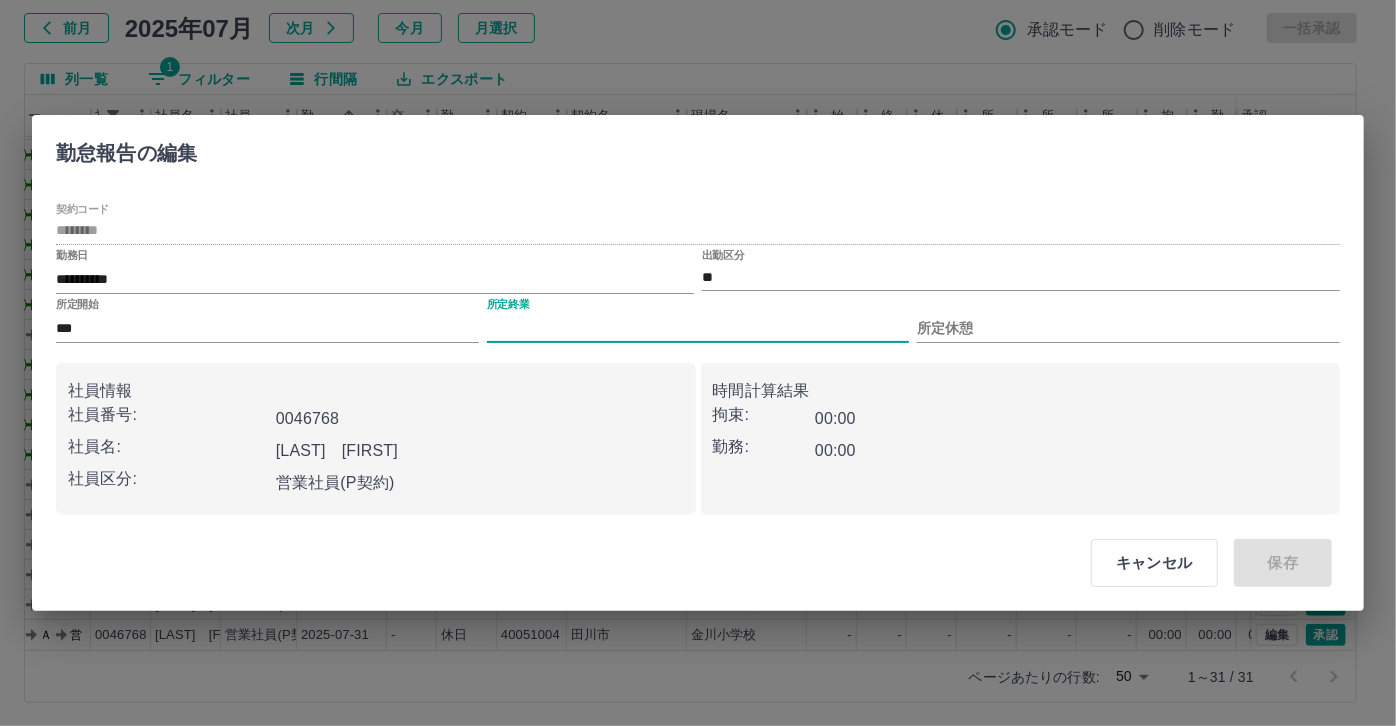 type on "****" 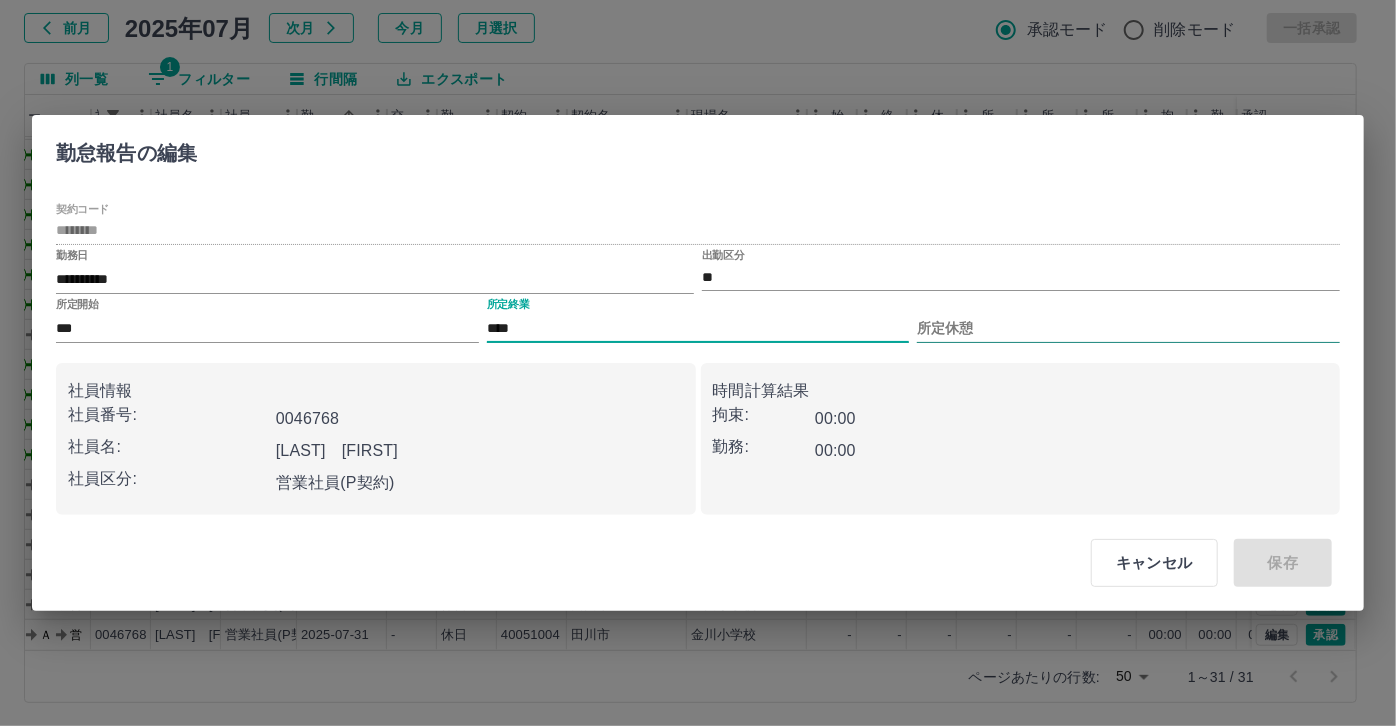 click on "所定休憩" at bounding box center [1128, 328] 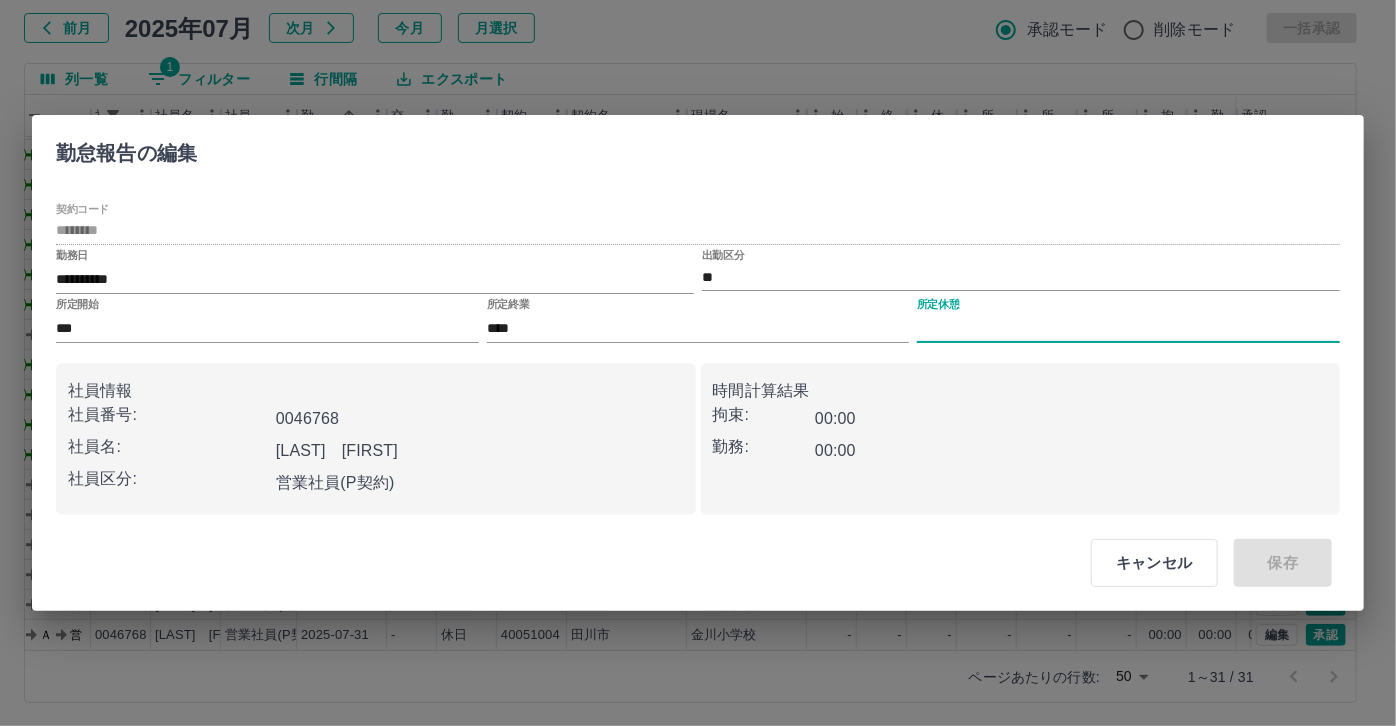 type on "****" 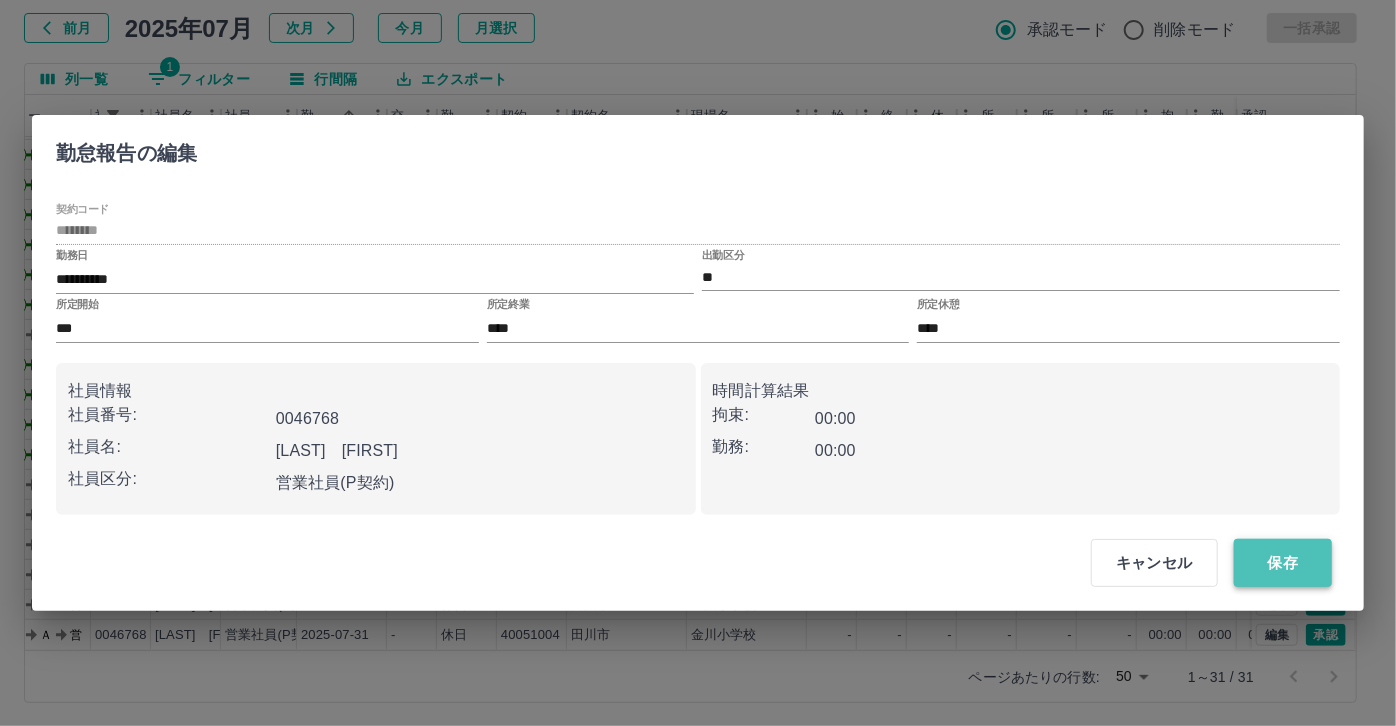 click on "保存" at bounding box center [1283, 563] 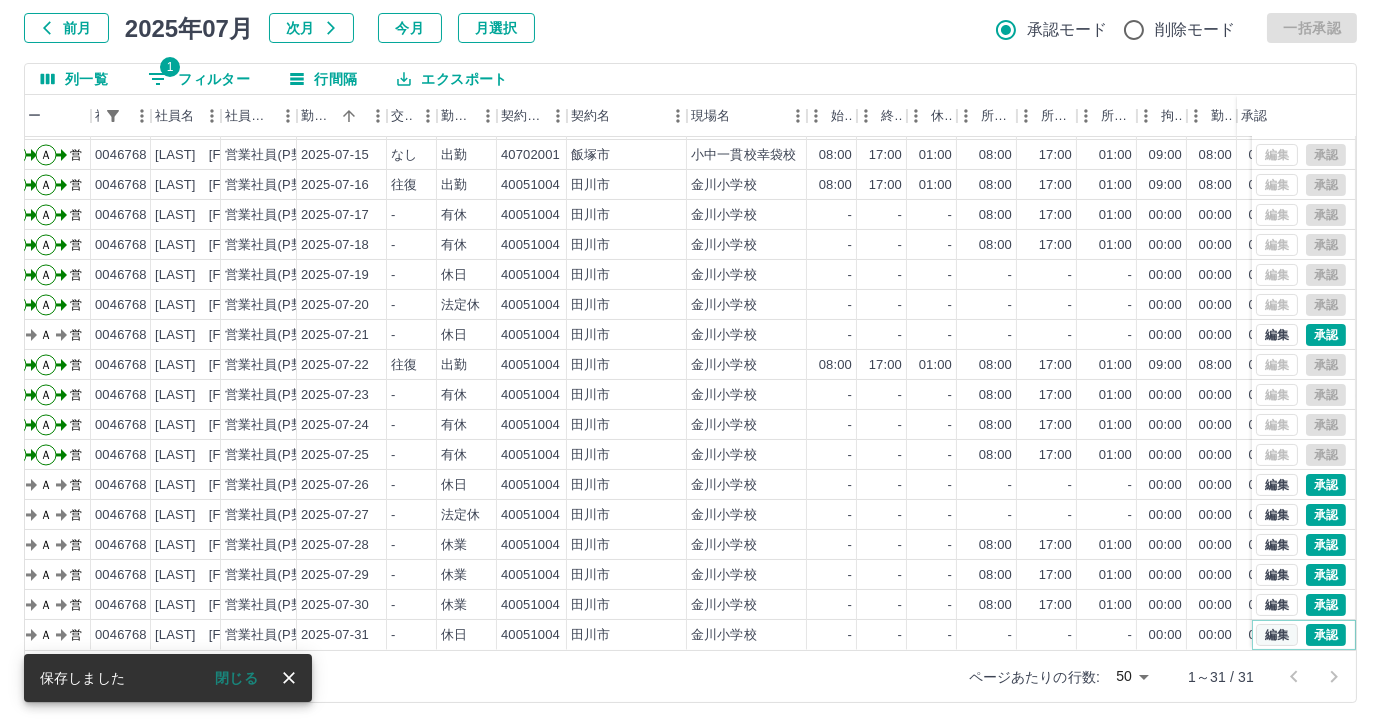 click on "編集" at bounding box center (1277, 635) 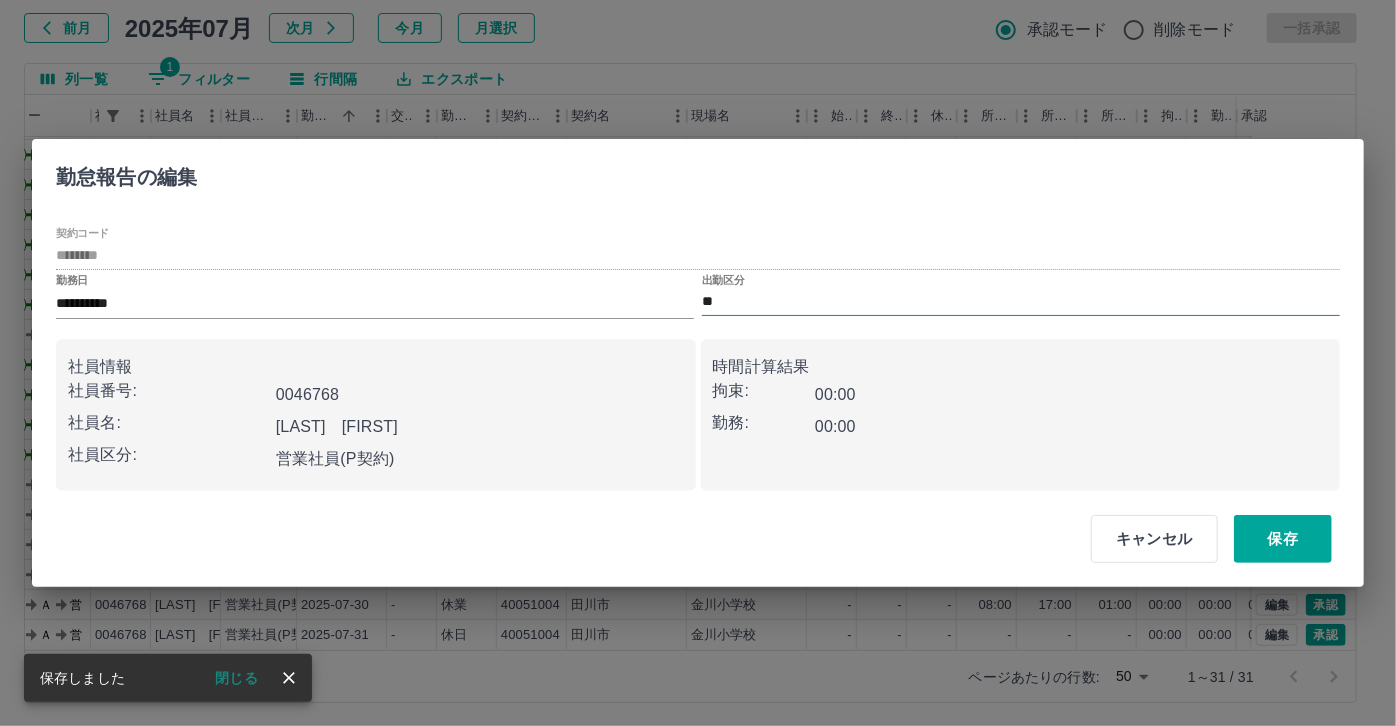 click on "**" at bounding box center [1021, 302] 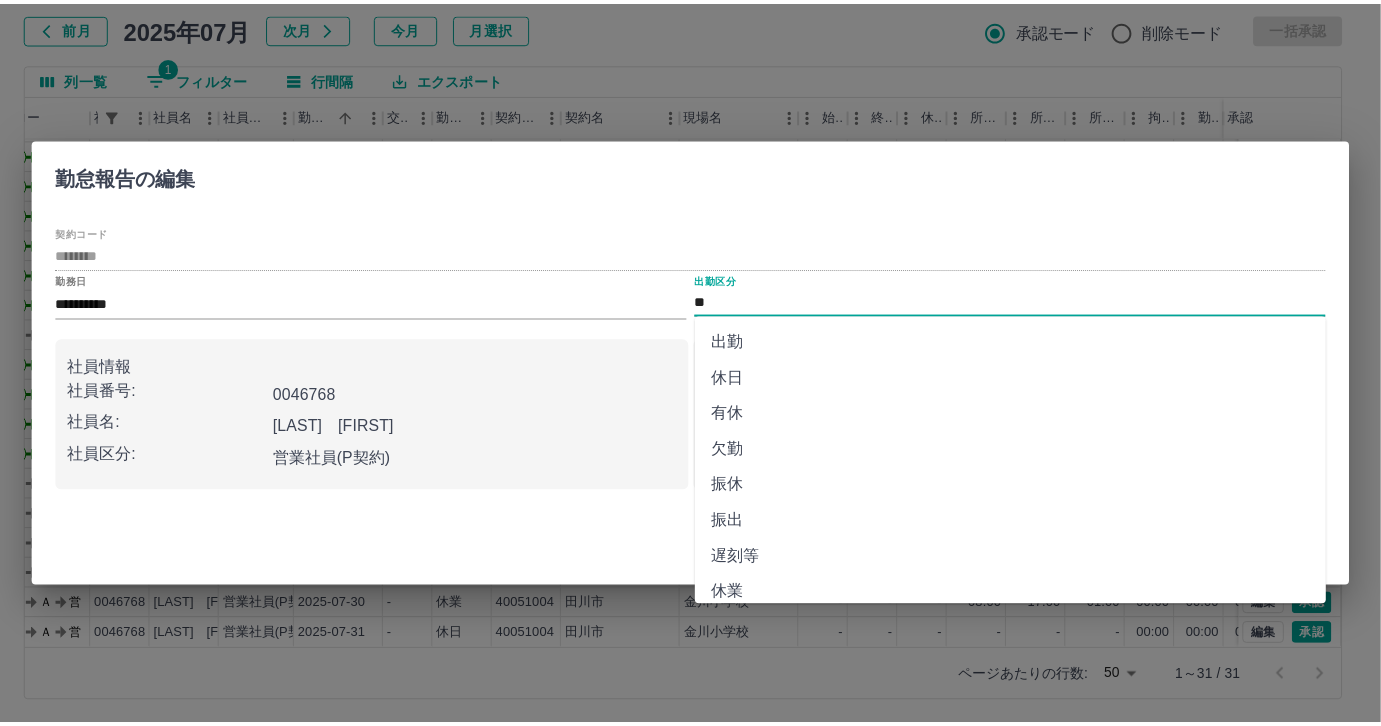 scroll, scrollTop: 90, scrollLeft: 0, axis: vertical 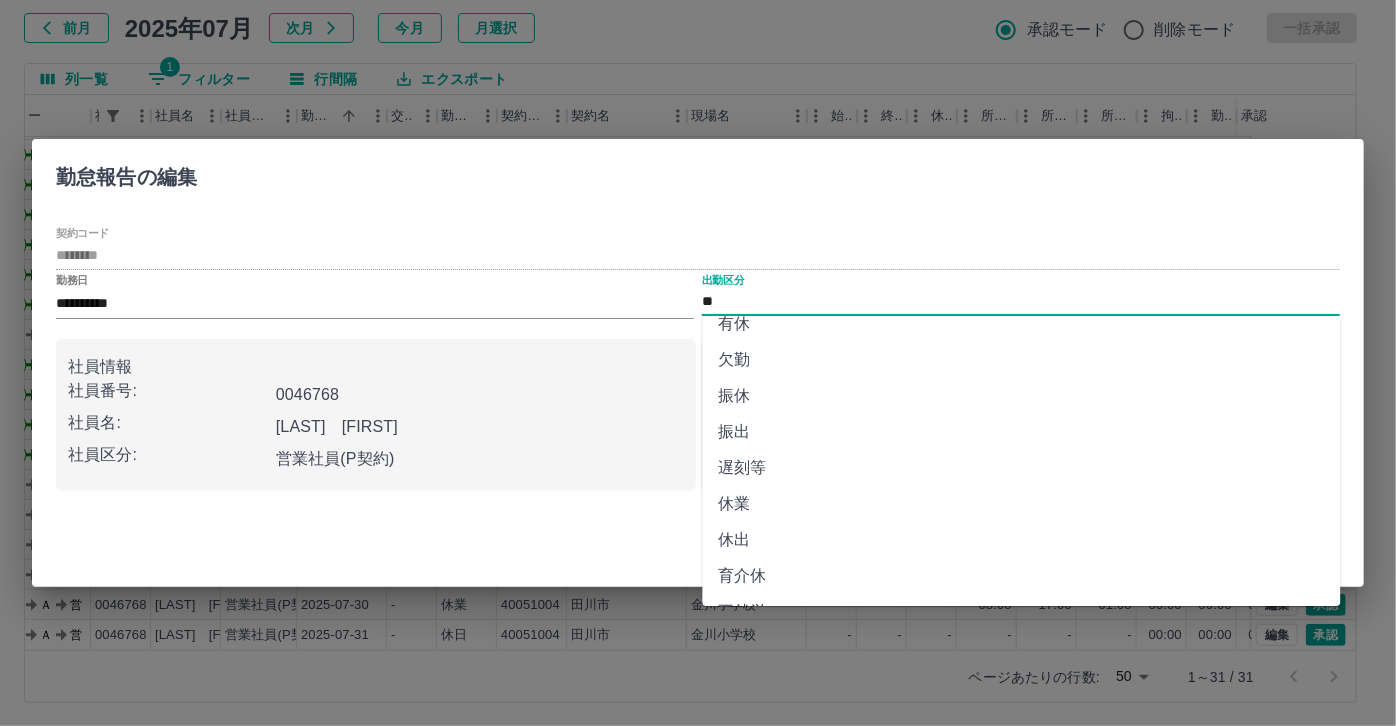 click on "休業" at bounding box center [1022, 504] 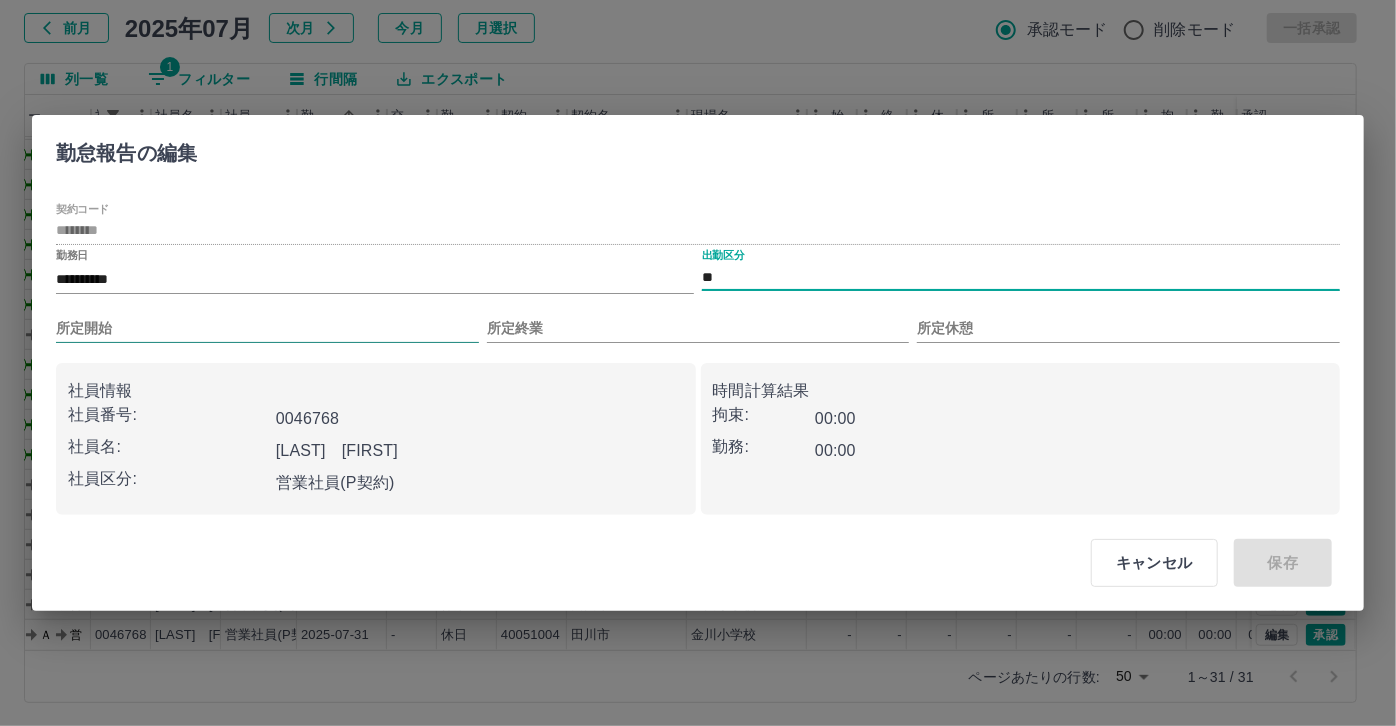 click on "所定開始" at bounding box center (267, 328) 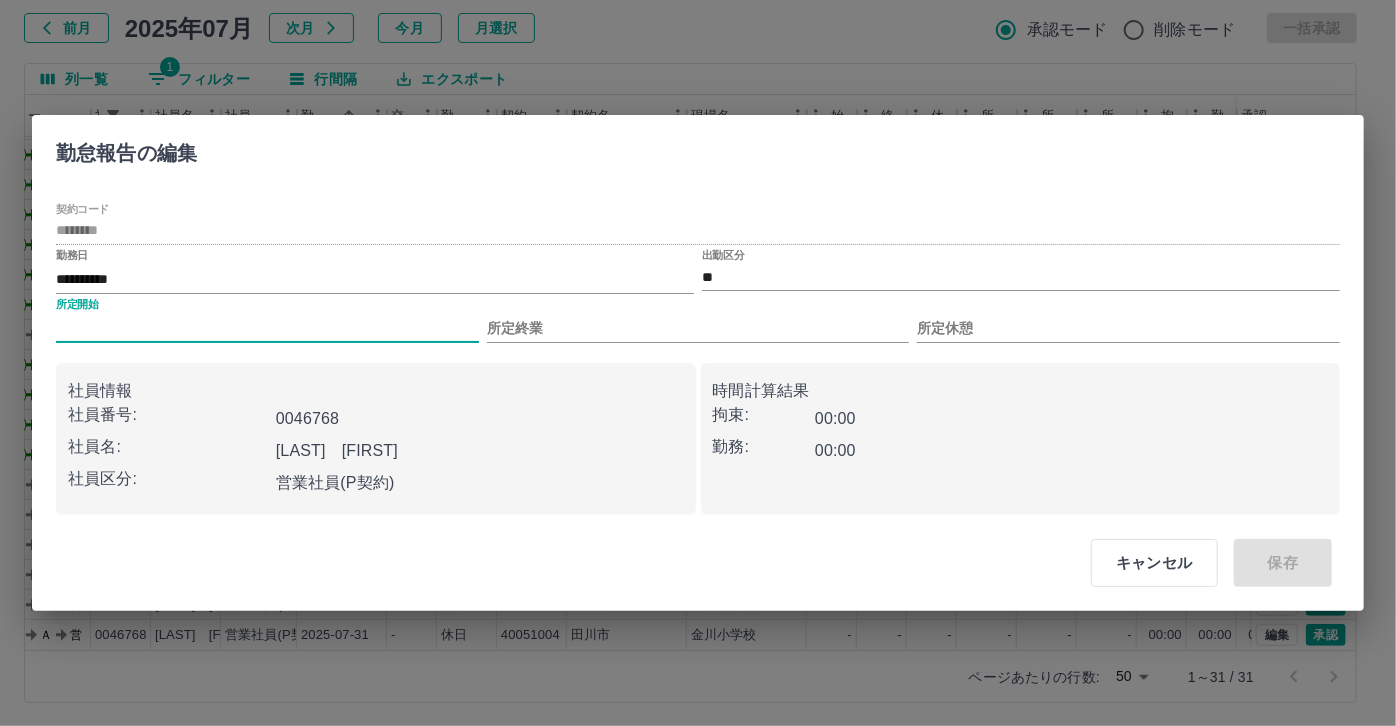 type on "***" 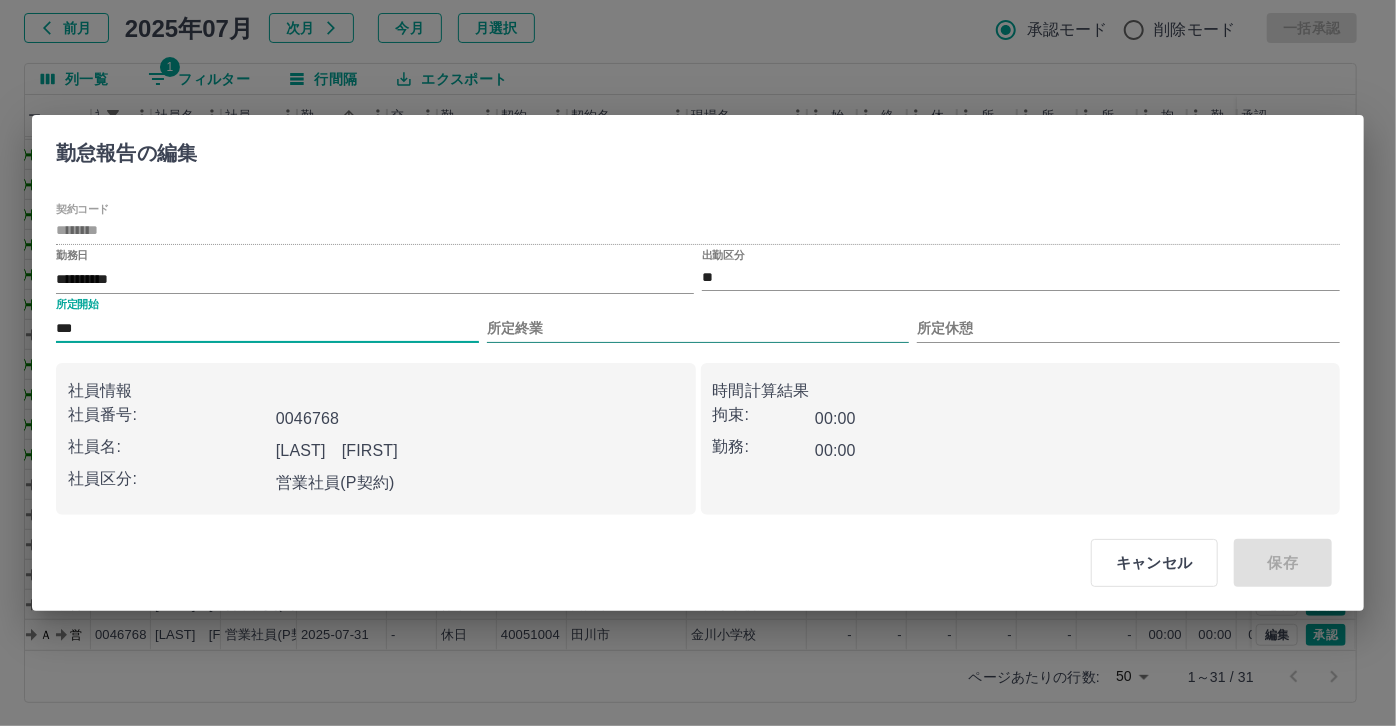 click on "所定終業" at bounding box center (698, 328) 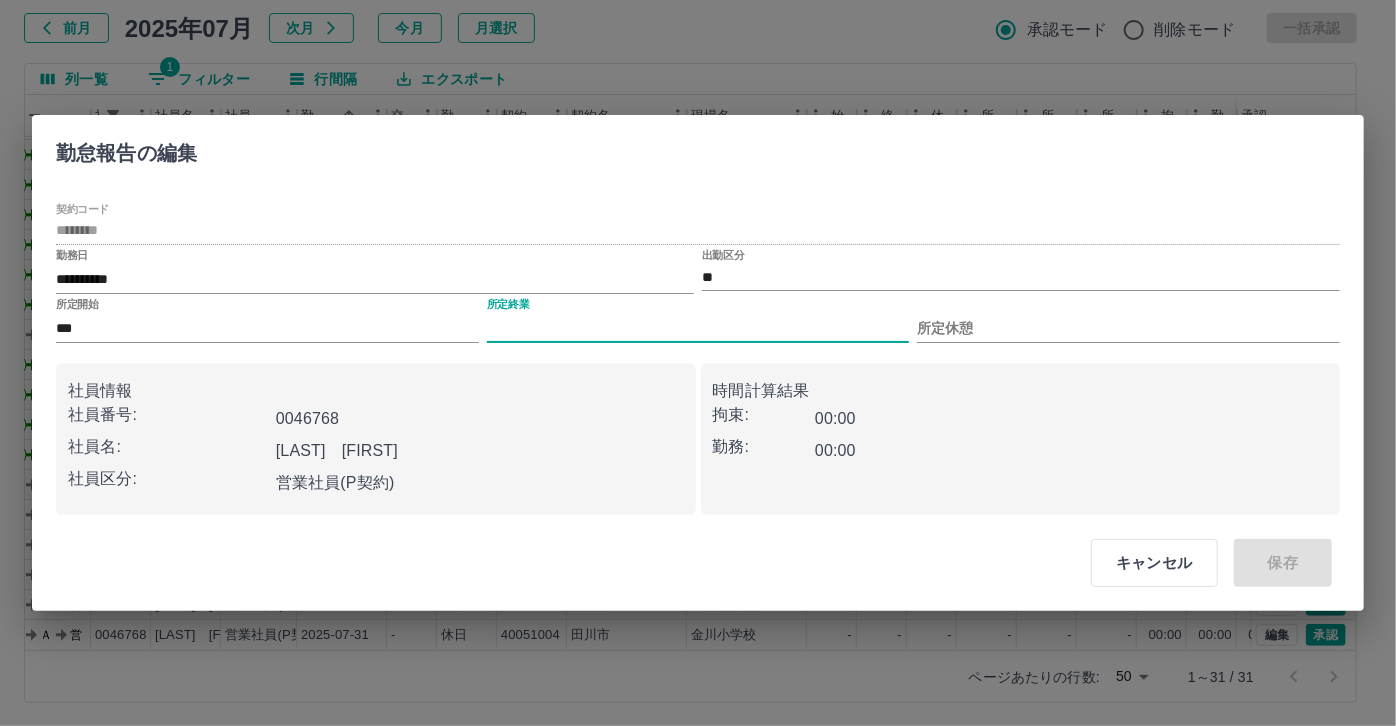type on "****" 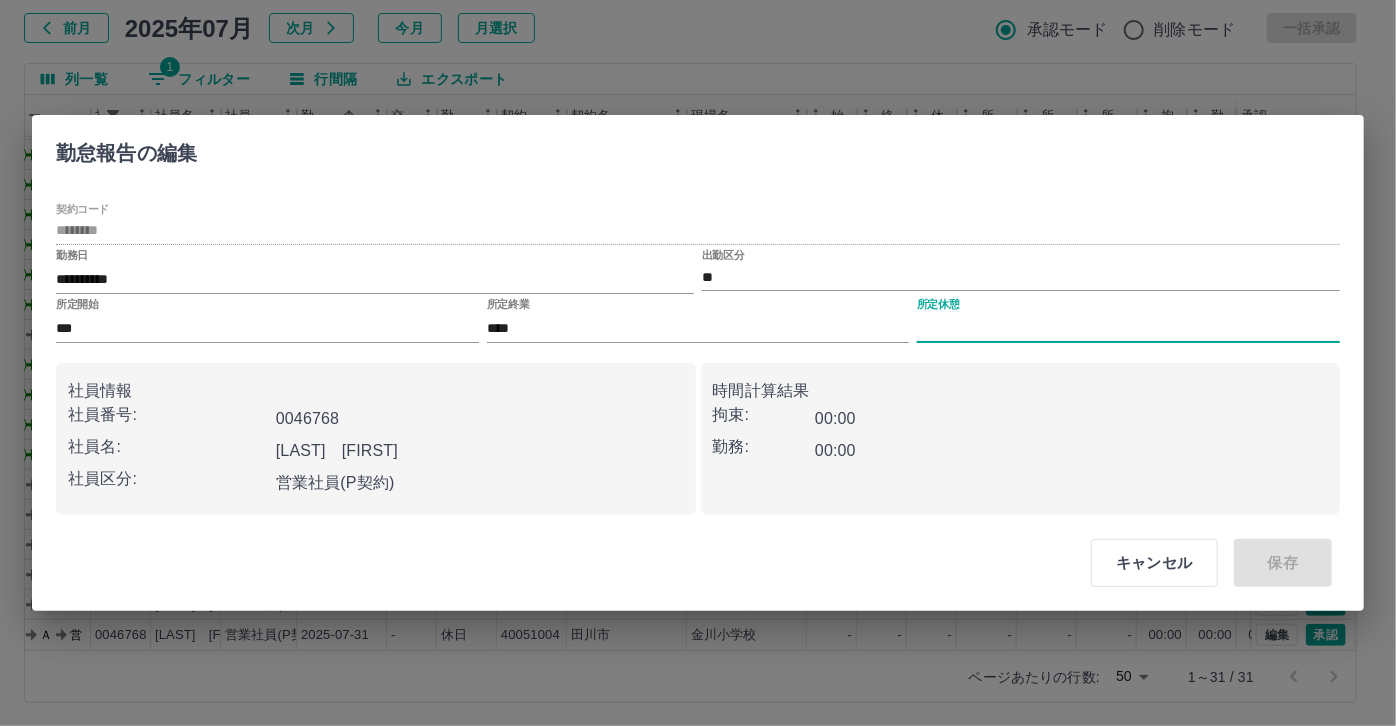click on "所定休憩" at bounding box center (1128, 328) 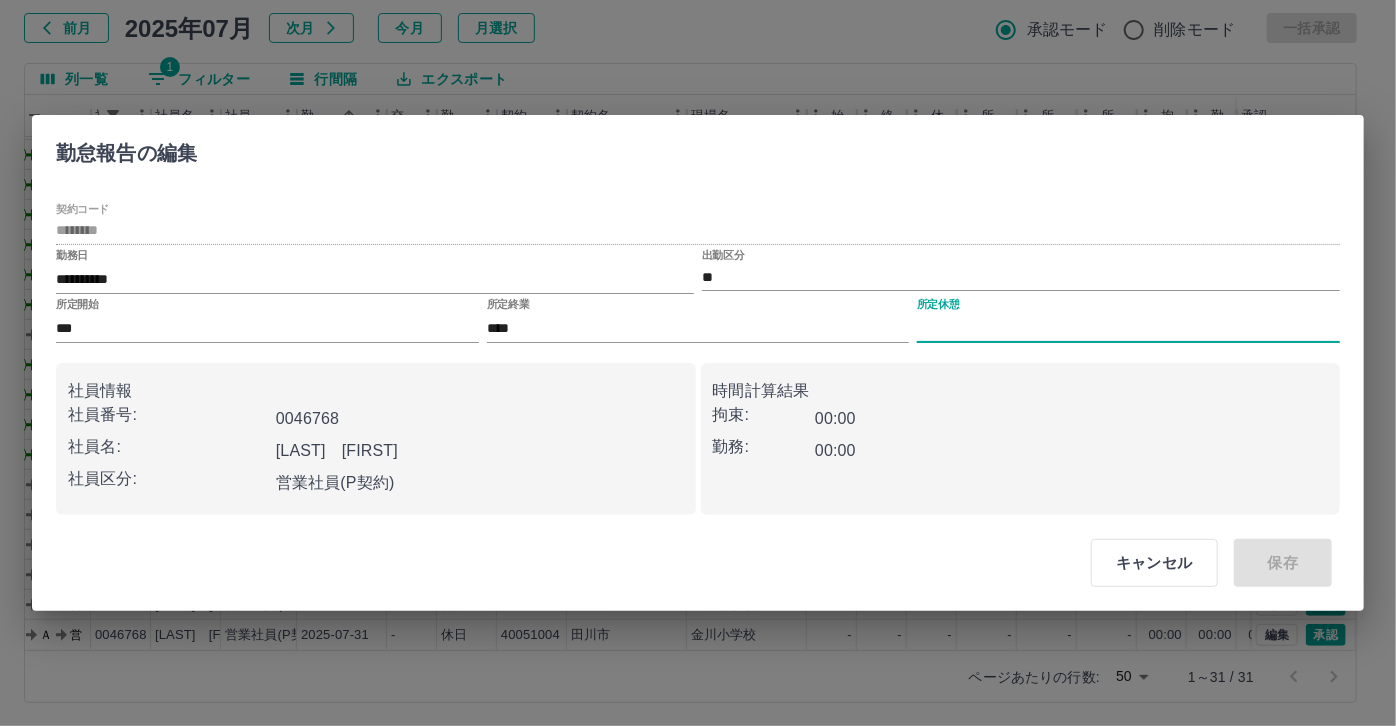 type on "****" 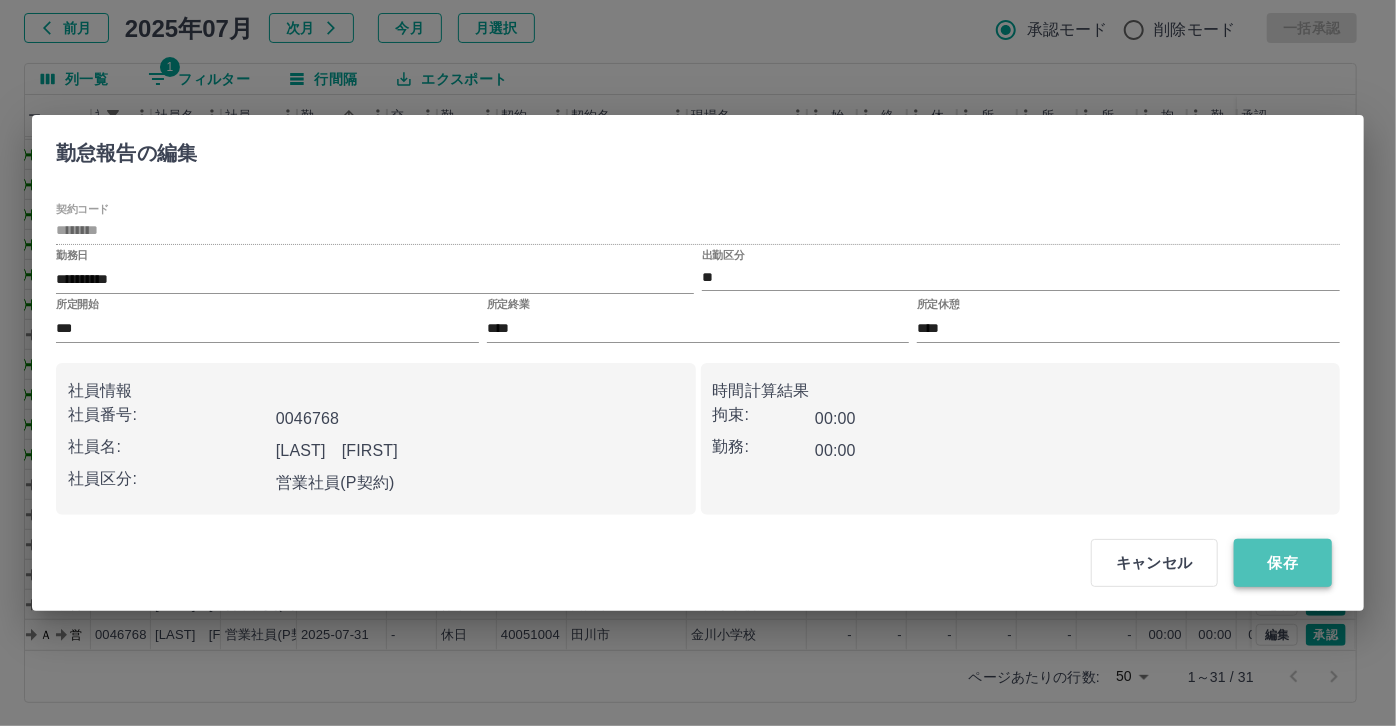 click on "保存" at bounding box center [1283, 563] 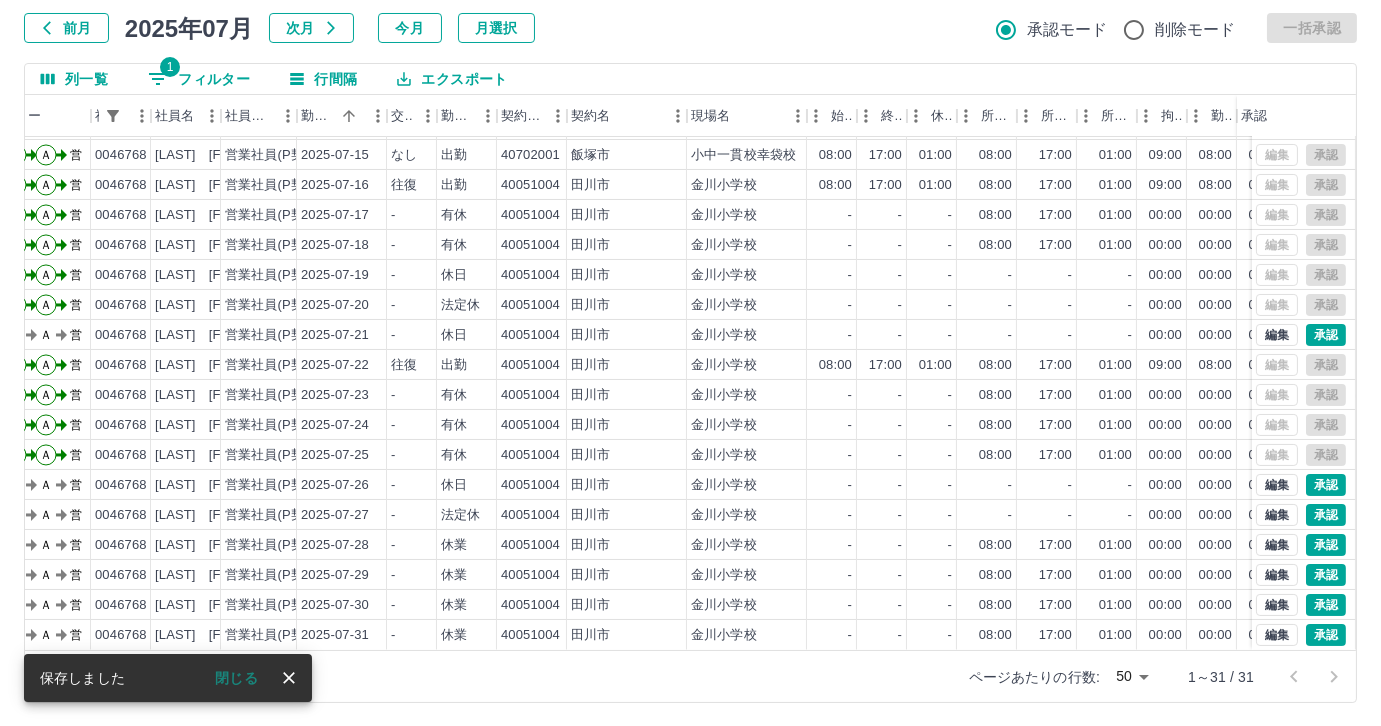 click on "1 フィルター" at bounding box center (199, 79) 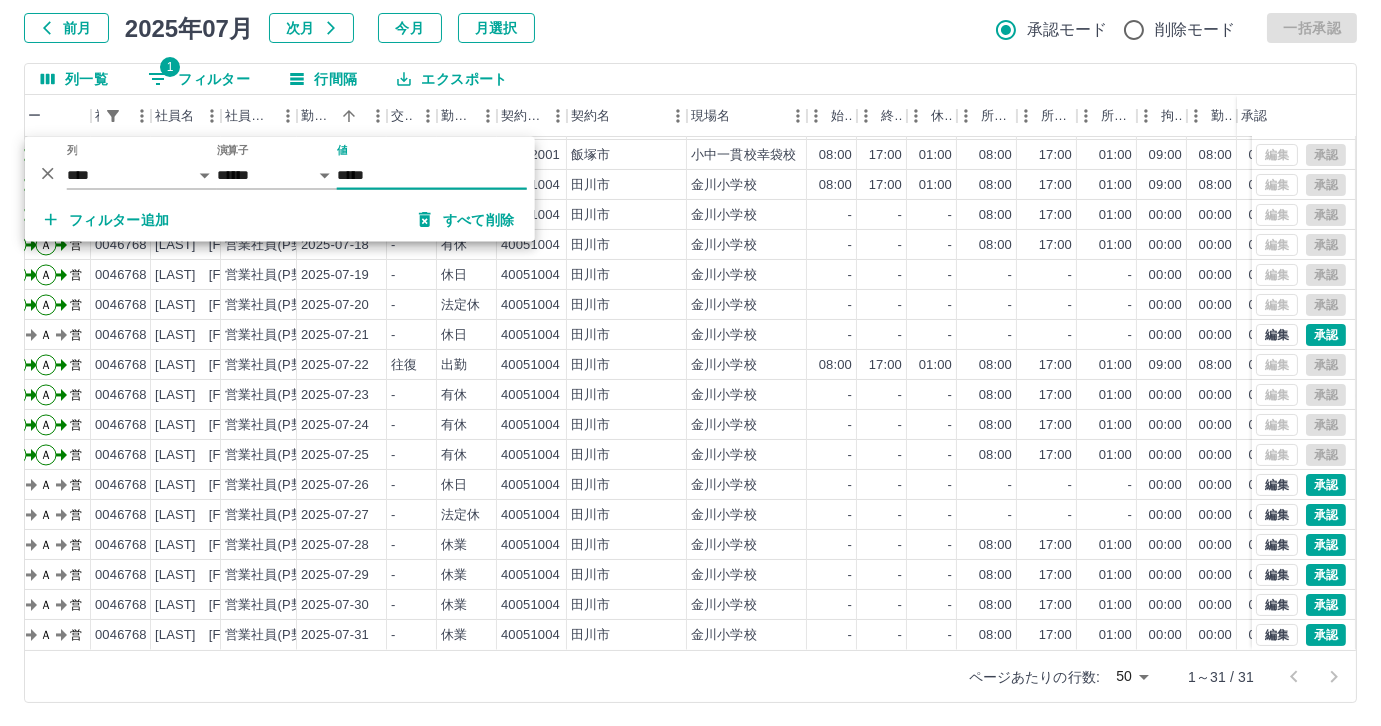 click on "*****" at bounding box center (432, 175) 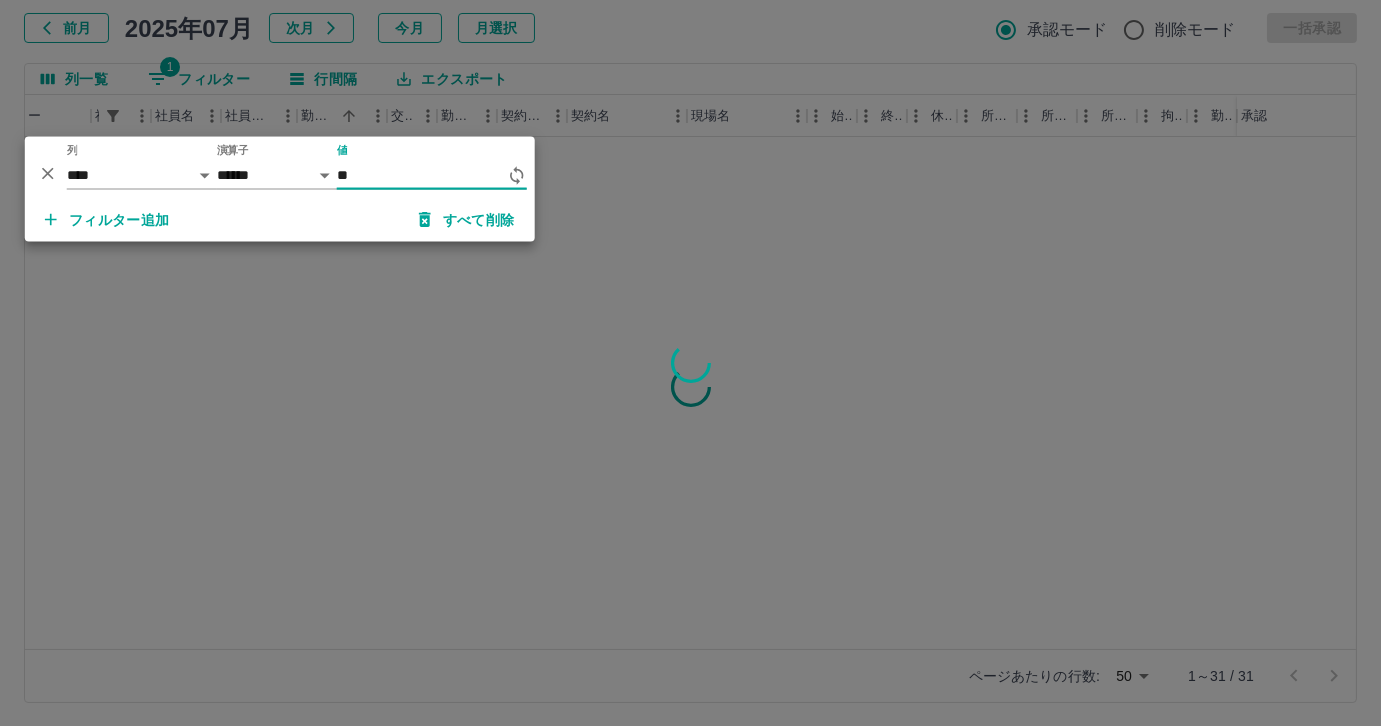 type on "*" 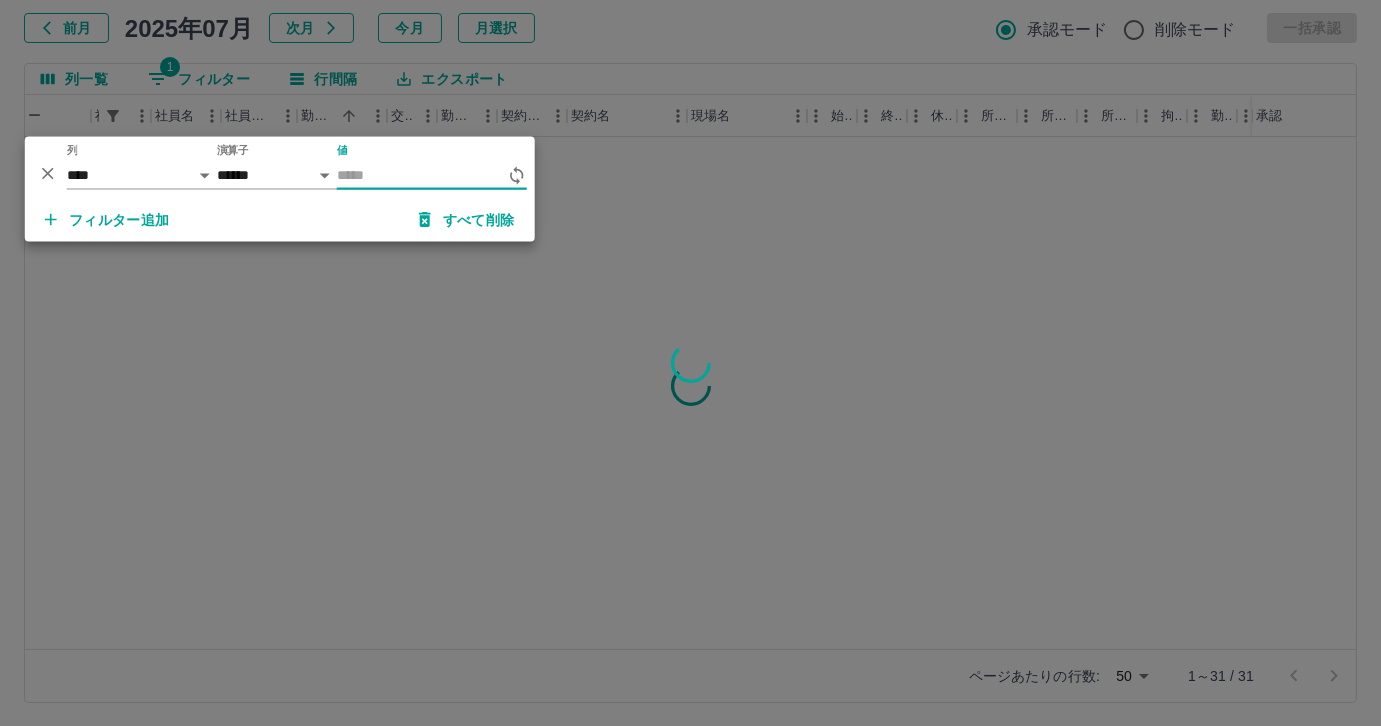scroll, scrollTop: 0, scrollLeft: 104, axis: horizontal 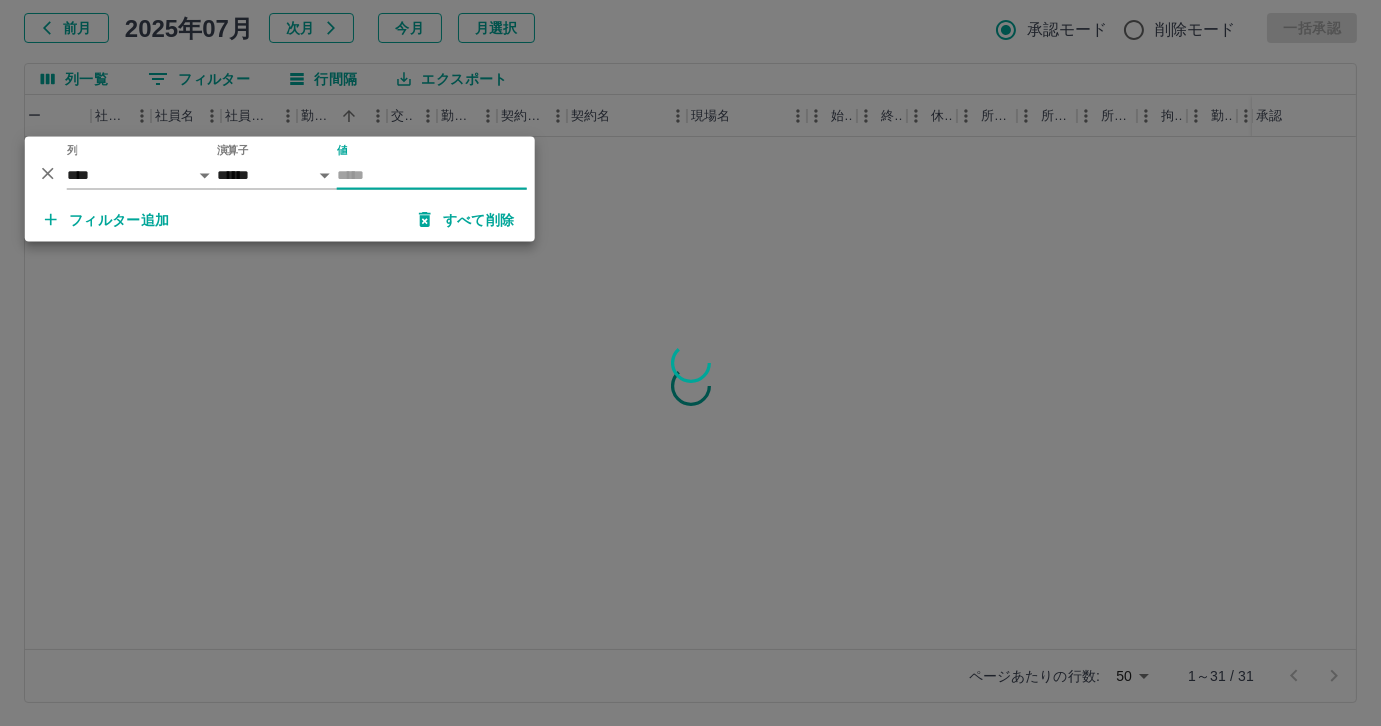 type on "*" 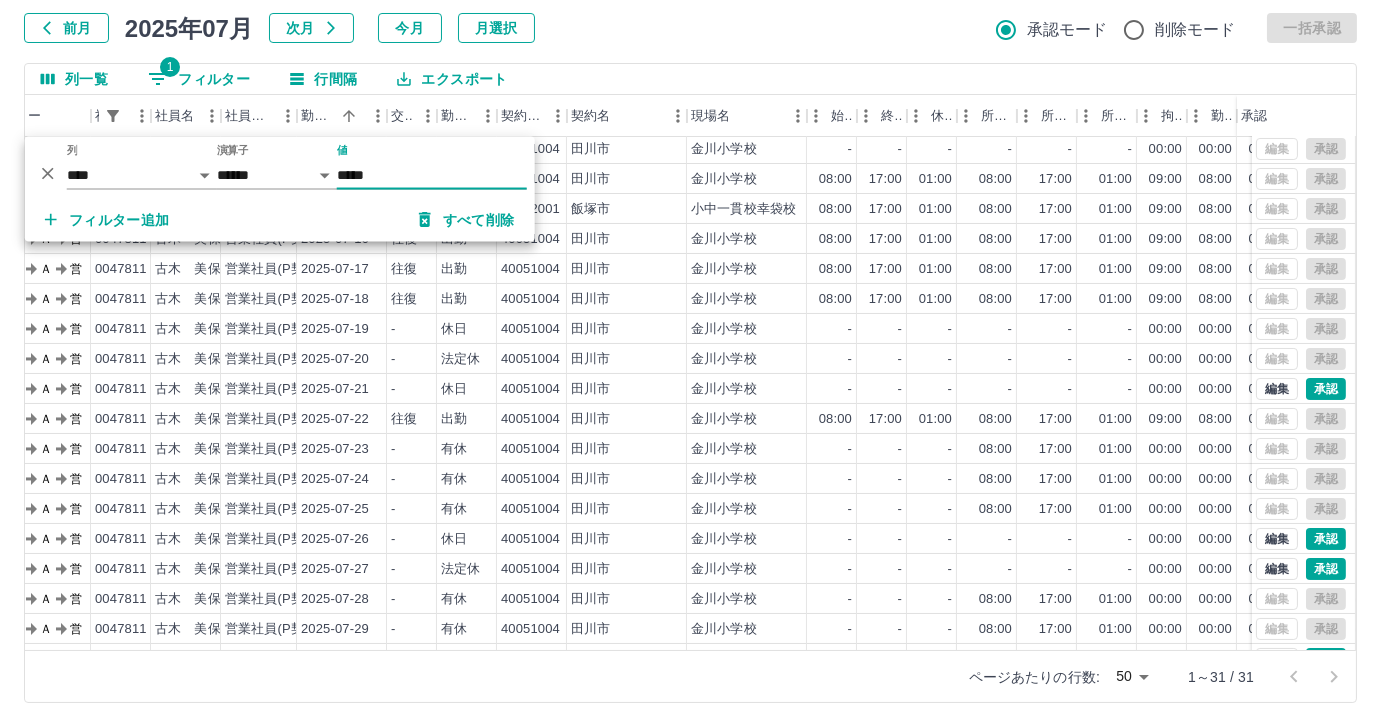 scroll, scrollTop: 431, scrollLeft: 104, axis: both 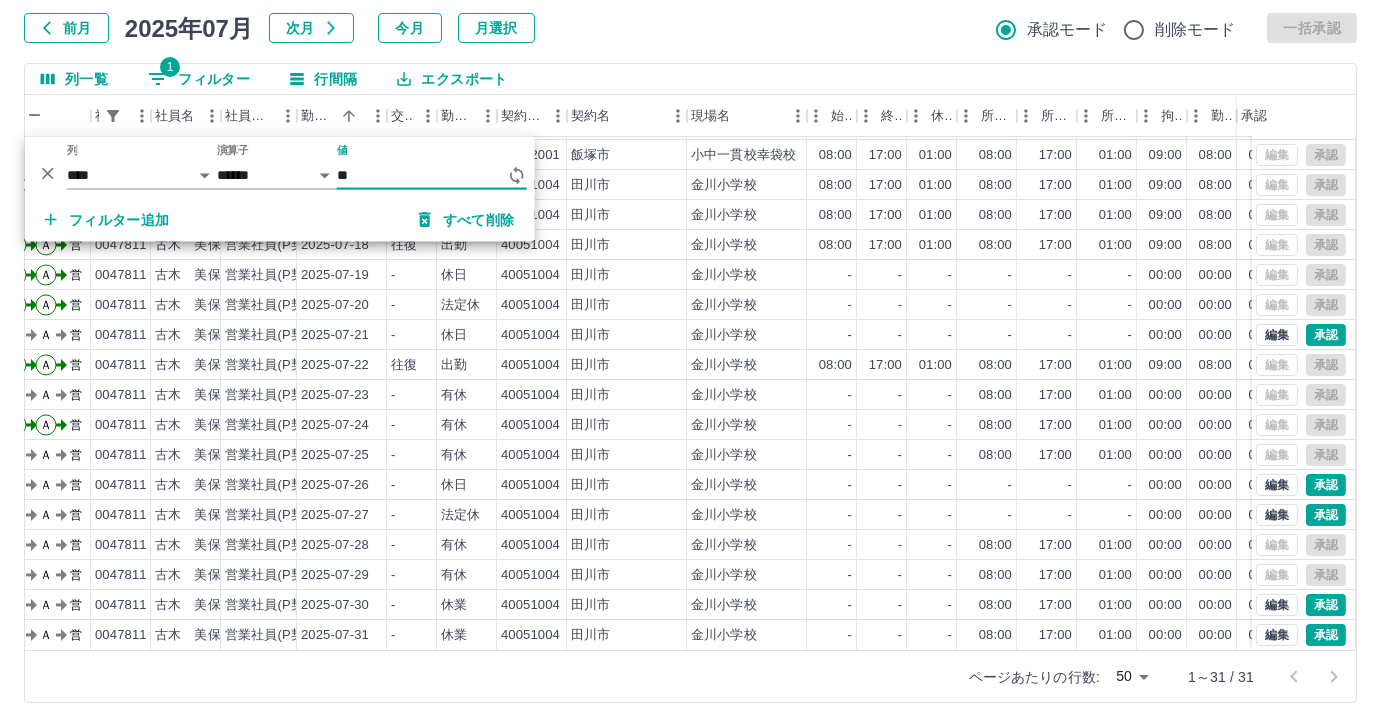 type on "*" 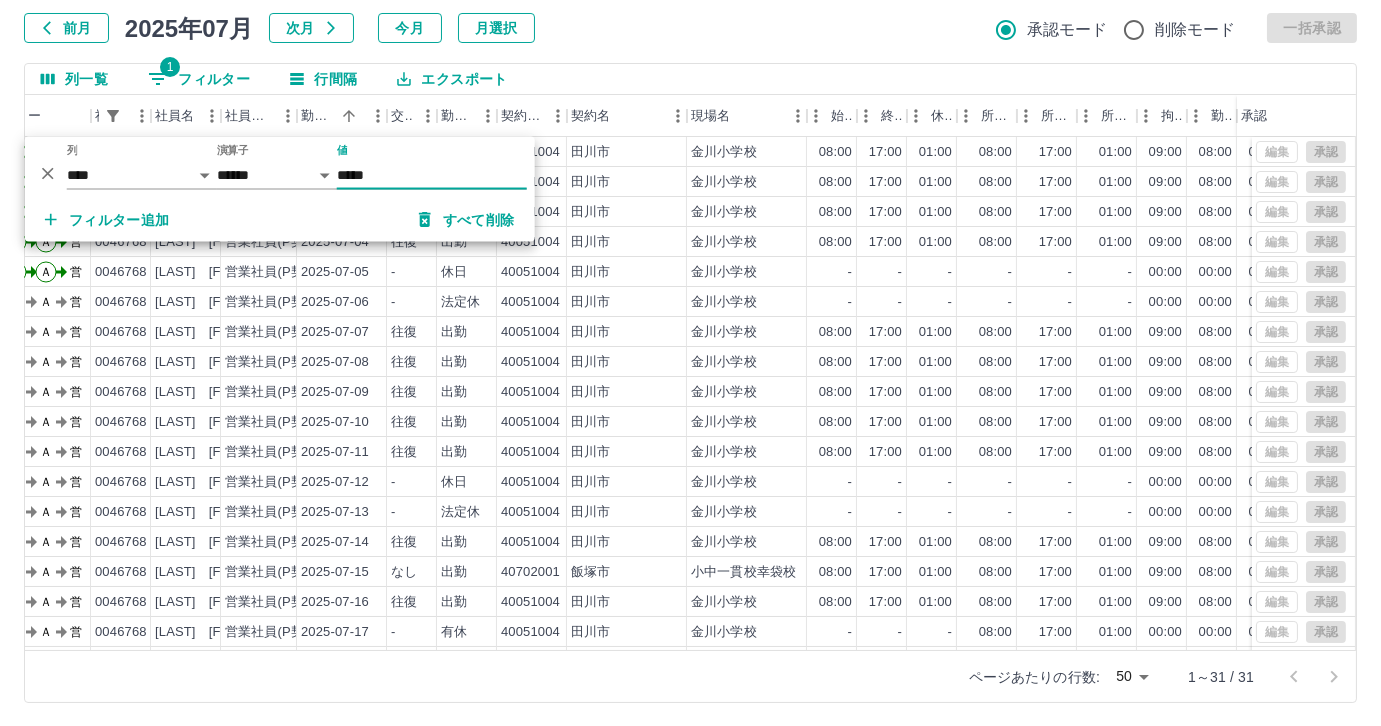 scroll, scrollTop: 431, scrollLeft: 104, axis: both 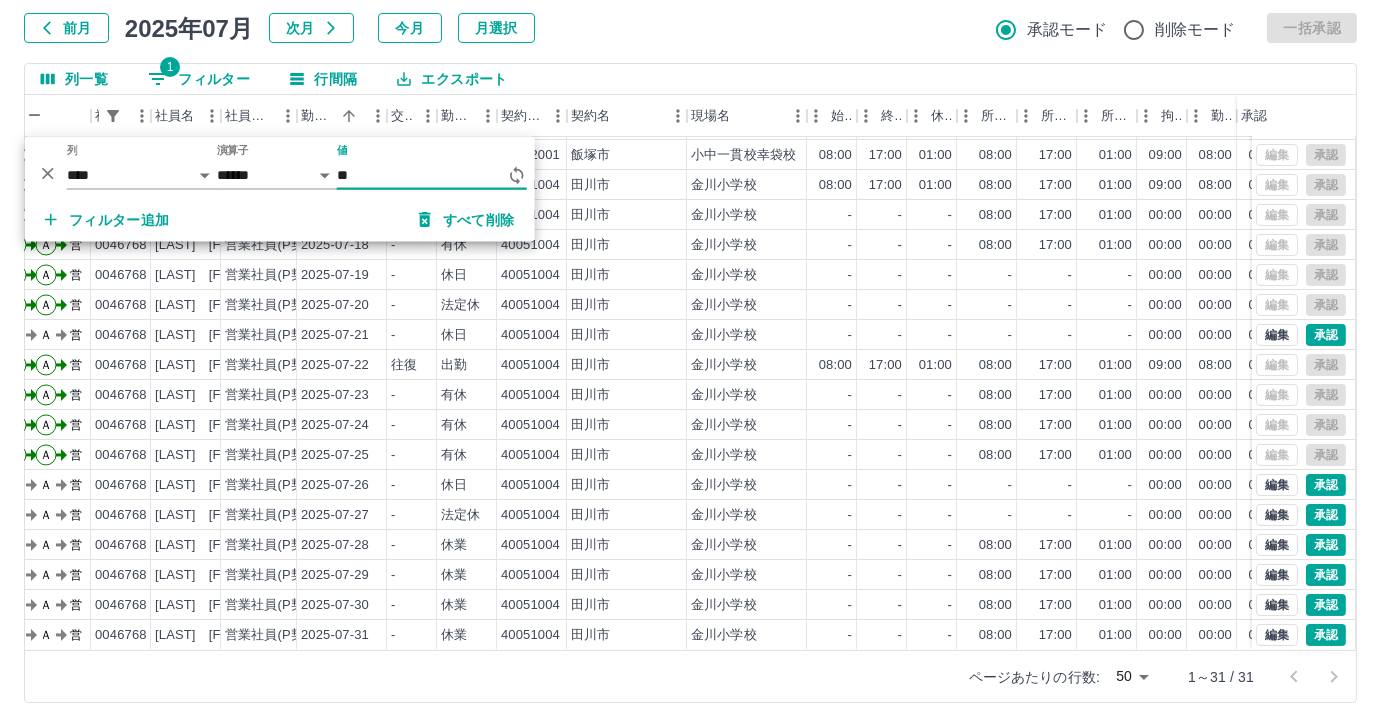 type on "*" 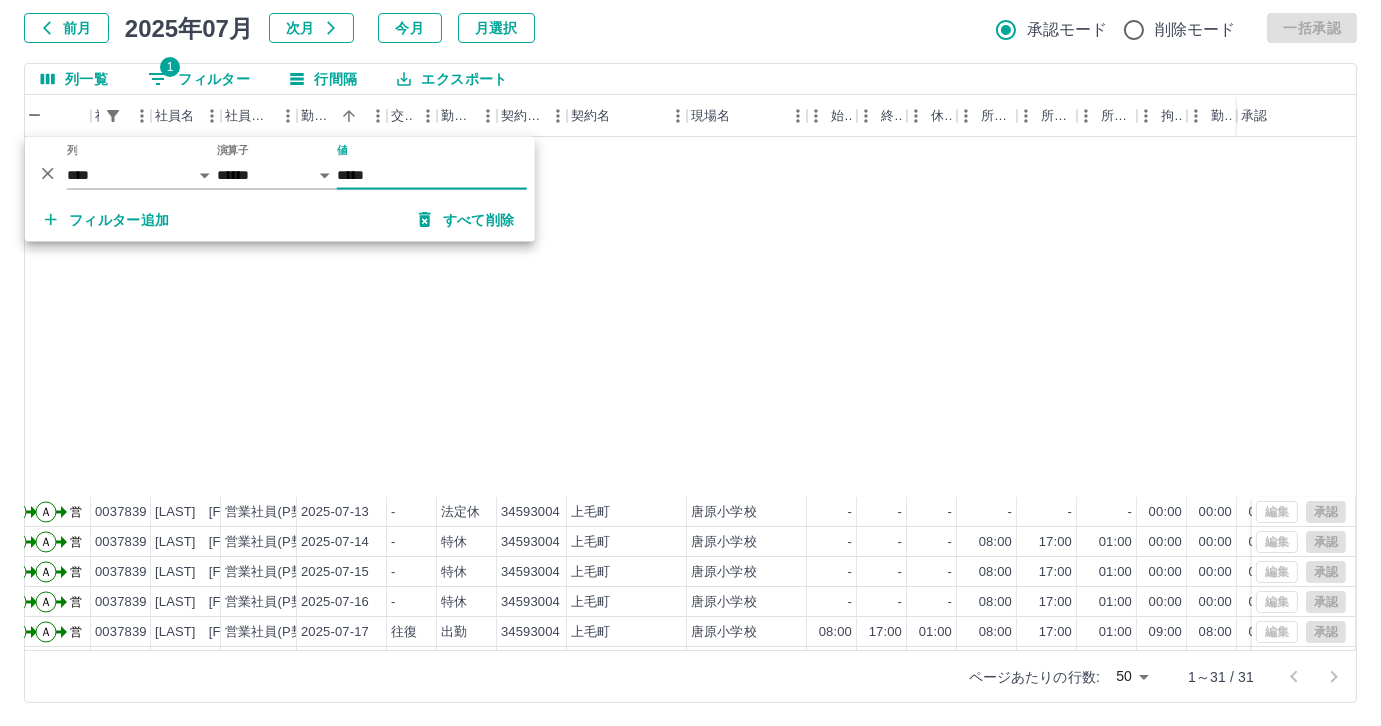 scroll, scrollTop: 431, scrollLeft: 104, axis: both 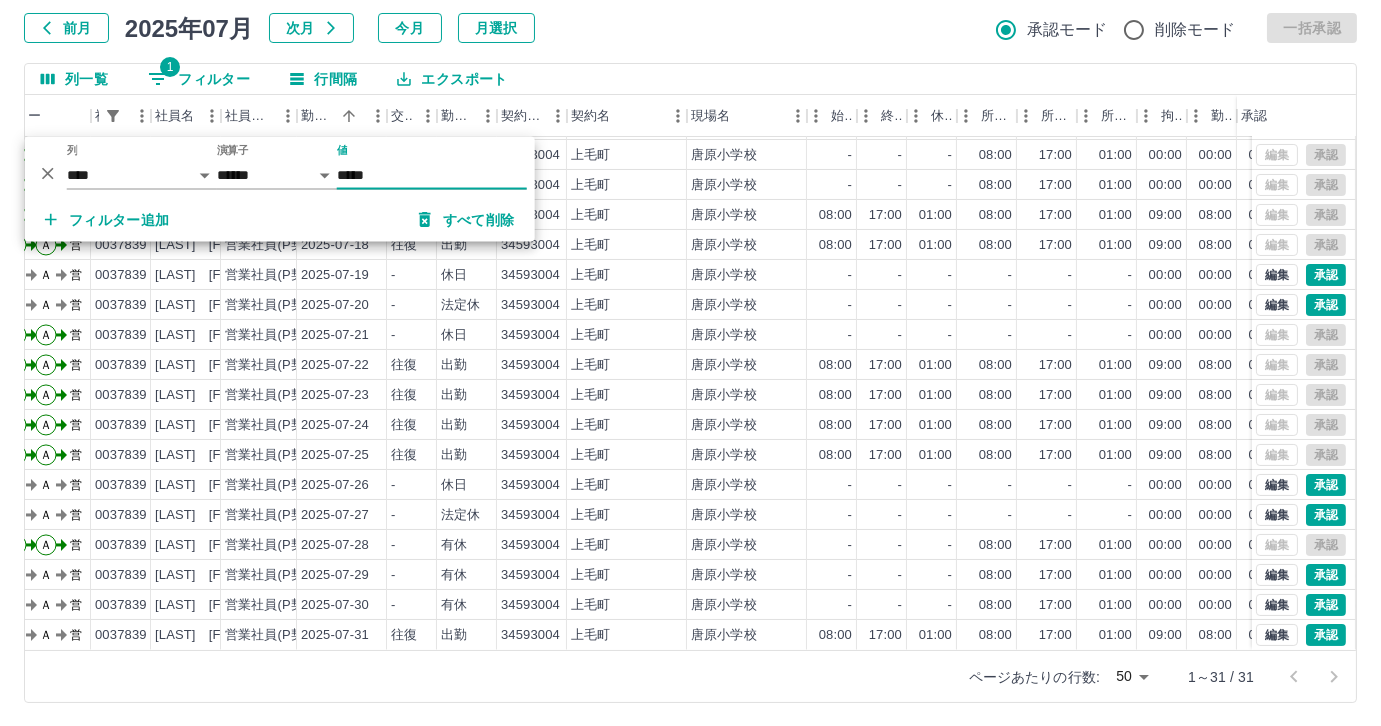 type on "*****" 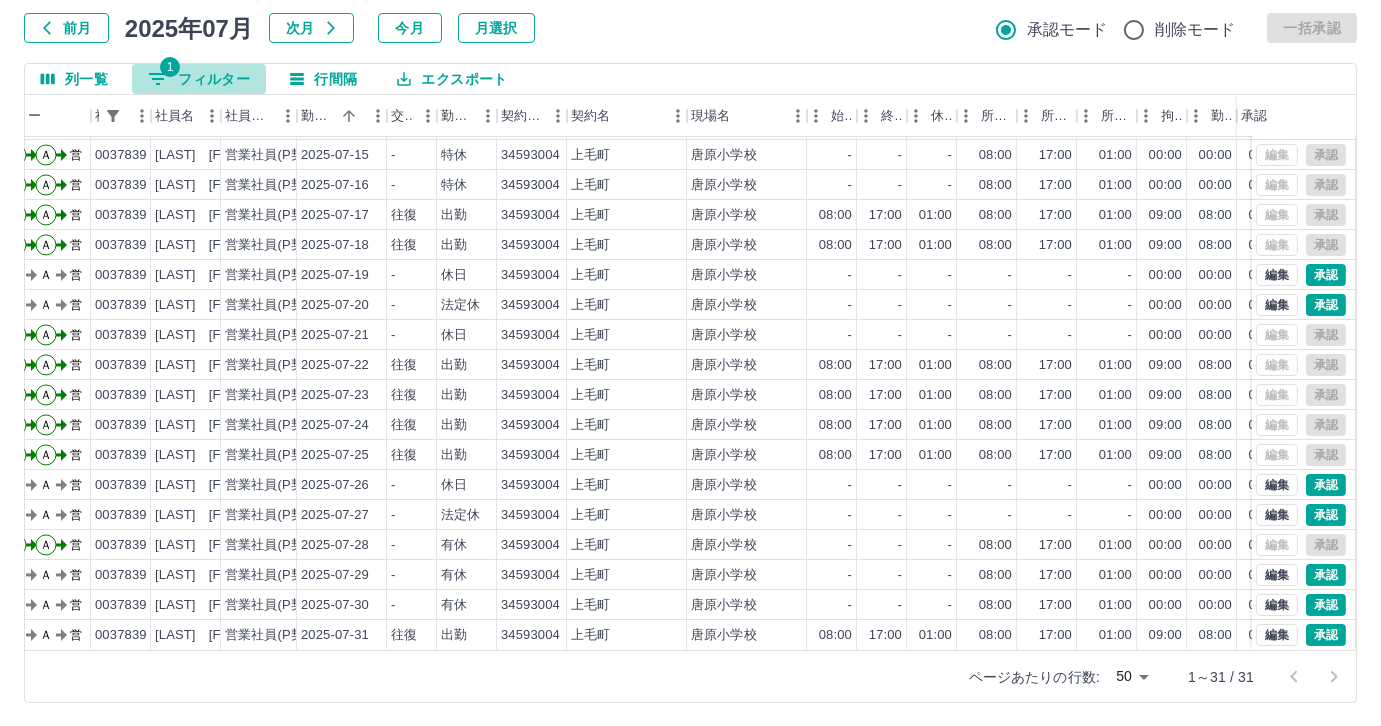 click on "1 フィルター" at bounding box center [199, 79] 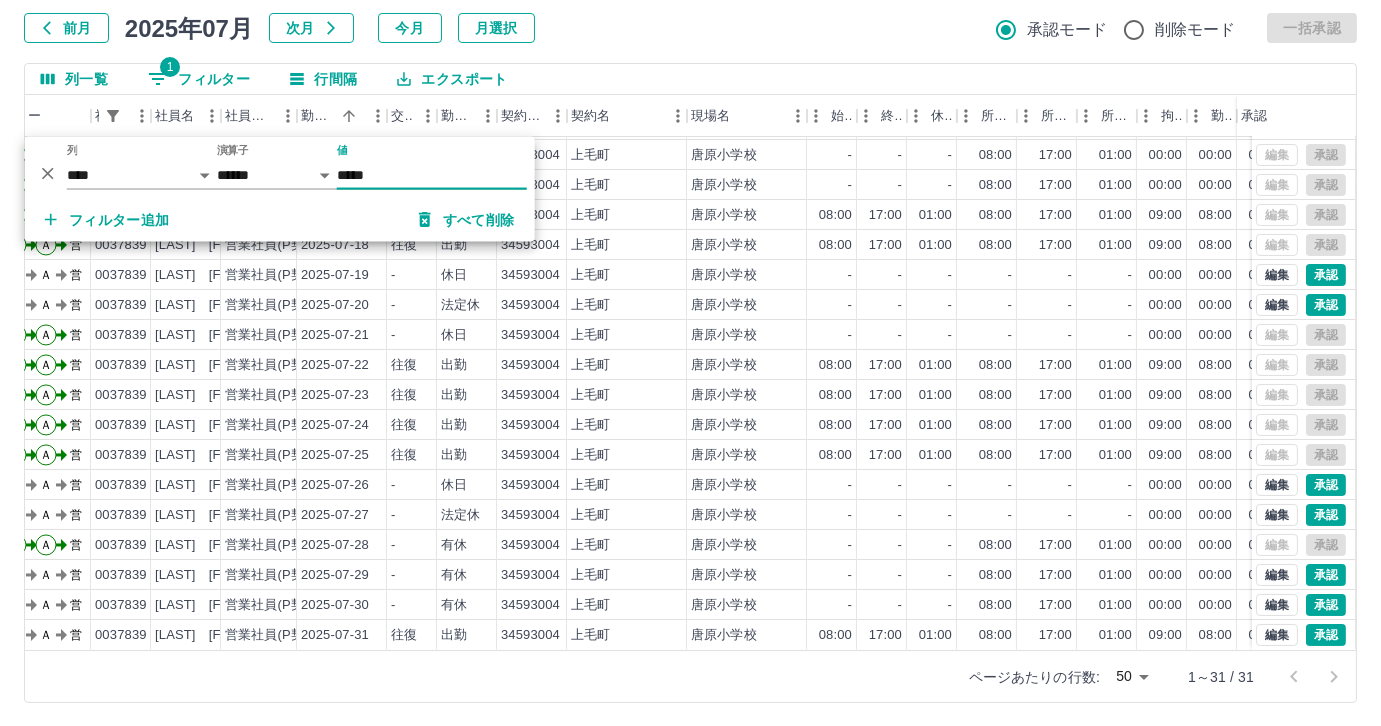 click on "*****" at bounding box center (432, 175) 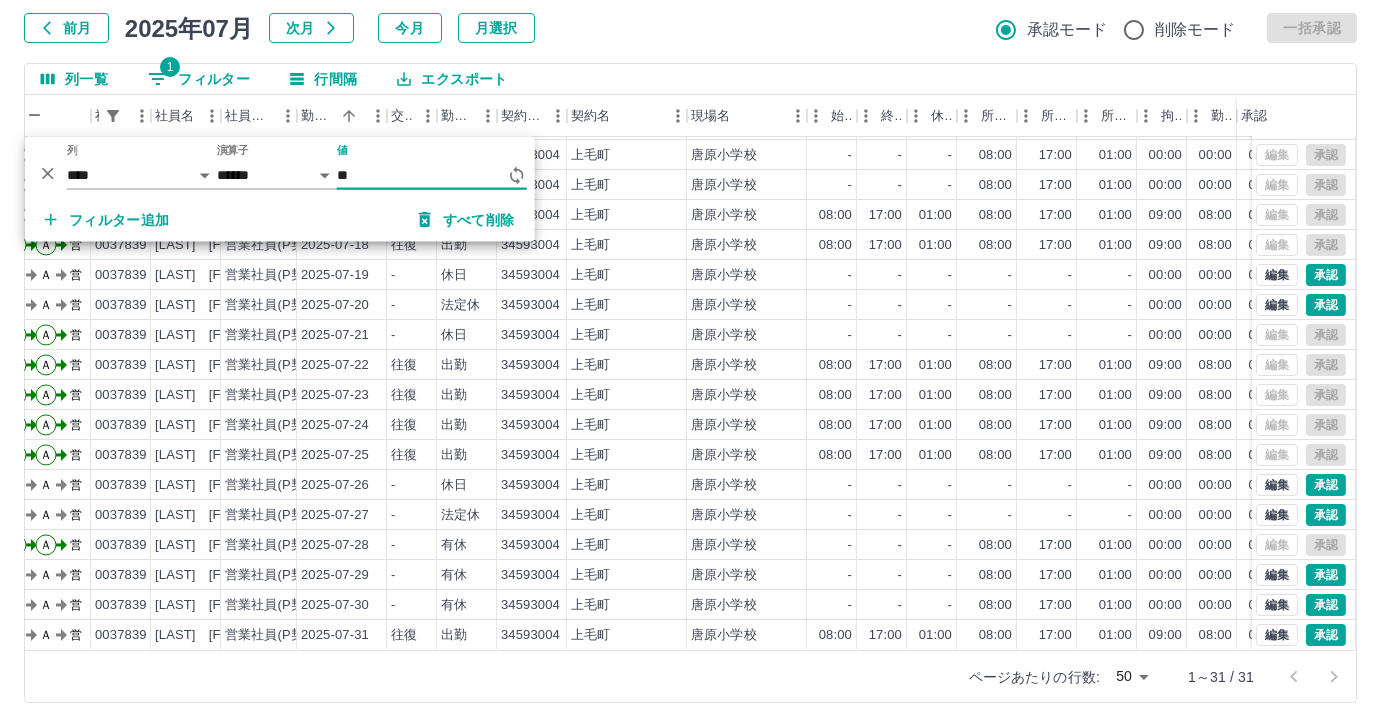 type on "*" 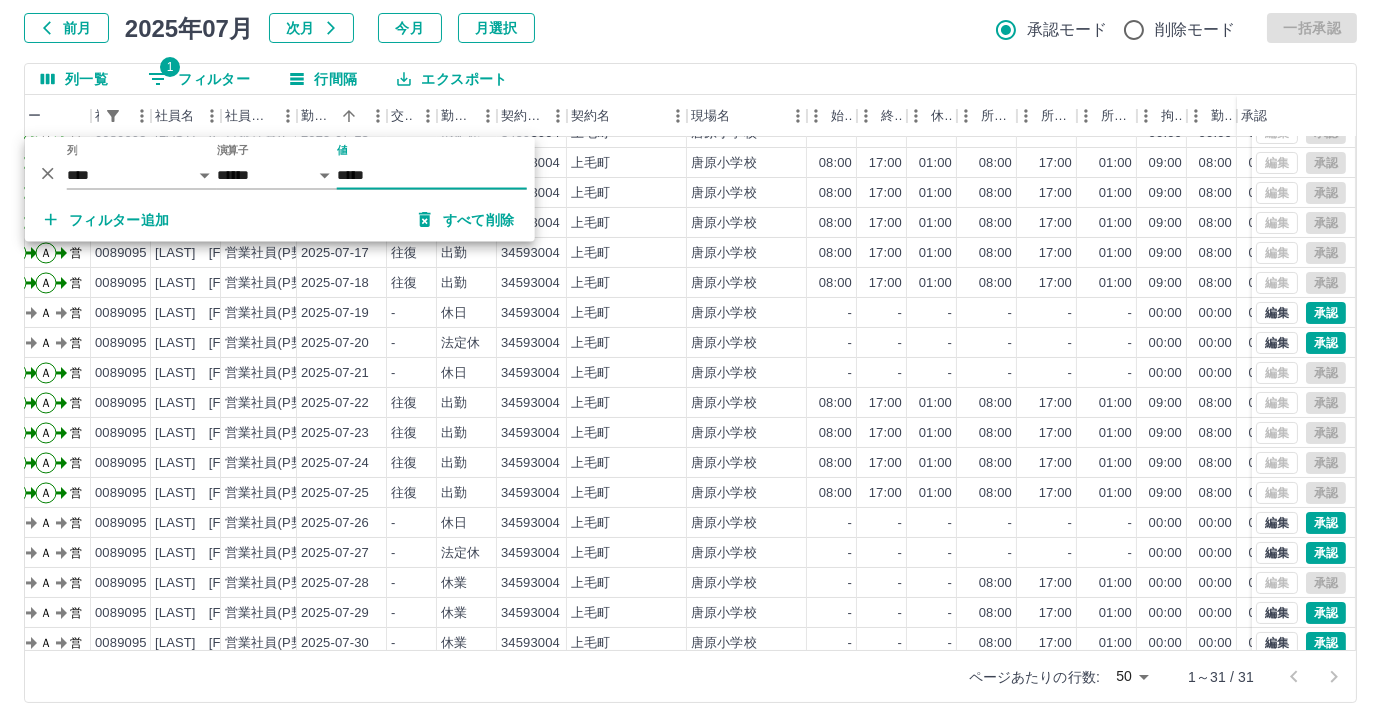 scroll, scrollTop: 431, scrollLeft: 104, axis: both 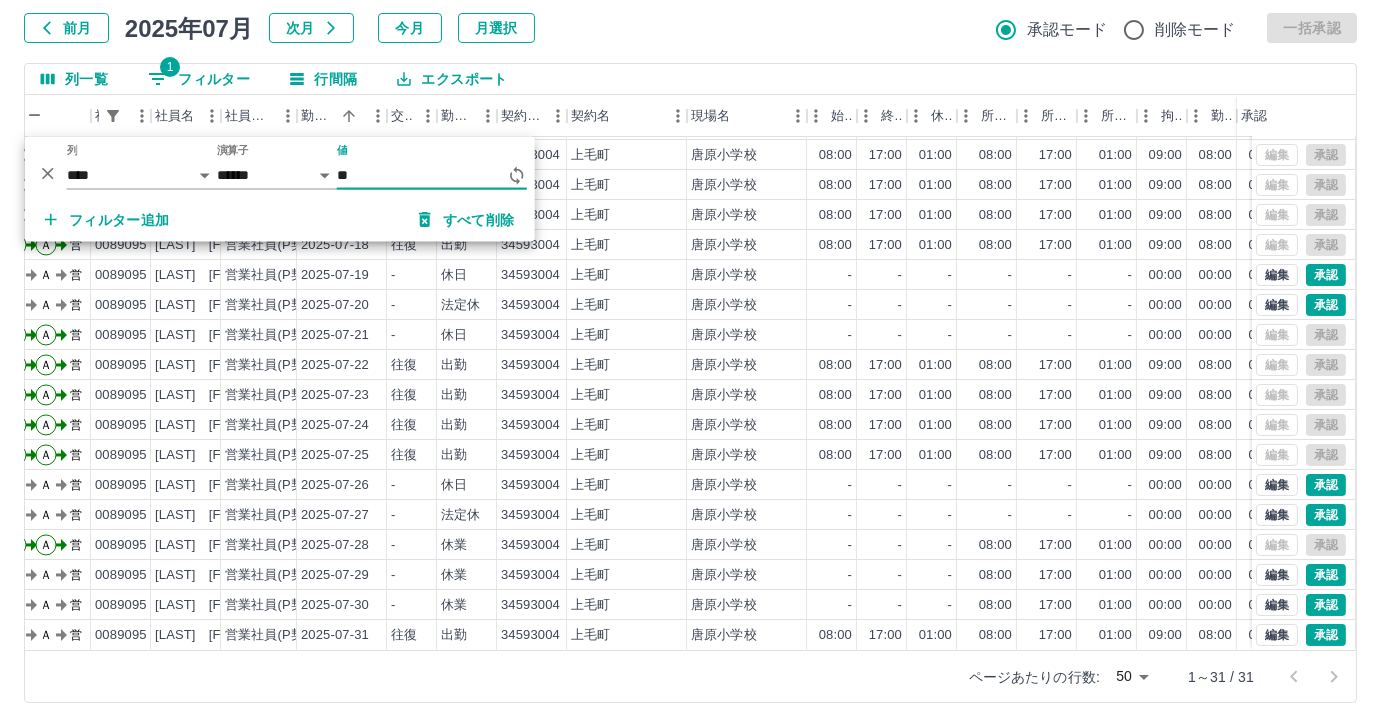 type on "*" 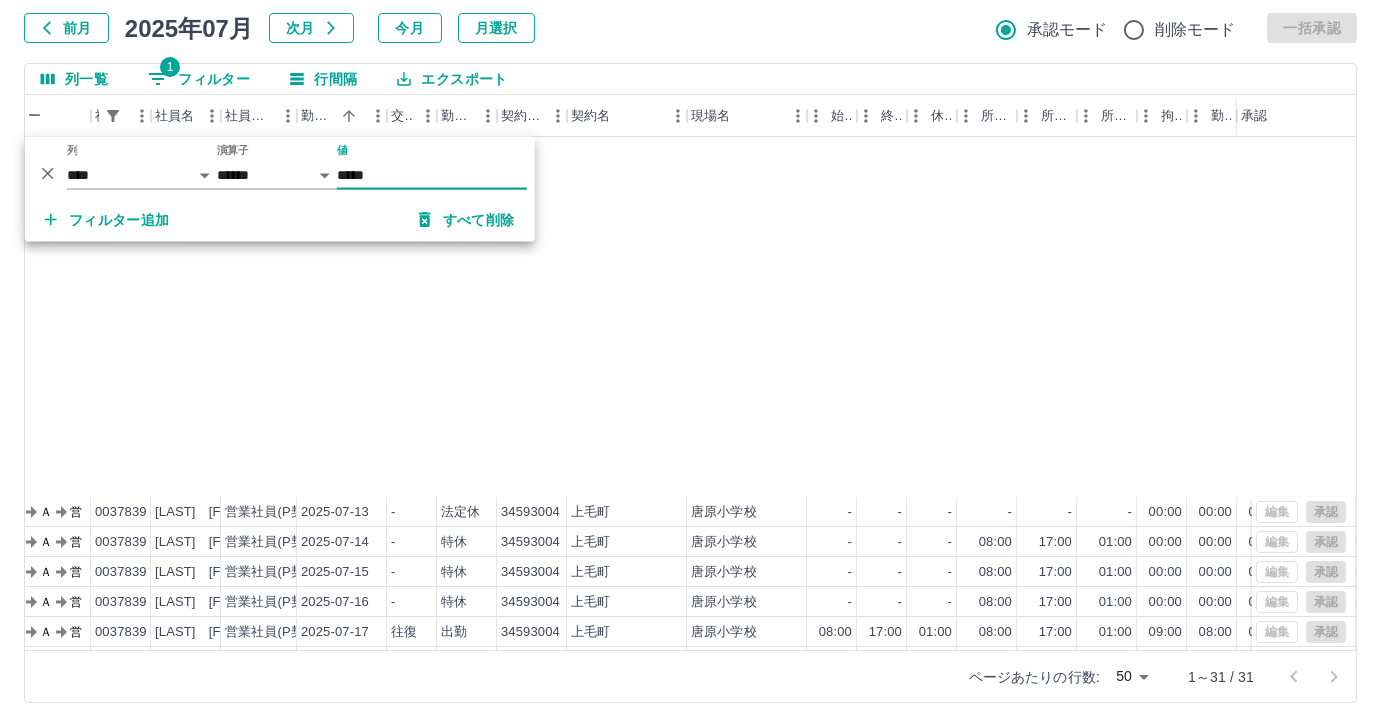 scroll, scrollTop: 431, scrollLeft: 104, axis: both 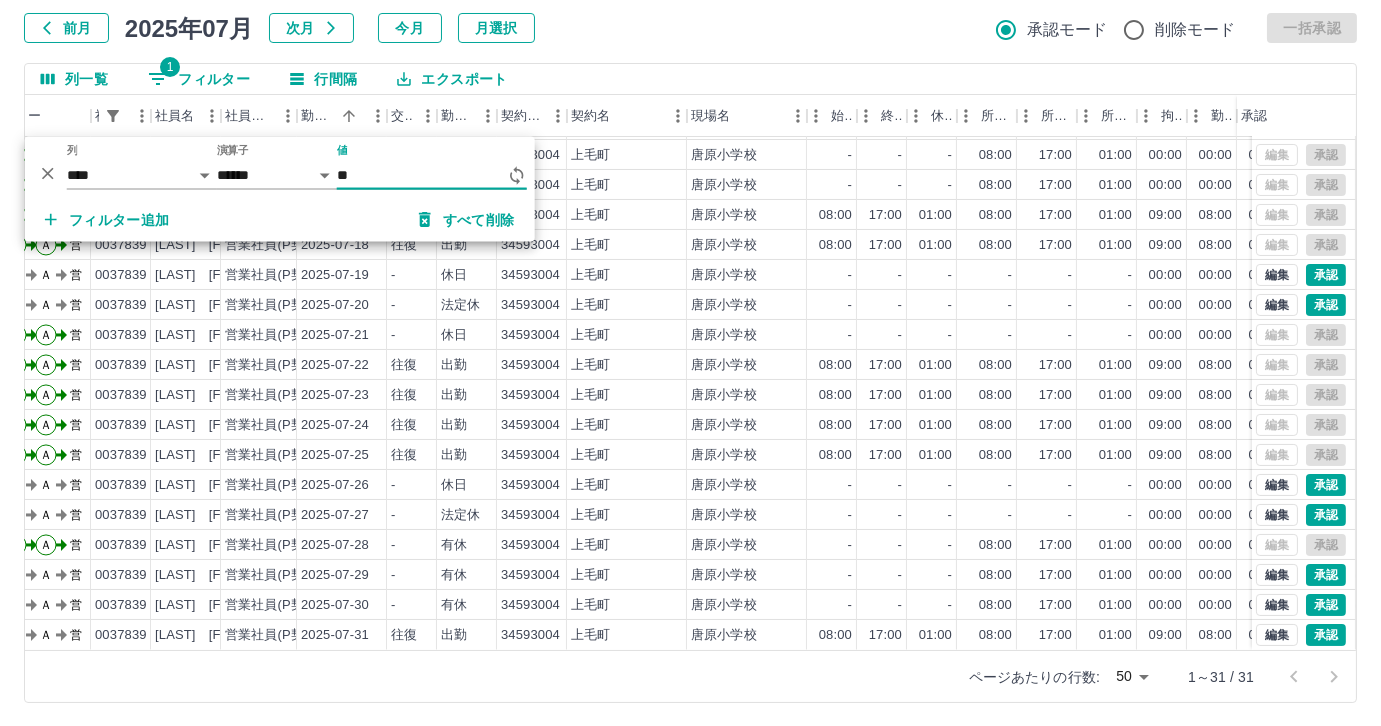type on "*" 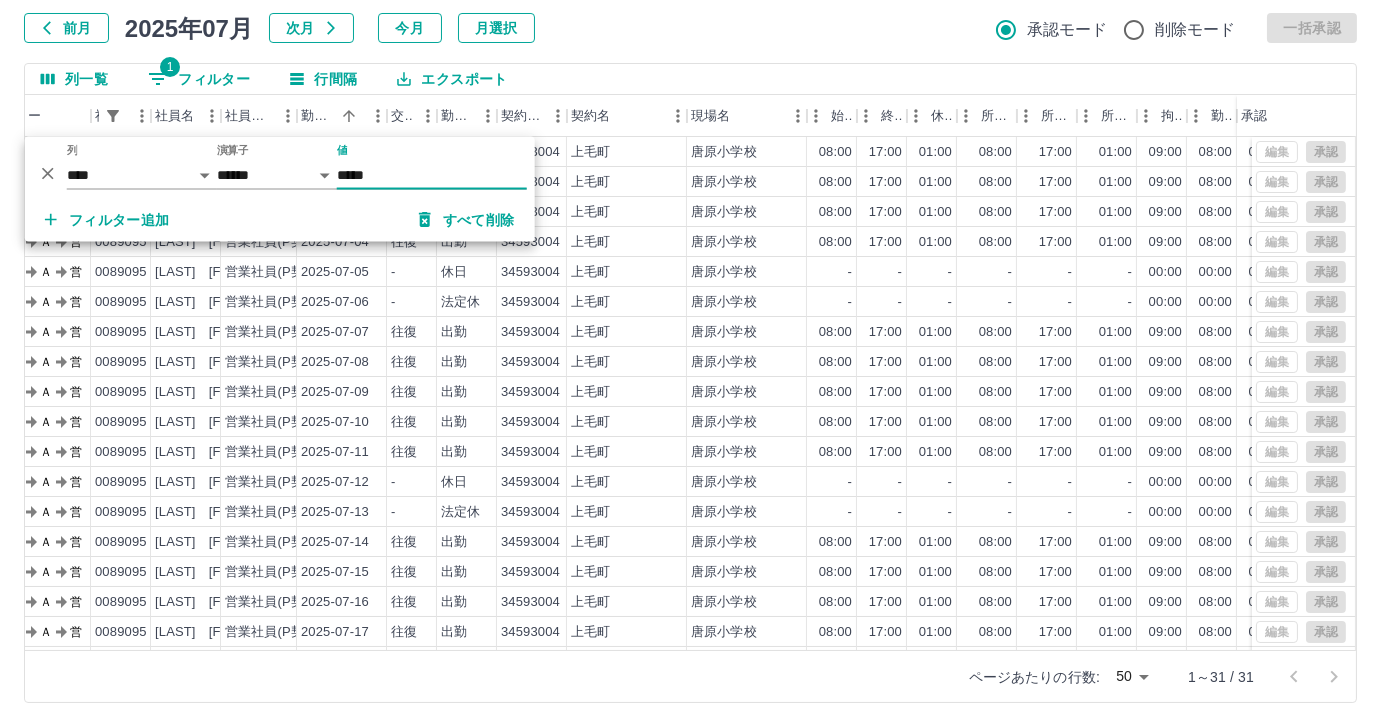 scroll, scrollTop: 431, scrollLeft: 104, axis: both 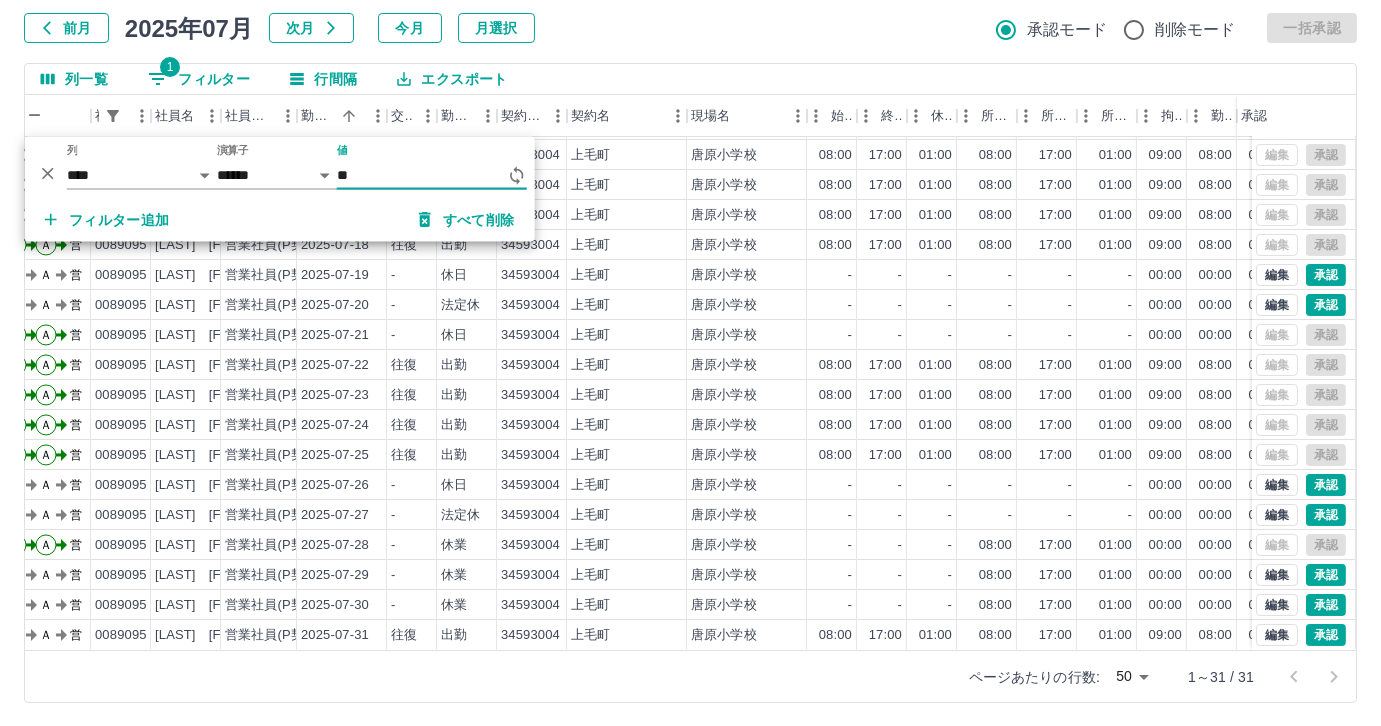 type on "*" 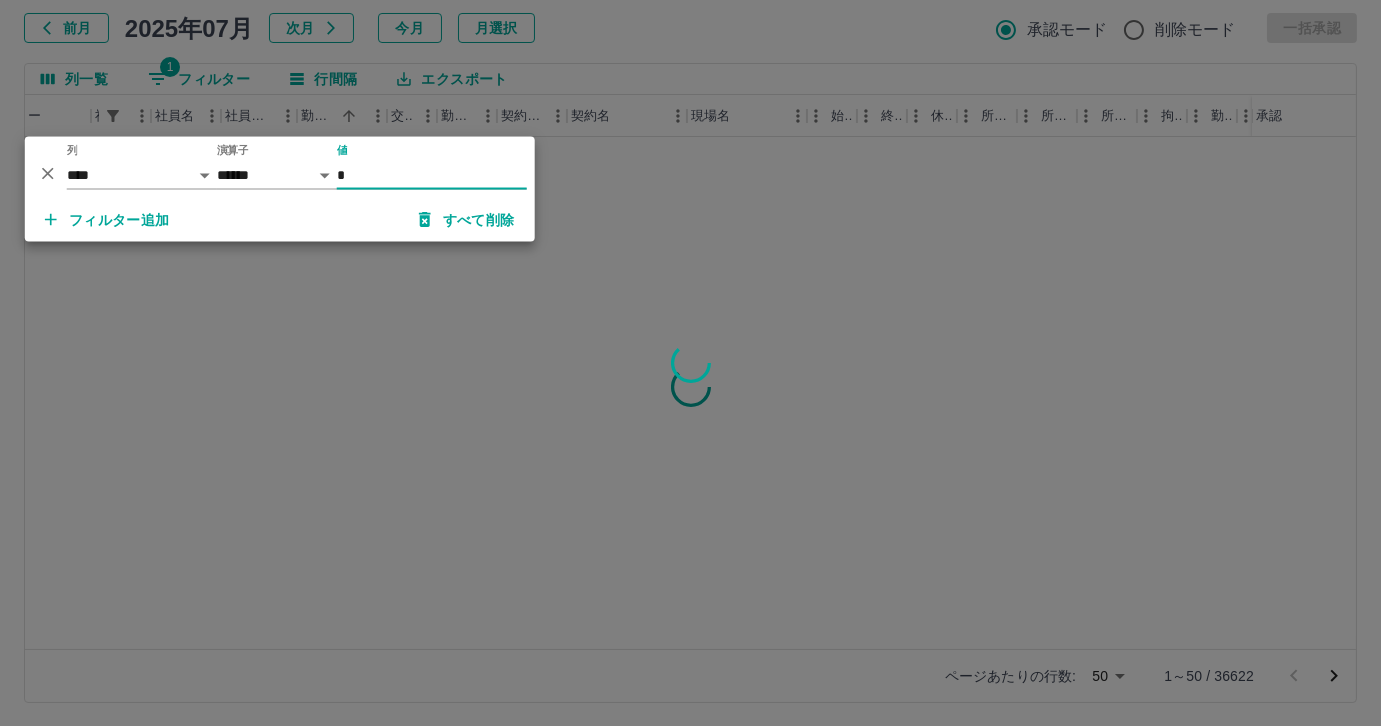 scroll, scrollTop: 0, scrollLeft: 104, axis: horizontal 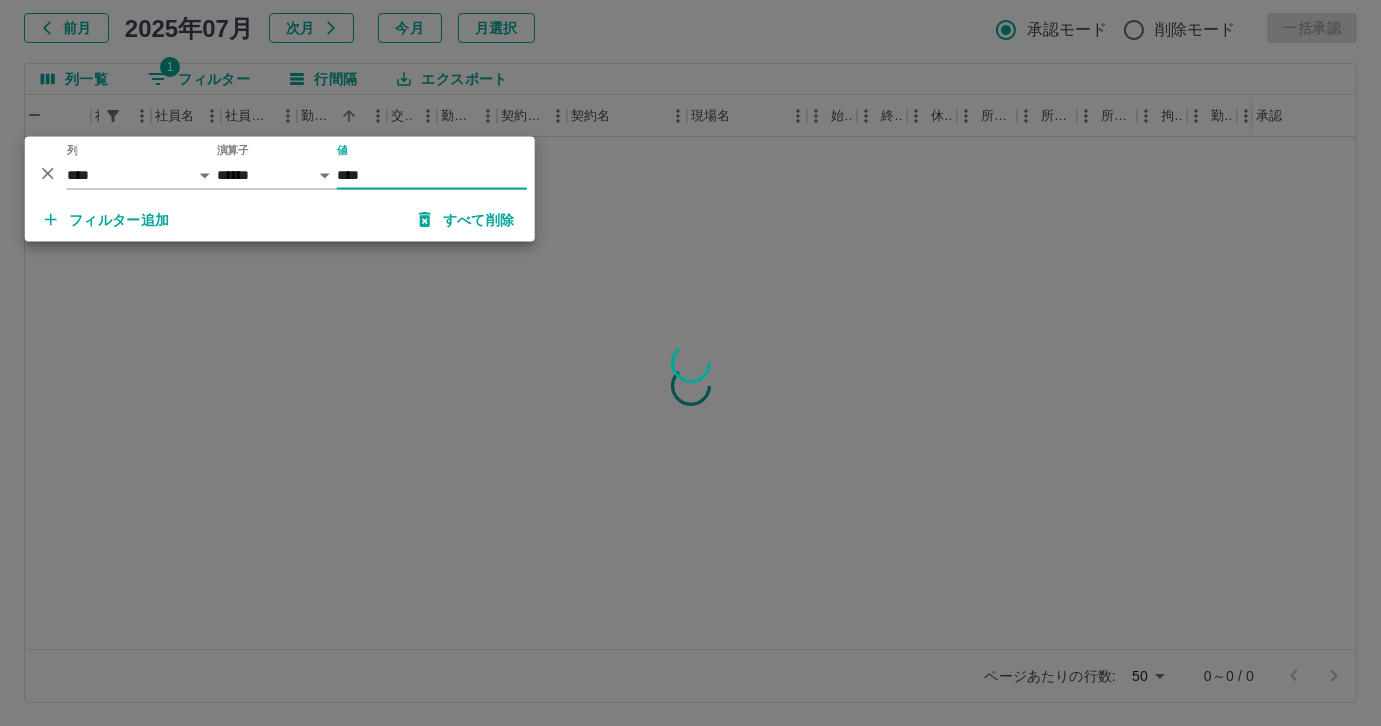 type on "*****" 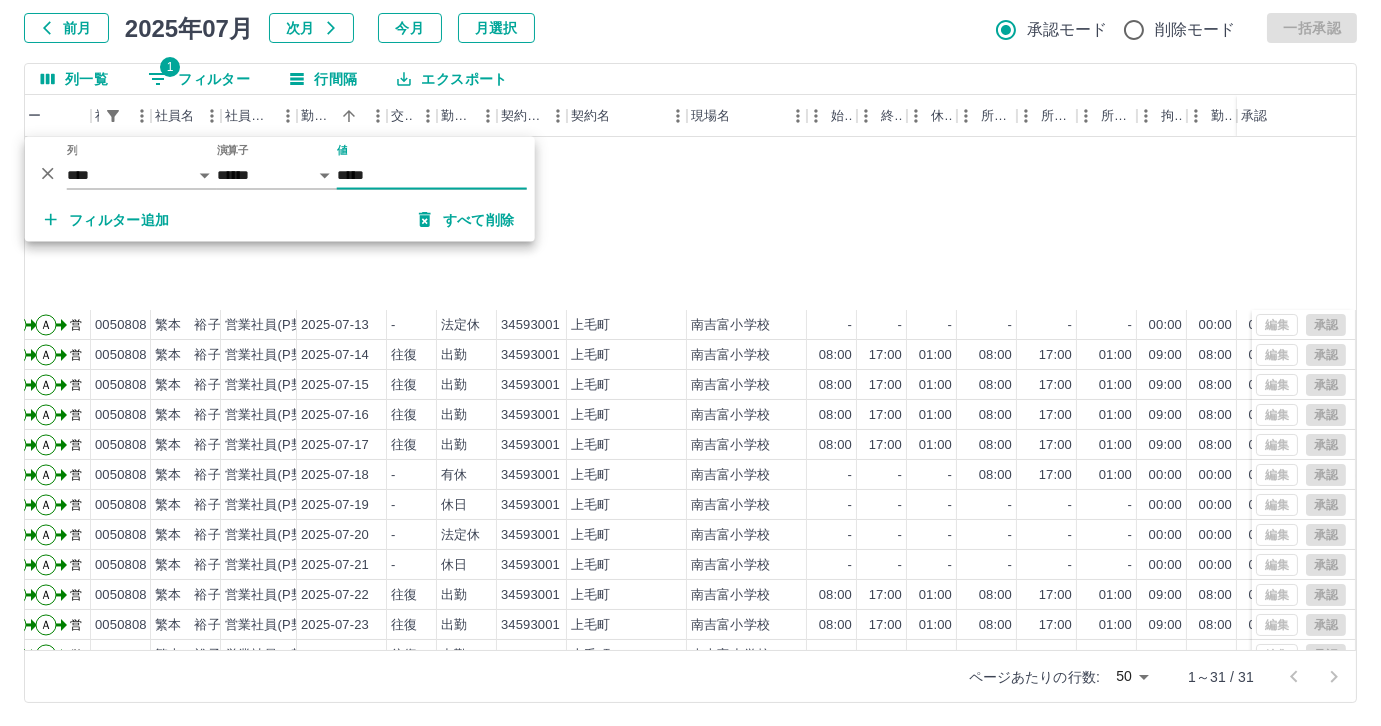 scroll, scrollTop: 431, scrollLeft: 104, axis: both 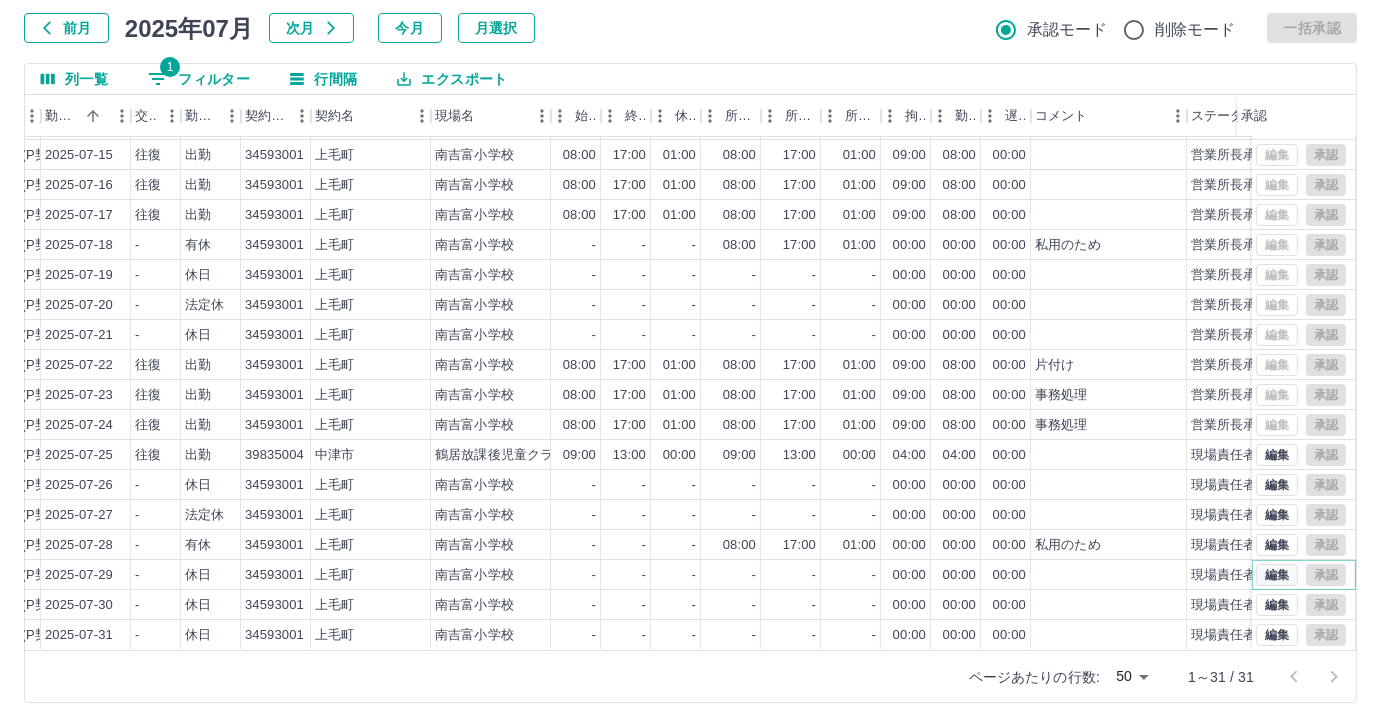 click on "編集" at bounding box center [1277, 575] 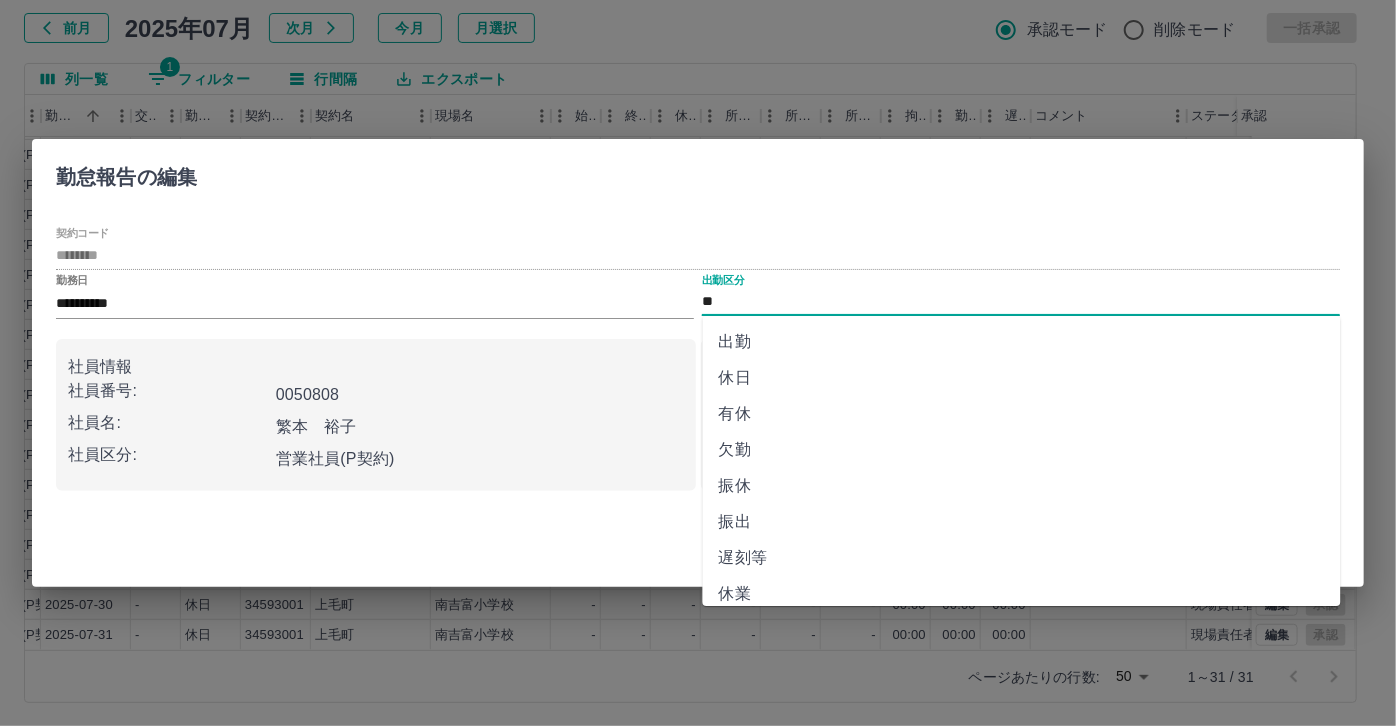 click on "**" at bounding box center [1021, 302] 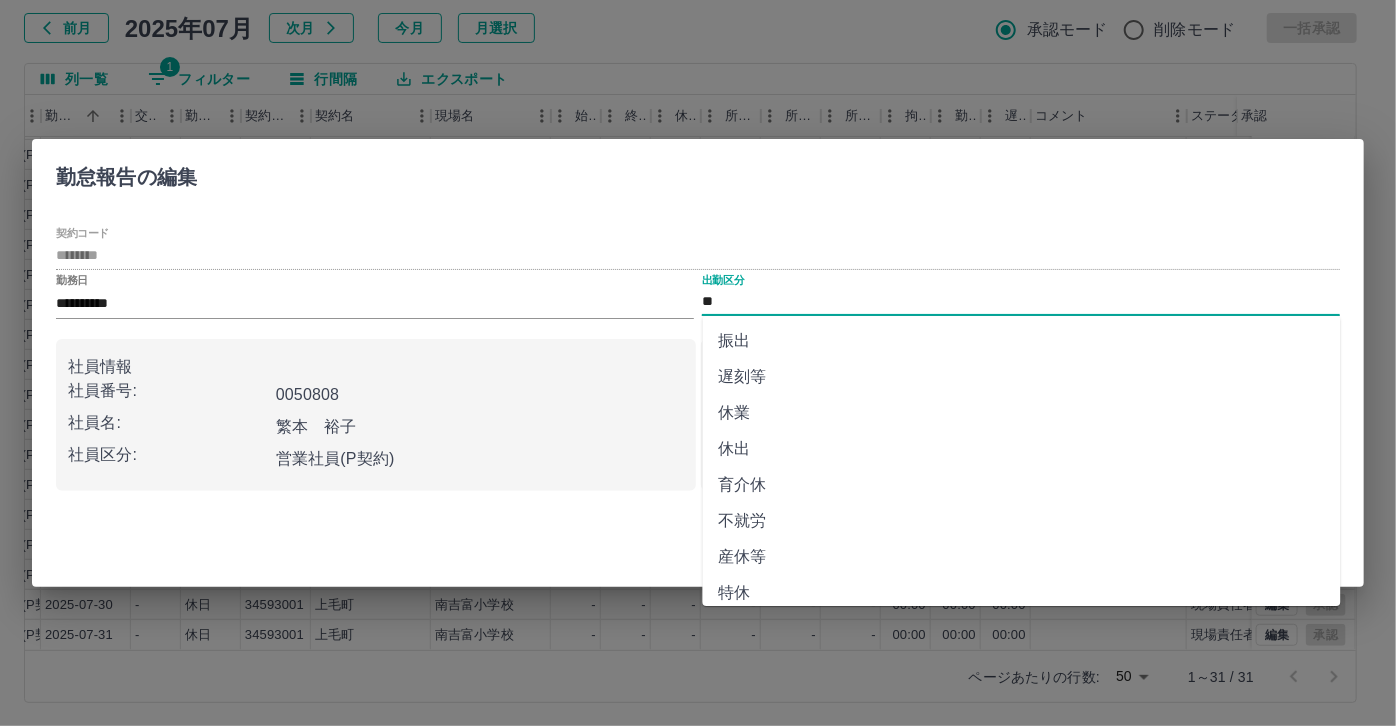 scroll, scrollTop: 363, scrollLeft: 0, axis: vertical 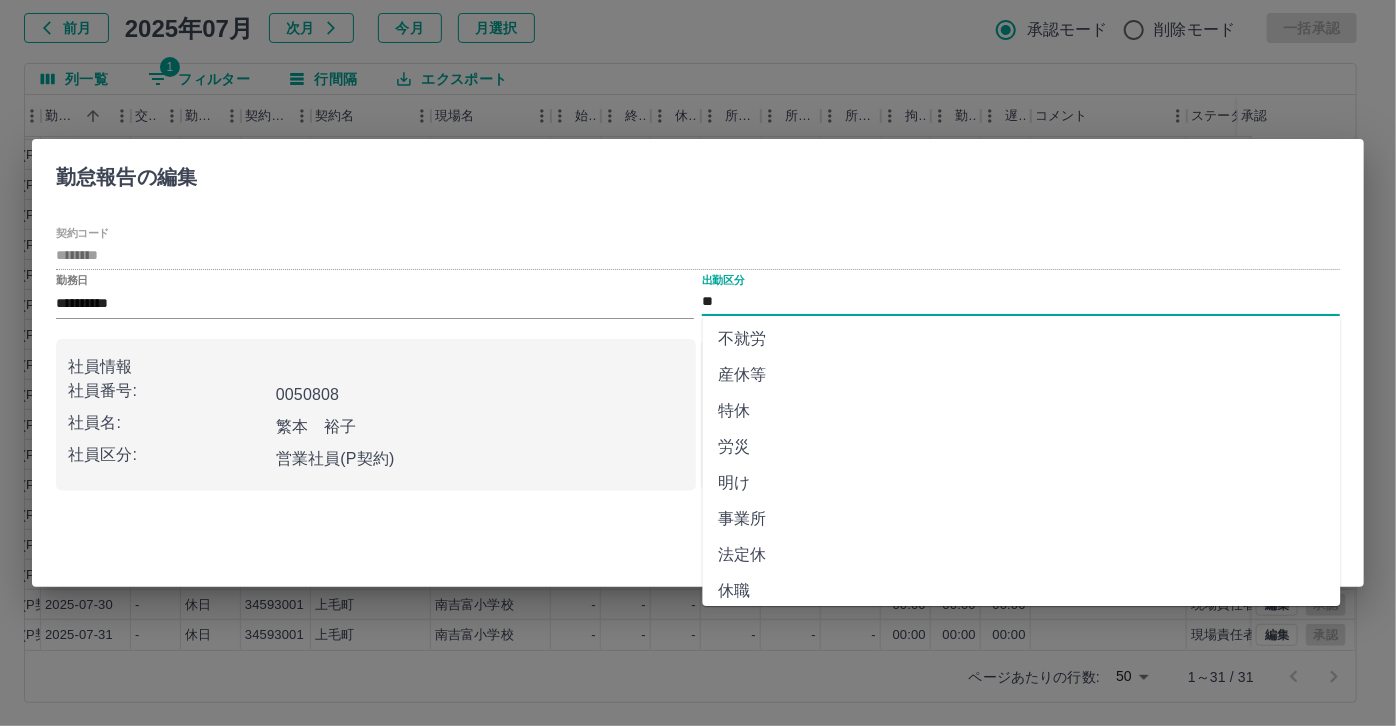 click on "特休" at bounding box center (1022, 411) 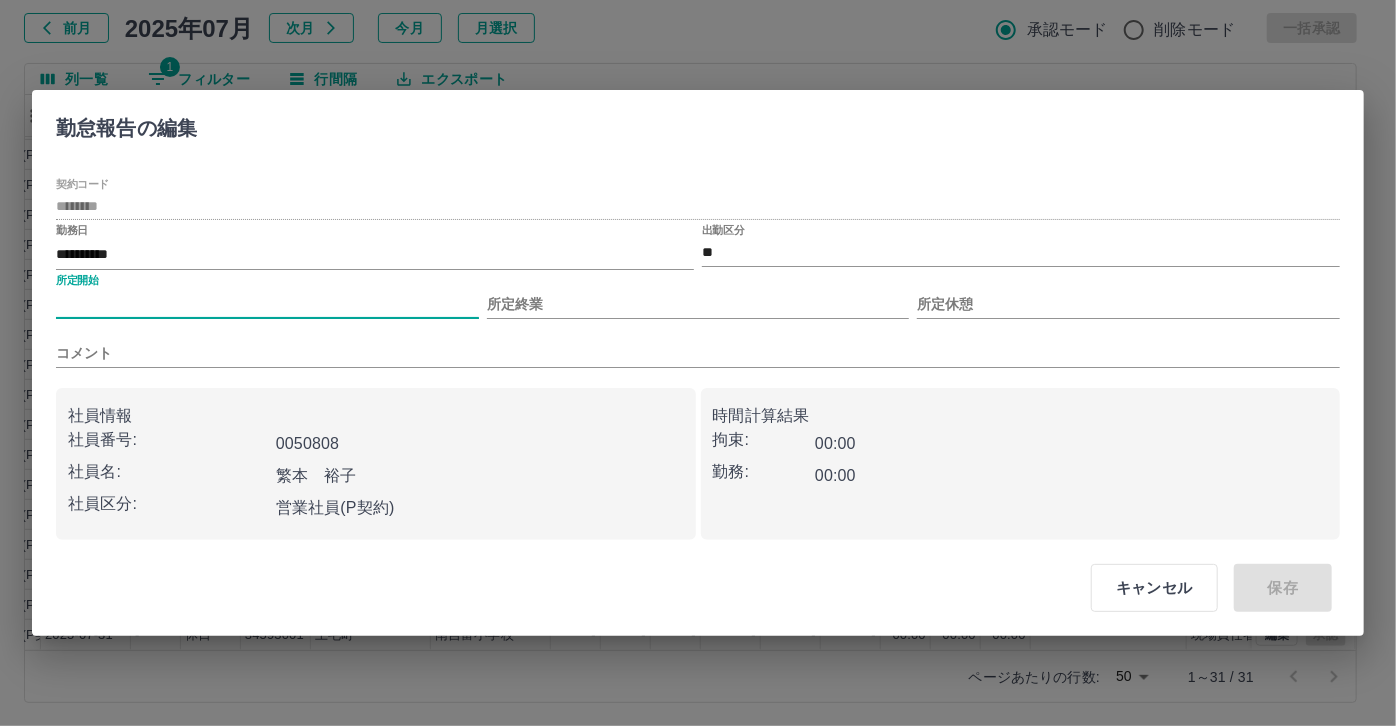 click on "所定開始" at bounding box center [267, 304] 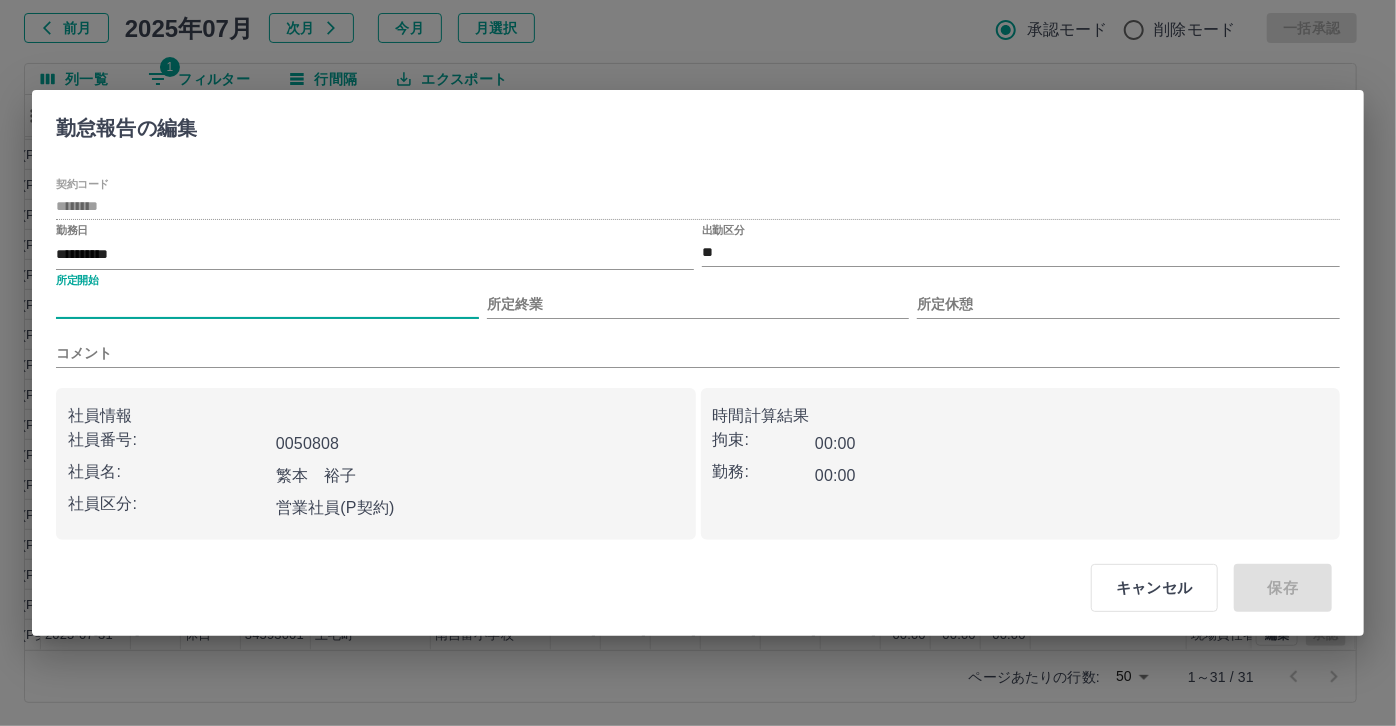 type on "***" 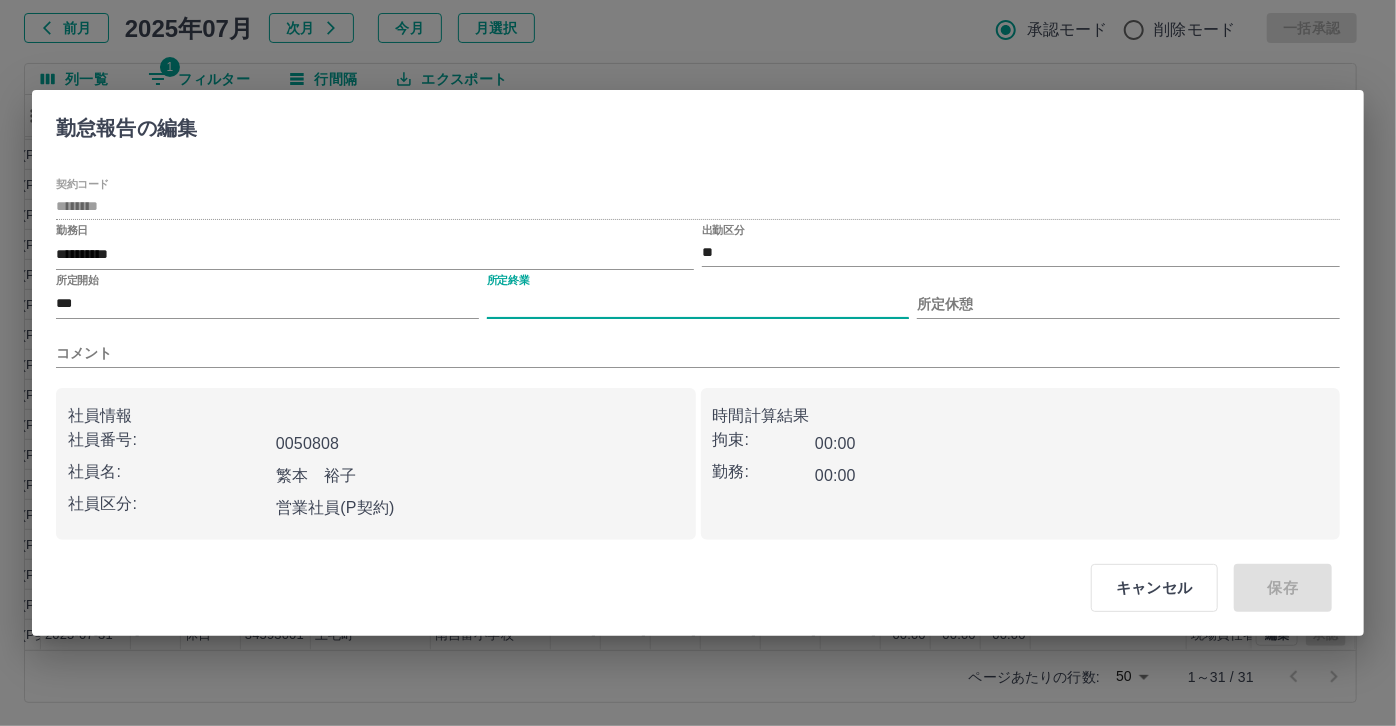 click on "所定終業" at bounding box center (698, 304) 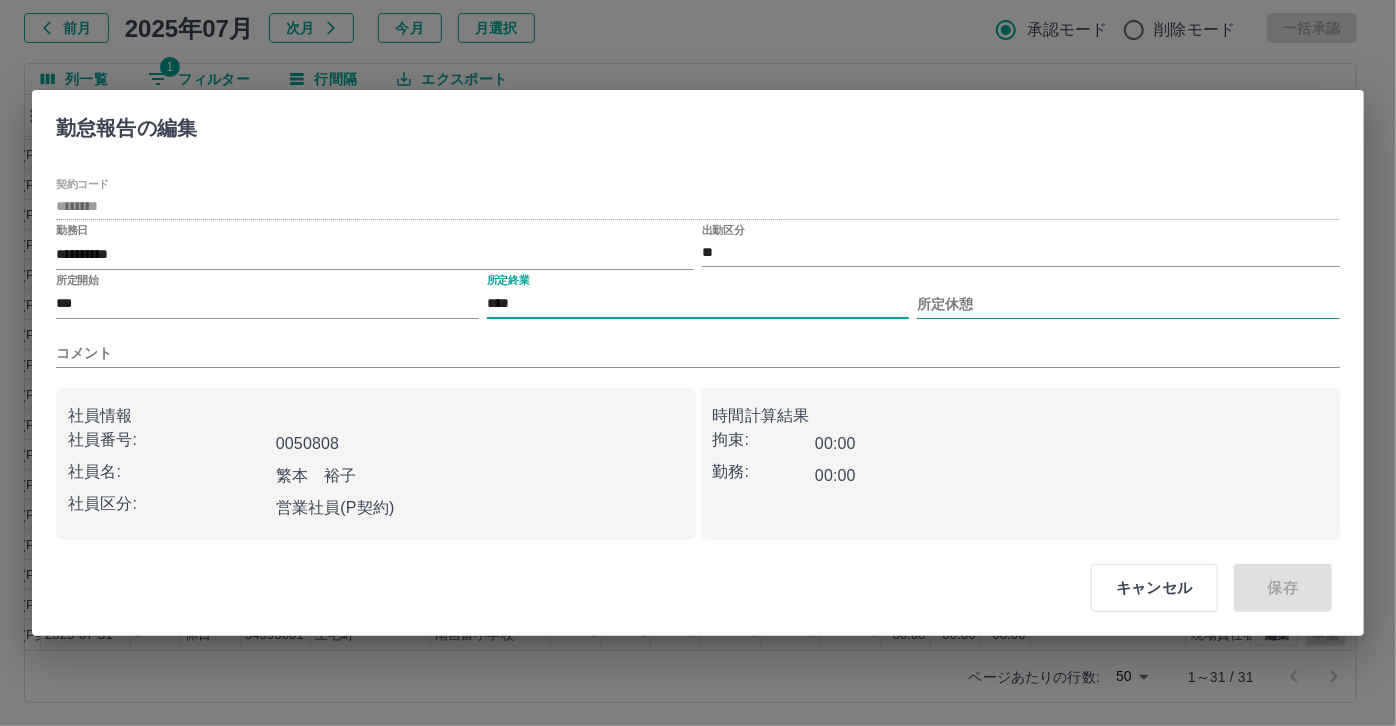 click on "所定休憩" at bounding box center [1128, 304] 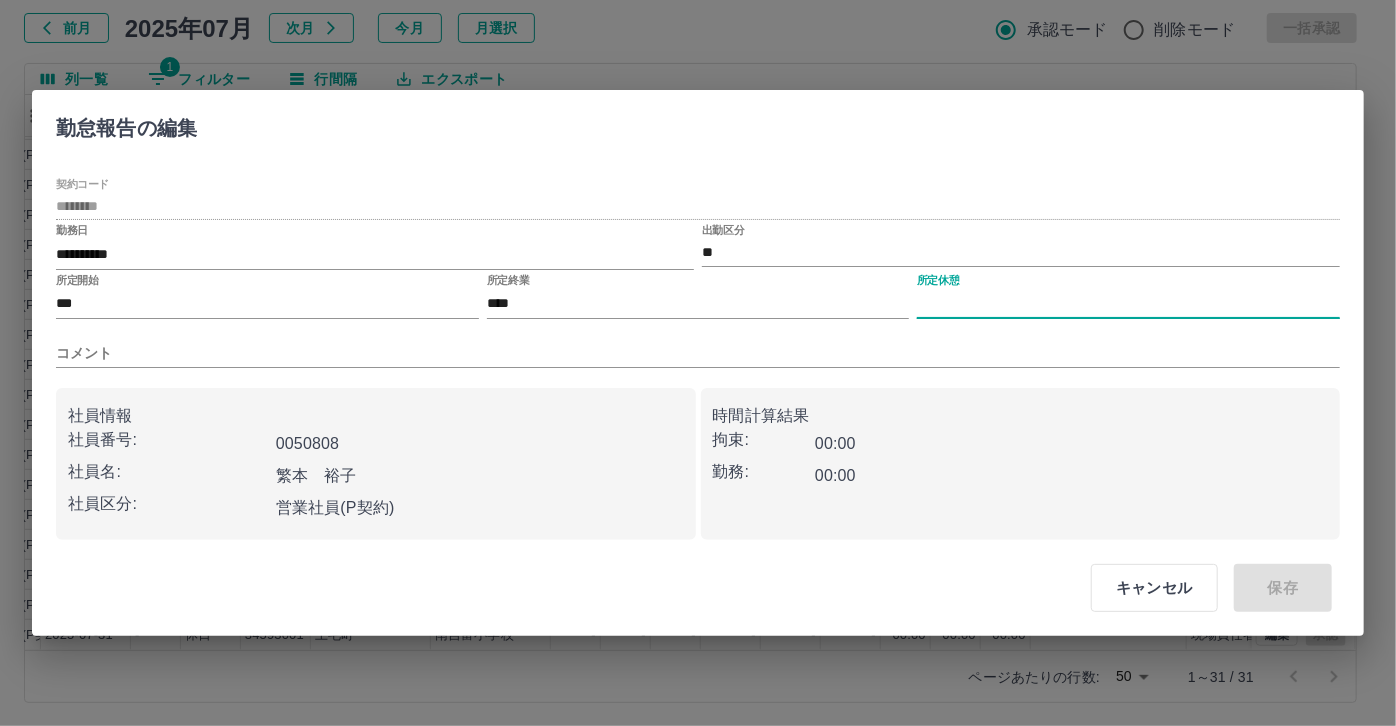 type on "****" 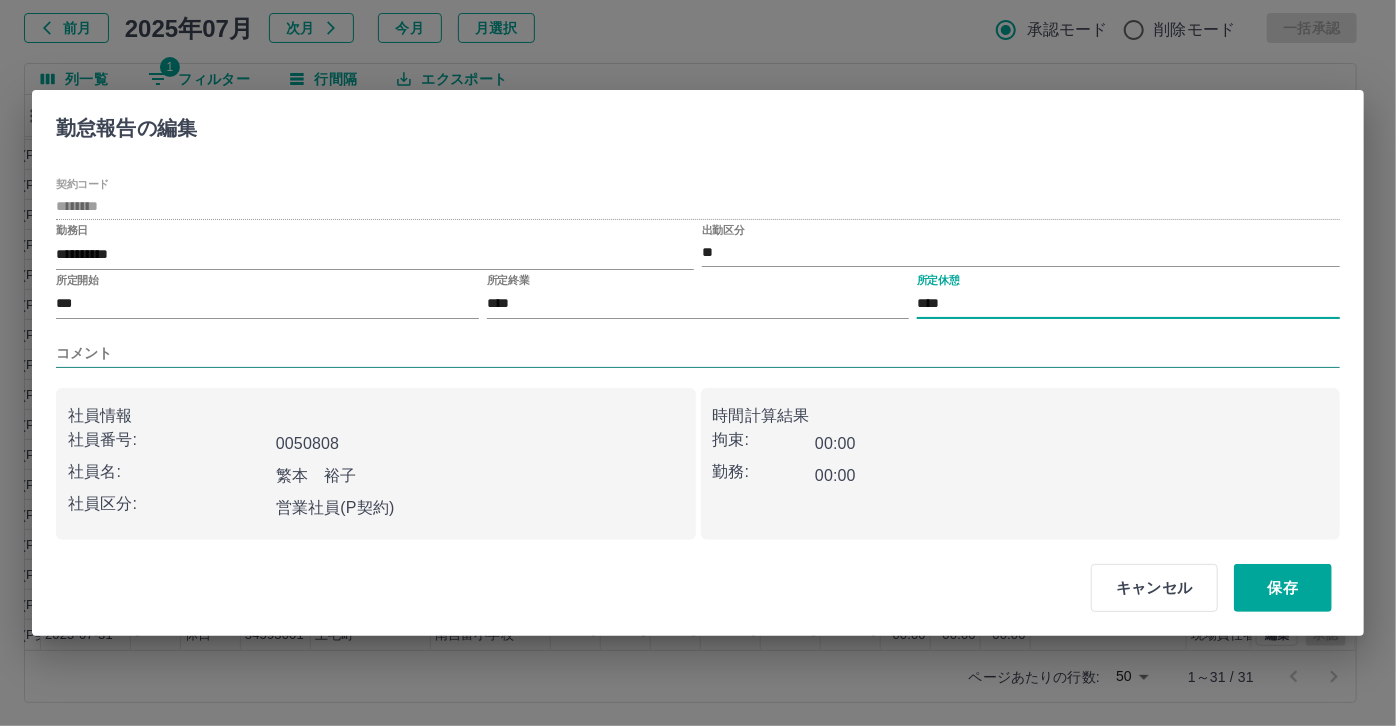 click on "コメント" at bounding box center [698, 353] 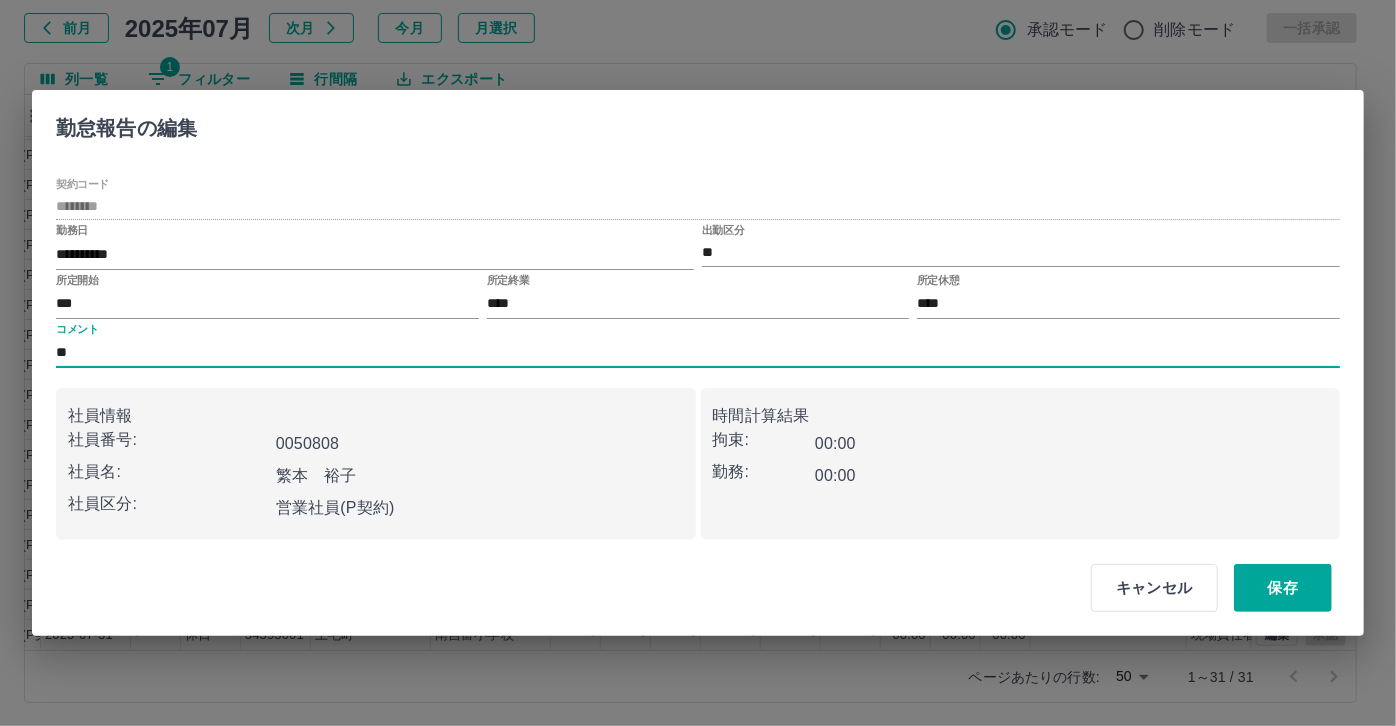 type on "*" 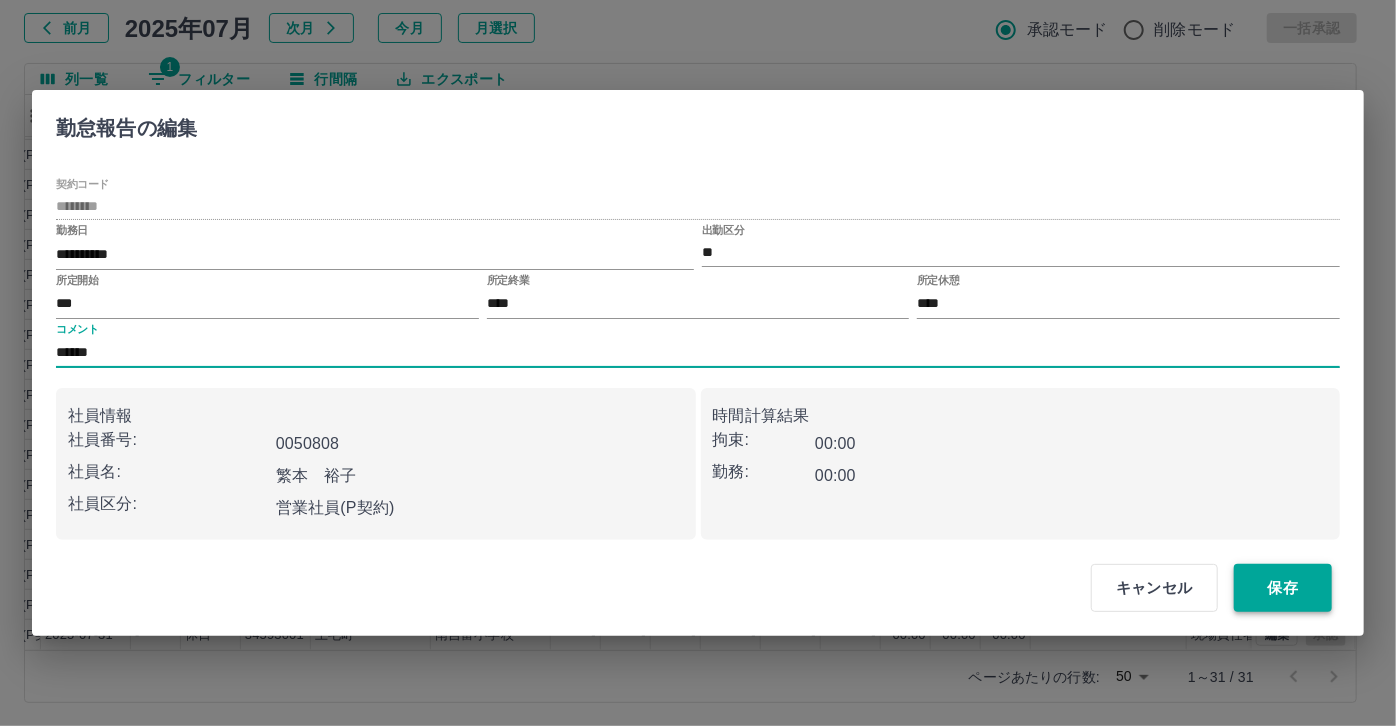 type on "******" 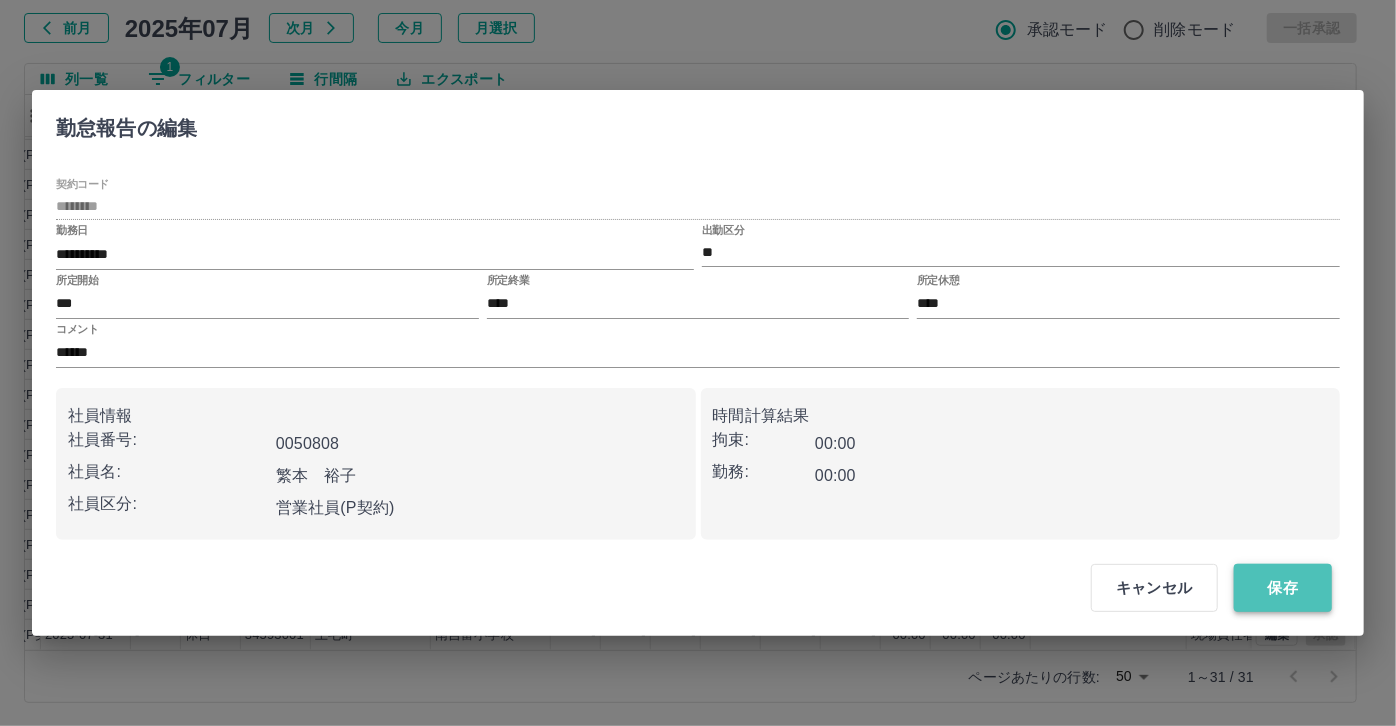 click on "保存" at bounding box center (1283, 588) 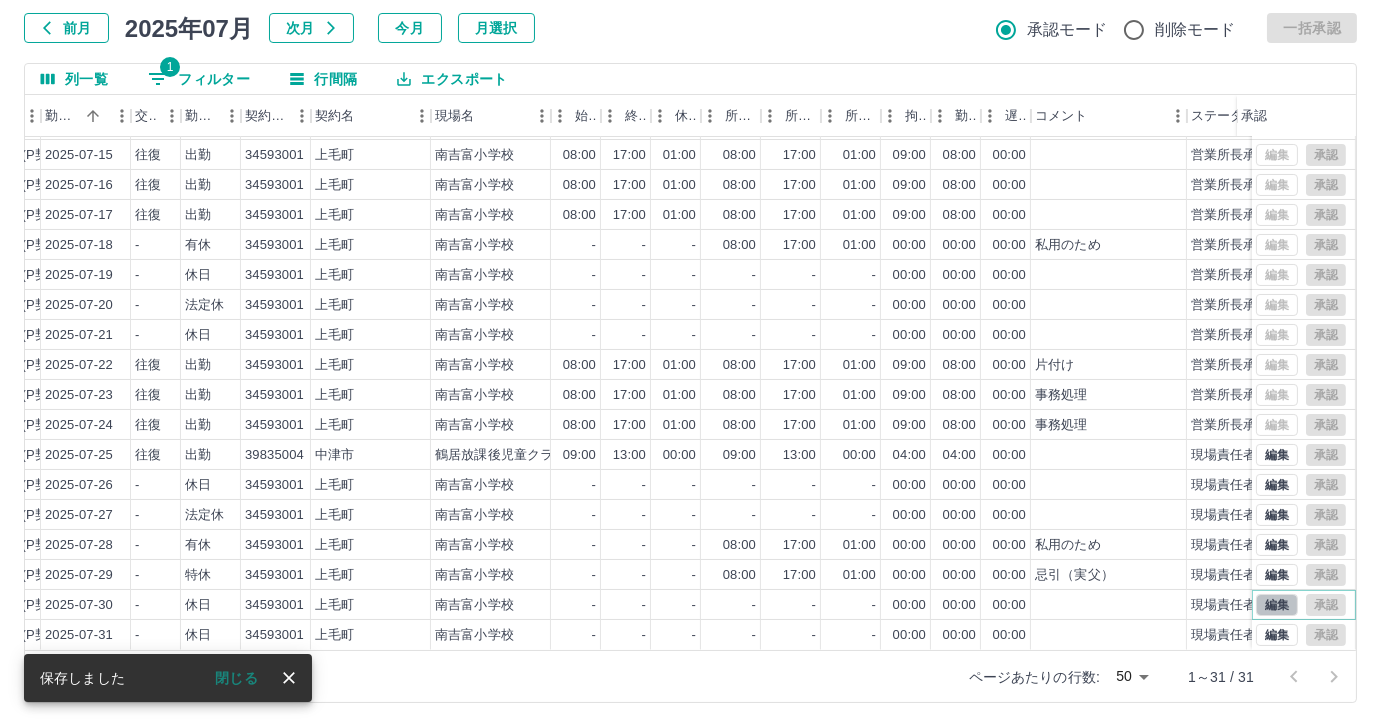 click on "編集" at bounding box center [1277, 605] 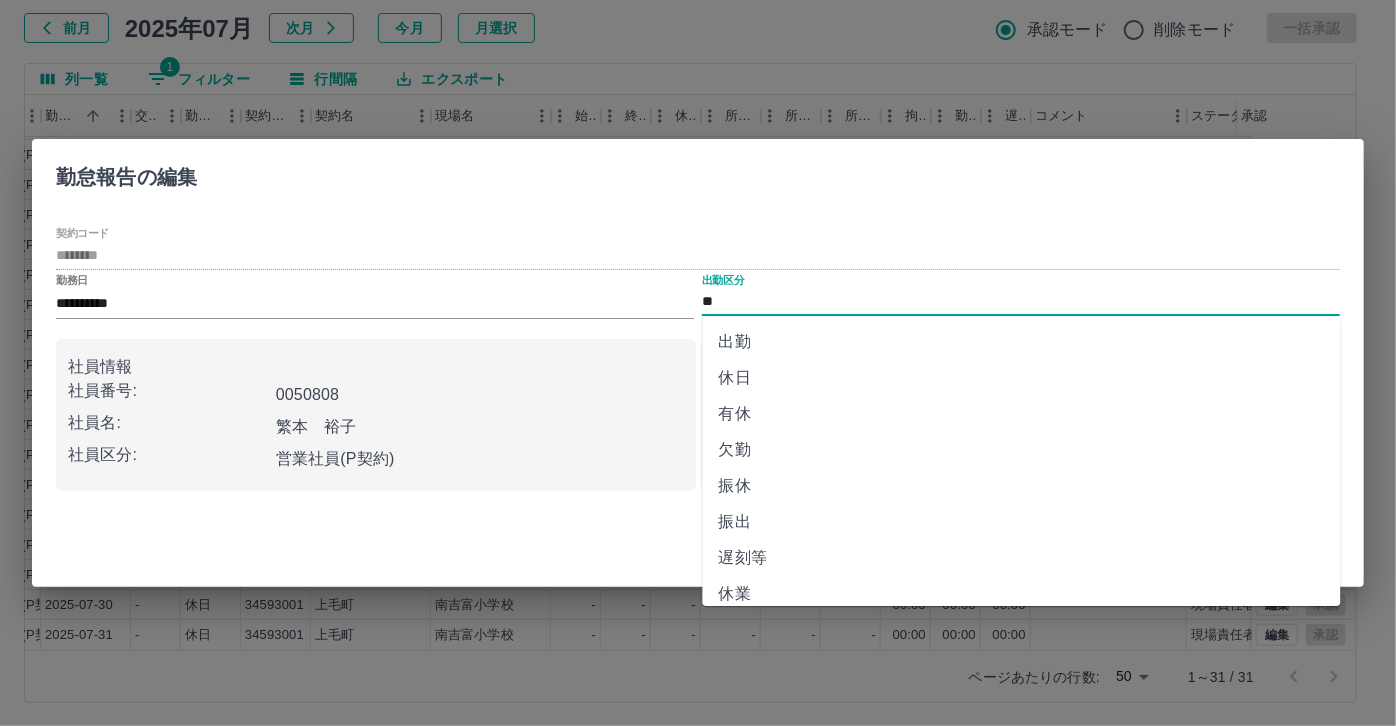 click on "**" at bounding box center (1021, 302) 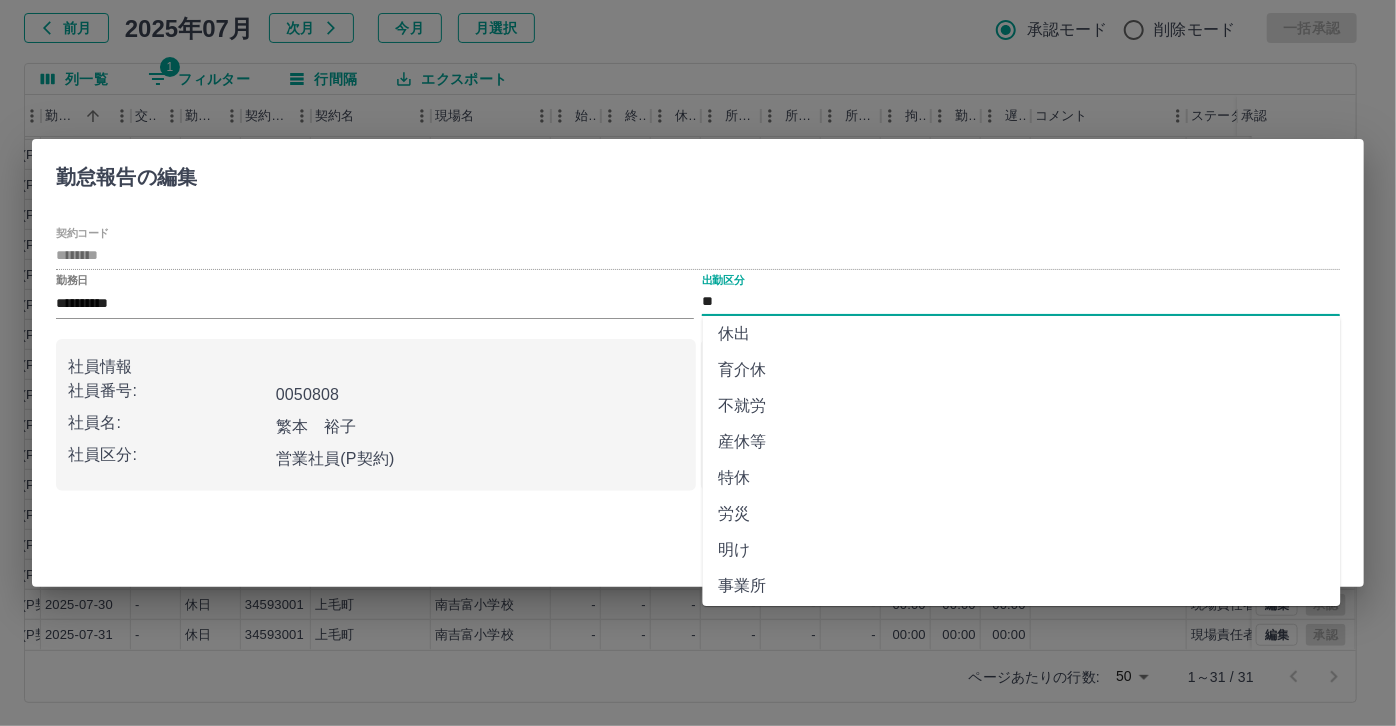 scroll, scrollTop: 373, scrollLeft: 0, axis: vertical 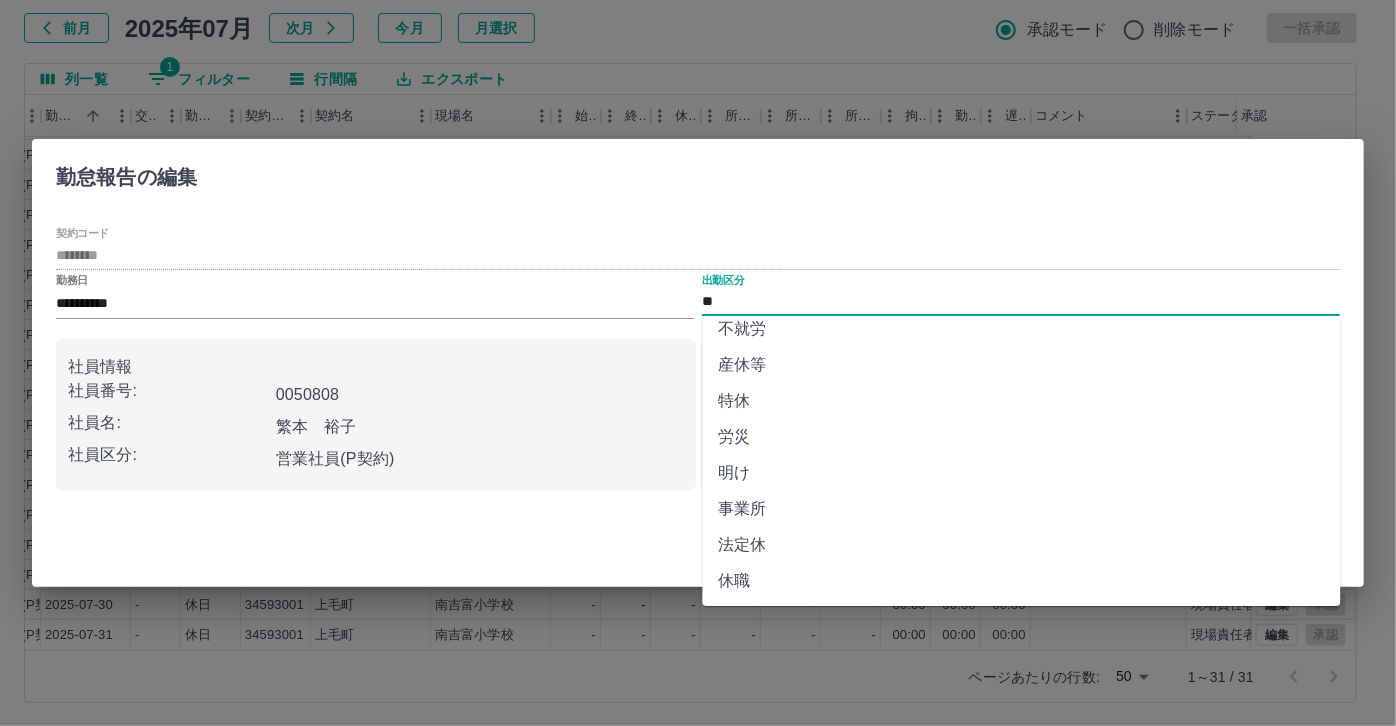 click on "特休" at bounding box center [1022, 401] 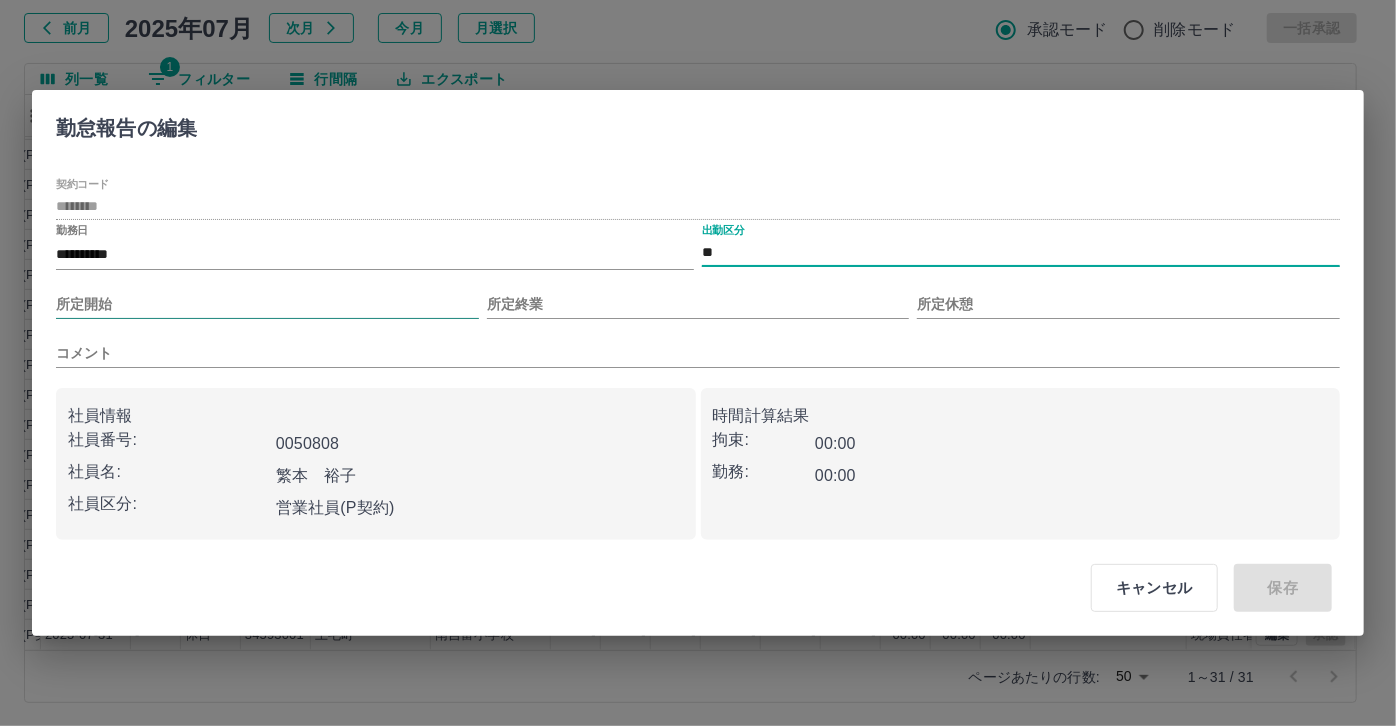 click on "所定開始" at bounding box center [267, 304] 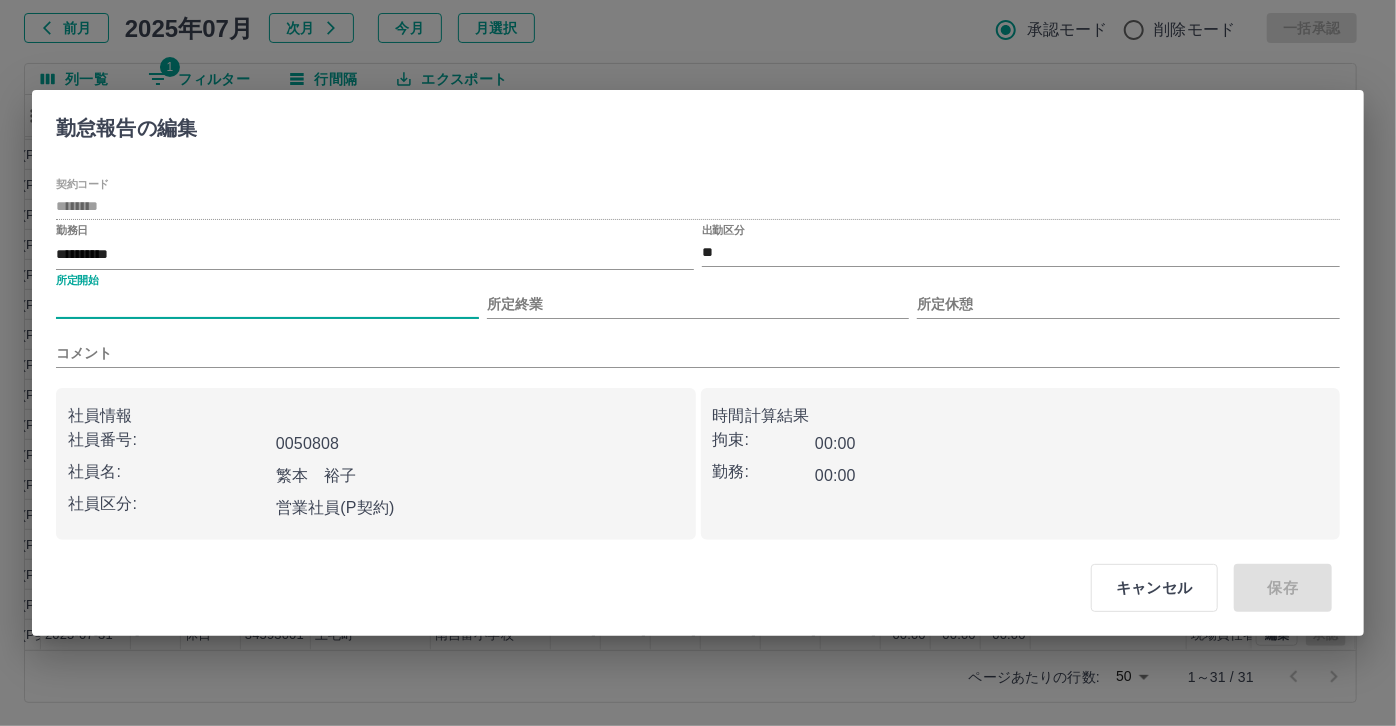 type on "***" 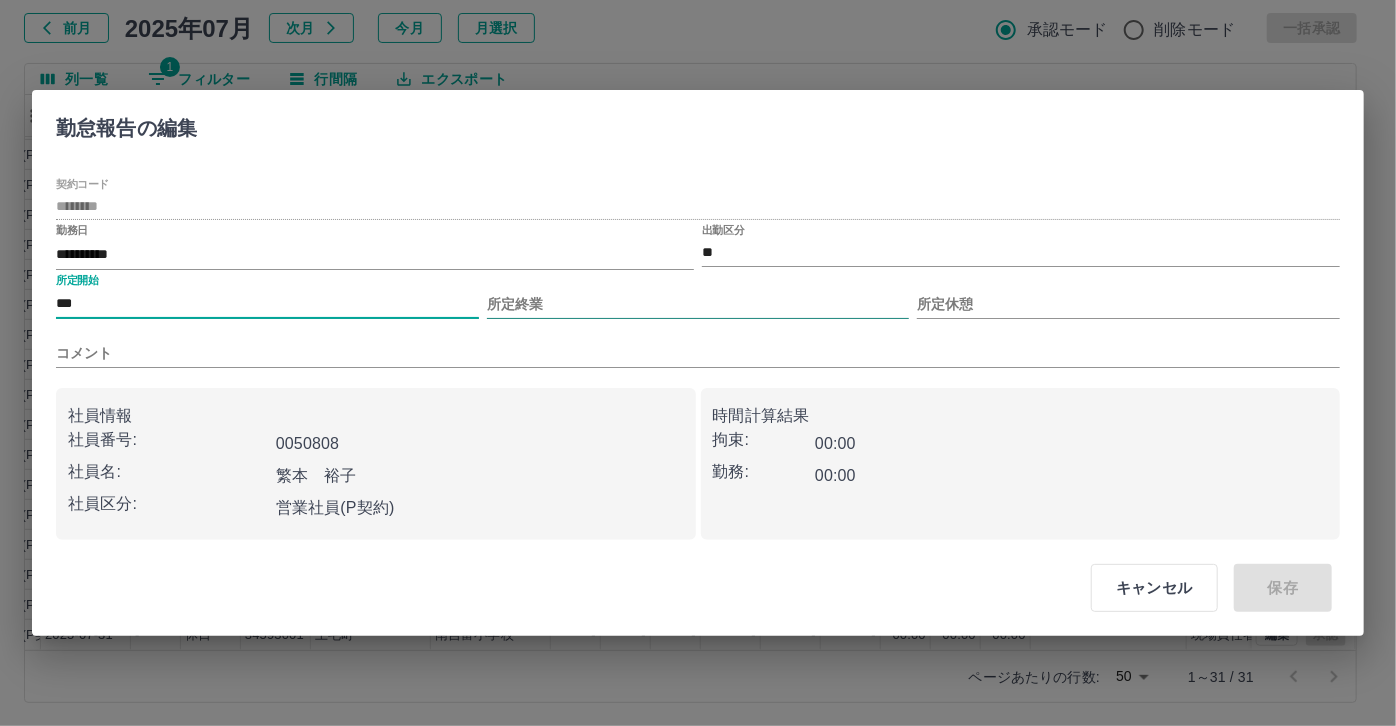 click on "所定終業" at bounding box center [698, 304] 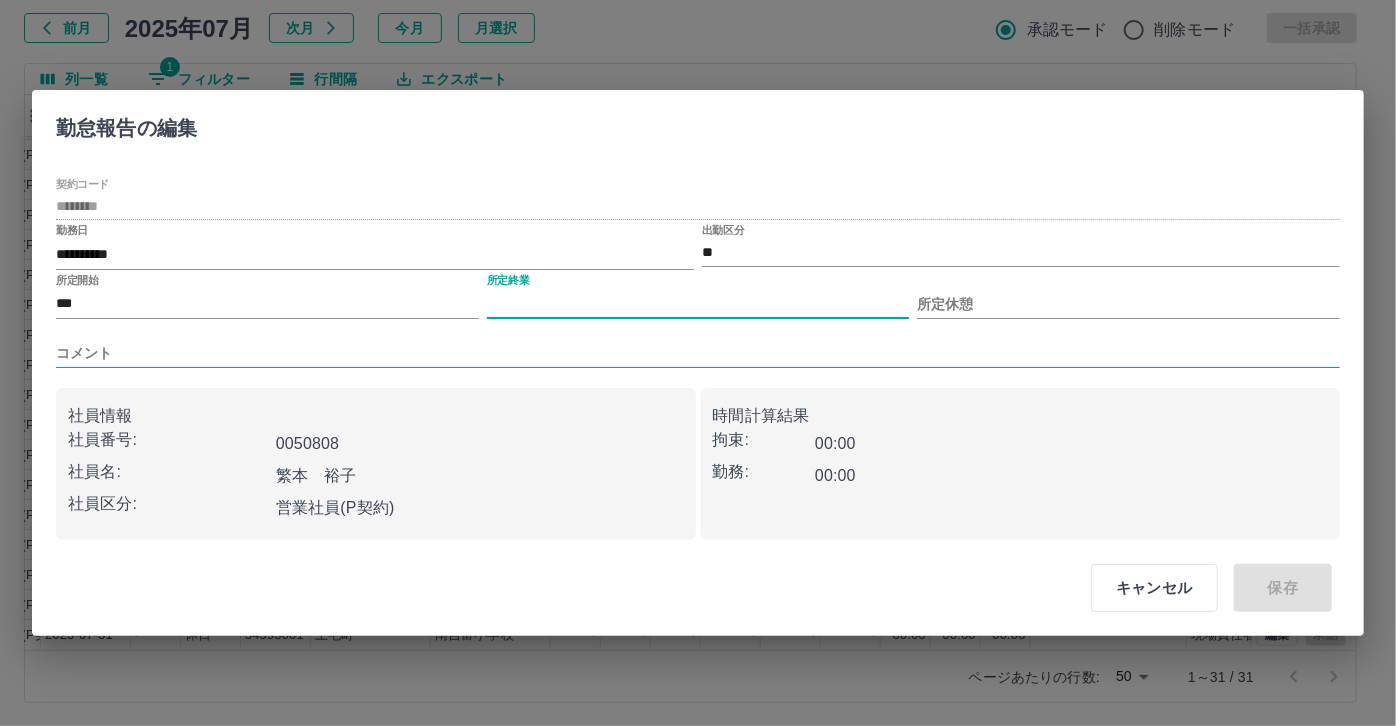 type on "****" 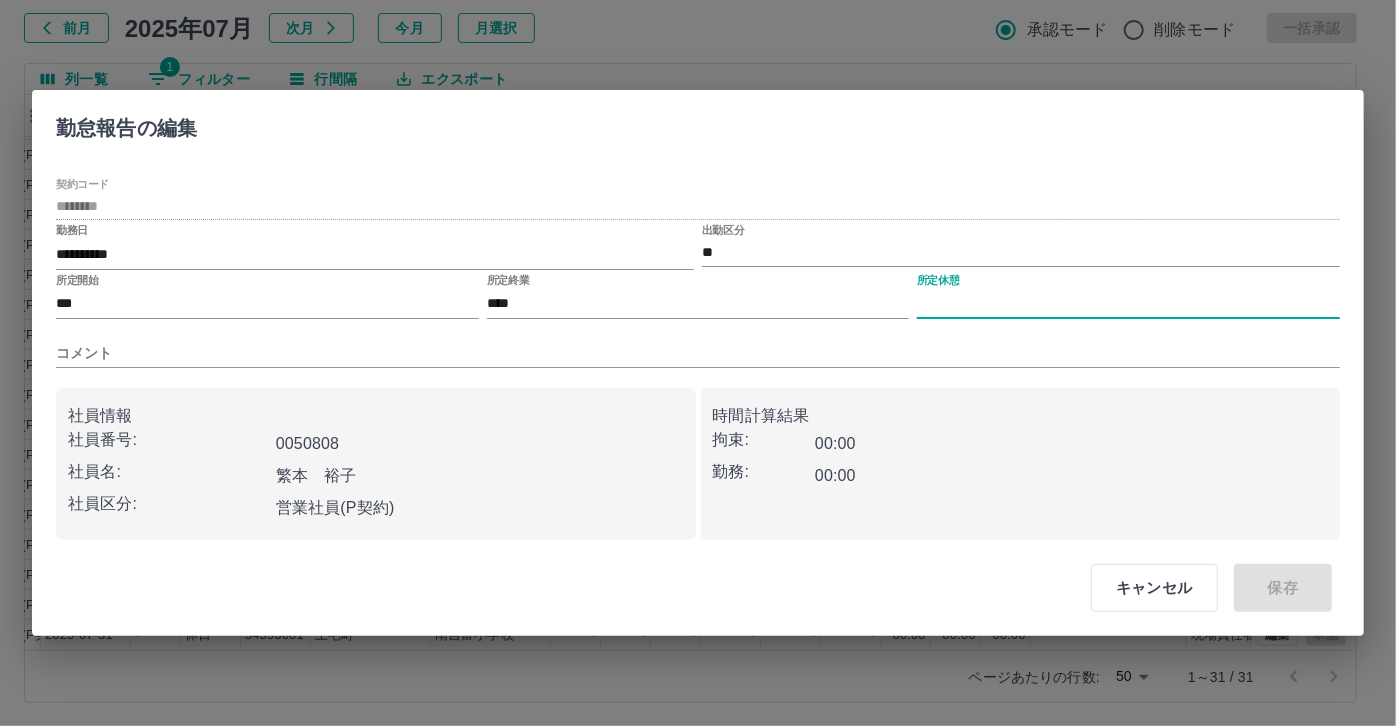 click on "所定休憩" at bounding box center (1128, 304) 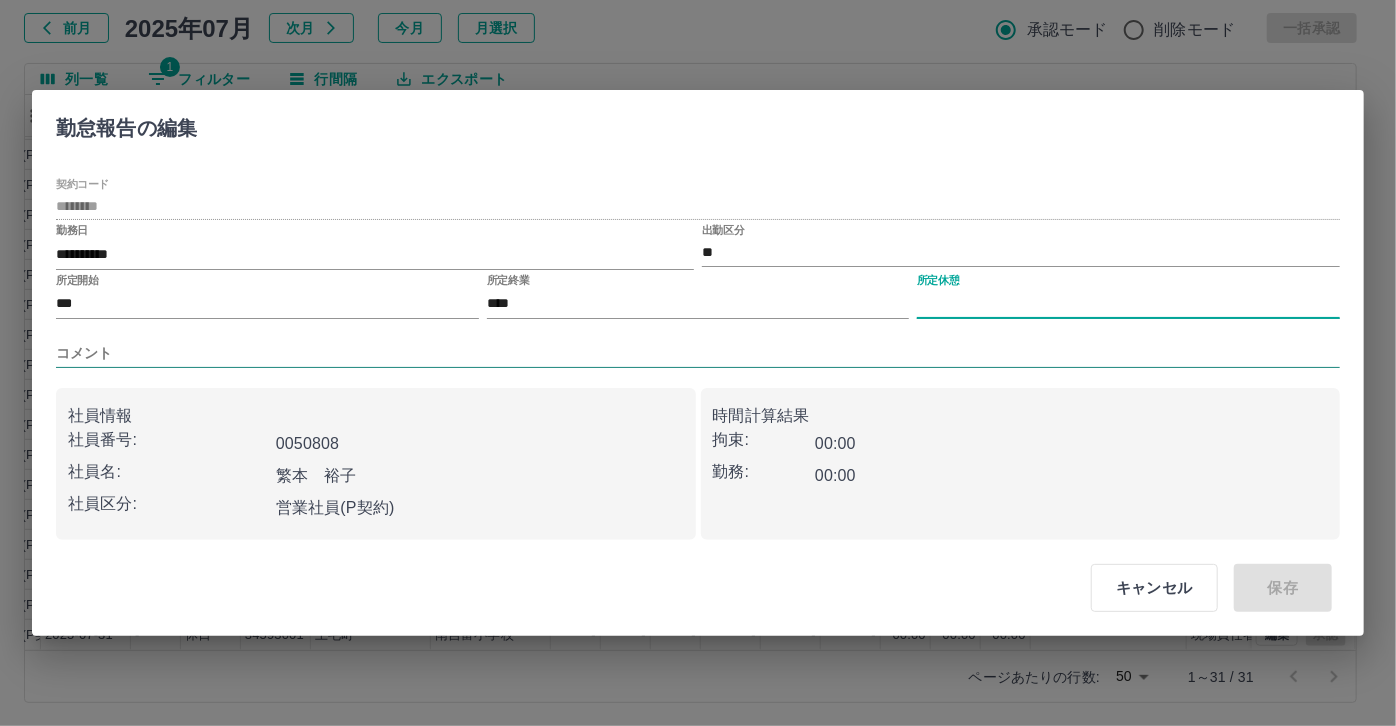 type on "****" 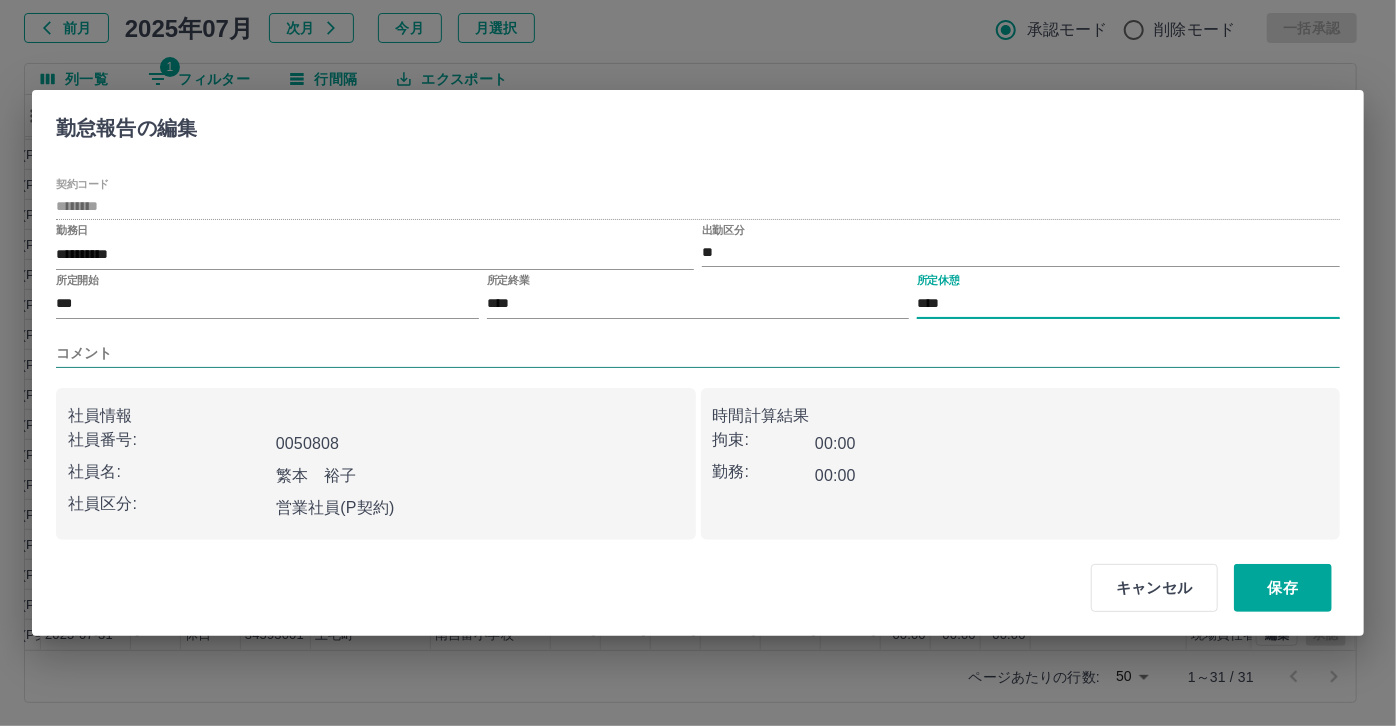 click on "コメント" at bounding box center [698, 353] 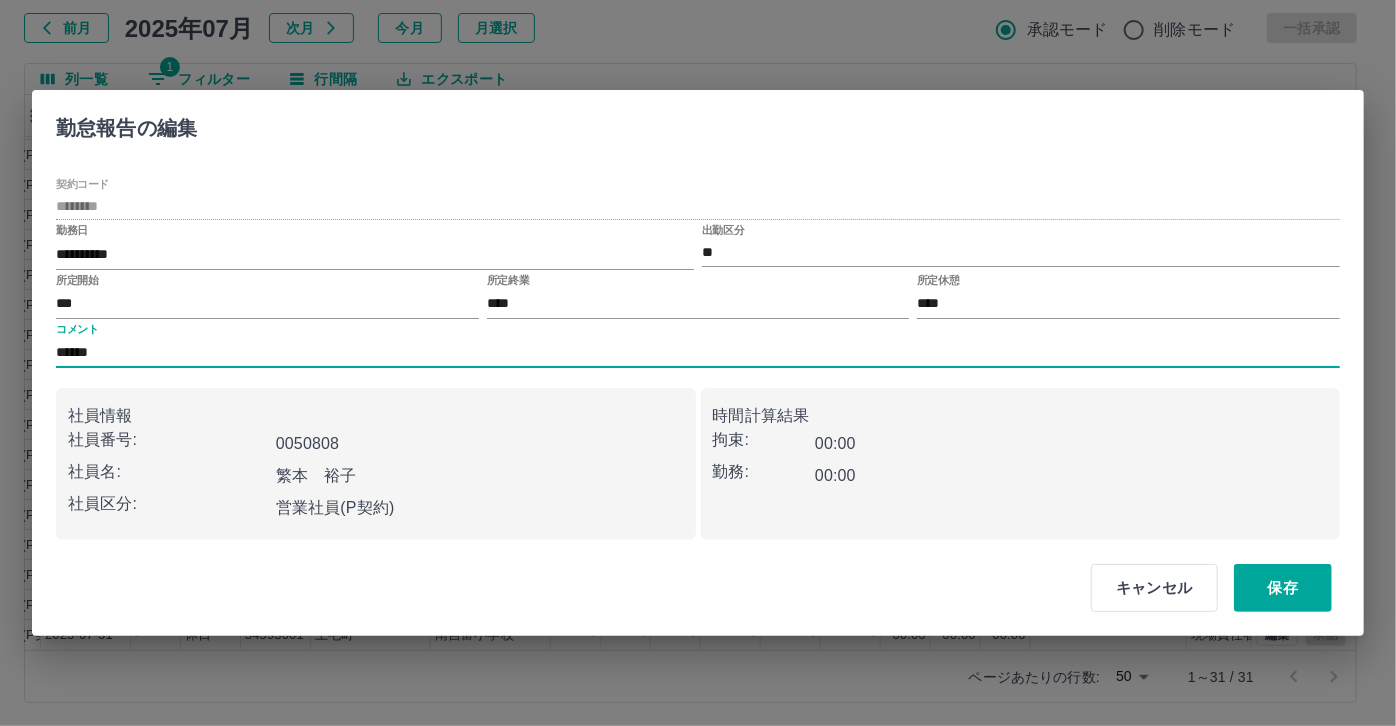 type on "******" 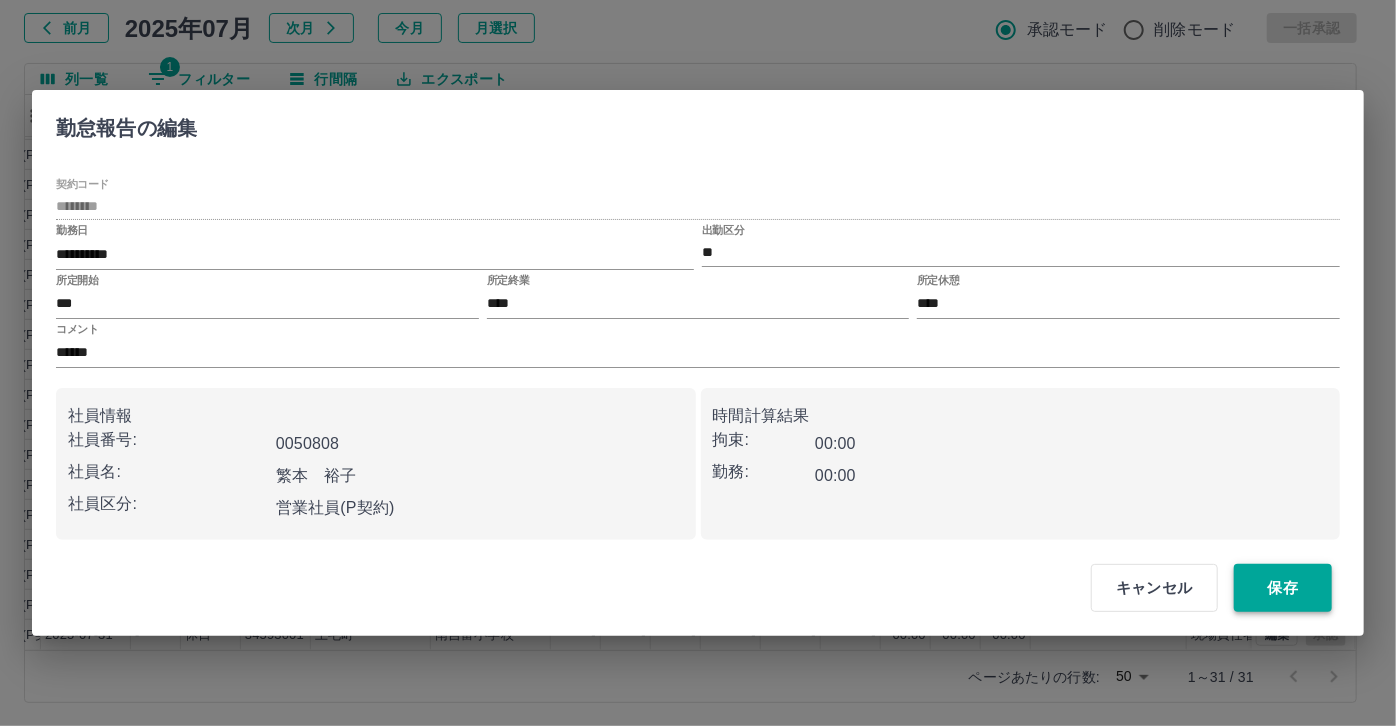 click on "キャンセル 保存" at bounding box center [1203, 588] 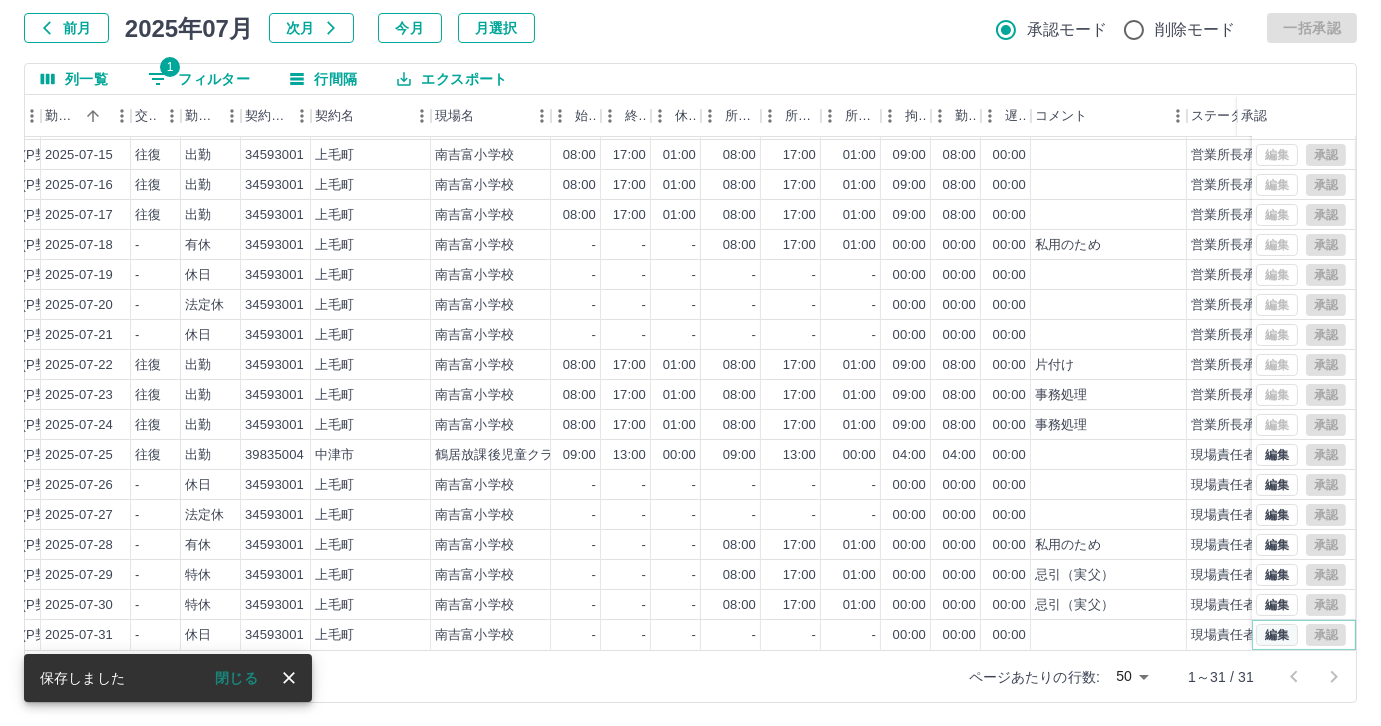 click on "編集" at bounding box center (1277, 635) 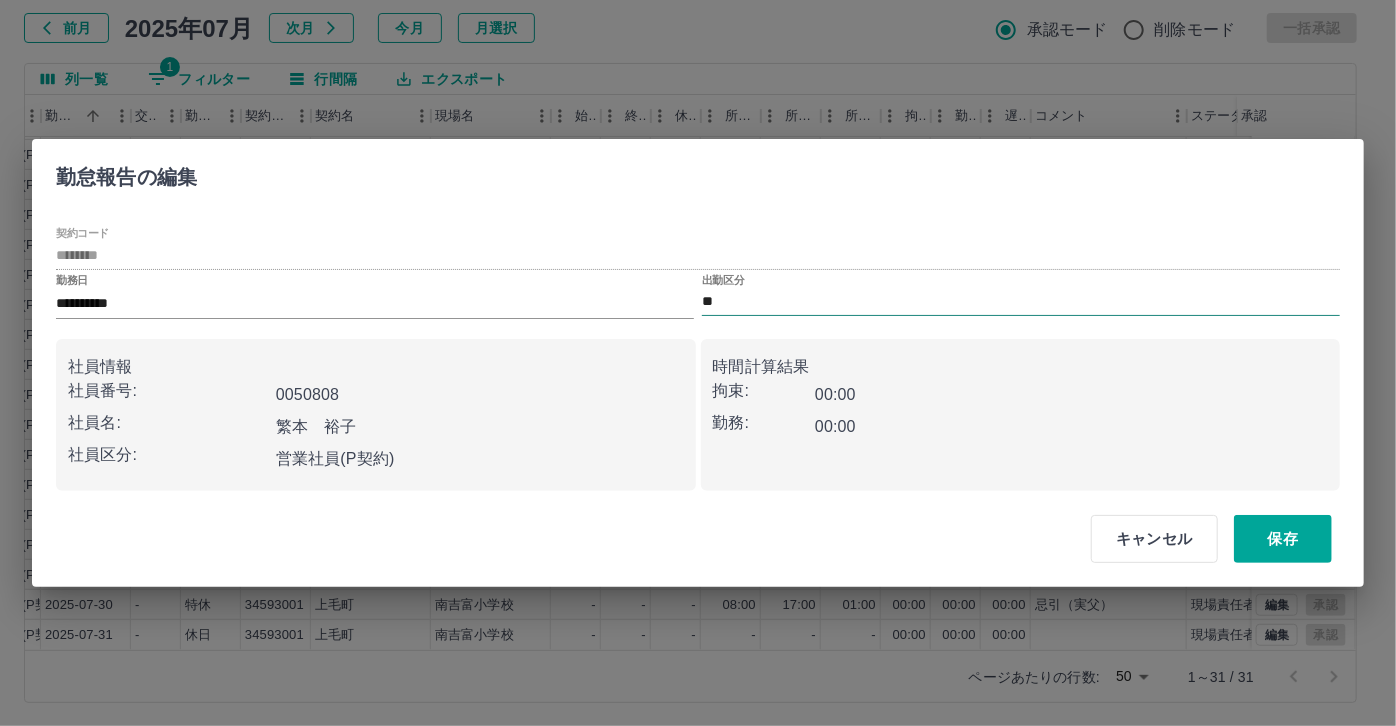 click on "**" at bounding box center (1021, 302) 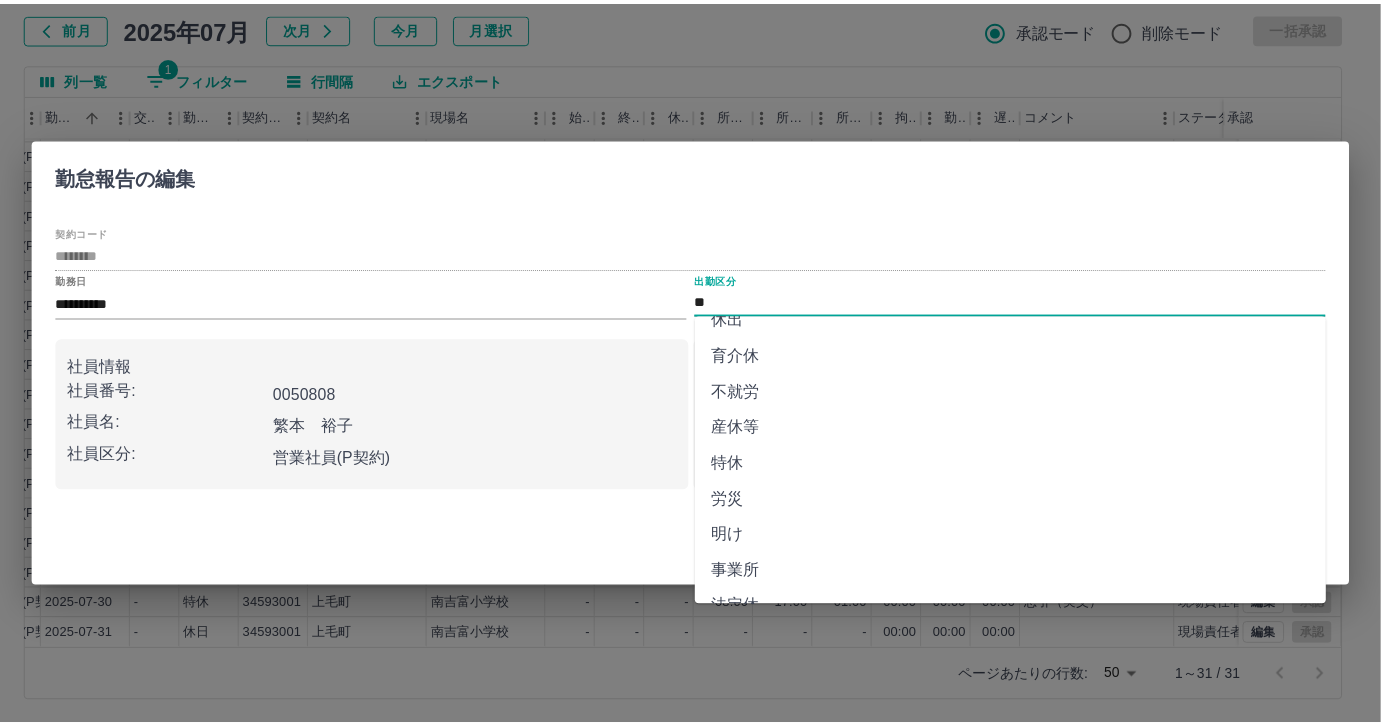 scroll, scrollTop: 363, scrollLeft: 0, axis: vertical 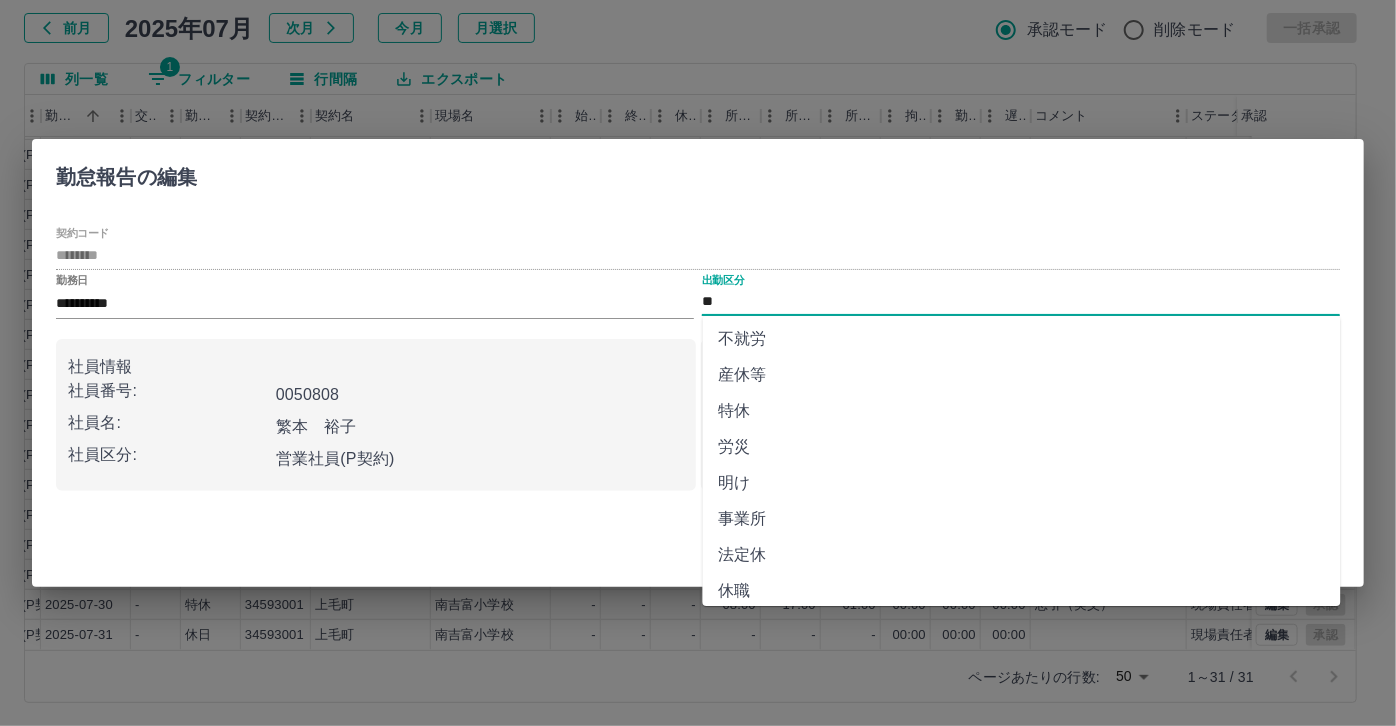 click on "特休" at bounding box center [1022, 411] 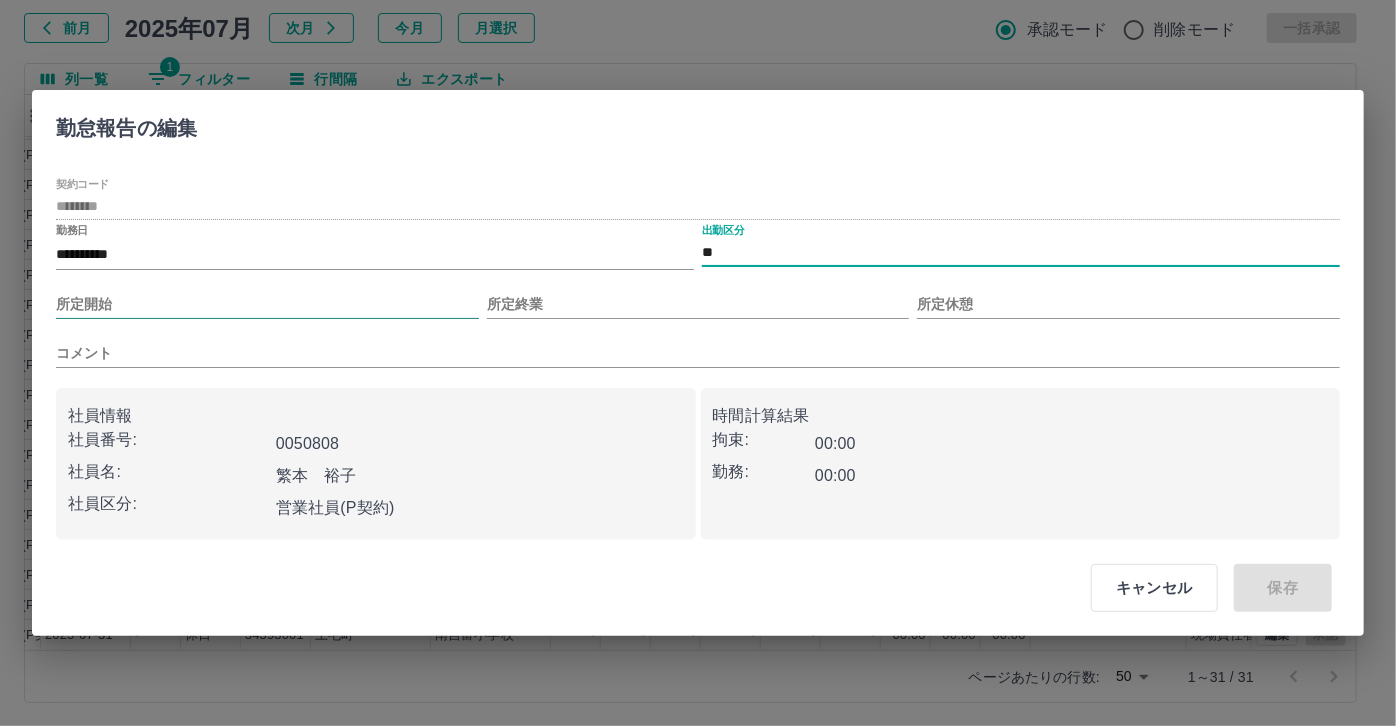 click on "所定開始" at bounding box center [267, 304] 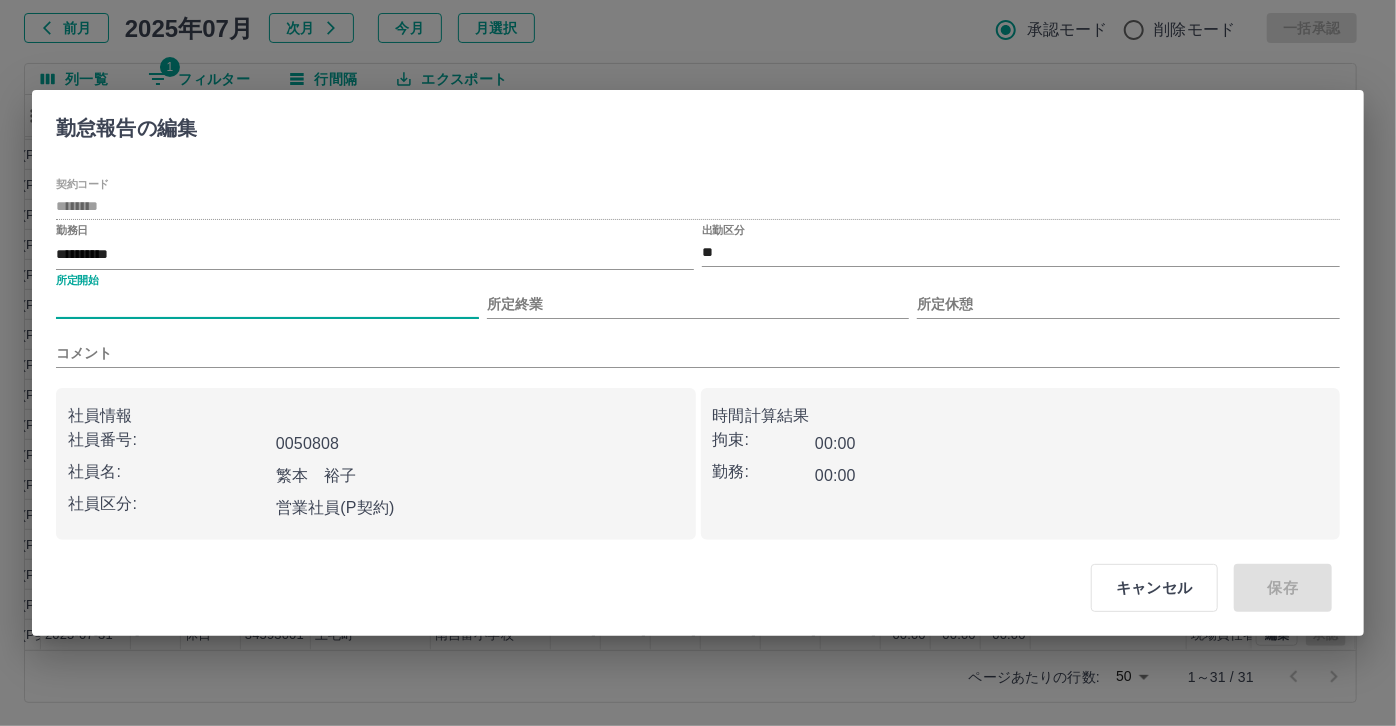 type on "***" 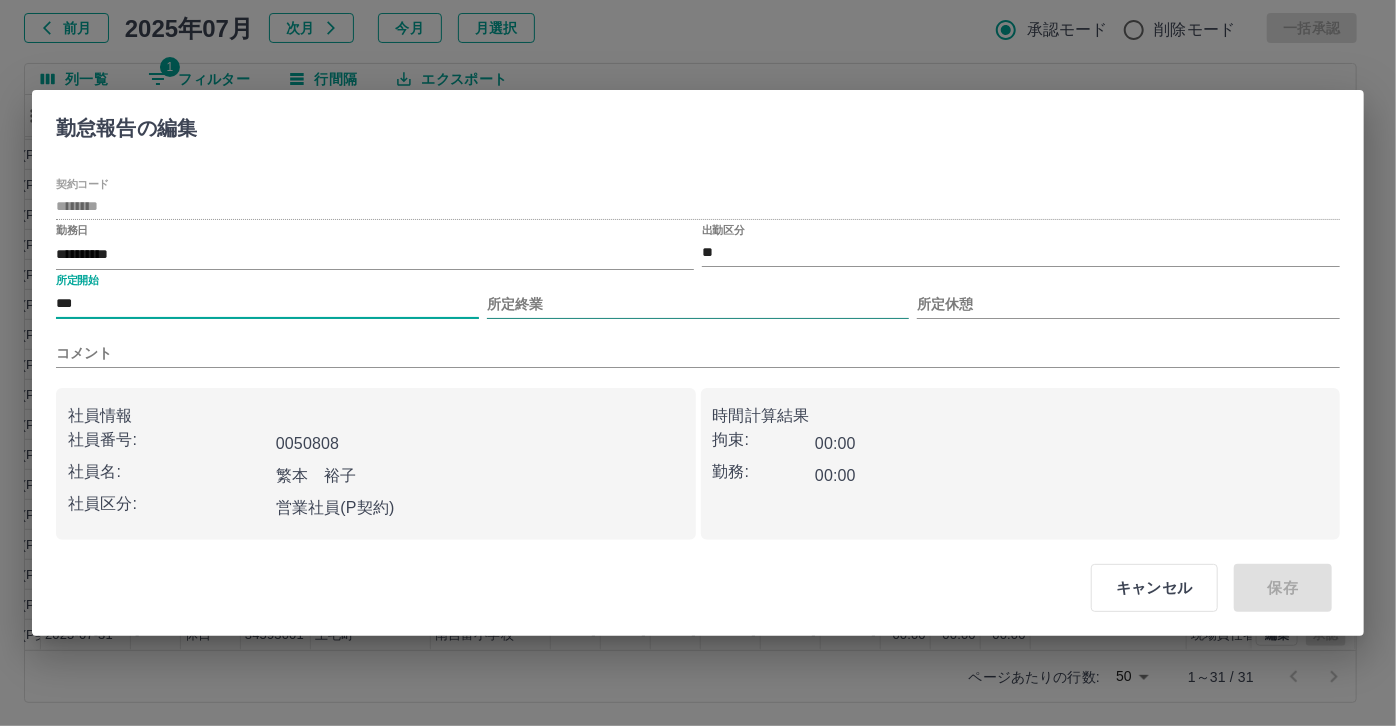 click on "所定終業" at bounding box center [698, 304] 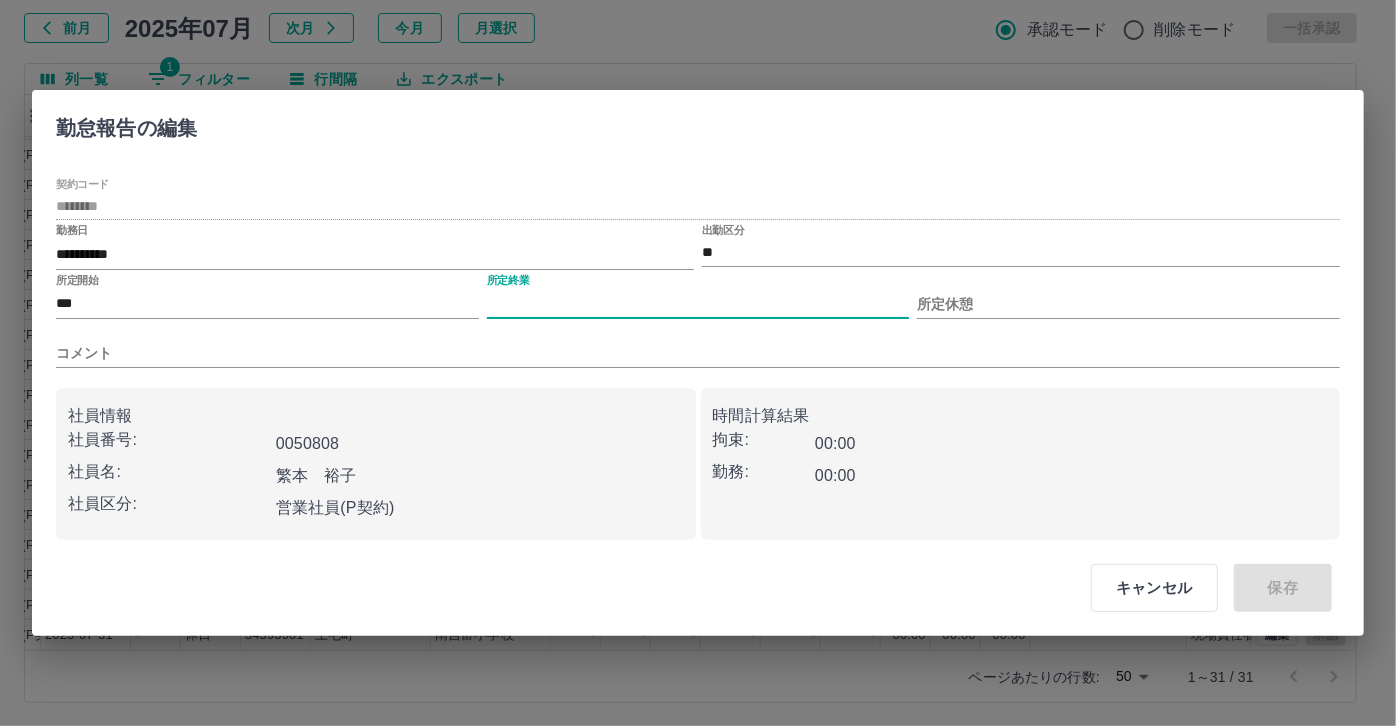 type on "****" 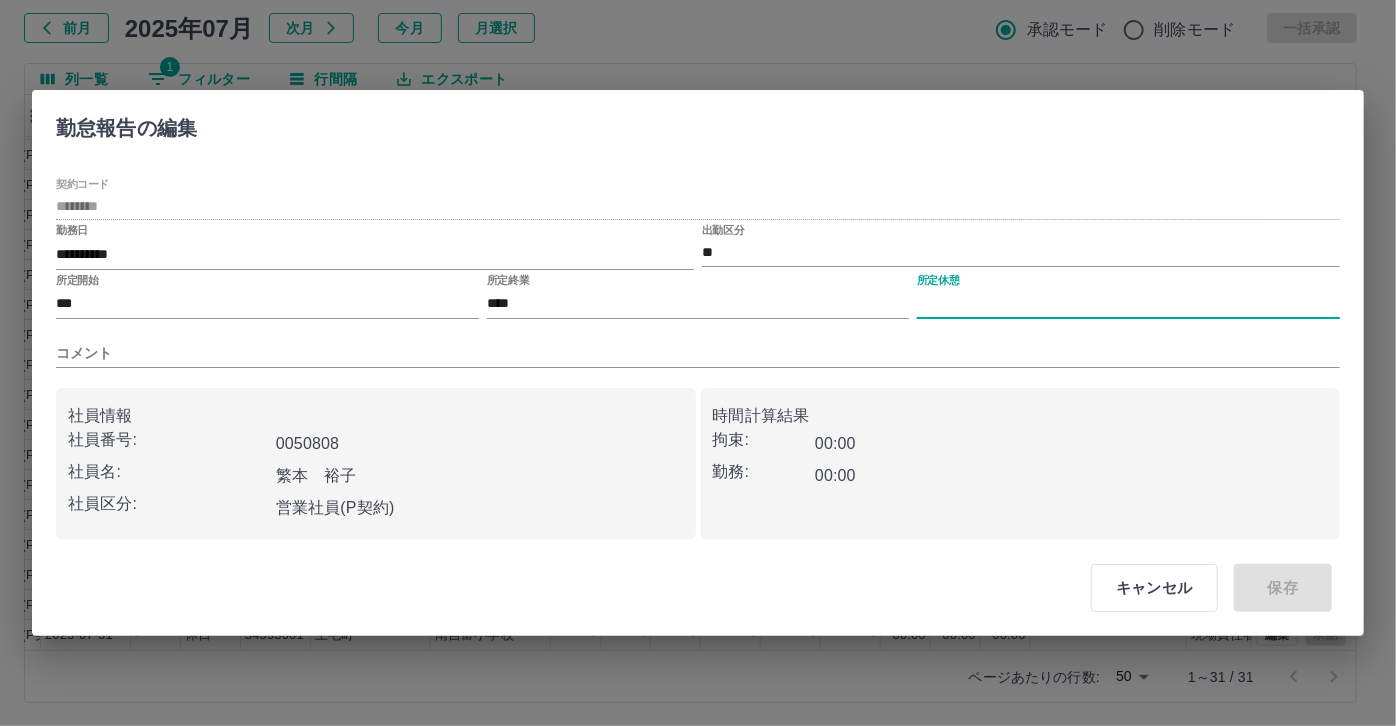 click on "所定休憩" at bounding box center (1128, 304) 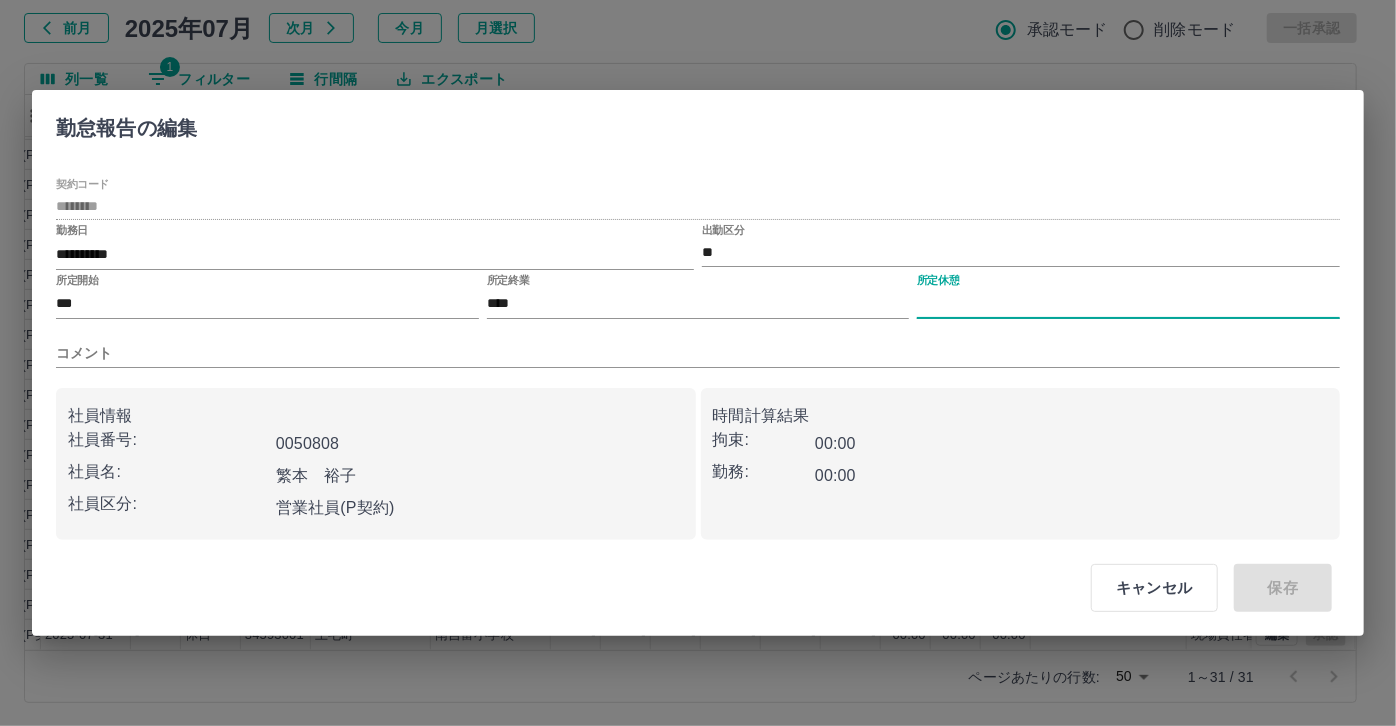 type on "****" 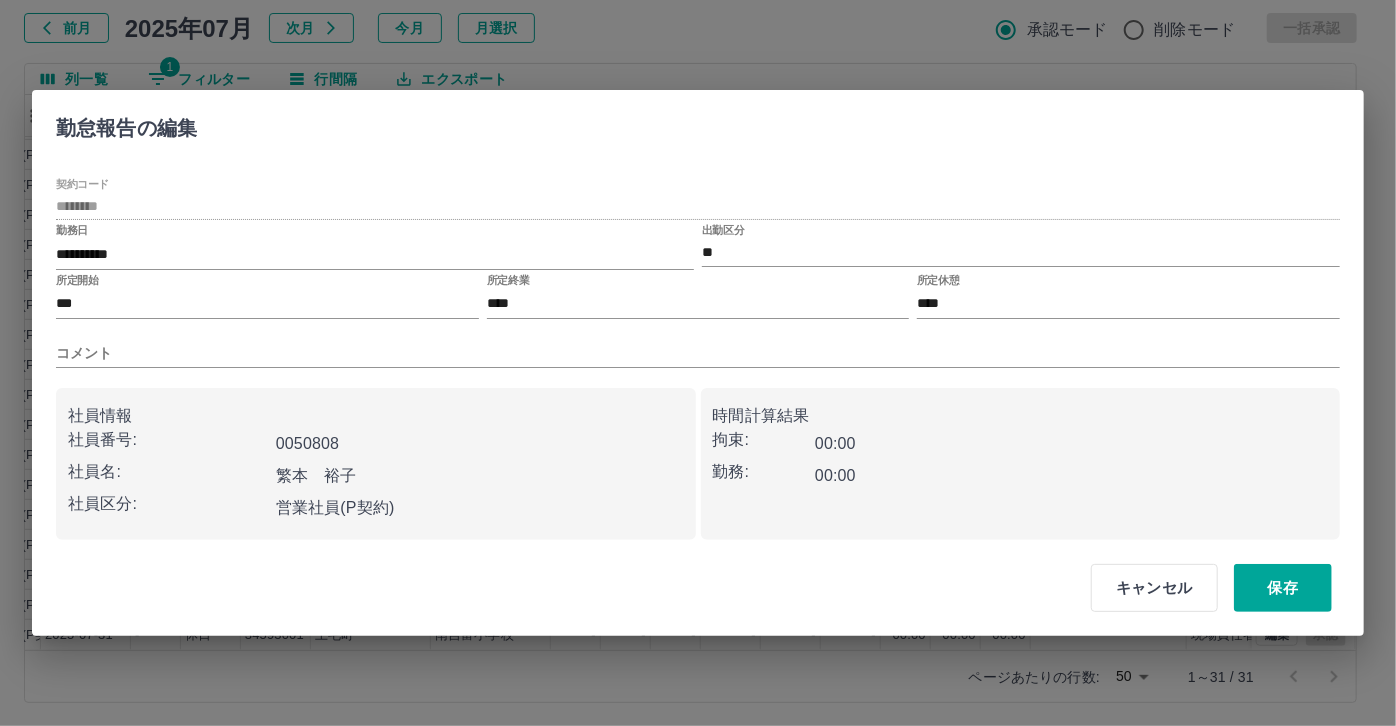 click on "コメント" at bounding box center (698, 345) 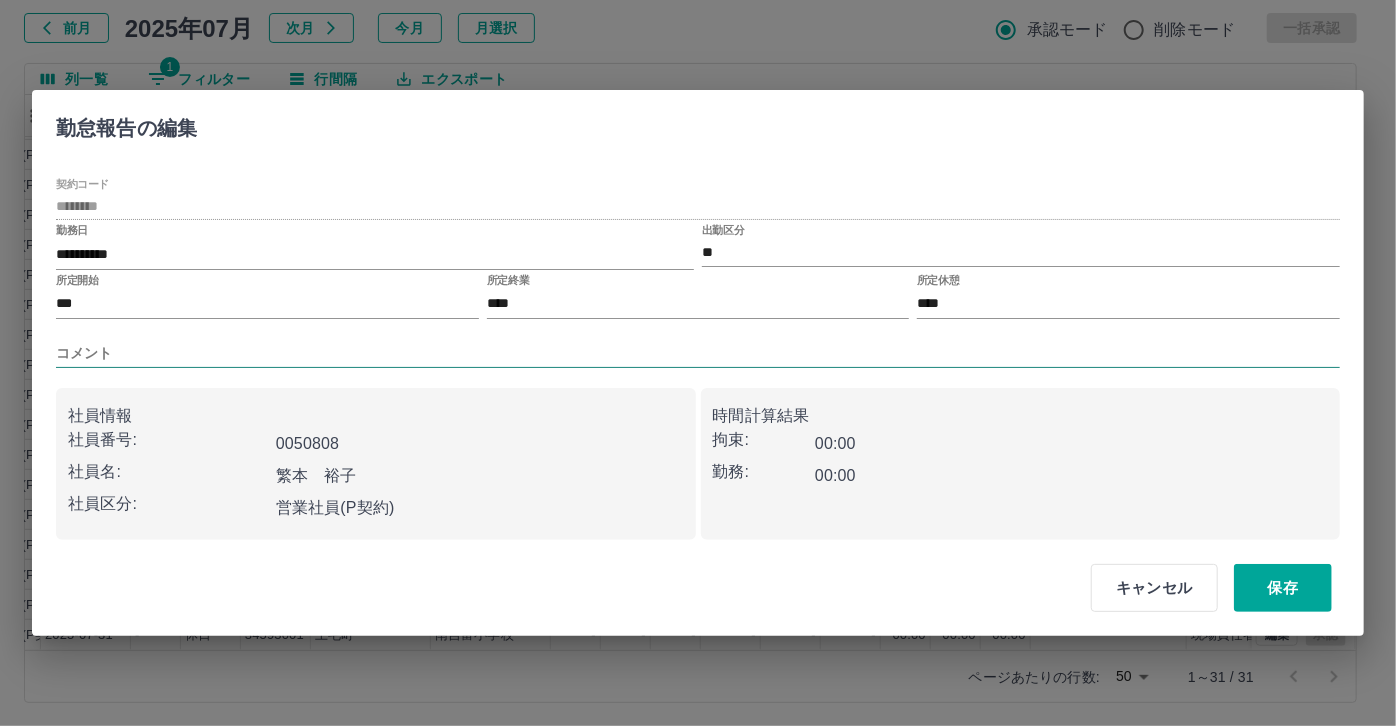 click on "コメント" at bounding box center [698, 353] 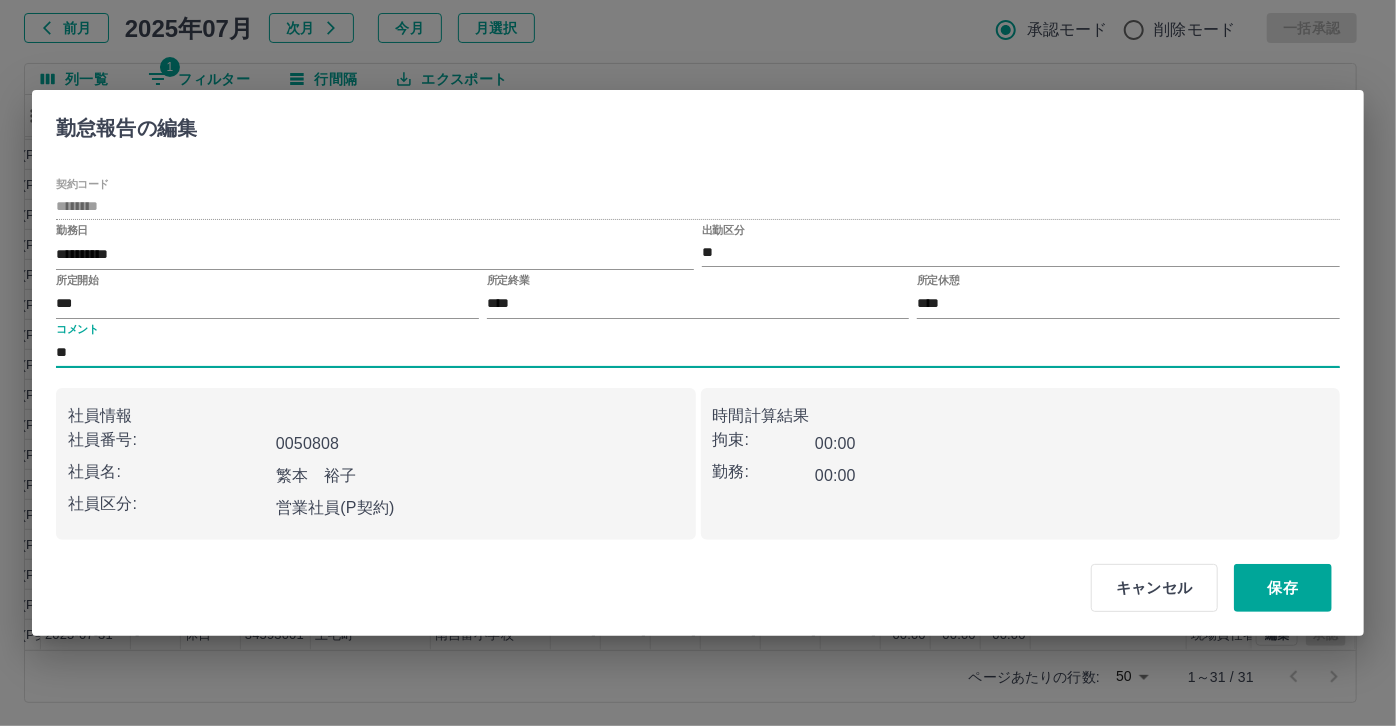 type on "*" 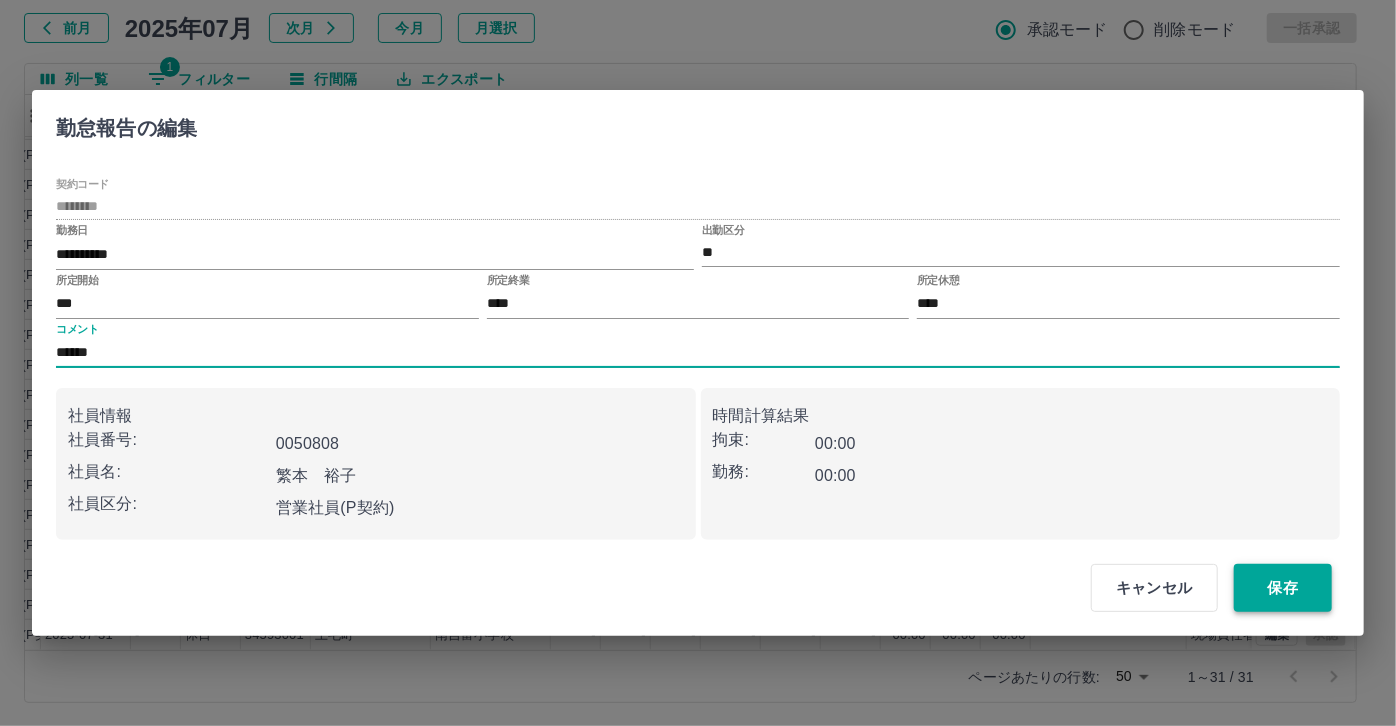 type on "******" 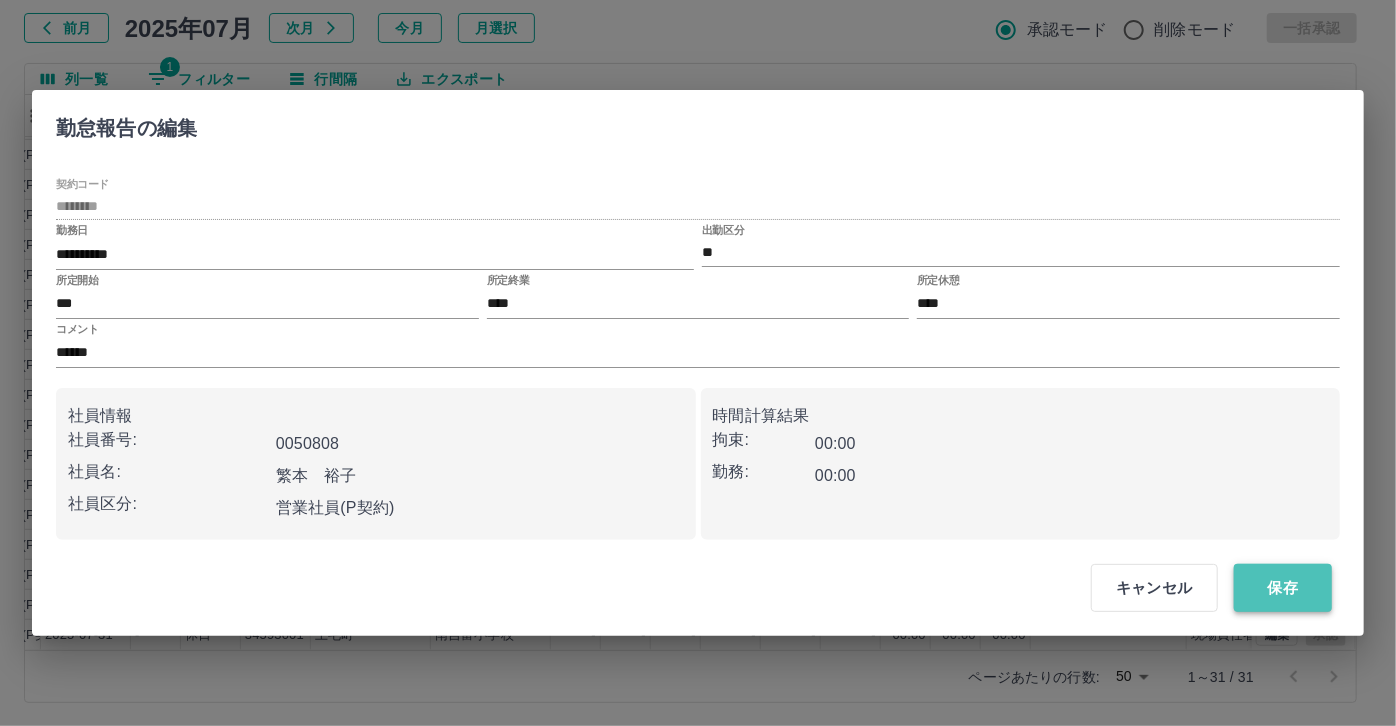 click on "保存" at bounding box center [1283, 588] 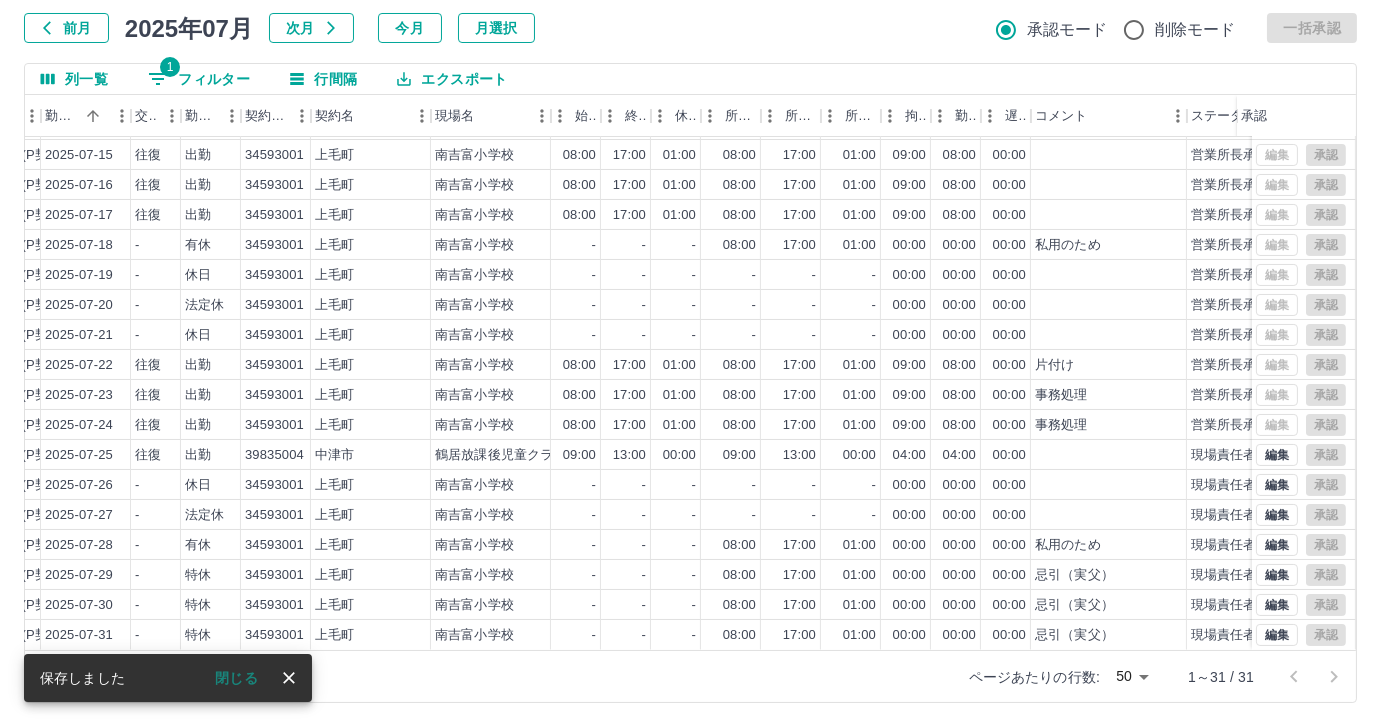 scroll, scrollTop: 0, scrollLeft: 360, axis: horizontal 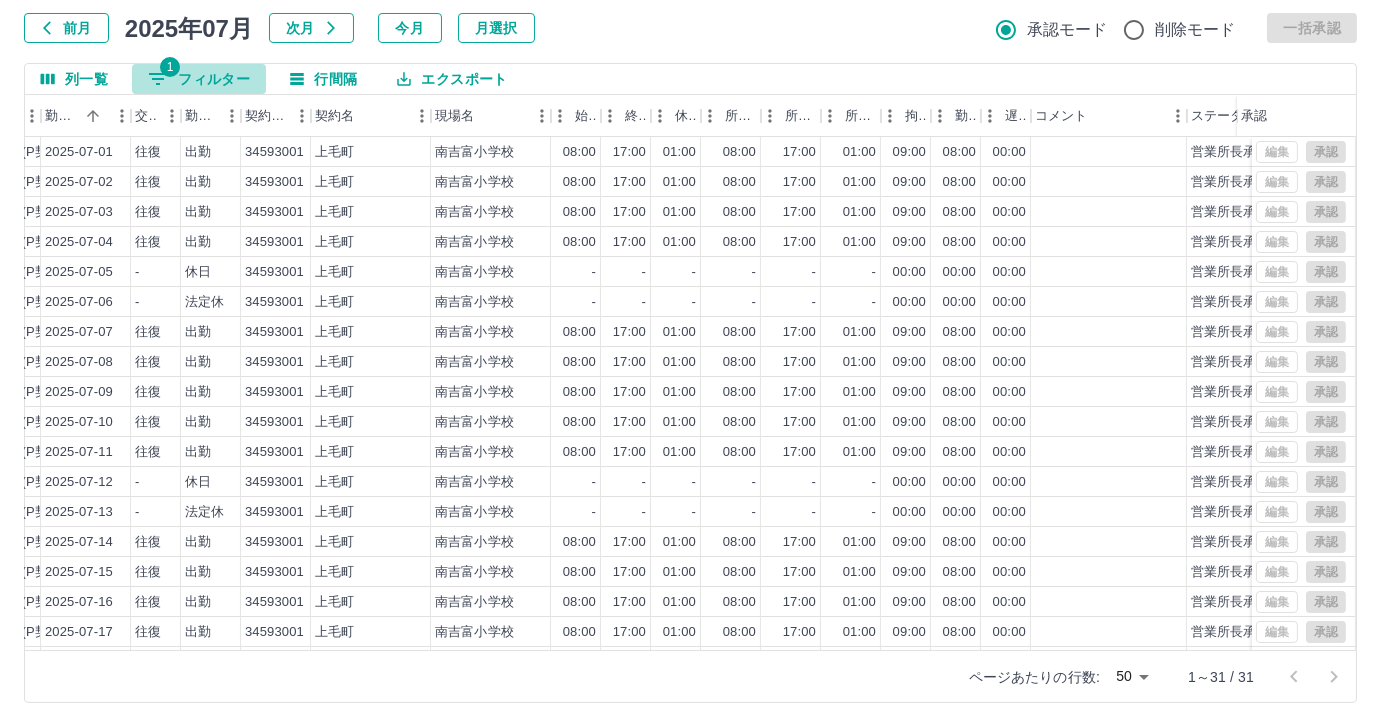 click on "1 フィルター" at bounding box center (199, 79) 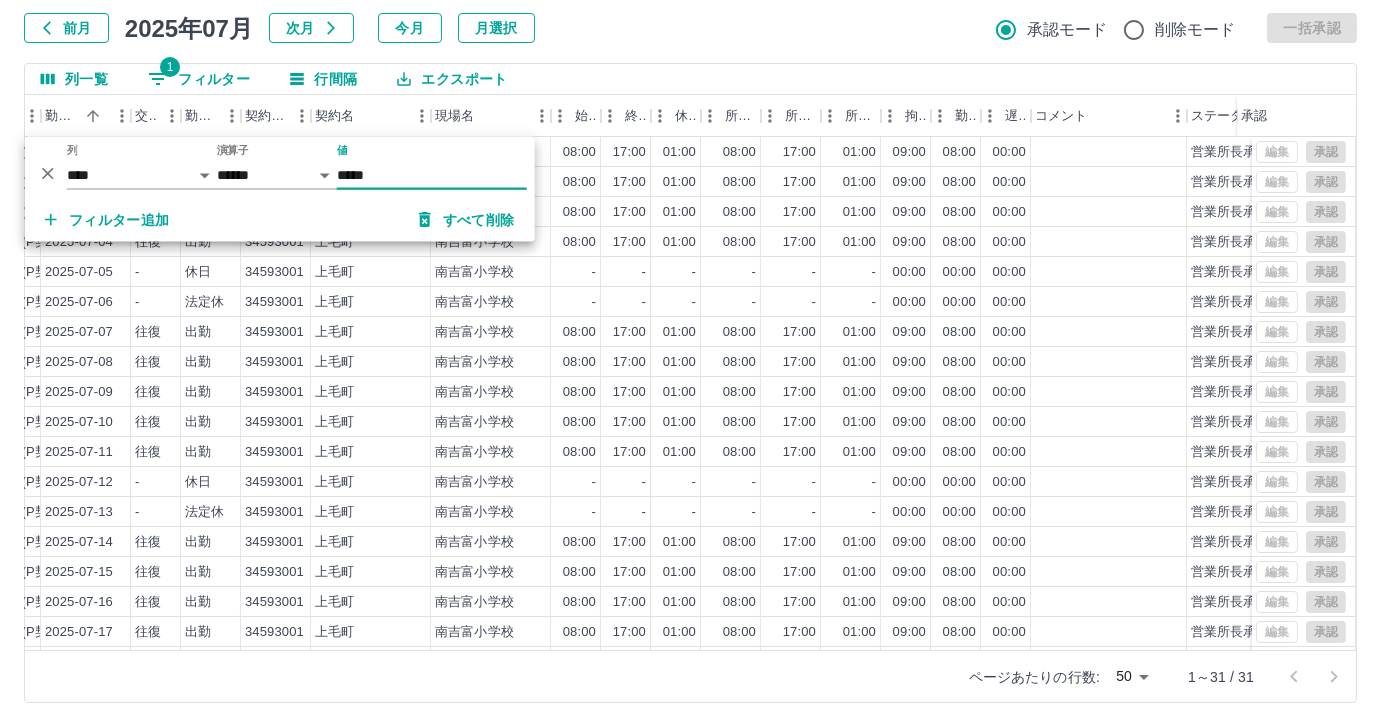 click on "*****" at bounding box center (432, 175) 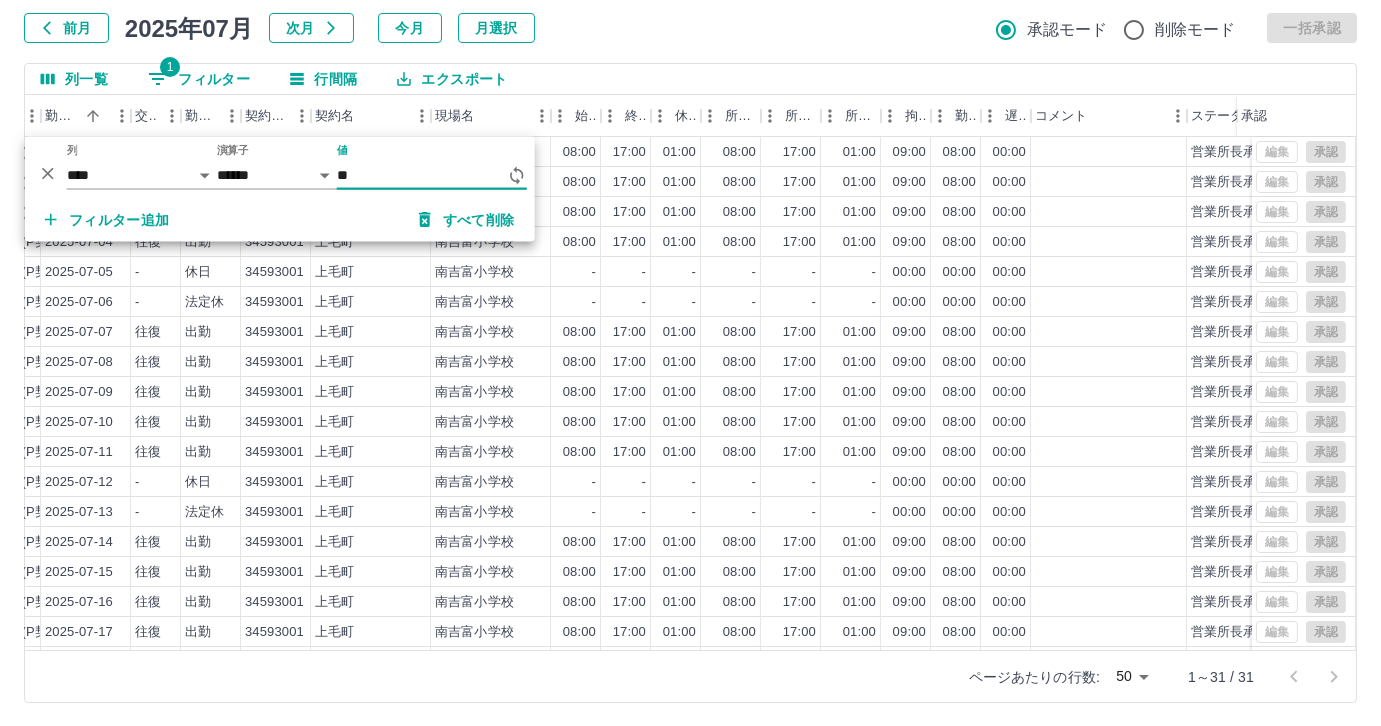 type on "*" 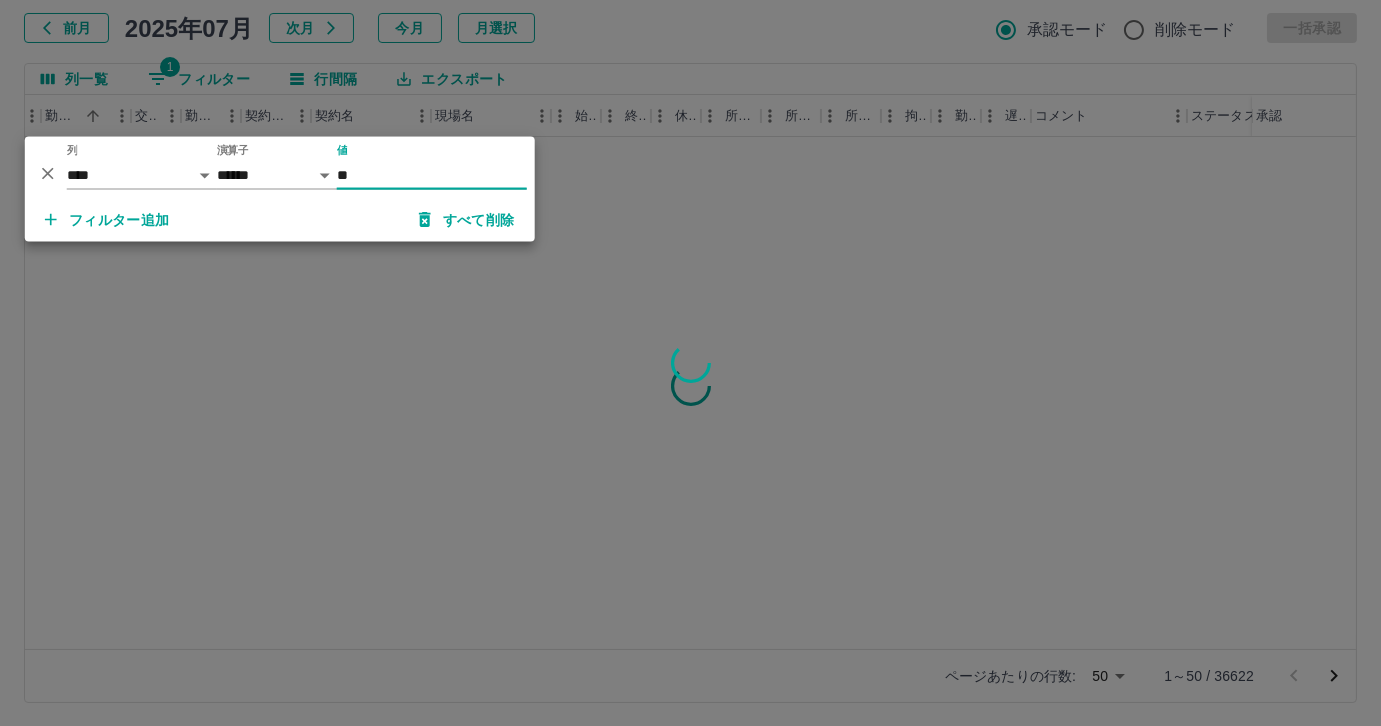 type on "*" 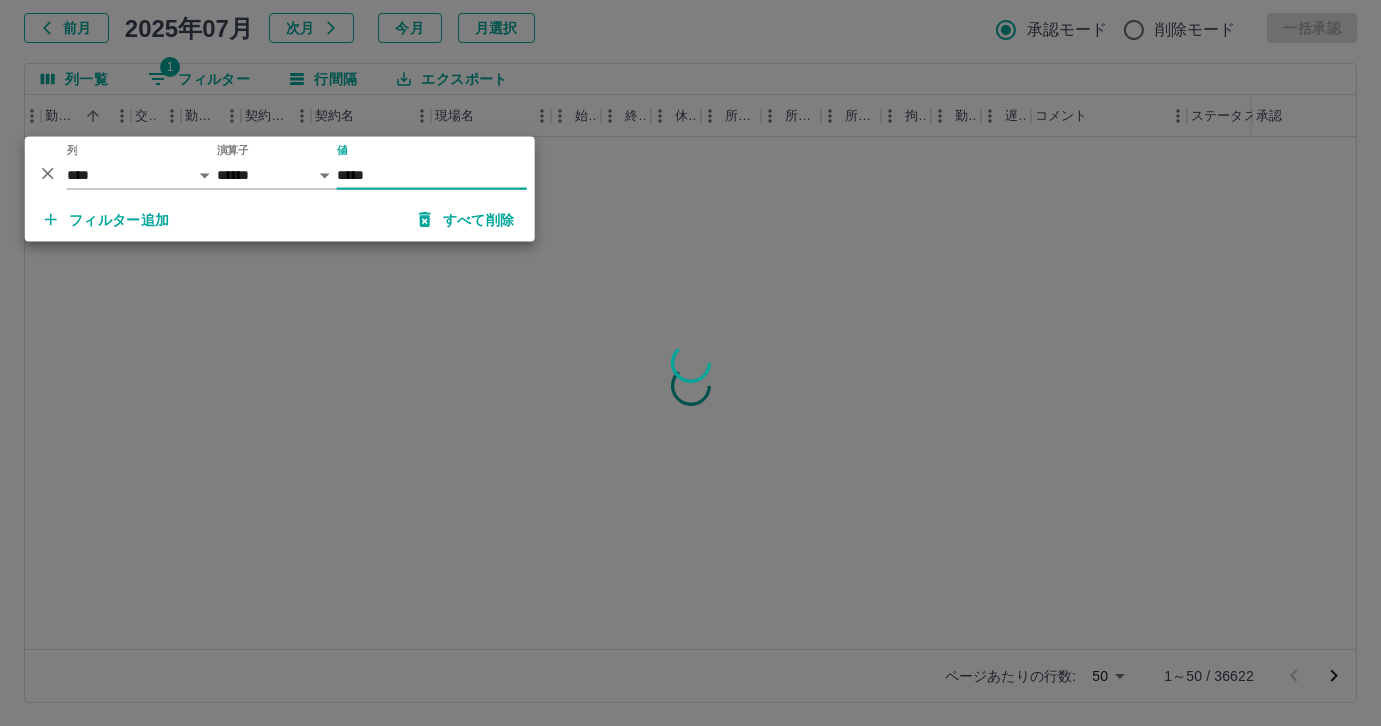 type on "*****" 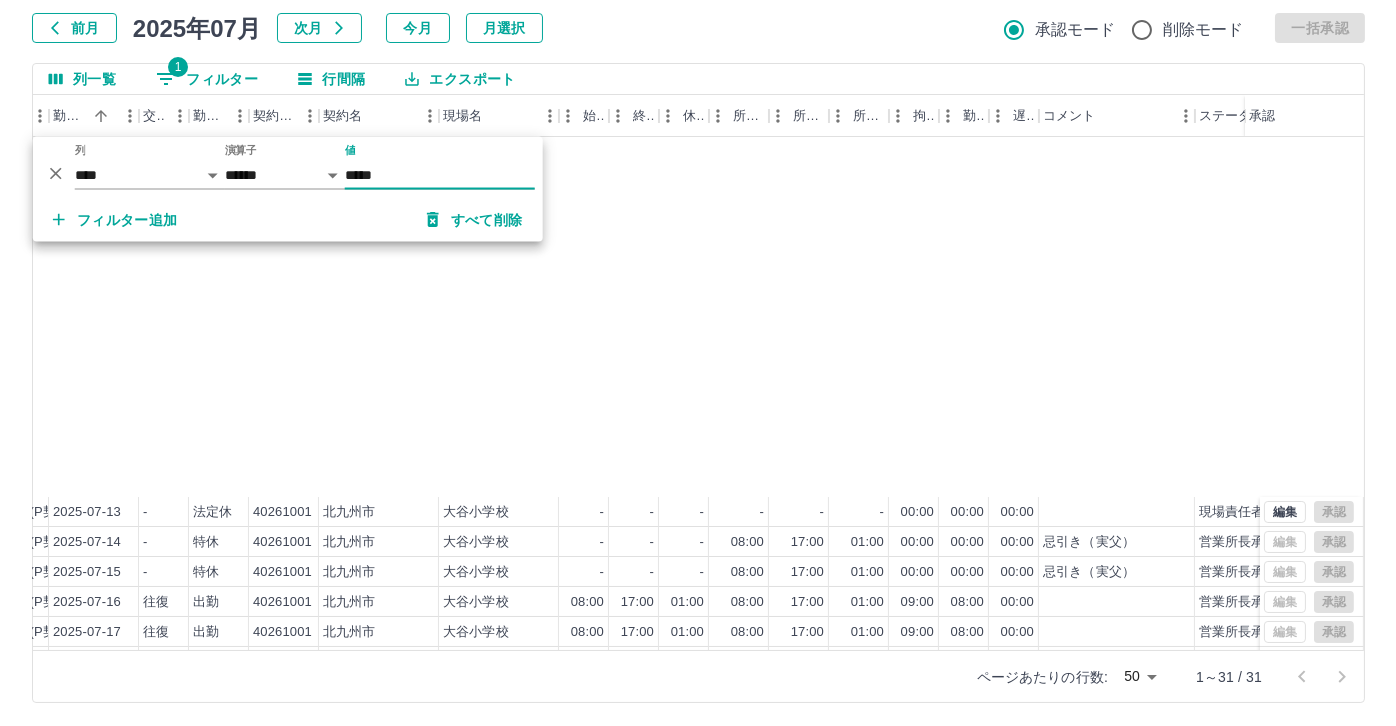 scroll, scrollTop: 431, scrollLeft: 360, axis: both 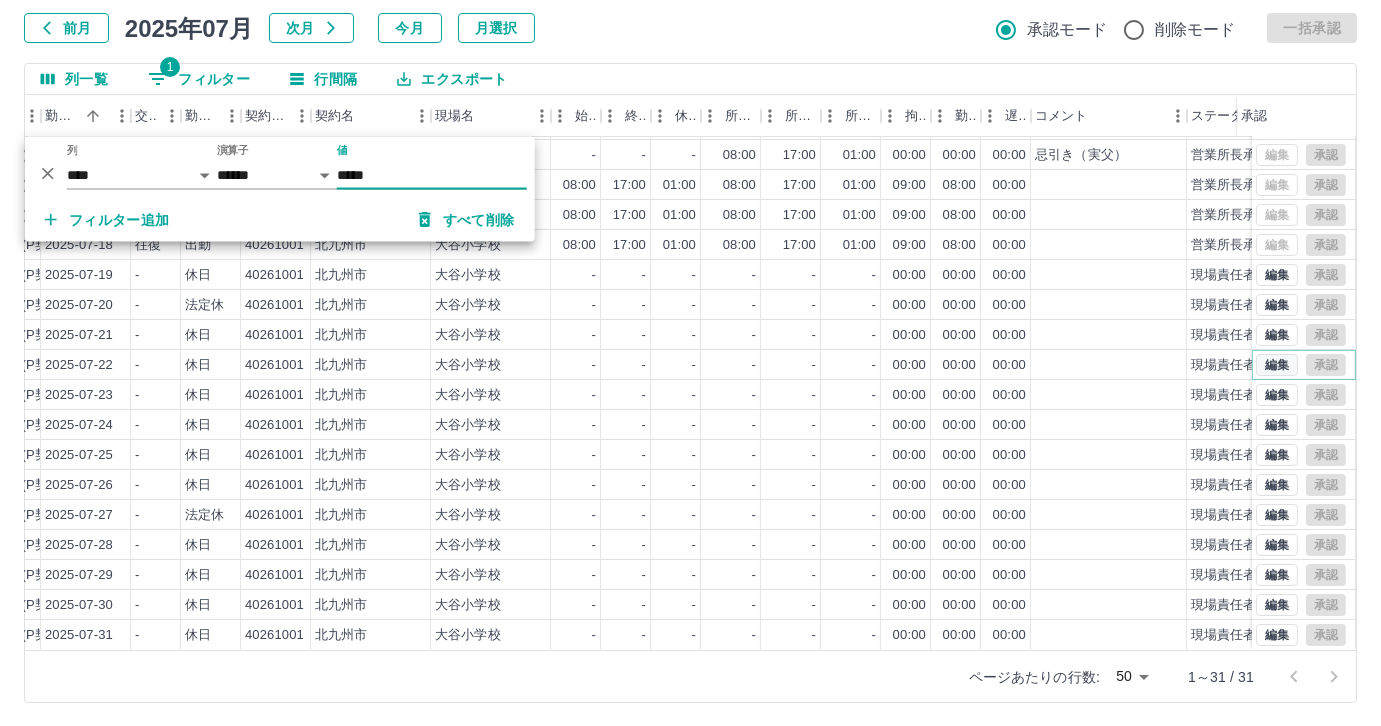 click on "編集" at bounding box center (1277, 365) 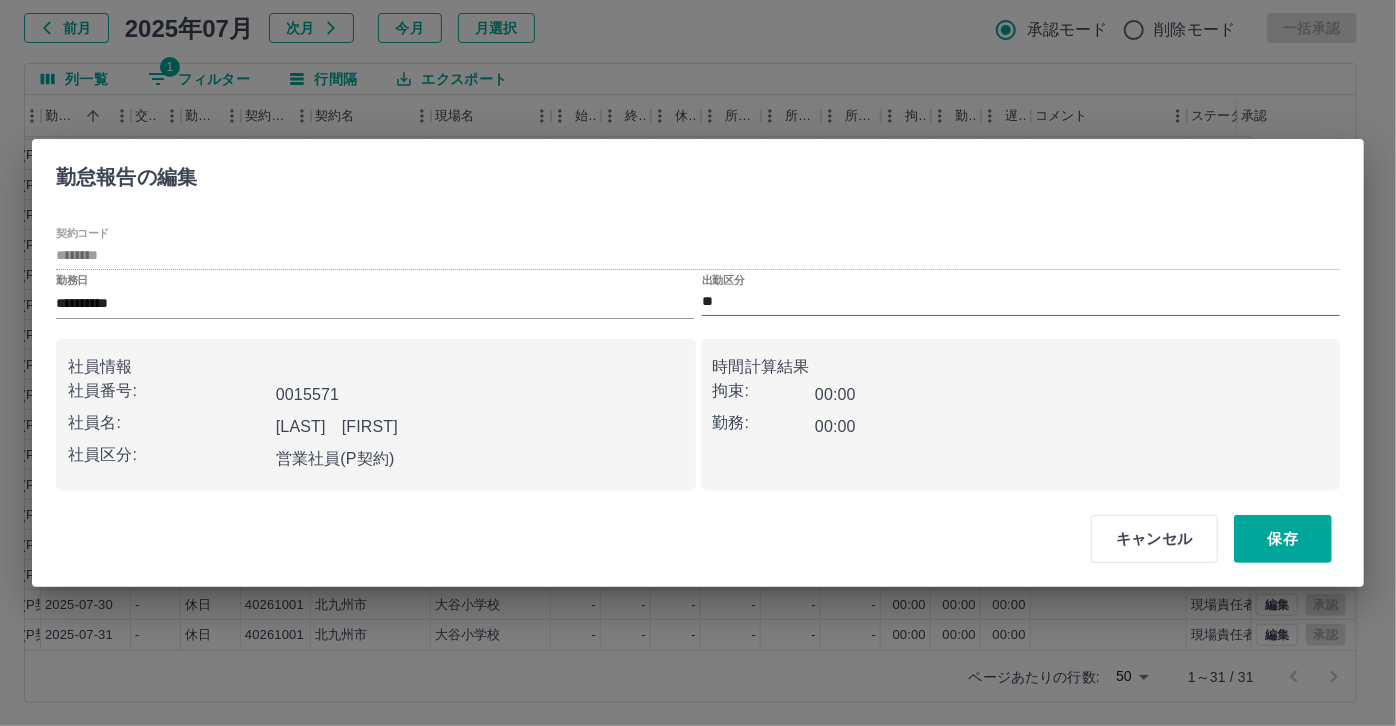 click on "**" at bounding box center (1021, 302) 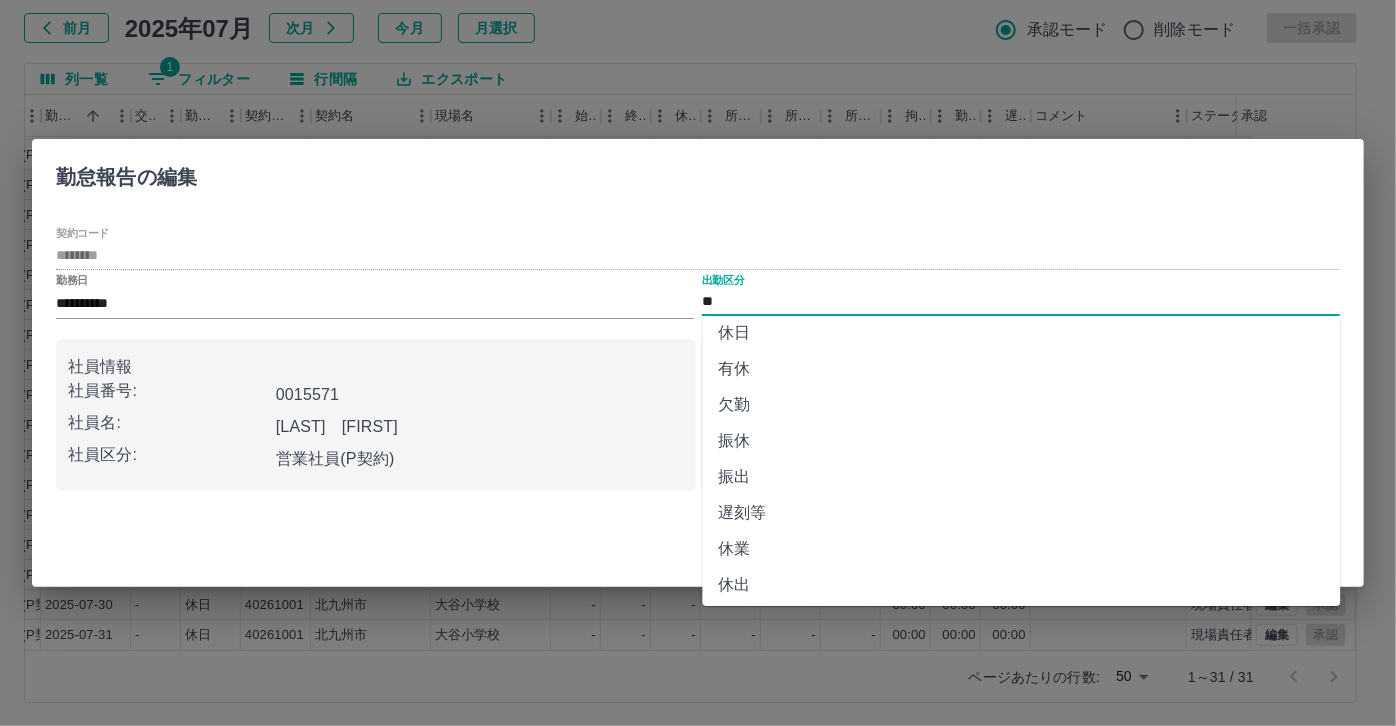 scroll, scrollTop: 181, scrollLeft: 0, axis: vertical 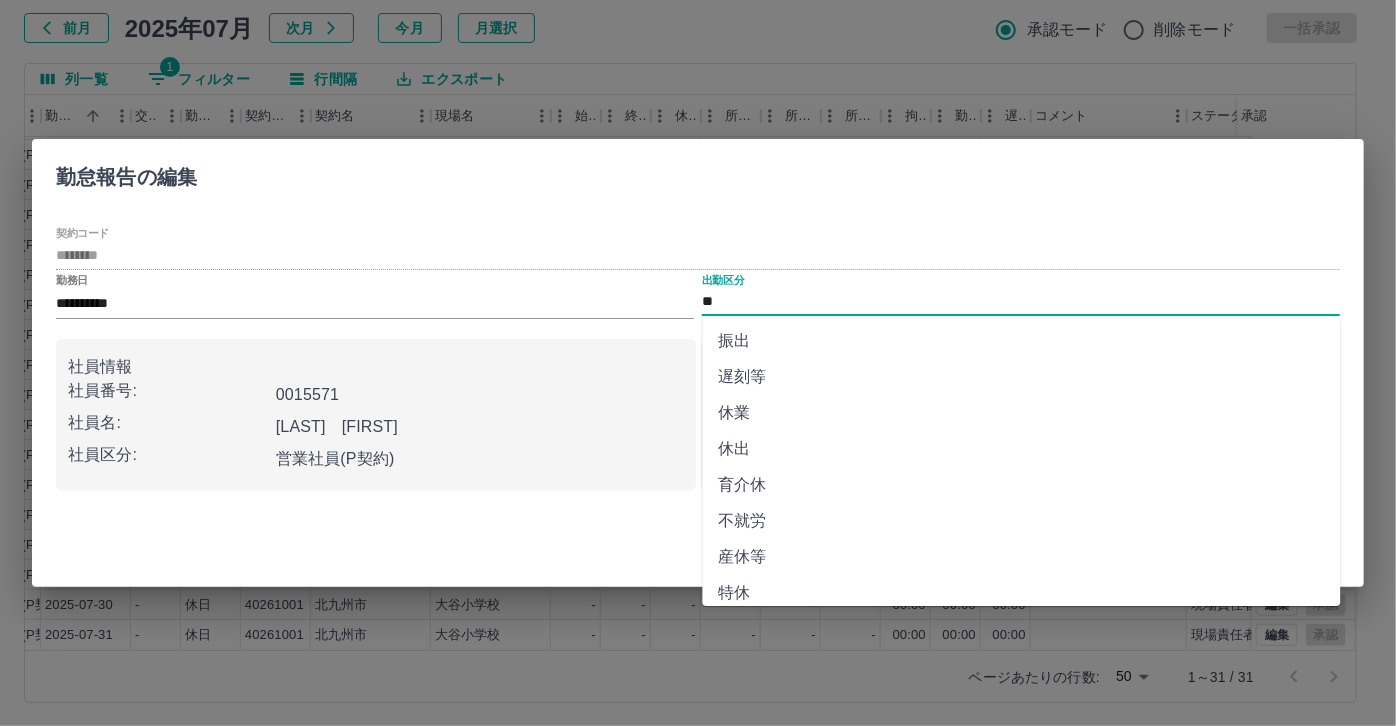 click on "休業" at bounding box center (1022, 413) 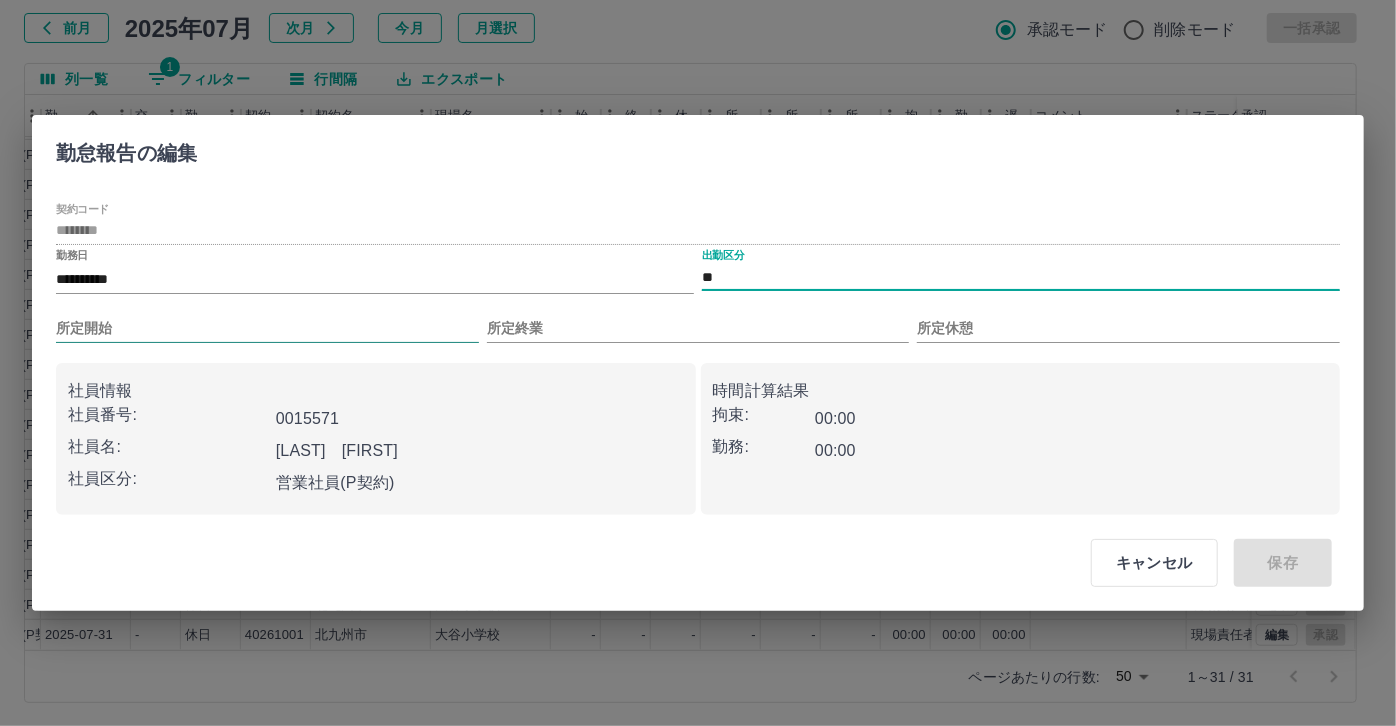 click on "所定開始" at bounding box center (267, 328) 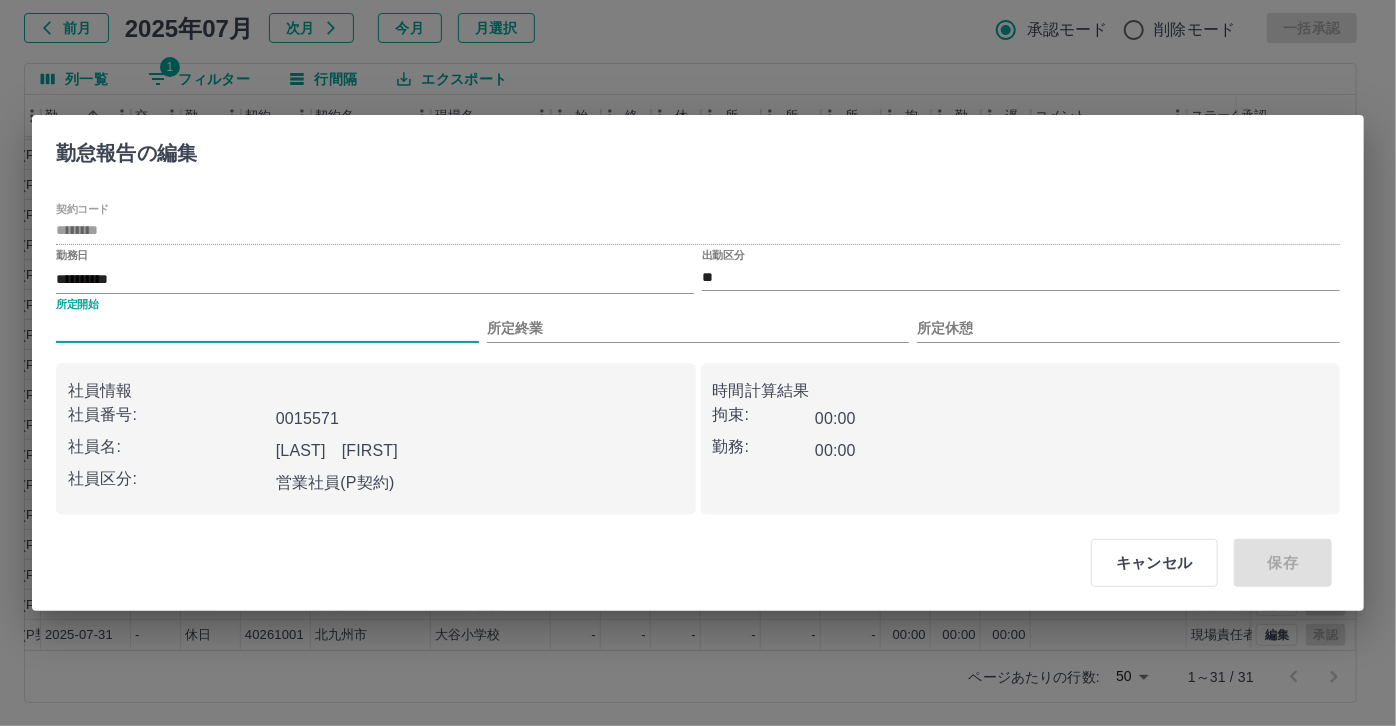 type on "***" 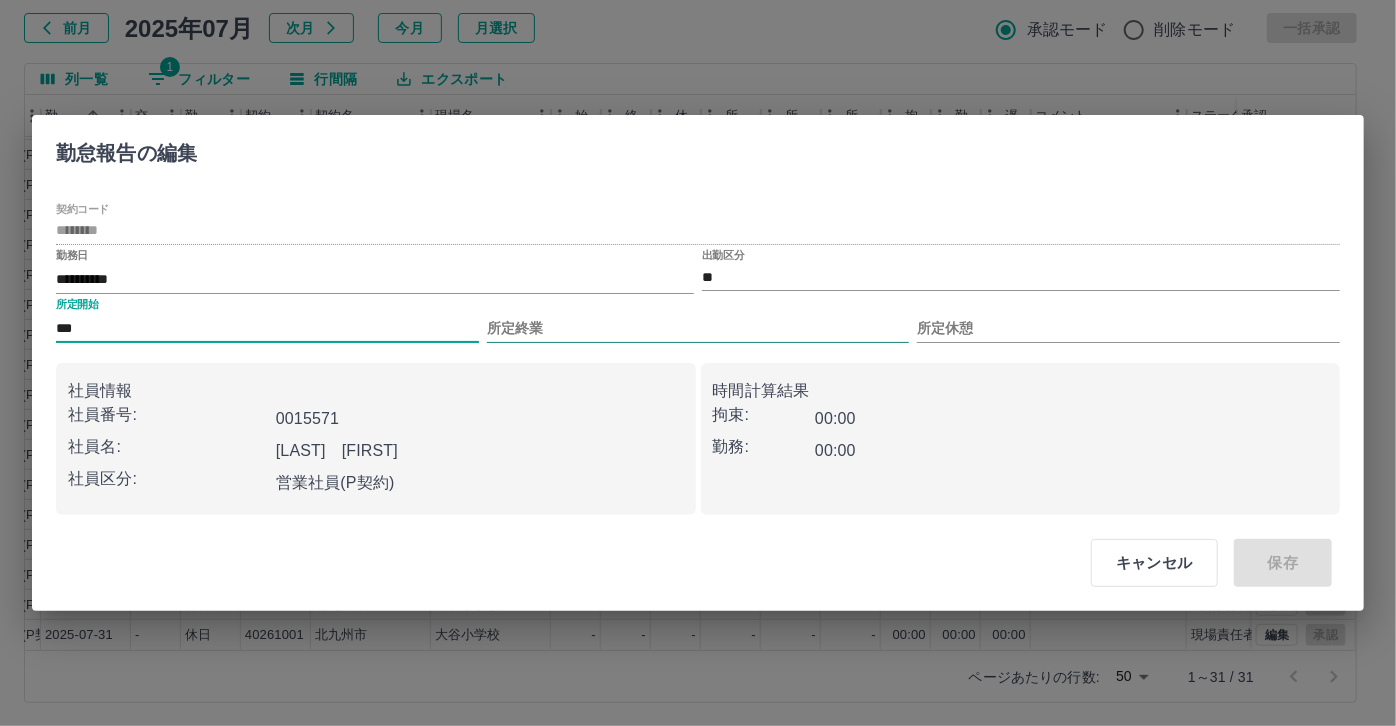 click on "所定終業" at bounding box center [698, 328] 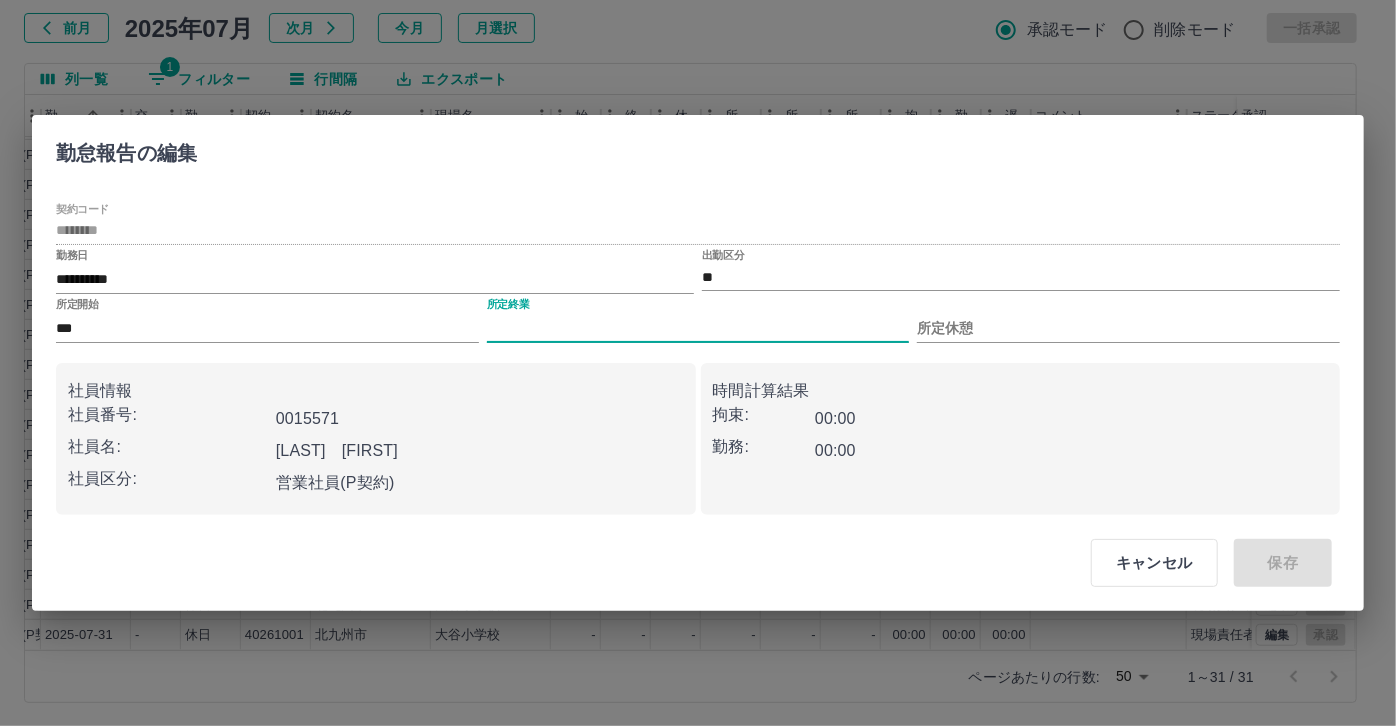 type on "****" 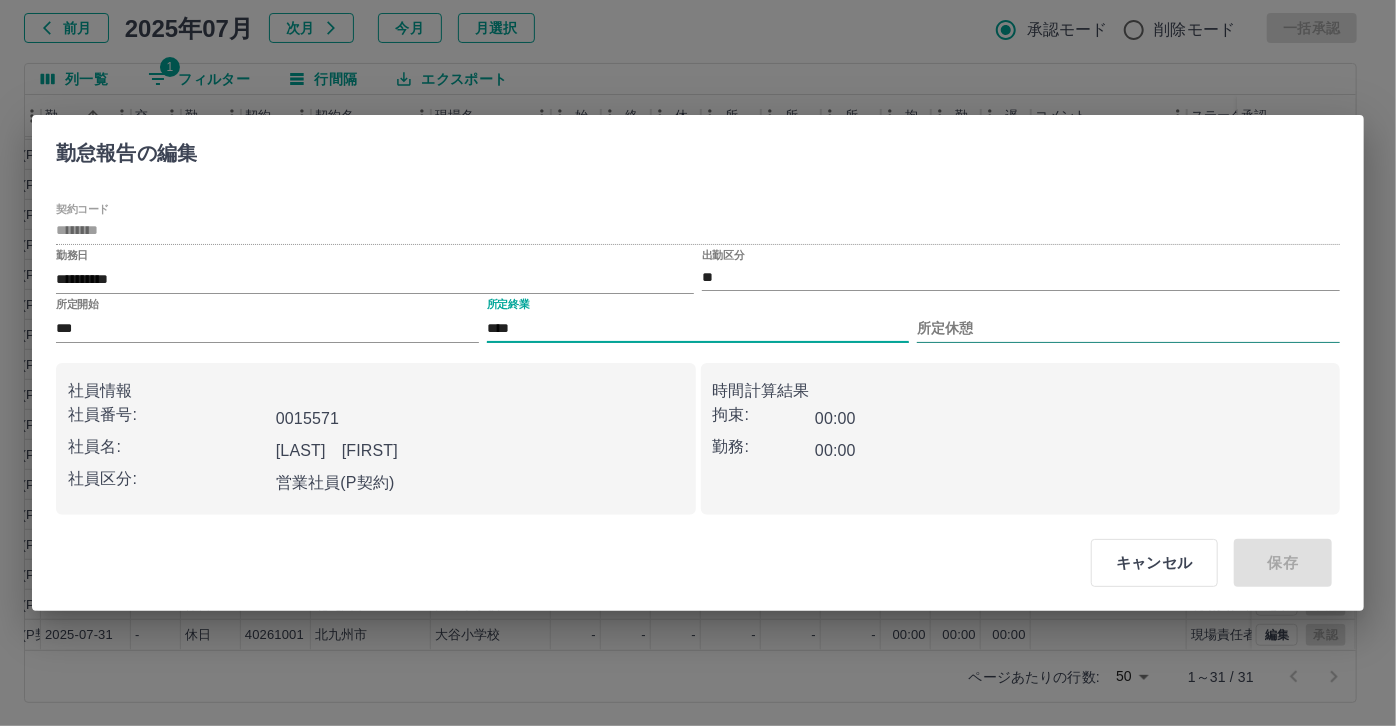 click on "所定休憩" at bounding box center (1128, 328) 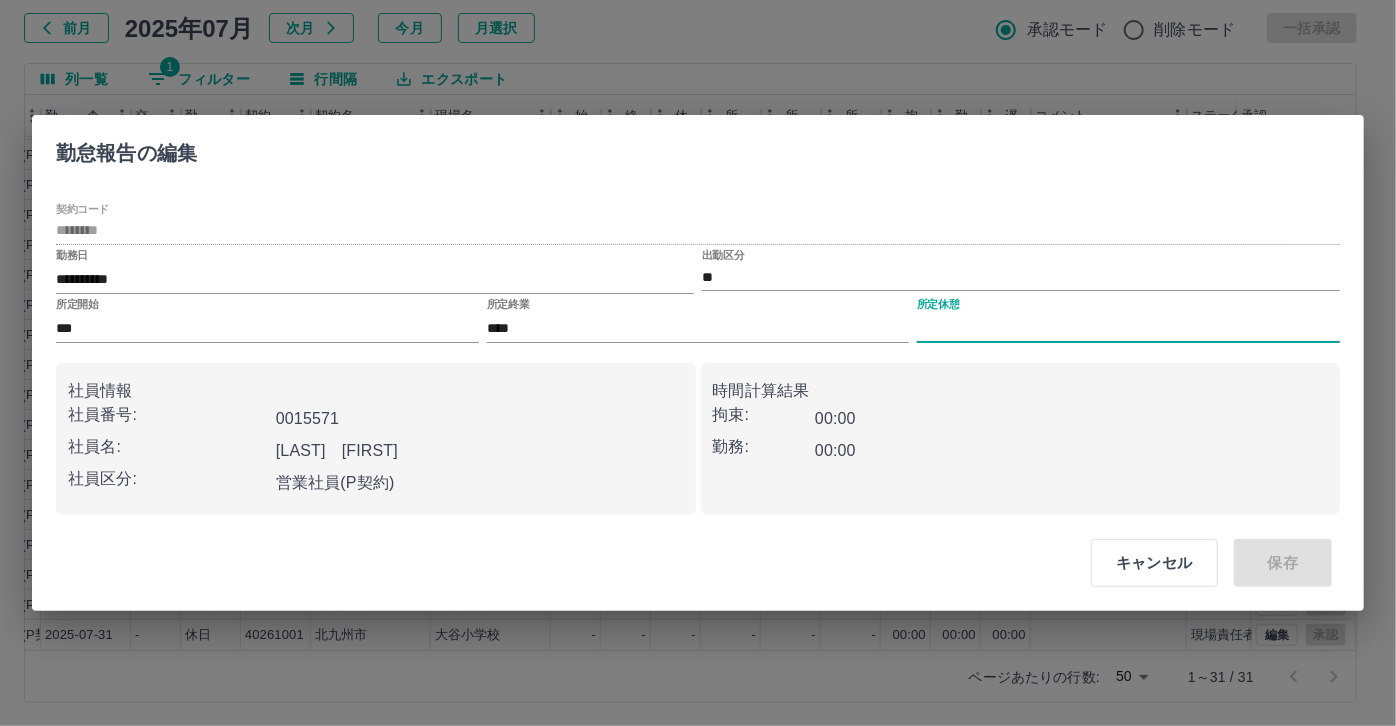 type on "****" 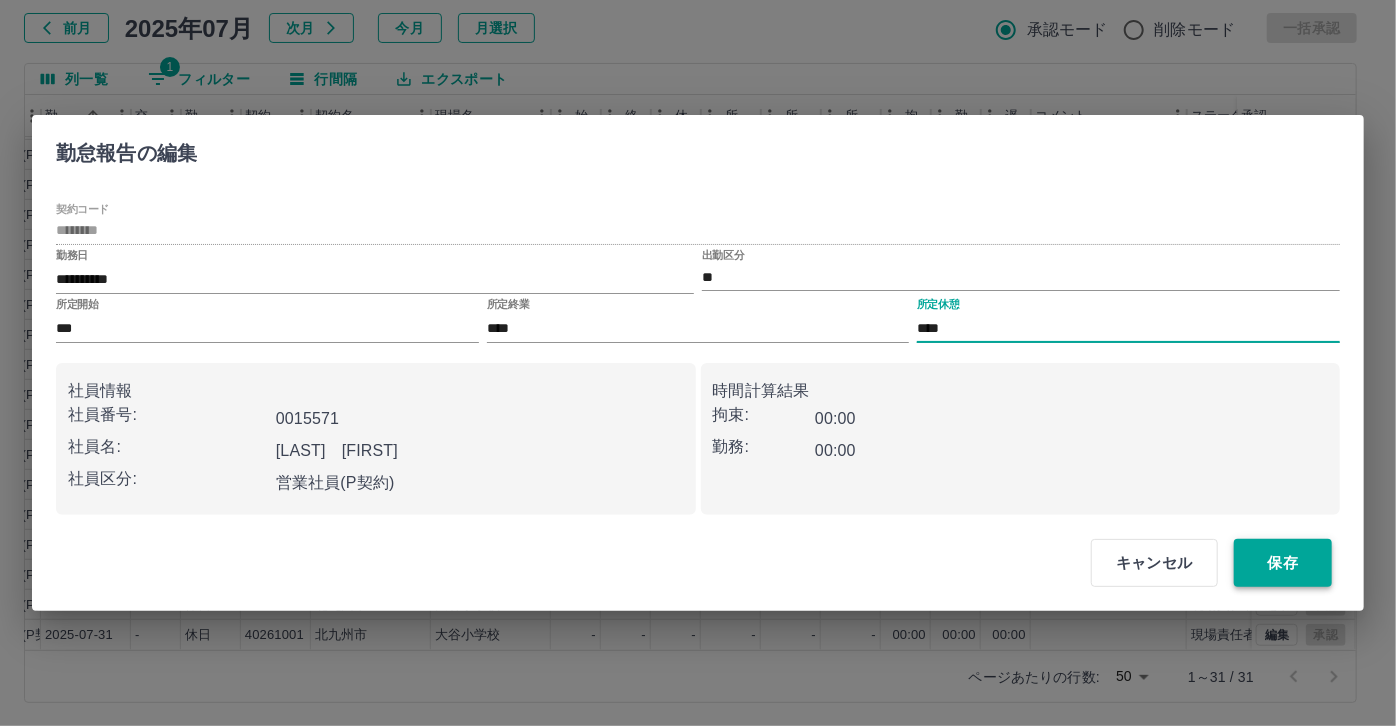 click on "保存" at bounding box center [1283, 563] 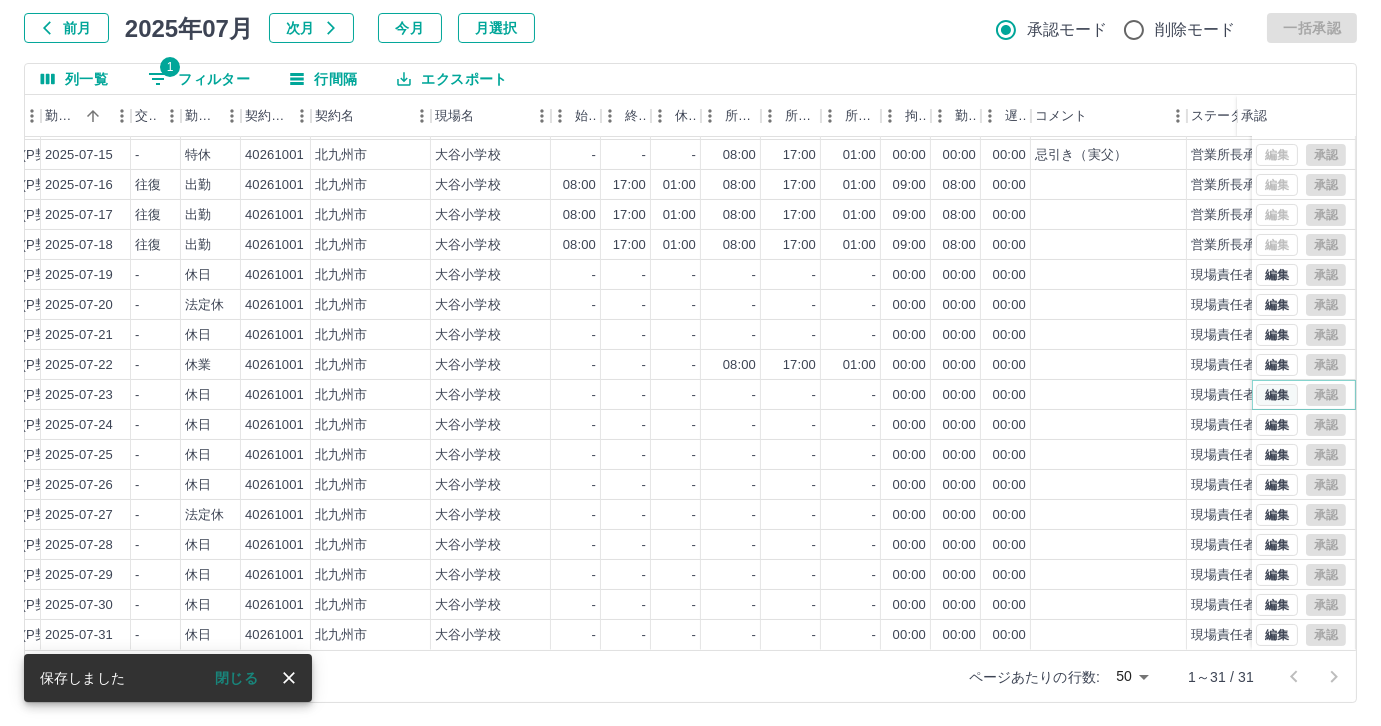 click on "編集" at bounding box center [1277, 395] 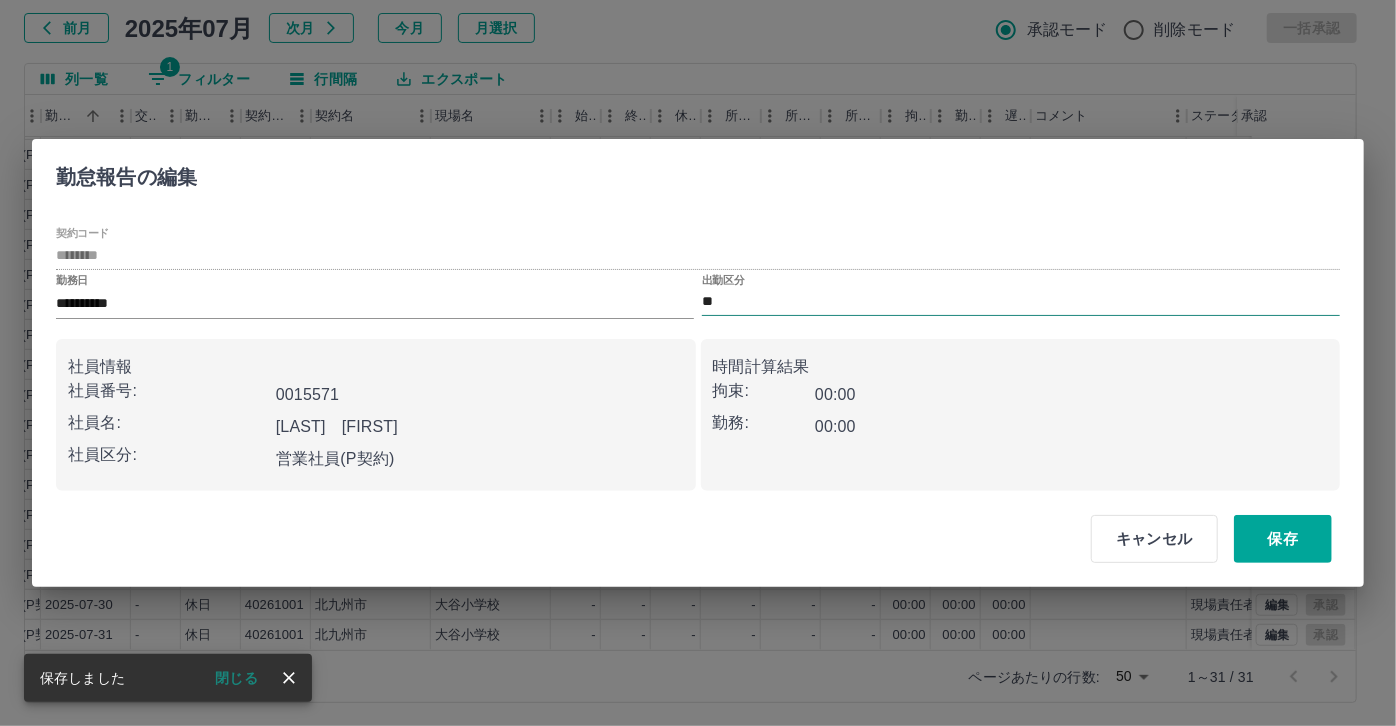click on "**" at bounding box center (1021, 302) 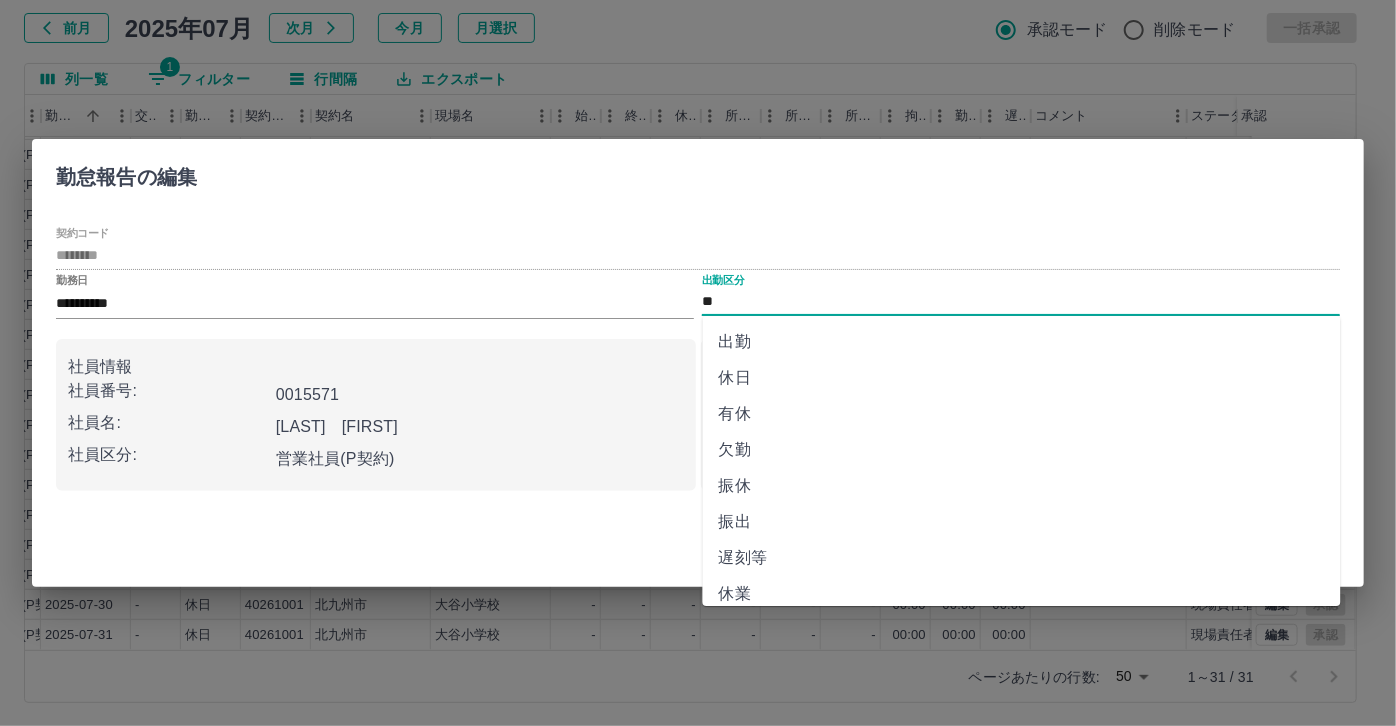 scroll, scrollTop: 272, scrollLeft: 0, axis: vertical 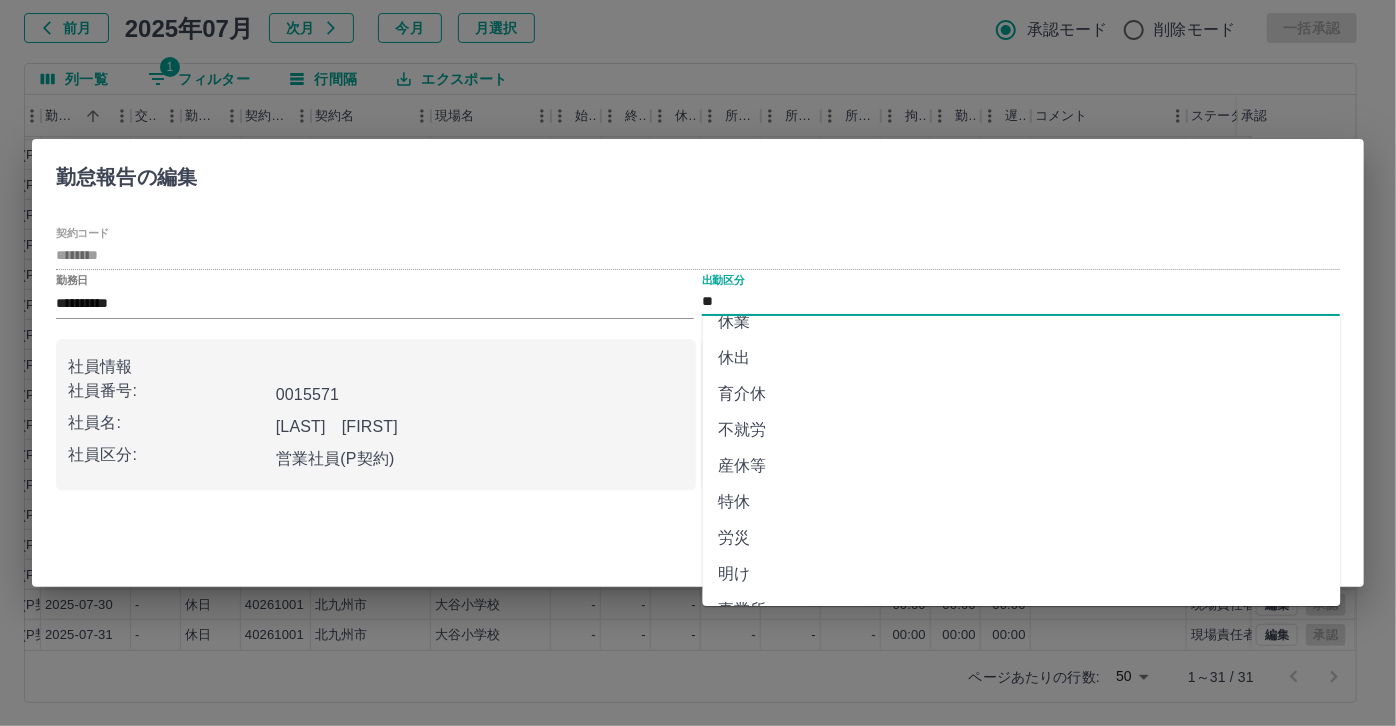 click on "休業" at bounding box center (1022, 322) 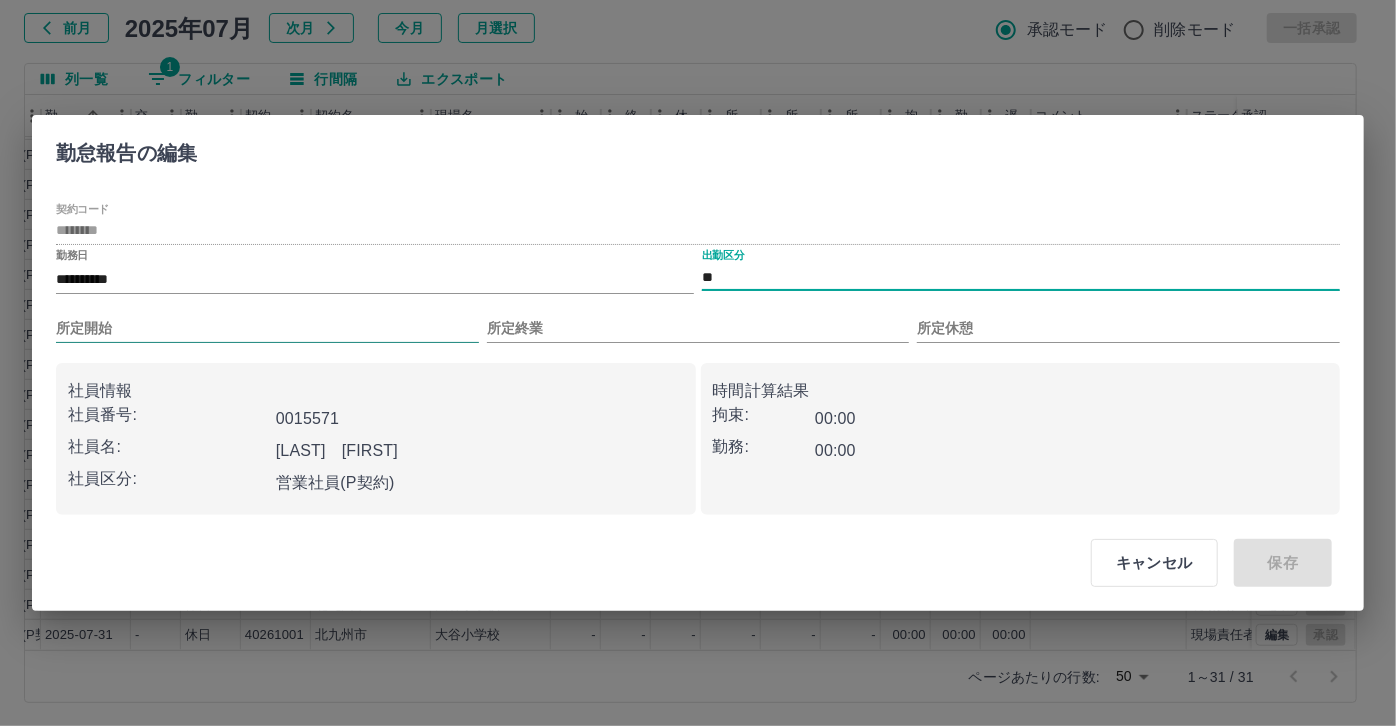 click on "所定開始" at bounding box center (267, 328) 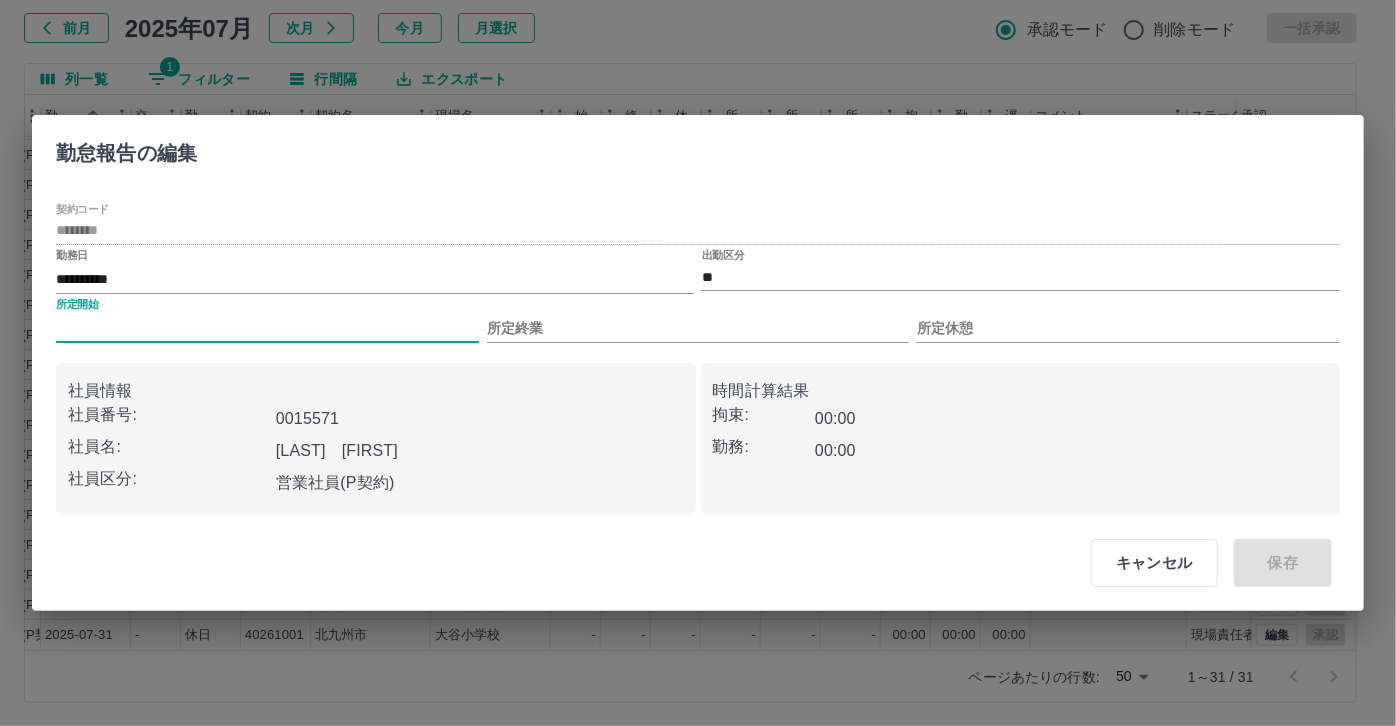 type on "***" 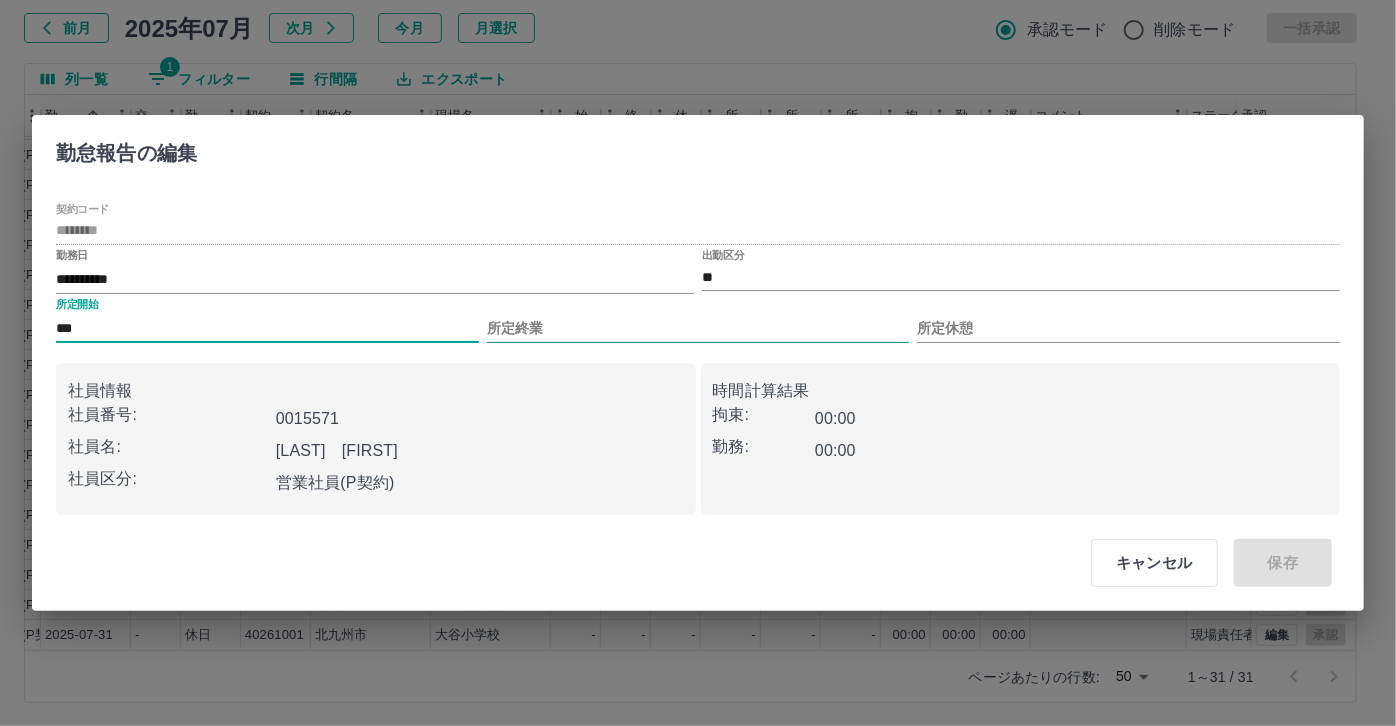 drag, startPoint x: 542, startPoint y: 318, endPoint x: 541, endPoint y: 328, distance: 10.049875 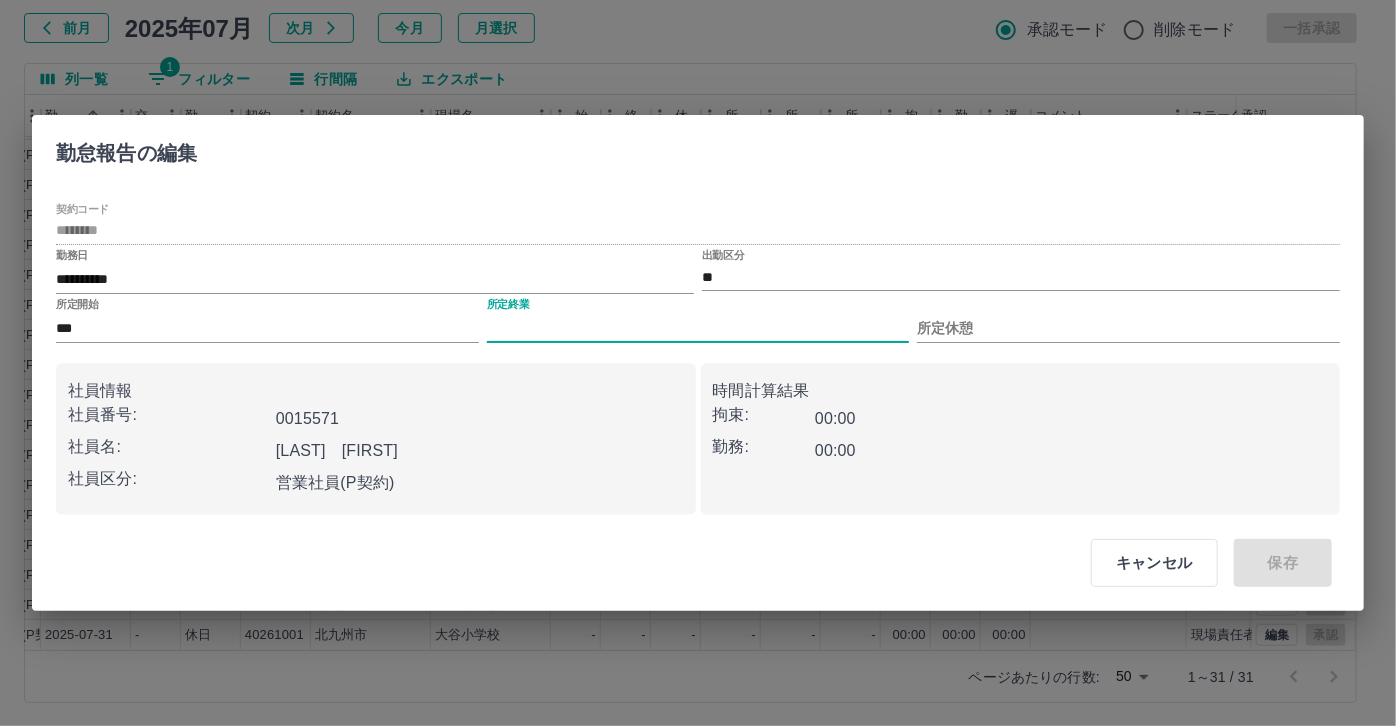 type on "****" 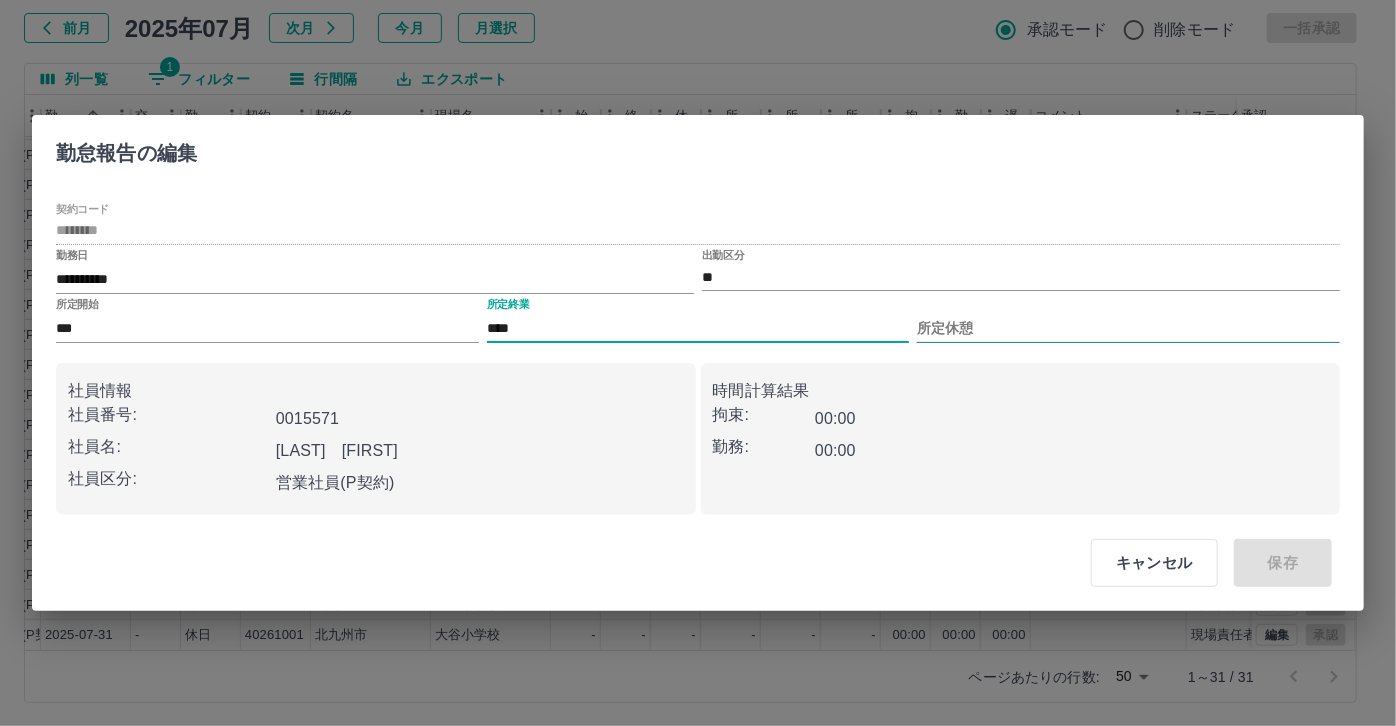 click on "所定休憩" at bounding box center [1128, 328] 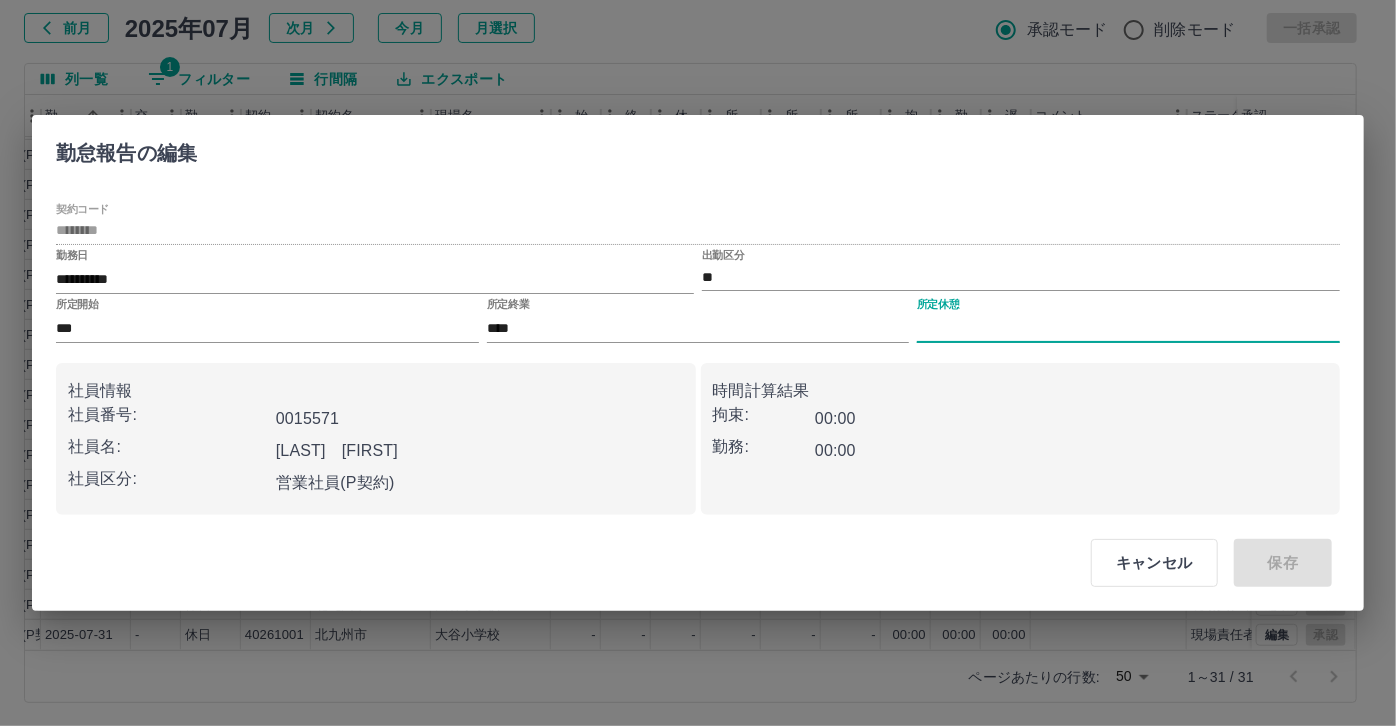 type on "****" 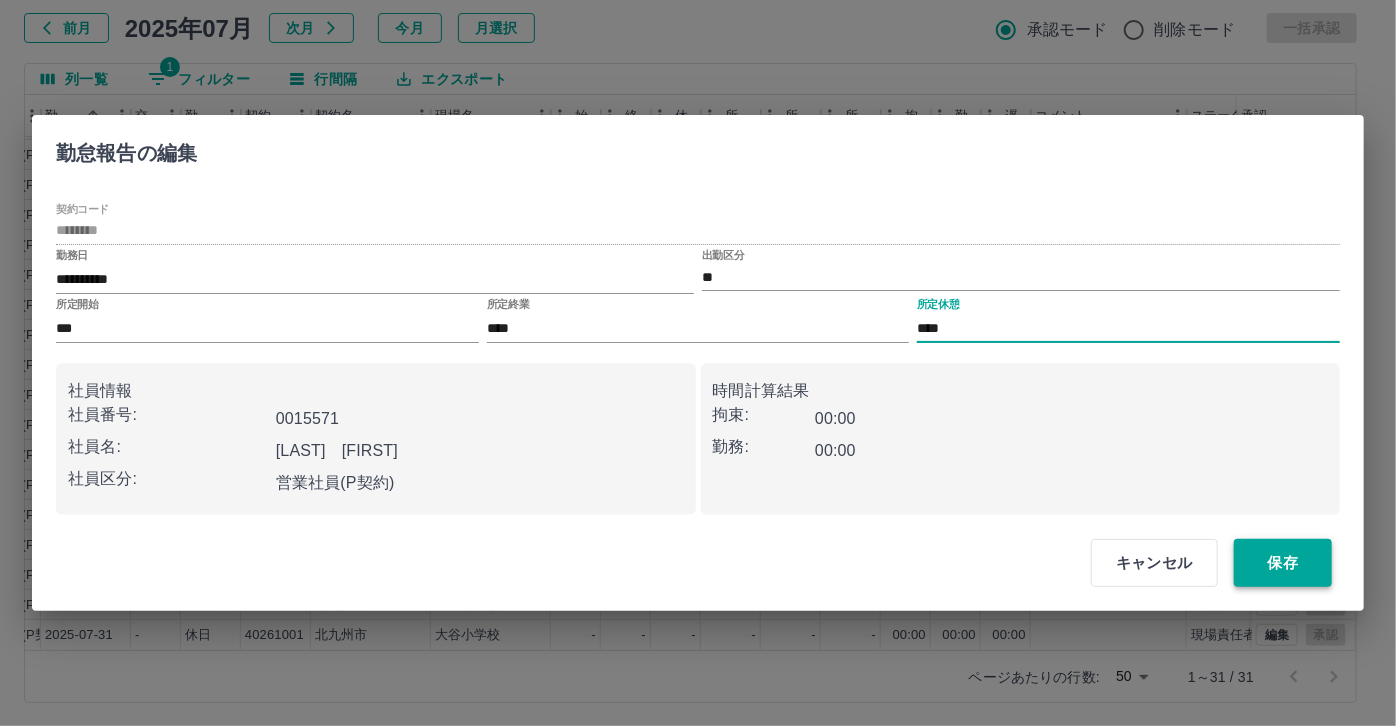 click on "保存" at bounding box center [1283, 563] 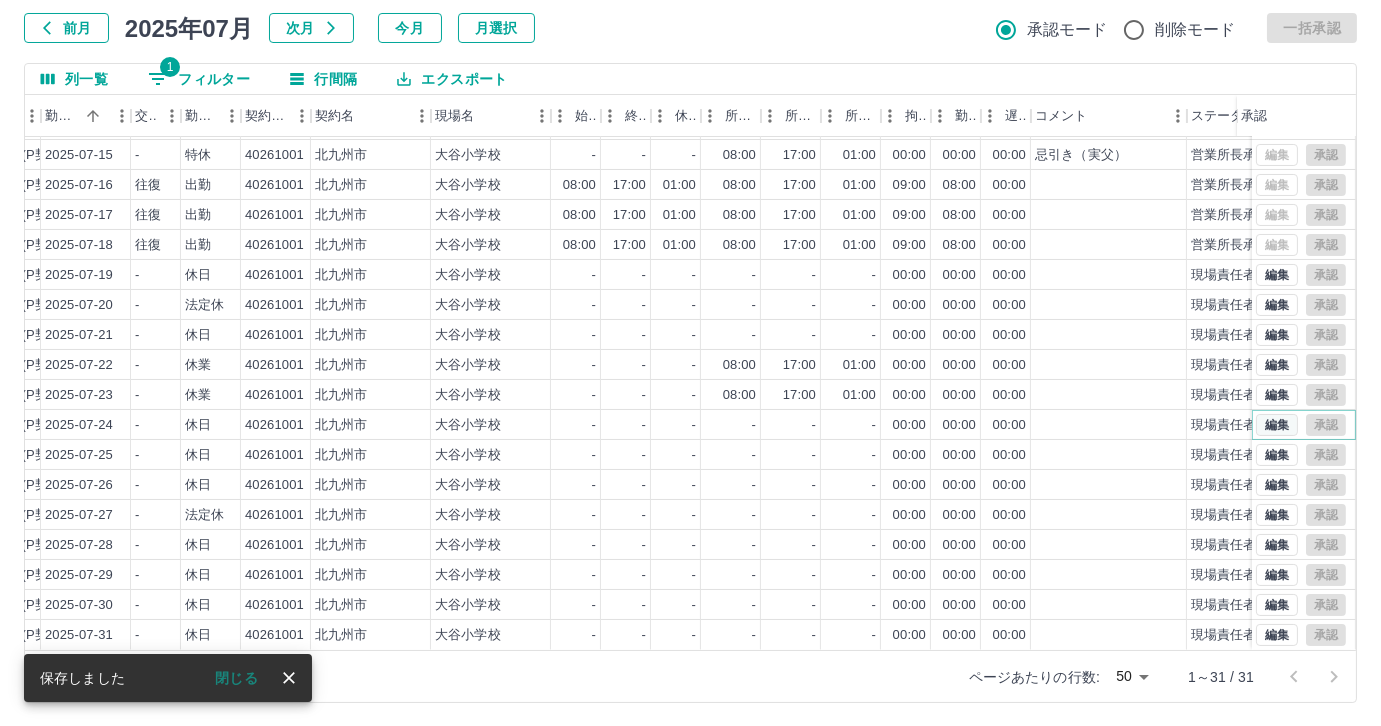 click on "編集" at bounding box center [1277, 425] 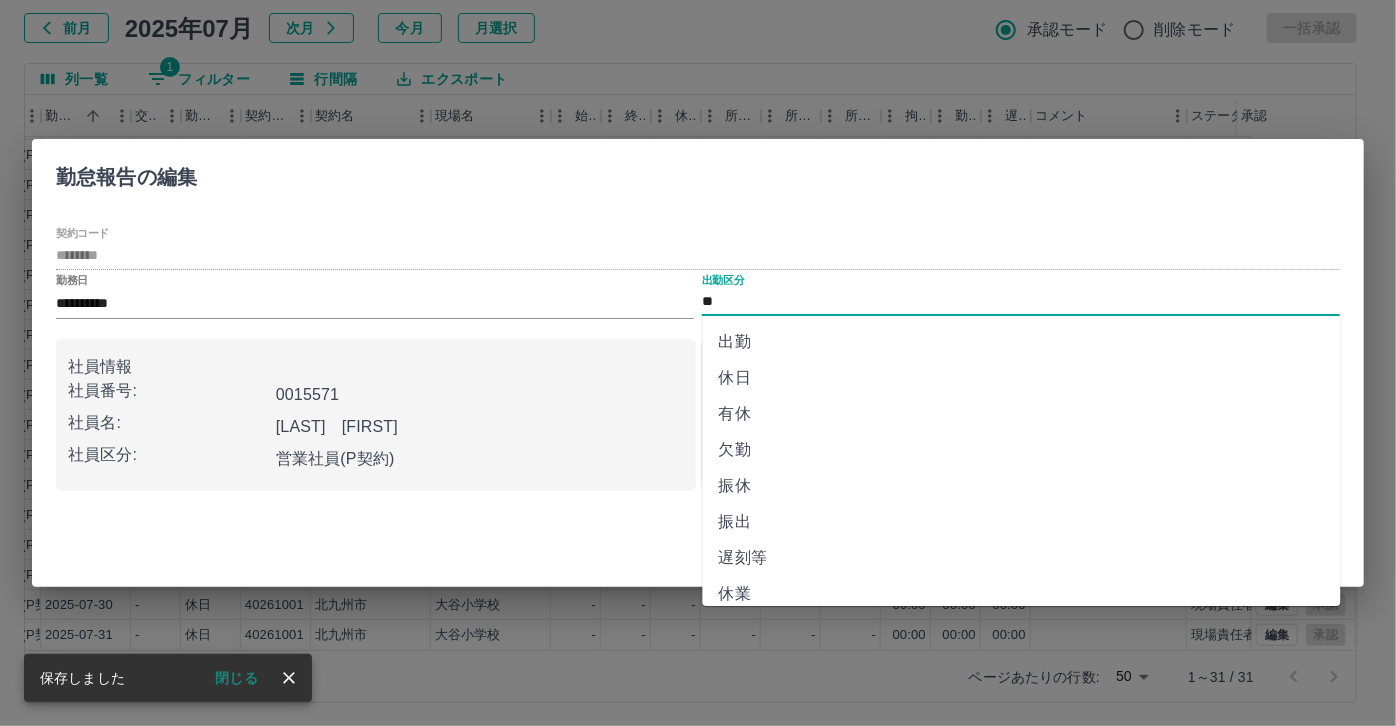 click on "**" at bounding box center [1021, 302] 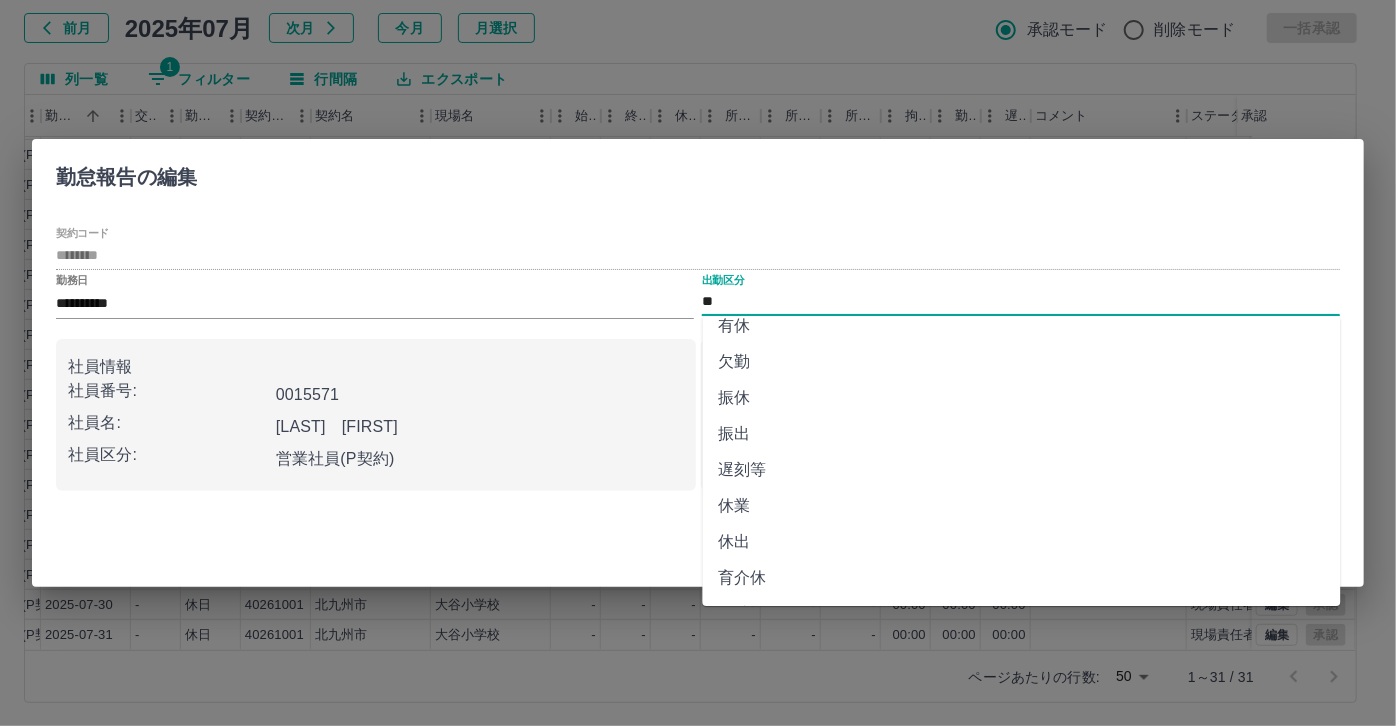 scroll, scrollTop: 90, scrollLeft: 0, axis: vertical 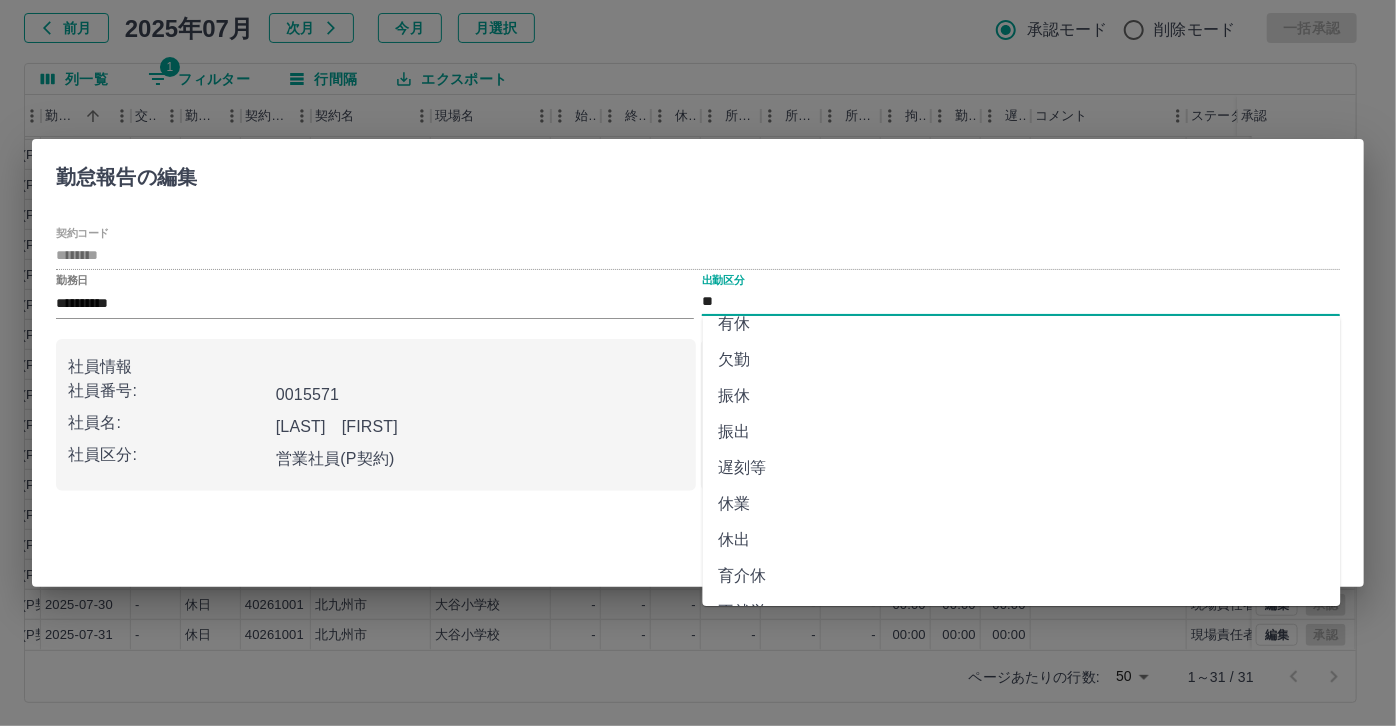 click on "休業" at bounding box center (1022, 504) 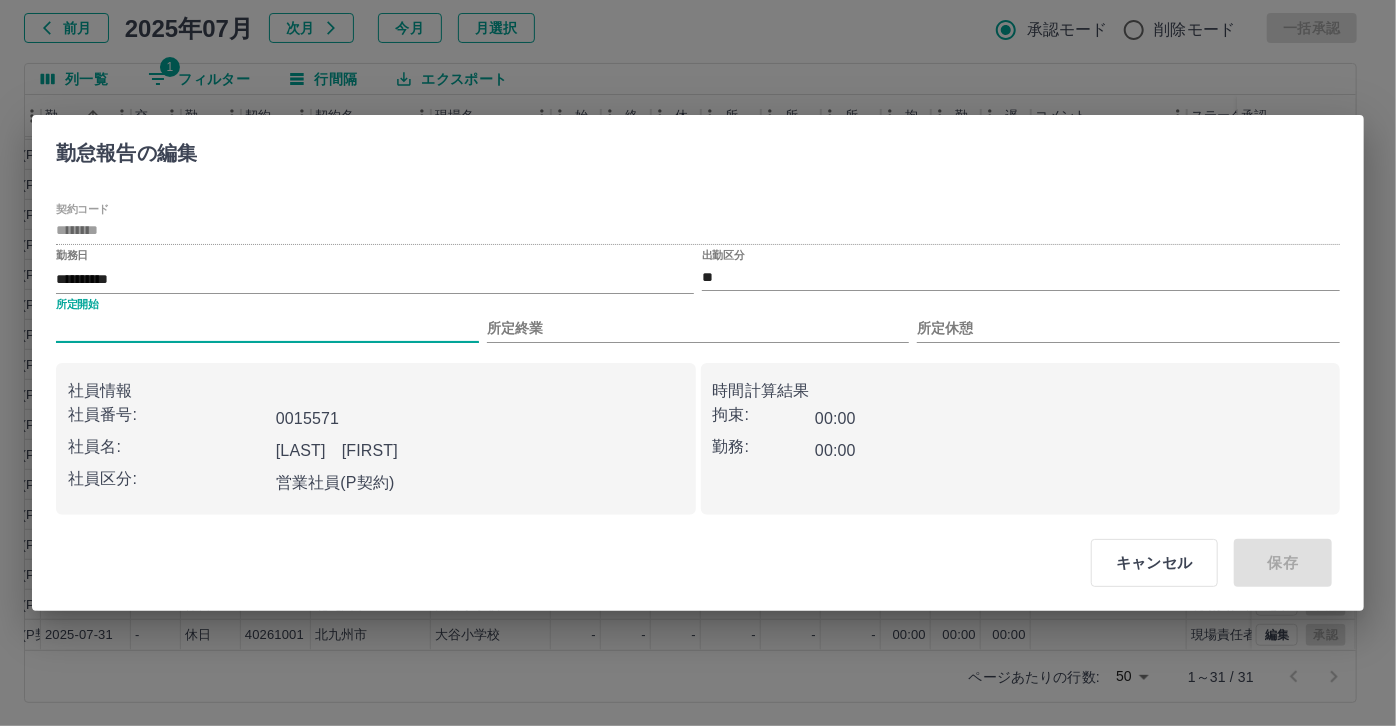drag, startPoint x: 312, startPoint y: 329, endPoint x: 282, endPoint y: 342, distance: 32.695564 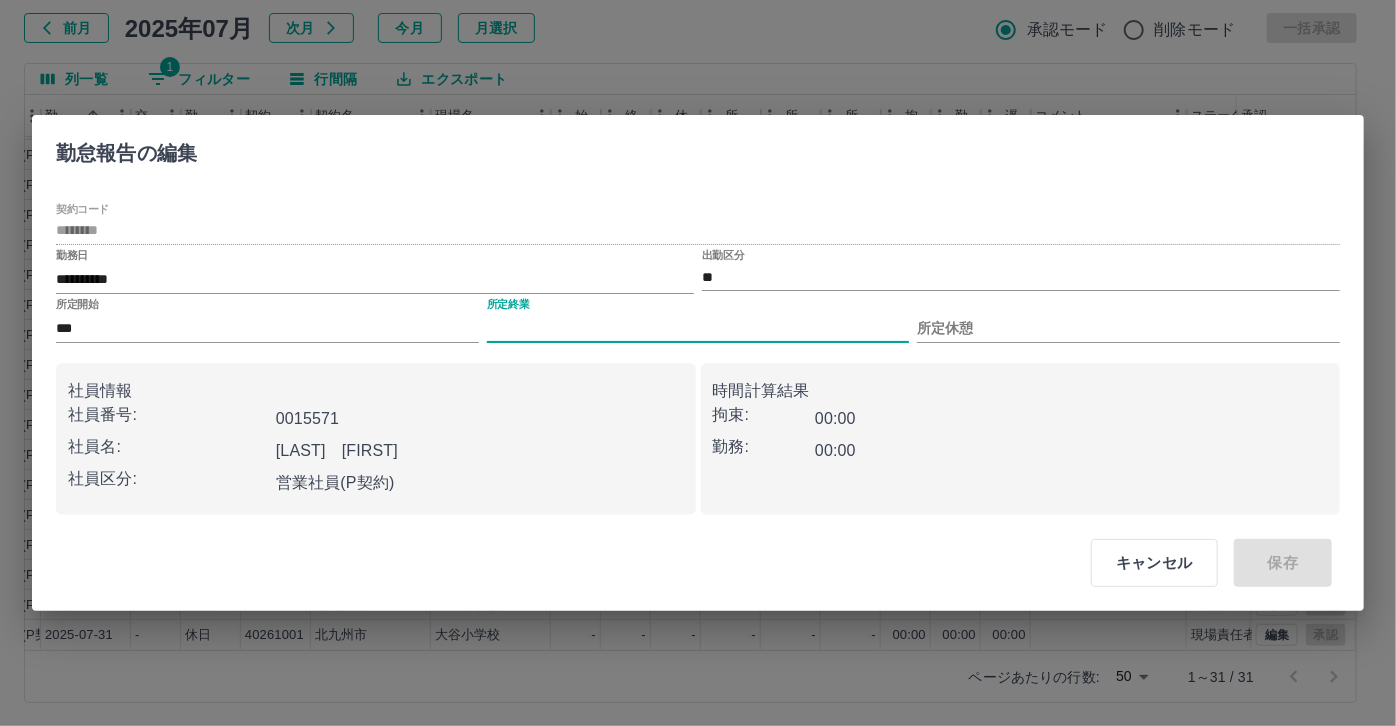 click on "所定終業" at bounding box center (698, 328) 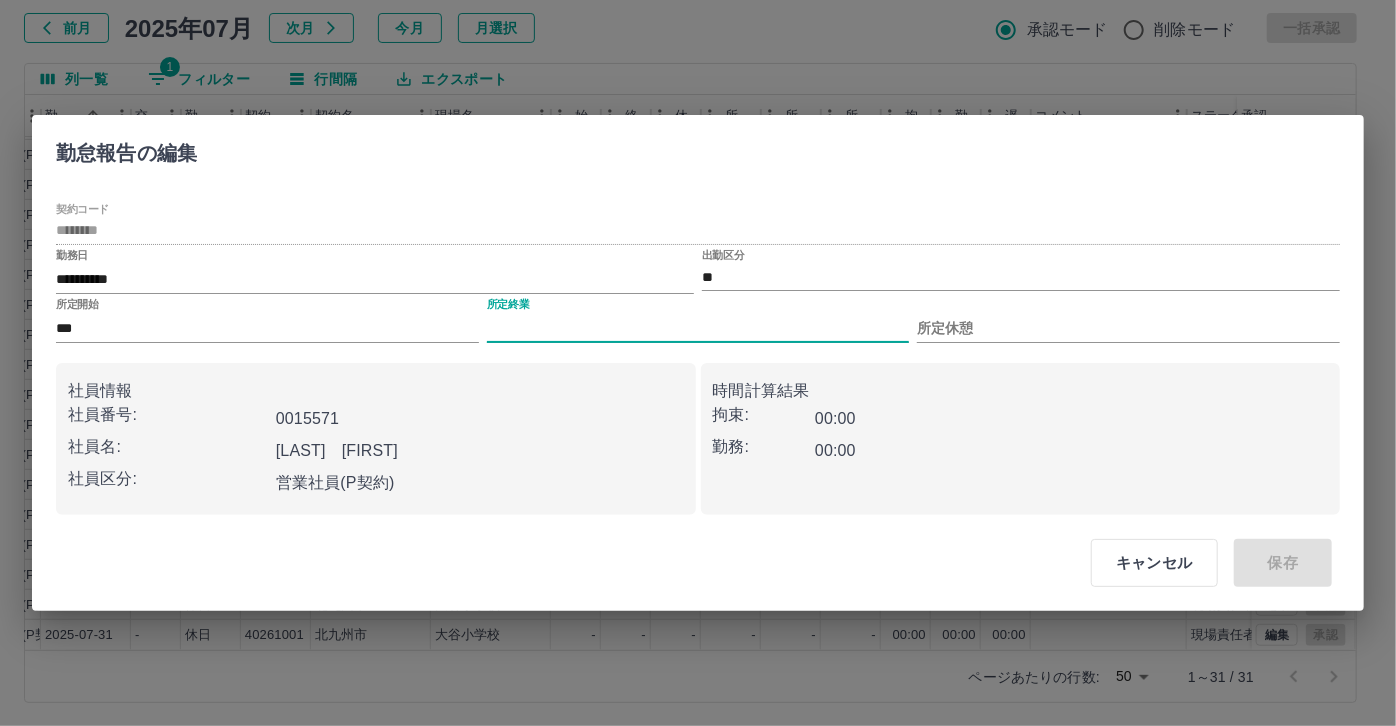 type on "****" 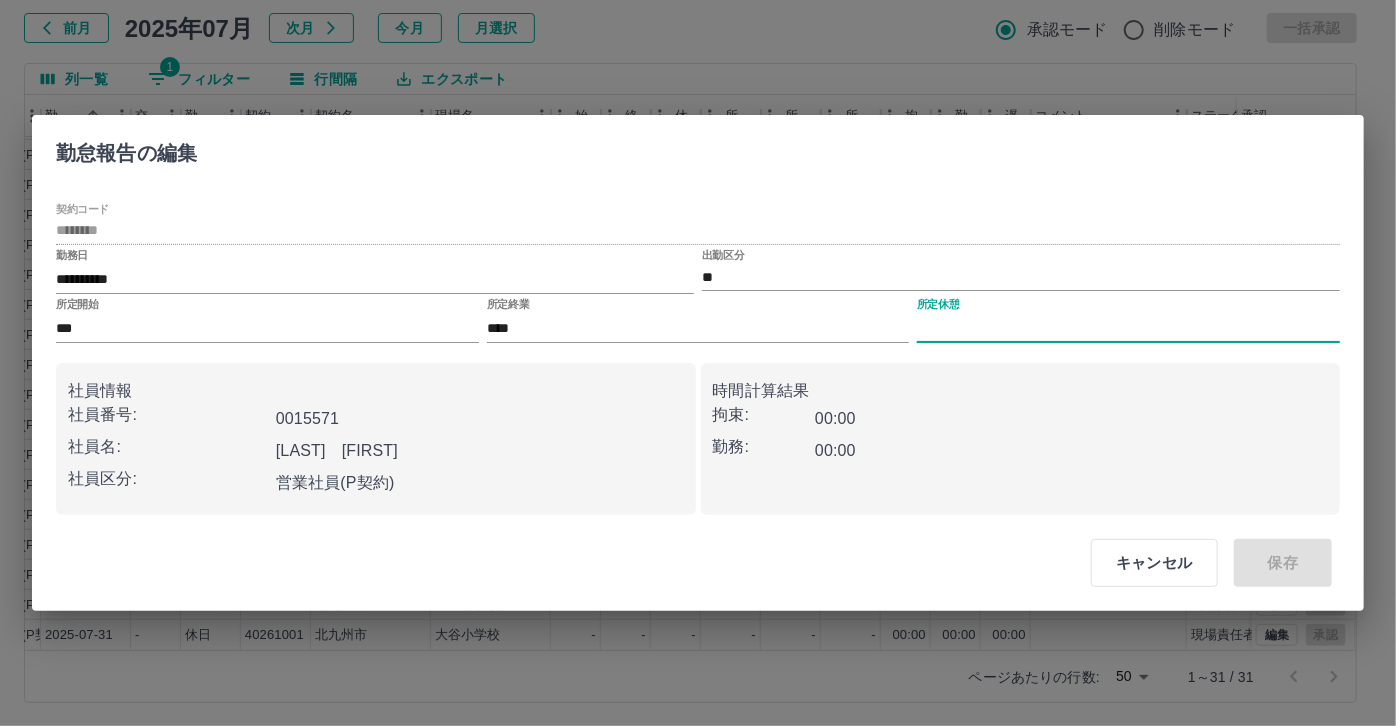 click on "所定休憩" at bounding box center [1128, 328] 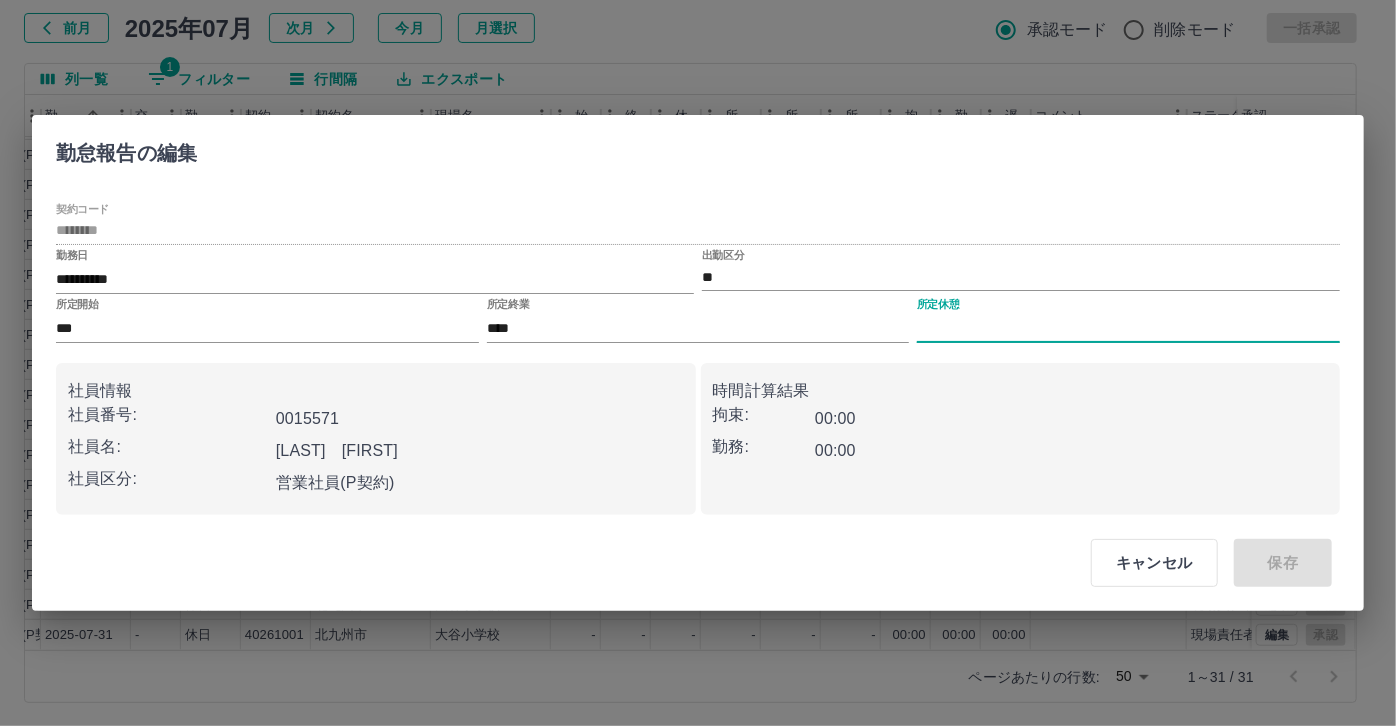 type on "****" 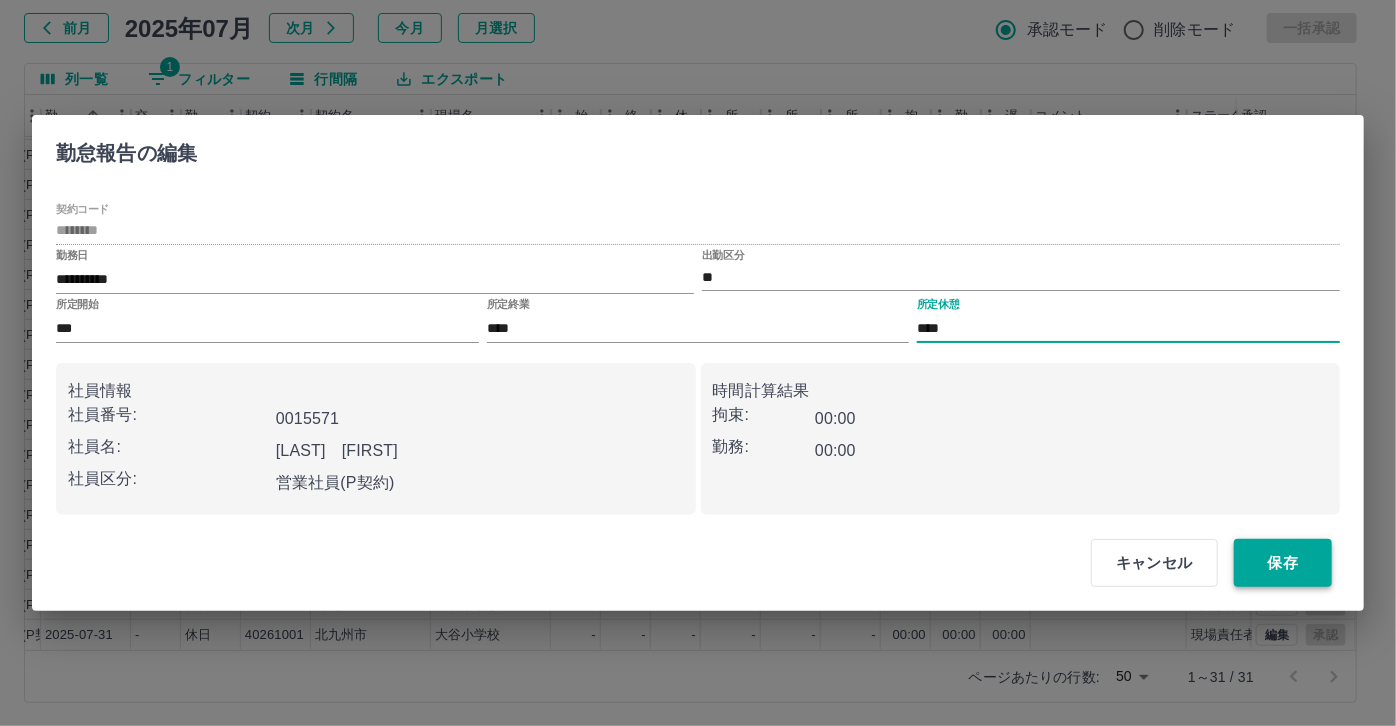 click on "保存" at bounding box center (1283, 563) 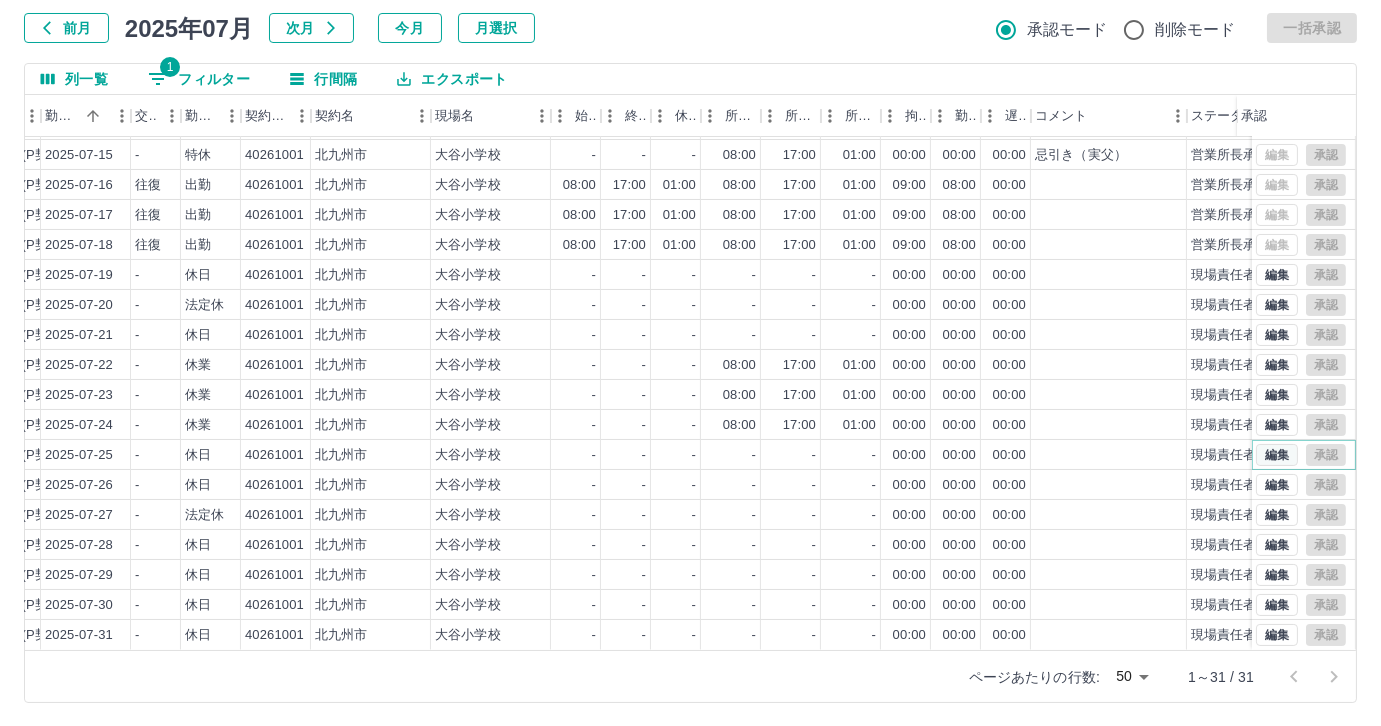 click on "編集" at bounding box center (1277, 455) 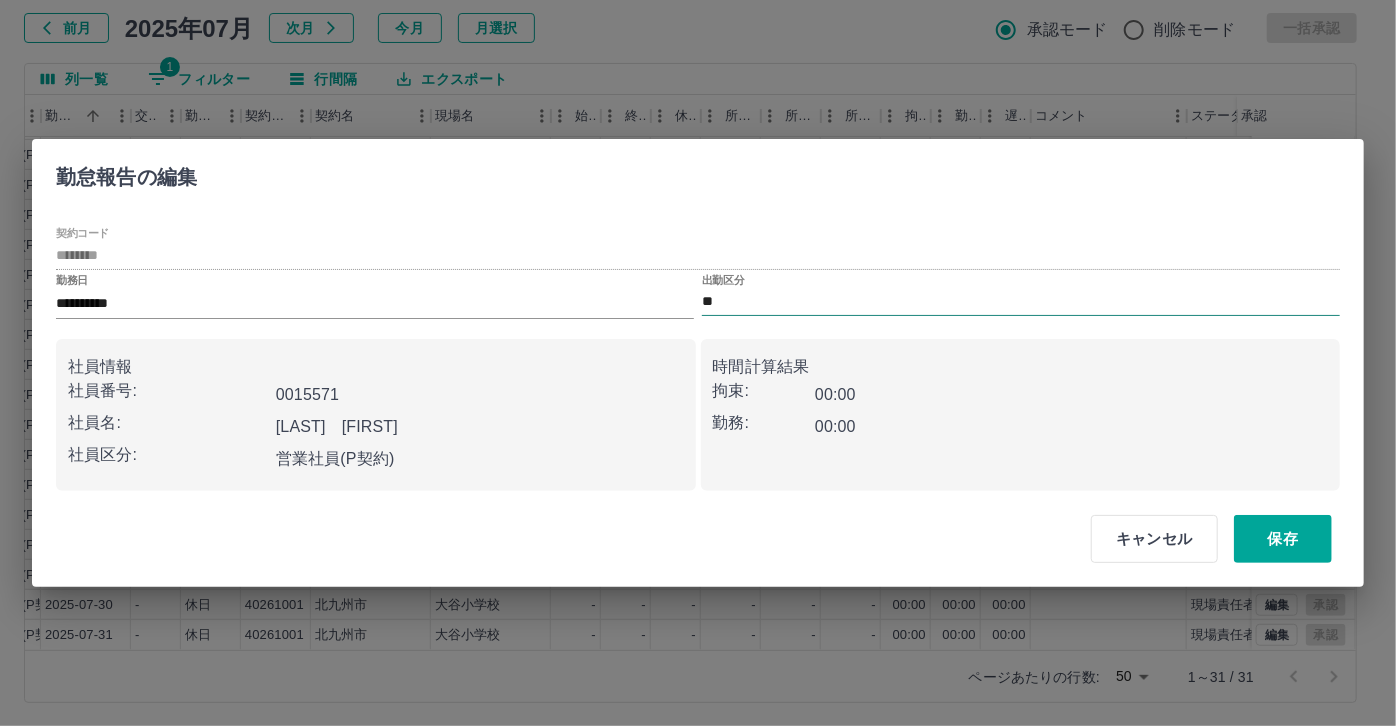 click on "**" at bounding box center (1021, 302) 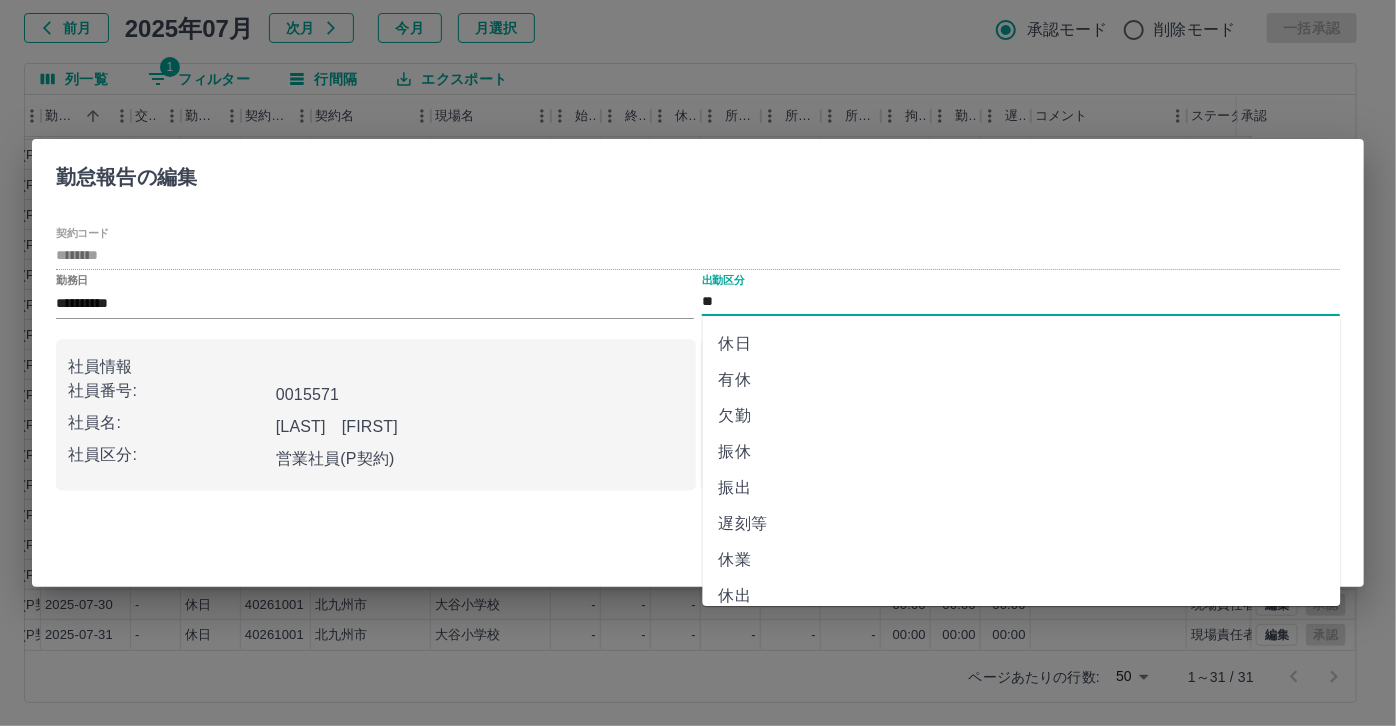 scroll, scrollTop: 181, scrollLeft: 0, axis: vertical 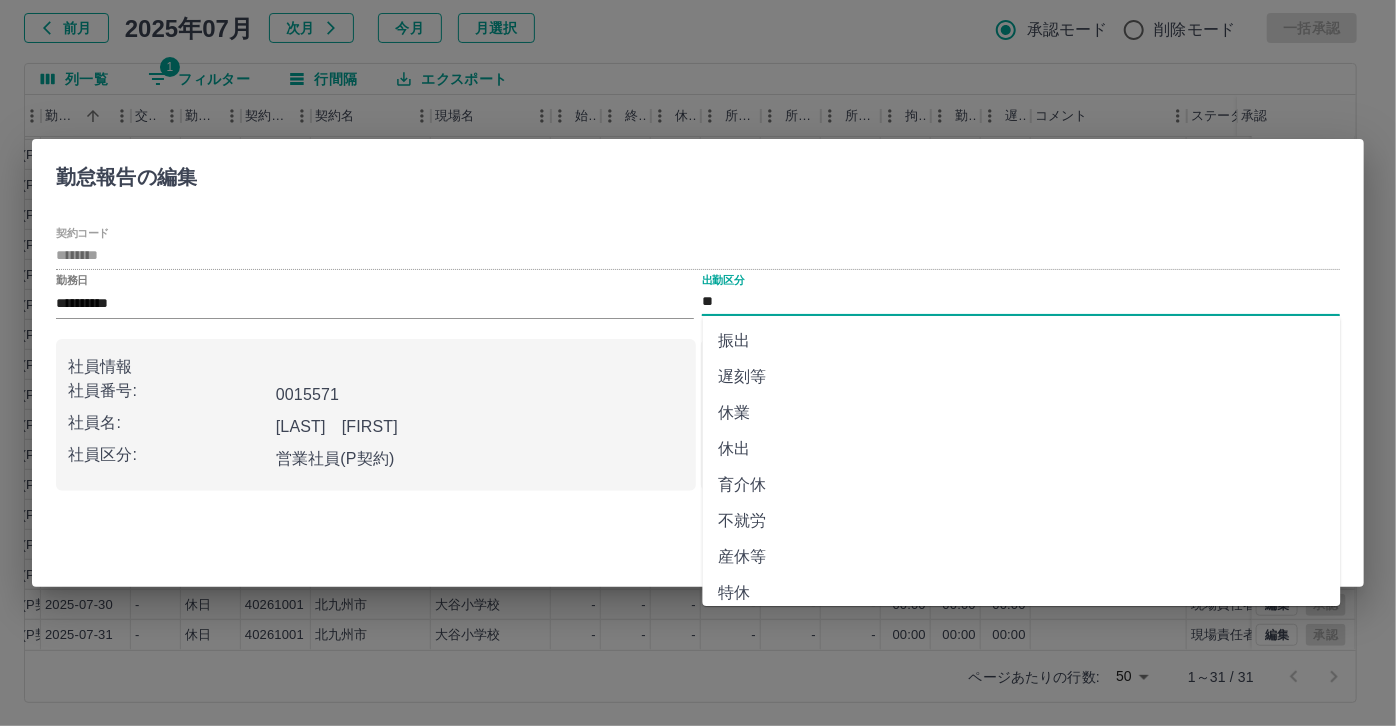 click on "休業" at bounding box center (1022, 413) 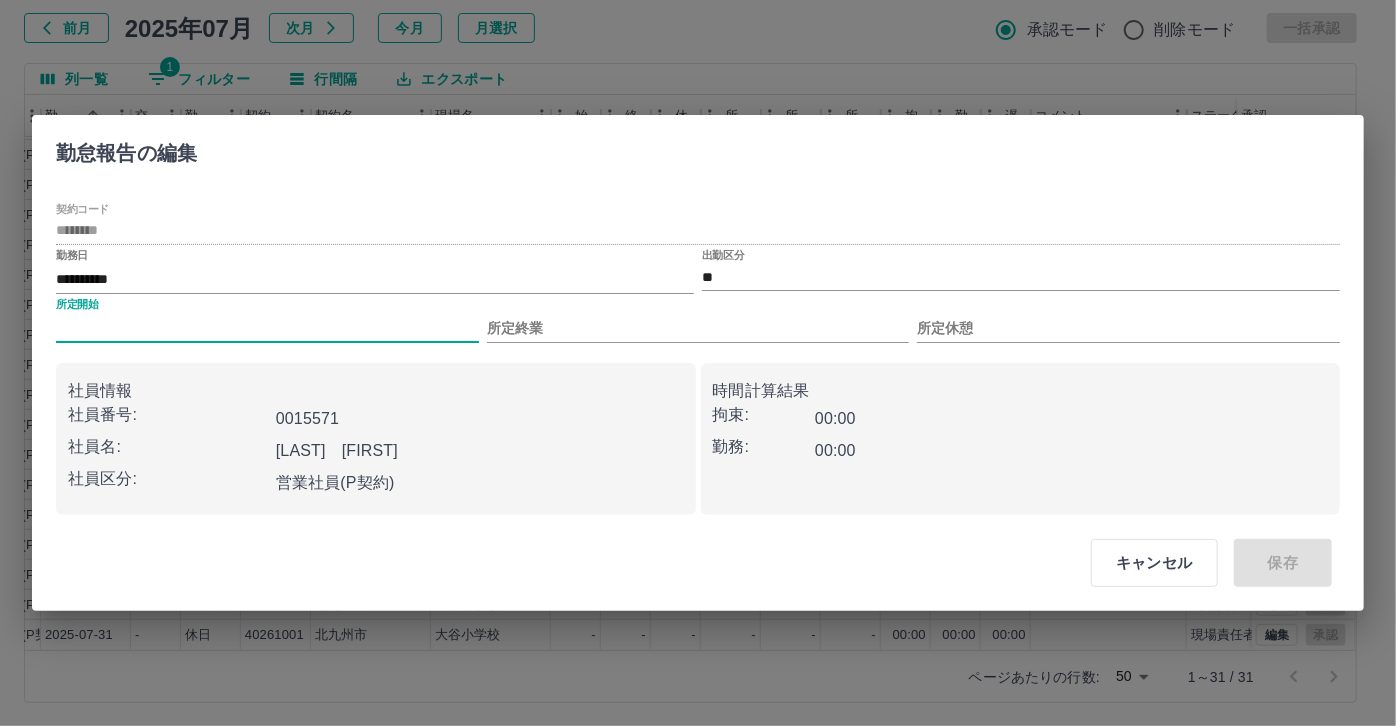 drag, startPoint x: 243, startPoint y: 329, endPoint x: 218, endPoint y: 332, distance: 25.179358 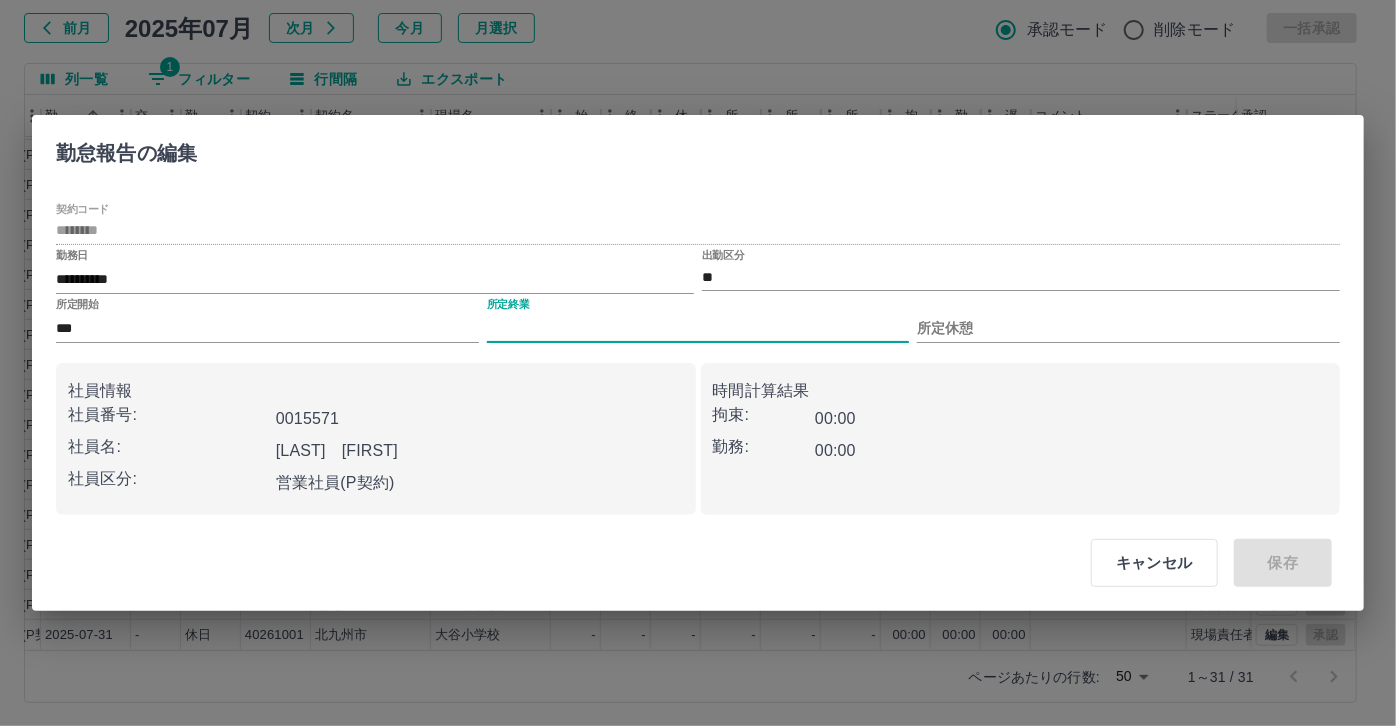 click on "所定終業" at bounding box center [698, 328] 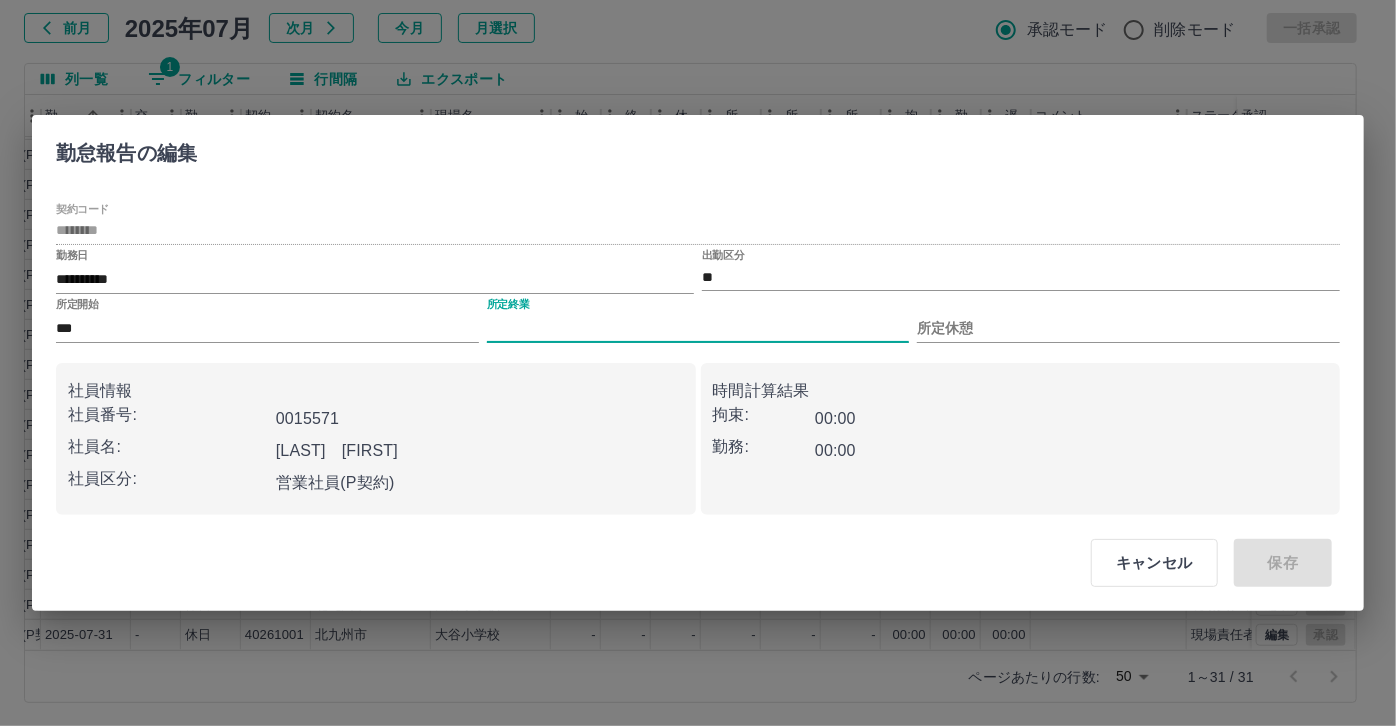 type on "****" 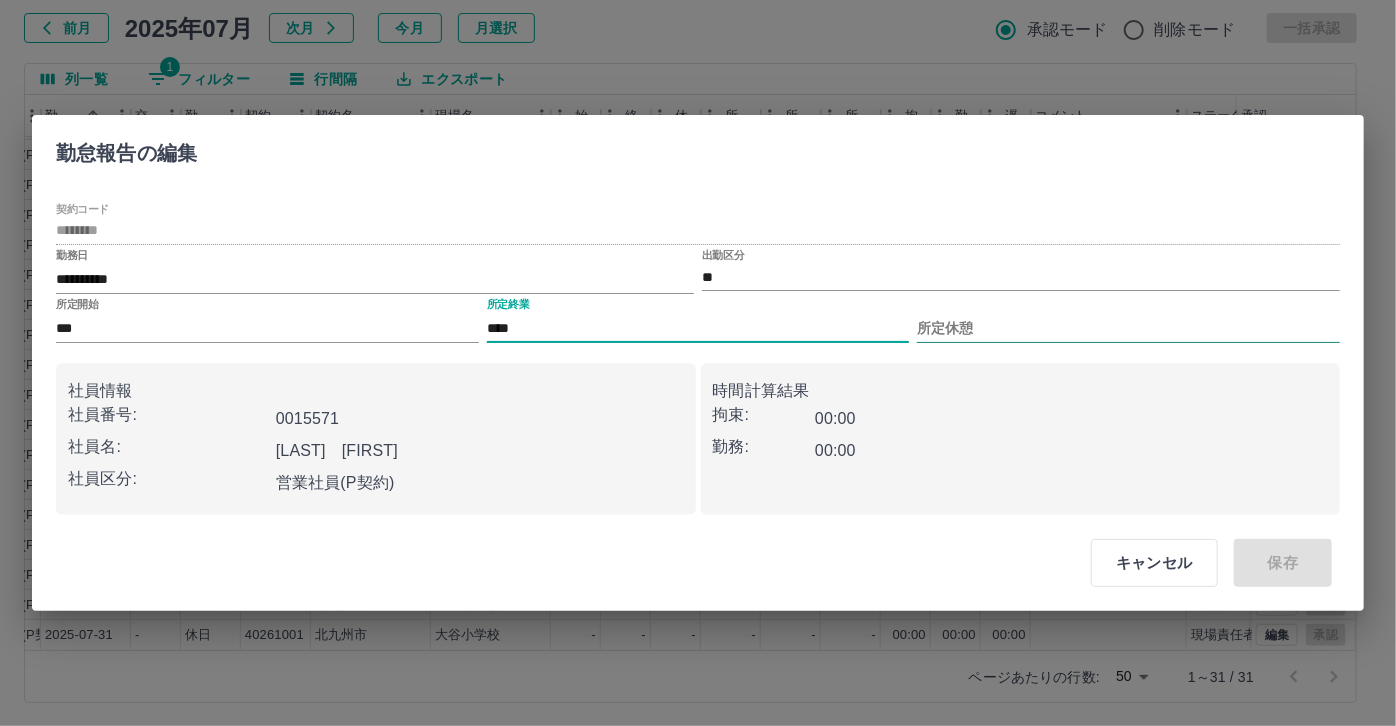 click on "所定休憩" at bounding box center [1128, 328] 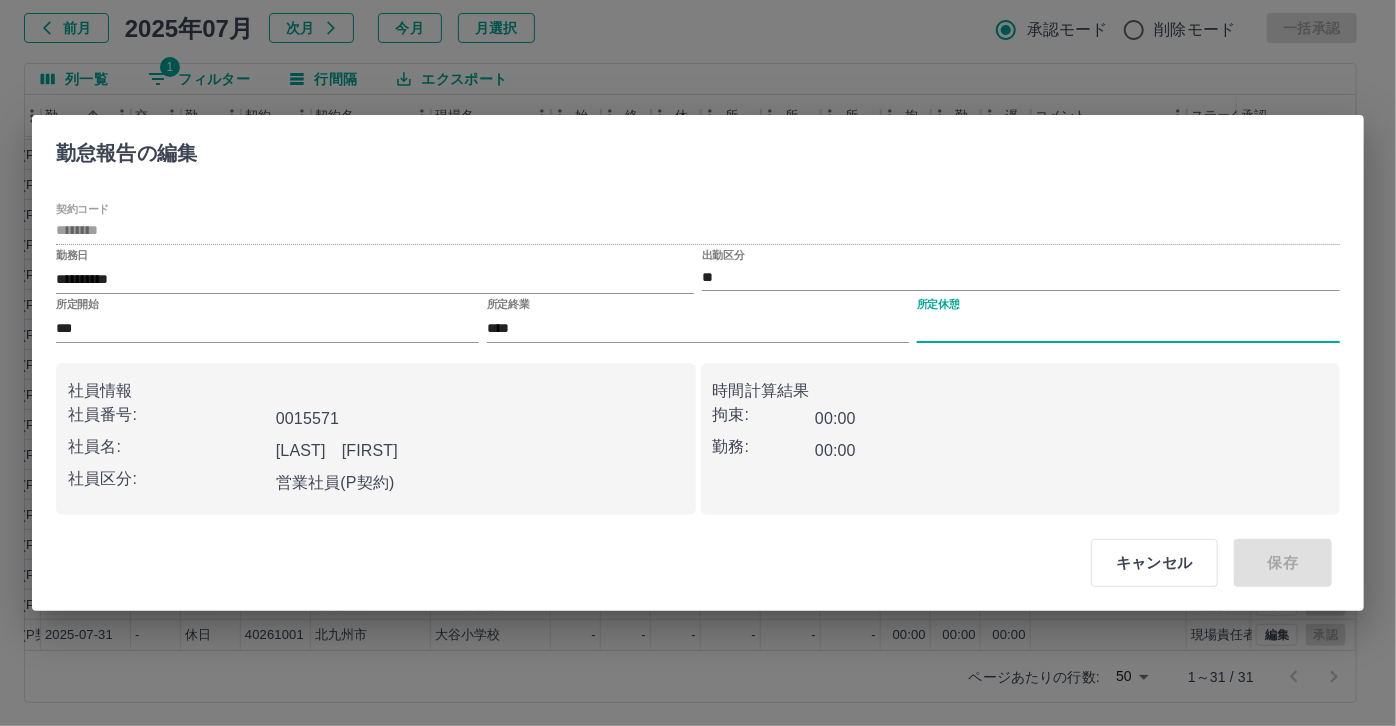 type on "****" 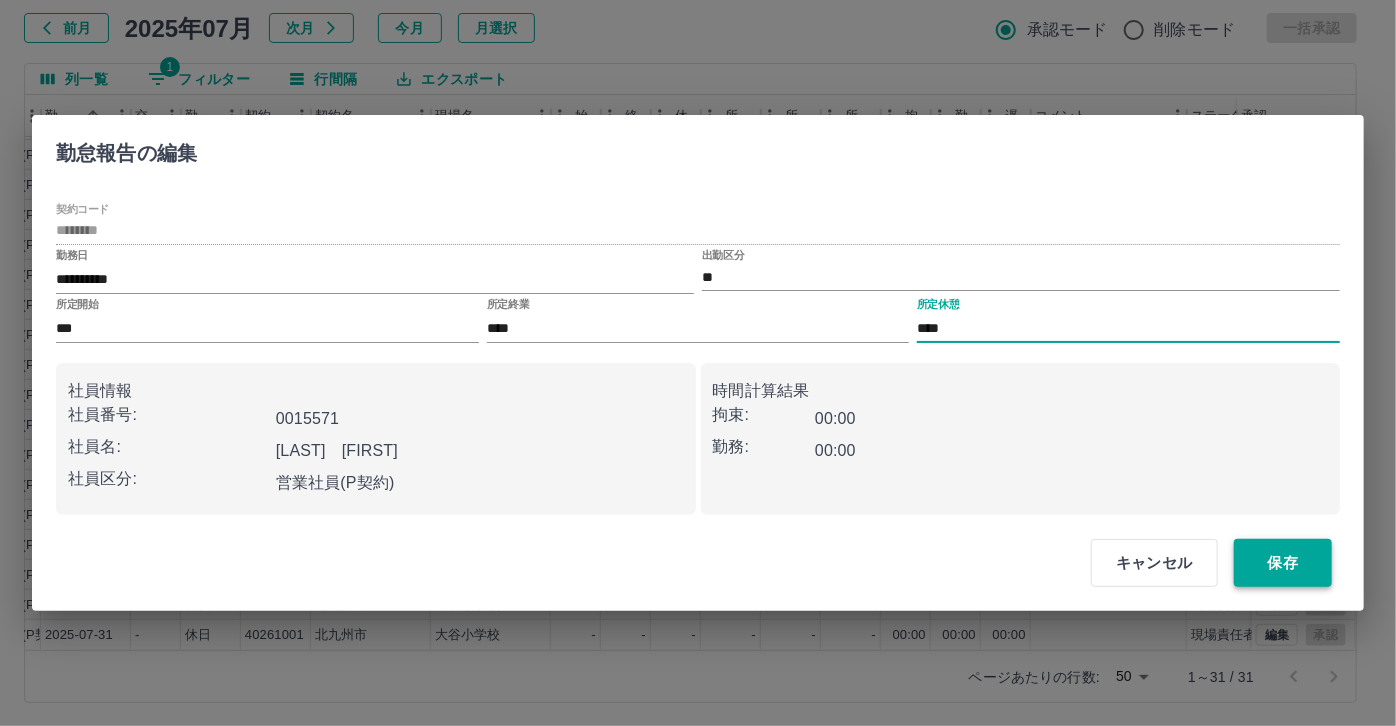 click on "保存" at bounding box center [1283, 563] 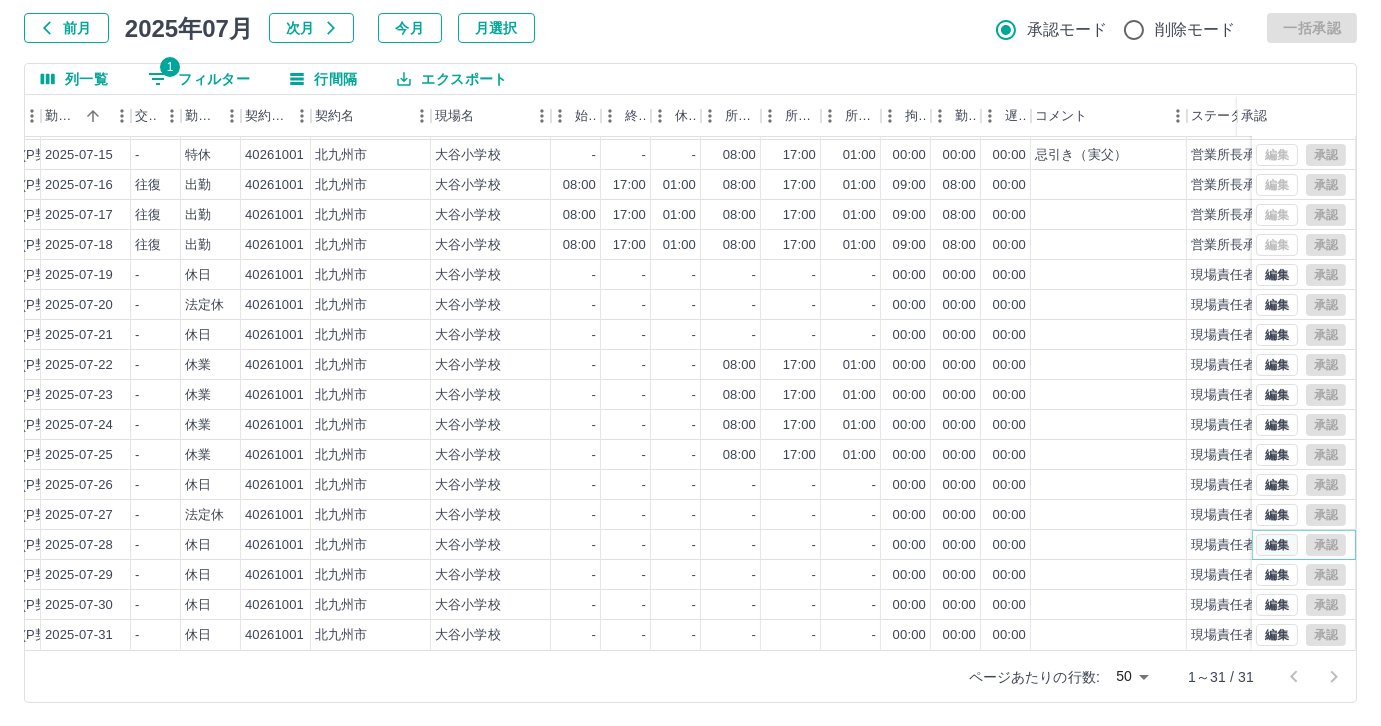 click on "編集" at bounding box center (1277, 545) 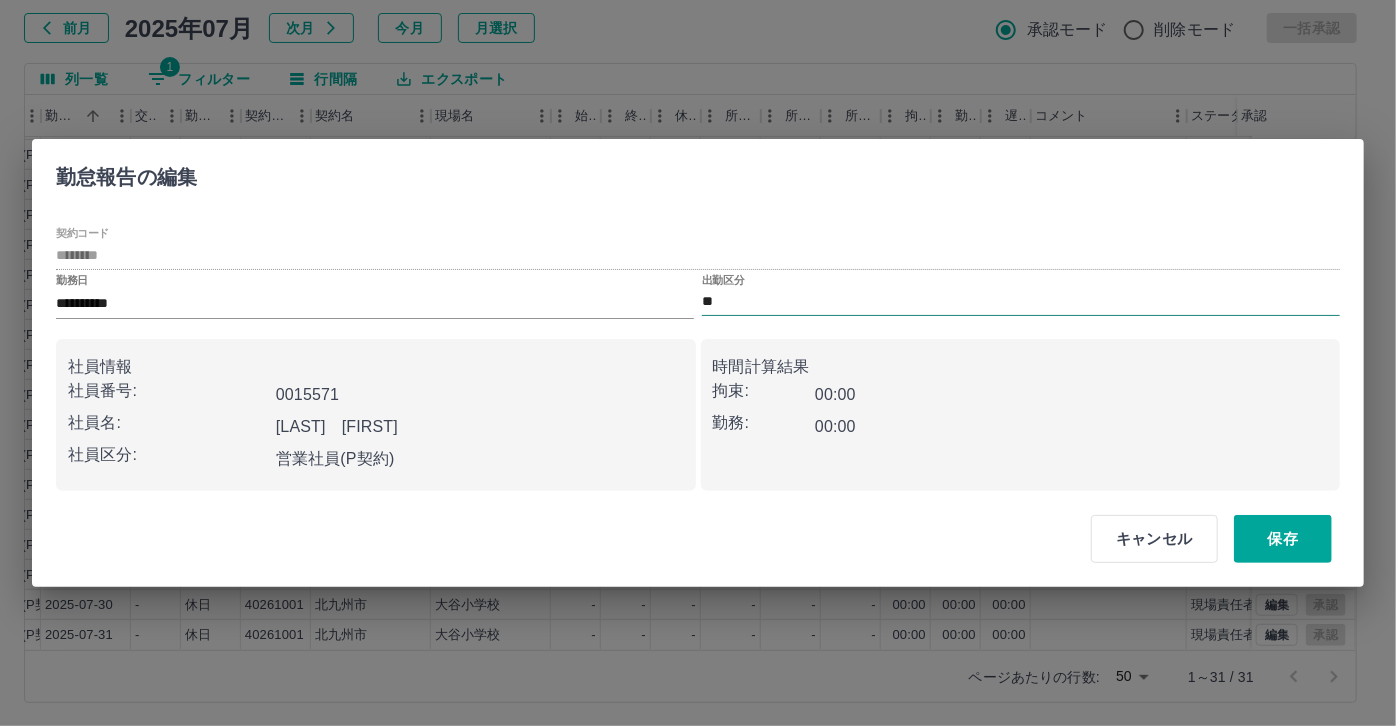 click on "**" at bounding box center [1021, 302] 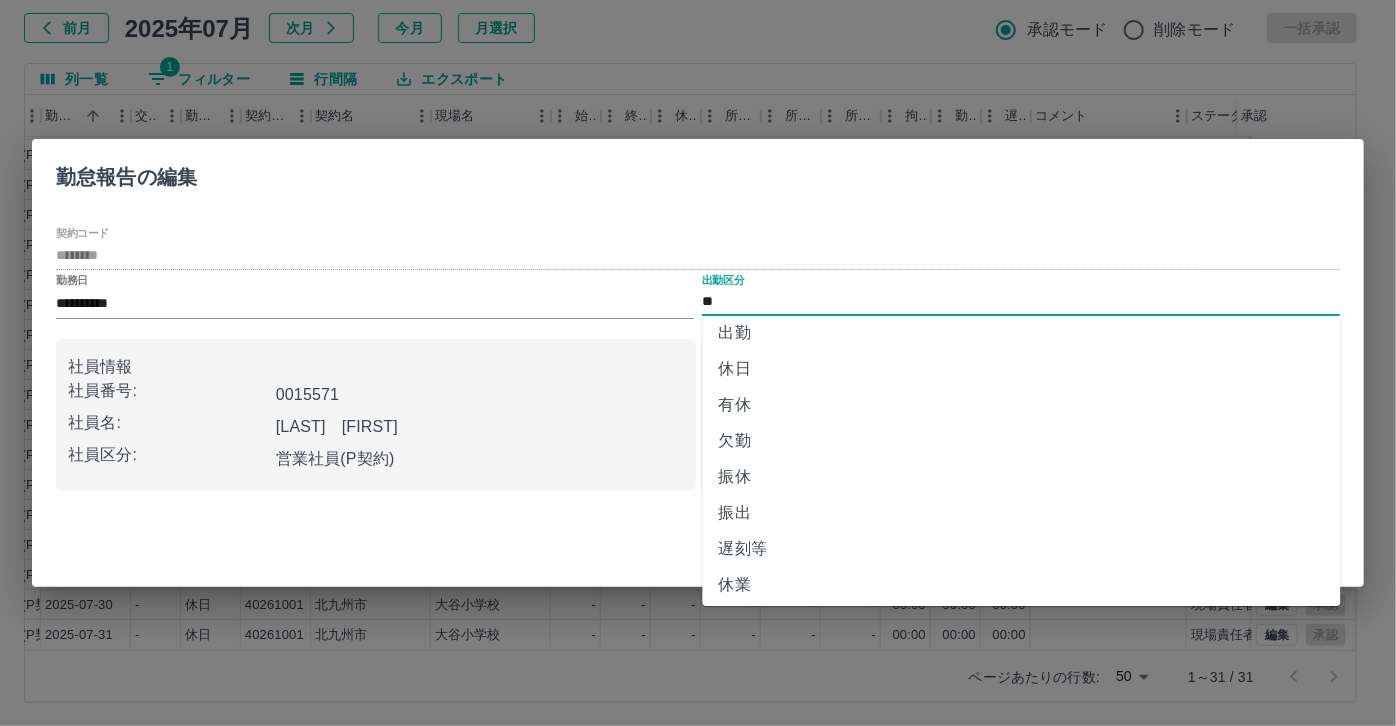 scroll, scrollTop: 191, scrollLeft: 0, axis: vertical 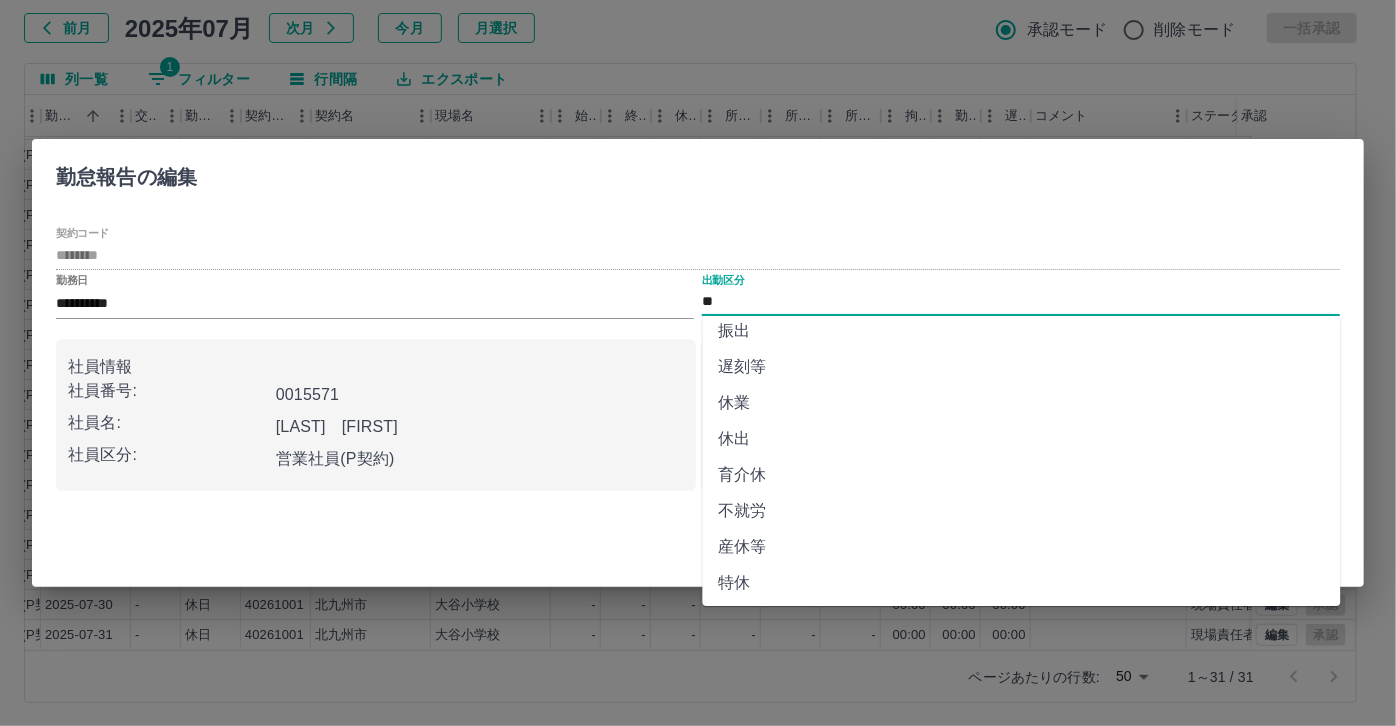 click on "休業" at bounding box center [1022, 403] 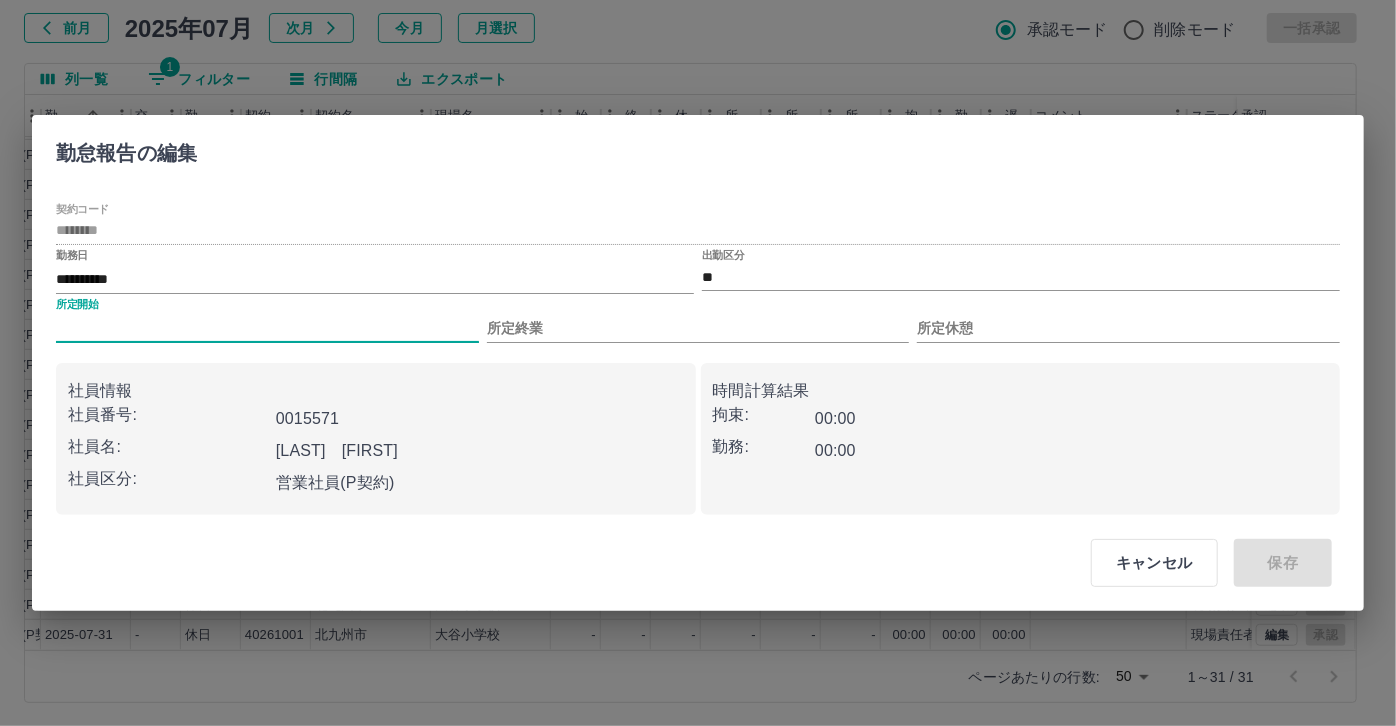 click on "所定開始" at bounding box center (267, 328) 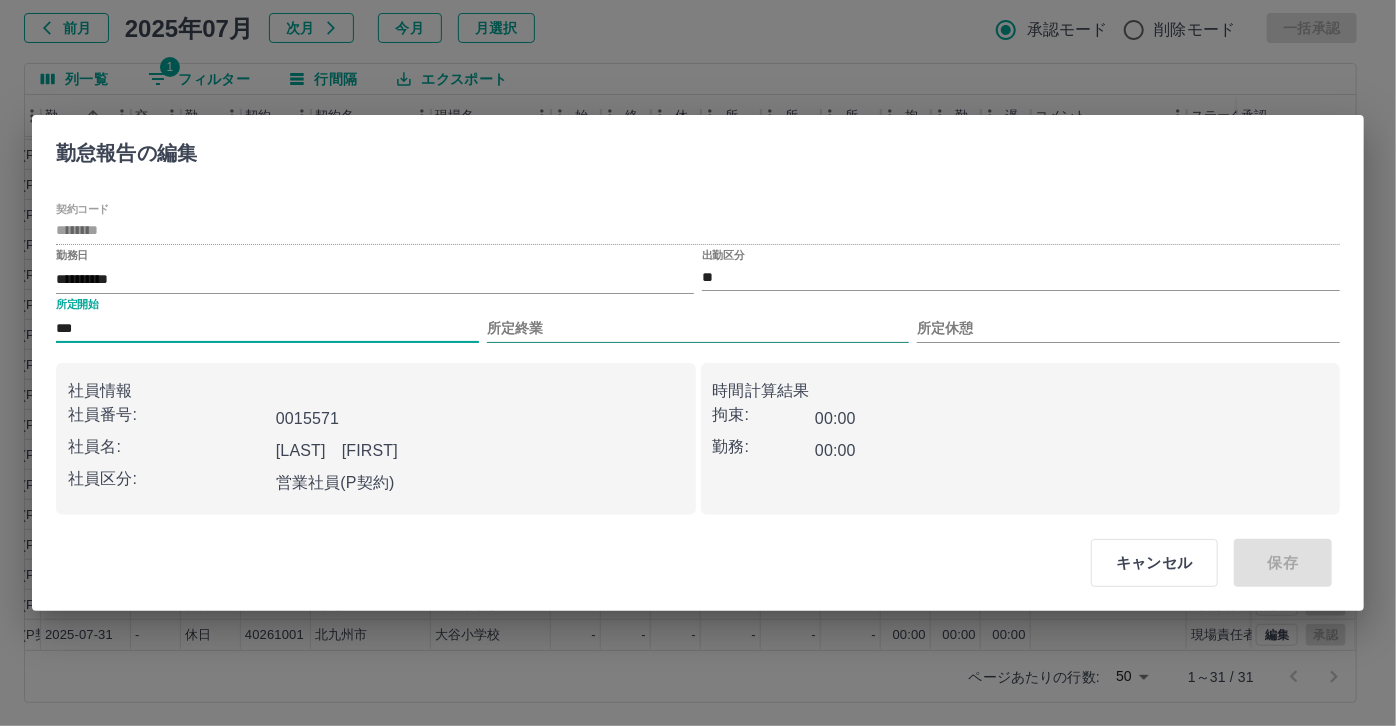 click on "所定終業" at bounding box center (698, 328) 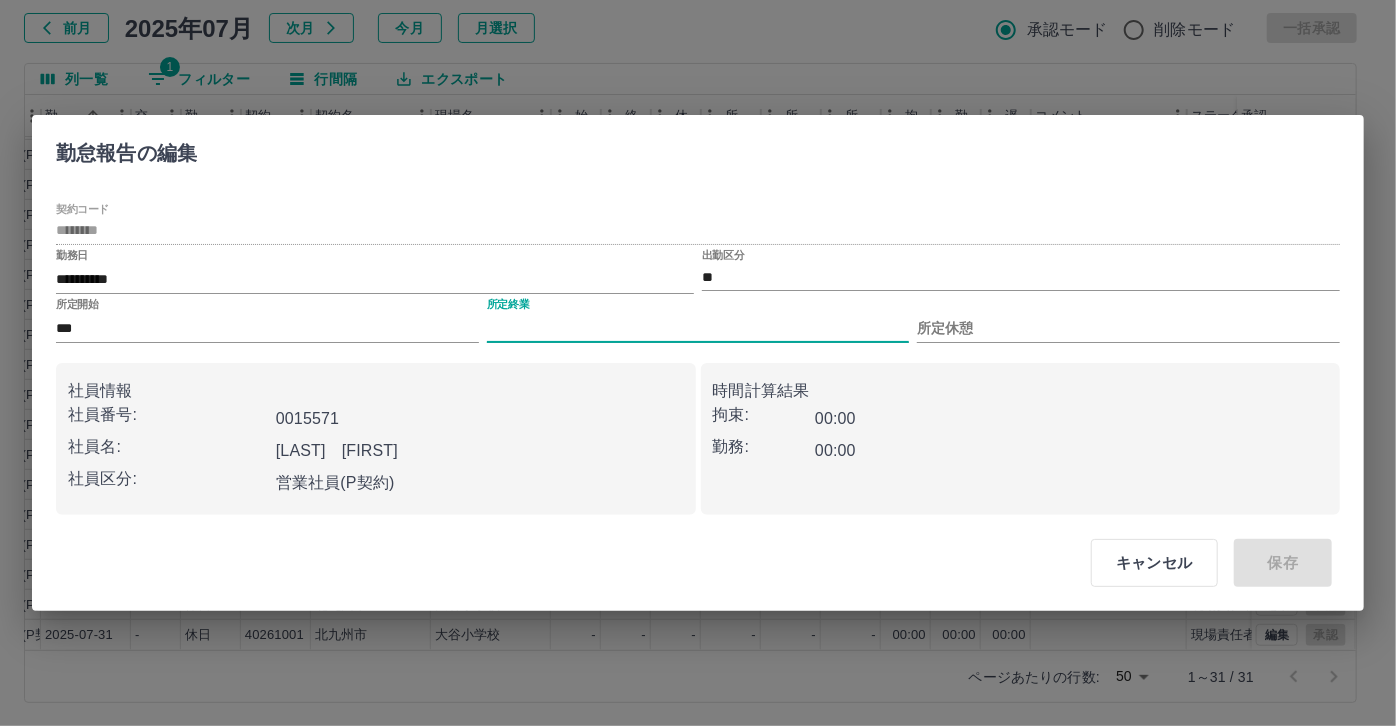 type on "****" 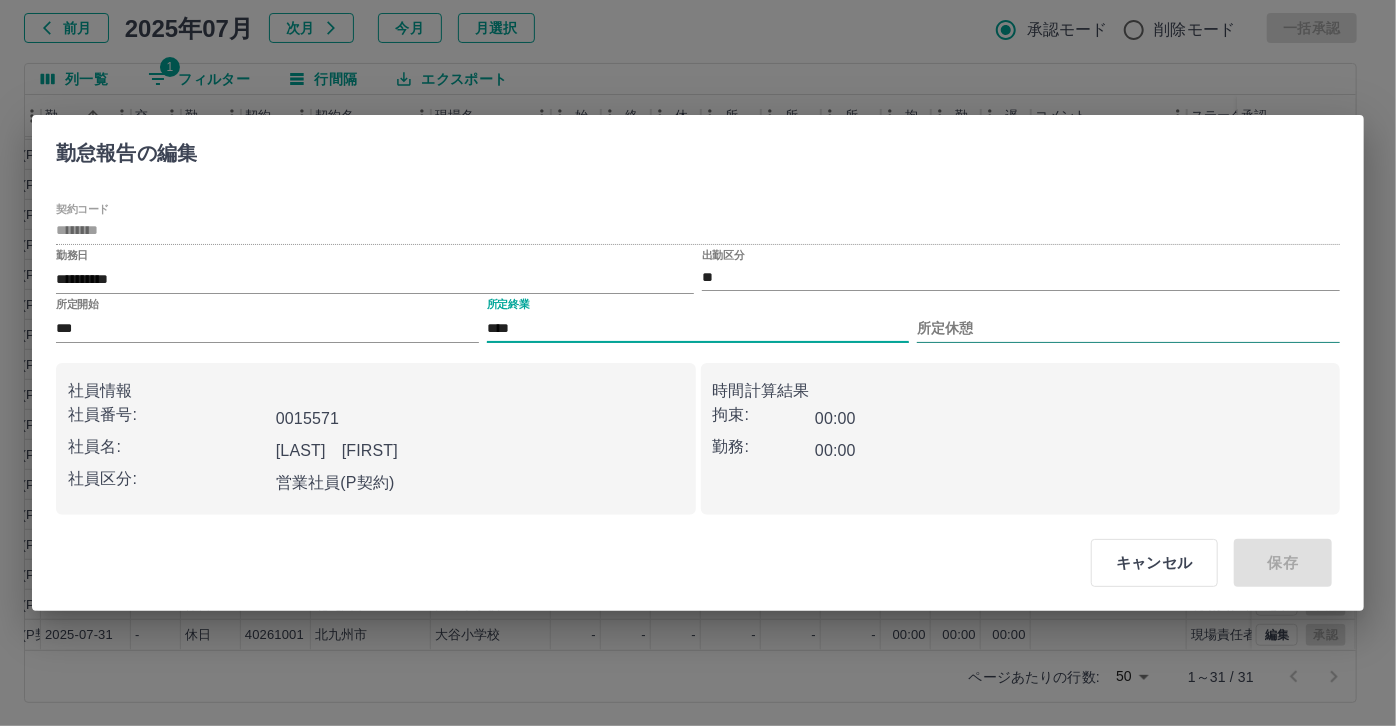 click on "所定休憩" at bounding box center [1128, 328] 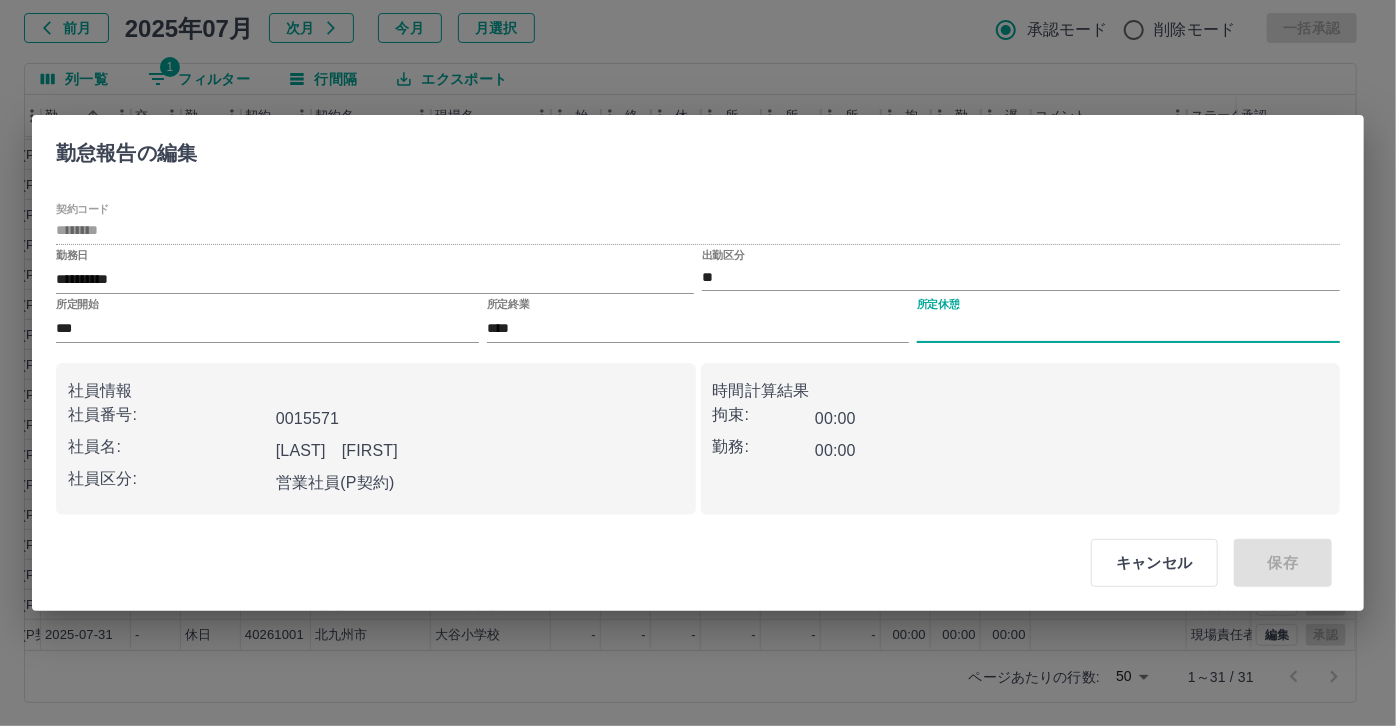 type on "****" 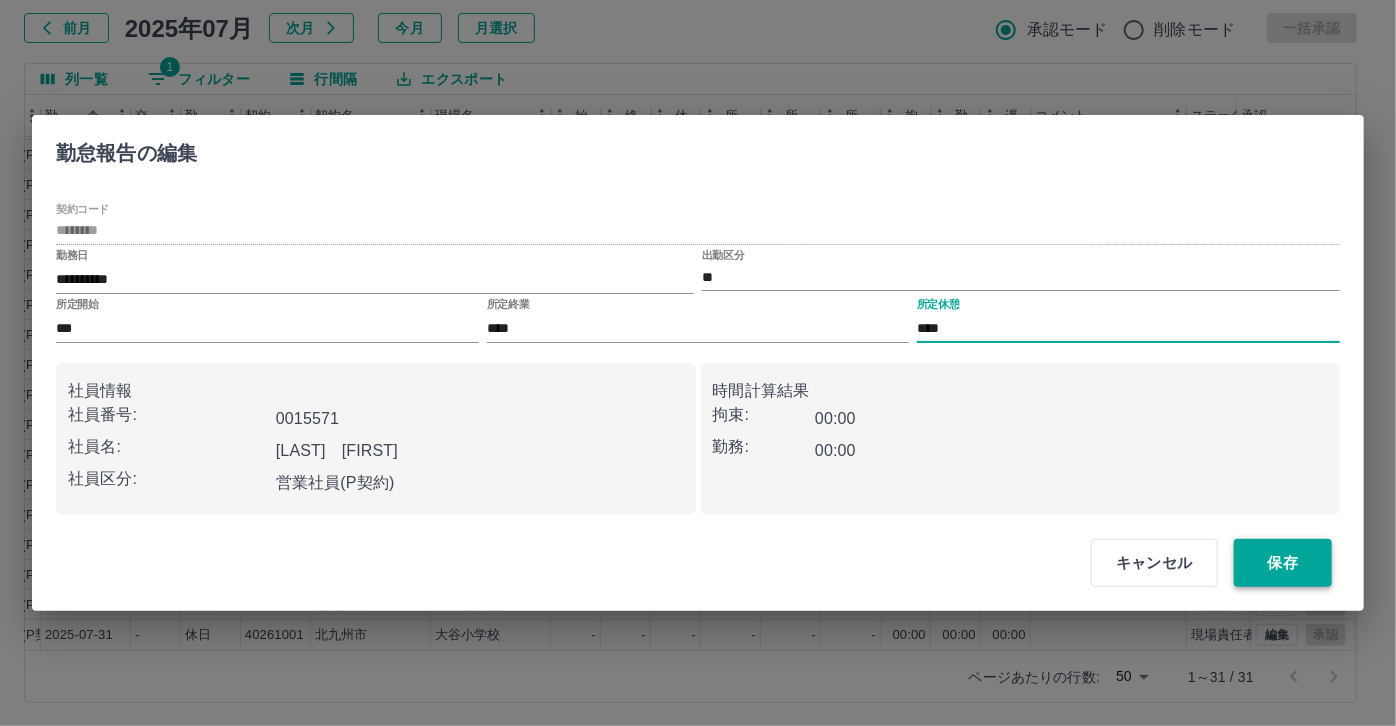 click on "保存" at bounding box center [1283, 563] 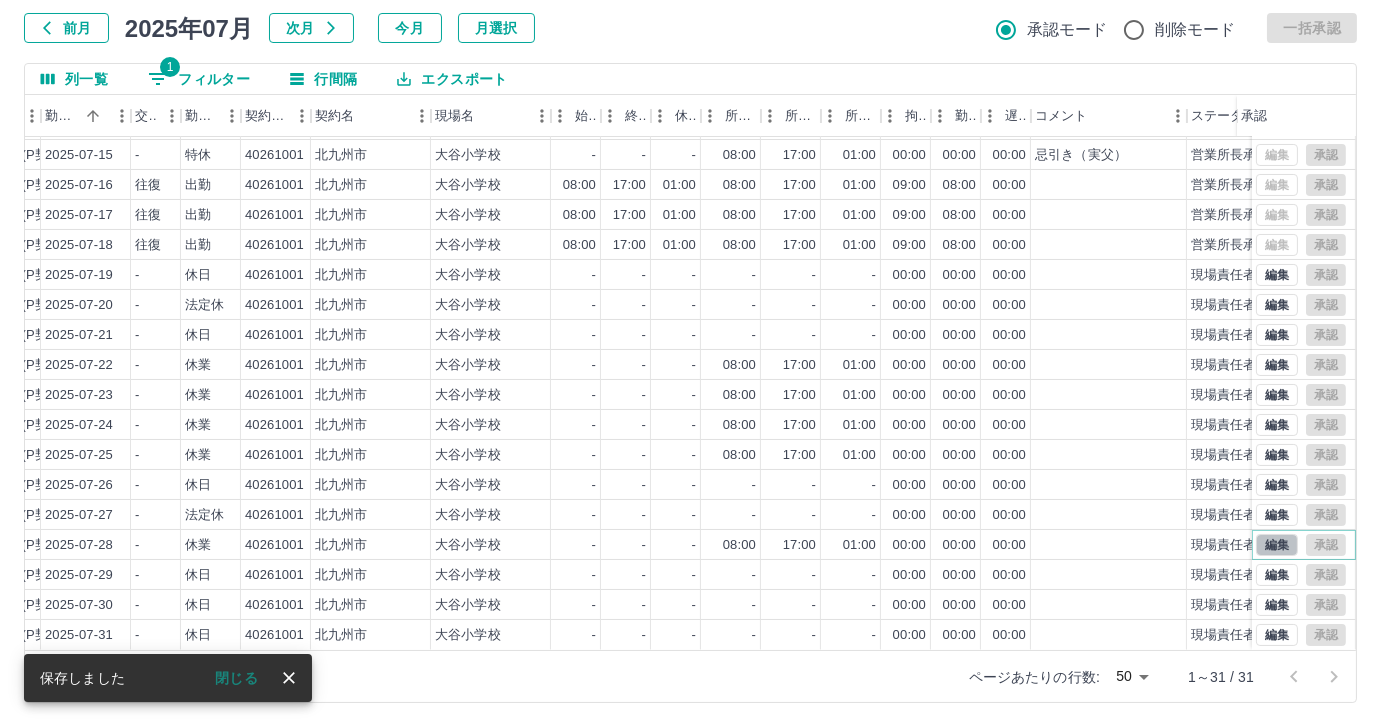 click on "編集" at bounding box center [1277, 545] 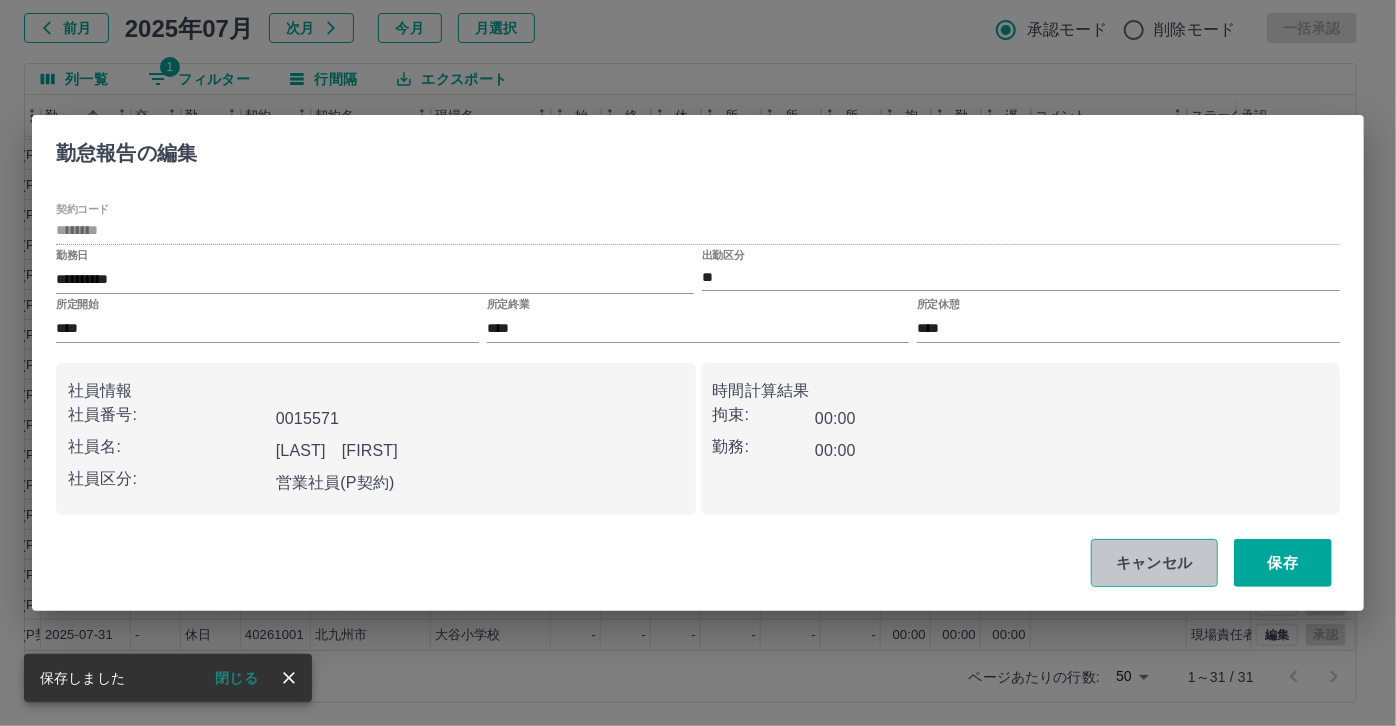 click on "キャンセル" at bounding box center [1154, 563] 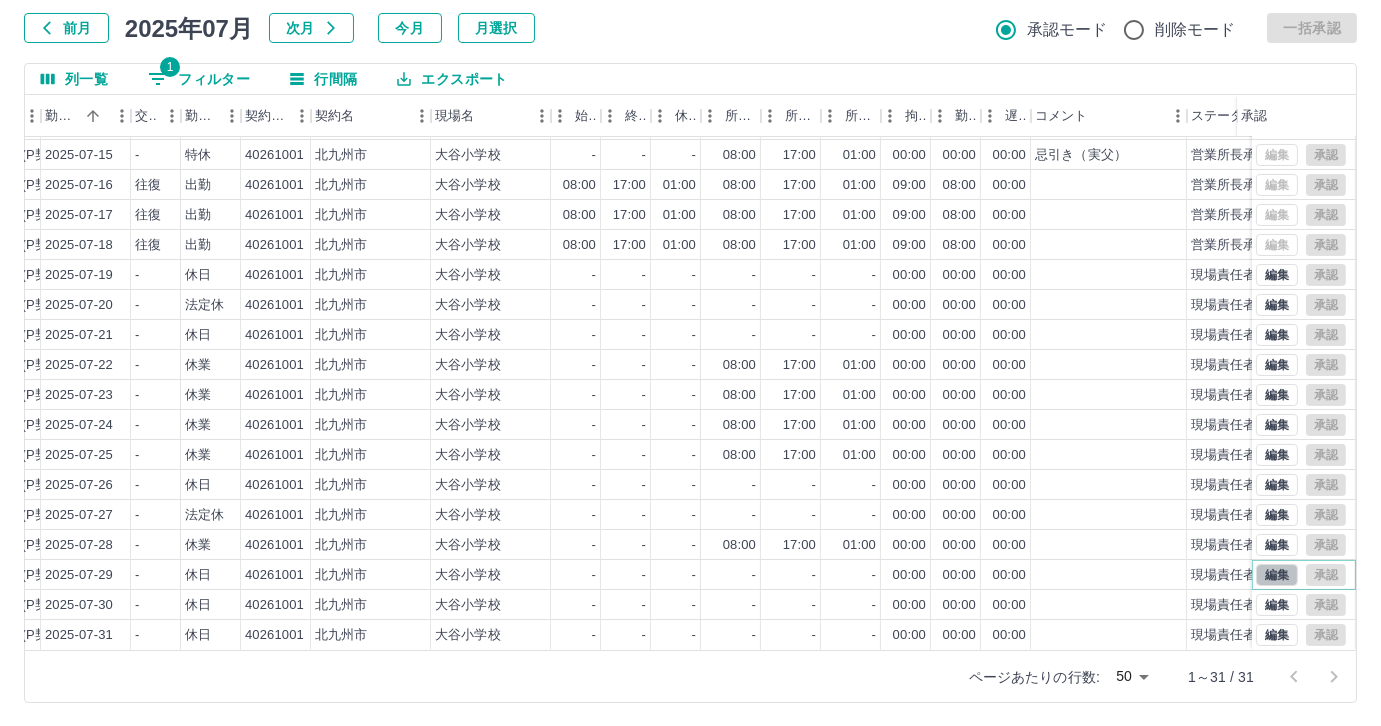 click on "編集" at bounding box center [1277, 575] 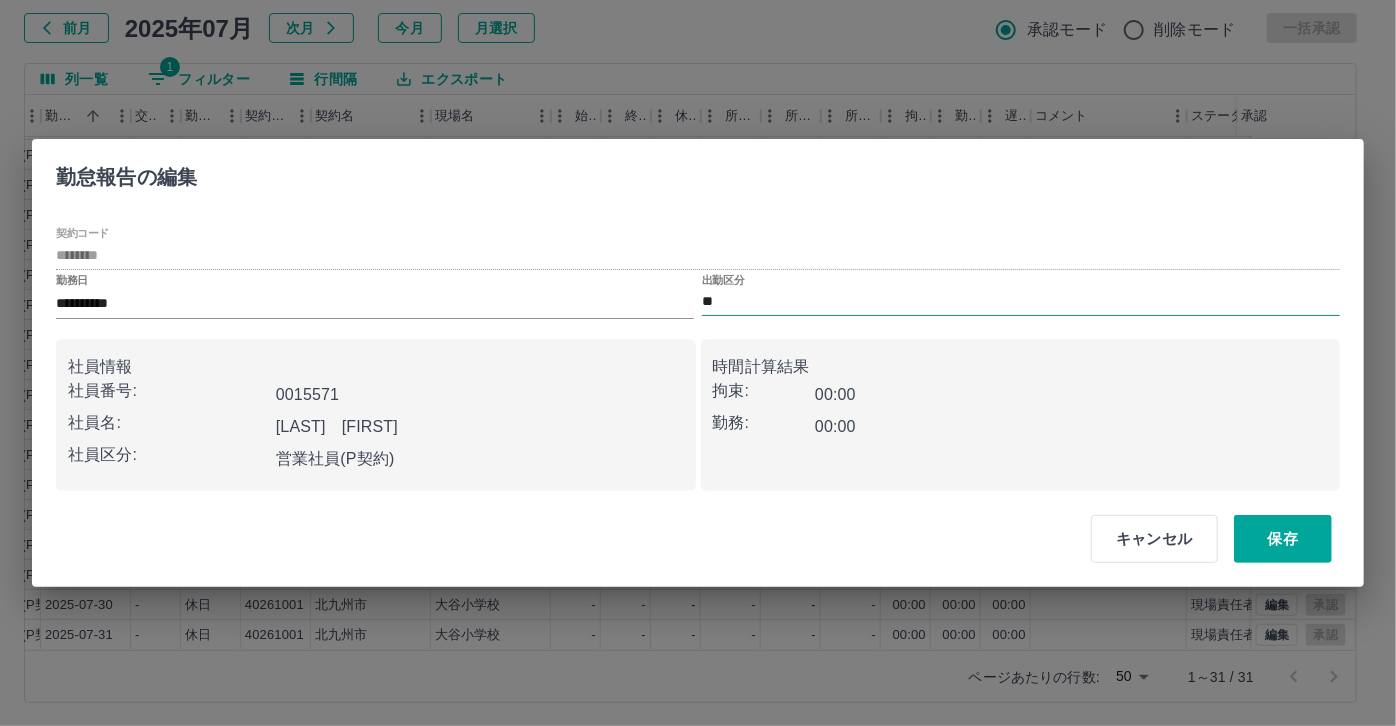 click on "**" at bounding box center [1021, 302] 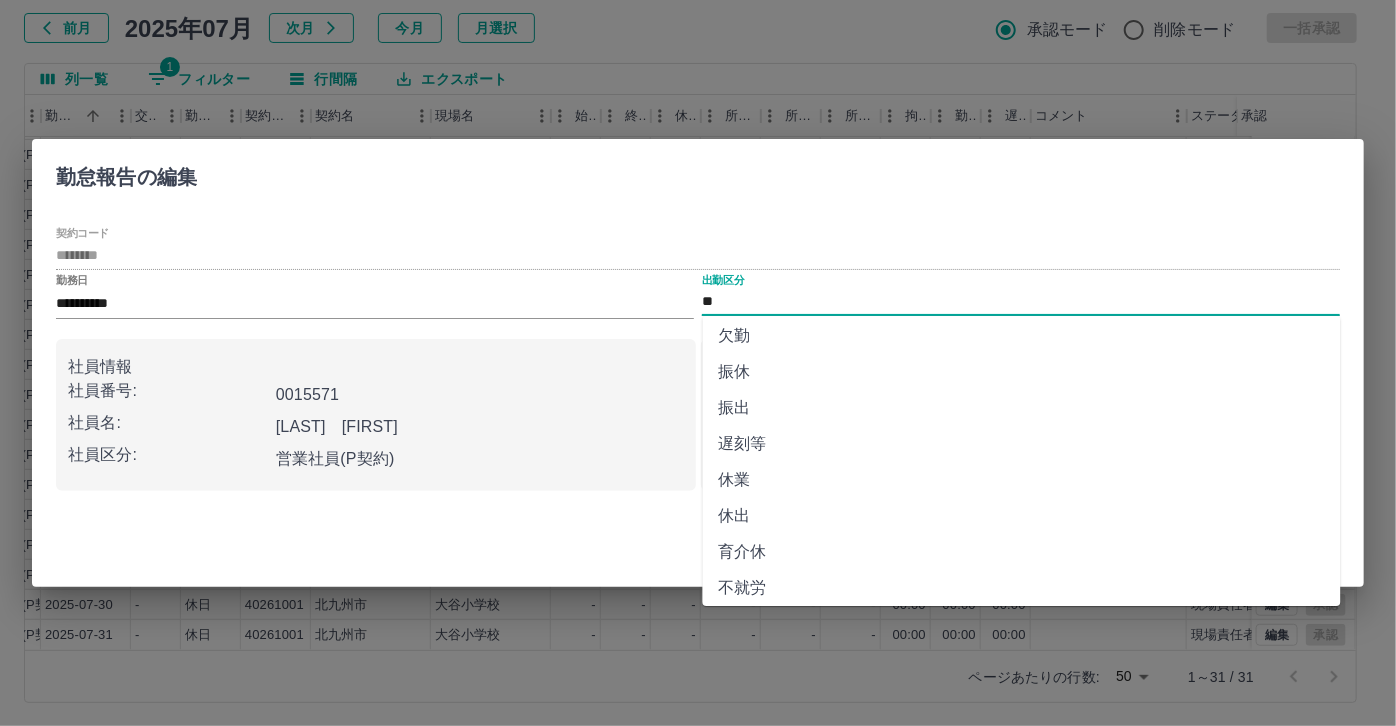 scroll, scrollTop: 181, scrollLeft: 0, axis: vertical 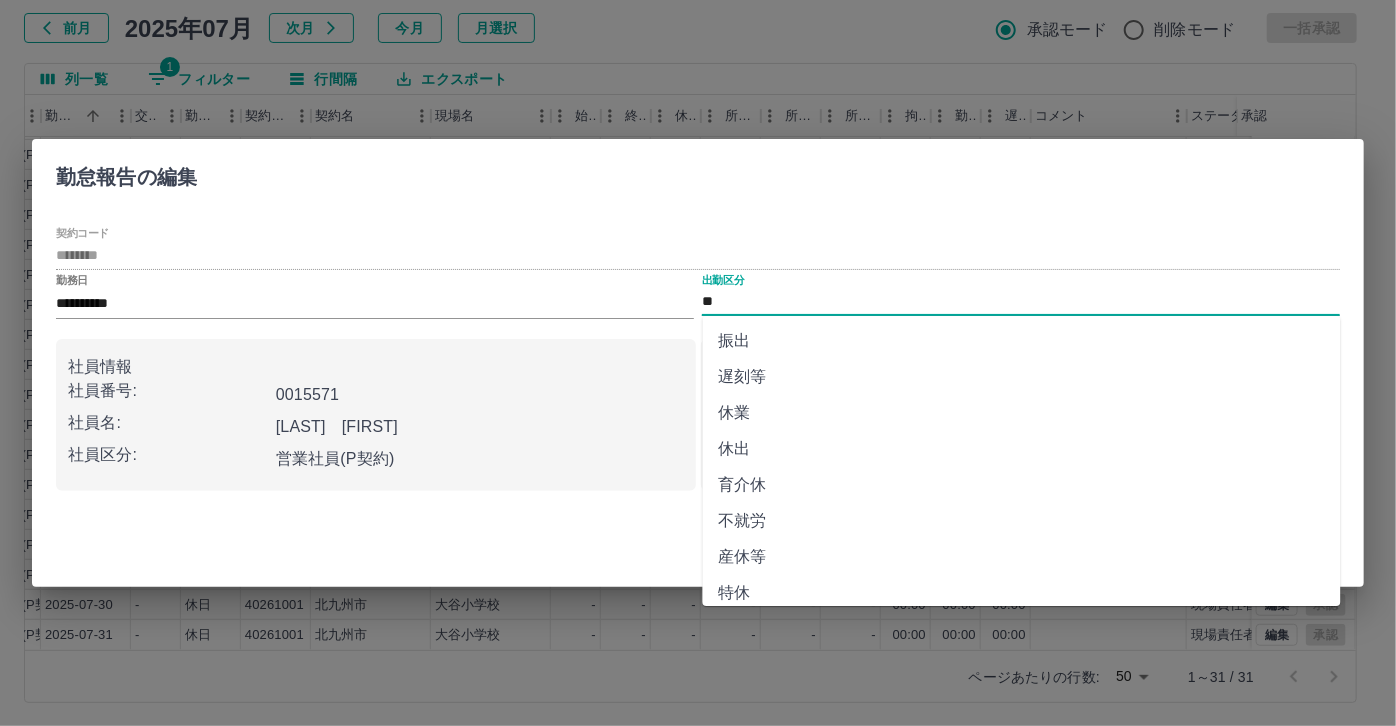 click on "休業" at bounding box center (1022, 413) 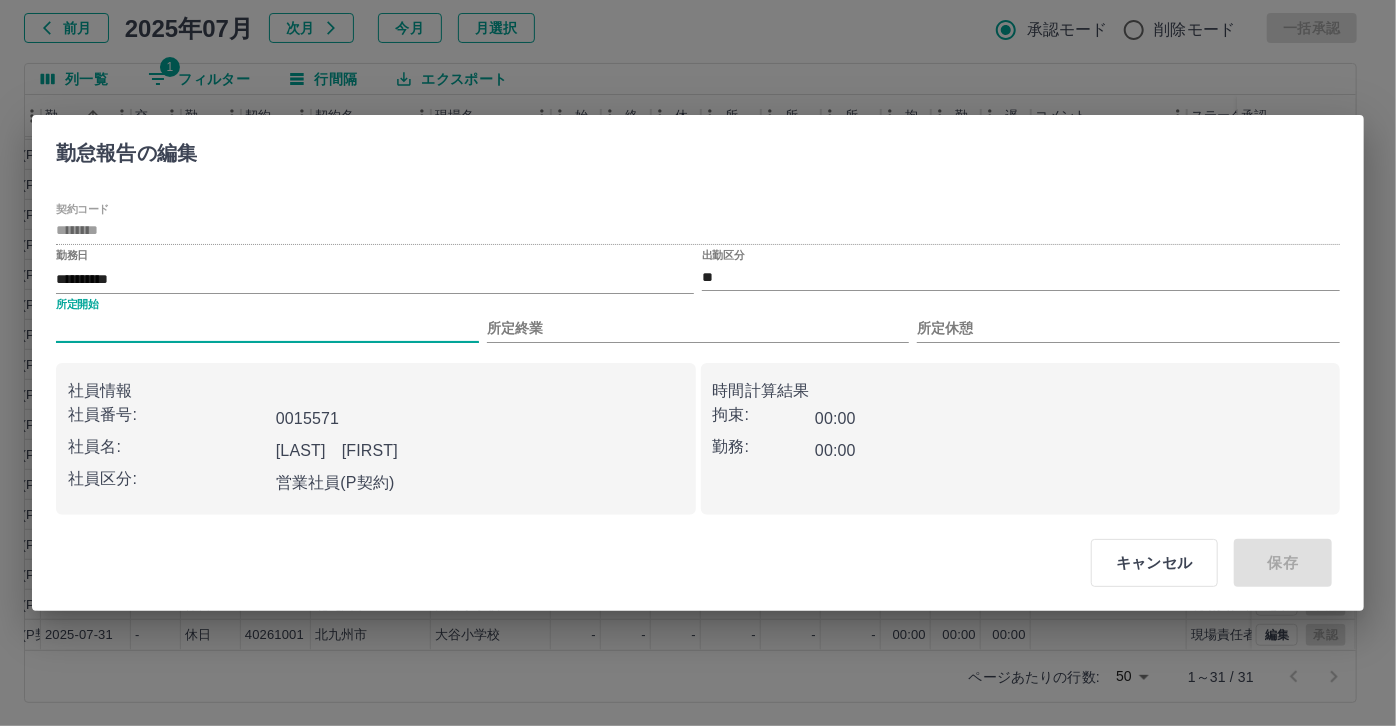 drag, startPoint x: 184, startPoint y: 317, endPoint x: 177, endPoint y: 338, distance: 22.135944 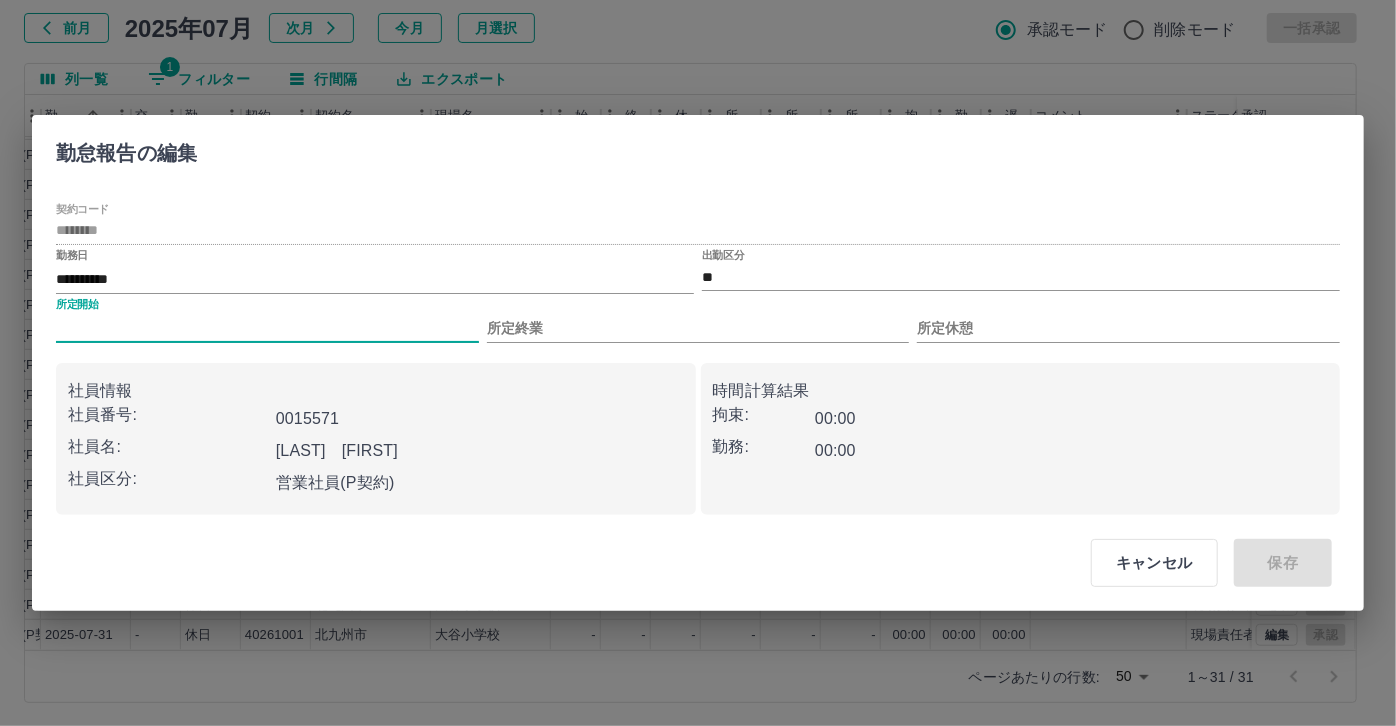type on "***" 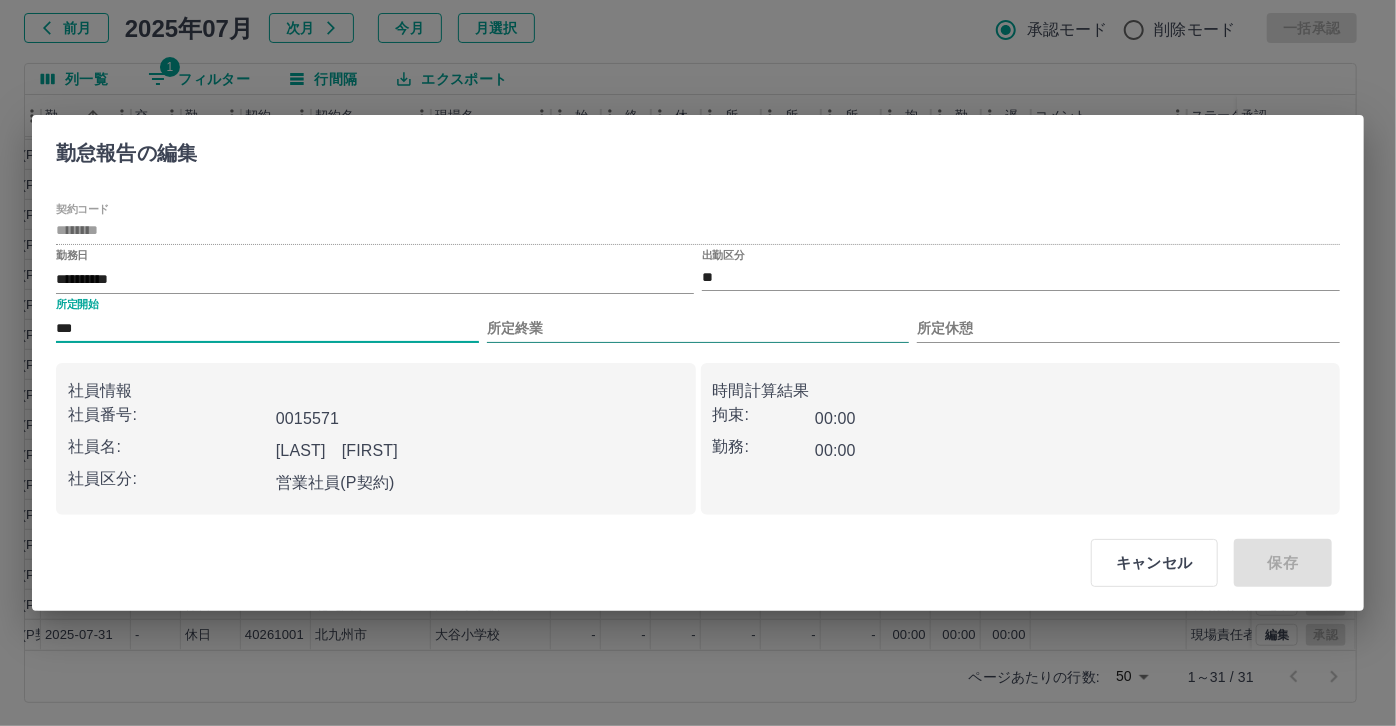 click on "所定終業" at bounding box center (698, 328) 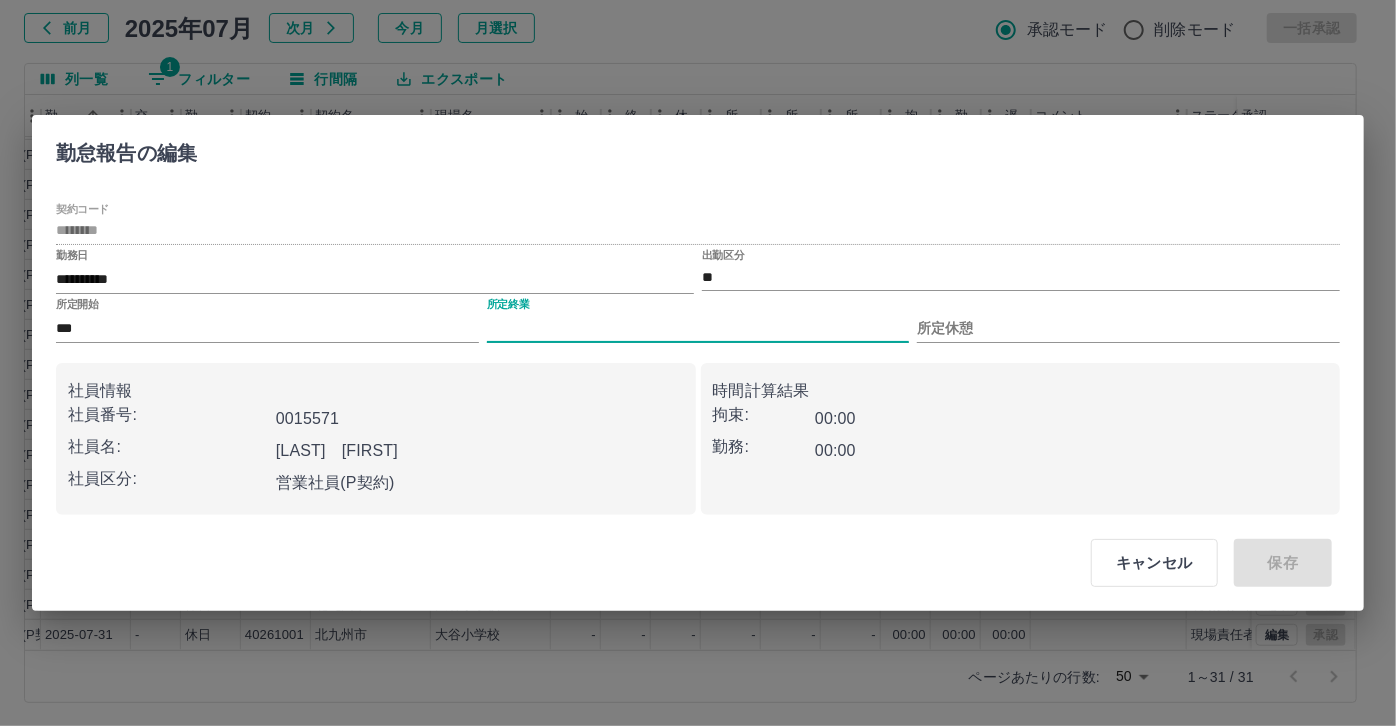 type on "****" 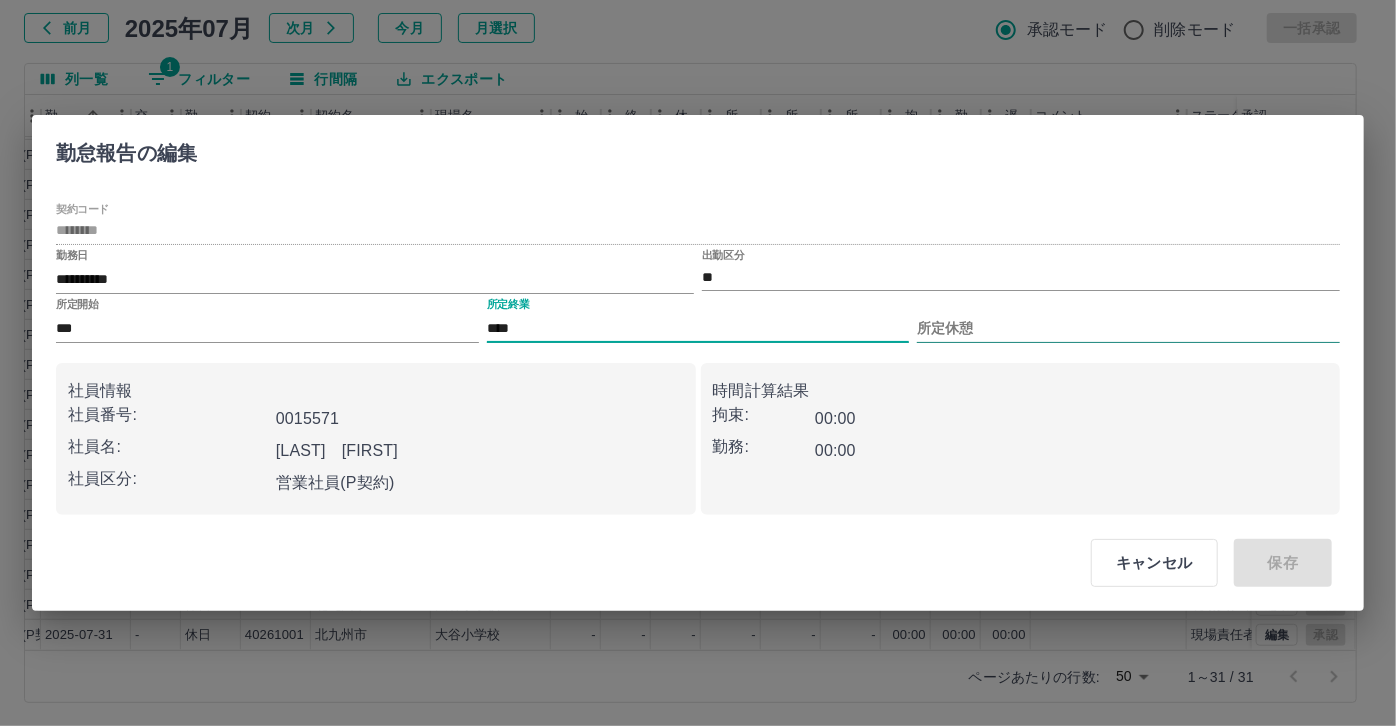 drag, startPoint x: 957, startPoint y: 326, endPoint x: 957, endPoint y: 340, distance: 14 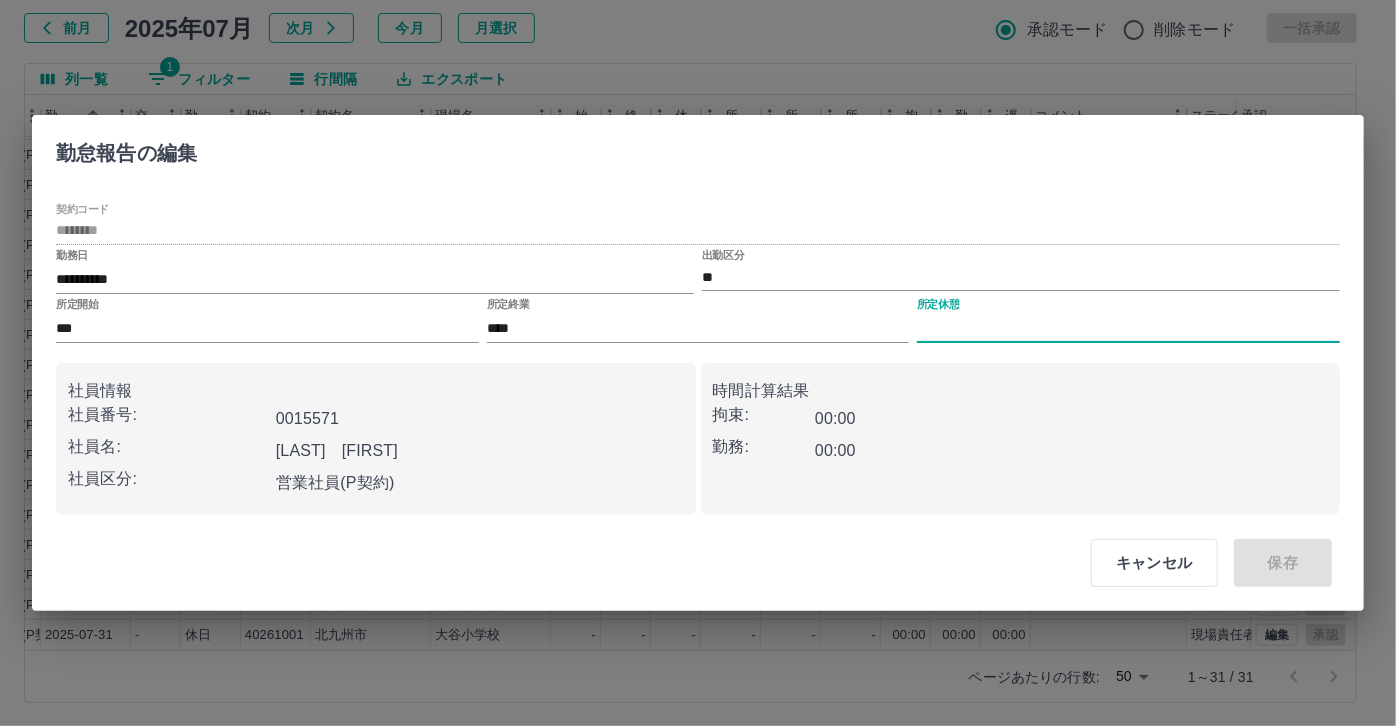 type on "****" 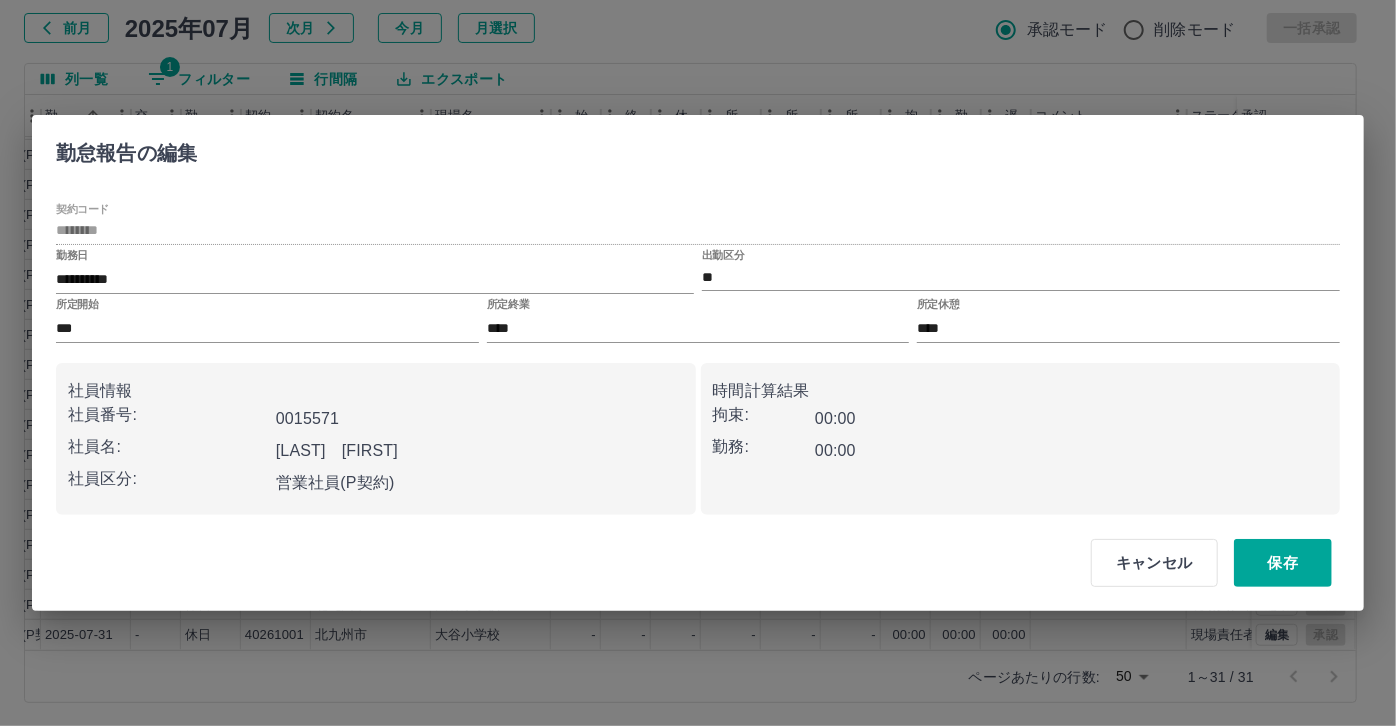 click on "キャンセル 保存" at bounding box center (1203, 563) 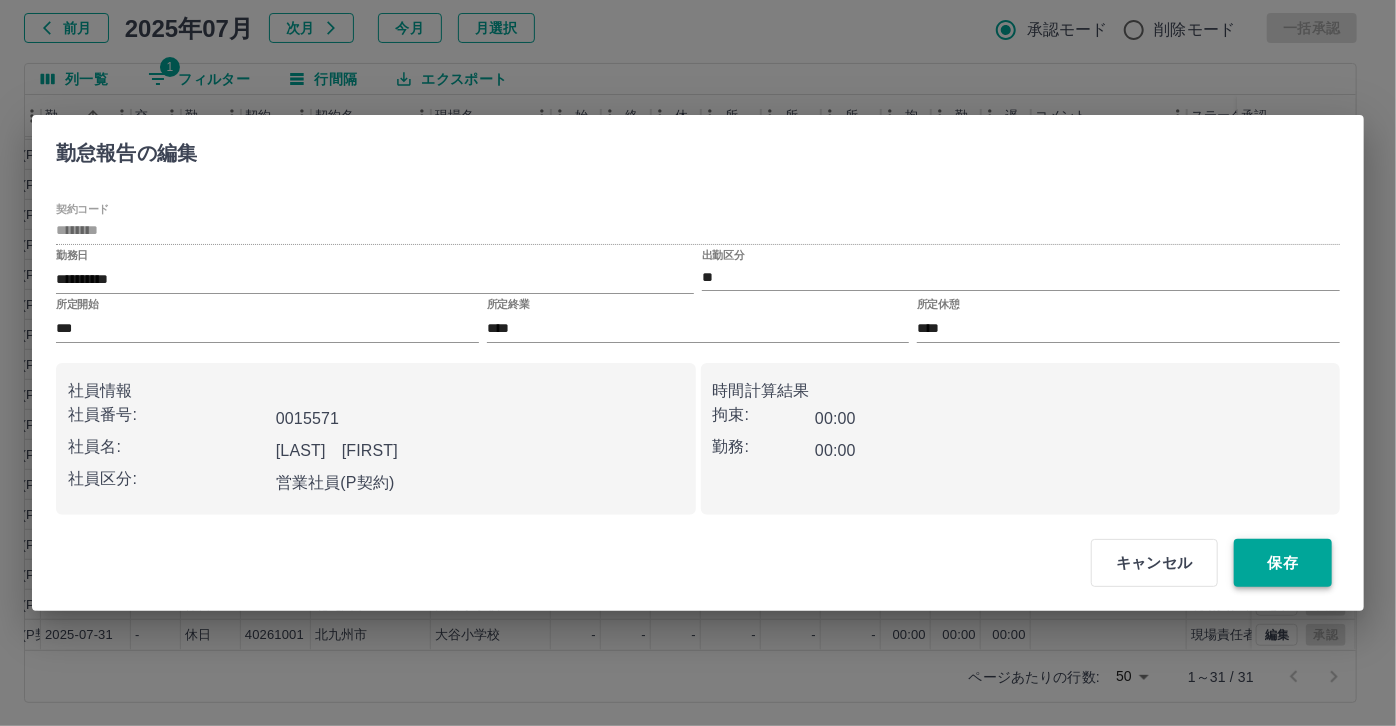 click on "保存" at bounding box center (1283, 563) 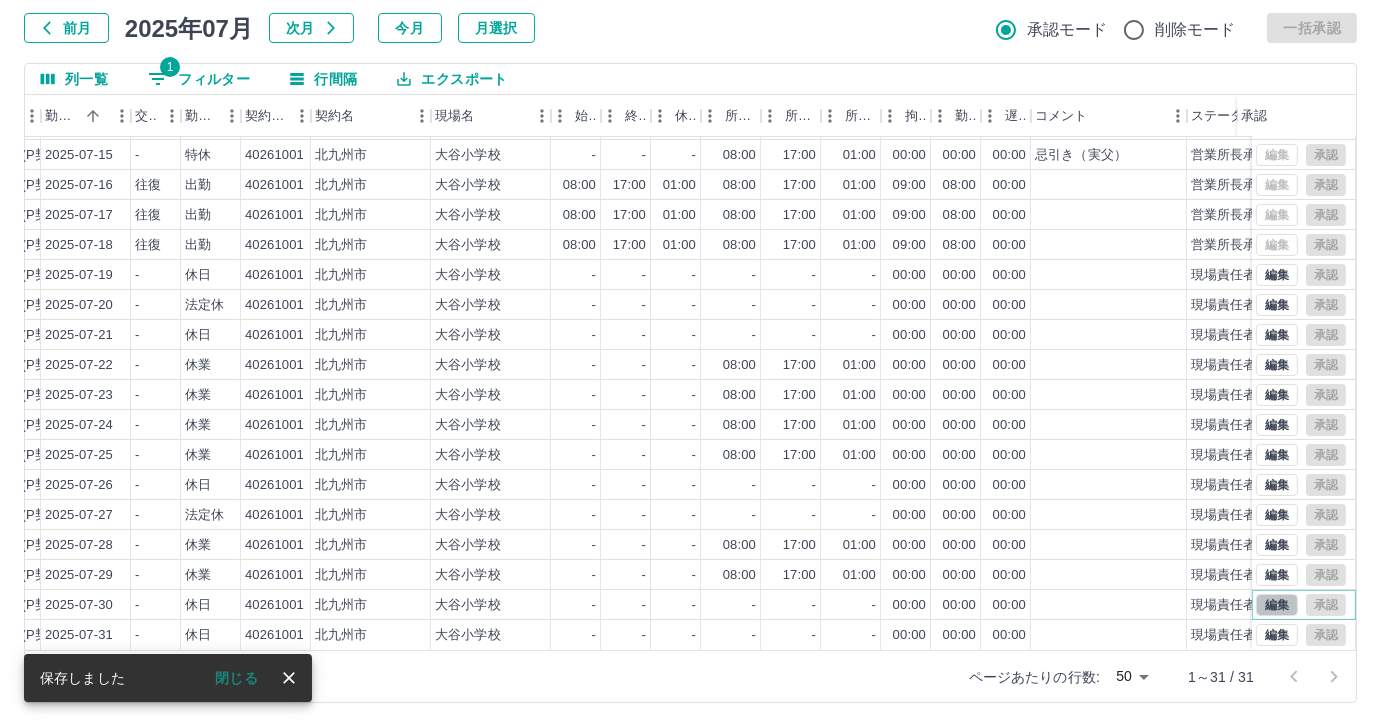 click on "編集" at bounding box center (1277, 605) 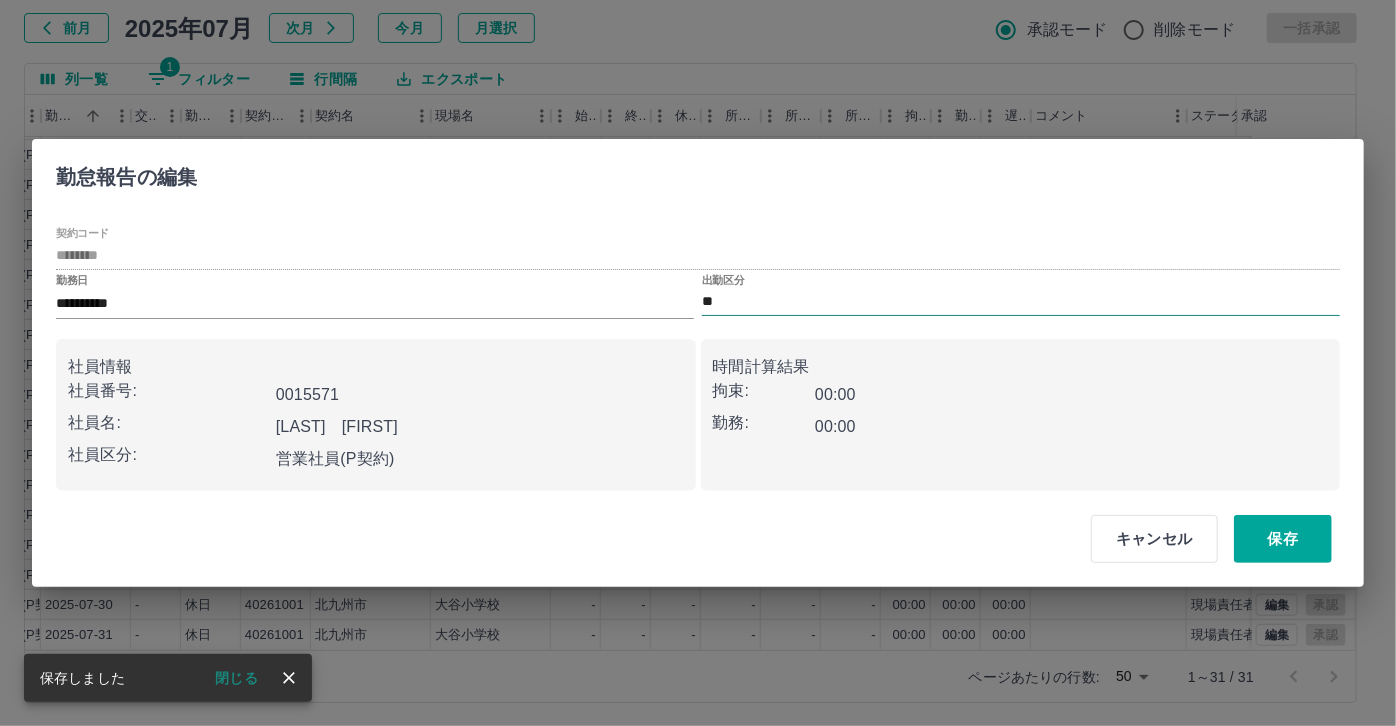 click on "**" at bounding box center [1021, 302] 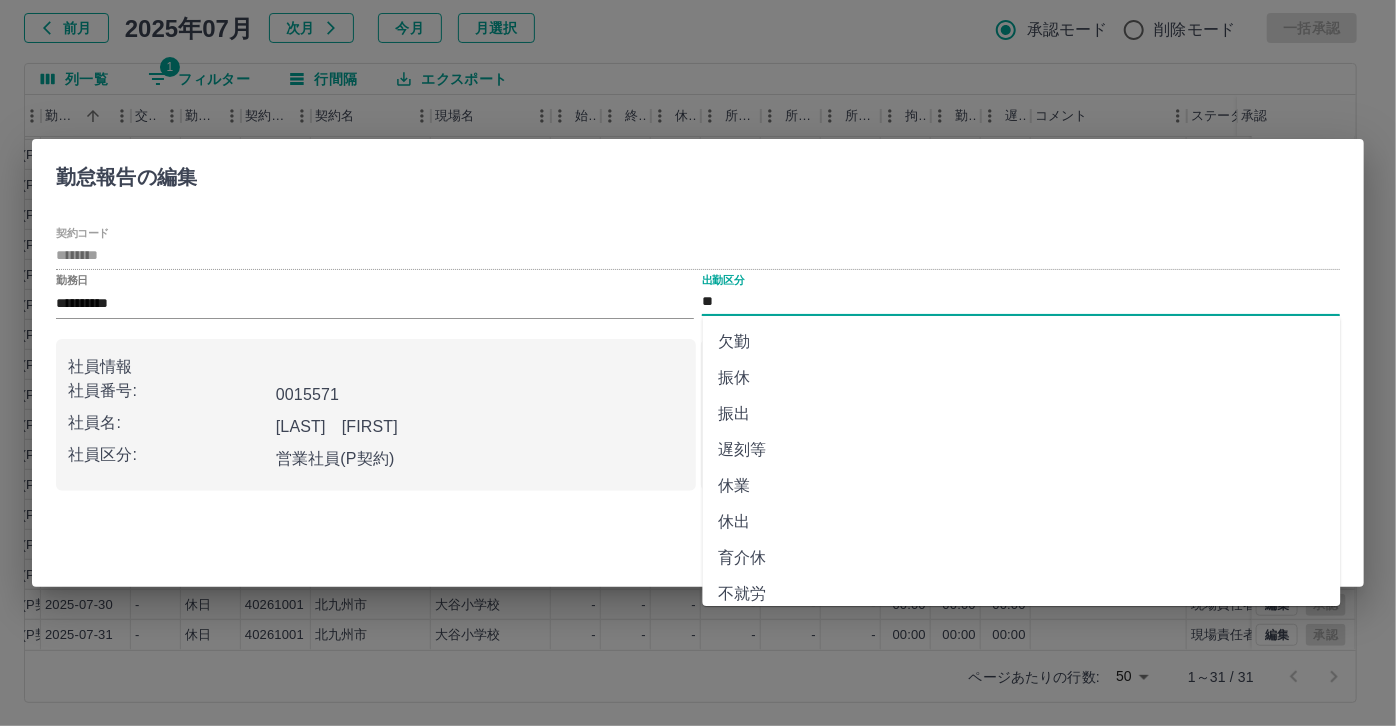 scroll, scrollTop: 191, scrollLeft: 0, axis: vertical 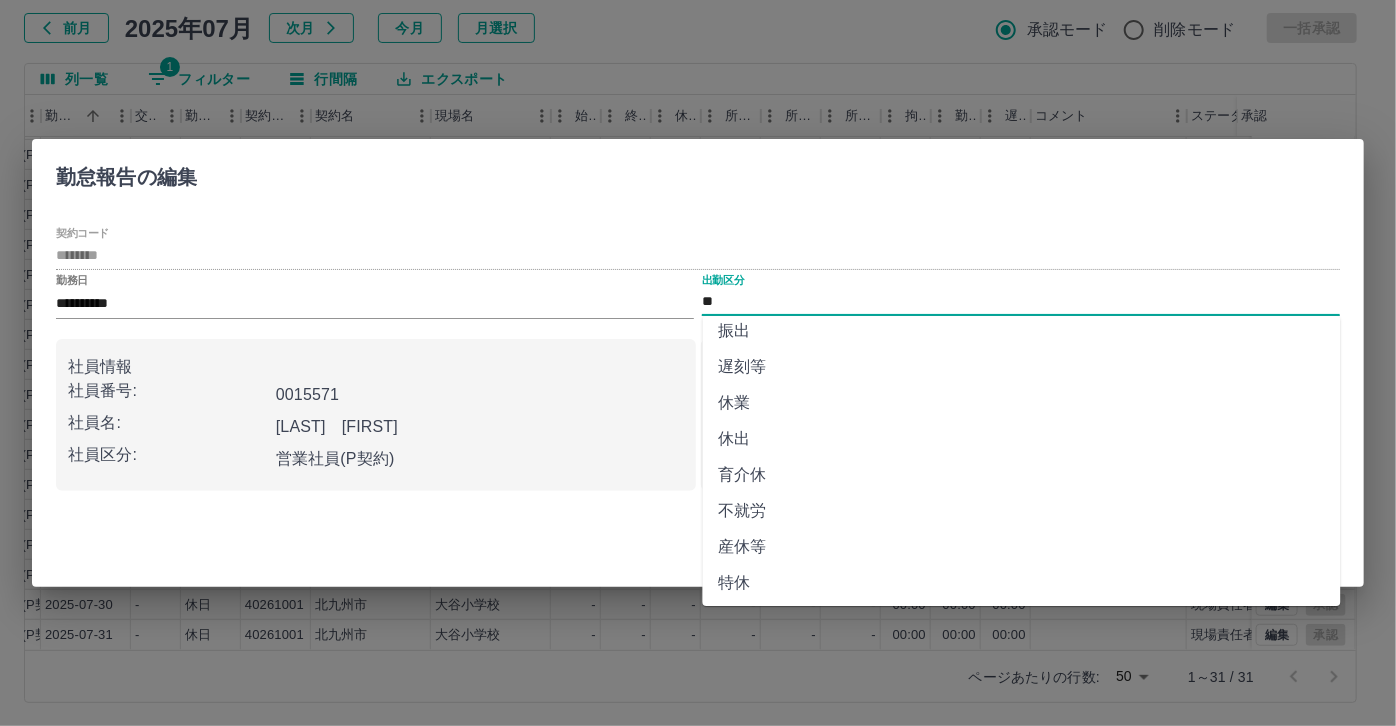 click on "休業" at bounding box center (1022, 403) 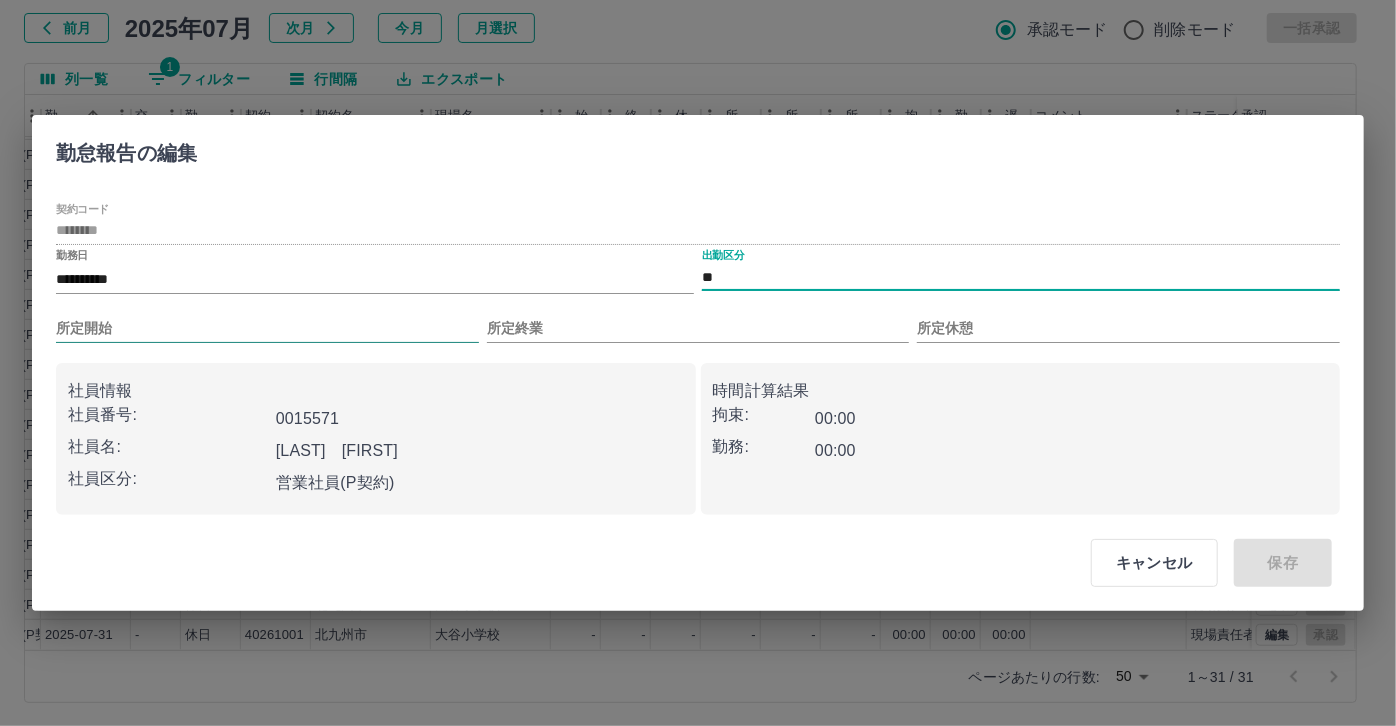 click on "所定開始" at bounding box center [267, 328] 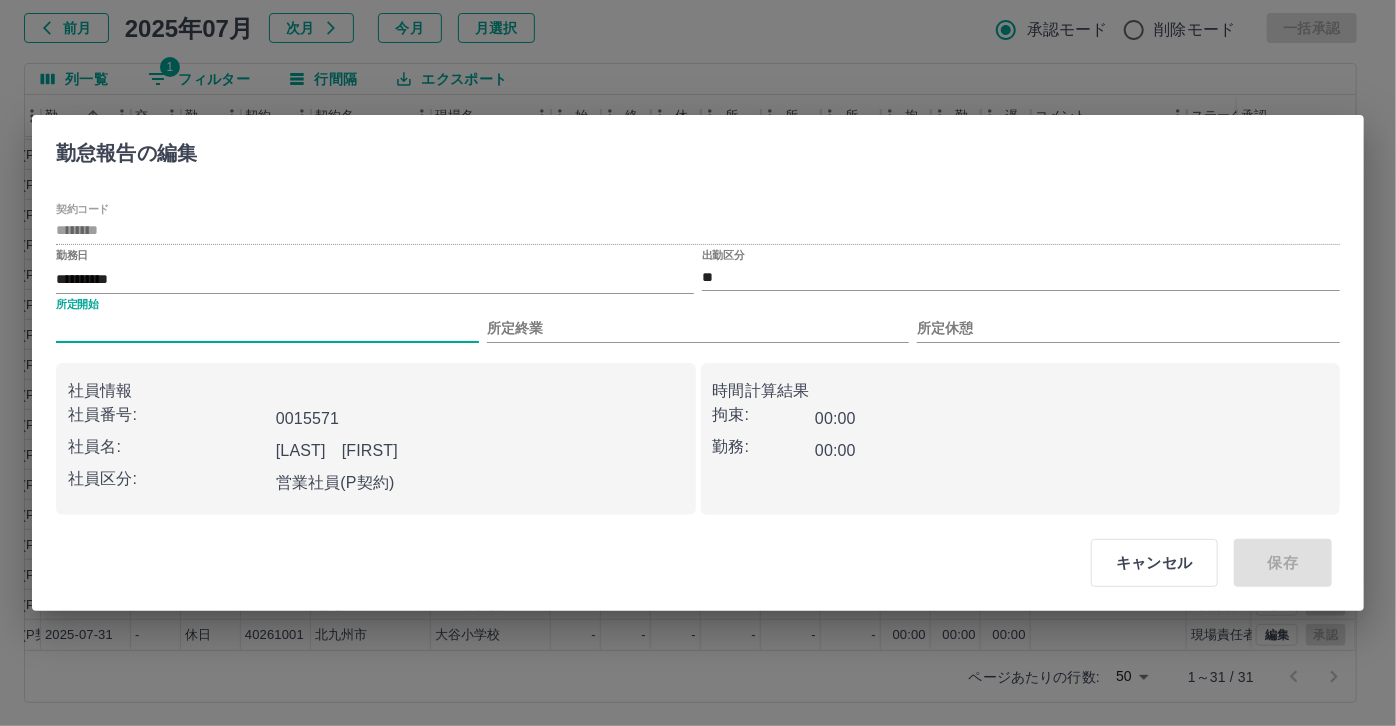 type on "***" 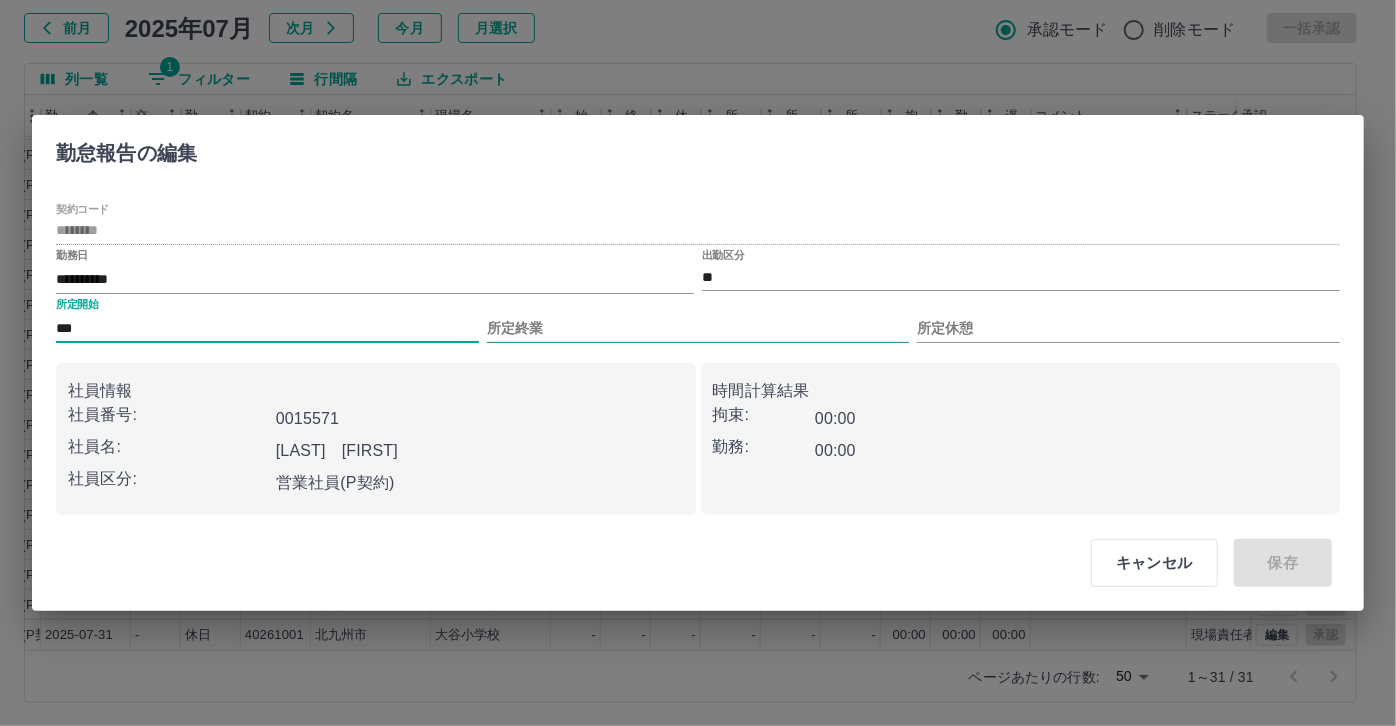 click on "所定終業" at bounding box center [698, 328] 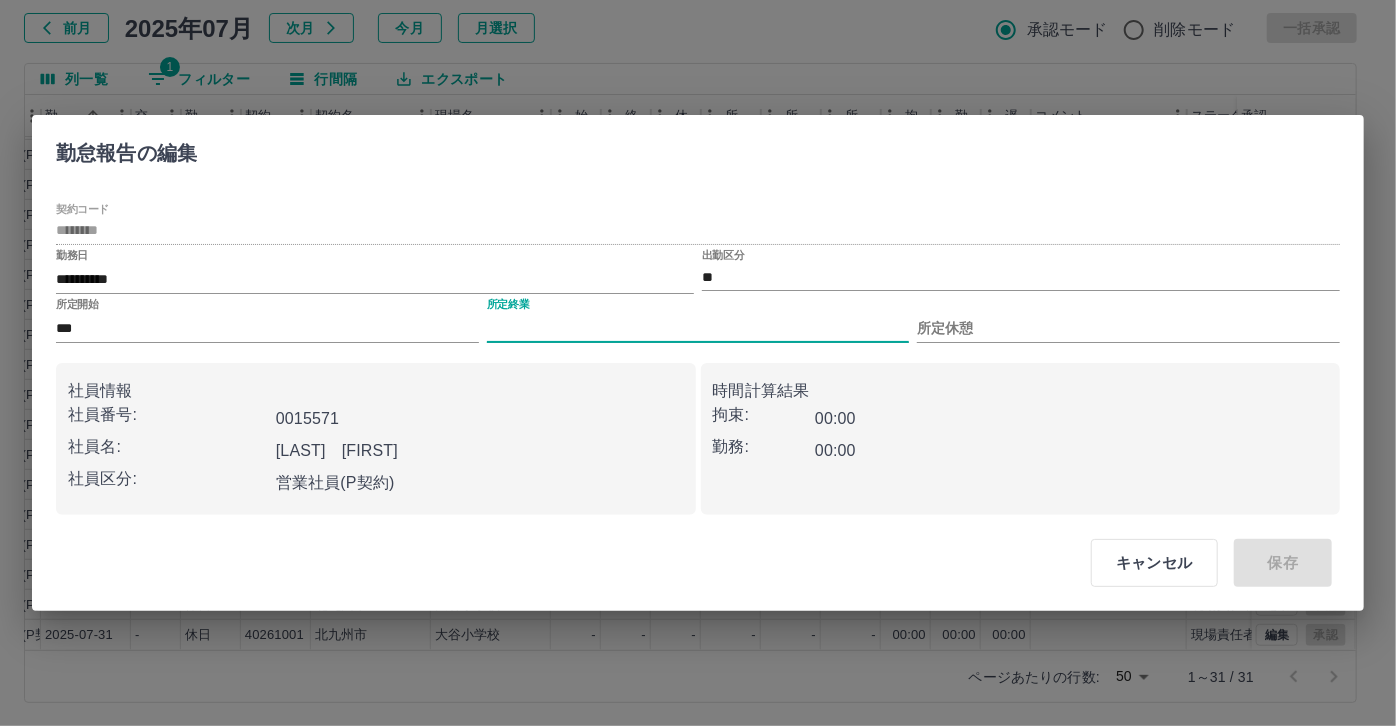 type on "****" 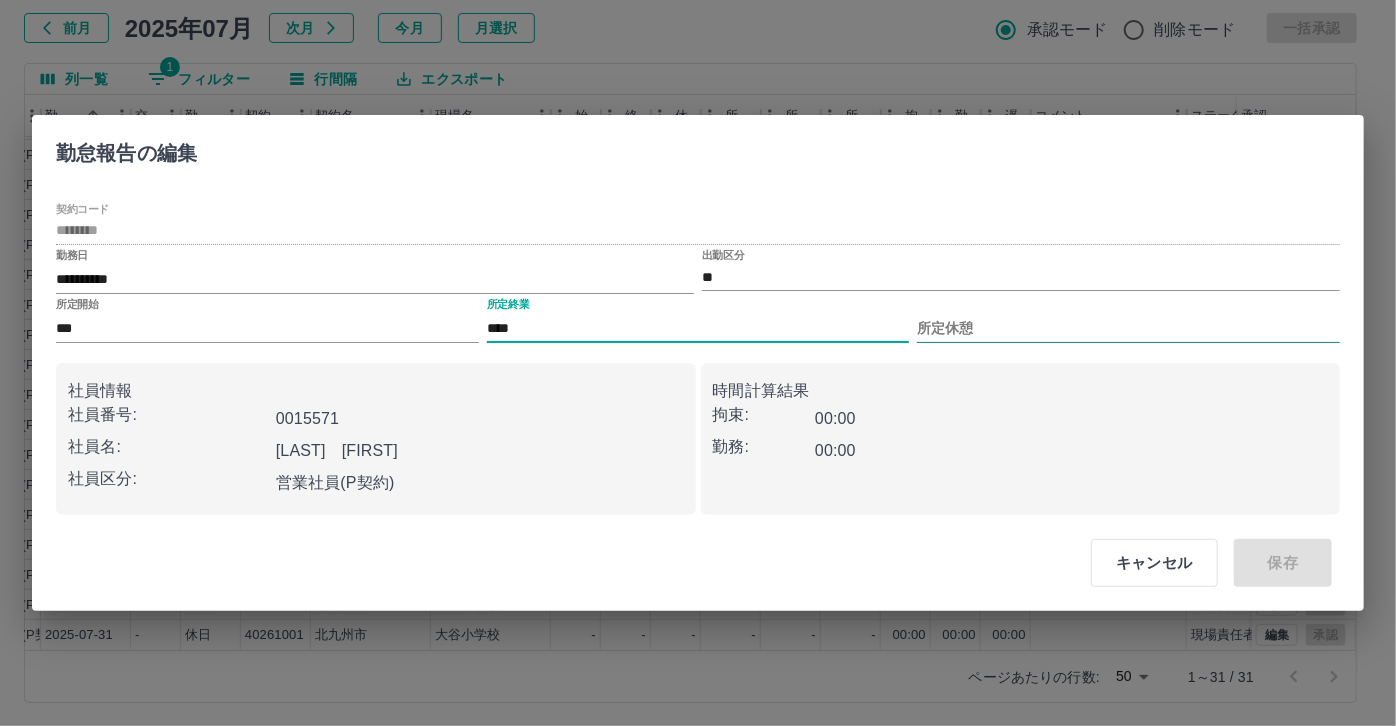 click on "所定休憩" at bounding box center (1128, 328) 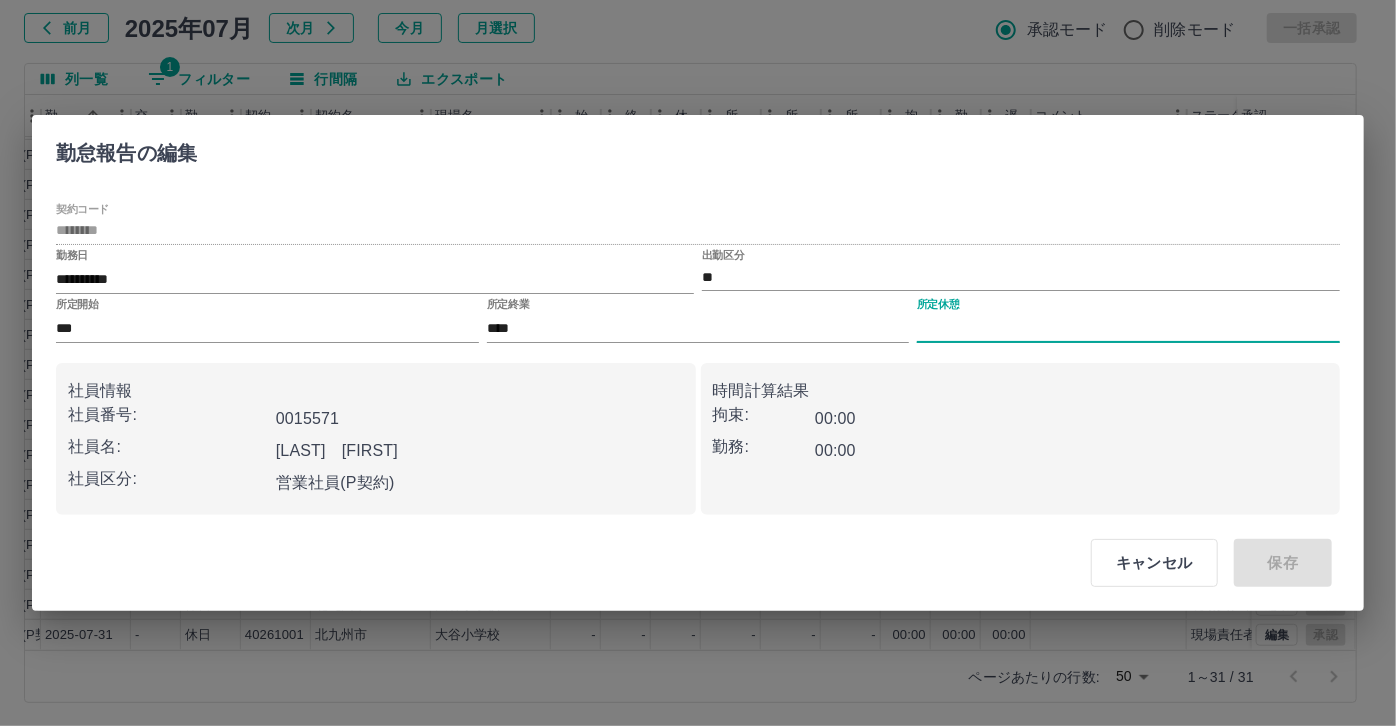 type on "****" 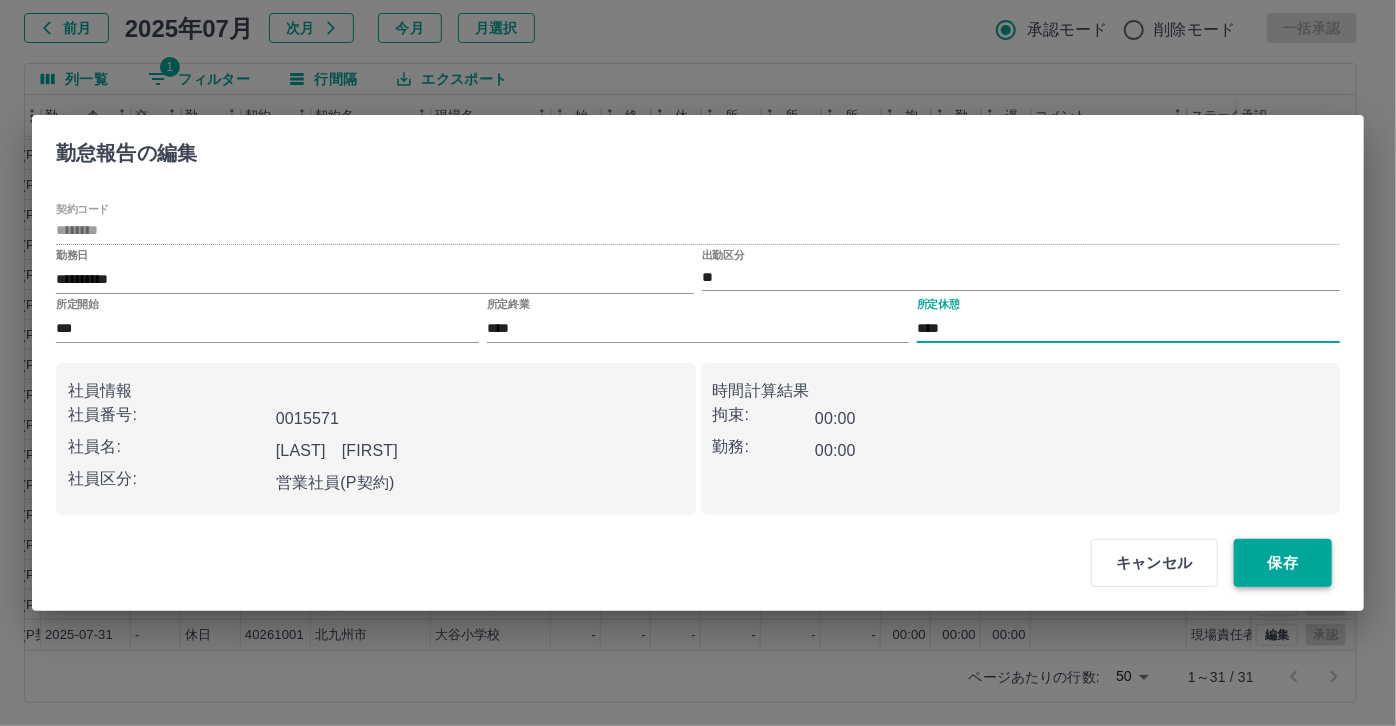 click on "保存" at bounding box center [1283, 563] 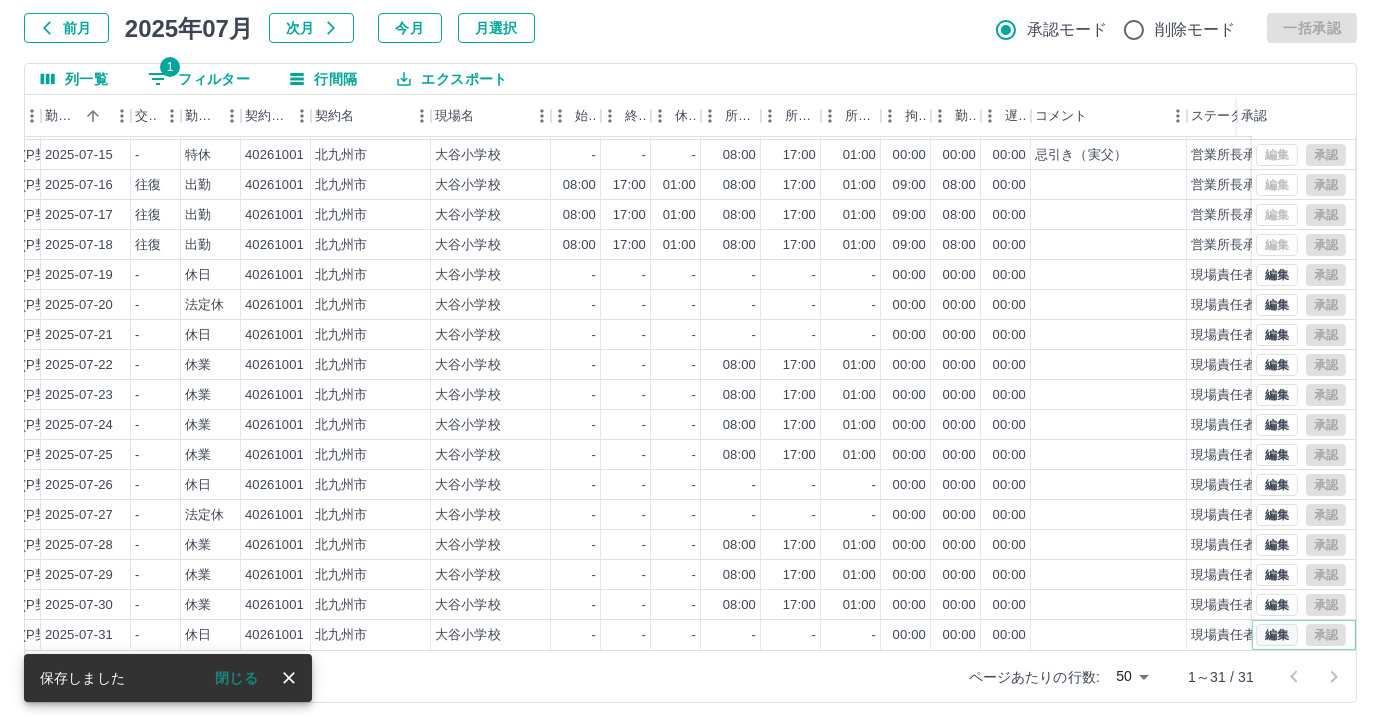 click on "編集" at bounding box center (1277, 635) 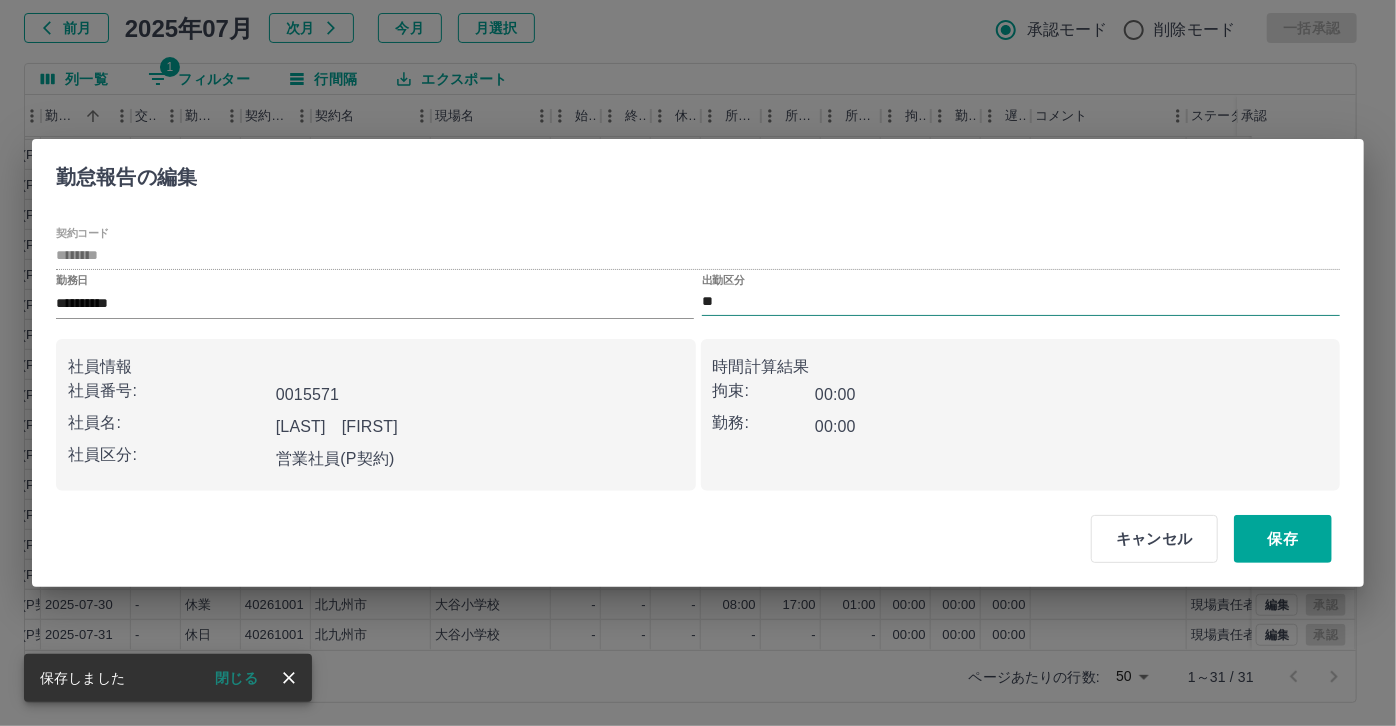 click on "**" at bounding box center [1021, 302] 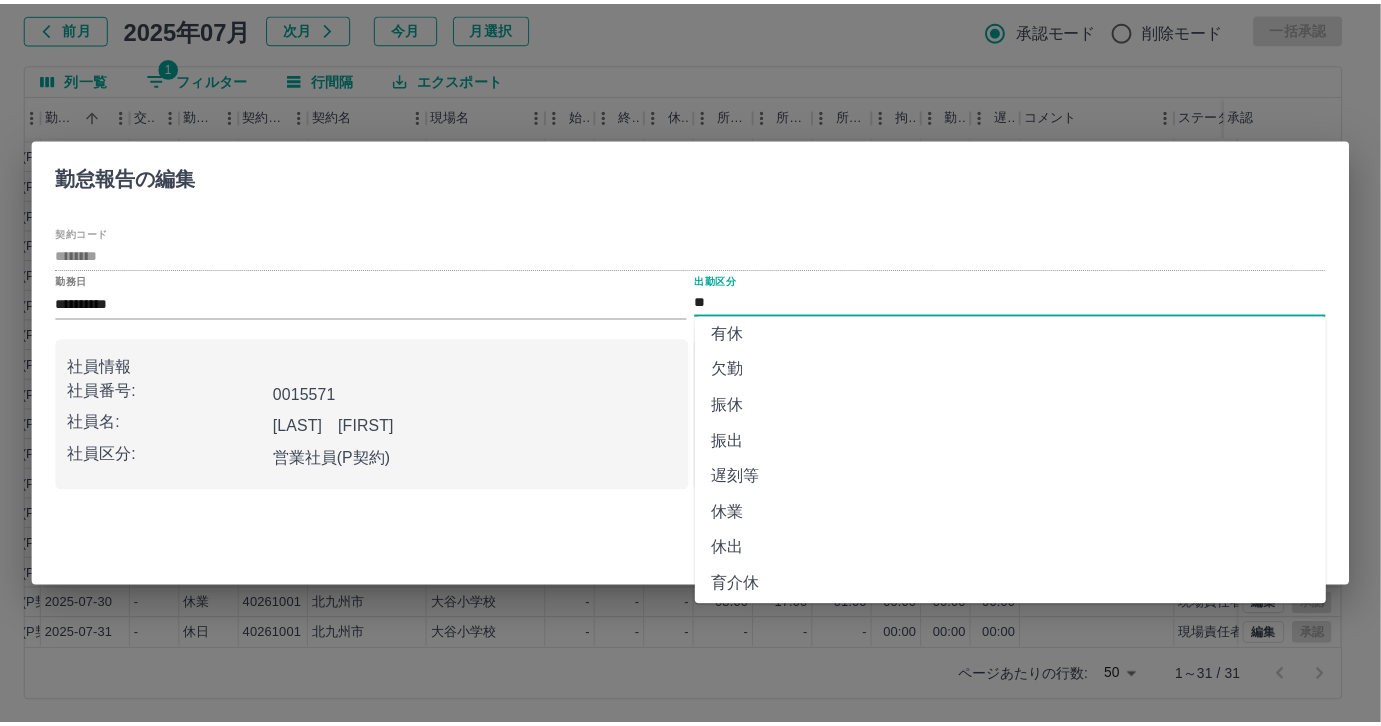 scroll, scrollTop: 181, scrollLeft: 0, axis: vertical 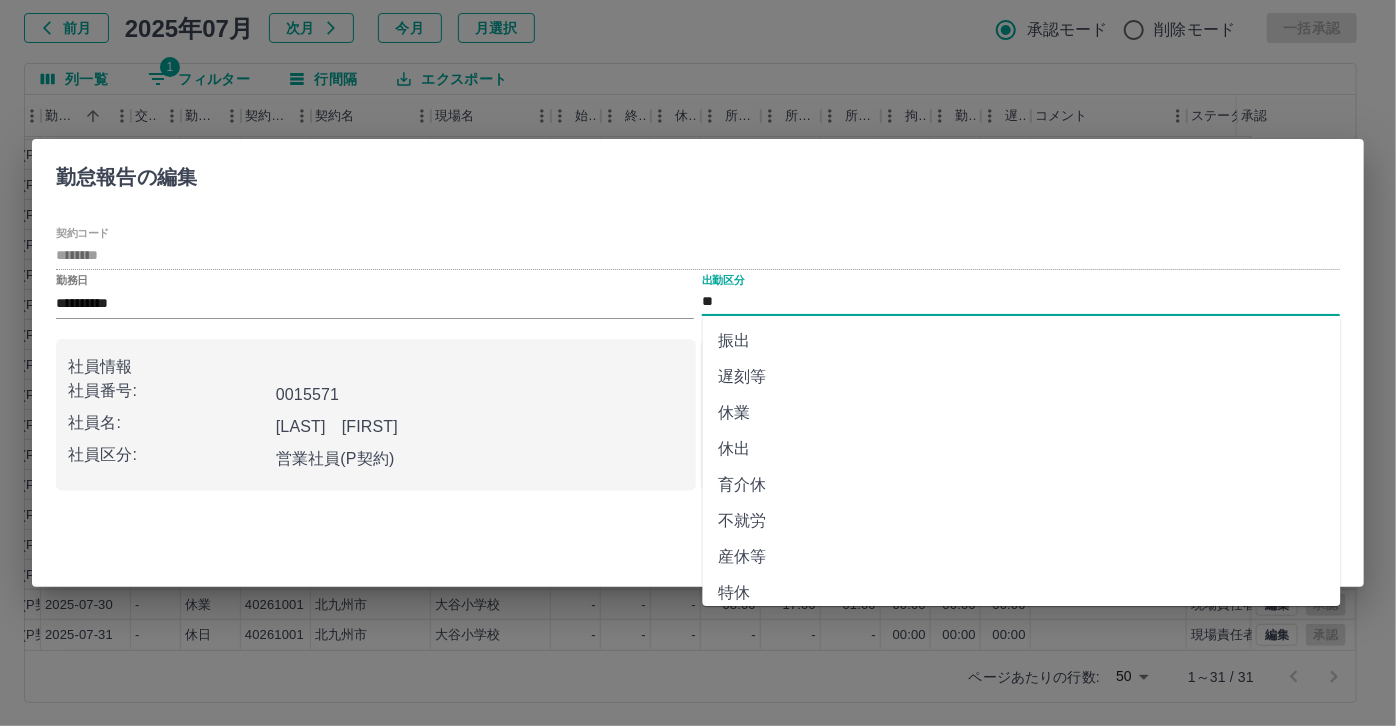 click on "休業" at bounding box center [1022, 413] 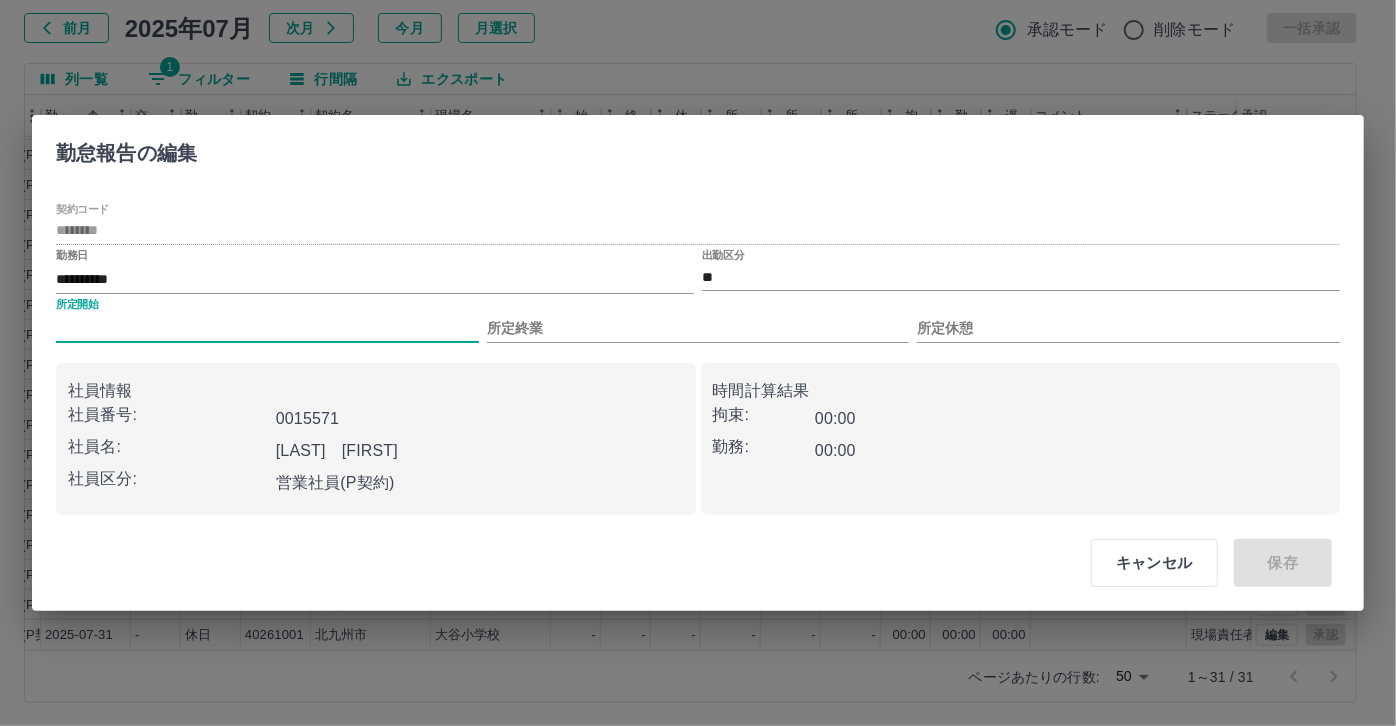 click on "所定開始" at bounding box center [267, 328] 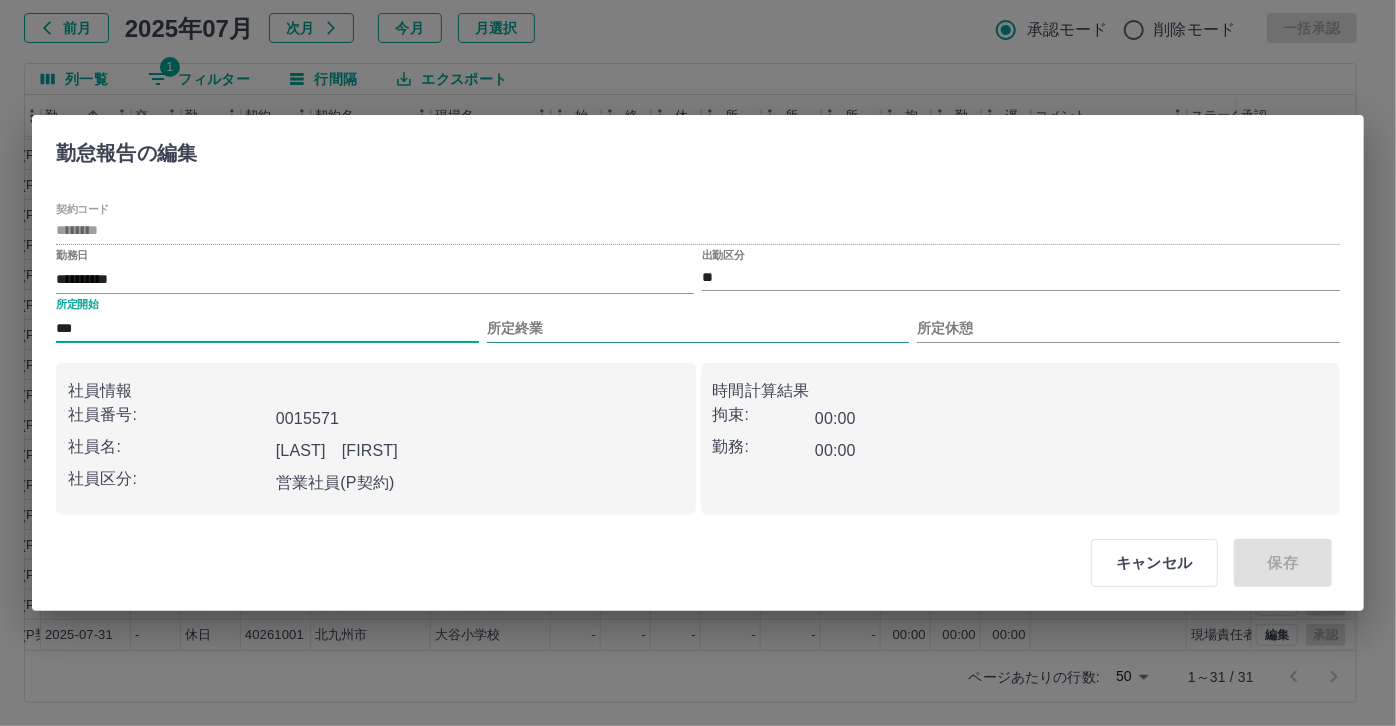click on "所定終業" at bounding box center (698, 328) 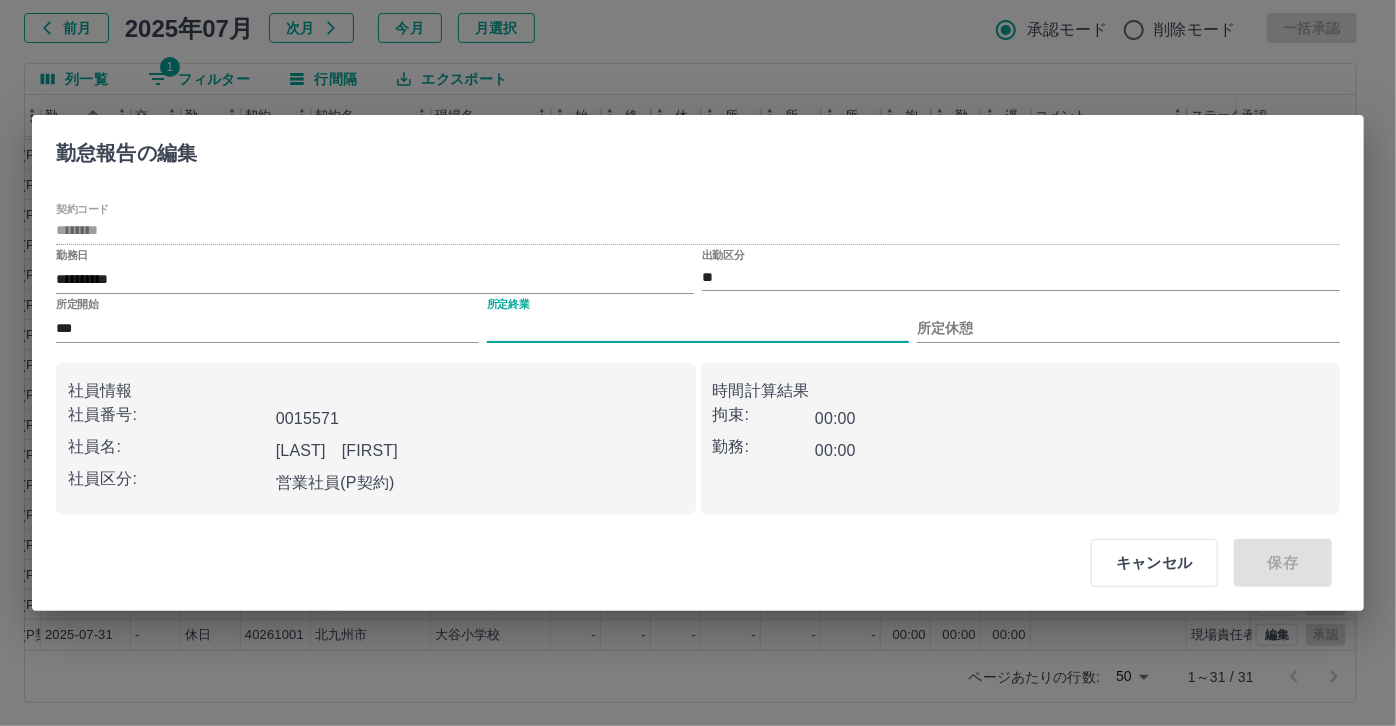 type on "****" 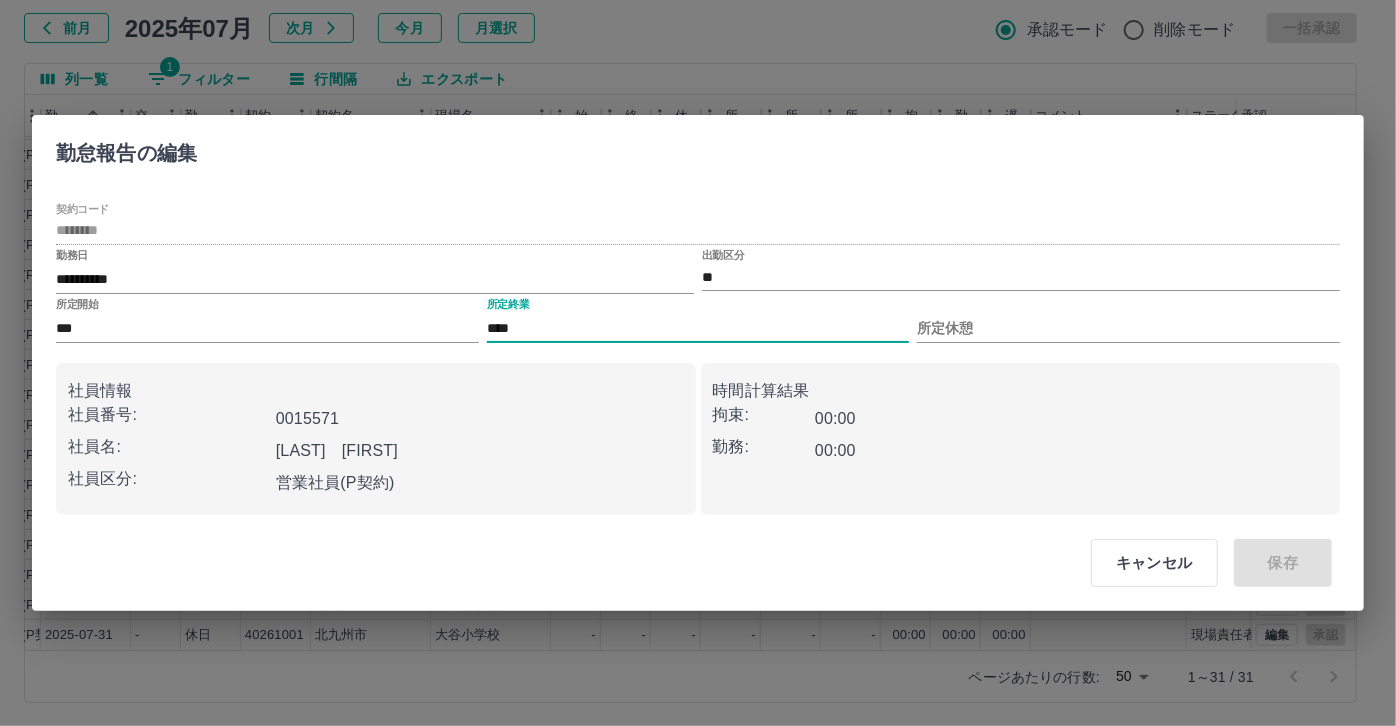 drag, startPoint x: 976, startPoint y: 324, endPoint x: 976, endPoint y: 351, distance: 27 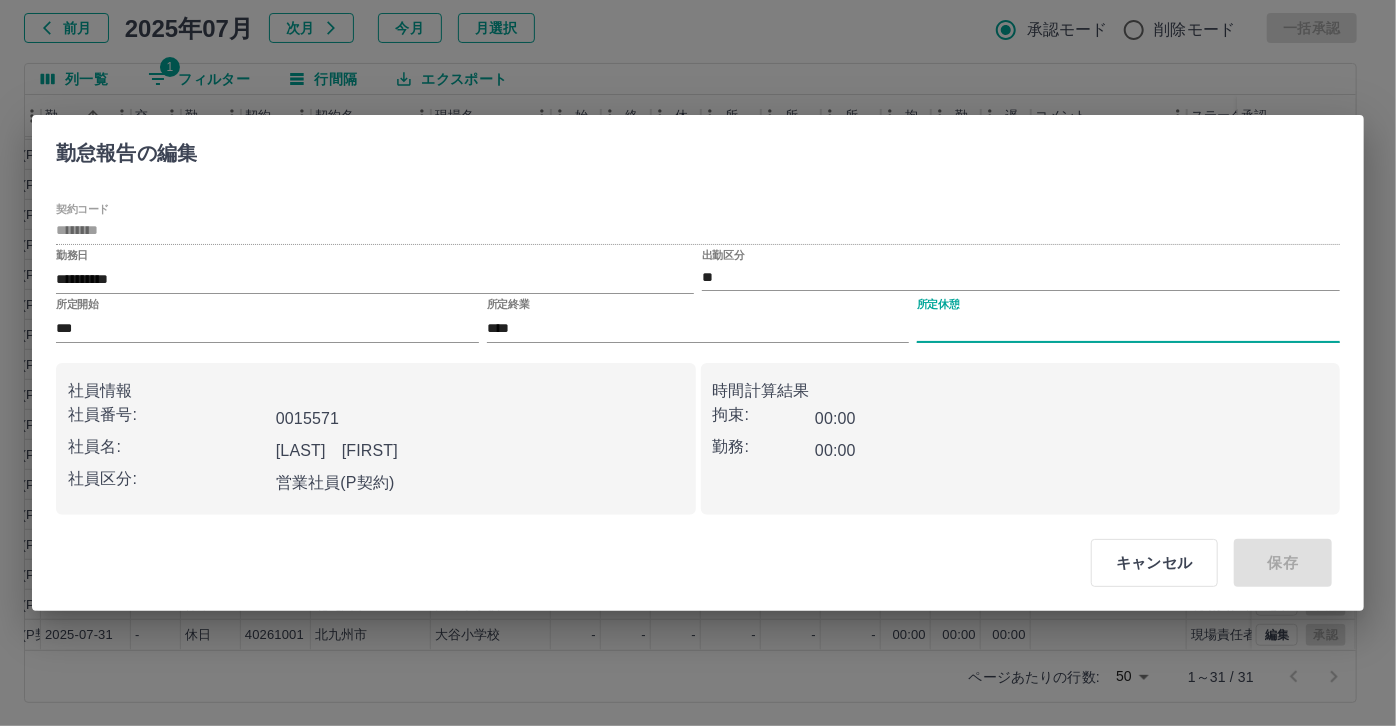 type on "****" 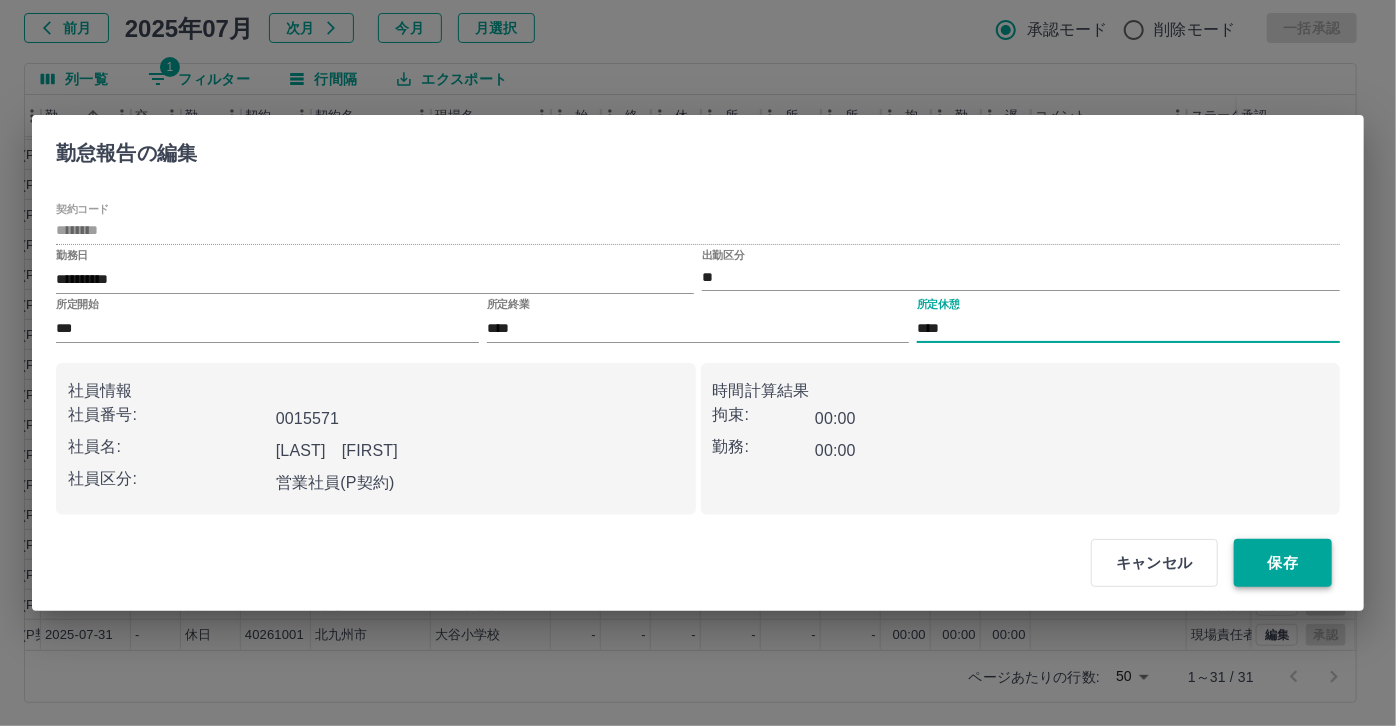 click on "保存" at bounding box center [1283, 563] 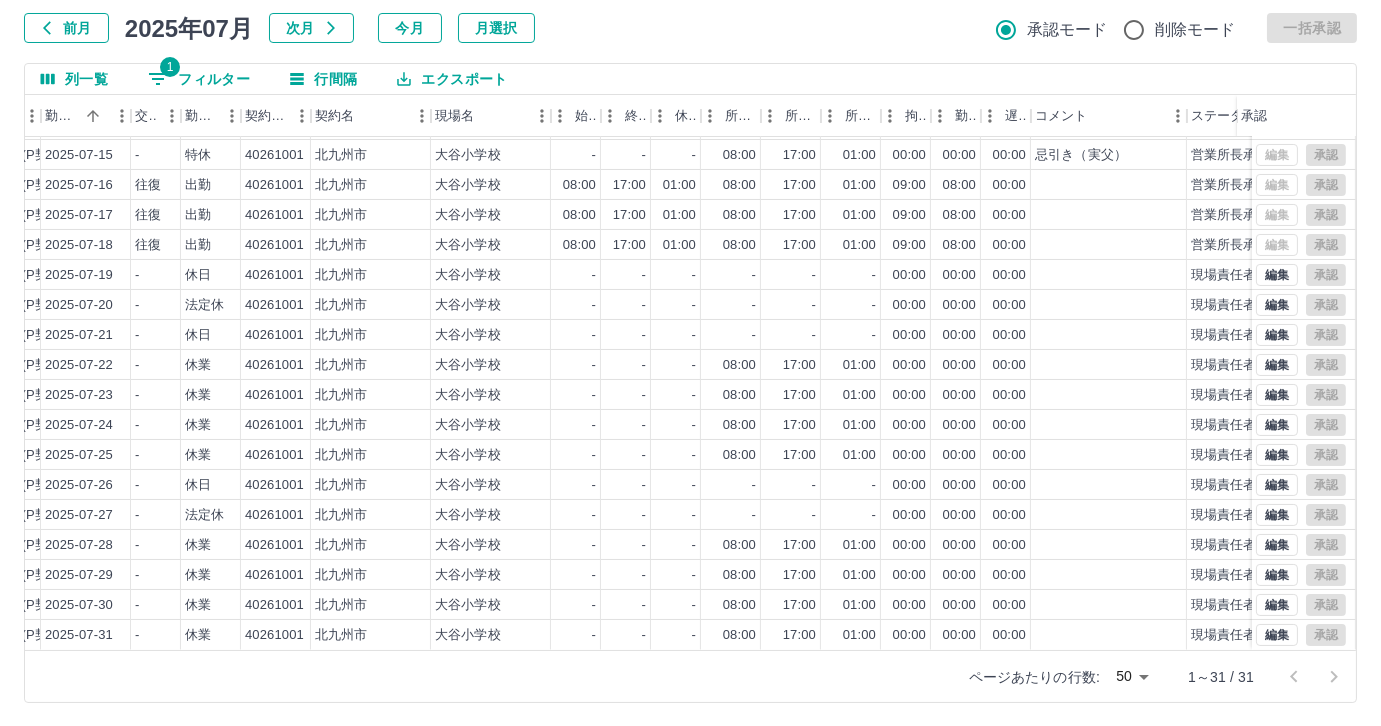 scroll, scrollTop: 158, scrollLeft: 360, axis: both 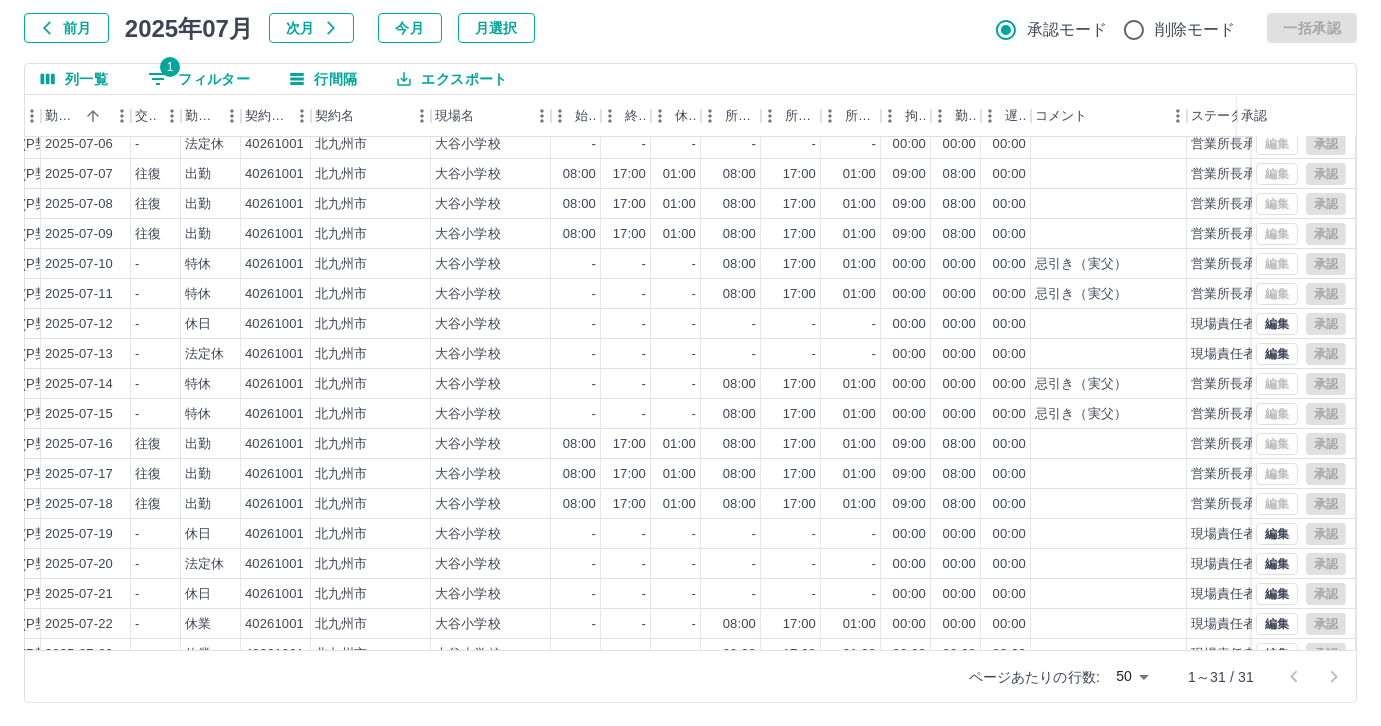 click on "1 フィルター" at bounding box center (199, 79) 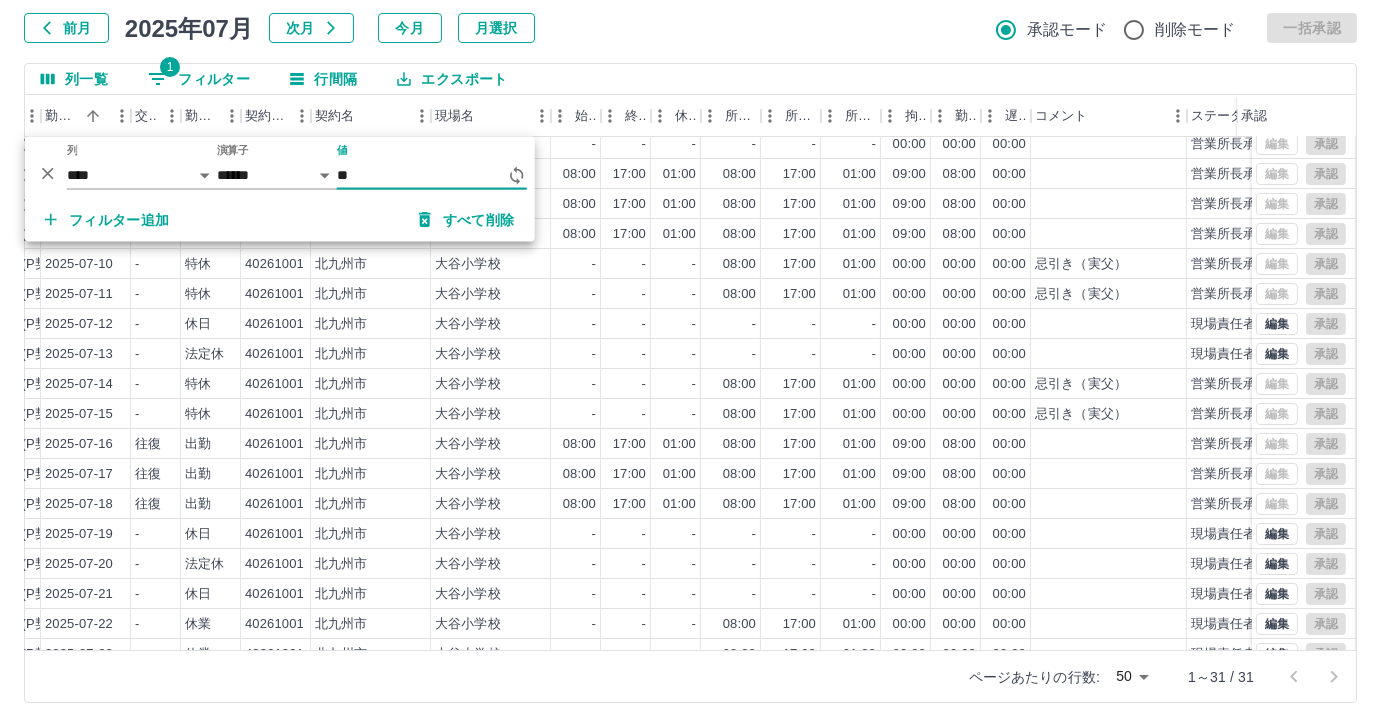 type on "*" 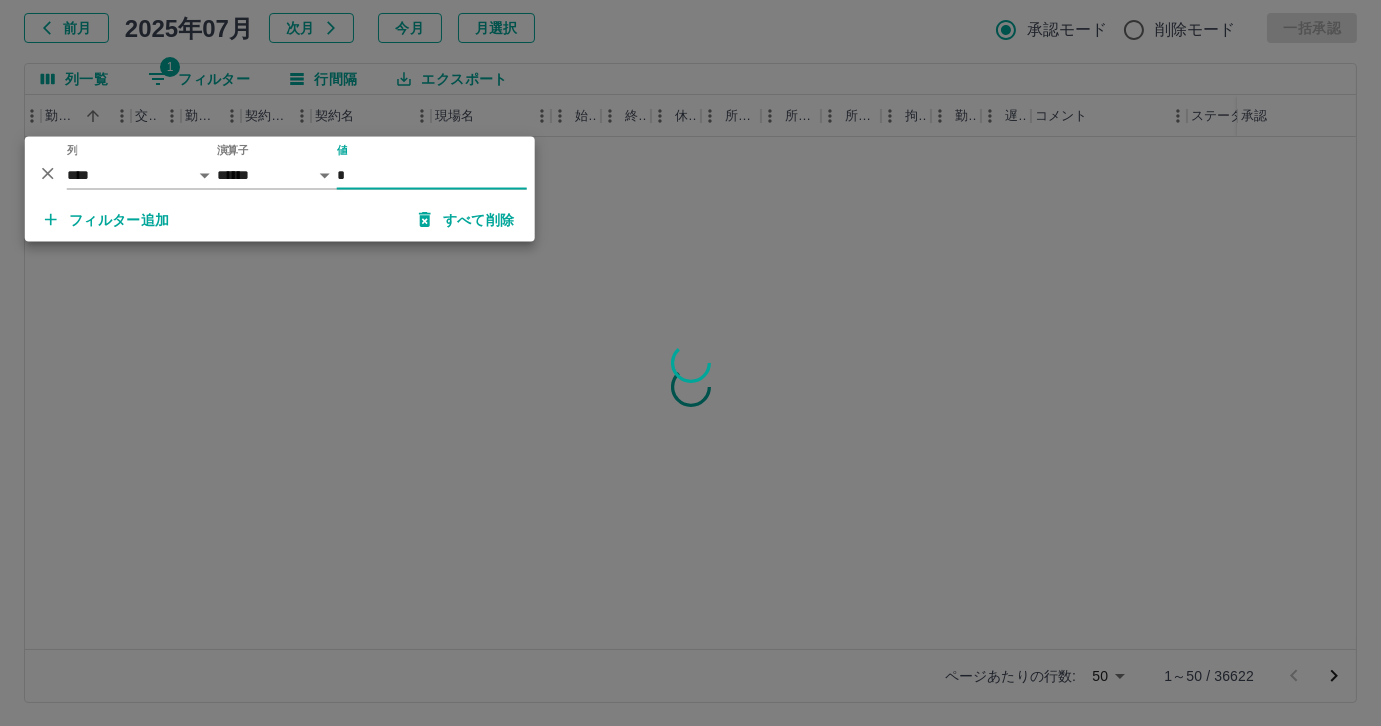 scroll, scrollTop: 0, scrollLeft: 360, axis: horizontal 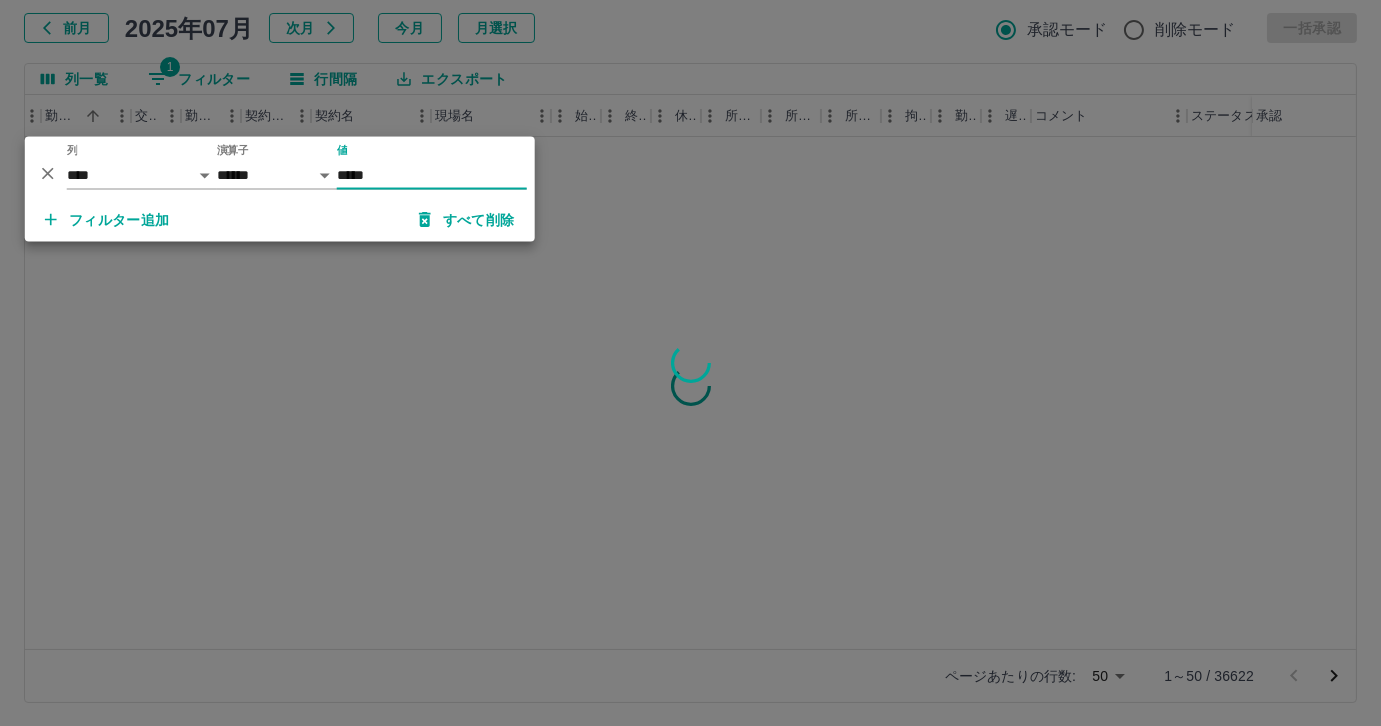 type on "*****" 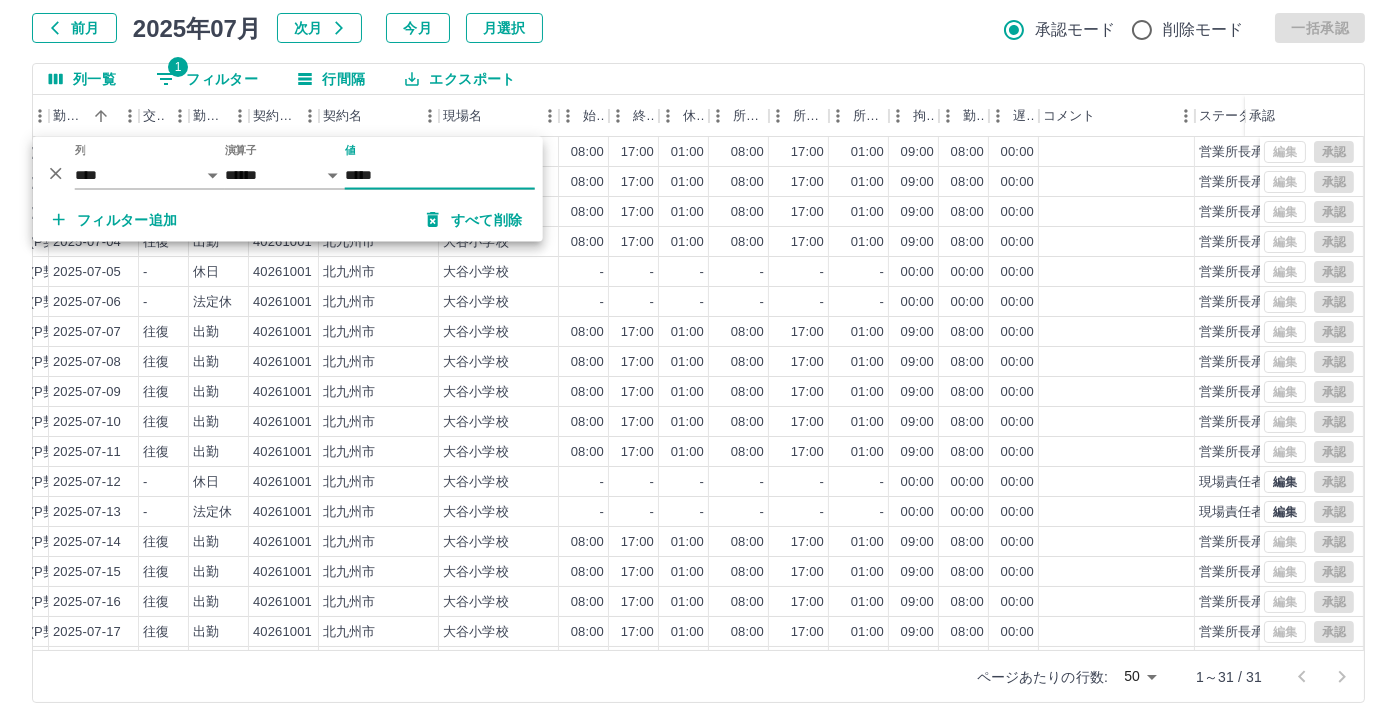 scroll, scrollTop: 431, scrollLeft: 360, axis: both 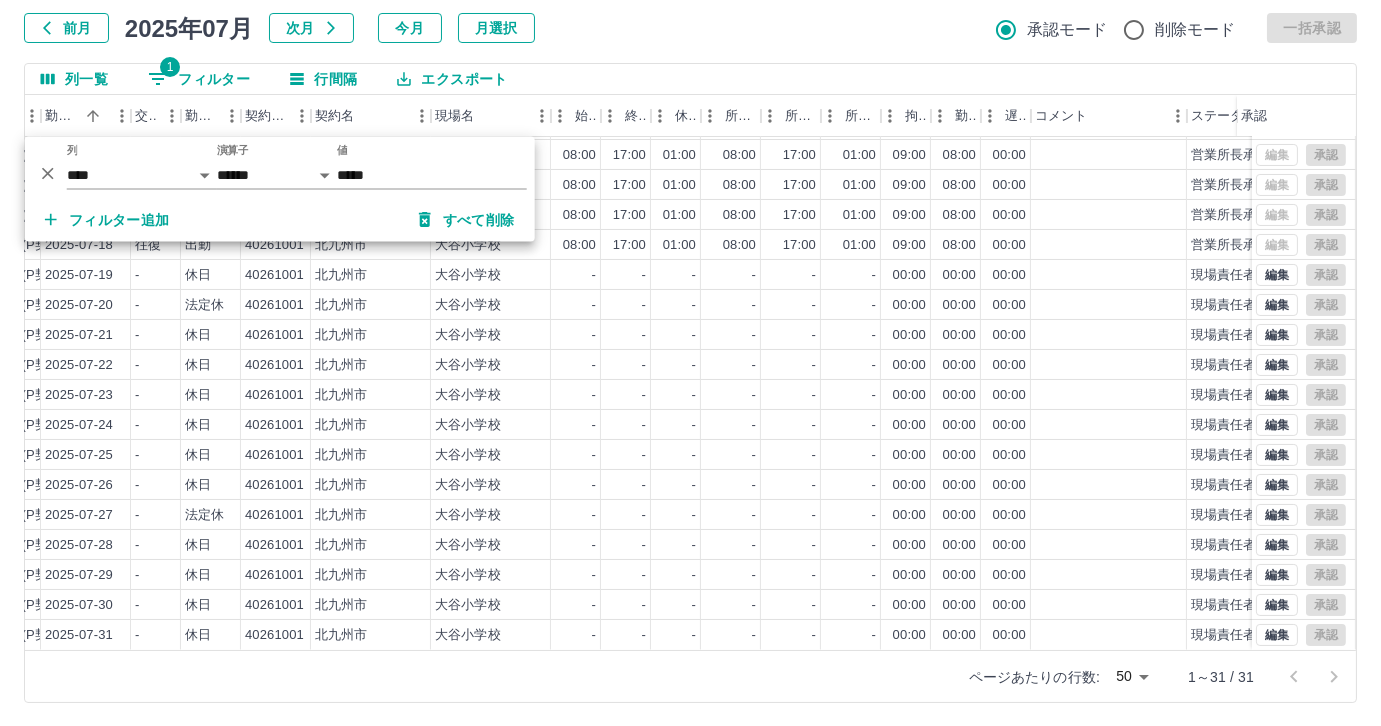 click on "勤務実績承認 前月 2025年07月 次月 今月 月選択 承認モード 削除モード 一括承認 列一覧 1 フィルター 行間隔 エクスポート 社員番号 社員名 社員区分 勤務日 交通費 勤務区分 契約コード 契約名 現場名 始業 終業 休憩 所定開始 所定終業 所定休憩 拘束 勤務 遅刻等 コメント ステータス 承認 0048851 本田　陽子 営業社員(P契約) 2025-07-13  -  法定休 40261001 北九州市 大谷小学校 - - - - - - 00:00 00:00 00:00 現場責任者承認待 0048851 本田　陽子 営業社員(P契約) 2025-07-14 往復 出勤 40261001 北九州市 大谷小学校 08:00 17:00 01:00 08:00 17:00 01:00 09:00 08:00 00:00 営業所長承認待 0048851 本田　陽子 営業社員(P契約) 2025-07-15 往復 出勤 40261001 北九州市 大谷小学校 08:00 17:00 01:00 08:00 17:00 01:00 09:00 08:00 00:00 営業所長承認待 0048851 本田　陽子 営業社員(P契約) 2025-07-16 往復 出勤 40261001 北九州市 08:00 -" at bounding box center [690, 329] 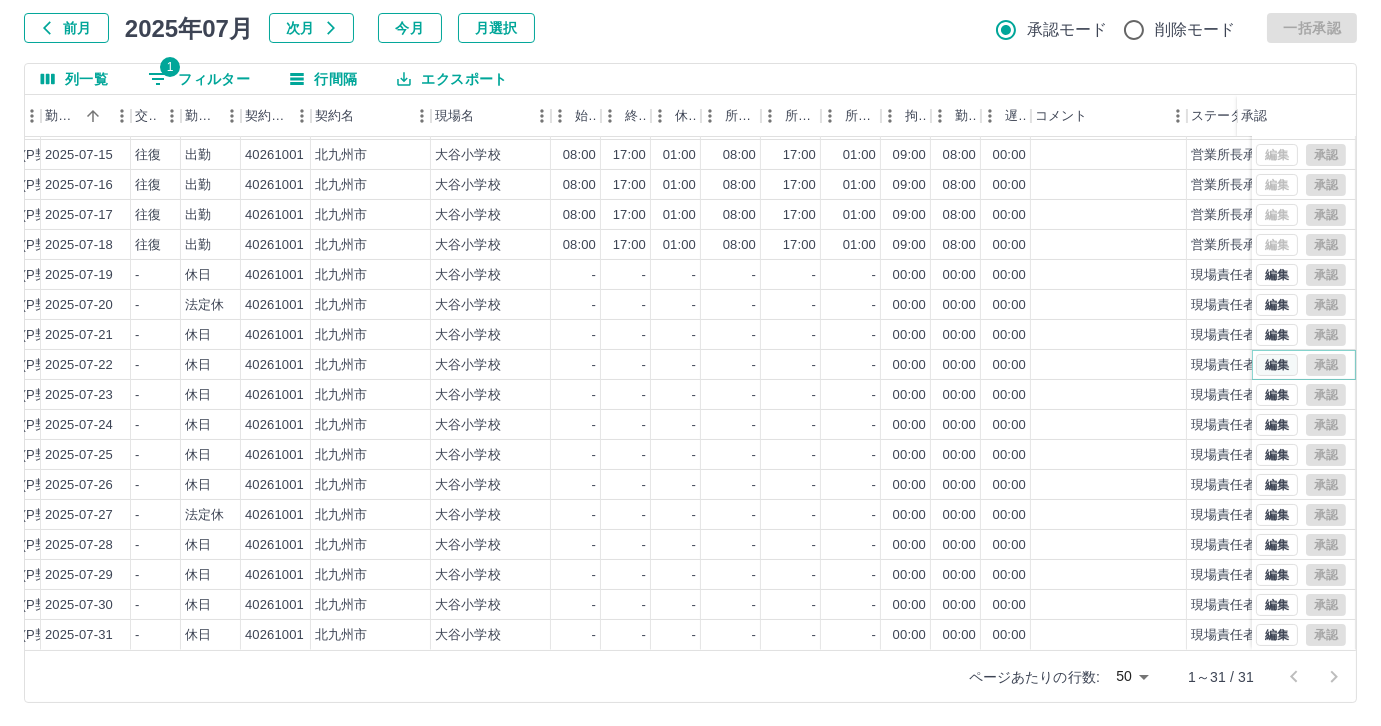 click on "編集" at bounding box center [1277, 365] 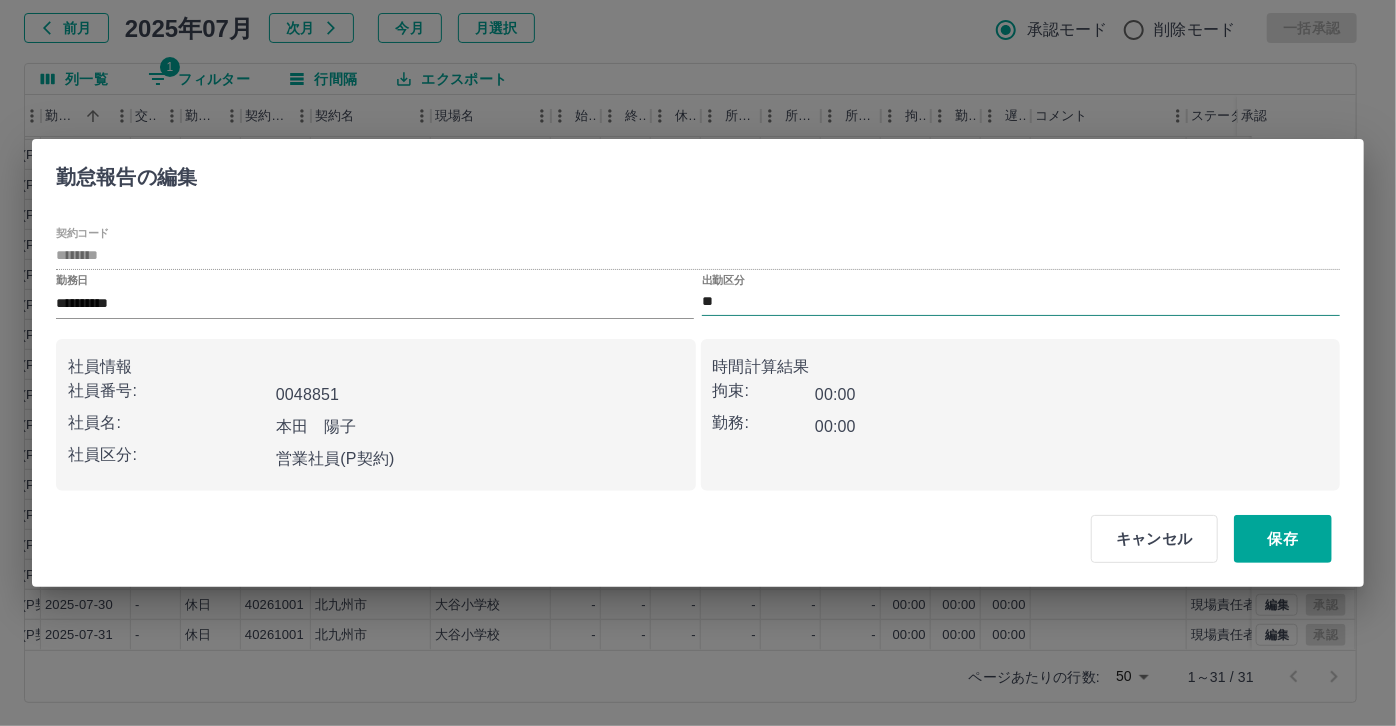 click on "**" at bounding box center (1021, 302) 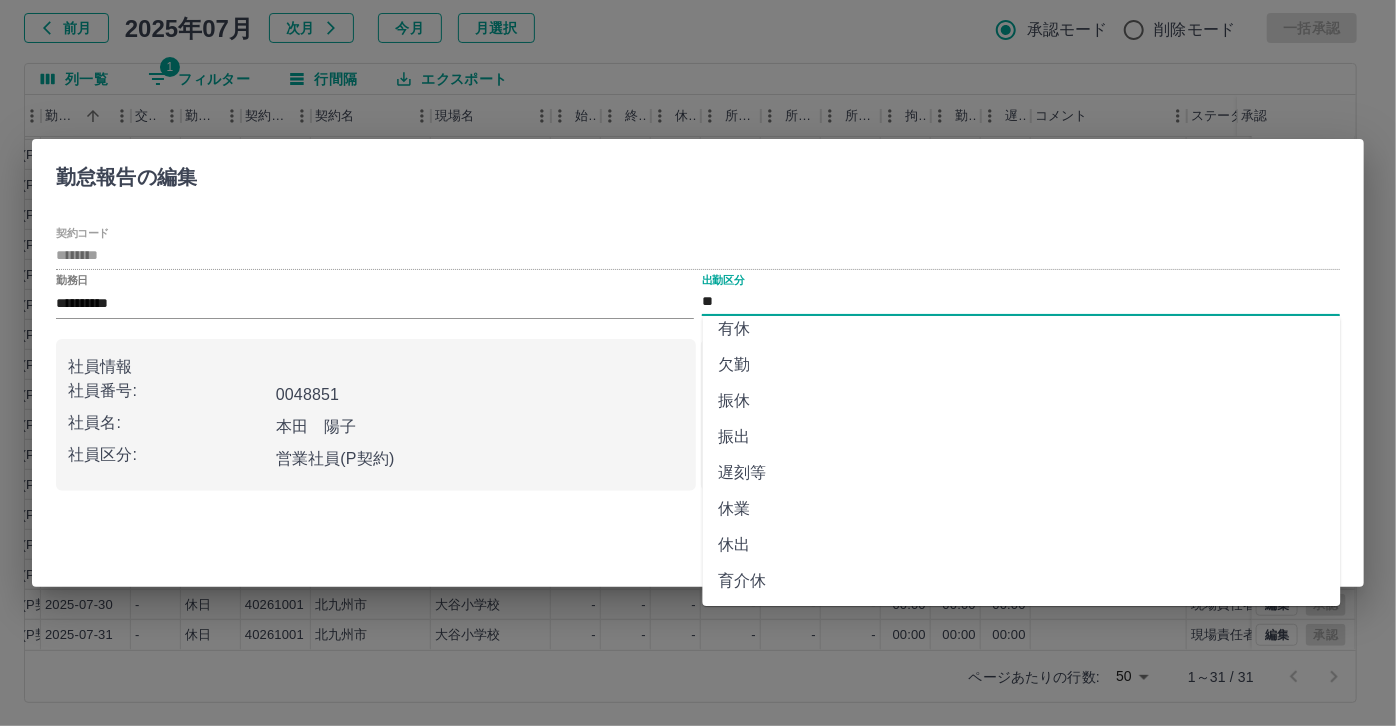 scroll, scrollTop: 181, scrollLeft: 0, axis: vertical 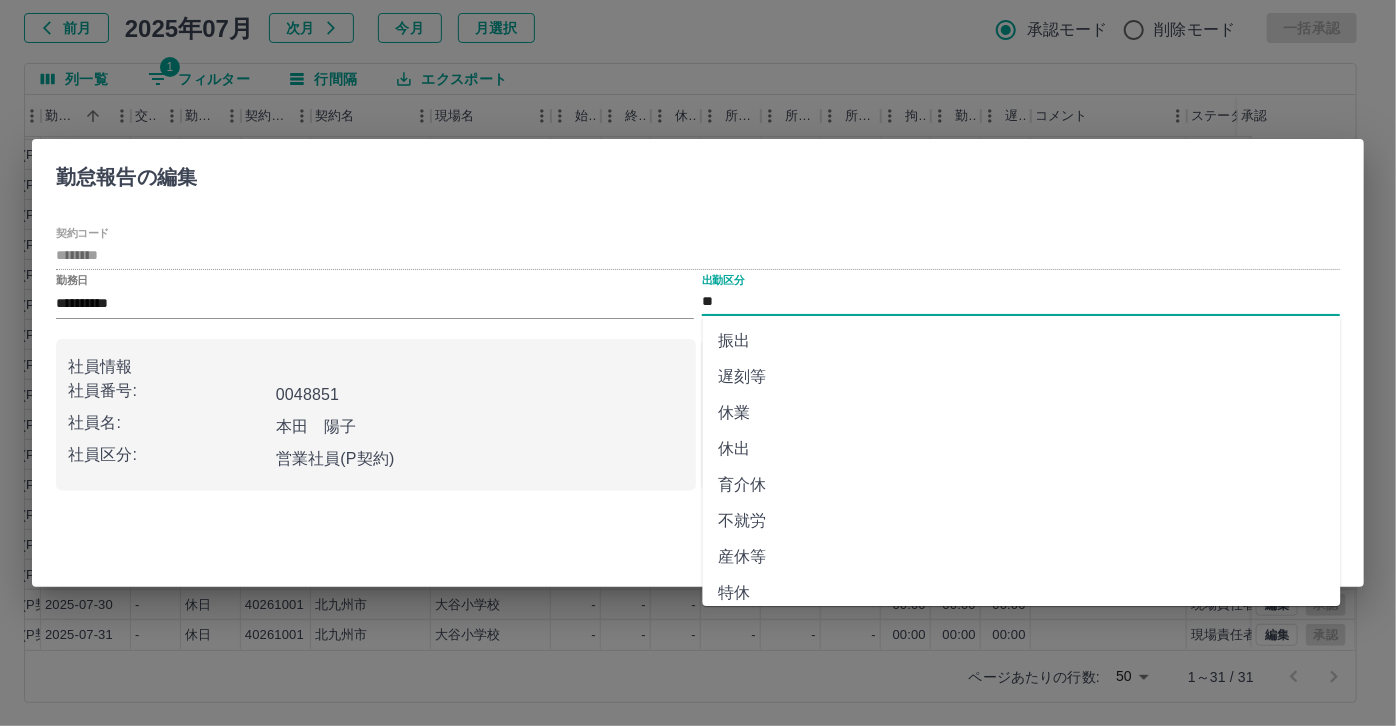 click on "休業" at bounding box center (1022, 413) 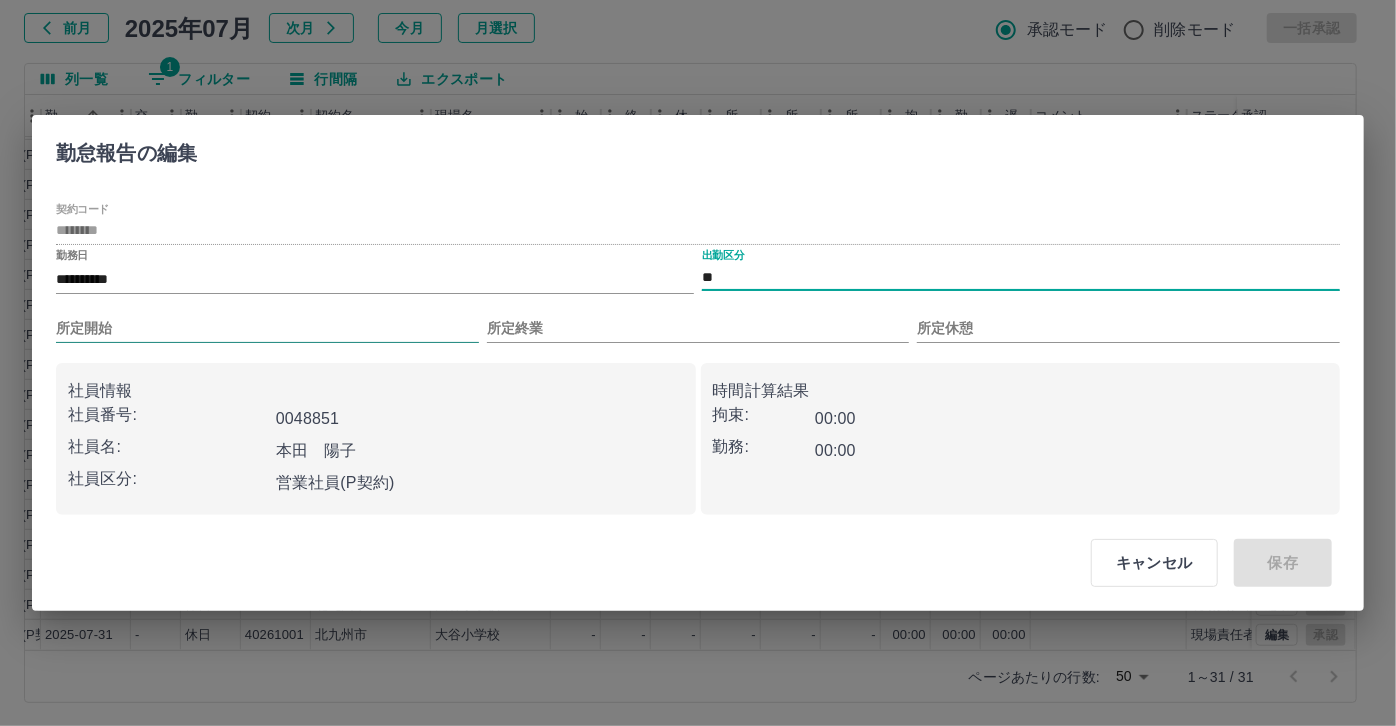 click on "所定開始" at bounding box center [267, 328] 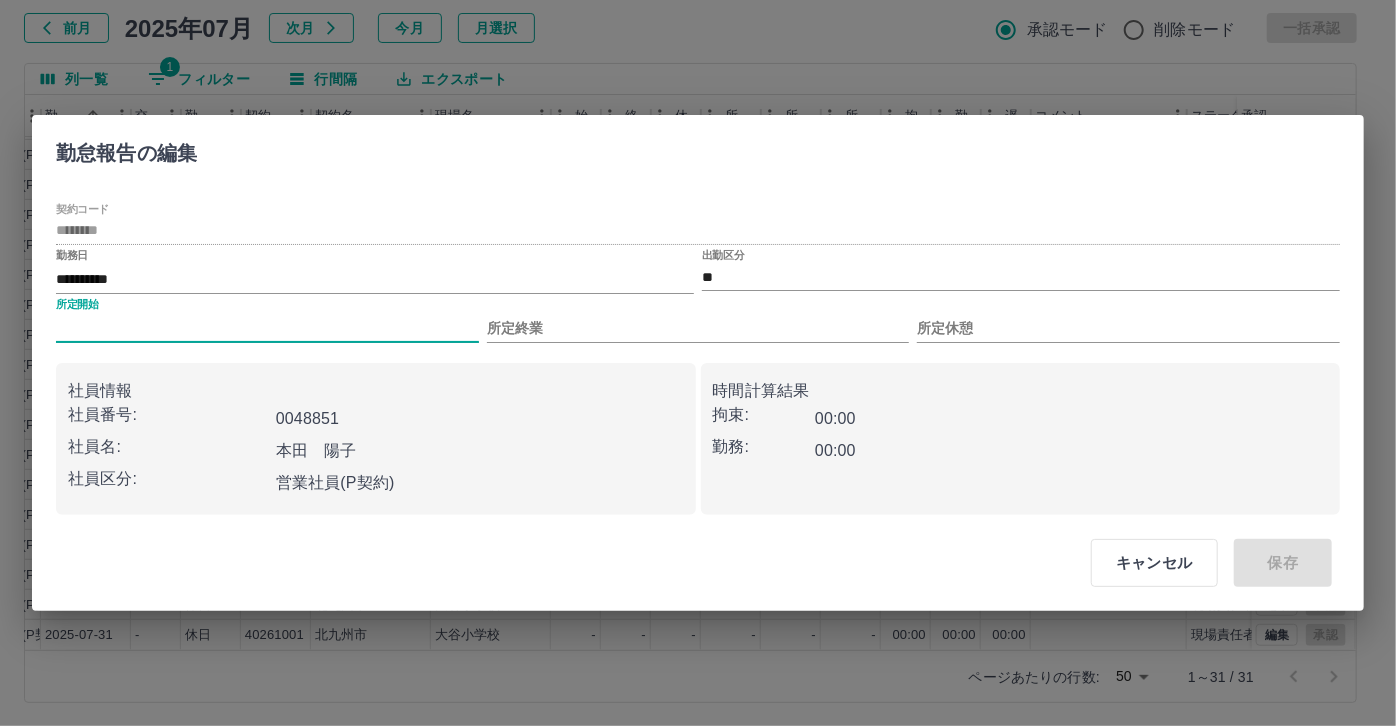 type on "***" 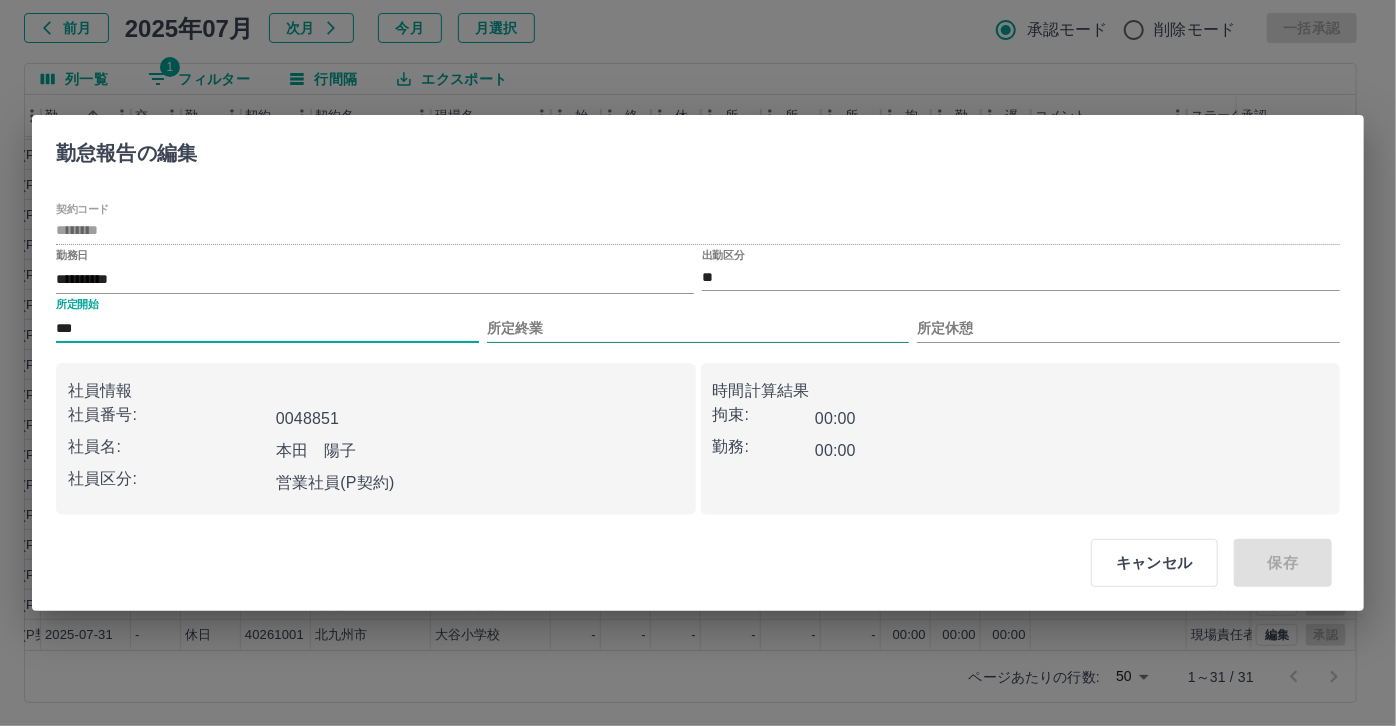 click on "所定終業" at bounding box center [698, 328] 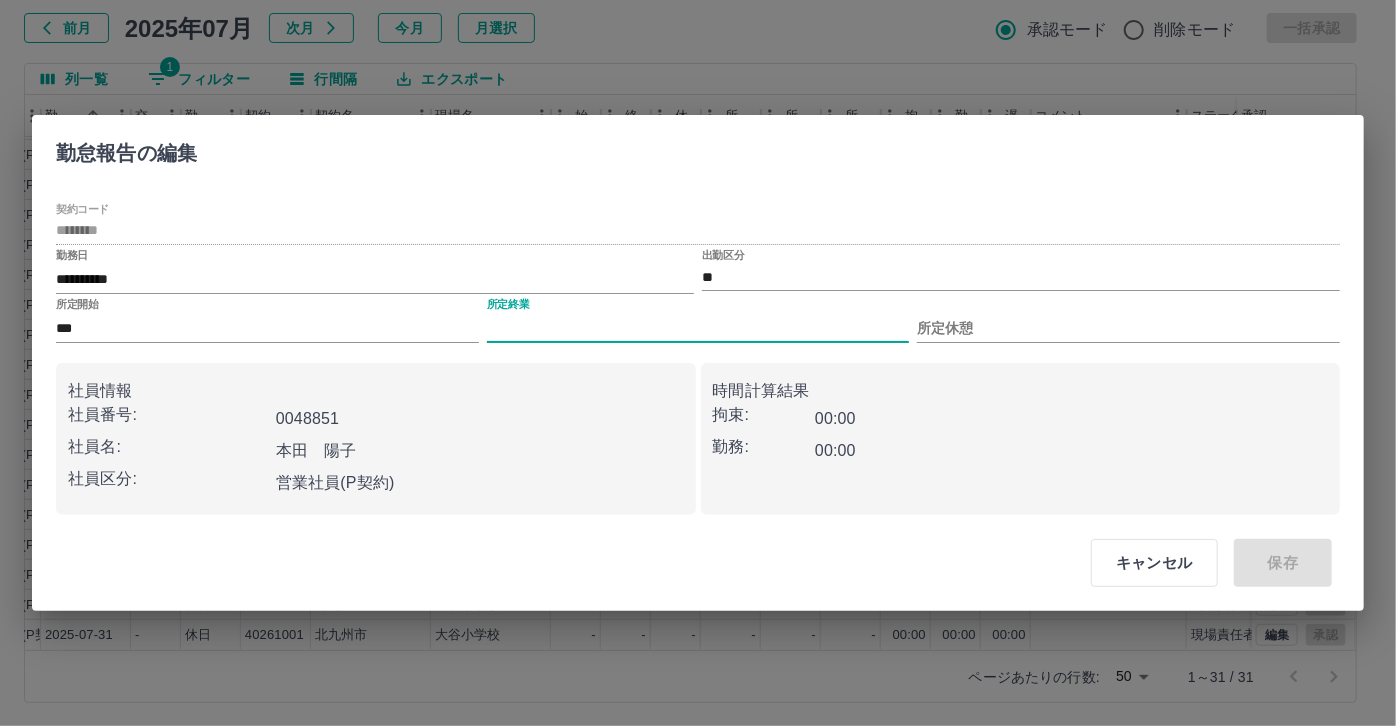 type on "****" 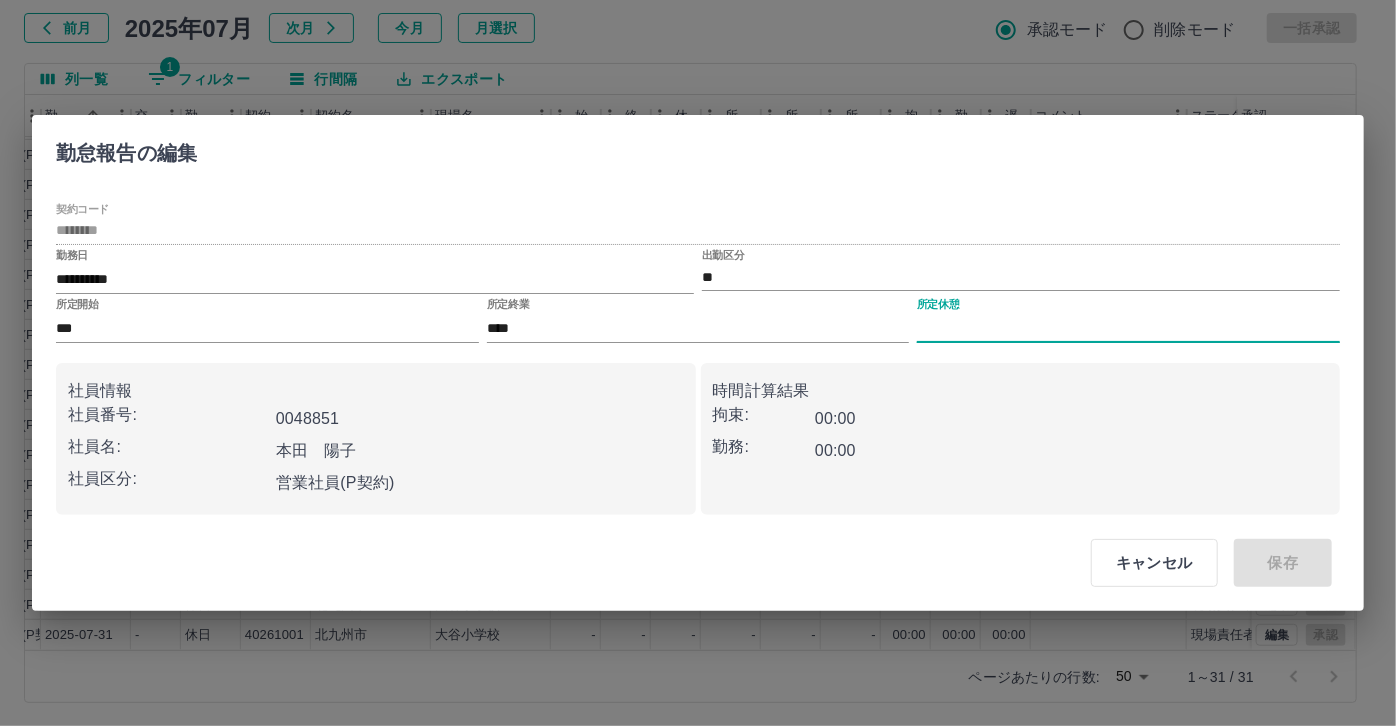 click on "所定休憩" at bounding box center (1128, 328) 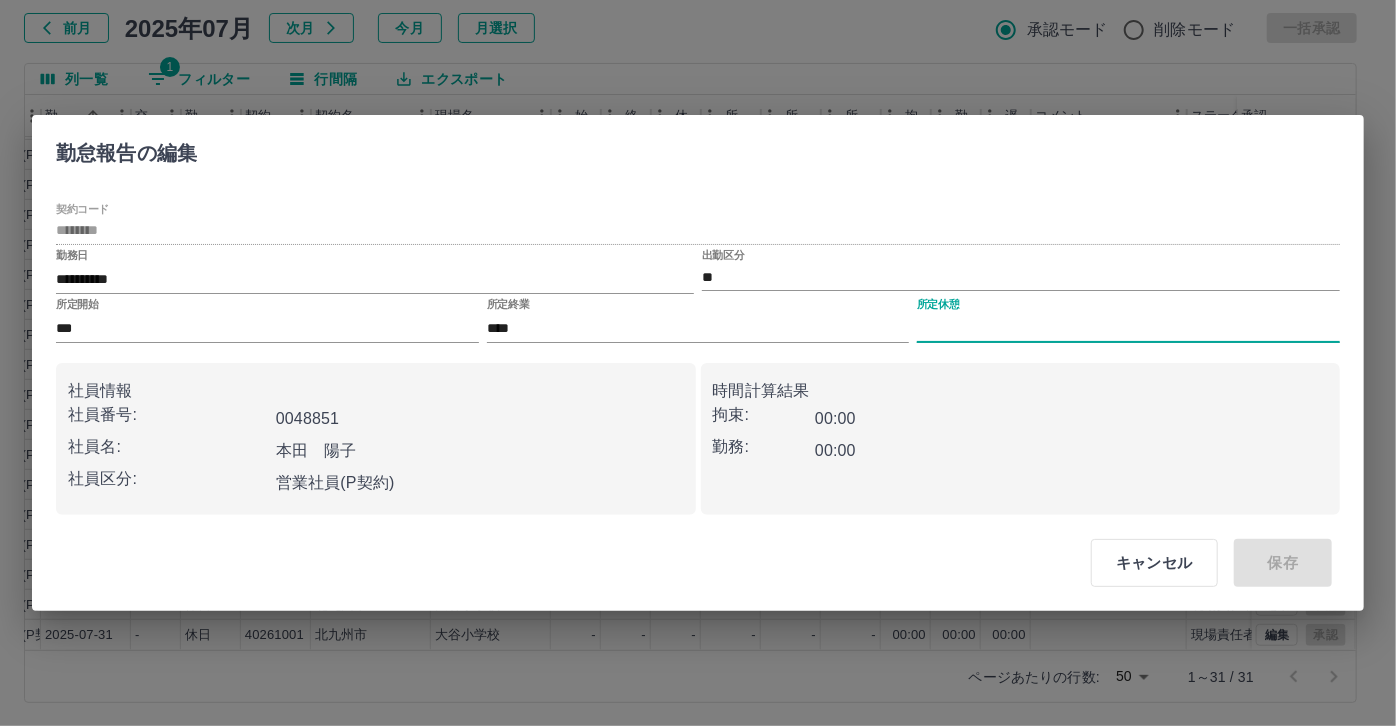 type on "****" 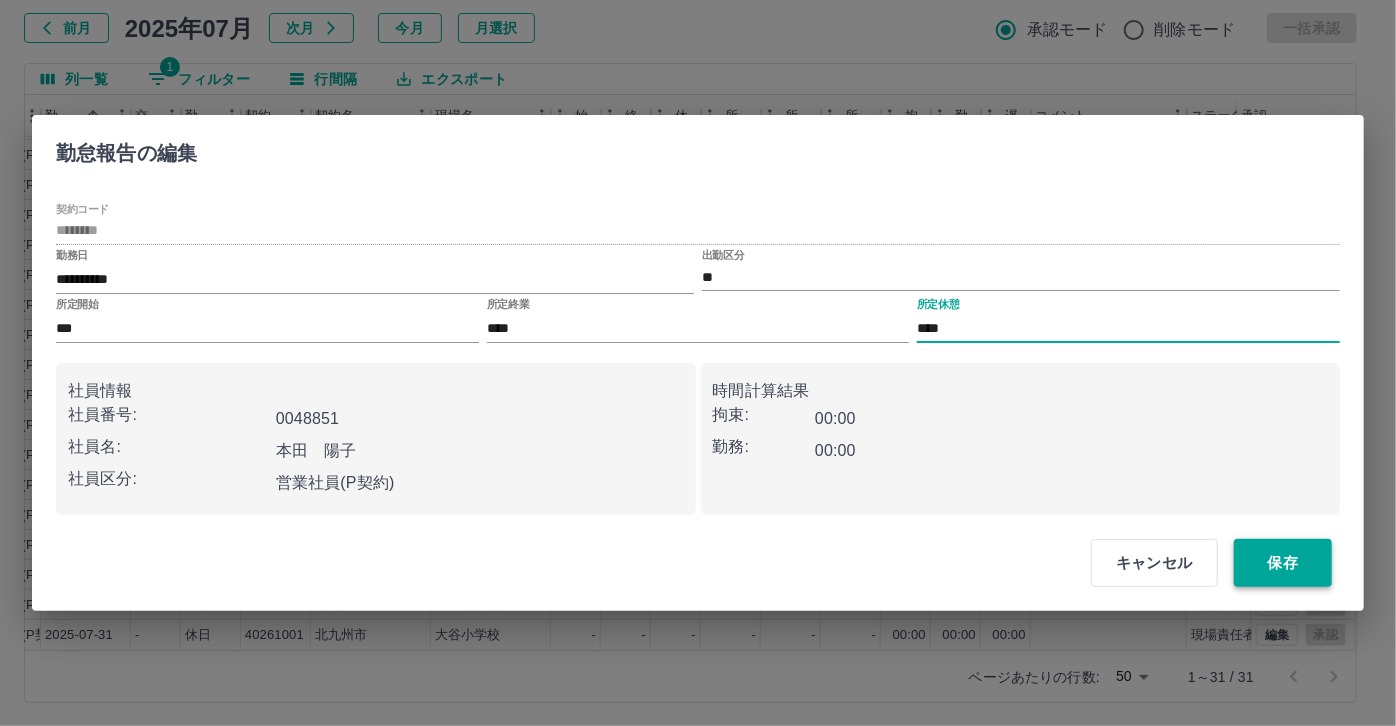 click on "保存" at bounding box center [1283, 563] 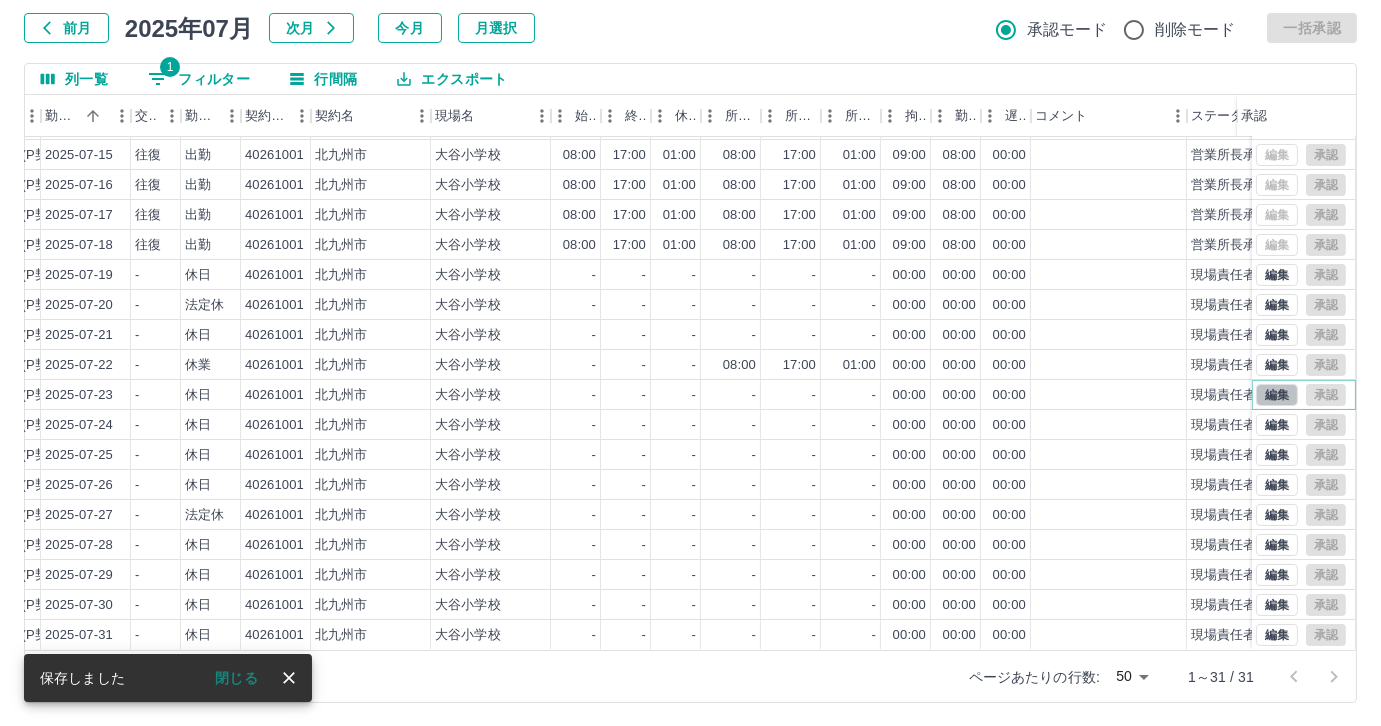 click on "編集" at bounding box center [1277, 395] 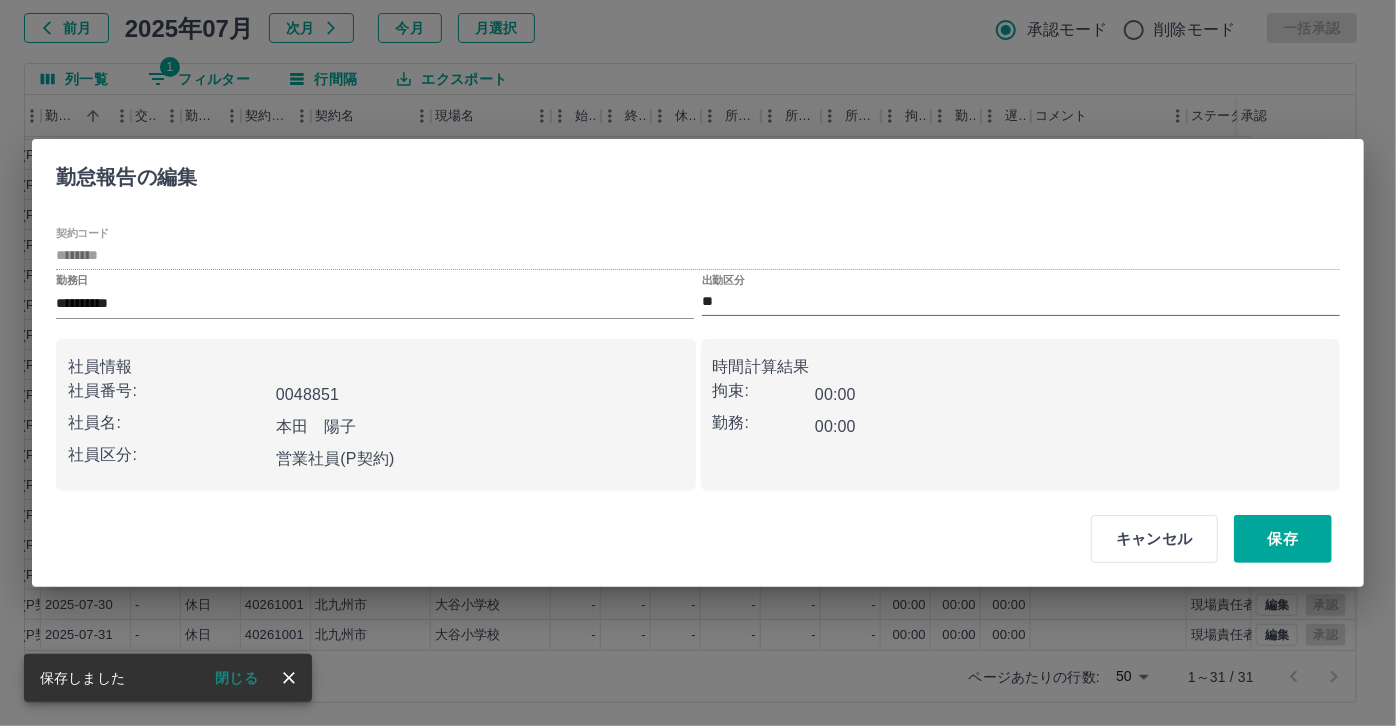 click on "**" at bounding box center [1021, 302] 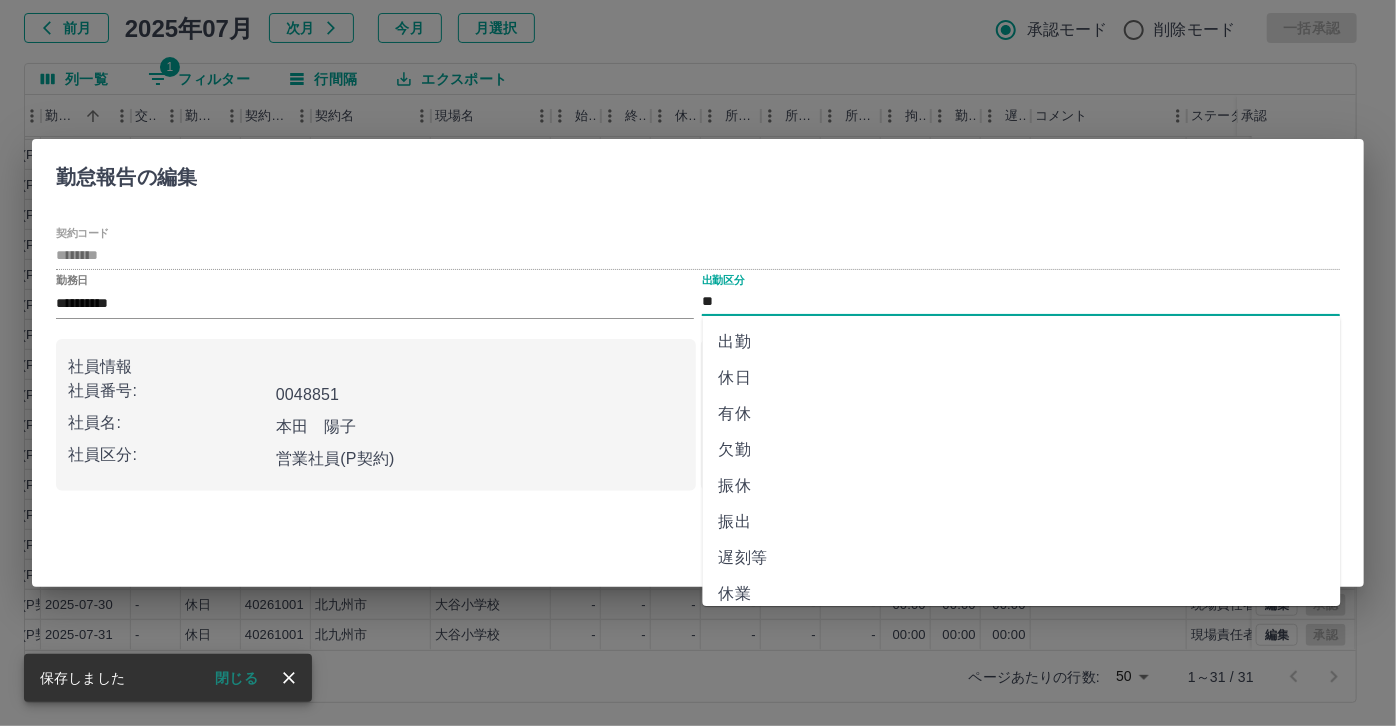 click on "出勤" at bounding box center (1022, 342) 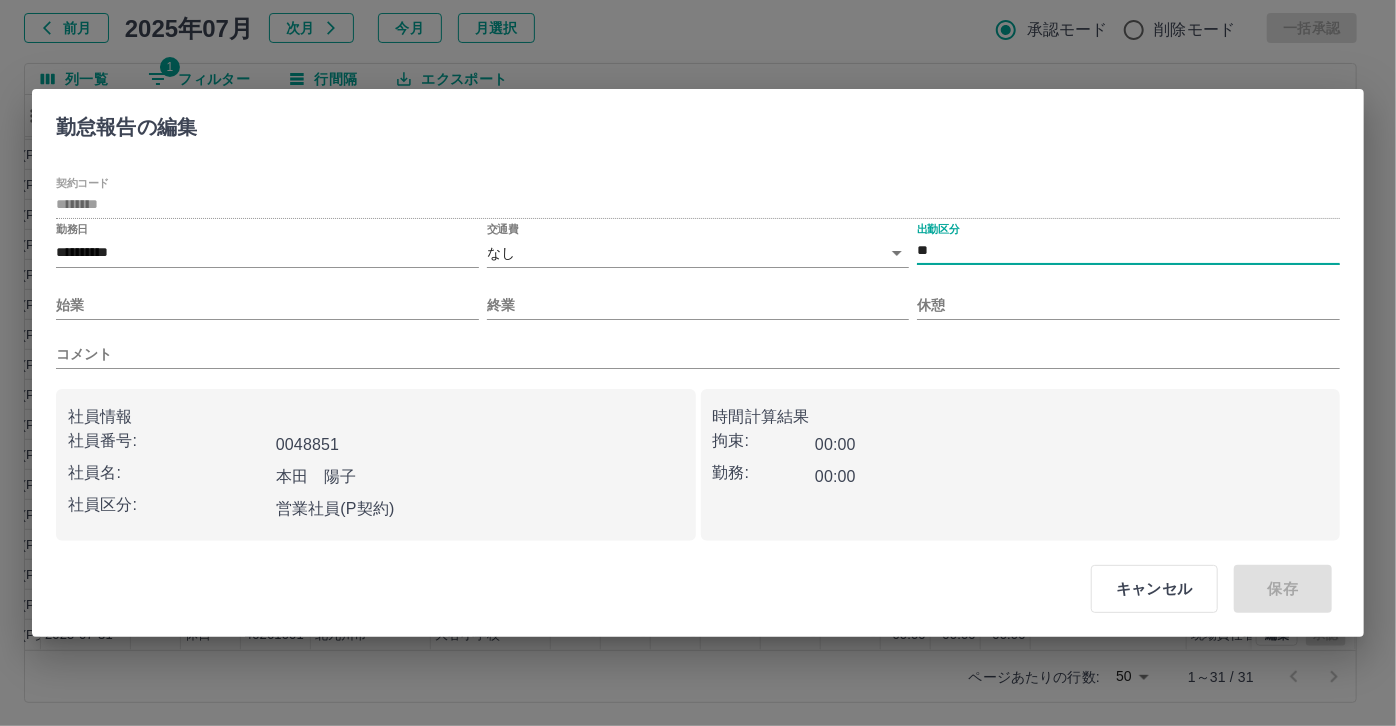 type on "**" 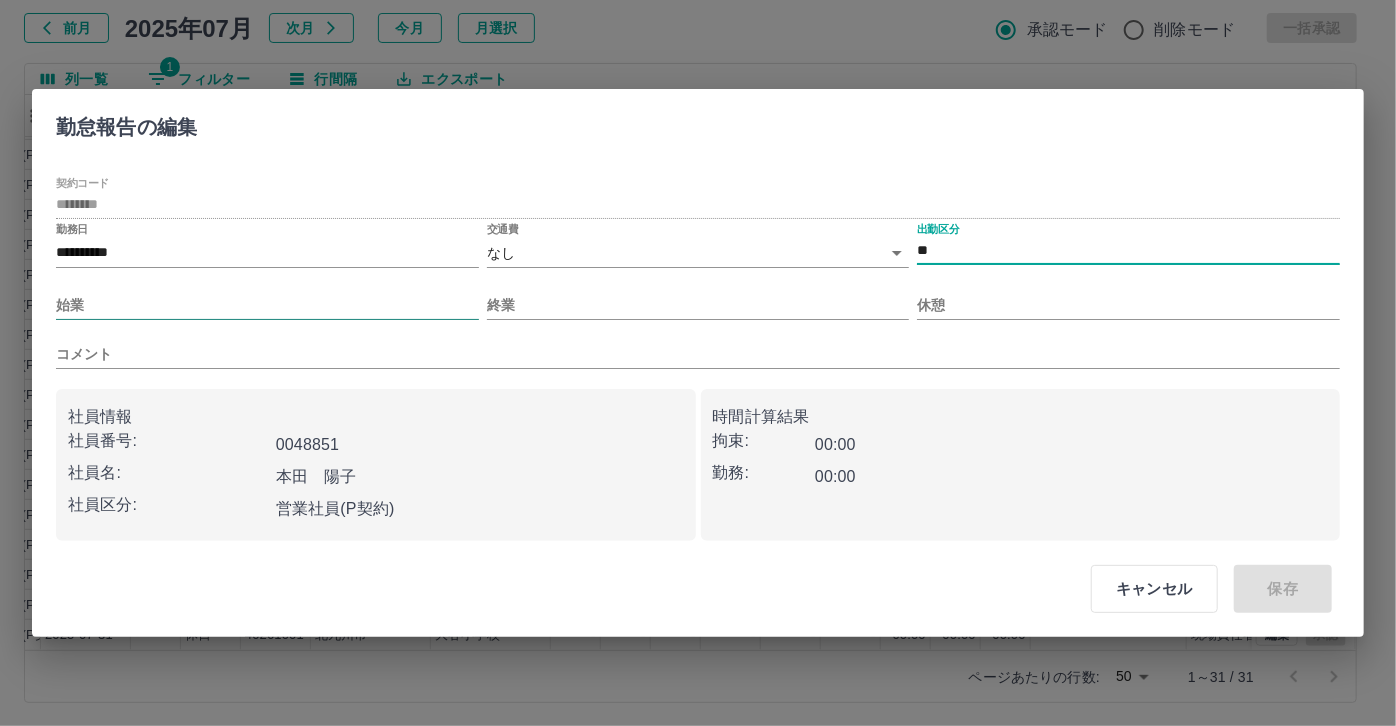 click on "始業" at bounding box center [267, 305] 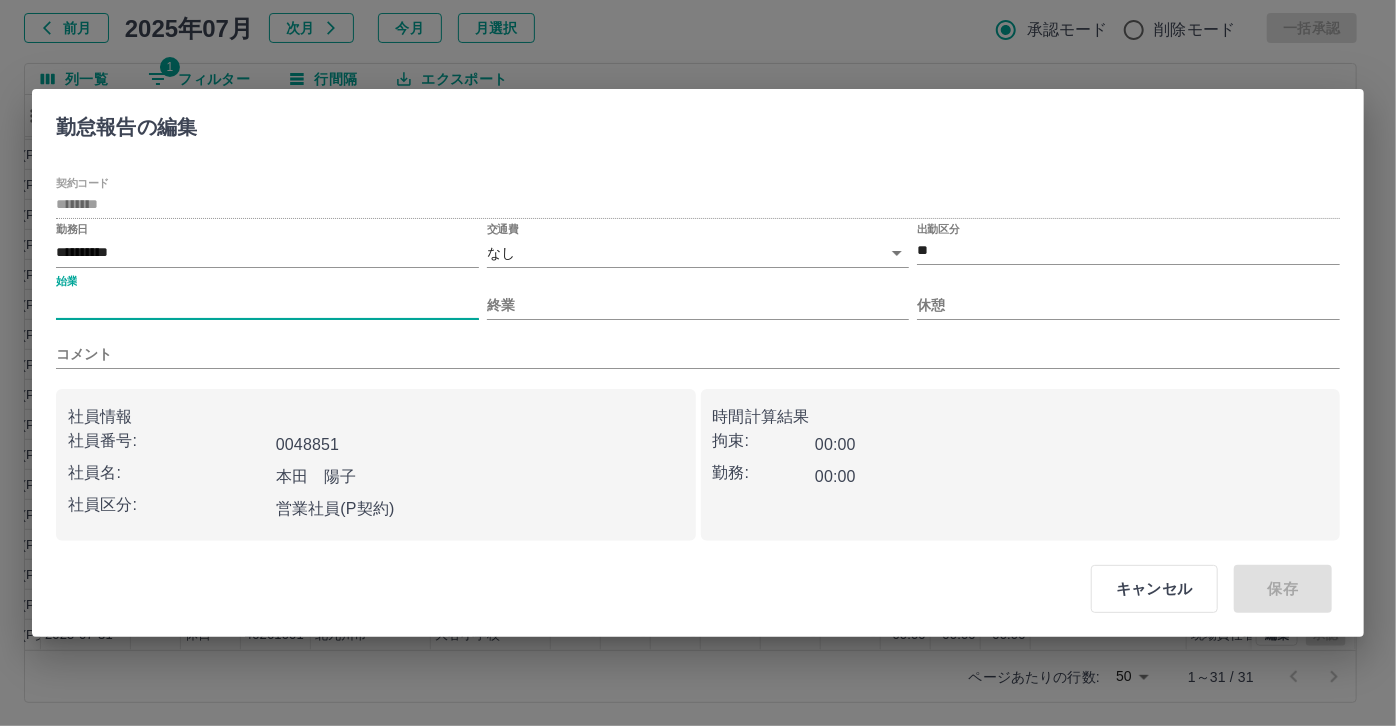 type on "***" 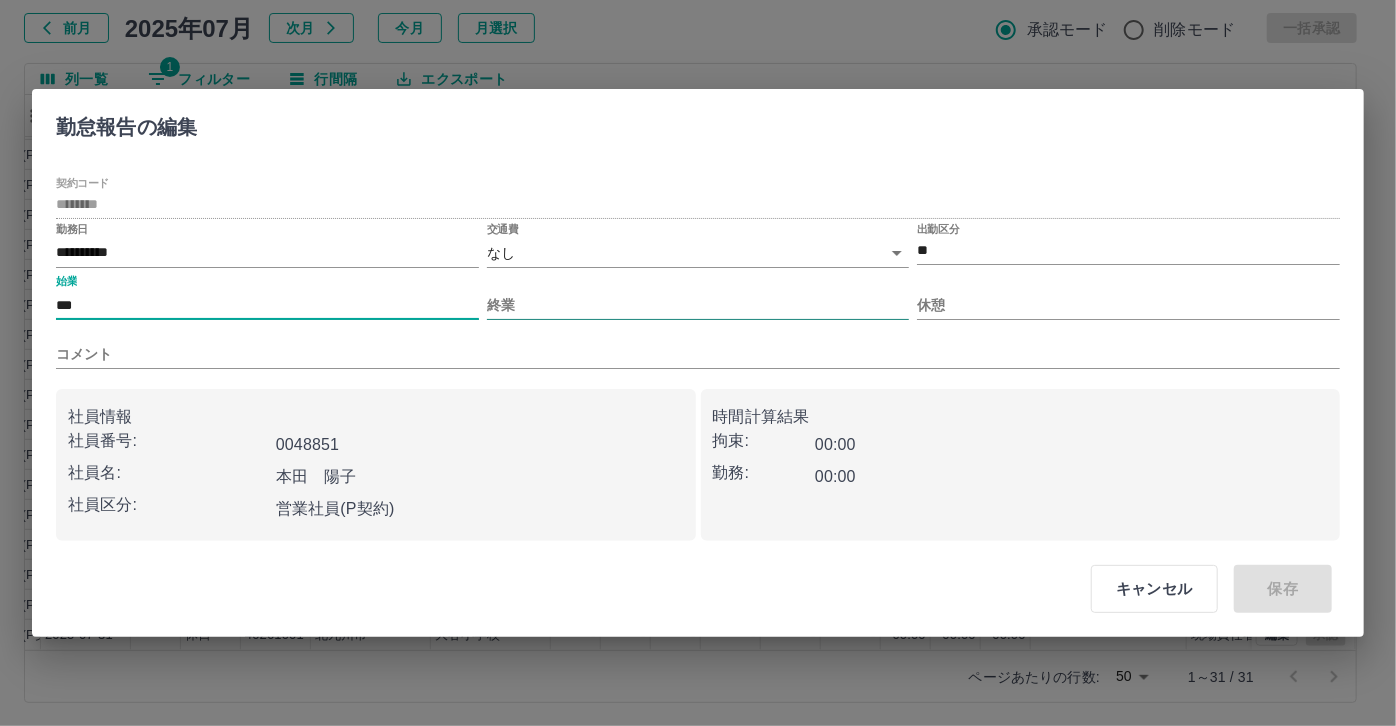 click on "終業" at bounding box center (698, 305) 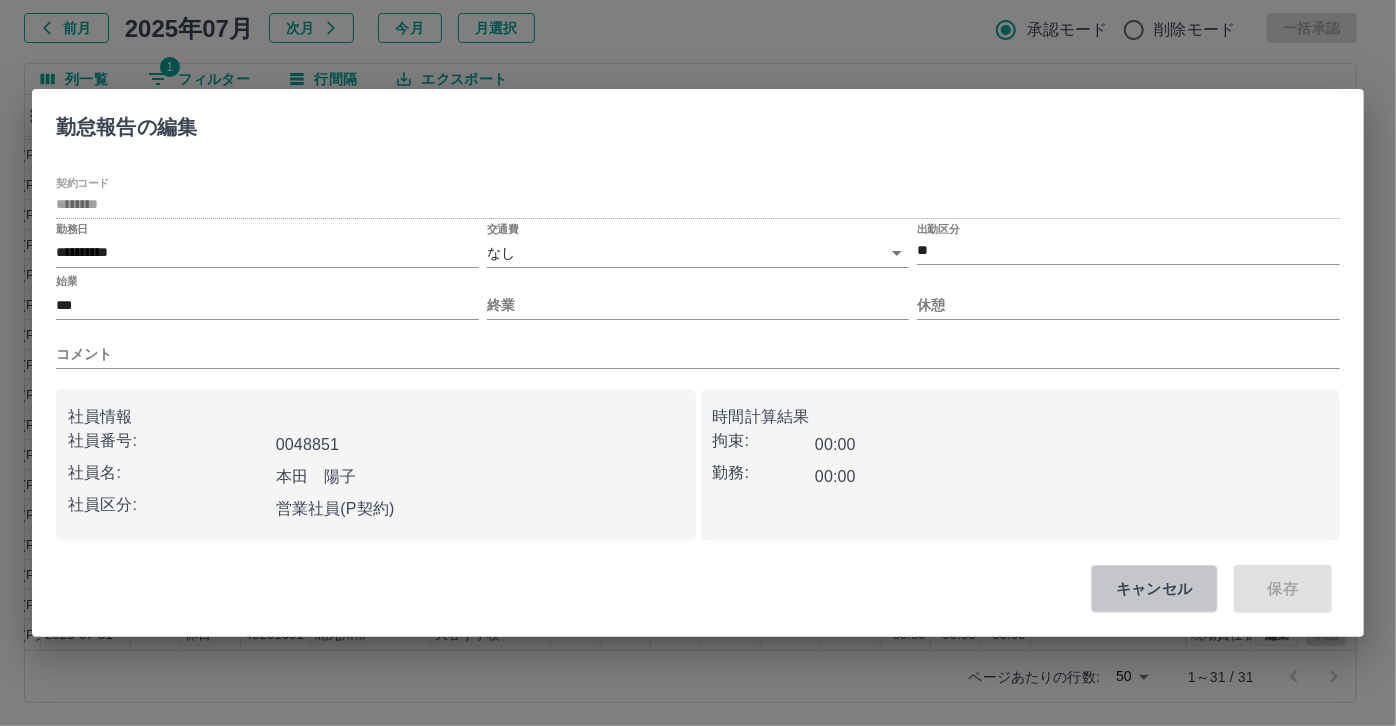 click on "キャンセル" at bounding box center [1154, 589] 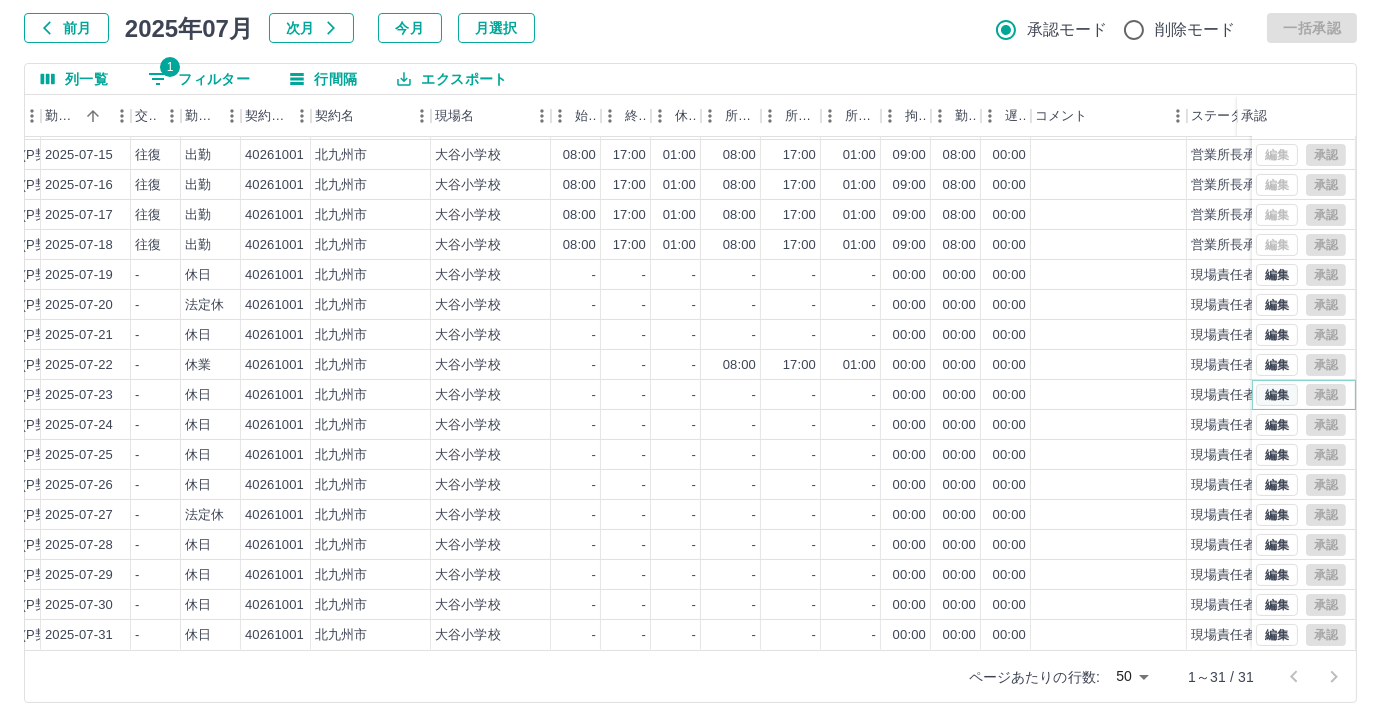 click on "編集" at bounding box center [1277, 395] 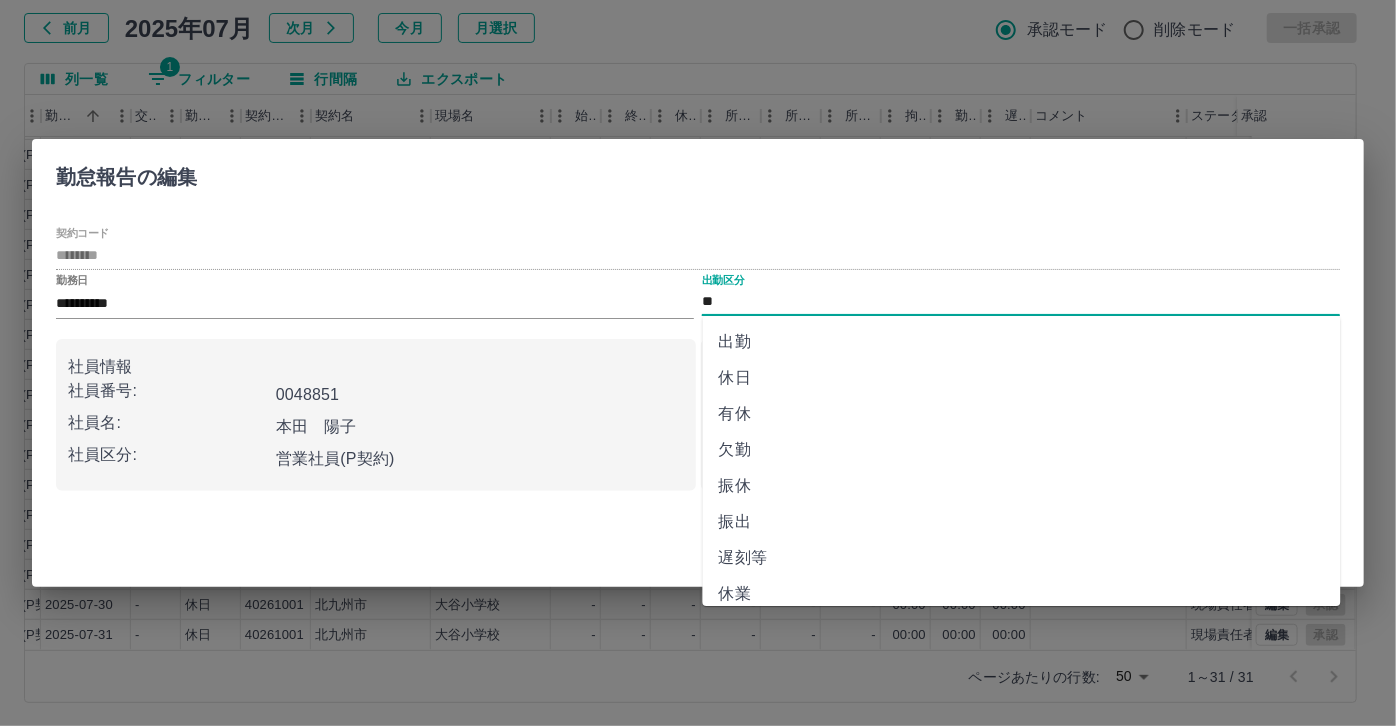 click on "**" at bounding box center (1021, 302) 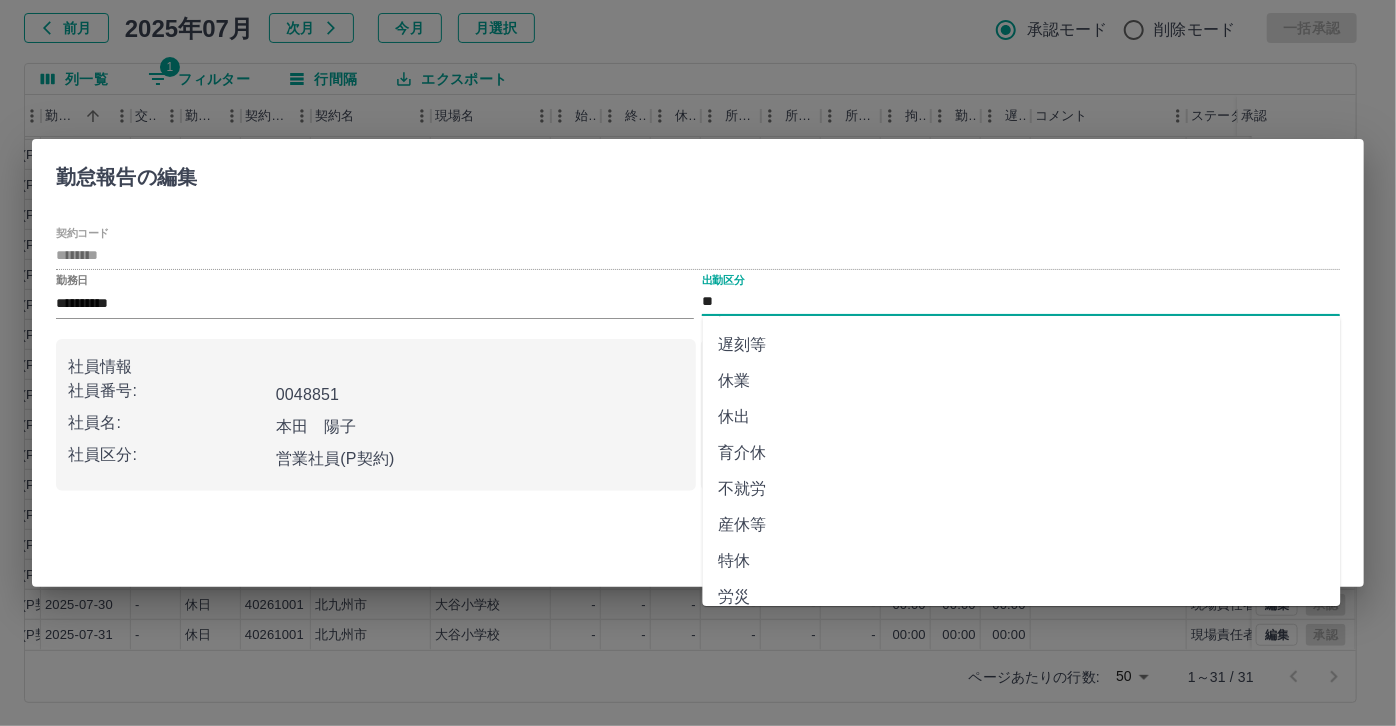 scroll, scrollTop: 181, scrollLeft: 0, axis: vertical 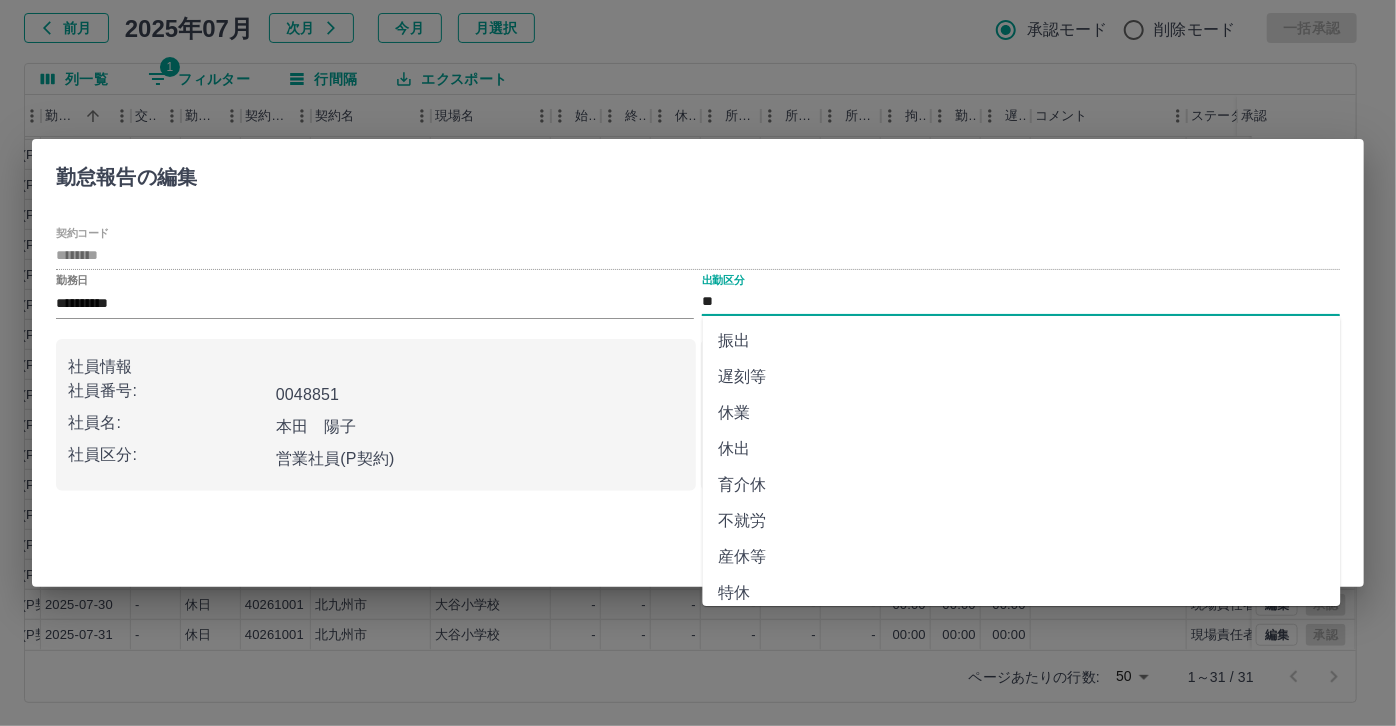 click on "休業" at bounding box center (1022, 413) 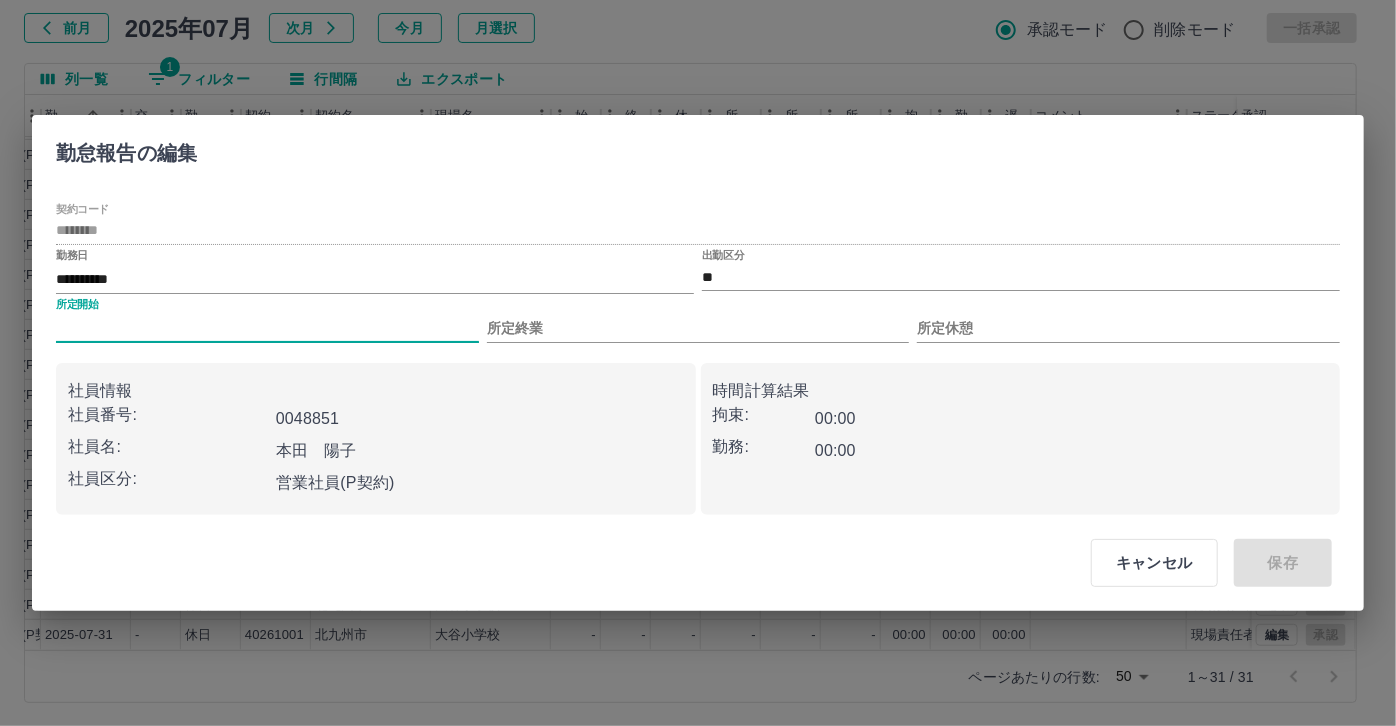 click on "所定開始" at bounding box center (267, 328) 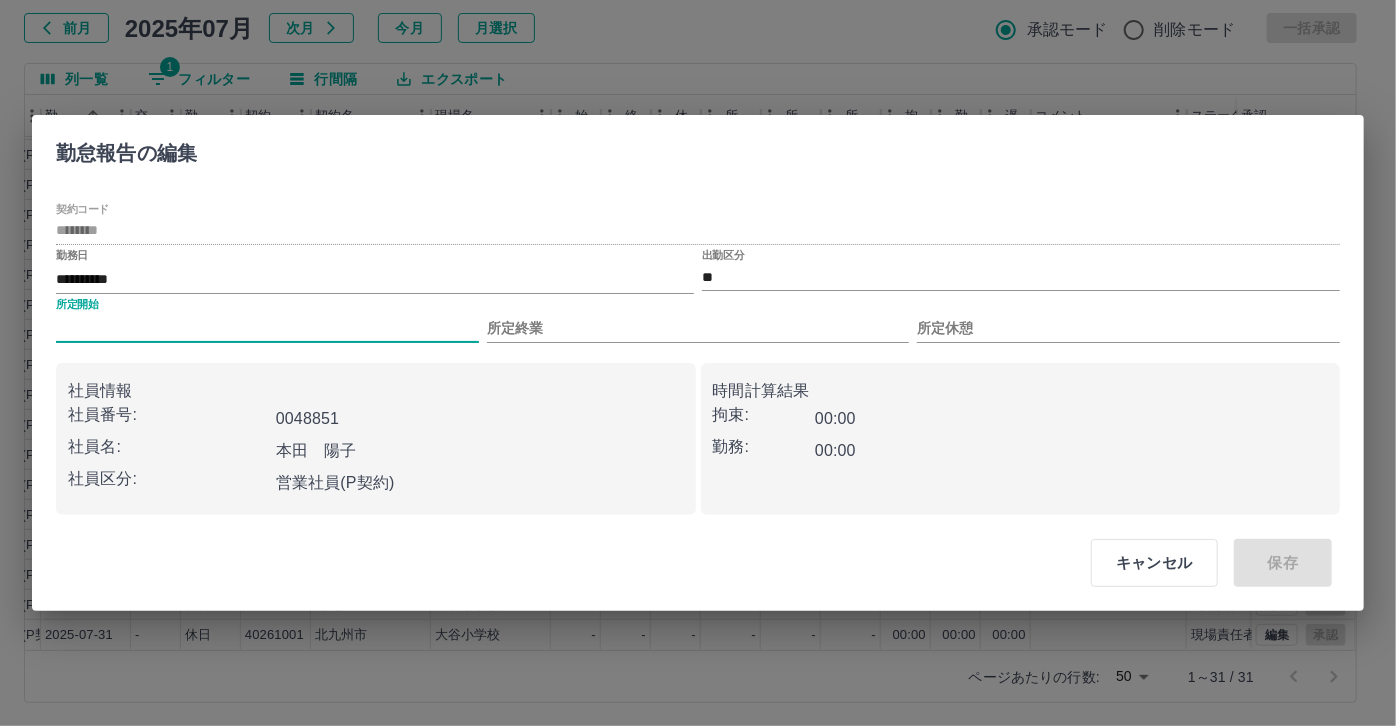 type on "***" 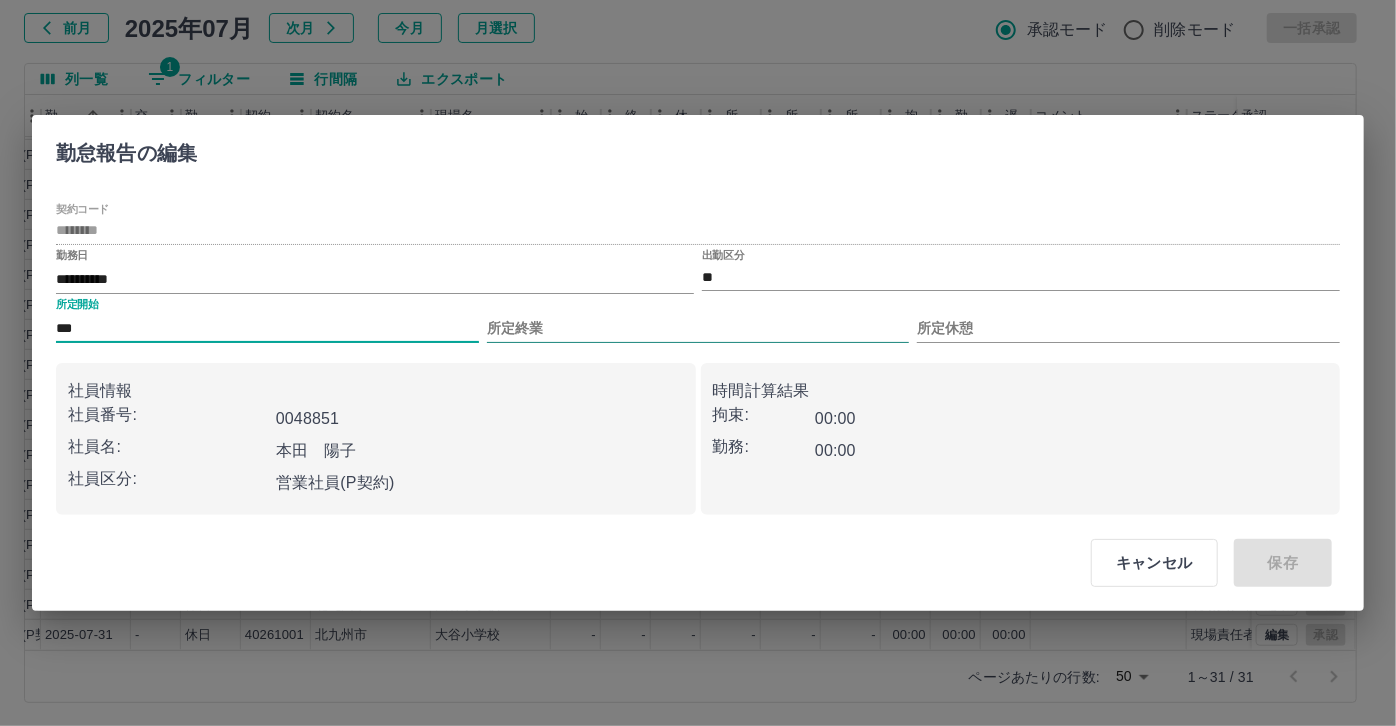 drag, startPoint x: 633, startPoint y: 319, endPoint x: 621, endPoint y: 328, distance: 15 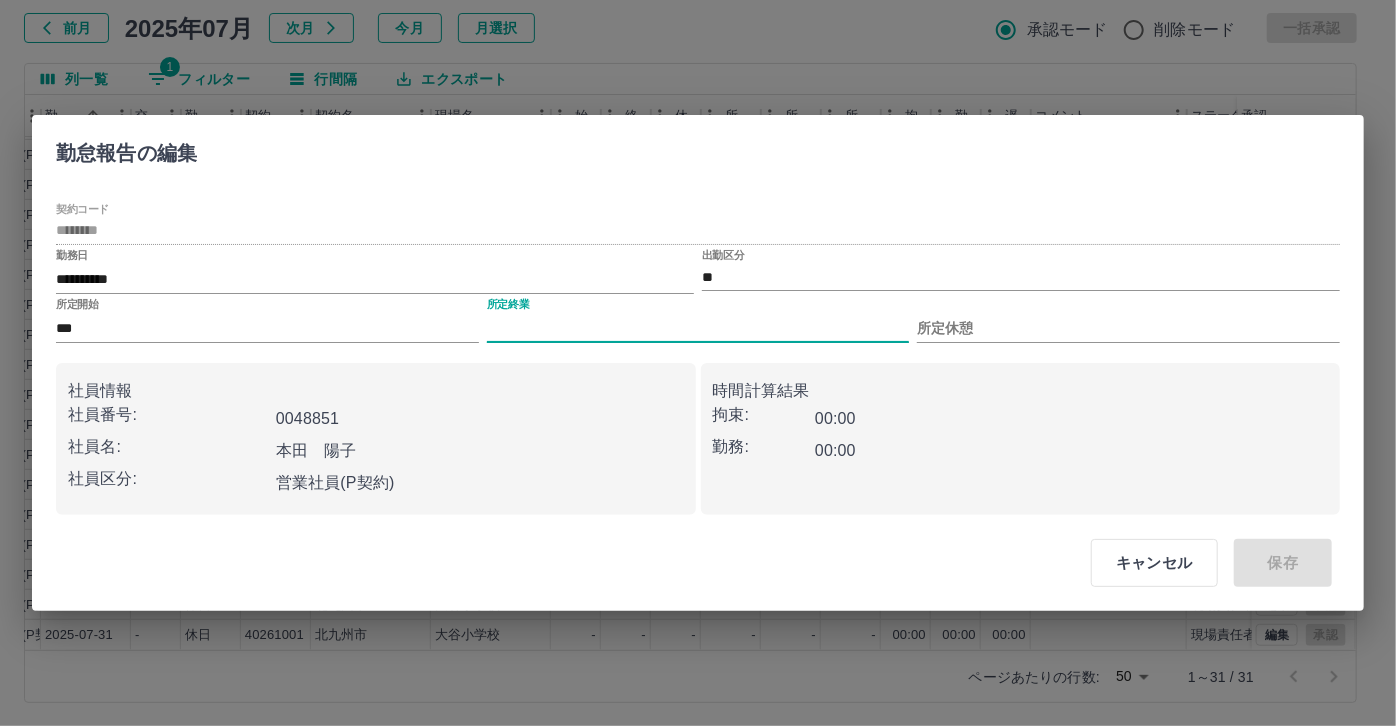 type on "****" 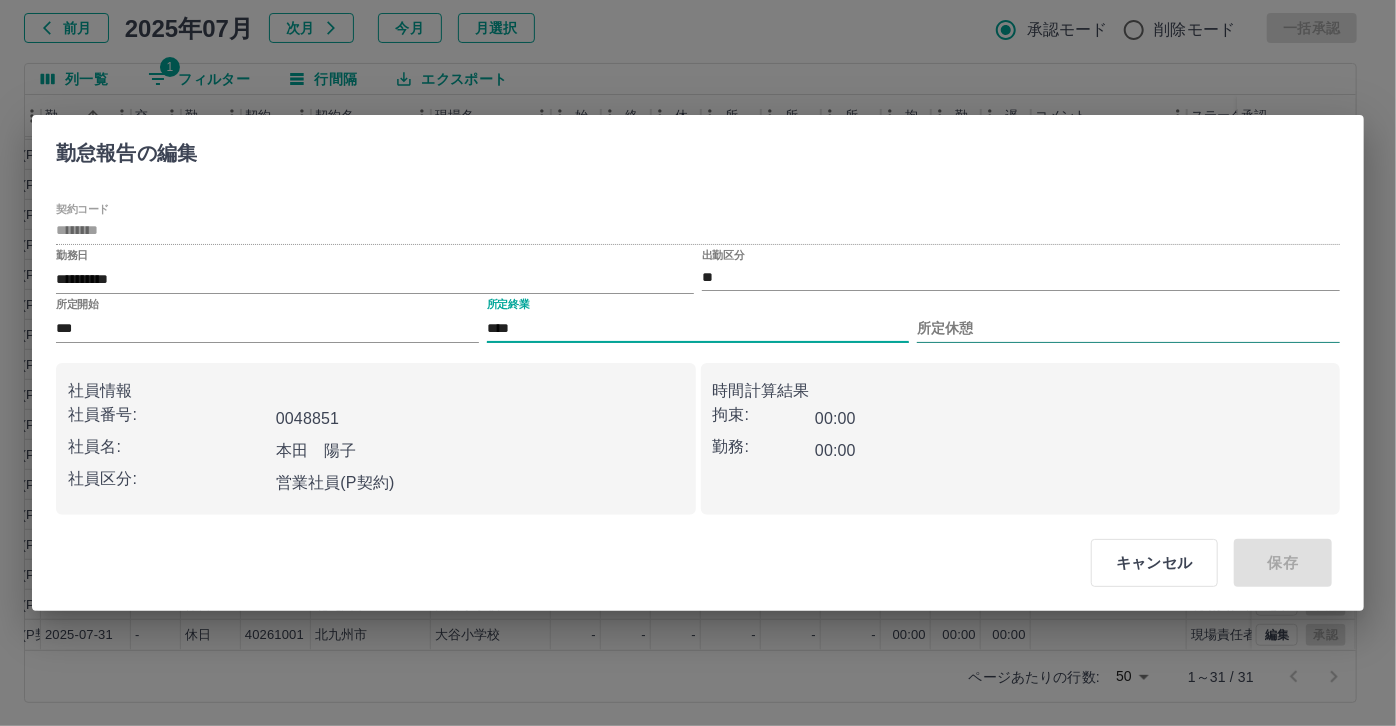 click on "所定休憩" at bounding box center (1128, 328) 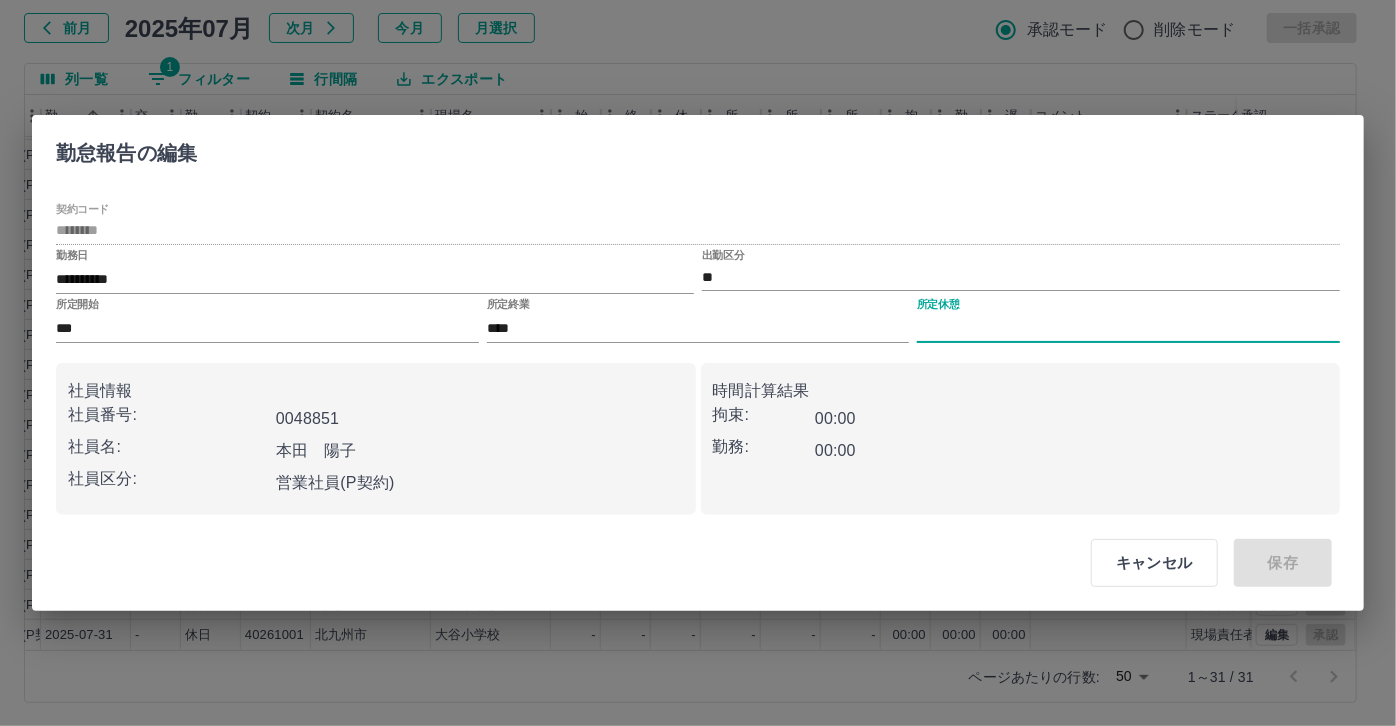 type on "****" 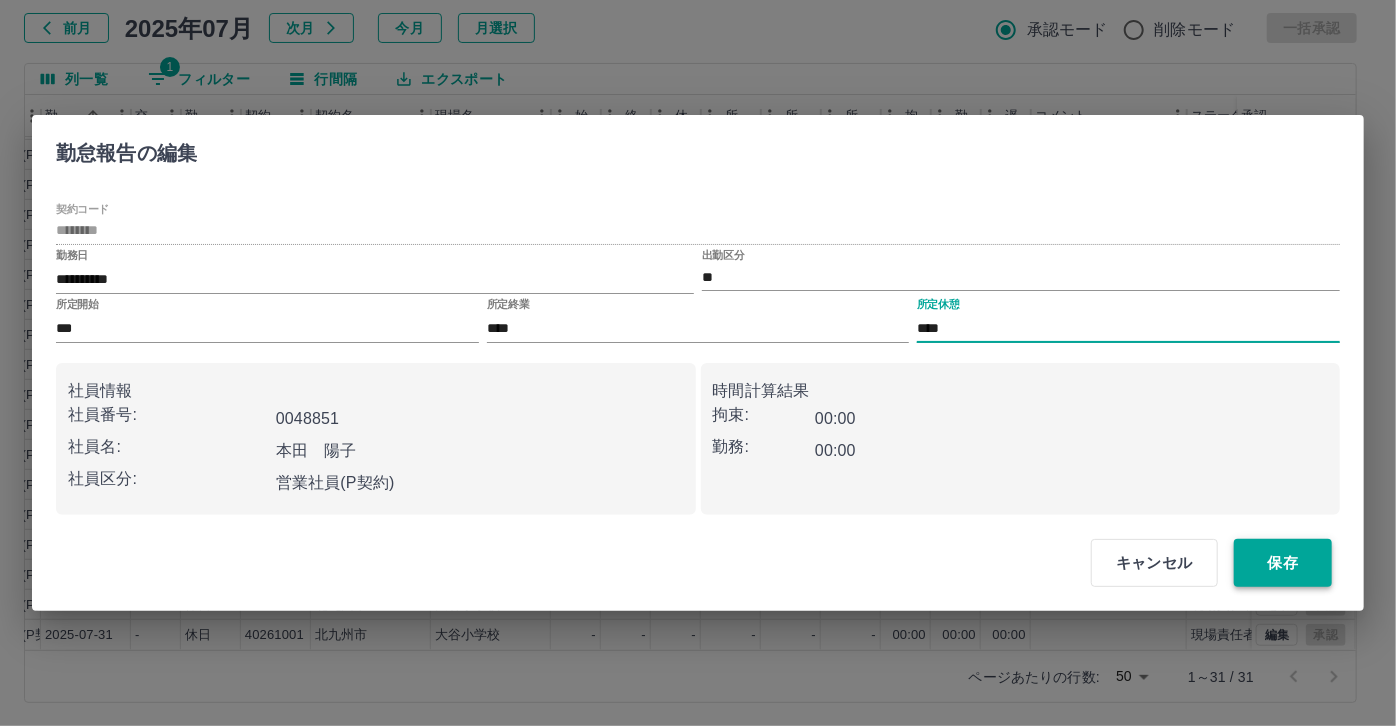click on "保存" at bounding box center [1283, 563] 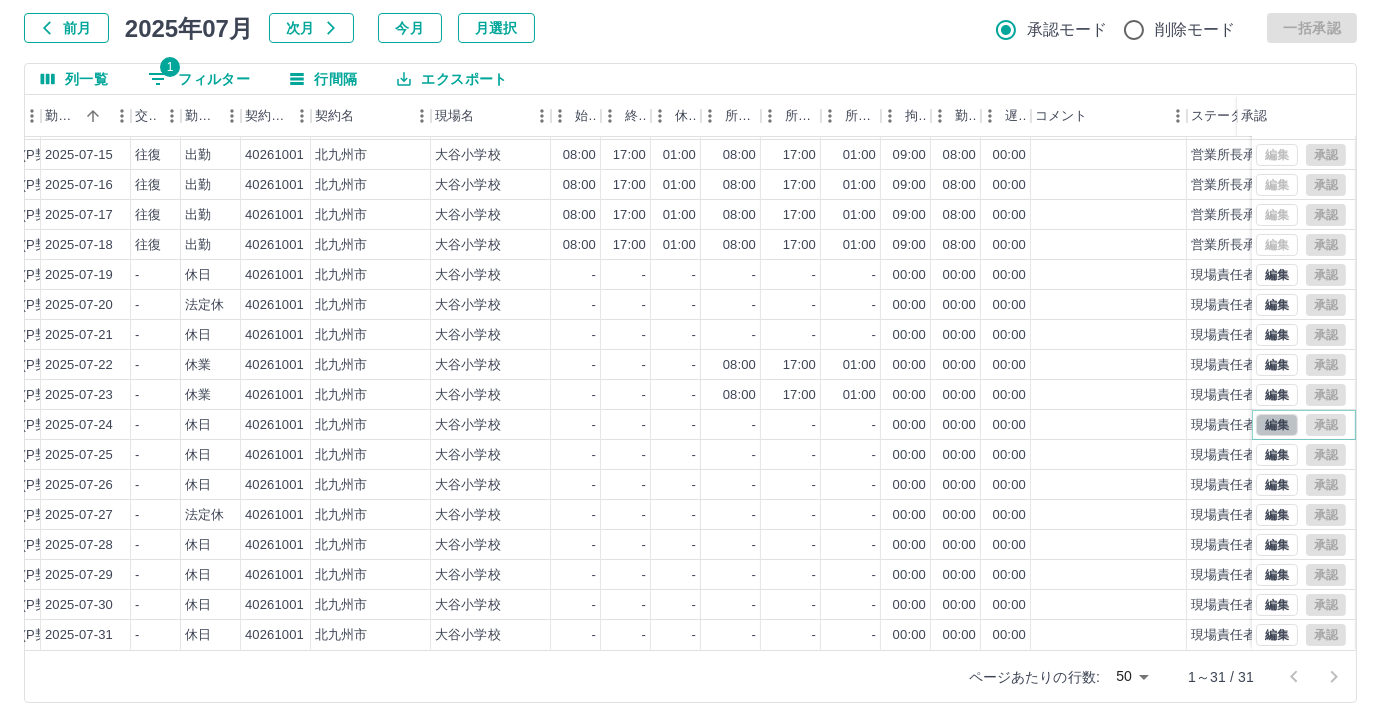 click on "編集" at bounding box center (1277, 425) 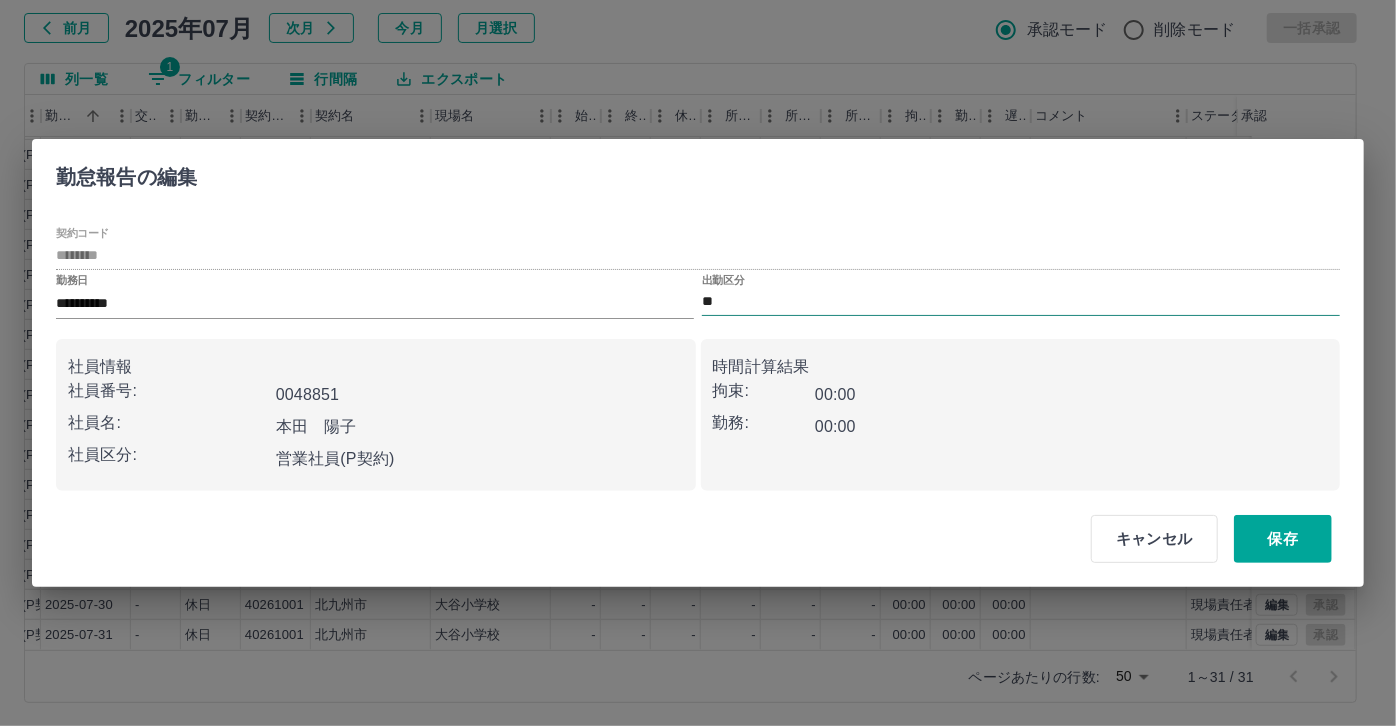 click on "**" at bounding box center (1021, 302) 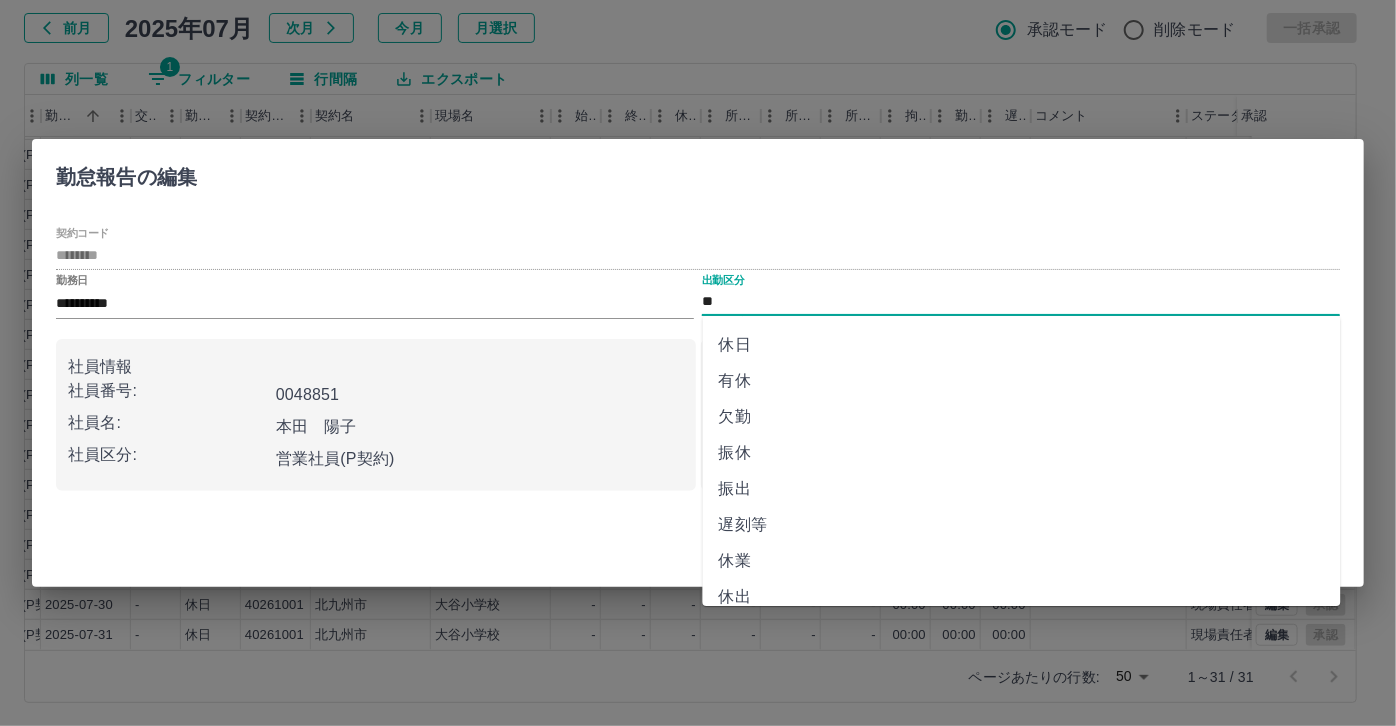 scroll, scrollTop: 90, scrollLeft: 0, axis: vertical 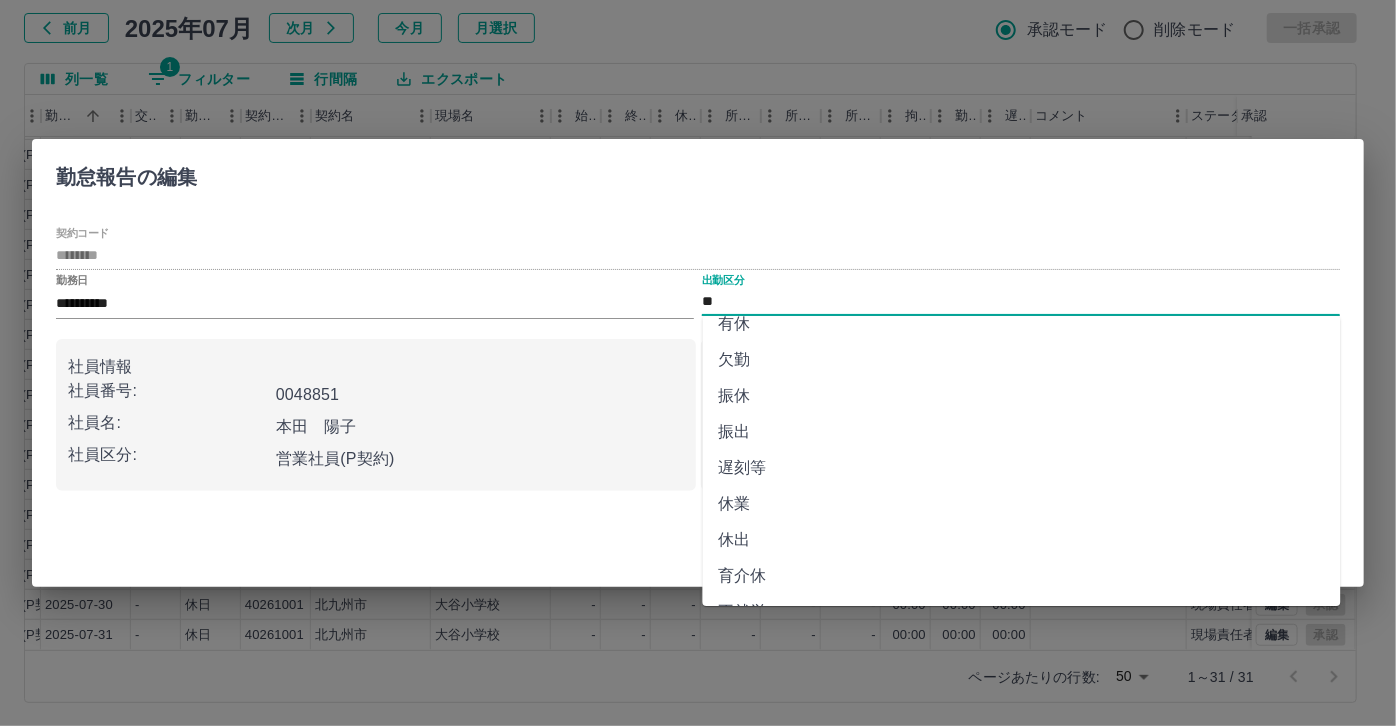 click on "休業" at bounding box center [1022, 504] 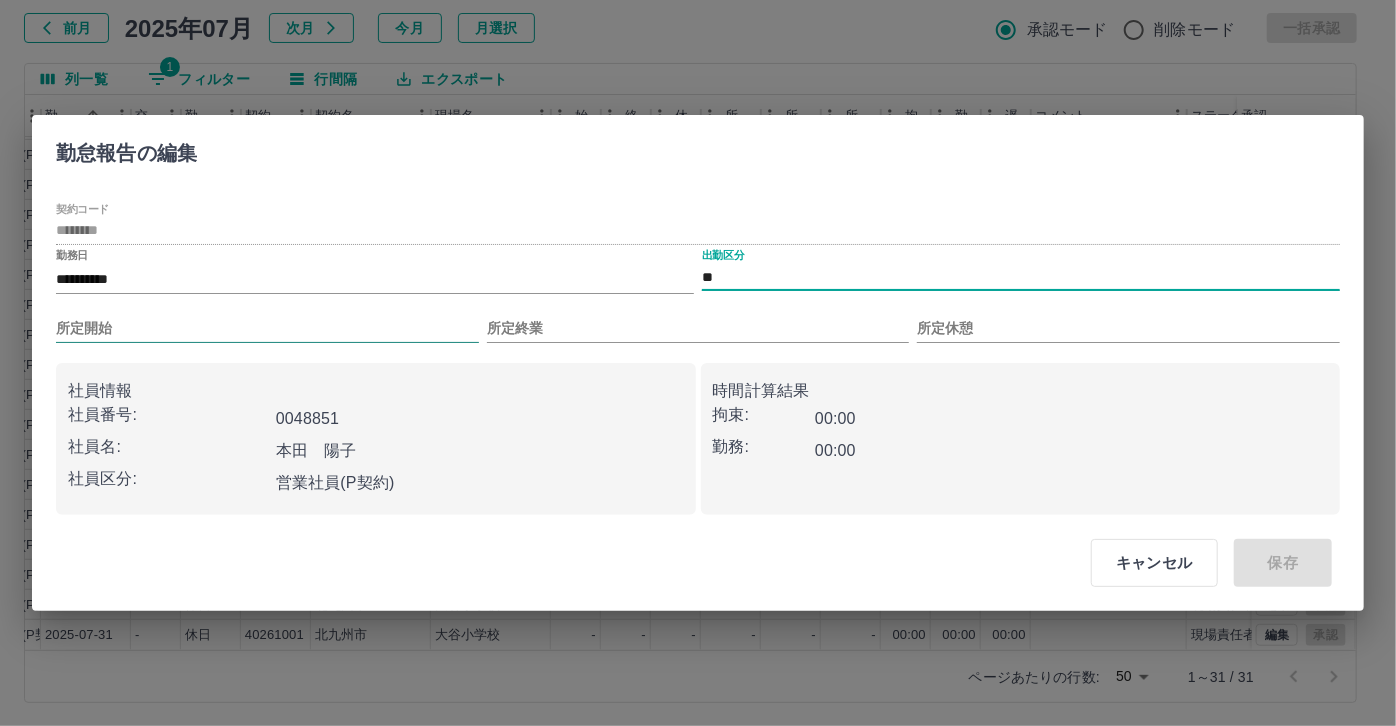 click on "所定開始" at bounding box center [267, 328] 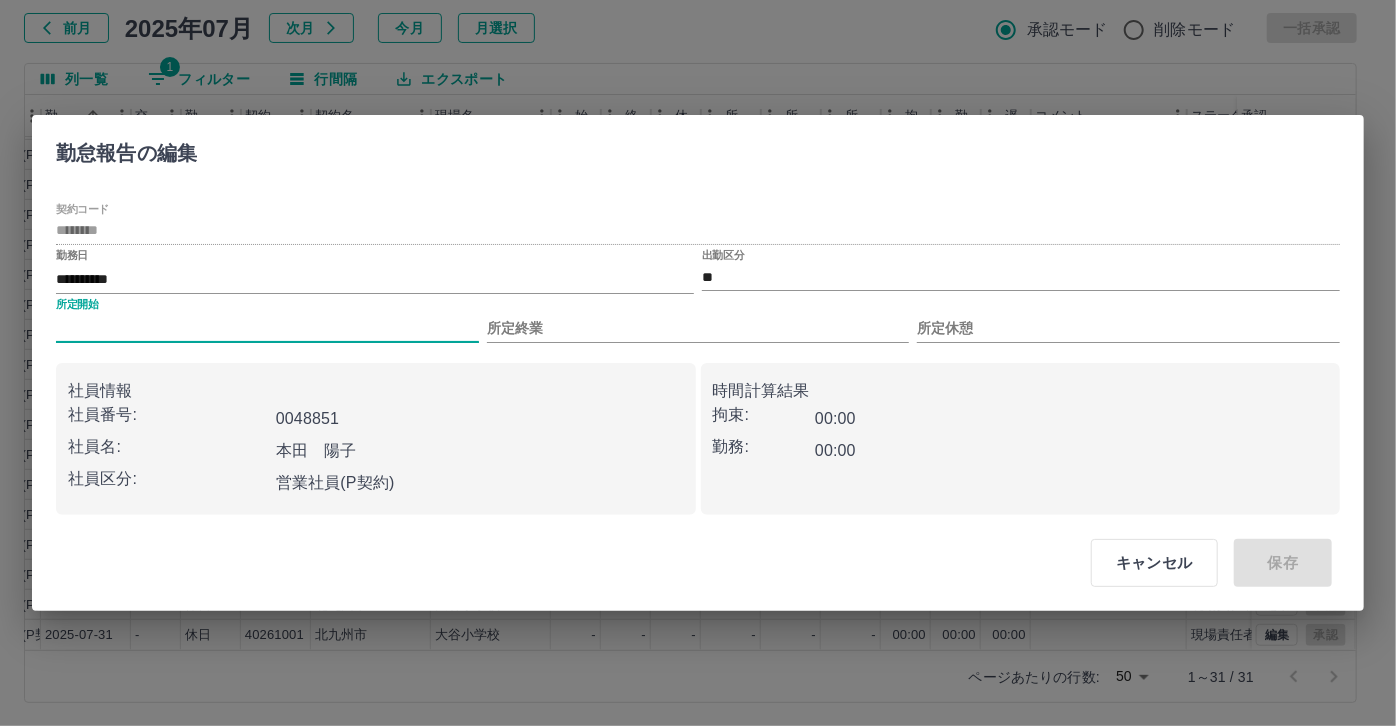 type on "***" 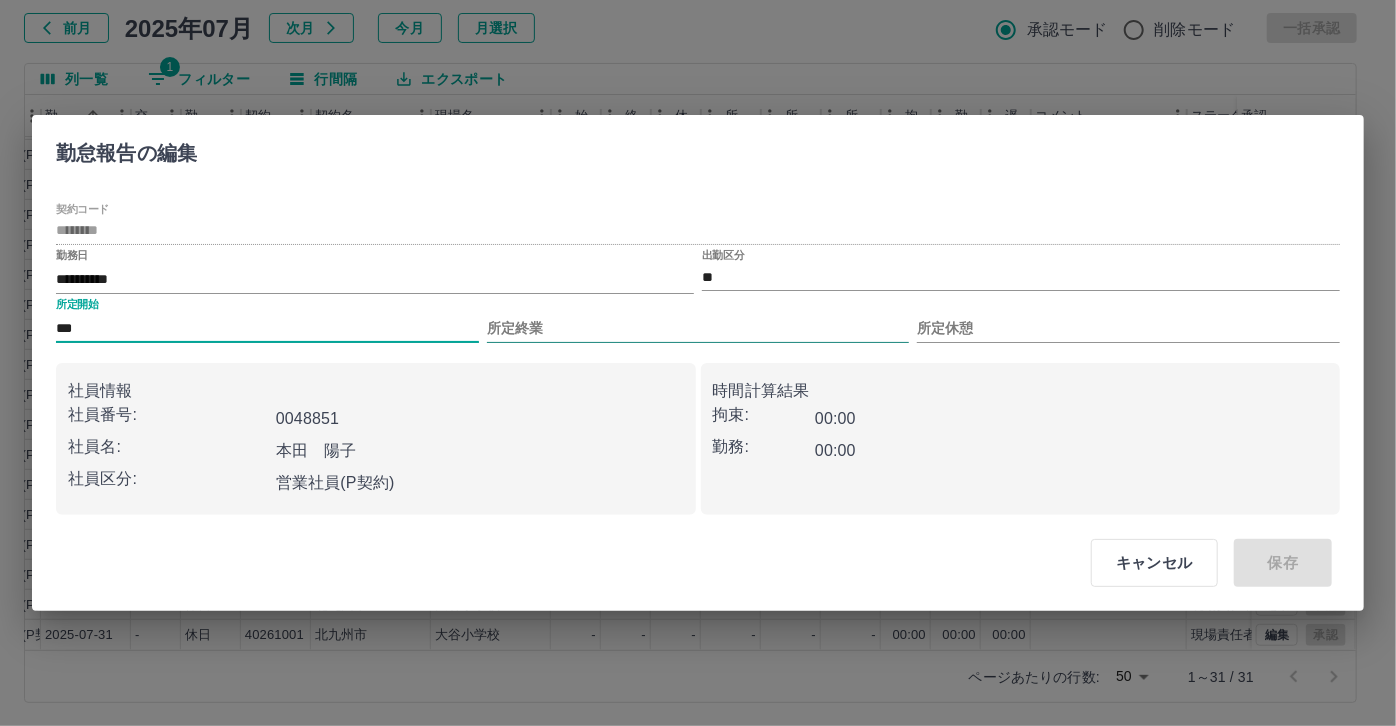 click on "所定終業" at bounding box center (698, 328) 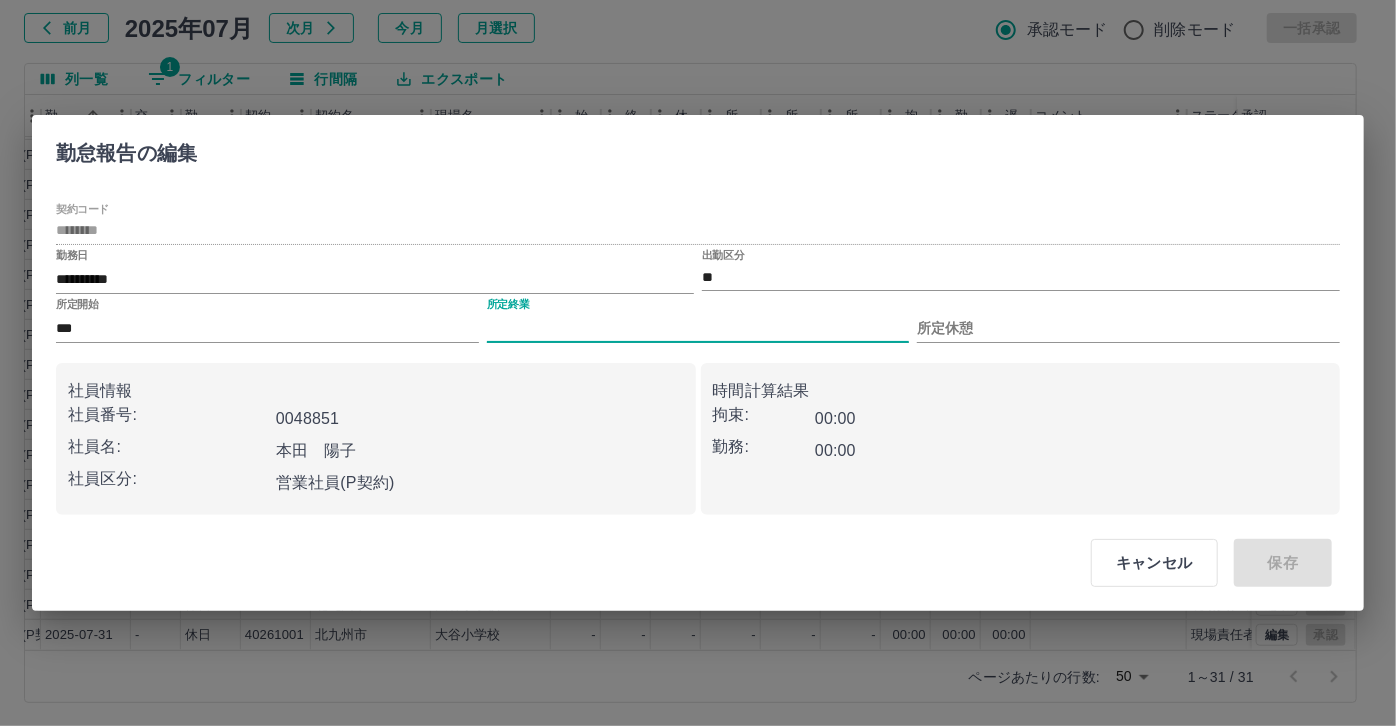 type on "****" 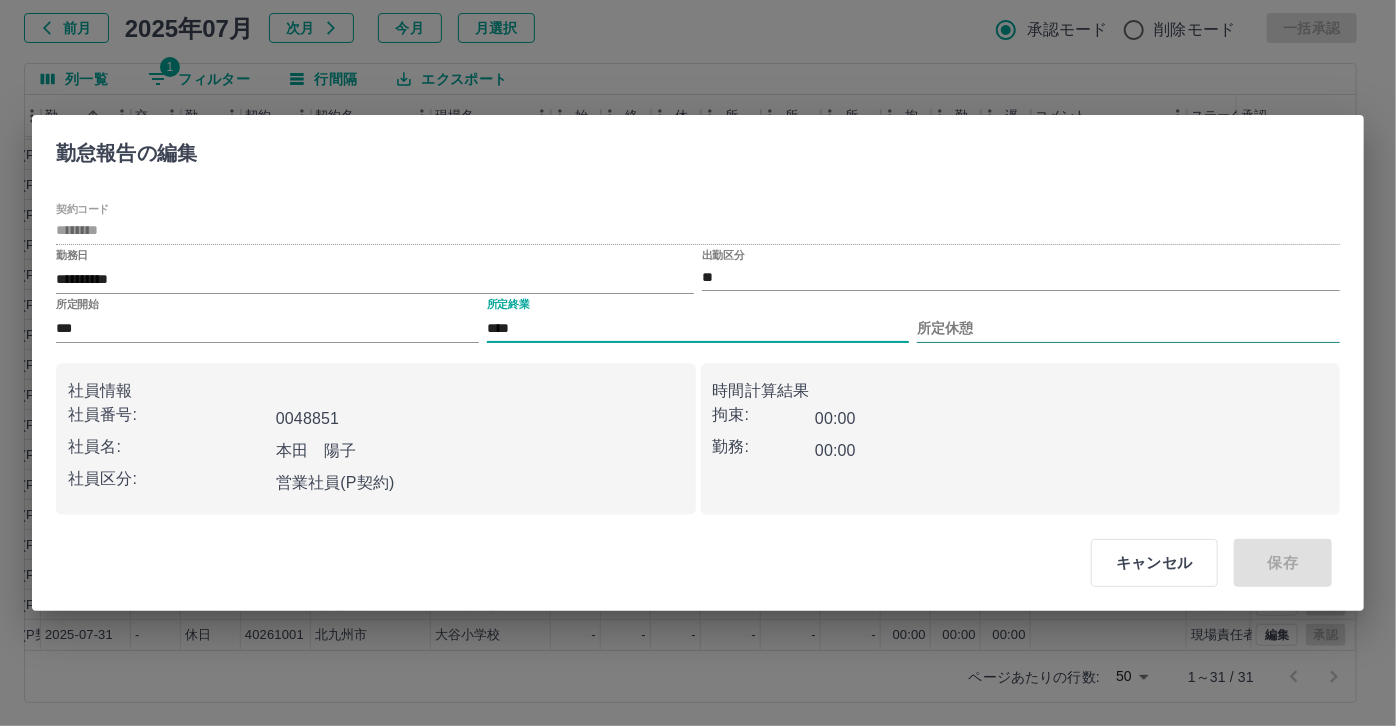 click on "所定休憩" at bounding box center (1128, 328) 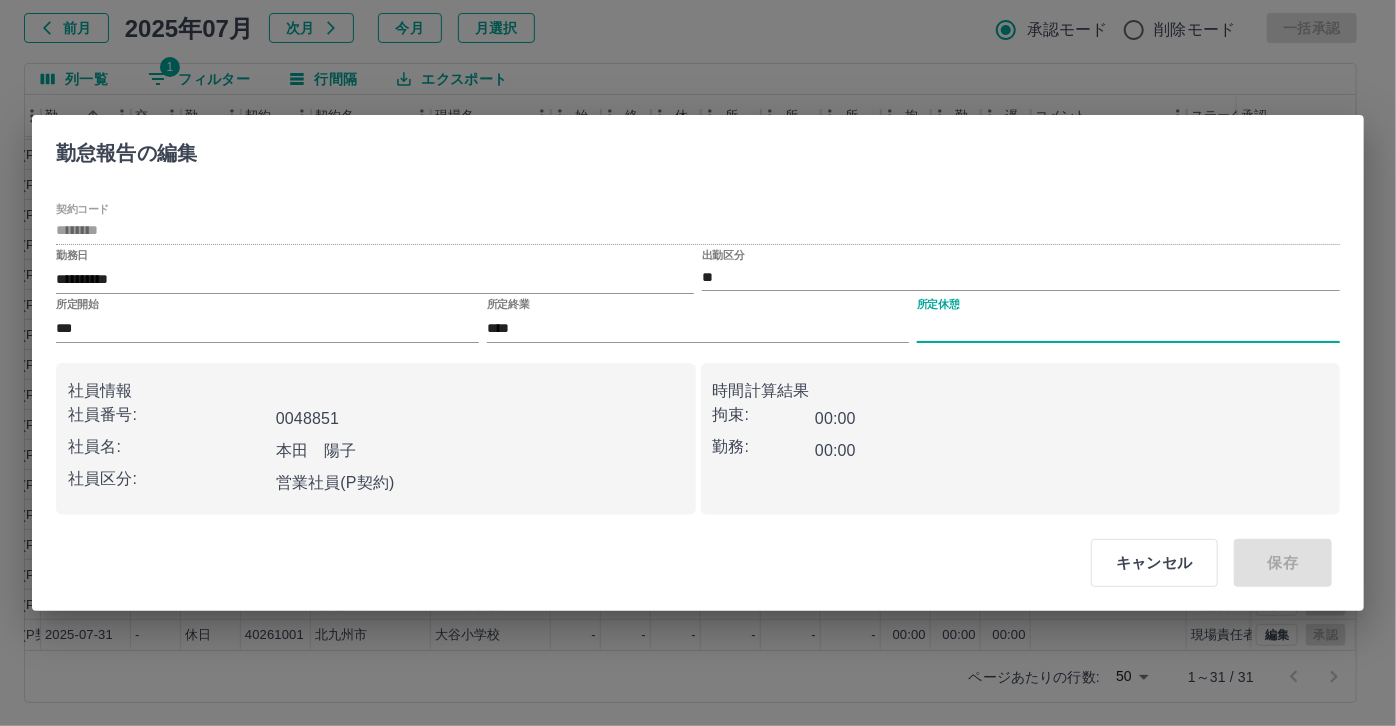 type on "****" 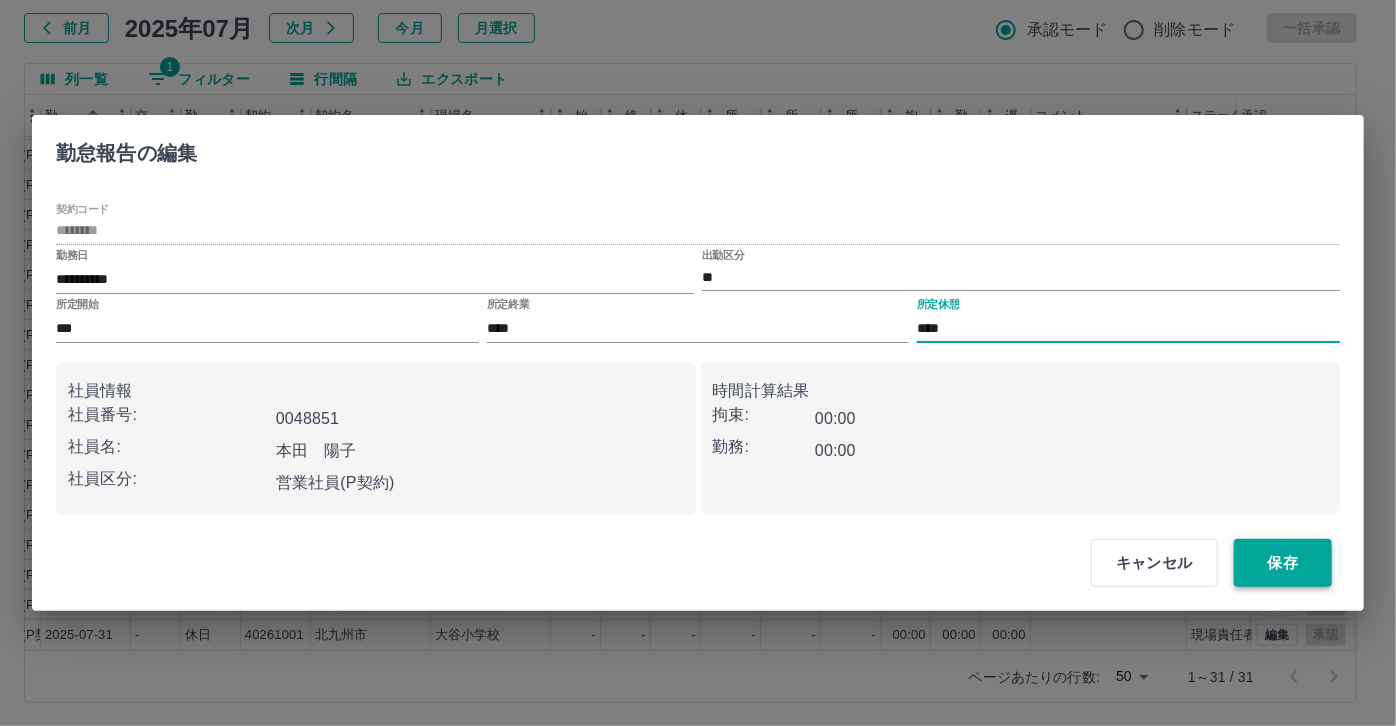 click on "保存" at bounding box center (1283, 563) 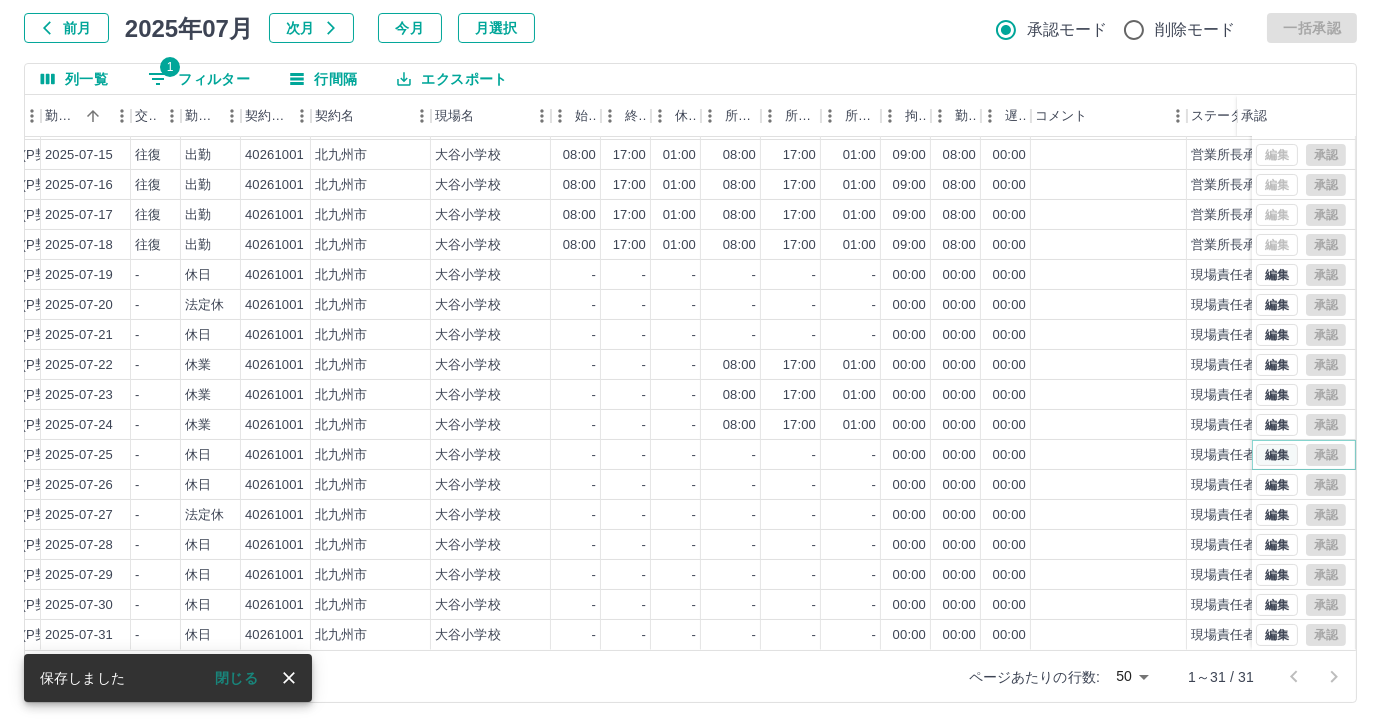 click on "編集" at bounding box center (1277, 455) 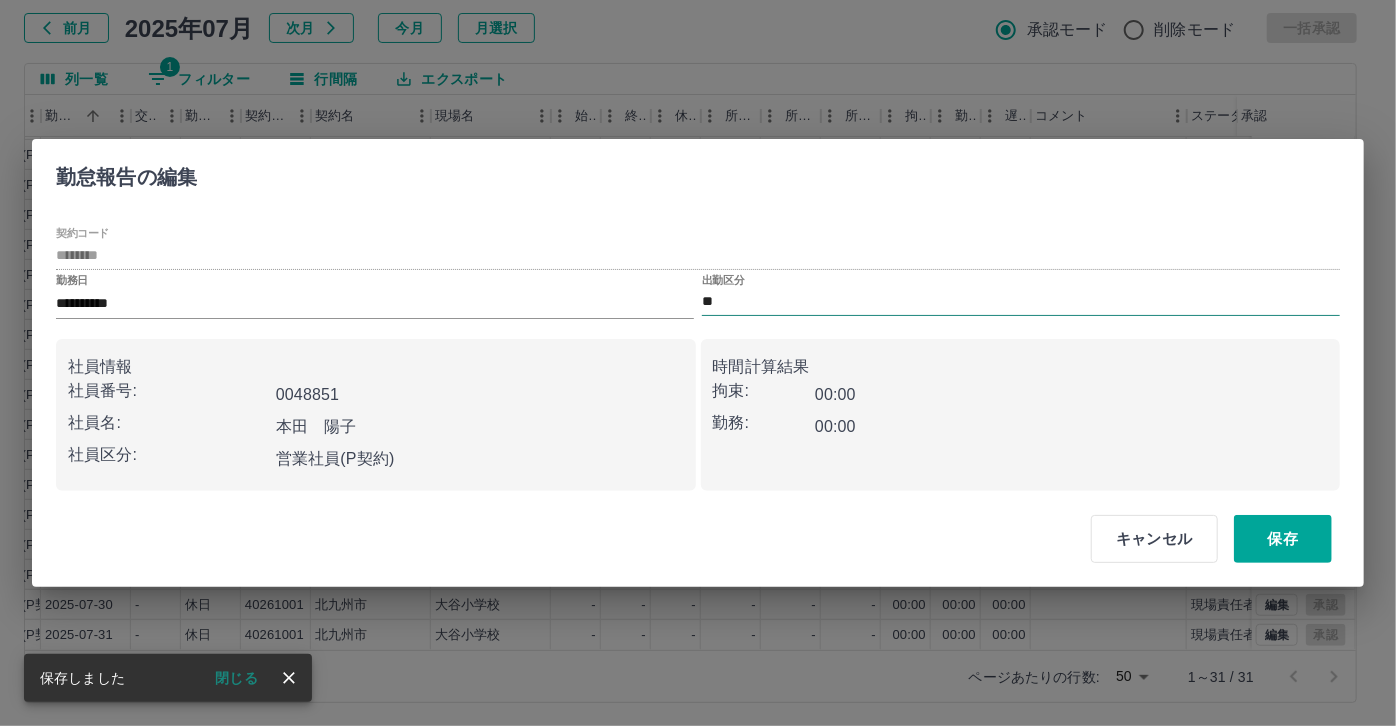 click on "**" at bounding box center (1021, 302) 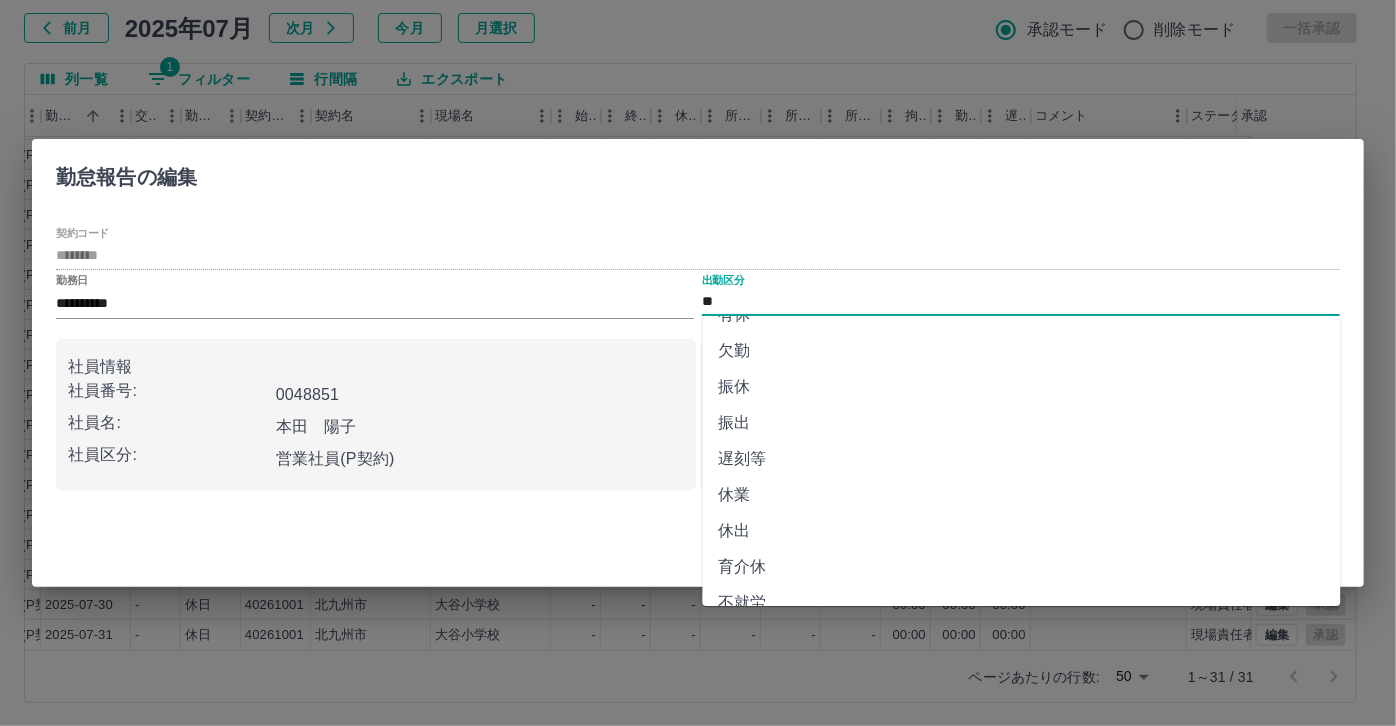 scroll, scrollTop: 181, scrollLeft: 0, axis: vertical 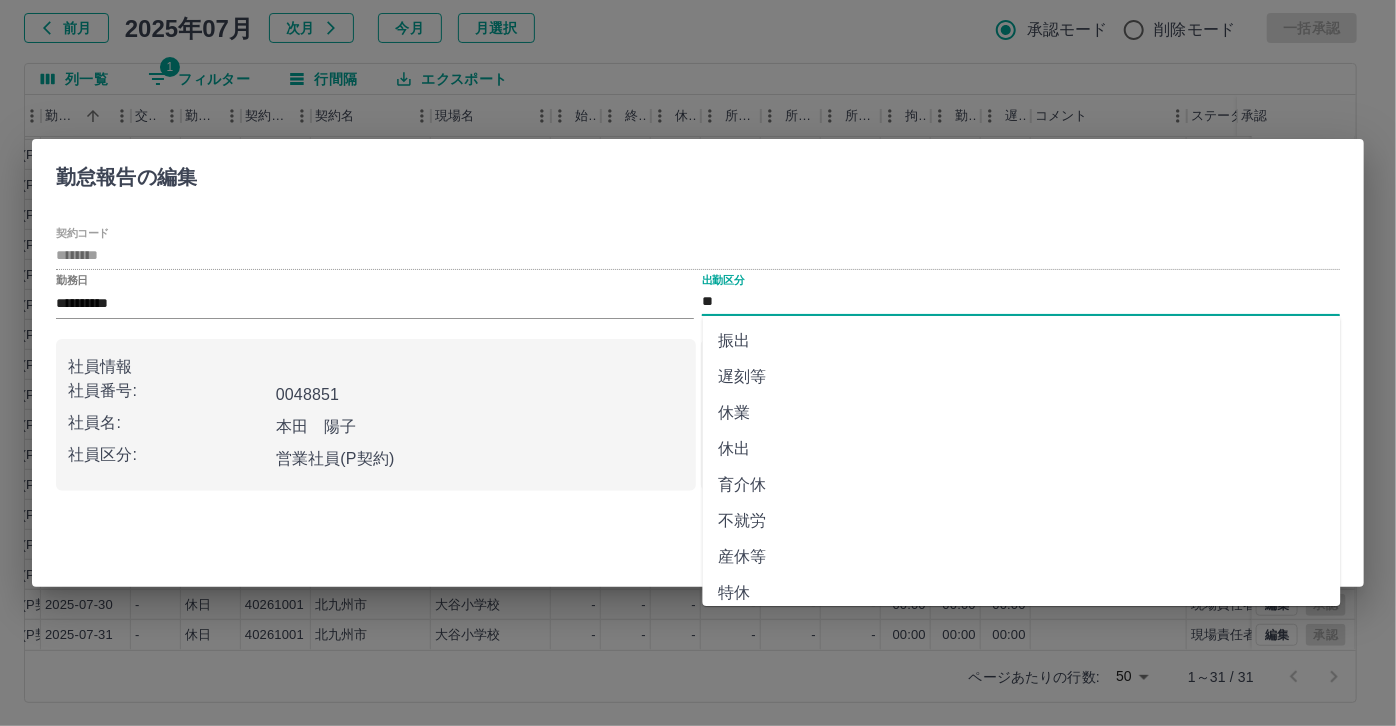 click on "休業" at bounding box center (1022, 413) 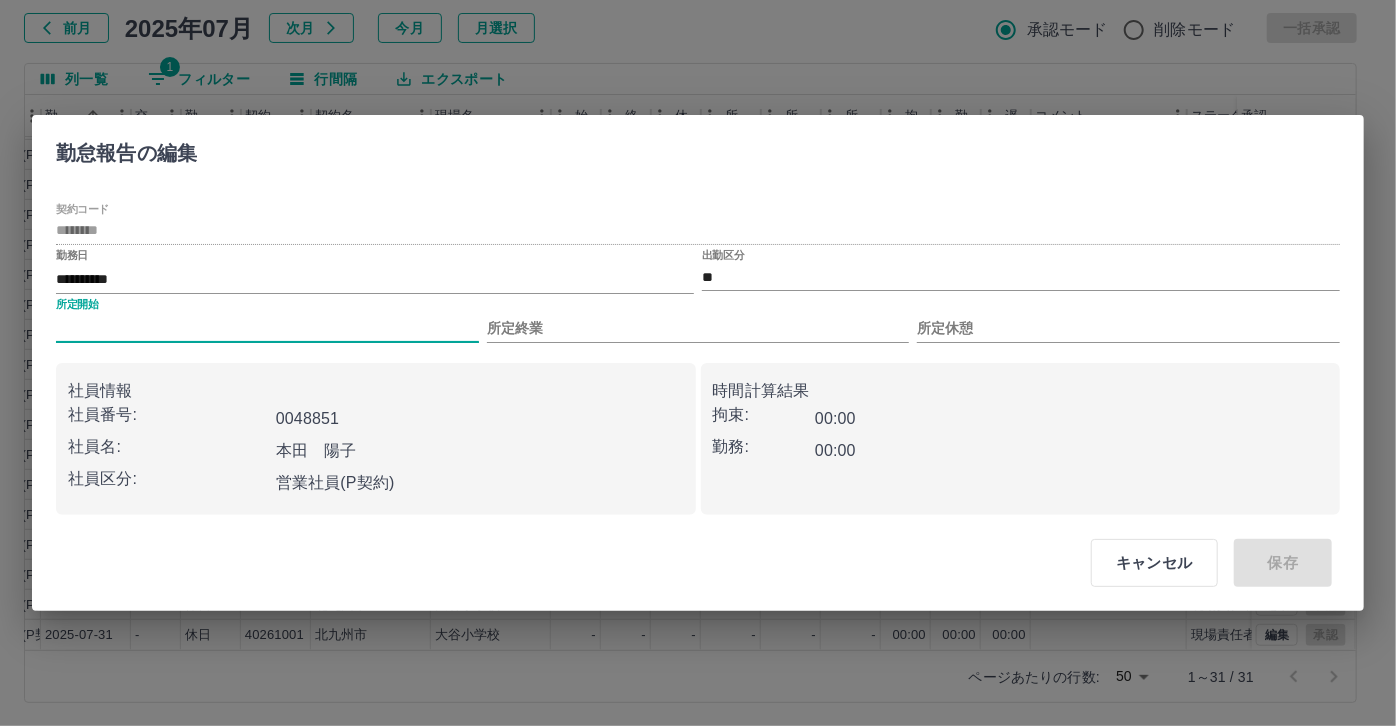 drag, startPoint x: 236, startPoint y: 327, endPoint x: 213, endPoint y: 343, distance: 28.01785 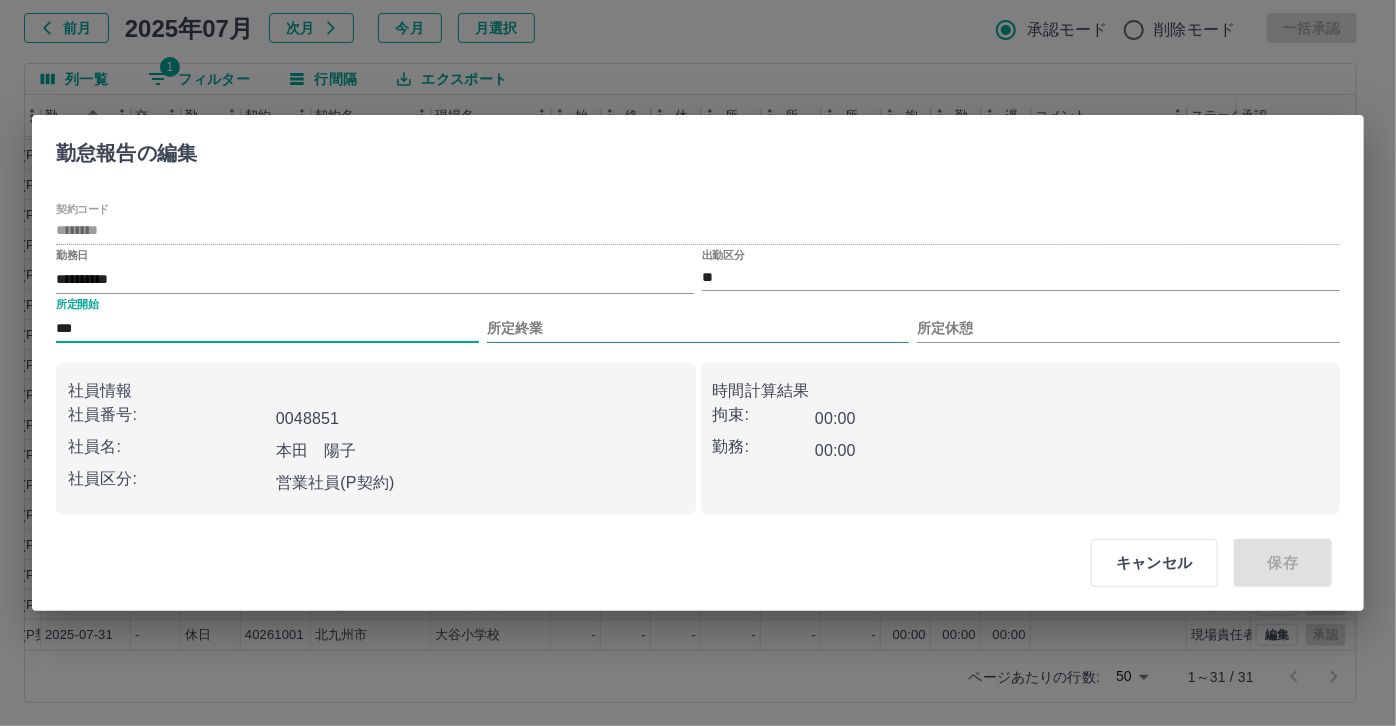 click on "所定終業" at bounding box center (698, 328) 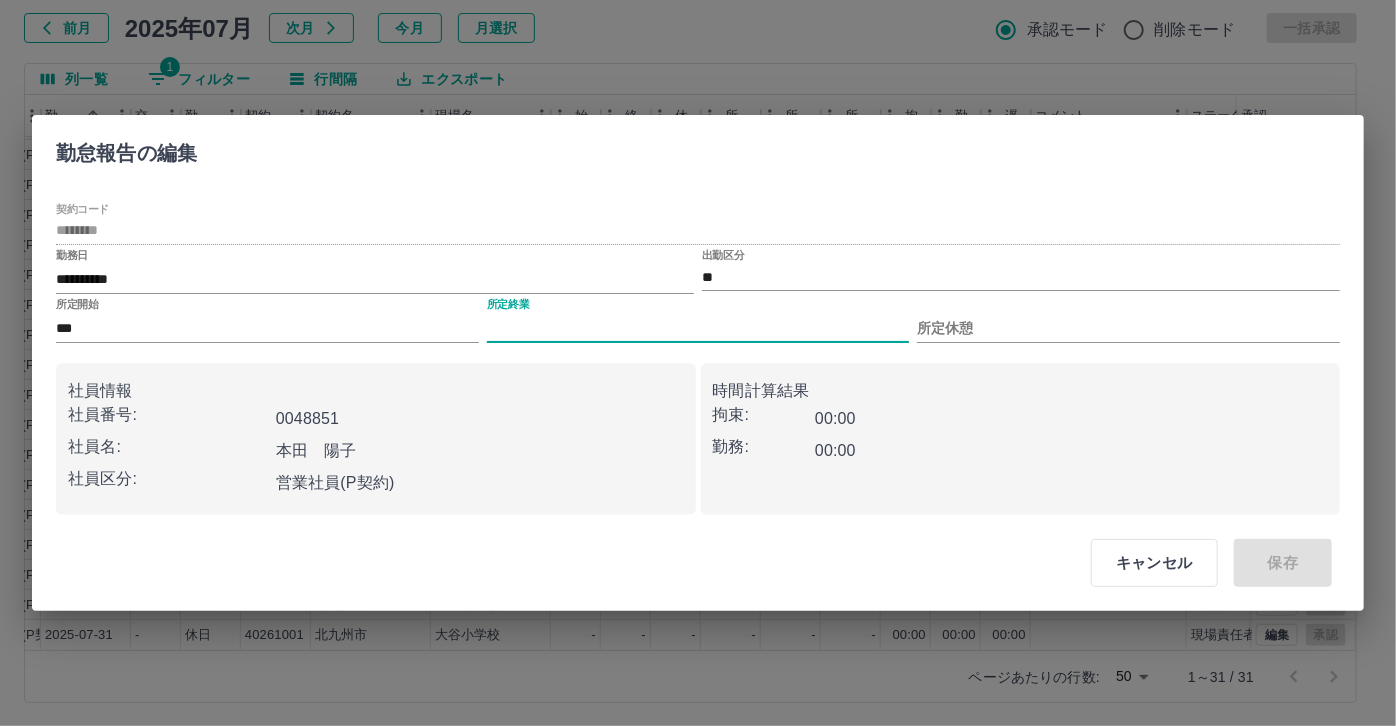 type on "****" 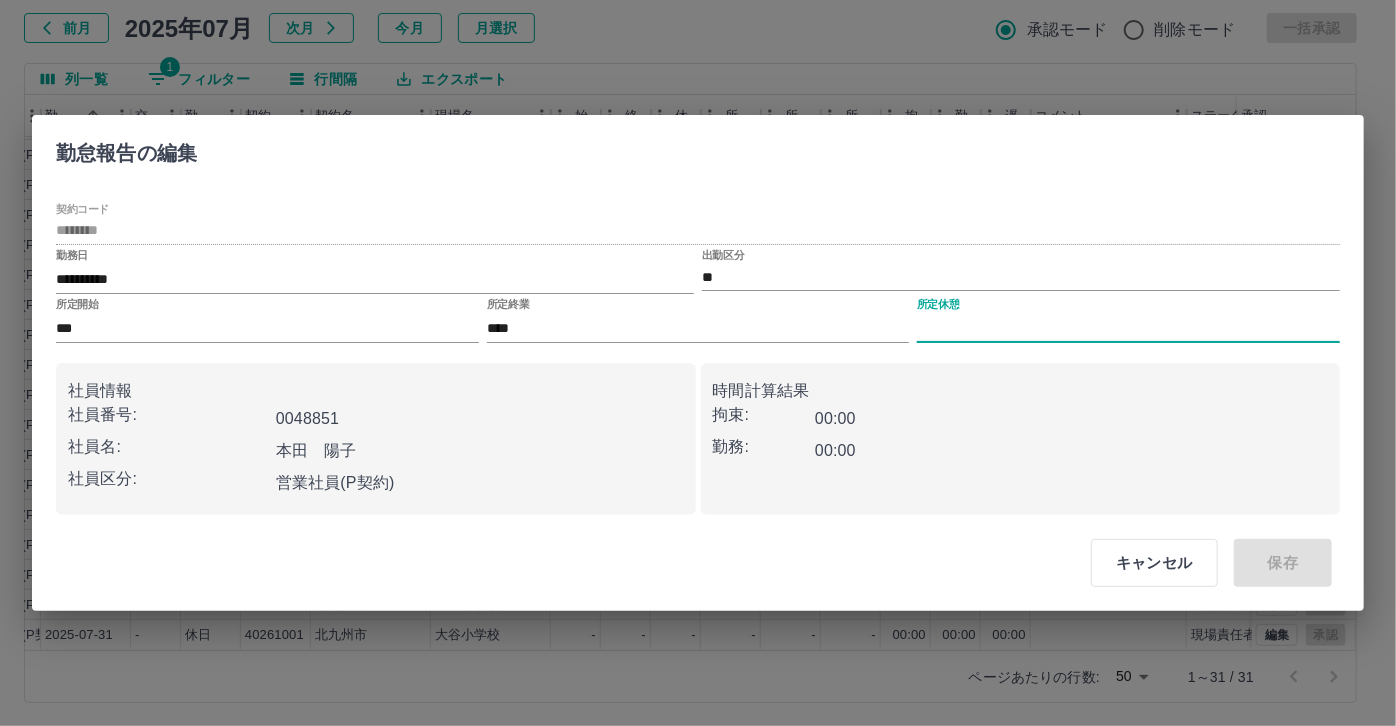 drag, startPoint x: 951, startPoint y: 327, endPoint x: 975, endPoint y: 351, distance: 33.941124 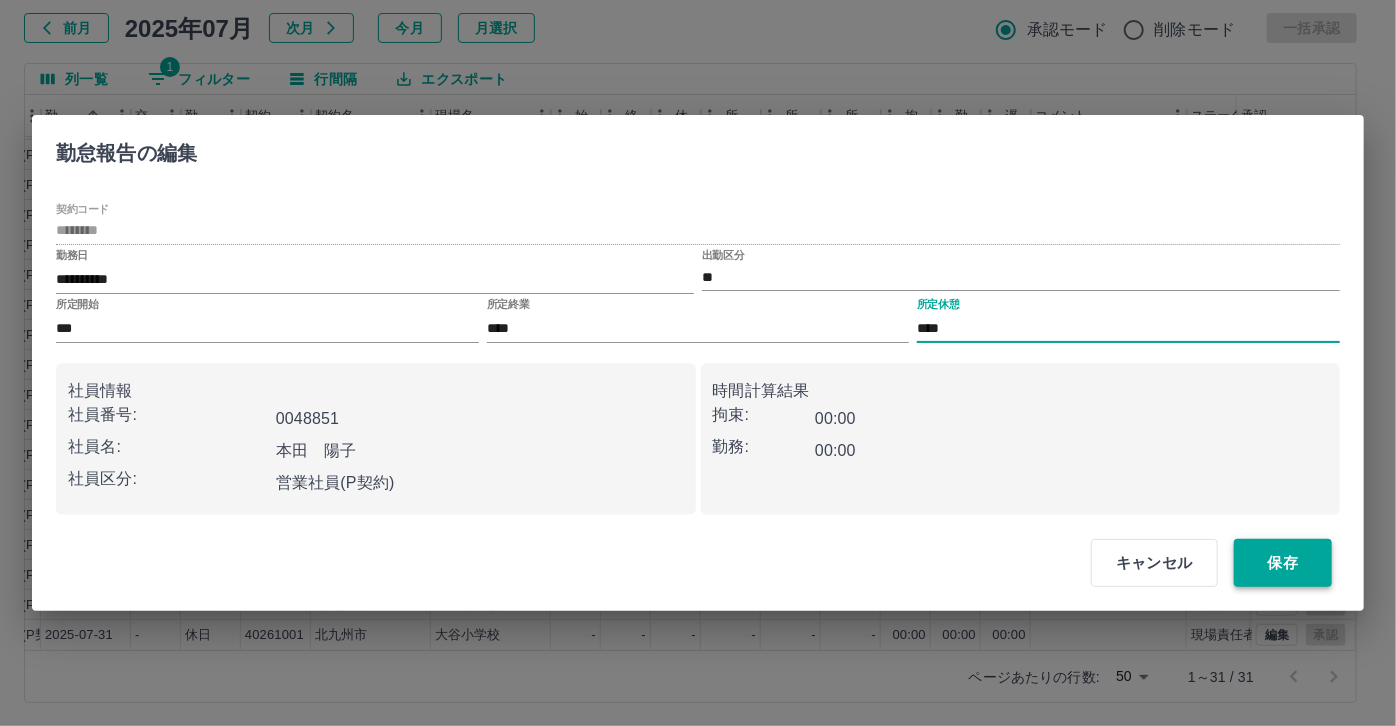click on "保存" at bounding box center (1283, 563) 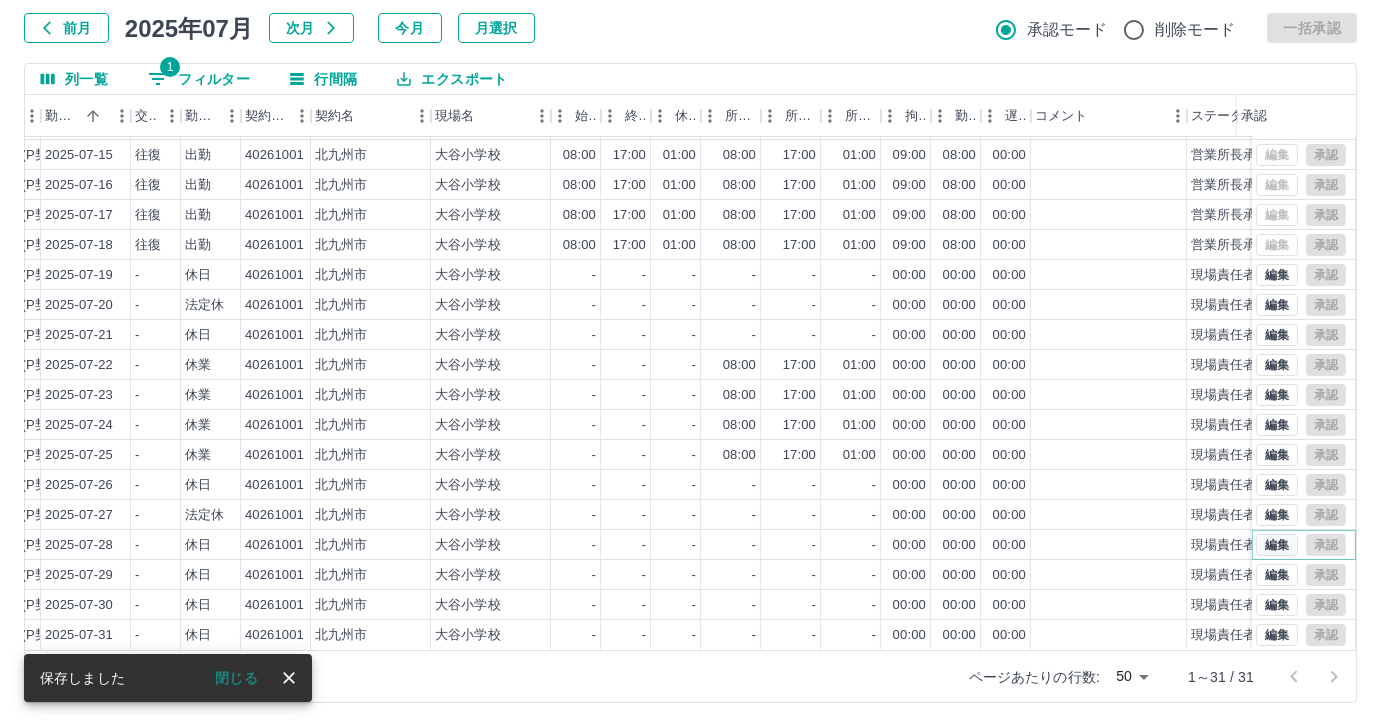 click on "編集" at bounding box center [1277, 545] 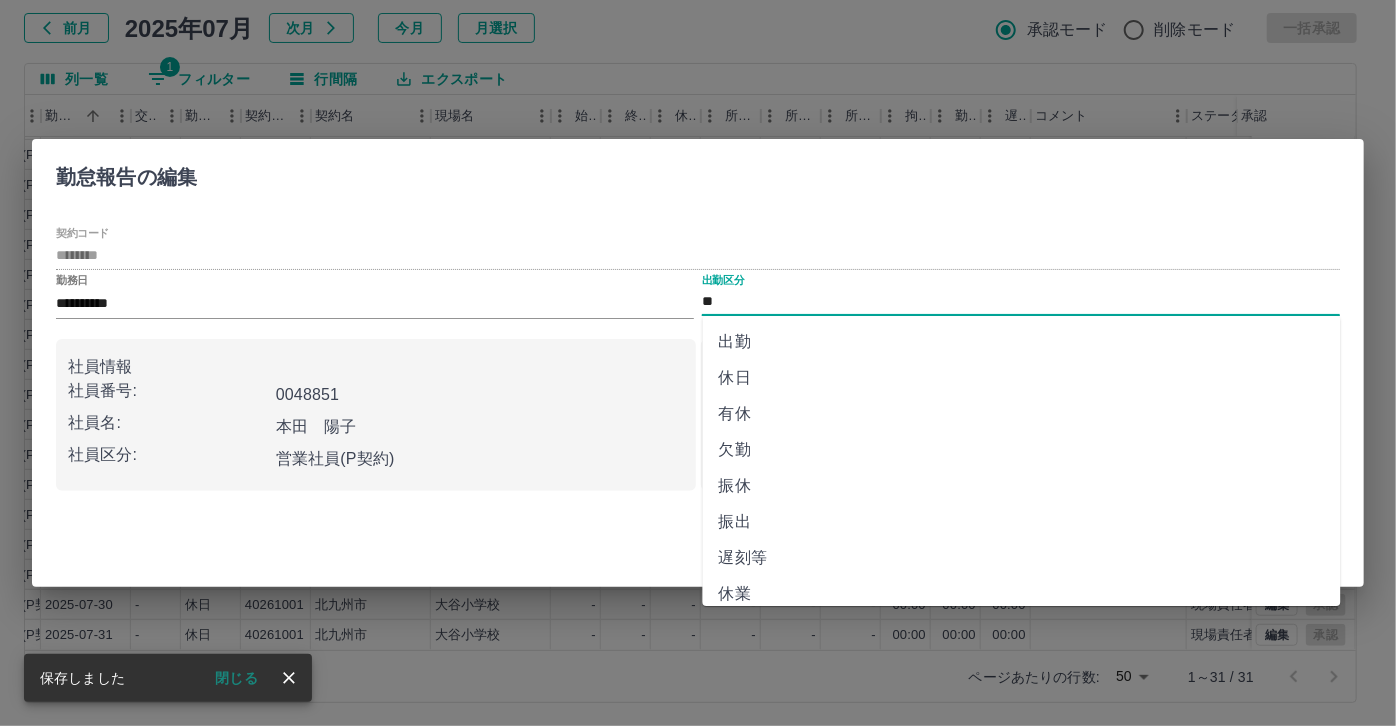 click on "**" at bounding box center [1021, 302] 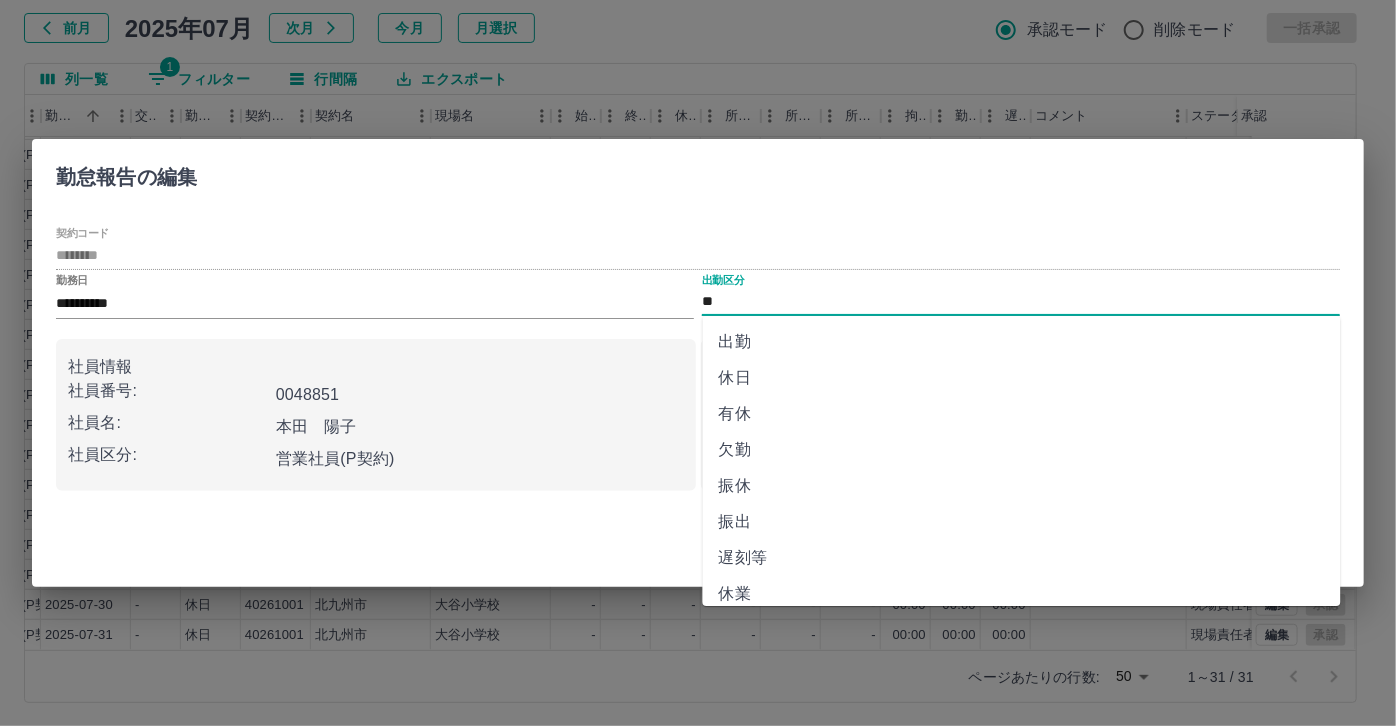 scroll, scrollTop: 181, scrollLeft: 0, axis: vertical 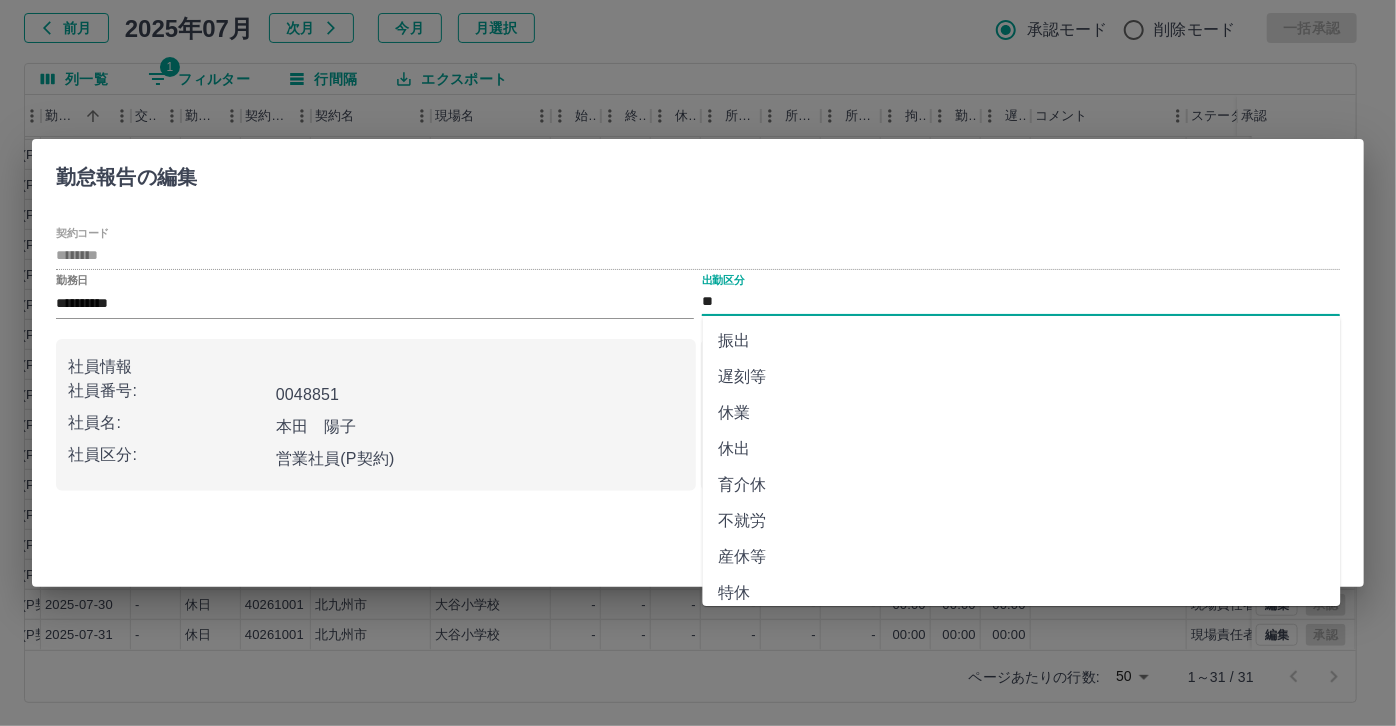 click on "休業" at bounding box center (1022, 413) 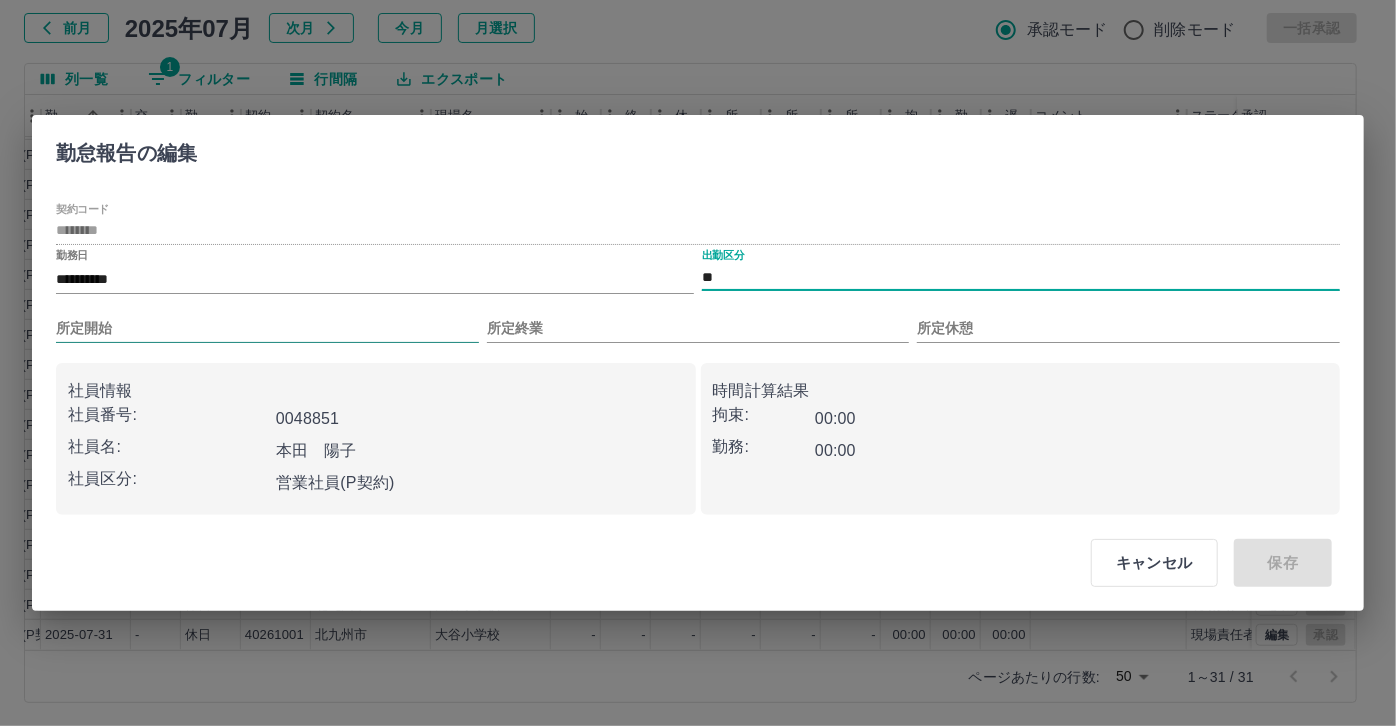 click on "所定開始" at bounding box center [267, 328] 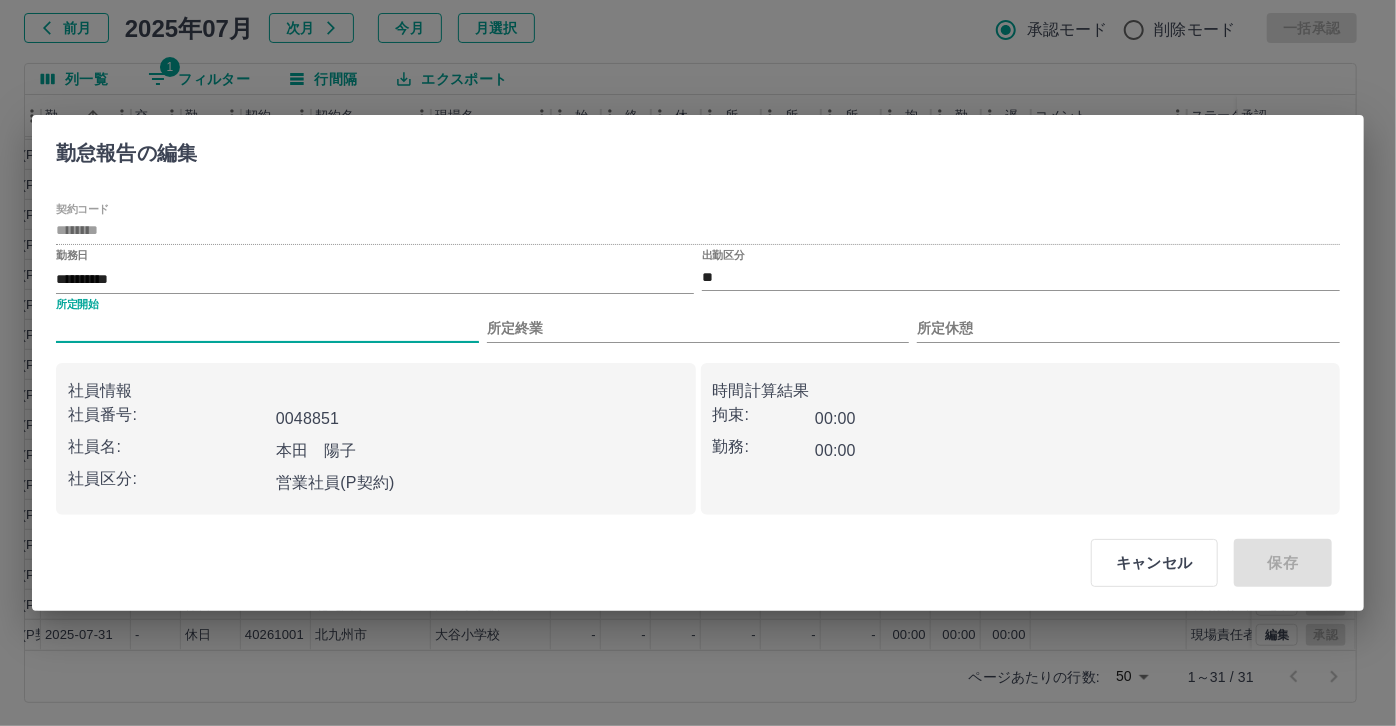 type on "***" 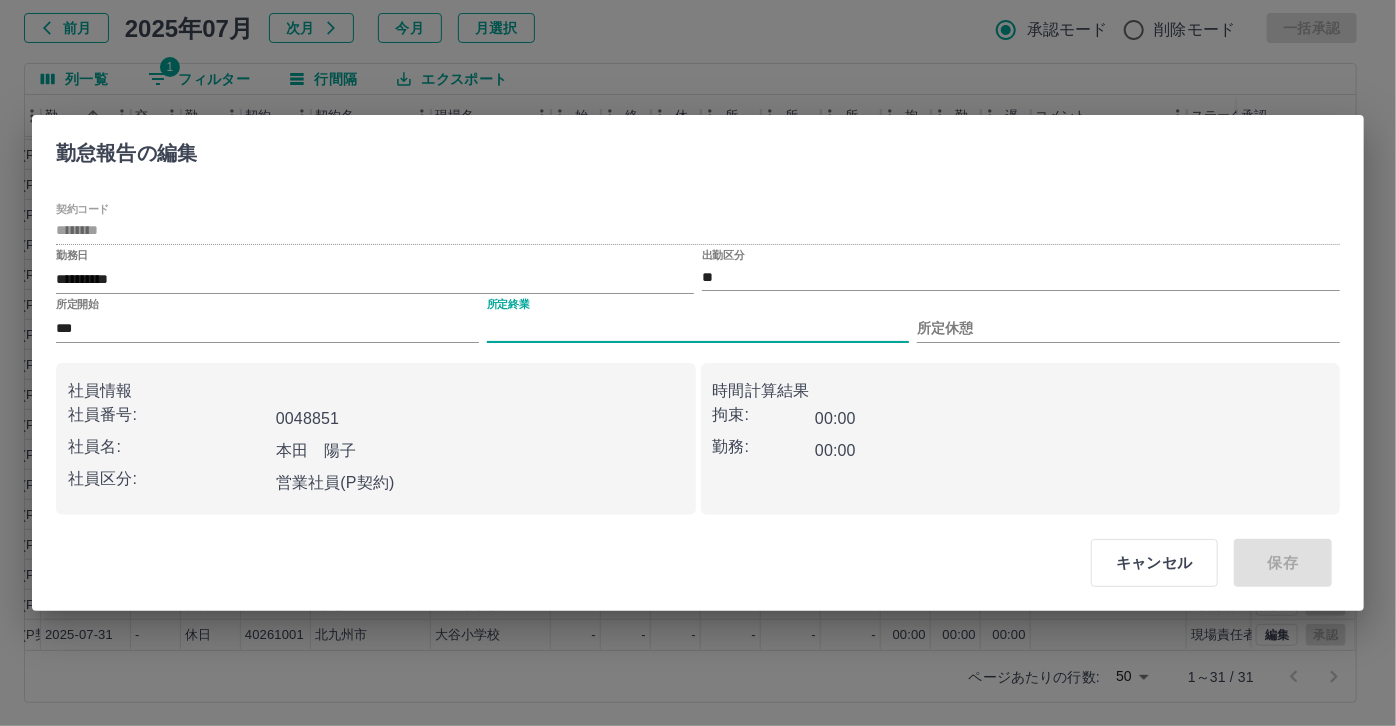 click on "所定終業" at bounding box center [698, 328] 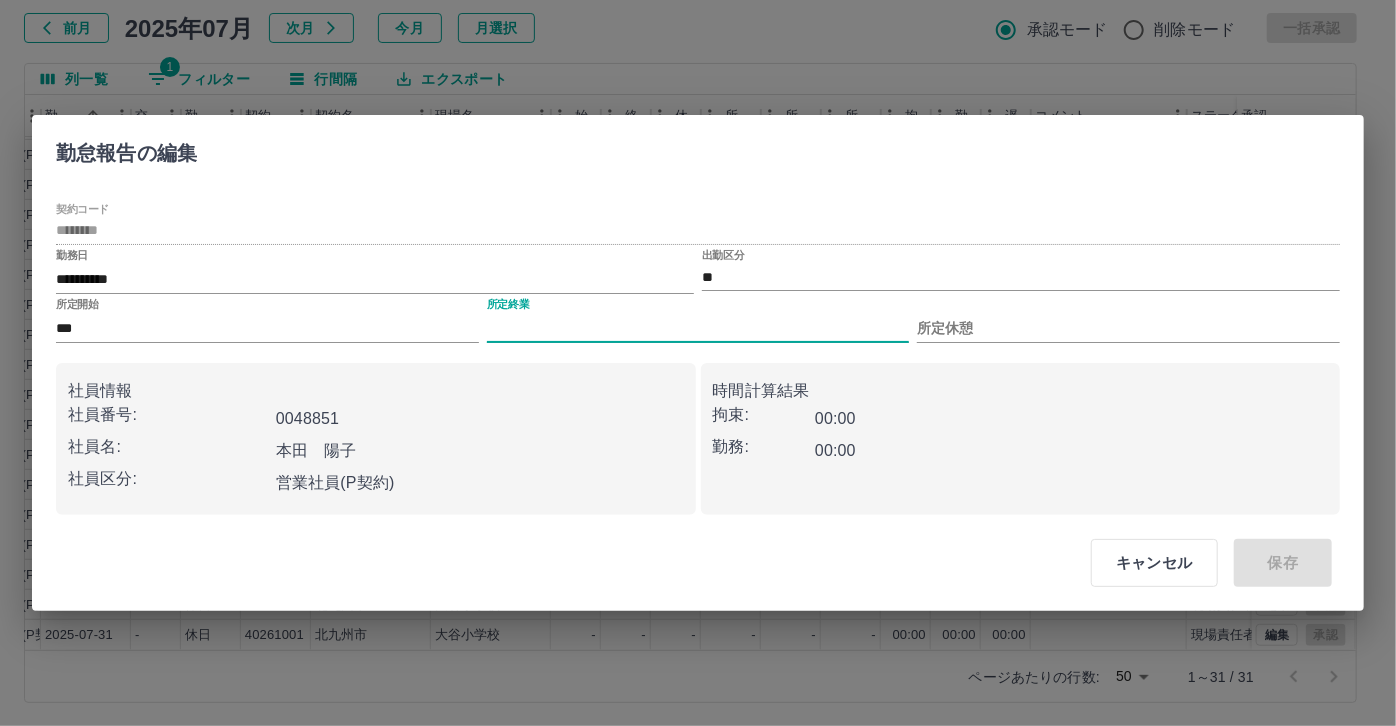 type on "****" 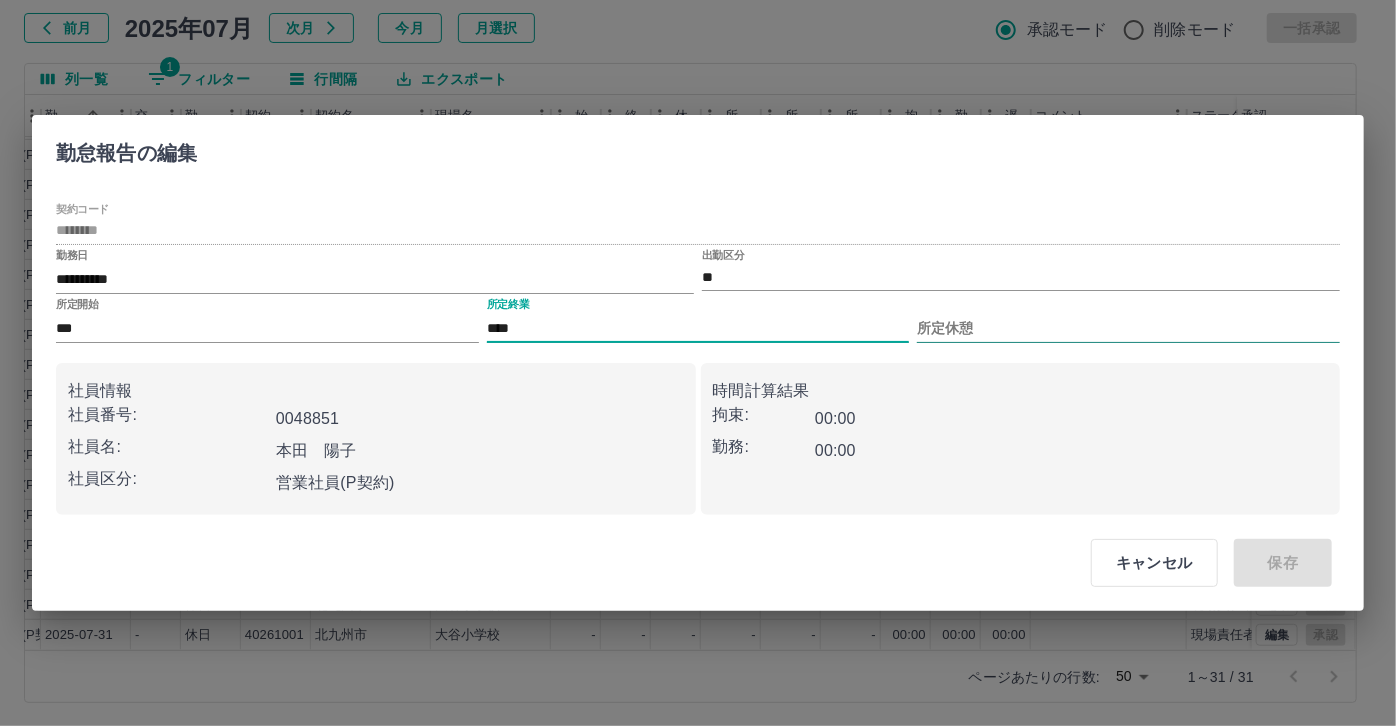 click on "所定休憩" at bounding box center (1128, 328) 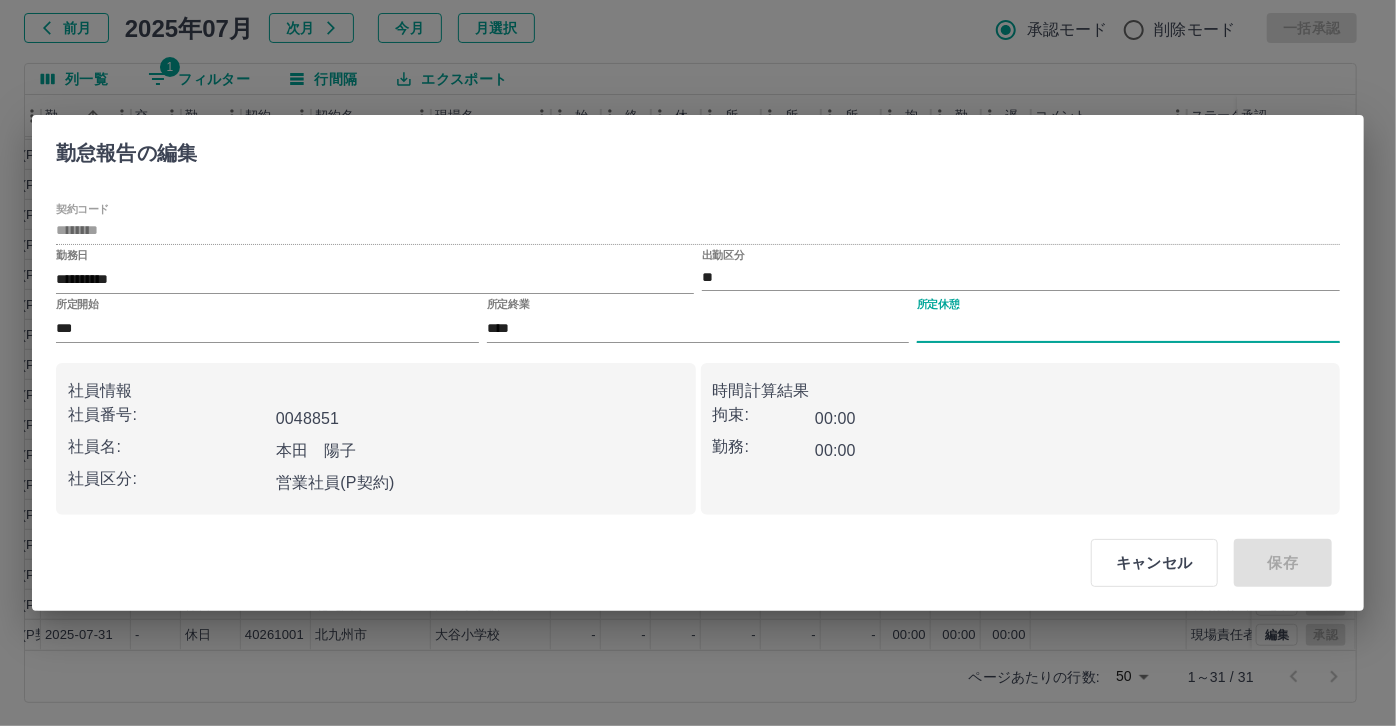 type on "****" 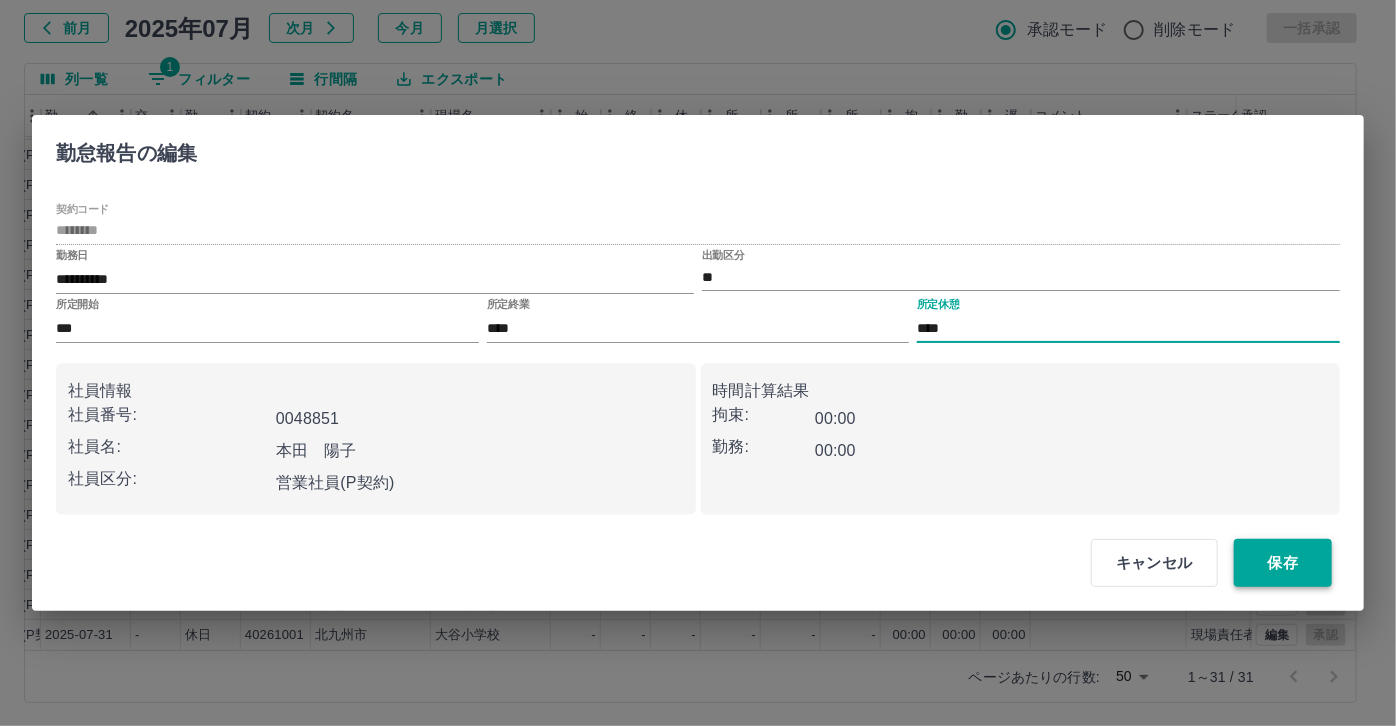 click on "保存" at bounding box center [1283, 563] 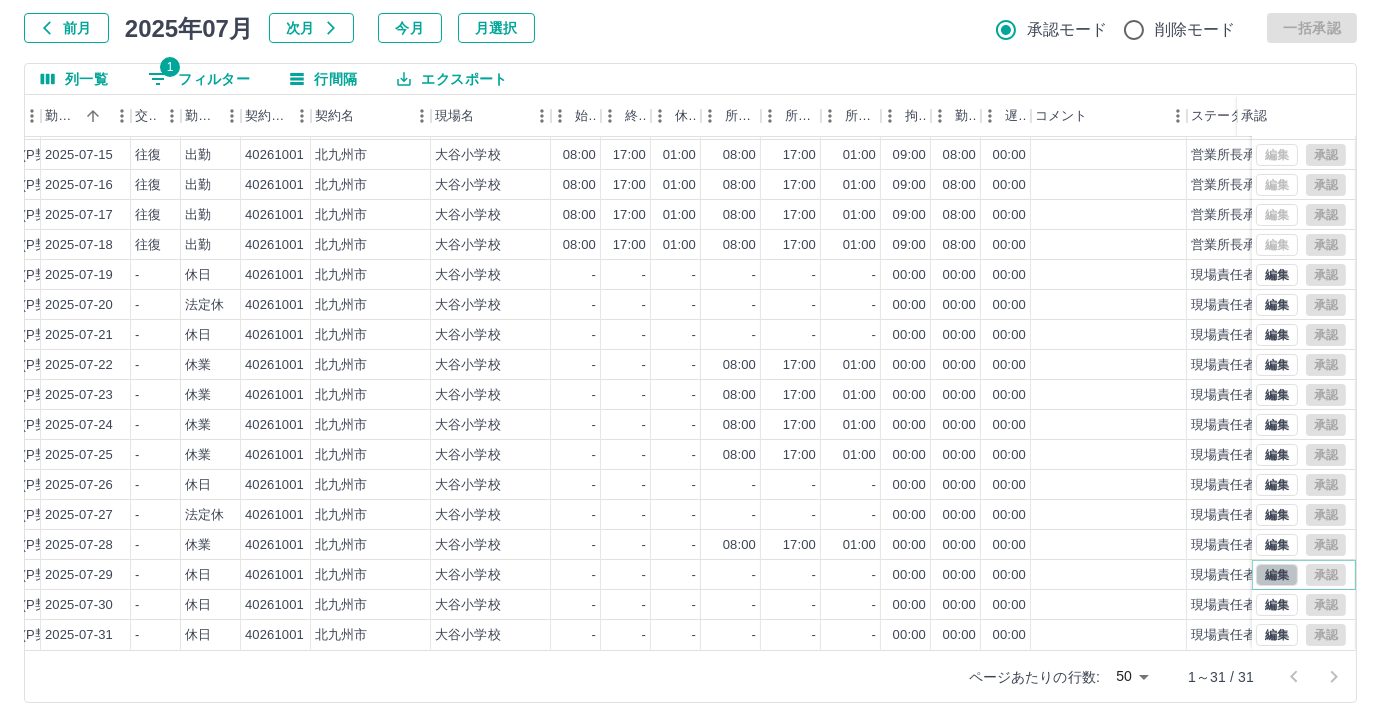 click on "編集" at bounding box center (1277, 575) 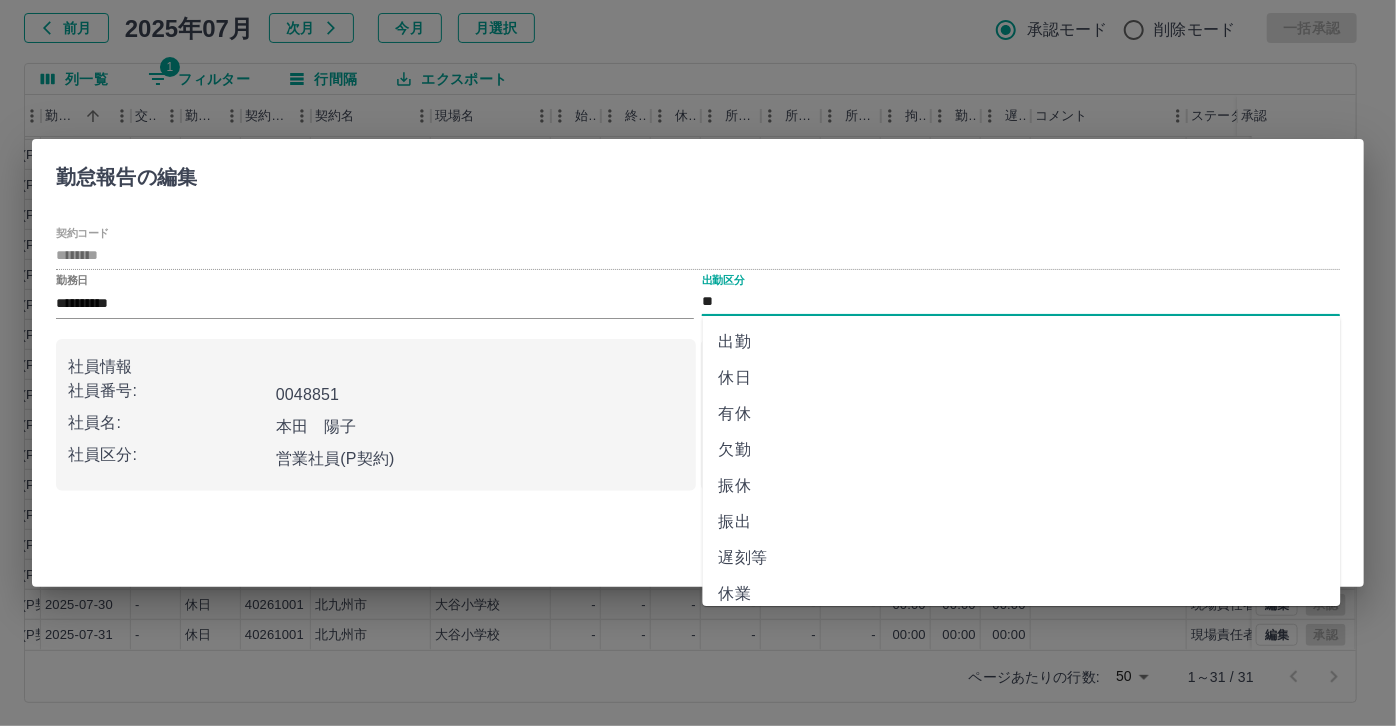 click on "**" at bounding box center (1021, 302) 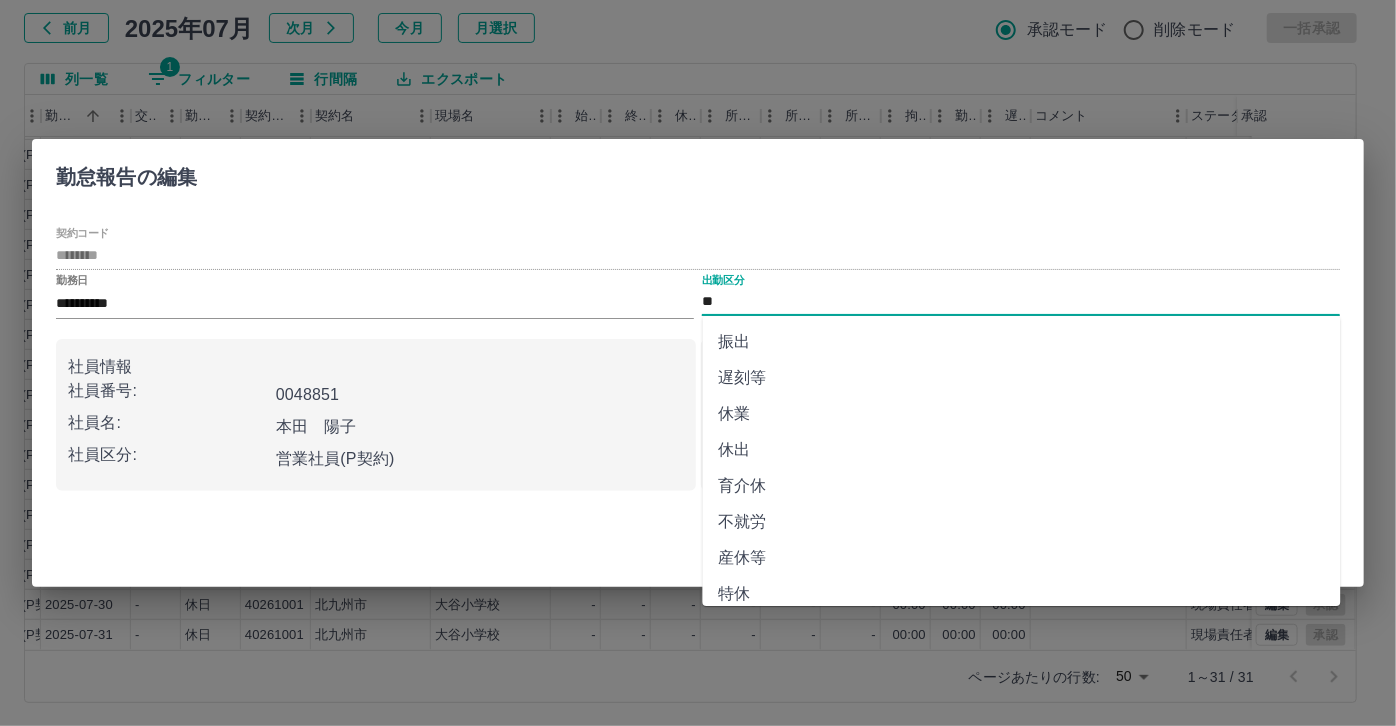 scroll, scrollTop: 181, scrollLeft: 0, axis: vertical 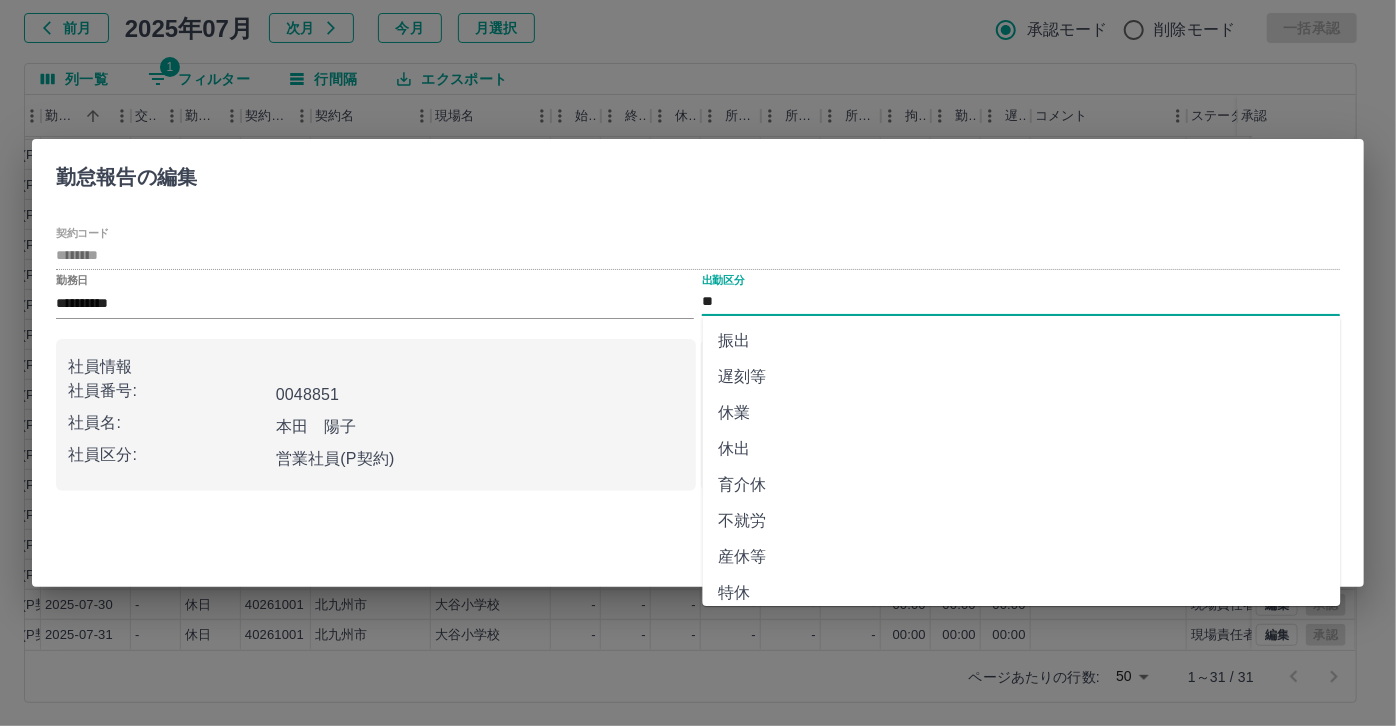 click on "休業" at bounding box center (1022, 413) 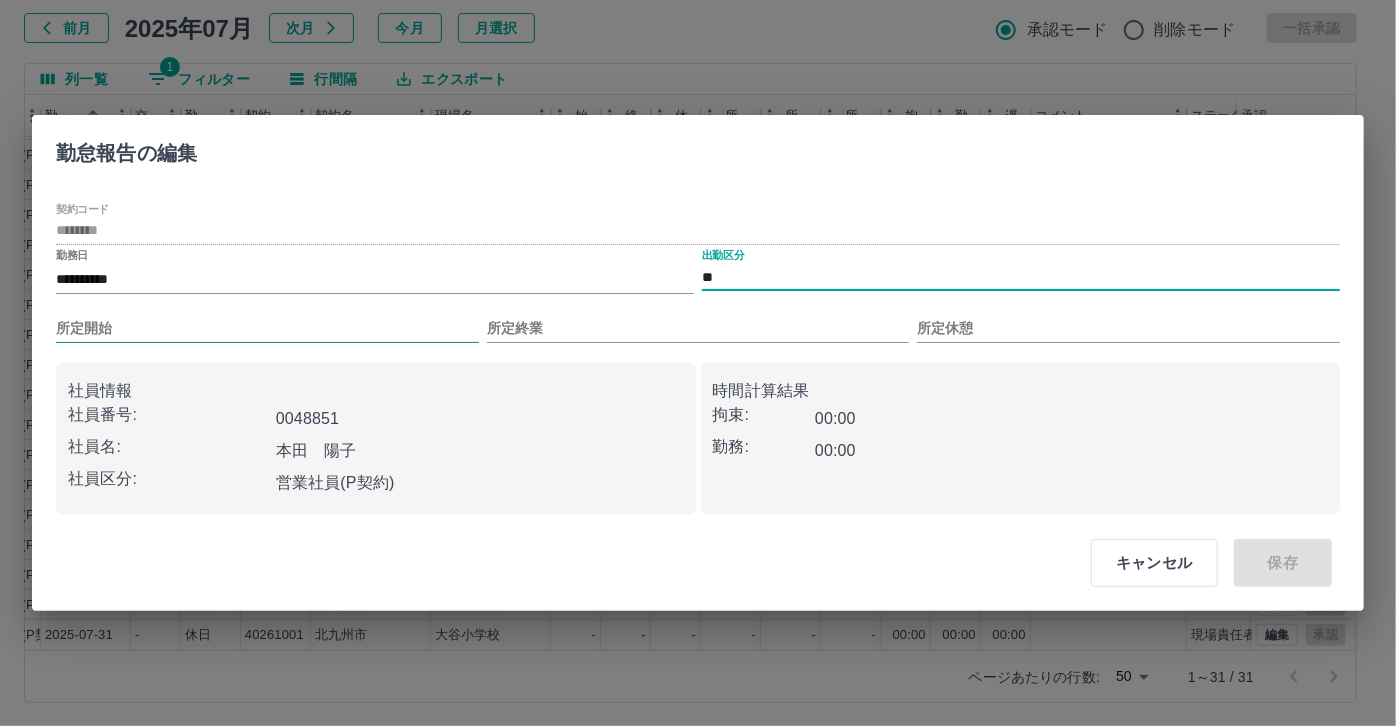 click on "所定開始" at bounding box center (267, 328) 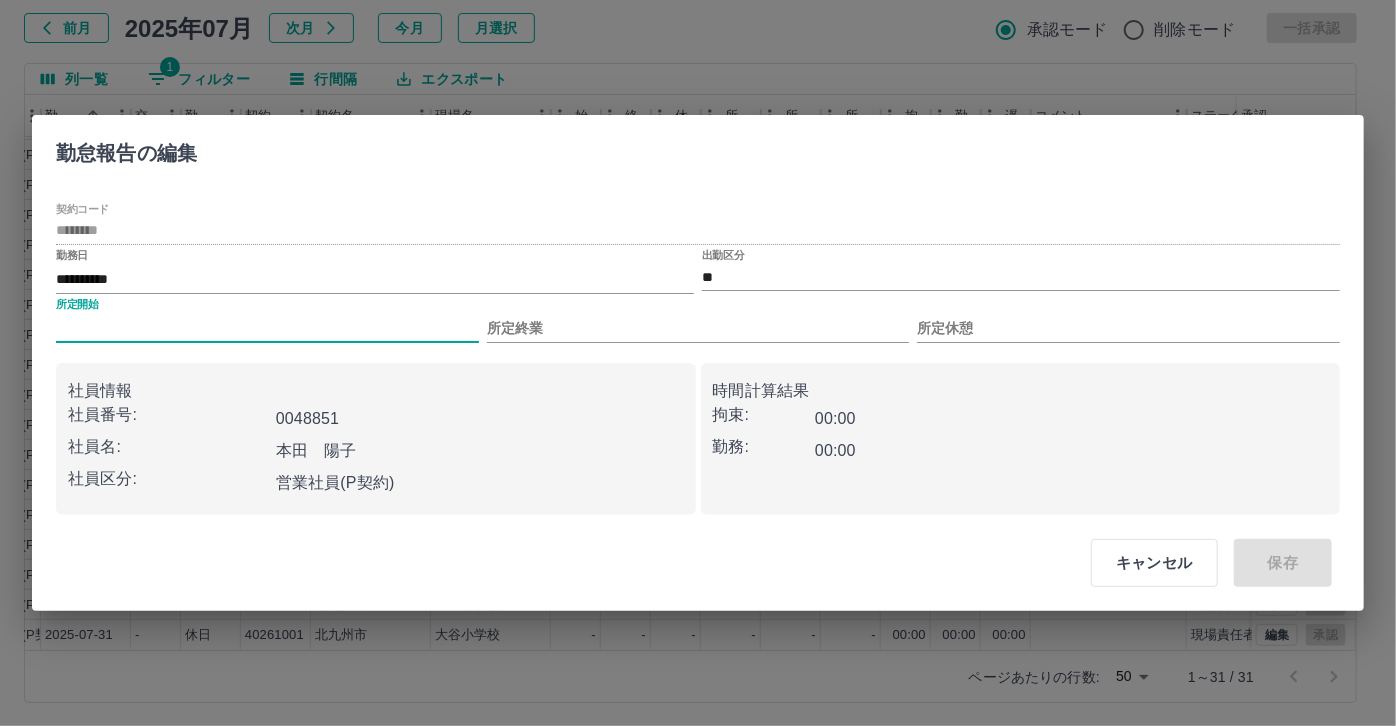 type on "***" 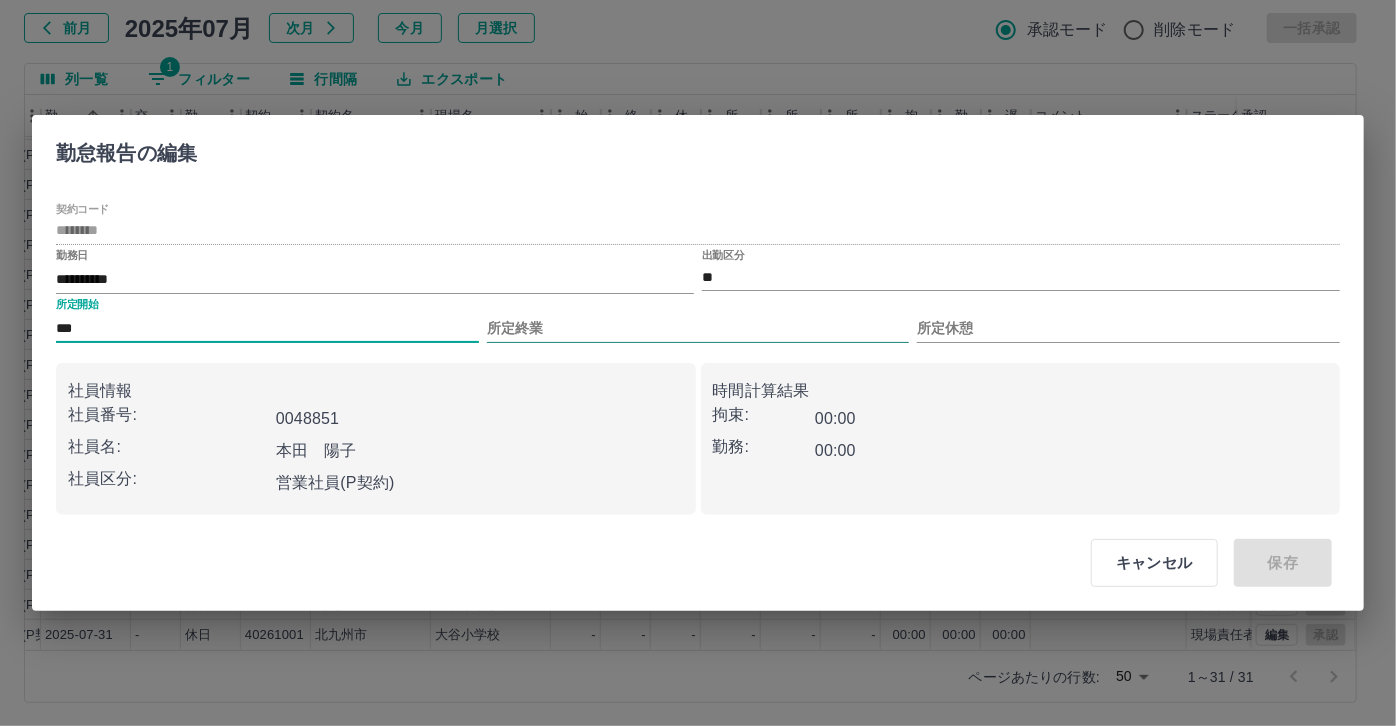 drag, startPoint x: 537, startPoint y: 319, endPoint x: 530, endPoint y: 327, distance: 10.630146 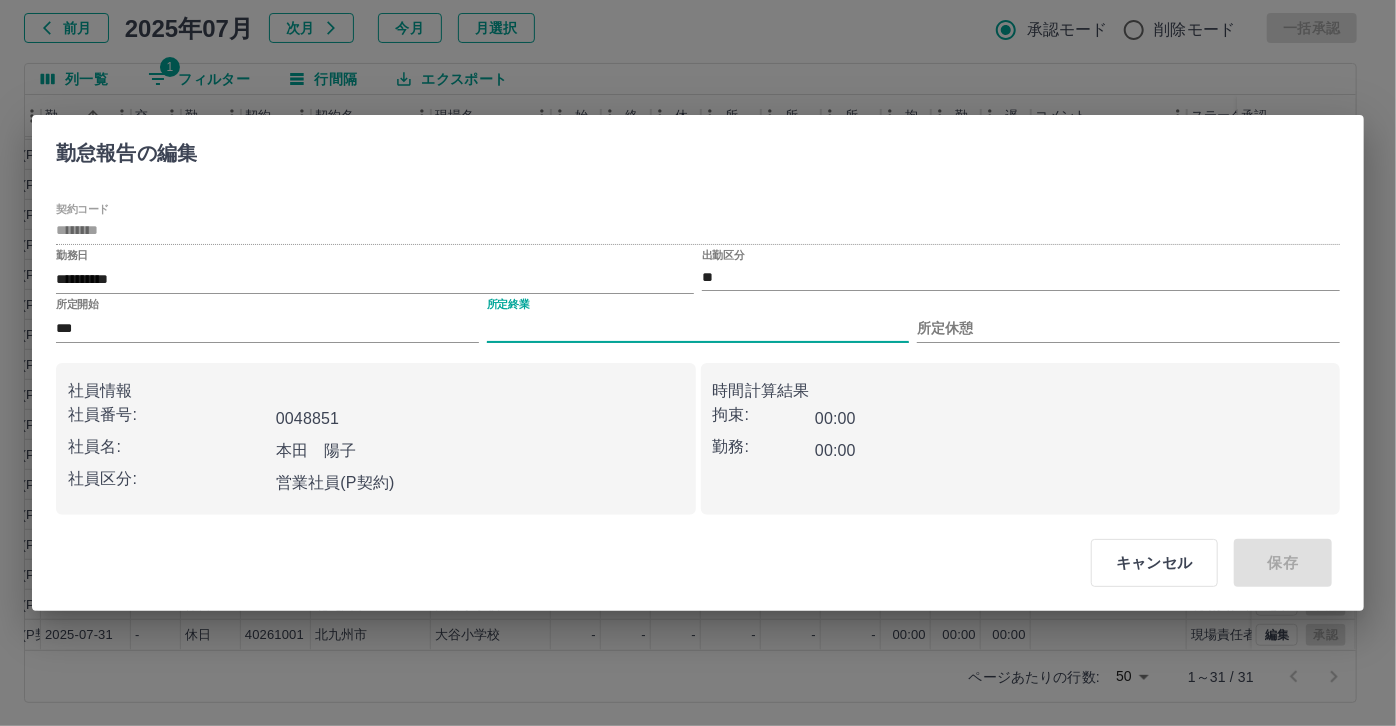 type on "****" 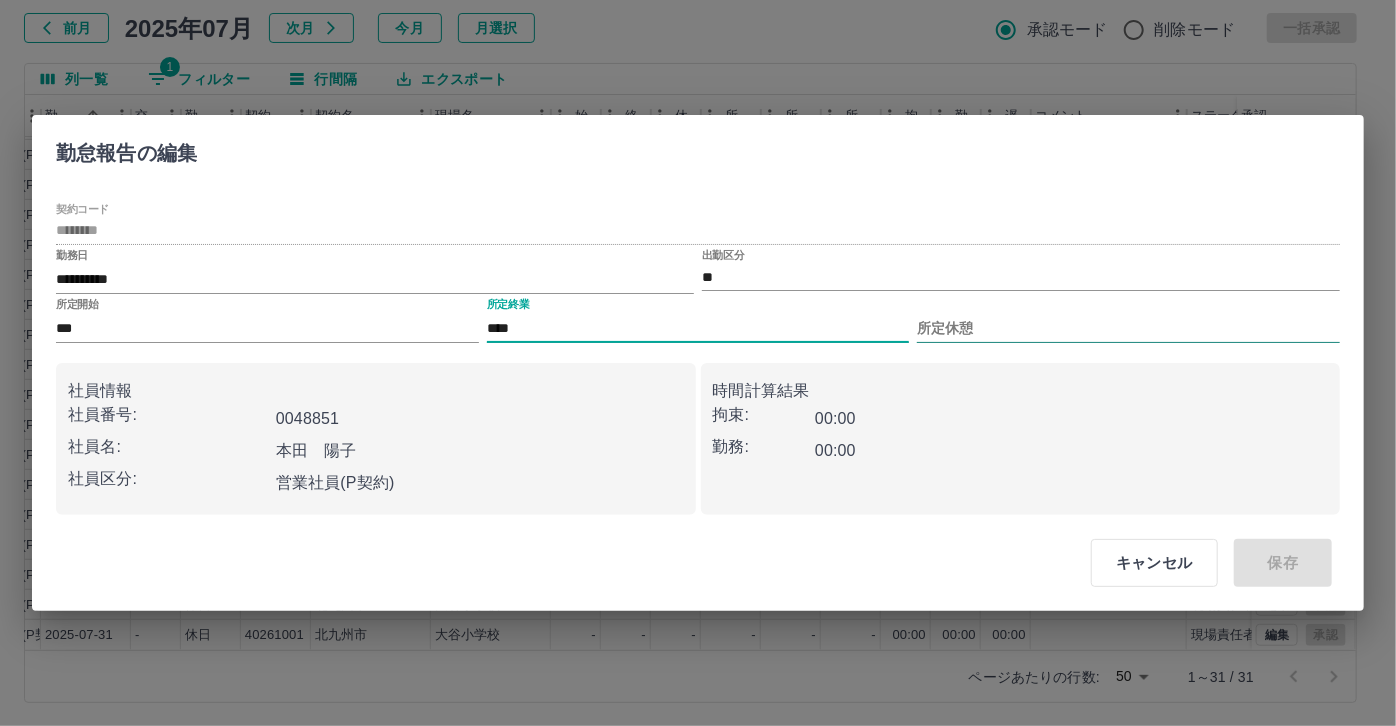 drag, startPoint x: 961, startPoint y: 328, endPoint x: 958, endPoint y: 348, distance: 20.22375 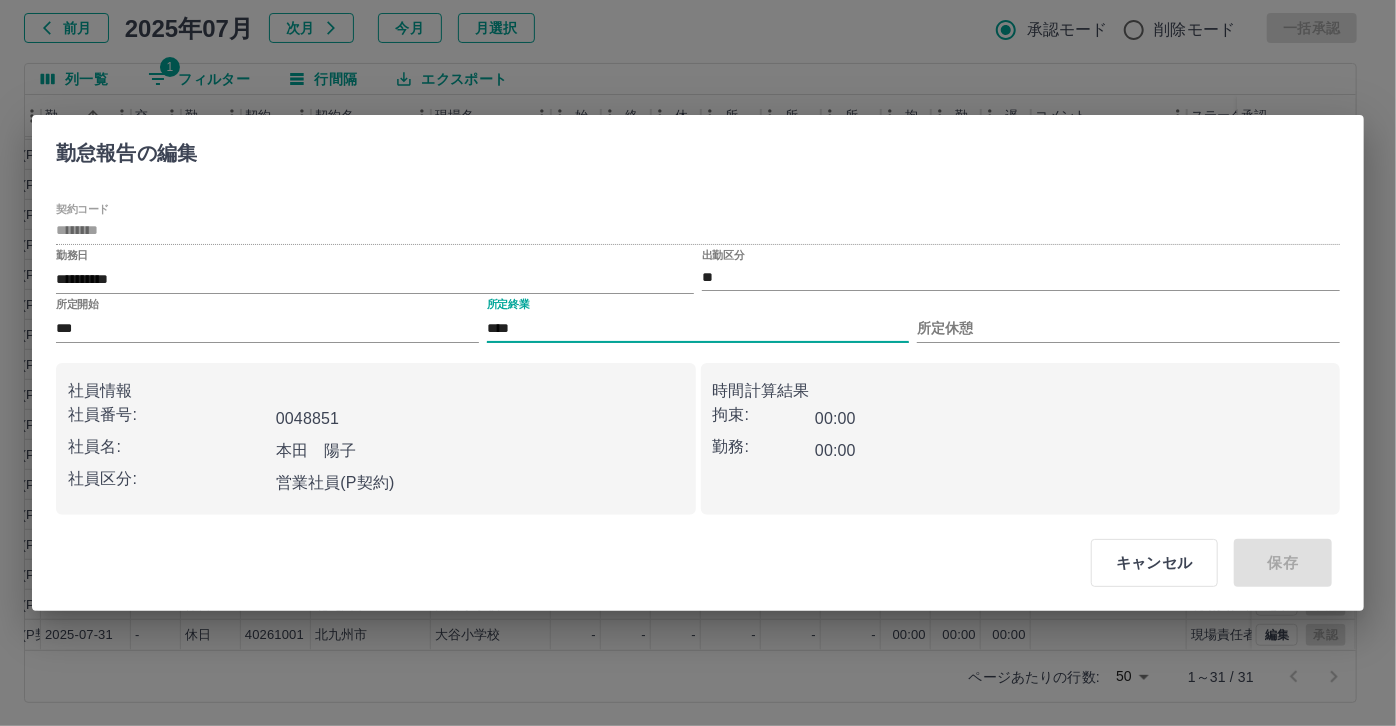 click on "所定休憩" at bounding box center (1128, 328) 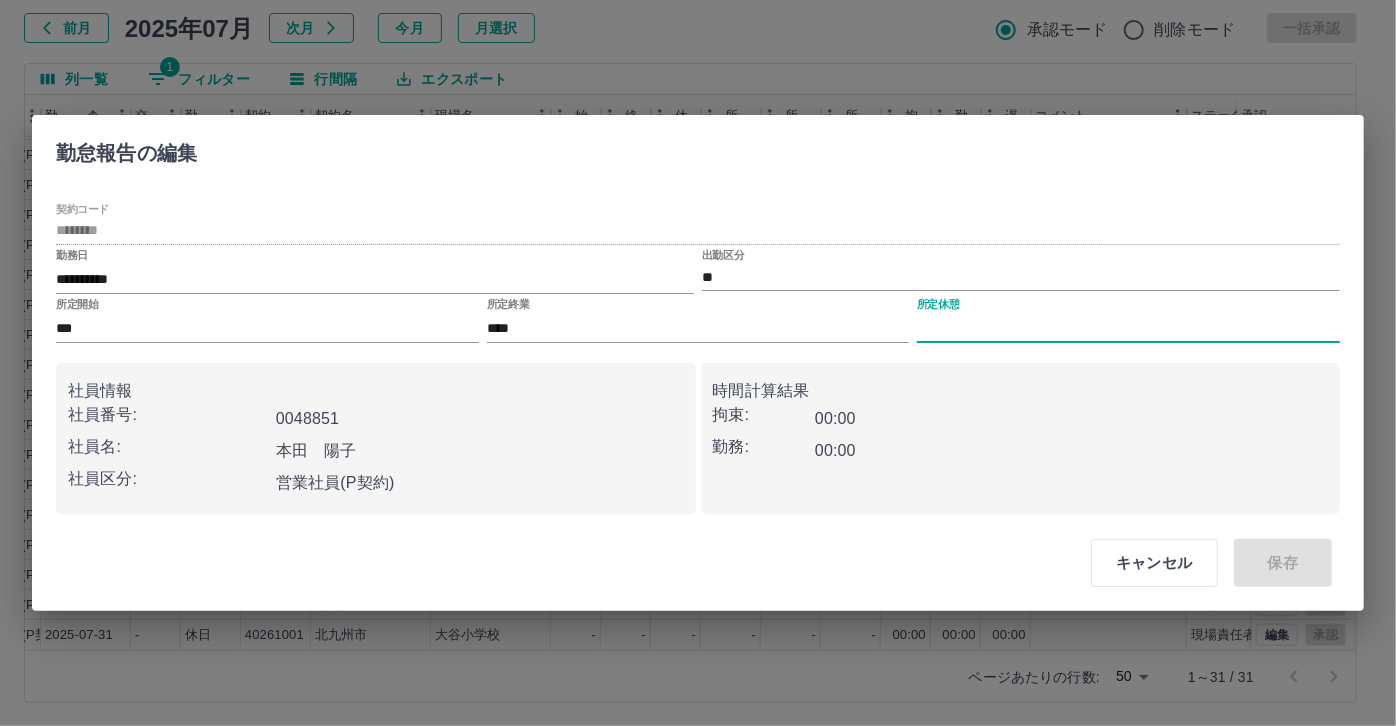 type on "****" 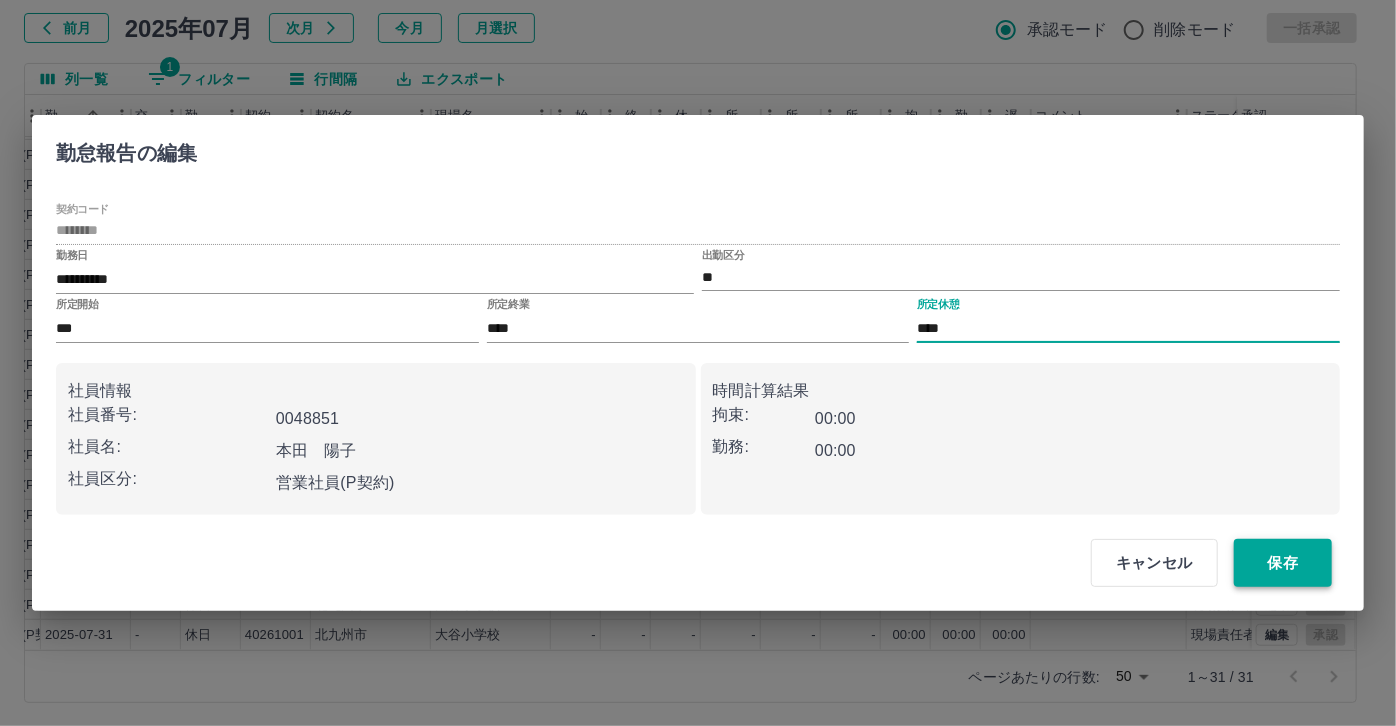 click on "保存" at bounding box center (1283, 563) 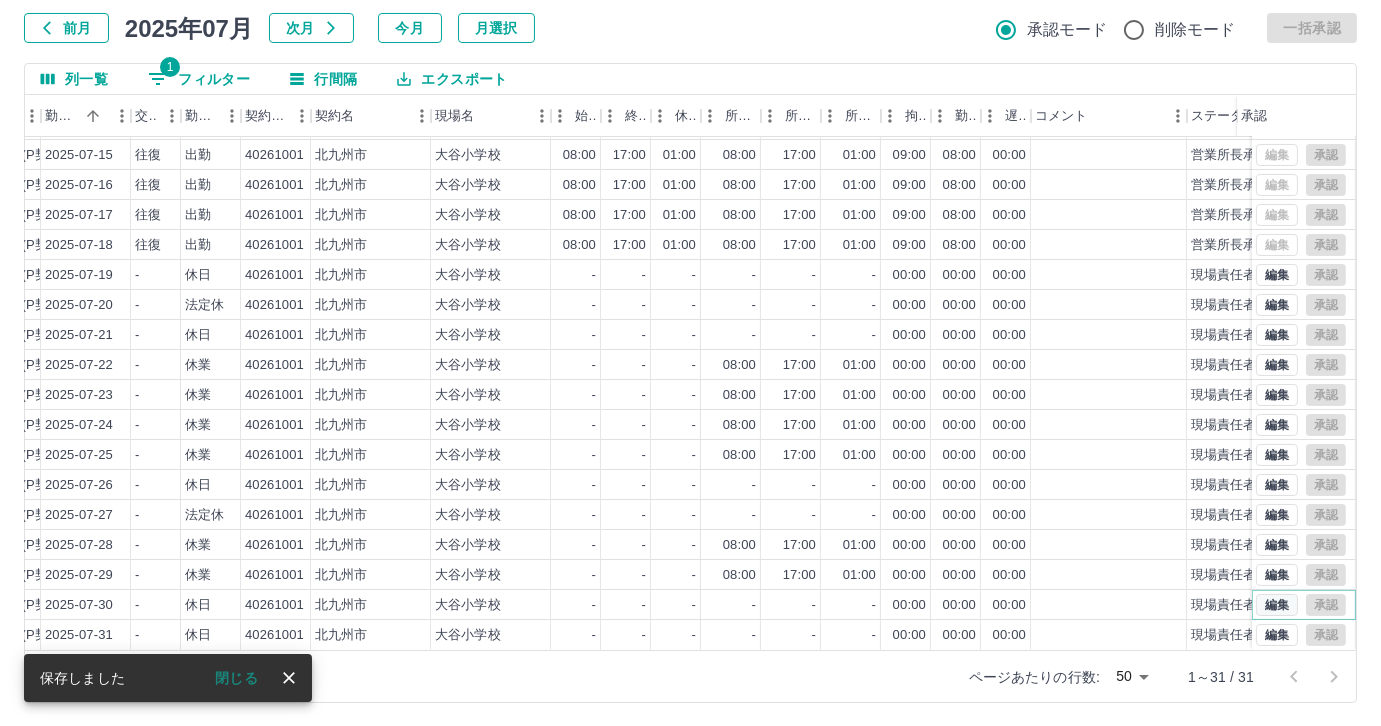 click on "編集" at bounding box center [1277, 605] 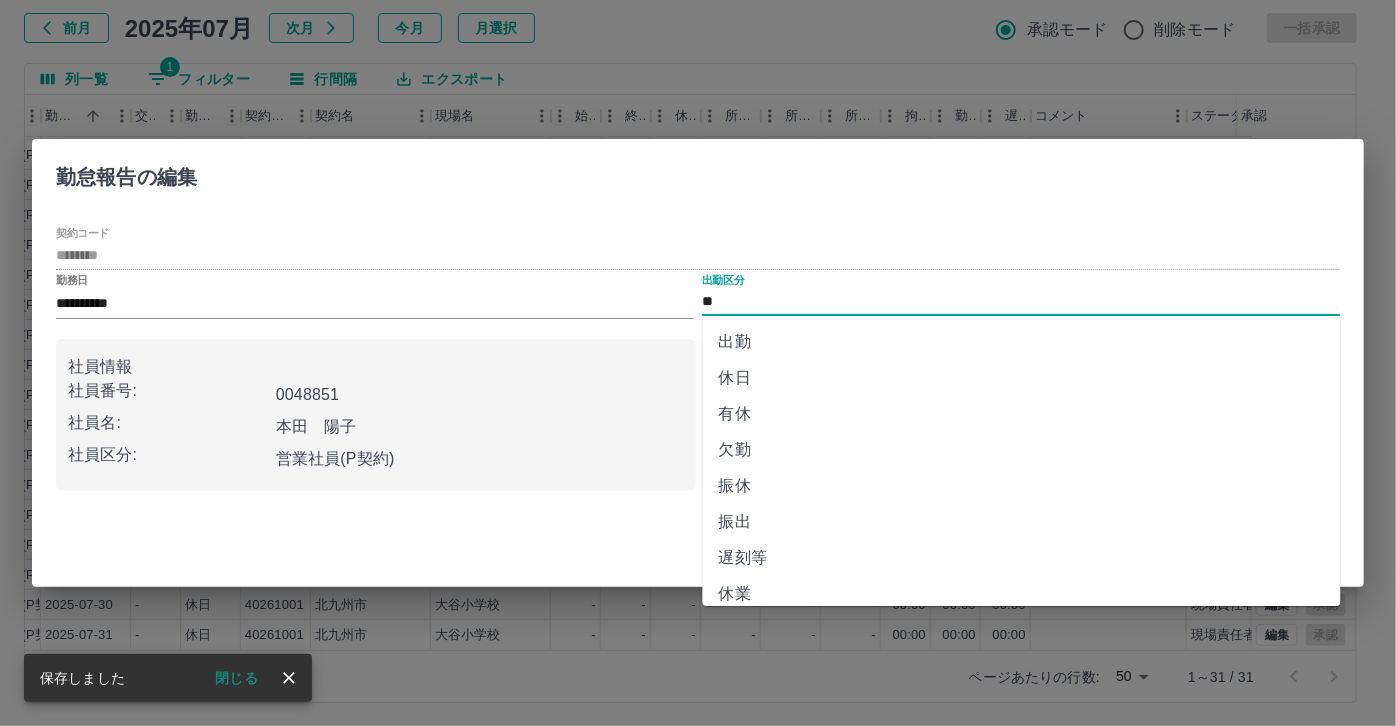click on "**" at bounding box center [1021, 302] 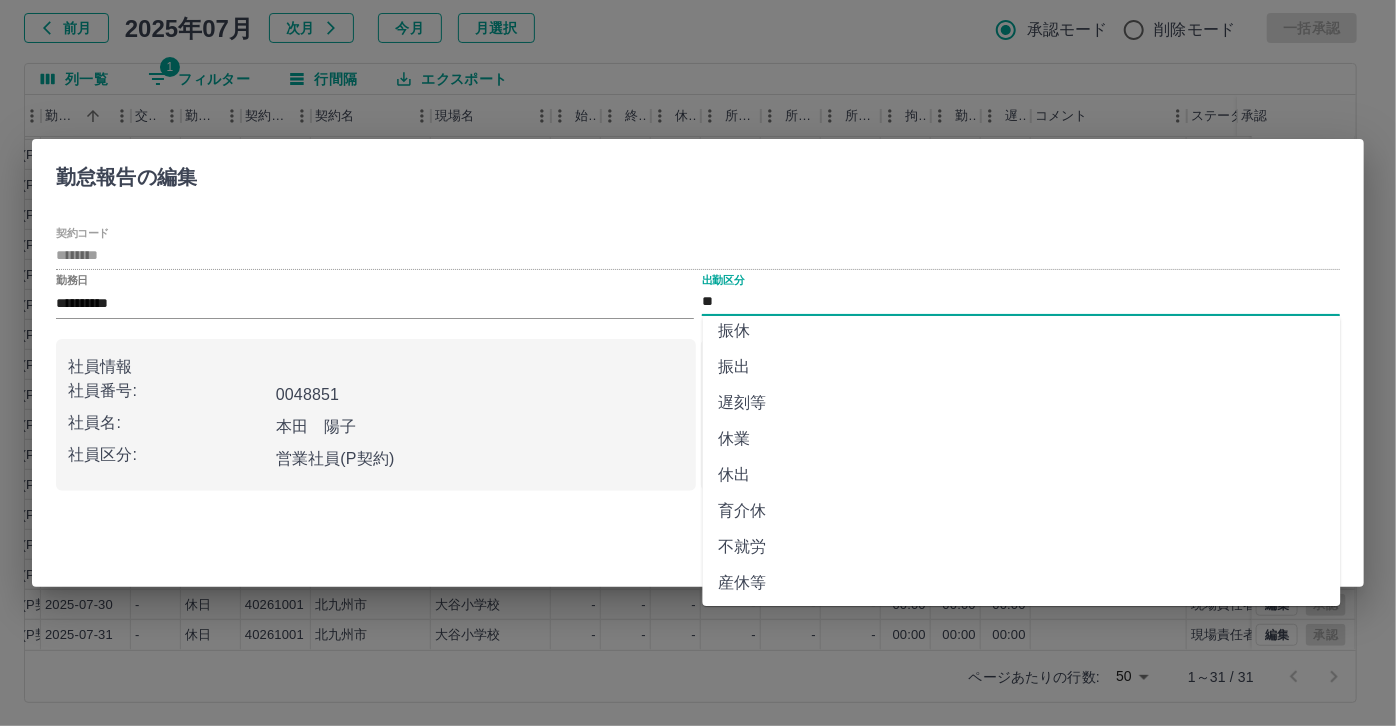 scroll, scrollTop: 181, scrollLeft: 0, axis: vertical 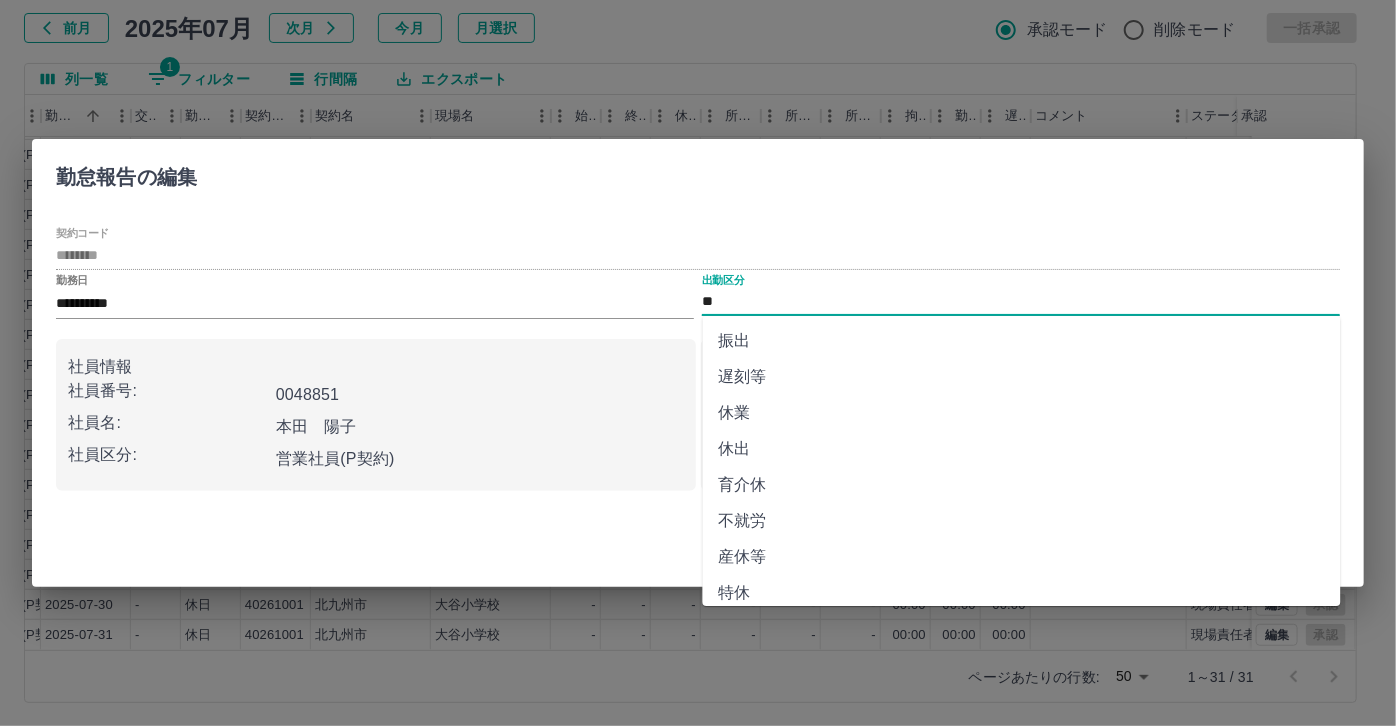 click on "休業" at bounding box center (1022, 413) 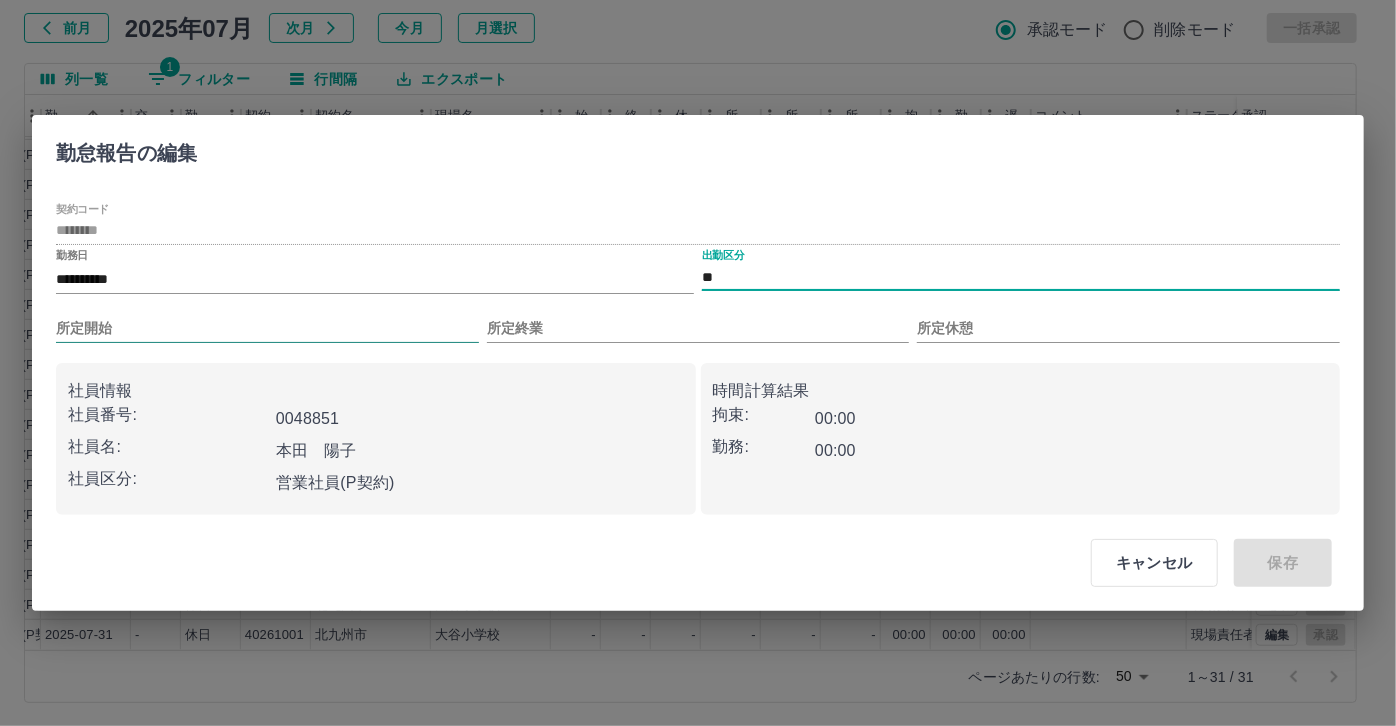click on "所定開始" at bounding box center [267, 328] 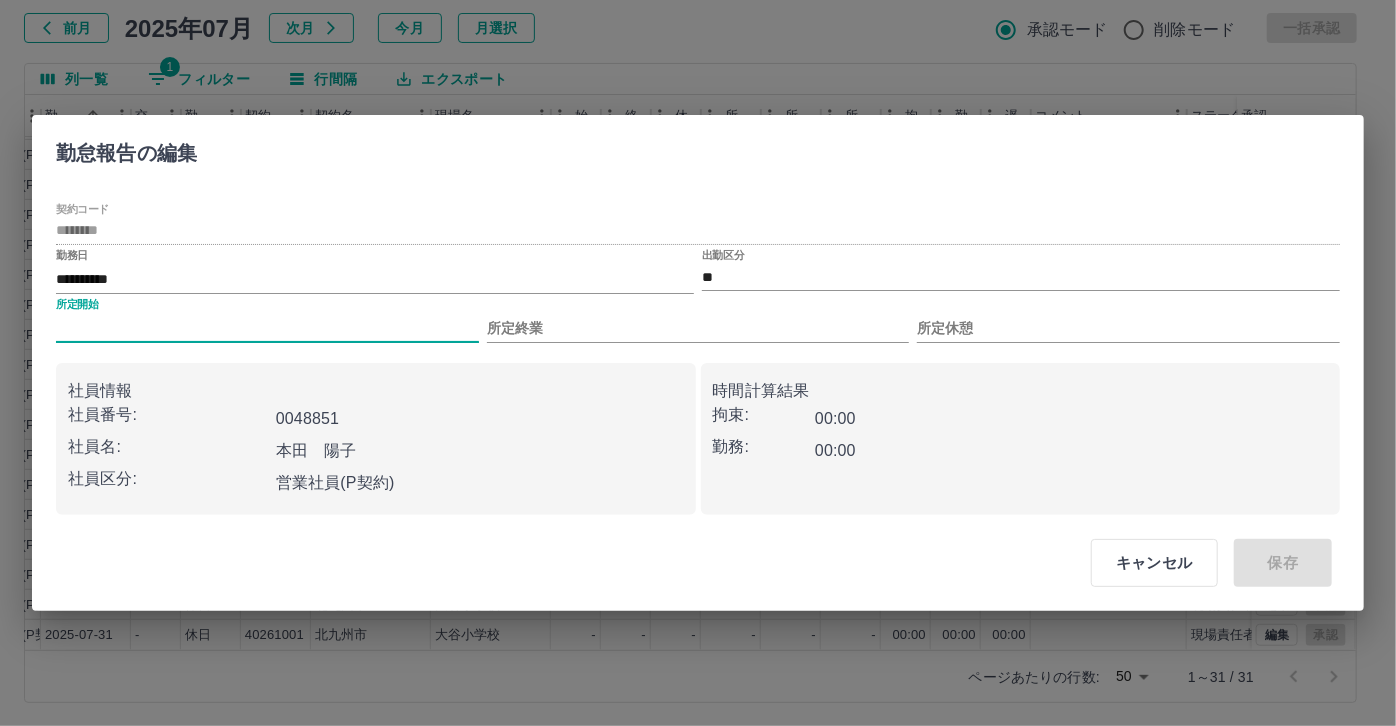 type on "***" 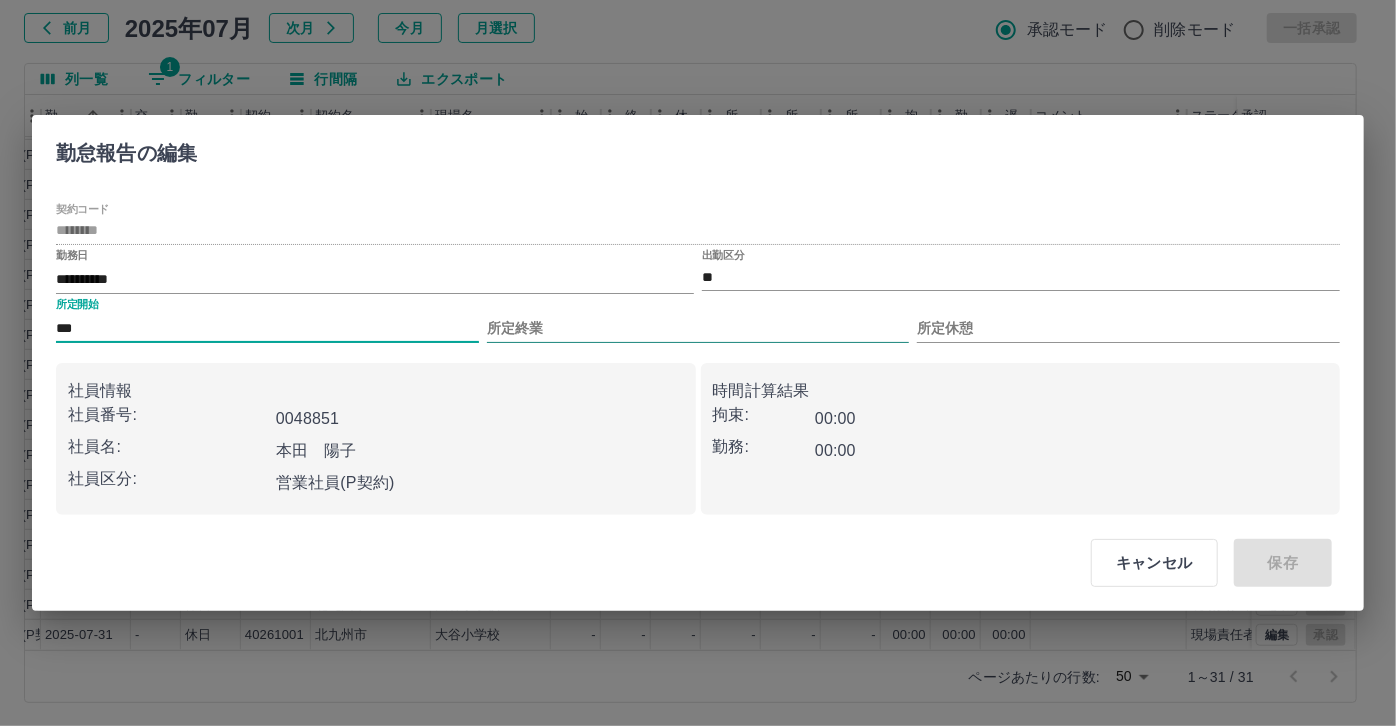 click on "所定終業" at bounding box center [698, 328] 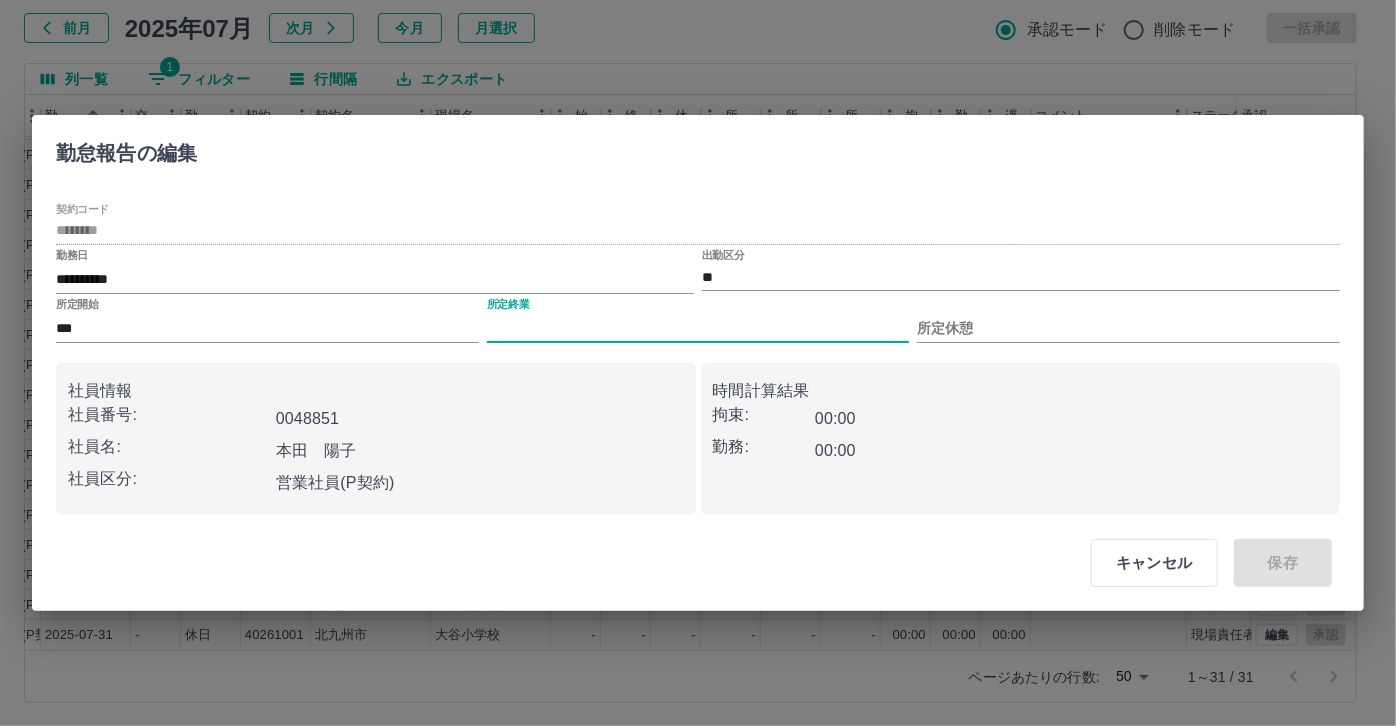 type on "****" 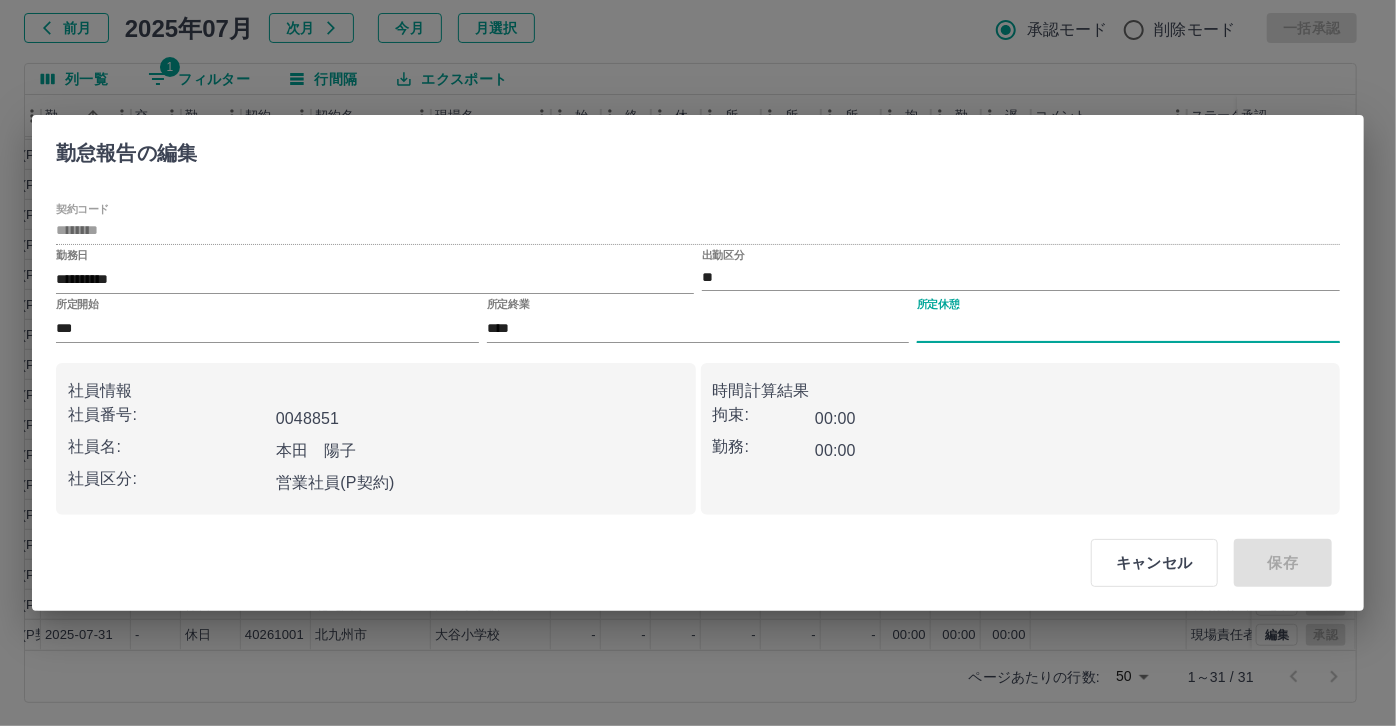 click on "所定休憩" at bounding box center (1128, 328) 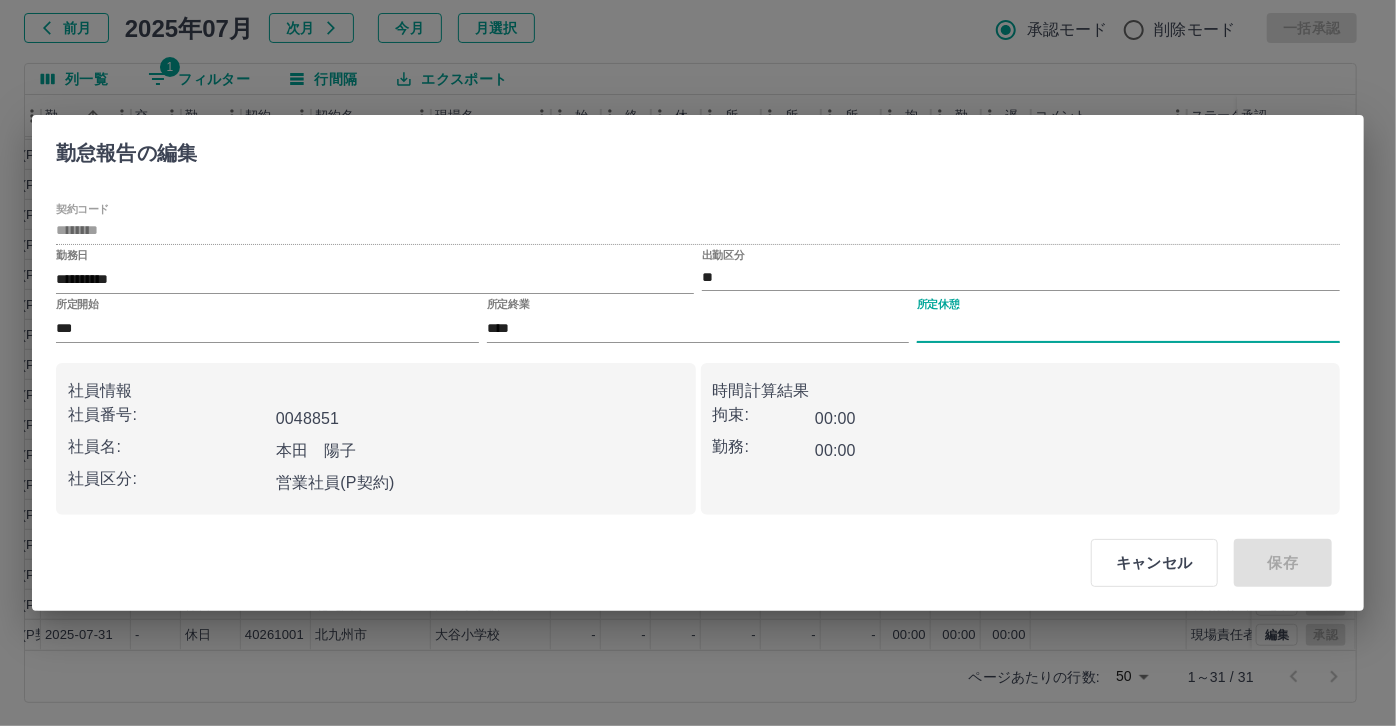type on "****" 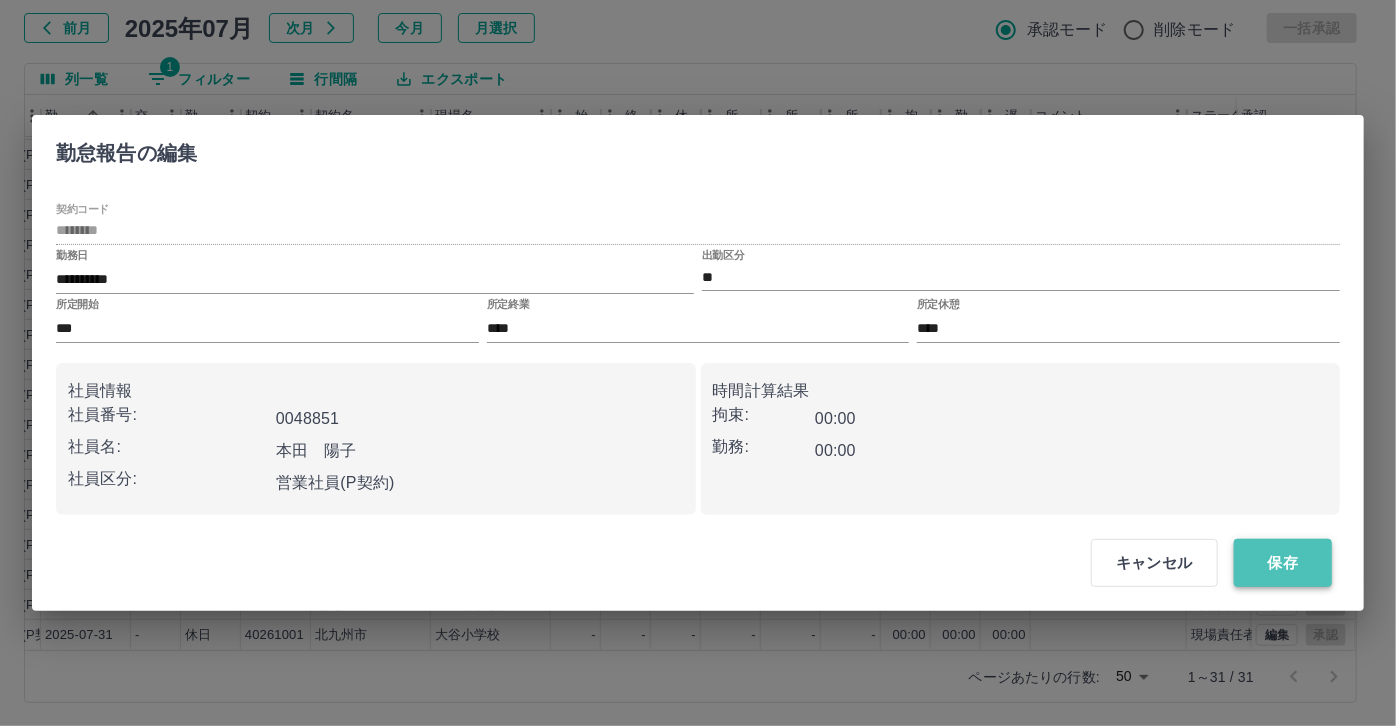 click on "保存" at bounding box center (1283, 563) 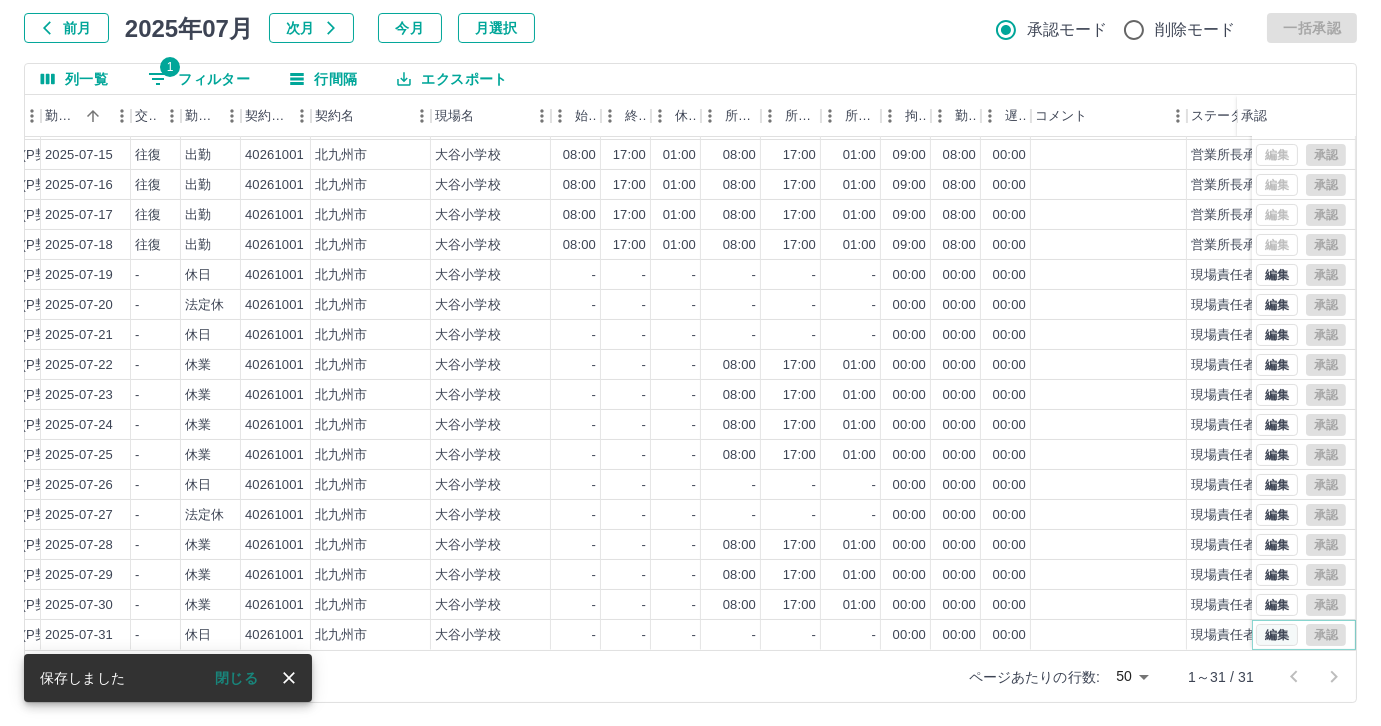 click on "編集" at bounding box center (1277, 635) 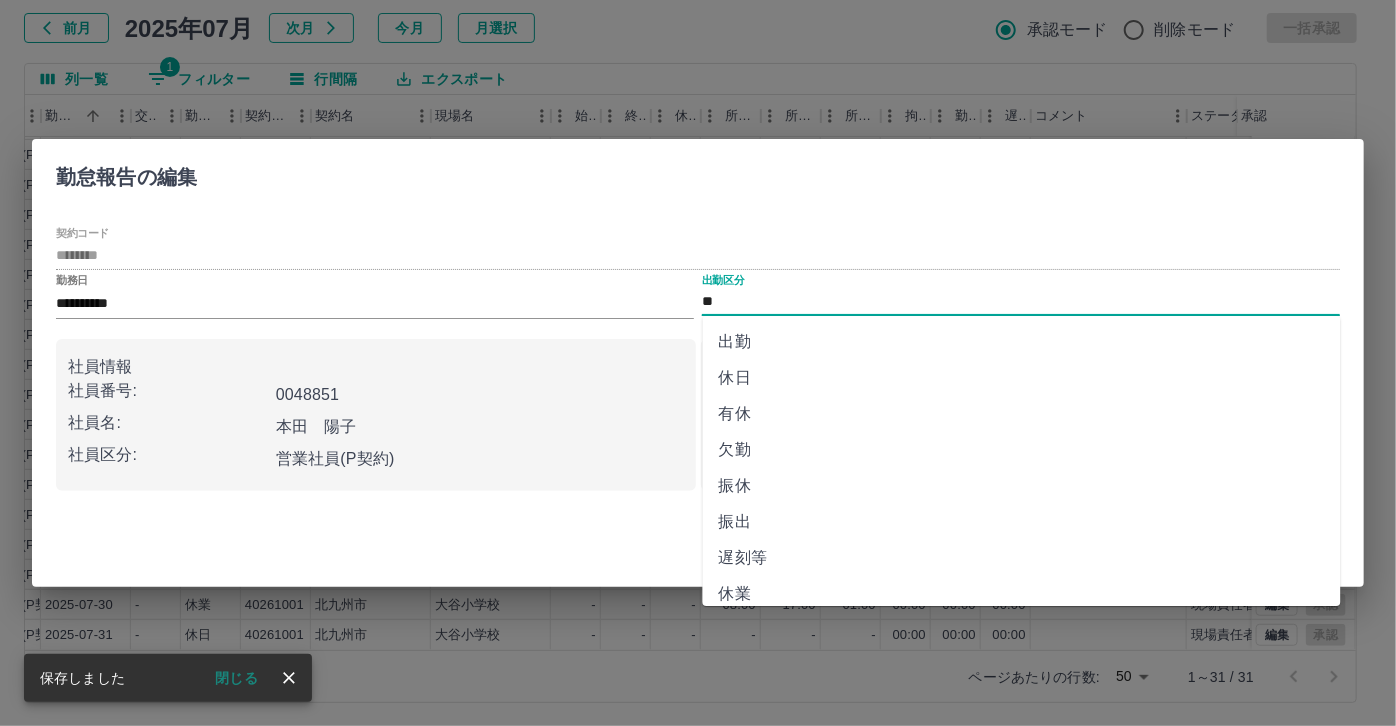 click on "**" at bounding box center (1021, 302) 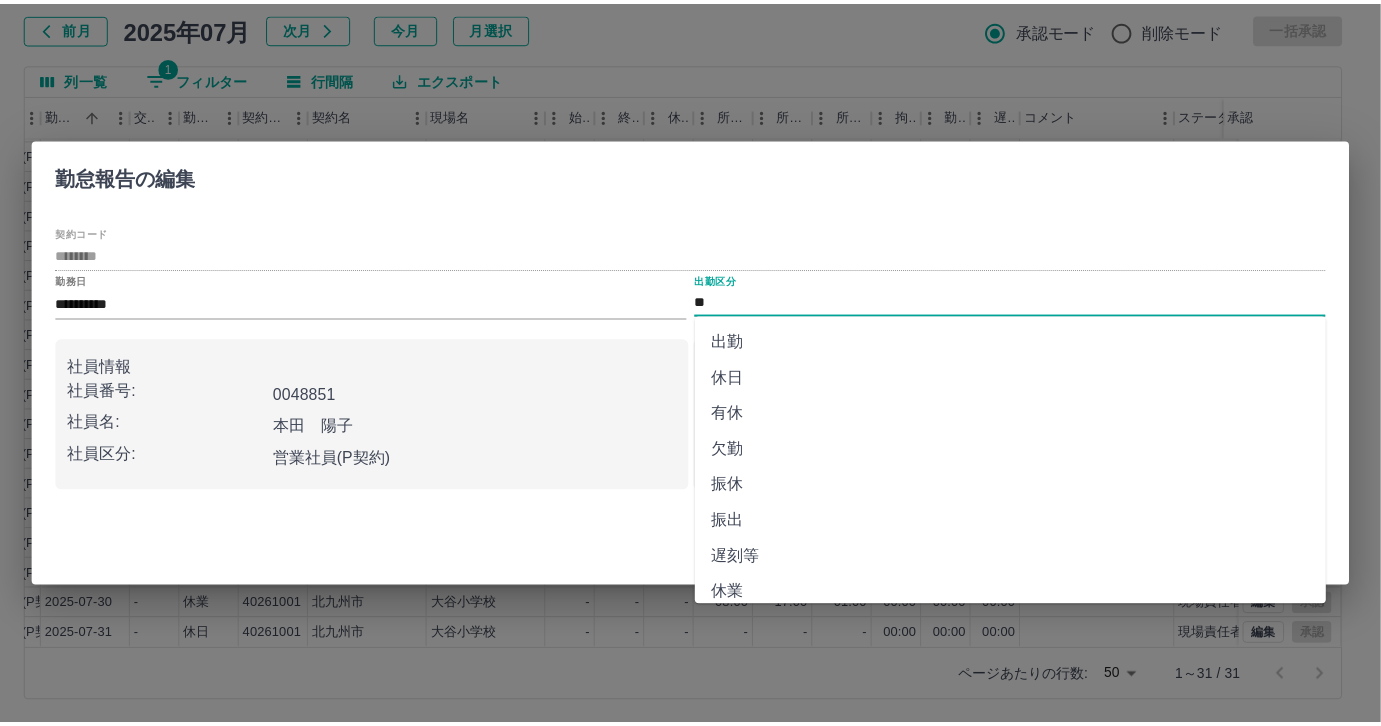 scroll, scrollTop: 90, scrollLeft: 0, axis: vertical 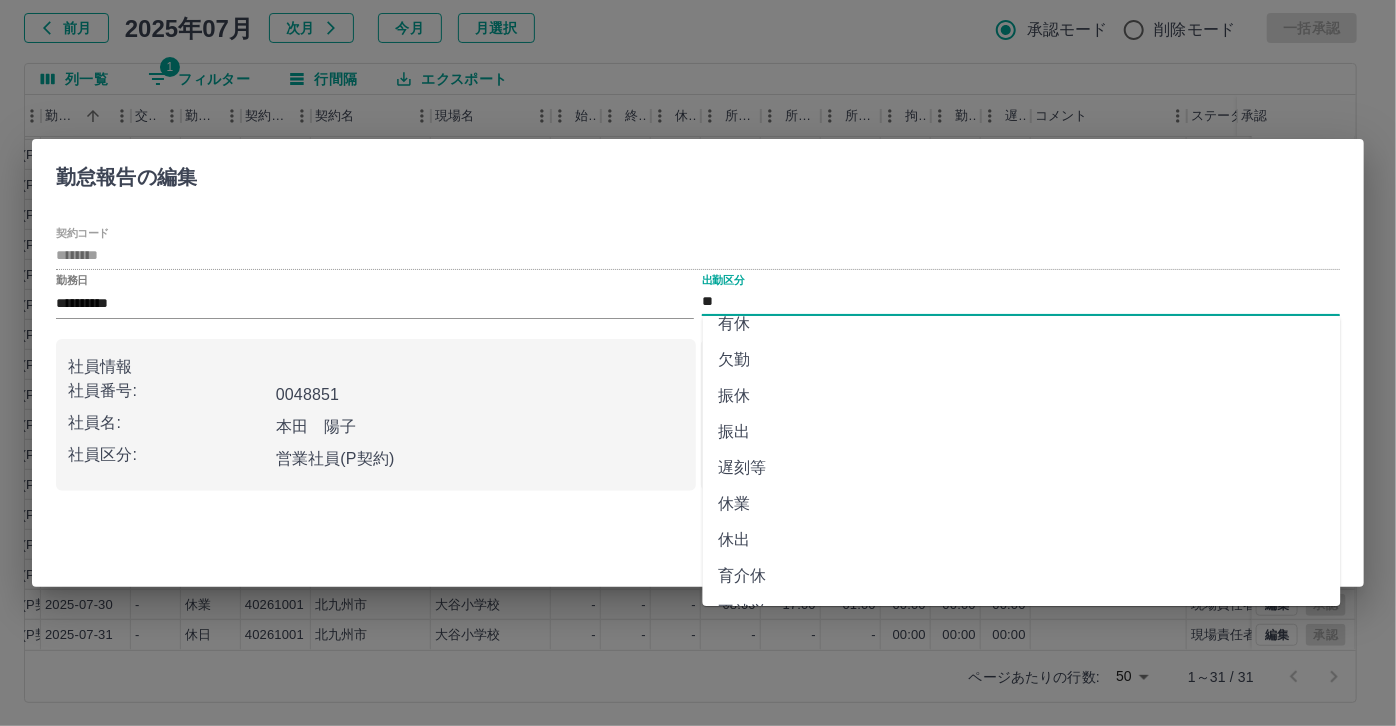 click on "休業" at bounding box center (1022, 504) 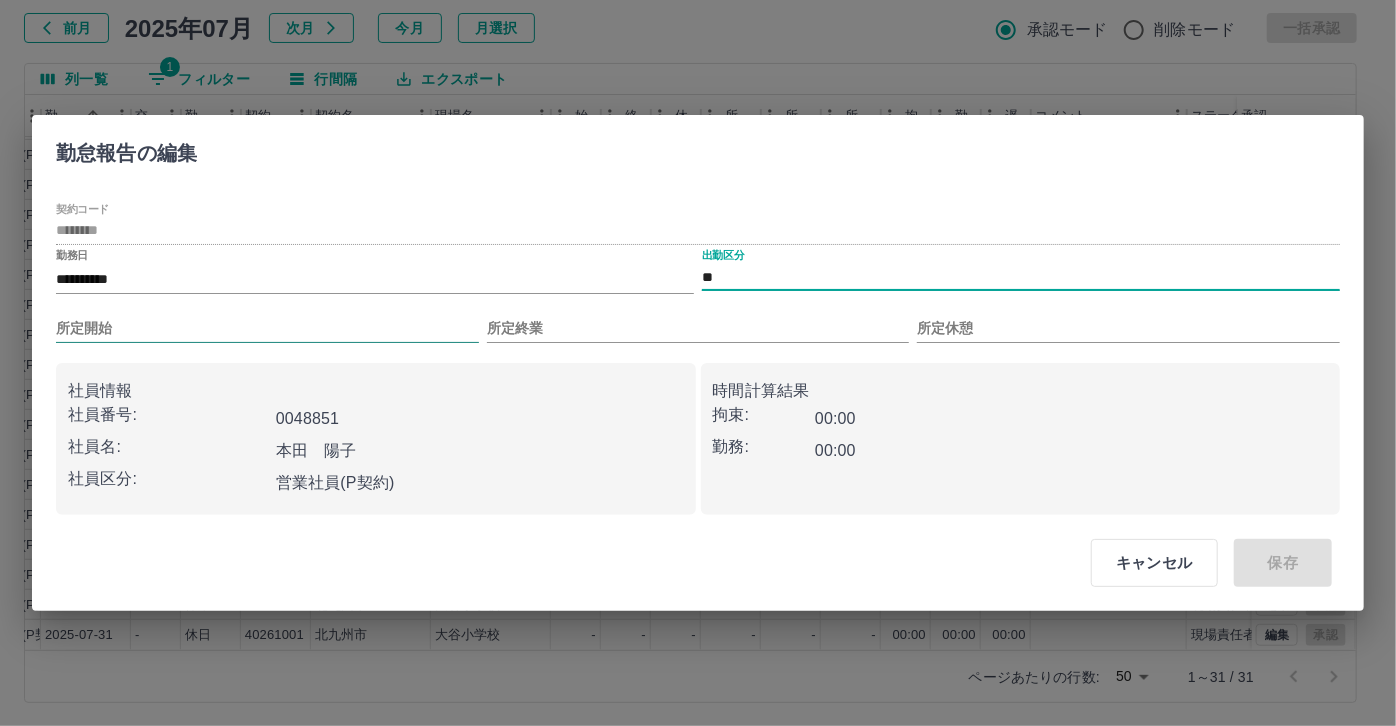 click on "所定開始" at bounding box center [267, 328] 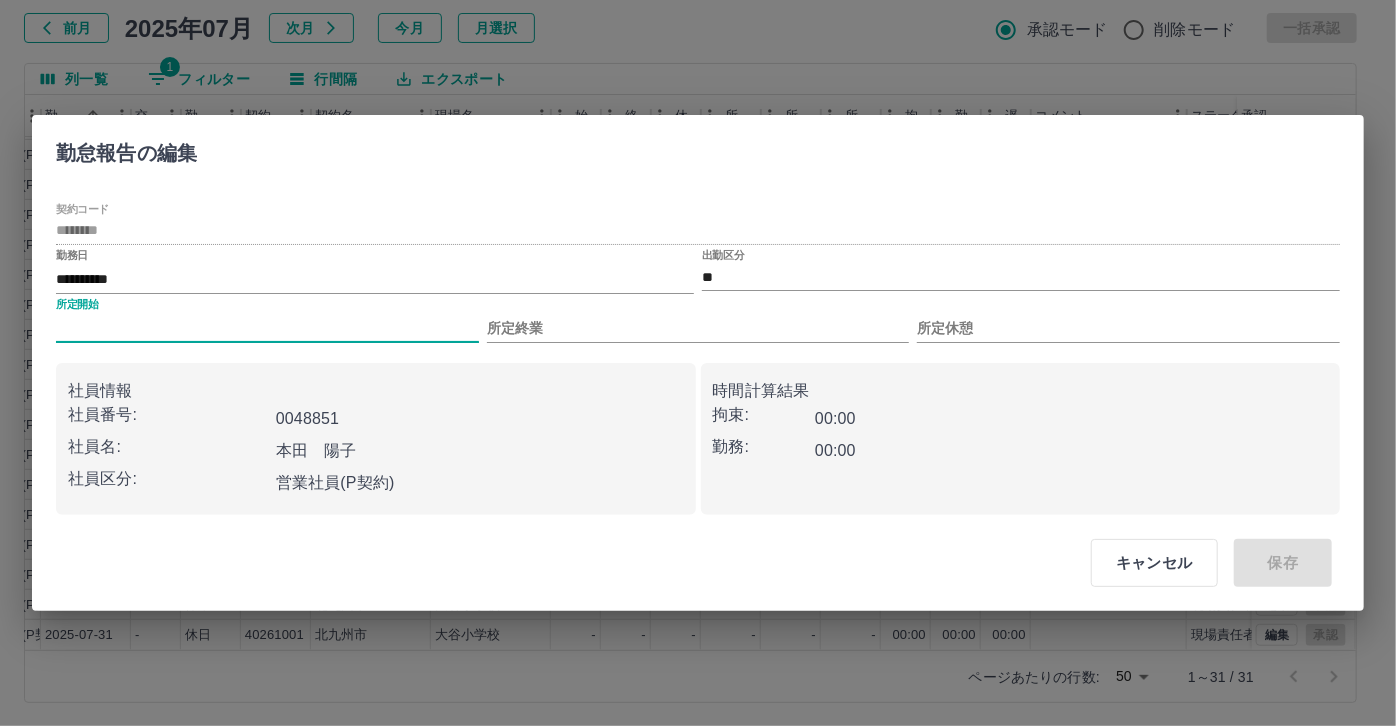 type on "***" 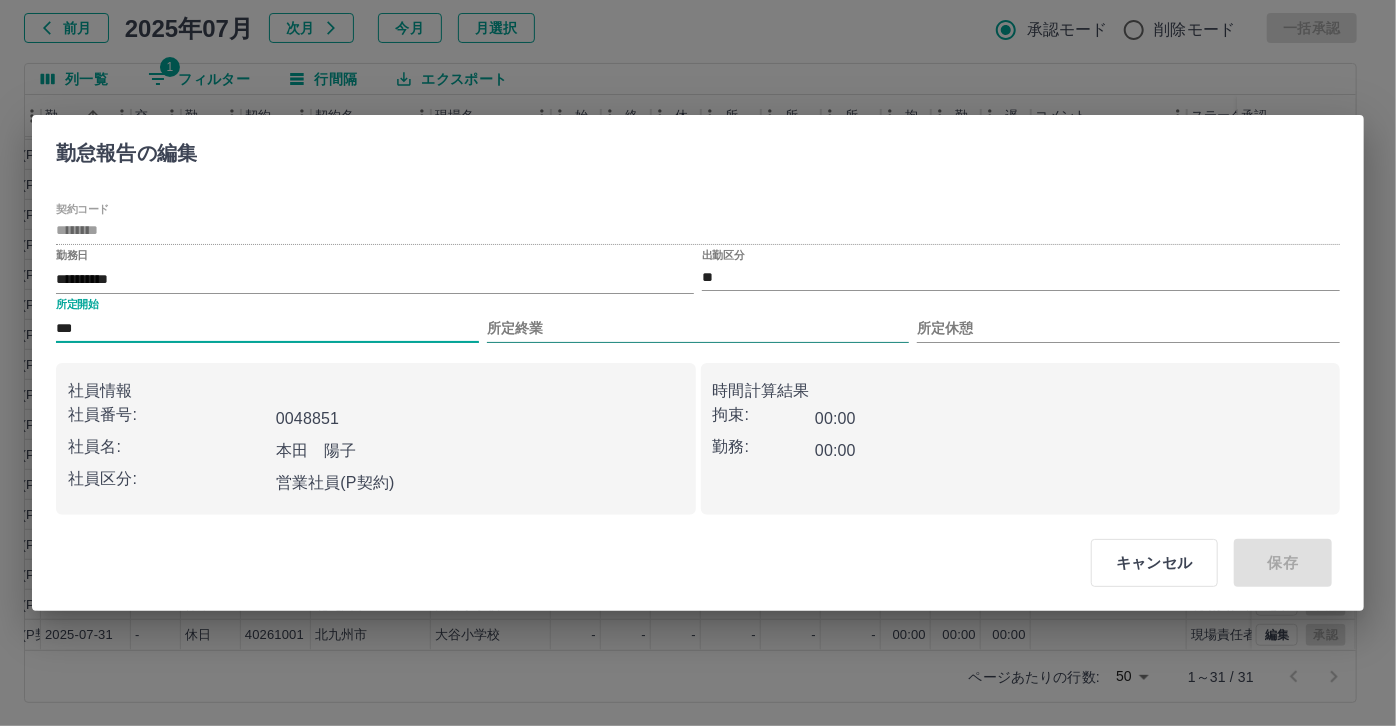 click on "所定終業" at bounding box center [698, 328] 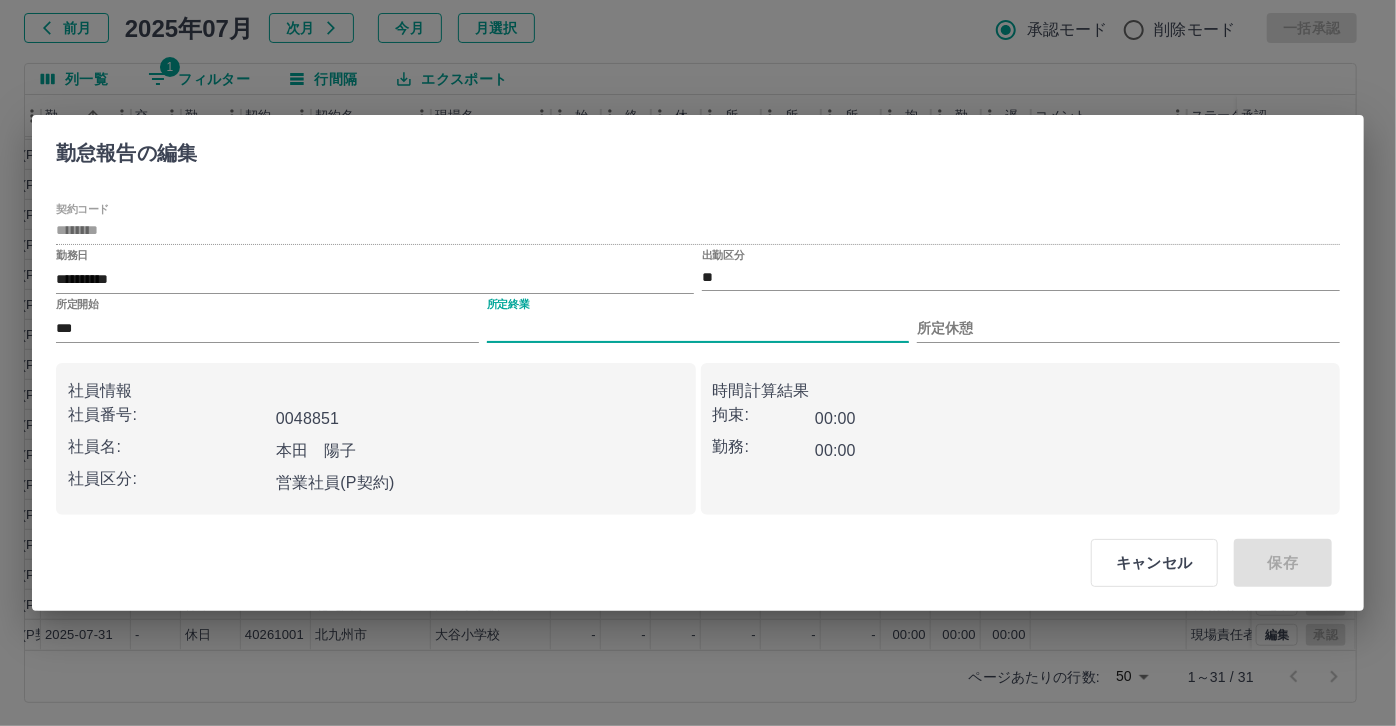 type on "****" 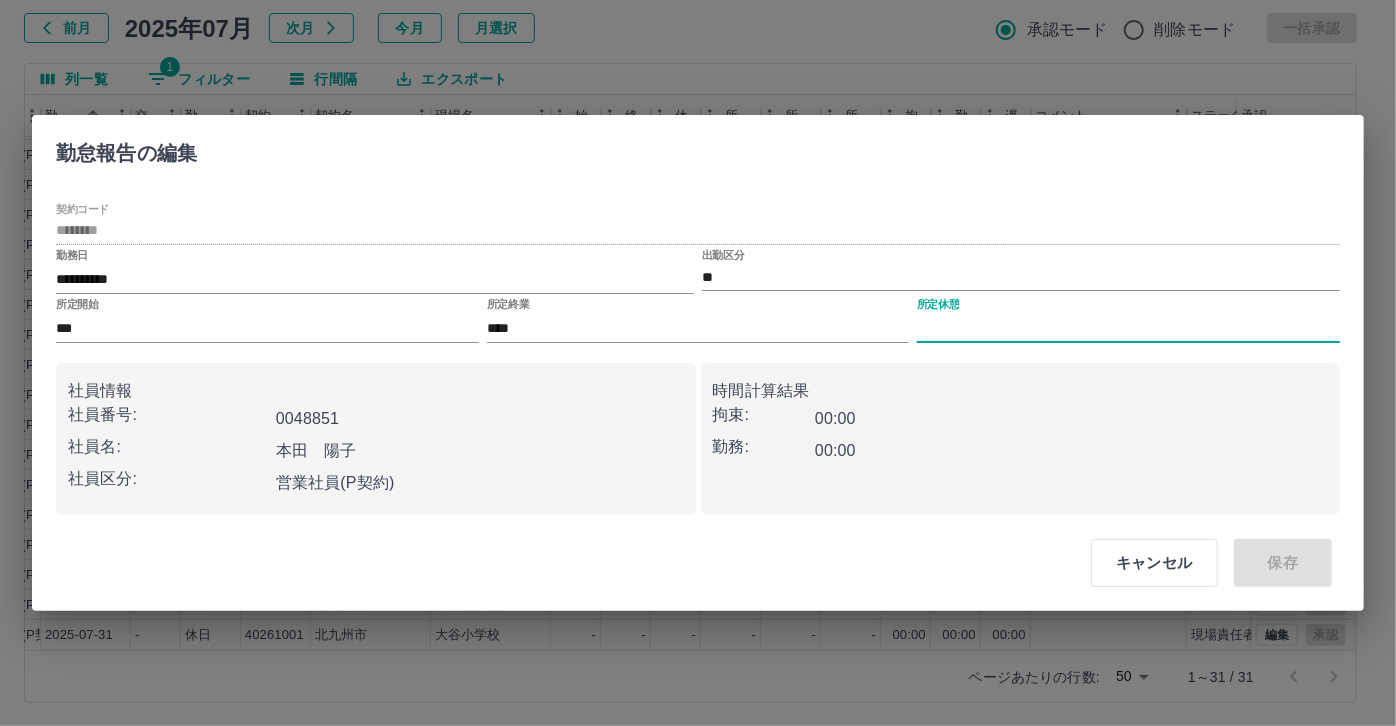 click on "所定休憩" at bounding box center (1128, 328) 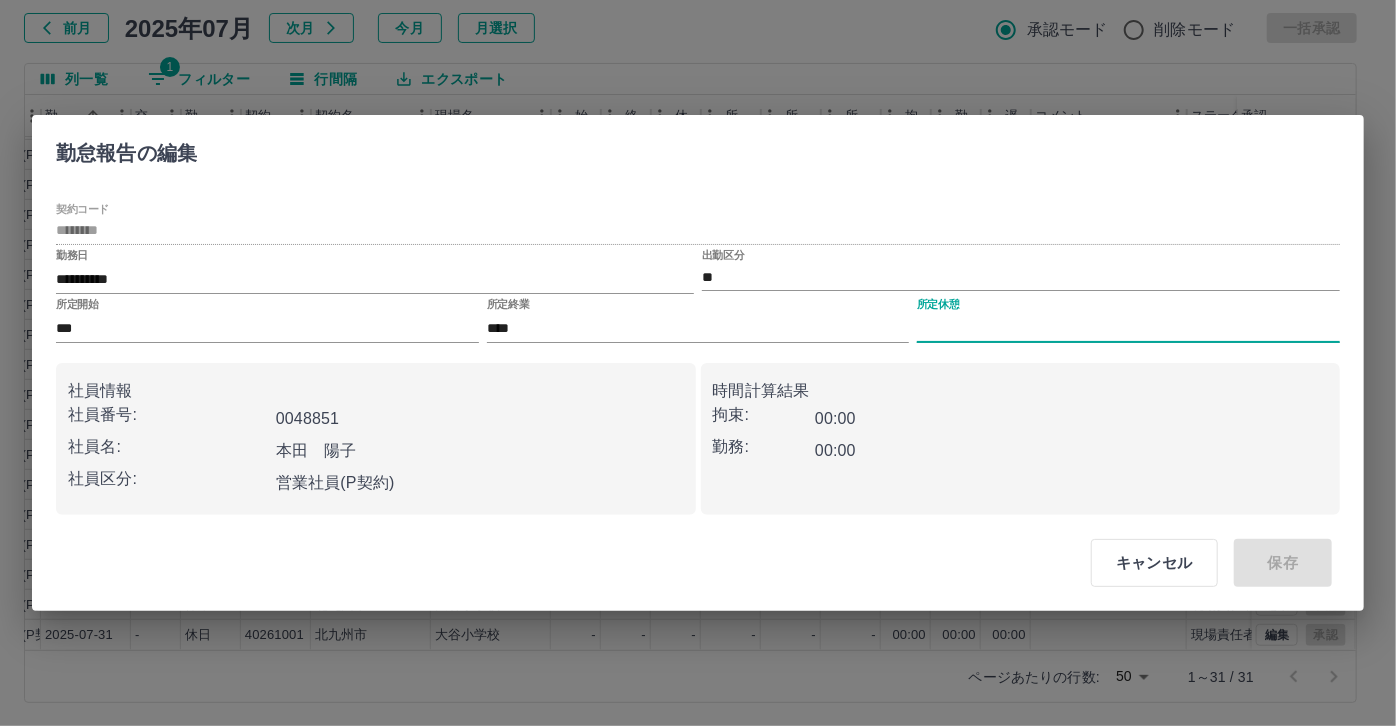 type on "****" 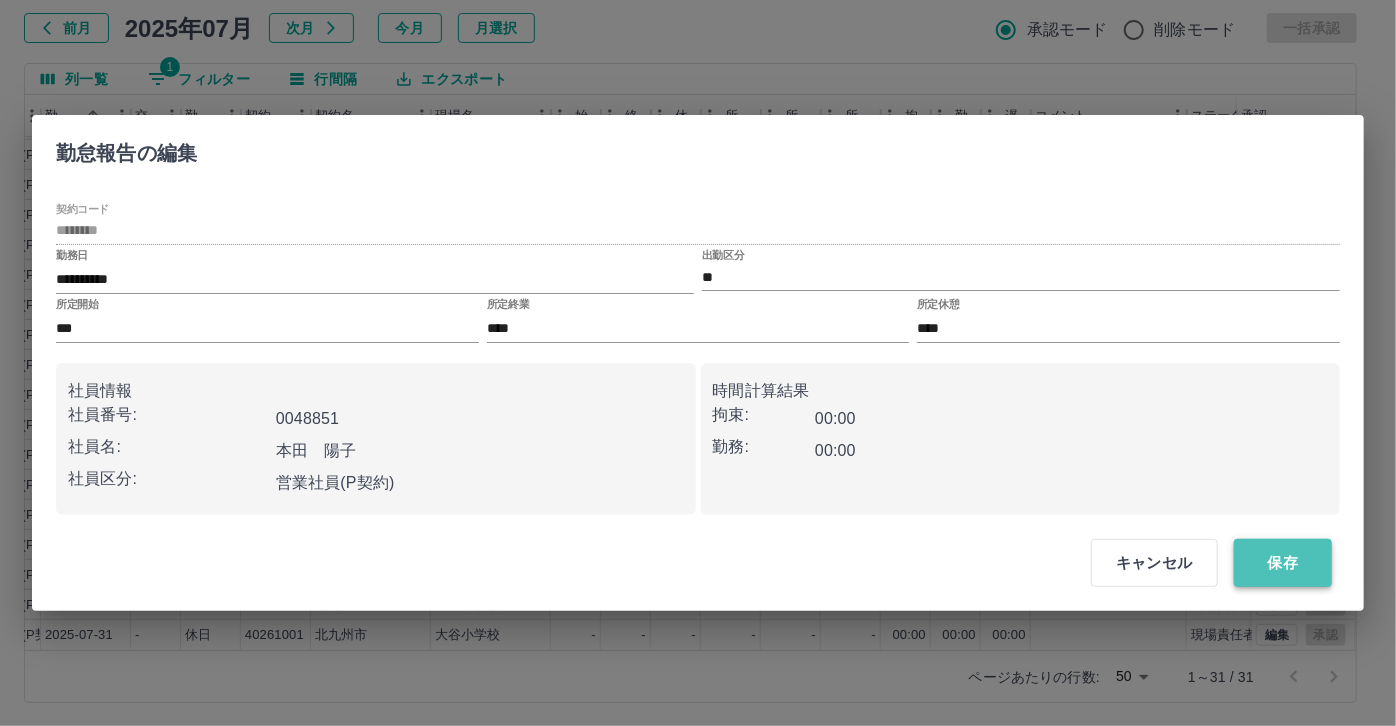 click on "保存" at bounding box center (1283, 563) 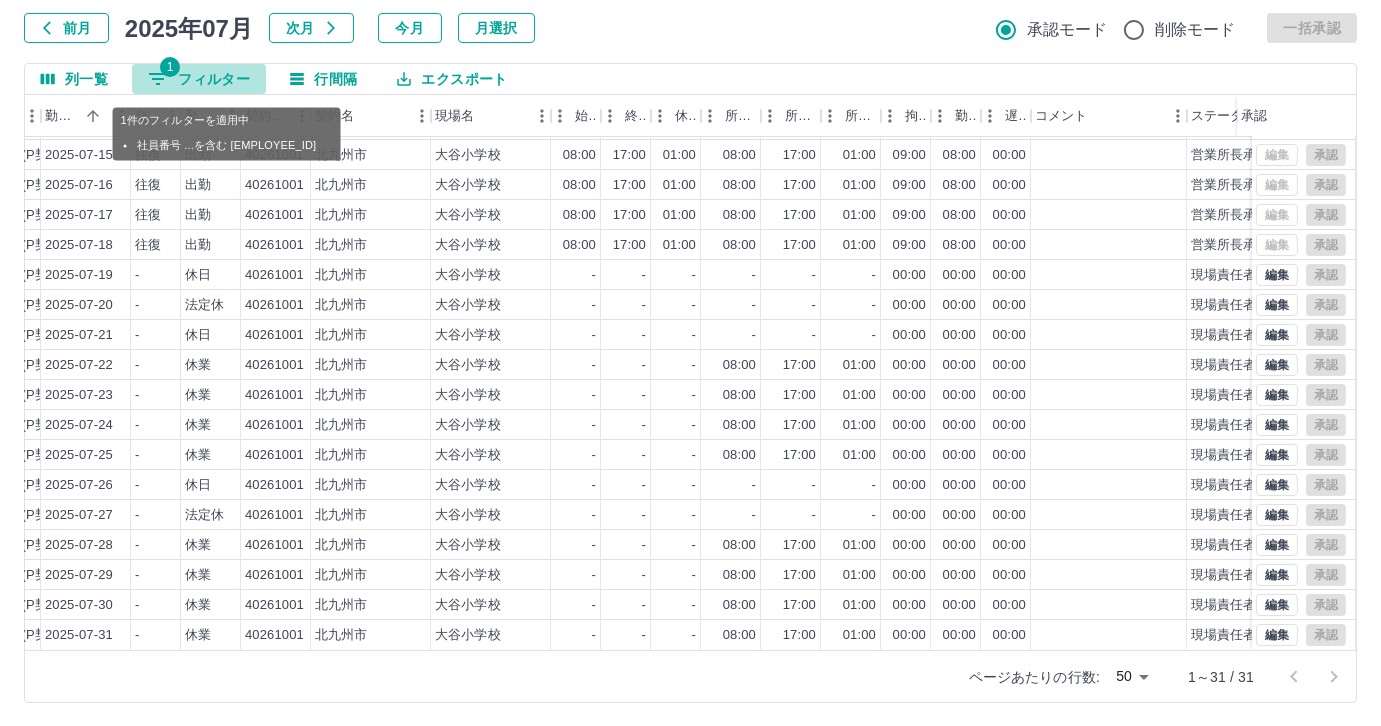click on "1 フィルター" at bounding box center (199, 79) 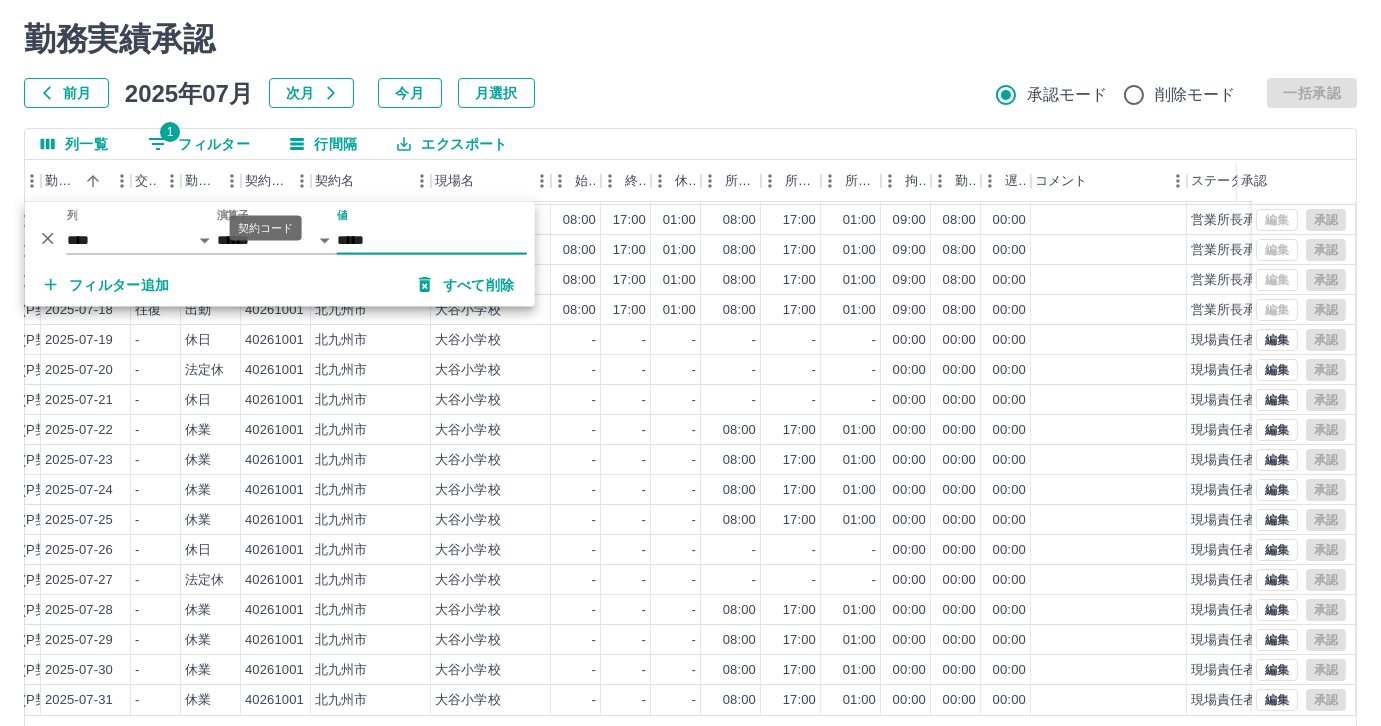 scroll, scrollTop: 0, scrollLeft: 0, axis: both 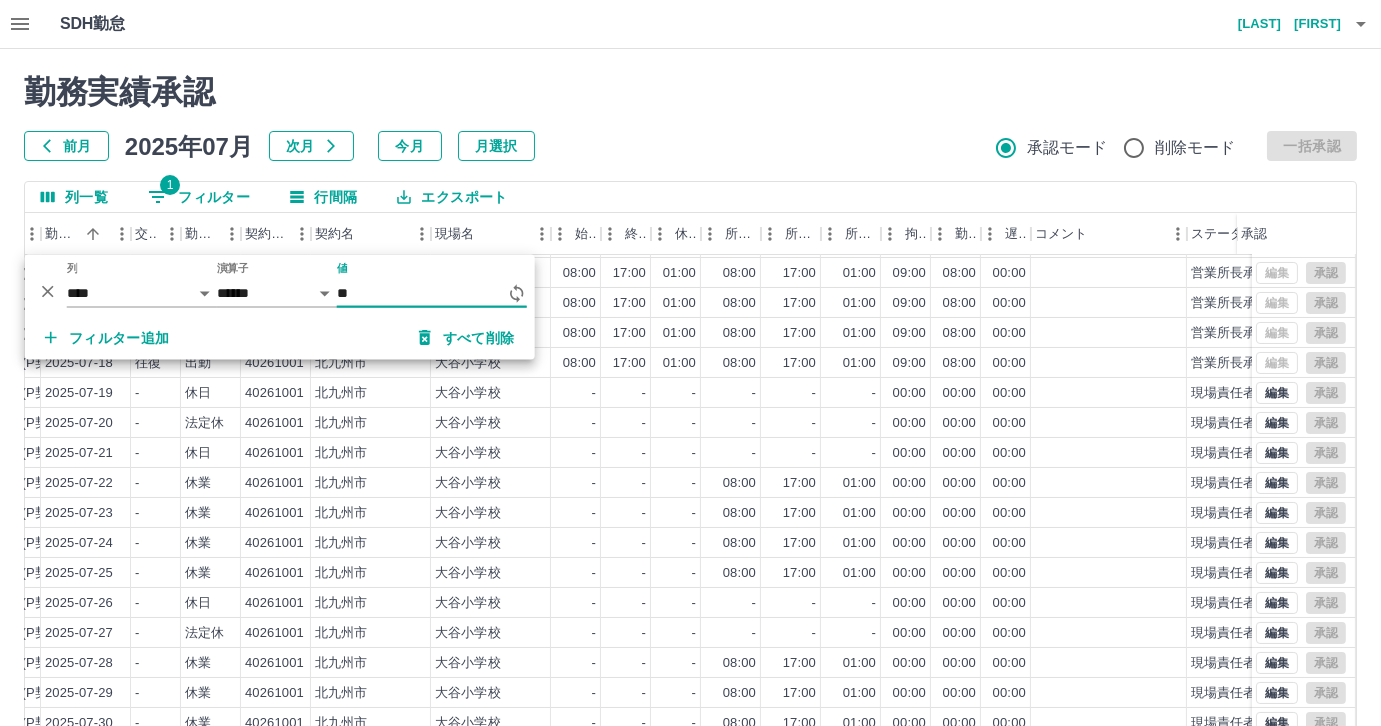 type on "*" 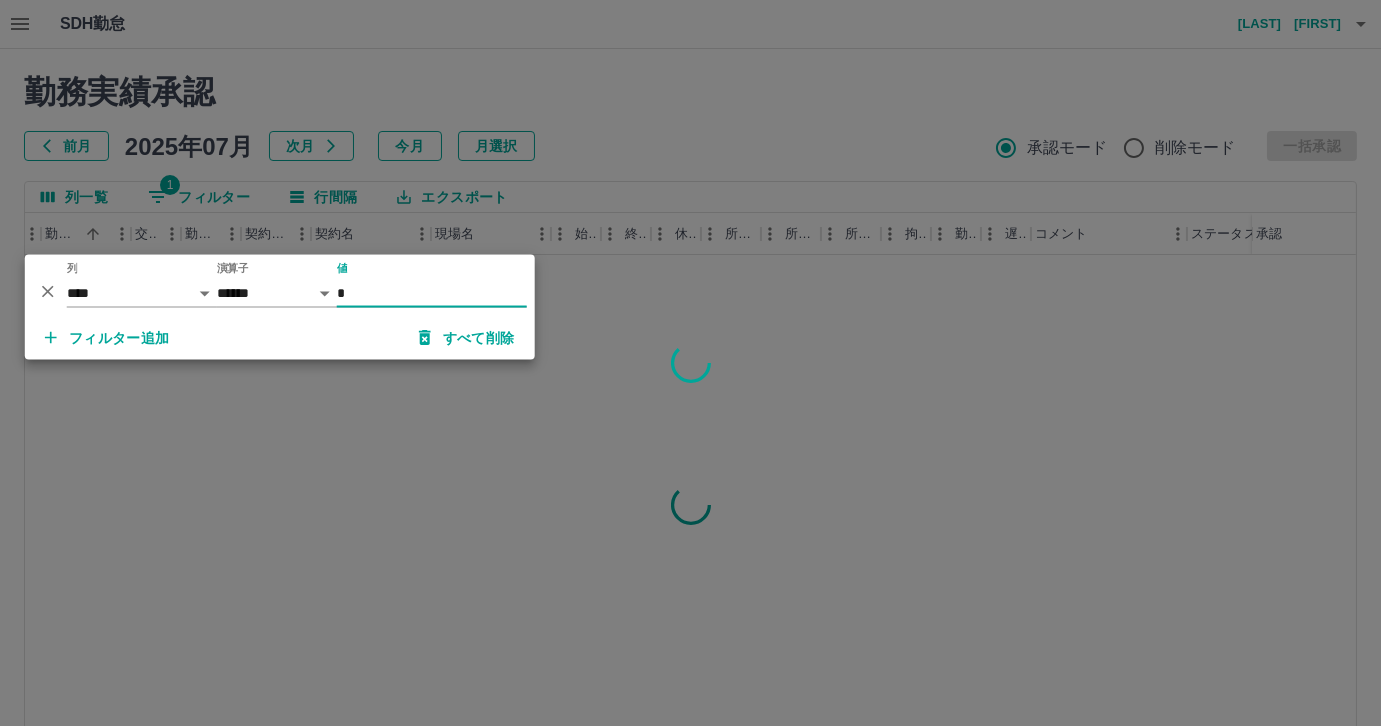 scroll, scrollTop: 0, scrollLeft: 360, axis: horizontal 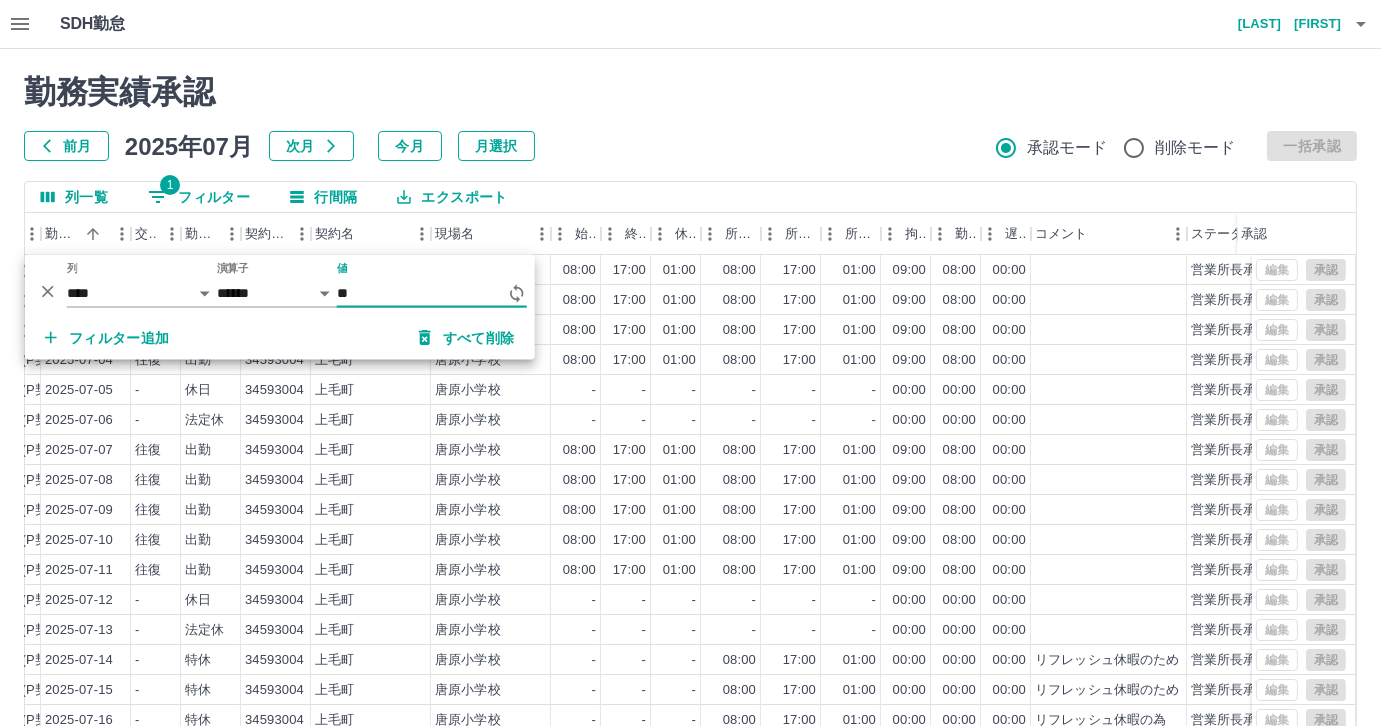 type on "*" 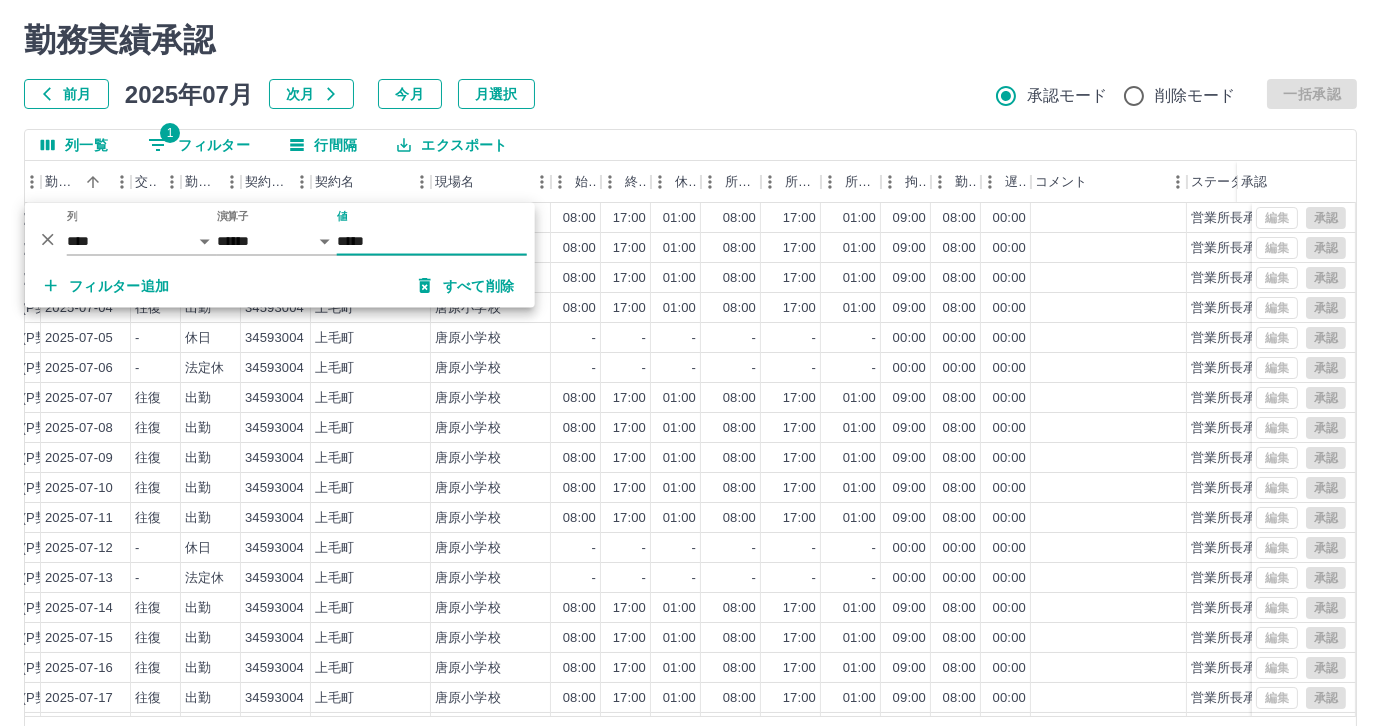 scroll, scrollTop: 118, scrollLeft: 0, axis: vertical 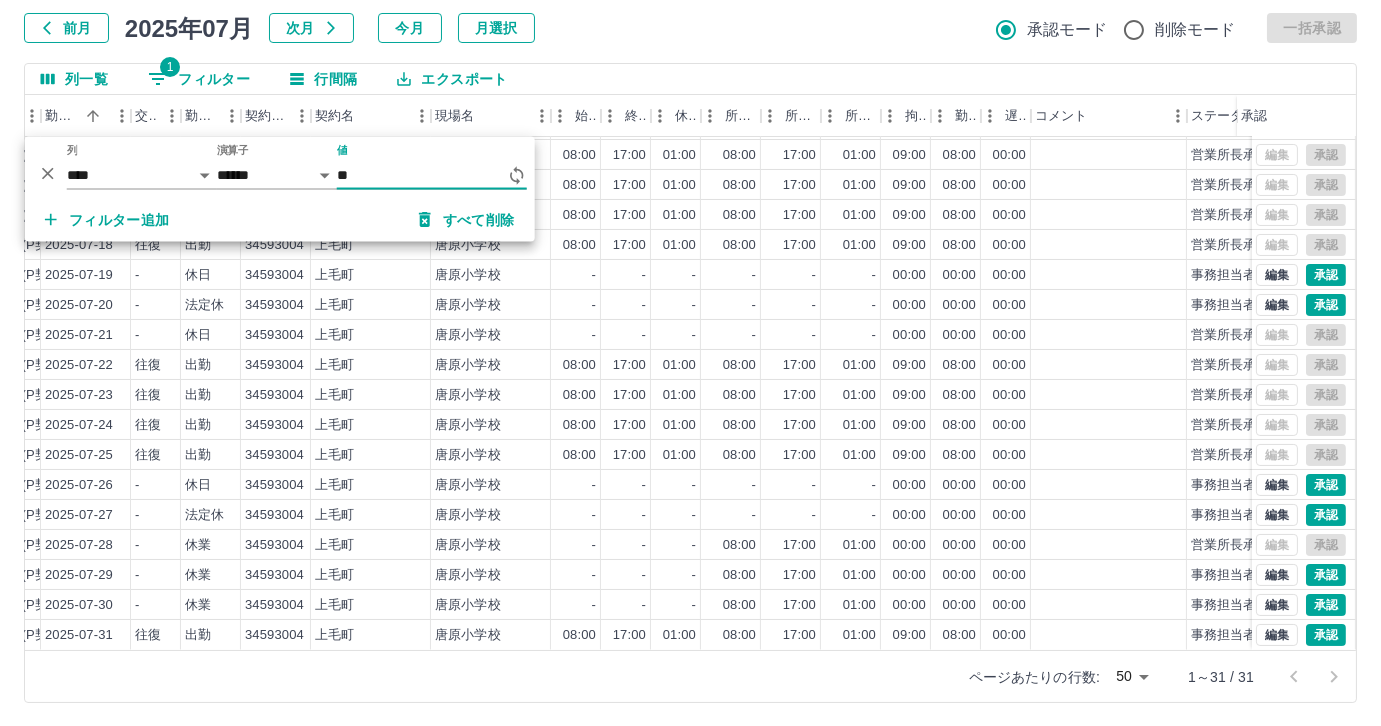 type on "*" 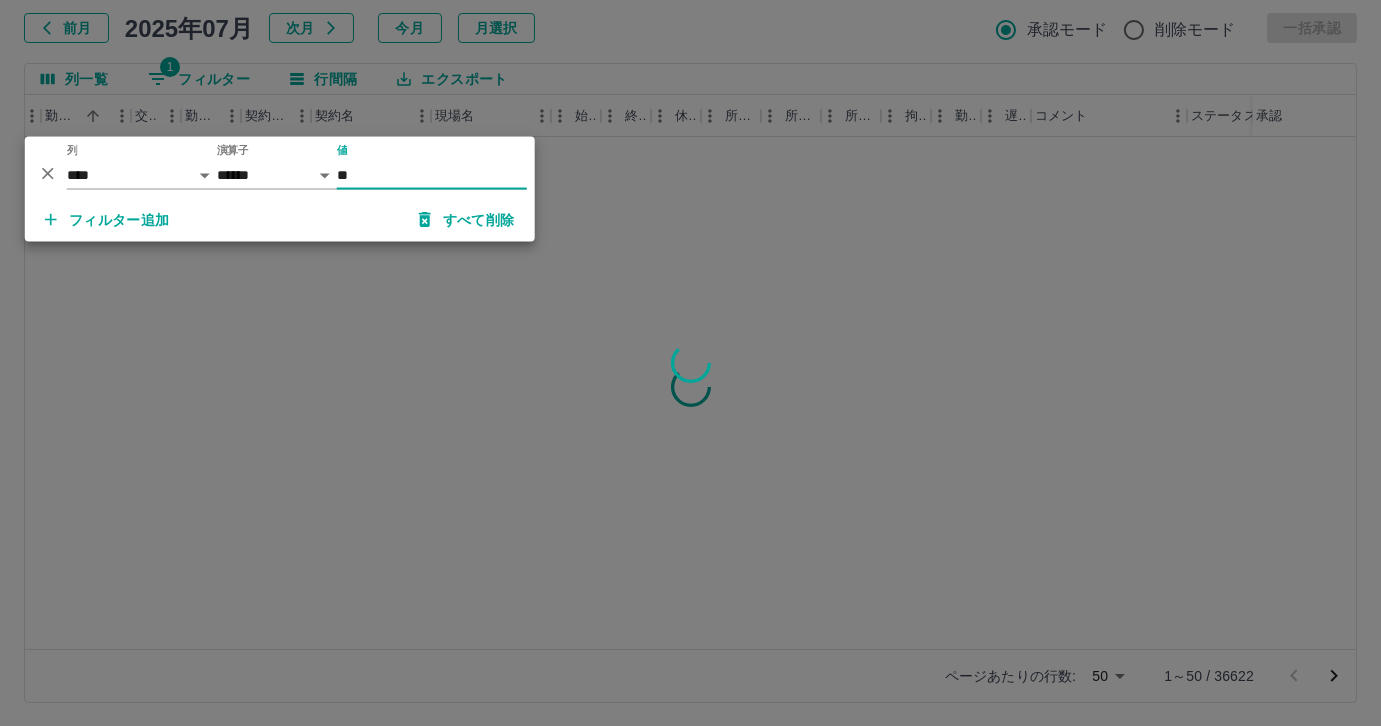 scroll, scrollTop: 0, scrollLeft: 360, axis: horizontal 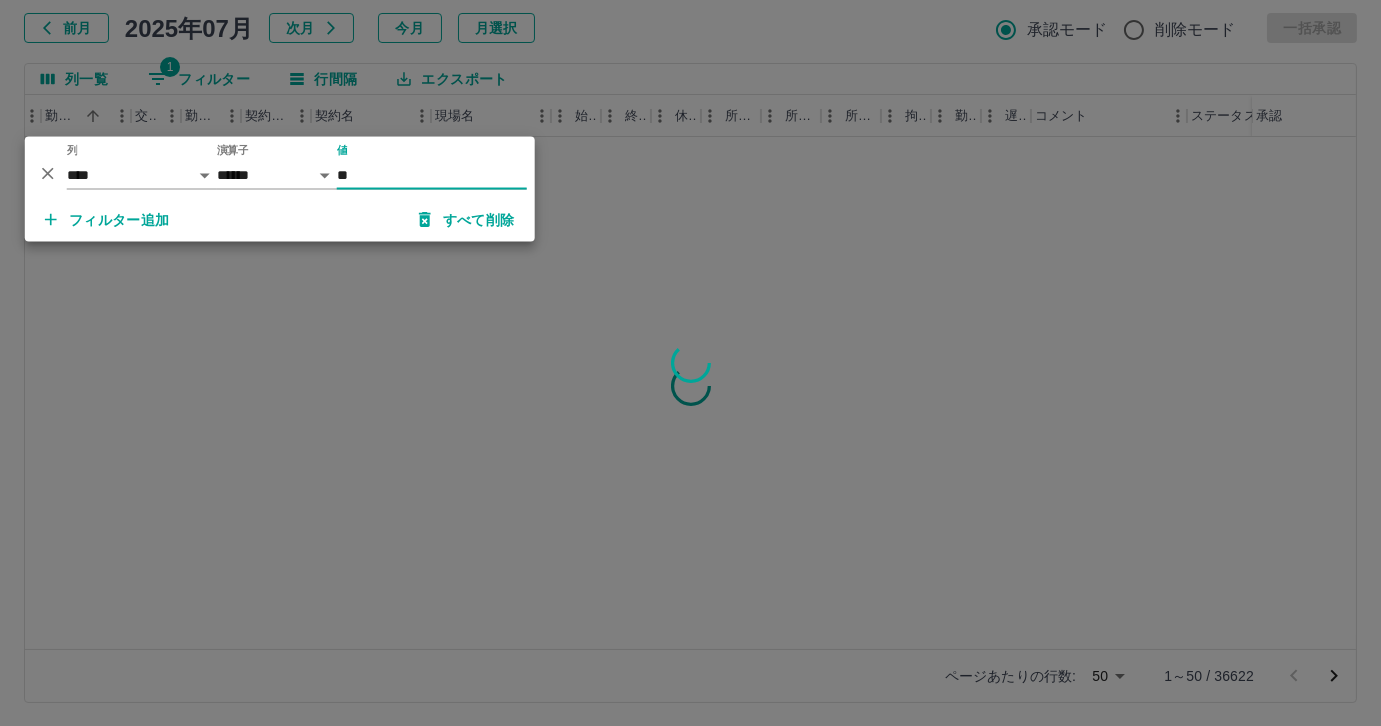 type on "*" 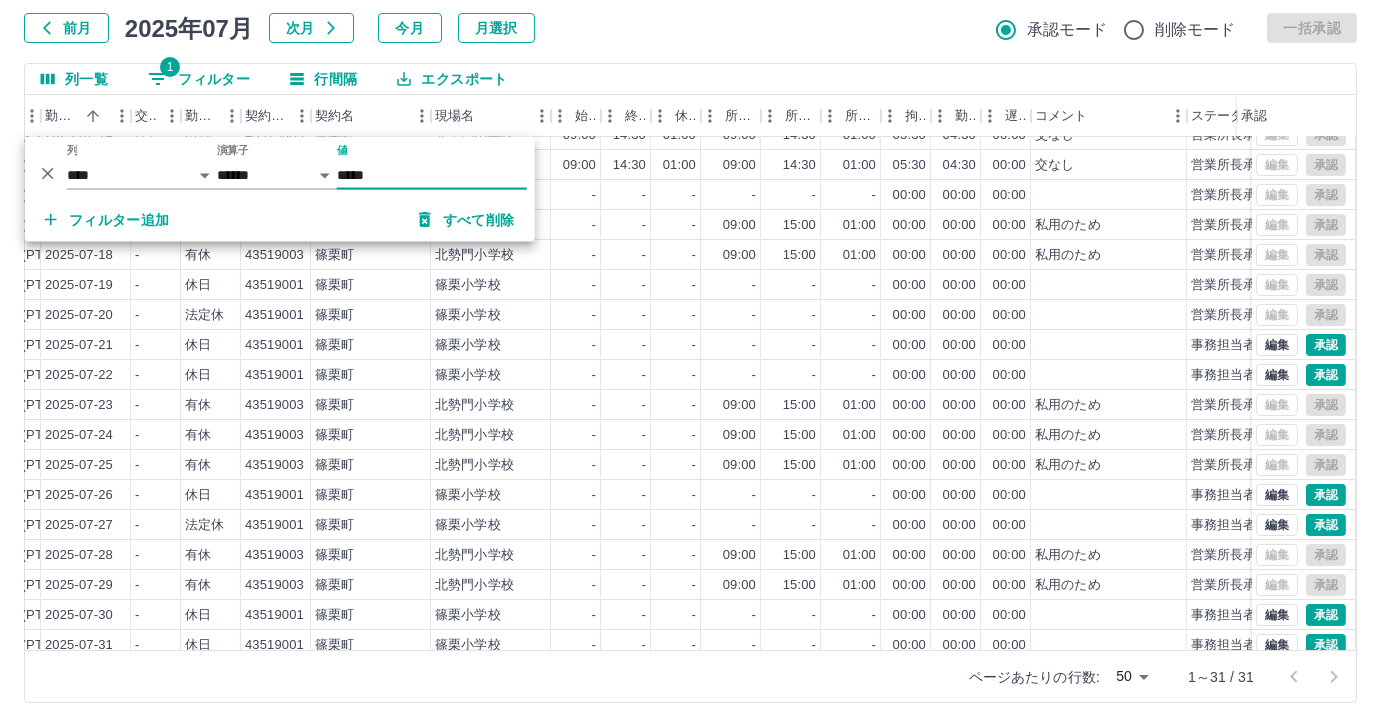 scroll, scrollTop: 431, scrollLeft: 360, axis: both 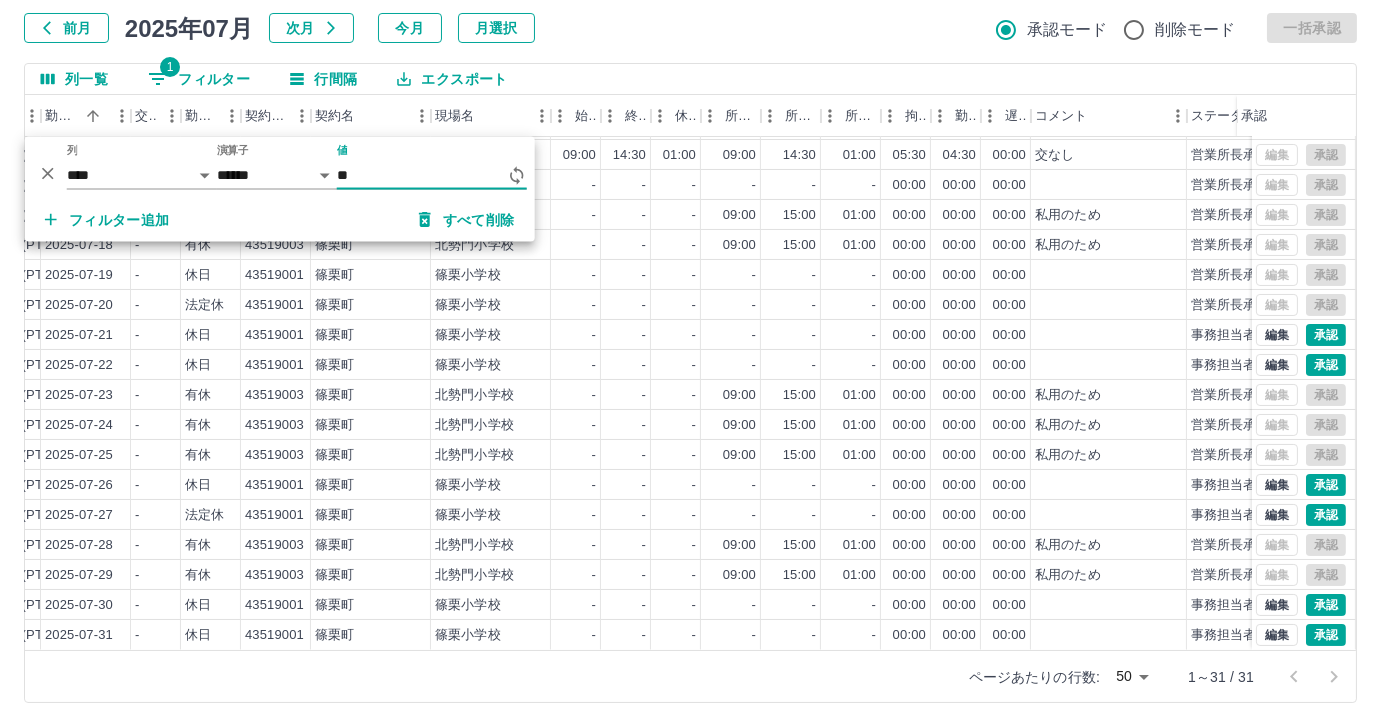 type on "*" 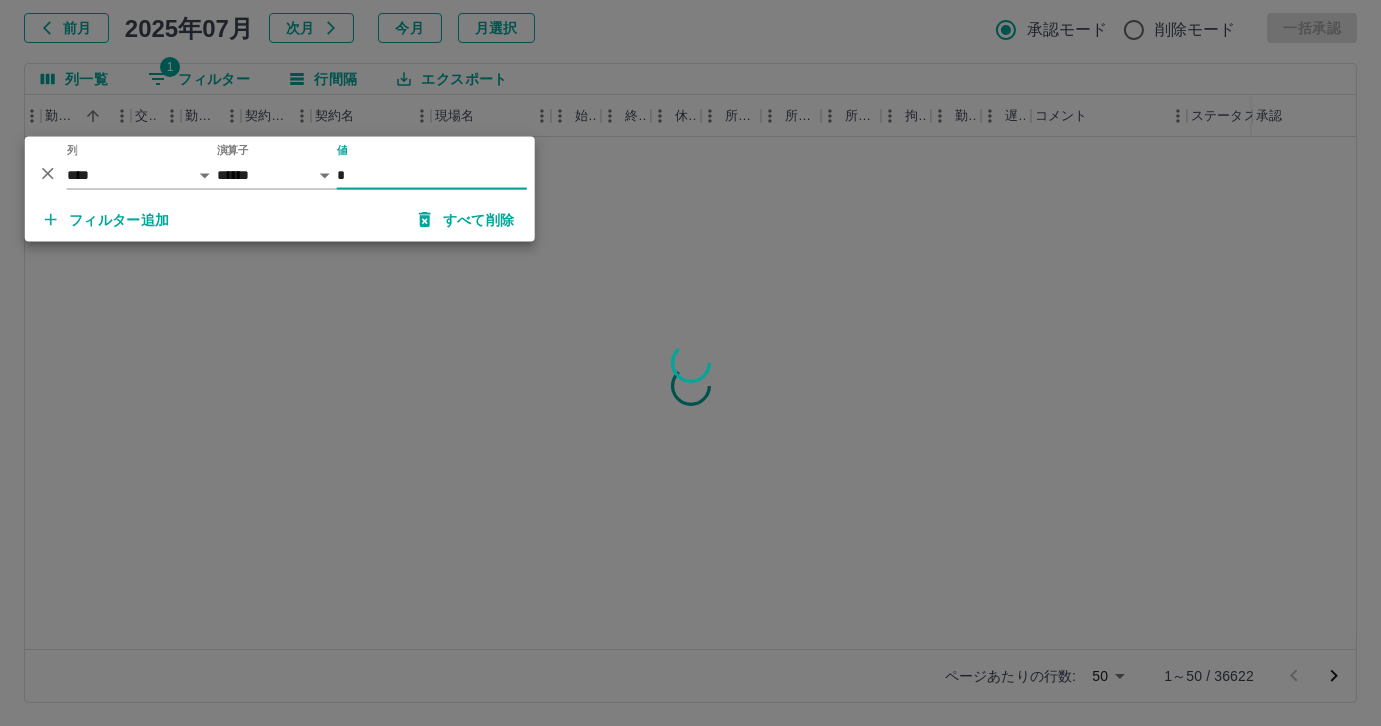 scroll, scrollTop: 0, scrollLeft: 360, axis: horizontal 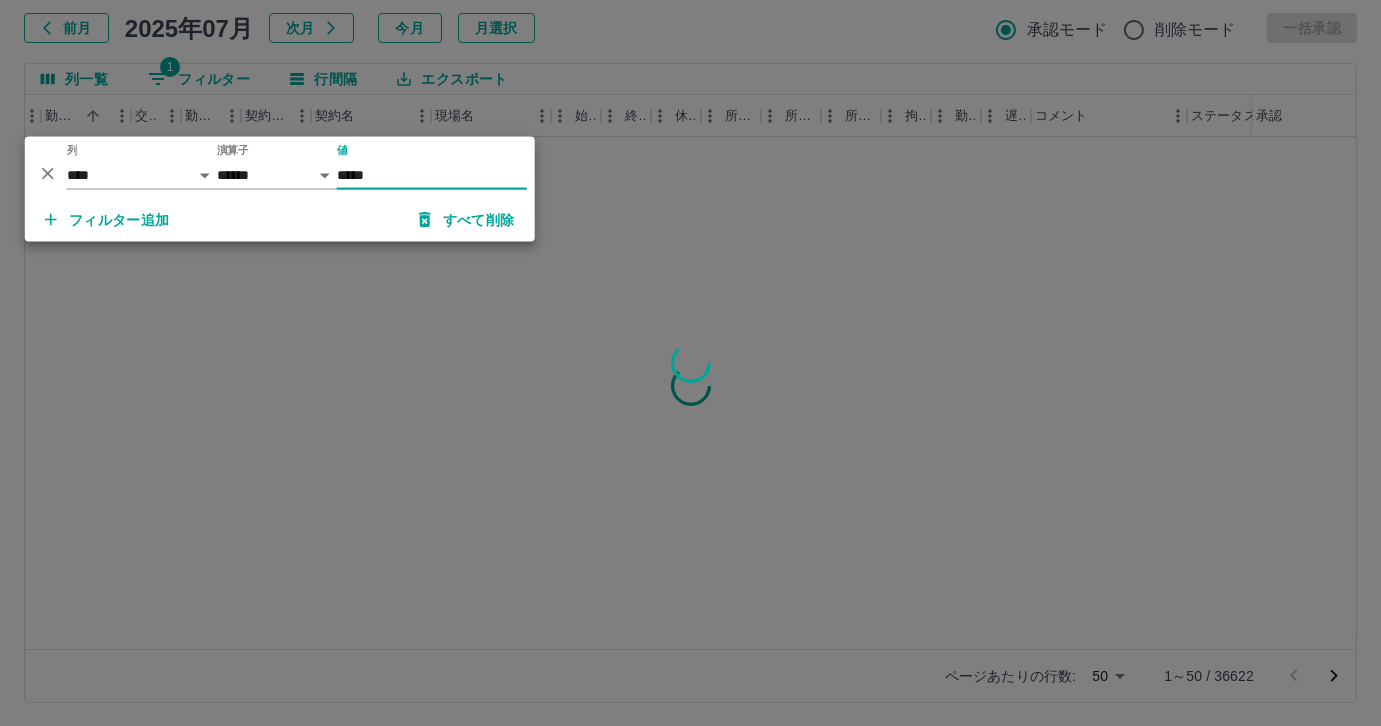 type on "*****" 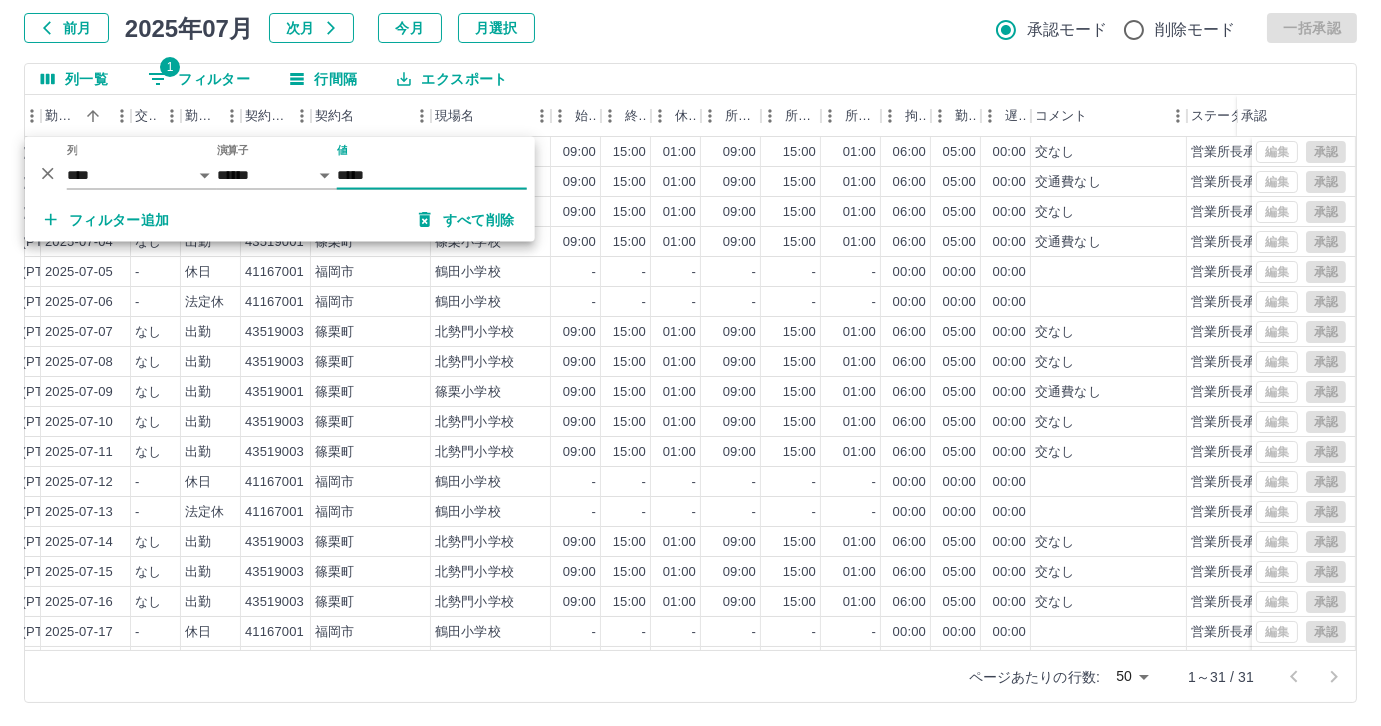 click on "前月 2025年07月 次月 今月 月選択 承認モード 削除モード 一括承認" at bounding box center (690, 28) 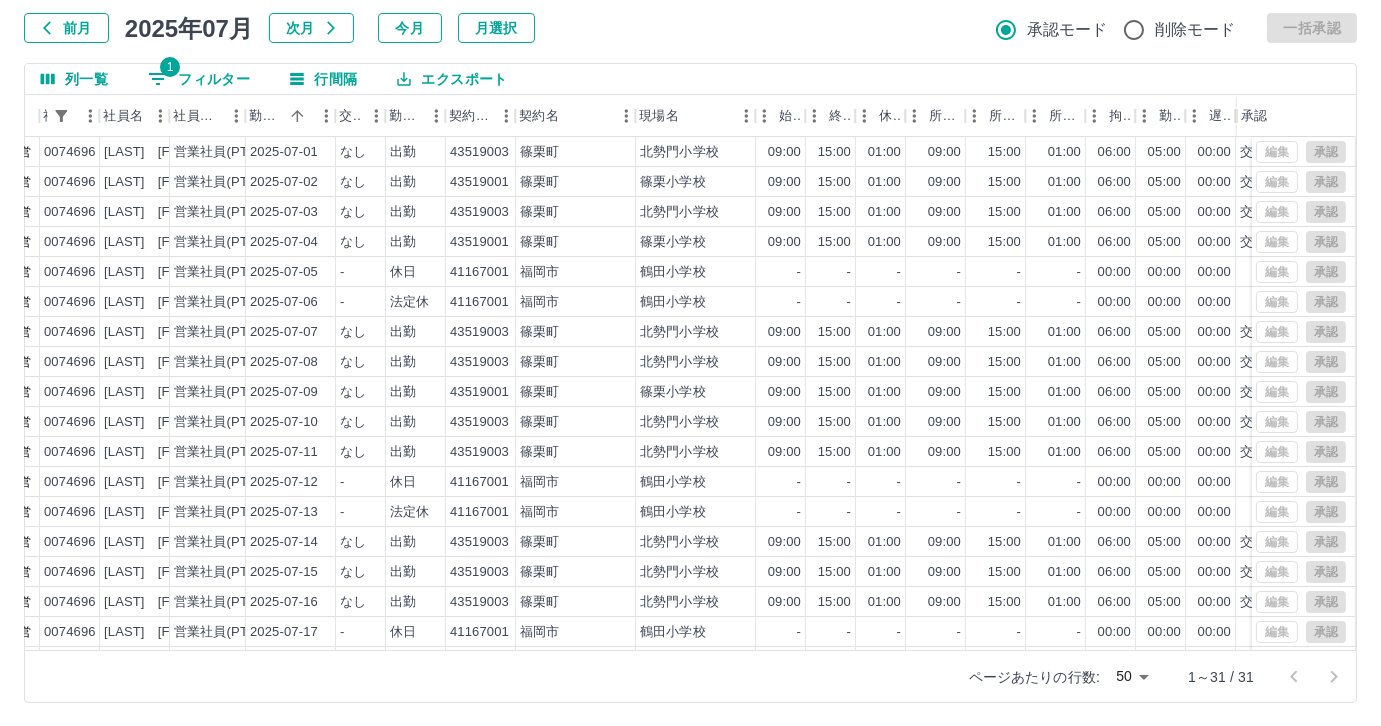 scroll, scrollTop: 0, scrollLeft: 173, axis: horizontal 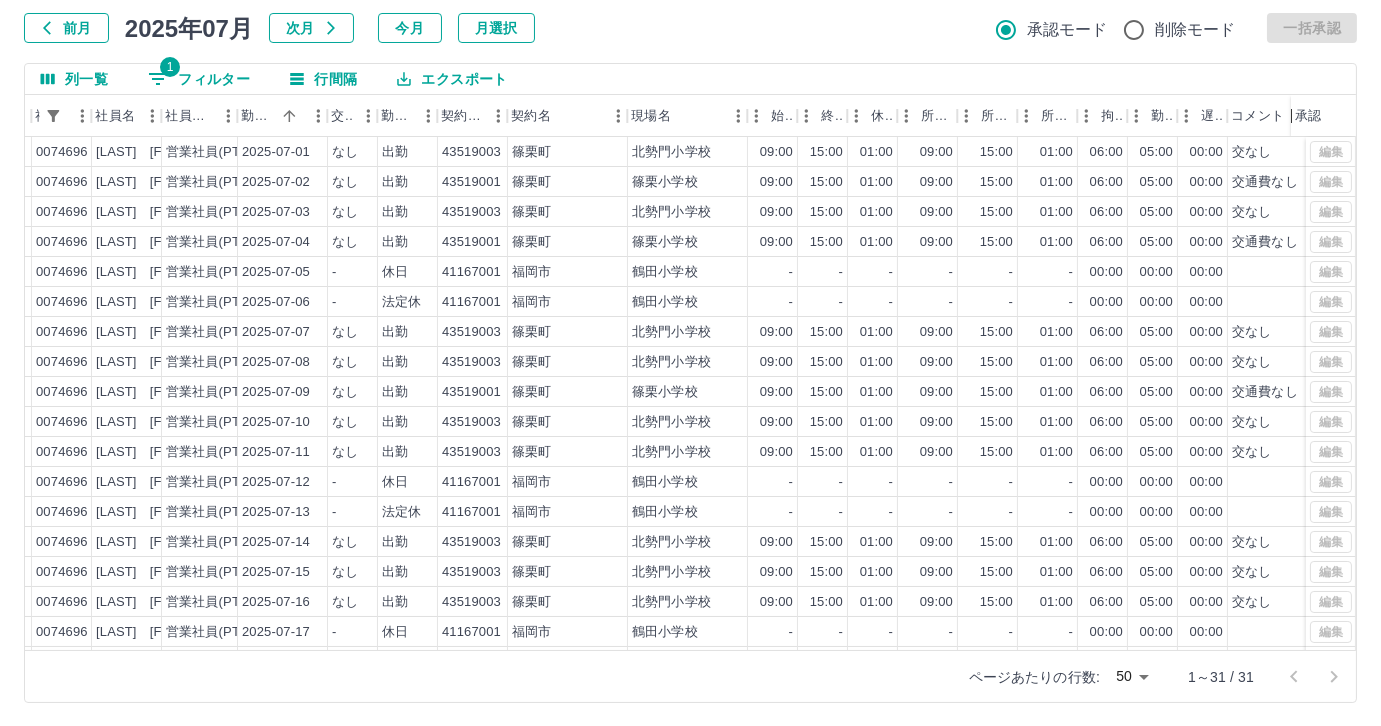 drag, startPoint x: 1238, startPoint y: 124, endPoint x: 1314, endPoint y: 127, distance: 76.05919 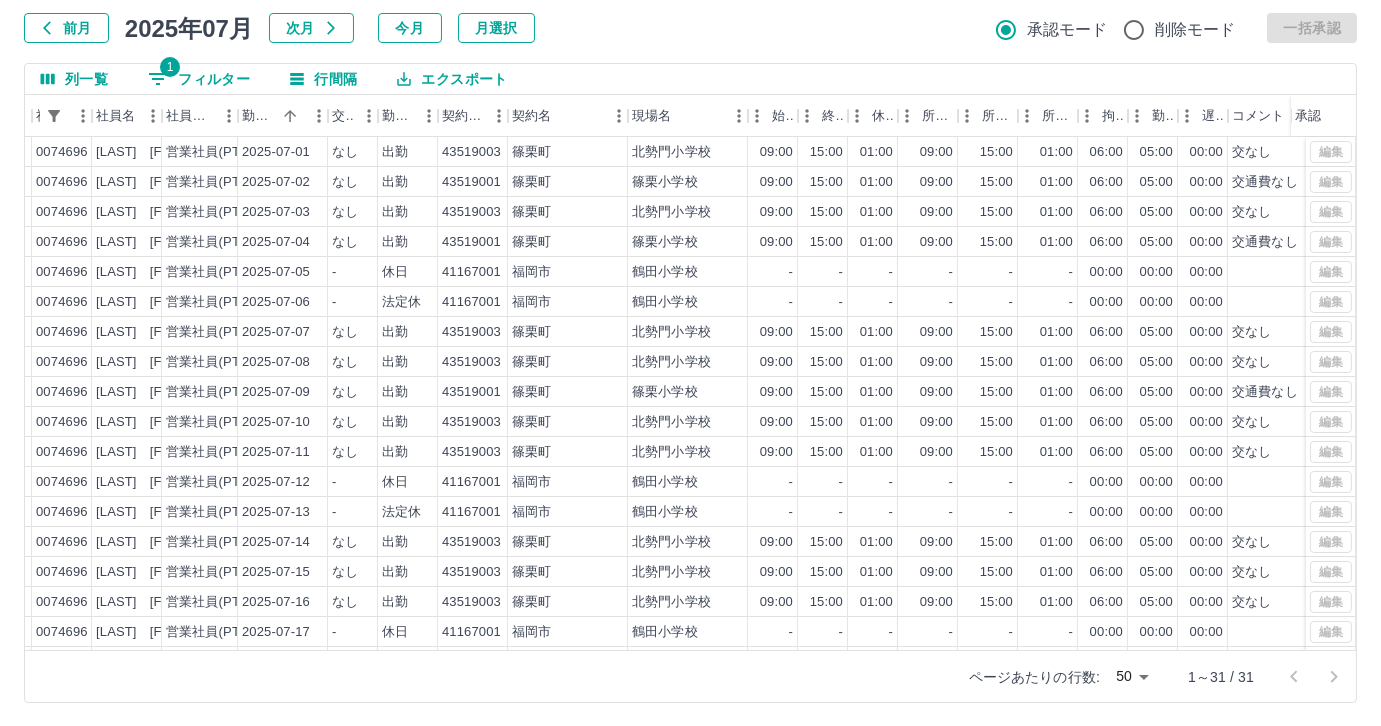 scroll, scrollTop: 117, scrollLeft: 0, axis: vertical 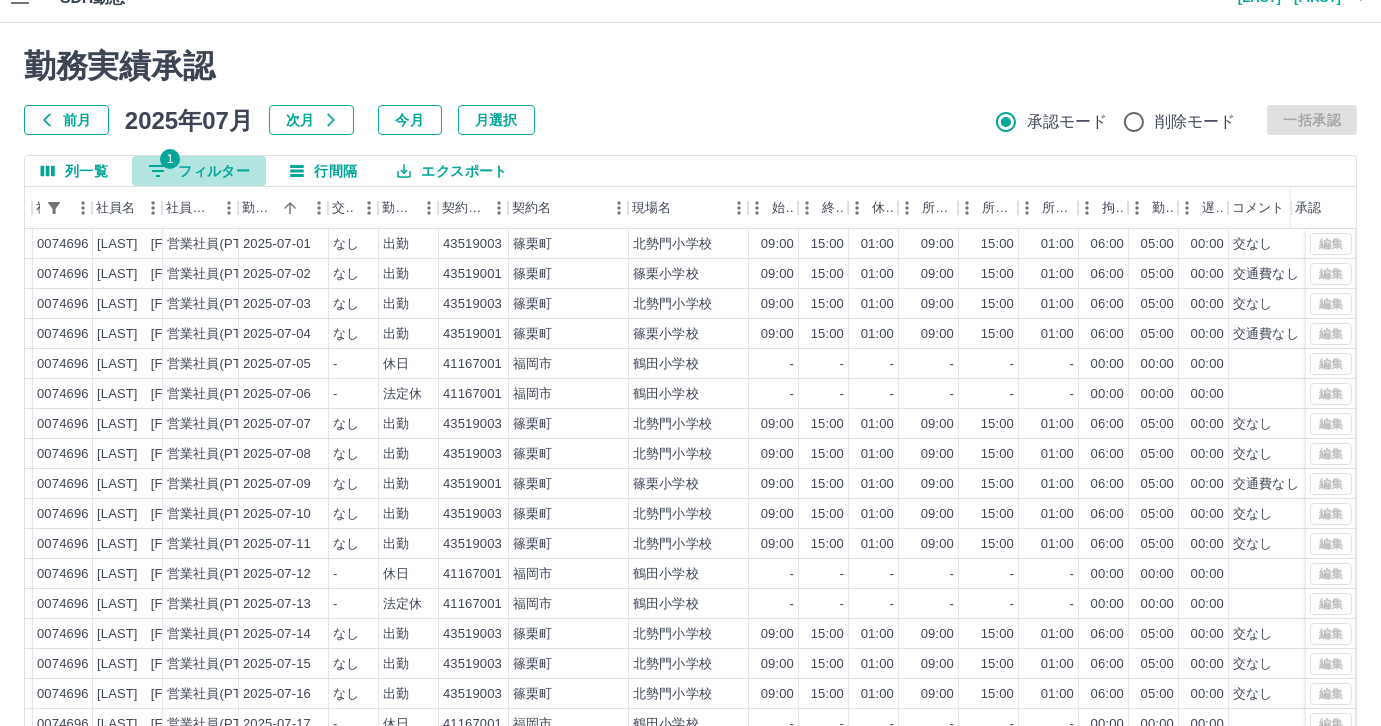 click on "1 フィルター" at bounding box center [199, 171] 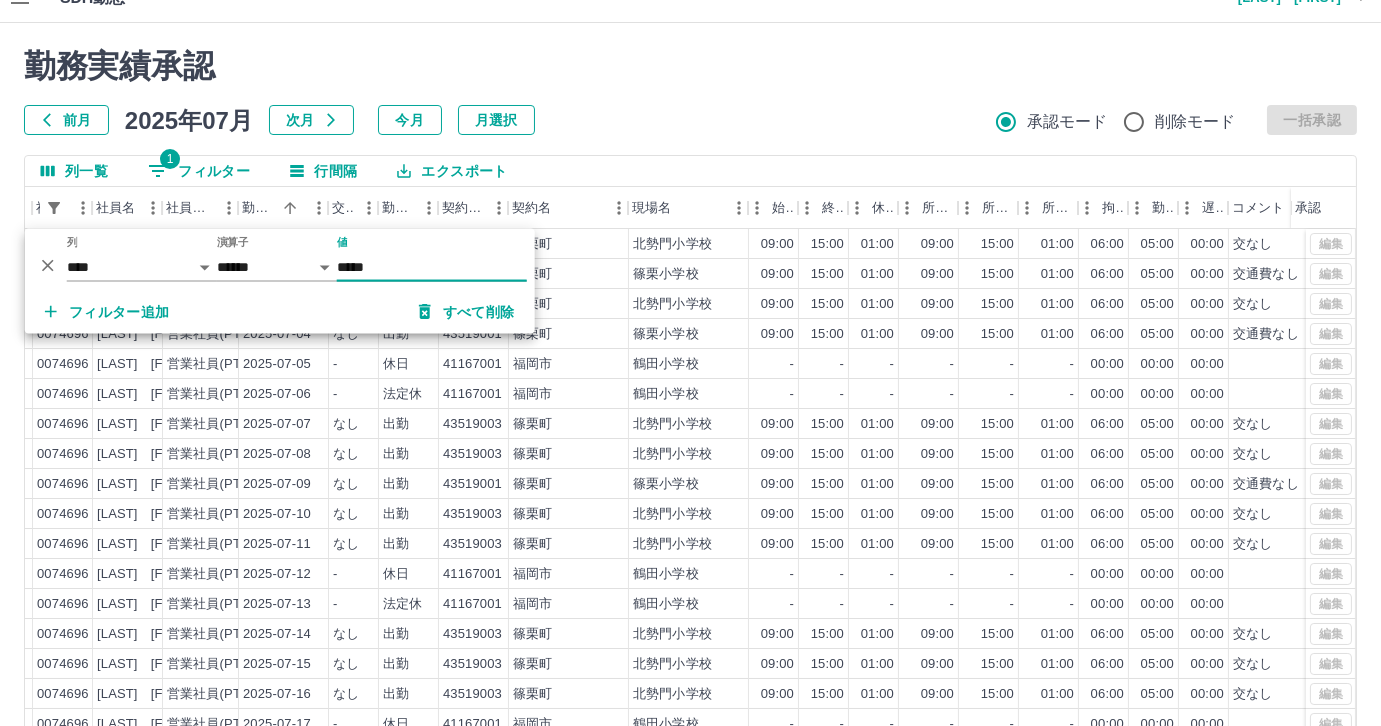 click on "*****" at bounding box center [432, 267] 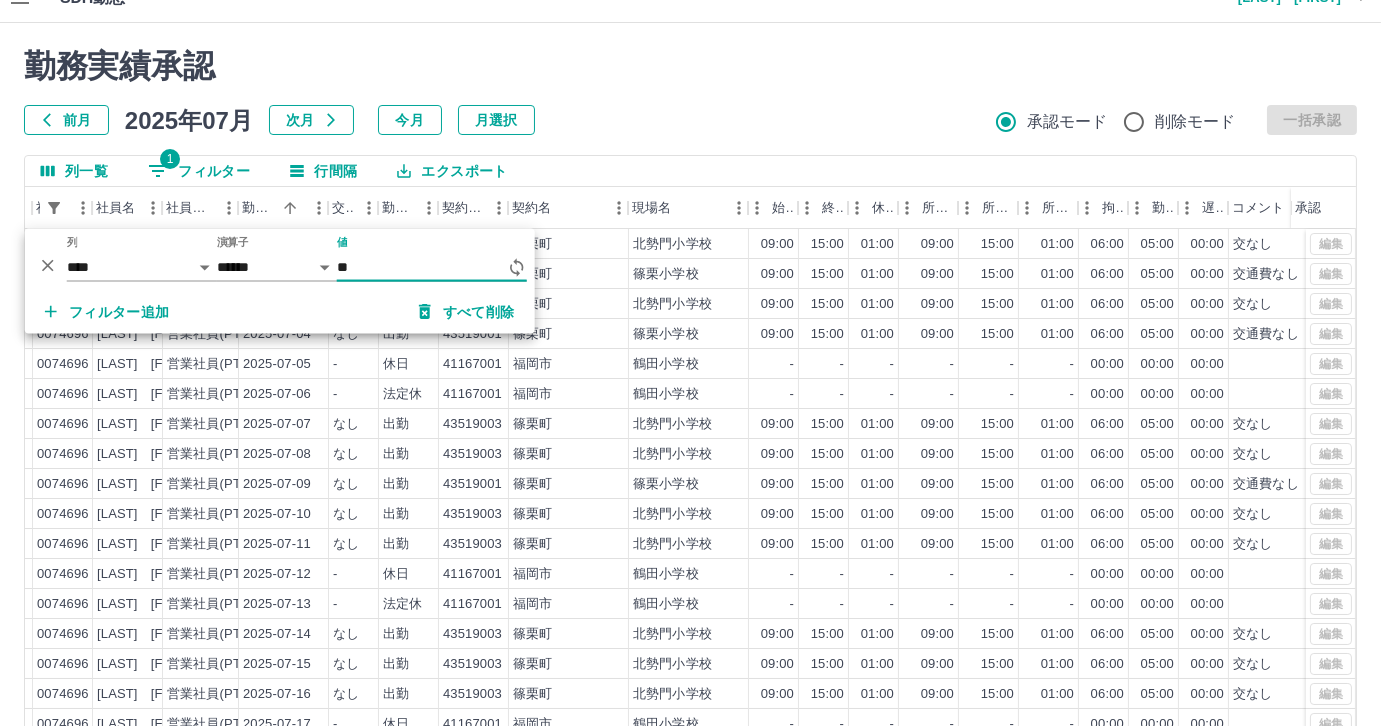 type on "*" 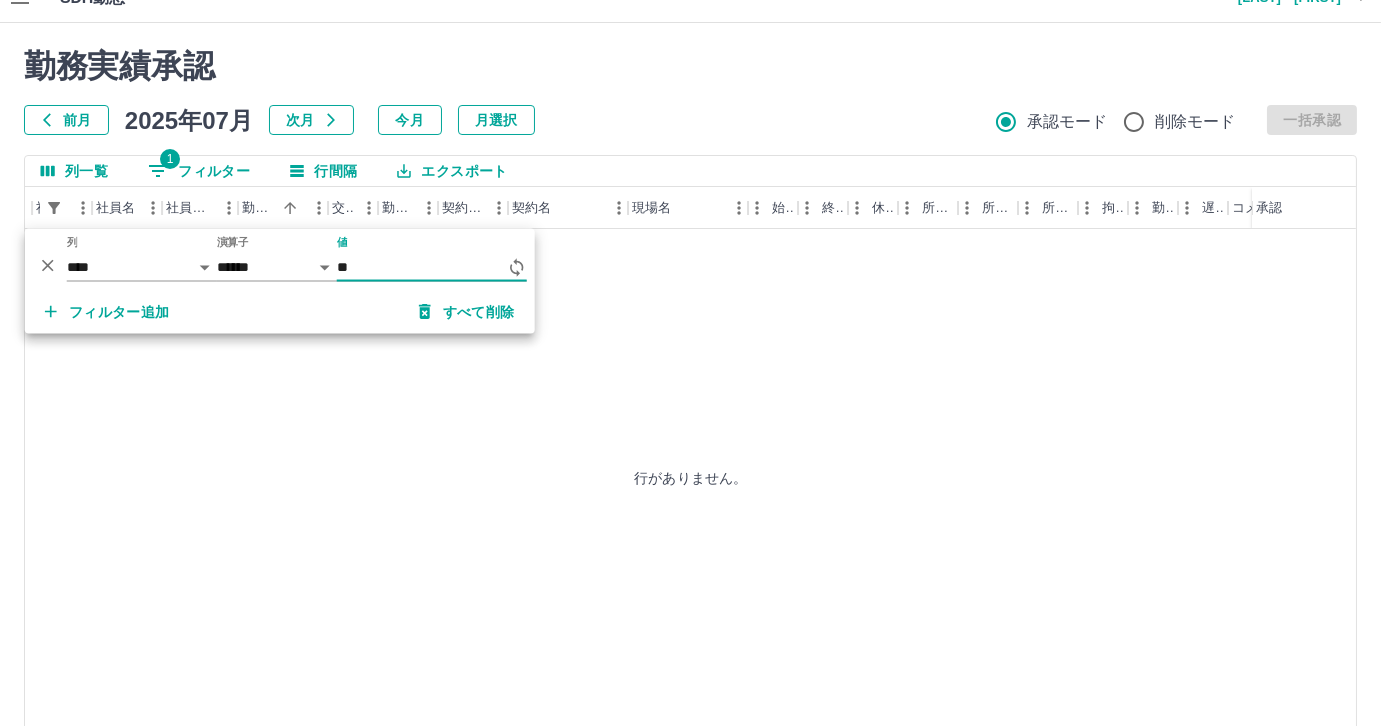 type on "*" 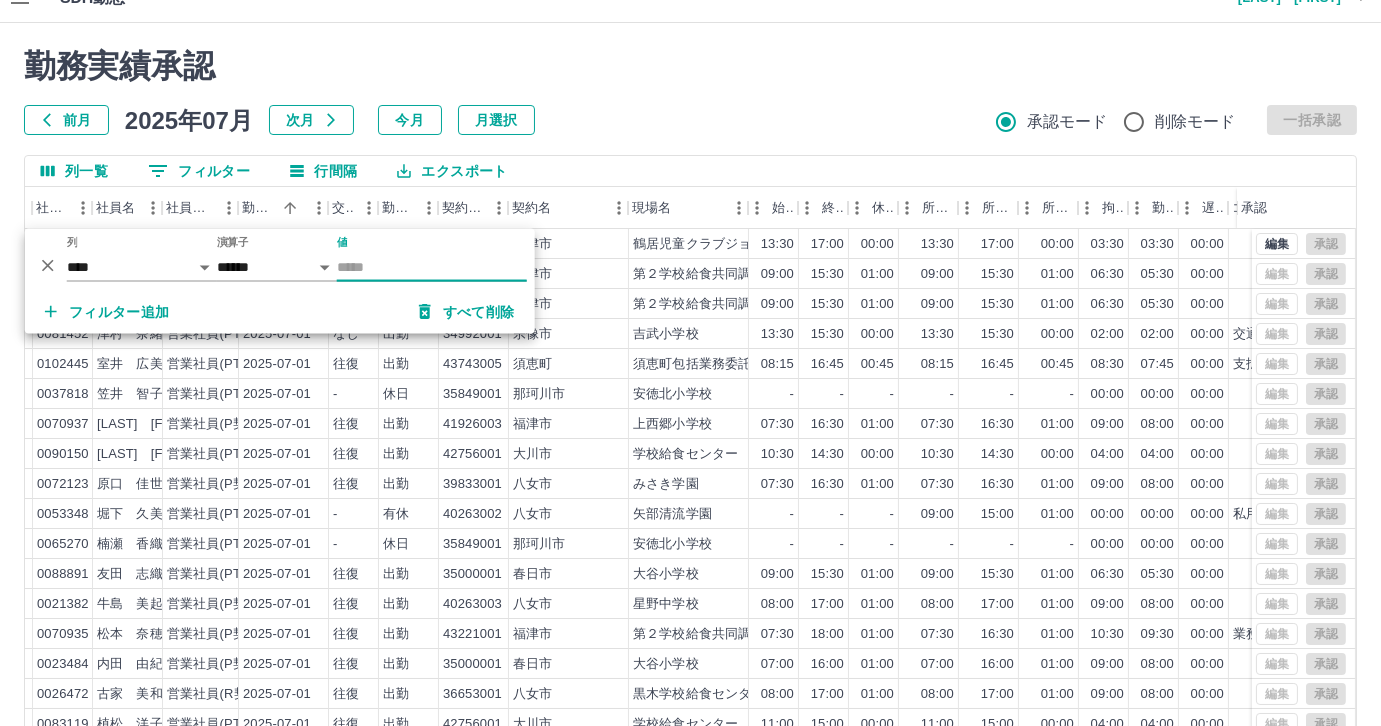 click on "値" at bounding box center (432, 267) 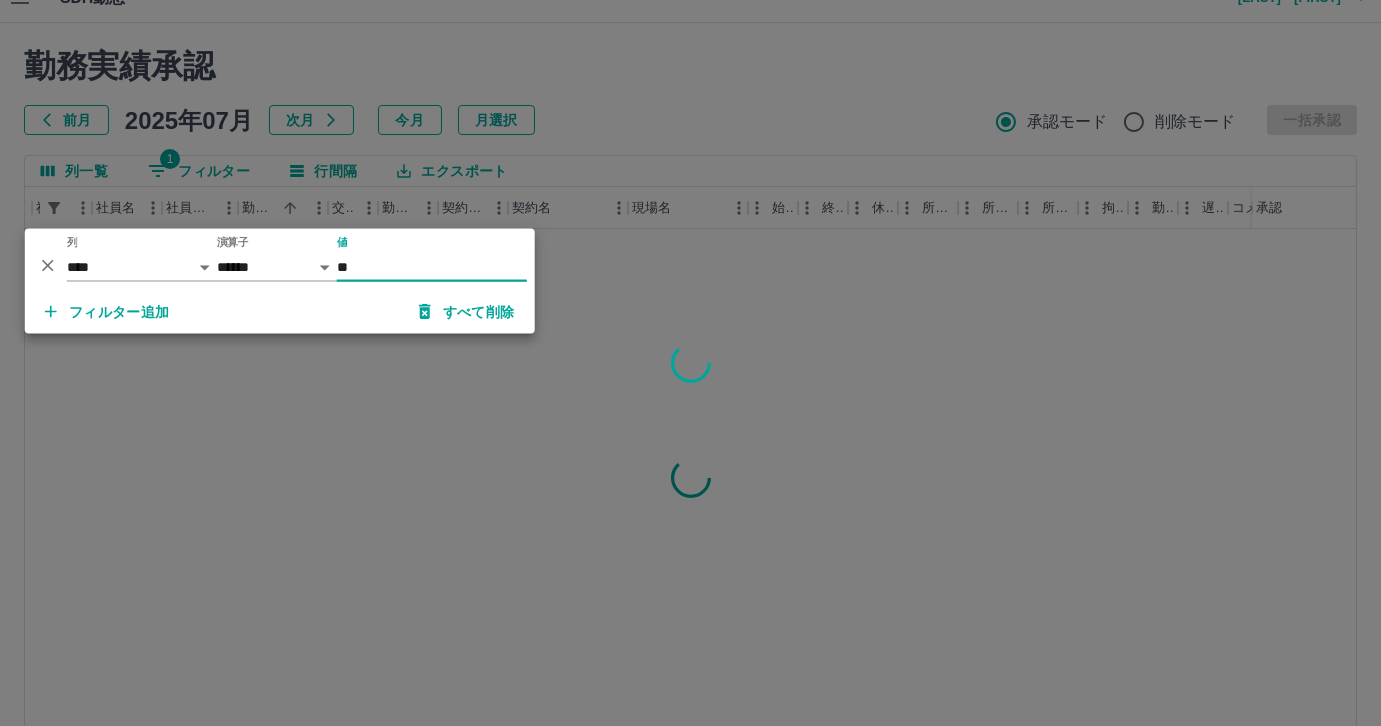 type on "*" 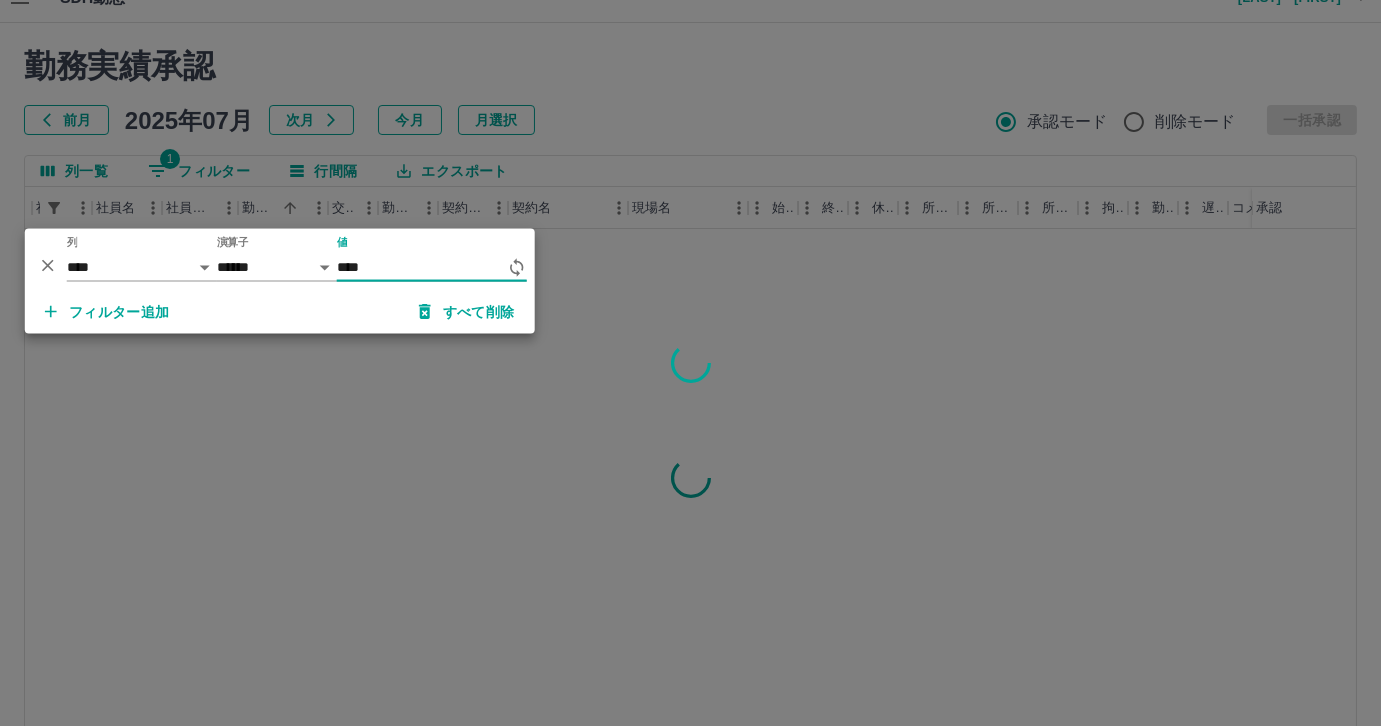 type on "*****" 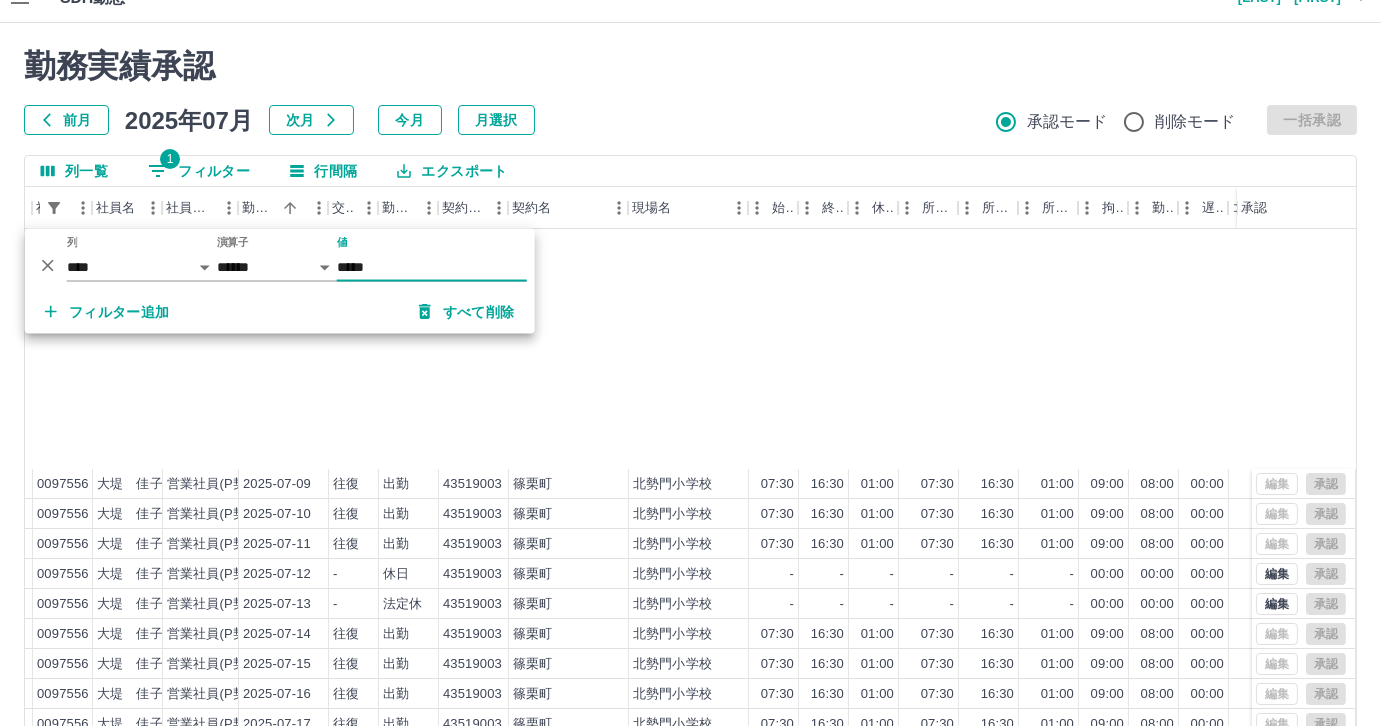 scroll, scrollTop: 431, scrollLeft: 162, axis: both 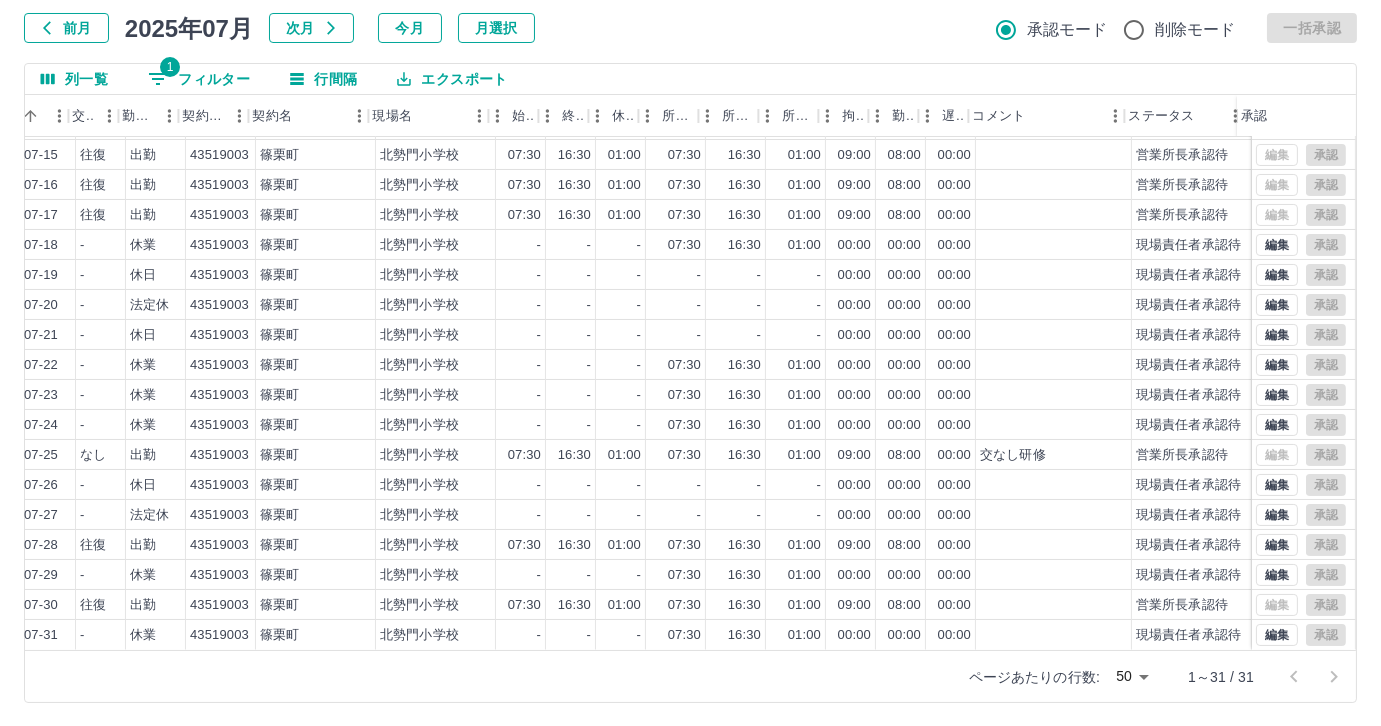 click on "1 フィルター" at bounding box center [199, 79] 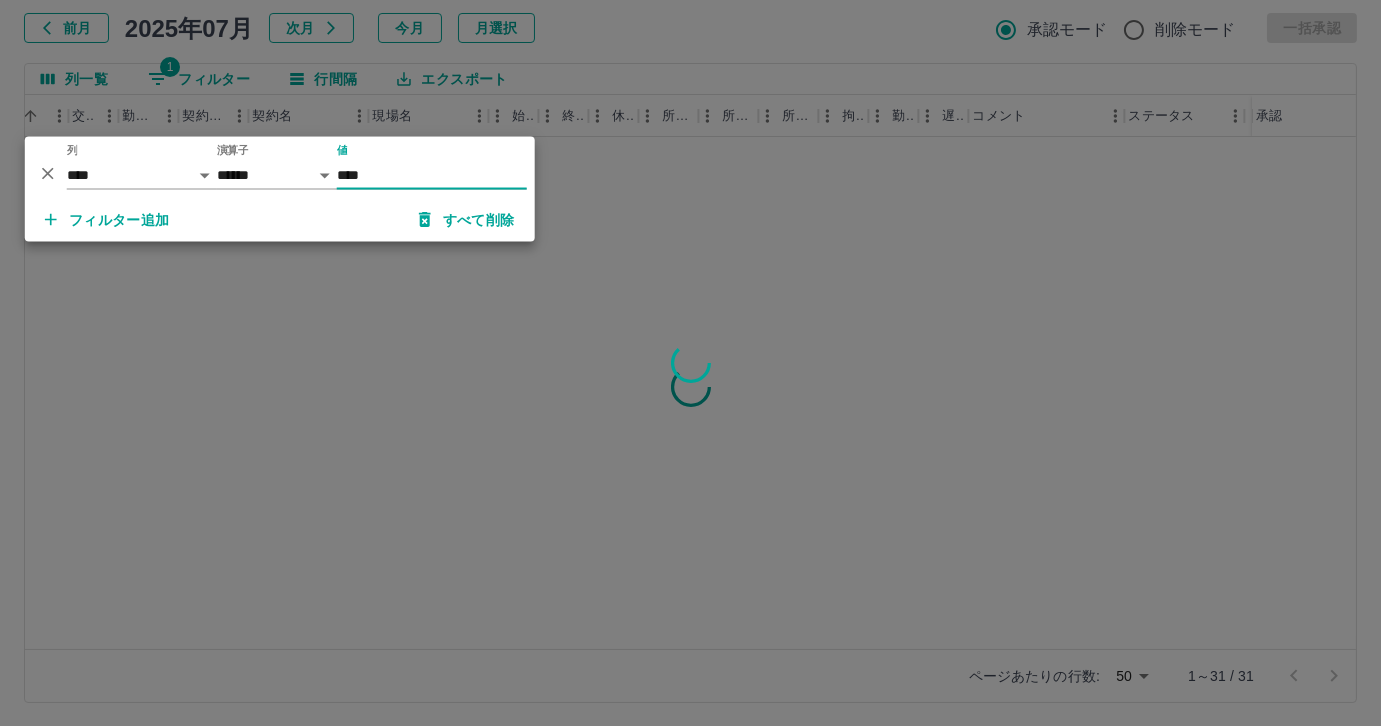scroll, scrollTop: 0, scrollLeft: 414, axis: horizontal 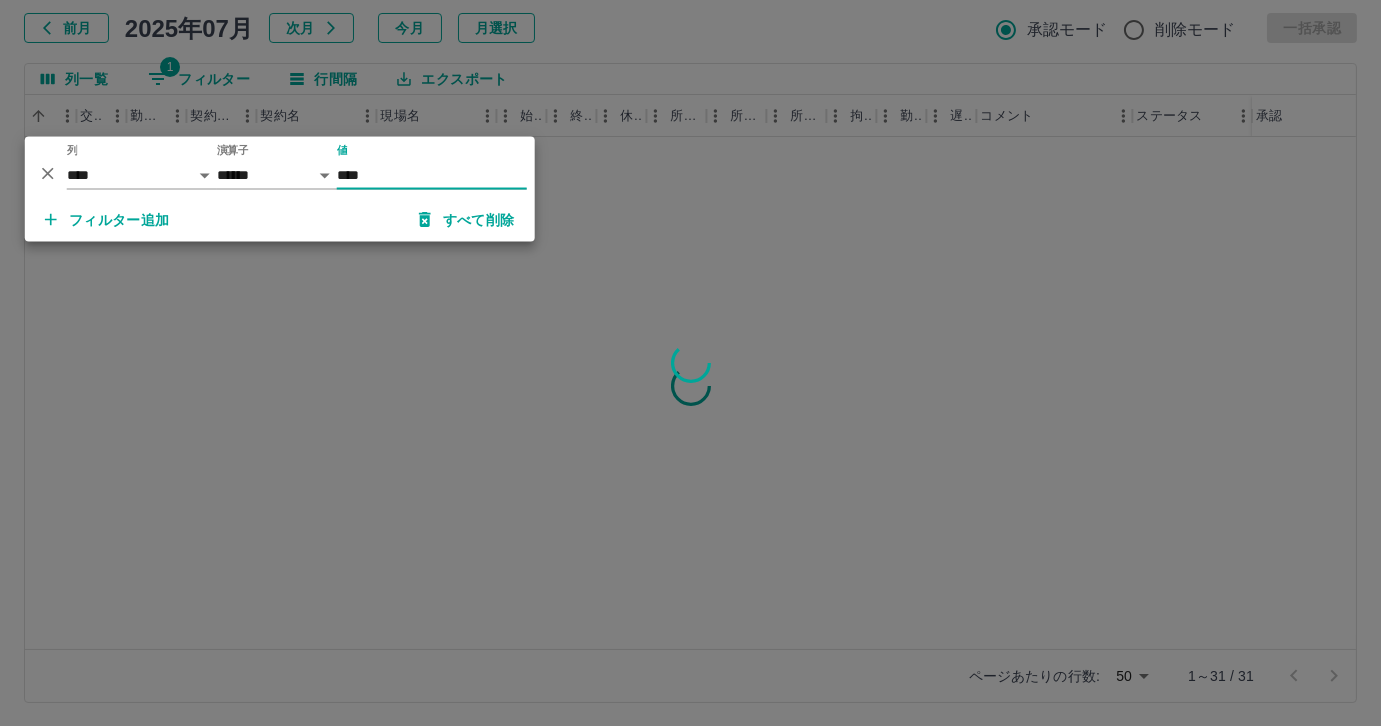 type on "*****" 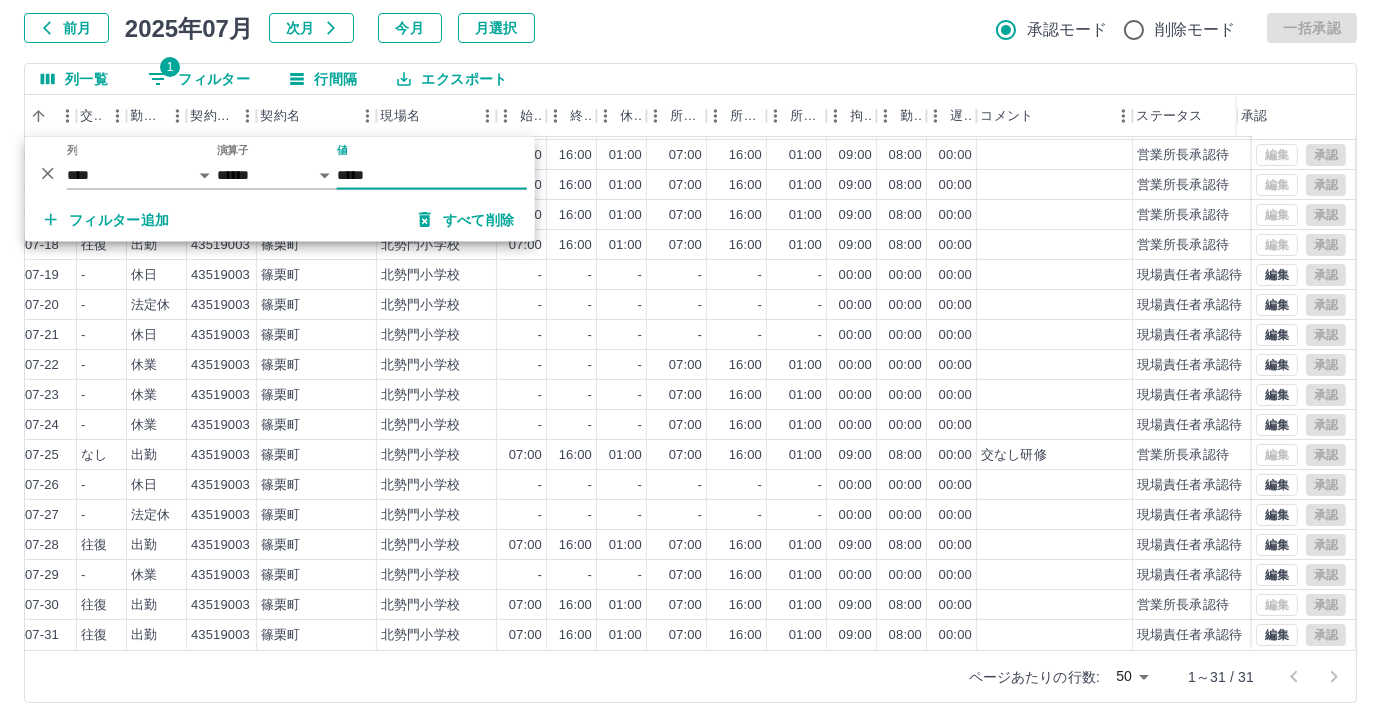scroll, scrollTop: 431, scrollLeft: 414, axis: both 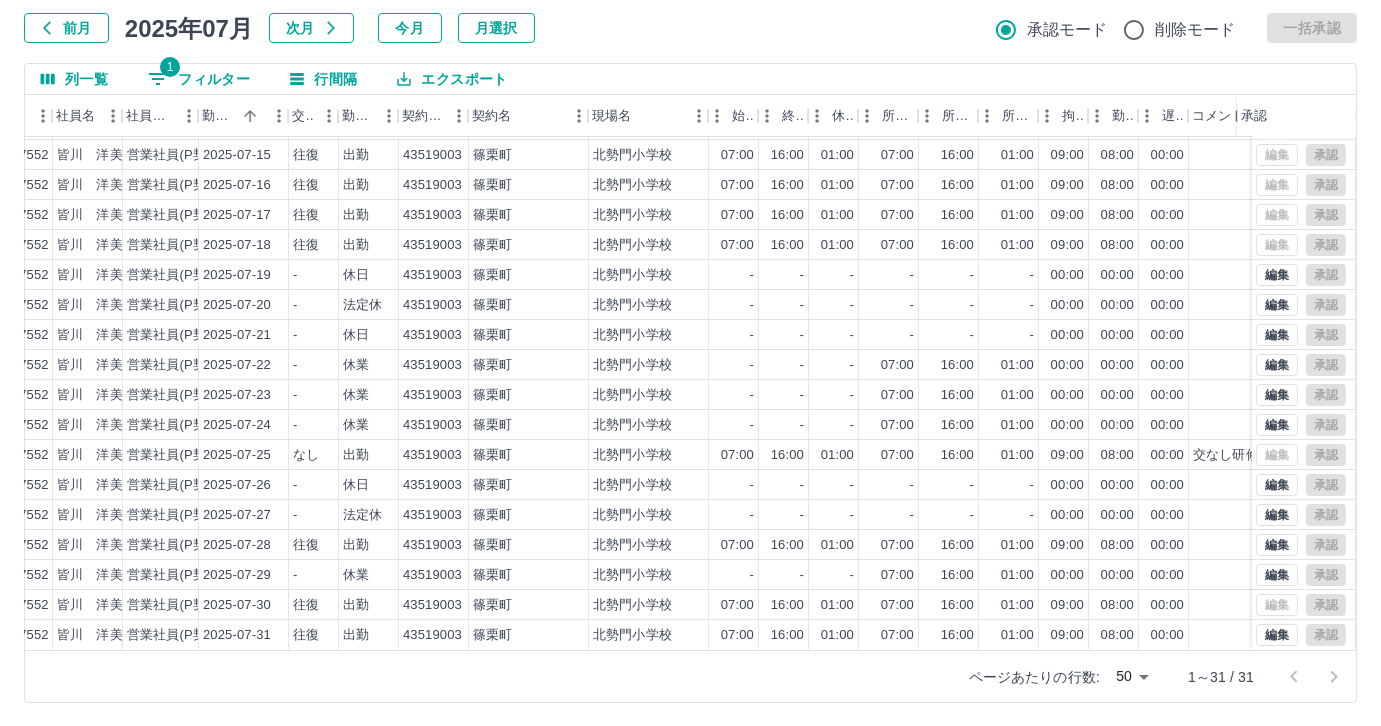 click on "列一覧 1 フィルター 行間隔 エクスポート 承認フロー 社員番号 社員名 社員区分 勤務日 交通費 勤務区分 契約コード 契約名 現場名 始業 終業 休憩 所定開始 所定終業 所定休憩 拘束 勤務 遅刻等 コメント ステータス 承認 現 事 Ａ 営 0097552 皆川　洋美 営業社員(P契約) 2025-07-13  -  法定休 43519003 篠栗町 北勢門小学校 - - - - - - 00:00 00:00 00:00 現場責任者承認待 現 事 Ａ 営 0097552 皆川　洋美 営業社員(P契約) 2025-07-14 往復 出勤 43519003 篠栗町 北勢門小学校 07:00 16:00 01:00 07:00 16:00 01:00 09:00 08:00 00:00 営業所長承認待 現 事 Ａ 営 0097552 皆川　洋美 営業社員(P契約) 2025-07-15 往復 出勤 43519003 篠栗町 北勢門小学校 07:00 16:00 01:00 07:00 16:00 01:00 09:00 08:00 00:00 営業所長承認待 現 事 Ａ 営 0097552 皆川　洋美 営業社員(P契約) 2025-07-16 往復 出勤 43519003 篠栗町 北勢門小学校 07:00 16:00 01:00 -" at bounding box center (690, 383) 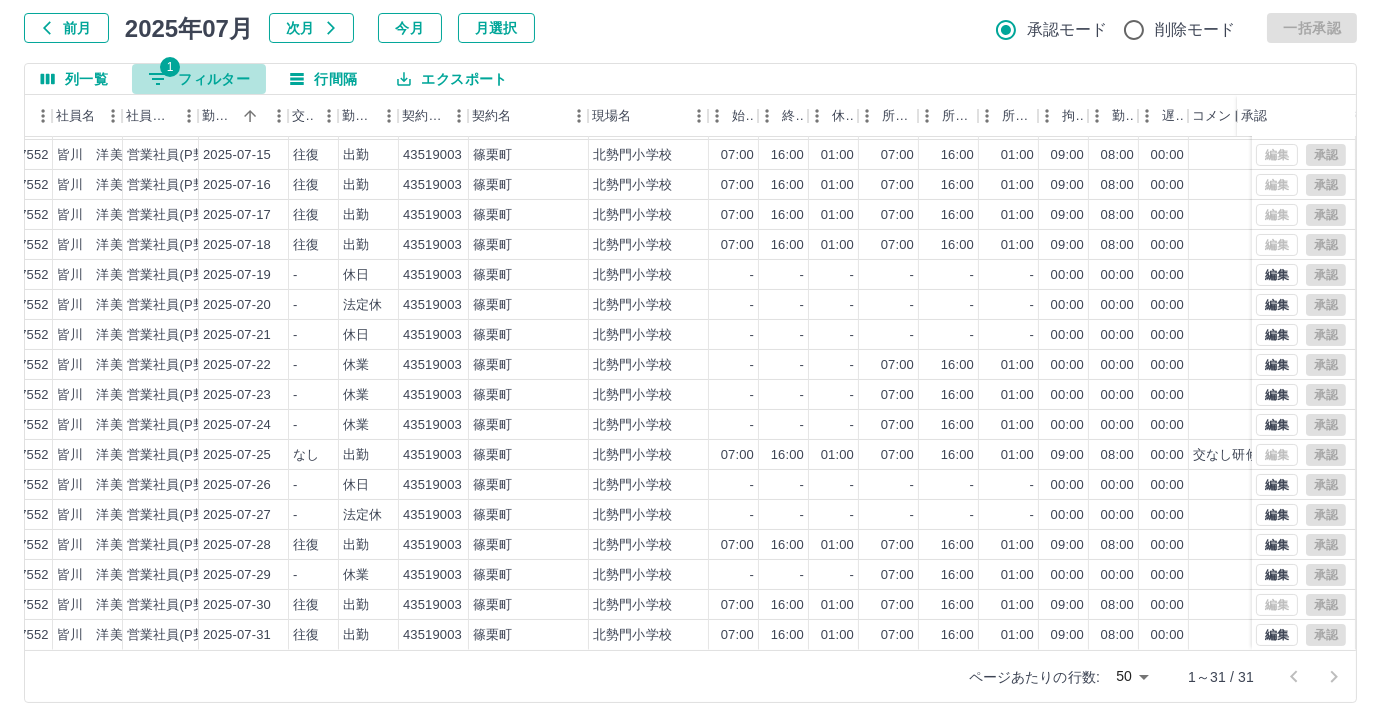 click on "1 フィルター" at bounding box center (199, 79) 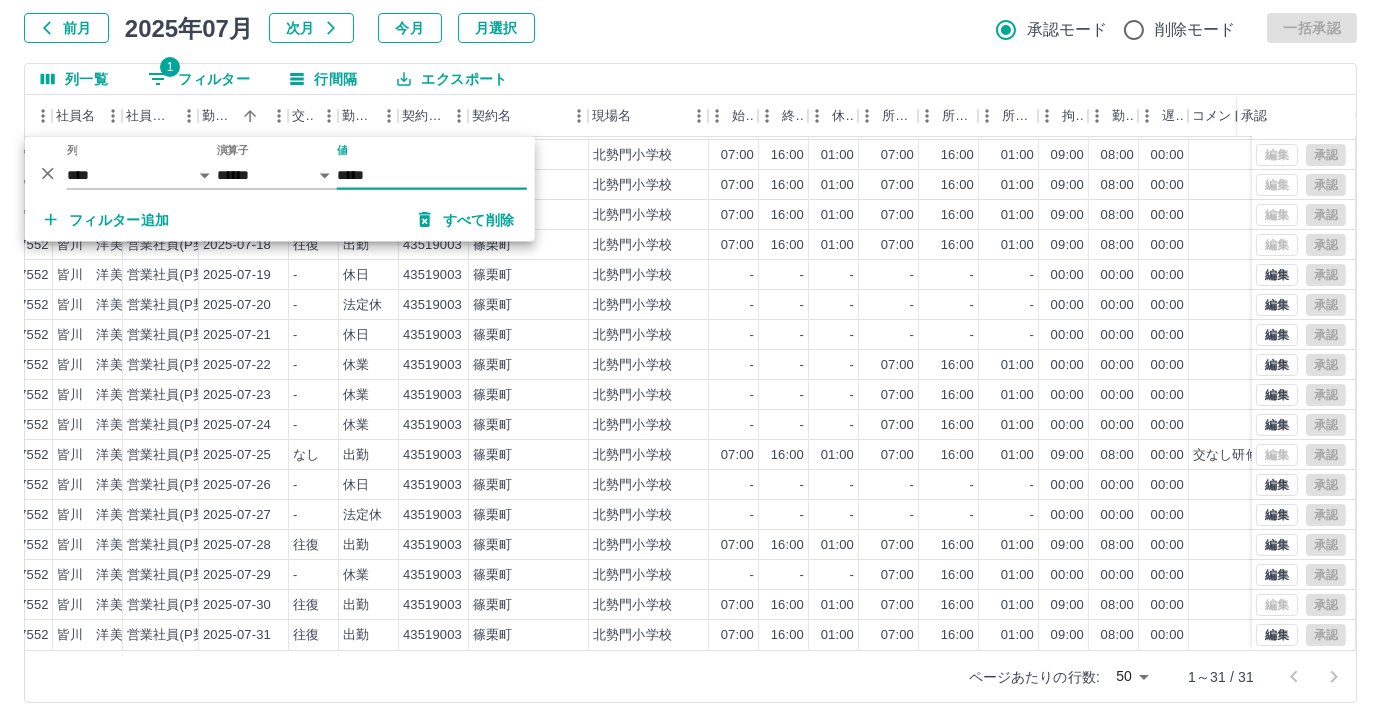 click on "*****" at bounding box center (432, 175) 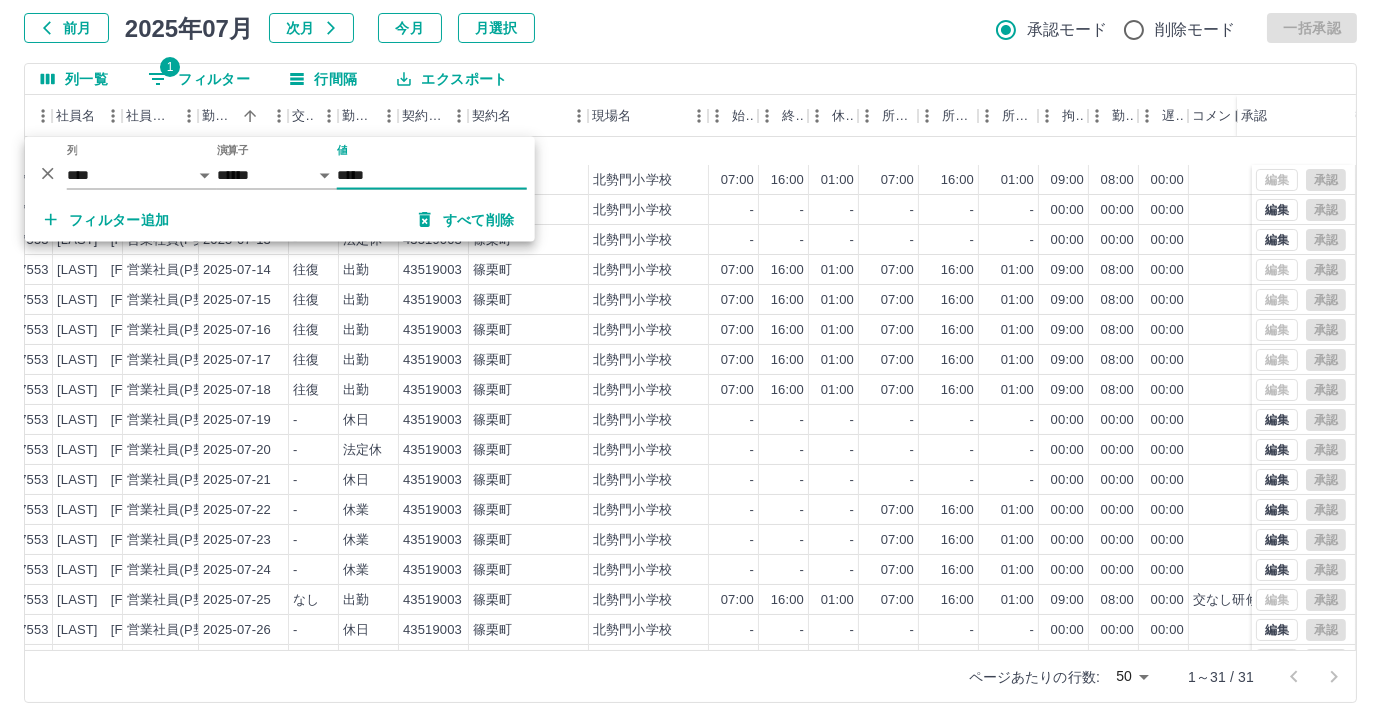 scroll, scrollTop: 431, scrollLeft: 202, axis: both 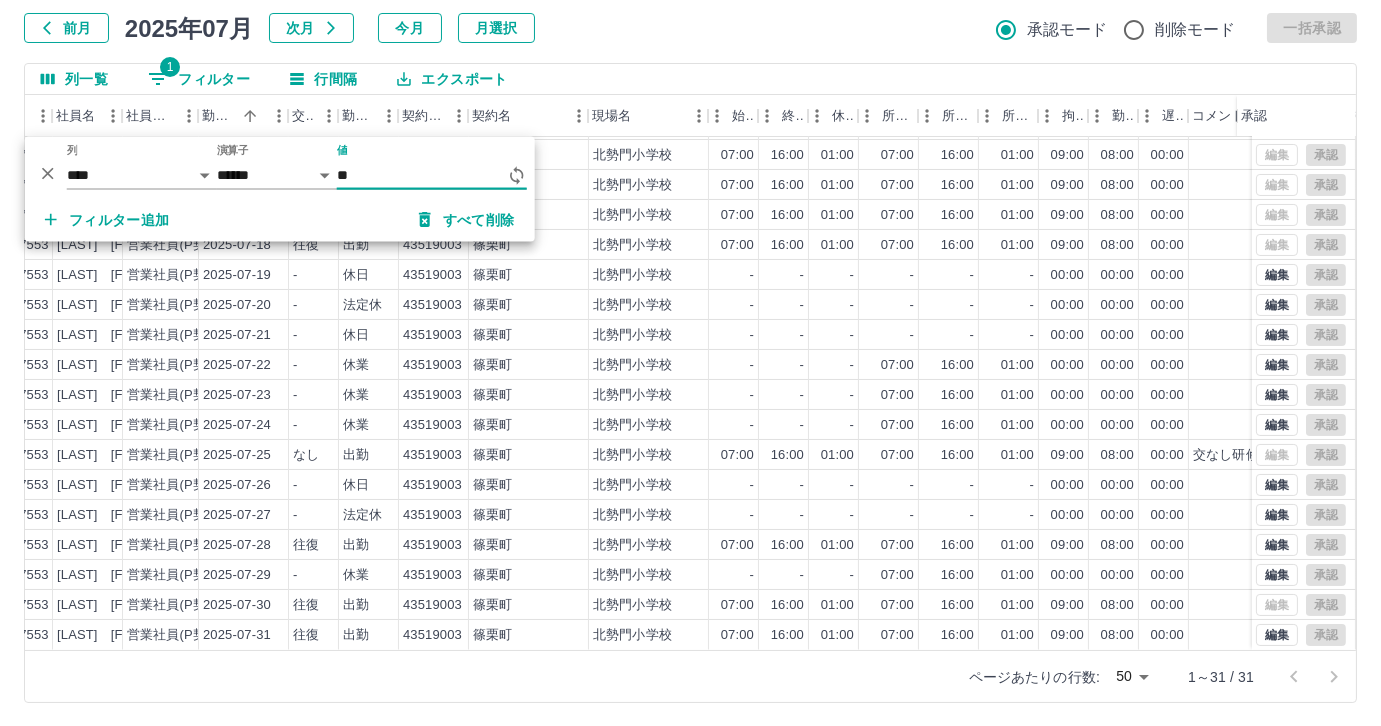 type on "*" 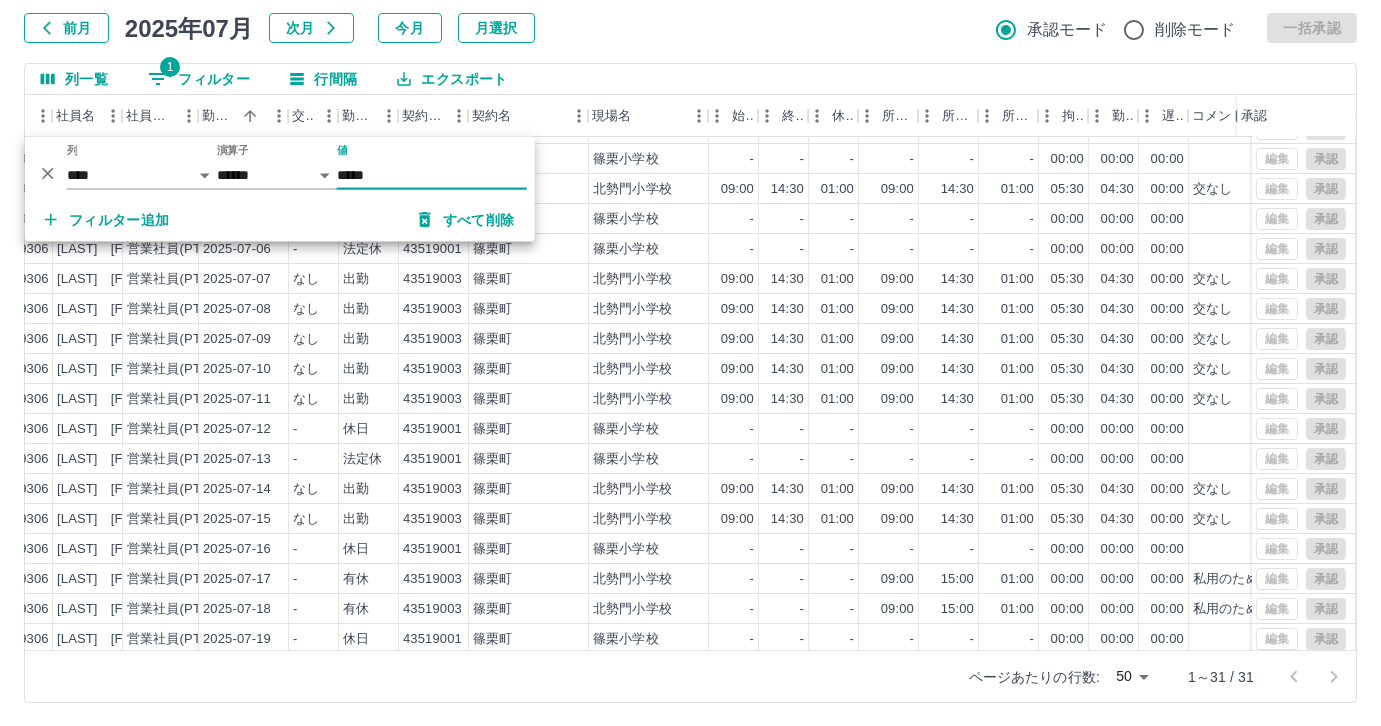 scroll, scrollTop: 0, scrollLeft: 202, axis: horizontal 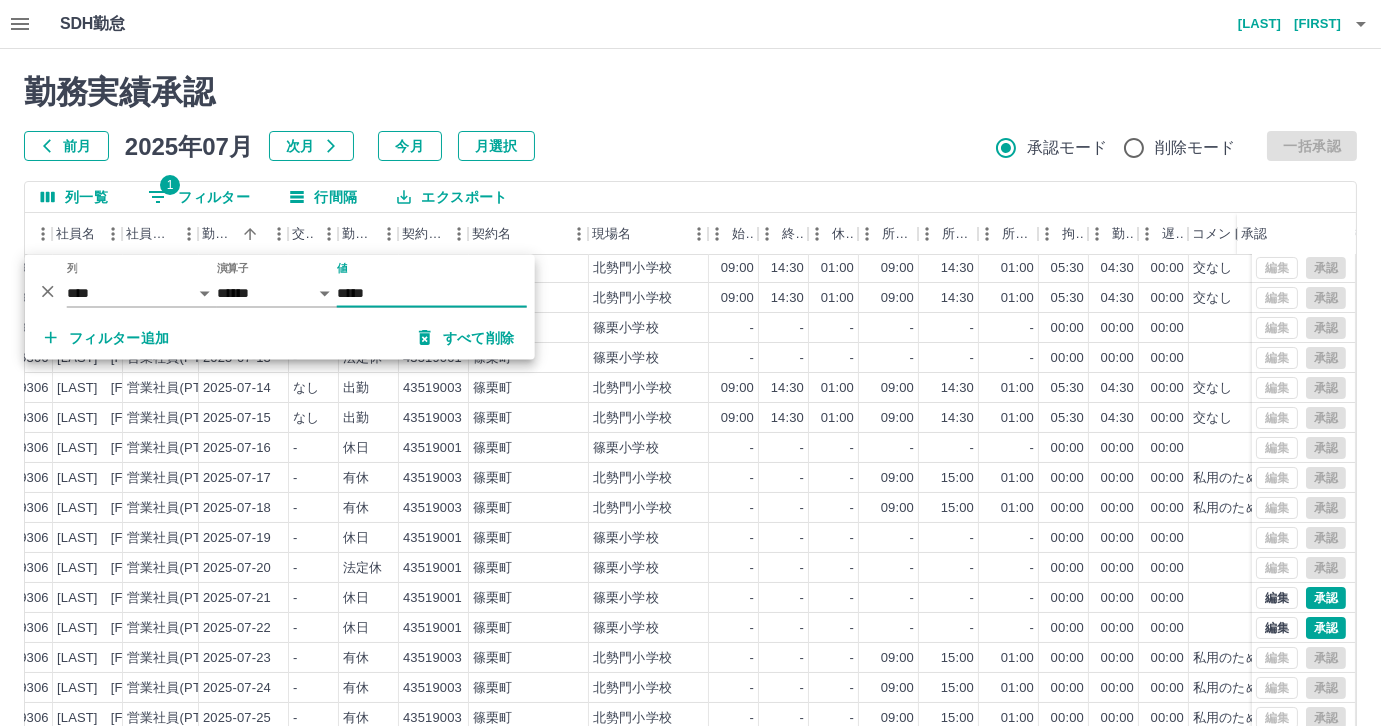 type on "*****" 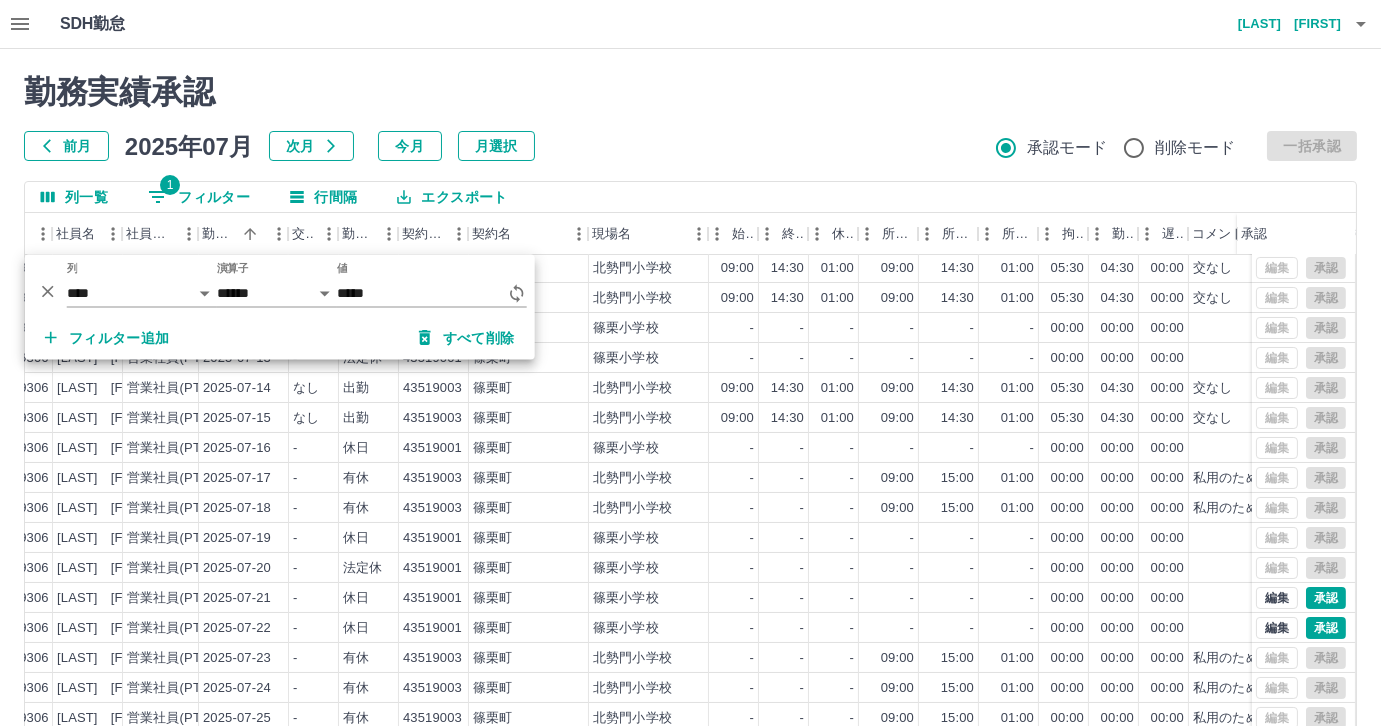 click on "勤務実績承認" at bounding box center (690, 92) 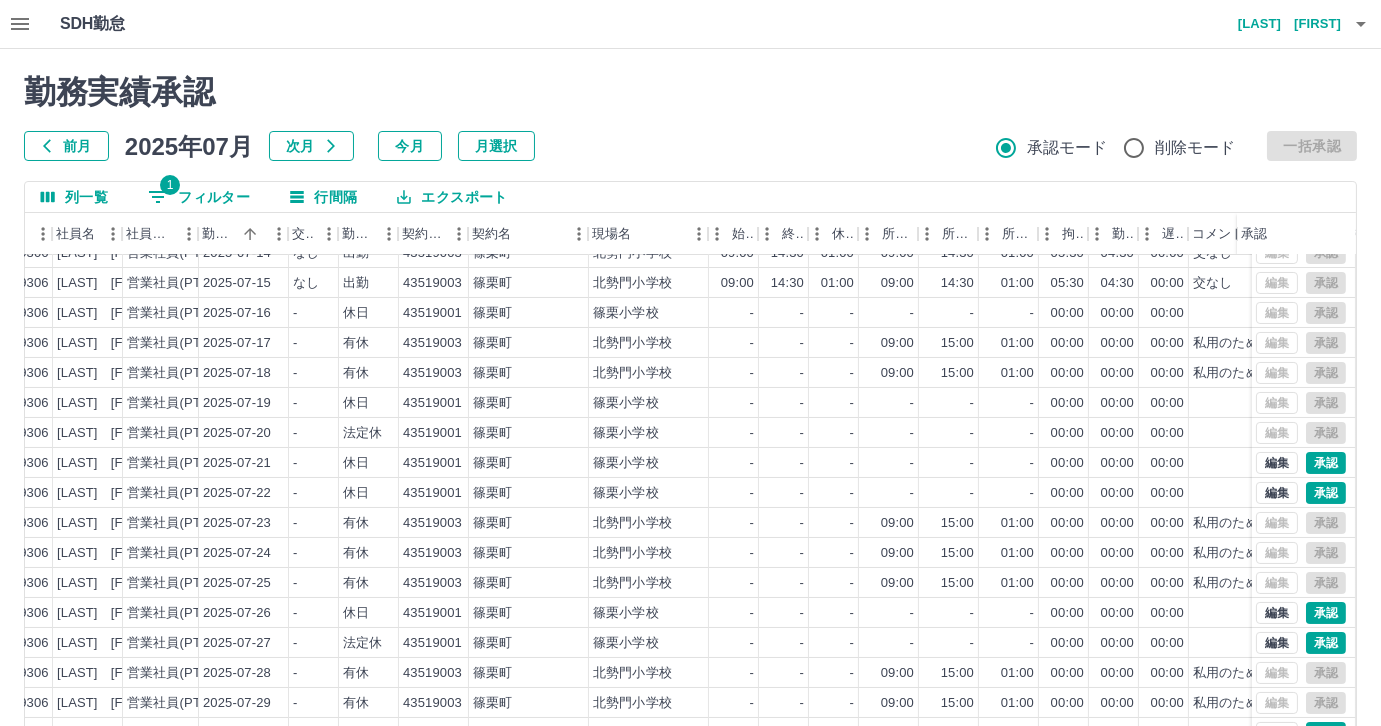 scroll, scrollTop: 431, scrollLeft: 202, axis: both 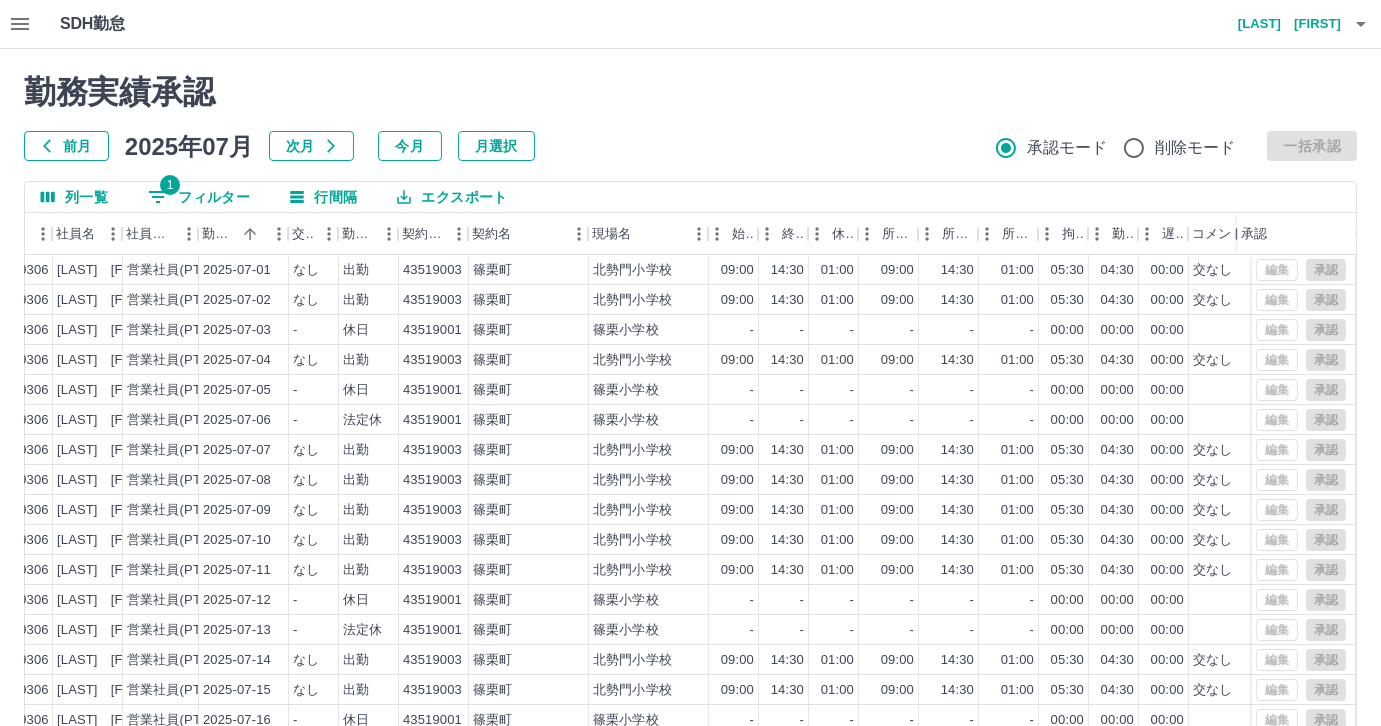 click 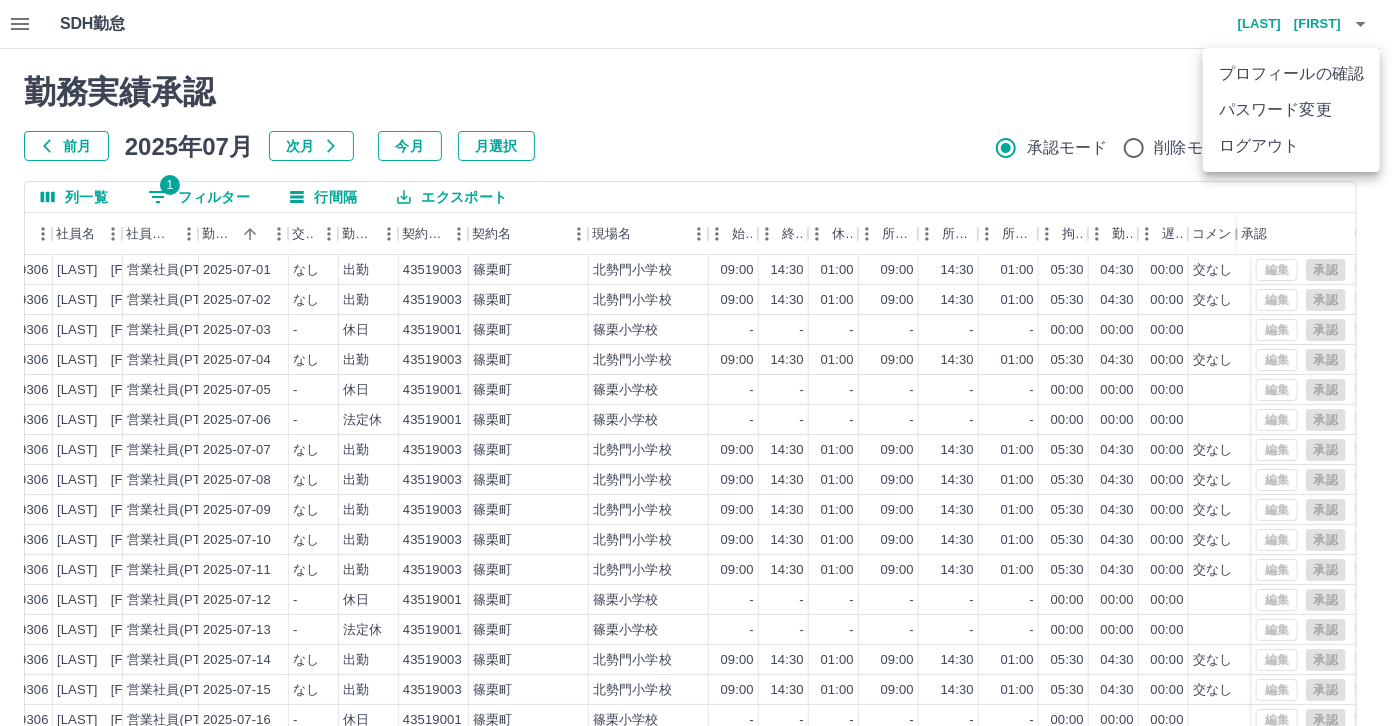 click on "ログアウト" at bounding box center [1291, 146] 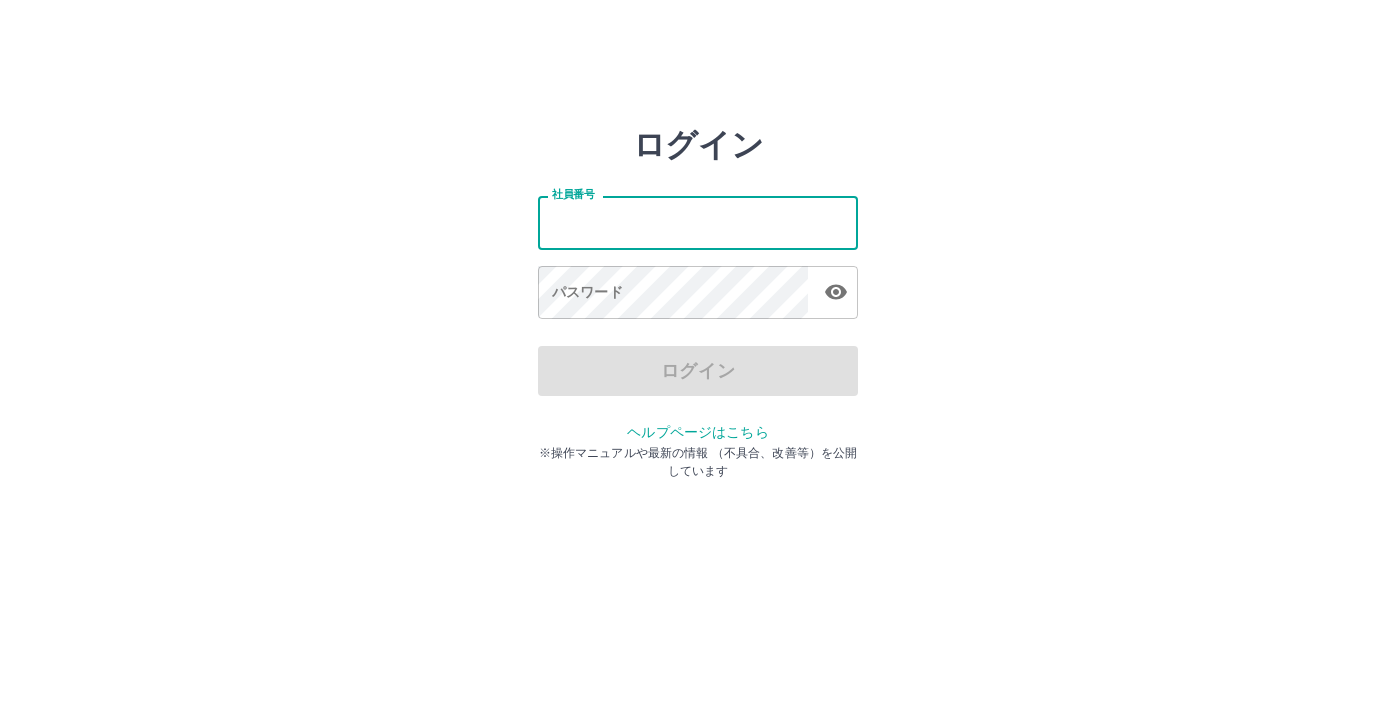 scroll, scrollTop: 0, scrollLeft: 0, axis: both 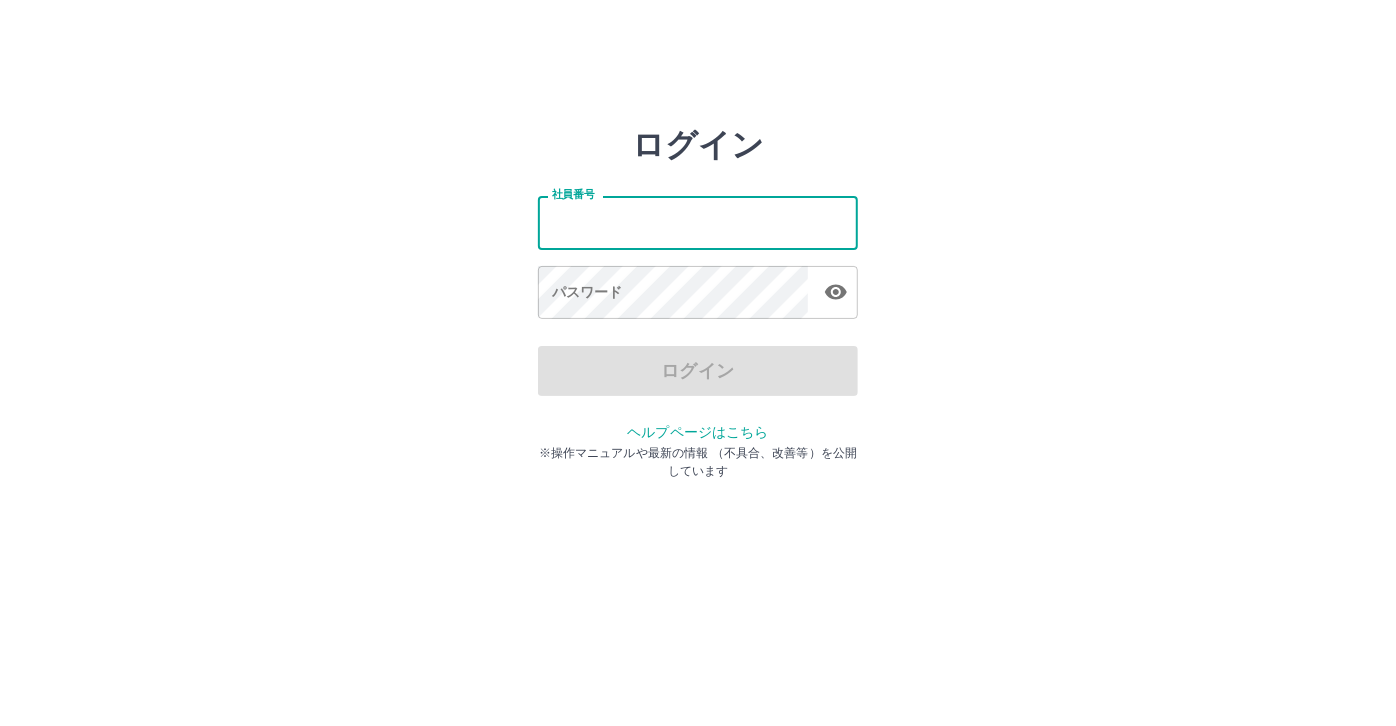 type on "*******" 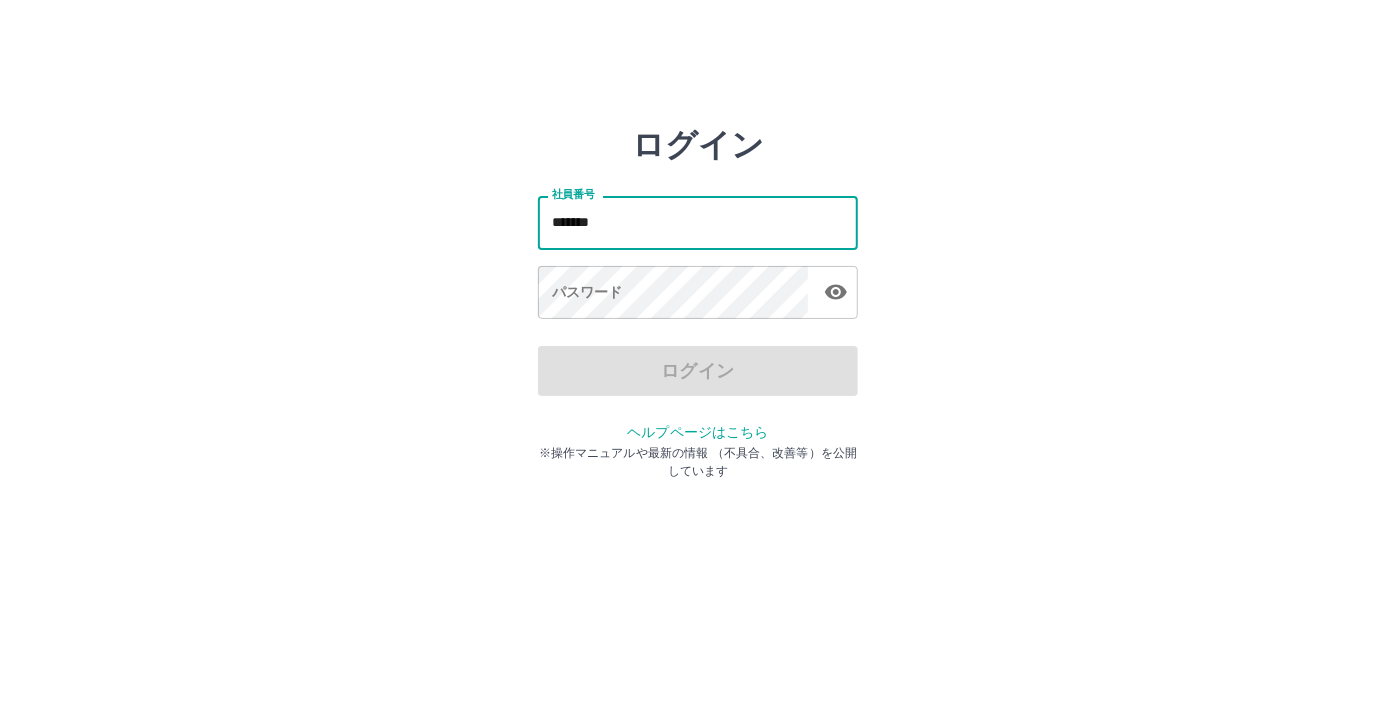 drag, startPoint x: 618, startPoint y: 228, endPoint x: 521, endPoint y: 225, distance: 97.04638 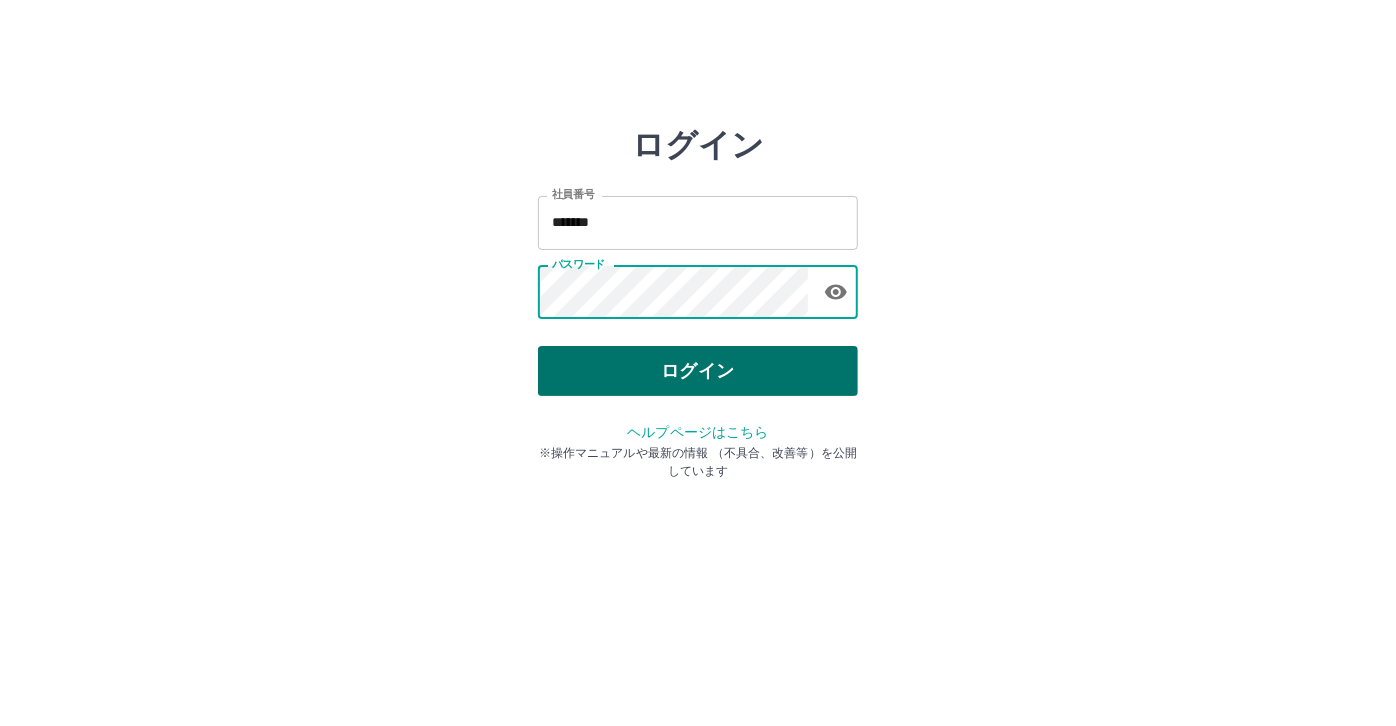 click on "ログイン" at bounding box center (698, 371) 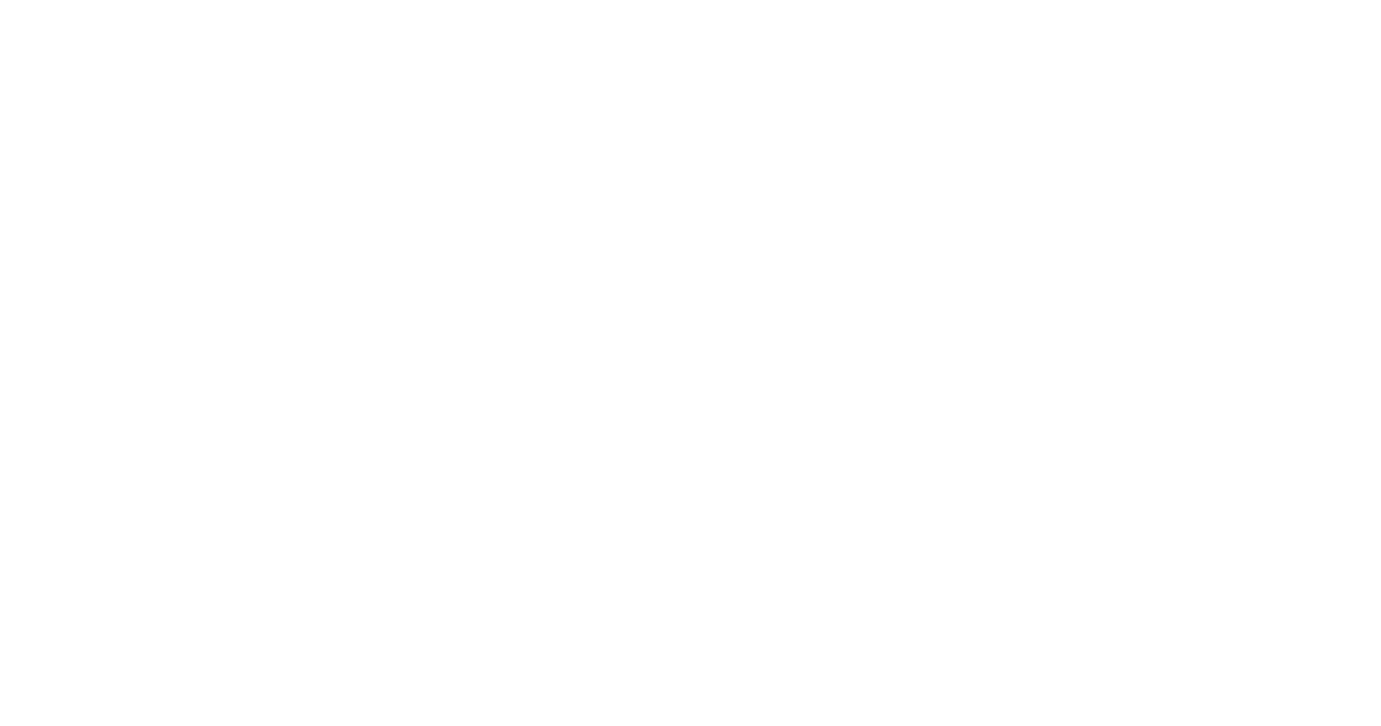 scroll, scrollTop: 0, scrollLeft: 0, axis: both 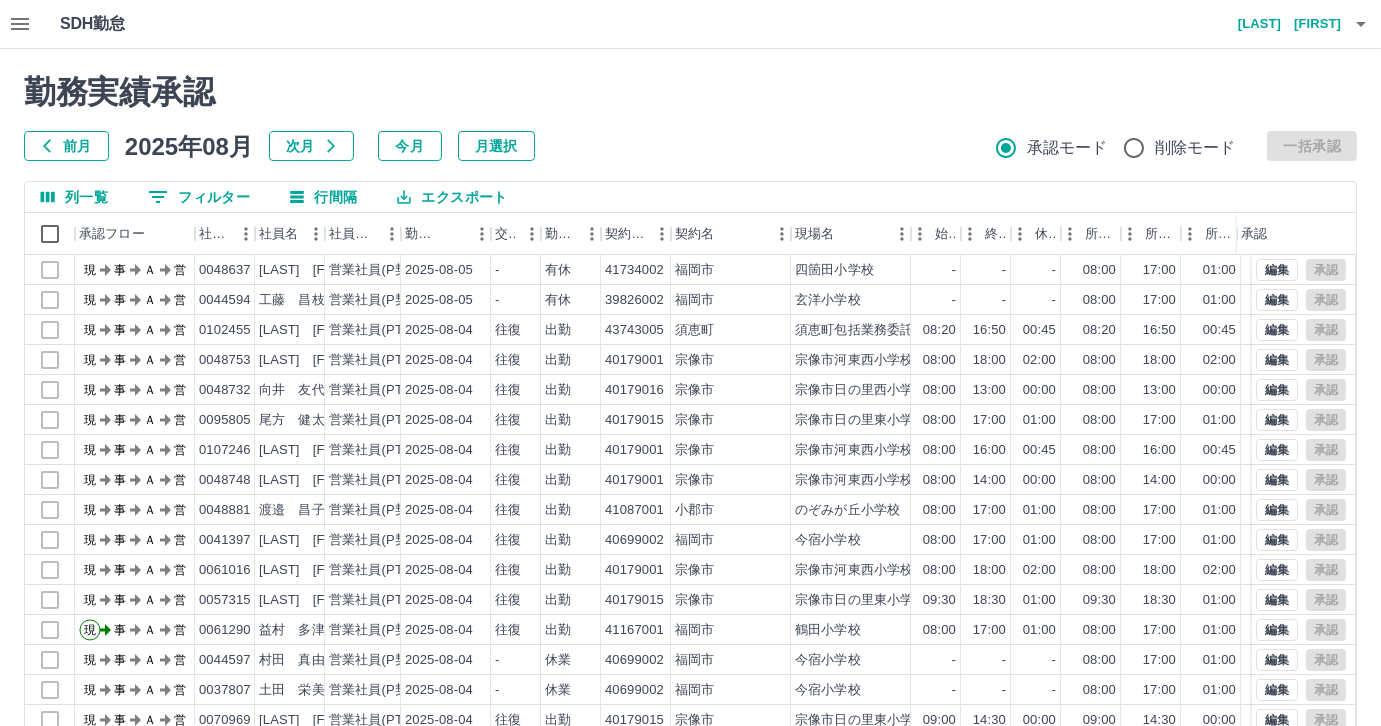 click on "0 フィルター" at bounding box center [199, 197] 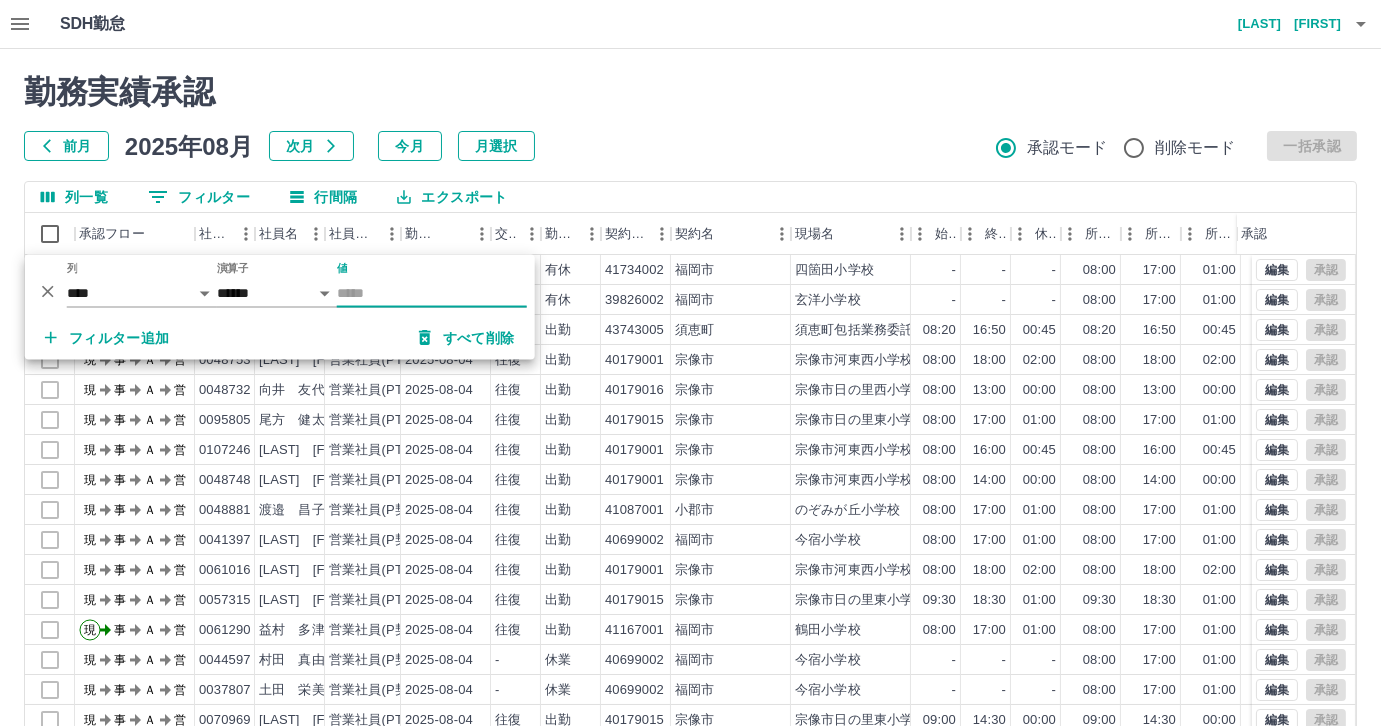 click on "前月" at bounding box center (66, 146) 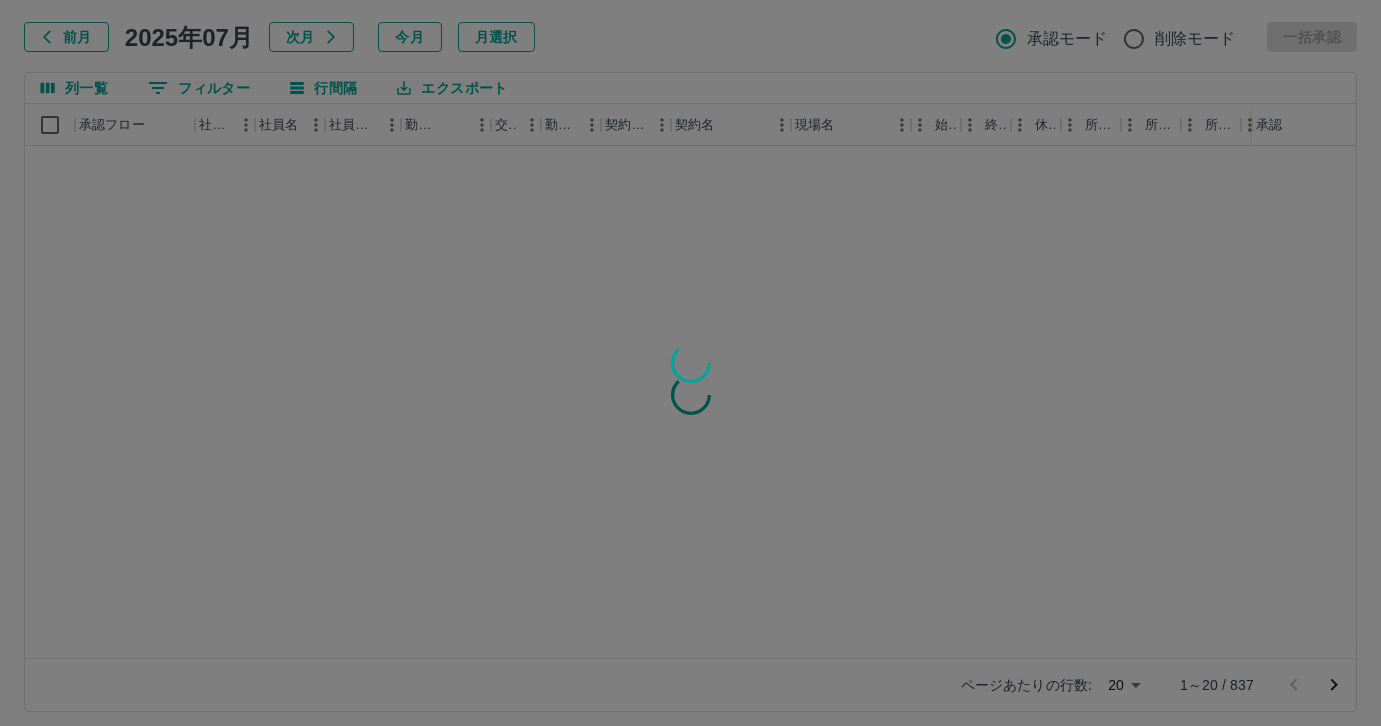 scroll, scrollTop: 118, scrollLeft: 0, axis: vertical 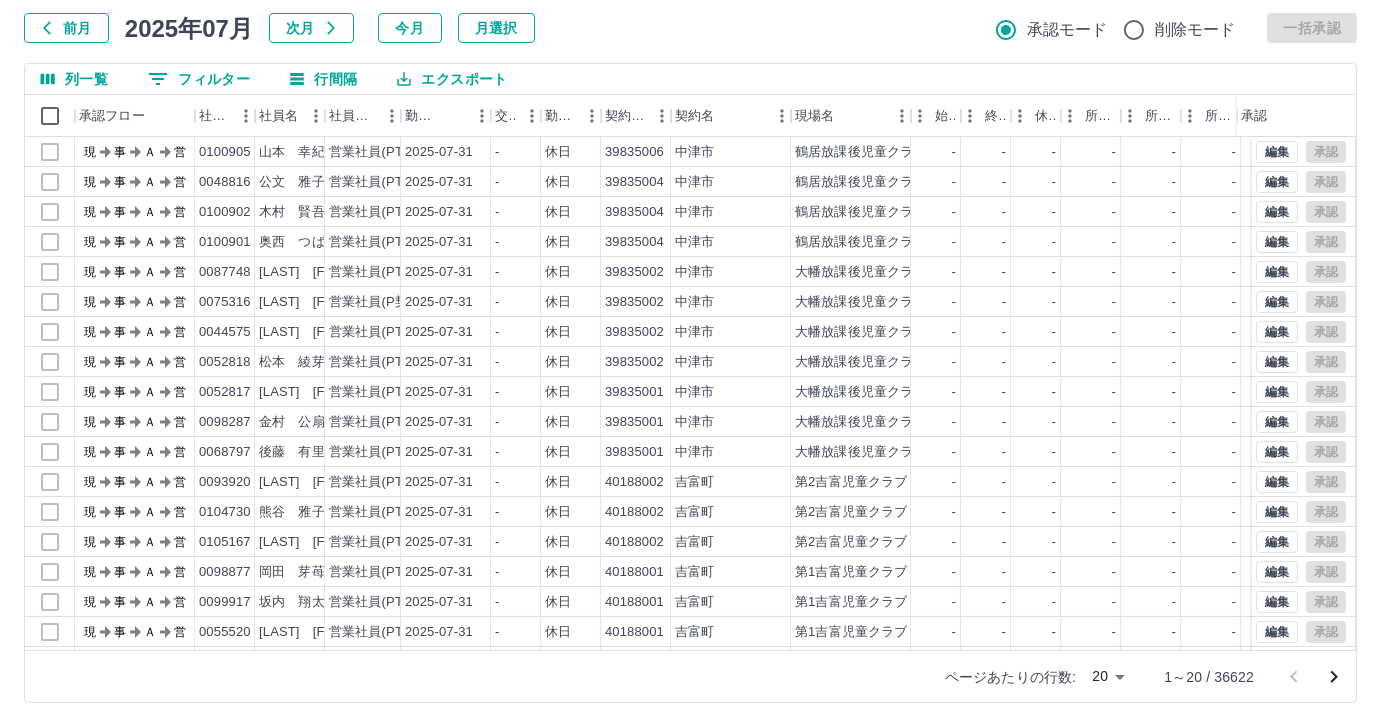 click on "0 フィルター" at bounding box center [199, 79] 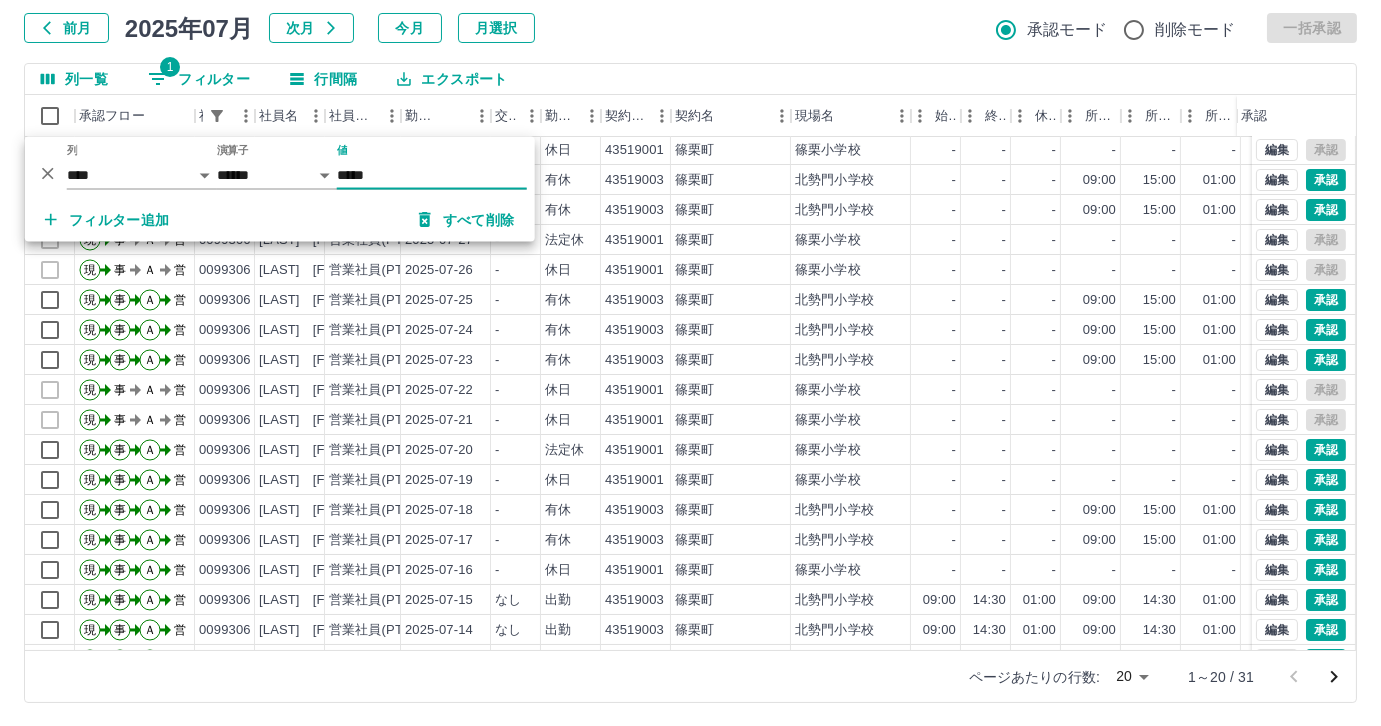 scroll, scrollTop: 0, scrollLeft: 0, axis: both 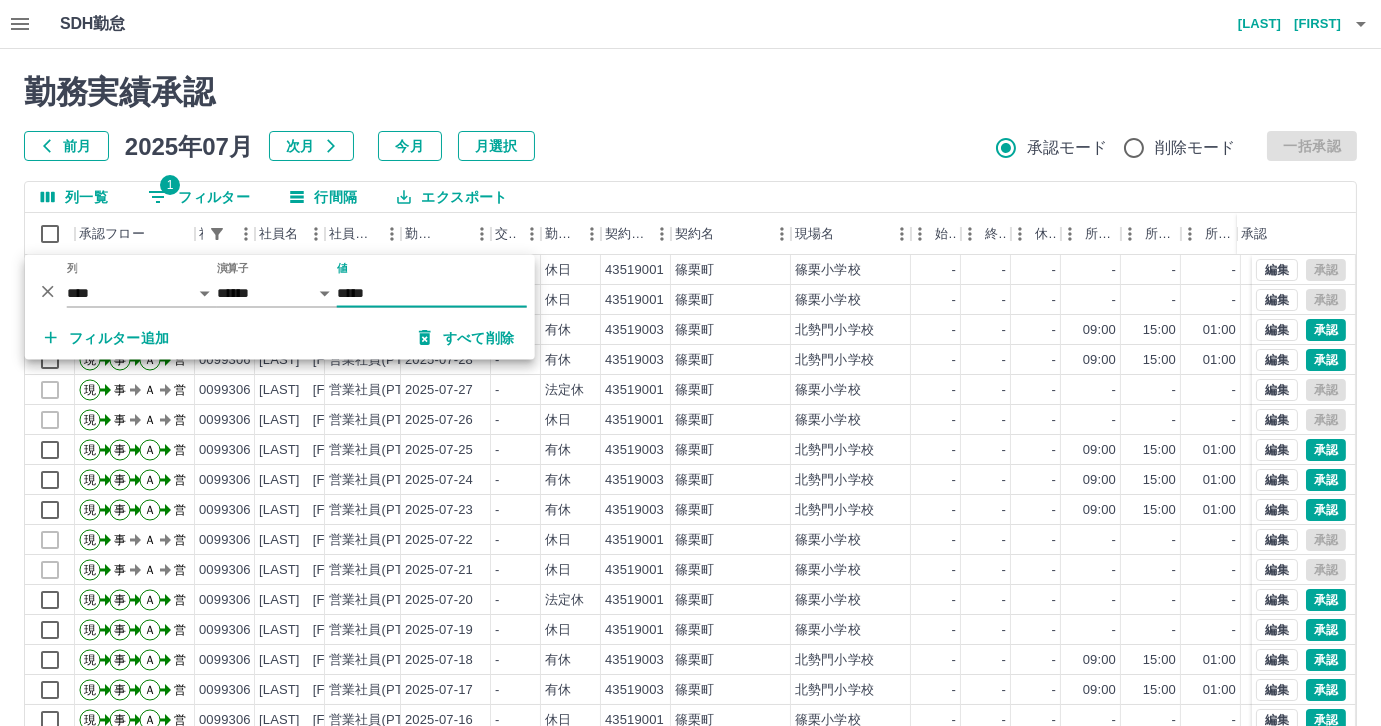 type on "*****" 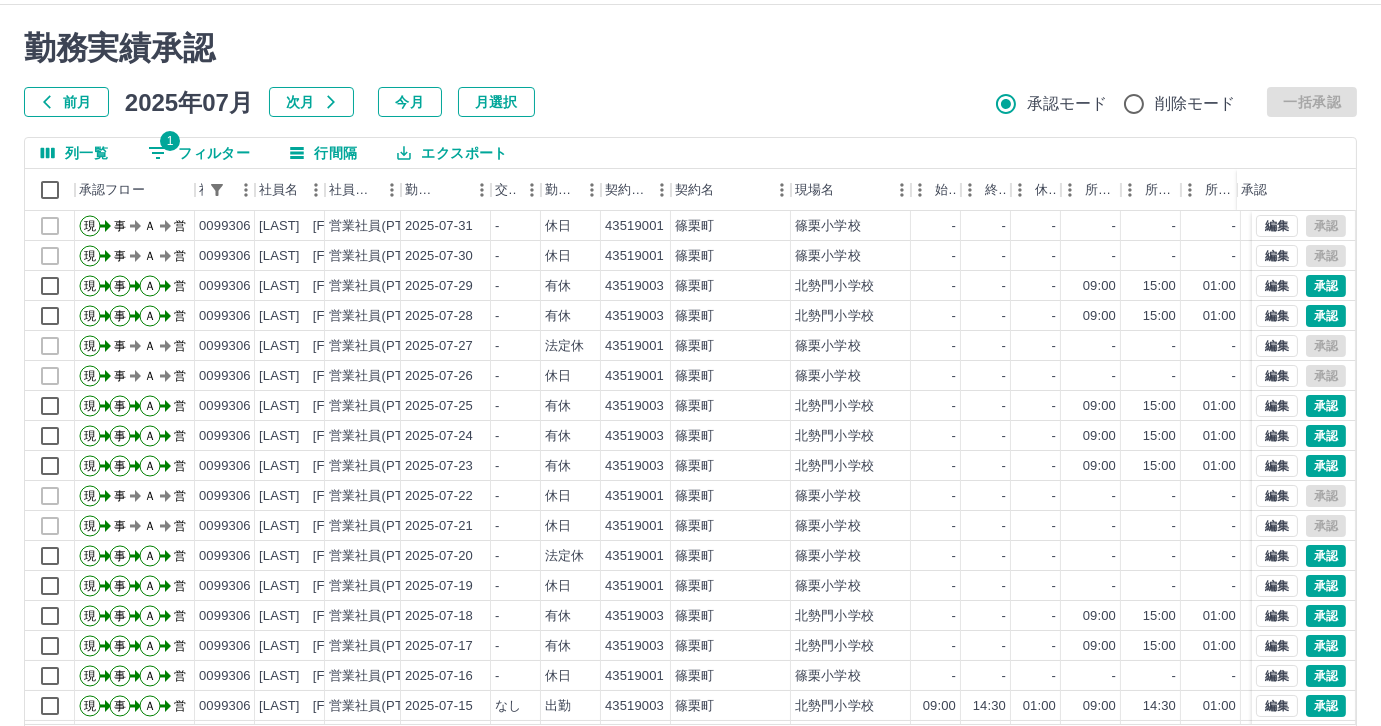scroll, scrollTop: 118, scrollLeft: 0, axis: vertical 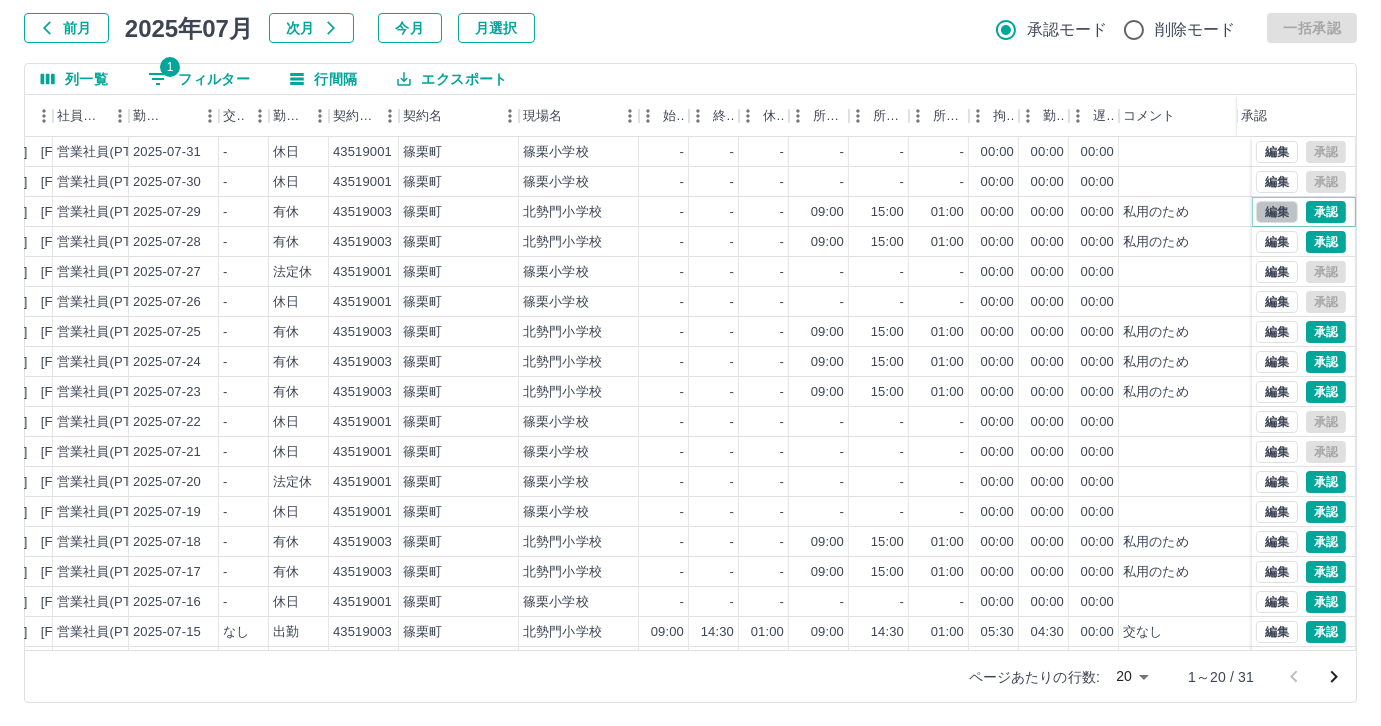 click on "編集" at bounding box center (1277, 212) 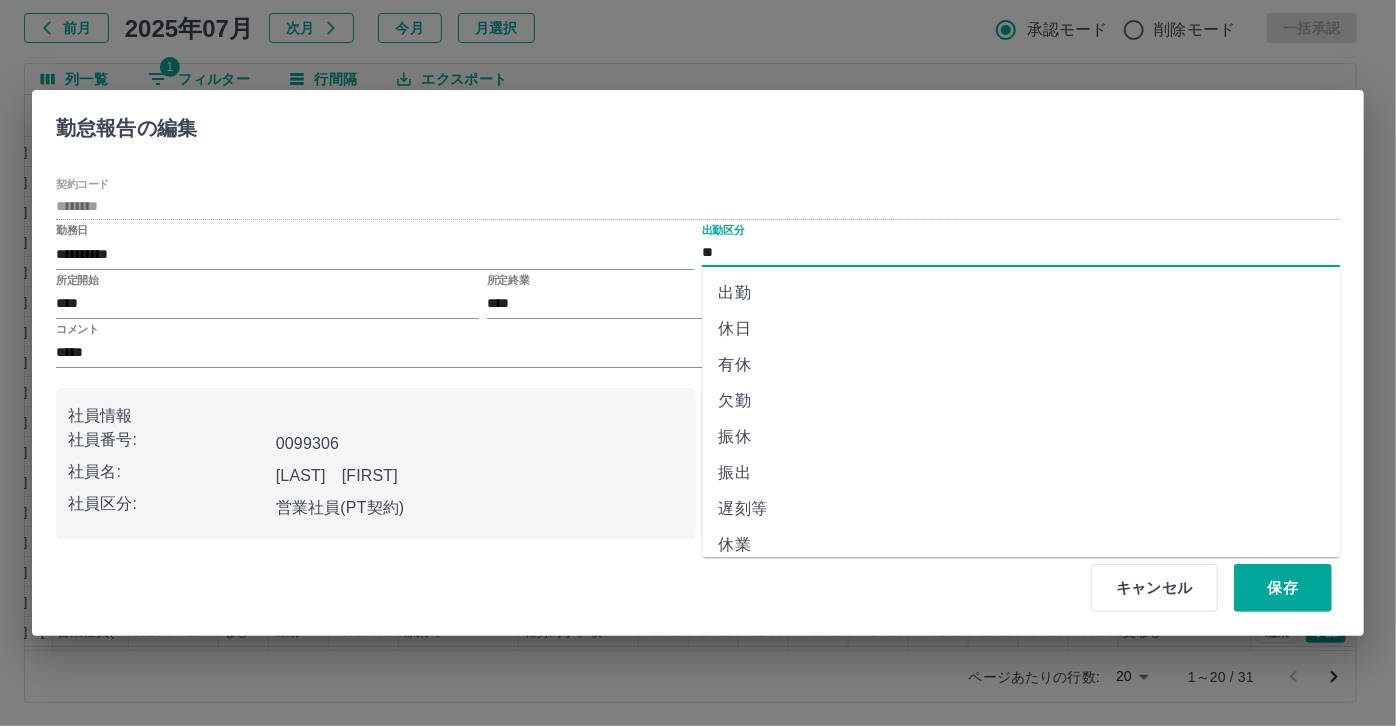 click on "**" at bounding box center [1021, 252] 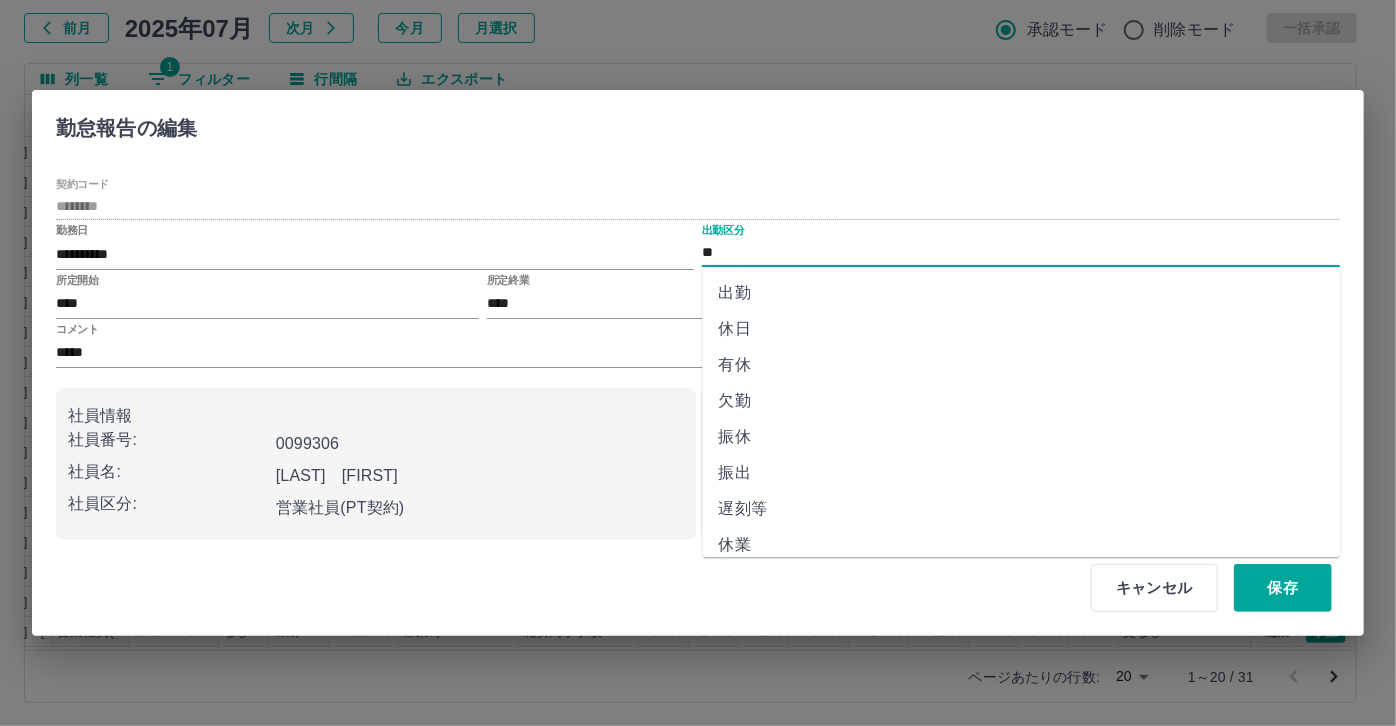 click on "休日" at bounding box center [1022, 329] 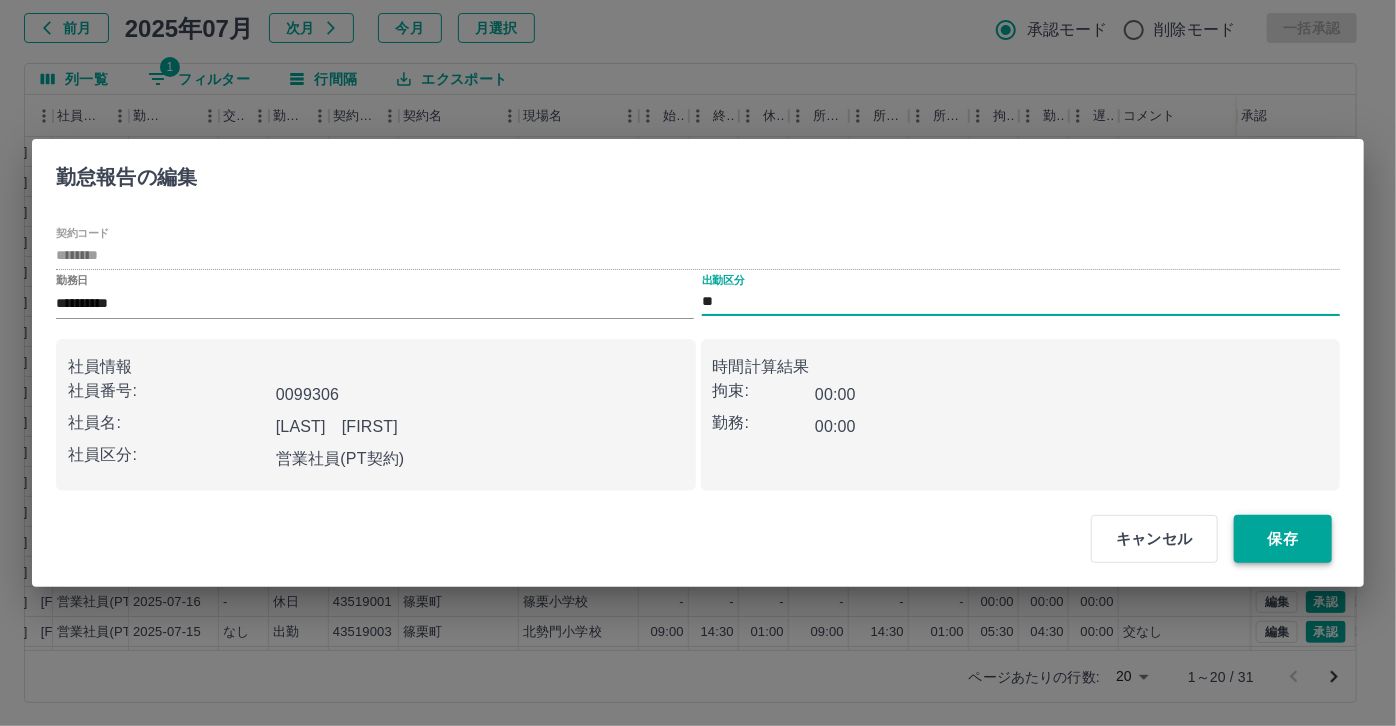 click on "保存" at bounding box center [1283, 539] 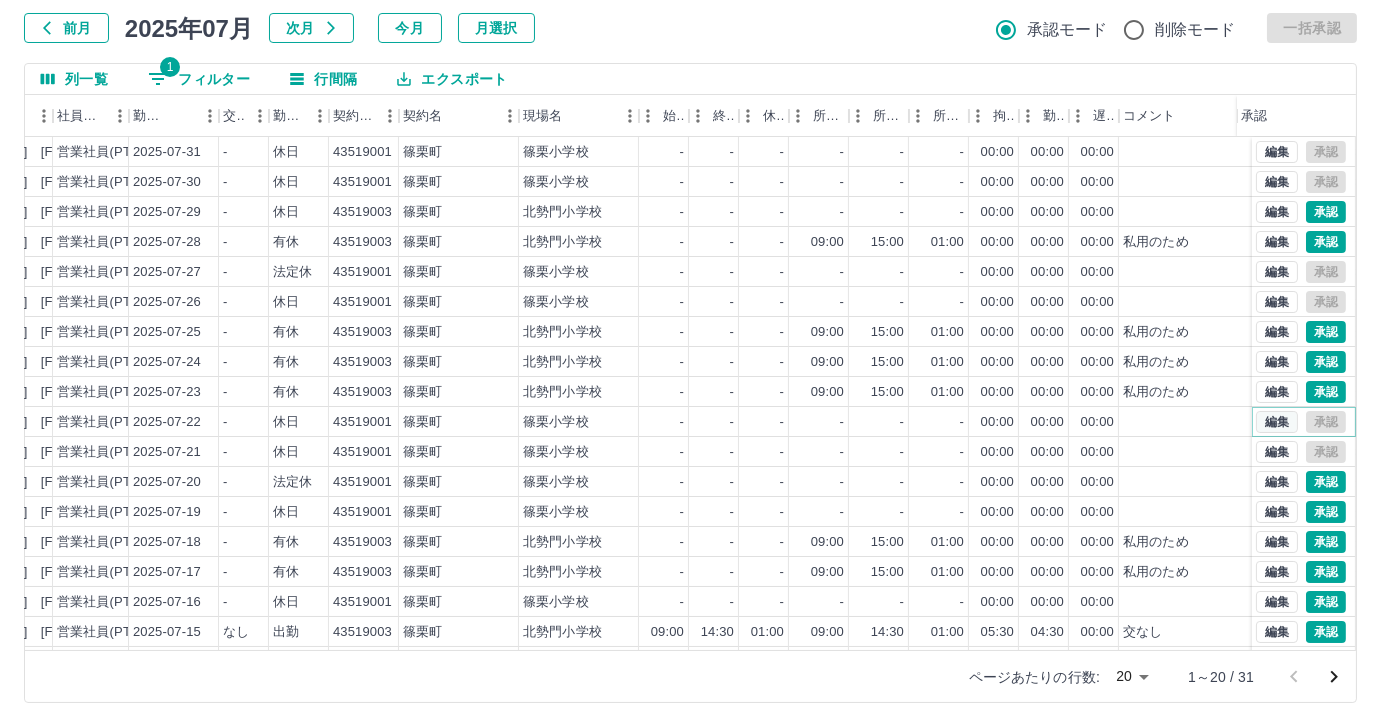 click on "編集" at bounding box center [1277, 422] 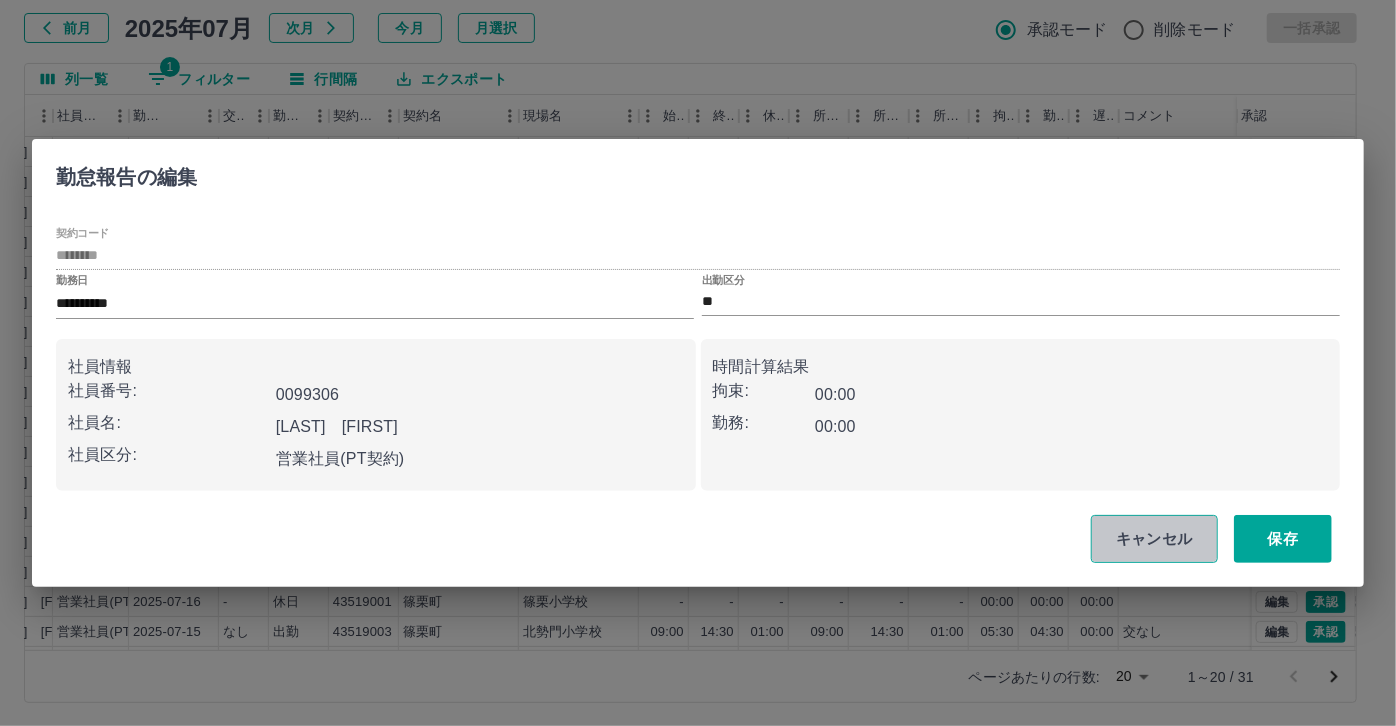 click on "キャンセル" at bounding box center [1154, 539] 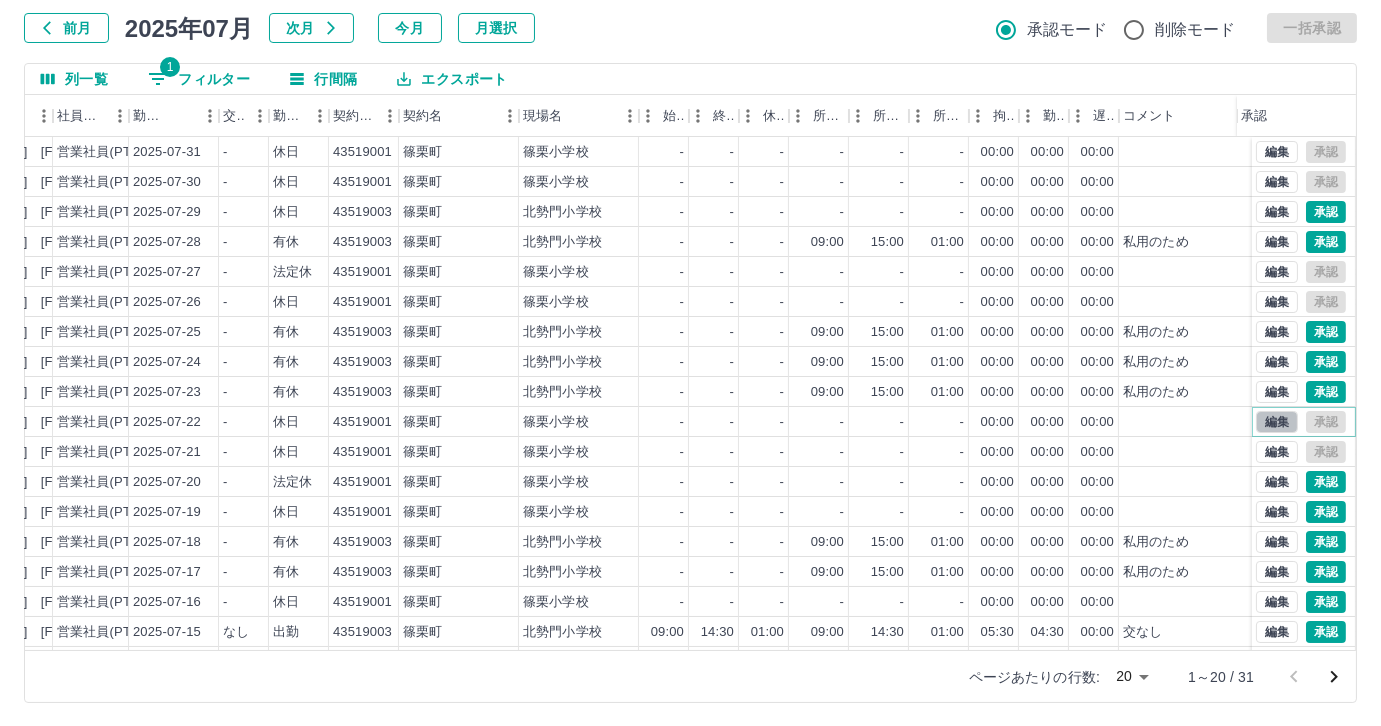 click on "編集" at bounding box center [1277, 422] 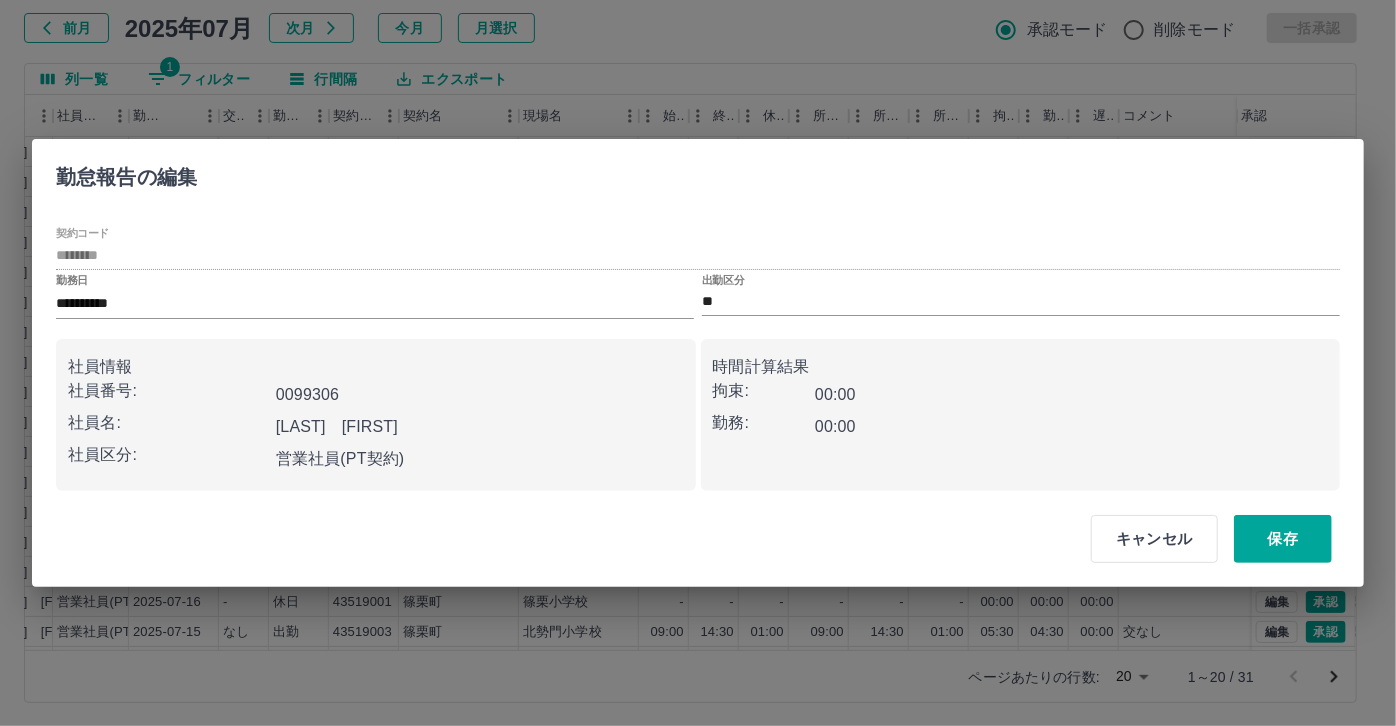 click on "出勤区分 **" at bounding box center [1021, 295] 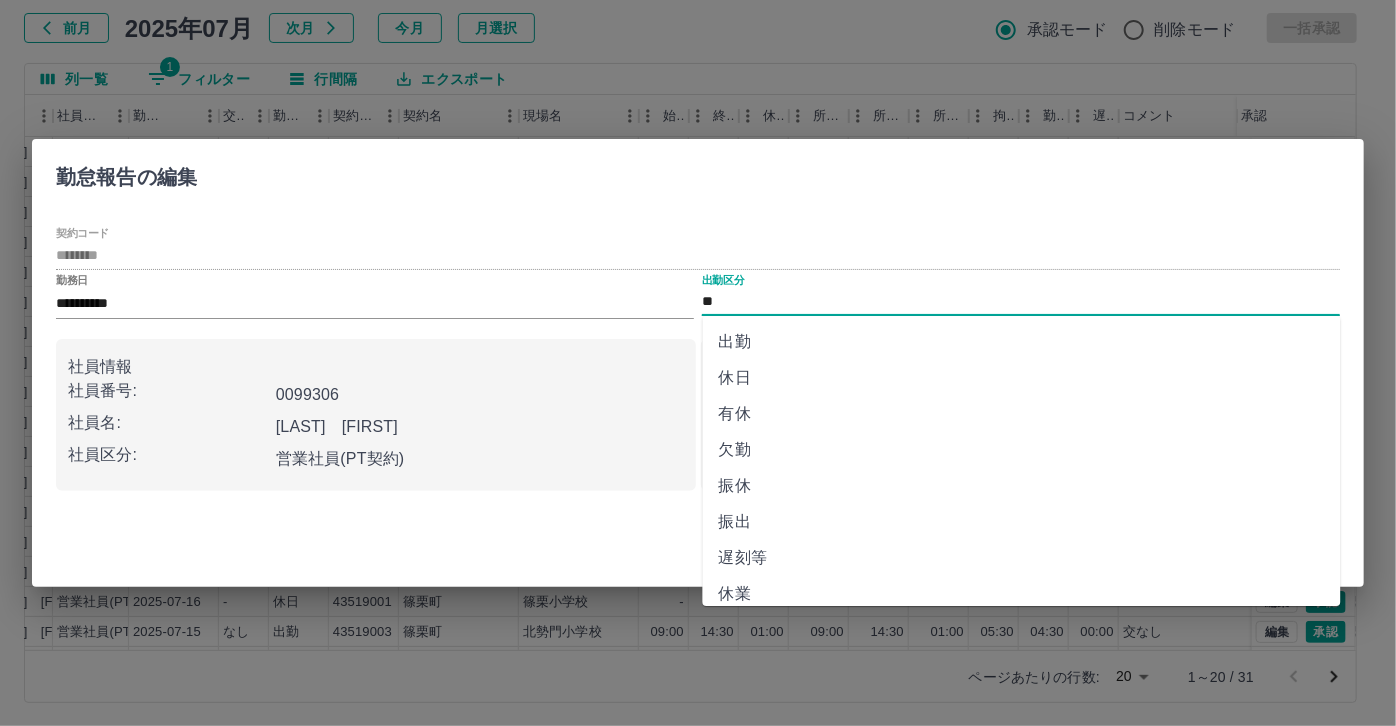 click on "**" at bounding box center (1021, 302) 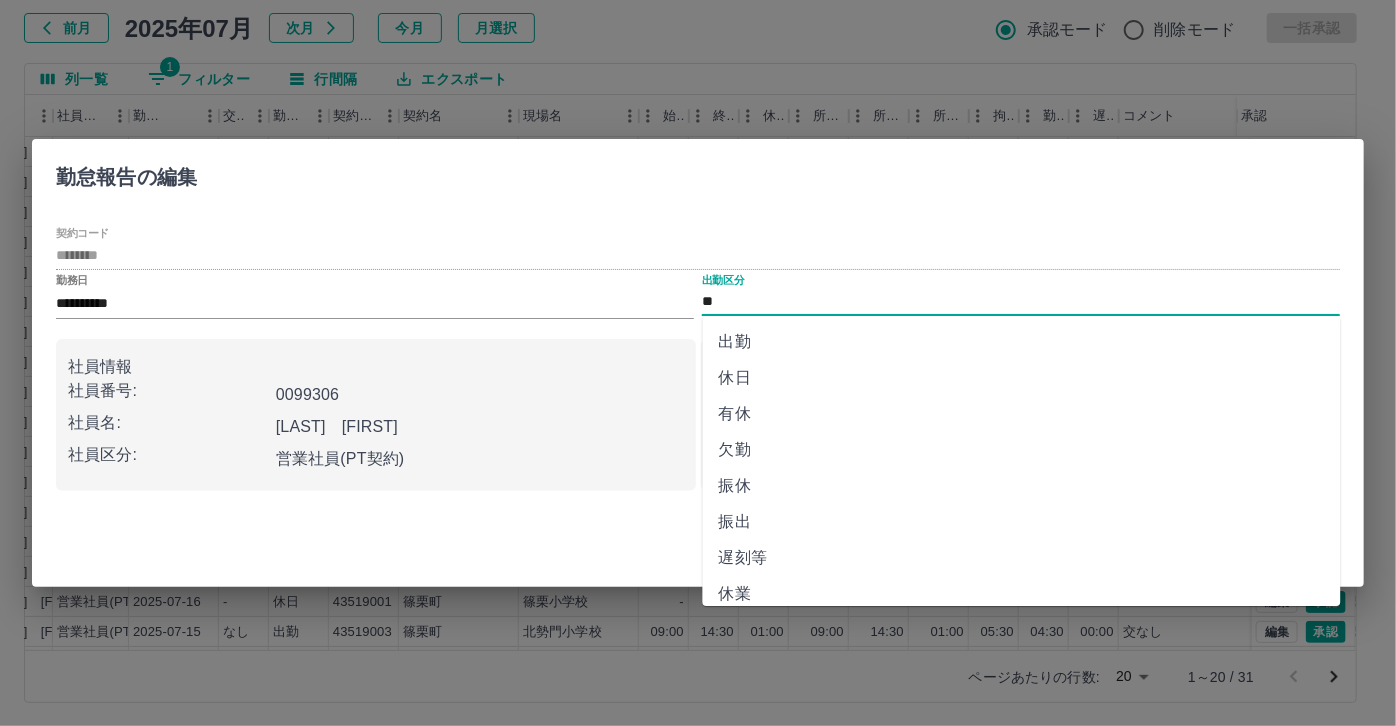 click on "有休" at bounding box center [1022, 414] 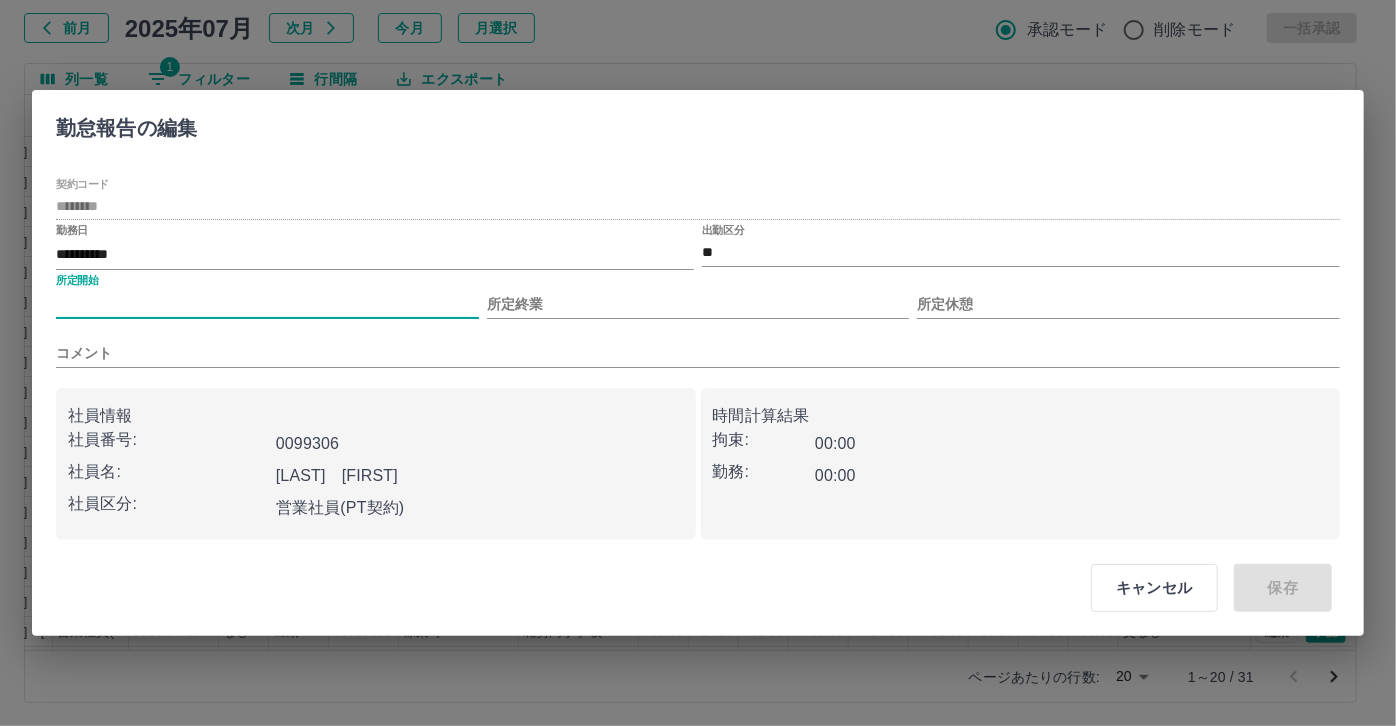 click on "所定開始" at bounding box center (267, 304) 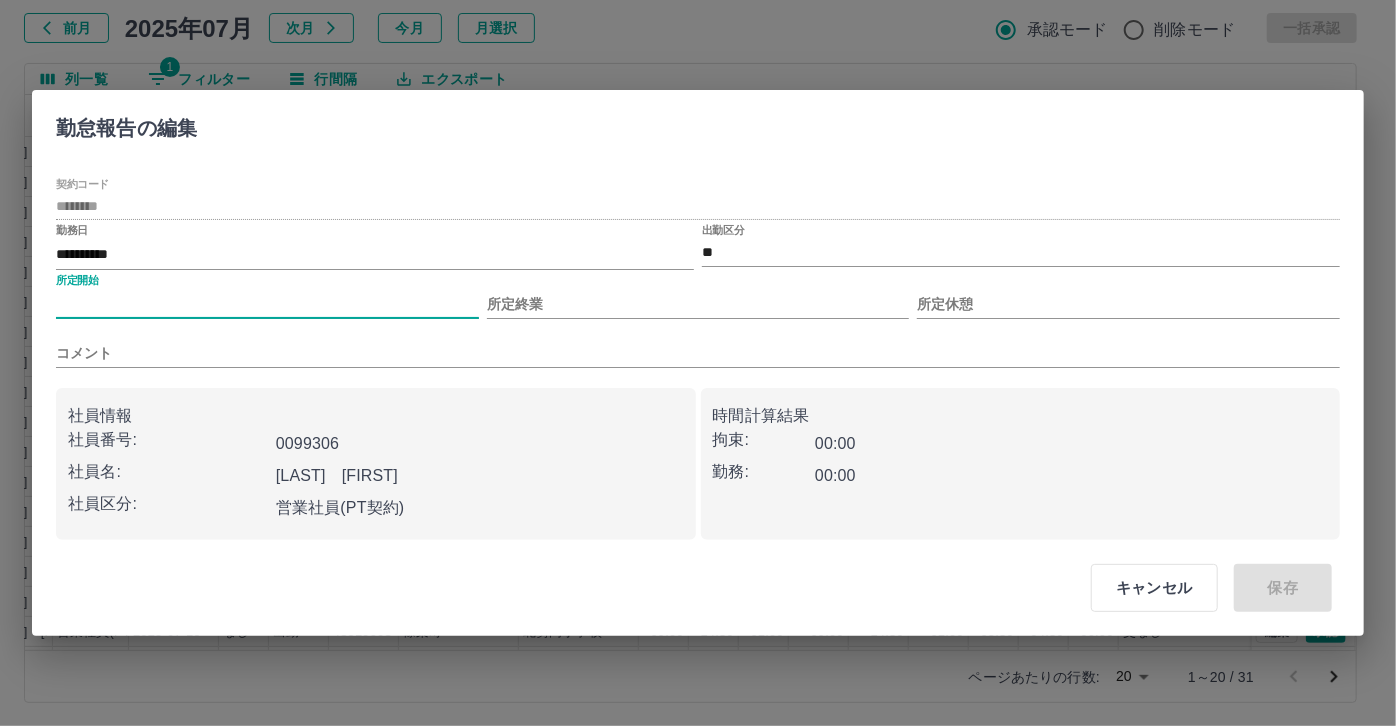 type on "****" 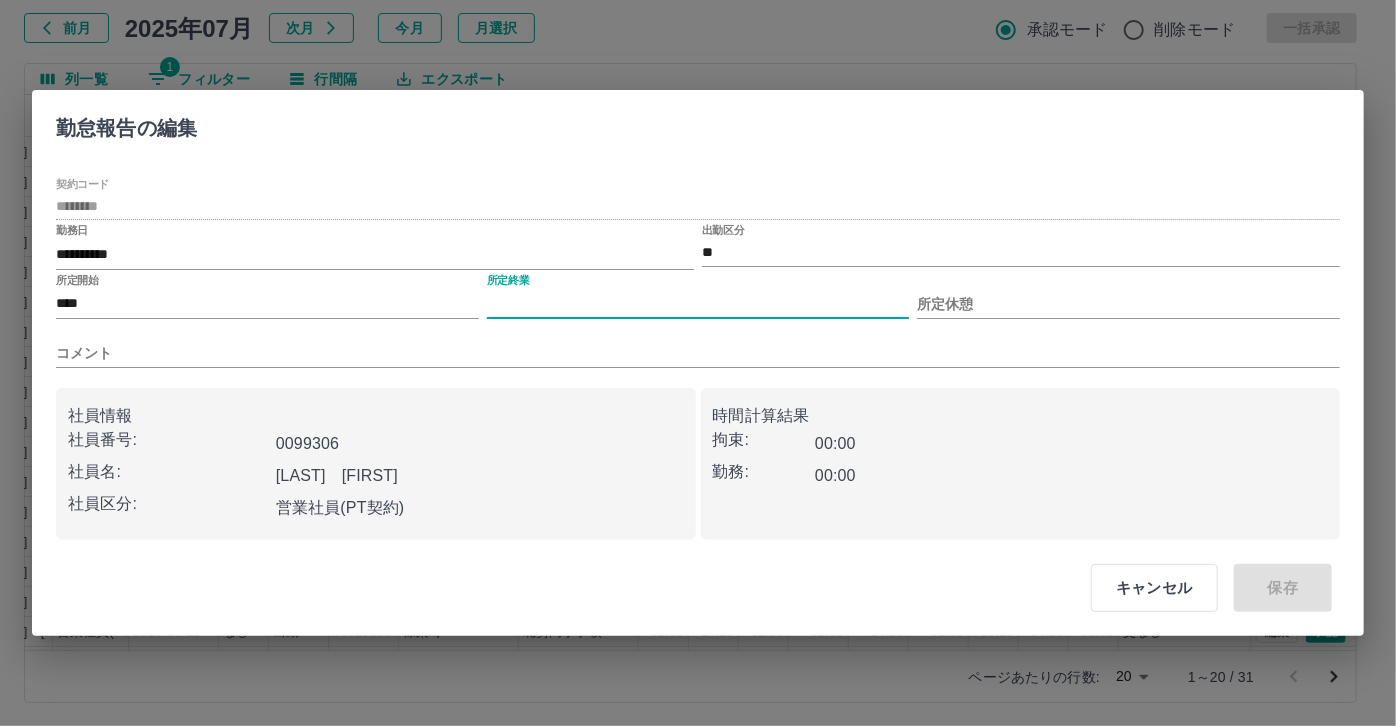 click on "所定終業" at bounding box center (698, 304) 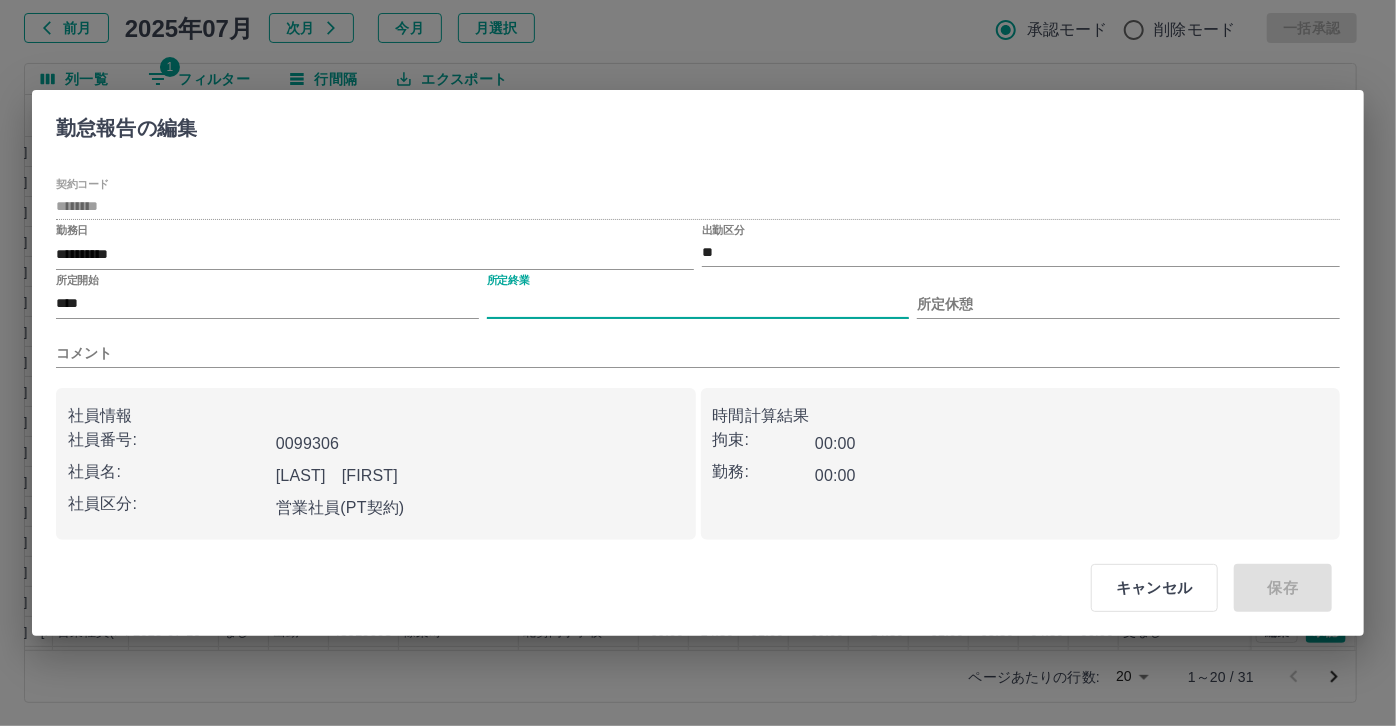 type on "****" 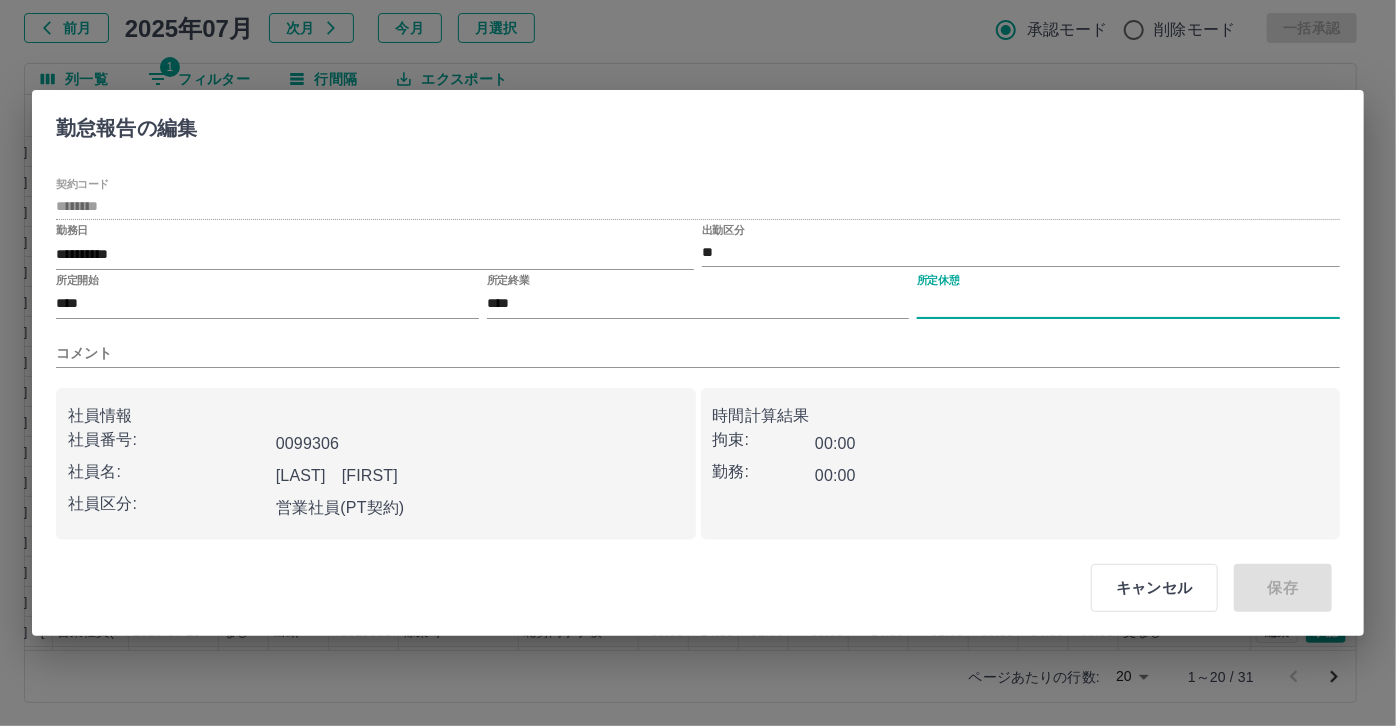 click on "所定休憩" at bounding box center [1128, 304] 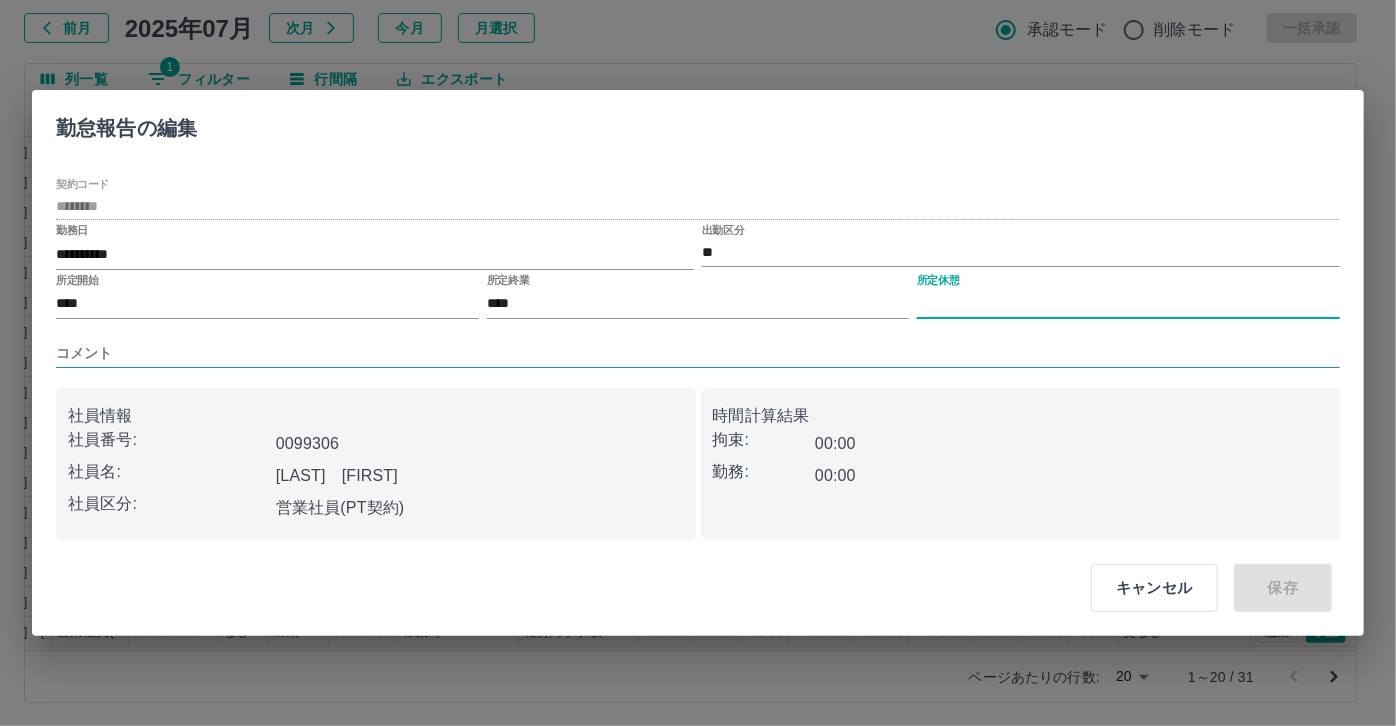 type on "****" 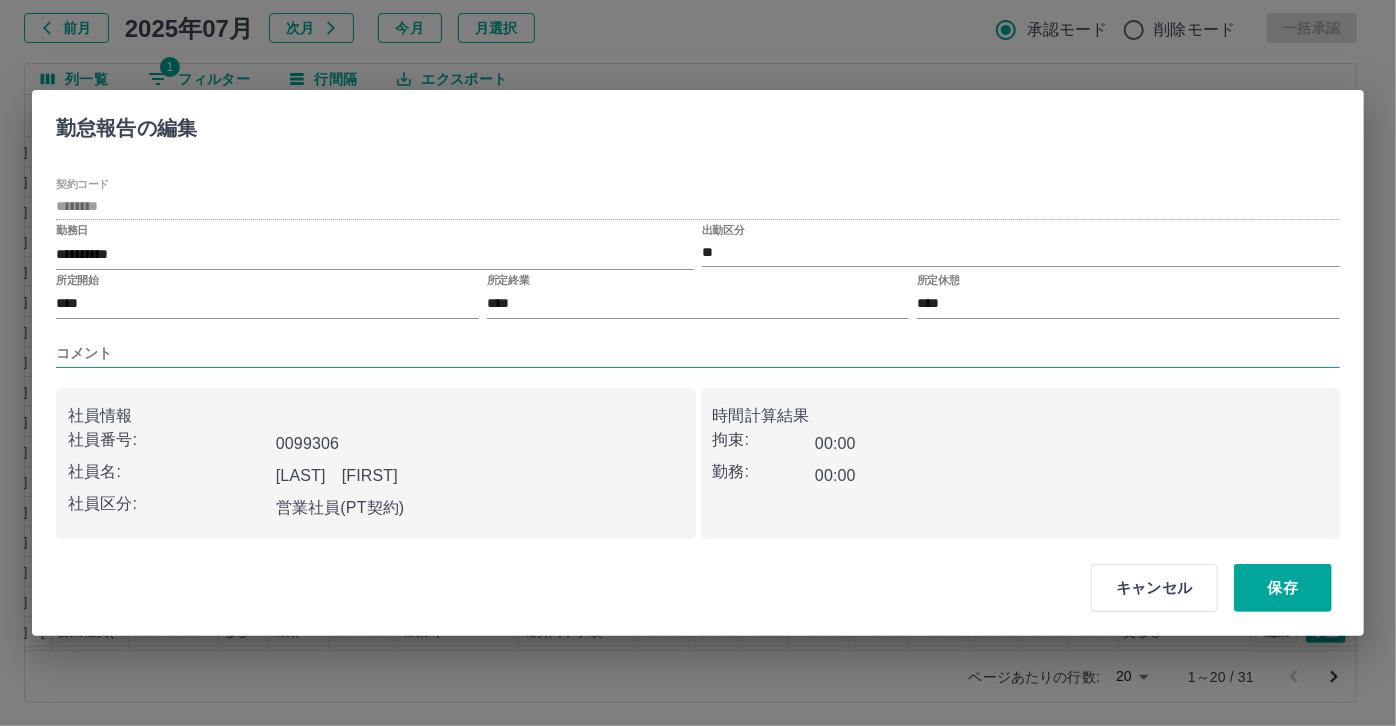 click on "コメント" at bounding box center (698, 345) 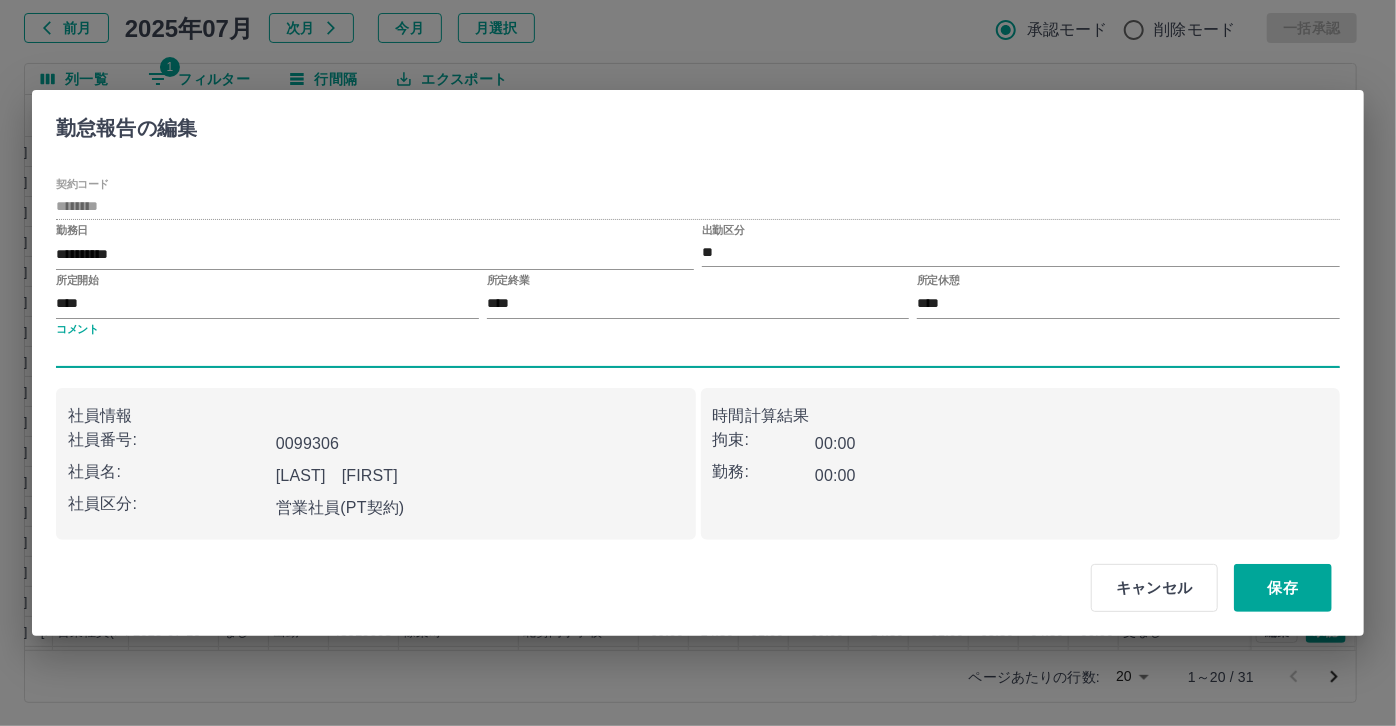 type on "*****" 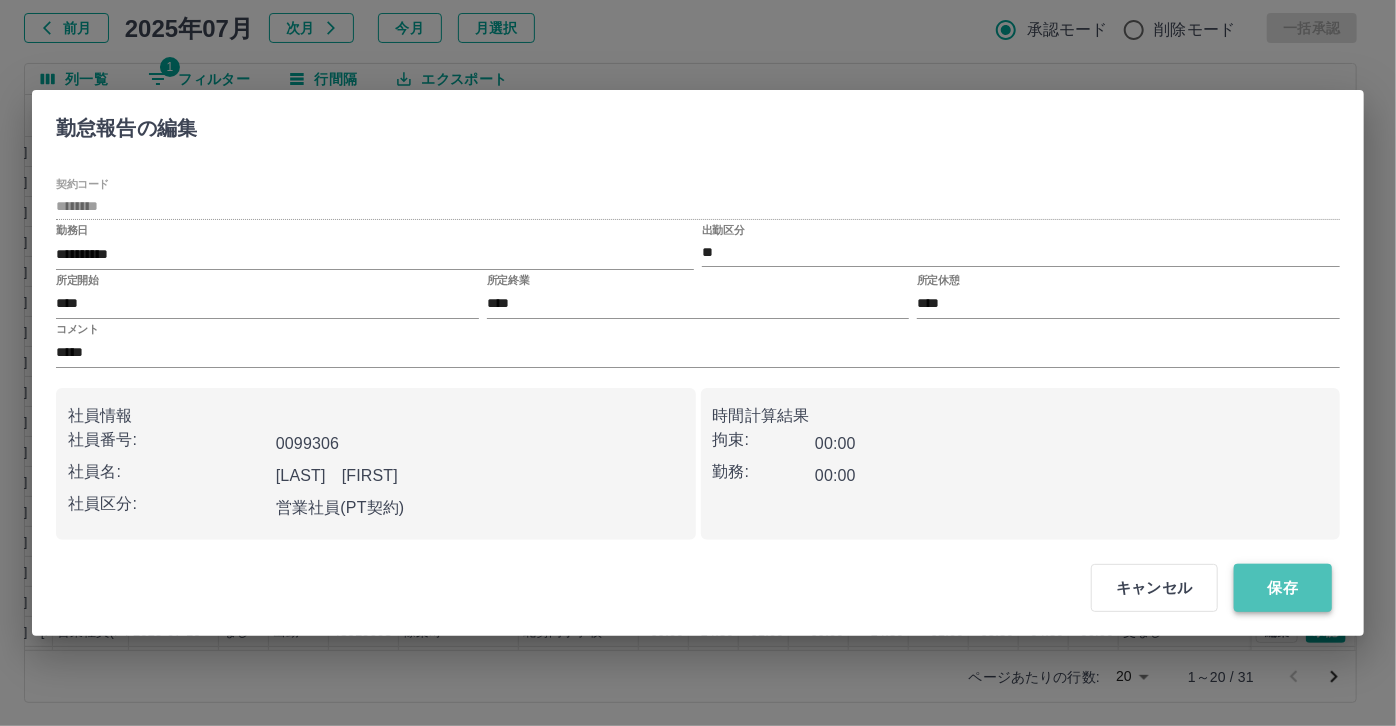 click on "保存" at bounding box center [1283, 588] 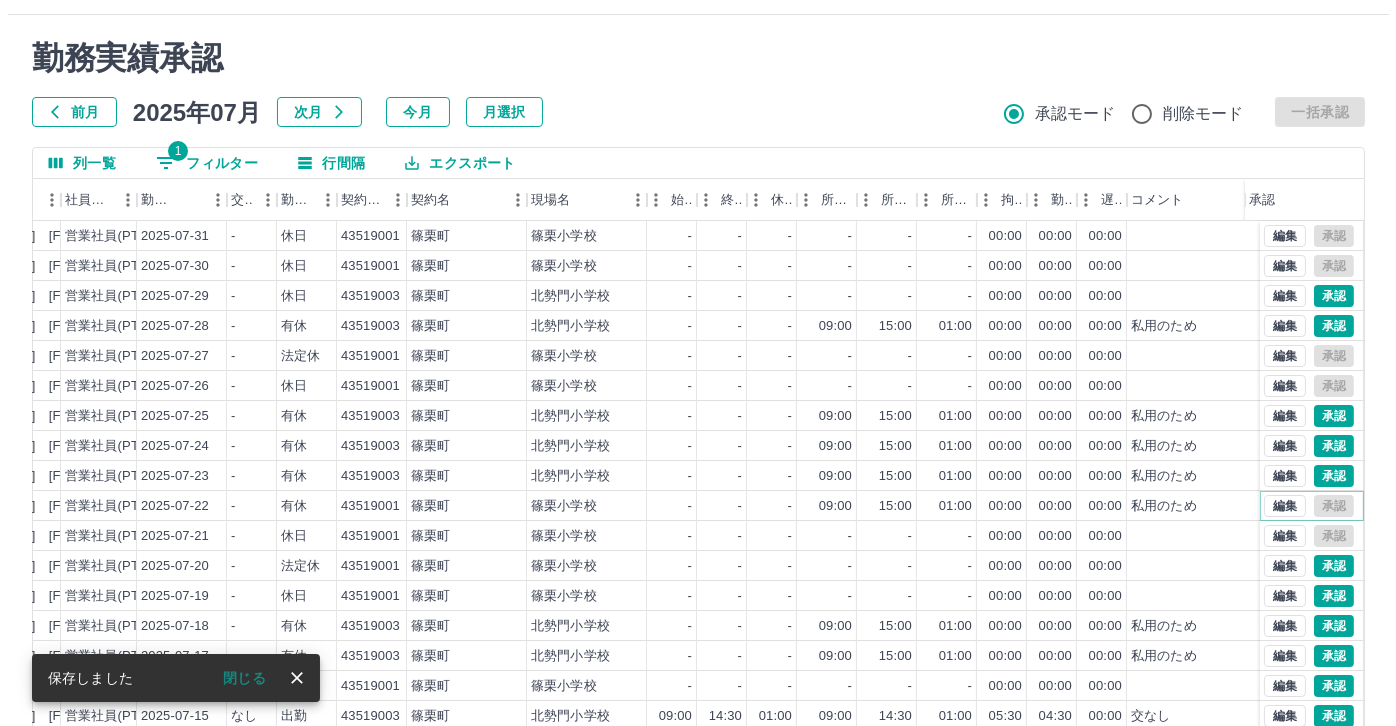 scroll, scrollTop: 0, scrollLeft: 0, axis: both 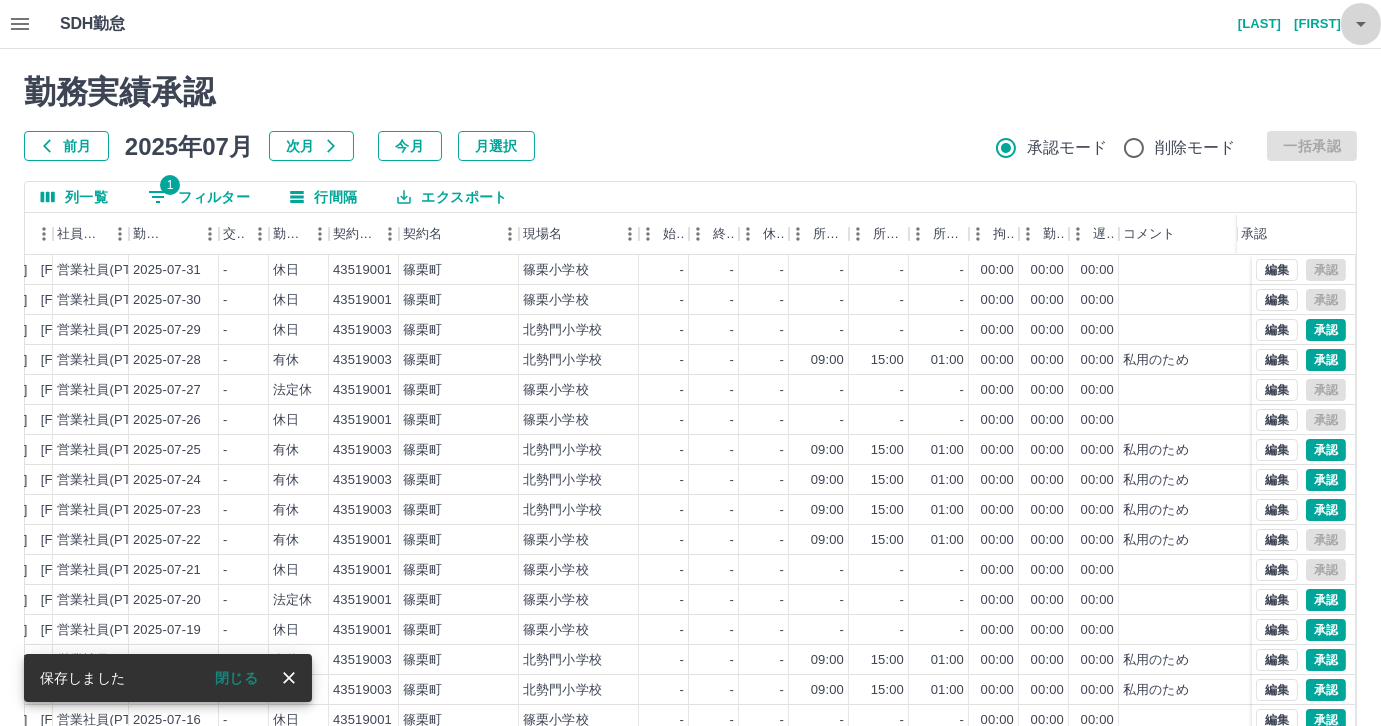 click 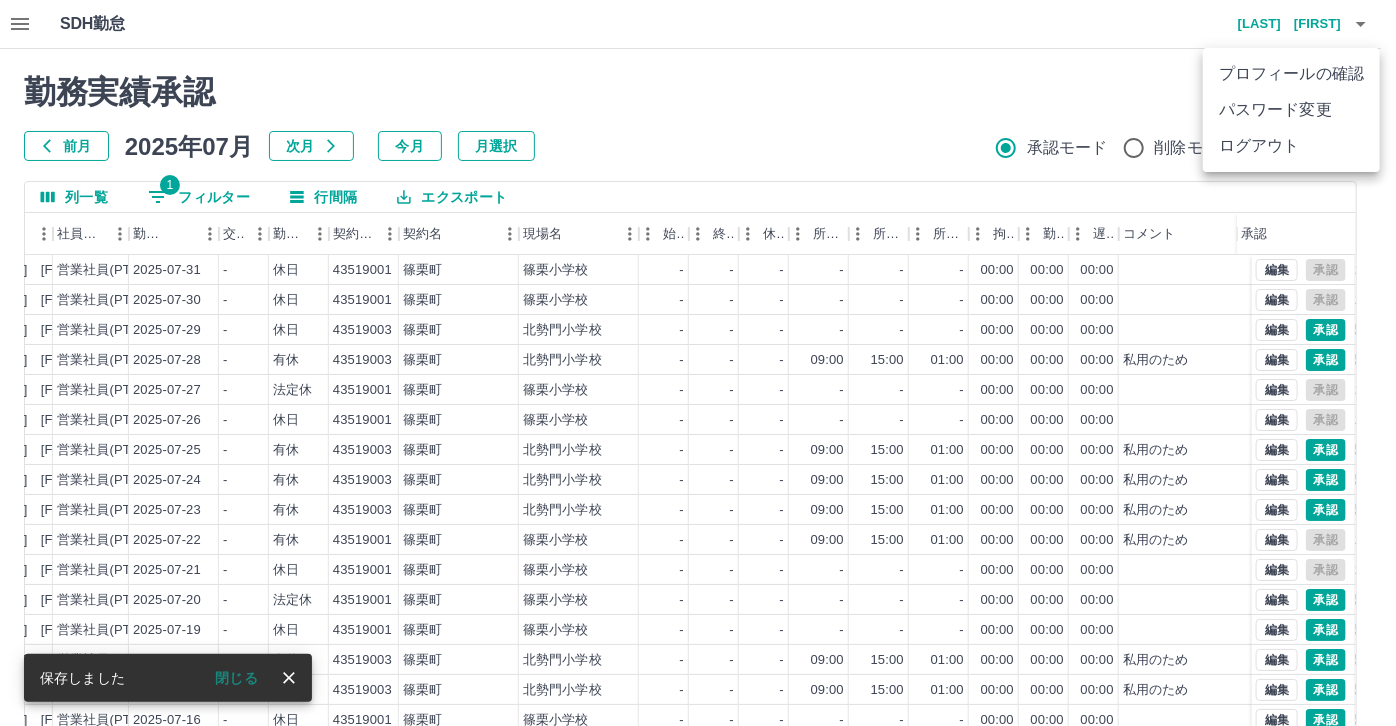 click on "ログアウト" at bounding box center [1291, 146] 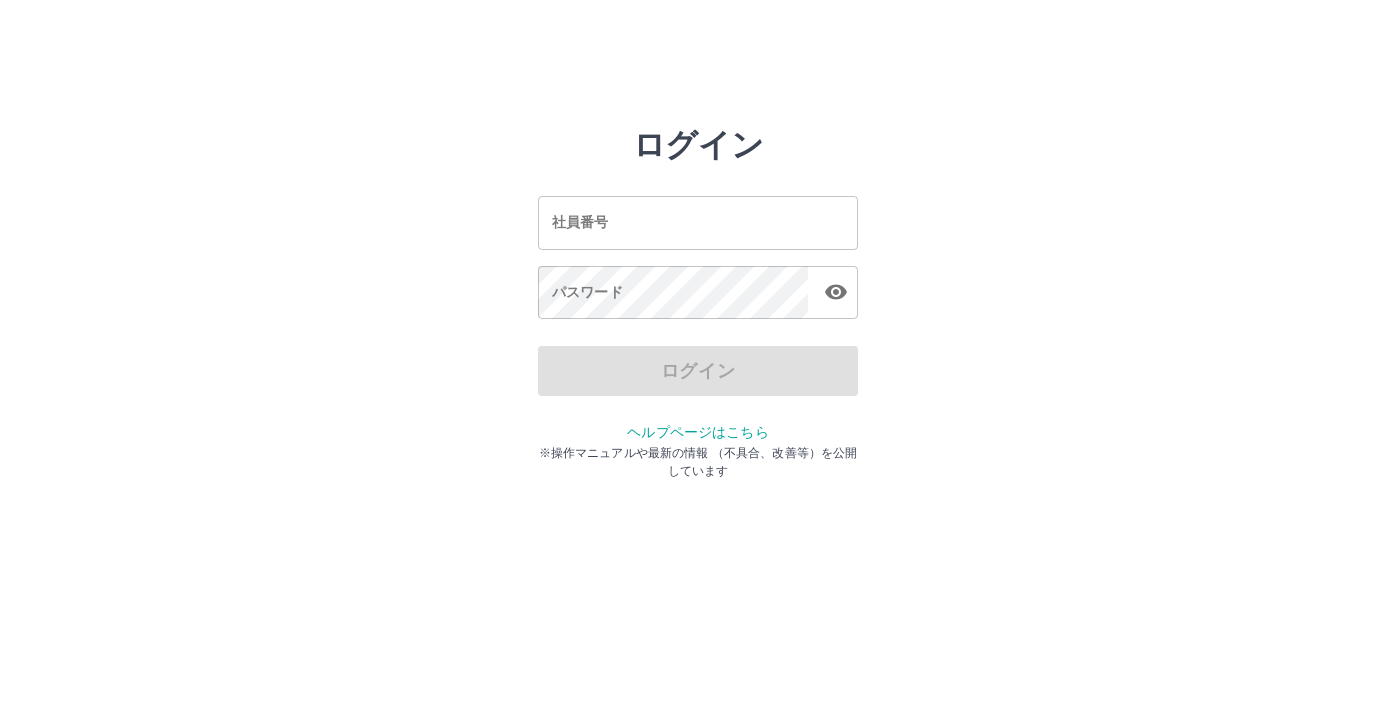 scroll, scrollTop: 0, scrollLeft: 0, axis: both 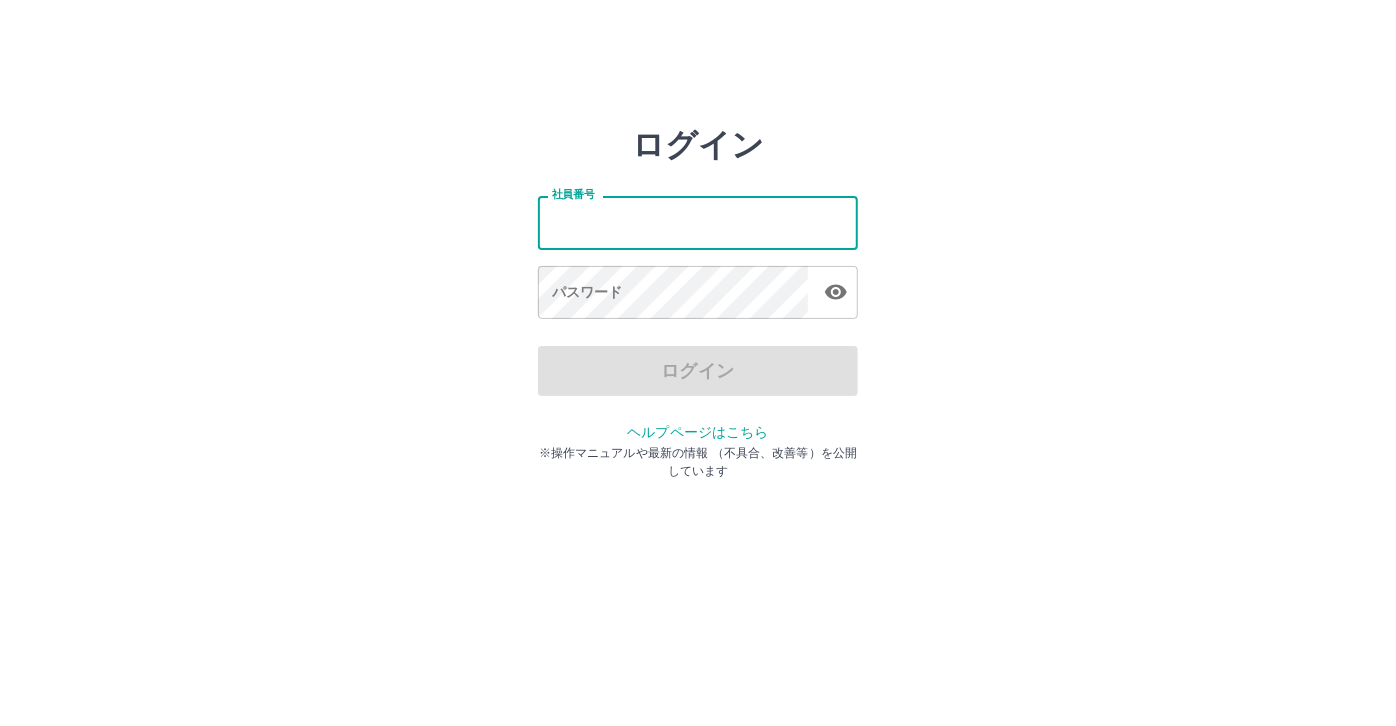 click on "社員番号" at bounding box center (698, 222) 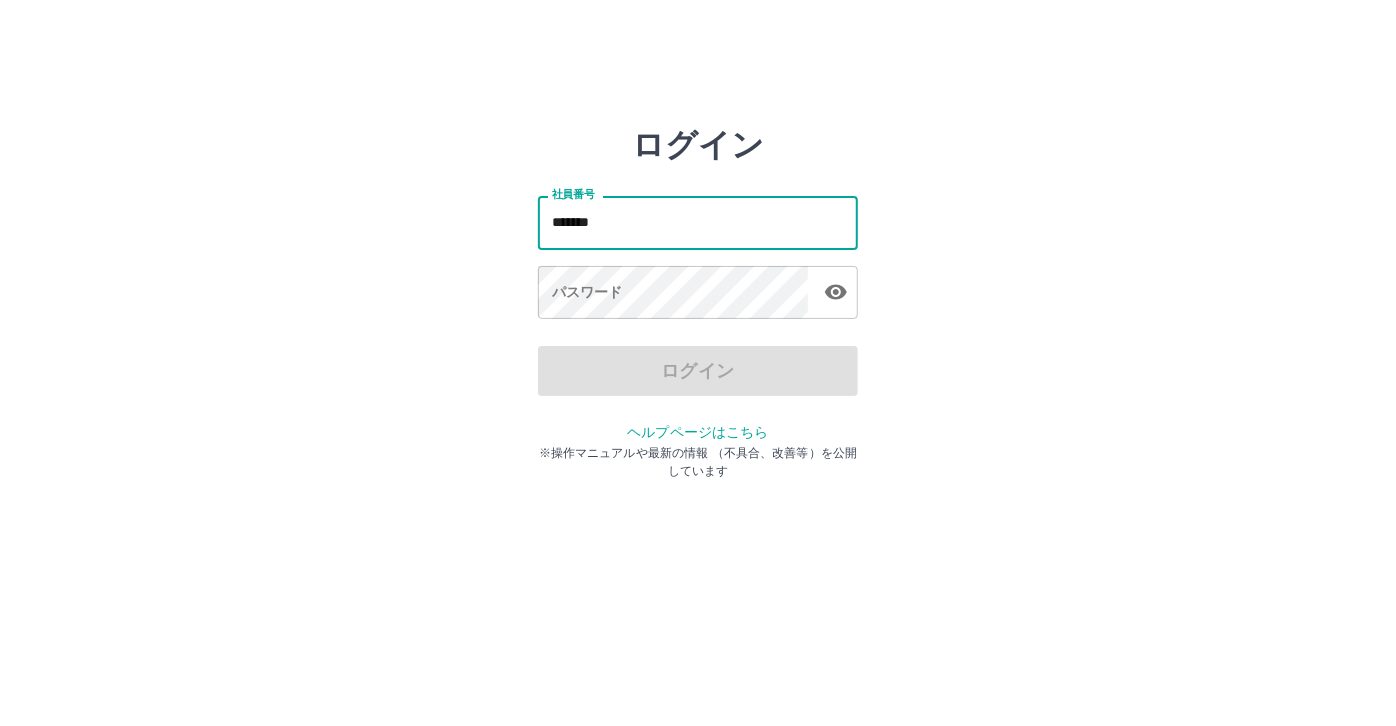 drag, startPoint x: 594, startPoint y: 234, endPoint x: 517, endPoint y: 215, distance: 79.30952 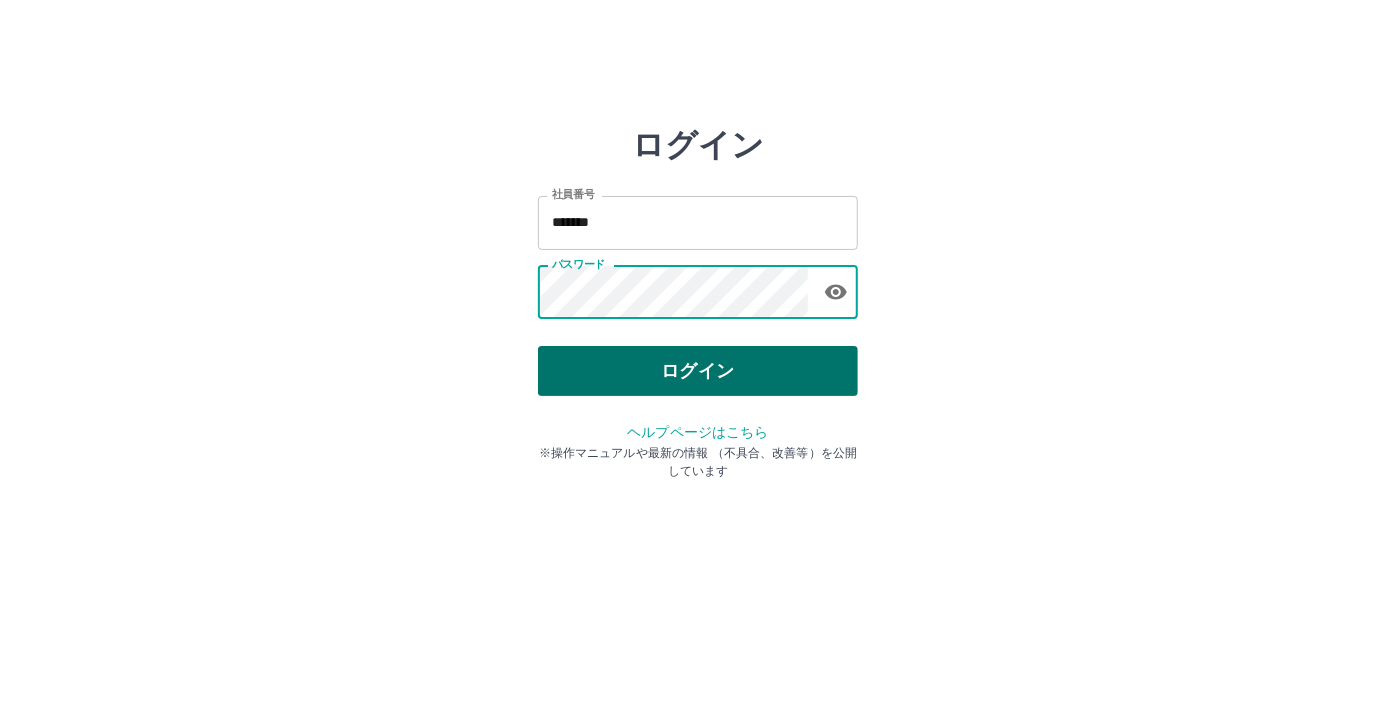 click on "ログイン" at bounding box center [698, 371] 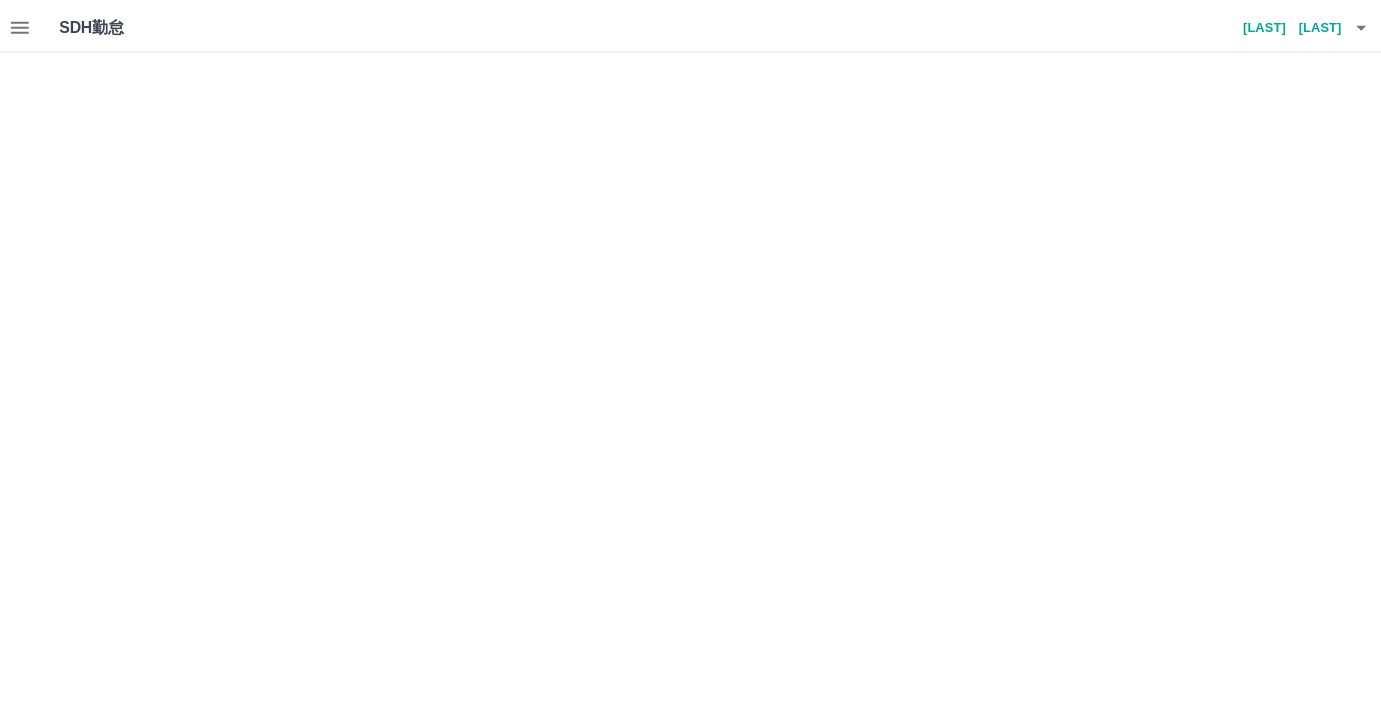 scroll, scrollTop: 0, scrollLeft: 0, axis: both 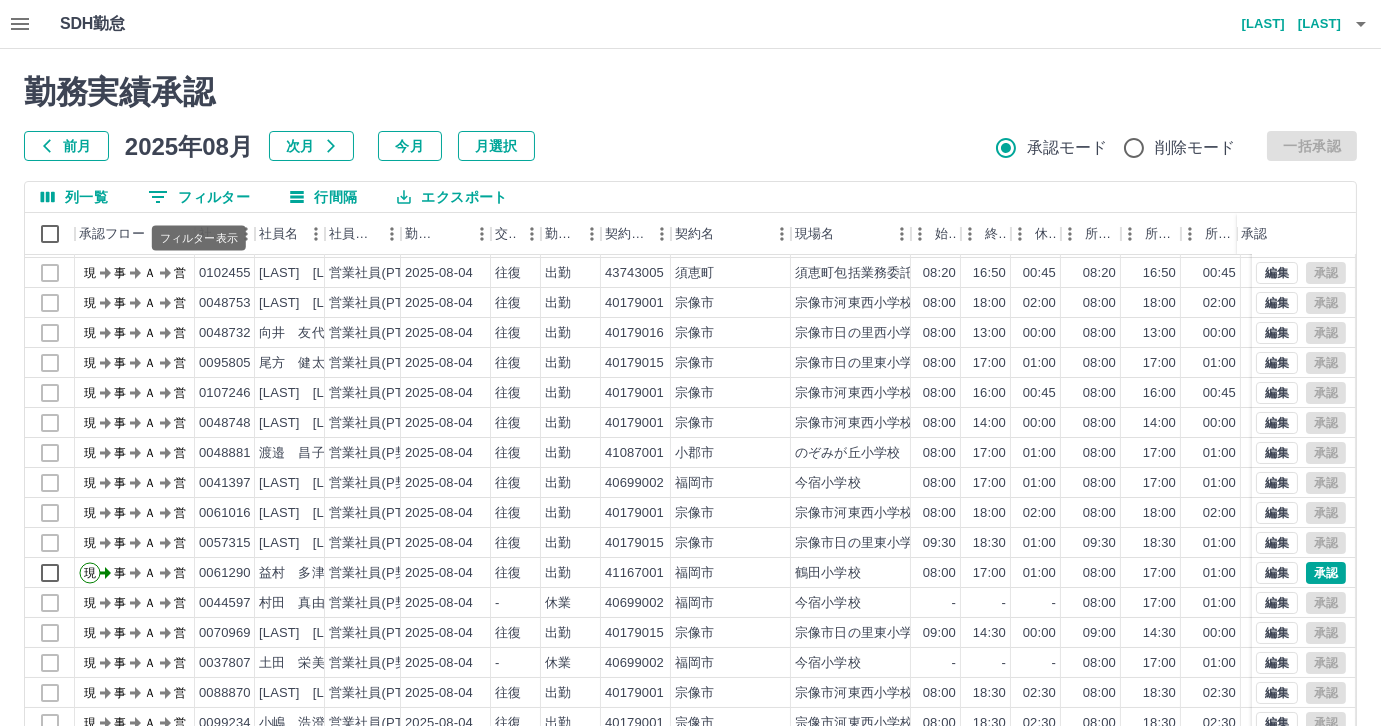 click on "0 フィルター" at bounding box center [199, 197] 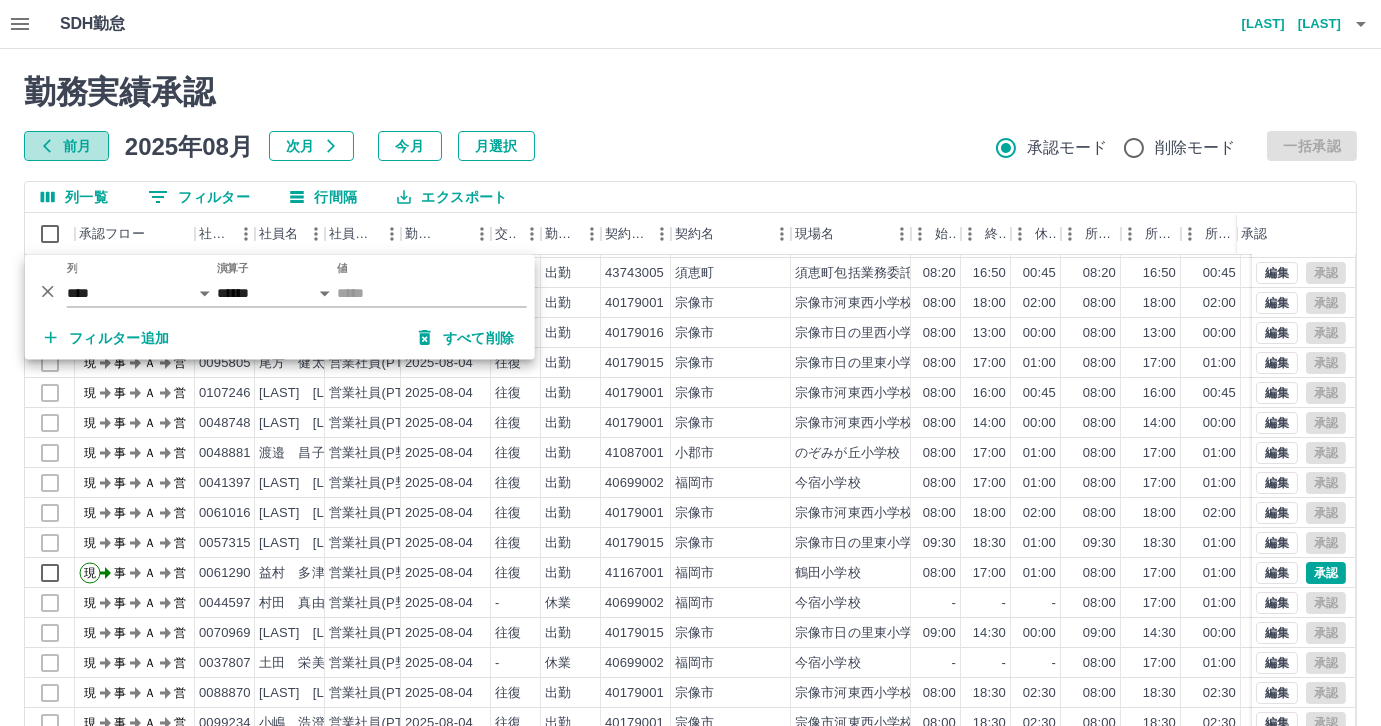 click on "前月" at bounding box center (66, 146) 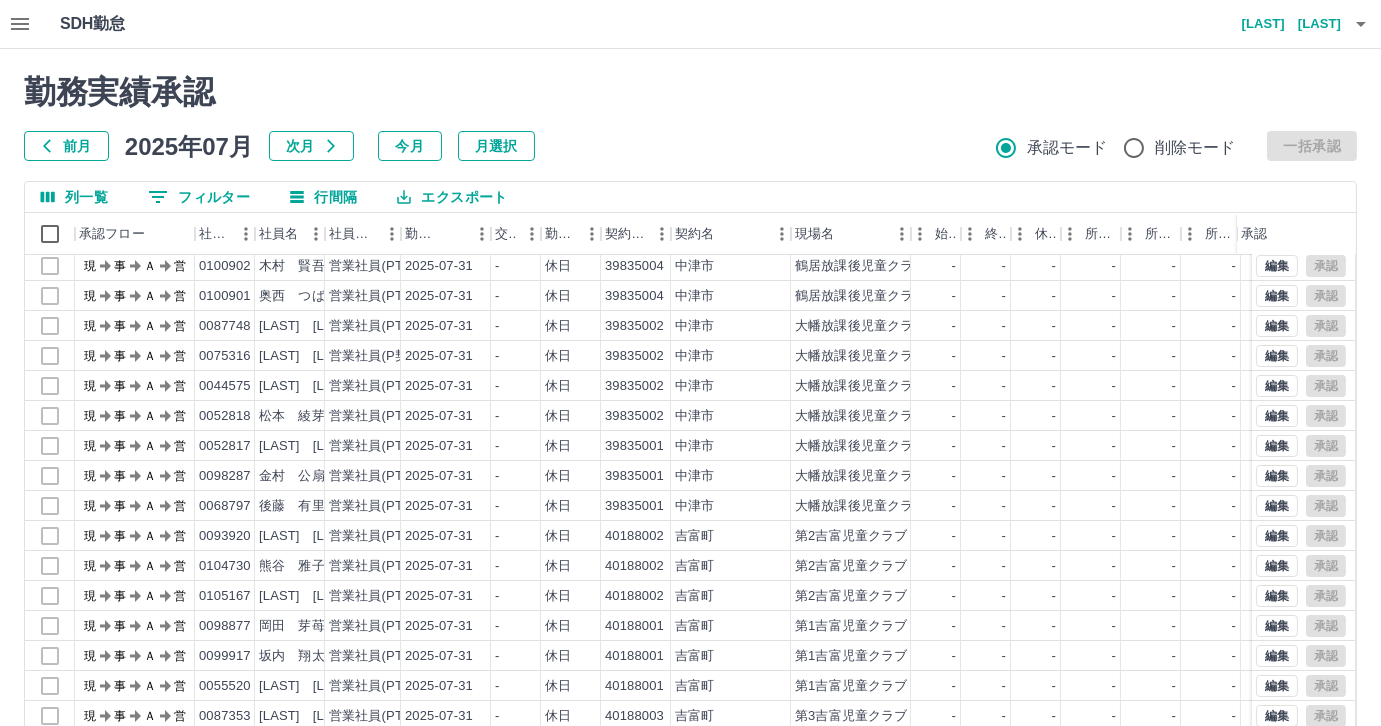 scroll, scrollTop: 101, scrollLeft: 0, axis: vertical 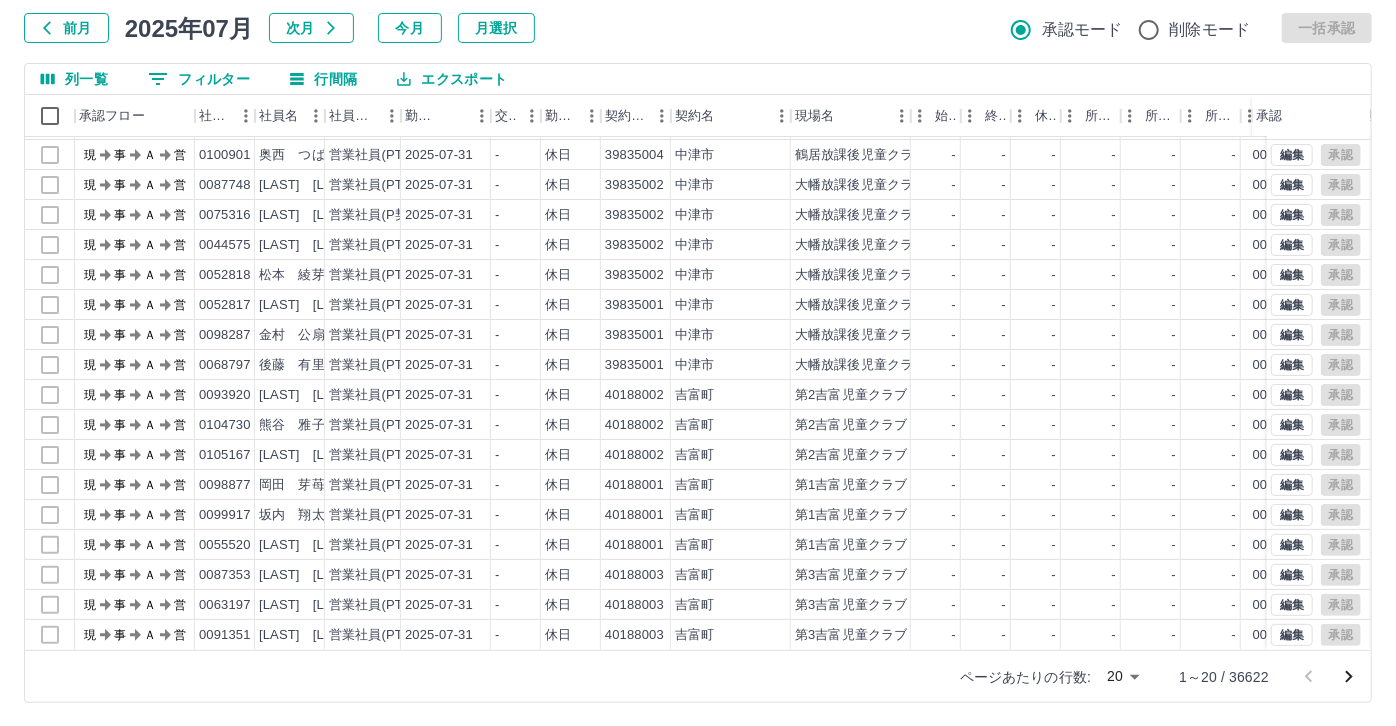 click on "SDH勤怠 尾嵜　杏茄 勤務実績承認 前月 2025年07月 次月 今月 月選択 承認モード 削除モード 一括承認 列一覧 0 フィルター 行間隔 エクスポート 承認フロー 社員番号 社員名 社員区分 勤務日 交通費 勤務区分 契約コード 契約名 現場名 始業 終業 休憩 所定開始 所定終業 所定休憩 拘束 勤務 遅刻等 コメント ステータス 承認 現 事 Ａ 営 0048816 公文　雅子 営業社員(PT契約) 2025-07-31  -  休日 39835004 中津市 鶴居放課後児童クラブA - - - - - - 00:00 00:00 00:00 現場責任者承認待 現 事 Ａ 営 0100902 木村　賢吾 営業社員(PT契約) 2025-07-31  -  休日 39835004 中津市 鶴居放課後児童クラブA - - - - - - 00:00 00:00 00:00 現場責任者承認待 現 事 Ａ 営 0100901 奥西　つばさ 営業社員(PT契約) 2025-07-31  -  休日 39835004 中津市 鶴居放課後児童クラブA - - - - - - 00:00 00:00 00:00 現場責任者承認待 現 事 Ａ 営" at bounding box center [698, 304] 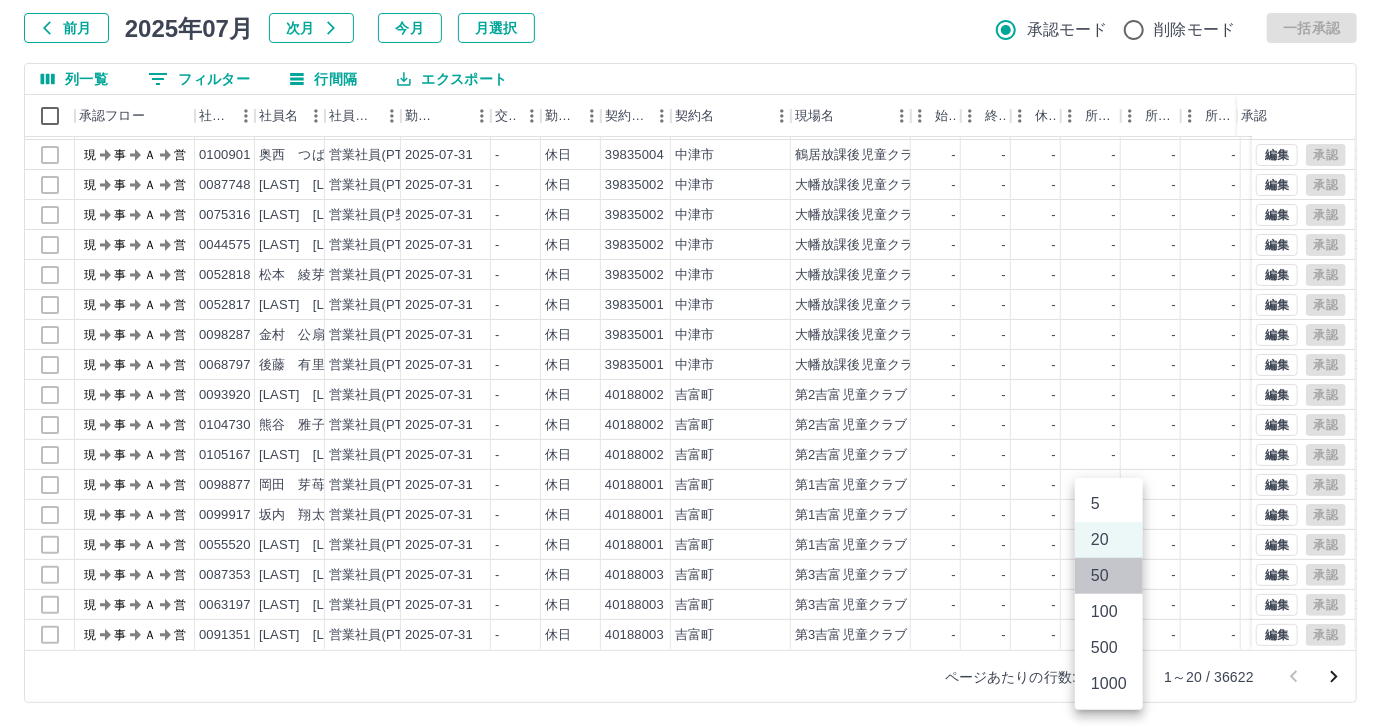 click on "50" at bounding box center [1109, 576] 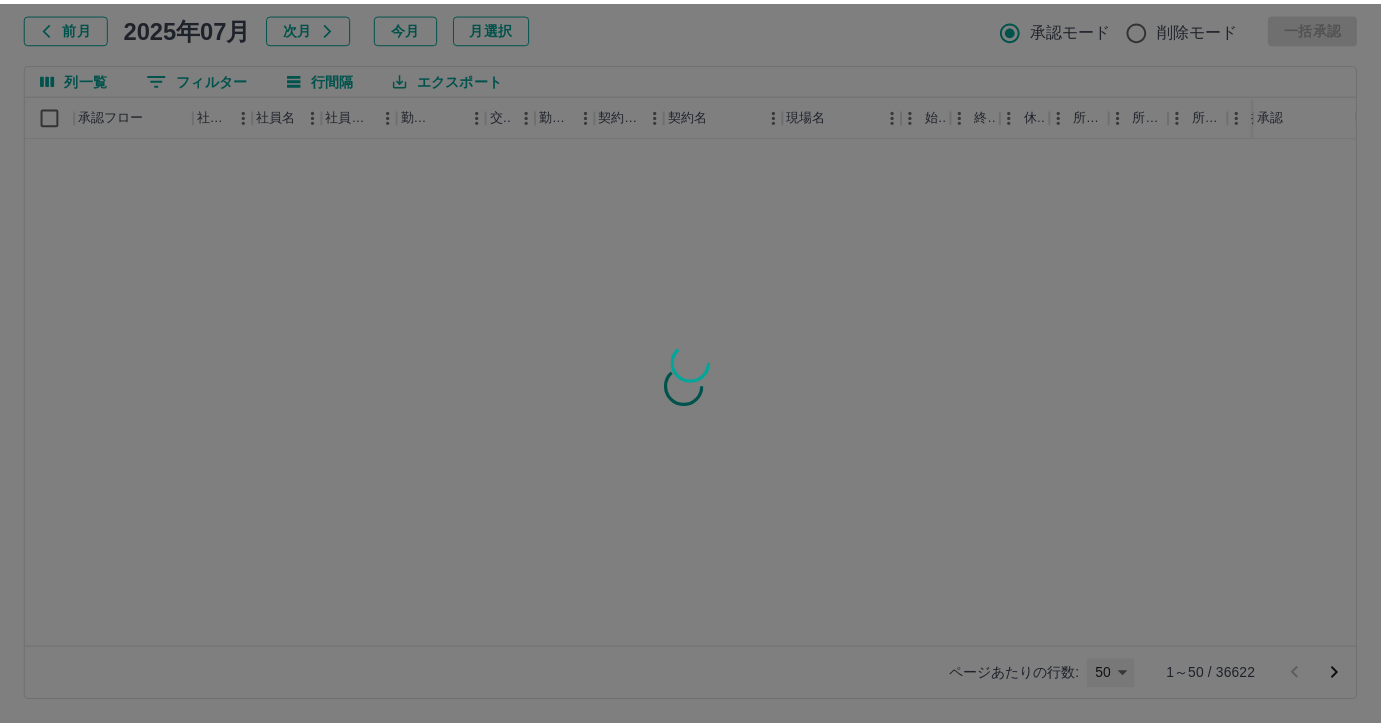 scroll, scrollTop: 0, scrollLeft: 0, axis: both 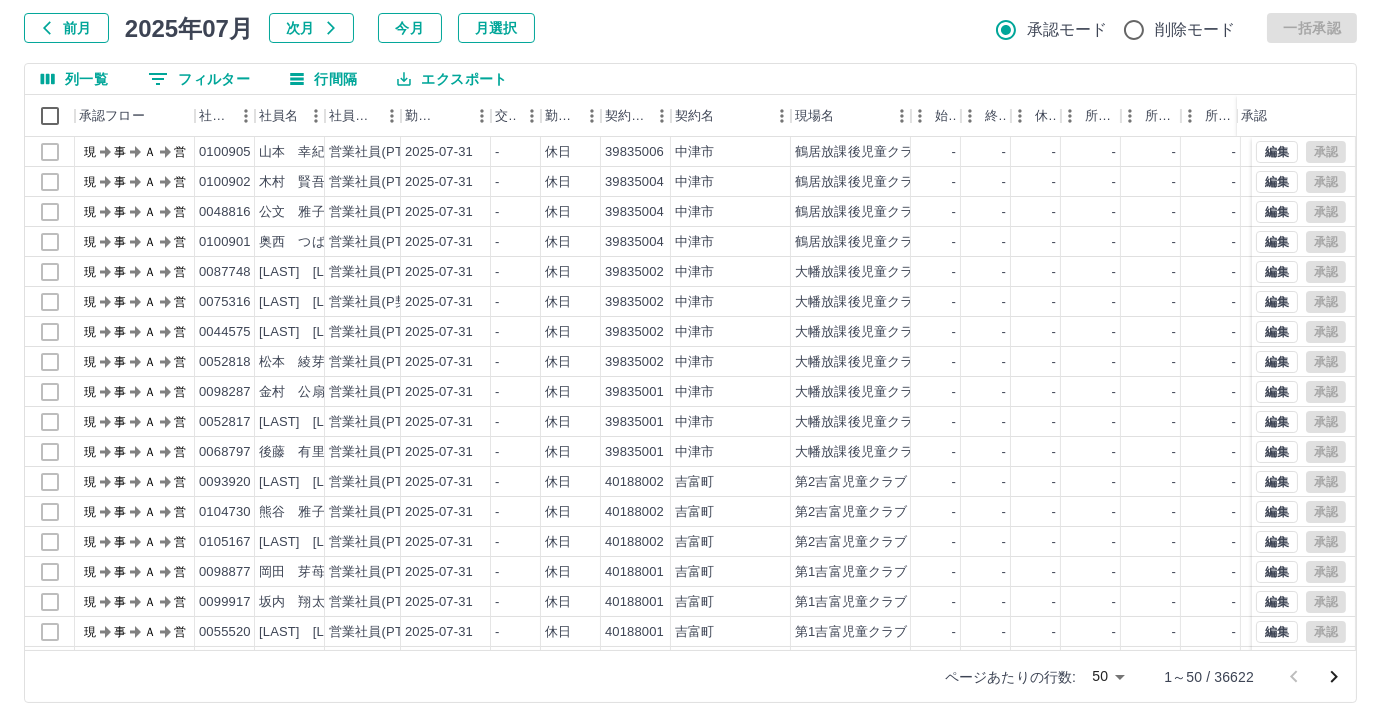 click on "0 フィルター" at bounding box center [199, 79] 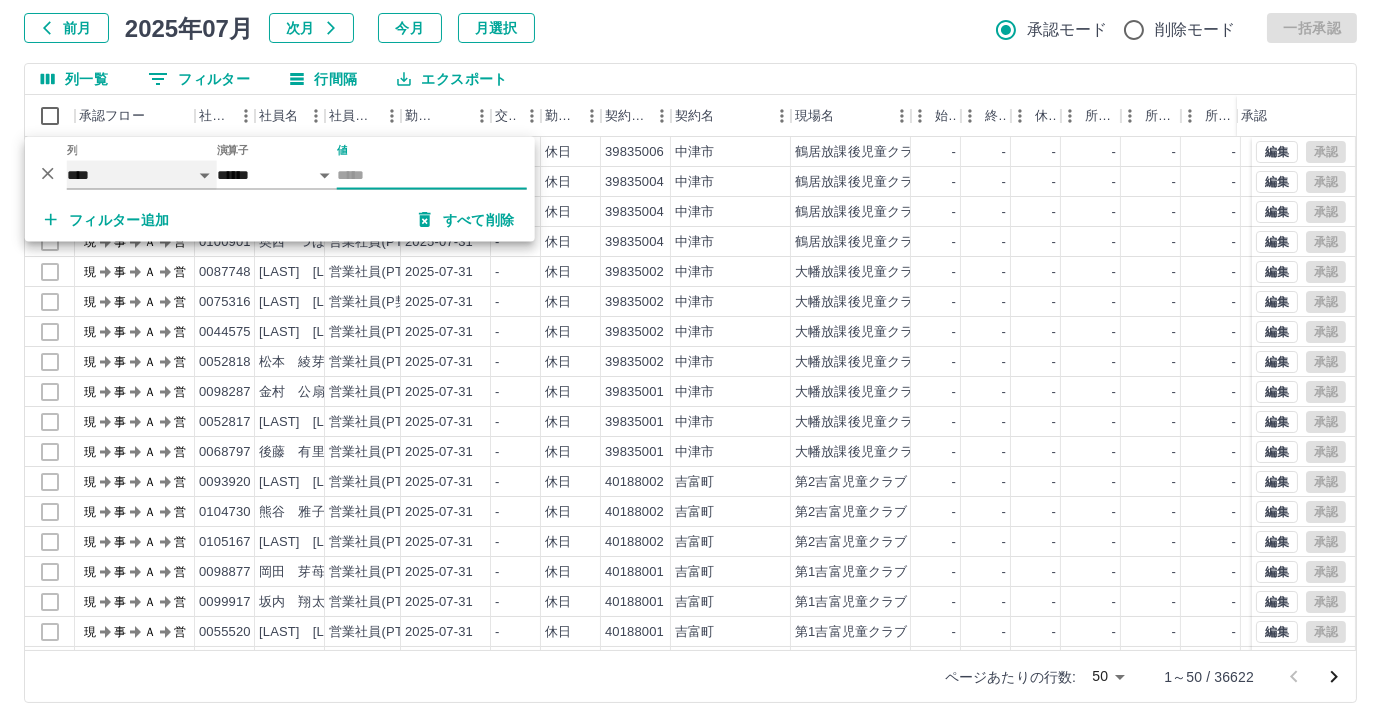 click on "**** *** **** *** *** **** ***** *** *** ** ** ** **** **** **** ** ** *** **** *****" at bounding box center (142, 175) 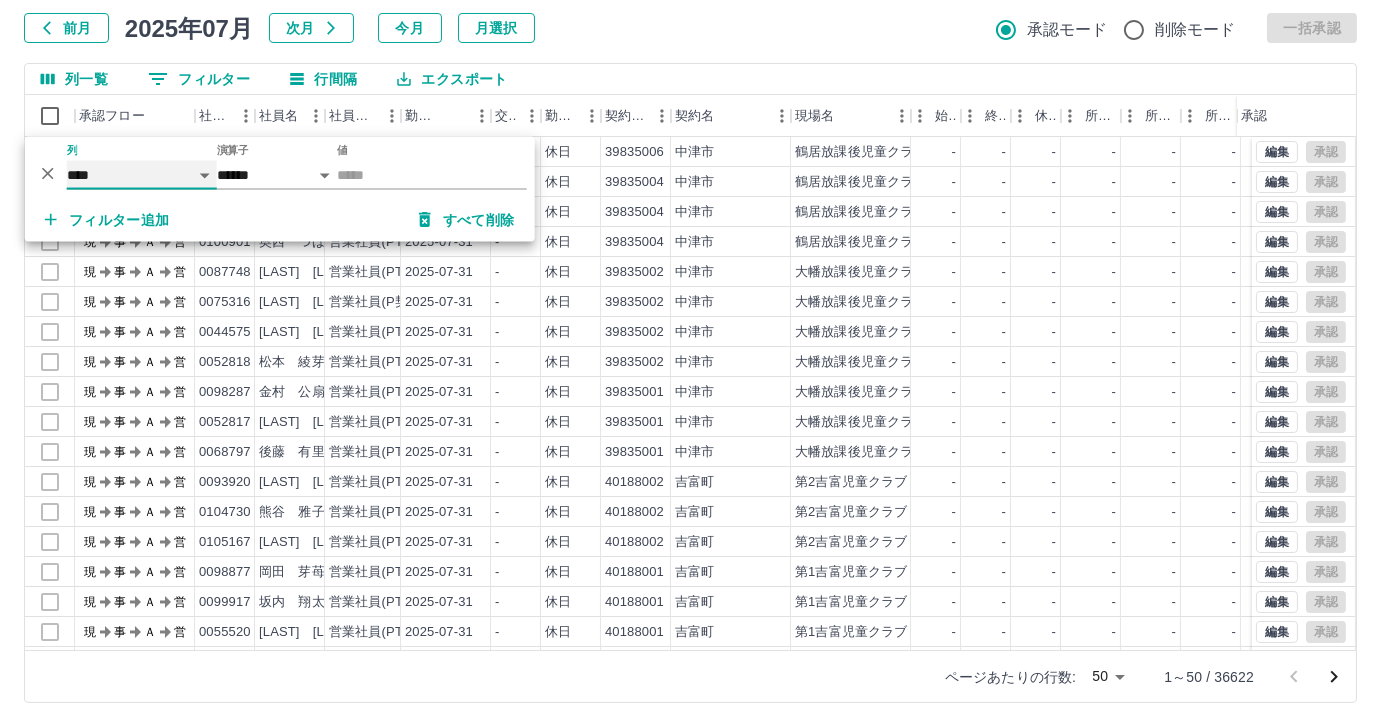 click on "**** *** **** *** *** **** ***** *** *** ** ** ** **** **** **** ** ** *** **** *****" at bounding box center (142, 175) 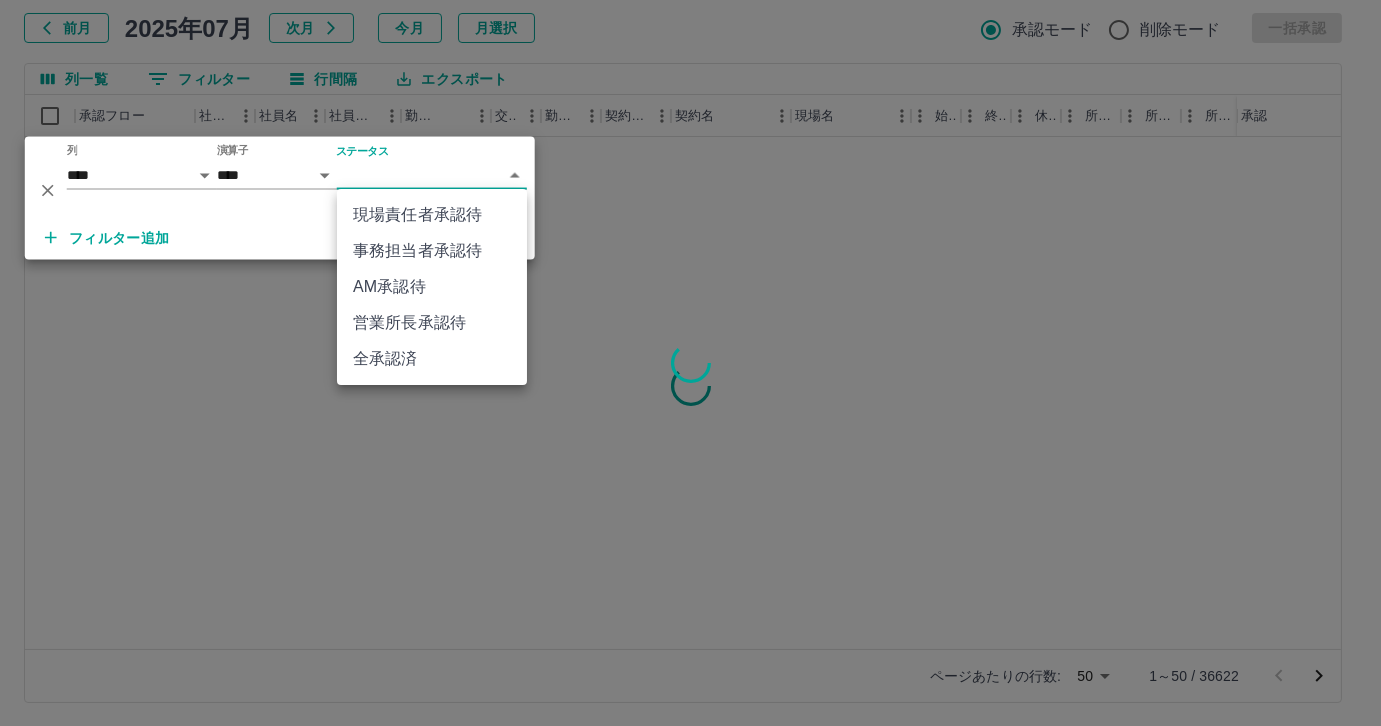 click on "SDH勤怠 尾嵜　杏茄 勤務実績承認 前月 2025年07月 次月 今月 月選択 承認モード 削除モード 一括承認 列一覧 0 フィルター 行間隔 エクスポート 承認フロー 社員番号 社員名 社員区分 勤務日 交通費 勤務区分 契約コード 契約名 現場名 始業 終業 休憩 所定開始 所定終業 所定休憩 拘束 勤務 遅刻等 コメント ステータス 承認 ページあたりの行数: 50 ** 1～50 / 36622 SDH勤怠 *** ** 列 **** *** **** *** *** **** ***** *** *** ** ** ** **** **** **** ** ** *** **** ***** 演算子 **** ****** ステータス ​ ********* フィルター追加 すべて削除 現場責任者承認待 事務担当者承認待 AM承認待 営業所長承認待 全承認済" at bounding box center [690, 304] 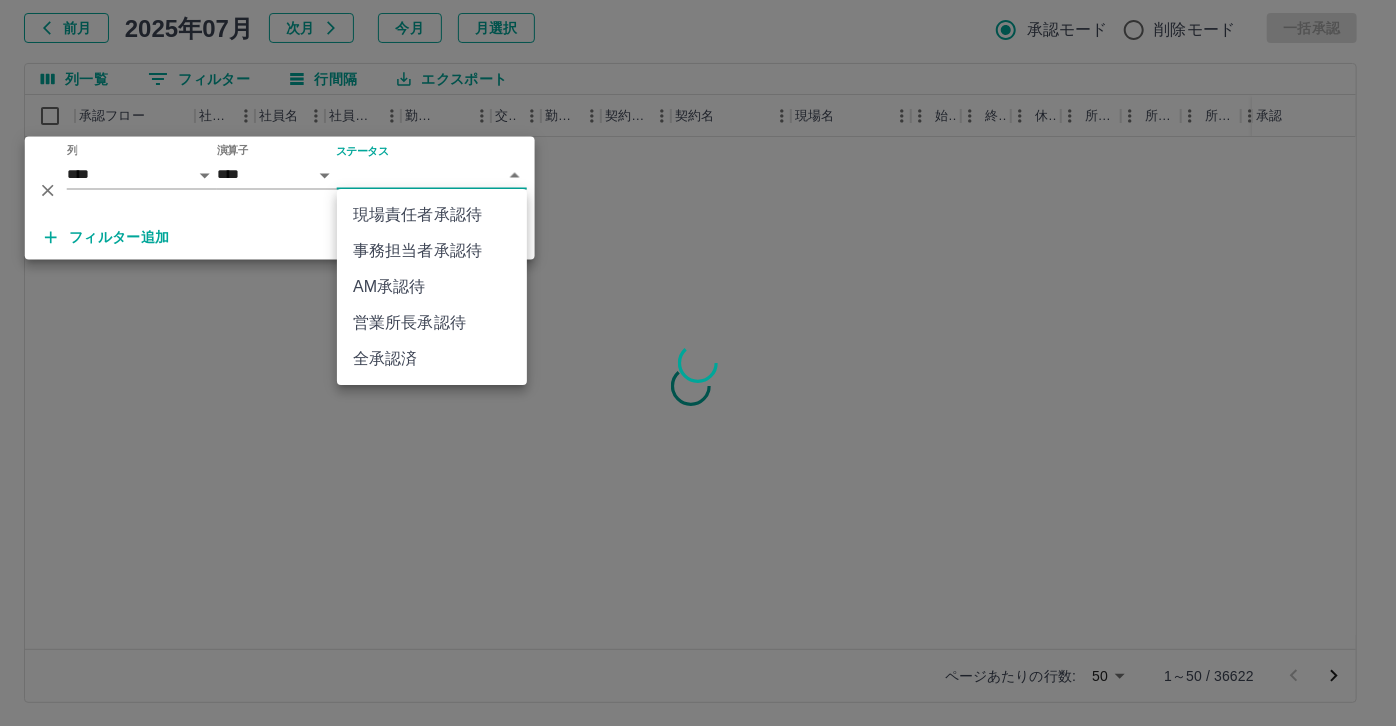 click on "事務担当者承認待" at bounding box center [432, 251] 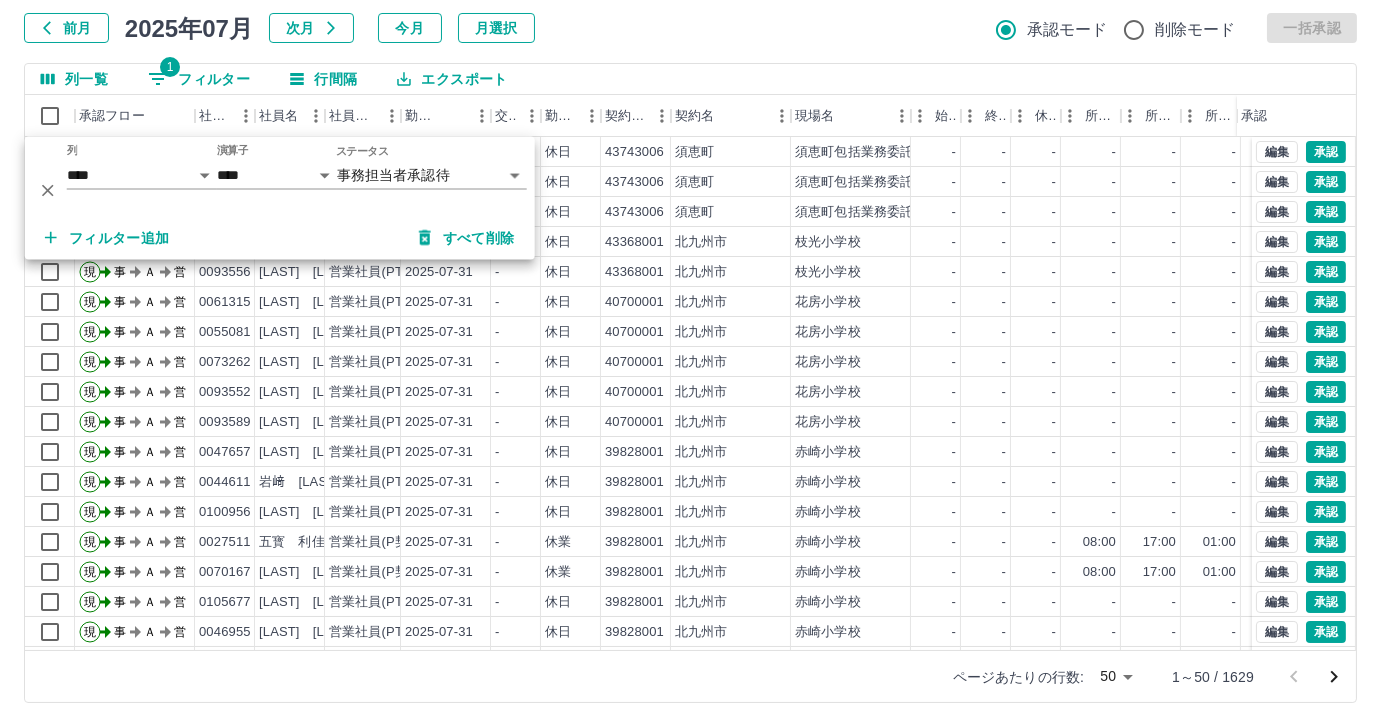 click on "フィルター追加" at bounding box center [107, 238] 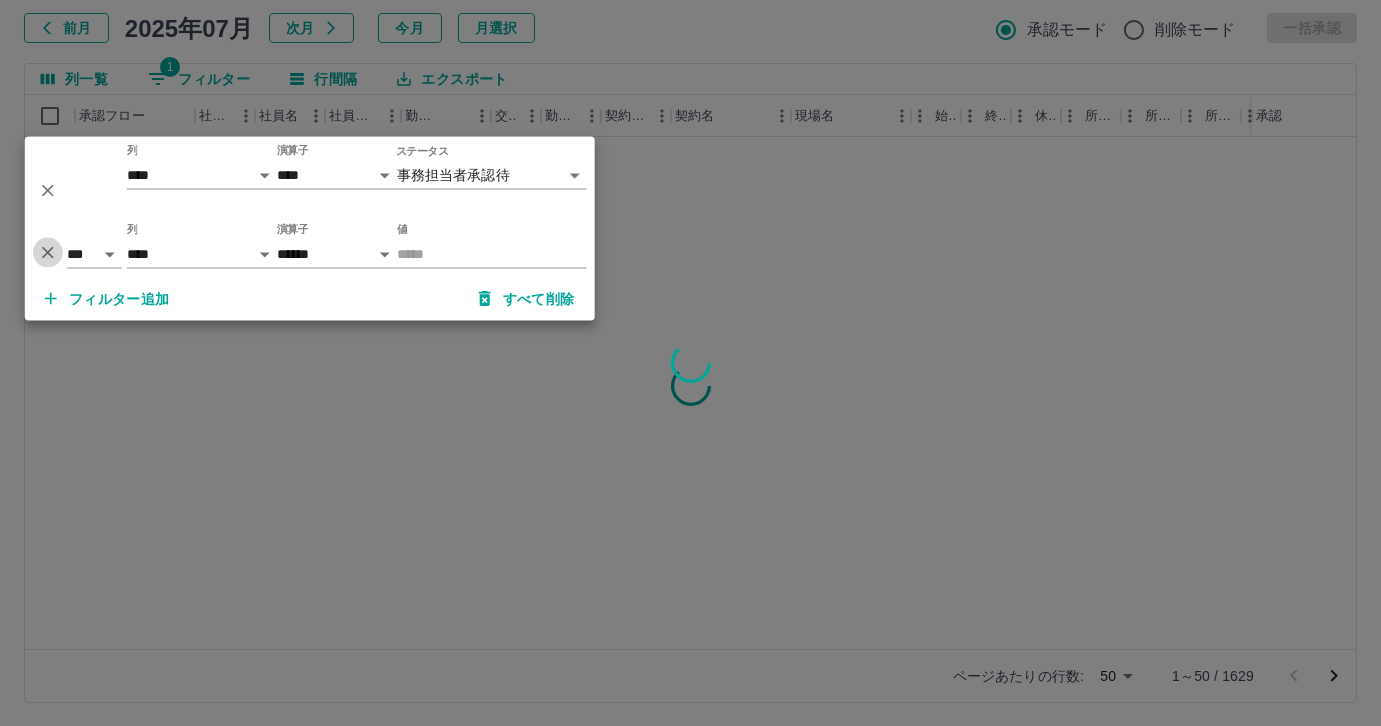 click 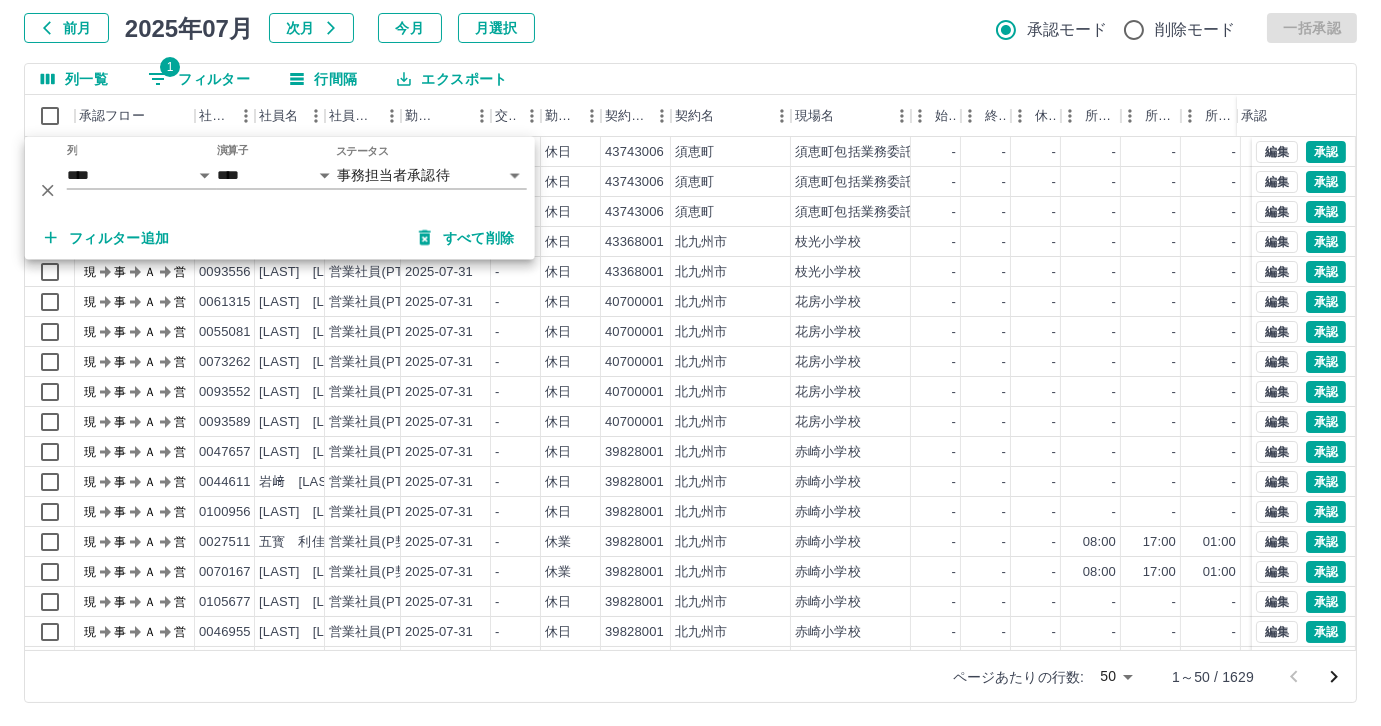 click 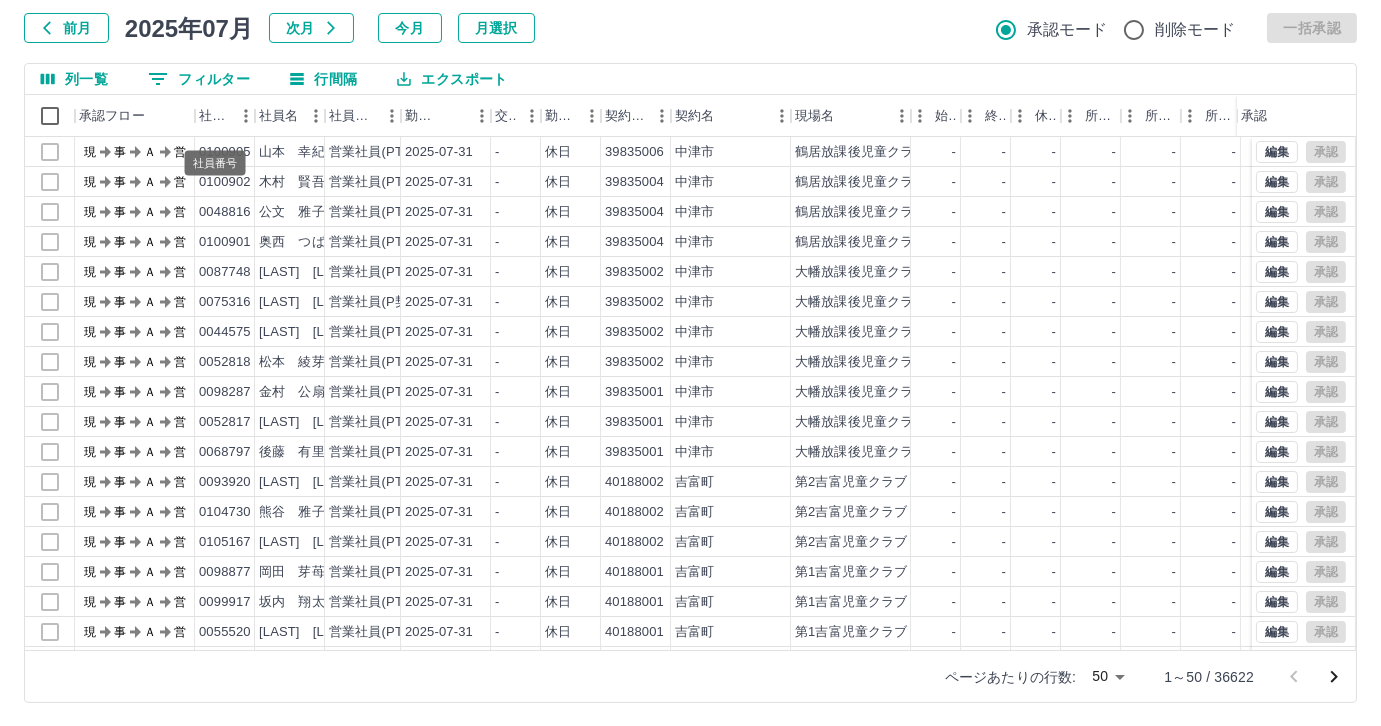 click on "0 フィルター" at bounding box center (199, 79) 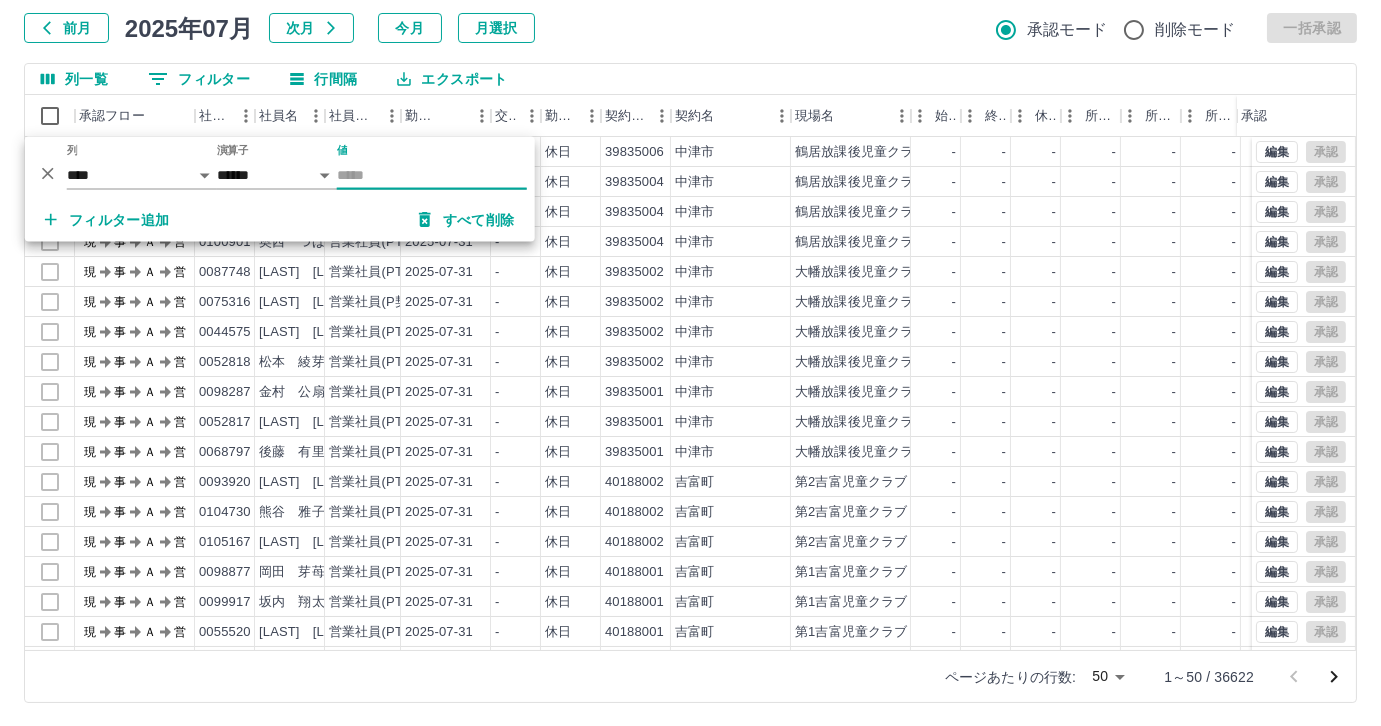 click on "値" at bounding box center (432, 175) 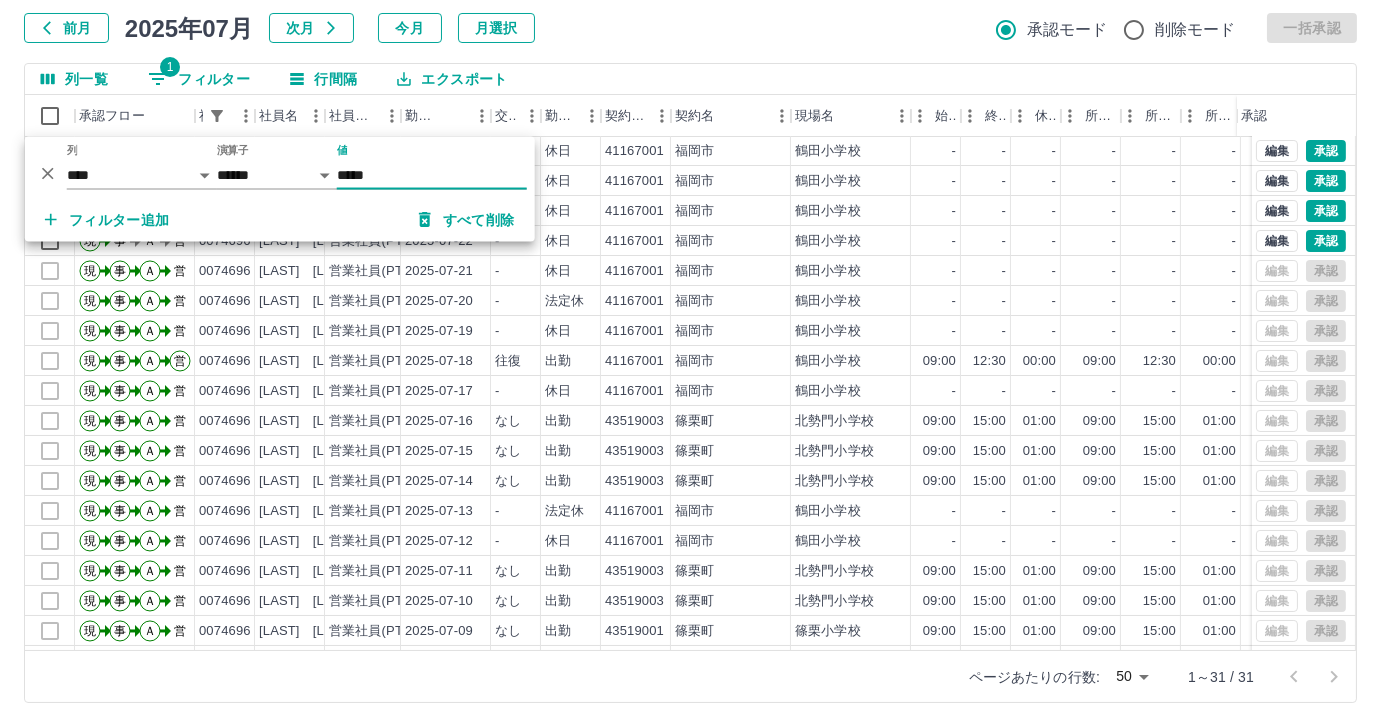 scroll, scrollTop: 0, scrollLeft: 0, axis: both 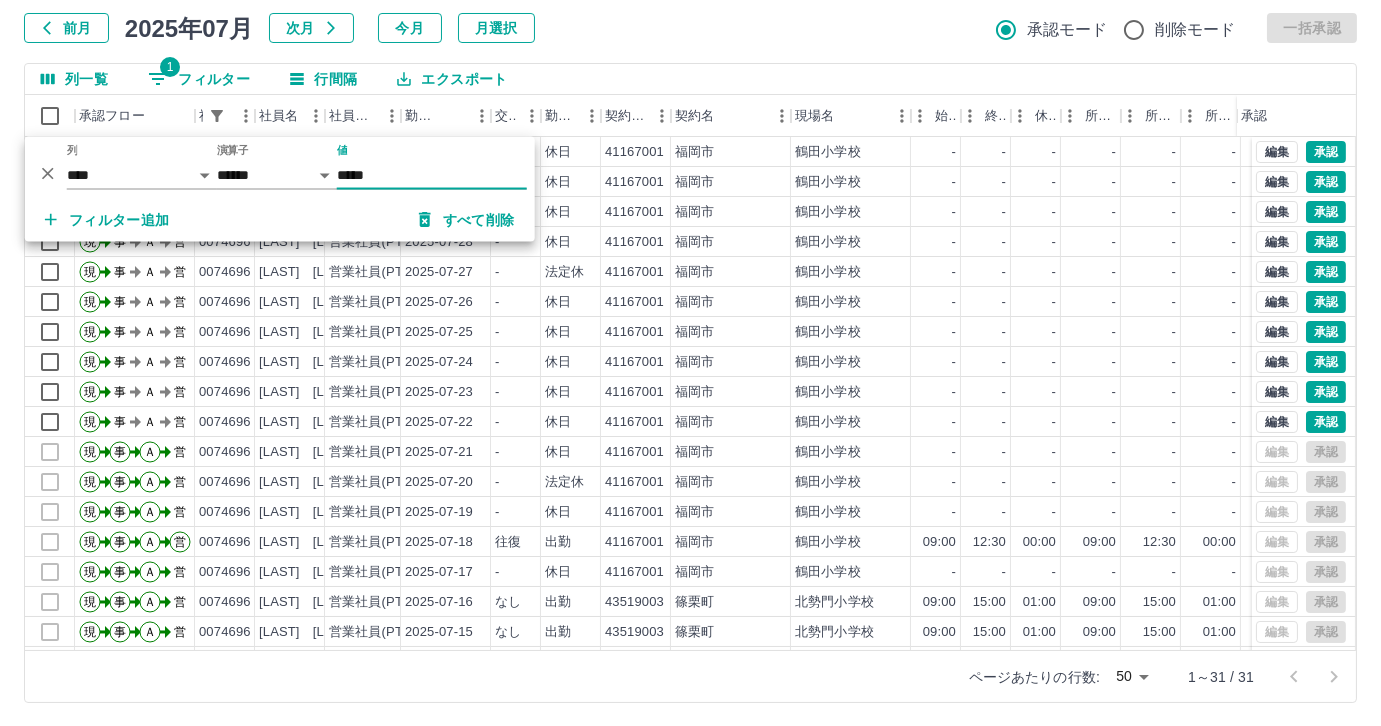 type on "*****" 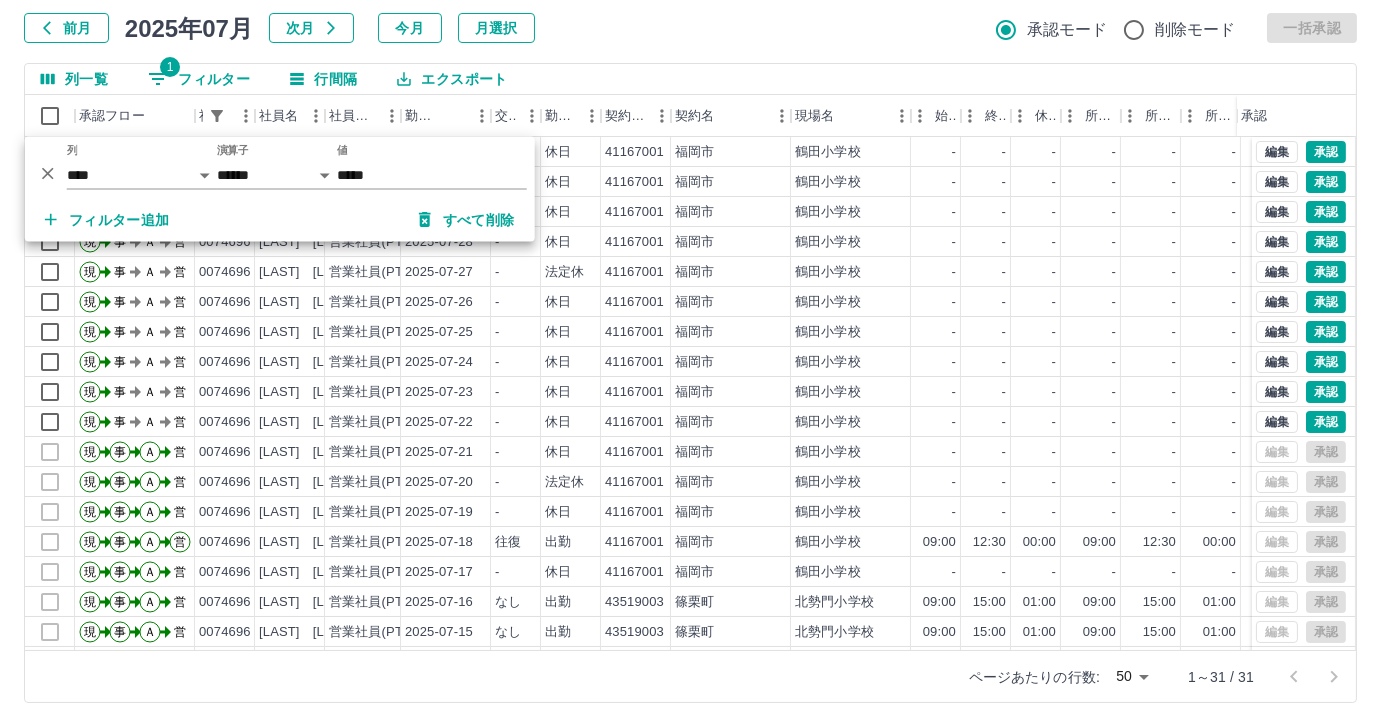 click on "勤務実績承認 前月 2025年07月 次月 今月 月選択 承認モード 削除モード 一括承認 列一覧 1 フィルター 行間隔 エクスポート 承認フロー 社員番号 社員名 社員区分 勤務日 交通費 勤務区分 契約コード 契約名 現場名 始業 終業 休憩 所定開始 所定終業 所定休憩 拘束 勤務 遅刻等 コメント ステータス 承認 現 事 Ａ 営 0074696 永田　涼佑 営業社員(PT契約) 2025-07-31  -  休日 41167001 福岡市 鶴田小学校 - - - - - - 00:00 00:00 00:00 事務担当者承認待 現 事 Ａ 営 0074696 永田　涼佑 営業社員(PT契約) 2025-07-30  -  休日 41167001 福岡市 鶴田小学校 - - - - - - 00:00 00:00 00:00 事務担当者承認待 現 事 Ａ 営 0074696 永田　涼佑 営業社員(PT契約) 2025-07-29  -  休日 41167001 福岡市 鶴田小学校 - - - - - - 00:00 00:00 00:00 事務担当者承認待 現 事 Ａ 営 0074696 永田　涼佑 営業社員(PT契約) 2025-07-28  -  休日 41167001" at bounding box center (690, 329) 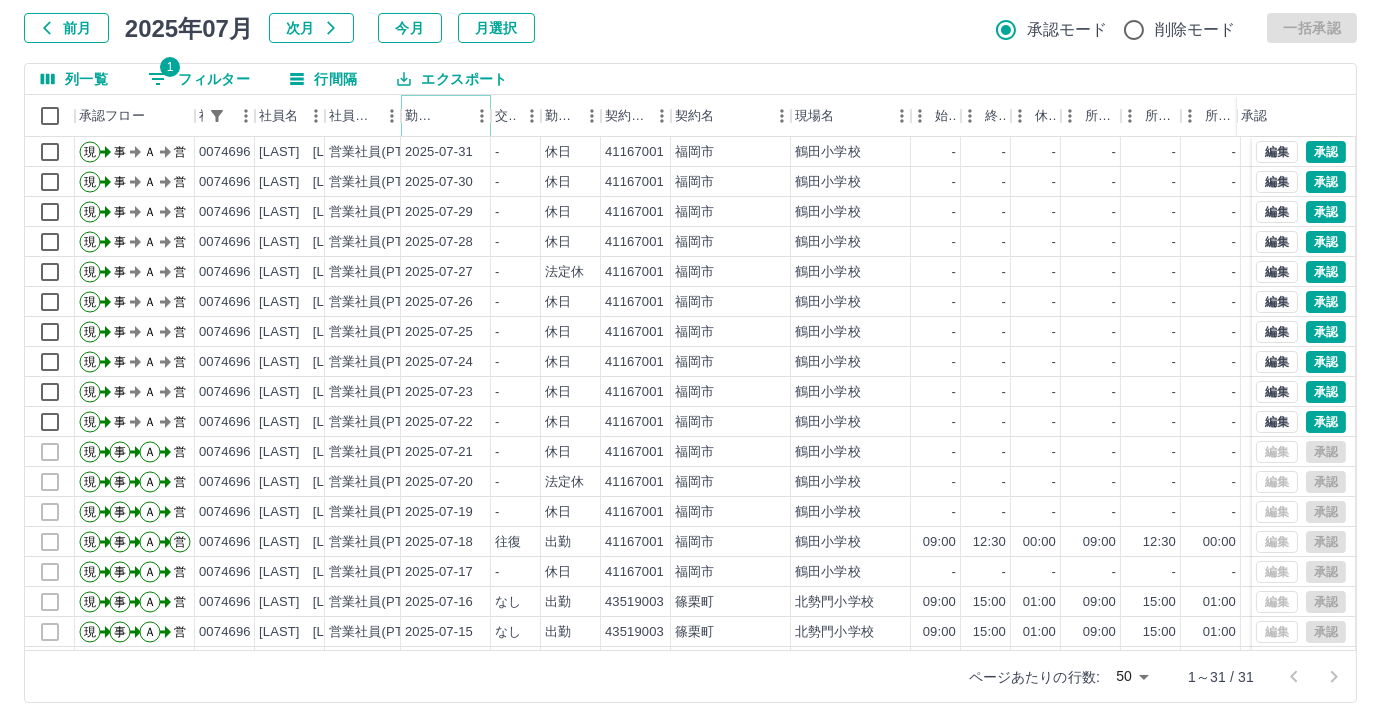 click 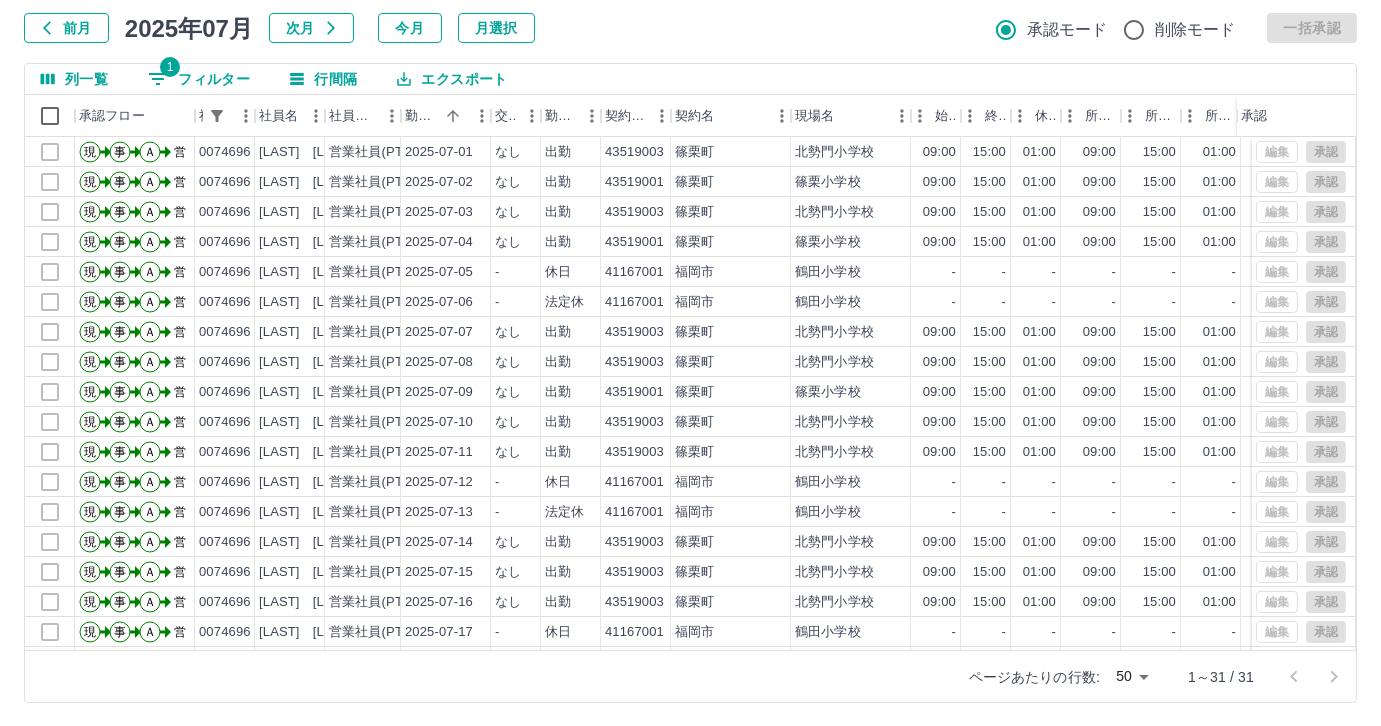 click on "1 フィルター" at bounding box center [199, 79] 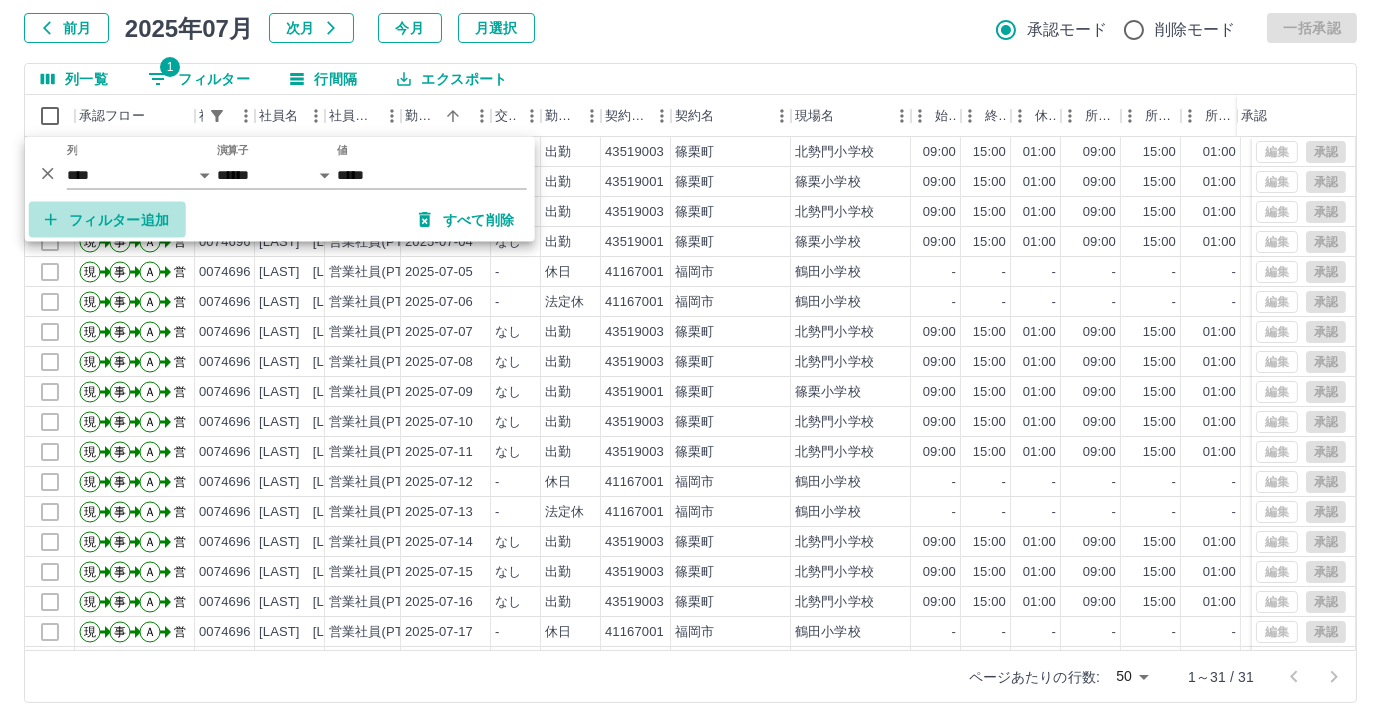 click on "フィルター追加" at bounding box center [107, 220] 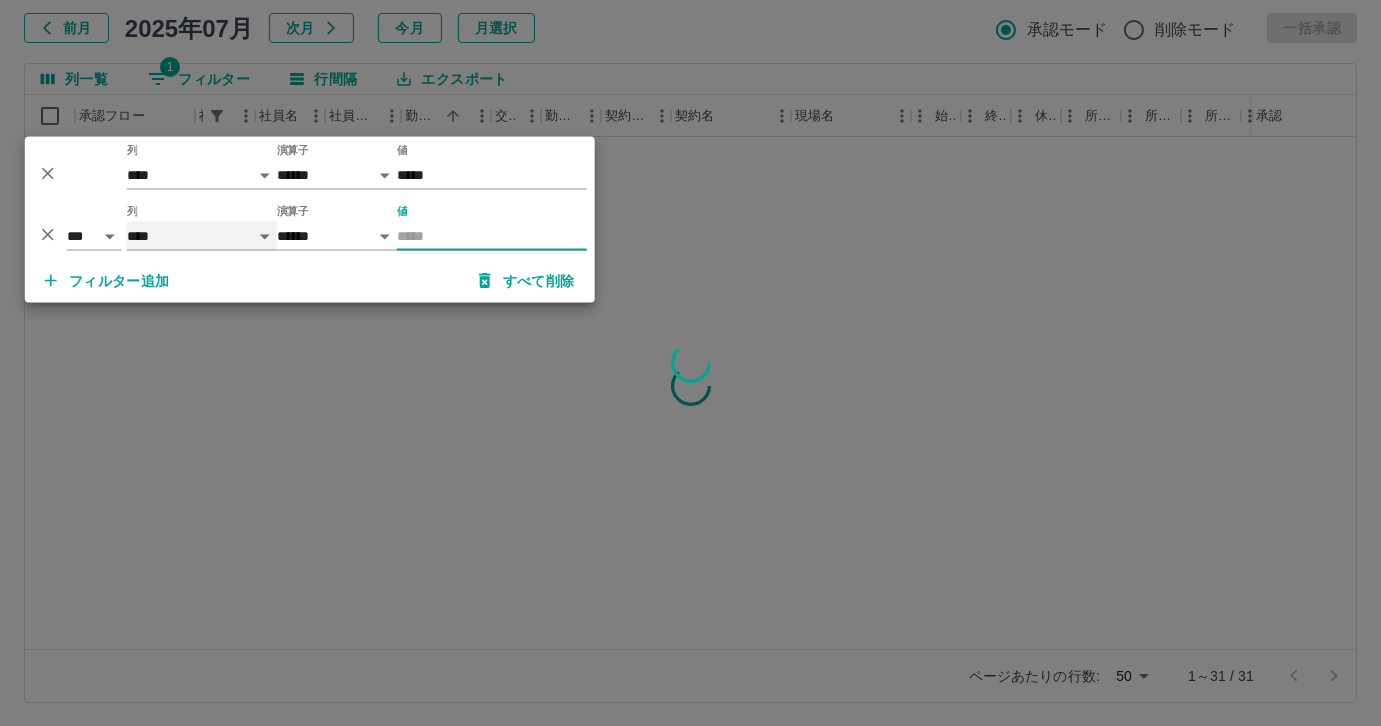 click on "**** *** **** *** *** **** ***** *** *** ** ** ** **** **** **** ** ** *** **** *****" at bounding box center [202, 236] 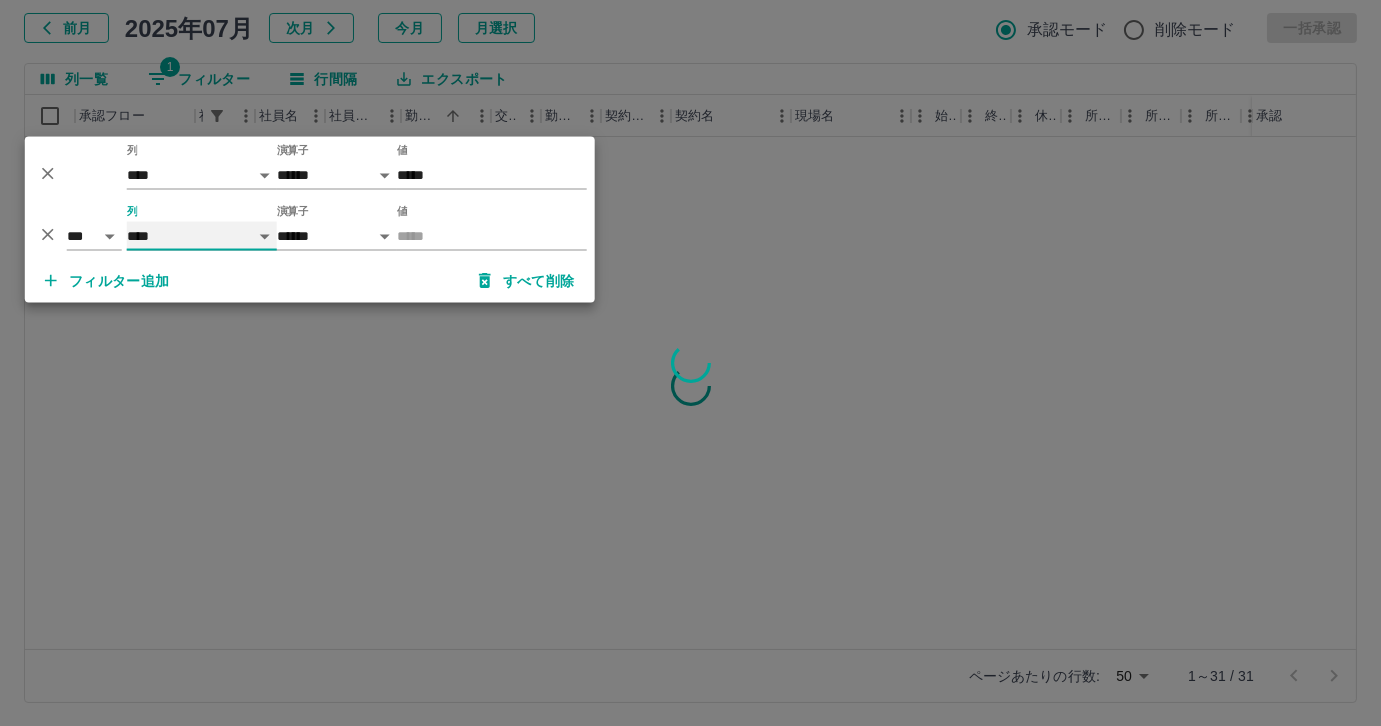 click on "**** *** **** *** *** **** ***** *** *** ** ** ** **** **** **** ** ** *** **** *****" at bounding box center (202, 236) 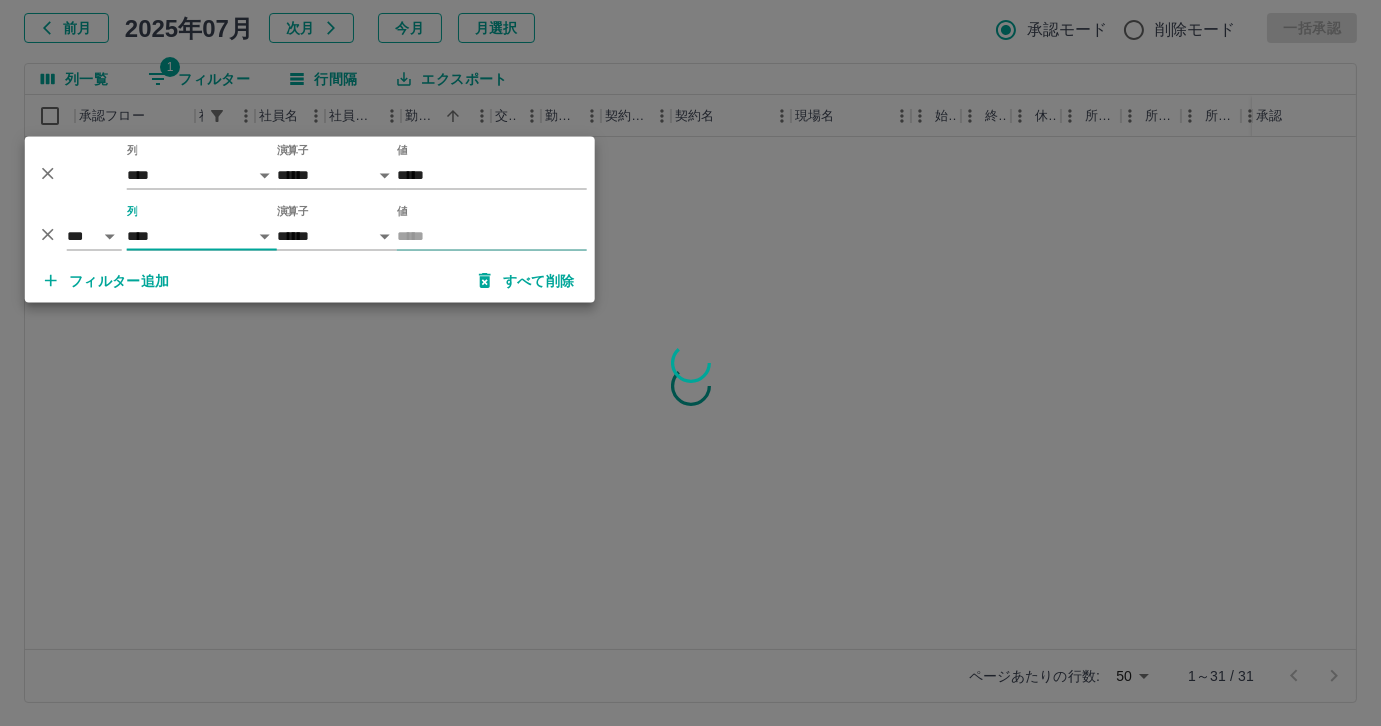 click on "値" at bounding box center [492, 236] 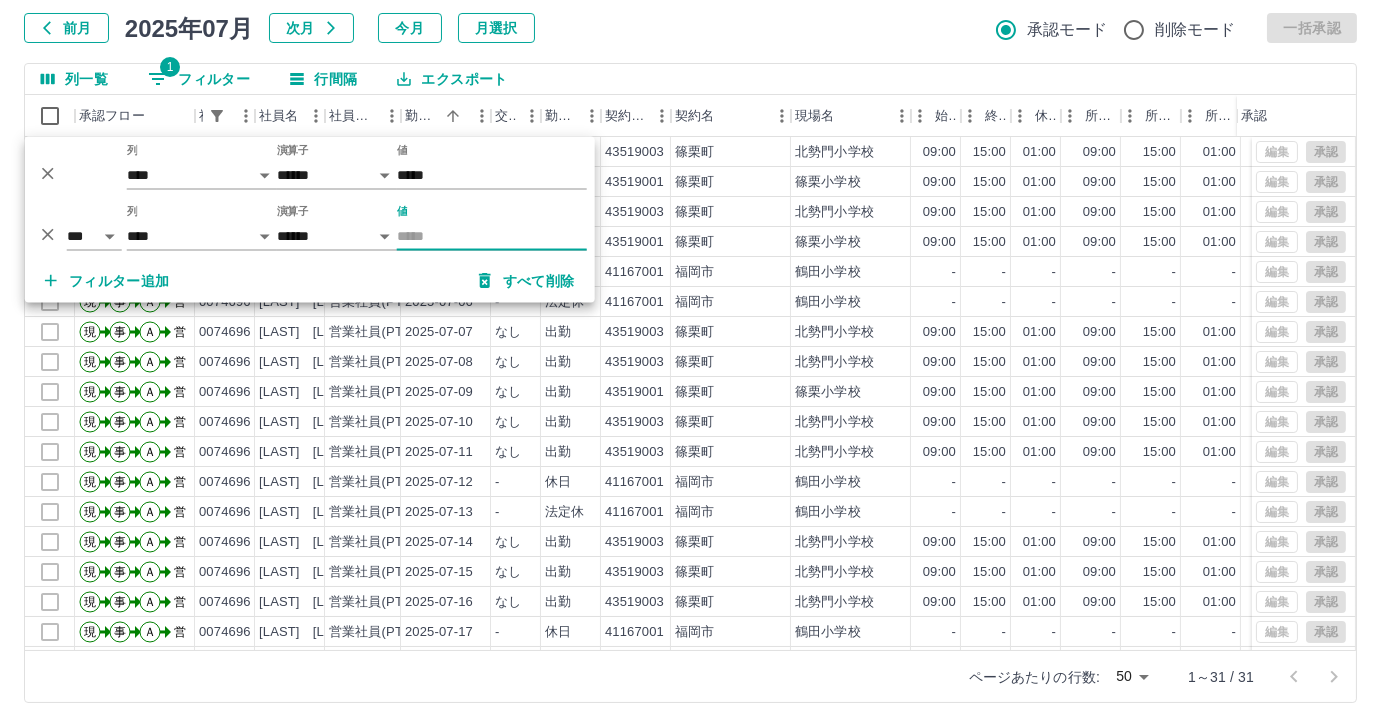 drag, startPoint x: 49, startPoint y: 243, endPoint x: 41, endPoint y: 202, distance: 41.773197 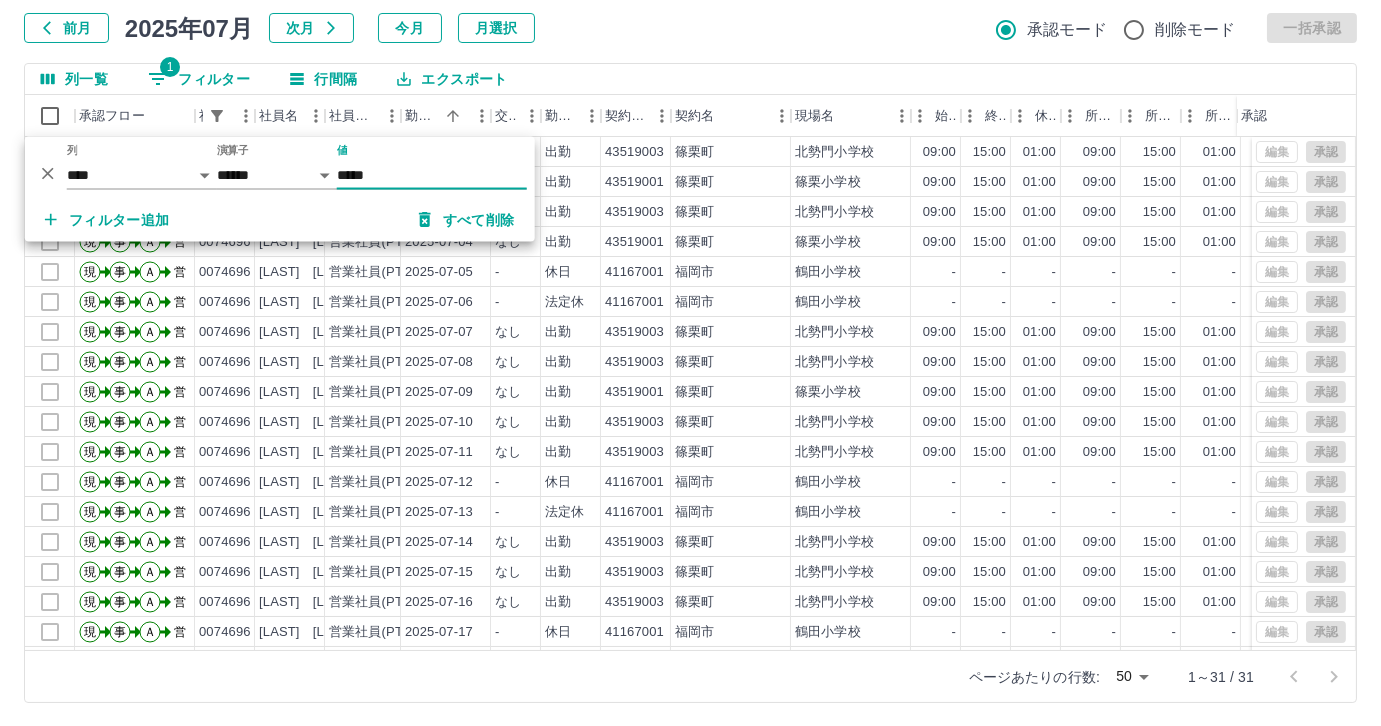 click 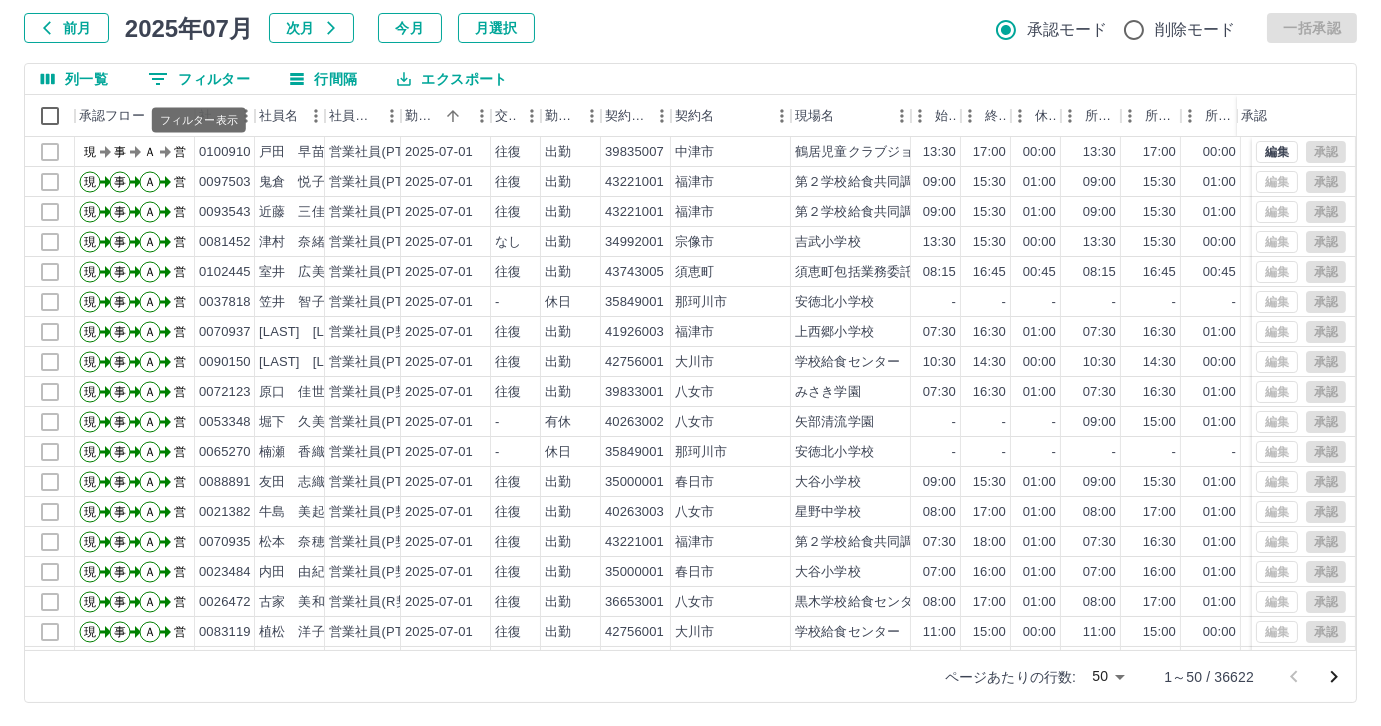 click on "0 フィルター" at bounding box center (199, 79) 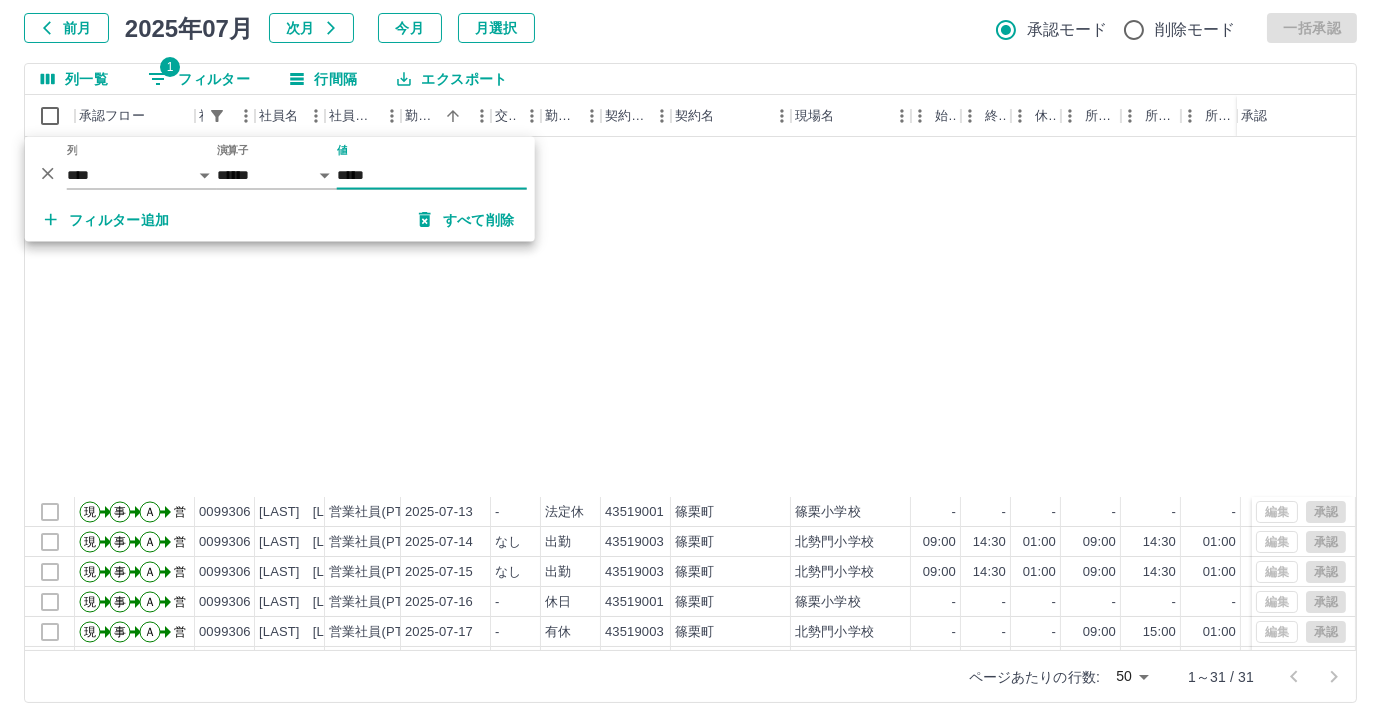 scroll, scrollTop: 431, scrollLeft: 0, axis: vertical 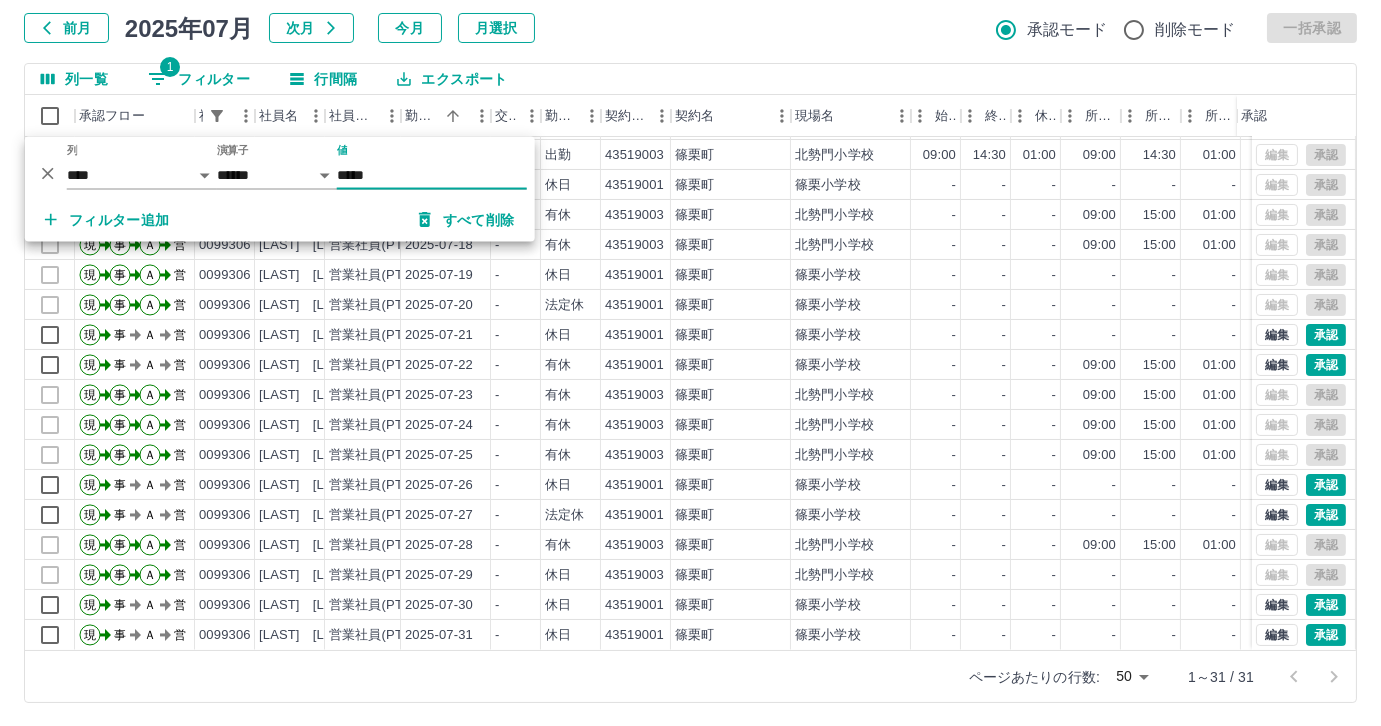 type on "*****" 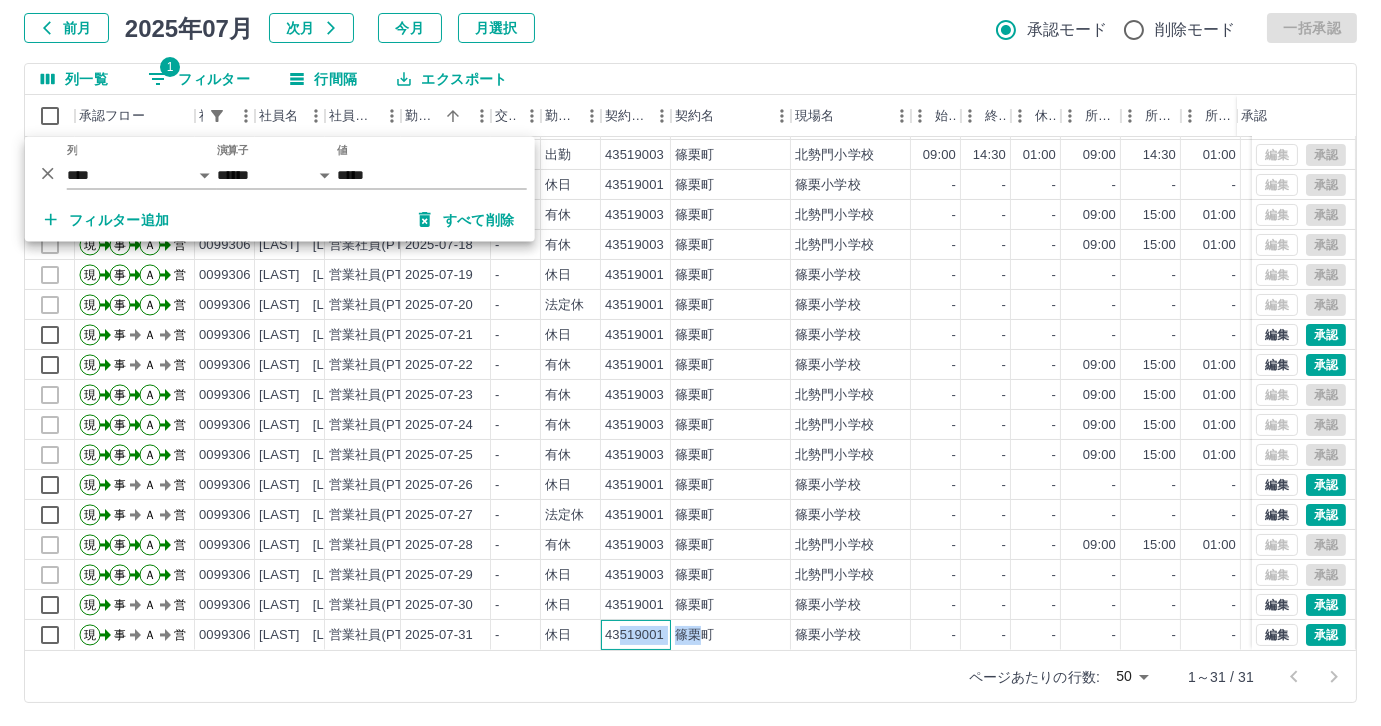 drag, startPoint x: 616, startPoint y: 630, endPoint x: 699, endPoint y: 635, distance: 83.15047 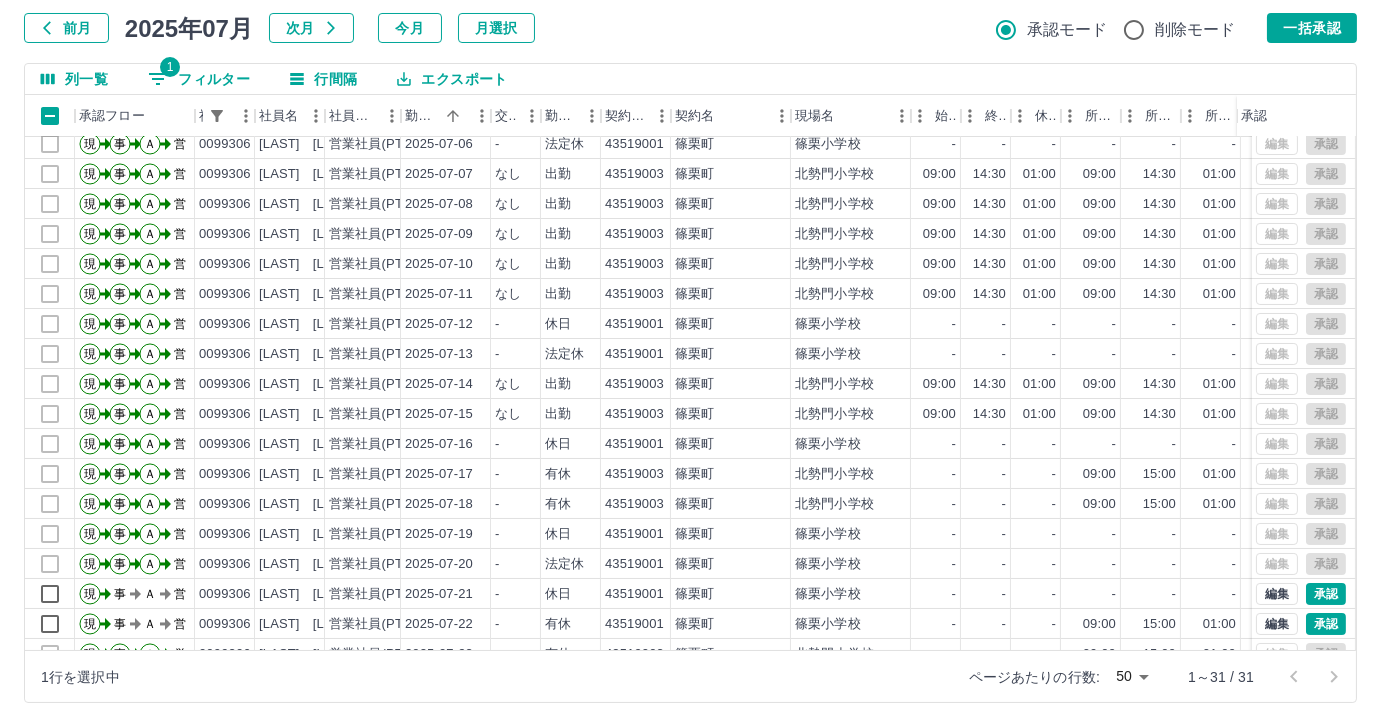 scroll, scrollTop: 431, scrollLeft: 0, axis: vertical 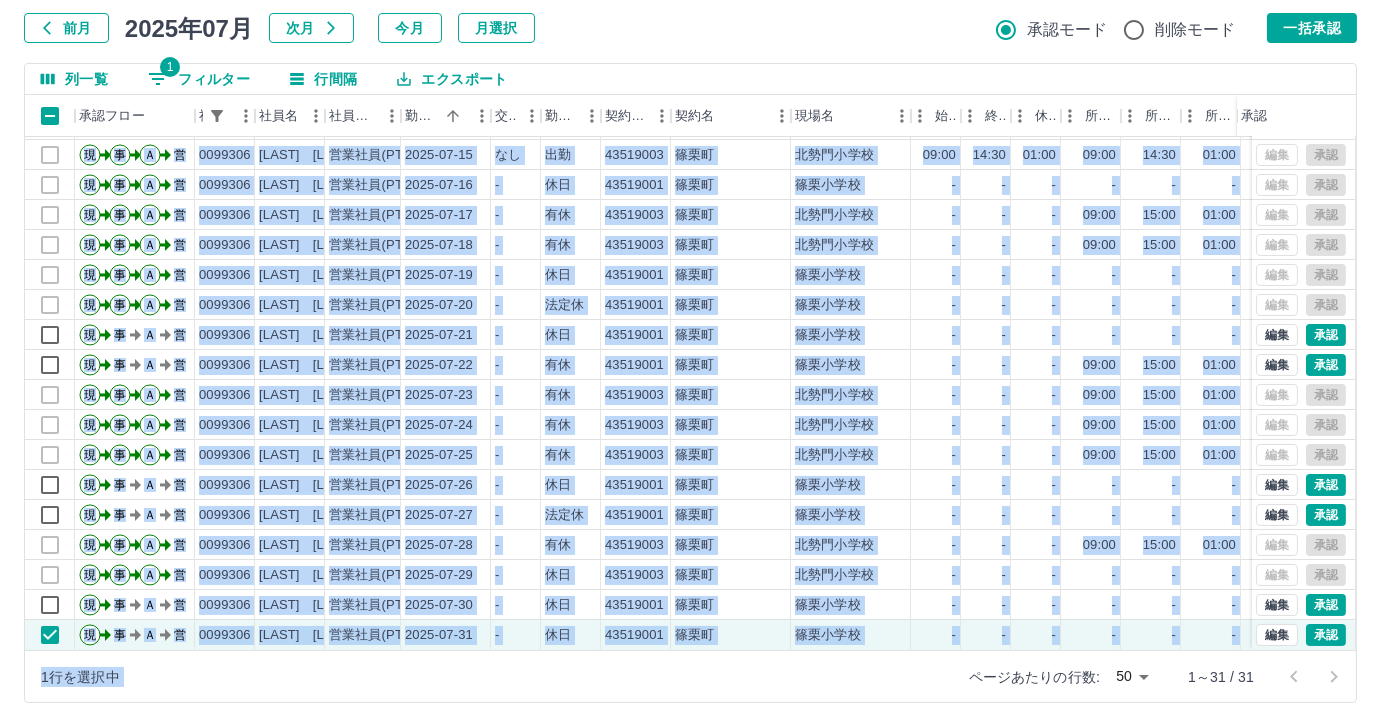 drag, startPoint x: 848, startPoint y: 651, endPoint x: 938, endPoint y: 646, distance: 90.13878 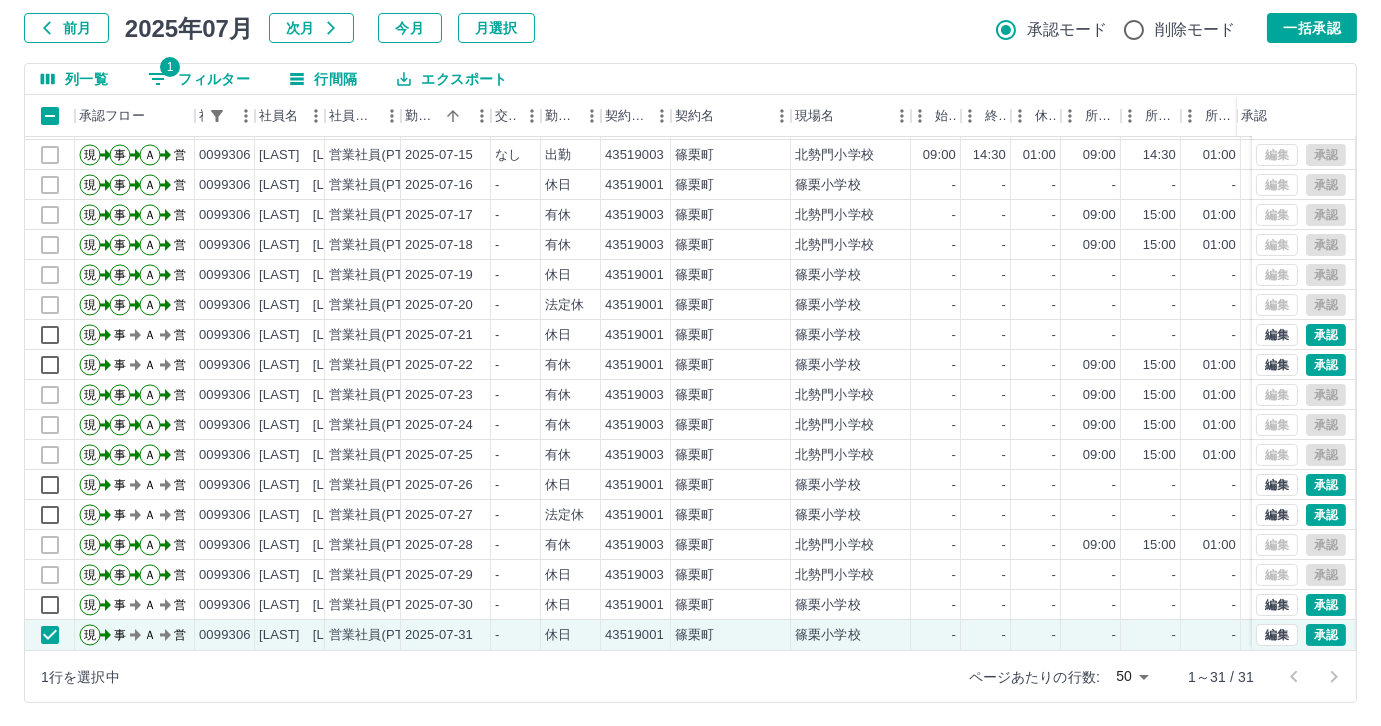 click on "勤務実績承認 前月 2025年07月 次月 今月 月選択 承認モード 削除モード 一括承認" at bounding box center (690, -1) 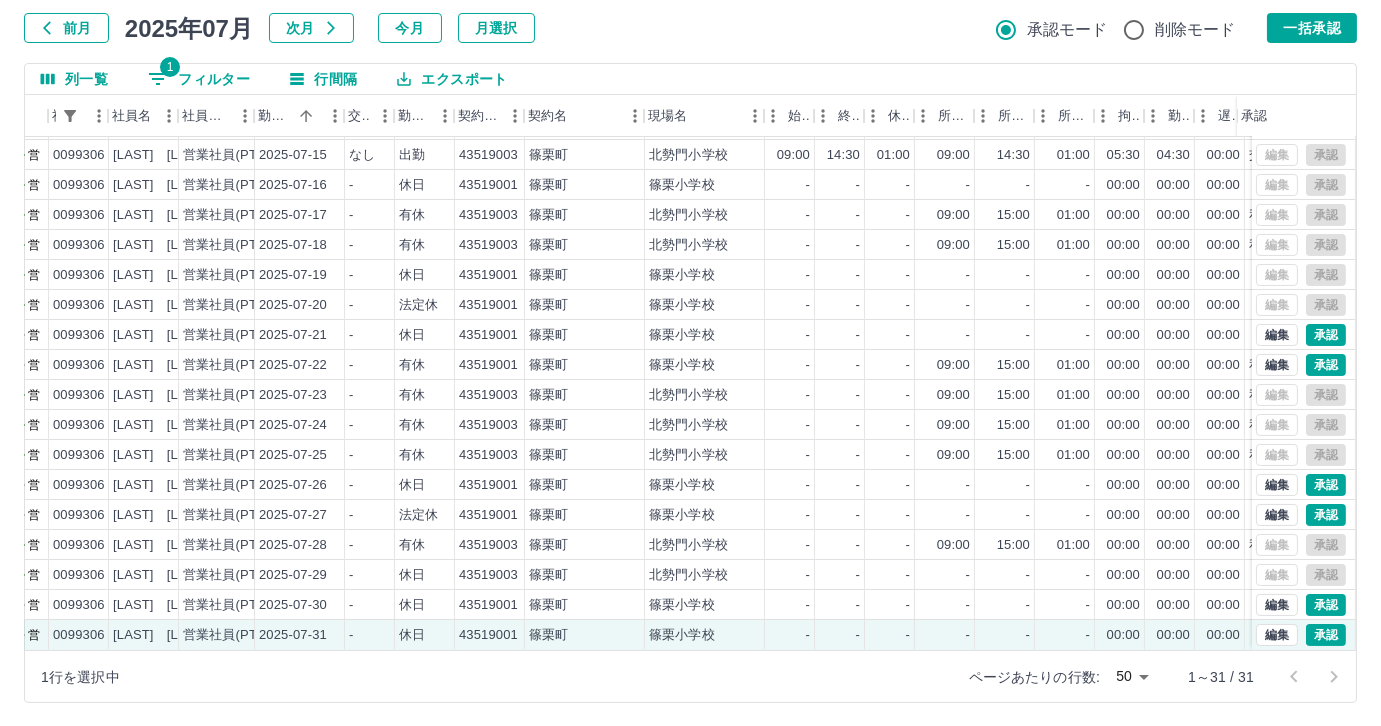 scroll, scrollTop: 431, scrollLeft: 149, axis: both 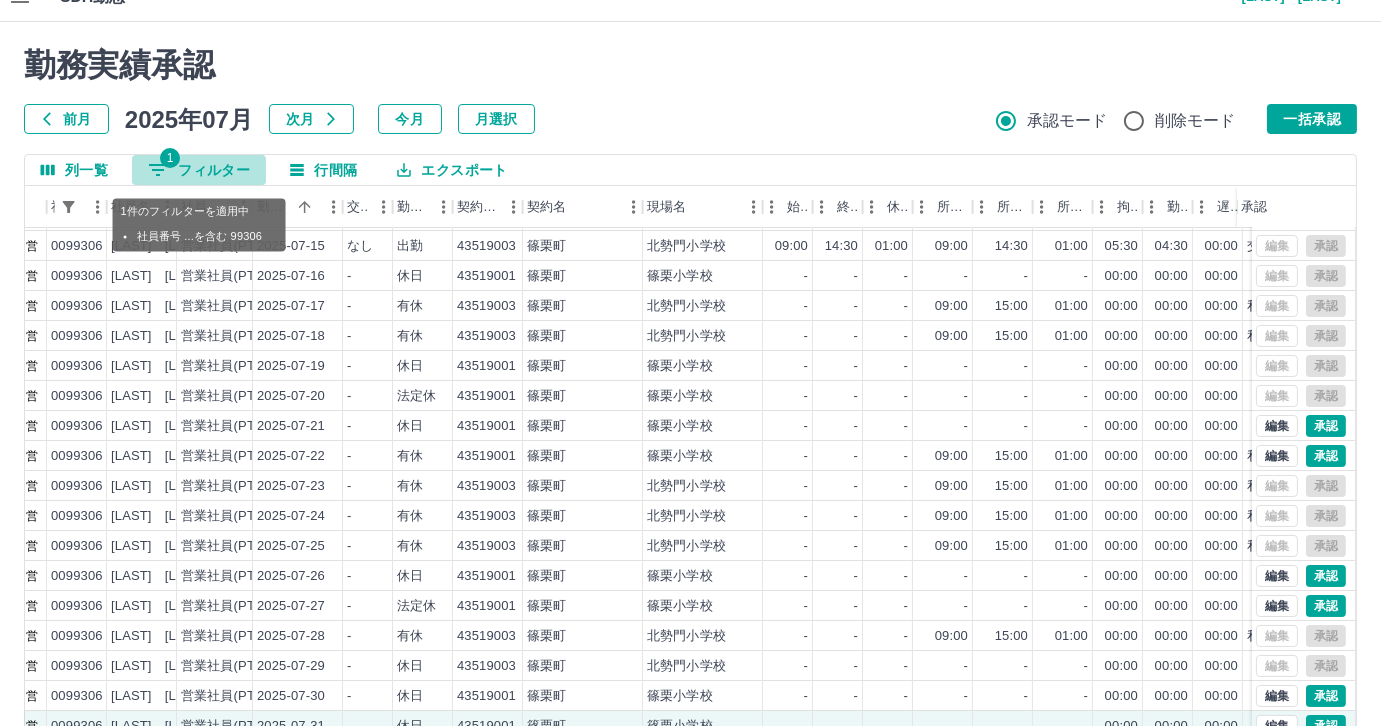click on "1 フィルター" at bounding box center (199, 170) 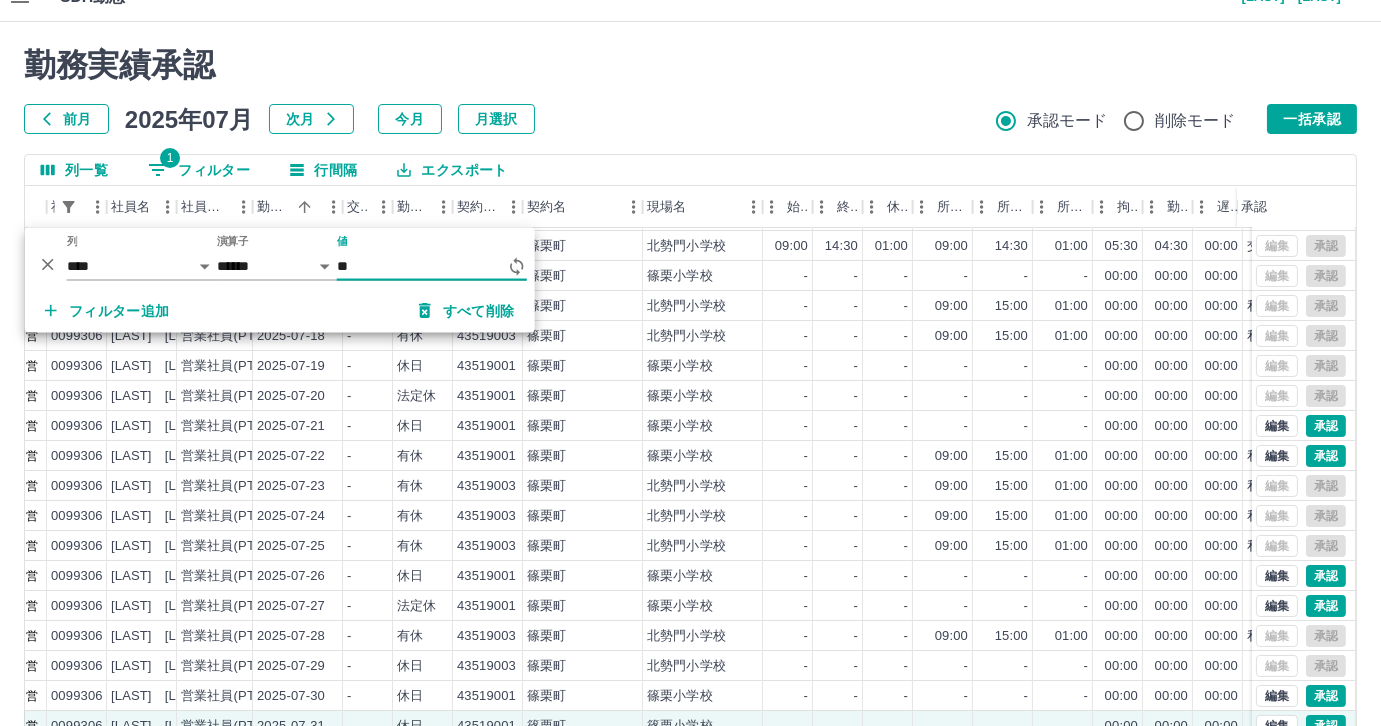 type on "*" 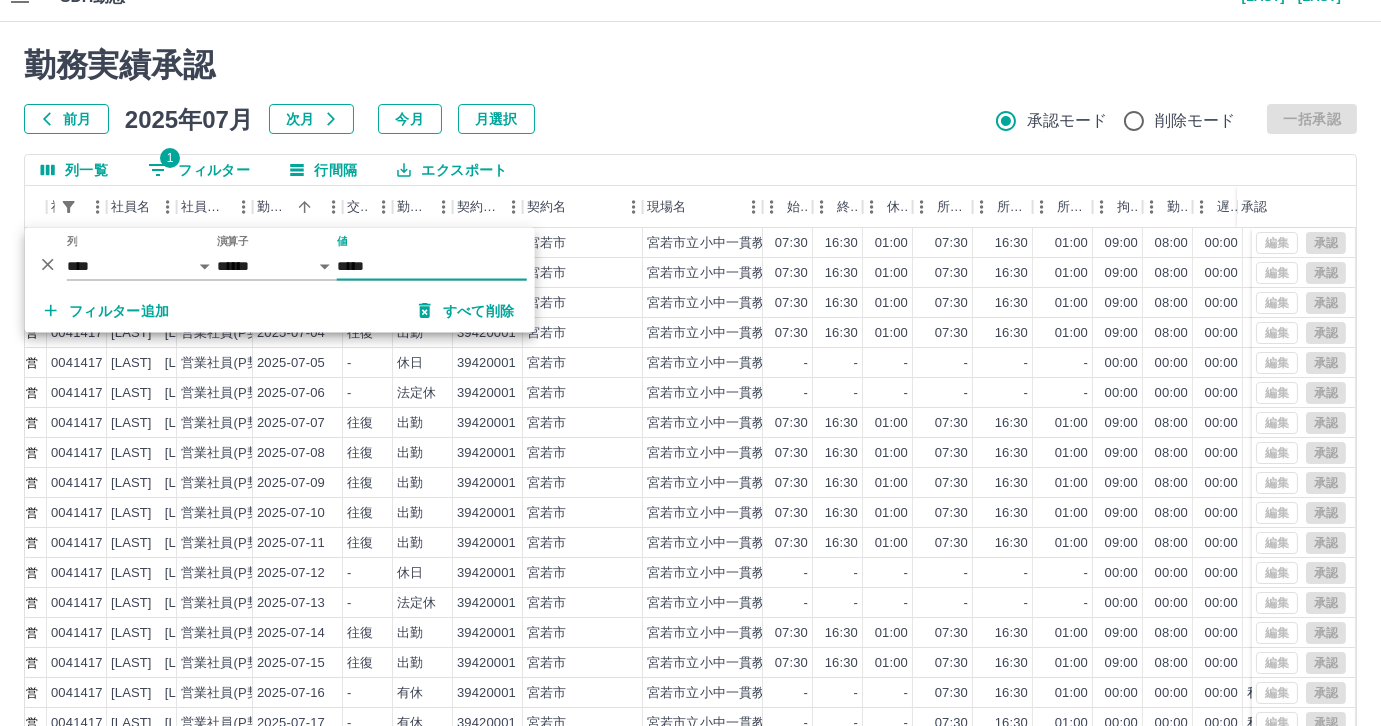 scroll, scrollTop: 431, scrollLeft: 148, axis: both 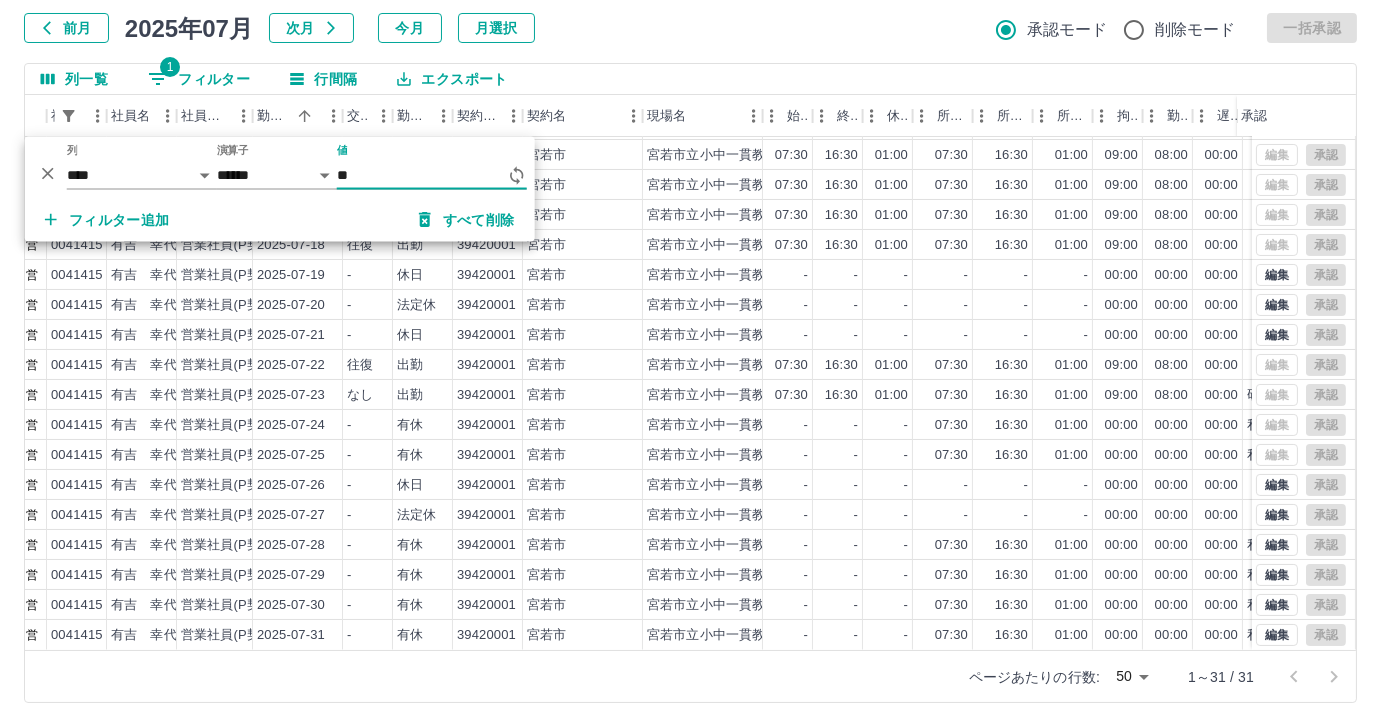 type on "*" 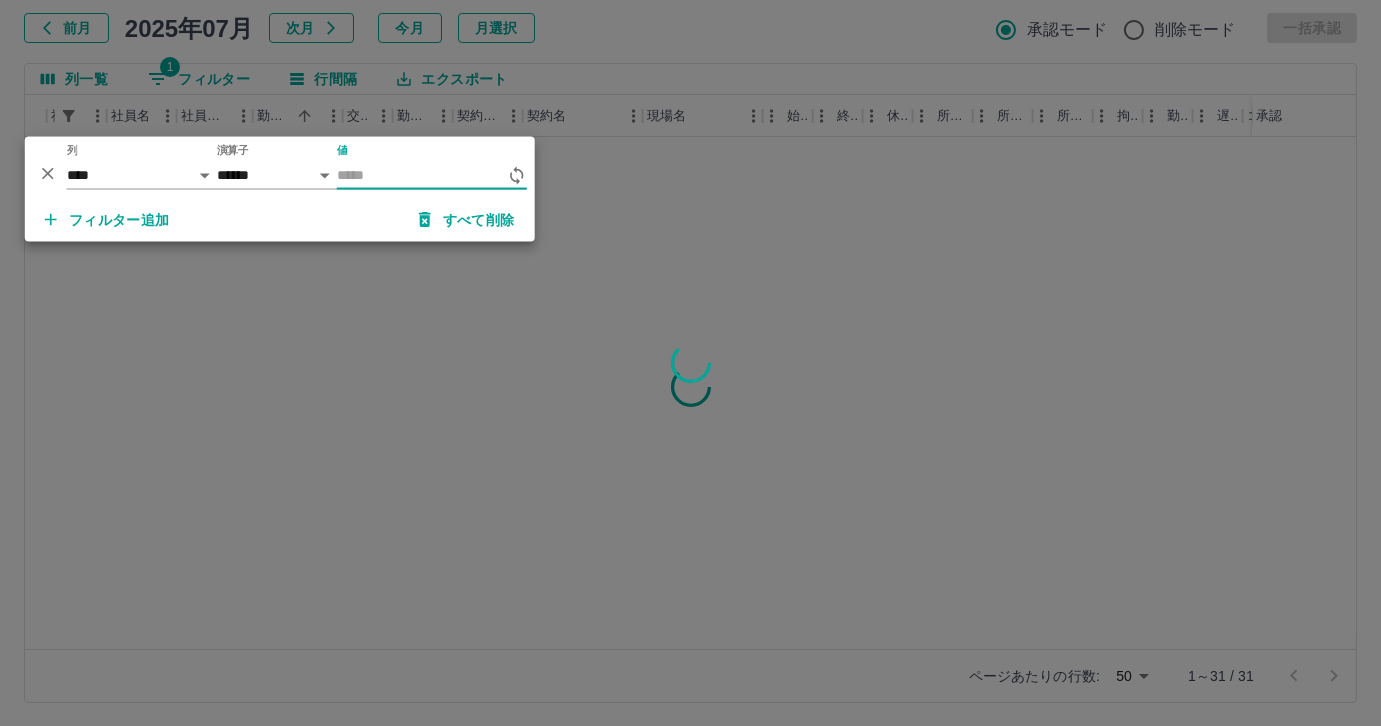 scroll, scrollTop: 0, scrollLeft: 148, axis: horizontal 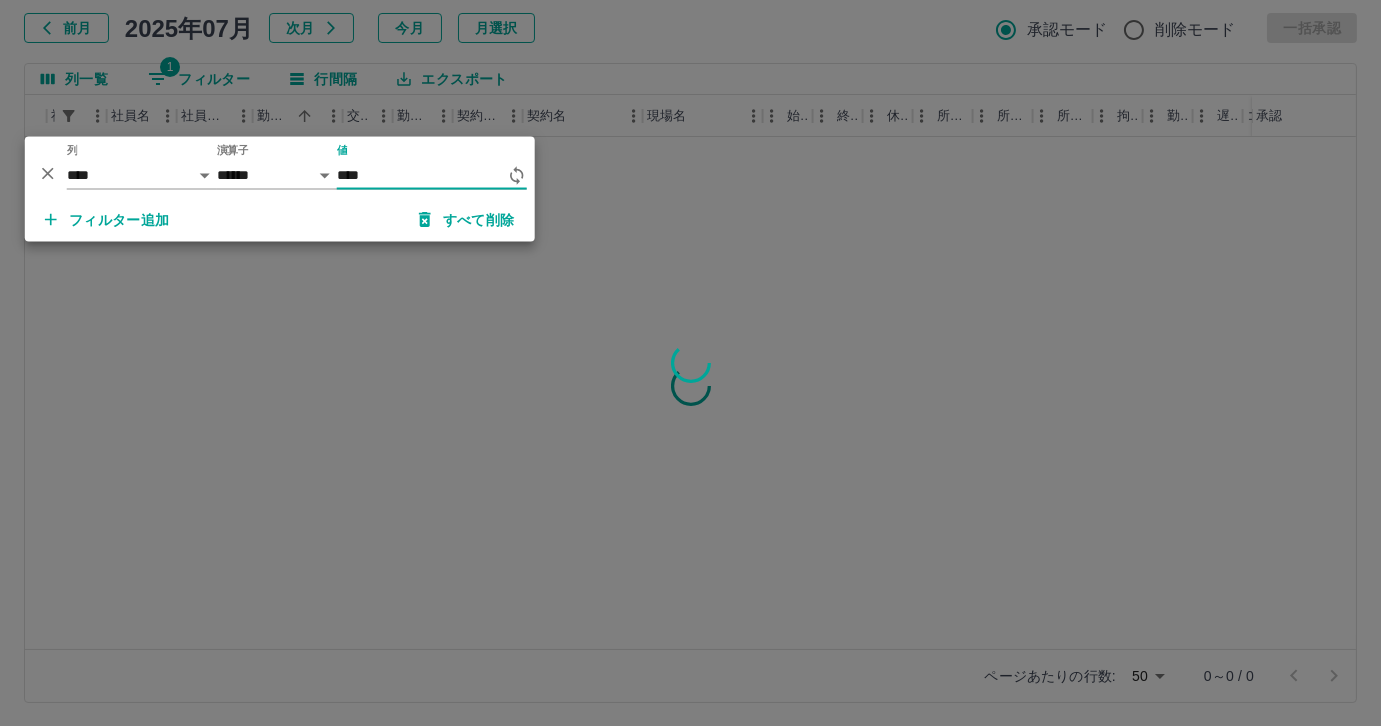 type on "*****" 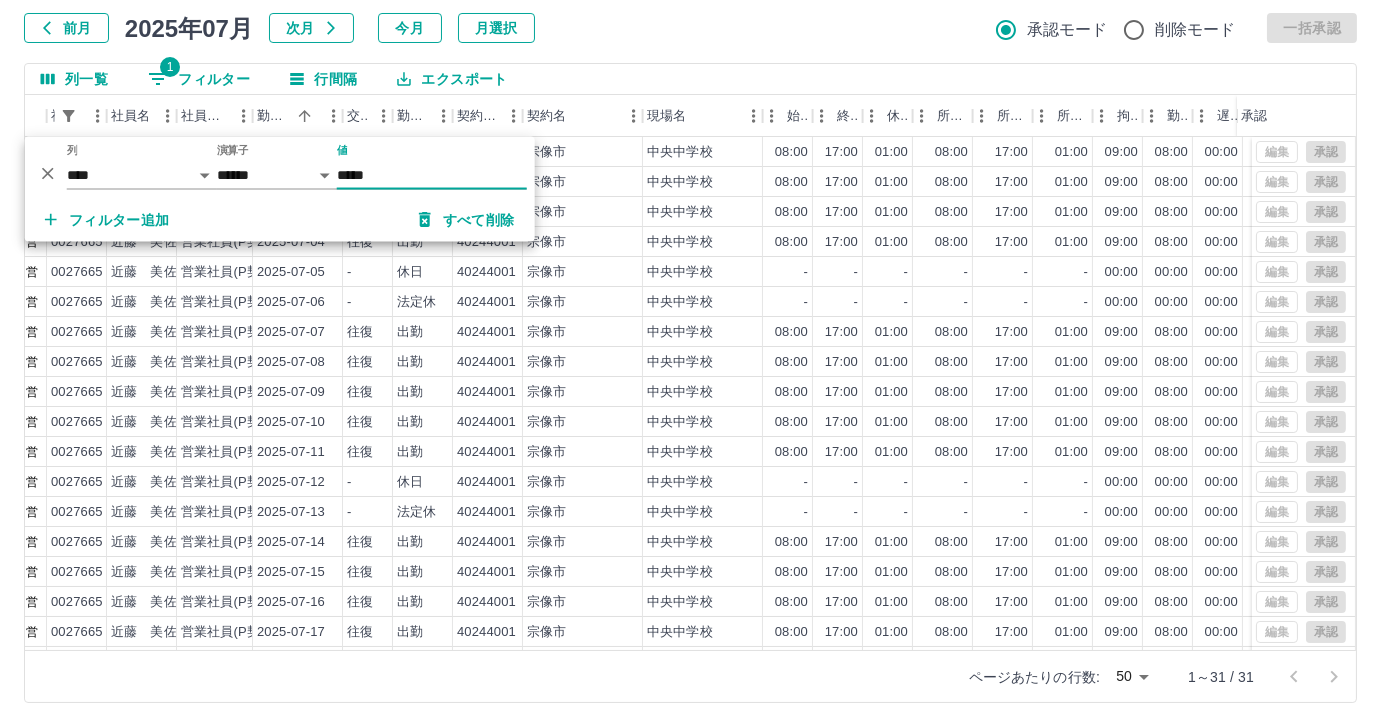 scroll, scrollTop: 431, scrollLeft: 148, axis: both 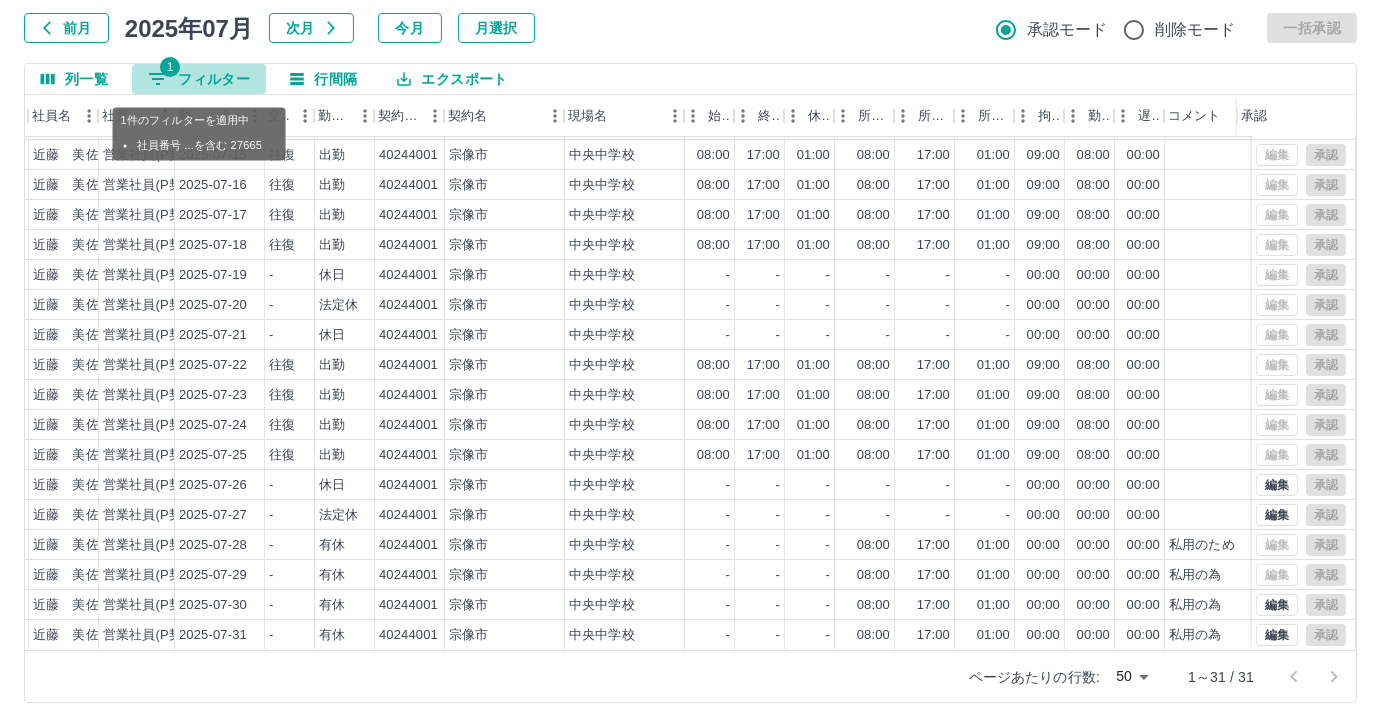 click on "1 フィルター" at bounding box center (199, 79) 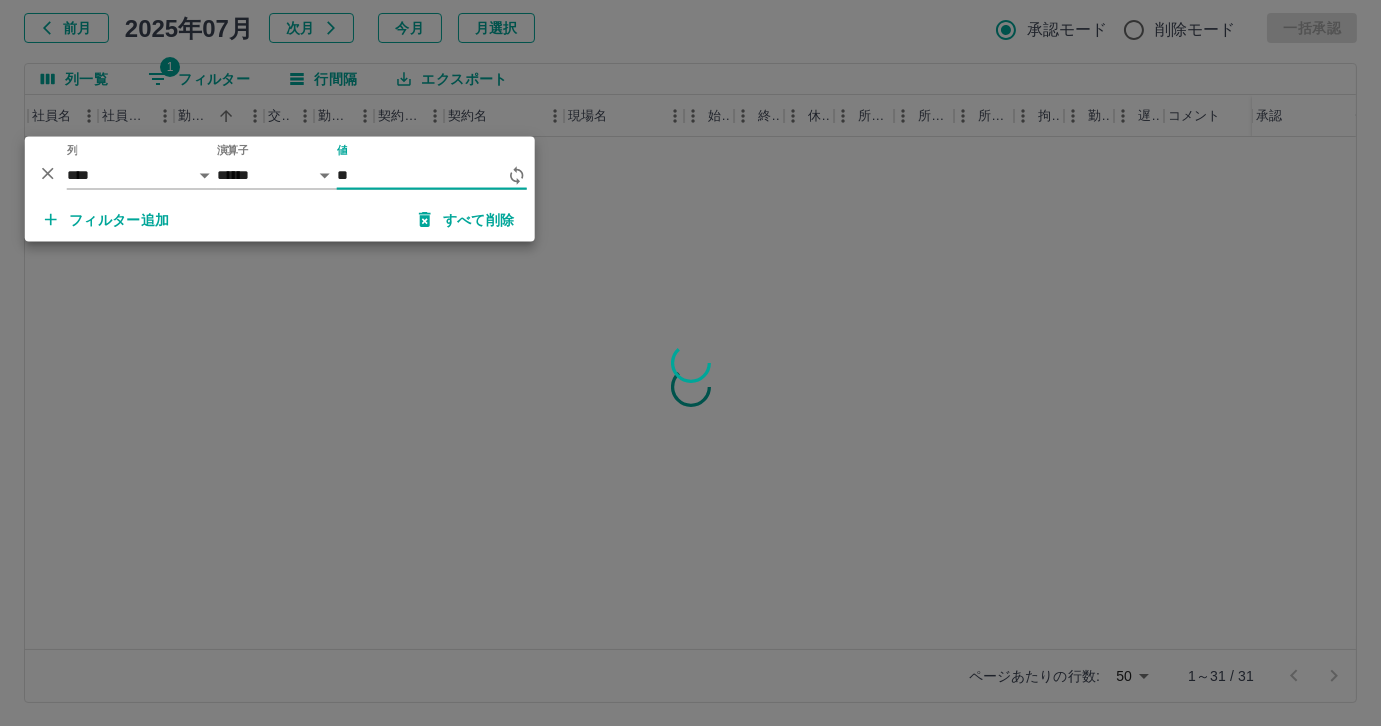 type on "*" 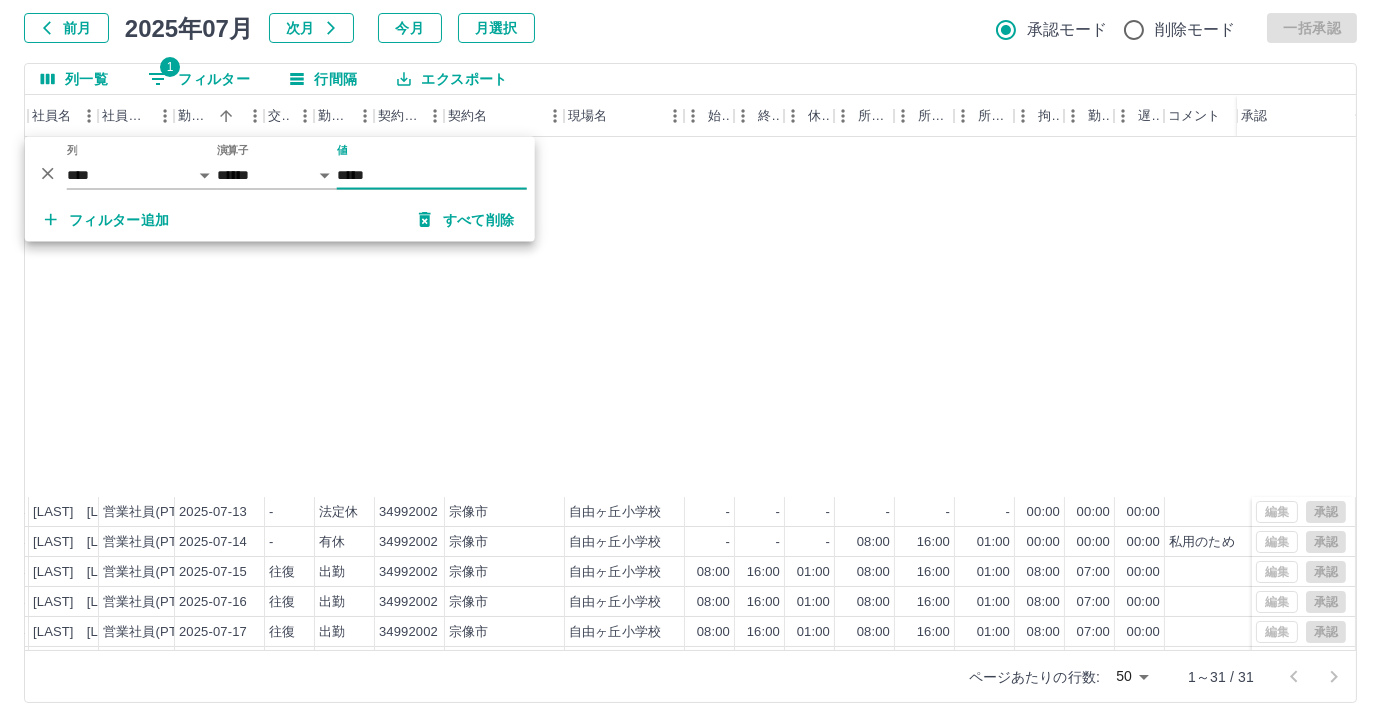 scroll, scrollTop: 431, scrollLeft: 226, axis: both 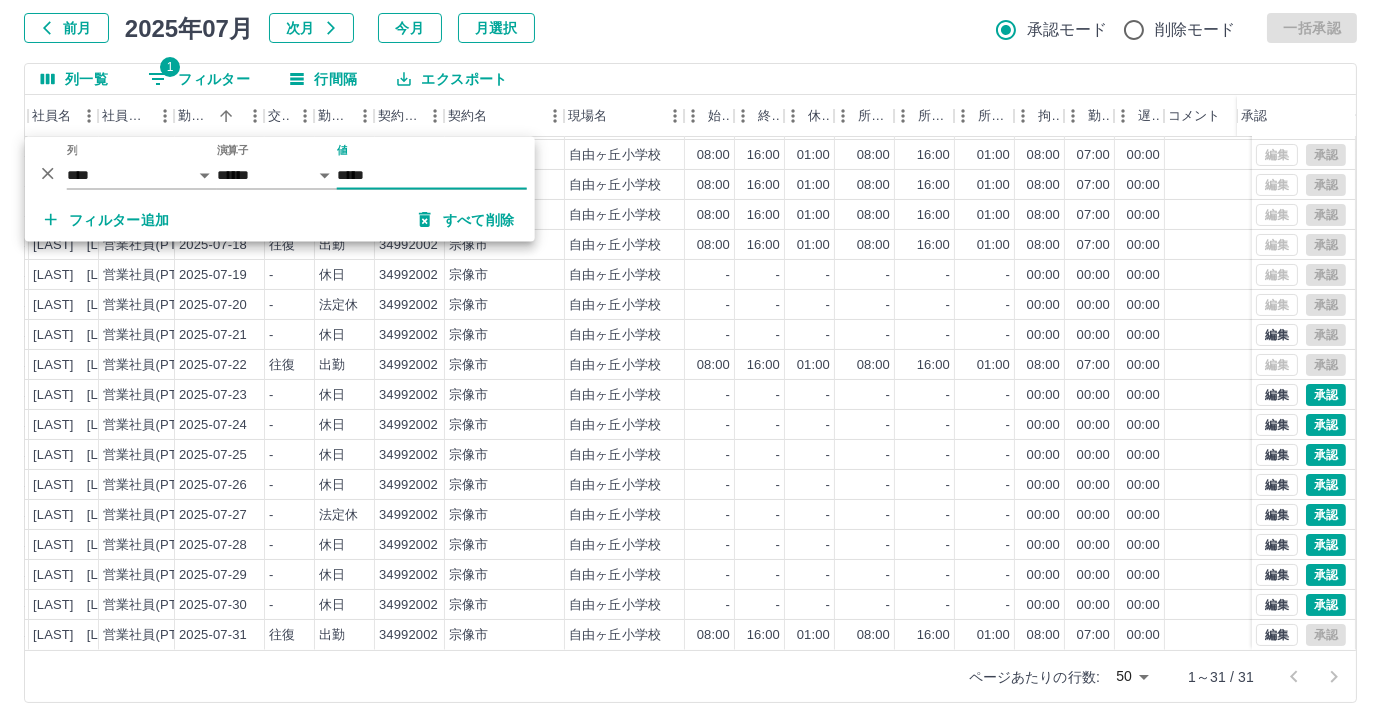 type on "*****" 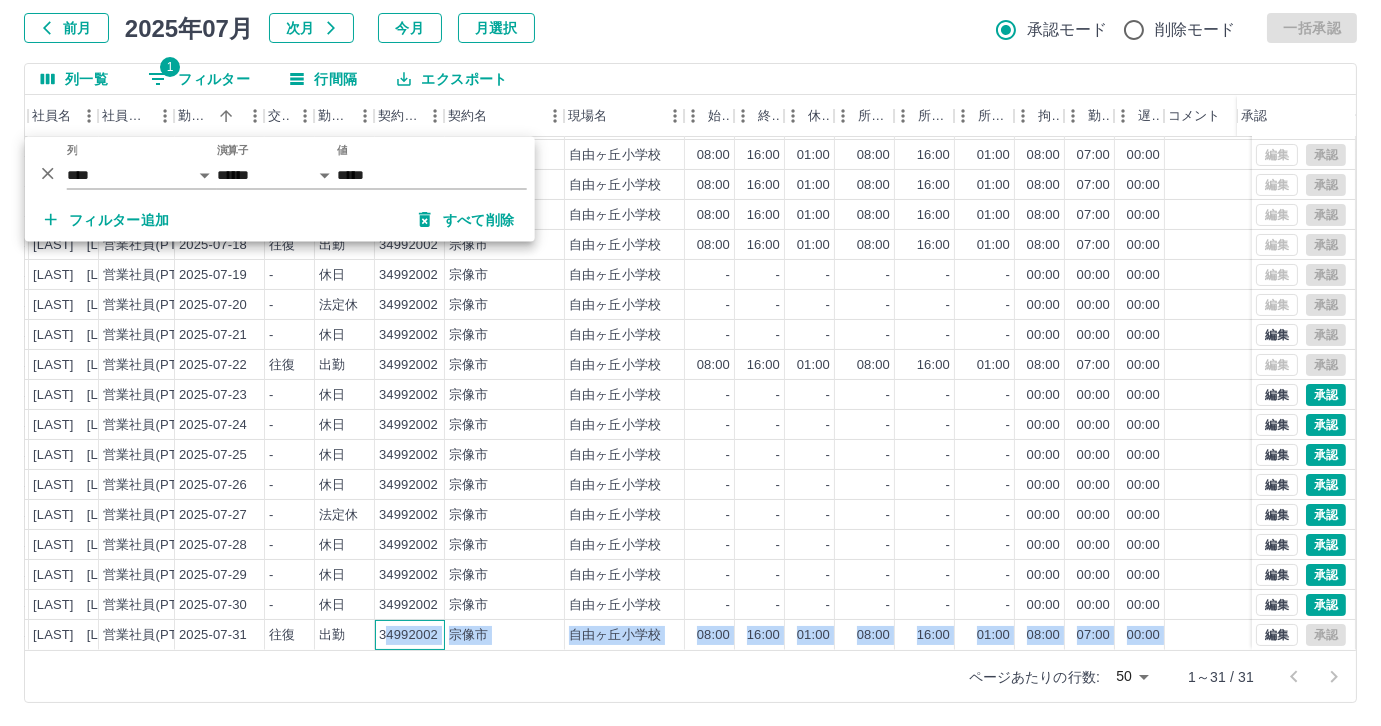drag, startPoint x: 388, startPoint y: 633, endPoint x: 304, endPoint y: 650, distance: 85.70297 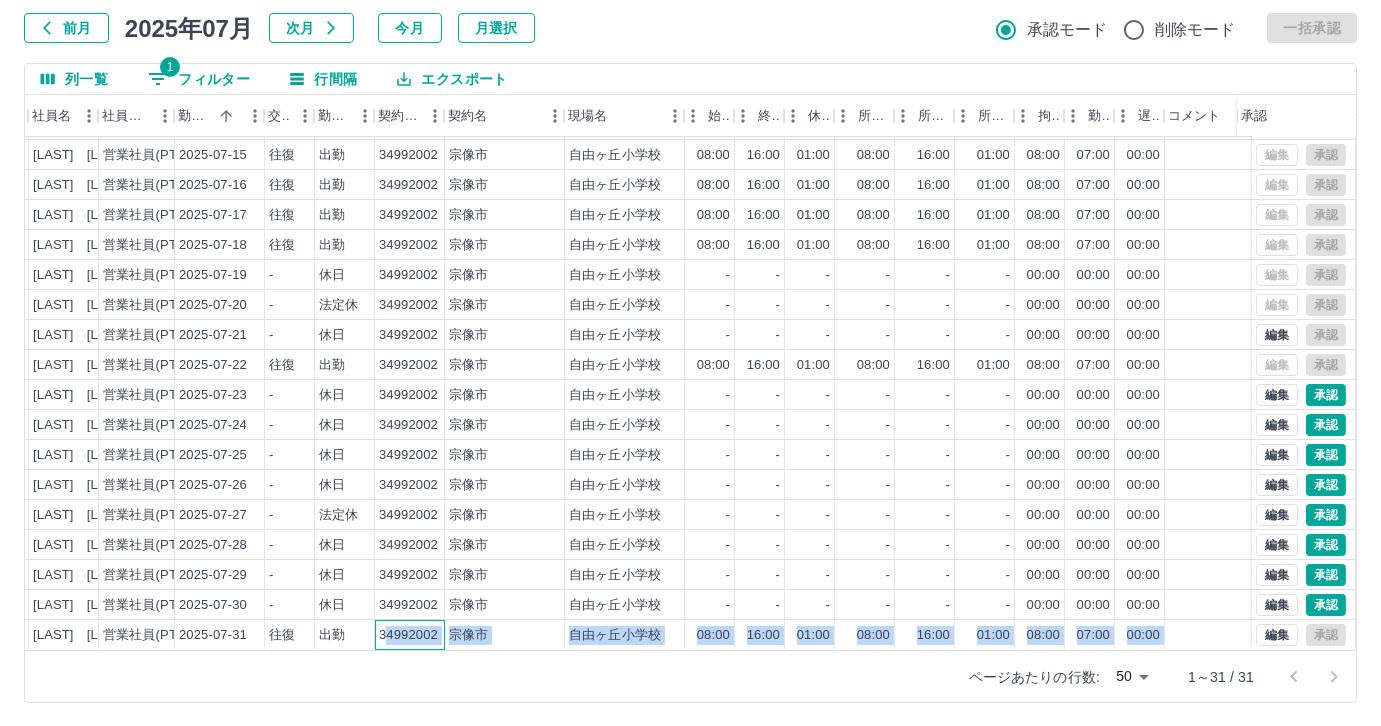 drag, startPoint x: 288, startPoint y: 651, endPoint x: 173, endPoint y: 627, distance: 117.47766 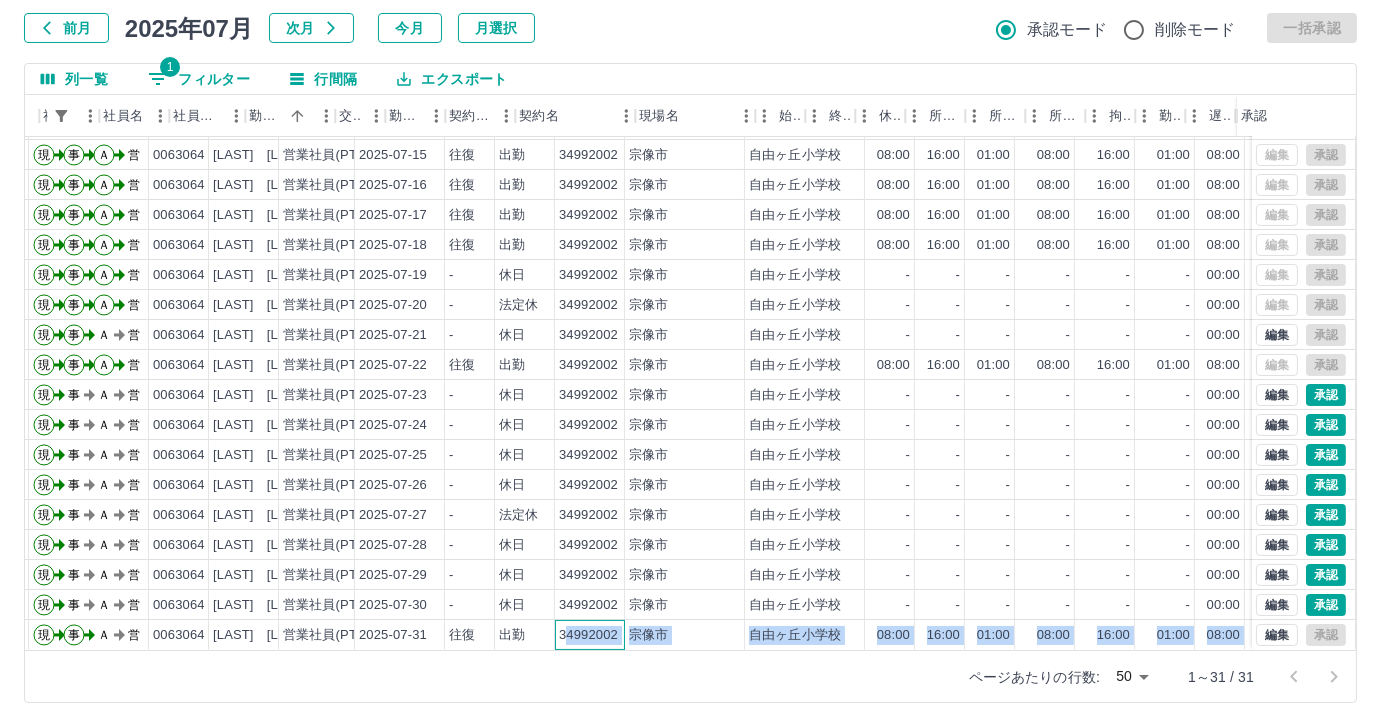 scroll, scrollTop: 431, scrollLeft: 0, axis: vertical 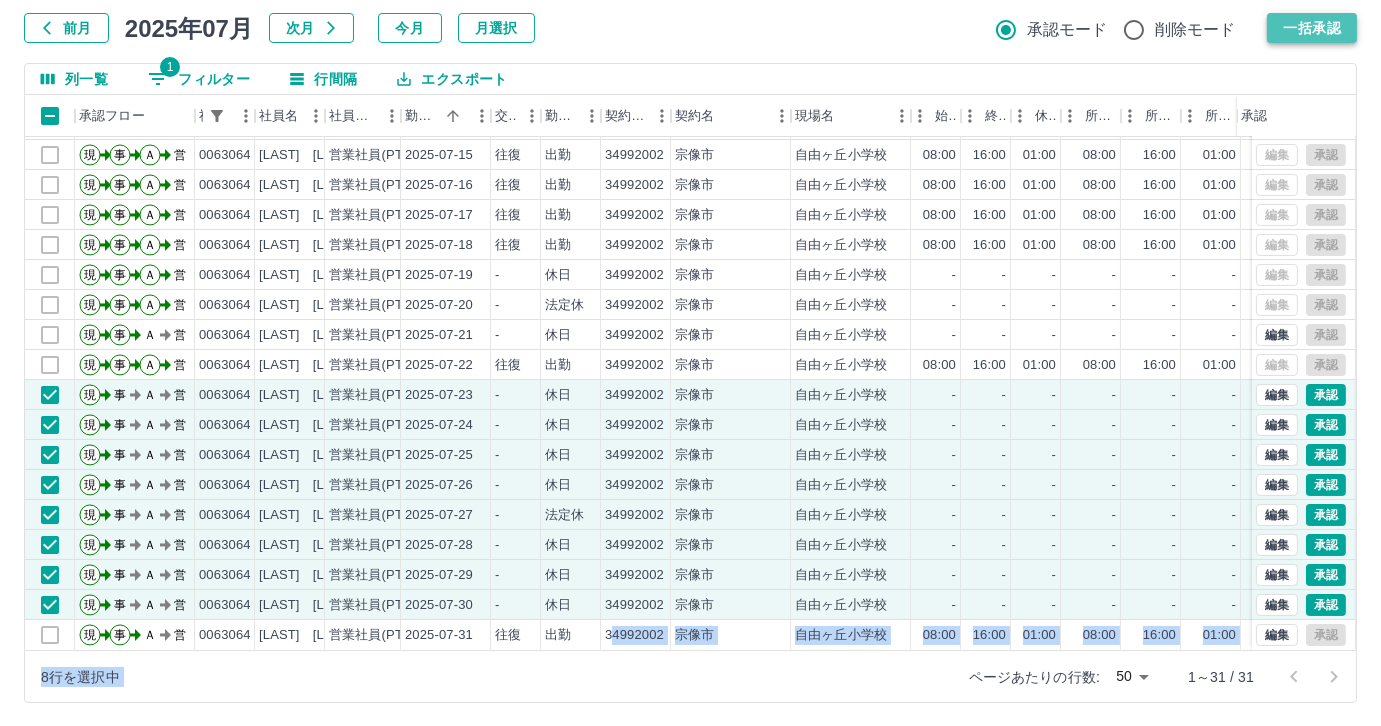 click on "一括承認" at bounding box center [1312, 28] 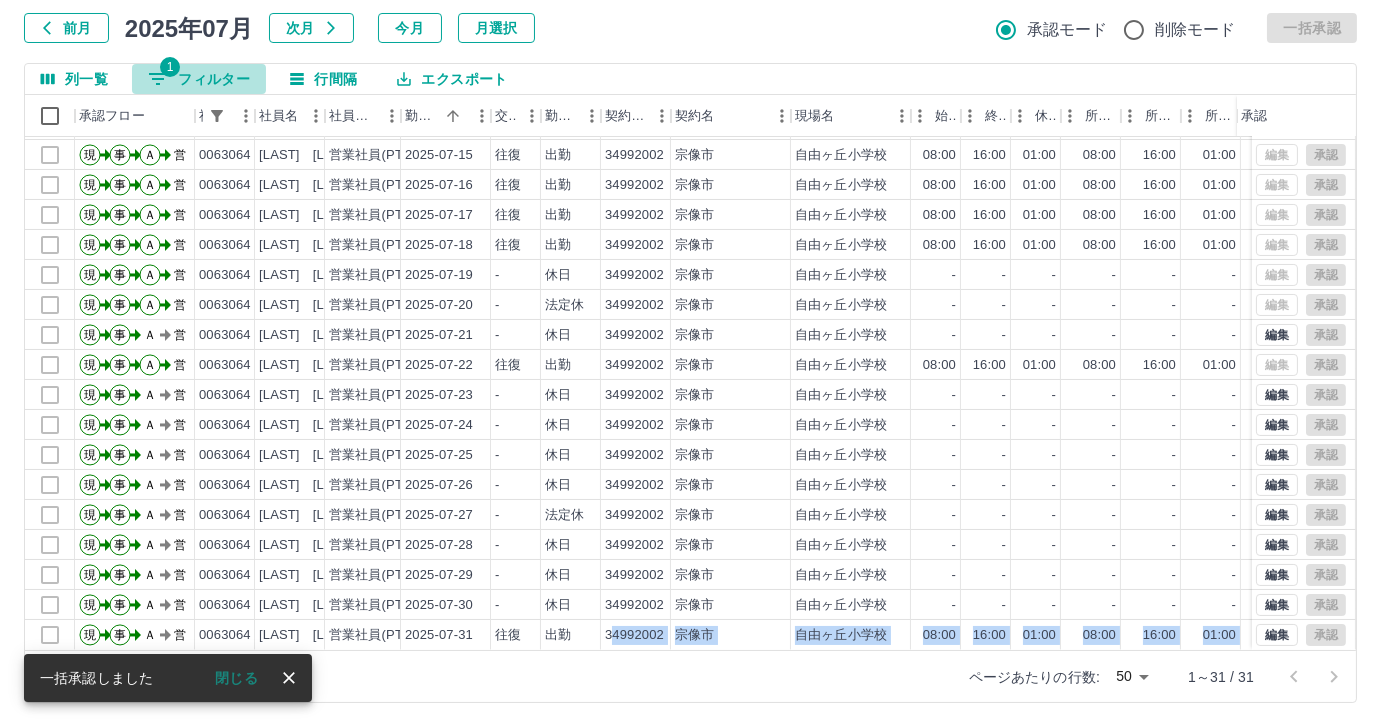click on "1 フィルター" at bounding box center (199, 79) 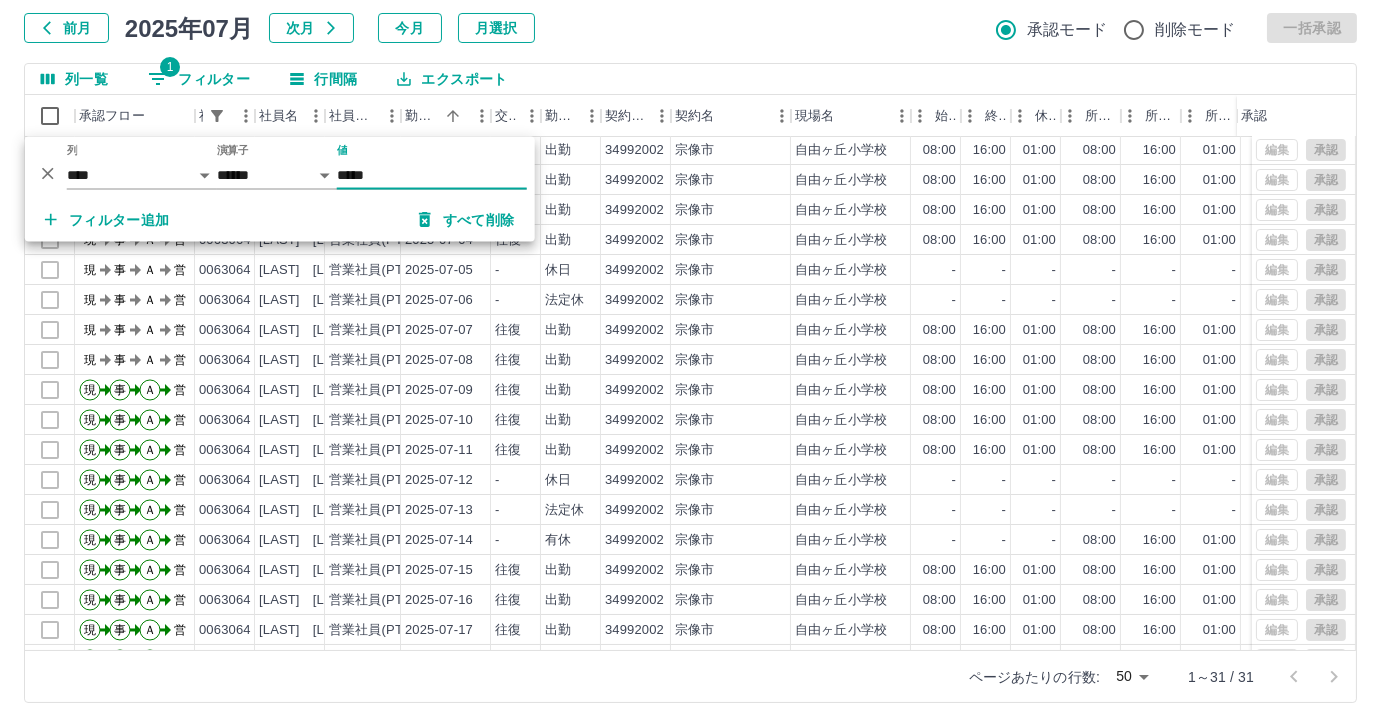 scroll, scrollTop: 0, scrollLeft: 0, axis: both 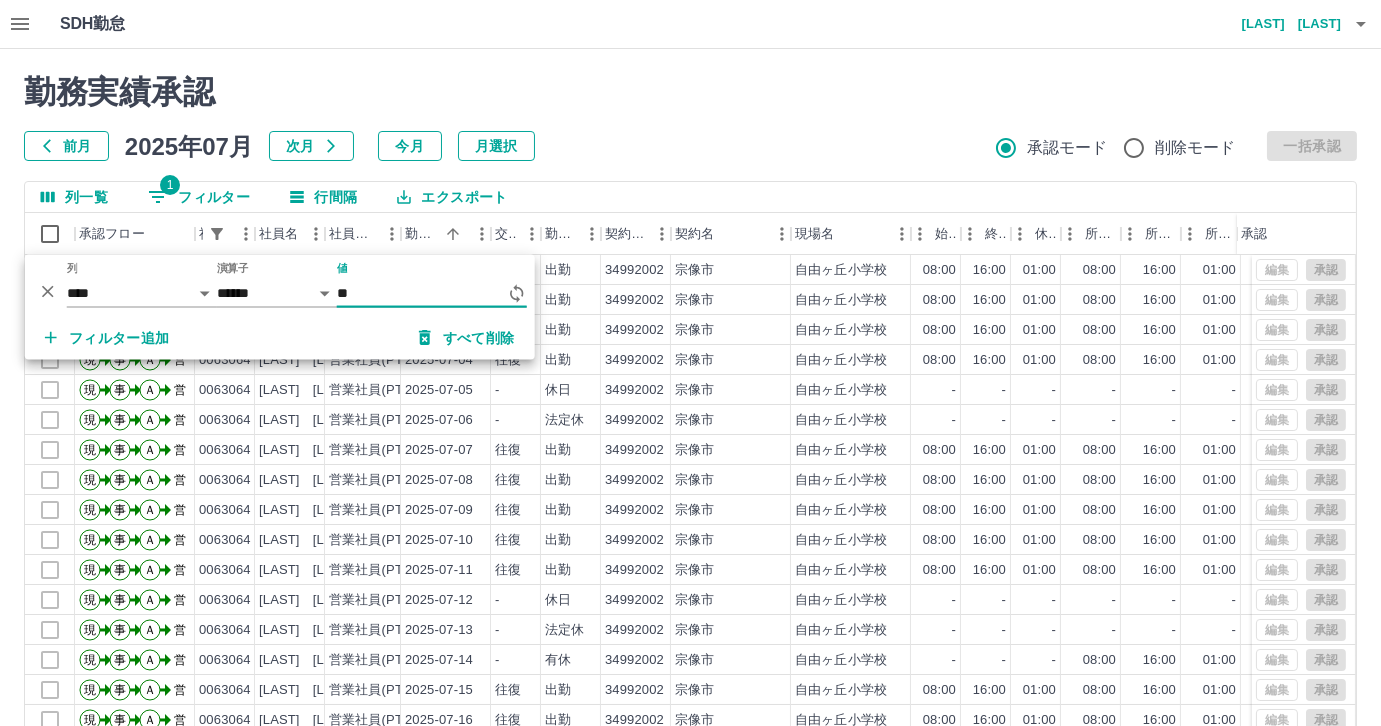 type on "*" 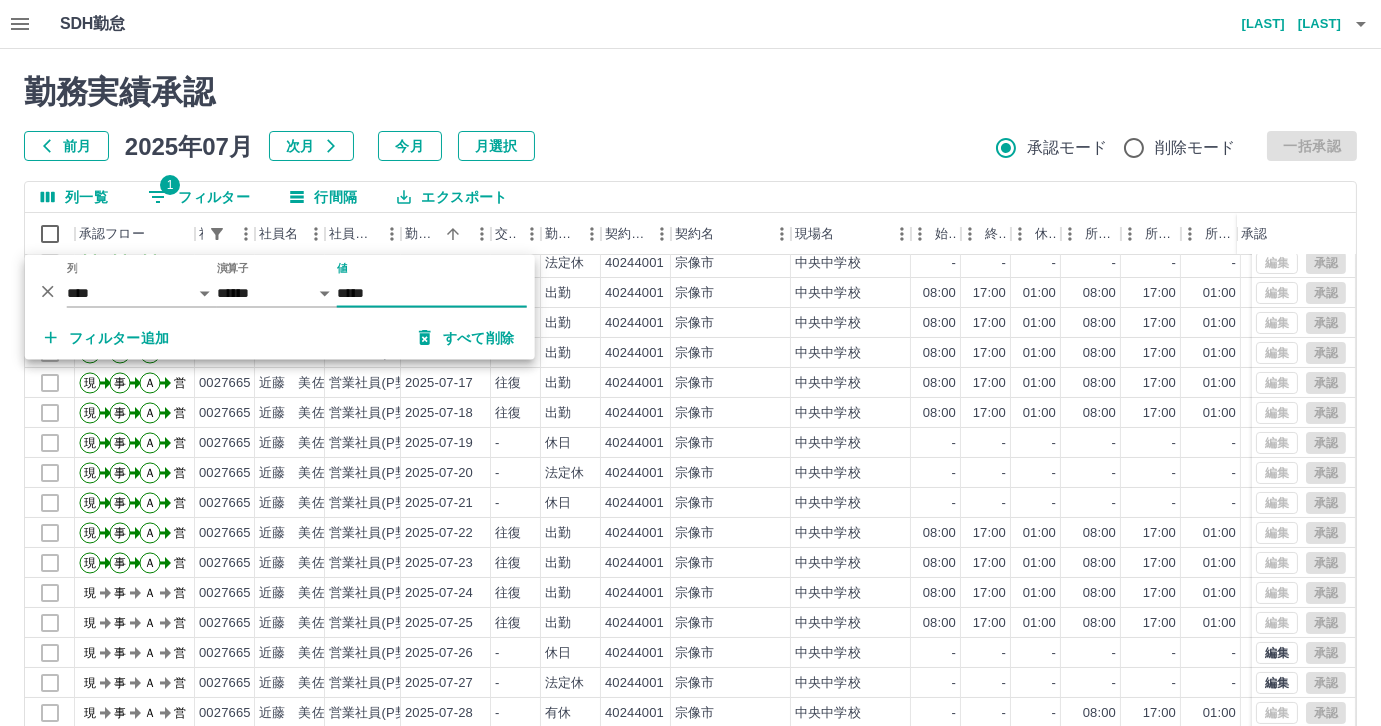 scroll, scrollTop: 431, scrollLeft: 0, axis: vertical 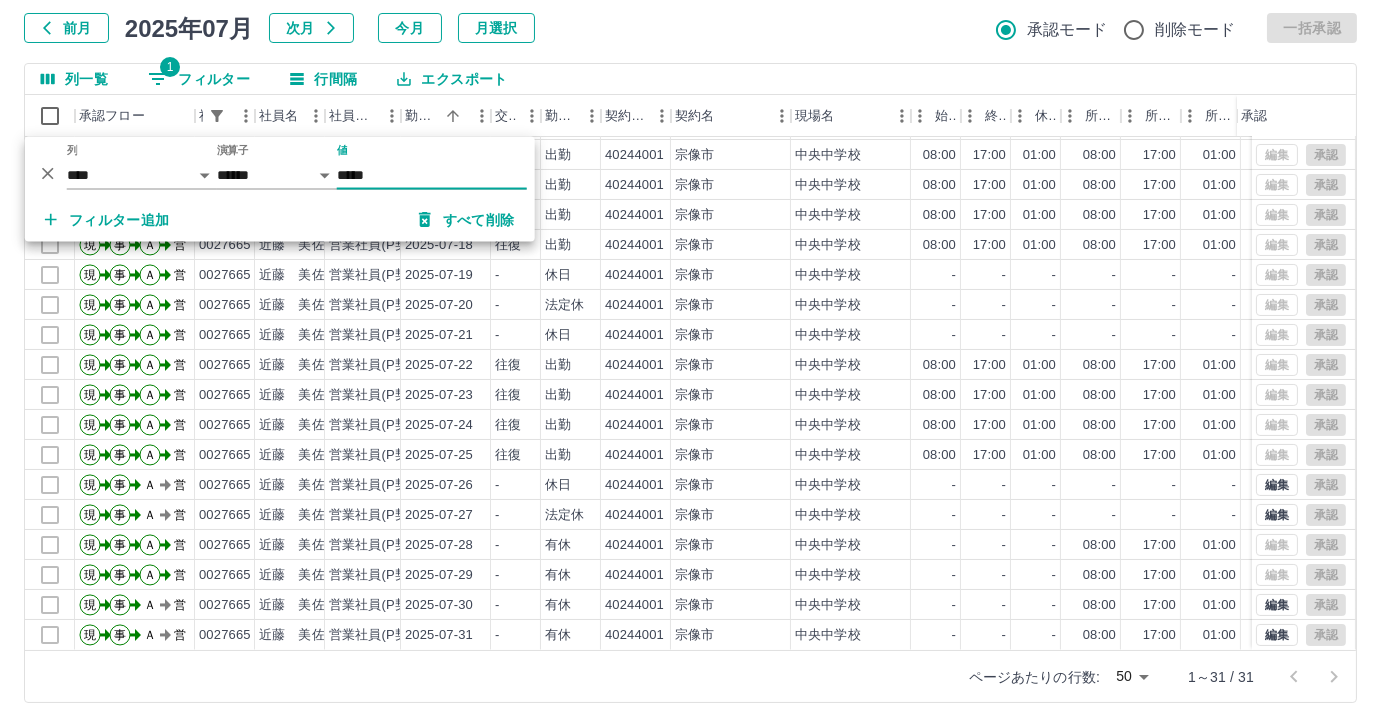 type on "*****" 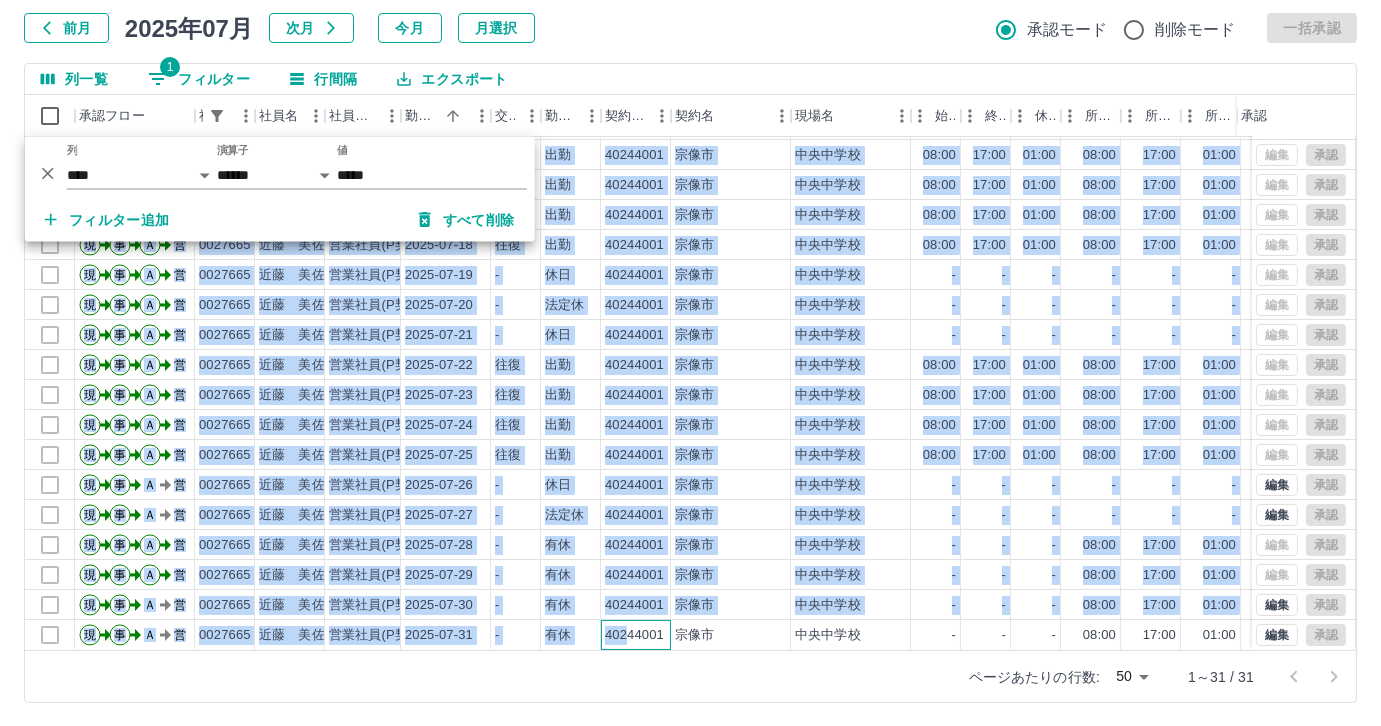 drag, startPoint x: 632, startPoint y: 631, endPoint x: 637, endPoint y: 644, distance: 13.928389 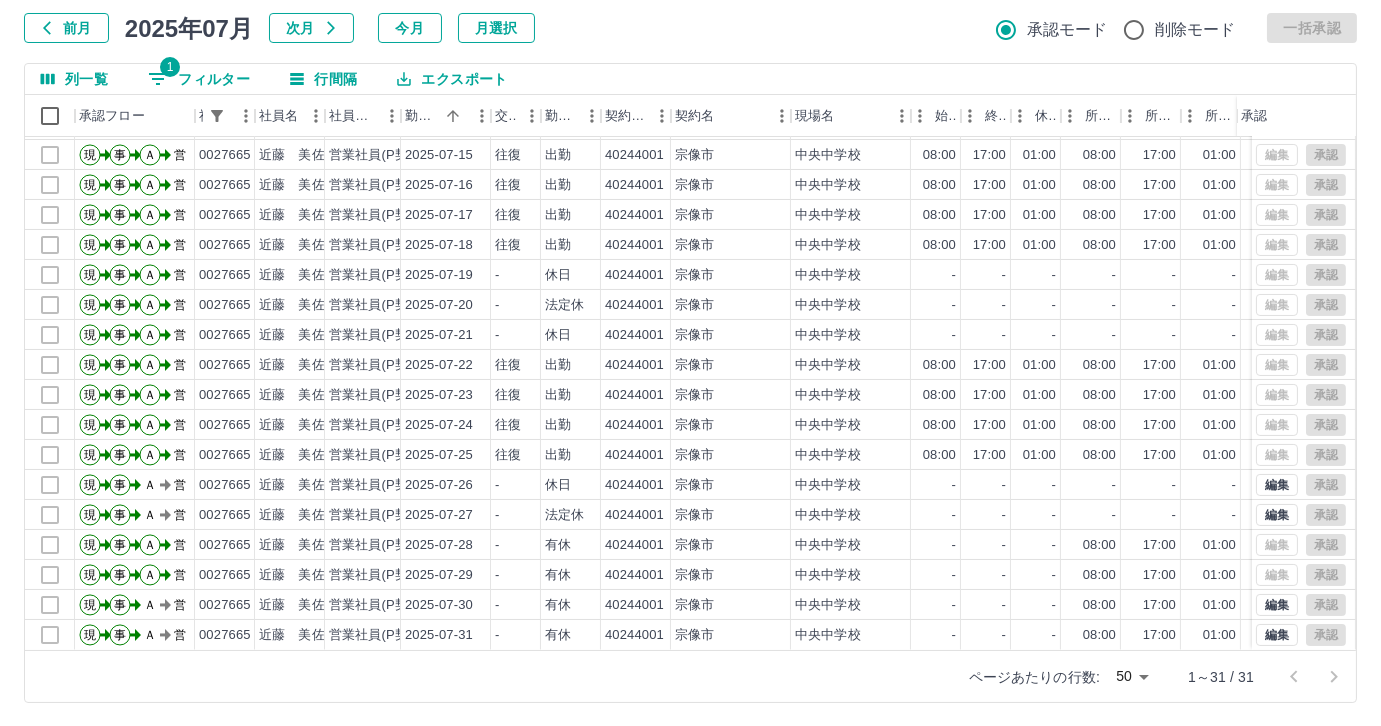 click on "列一覧 1 フィルター 行間隔 エクスポート" at bounding box center [690, 79] 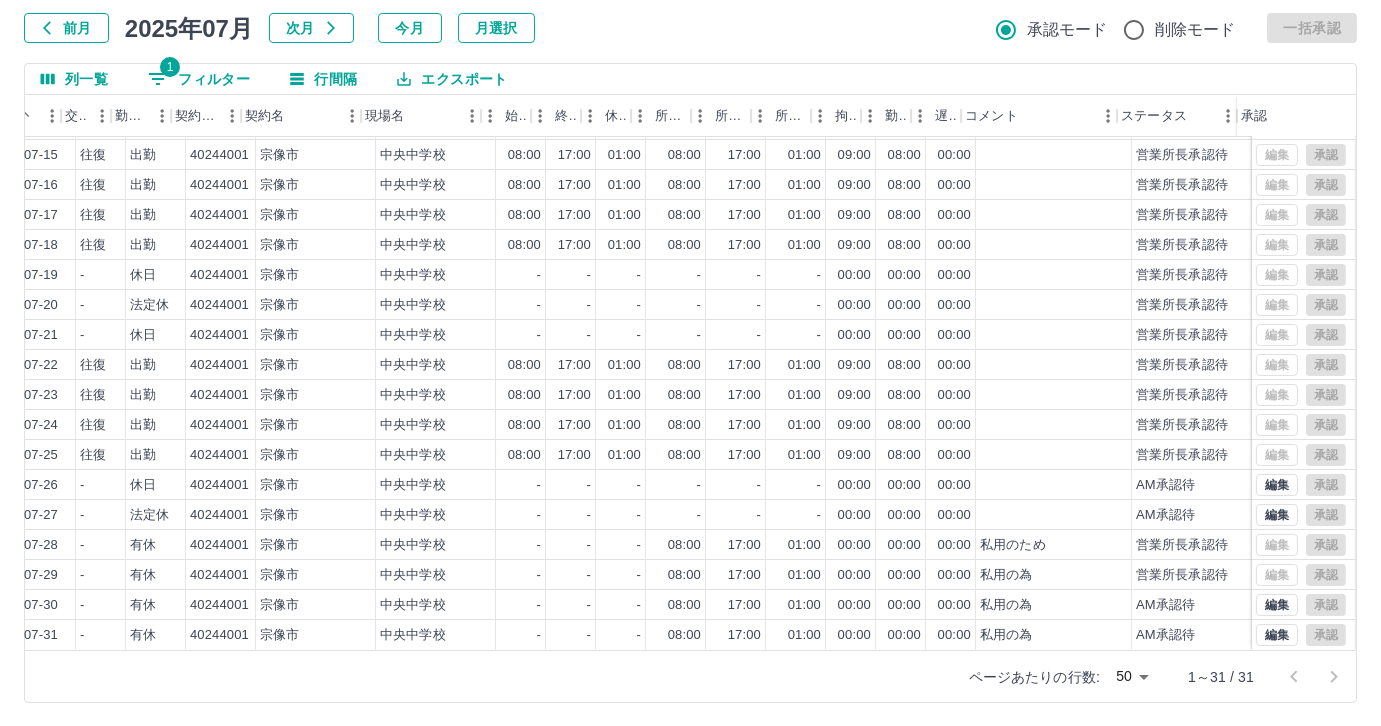 scroll, scrollTop: 431, scrollLeft: 429, axis: both 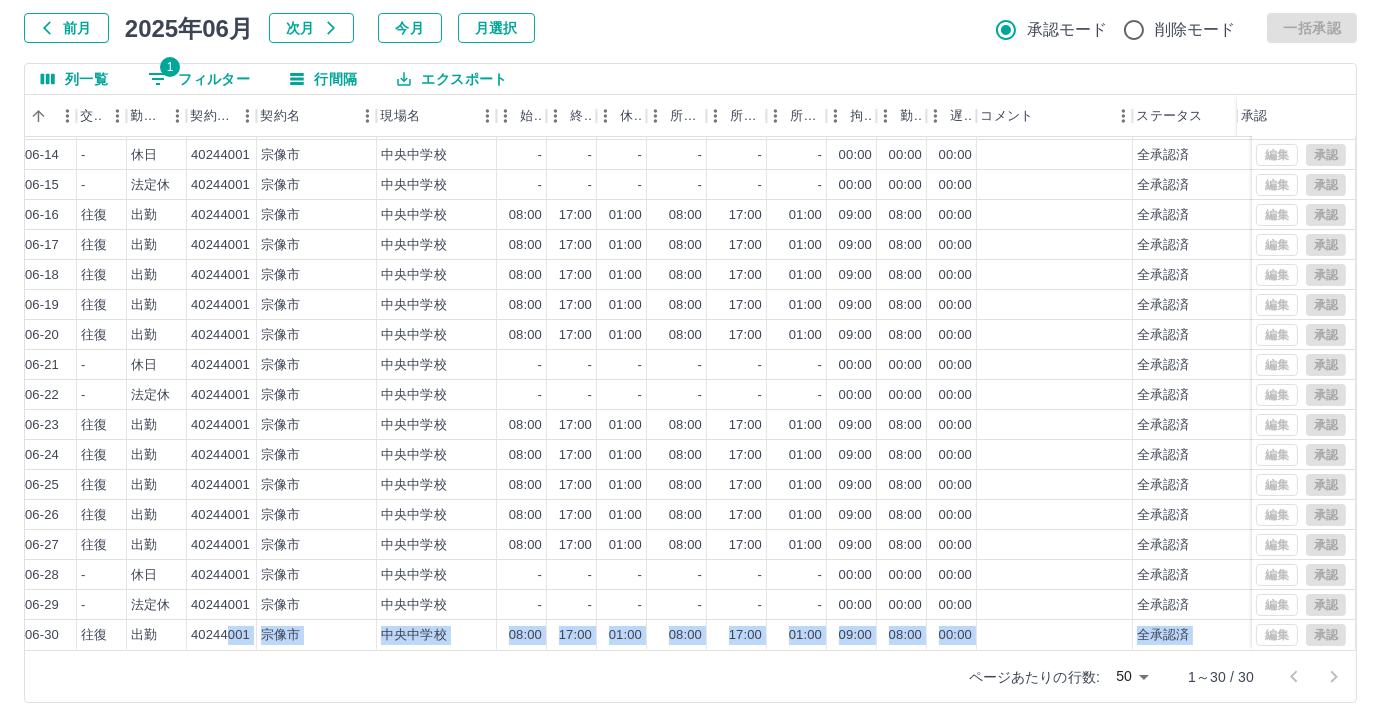 drag, startPoint x: 357, startPoint y: 651, endPoint x: 312, endPoint y: 640, distance: 46.32494 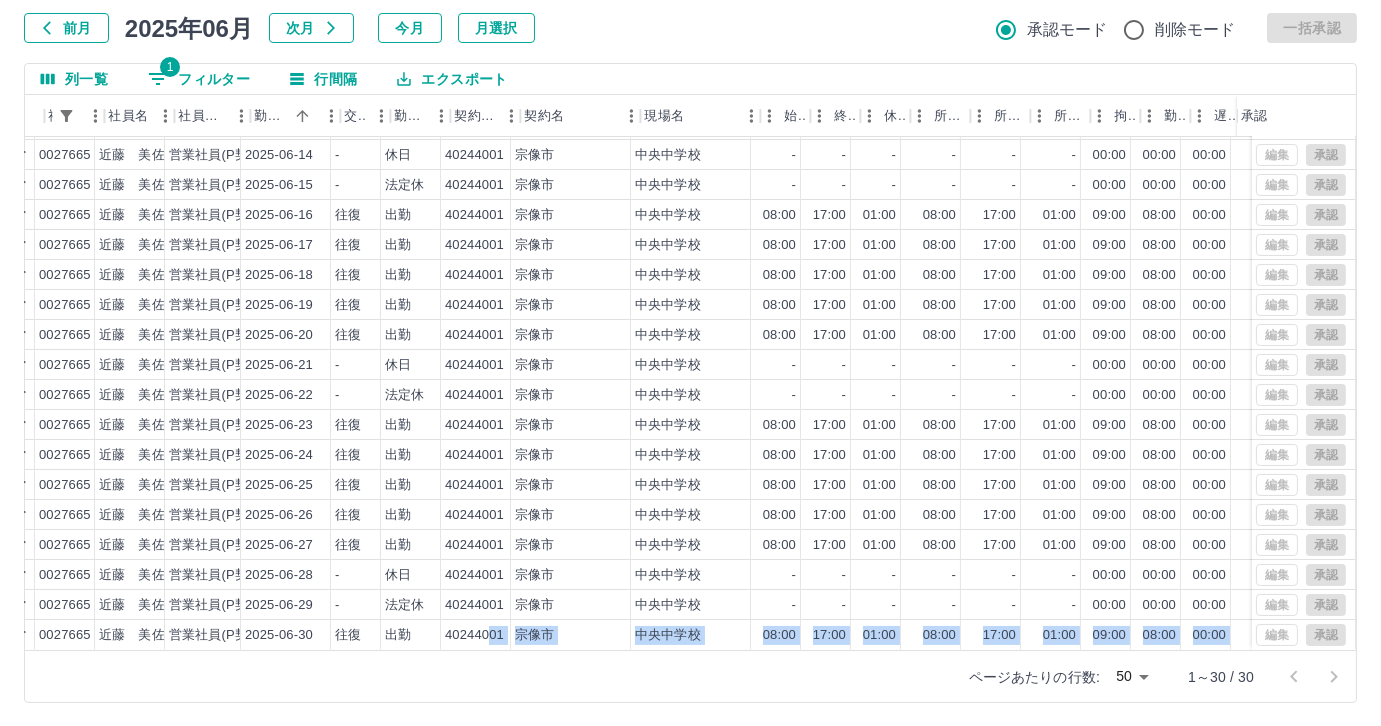 scroll, scrollTop: 401, scrollLeft: 117, axis: both 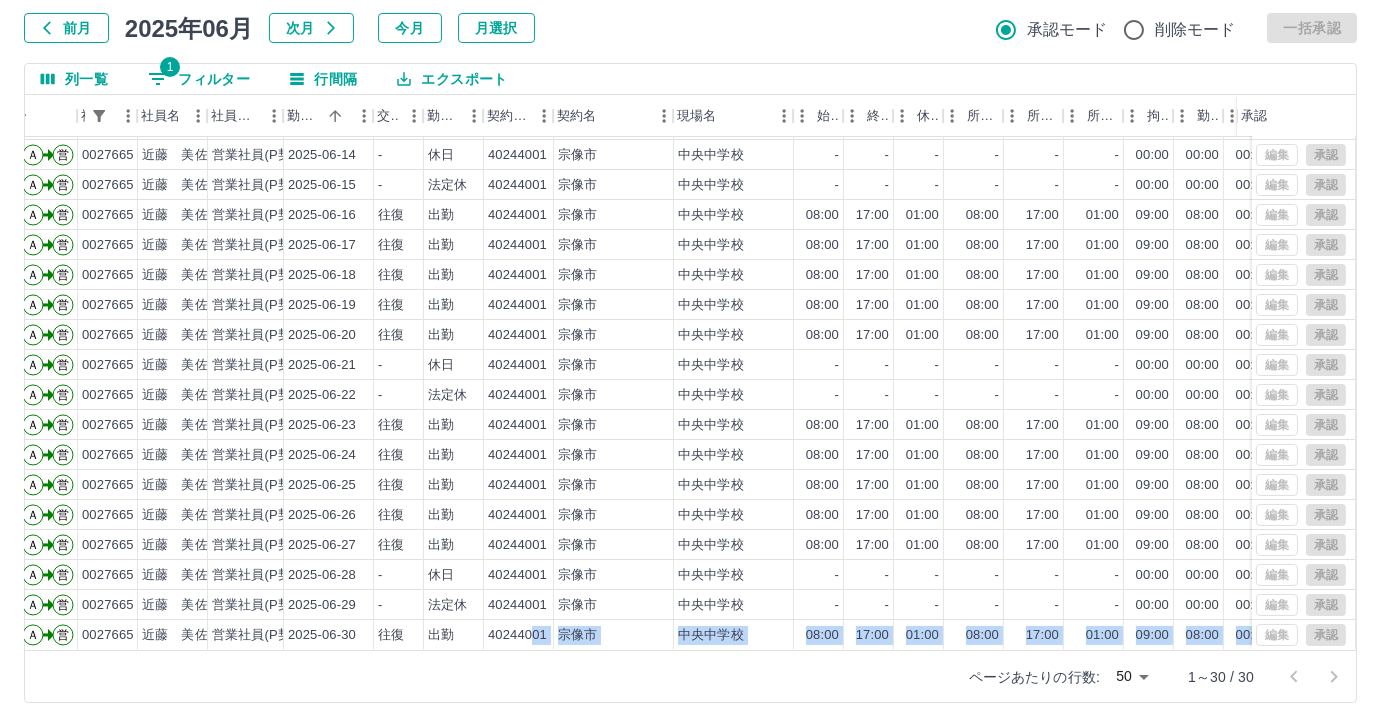 click on "前月" at bounding box center (66, 28) 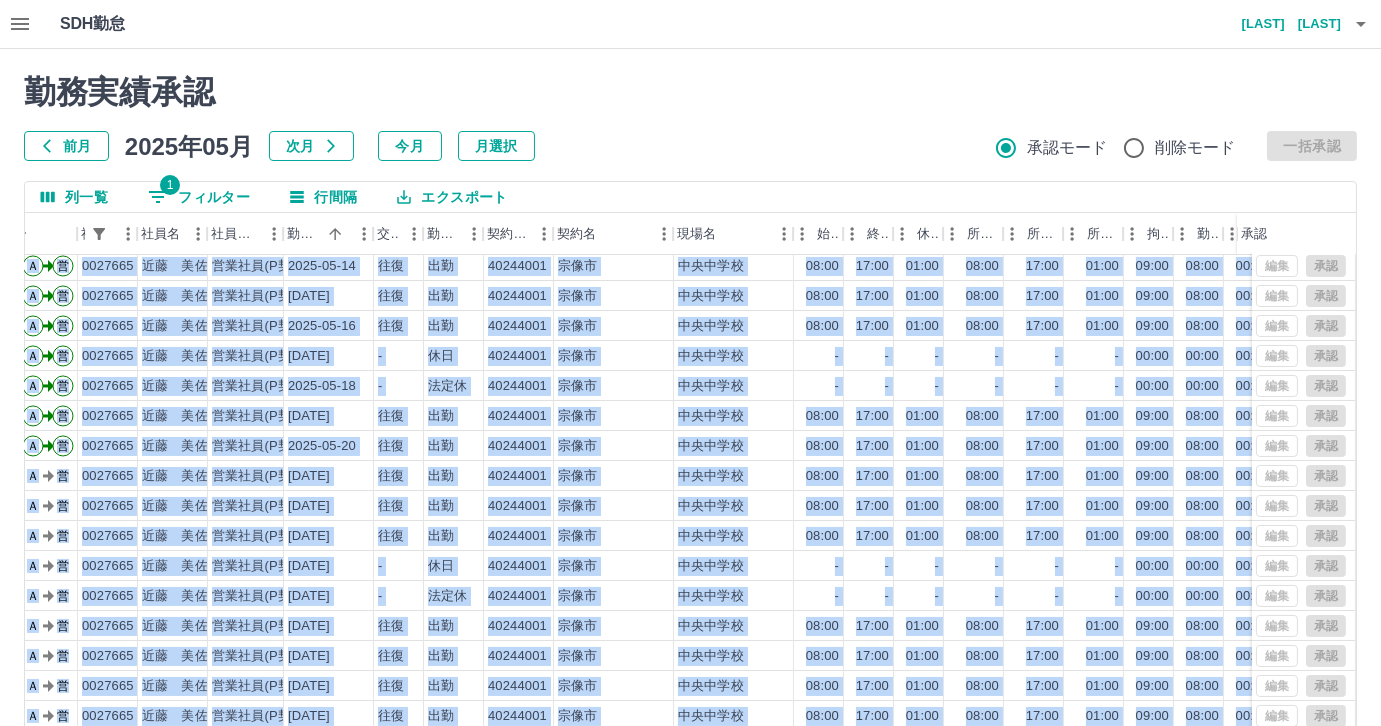 scroll, scrollTop: 431, scrollLeft: 117, axis: both 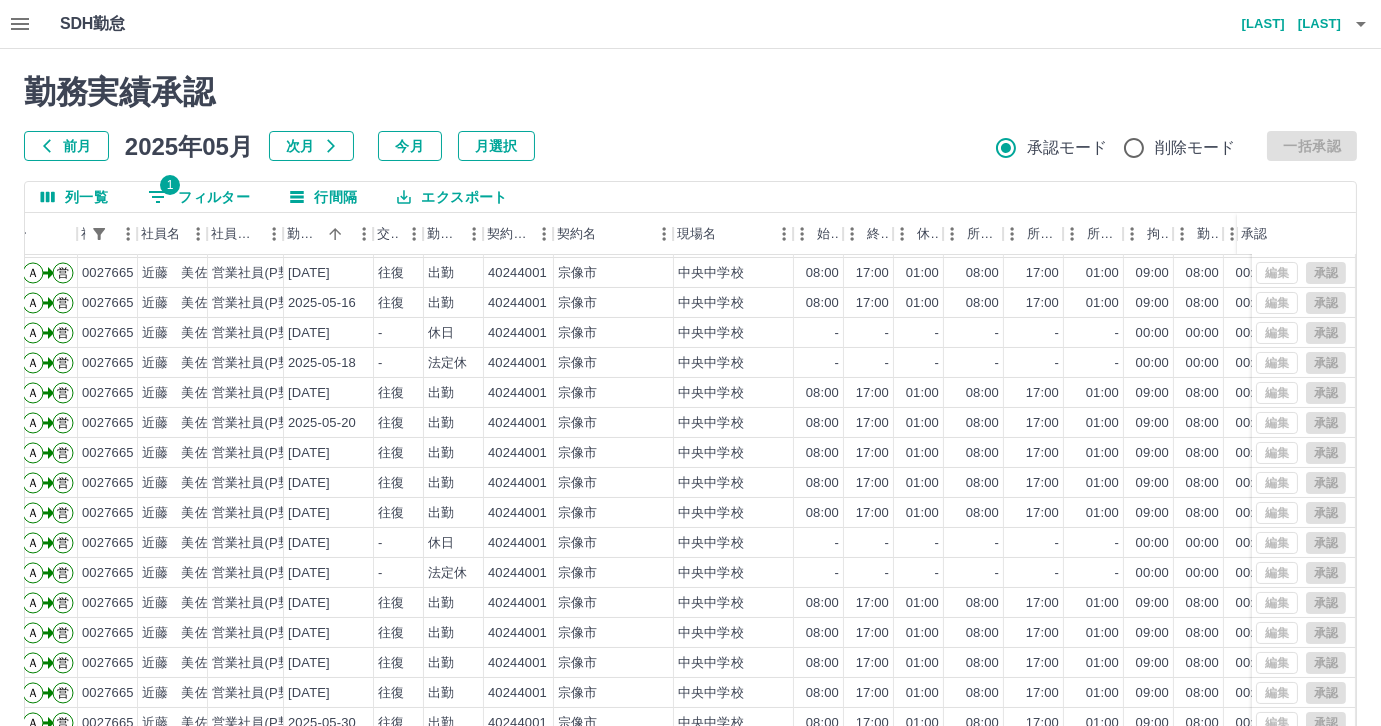 click on "勤務実績承認 前月 2025年05月 次月 今月 月選択 承認モード 削除モード 一括承認" at bounding box center [690, 117] 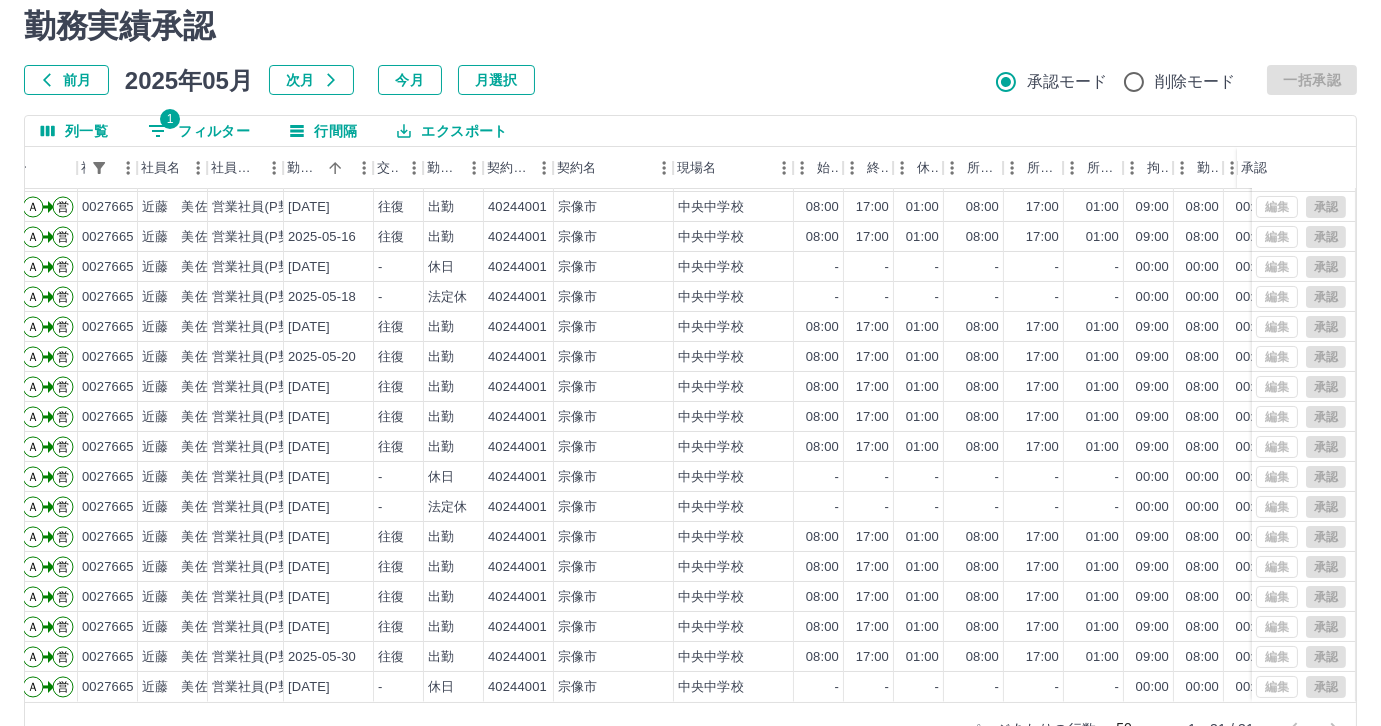 scroll, scrollTop: 118, scrollLeft: 0, axis: vertical 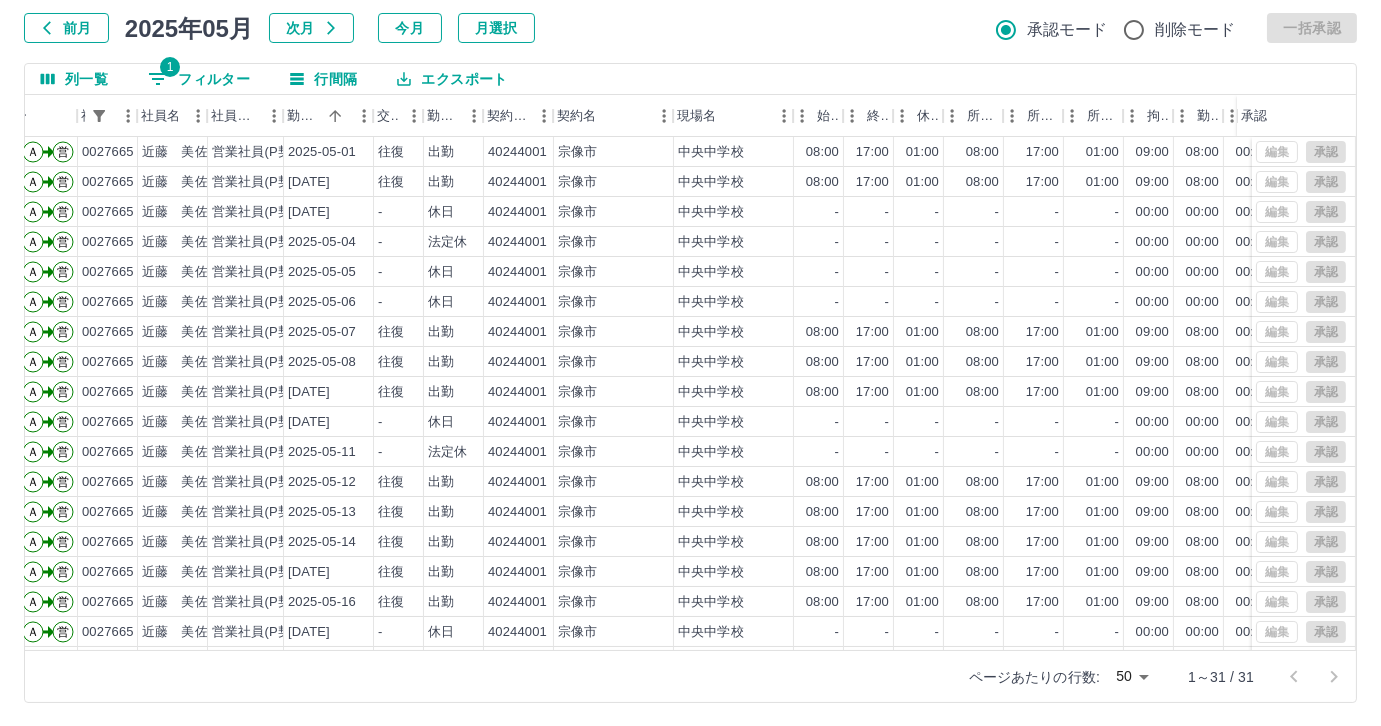 click on "前月" at bounding box center (66, 28) 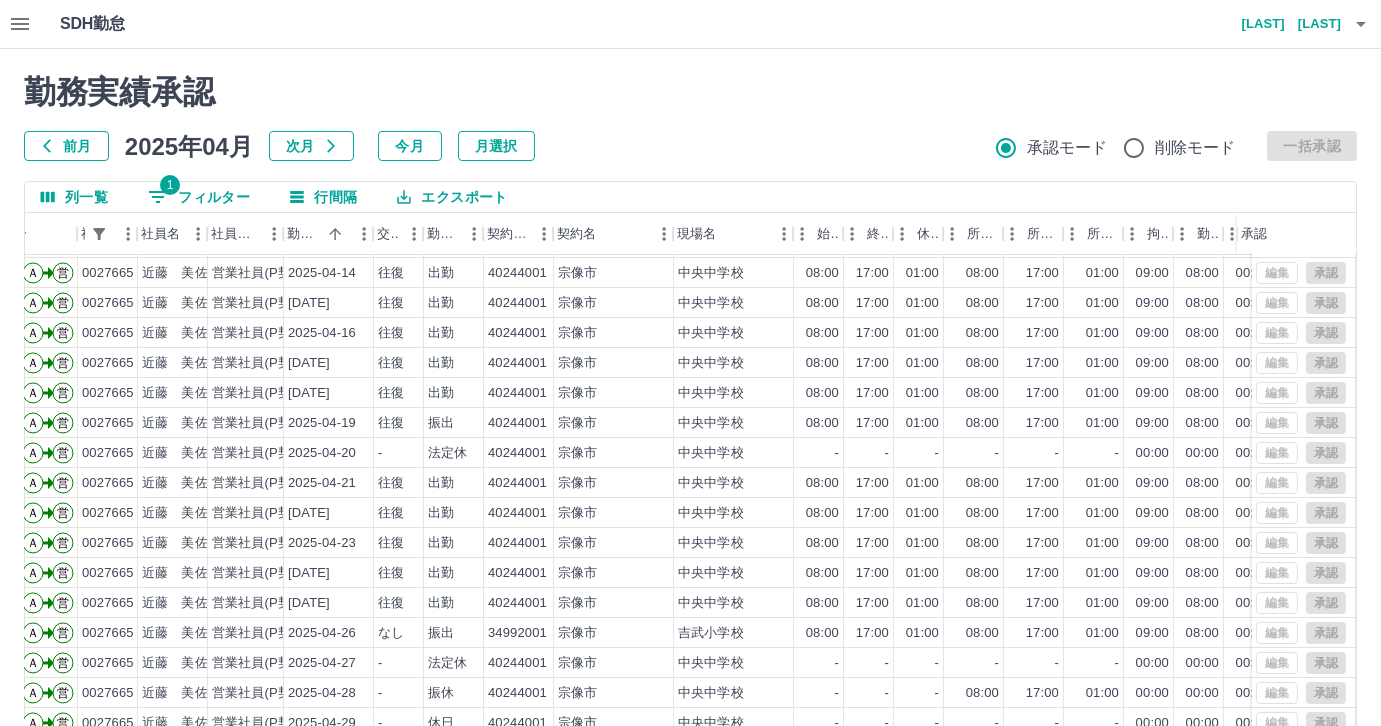 scroll, scrollTop: 401, scrollLeft: 117, axis: both 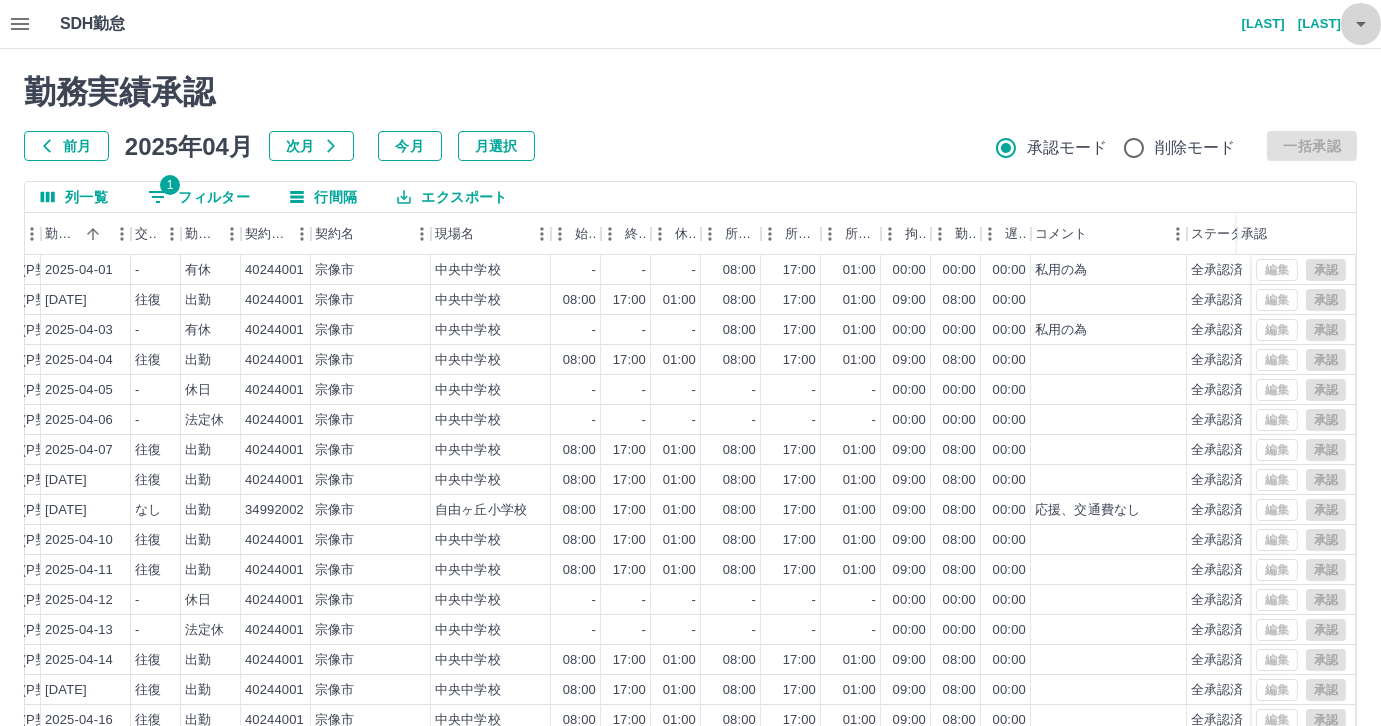 click 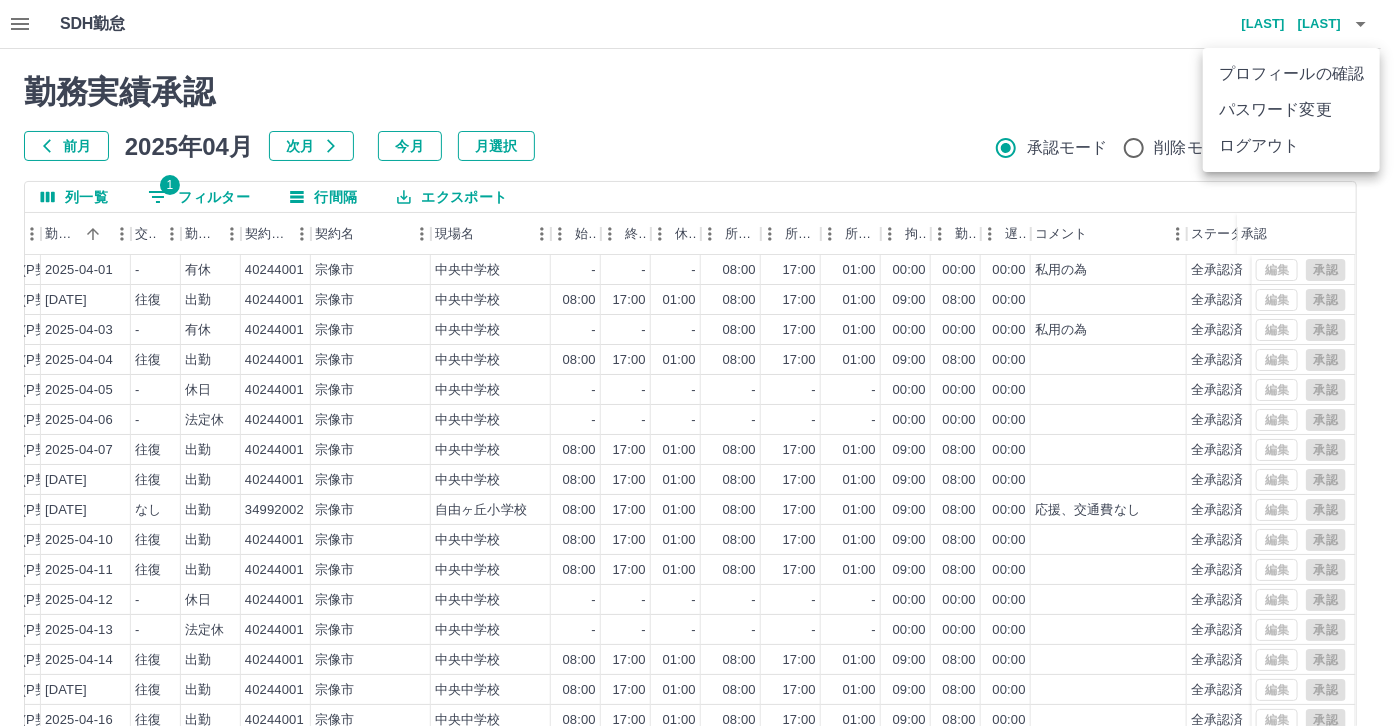 click on "ログアウト" at bounding box center (1291, 146) 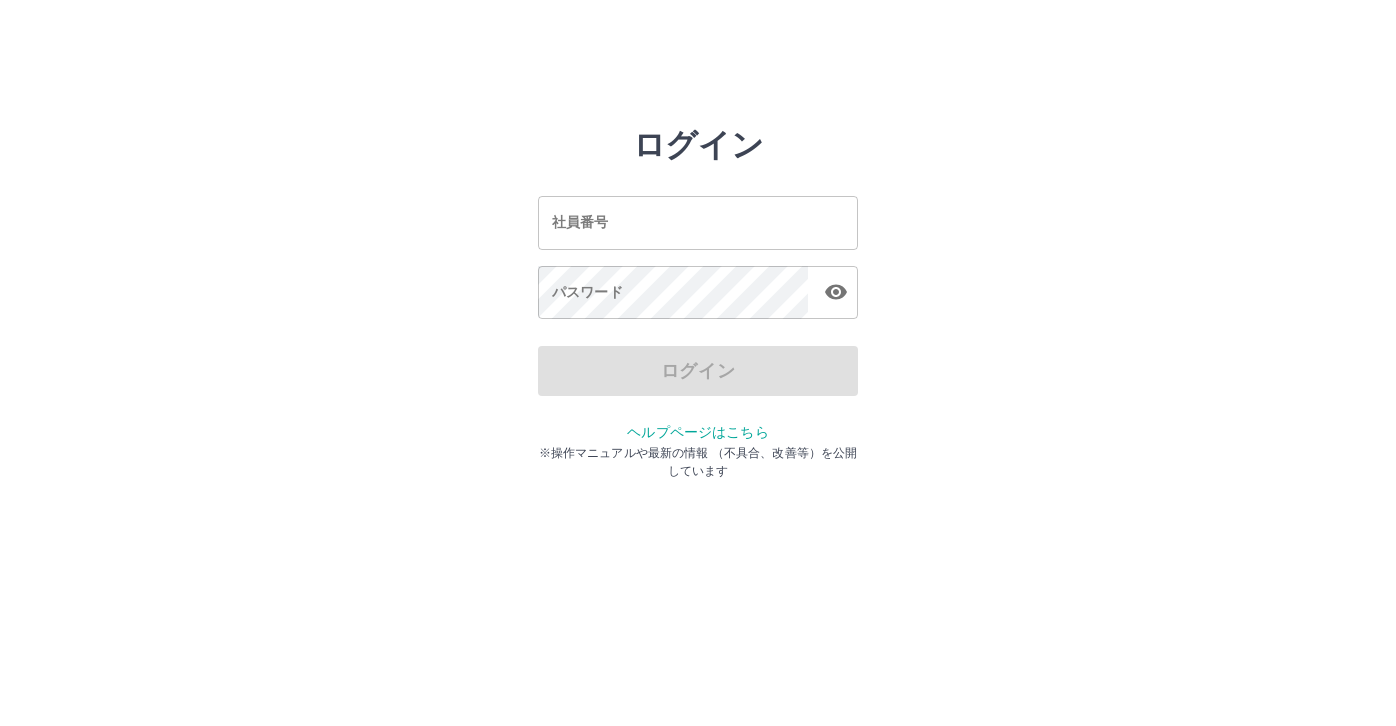 scroll, scrollTop: 0, scrollLeft: 0, axis: both 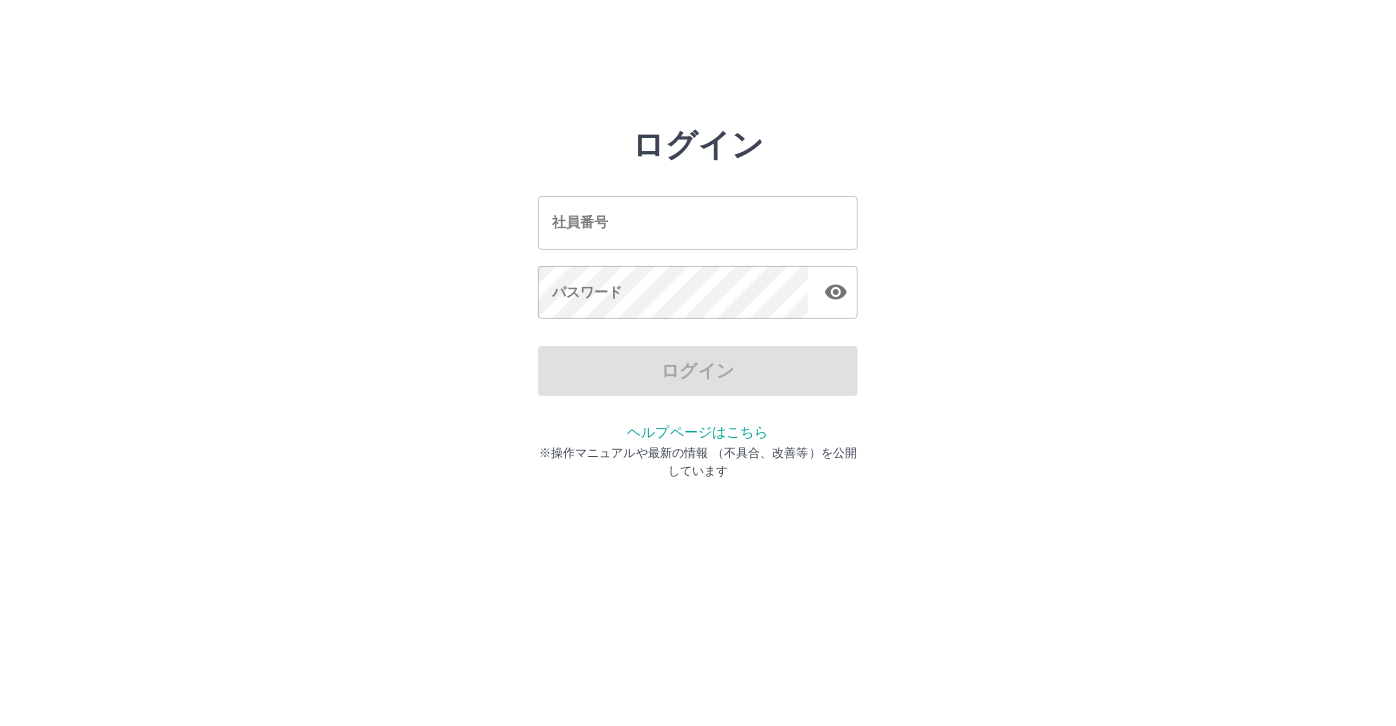 click on "社員番号" at bounding box center [698, 222] 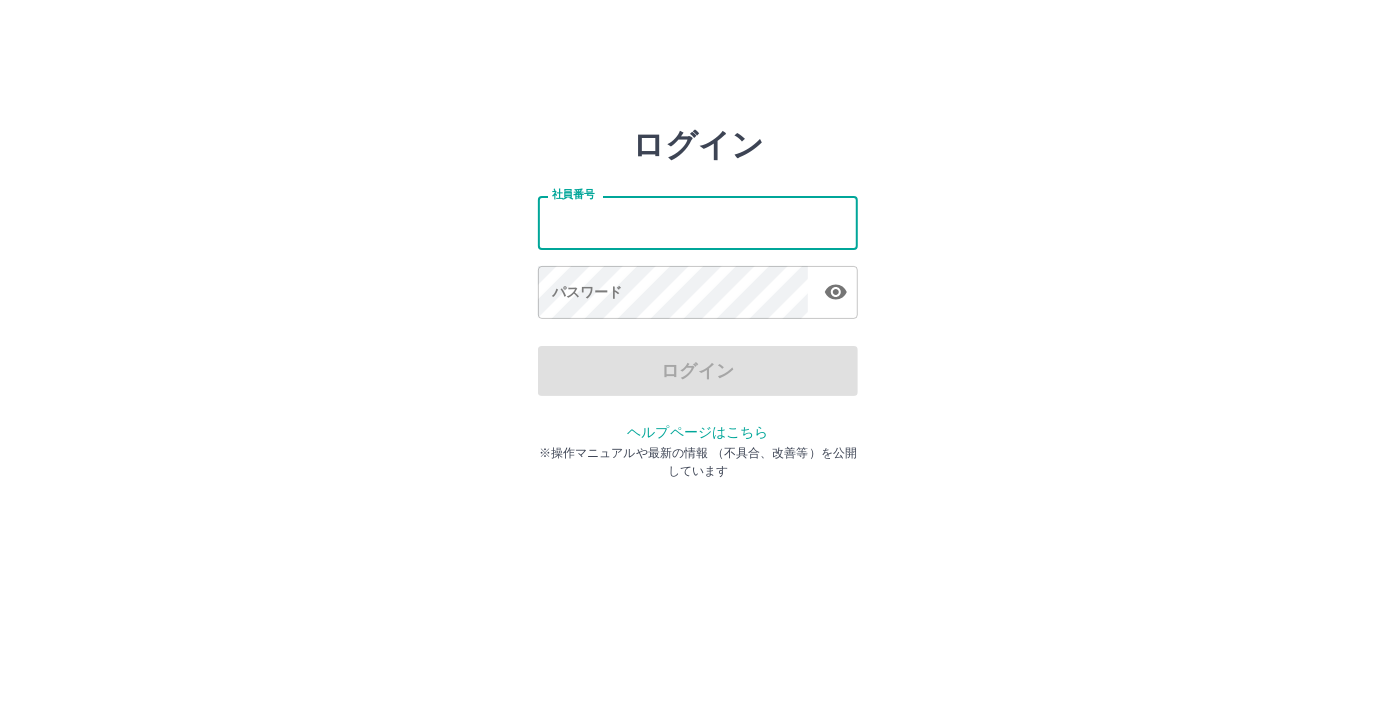 type on "*******" 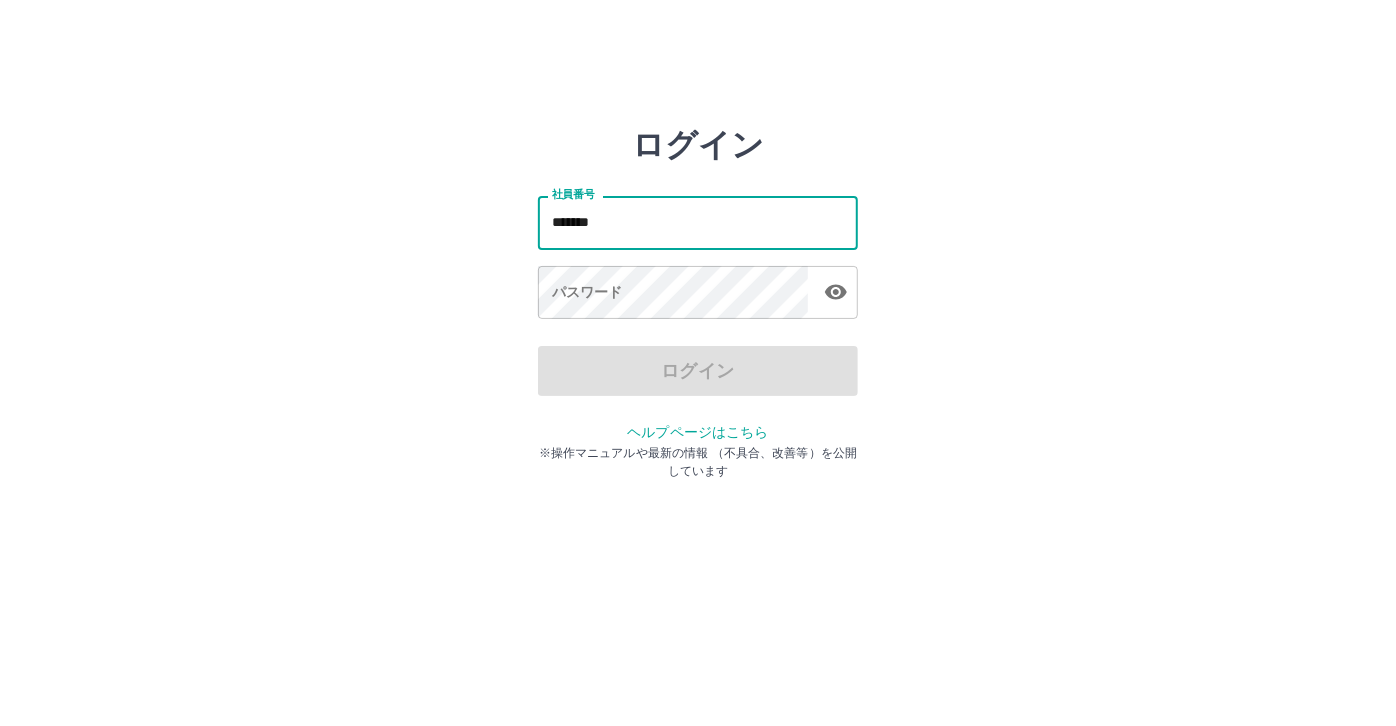 drag, startPoint x: 614, startPoint y: 227, endPoint x: 506, endPoint y: 223, distance: 108.07405 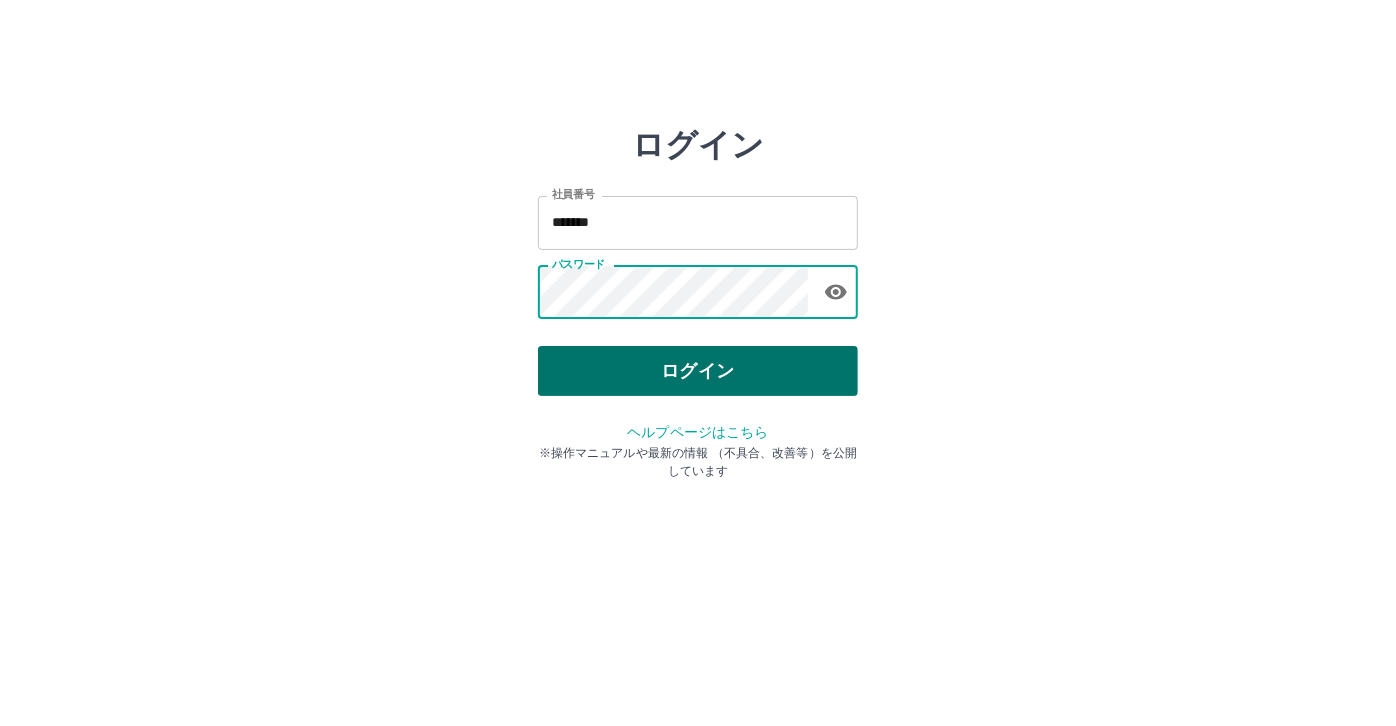 click on "ログイン" at bounding box center (698, 371) 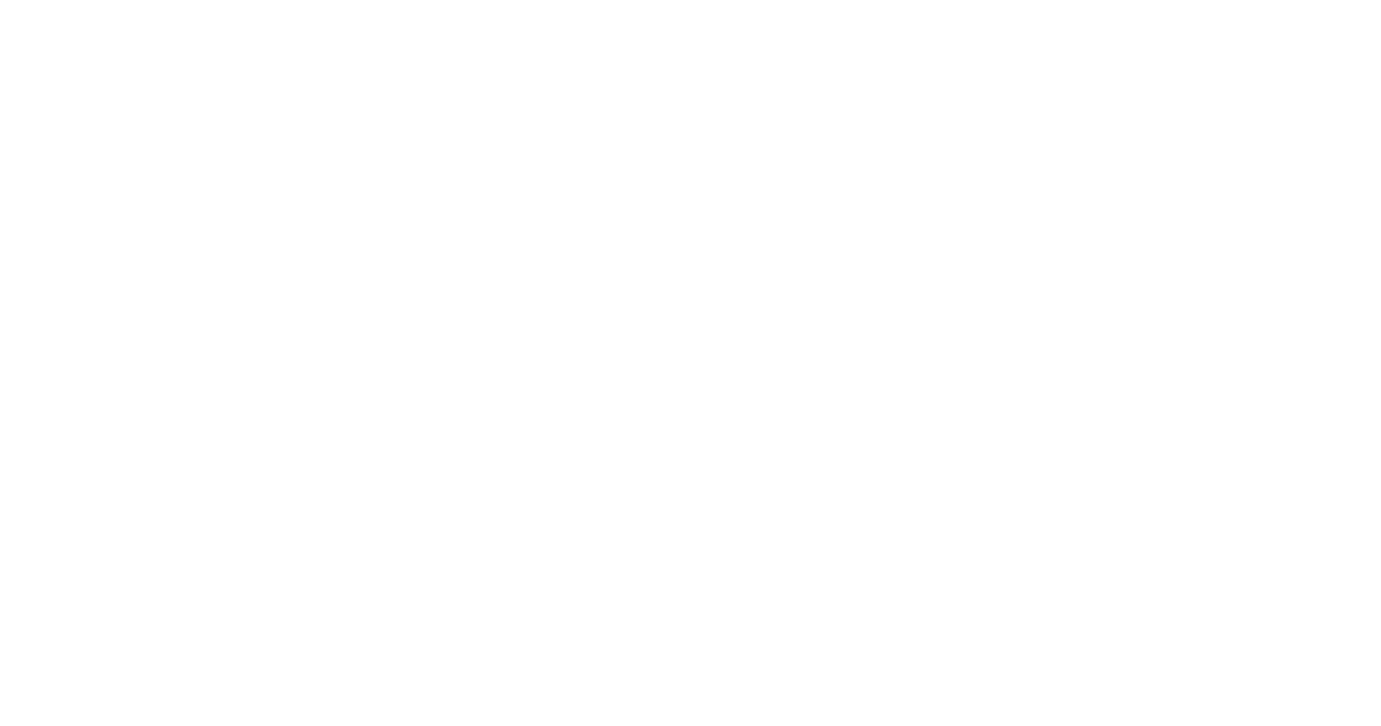 scroll, scrollTop: 0, scrollLeft: 0, axis: both 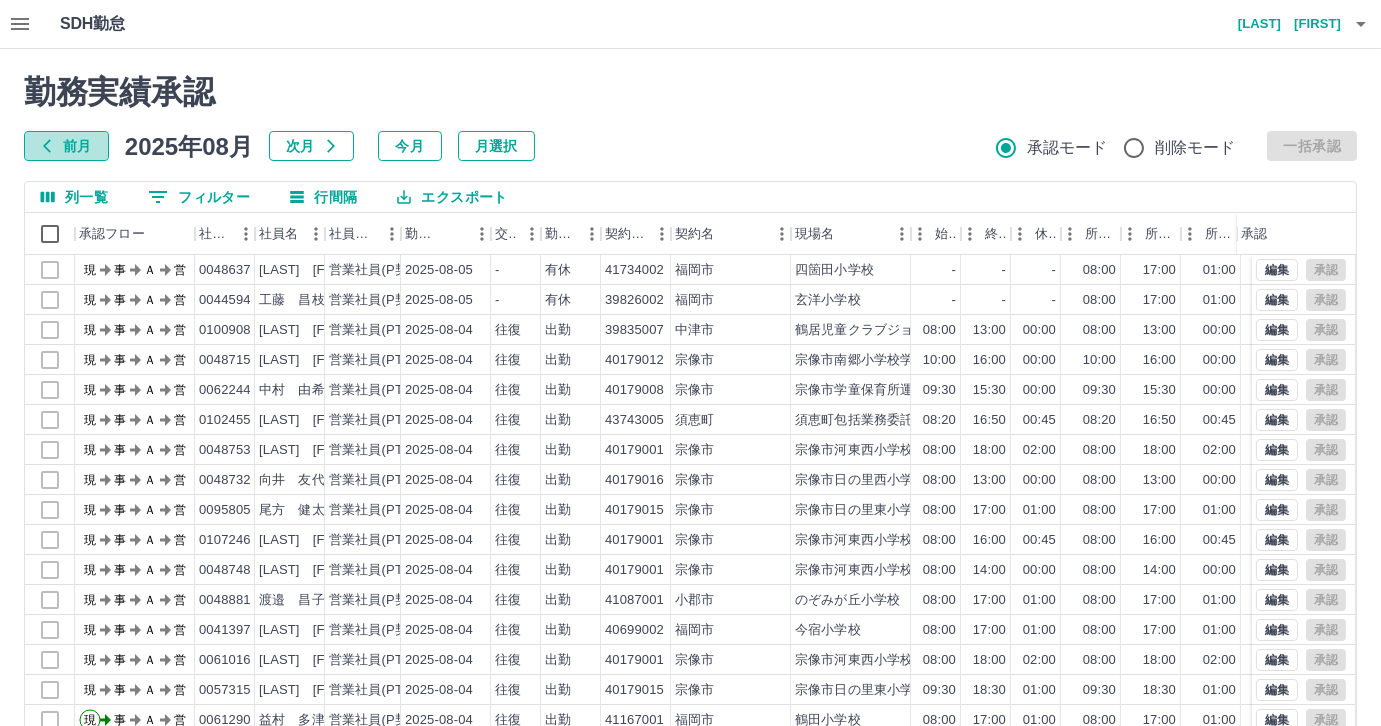 click on "前月" at bounding box center (66, 146) 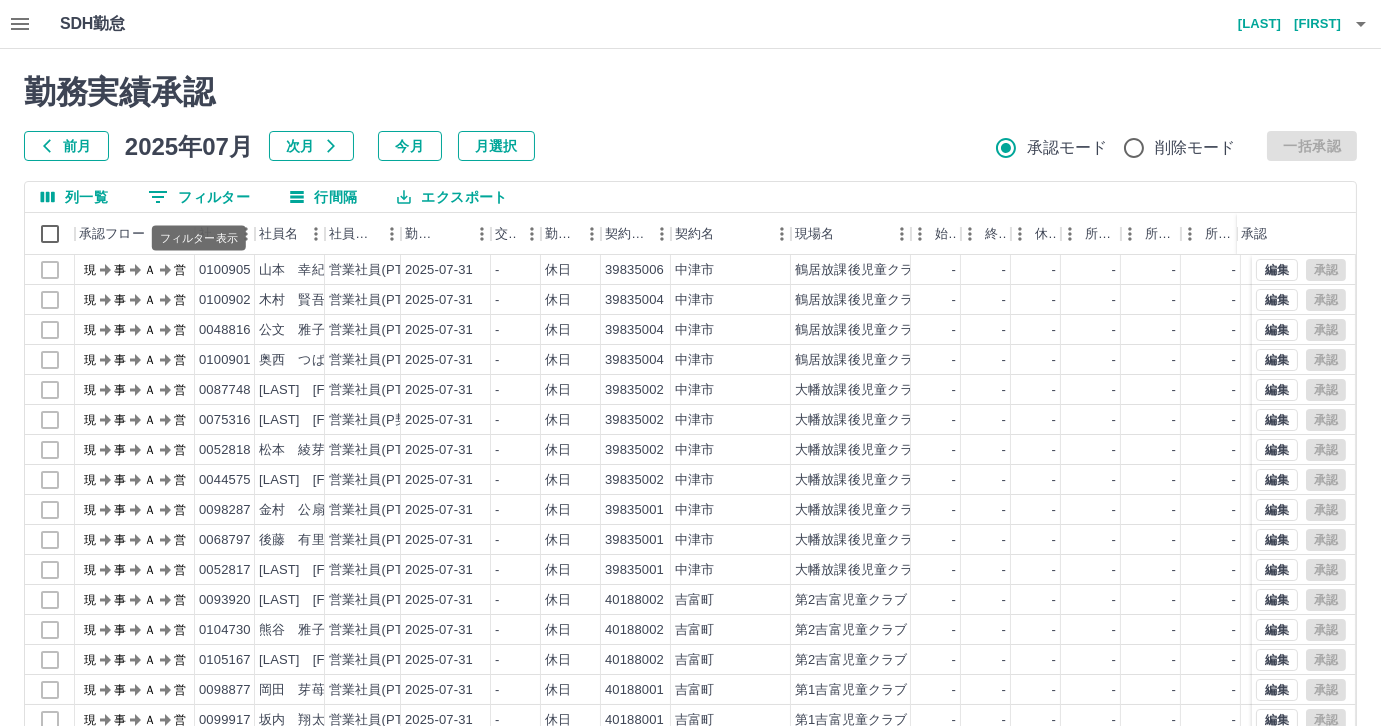 click on "0 フィルター" at bounding box center [199, 197] 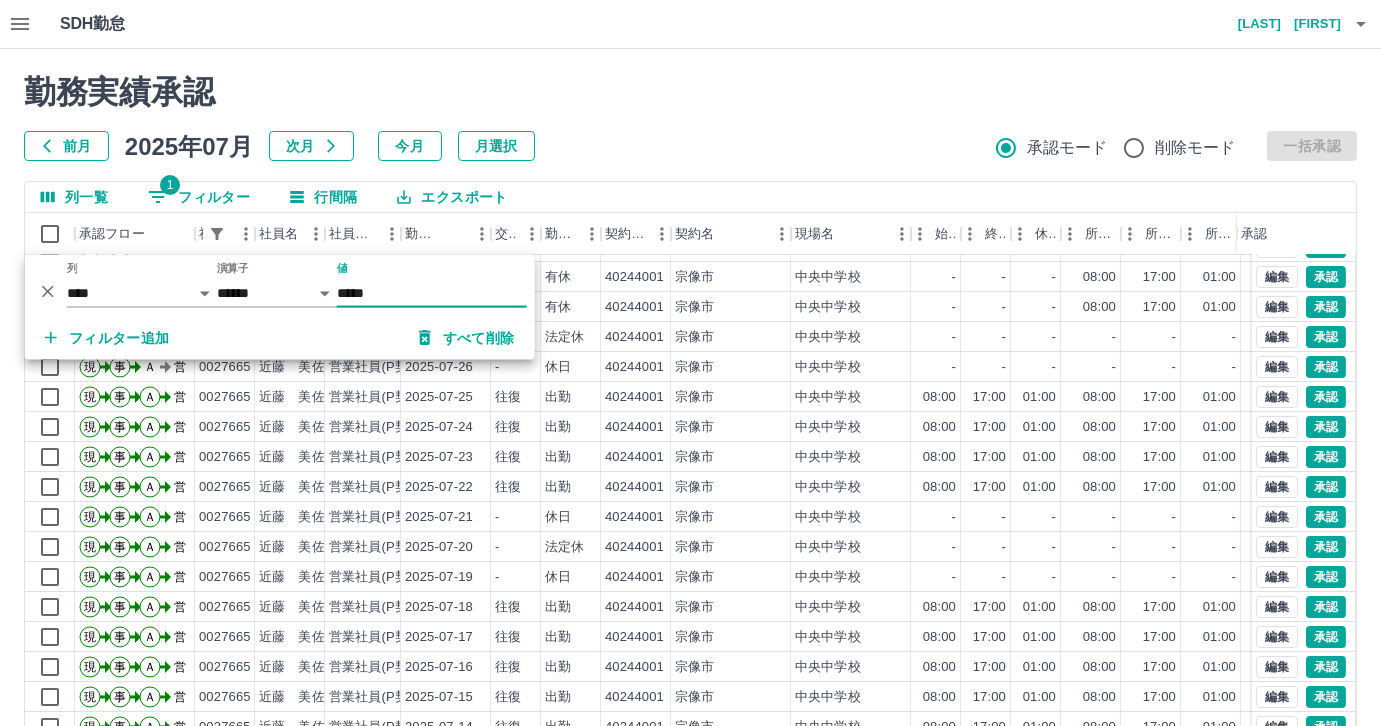 scroll, scrollTop: 101, scrollLeft: 0, axis: vertical 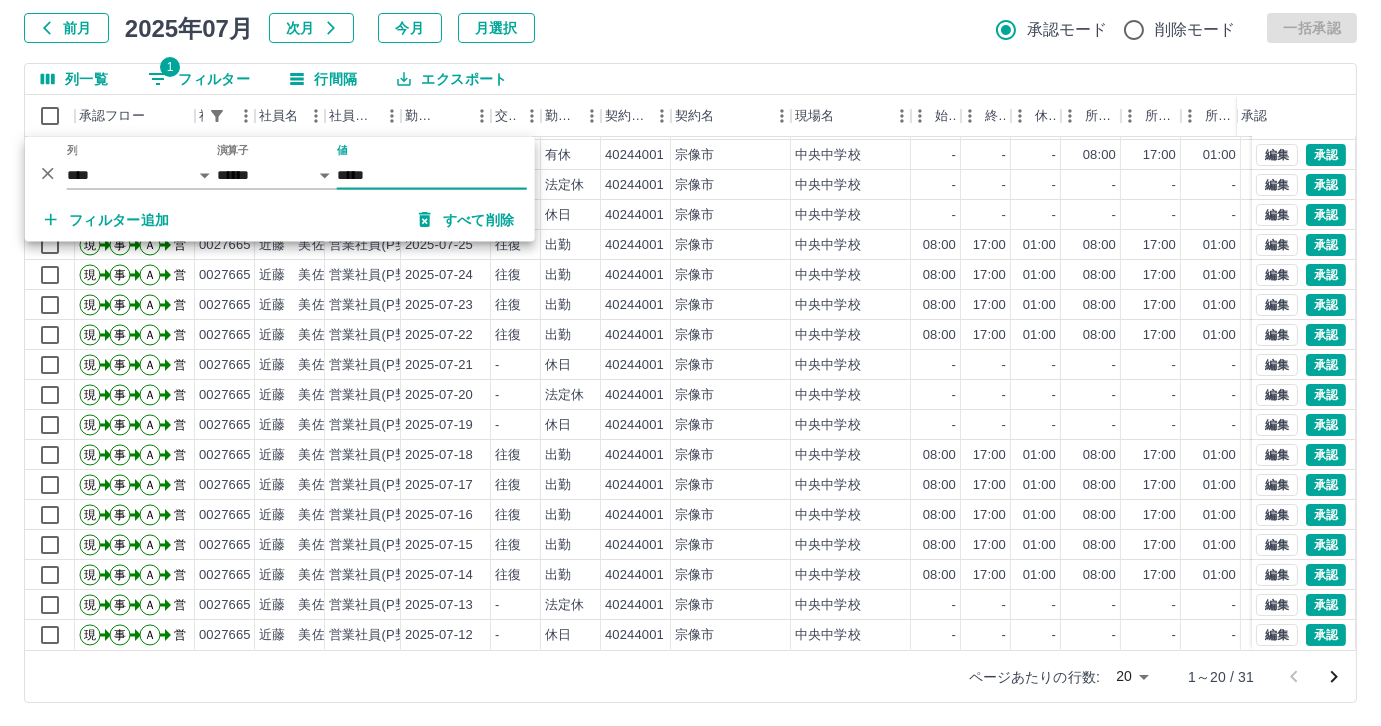 type on "*****" 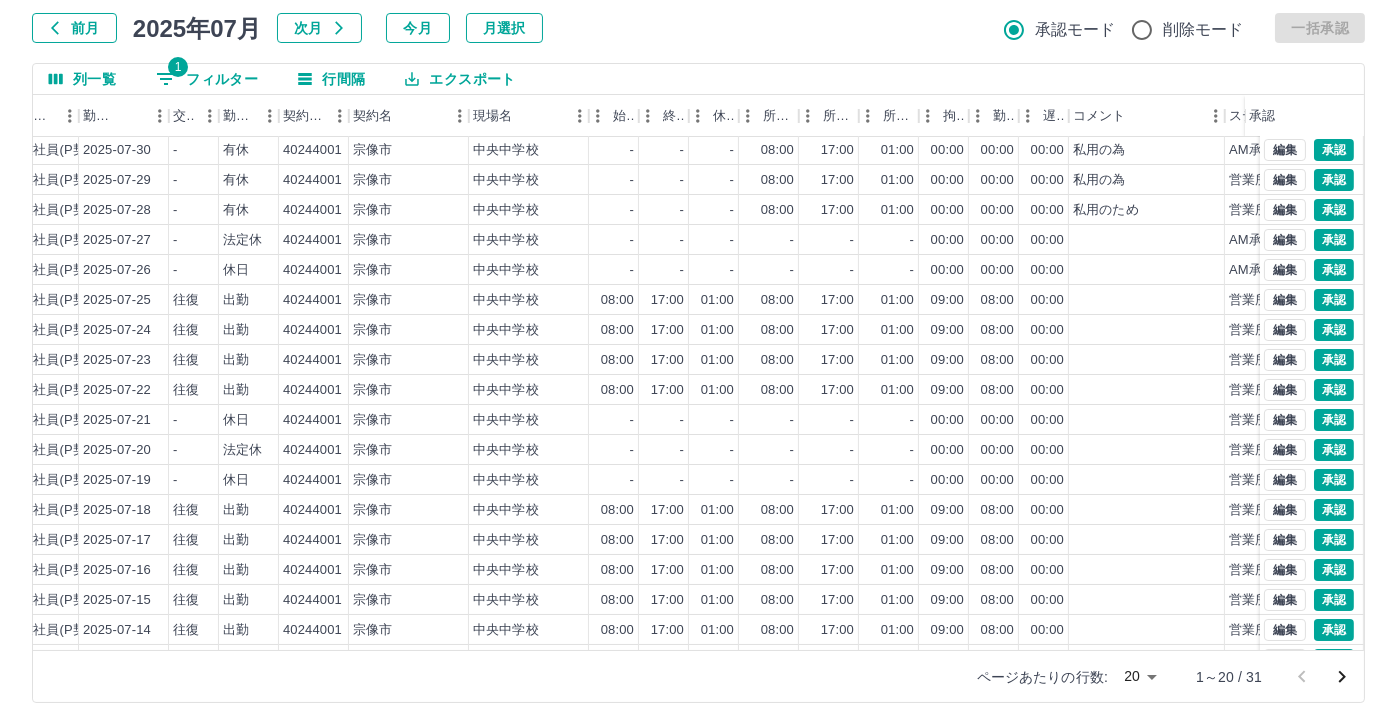 scroll, scrollTop: 0, scrollLeft: 330, axis: horizontal 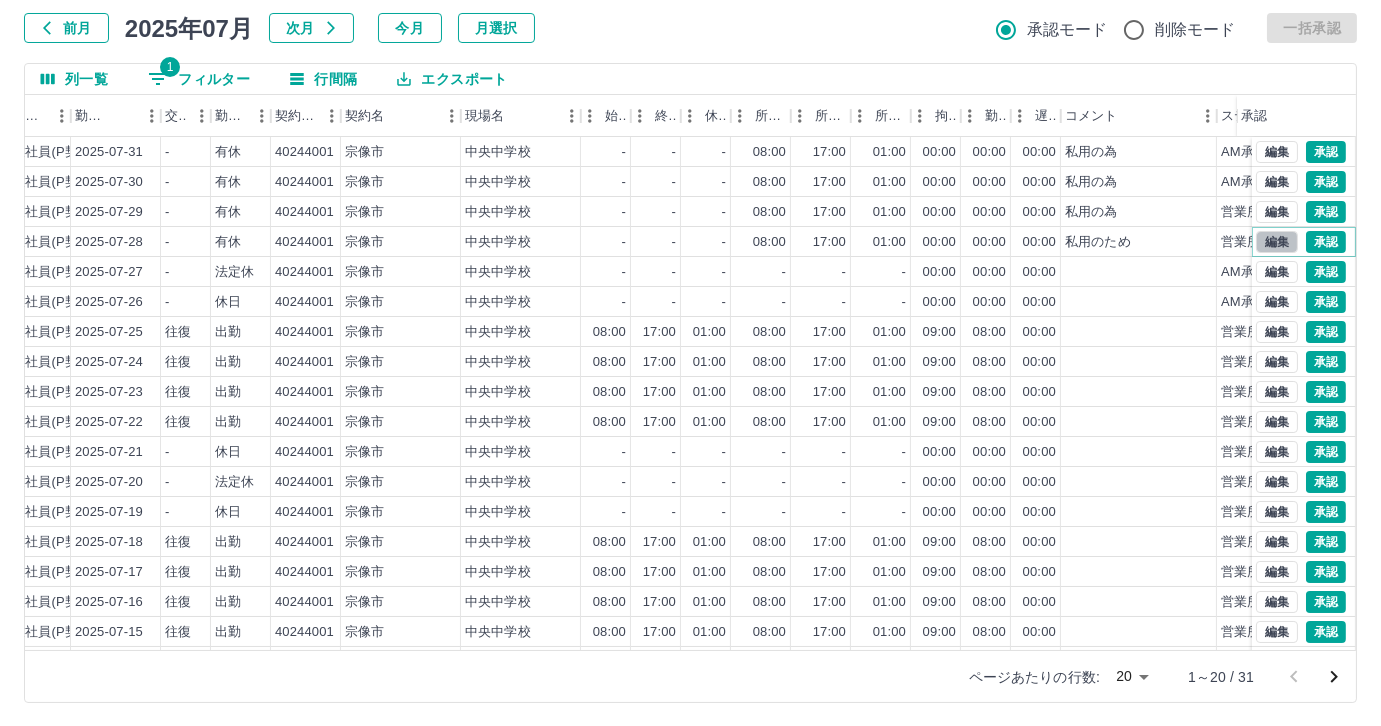click on "編集" at bounding box center [1277, 242] 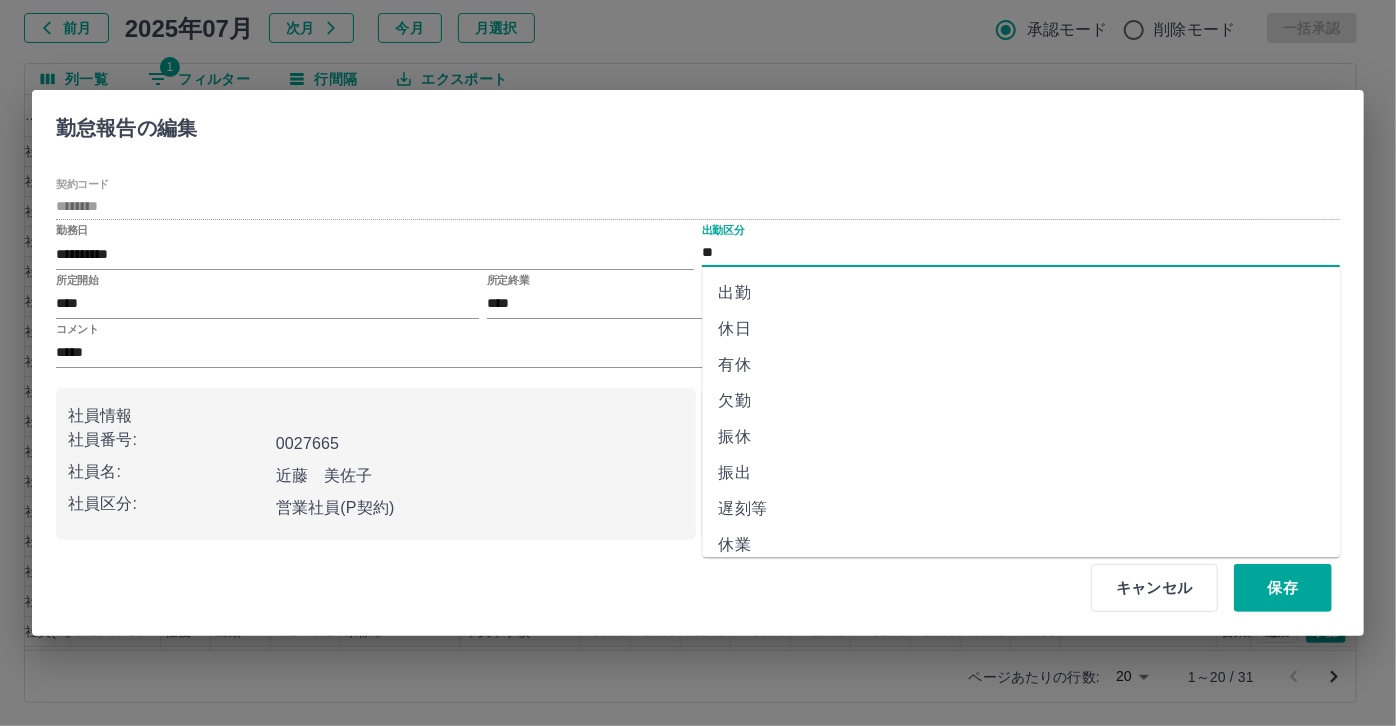 click on "**" at bounding box center [1021, 252] 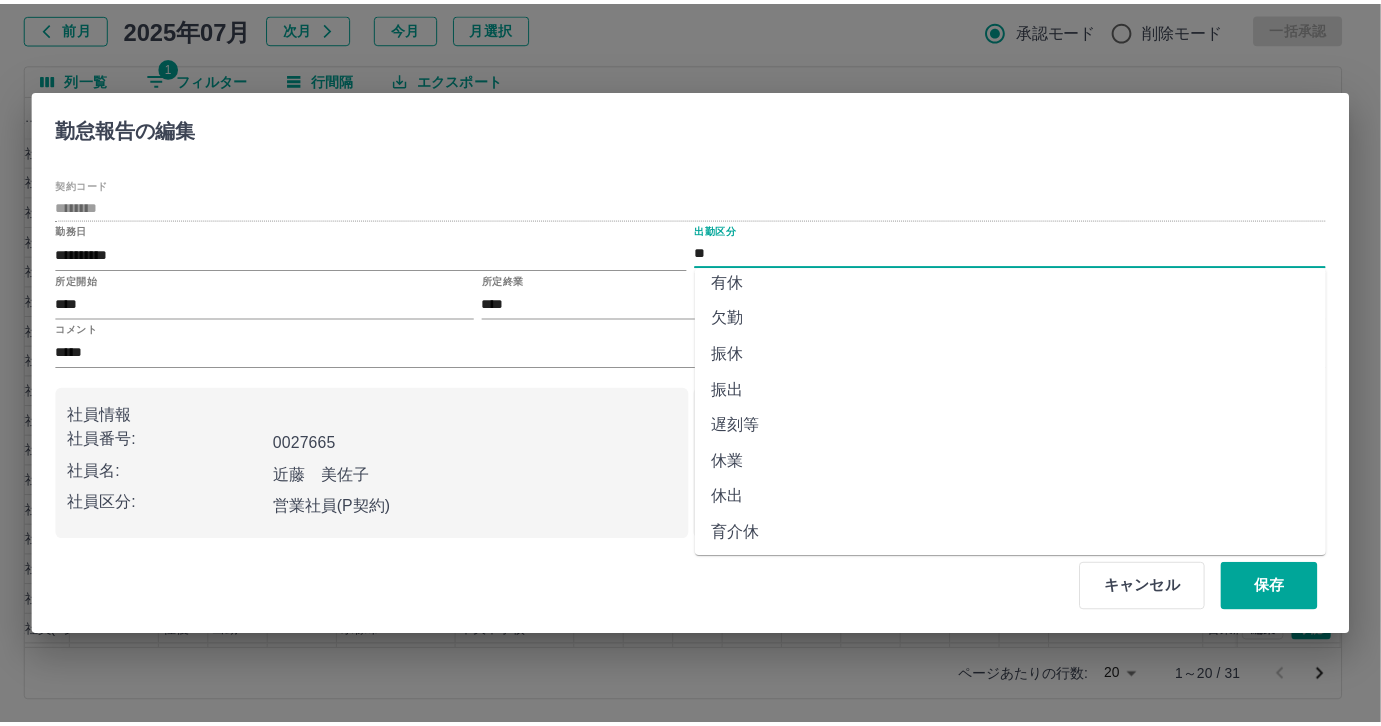 scroll, scrollTop: 9, scrollLeft: 0, axis: vertical 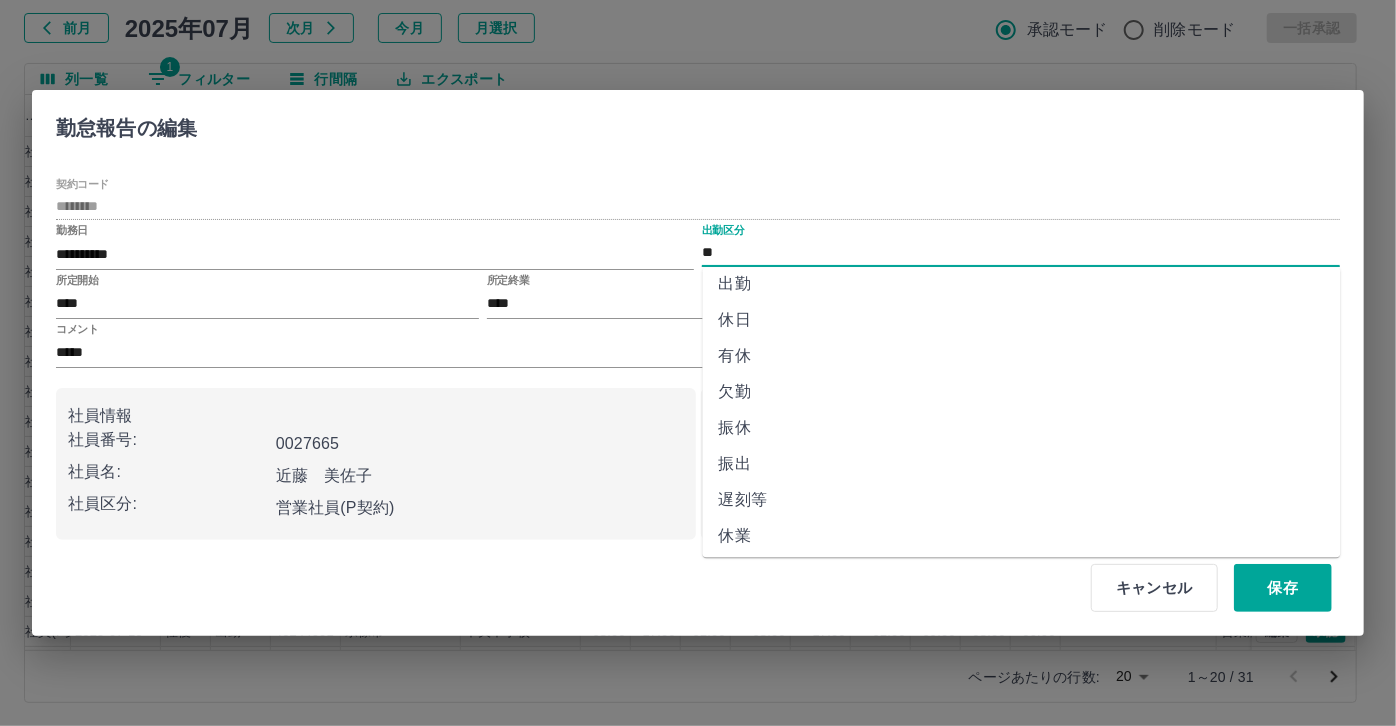click on "振休" at bounding box center (1022, 428) 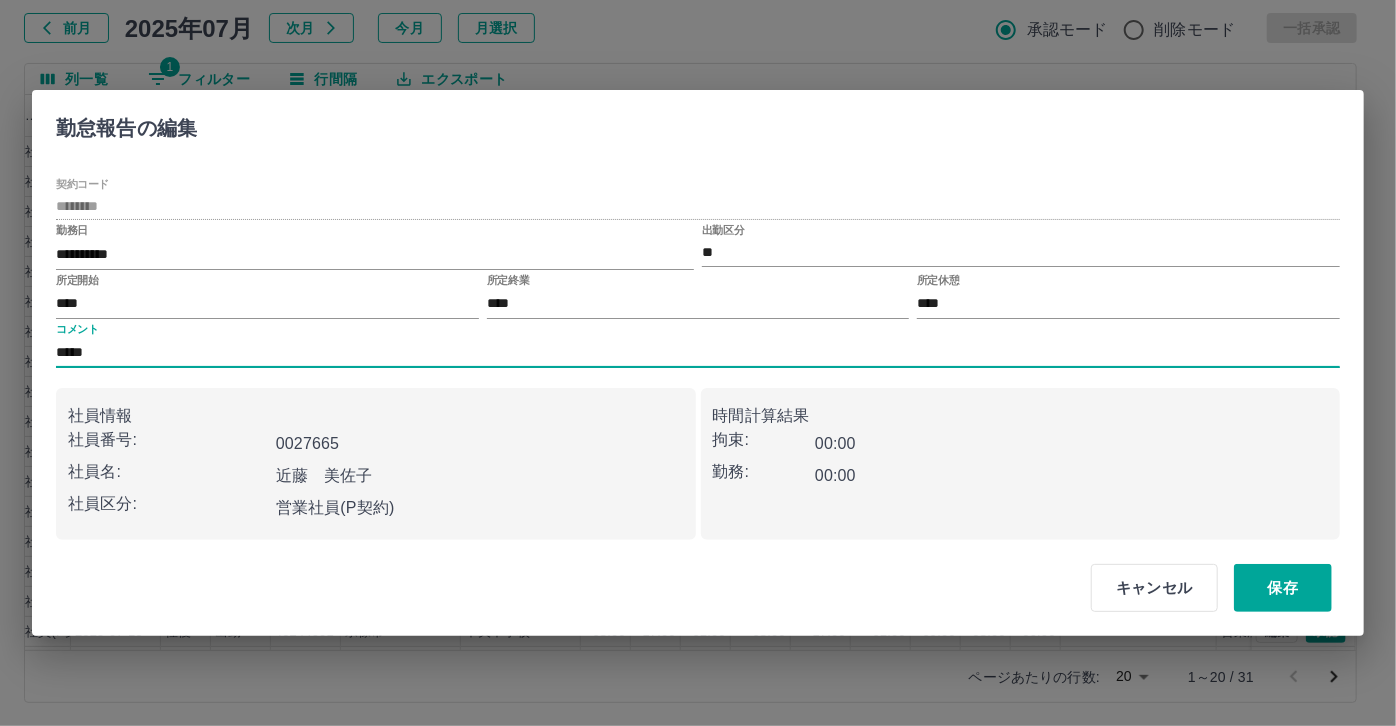 click on "*****" at bounding box center [698, 353] 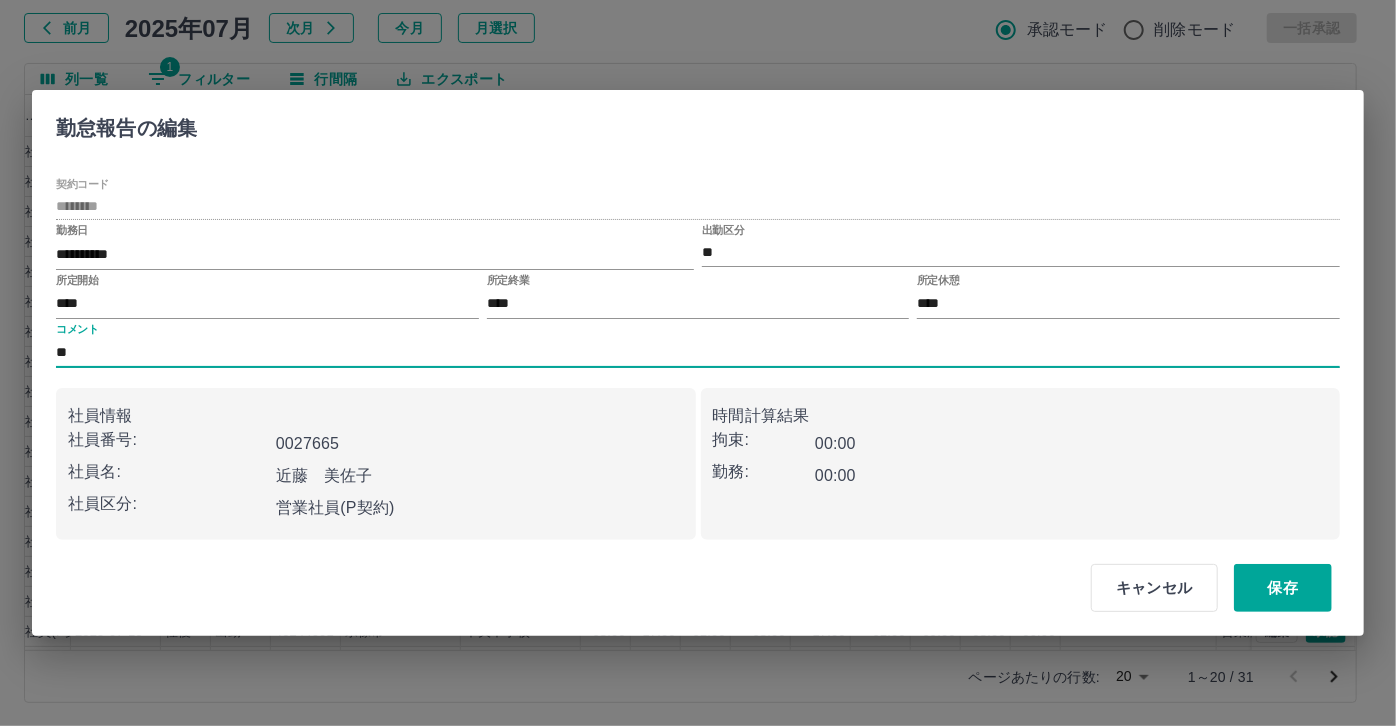 type on "*" 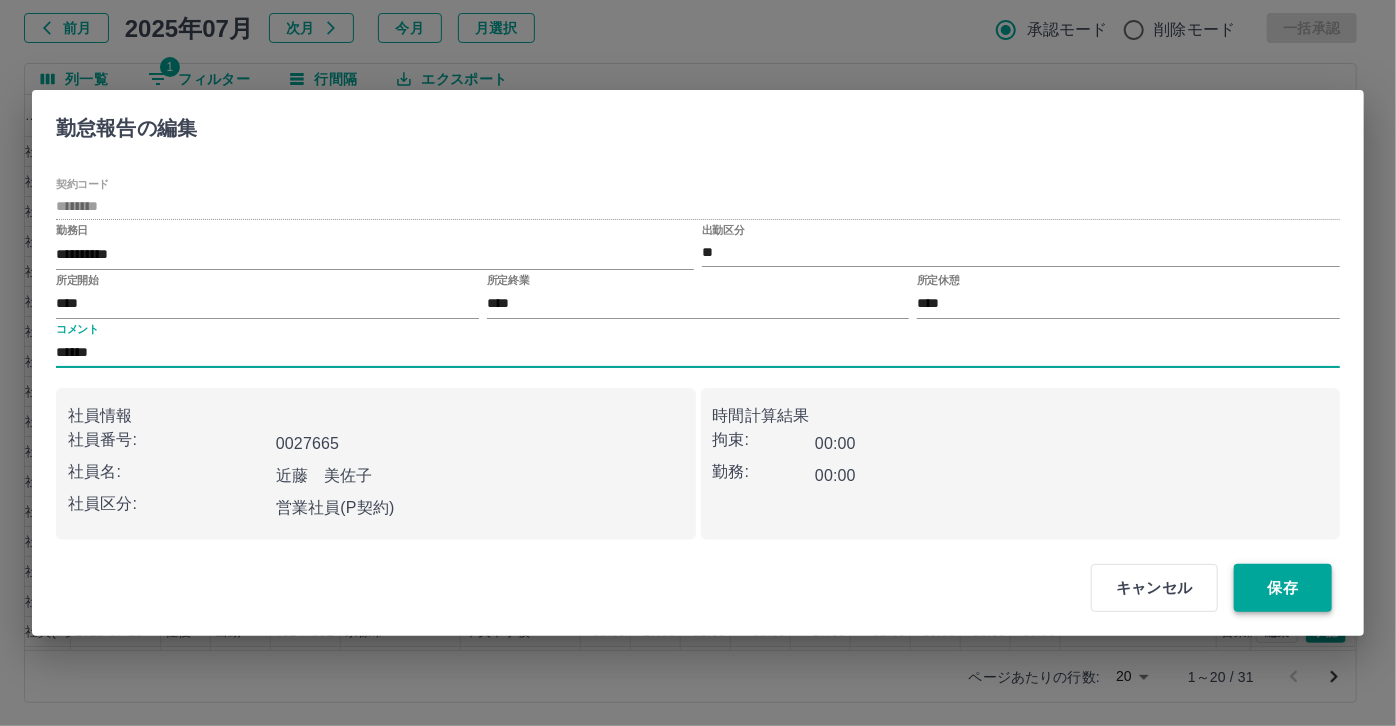 type on "******" 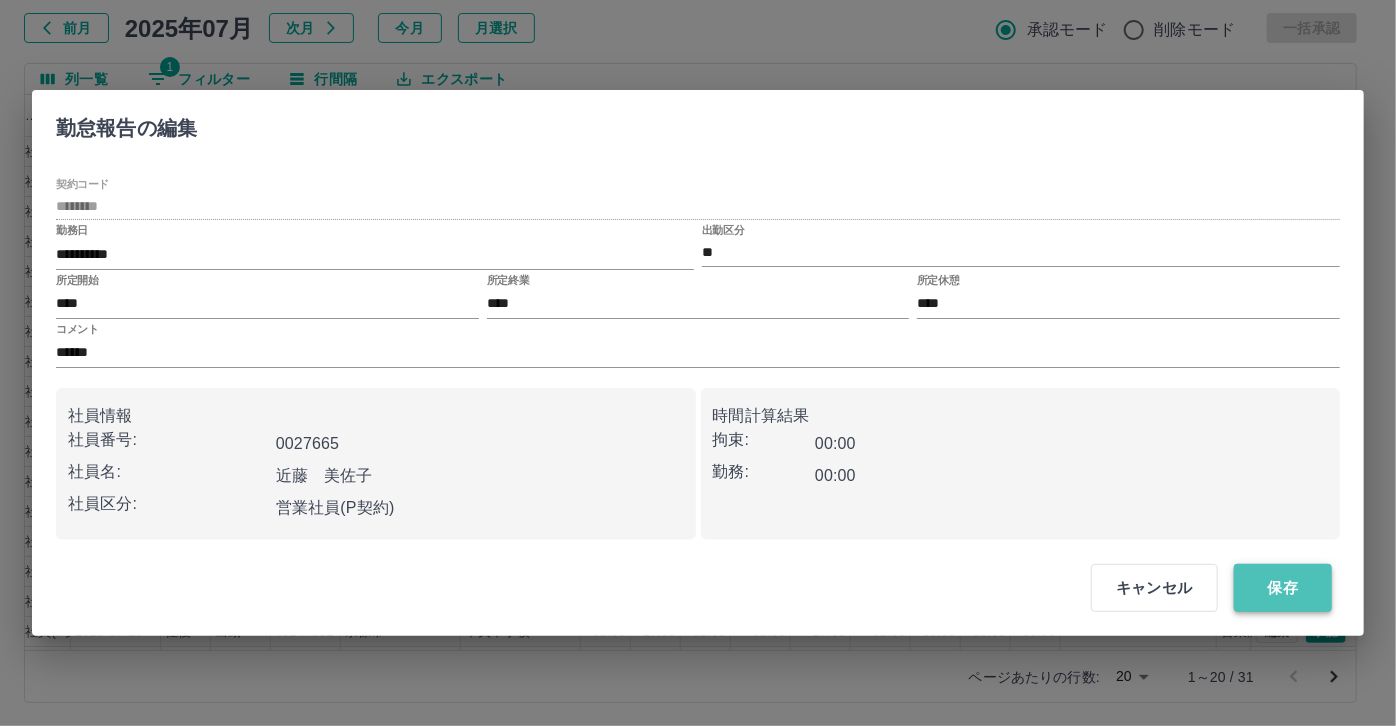 click on "保存" at bounding box center (1283, 588) 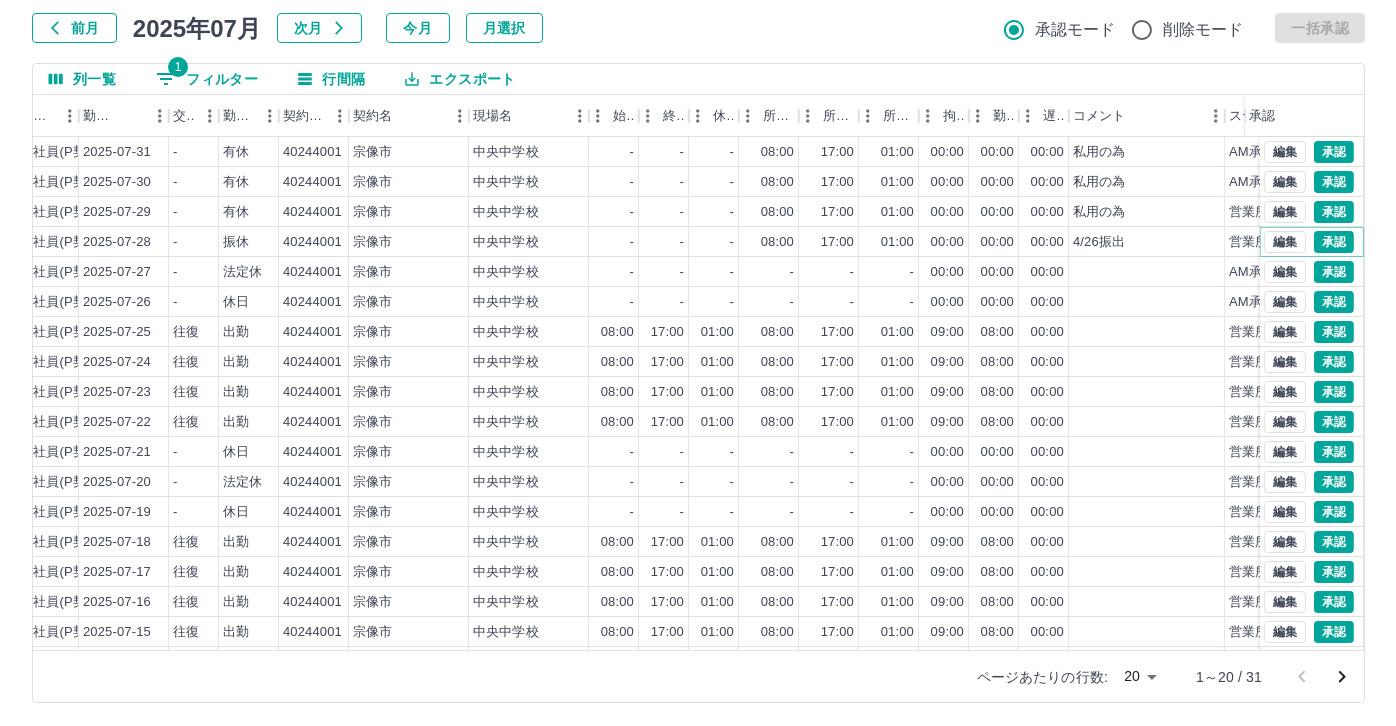 scroll, scrollTop: 0, scrollLeft: 0, axis: both 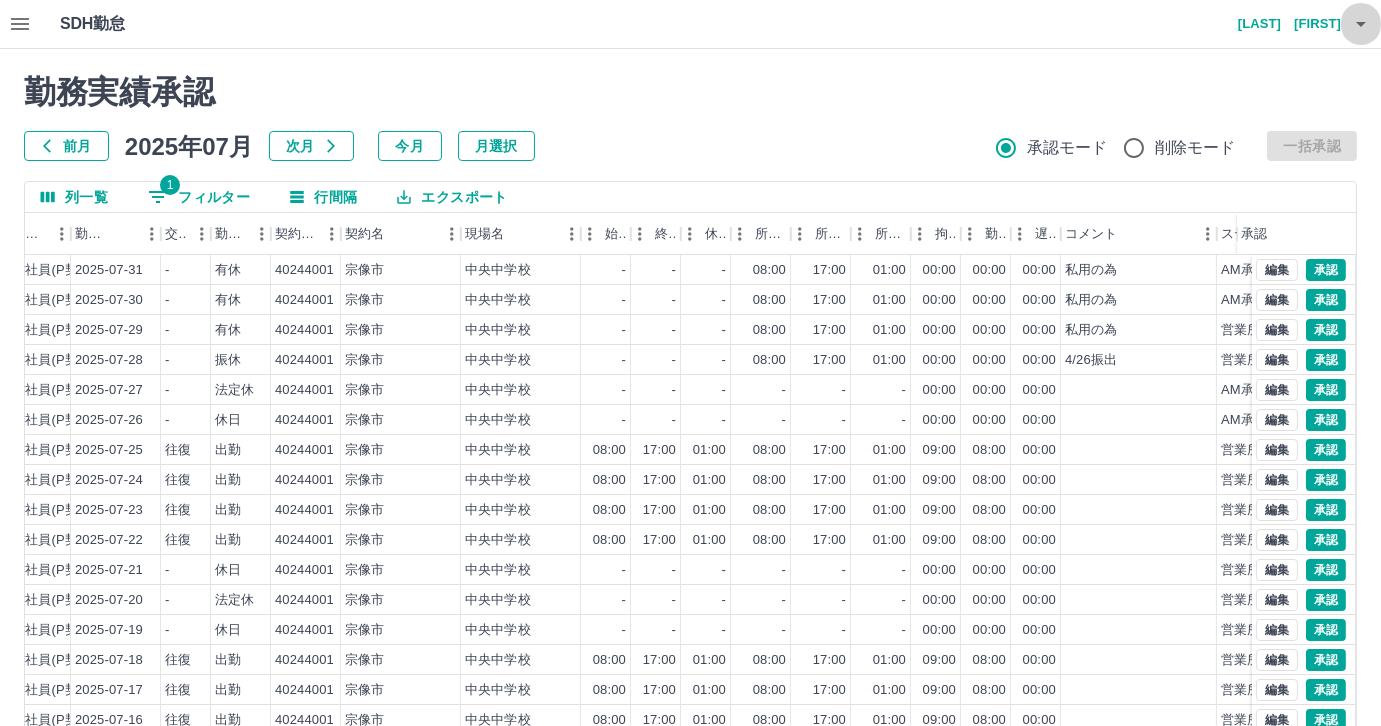 click 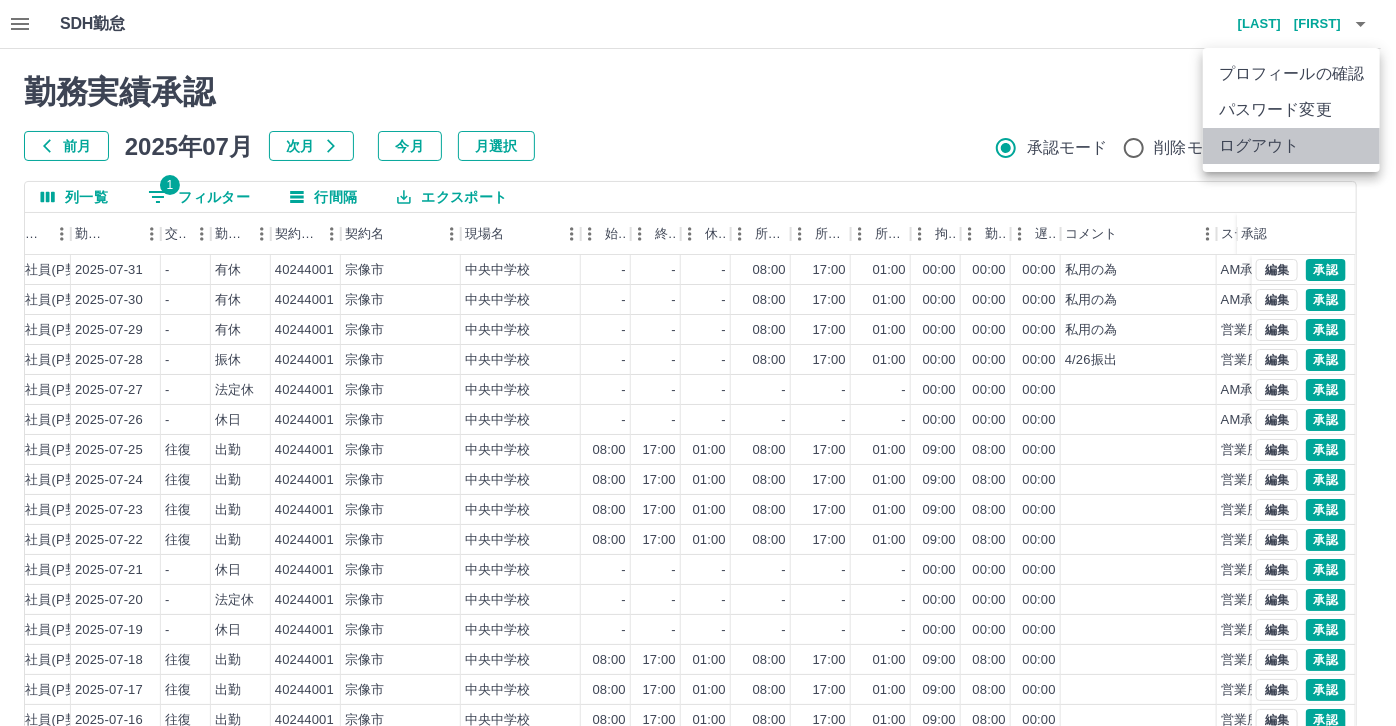 click on "ログアウト" at bounding box center [1291, 146] 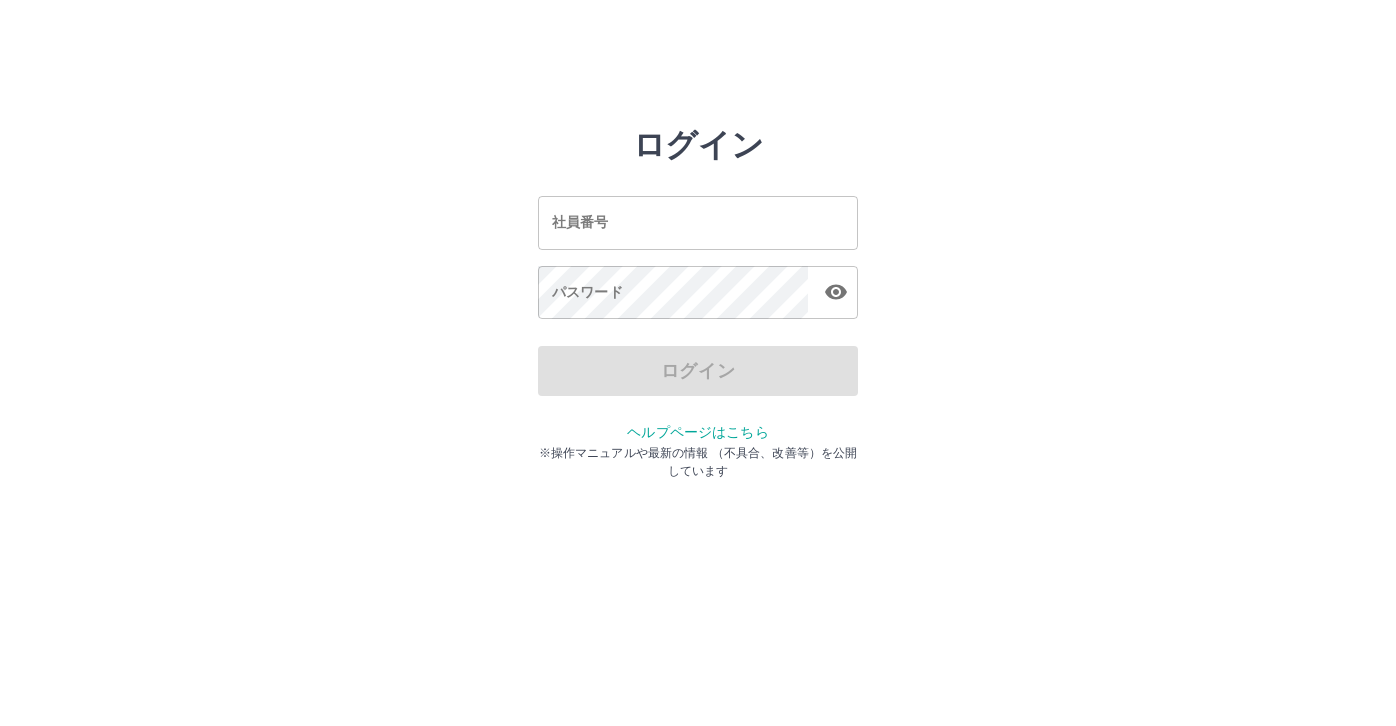 scroll, scrollTop: 0, scrollLeft: 0, axis: both 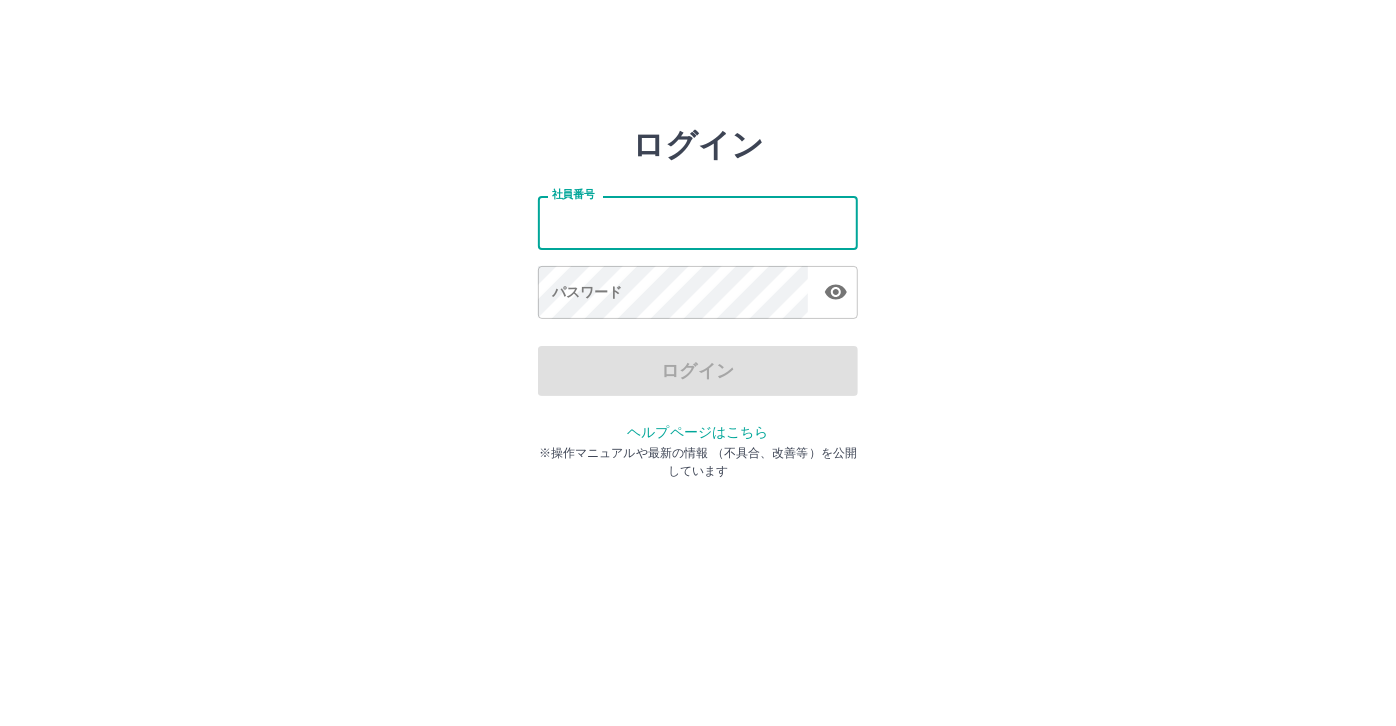 click on "社員番号" at bounding box center [698, 222] 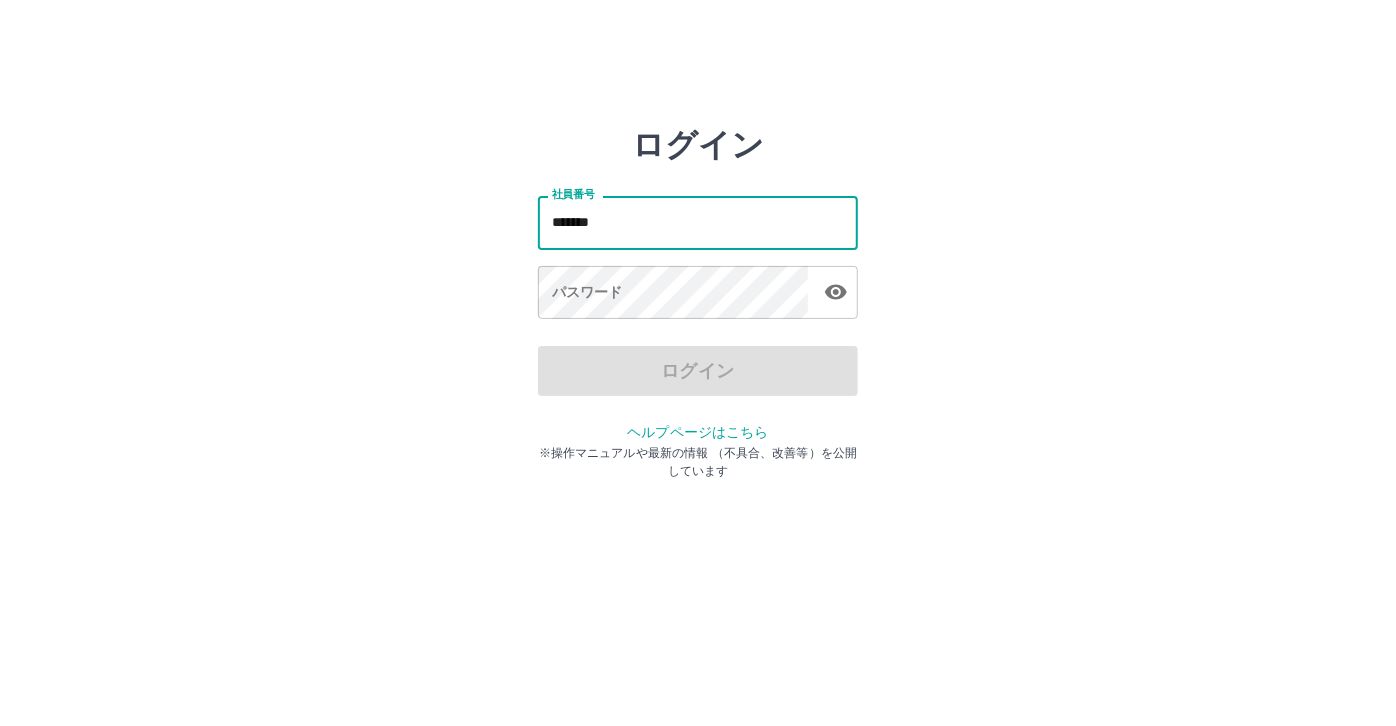 drag, startPoint x: 628, startPoint y: 213, endPoint x: 506, endPoint y: 209, distance: 122.06556 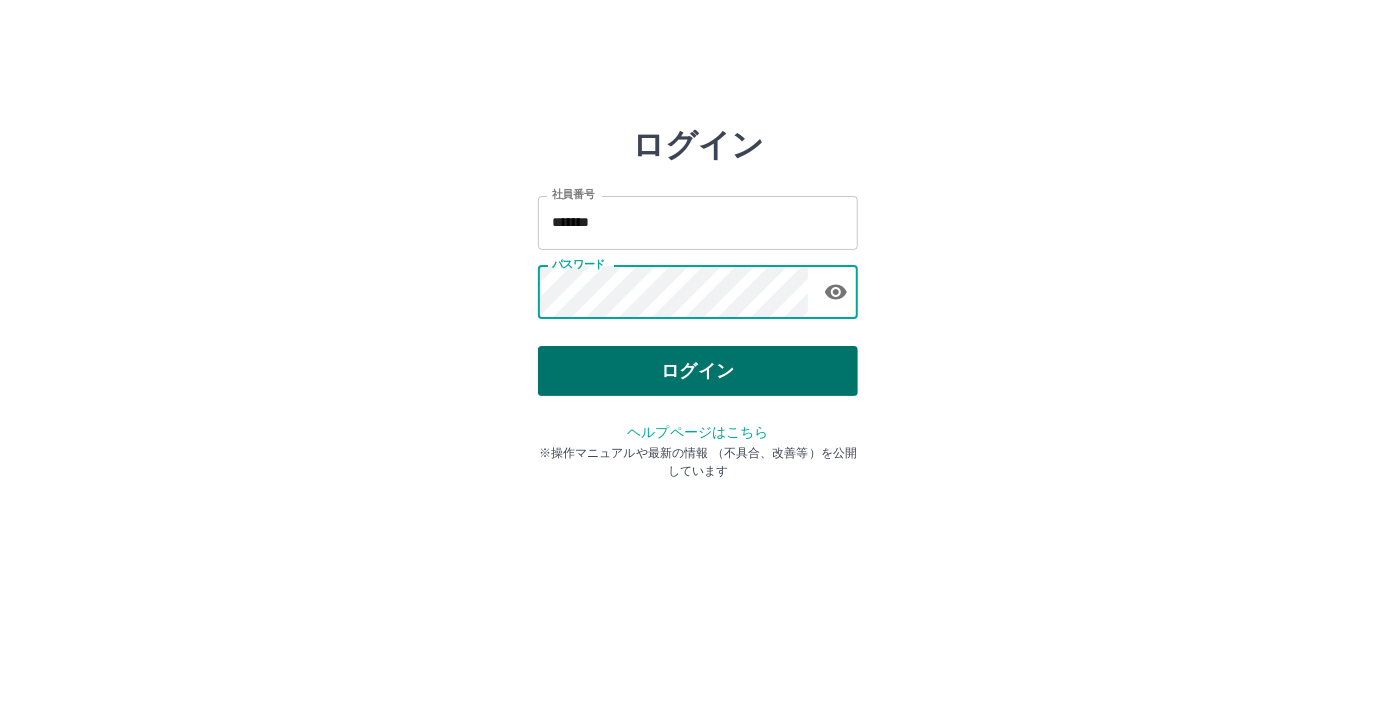 click on "ログイン" at bounding box center [698, 371] 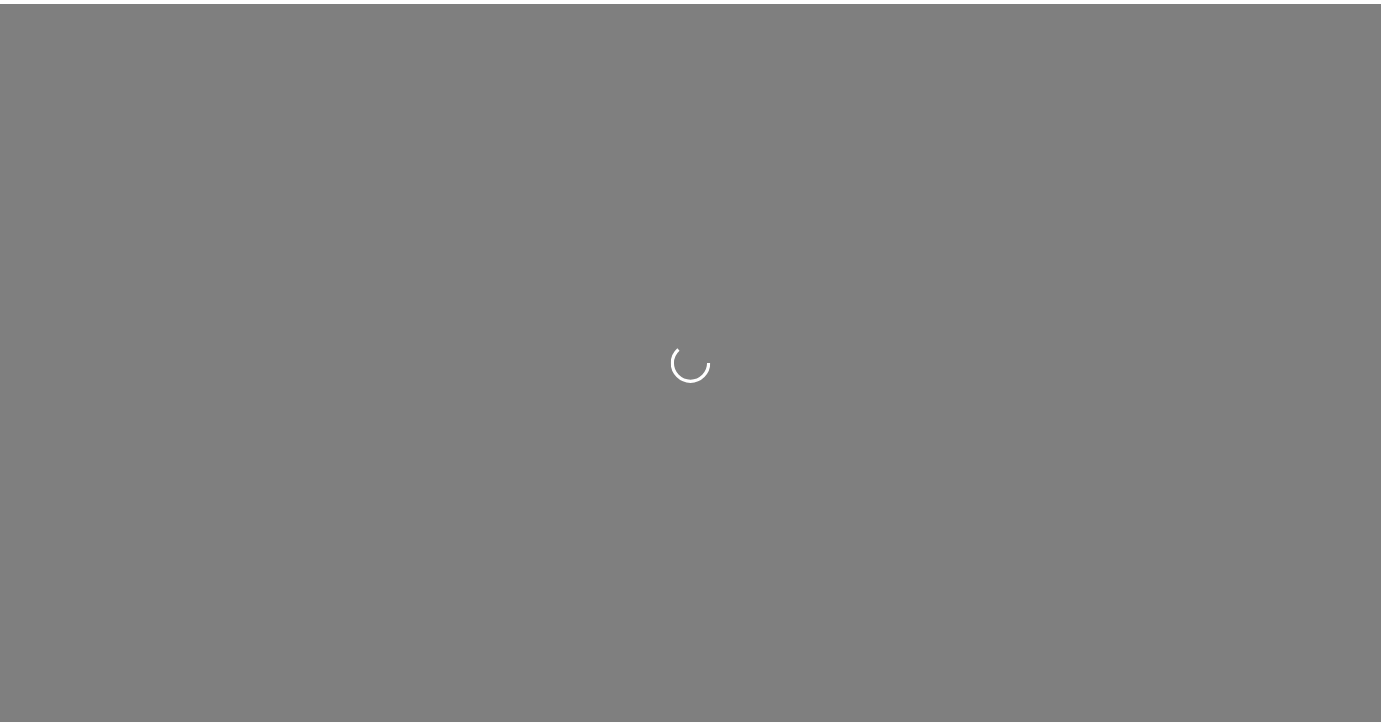 scroll, scrollTop: 0, scrollLeft: 0, axis: both 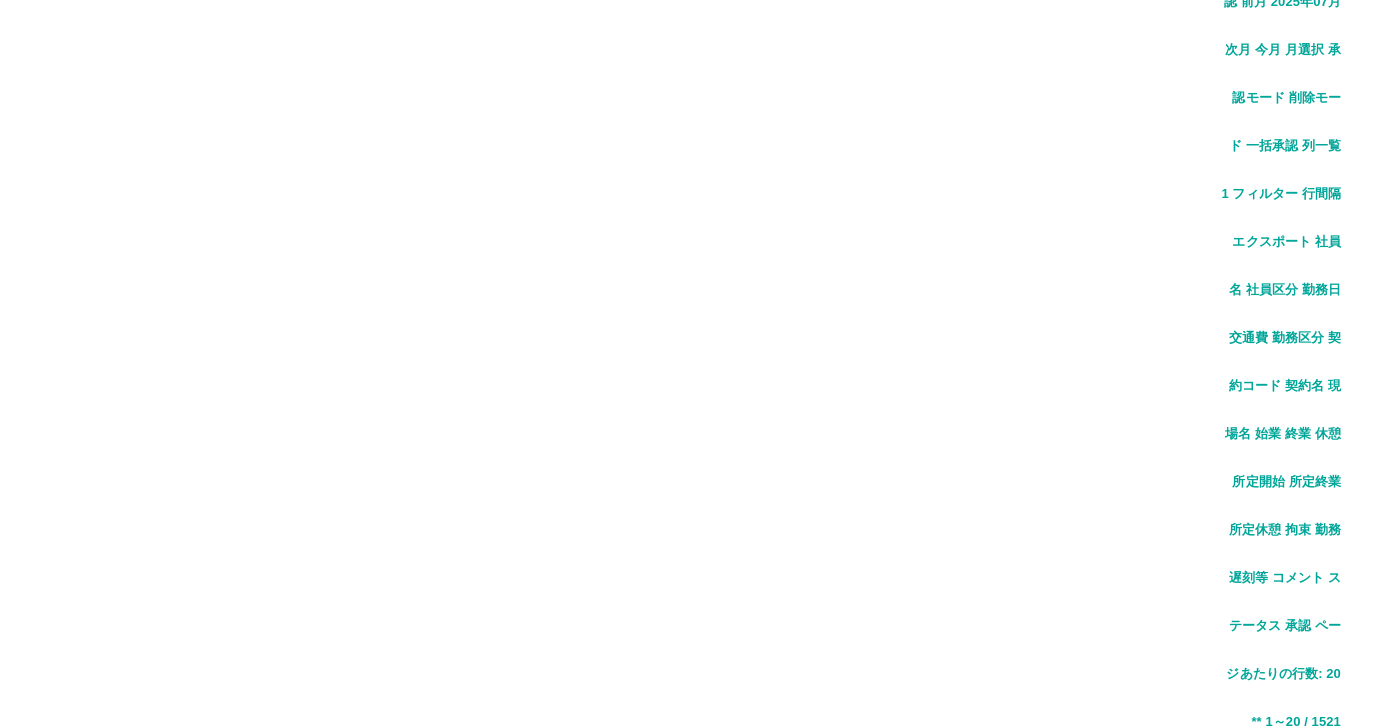 click on "前月" at bounding box center (66, 1756) 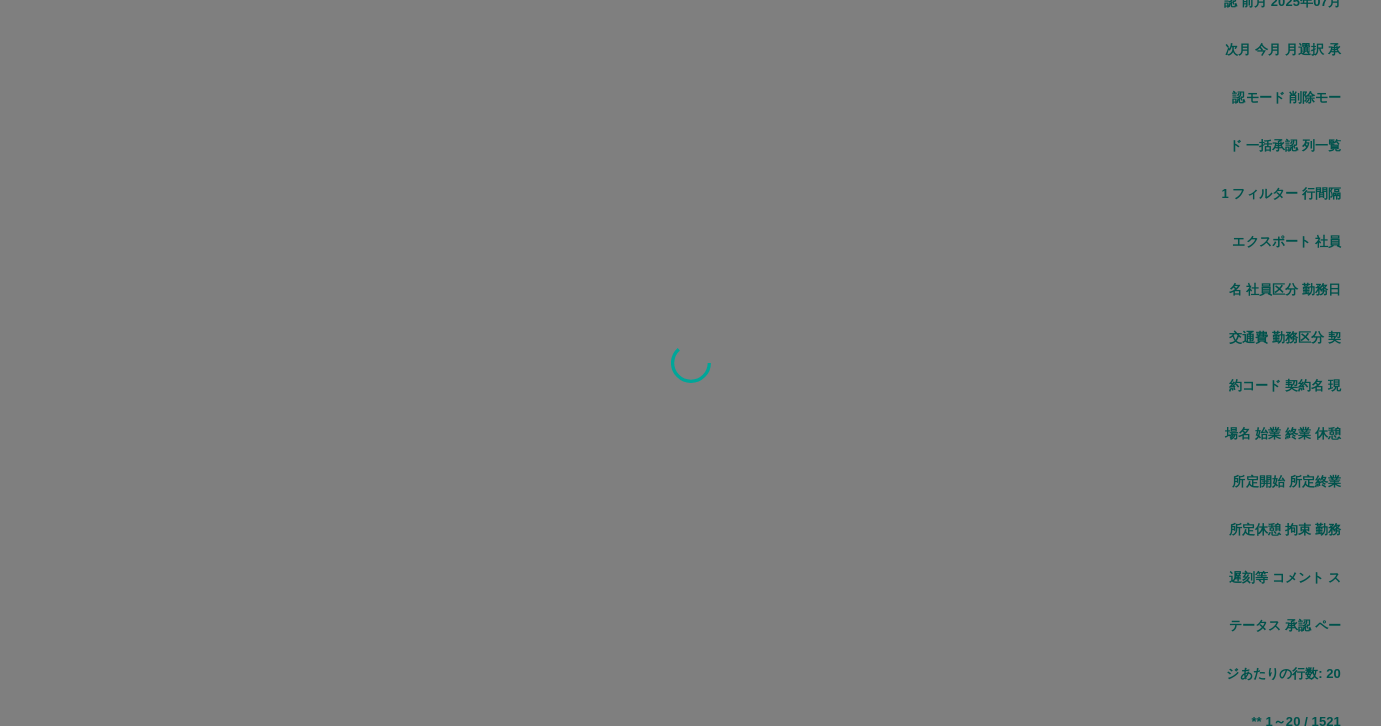scroll, scrollTop: 0, scrollLeft: 0, axis: both 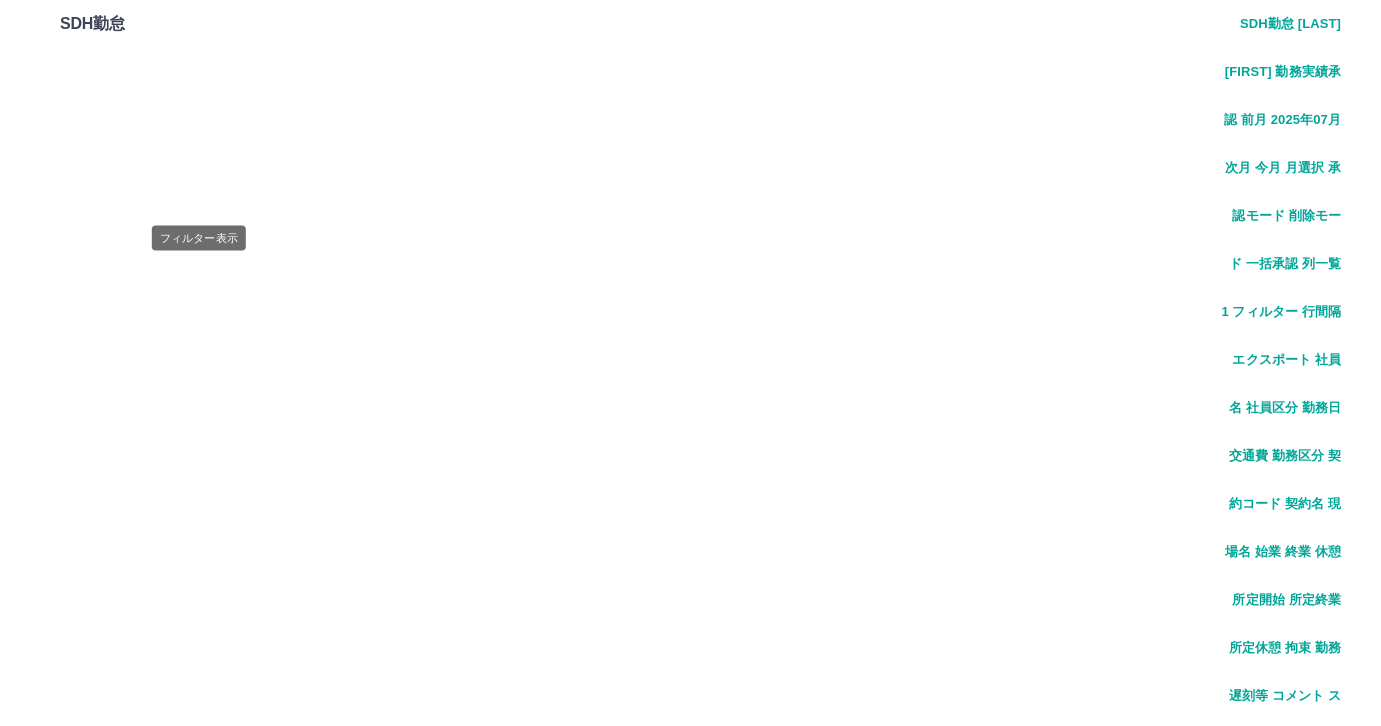 click on "0 フィルター" at bounding box center (199, 1925) 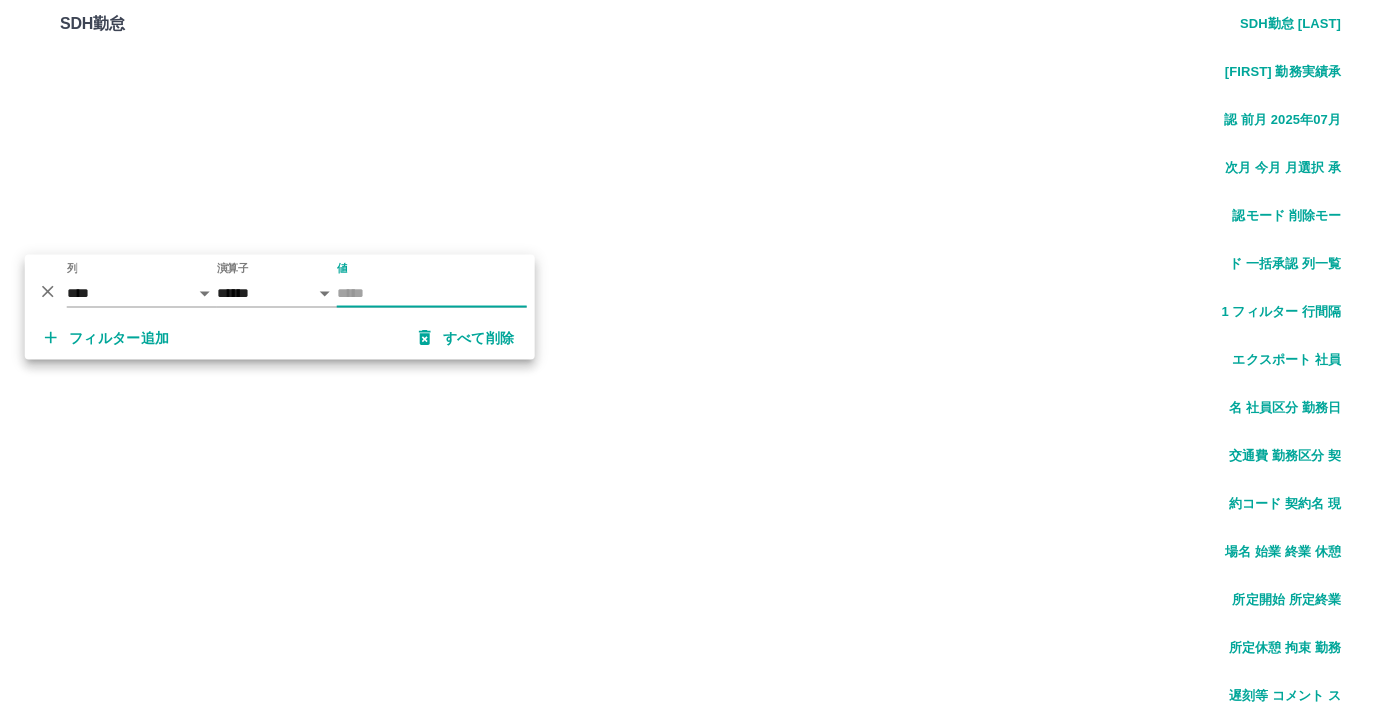 scroll, scrollTop: 101, scrollLeft: 0, axis: vertical 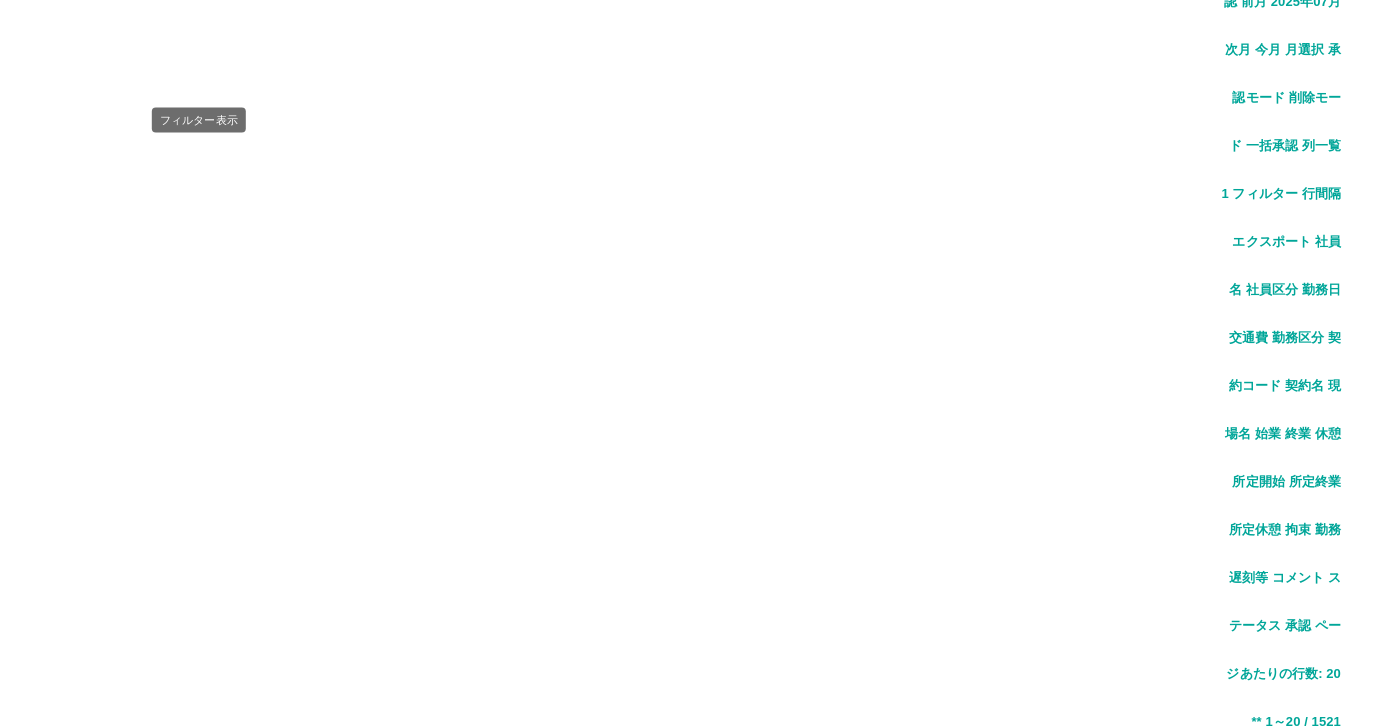 click on "0 フィルター" at bounding box center [199, 1807] 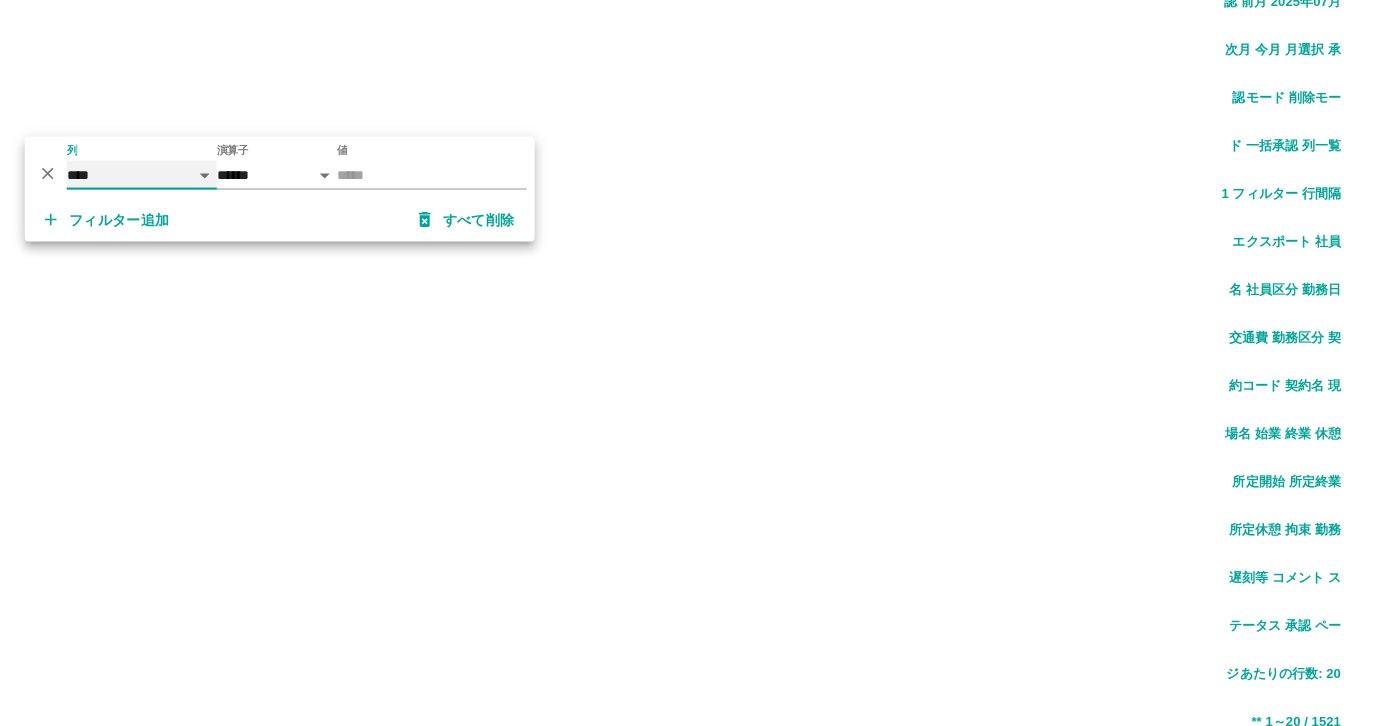 click on "**** *** **** *** *** **** ***** *** *** ** ** ** **** **** **** ** ** *** **** *****" at bounding box center [142, 175] 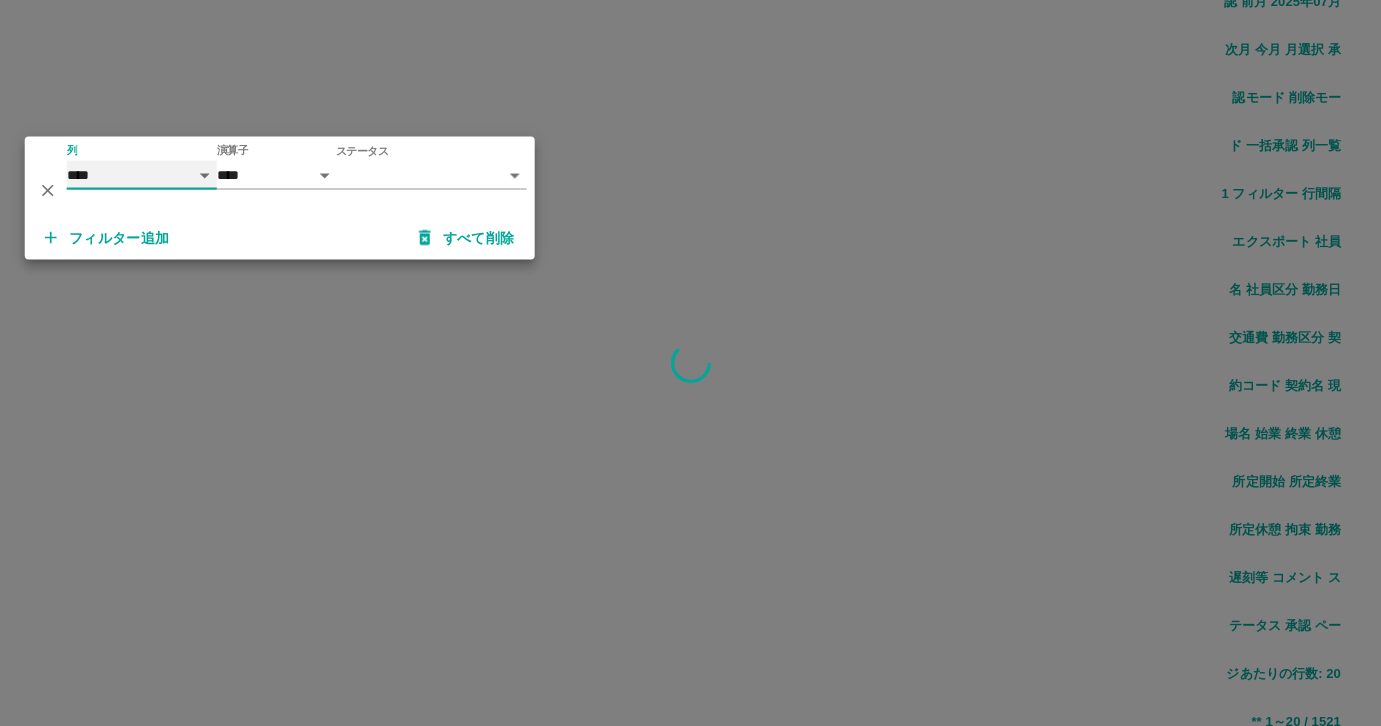 scroll, scrollTop: 0, scrollLeft: 408, axis: horizontal 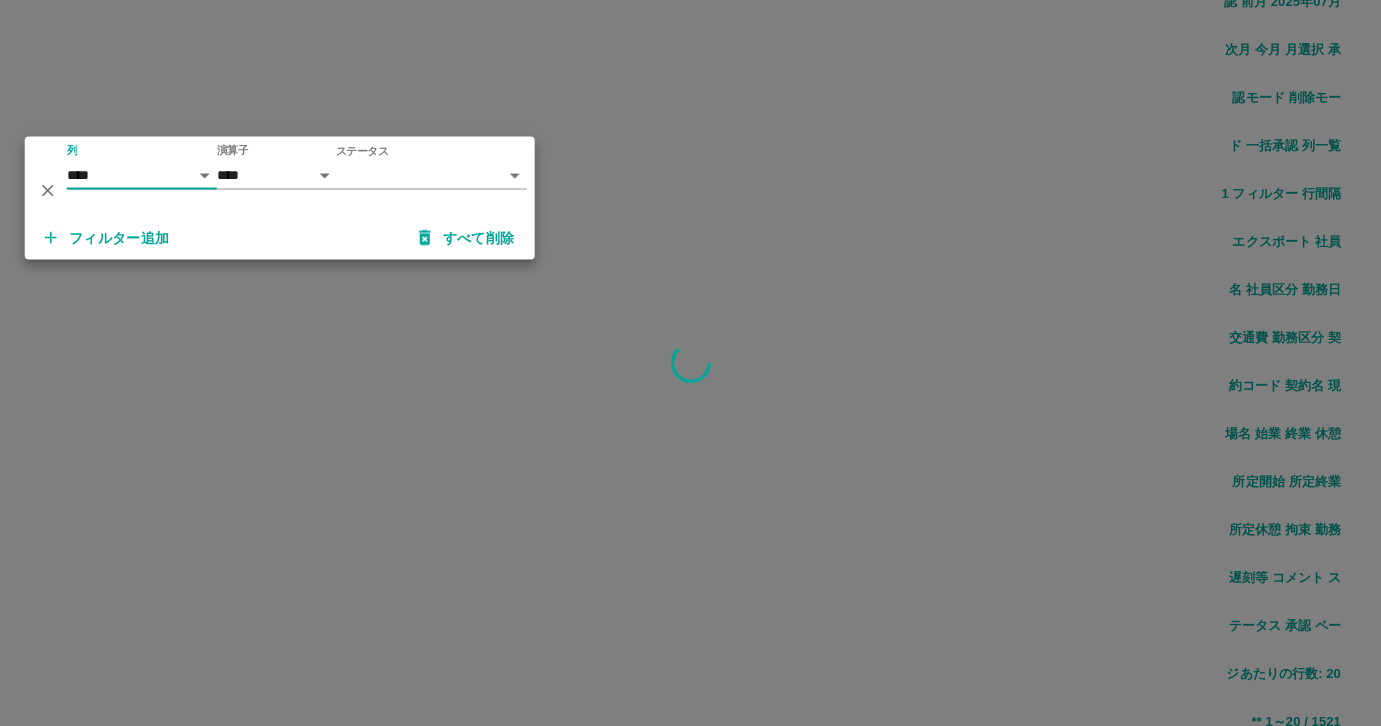 click on "SDH勤怠 尾嵜　杏茄 勤務実績承認 前月 2025年07月 次月 今月 月選択 承認モード 削除モード 一括承認 列一覧 0 フィルター 行間隔 エクスポート 社員名 社員区分 勤務日 交通費 勤務区分 契約コード 契約名 現場名 始業 終業 休憩 所定開始 所定終業 所定休憩 拘束 勤務 遅刻等 コメント ステータス 承認 ページあたりの行数: 20 ** 1～20 / 36622 SDH勤怠 *** ** 列 **** *** **** *** *** **** ***** *** *** ** ** ** **** **** **** ** ** *** **** ***** 演算子 **** ****** ステータス ​ ********* フィルター追加 すべて削除" at bounding box center (690, 1168) 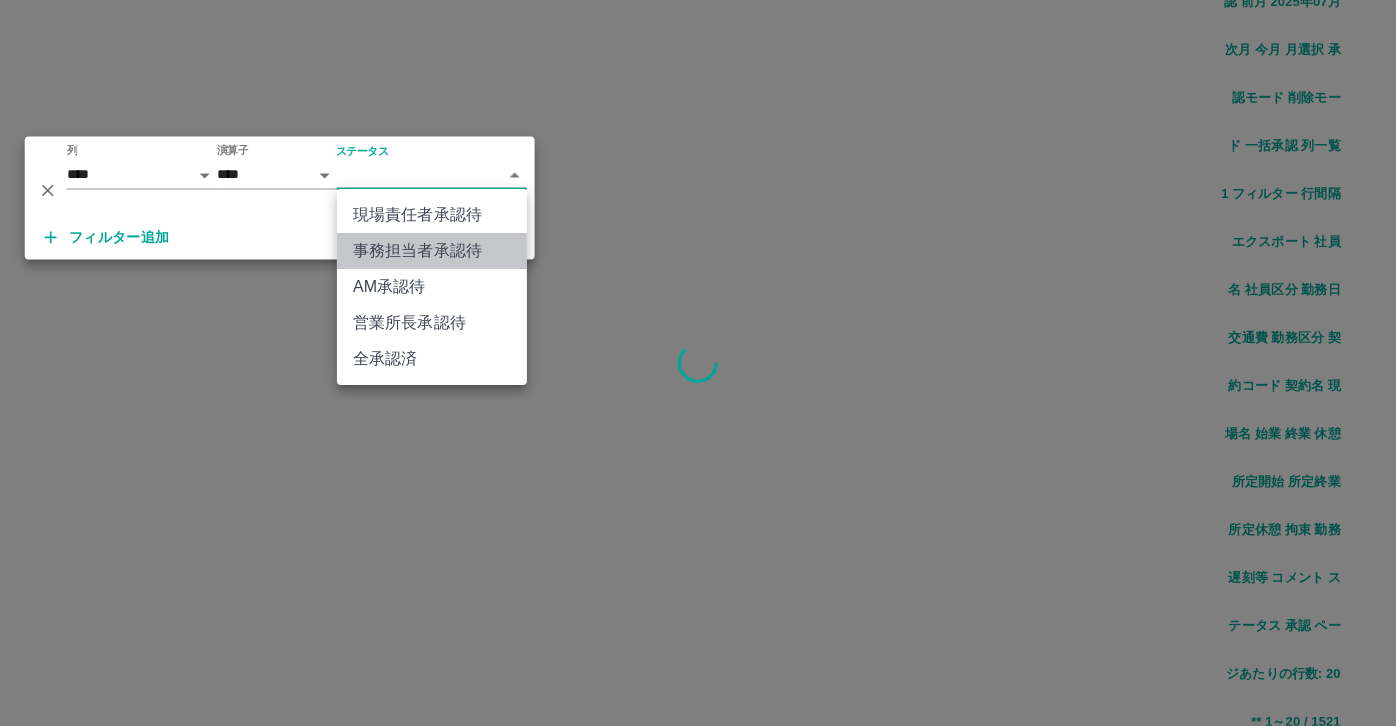 click on "事務担当者承認待" at bounding box center (432, 251) 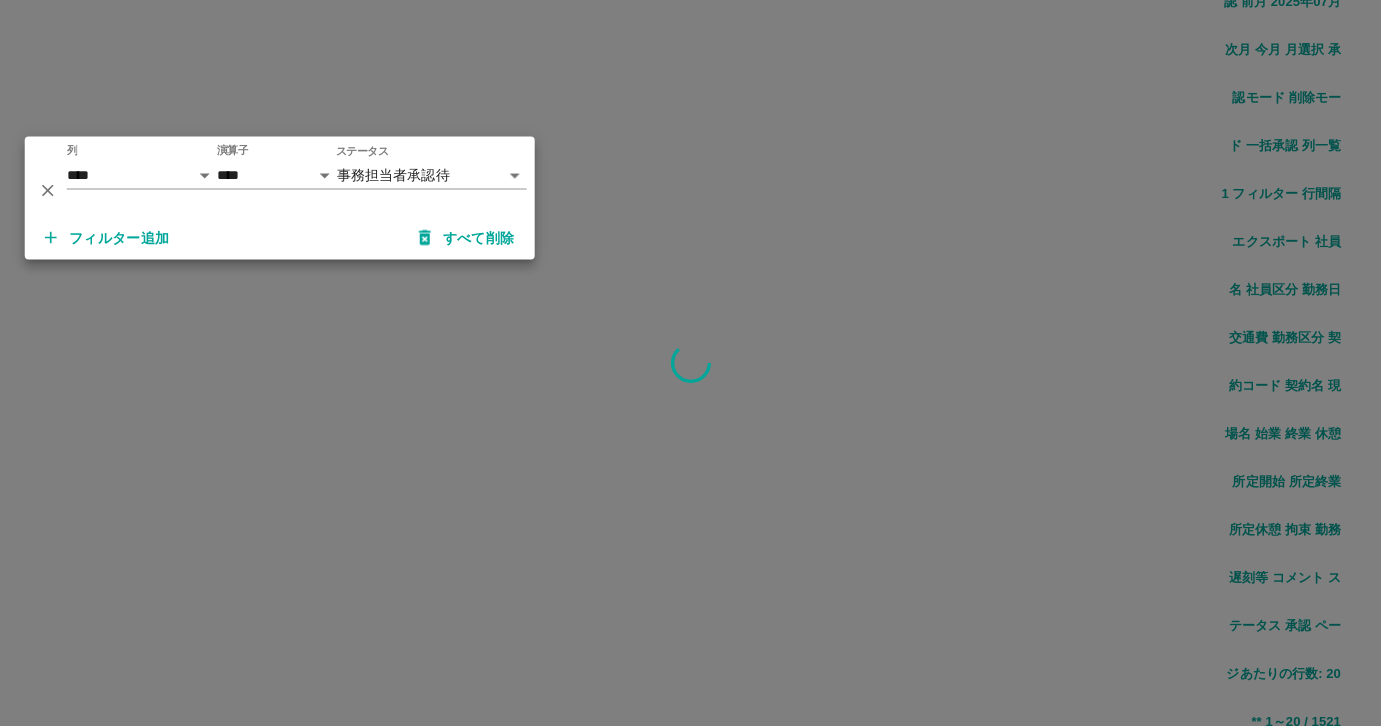 scroll, scrollTop: 0, scrollLeft: 399, axis: horizontal 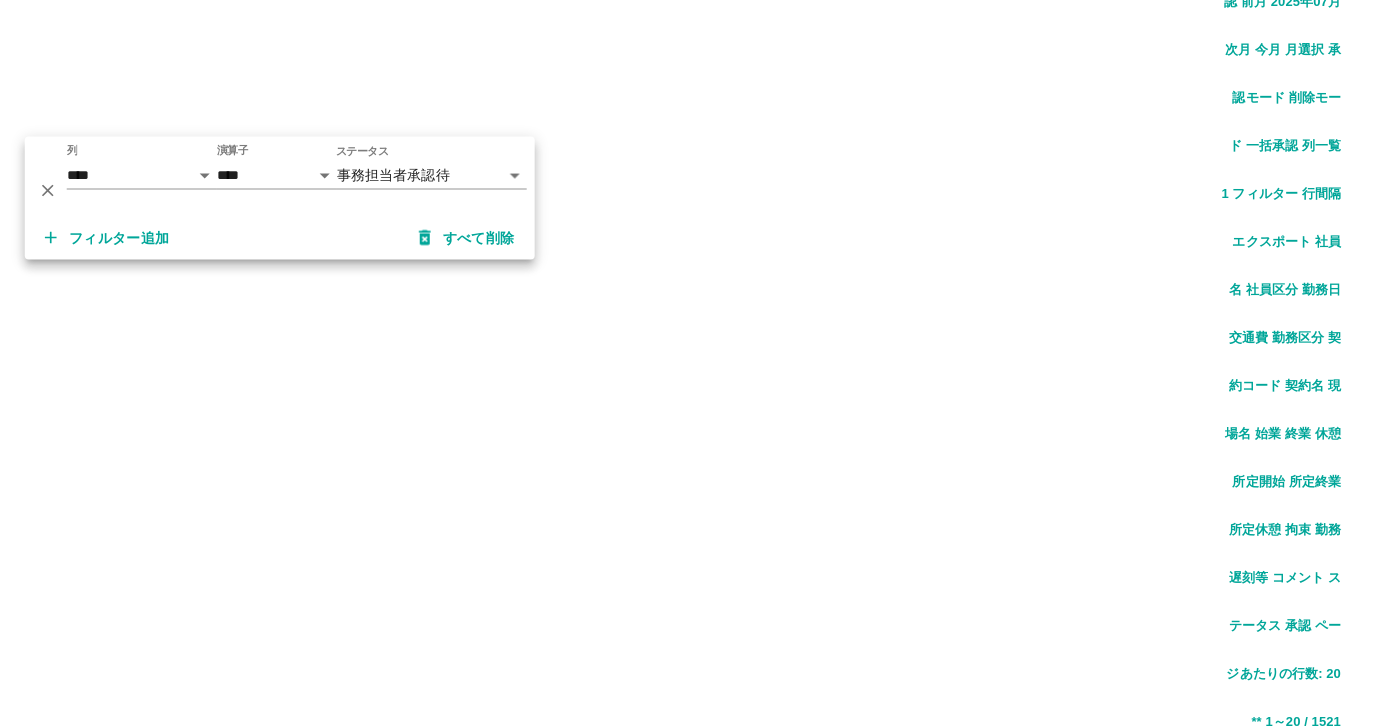 click on "フィルター追加" at bounding box center [107, 238] 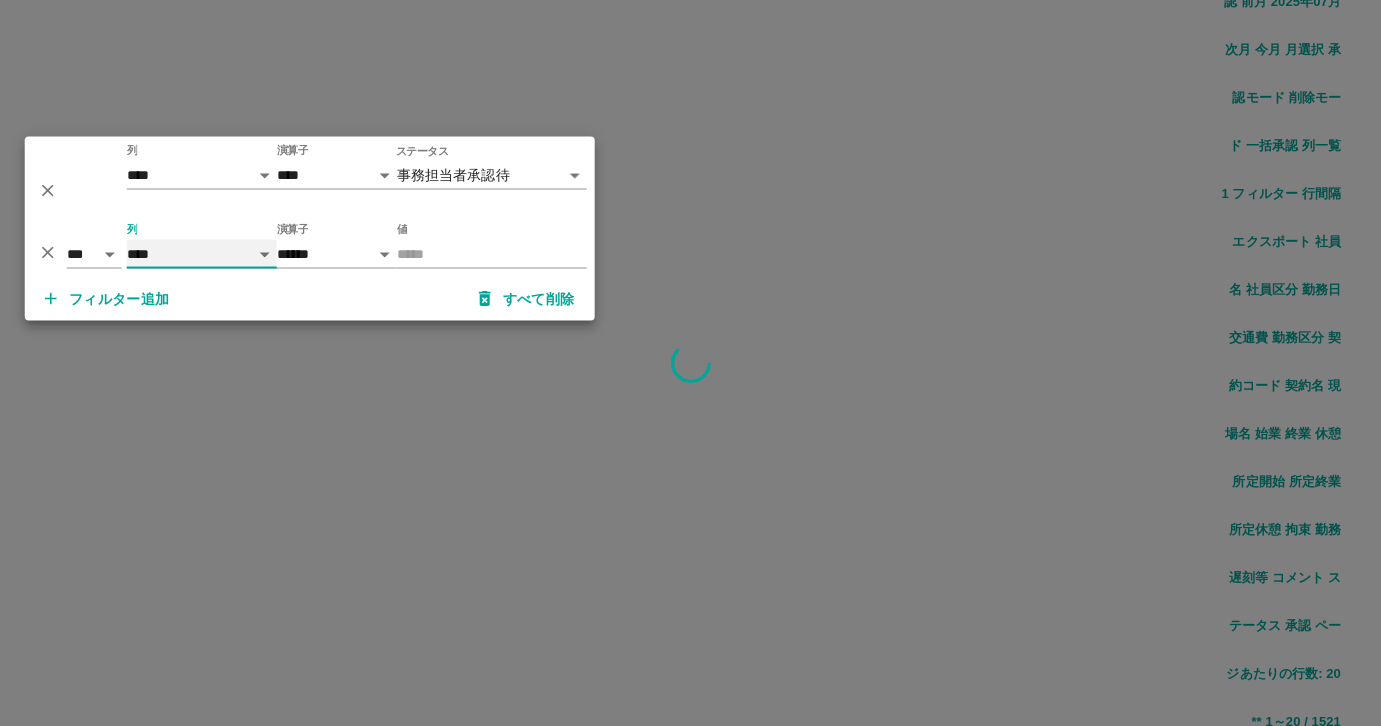 click on "**** *** **** *** *** **** ***** *** *** ** ** ** **** **** **** ** ** *** **** *****" at bounding box center [202, 254] 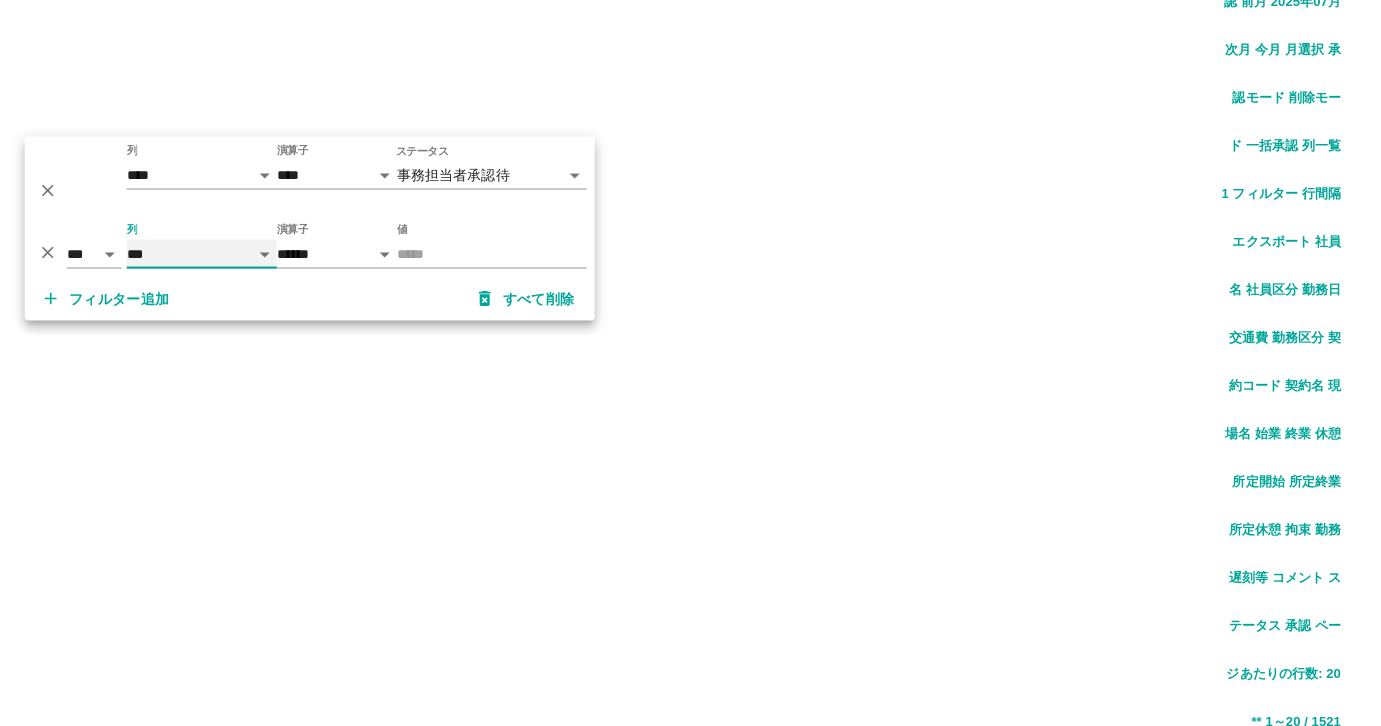 click on "**** *** **** *** *** **** ***** *** *** ** ** ** **** **** **** ** ** *** **** *****" at bounding box center (202, 254) 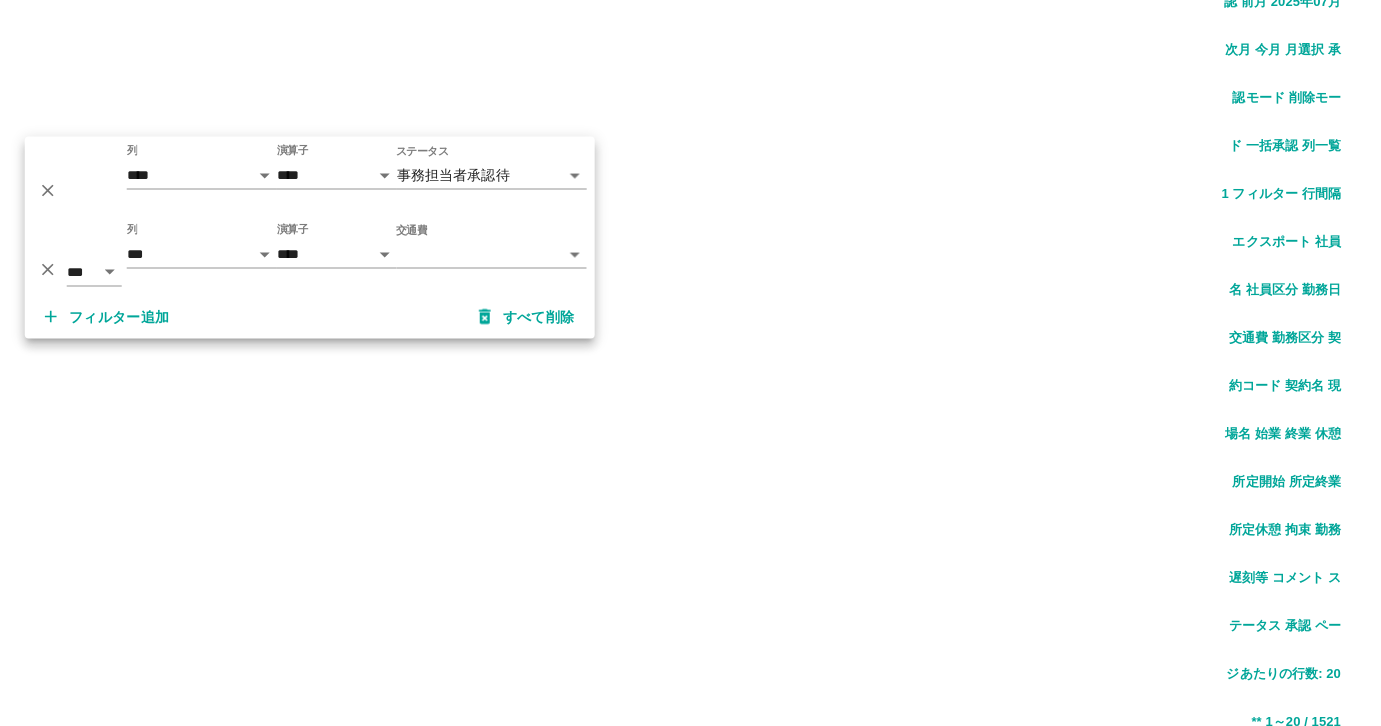 click on "SDH勤怠 尾嵜　杏茄 勤務実績承認 前月 2025年07月 次月 今月 月選択 承認モード 削除モード 一括承認 列一覧 1 フィルター 行間隔 エクスポート 社員名 社員区分 勤務日 交通費 勤務区分 契約コード 契約名 現場名 始業 終業 休憩 所定開始 所定終業 所定休憩 拘束 勤務 遅刻等 コメント ステータス 承認 合屋　小次 営業社員(P契約) 2025-07-31  -  休日 43743006 須恵町 須恵町包括業務委託（社会教育施設管理業務） - - - - - - 00:00 00:00 00:00 事務担当者承認待 園田　昭子 営業社員(PT契約) 2025-07-31  -  休日 43743006 須恵町 須恵町包括業務委託（社会教育施設管理業務） - - - - - - 00:00 00:00 00:00 事務担当者承認待 浦田　健吾 営業社員(PT契約) 2025-07-31  -  休日 43743006 須恵町 須恵町包括業務委託（社会教育施設管理業務） - - - - - - 00:00 00:00 00:00 事務担当者承認待 伊﨑　美穂  -  - - -" at bounding box center [690, 1168] 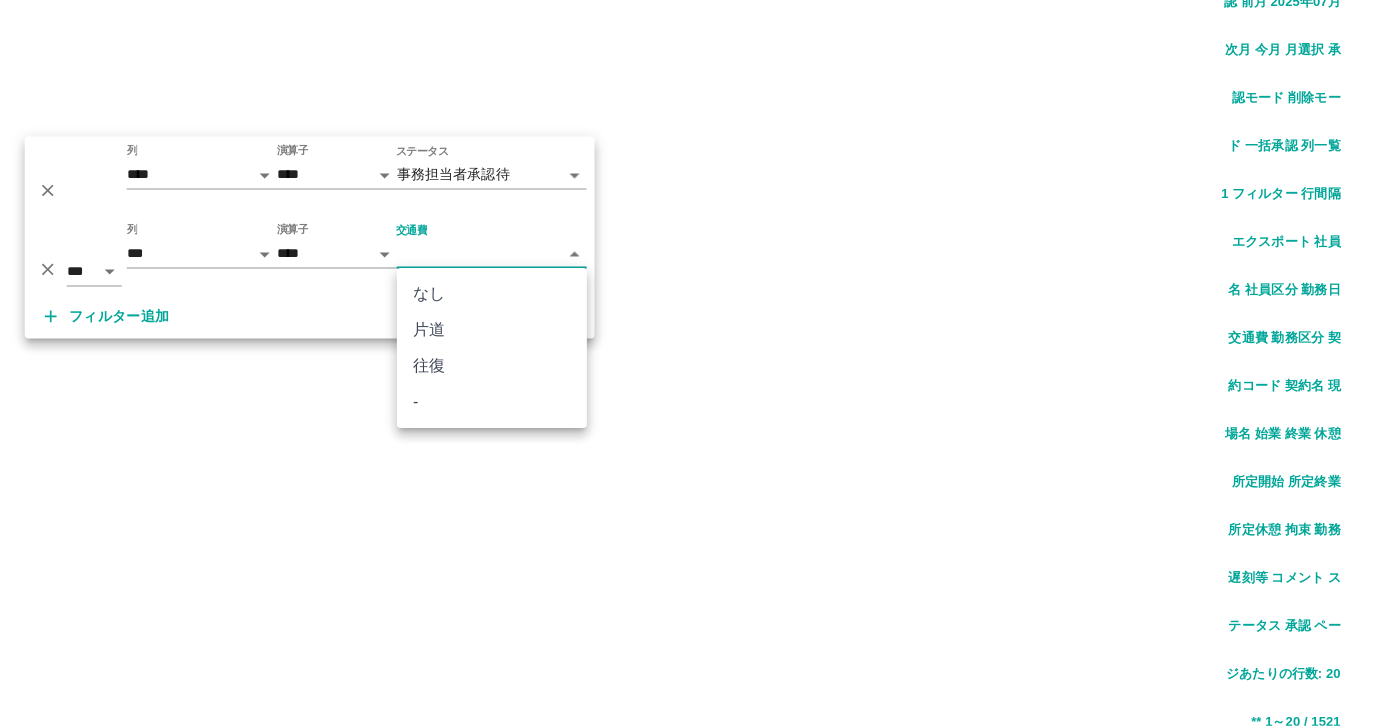 click at bounding box center (698, 363) 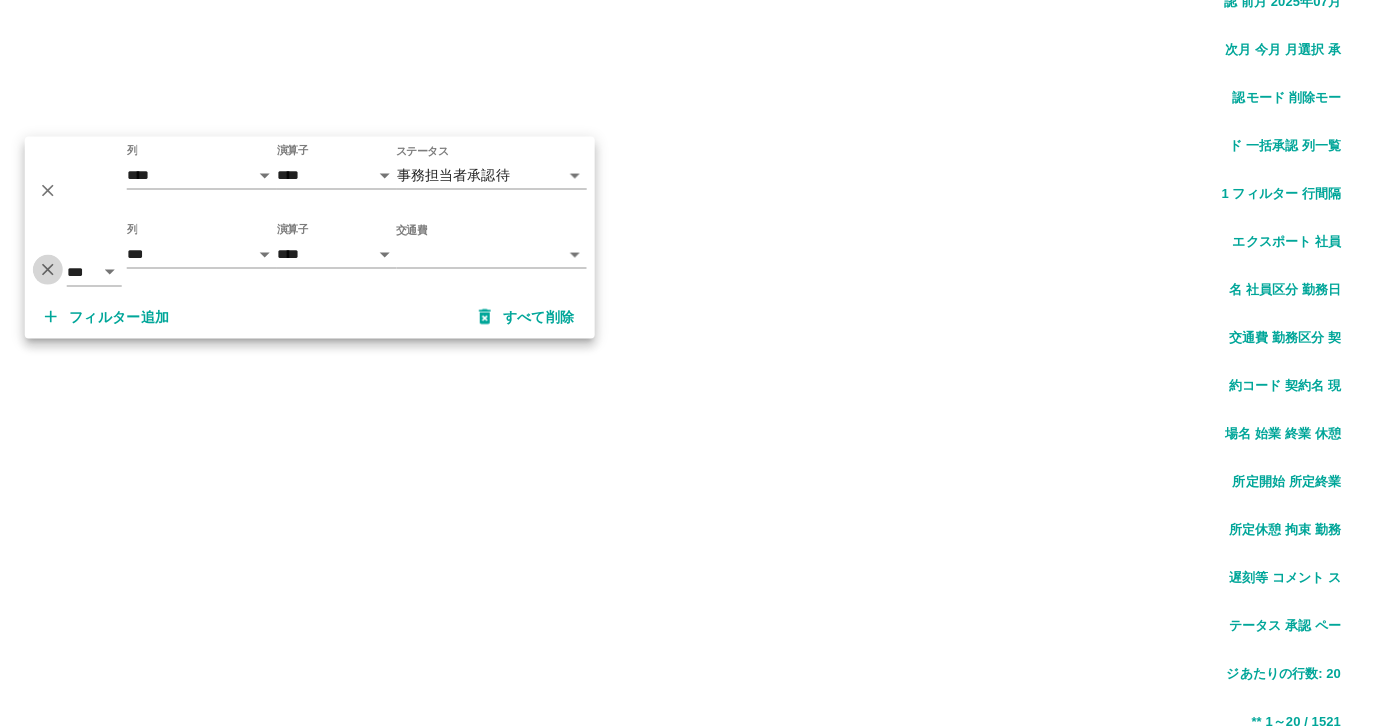 click 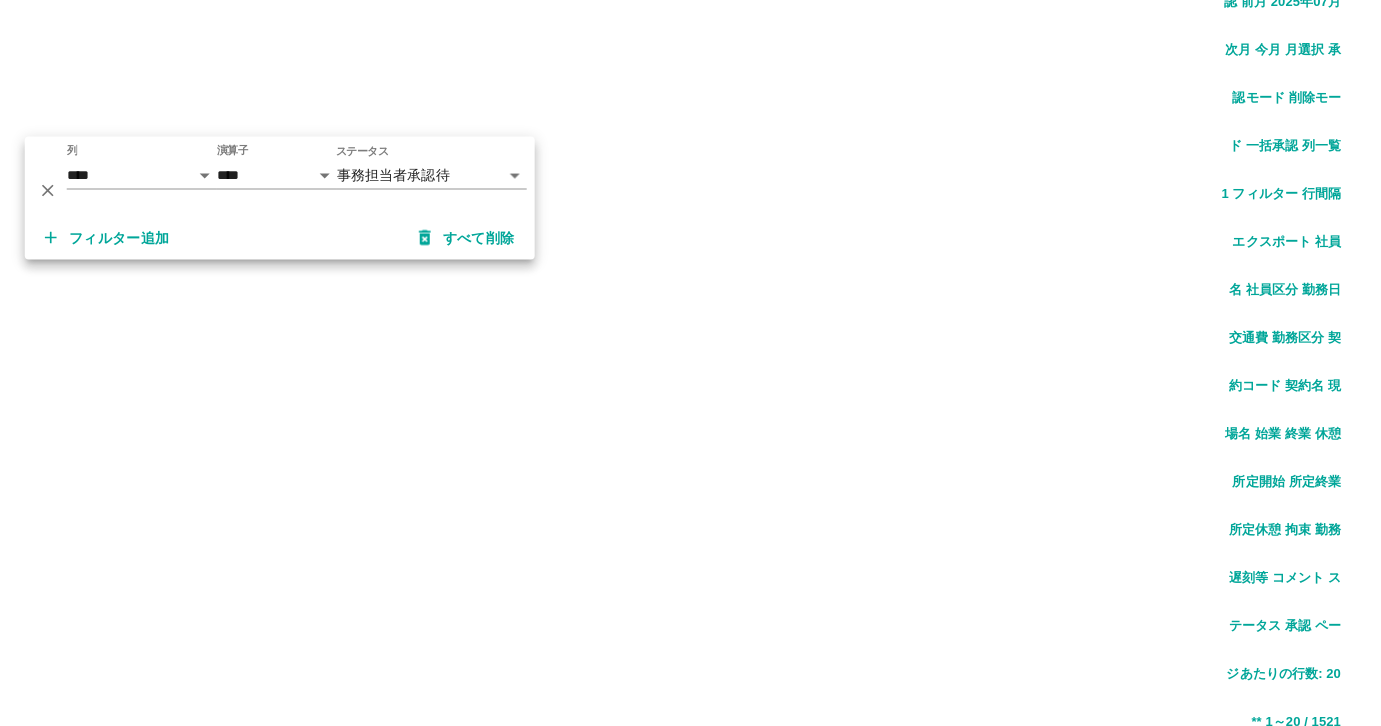 click on "1 フィルター" at bounding box center [199, 1807] 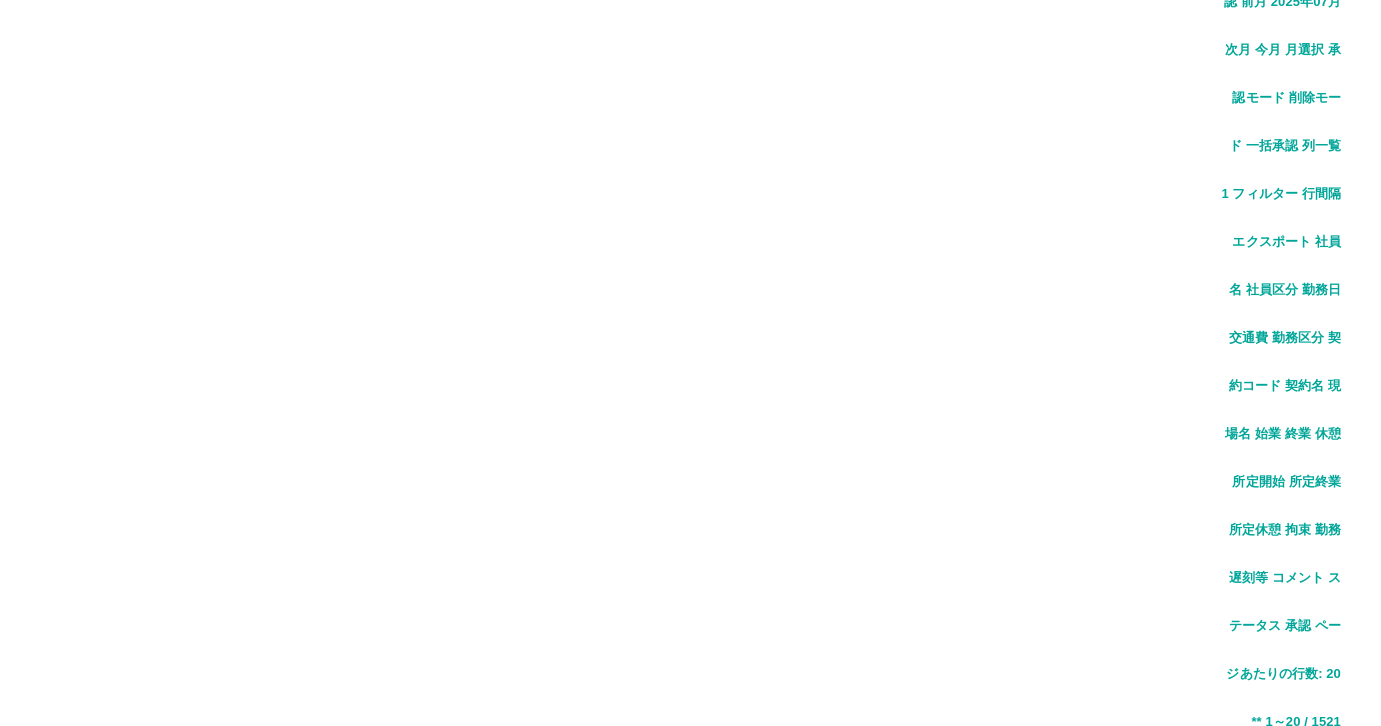 click on "1 フィルター" at bounding box center [199, 1807] 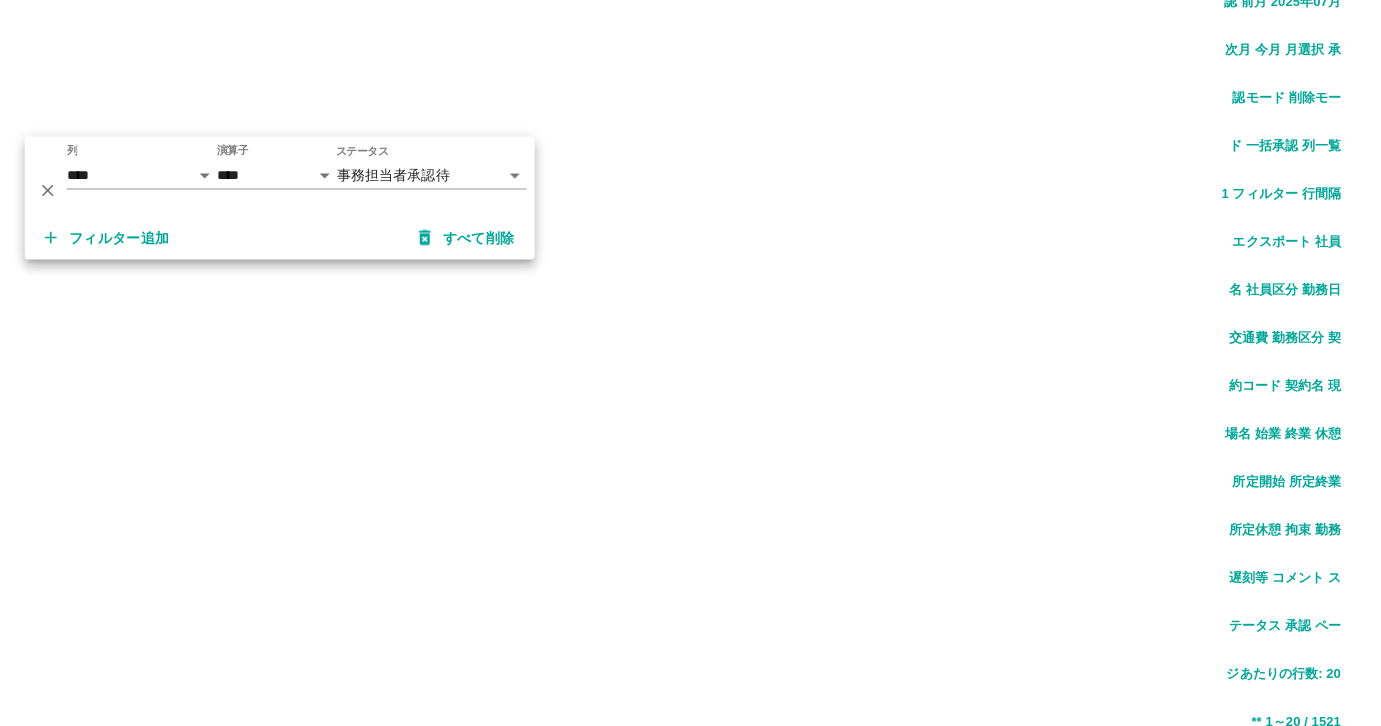 click on "フィルター追加" at bounding box center [107, 238] 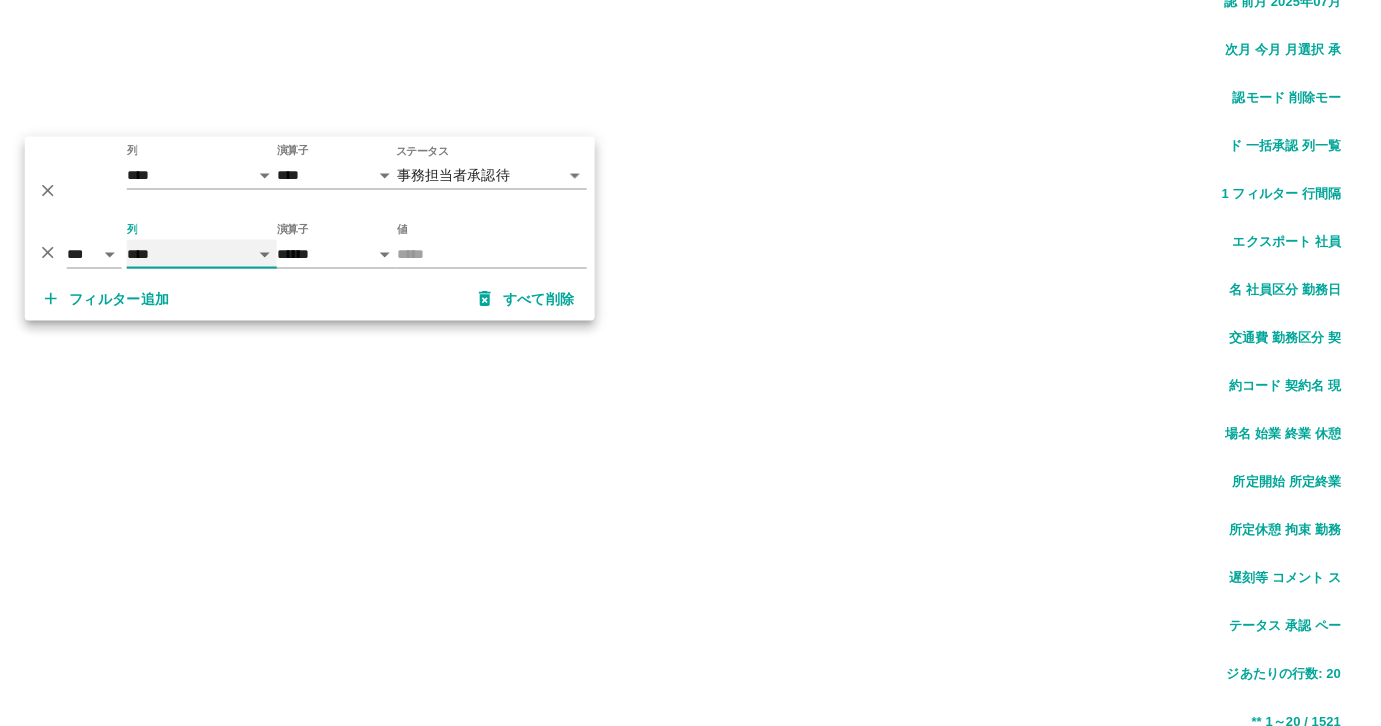 click on "**** *** **** *** *** **** ***** *** *** ** ** ** **** **** **** ** ** *** **** *****" at bounding box center (202, 254) 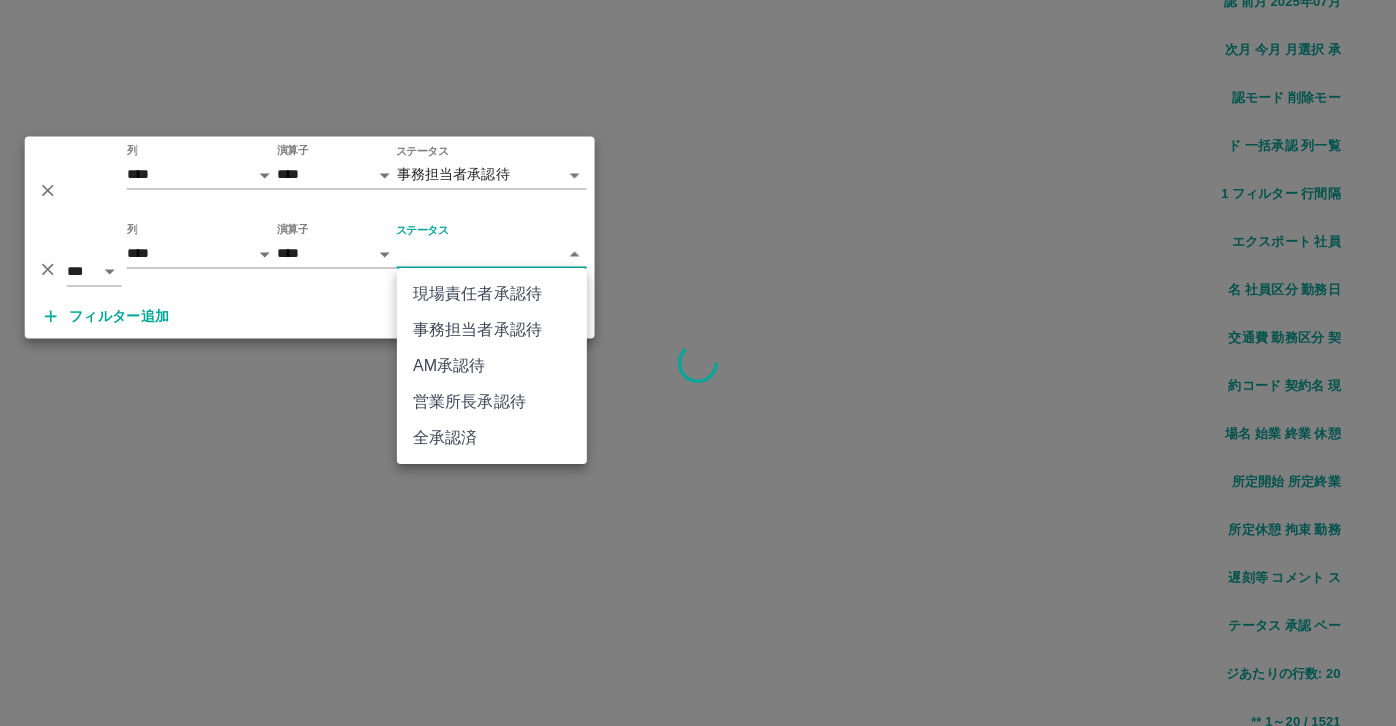 click on "**********" at bounding box center [698, 1168] 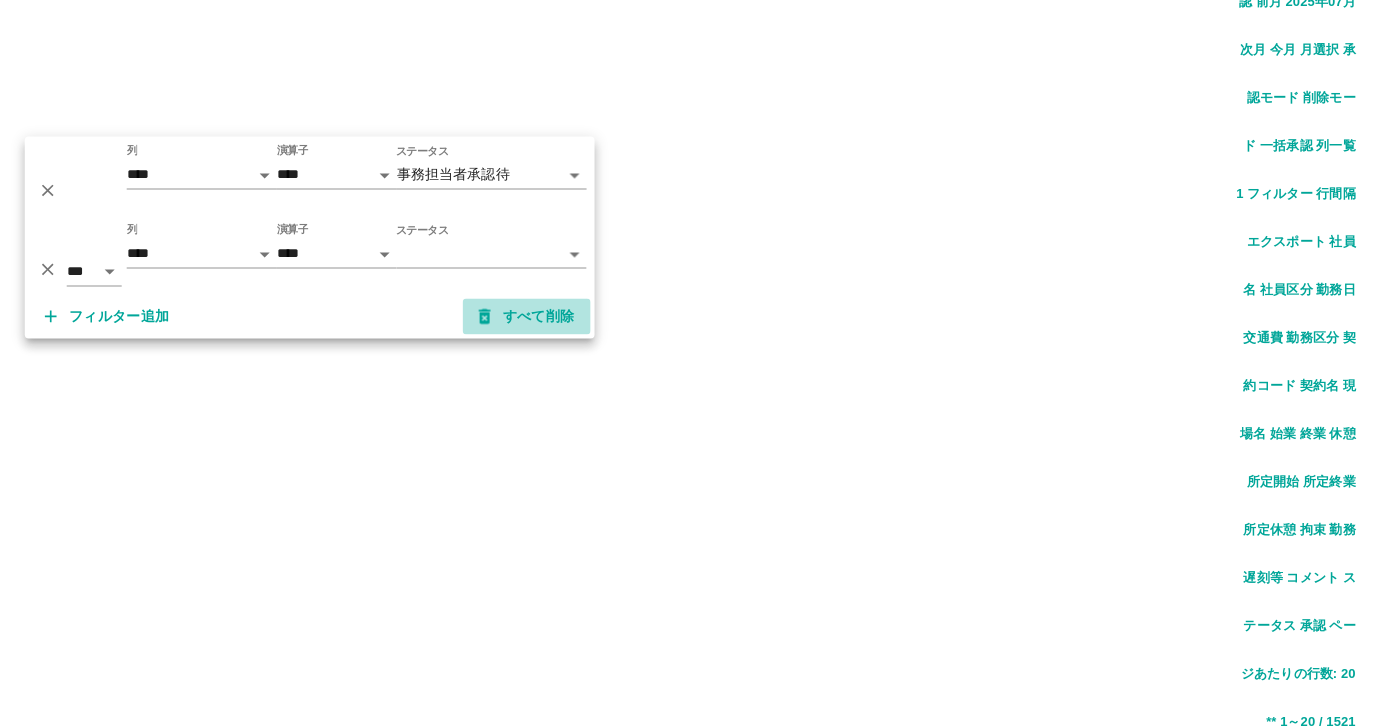 click on "すべて削除" at bounding box center [527, 317] 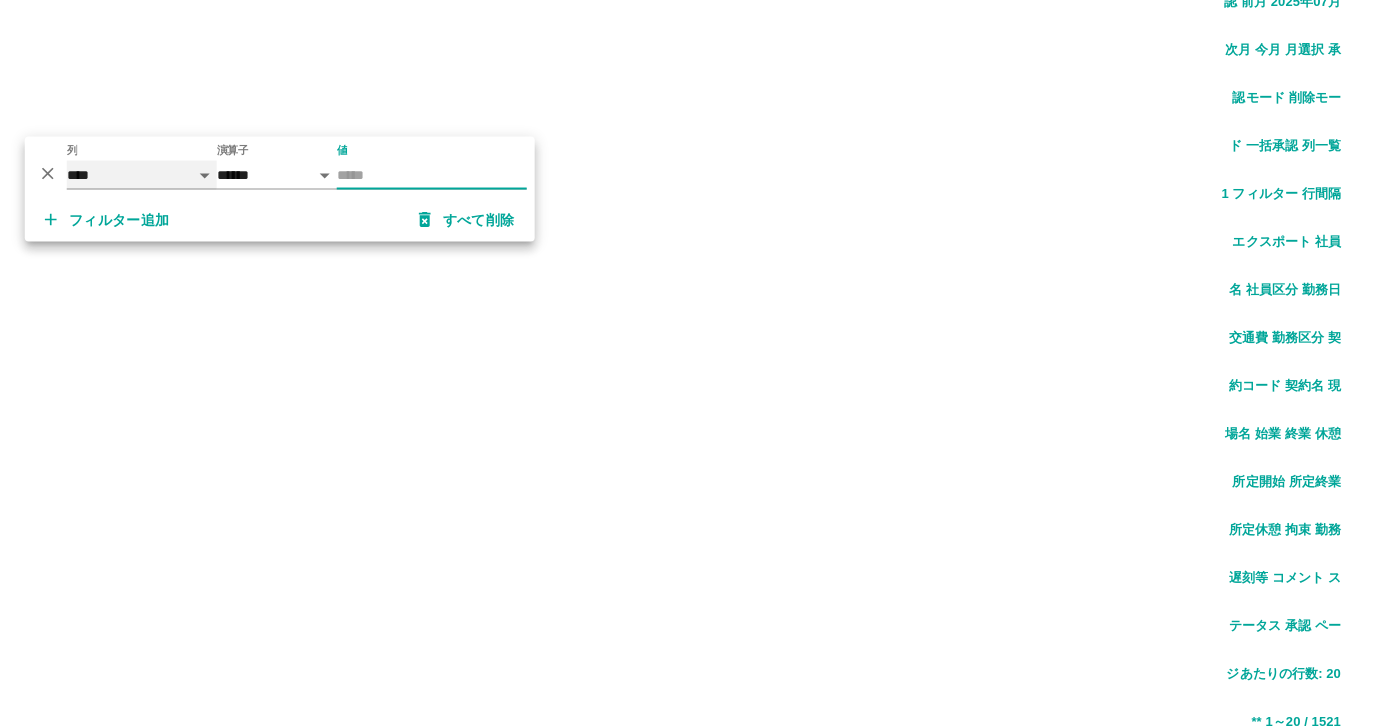 click on "**** *** **** *** *** **** ***** *** *** ** ** ** **** **** **** ** ** *** **** *****" at bounding box center (142, 175) 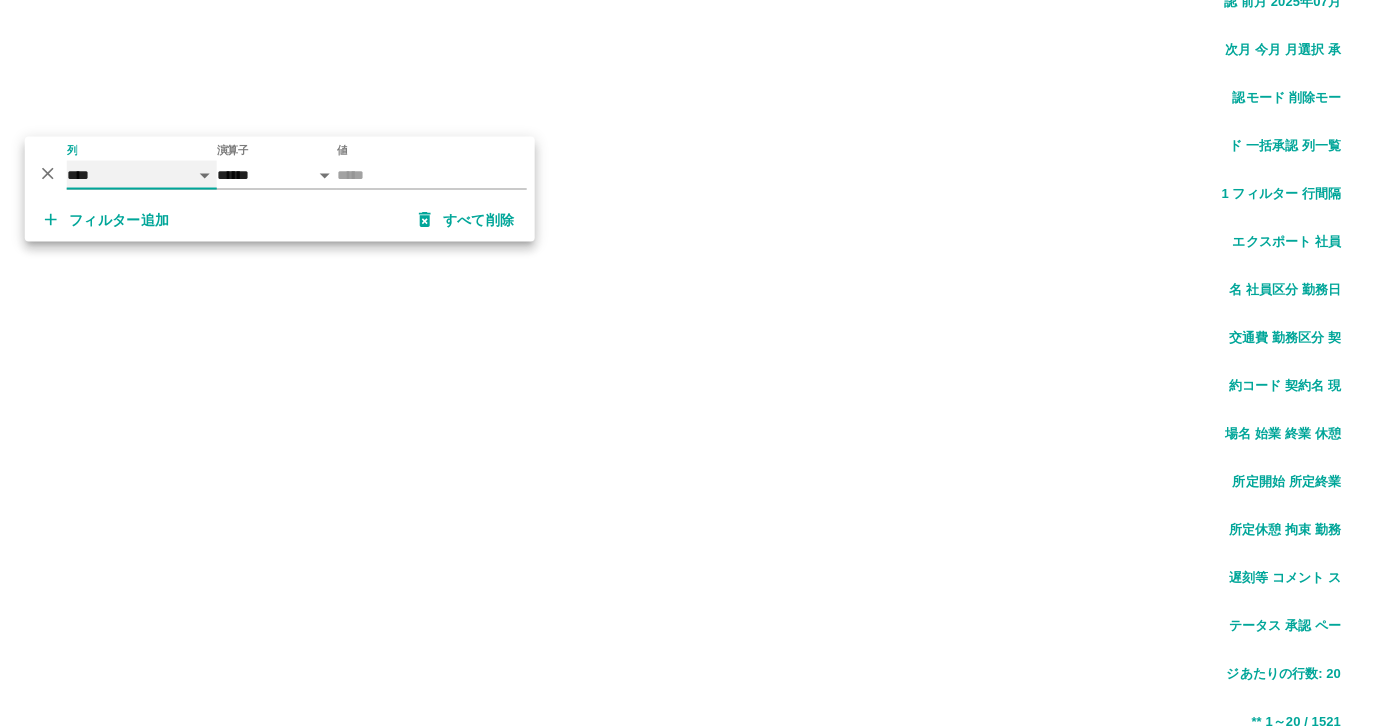 click on "**** *** **** *** *** **** ***** *** *** ** ** ** **** **** **** ** ** *** **** *****" at bounding box center [142, 175] 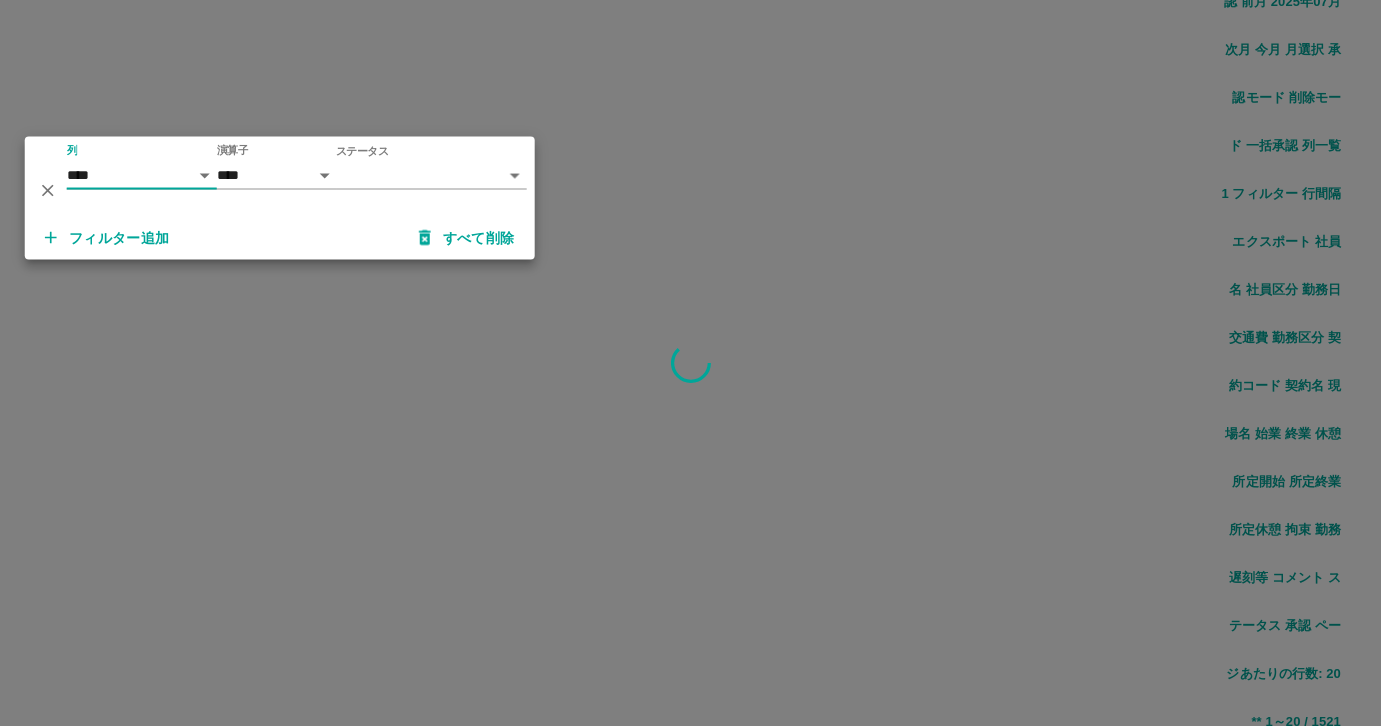 click on "SDH勤怠 尾嵜　杏茄 勤務実績承認 前月 2025年07月 次月 今月 月選択 承認モード 削除モード 一括承認 列一覧 0 フィルター 行間隔 エクスポート 社員名 社員区分 勤務日 交通費 勤務区分 契約コード 契約名 現場名 始業 終業 休憩 所定開始 所定終業 所定休憩 拘束 勤務 遅刻等 コメント ステータス 承認 ページあたりの行数: 20 ** 1～20 / 36622 SDH勤怠 *** ** 列 **** *** **** *** *** **** ***** *** *** ** ** ** **** **** **** ** ** *** **** ***** 演算子 **** ****** ステータス ​ ********* フィルター追加 すべて削除" at bounding box center (690, 1168) 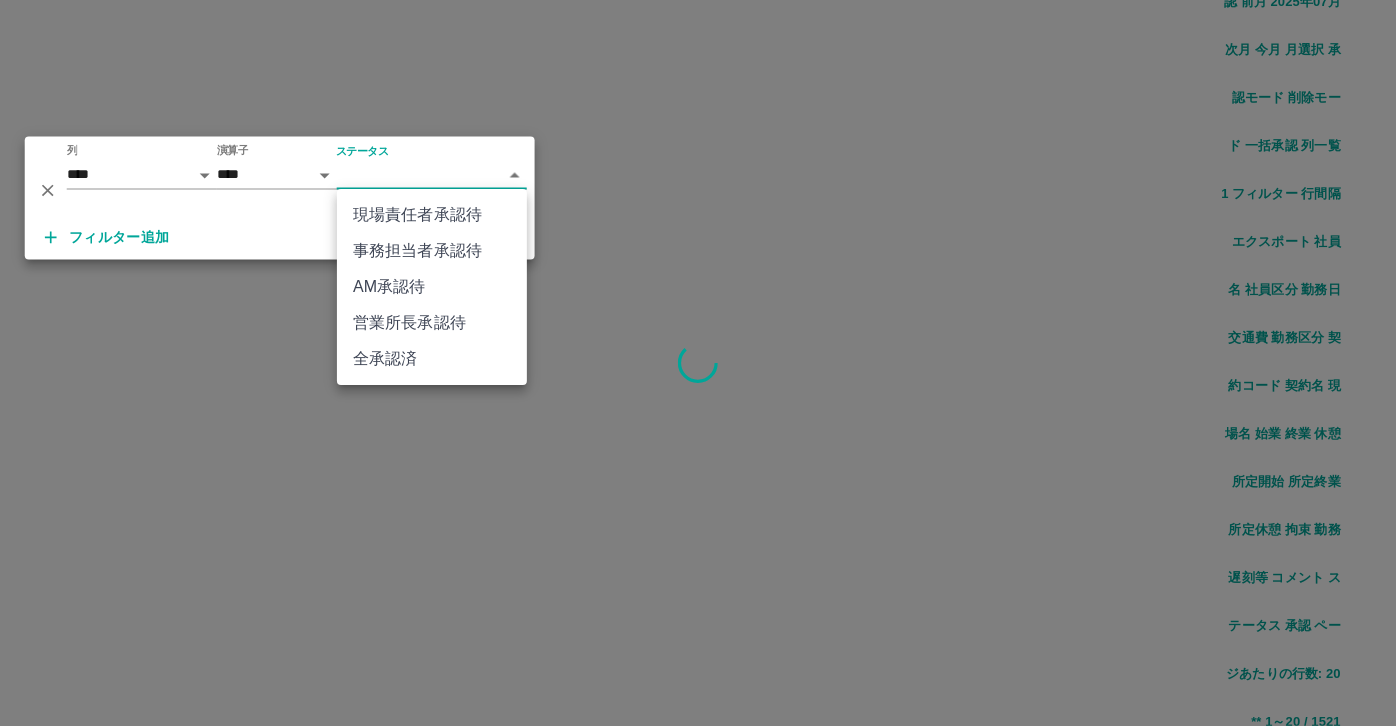 click on "事務担当者承認待" at bounding box center [432, 251] 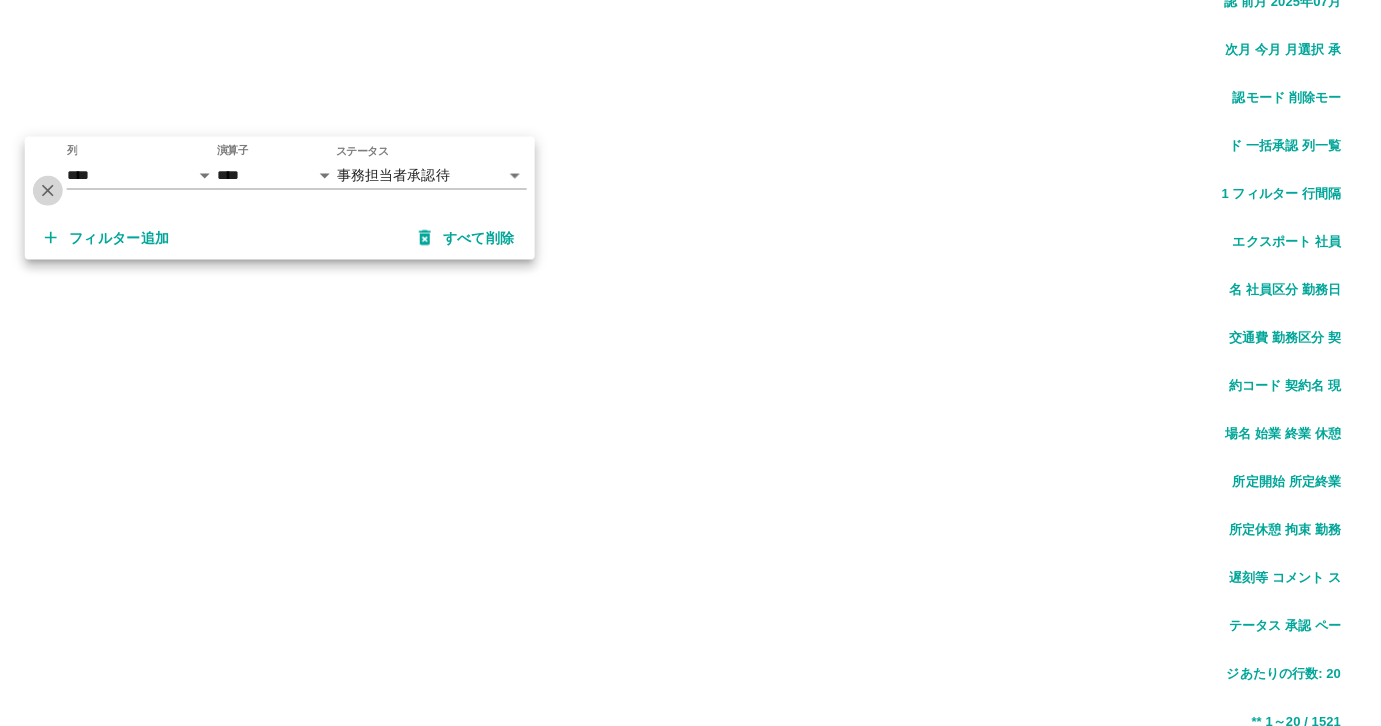click 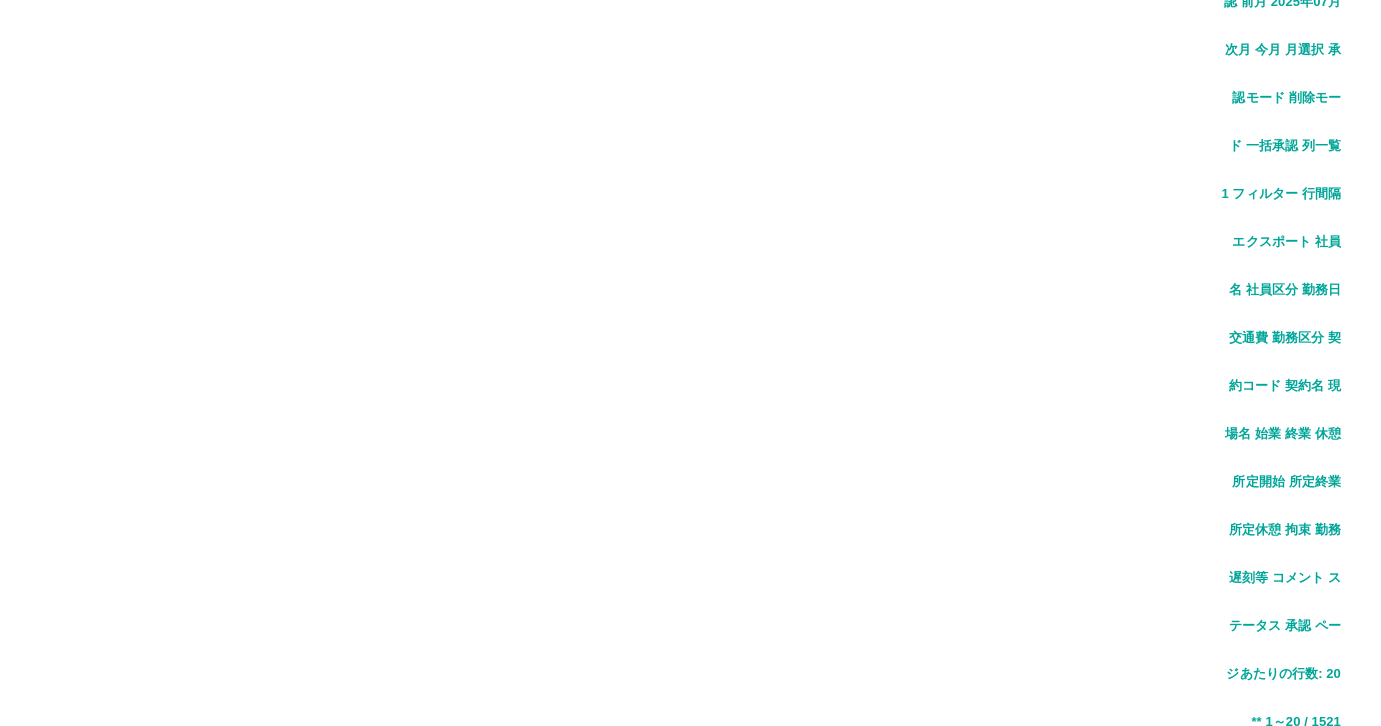 click 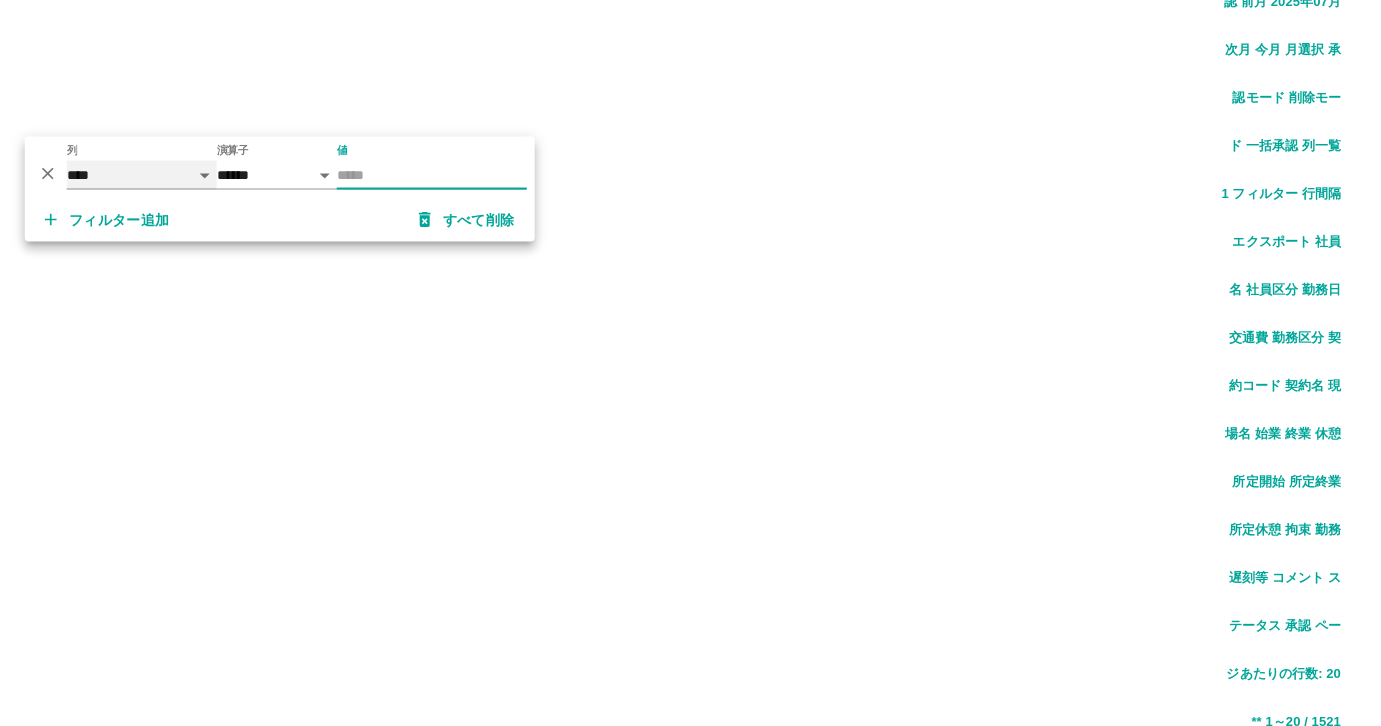 click on "**** *** **** *** *** **** ***** *** *** ** ** ** **** **** **** ** ** *** **** *****" at bounding box center [142, 175] 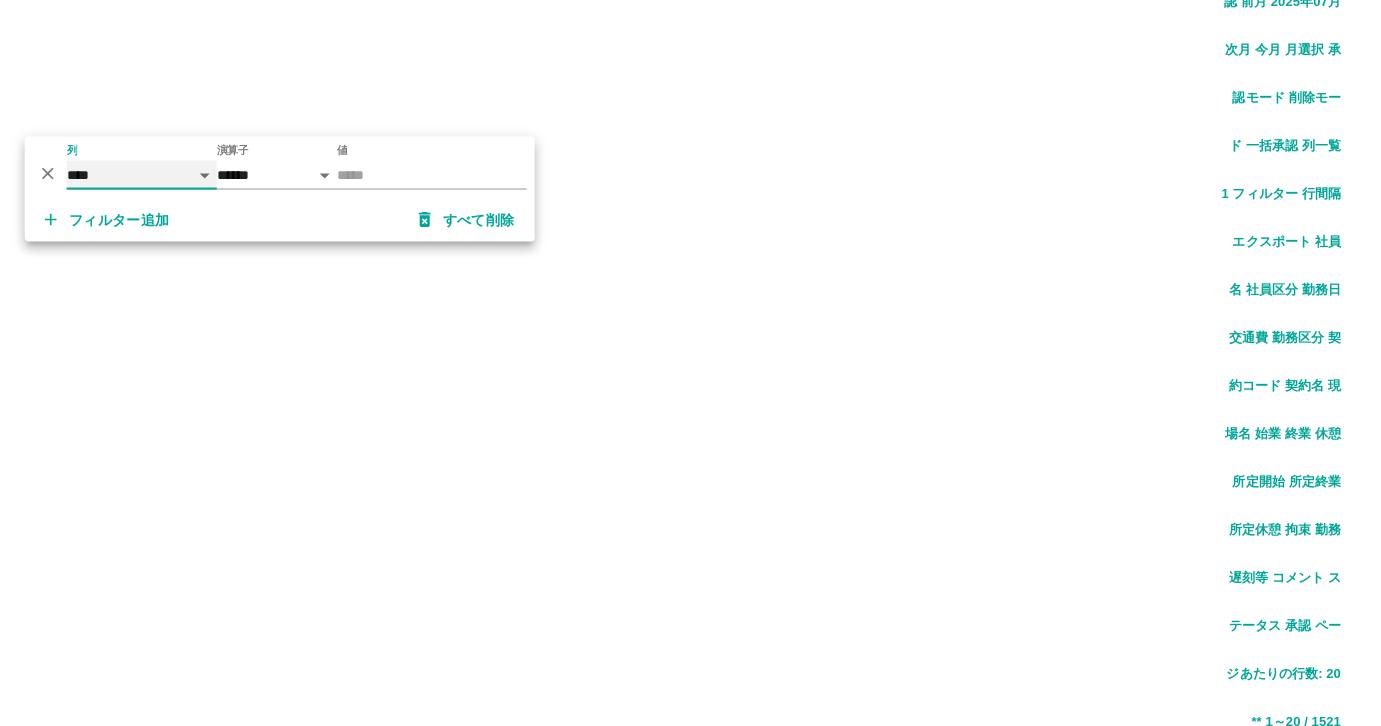 click on "**** *** **** *** *** **** ***** *** *** ** ** ** **** **** **** ** ** *** **** *****" at bounding box center (142, 175) 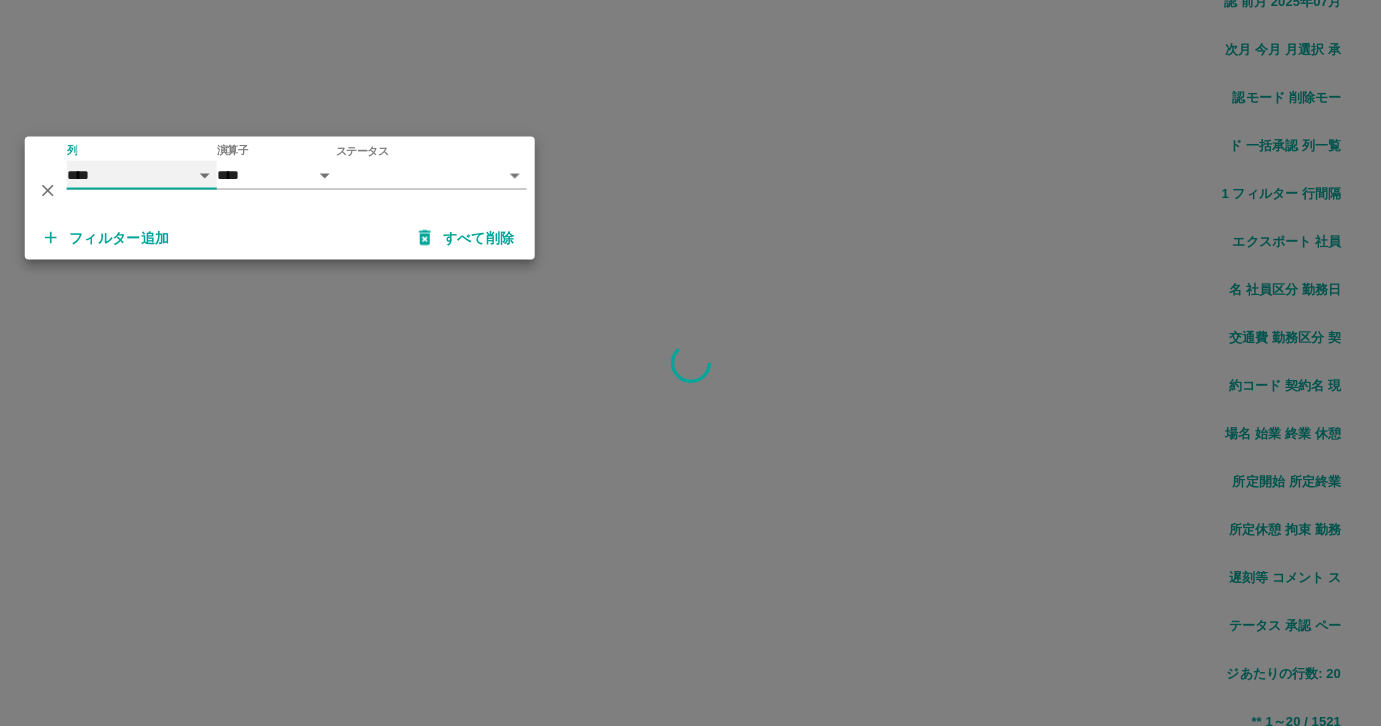 click on "**** *** **** *** *** **** ***** *** *** ** ** ** **** **** **** ** ** *** **** *****" at bounding box center (142, 175) 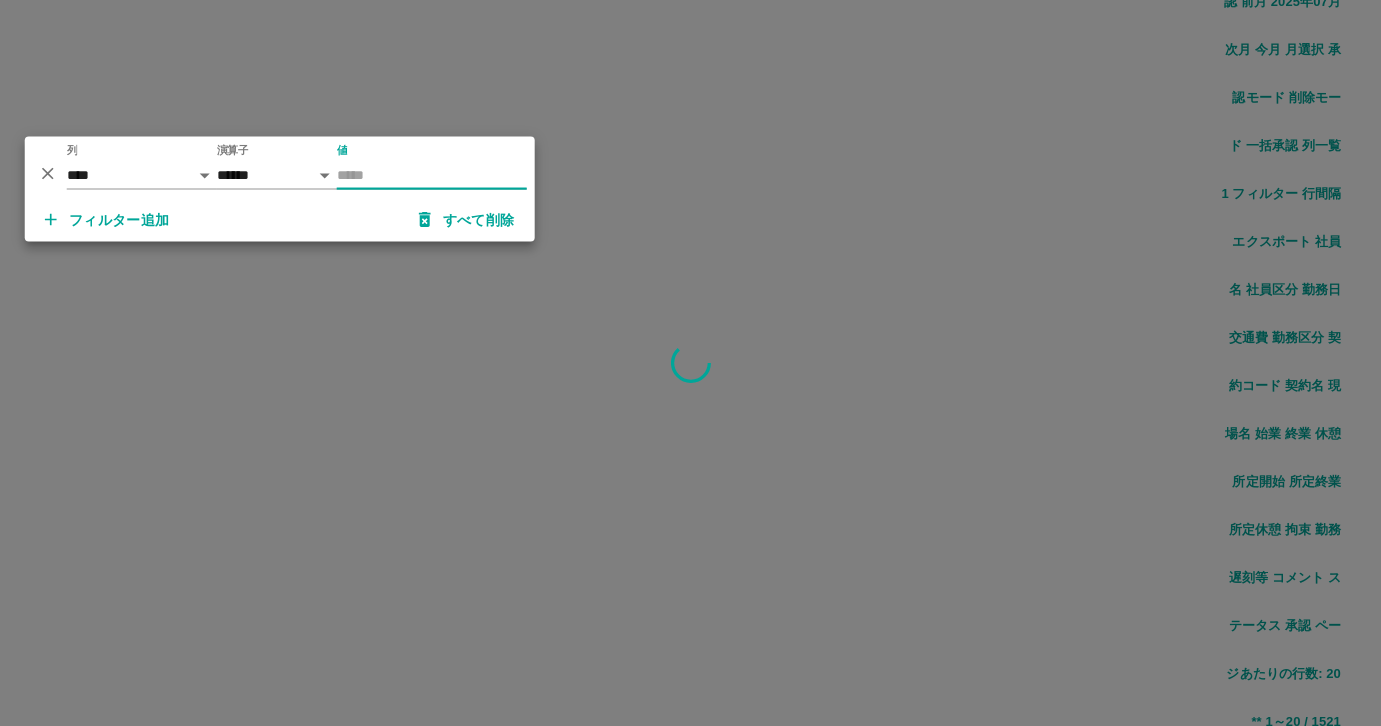 click on "値" at bounding box center [432, 175] 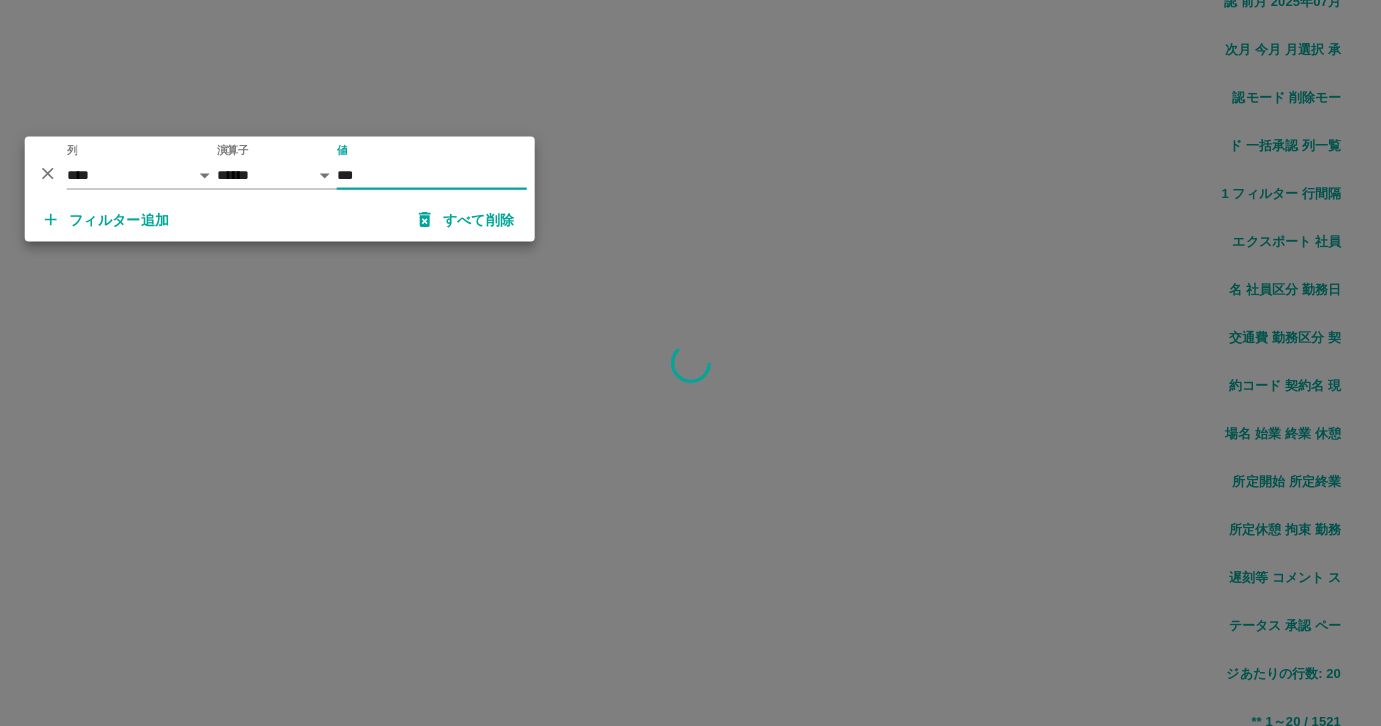type on "***" 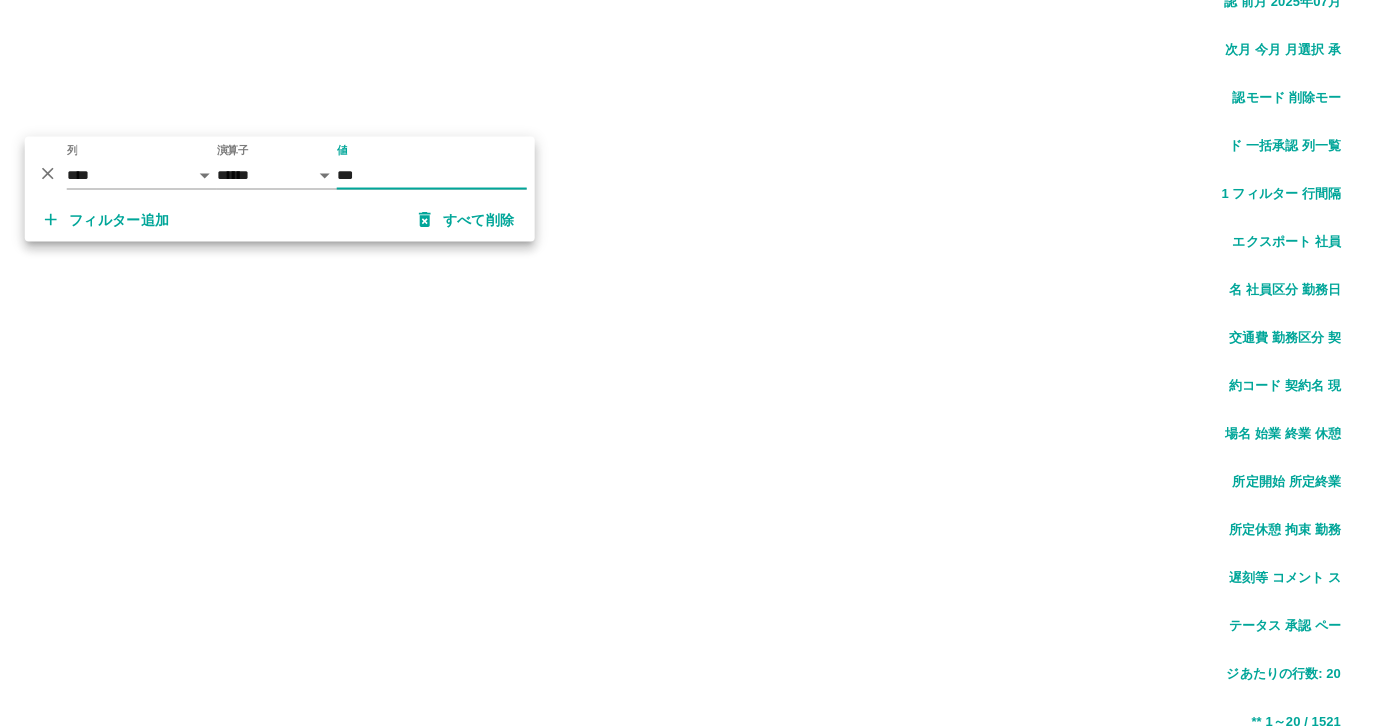 click on "前月 2025年07月 次月 今月 月選択 承認モード 削除モード 一括承認" at bounding box center (690, 1756) 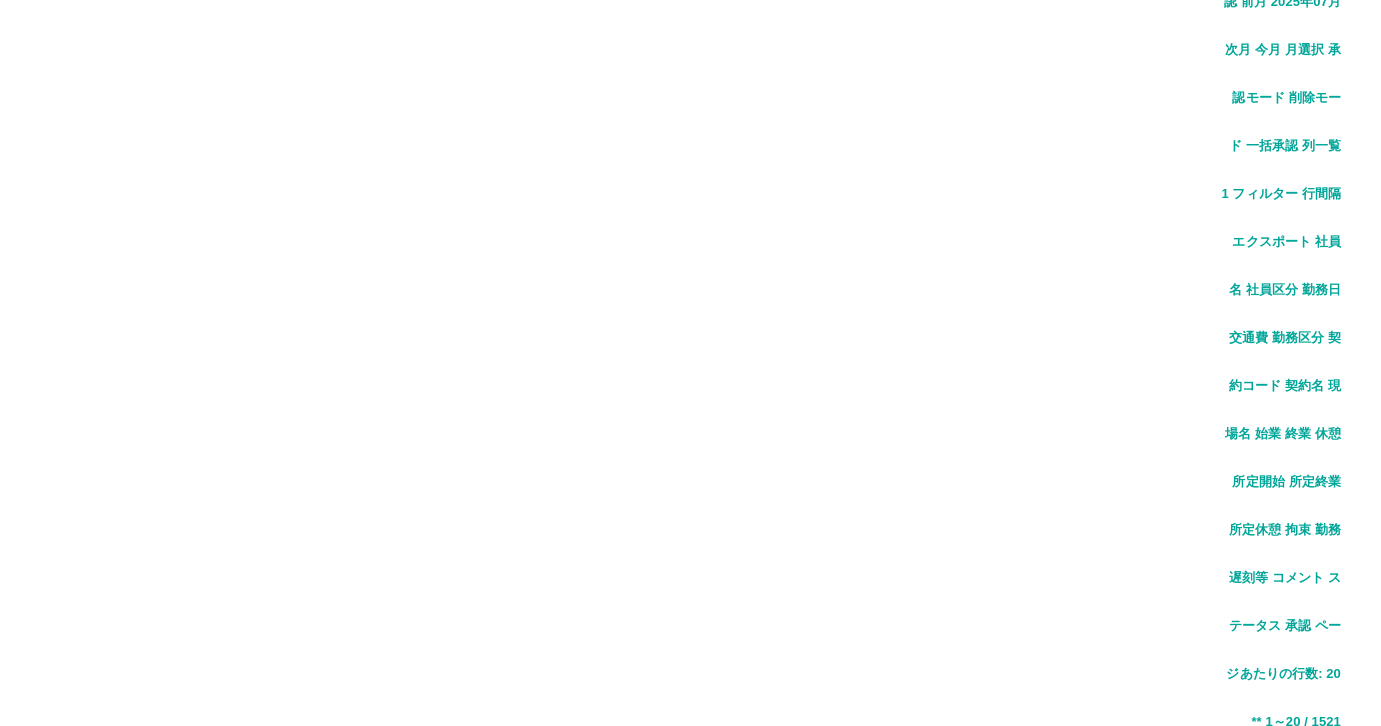 drag, startPoint x: 404, startPoint y: 656, endPoint x: 309, endPoint y: 652, distance: 95.084175 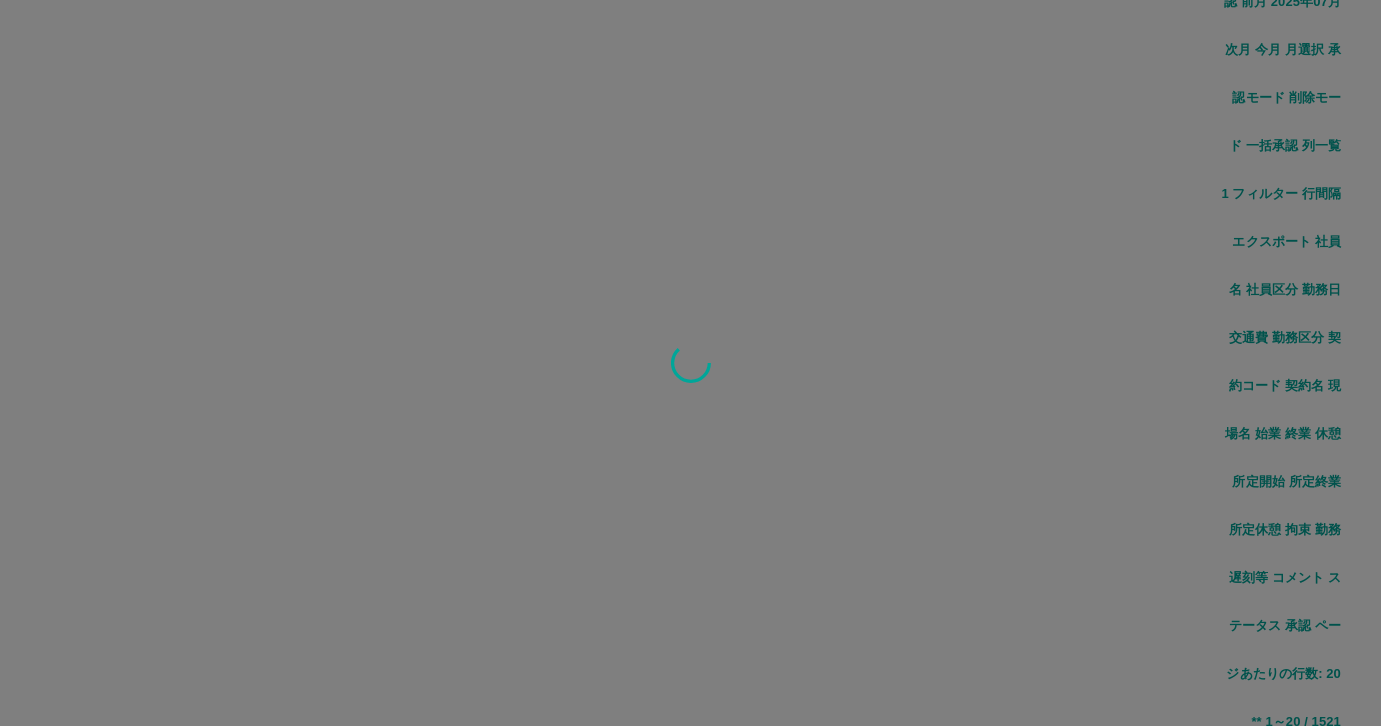 click at bounding box center [690, 363] 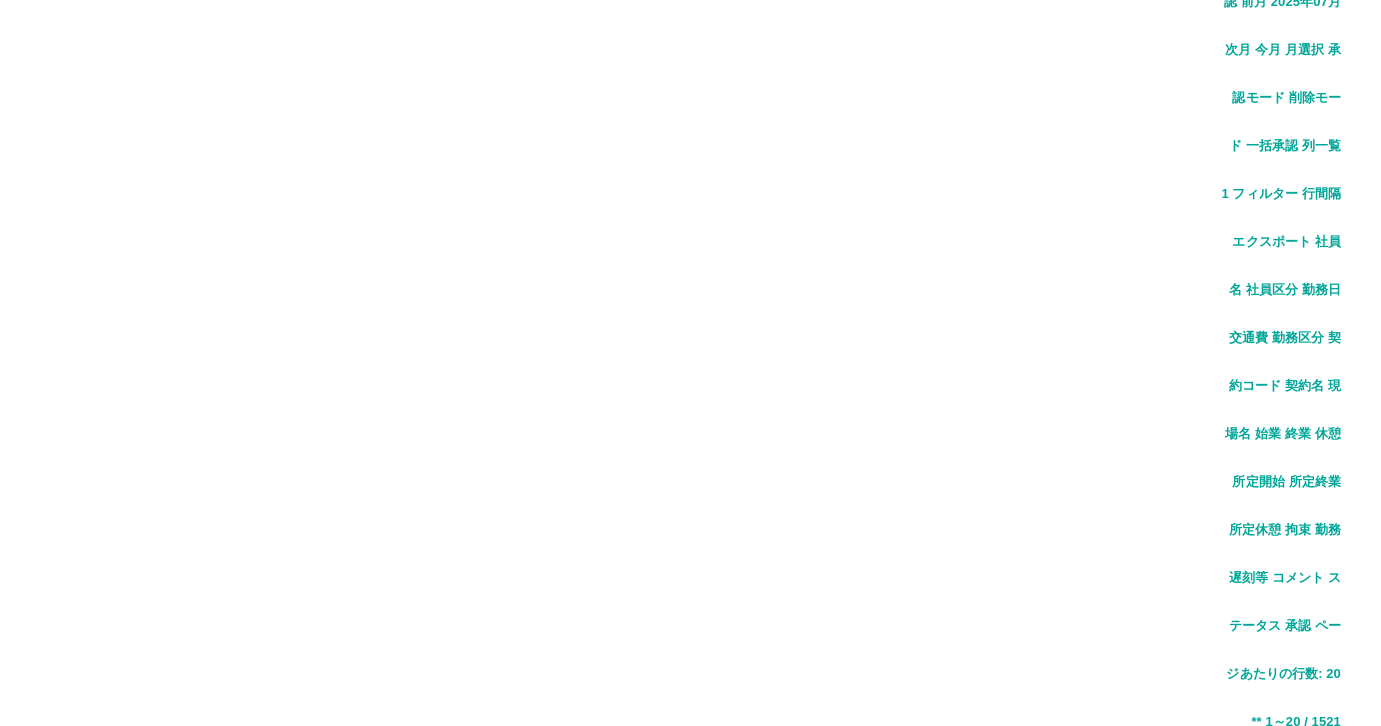 click on "1 フィルター" at bounding box center [199, 1807] 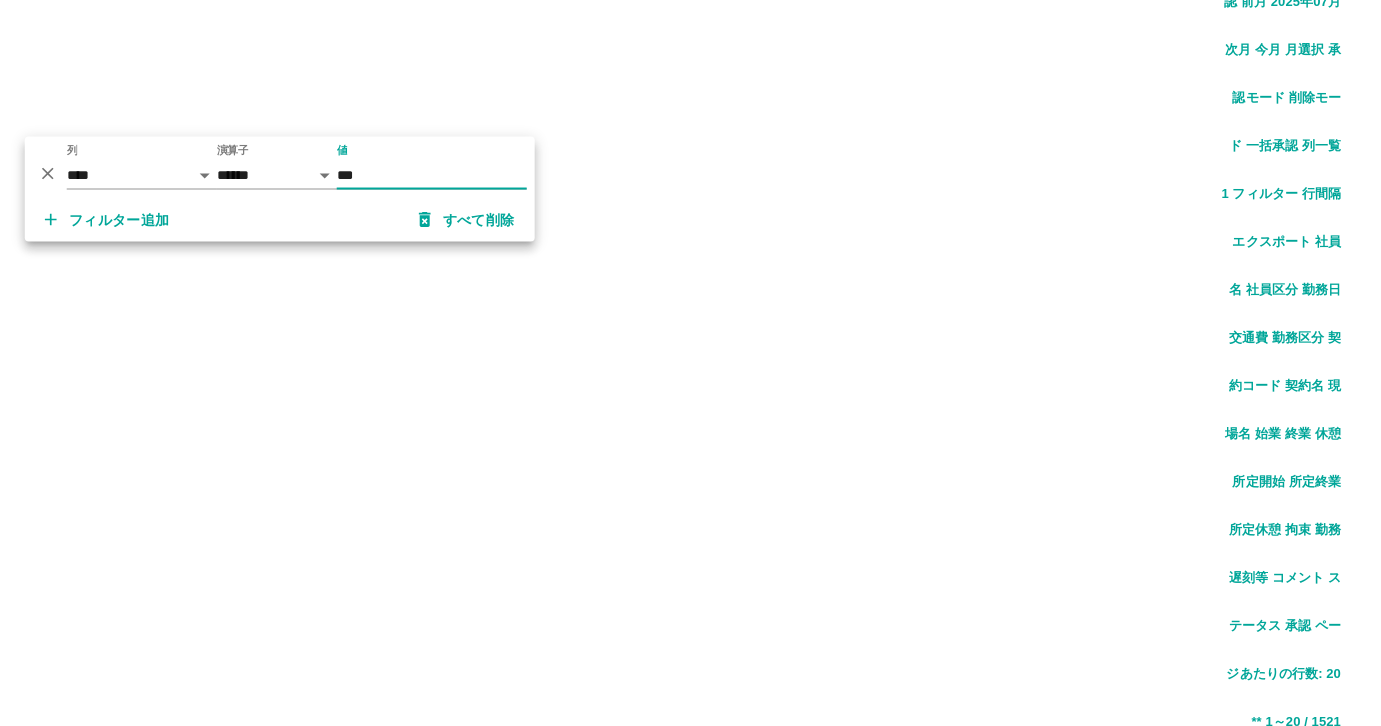 click on "フィルター追加" at bounding box center [107, 220] 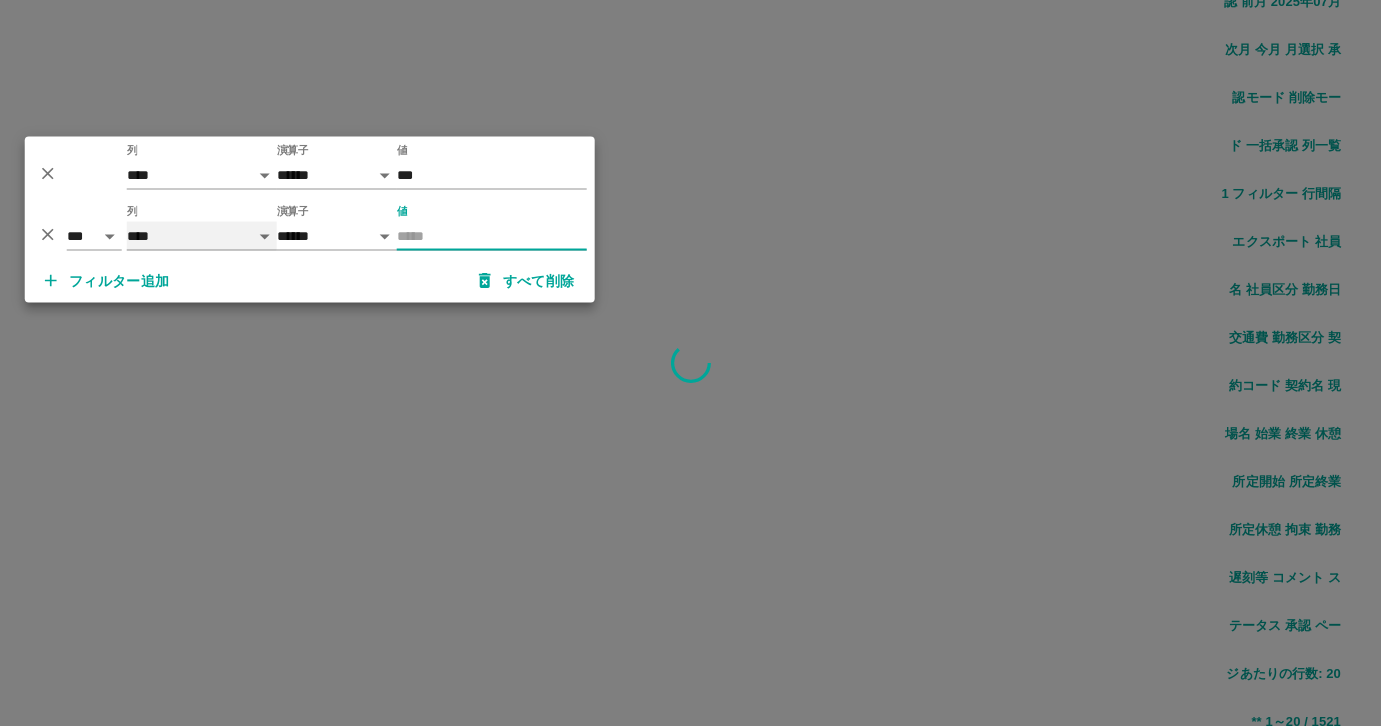 click on "**** *** **** *** *** **** ***** *** *** ** ** ** **** **** **** ** ** *** **** *****" at bounding box center [202, 236] 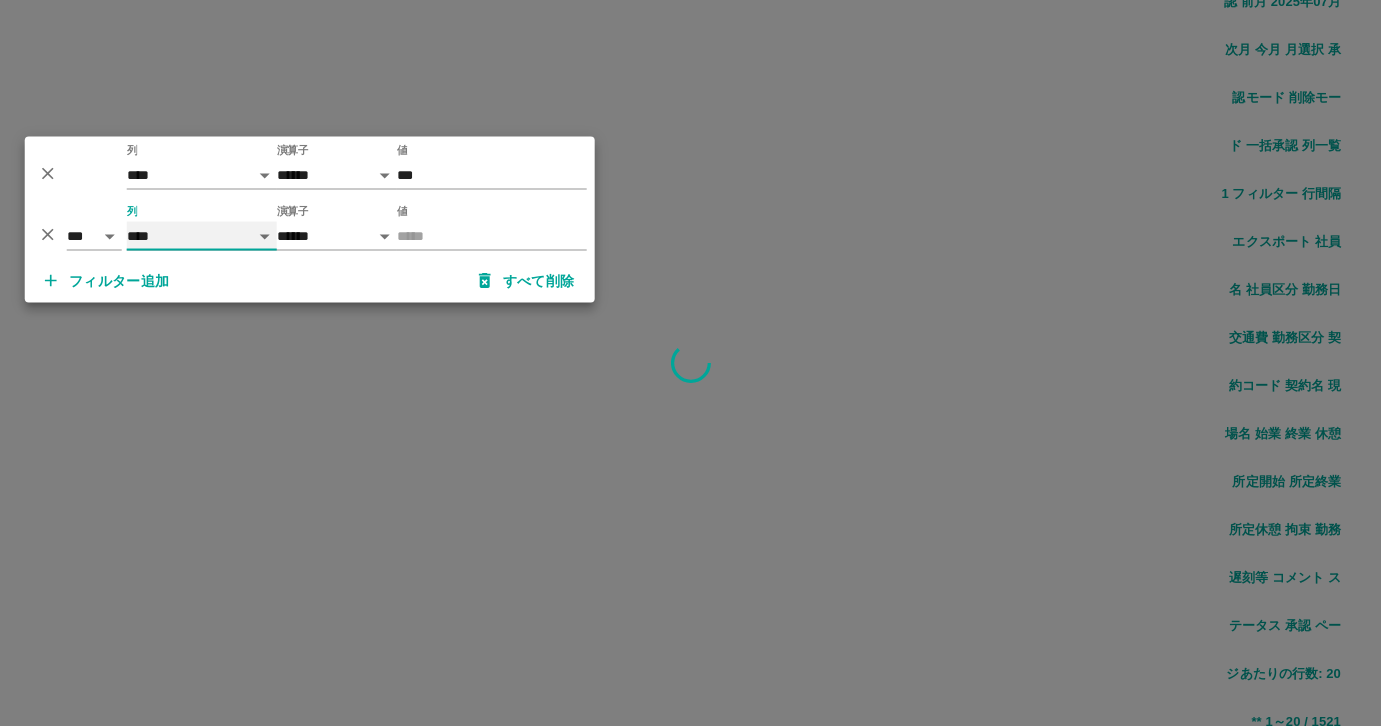 click on "**** *** **** *** *** **** ***** *** *** ** ** ** **** **** **** ** ** *** **** *****" at bounding box center (202, 236) 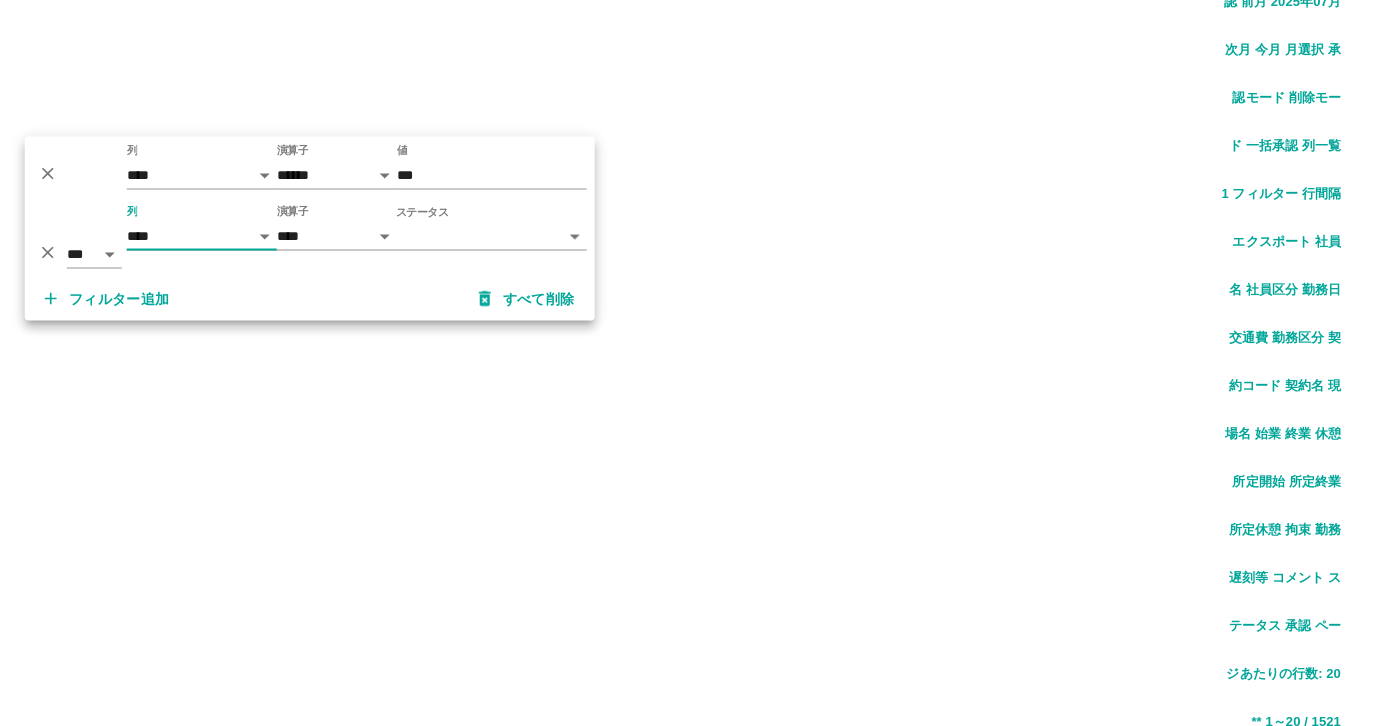 click on "SDH勤怠 尾嵜　杏茄 勤務実績承認 前月 2025年07月 次月 今月 月選択 承認モード 削除モード 一括承認 列一覧 1 フィルター 行間隔 エクスポート 承認フロー 社員番号 社員名 社員区分 勤務日 交通費 勤務区分 契約コード 契約名 現場名 始業 終業 休憩 所定開始 所定終業 所定休憩 拘束 勤務 遅刻等 コメント ステータス 承認 現 事 Ａ 営 0070937 谷石　あおい 営業社員(P契約) 2025-07-01 往復 出勤 41926003 福津市 上西郷小学校 07:30 16:30 01:00 07:30 16:30 01:00 09:00 08:00 00:00 営業所長承認待 現 事 Ａ 営 0072123 原口　佳世 営業社員(P契約) 2025-07-01 往復 出勤 39833001 八女市 みさき学園 07:30 16:30 01:00 07:30 16:30 01:00 09:00 08:00 00:00 営業所長承認待 現 事 Ａ 営 0021382 牛島　美起 営業社員(P契約) 2025-07-01 往復 出勤 40263003 八女市 星野中学校 08:00 17:00 01:00 08:00 17:00 01:00 09:00 08:00 00:00 現 事 Ａ -" at bounding box center (690, 1168) 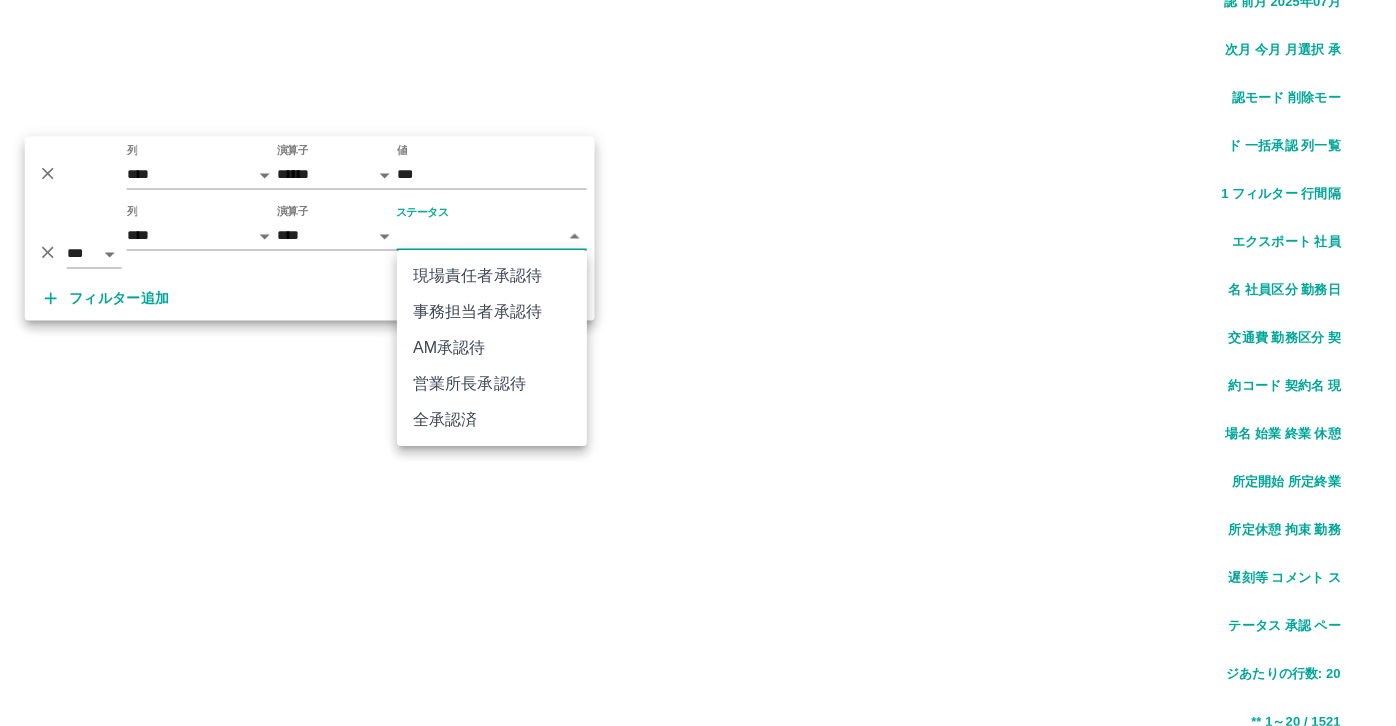 click at bounding box center [698, 363] 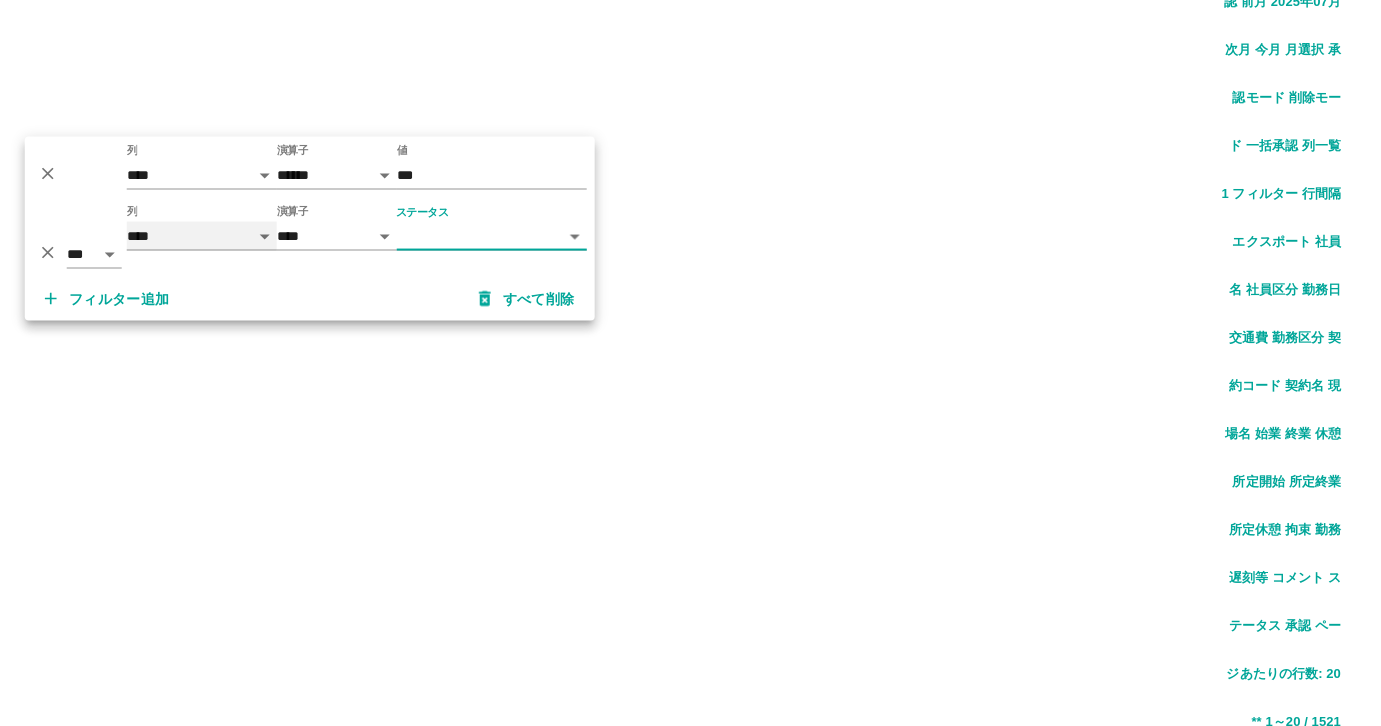 click on "**** *** **** *** *** **** ***** *** *** ** ** ** **** **** **** ** ** *** **** *****" at bounding box center [202, 236] 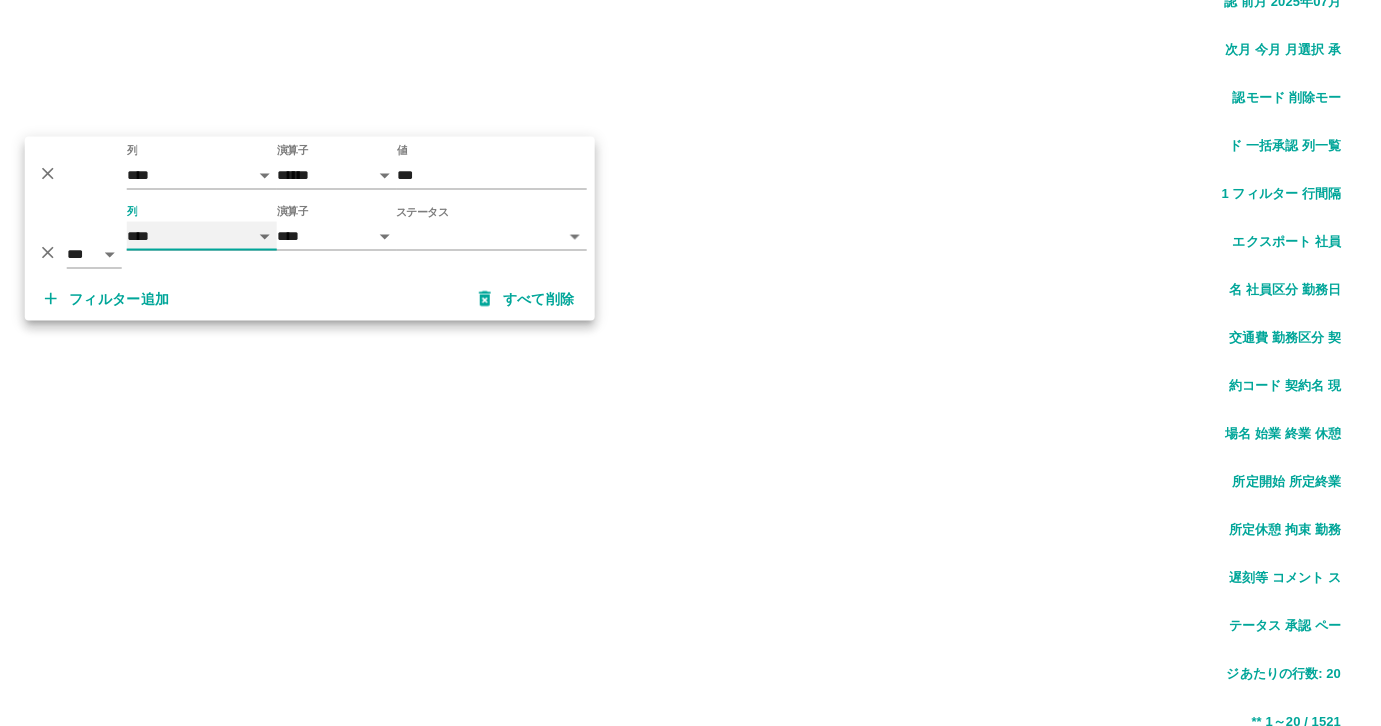click on "**** *** **** *** *** **** ***** *** *** ** ** ** **** **** **** ** ** *** **** *****" at bounding box center (202, 236) 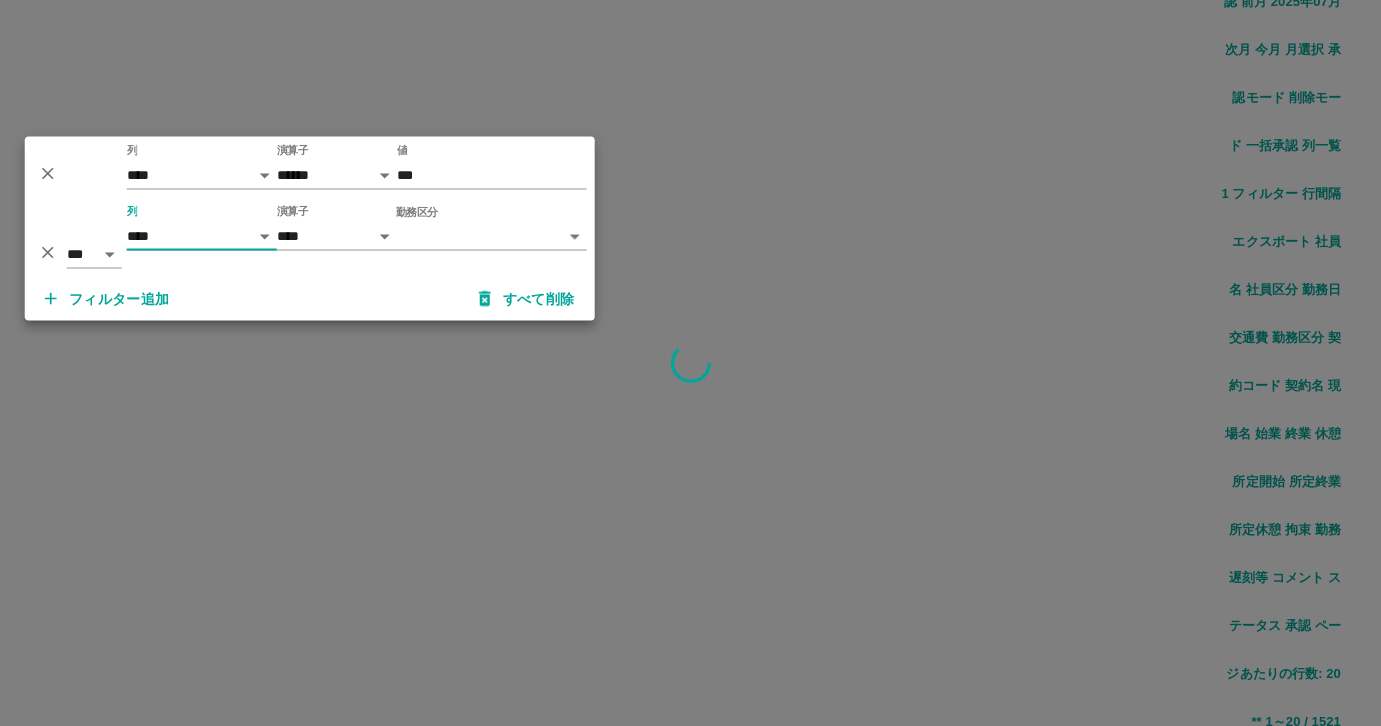 click on "SDH勤怠 尾嵜　杏茄 勤務実績承認 前月 2025年07月 次月 今月 月選択 承認モード 削除モード 一括承認 列一覧 1 フィルター 行間隔 エクスポート 承認フロー 社員番号 社員名 社員区分 勤務日 交通費 勤務区分 契約コード 契約名 現場名 始業 終業 休憩 所定開始 所定終業 所定休憩 拘束 勤務 遅刻等 コメント ステータス 承認 ページあたりの行数: 20 ** 1～20 / 7565 SDH勤怠 *** ** 列 **** *** **** *** *** **** ***** *** *** ** ** ** **** **** **** ** ** *** **** ***** 演算子 ****** ******* 値 *** *** ** 列 **** *** **** *** *** **** ***** *** *** ** ** ** **** **** **** ** ** *** **** ***** 演算子 **** ****** 勤務区分 ​ ********* フィルター追加 すべて削除" at bounding box center (690, 1168) 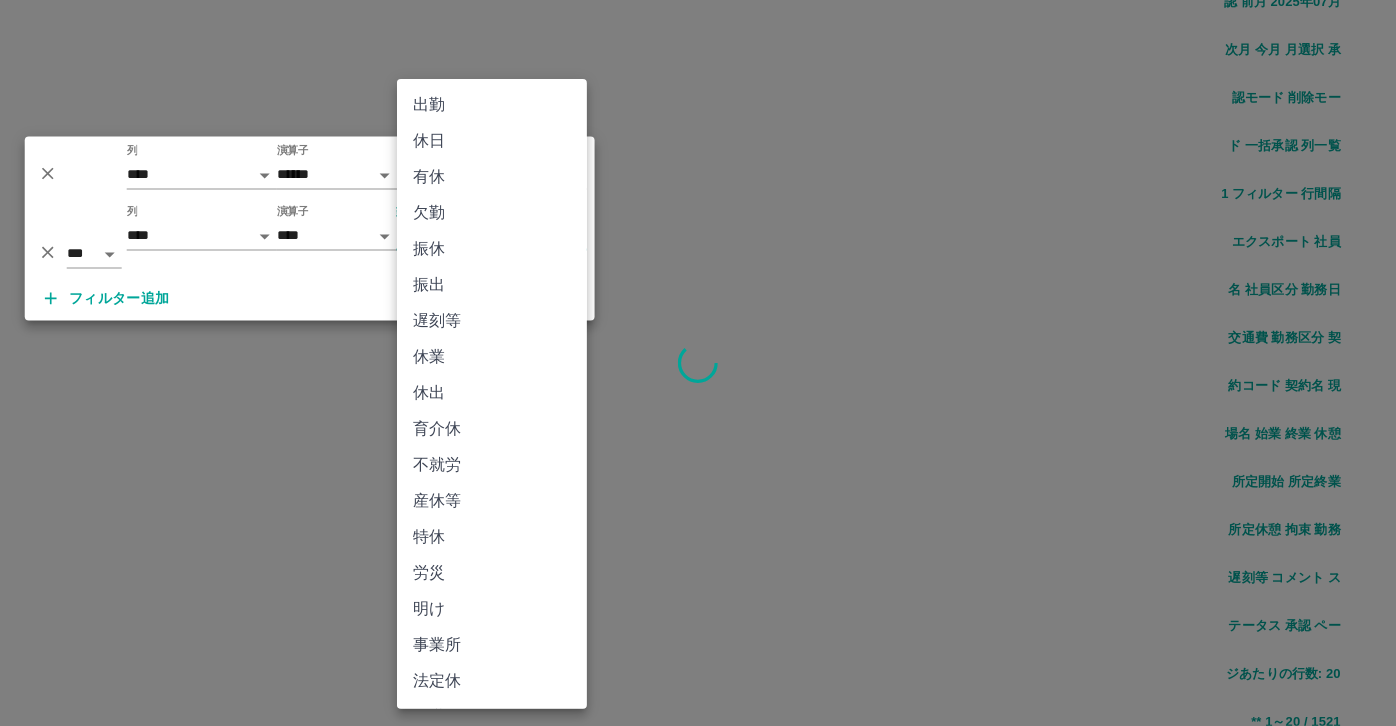 click on "休日" at bounding box center [492, 141] 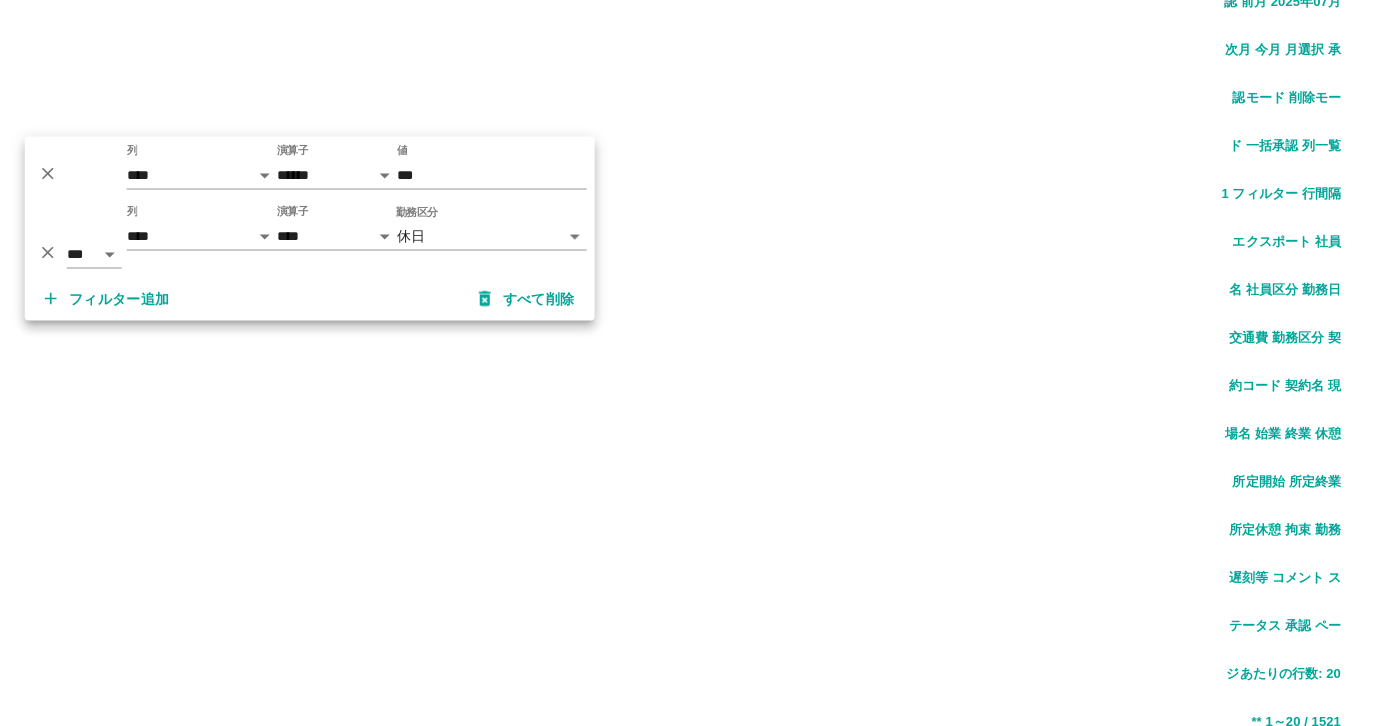 click on "勤務実績承認 前月 2025年07月 次月 今月 月選択 承認モード 削除モード 一括承認" at bounding box center (690, 1727) 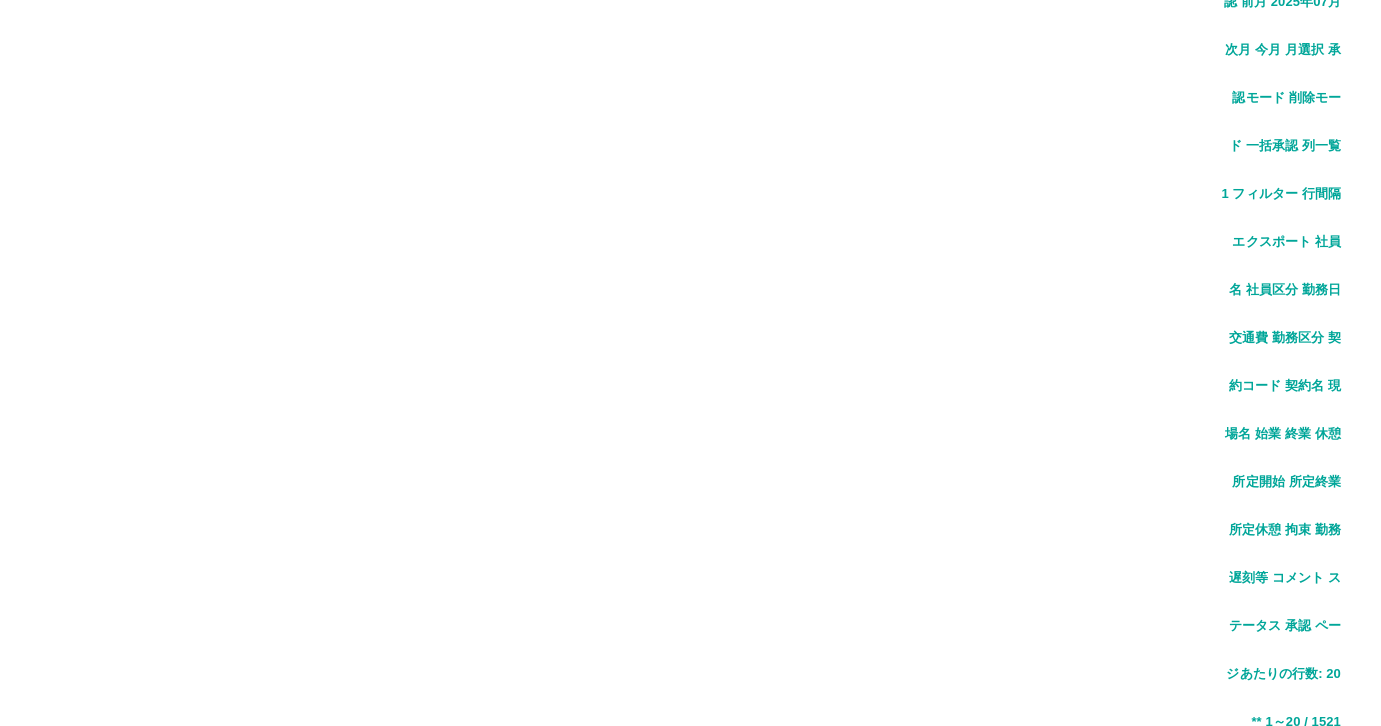 scroll, scrollTop: 101, scrollLeft: 218, axis: both 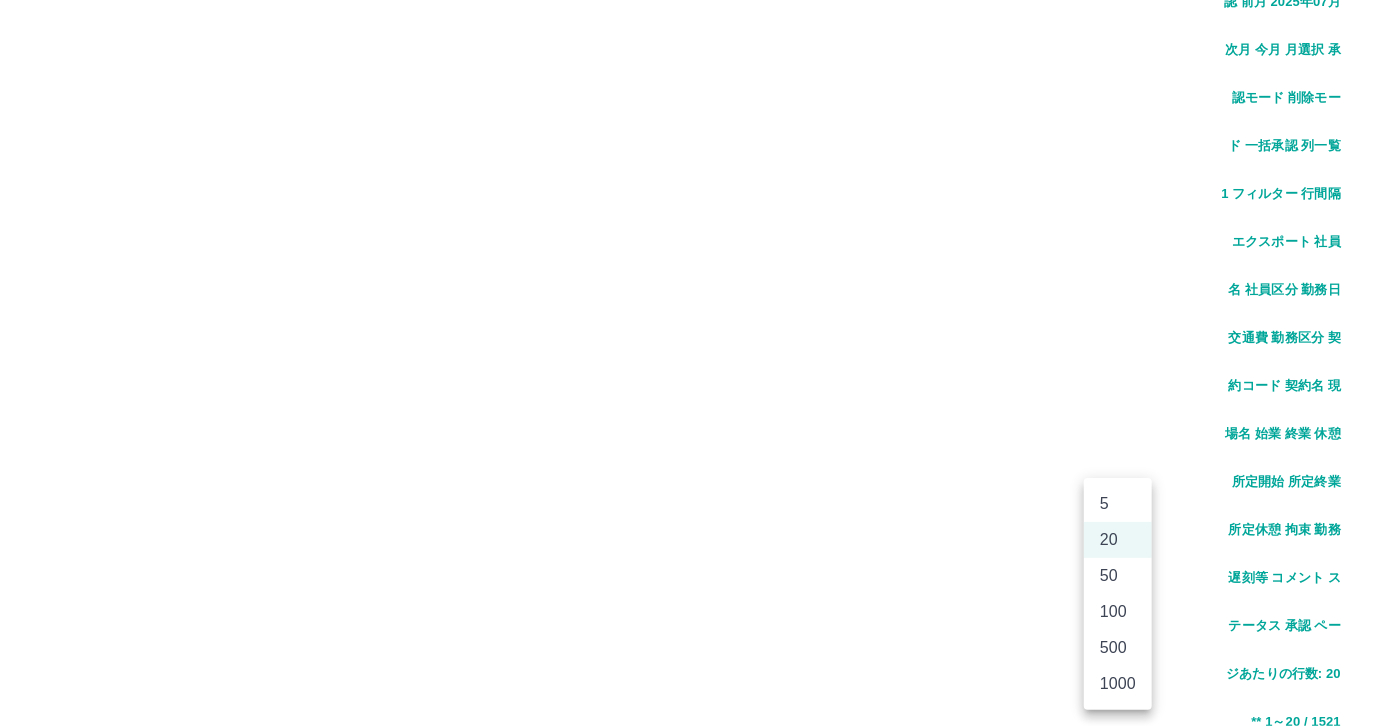 click on "1000" at bounding box center (1118, 684) 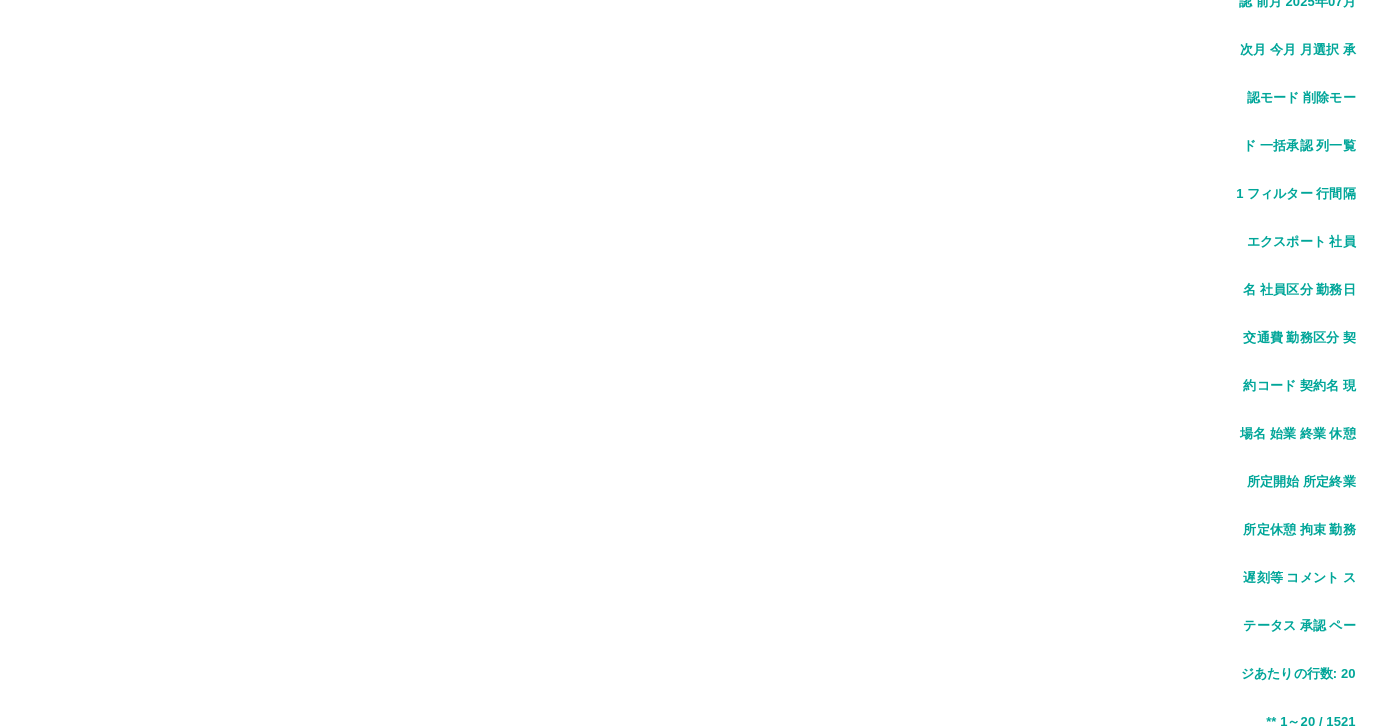 type on "****" 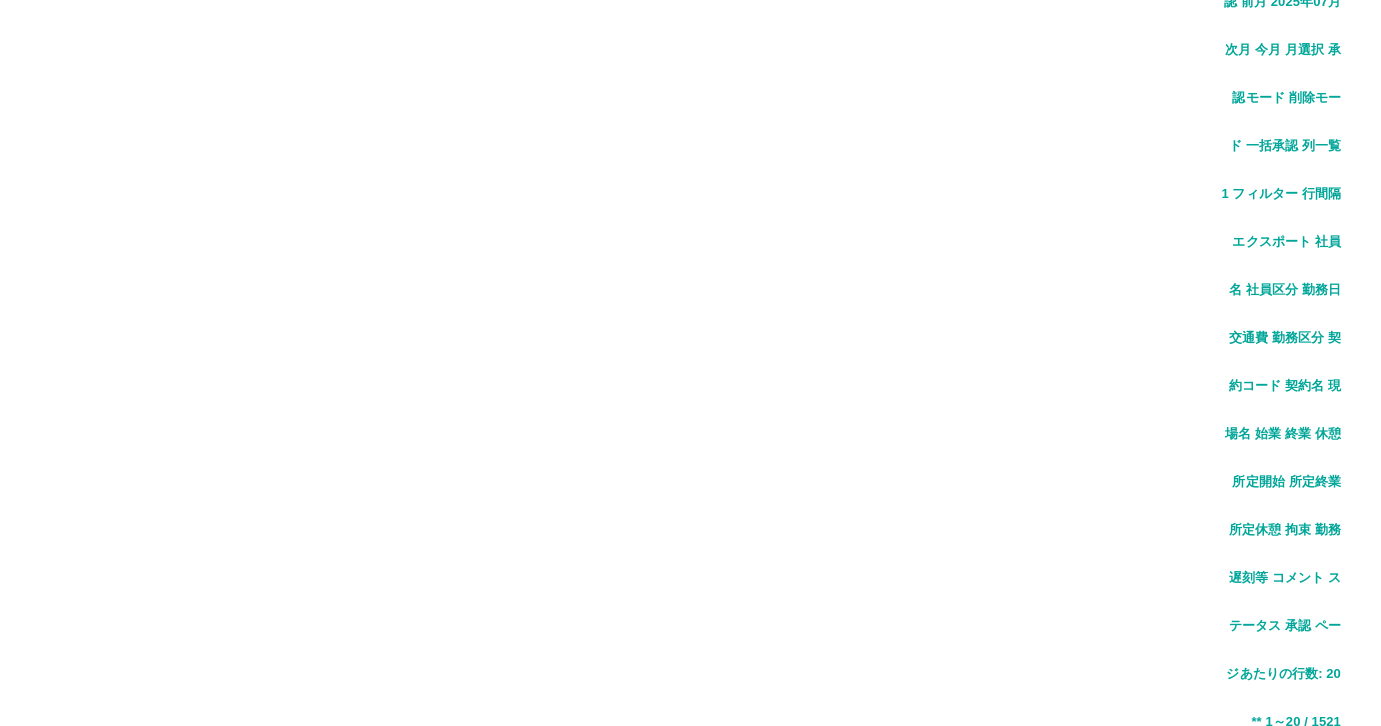 scroll, scrollTop: 29501, scrollLeft: 218, axis: both 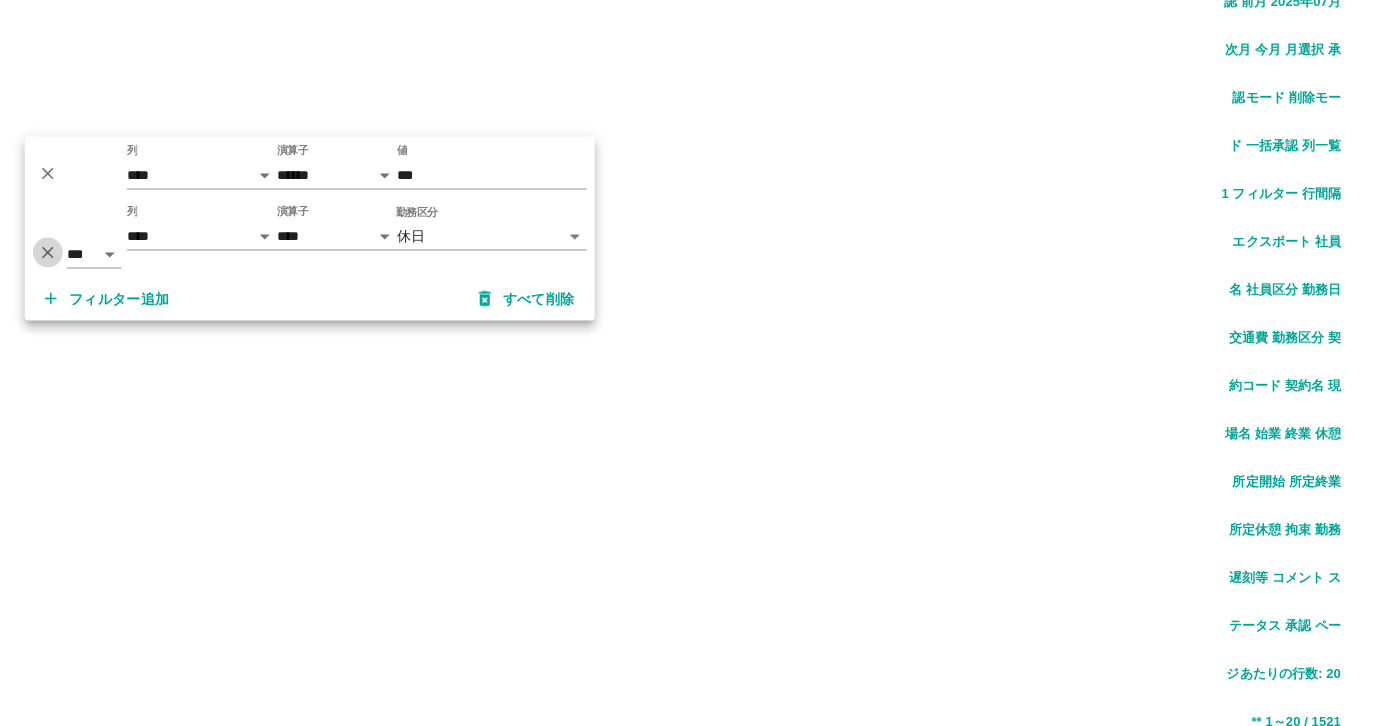 drag, startPoint x: 42, startPoint y: 250, endPoint x: 61, endPoint y: 192, distance: 61.03278 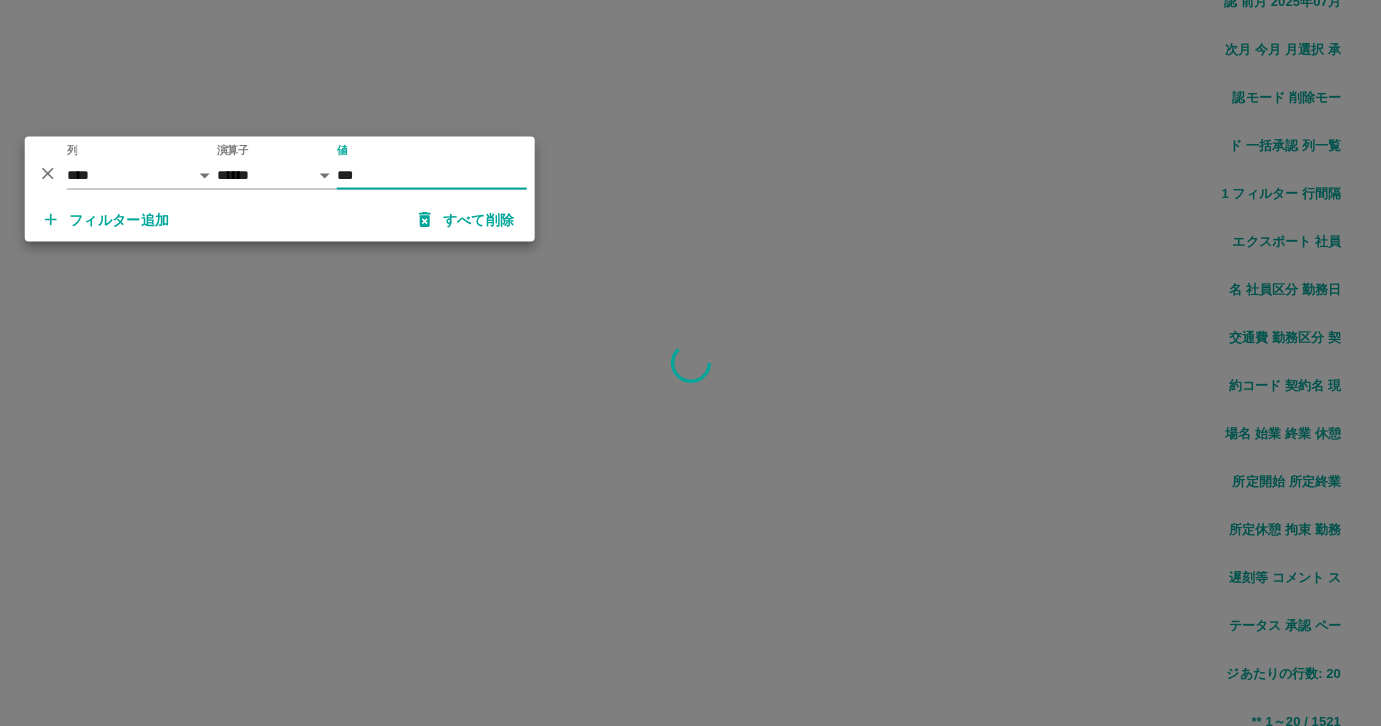 scroll, scrollTop: 0, scrollLeft: 0, axis: both 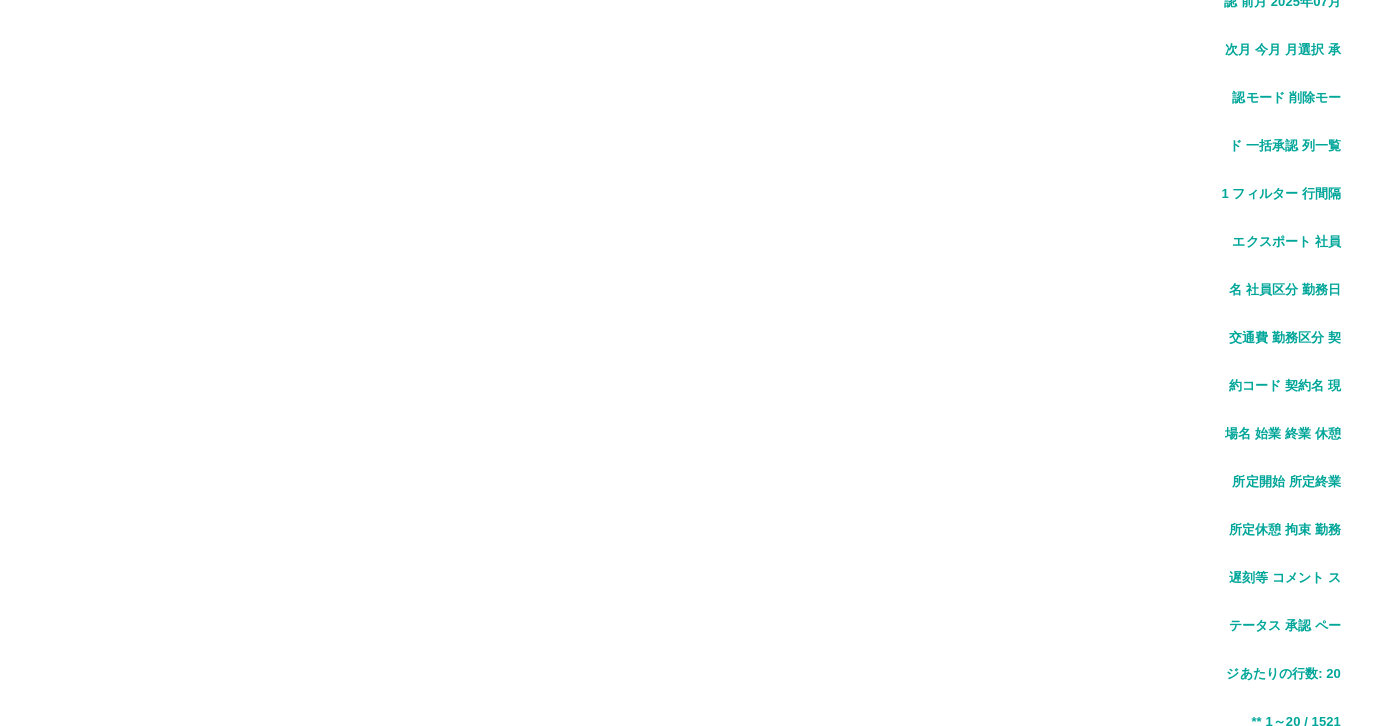 click on "0 フィルター" at bounding box center [199, 1807] 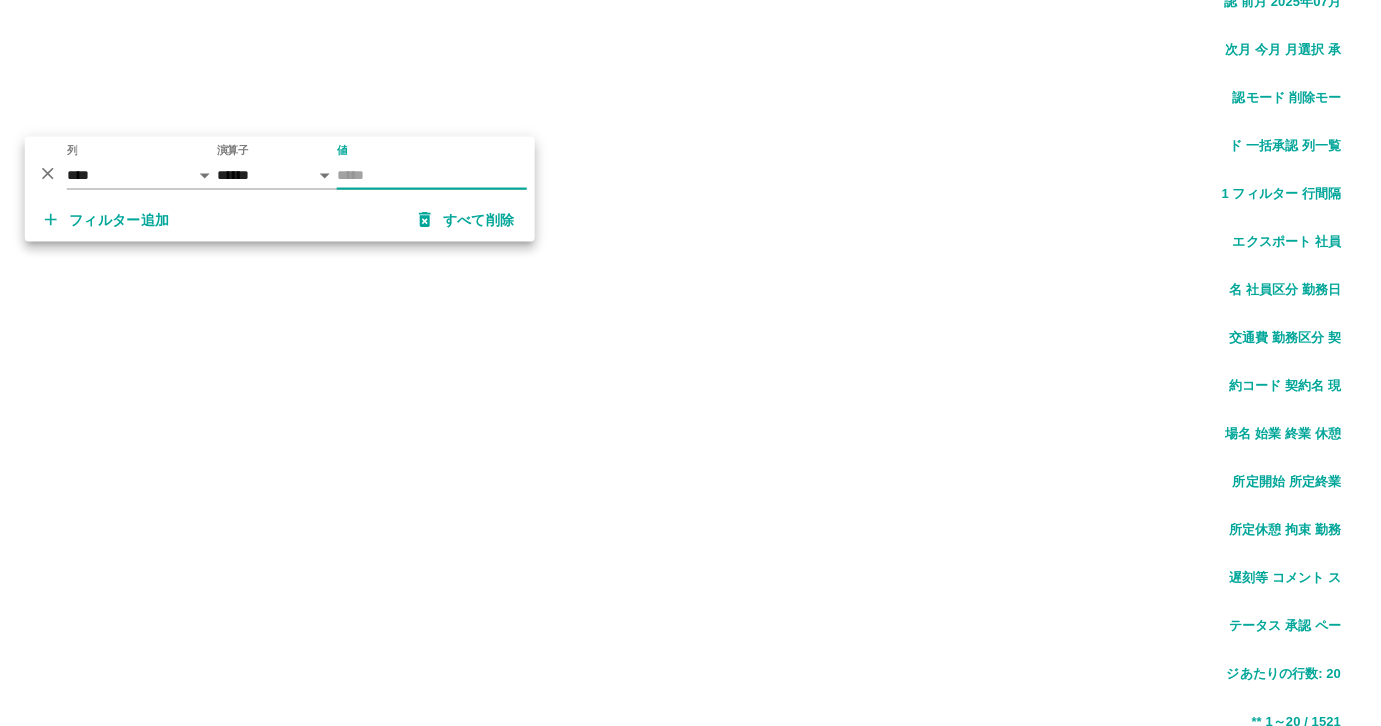 click on "値" at bounding box center [432, 175] 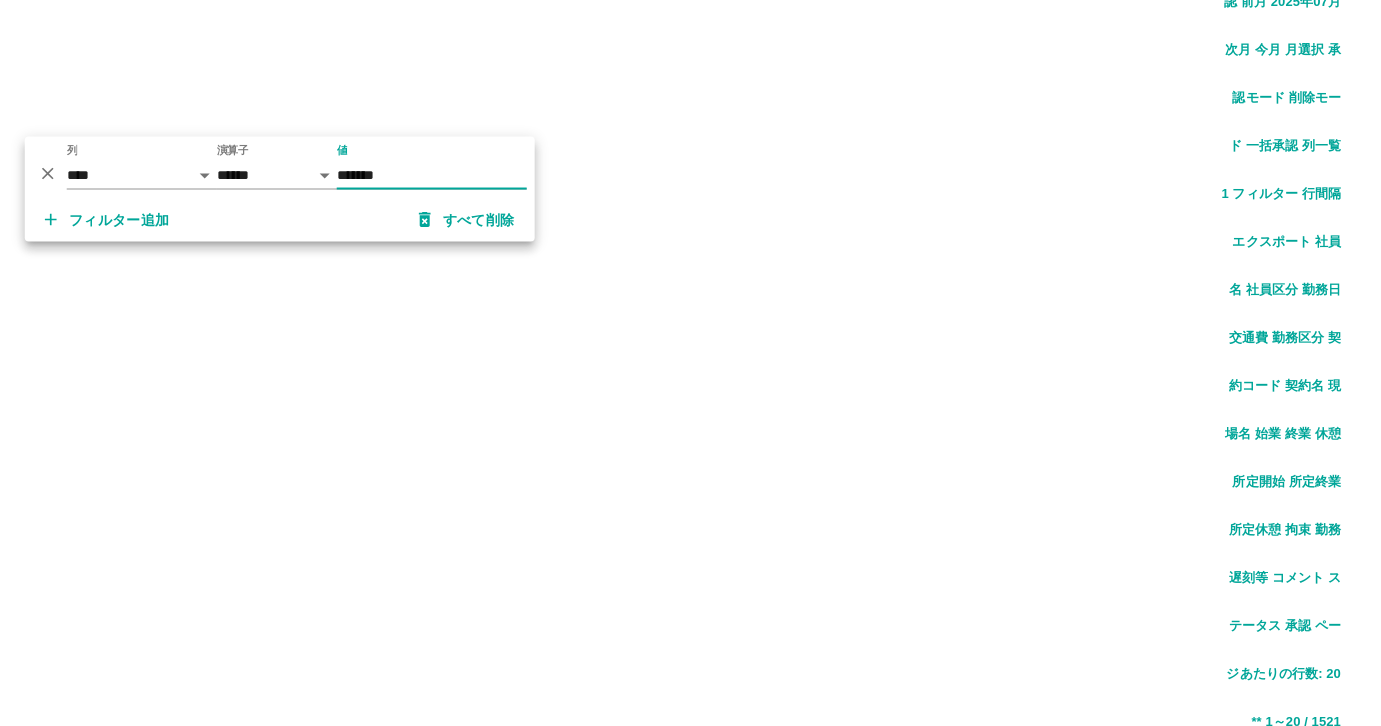 scroll, scrollTop: 431, scrollLeft: 0, axis: vertical 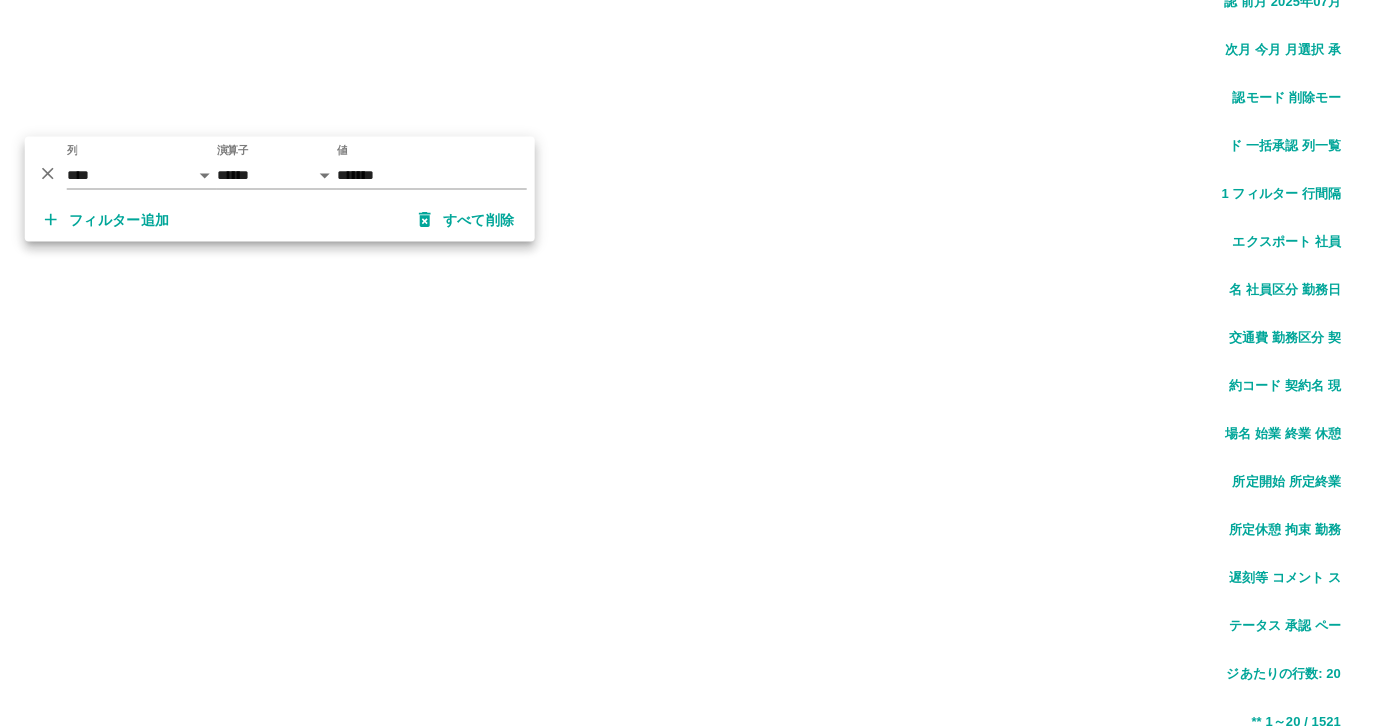 drag, startPoint x: 587, startPoint y: 651, endPoint x: 672, endPoint y: 634, distance: 86.683334 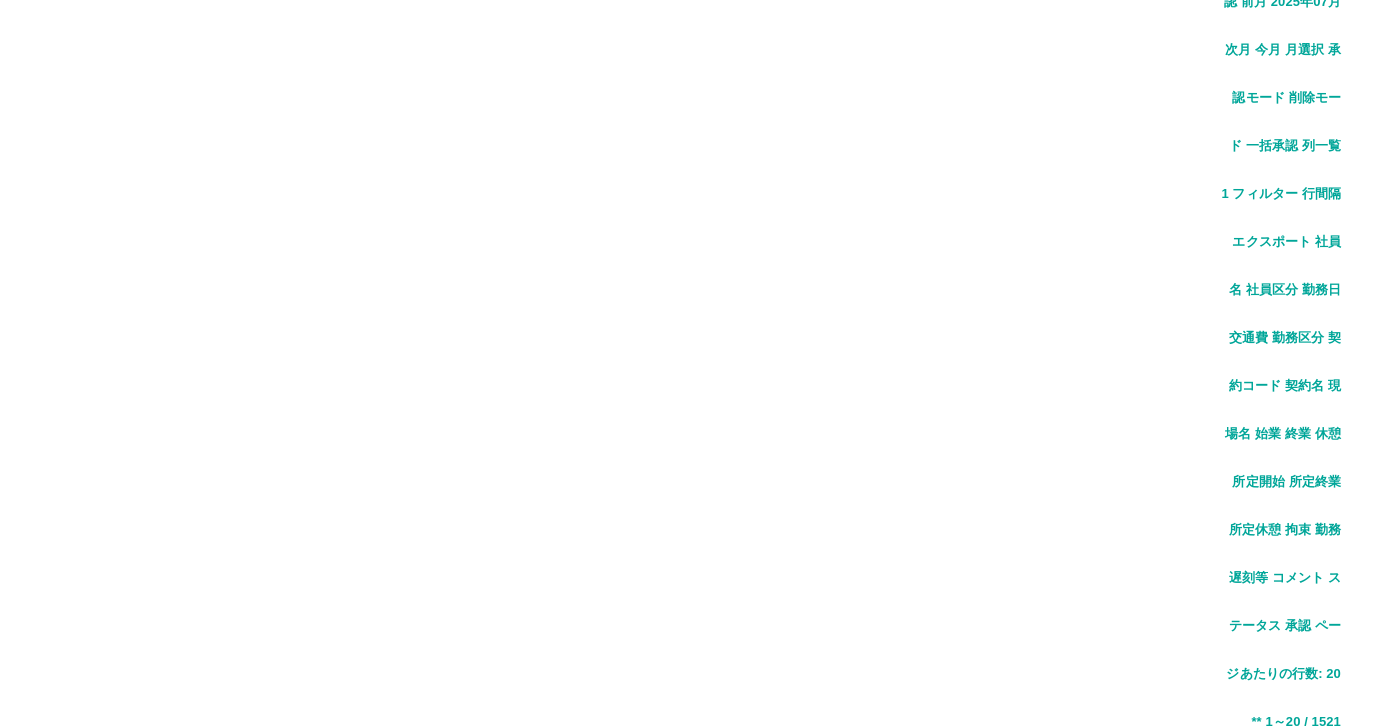 scroll, scrollTop: 431, scrollLeft: 429, axis: both 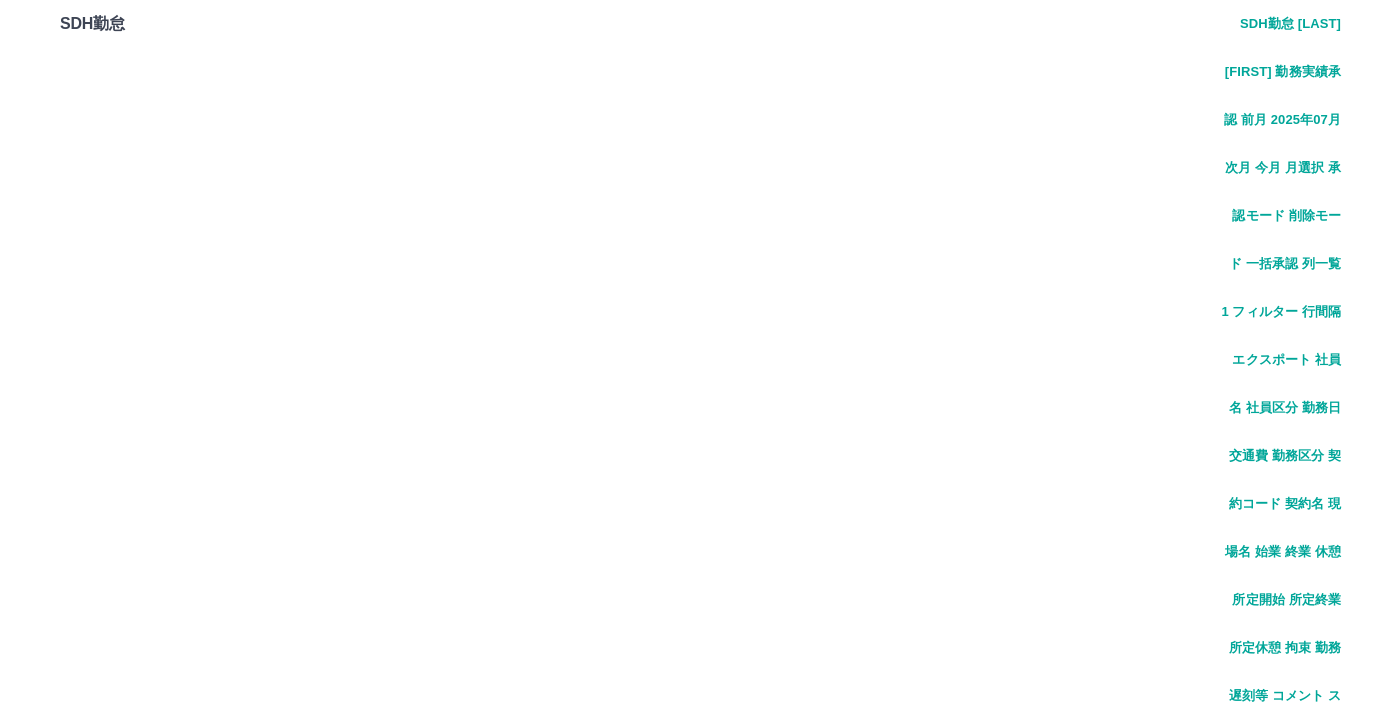 click on "前月" at bounding box center [66, 1874] 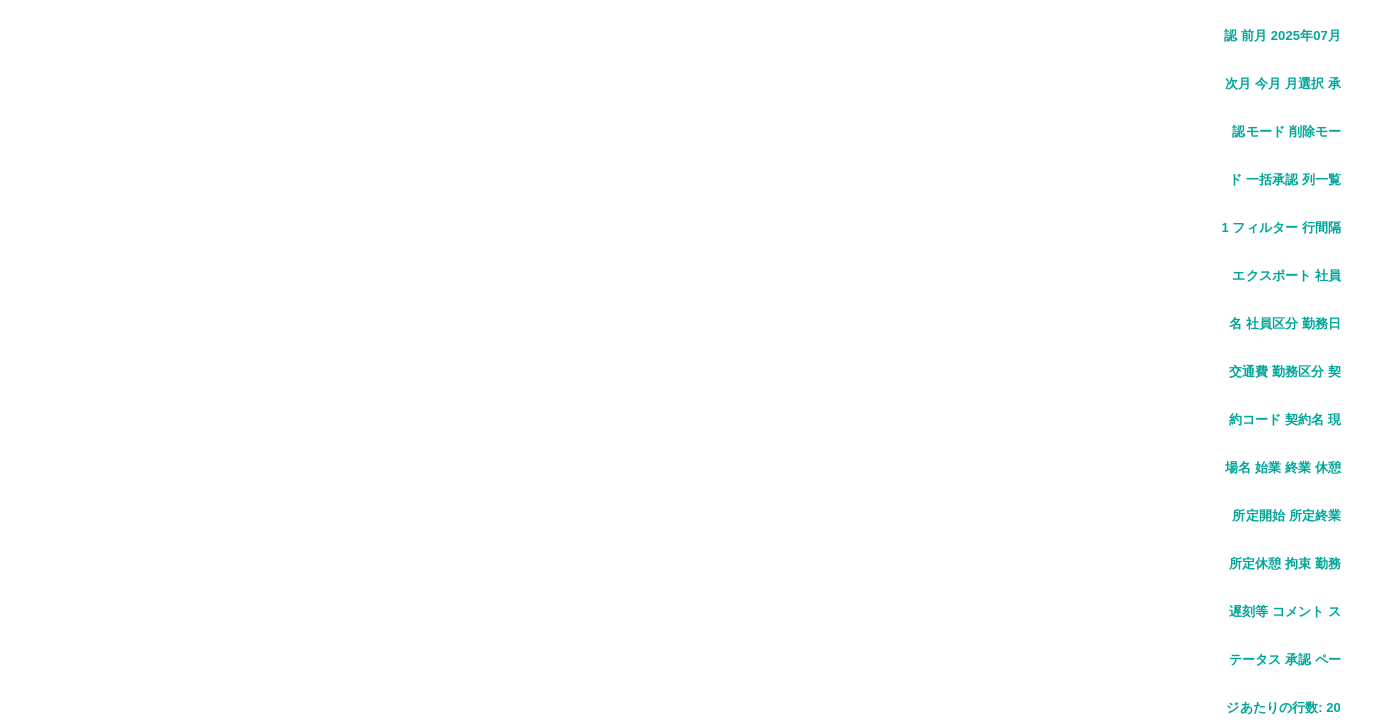 scroll, scrollTop: 118, scrollLeft: 0, axis: vertical 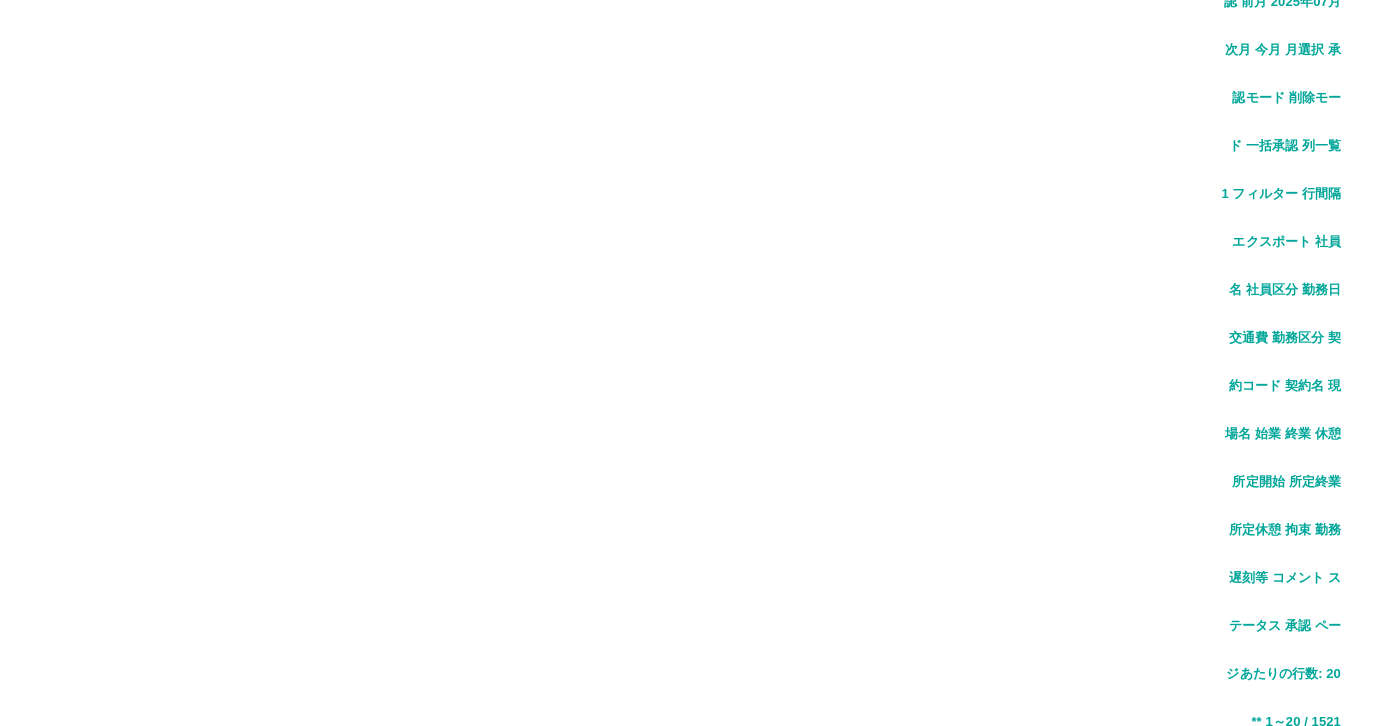 click on "1 フィルター" at bounding box center [199, 1807] 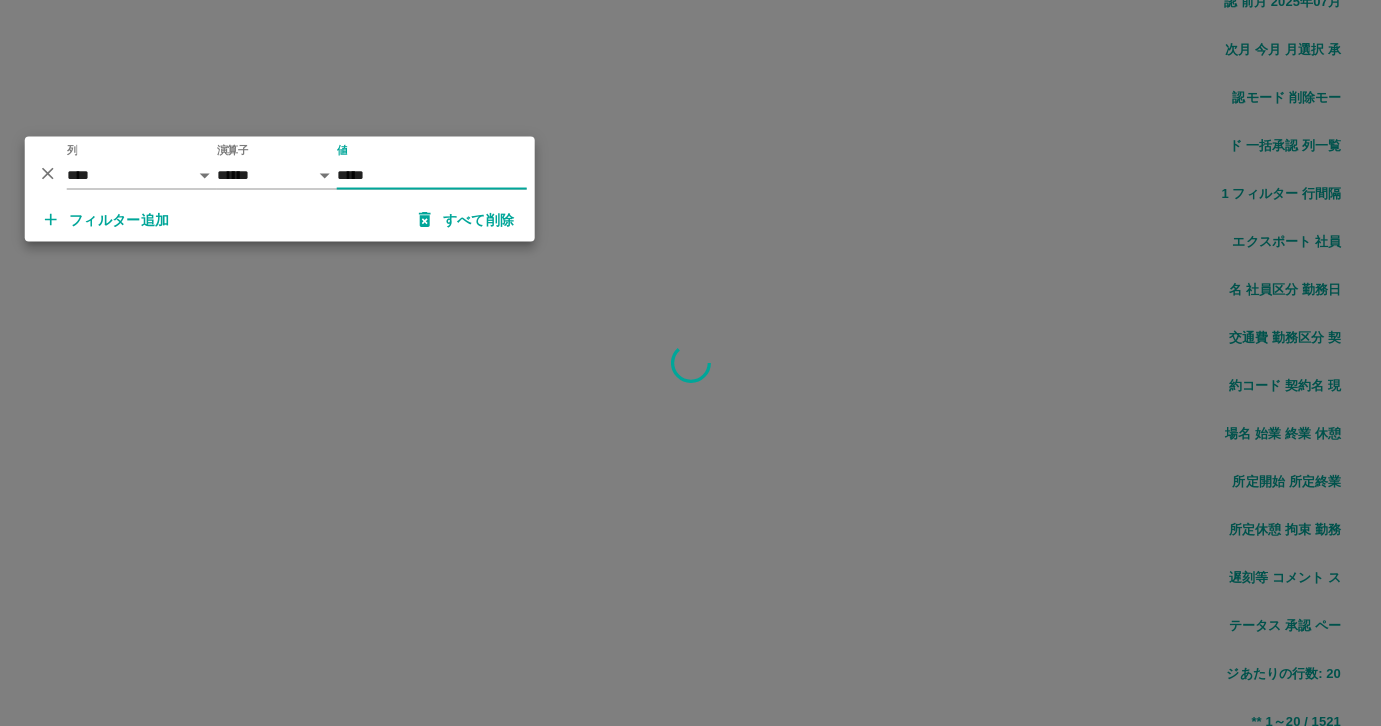 scroll, scrollTop: 0, scrollLeft: 414, axis: horizontal 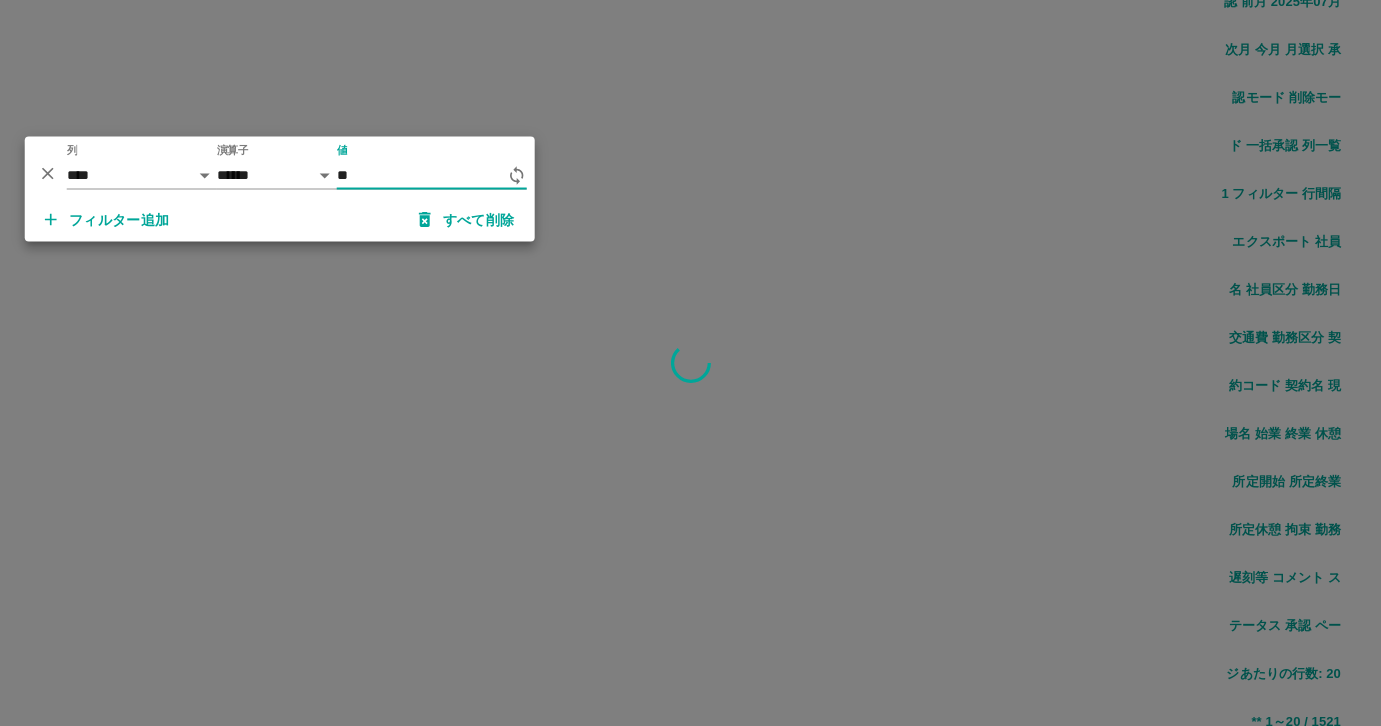 type on "*" 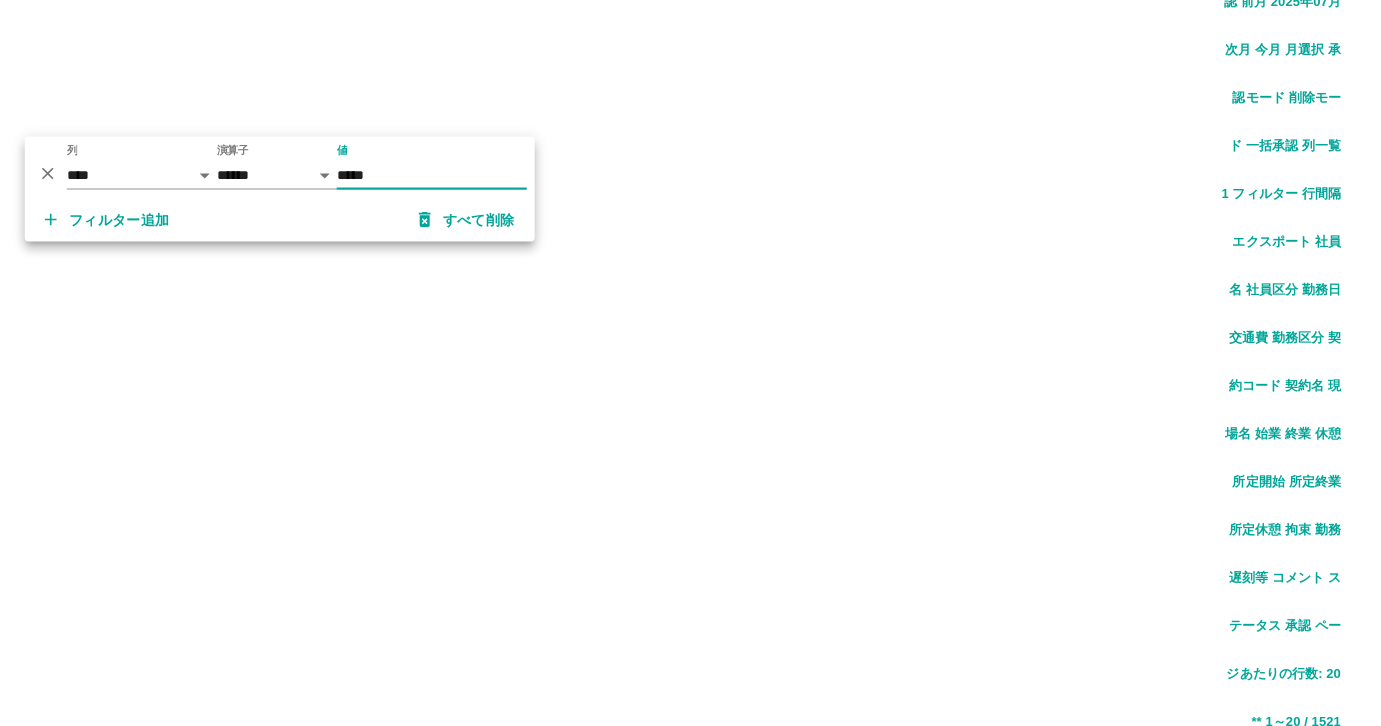 scroll, scrollTop: 431, scrollLeft: 414, axis: both 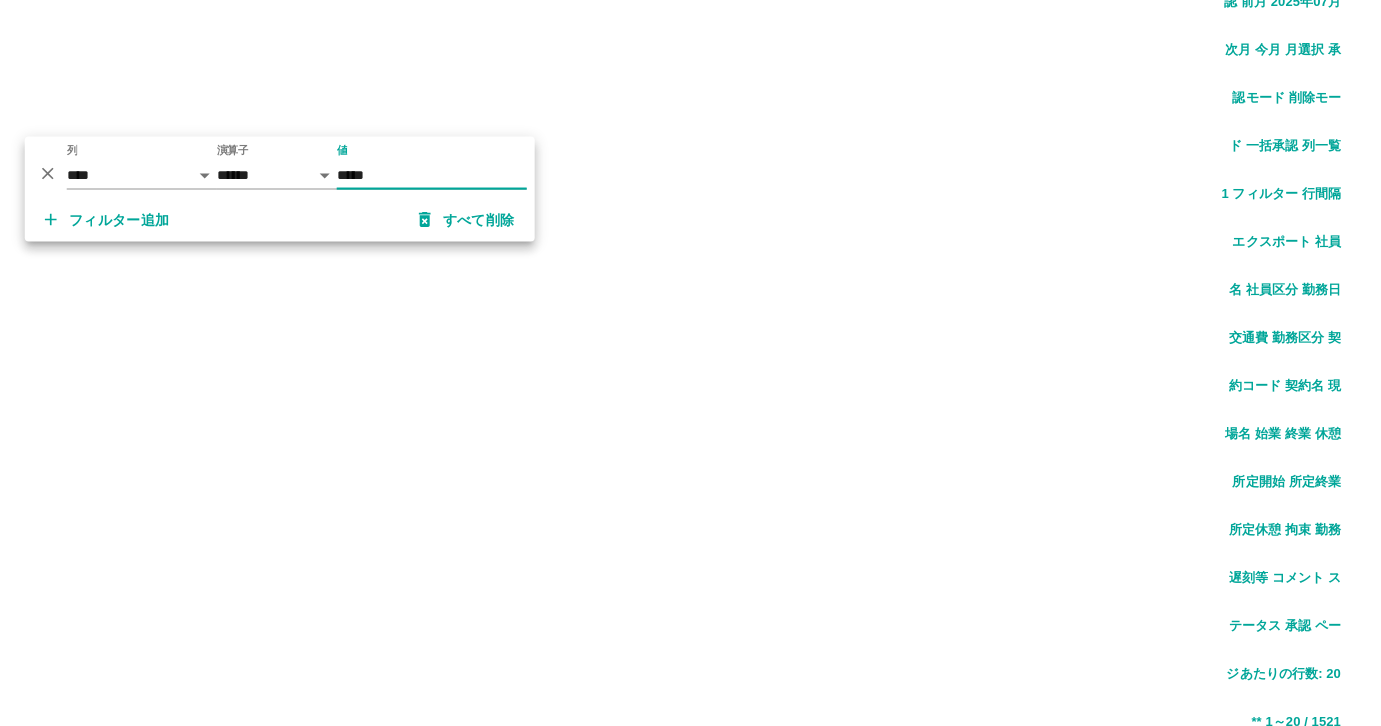 click on "*****" at bounding box center (432, 175) 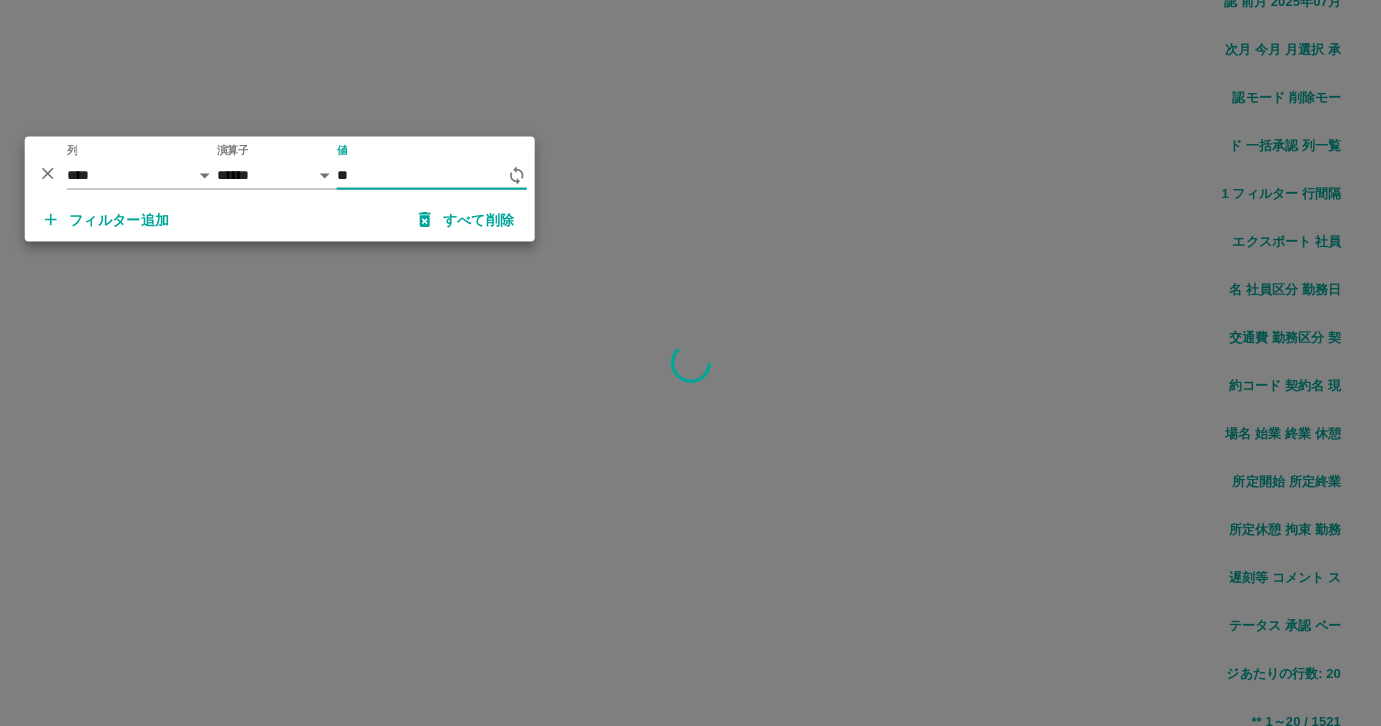 scroll, scrollTop: 0, scrollLeft: 414, axis: horizontal 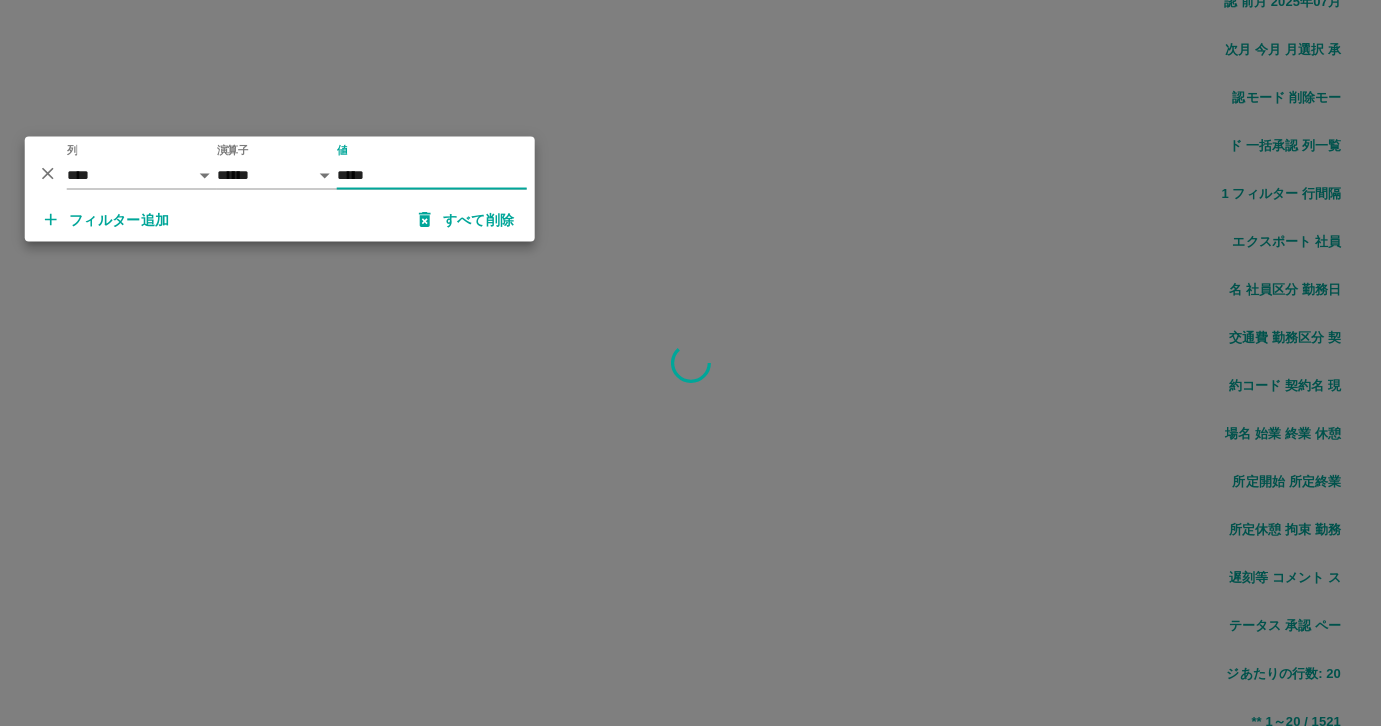 type on "*****" 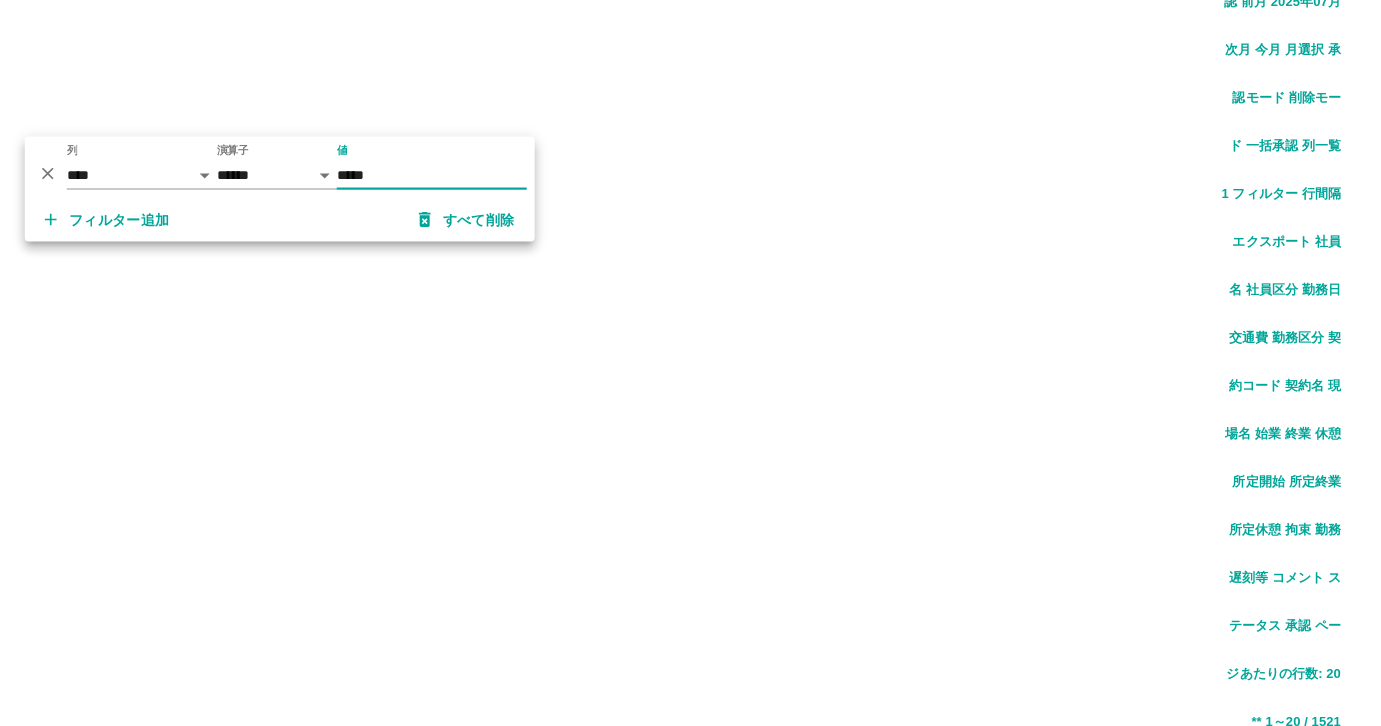 scroll, scrollTop: 431, scrollLeft: 414, axis: both 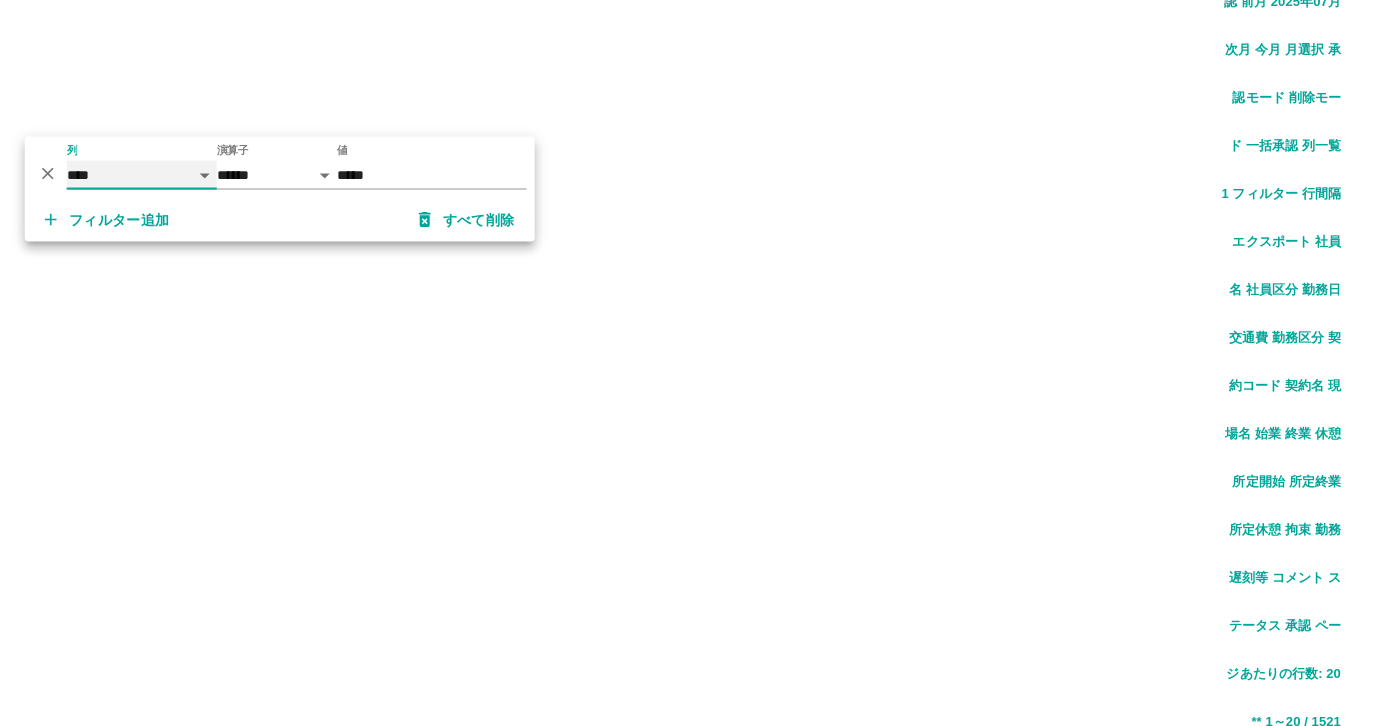 click on "**** *** **** *** *** **** ***** *** *** ** ** ** **** **** **** ** ** *** **** *****" at bounding box center (142, 175) 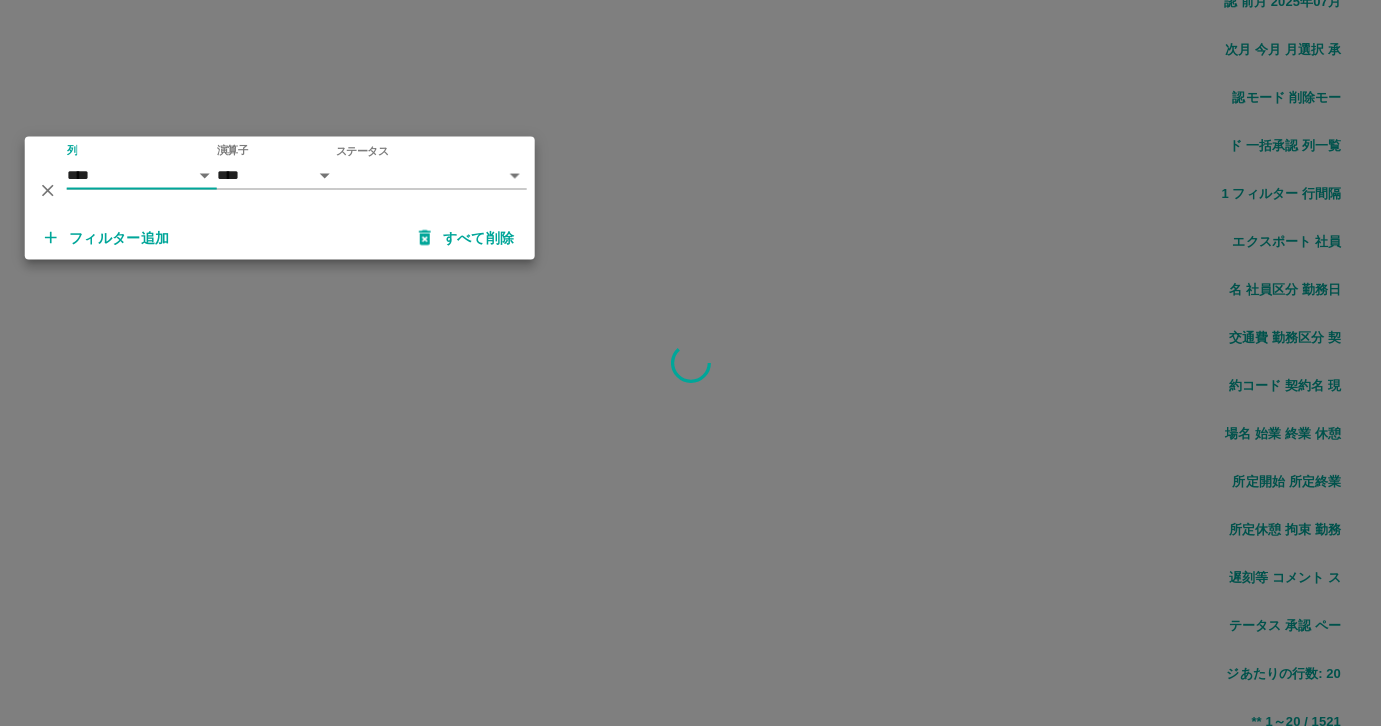 click on "SDH勤怠 尾嵜　杏茄 勤務実績承認 前月 2025年07月 次月 今月 月選択 承認モード 削除モード 一括承認 列一覧 0 フィルター 行間隔 エクスポート 社員名 社員区分 勤務日 交通費 勤務区分 契約コード 契約名 現場名 始業 終業 休憩 所定開始 所定終業 所定休憩 拘束 勤務 遅刻等 コメント ステータス 承認 ページあたりの行数: 1000 **** 1～31 / 31 SDH勤怠 *** ** 列 **** *** **** *** *** **** ***** *** *** ** ** ** **** **** **** ** ** *** **** ***** 演算子 **** ****** ステータス ​ ********* フィルター追加 すべて削除" at bounding box center [690, 1168] 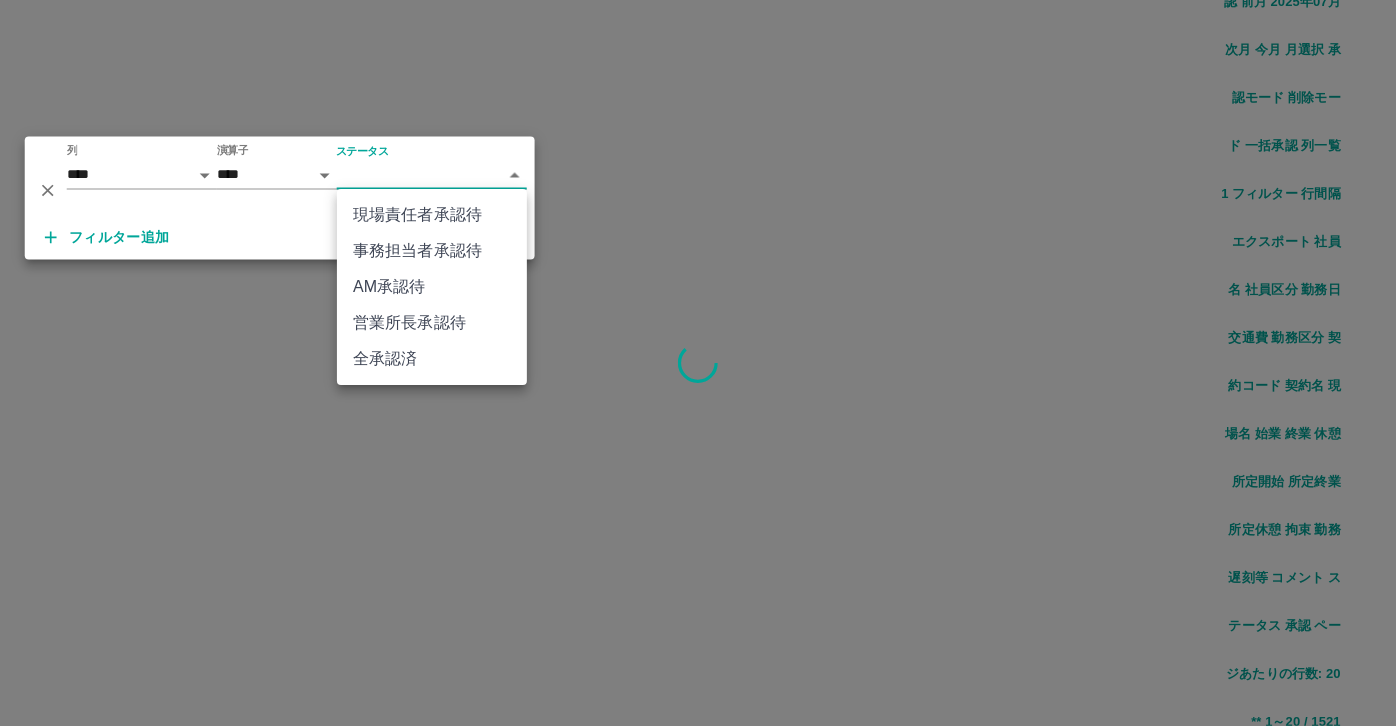 click on "事務担当者承認待" at bounding box center (432, 251) 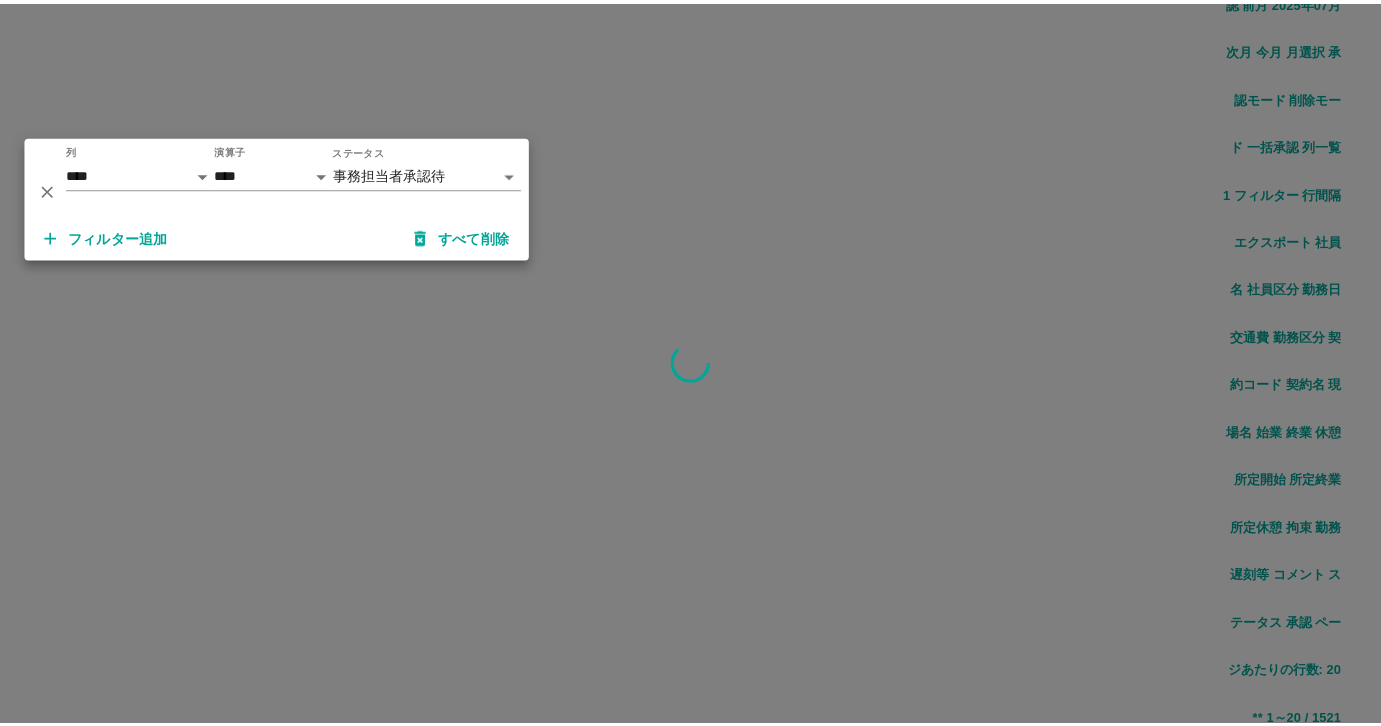 scroll, scrollTop: 0, scrollLeft: 399, axis: horizontal 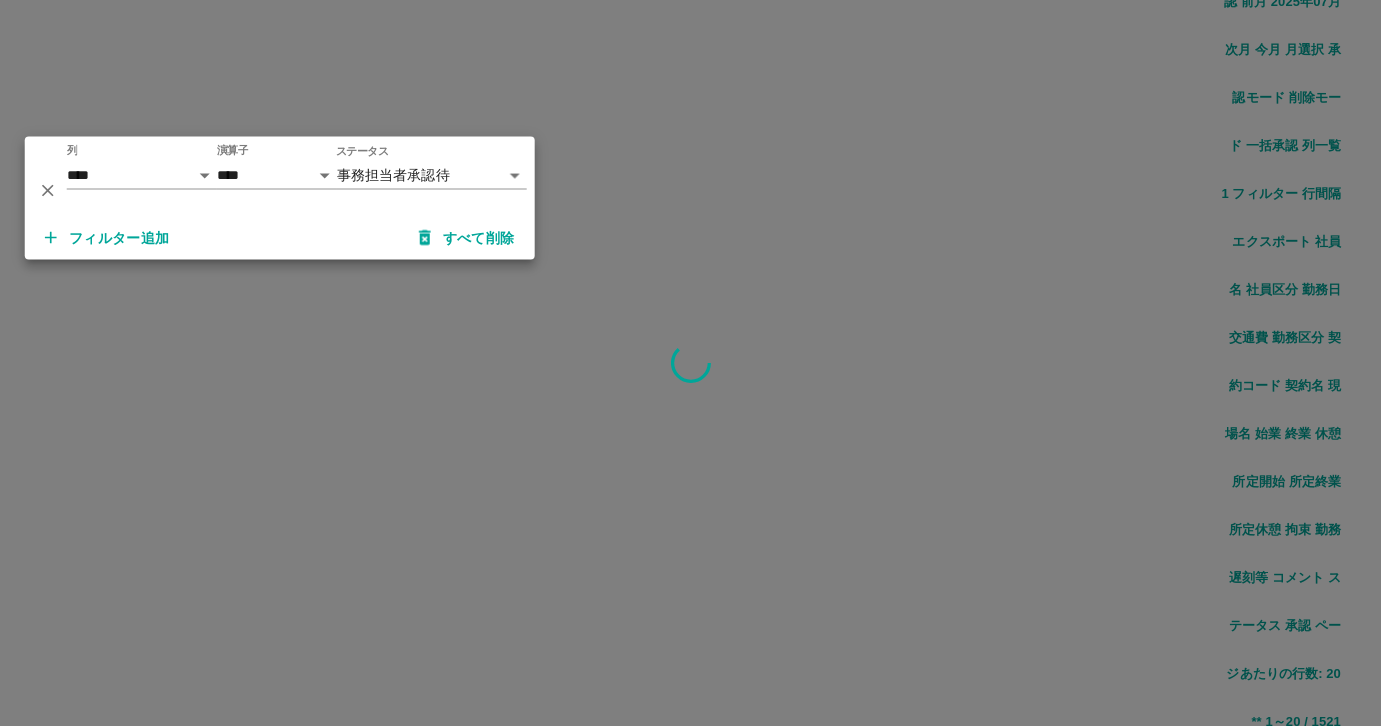 click on "**********" at bounding box center [690, 1168] 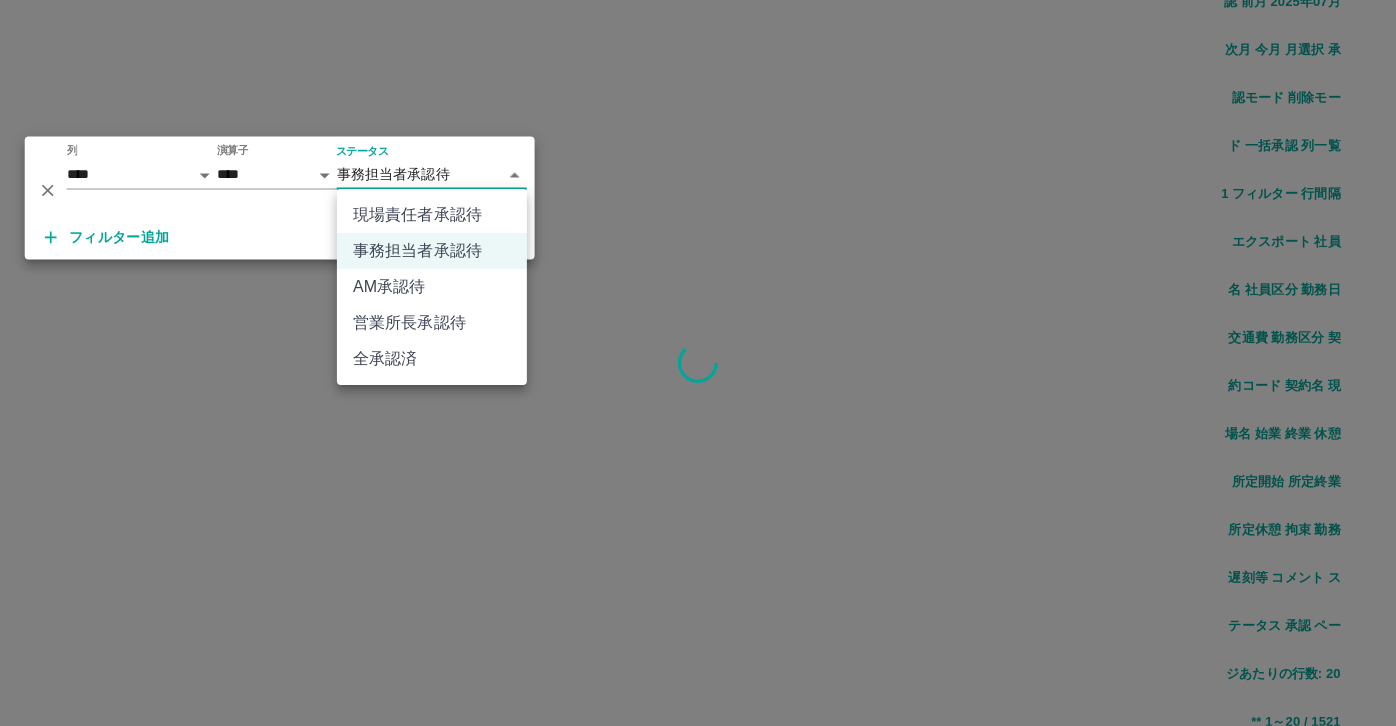 click on "現場責任者承認待" at bounding box center (432, 215) 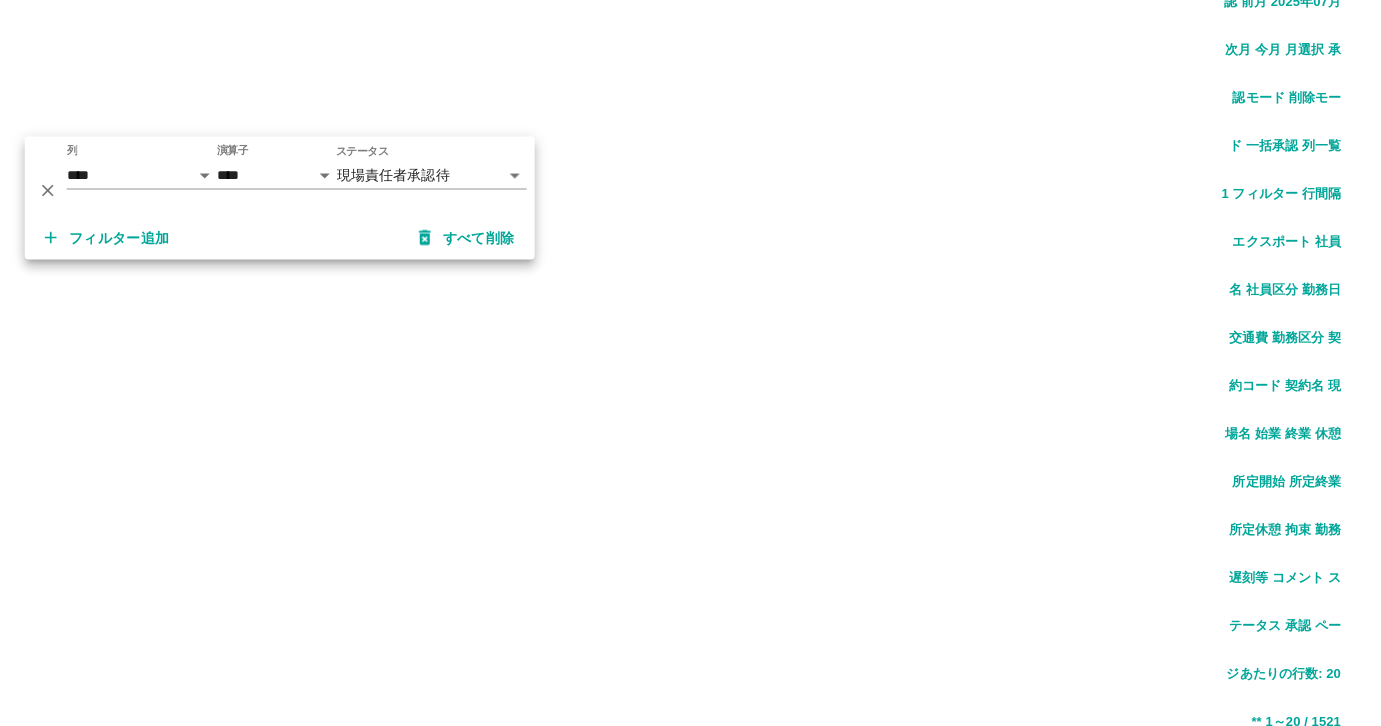 scroll, scrollTop: 2000, scrollLeft: 399, axis: both 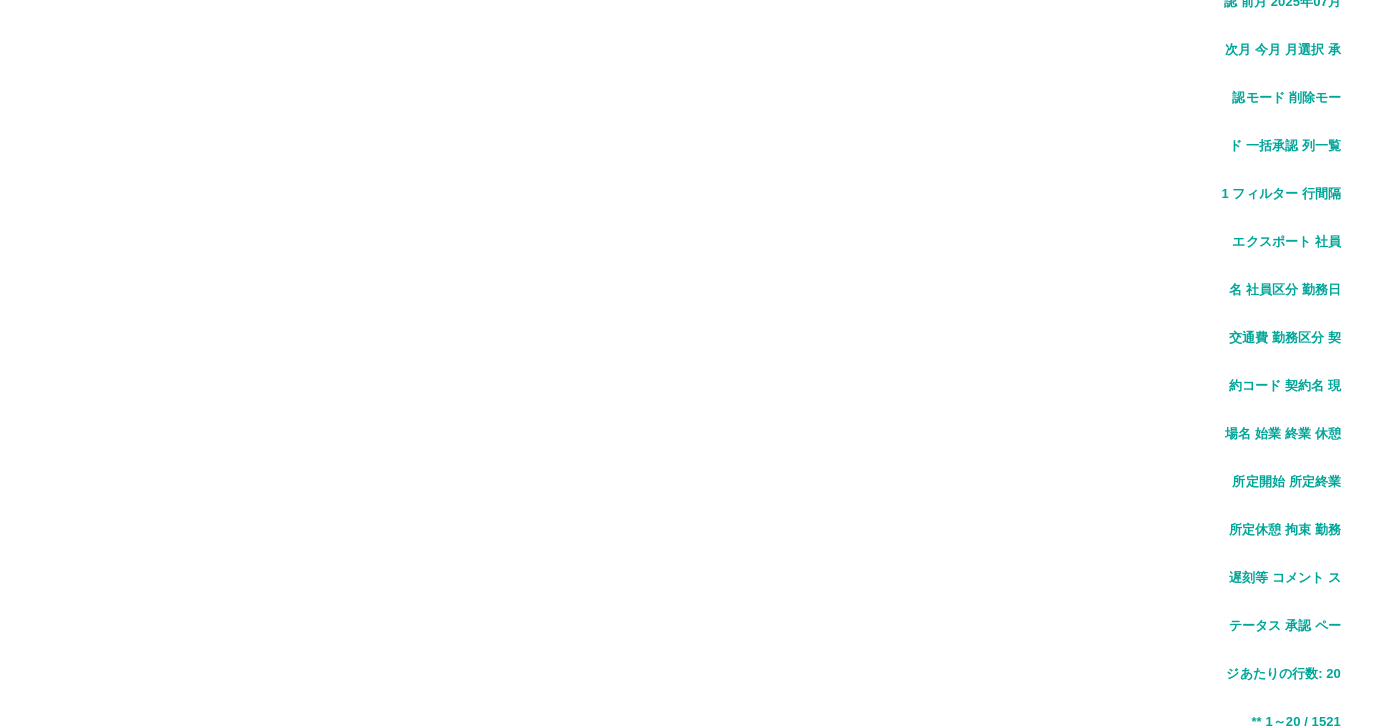 click on "勤務実績承認 前月 2025年07月 次月 今月 月選択 承認モード 削除モード 一括承認 列一覧 1 フィルター 行間隔 エクスポート 承認フロー 社員番号 社員名 社員区分 勤務日 交通費 勤務区分 契約コード 契約名 現場名 始業 終業 休憩 所定開始 所定終業 所定休憩 拘束 勤務 遅刻等 コメント ステータス 承認 現 事 Ａ 営 0105167 前田　美代子 営業社員(PT契約) 2025-07-03  -  休日 40188002 吉富町 第2吉富児童クラブ - - - - - - 00:00 00:00 00:00 現場責任者承認待 現 事 Ａ 営 0097560 熊谷　幸子 営業社員(PT契約) 2025-07-03  -  休日 43519003 篠栗町 北勢門小学校 - - - - - - 00:00 00:00 00:00 現場責任者承認待 現 事 Ａ 営 0106015 横手　彩可 営業社員(PT契約) 2025-07-03  -  休日 39835003 中津市 大幡小学校 - - - - - - 00:00 00:00 00:00 現場責任者承認待 現 事 Ａ 営 0063197 岩男　優来 営業社員(PT契約) 2025-07-03  -" at bounding box center [690, 2057] 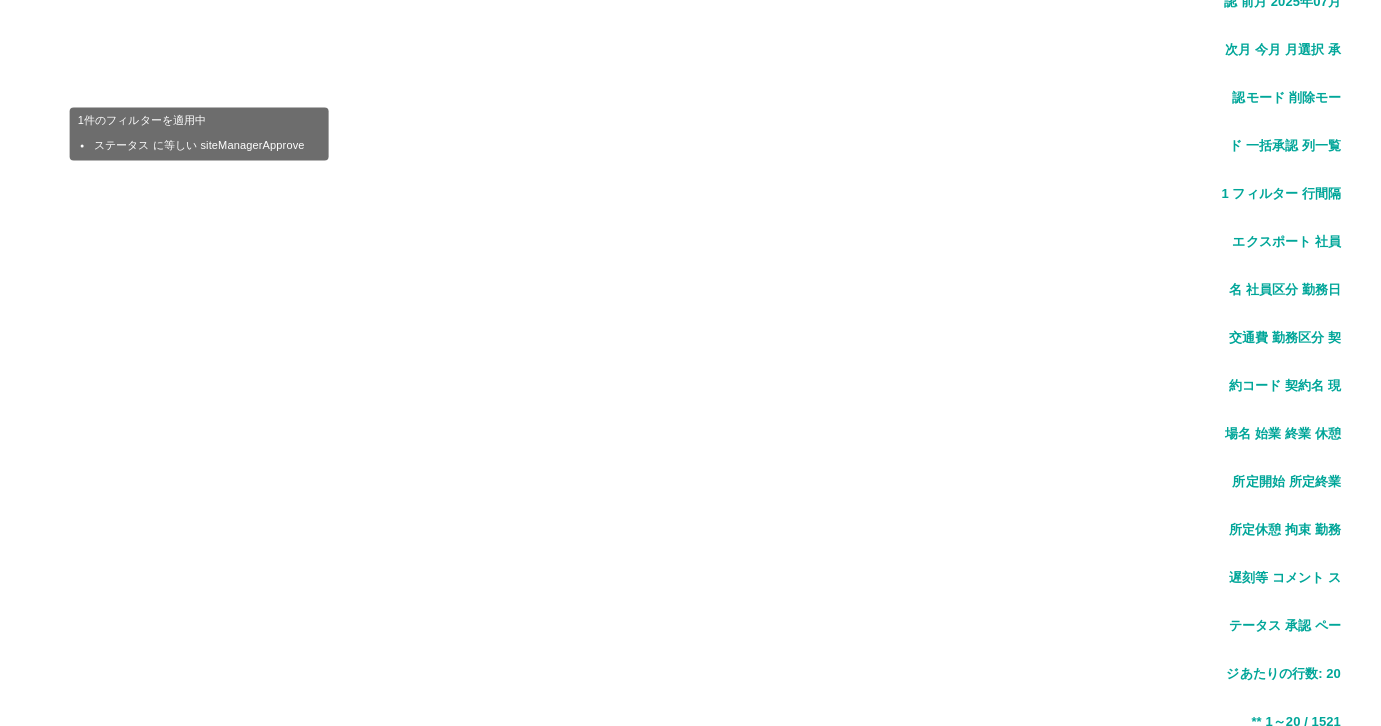 click on "1 フィルター" at bounding box center (199, 1807) 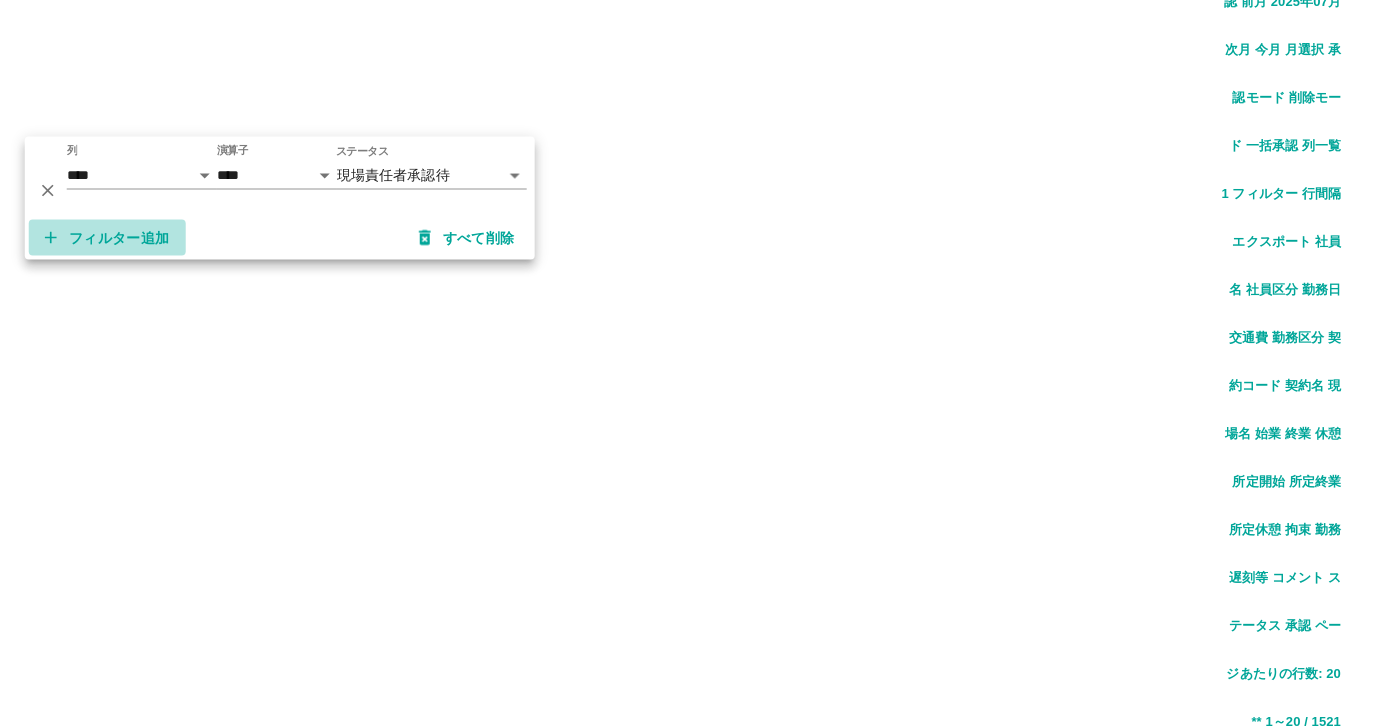click on "フィルター追加" at bounding box center [107, 238] 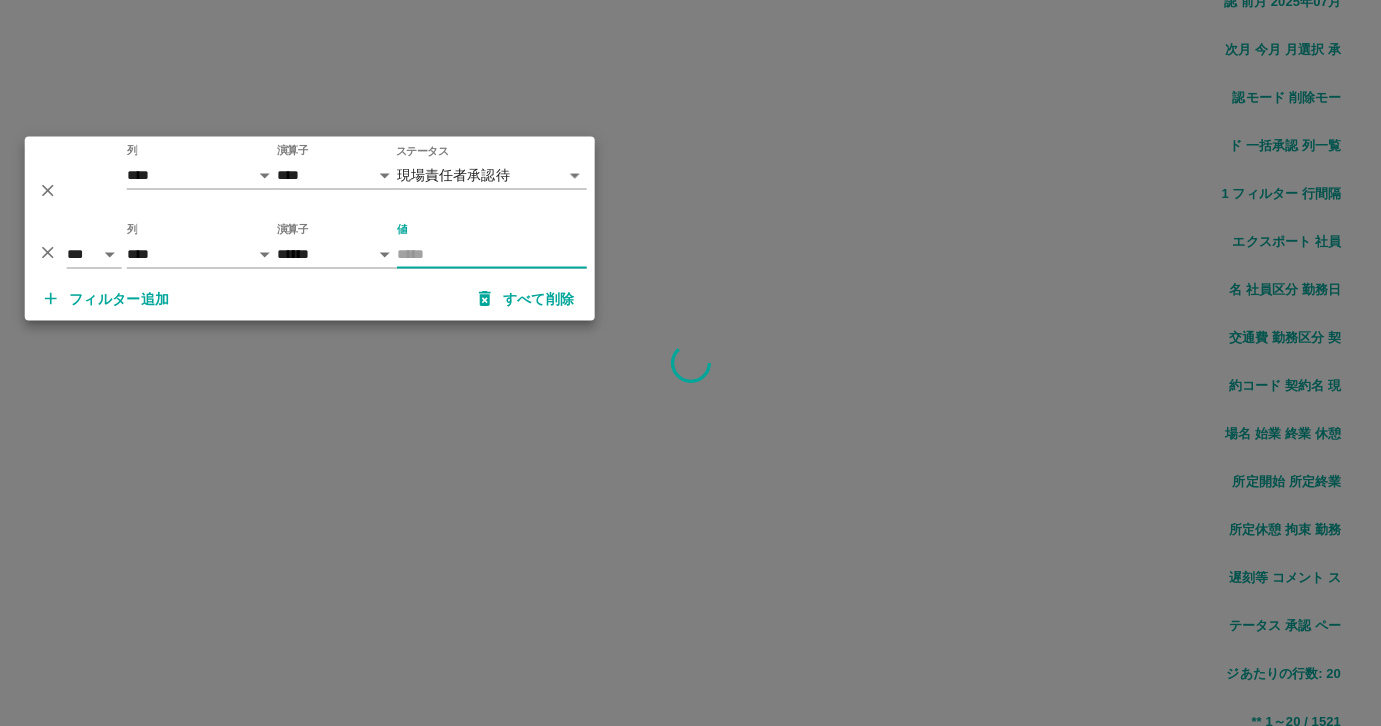 scroll, scrollTop: 0, scrollLeft: 37, axis: horizontal 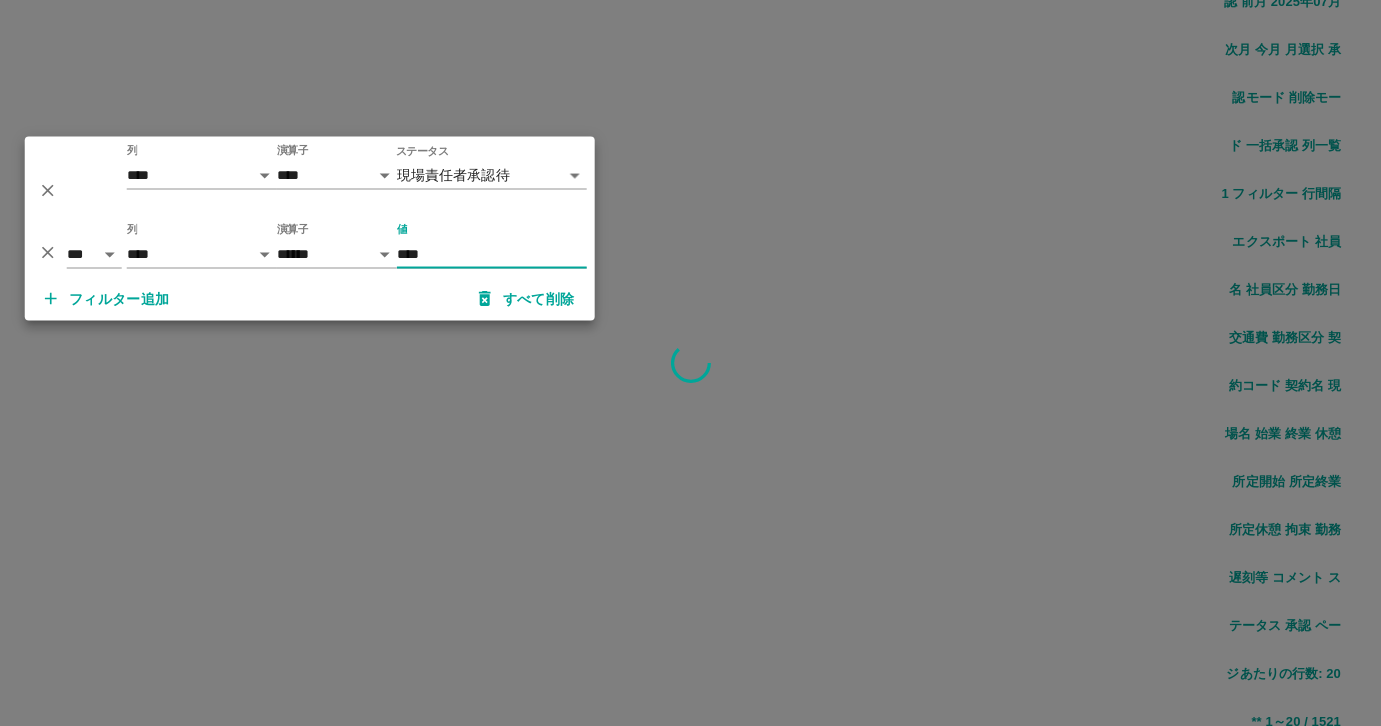 type on "****" 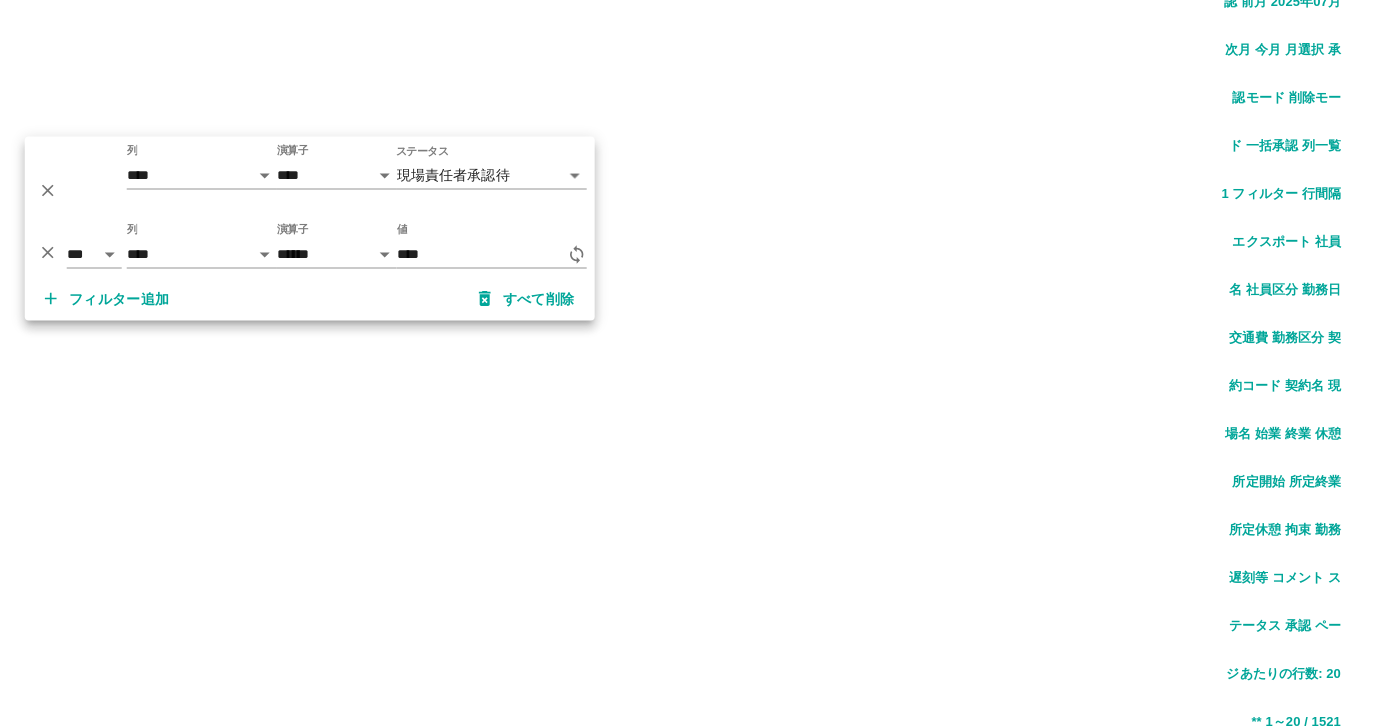 click at bounding box center [690, 363] 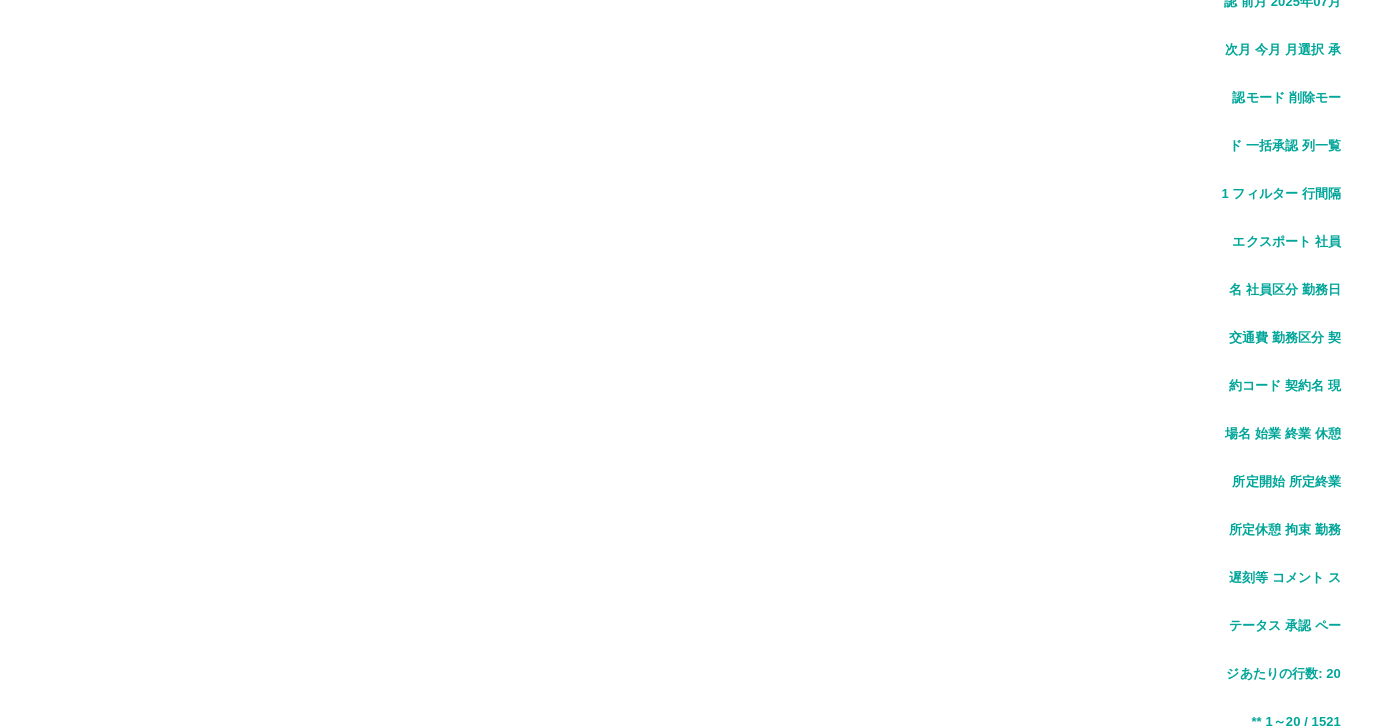 click on "2 フィルター" at bounding box center (199, 1807) 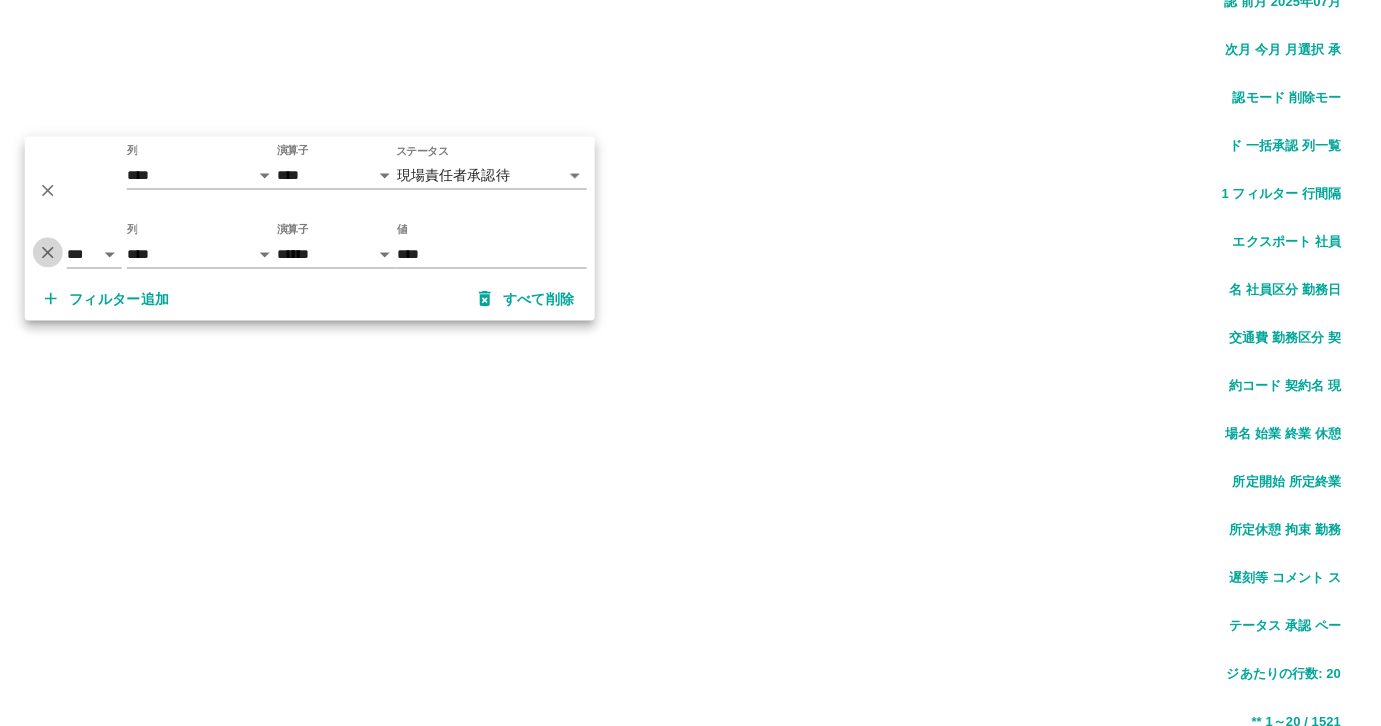 click 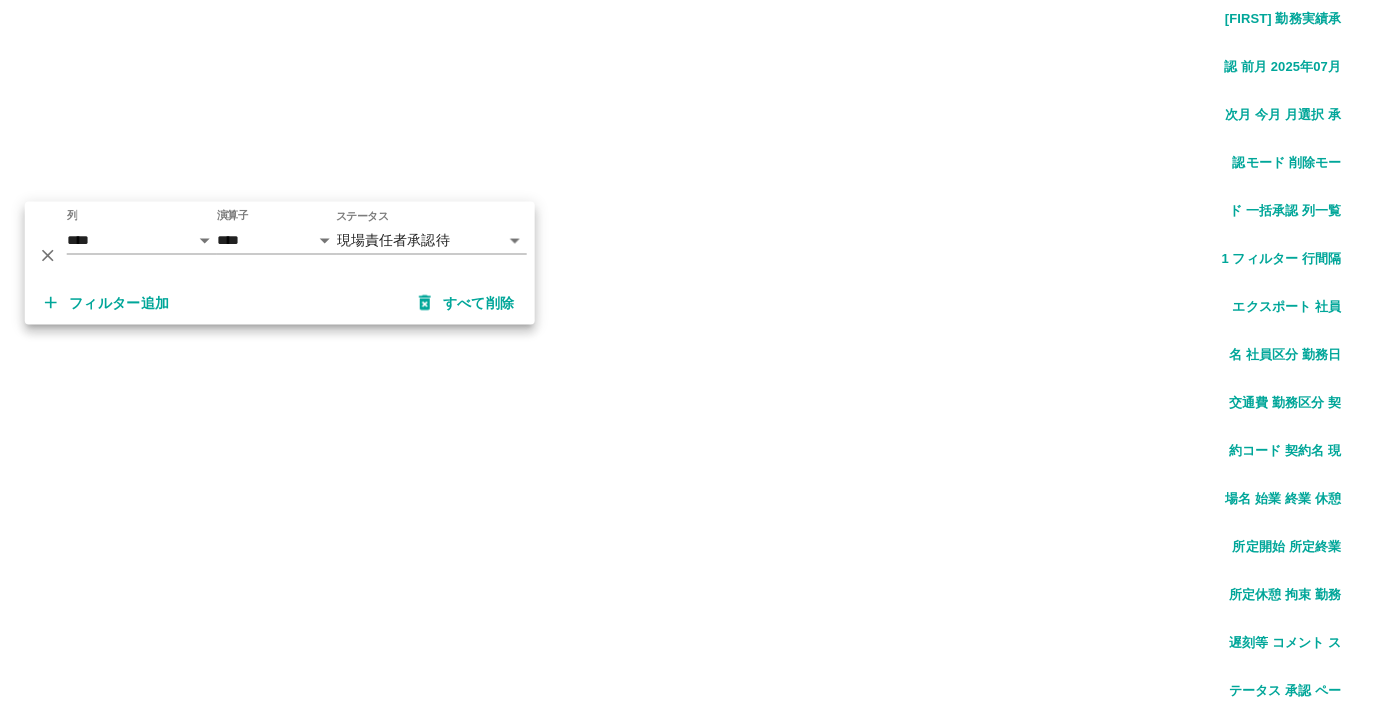 scroll, scrollTop: 0, scrollLeft: 0, axis: both 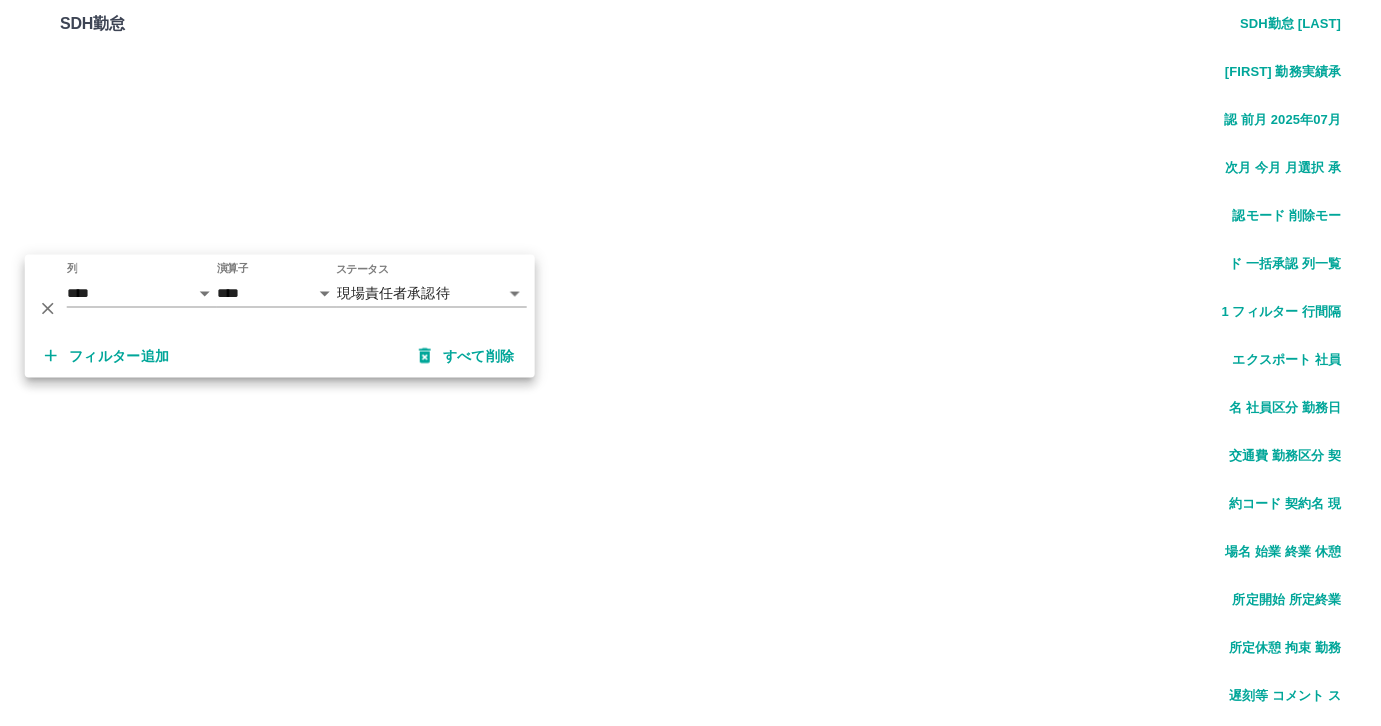 click on "前月 2025年07月 次月 今月 月選択 承認モード 削除モード 一括承認" at bounding box center (690, 1874) 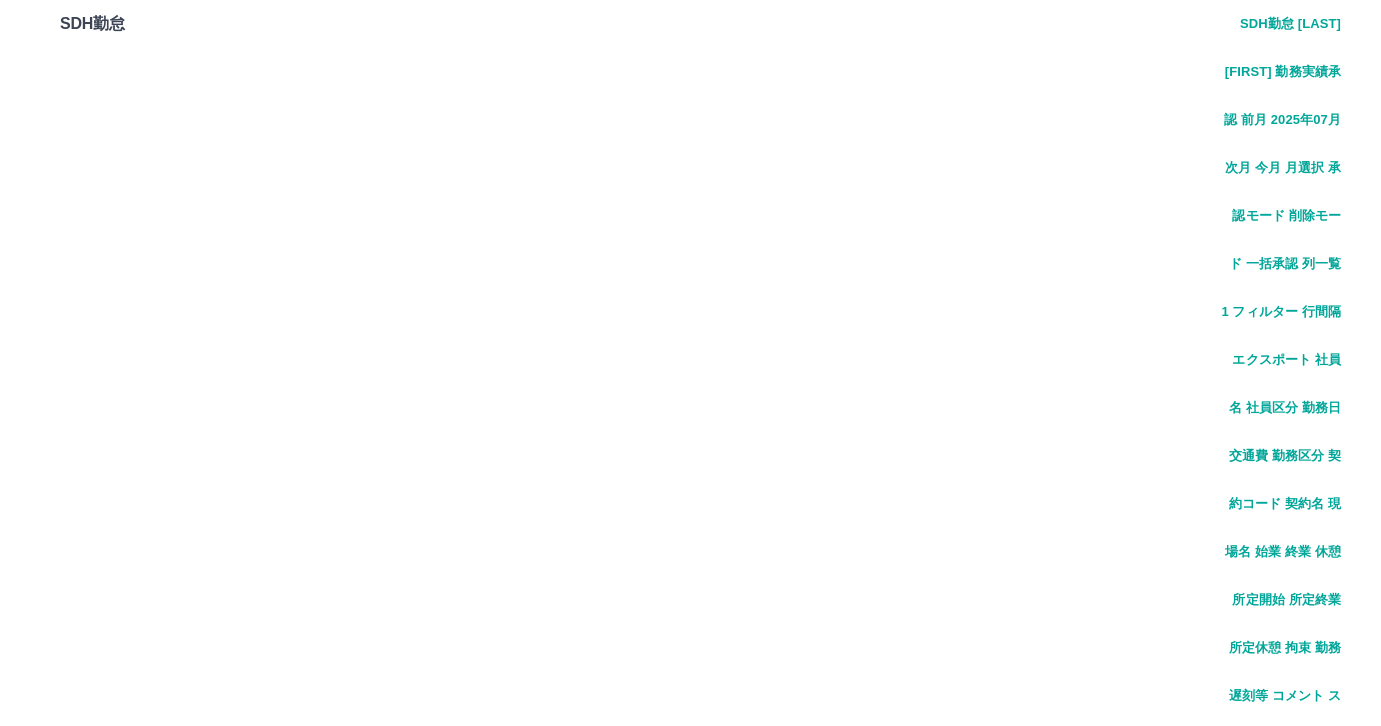 click on "1 フィルター" at bounding box center (199, 1925) 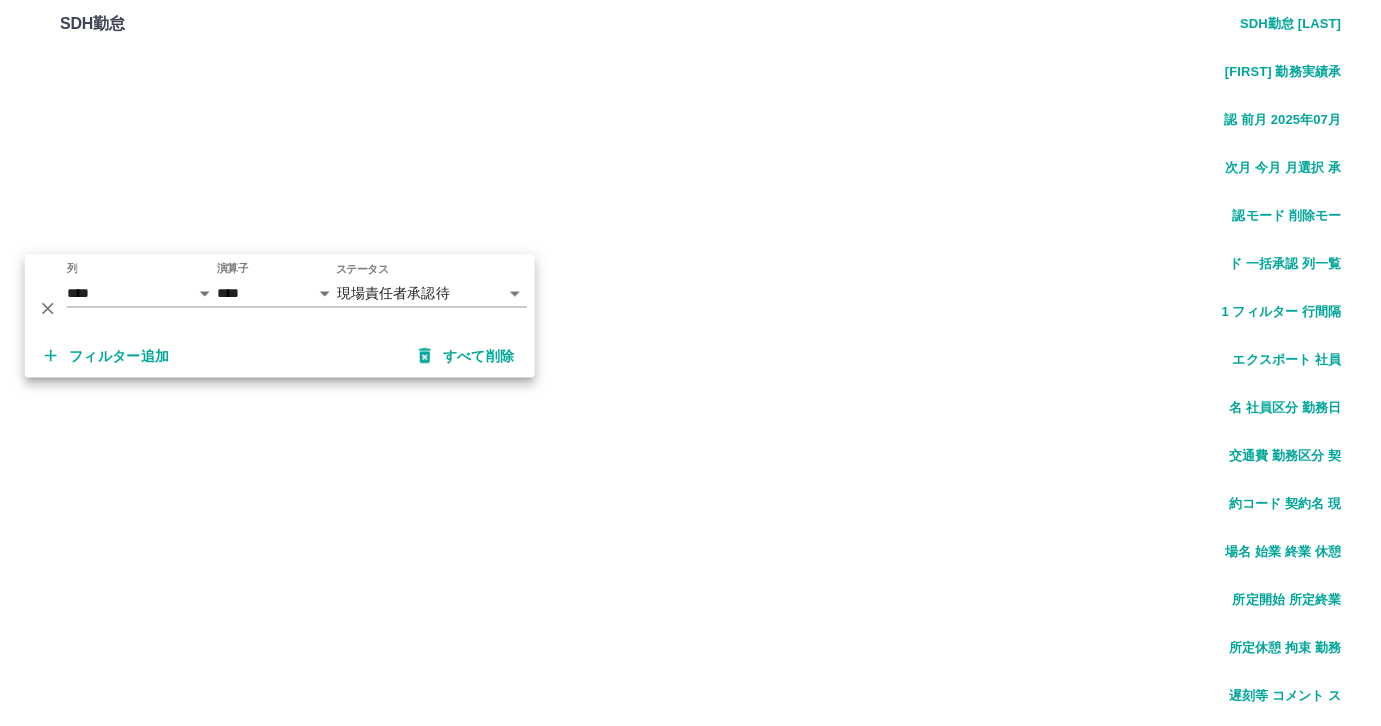 click on "勤務実績承認 前月 2025年07月 次月 今月 月選択 承認モード 削除モード 一括承認 列一覧 1 フィルター 行間隔 エクスポート 承認フロー 社員番号 社員名 社員区分 勤務日 交通費 勤務区分 契約コード 契約名 現場名 始業 終業 休憩 所定開始 所定終業 所定休憩 拘束 勤務 遅刻等 コメント ステータス 承認 現 事 Ａ 営 0100910 戸田　早苗 営業社員(PT契約) 2025-07-01 往復 出勤 39835007 中津市 鶴居児童クラブジョイ 13:30 17:00 00:00 13:30 17:00 00:00 03:30 03:30 00:00 現場責任者承認待 現 事 Ａ 営 0064996 渡邊　千博 営業社員(PT契約) 2025-07-01  -  休日 39835008 中津市 中津市運営事務局 - - - - - - 00:00 00:00 00:00 現場責任者承認待 現 事 Ａ 営 0100902 木村　賢吾 営業社員(PT契約) 2025-07-01 往復 出勤 39835004 中津市 鶴居放課後児童クラブA 13:00 18:00 00:00 13:00 18:00 00:00 05:00 05:00 00:00 現場責任者承認待" at bounding box center (690, 2175) 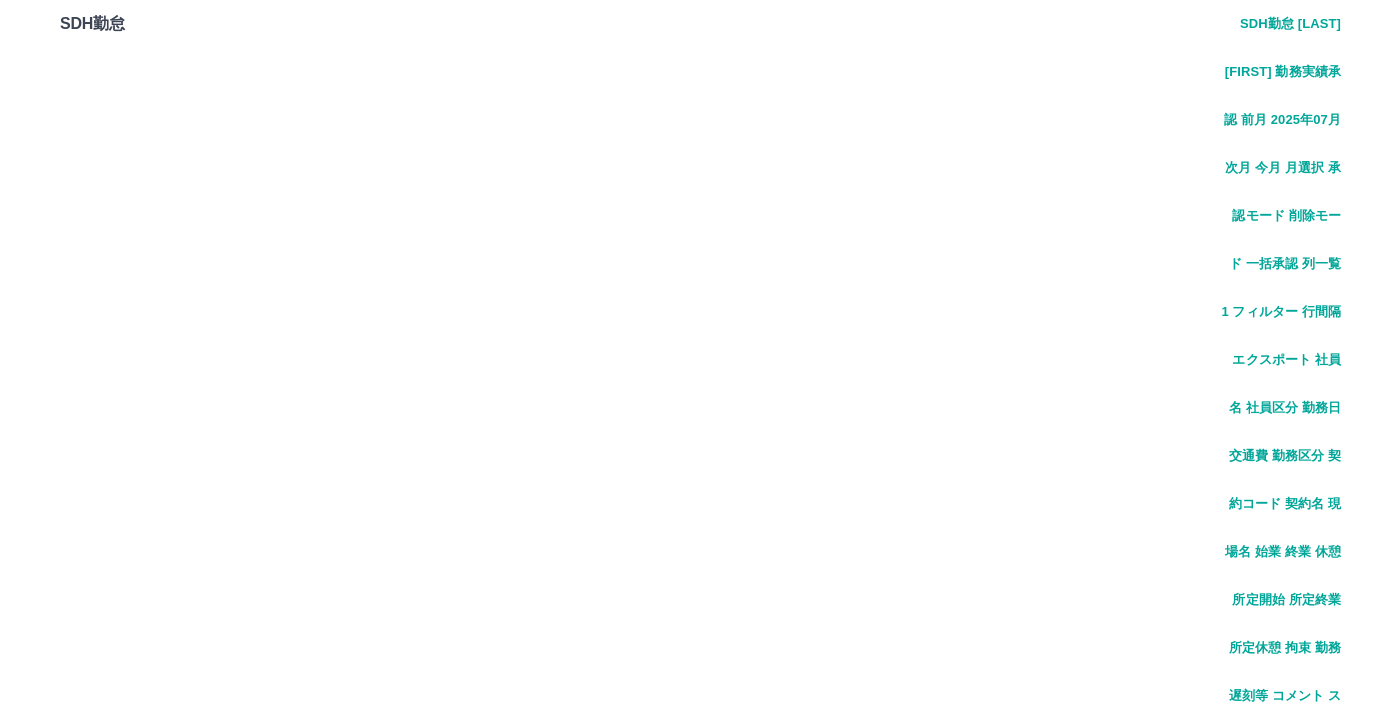 click on "1 フィルター" at bounding box center [199, 1925] 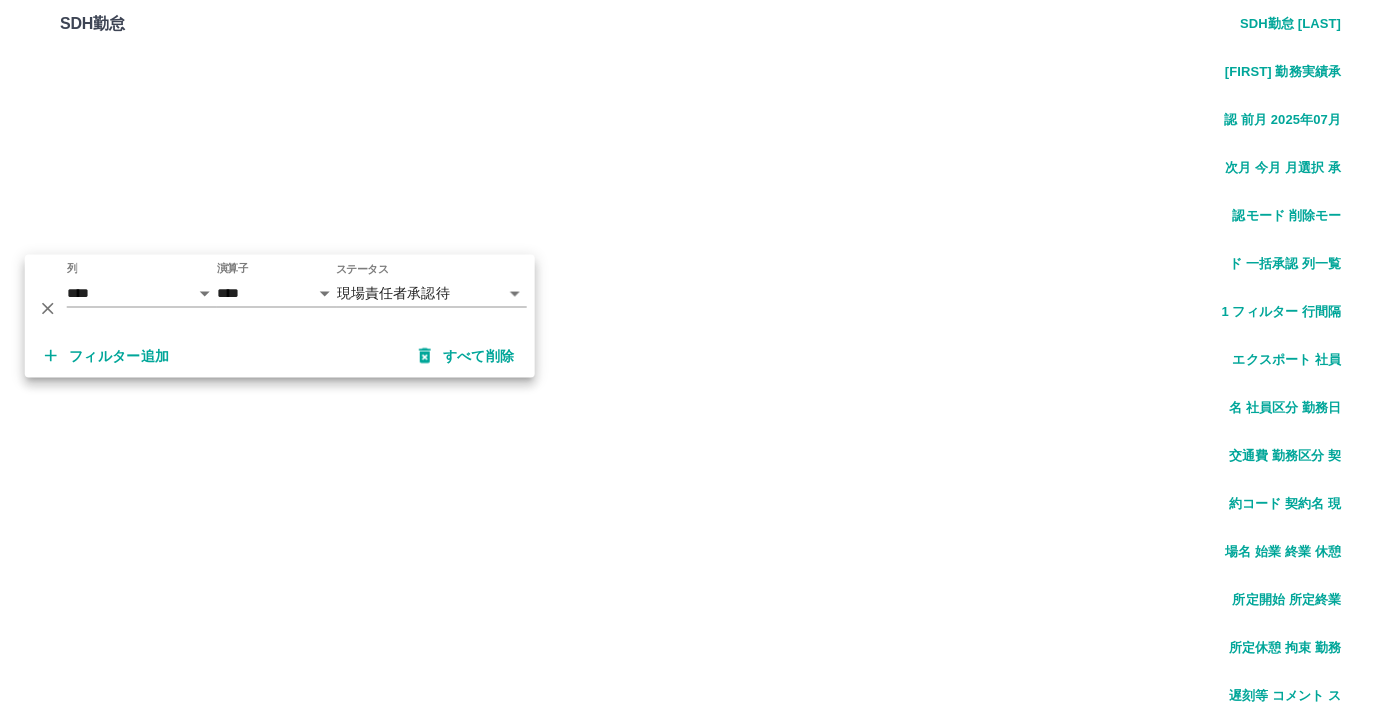 click 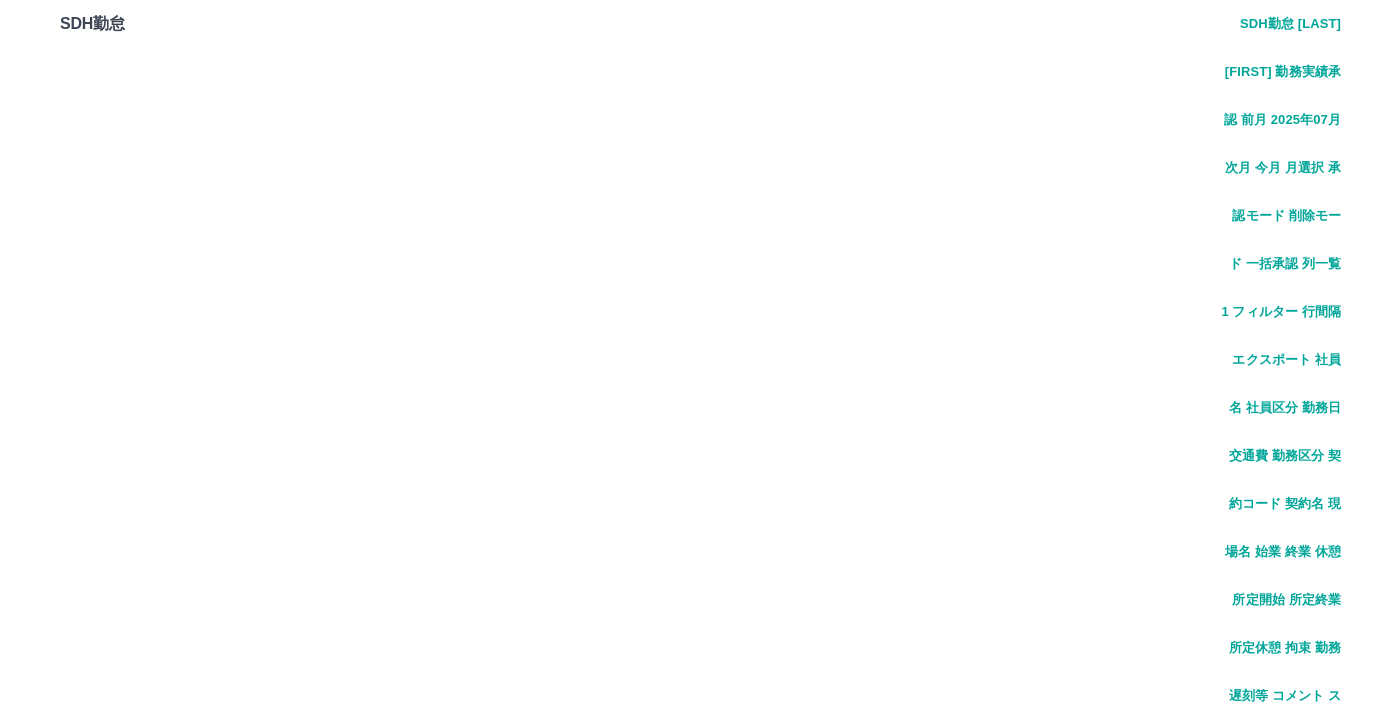 scroll, scrollTop: 1, scrollLeft: 0, axis: vertical 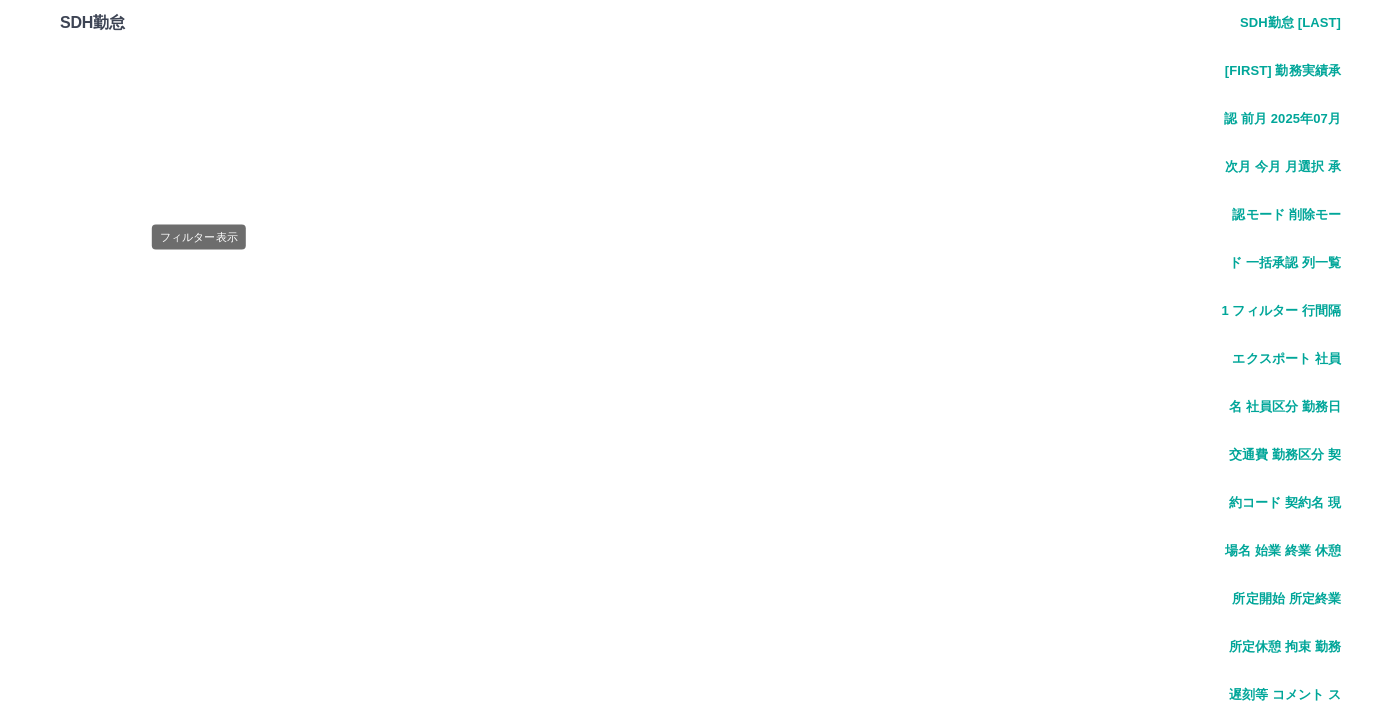 click on "0 フィルター" at bounding box center (199, 1924) 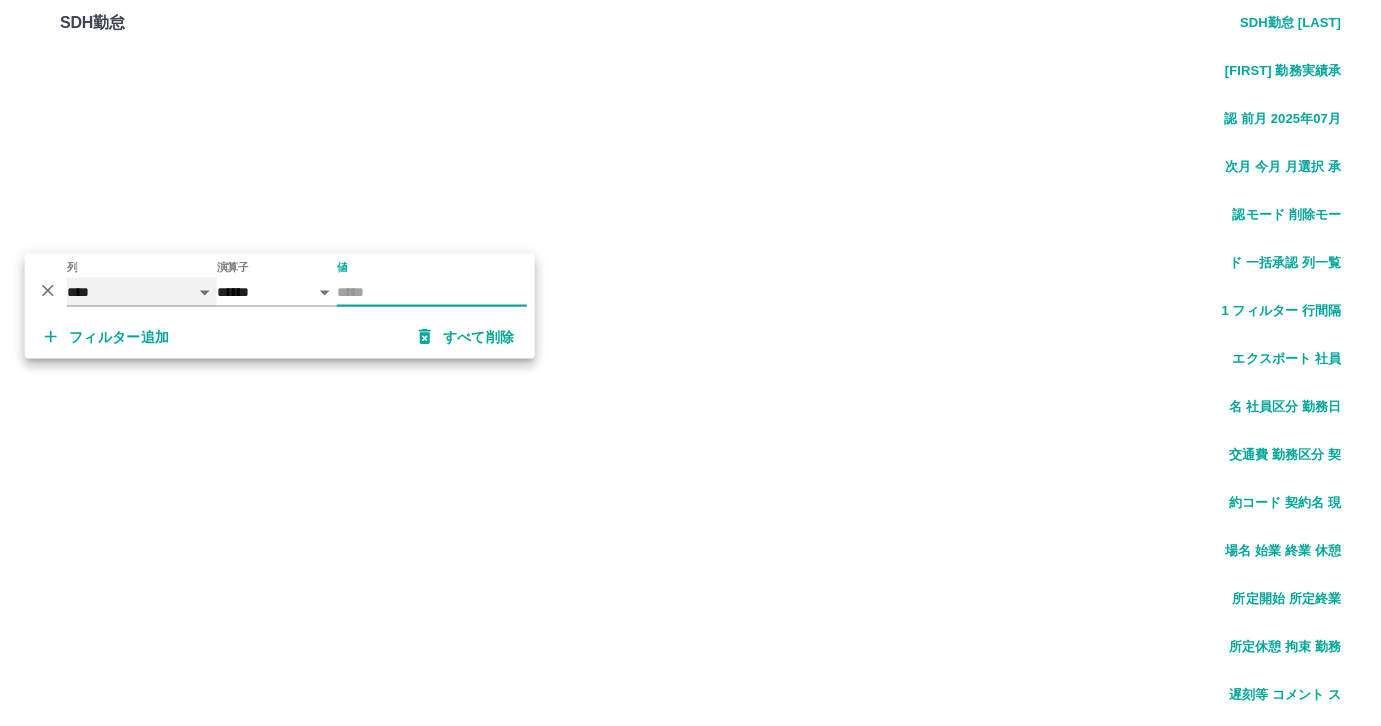 click on "**** *** **** *** *** **** ***** *** *** ** ** ** **** **** **** ** ** *** **** *****" at bounding box center (142, 292) 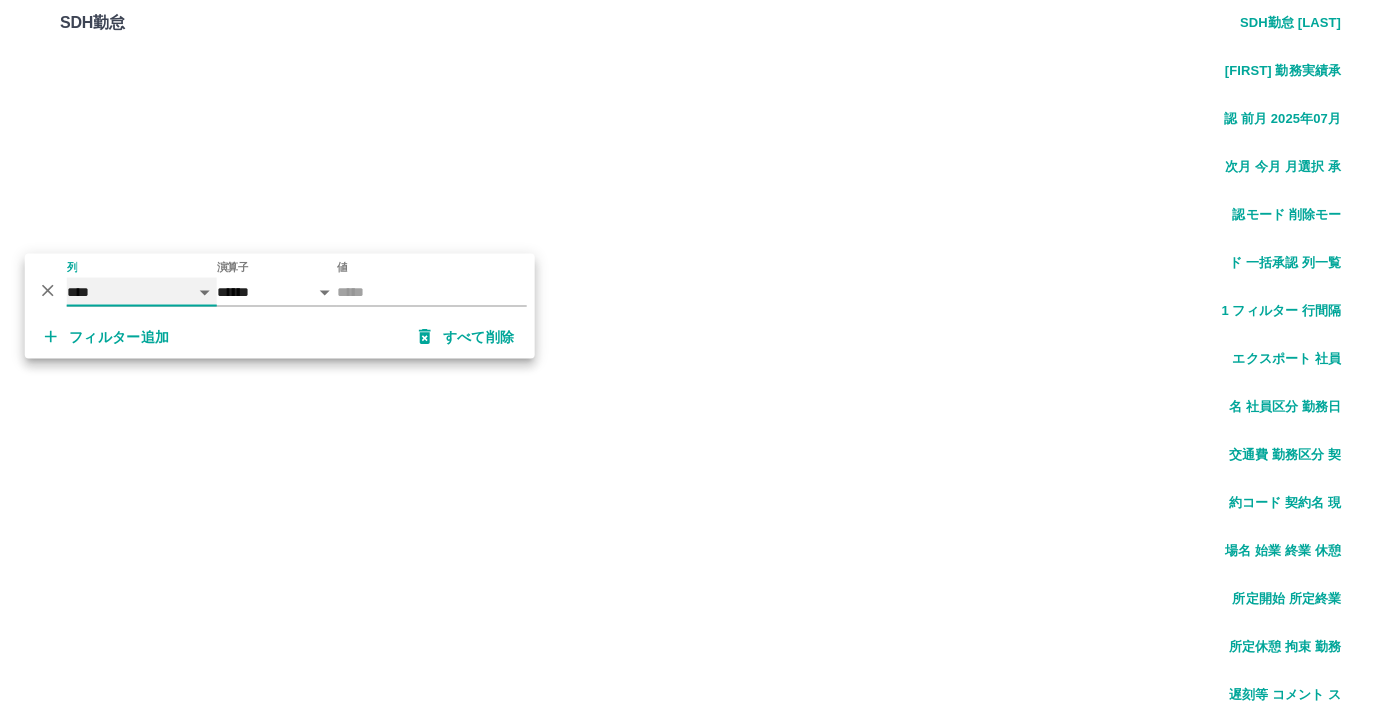 click on "**** *** **** *** *** **** ***** *** *** ** ** ** **** **** **** ** ** *** **** *****" at bounding box center [142, 292] 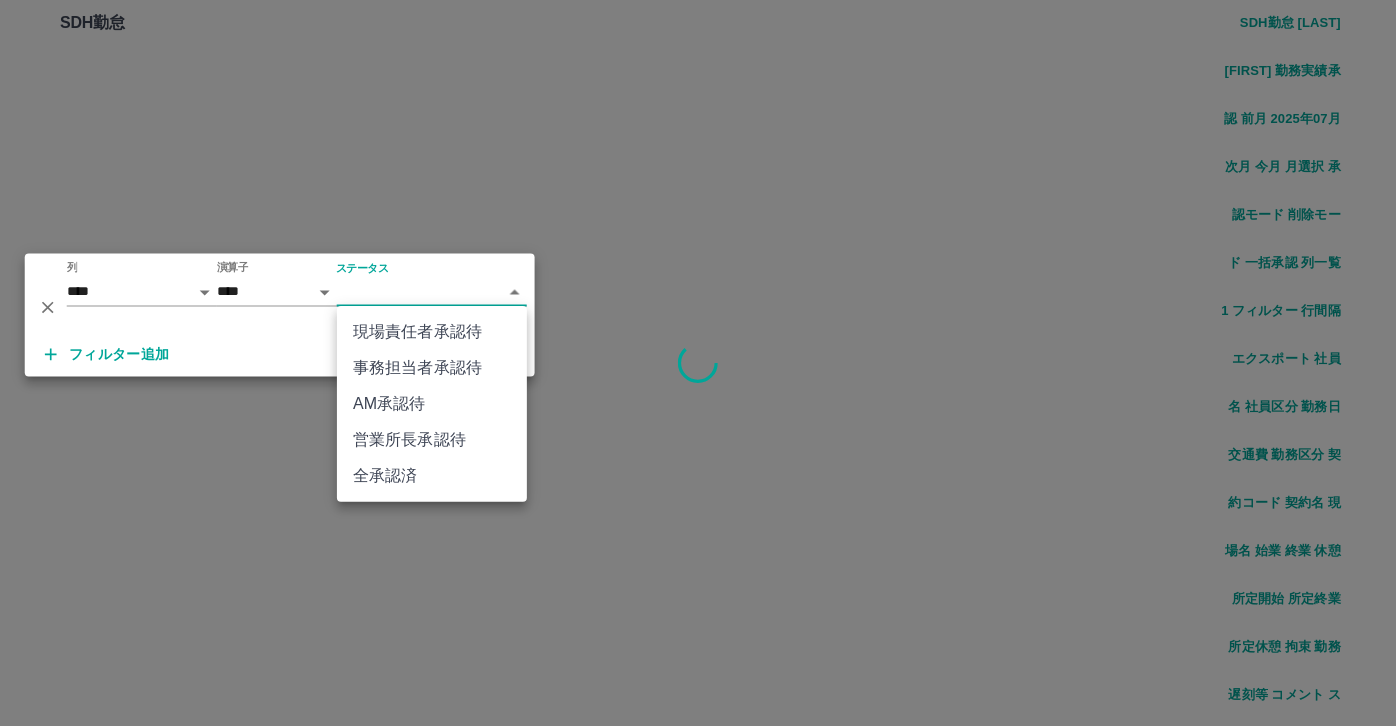 drag, startPoint x: 478, startPoint y: 278, endPoint x: 455, endPoint y: 300, distance: 31.827662 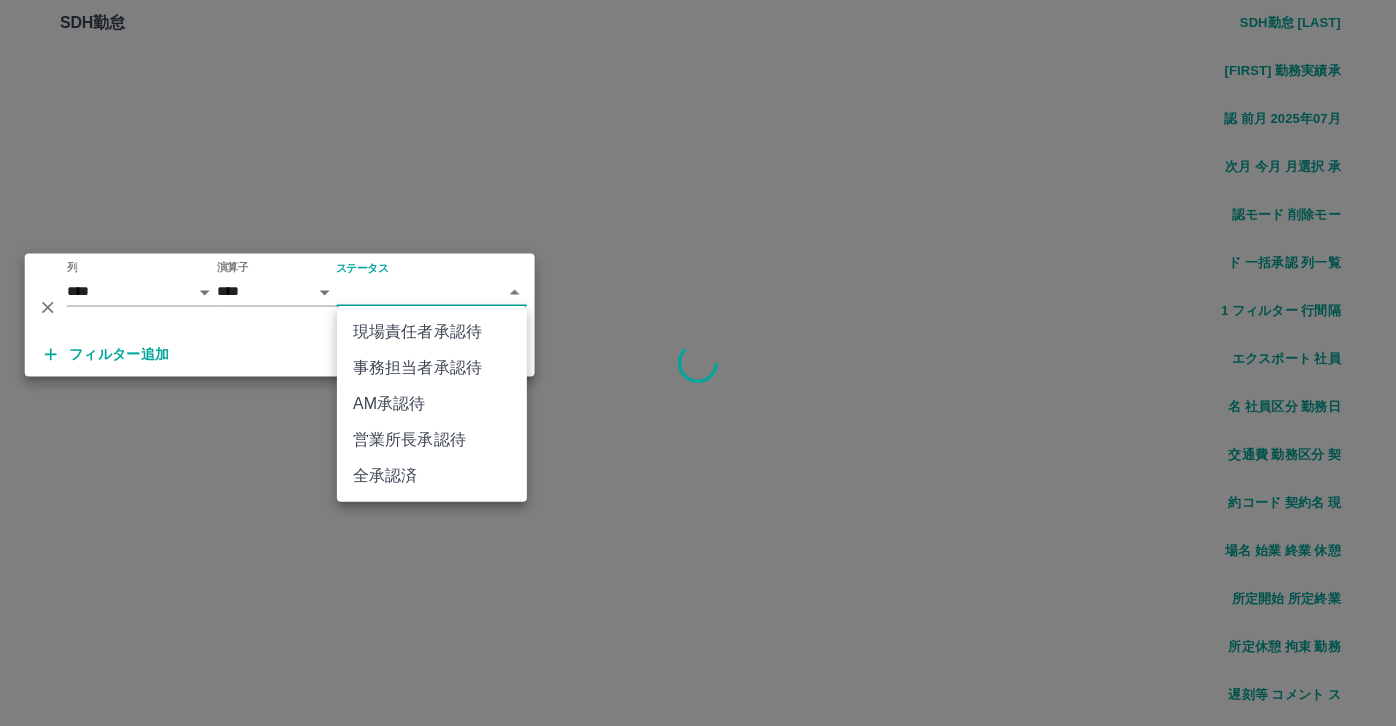 click on "SDH勤怠 尾嵜　杏茄 勤務実績承認 前月 2025年07月 次月 今月 月選択 承認モード 削除モード 一括承認 列一覧 0 フィルター 行間隔 エクスポート 承認フロー 社員番号 社員名 社員区分 勤務日 交通費 勤務区分 契約コード 契約名 現場名 始業 終業 休憩 所定開始 所定終業 所定休憩 拘束 勤務 遅刻等 コメント ステータス 承認 ページあたりの行数: 1000 **** 1～1000 / 36622 SDH勤怠 *** ** 列 **** *** **** *** *** **** ***** *** *** ** ** ** **** **** **** ** ** *** **** ***** 演算子 **** ****** ステータス ​ ********* フィルター追加 すべて削除 現場責任者承認待 事務担当者承認待 AM承認待 営業所長承認待 全承認済" at bounding box center (698, 1285) 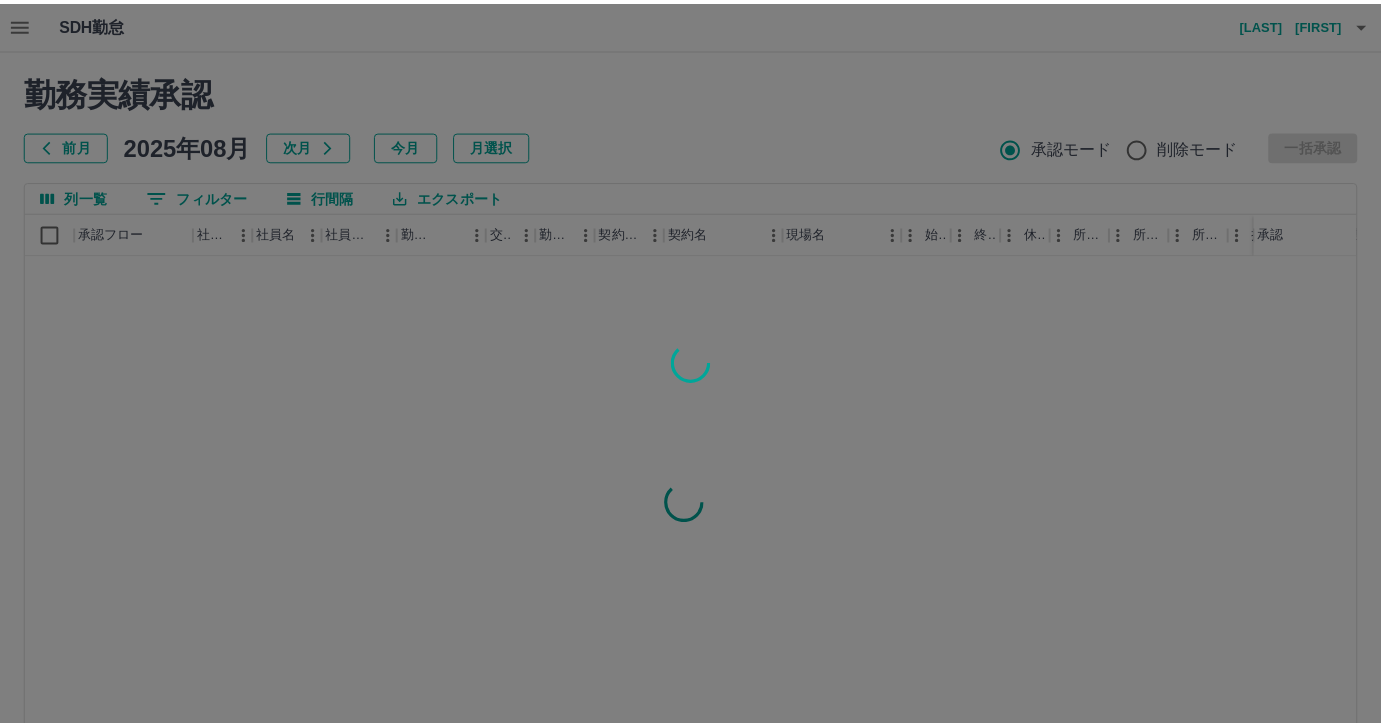 scroll, scrollTop: 0, scrollLeft: 0, axis: both 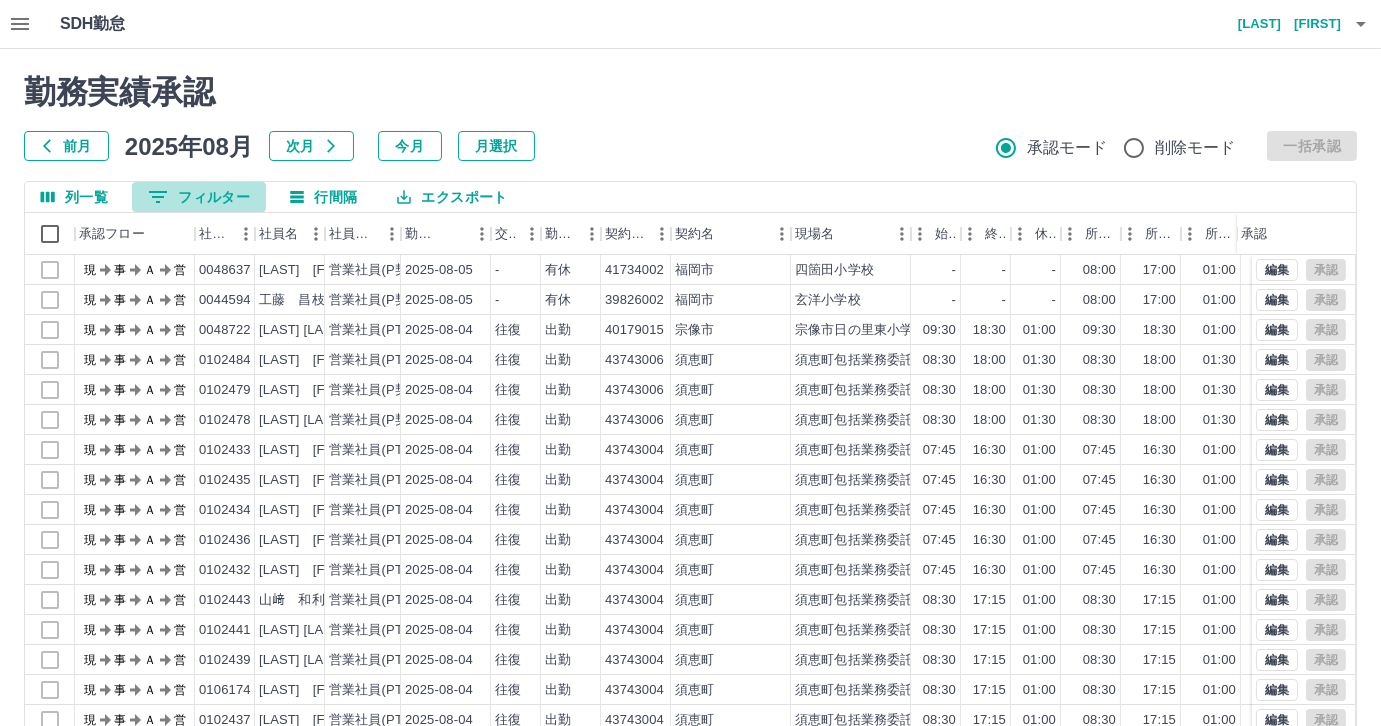 click on "0 フィルター" at bounding box center (199, 197) 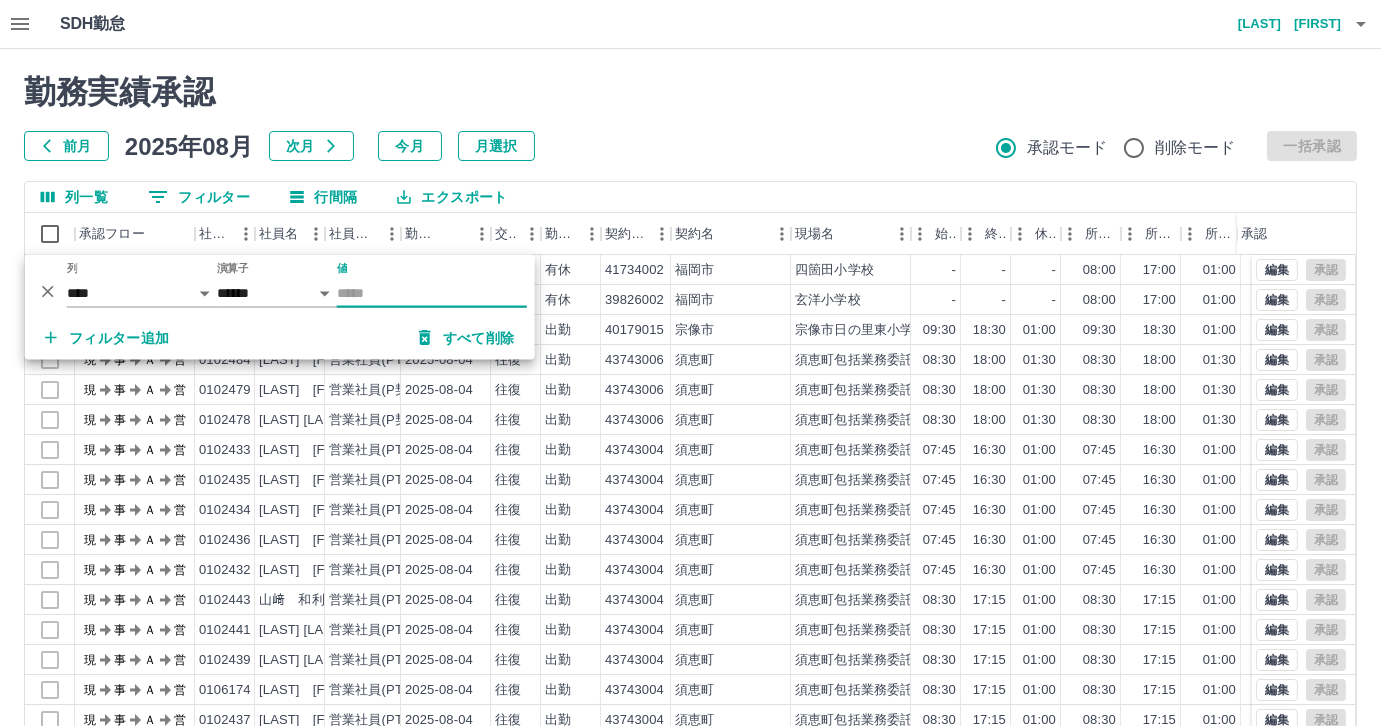 click on "値" at bounding box center (432, 293) 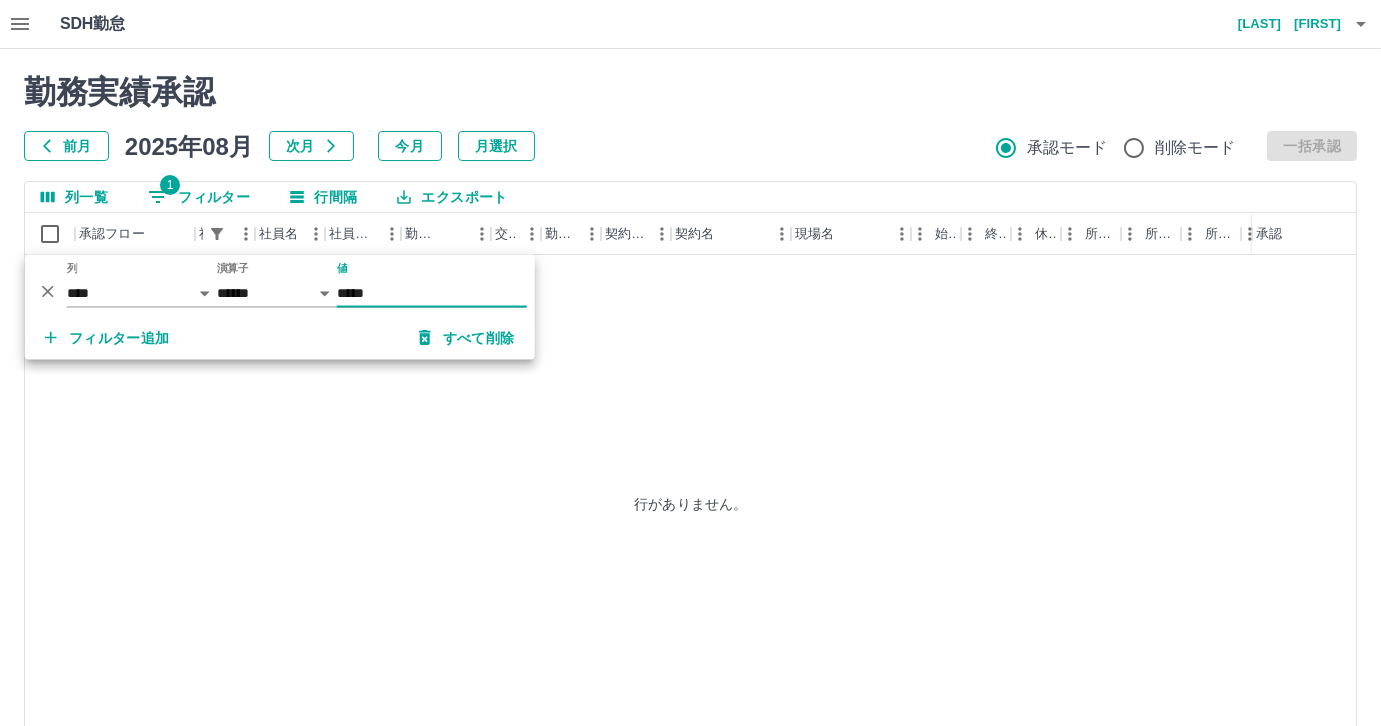 type on "*****" 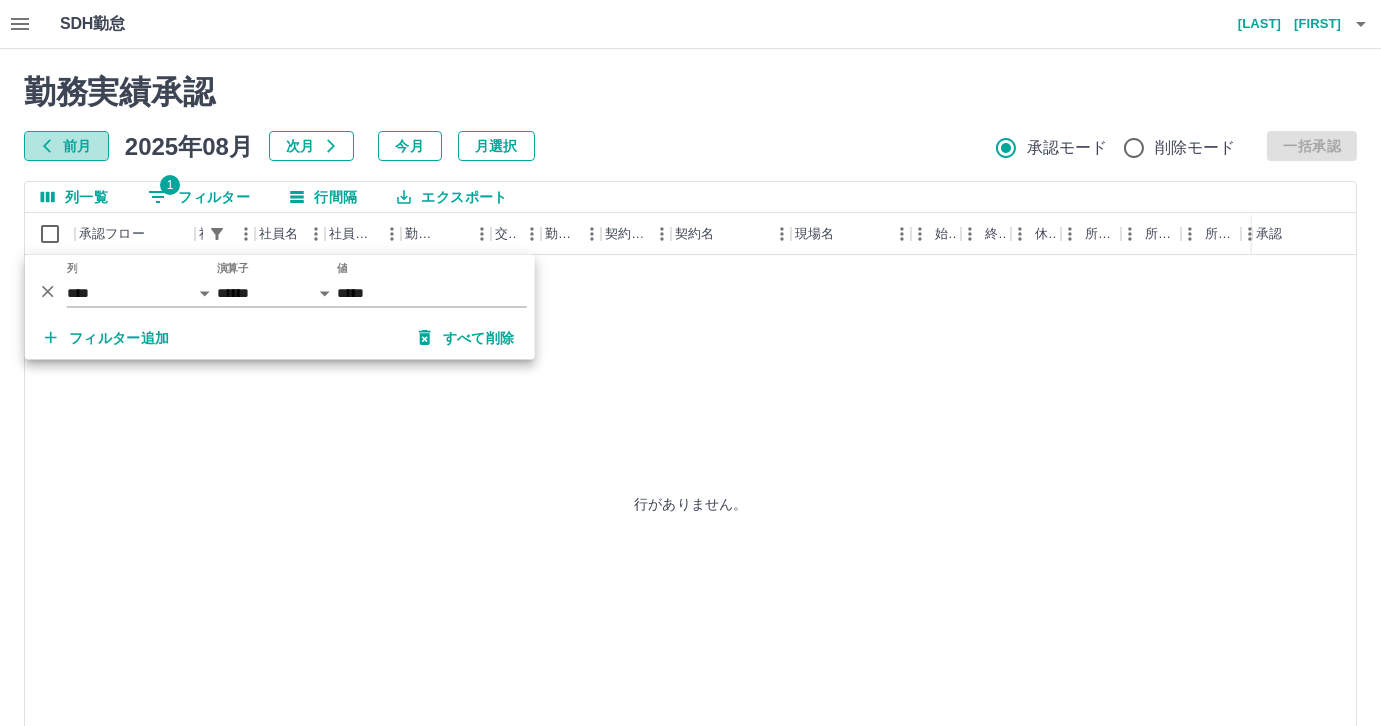 click on "前月" at bounding box center [66, 146] 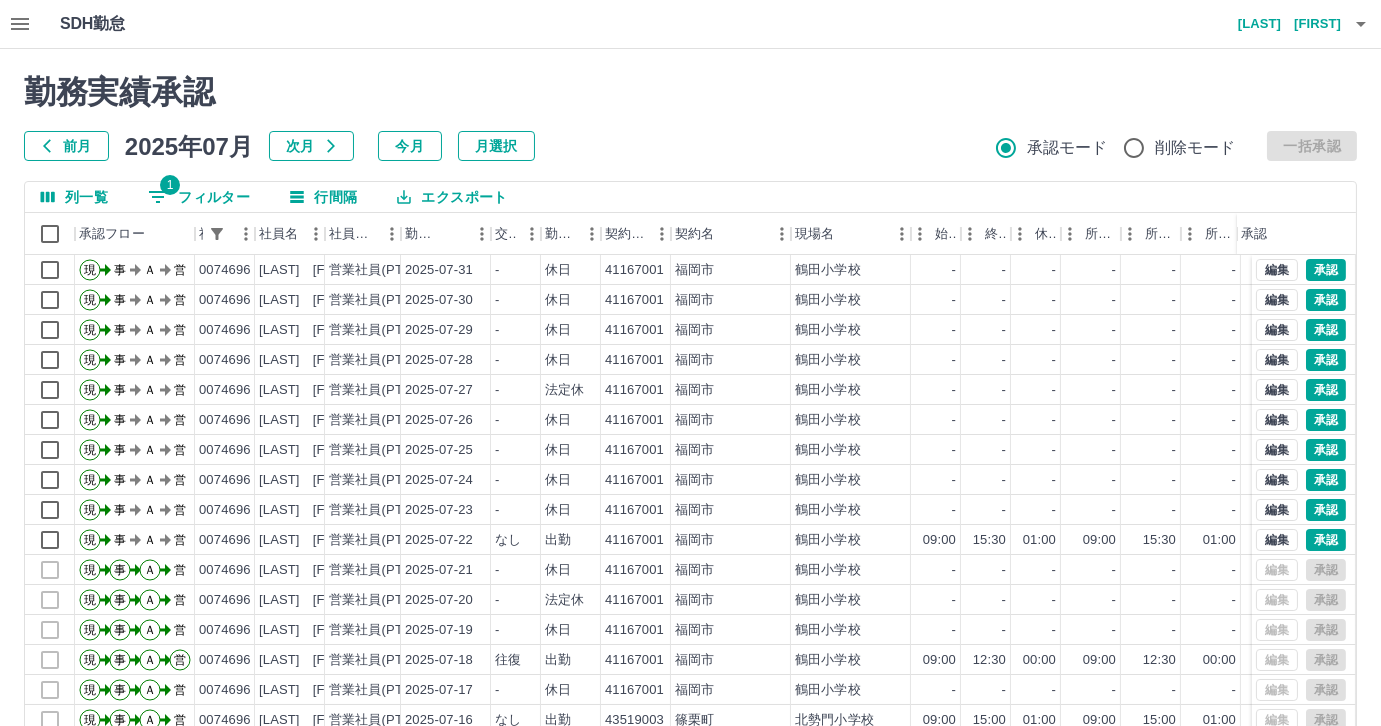 scroll, scrollTop: 101, scrollLeft: 0, axis: vertical 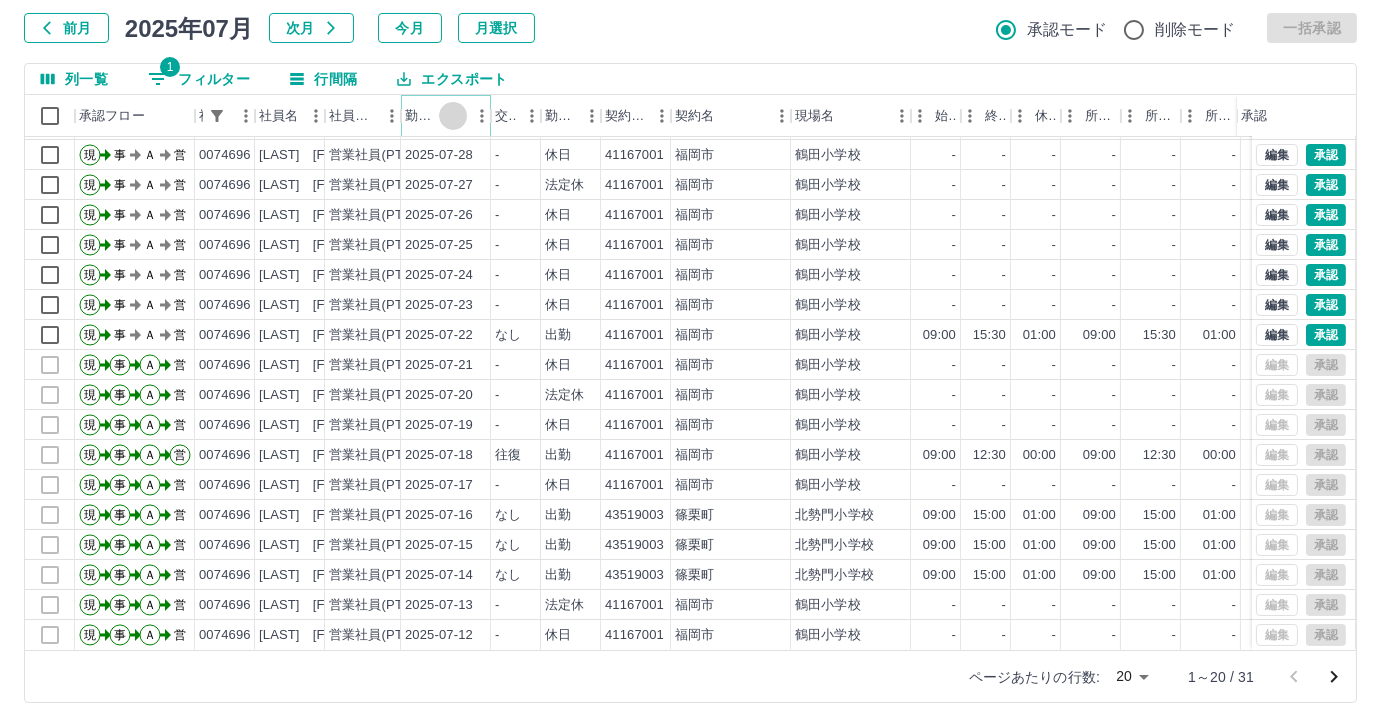 click 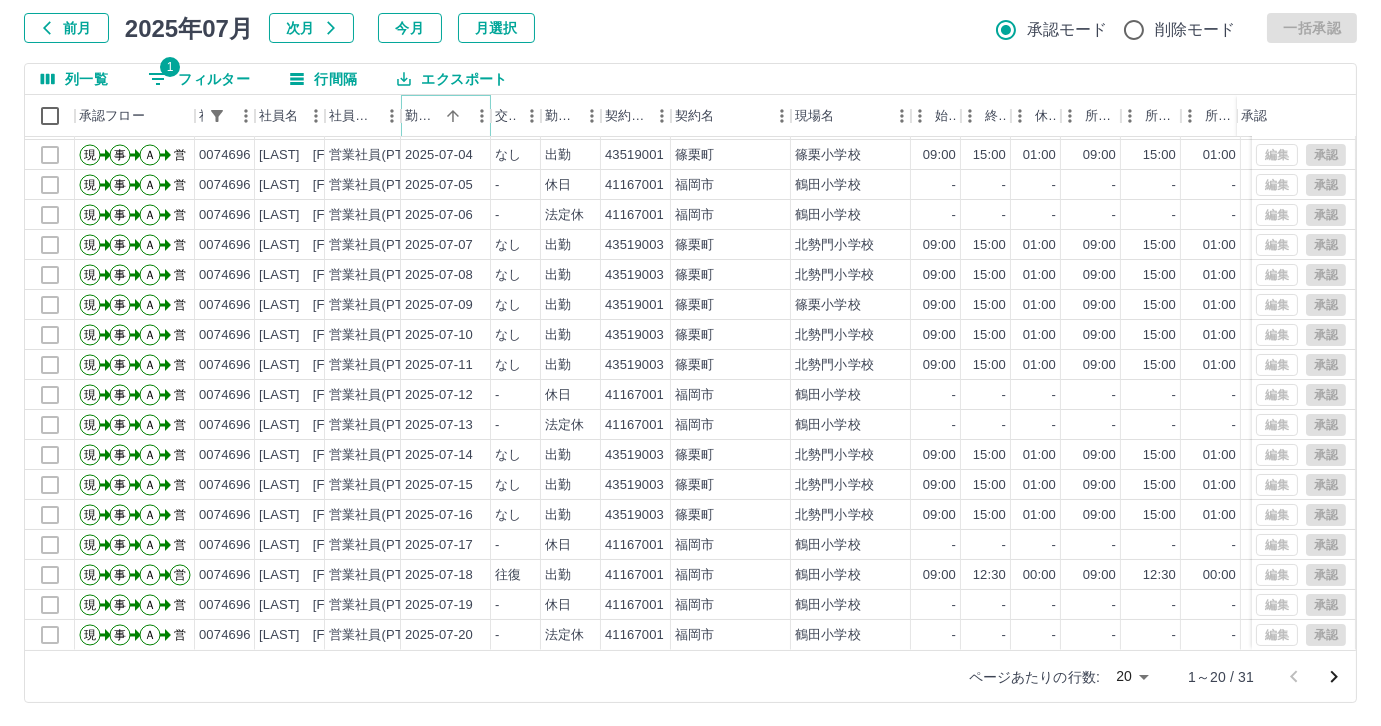 scroll, scrollTop: 101, scrollLeft: 0, axis: vertical 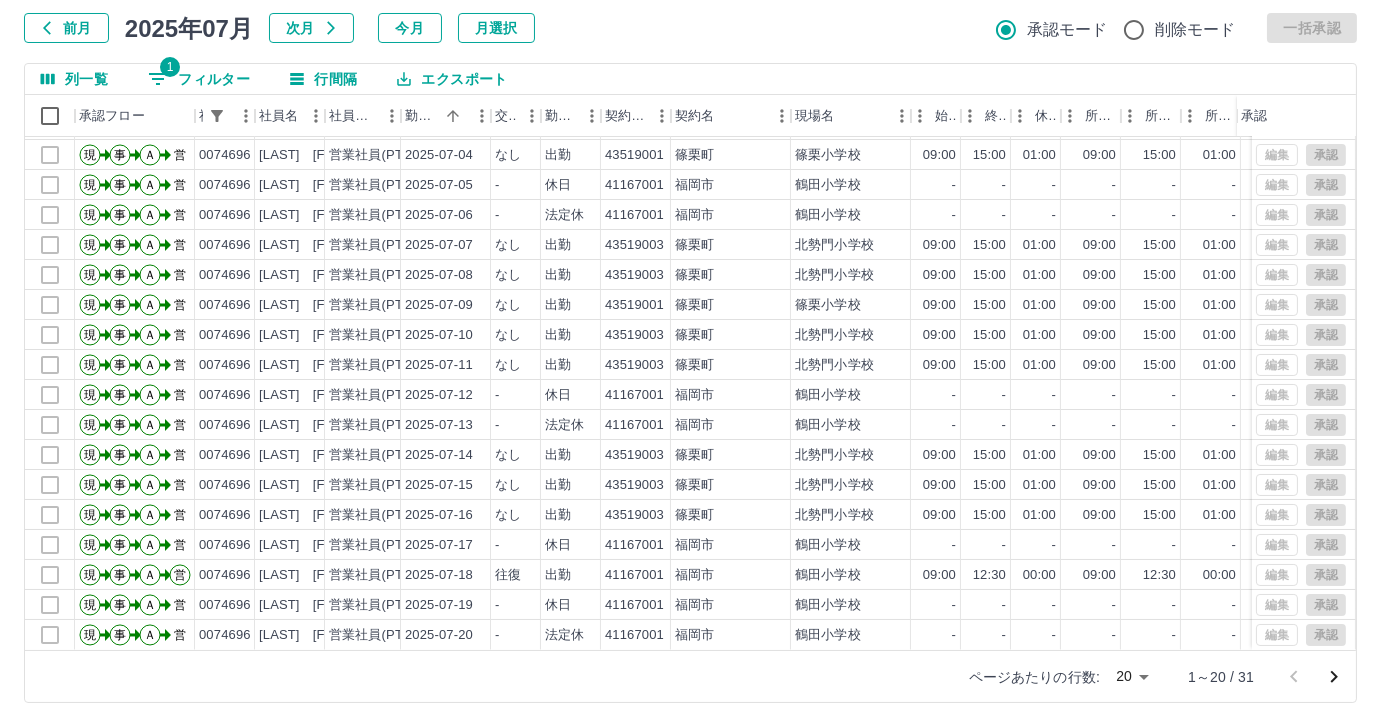 click on "SDH勤怠 [LAST]　[FIRST] 勤務実績承認 前月 2025年07月 次月 今月 月選択 承認モード 削除モード 一括承認 列一覧 1 フィルター 行間隔 エクスポート 承認フロー 社員番号 社員名 社員区分 勤務日 交通費 勤務区分 契約コード 契約名 現場名 始業 終業 休憩 所定開始 所定終業 所定休憩 拘束 勤務 遅刻等 コメント ステータス 承認 現 事 Ａ 営 0074696 [LAST]　[FIRST] 営業社員(PT契約) 2025-07-02 なし 出勤 43519001 [CITY] 篠栗小学校 09:00 15:00 01:00 09:00 15:00 01:00 06:00 05:00 00:00 交通費なし 営業所長承認待 現 事 Ａ 営 0074696 [LAST]　[FIRST] 営業社員(PT契約) 2025-07-03 なし 出勤 43519003 [CITY] 北勢門小学校 09:00 15:00 01:00 09:00 15:00 01:00 06:00 05:00 00:00 交なし 営業所長承認待 現 事 Ａ 営 0074696 [LAST]　[FIRST] 営業社員(PT契約) 2025-07-04 なし 出勤 43519001 [CITY] 篠栗小学校 09:00 15:00 01:00 09:00 15:00 01:00 06:00" at bounding box center (690, 304) 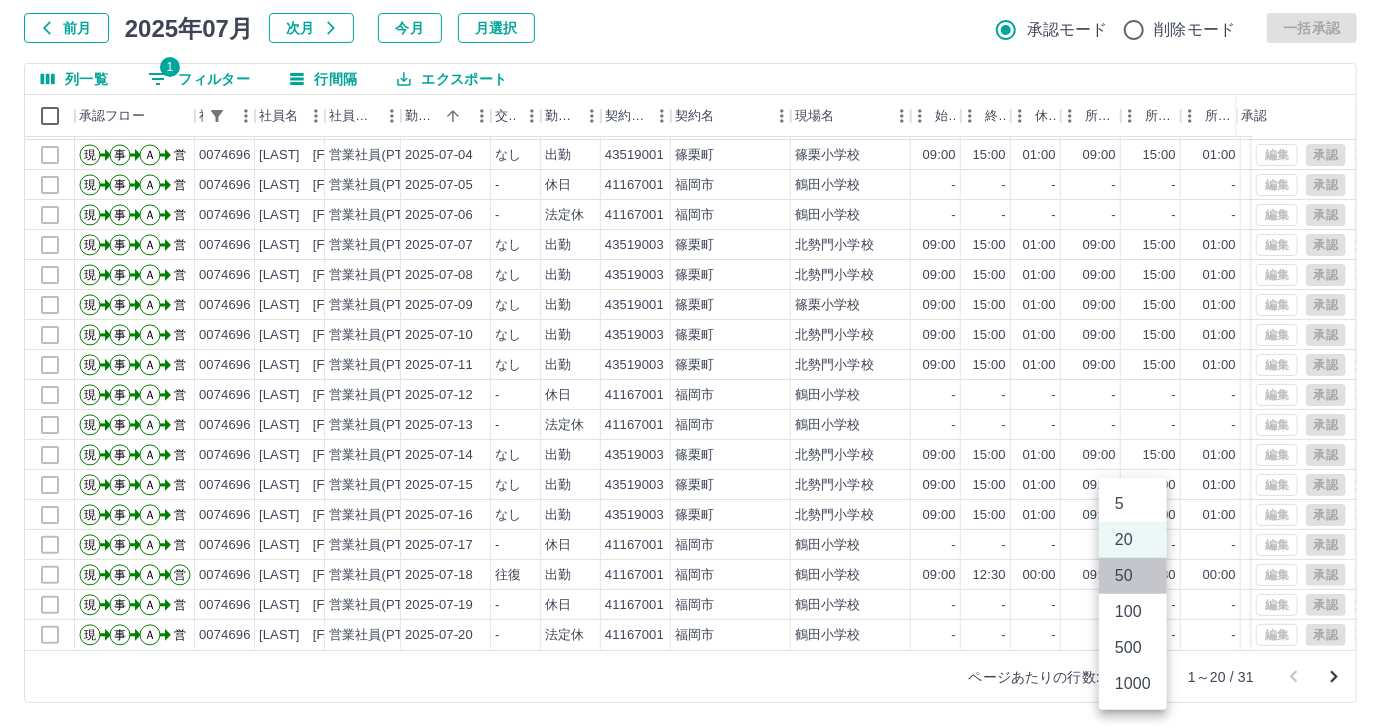 click on "50" at bounding box center (1133, 576) 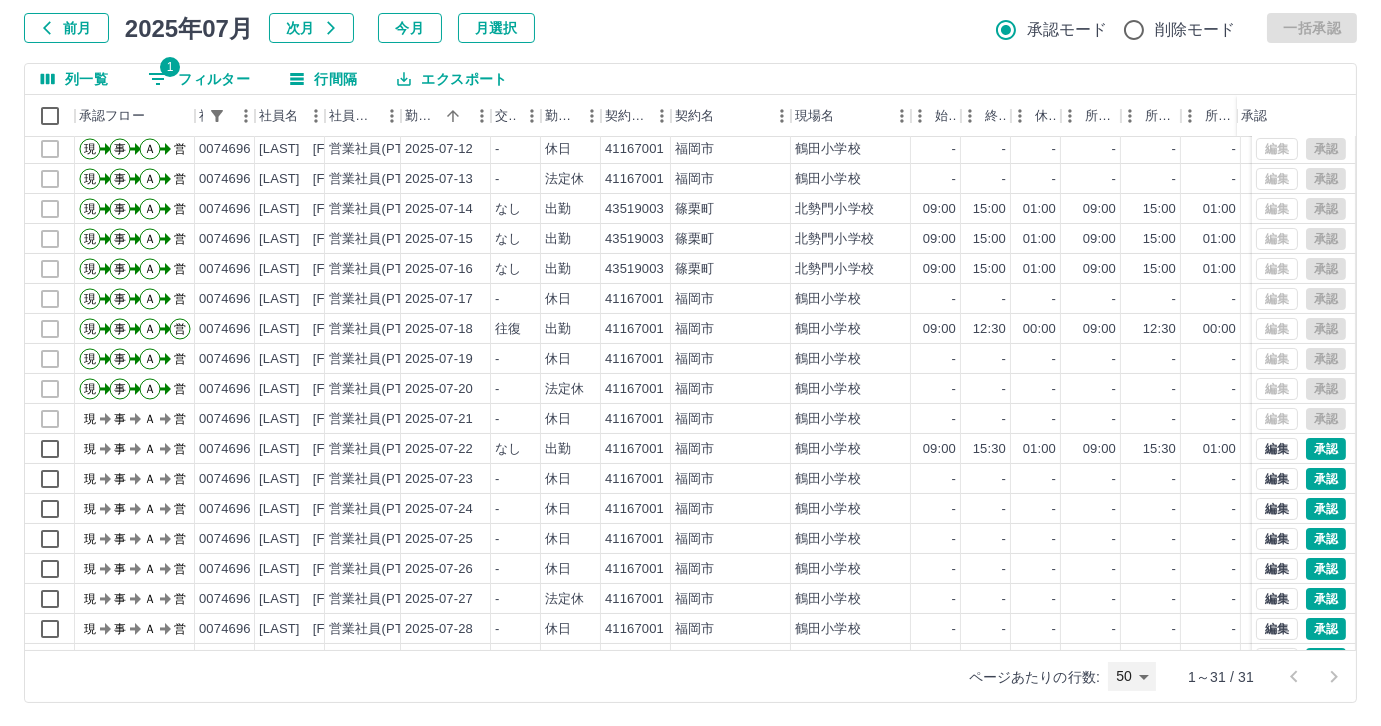 scroll, scrollTop: 363, scrollLeft: 0, axis: vertical 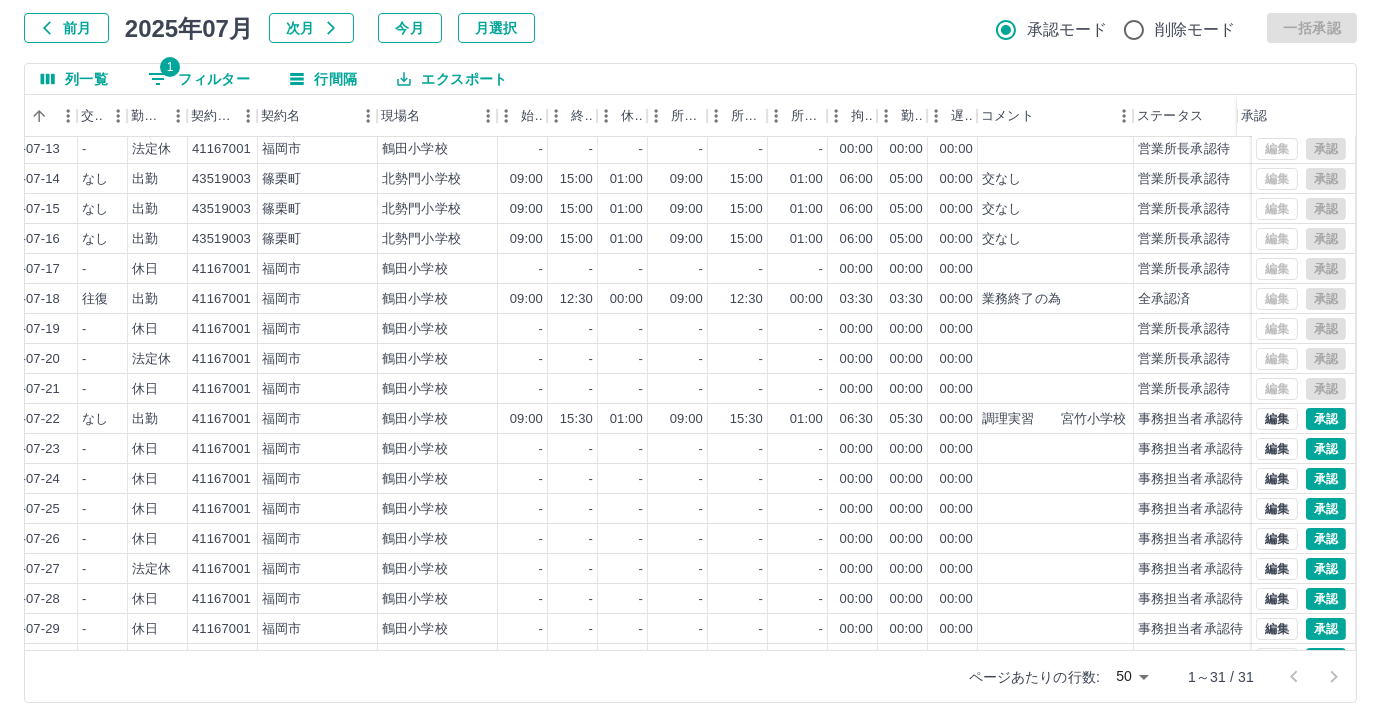 click on "1 フィルター" at bounding box center (199, 79) 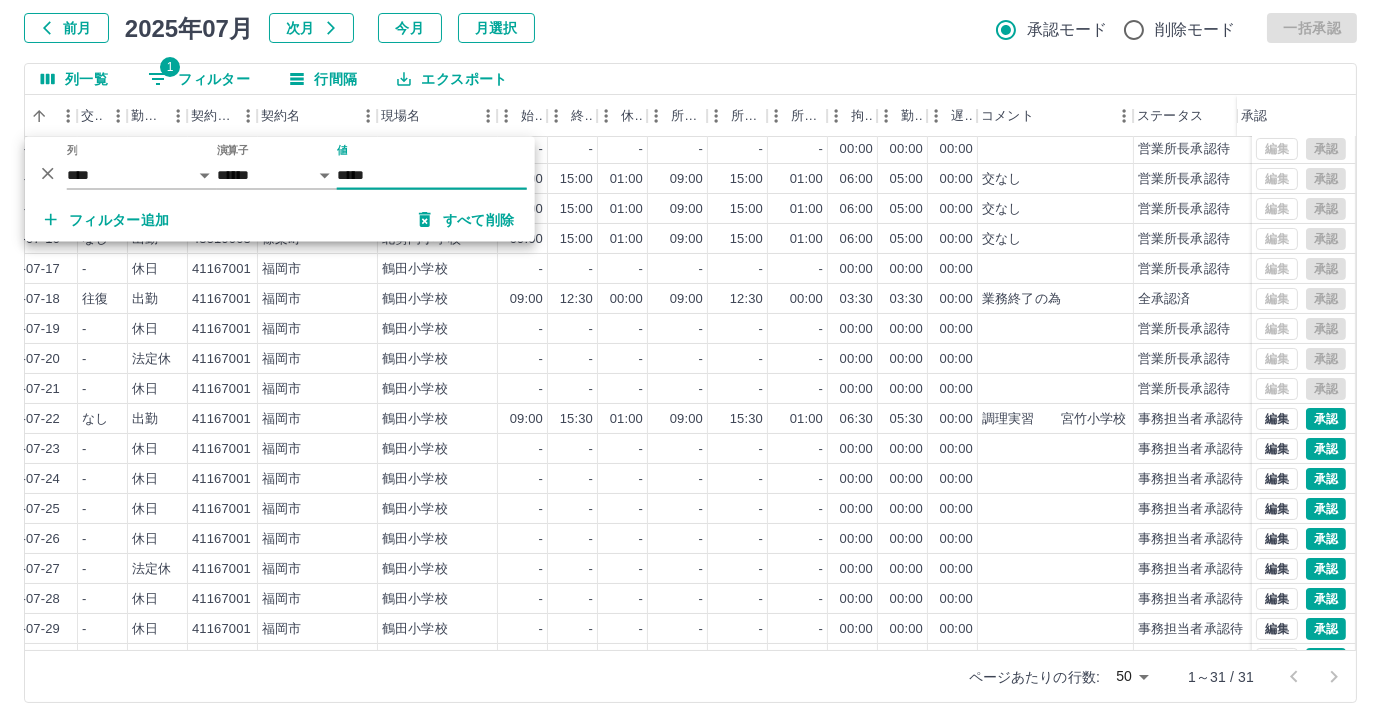 click on "*****" at bounding box center (432, 175) 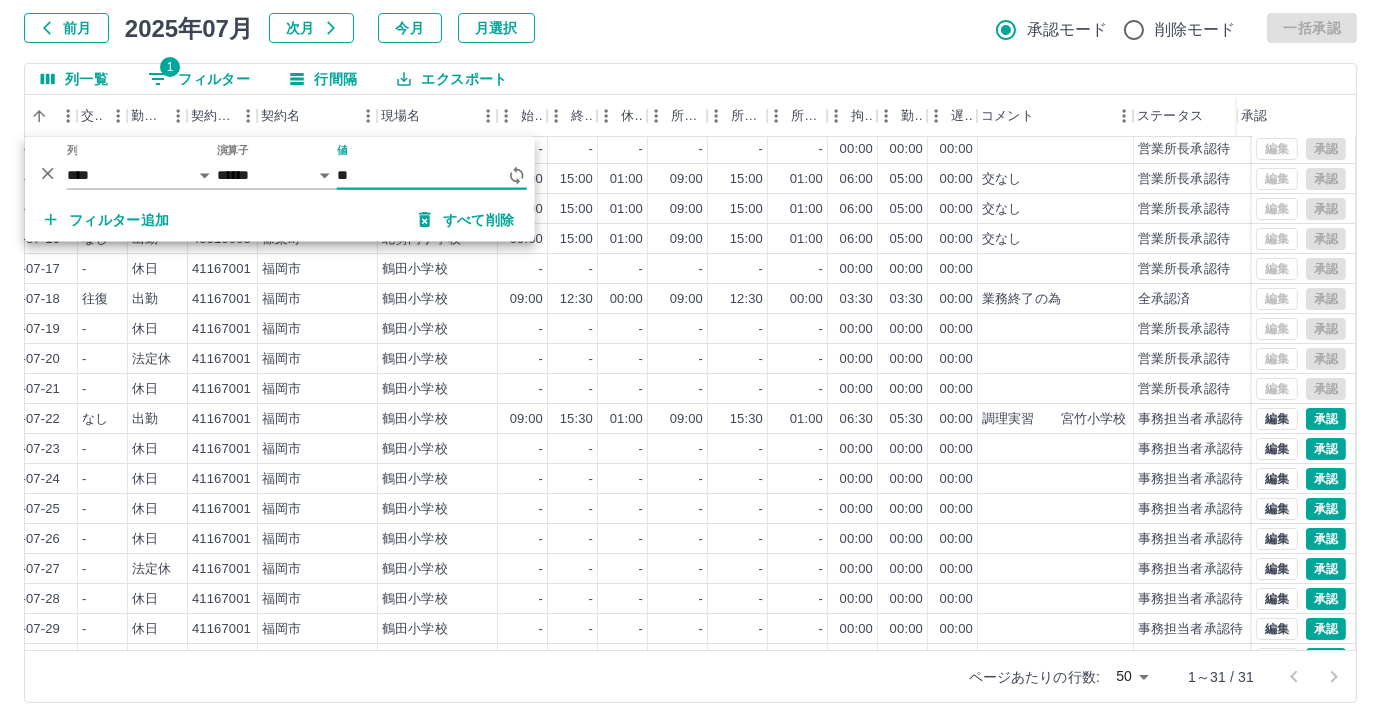 type on "*" 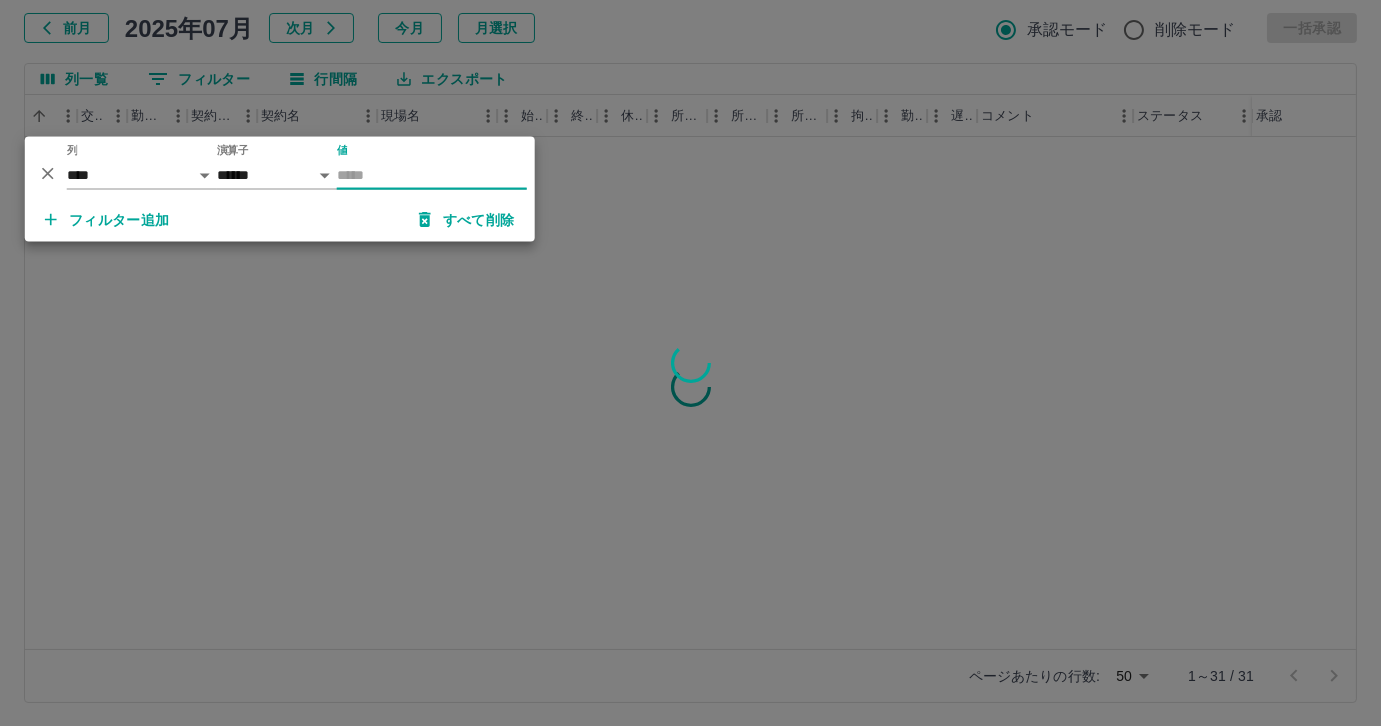 scroll, scrollTop: 0, scrollLeft: 413, axis: horizontal 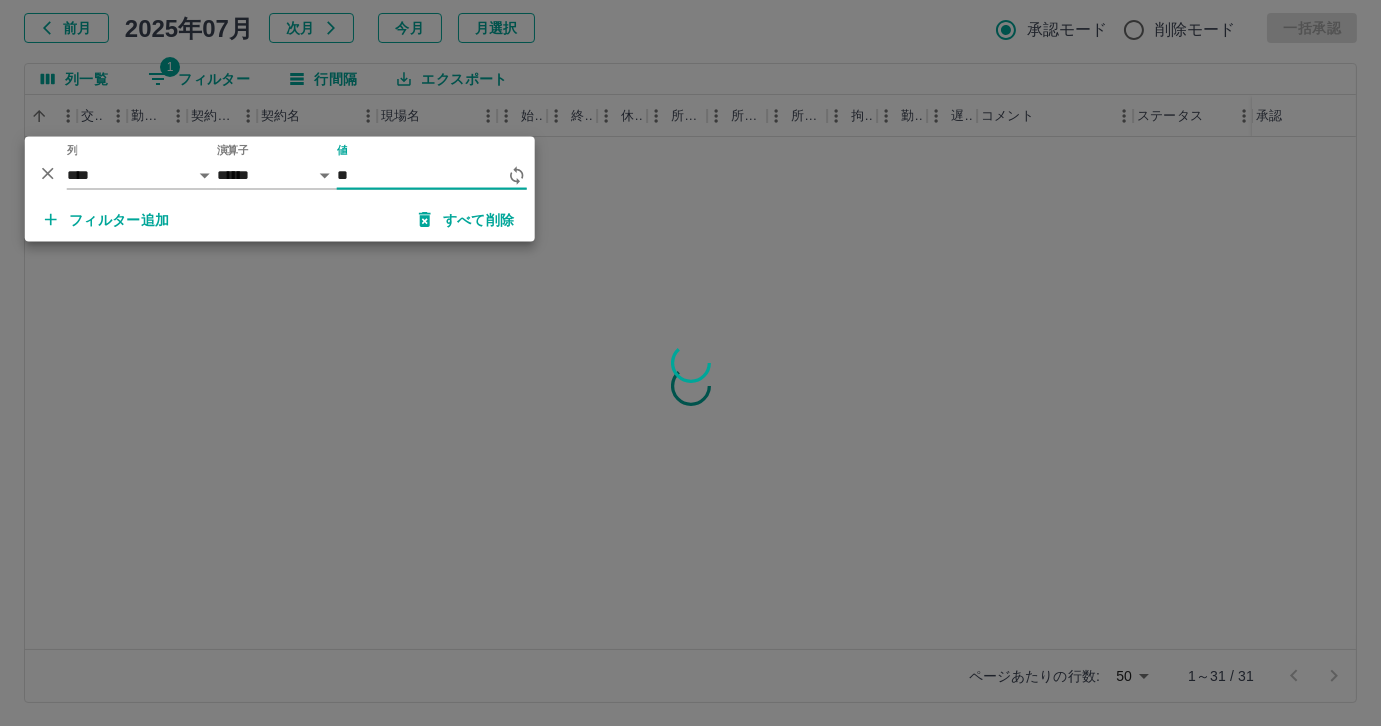 type on "*" 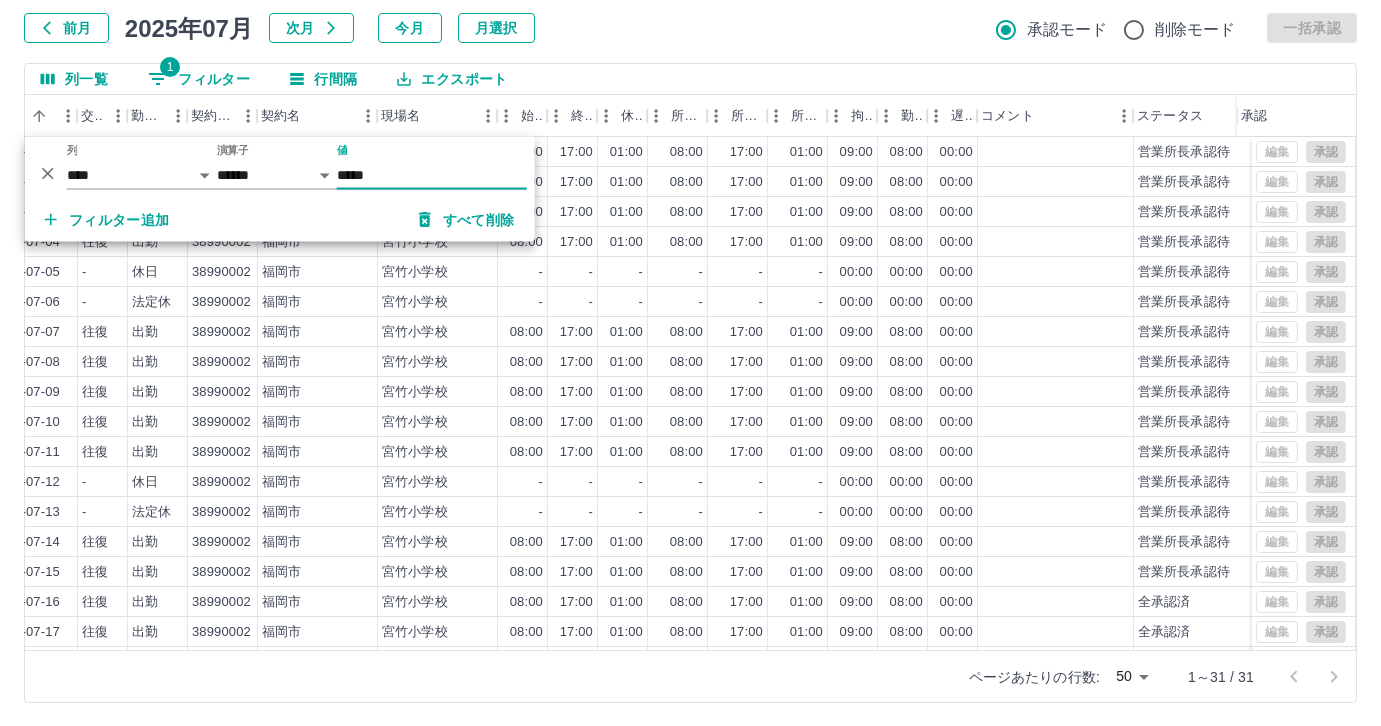 scroll, scrollTop: 431, scrollLeft: 413, axis: both 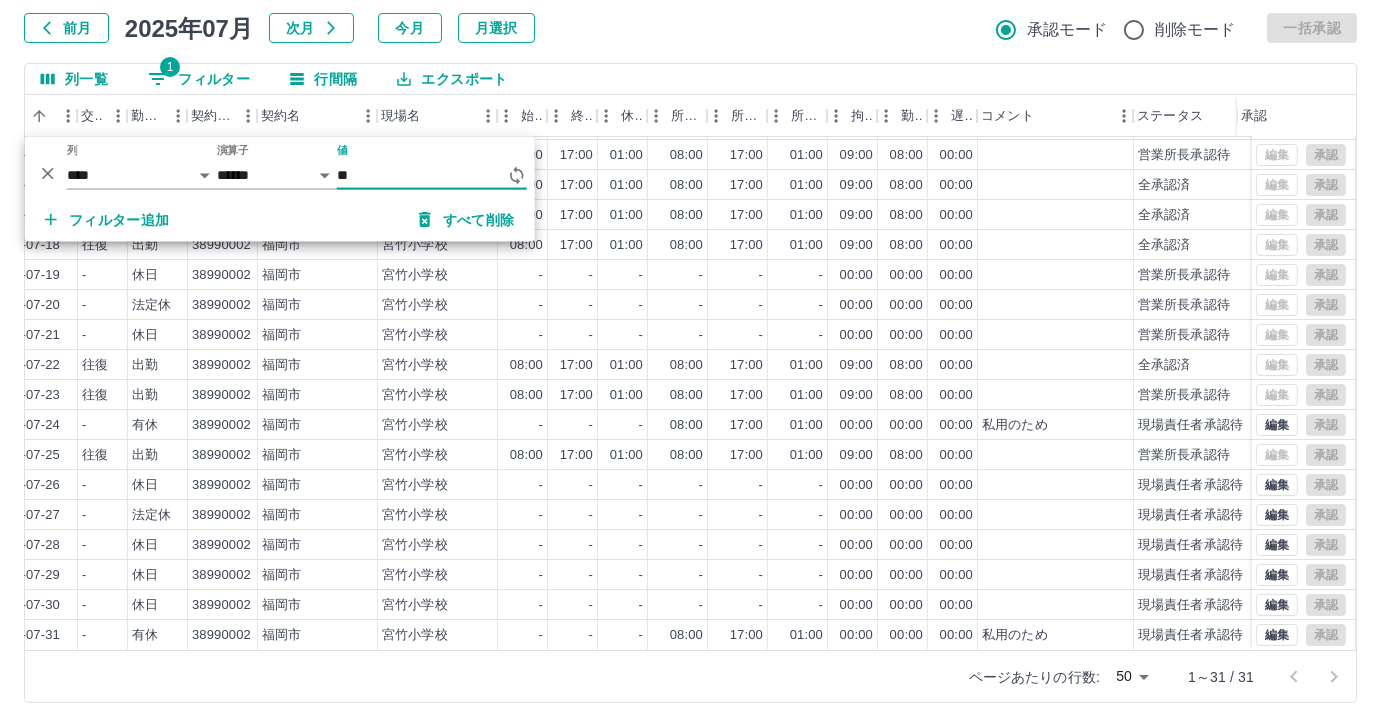 type on "*" 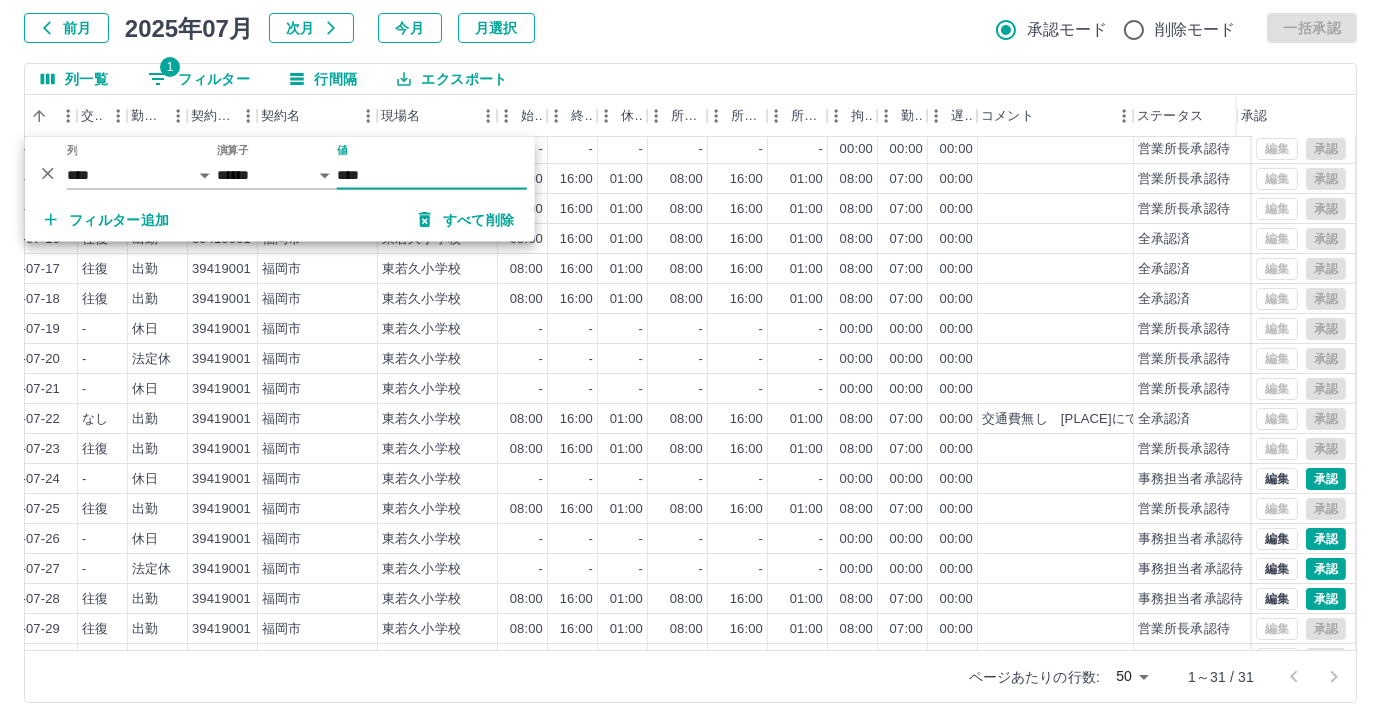scroll, scrollTop: 431, scrollLeft: 413, axis: both 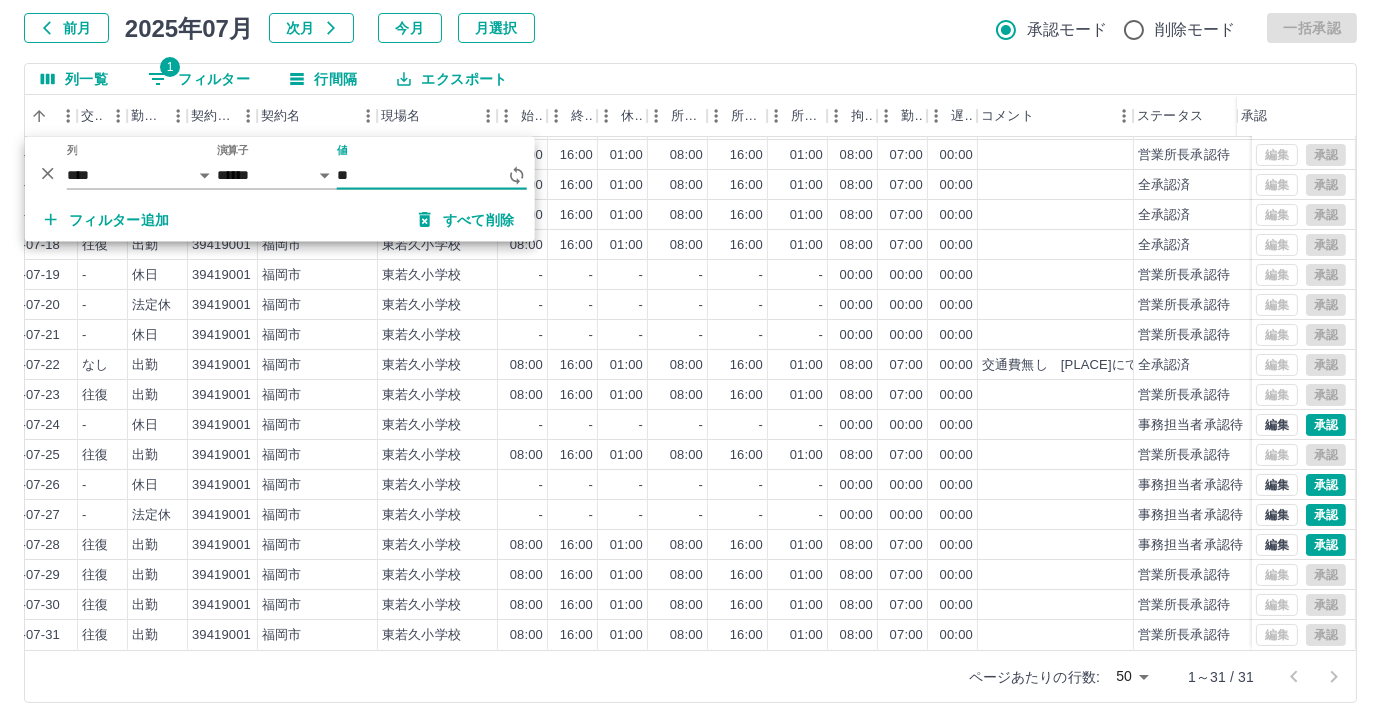 type on "*" 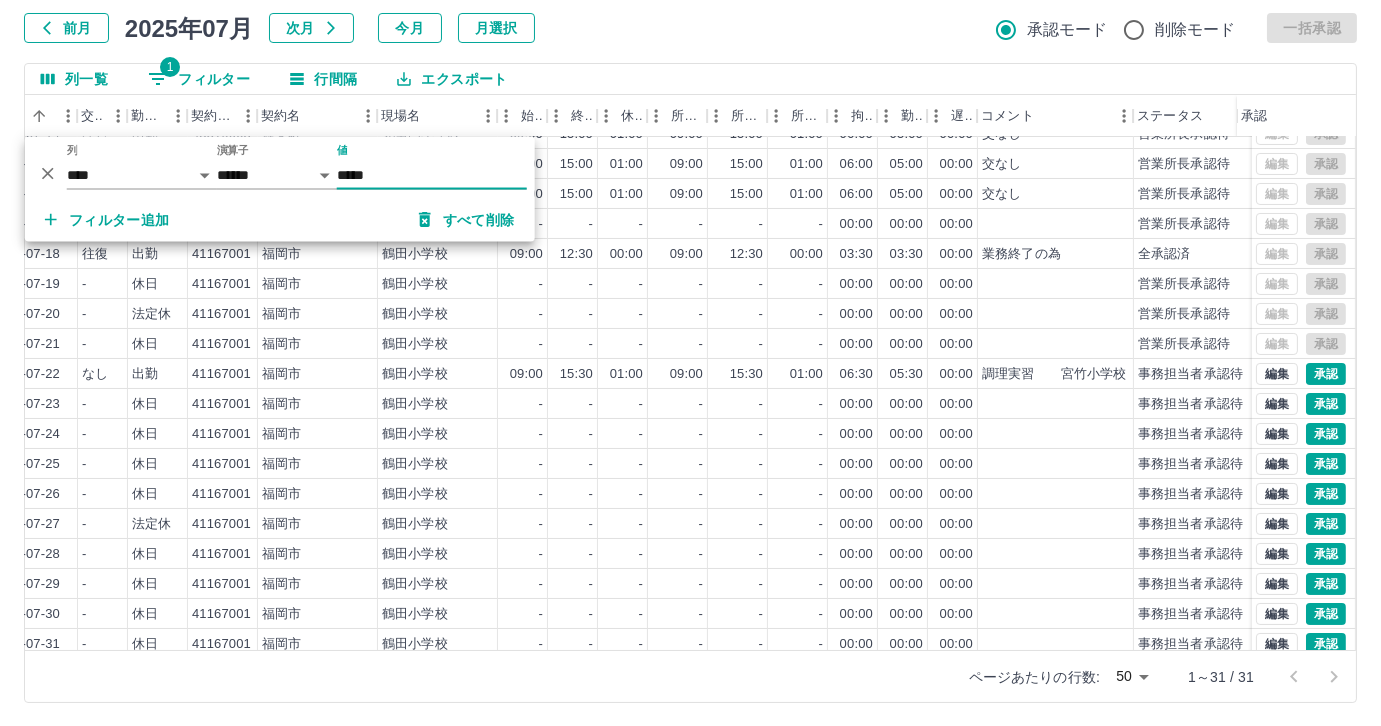 scroll, scrollTop: 431, scrollLeft: 413, axis: both 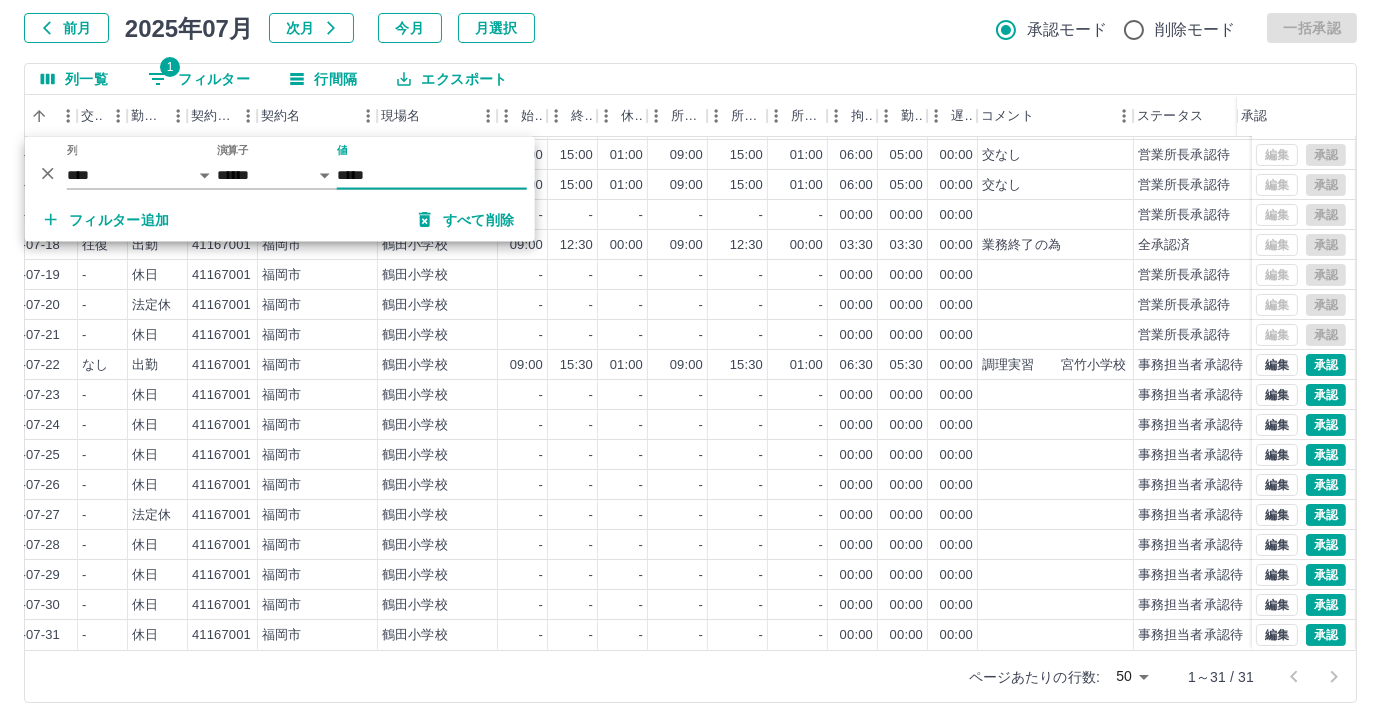 type on "*****" 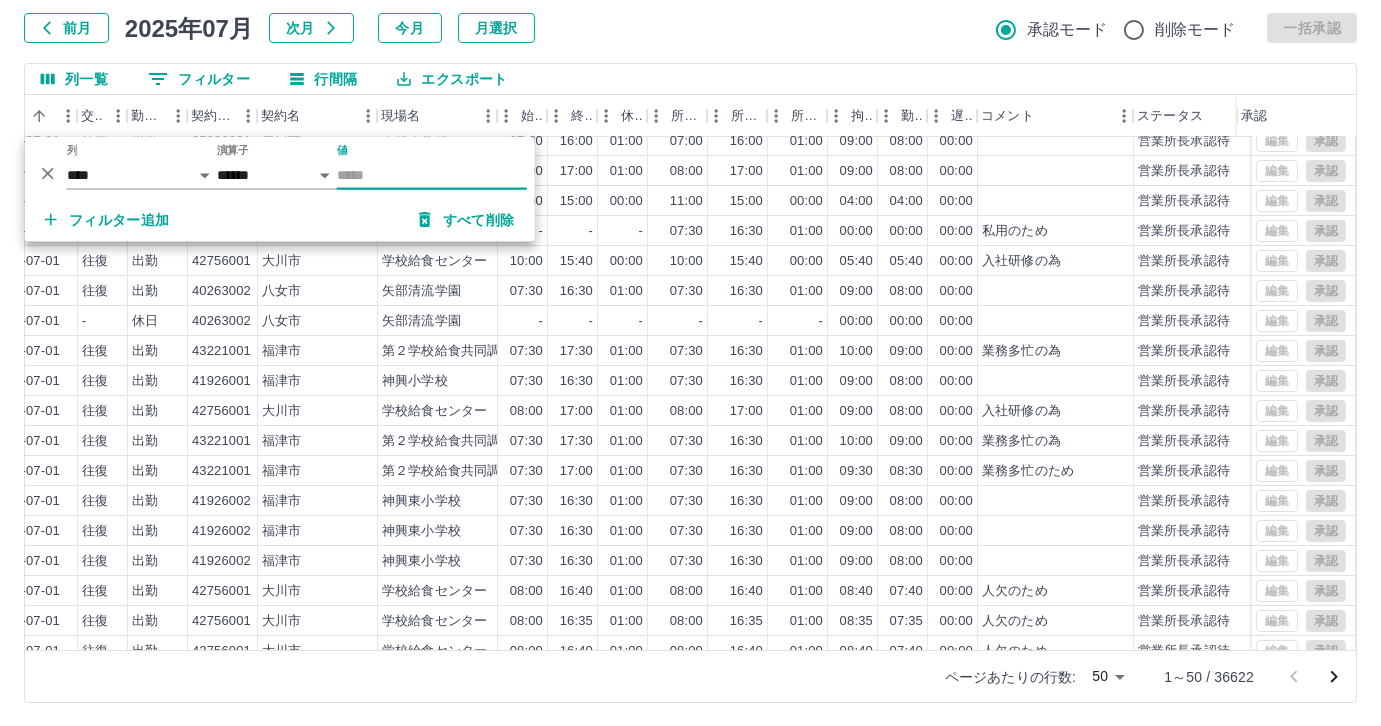 click on "値" at bounding box center [432, 175] 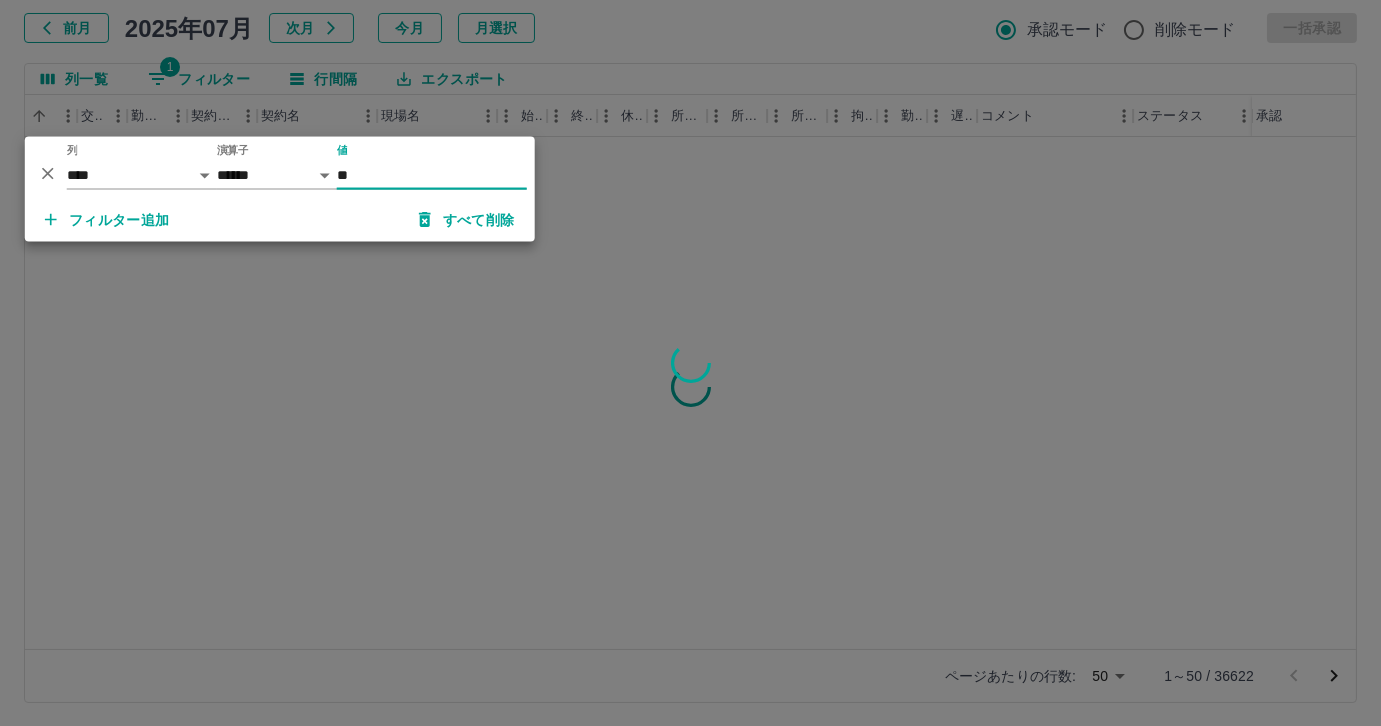 scroll, scrollTop: 0, scrollLeft: 413, axis: horizontal 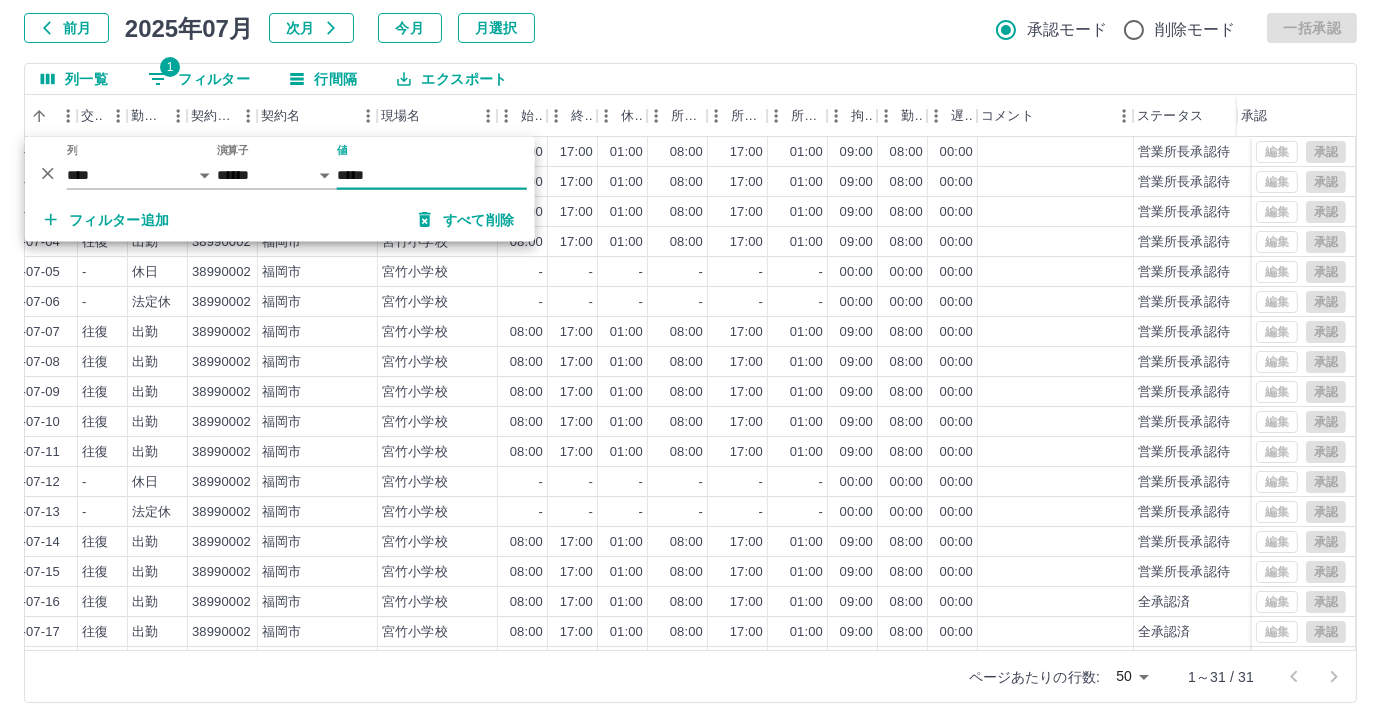 type on "*****" 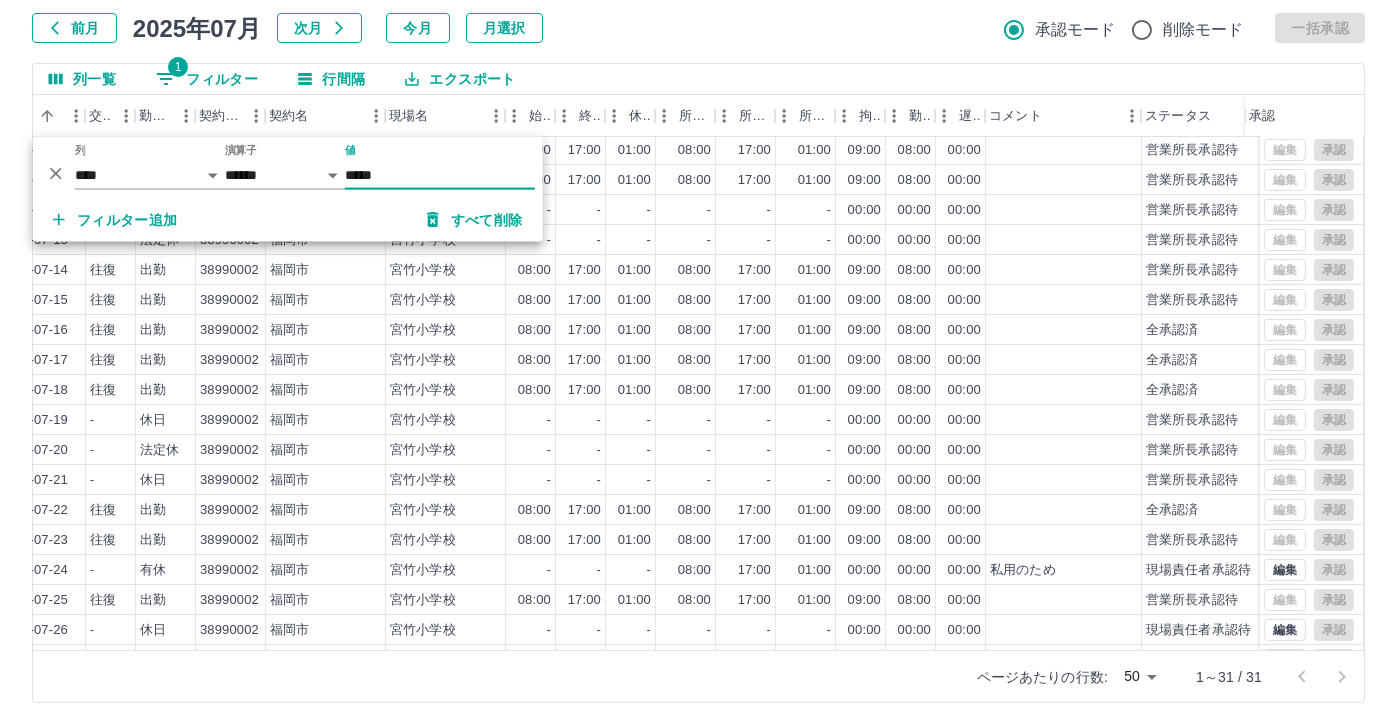 scroll, scrollTop: 431, scrollLeft: 413, axis: both 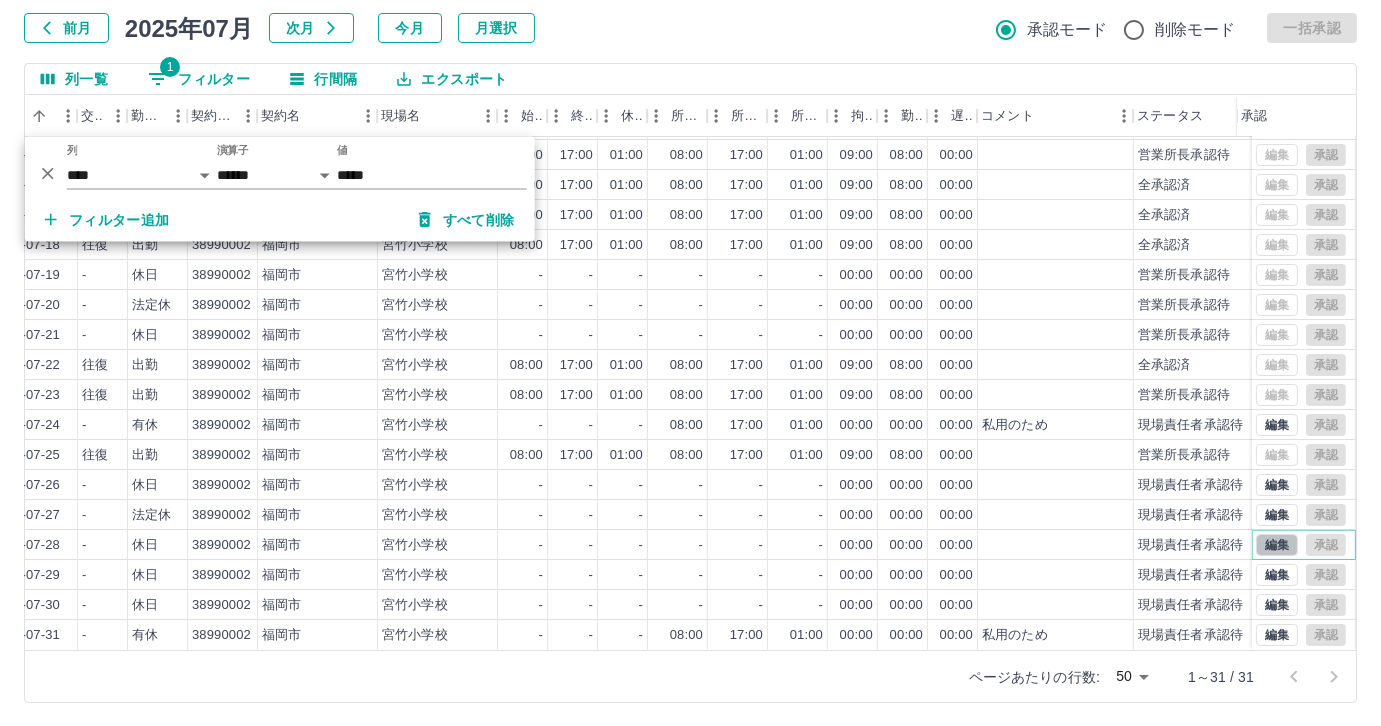 click on "編集" at bounding box center [1277, 545] 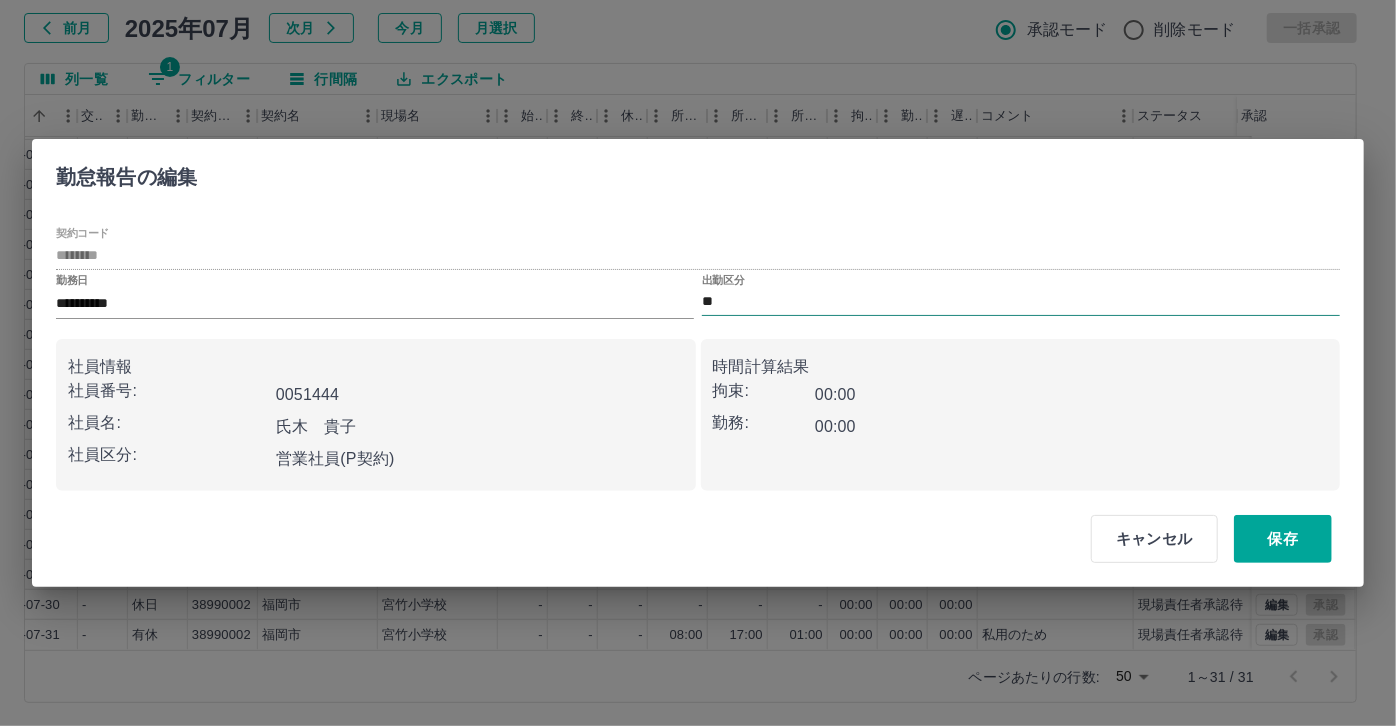 click on "**" at bounding box center [1021, 302] 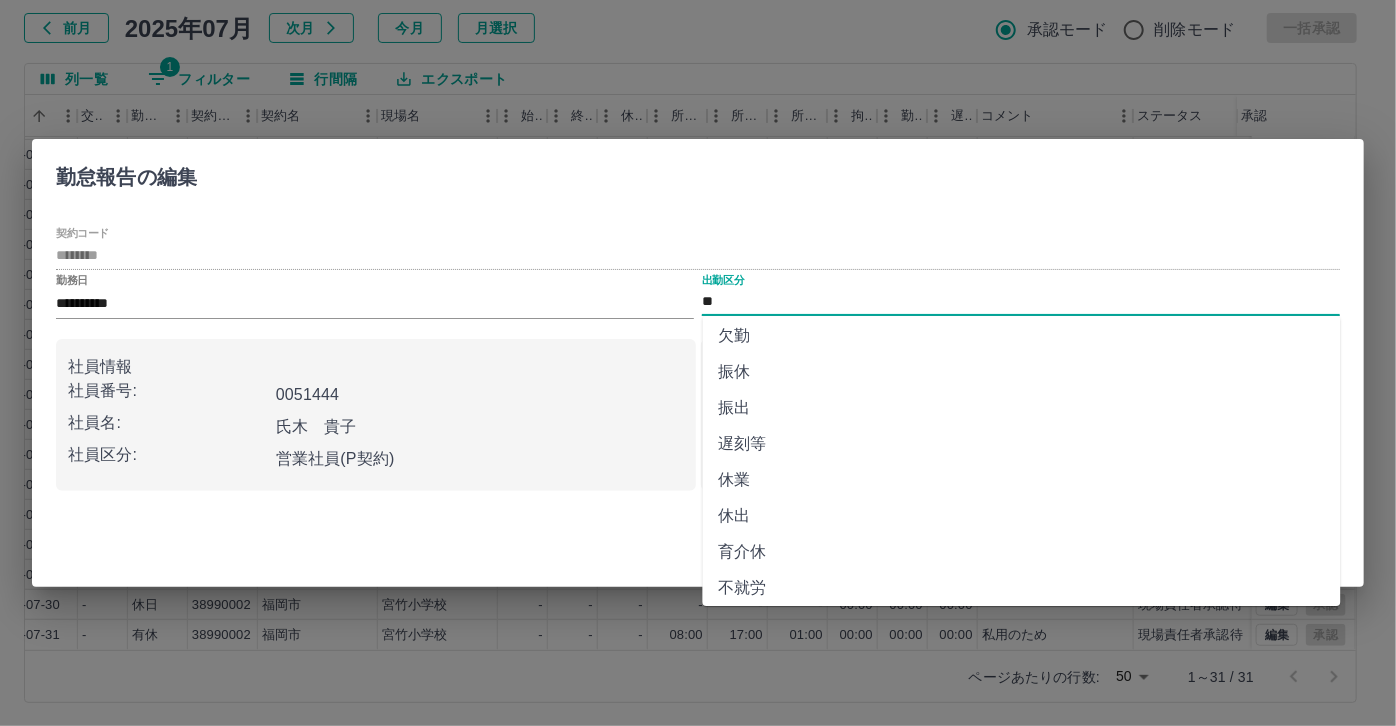 scroll, scrollTop: 272, scrollLeft: 0, axis: vertical 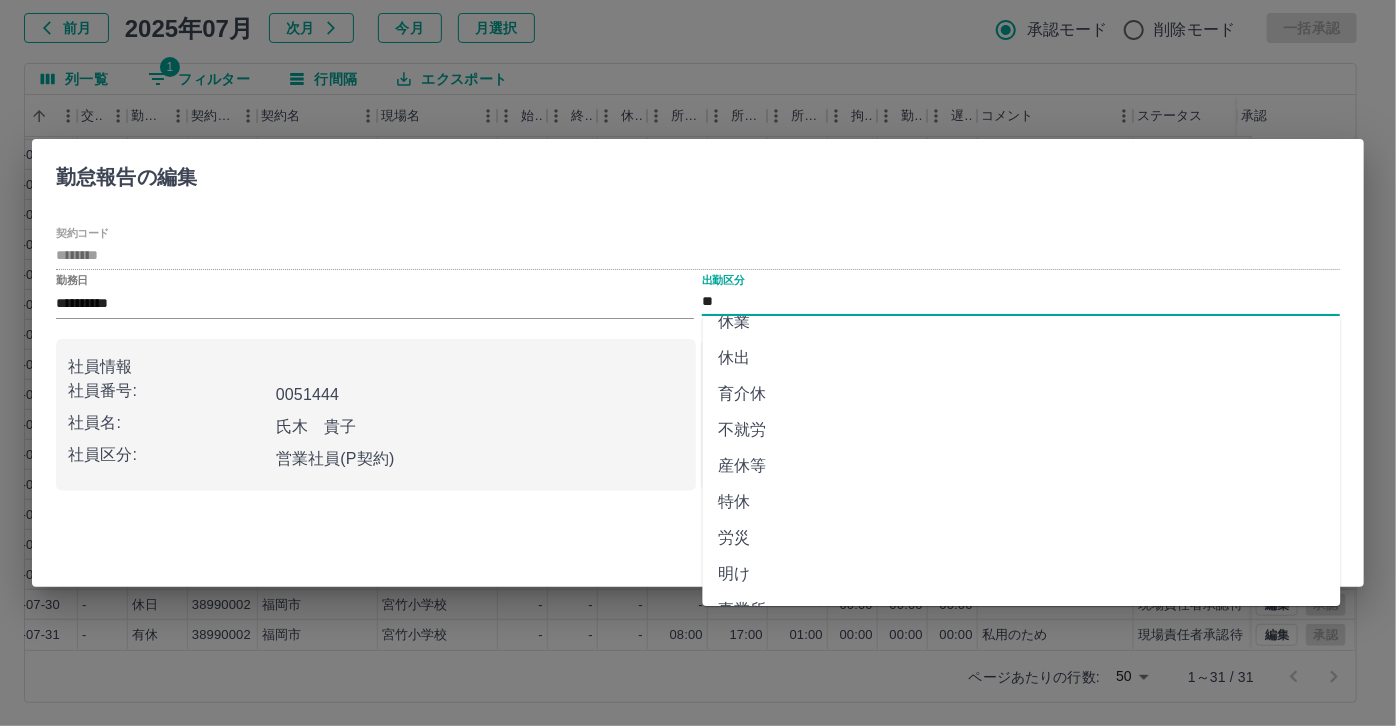 click on "特休" at bounding box center (1022, 502) 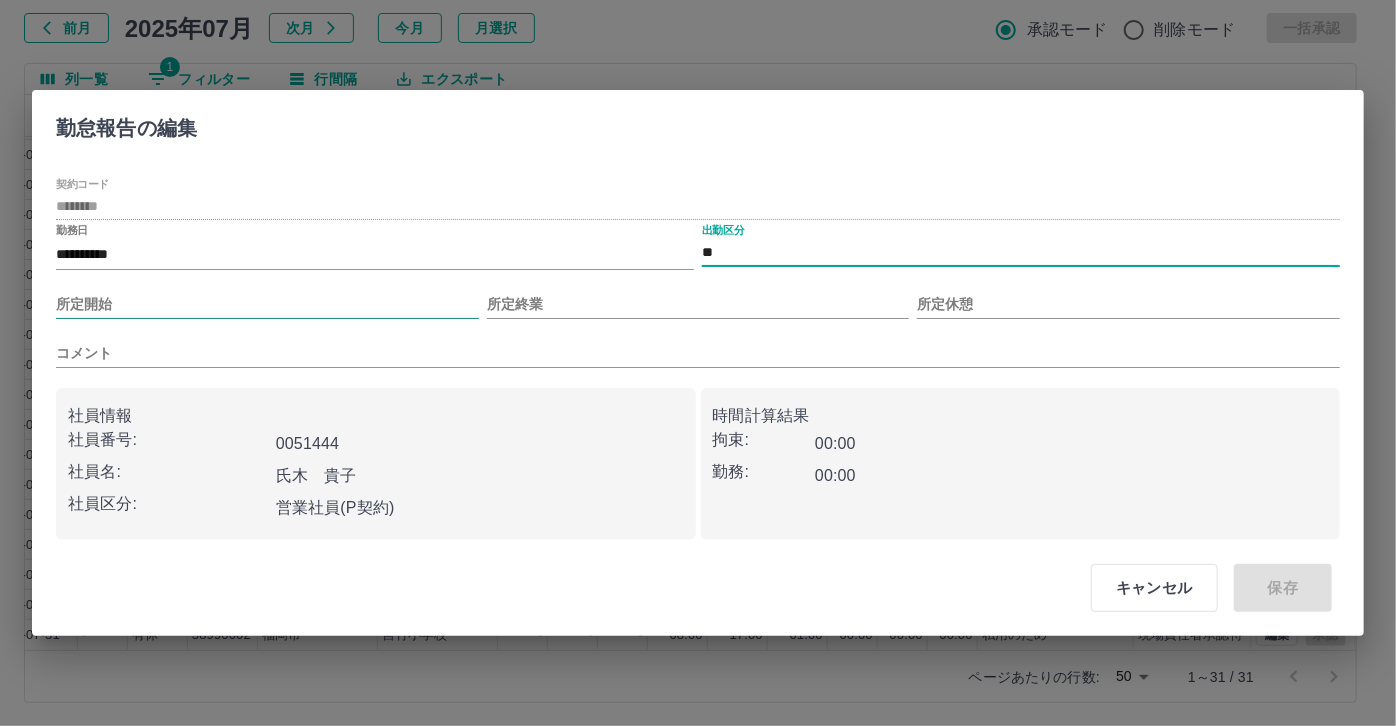 click on "所定開始" at bounding box center (267, 304) 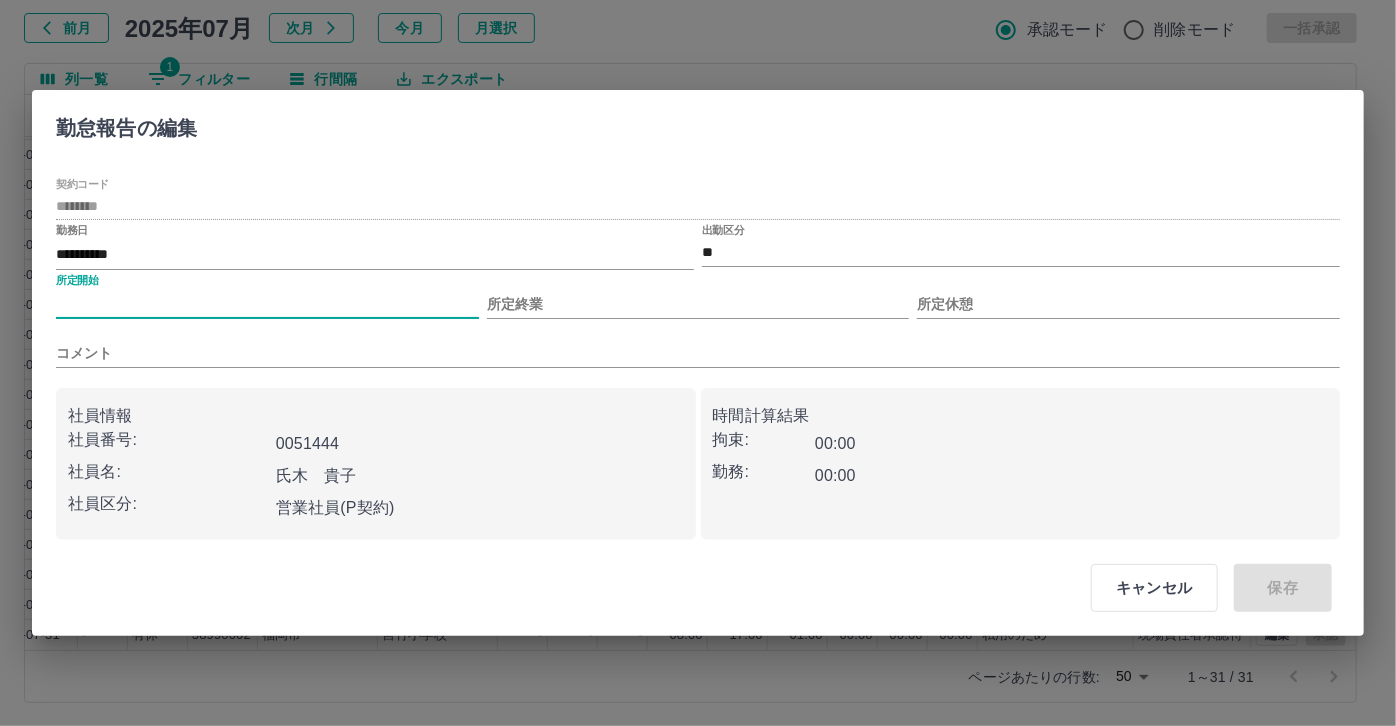 type on "***" 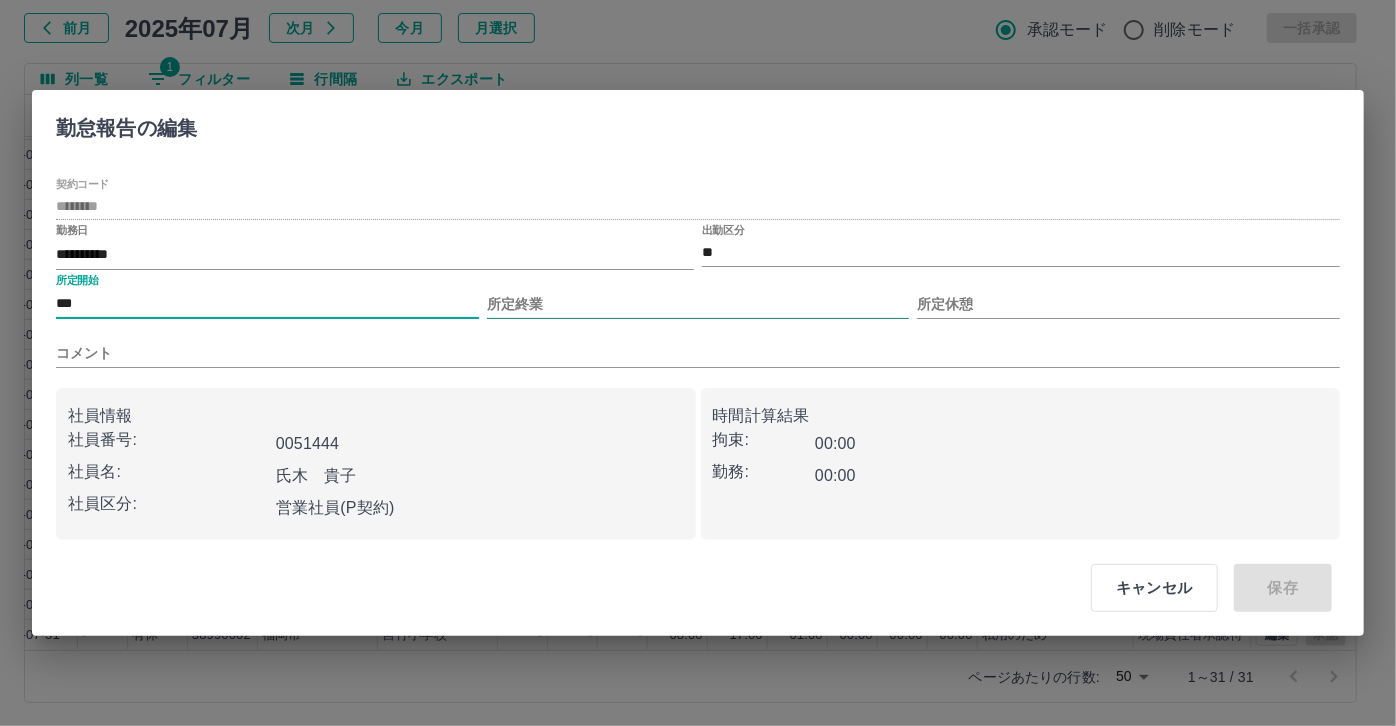 click on "所定終業" at bounding box center (698, 304) 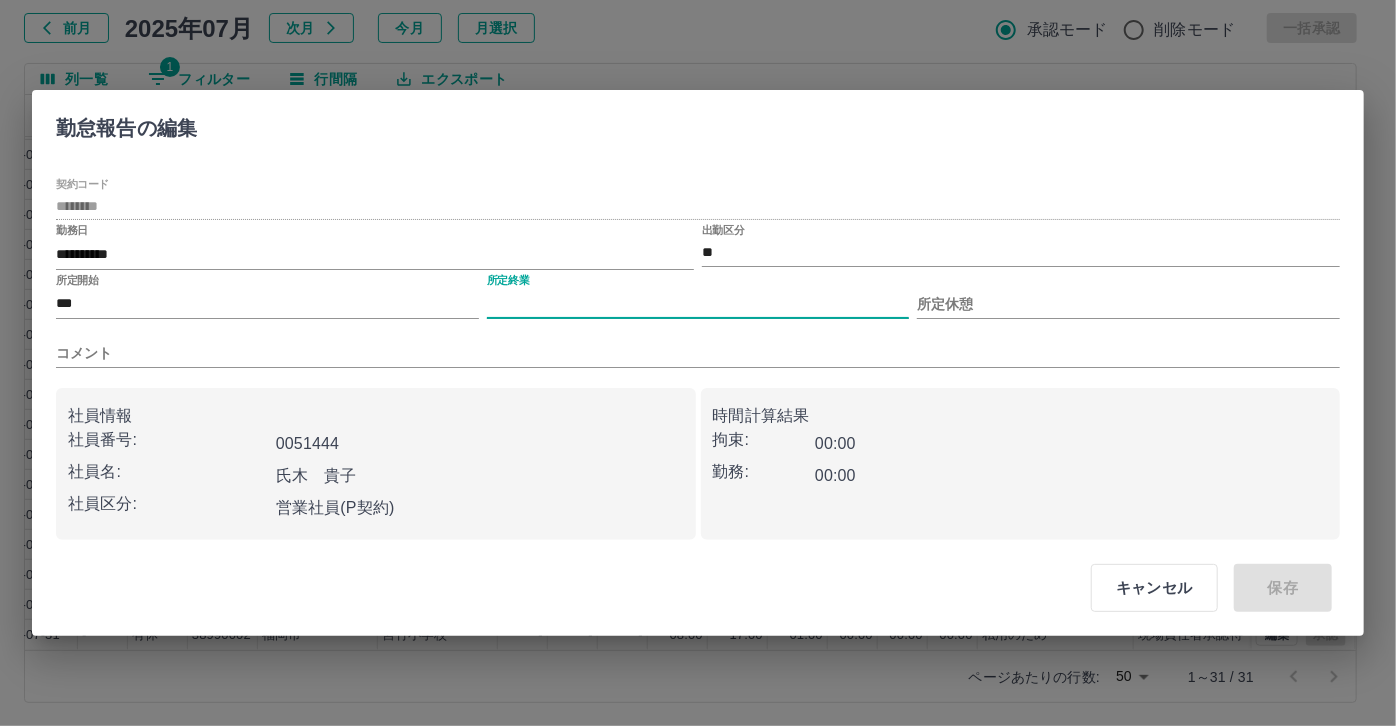 type on "****" 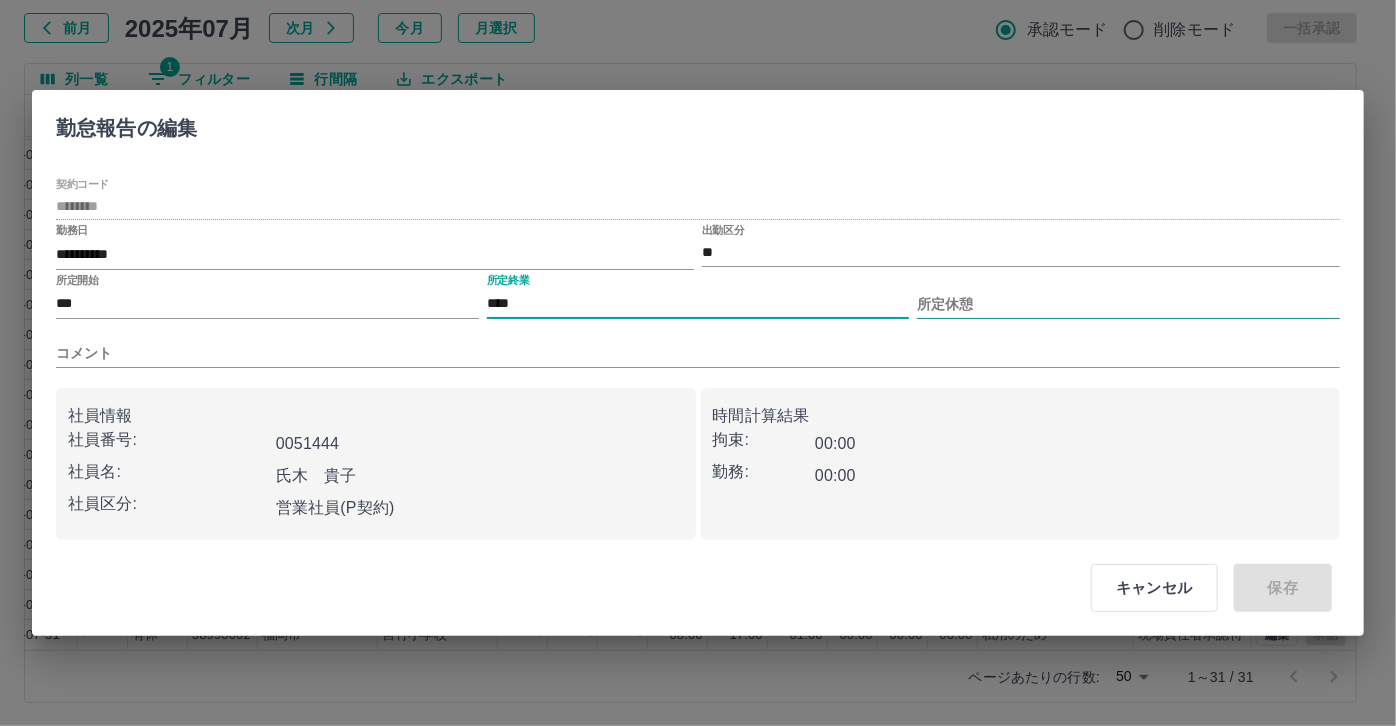 click on "所定休憩" at bounding box center [1128, 304] 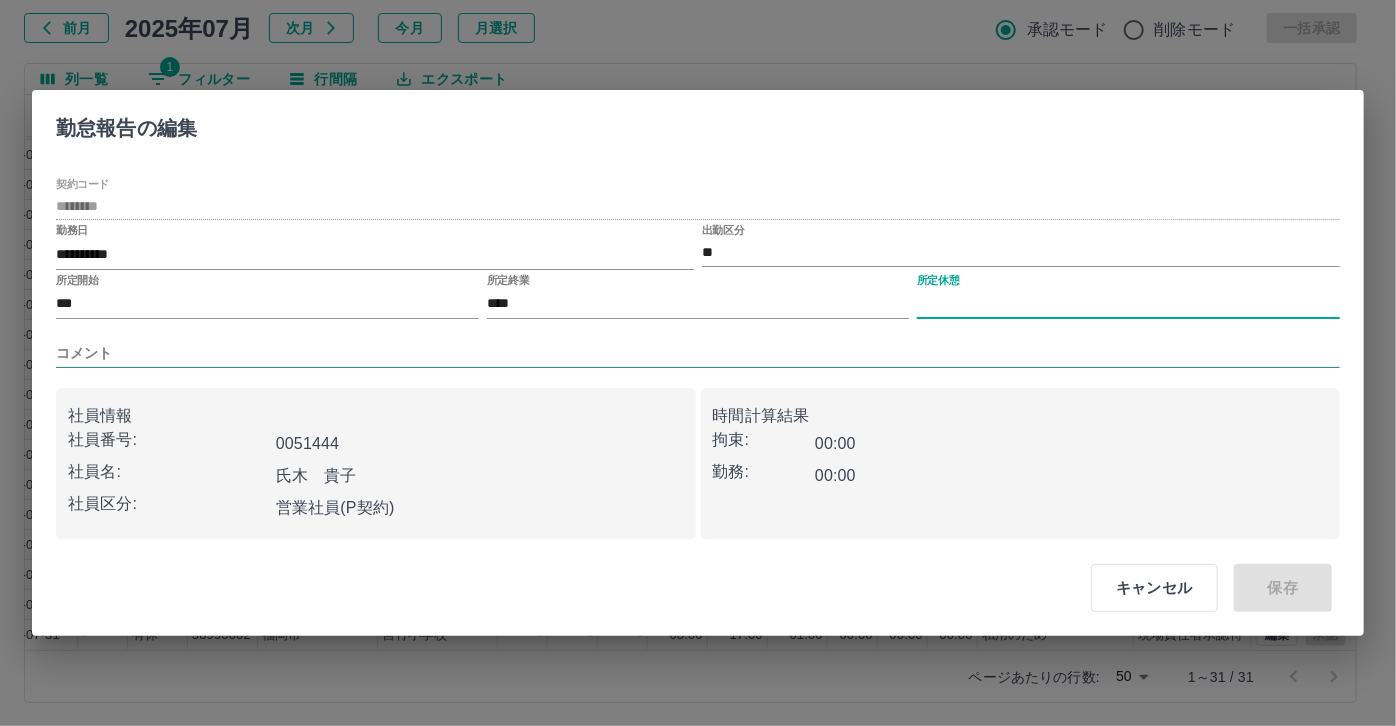 type on "****" 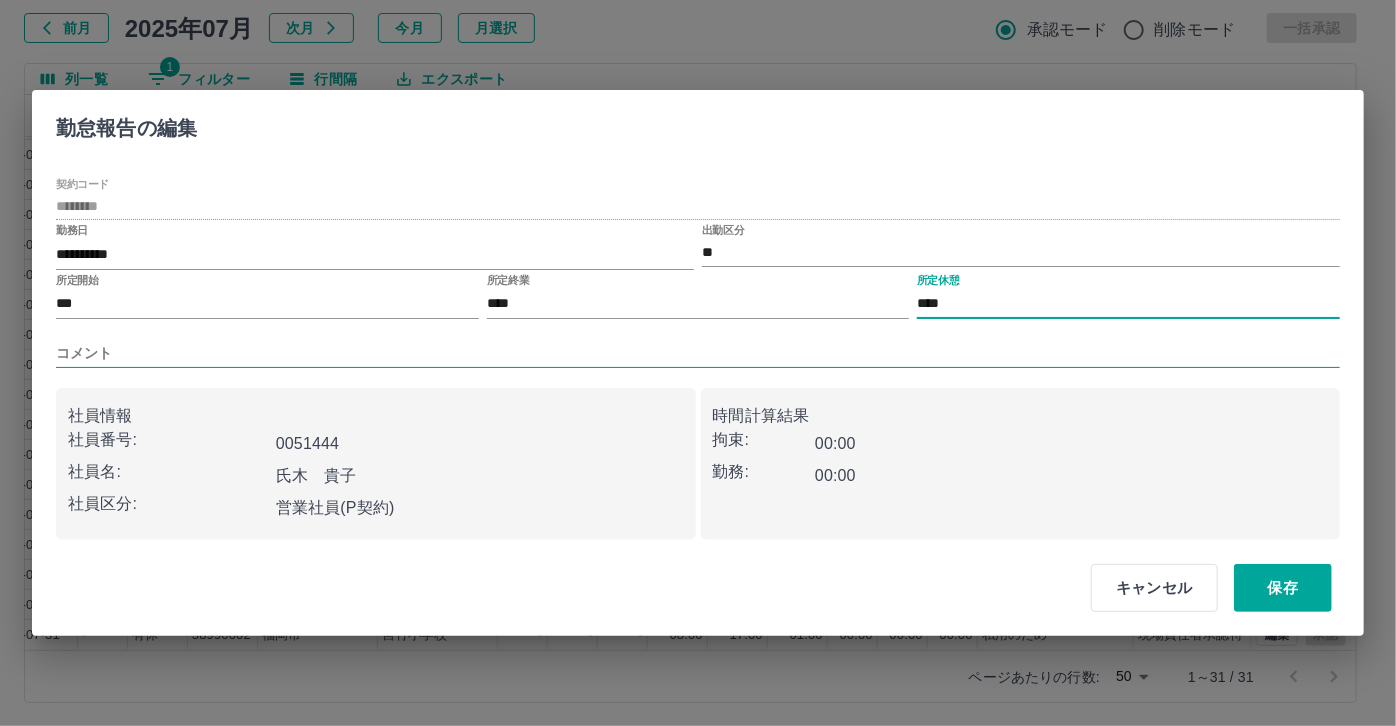 click on "コメント" at bounding box center [698, 353] 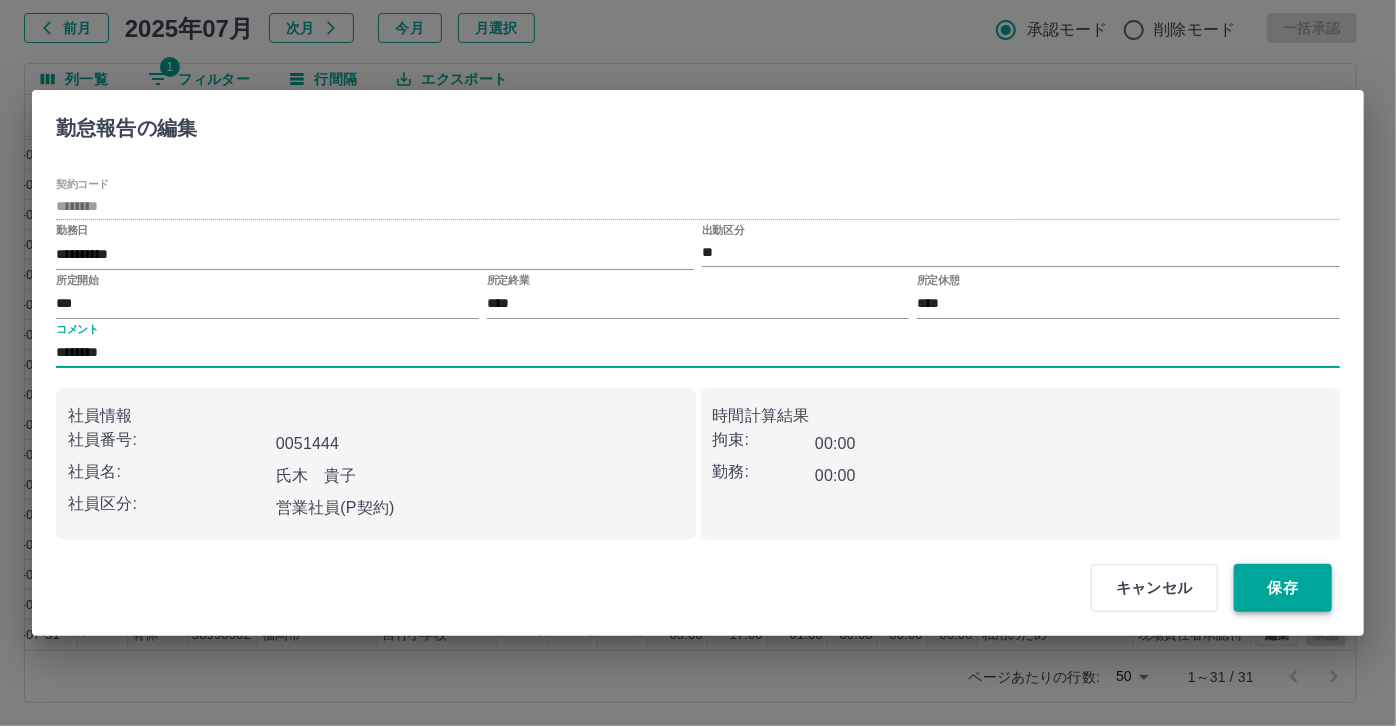 type on "********" 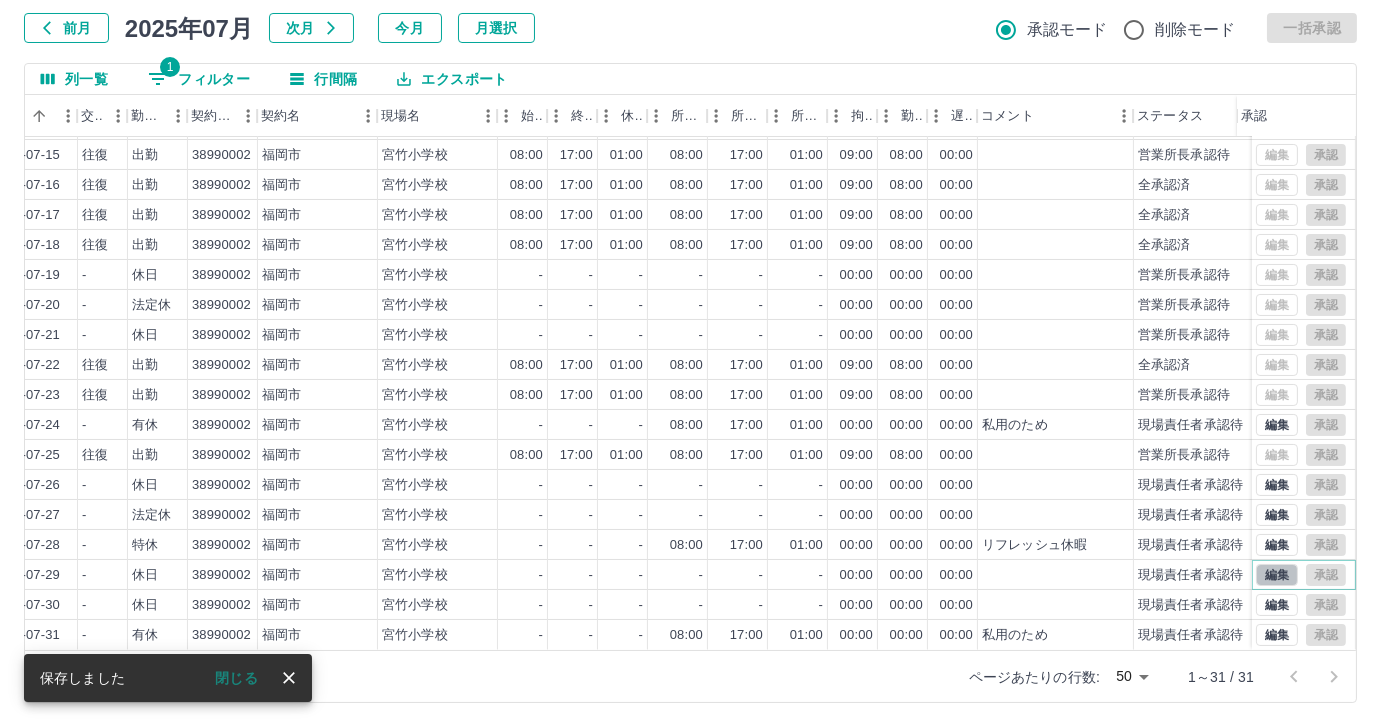 click on "編集" at bounding box center [1277, 575] 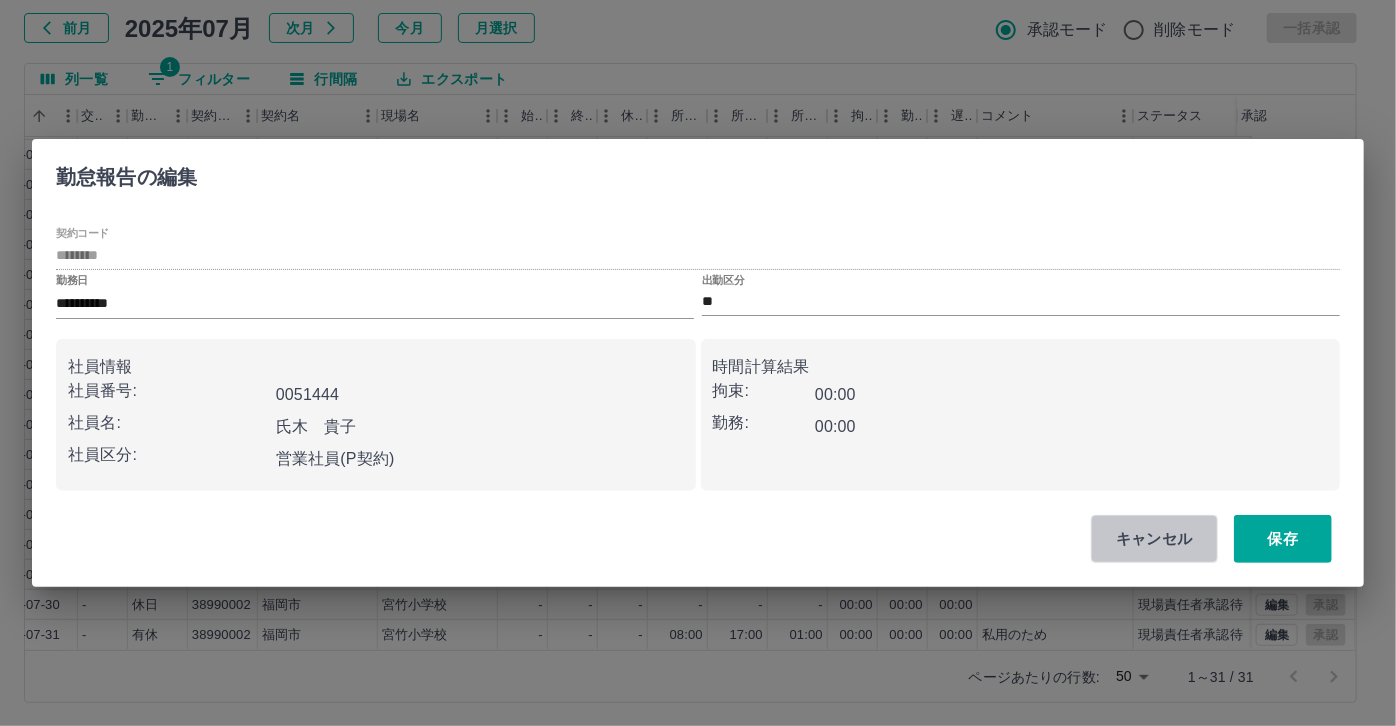 click on "キャンセル" at bounding box center [1154, 539] 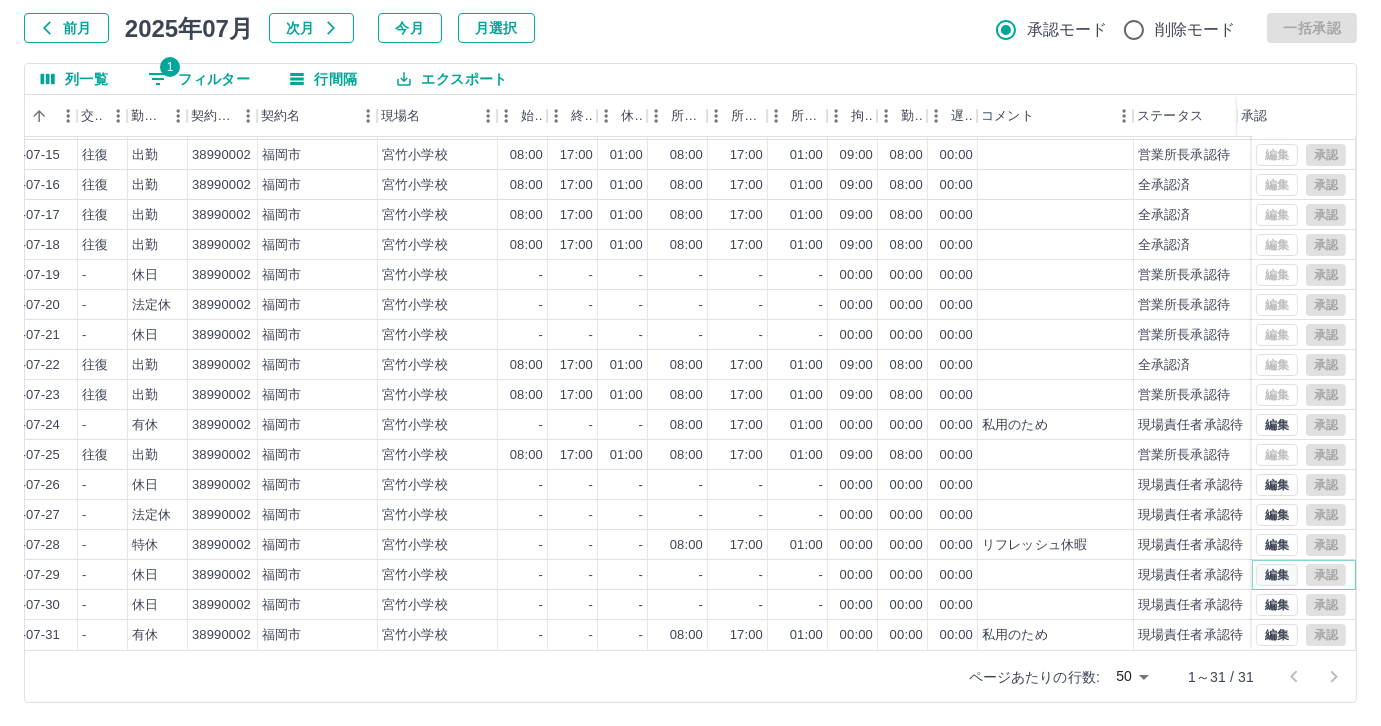 click on "編集" at bounding box center (1277, 575) 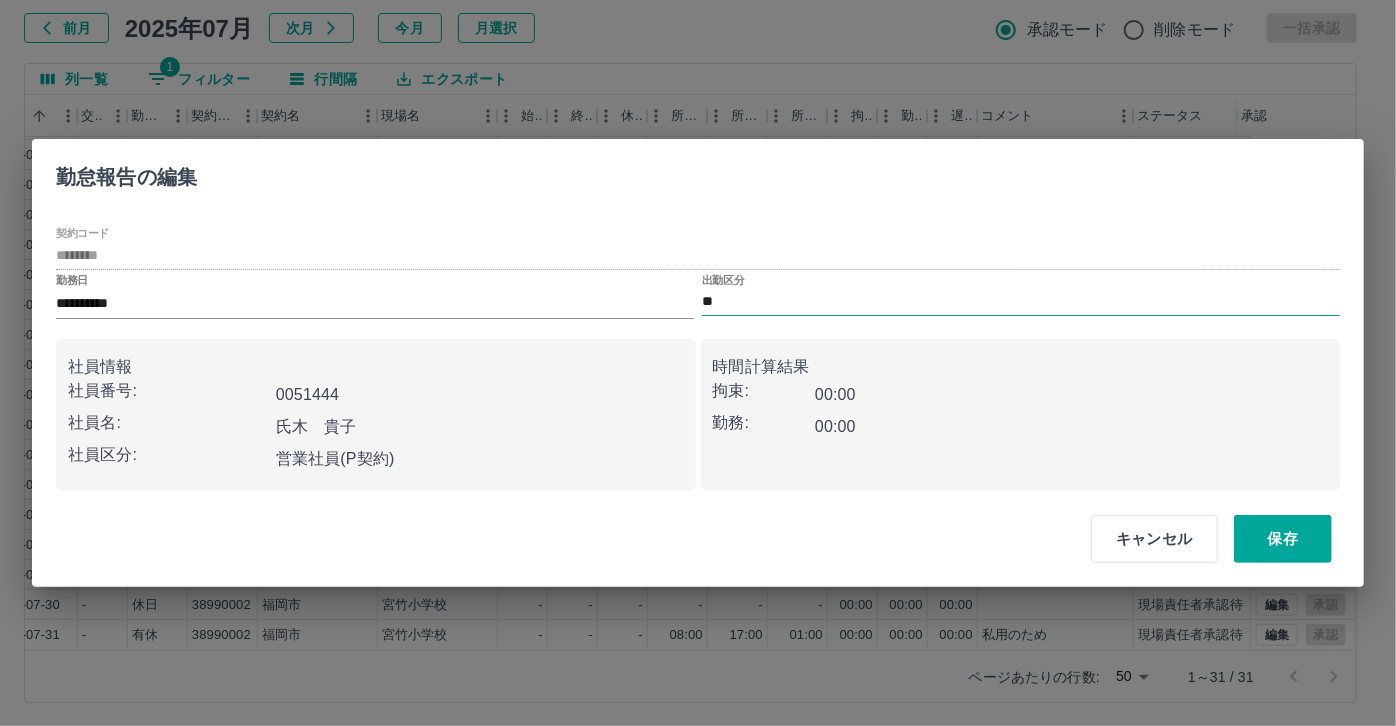 click on "**" at bounding box center [1021, 302] 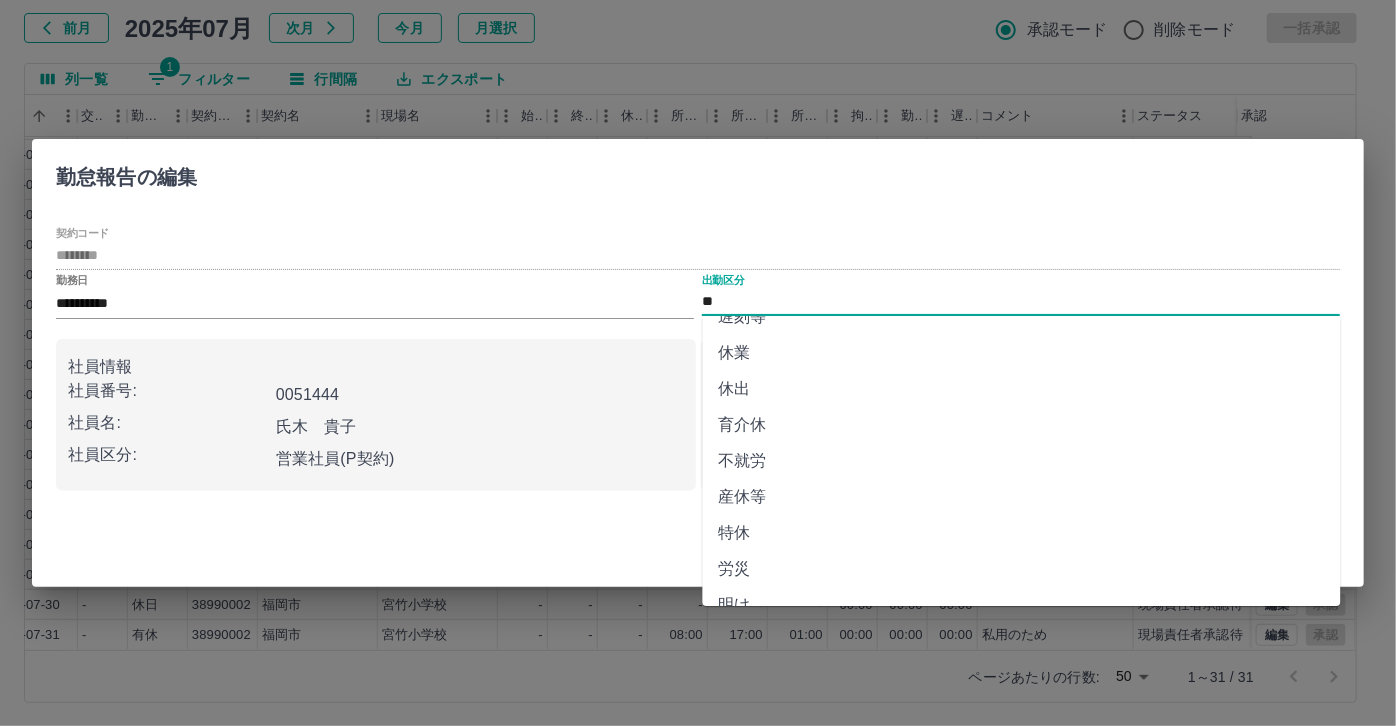 scroll, scrollTop: 272, scrollLeft: 0, axis: vertical 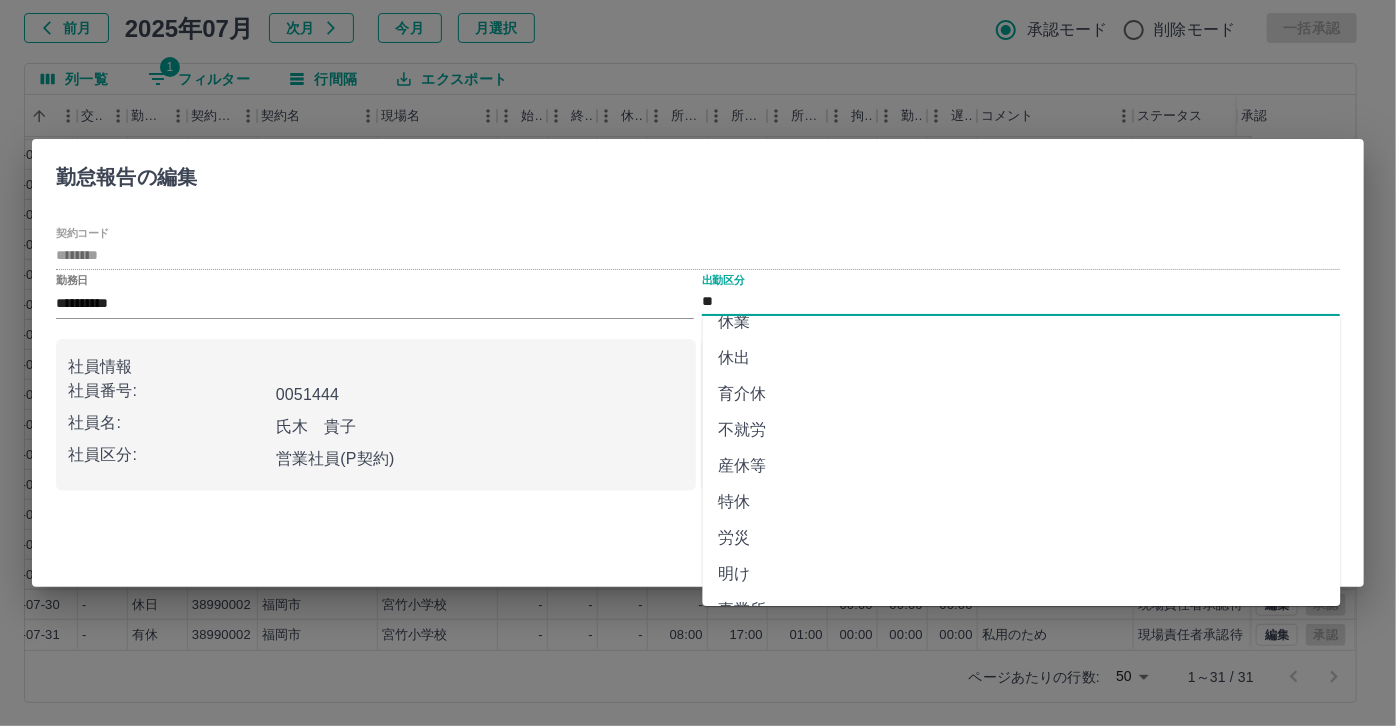 click on "特休" at bounding box center [1022, 502] 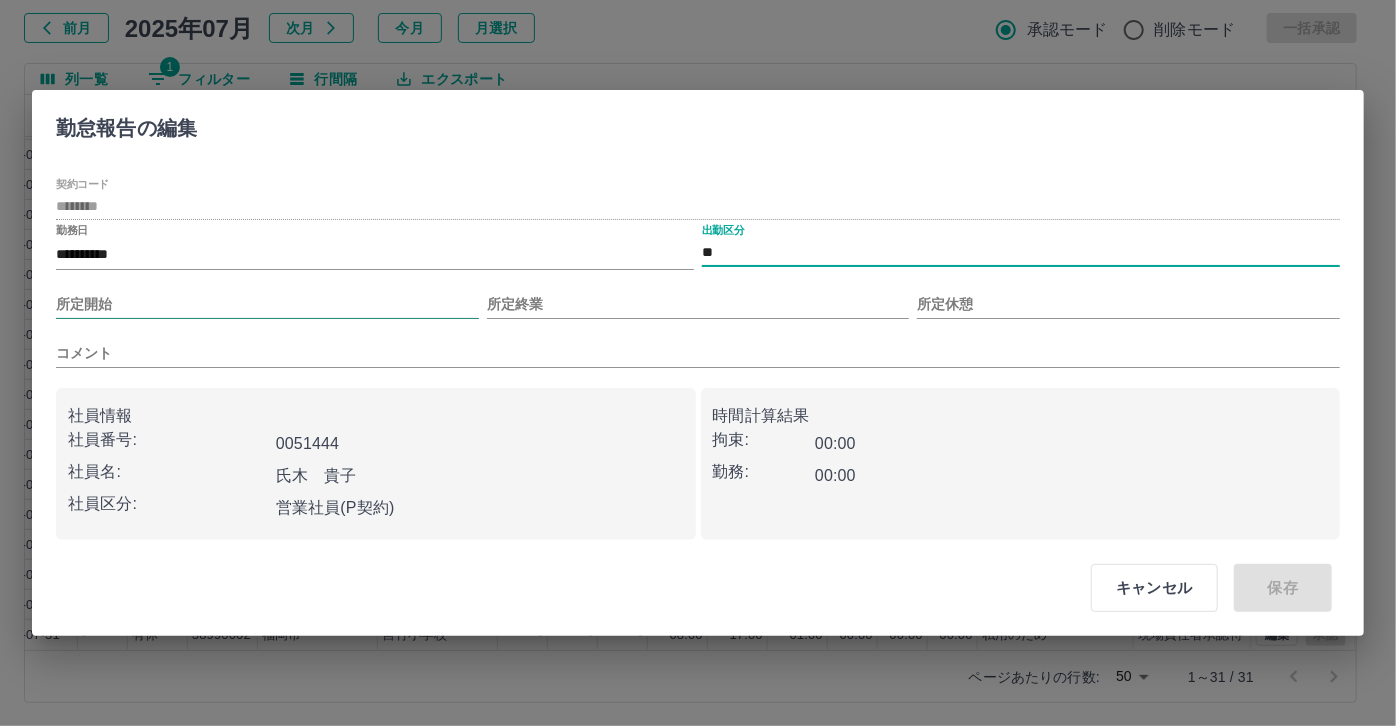 click on "所定開始" at bounding box center [267, 304] 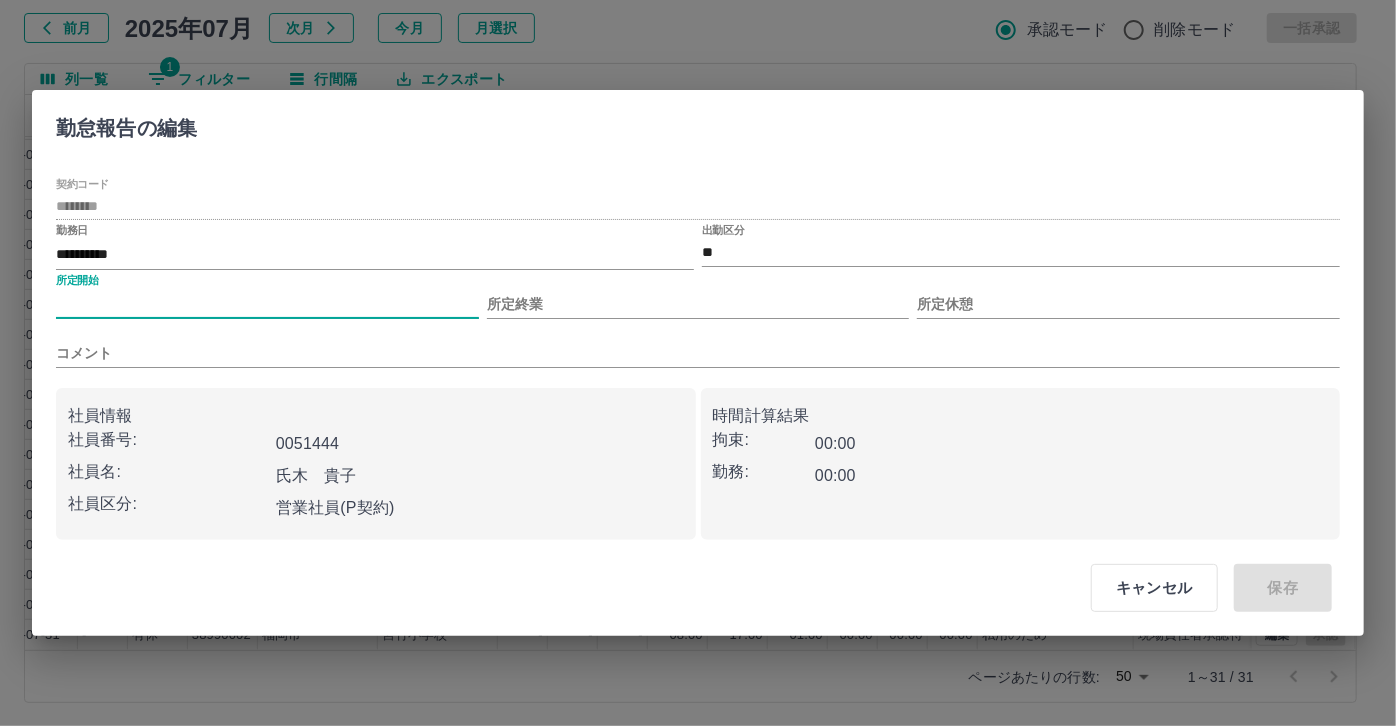 type on "***" 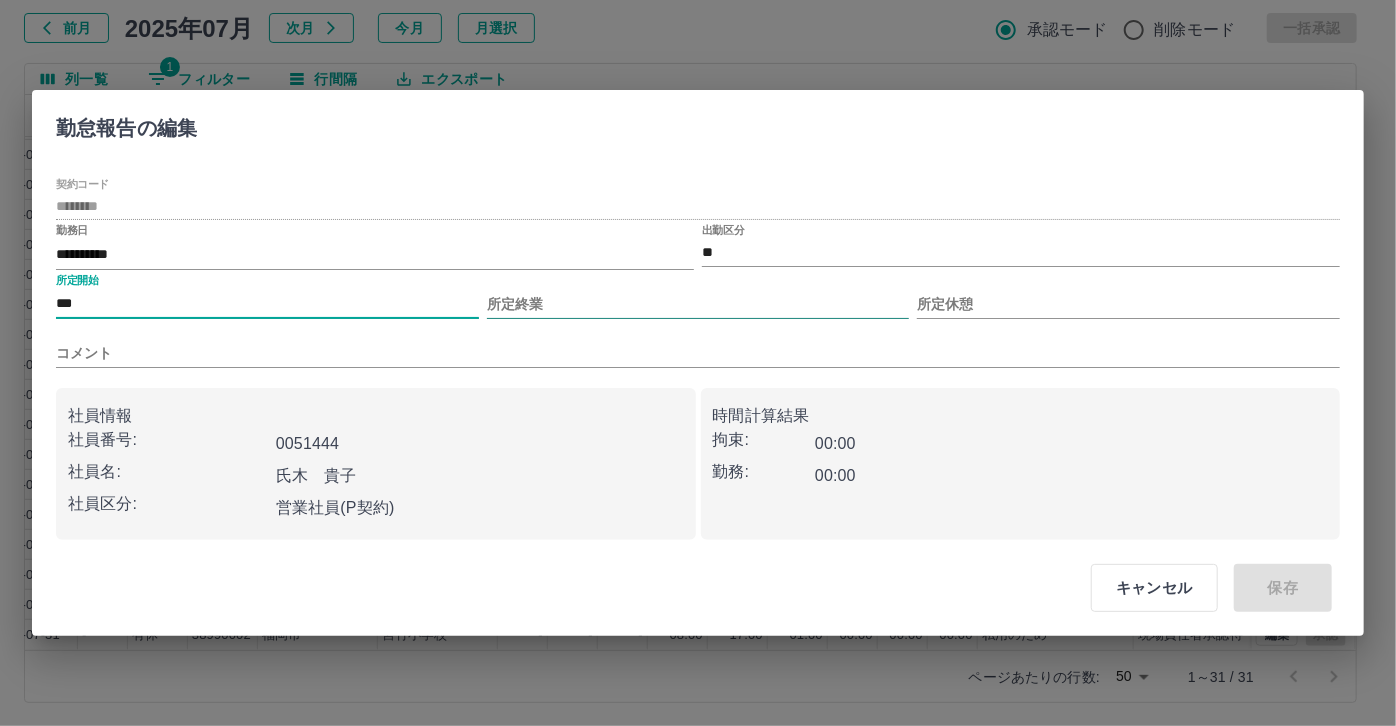 click on "所定終業" at bounding box center [698, 304] 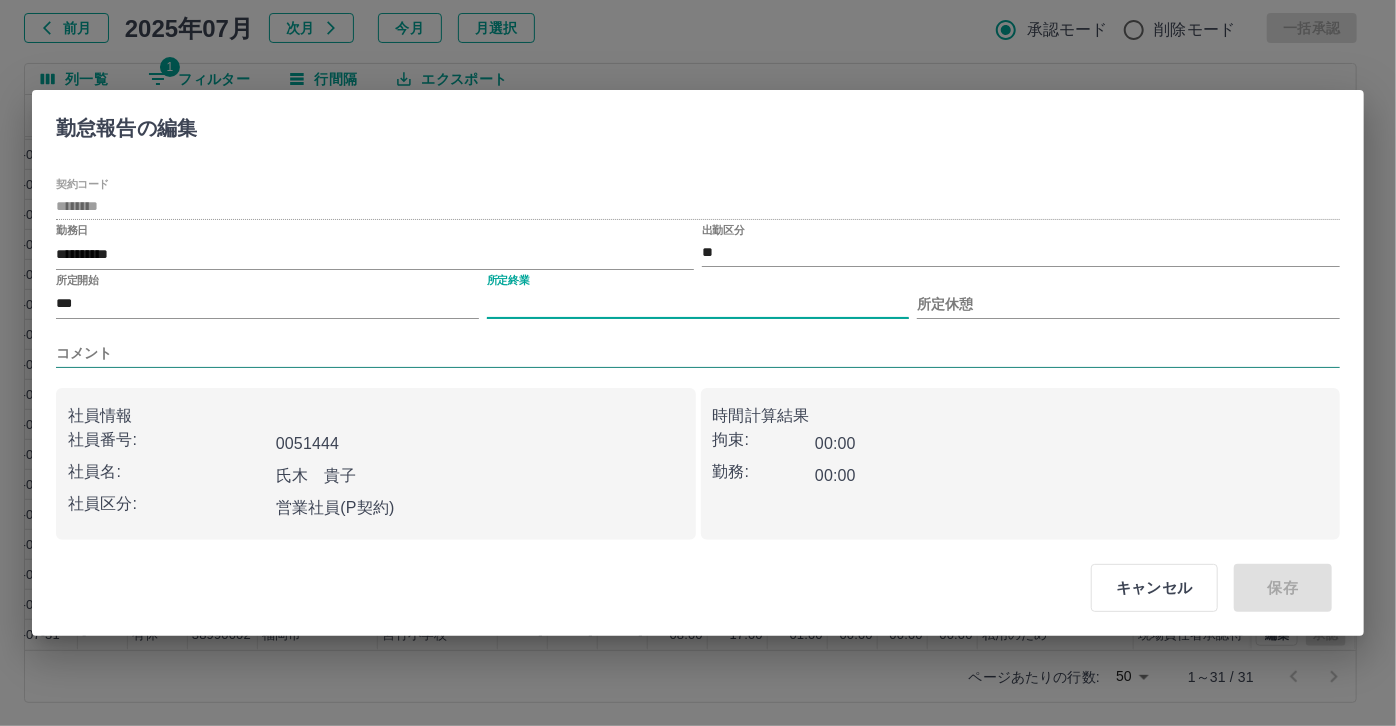 type on "****" 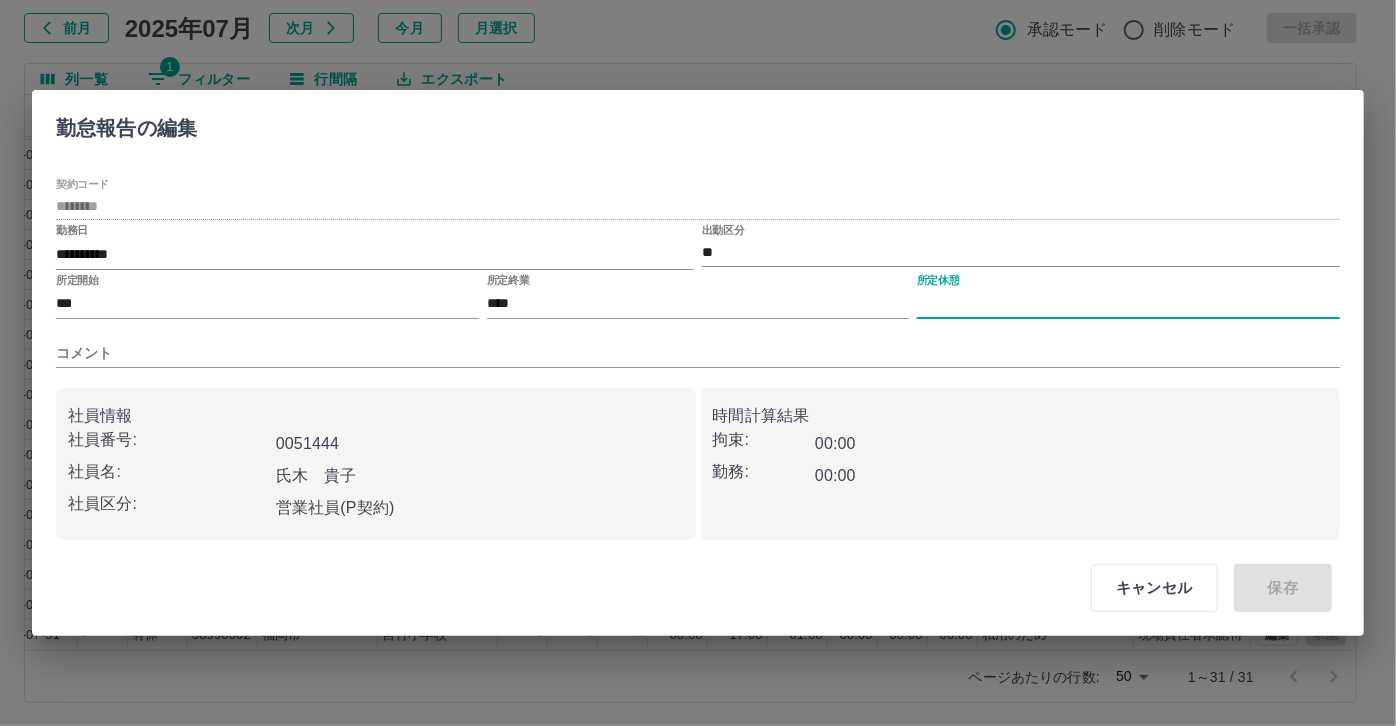 click on "所定休憩" at bounding box center [1128, 304] 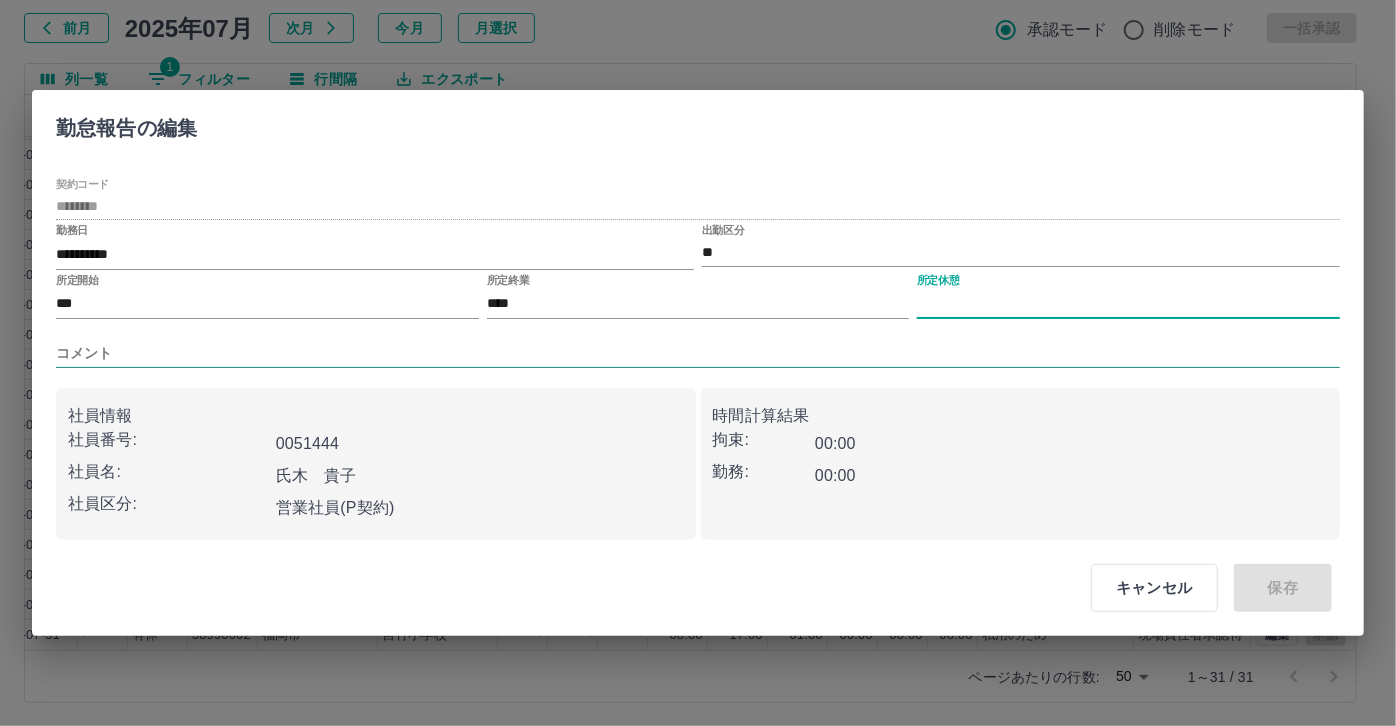 type on "****" 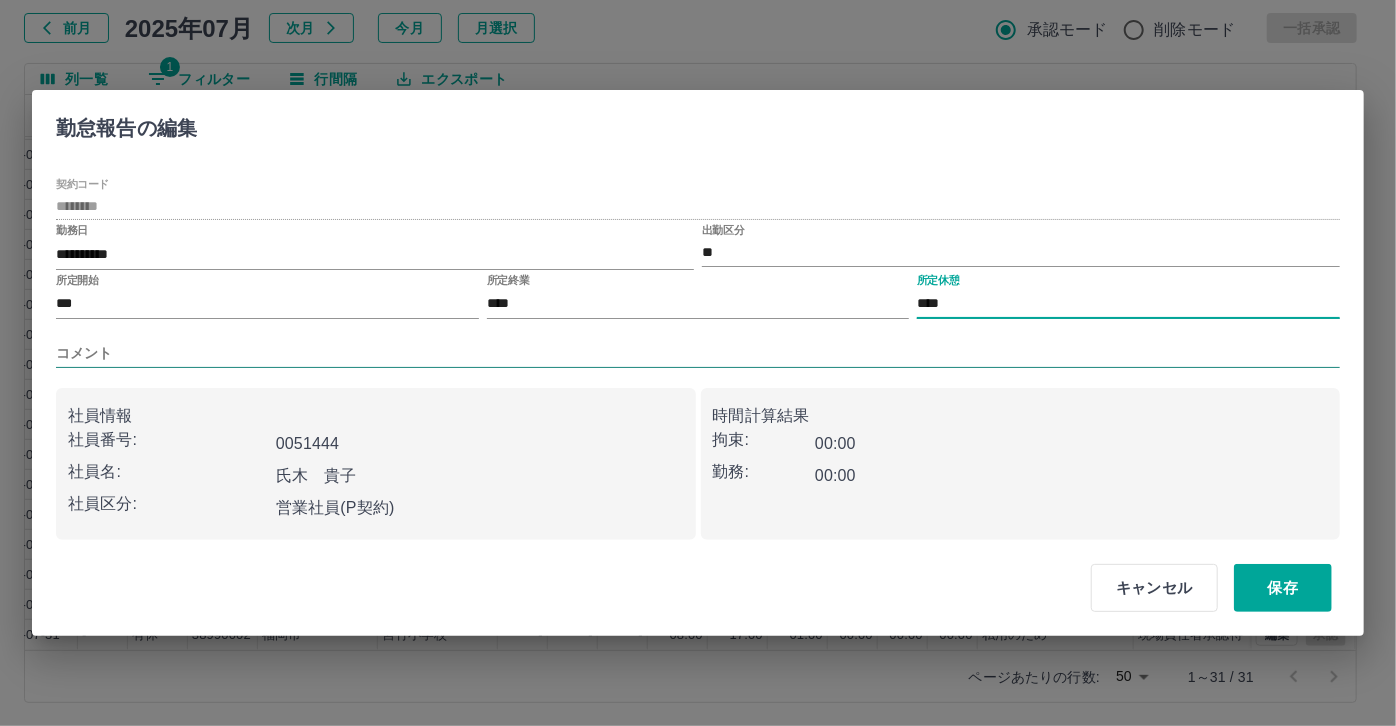 click on "コメント" at bounding box center [698, 353] 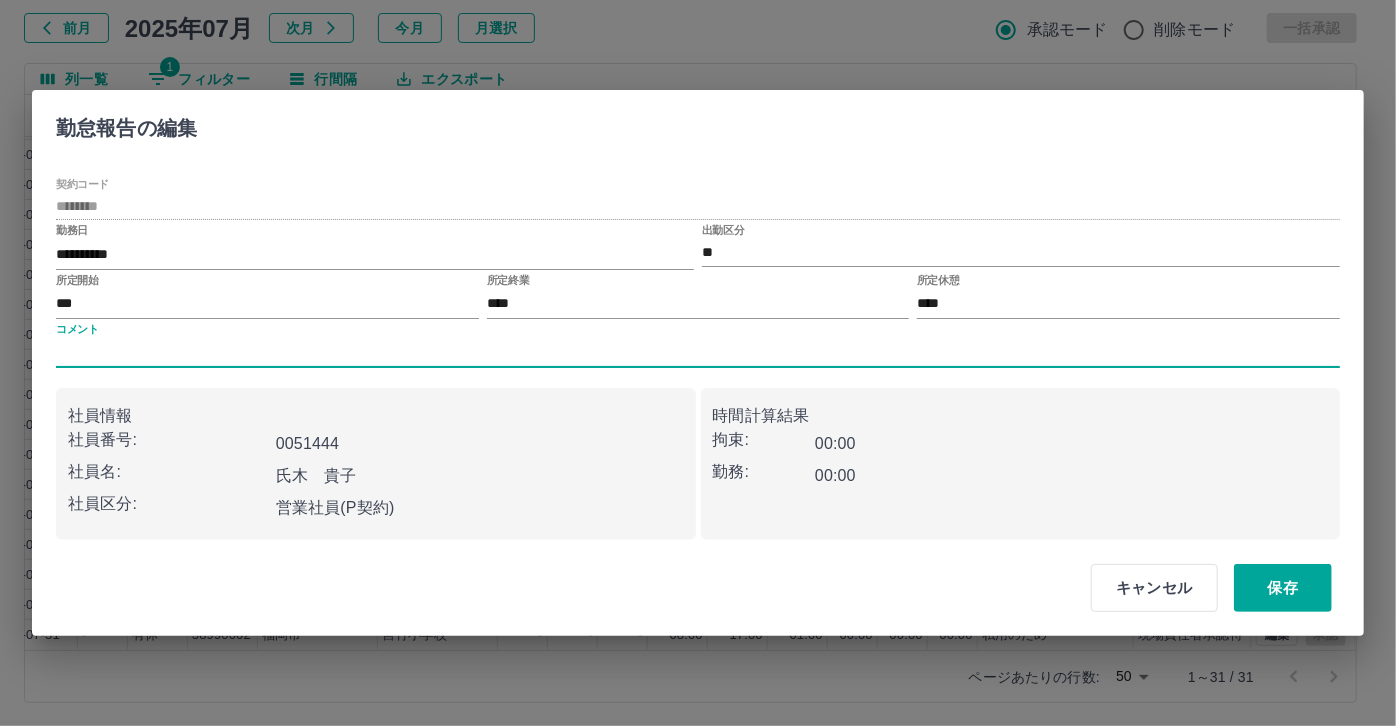 click on "コメント" at bounding box center [698, 353] 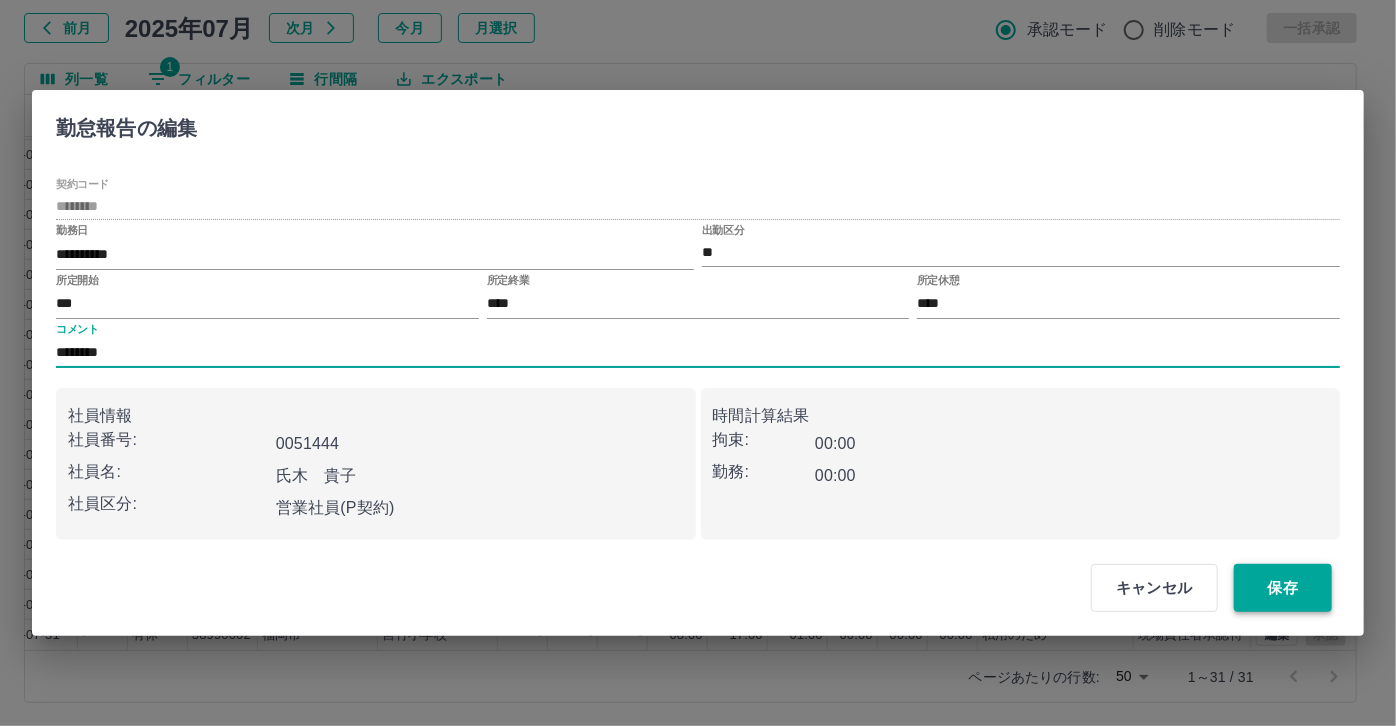 type on "********" 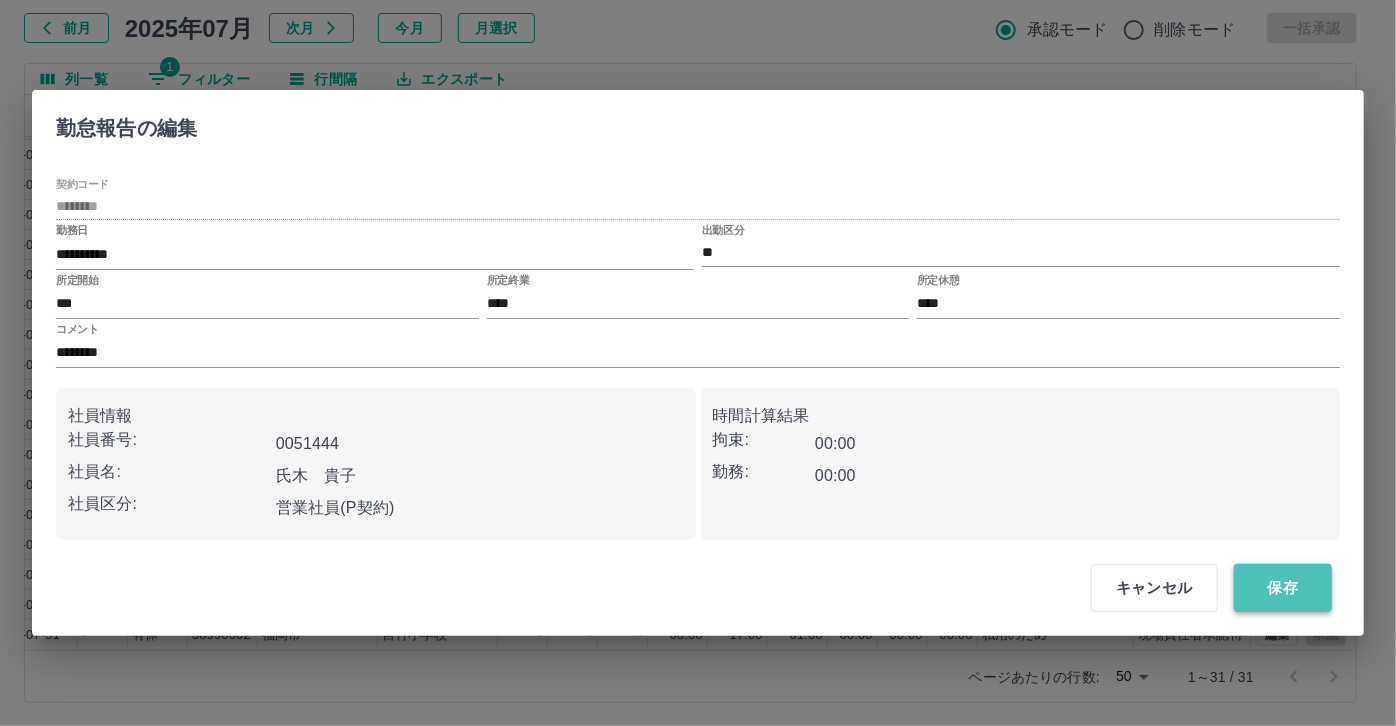 click on "保存" at bounding box center [1283, 588] 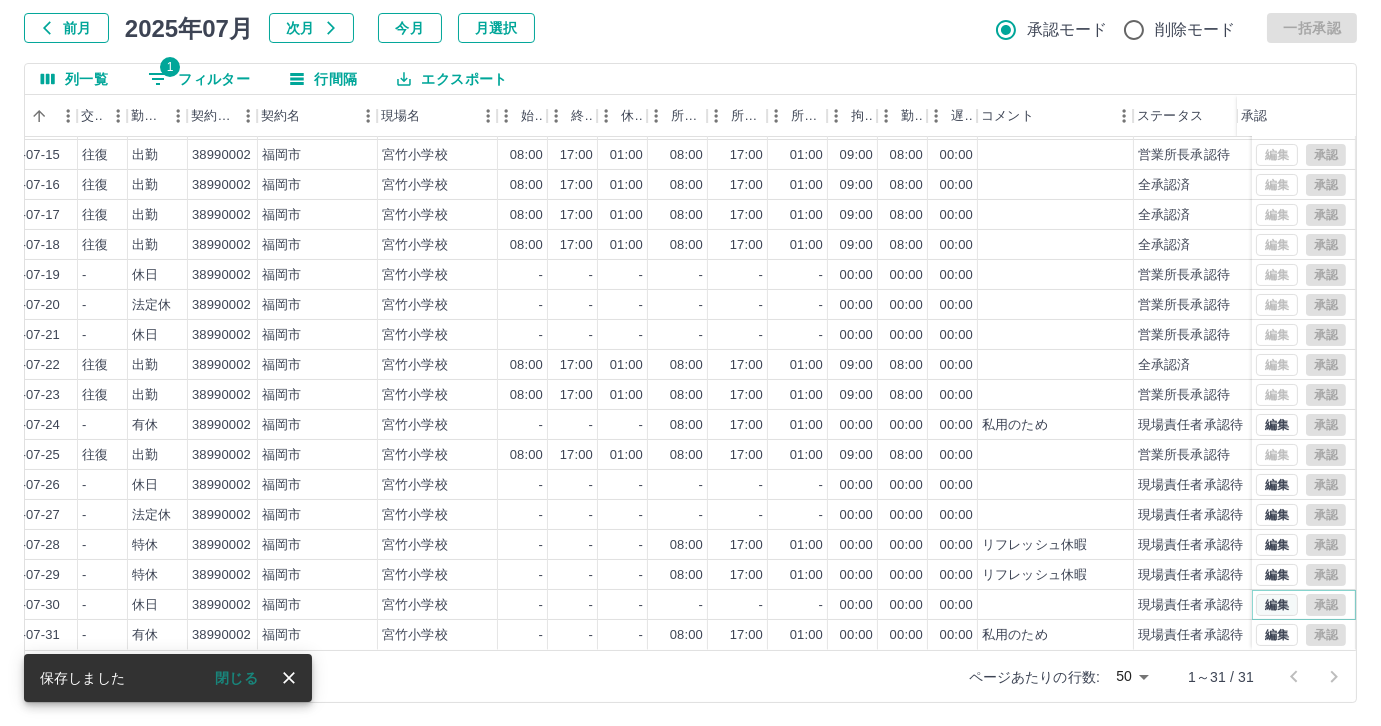 click on "編集" at bounding box center (1277, 605) 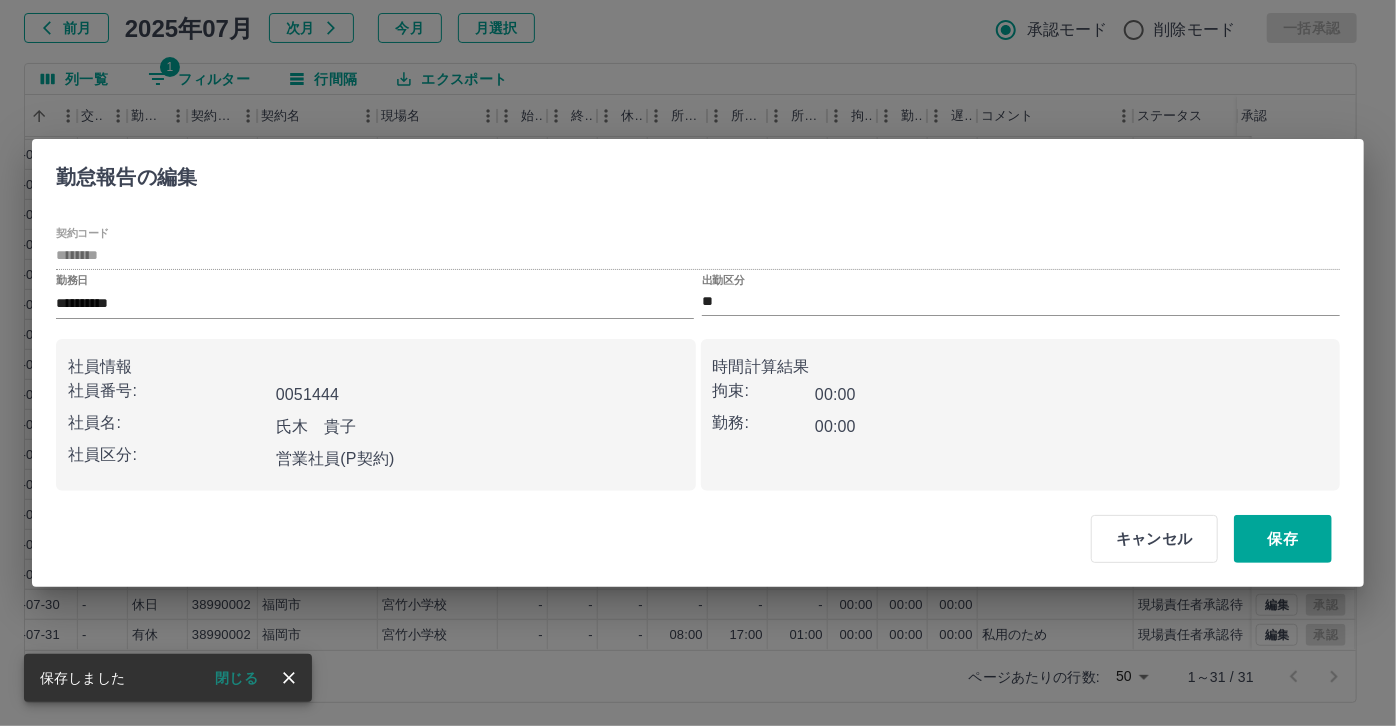 click on "出勤区分 **" at bounding box center [1021, 295] 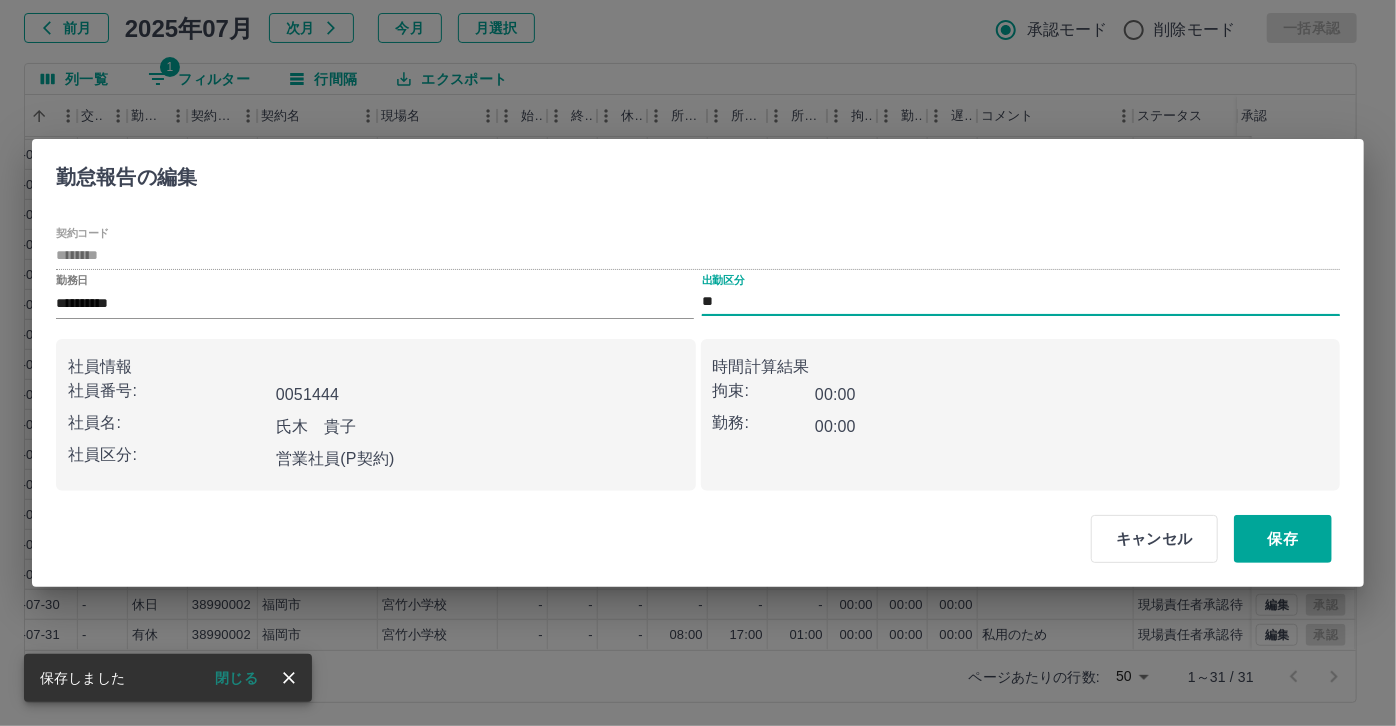 click on "**" at bounding box center (1021, 302) 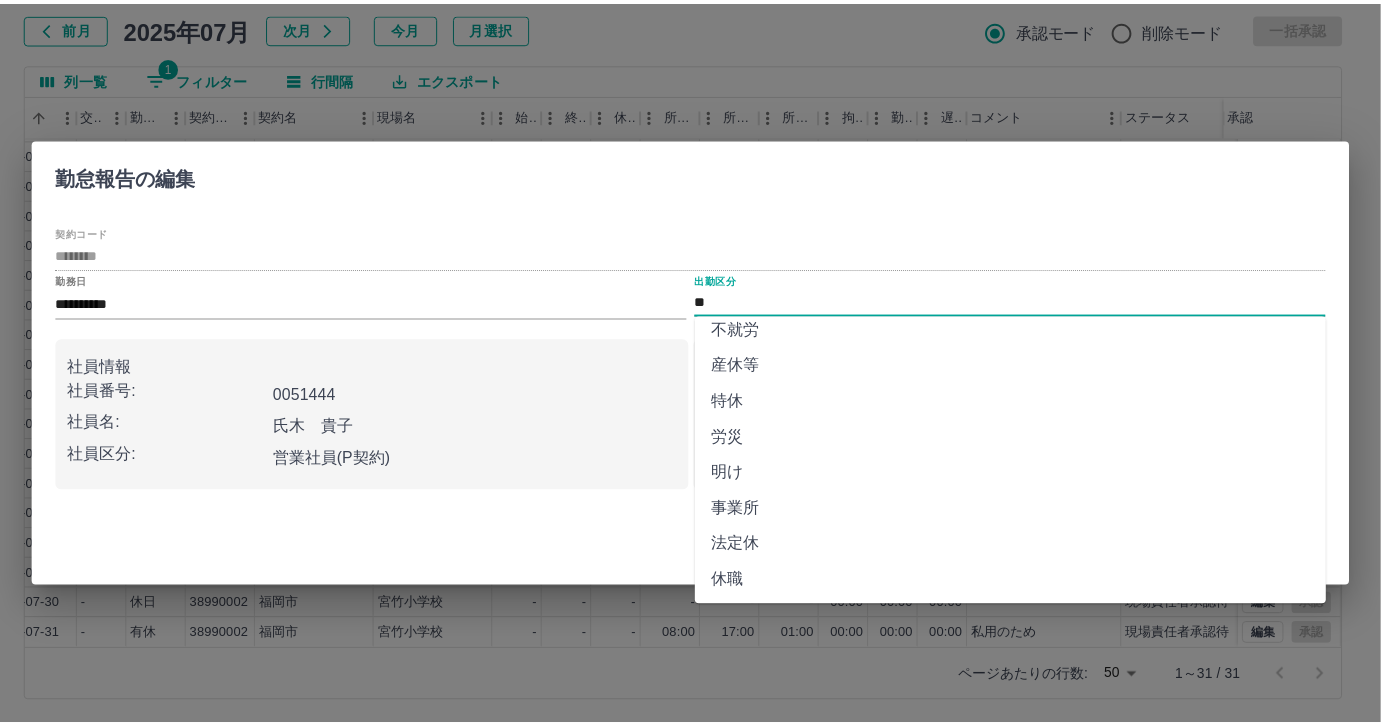 scroll, scrollTop: 282, scrollLeft: 0, axis: vertical 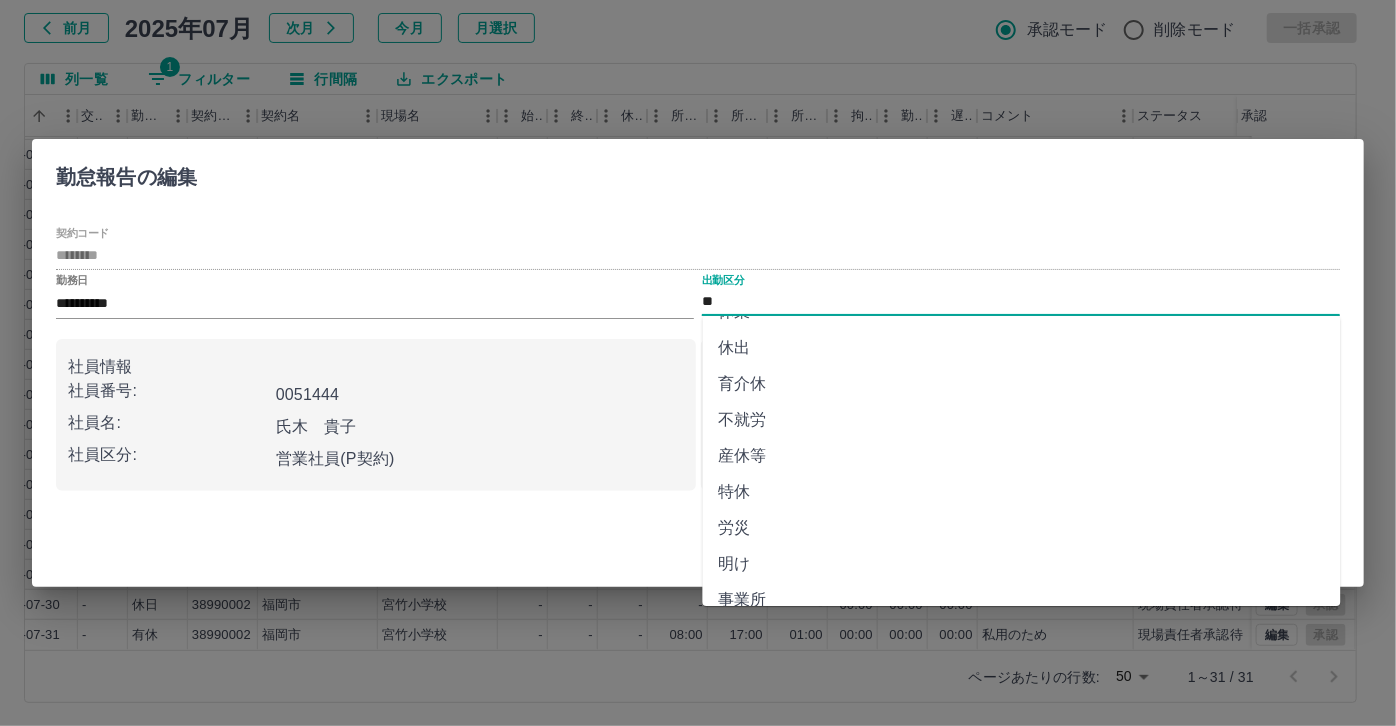 click on "特休" at bounding box center [1022, 492] 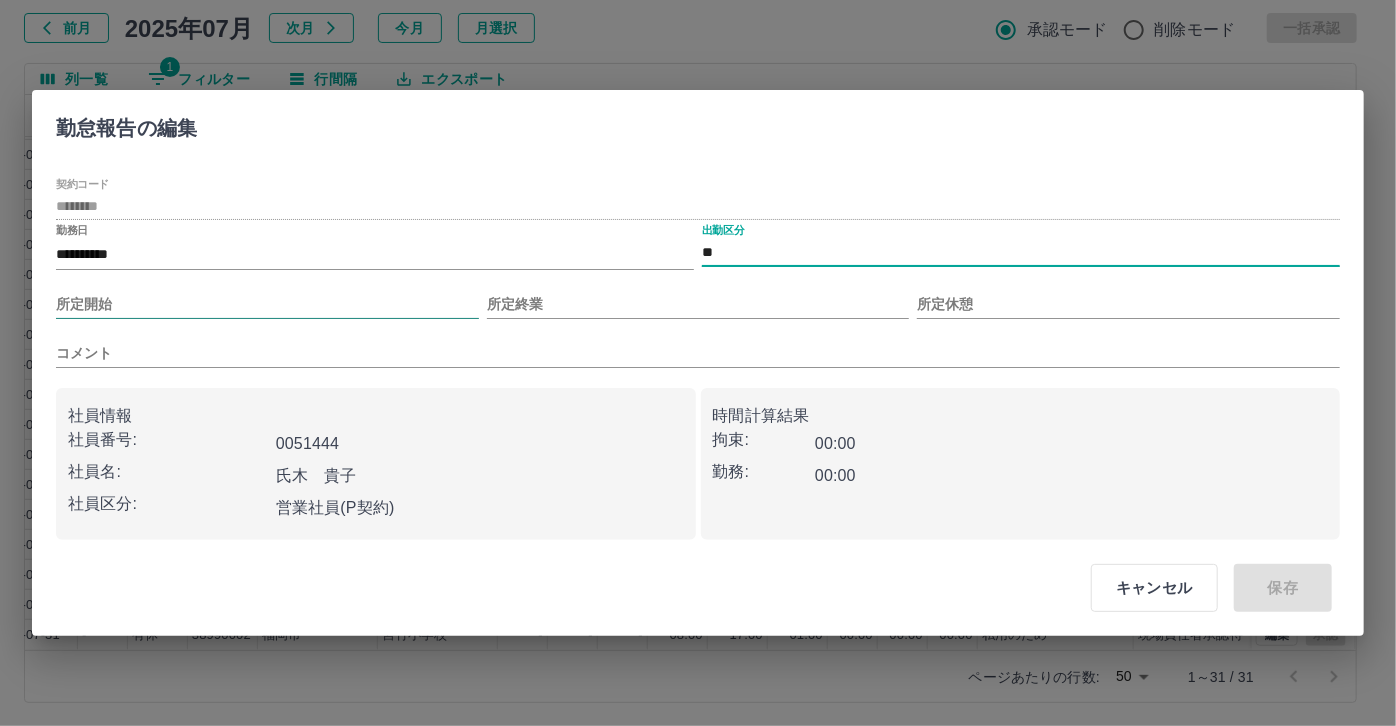 click on "所定開始" at bounding box center [267, 304] 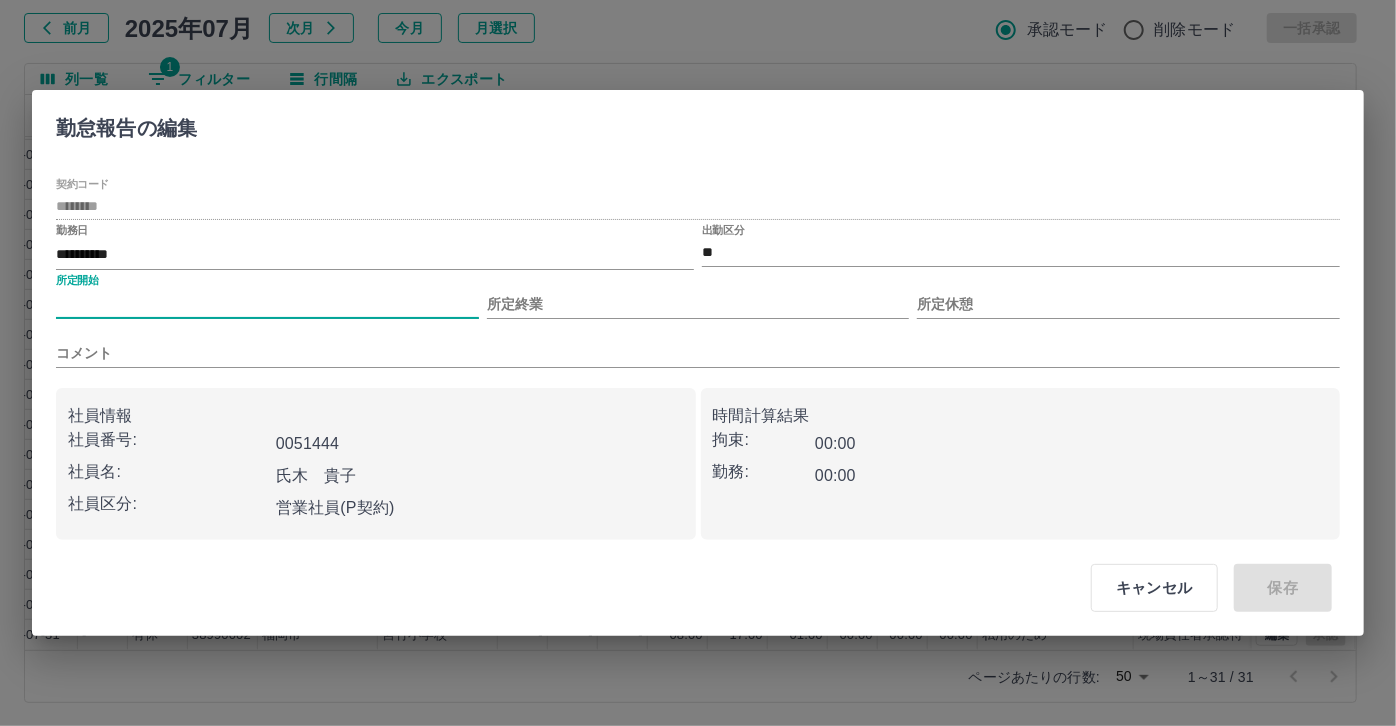 type on "***" 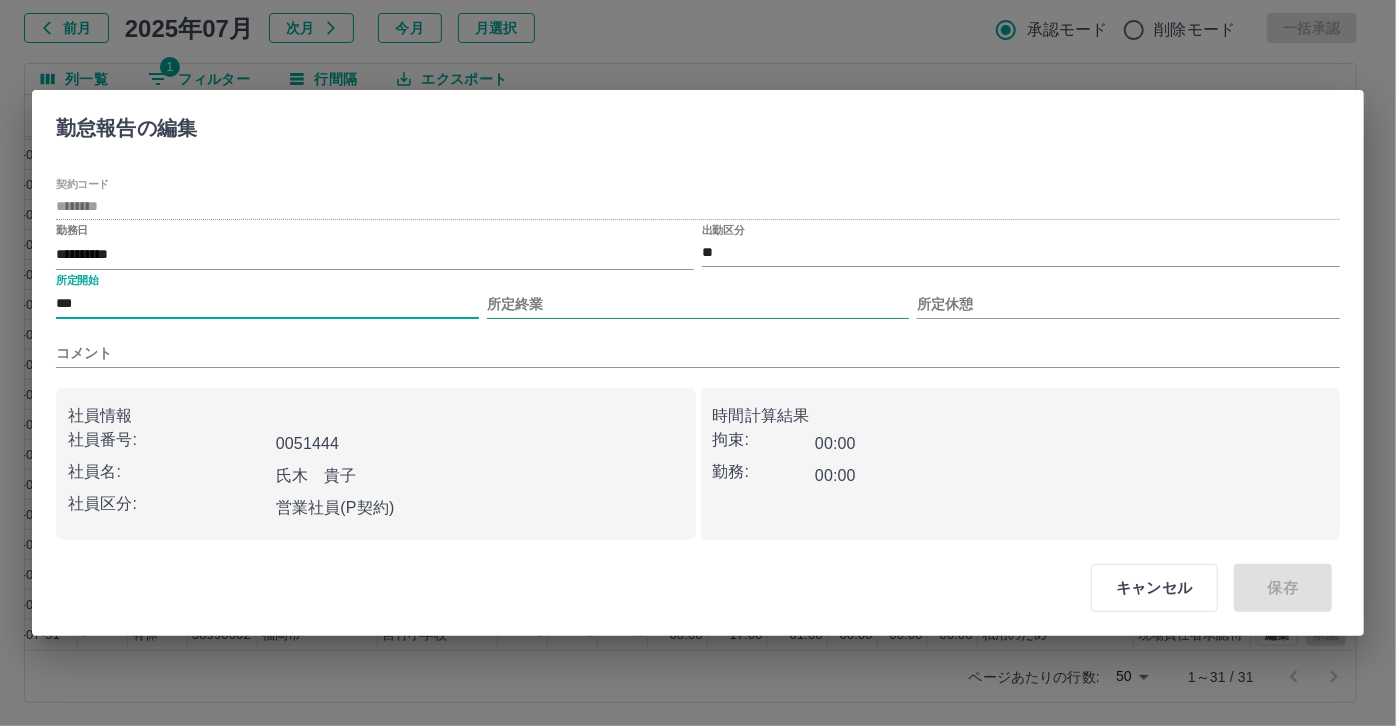 click on "所定終業" at bounding box center (698, 304) 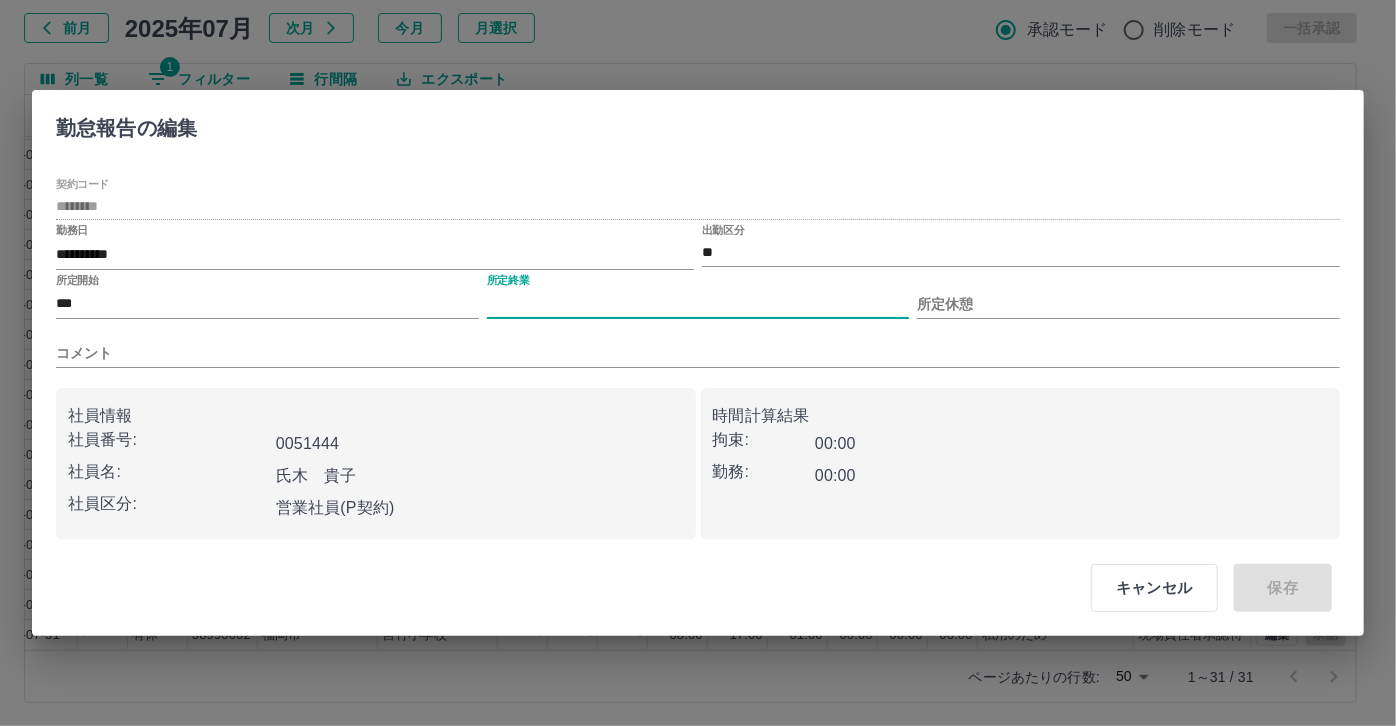 type on "****" 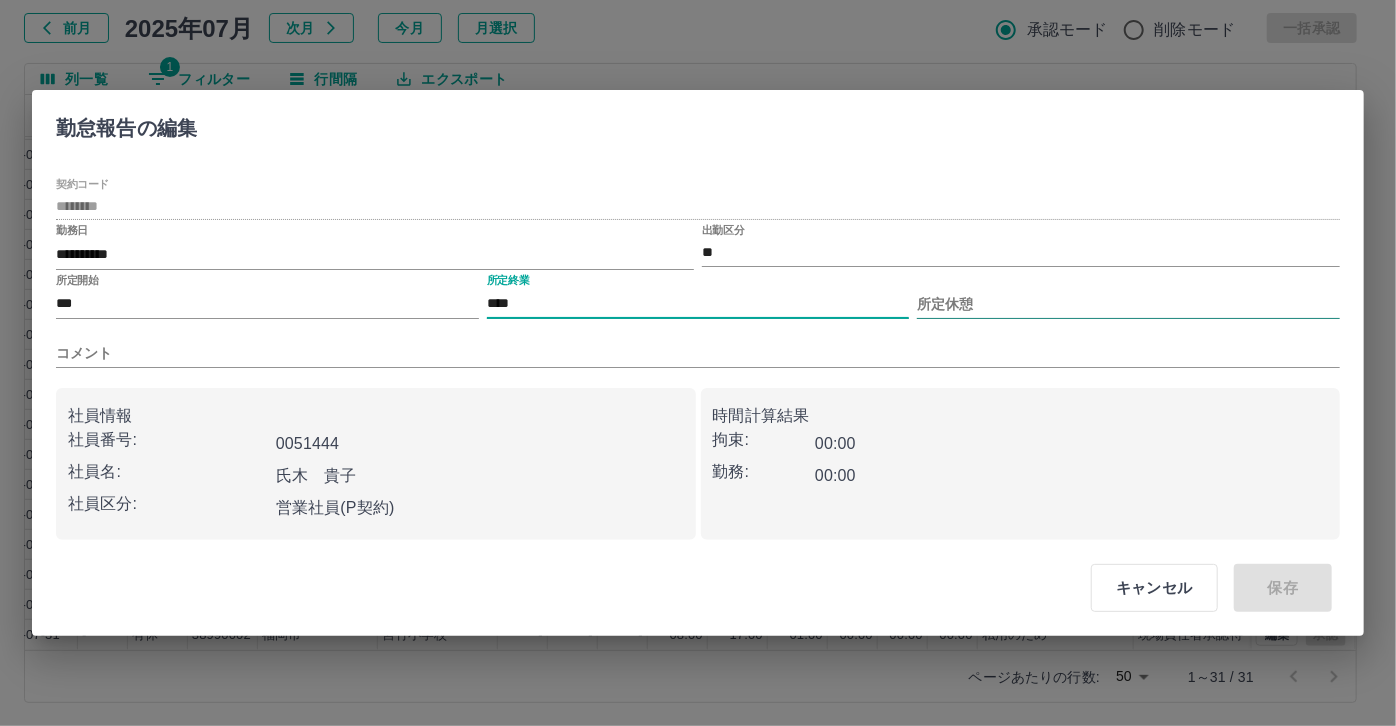 click on "所定休憩" at bounding box center (1128, 304) 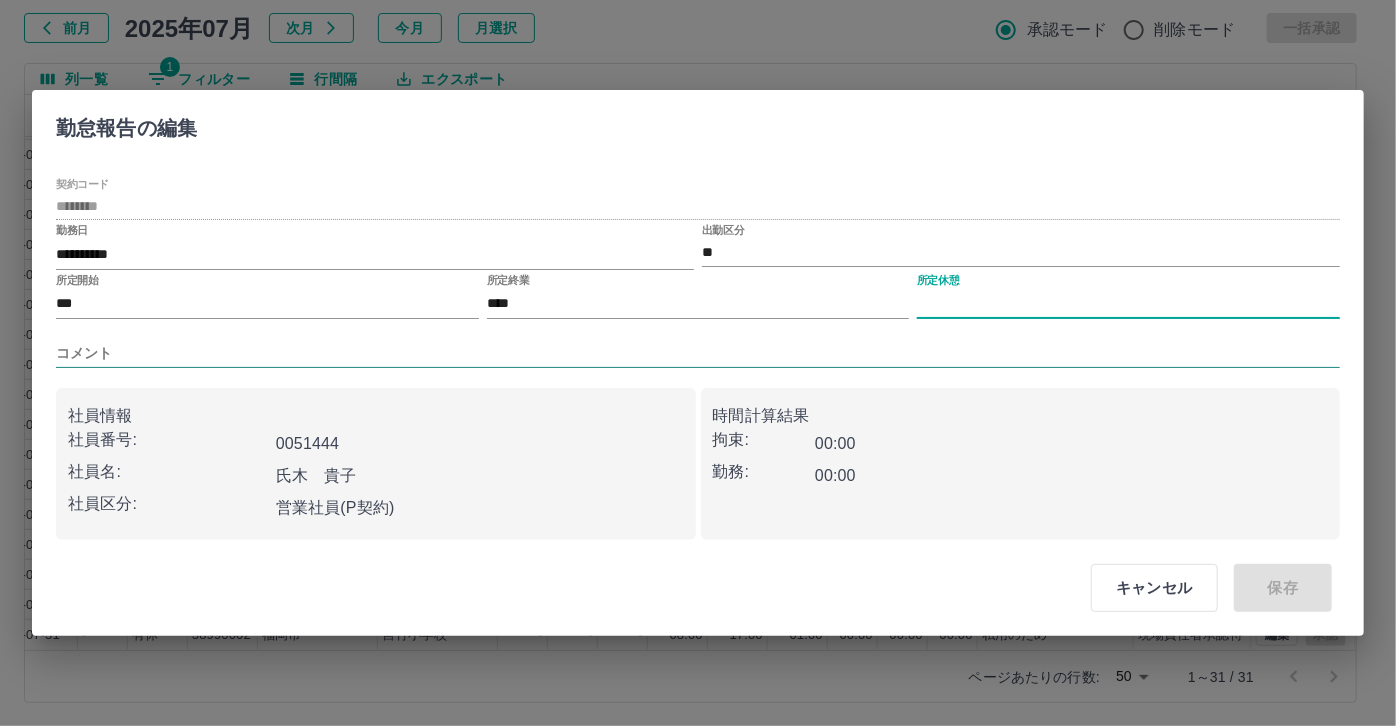 type on "****" 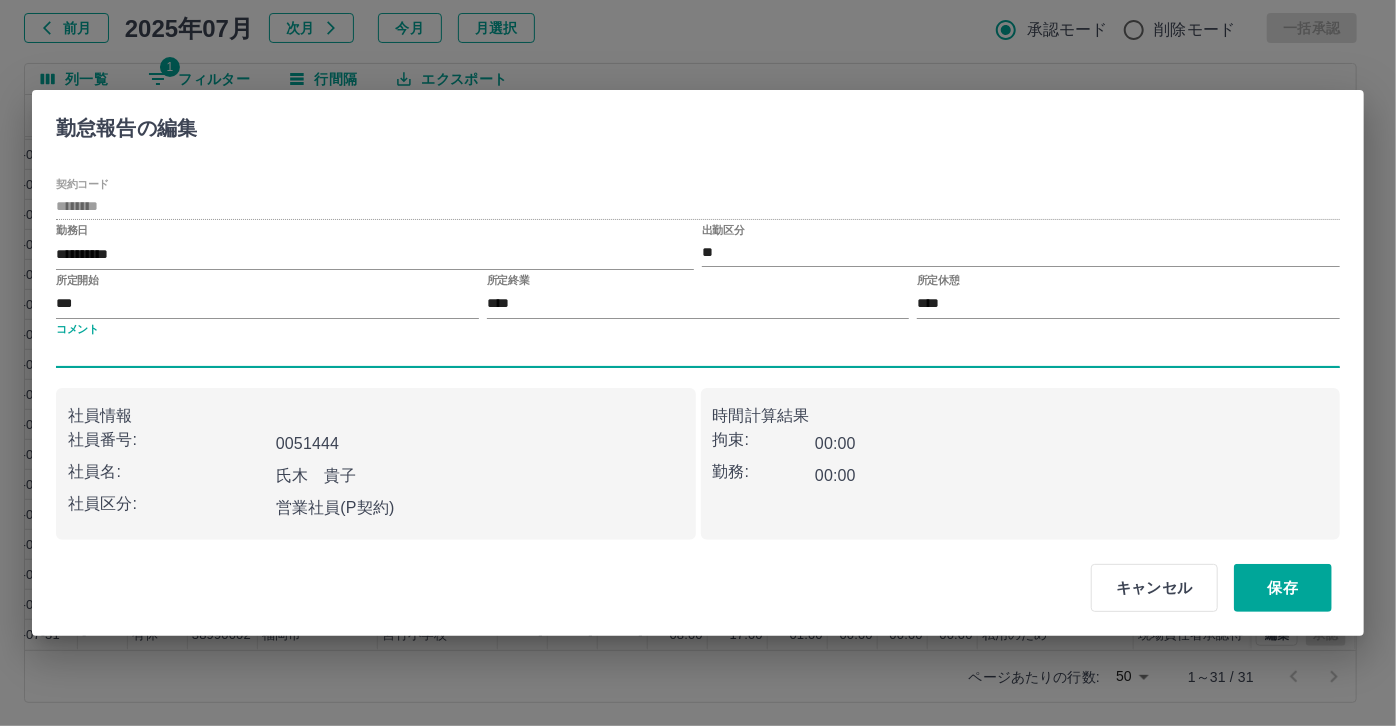 click on "コメント" at bounding box center (698, 353) 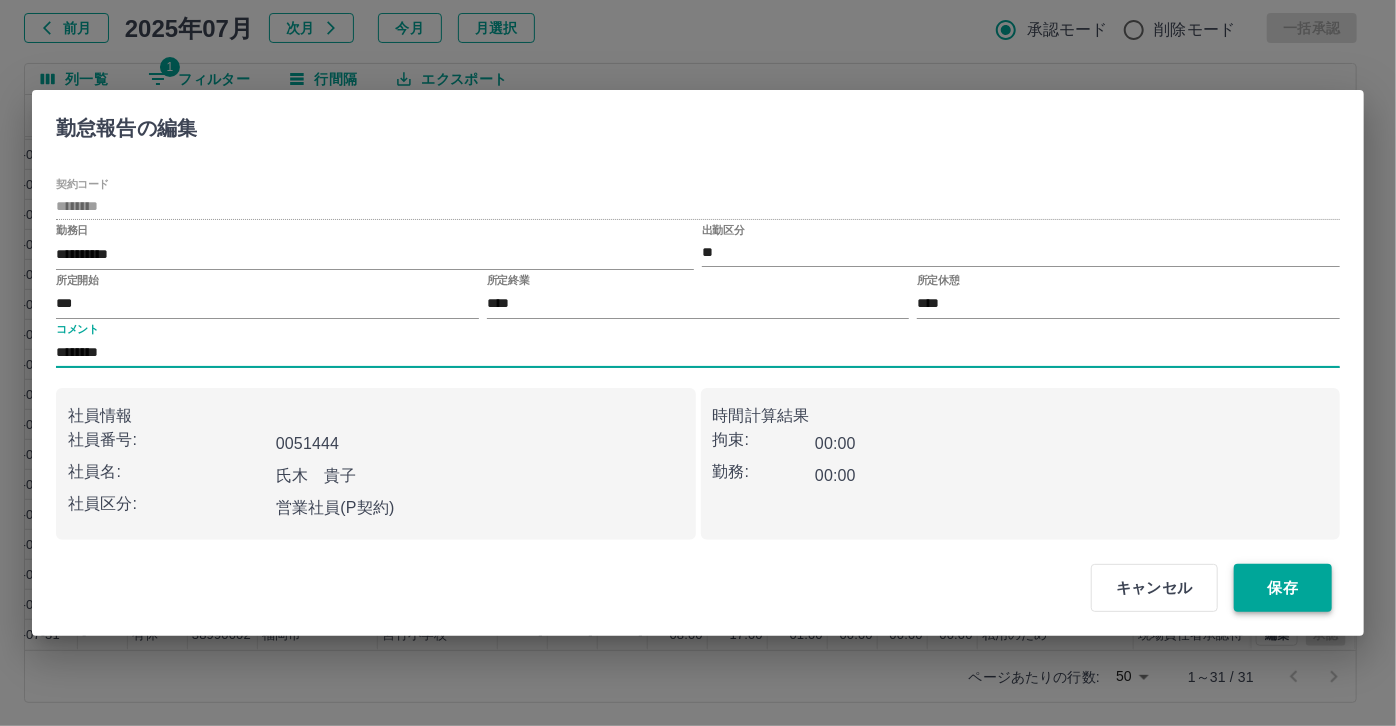 type on "********" 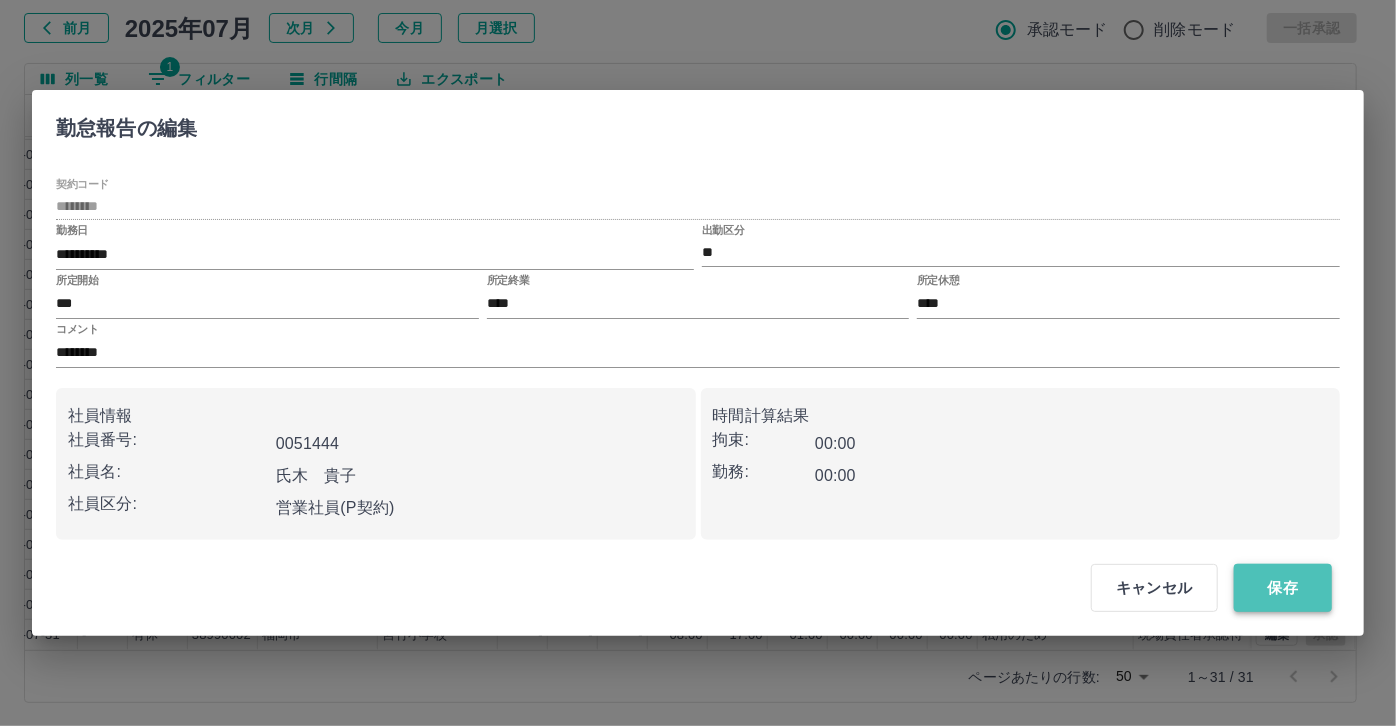 click on "保存" at bounding box center (1283, 588) 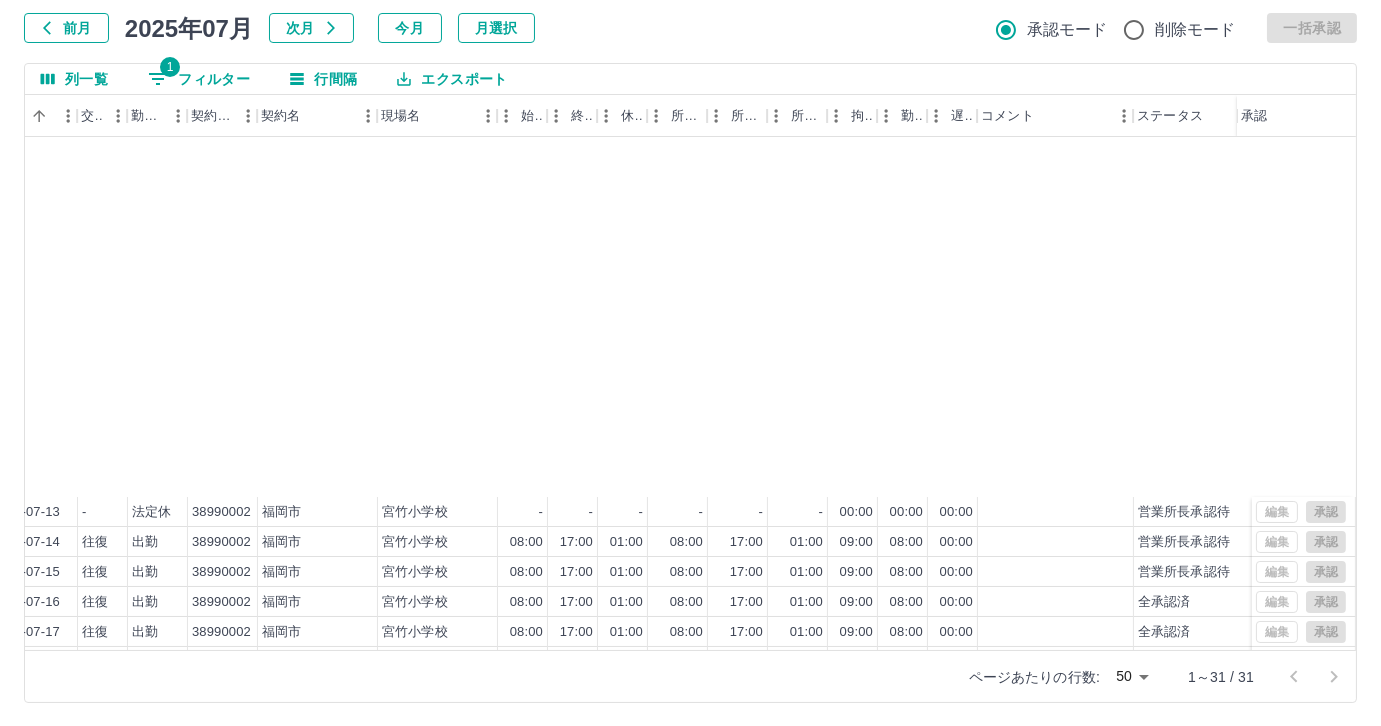 scroll, scrollTop: 431, scrollLeft: 413, axis: both 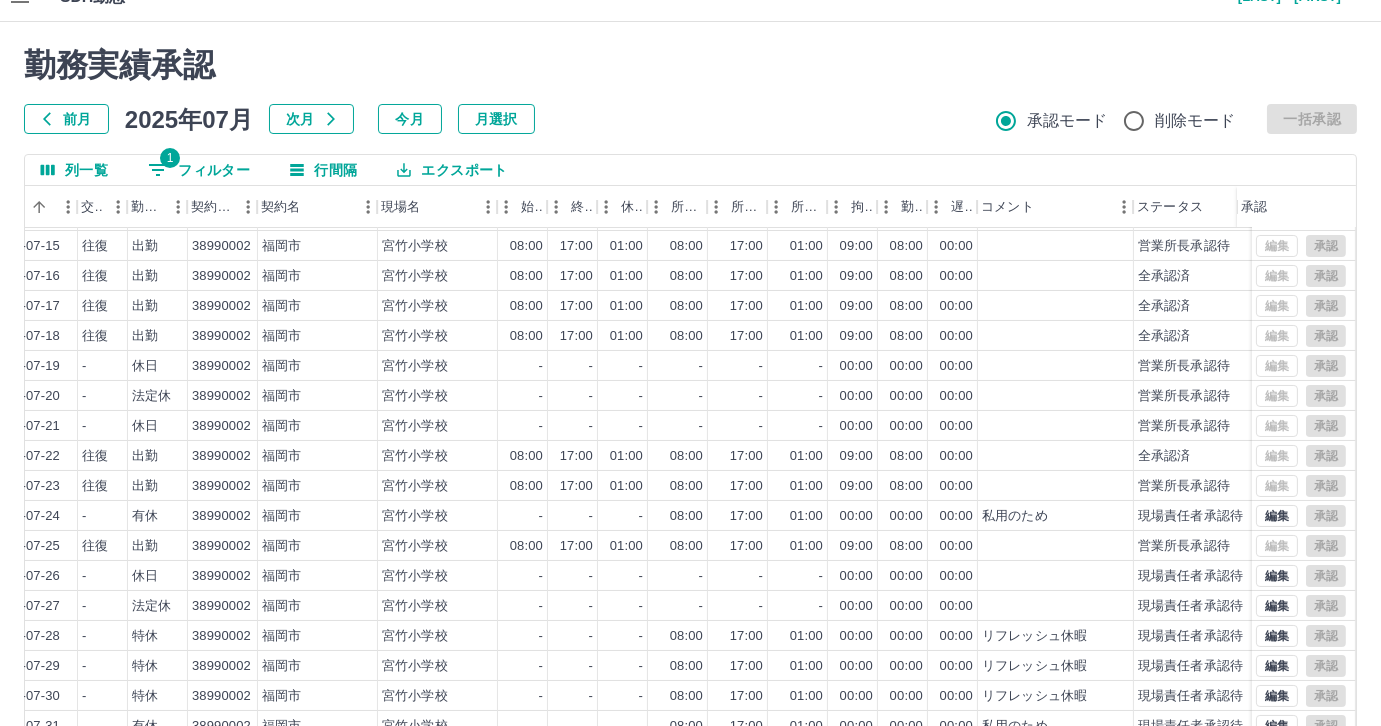 click on "1 フィルター" at bounding box center (199, 170) 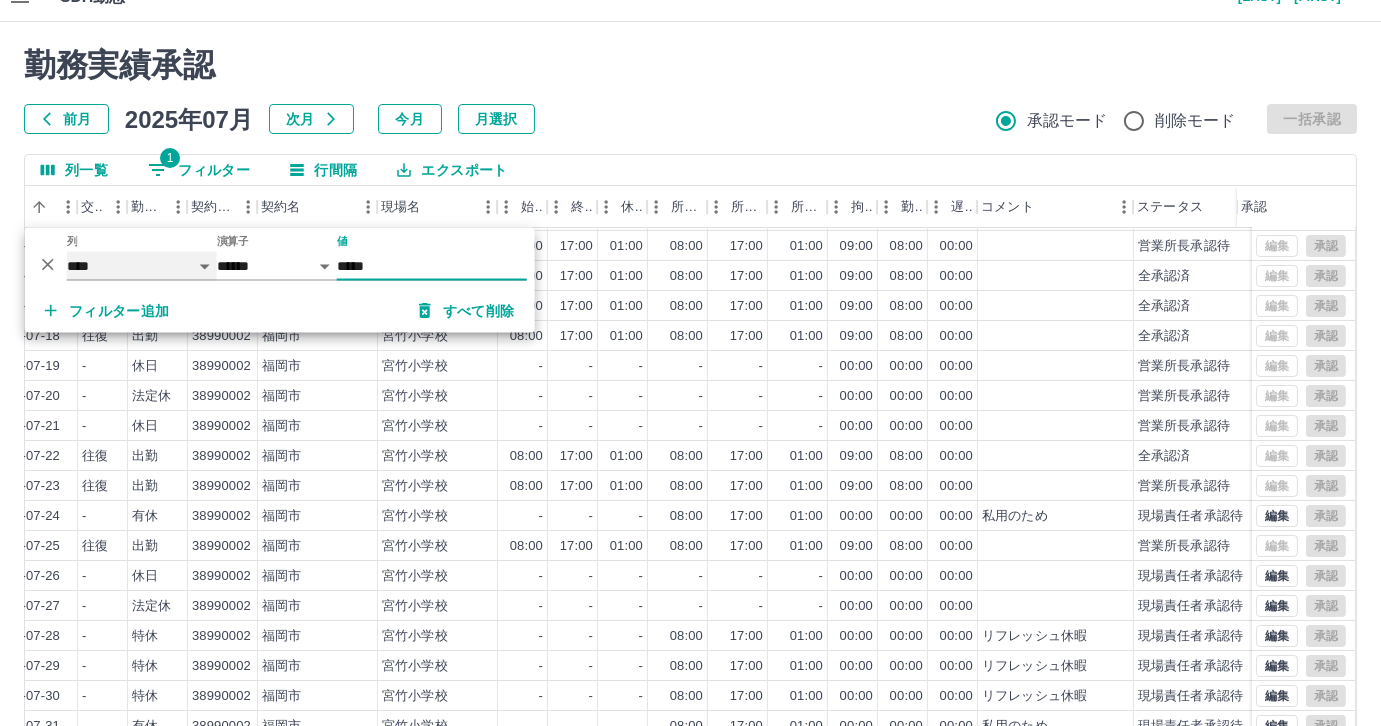 click on "**** *** **** *** *** **** ***** *** *** ** ** ** **** **** **** ** ** *** **** *****" at bounding box center [142, 266] 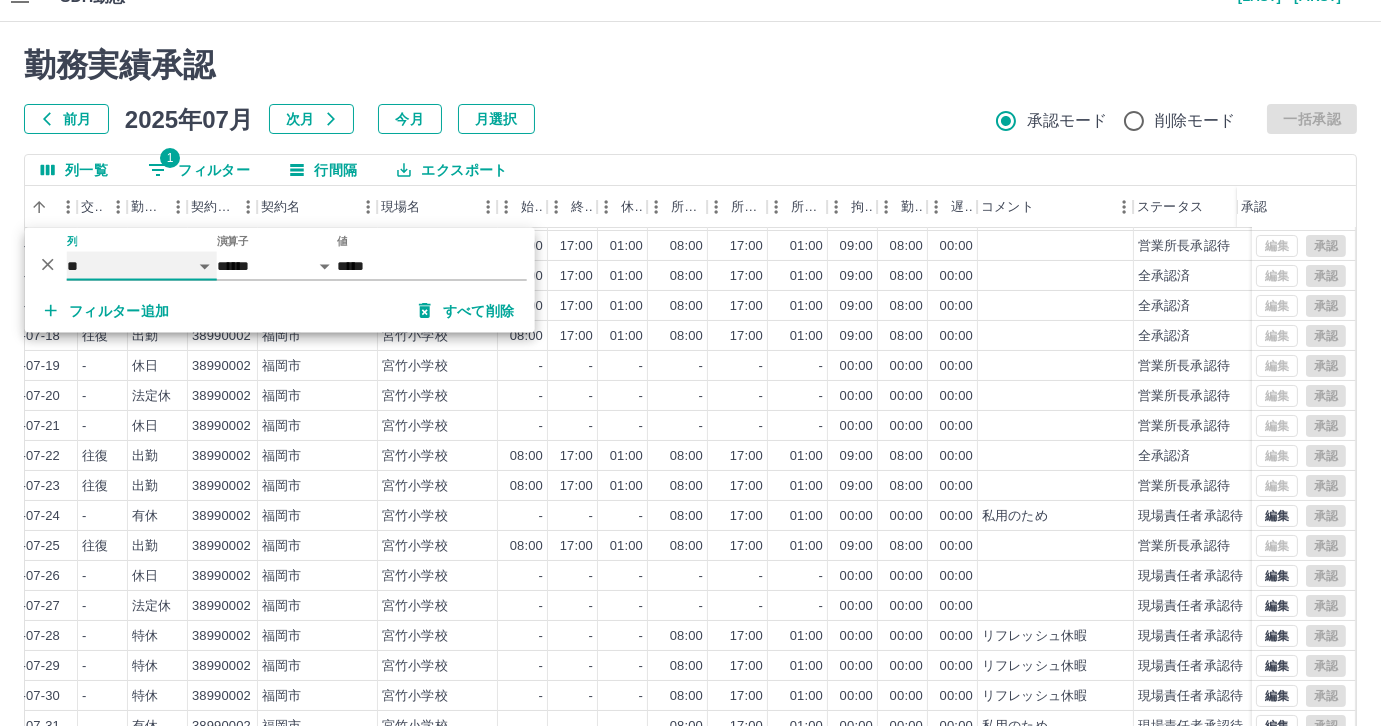 click on "**** *** **** *** *** **** ***** *** *** ** ** ** **** **** **** ** ** *** **** *****" at bounding box center (142, 266) 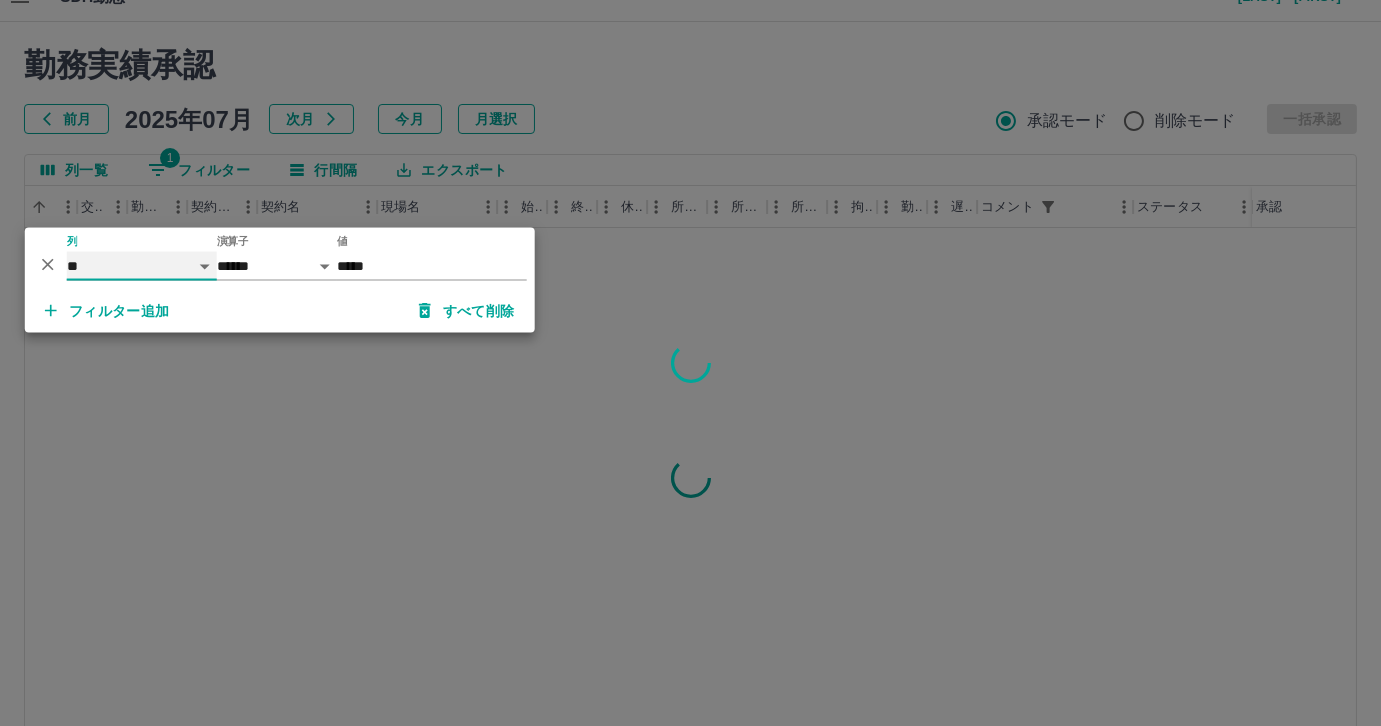 scroll, scrollTop: 0, scrollLeft: 413, axis: horizontal 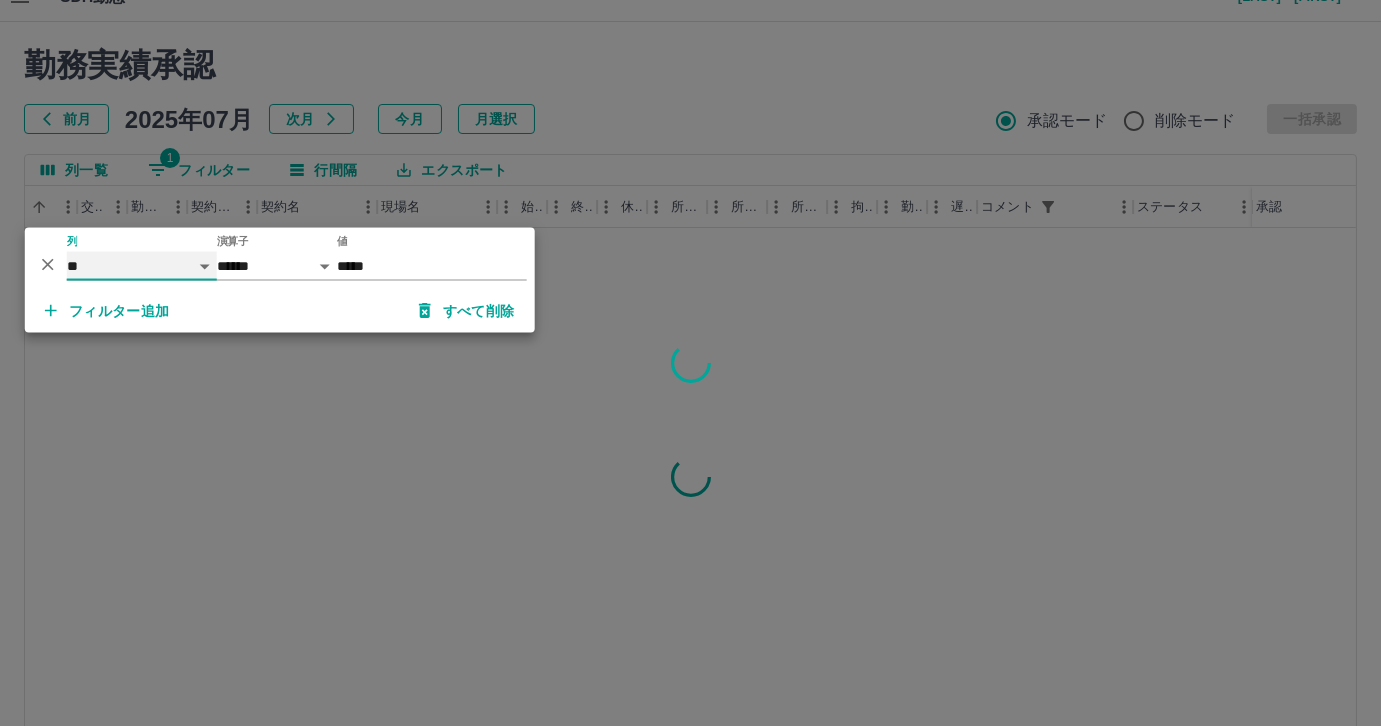 click on "**** *** **** *** *** **** ***** *** *** ** ** ** **** **** **** ** ** *** **** *****" at bounding box center [142, 266] 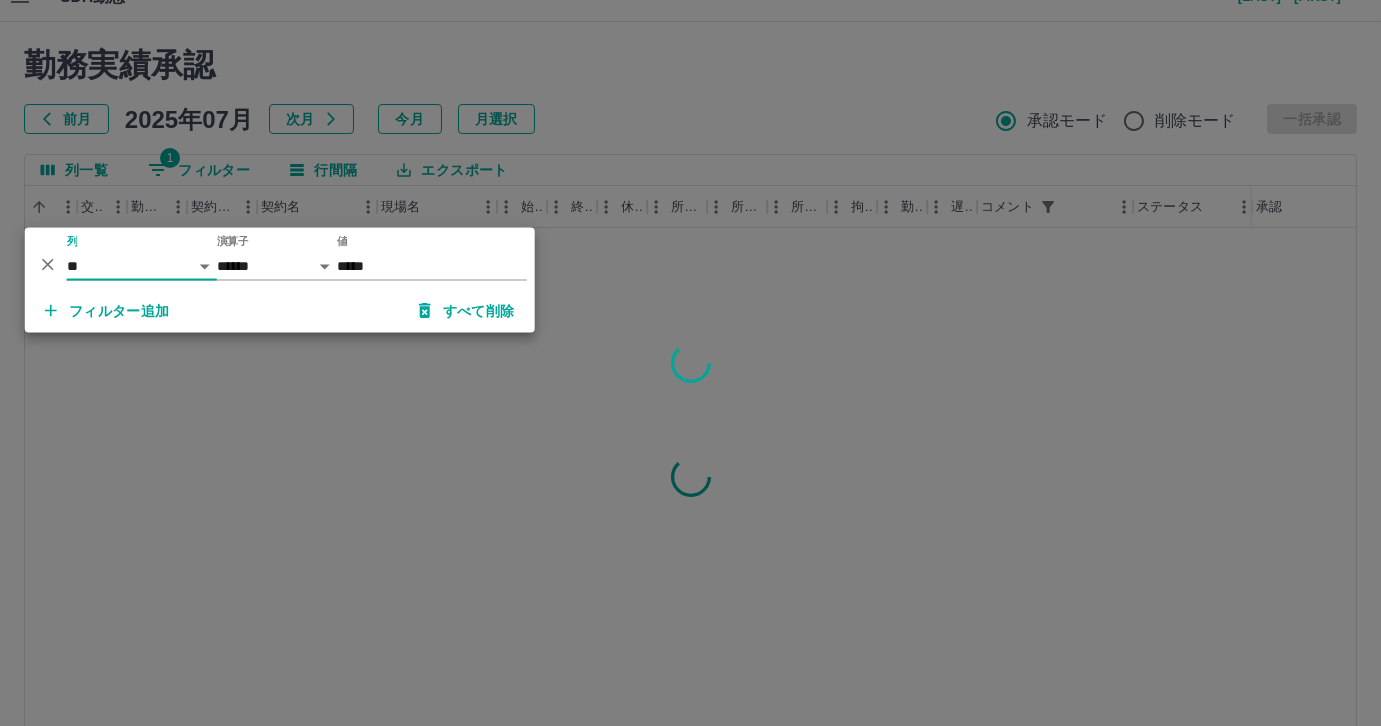 click at bounding box center (690, 363) 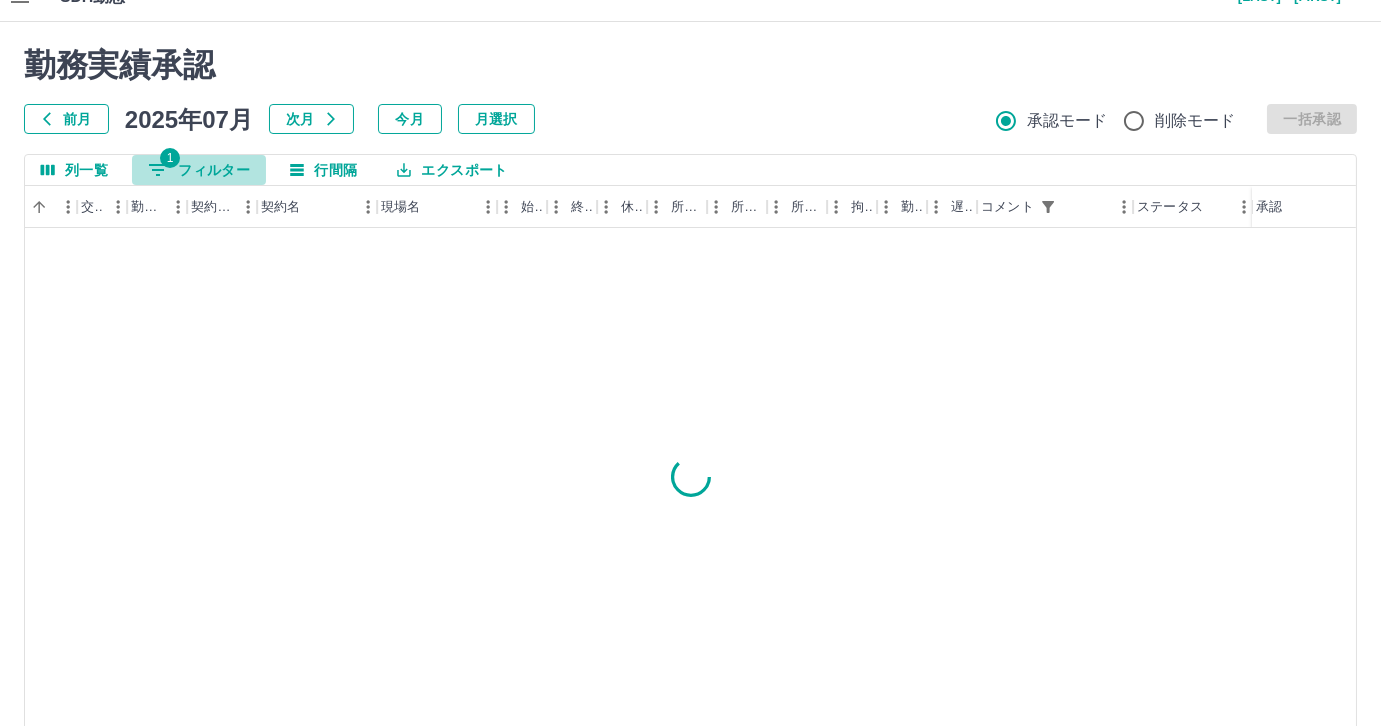 click on "1 フィルター" at bounding box center [199, 170] 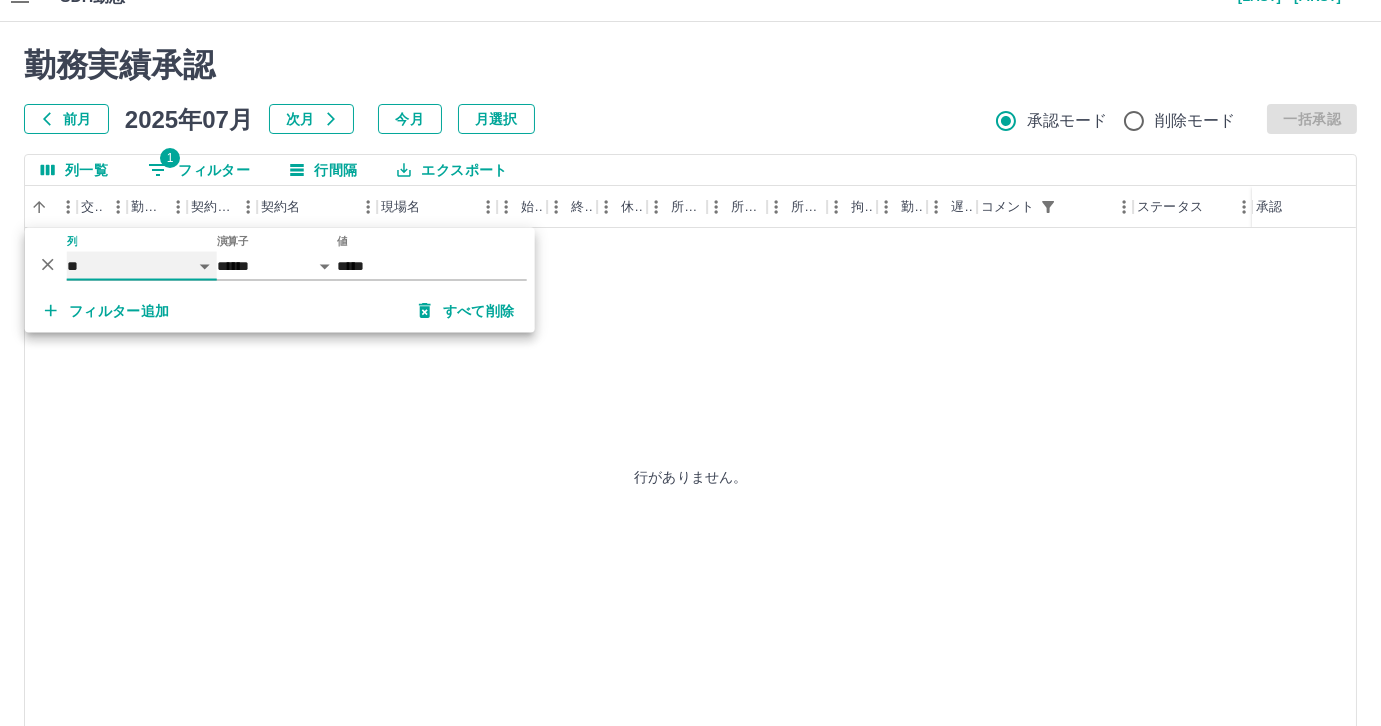 click on "**** *** **** *** *** **** ***** *** *** ** ** ** **** **** **** ** ** *** **** *****" at bounding box center (142, 266) 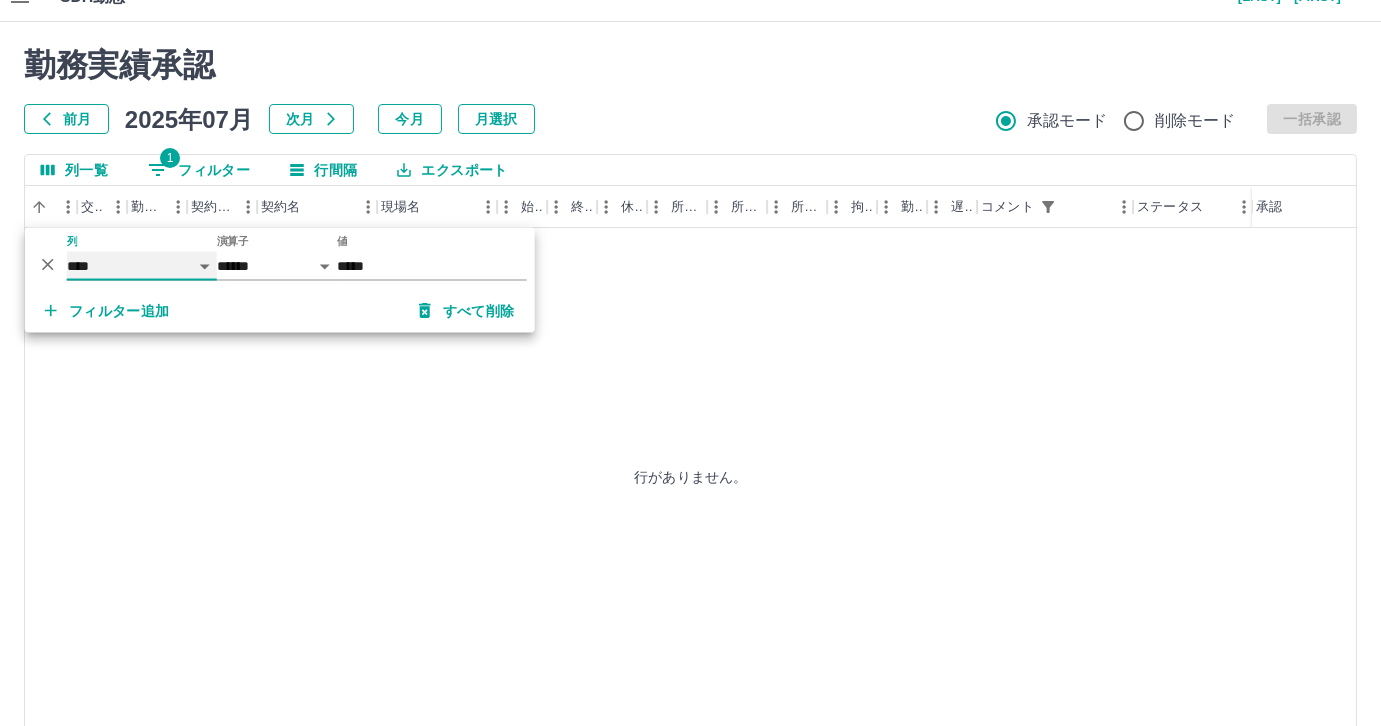 click on "**** *** **** *** *** **** ***** *** *** ** ** ** **** **** **** ** ** *** **** *****" at bounding box center [142, 266] 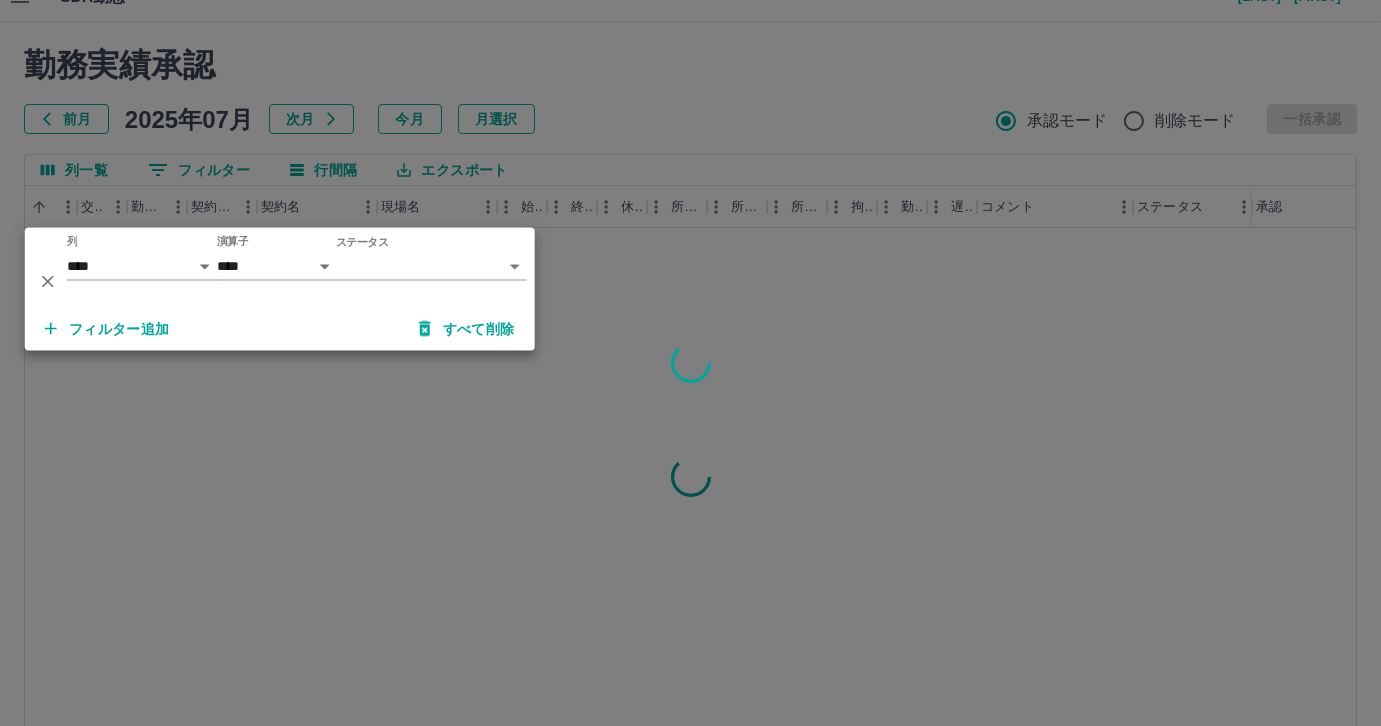 click on "ステータス ​ *********" at bounding box center (432, 267) 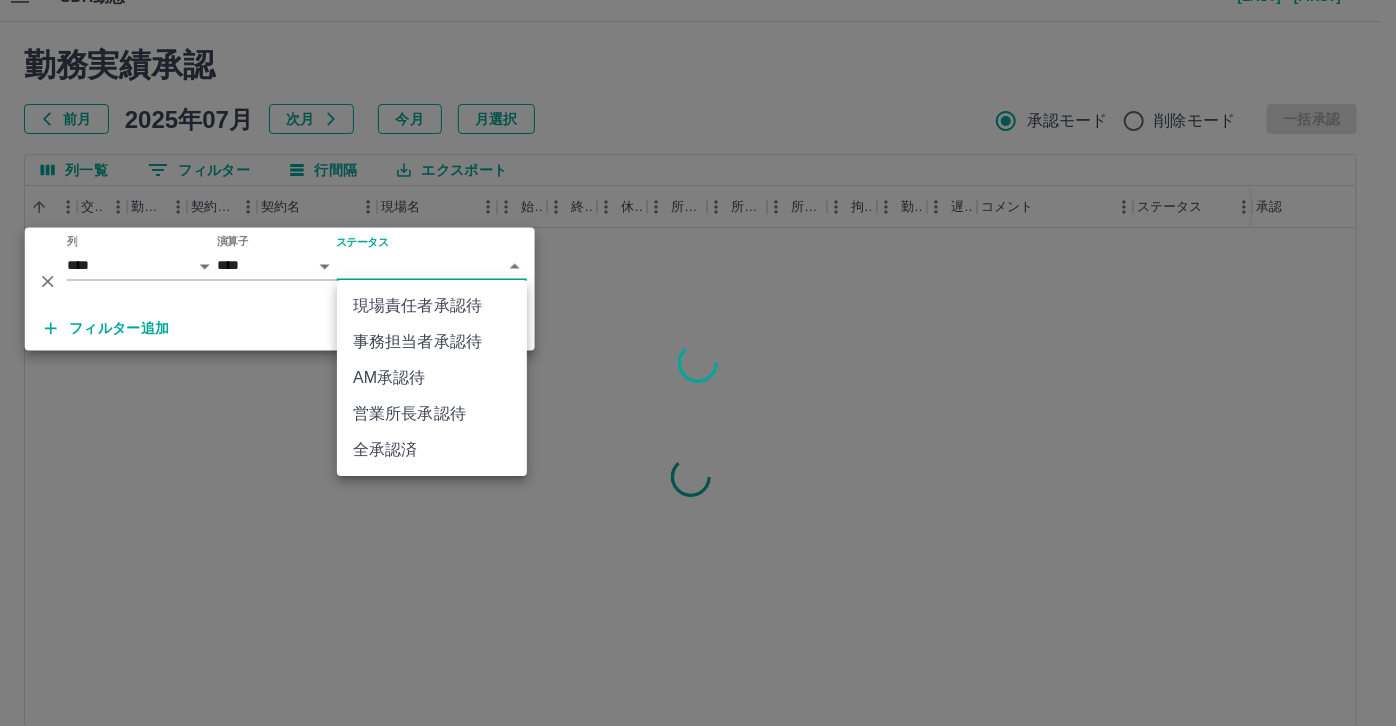 click on "事務担当者承認待" at bounding box center (432, 342) 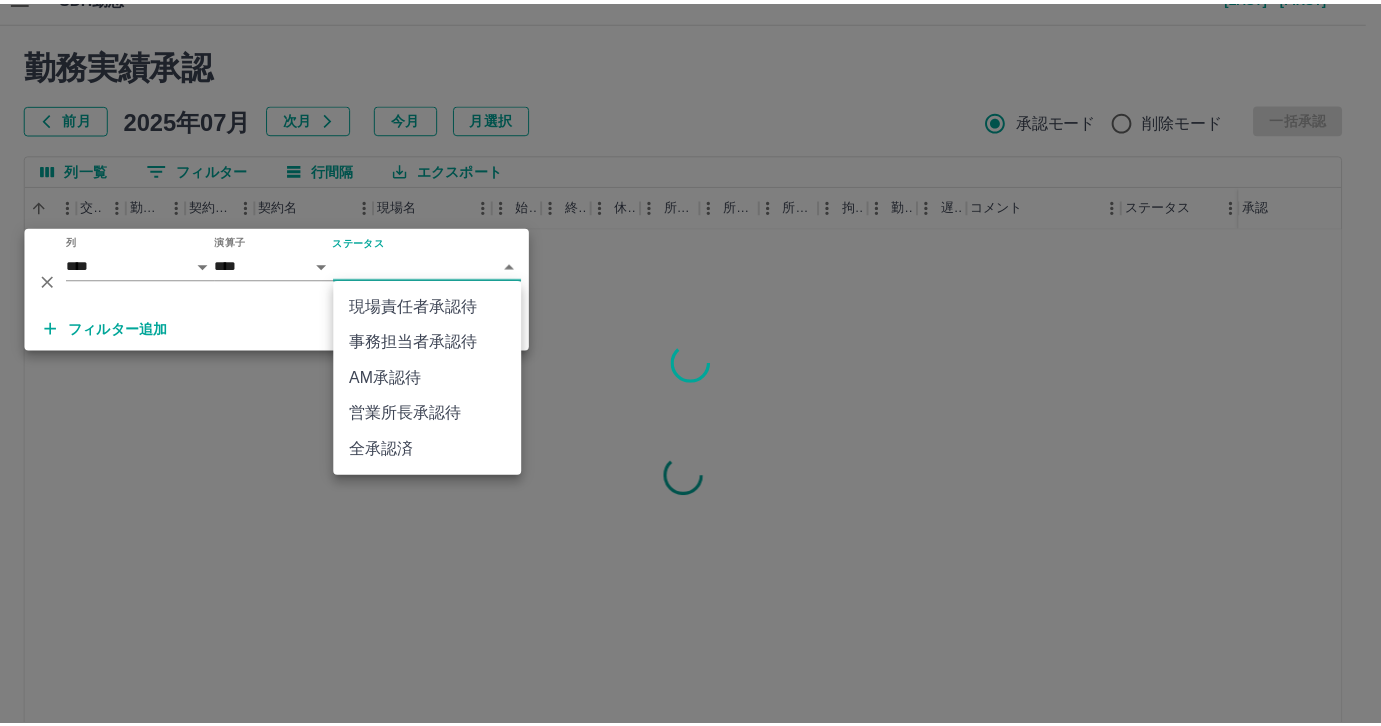 scroll, scrollTop: 0, scrollLeft: 399, axis: horizontal 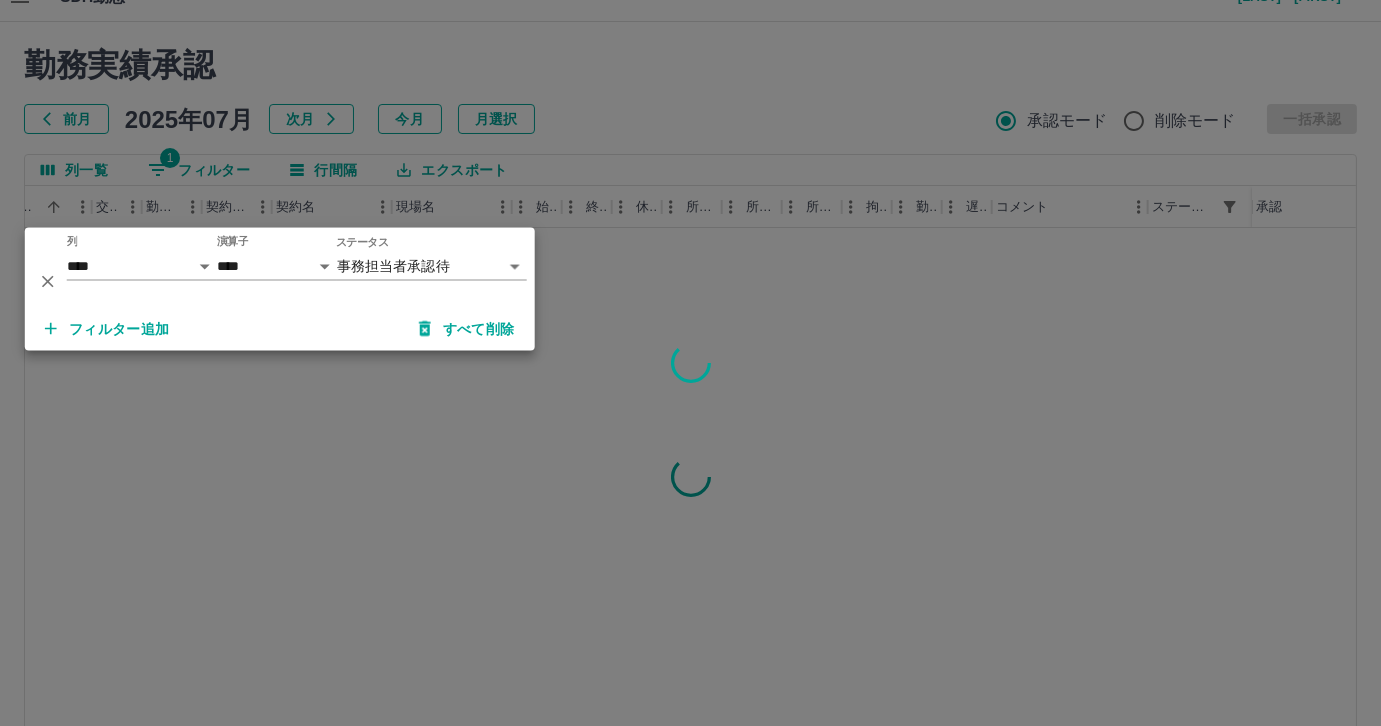 click on "フィルター追加" at bounding box center [107, 329] 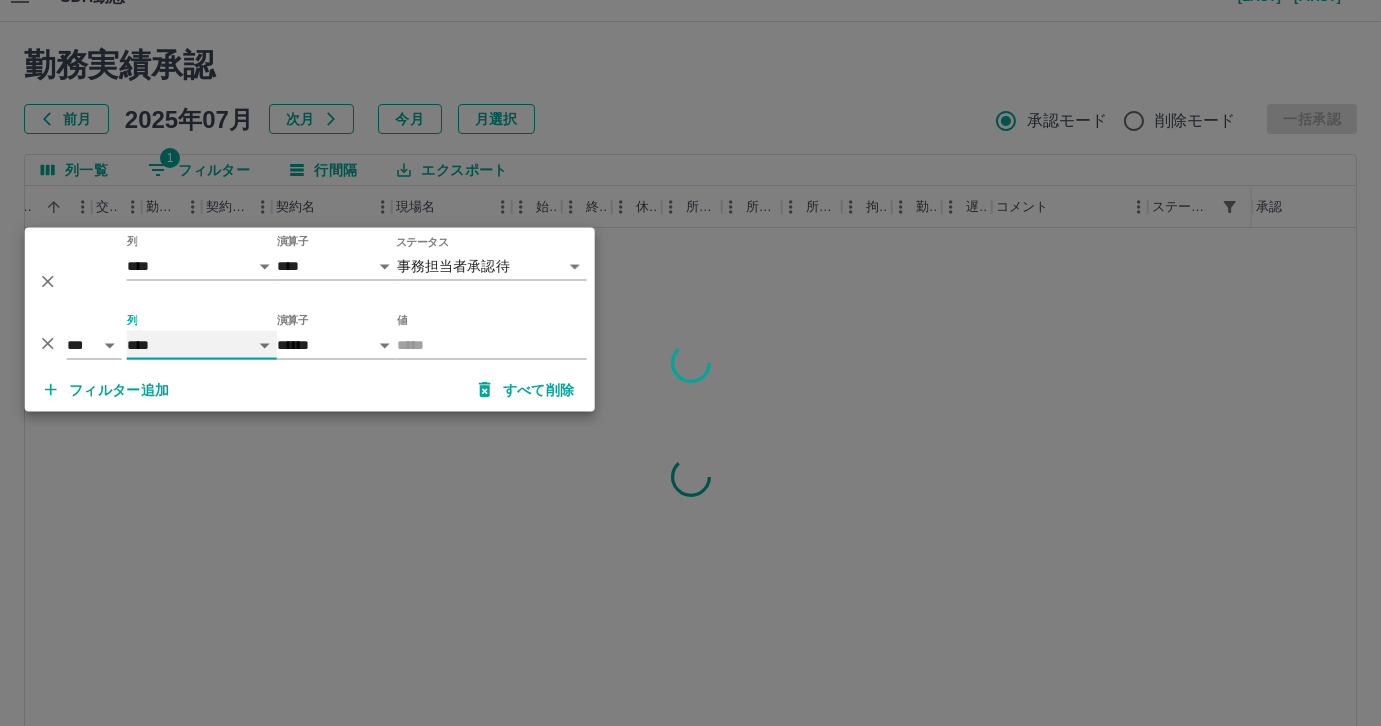 click on "**** *** **** *** *** **** ***** *** *** ** ** ** **** **** **** ** ** *** **** *****" at bounding box center [202, 345] 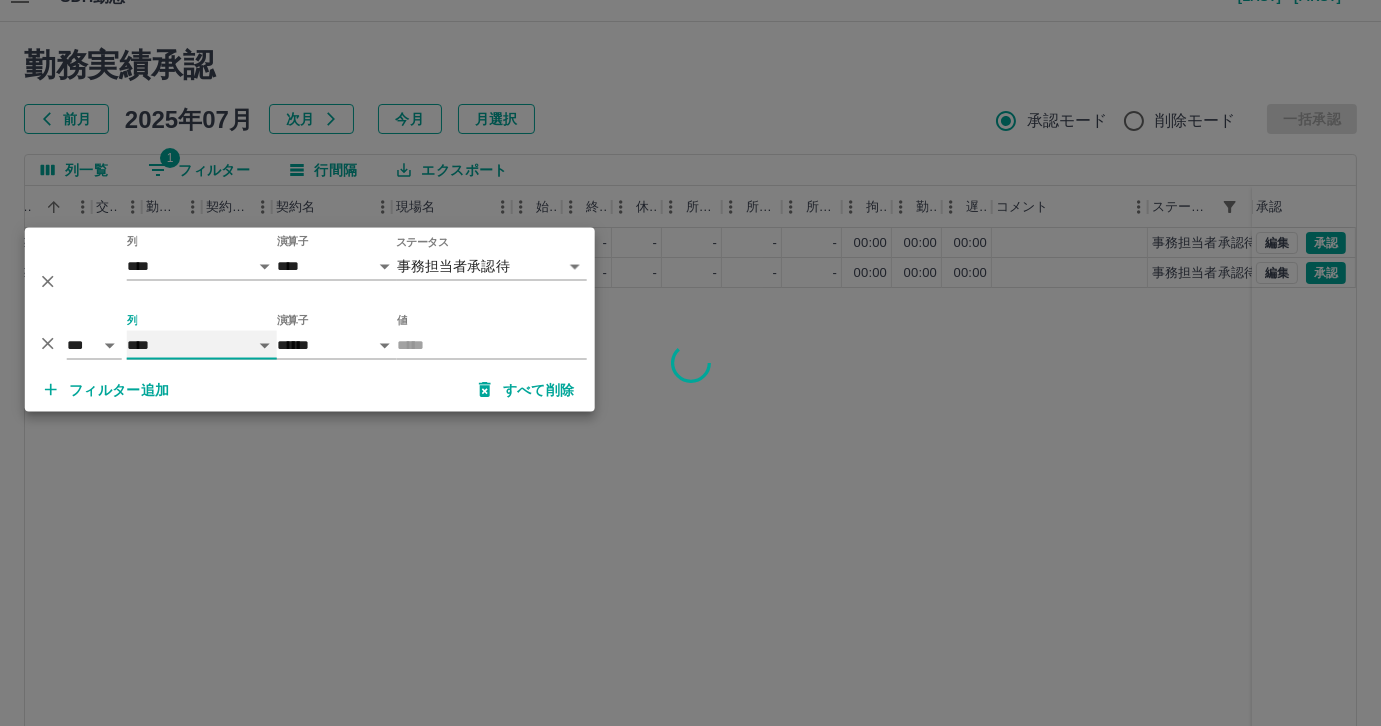 click on "**** *** **** *** *** **** ***** *** *** ** ** ** **** **** **** ** ** *** **** *****" at bounding box center (202, 345) 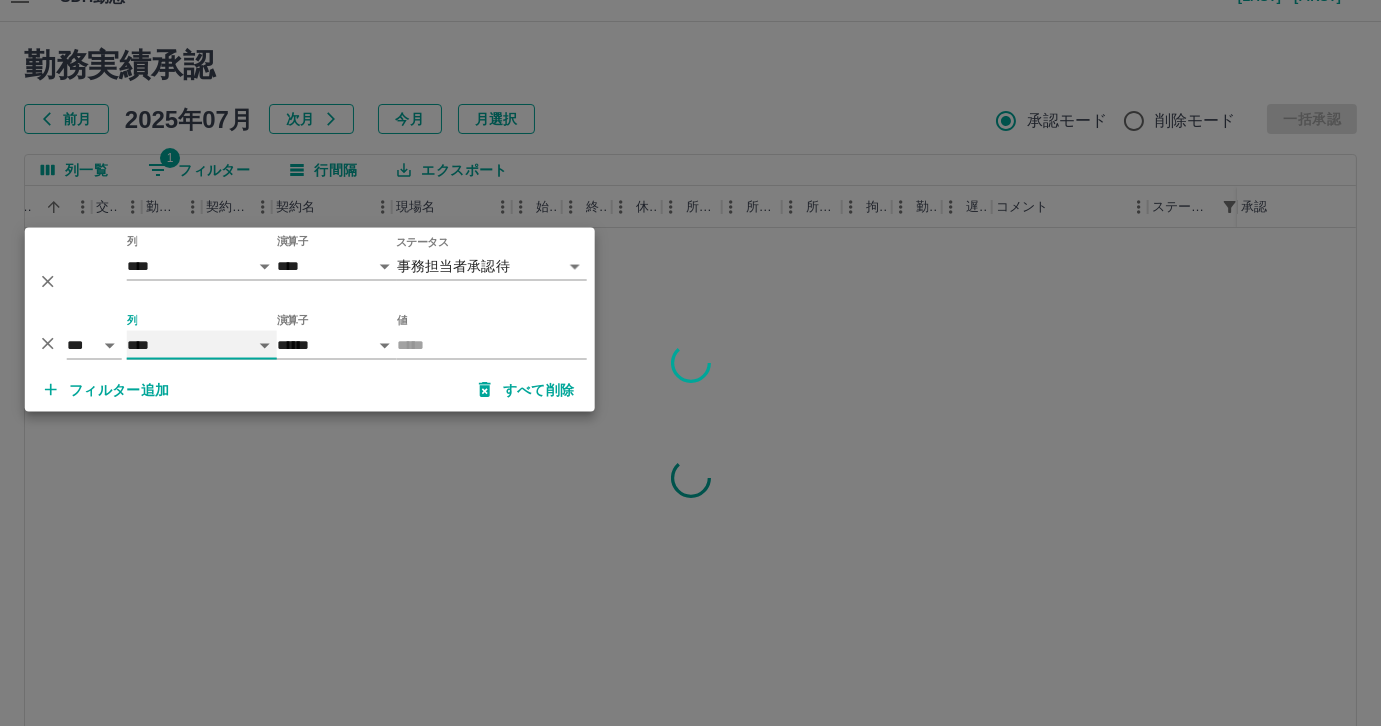 select on "**********" 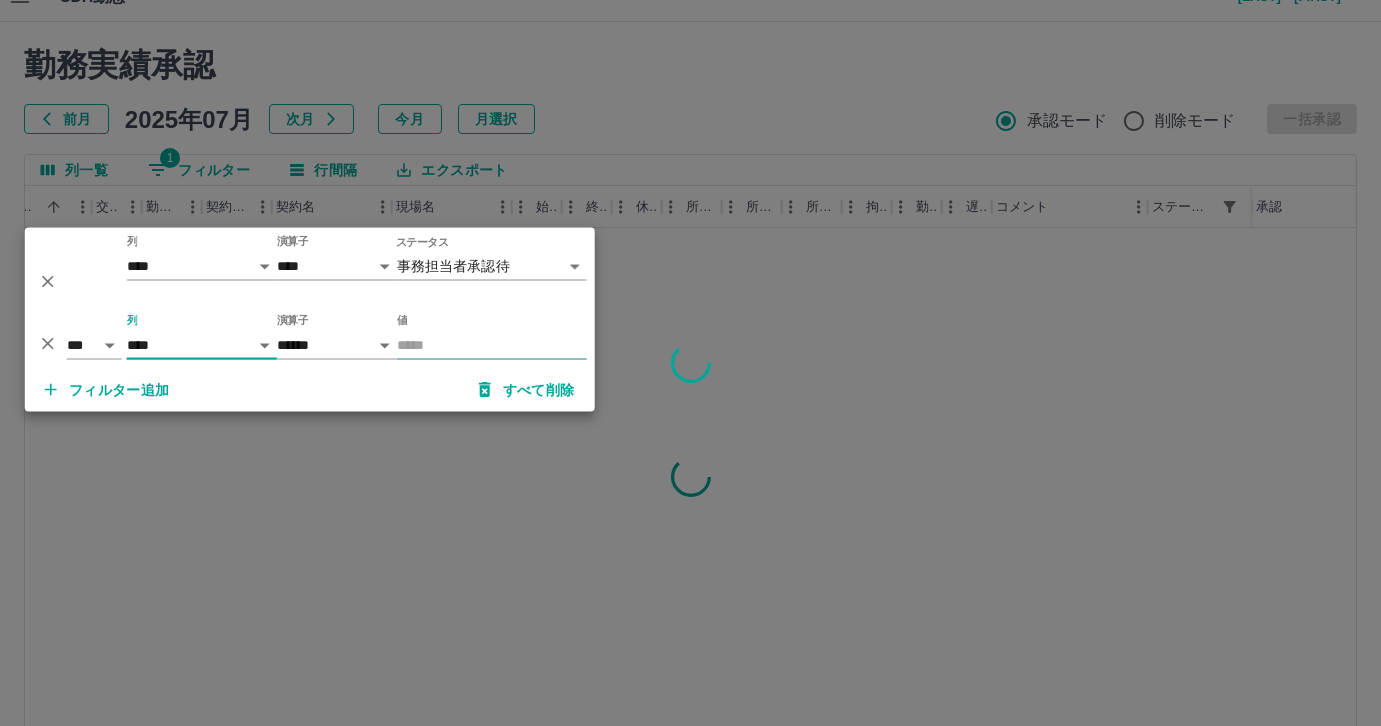 click on "値" at bounding box center (492, 345) 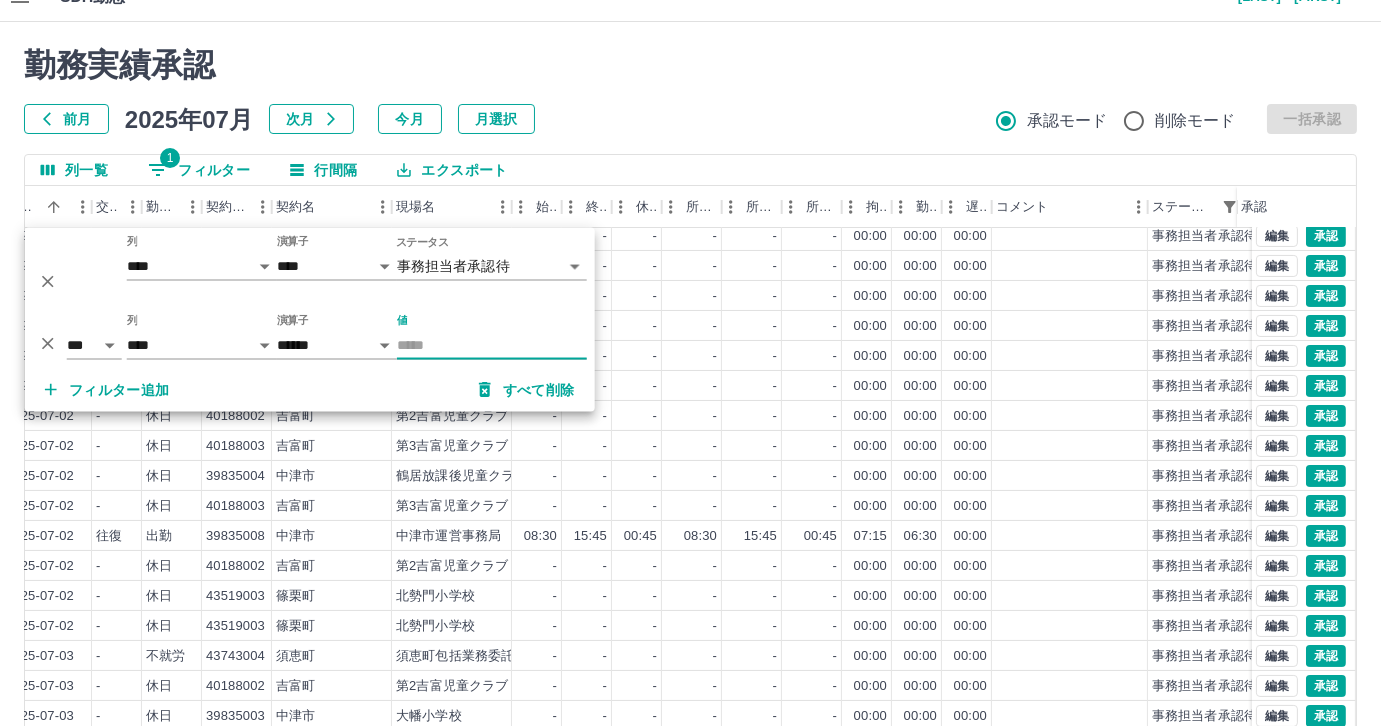 scroll, scrollTop: 1001, scrollLeft: 399, axis: both 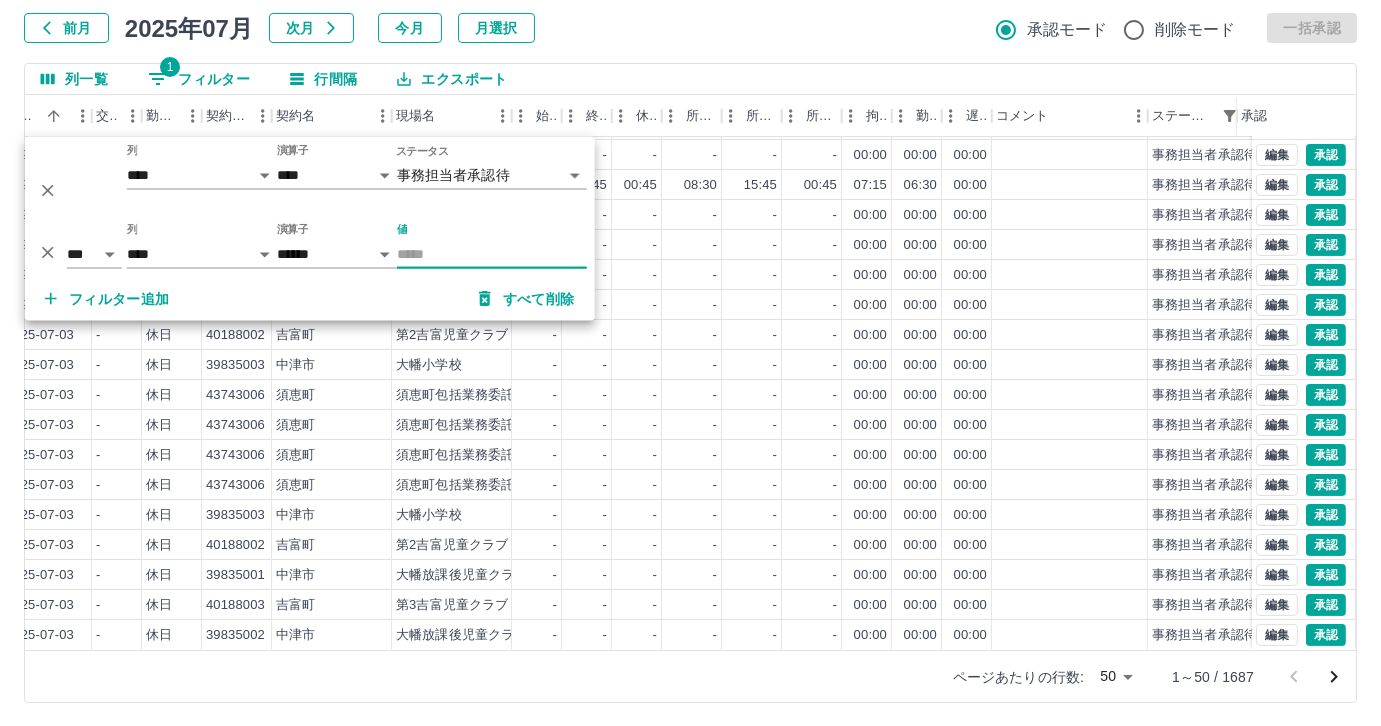 click on "値" at bounding box center [492, 254] 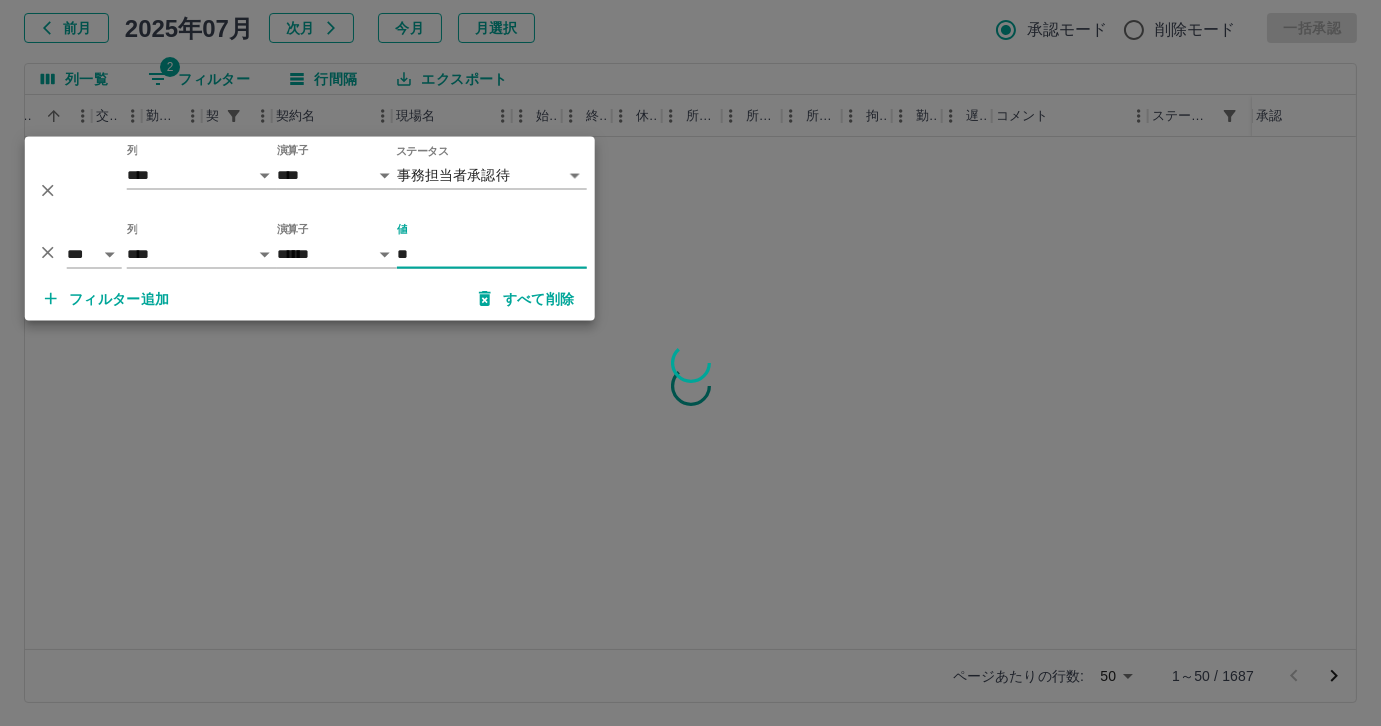 scroll, scrollTop: 0, scrollLeft: 399, axis: horizontal 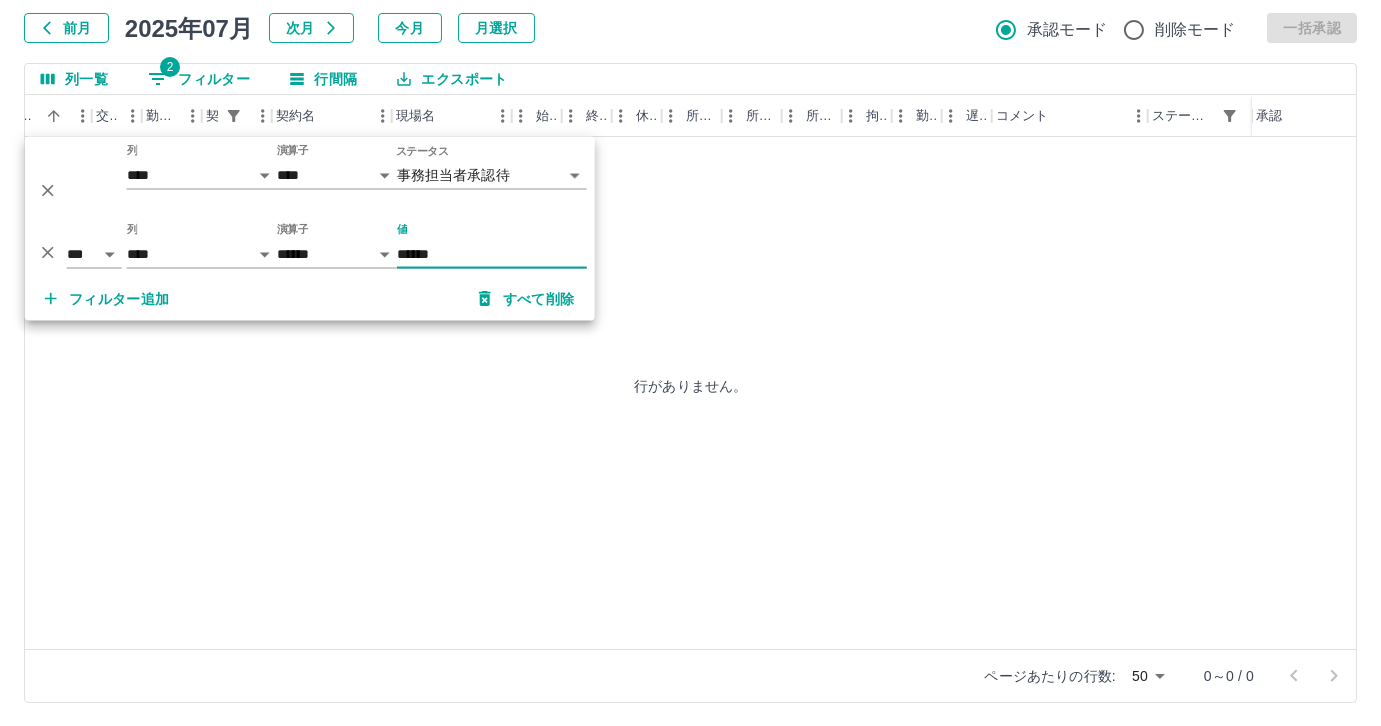 type on "******" 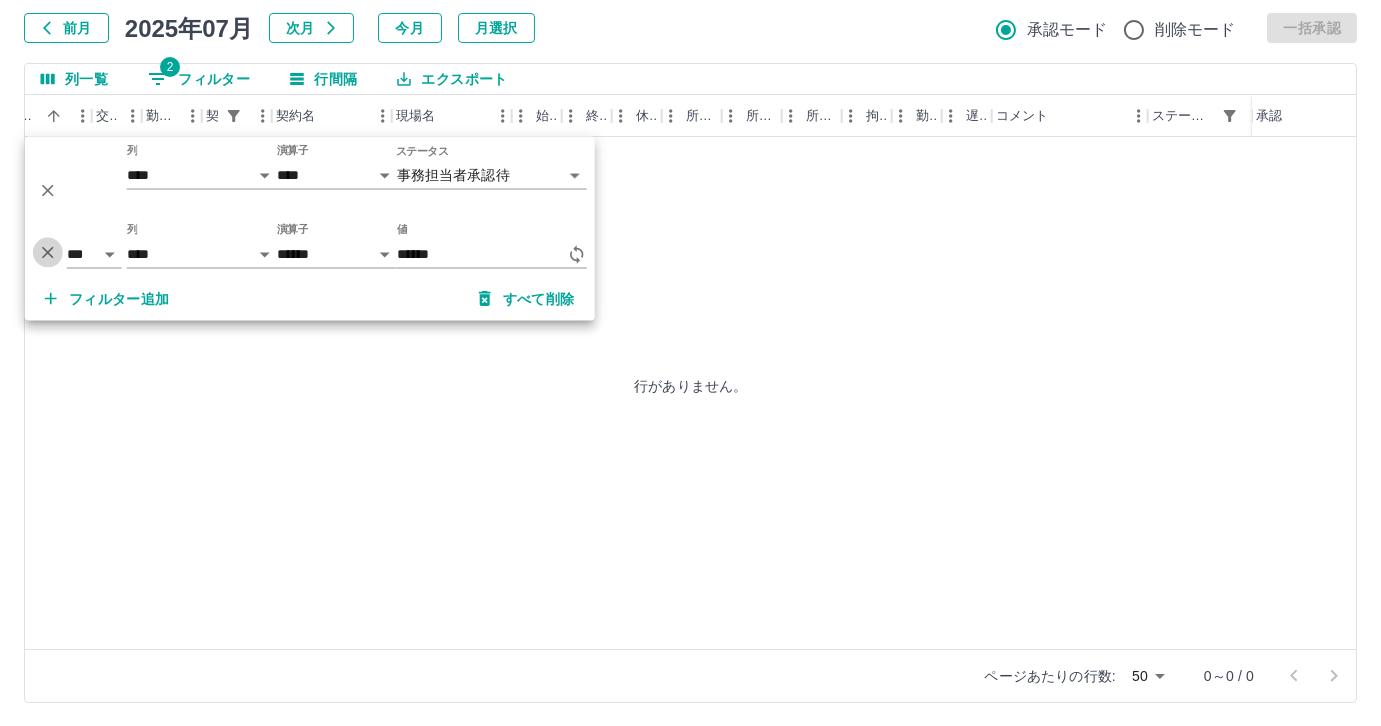 click 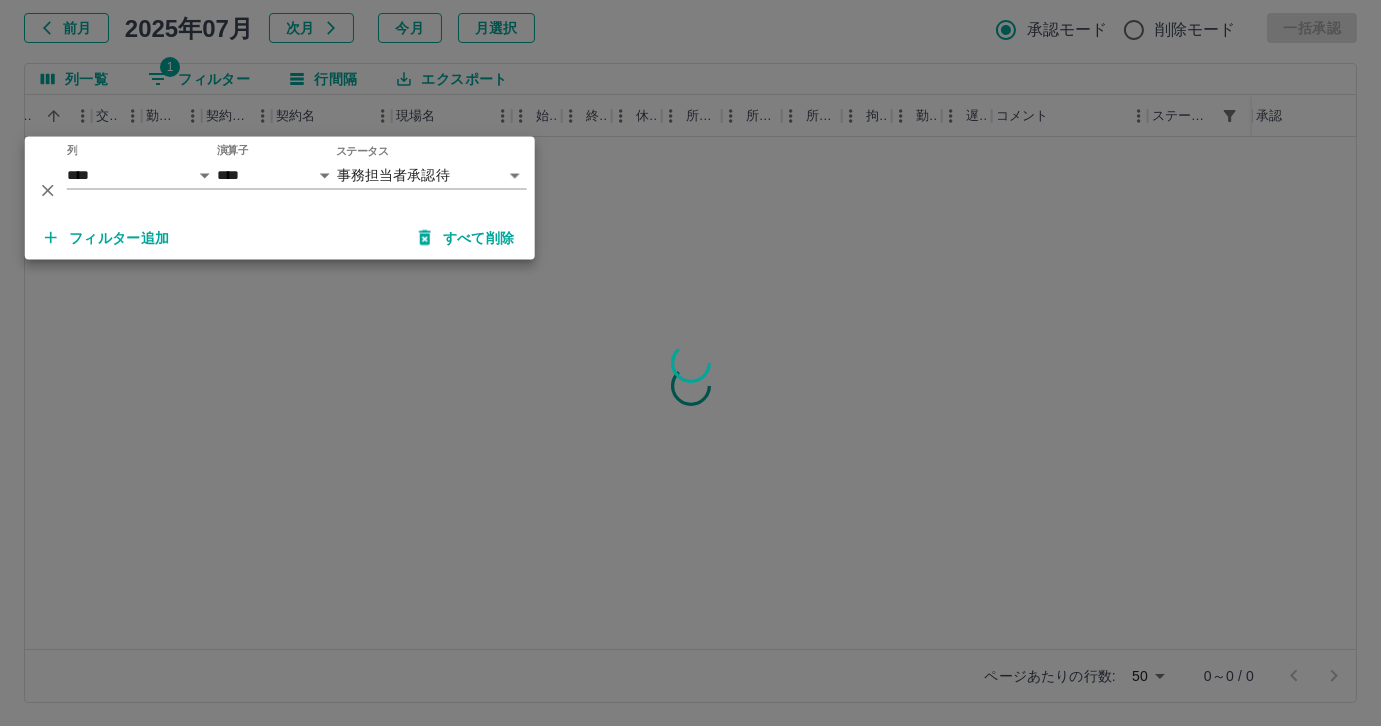 click 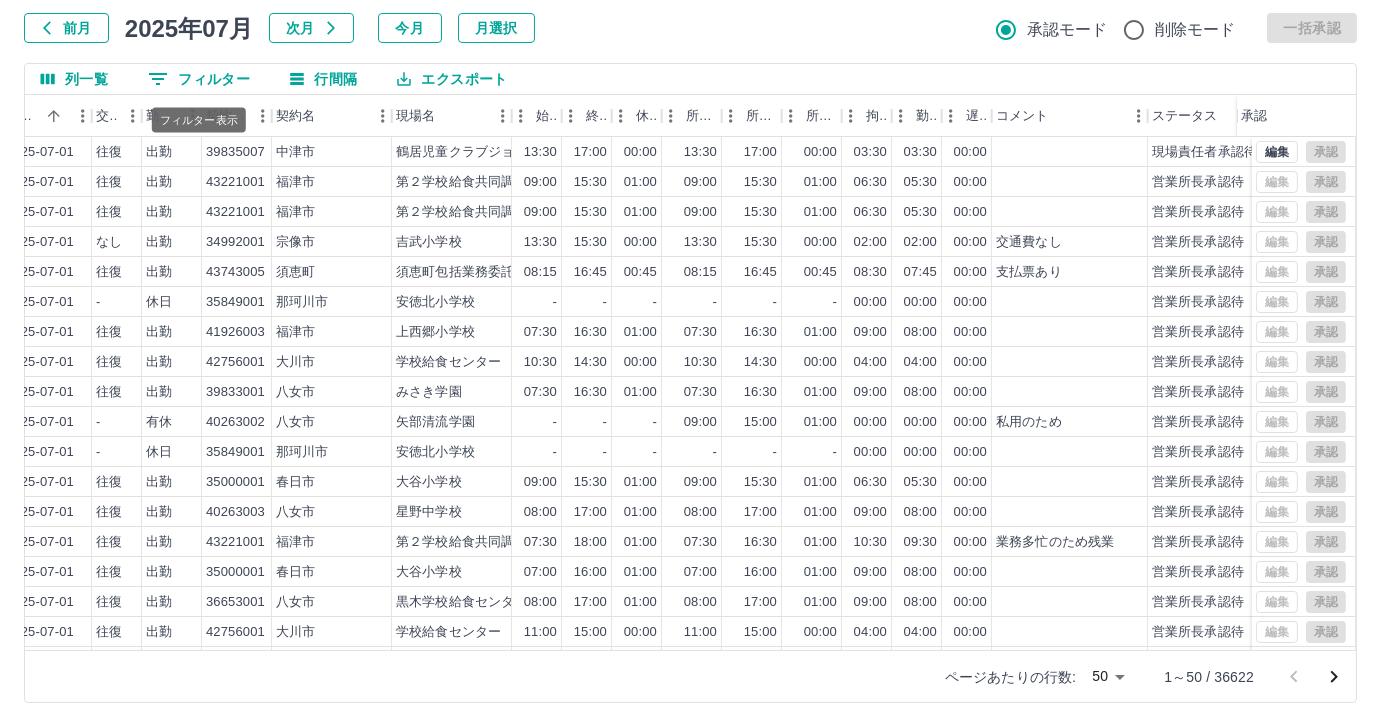 click on "0 フィルター" at bounding box center [199, 79] 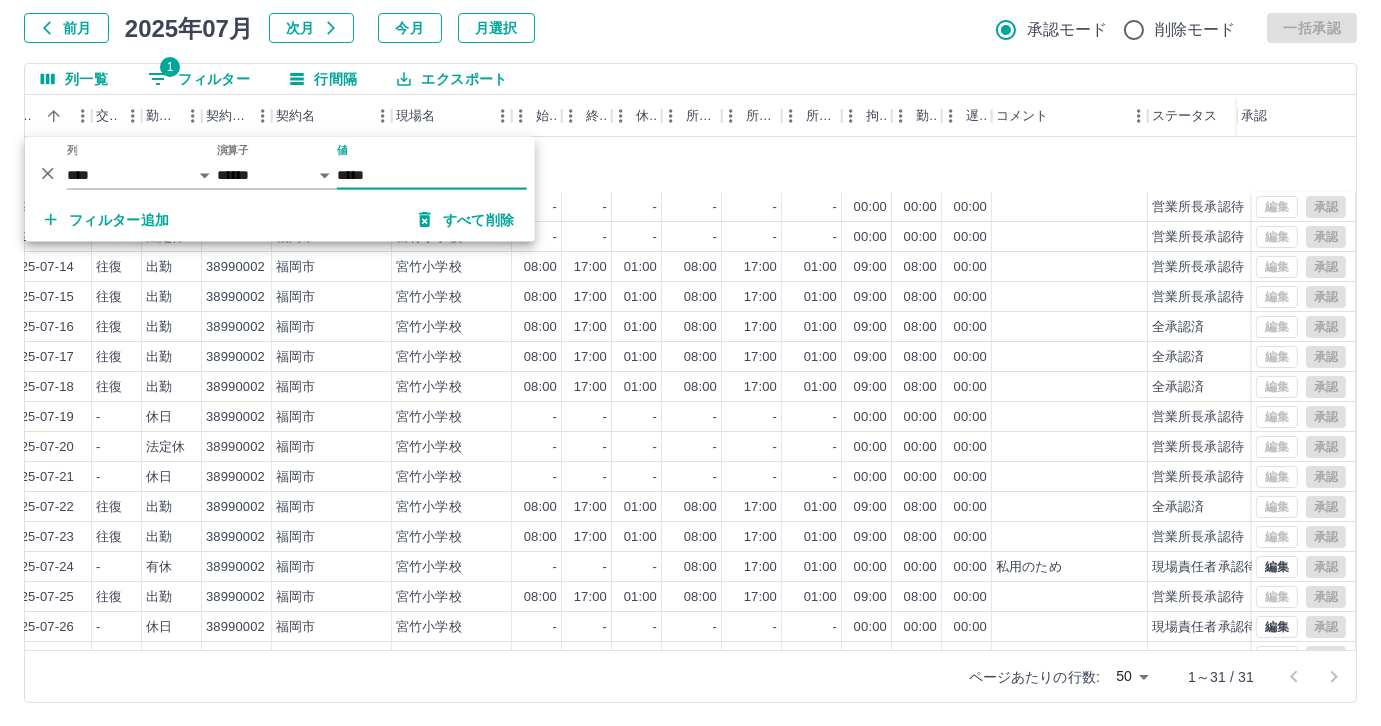 scroll, scrollTop: 431, scrollLeft: 399, axis: both 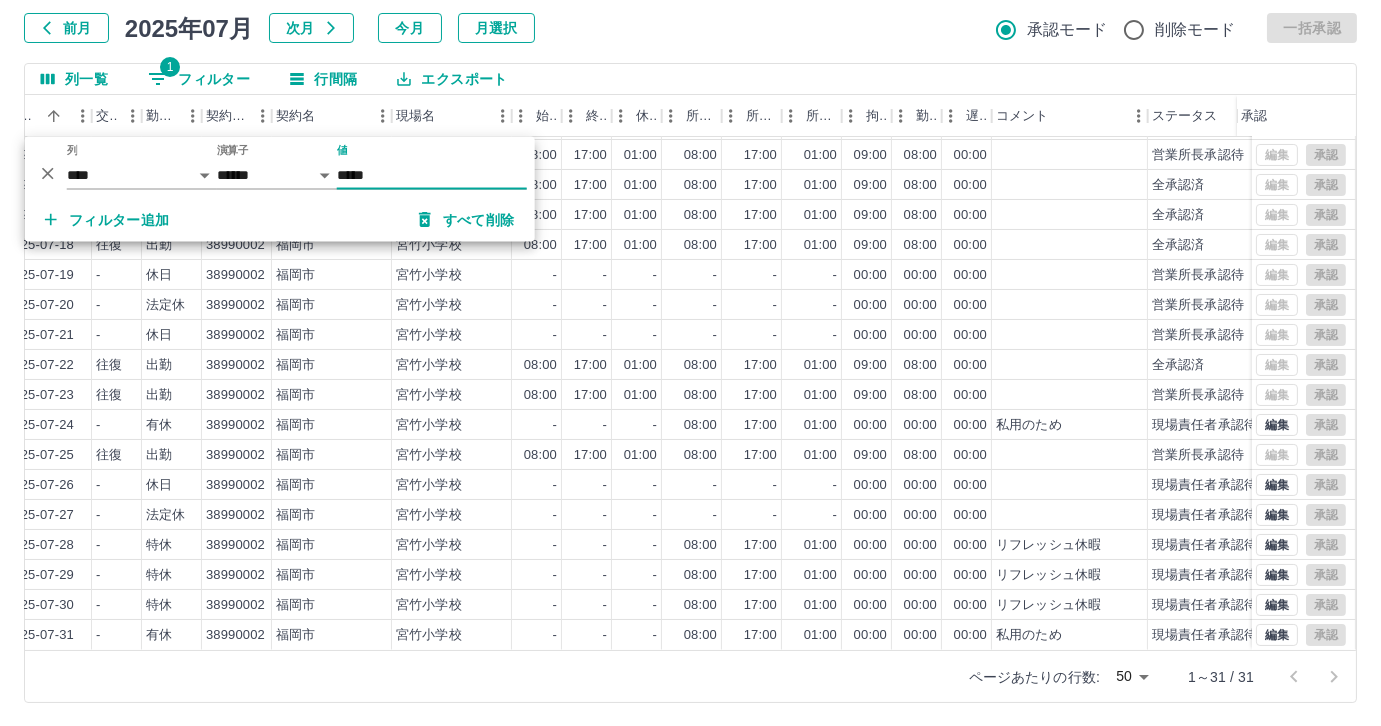 type on "*****" 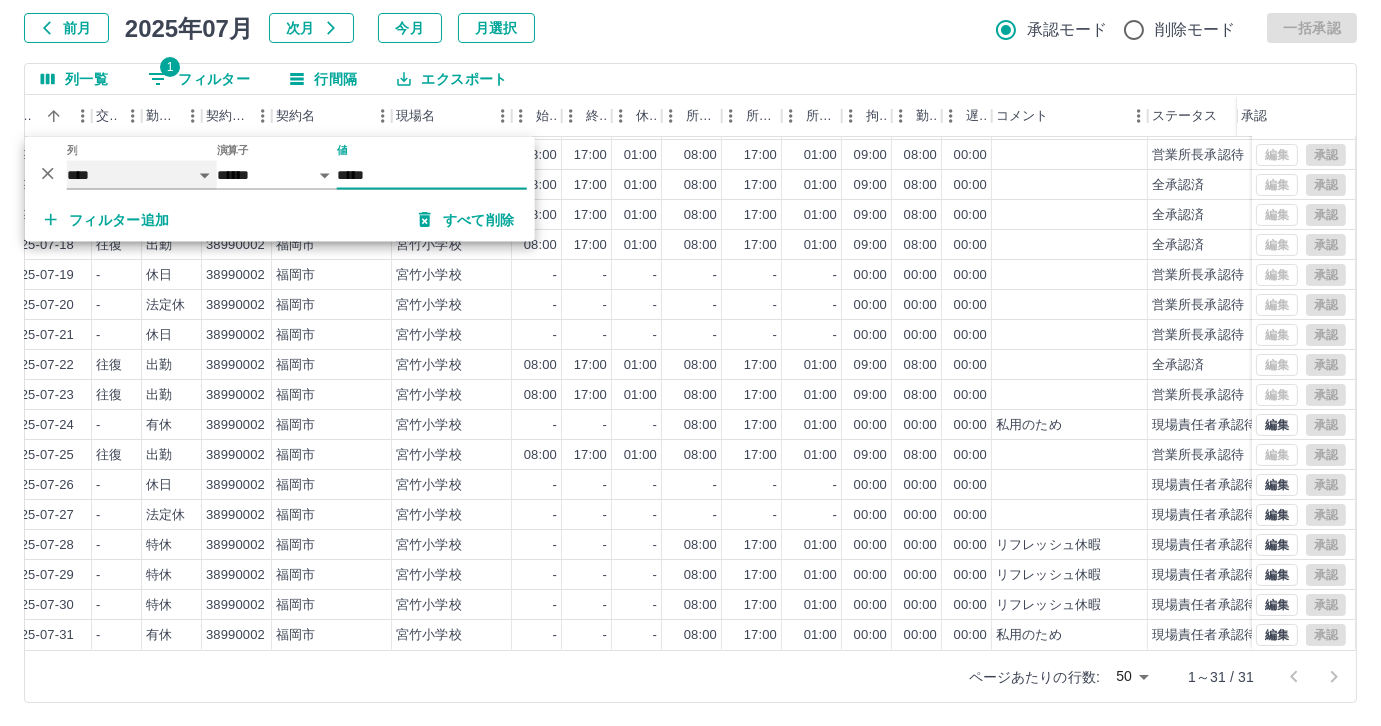 drag, startPoint x: 145, startPoint y: 168, endPoint x: 140, endPoint y: 183, distance: 15.811388 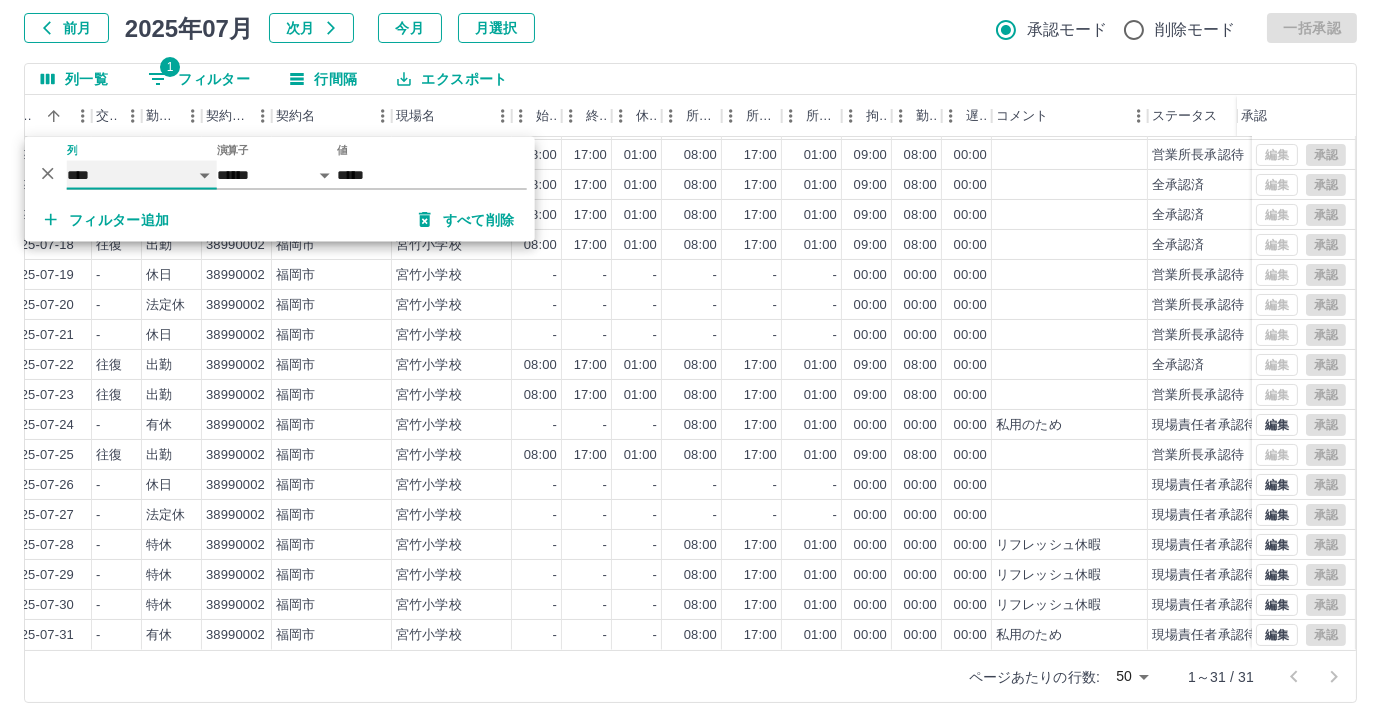 click on "**** *** **** *** *** **** ***** *** *** ** ** ** **** **** **** ** ** *** **** *****" at bounding box center (142, 175) 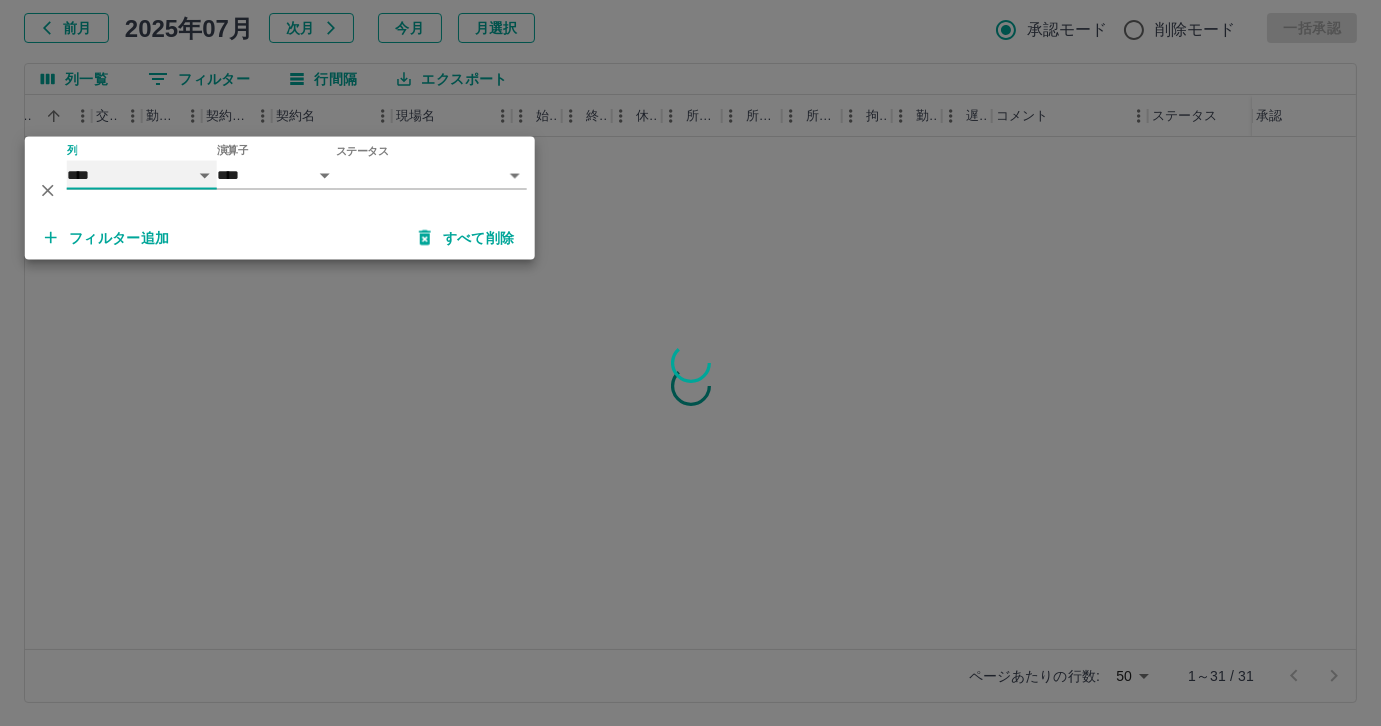 scroll, scrollTop: 0, scrollLeft: 399, axis: horizontal 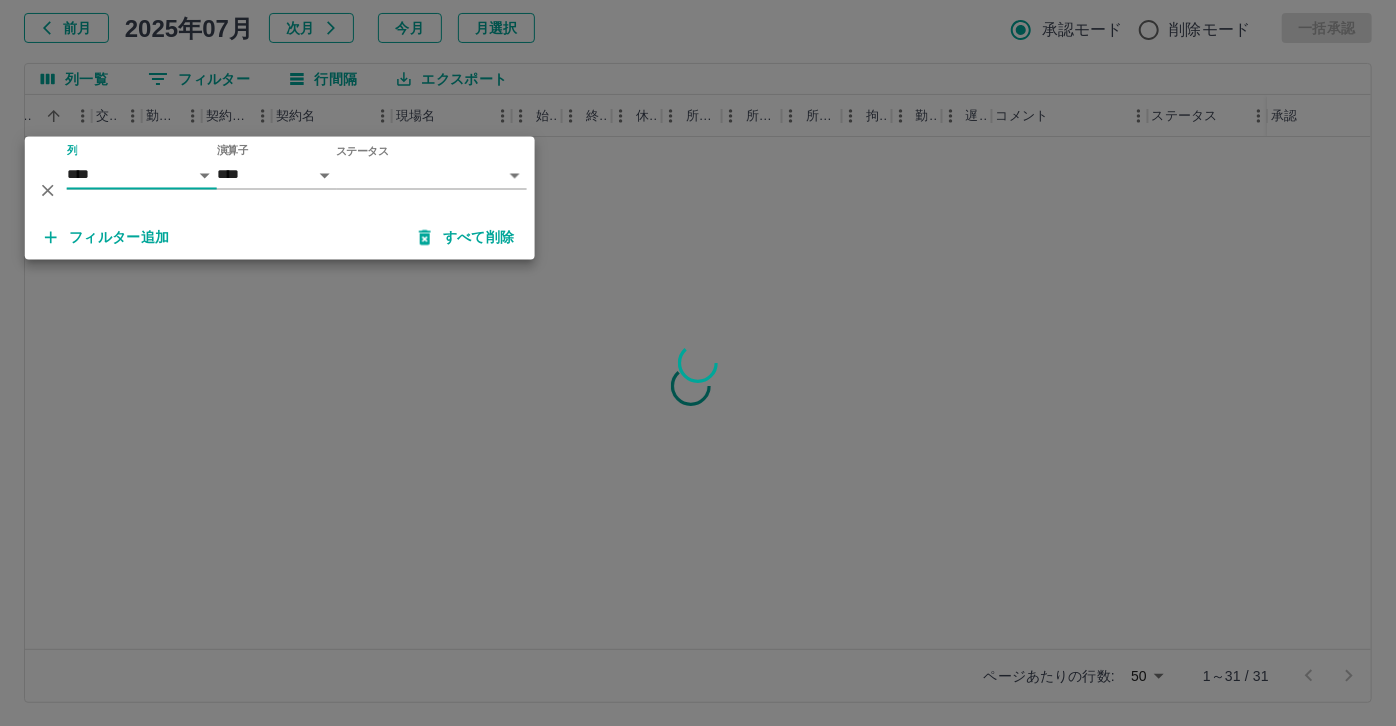 click on "SDH勤怠 尾嵜　杏茄 勤務実績承認 前月 2025年07月 次月 今月 月選択 承認モード 削除モード 一括承認 列一覧 0 フィルター 行間隔 エクスポート 社員名 社員区分 勤務日 交通費 勤務区分 契約コード 契約名 現場名 始業 終業 休憩 所定開始 所定終業 所定休憩 拘束 勤務 遅刻等 コメント ステータス 承認 ページあたりの行数: 50 ** 1～31 / 31 SDH勤怠 *** ** 列 **** *** **** *** *** **** ***** *** *** ** ** ** **** **** **** ** ** *** **** ***** 演算子 **** ****** ステータス ​ ********* フィルター追加 すべて削除" at bounding box center (698, 304) 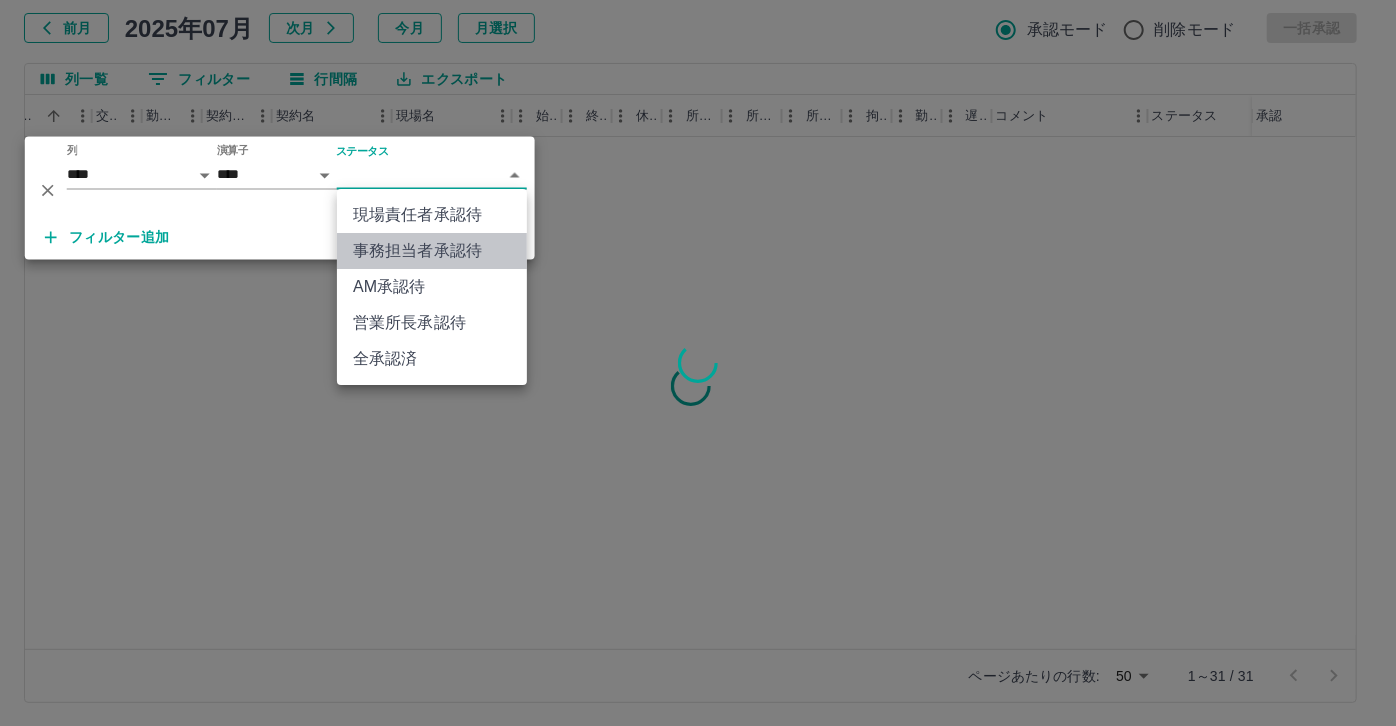 click on "事務担当者承認待" at bounding box center (432, 251) 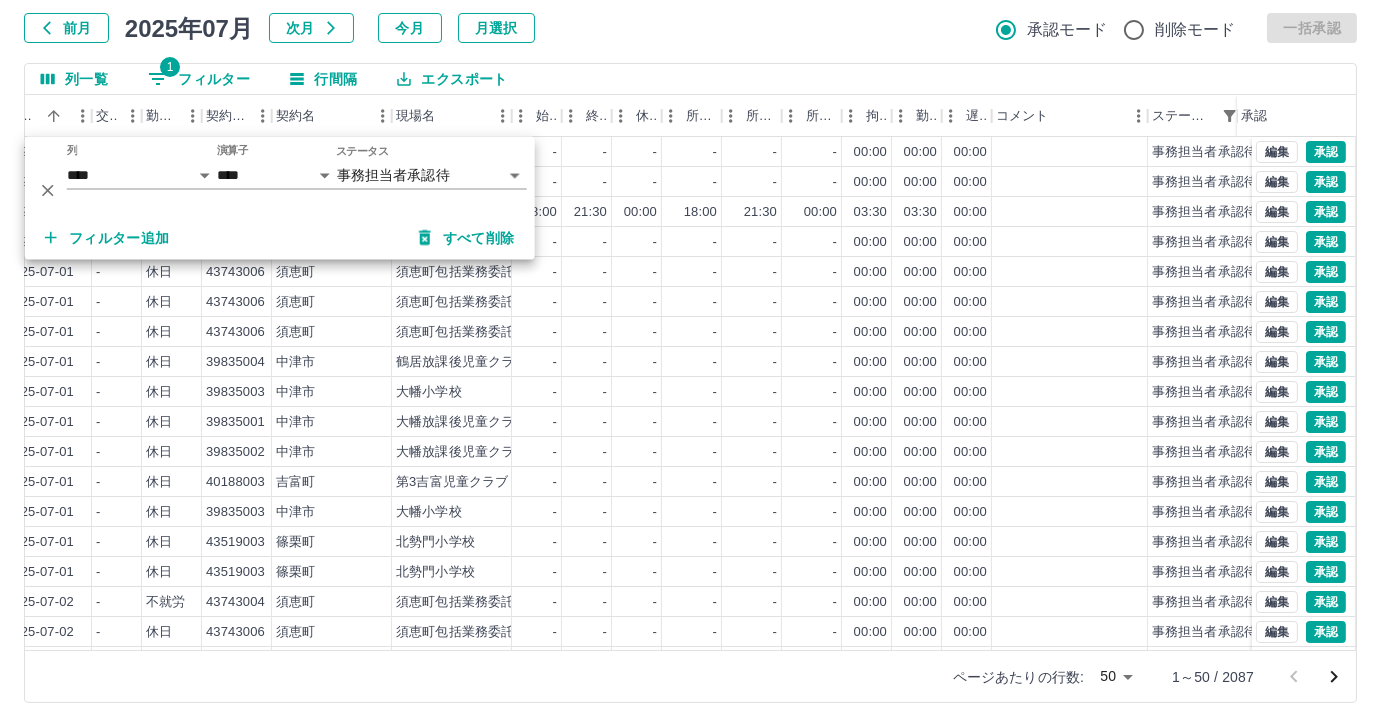 click on "フィルター追加" at bounding box center (107, 238) 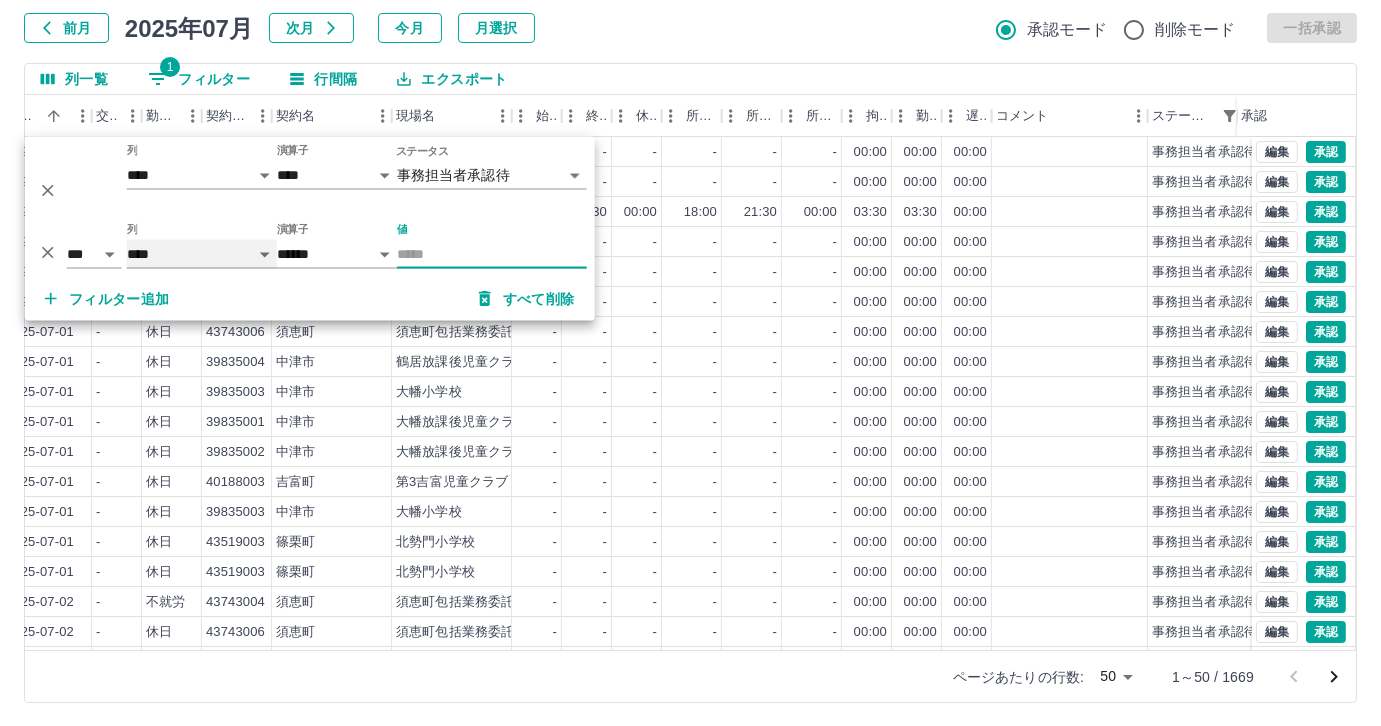 click on "**** *** **** *** *** **** ***** *** *** ** ** ** **** **** **** ** ** *** **** *****" at bounding box center [202, 254] 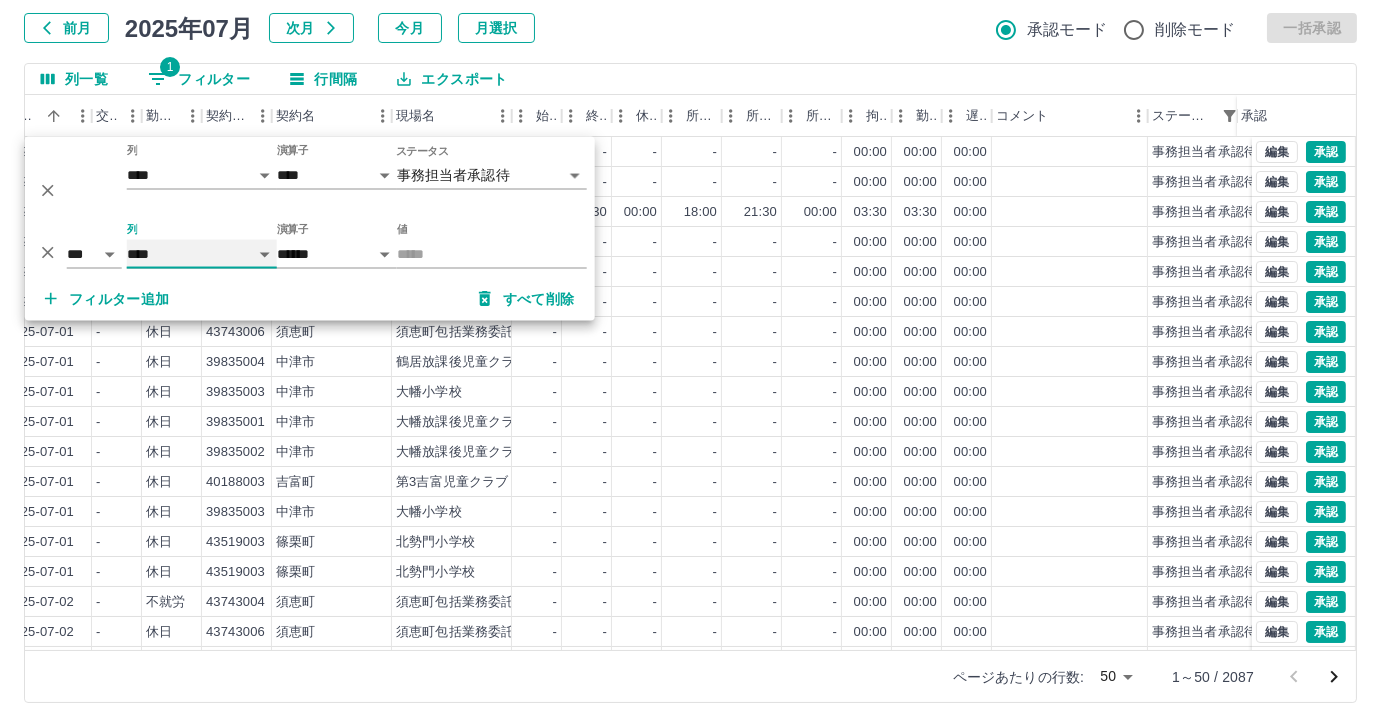 click on "**** *** **** *** *** **** ***** *** *** ** ** ** **** **** **** ** ** *** **** *****" at bounding box center (202, 254) 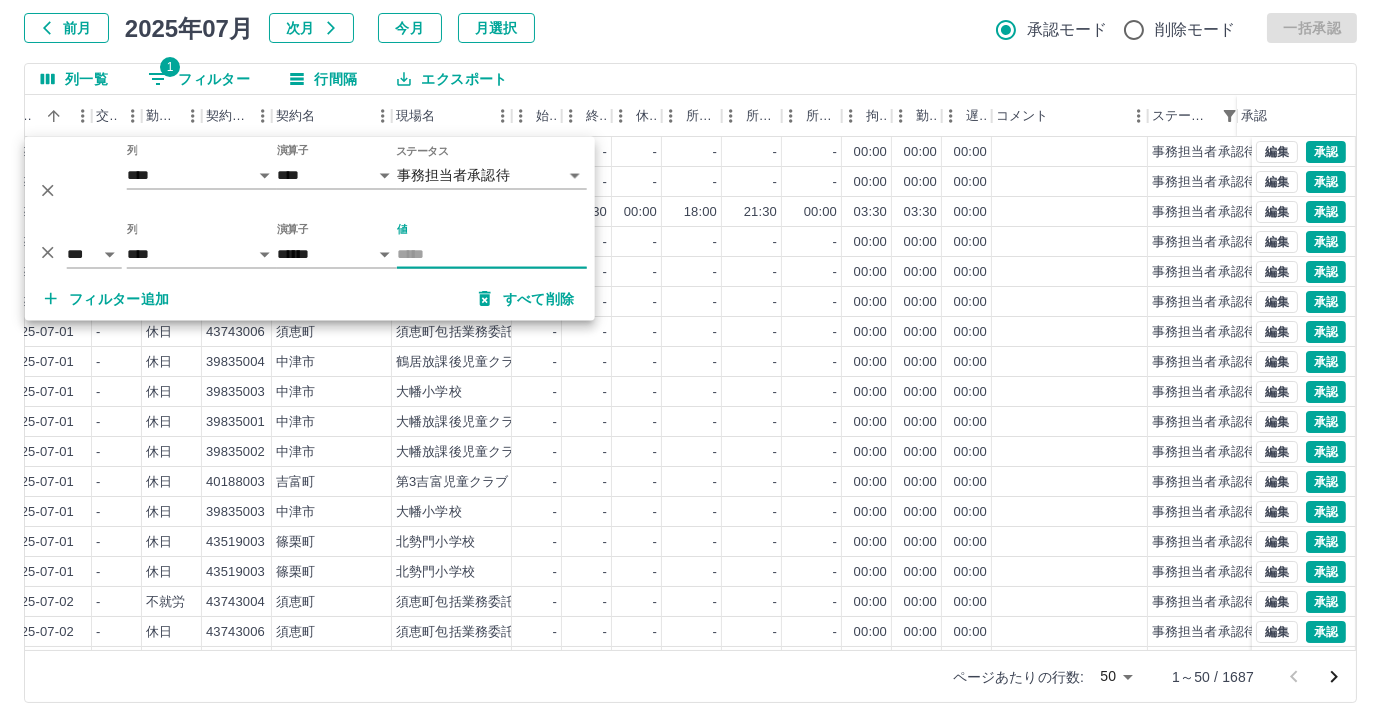 click on "値" at bounding box center (492, 254) 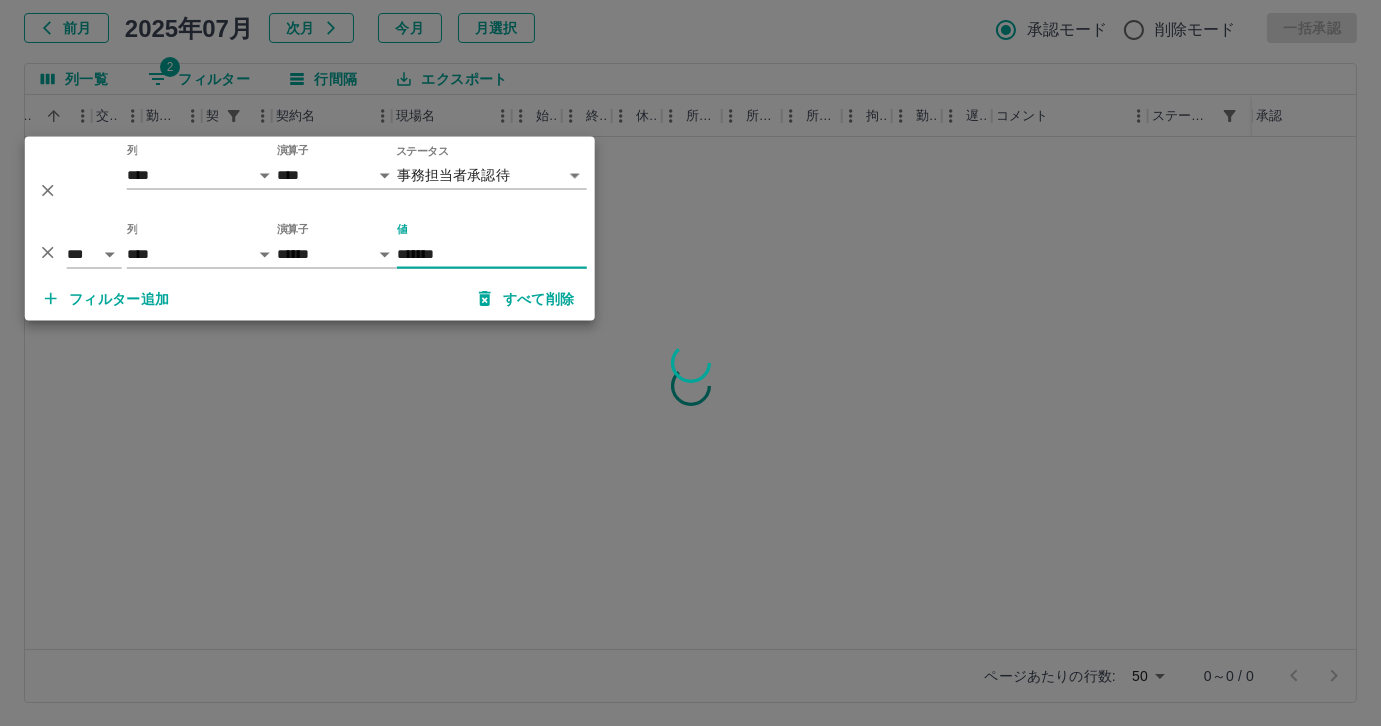 type on "********" 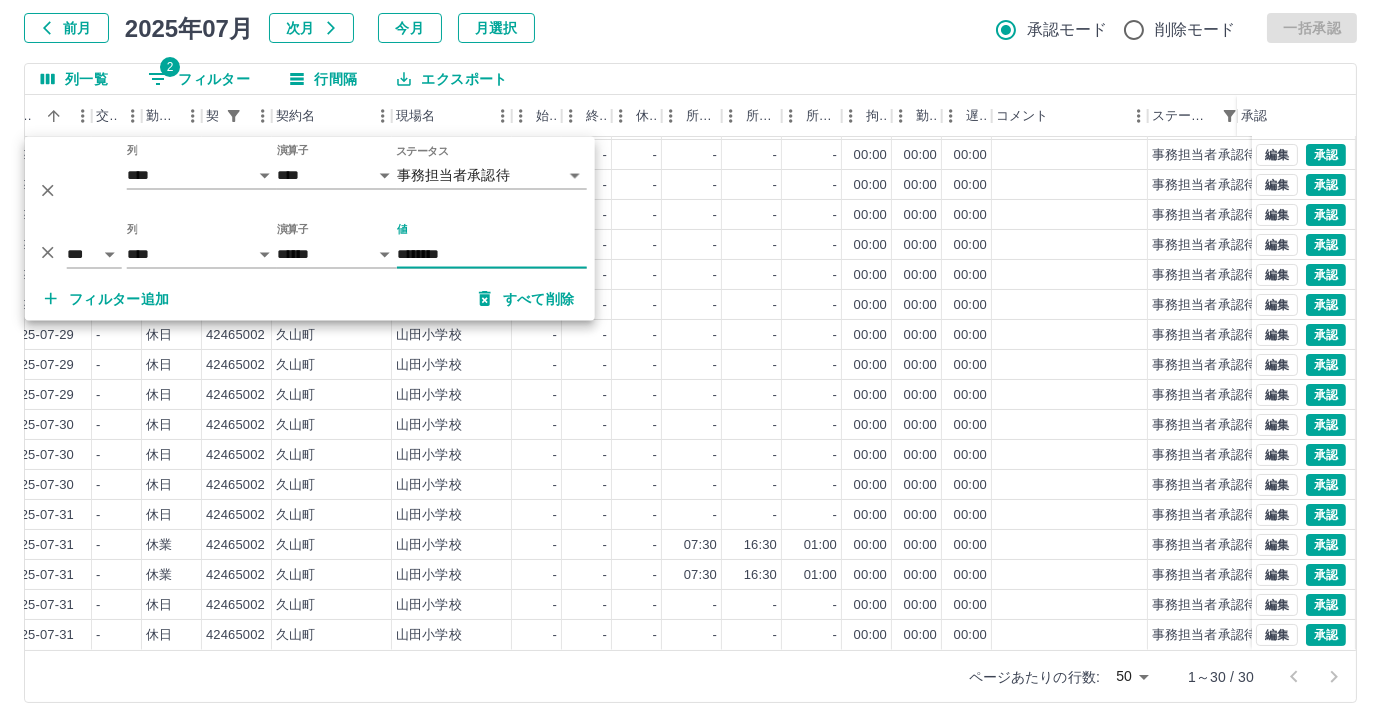 scroll, scrollTop: 401, scrollLeft: 399, axis: both 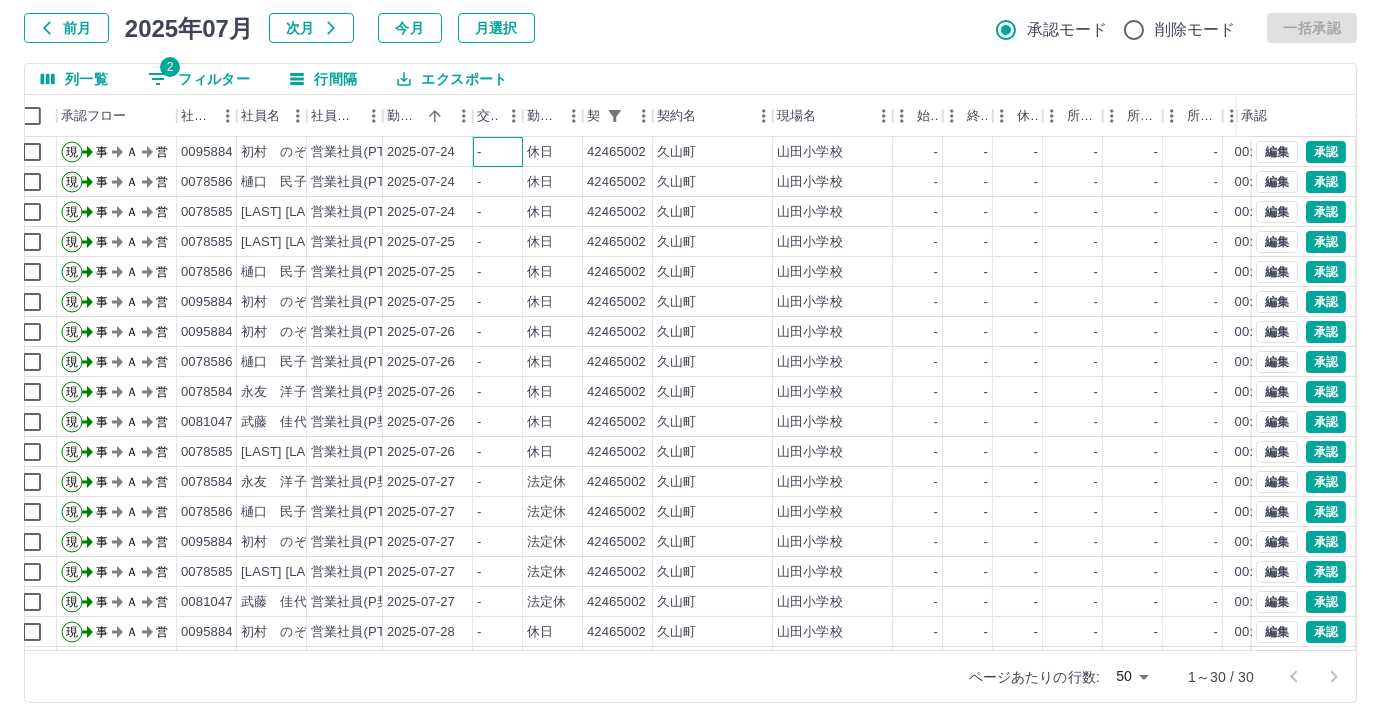 drag, startPoint x: 518, startPoint y: 161, endPoint x: 496, endPoint y: 181, distance: 29.732138 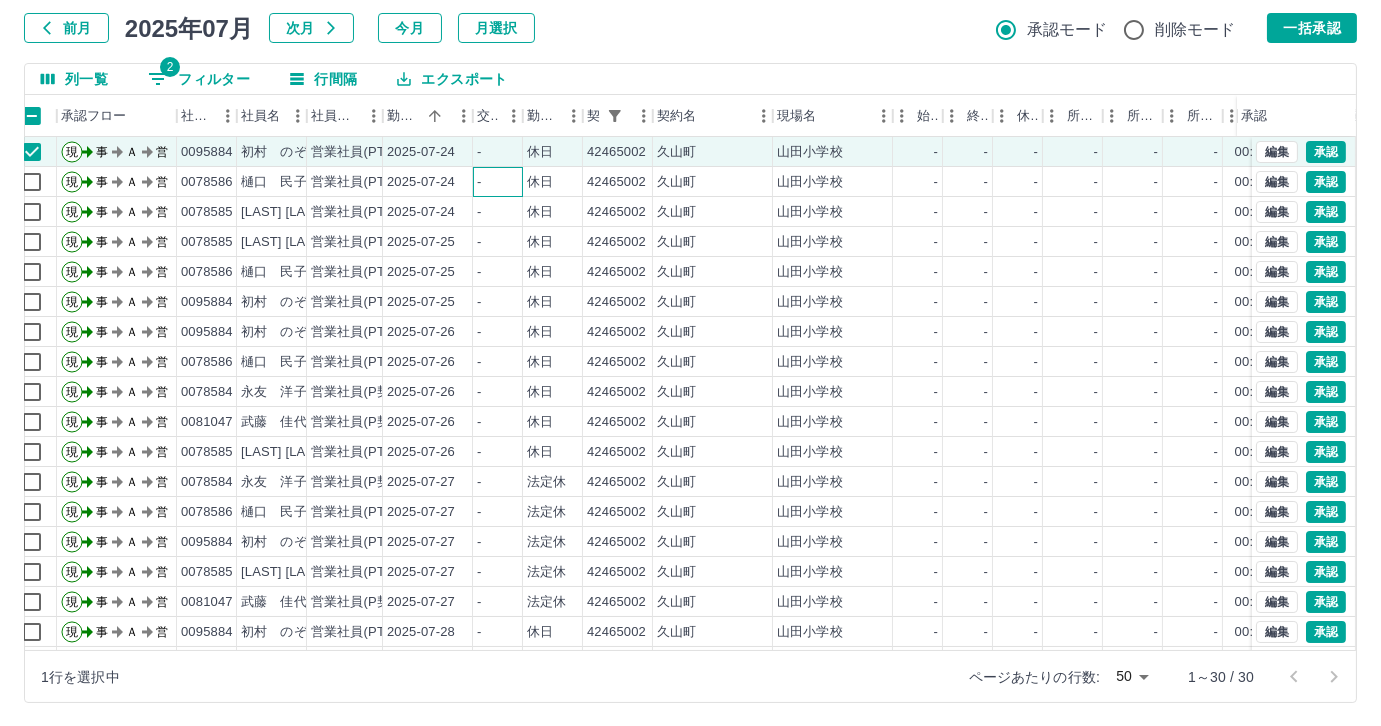 click on "-" at bounding box center (498, 182) 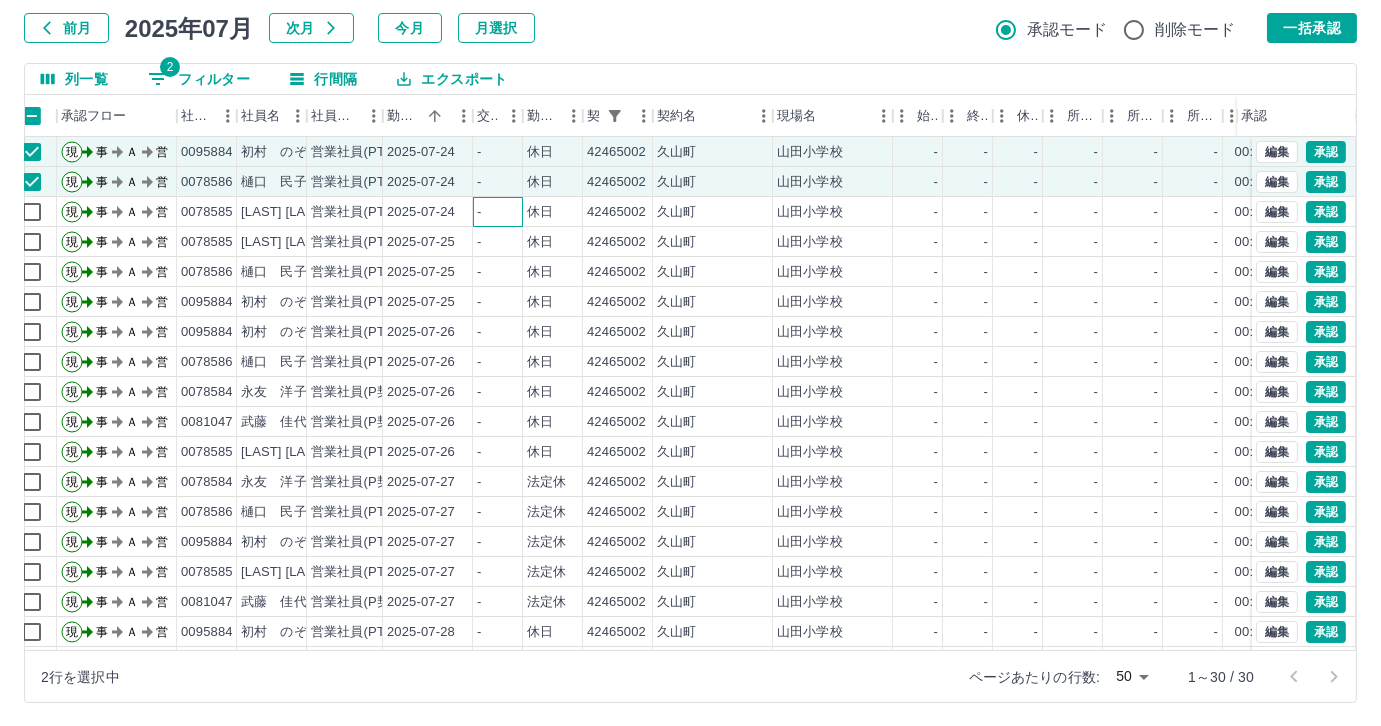 click on "-" at bounding box center (498, 212) 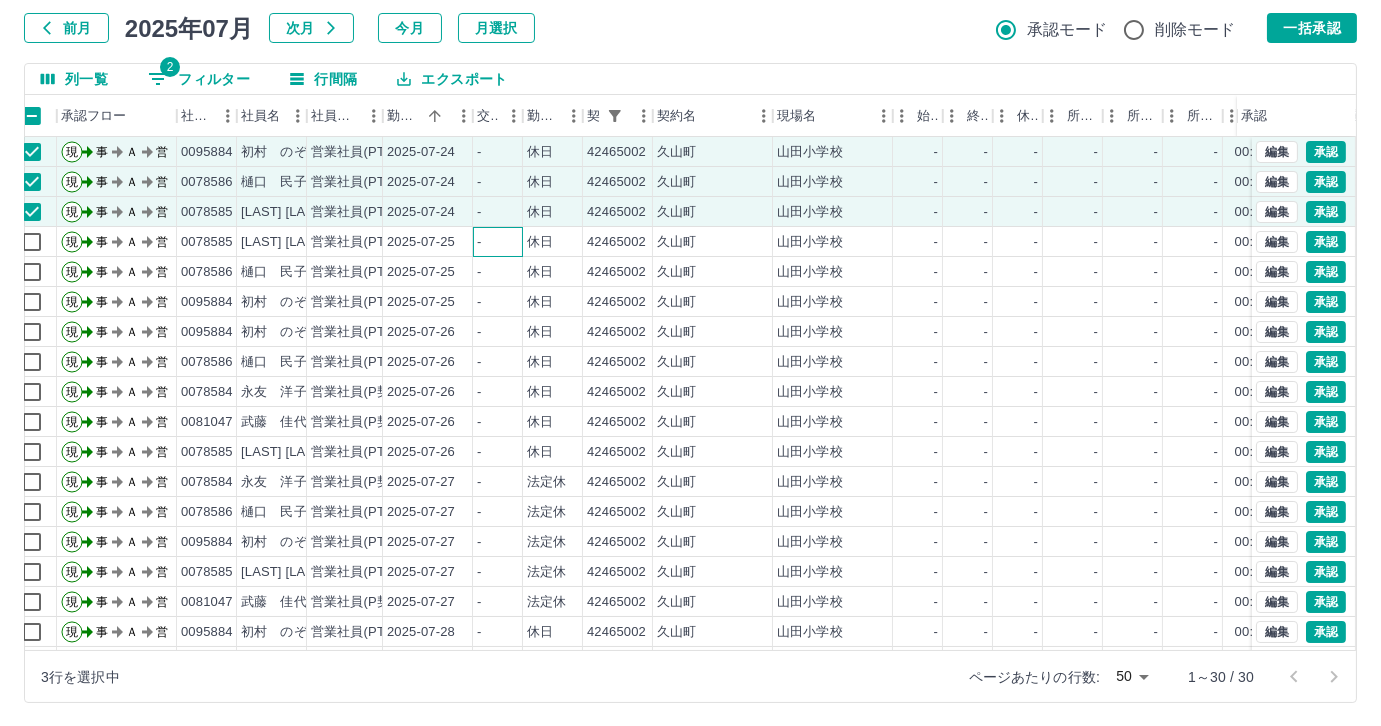 click on "-" at bounding box center (498, 242) 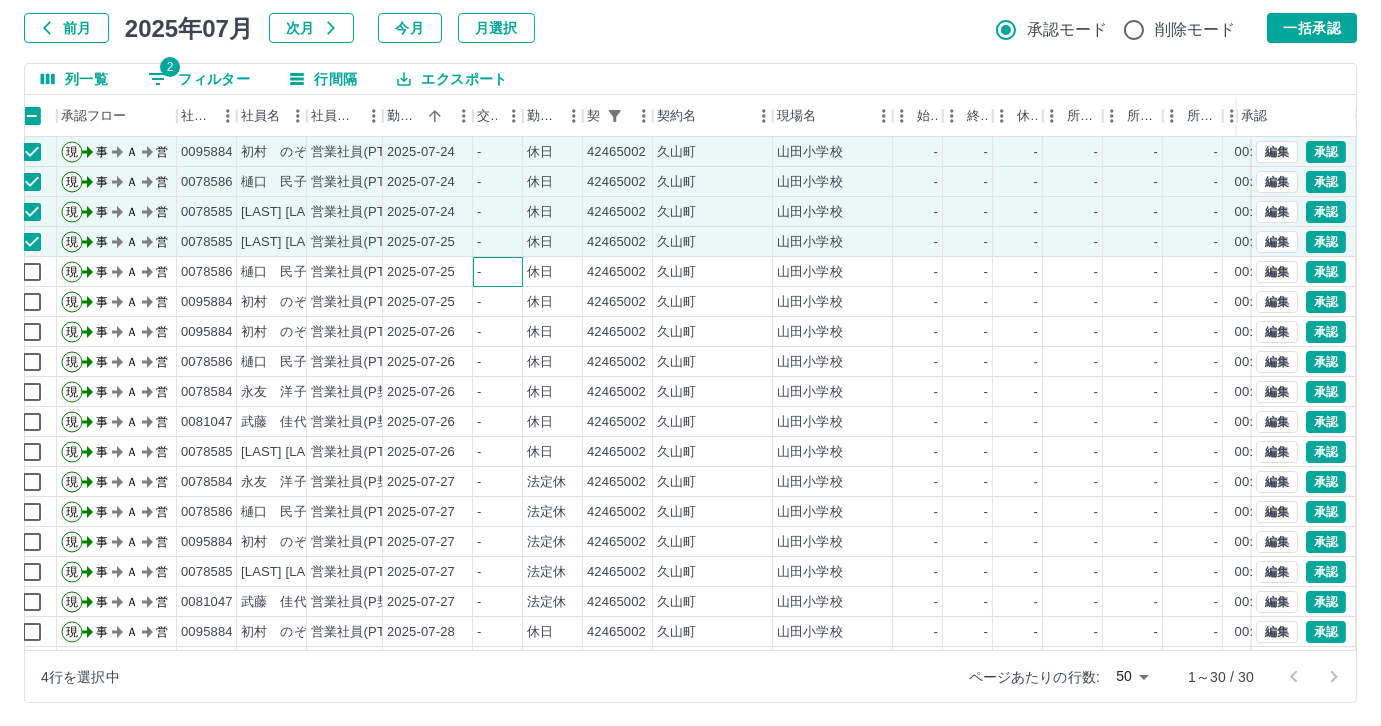 click on "-" at bounding box center (498, 272) 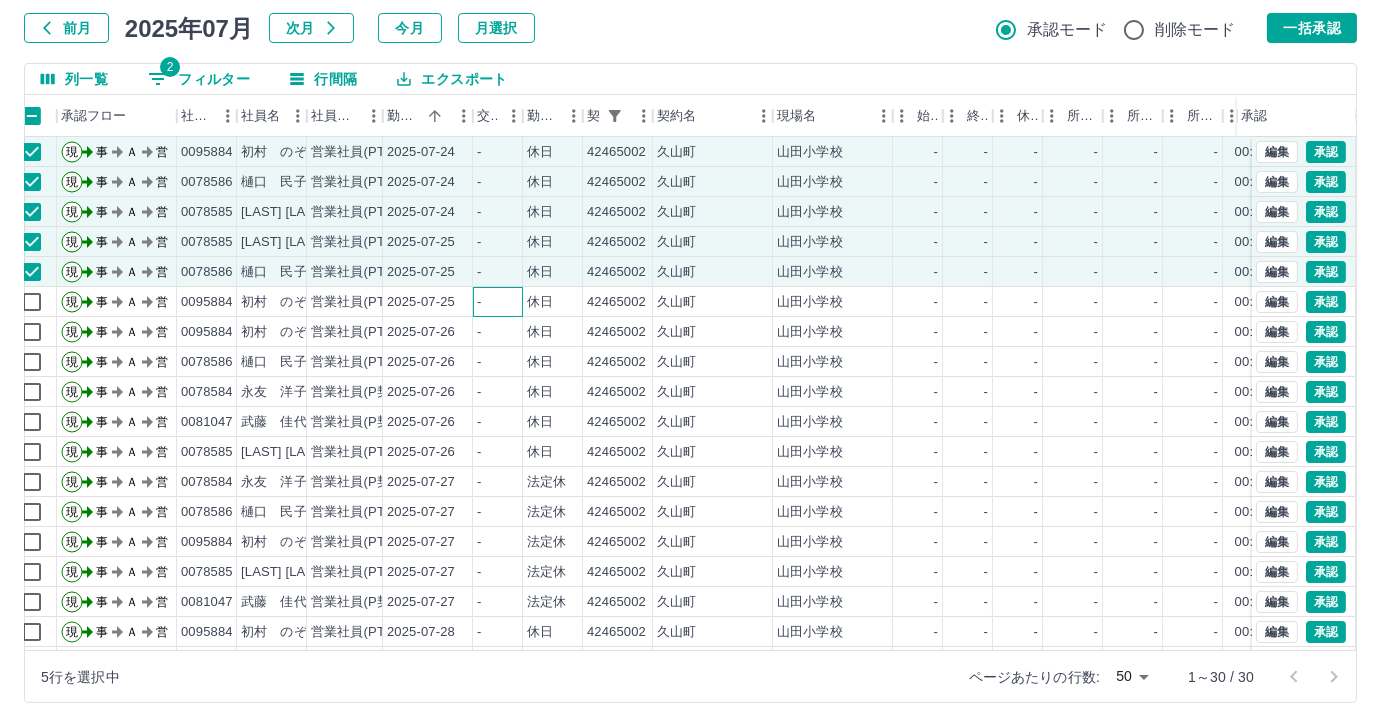 drag, startPoint x: 475, startPoint y: 298, endPoint x: 474, endPoint y: 317, distance: 19.026299 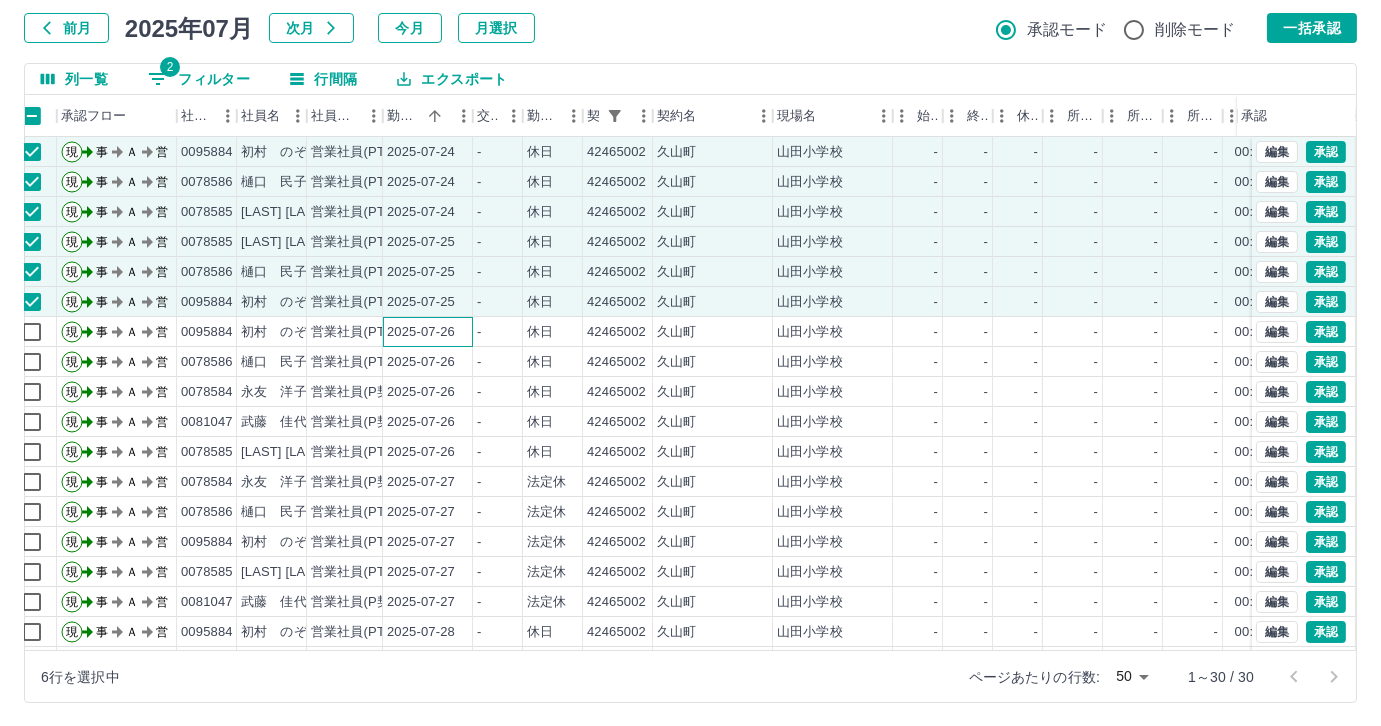 click on "2025-07-26" at bounding box center (428, 332) 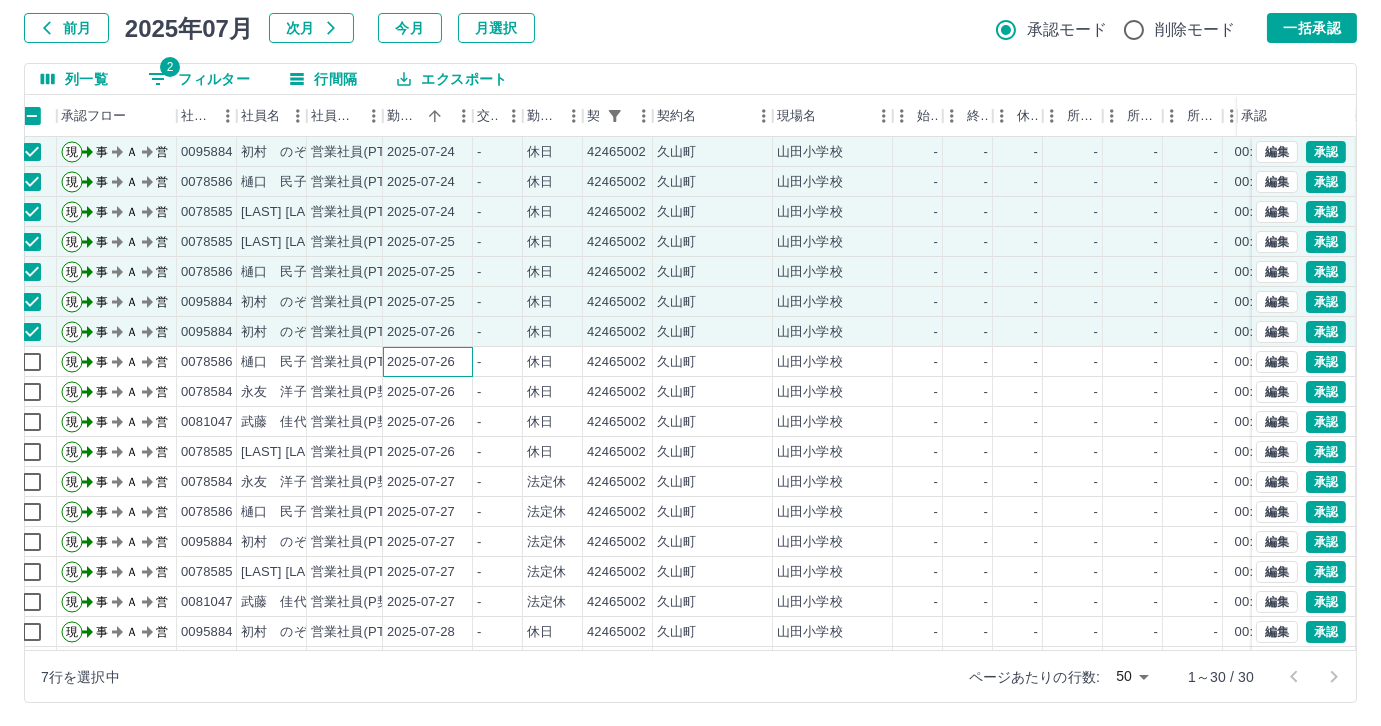 click on "2025-07-26" at bounding box center (428, 362) 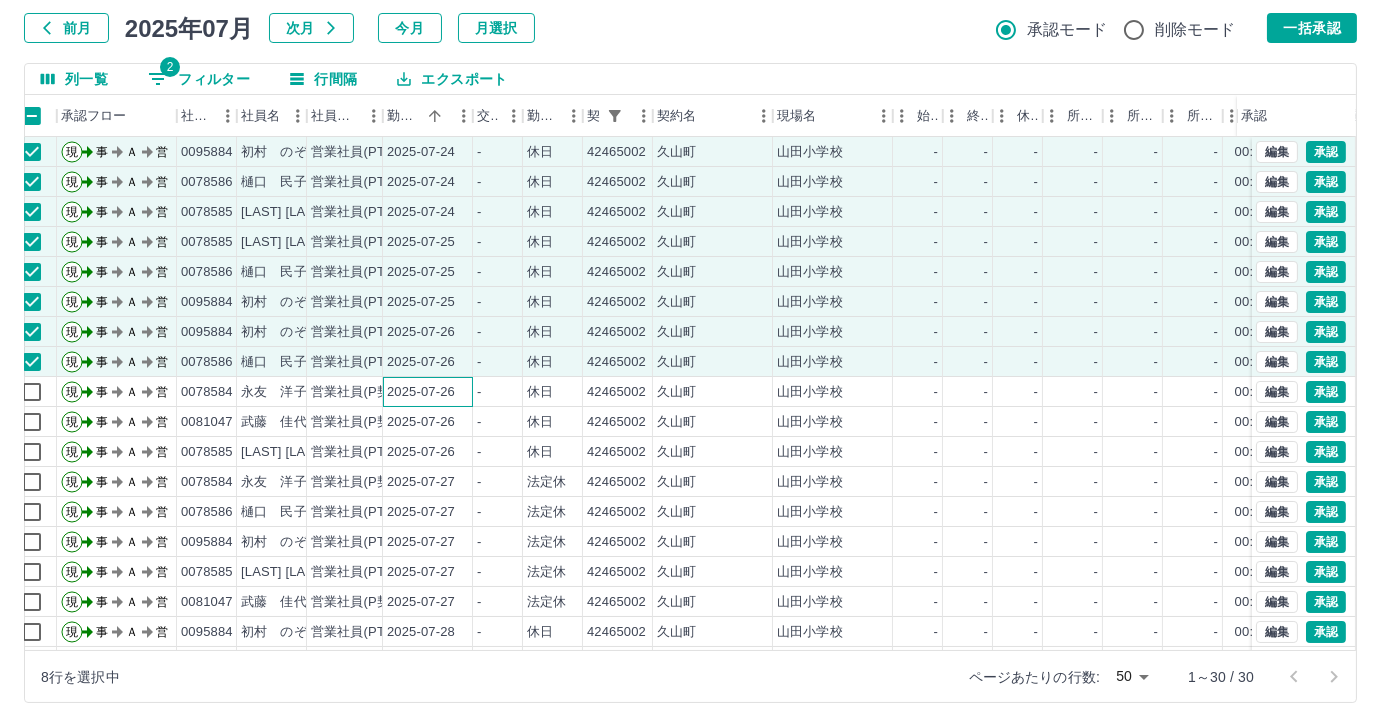 click on "2025-07-26" at bounding box center (428, 392) 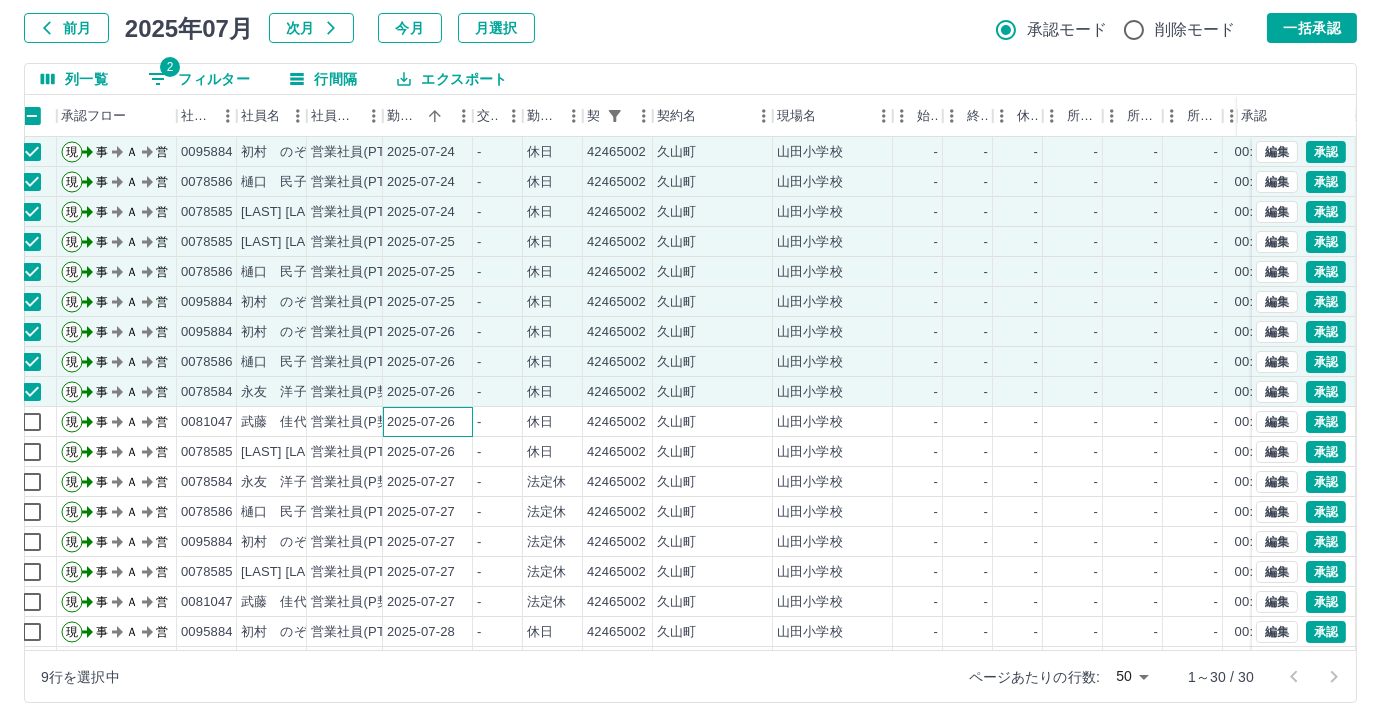 click on "2025-07-26" at bounding box center [421, 422] 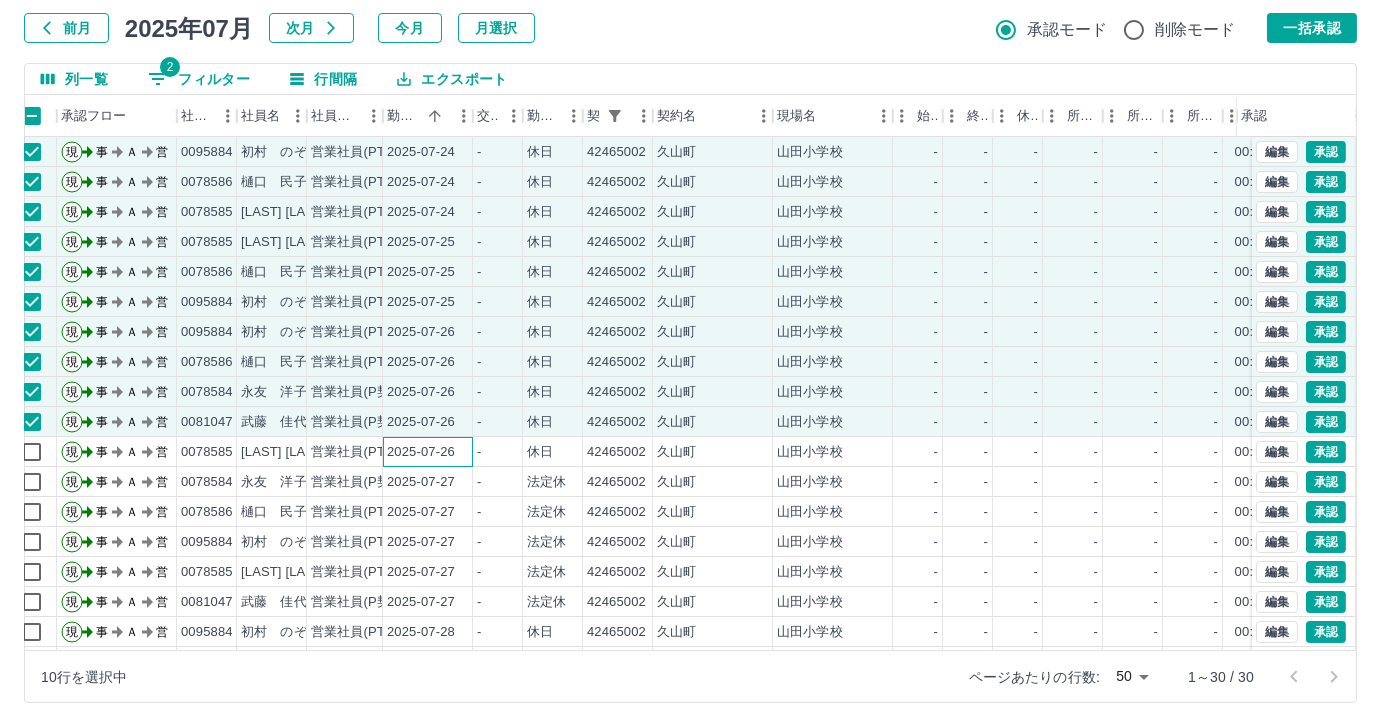 click on "2025-07-26" at bounding box center [421, 452] 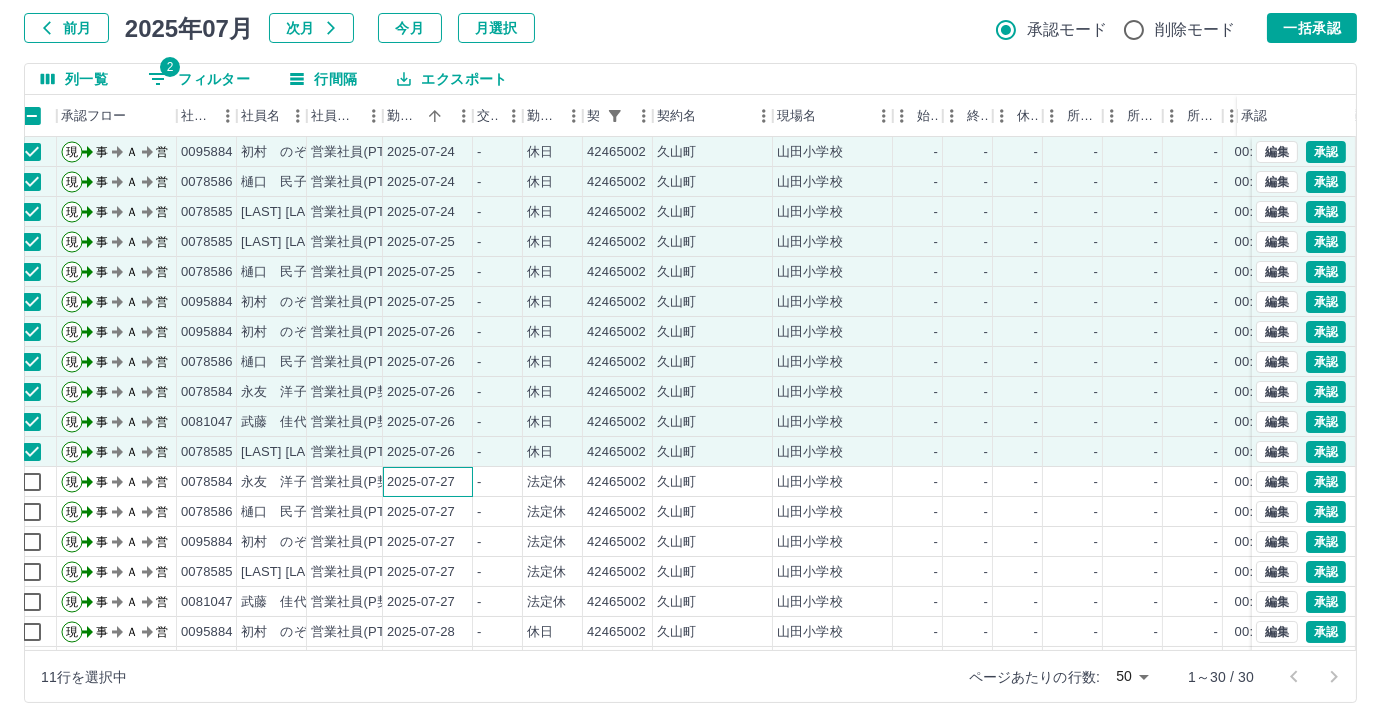 click on "2025-07-27" at bounding box center [421, 482] 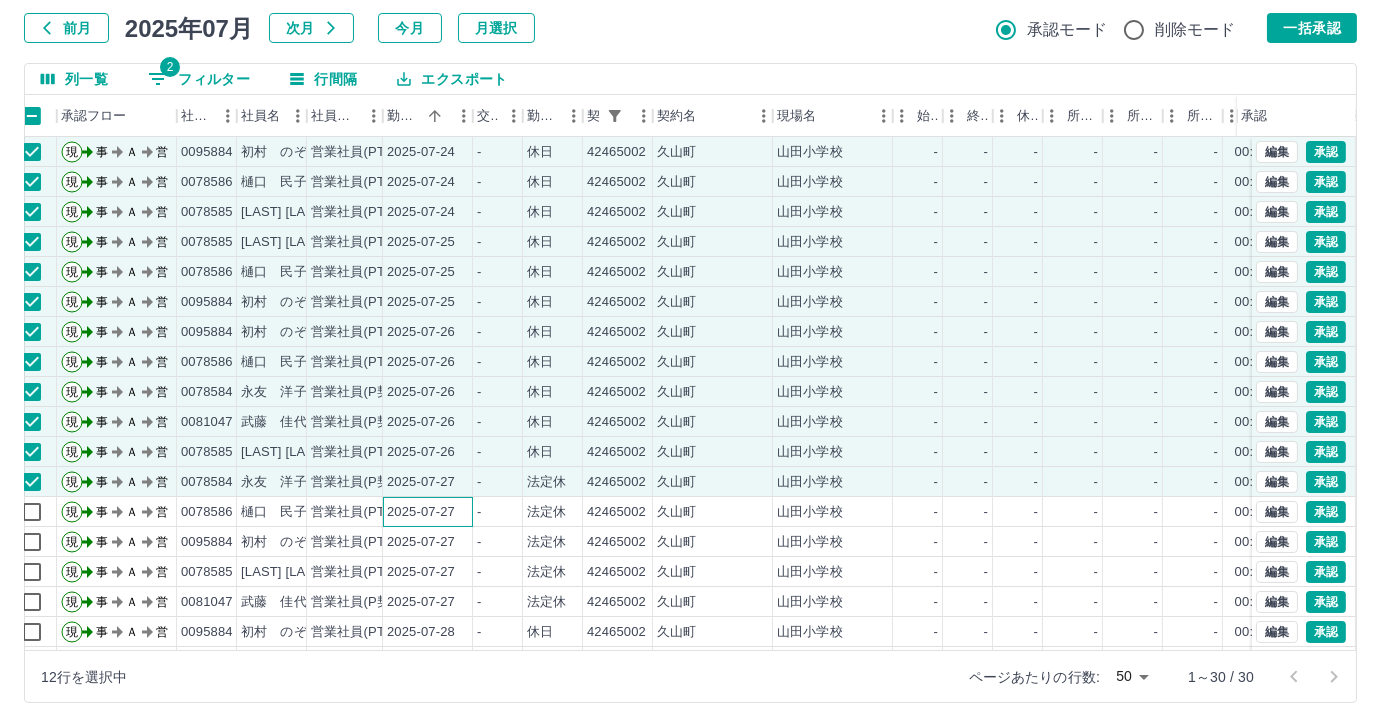 click on "2025-07-27" at bounding box center (421, 512) 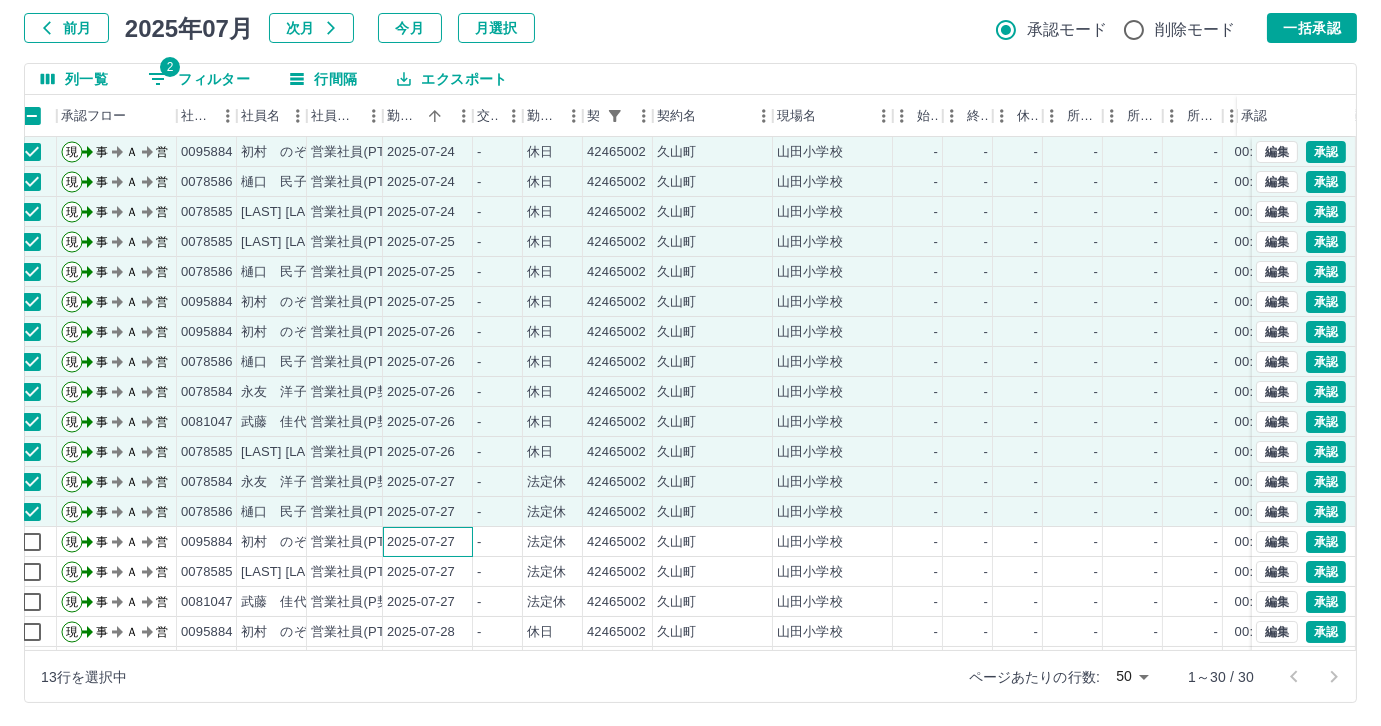 click on "2025-07-27" at bounding box center [421, 542] 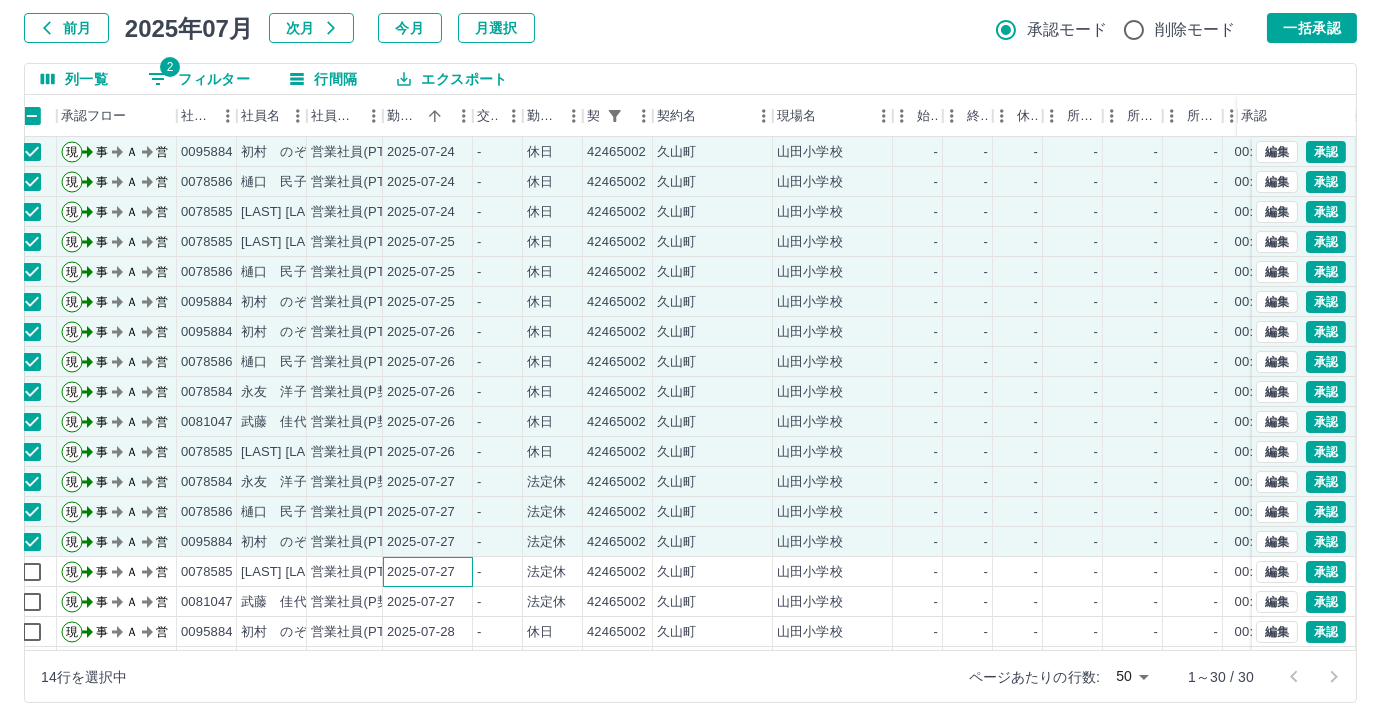 click on "2025-07-27" at bounding box center (421, 572) 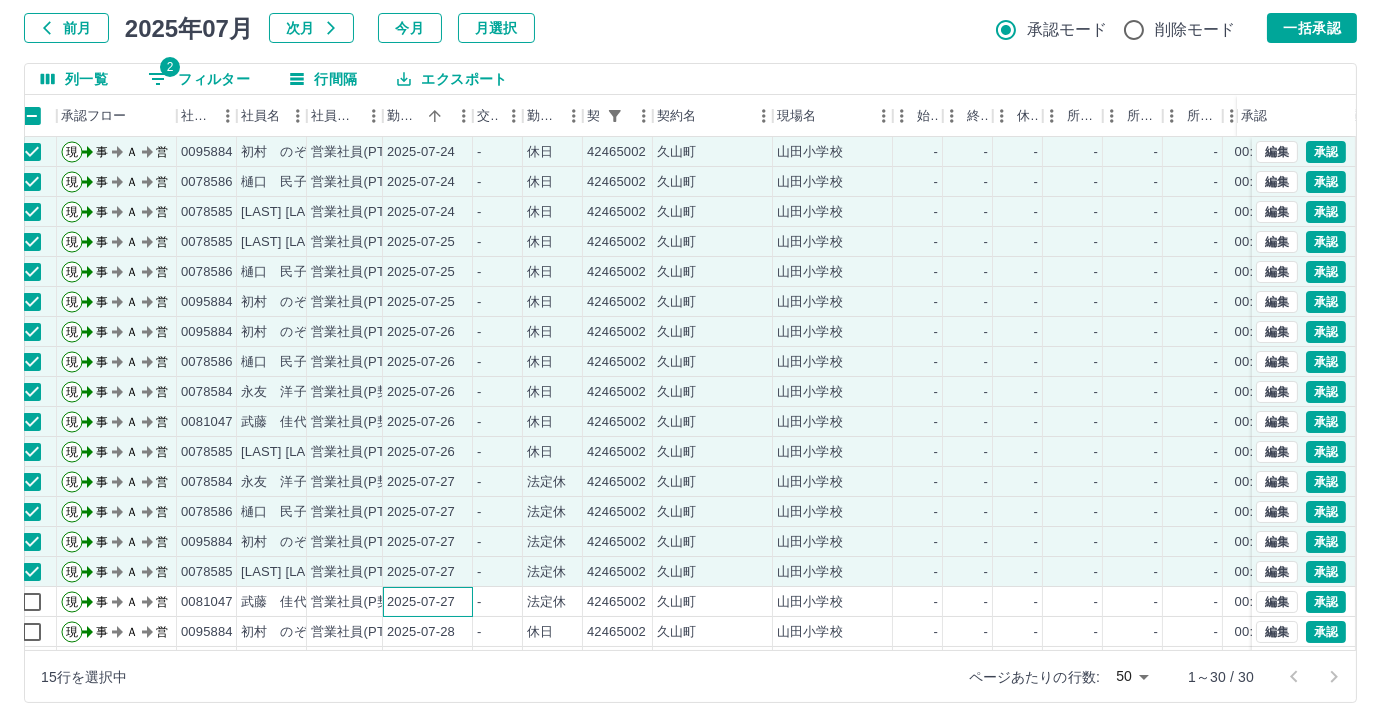 click on "2025-07-27" at bounding box center [421, 602] 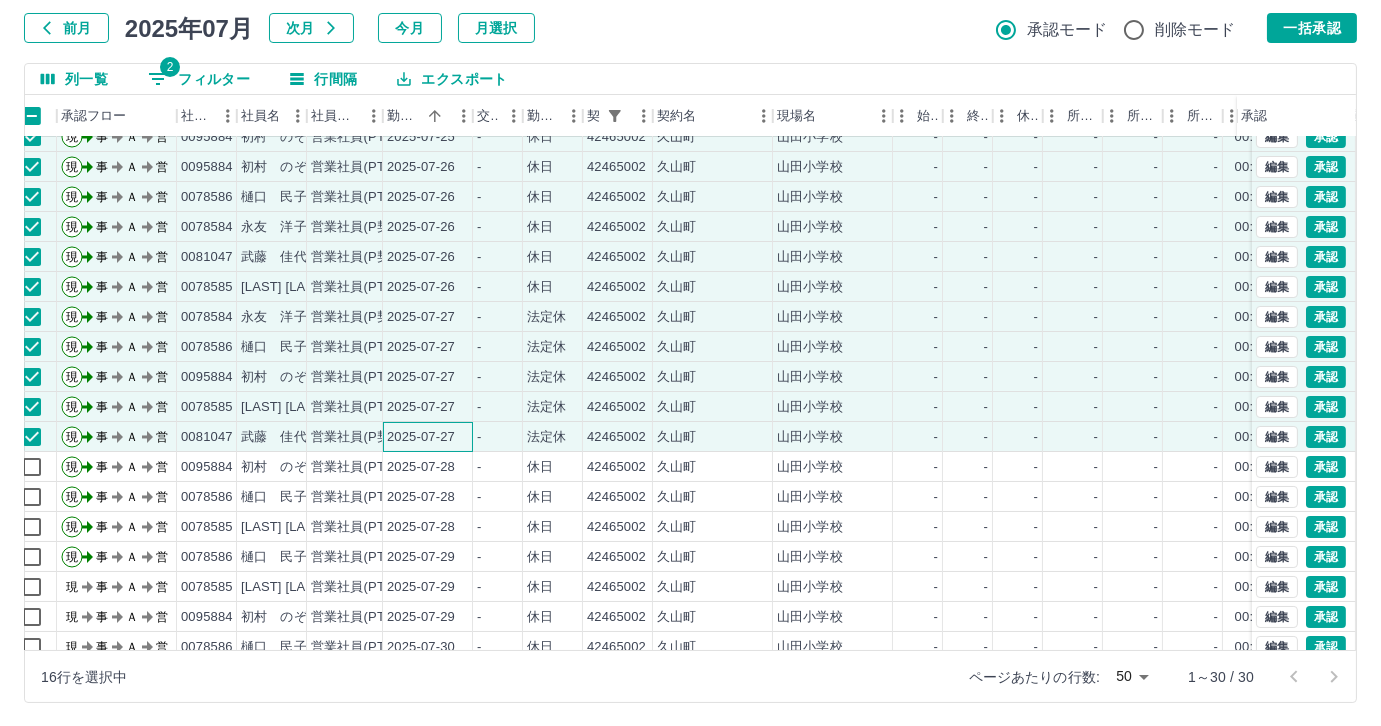 scroll, scrollTop: 181, scrollLeft: 18, axis: both 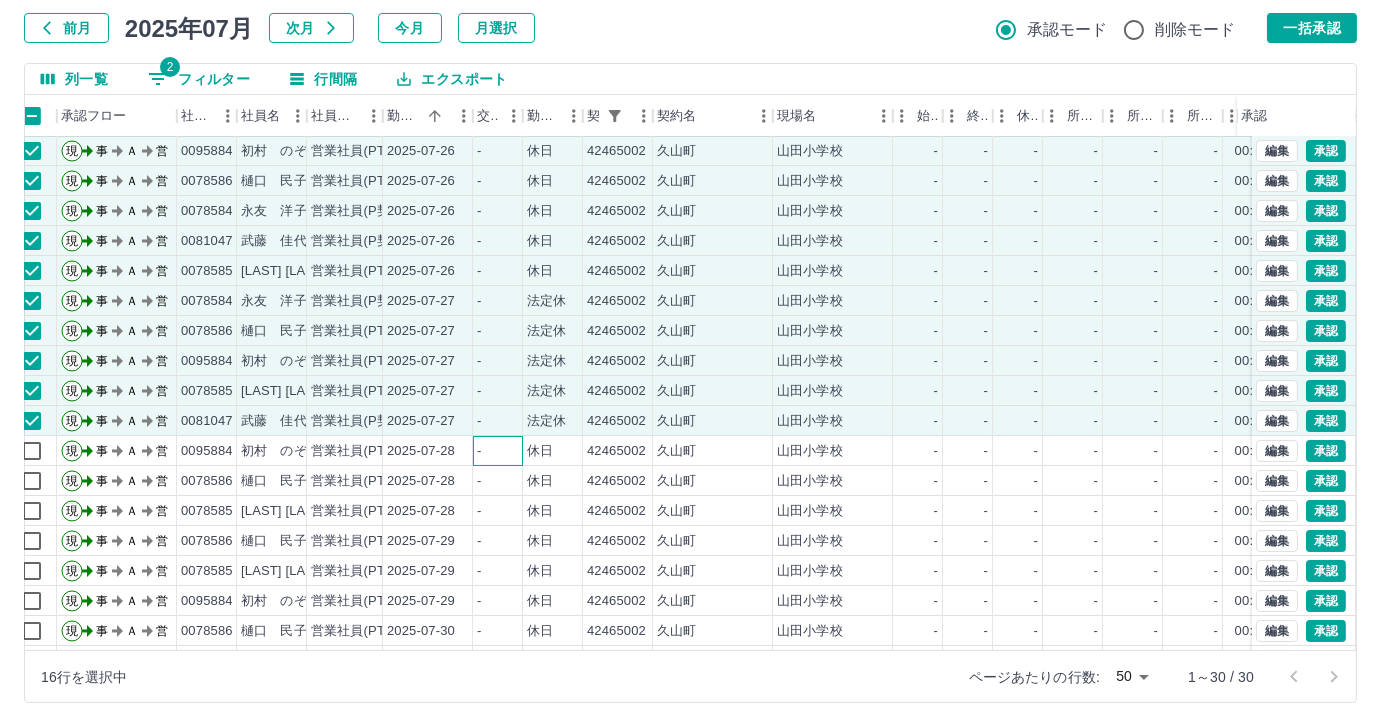 click on "-" at bounding box center (479, 451) 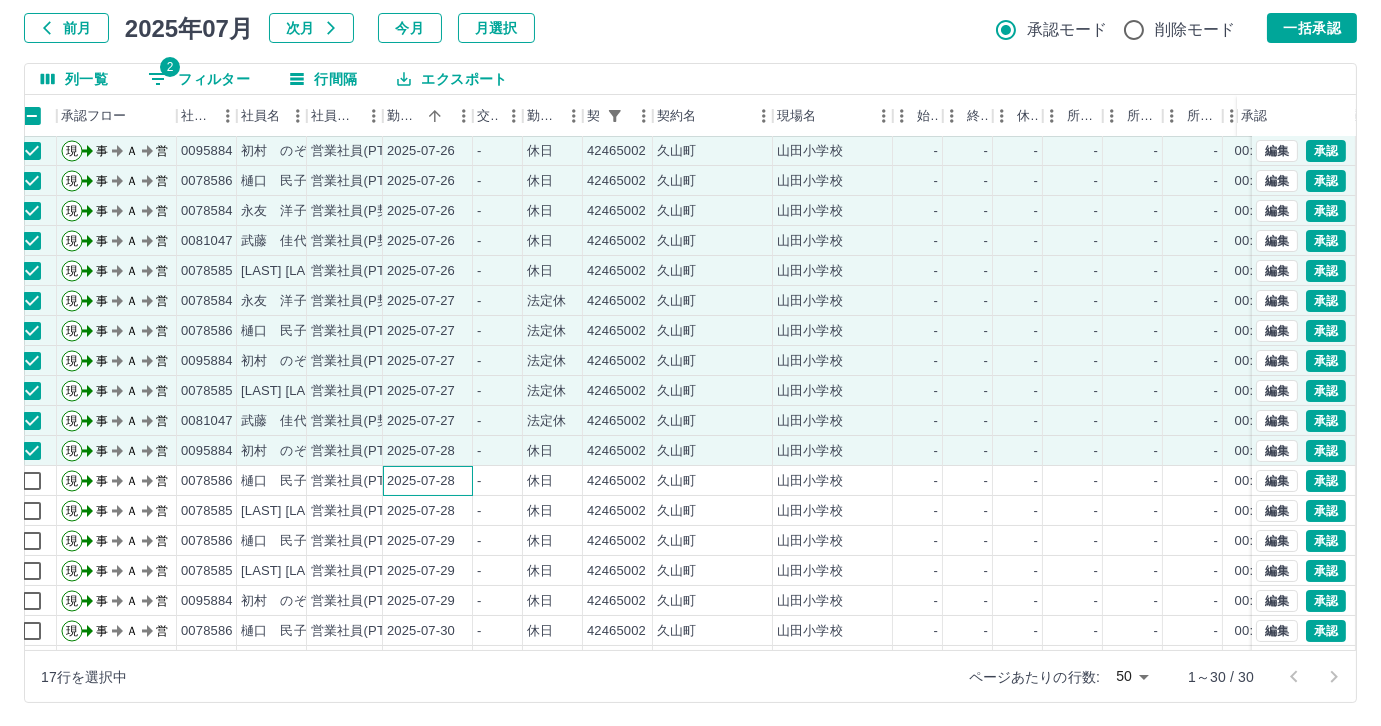 click on "2025-07-28" at bounding box center [428, 481] 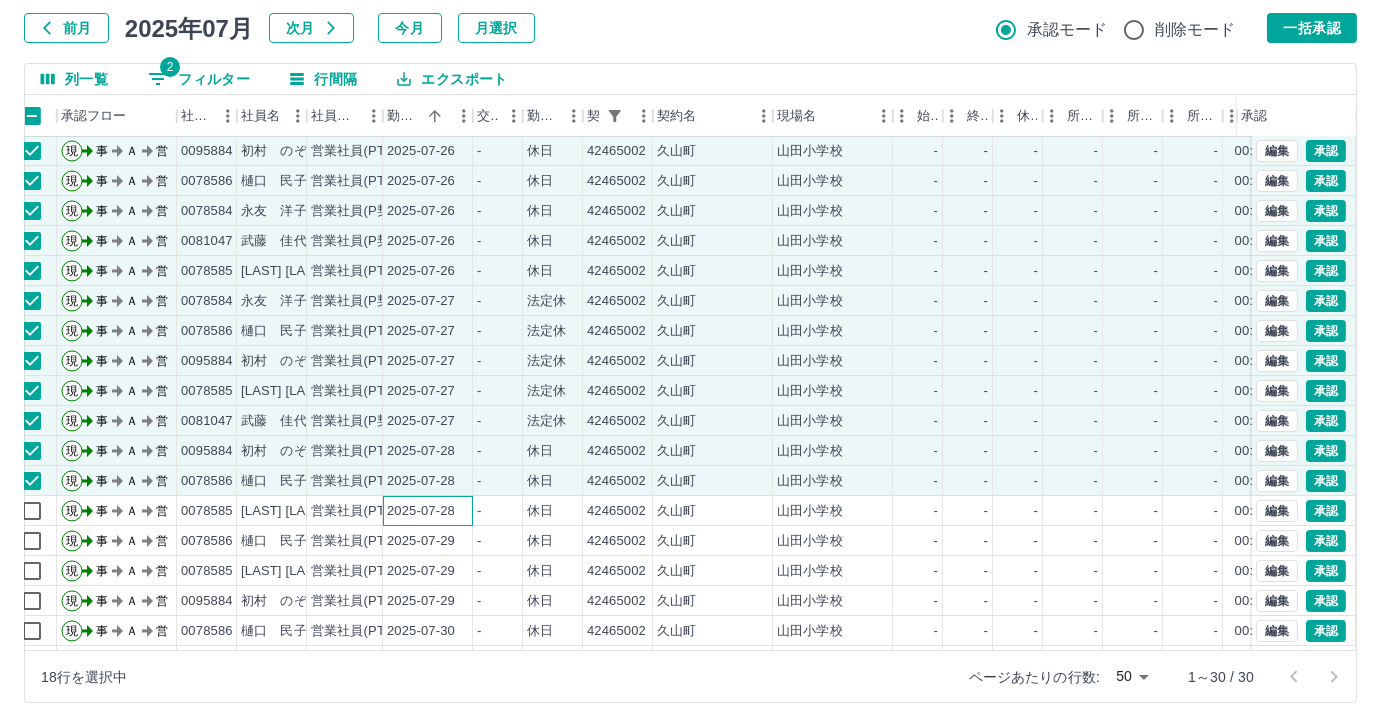 click on "2025-07-28" at bounding box center (428, 511) 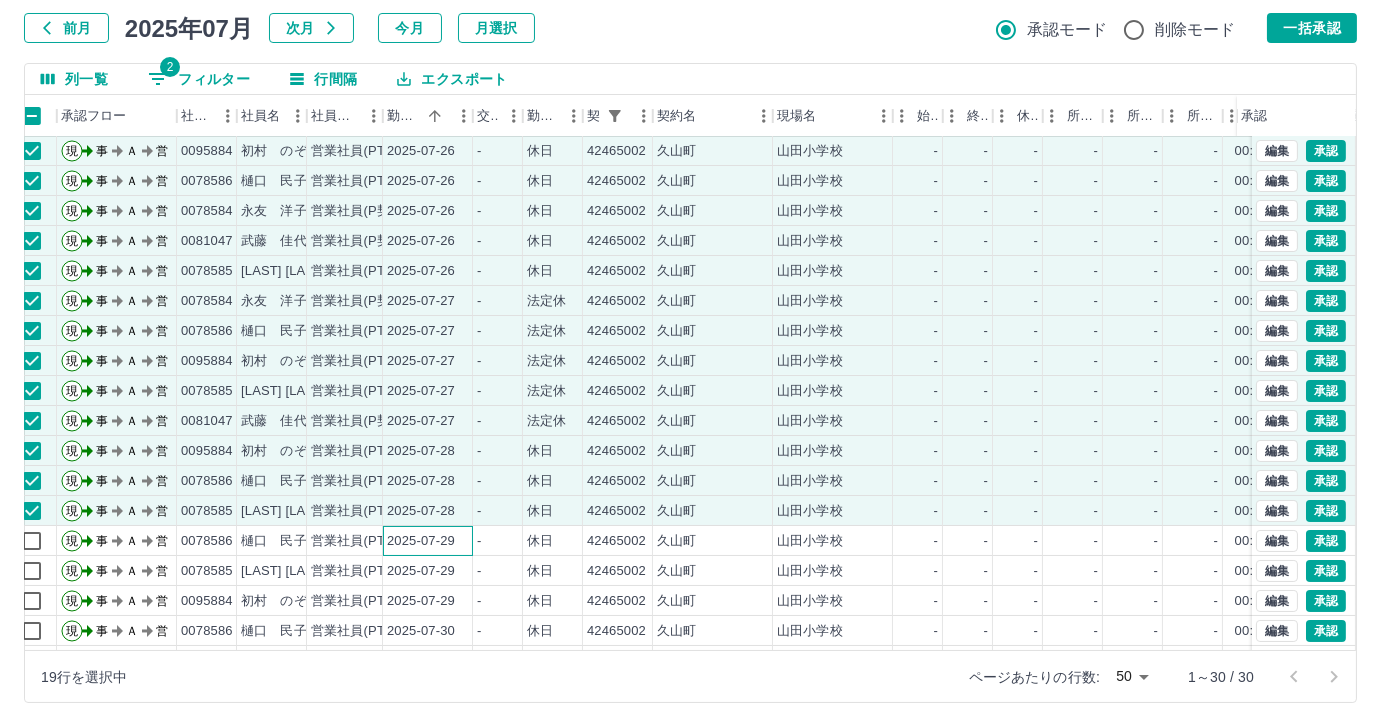 click on "2025-07-29" at bounding box center (421, 541) 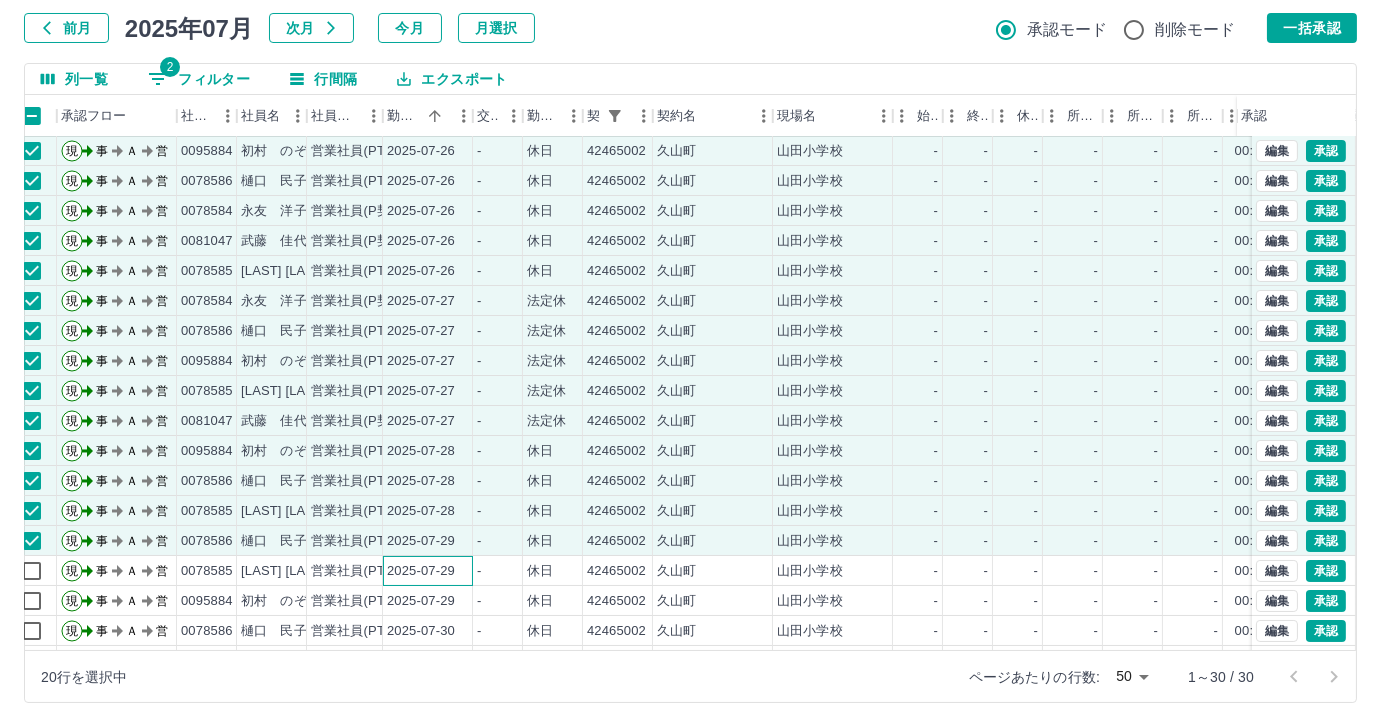 click on "2025-07-29" at bounding box center [421, 571] 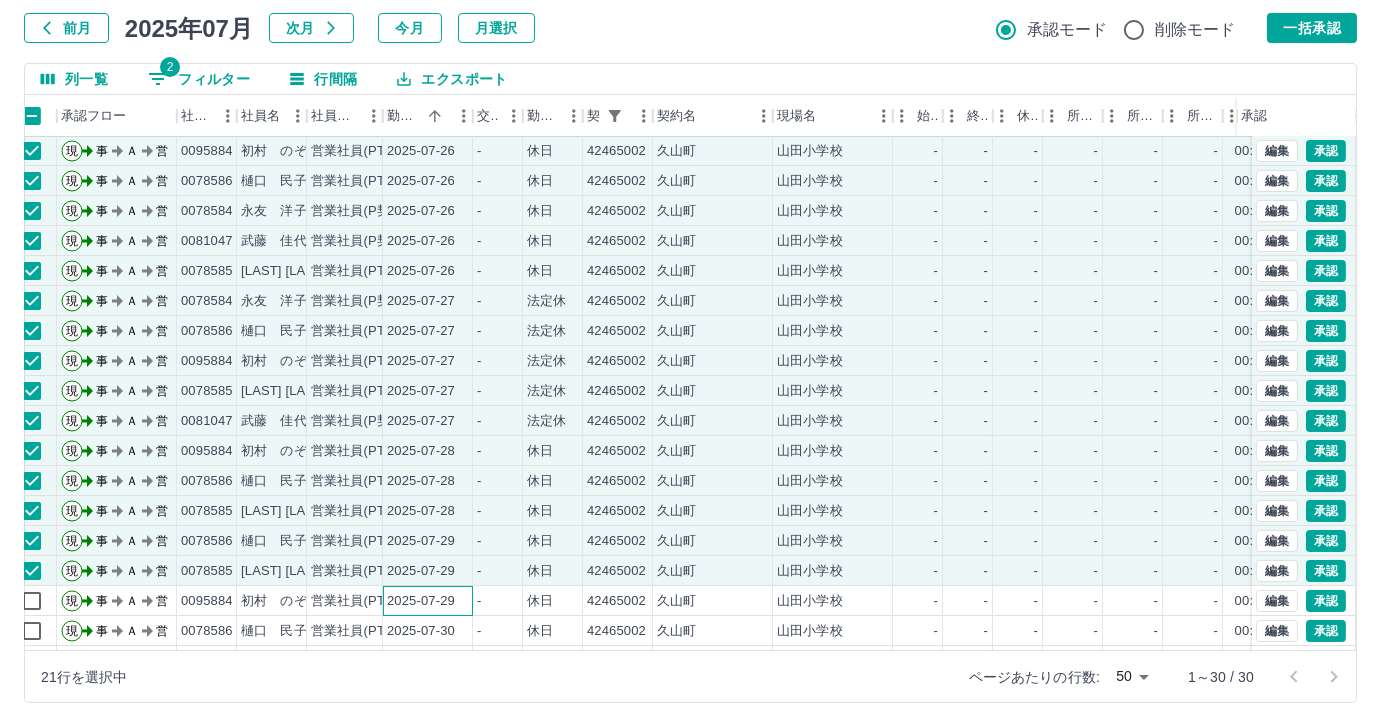 click on "2025-07-29" at bounding box center [421, 601] 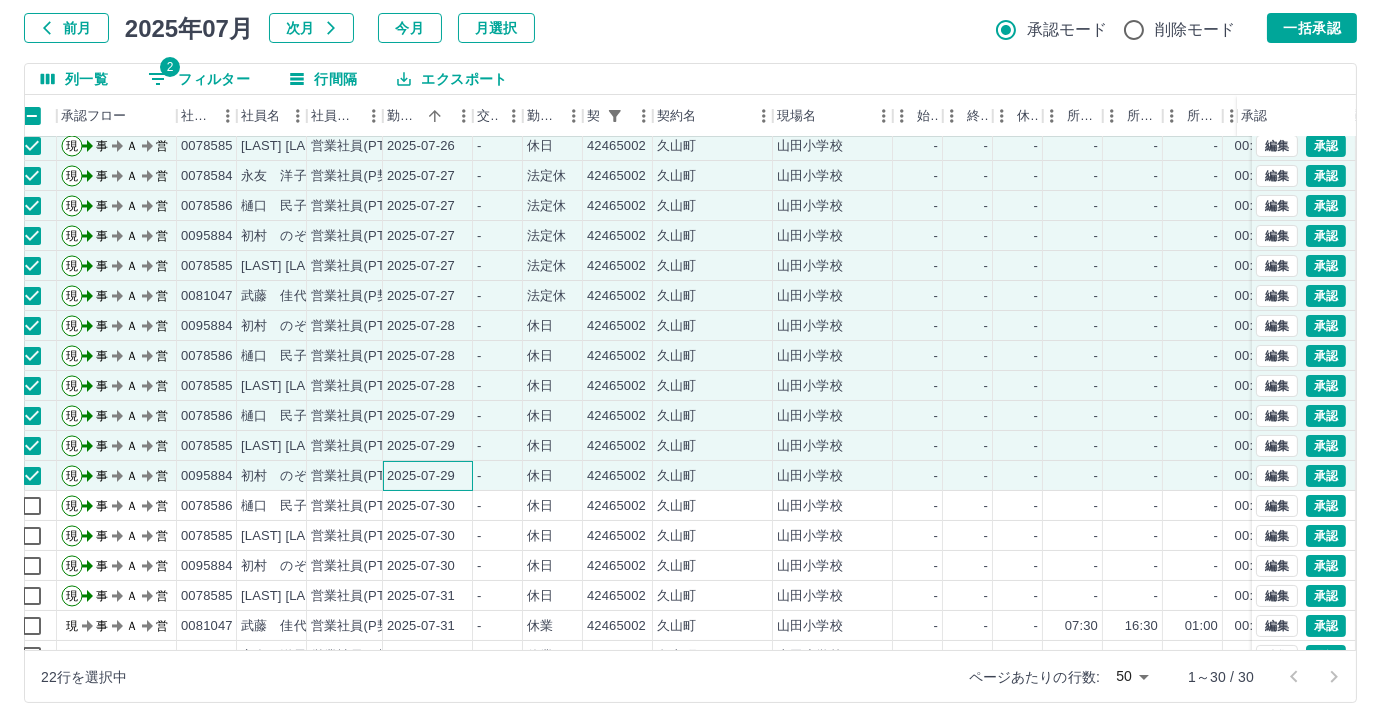 scroll, scrollTop: 363, scrollLeft: 18, axis: both 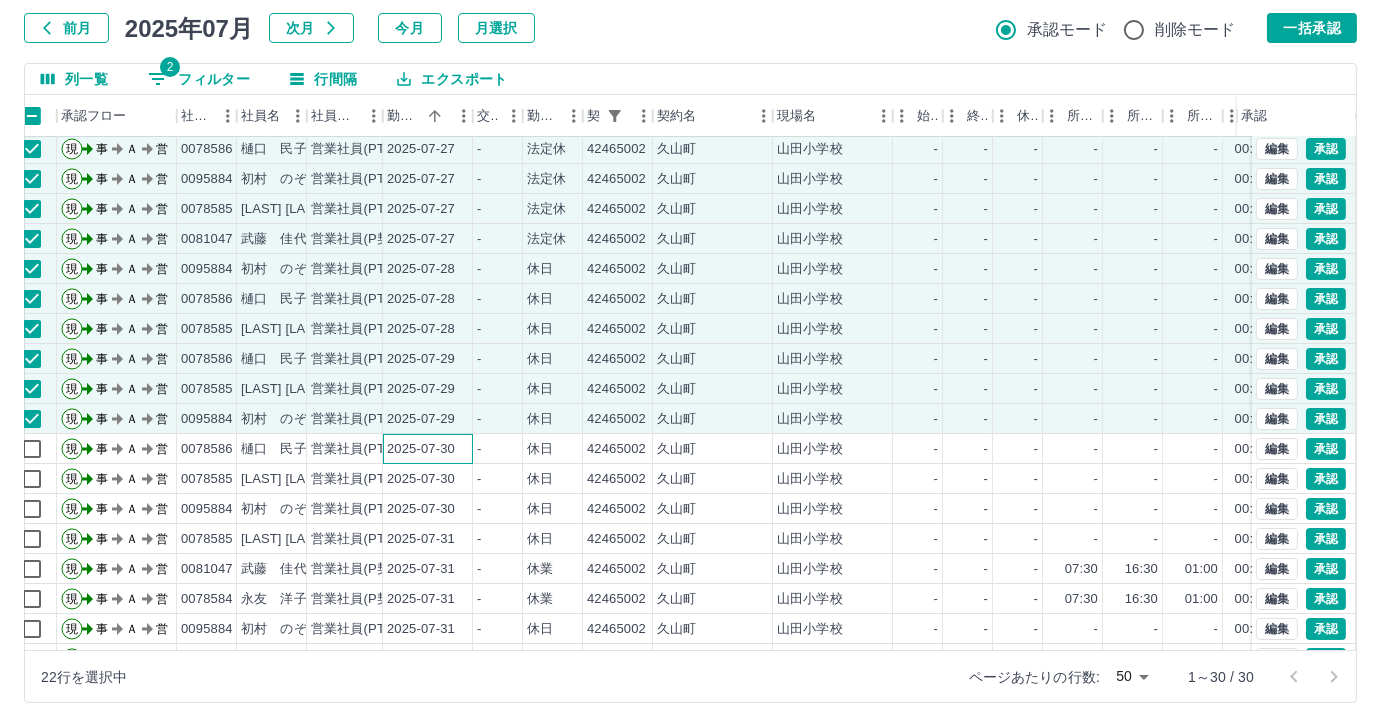 click on "2025-07-30" at bounding box center [421, 449] 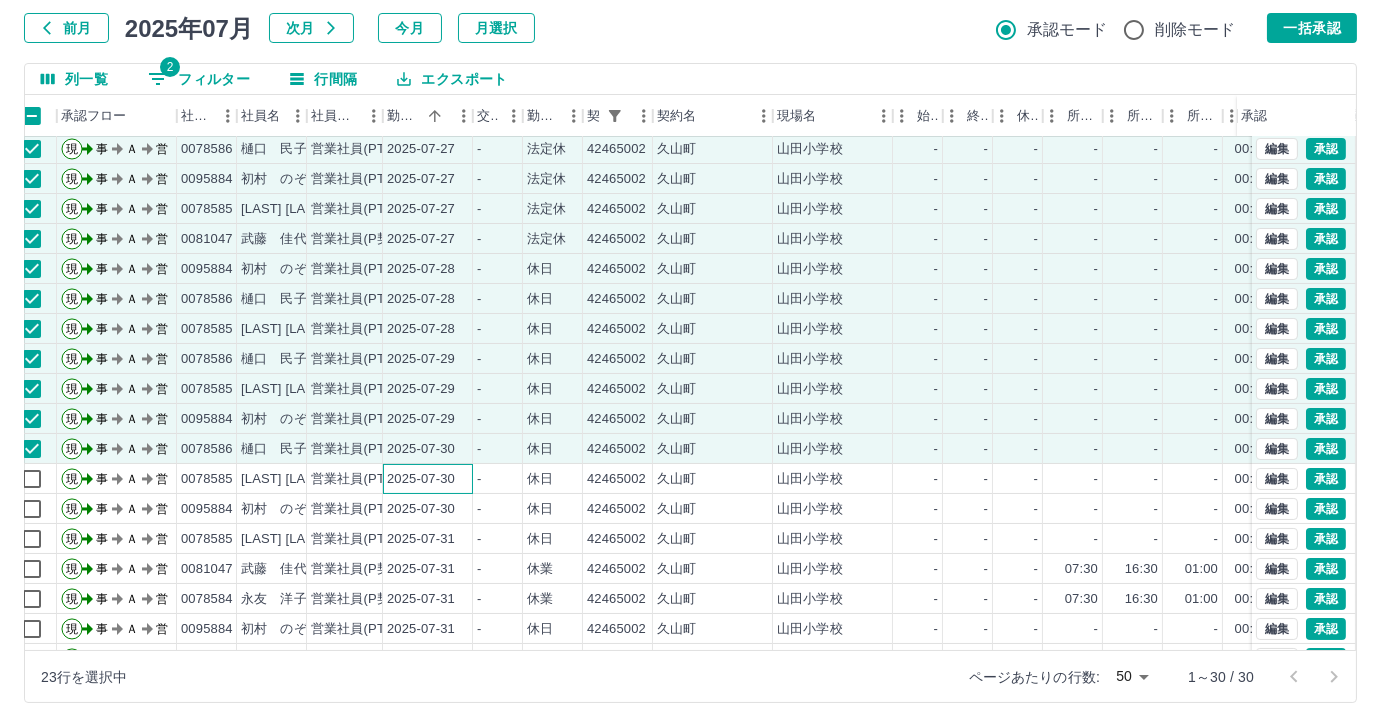click on "2025-07-30" at bounding box center (421, 479) 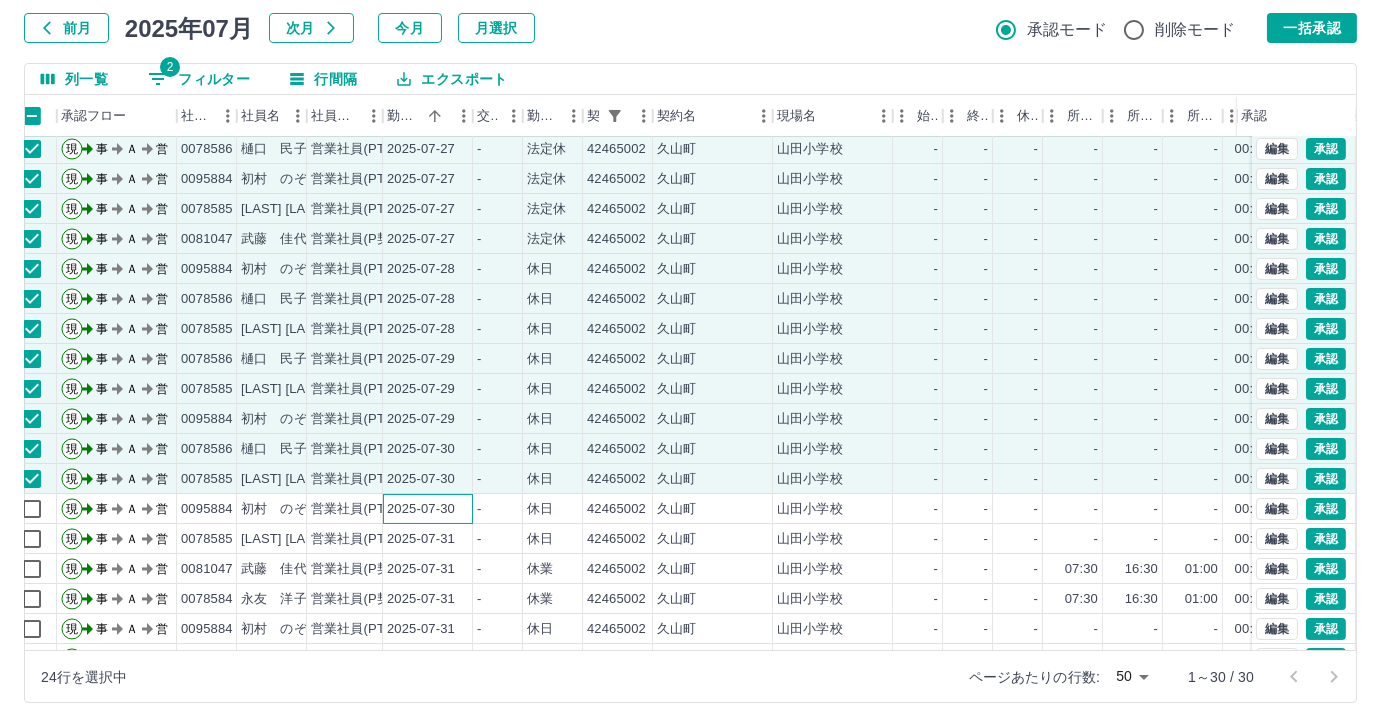 click on "2025-07-30" at bounding box center (421, 509) 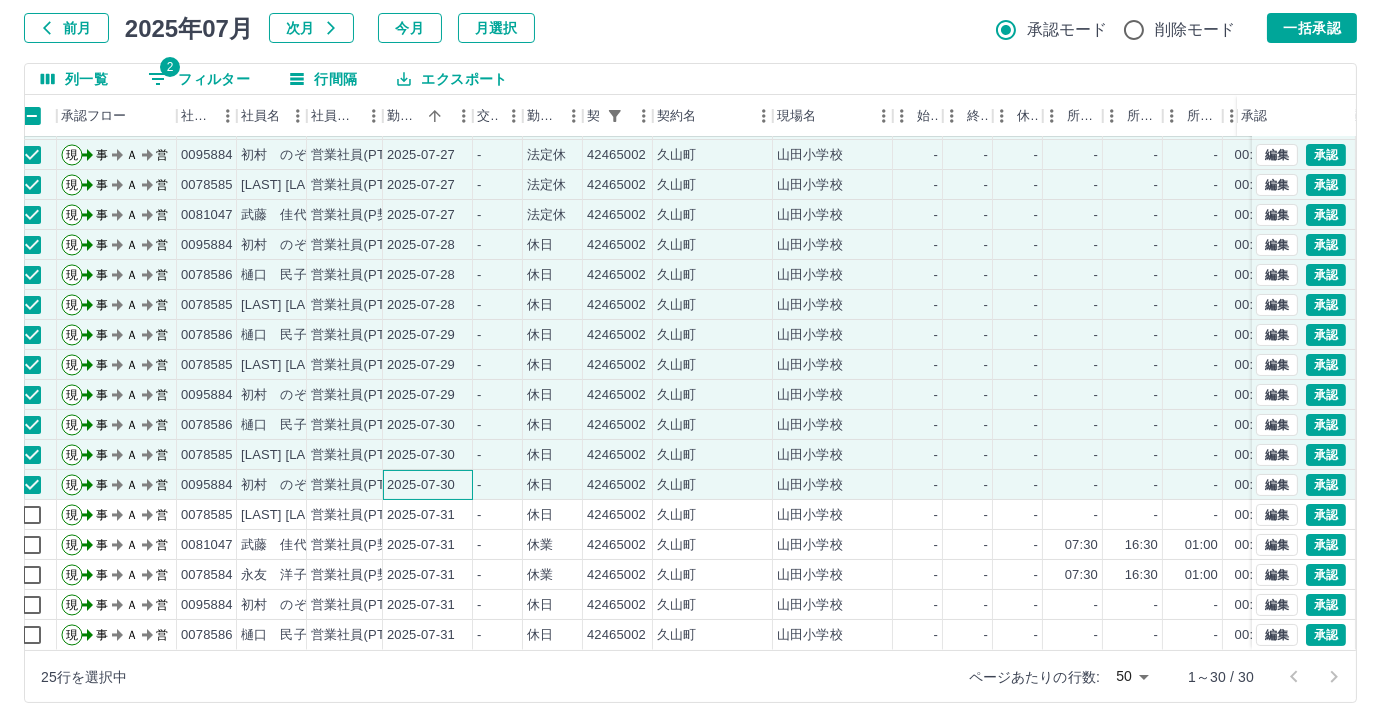 scroll, scrollTop: 401, scrollLeft: 18, axis: both 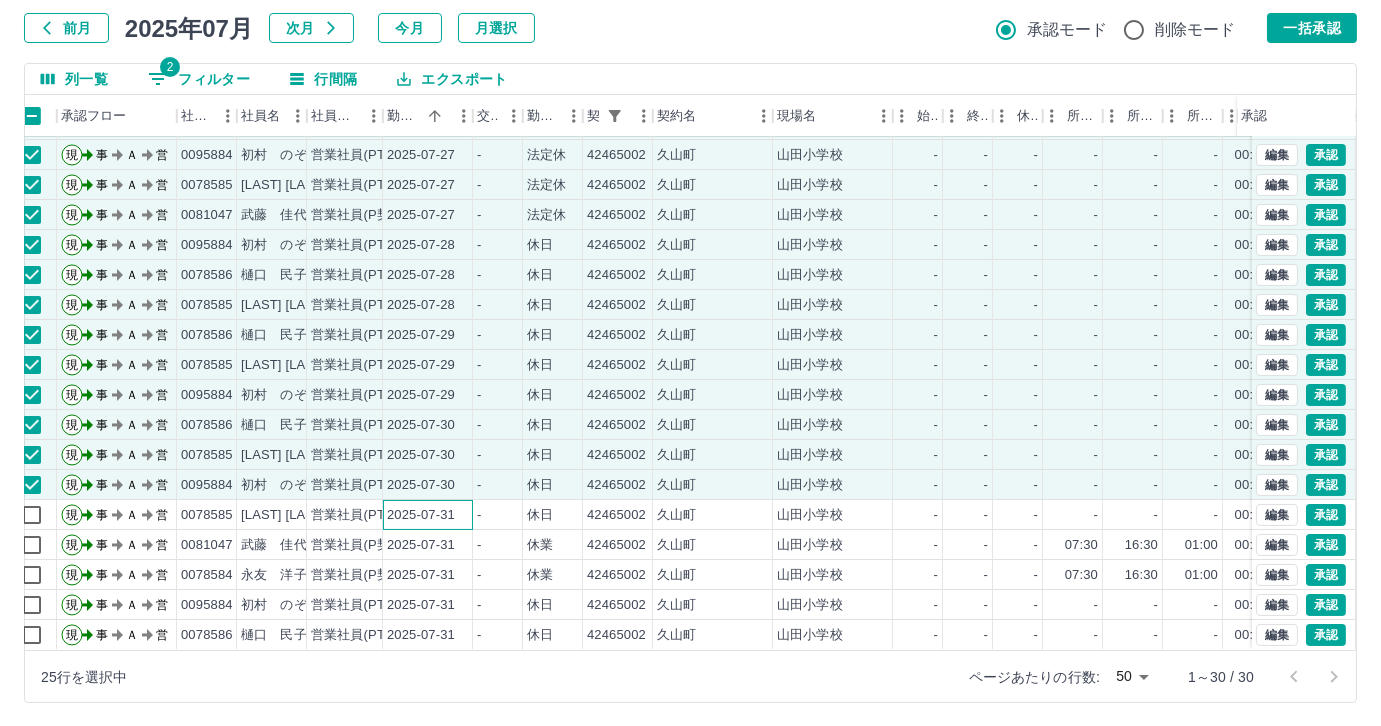 click on "2025-07-31" at bounding box center [428, 515] 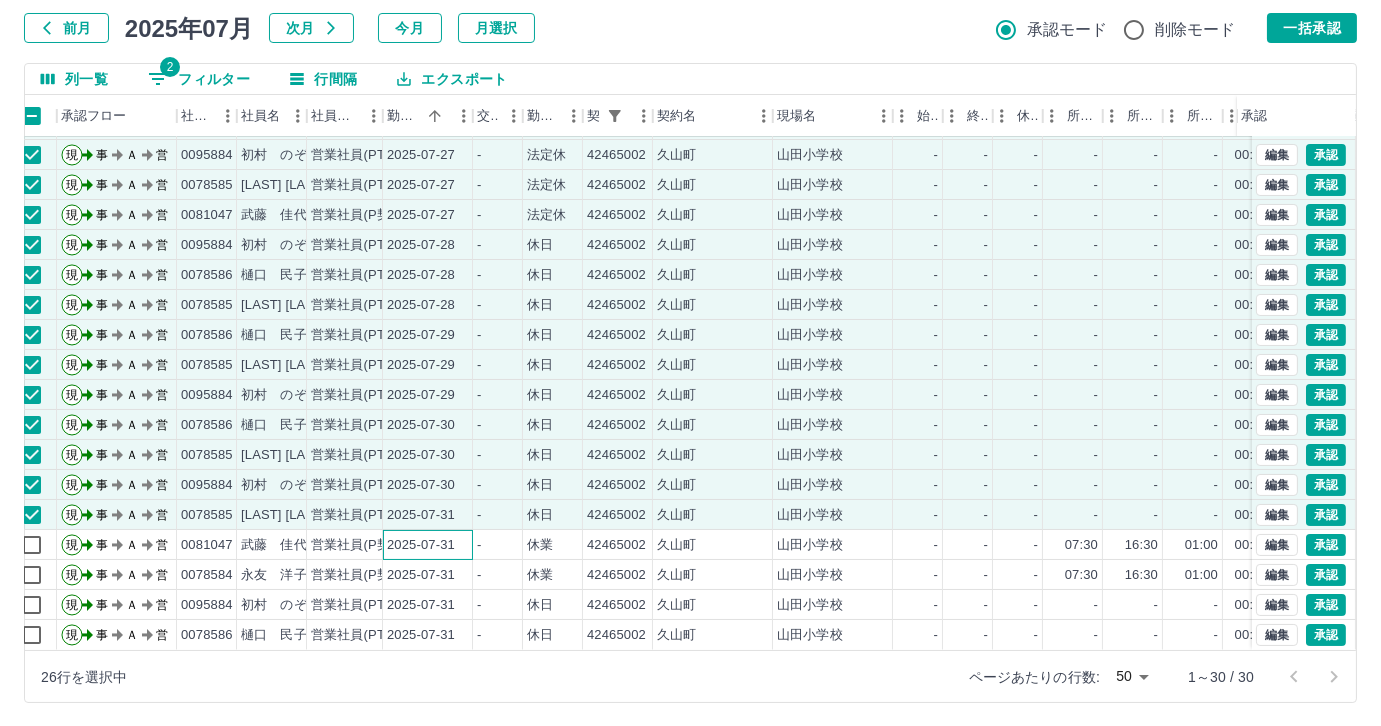click on "2025-07-31" at bounding box center (421, 545) 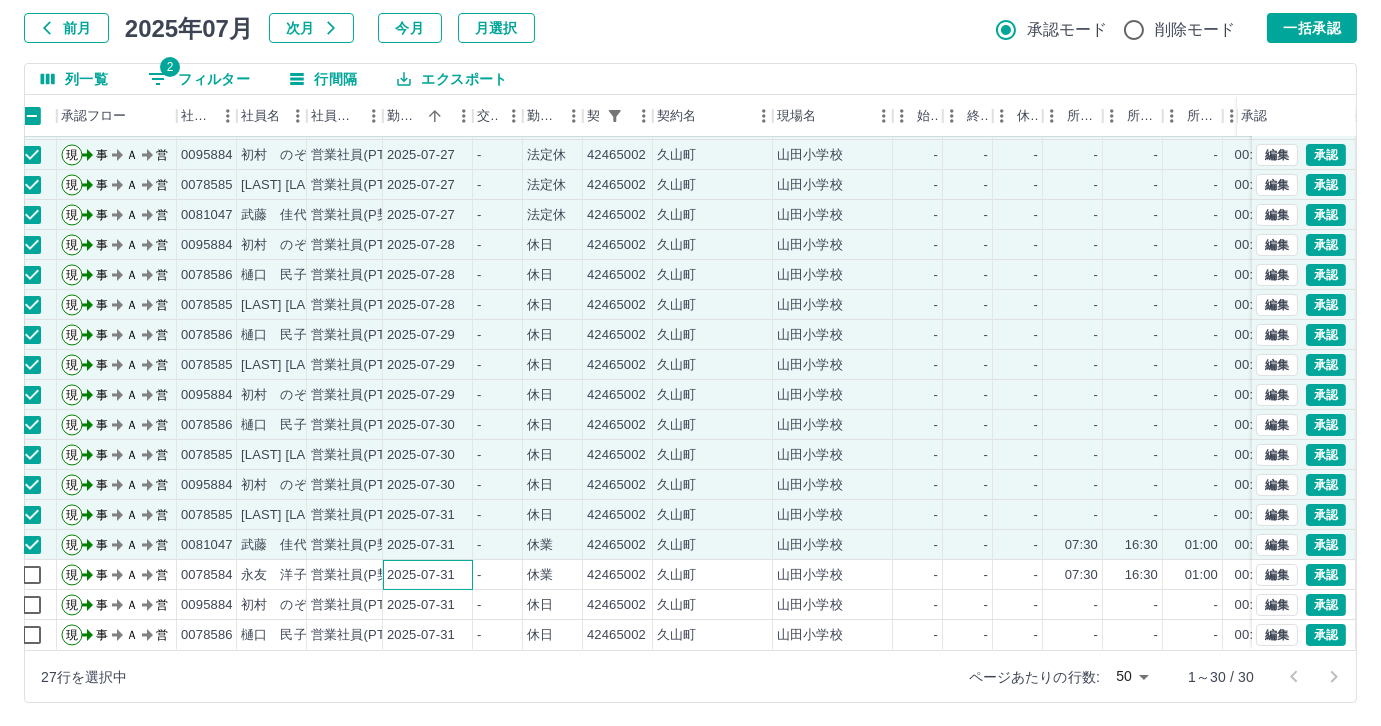 click on "2025-07-31" at bounding box center [421, 575] 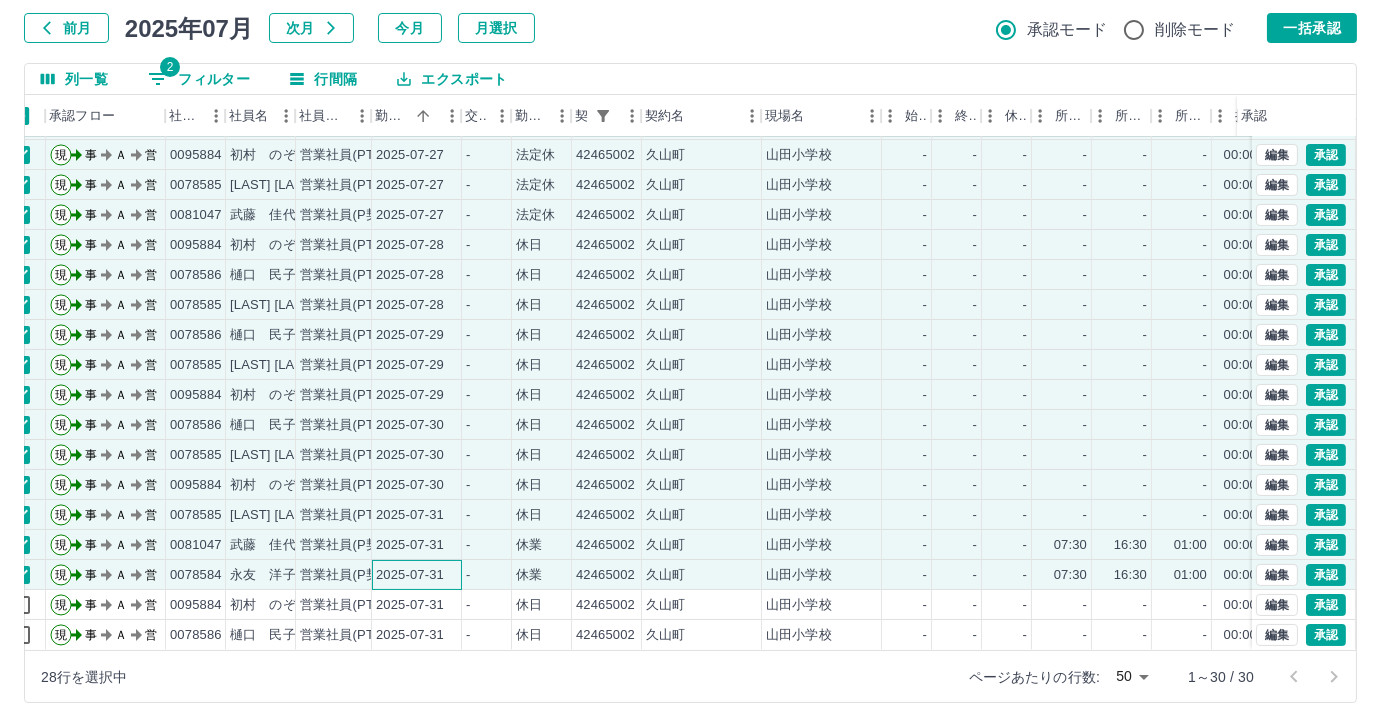 scroll, scrollTop: 401, scrollLeft: 0, axis: vertical 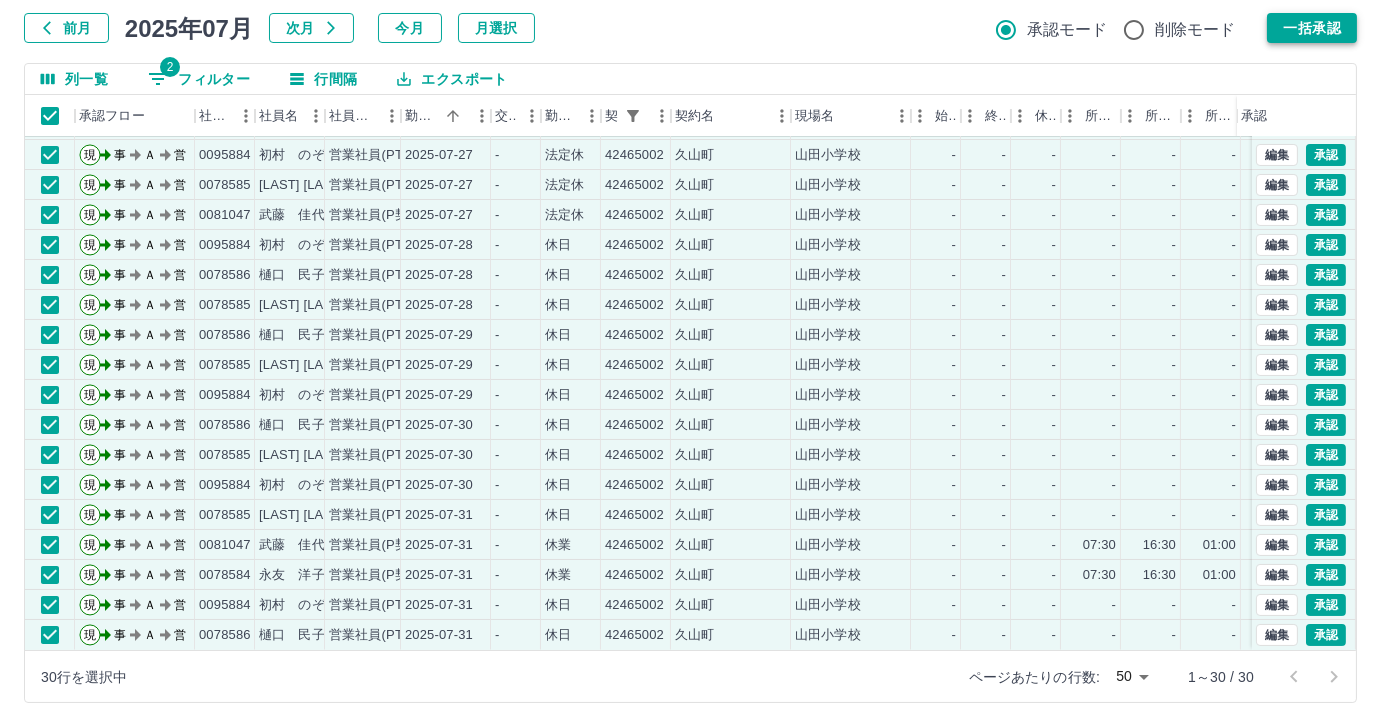 click on "一括承認" at bounding box center [1312, 28] 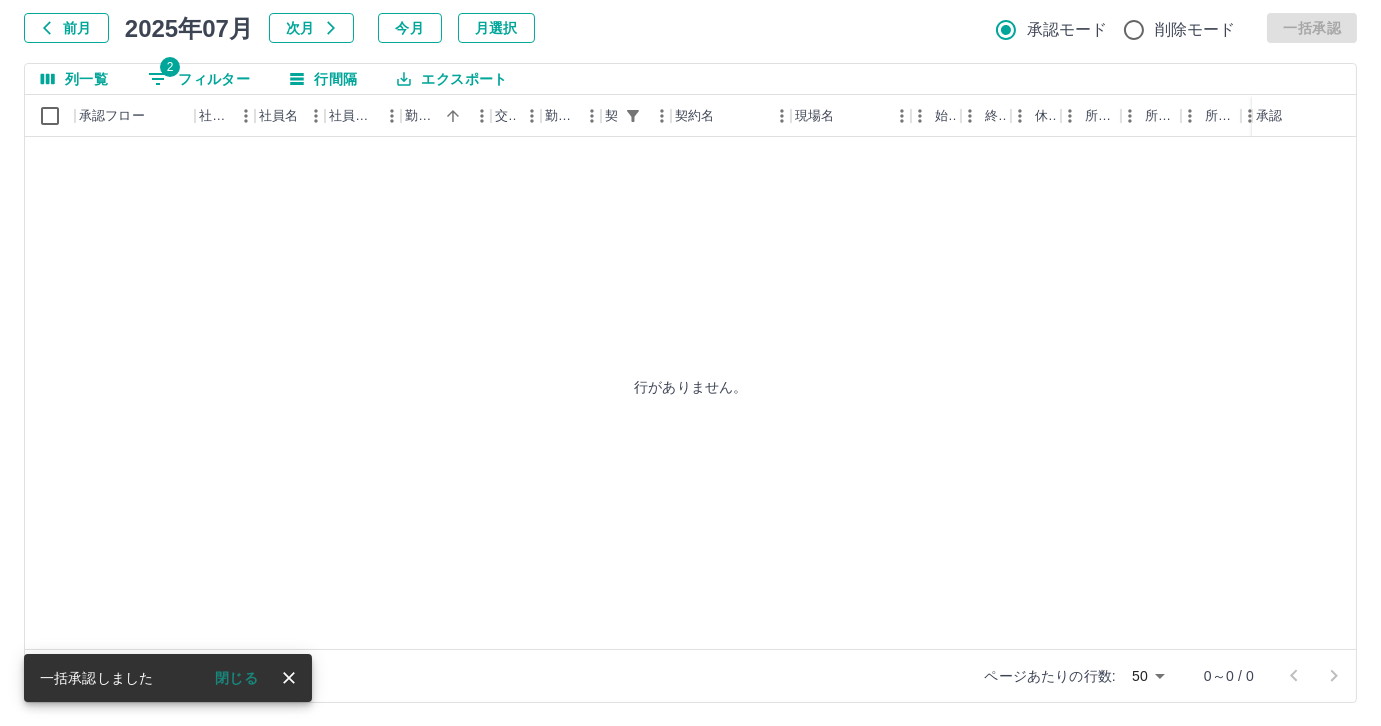 scroll, scrollTop: 0, scrollLeft: 0, axis: both 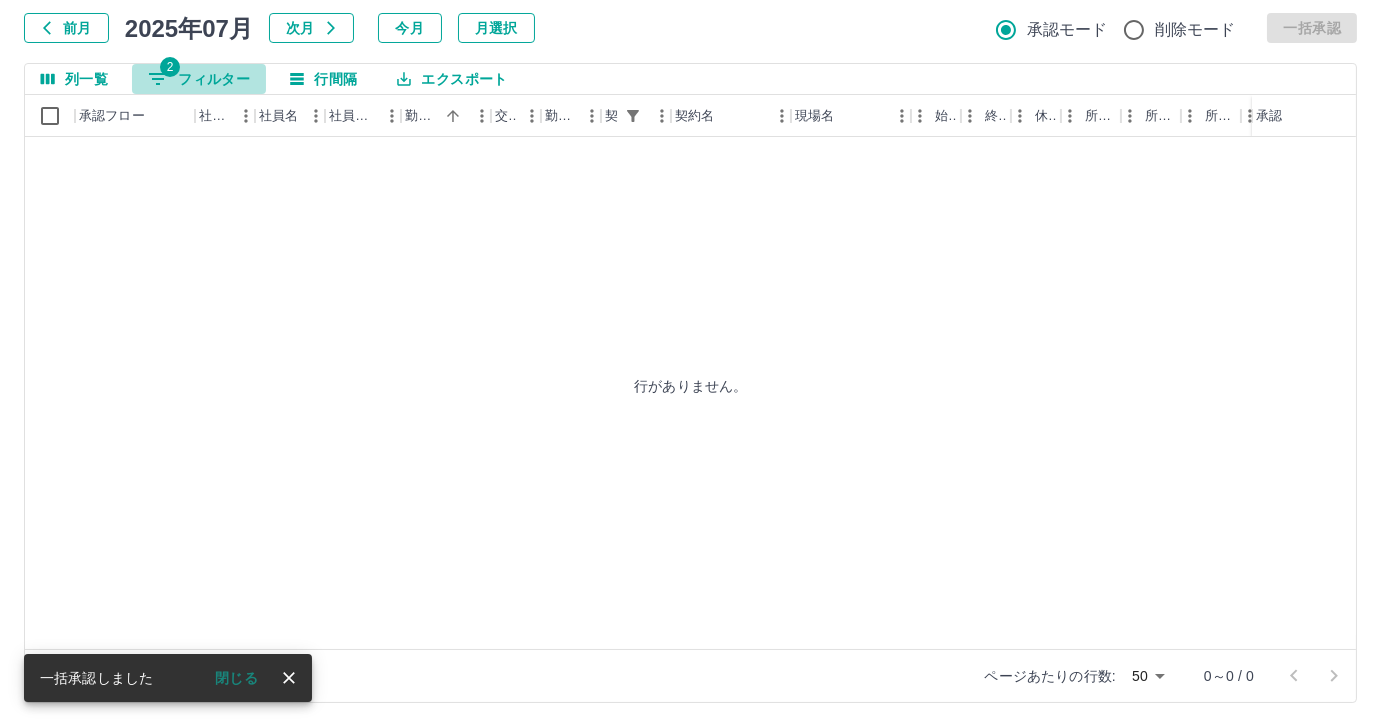 click on "2 フィルター" at bounding box center (199, 79) 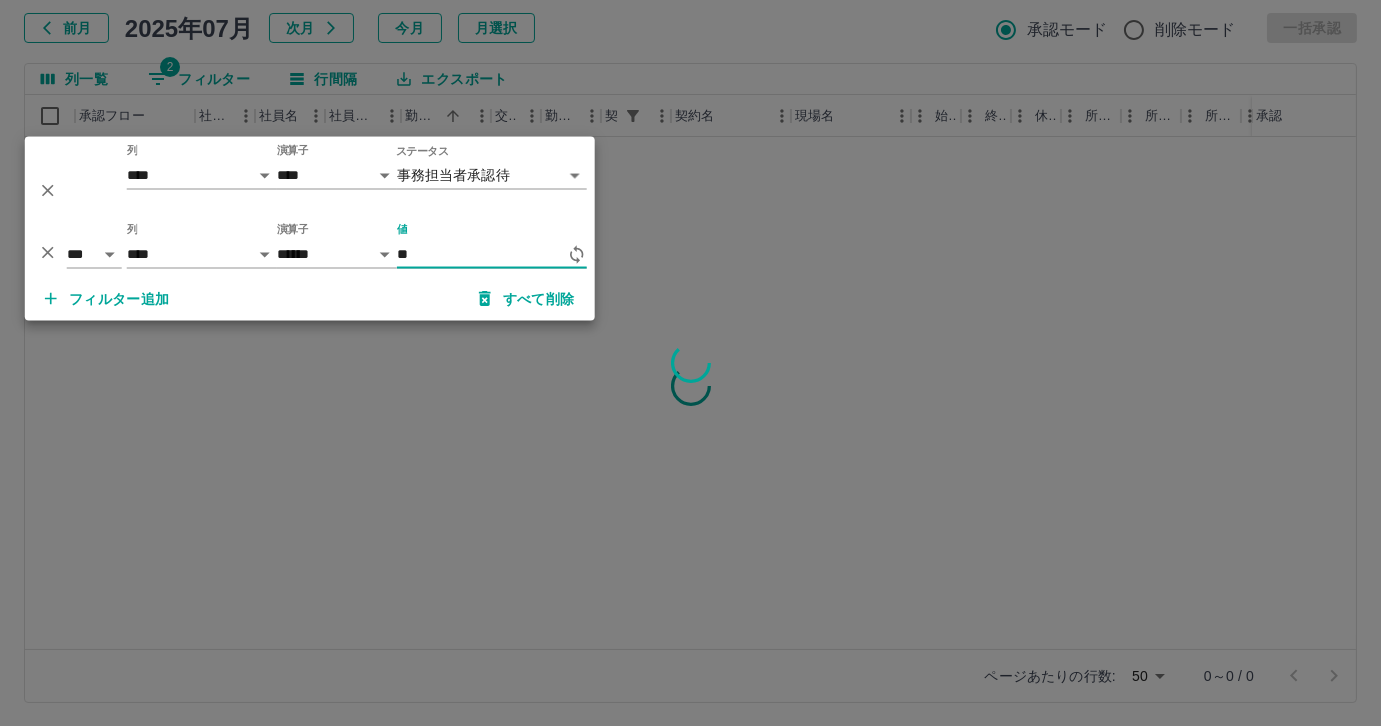 type on "*" 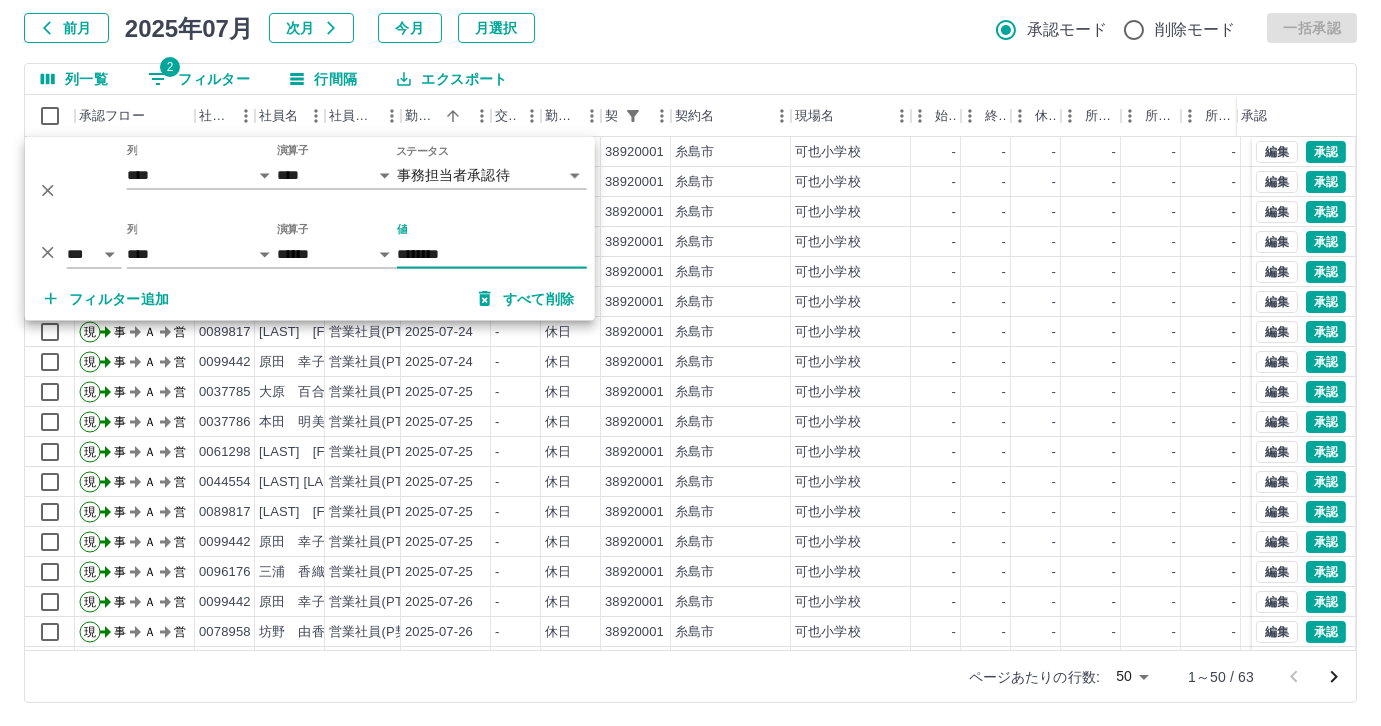 type on "********" 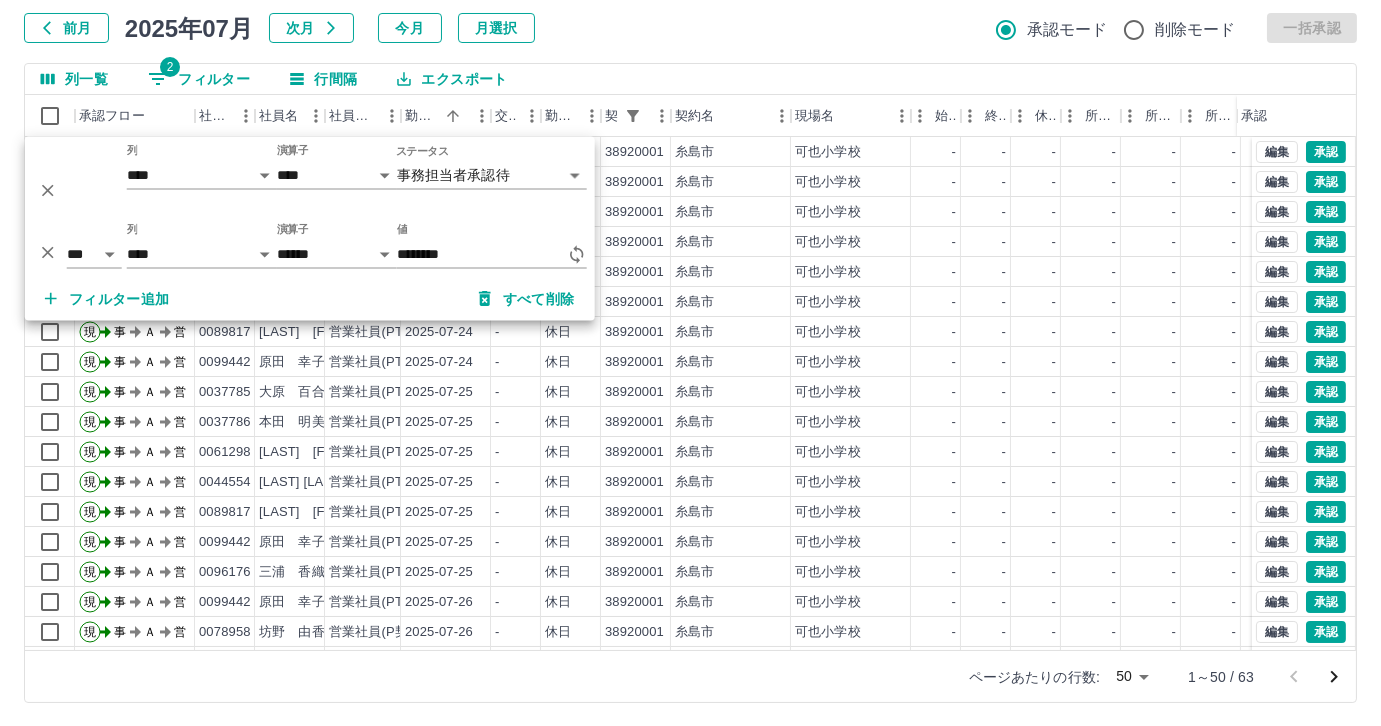 click on "前月 2025年07月 次月 今月 月選択 承認モード 削除モード 一括承認" at bounding box center (690, 28) 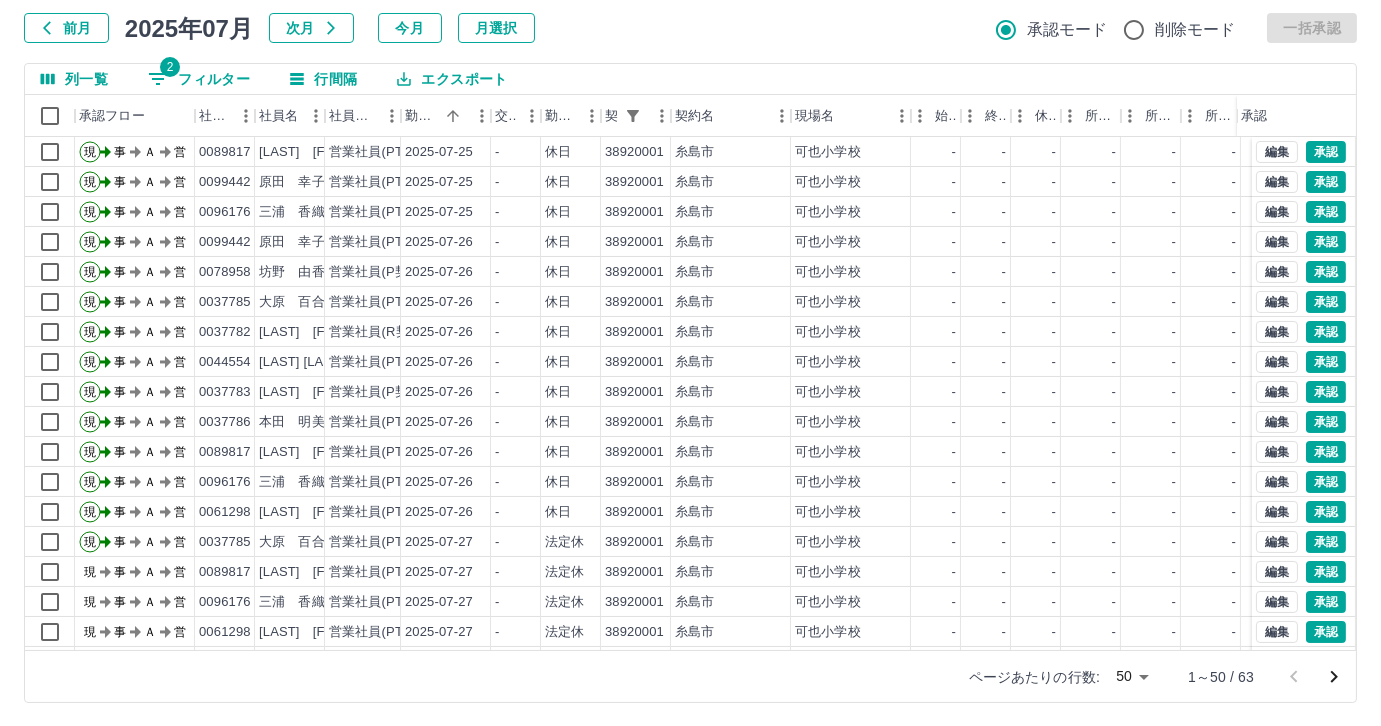scroll, scrollTop: 454, scrollLeft: 0, axis: vertical 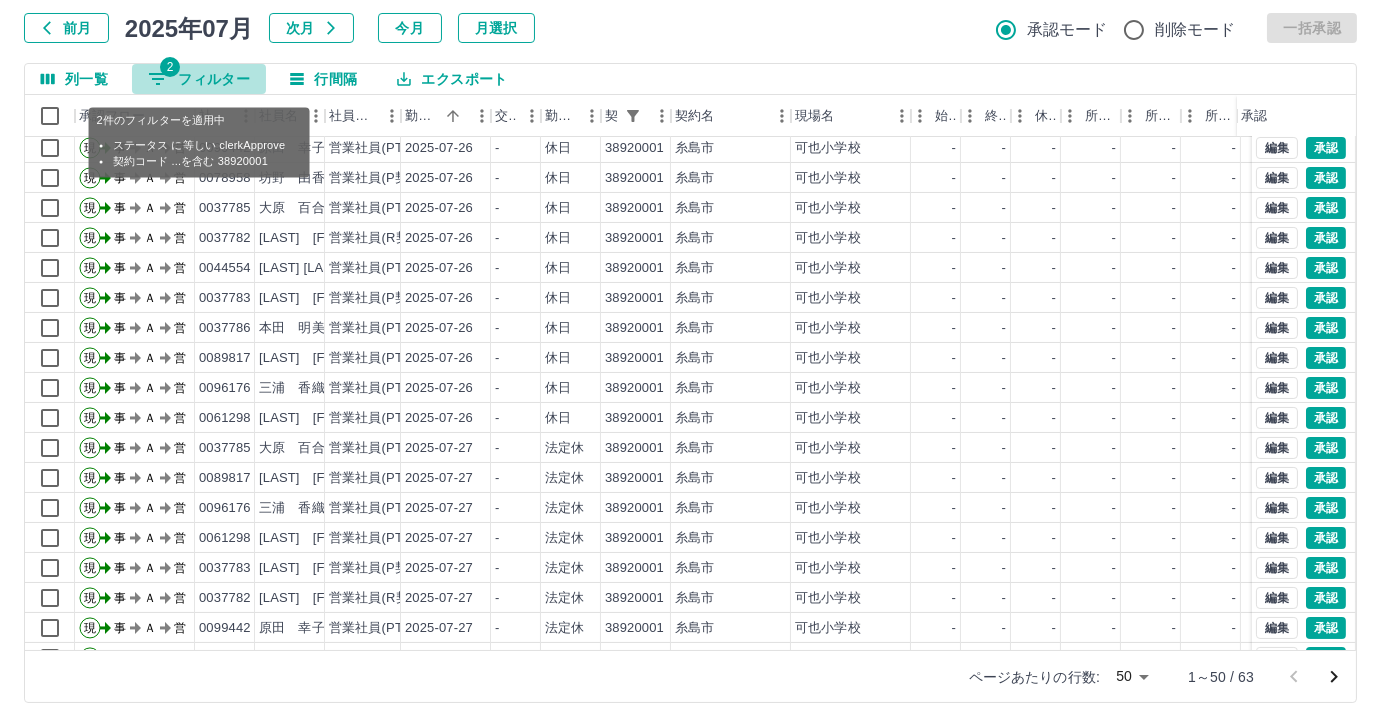 click on "2 フィルター" at bounding box center [199, 79] 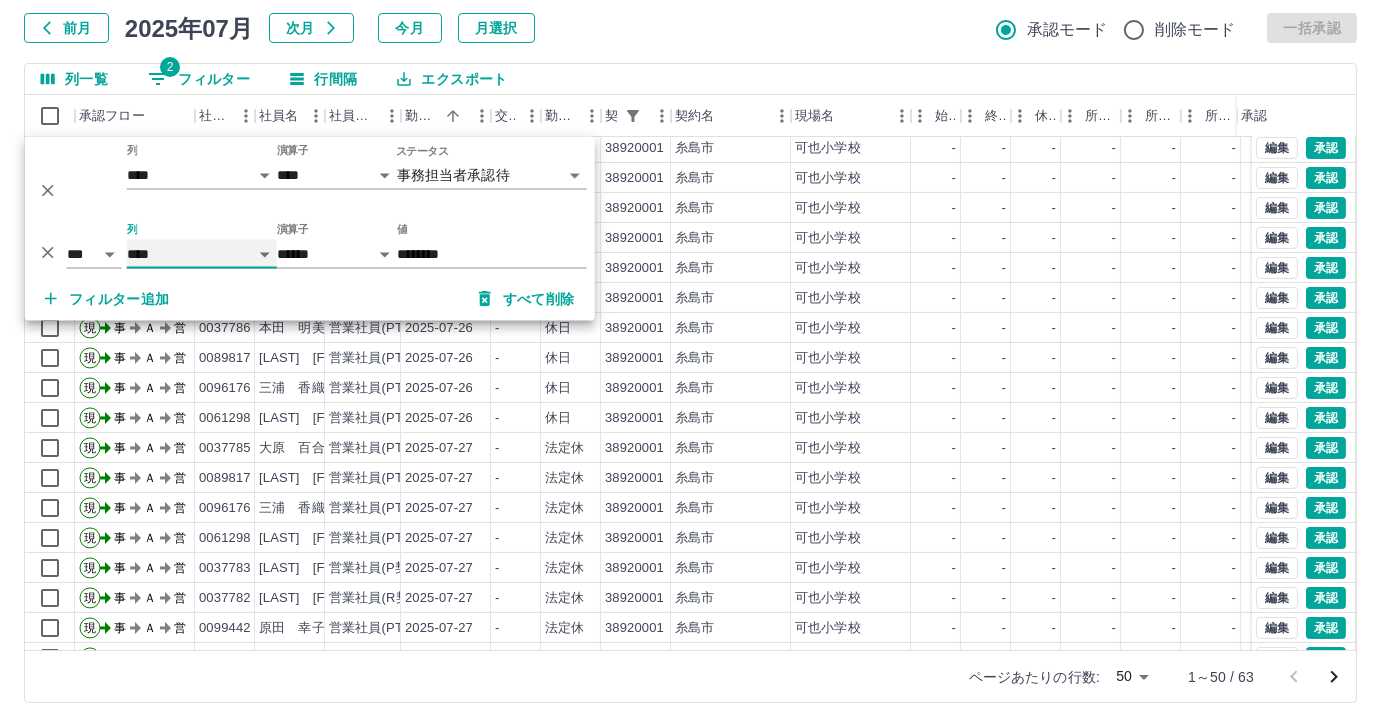 click on "**** *** **** *** *** **** ***** *** *** ** ** ** **** **** **** ** ** *** **** *****" at bounding box center [202, 254] 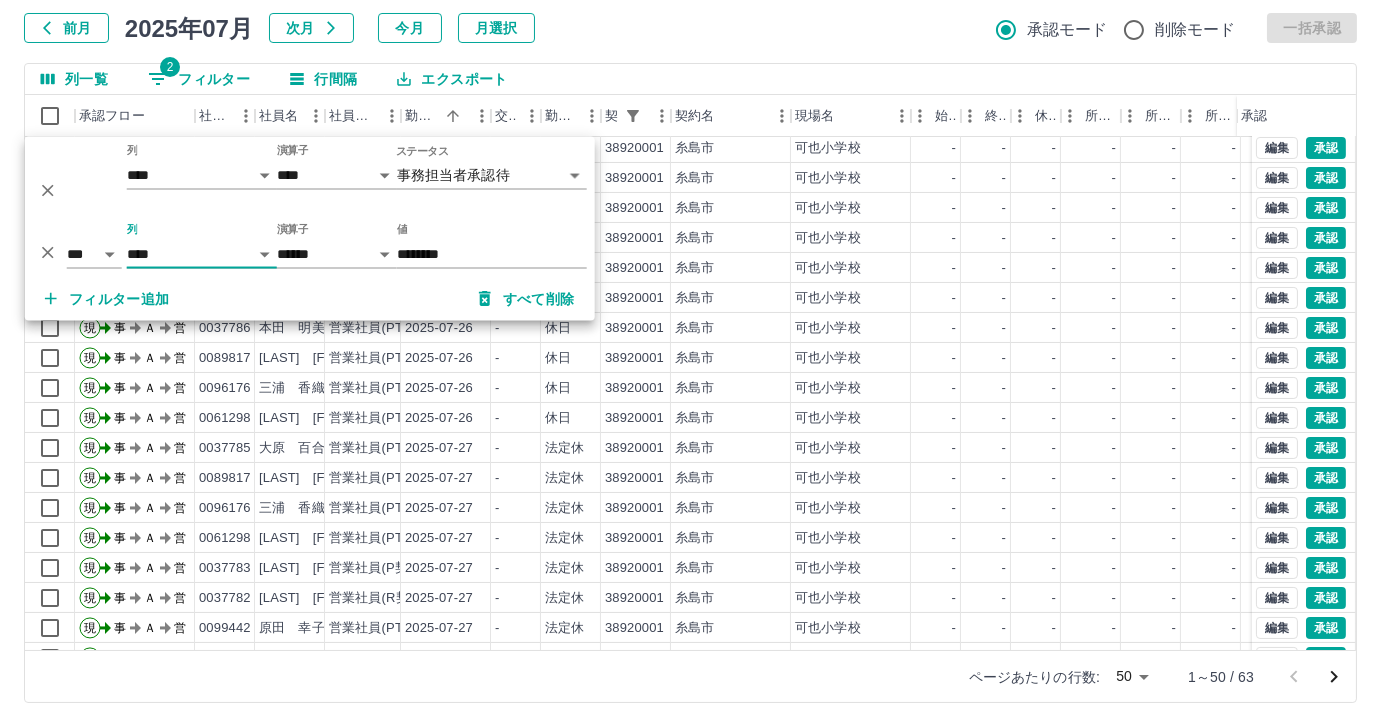 click on "フィルター追加 すべて削除" at bounding box center [310, 299] 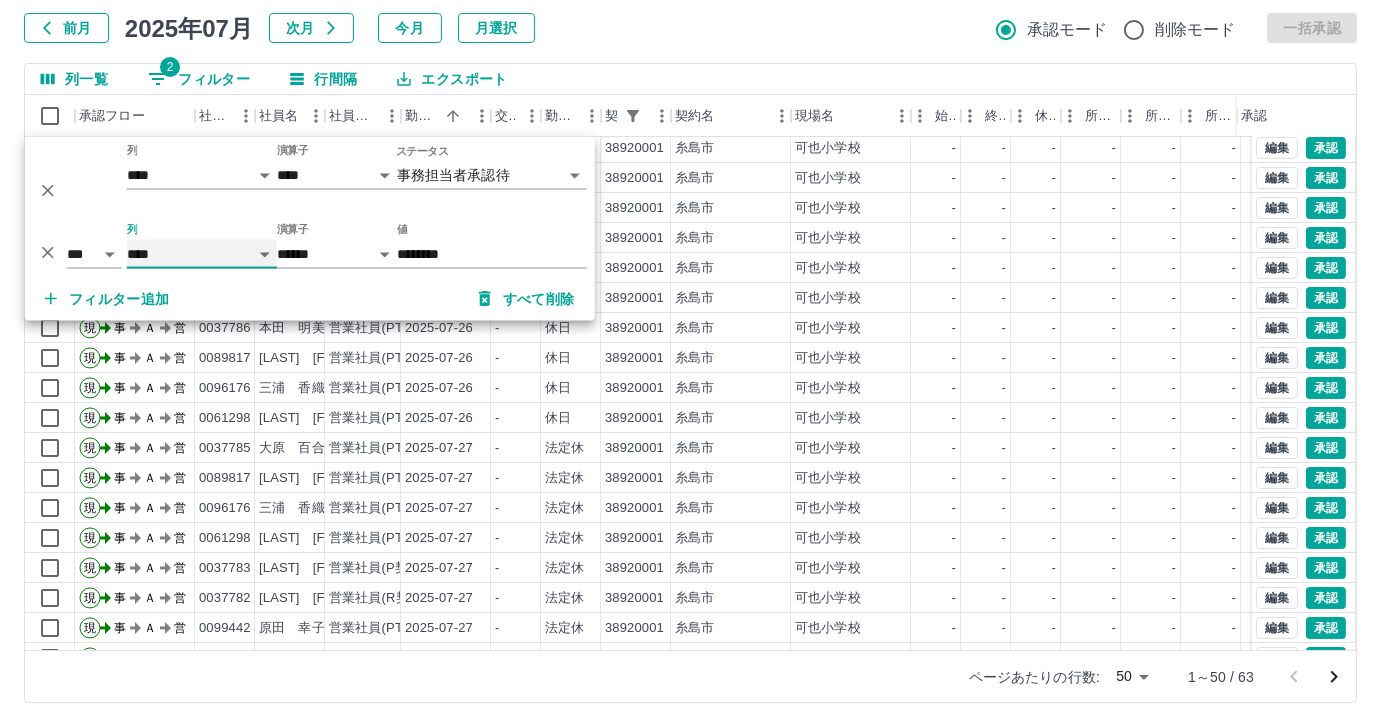 click on "**** *** **** *** *** **** ***** *** *** ** ** ** **** **** **** ** ** *** **** *****" at bounding box center (202, 254) 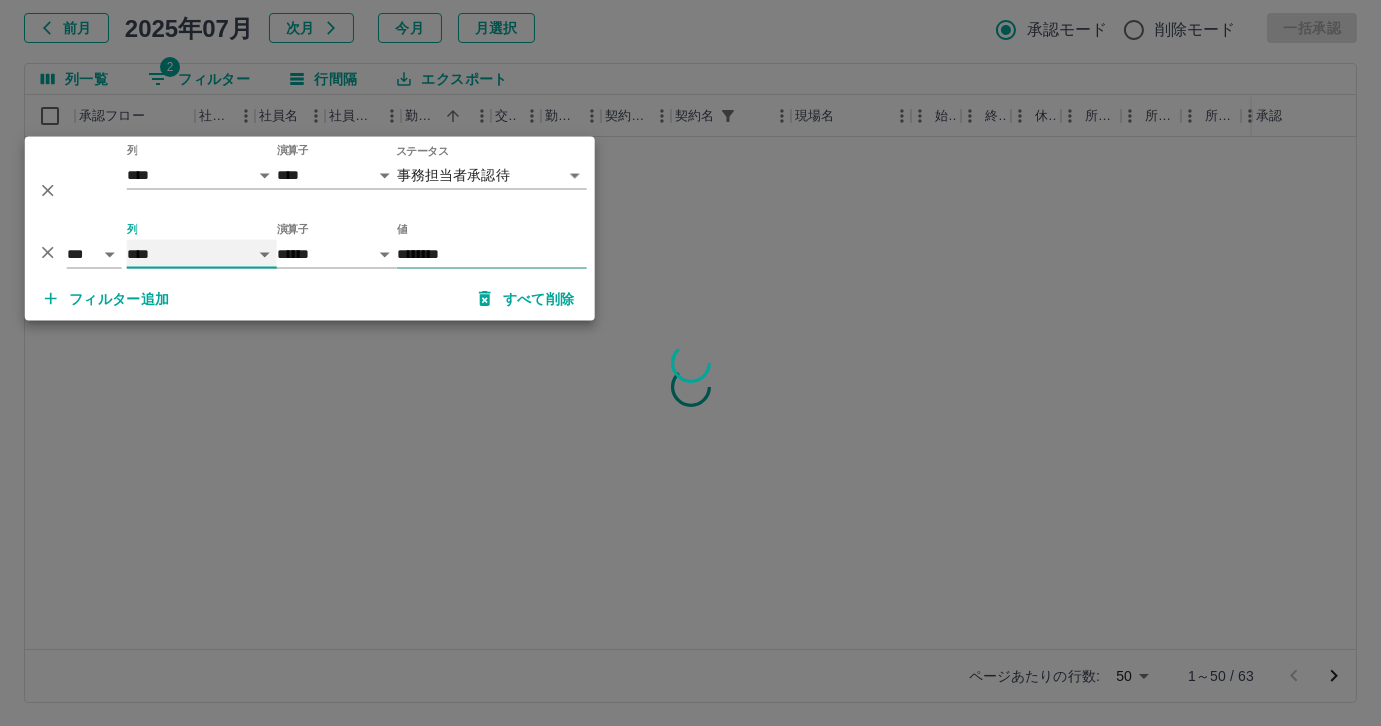 scroll, scrollTop: 0, scrollLeft: 0, axis: both 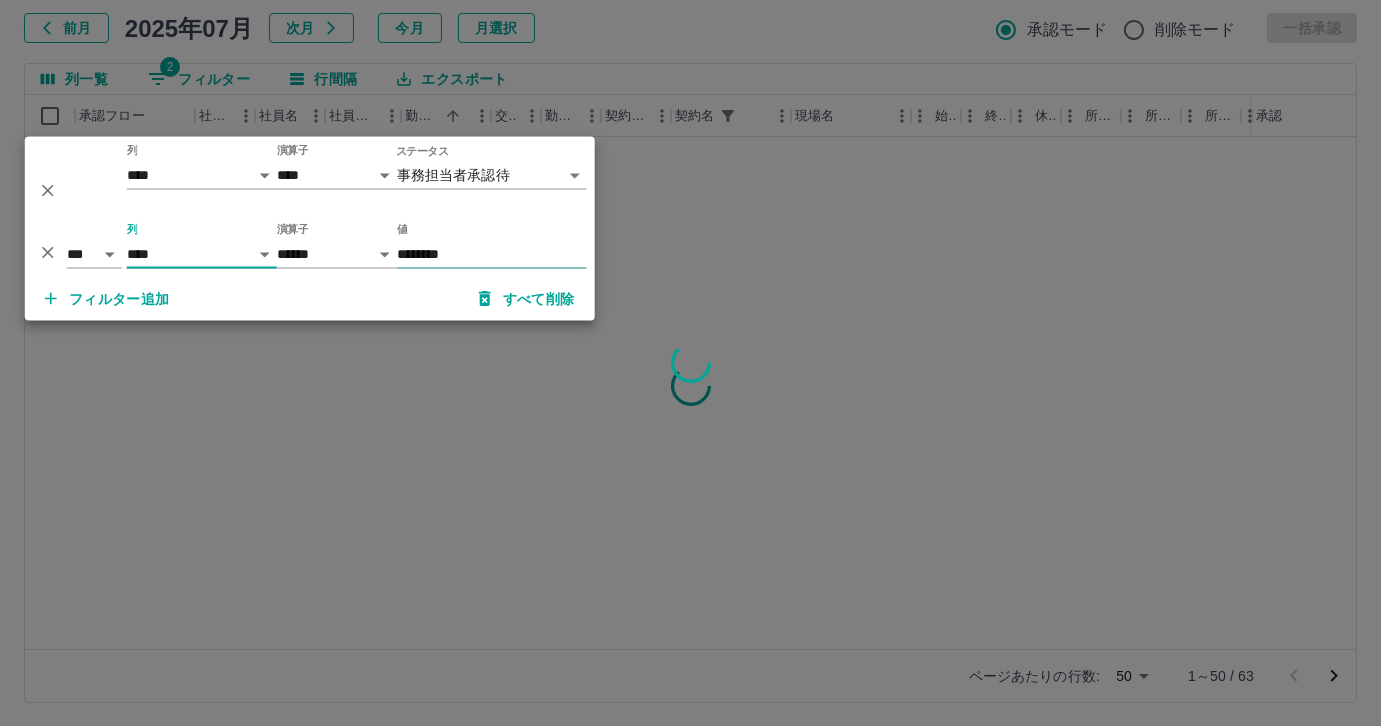 click on "********" at bounding box center [492, 254] 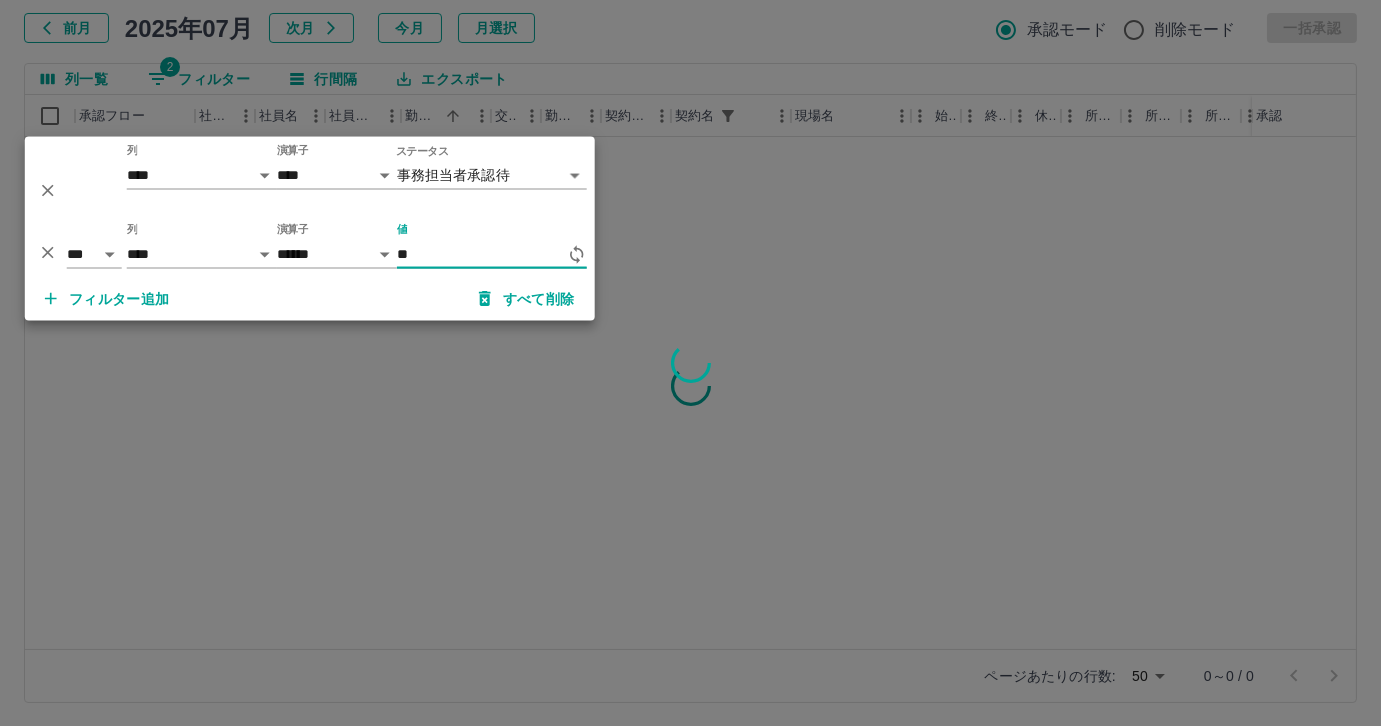 type on "*" 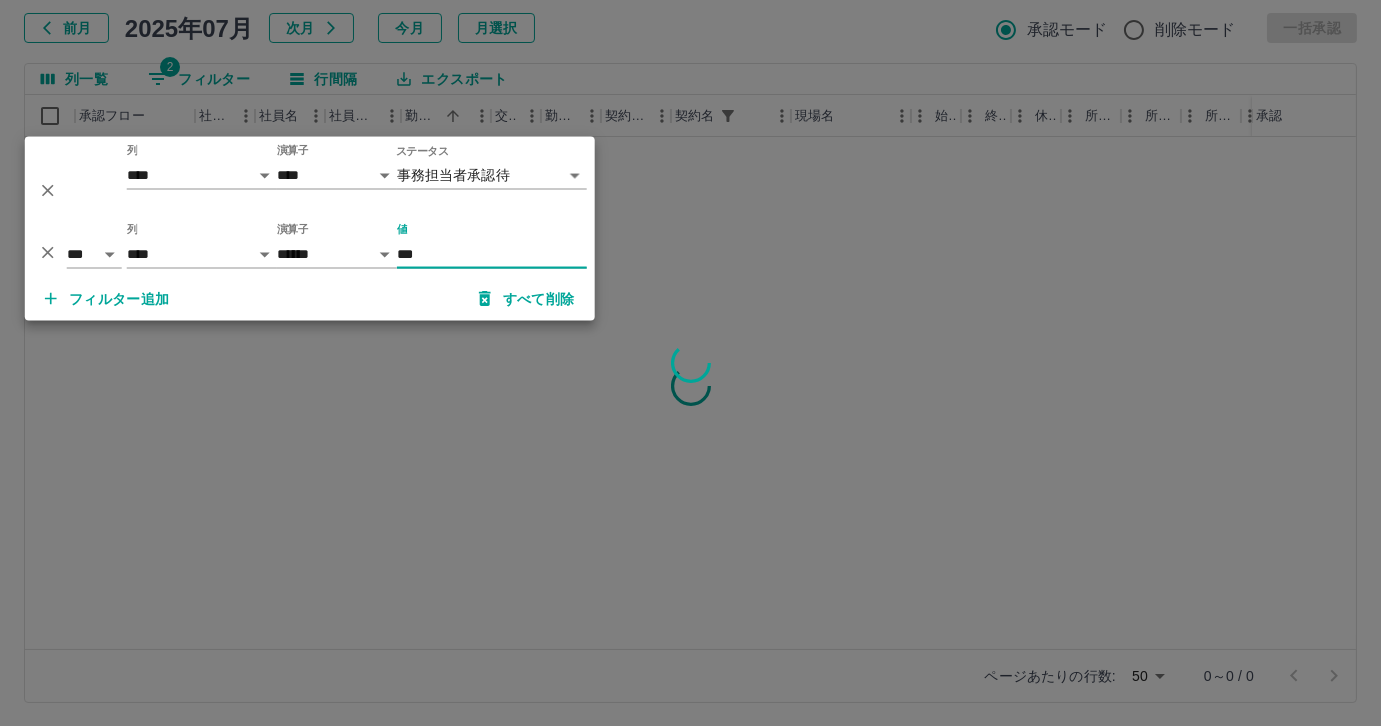type on "***" 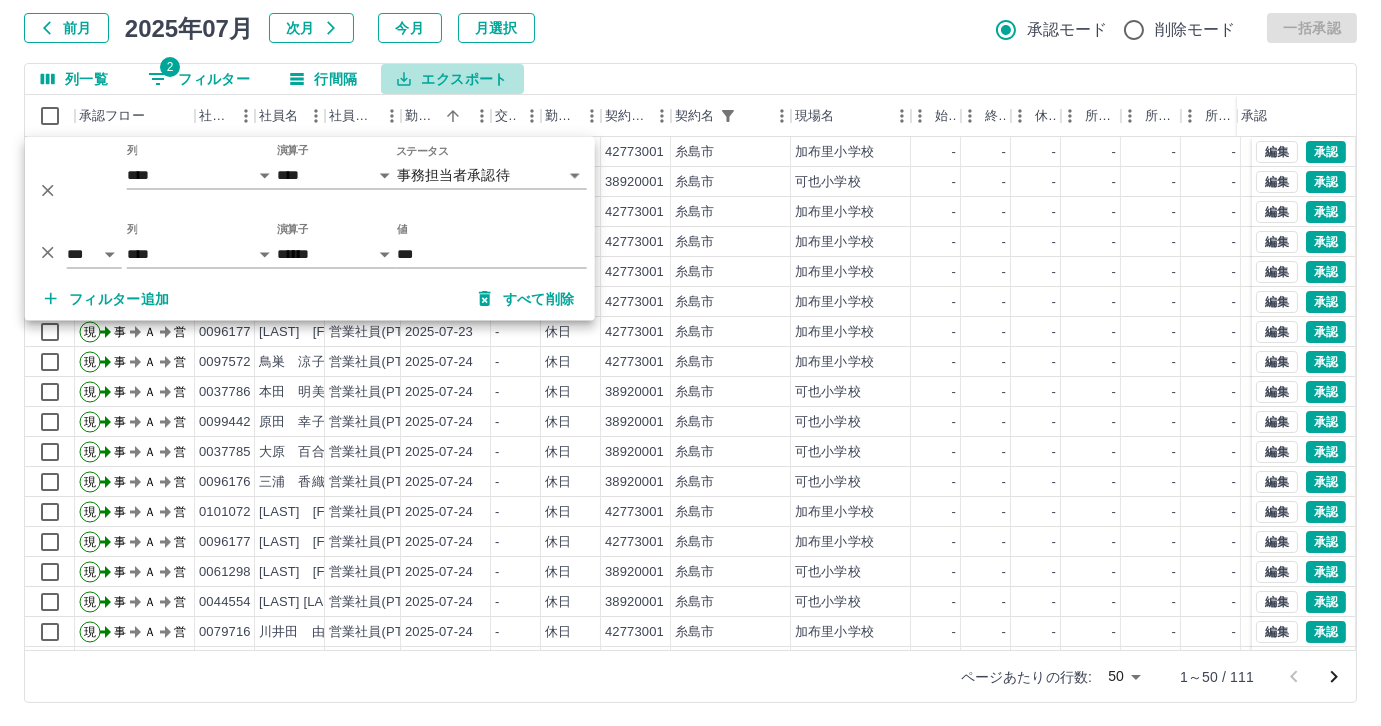 click on "エクスポート" at bounding box center (452, 79) 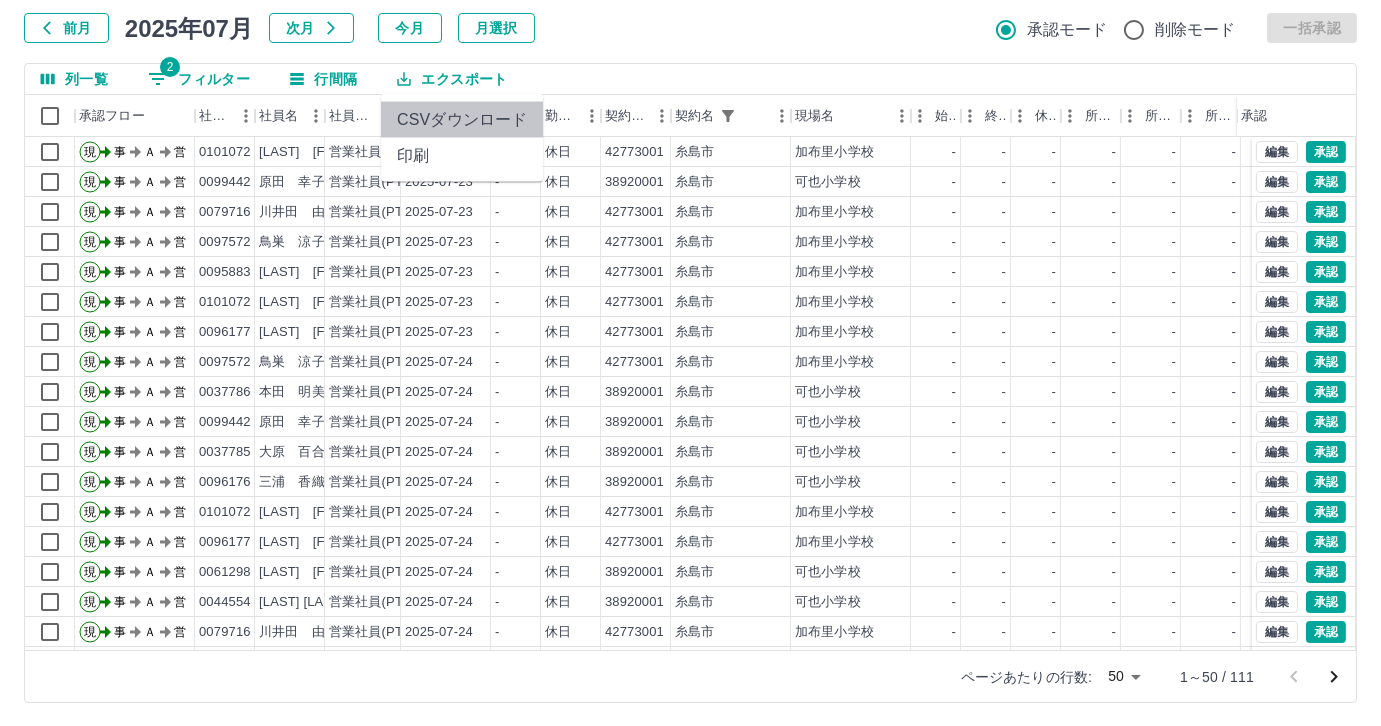 click on "CSVダウンロード" at bounding box center (462, 120) 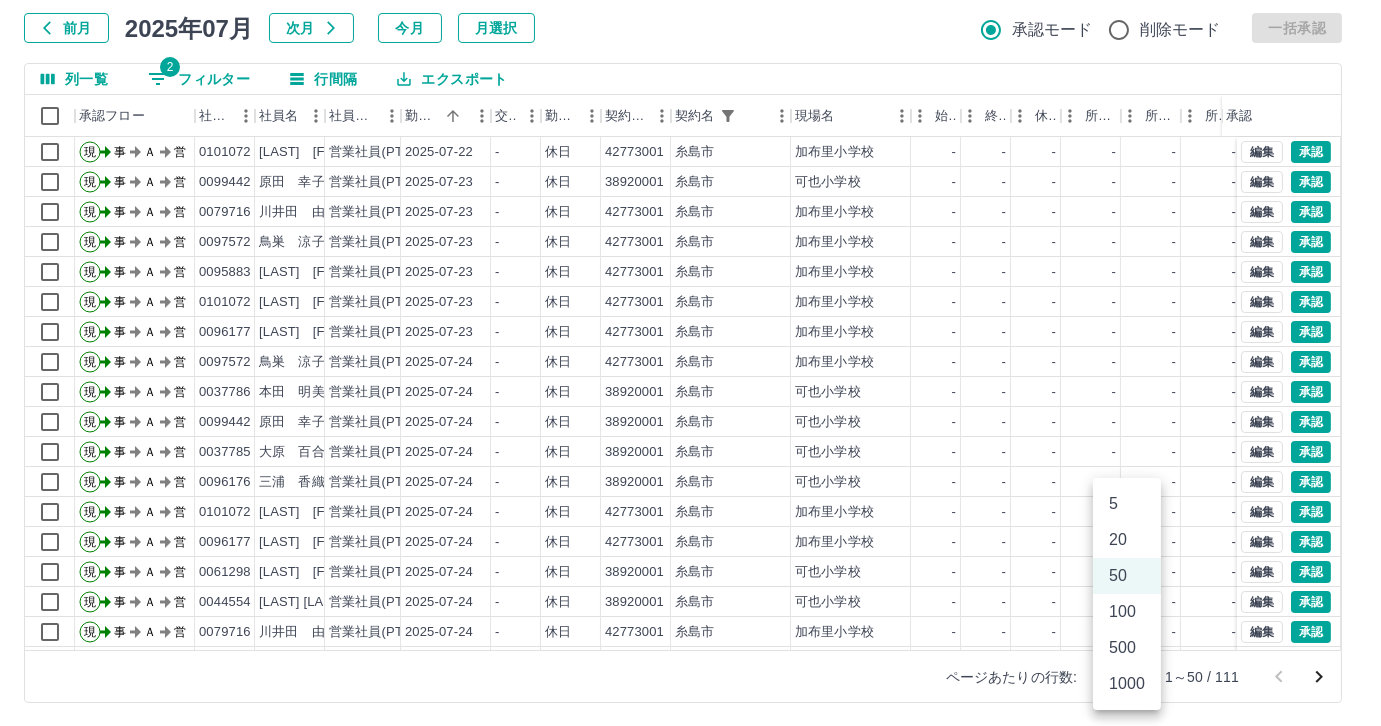 click on "SDH勤怠 尾嵜　杏茄 勤務実績承認 前月 2025年07月 次月 今月 月選択 承認モード 削除モード 一括承認 列一覧 2 フィルター 行間隔 エクスポート 承認フロー 社員番号 社員名 社員区分 勤務日 交通費 勤務区分 契約コード 契約名 現場名 始業 終業 休憩 所定開始 所定終業 所定休憩 拘束 勤務 遅刻等 コメント ステータス 承認 現 事 Ａ 営 0101072 畠江　龍太郎 営業社員(PT契約) 2025-07-22  -  休日 42773001 糸島市 加布里小学校 - - - - - - 00:00 00:00 00:00 事務担当者承認待 現 事 Ａ 営 0099442 原田　幸子 営業社員(PT契約) 2025-07-23  -  休日 38920001 糸島市 可也小学校 - - - - - - 00:00 00:00 00:00 事務担当者承認待 現 事 Ａ 営 0079716 川井田　由樹 営業社員(PT契約) 2025-07-23  -  休日 42773001 糸島市 加布里小学校 - - - - - - 00:00 00:00 00:00 事務担当者承認待 現 事 Ａ 営 0097572 鳥巣　涼子 2025-07-23  -" at bounding box center [690, 304] 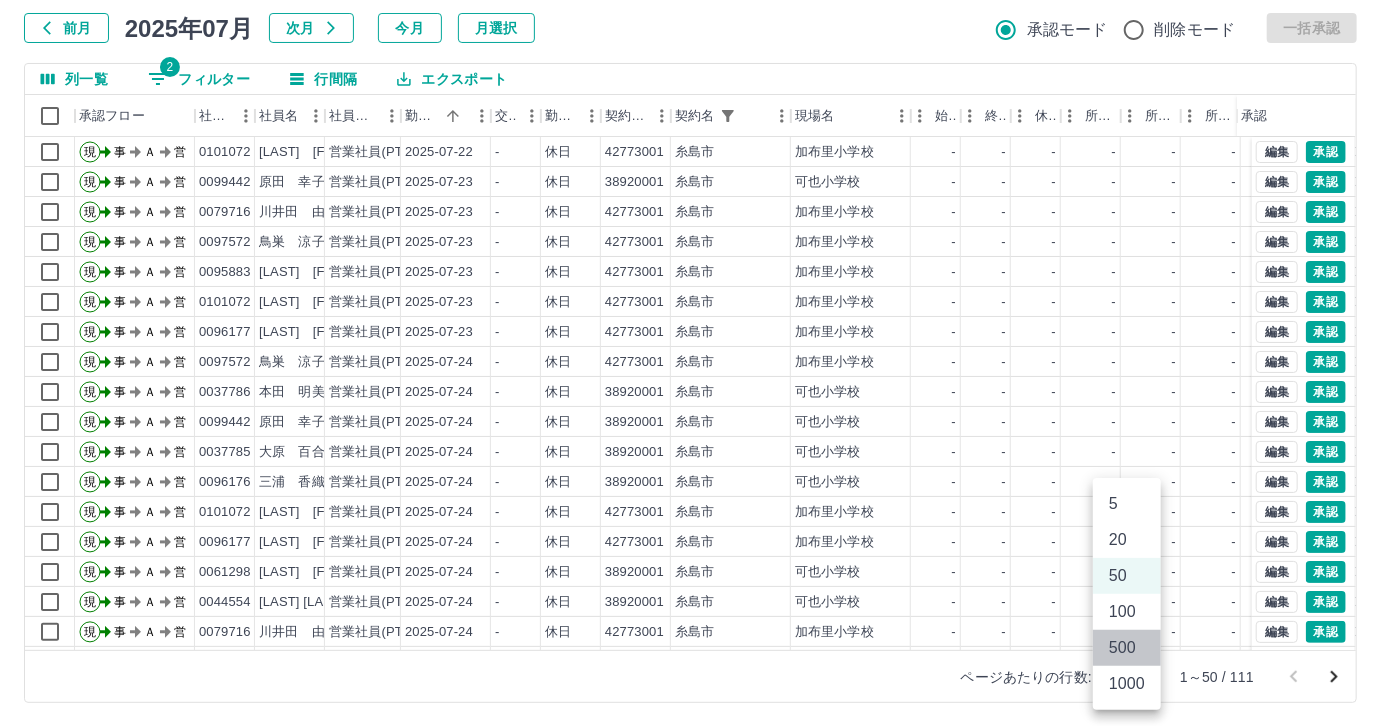 click on "500" at bounding box center [1127, 648] 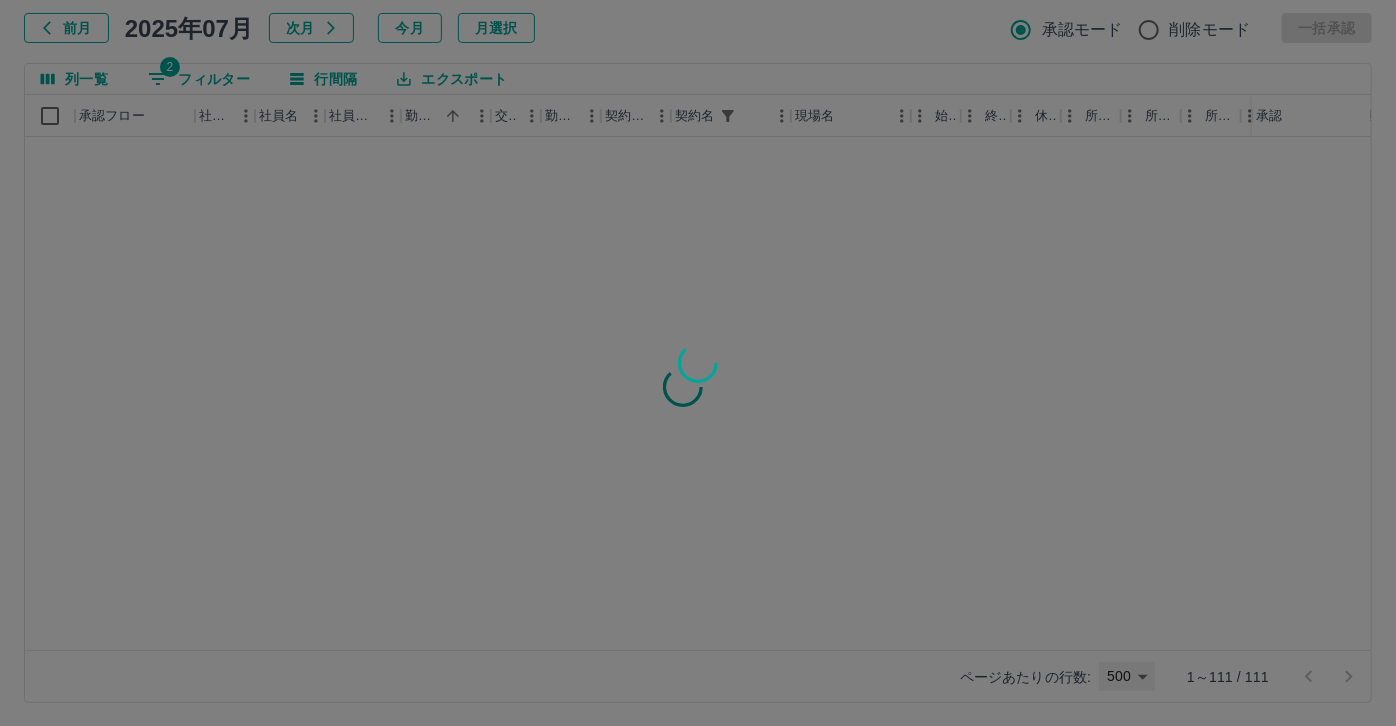 type on "***" 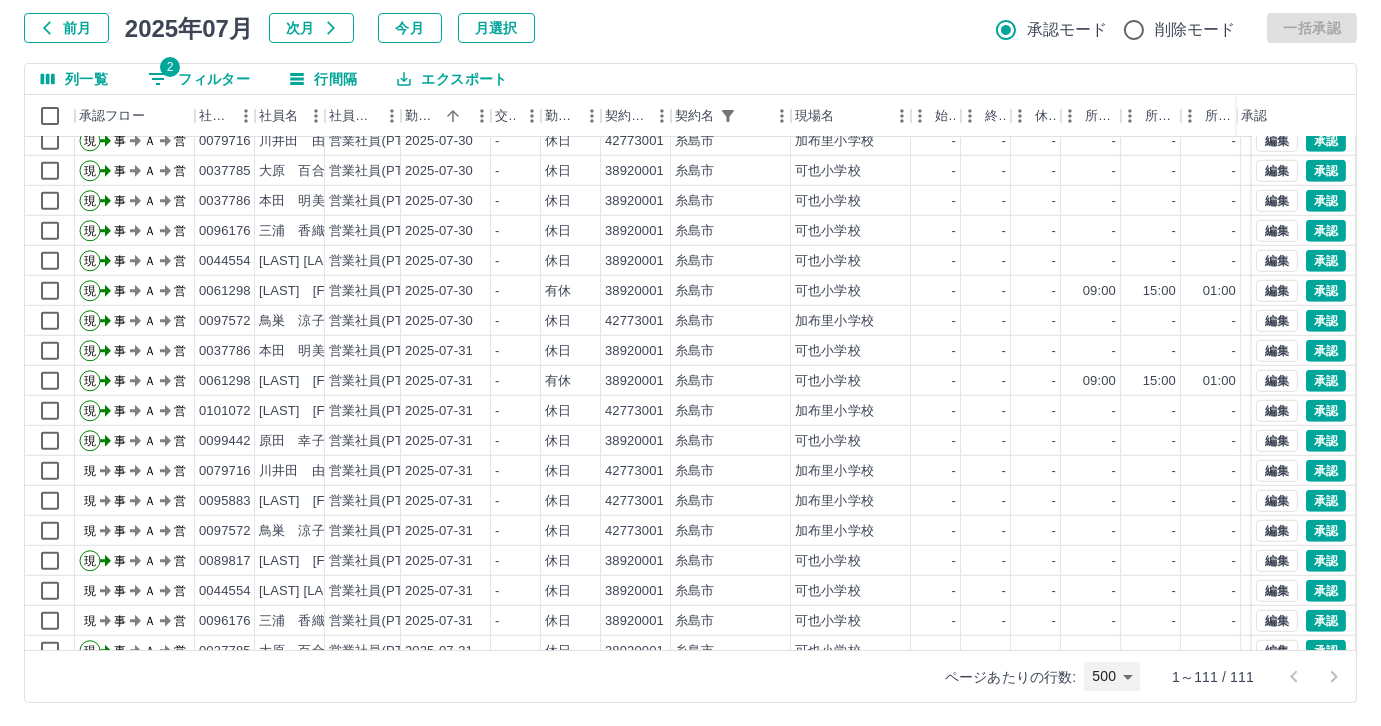 scroll, scrollTop: 2831, scrollLeft: 0, axis: vertical 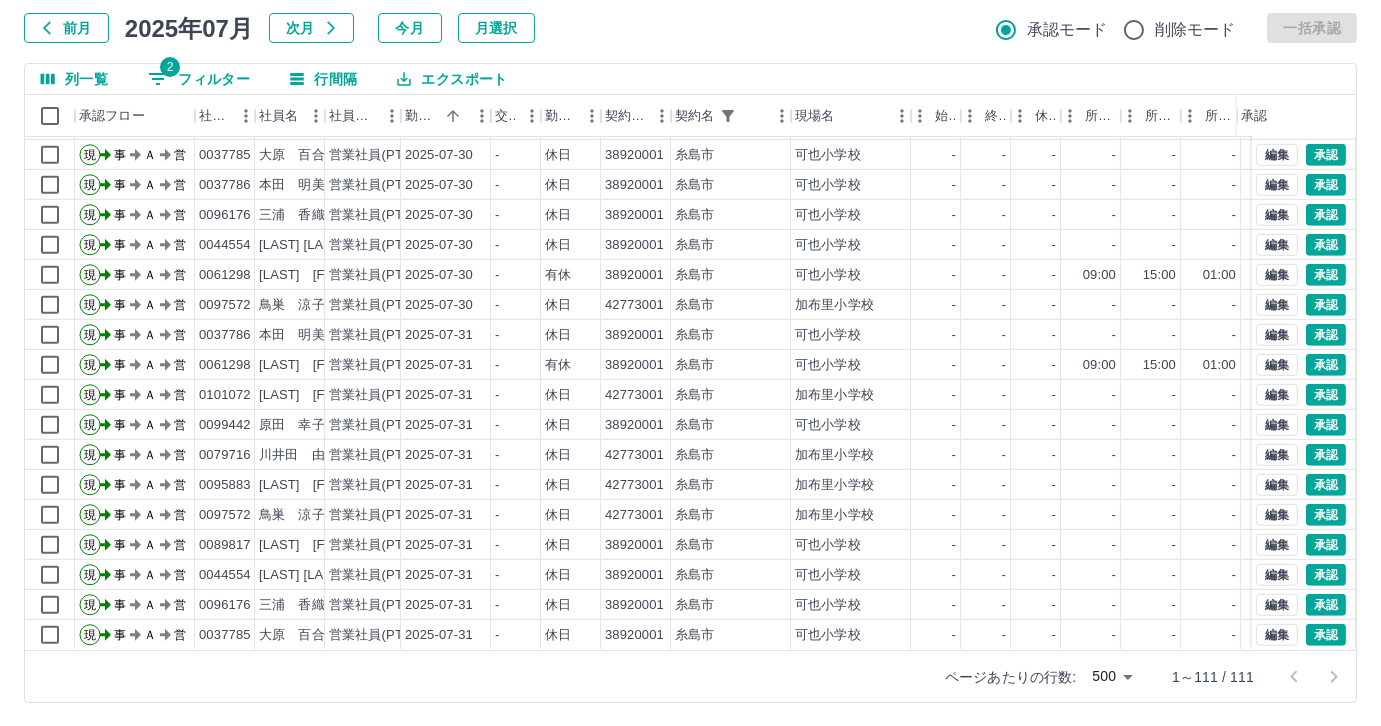 drag, startPoint x: 638, startPoint y: 661, endPoint x: 723, endPoint y: 658, distance: 85.052925 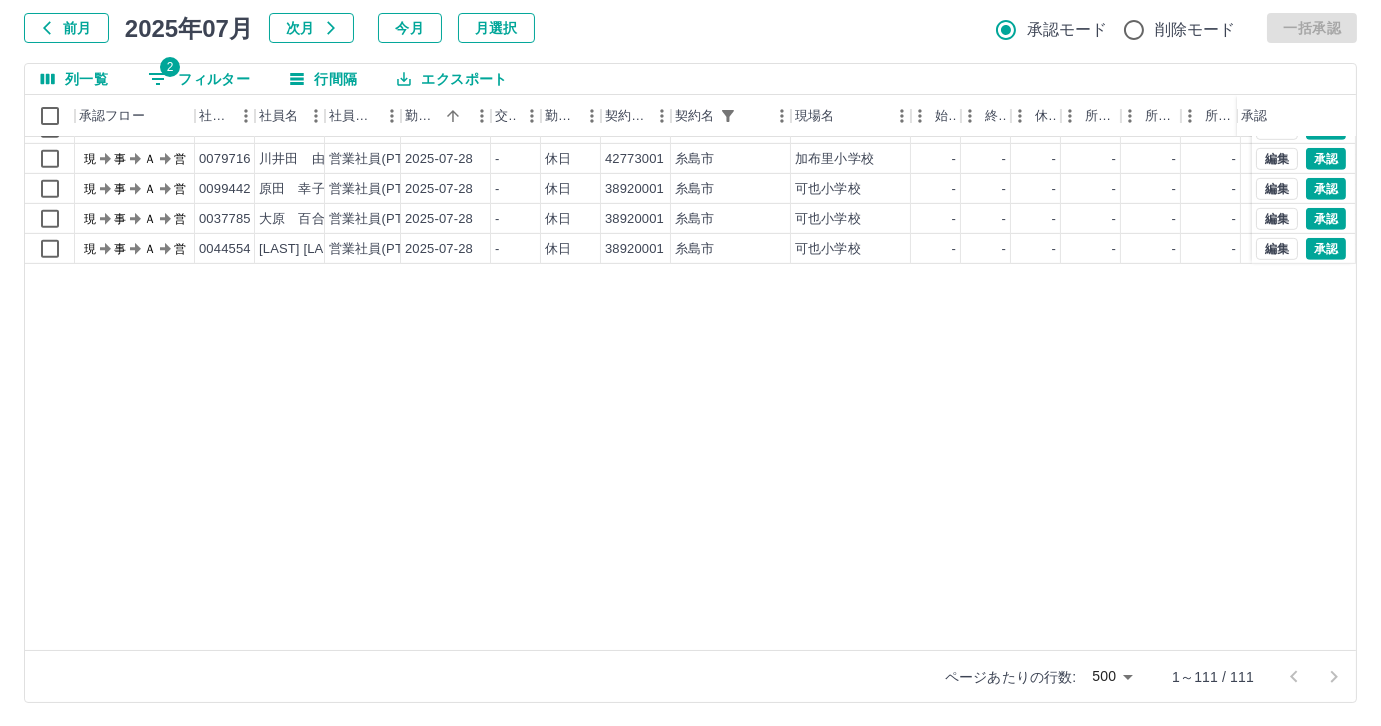 scroll, scrollTop: 1740, scrollLeft: 0, axis: vertical 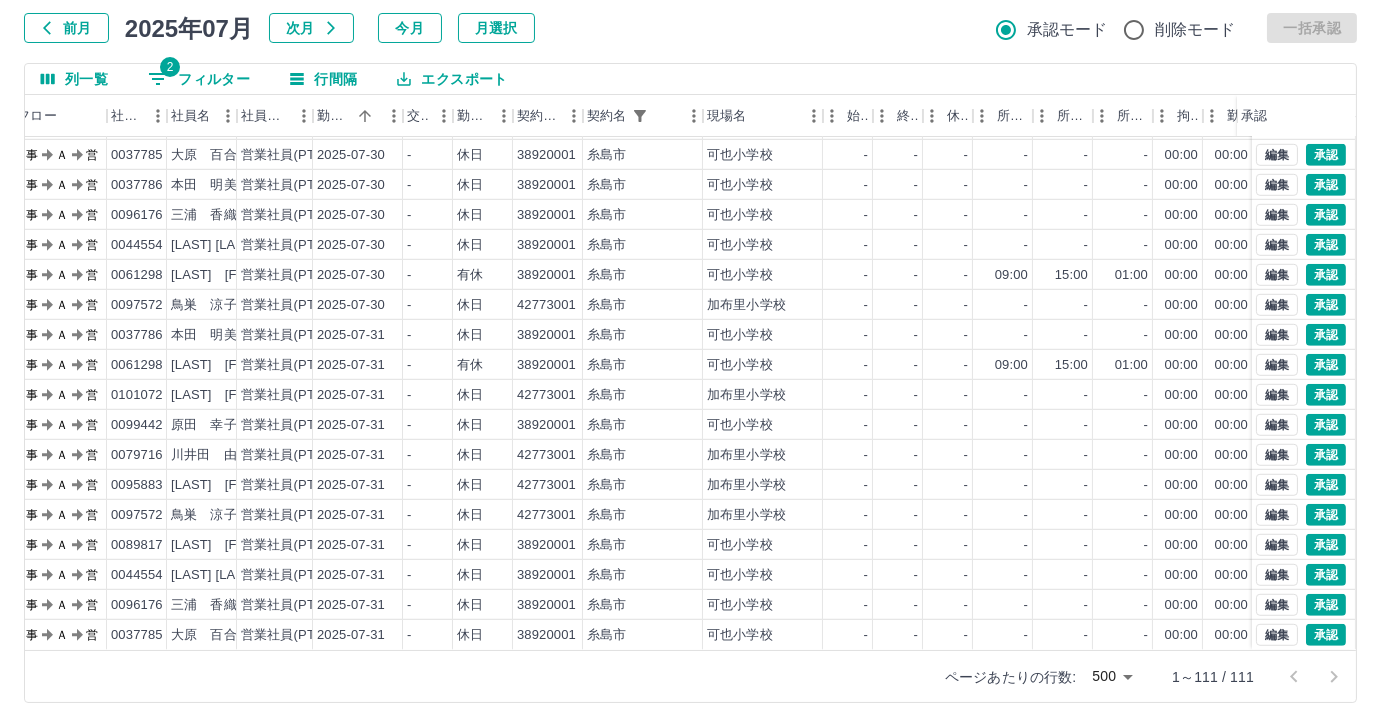click on "エクスポート" at bounding box center [452, 79] 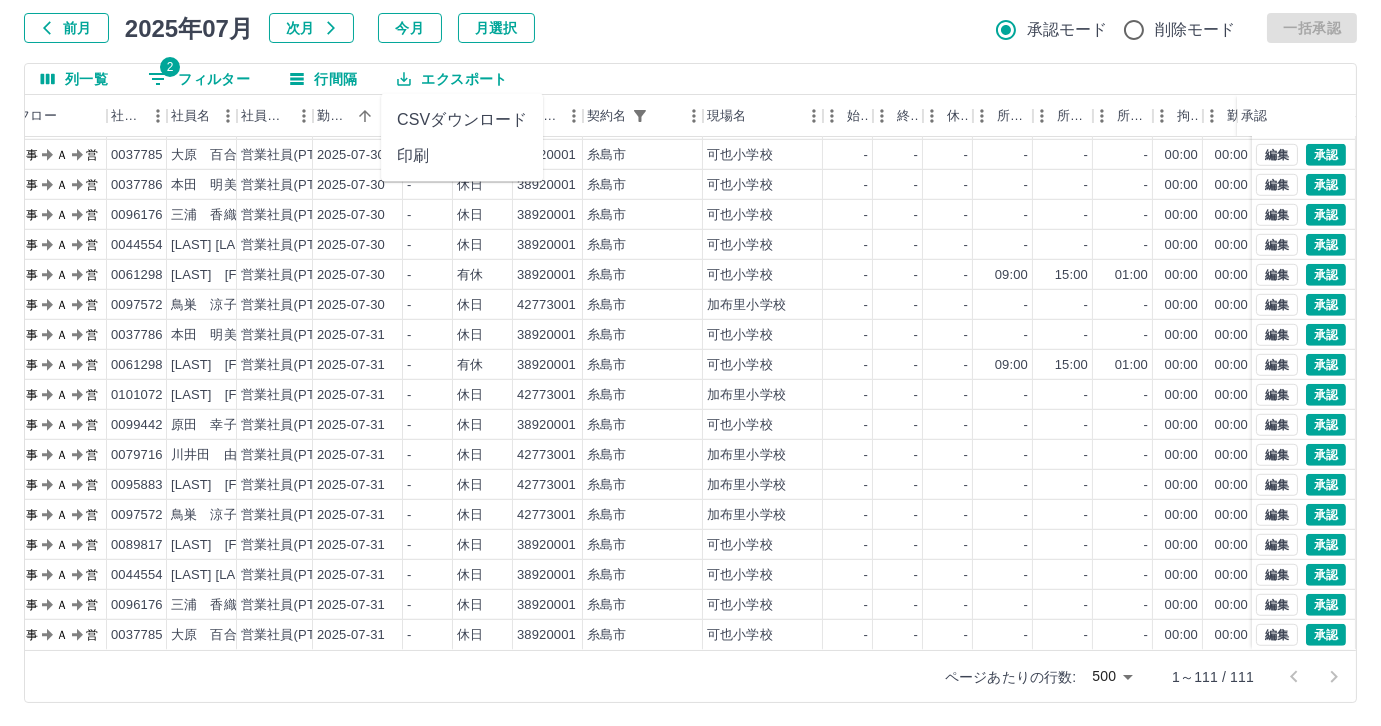 click on "エクスポート" at bounding box center (452, 79) 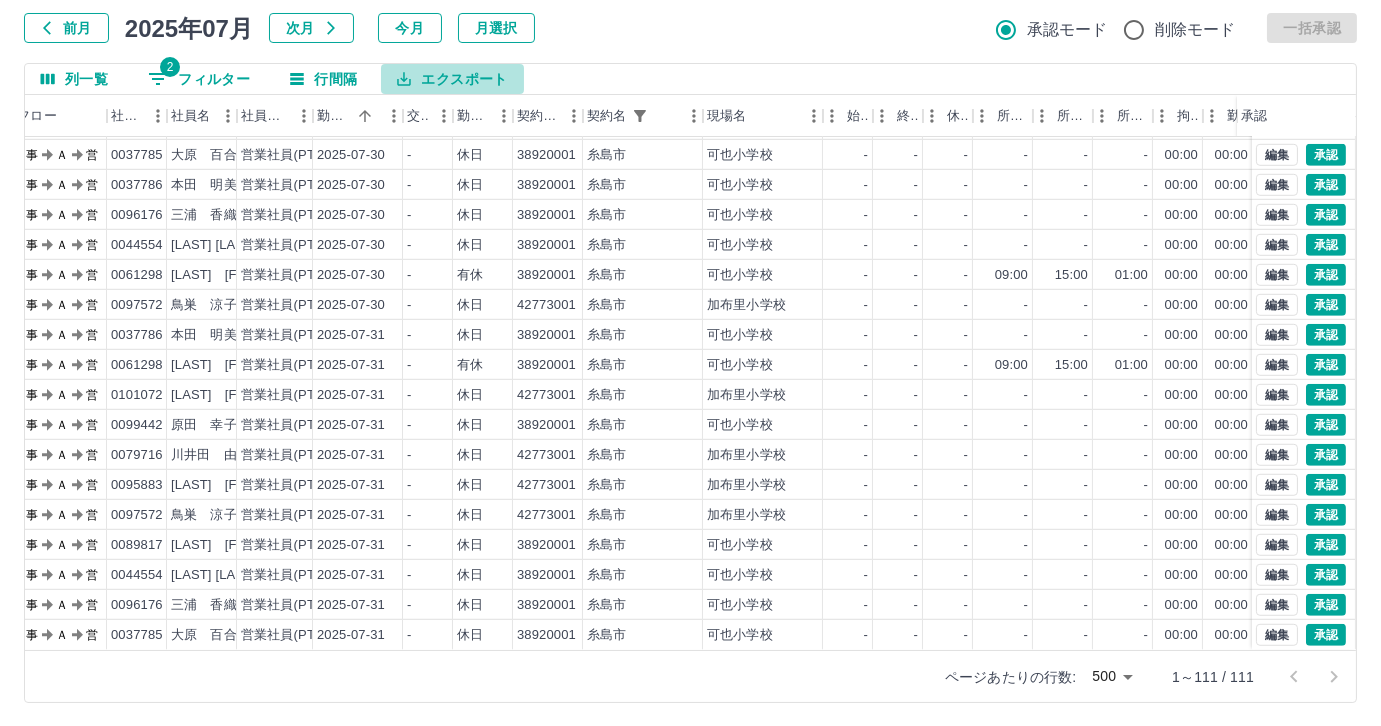 click on "エクスポート" at bounding box center [452, 79] 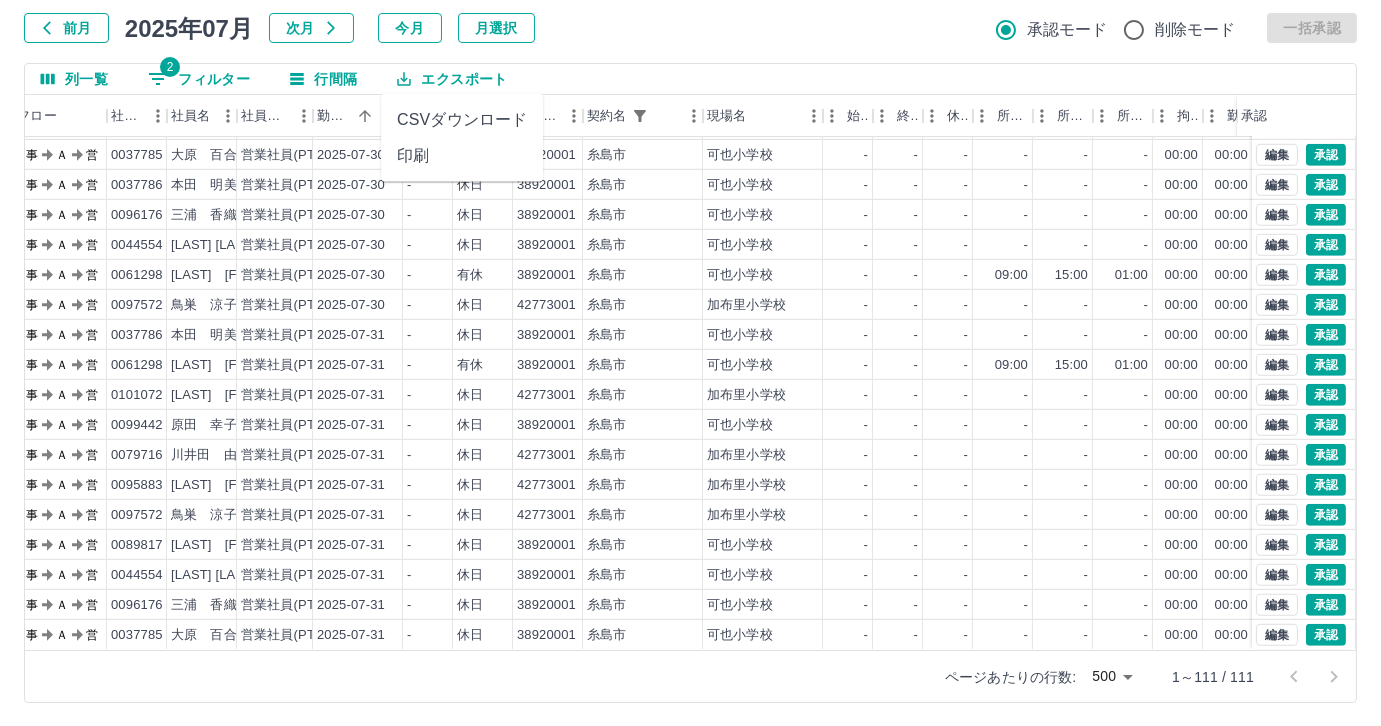 click on "CSVダウンロード" at bounding box center (462, 120) 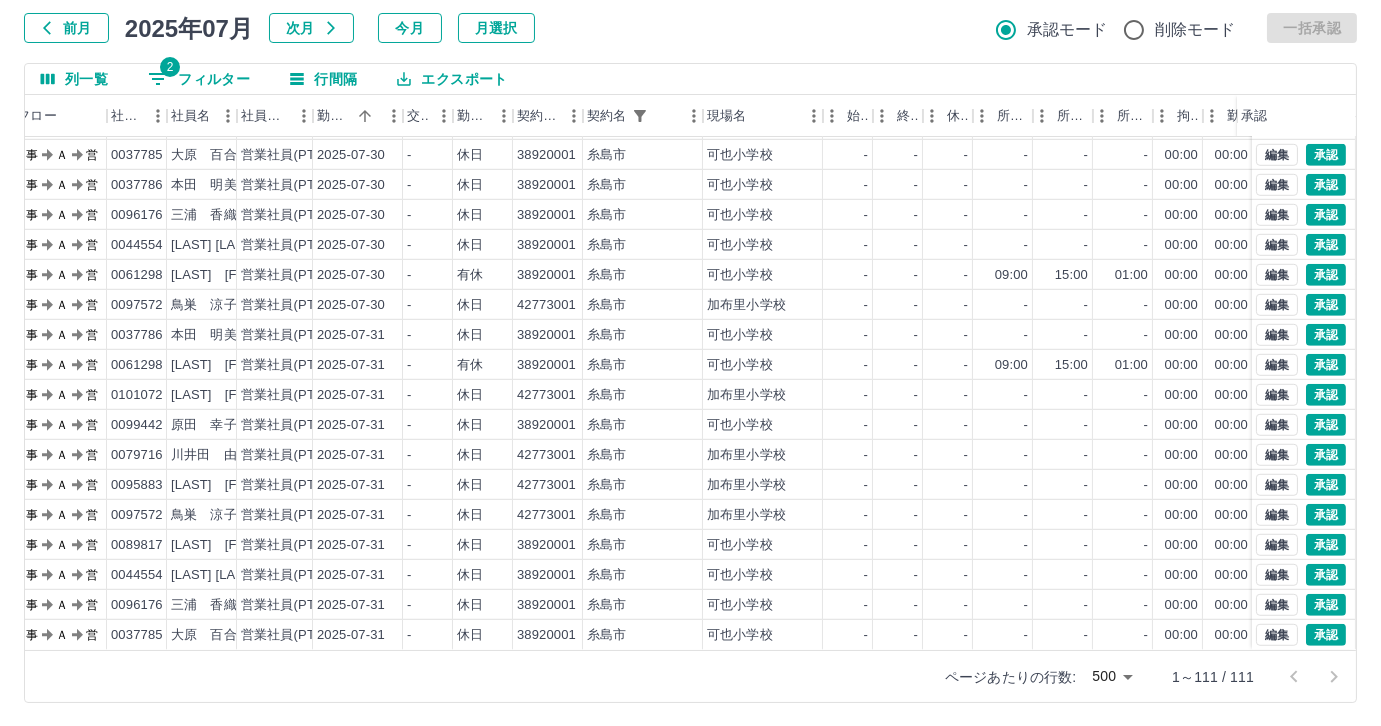 click on "列一覧 2 フィルター 行間隔 エクスポート 承認フロー 社員番号 社員名 社員区分 勤務日 交通費 勤務区分 契約コード 契約名 現場名 始業 終業 休憩 所定開始 所定終業 所定休憩 拘束 勤務 遅刻等 コメント ステータス 承認 現 事 Ａ 営 0099442 原田　幸子 営業社員(PT契約) 2025-07-30  -  休日 38920001 糸島市 可也小学校 - - - - - - 00:00 00:00 00:00 事務担当者承認待 現 事 Ａ 営 0079716 川井田　由樹 営業社員(PT契約) 2025-07-30  -  休日 42773001 糸島市 加布里小学校 - - - - - - 00:00 00:00 00:00 事務担当者承認待 現 事 Ａ 営 0037785 大原　百合香 営業社員(PT契約) 2025-07-30  -  休日 38920001 糸島市 可也小学校 - - - - - - 00:00 00:00 00:00 事務担当者承認待 現 事 Ａ 営 0037786 本田　明美 営業社員(PT契約) 2025-07-30  -  休日 38920001 糸島市 可也小学校 - - - - - - 00:00 00:00 00:00 事務担当者承認待 現 事 Ａ 営 -" at bounding box center [690, 383] 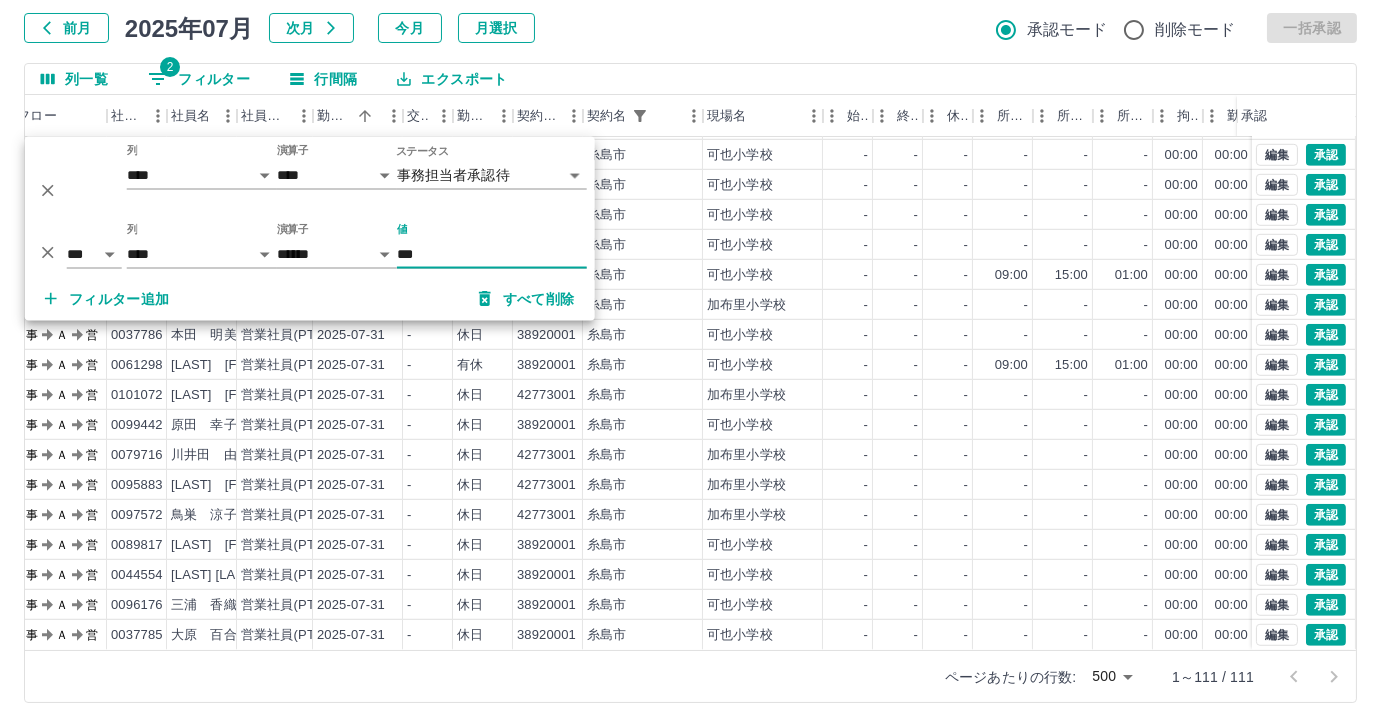 click on "フィルター追加" at bounding box center (107, 299) 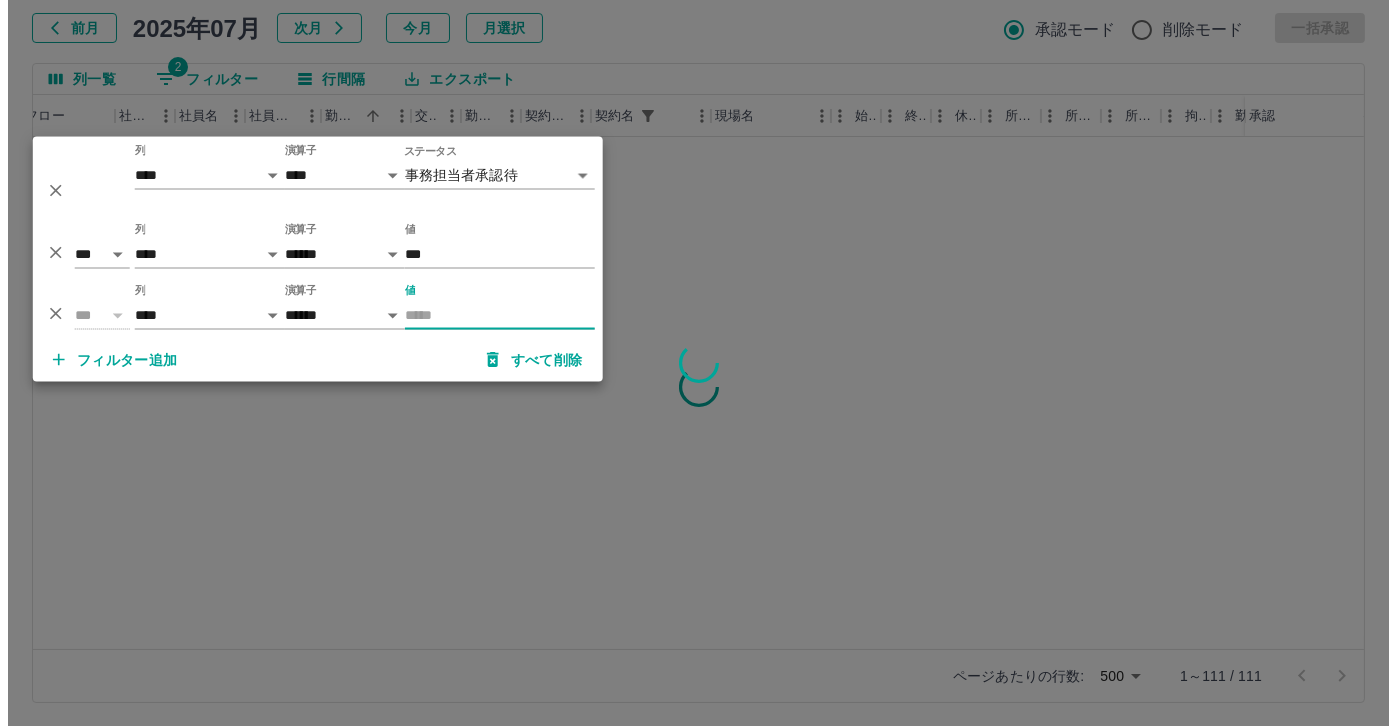 scroll, scrollTop: 0, scrollLeft: 88, axis: horizontal 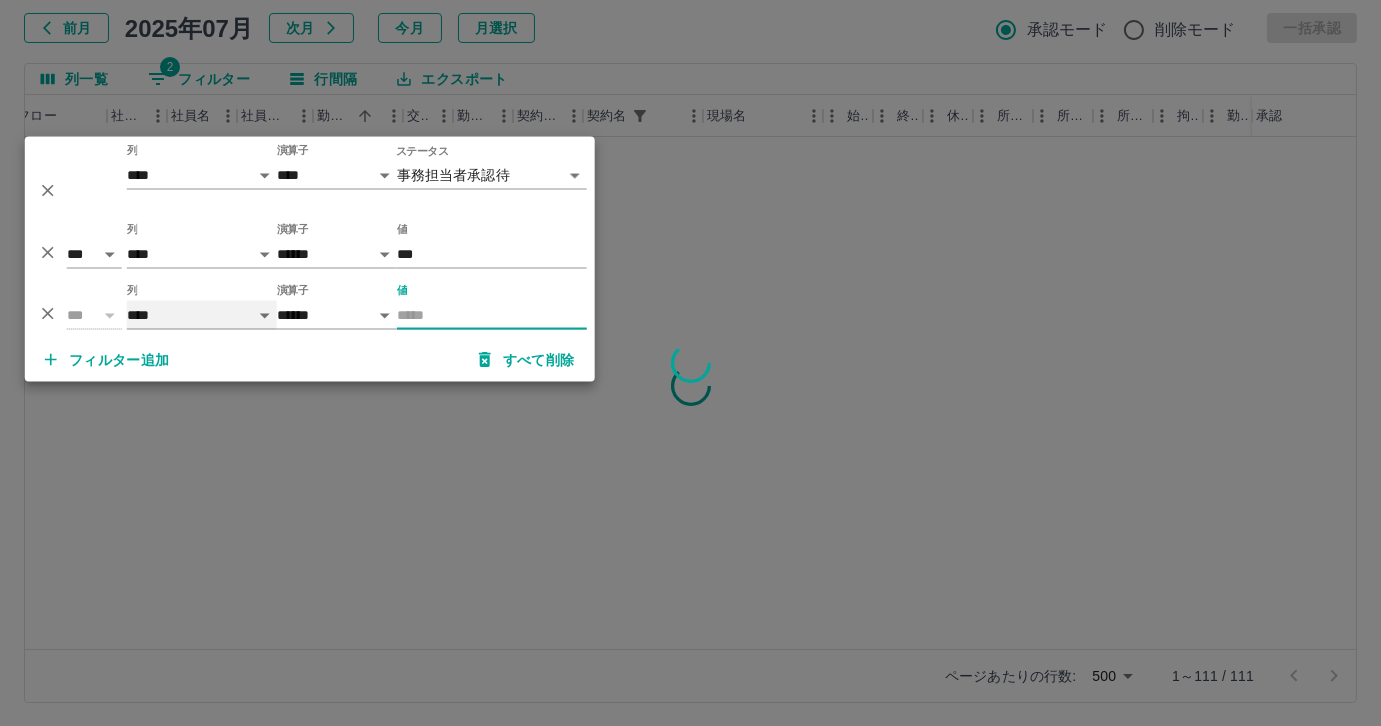 click on "**** *** **** *** *** **** ***** *** *** ** ** ** **** **** **** ** ** *** **** *****" at bounding box center [202, 315] 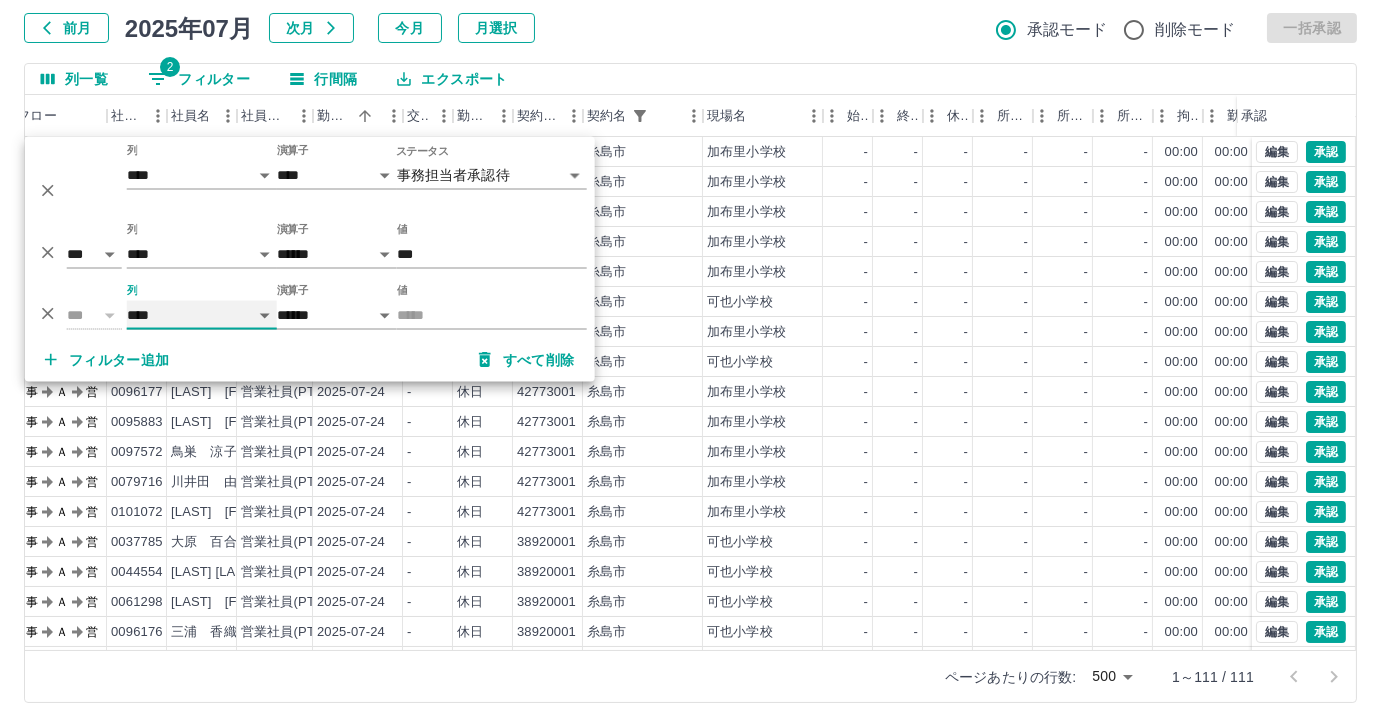 click on "**** *** **** *** *** **** ***** *** *** ** ** ** **** **** **** ** ** *** **** *****" at bounding box center [202, 315] 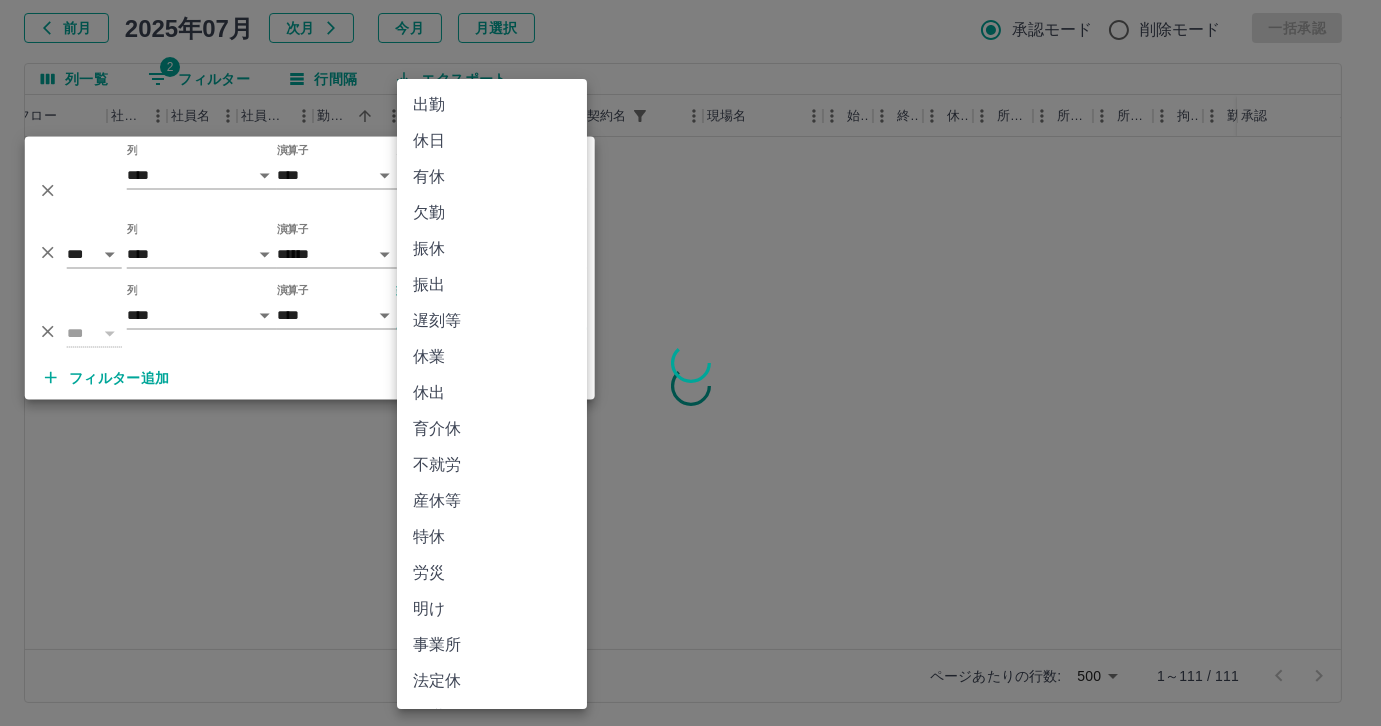 click on "**********" at bounding box center [690, 304] 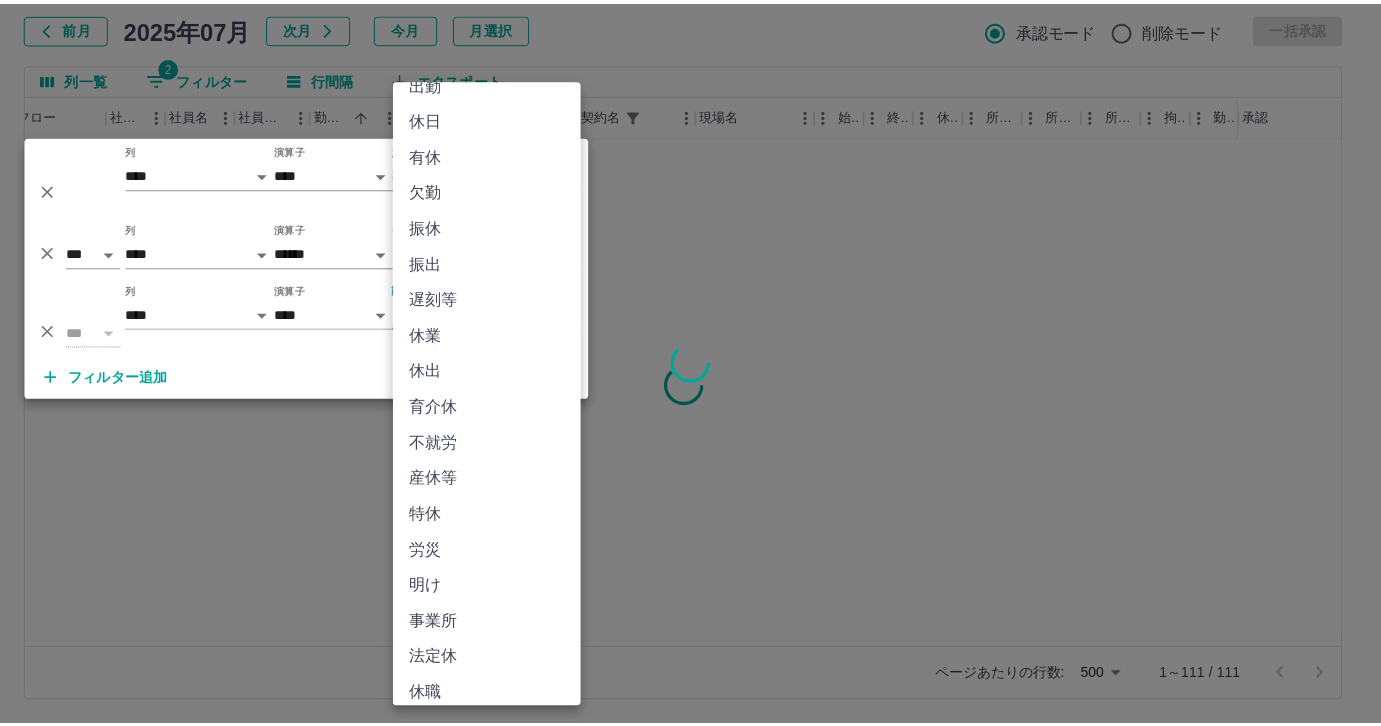 scroll, scrollTop: 0, scrollLeft: 0, axis: both 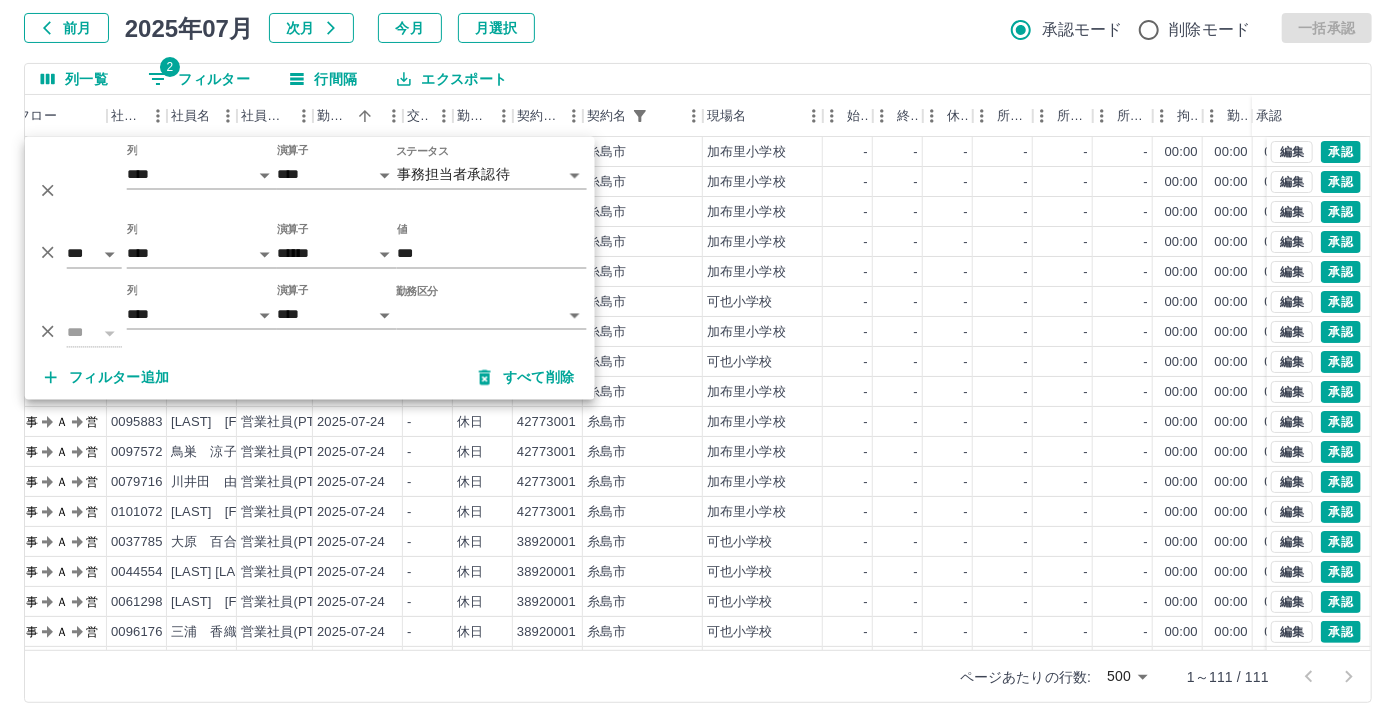 click on "SDH勤怠 尾嵜　杏茄 勤務実績承認 前月 2025年07月 次月 今月 月選択 承認モード 削除モード 一括承認 列一覧 2 フィルター 行間隔 エクスポート 承認フロー 社員番号 社員名 社員区分 勤務日 交通費 勤務区分 契約コード 契約名 現場名 始業 終業 休憩 所定開始 所定終業 所定休憩 拘束 勤務 遅刻等 コメント ステータス 承認 現 事 Ａ 営 0101072 畠江　龍太郎 営業社員(PT契約) 2025-07-22  -  休日 42773001 糸島市 加布里小学校 - - - - - - 00:00 00:00 00:00 事務担当者承認待 現 事 Ａ 営 0095883 瀬戸　優姫 営業社員(PT契約) 2025-07-23  -  休日 42773001 糸島市 加布里小学校 - - - - - - 00:00 00:00 00:00 事務担当者承認待 現 事 Ａ 営 0096177 日野　萌未 営業社員(PT契約) 2025-07-23  -  休日 42773001 糸島市 加布里小学校 - - - - - - 00:00 00:00 00:00 事務担当者承認待 現 事 Ａ 営 0079716 川井田　由樹 2025-07-23 -" at bounding box center (698, 304) 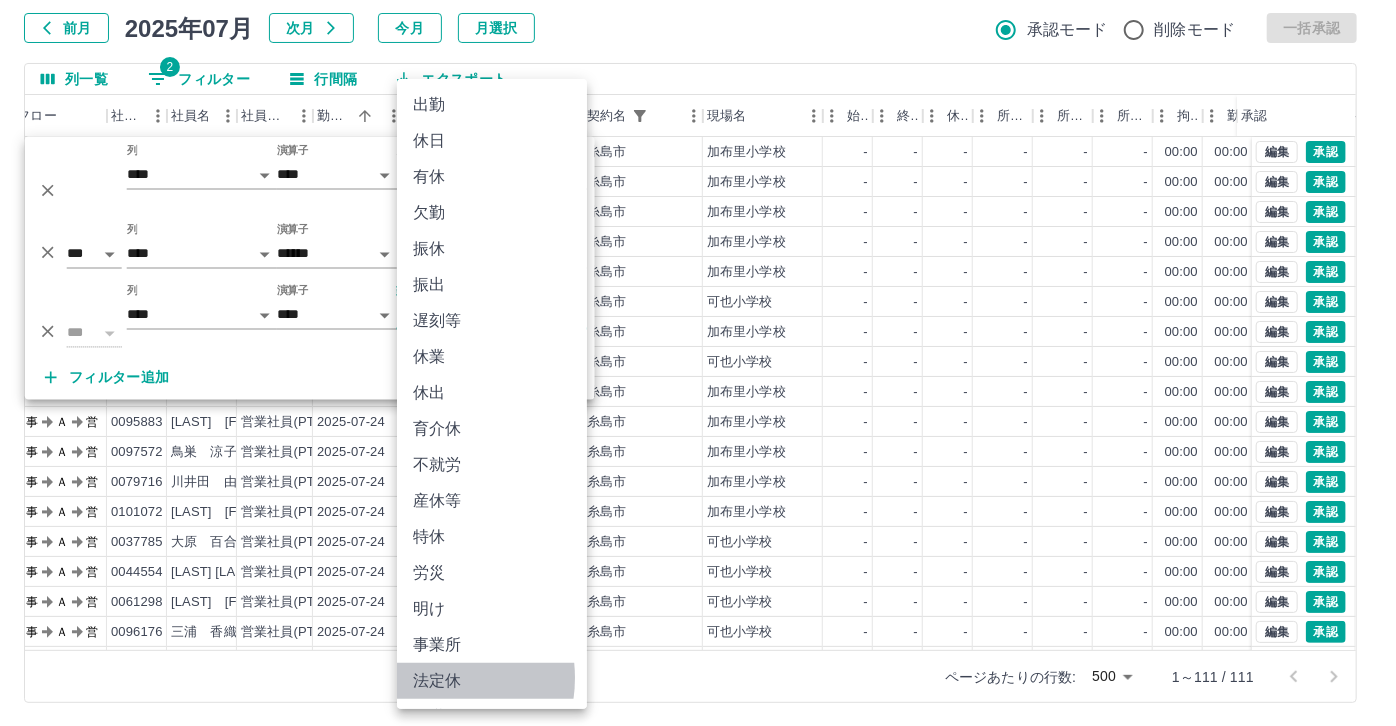 drag, startPoint x: 426, startPoint y: 678, endPoint x: 474, endPoint y: 637, distance: 63.126858 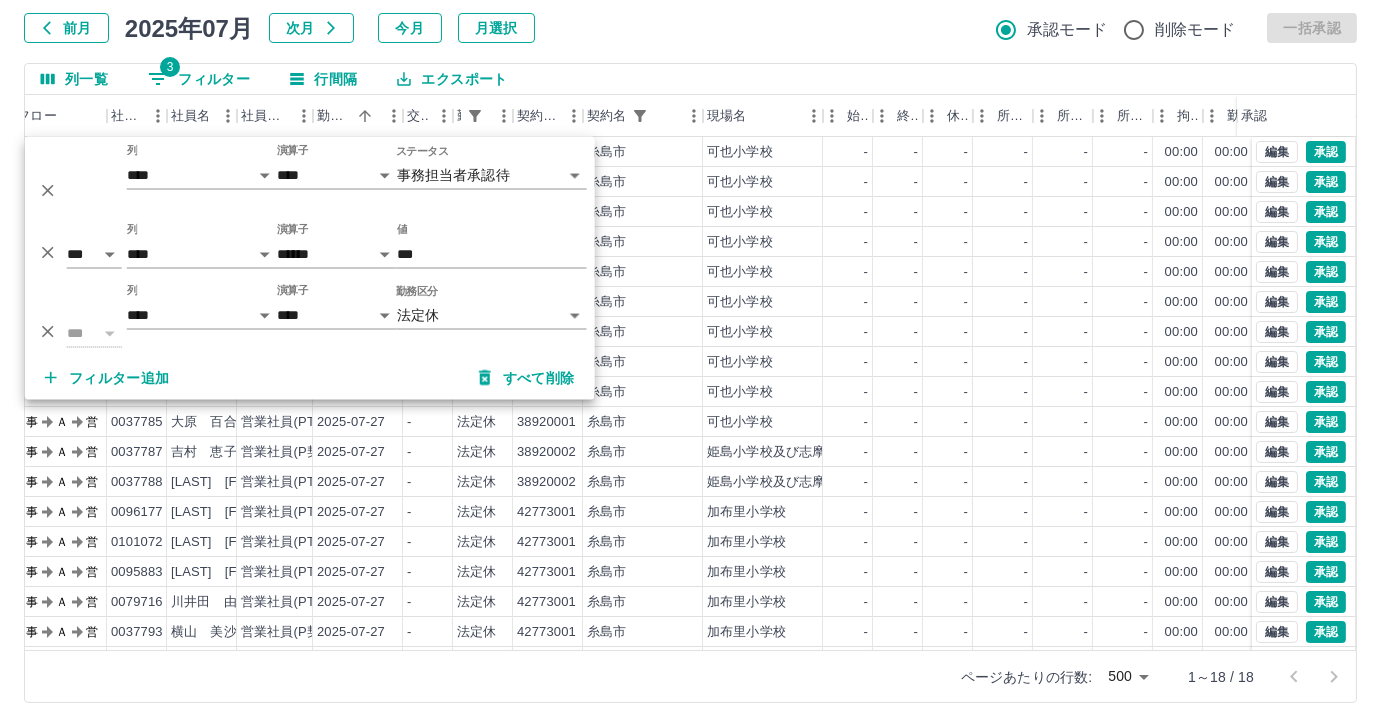 click on "勤務実績承認 前月 2025年07月 次月 今月 月選択 承認モード 削除モード 一括承認 列一覧 3 フィルター 行間隔 エクスポート 承認フロー 社員番号 社員名 社員区分 勤務日 交通費 勤務区分 契約コード 契約名 現場名 始業 終業 休憩 所定開始 所定終業 所定休憩 拘束 勤務 遅刻等 コメント ステータス 承認 現 事 Ａ 営 0089817 洞　章子 営業社員(PT契約) 2025-07-27  -  法定休 38920001 糸島市 可也小学校 - - - - - - 00:00 00:00 00:00 事務担当者承認待 現 事 Ａ 営 0096176 三浦　香織 営業社員(PT契約) 2025-07-27  -  法定休 38920001 糸島市 可也小学校 - - - - - - 00:00 00:00 00:00 事務担当者承認待 現 事 Ａ 営 0061298 藤川　千泰 営業社員(PT契約) 2025-07-27  -  法定休 38920001 糸島市 可也小学校 - - - - - - 00:00 00:00 00:00 事務担当者承認待 現 事 Ａ 営 0037783 溝口　美穂 営業社員(P契約) 2025-07-27  -  法定休" at bounding box center [690, 329] 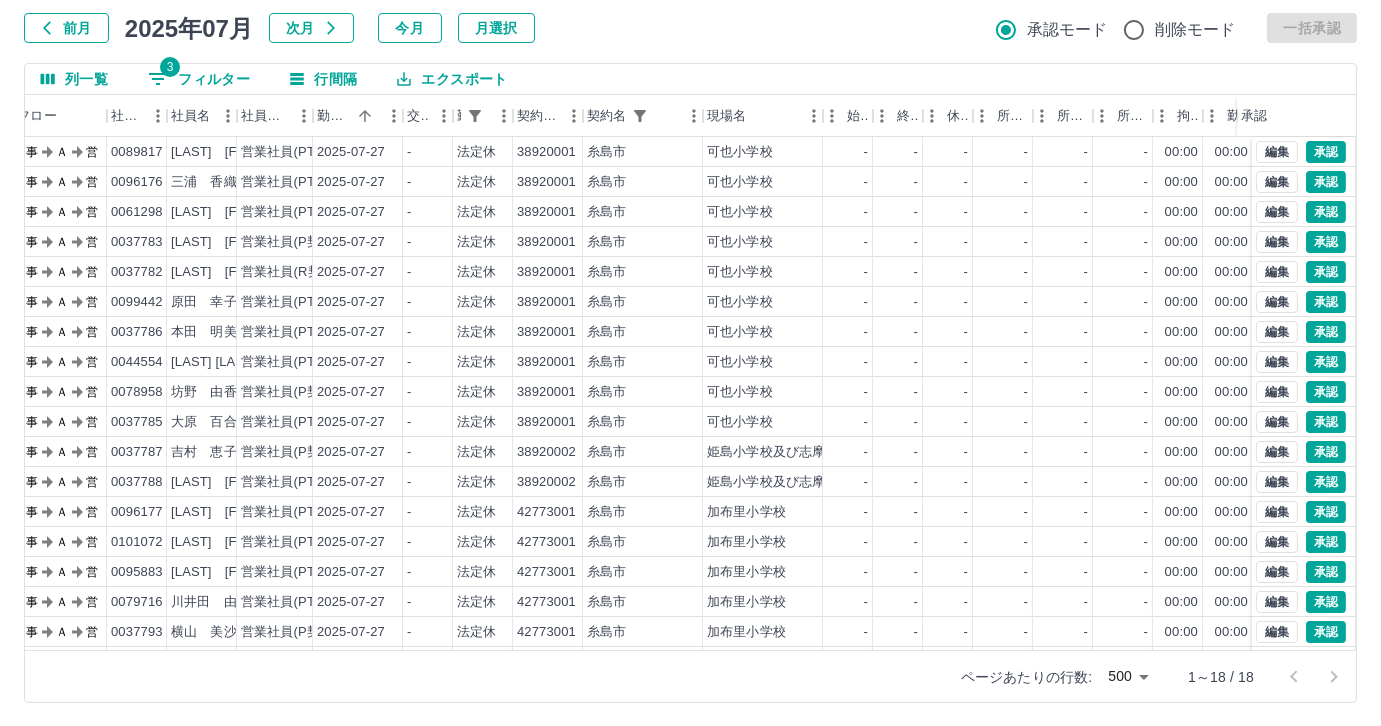scroll, scrollTop: 41, scrollLeft: 88, axis: both 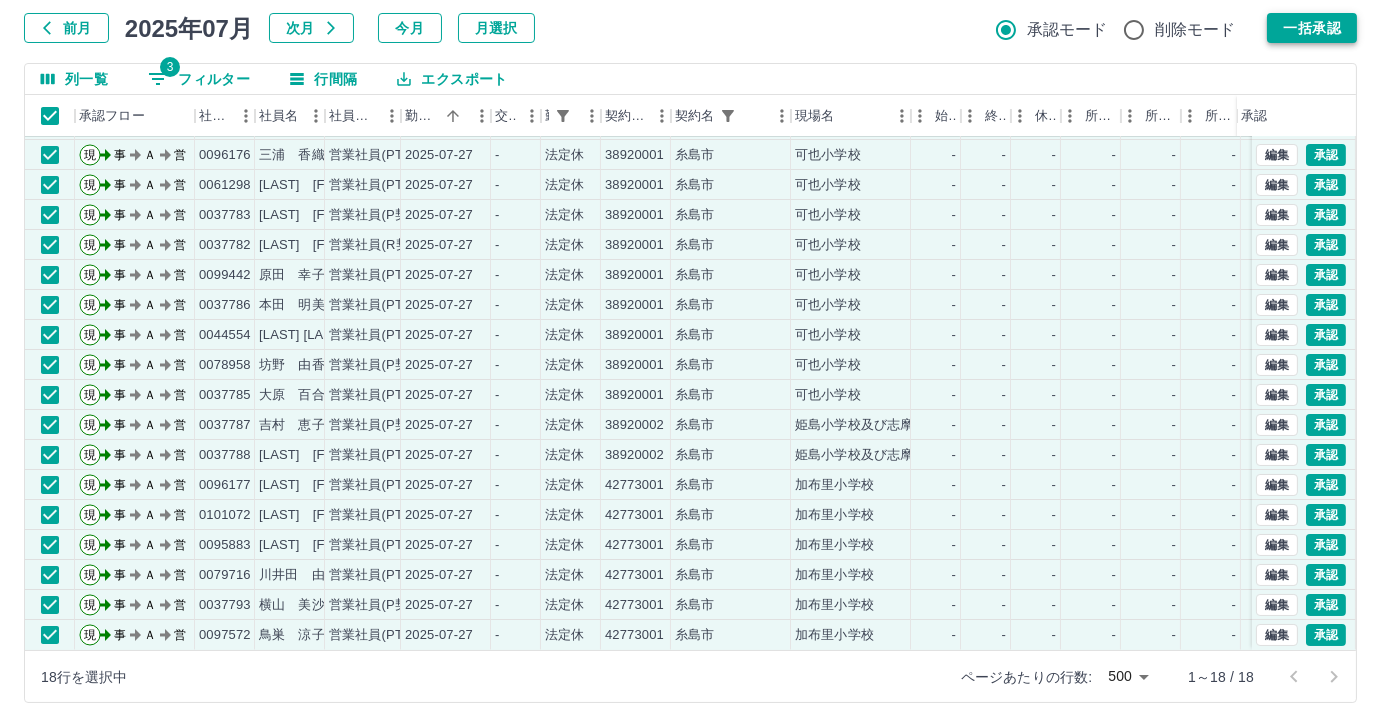 click on "一括承認" at bounding box center (1312, 28) 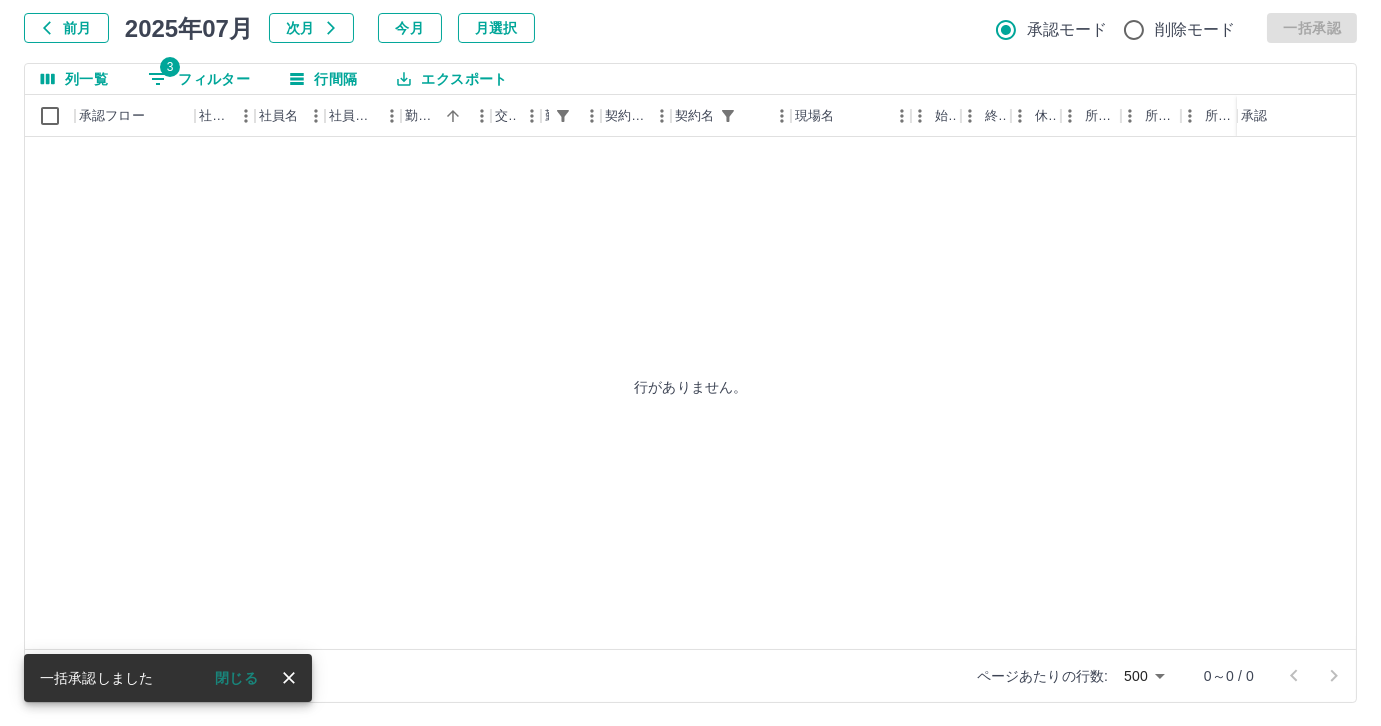 scroll, scrollTop: 0, scrollLeft: 0, axis: both 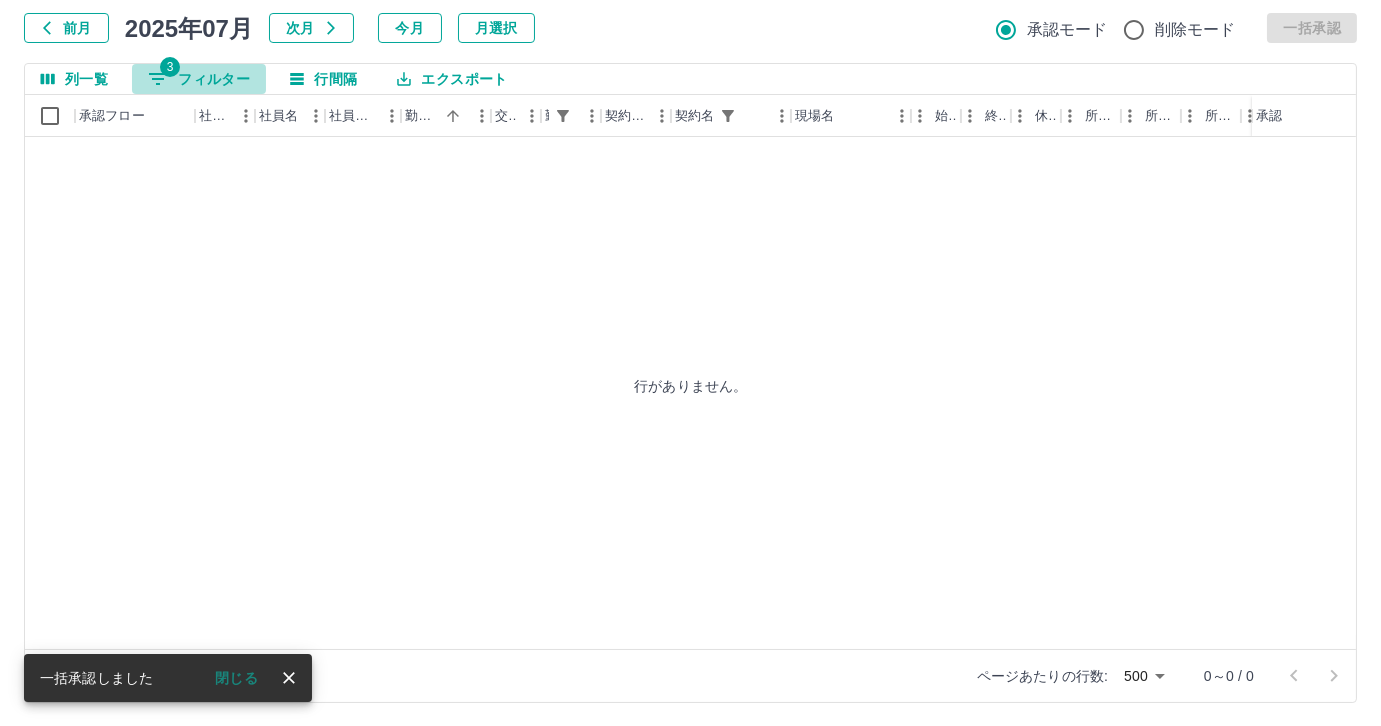 click on "3 フィルター" at bounding box center (199, 79) 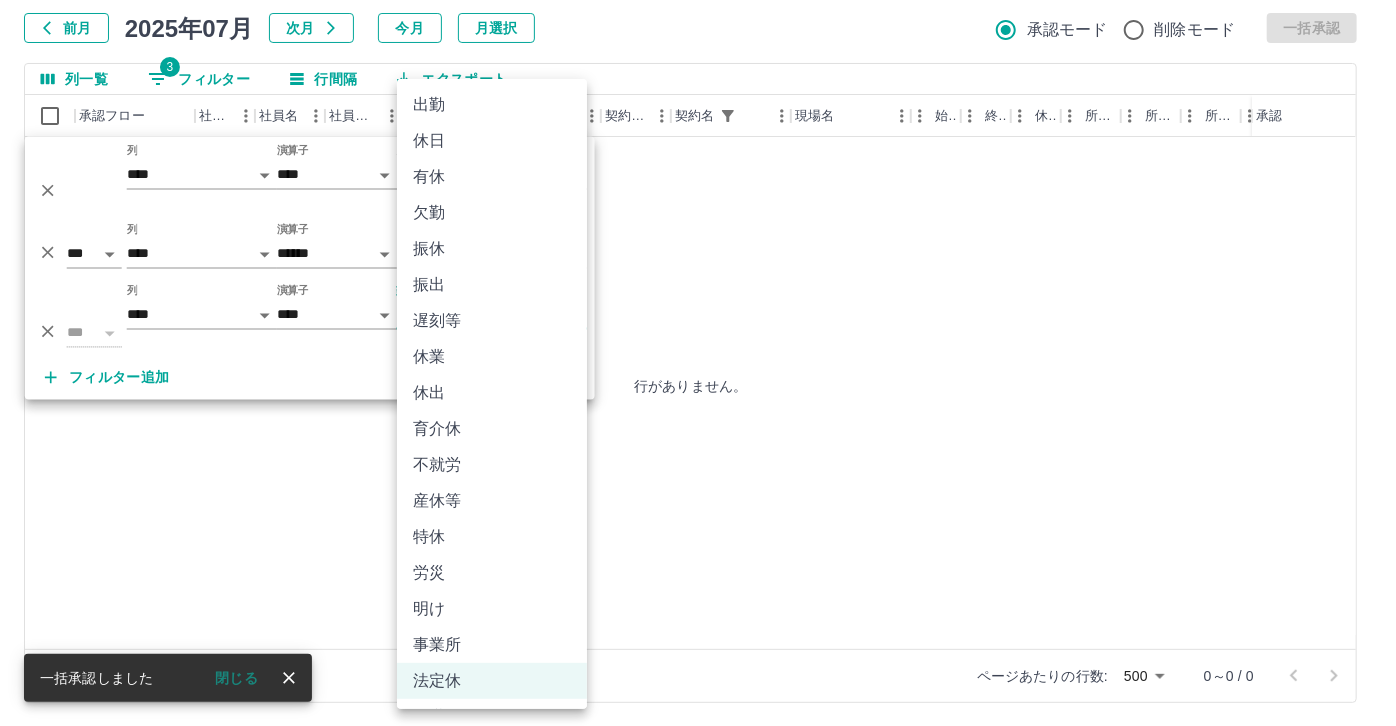 click on "**********" at bounding box center [698, 304] 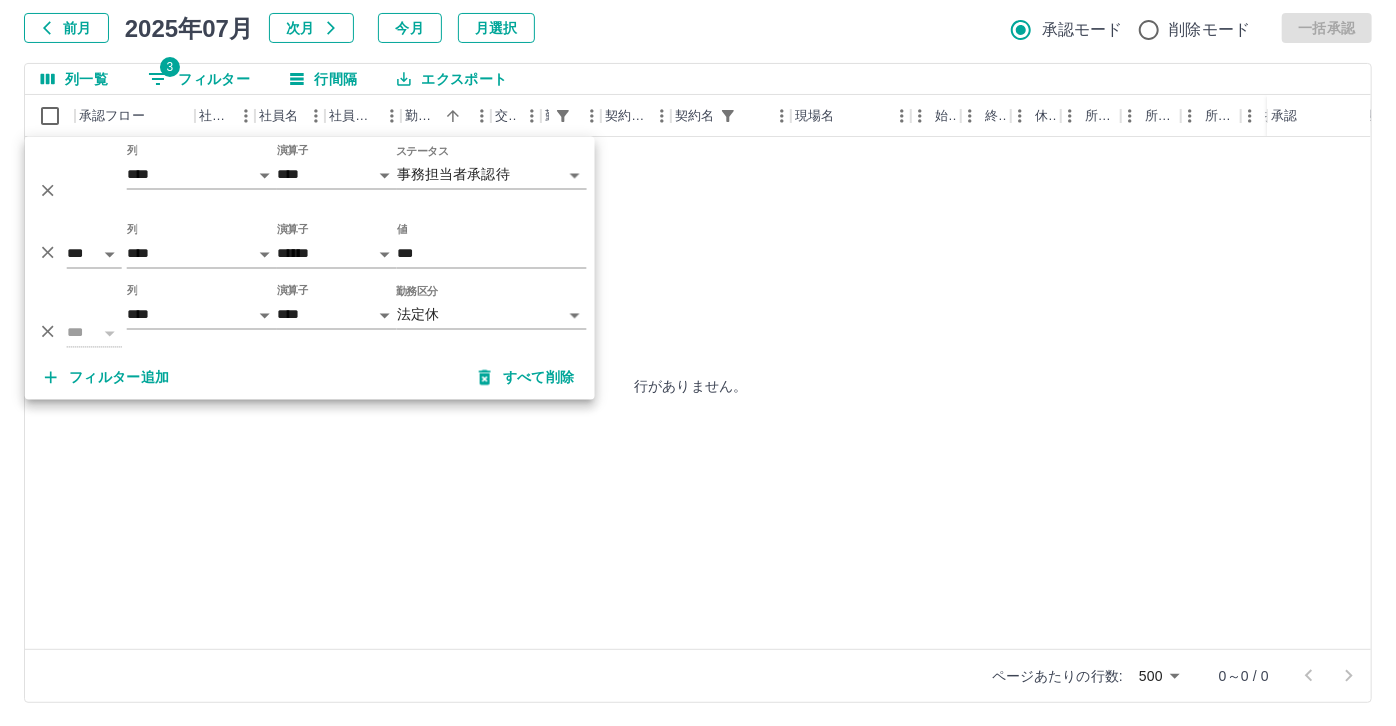 click on "**********" at bounding box center (698, 304) 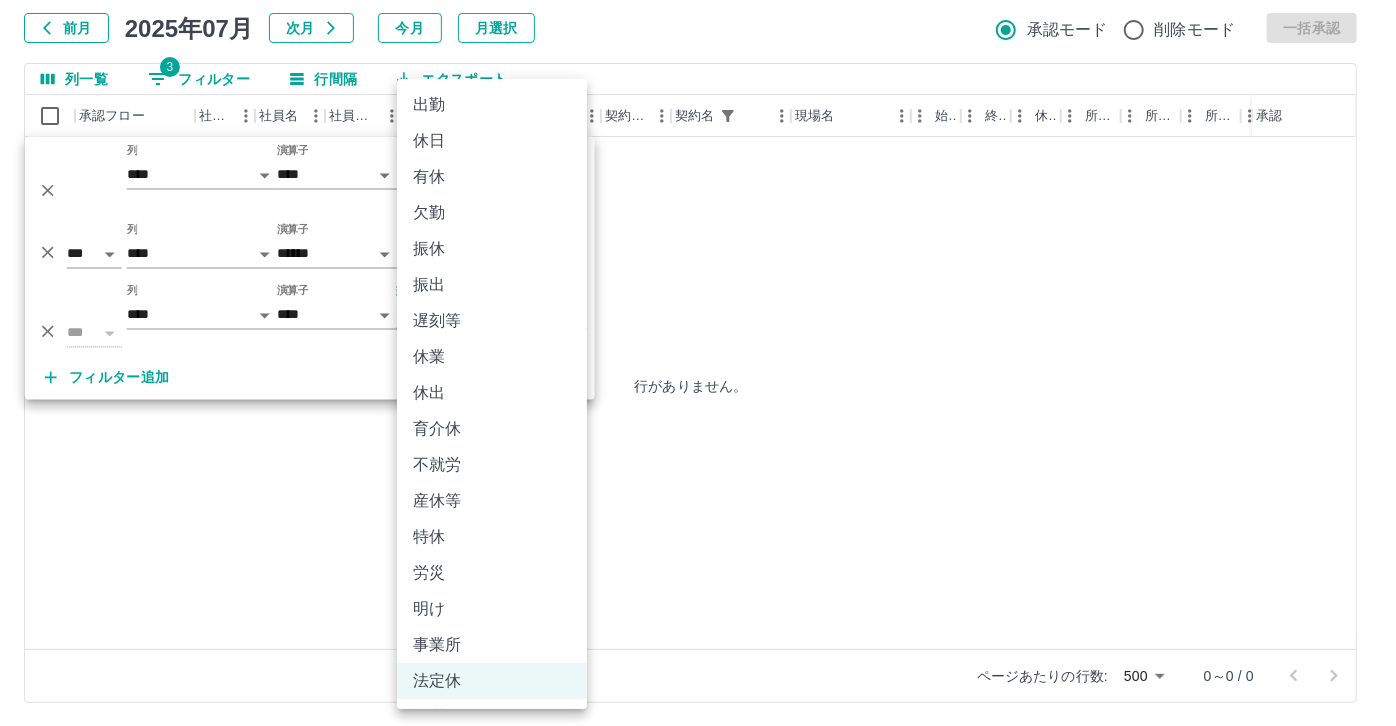 click on "休日" at bounding box center (492, 141) 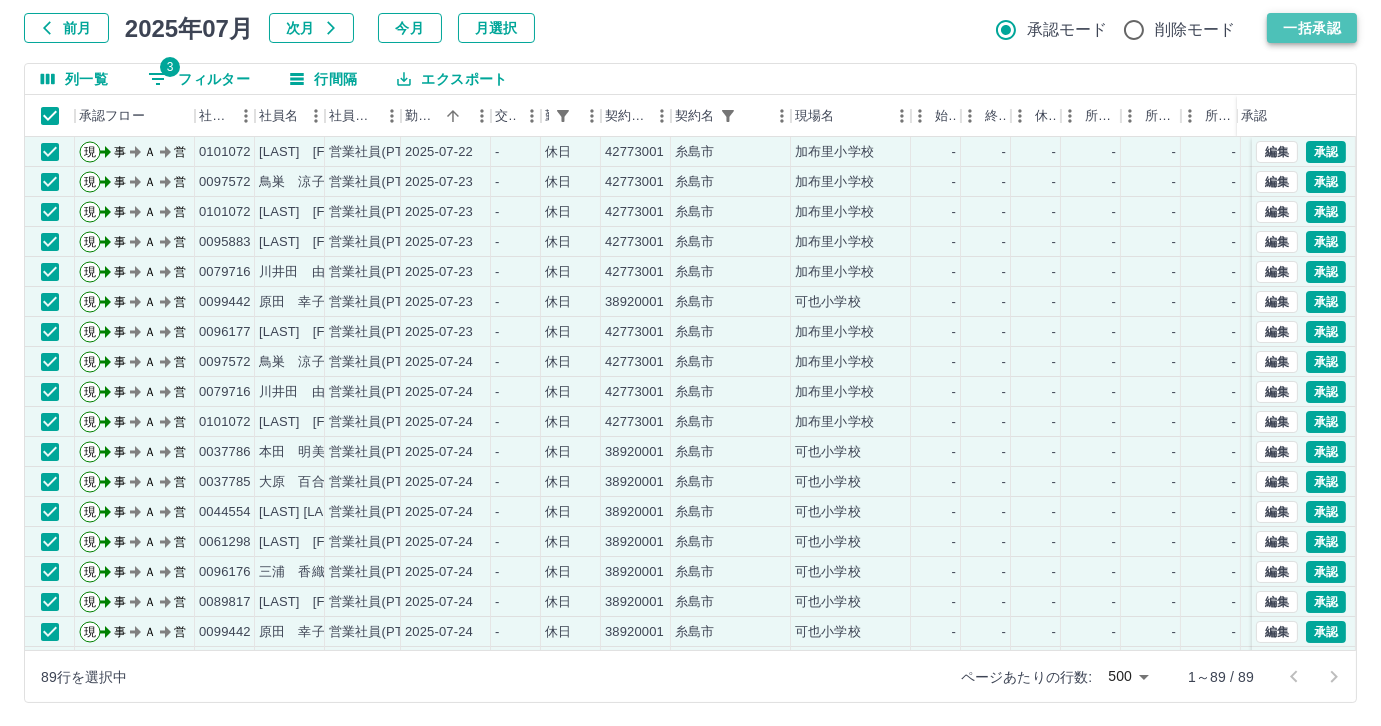 click on "一括承認" at bounding box center (1312, 28) 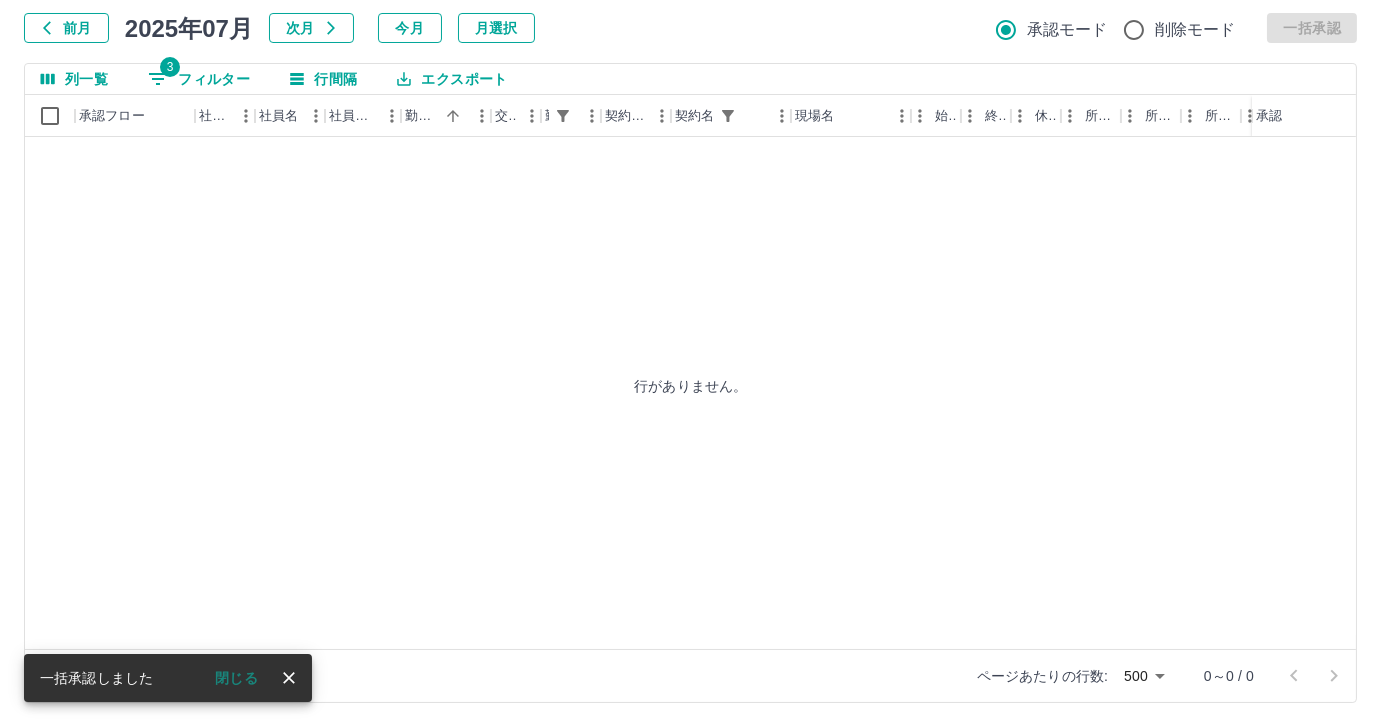 click on "3 フィルター" at bounding box center [199, 79] 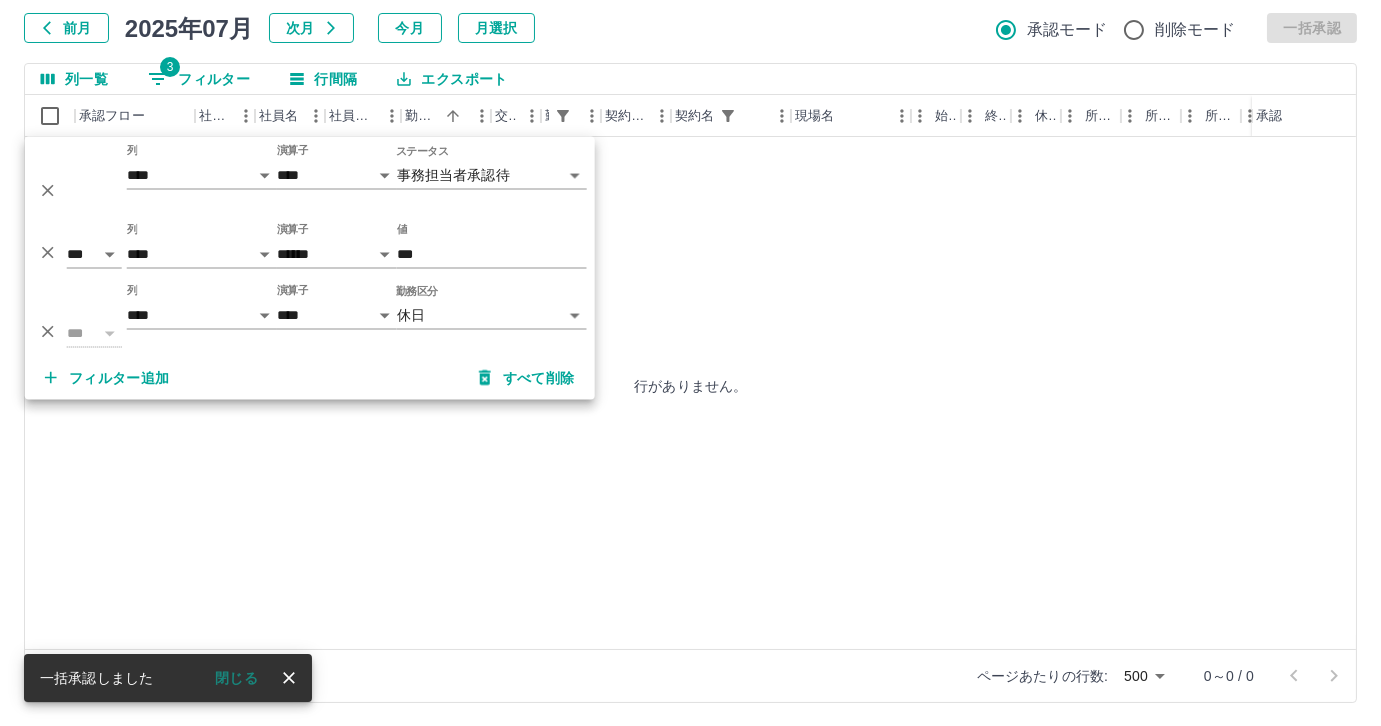 click on "**********" at bounding box center [690, 304] 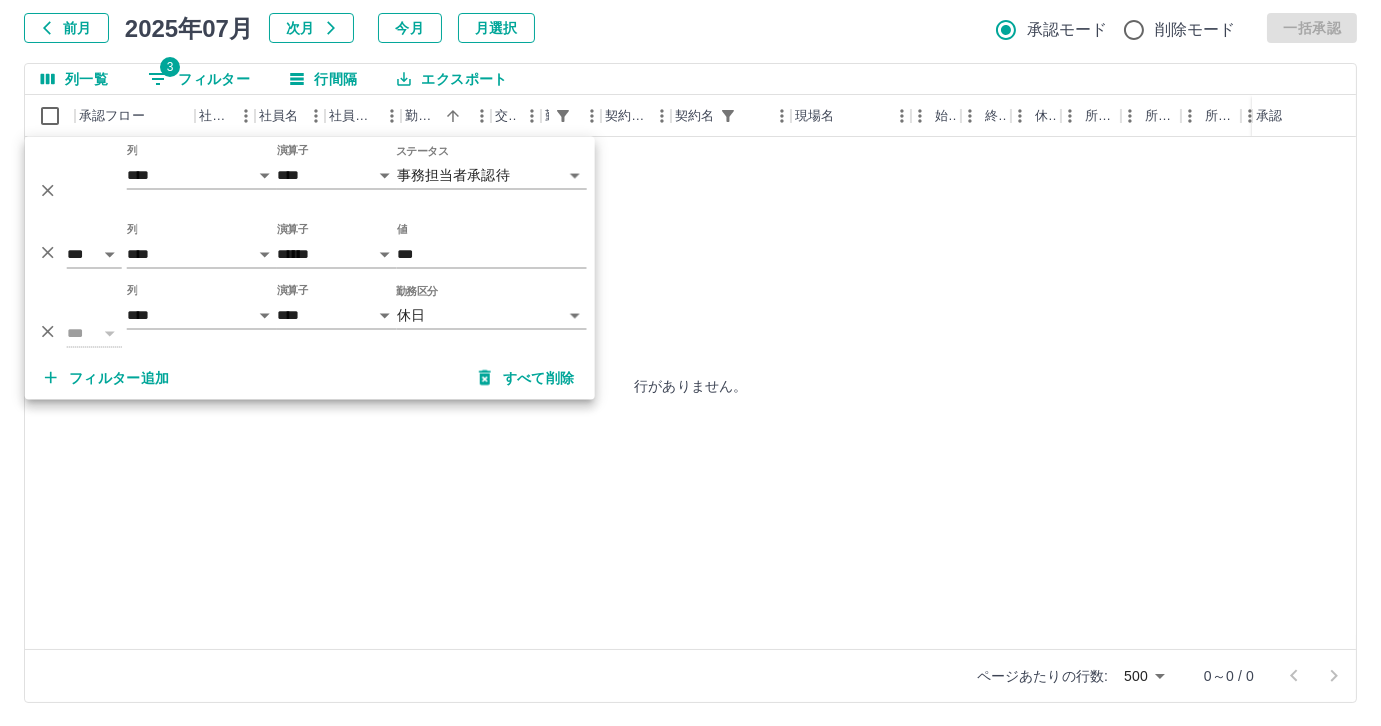 click on "**********" at bounding box center (690, 304) 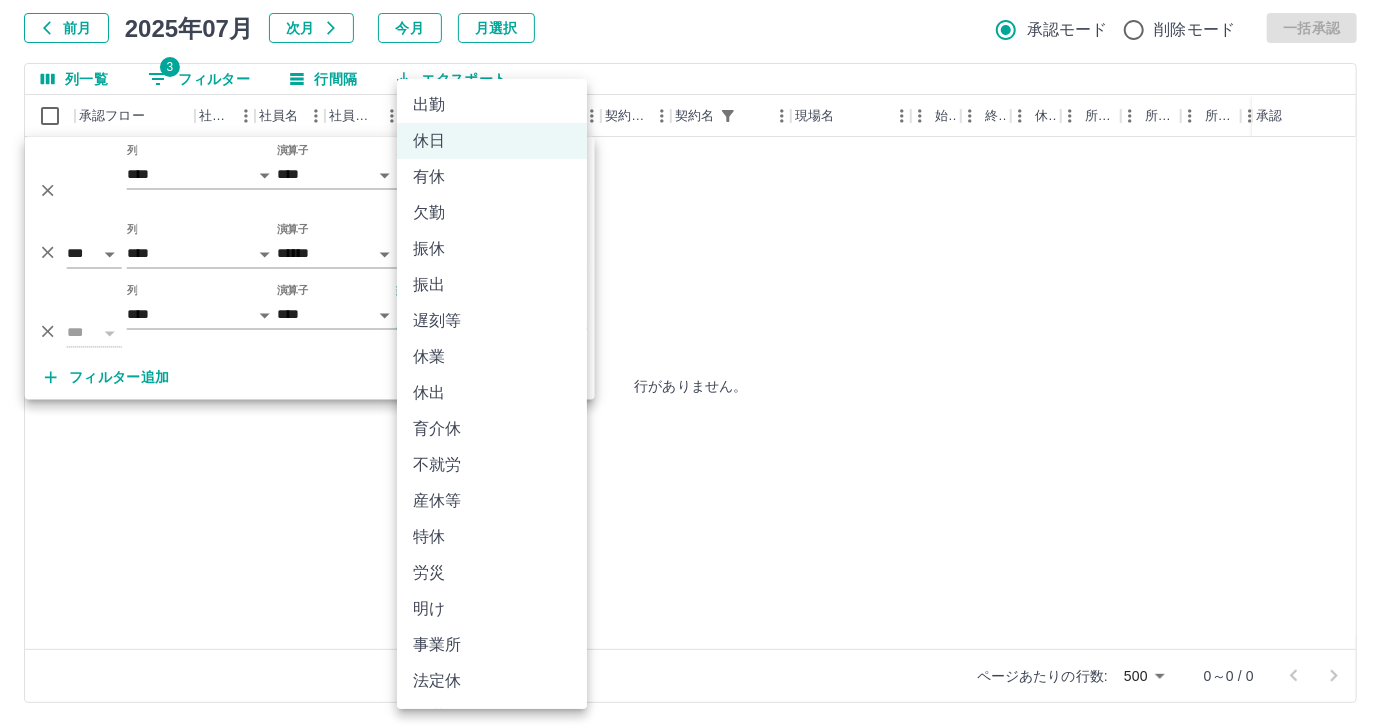 click on "法定休" at bounding box center (492, 681) 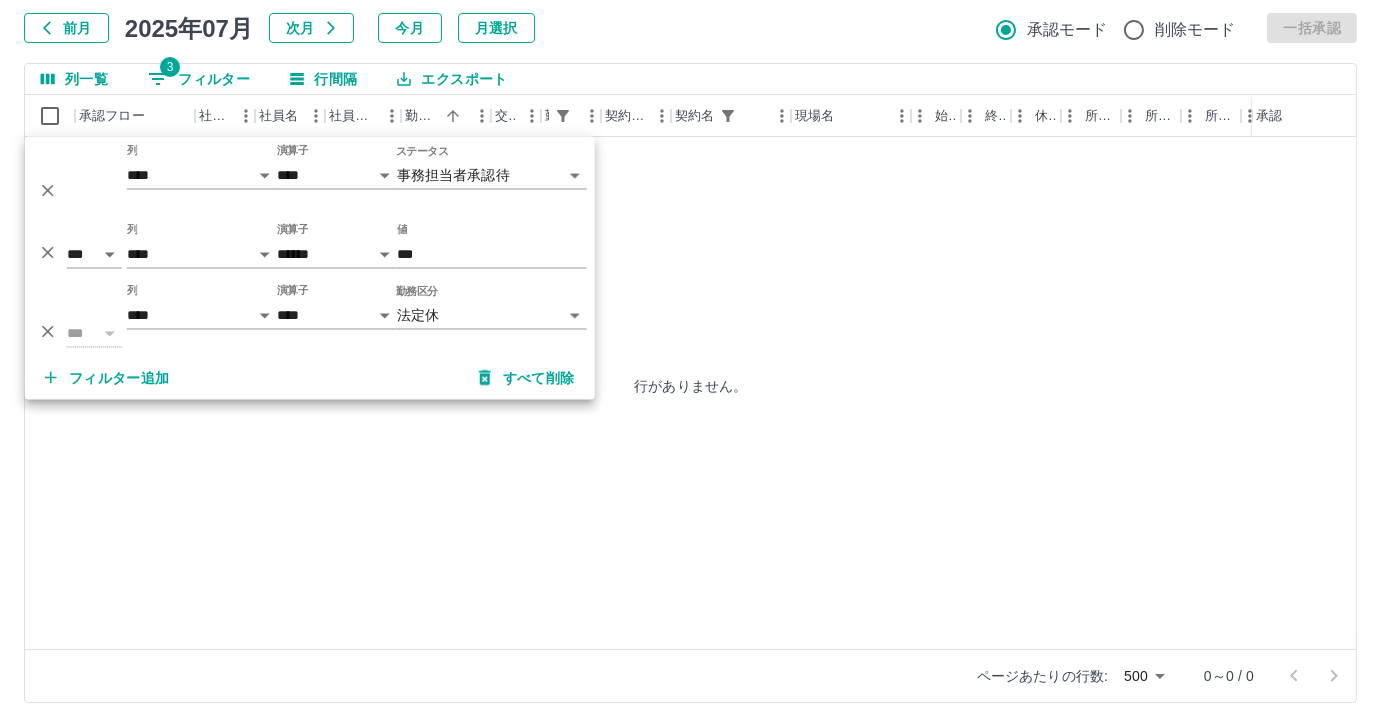 click on "**********" at bounding box center (690, 304) 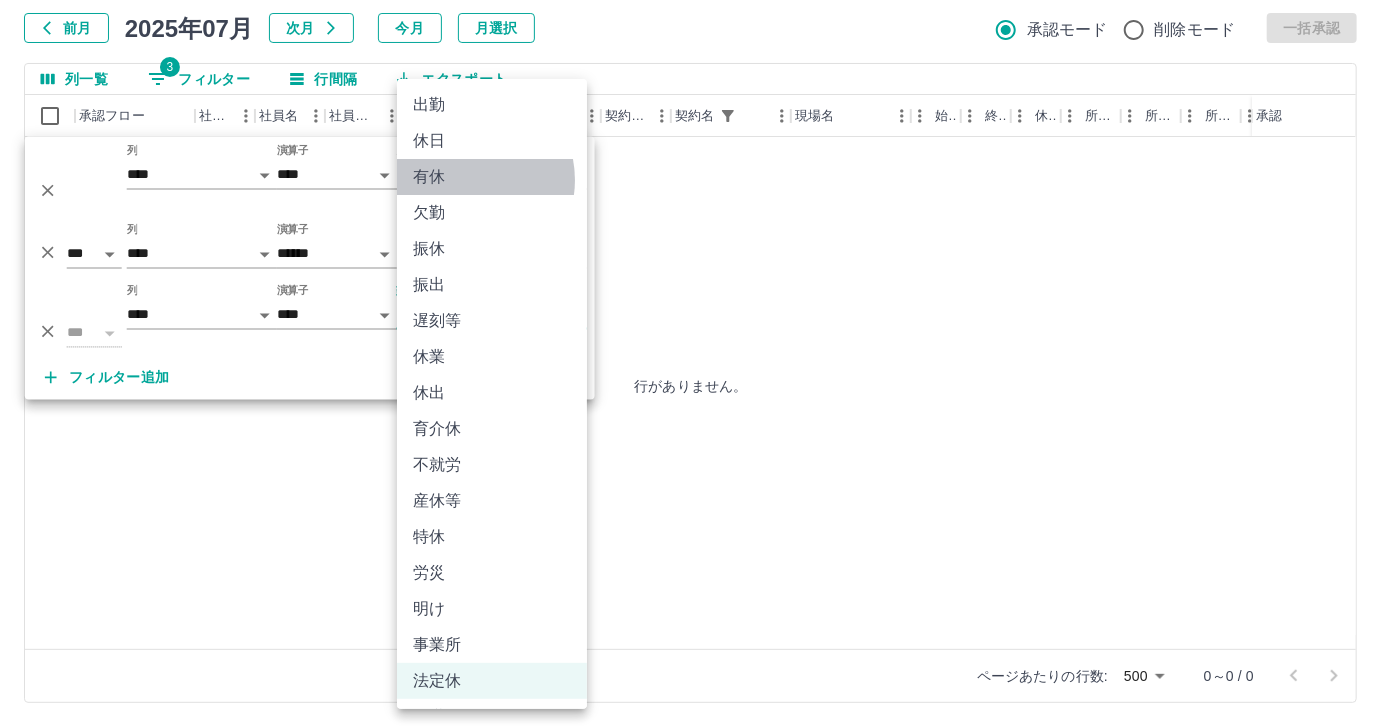 click on "有休" at bounding box center (492, 177) 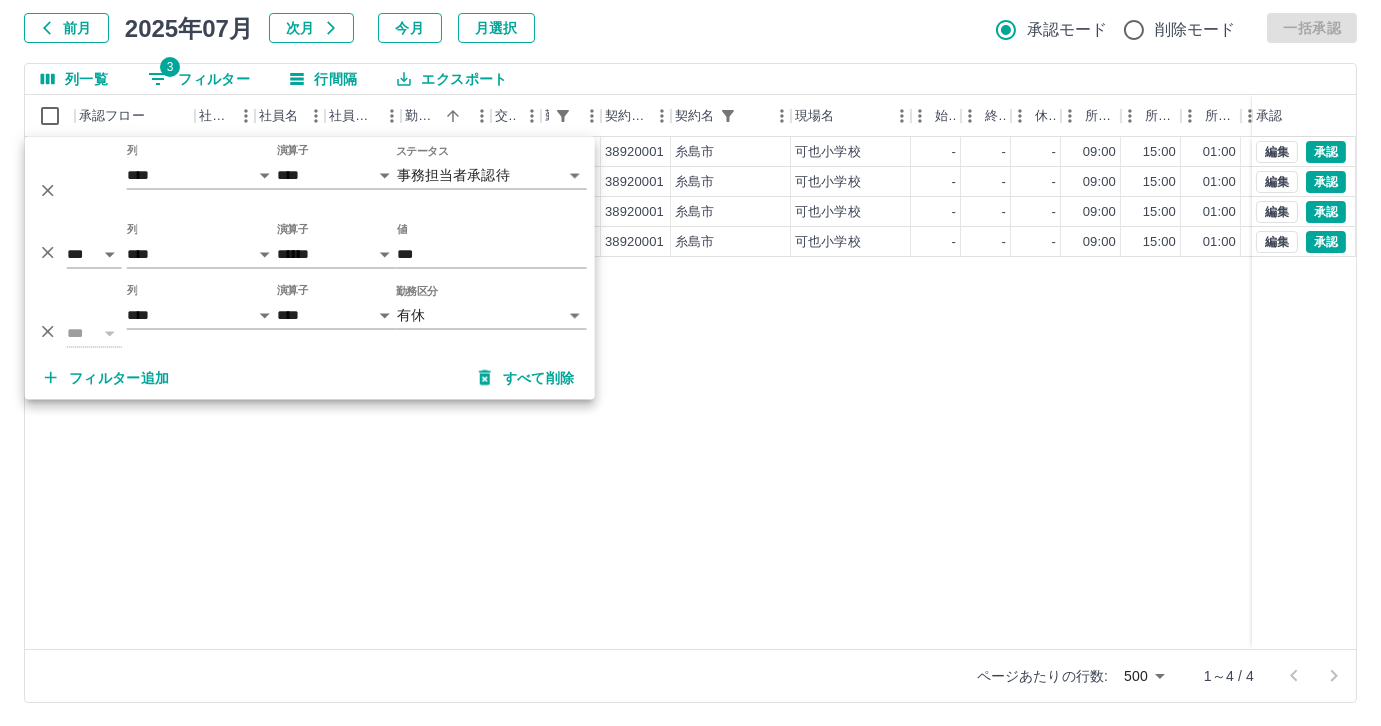 click on "現 事 Ａ 営 0061298 藤川　千泰 営業社員(PT契約) 2025-07-28  -  有休 38920001 糸島市 可也小学校 - - - 09:00 15:00 01:00 00:00 00:00 00:00 私用のため 事務担当者承認待 現 事 Ａ 営 0061298 藤川　千泰 営業社員(PT契約) 2025-07-29  -  有休 38920001 糸島市 可也小学校 - - - 09:00 15:00 01:00 00:00 00:00 00:00 私用のため 事務担当者承認待 現 事 Ａ 営 0061298 藤川　千泰 営業社員(PT契約) 2025-07-30  -  有休 38920001 糸島市 可也小学校 - - - 09:00 15:00 01:00 00:00 00:00 00:00 私用のため 事務担当者承認待 現 事 Ａ 営 0061298 藤川　千泰 営業社員(PT契約) 2025-07-31  -  有休 38920001 糸島市 可也小学校 - - - 09:00 15:00 01:00 00:00 00:00 00:00 私用のため 事務担当者承認待 編集 承認 編集 承認 編集 承認 編集 承認" at bounding box center (898, 393) 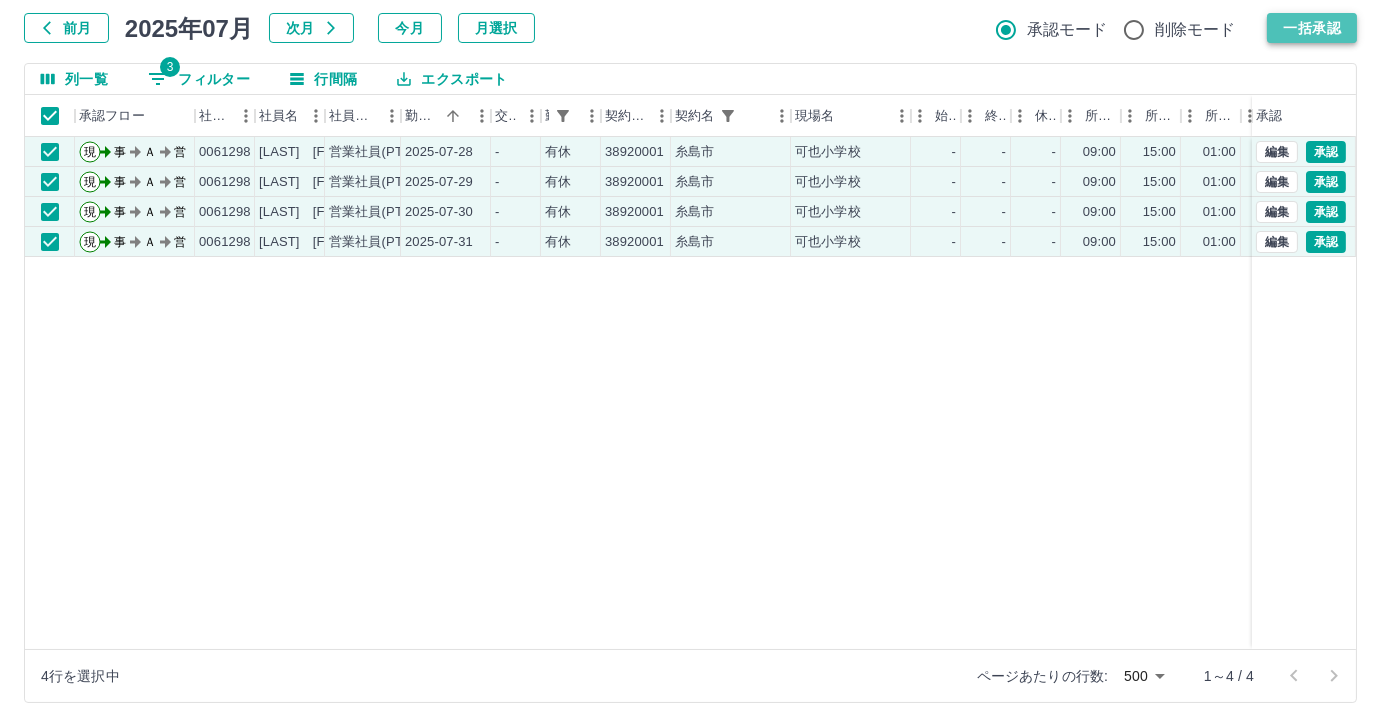 click on "一括承認" at bounding box center (1312, 28) 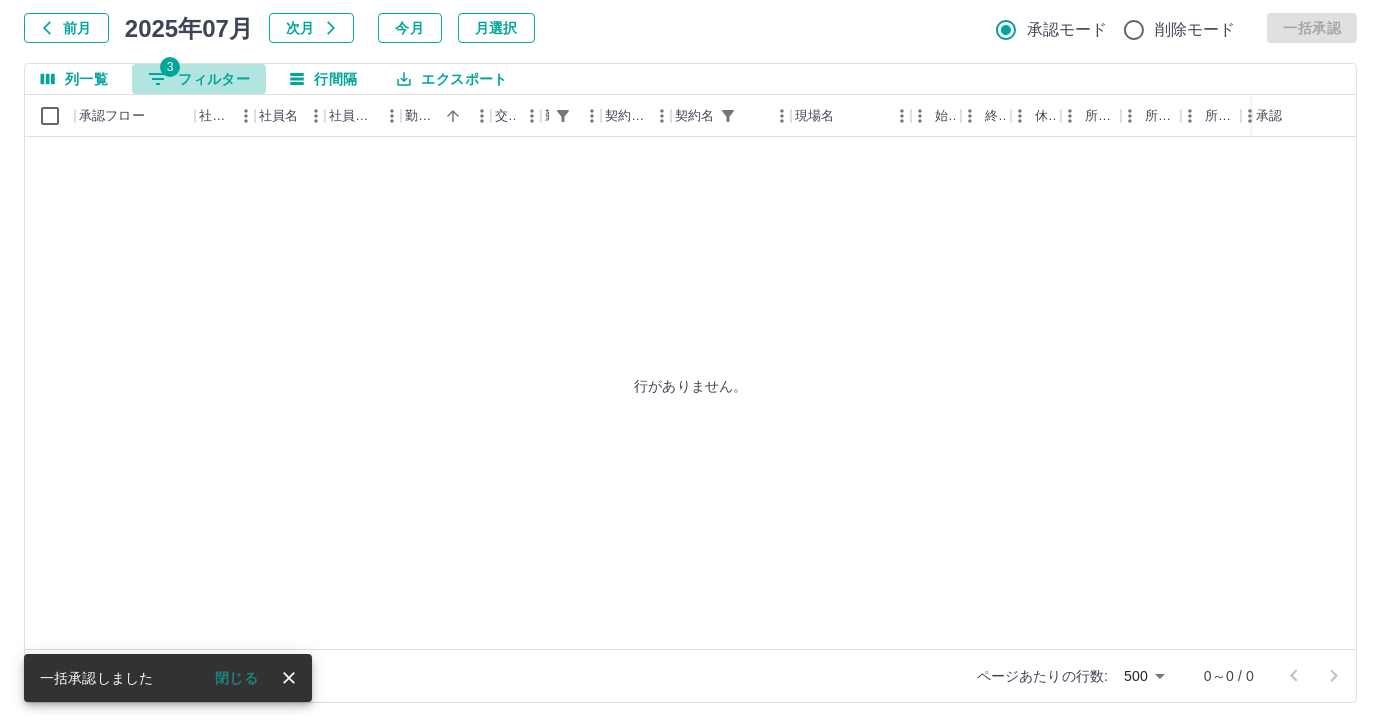 click on "3 フィルター" at bounding box center [199, 79] 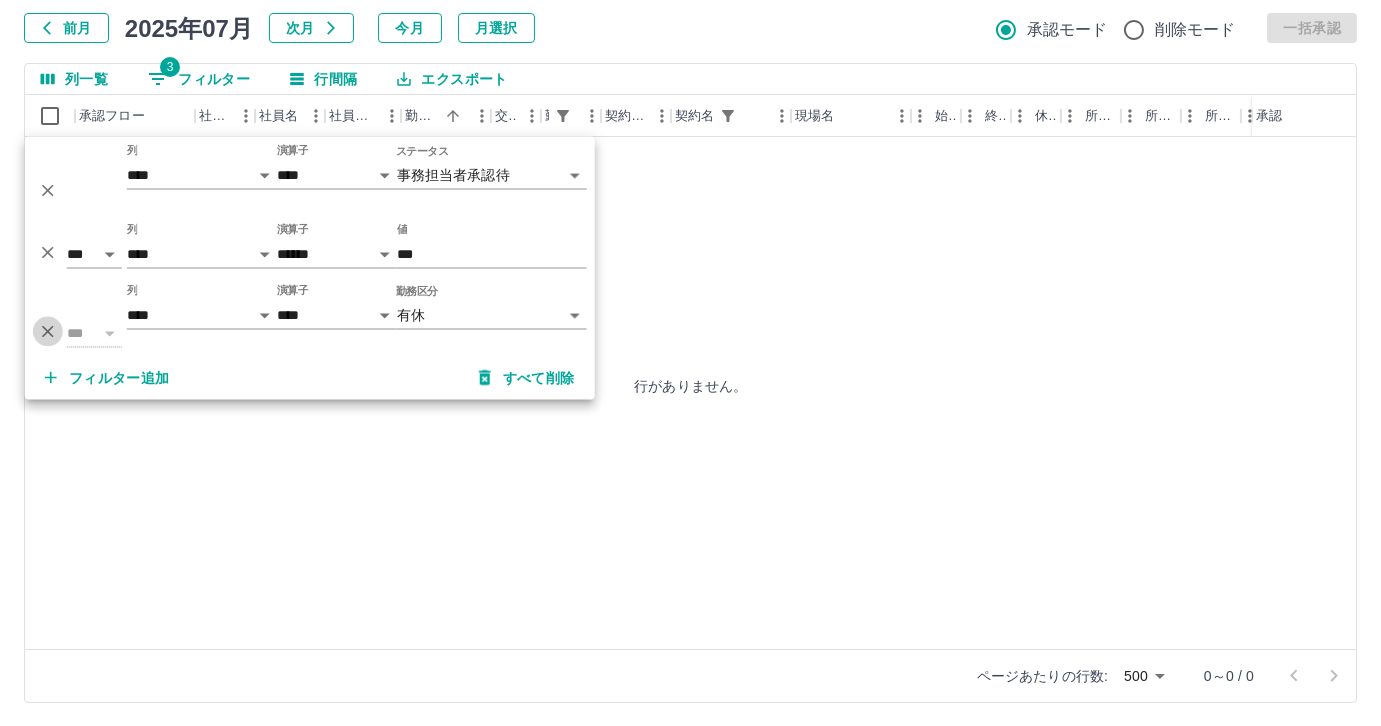 click 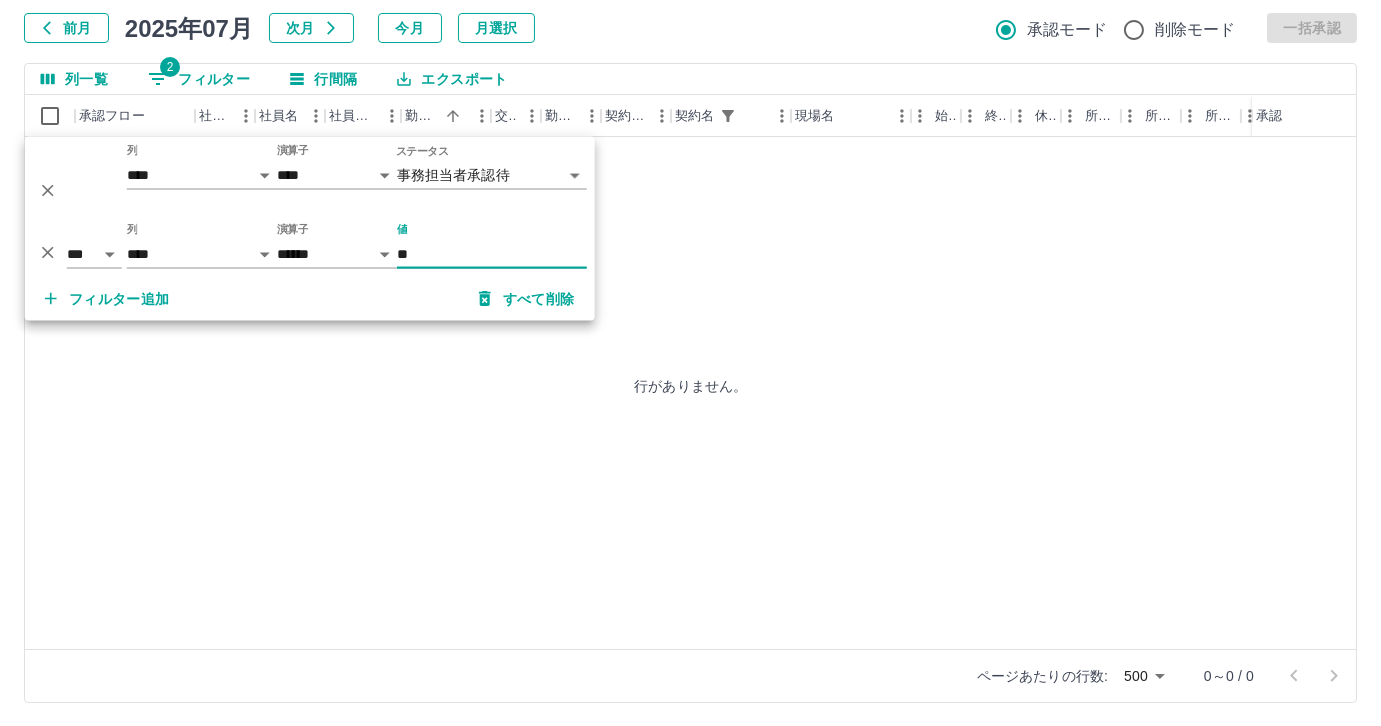type on "*" 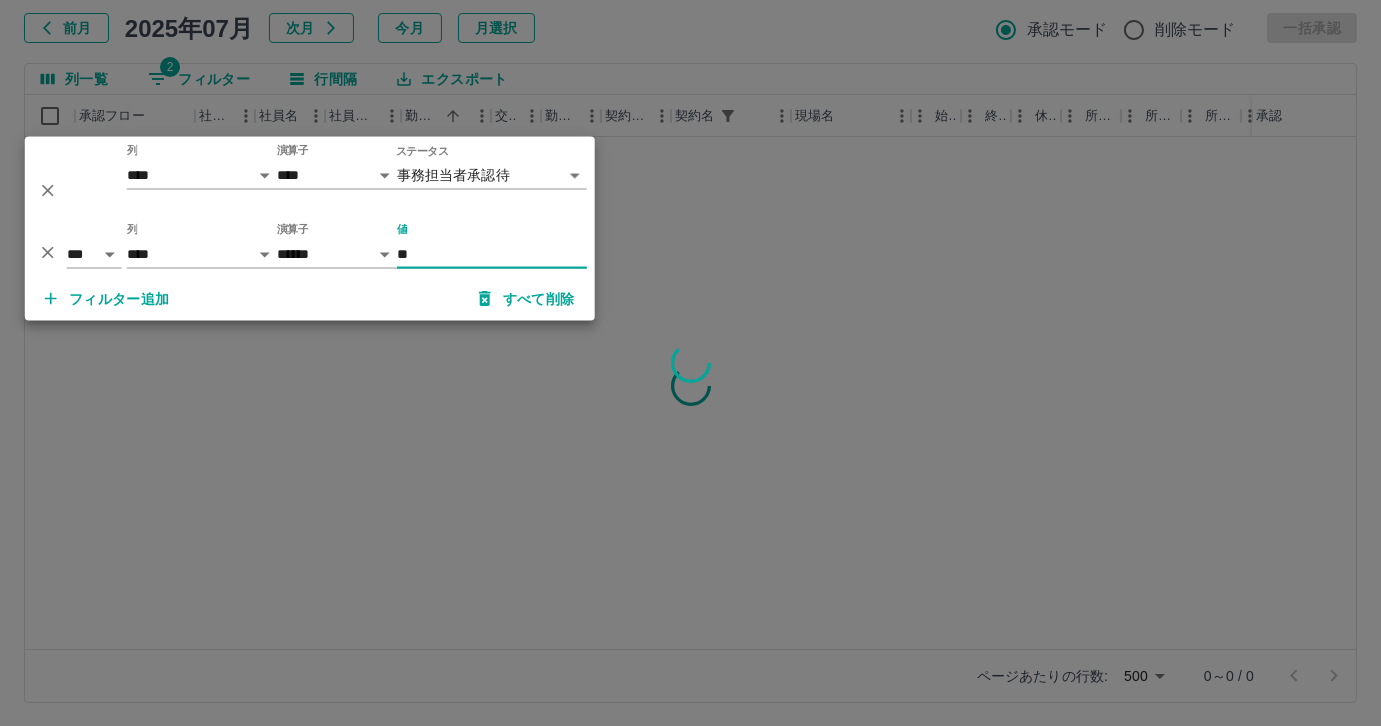 type on "**" 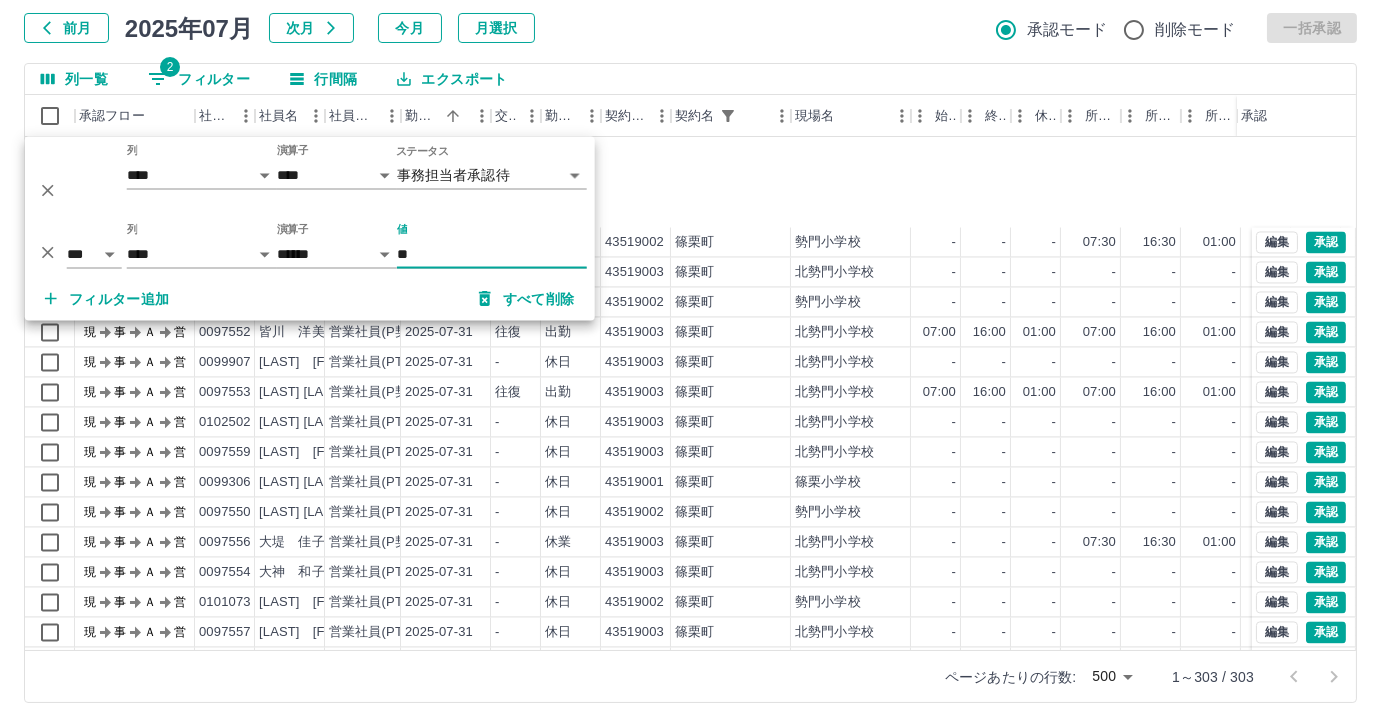 scroll, scrollTop: 8591, scrollLeft: 0, axis: vertical 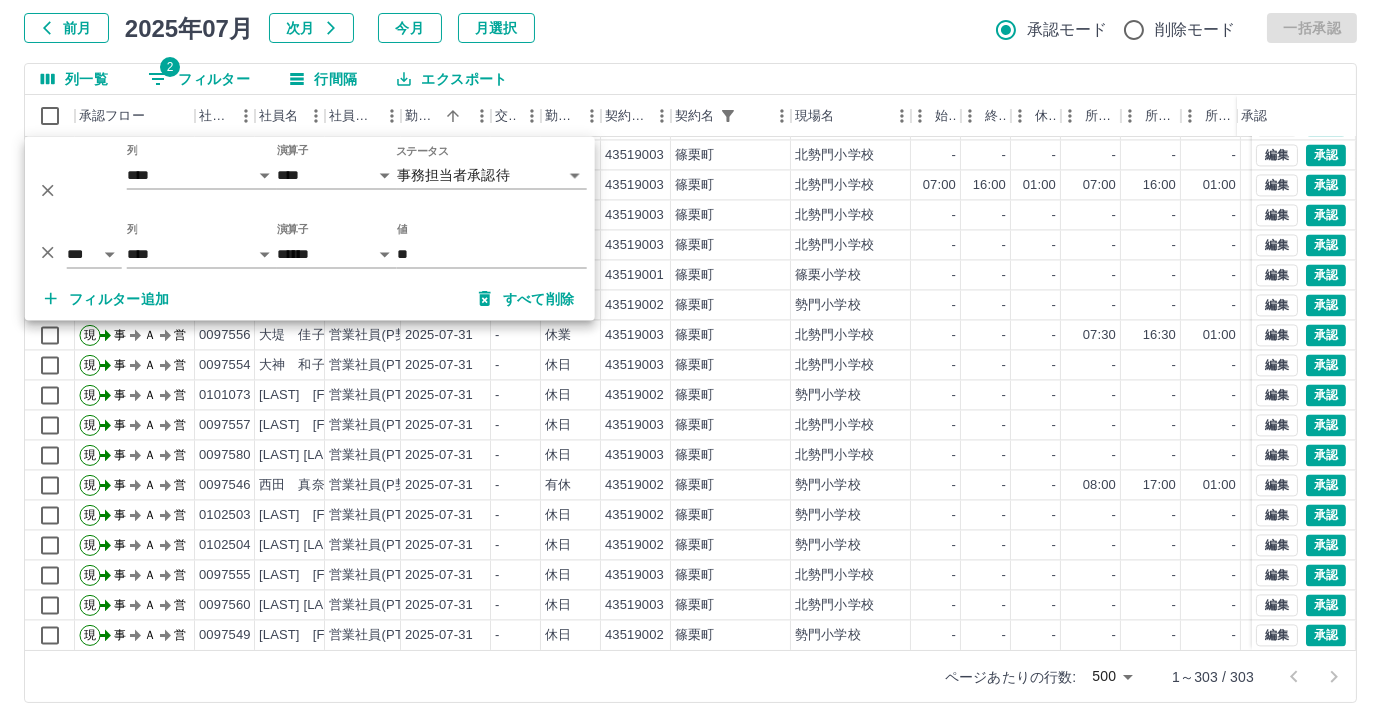 click on "前月 2025年07月 次月 今月 月選択 承認モード 削除モード 一括承認" at bounding box center (690, 28) 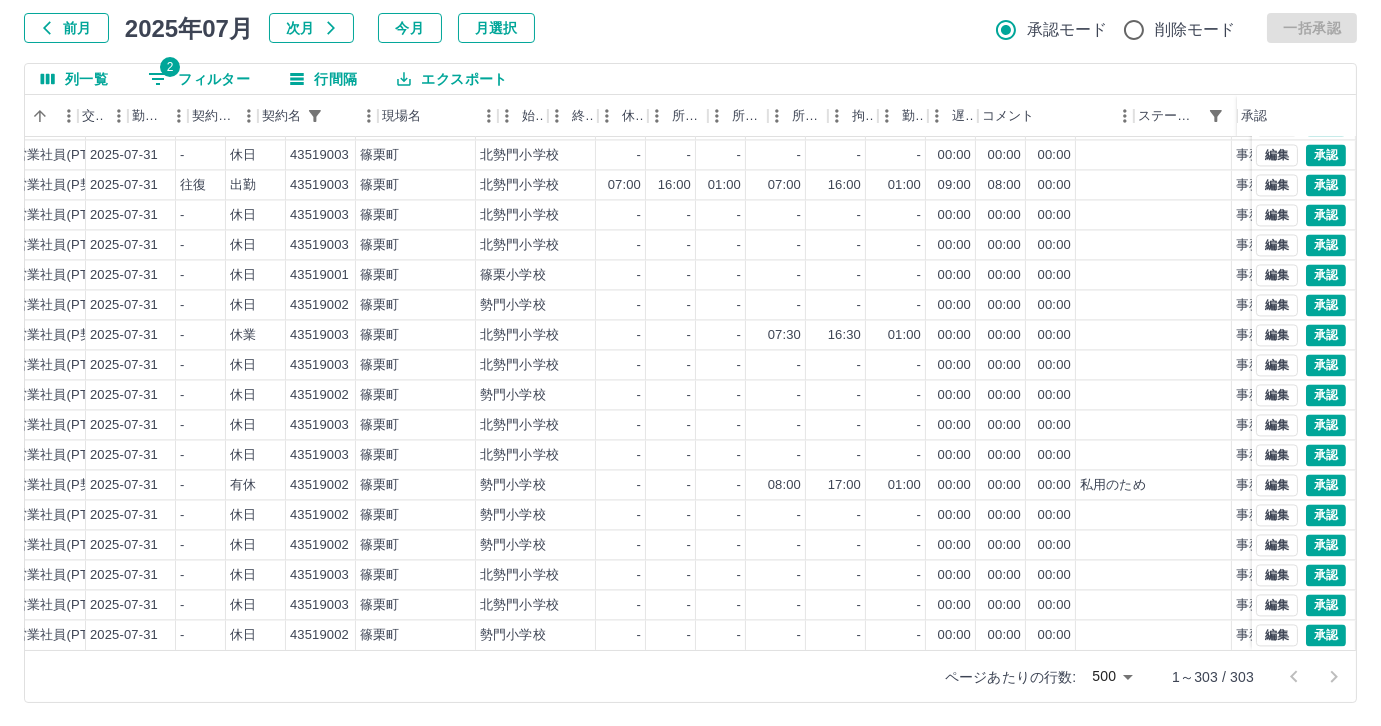 scroll, scrollTop: 8591, scrollLeft: 429, axis: both 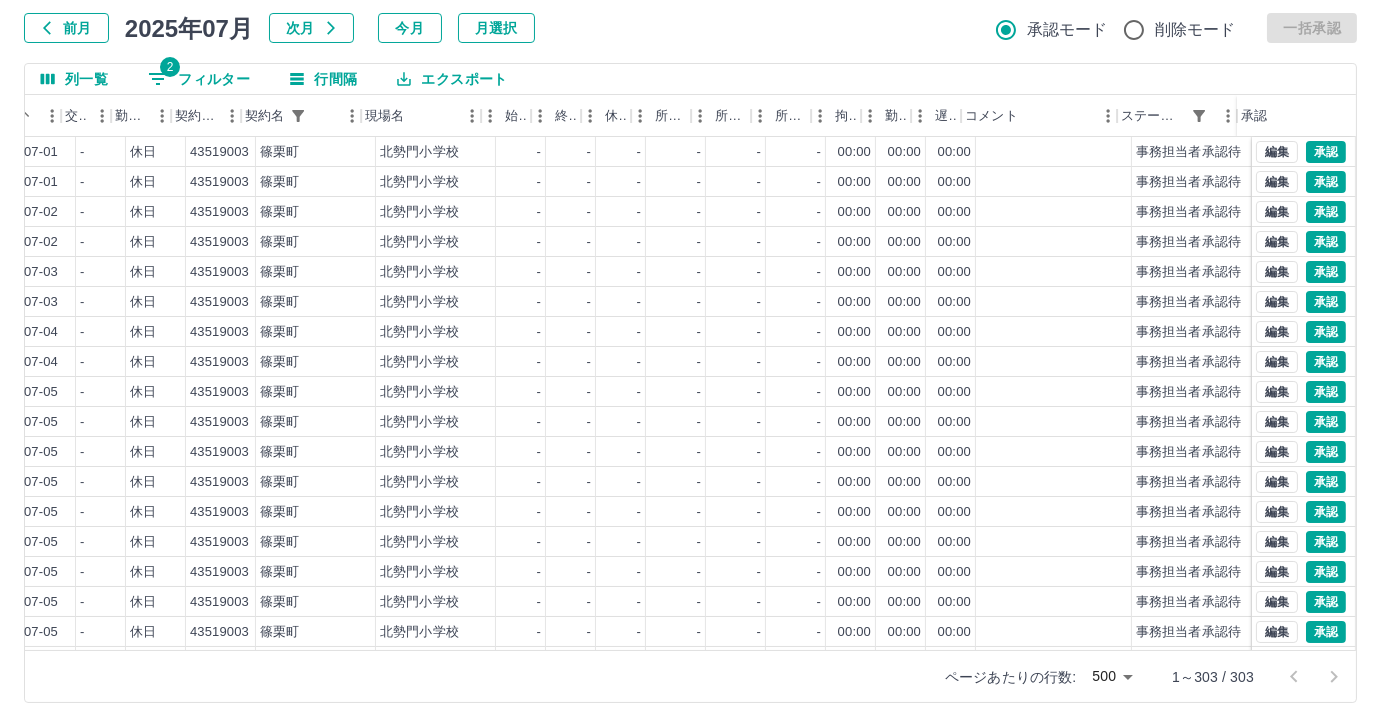 click on "エクスポート" at bounding box center [452, 79] 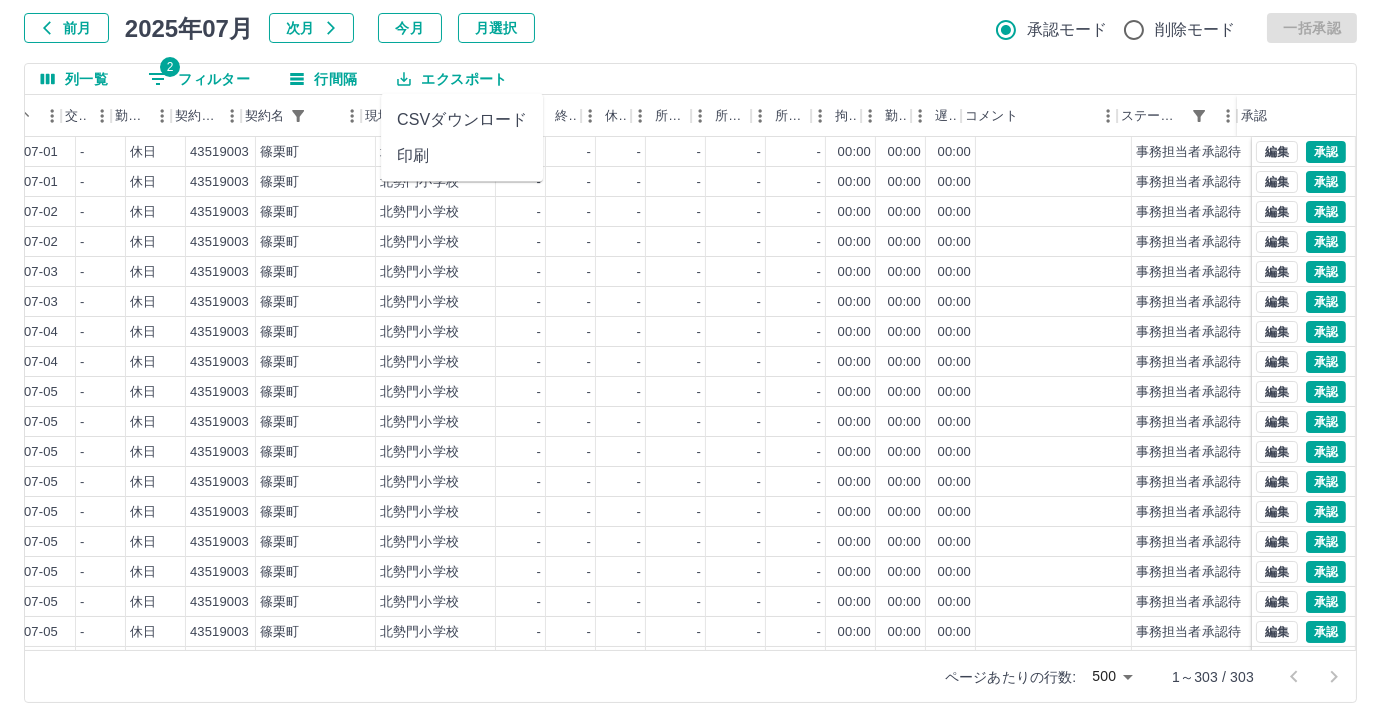 click on "CSVダウンロード" at bounding box center [462, 120] 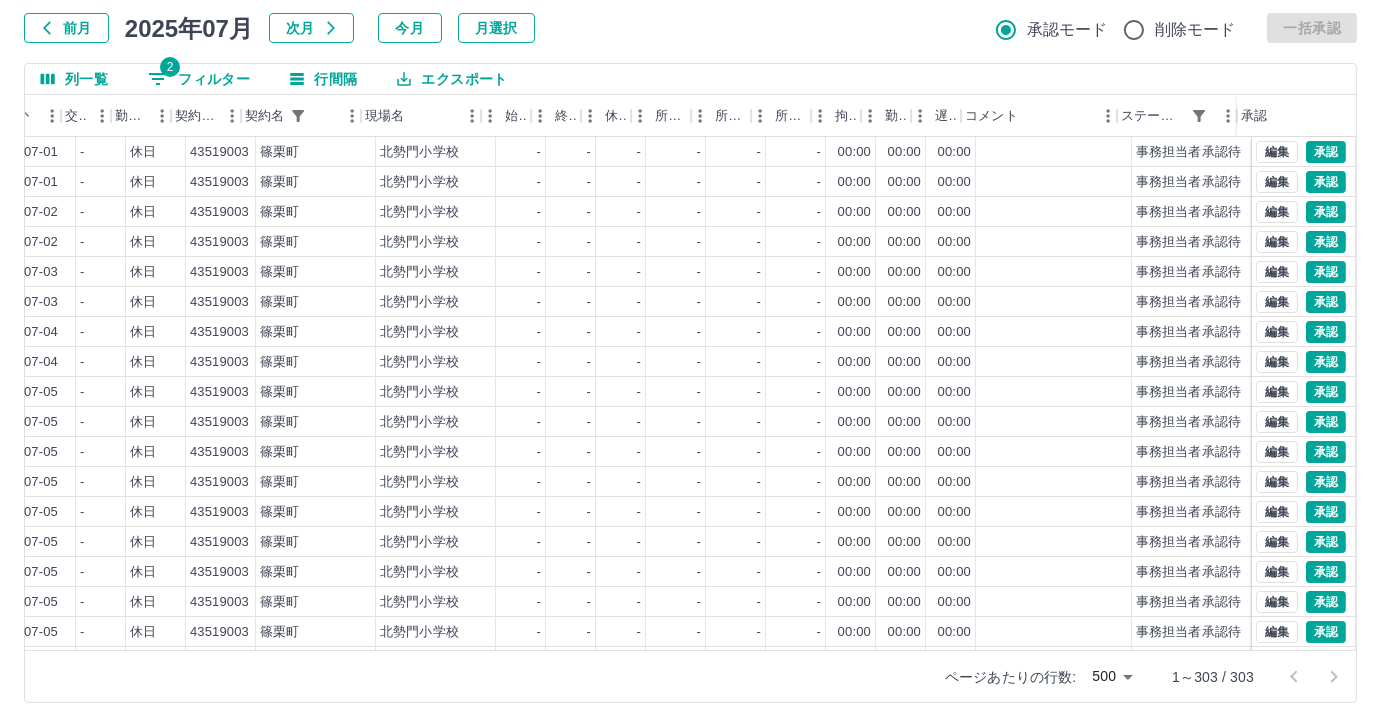 click on "勤務実績承認 前月 2025年07月 次月 今月 月選択 承認モード 削除モード 一括承認 列一覧 2 フィルター 行間隔 エクスポート 社員名 社員区分 勤務日 交通費 勤務区分 契約コード 契約名 現場名 始業 終業 休憩 所定開始 所定終業 所定休憩 拘束 勤務 遅刻等 コメント ステータス 承認 小野　香 営業社員(PT契約) 2025-07-01  -  休日 43519003 篠栗町 北勢門小学校 - - - - - - 00:00 00:00 00:00 事務担当者承認待 熊谷　幸子 営業社員(PT契約) 2025-07-01  -  休日 43519003 篠栗町 北勢門小学校 - - - - - - 00:00 00:00 00:00 事務担当者承認待 熊谷　幸子 営業社員(PT契約) 2025-07-02  -  休日 43519003 篠栗町 北勢門小学校 - - - - - - 00:00 00:00 00:00 事務担当者承認待 小野　香 営業社員(PT契約) 2025-07-02  -  休日 43519003 篠栗町 北勢門小学校 - - - - - - 00:00 00:00 00:00 事務担当者承認待 小野　香 営業社員(PT契約) -" at bounding box center (690, 329) 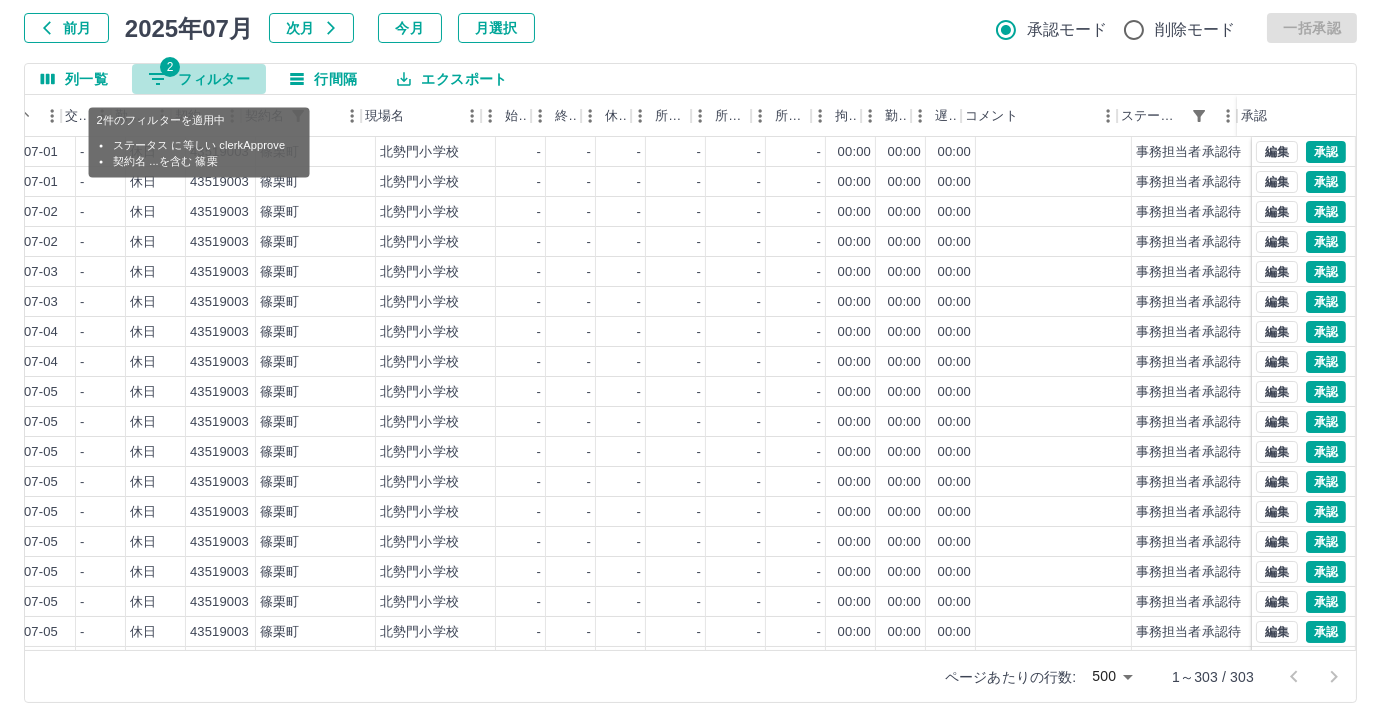 click on "2 フィルター" at bounding box center [199, 79] 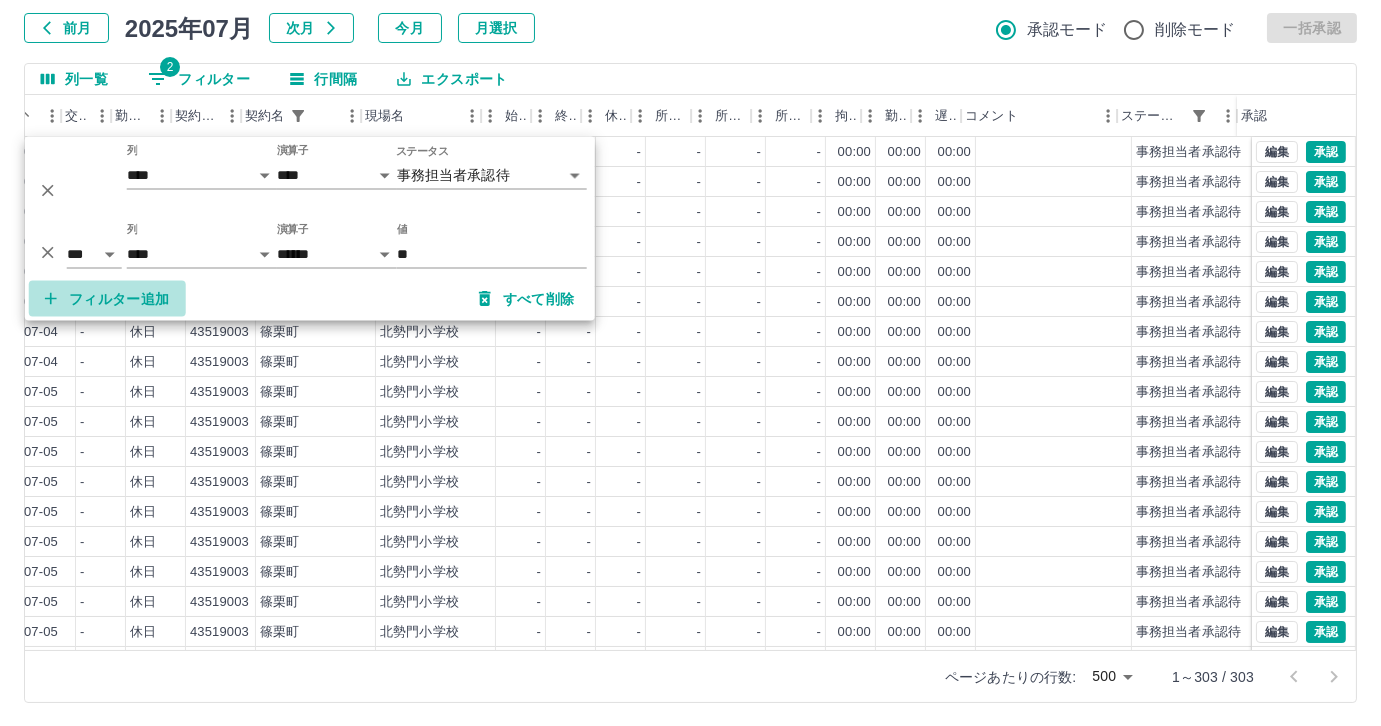 click on "フィルター追加" at bounding box center [107, 299] 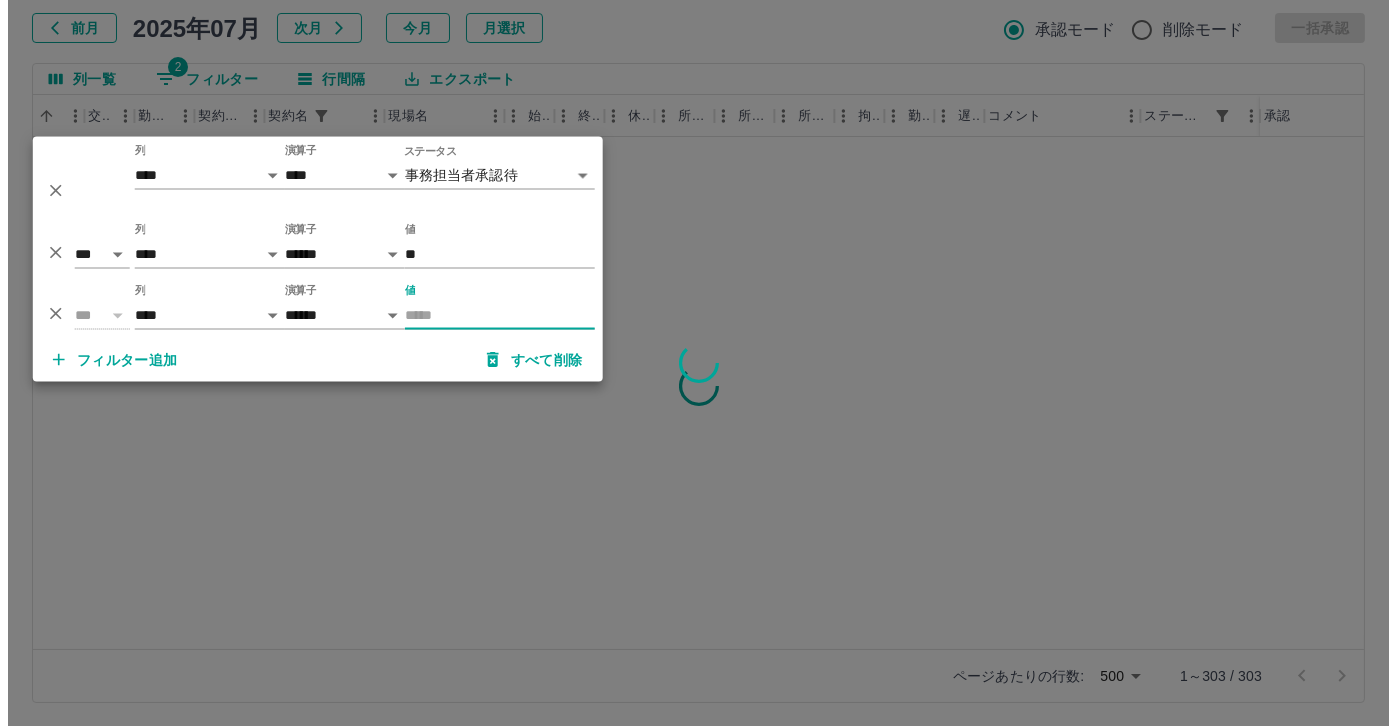 scroll, scrollTop: 0, scrollLeft: 414, axis: horizontal 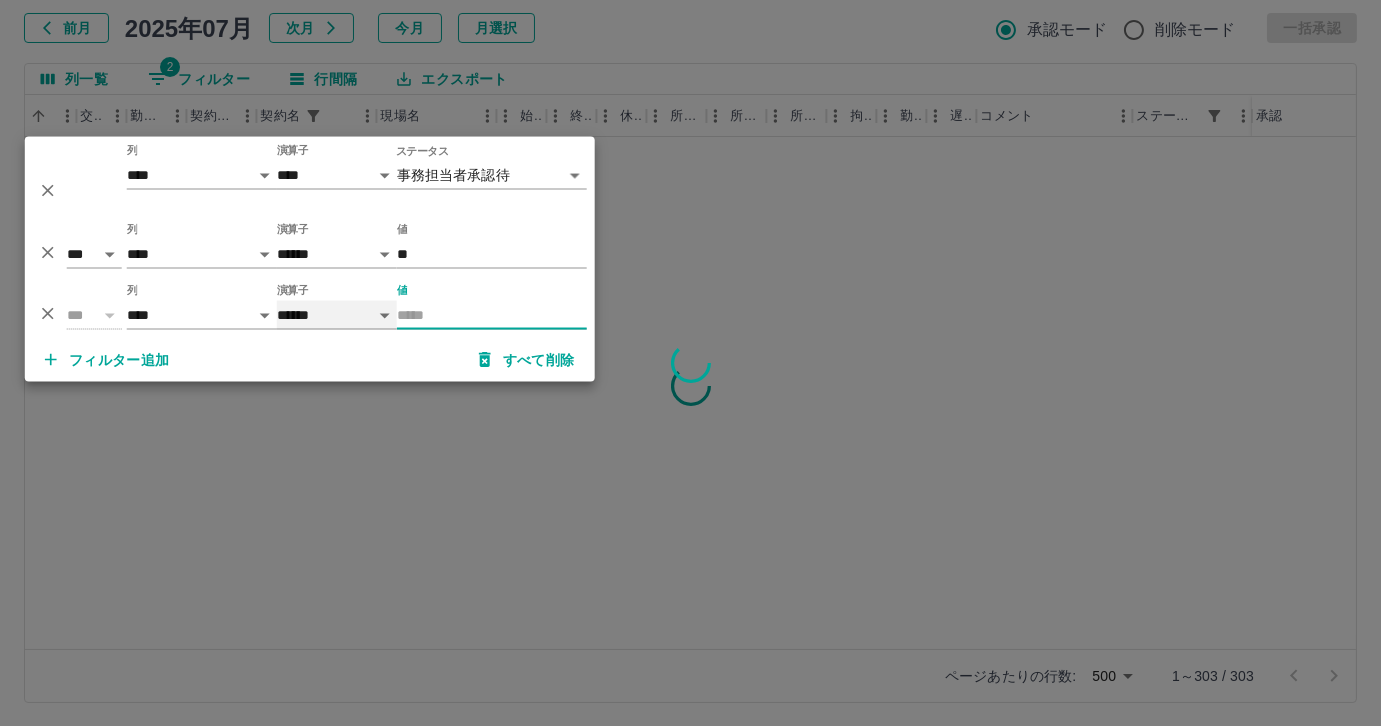 drag, startPoint x: 283, startPoint y: 316, endPoint x: 253, endPoint y: 313, distance: 30.149628 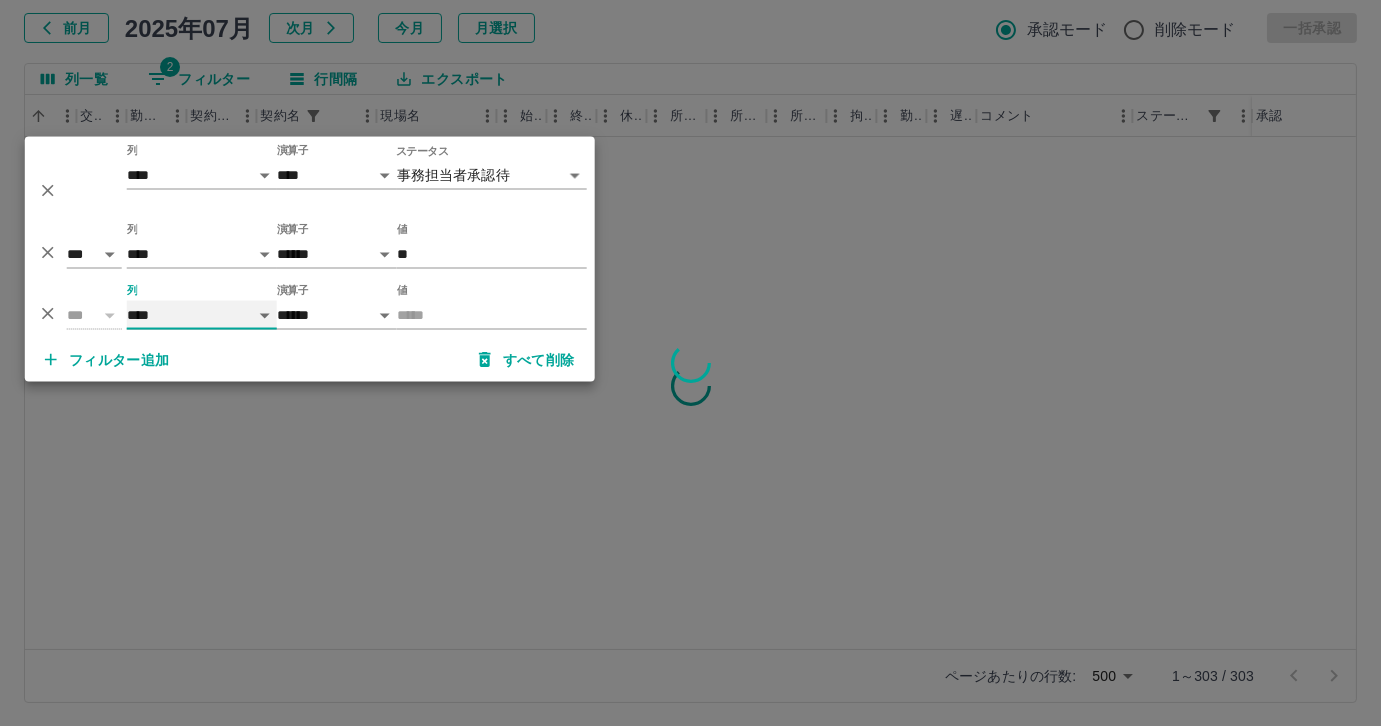 click on "**** *** **** *** *** **** ***** *** *** ** ** ** **** **** **** ** ** *** **** *****" at bounding box center [202, 315] 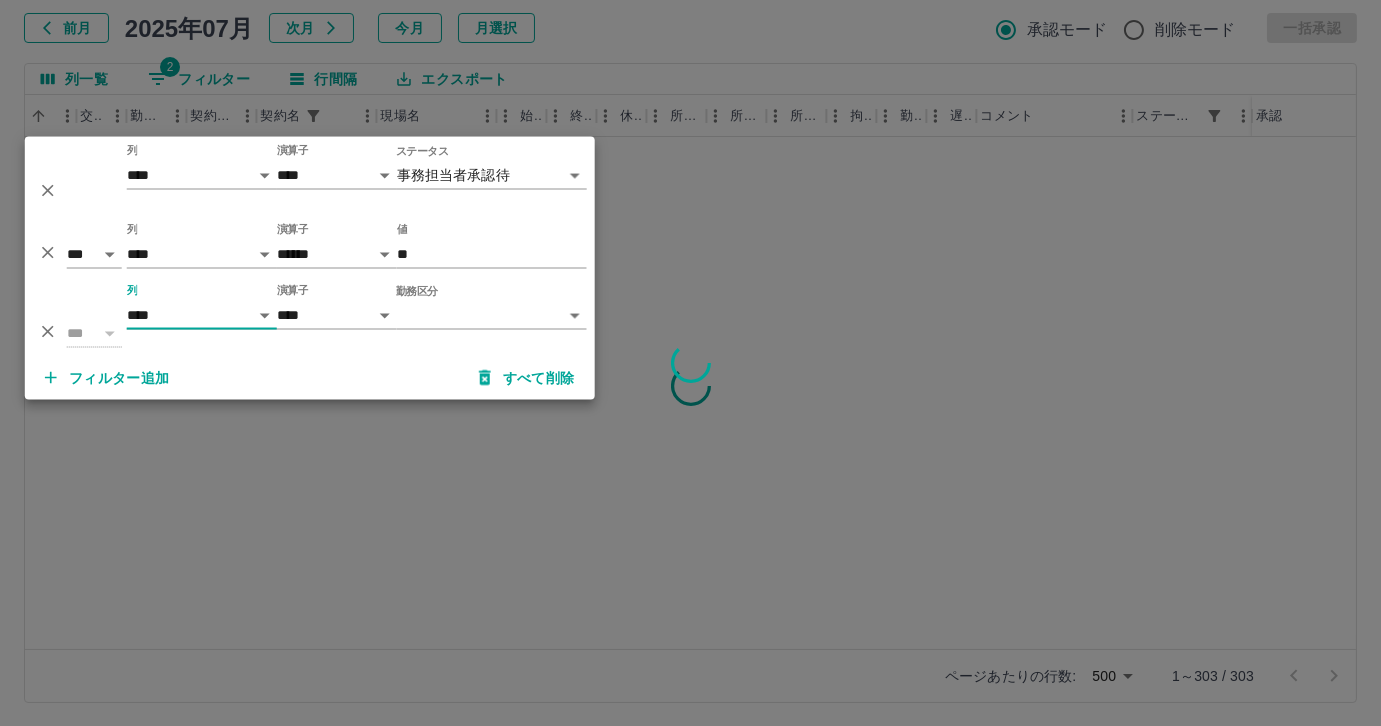 click on "**********" at bounding box center (690, 304) 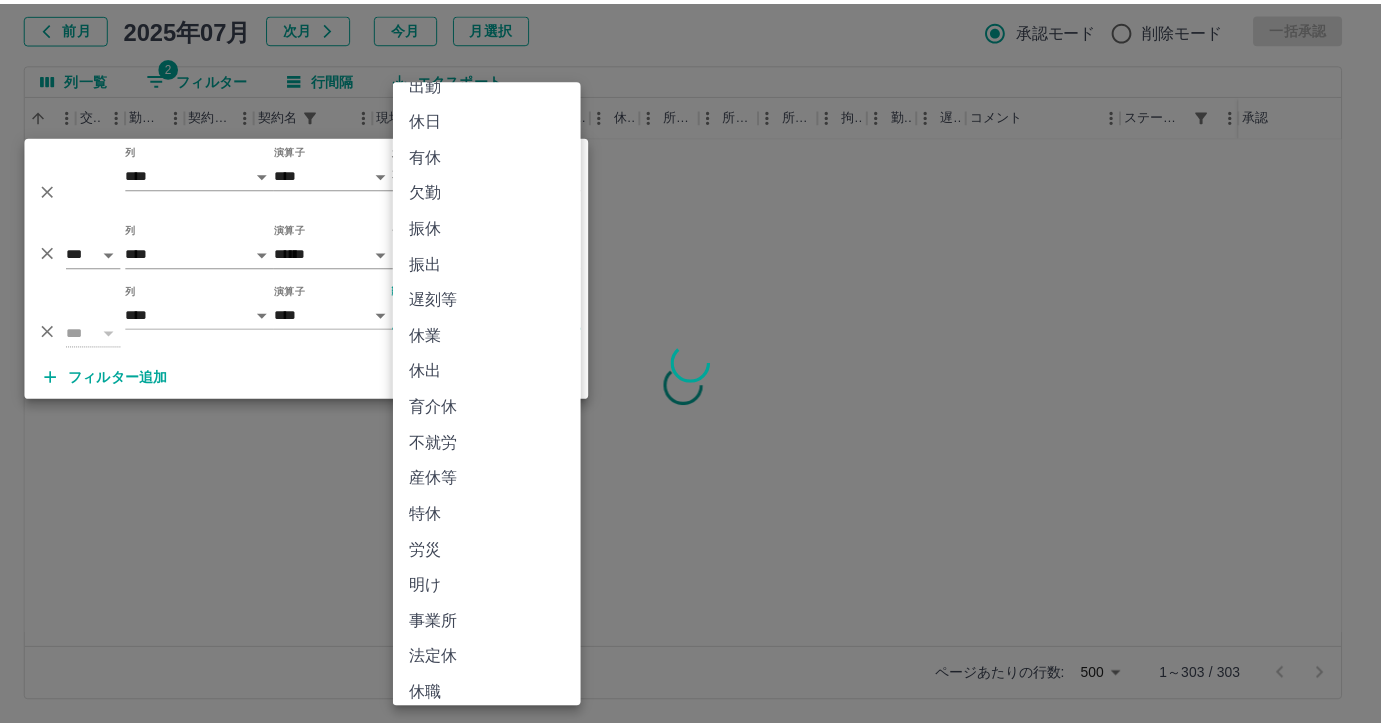 scroll, scrollTop: 33, scrollLeft: 0, axis: vertical 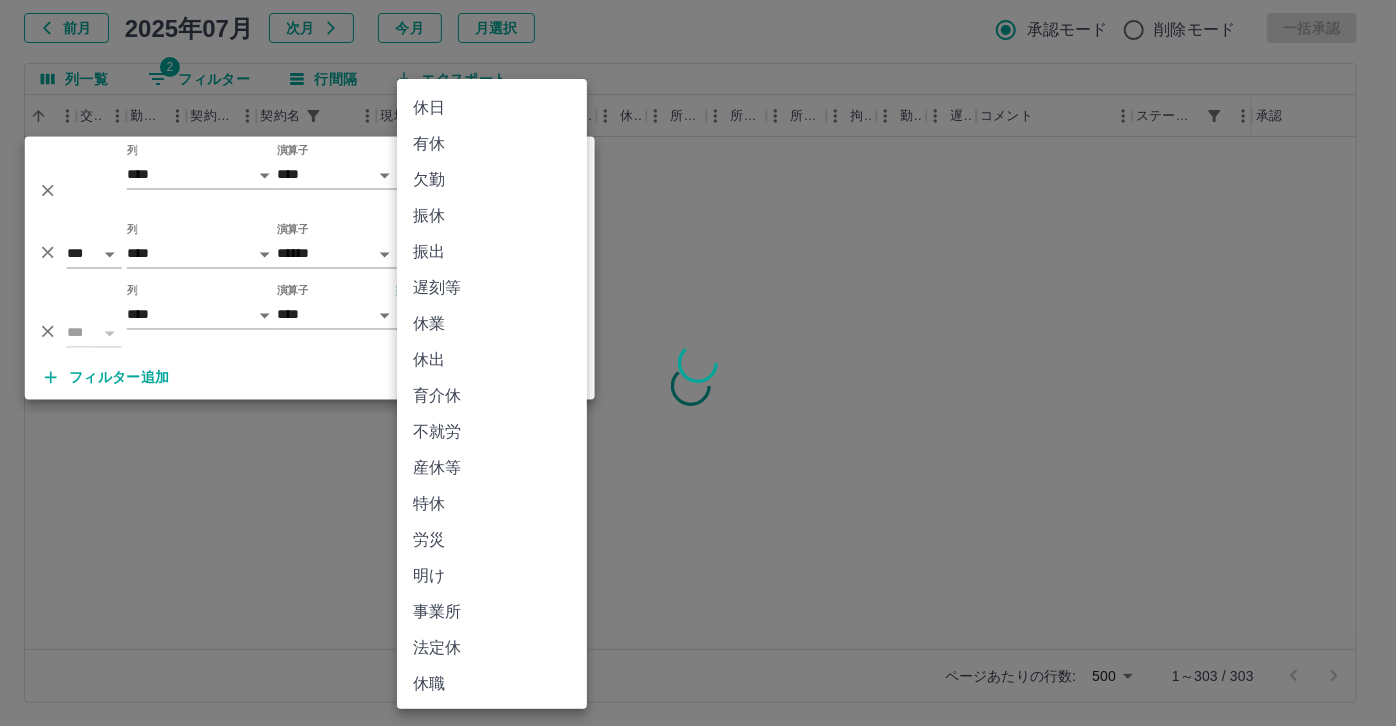 click at bounding box center [698, 363] 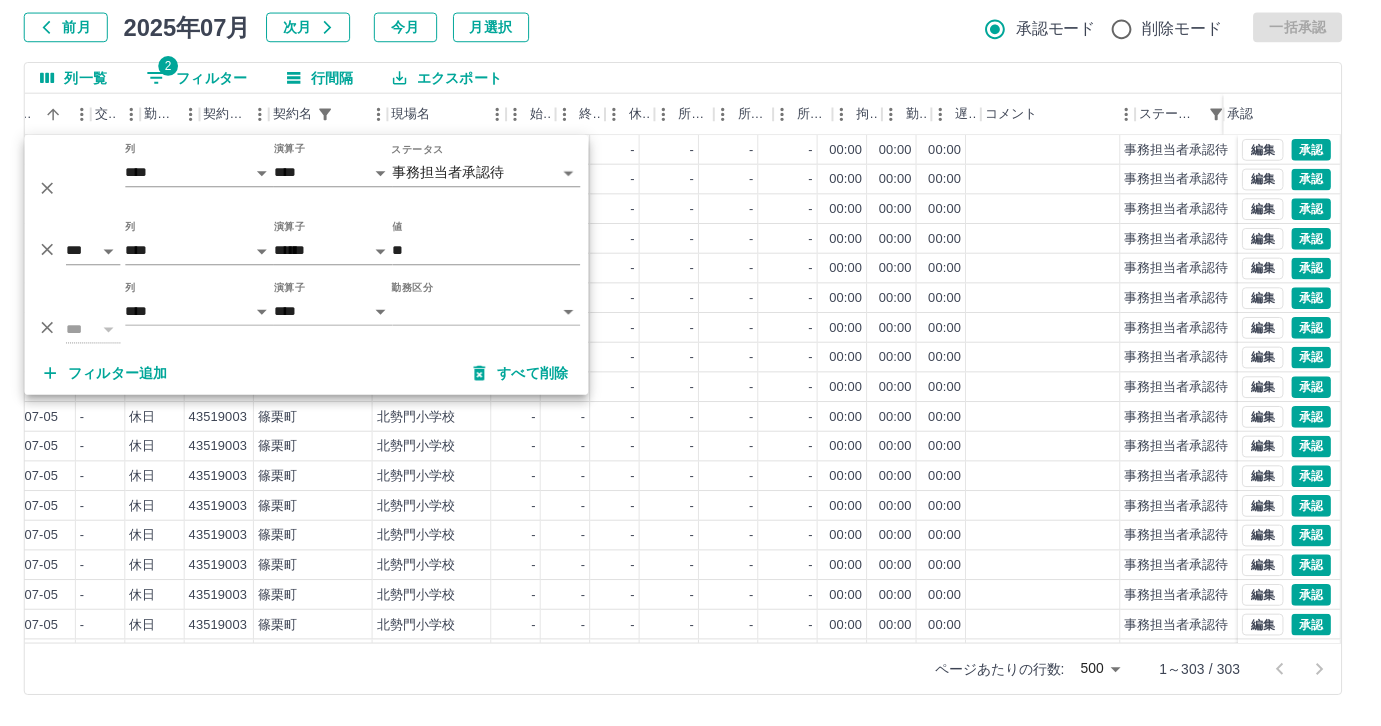 scroll, scrollTop: 0, scrollLeft: 399, axis: horizontal 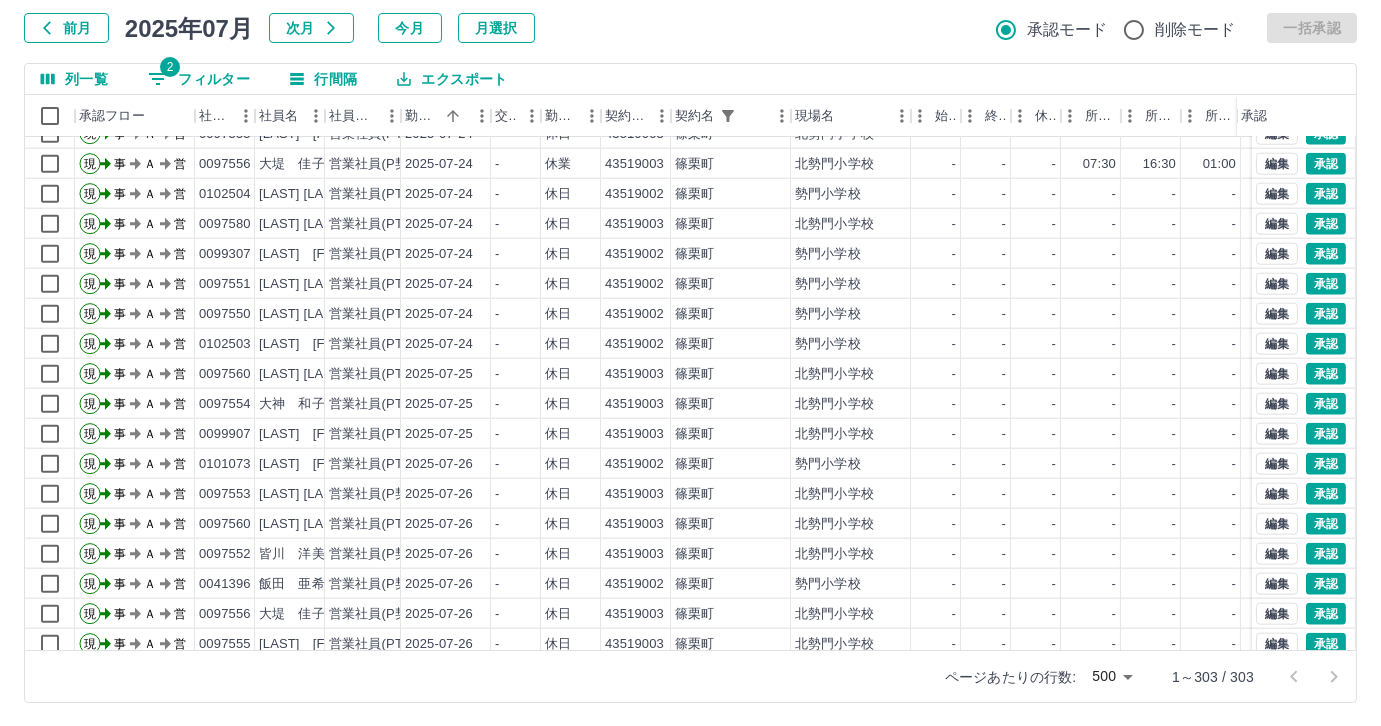 click on "2 フィルター" at bounding box center [199, 79] 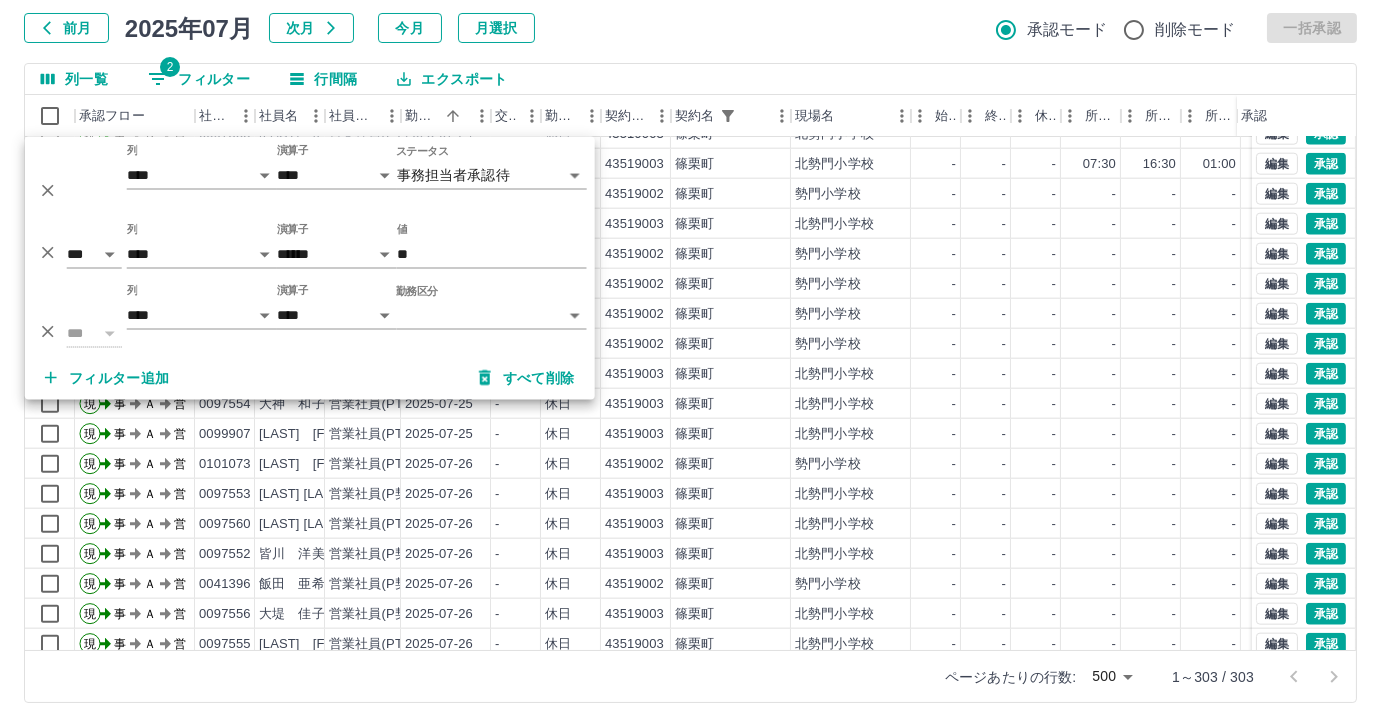 click on "SDH勤怠 尾嵜　杏茄 勤務実績承認 前月 2025年07月 次月 今月 月選択 承認モード 削除モード 一括承認 列一覧 2 フィルター 行間隔 エクスポート 承認フロー 社員番号 社員名 社員区分 勤務日 交通費 勤務区分 契約コード 契約名 現場名 始業 終業 休憩 所定開始 所定終業 所定休憩 拘束 勤務 遅刻等 コメント ステータス 承認 現 事 Ａ 営 0097559 香月　佳菜子 営業社員(PT契約) 2025-07-24  -  休日 43519003 篠栗町 北勢門小学校 - - - - - - 00:00 00:00 00:00 事務担当者承認待 現 事 Ａ 営 0097554 大神　和子 営業社員(PT契約) 2025-07-24  -  休日 43519003 篠栗町 北勢門小学校 - - - - - - 00:00 00:00 00:00 事務担当者承認待 現 事 Ａ 営 0097555 岸本　師恵 営業社員(PT契約) 2025-07-24  -  休日 43519003 篠栗町 北勢門小学校 - - - - - - 00:00 00:00 00:00 事務担当者承認待 現 事 Ａ 営 0097556 大堤　佳子 2025-07-24  -" at bounding box center (690, 304) 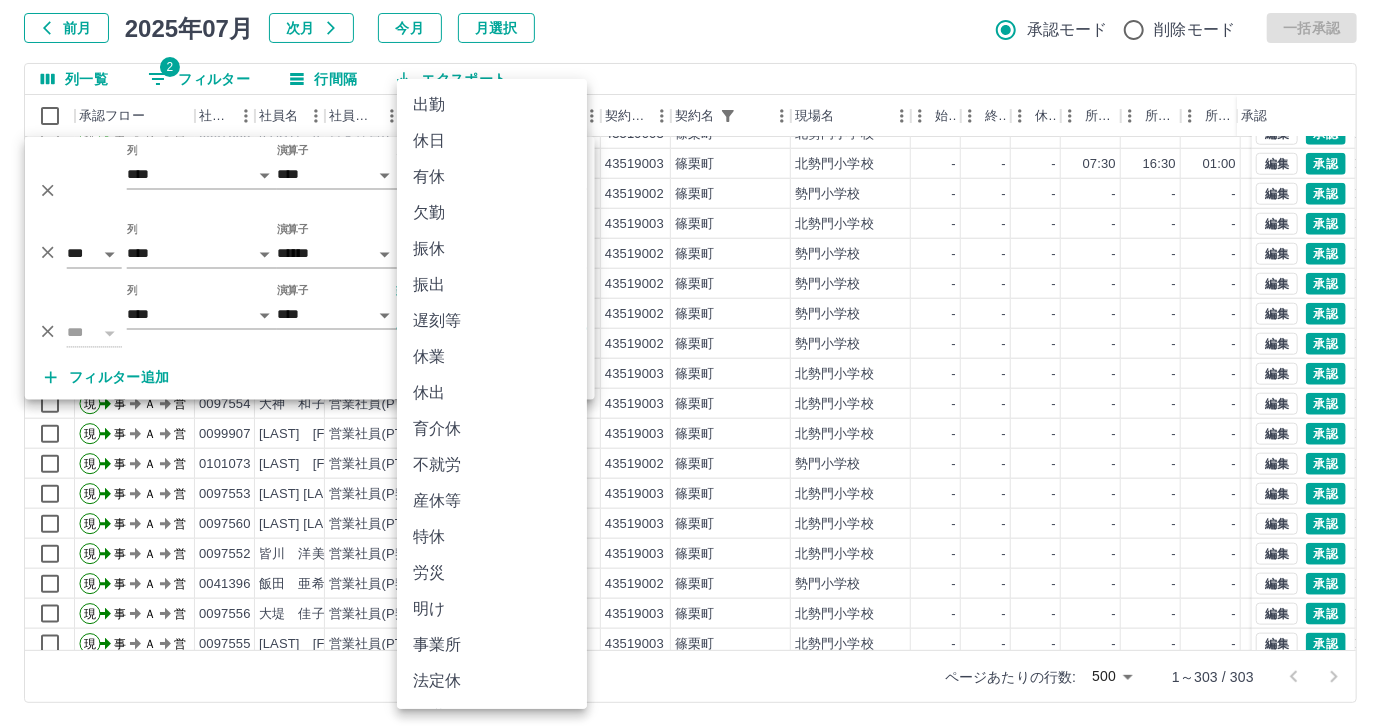 click on "法定休" at bounding box center [492, 681] 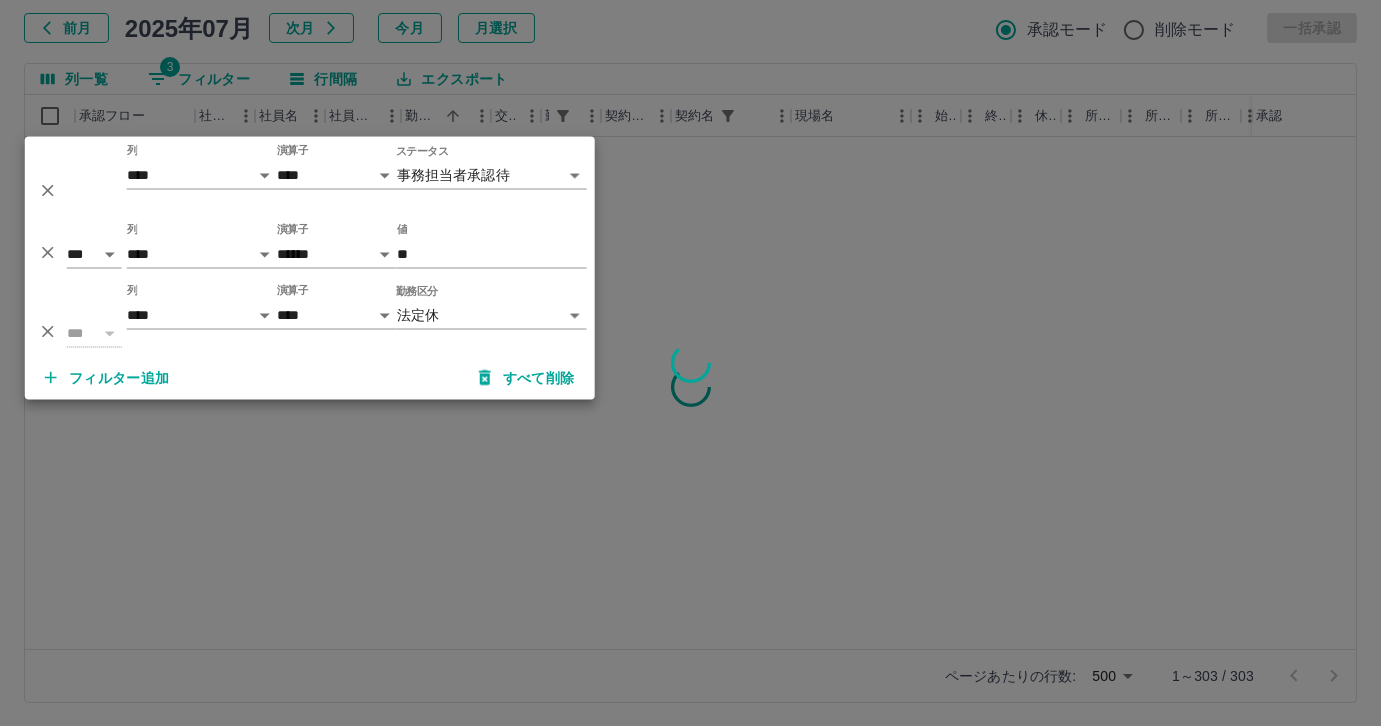 scroll, scrollTop: 0, scrollLeft: 0, axis: both 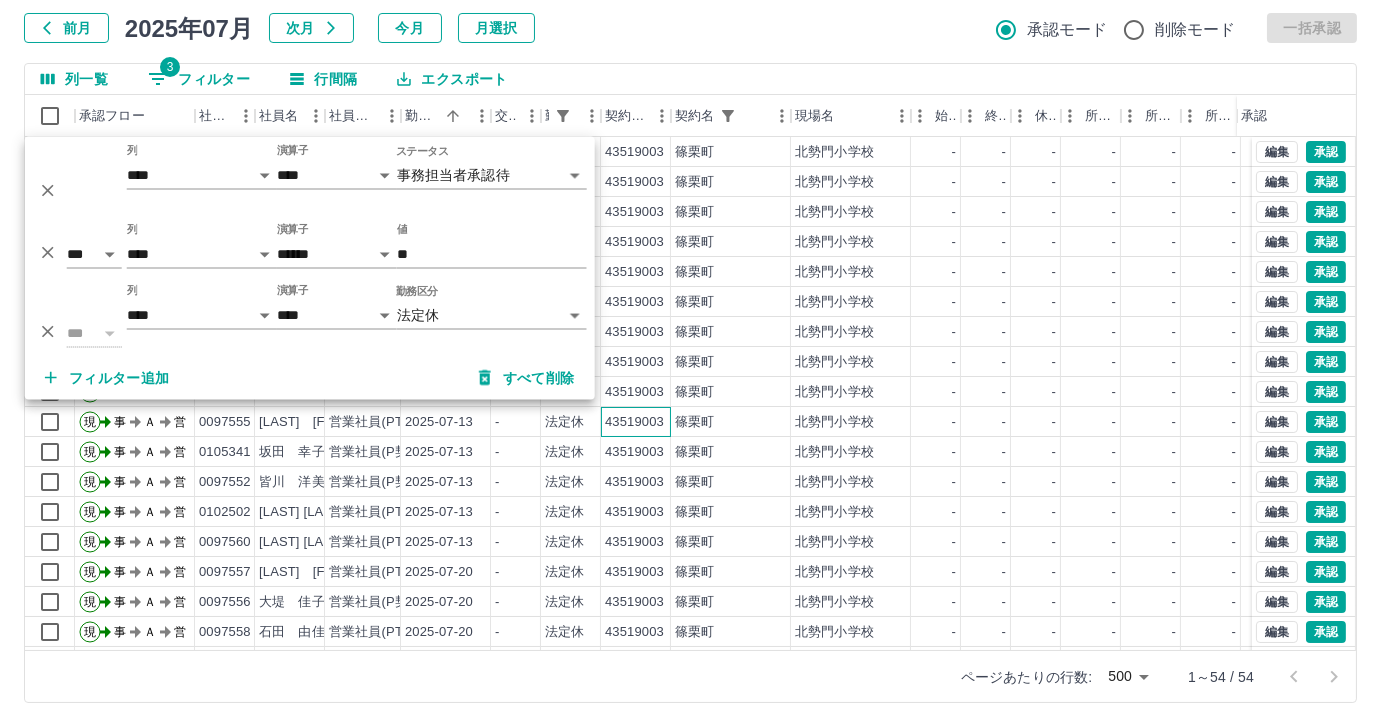 click on "43519003" at bounding box center (636, 422) 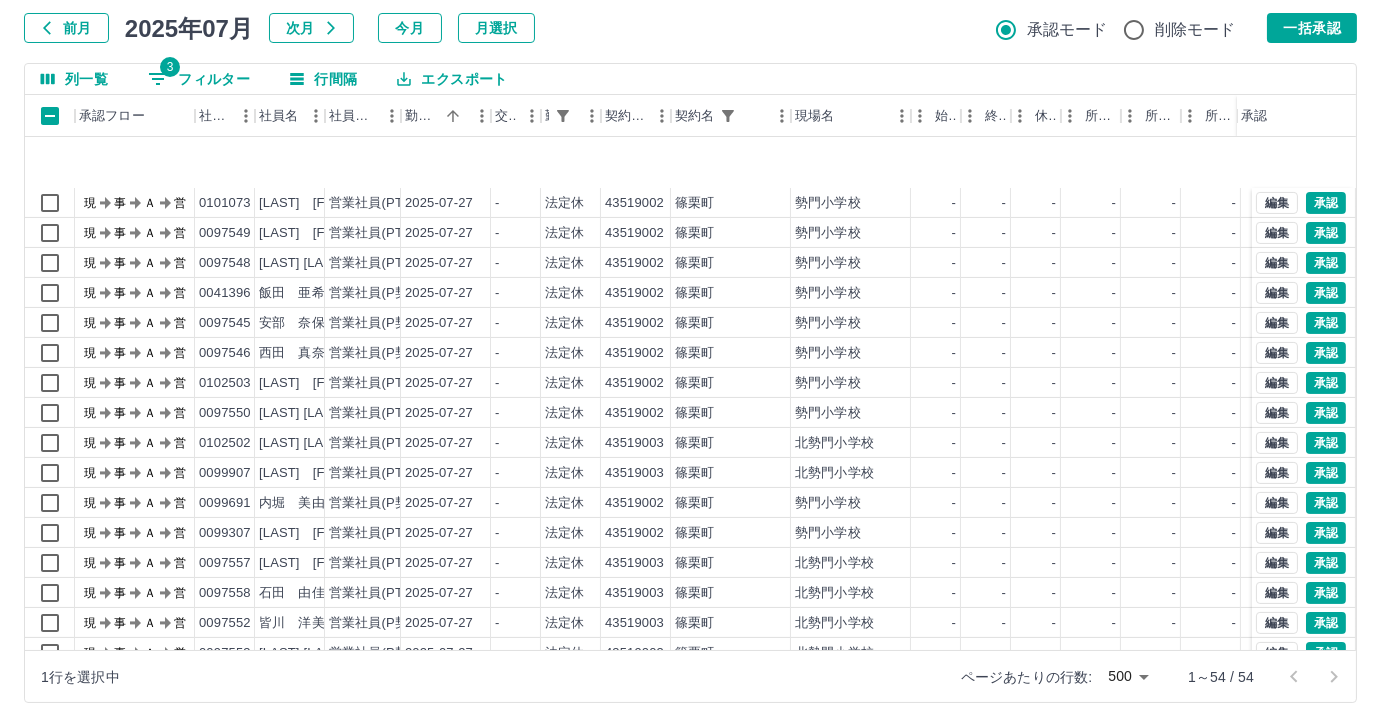 scroll, scrollTop: 1121, scrollLeft: 0, axis: vertical 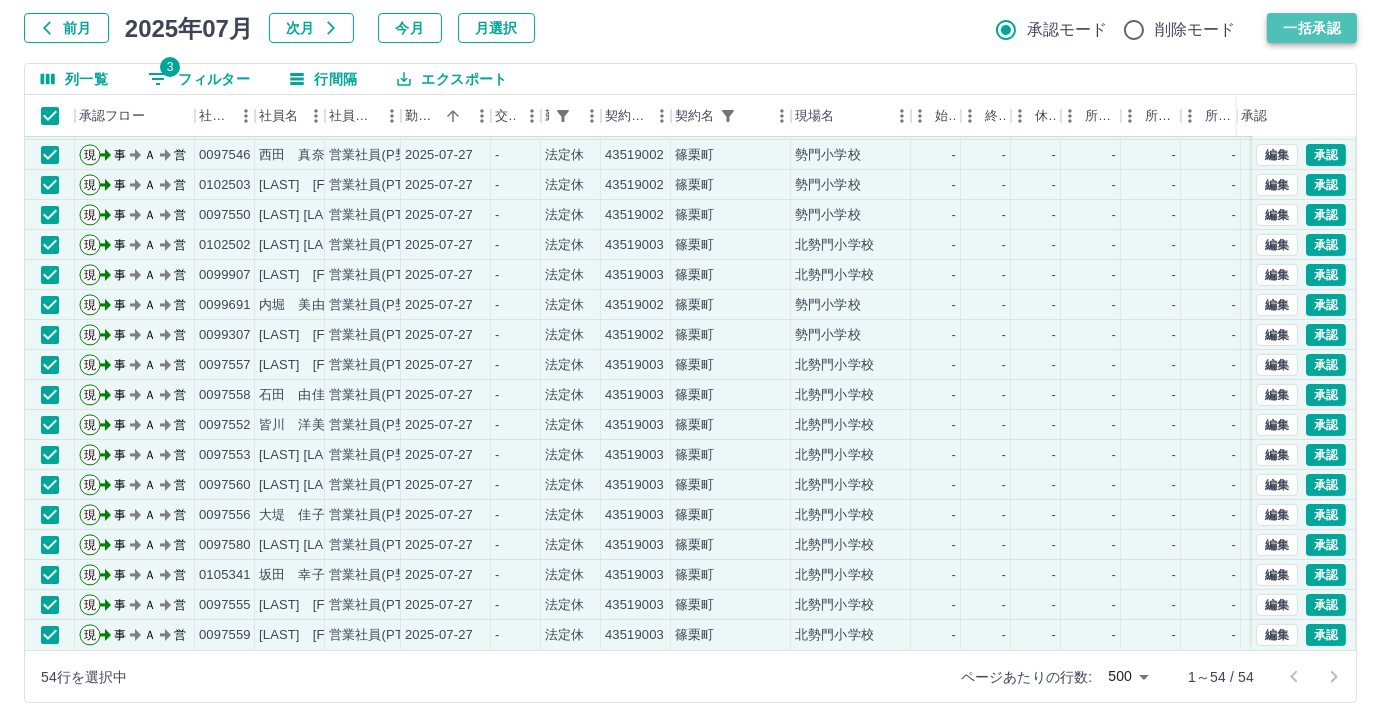 click on "一括承認" at bounding box center (1312, 28) 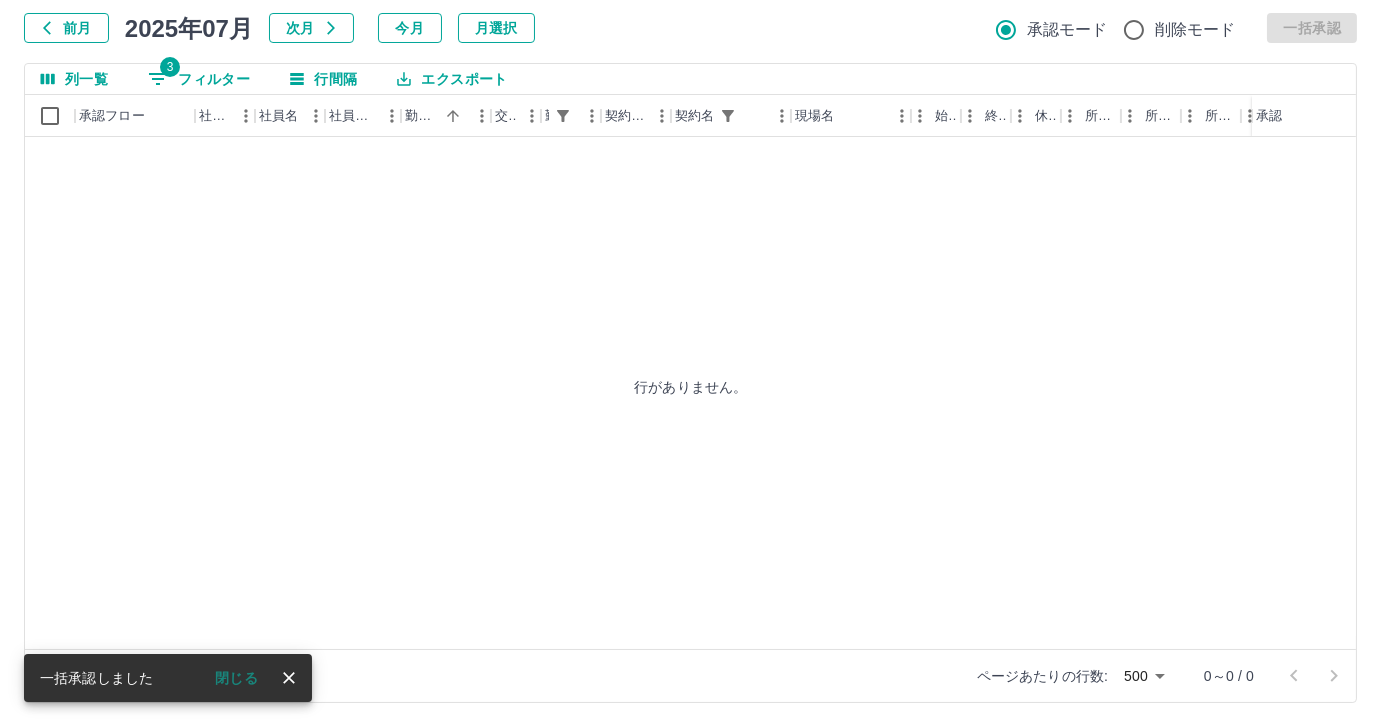 scroll, scrollTop: 0, scrollLeft: 0, axis: both 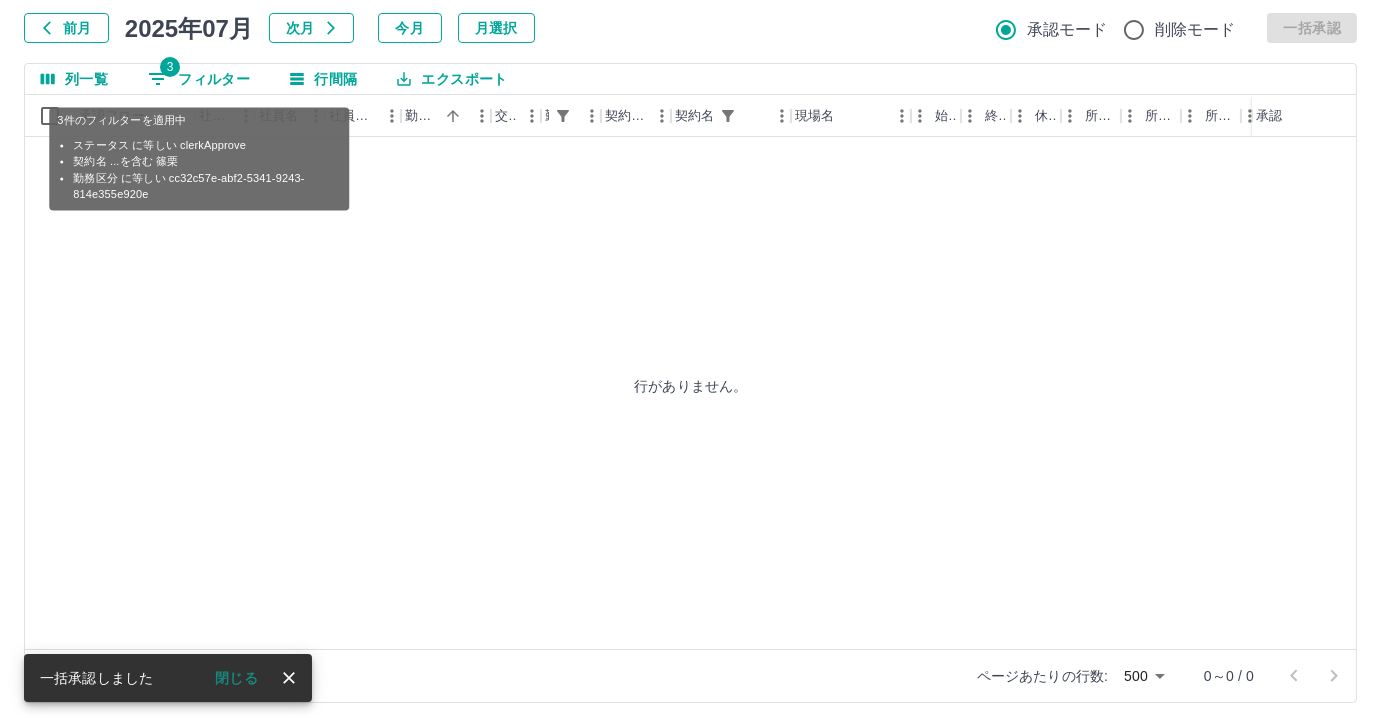 click on "3 フィルター" at bounding box center [199, 79] 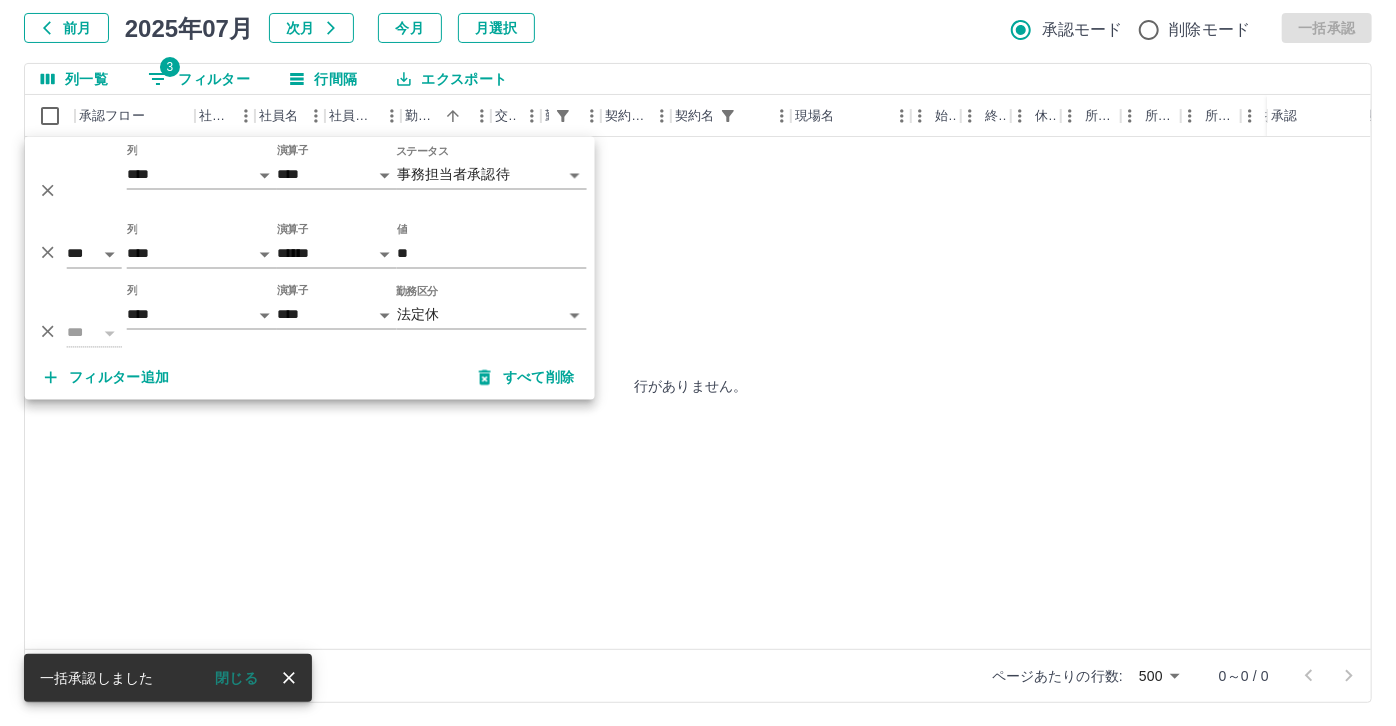 click on "**********" at bounding box center [698, 304] 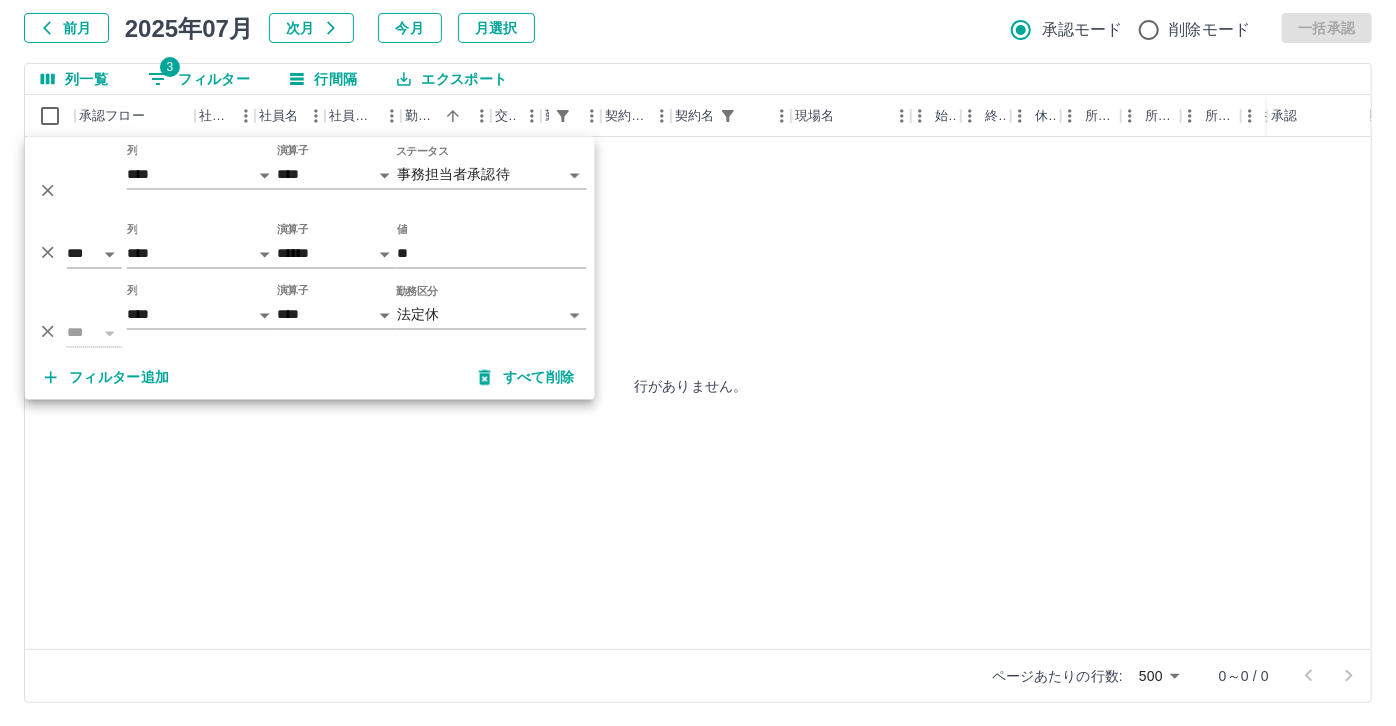 click on "**********" at bounding box center (698, 304) 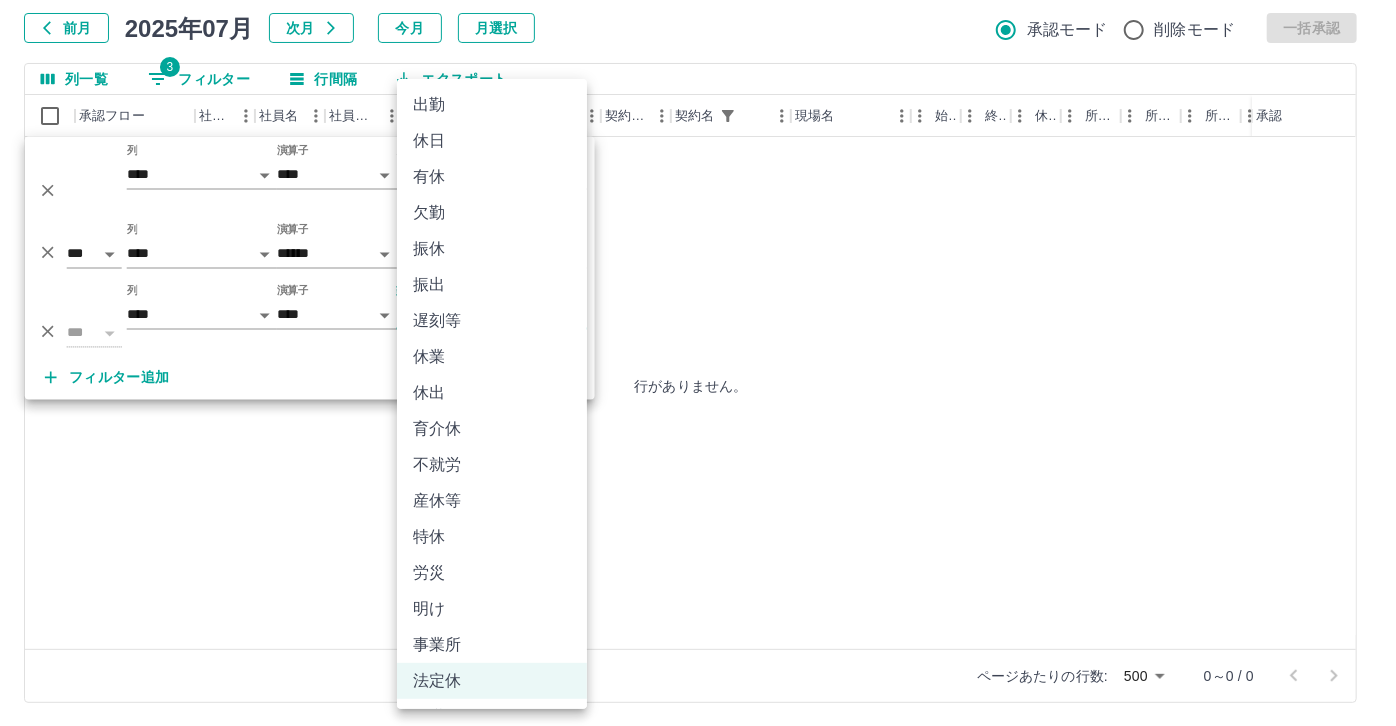 click on "休日" at bounding box center [492, 141] 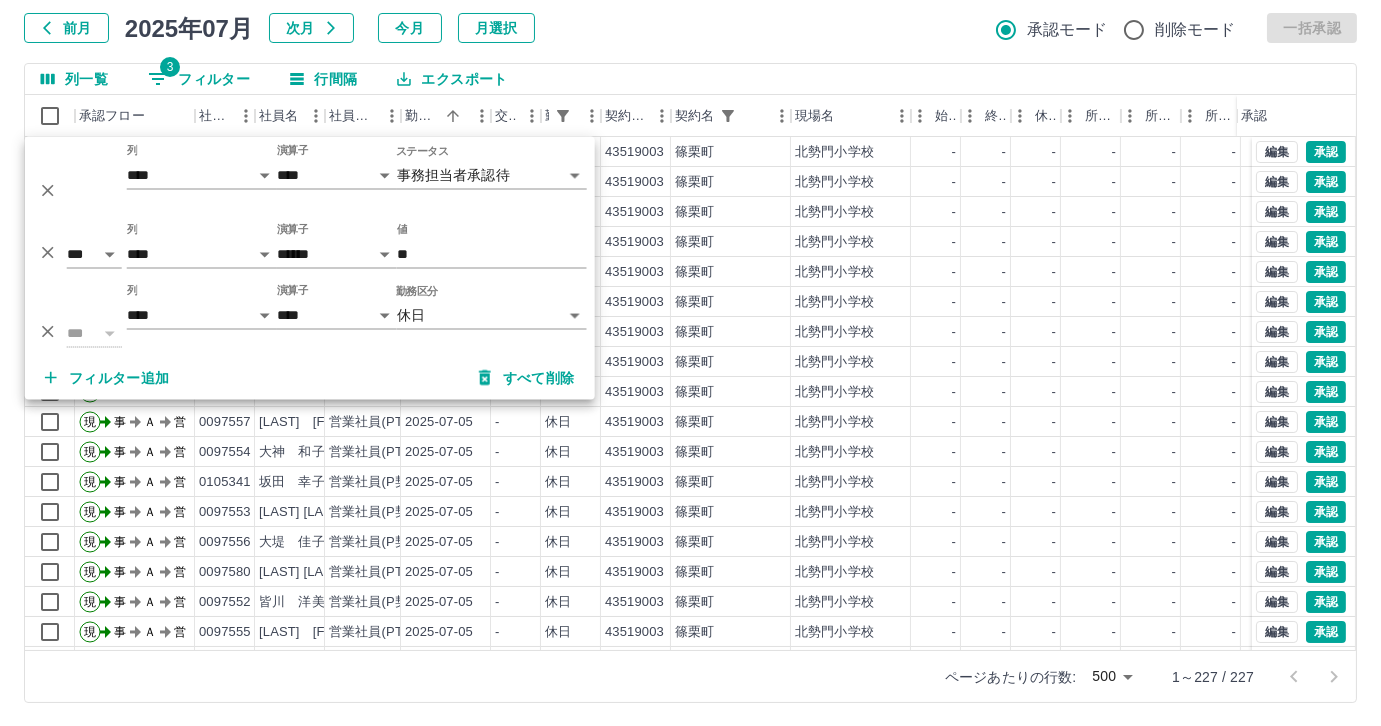 click on "列一覧 3 フィルター 行間隔 エクスポート" at bounding box center (690, 79) 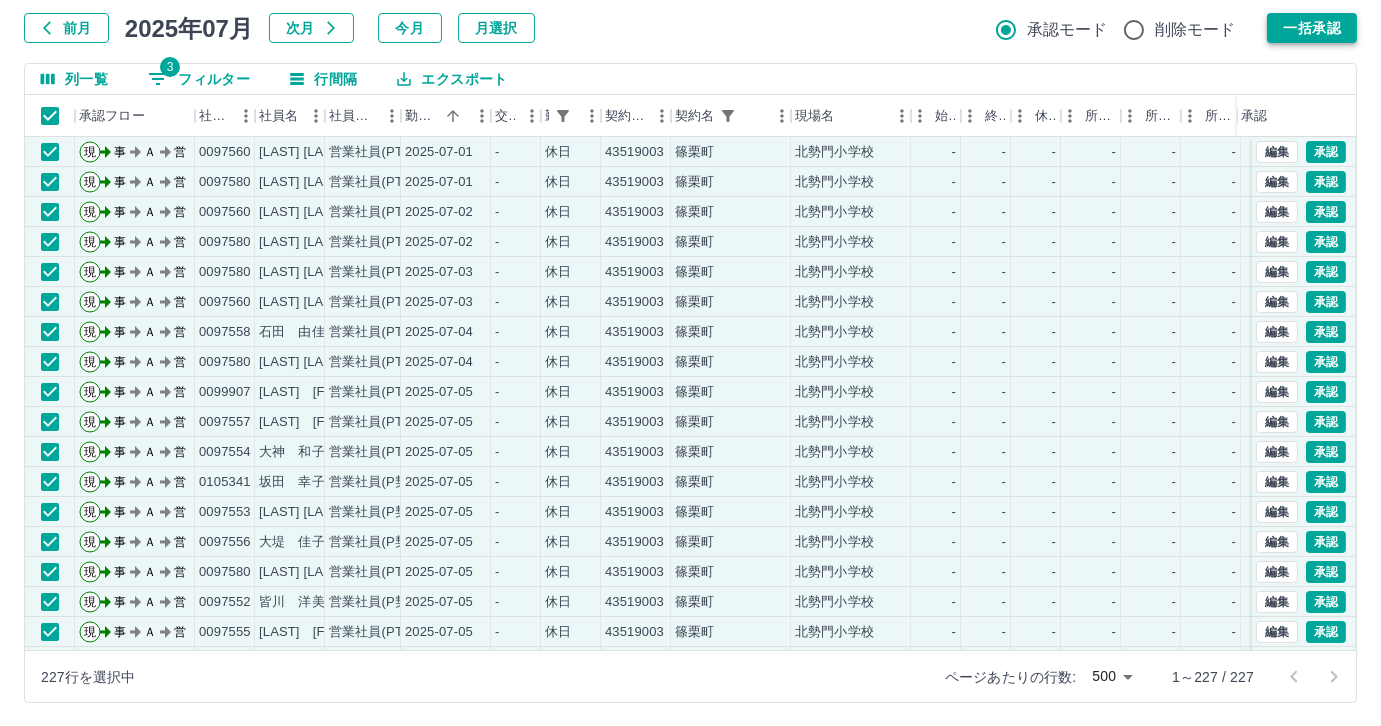 click on "一括承認" at bounding box center (1312, 28) 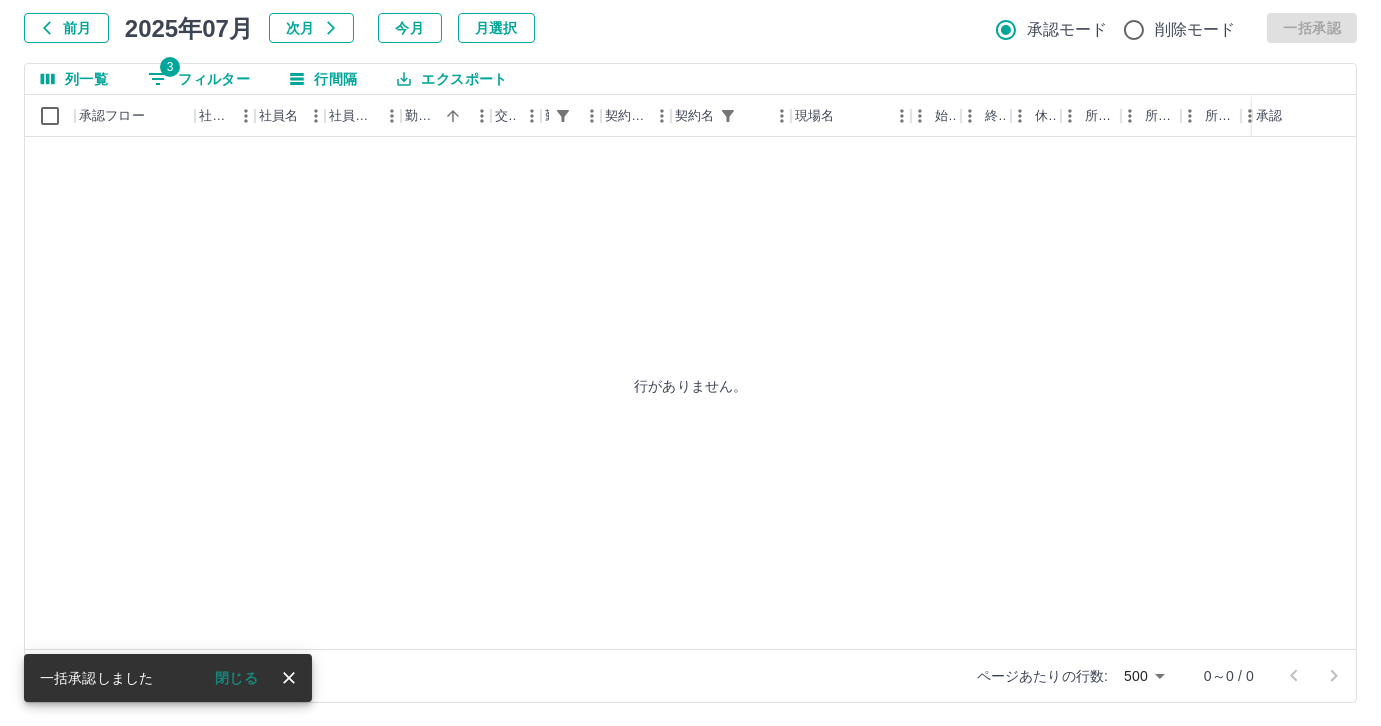 click on "勤務実績承認 前月 2025年07月 次月 今月 月選択 承認モード 削除モード 一括承認 列一覧 3 フィルター 行間隔 エクスポート 承認フロー 社員番号 社員名 社員区分 勤務日 交通費 勤務区分 契約コード 契約名 現場名 始業 終業 休憩 所定開始 所定終業 所定休憩 拘束 勤務 遅刻等 コメント ステータス 承認 行がありません。 ページあたりの行数: 500 *** 0～0 / 0 一括承認しました 閉じる" at bounding box center (690, 329) 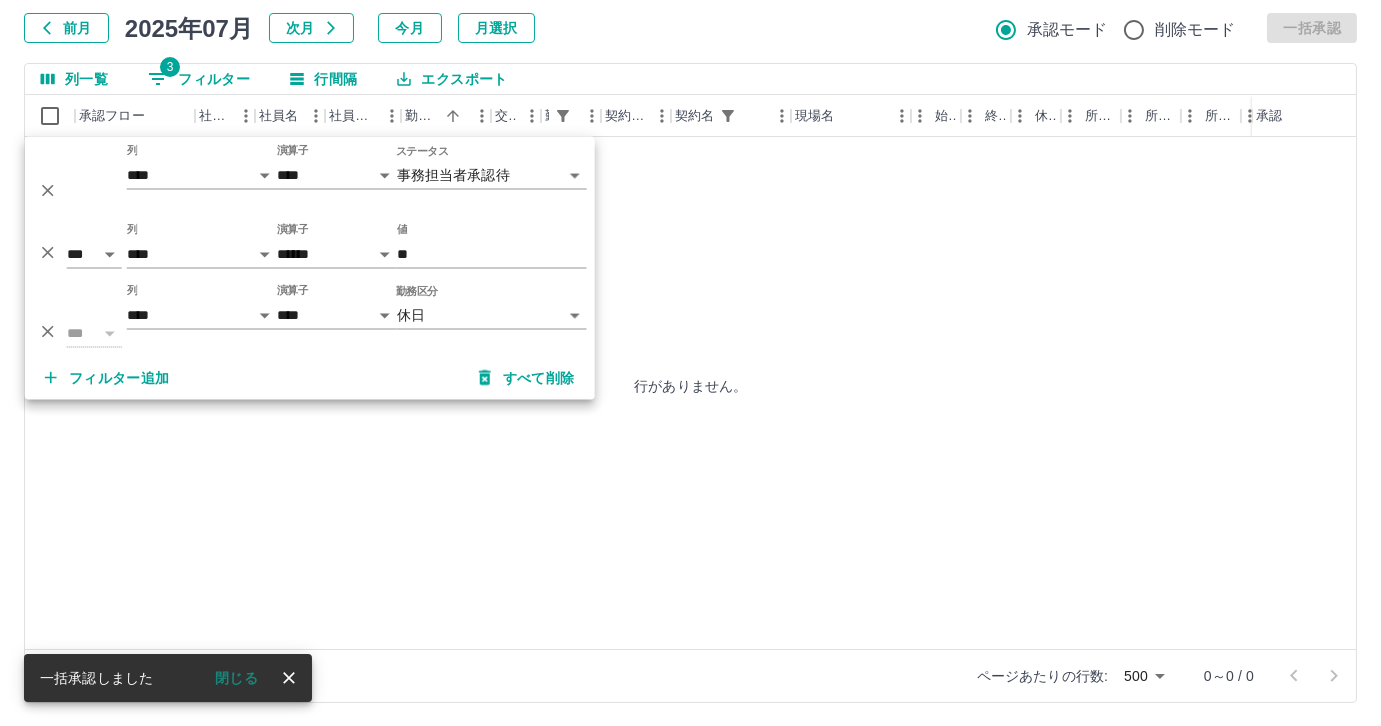 click 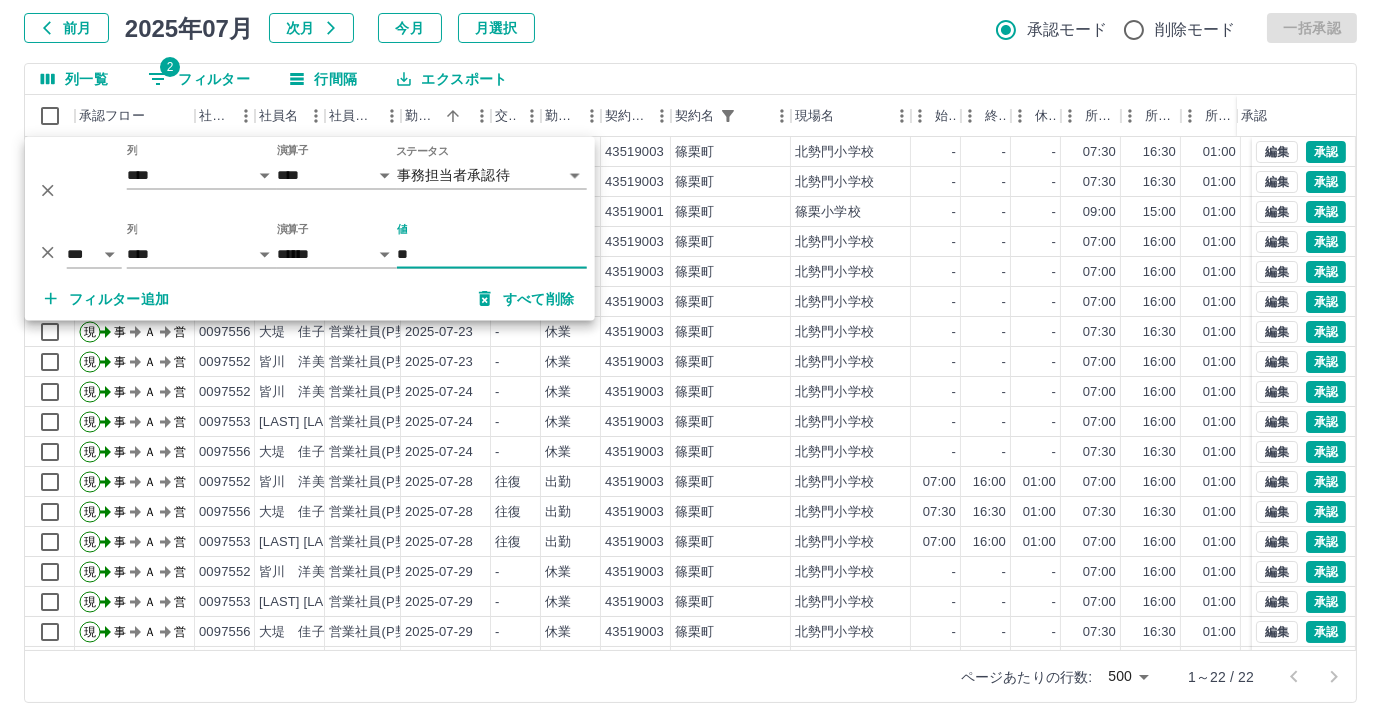 click on "前月 2025年07月 次月 今月 月選択 承認モード 削除モード 一括承認" at bounding box center [690, 28] 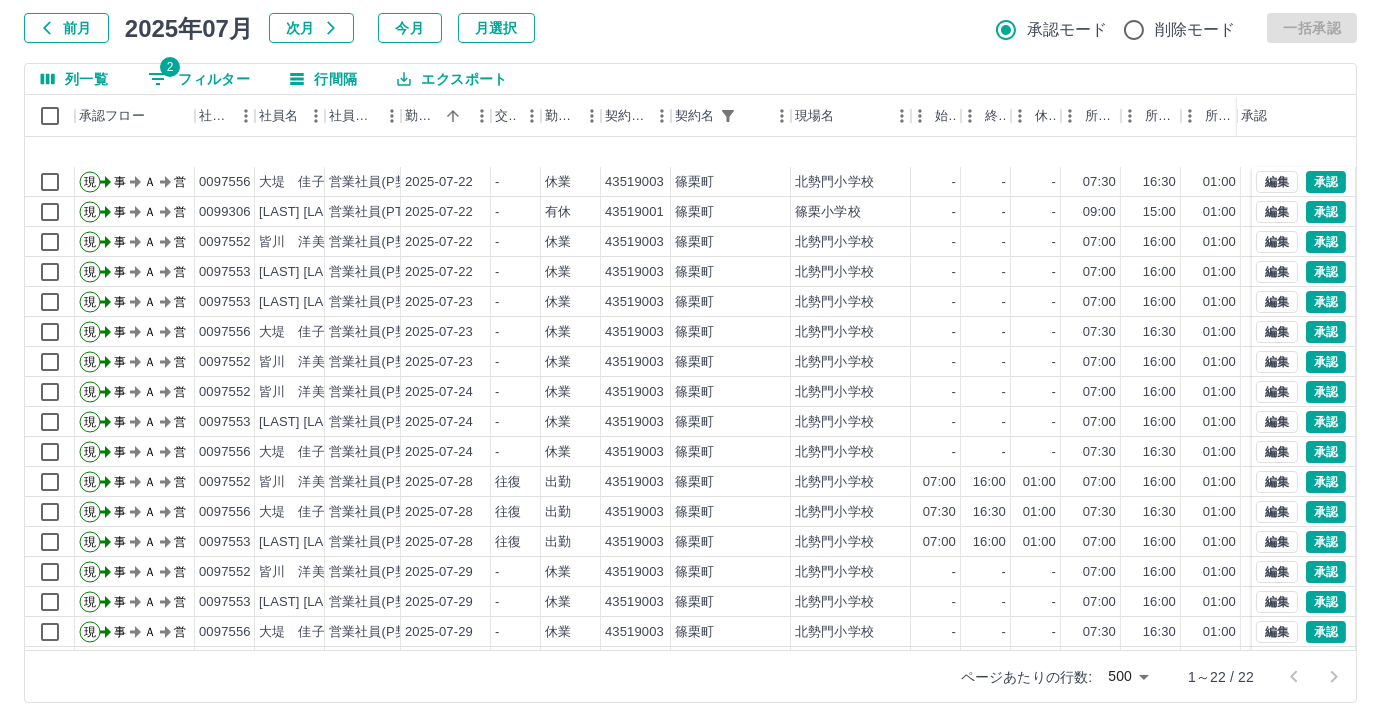 scroll, scrollTop: 161, scrollLeft: 0, axis: vertical 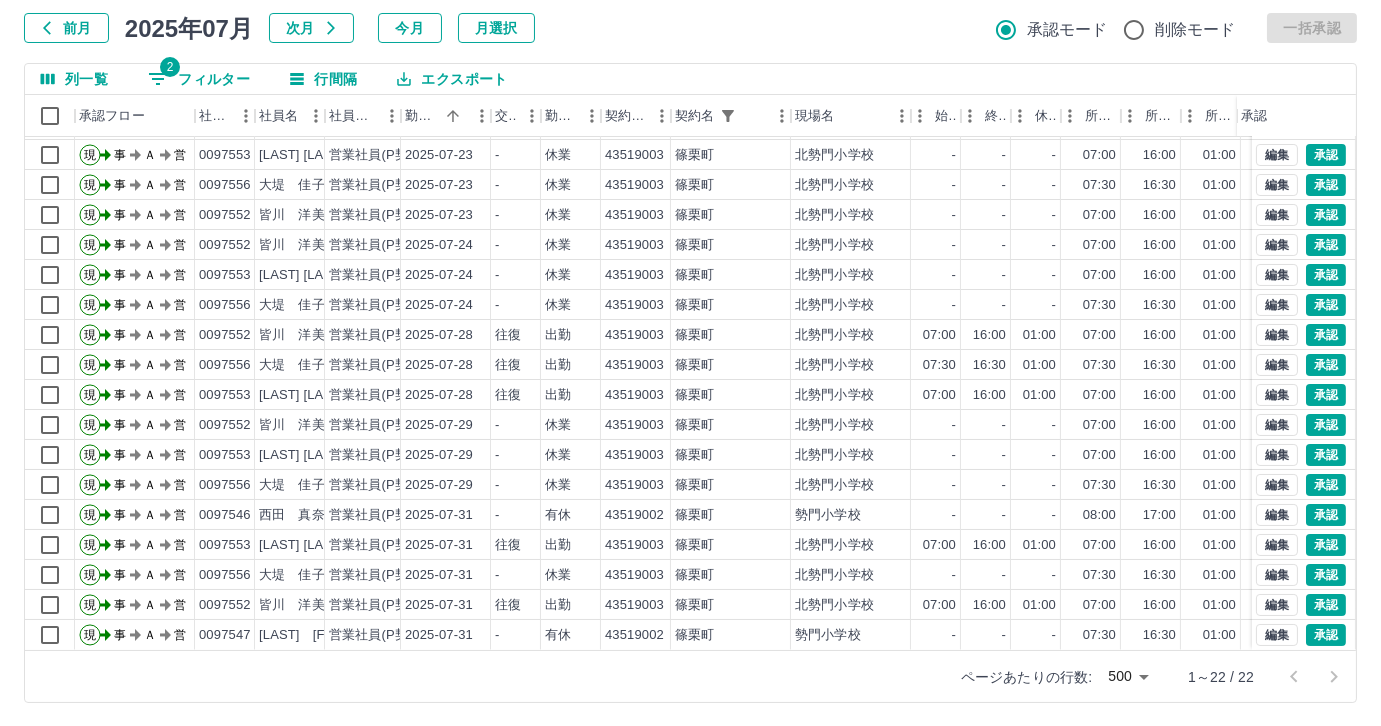 drag, startPoint x: 658, startPoint y: 650, endPoint x: 702, endPoint y: 637, distance: 45.88028 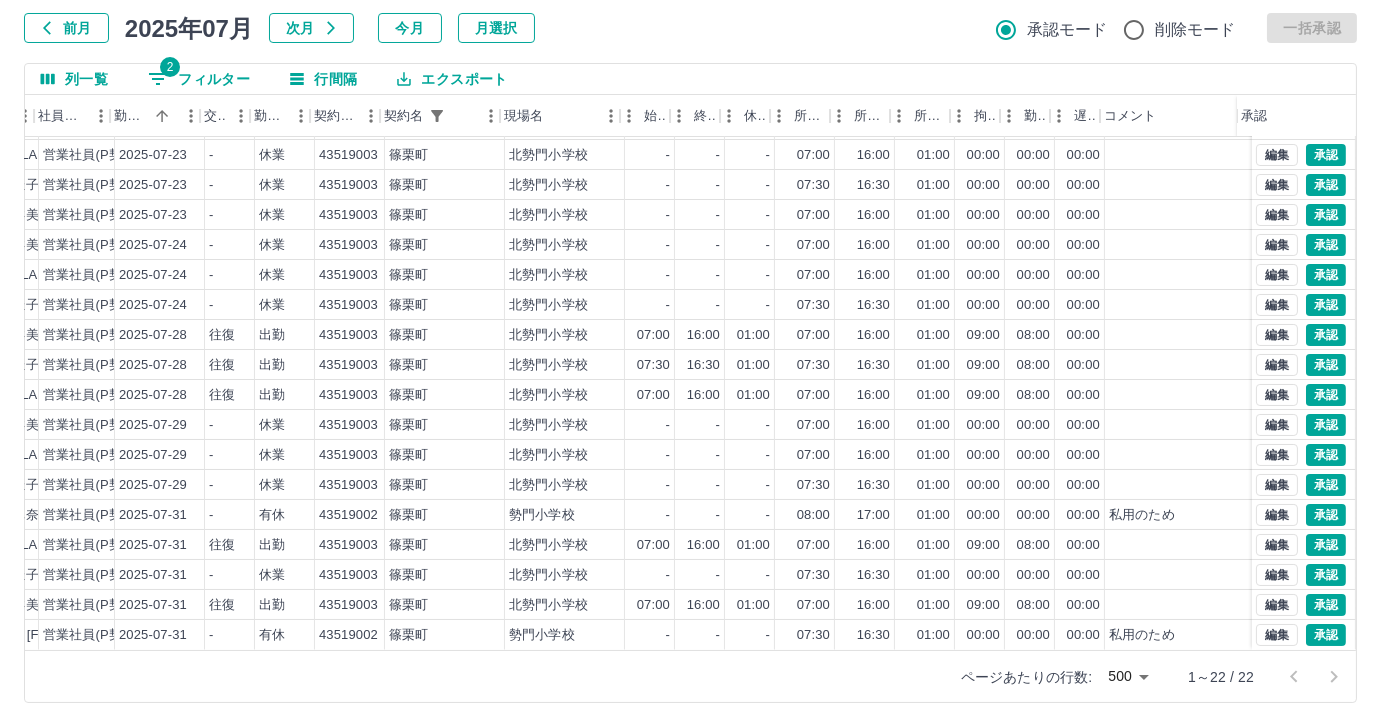 scroll, scrollTop: 161, scrollLeft: 290, axis: both 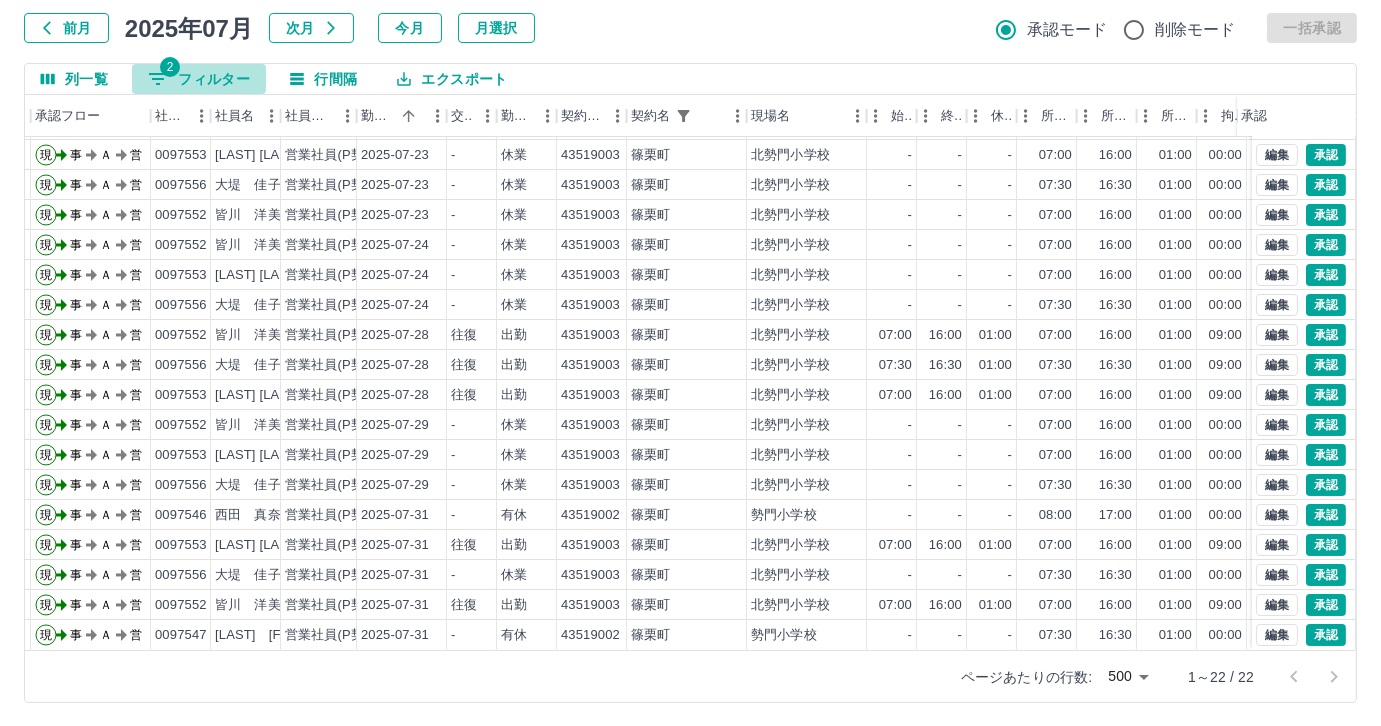 click on "2 フィルター" at bounding box center [199, 79] 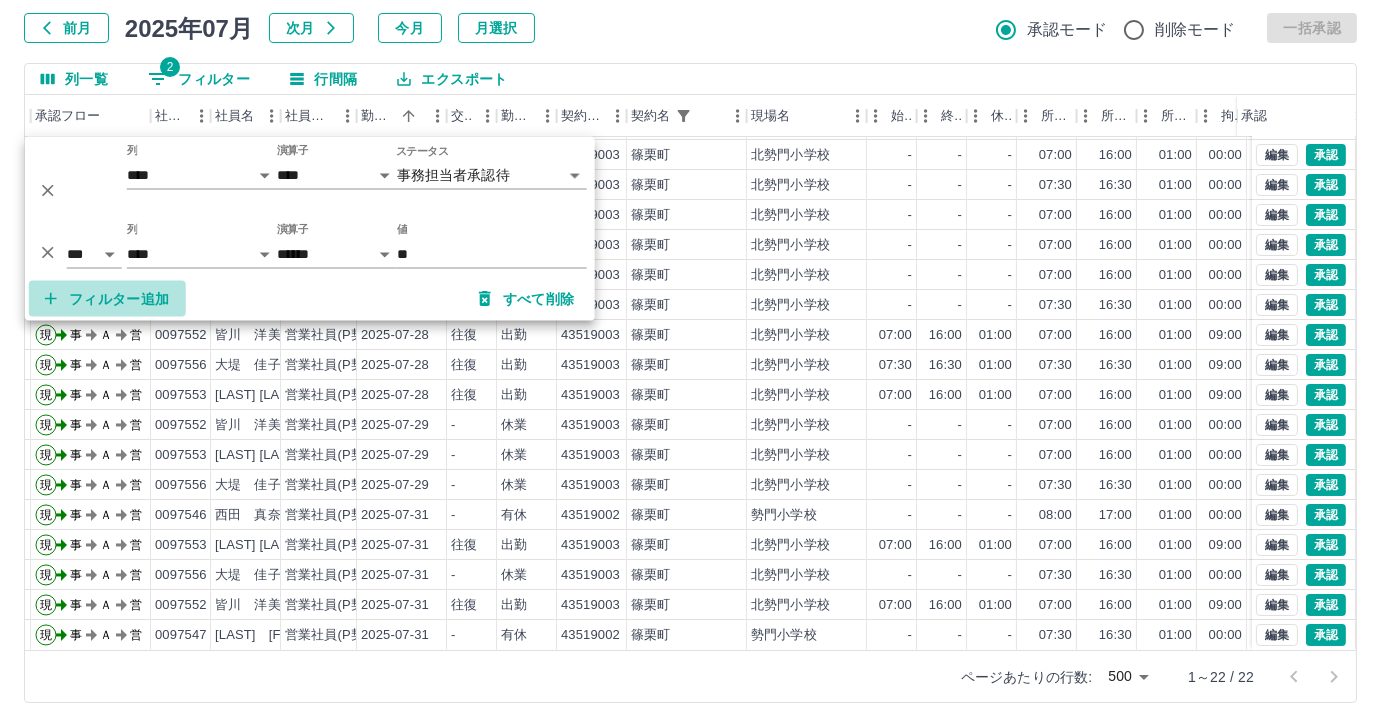 click on "フィルター追加" at bounding box center [107, 299] 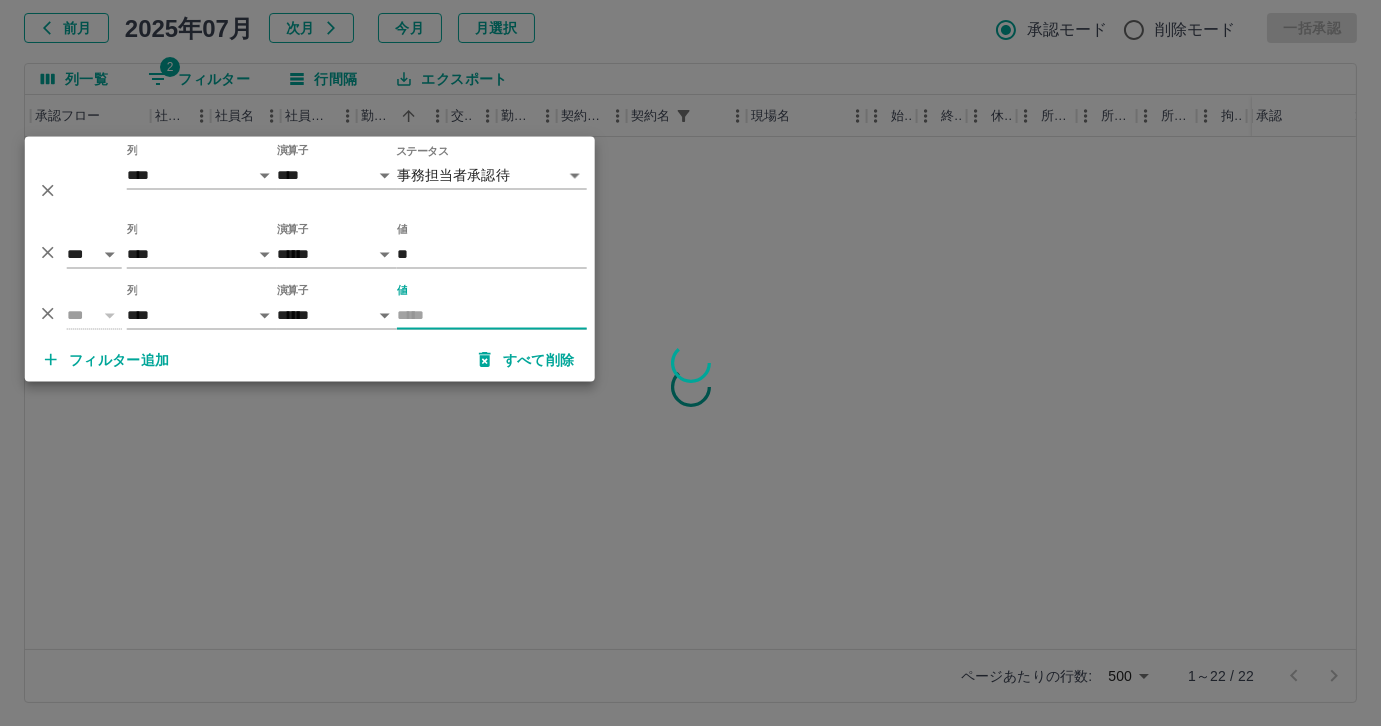 scroll, scrollTop: 0, scrollLeft: 44, axis: horizontal 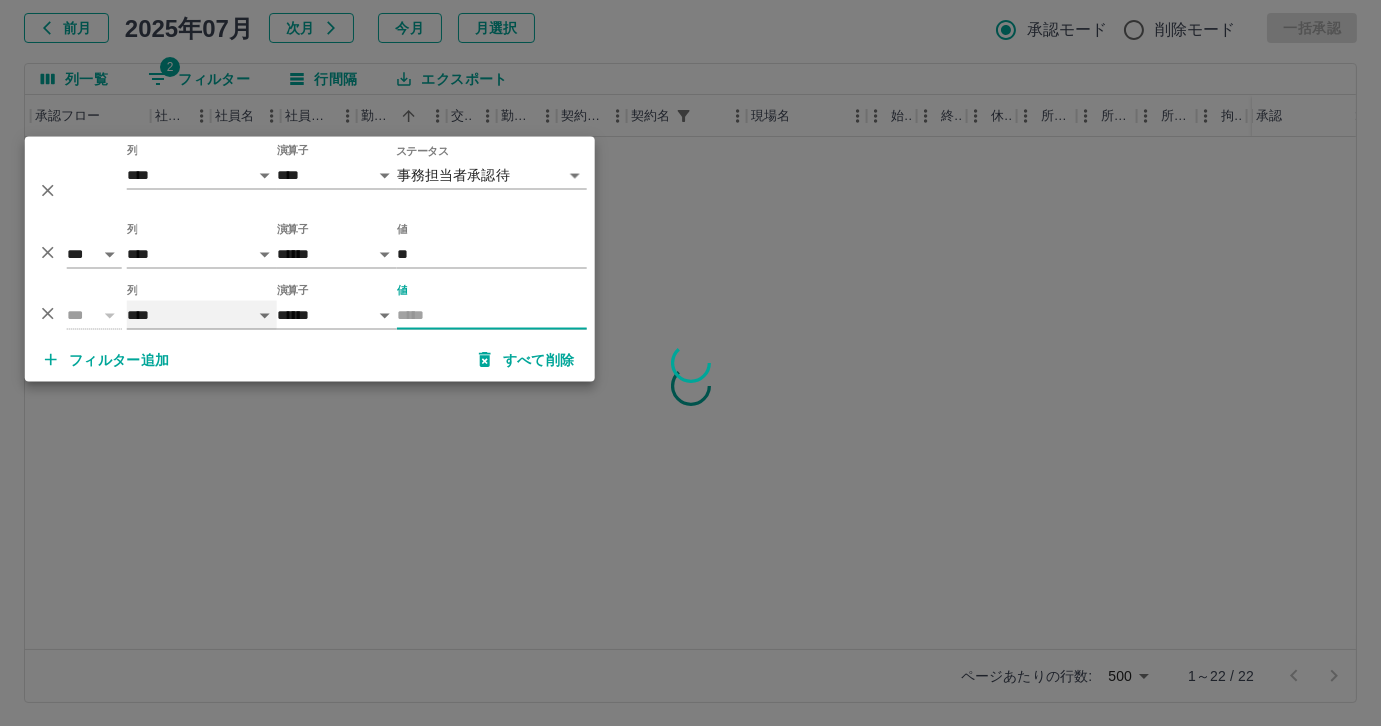 click on "**** *** **** *** *** **** ***** *** *** ** ** ** **** **** **** ** ** *** **** *****" at bounding box center [202, 315] 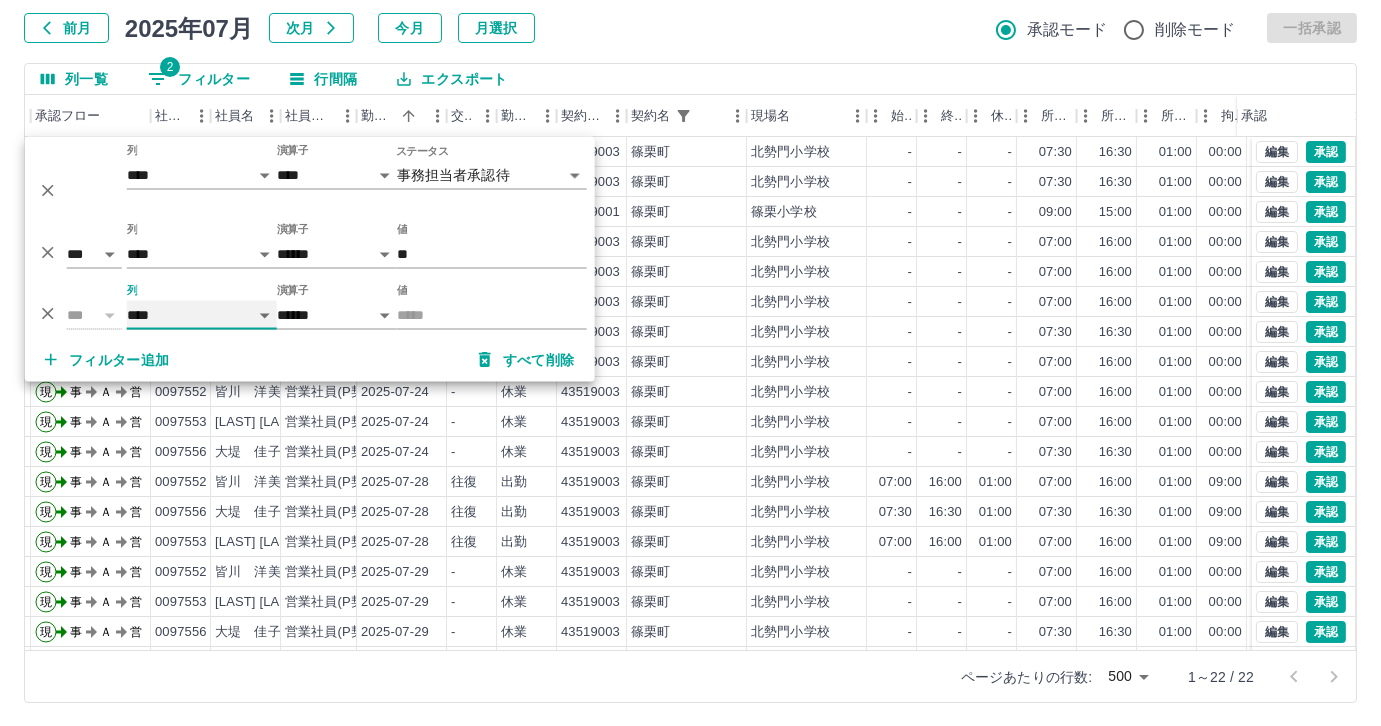 click on "**** *** **** *** *** **** ***** *** *** ** ** ** **** **** **** ** ** *** **** *****" at bounding box center [202, 315] 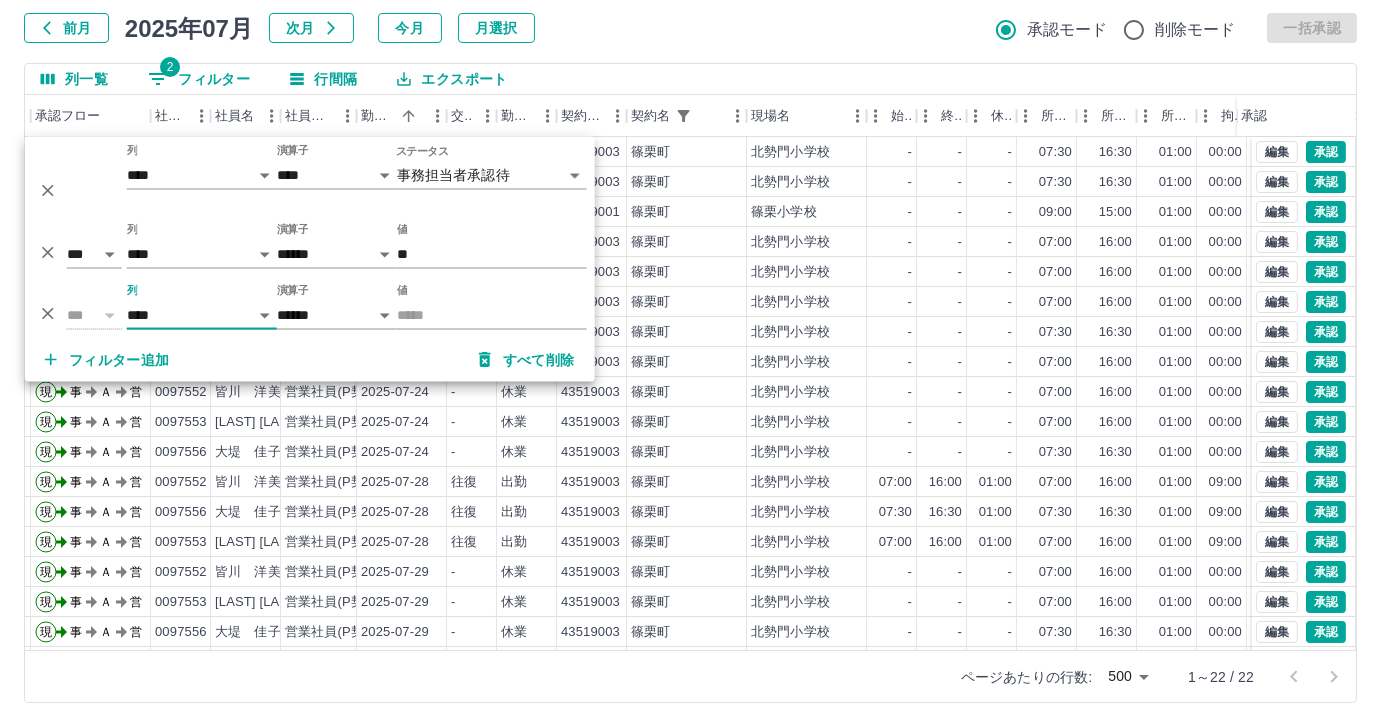 click on "SDH勤怠 尾嵜　杏茄 勤務実績承認 前月 2025年07月 次月 今月 月選択 承認モード 削除モード 一括承認 列一覧 2 フィルター 行間隔 エクスポート 承認フロー 社員番号 社員名 社員区分 勤務日 交通費 勤務区分 契約コード 契約名 現場名 始業 終業 休憩 所定開始 所定終業 所定休憩 拘束 勤務 遅刻等 コメント ステータス 承認 現 事 Ａ 営 0097556 大堤　佳子 営業社員(P契約) 2025-07-18  -  休業 43519003 篠栗町 北勢門小学校 - - - 07:30 16:30 01:00 00:00 00:00 00:00 事務担当者承認待 現 事 Ａ 営 0097556 大堤　佳子 営業社員(P契約) 2025-07-22  -  休業 43519003 篠栗町 北勢門小学校 - - - 07:30 16:30 01:00 00:00 00:00 00:00 事務担当者承認待 現 事 Ａ 営 0099306 土屋　恵美 営業社員(PT契約) 2025-07-22  -  有休 43519001 篠栗町 篠栗小学校 - - - 09:00 15:00 01:00 00:00 00:00 00:00 私用のため 事務担当者承認待 現 事 Ａ" at bounding box center (690, 304) 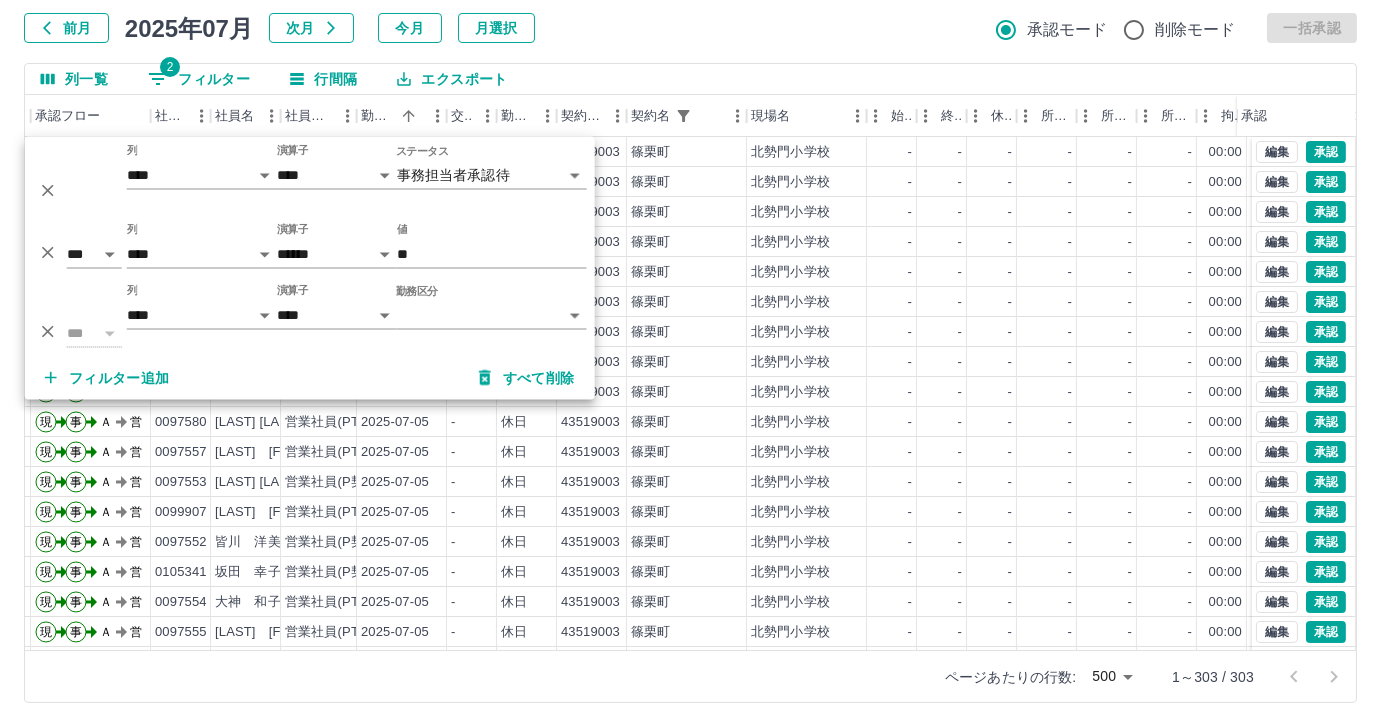 click on "SDH勤怠 尾嵜　杏茄 勤務実績承認 前月 2025年07月 次月 今月 月選択 承認モード 削除モード 一括承認 列一覧 2 フィルター 行間隔 エクスポート 承認フロー 社員番号 社員名 社員区分 勤務日 交通費 勤務区分 契約コード 契約名 現場名 始業 終業 休憩 所定開始 所定終業 所定休憩 拘束 勤務 遅刻等 コメント ステータス 承認 現 事 Ａ 営 0097580 小野　香 営業社員(PT契約) 2025-07-01  -  休日 43519003 篠栗町 北勢門小学校 - - - - - - 00:00 00:00 00:00 事務担当者承認待 現 事 Ａ 営 0097560 熊谷　幸子 営業社員(PT契約) 2025-07-01  -  休日 43519003 篠栗町 北勢門小学校 - - - - - - 00:00 00:00 00:00 事務担当者承認待 現 事 Ａ 営 0097560 熊谷　幸子 営業社員(PT契約) 2025-07-02  -  休日 43519003 篠栗町 北勢門小学校 - - - - - - 00:00 00:00 00:00 事務担当者承認待 現 事 Ａ 営 0097580 小野　香 営業社員(PT契約) -" at bounding box center [690, 304] 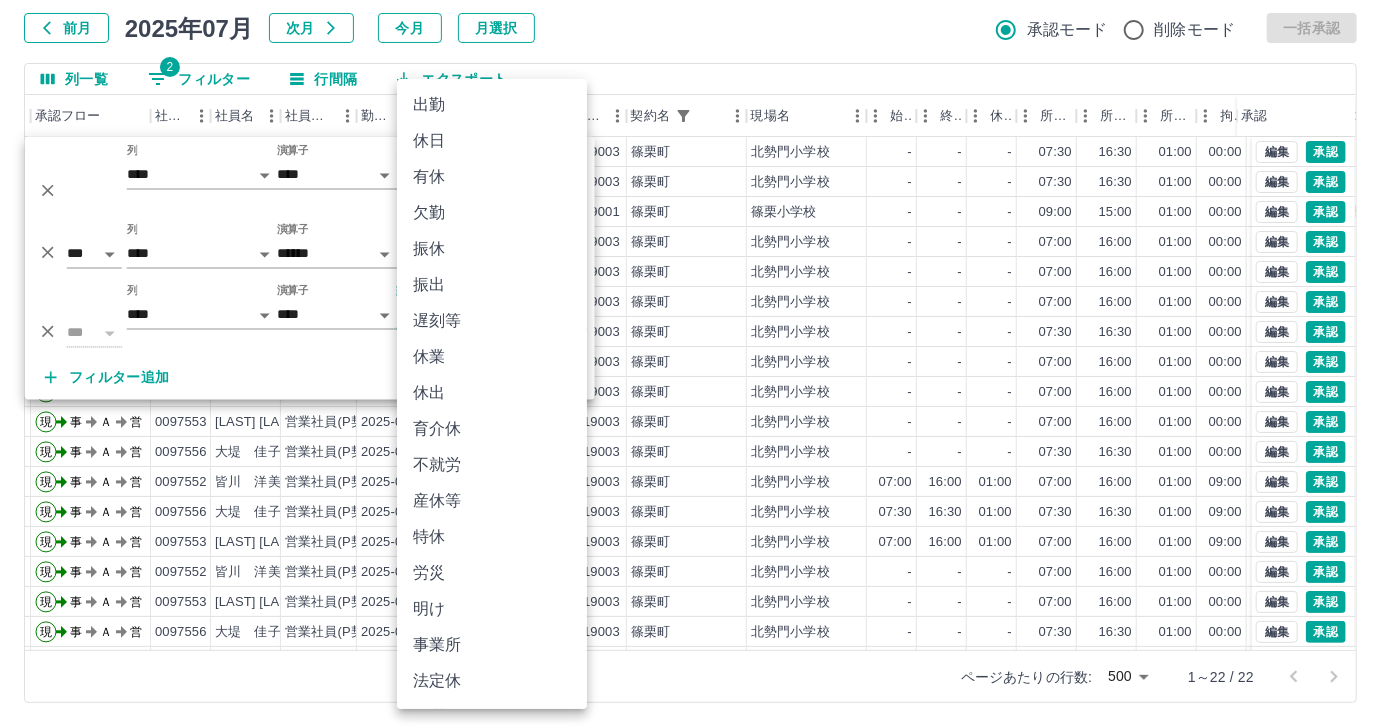 click on "SDH勤怠 尾嵜　杏茄 勤務実績承認 前月 2025年07月 次月 今月 月選択 承認モード 削除モード 一括承認 列一覧 2 フィルター 行間隔 エクスポート 承認フロー 社員番号 社員名 社員区分 勤務日 交通費 勤務区分 契約コード 契約名 現場名 始業 終業 休憩 所定開始 所定終業 所定休憩 拘束 勤務 遅刻等 コメント ステータス 承認 現 事 Ａ 営 0097556 大堤　佳子 営業社員(P契約) 2025-07-18  -  休業 43519003 篠栗町 北勢門小学校 - - - 07:30 16:30 01:00 00:00 00:00 00:00 事務担当者承認待 現 事 Ａ 営 0097556 大堤　佳子 営業社員(P契約) 2025-07-22  -  休業 43519003 篠栗町 北勢門小学校 - - - 07:30 16:30 01:00 00:00 00:00 00:00 事務担当者承認待 現 事 Ａ 営 0099306 土屋　恵美 営業社員(PT契約) 2025-07-22  -  有休 43519001 篠栗町 篠栗小学校 - - - 09:00 15:00 01:00 00:00 00:00 00:00 私用のため 事務担当者承認待 現 事 Ａ" at bounding box center (698, 304) 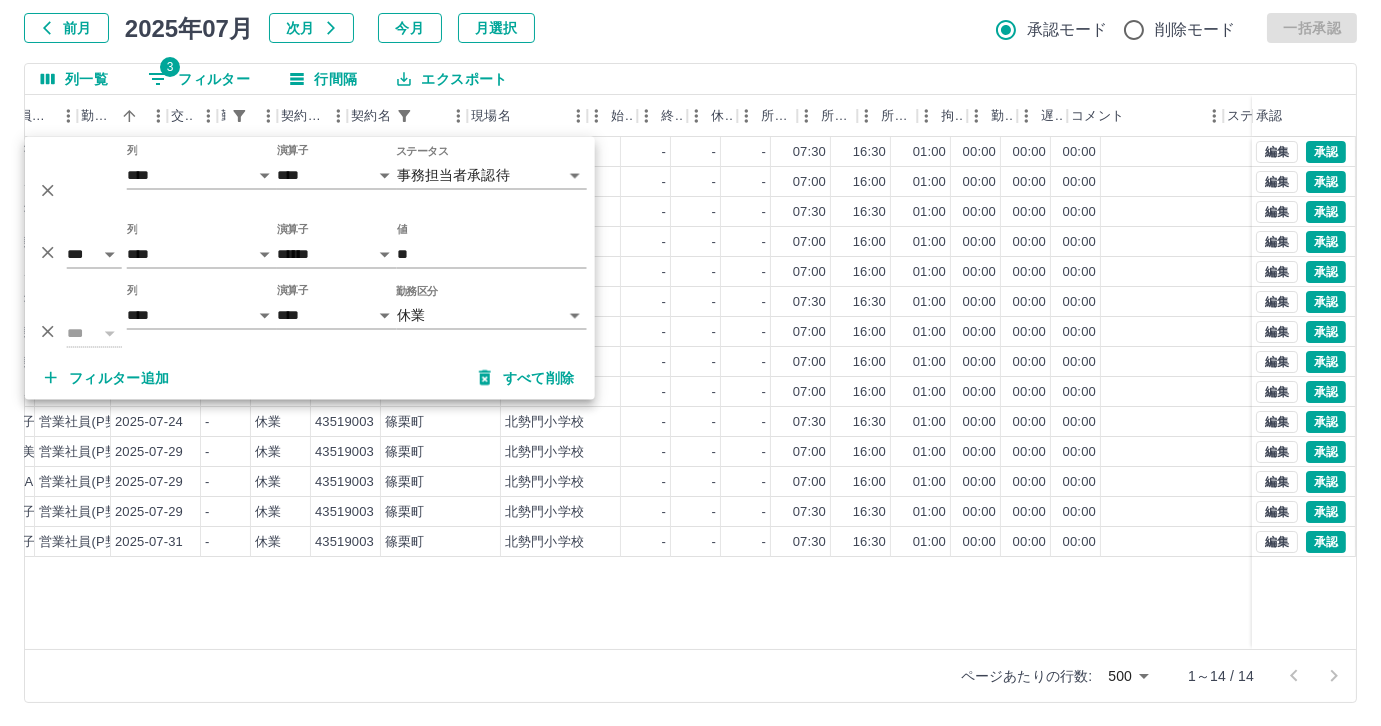 scroll, scrollTop: 0, scrollLeft: 0, axis: both 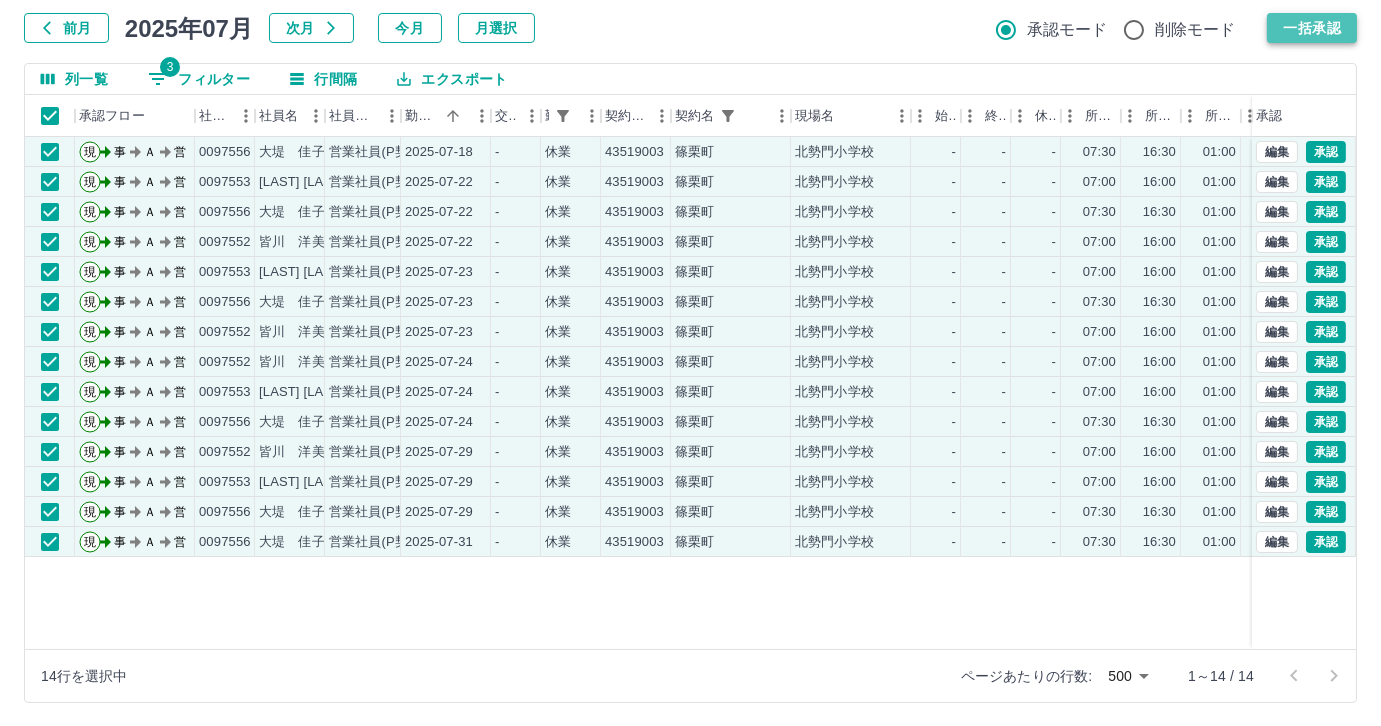 click on "一括承認" at bounding box center (1312, 28) 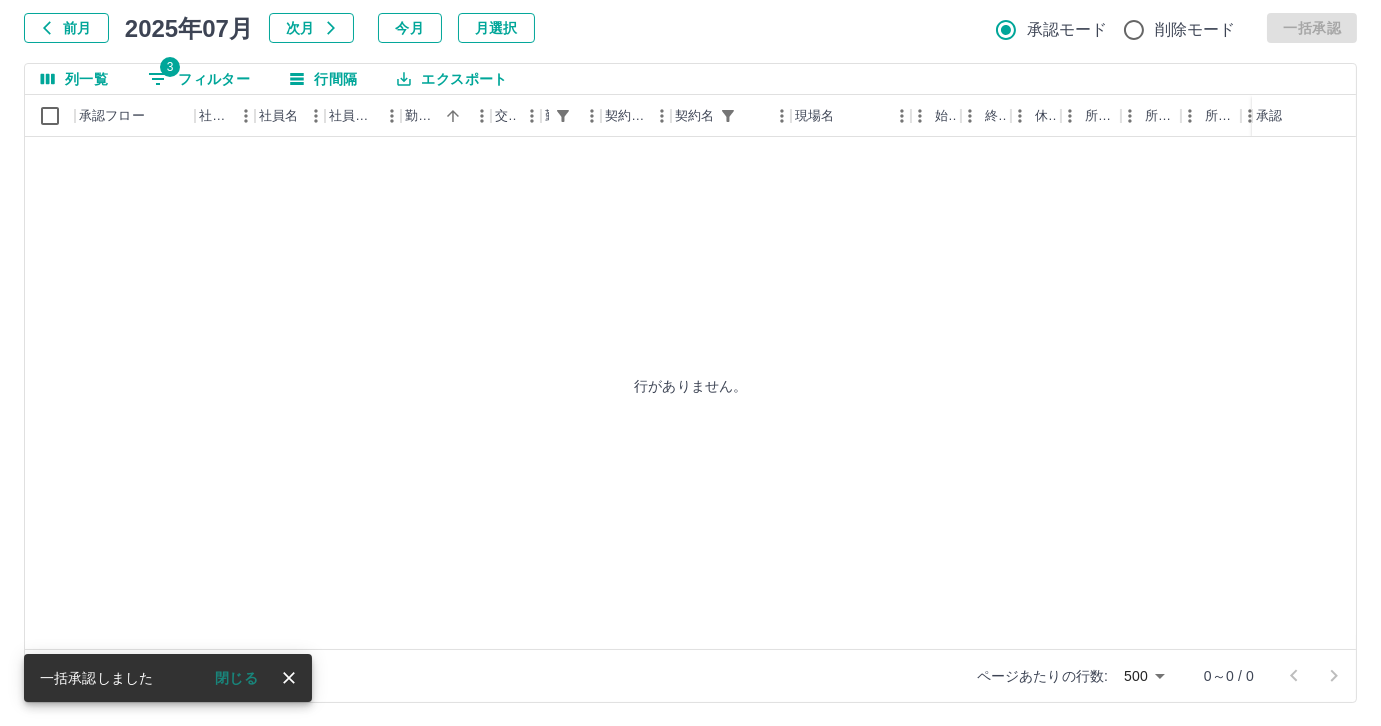 click on "3 フィルター" at bounding box center [199, 79] 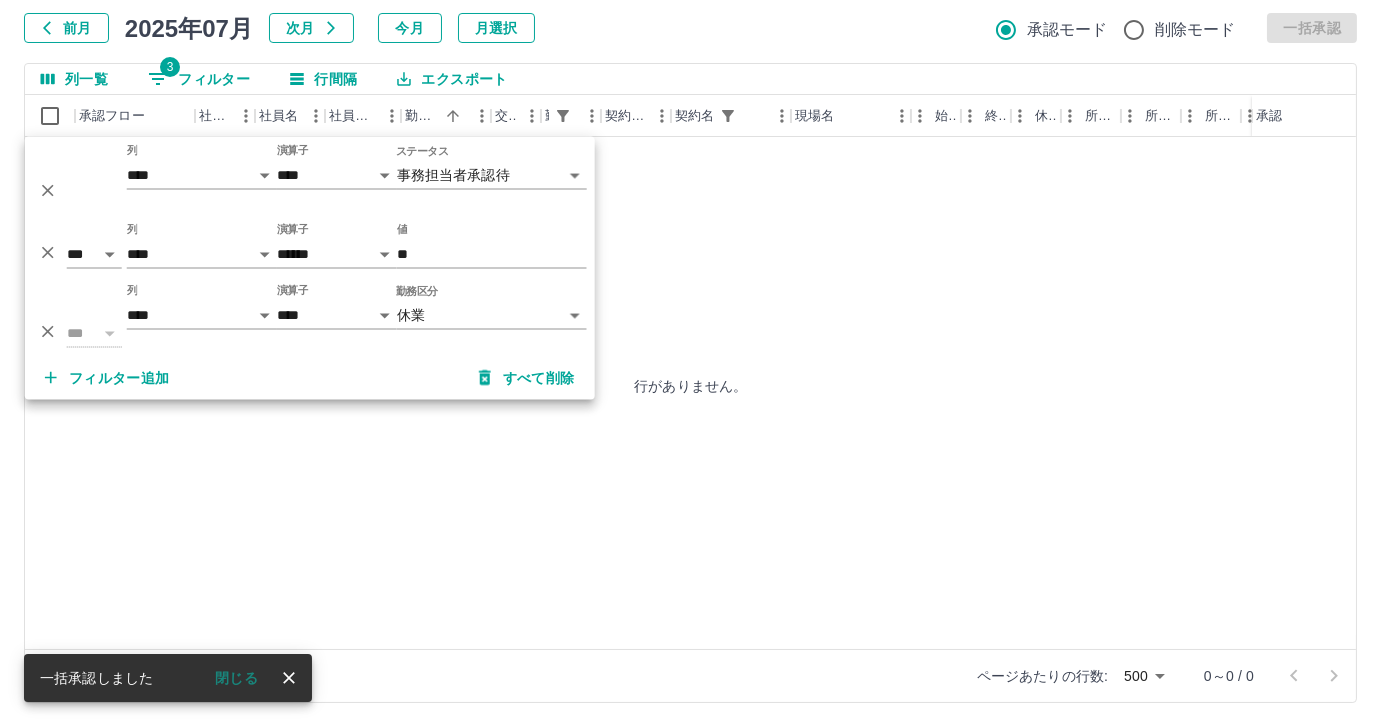 click at bounding box center (48, 331) 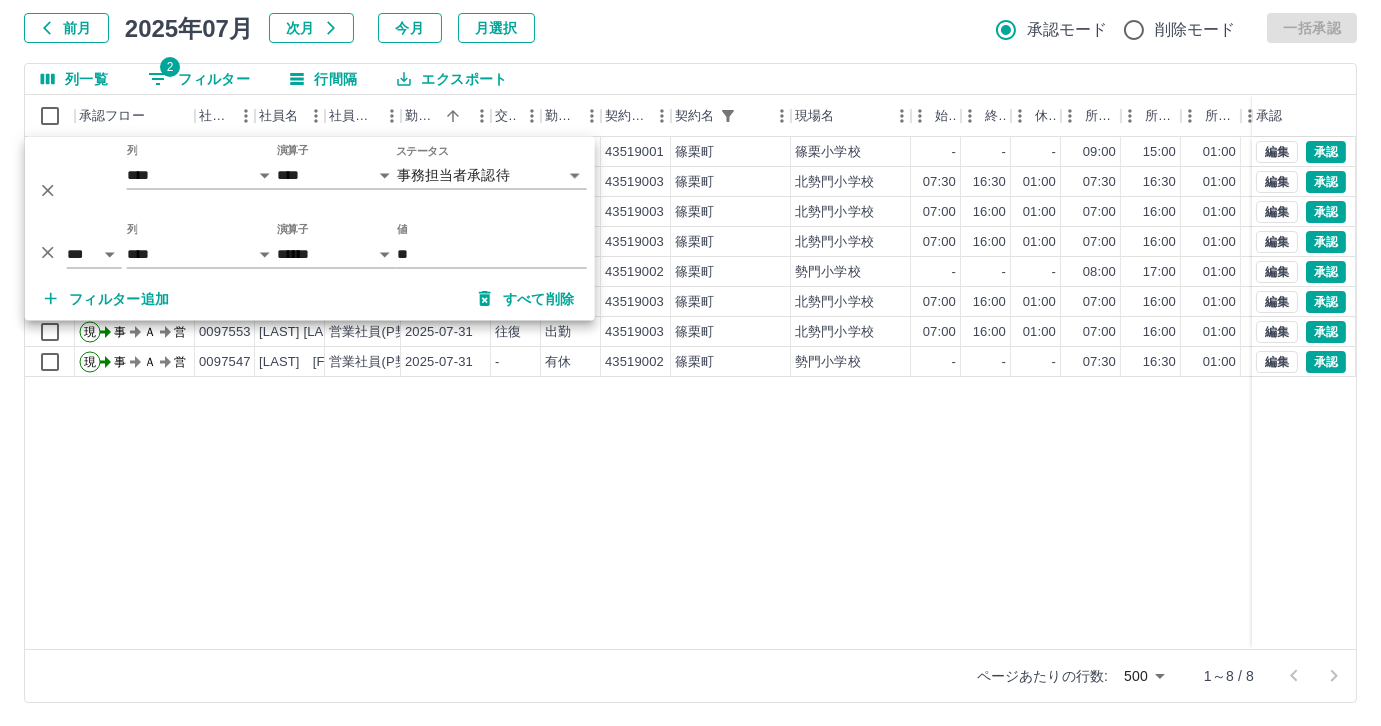 click on "現 事 Ａ 営 0099306 土屋　恵美 営業社員(PT契約) 2025-07-22  -  有休 43519001 篠栗町 篠栗小学校 - - - 09:00 15:00 01:00 00:00 00:00 00:00 私用のため 事務担当者承認待 現 事 Ａ 営 0097556 大堤　佳子 営業社員(P契約) 2025-07-28 往復 出勤 43519003 篠栗町 北勢門小学校 07:30 16:30 01:00 07:30 16:30 01:00 09:00 08:00 00:00 事務担当者承認待 現 事 Ａ 営 0097552 皆川　洋美 営業社員(P契約) 2025-07-28 往復 出勤 43519003 篠栗町 北勢門小学校 07:00 16:00 01:00 07:00 16:00 01:00 09:00 08:00 00:00 事務担当者承認待 現 事 Ａ 営 0097553 氏田　雅代 営業社員(P契約) 2025-07-28 往復 出勤 43519003 篠栗町 北勢門小学校 07:00 16:00 01:00 07:00 16:00 01:00 09:00 08:00 00:00 事務担当者承認待 現 事 Ａ 営 0097546 西田　真奈美 営業社員(P契約) 2025-07-31  -  有休 43519002 篠栗町 勢門小学校 - - - 08:00 17:00 01:00 00:00 00:00 00:00 私用のため 事務担当者承認待 現" at bounding box center (898, 393) 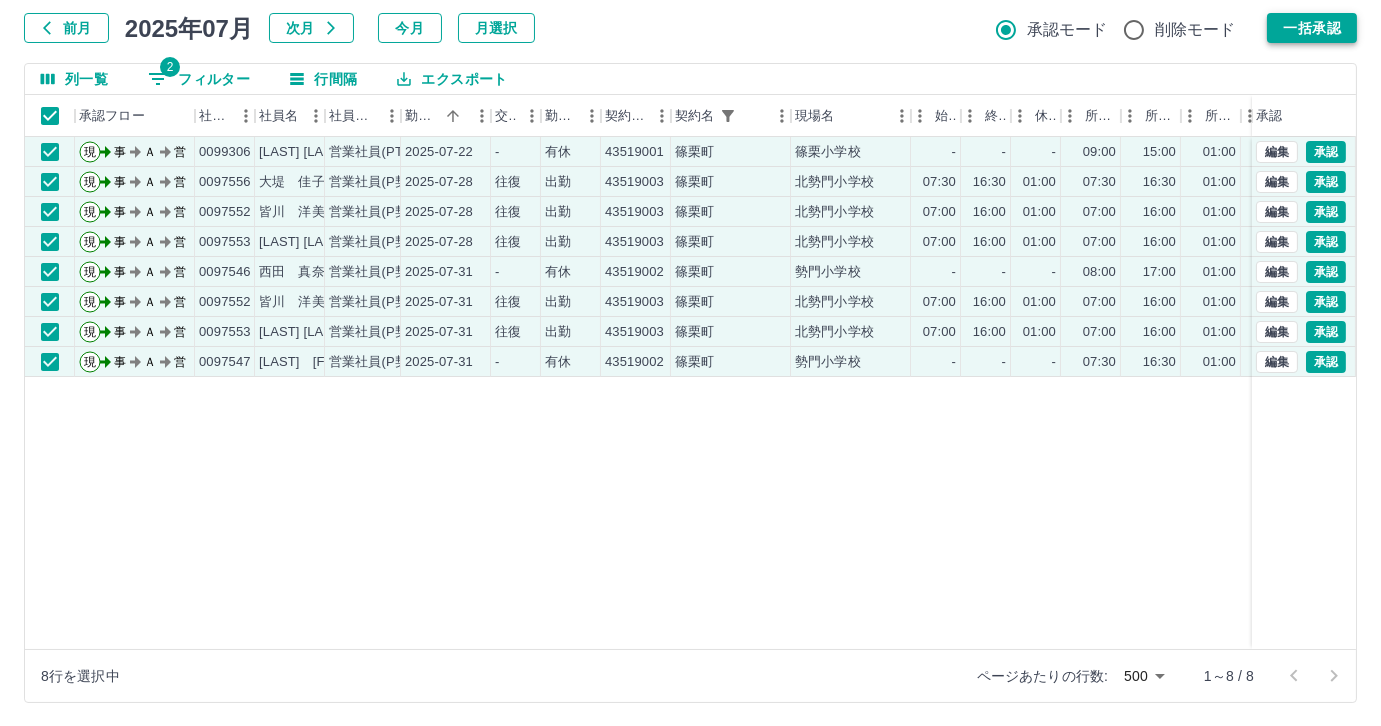 click on "一括承認" at bounding box center [1312, 28] 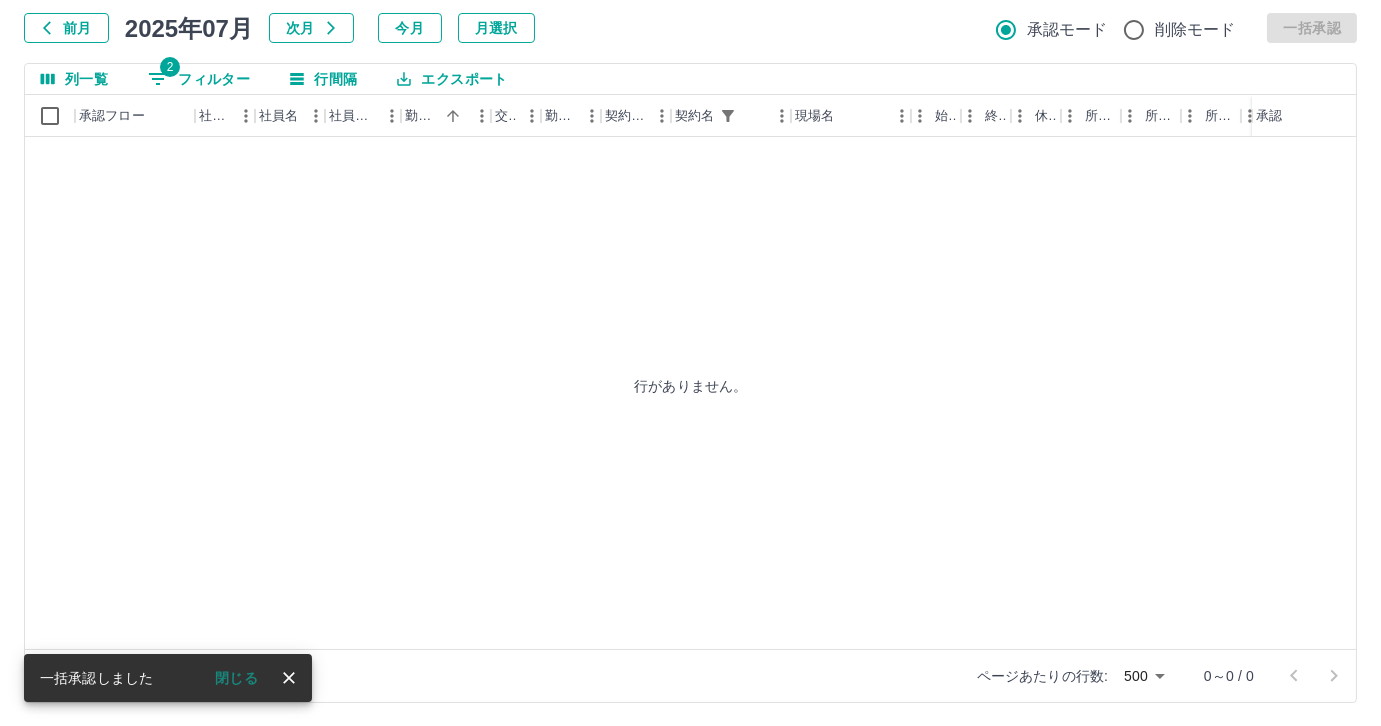 click on "2 フィルター" at bounding box center [199, 79] 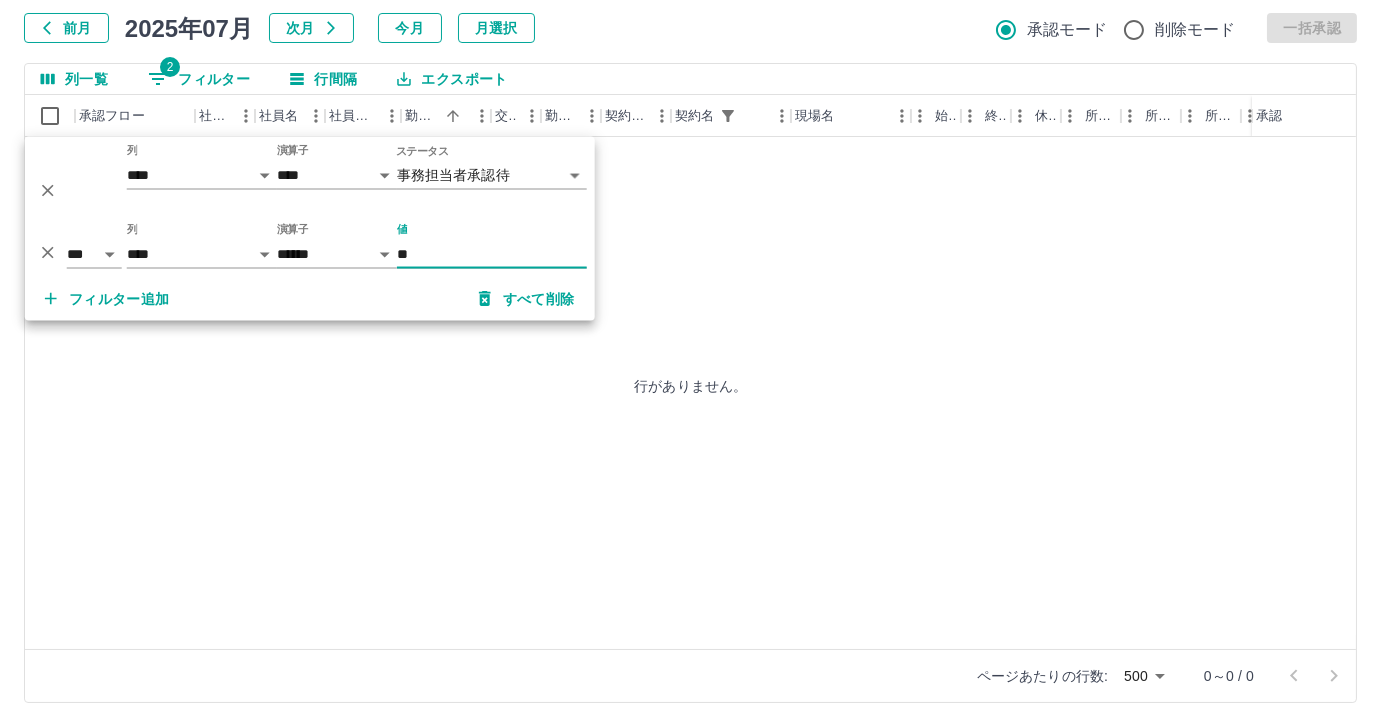 click at bounding box center (48, 252) 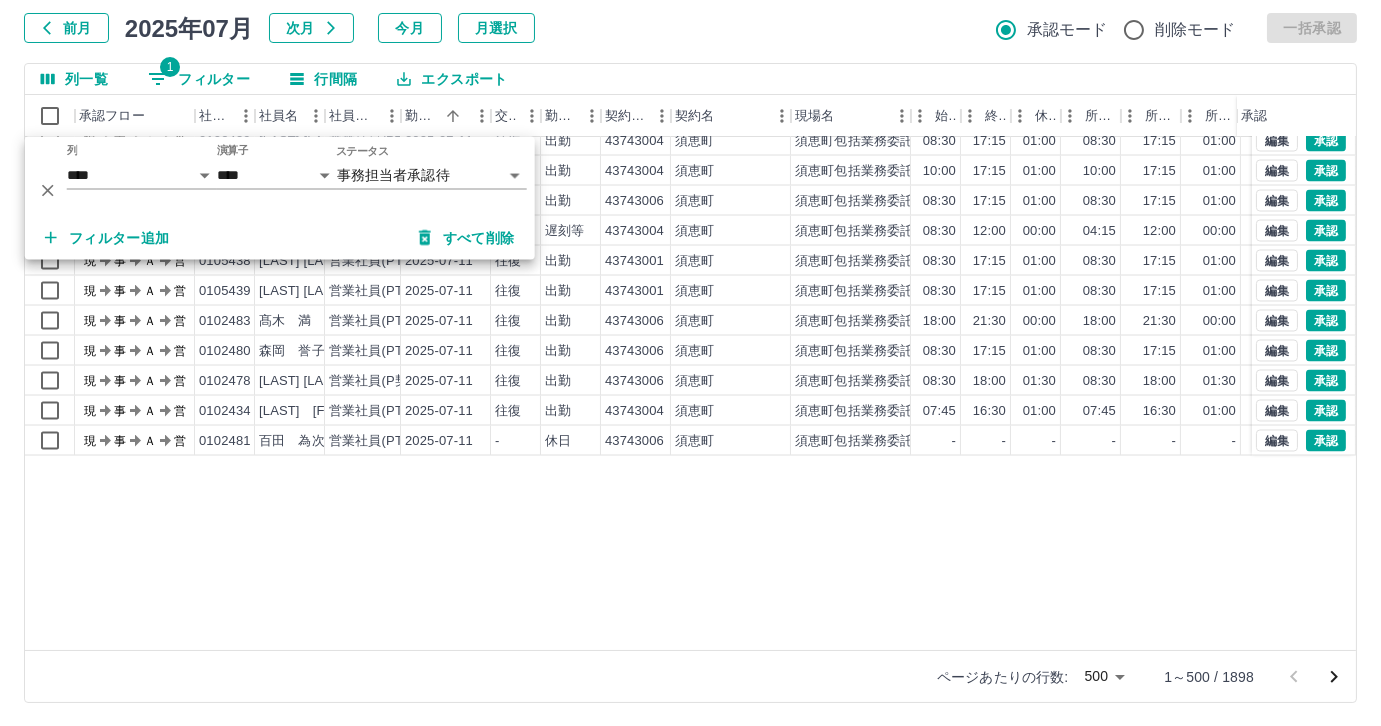 scroll, scrollTop: 6955, scrollLeft: 0, axis: vertical 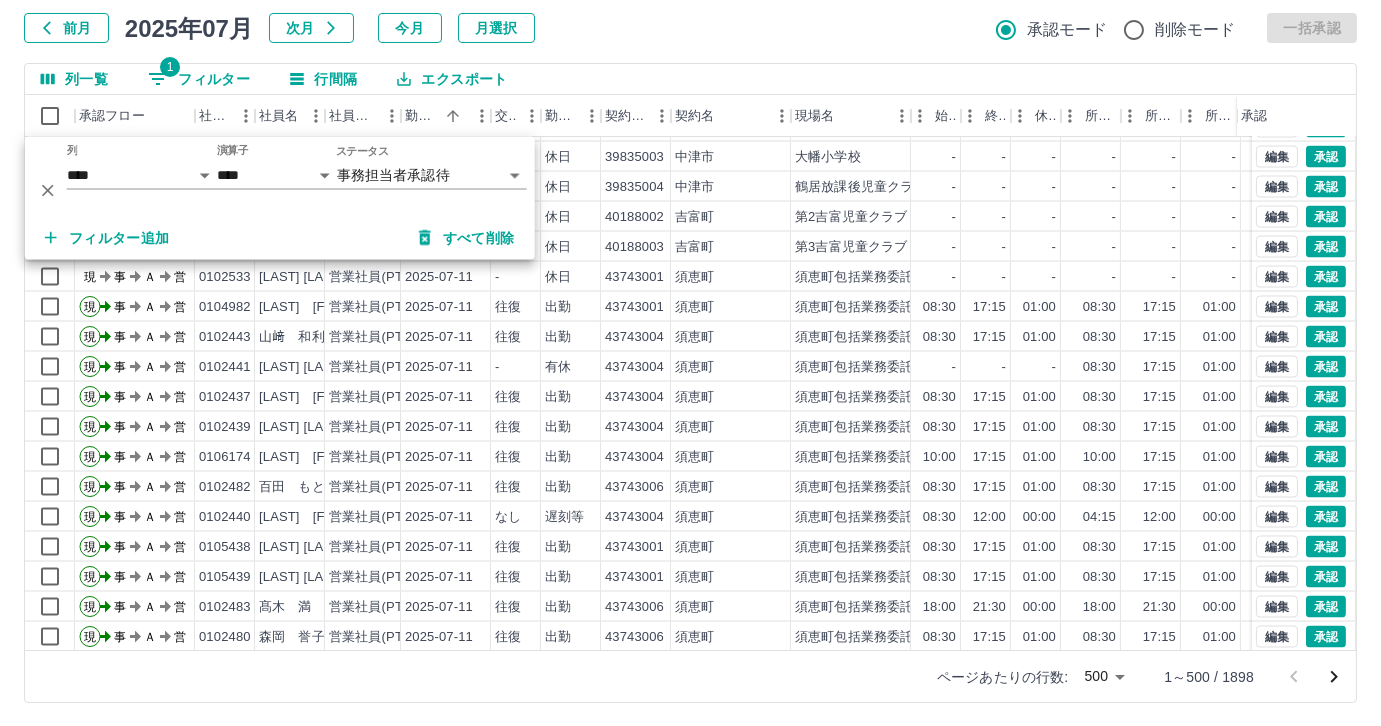 click on "フィルター追加" at bounding box center (107, 238) 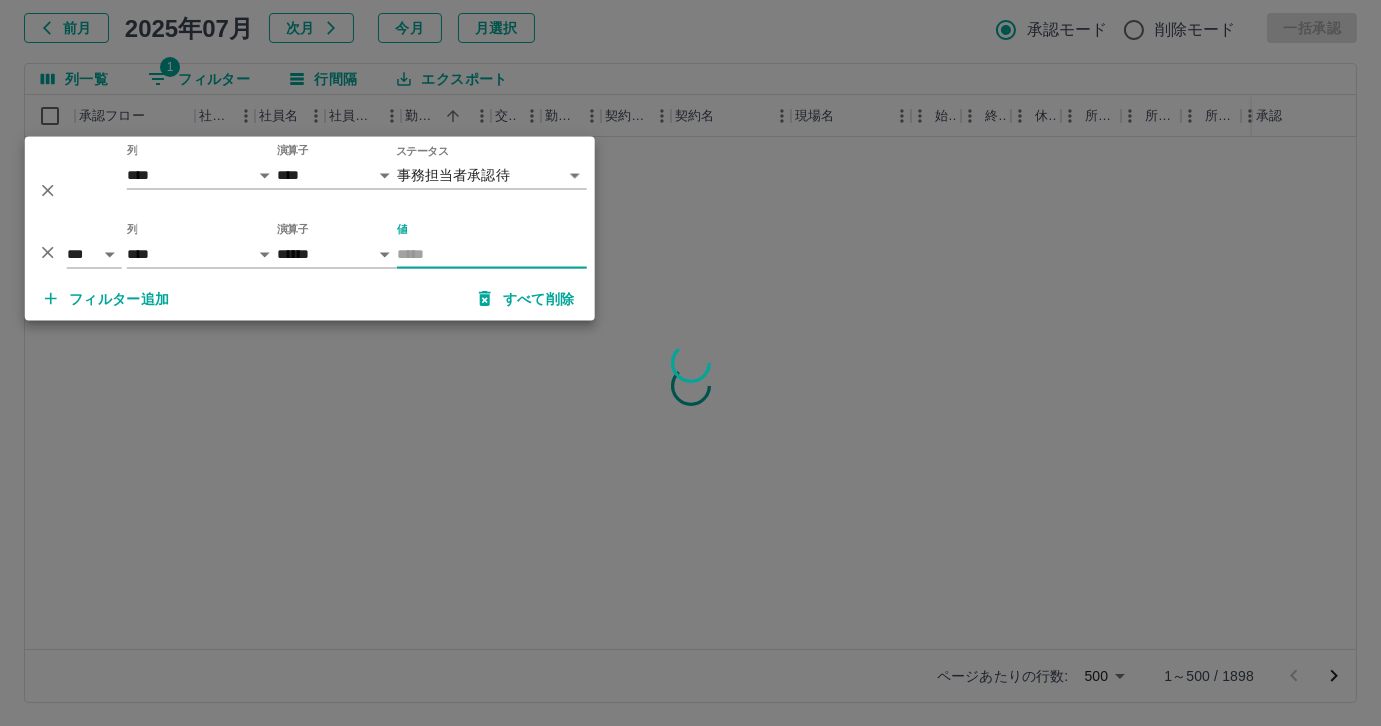 scroll, scrollTop: 0, scrollLeft: 0, axis: both 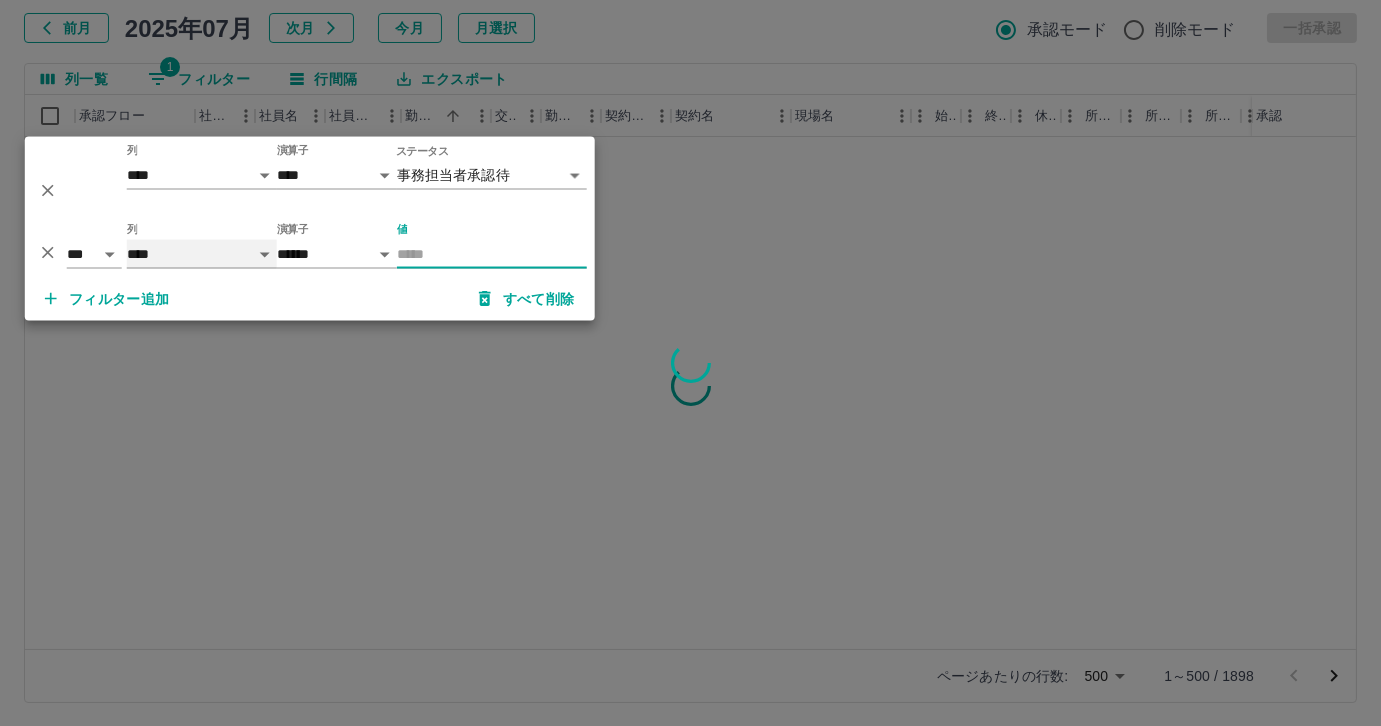 click on "**** *** **** *** *** **** ***** *** *** ** ** ** **** **** **** ** ** *** **** *****" at bounding box center (202, 254) 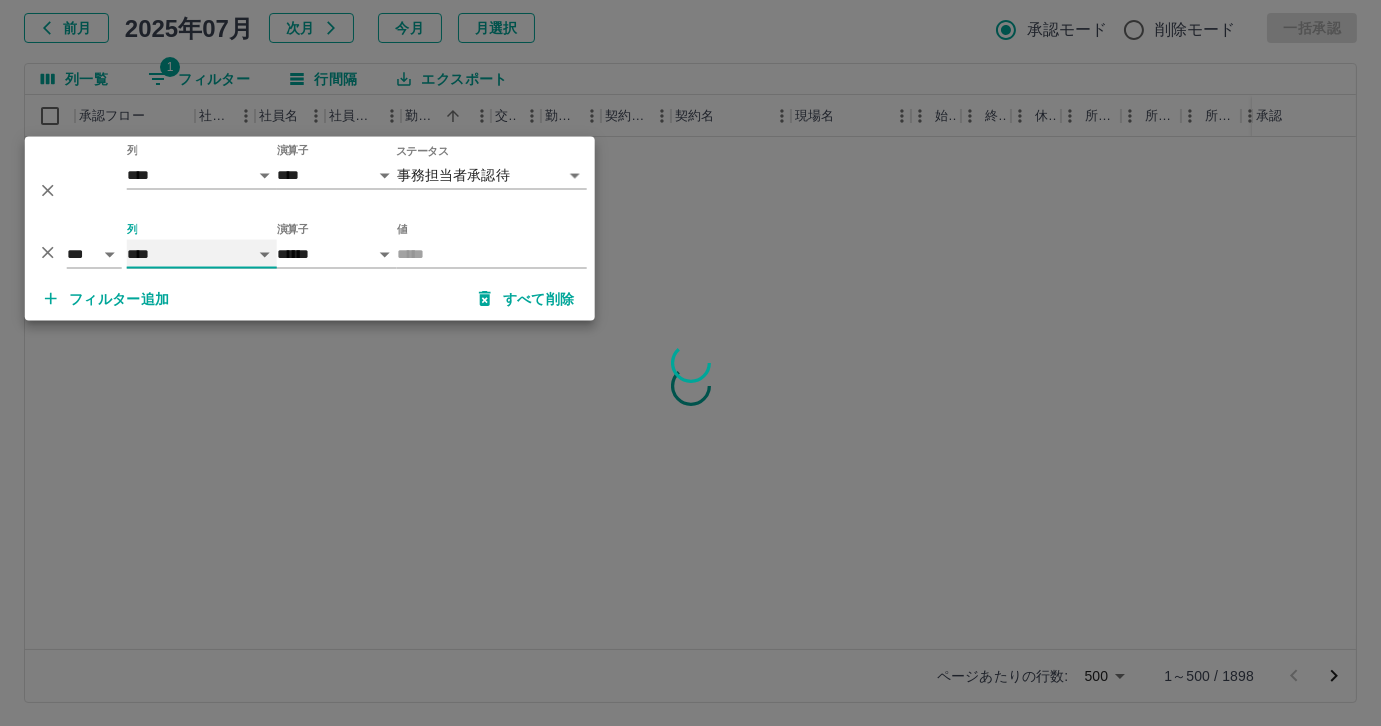 click on "**** *** **** *** *** **** ***** *** *** ** ** ** **** **** **** ** ** *** **** *****" at bounding box center [202, 254] 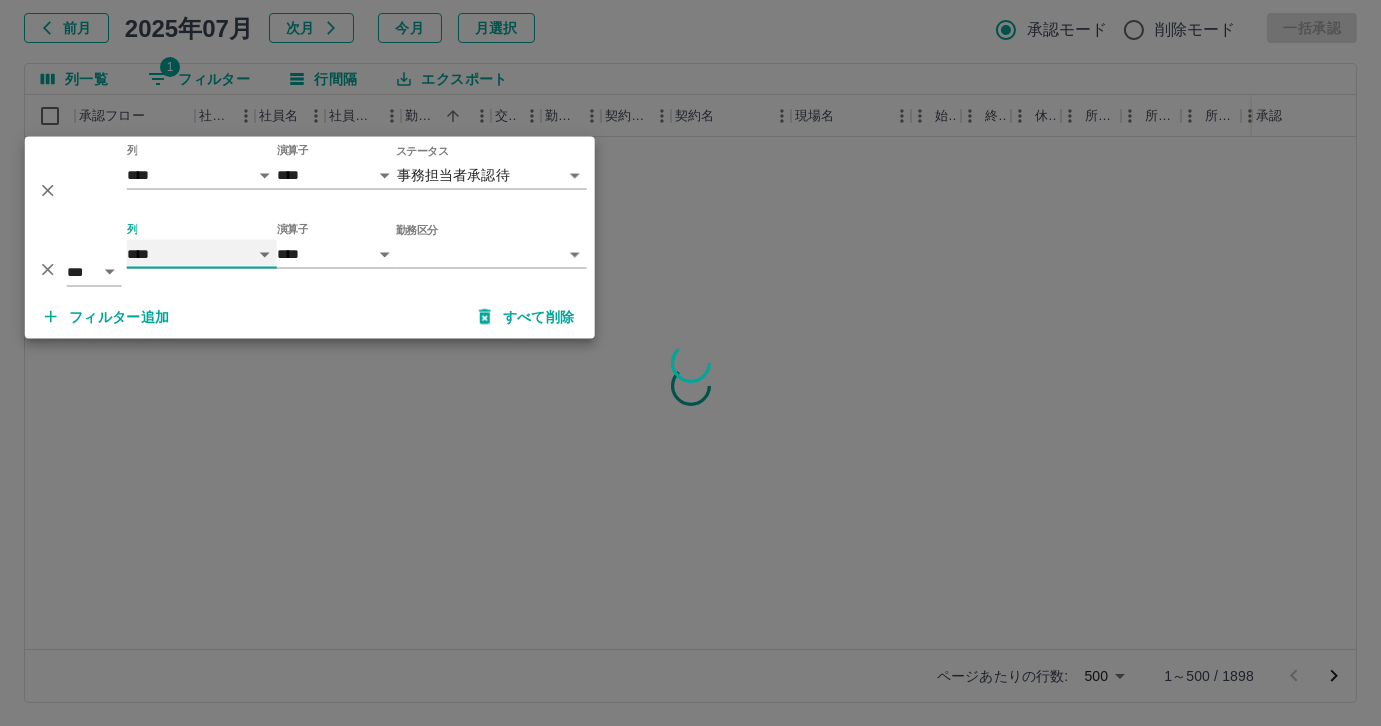 click on "**** *** **** *** *** **** ***** *** *** ** ** ** **** **** **** ** ** *** **** *****" at bounding box center (202, 254) 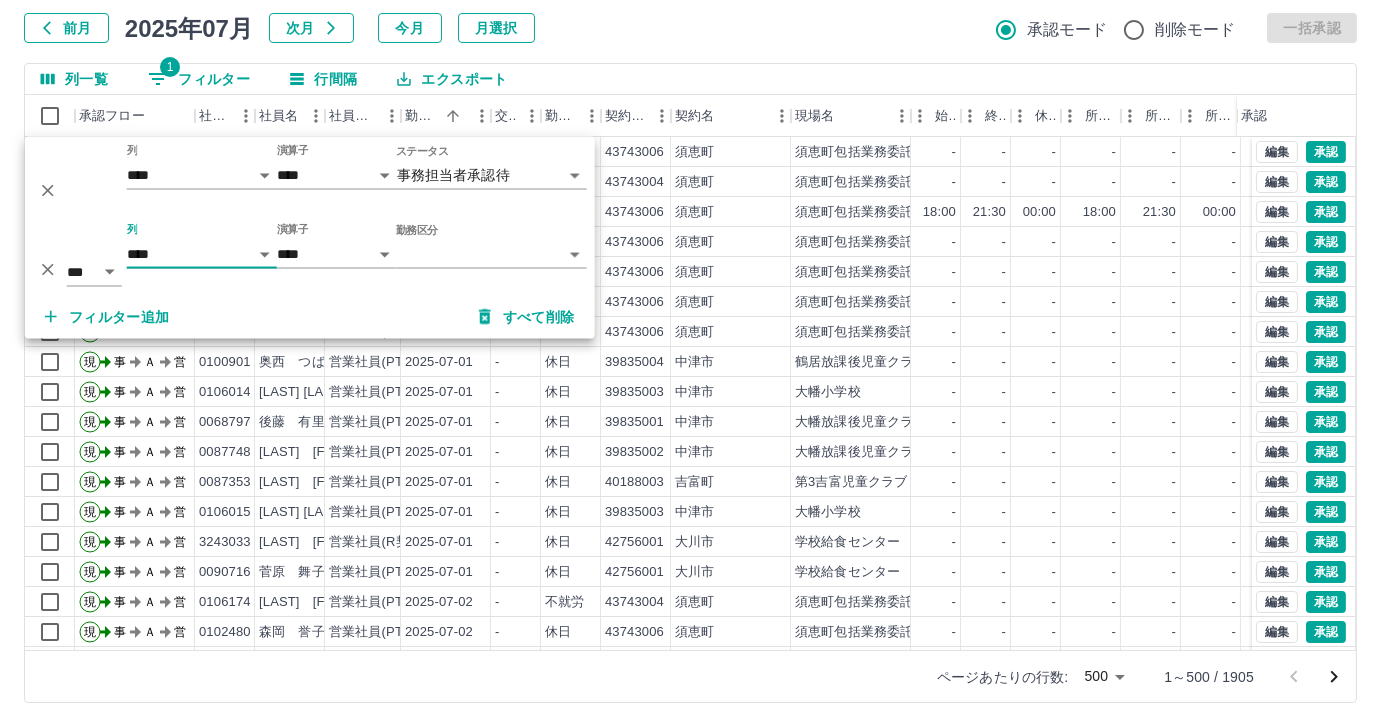 click on "フィルター追加 すべて削除" at bounding box center (310, 317) 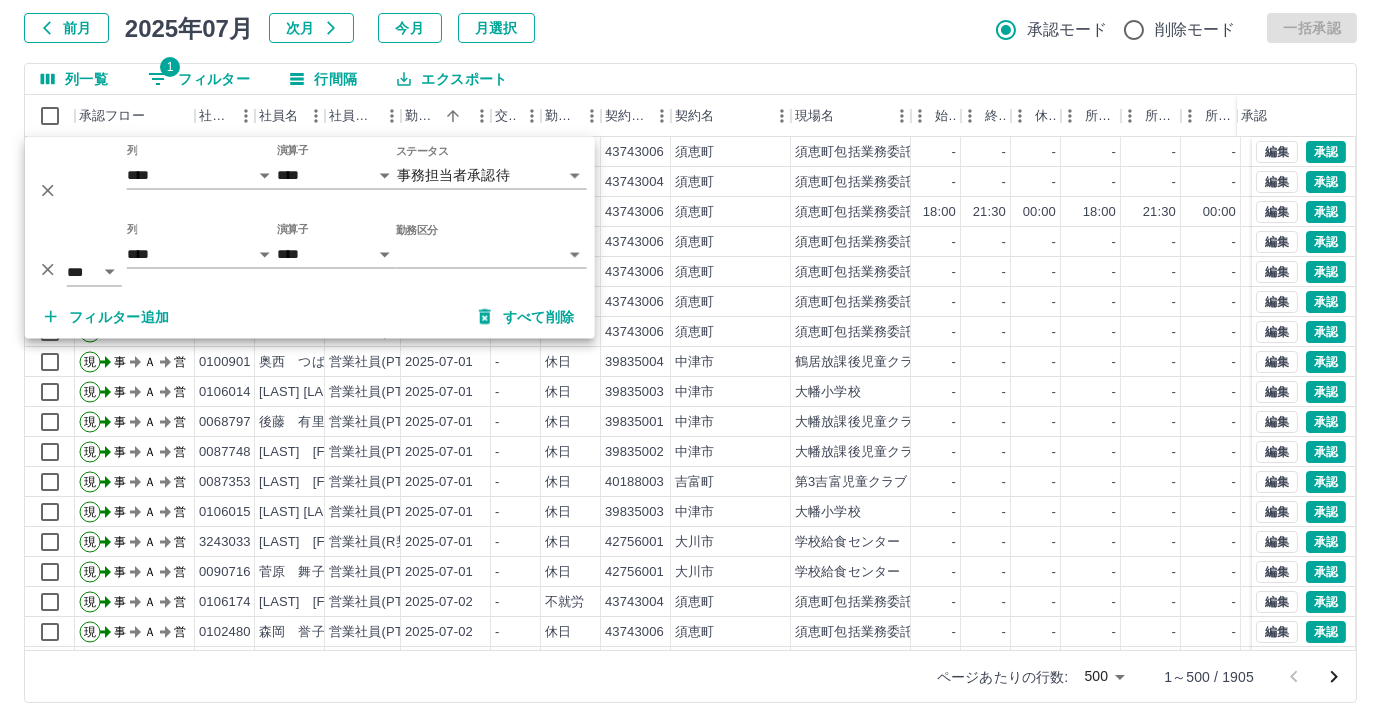 click on "SDH勤怠 尾嵜　杏茄 勤務実績承認 前月 2025年07月 次月 今月 月選択 承認モード 削除モード 一括承認 列一覧 1 フィルター 行間隔 エクスポート 承認フロー 社員番号 社員名 社員区分 勤務日 交通費 勤務区分 契約コード 契約名 現場名 始業 終業 休憩 所定開始 所定終業 所定休憩 拘束 勤務 遅刻等 コメント ステータス 承認 現 事 Ａ 営 0102481 百田　為次 営業社員(PT契約) 2025-07-01  -  休日 43743006 須恵町 須恵町包括業務委託（社会教育施設管理業務） - - - - - - 00:00 00:00 00:00 事務担当者承認待 現 事 Ａ 営 0106174 平田　信幸 営業社員(PT契約) 2025-07-01  -  不就労 43743004 須恵町 須恵町包括業務委託（町有林管理業務及び環境整備業務） - - - - - - 00:00 00:00 00:00 事務担当者承認待 現 事 Ａ 営 0102483 髙木　満 営業社員(PT契約) 2025-07-01 往復 出勤 43743006 須恵町 18:00 21:30 00:00 18:00" at bounding box center (690, 304) 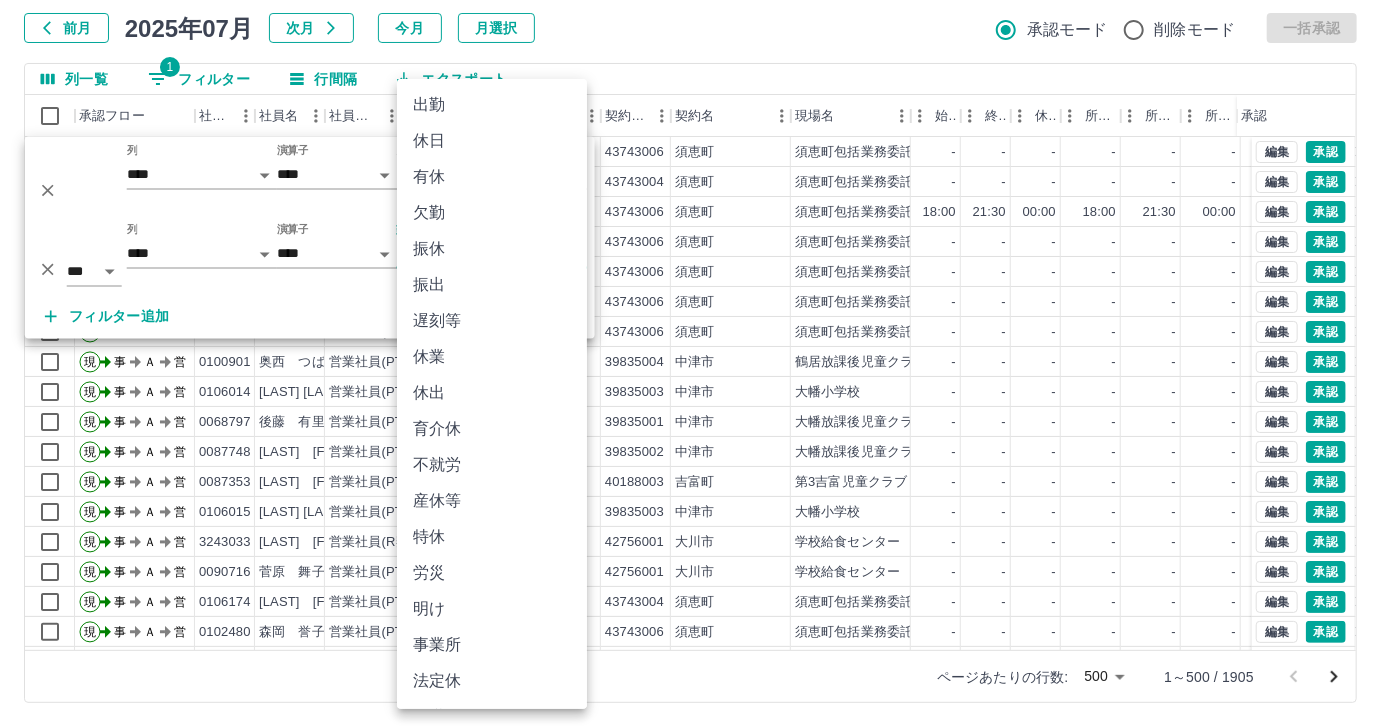 click at bounding box center [698, 363] 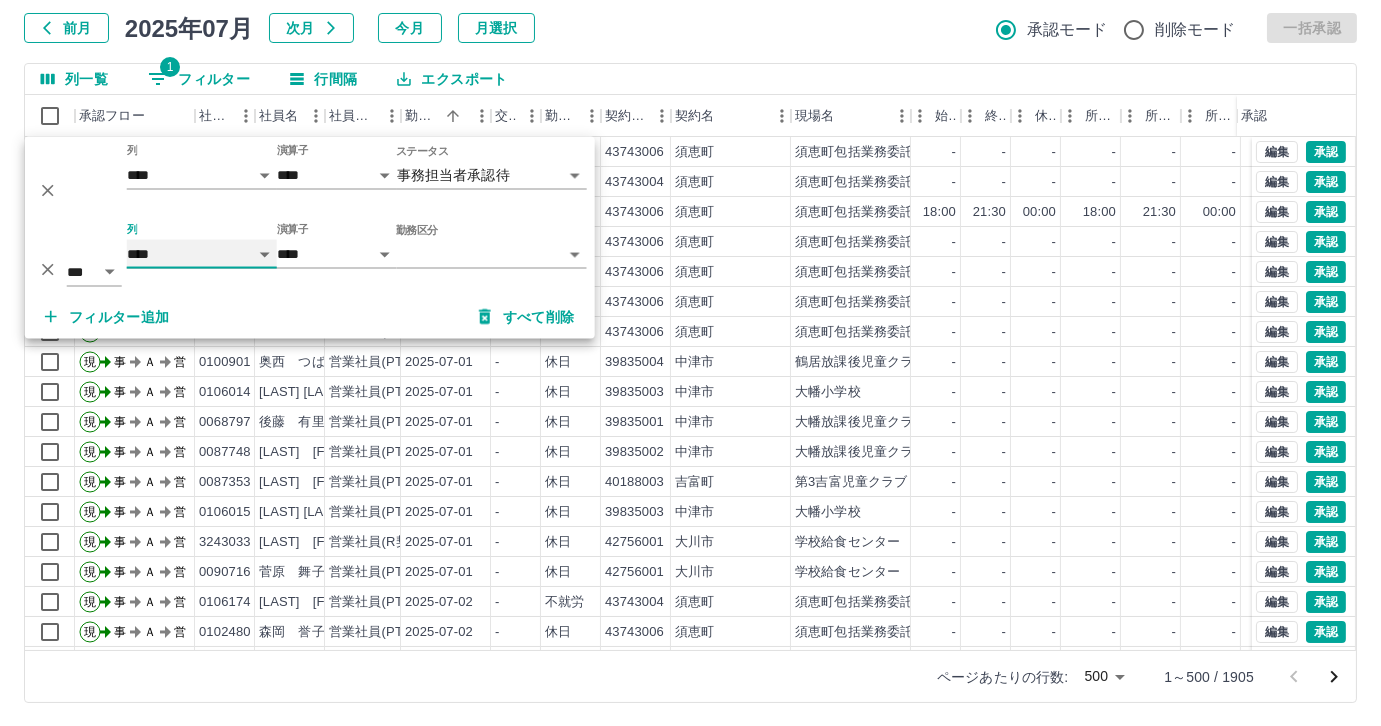 click on "**** *** **** *** *** **** ***** *** *** ** ** ** **** **** **** ** ** *** **** *****" at bounding box center [202, 254] 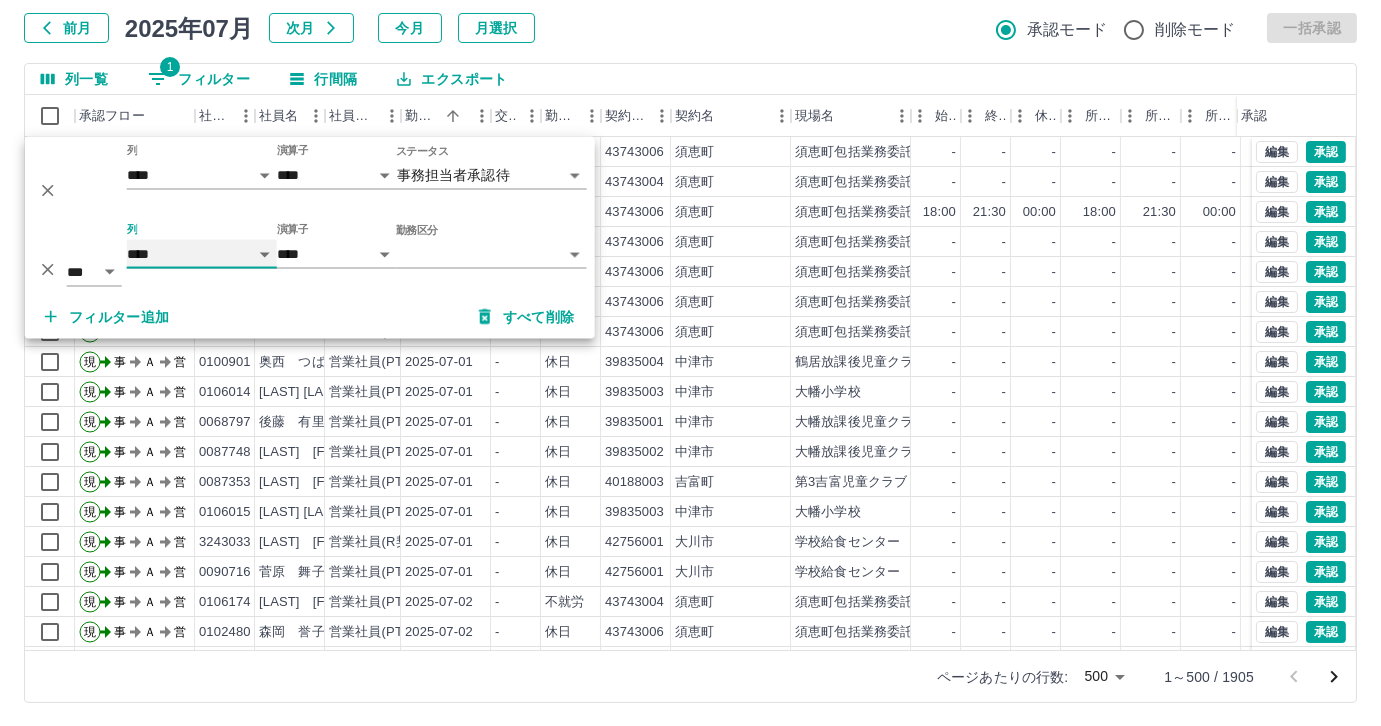 click on "**** *** **** *** *** **** ***** *** *** ** ** ** **** **** **** ** ** *** **** *****" at bounding box center [202, 254] 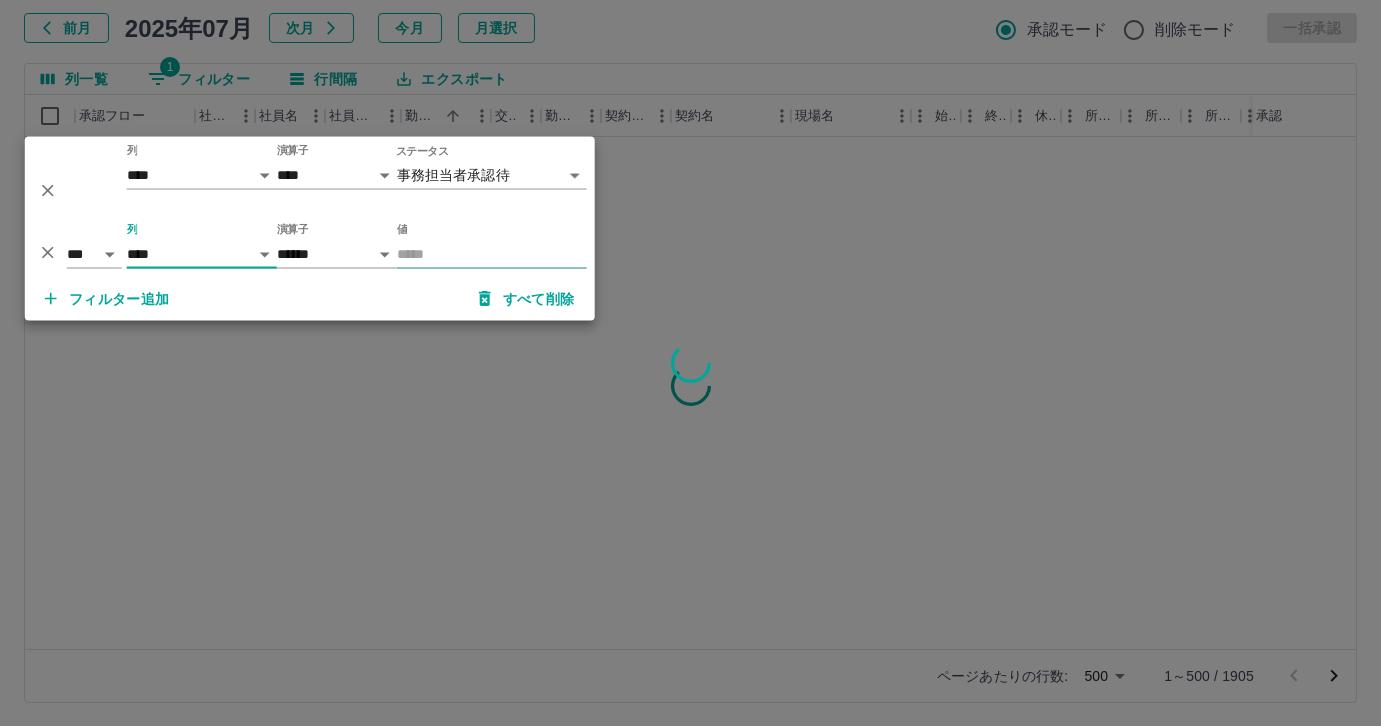 click on "値" at bounding box center (492, 254) 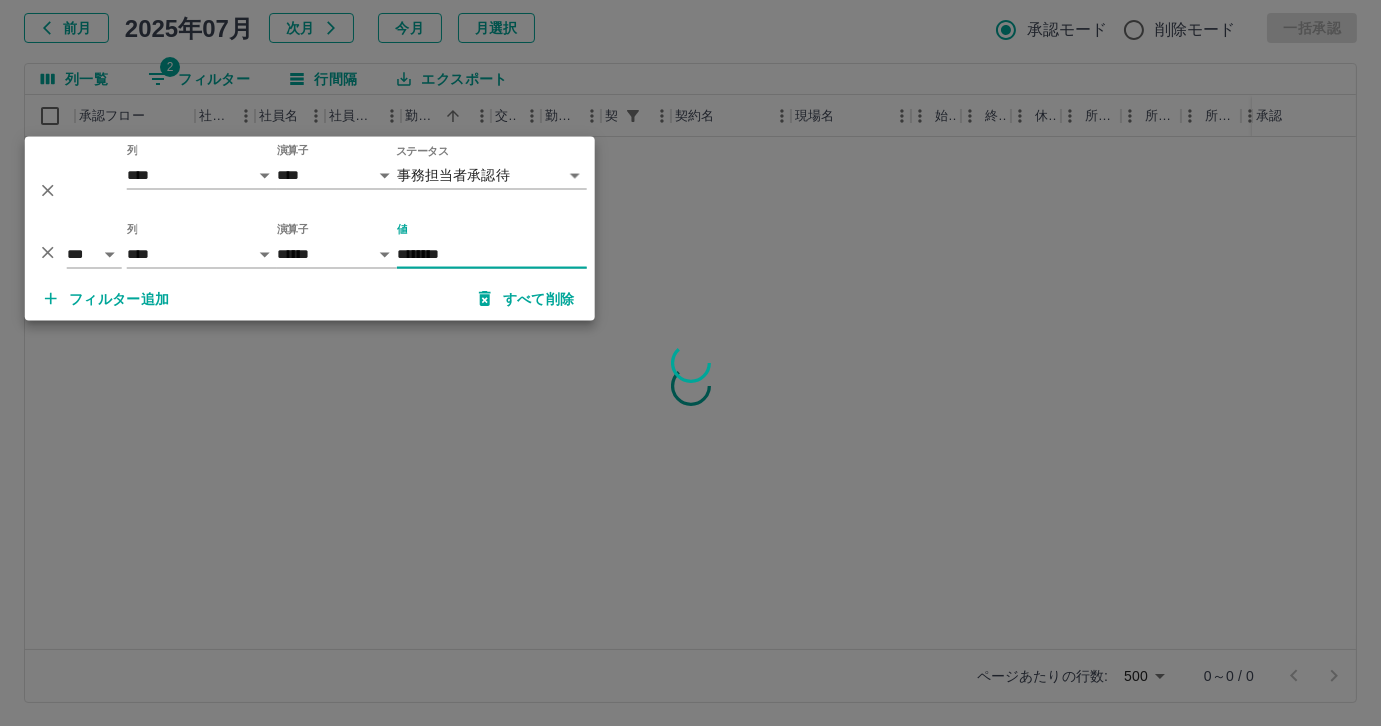 type on "********" 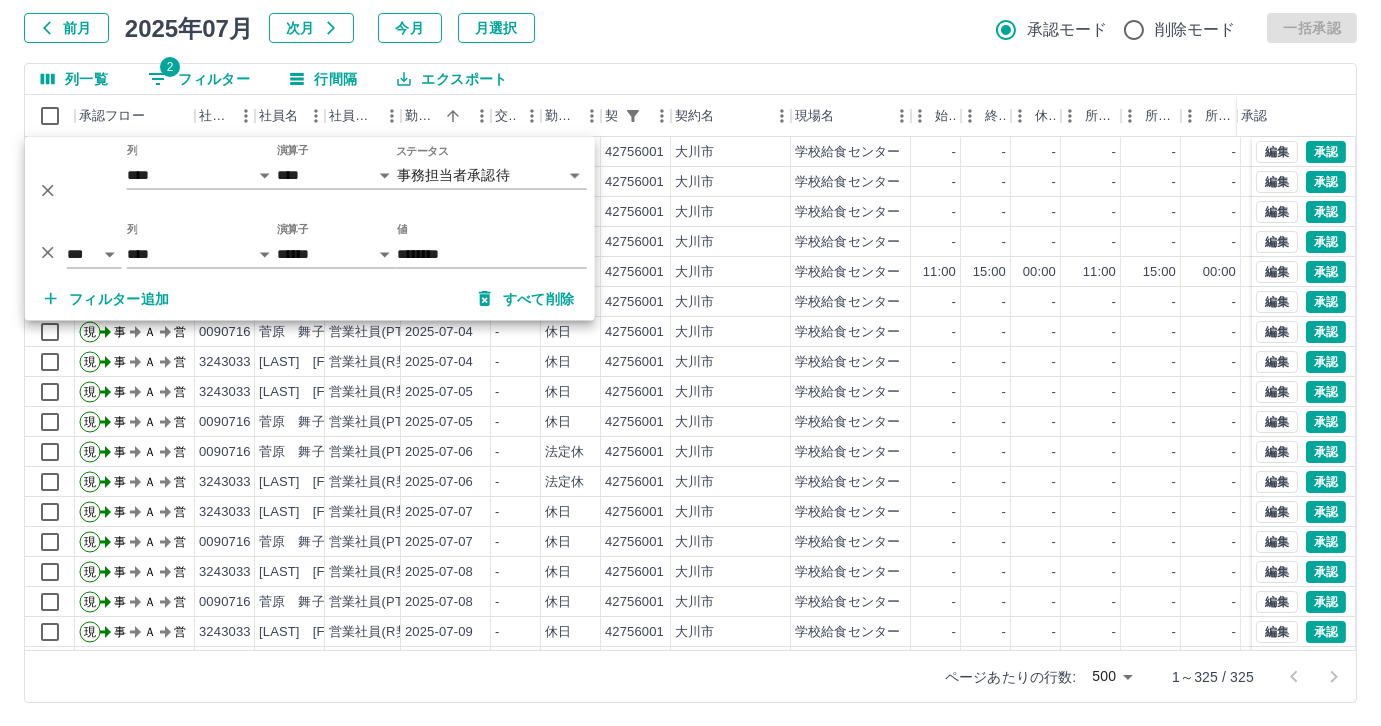 click on "前月 2025年07月 次月 今月 月選択 承認モード 削除モード 一括承認" at bounding box center [690, 28] 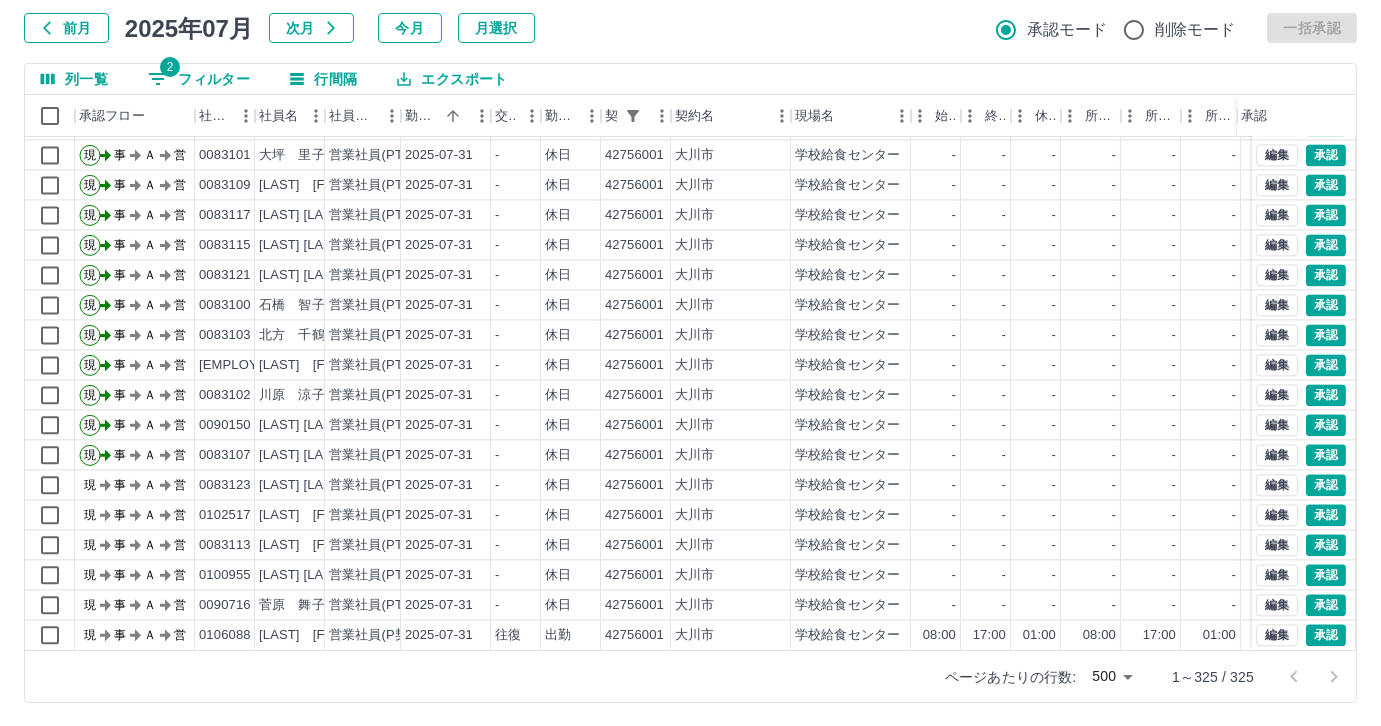 scroll, scrollTop: 9250, scrollLeft: 0, axis: vertical 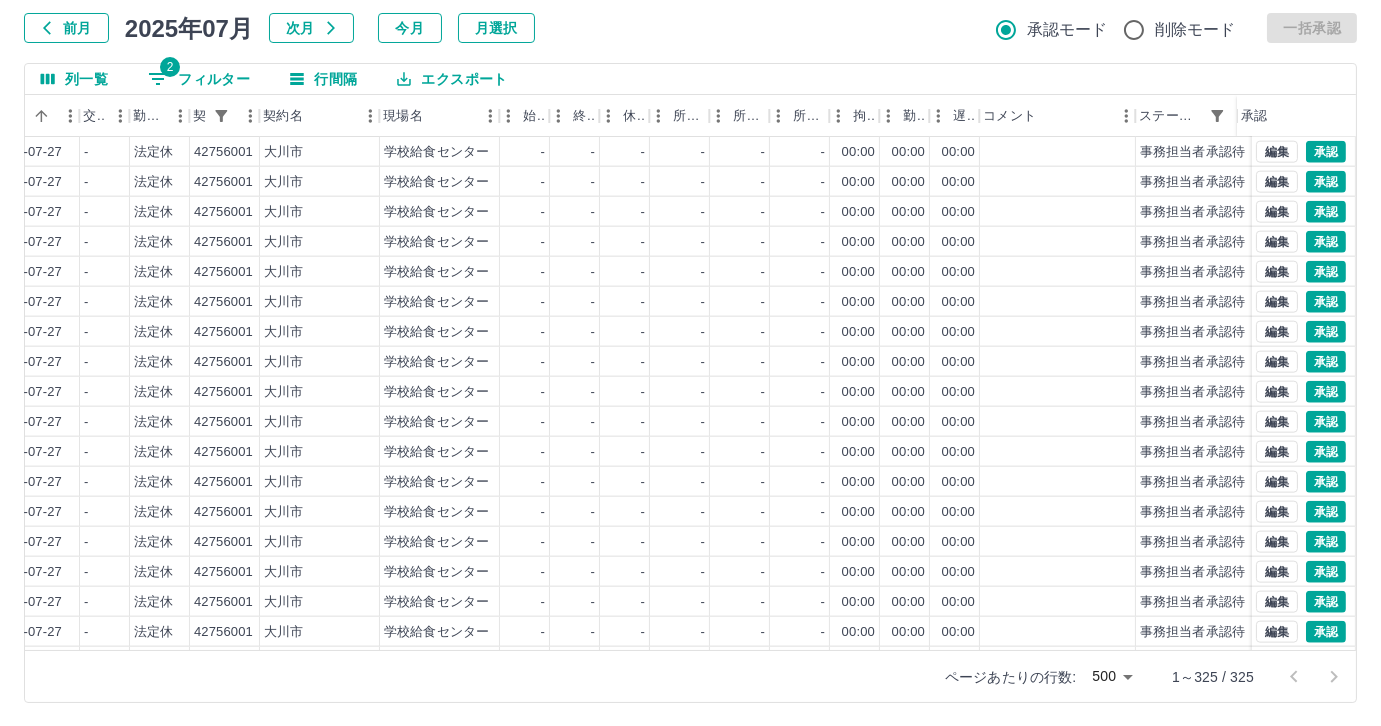 click on "エクスポート" at bounding box center [452, 79] 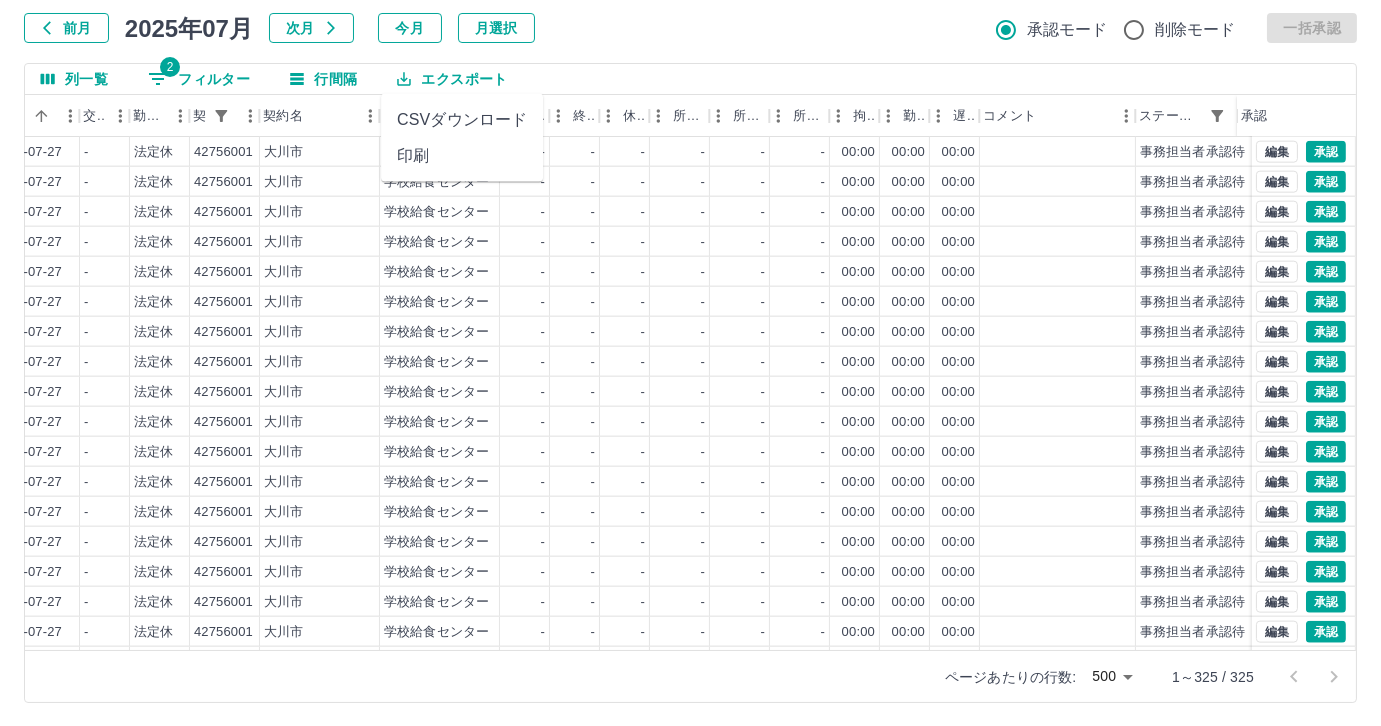 click on "CSVダウンロード" at bounding box center [462, 120] 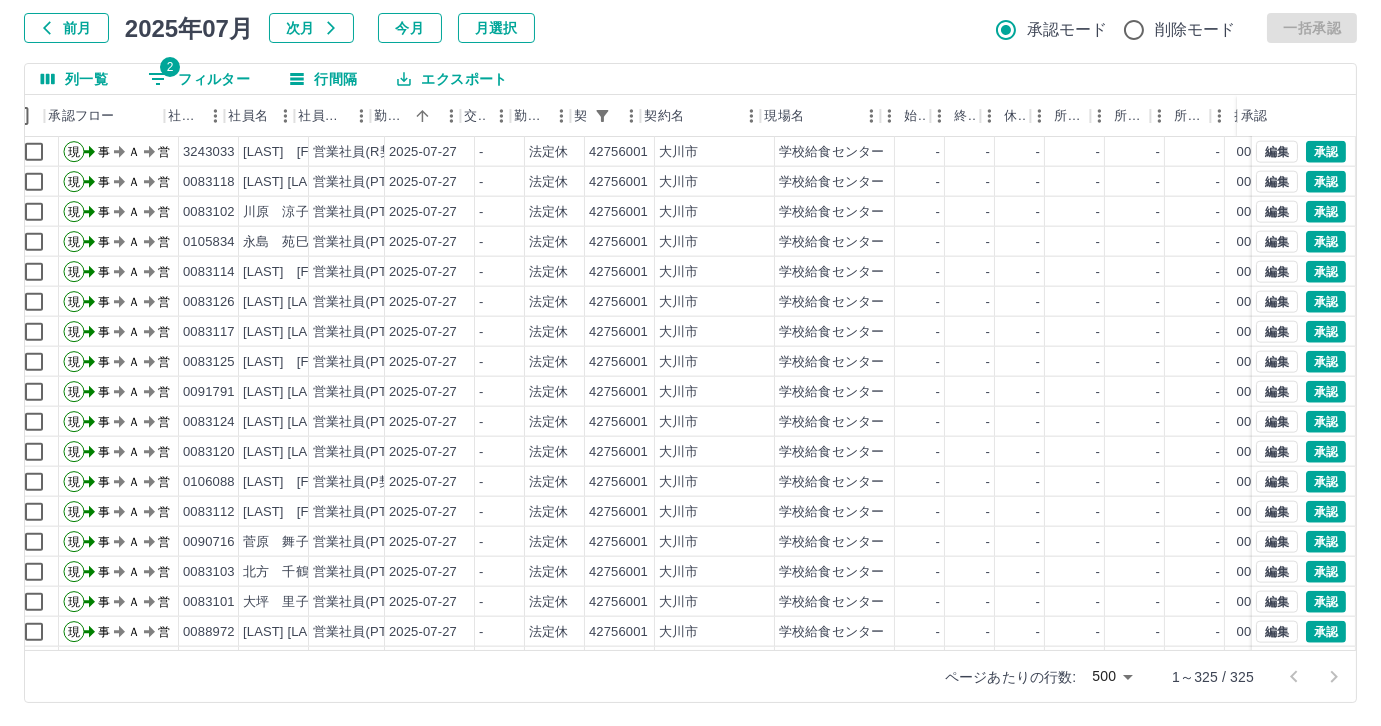 scroll, scrollTop: 5160, scrollLeft: 0, axis: vertical 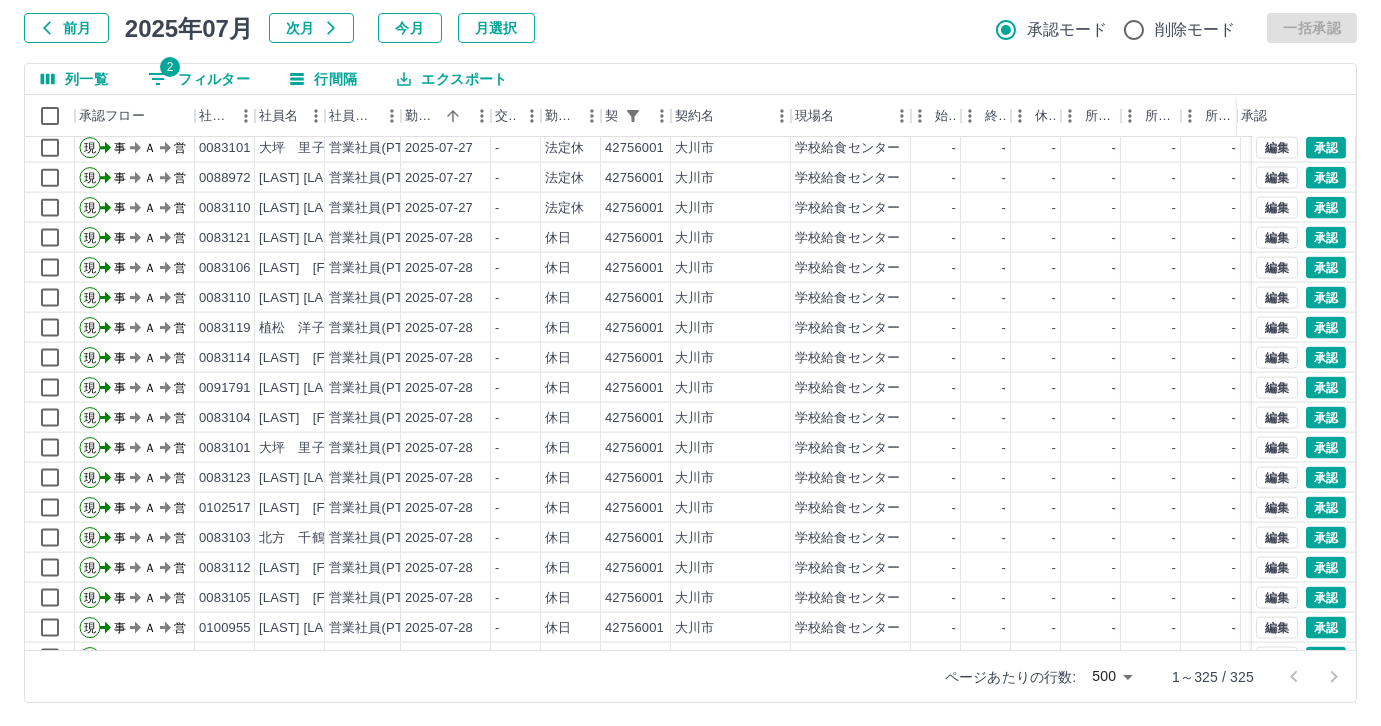 click on "エクスポート" at bounding box center [452, 79] 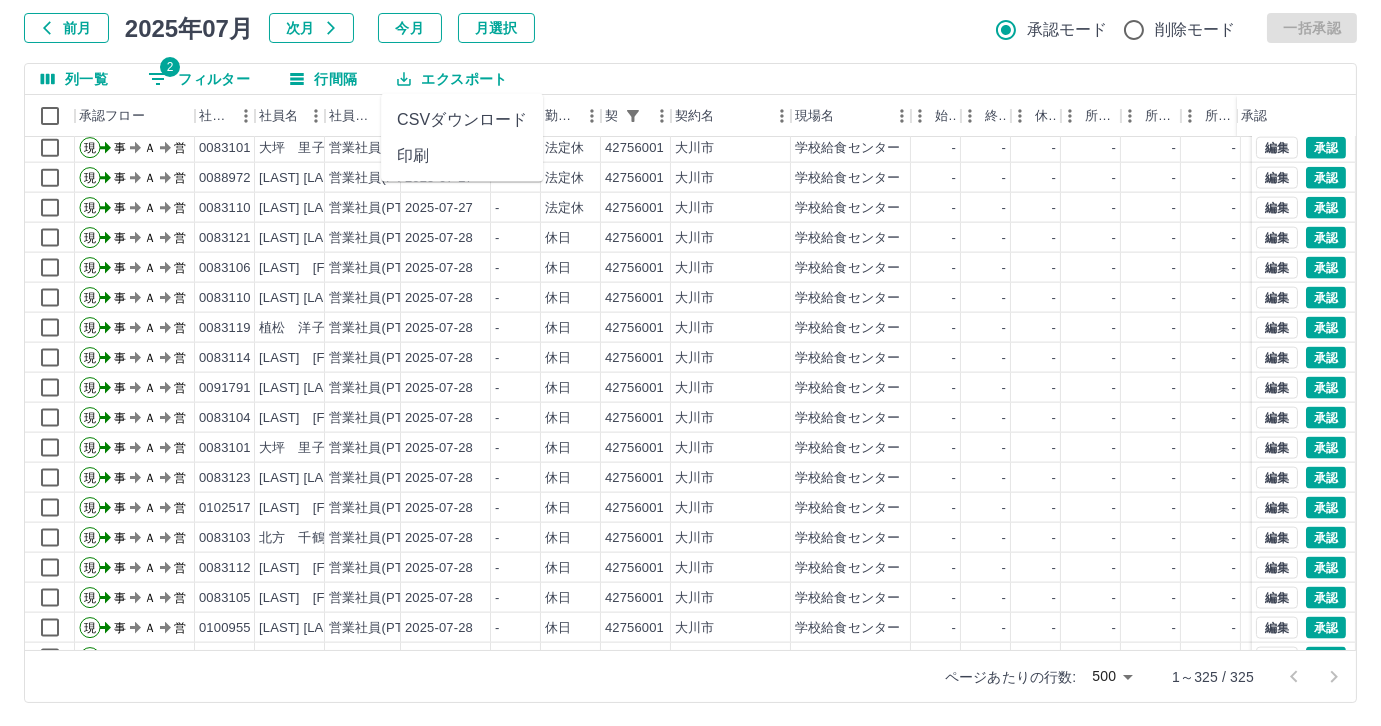 click on "CSVダウンロード" at bounding box center [462, 120] 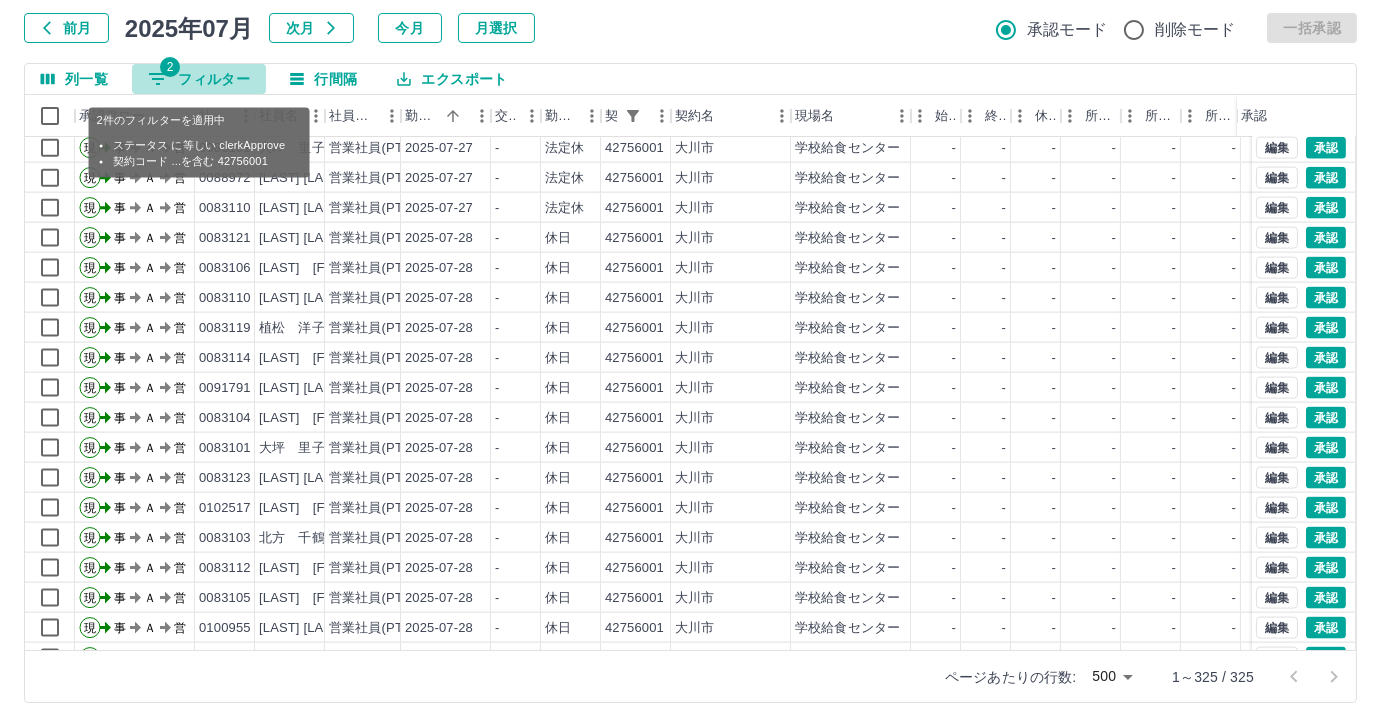 click on "2 フィルター" at bounding box center [199, 79] 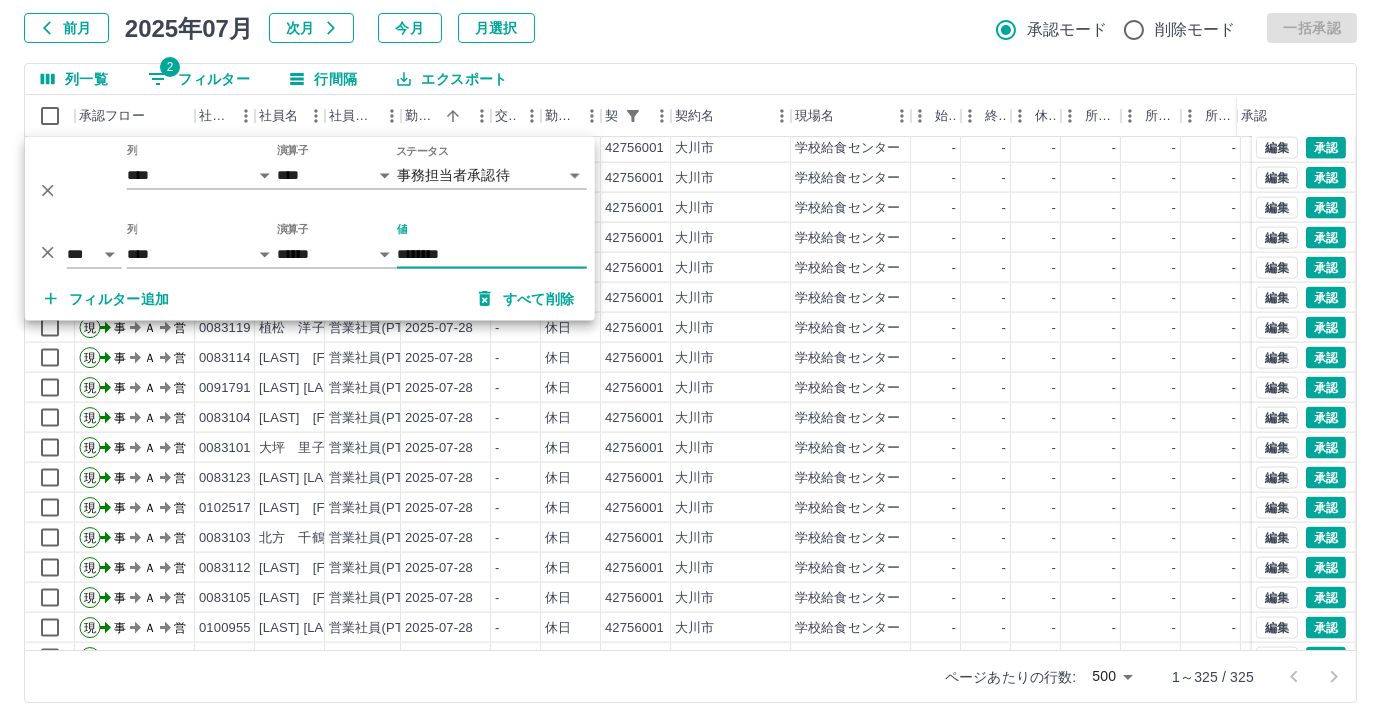click on "フィルター追加" at bounding box center [107, 299] 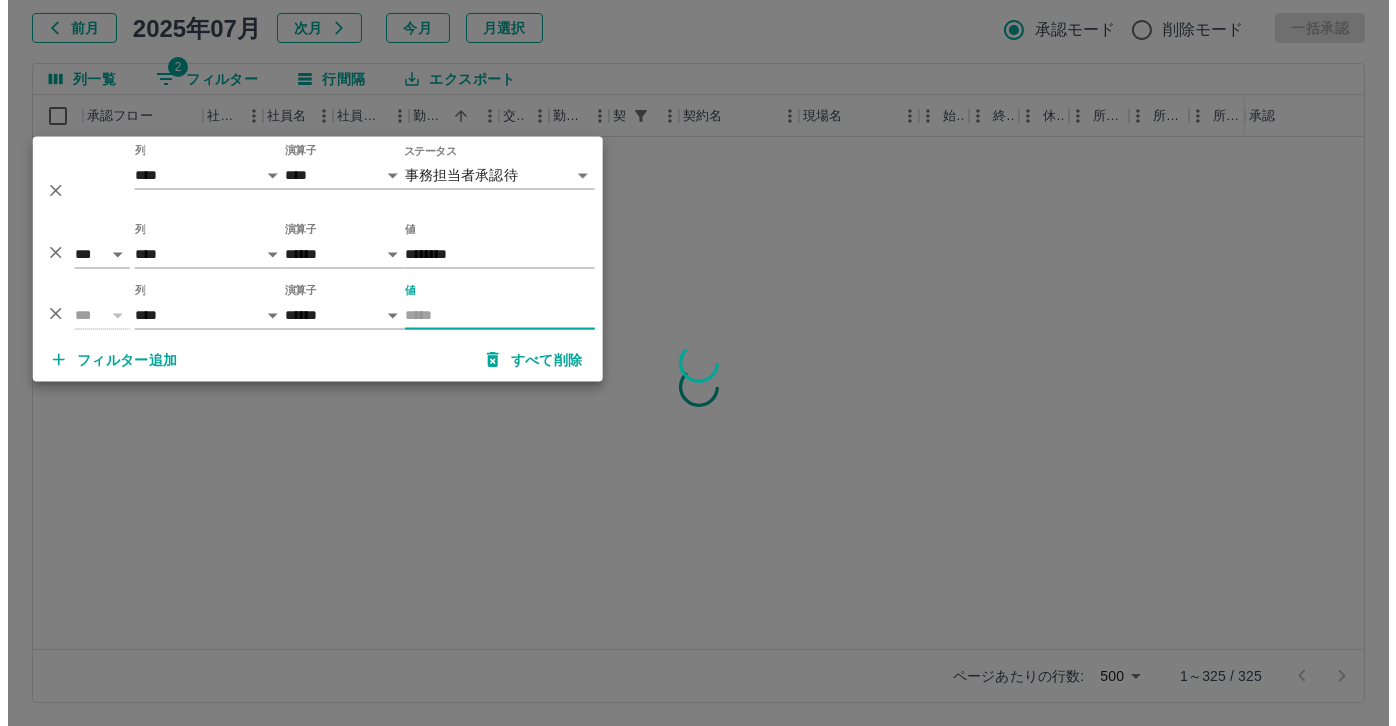 scroll, scrollTop: 0, scrollLeft: 0, axis: both 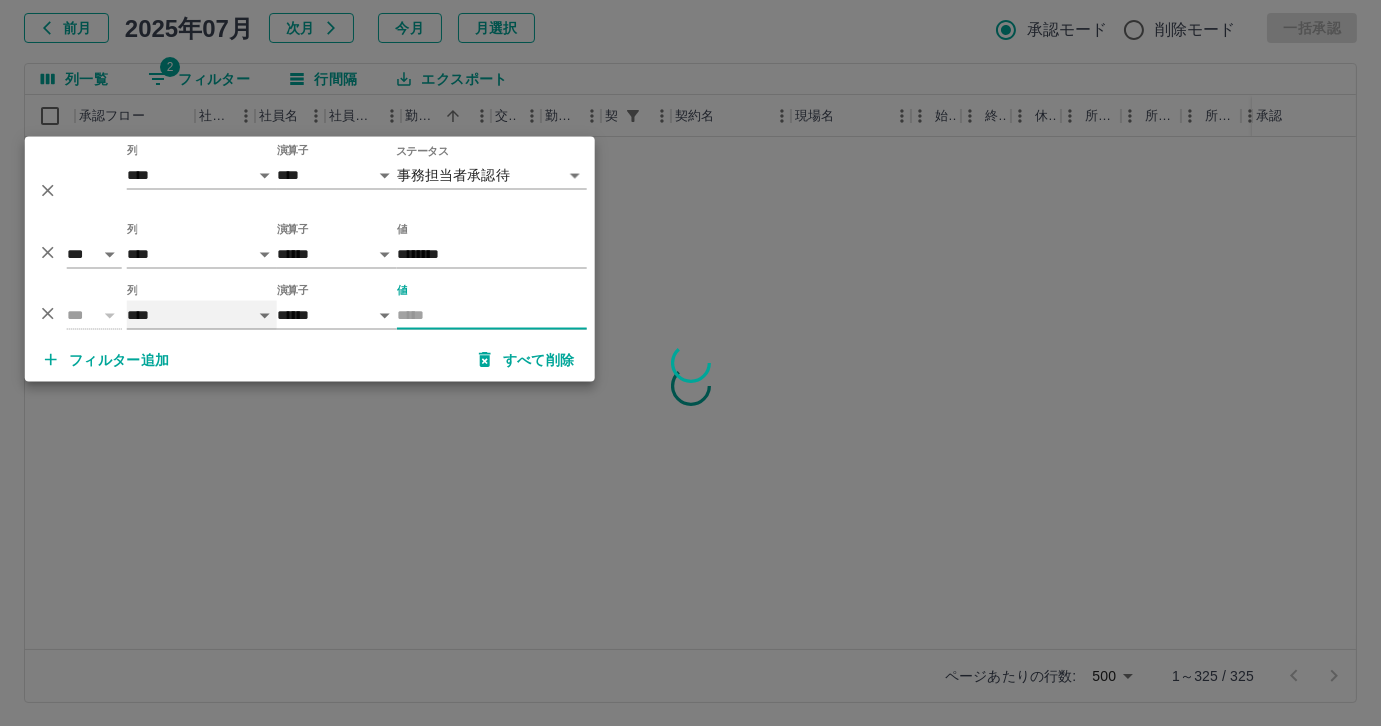 click on "**** *** **** *** *** **** ***** *** *** ** ** ** **** **** **** ** ** *** **** *****" at bounding box center [202, 315] 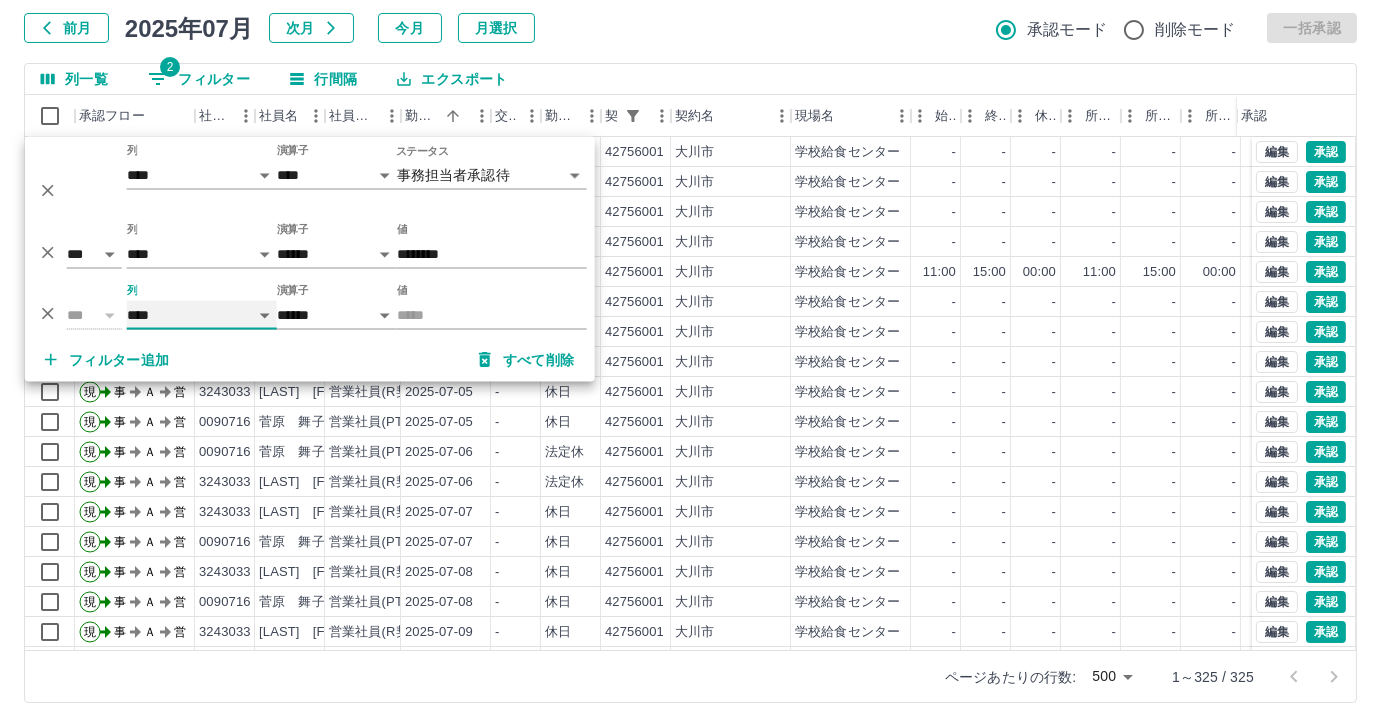 click on "**** *** **** *** *** **** ***** *** *** ** ** ** **** **** **** ** ** *** **** *****" at bounding box center [202, 315] 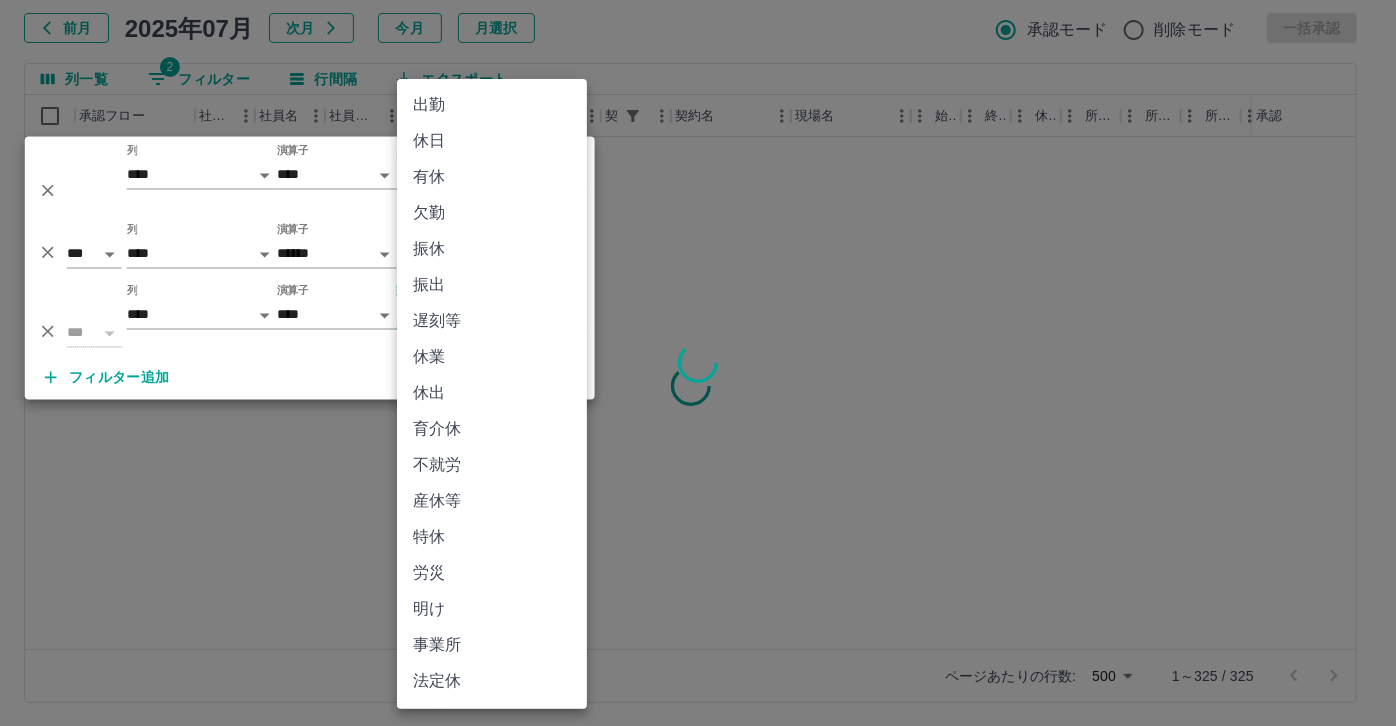 click on "**********" at bounding box center (698, 304) 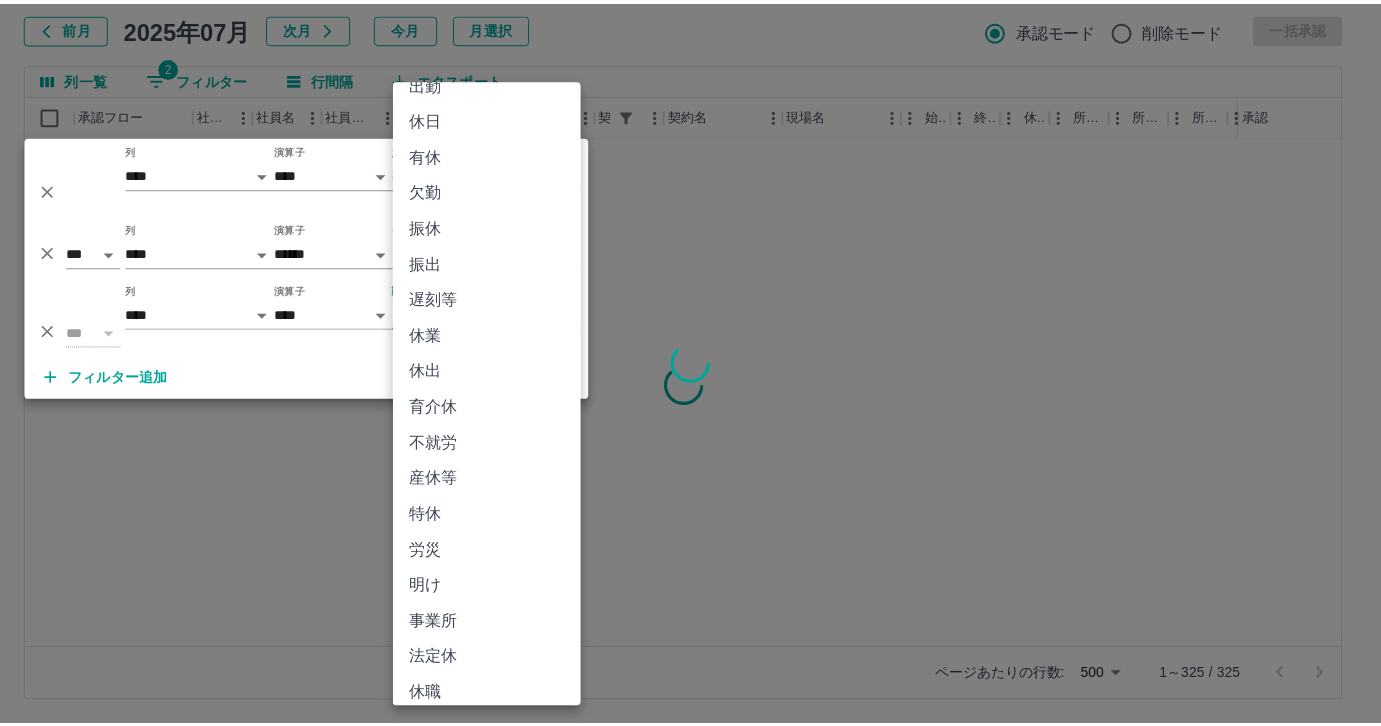 scroll, scrollTop: 33, scrollLeft: 0, axis: vertical 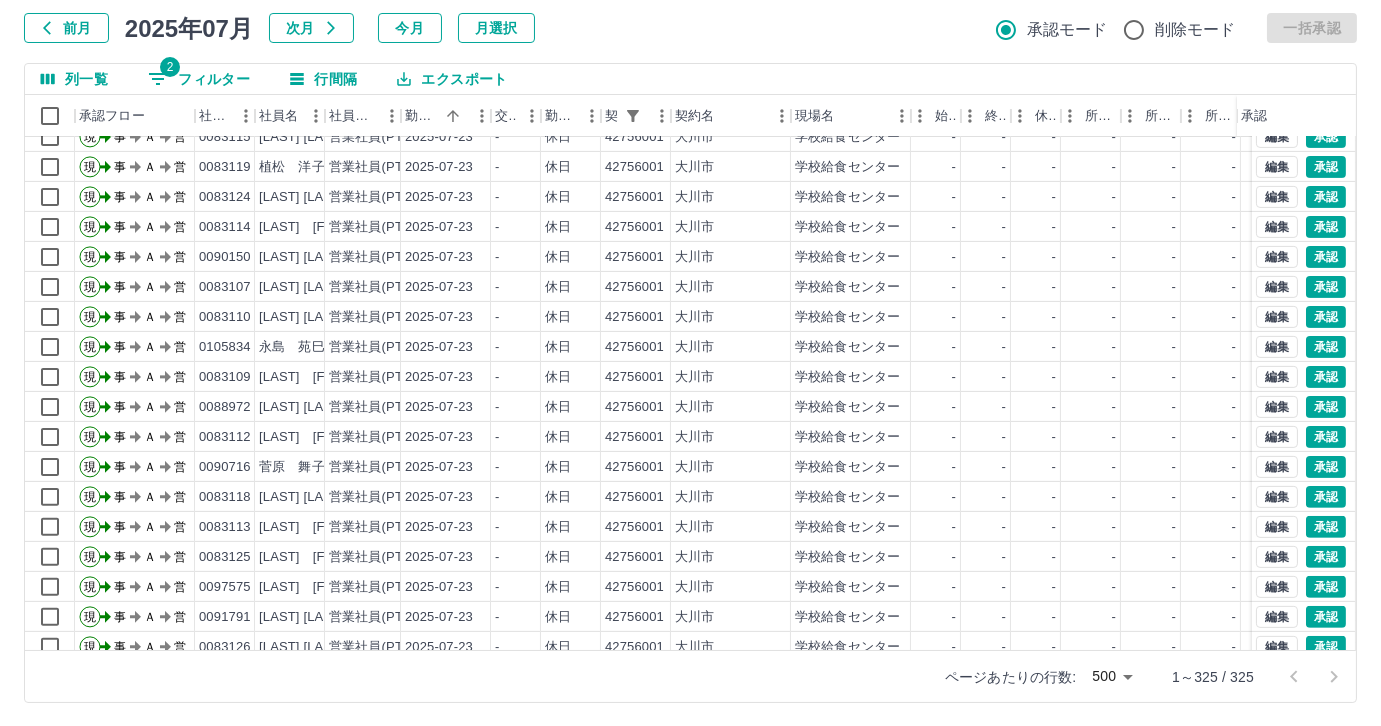 click on "2 フィルター" at bounding box center (199, 79) 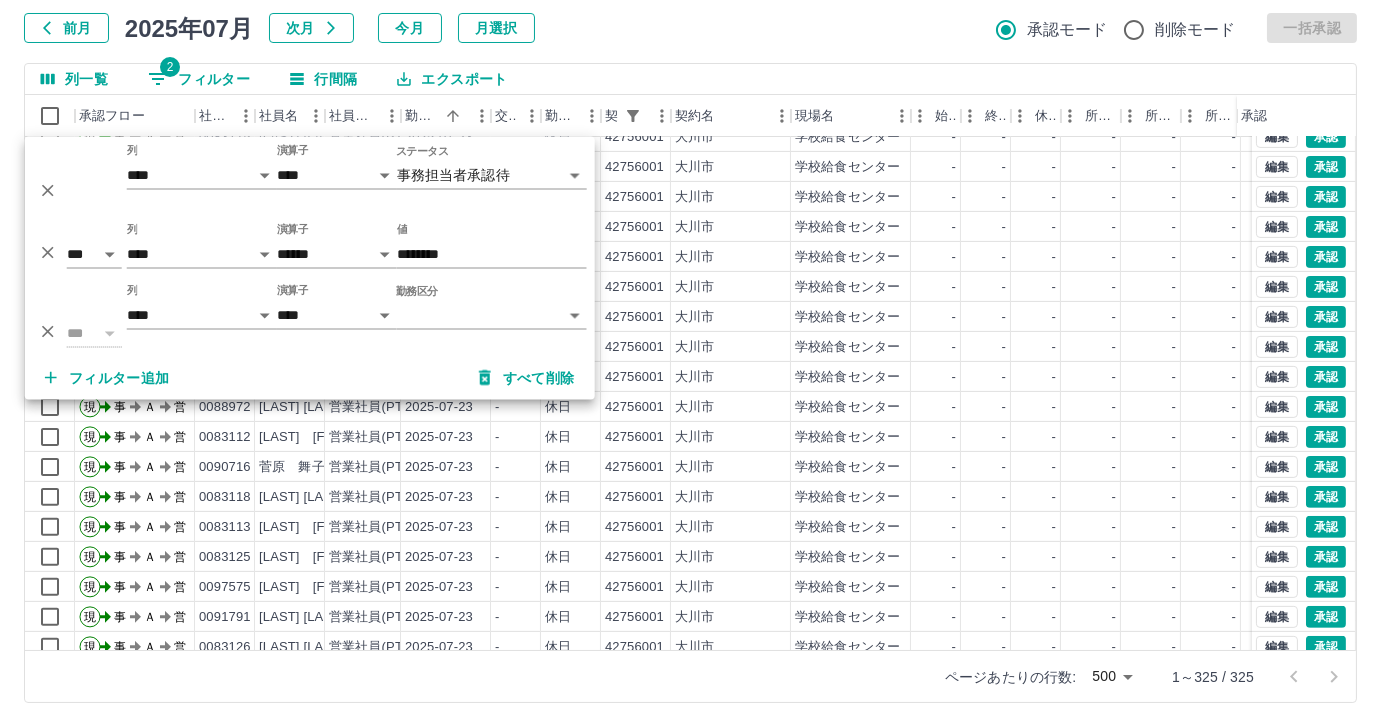click on "SDH勤怠 尾嵜　杏茄 勤務実績承認 前月 2025年07月 次月 今月 月選択 承認モード 削除モード 一括承認 列一覧 2 フィルター 行間隔 エクスポート 承認フロー 社員番号 社員名 社員区分 勤務日 交通費 勤務区分 契約コード 契約名 現場名 始業 終業 休憩 所定開始 所定終業 所定休憩 拘束 勤務 遅刻等 コメント ステータス 承認 現 事 Ａ 営 0083121 西田　美智子 営業社員(PT契約) 2025-07-23  -  休日 42756001 大川市 学校給食センター - - - - - - 00:00 00:00 00:00 事務担当者承認待 現 事 Ａ 営 0083104 古賀　治恵 営業社員(PT契約) 2025-07-23  -  休日 42756001 大川市 学校給食センター - - - - - - 00:00 00:00 00:00 事務担当者承認待 現 事 Ａ 営 0083115 横尾　みゆき 営業社員(PT契約) 2025-07-23  -  休日 42756001 大川市 学校給食センター - - - - - - 00:00 00:00 00:00 事務担当者承認待 現 事 Ａ 営 0083119 2025-07-23" at bounding box center (690, 304) 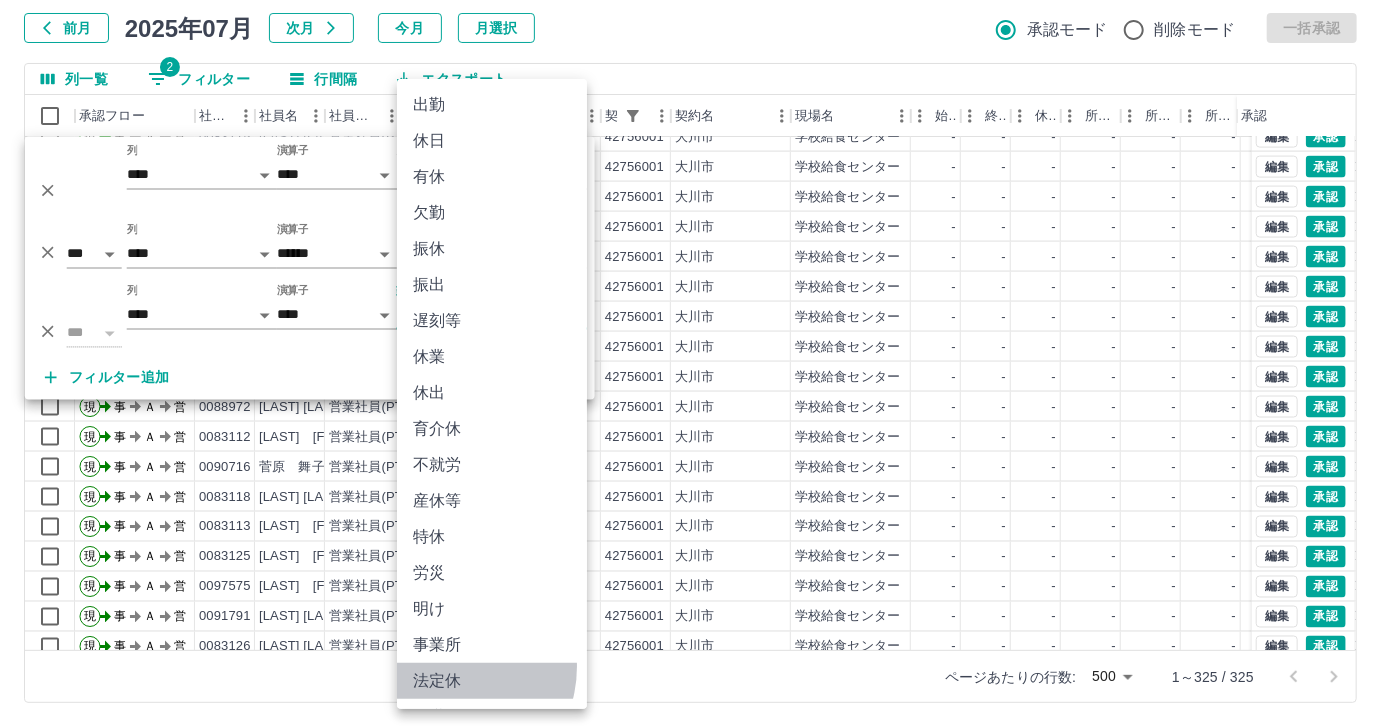 click on "法定休" at bounding box center (492, 681) 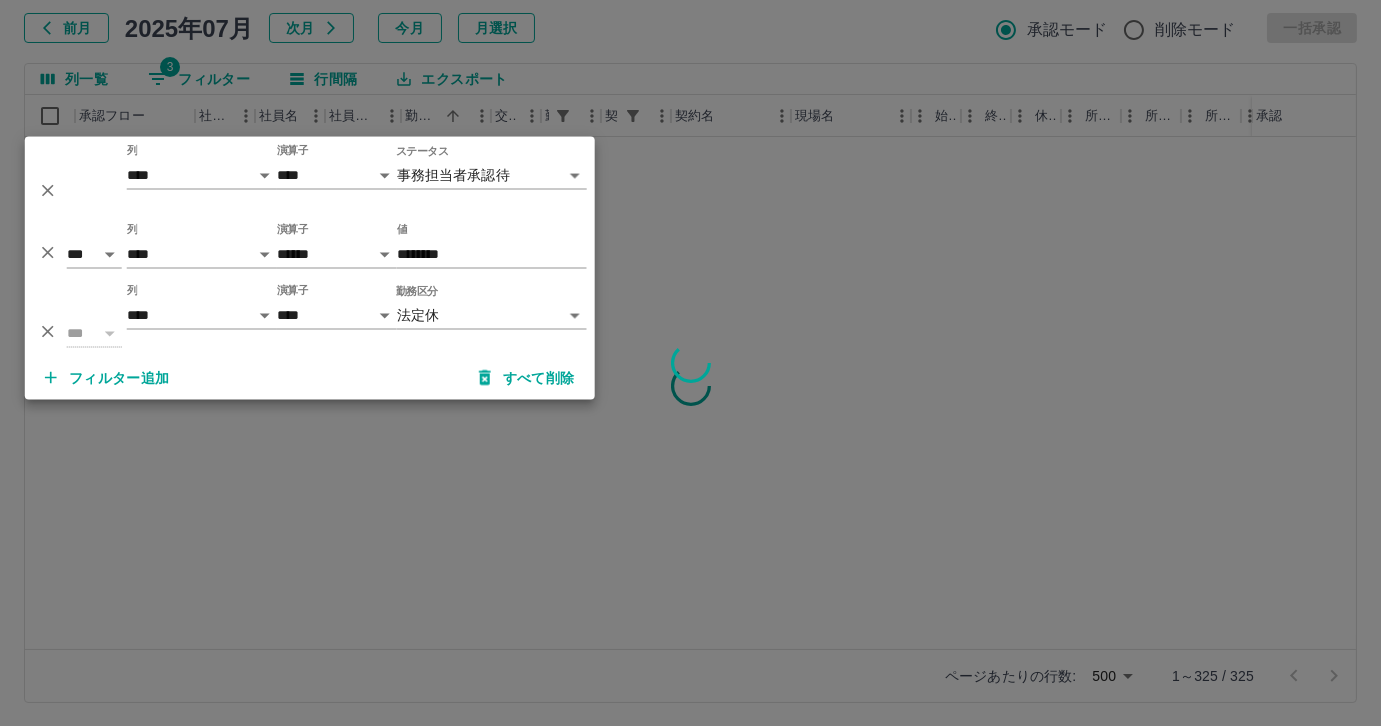 scroll, scrollTop: 0, scrollLeft: 0, axis: both 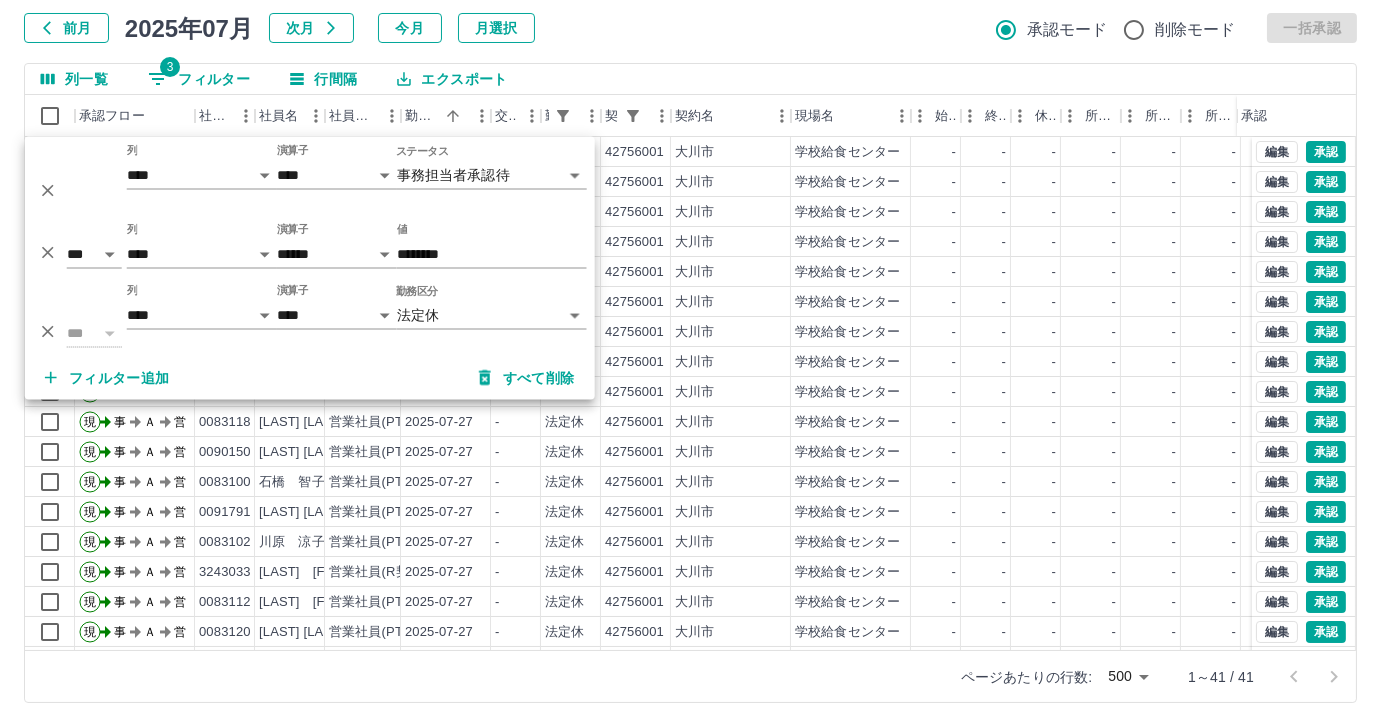 click on "列一覧 3 フィルター 行間隔 エクスポート 承認フロー 社員番号 社員名 社員区分 勤務日 交通費 勤務区分 契約コード 契約名 現場名 始業 終業 休憩 所定開始 所定終業 所定休憩 拘束 勤務 遅刻等 コメント ステータス 承認 現 事 Ａ 営 0090716 菅原　舞子 営業社員(PT契約) 2025-07-06  -  法定休 42756001 大川市 学校給食センター - - - - - - 00:00 00:00 00:00 事務担当者承認待 現 事 Ａ 営 3243033 椎葉　光琉 営業社員(R契約) 2025-07-06  -  法定休 42756001 大川市 学校給食センター - - - - - - 00:00 00:00 00:00 事務担当者承認待 現 事 Ａ 営 3243033 椎葉　光琉 営業社員(R契約) 2025-07-13  -  法定休 42756001 大川市 学校給食センター - - - - - - 00:00 00:00 00:00 事務担当者承認待 現 事 Ａ 営 0090716 菅原　舞子 営業社員(PT契約) 2025-07-13  -  法定休 42756001 大川市 学校給食センター - - - - - - 00:00 00:00 00:00 現 -" at bounding box center (690, 383) 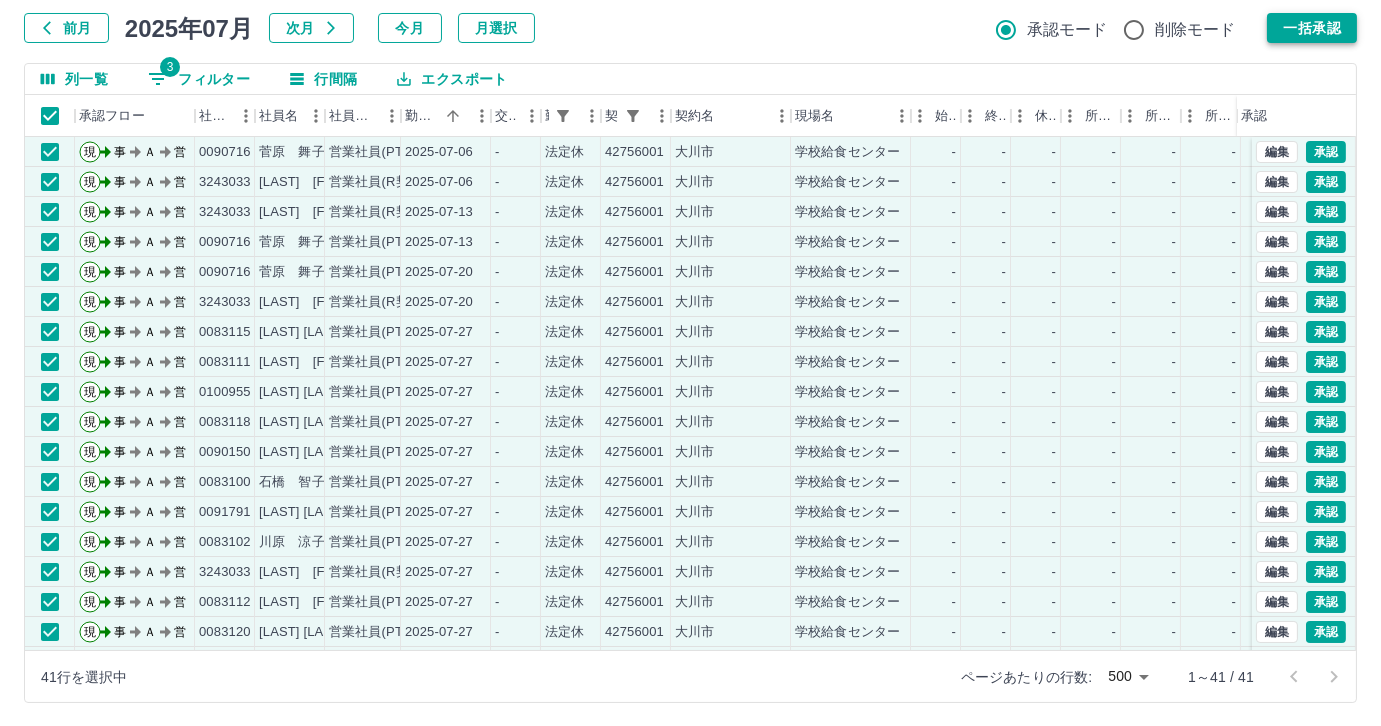 click on "一括承認" at bounding box center (1312, 28) 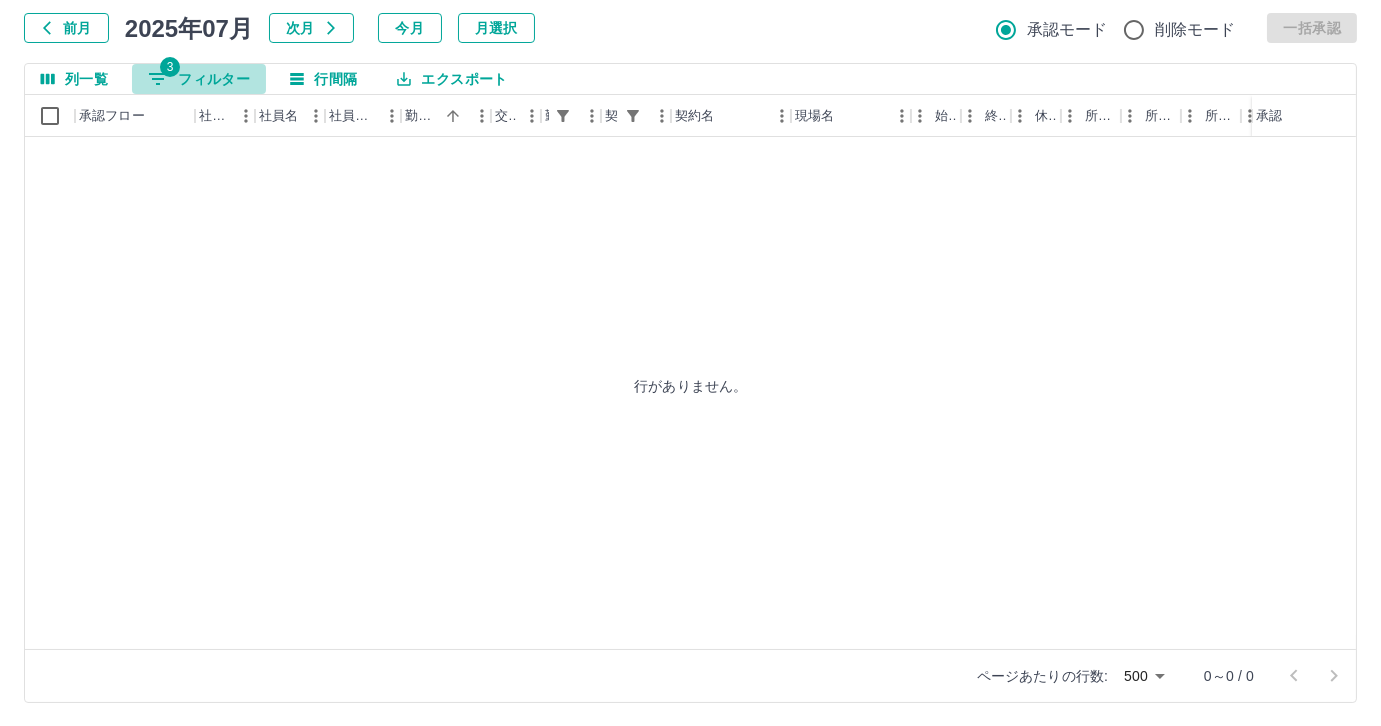 click on "3 フィルター" at bounding box center (199, 79) 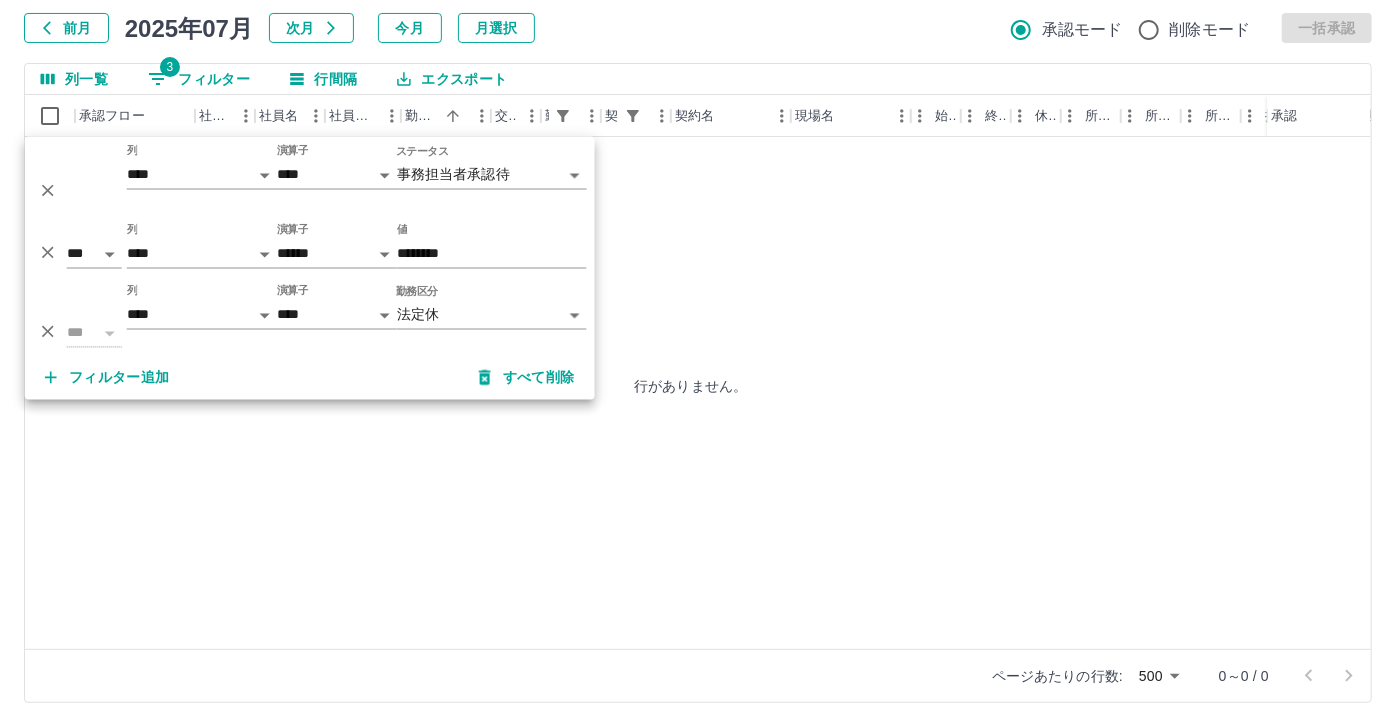 click on "**********" at bounding box center [698, 304] 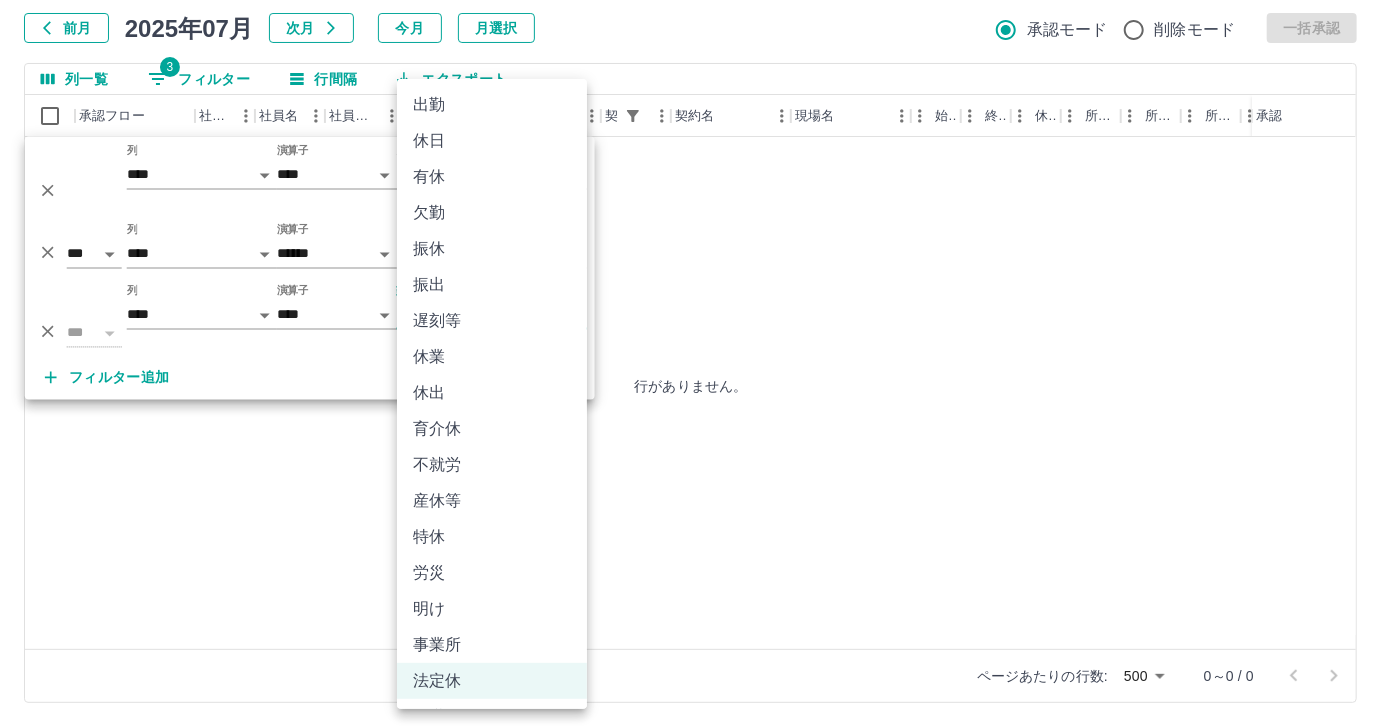 click on "休日" at bounding box center (492, 141) 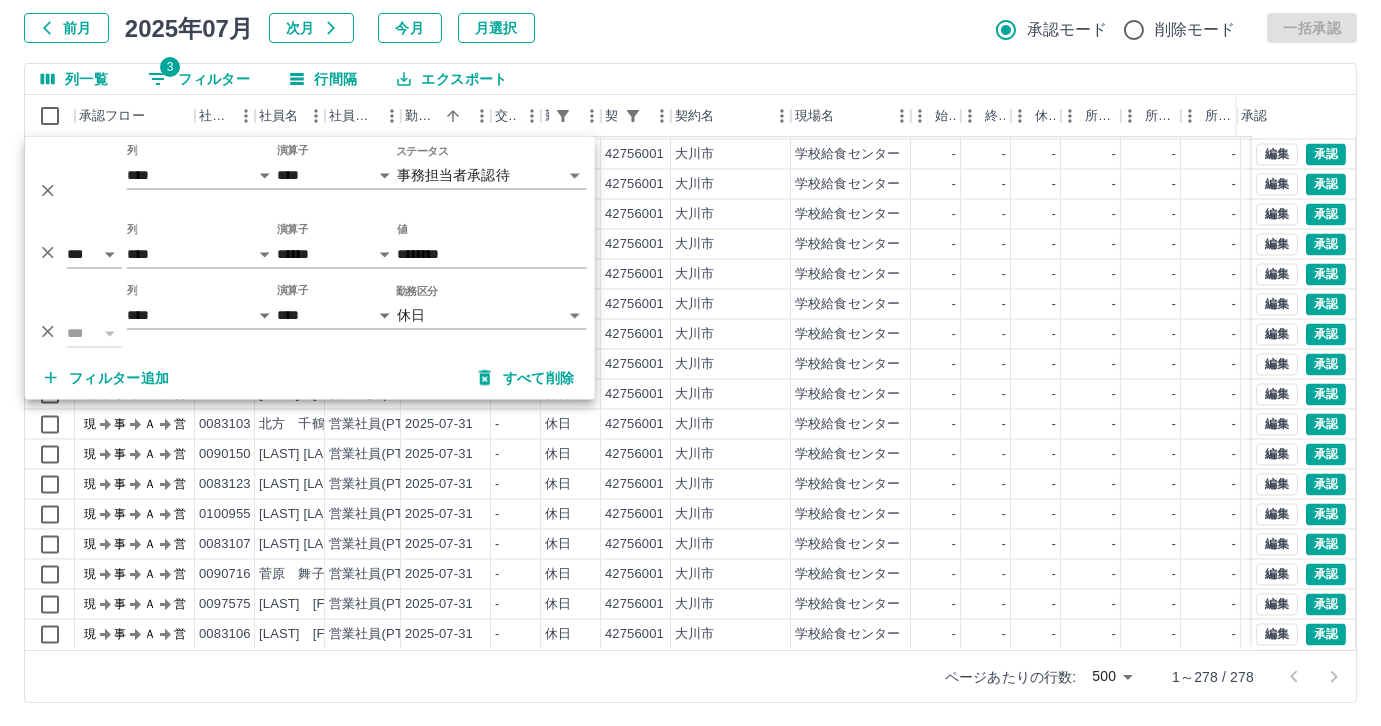 scroll, scrollTop: 7841, scrollLeft: 0, axis: vertical 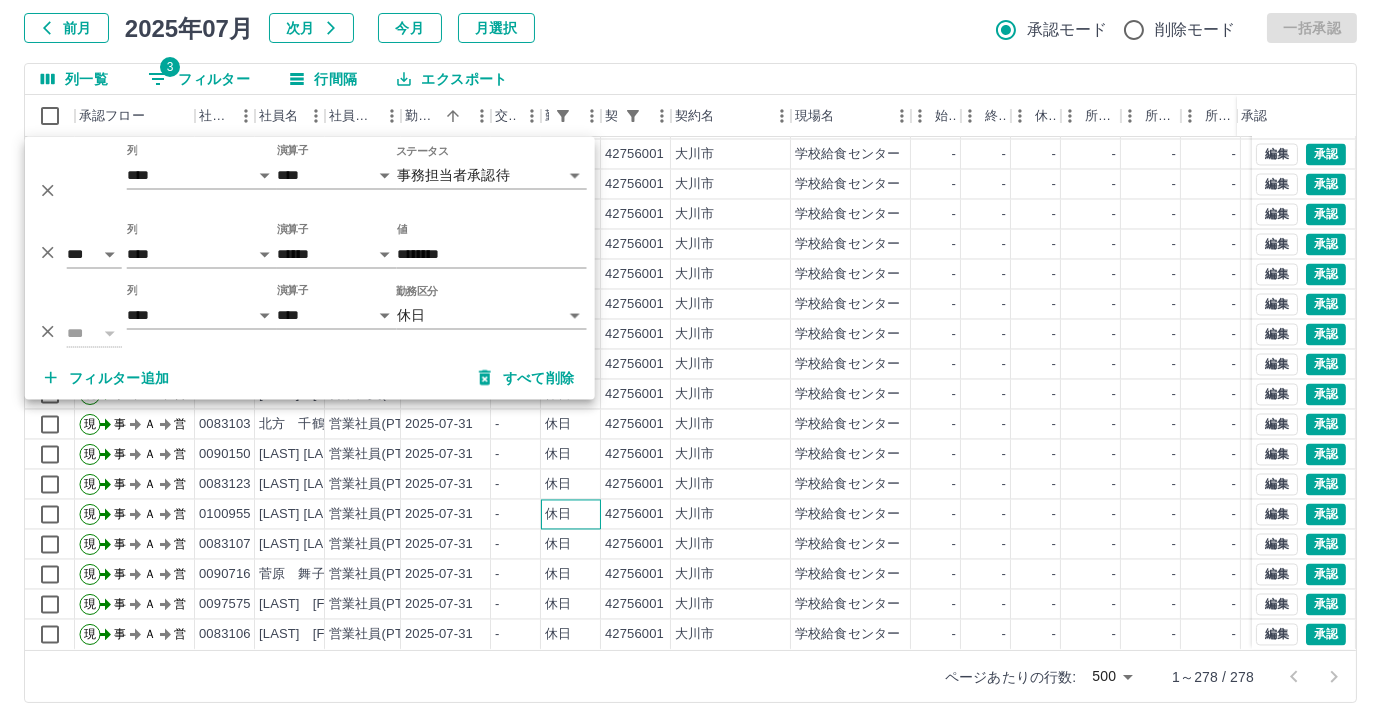 click on "SDH勤怠 尾嵜　杏茄 勤務実績承認 前月 2025年07月 次月 今月 月選択 承認モード 削除モード 一括承認 列一覧 3 フィルター 行間隔 エクスポート 承認フロー 社員番号 社員名 社員区分 勤務日 交通費 勤務区分 契約コード 契約名 現場名 始業 終業 休憩 所定開始 所定終業 所定休憩 拘束 勤務 遅刻等 コメント ステータス 承認 現 事 Ａ 営 0083125 永尾　優子 営業社員(PT契約) 2025-07-31  -  休日 42756001 大川市 学校給食センター - - - - - - 00:00 00:00 00:00 事務担当者承認待 現 事 Ａ 営 0102517 馬場　美沙希 営業社員(PT契約) 2025-07-31  -  休日 42756001 大川市 学校給食センター - - - - - - 00:00 00:00 00:00 事務担当者承認待 現 事 Ａ 営 0083121 西田　美智子 営業社員(PT契約) 2025-07-31  -  休日 42756001 大川市 学校給食センター - - - - - - 00:00 00:00 00:00 事務担当者承認待 現 事 Ａ 営 0083108 2025-07-31" at bounding box center (690, 304) 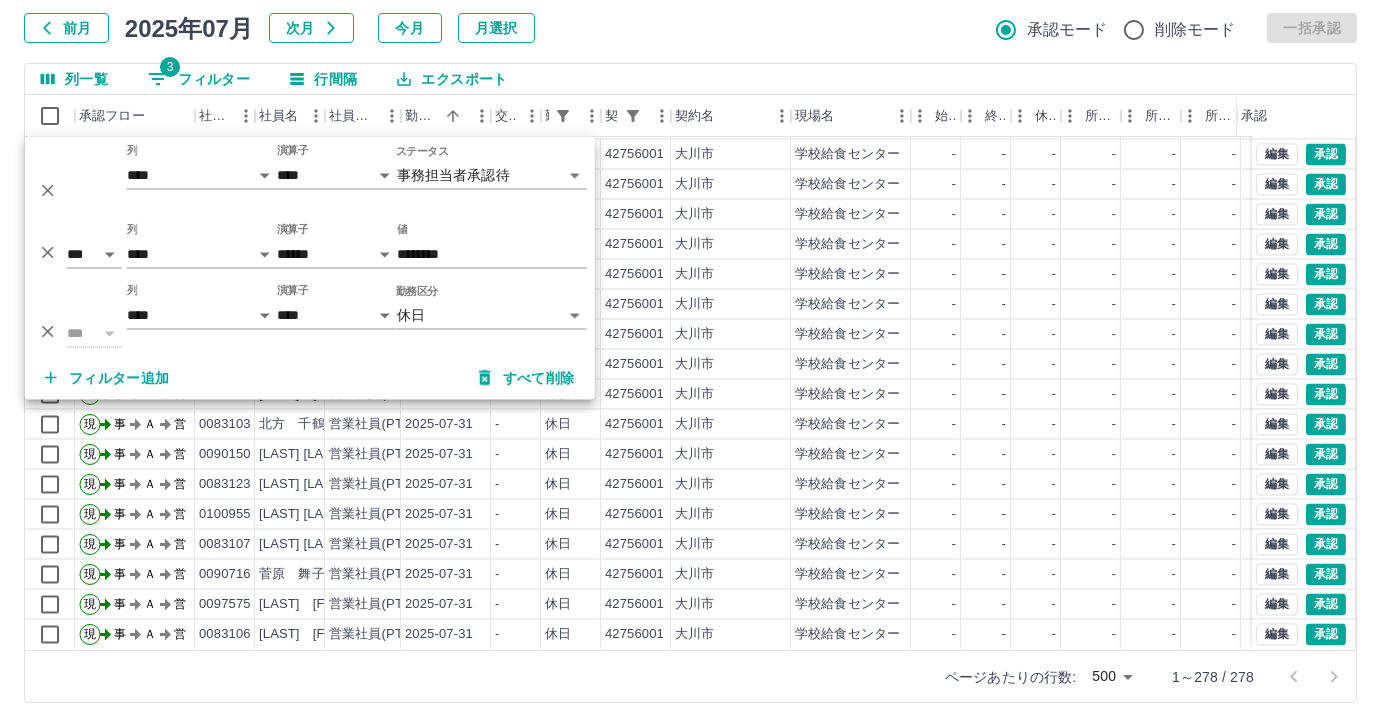 click on "勤務実績承認 前月 2025年07月 次月 今月 月選択 承認モード 削除モード 一括承認 列一覧 3 フィルター 行間隔 エクスポート 承認フロー 社員番号 社員名 社員区分 勤務日 交通費 勤務区分 契約コード 契約名 現場名 始業 終業 休憩 所定開始 所定終業 所定休憩 拘束 勤務 遅刻等 コメント ステータス 承認 現 事 Ａ 営 0083125 永尾　優子 営業社員(PT契約) 2025-07-31  -  休日 42756001 大川市 学校給食センター - - - - - - 00:00 00:00 00:00 事務担当者承認待 現 事 Ａ 営 0102517 馬場　美沙希 営業社員(PT契約) 2025-07-31  -  休日 42756001 大川市 学校給食センター - - - - - - 00:00 00:00 00:00 事務担当者承認待 現 事 Ａ 営 0083121 西田　美智子 営業社員(PT契約) 2025-07-31  -  休日 42756001 大川市 学校給食センター - - - - - - 00:00 00:00 00:00 事務担当者承認待 現 事 Ａ 営 0083108 石橋　より子 2025-07-31  -  -" at bounding box center (690, 329) 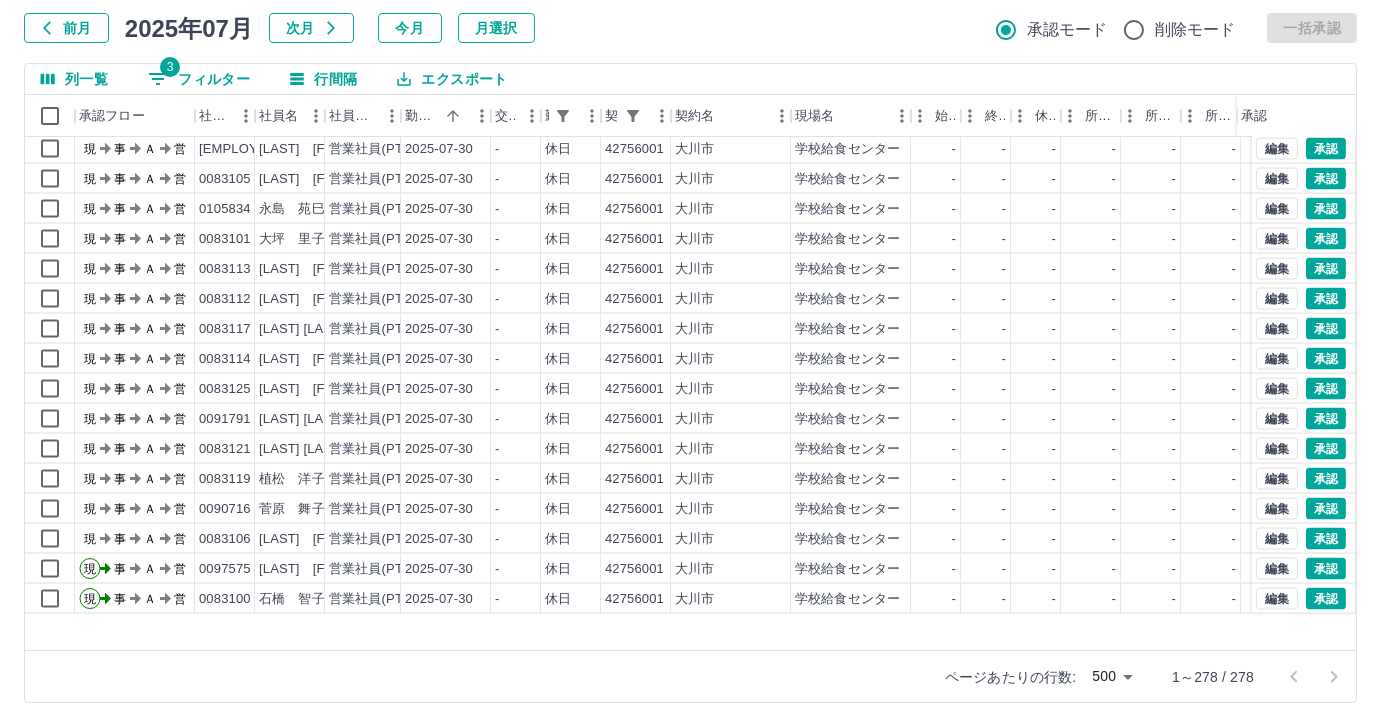 scroll, scrollTop: 6568, scrollLeft: 0, axis: vertical 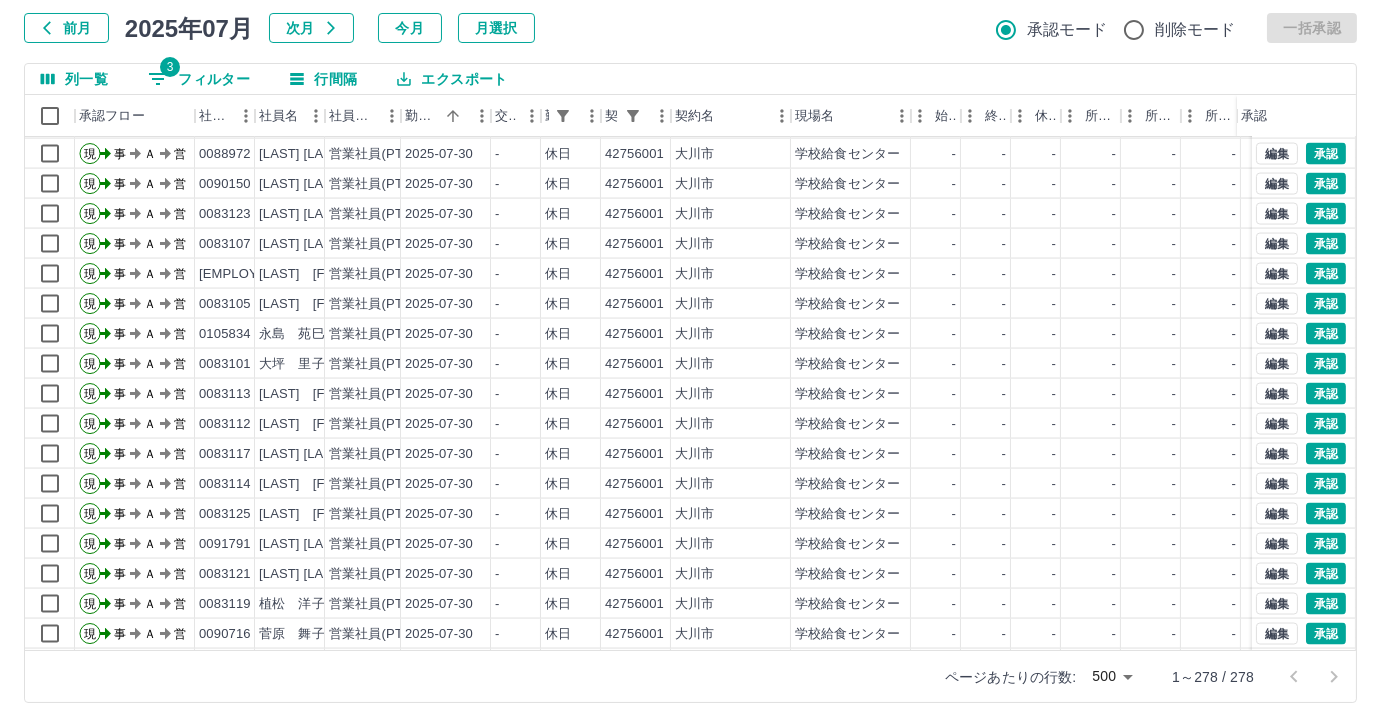click on "3 フィルター" at bounding box center [199, 79] 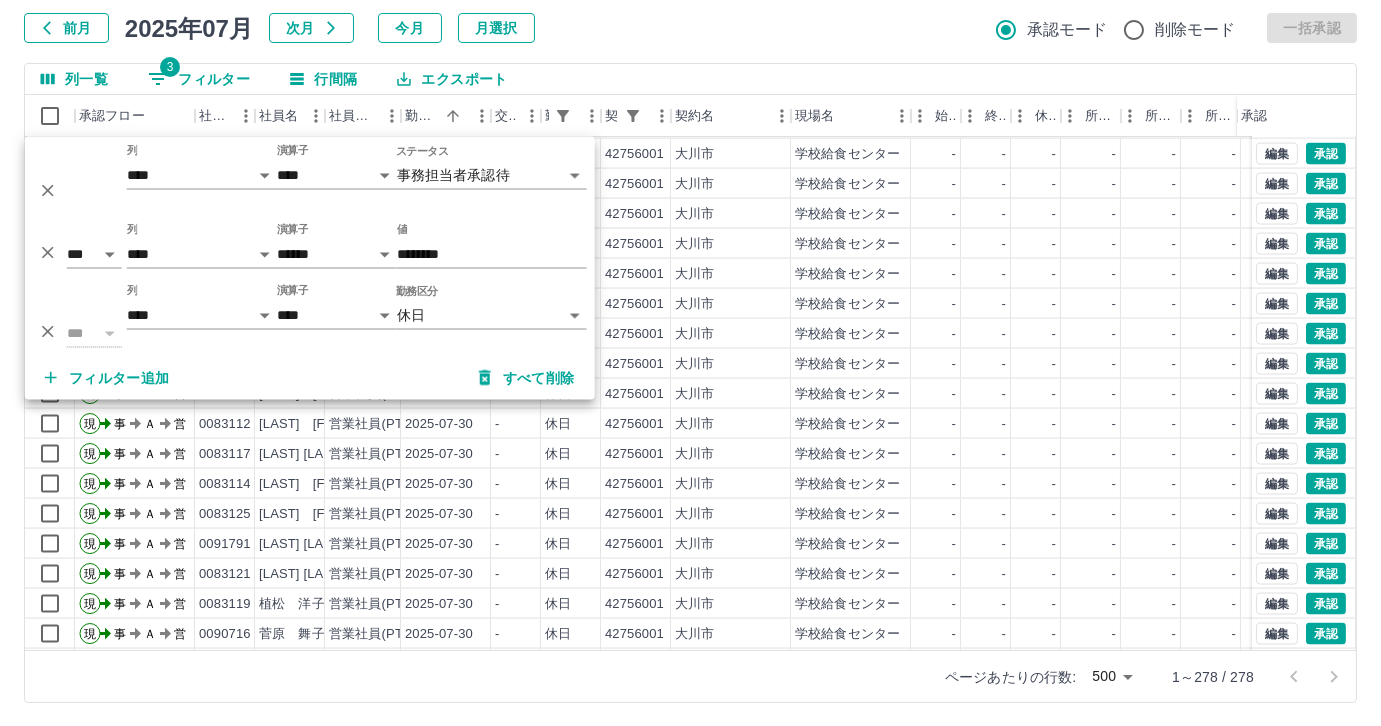 click on "ページあたりの行数: 500 *** 1～278 / 278" at bounding box center [690, 676] 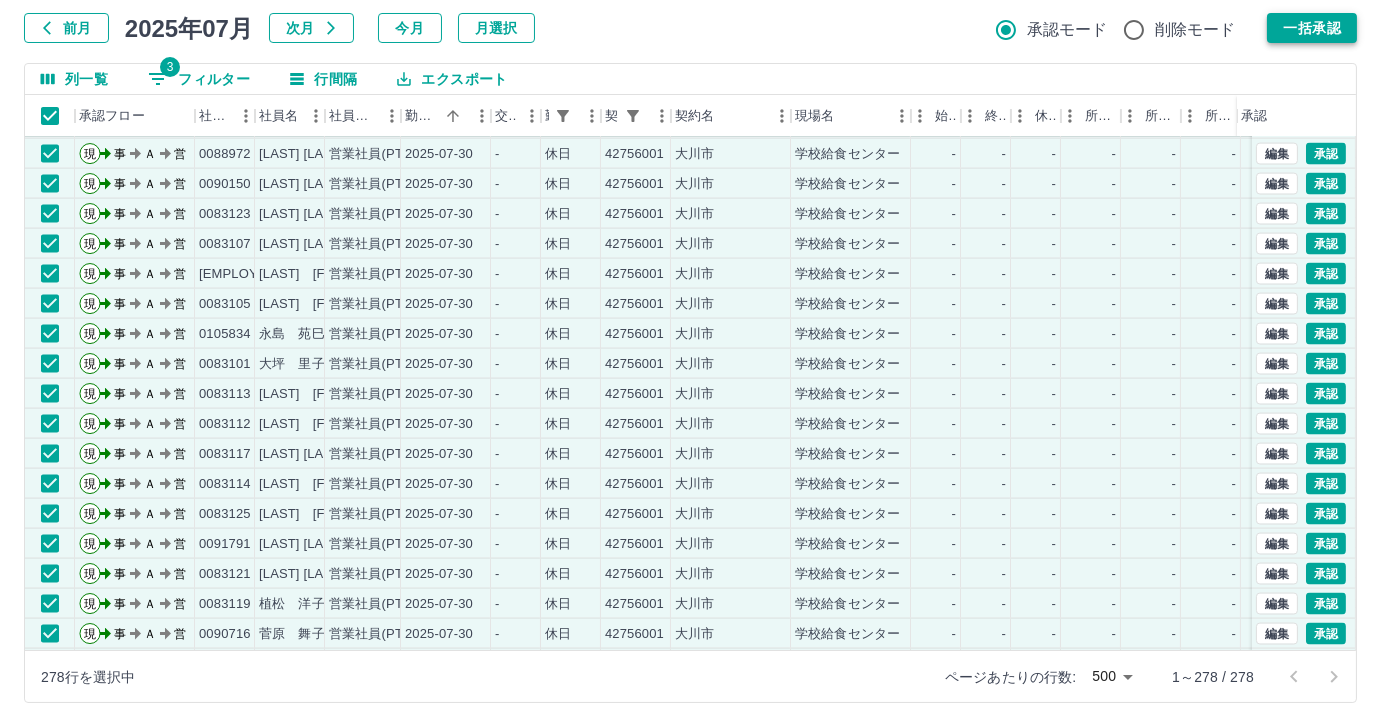 click on "一括承認" at bounding box center [1312, 28] 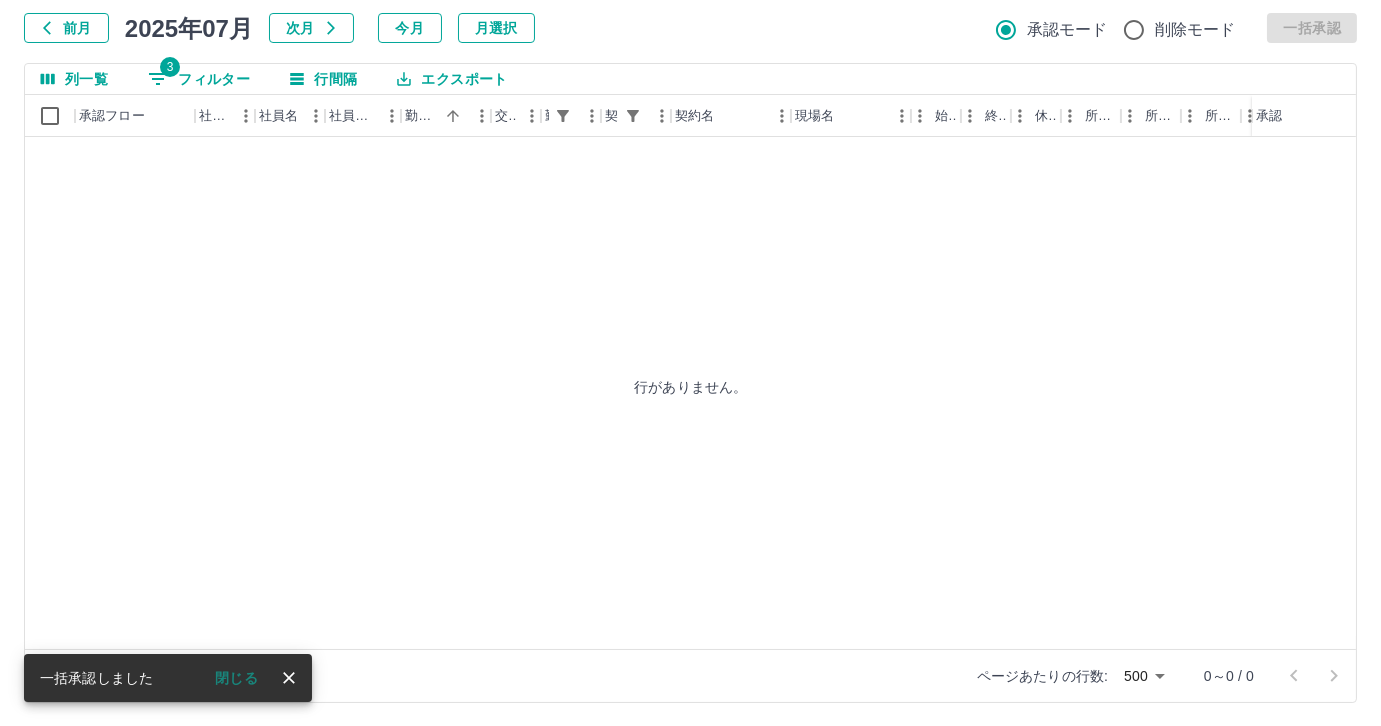 scroll, scrollTop: 0, scrollLeft: 0, axis: both 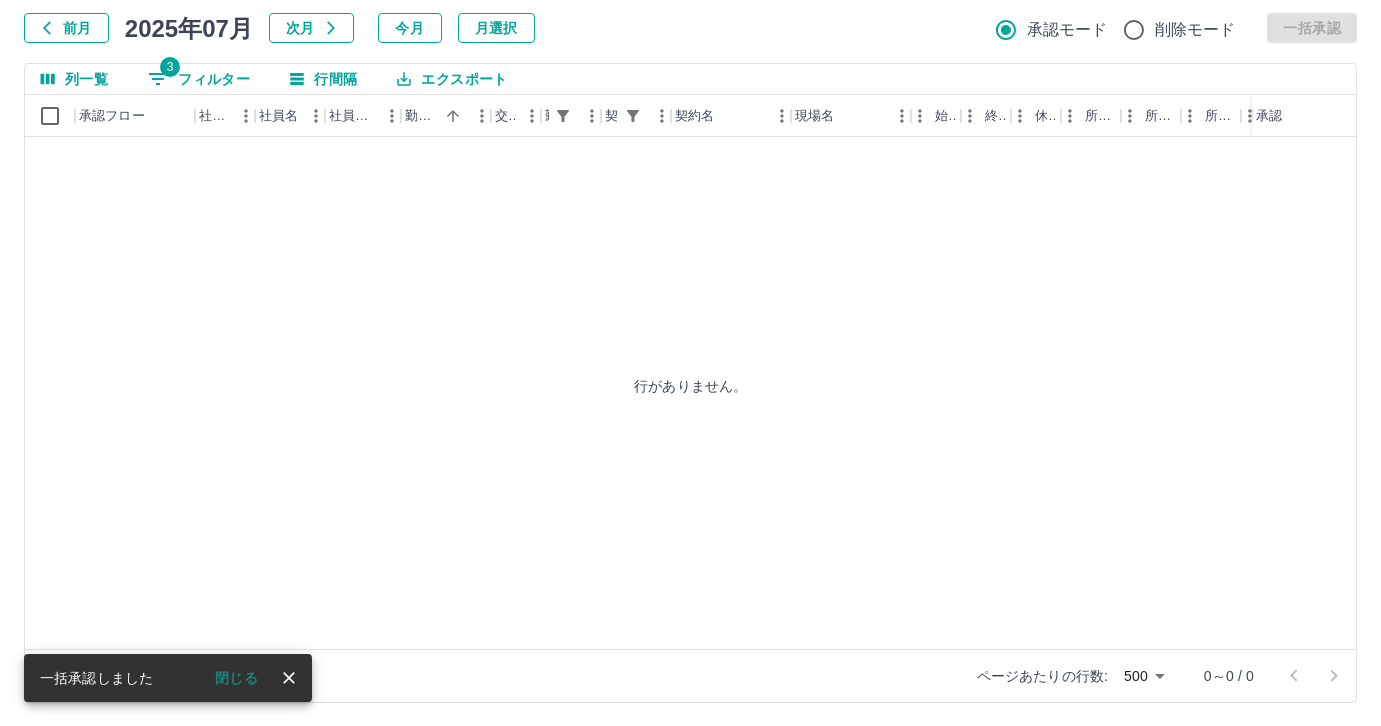 click on "3 フィルター" at bounding box center (199, 79) 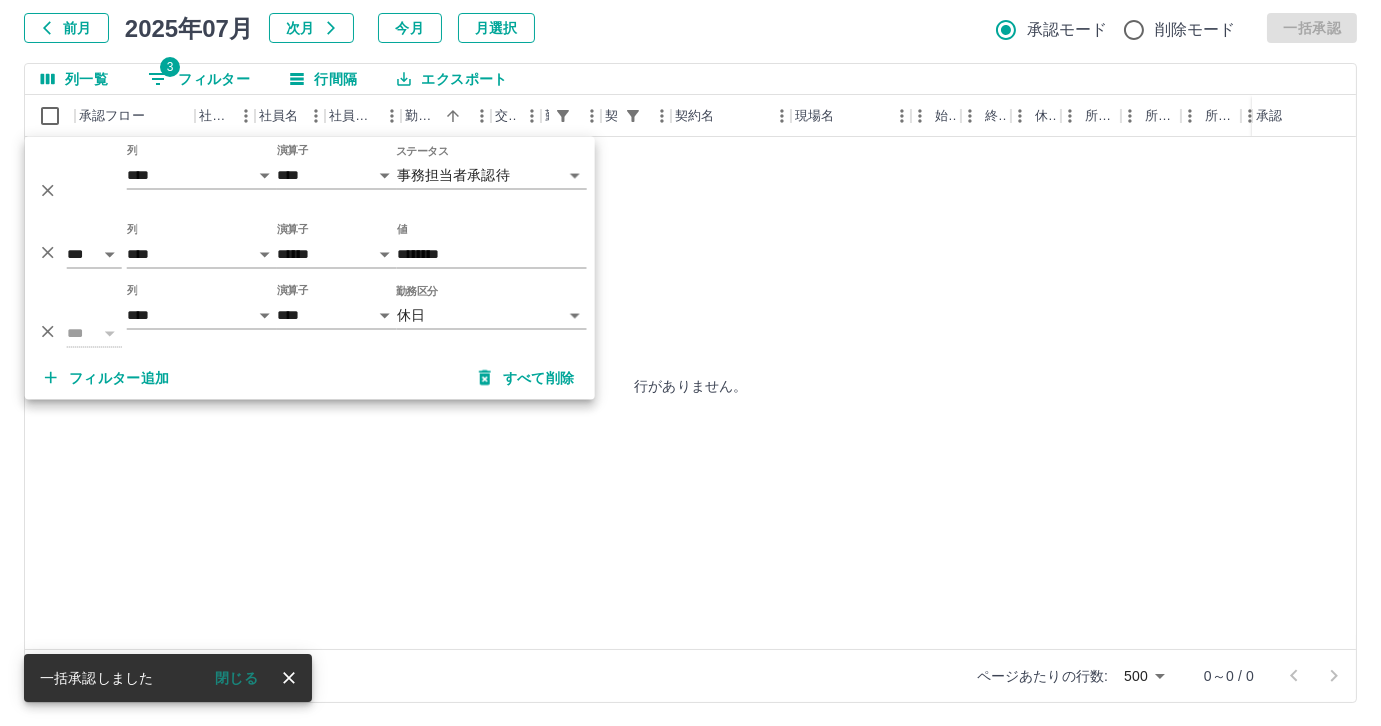 click 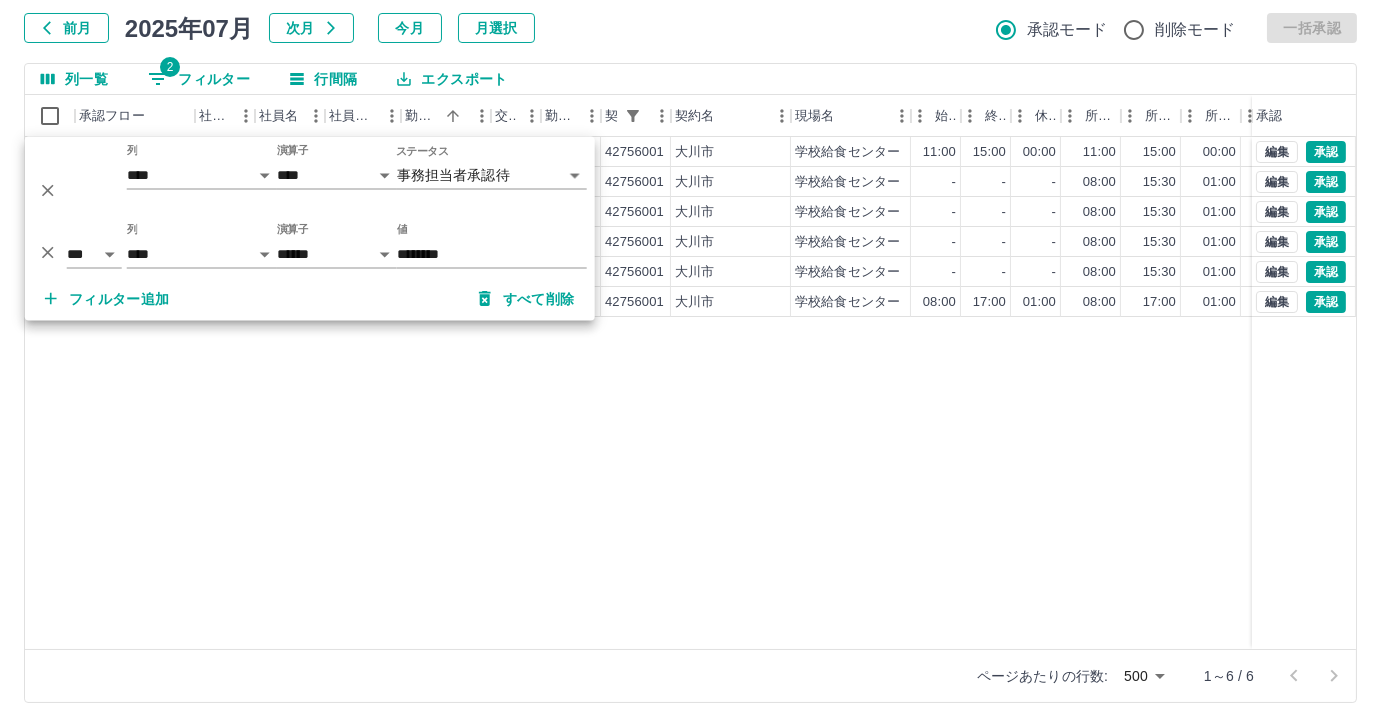 click on "現 事 Ａ 営 0090716 菅原　舞子 営業社員(PT契約) 2025-07-03 往復 出勤 42756001 大川市 学校給食センター 11:00 15:00 00:00 11:00 15:00 00:00 04:00 04:00 00:00 事務担当者承認待 現 事 Ａ 営 0083111 髙田　由紀美 営業社員(PT契約) 2025-07-28  -  労災 42756001 大川市 学校給食センター - - - 08:00 15:30 01:00 00:00 00:00 00:00 事務担当者承認待 現 事 Ａ 営 0083111 髙田　由紀美 営業社員(PT契約) 2025-07-29  -  労災 42756001 大川市 学校給食センター - - - 08:00 15:30 01:00 00:00 00:00 00:00 事務担当者承認待 現 事 Ａ 営 0083111 髙田　由紀美 営業社員(PT契約) 2025-07-30  -  労災 42756001 大川市 学校給食センター - - - 08:00 15:30 01:00 00:00 00:00 00:00 事務担当者承認待 現 事 Ａ 営 0083111 髙田　由紀美 営業社員(PT契約) 2025-07-31  -  労災 42756001 大川市 学校給食センター - - - 08:00 15:30 01:00 00:00 00:00 00:00 事務担当者承認待 現 事 Ａ 営" at bounding box center (898, 393) 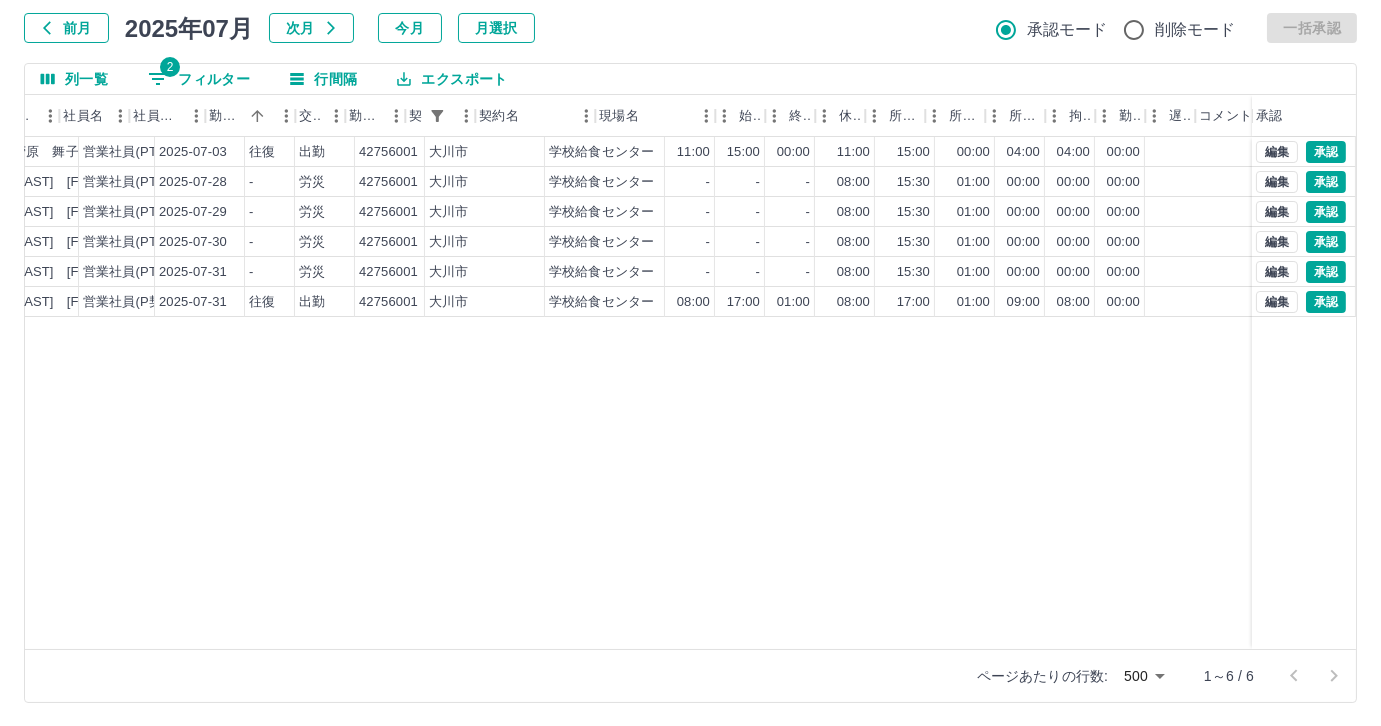 scroll, scrollTop: 0, scrollLeft: 0, axis: both 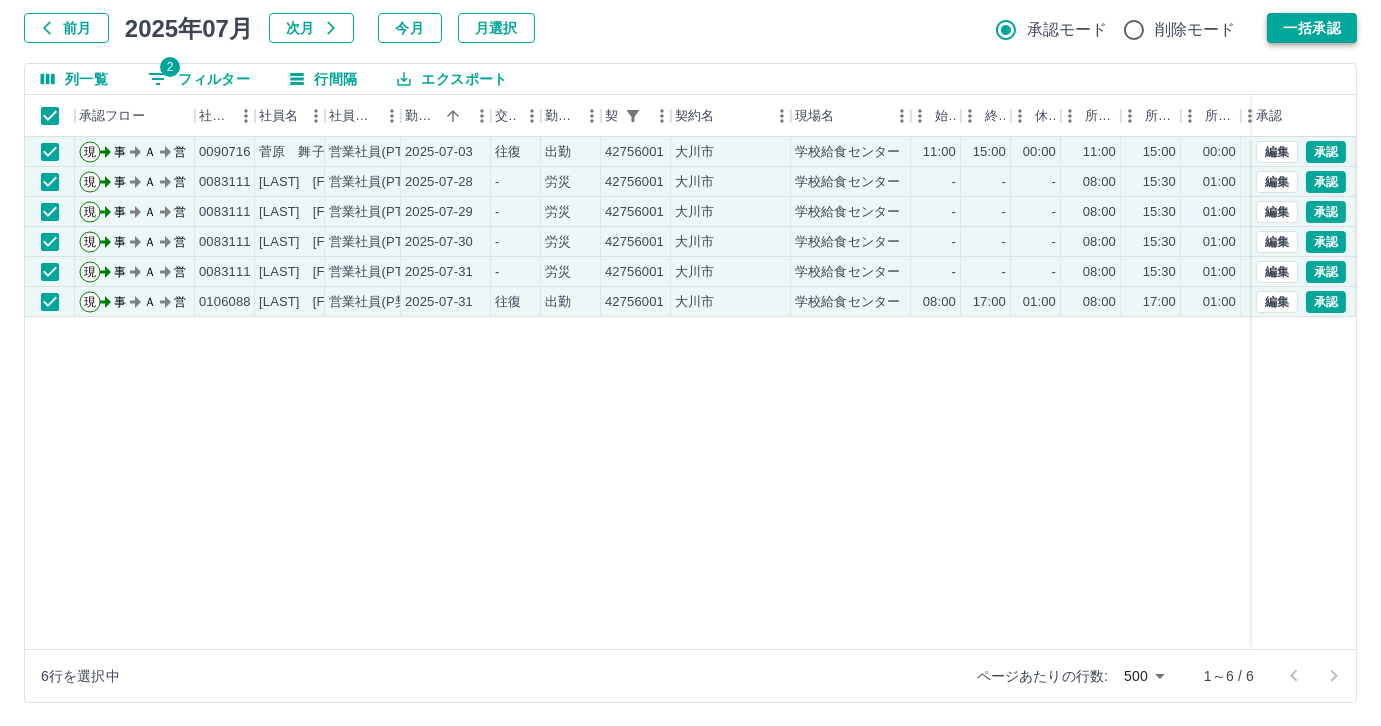 click on "一括承認" at bounding box center [1312, 28] 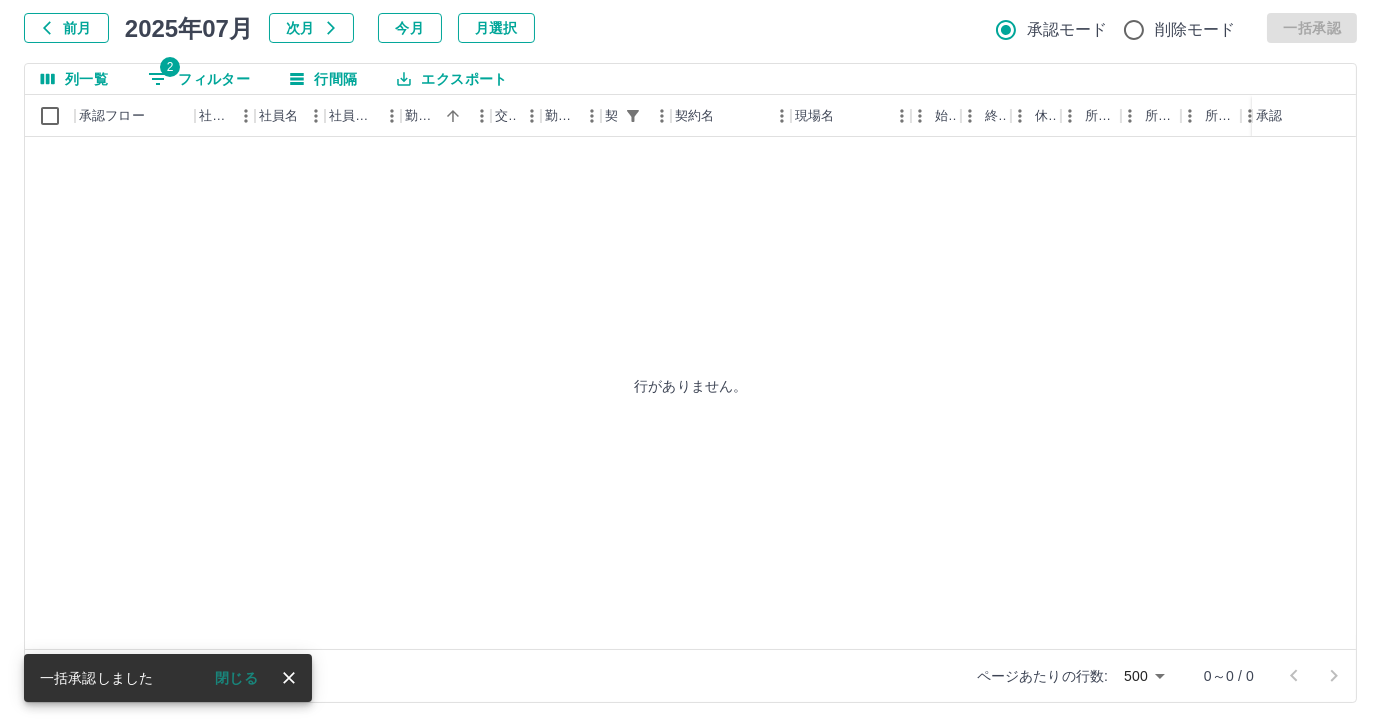 click on "2 フィルター" at bounding box center (199, 79) 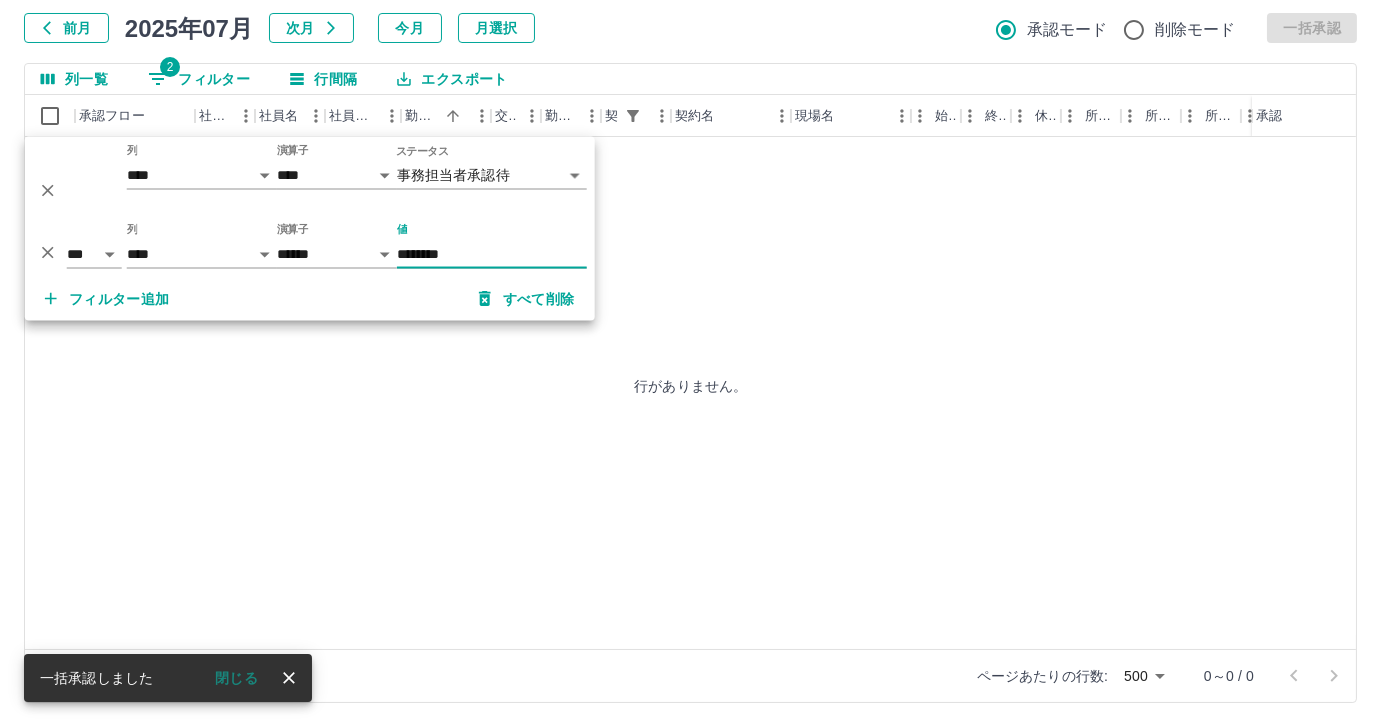 click 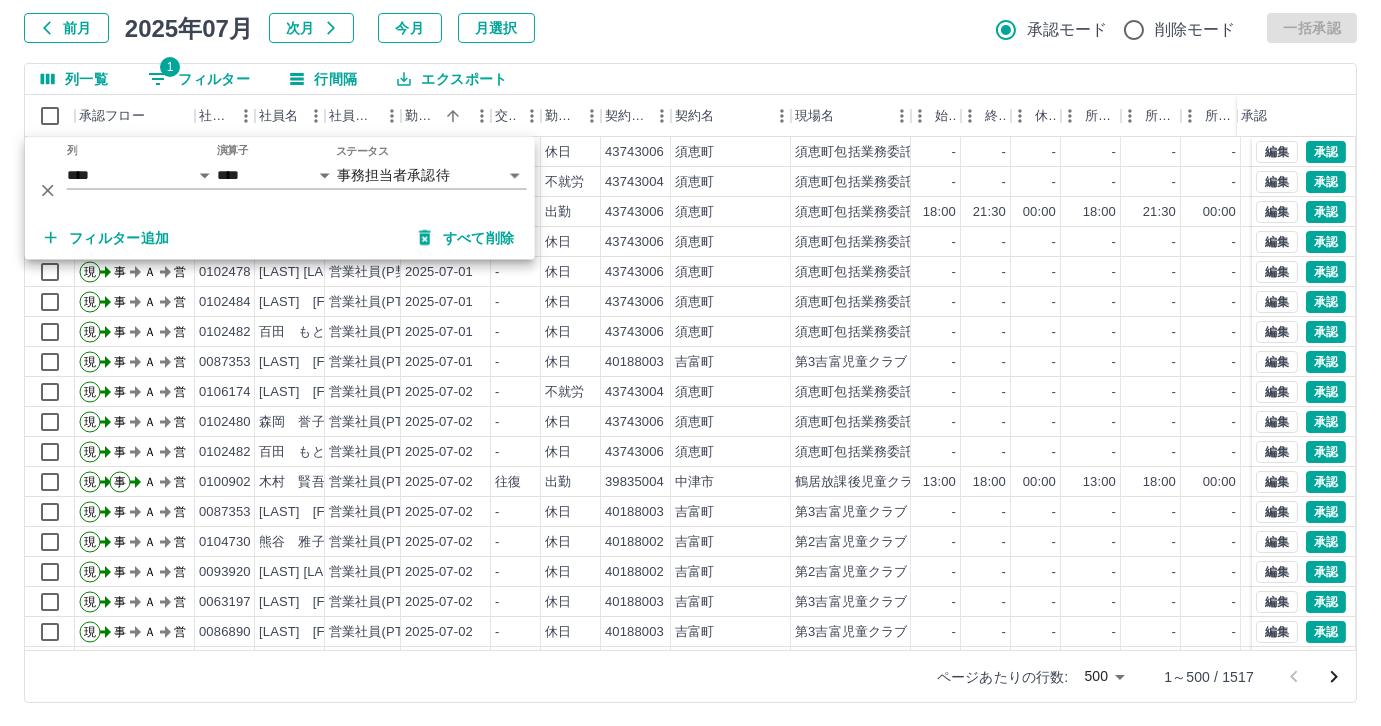 click on "列一覧 1 フィルター 行間隔 エクスポート" at bounding box center [690, 79] 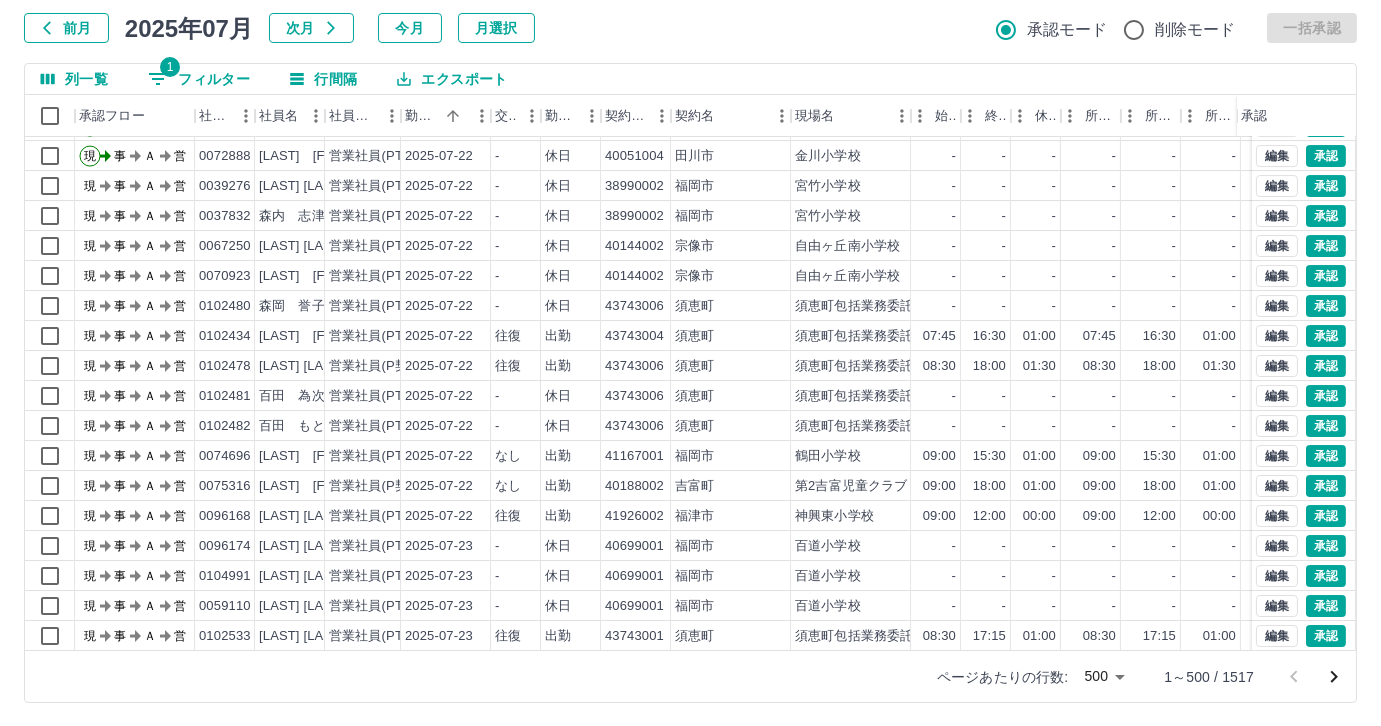 scroll, scrollTop: 14501, scrollLeft: 0, axis: vertical 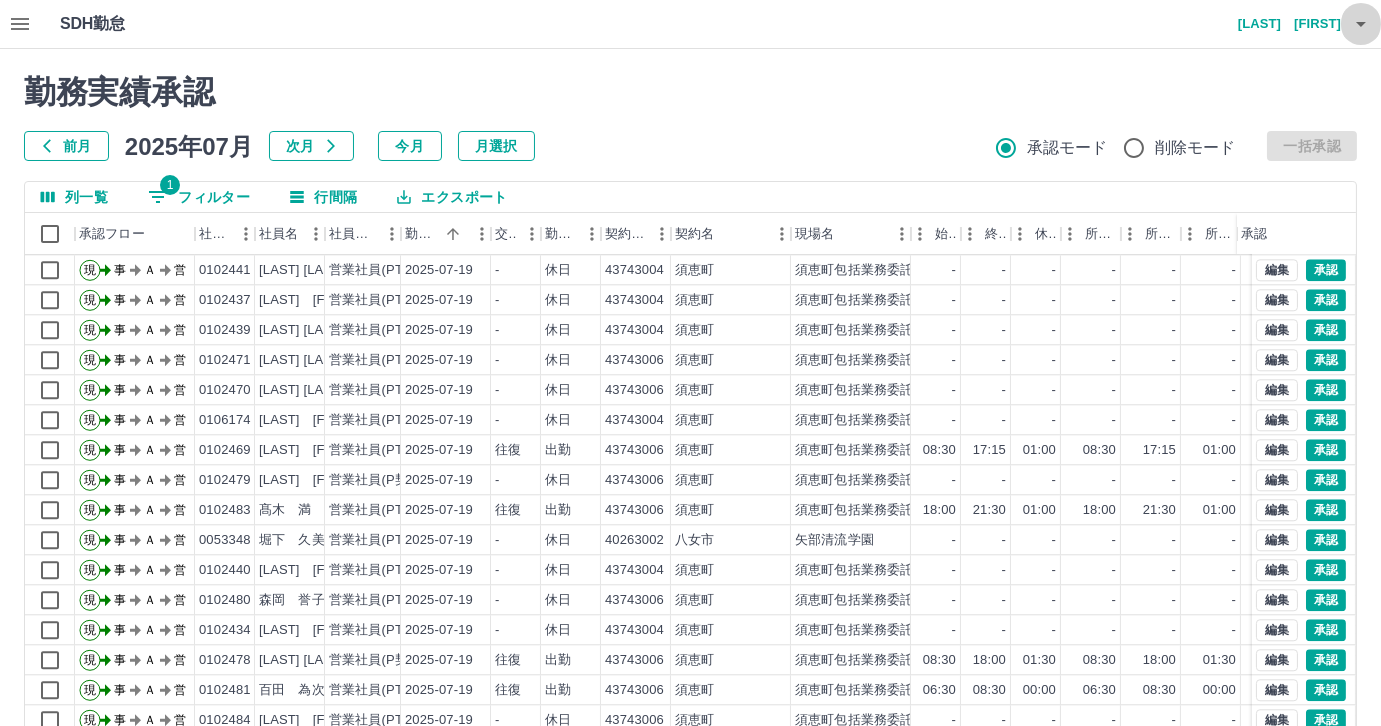 click 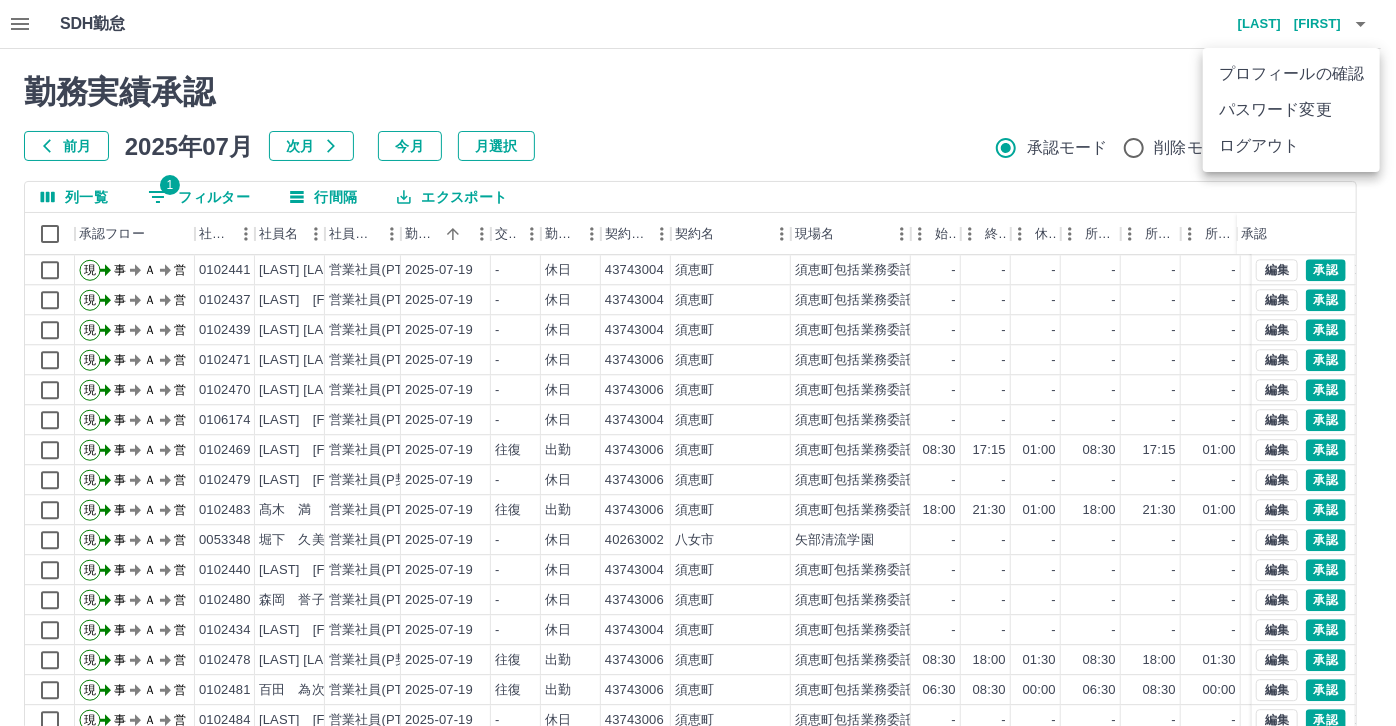 click on "ログアウト" at bounding box center [1291, 146] 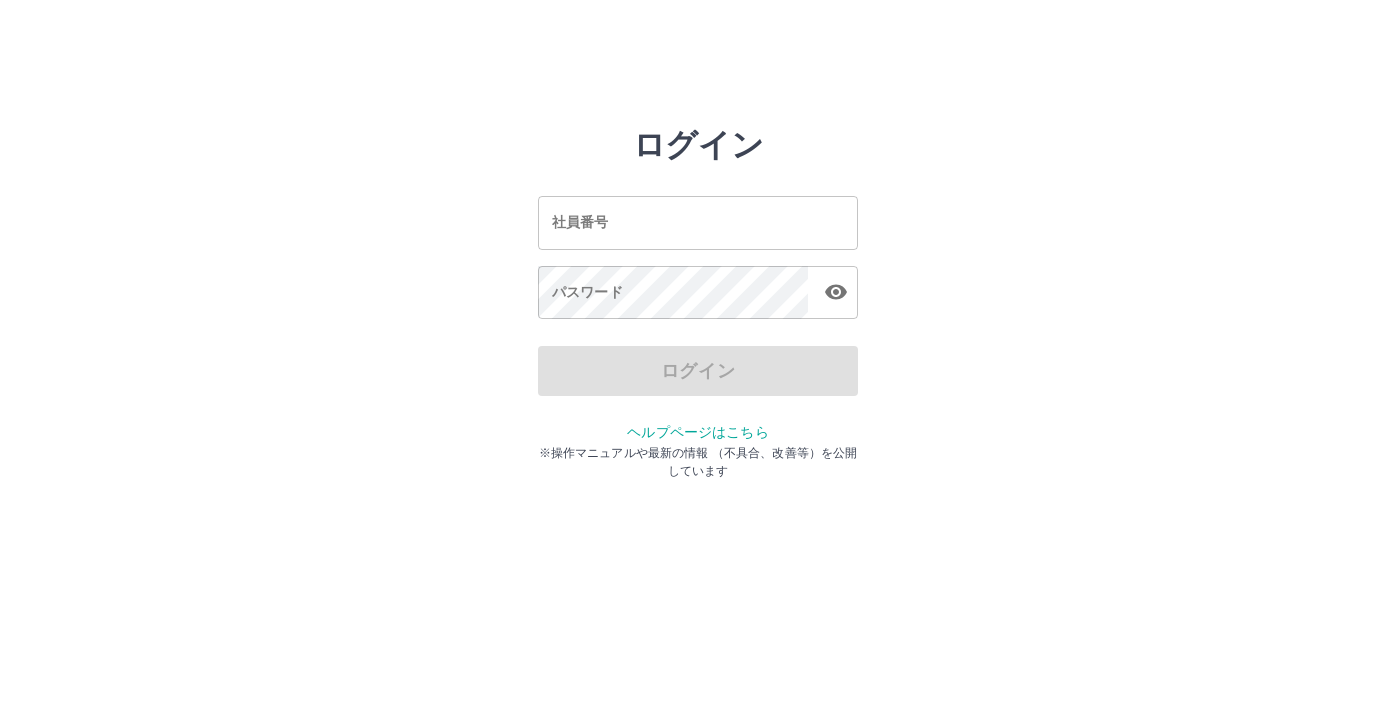 scroll, scrollTop: 0, scrollLeft: 0, axis: both 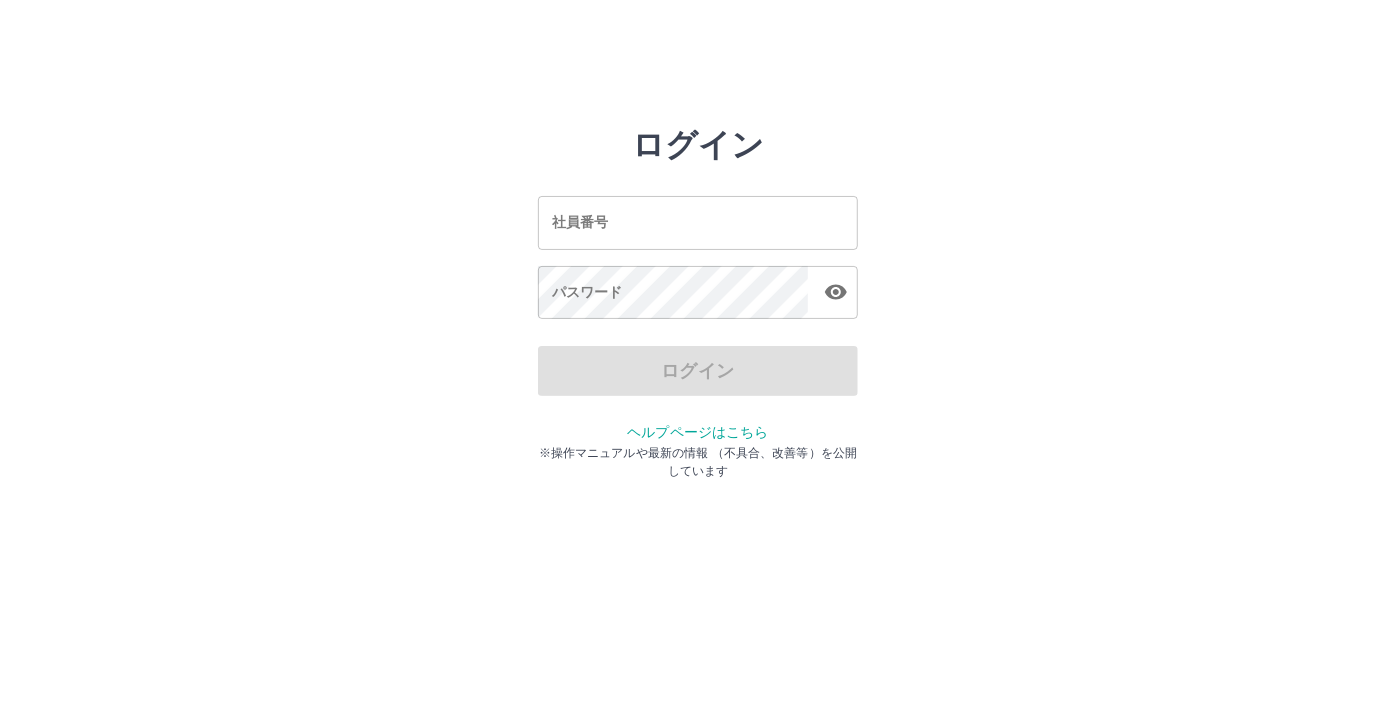 click on "社員番号" at bounding box center (698, 222) 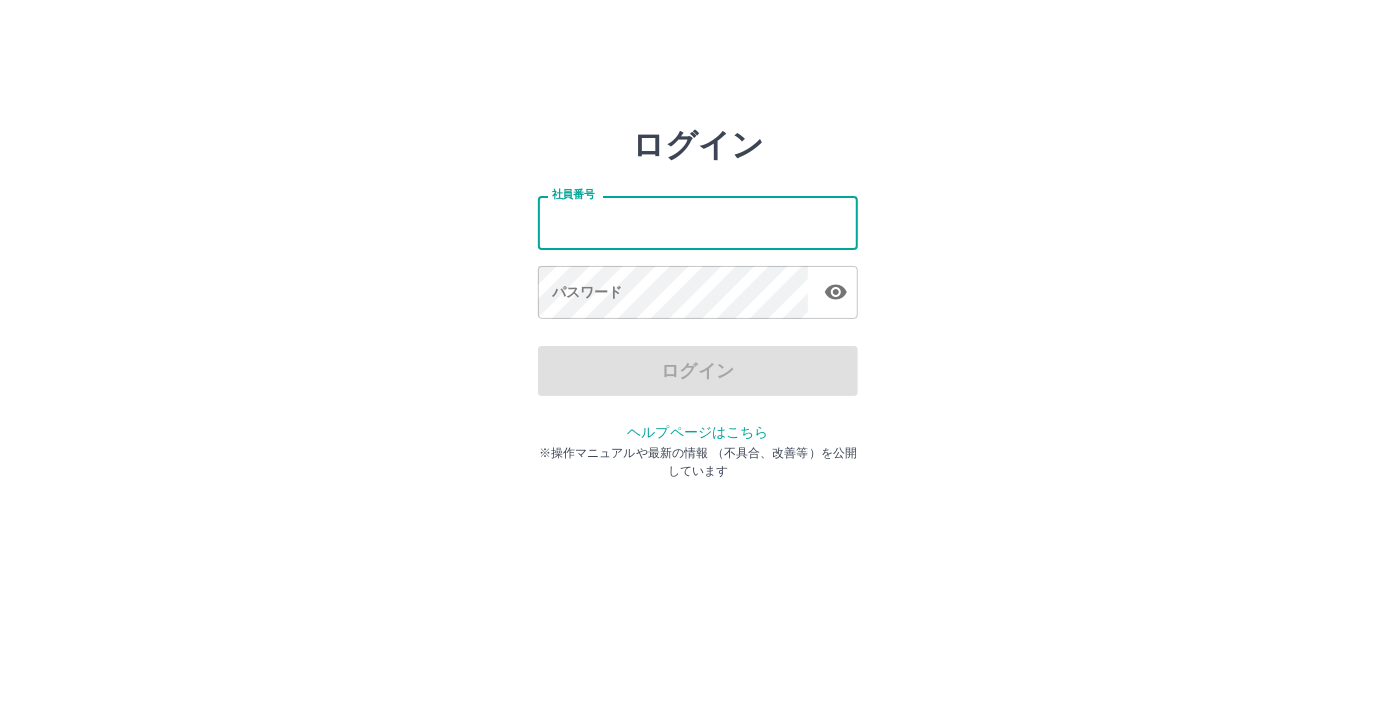 type on "*******" 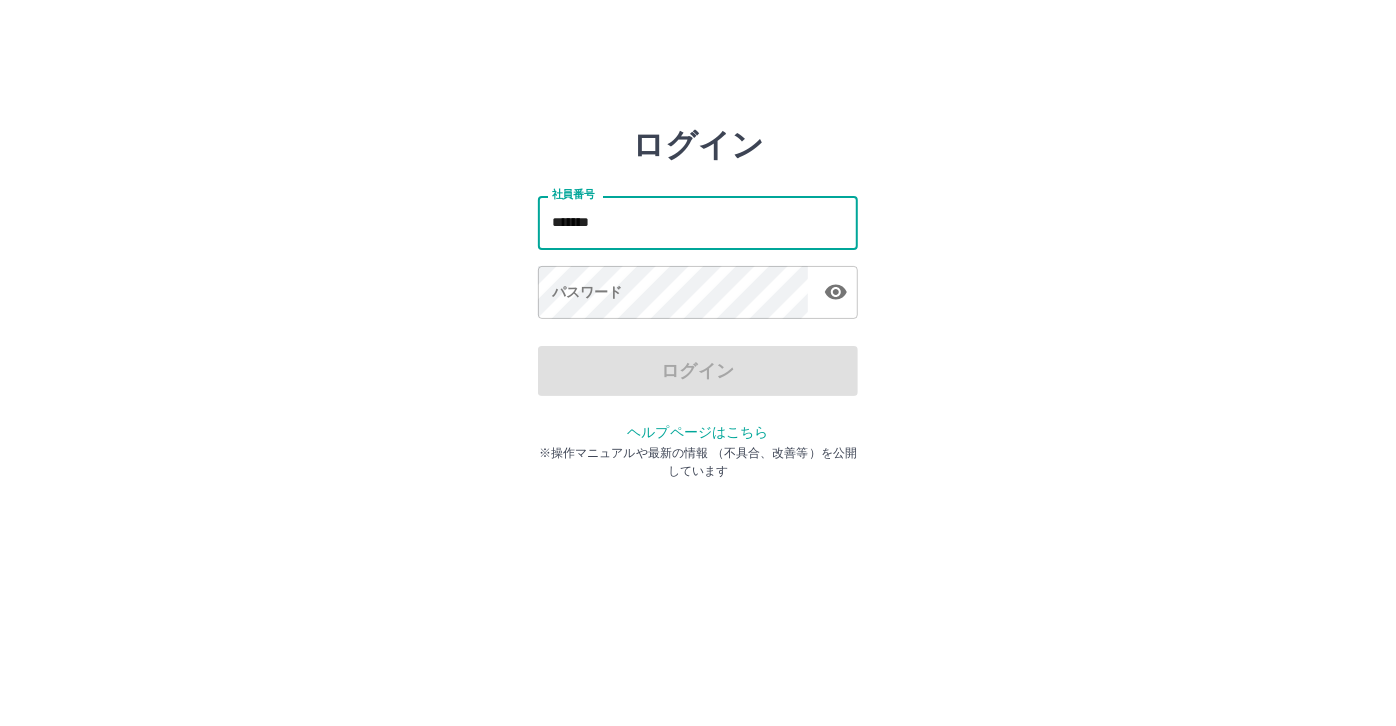 drag, startPoint x: 613, startPoint y: 220, endPoint x: 513, endPoint y: 223, distance: 100.04499 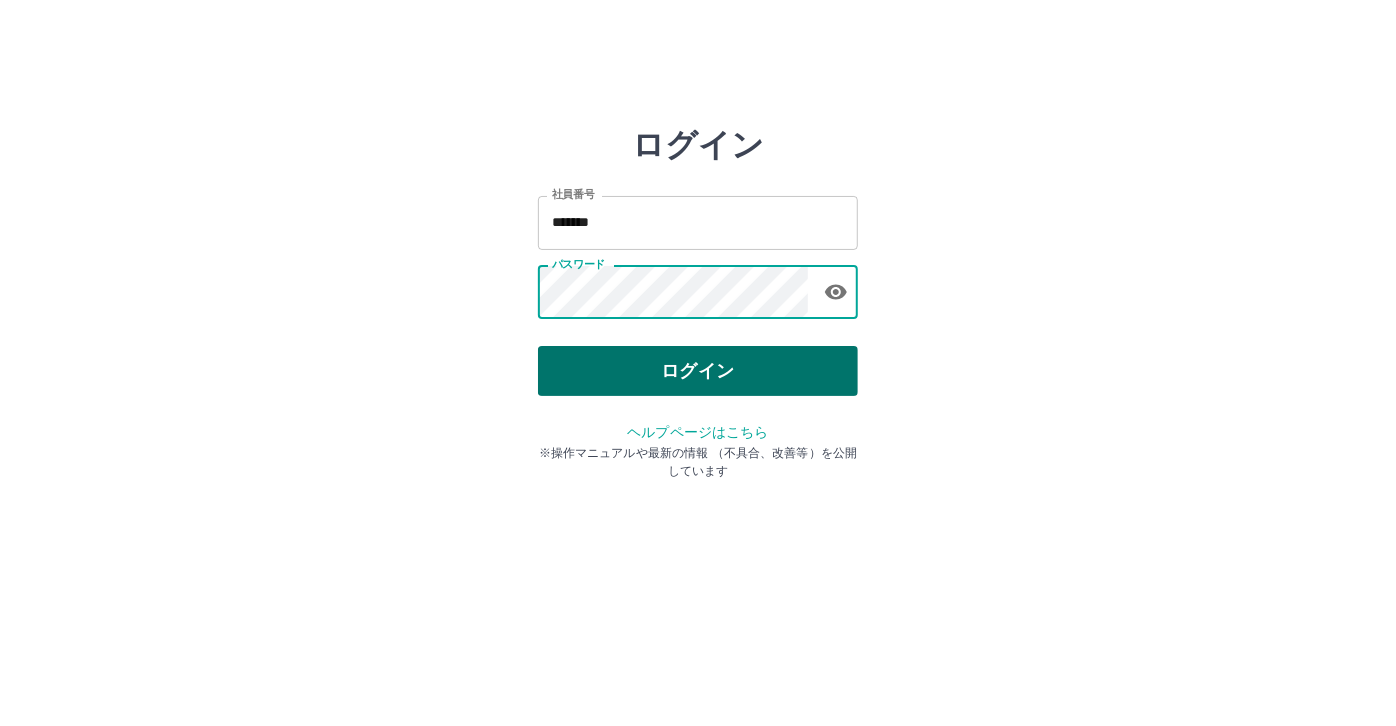 click on "ログイン" at bounding box center (698, 371) 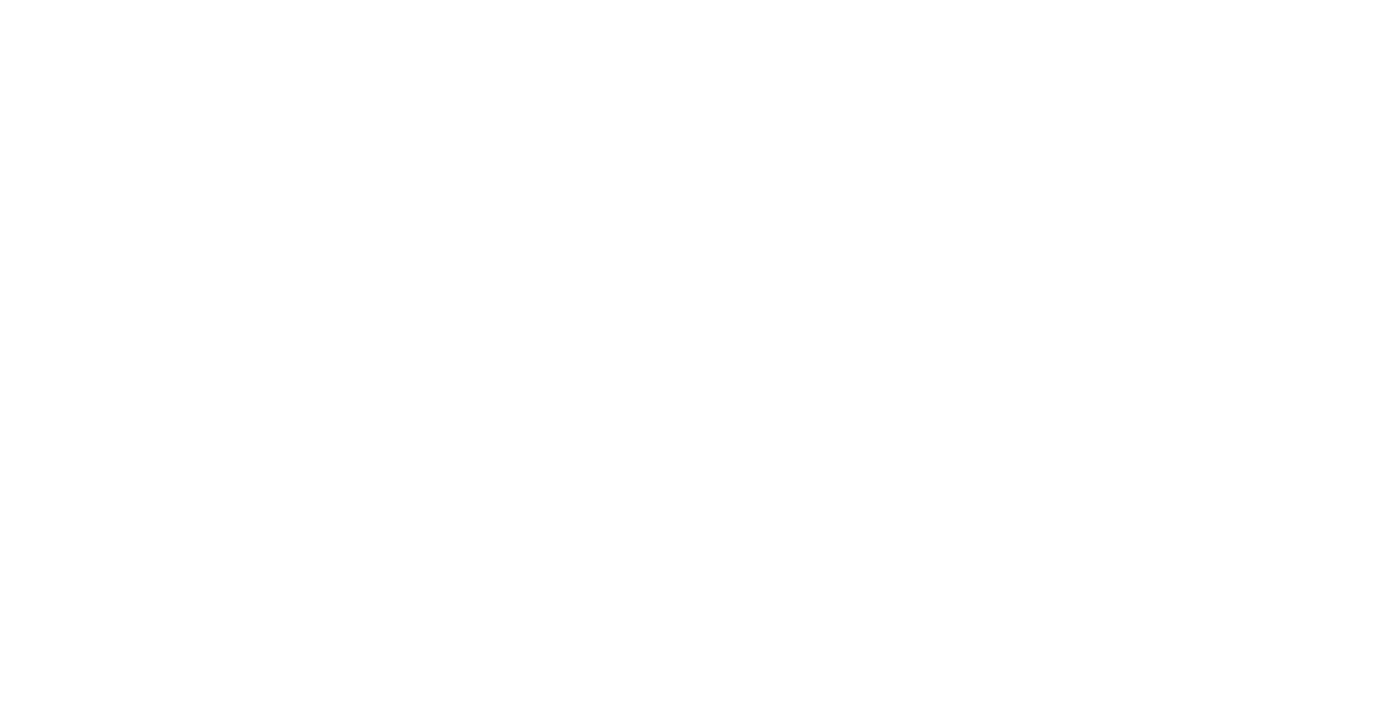 scroll, scrollTop: 0, scrollLeft: 0, axis: both 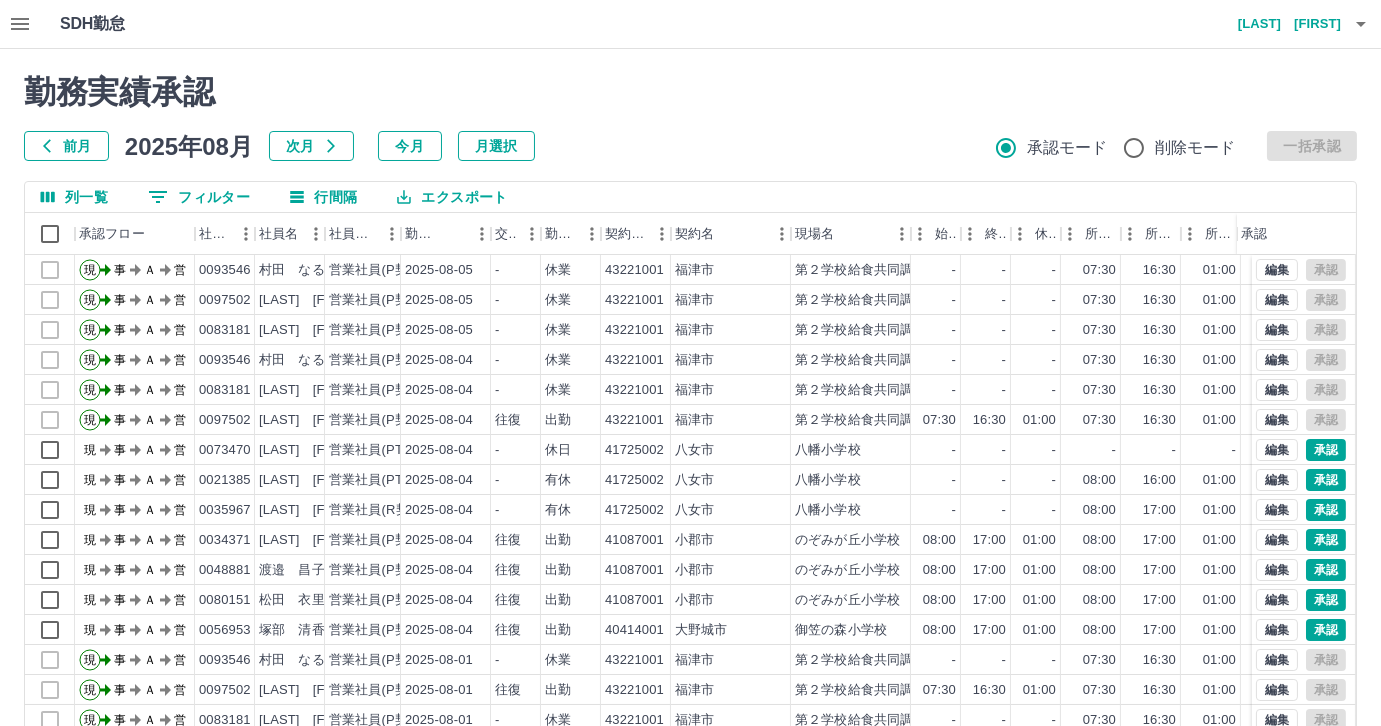click on "前月" at bounding box center [66, 146] 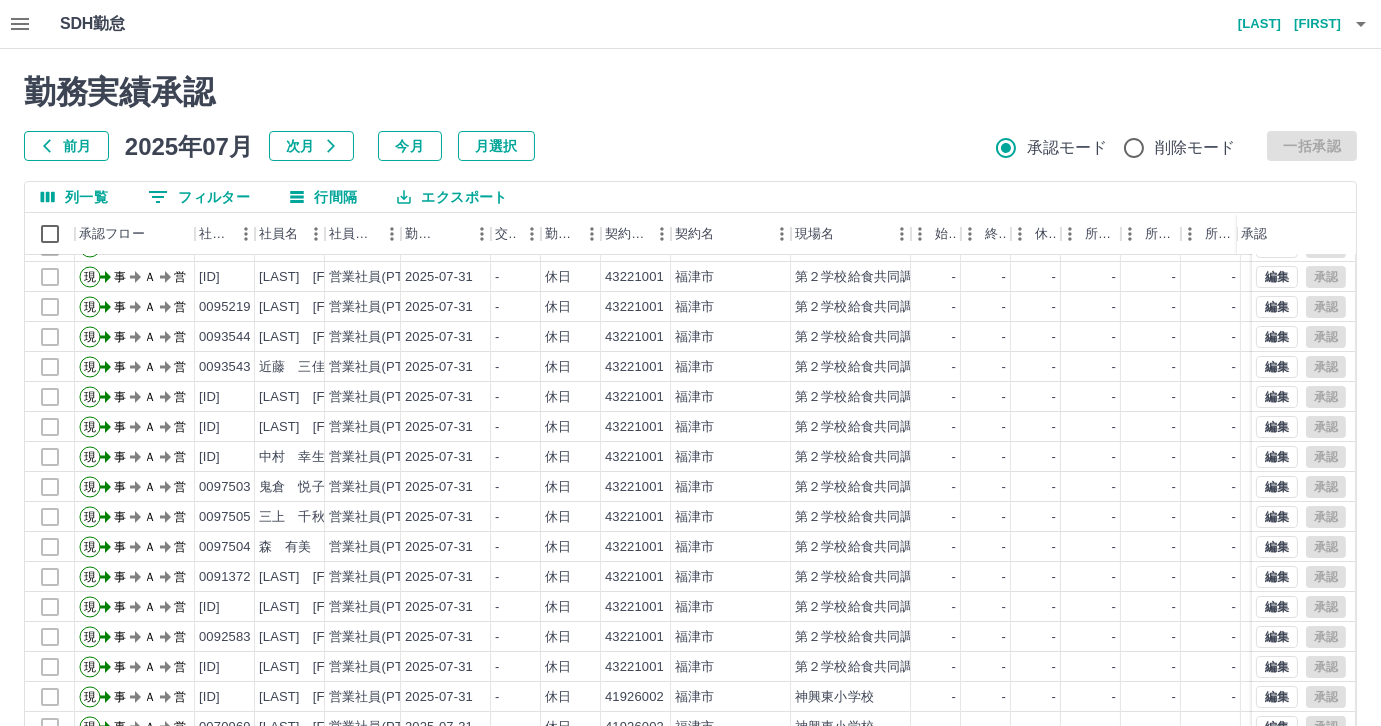 scroll, scrollTop: 101, scrollLeft: 0, axis: vertical 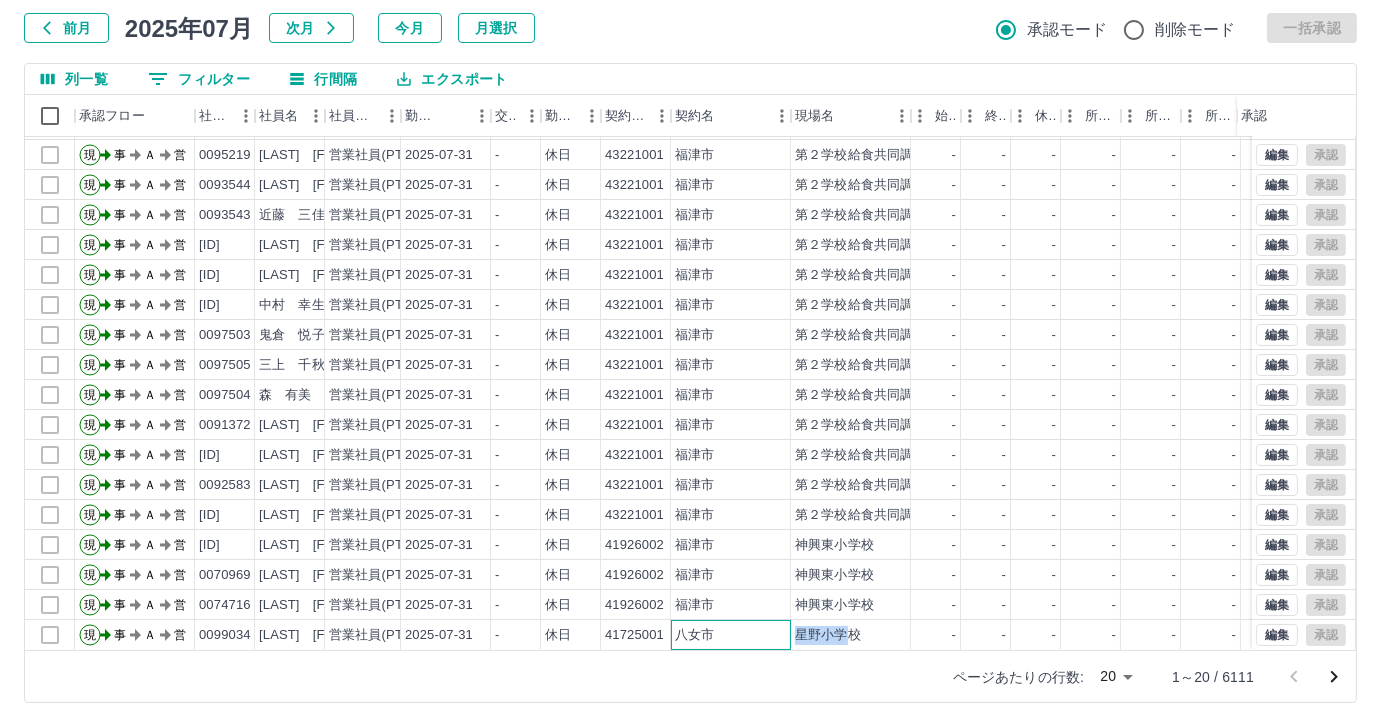 drag, startPoint x: 747, startPoint y: 634, endPoint x: 850, endPoint y: 634, distance: 103 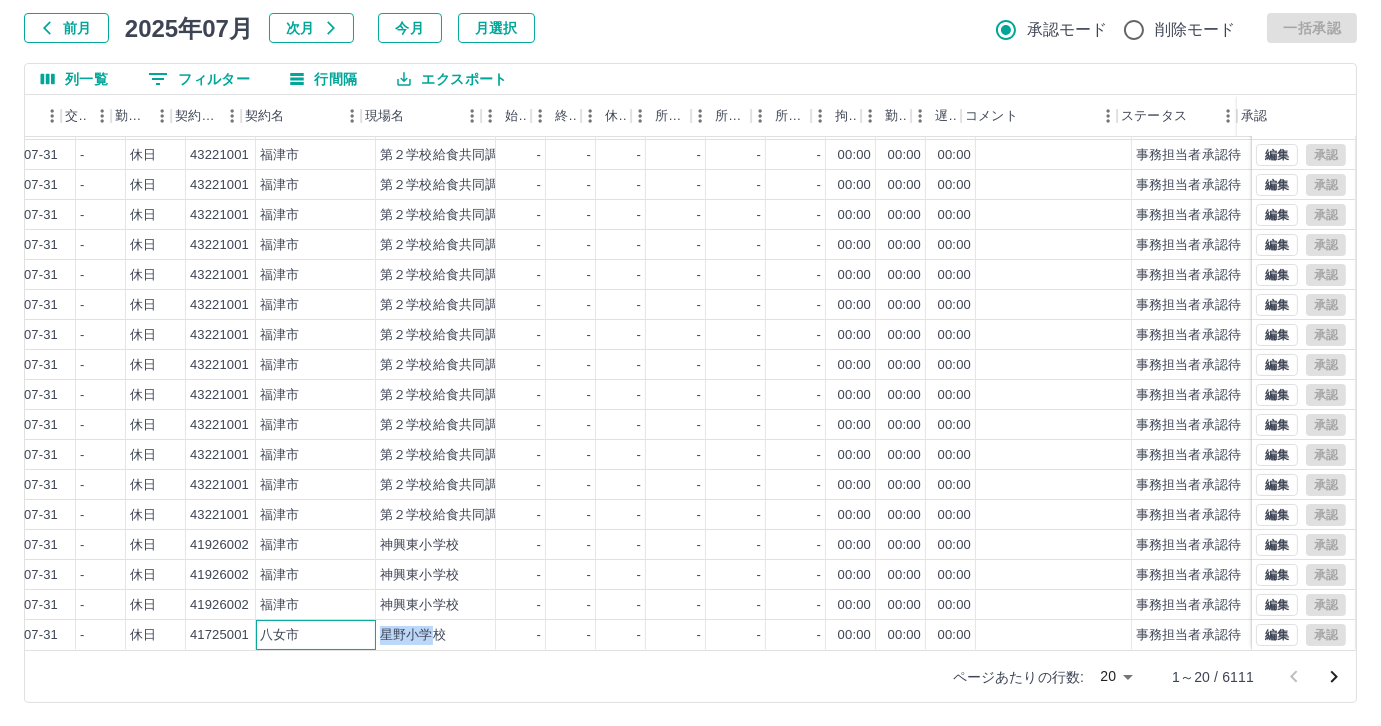 scroll, scrollTop: 101, scrollLeft: 429, axis: both 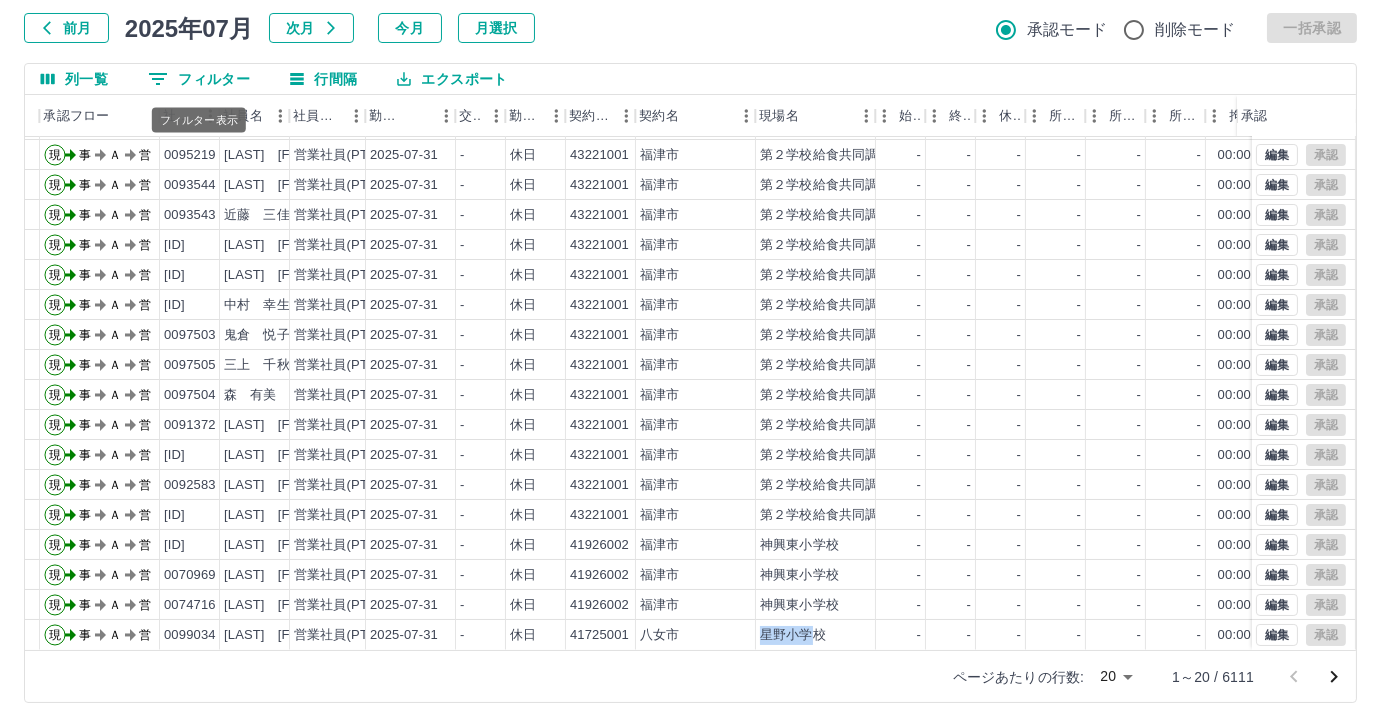 click on "0 フィルター" at bounding box center [199, 79] 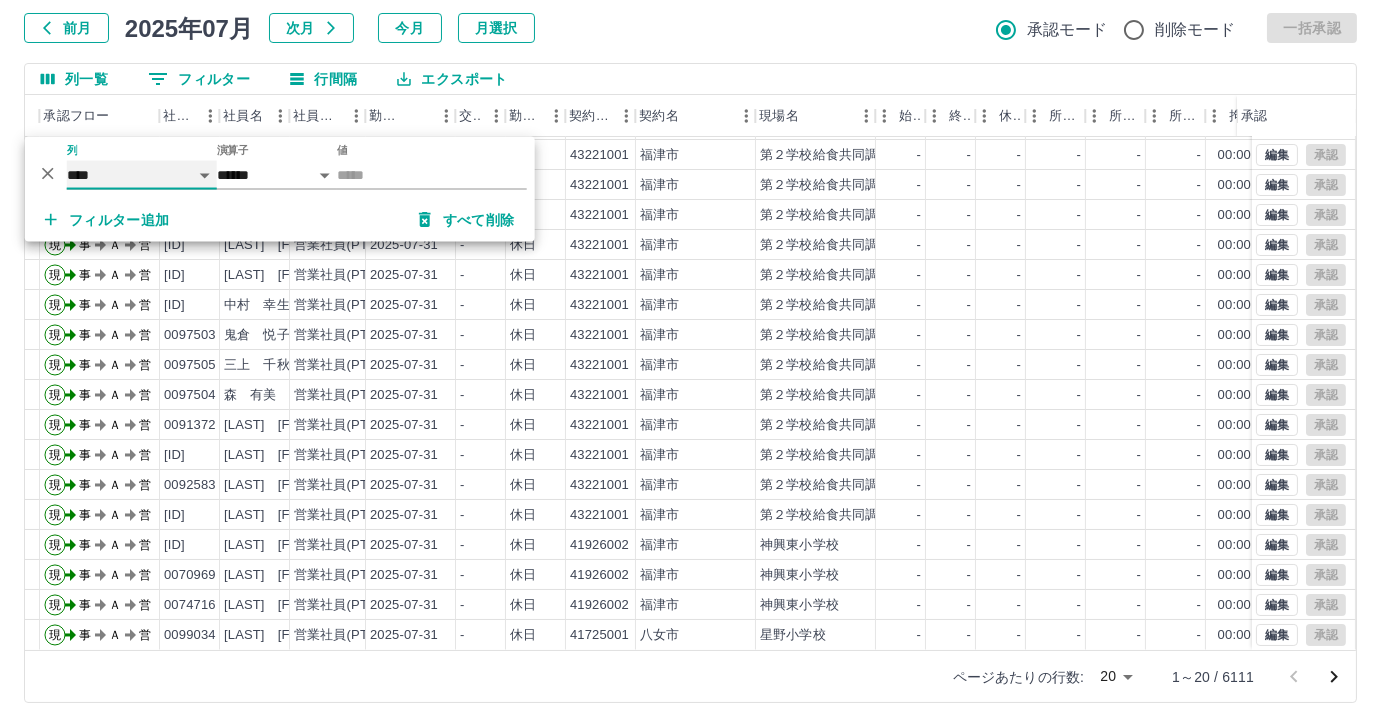 click on "**** *** **** *** *** **** ***** *** *** ** ** ** **** **** **** ** ** *** **** *****" at bounding box center (142, 175) 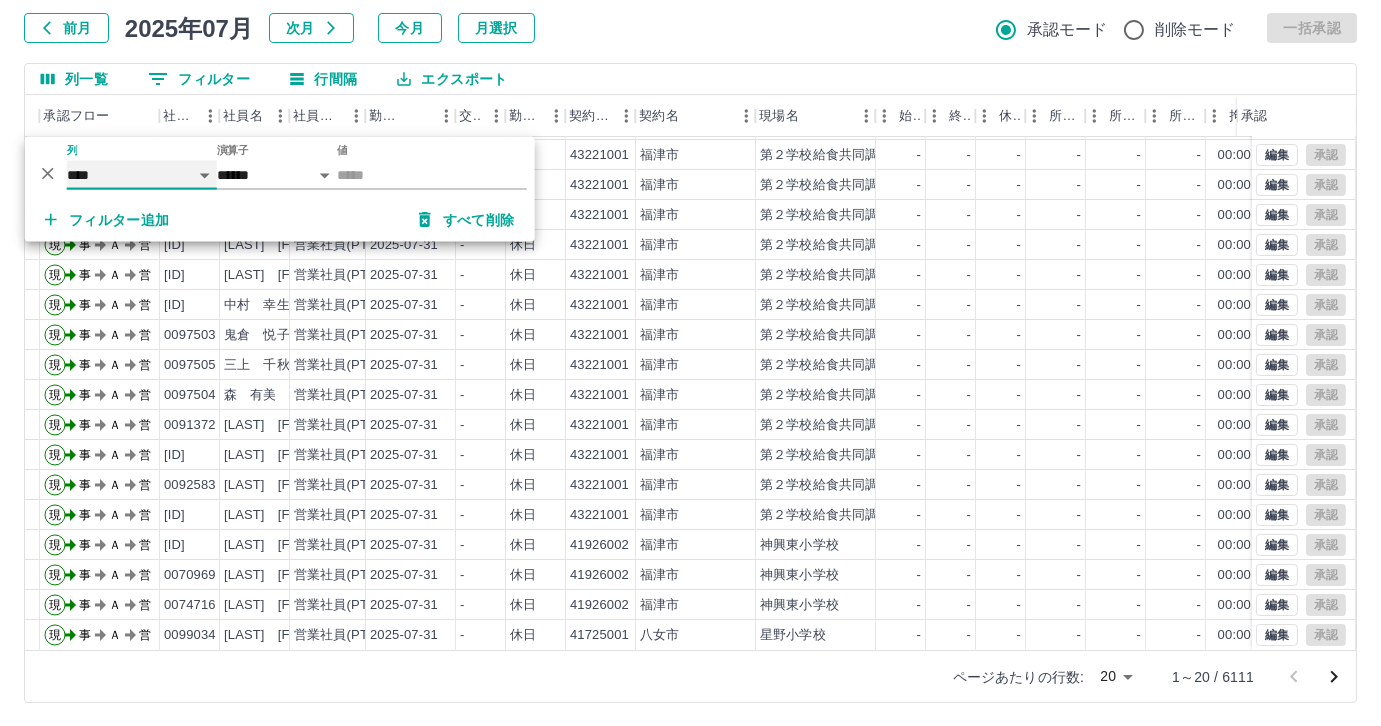 click on "**** *** **** *** *** **** ***** *** *** ** ** ** **** **** **** ** ** *** **** *****" at bounding box center (142, 175) 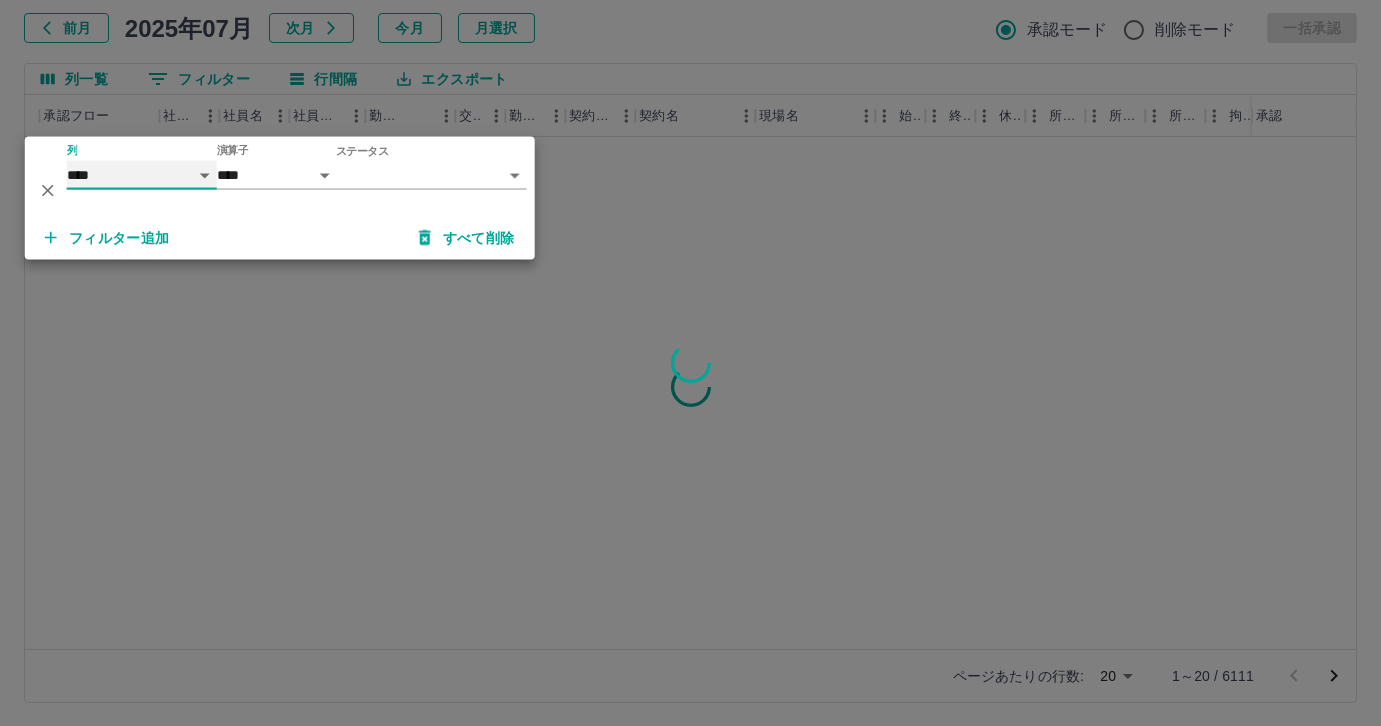 scroll, scrollTop: 0, scrollLeft: 35, axis: horizontal 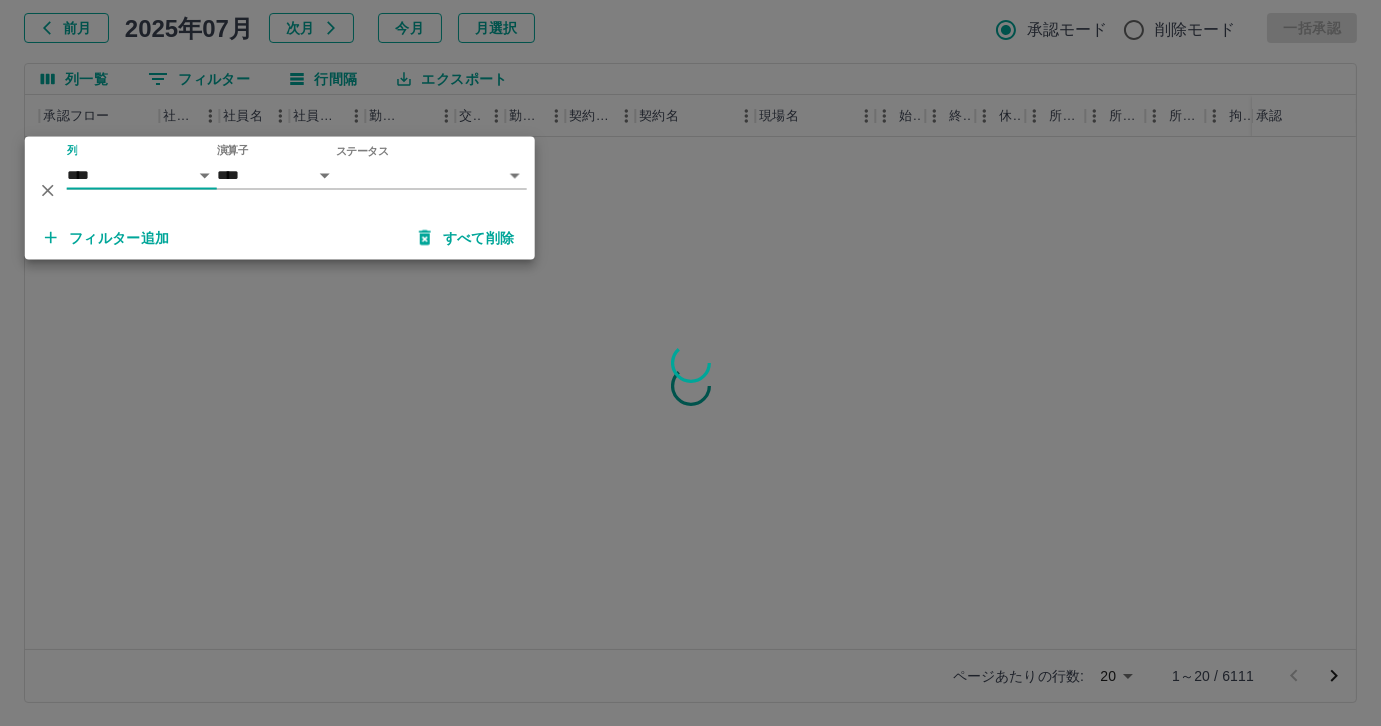 click on "SDH勤怠 大西　恭子 勤務実績承認 前月 2025年07月 次月 今月 月選択 承認モード 削除モード 一括承認 列一覧 0 フィルター 行間隔 エクスポート 承認フロー 社員番号 社員名 社員区分 勤務日 交通費 勤務区分 契約コード 契約名 現場名 始業 終業 休憩 所定開始 所定終業 所定休憩 拘束 勤務 遅刻等 コメント ステータス 承認 ページあたりの行数: 20 ** 1～20 / 6111 SDH勤怠 *** ** 列 **** *** **** *** *** **** ***** *** *** ** ** ** **** **** **** ** ** *** **** ***** 演算子 **** ****** ステータス ​ ********* フィルター追加 すべて削除" at bounding box center (690, 304) 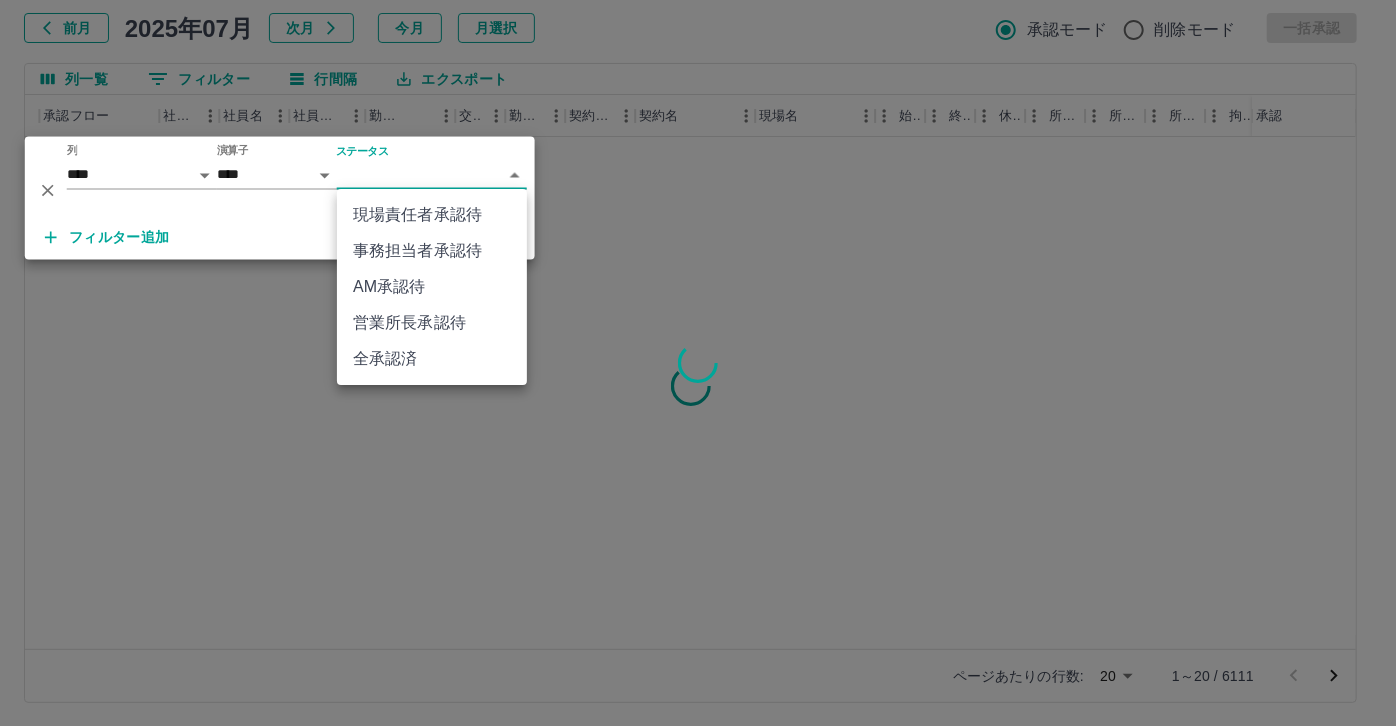 click on "現場責任者承認待" at bounding box center [432, 215] 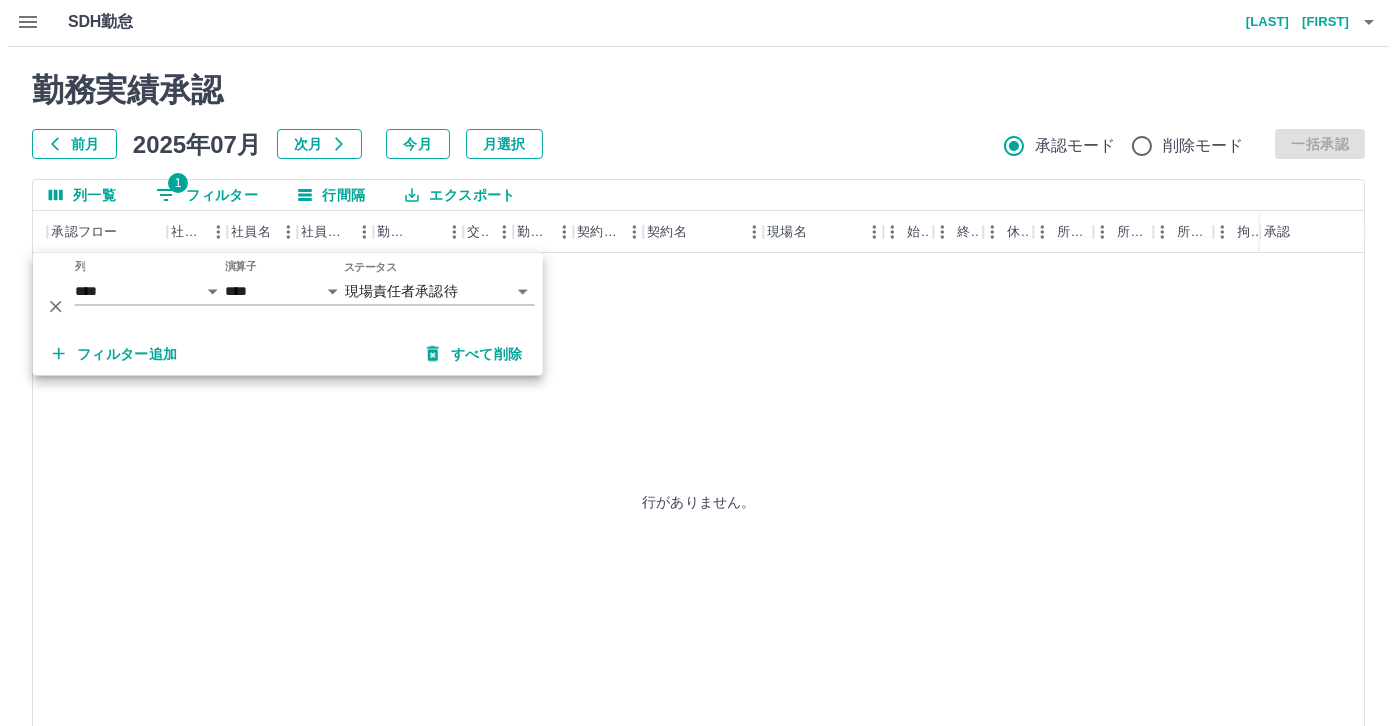 scroll, scrollTop: 0, scrollLeft: 0, axis: both 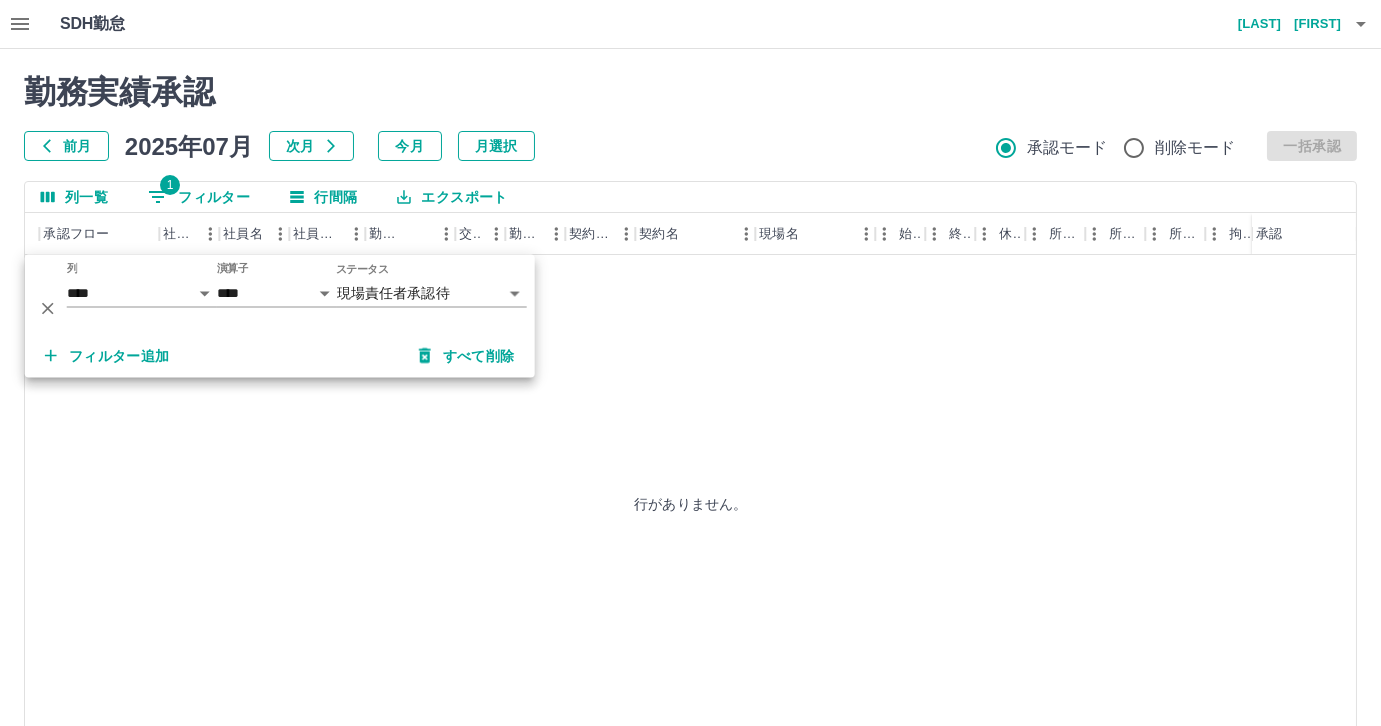 click on "大西　恭子" at bounding box center [1281, 24] 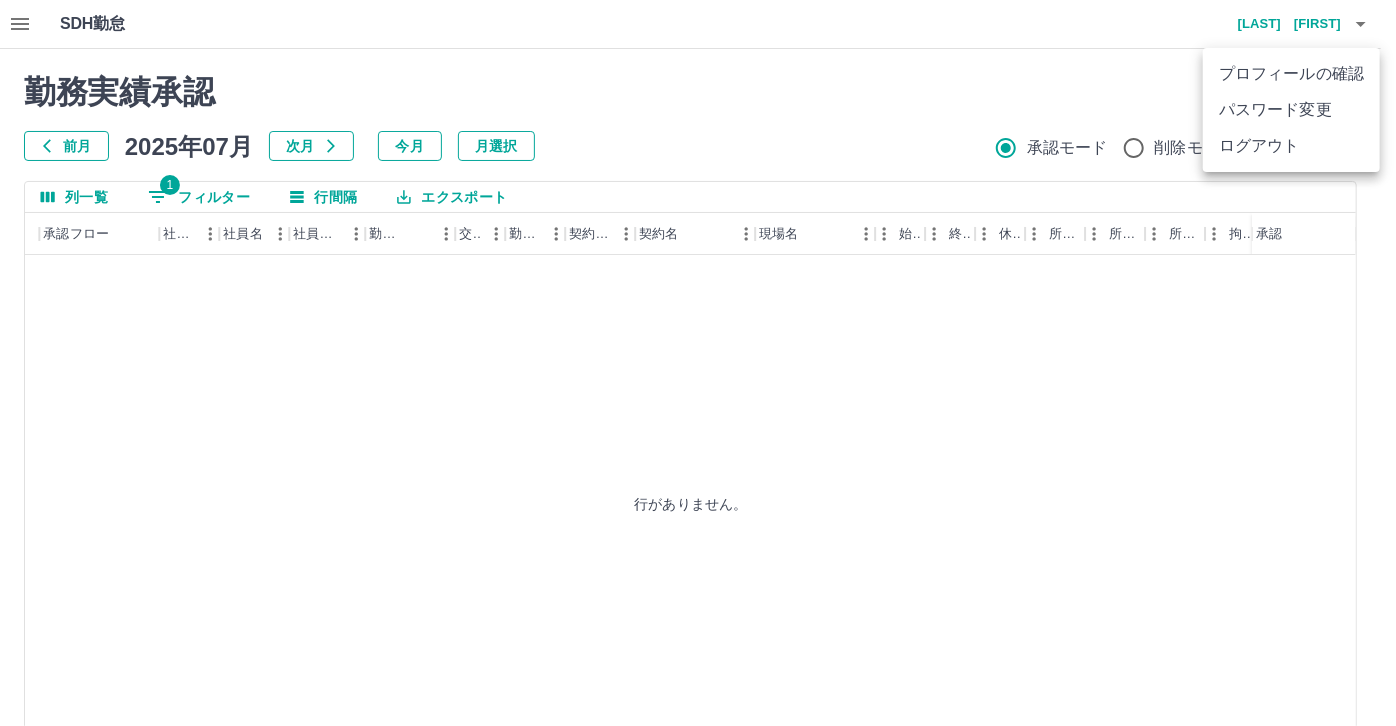 click on "ログアウト" at bounding box center [1291, 146] 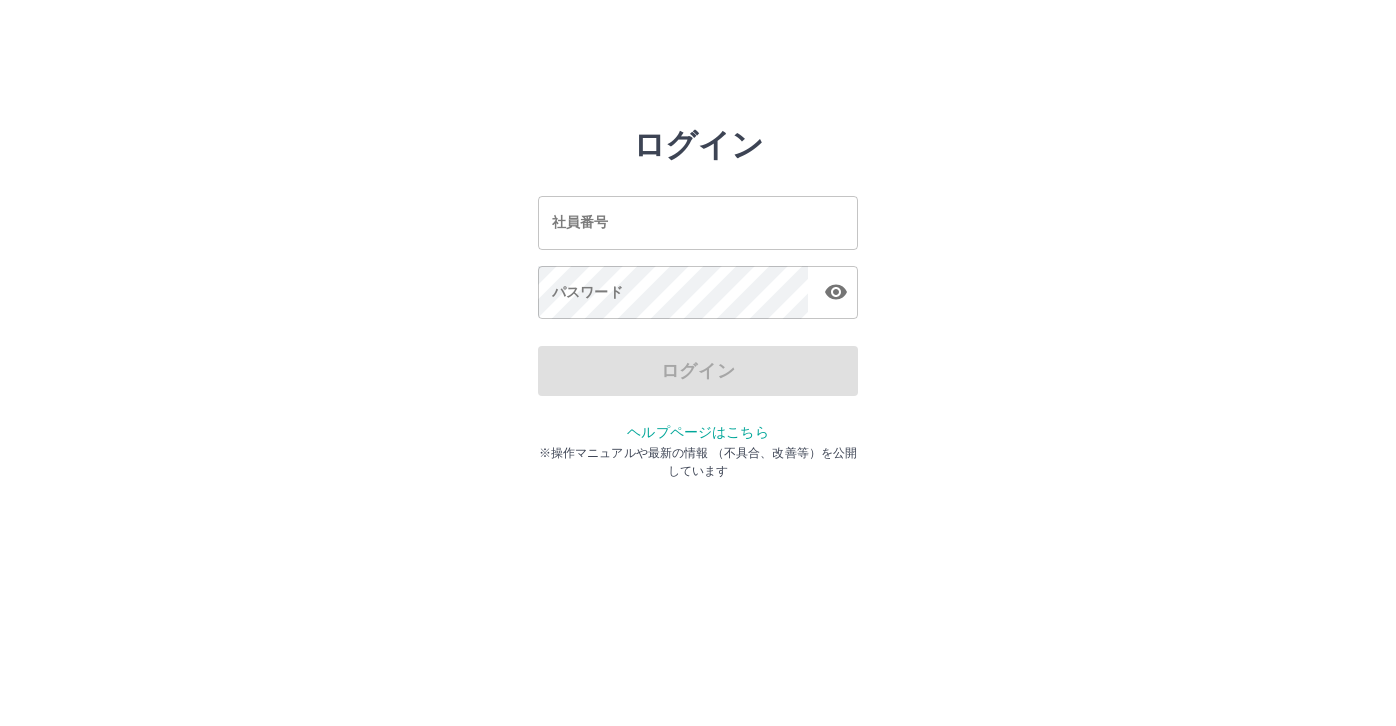 scroll, scrollTop: 0, scrollLeft: 0, axis: both 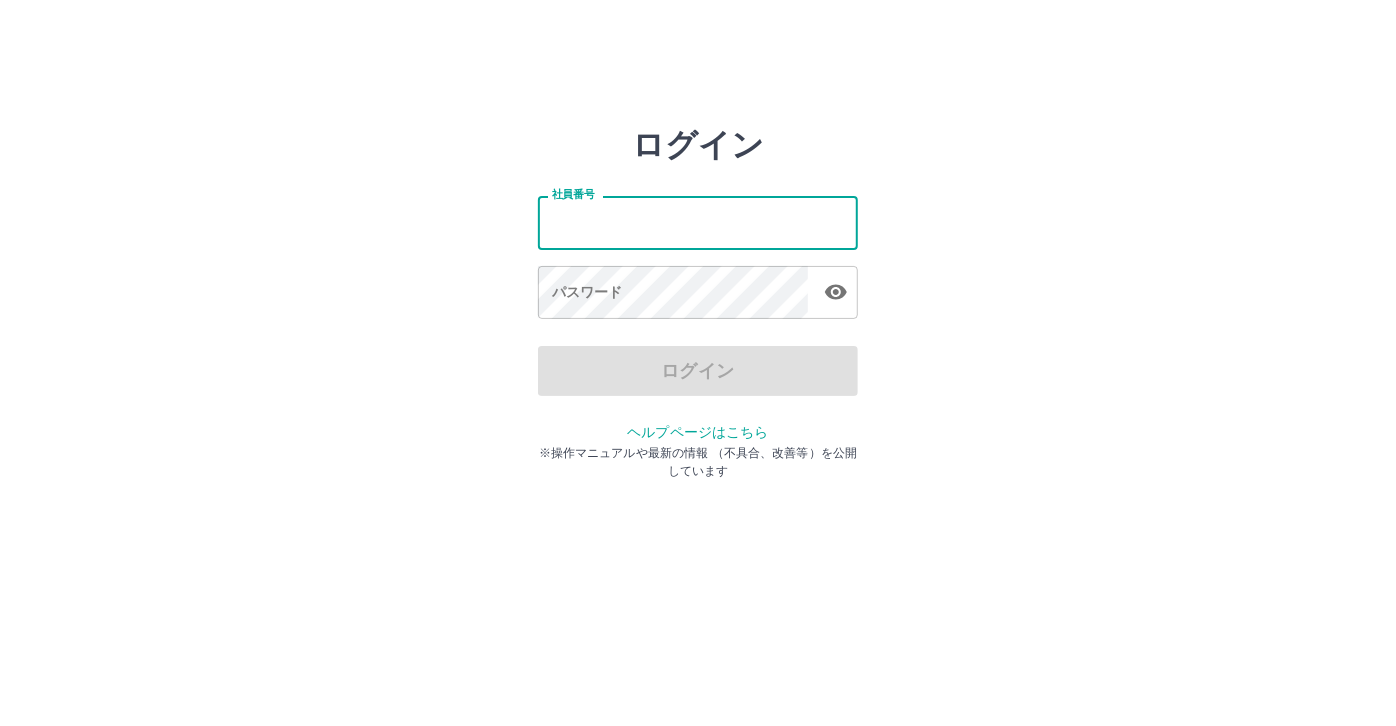 click on "社員番号" at bounding box center [698, 222] 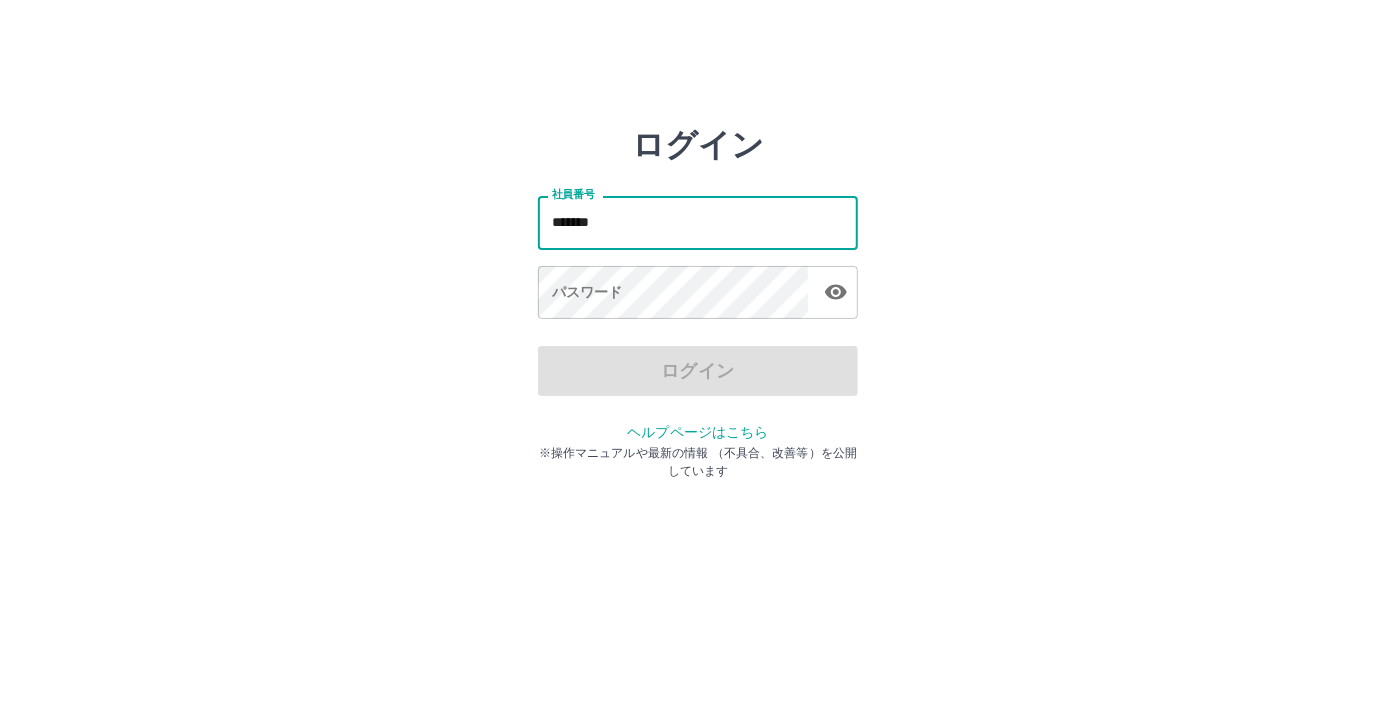 drag, startPoint x: 621, startPoint y: 231, endPoint x: 520, endPoint y: 234, distance: 101.04455 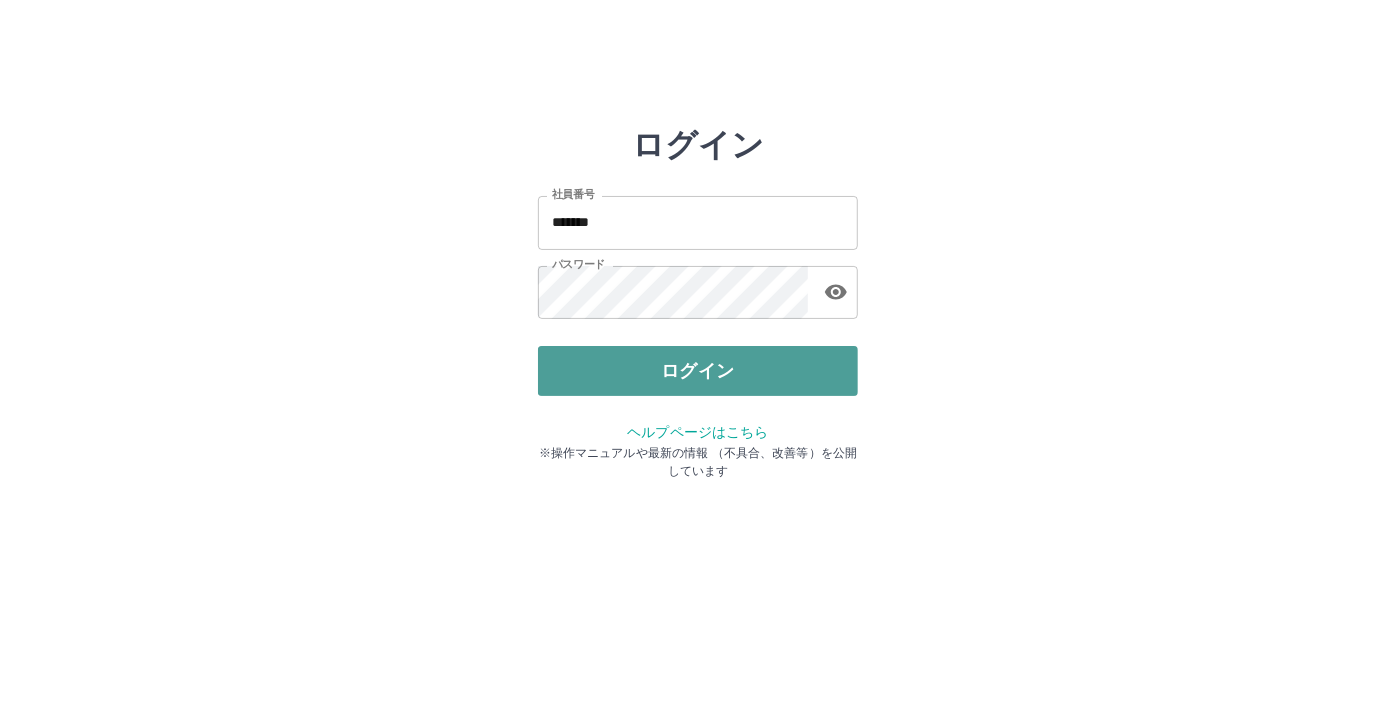 click on "ログイン" at bounding box center (698, 371) 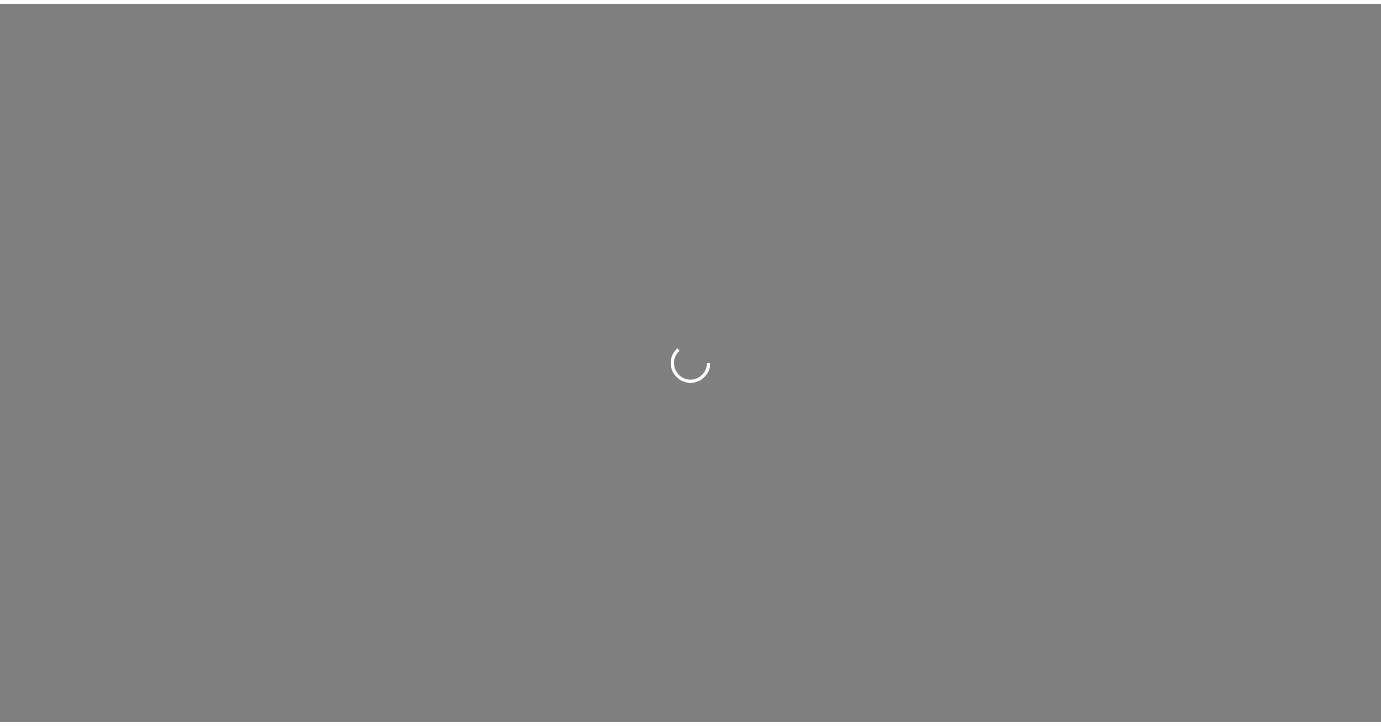 scroll, scrollTop: 0, scrollLeft: 0, axis: both 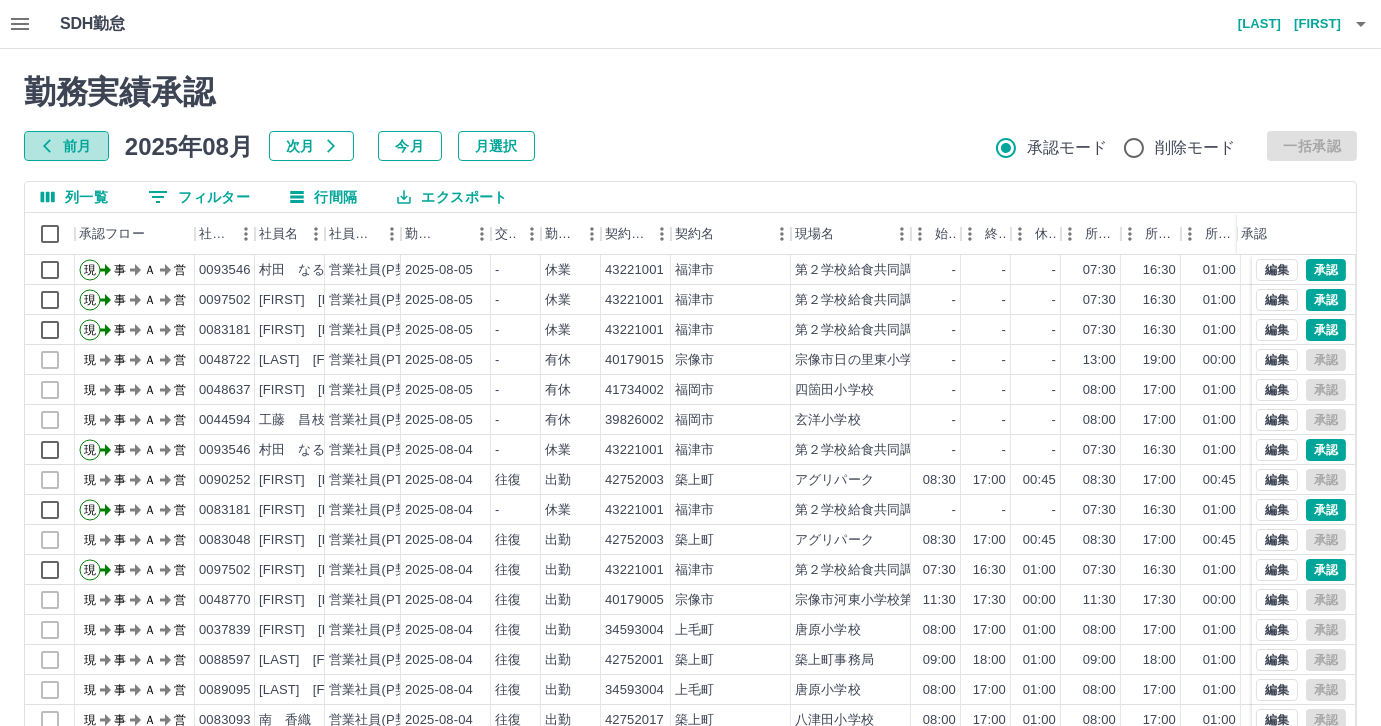 click on "前月" at bounding box center (66, 146) 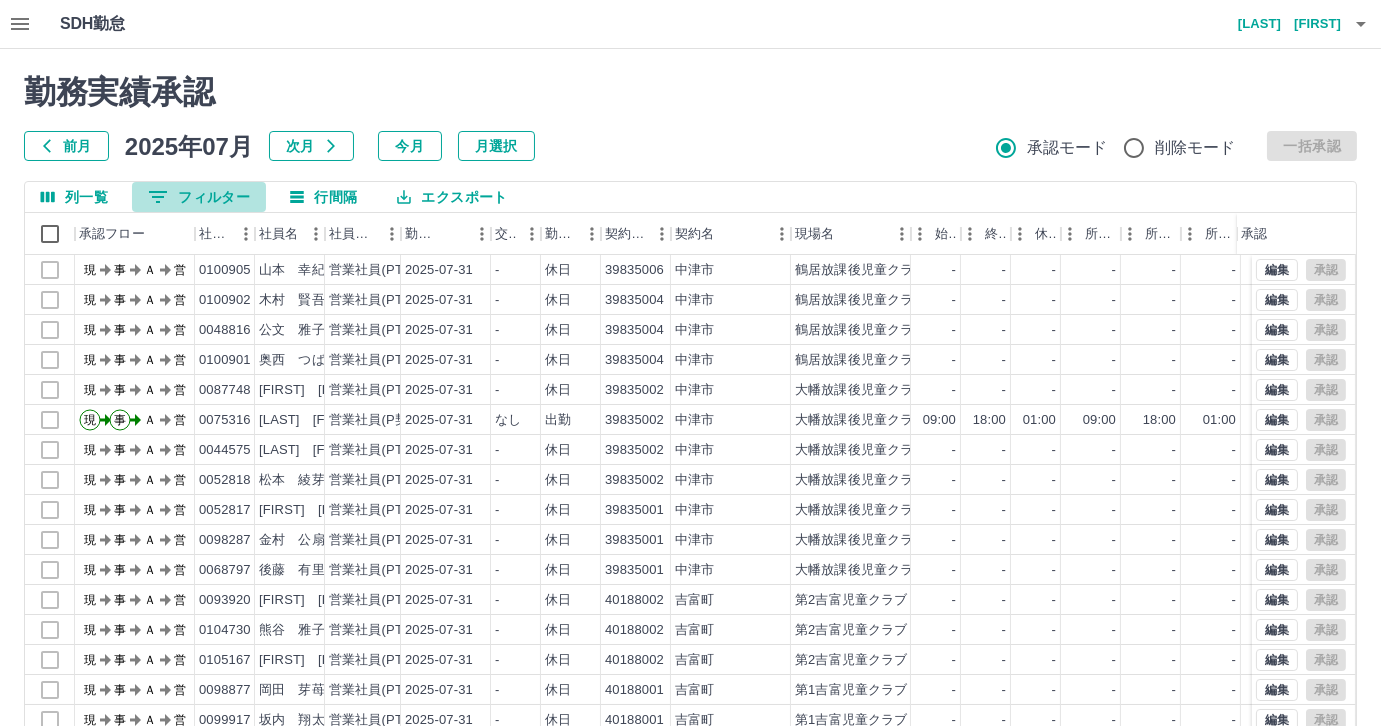 click on "0 フィルター" at bounding box center (199, 197) 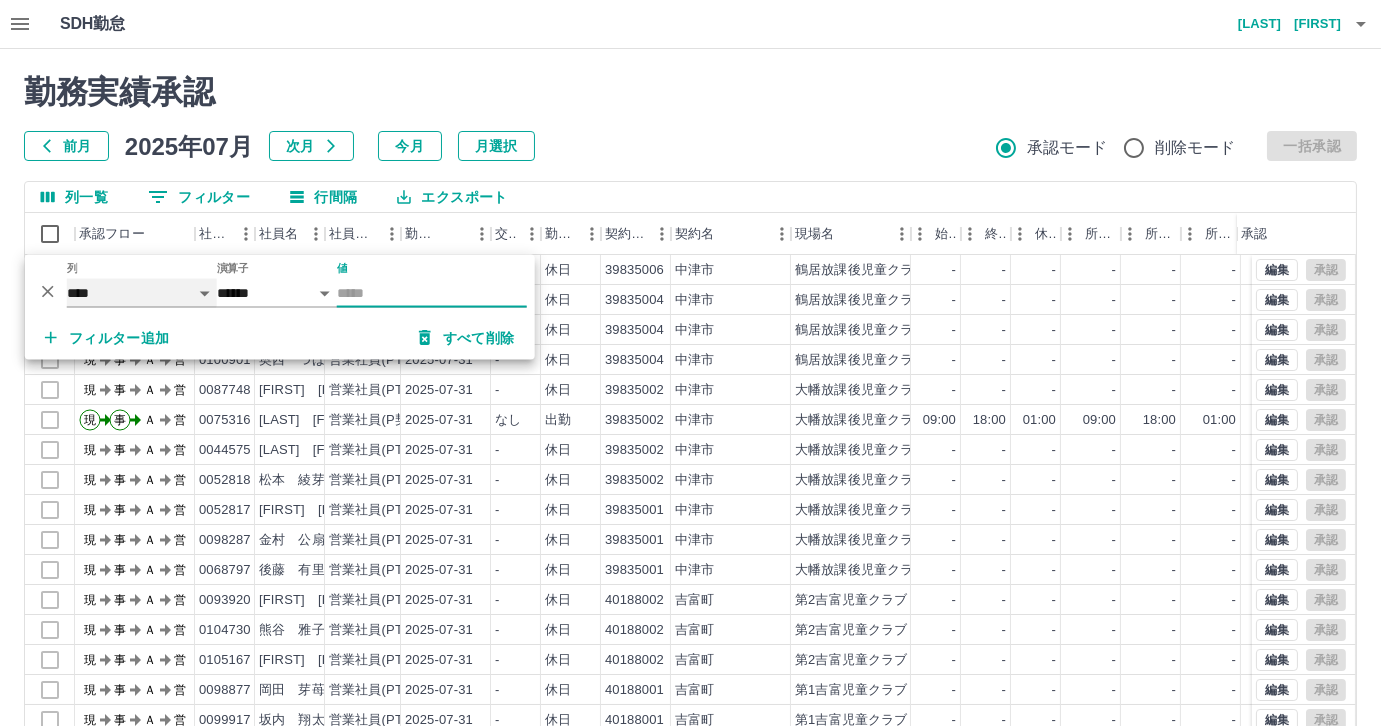 click on "**** *** **** *** *** **** ***** *** *** ** ** ** **** **** **** ** ** *** **** *****" at bounding box center [142, 293] 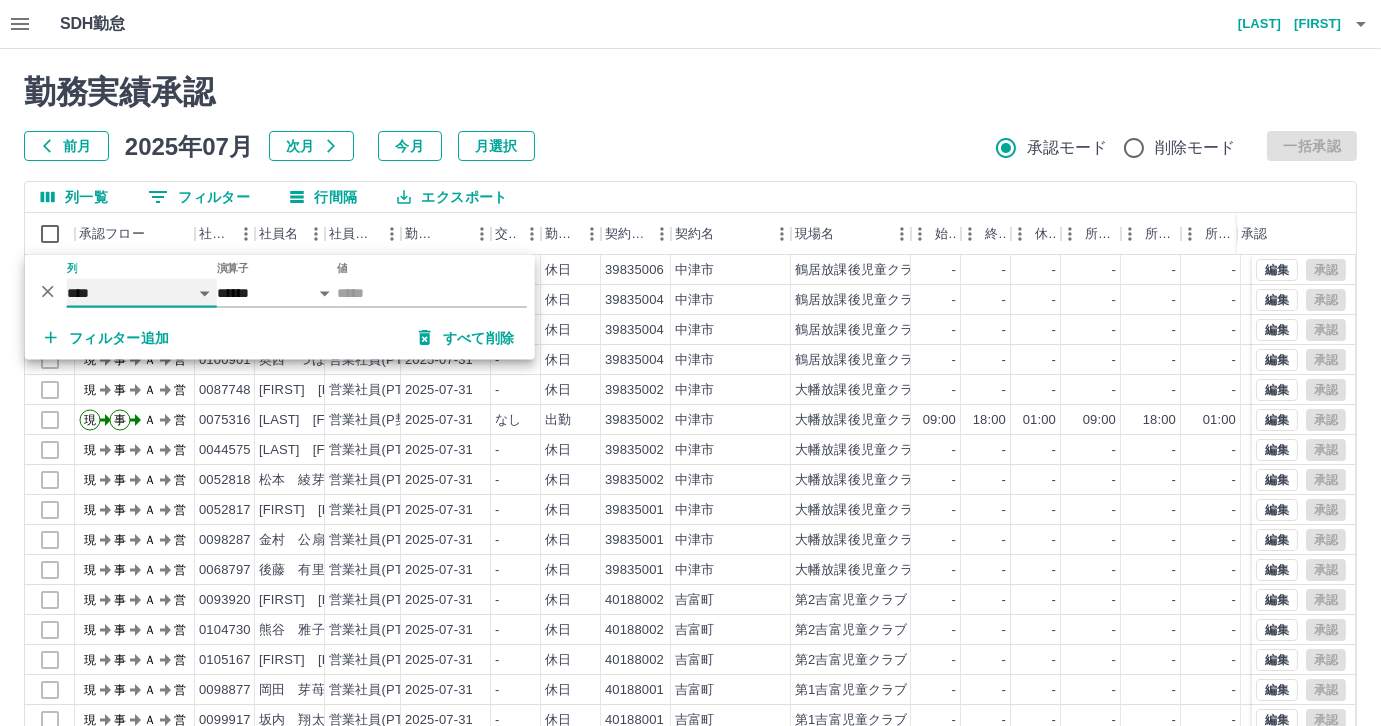 click on "**** *** **** *** *** **** ***** *** *** ** ** ** **** **** **** ** ** *** **** *****" at bounding box center [142, 293] 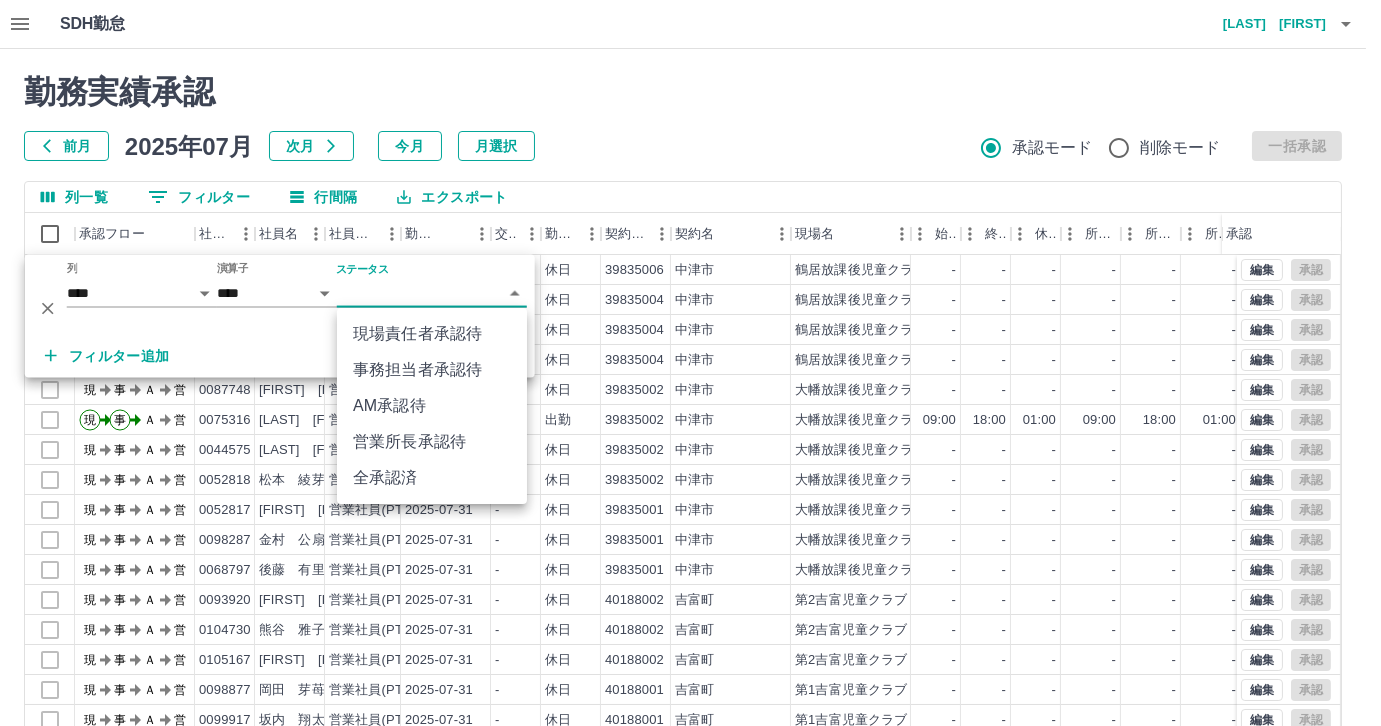 click on "SDH勤怠 [LAST]　[FIRST] 勤務実績承認 前月 2025年07月 次月 今月 月選択 承認モード 削除モード 一括承認 列一覧 0 フィルター 行間隔 エクスポート 承認フロー 社員番号 社員名 社員区分 勤務日 交通費 勤務区分 契約コード 契約名 現場名 始業 終業 休憩 所定開始 所定終業 所定休憩 拘束 勤務 遅刻等 コメント ステータス 承認 現 事 Ａ 営 [NUMBER] [LAST]　[FIRST] 営業社員(PT契約) 2025-07-31  -  休日 [NUMBER] [CITY] [SCHOOL_NAME] - - - - - - 00:00 00:00 00:00 現場責任者承認待 現 事 Ａ 営 [NUMBER] [LAST]　[FIRST] 営業社員(PT契約) 2025-07-31  -  休日 [NUMBER] [CITY] [SCHOOL_NAME] - - - - - - 00:00 00:00 00:00 現場責任者承認待 現 事 Ａ 営 [NUMBER] [LAST]　[FIRST] 営業社員(PT契約) 2025-07-31  -  休日 [NUMBER] [CITY] [SCHOOL_NAME] - - - - - - 00:00 00:00 00:00 現場責任者承認待 現 事 Ａ 営" at bounding box center [690, 422] 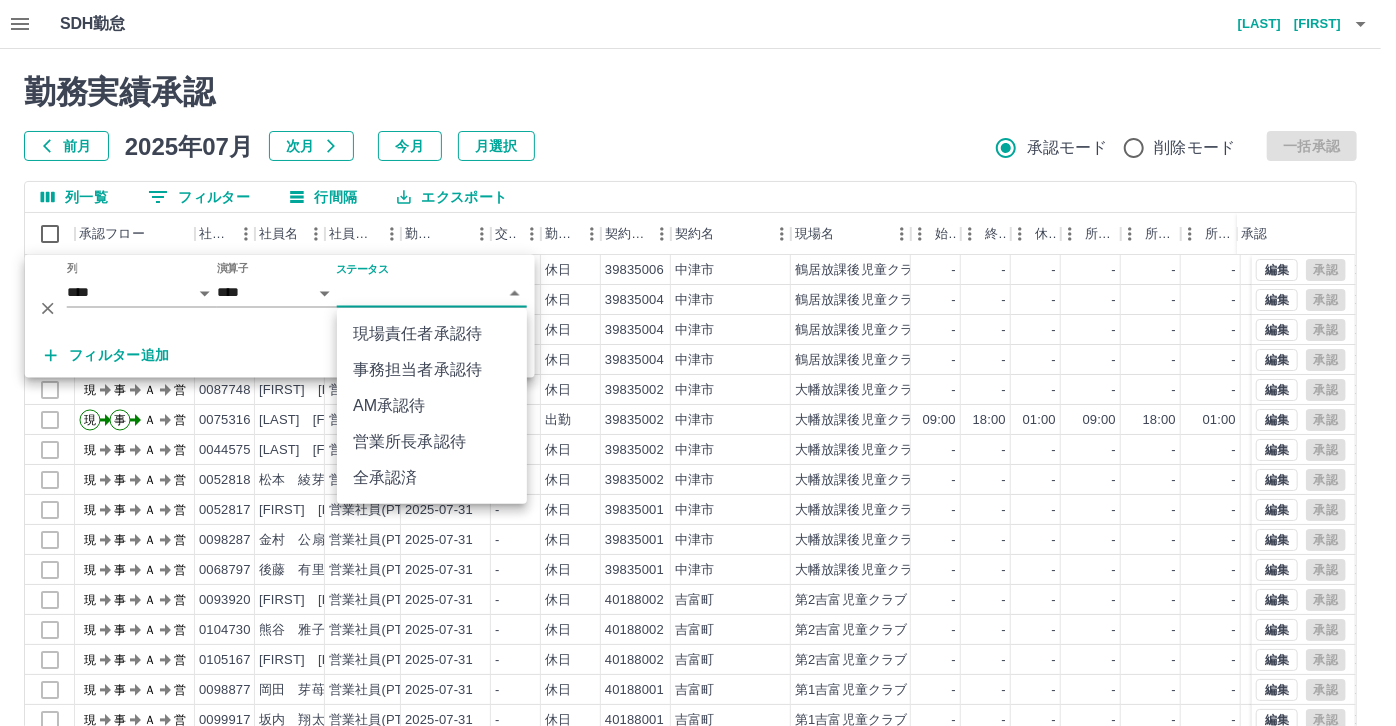 click on "事務担当者承認待" at bounding box center (432, 370) 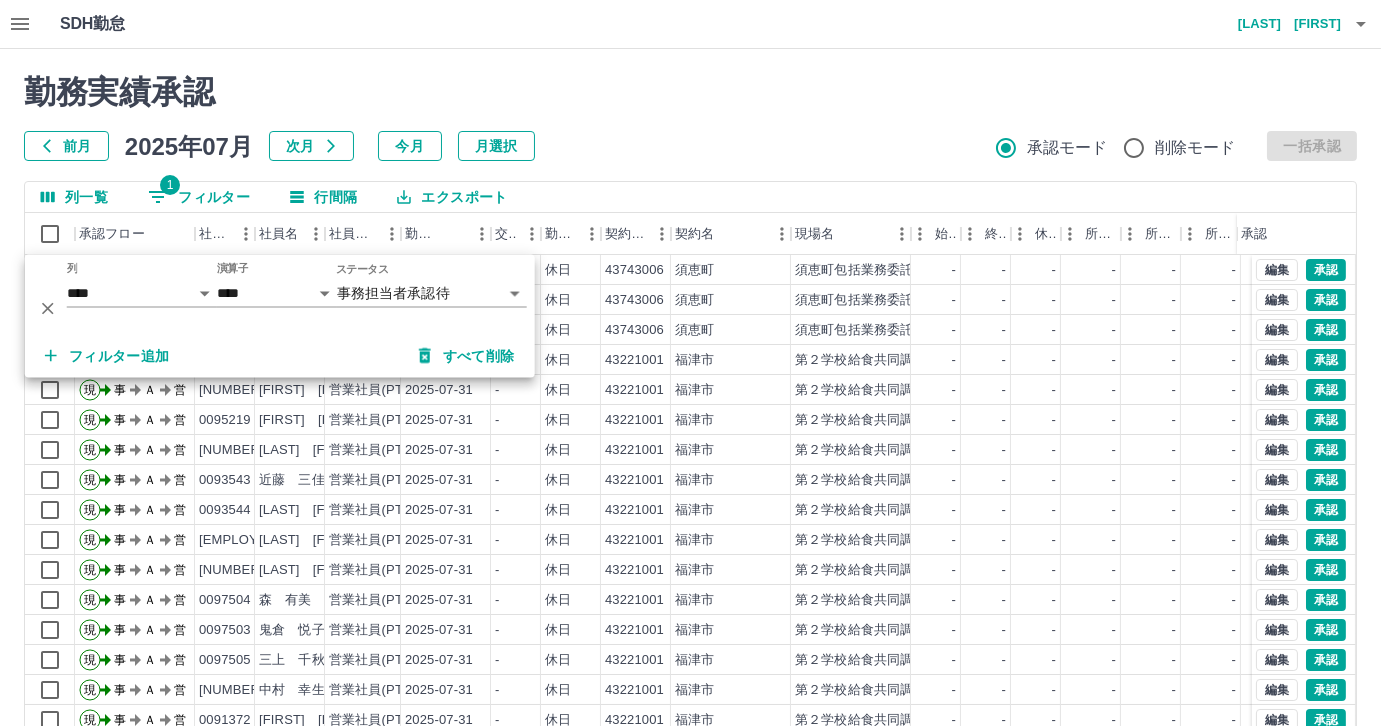 click on "フィルター追加" at bounding box center [107, 356] 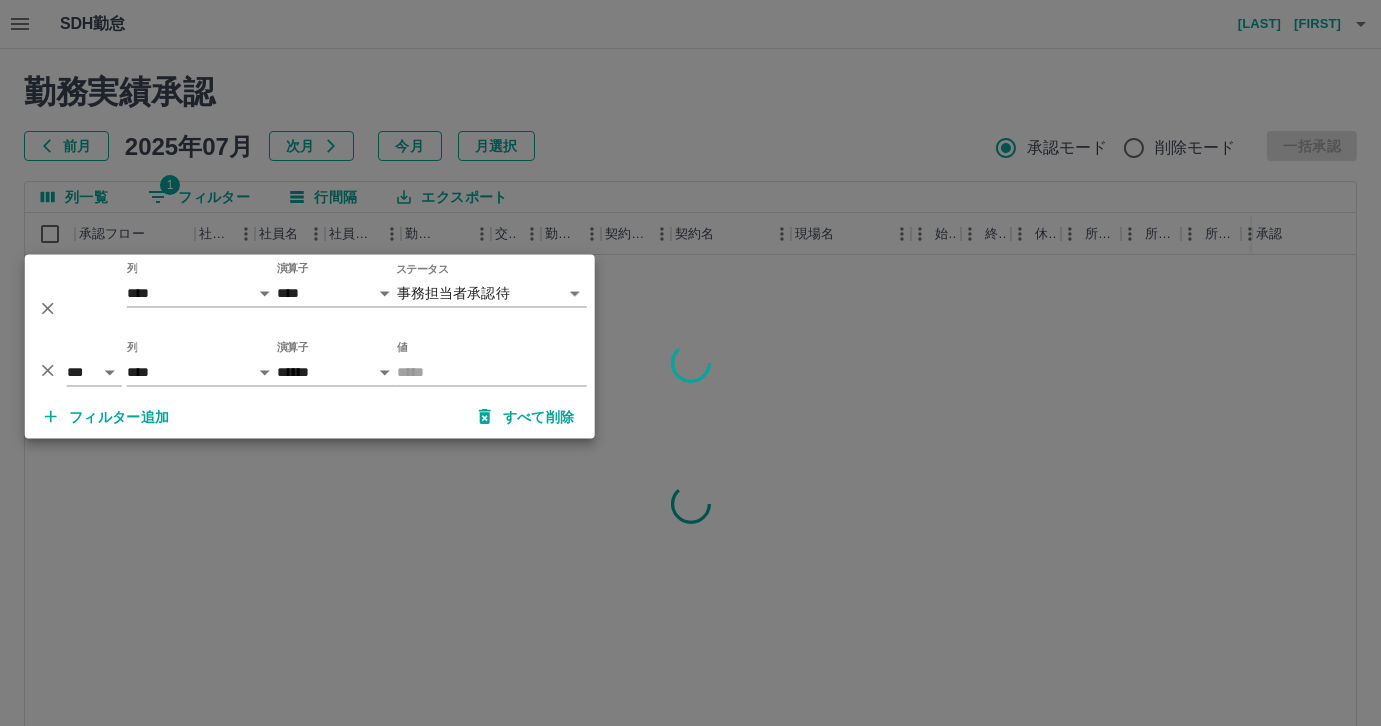 click on "列 **** *** **** *** *** **** ***** *** *** ** ** ** **** **** **** ** ** *** **** *****" at bounding box center [202, 364] 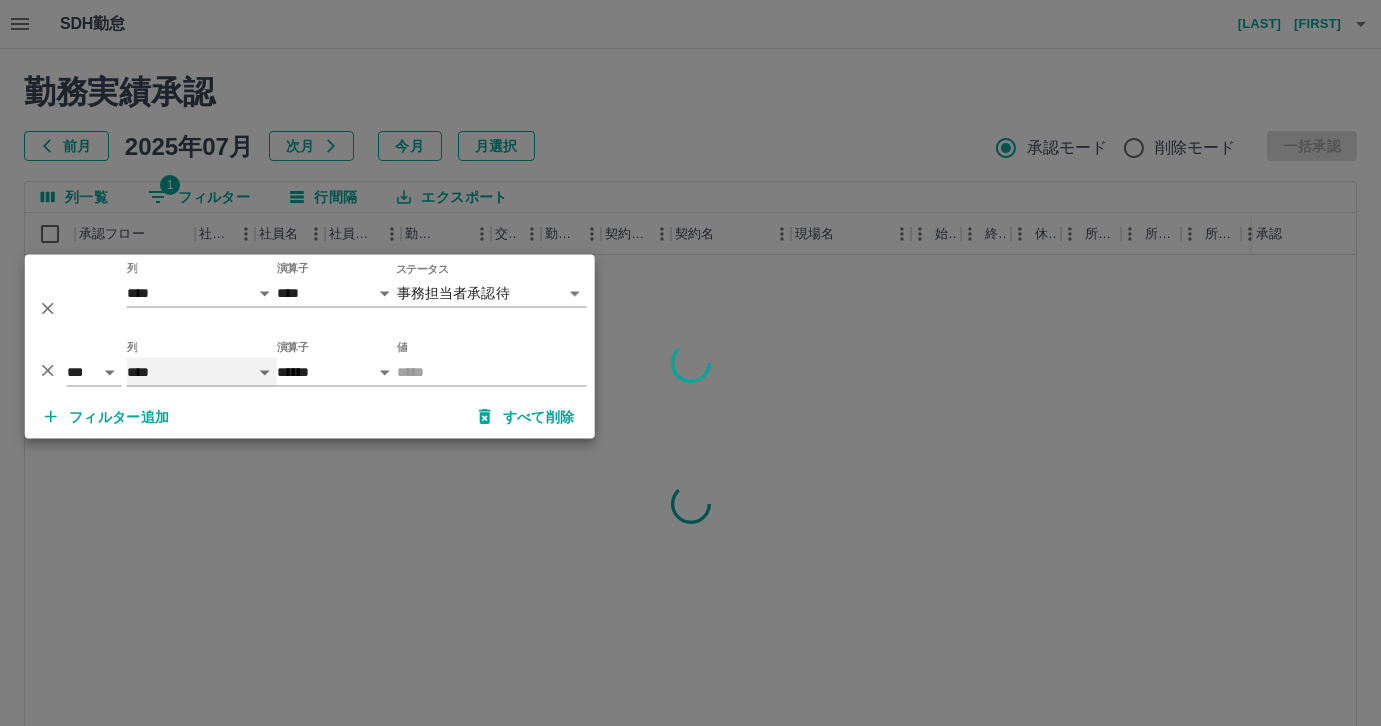 click on "**** *** **** *** *** **** ***** *** *** ** ** ** **** **** **** ** ** *** **** *****" at bounding box center [202, 372] 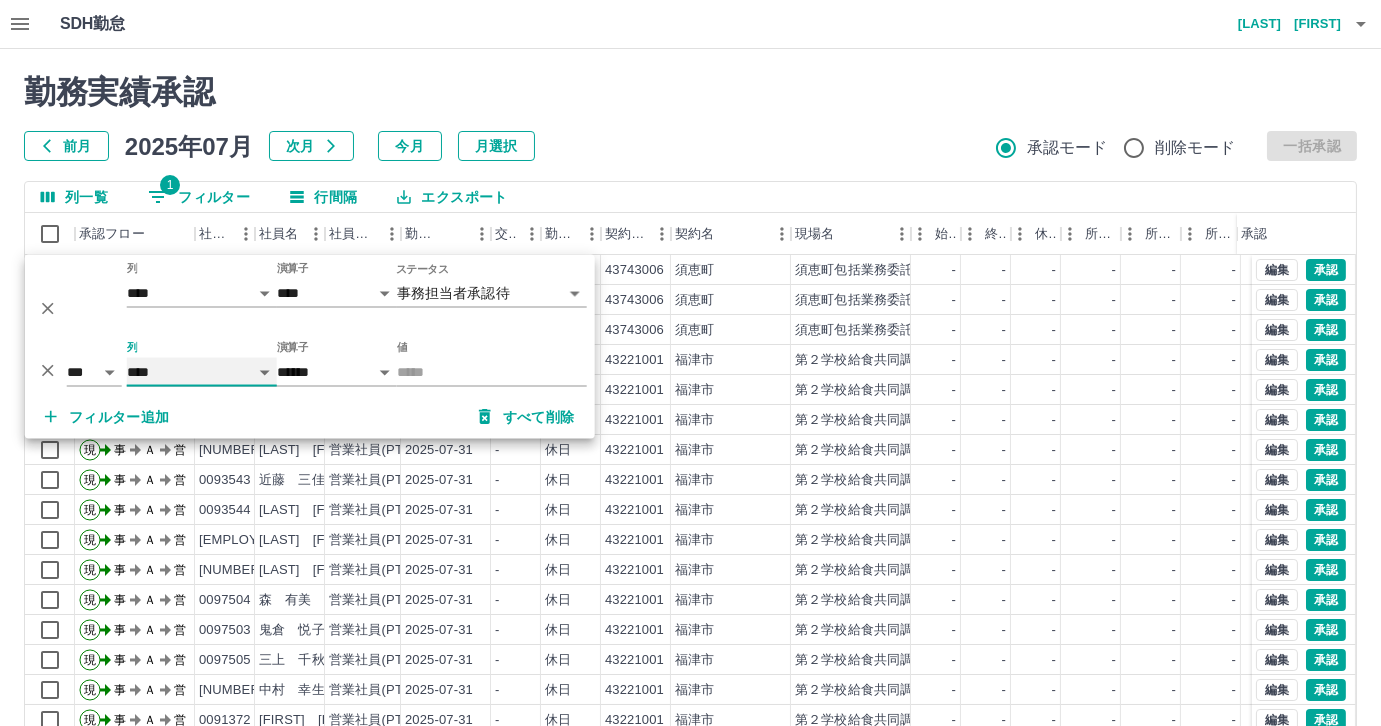 click on "**** *** **** *** *** **** ***** *** *** ** ** ** **** **** **** ** ** *** **** *****" at bounding box center (202, 372) 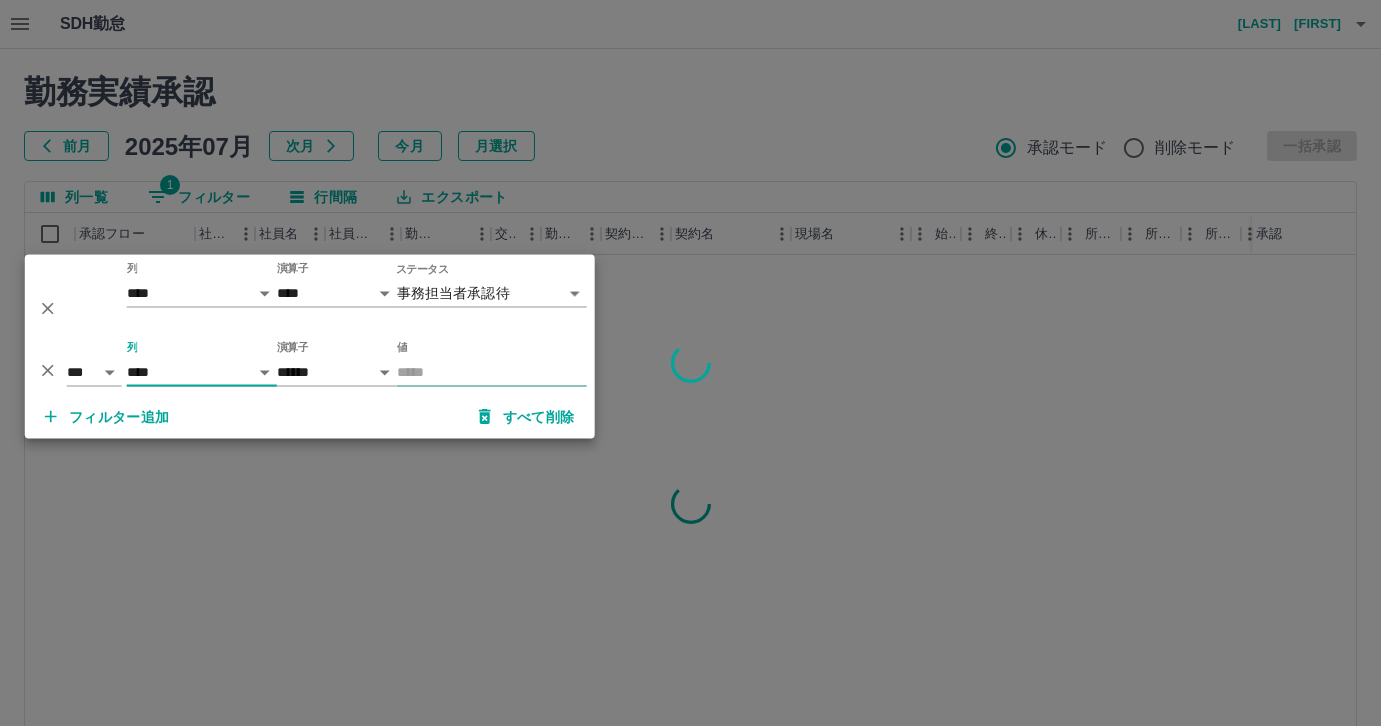 click on "値" at bounding box center (492, 372) 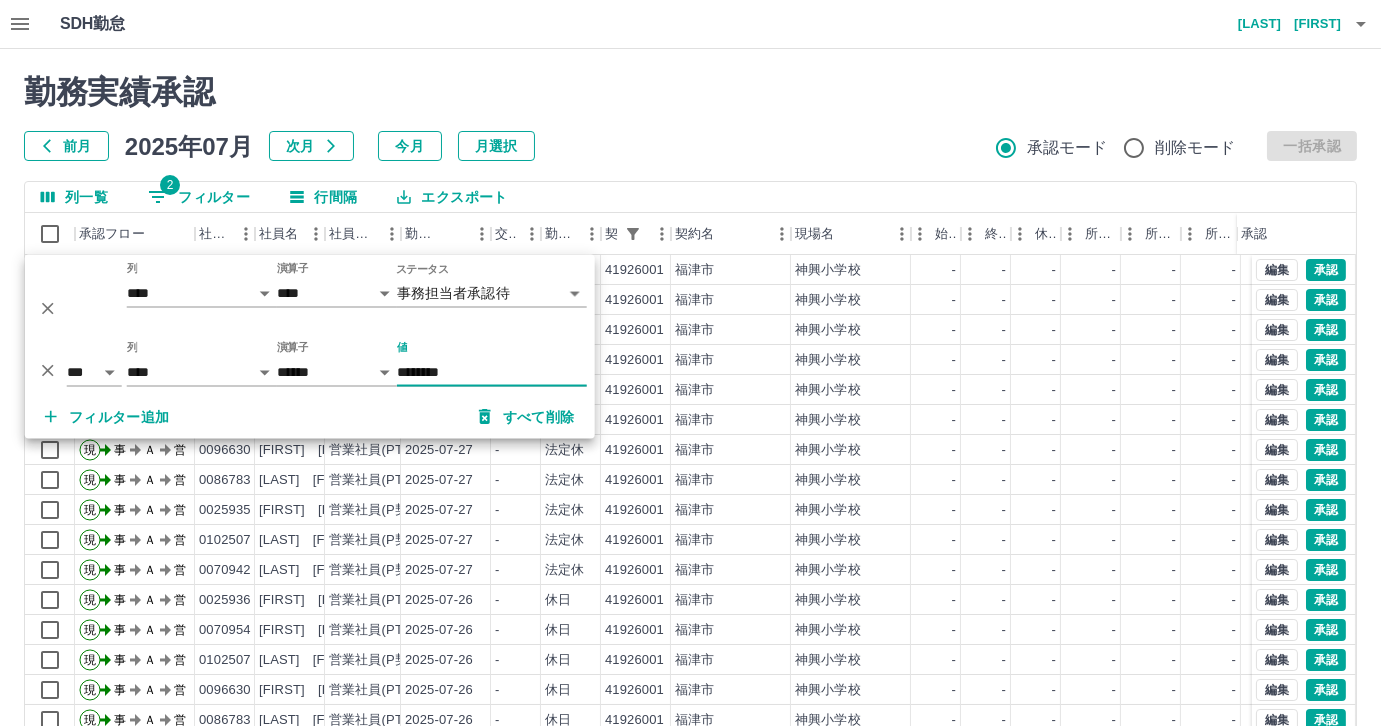type on "********" 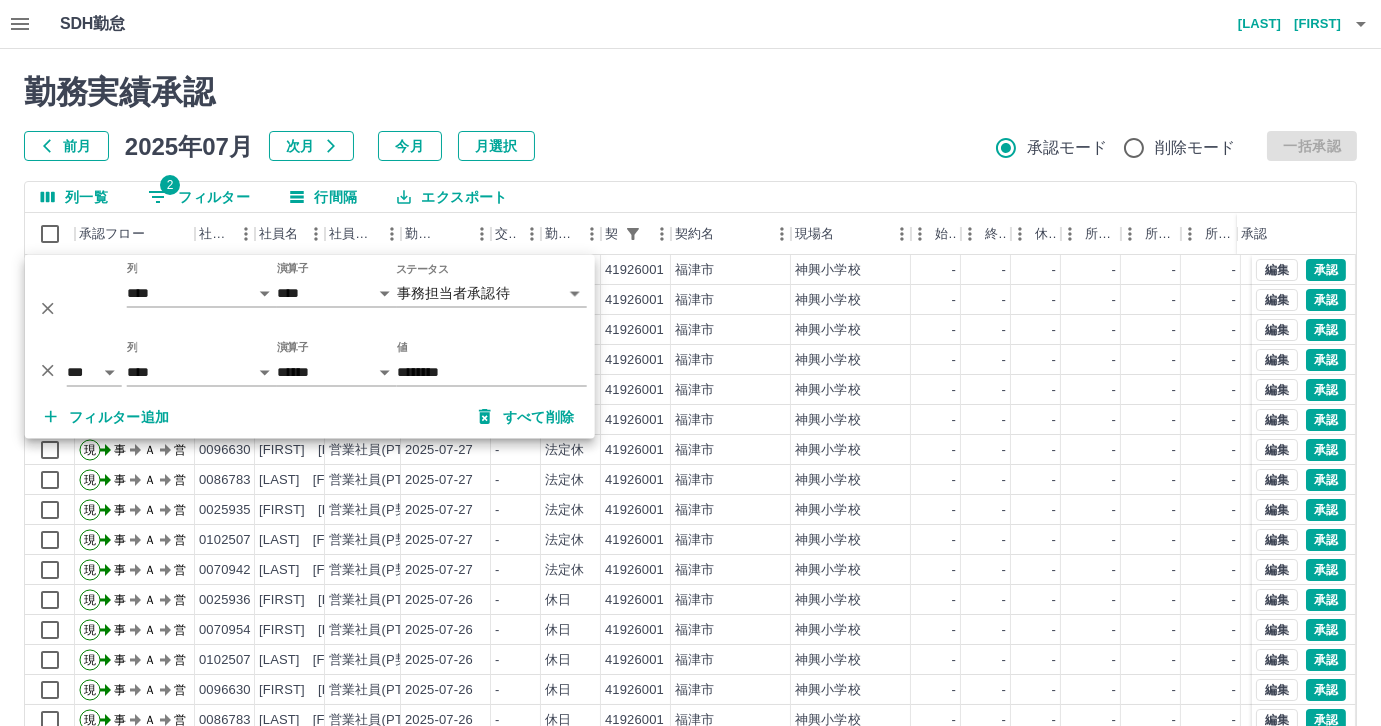 click on "勤務実績承認" at bounding box center [690, 92] 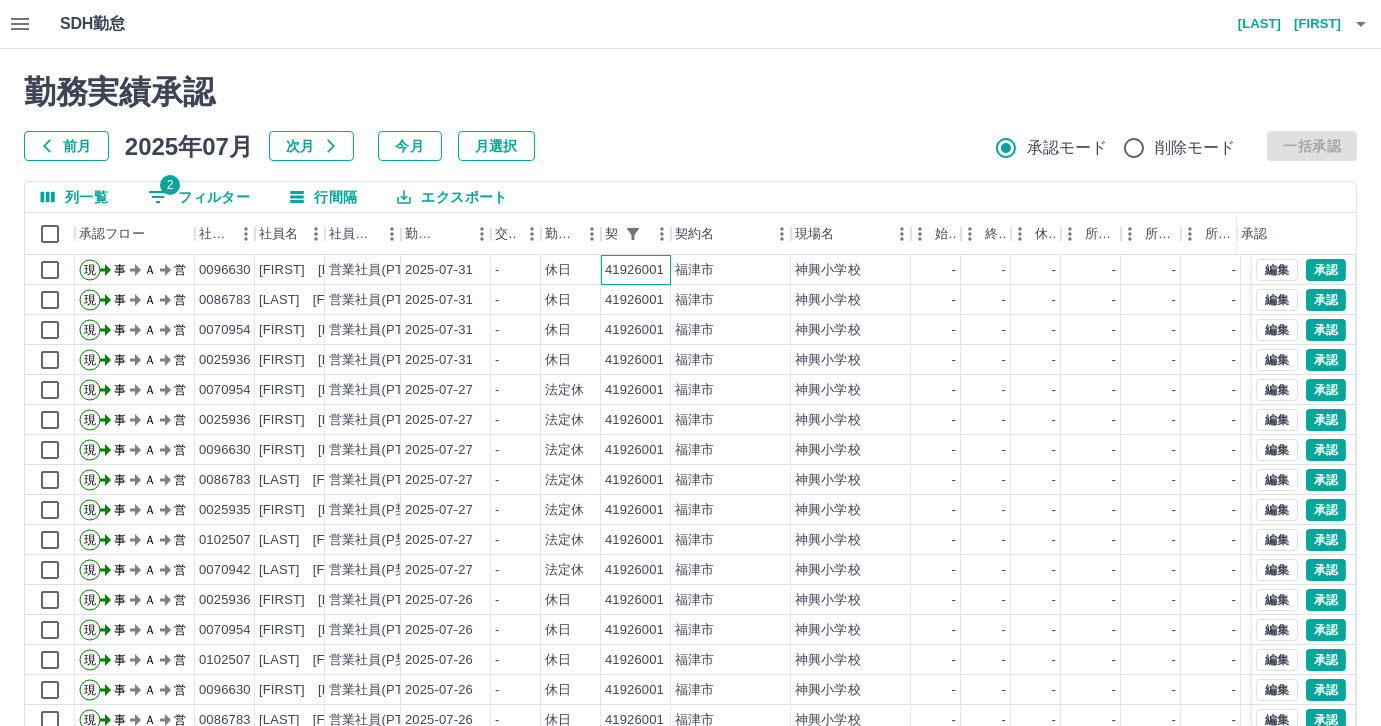 click on "41926001" at bounding box center [634, 270] 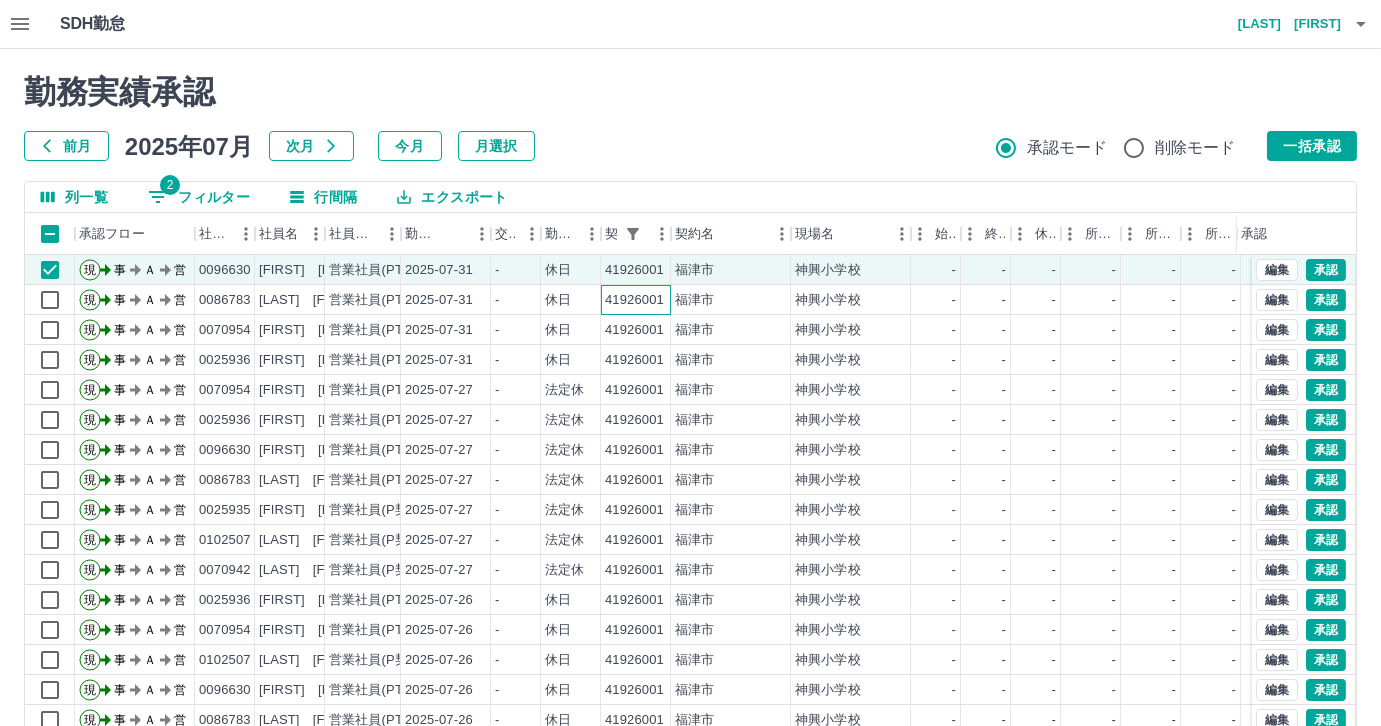 click on "41926001" at bounding box center (636, 300) 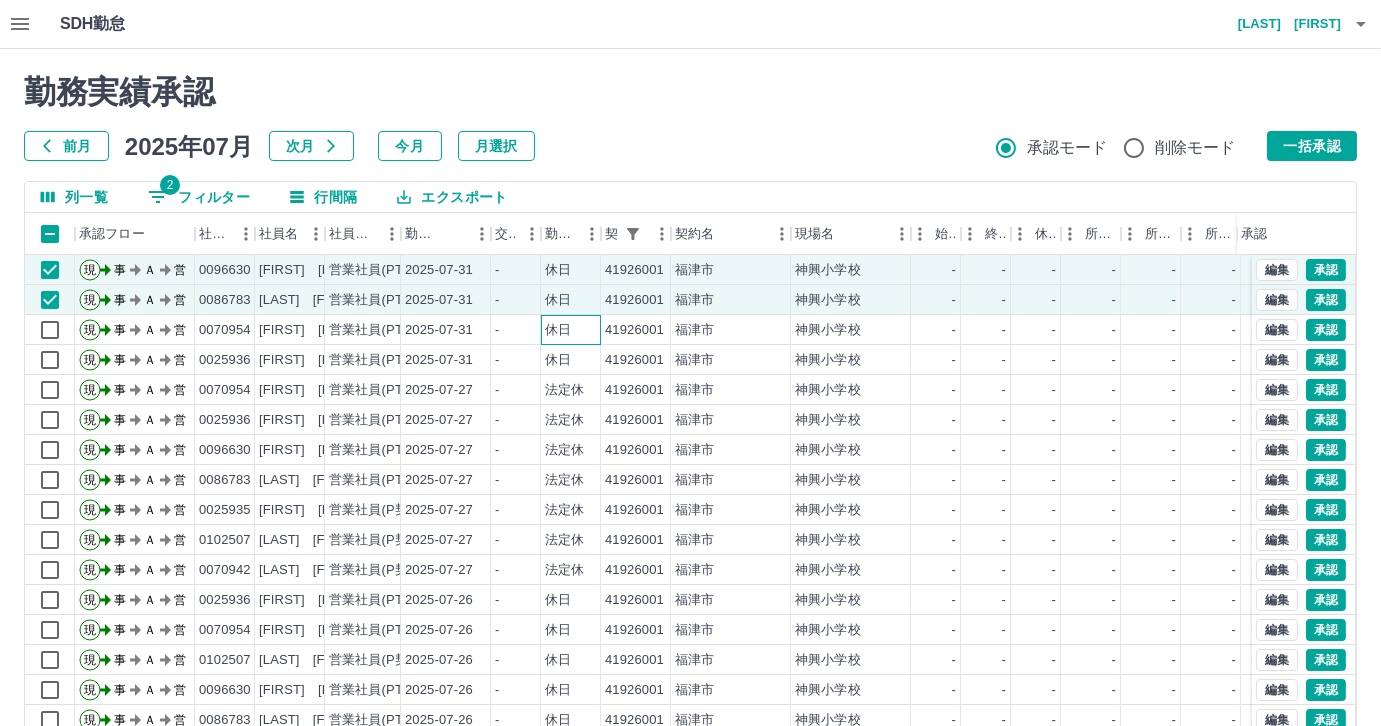 click on "休日" at bounding box center [571, 330] 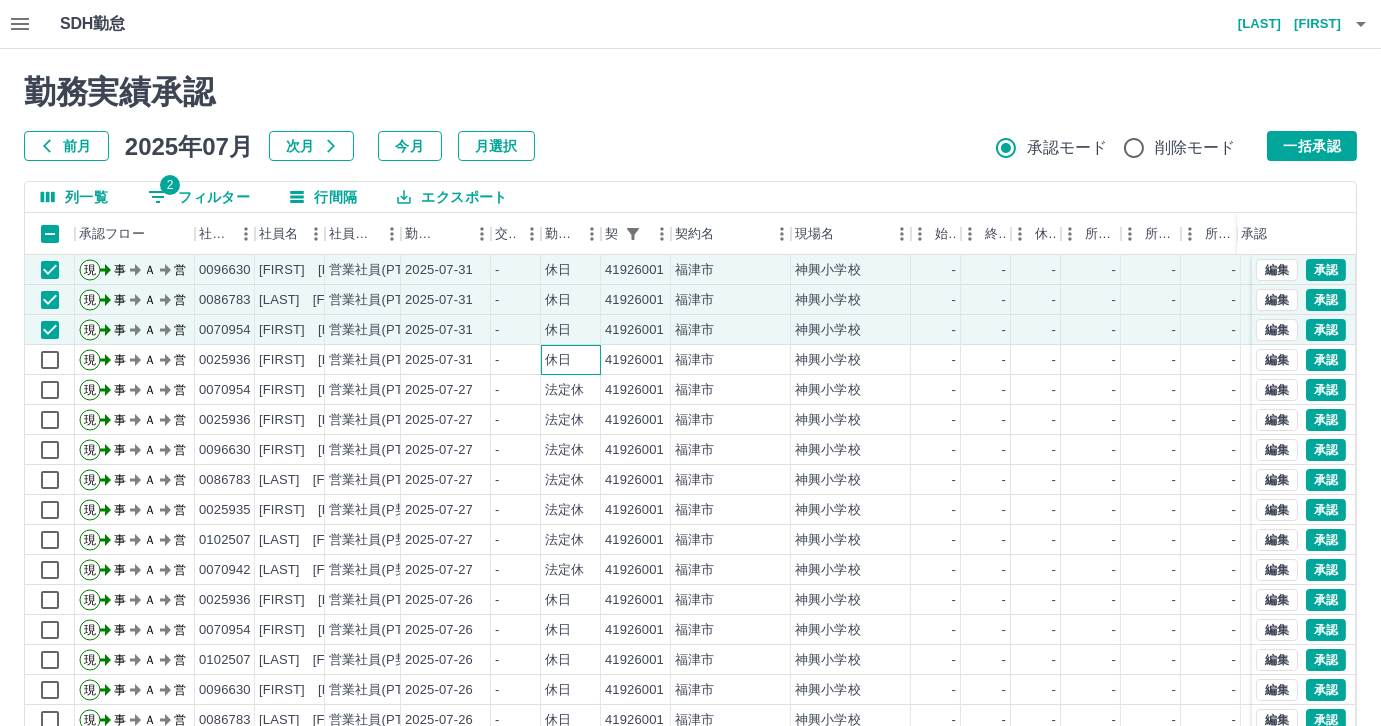 click on "休日" at bounding box center [571, 360] 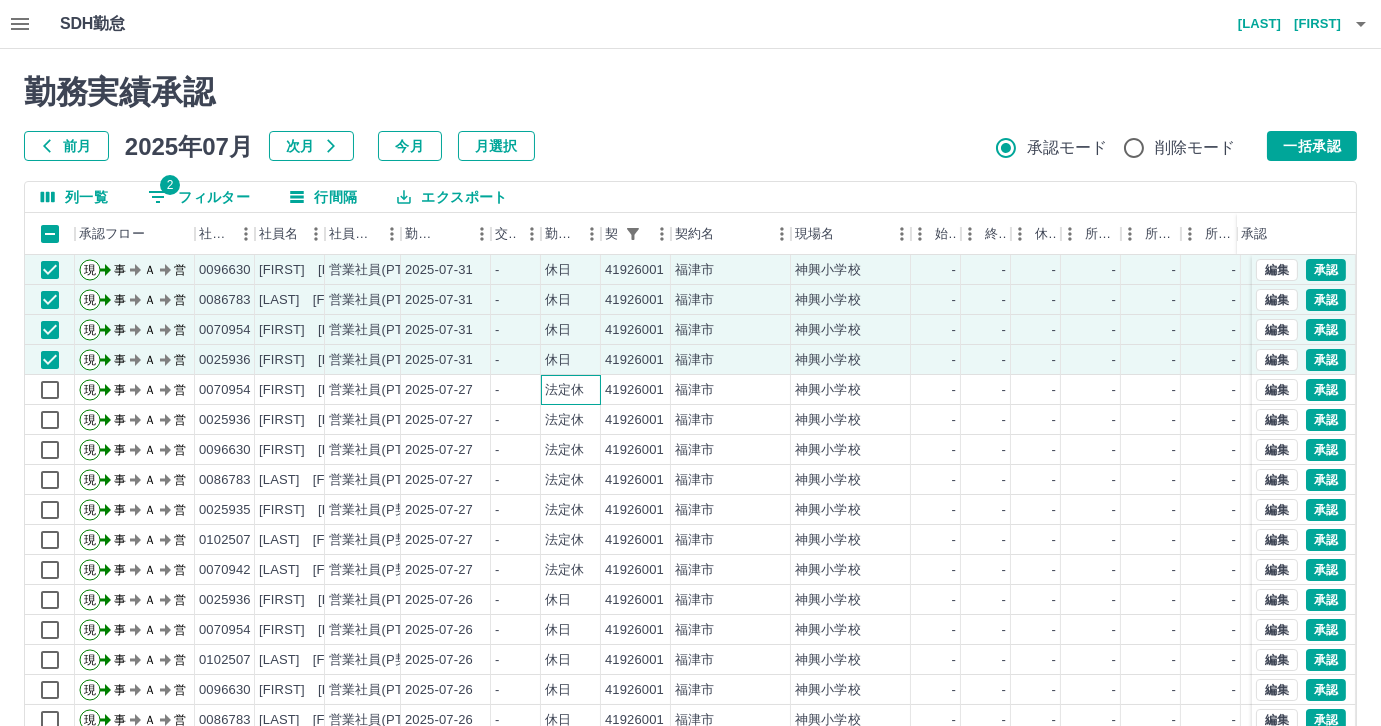 click on "法定休" at bounding box center [564, 390] 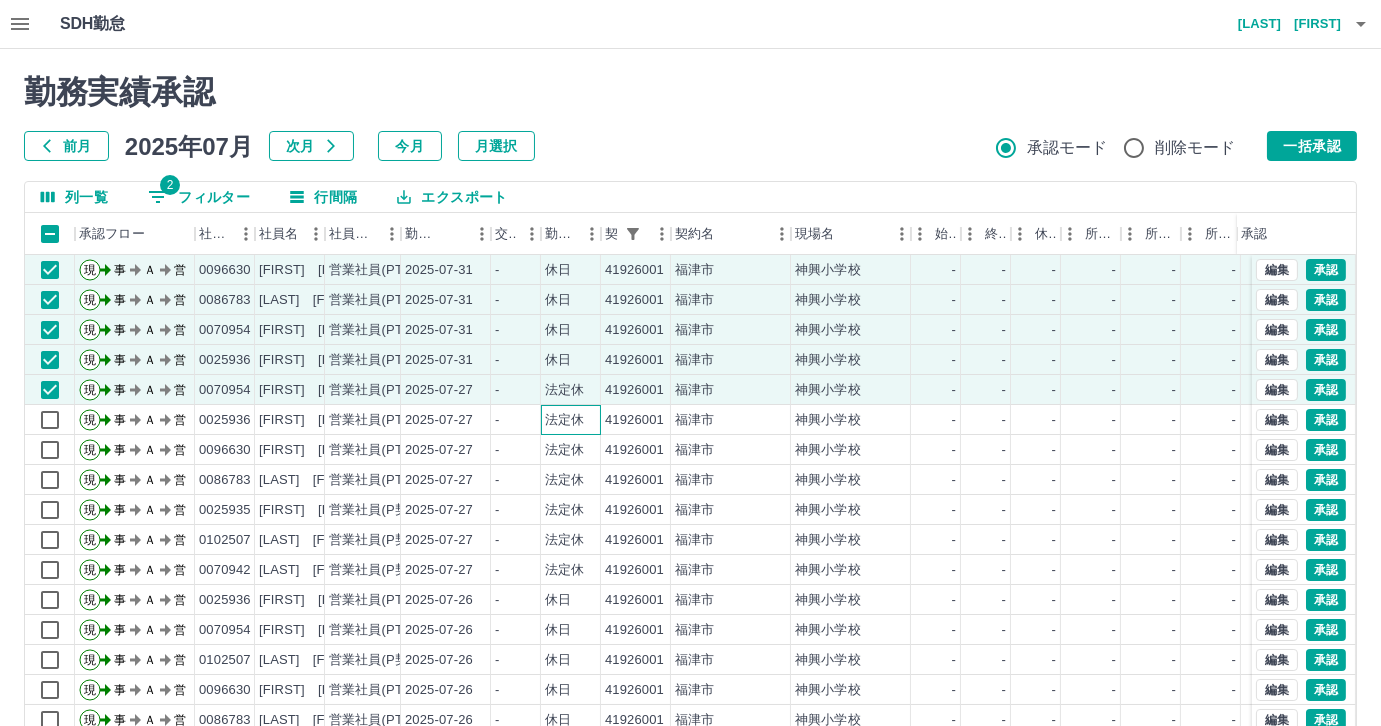 click on "法定休" at bounding box center (564, 420) 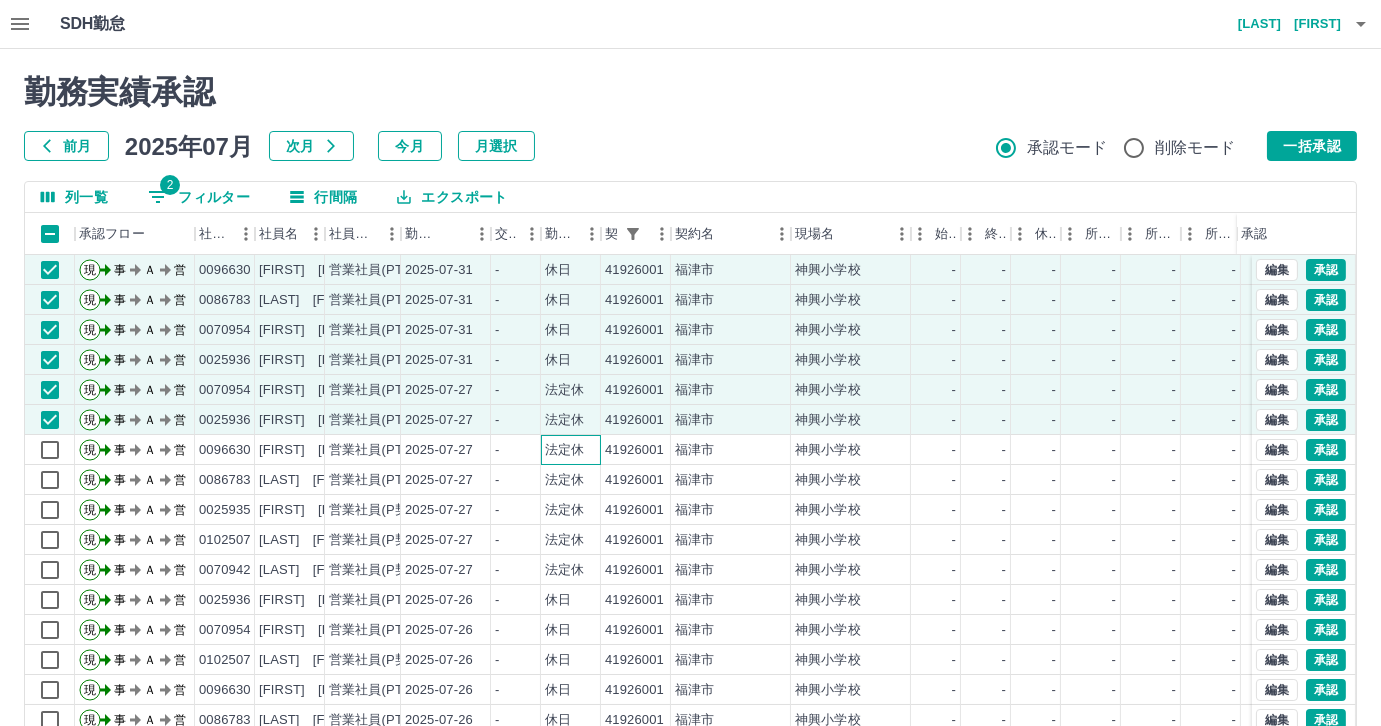 click on "法定休" at bounding box center (564, 450) 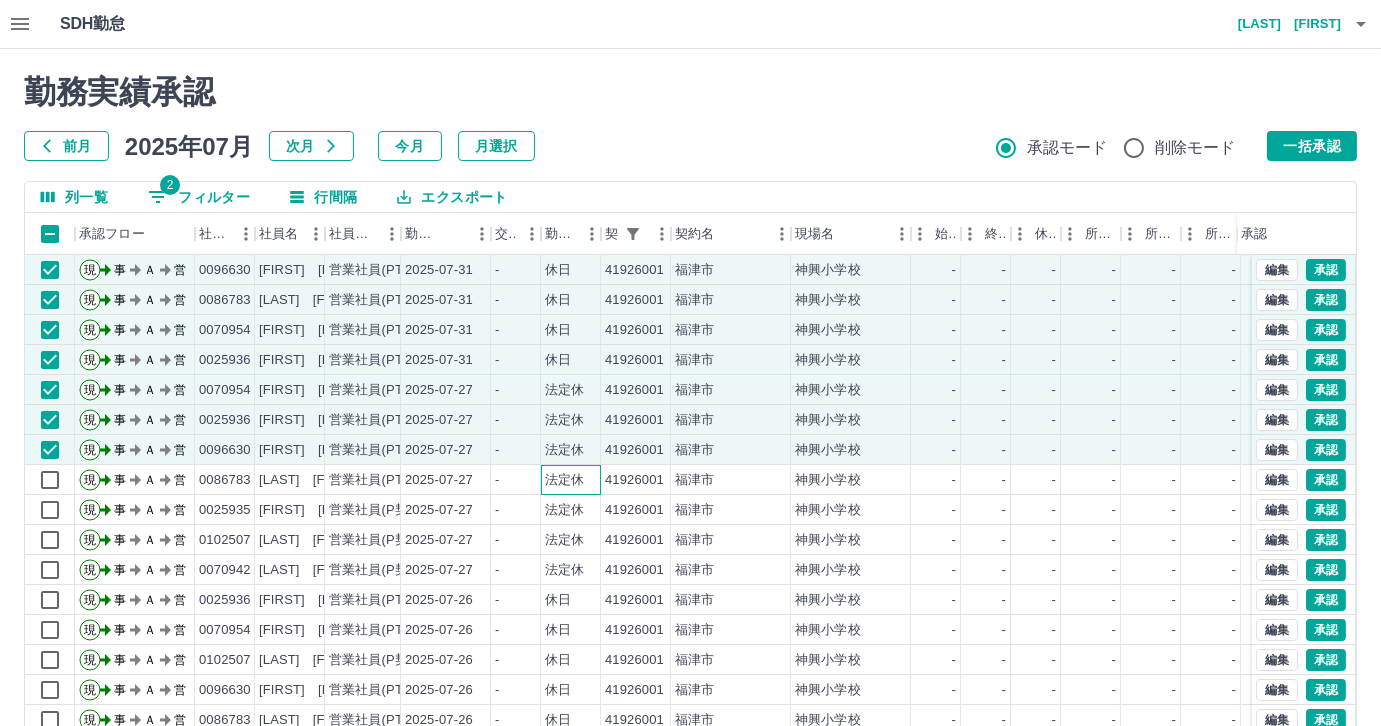 click on "法定休" at bounding box center [564, 480] 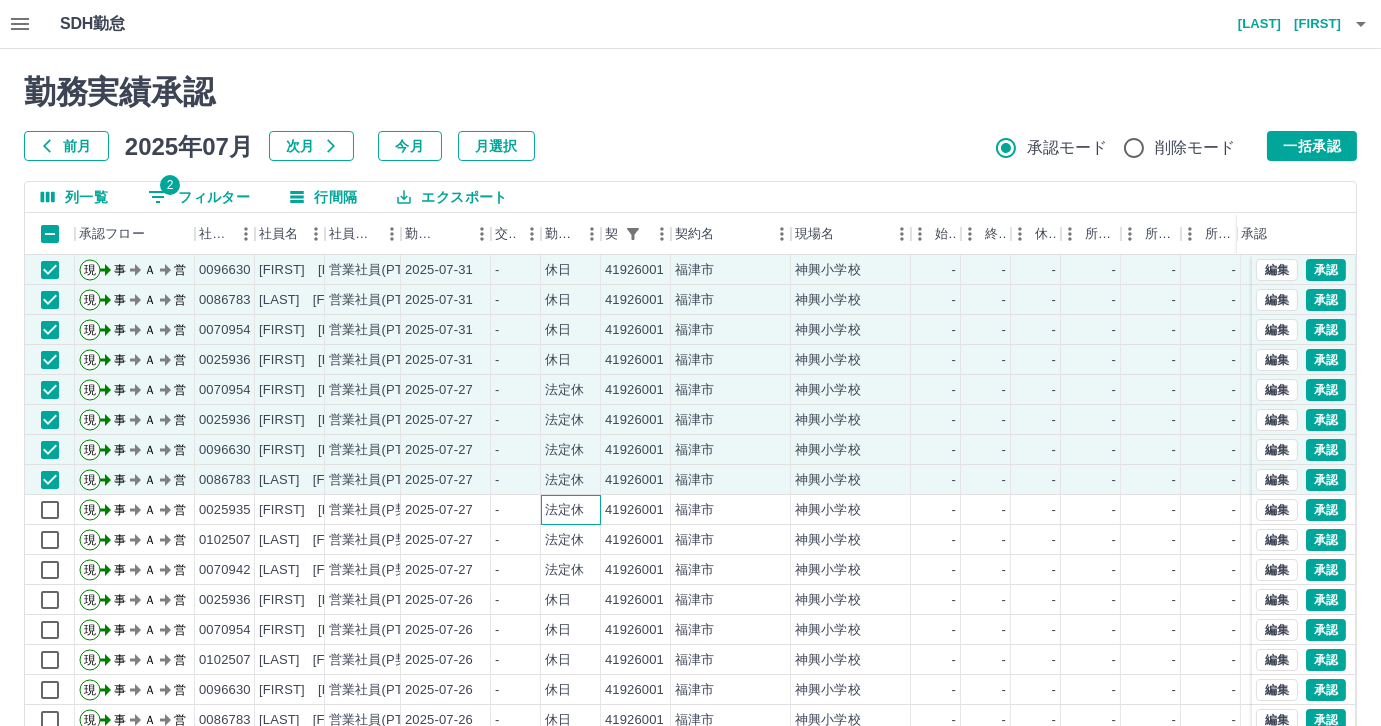 click on "法定休" at bounding box center [564, 510] 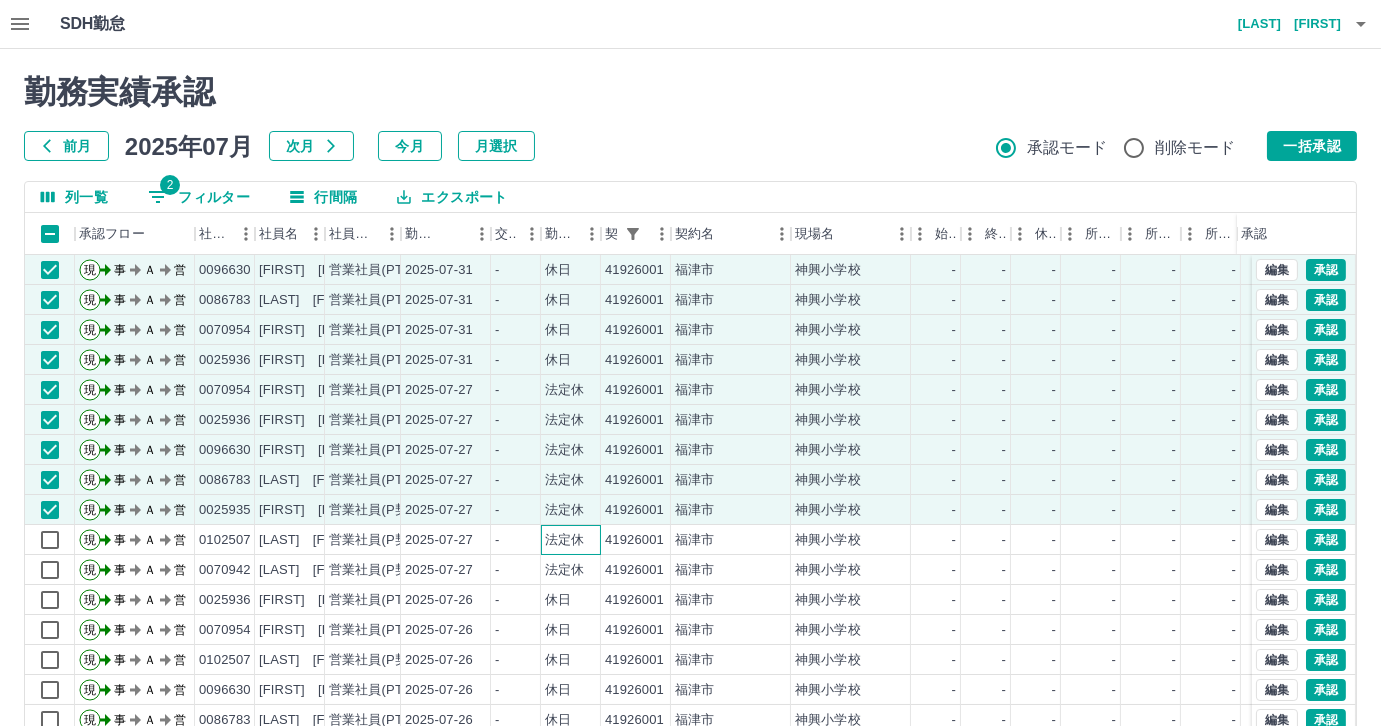 click on "法定休" at bounding box center (564, 540) 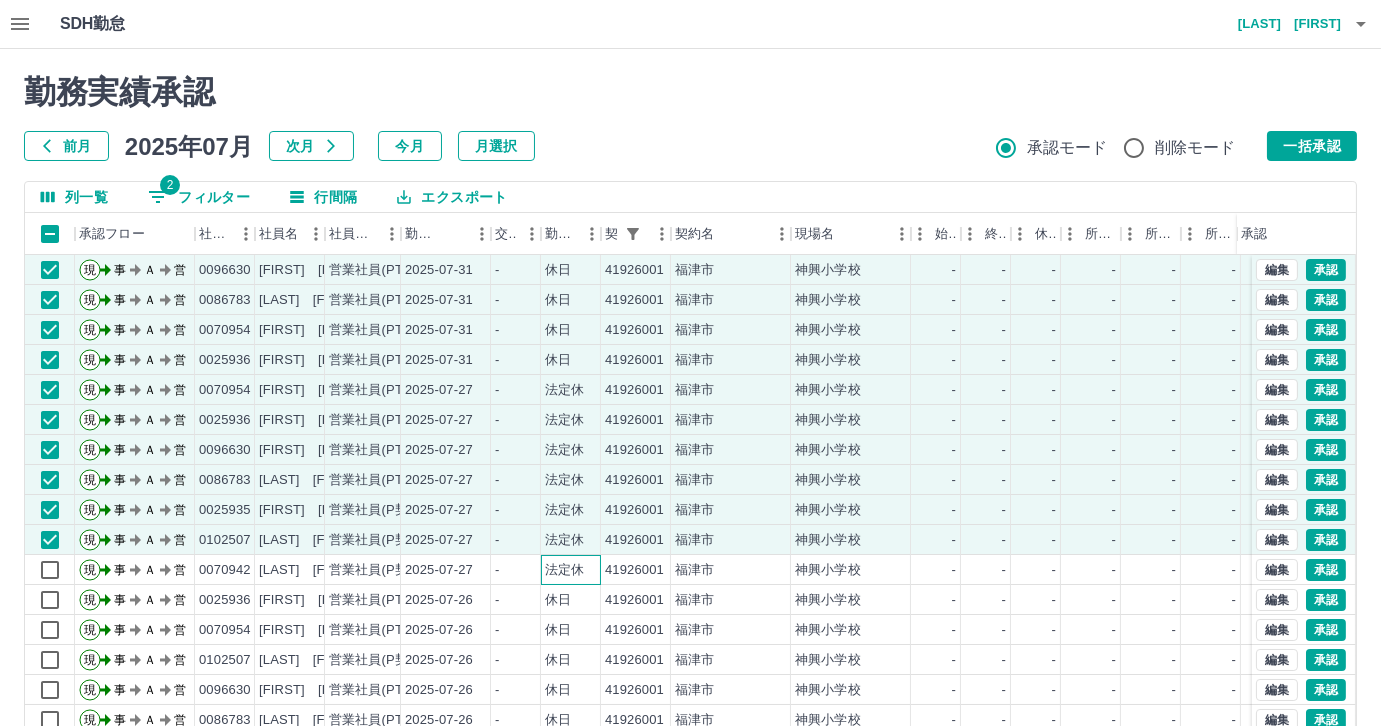 click on "法定休" at bounding box center [564, 570] 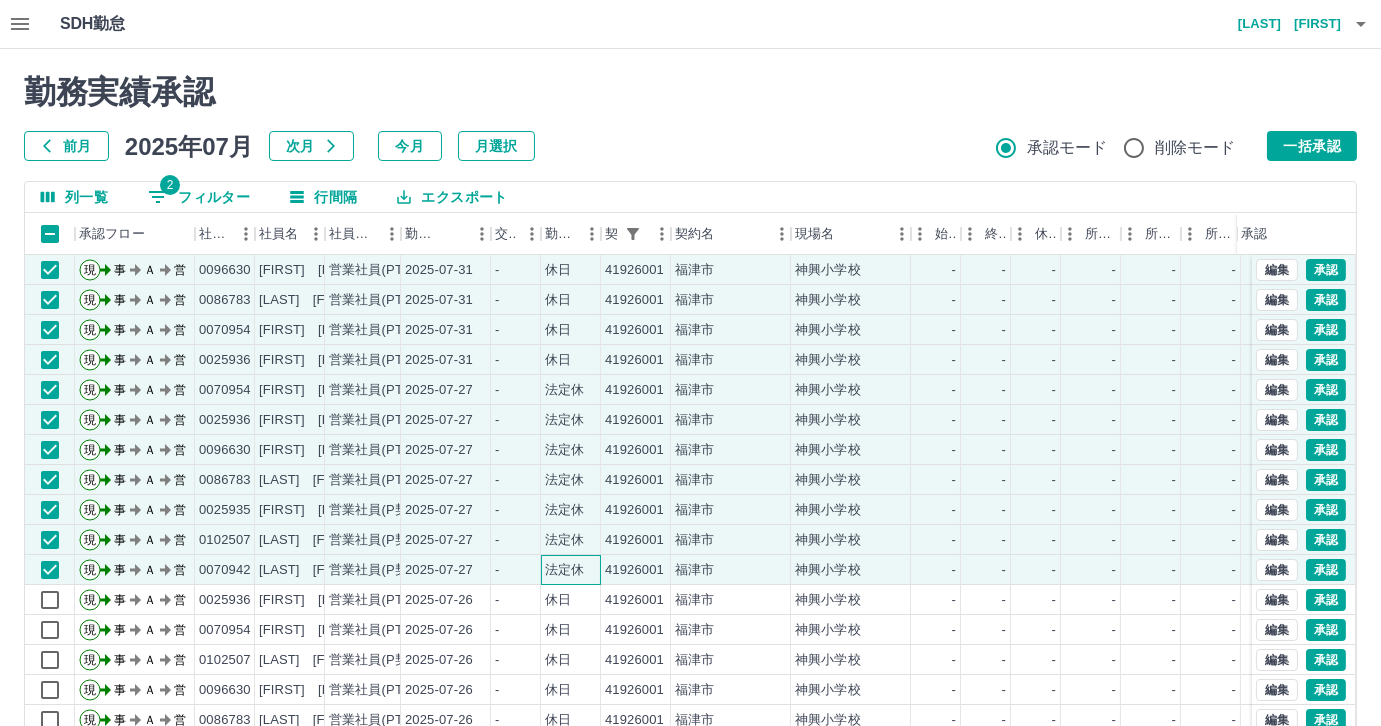 scroll, scrollTop: 101, scrollLeft: 0, axis: vertical 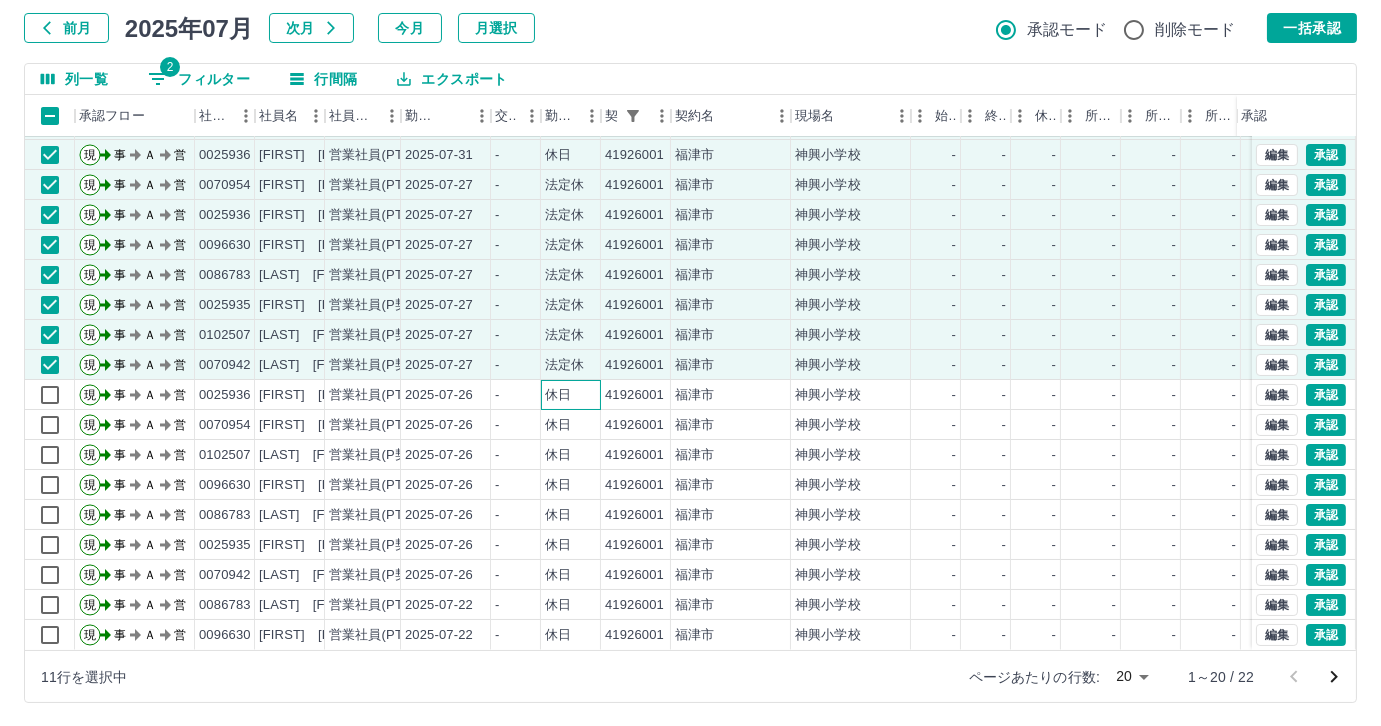 click on "休日" at bounding box center [558, 395] 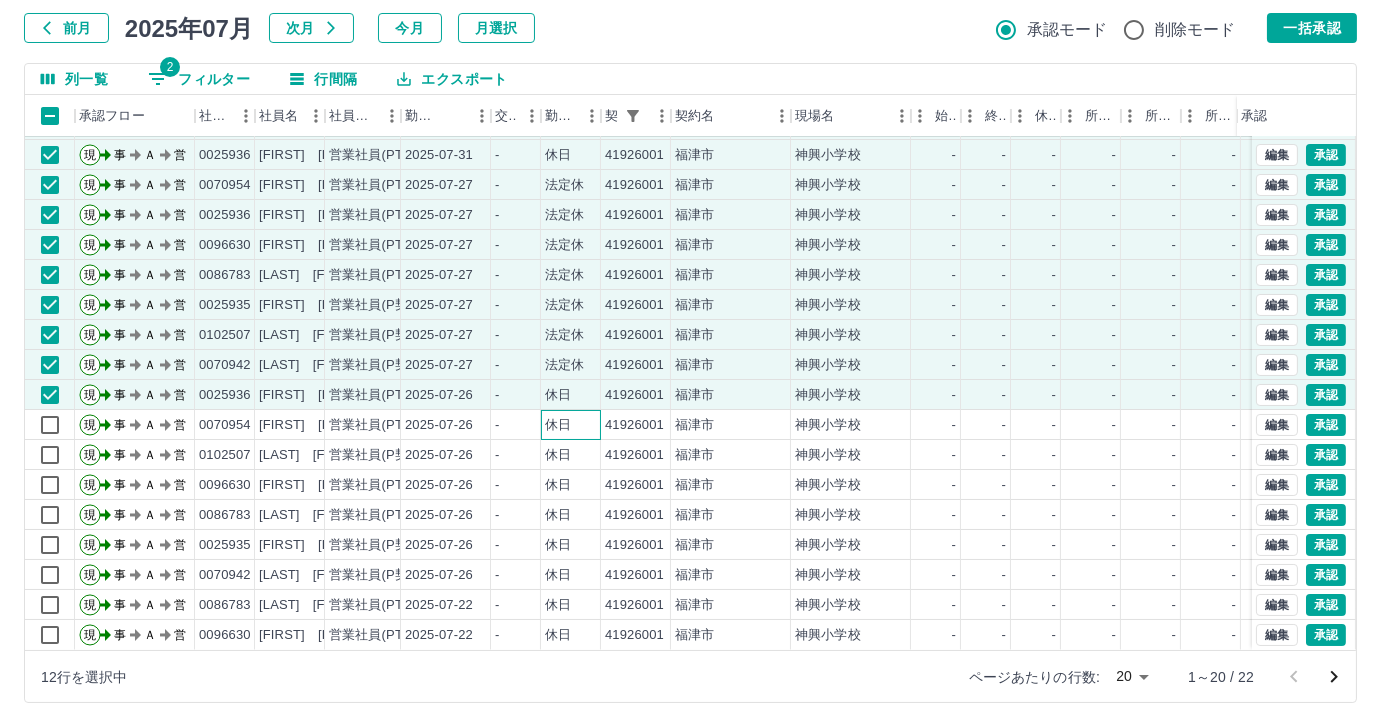 click on "休日" at bounding box center [571, 425] 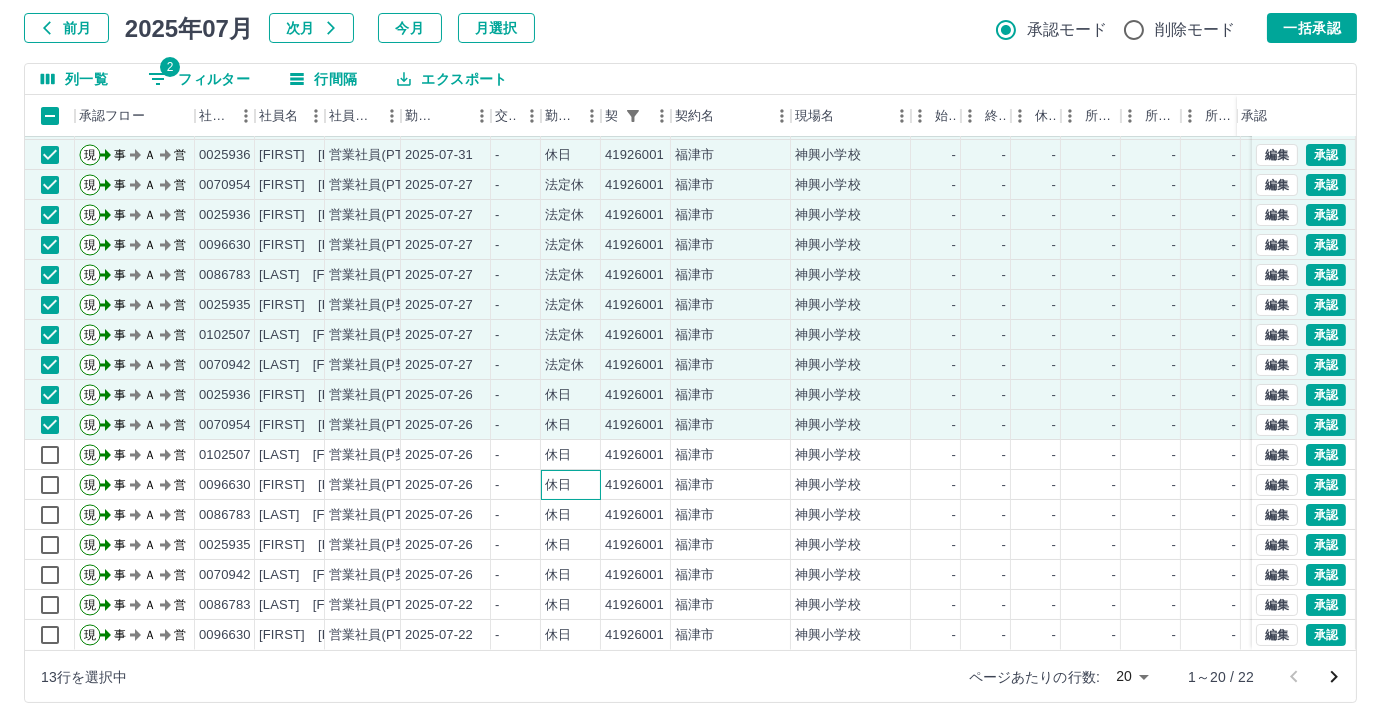 click on "休日" at bounding box center (571, 485) 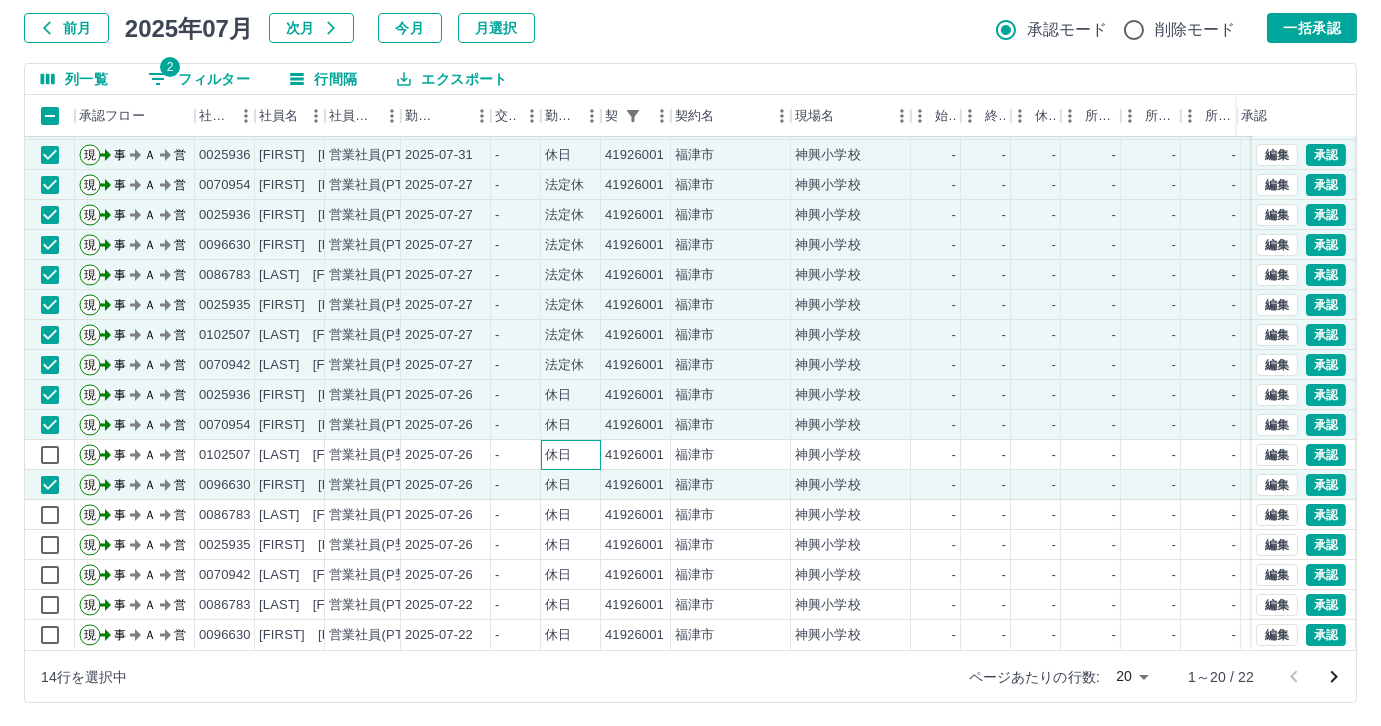 click on "休日" at bounding box center [558, 455] 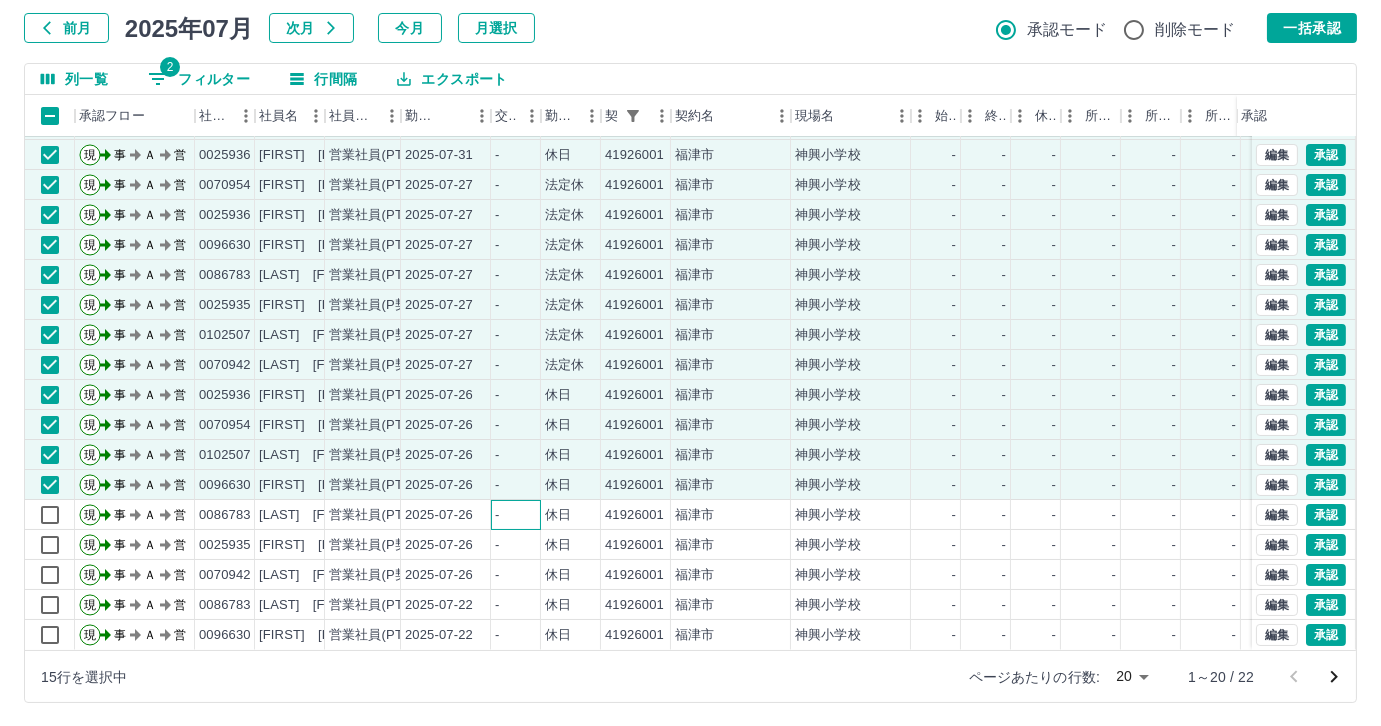 click on "-" at bounding box center [516, 515] 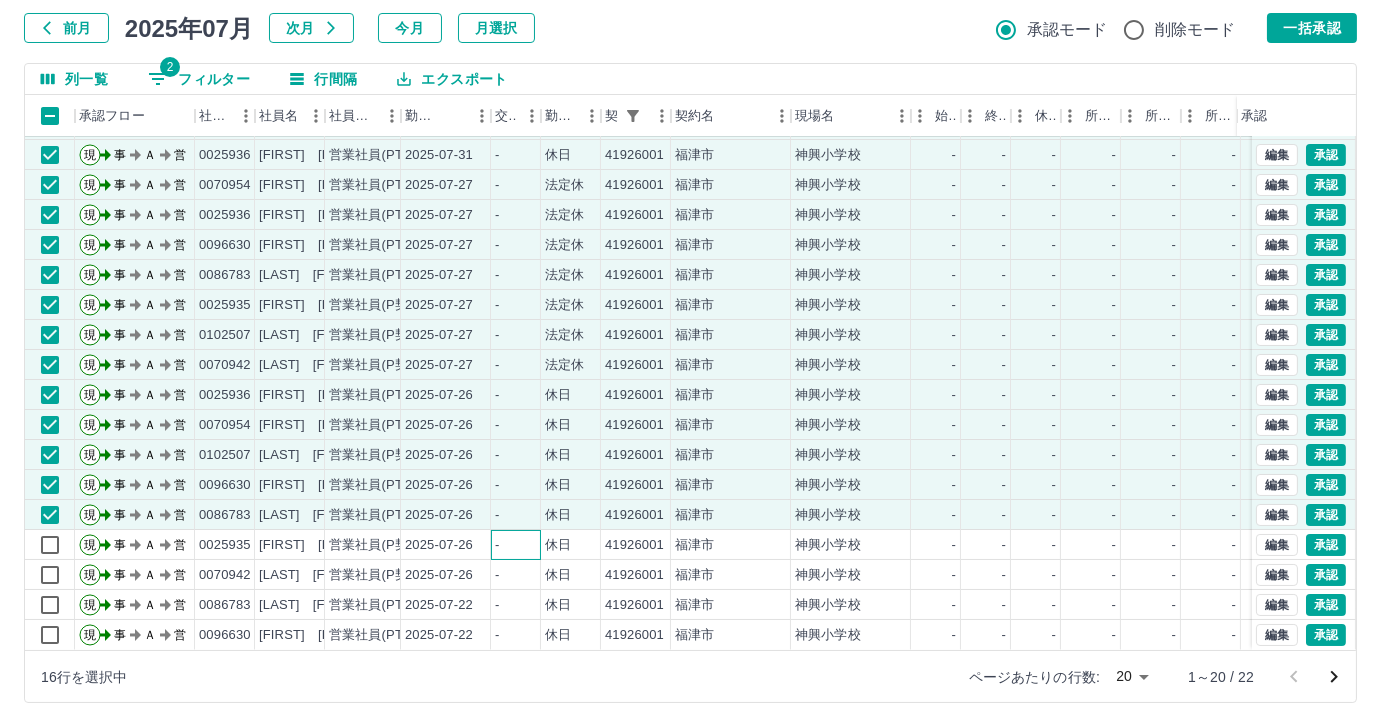 click on "-" at bounding box center [516, 545] 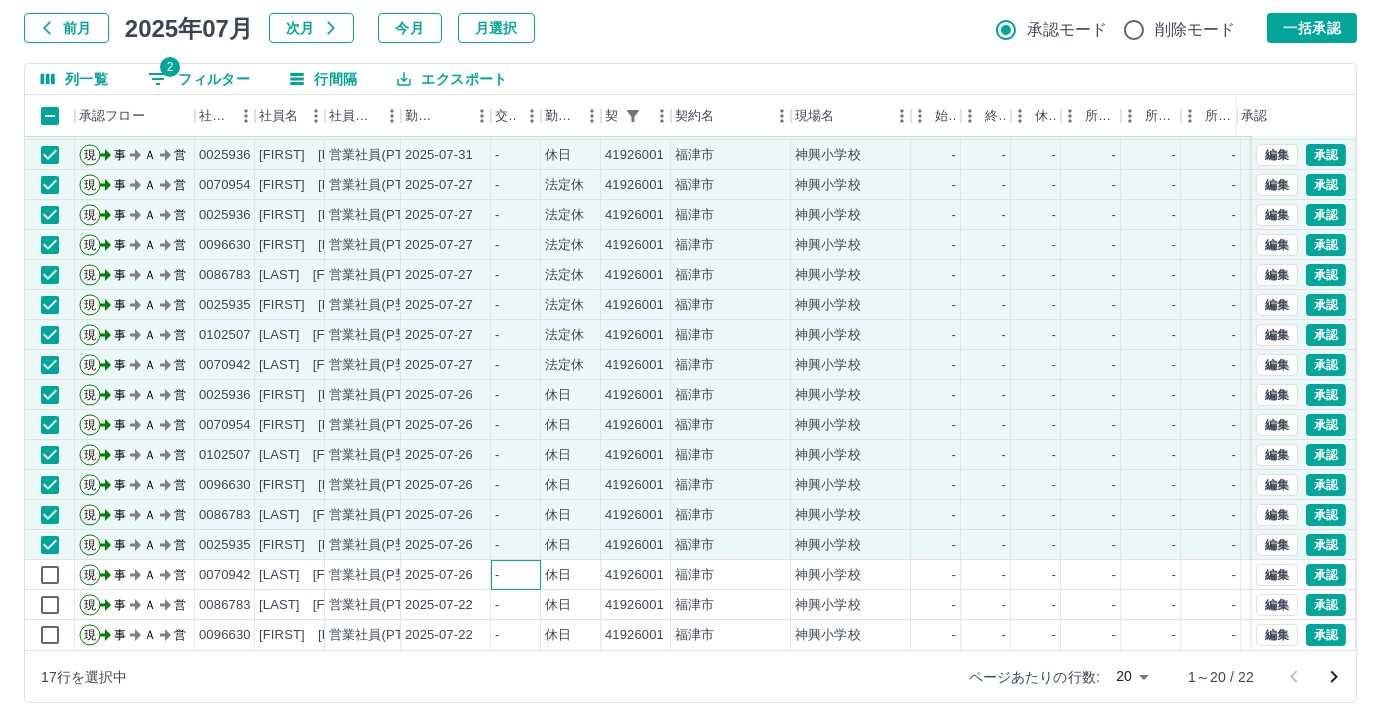 click on "-" at bounding box center [516, 575] 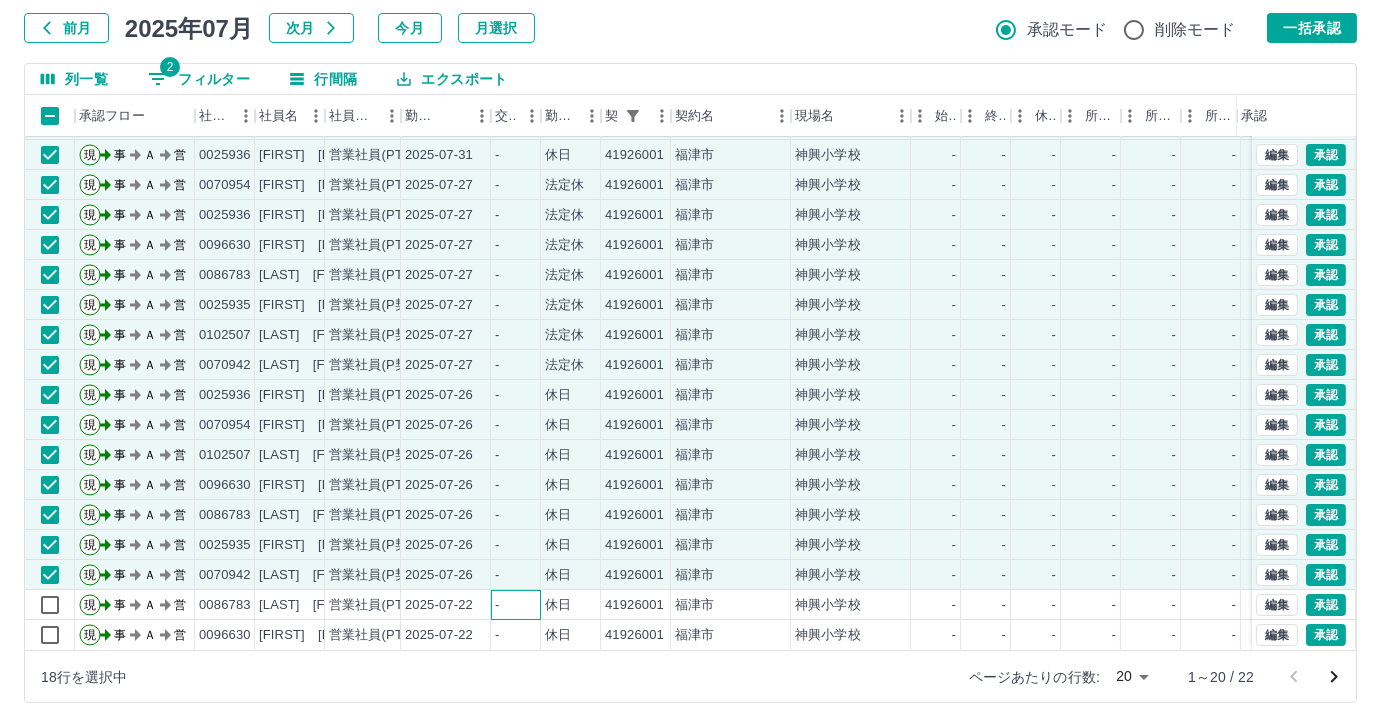 drag, startPoint x: 536, startPoint y: 581, endPoint x: 538, endPoint y: 614, distance: 33.06055 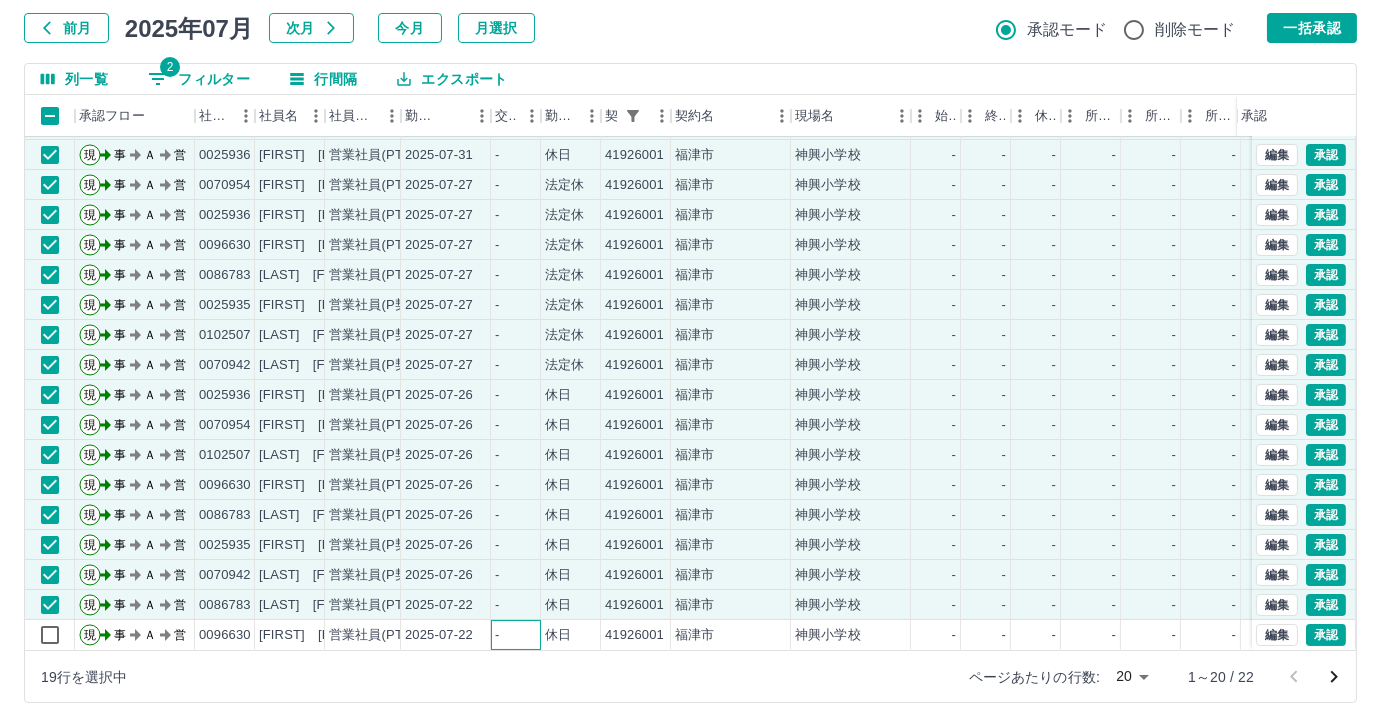 click on "-" at bounding box center [516, 635] 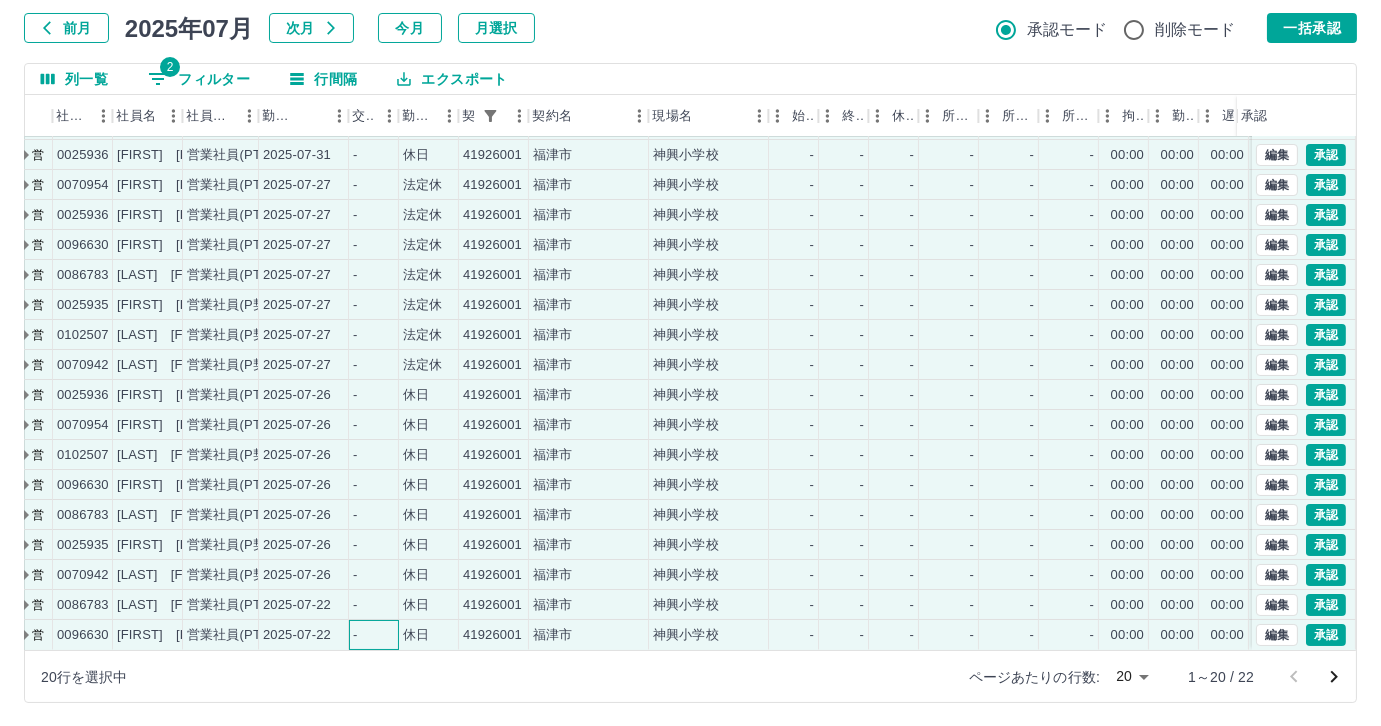 scroll, scrollTop: 101, scrollLeft: 142, axis: both 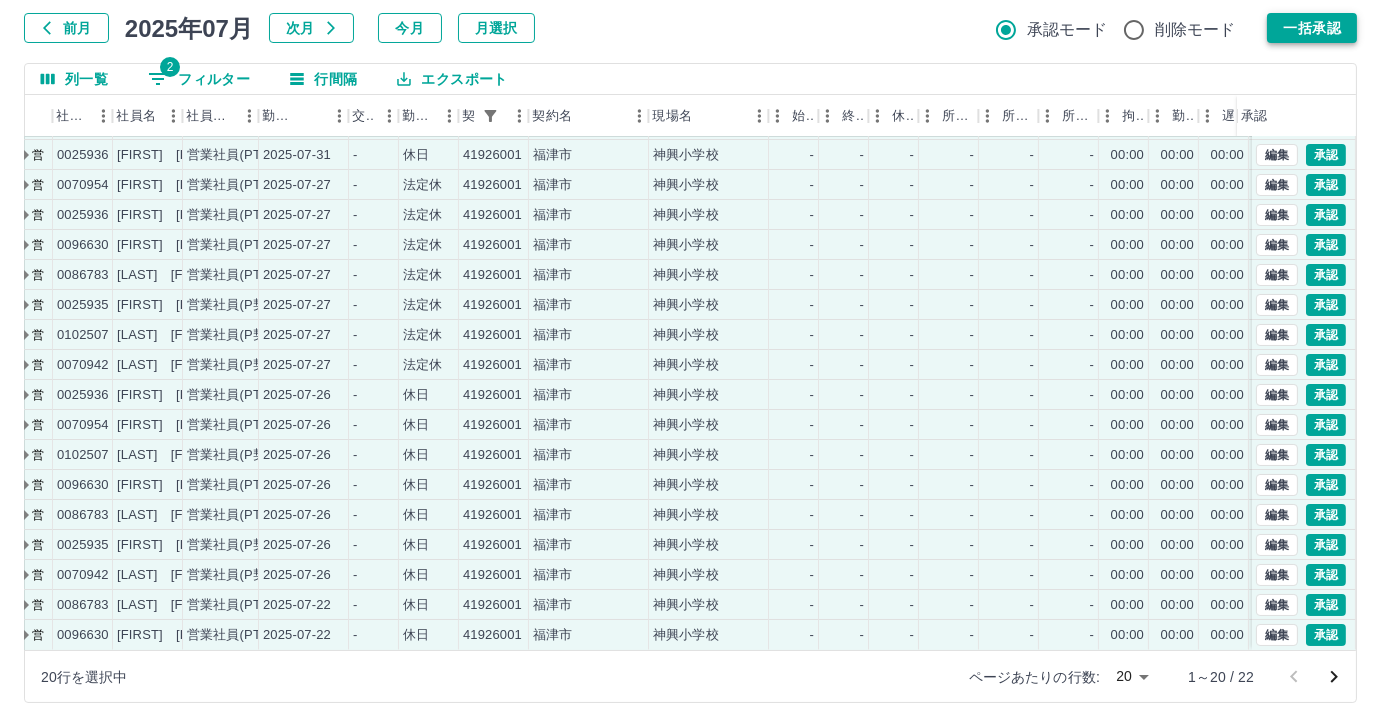 click on "一括承認" at bounding box center [1312, 28] 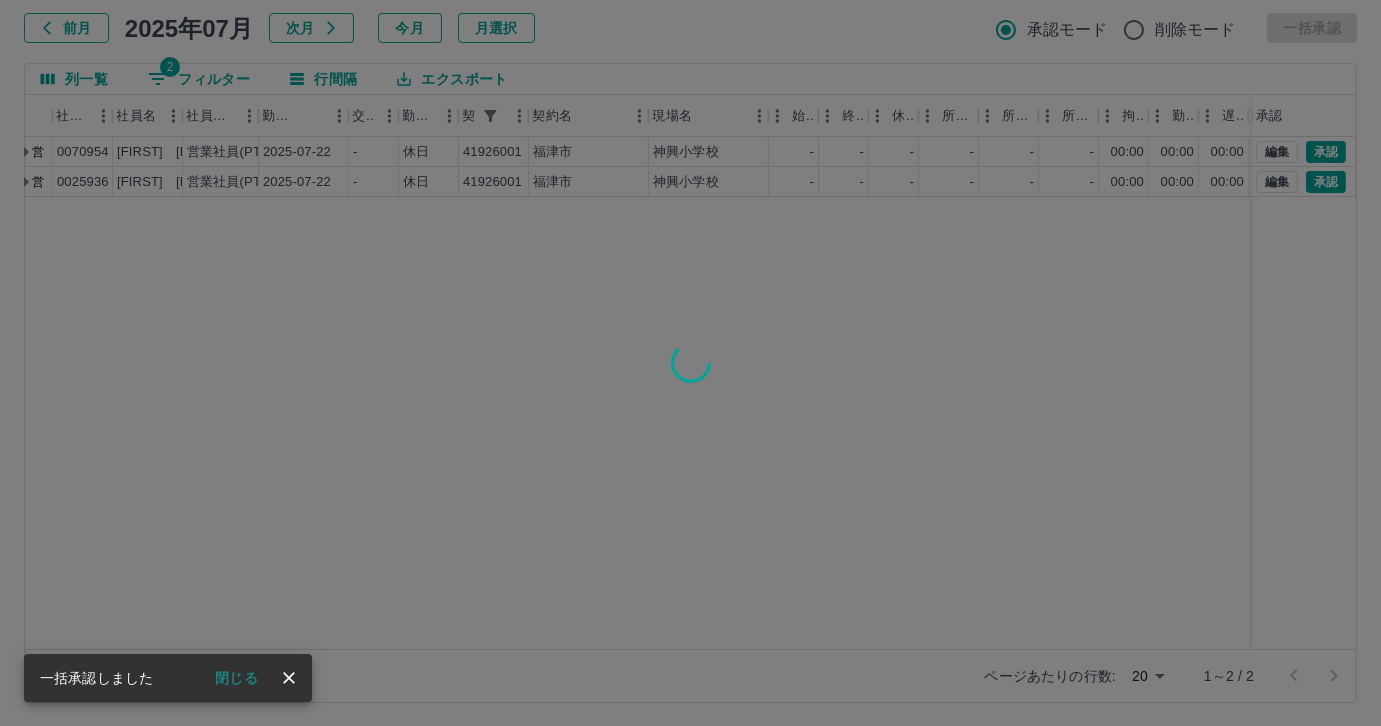 scroll, scrollTop: 0, scrollLeft: 142, axis: horizontal 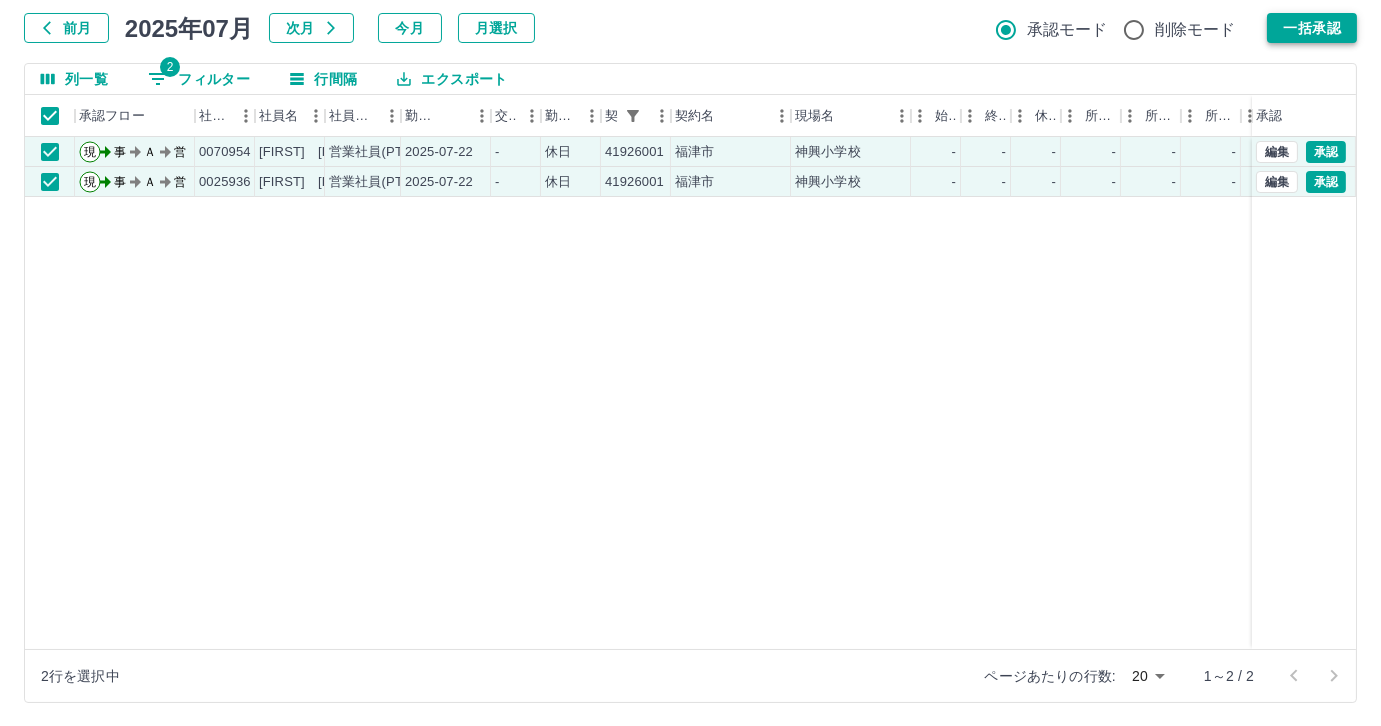 click on "一括承認" at bounding box center (1312, 28) 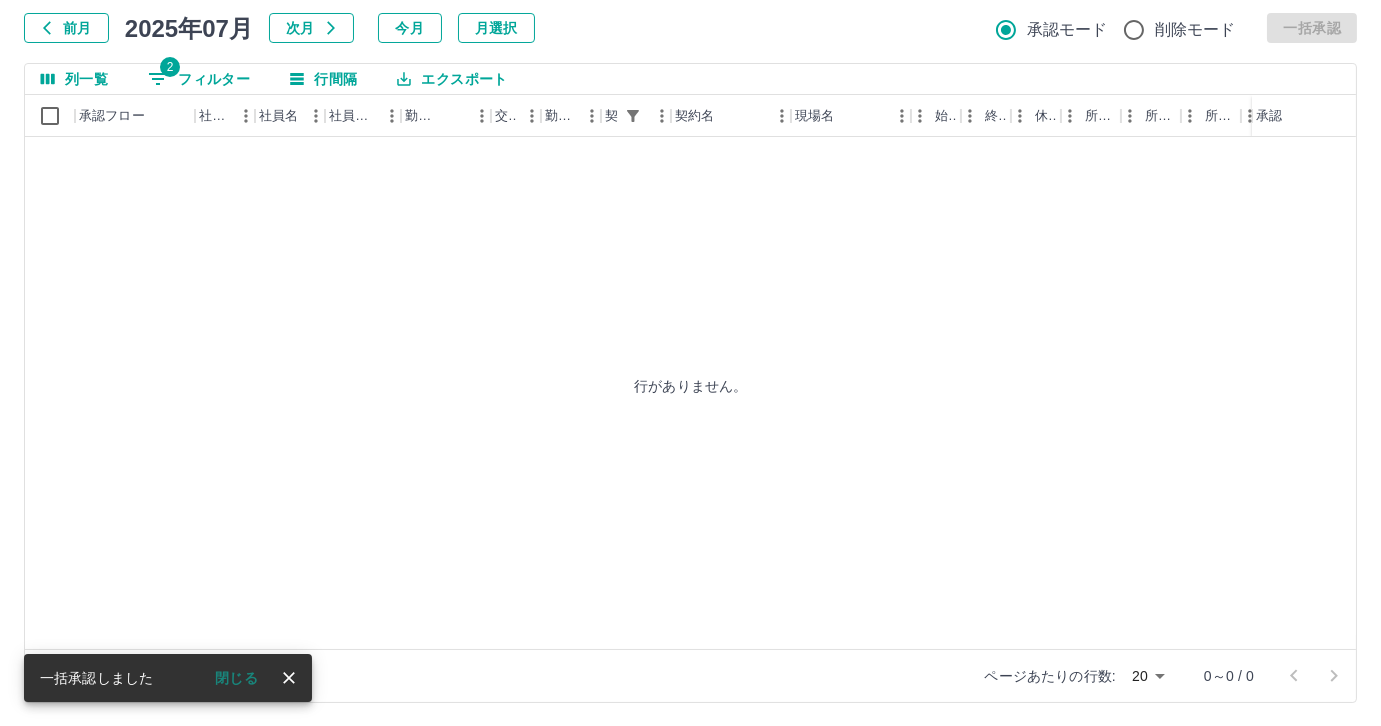 click on "2 フィルター" at bounding box center [199, 79] 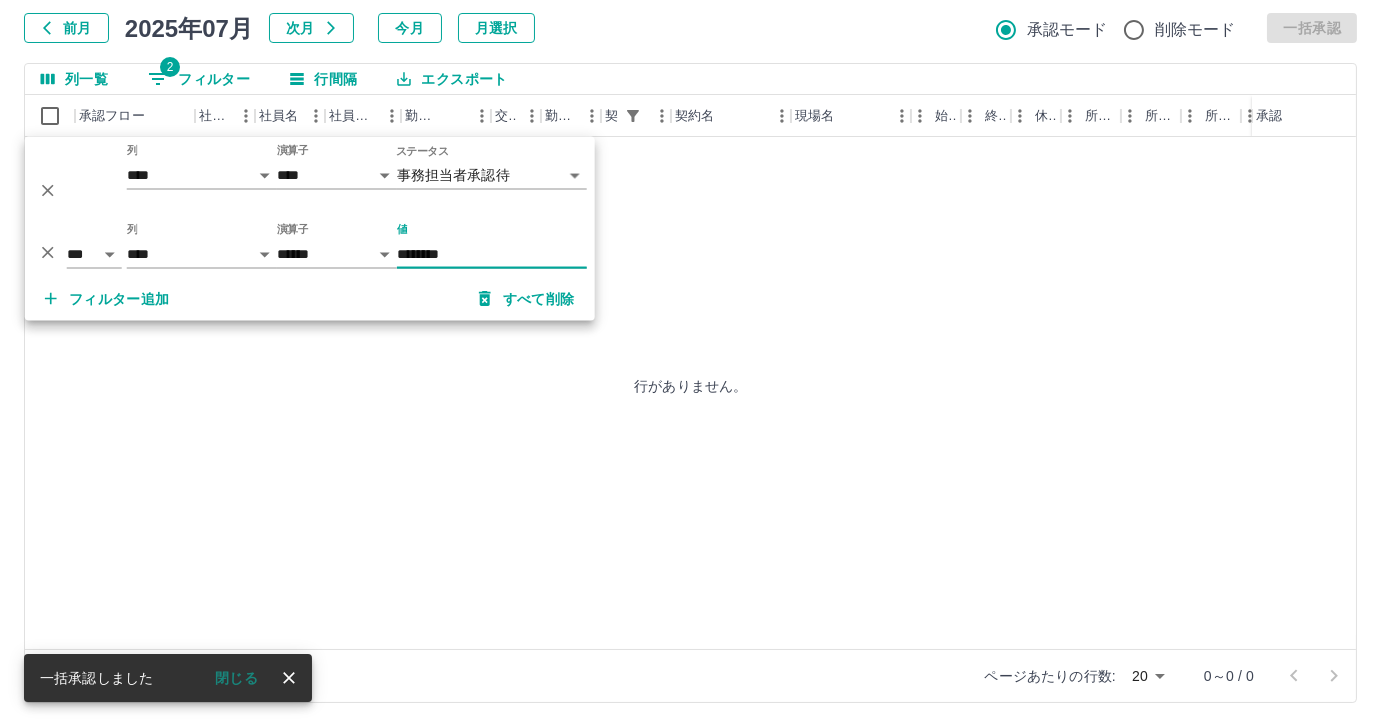 click on "********" at bounding box center (492, 254) 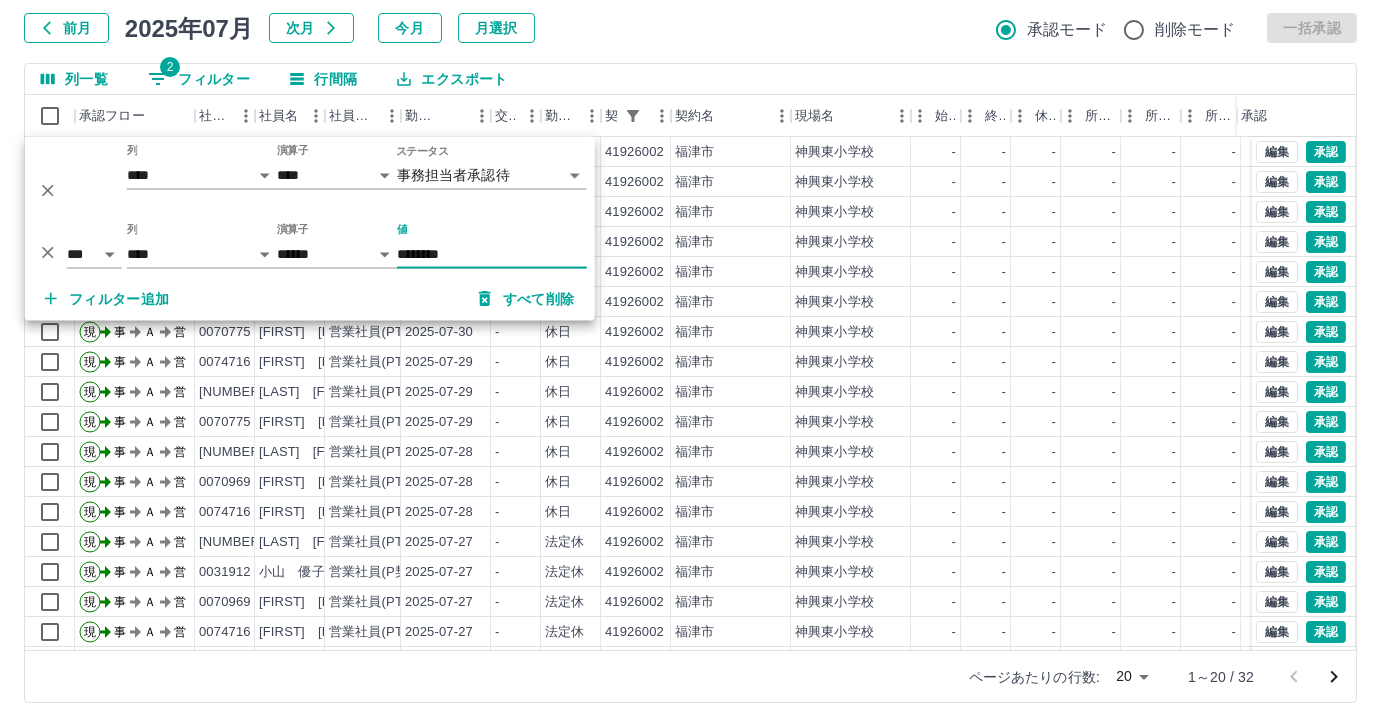 type on "********" 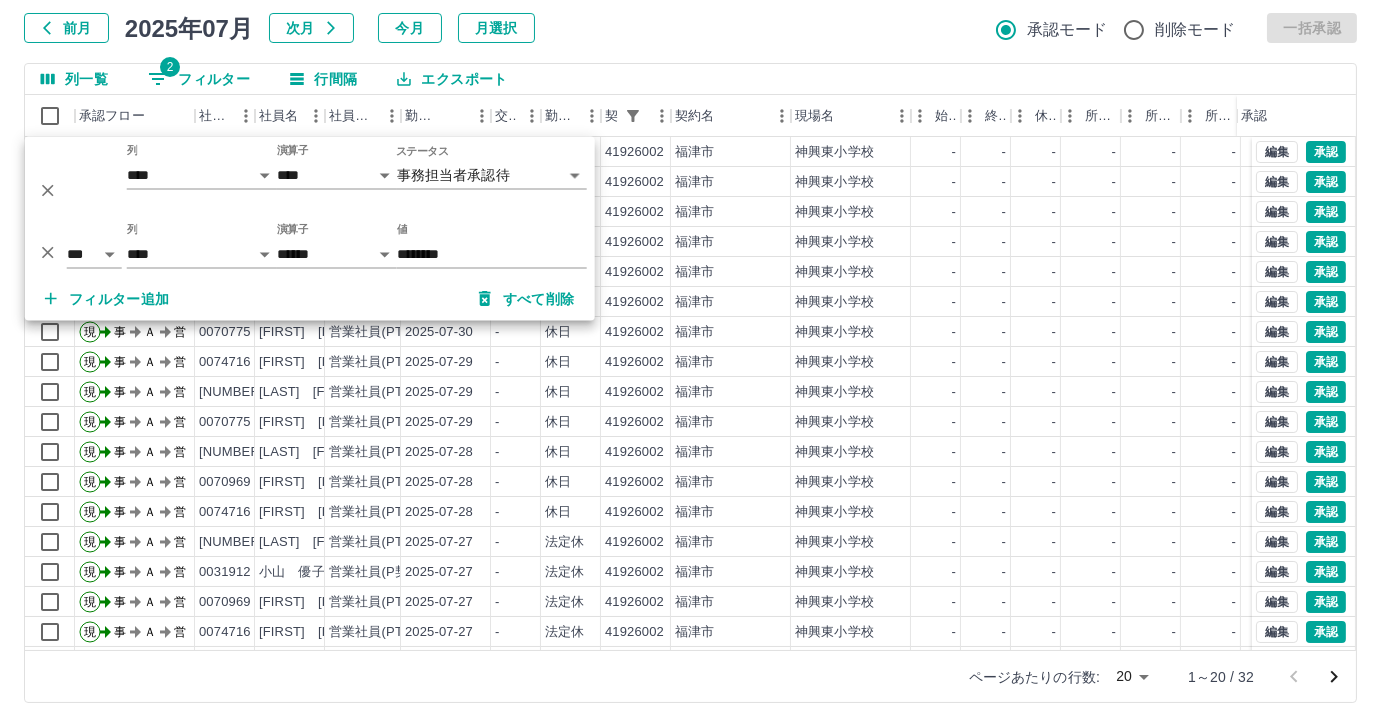 click on "勤務実績承認 前月 2025年07月 次月 今月 月選択 承認モード 削除モード 一括承認 列一覧 2 フィルター 行間隔 エクスポート 承認フロー 社員番号 社員名 社員区分 勤務日 交通費 勤務区分 契約コード 契約名 現場名 始業 終業 休憩 所定開始 所定終業 所定休憩 拘束 勤務 遅刻等 コメント ステータス 承認 現 事 Ａ 営 0092584 [LAST]　[FIRST] 営業社員(PT契約) 2025-07-31  -  休日 41926002 [CITY] [SCHOOL] - - - - - - 00:00 00:00 00:00 事務担当者承認待 現 事 Ａ 営 0074716 [LAST]　[FIRST] 営業社員(PT契約) 2025-07-31  -  休日 41926002 [CITY] [SCHOOL] - - - - - - 00:00 00:00 00:00 事務担当者承認待 現 事 Ａ 営 0070969 [LAST]　[FIRST] 営業社員(PT契約) 2025-07-31  -  休日 41926002 [CITY] [SCHOOL] - - - - - - 00:00 00:00 00:00 事務担当者承認待 現 事 Ａ 営 0070969 [LAST]　[FIRST] 営業社員(PT契約) 2025-07-30  -  休日" at bounding box center [690, 329] 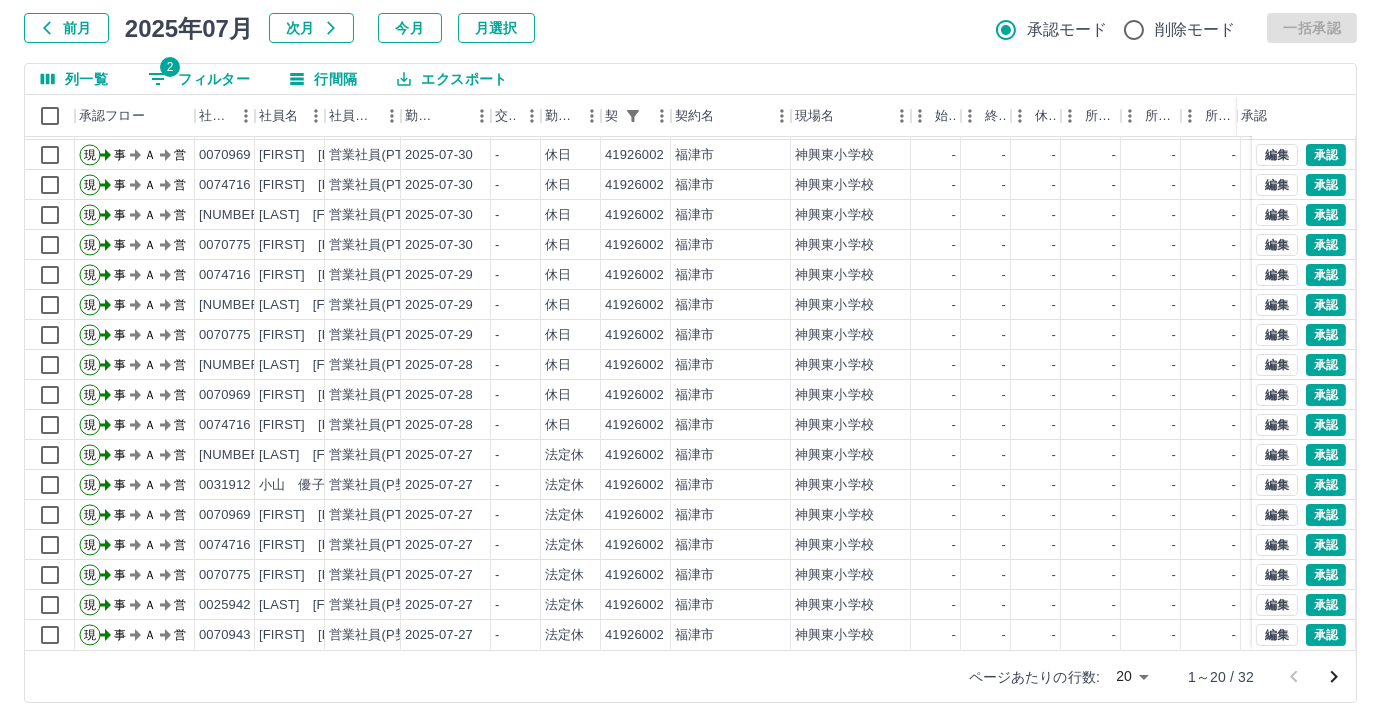 scroll, scrollTop: 0, scrollLeft: 0, axis: both 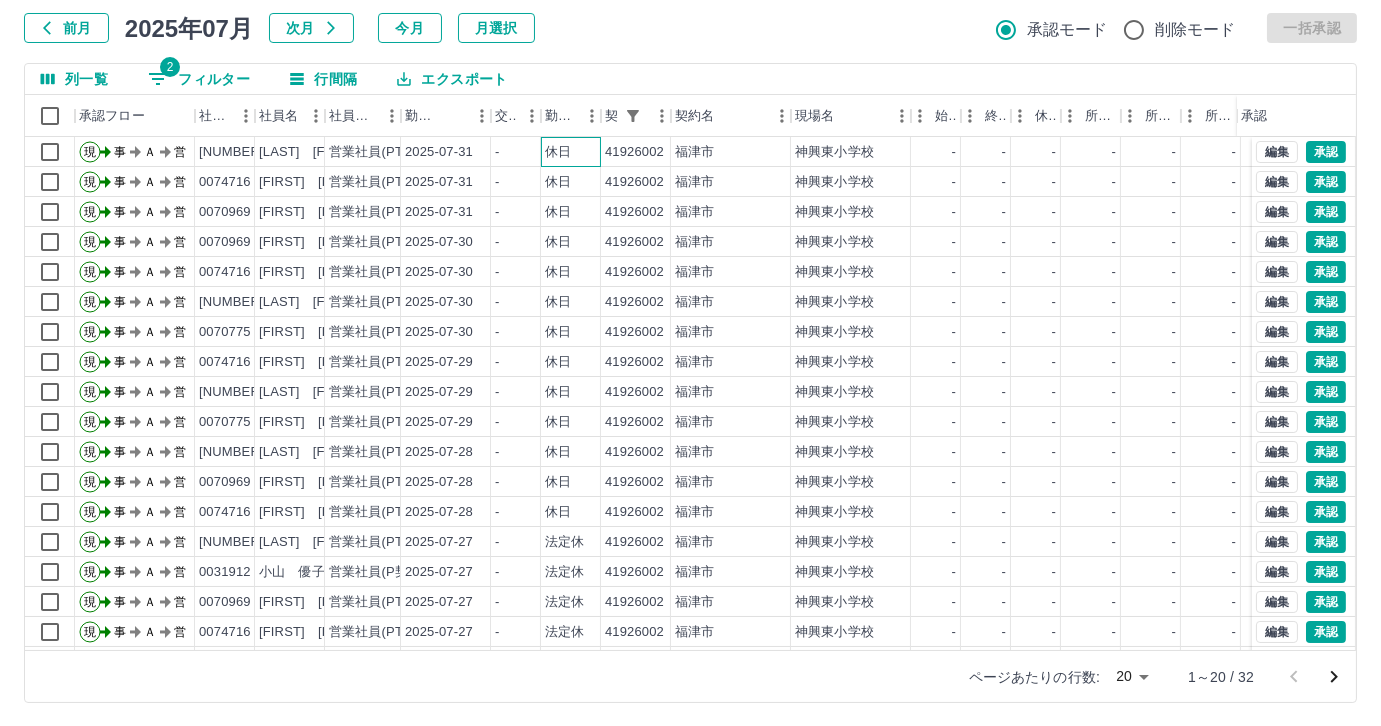 click on "休日" at bounding box center (558, 152) 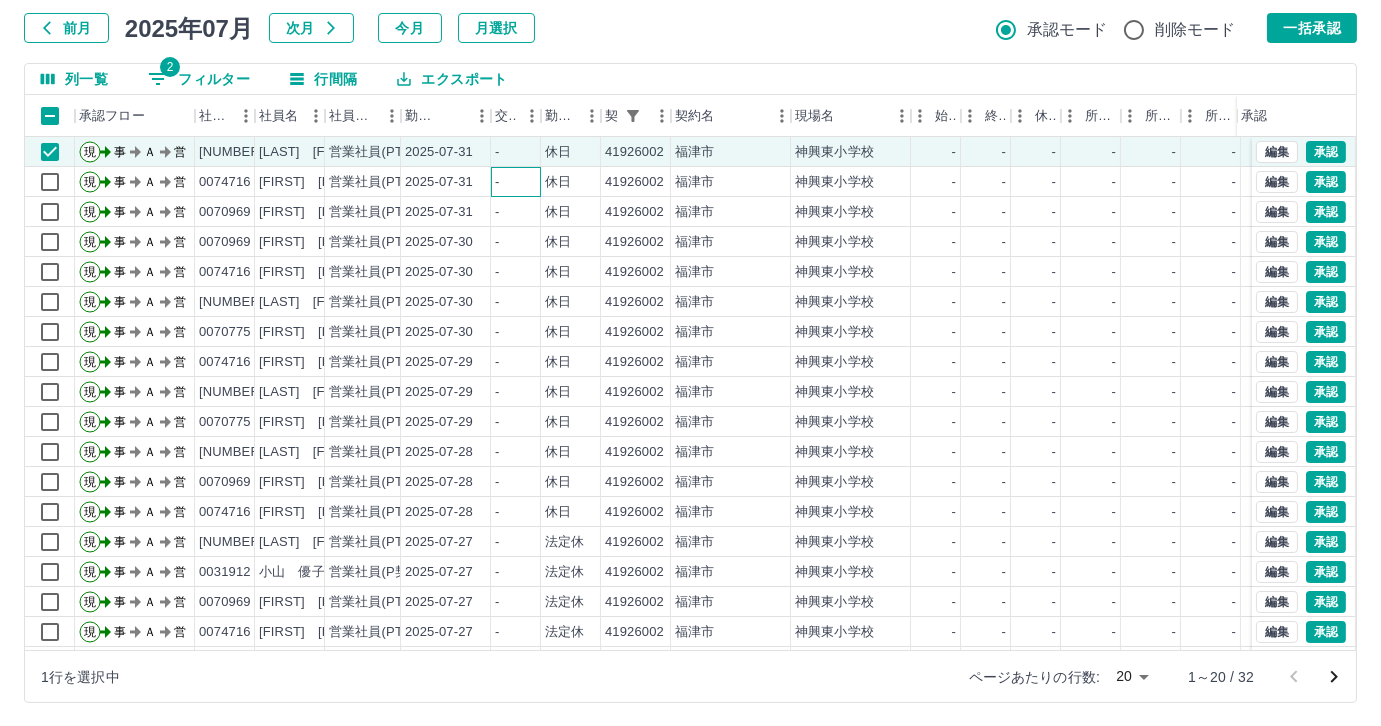 click on "-" at bounding box center (516, 182) 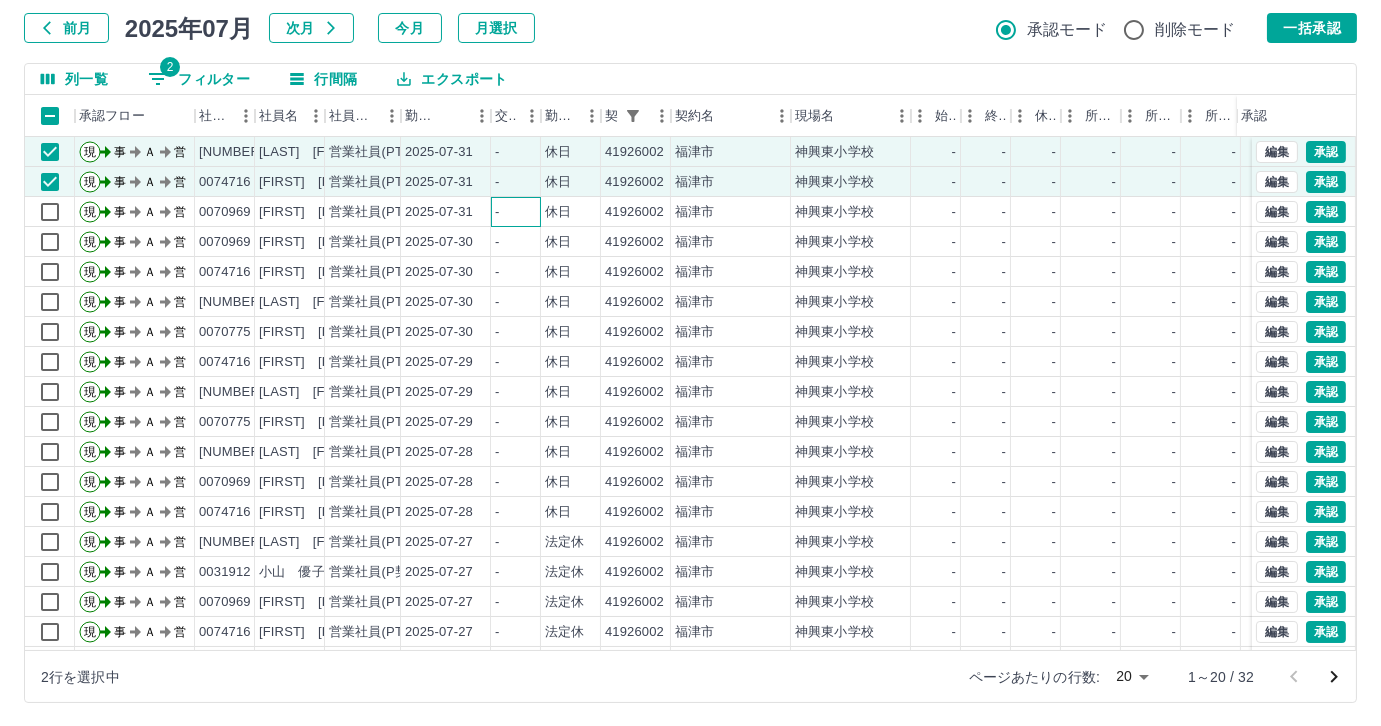 click on "-" at bounding box center [516, 212] 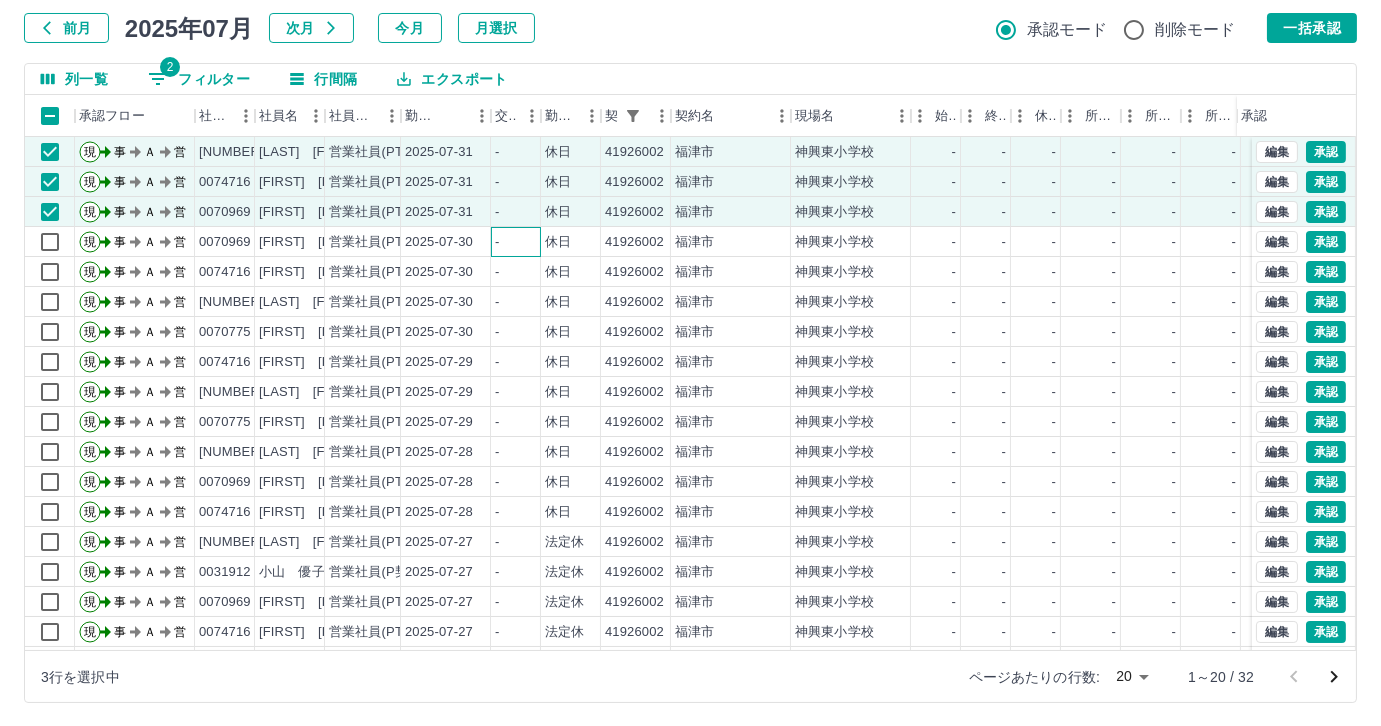 click on "-" at bounding box center (516, 242) 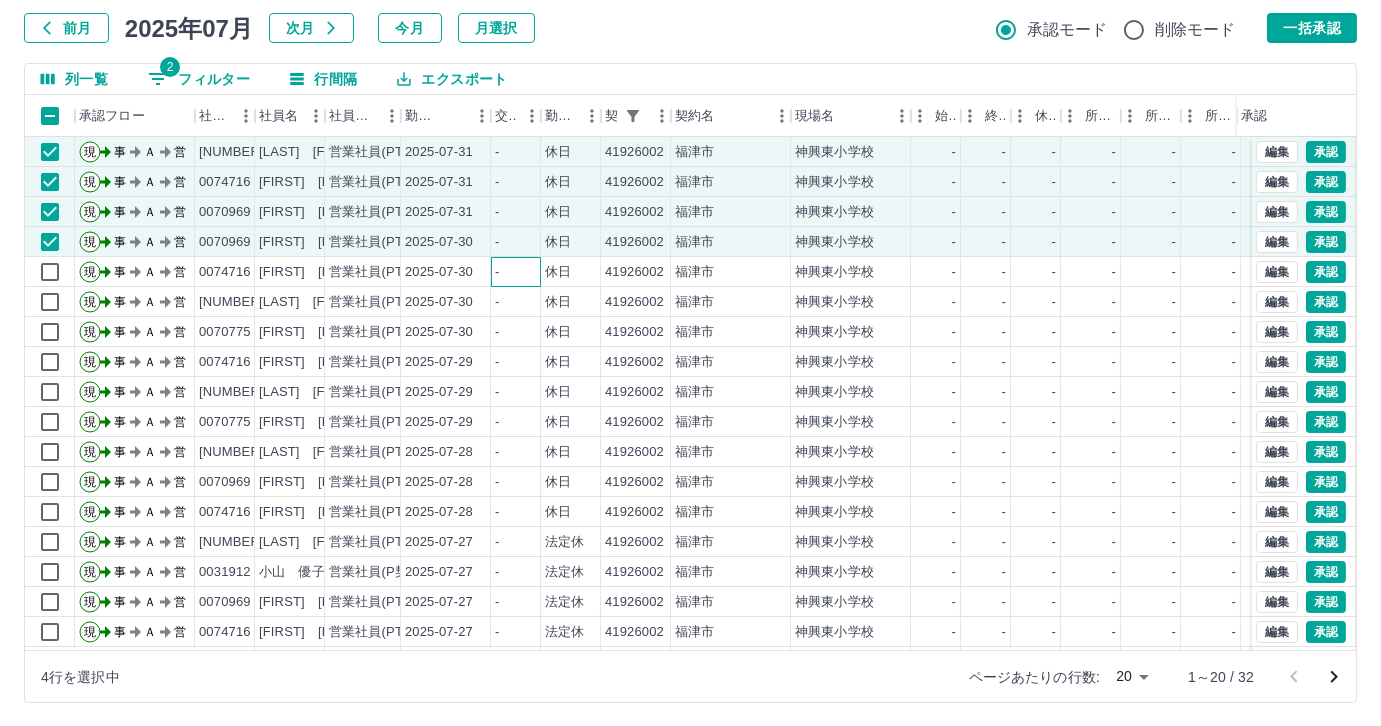 click on "-" at bounding box center [516, 272] 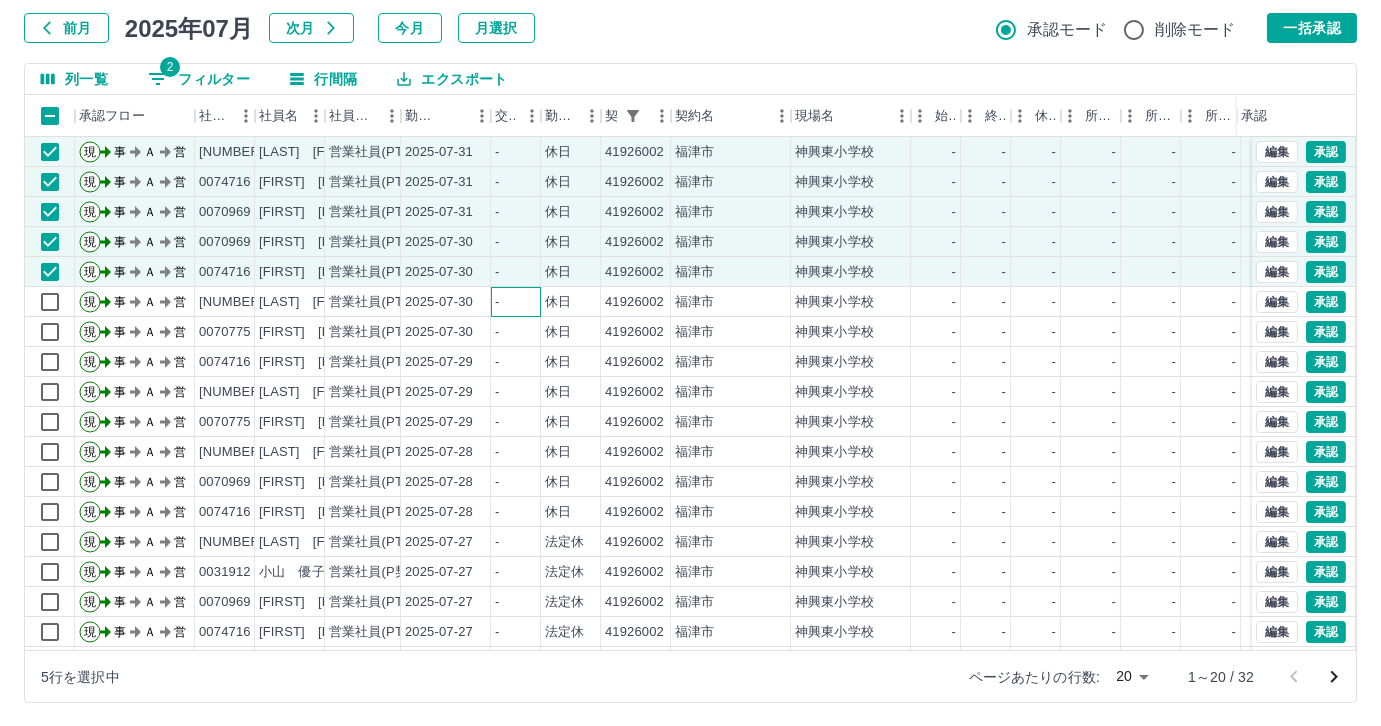 click on "-" at bounding box center [516, 302] 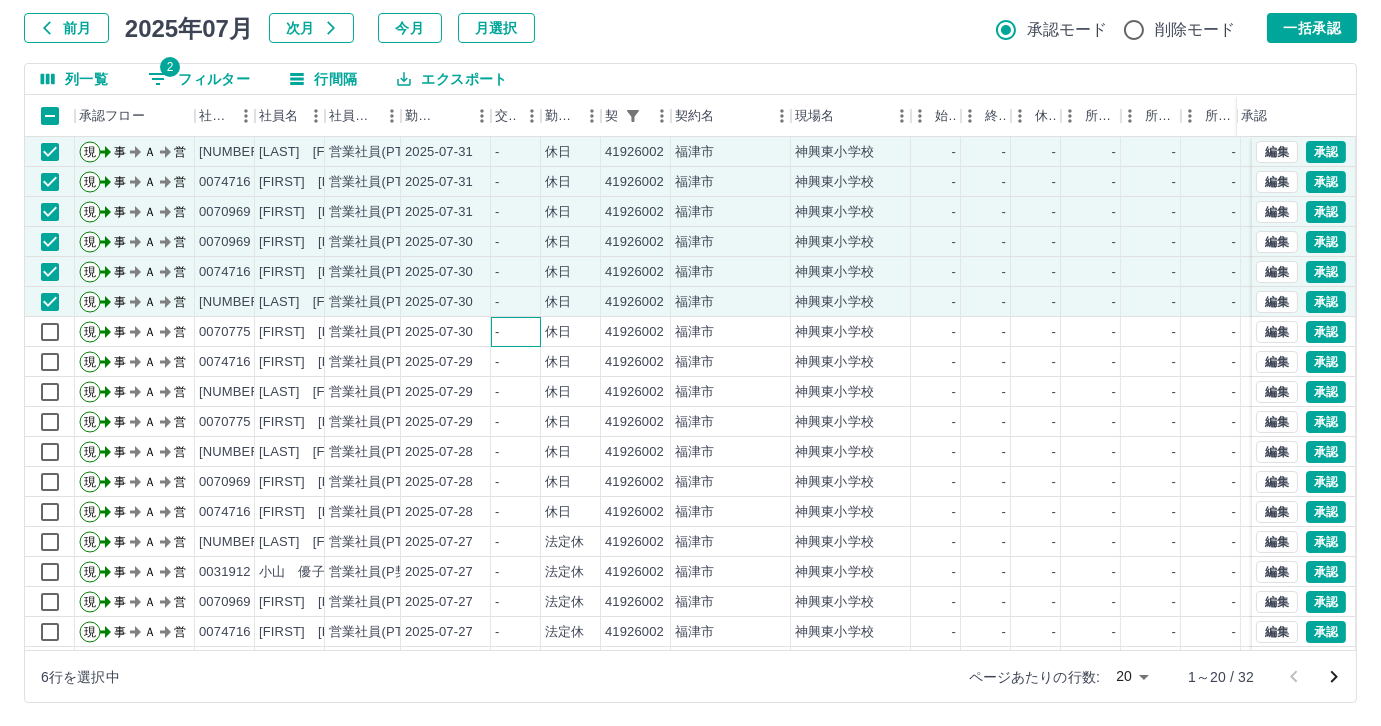 click on "-" at bounding box center (516, 332) 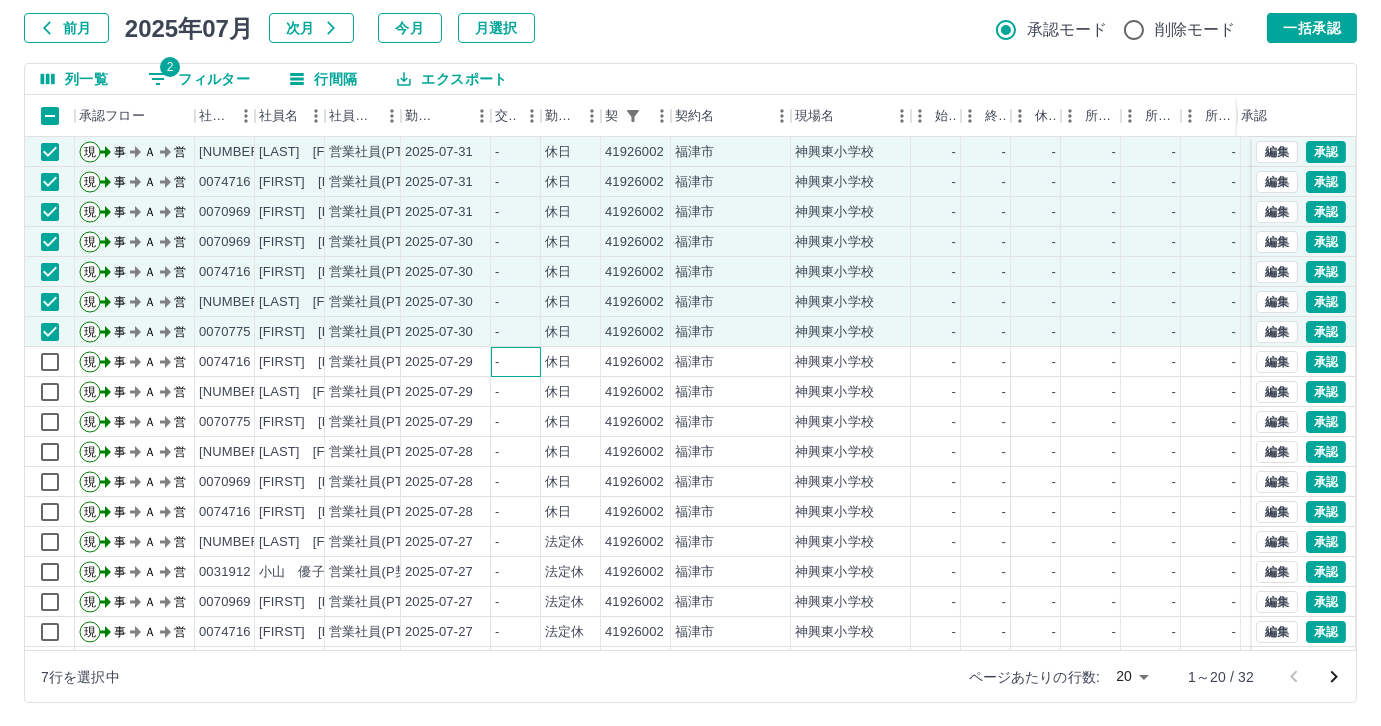 click on "-" at bounding box center (497, 362) 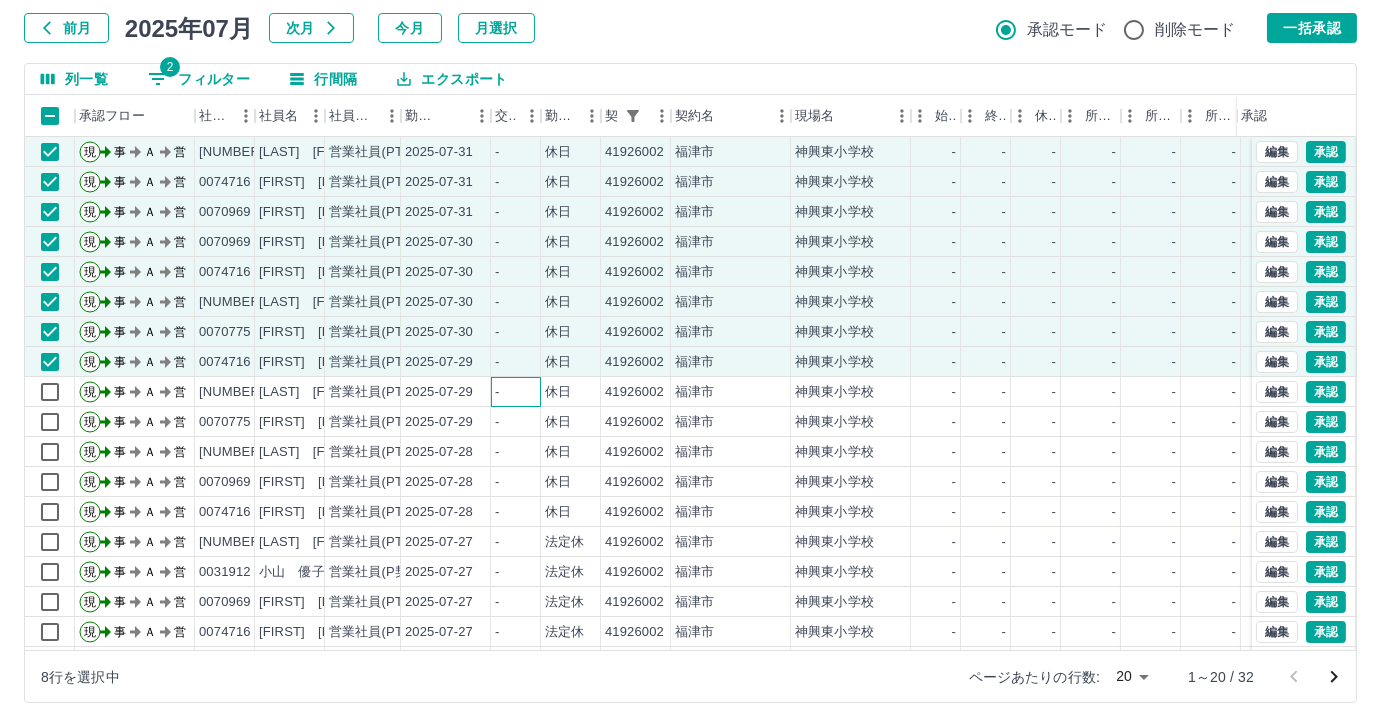click on "-" at bounding box center (516, 392) 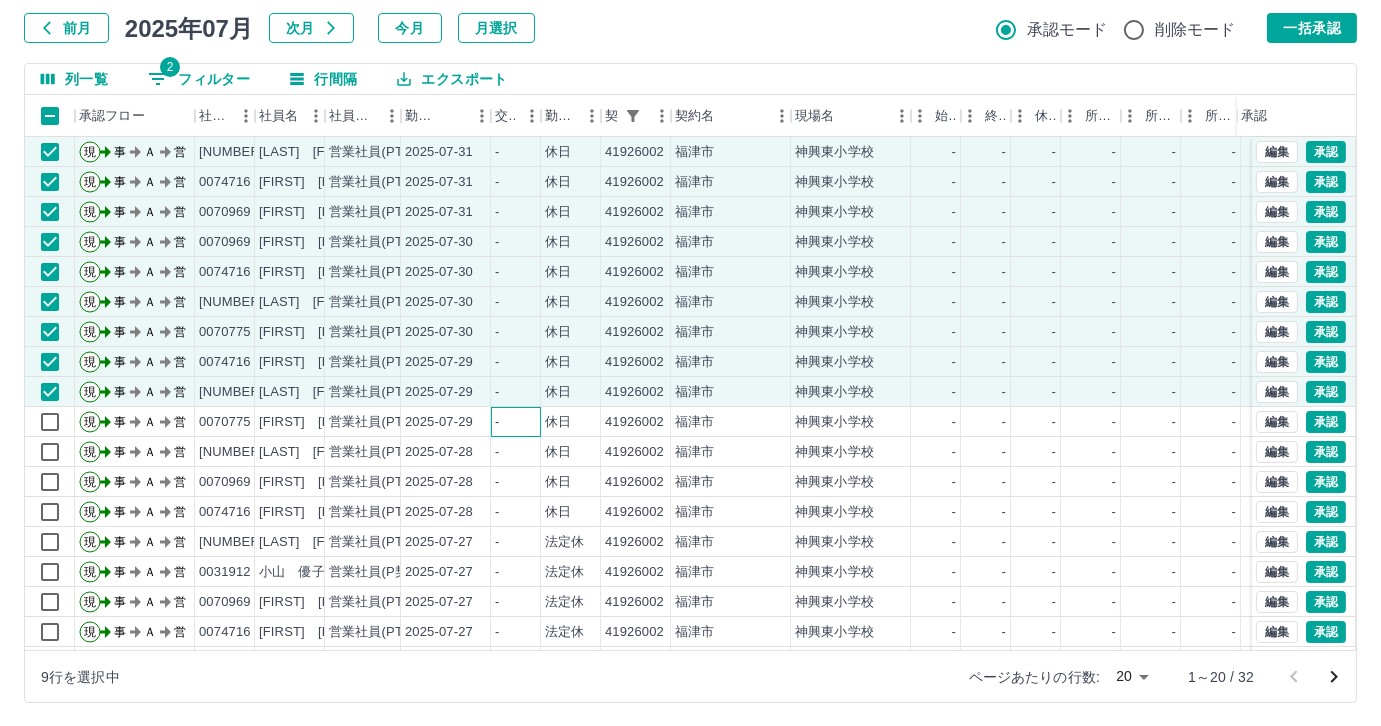click on "-" at bounding box center [516, 422] 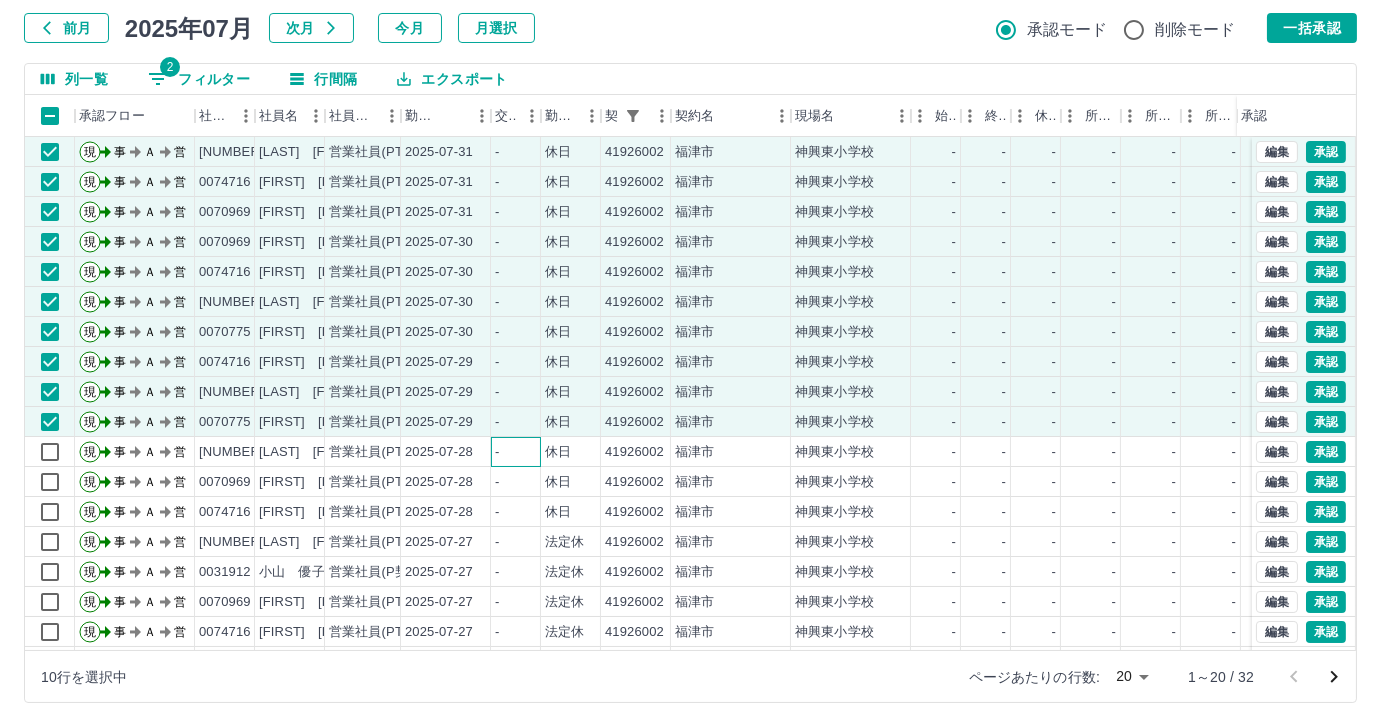 click on "-" at bounding box center [516, 452] 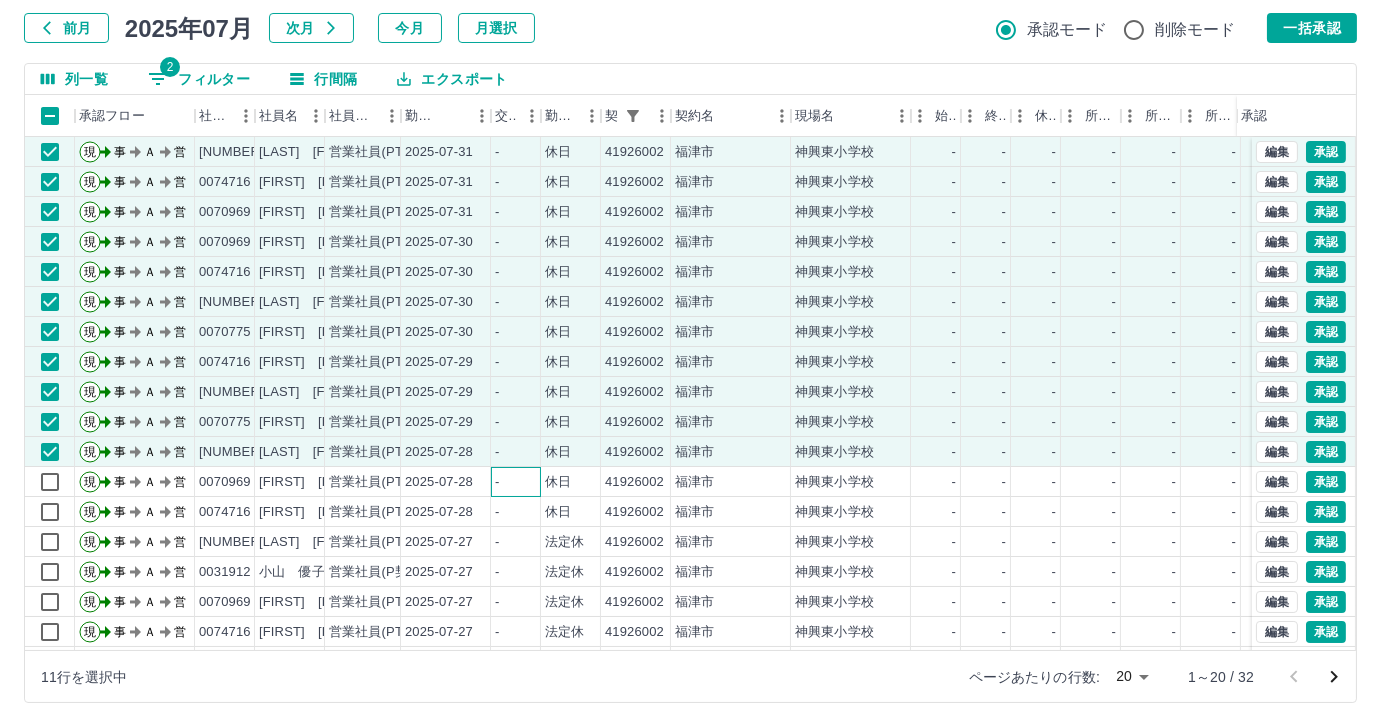 click on "-" at bounding box center [497, 482] 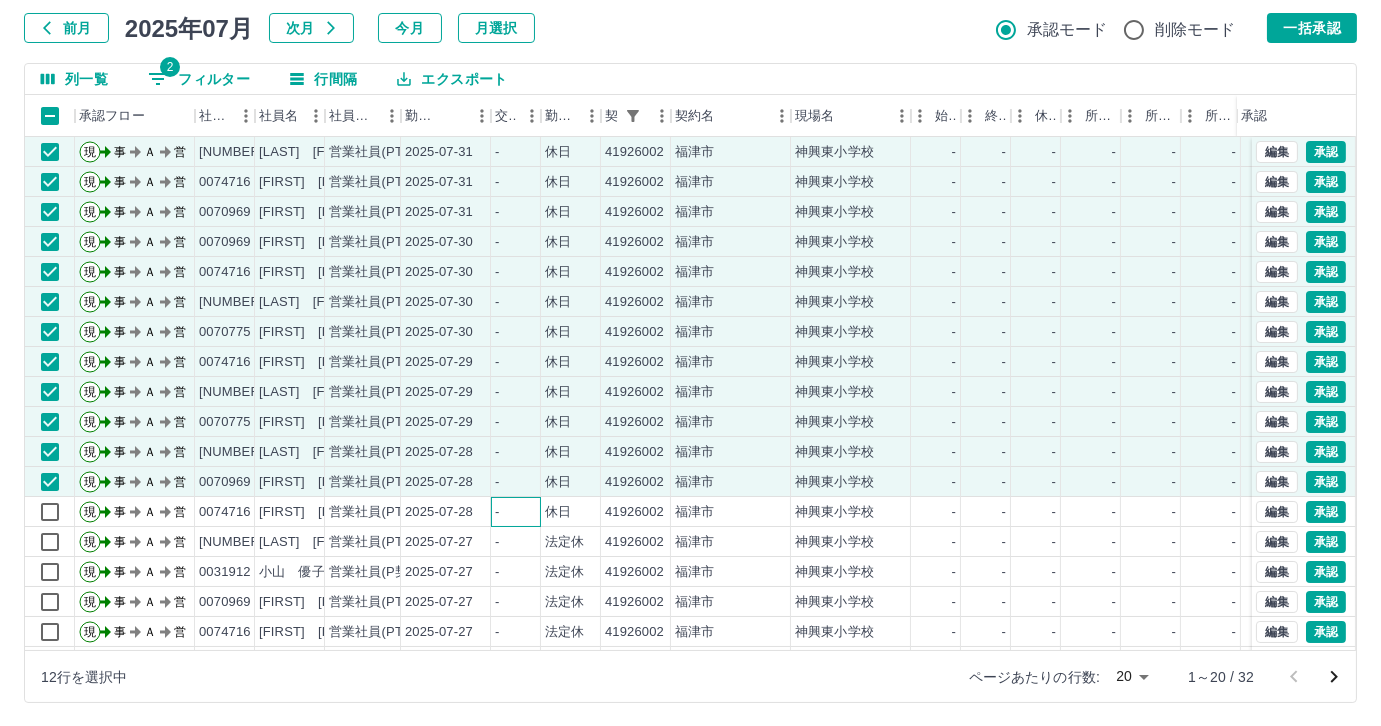 click on "-" at bounding box center [516, 512] 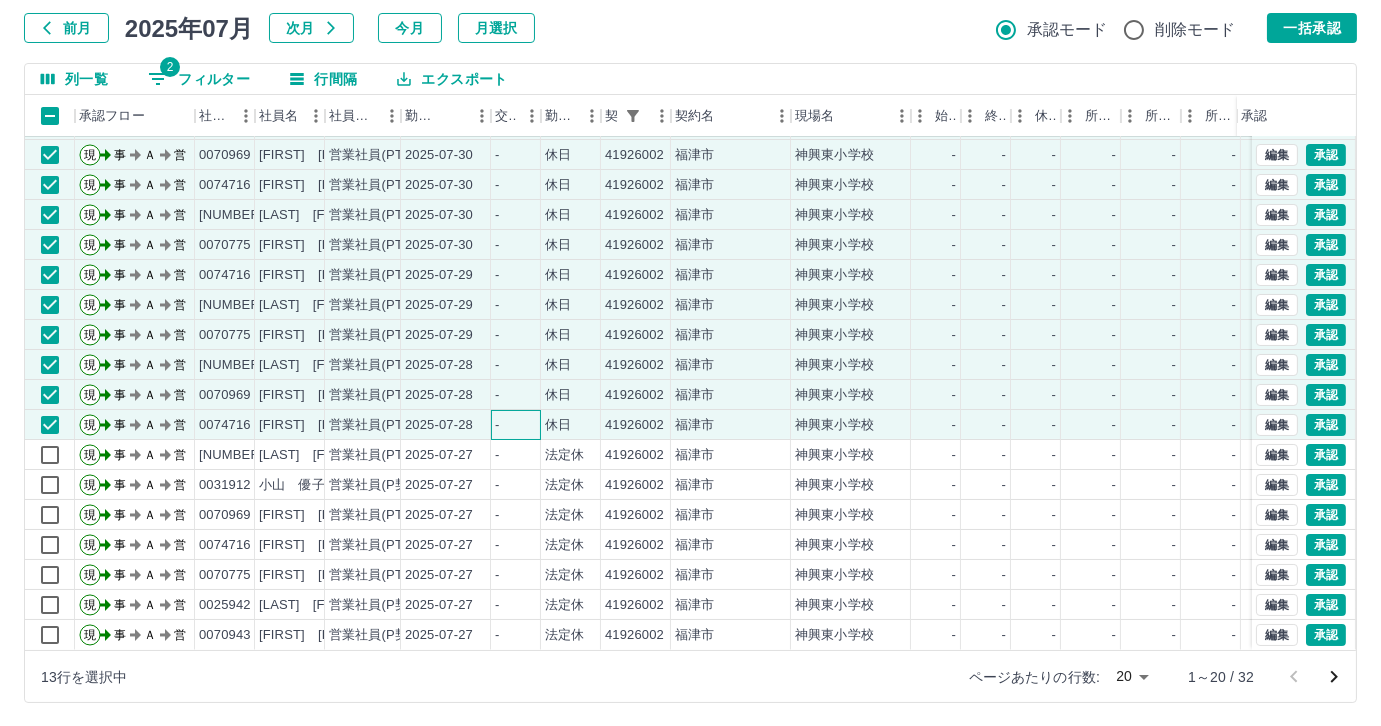 scroll, scrollTop: 101, scrollLeft: 0, axis: vertical 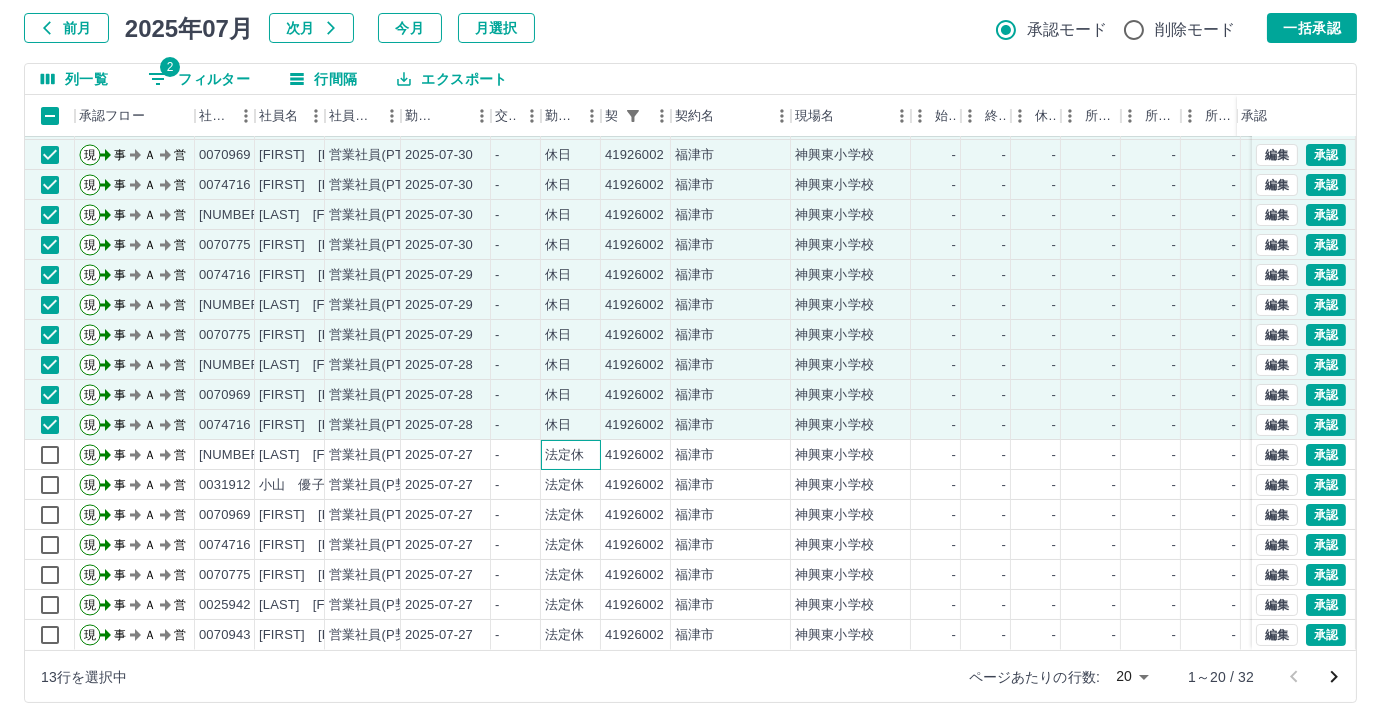 click on "法定休" at bounding box center (571, 455) 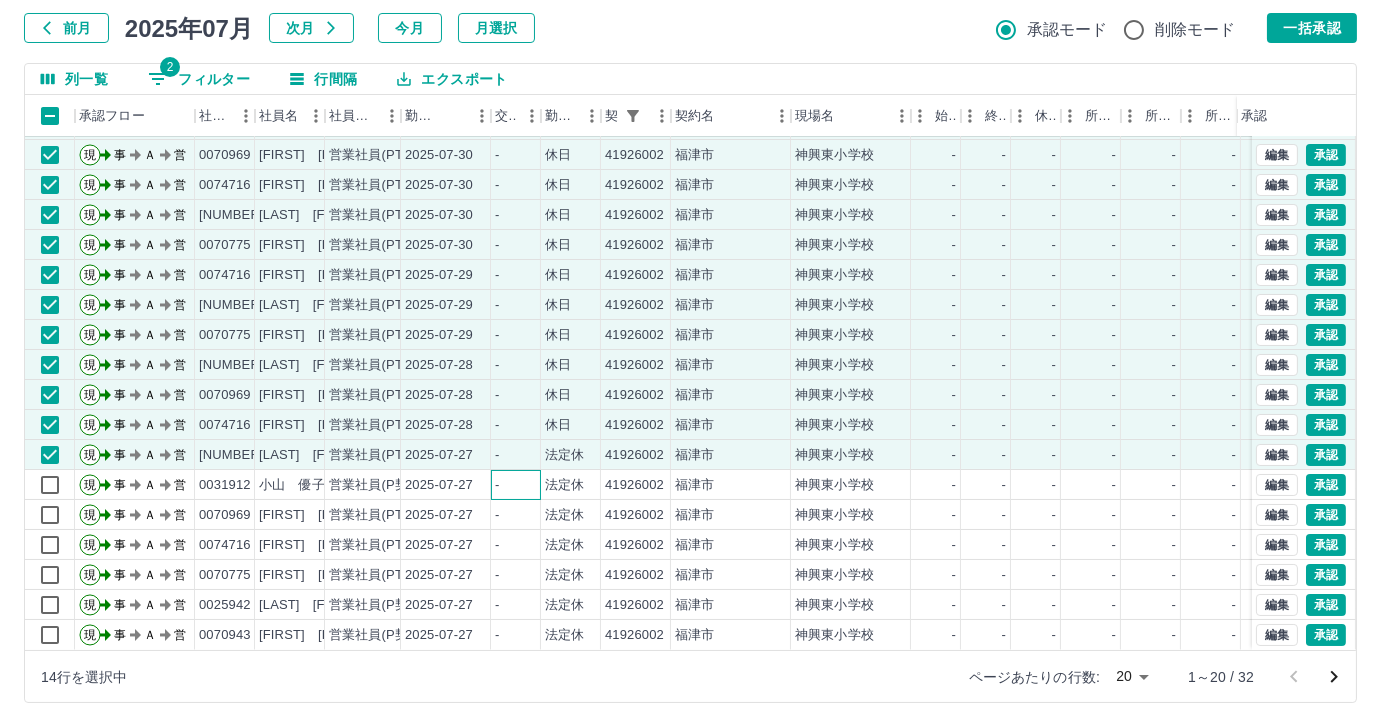 click on "-" at bounding box center (516, 485) 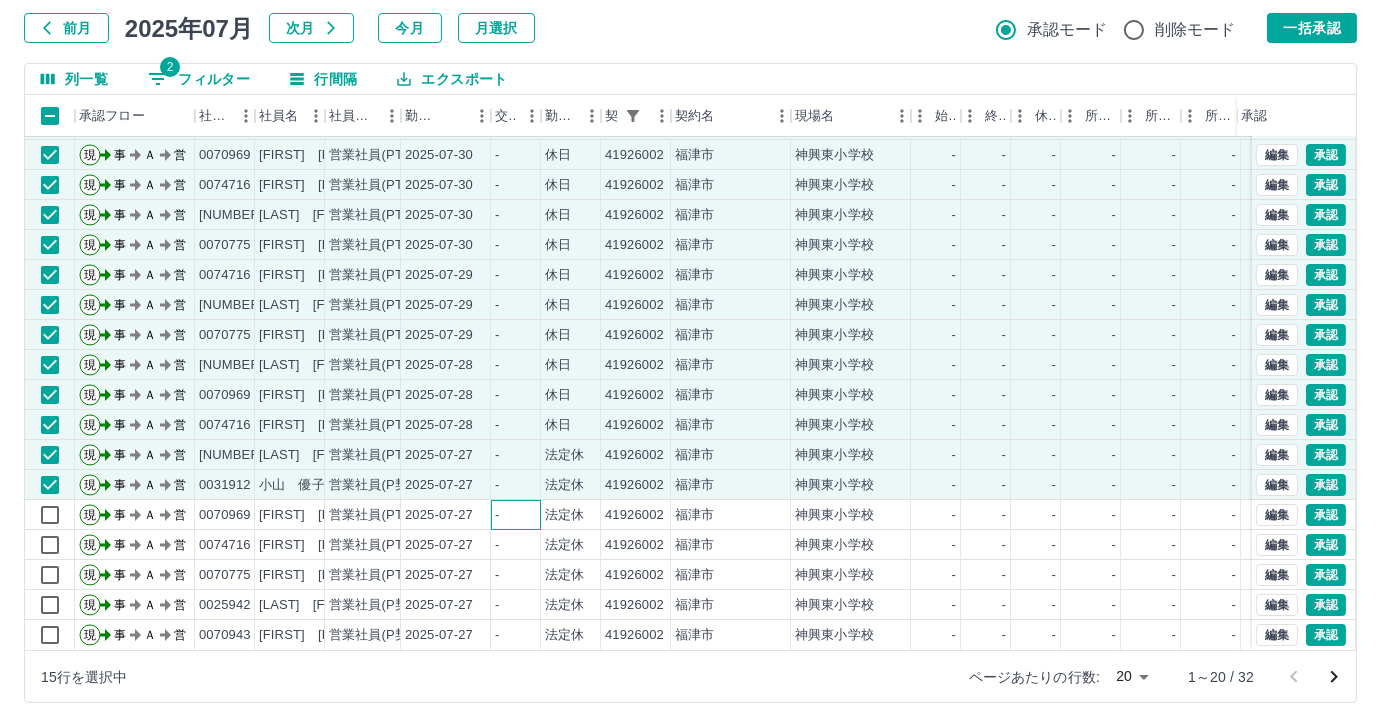 click on "-" at bounding box center (516, 515) 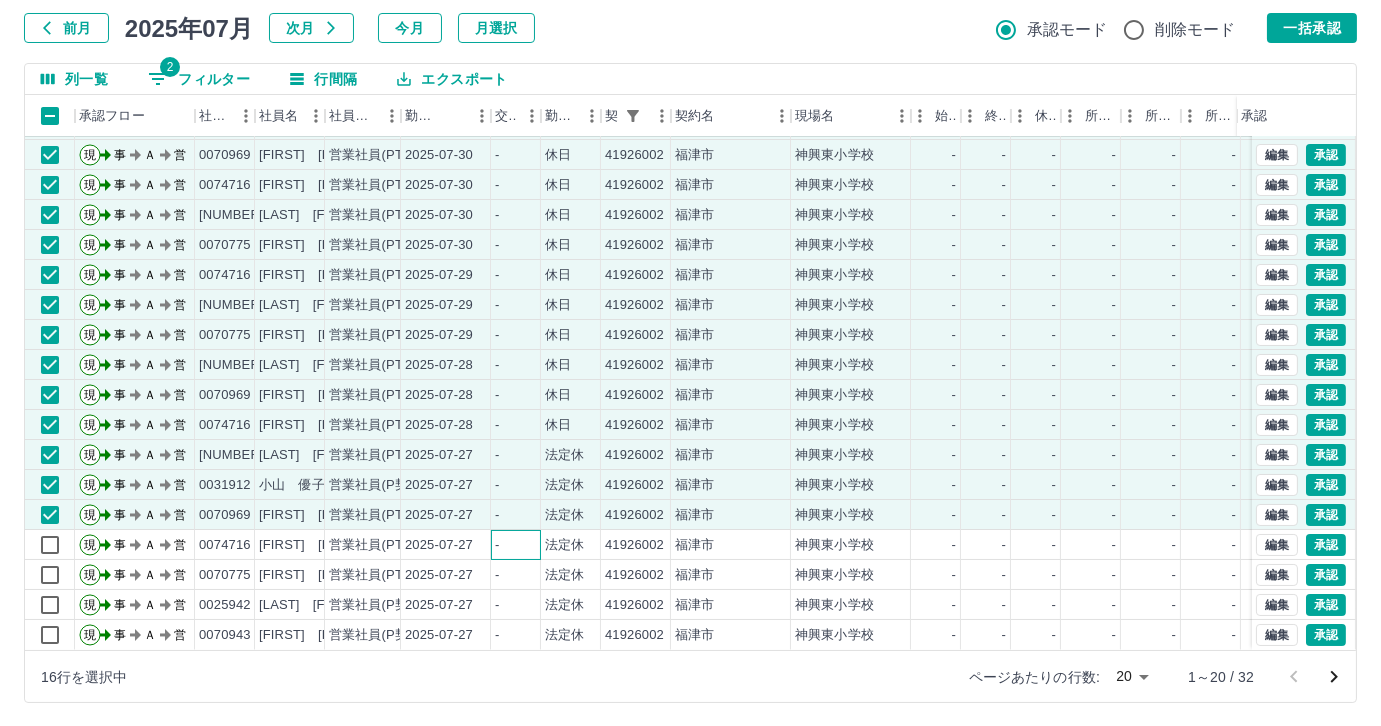 drag, startPoint x: 530, startPoint y: 524, endPoint x: 541, endPoint y: 572, distance: 49.24429 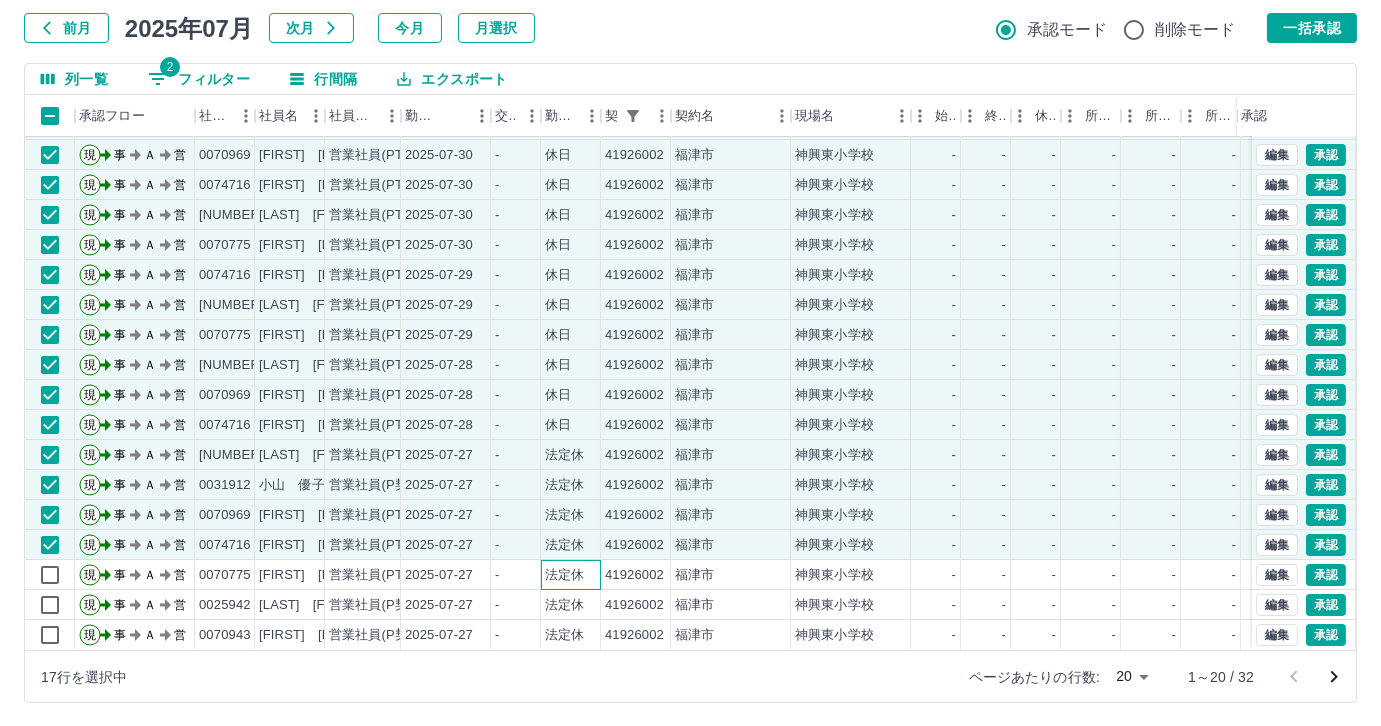 click on "法定休" at bounding box center [571, 575] 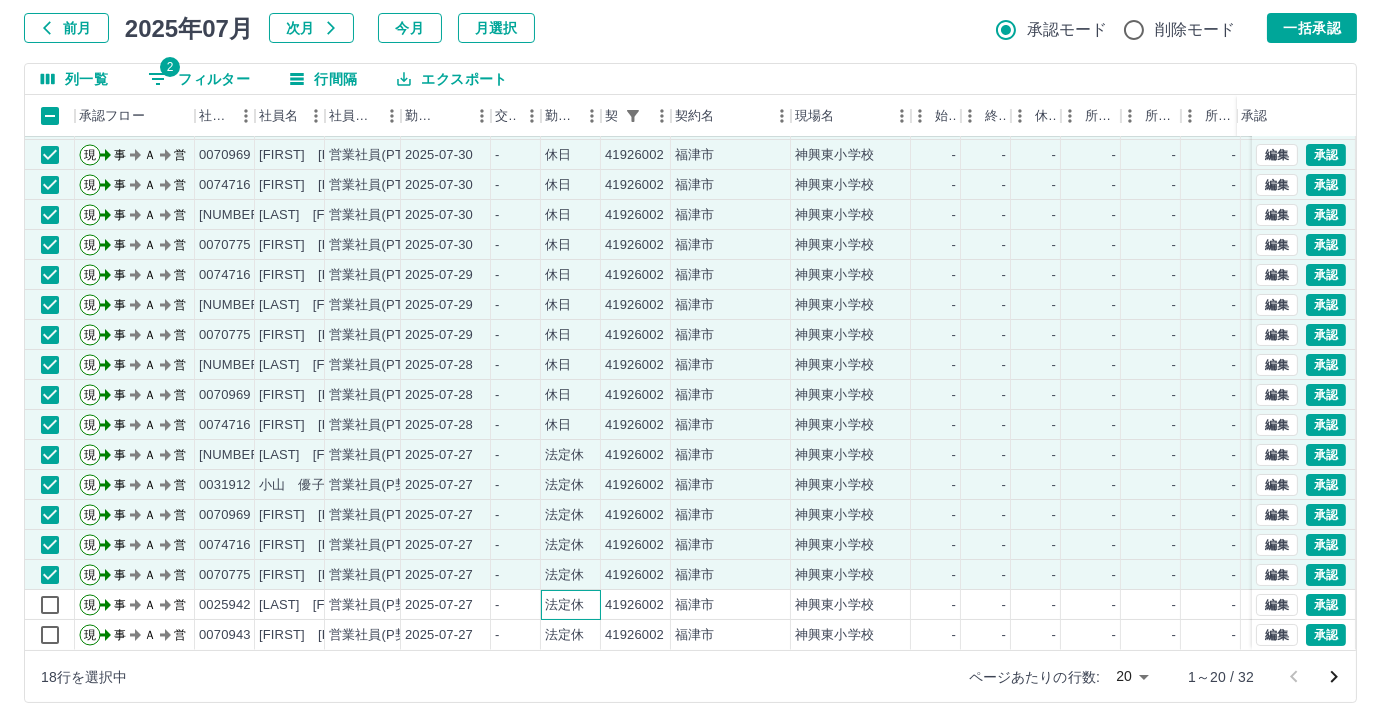 click on "法定休" at bounding box center (564, 605) 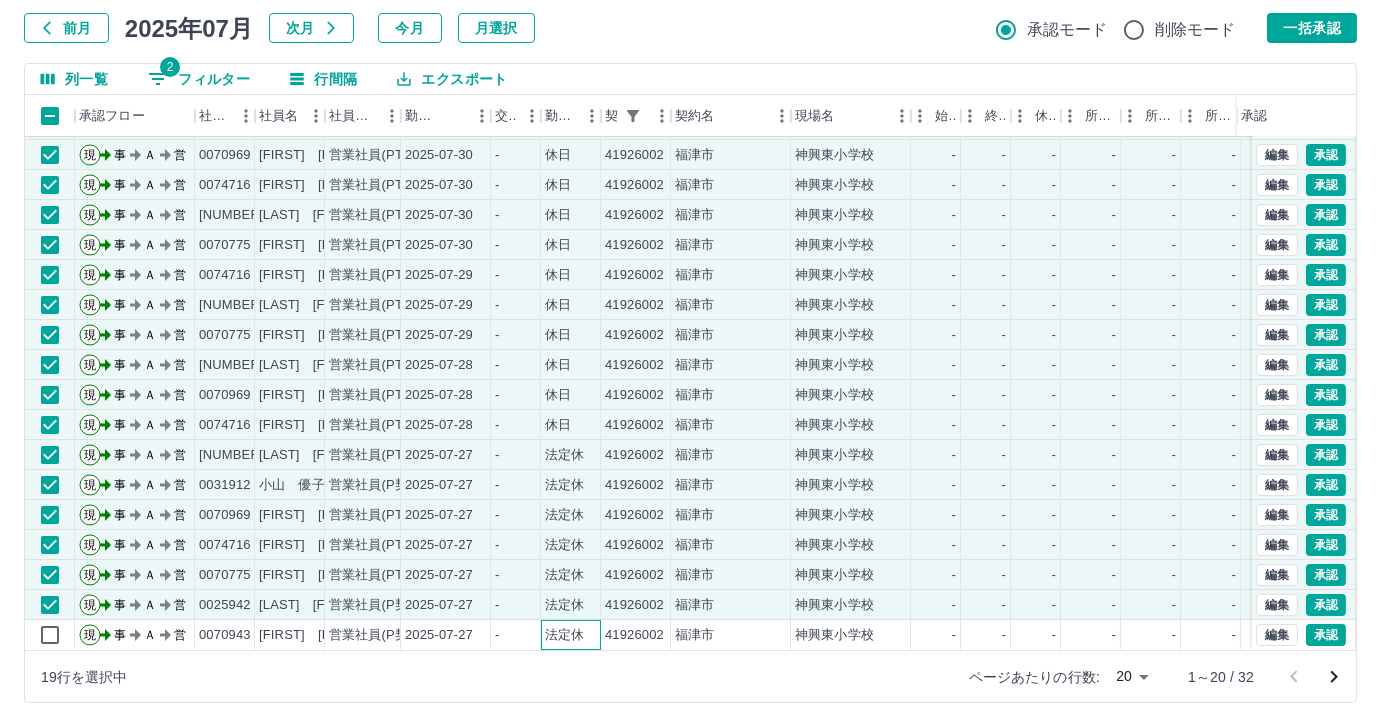 click on "法定休" at bounding box center [564, 635] 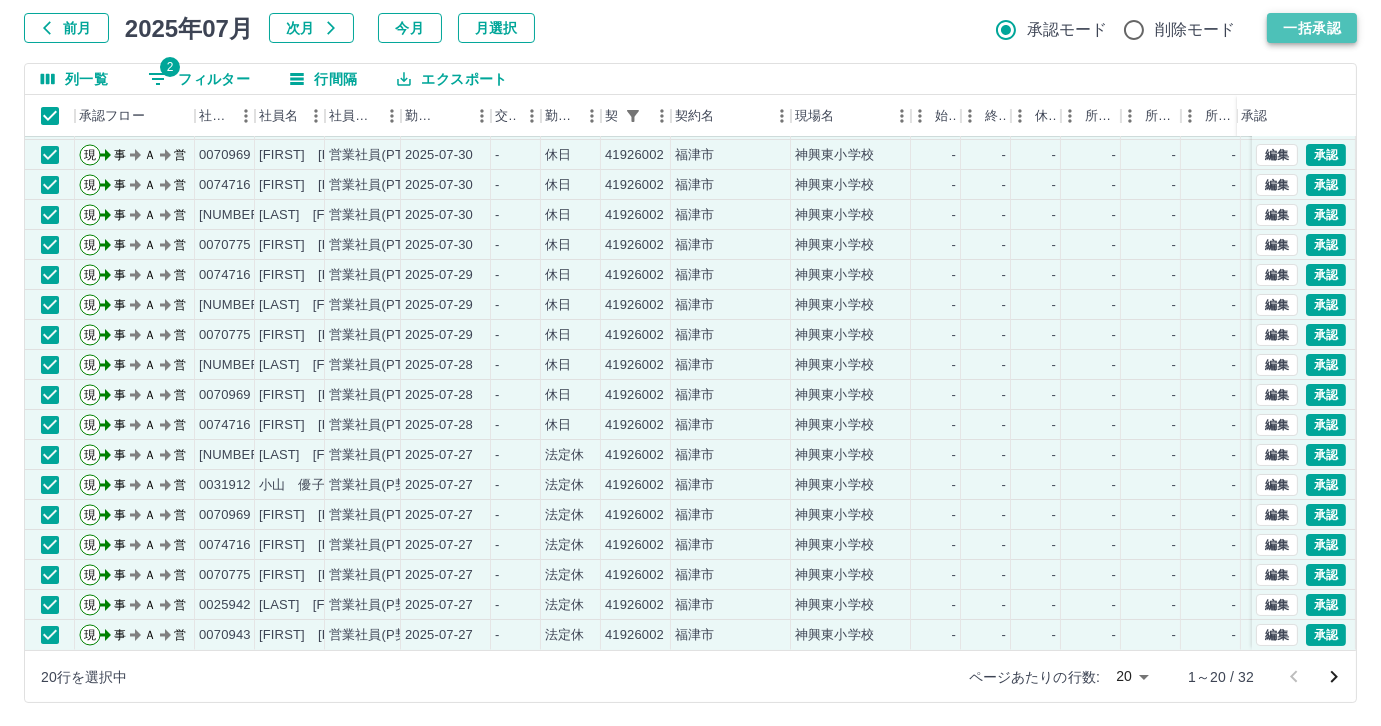 click on "一括承認" at bounding box center [1312, 28] 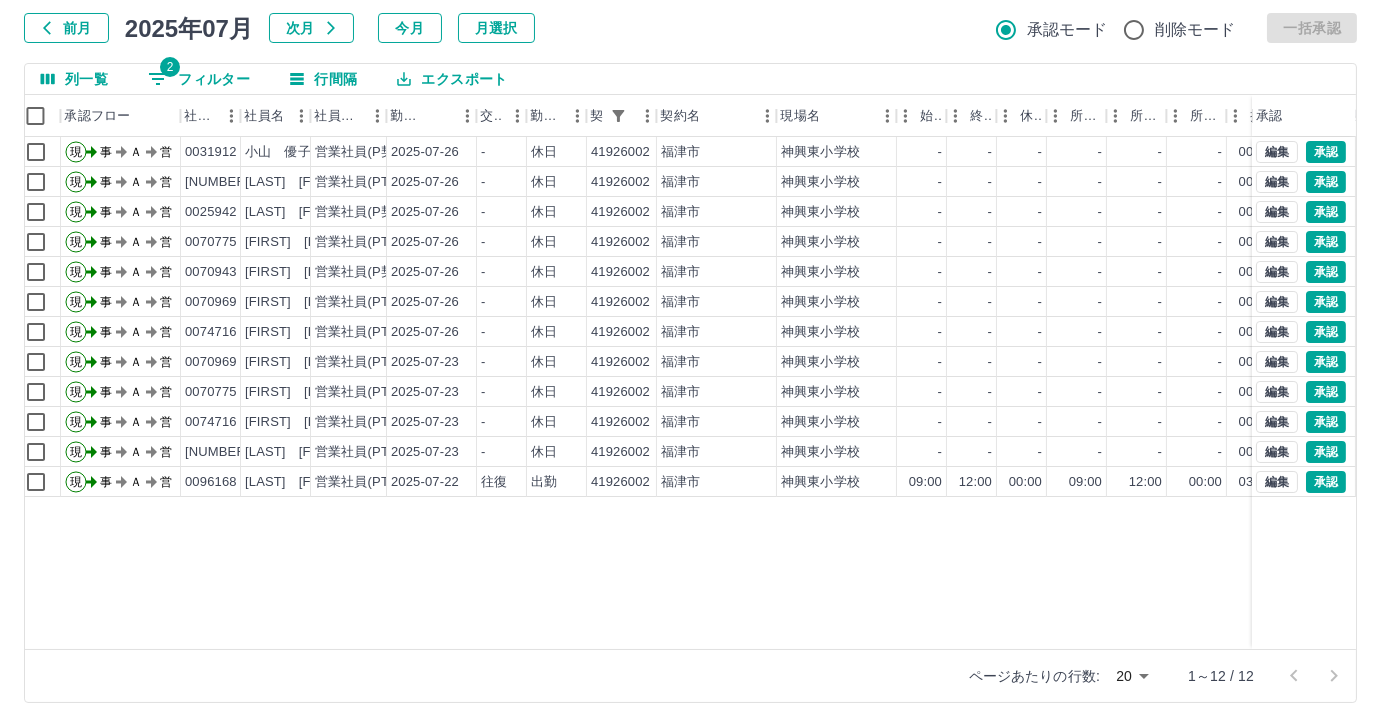 scroll, scrollTop: 0, scrollLeft: 6, axis: horizontal 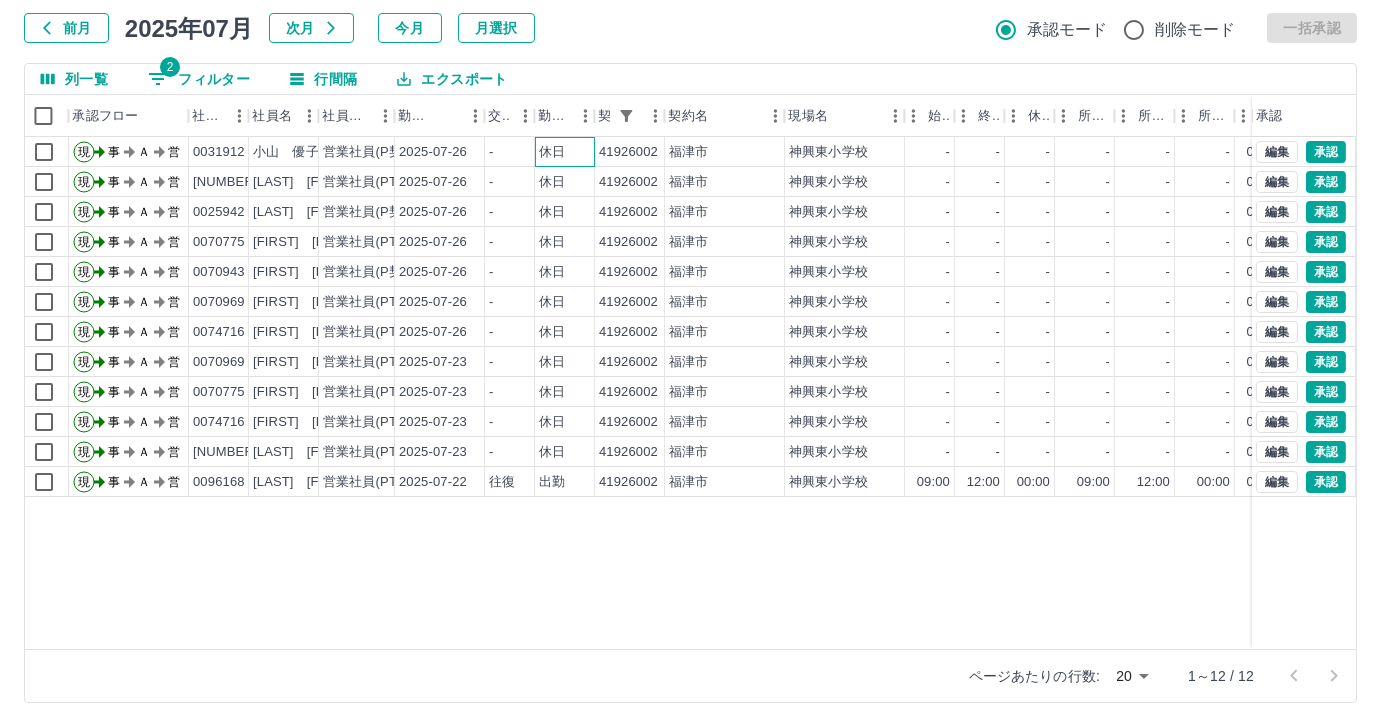 click on "休日" at bounding box center (552, 152) 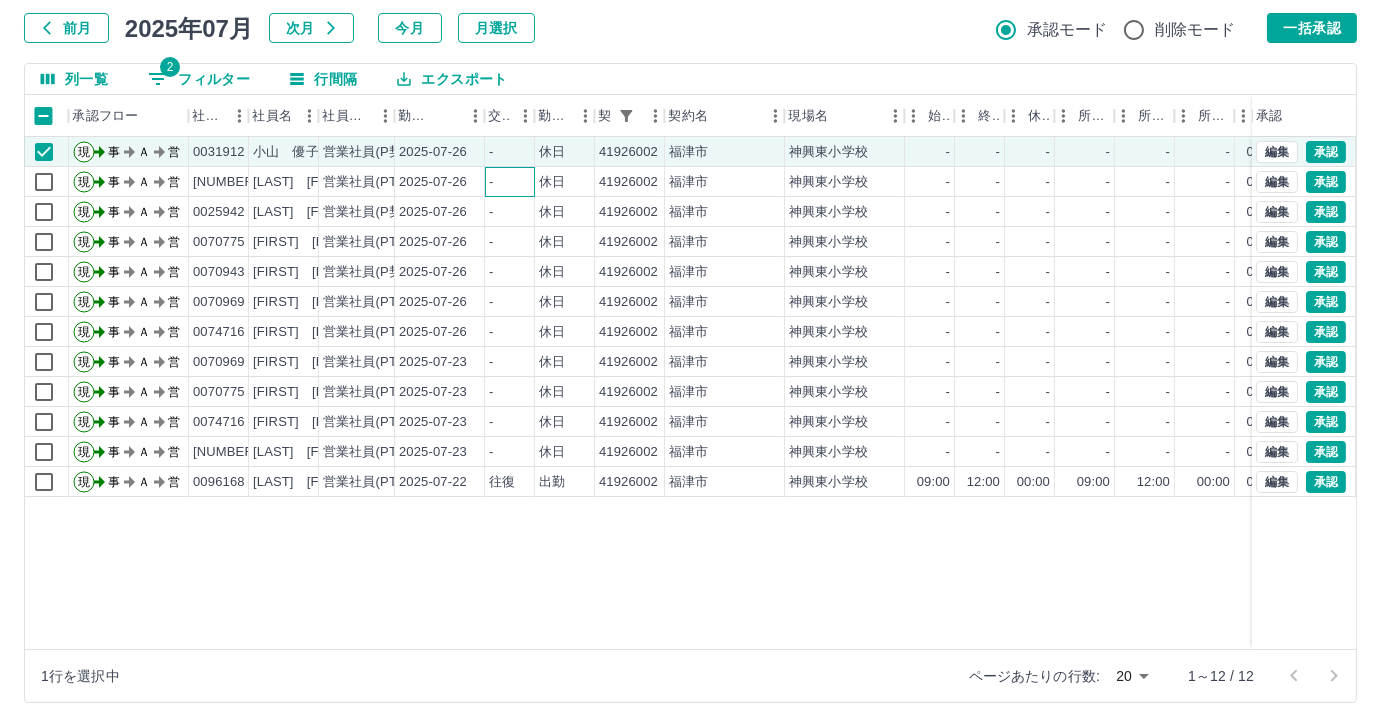 click on "-" at bounding box center [510, 182] 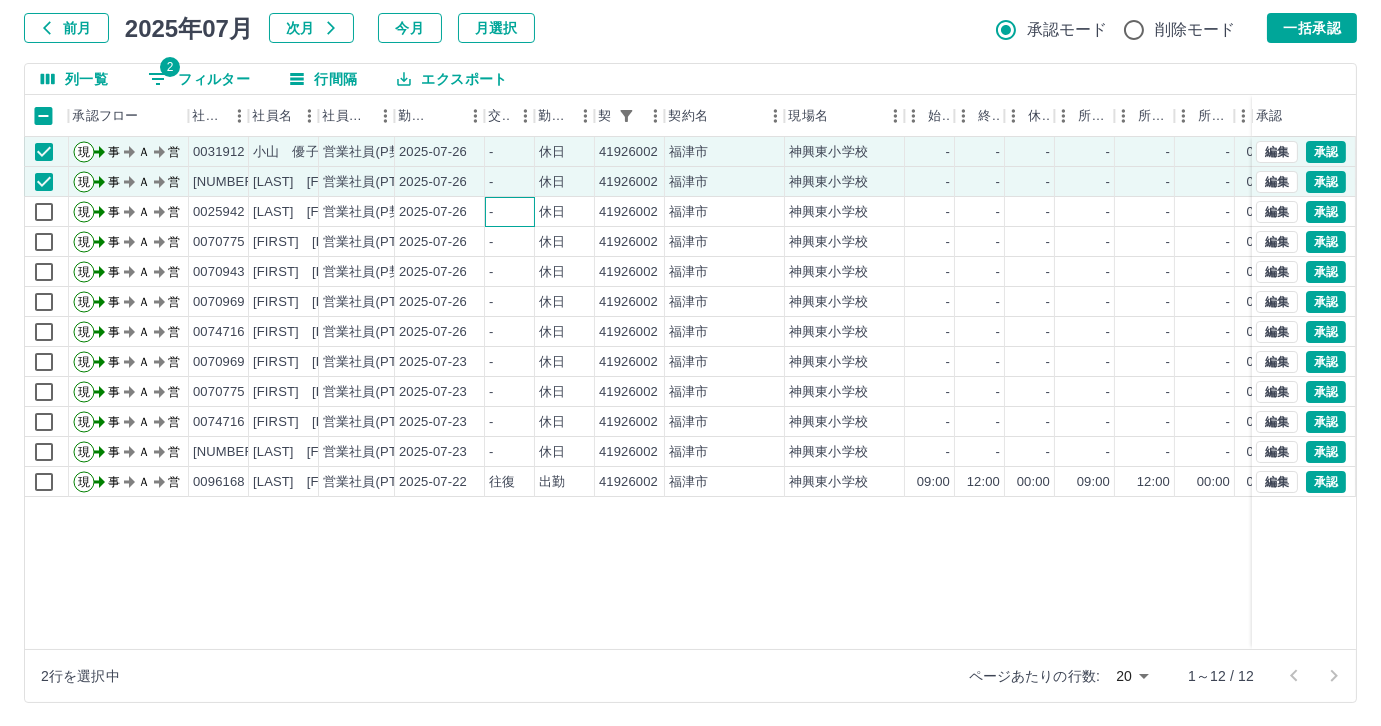 click on "-" at bounding box center [510, 212] 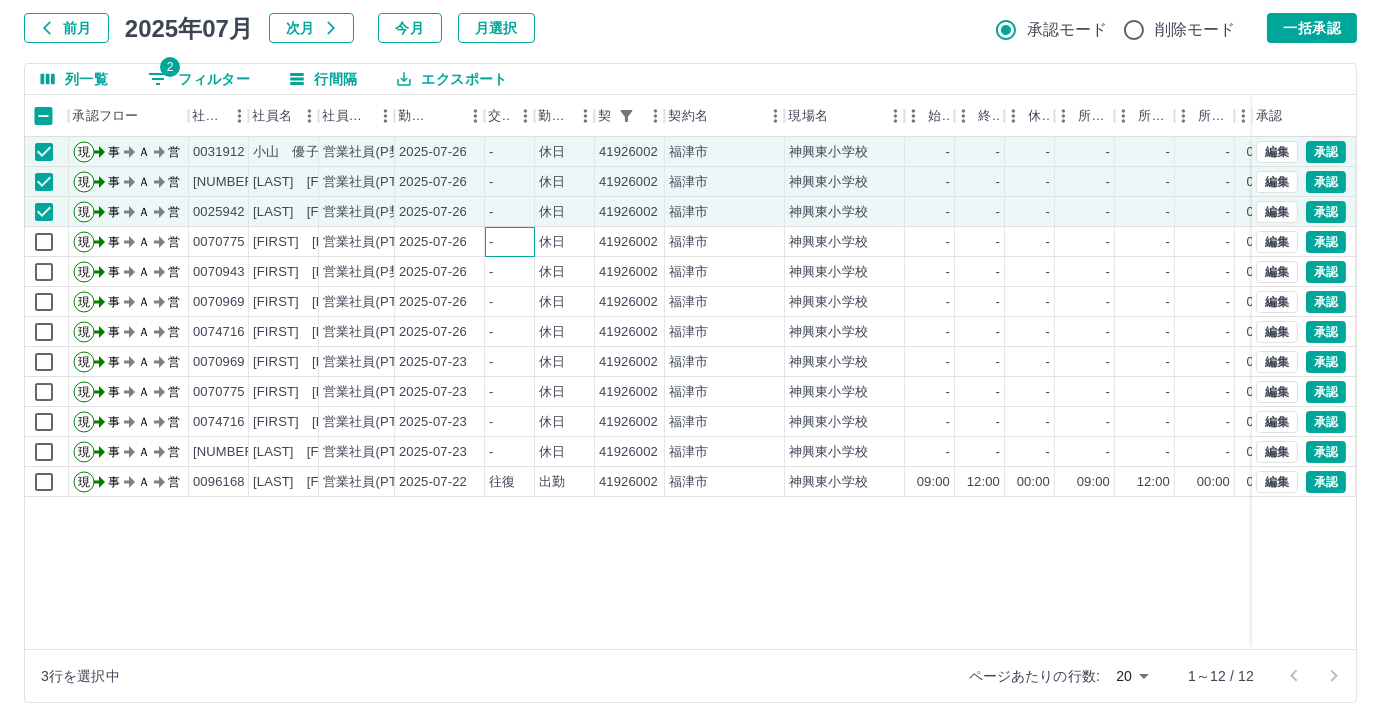 click on "-" at bounding box center [510, 242] 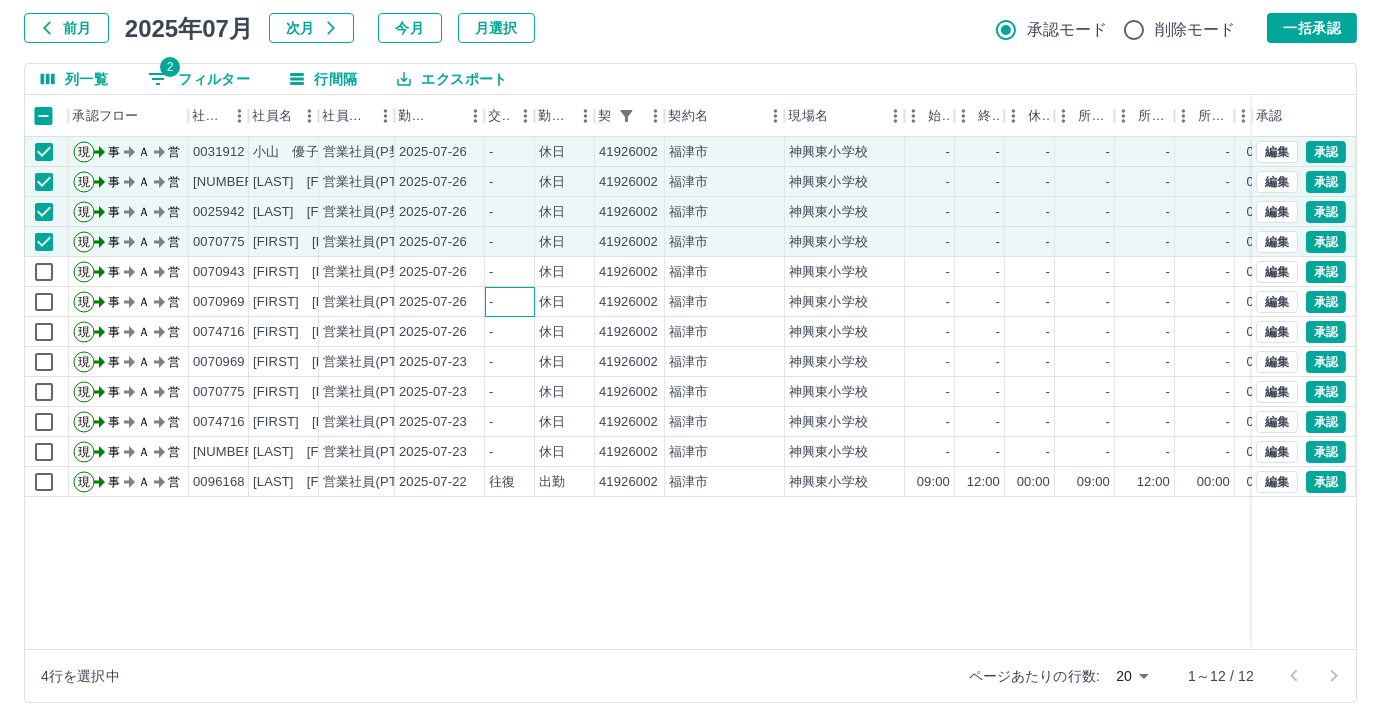 click on "-" at bounding box center (510, 302) 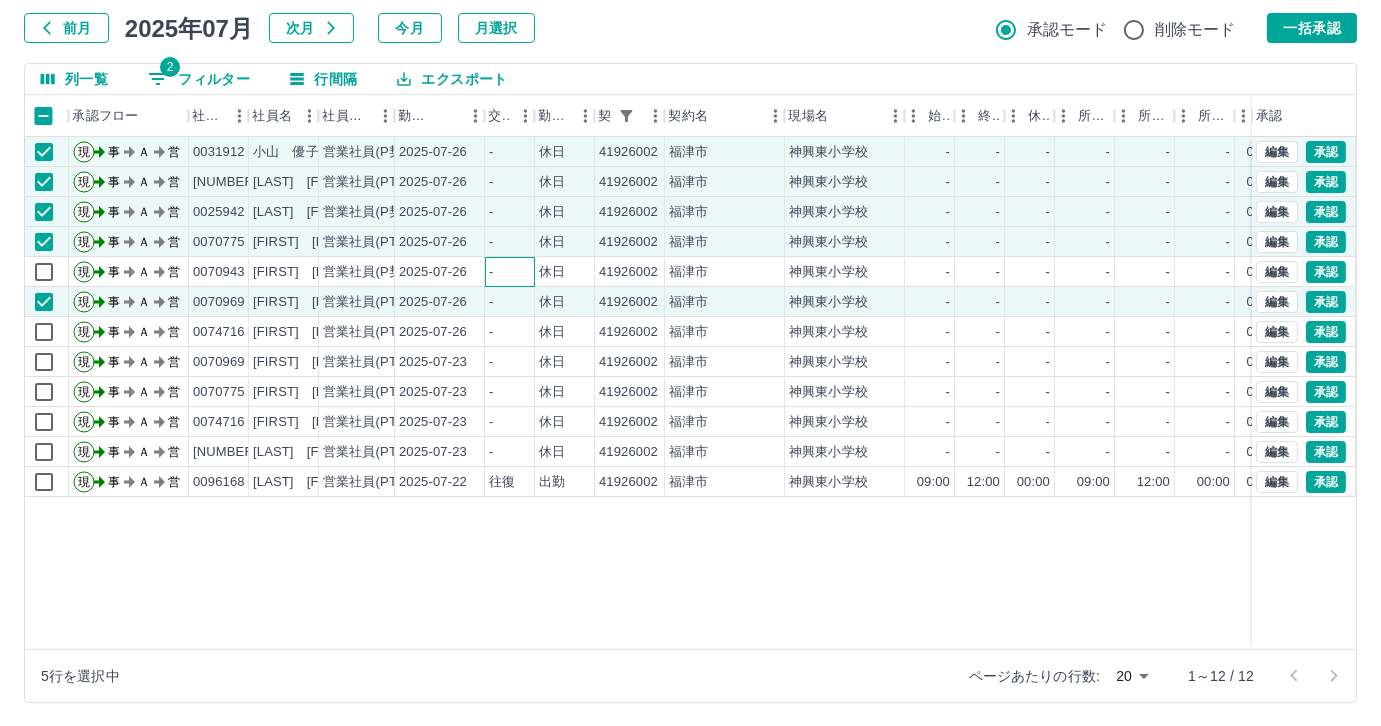 click on "-" at bounding box center [510, 272] 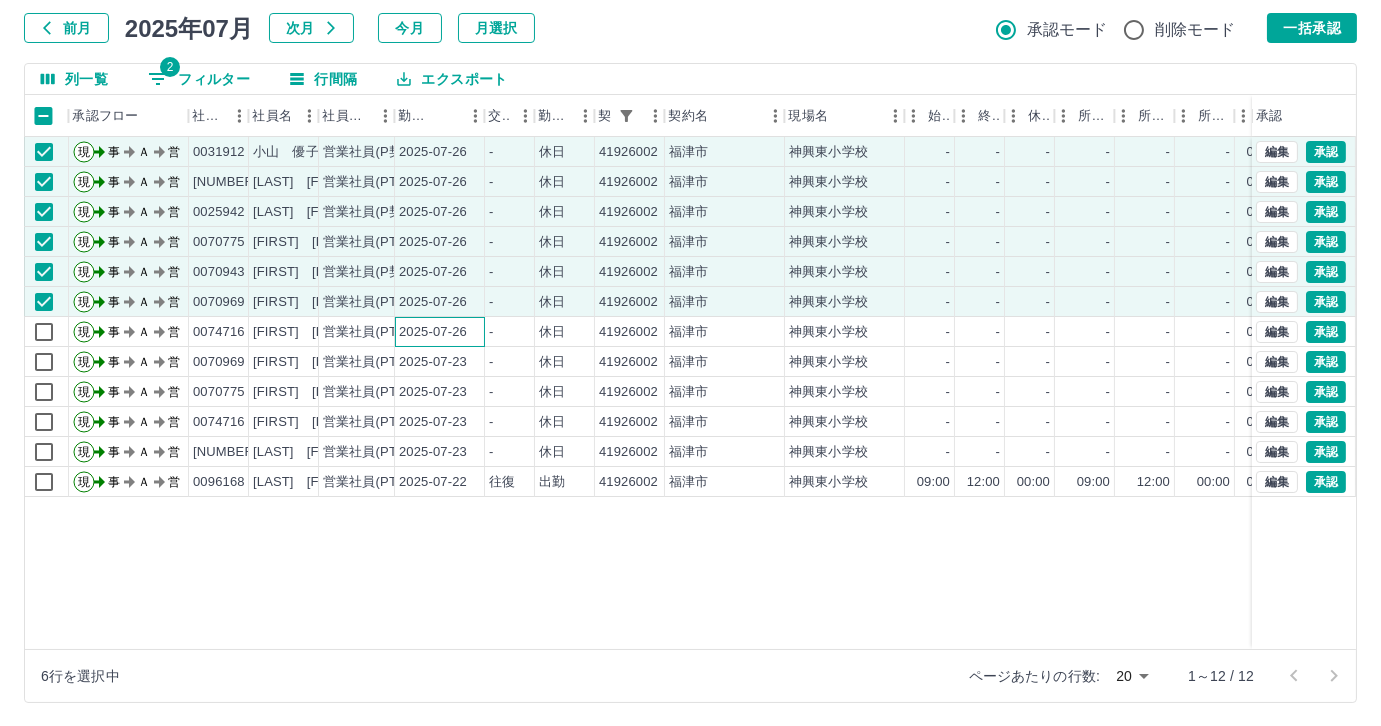 click on "2025-07-26" at bounding box center (440, 332) 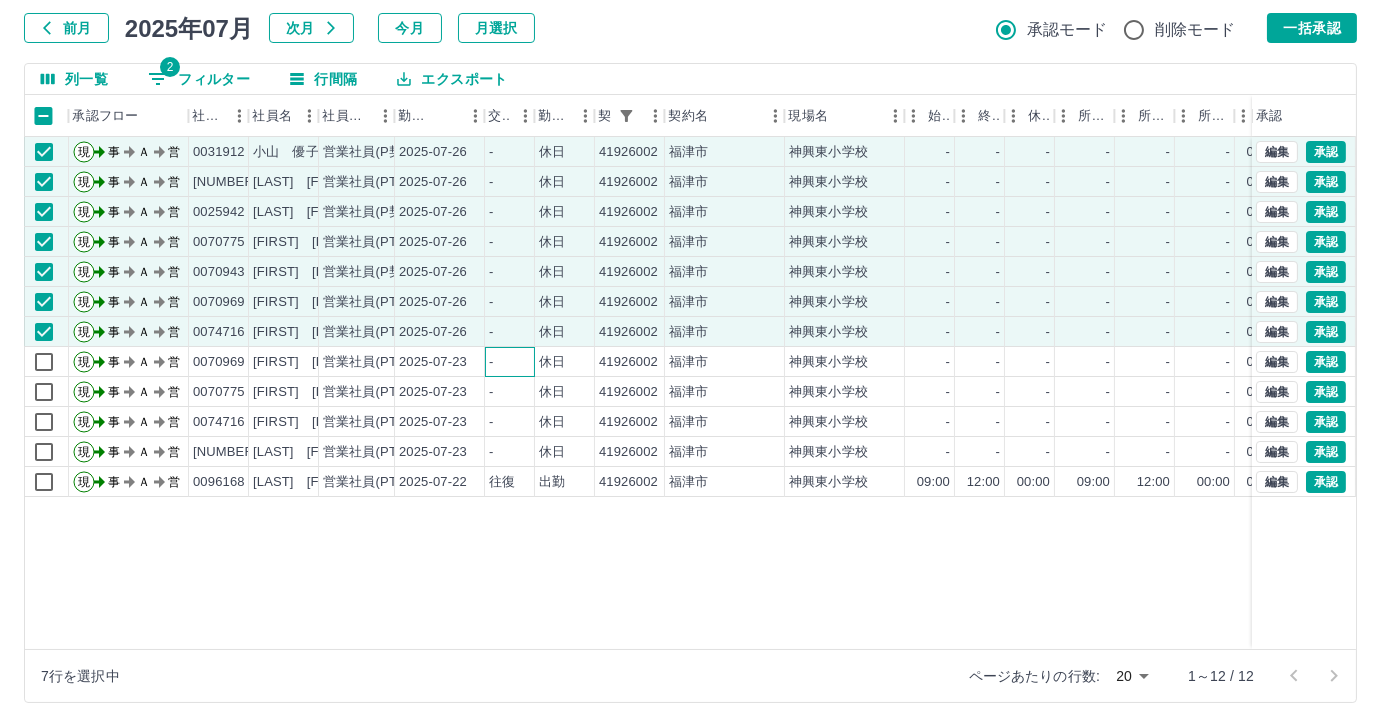 click on "-" at bounding box center [510, 362] 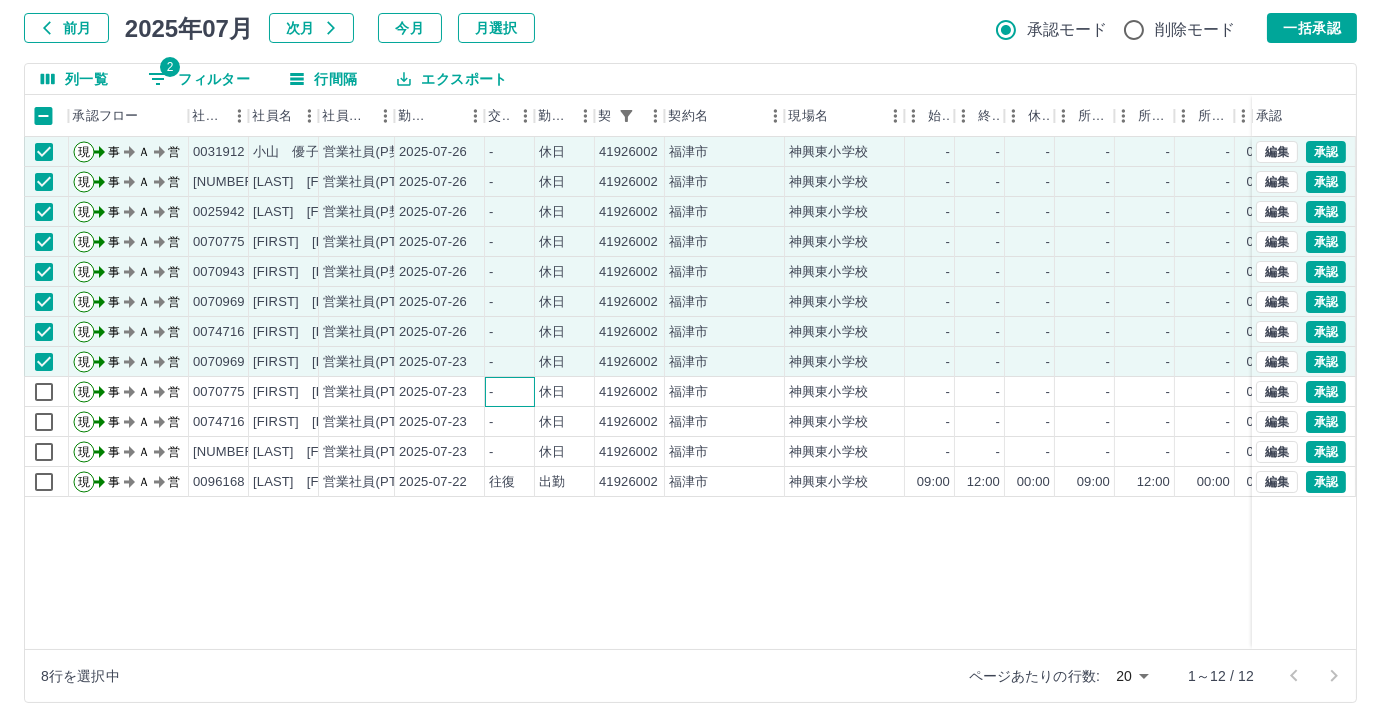 click on "-" at bounding box center (510, 392) 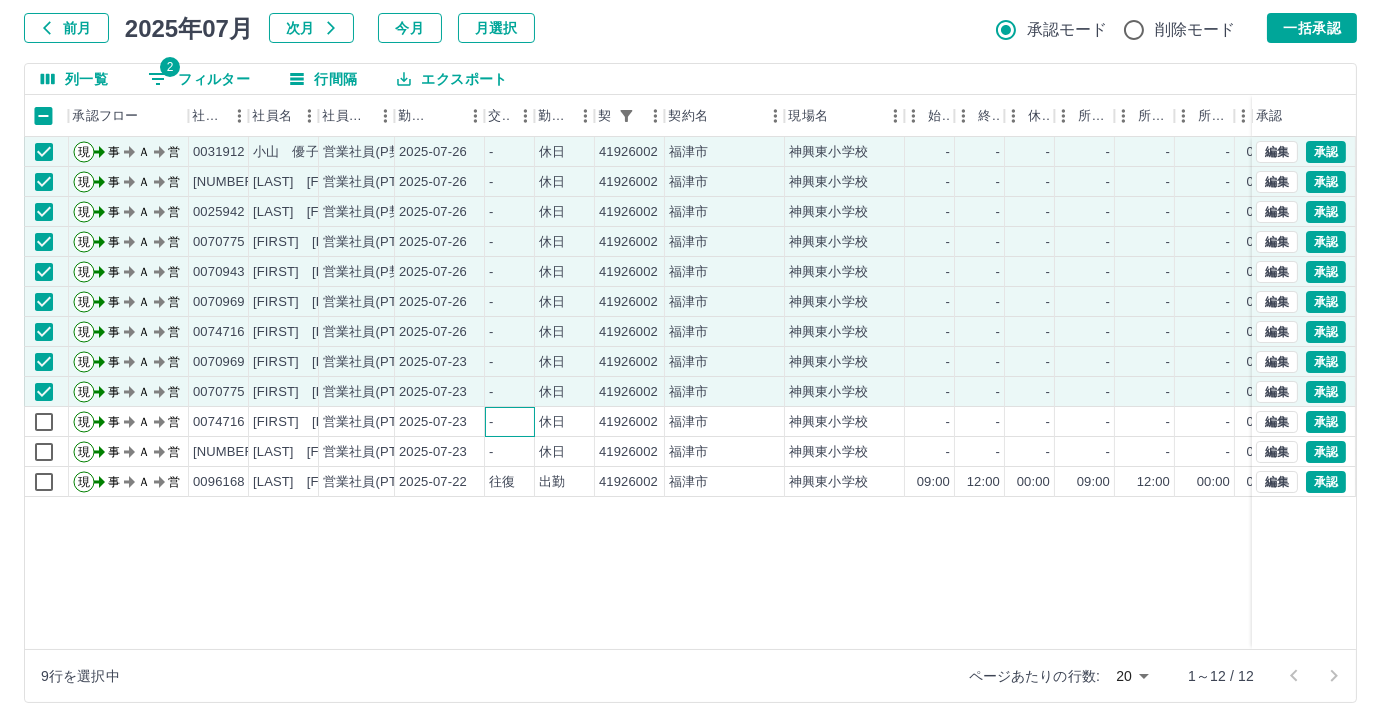 click on "-" at bounding box center [510, 422] 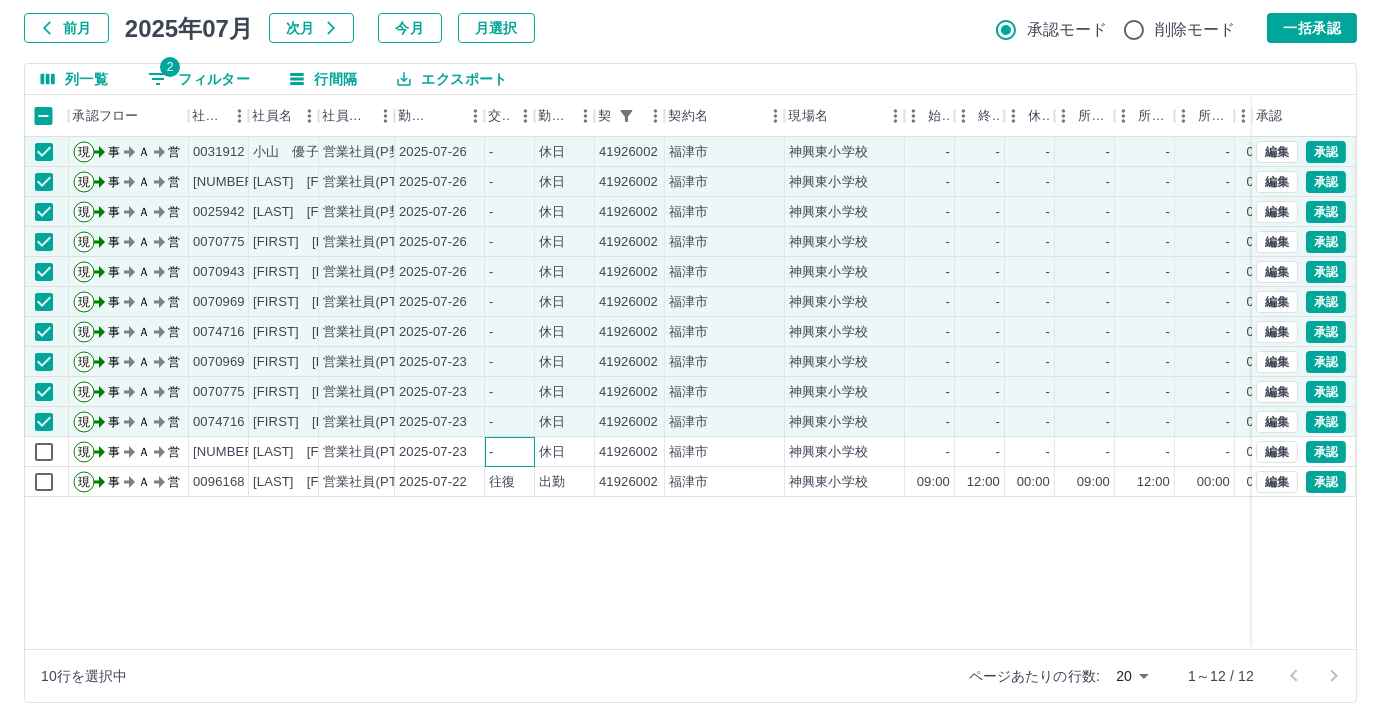 click on "-" at bounding box center (510, 452) 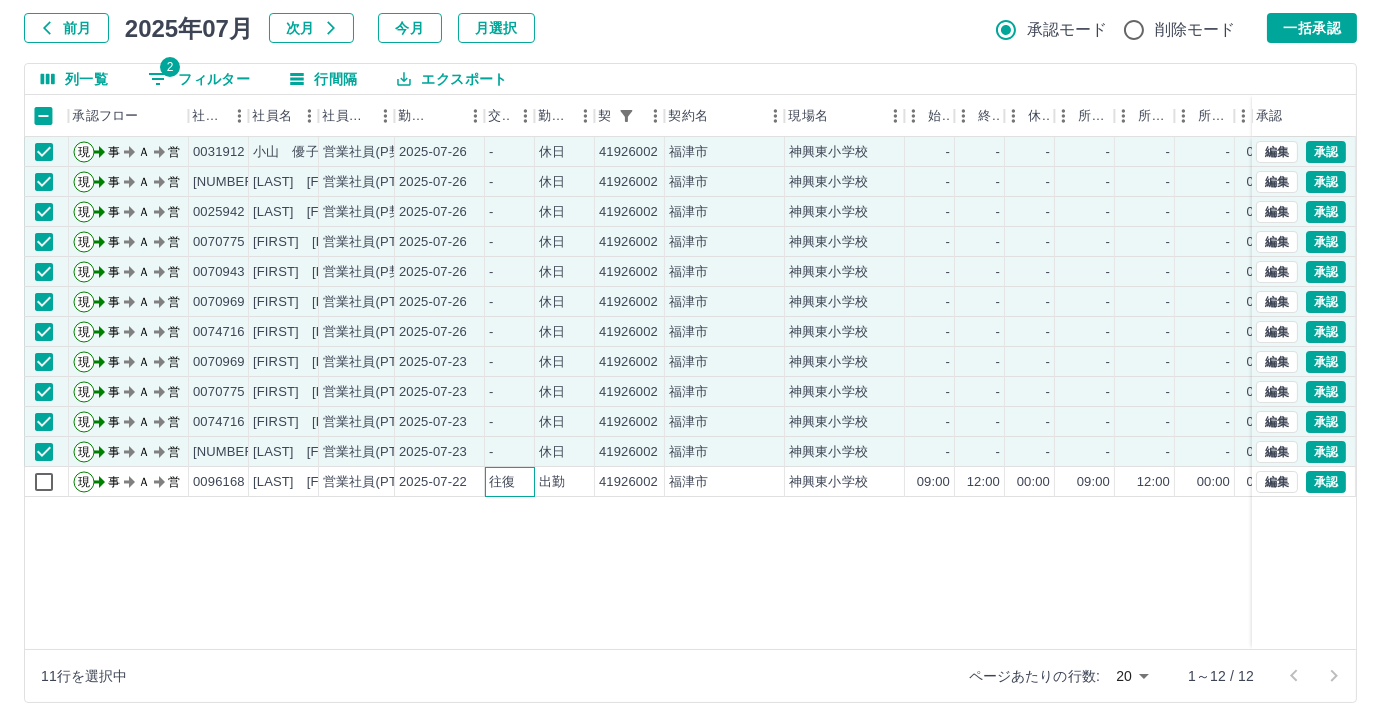 click on "往復" at bounding box center (510, 482) 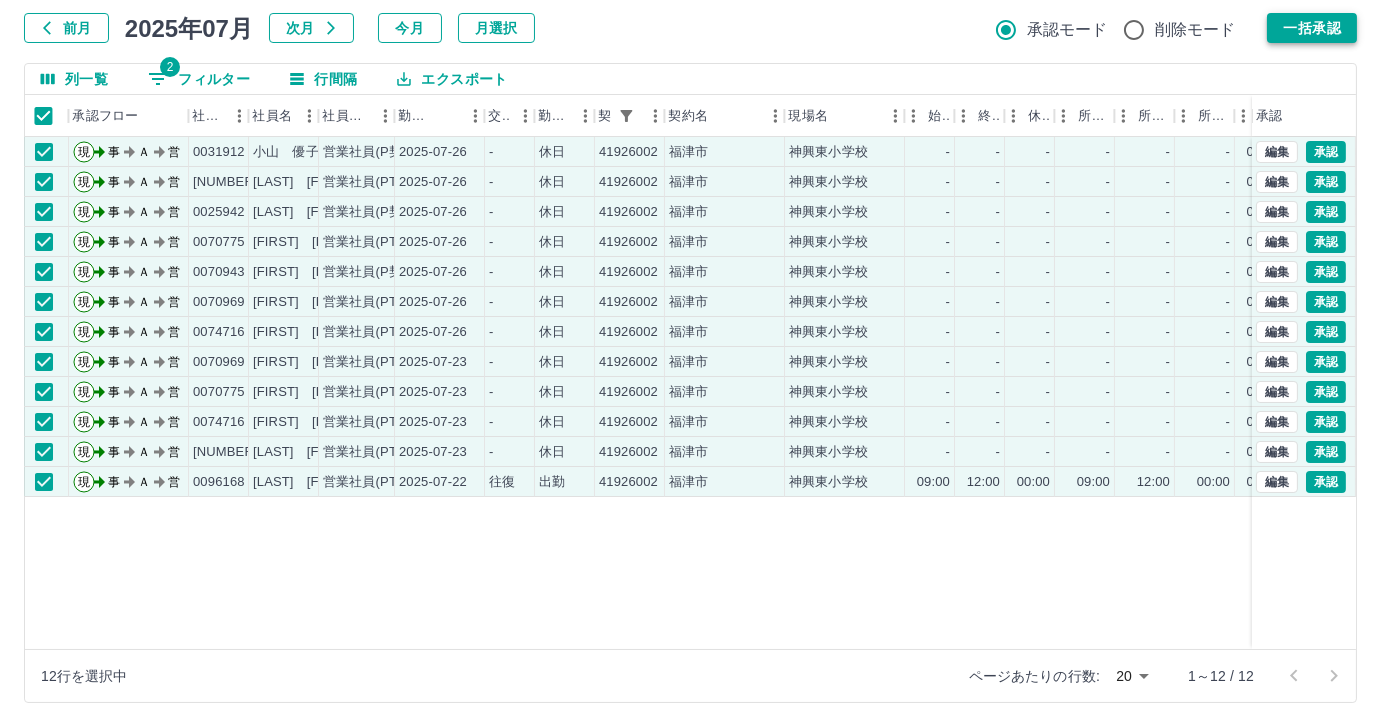click on "一括承認" at bounding box center [1312, 28] 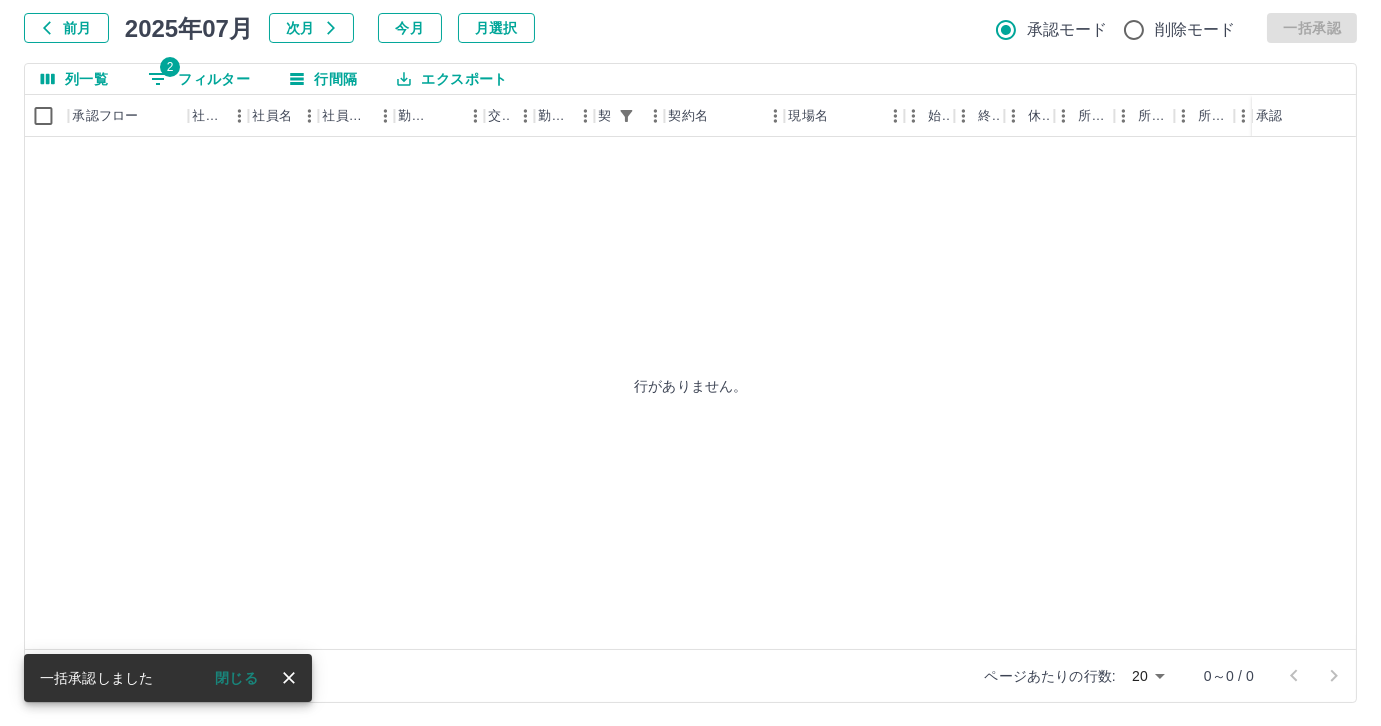 click on "2 フィルター" at bounding box center (199, 79) 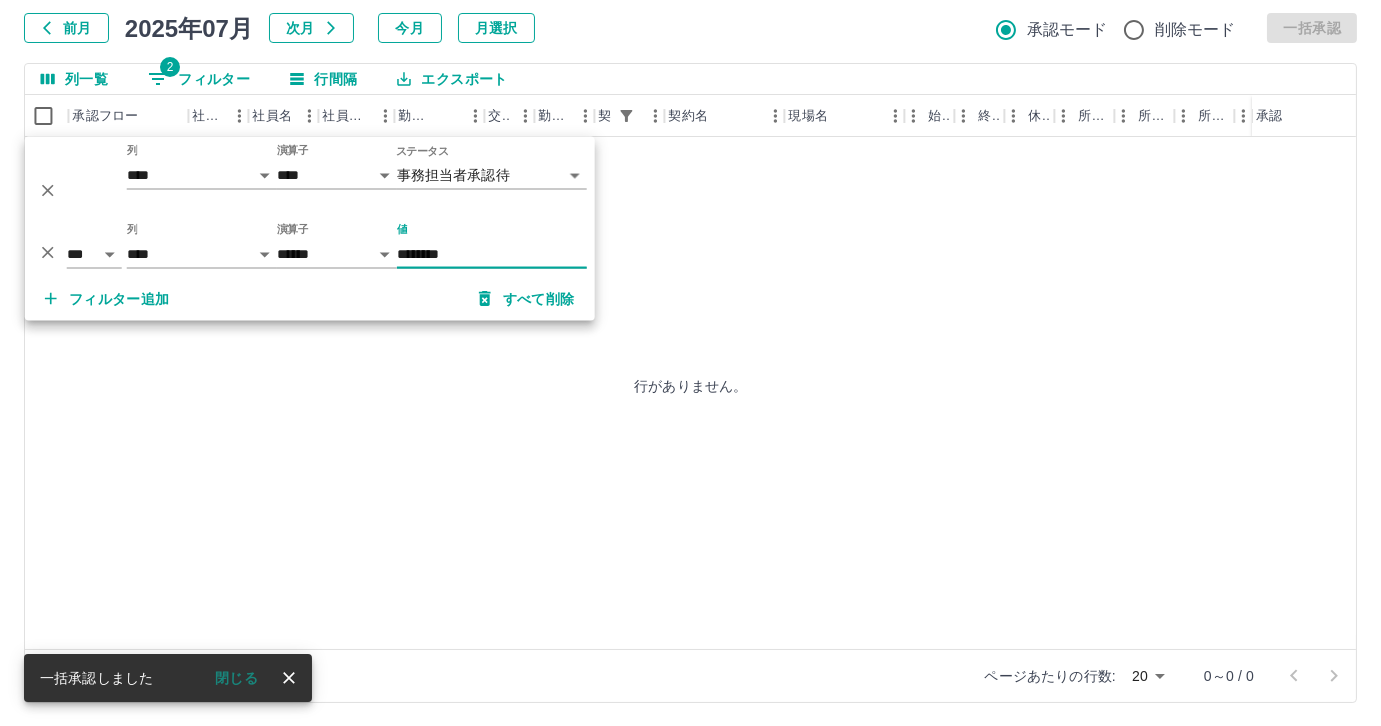 click on "********" at bounding box center [492, 254] 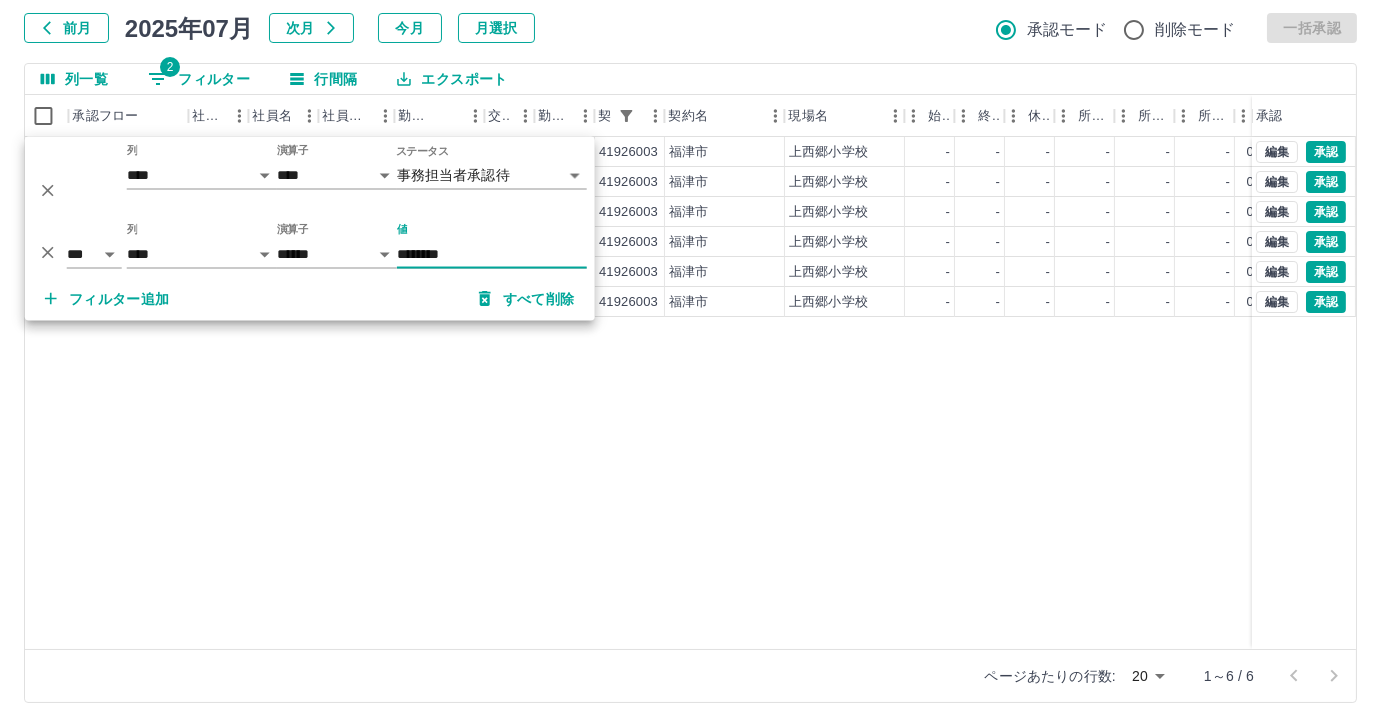 type on "********" 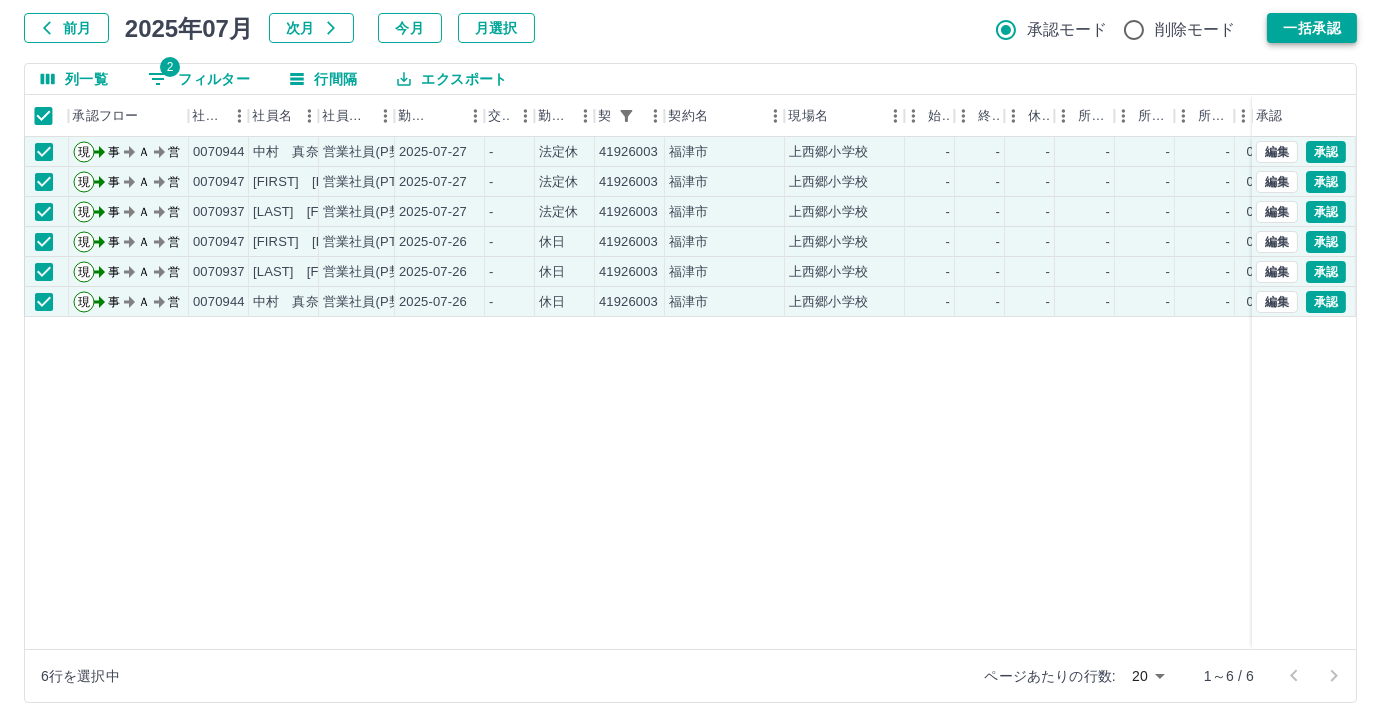 click on "一括承認" at bounding box center (1312, 28) 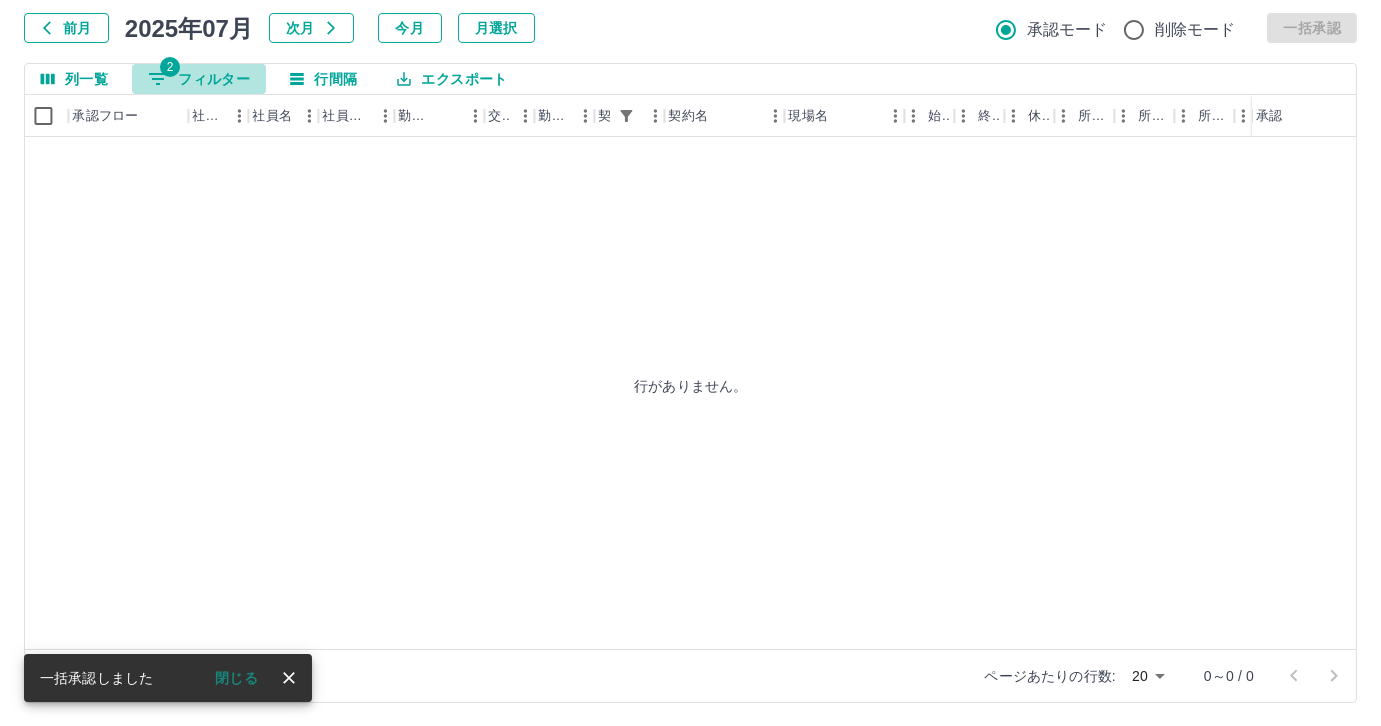 click on "2 フィルター" at bounding box center [199, 79] 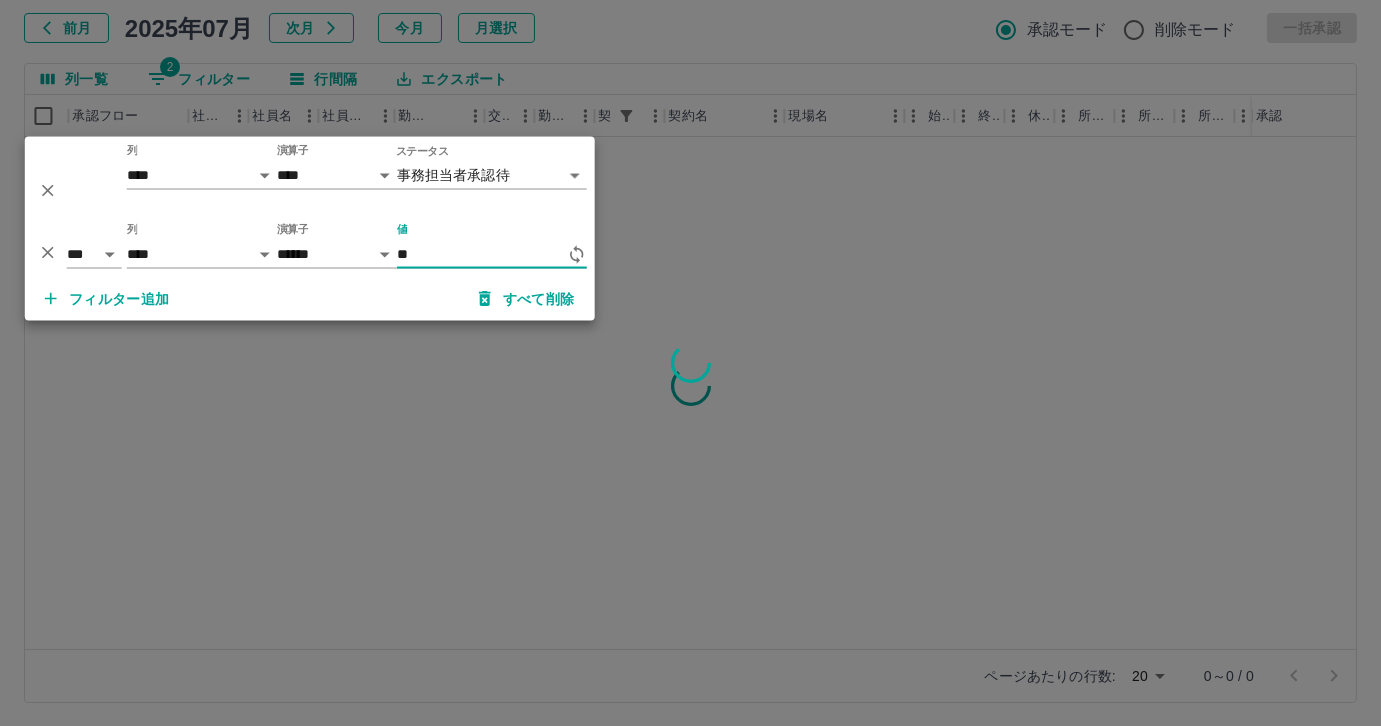 type on "*" 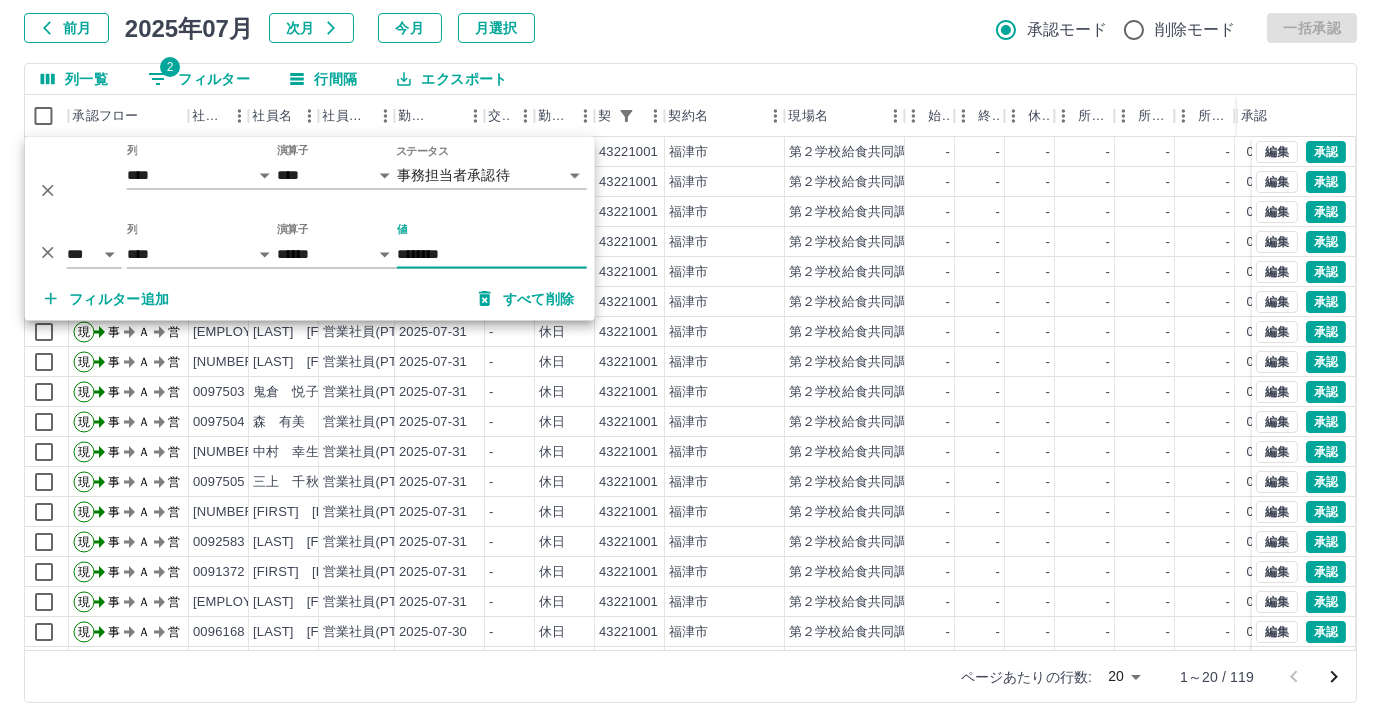 type on "********" 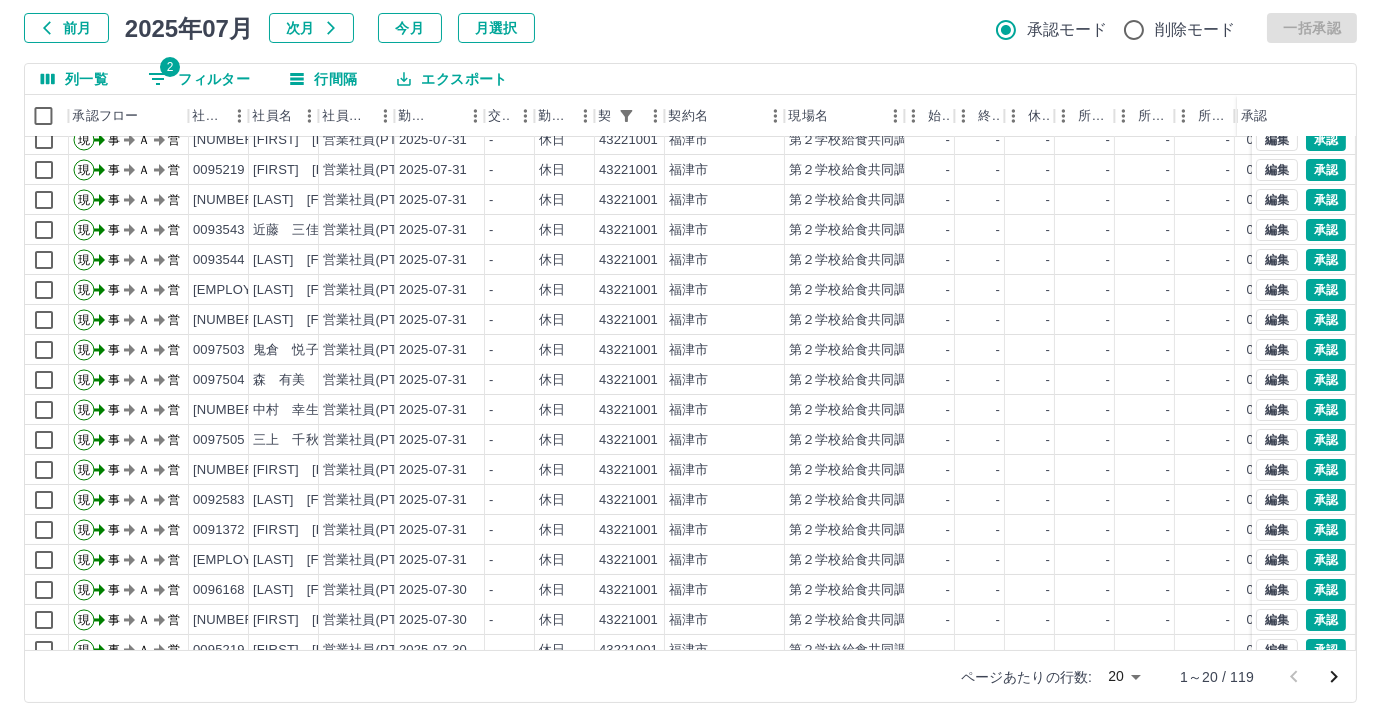 scroll, scrollTop: 0, scrollLeft: 6, axis: horizontal 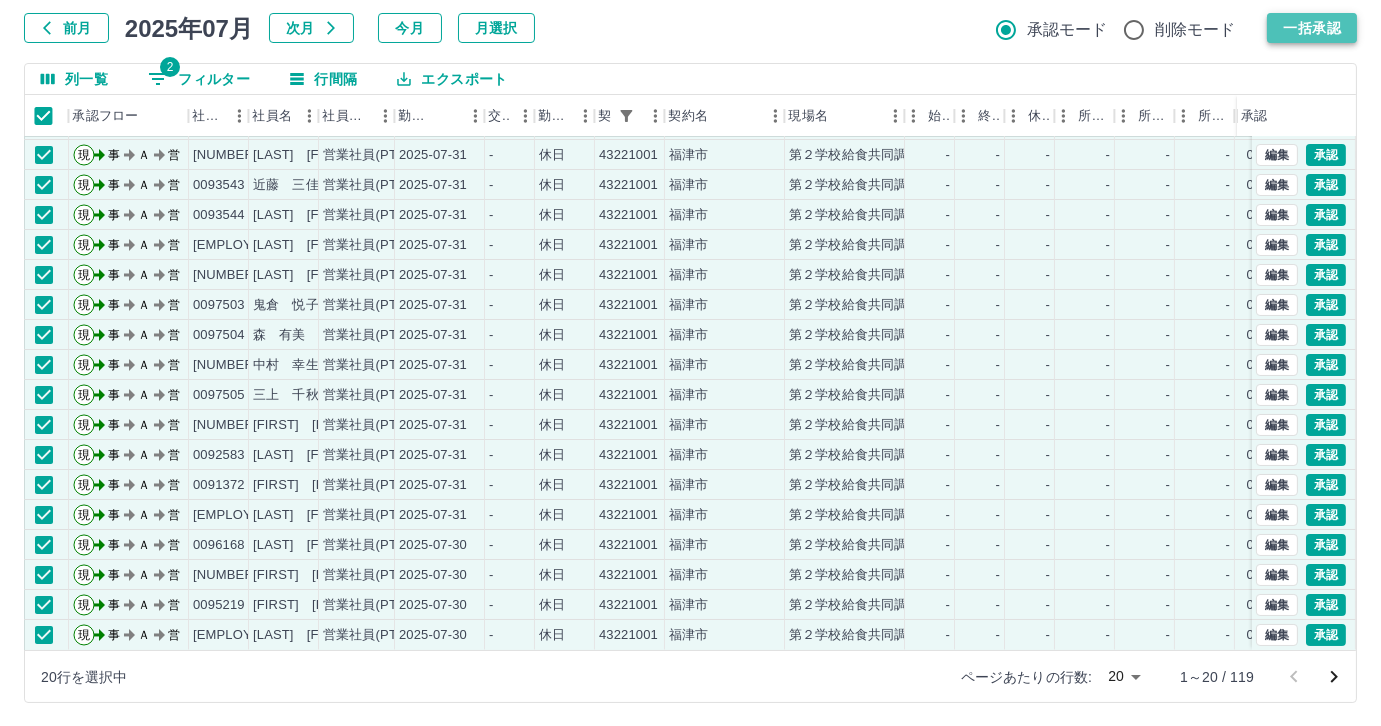 click on "一括承認" at bounding box center (1312, 28) 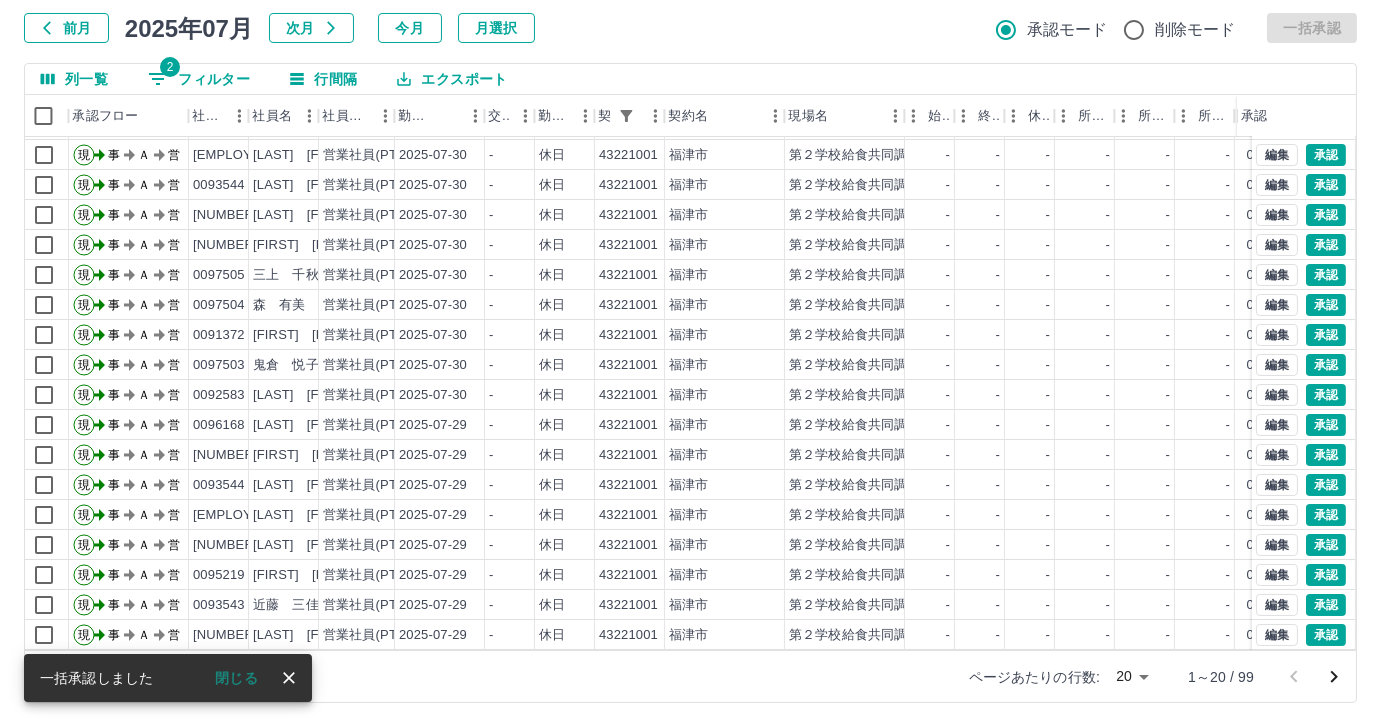 scroll, scrollTop: 101, scrollLeft: 6, axis: both 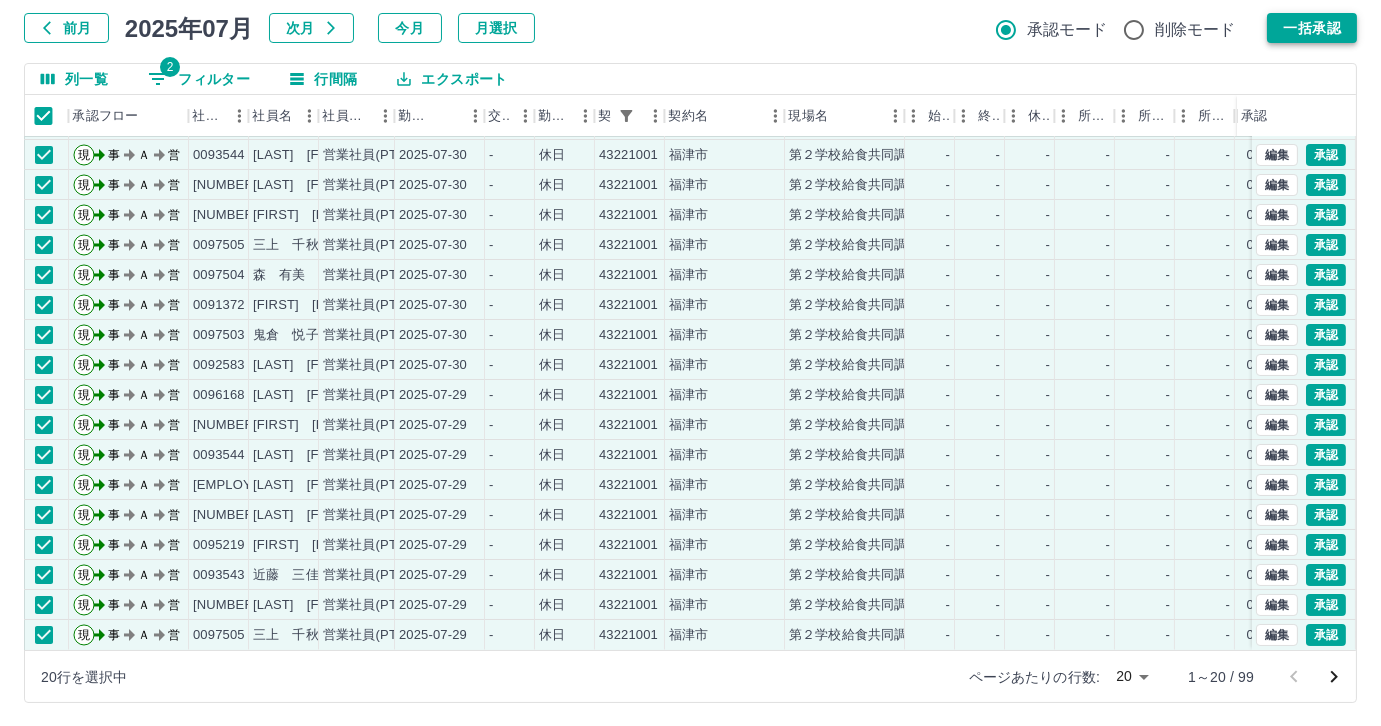 click on "一括承認" at bounding box center (1312, 28) 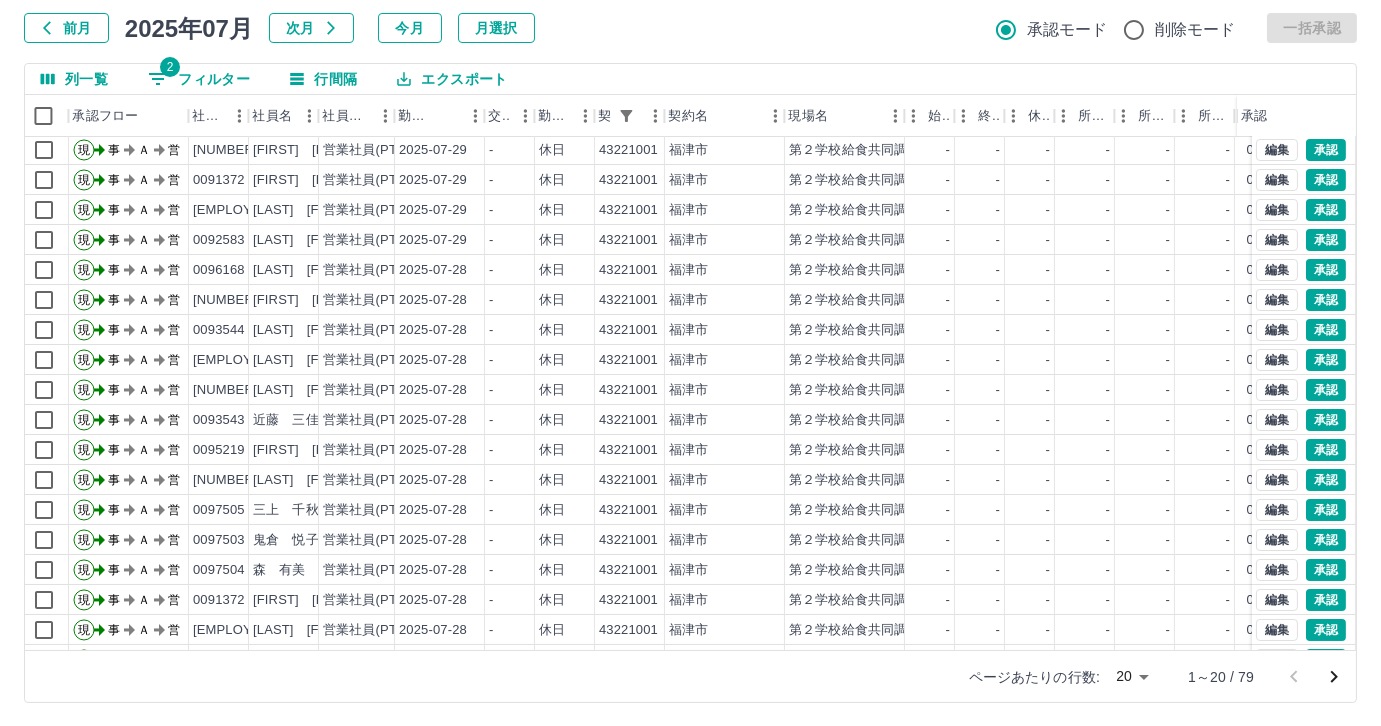 scroll, scrollTop: 101, scrollLeft: 6, axis: both 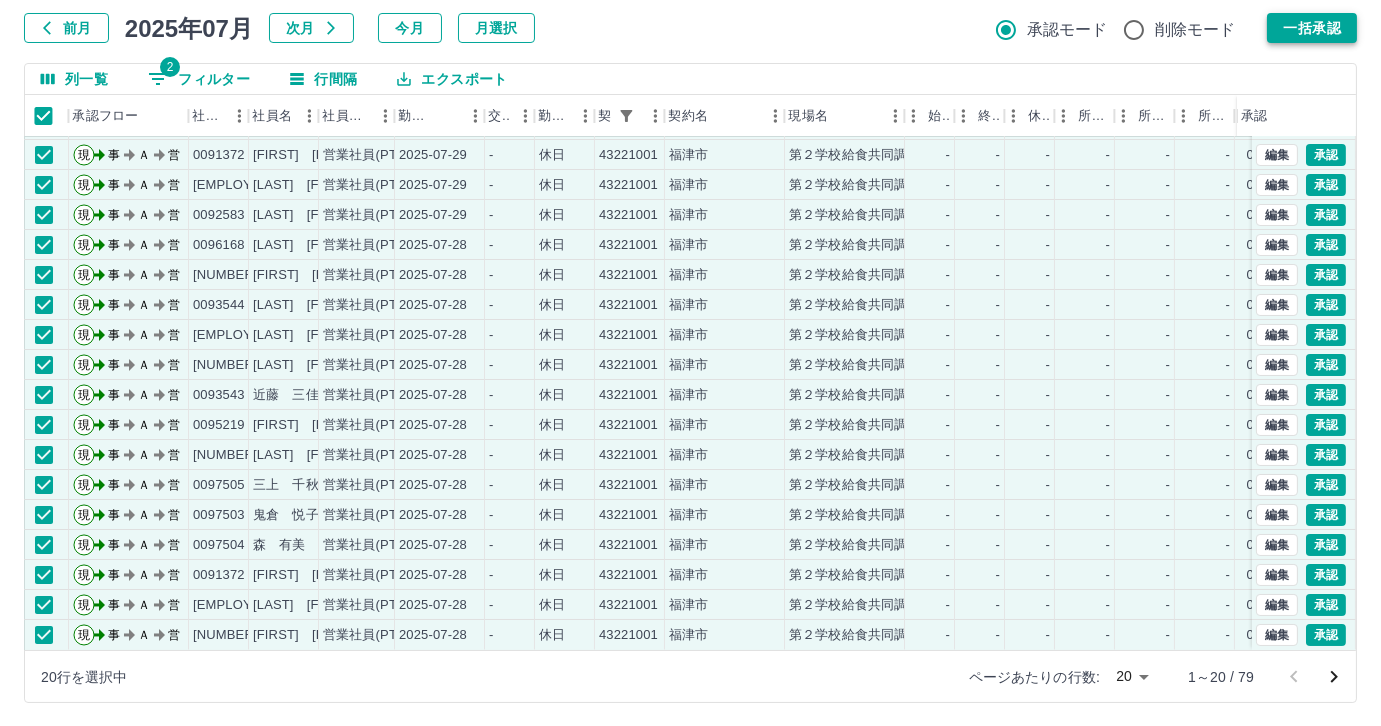 click on "一括承認" at bounding box center [1312, 28] 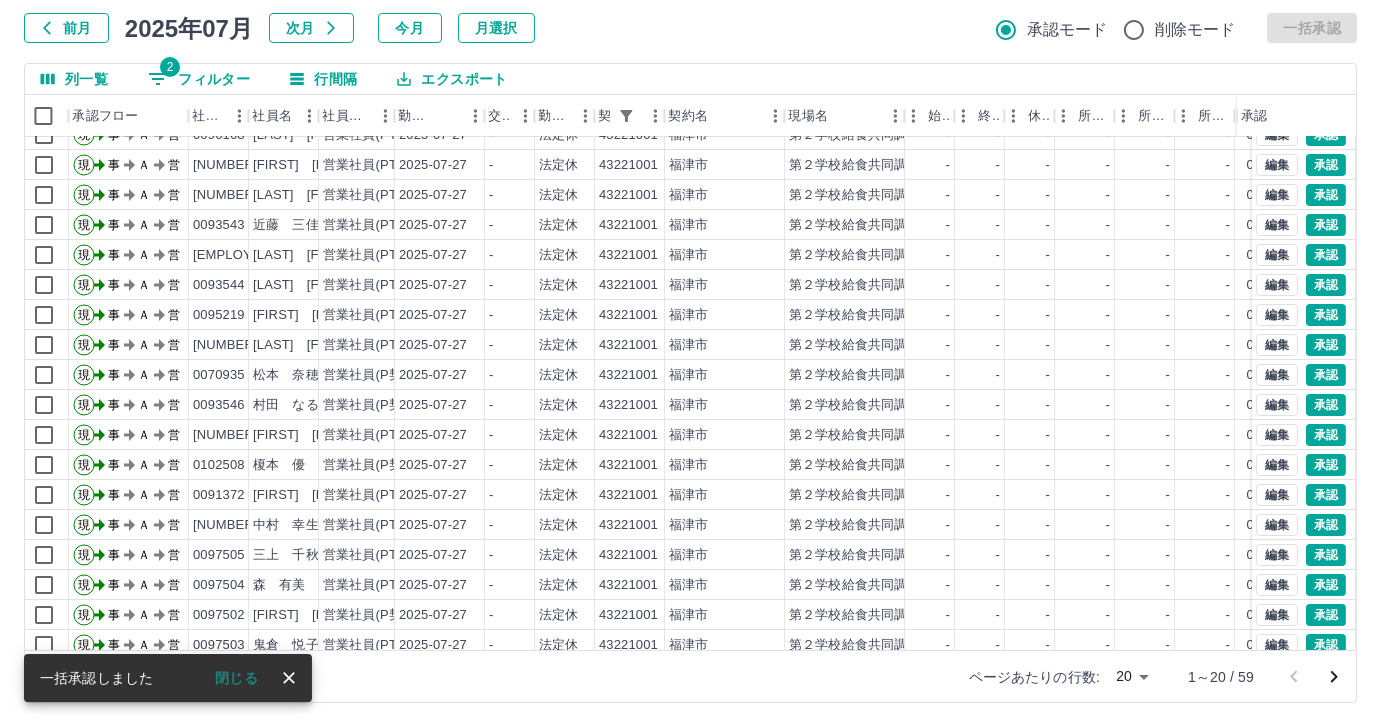 scroll, scrollTop: 0, scrollLeft: 6, axis: horizontal 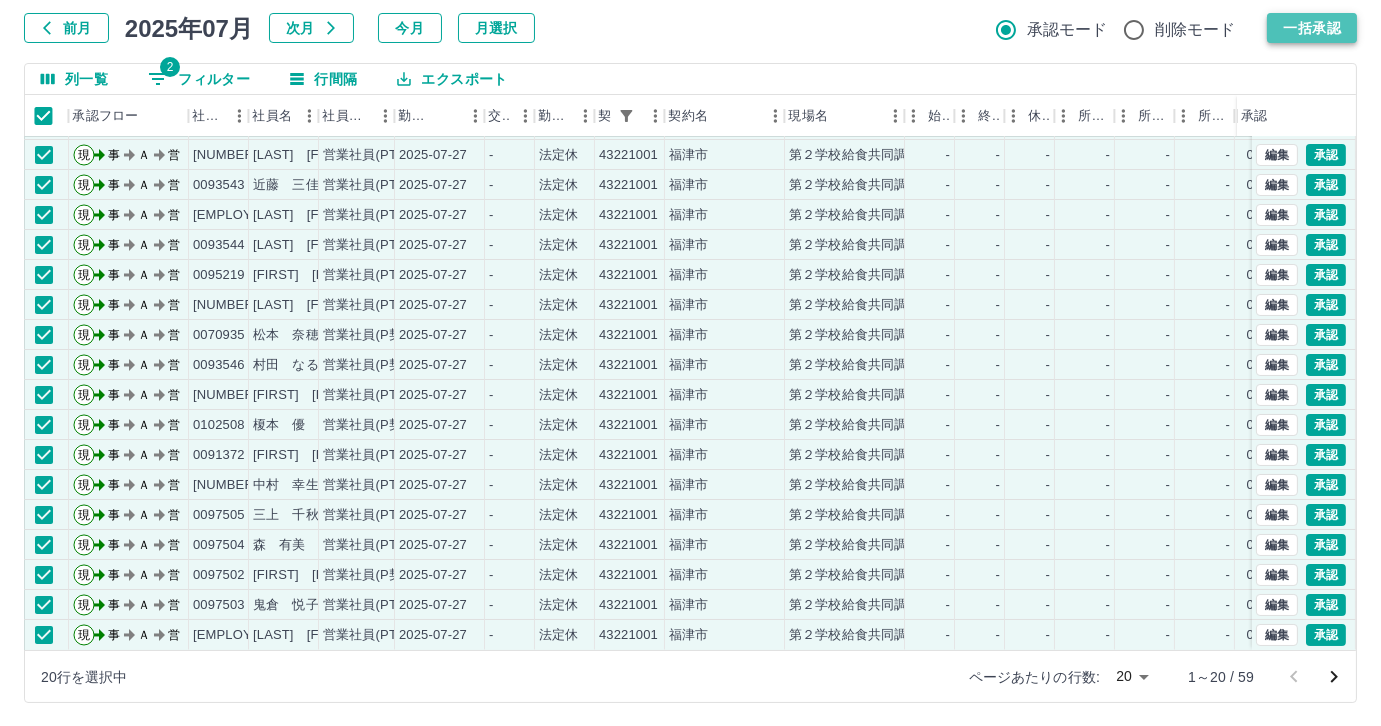 click on "一括承認" at bounding box center [1312, 28] 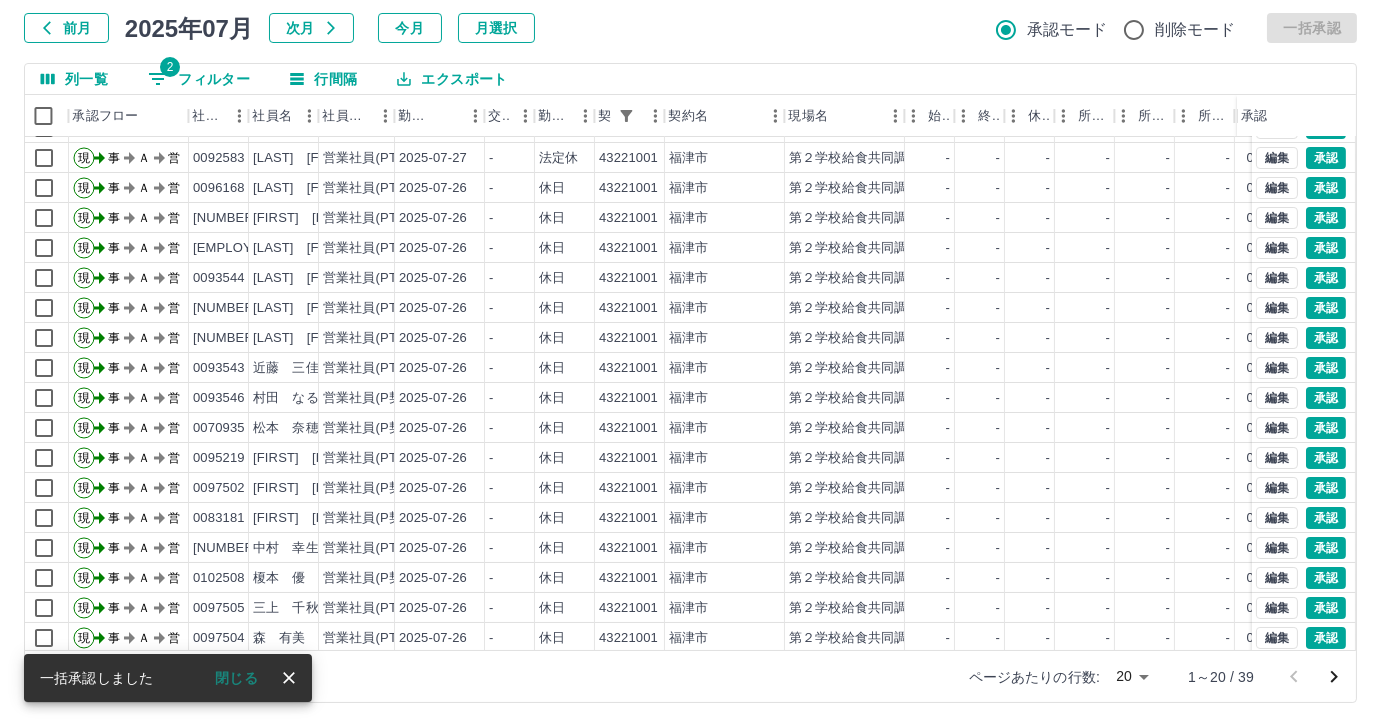 scroll, scrollTop: 0, scrollLeft: 6, axis: horizontal 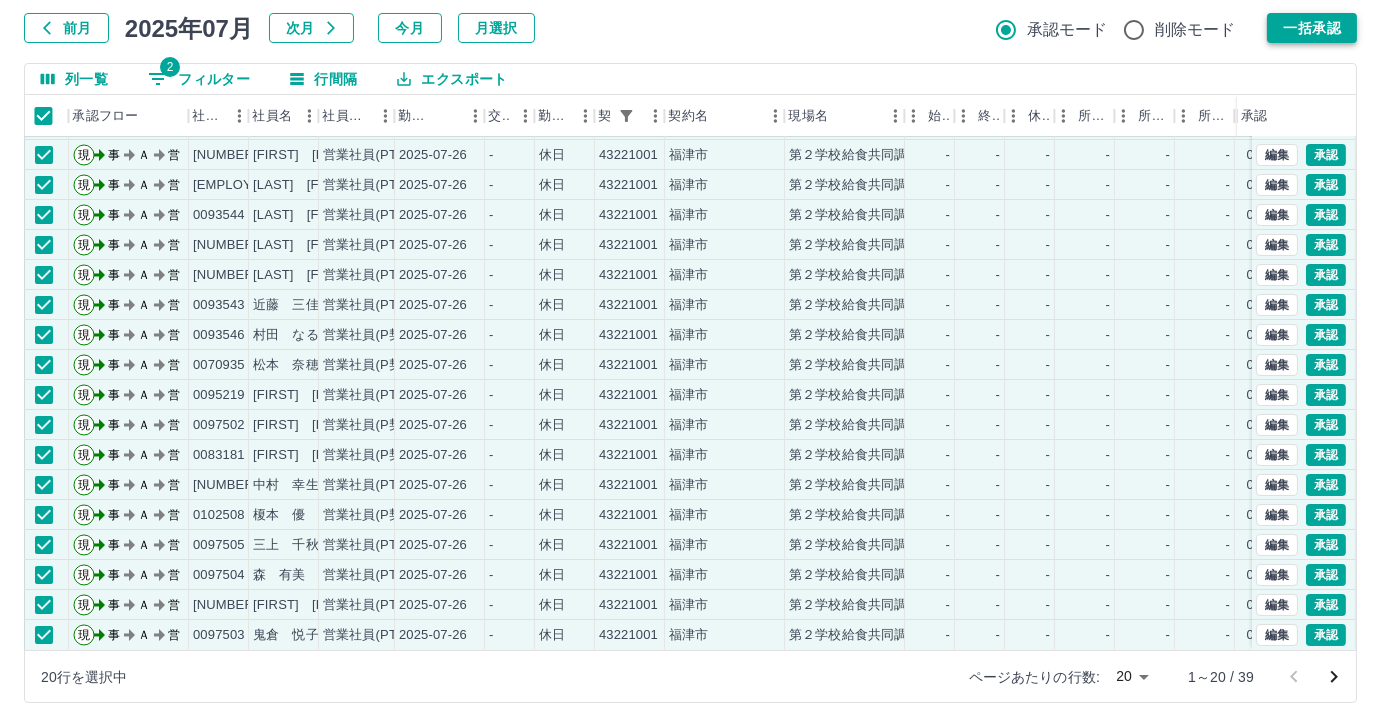click on "一括承認" at bounding box center (1312, 28) 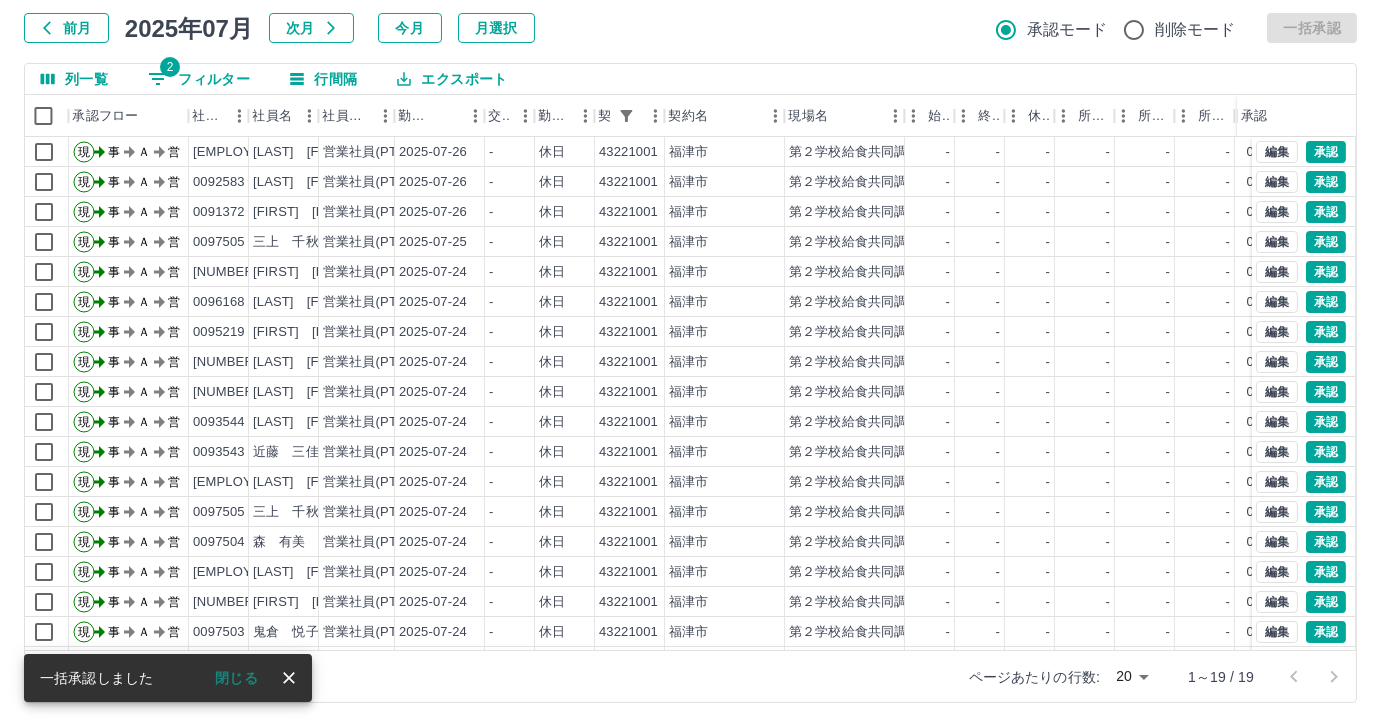 scroll, scrollTop: 71, scrollLeft: 6, axis: both 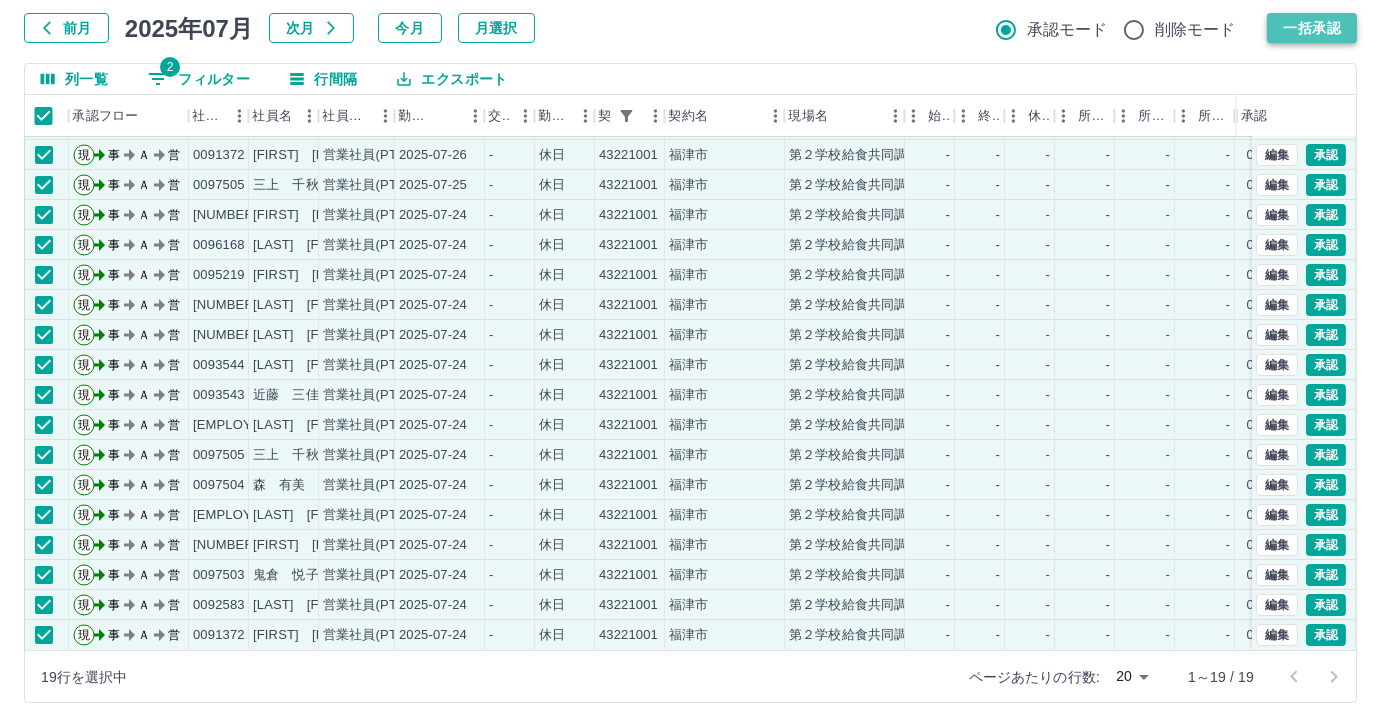 click on "一括承認" at bounding box center [1312, 28] 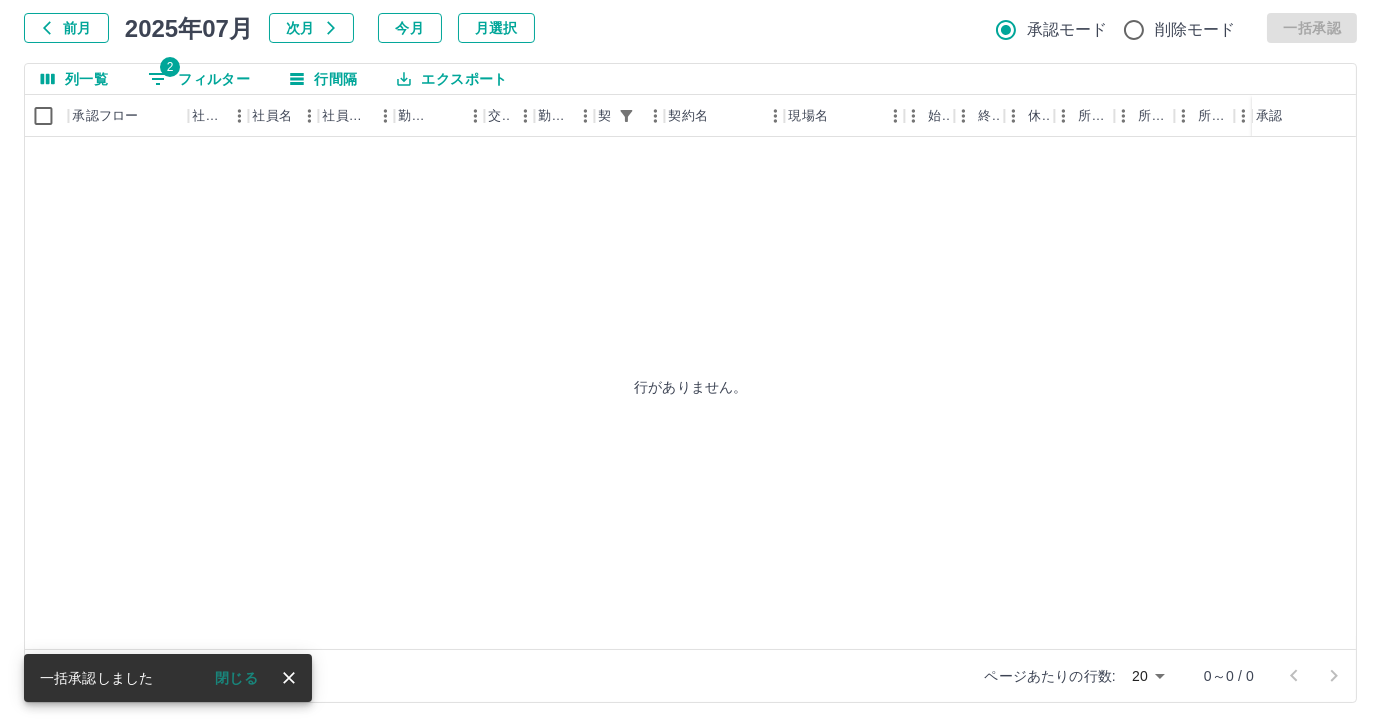 scroll, scrollTop: 0, scrollLeft: 6, axis: horizontal 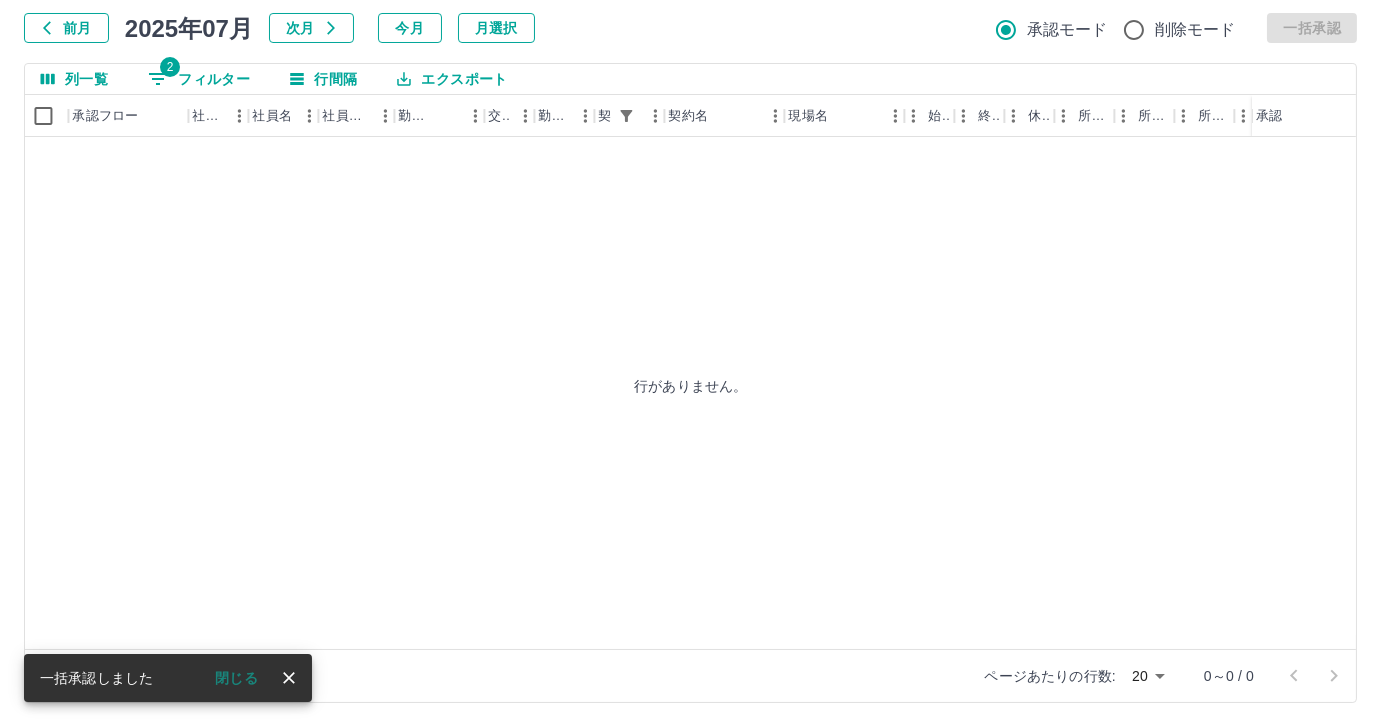click on "2 フィルター" at bounding box center (199, 79) 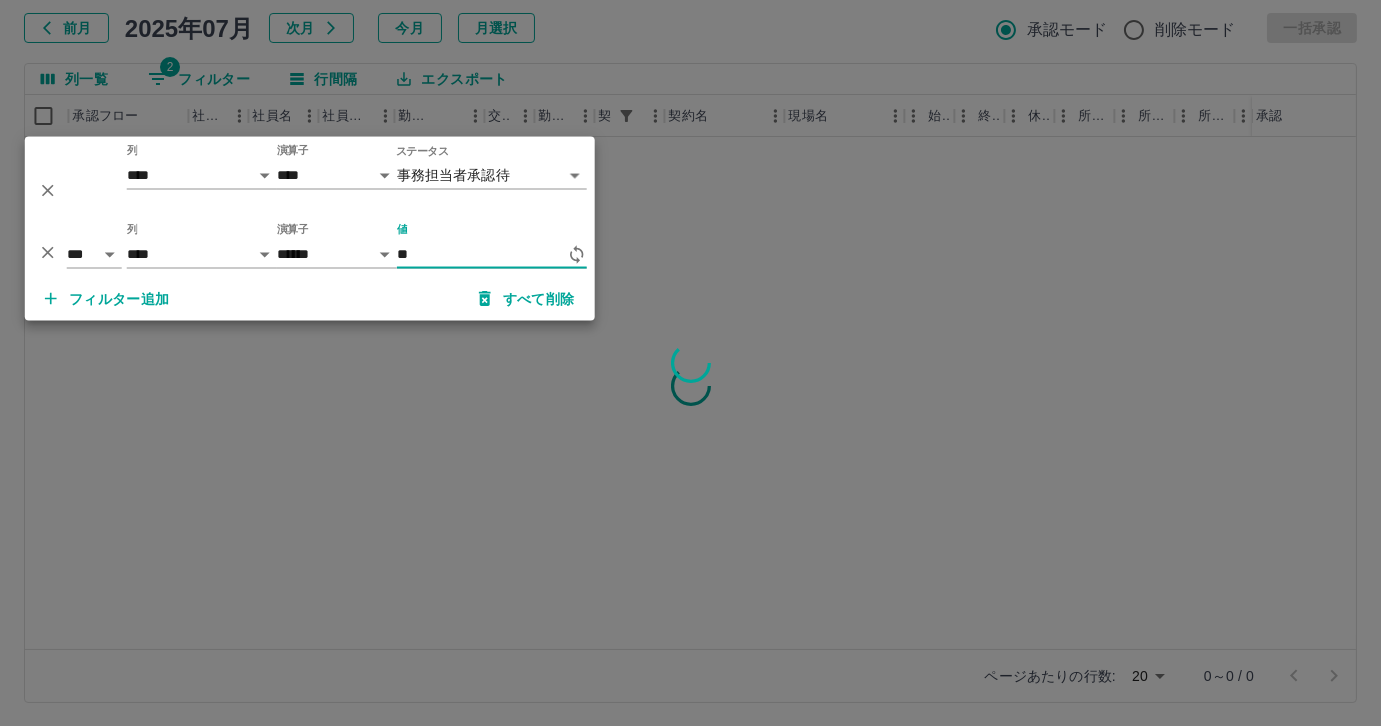 type on "*" 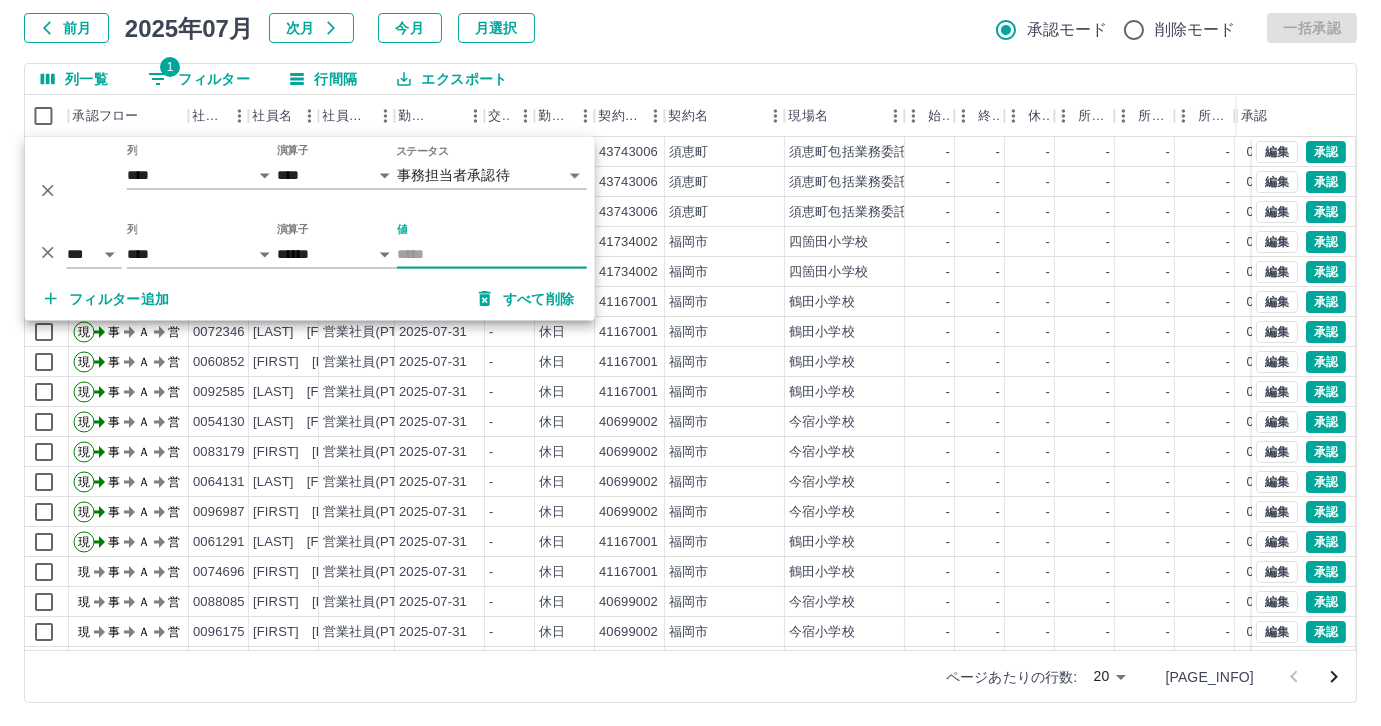 type 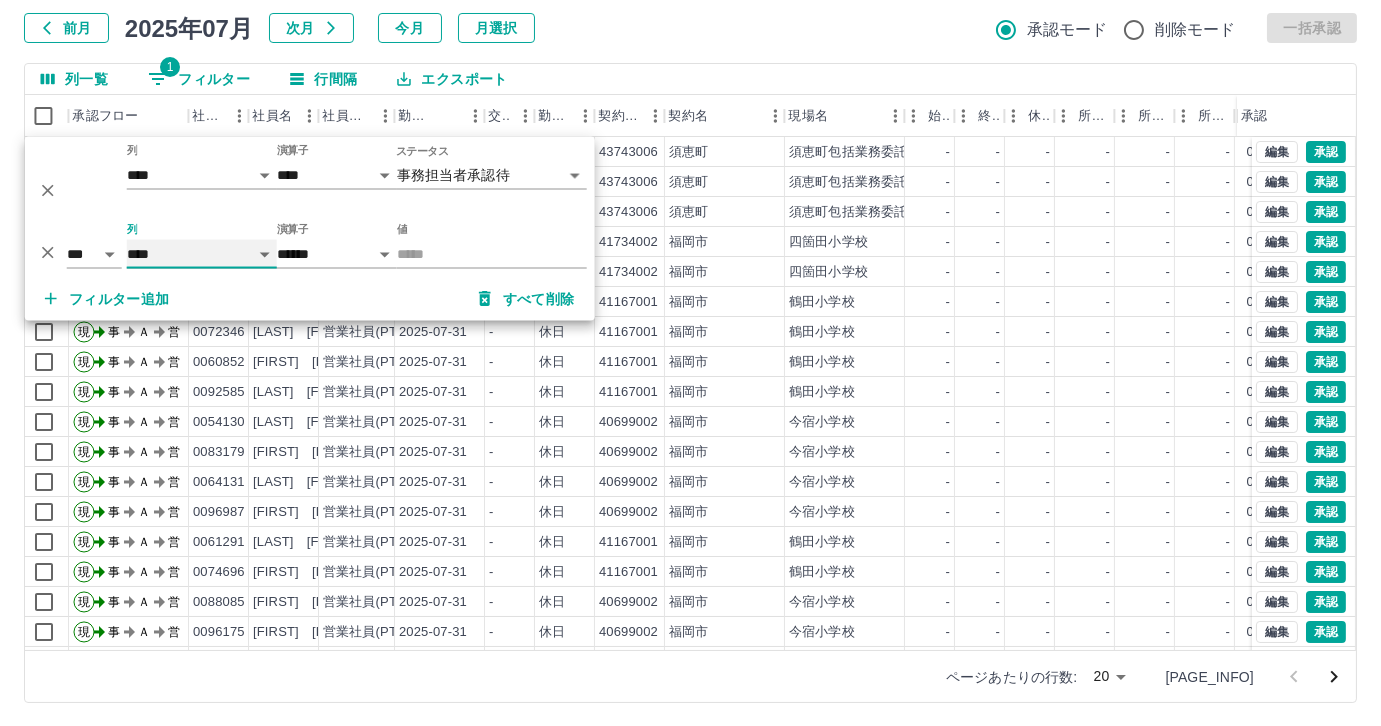 click on "**** *** **** *** *** **** ***** *** *** ** ** ** **** **** **** ** ** *** **** *****" at bounding box center (202, 254) 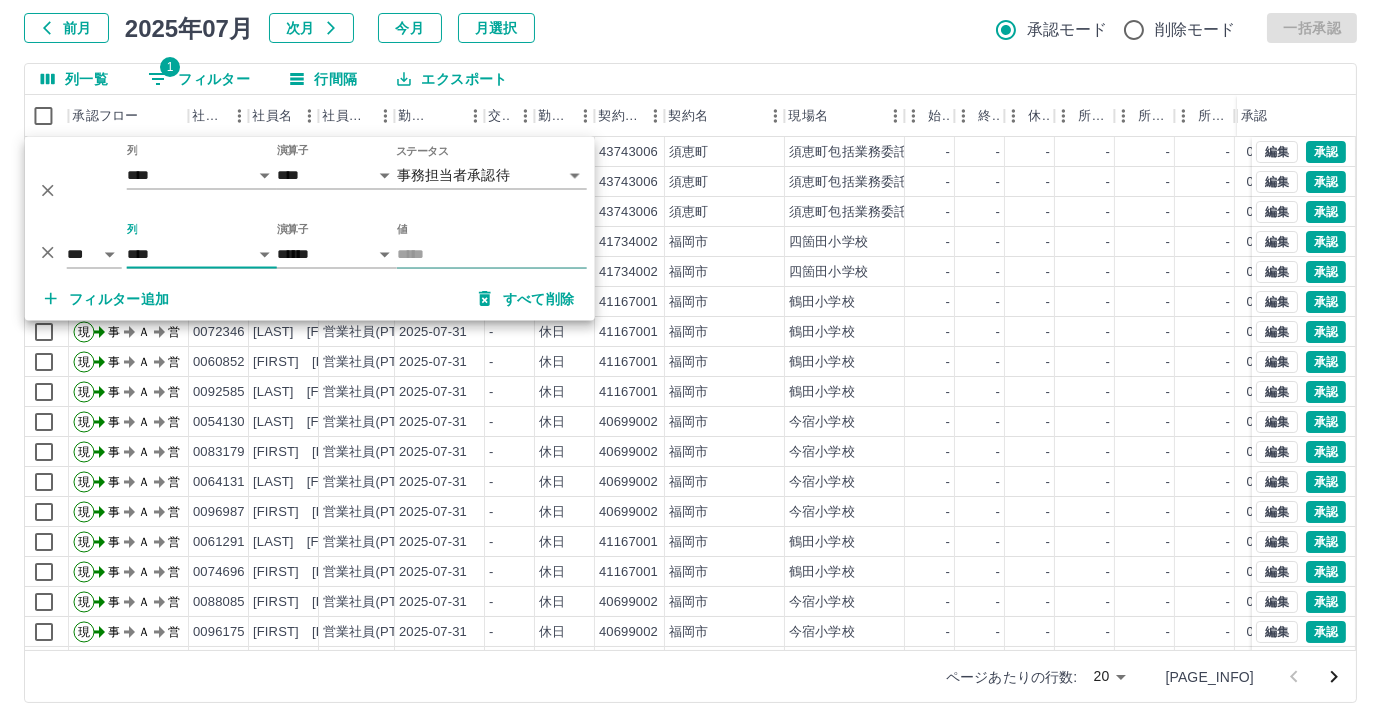 click on "値" at bounding box center (492, 254) 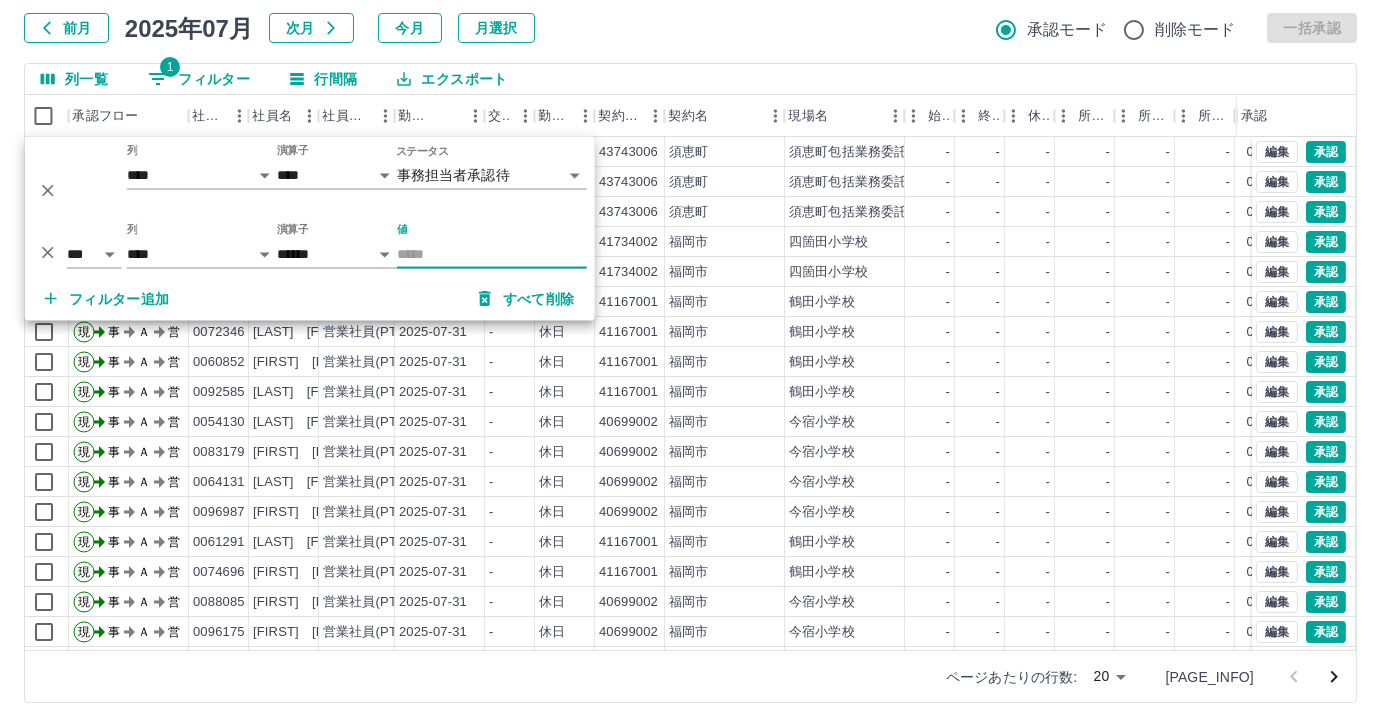 click on "**********" at bounding box center [492, 176] 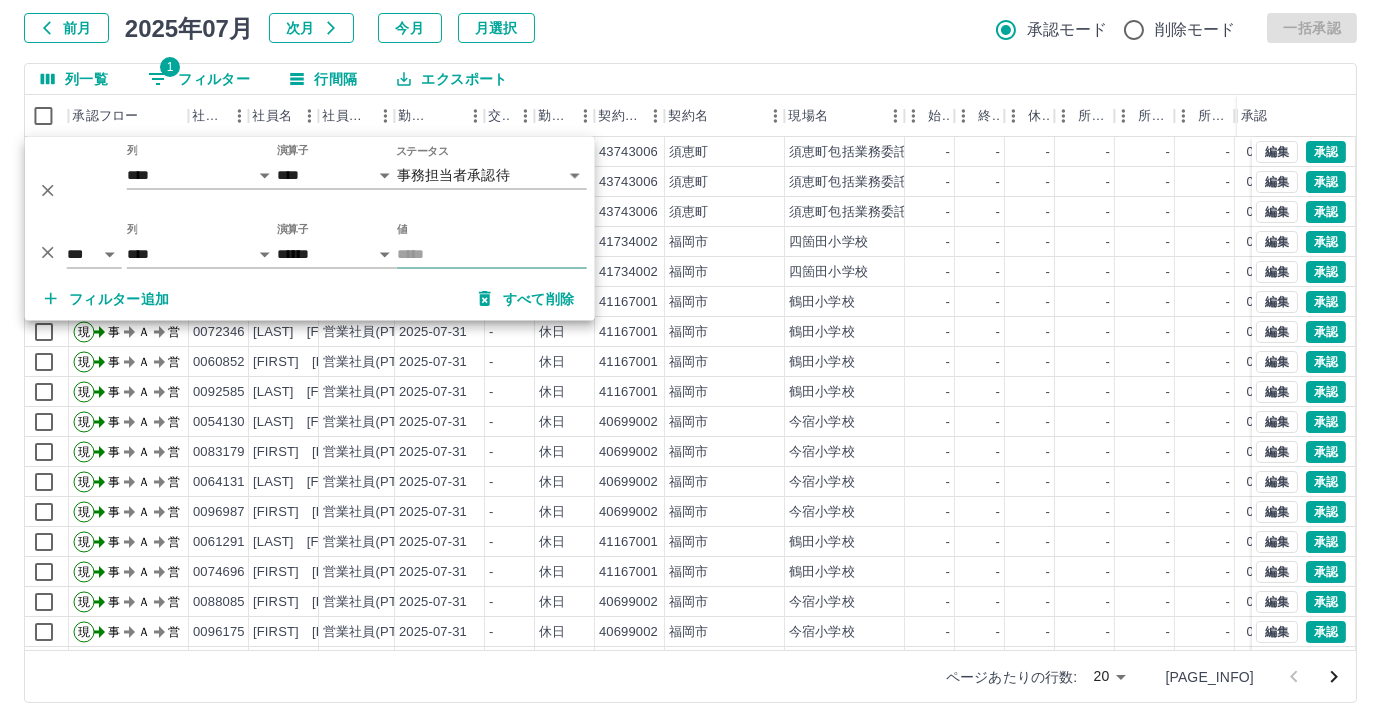 click on "値" at bounding box center (492, 254) 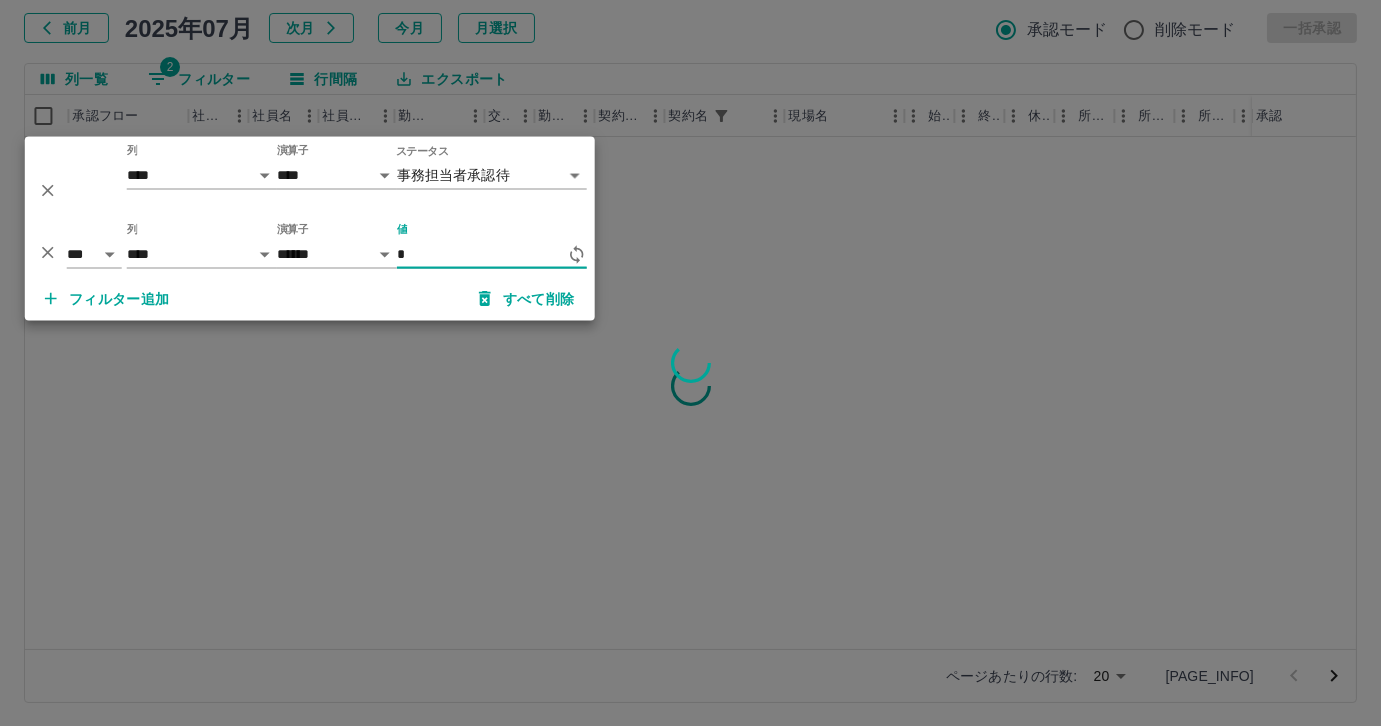 type on "*" 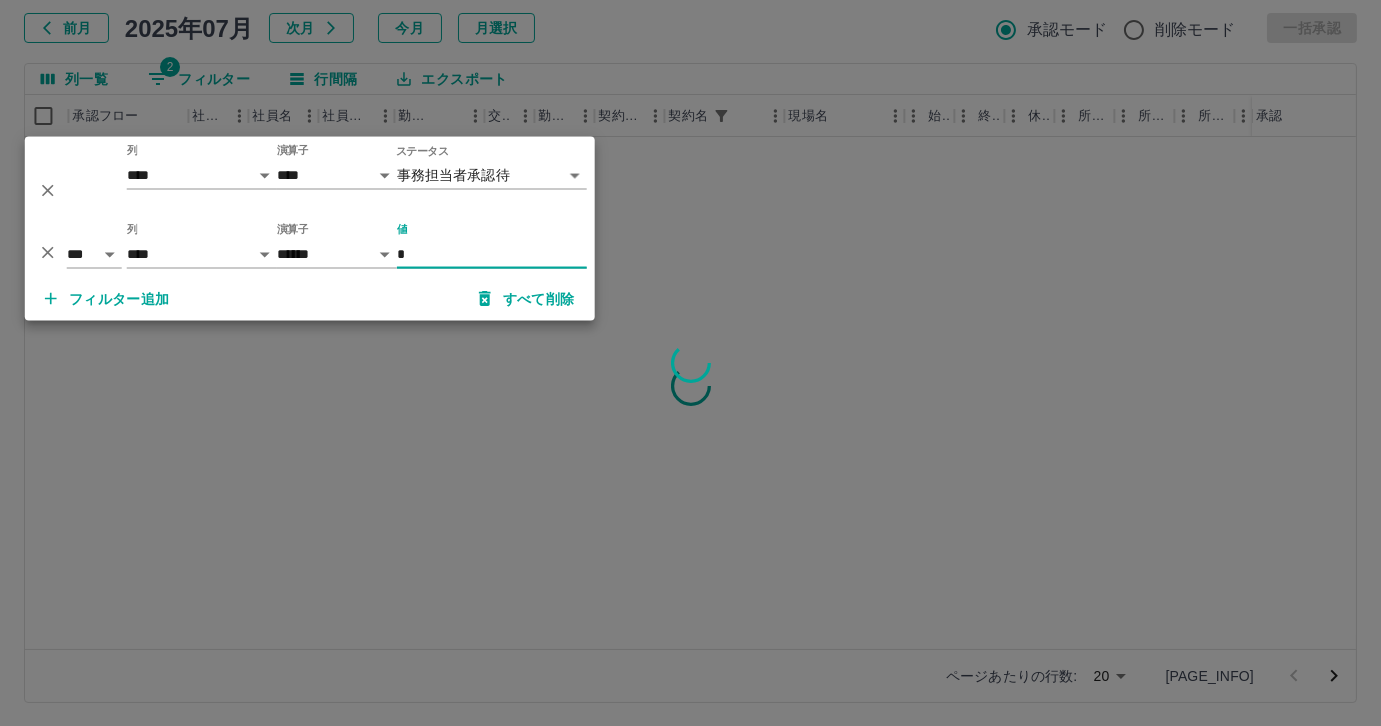 type on "*" 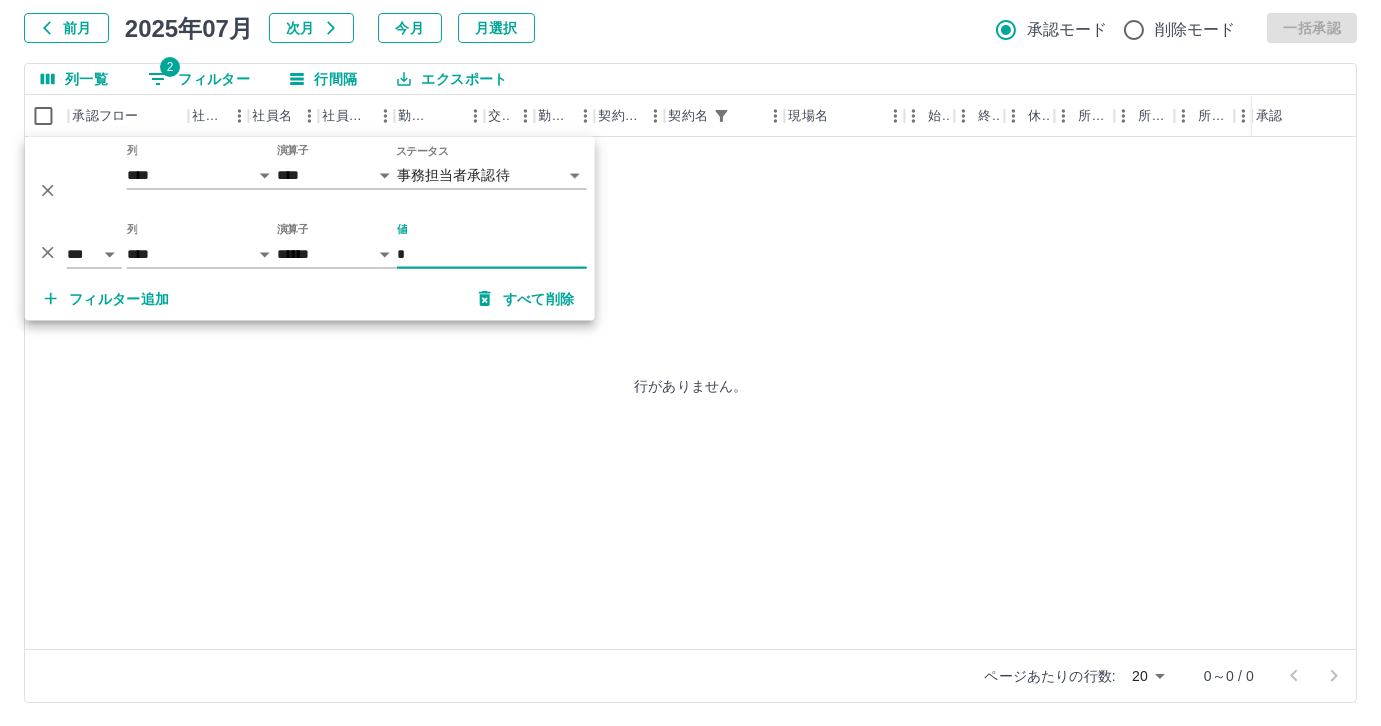 type on "*" 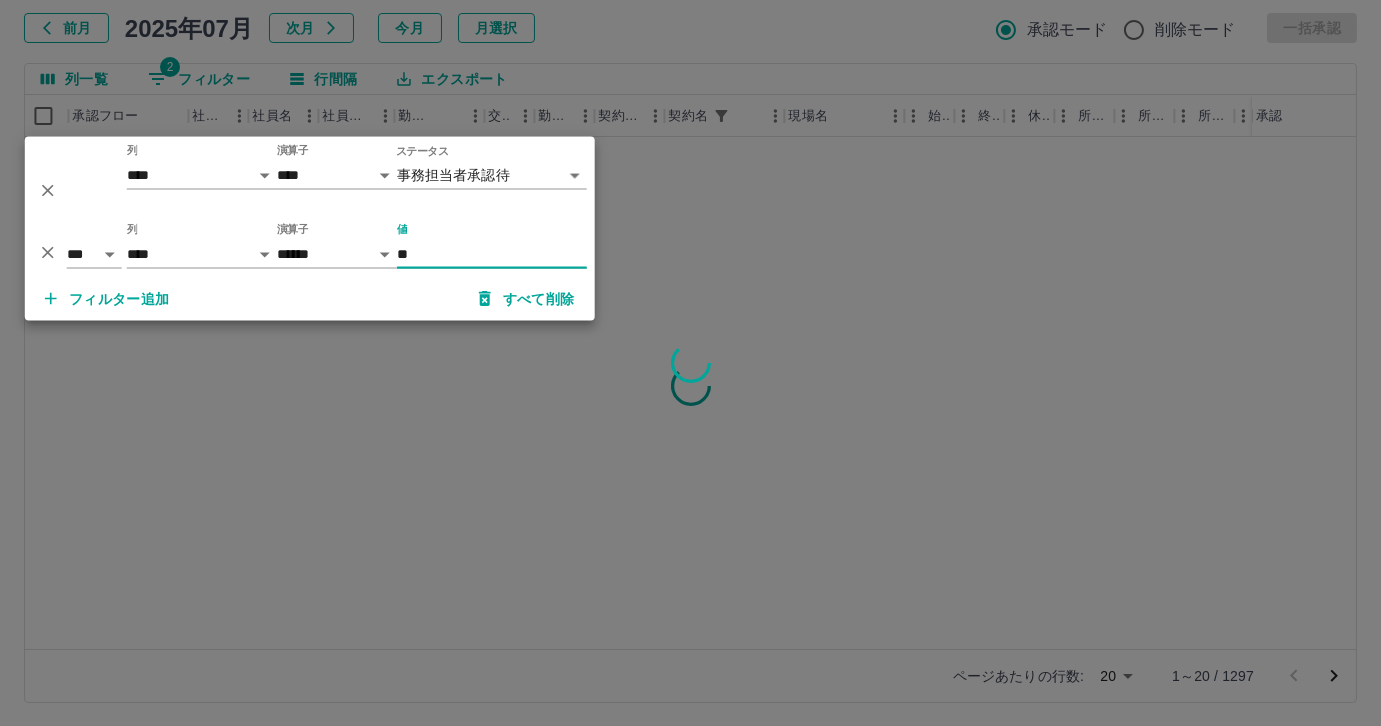 type on "*" 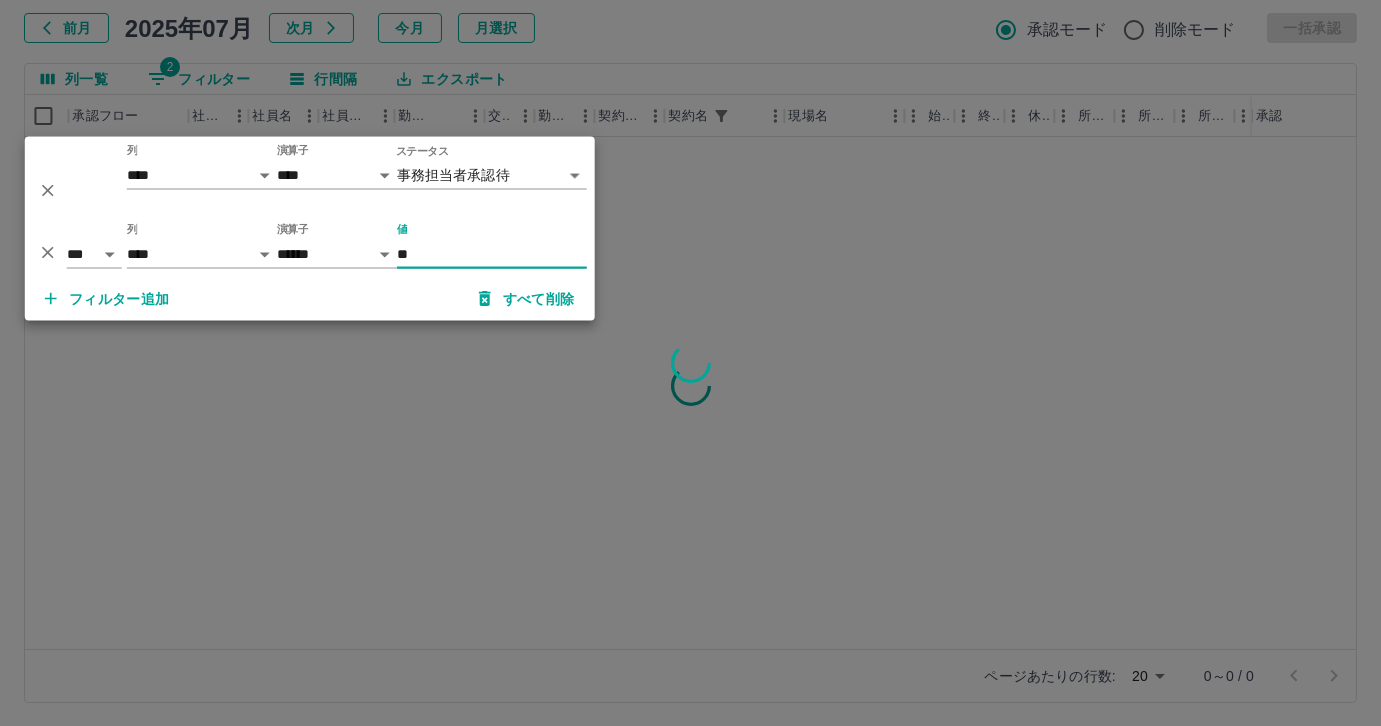 type on "*" 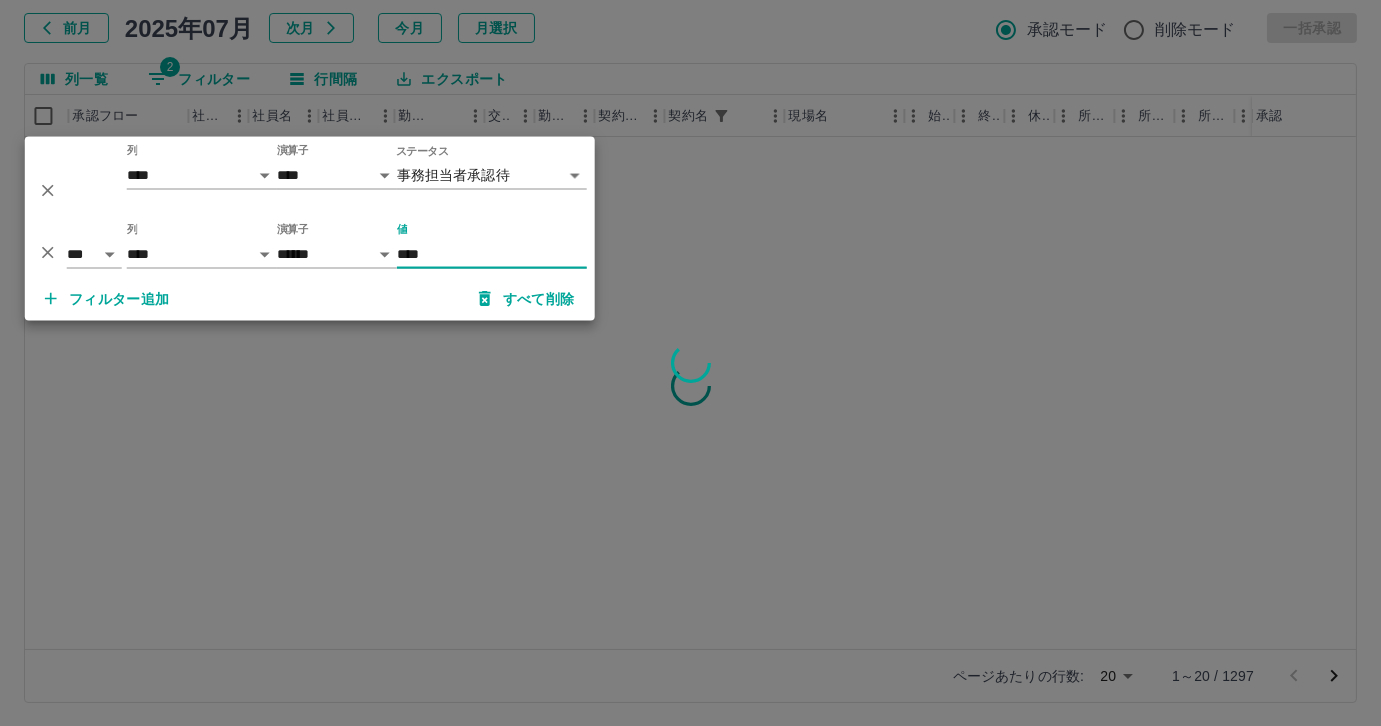 type on "****" 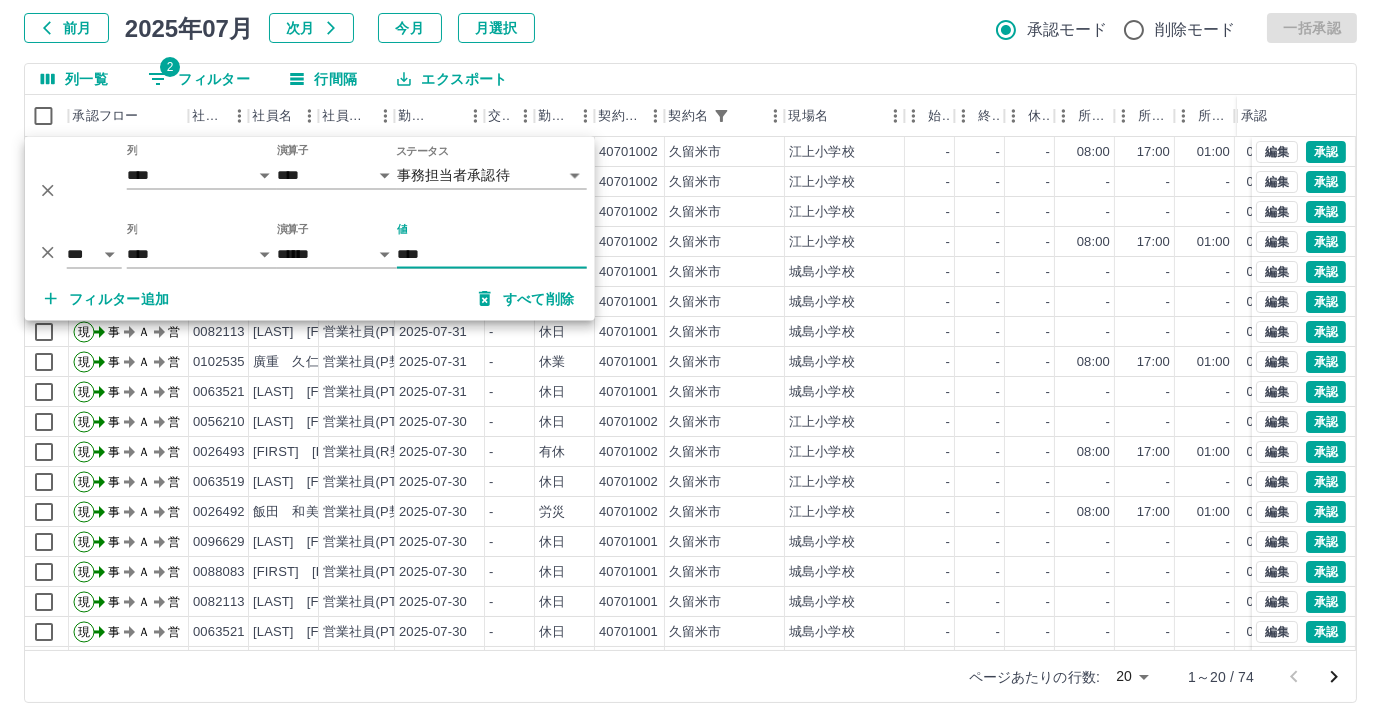 click on "前月 2025年07月 次月 今月 月選択 承認モード 削除モード 一括承認" at bounding box center (690, 28) 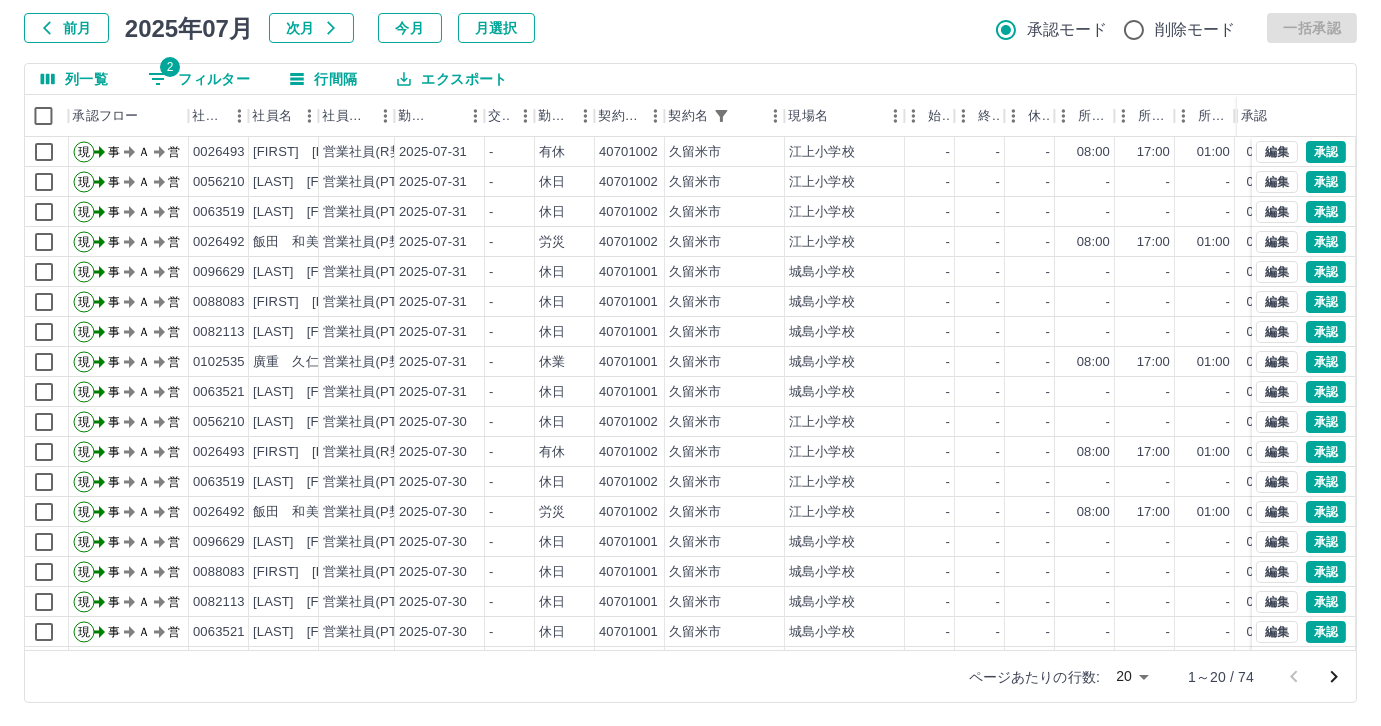 drag, startPoint x: 476, startPoint y: 650, endPoint x: 598, endPoint y: 643, distance: 122.20065 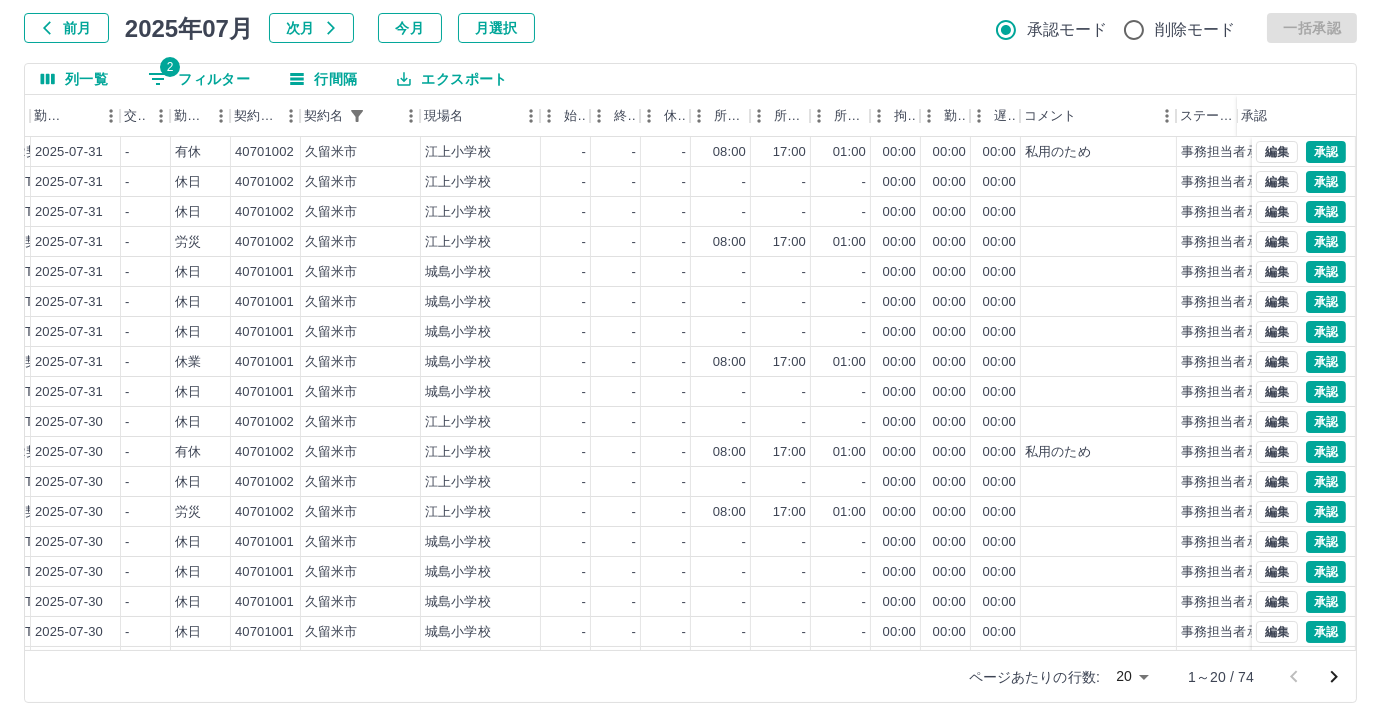 scroll, scrollTop: 0, scrollLeft: 370, axis: horizontal 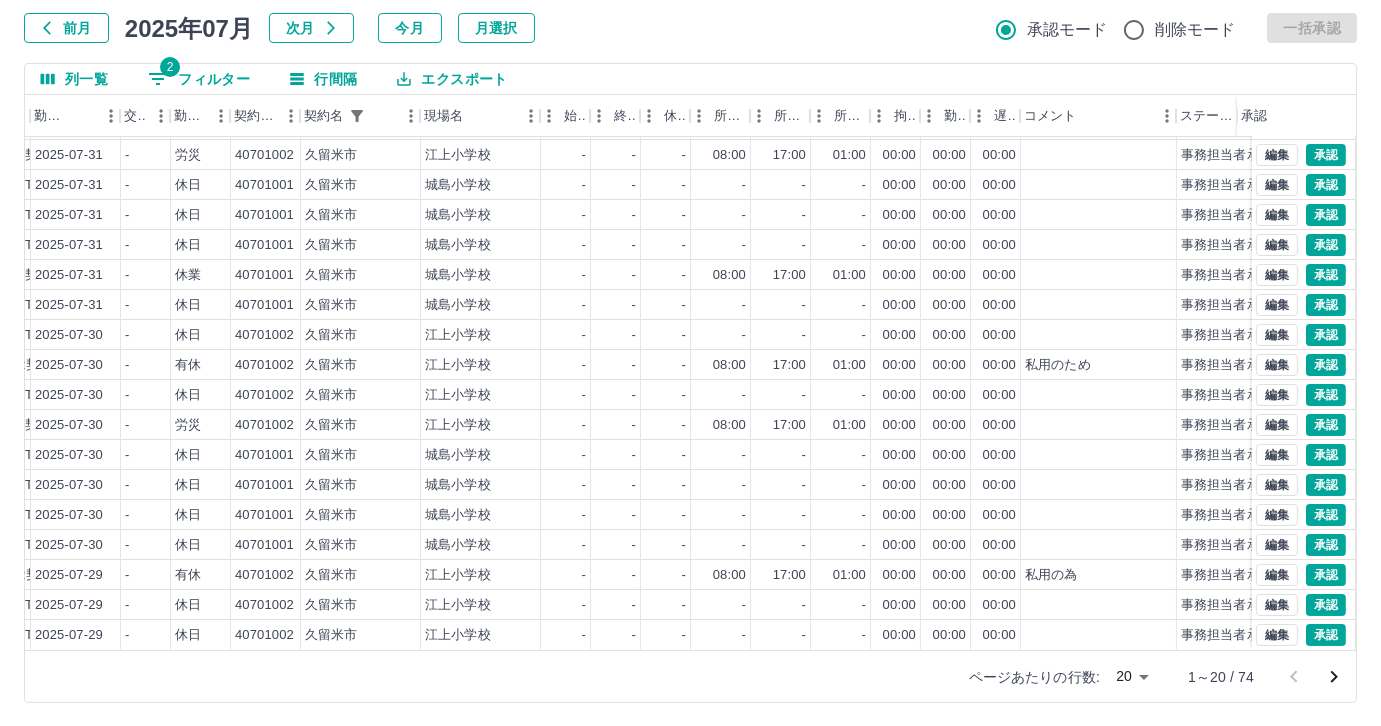 click on "SDH勤怠 [LAST]　[FIRST] 勤務実績承認 前月 2025年07月 次月 今月 月選択 承認モード 削除モード 一括承認 列一覧 2 フィルター 行間隔 エクスポート 0056210 [LAST]　[FIRST] 営業社員(PT契約) 2025-07-31  -  休日 [NUMBER] [CITY] [SCHOOL_NAME] - - - - - - 00:00 00:00 00:00 事務担当者承認待 0063519 [LAST]　[FIRST] 営業社員(PT契約) 2025-07-31  -  休日 [NUMBER] [CITY] [SCHOOL_NAME] - - - - - - 00:00 00:00 00:00 事務担当者承認待 0026492 [LAST]　[FIRST] 営業社員(P契約) 2025-07-31  -  労災 [NUMBER] [CITY] [SCHOOL_NAME] - - - 08:00 17:00 01:00 00:00 00:00 事務担当者承認待 0096629 [LAST]　[FIRST] 営業社員(PT契約) 2025-07-31  -  休日 [NUMBER] [CITY] [SCHOOL_NAME] -" at bounding box center [690, 304] 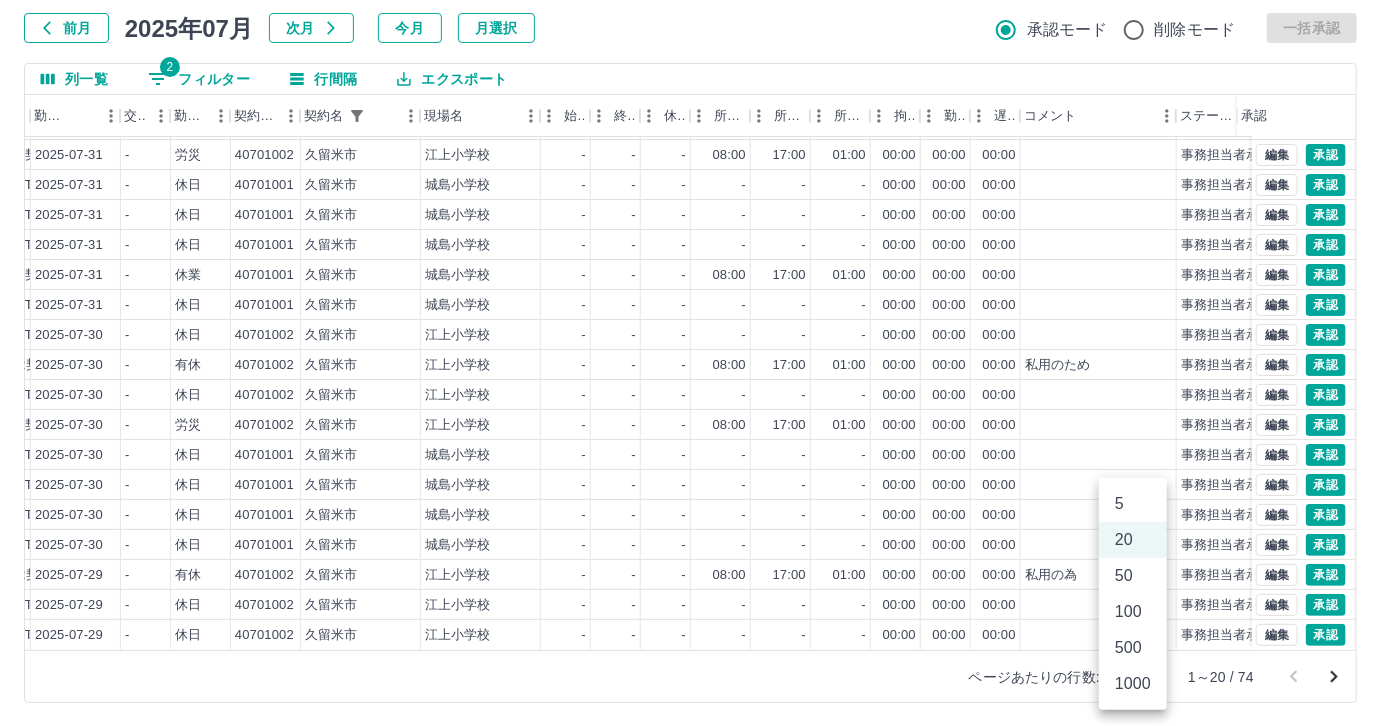 click on "1000" at bounding box center (1133, 684) 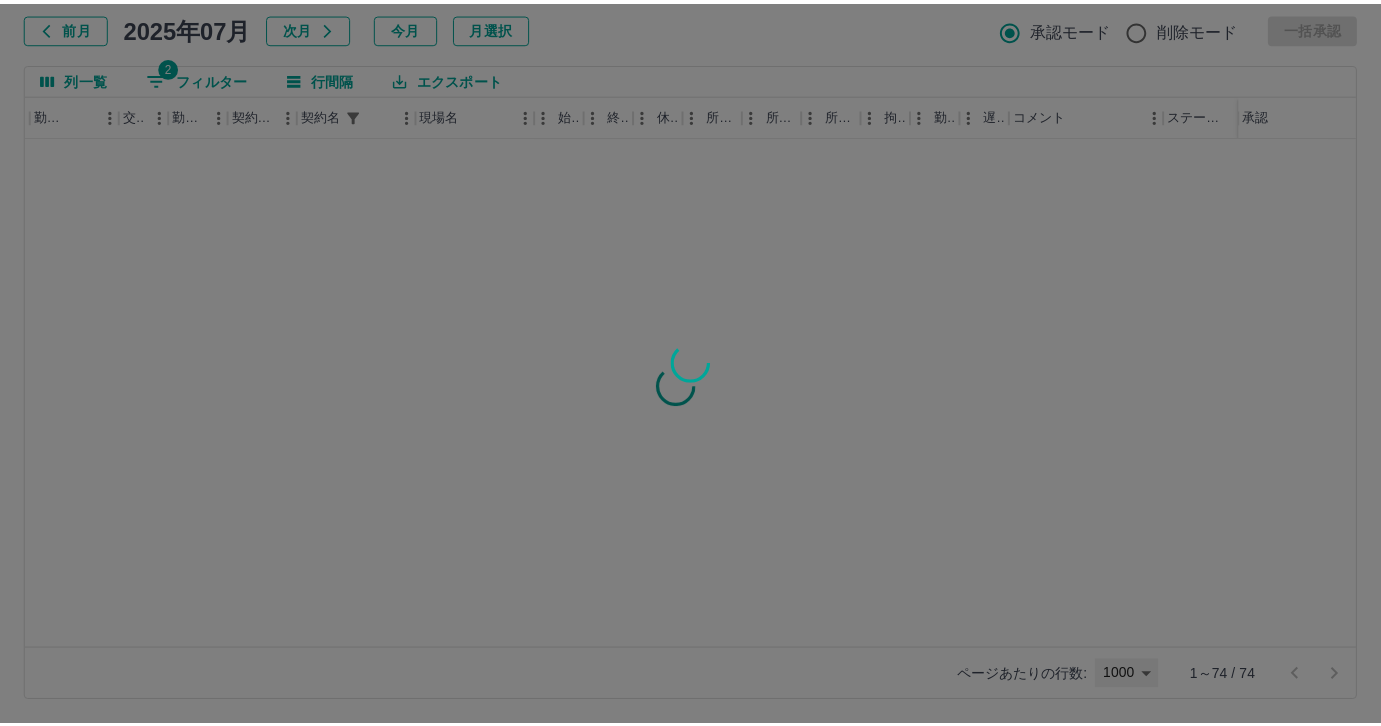 scroll, scrollTop: 0, scrollLeft: 370, axis: horizontal 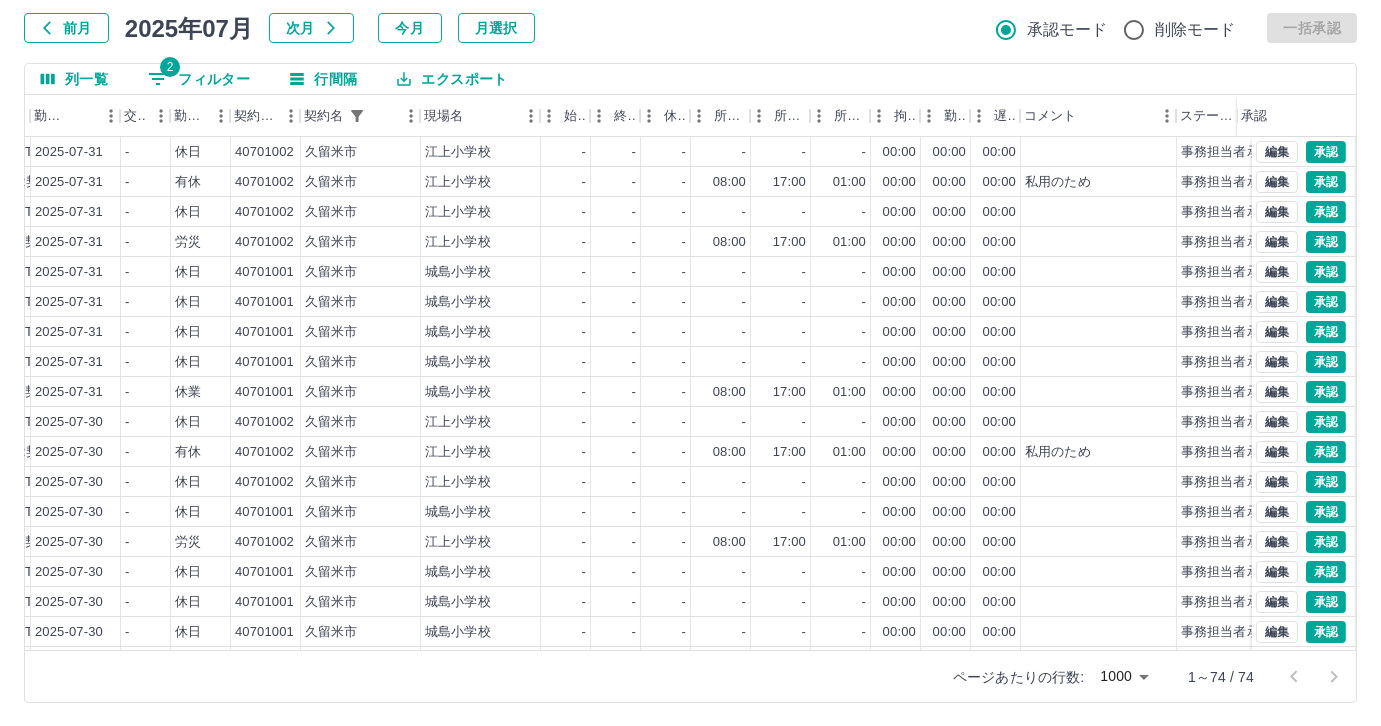click on "SDH勤怠 [LAST]　[FIRST] 勤務実績承認 前月 2025年07月 次月 今月 月選択 承認モード 削除モード 一括承認 列一覧 2 フィルター 行間隔 エクスポート 社員番号 社員名 社員区分 勤務日 交通費 勤務区分 契約コード 契約名 現場名 始業 終業 休憩 所定開始 所定終業 所定休憩 拘束 勤務 遅刻等 コメント ステータス 承認 0056210 [LAST]　[FIRST] 営業社員(PT契約) 2025-07-31  -  休日 40701002 [CITY] [SCHOOL] - - - - - - 00:00 00:00 00:00 事務担当者承認待 0026493 [LAST]　[FIRST] 営業社員(R契約) 2025-07-31  -  有休 40701002 [CITY] [SCHOOL] - - - 08:00 17:00 01:00 00:00 00:00 00:00 私用のため 事務担当者承認待 0063519 [LAST]　[FIRST] 営業社員(PT契約) 2025-07-31  -  休日 40701002 [CITY] [SCHOOL] - - - - - - 00:00 00:00 00:00 事務担当者承認待 0026492 [LAST]　[FIRST] 労災 40701002 [CITY] -" at bounding box center [690, 304] 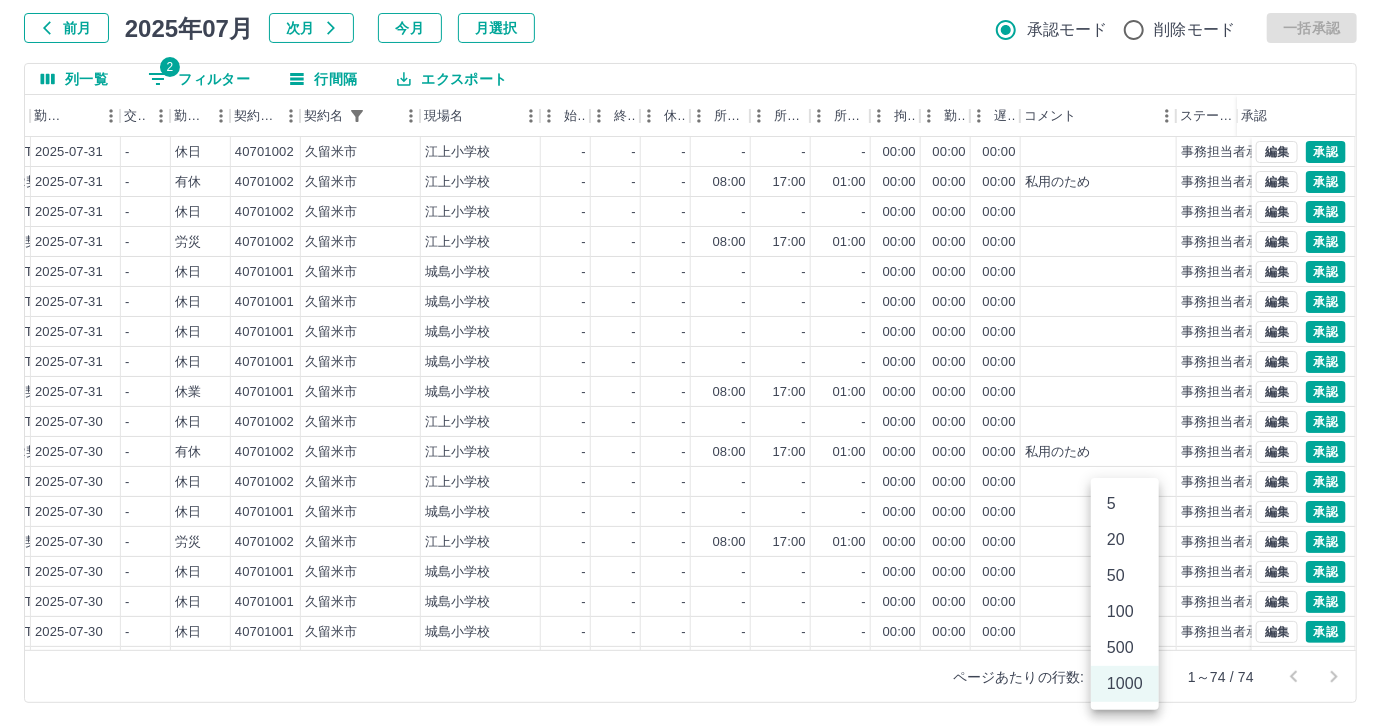 click on "100" at bounding box center [1125, 612] 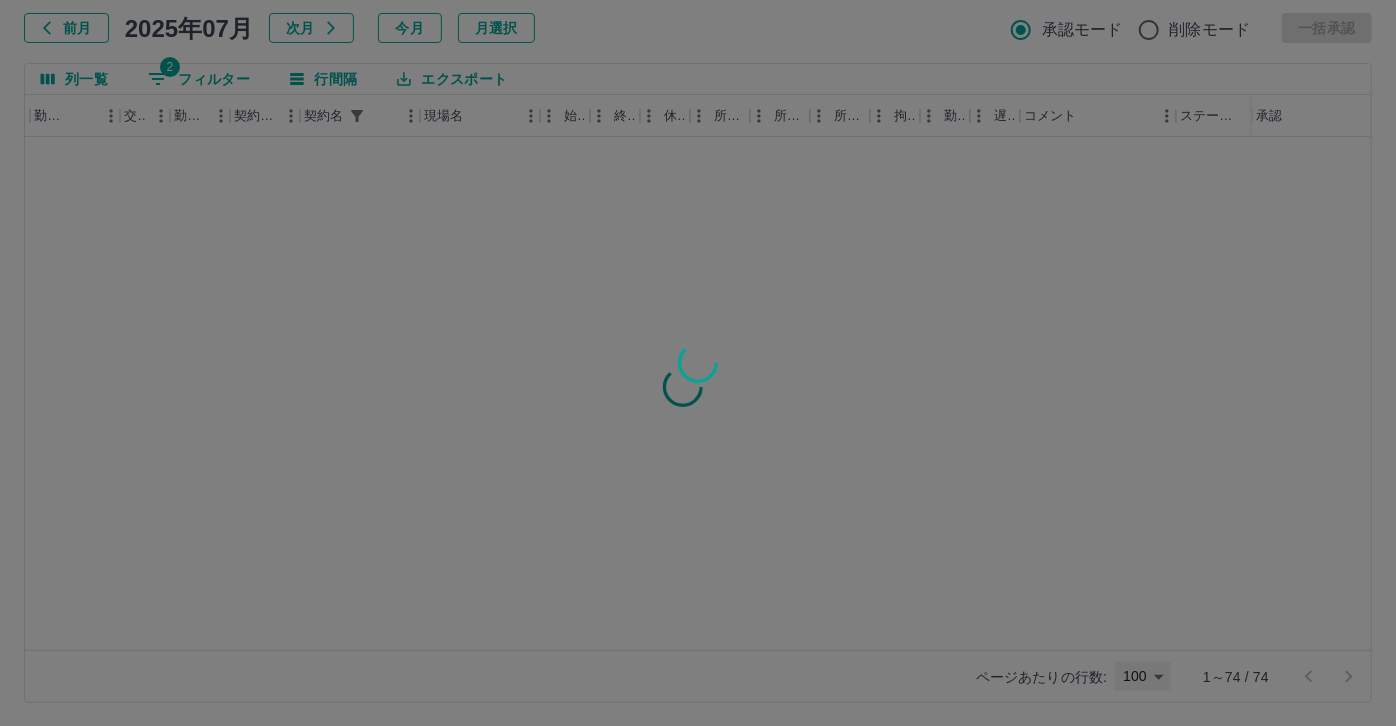 type on "***" 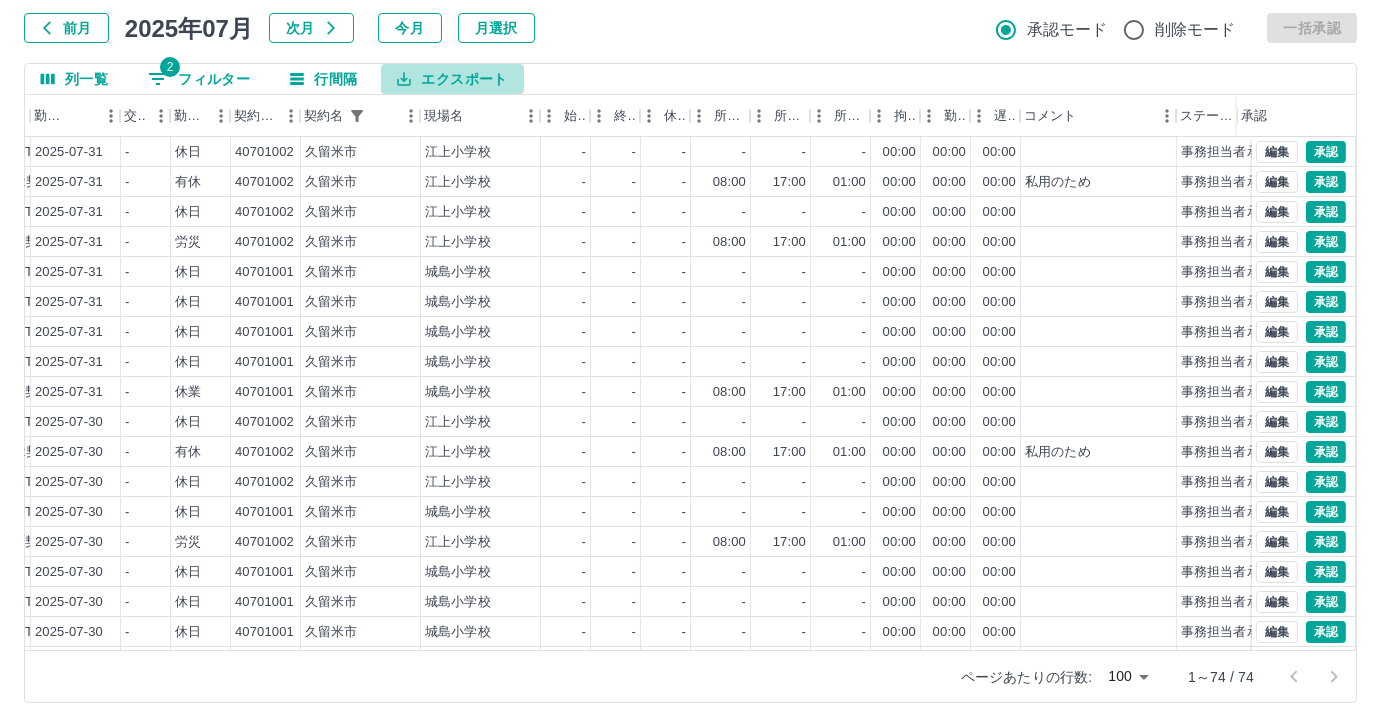 click on "エクスポート" at bounding box center (452, 79) 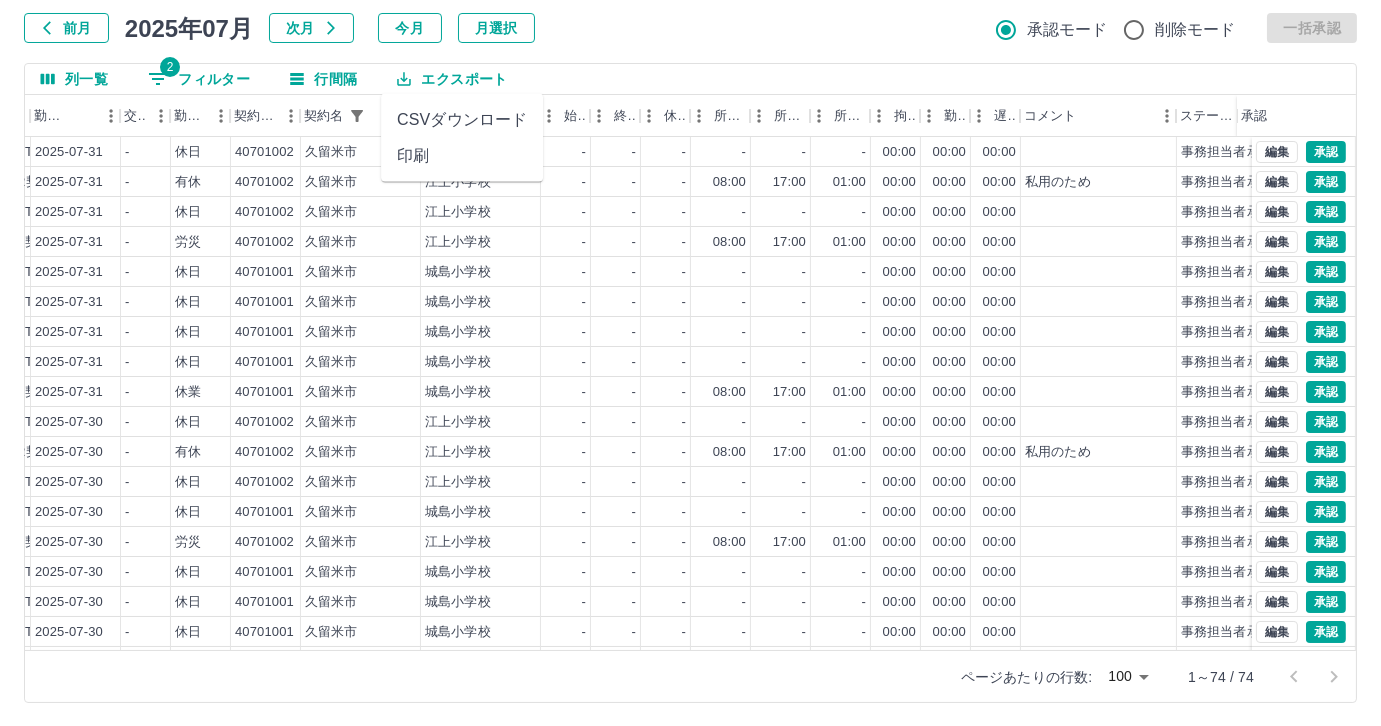 click on "前月 2025年07月 次月 今月 月選択 承認モード 削除モード 一括承認" at bounding box center (690, 28) 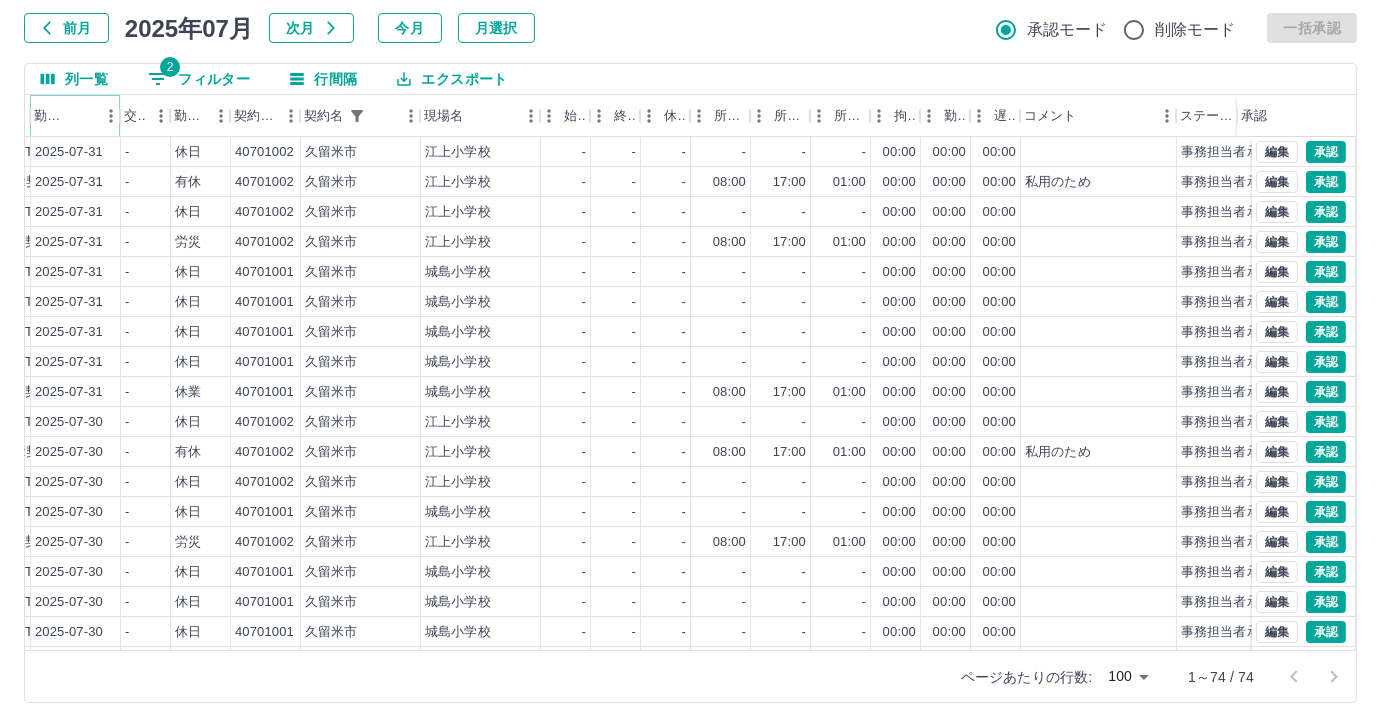 click at bounding box center [82, 116] 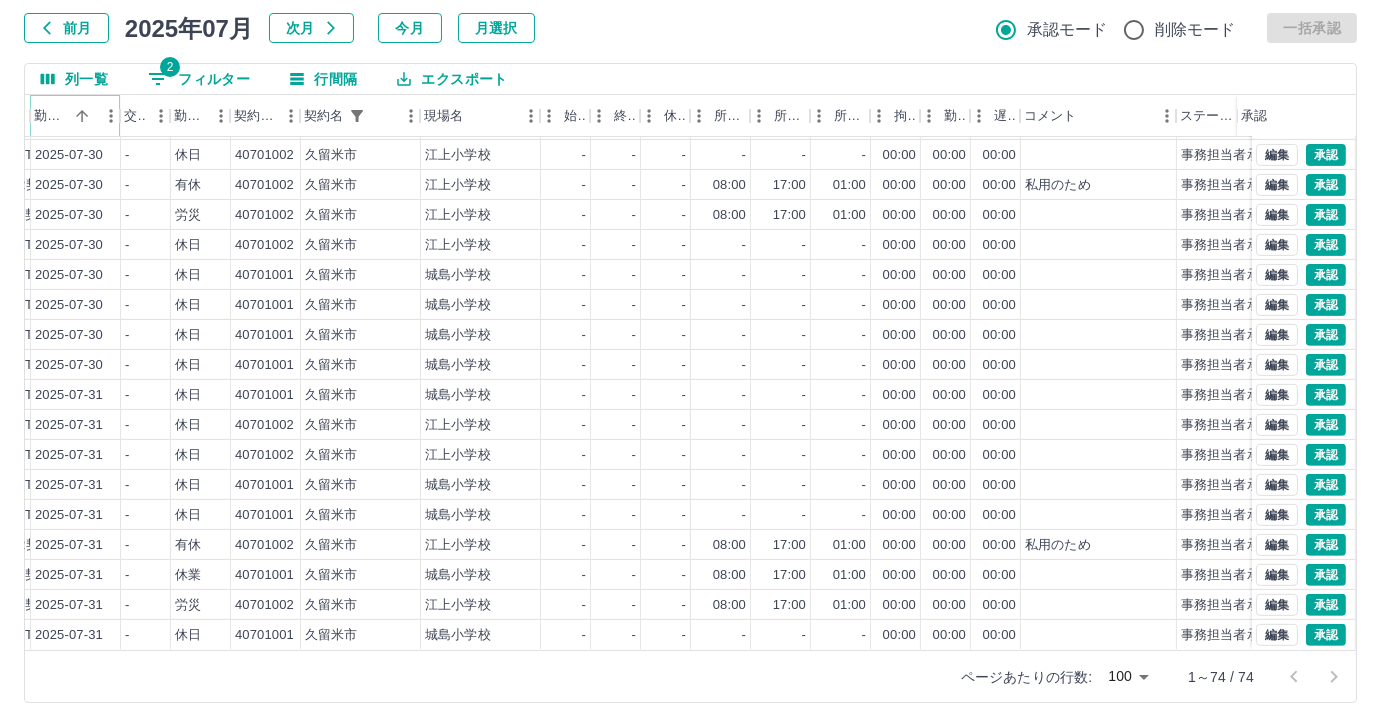 scroll, scrollTop: 1721, scrollLeft: 370, axis: both 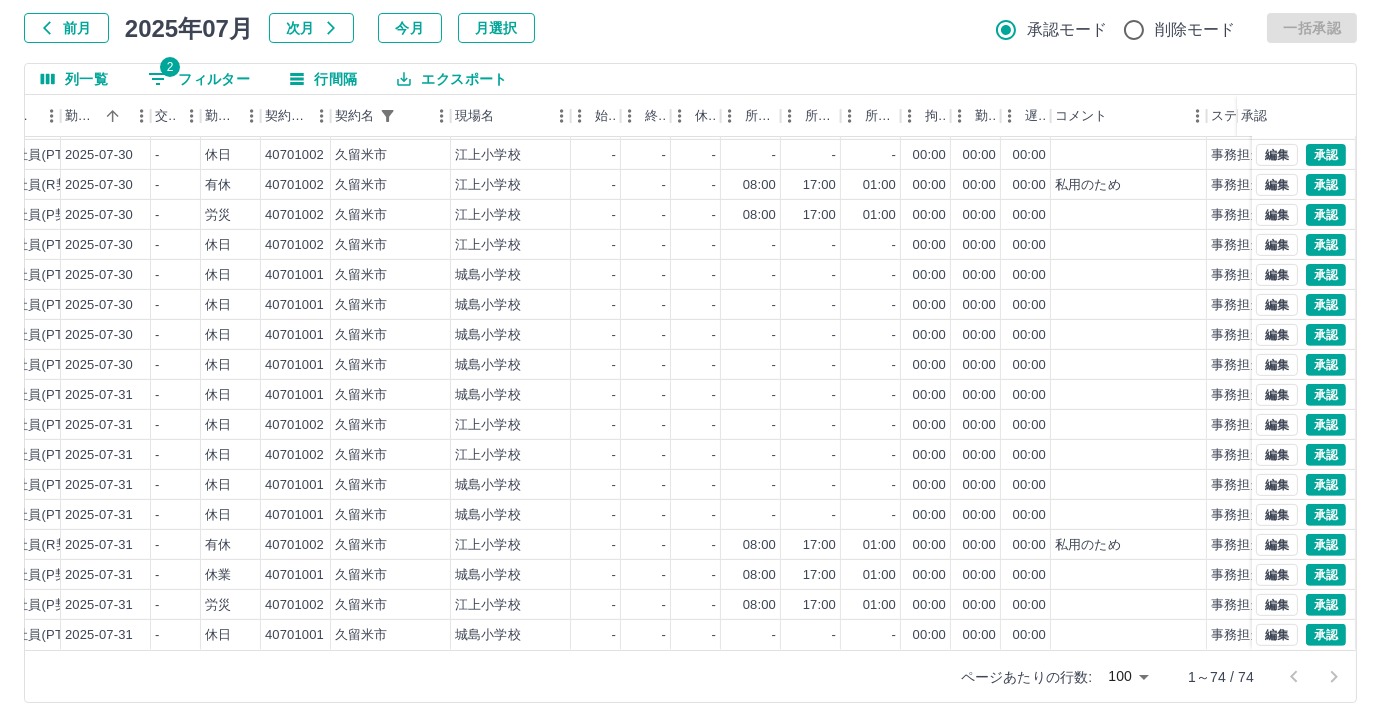 click on "2 フィルター" at bounding box center (199, 79) 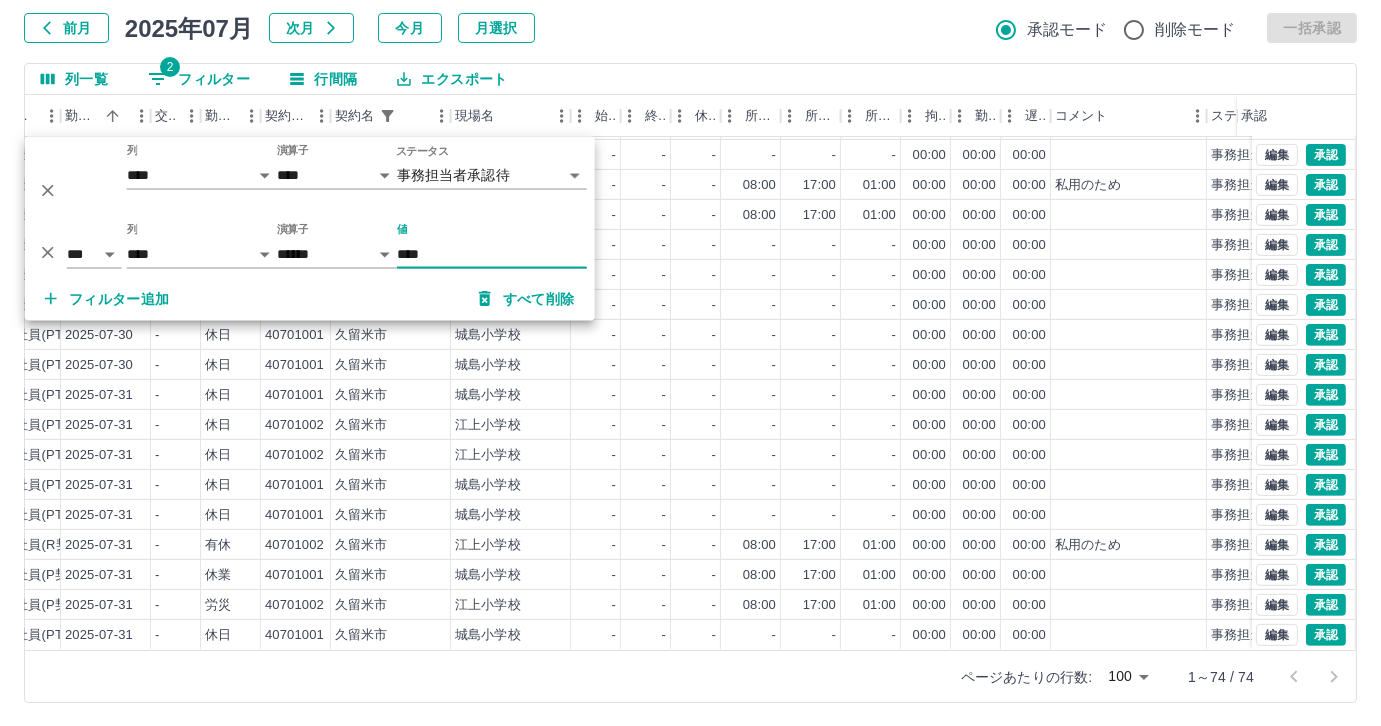 click on "前月 2025年07月 次月 今月 月選択 承認モード 削除モード 一括承認" at bounding box center [690, 28] 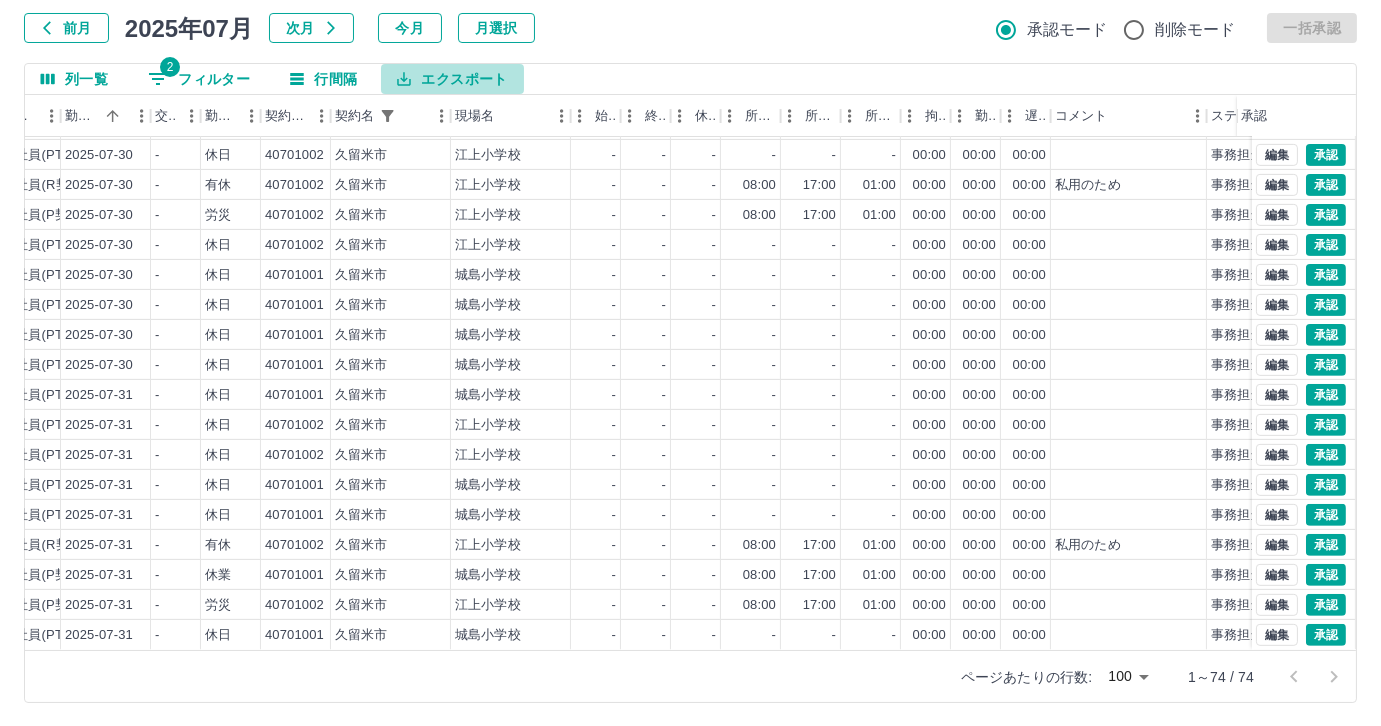 click on "エクスポート" at bounding box center [452, 79] 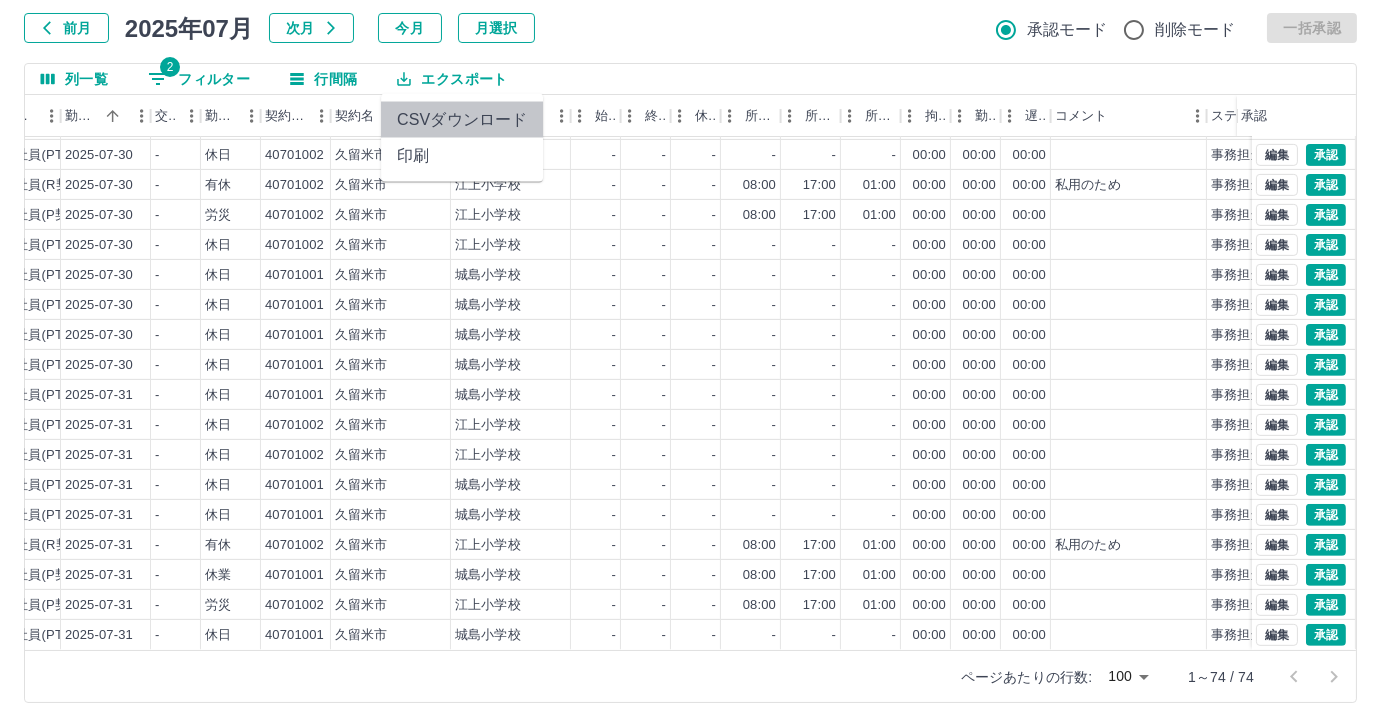 click on "CSVダウンロード" at bounding box center [462, 120] 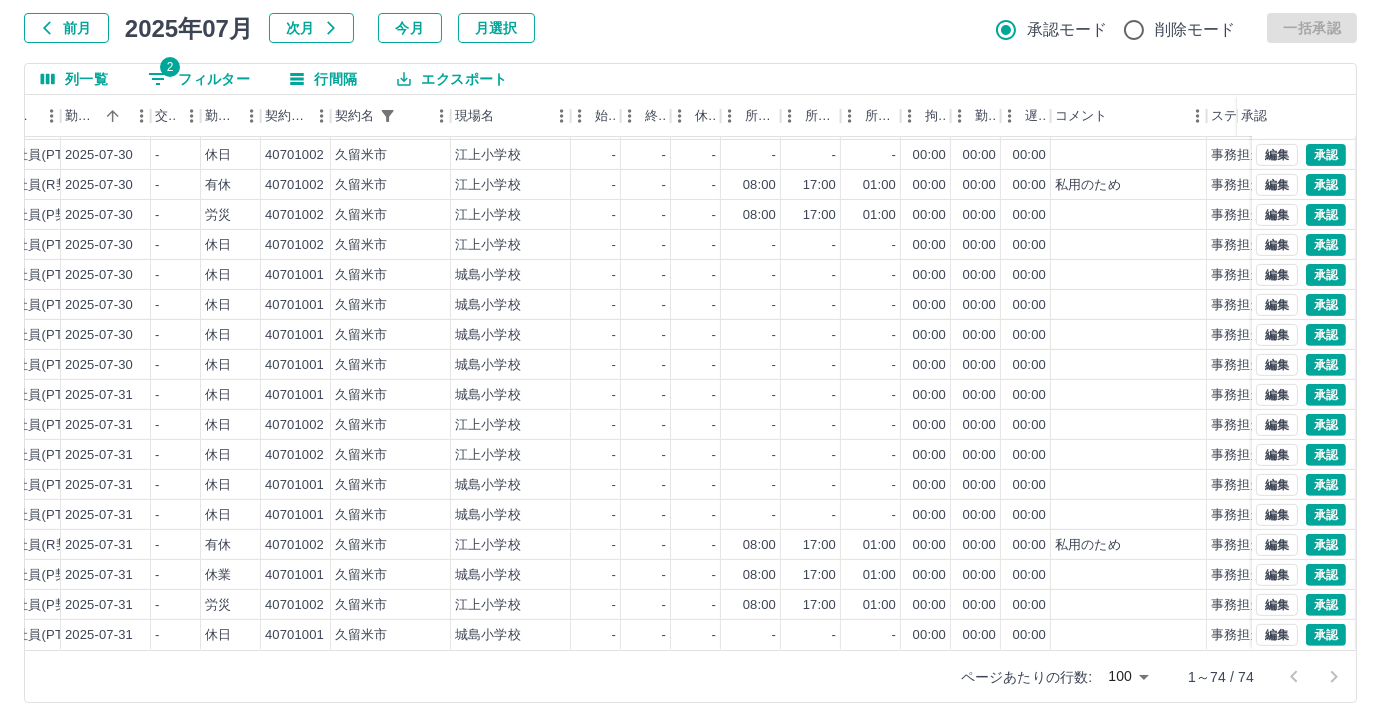 click on "エクスポート" at bounding box center (452, 79) 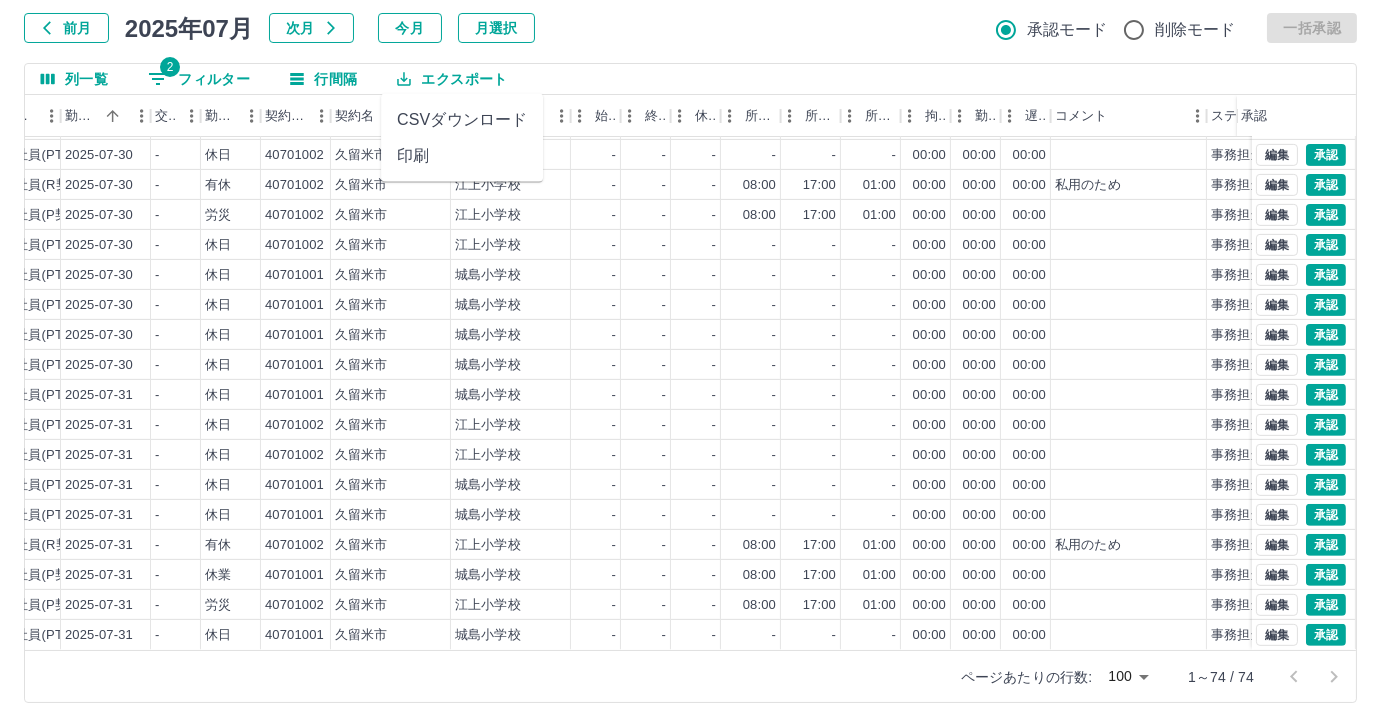 click on "CSVダウンロード" at bounding box center (462, 120) 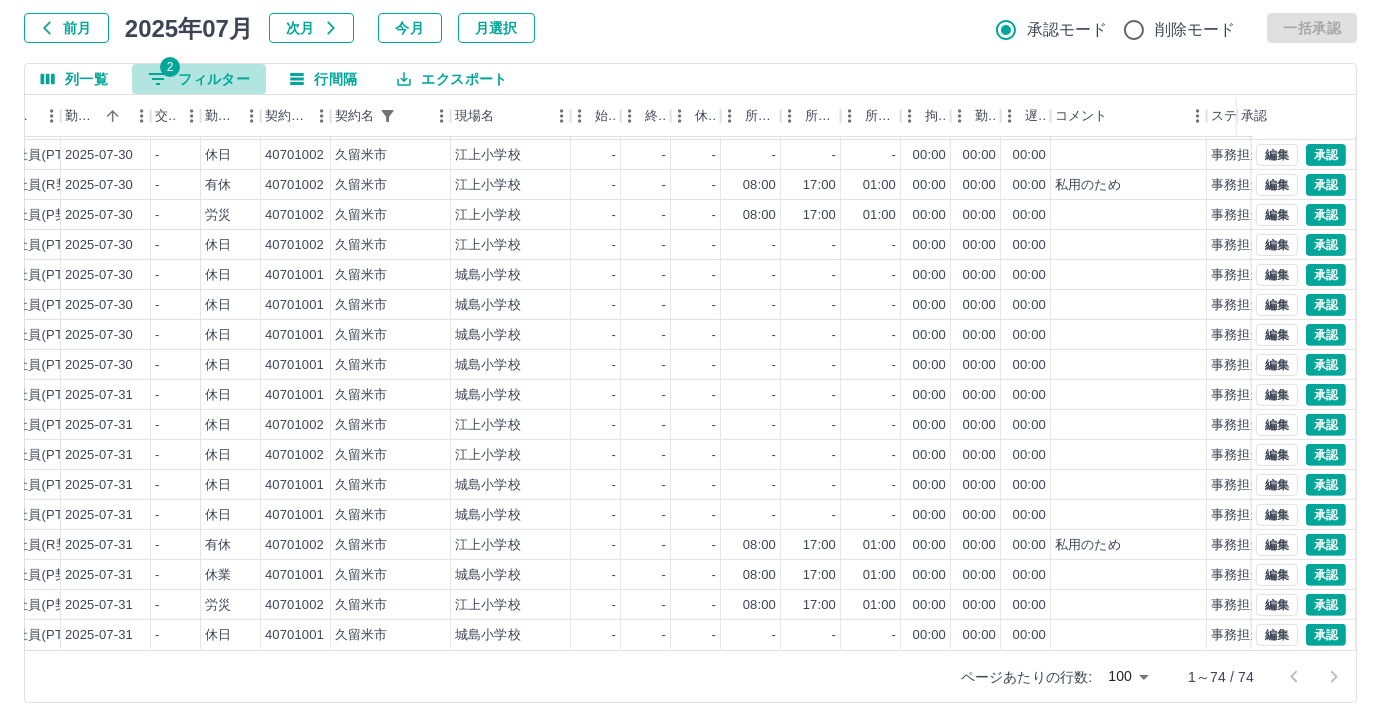 click on "2 フィルター" at bounding box center (199, 79) 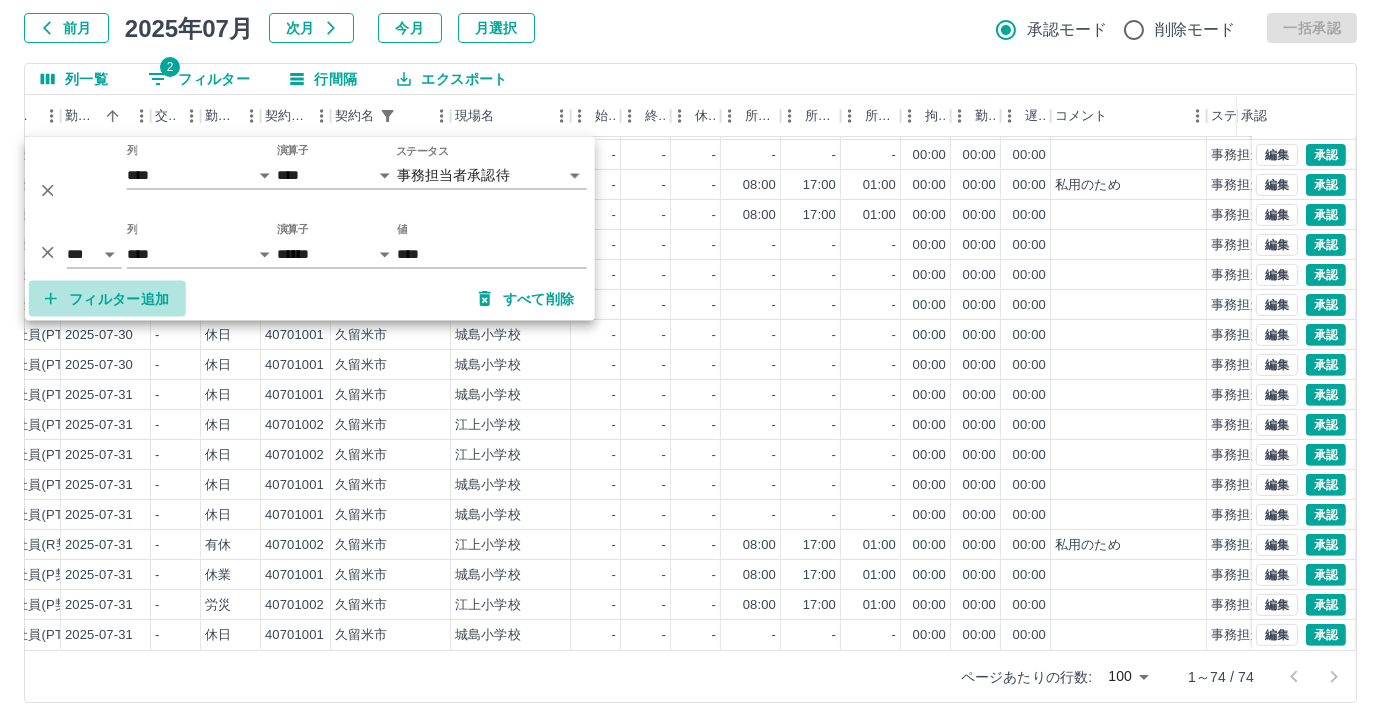 click on "フィルター追加" at bounding box center [107, 299] 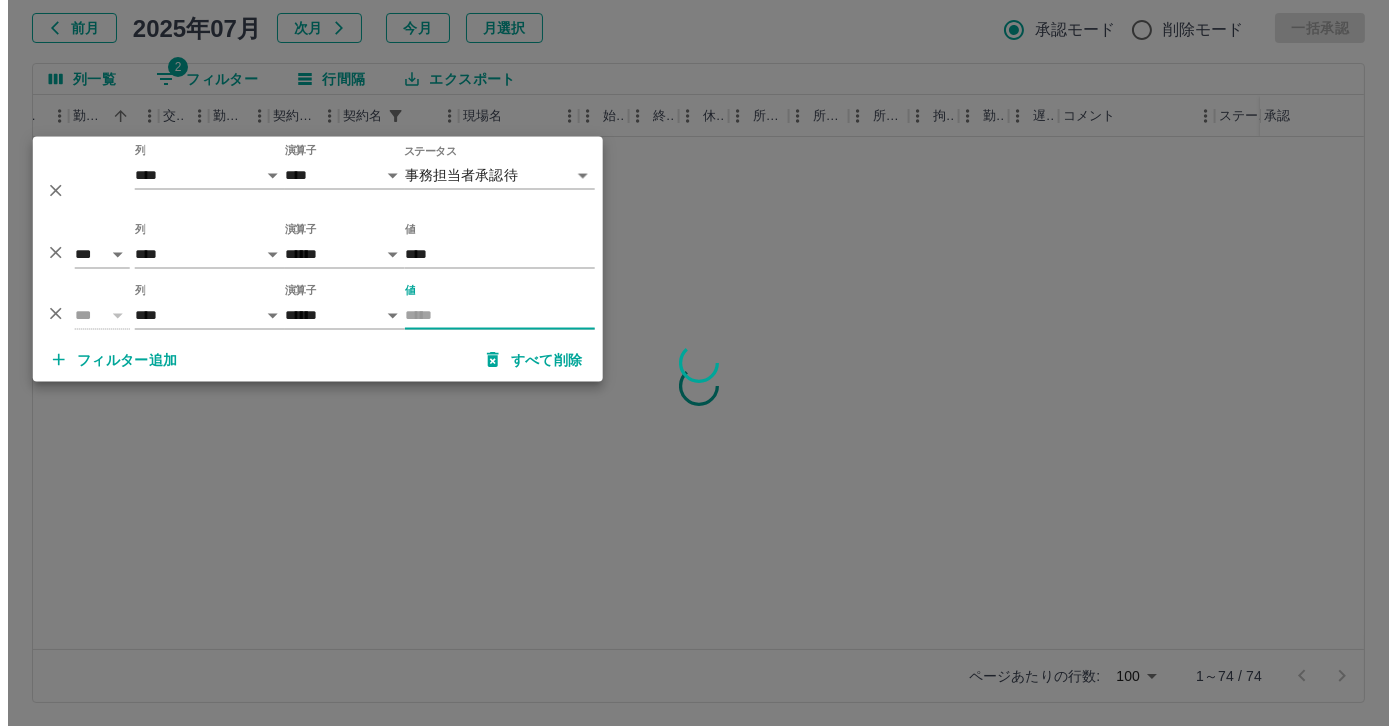scroll, scrollTop: 0, scrollLeft: 340, axis: horizontal 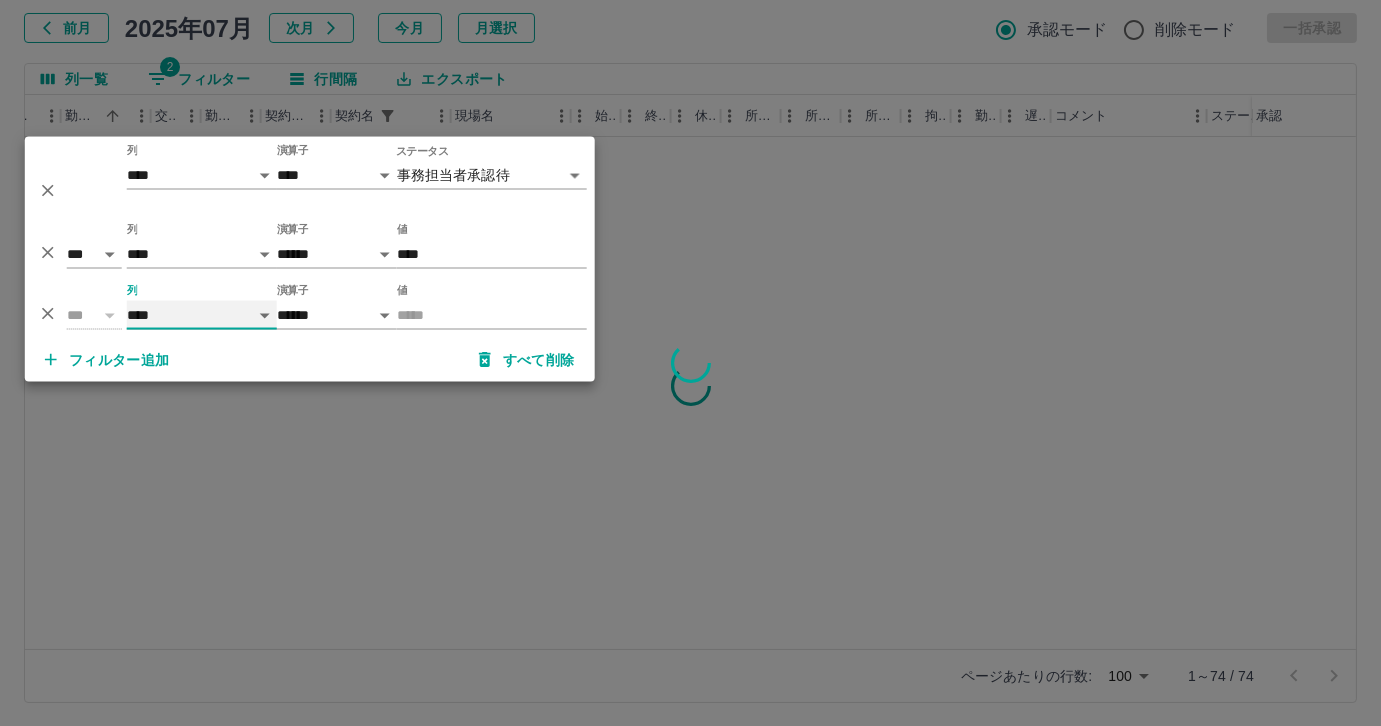 click on "**** *** **** *** *** **** ***** *** *** ** ** ** **** **** **** ** ** *** **** *****" at bounding box center (202, 315) 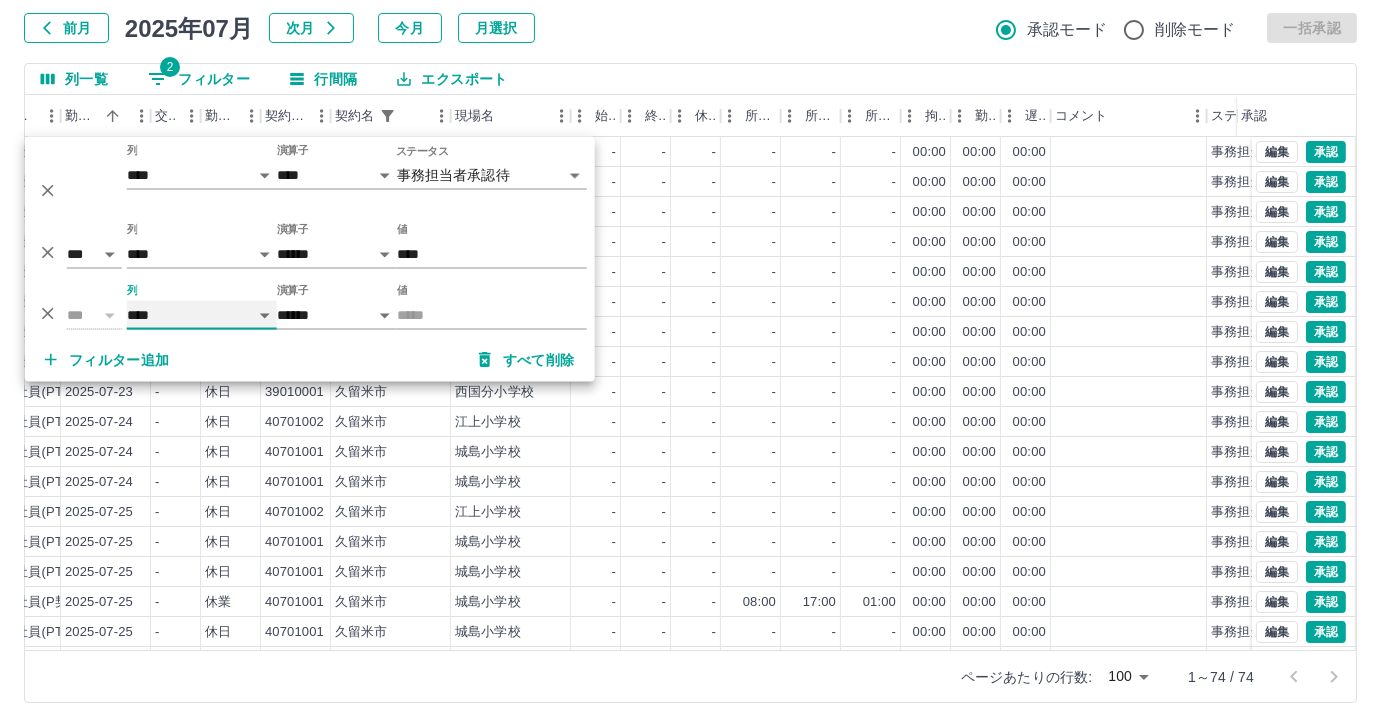 click on "**** *** **** *** *** **** ***** *** *** ** ** ** **** **** **** ** ** *** **** *****" at bounding box center [202, 315] 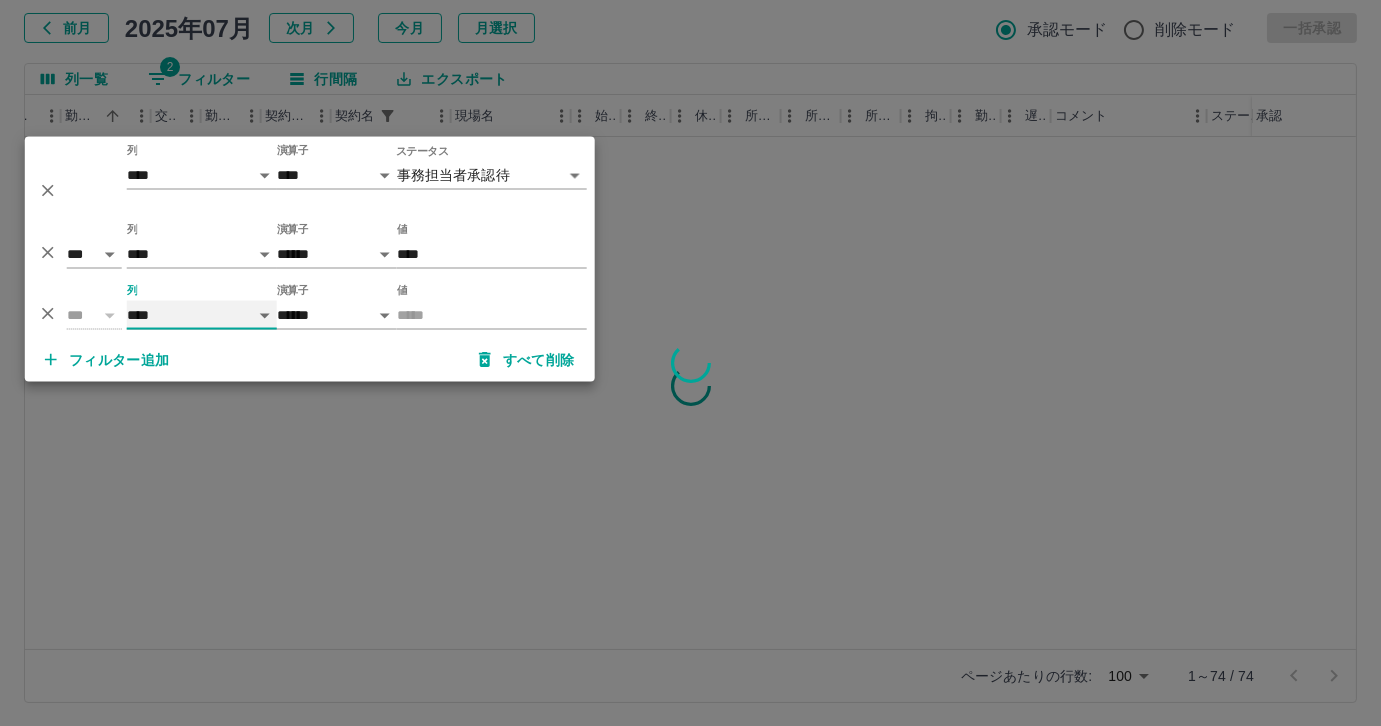 click on "**** *** **** *** *** **** ***** *** *** ** ** ** **** **** **** ** ** *** **** *****" at bounding box center (202, 315) 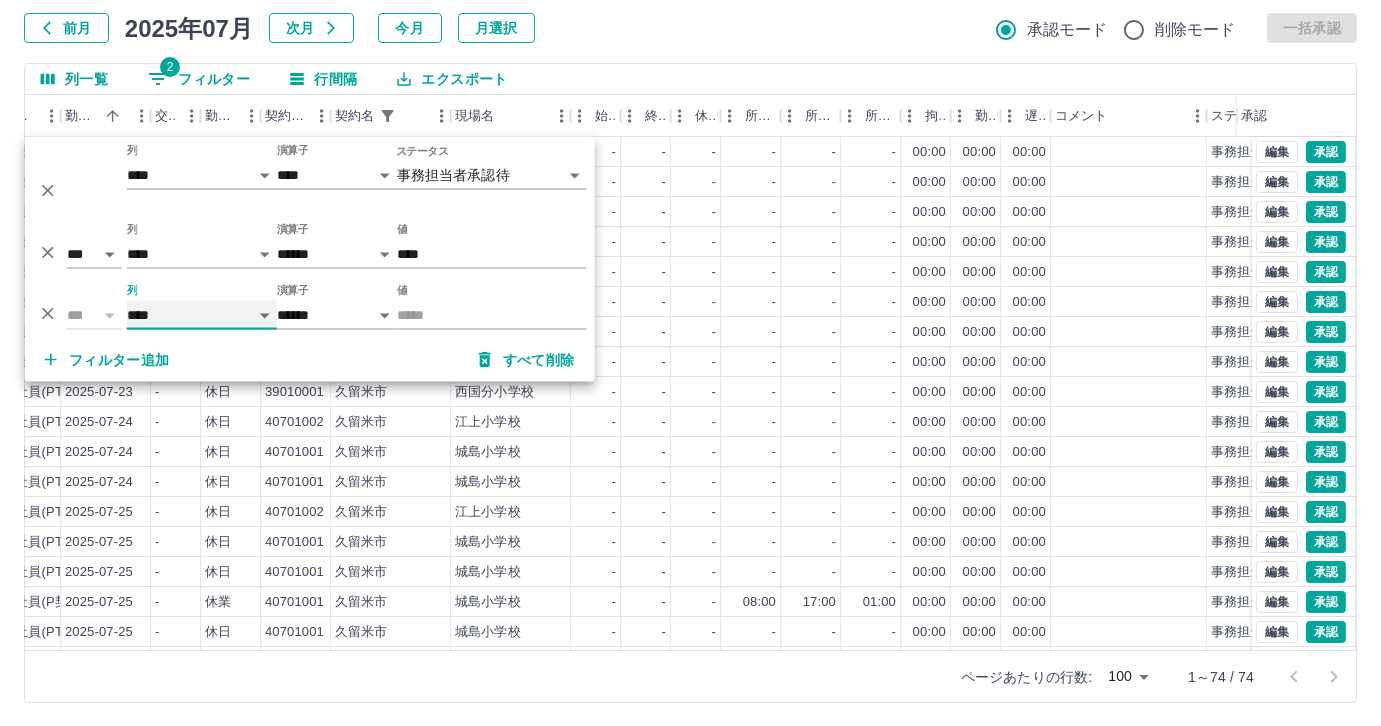 click on "**** *** **** *** *** **** ***** *** *** ** ** ** **** **** **** ** ** *** **** *****" at bounding box center (202, 315) 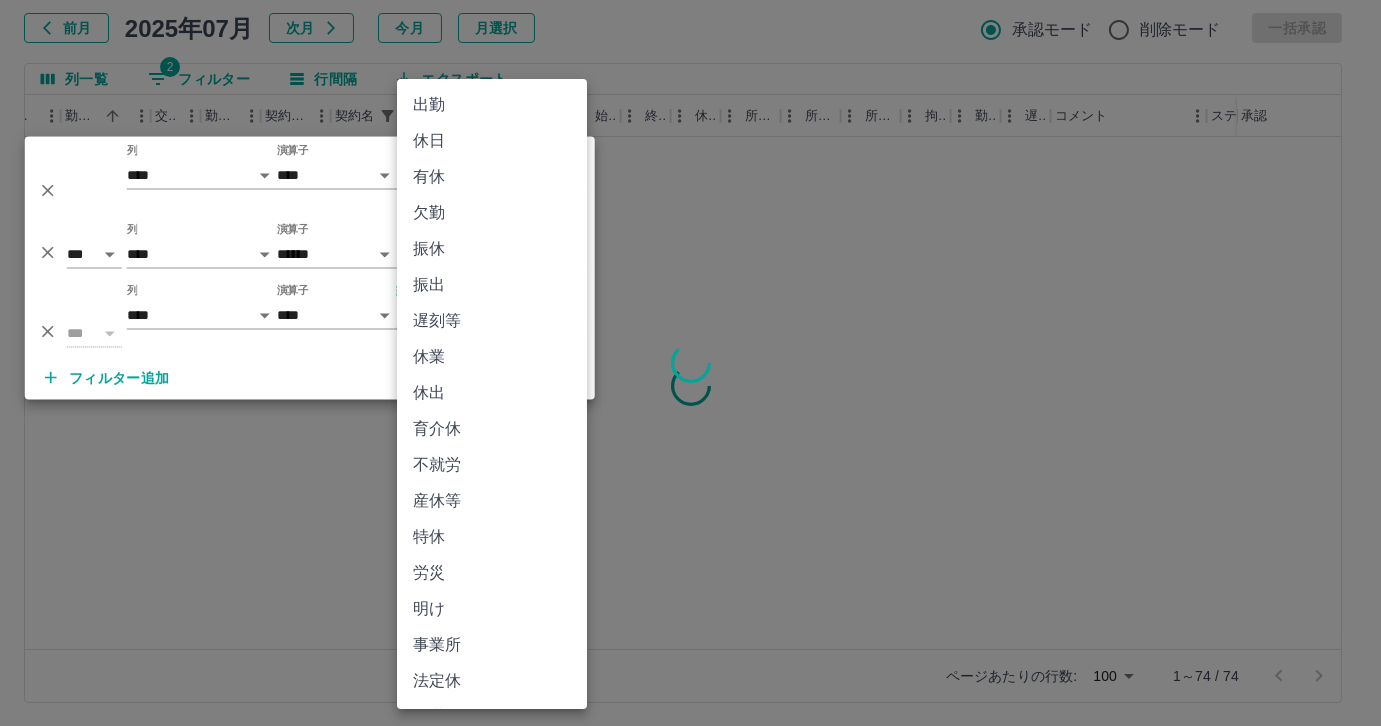 click on "**********" at bounding box center [690, 304] 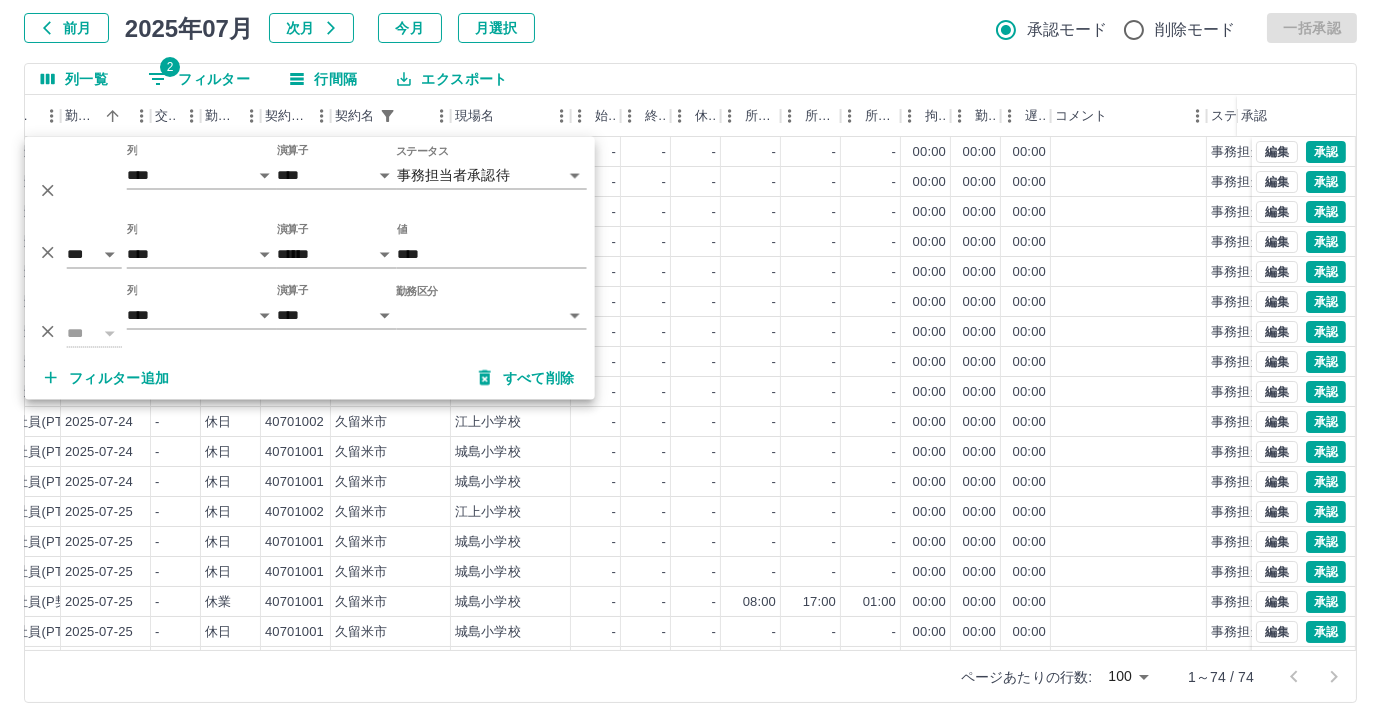 click on "SDH勤怠 [LAST]　[FIRST] 勤務実績承認 前月 2025年07月 次月 今月 月選択 承認モード 削除モード 一括承認 列一覧 2 フィルター 行間隔 エクスポート 社員番号 社員名 社員区分 勤務日 交通費 勤務区分 契約コード 契約名 現場名 始業 終業 休憩 所定開始 所定終業 所定休憩 拘束 勤務 遅刻等 コメント ステータス 承認 0056210 [LAST]　[FIRST] 営業社員(PT契約) 2025-07-20  -  法定休 40701002 [CITY] [SCHOOL] - - - - - - 00:00 00:00 00:00 事務担当者承認待 0026492 [LAST]　[FIRST] 営業社員(P契約) 2025-07-20  -  法定休 40701002 [CITY] [SCHOOL] - - - - - - 00:00 00:00 00:00 事務担当者承認待 0063519 [LAST]　[FIRST] 営業社員(PT契約) 2025-07-20  -  法定休 40701002 [CITY] [SCHOOL] - - - - - - 00:00 00:00 00:00 事務担当者承認待 0026493 [LAST]　[FIRST] 営業社員(R契約) 2025-07-20  -  法定休 40701002 [CITY] [SCHOOL]" at bounding box center (690, 304) 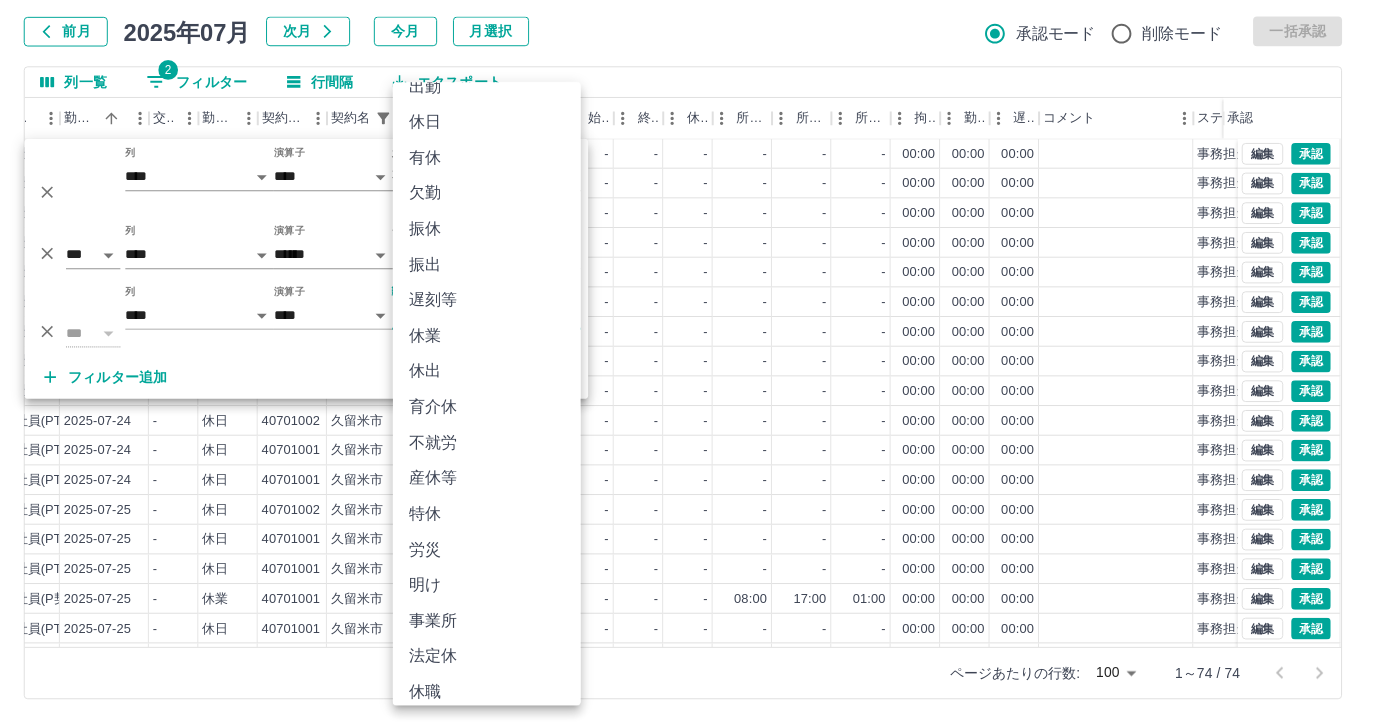 scroll, scrollTop: 33, scrollLeft: 0, axis: vertical 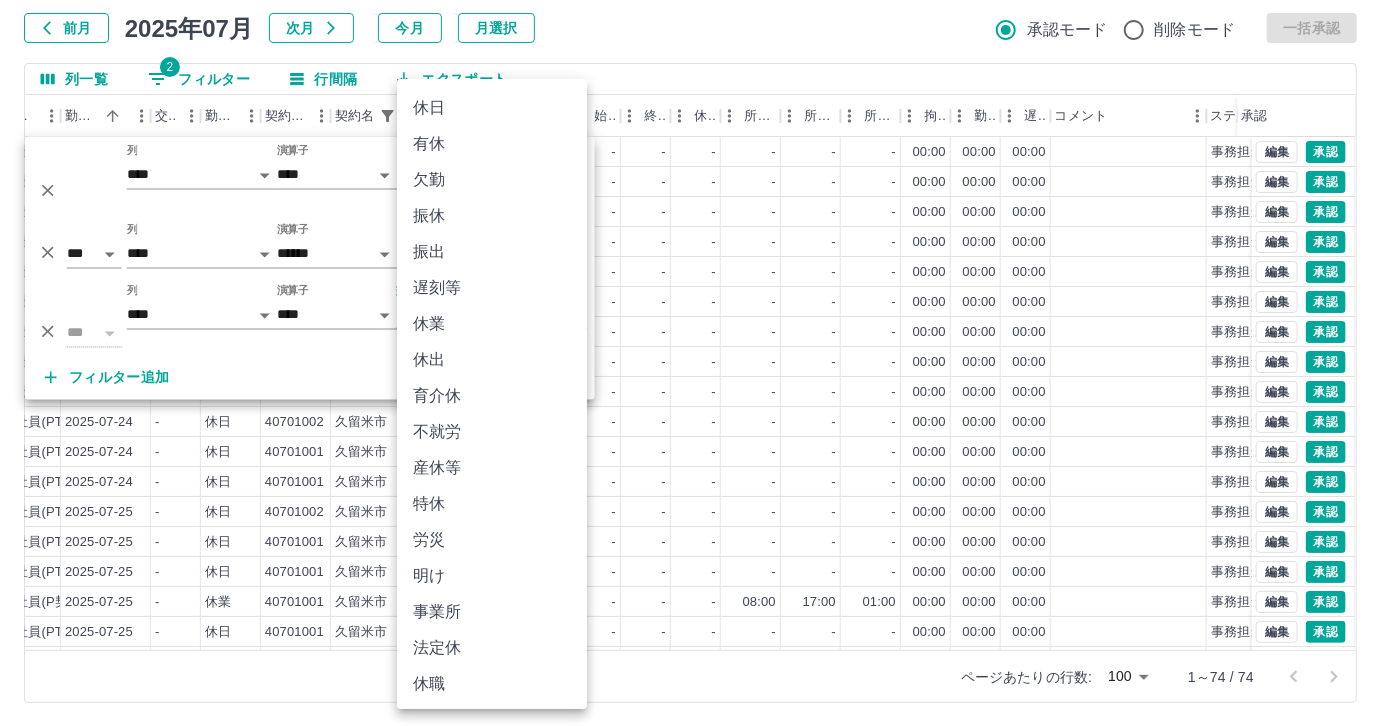 click on "法定休" at bounding box center (492, 648) 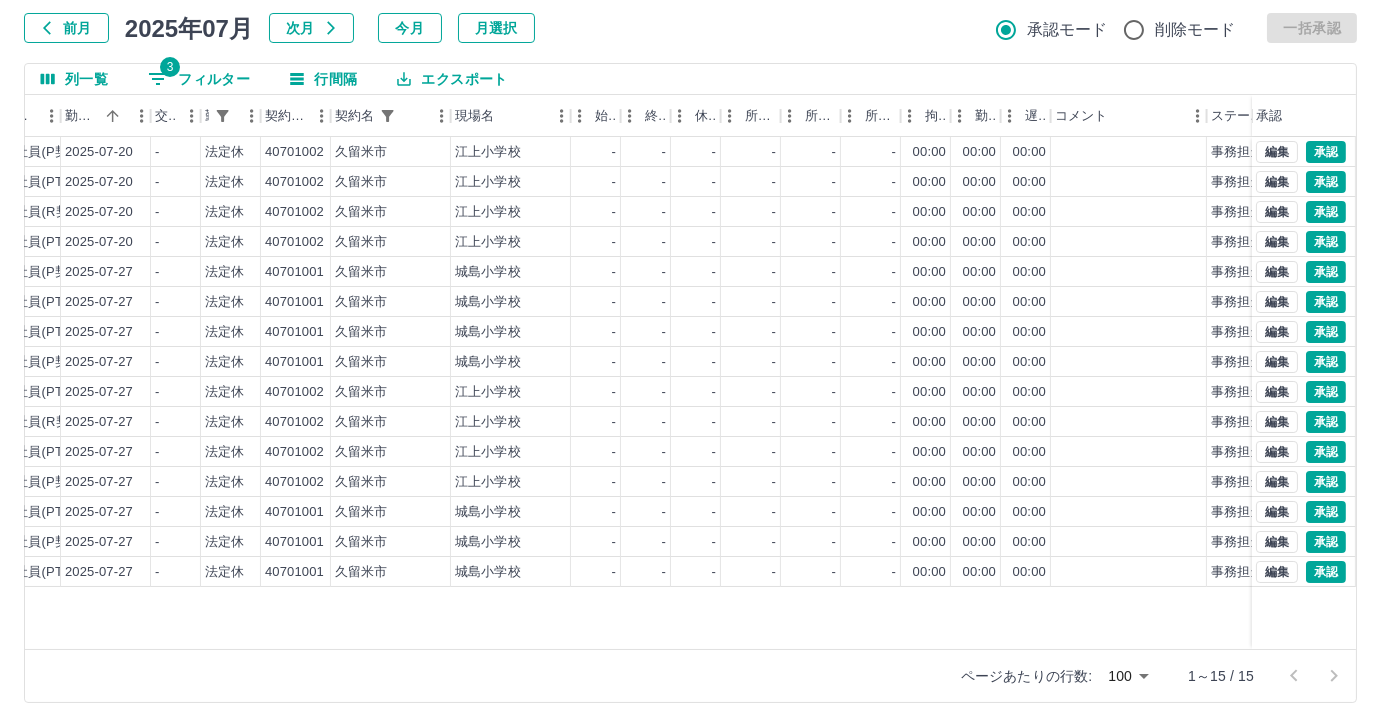 click on "[NUMBER] [LAST]　[FIRST] 営業社員(P契約) 2025-07-20  -  法定休 [NUMBER] [CITY] [SCHOOL_NAME] - - - - - - 00:00 00:00 00:00 事務担当者承認待 0063519 [LAST]　[FIRST] 営業社員(PT契約) 2025-07-20  -  法定休 [NUMBER] [CITY] [SCHOOL_NAME] - - - - - - 00:00 00:00 00:00 事務担当者承認待 0026493 [LAST]　[FIRST] 営業社員(R契約) 2025-07-20  -  法定休 [NUMBER] [CITY] [SCHOOL_NAME] - - - - - - 00:00 00:00 00:00 事務担当者承認待 0056210 [LAST]　[FIRST] 営業社員(PT契約) 2025-07-20  -  法定休 [NUMBER] [CITY] [SCHOOL_NAME] - - - - - - 00:00 00:00 00:00 事務担当者承認待 0026485 [LAST]　[FIRST] 営業社員(P契約) 2025-07-27  -  法定休 [NUMBER] [CITY] [SCHOOL_NAME] - - - - - - 00:00 00:00 00:00 事務担当者承認待 0096629 [LAST]　[FIRST] 営業社員(PT契約) 2025-07-27  -  法定休 [NUMBER] [CITY] [SCHOOL_NAME] - - - - - - 00:00 00:00 00:00 事務担当者承認待 0063521 [LAST]　[FIRST] 2025-07-27" at bounding box center [558, 393] 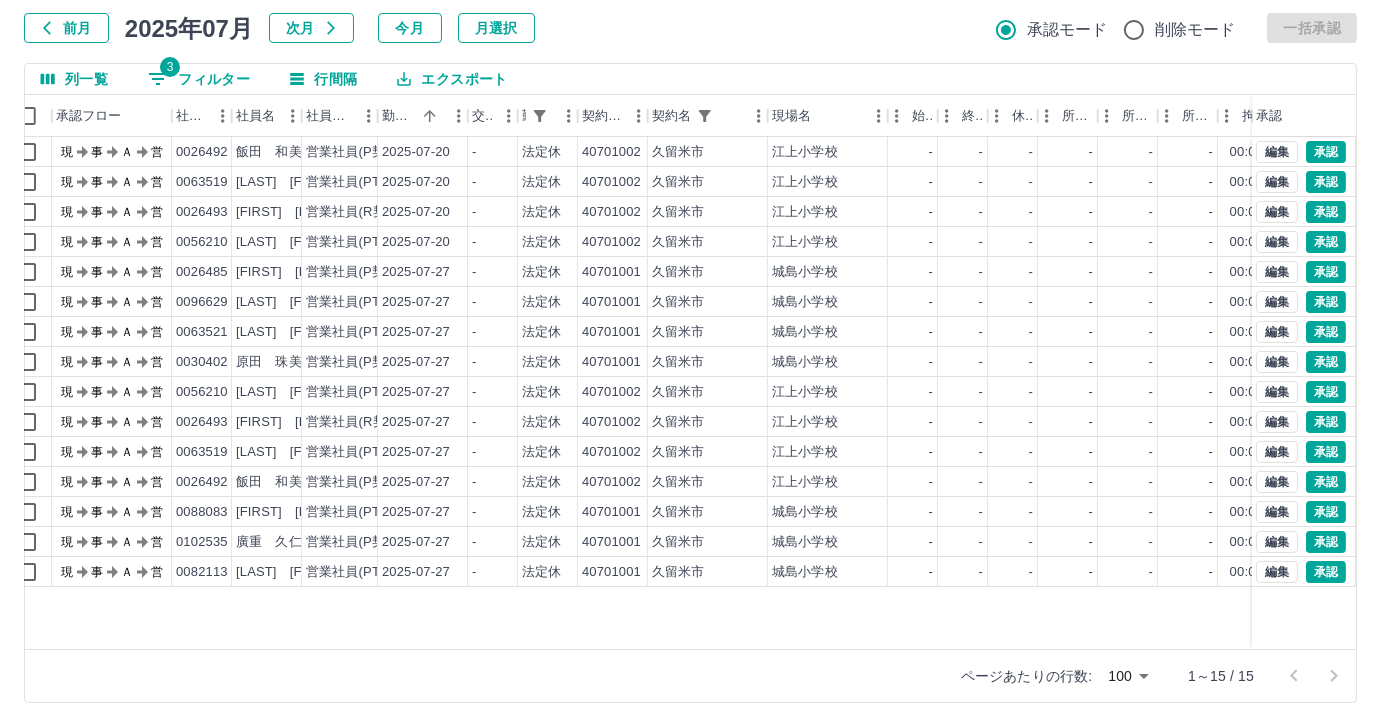 scroll, scrollTop: 0, scrollLeft: 0, axis: both 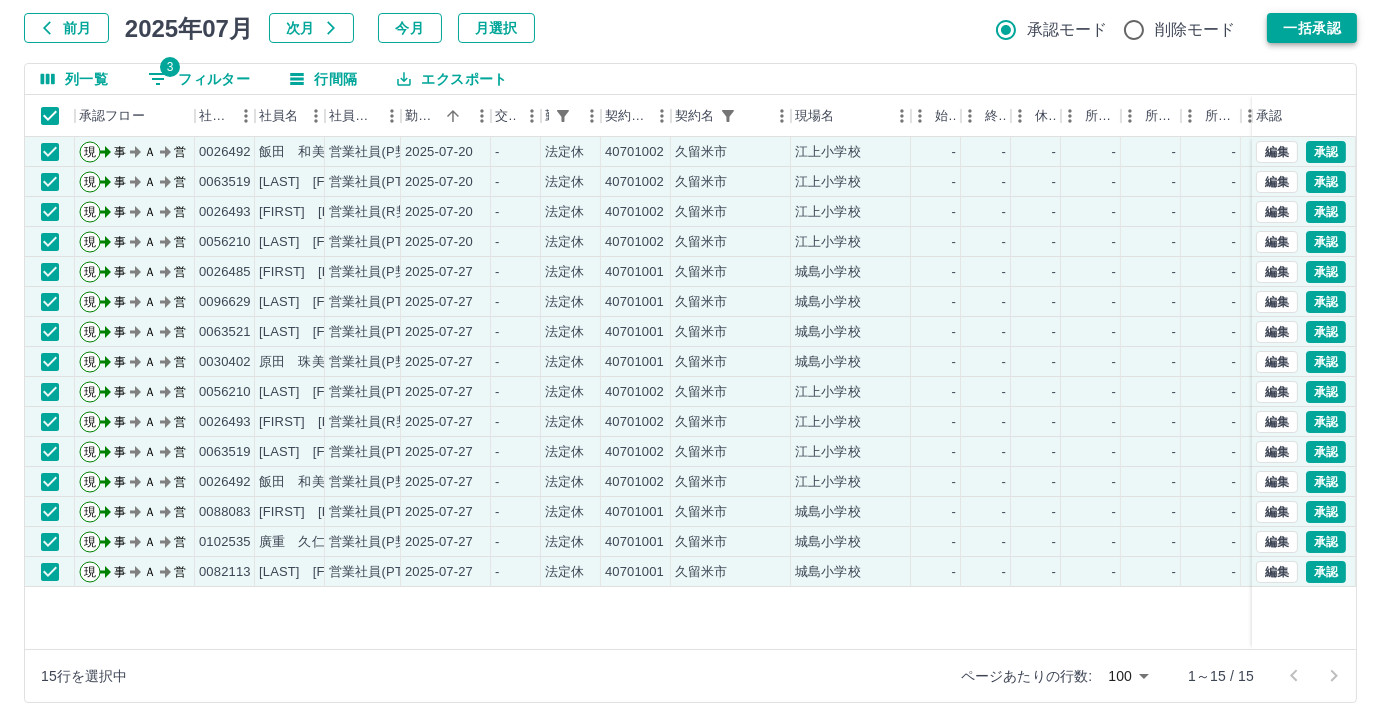 click on "一括承認" at bounding box center [1312, 28] 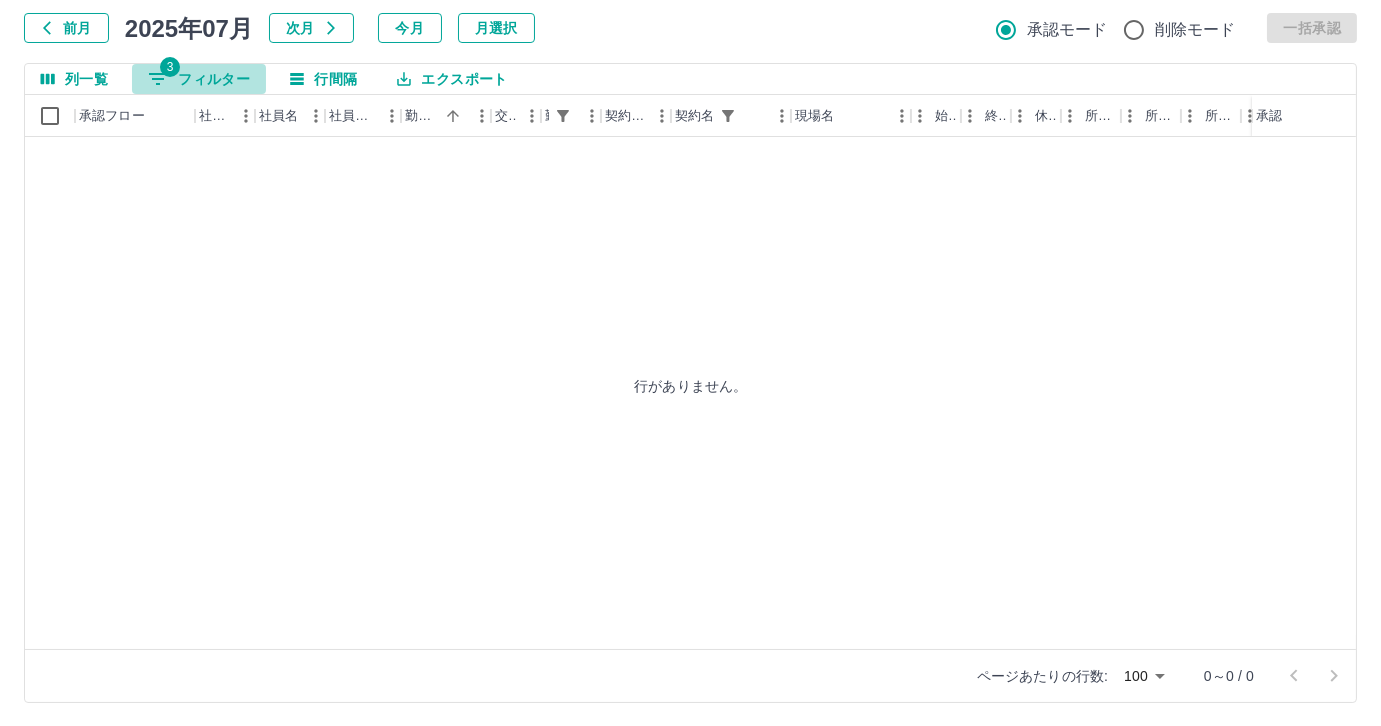 click on "3 フィルター" at bounding box center (199, 79) 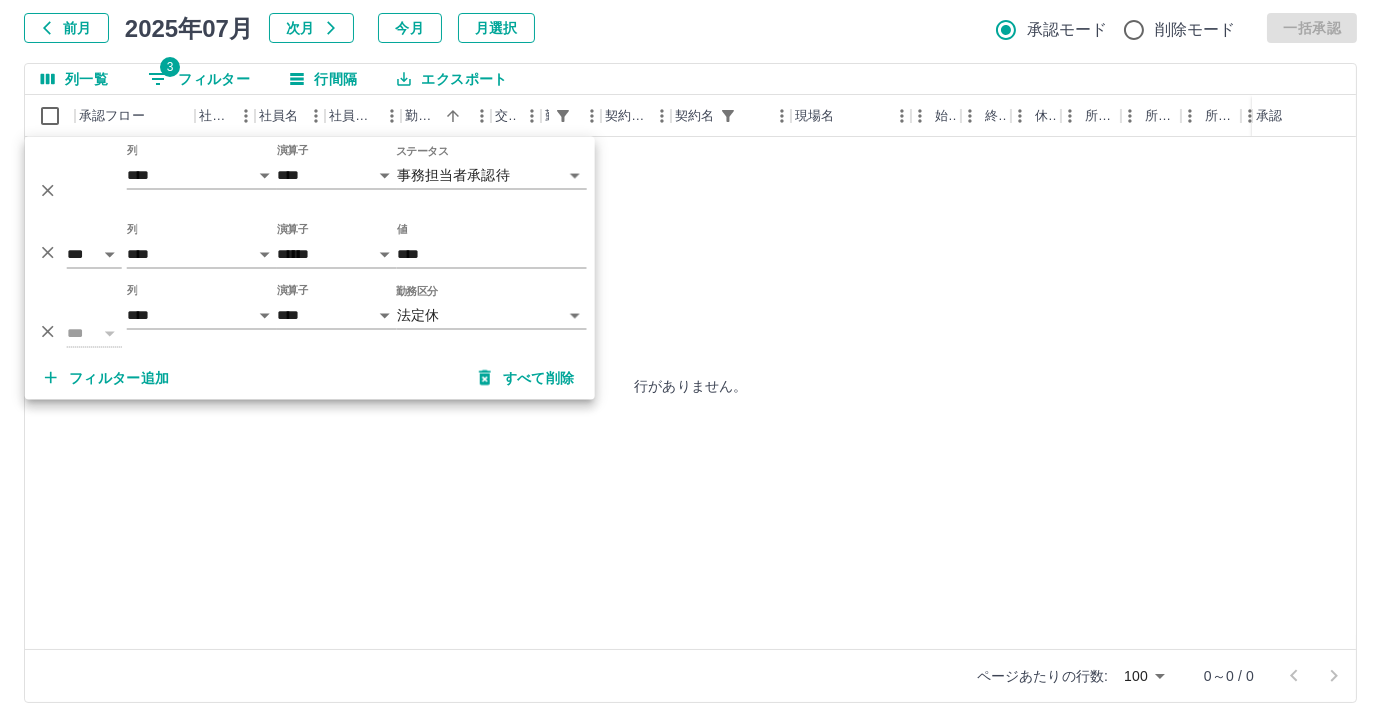click on "**********" at bounding box center [690, 304] 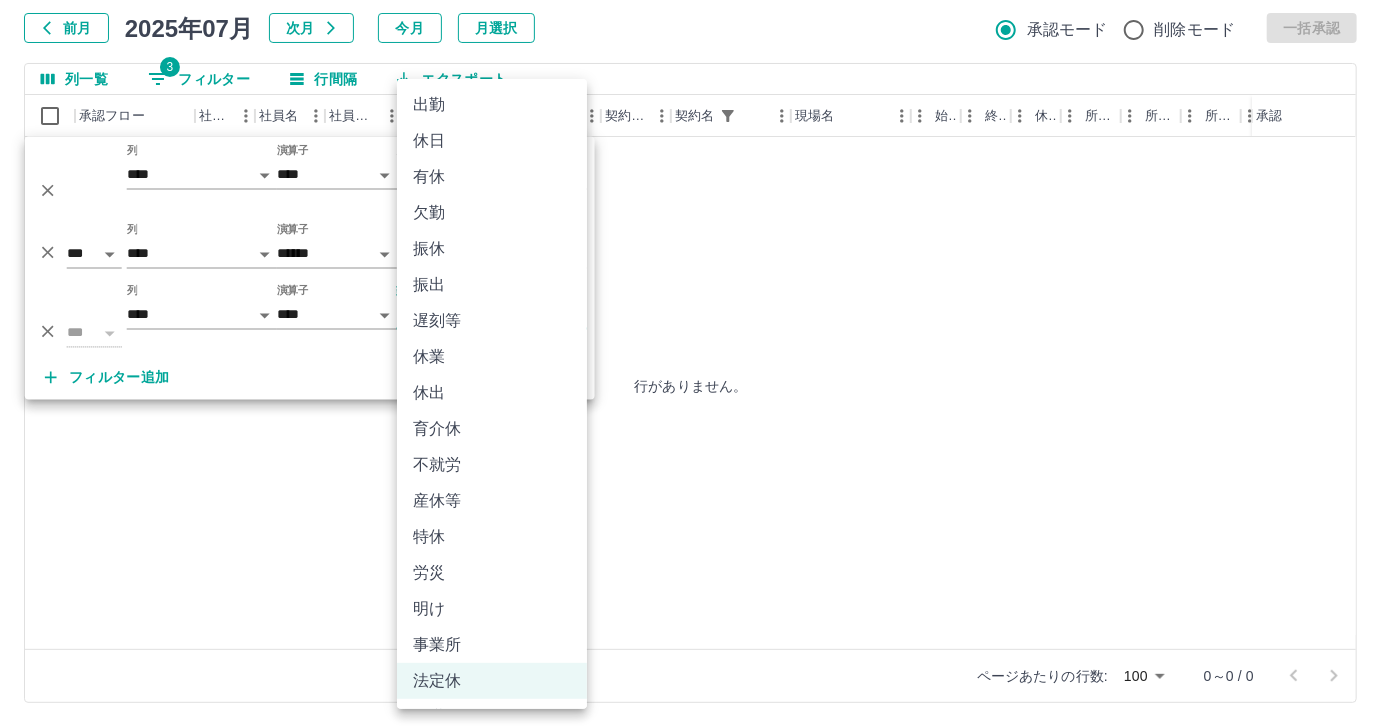 click on "休業" at bounding box center (492, 357) 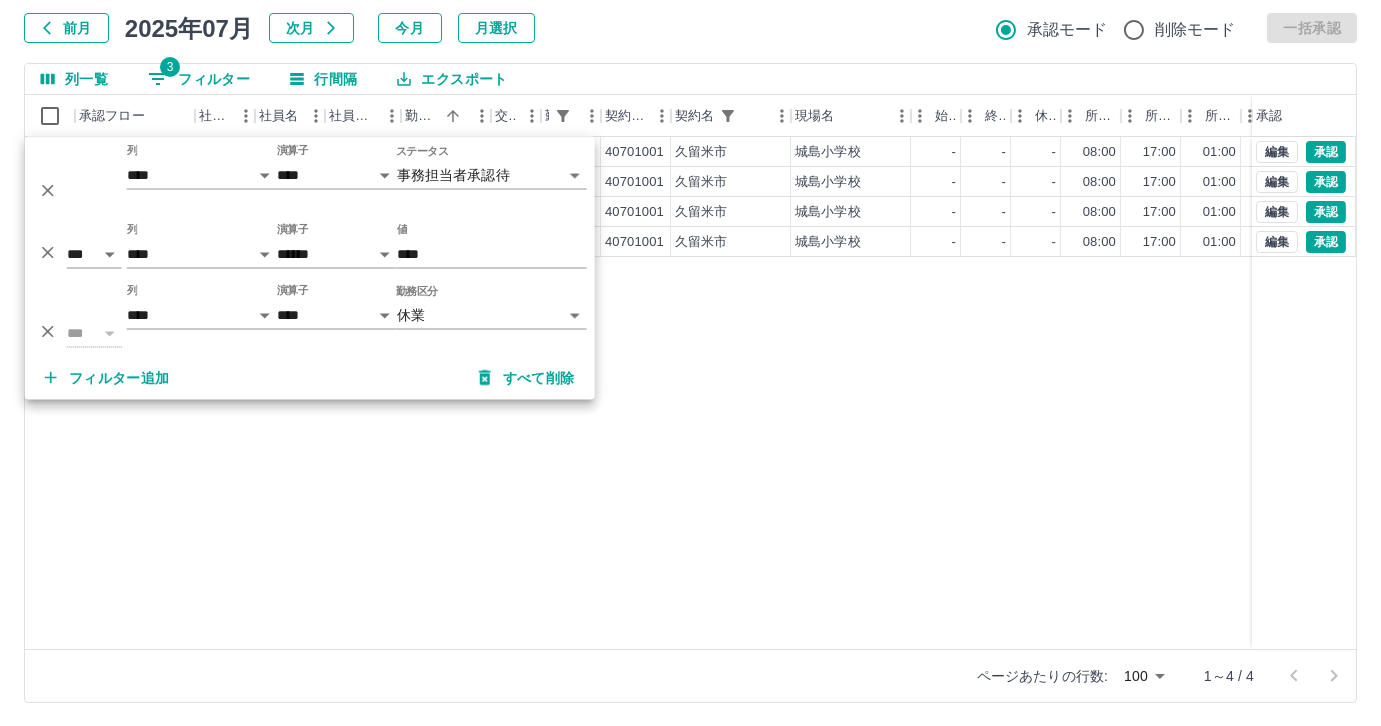 click on "現 事 Ａ 営 [NUMBER] [LAST]　[FIRST] 営業社員(P契約) 2025-07-25  -  休業 [NUMBER] [CITY] [SCHOOL_NAME] - - - 08:00 17:00 01:00 00:00 00:00 事務担当者承認待 現 事 Ａ 営 [NUMBER] [LAST]　[FIRST] 営業社員(P契約) 2025-07-28  -  休業 [NUMBER] [CITY] [SCHOOL_NAME] - - - 08:00 17:00 01:00 00:00 00:00 事務担当者承認待 現 事 Ａ 営 [NUMBER] [LAST]　[FIRST] 営業社員(P契約) 2025-07-29  -  休業 [NUMBER] [CITY] [SCHOOL_NAME] - - - 08:00 17:00 01:00 00:00 00:00 事務担当者承認待 現 事 Ａ 営 [NUMBER] [LAST]　[FIRST] 営業社員(P契約) 2025-07-31  -  休業 [NUMBER] [CITY] [SCHOOL_NAME] - - - 08:00 17:00 01:00 00:00 00:00 事務担当者承認待 編集 承認 編集 承認 編集 承認 編集 承認" at bounding box center (898, 393) 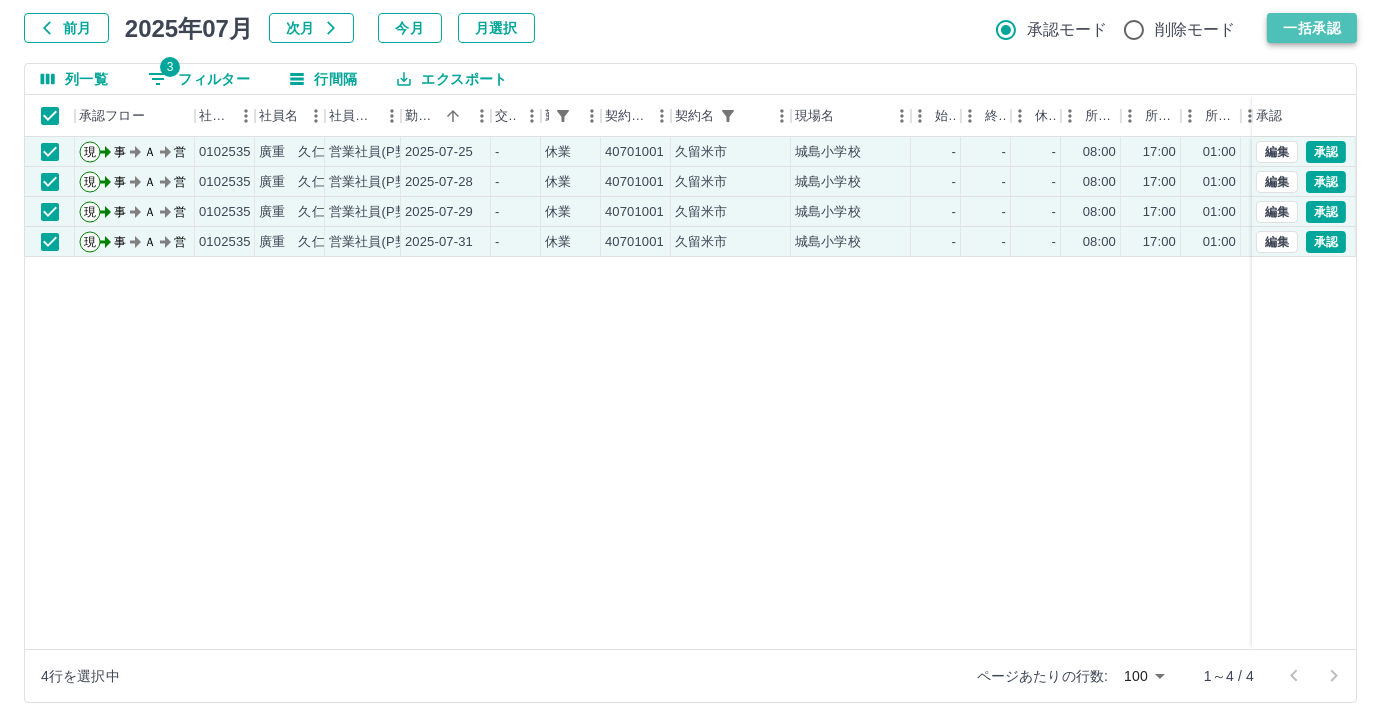 click on "一括承認" at bounding box center (1312, 28) 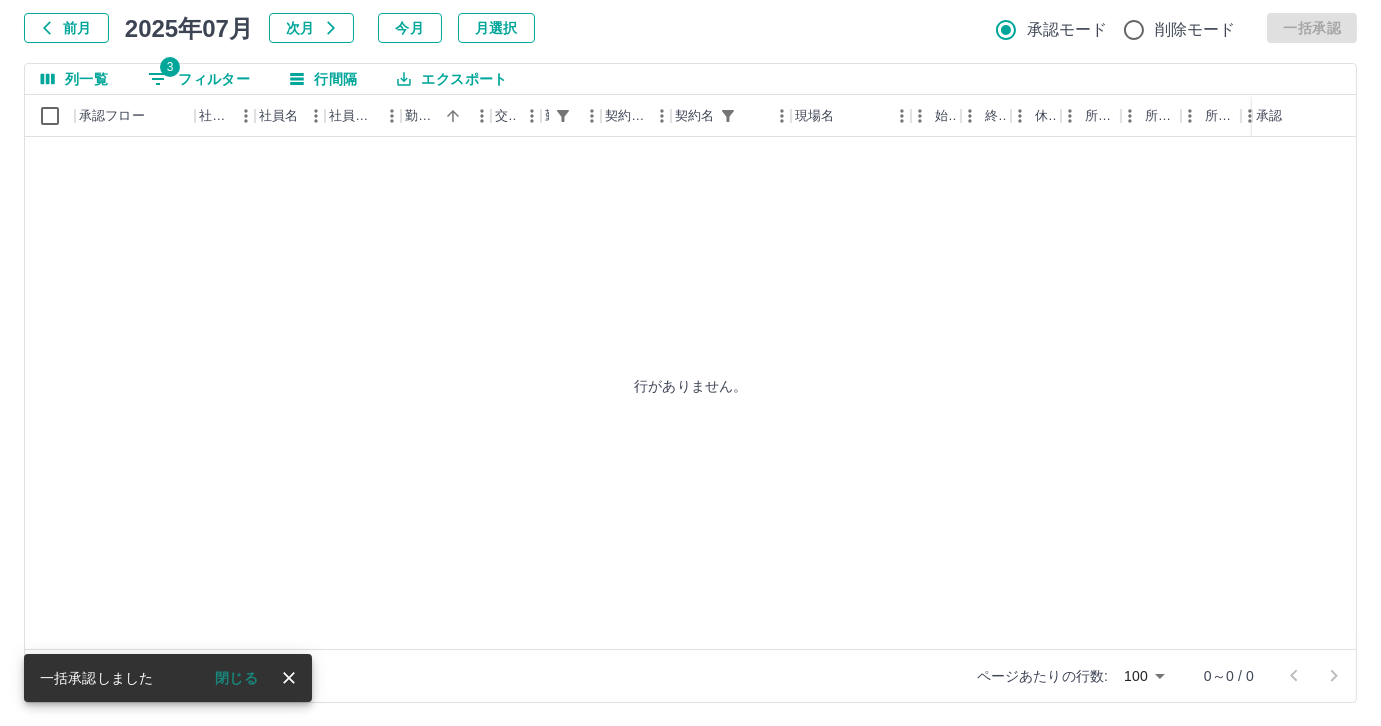 click on "3 フィルター" at bounding box center (199, 79) 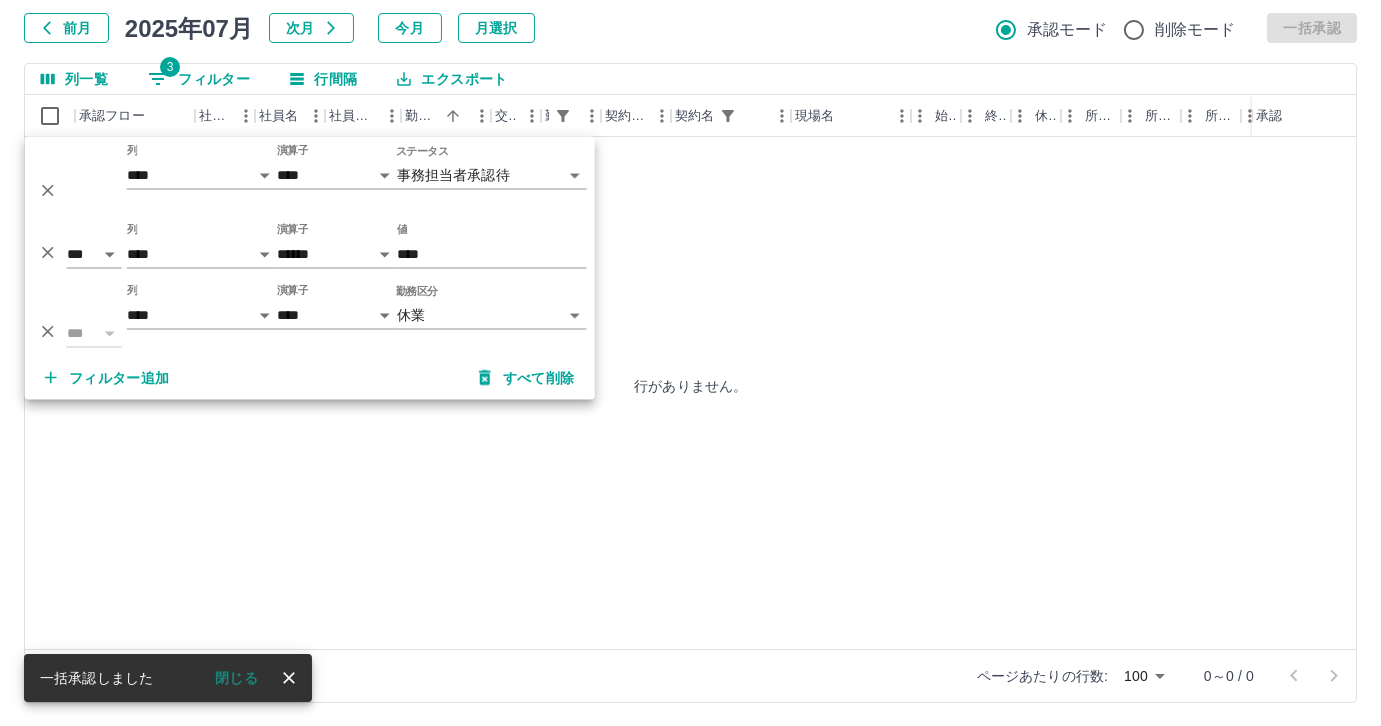 click on "**********" at bounding box center (690, 304) 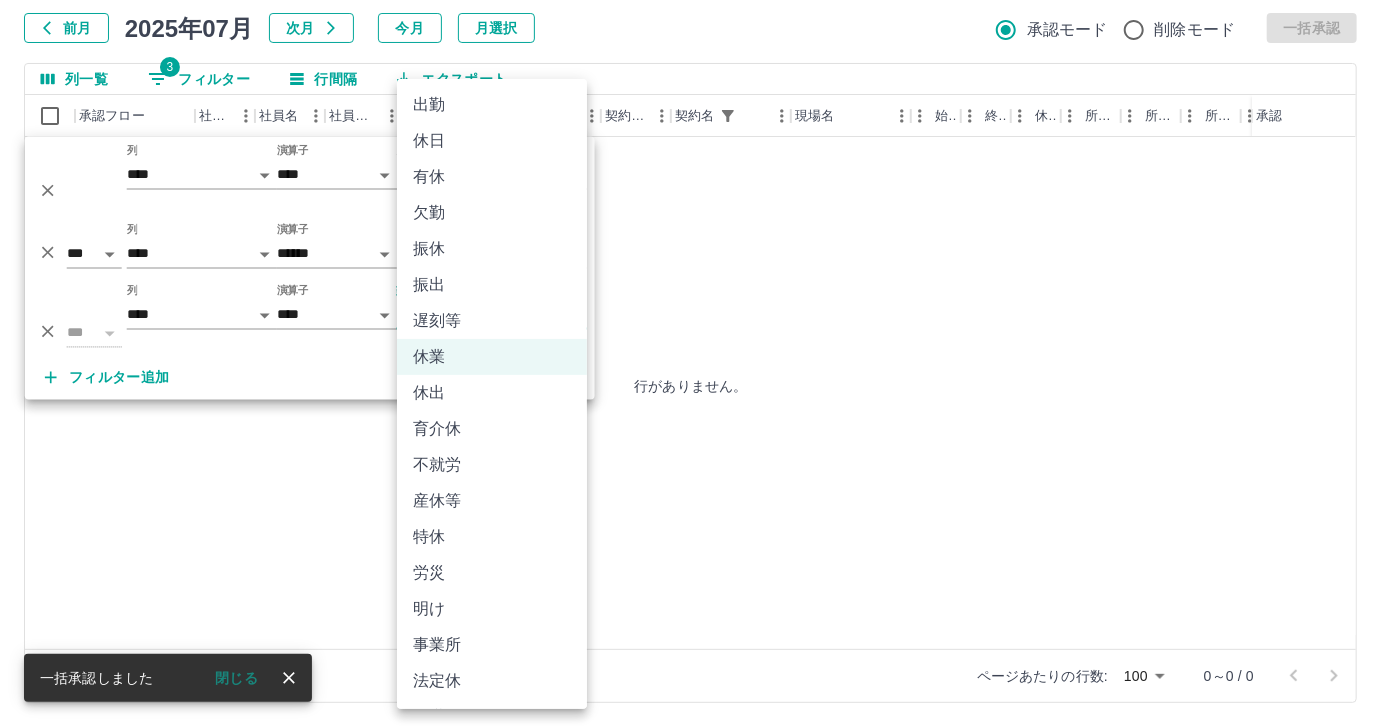 click on "休日" at bounding box center (492, 141) 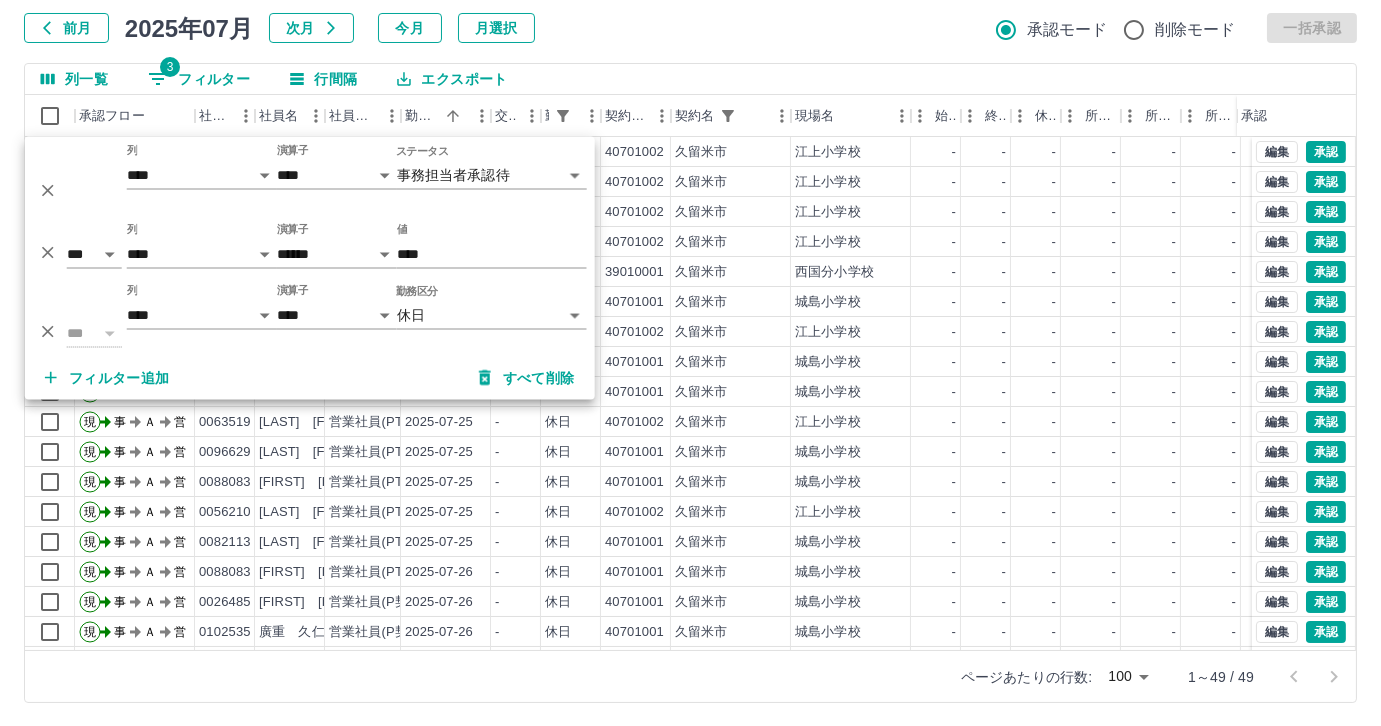 click on "ページあたりの行数: 100 *** 1～49 / 49" at bounding box center (690, 676) 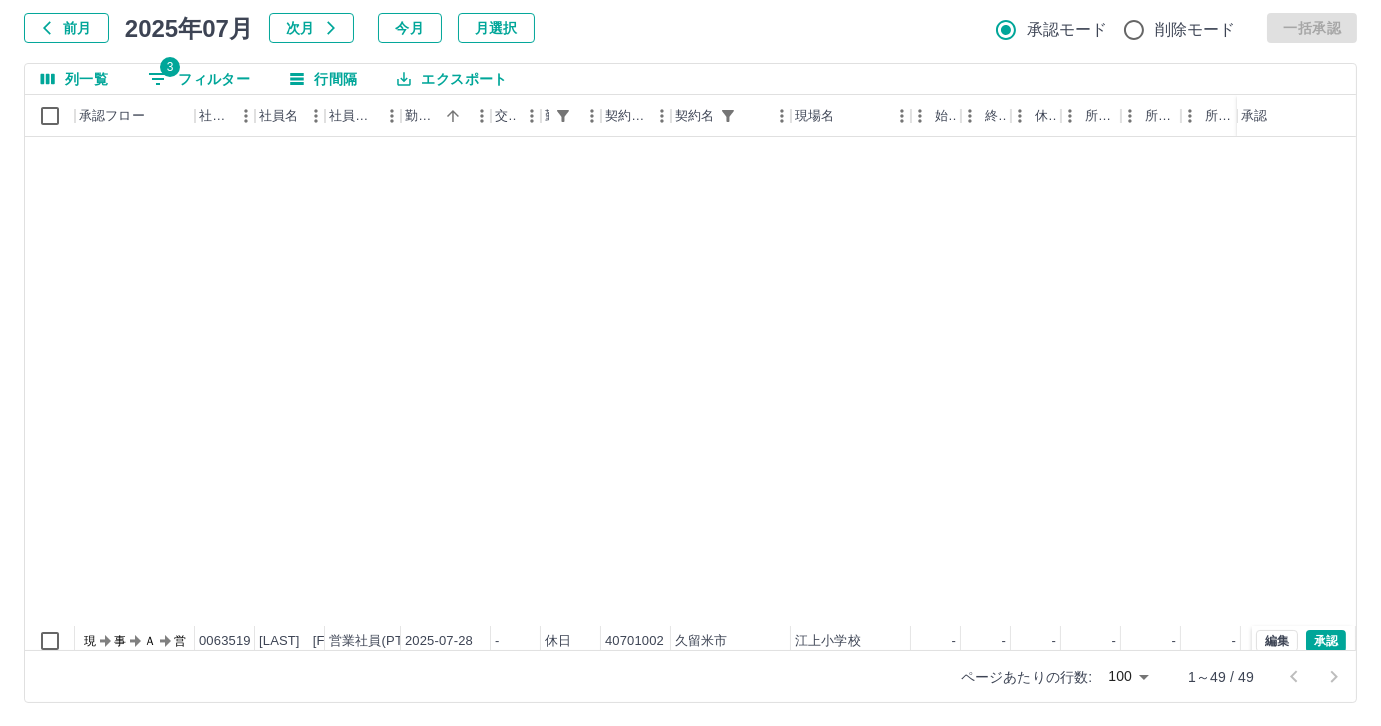 scroll, scrollTop: 970, scrollLeft: 0, axis: vertical 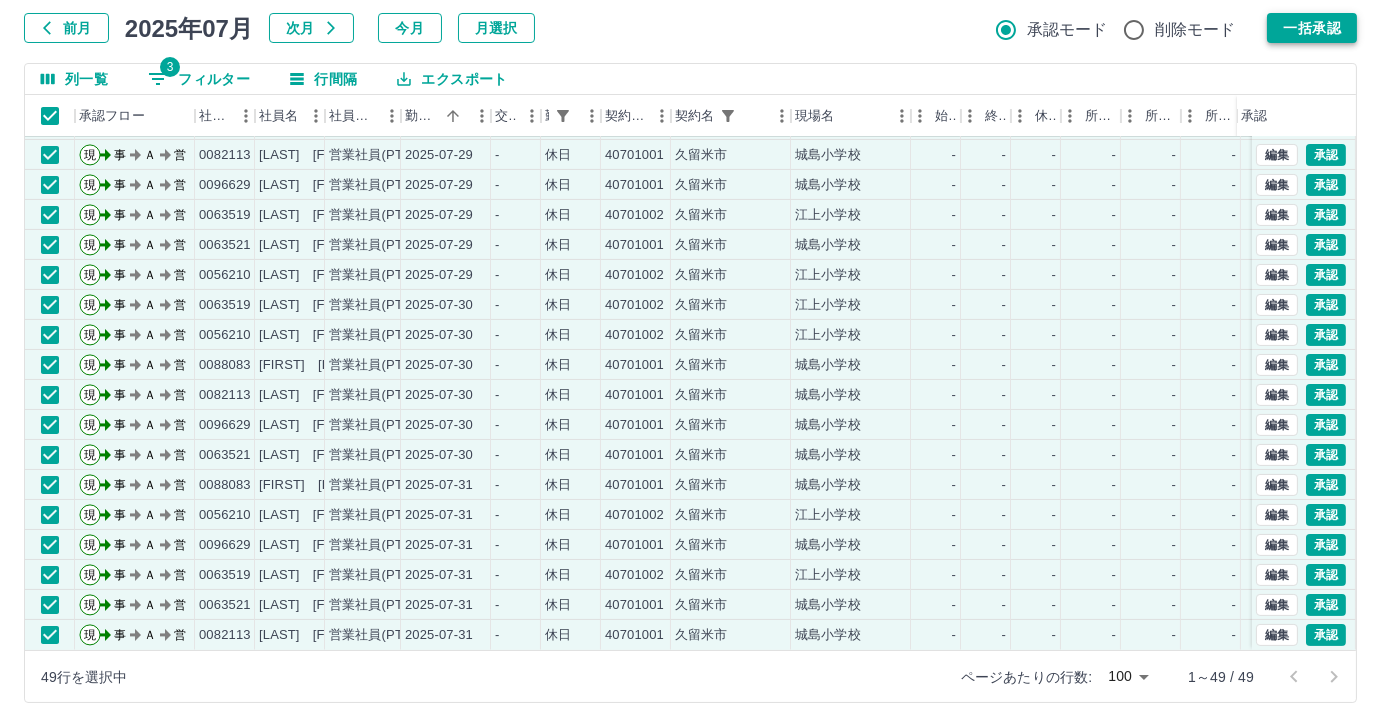 click on "一括承認" at bounding box center [1312, 28] 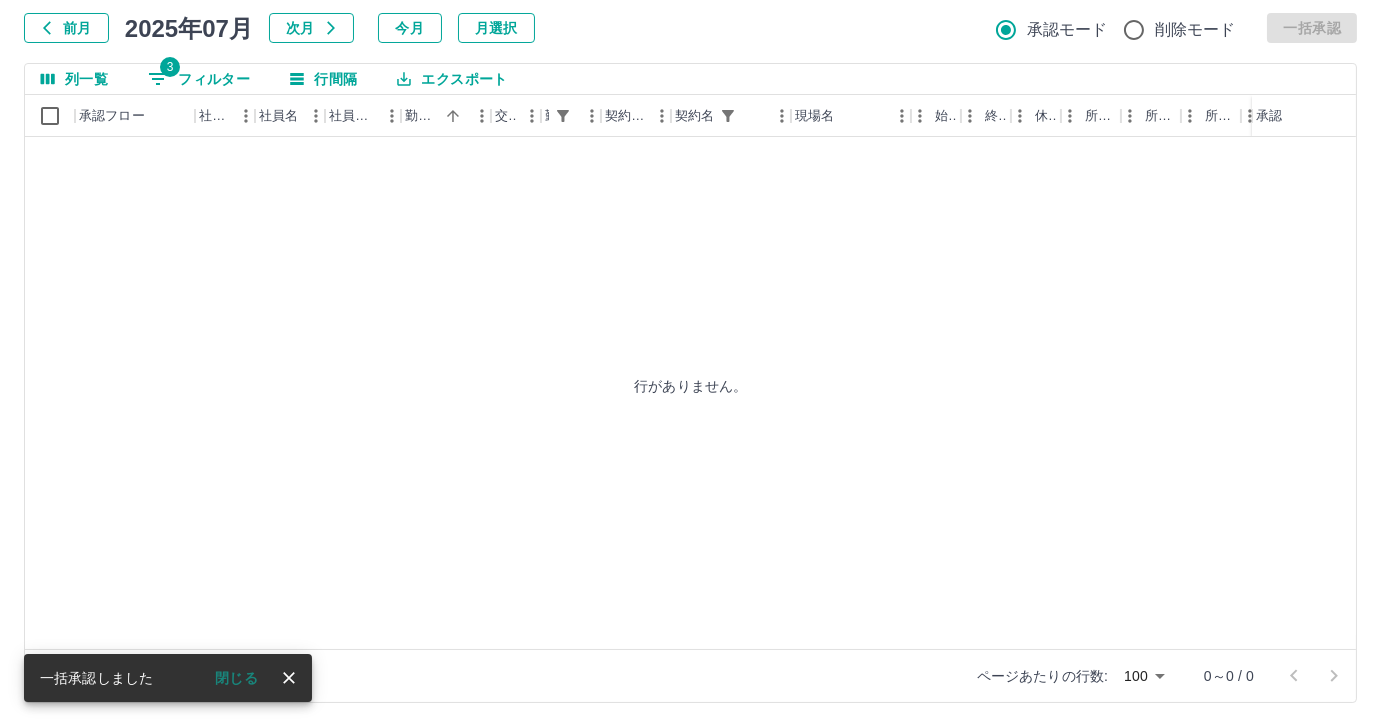 scroll, scrollTop: 0, scrollLeft: 0, axis: both 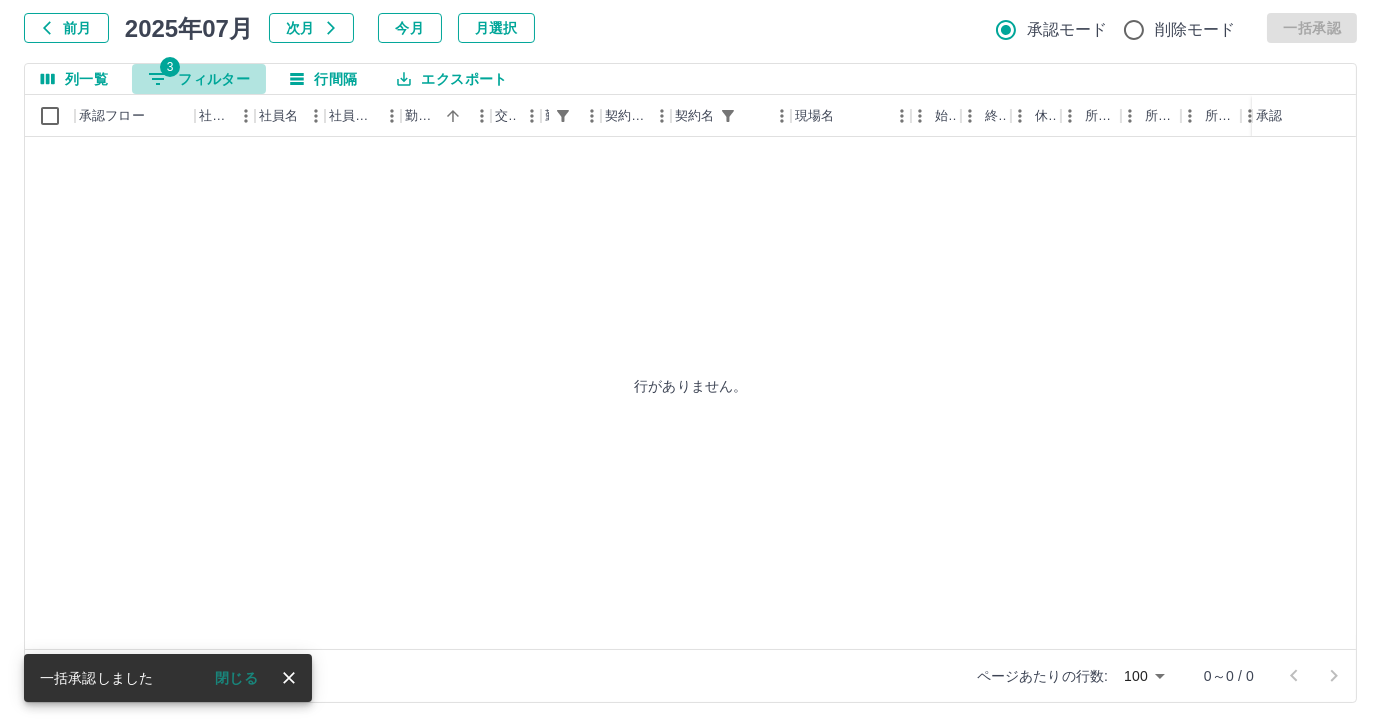 click on "3 フィルター" at bounding box center (199, 79) 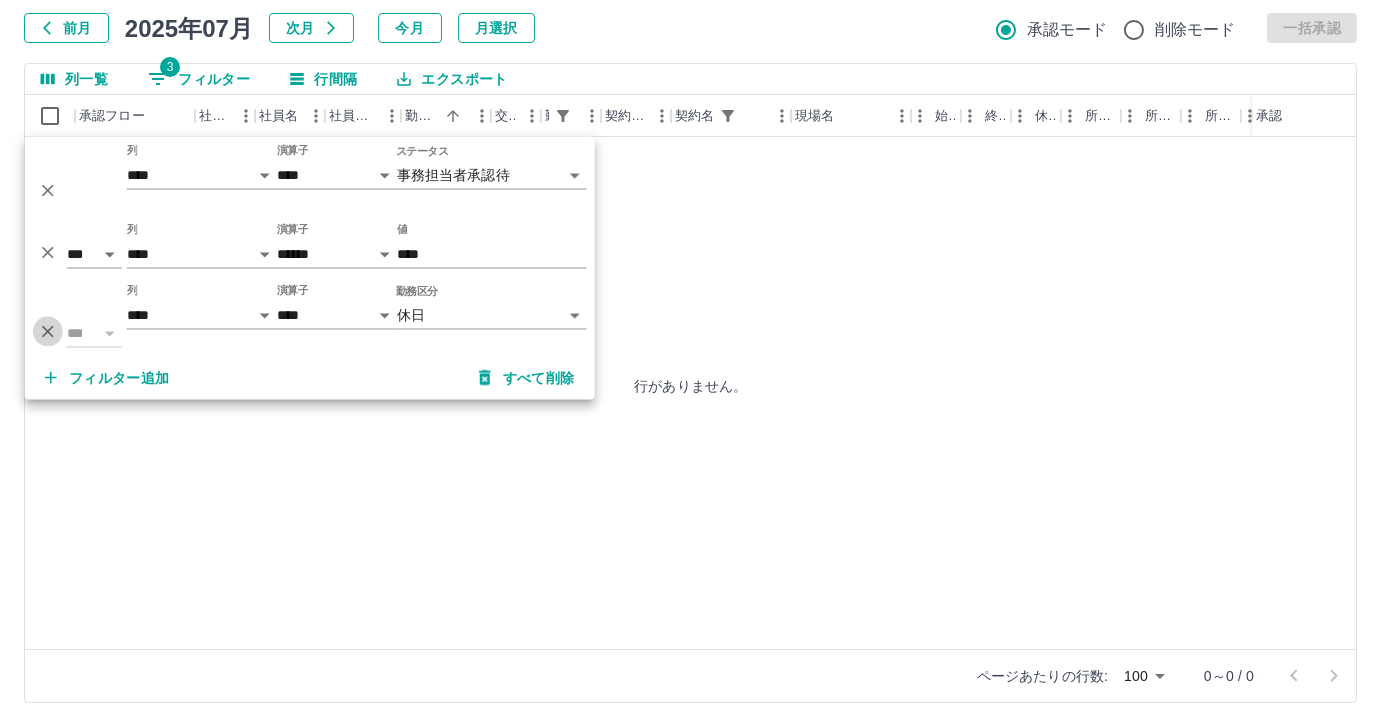 click 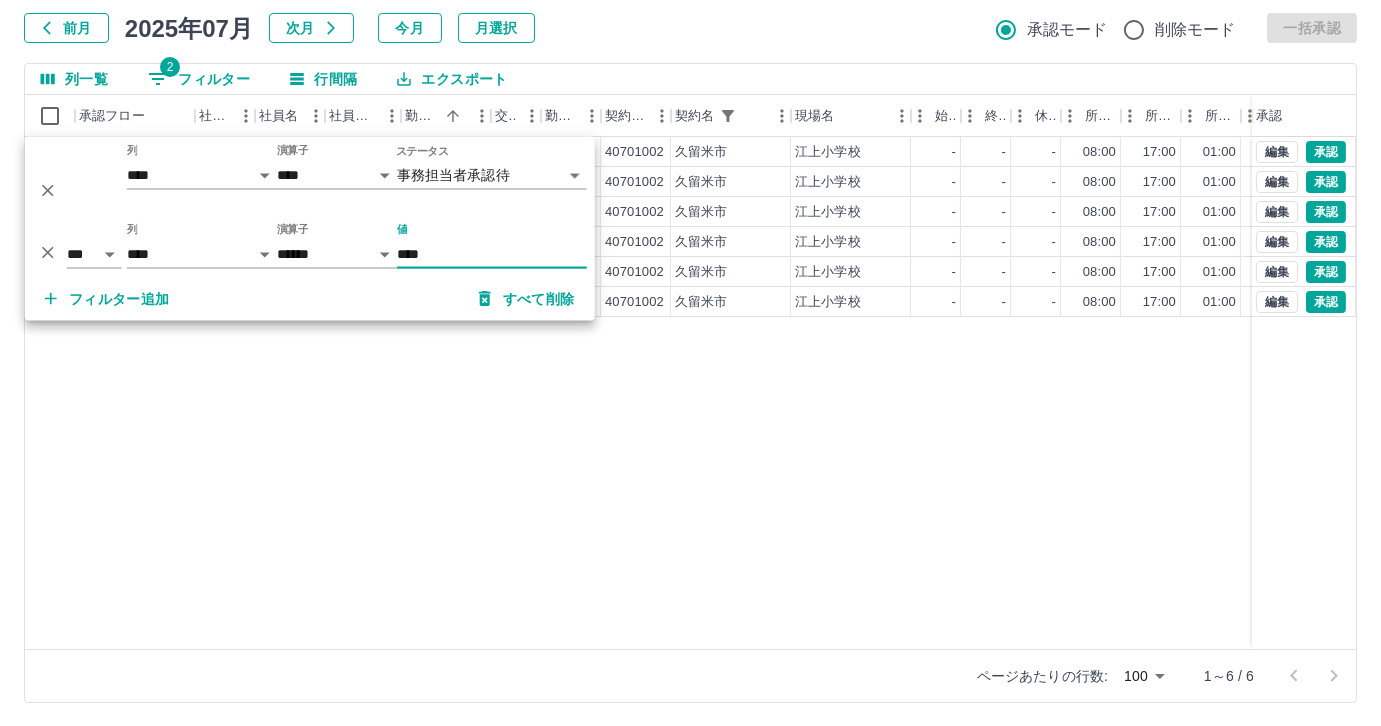 click on "現 事 Ａ 営 0026493 [LAST]　[FIRST] 営業社員(R契約) 2025-07-29  -  有休 40701002 [CITY] [SCHOOL] - - - 08:00 17:00 01:00 00:00 00:00 00:00 私用の為 事務担当者承認待 現 事 Ａ 営 0026492 [LAST]　[FIRST] 営業社員(P契約) 2025-07-29  -  労災 40701002 [CITY] [SCHOOL] - - - 08:00 17:00 01:00 00:00 00:00 00:00 事務担当者承認待 現 事 Ａ 営 0026493 [LAST]　[FIRST] 営業社員(R契約) 2025-07-30  -  有休 40701002 [CITY] [SCHOOL] - - - 08:00 17:00 01:00 00:00 00:00 00:00 私用のため 事務担当者承認待 現 事 Ａ 営 0026492 [LAST]　[FIRST] 営業社員(P契約) 2025-07-30  -  労災 40701002 [CITY] [SCHOOL] - - - 08:00 17:00 01:00 00:00 00:00 00:00 事務担当者承認待 現 事 Ａ 営 0026493 [LAST]　[FIRST] 営業社員(R契約) 2025-07-31  -  有休 40701002 [CITY] [SCHOOL] - - - 08:00 17:00 01:00 00:00 00:00 00:00 私用のため 事務担当者承認待 現 事 Ａ 営 0026492 [EMPLOYEE_ID]" at bounding box center (898, 393) 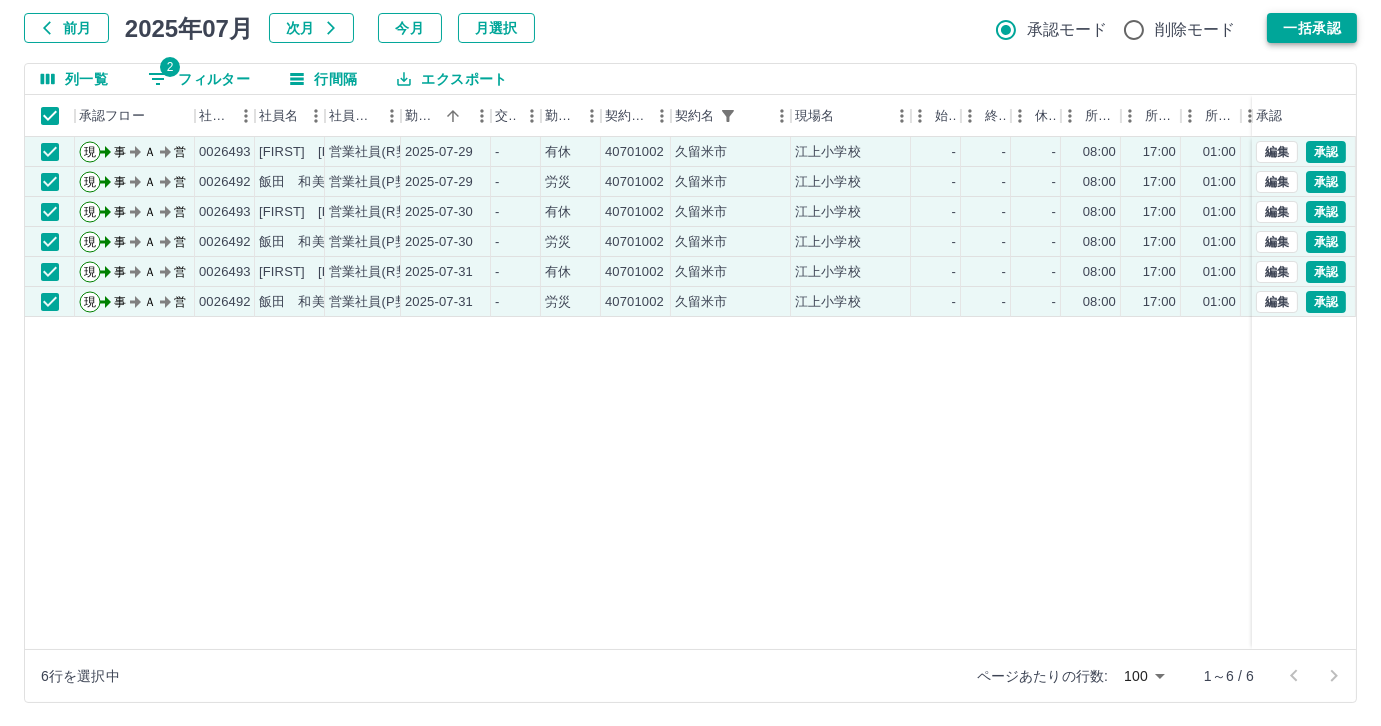 click on "一括承認" at bounding box center (1312, 28) 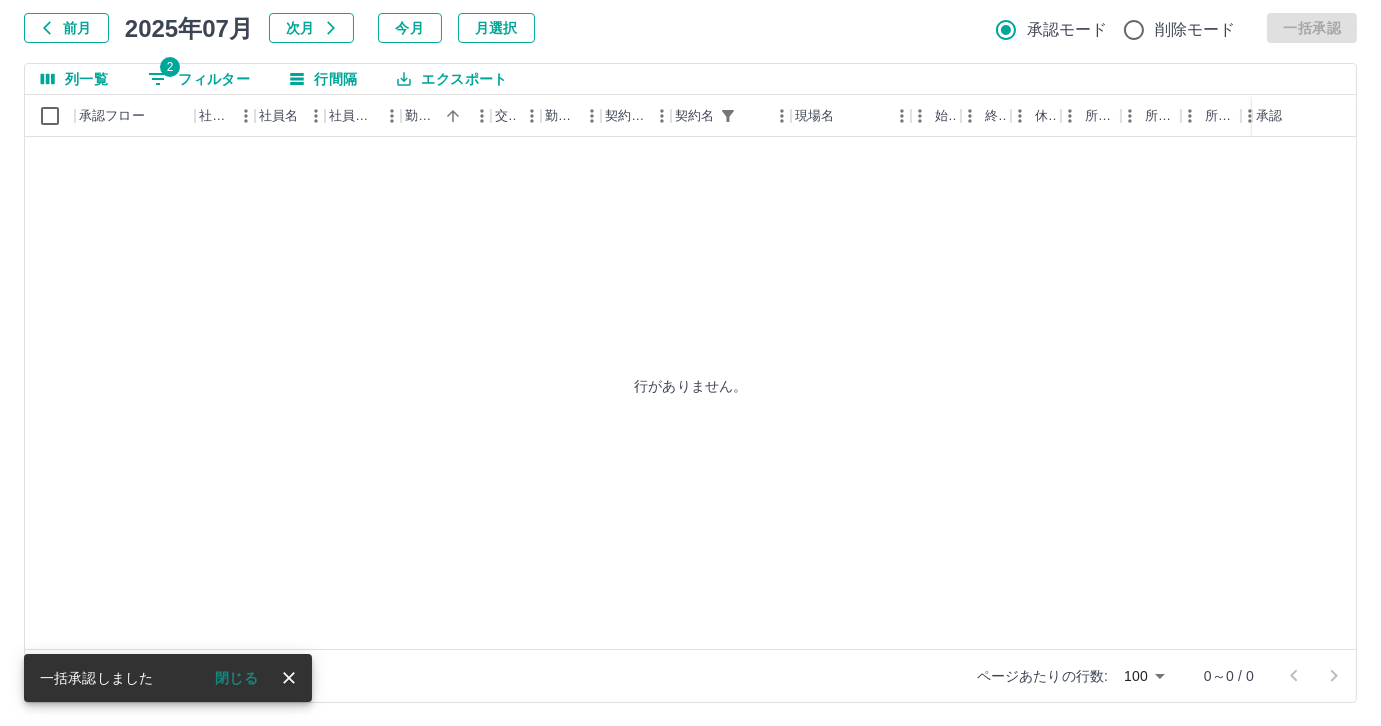 click on "2 フィルター" at bounding box center (199, 79) 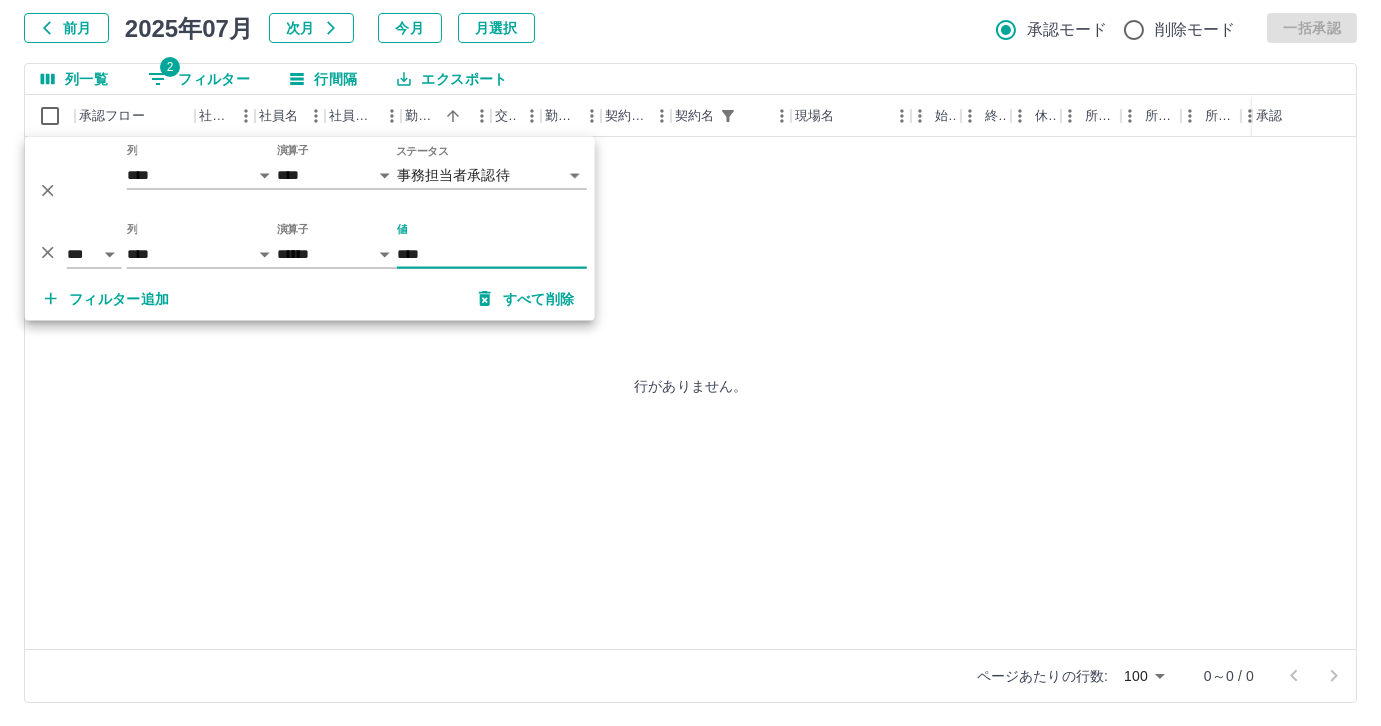 click on "****" at bounding box center (492, 254) 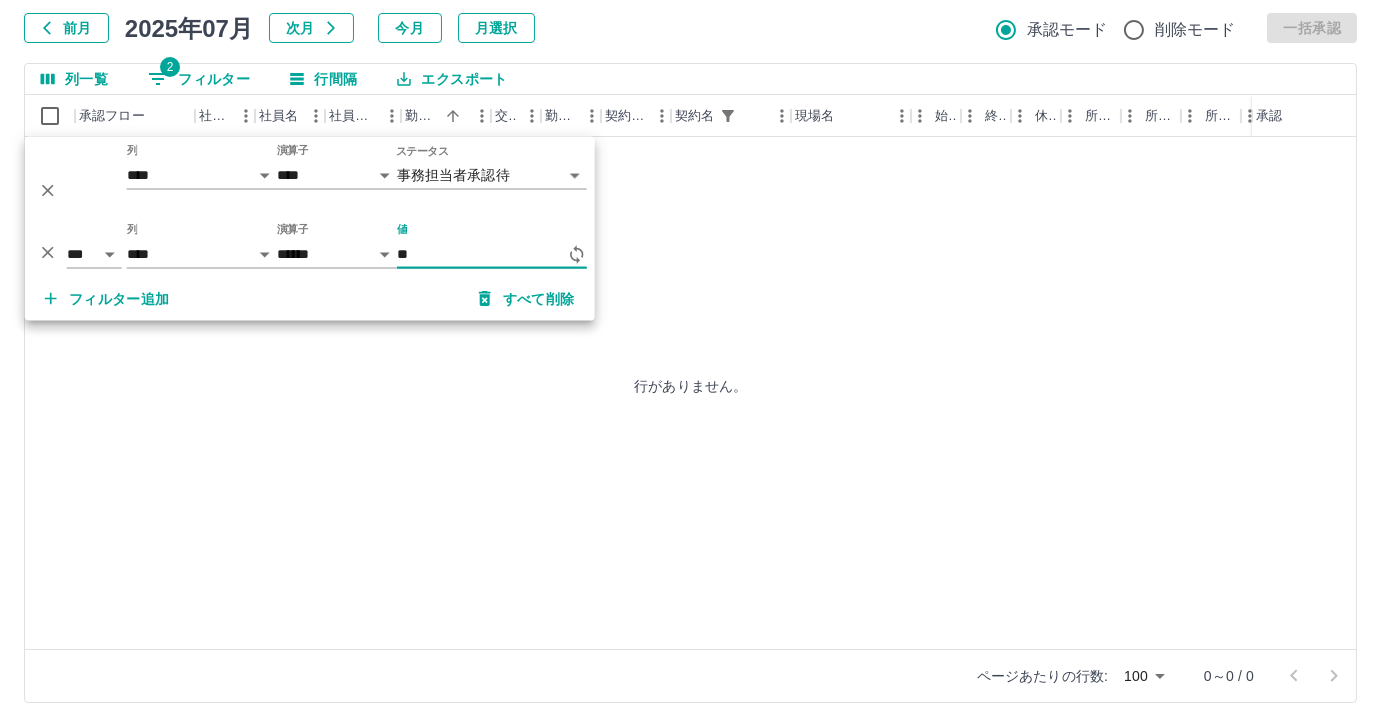 type on "*" 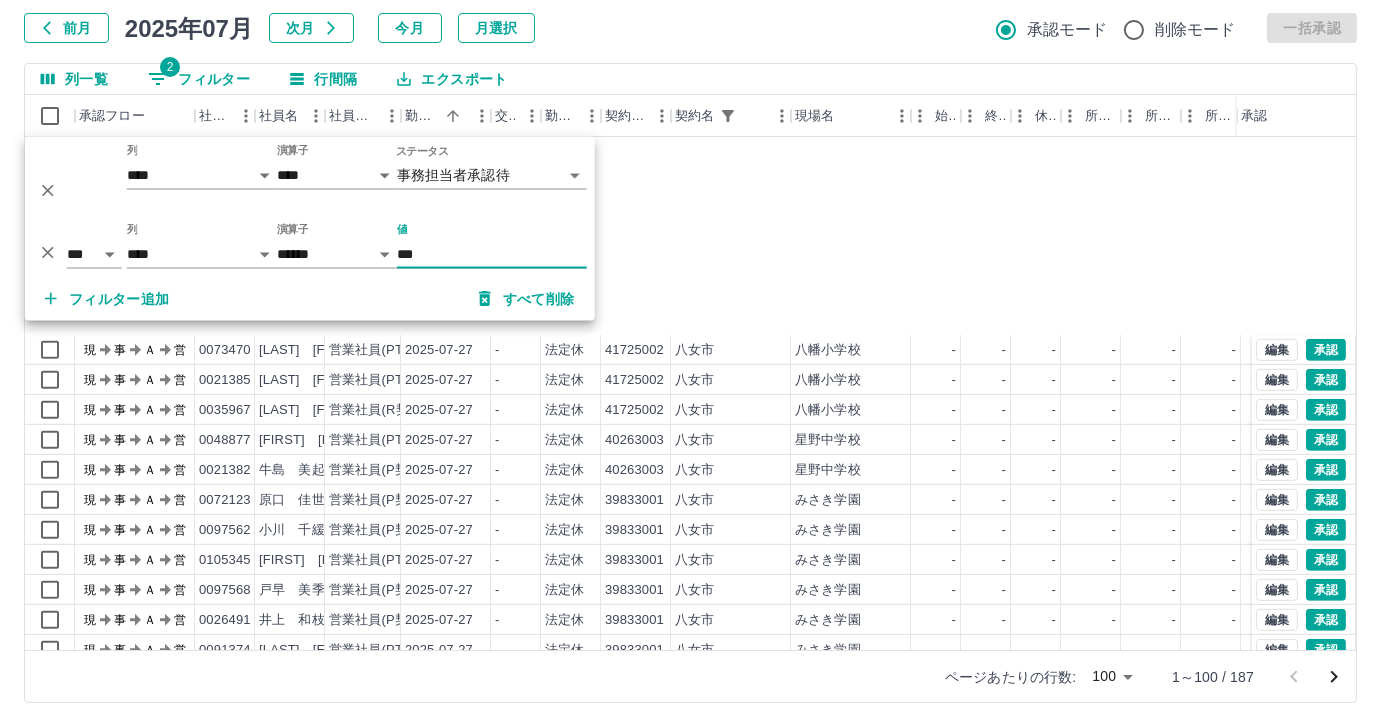 scroll, scrollTop: 2501, scrollLeft: 0, axis: vertical 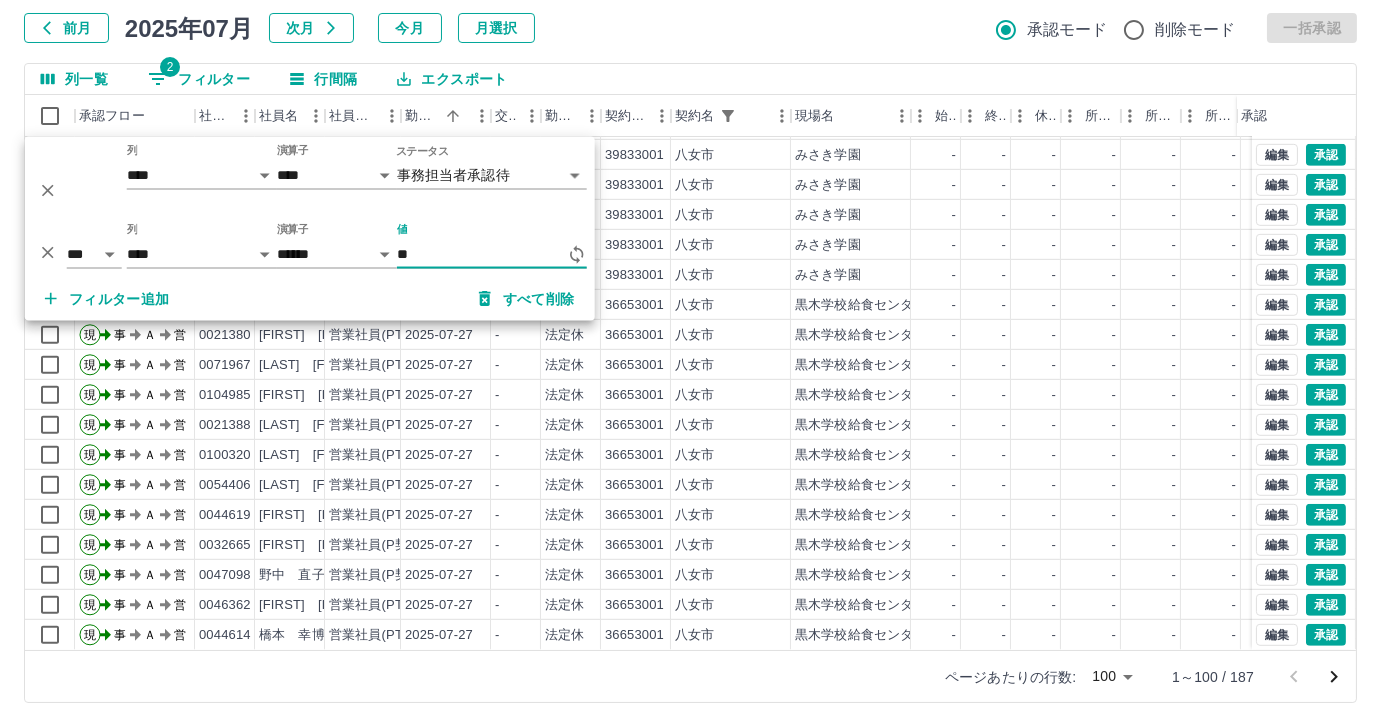 type on "*" 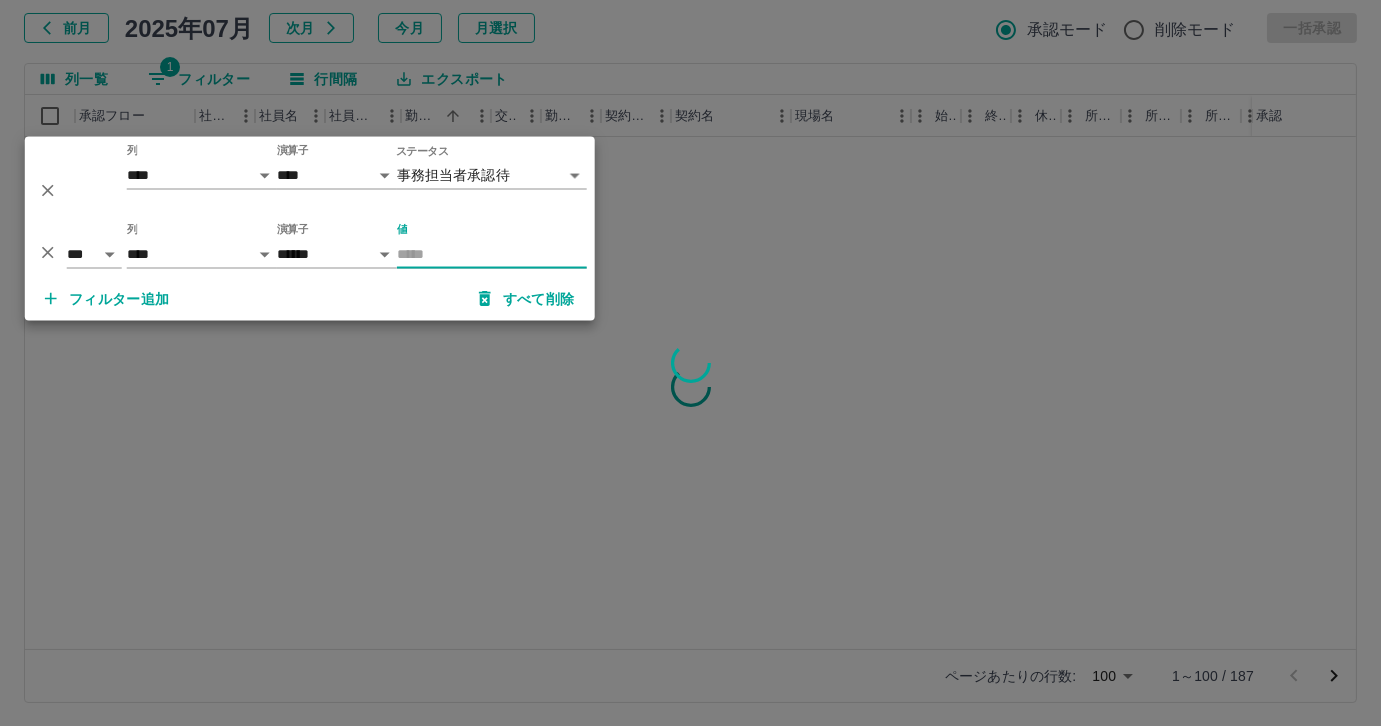 scroll, scrollTop: 0, scrollLeft: 0, axis: both 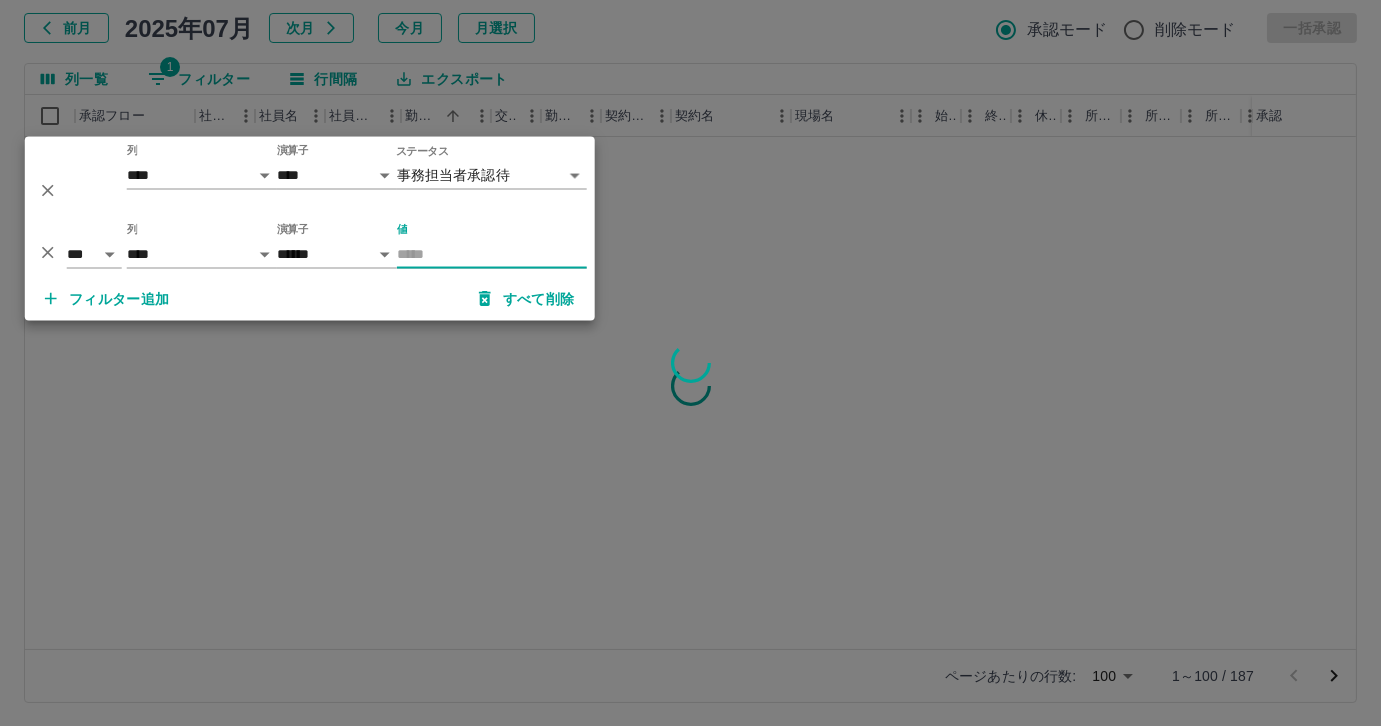 type 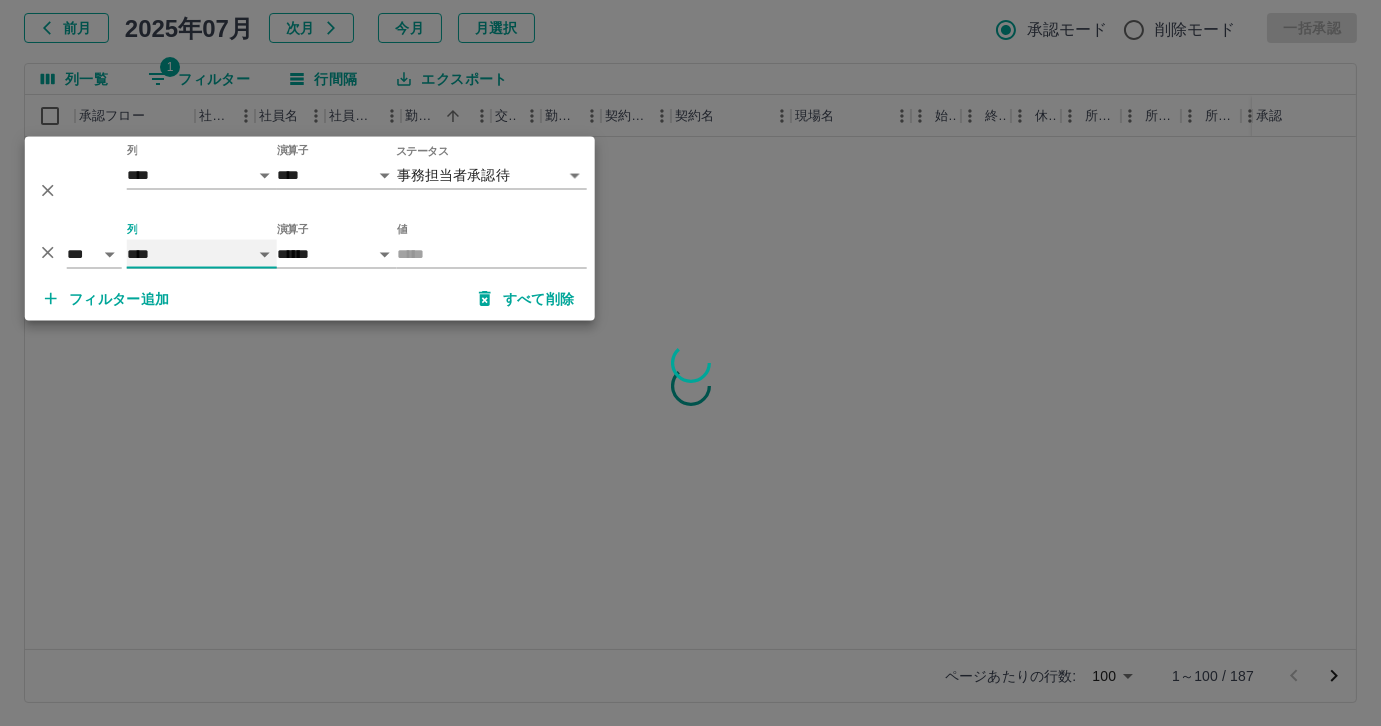 click on "**** *** **** *** *** **** ***** *** *** ** ** ** **** **** **** ** ** *** **** *****" at bounding box center [202, 254] 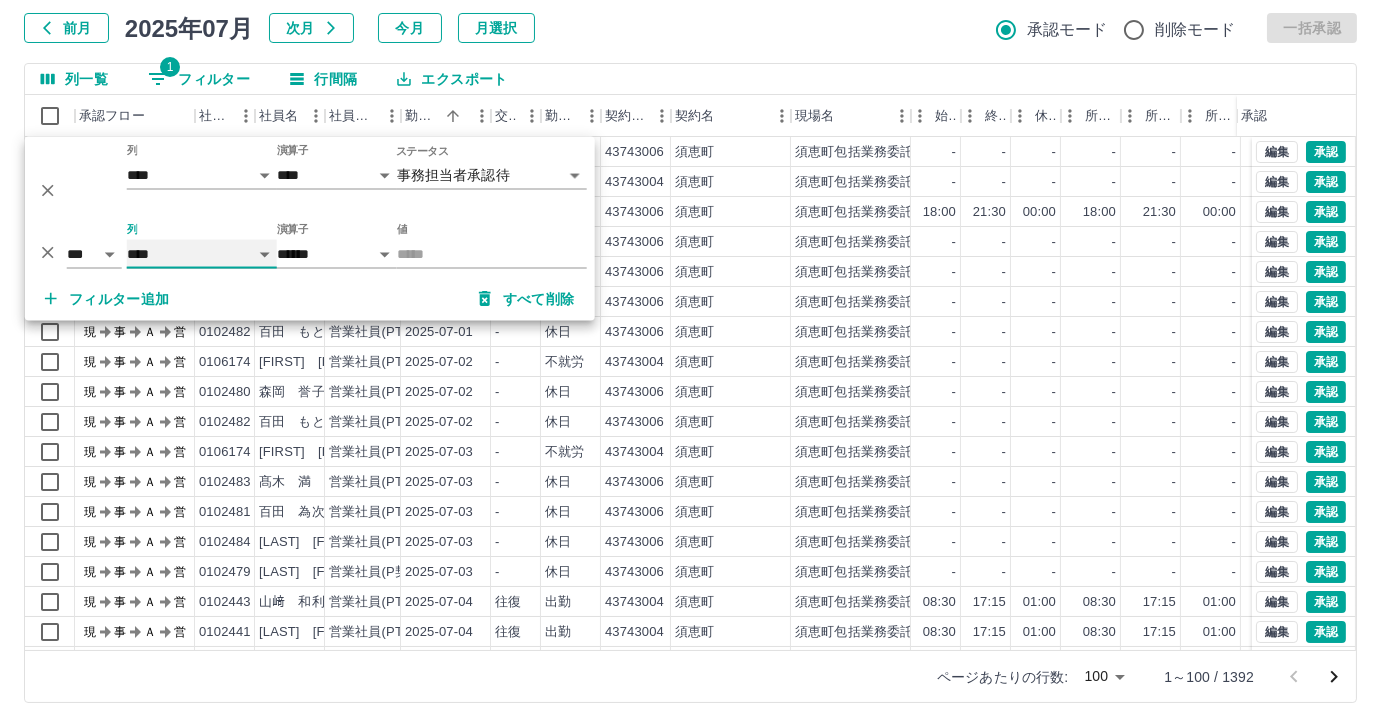 click on "**** *** **** *** *** **** ***** *** *** ** ** ** **** **** **** ** ** *** **** *****" at bounding box center (202, 254) 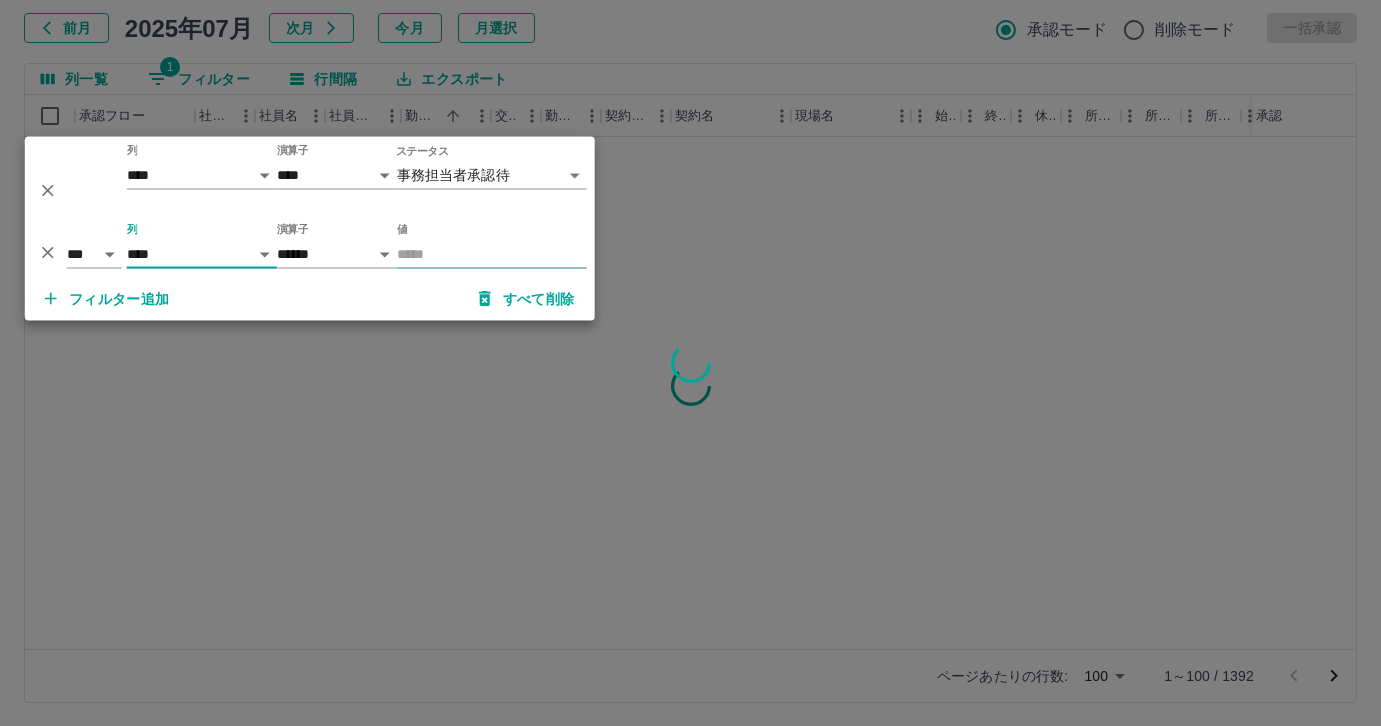 click on "値" at bounding box center (492, 254) 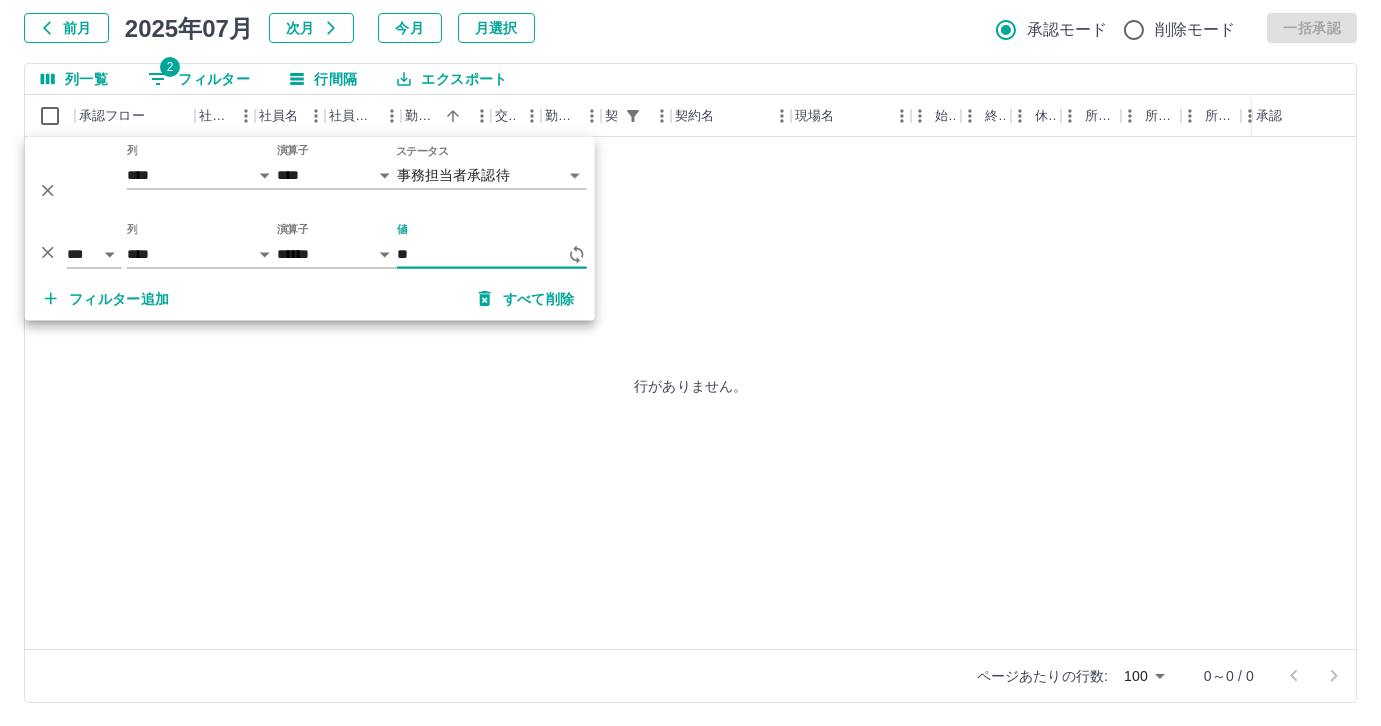 type on "*" 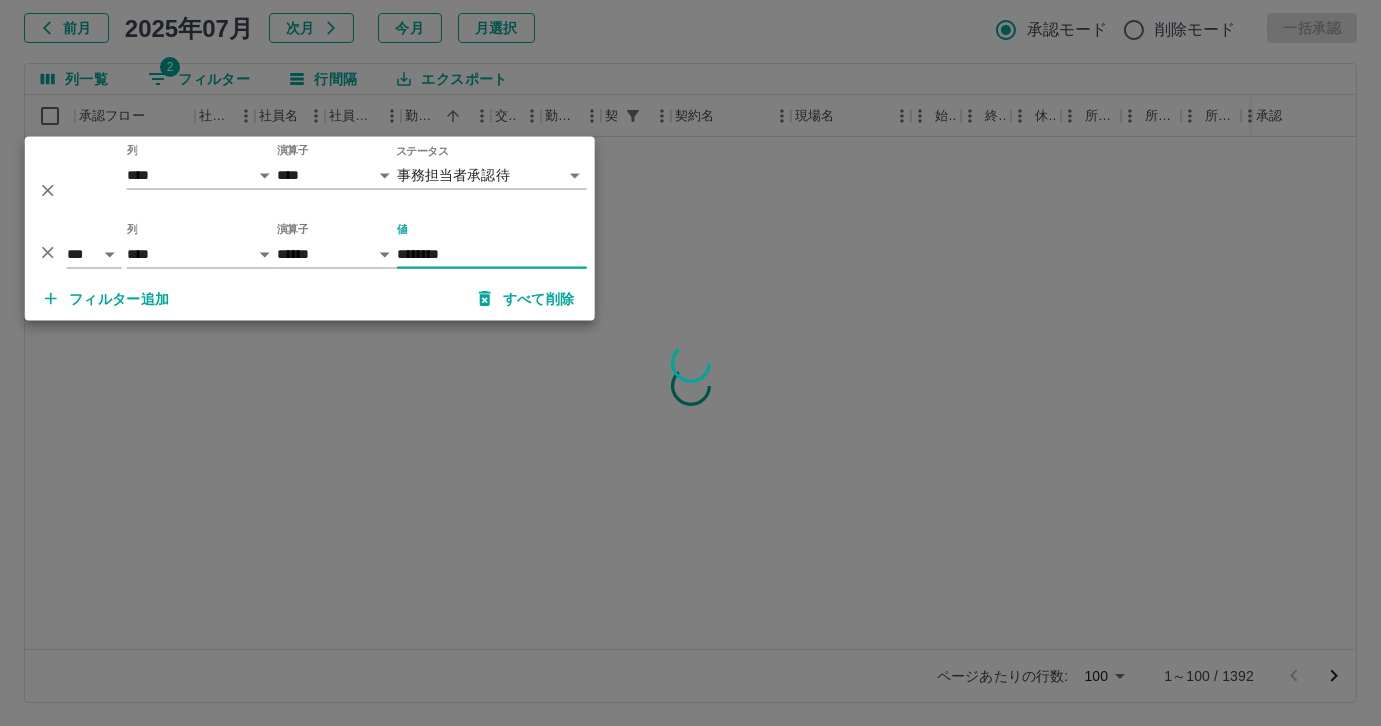 type on "********" 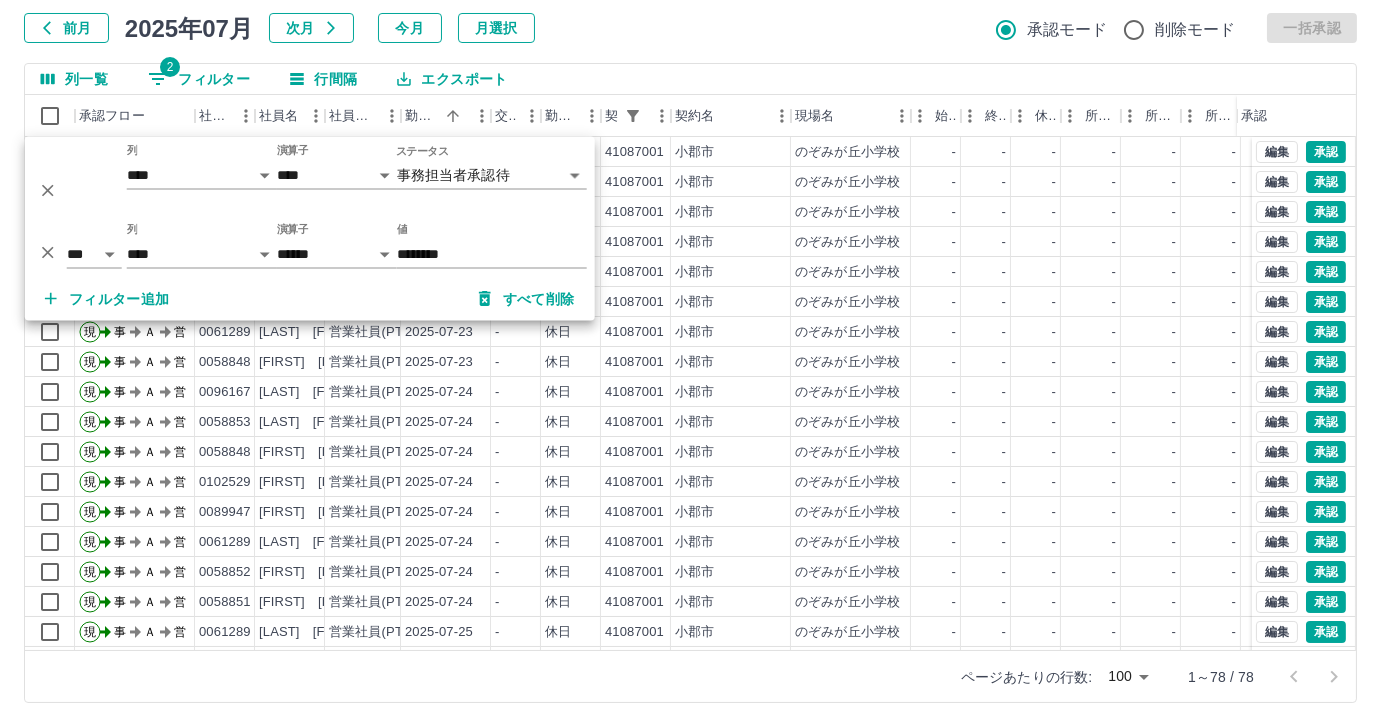 click on "勤務実績承認 前月 2025年07月 次月 今月 月選択 承認モード 削除モード 一括承認 列一覧 2 フィルター 行間隔 エクスポート 承認フロー 社員番号 社員名 社員区分 勤務日 交通費 勤務区分 契約コード 契約名 現場名 始業 終業 休憩 所定開始 所定終業 所定休憩 拘束 勤務 遅刻等 コメント ステータス 承認 現 事 Ａ 営 0058853 [LAST]　[FIRST] 営業社員(PT契約) 2025-07-23  -  休日 41087001 [CITY] [SCHOOL] - - - - - - 00:00 00:00 00:00 事務担当者承認待 現 事 Ａ 営 0089947 [LAST]　[FIRST] 営業社員(PT契約) 2025-07-23  -  休日 41087001 [CITY] [SCHOOL] - - - - - - 00:00 00:00 00:00 事務担当者承認待 現 事 Ａ 営 0102529 [LAST]　[FIRST] 営業社員(PT契約) 2025-07-23  -  休日 41087001 [CITY] [SCHOOL] - - - - - - 00:00 00:00 00:00 事務担当者承認待 現 事 Ａ 営 0096167 [LAST]　[FIRST] 営業社員(PT契約)  -" at bounding box center [690, 329] 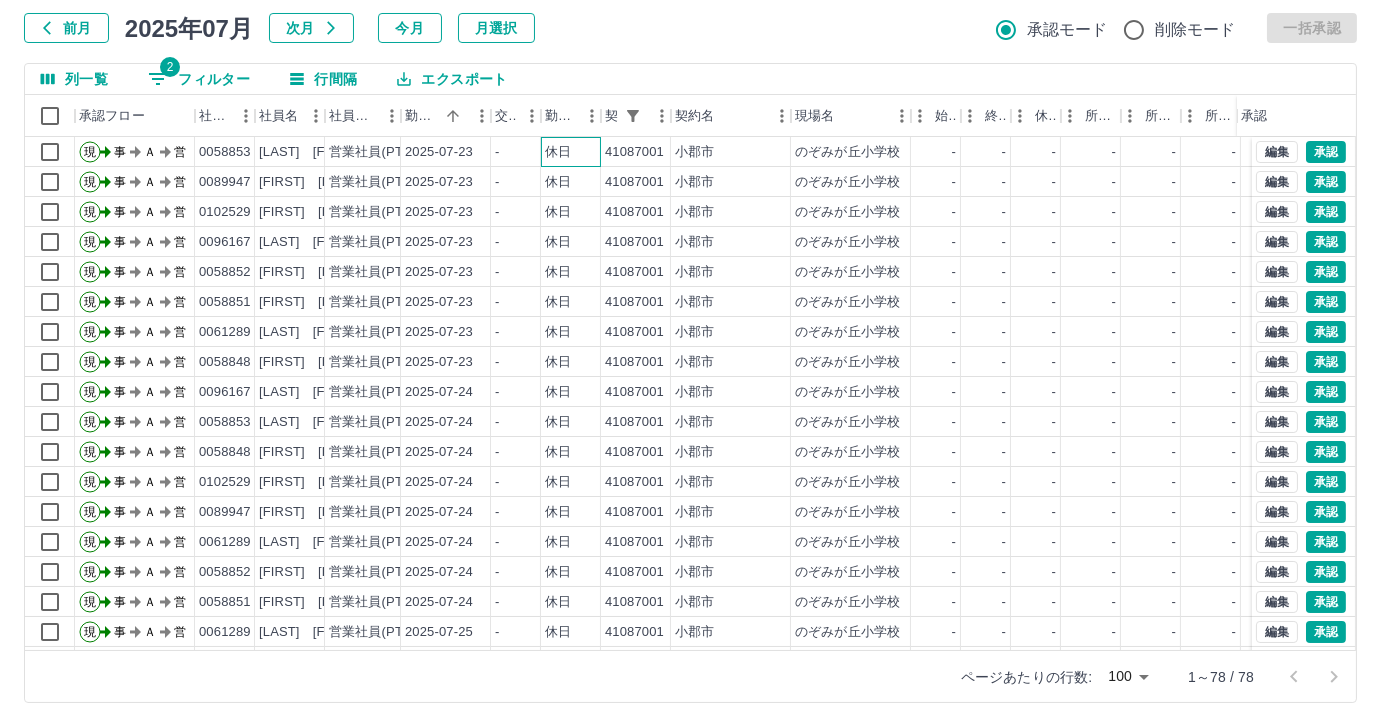drag, startPoint x: 573, startPoint y: 149, endPoint x: 558, endPoint y: 194, distance: 47.434166 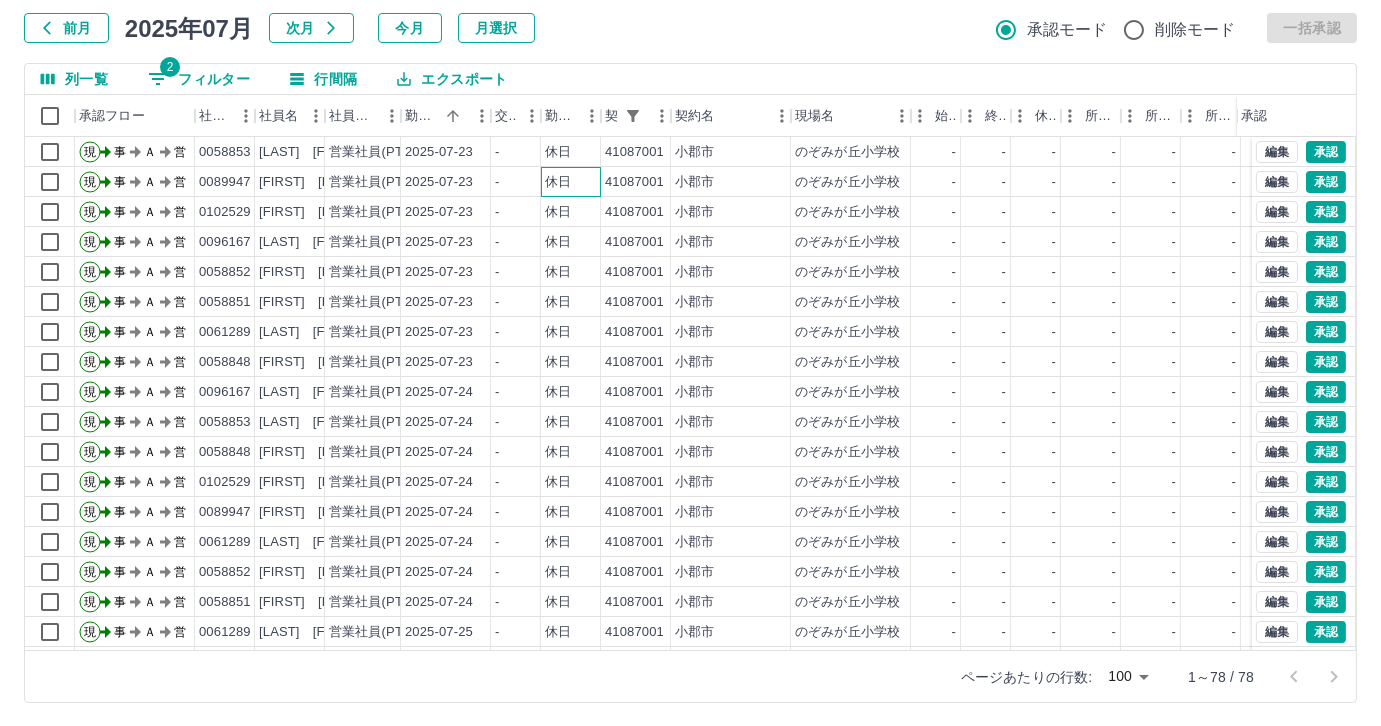 click on "休日" at bounding box center [558, 182] 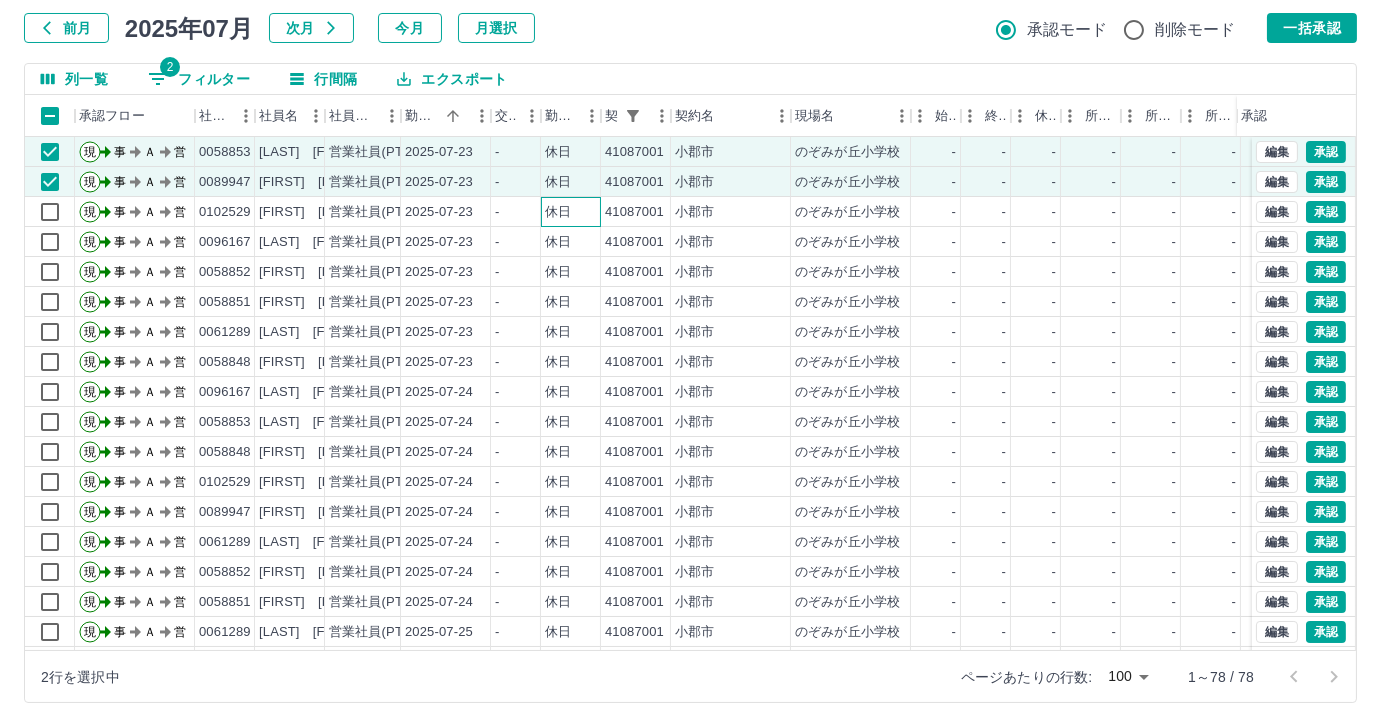 click on "休日" at bounding box center (571, 212) 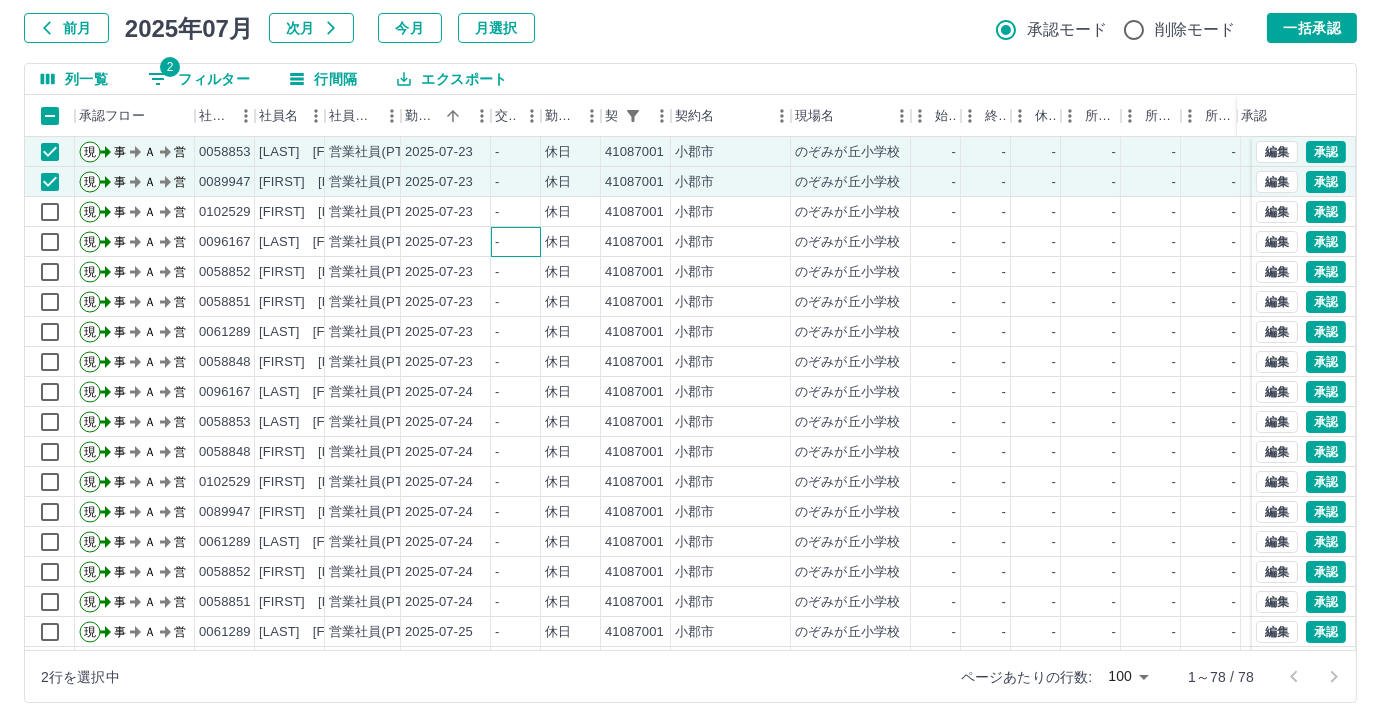 click on "-" at bounding box center (516, 242) 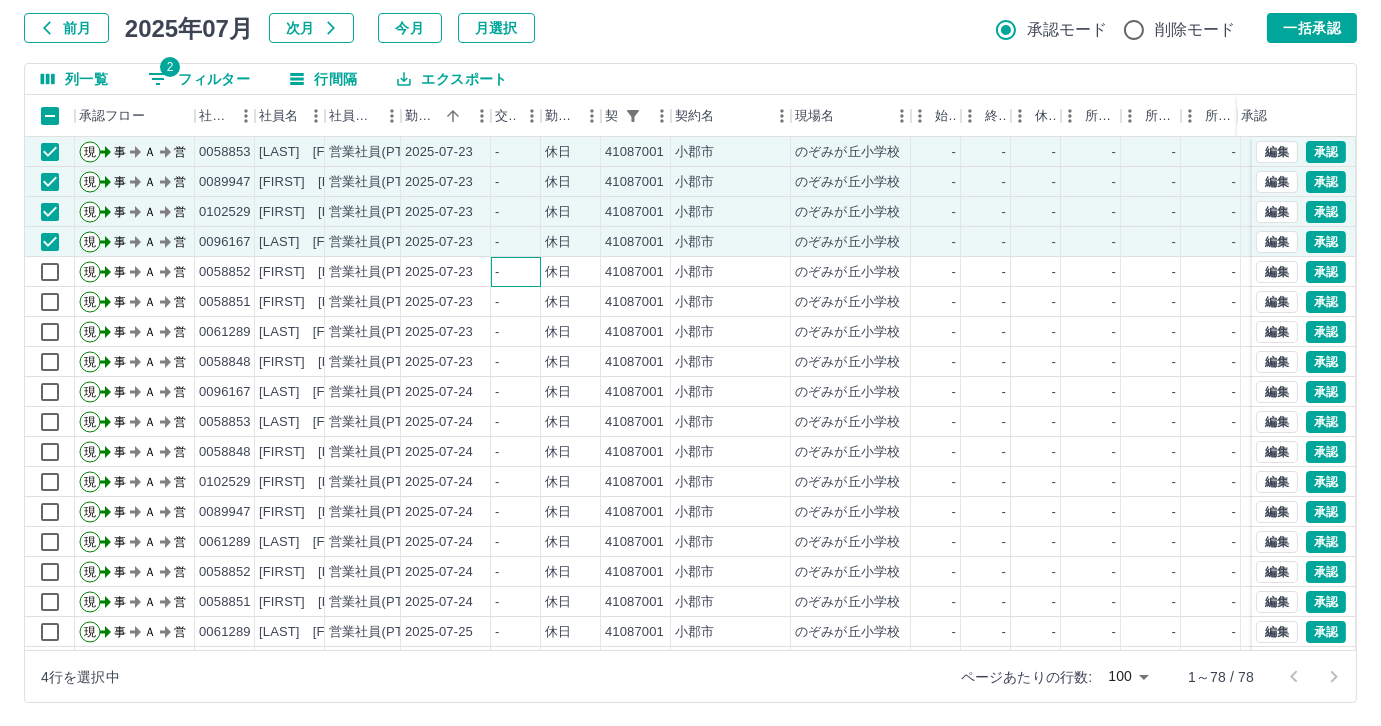 click on "-" at bounding box center [516, 272] 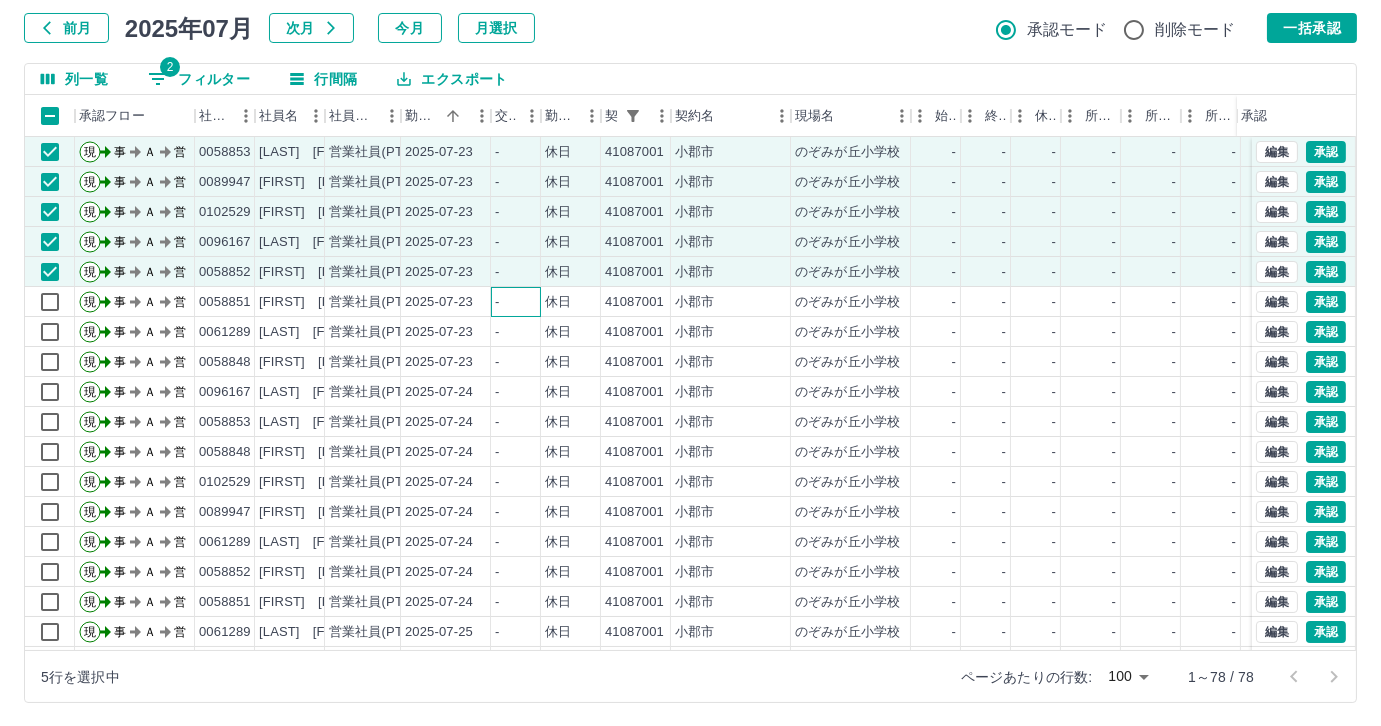 click on "-" at bounding box center (516, 302) 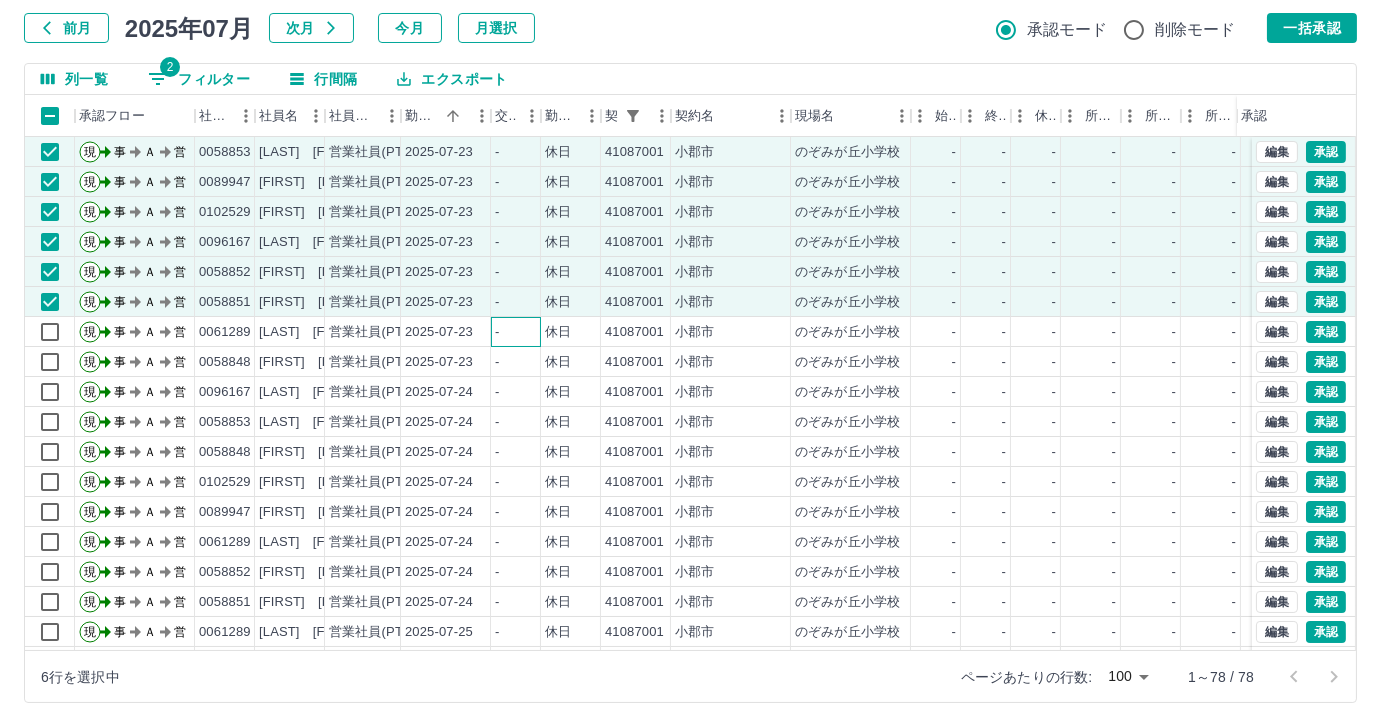 click on "-" at bounding box center [516, 332] 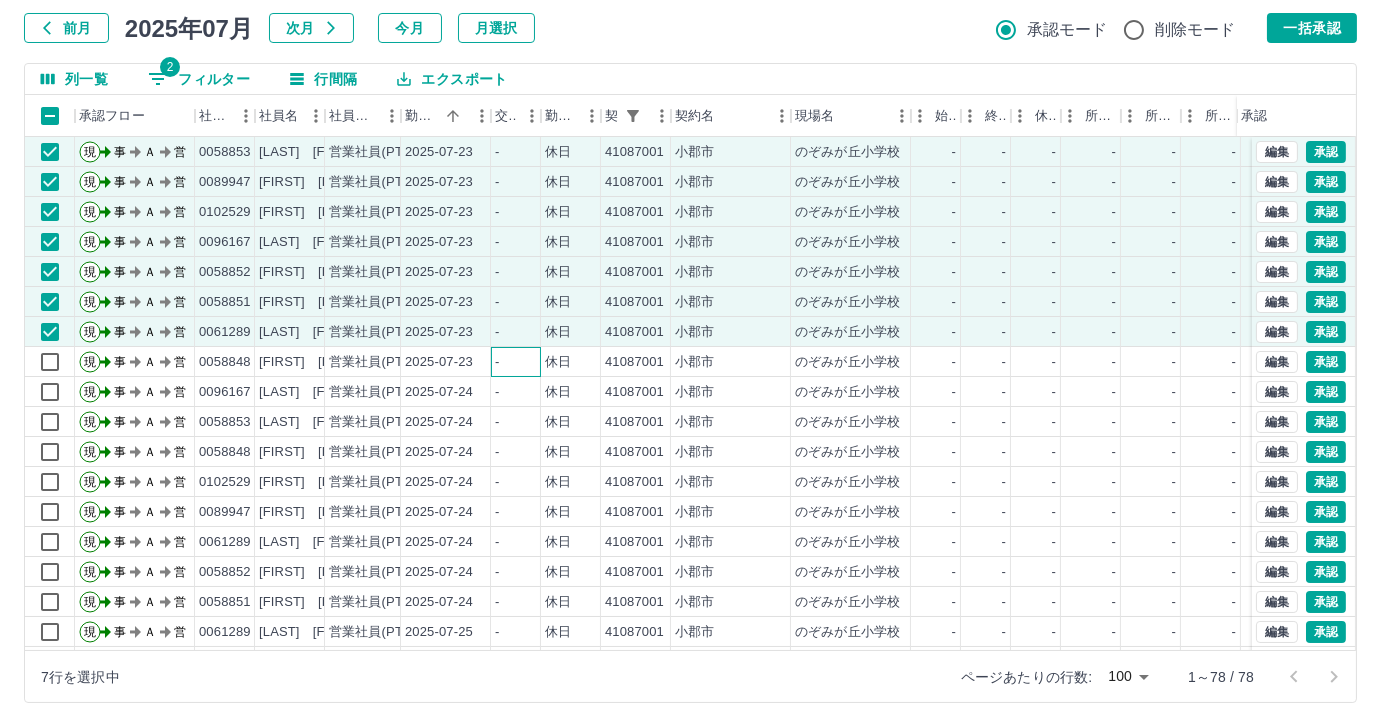 click on "-" at bounding box center [516, 362] 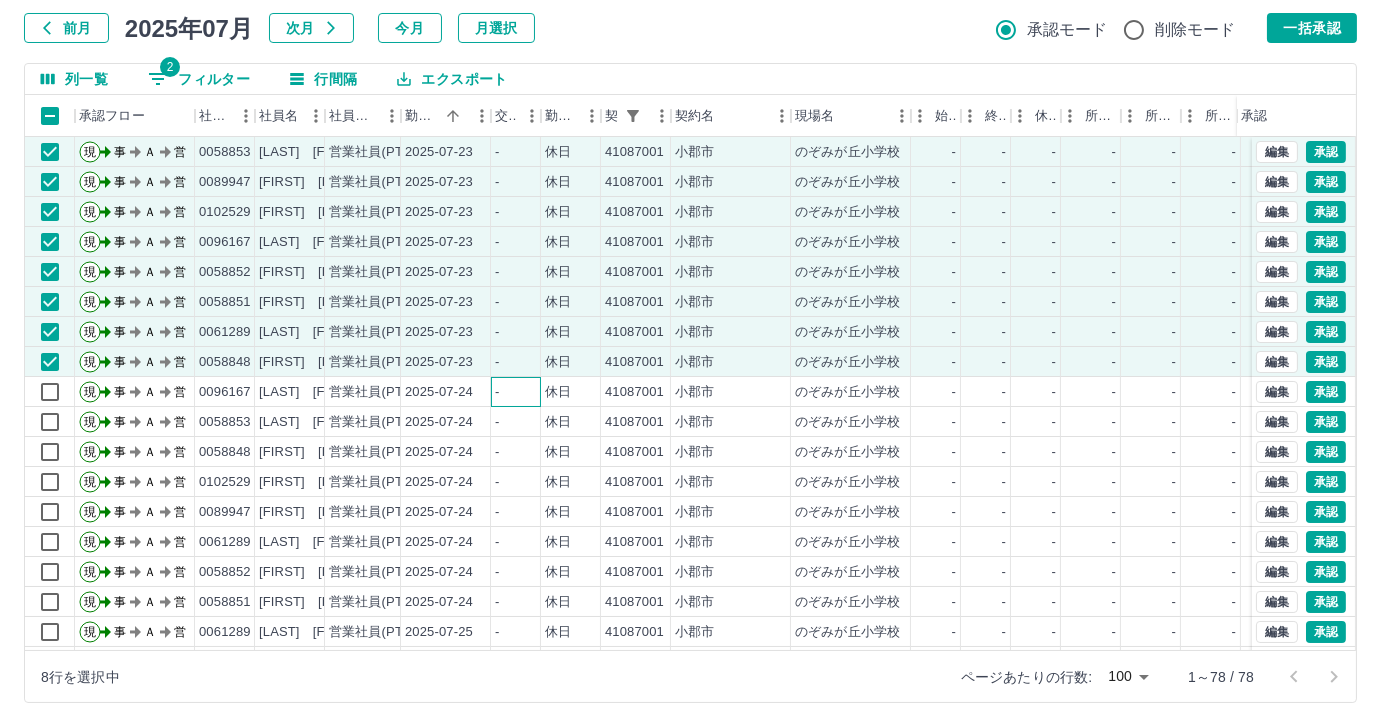 click on "-" at bounding box center (516, 392) 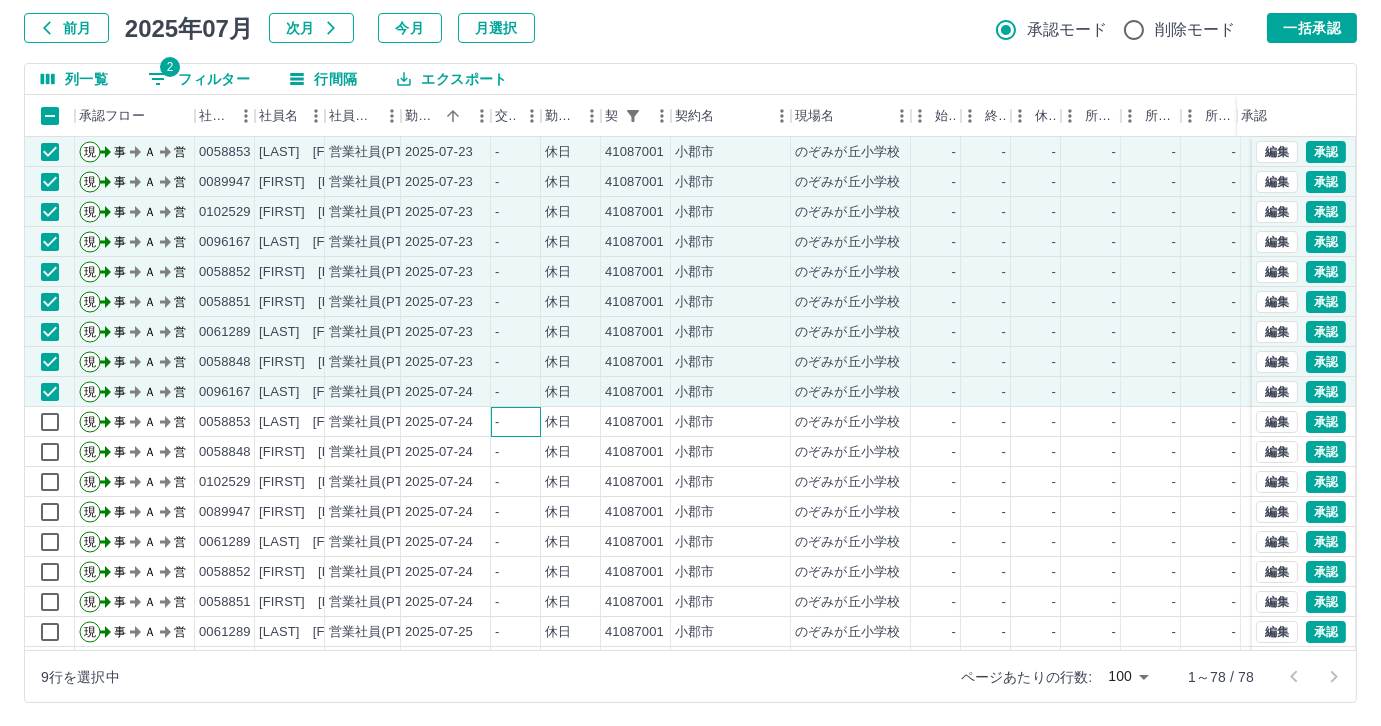 click on "-" at bounding box center [497, 422] 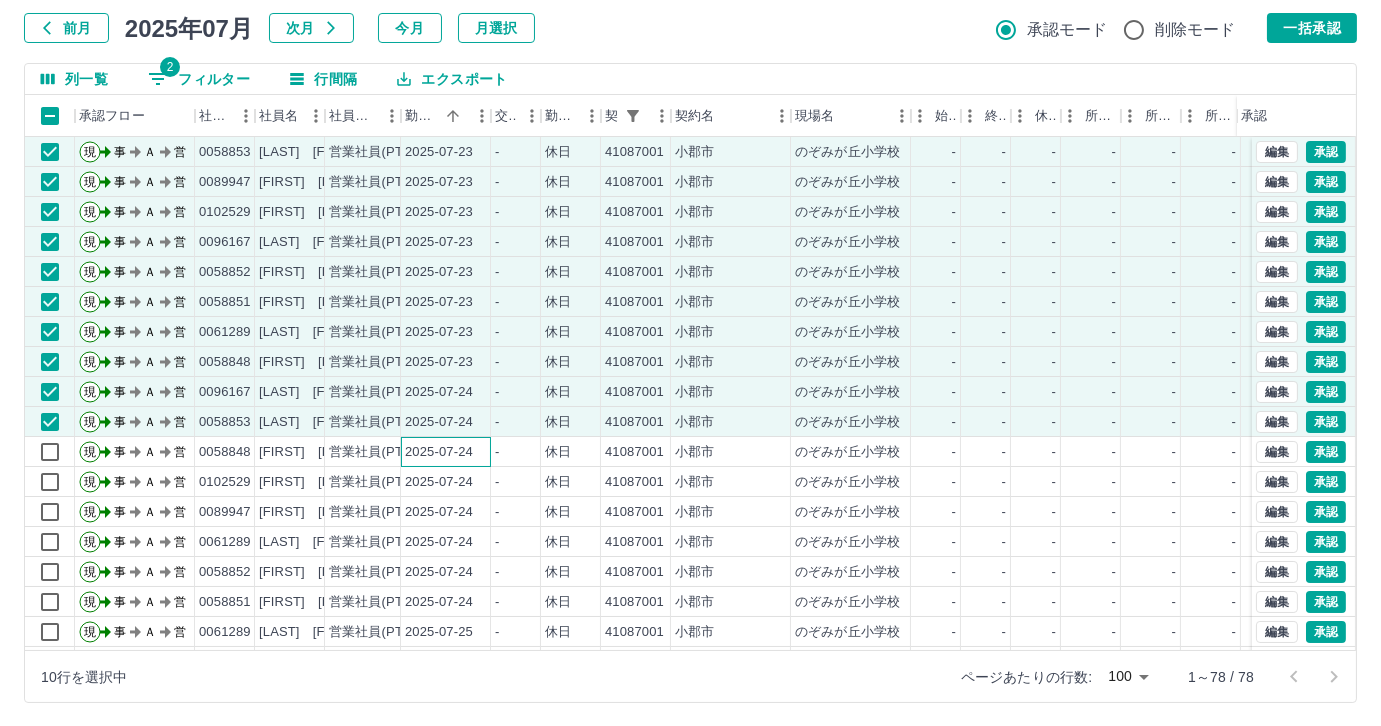 click on "2025-07-24" at bounding box center (446, 452) 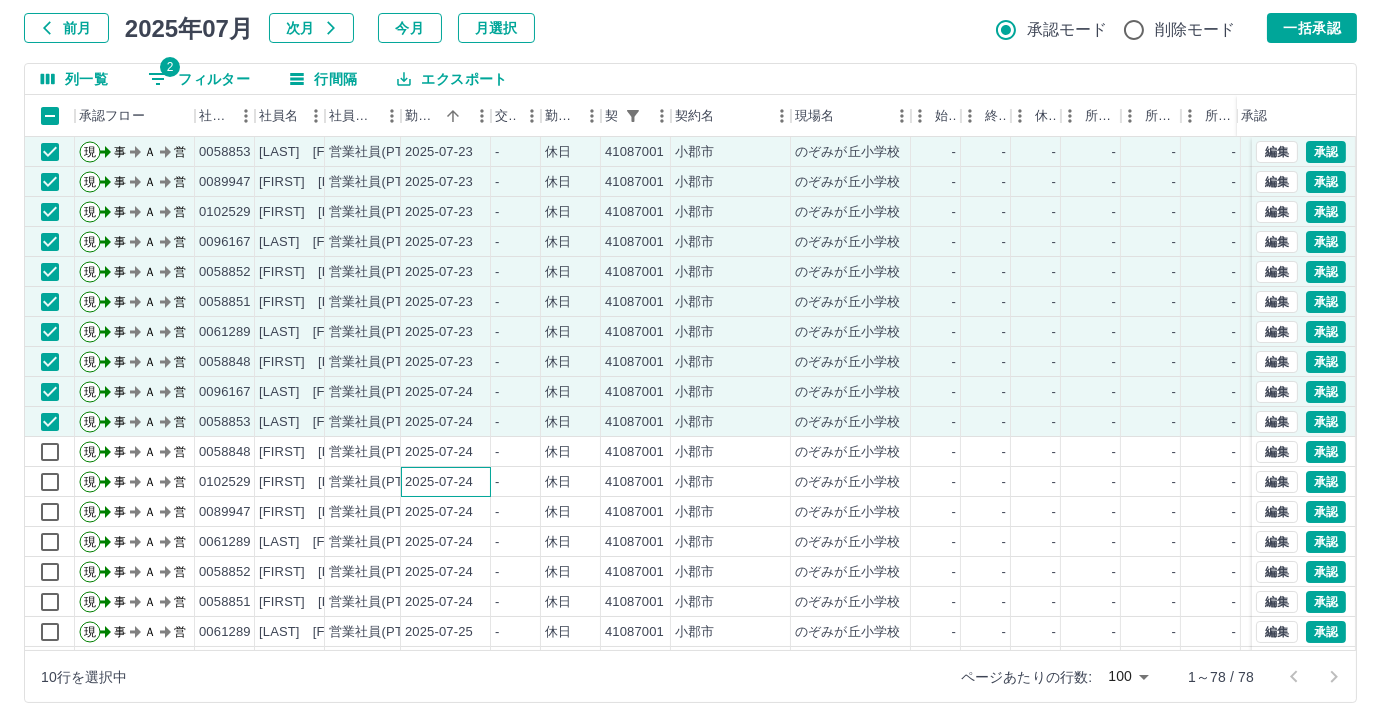 click on "2025-07-24" at bounding box center [446, 482] 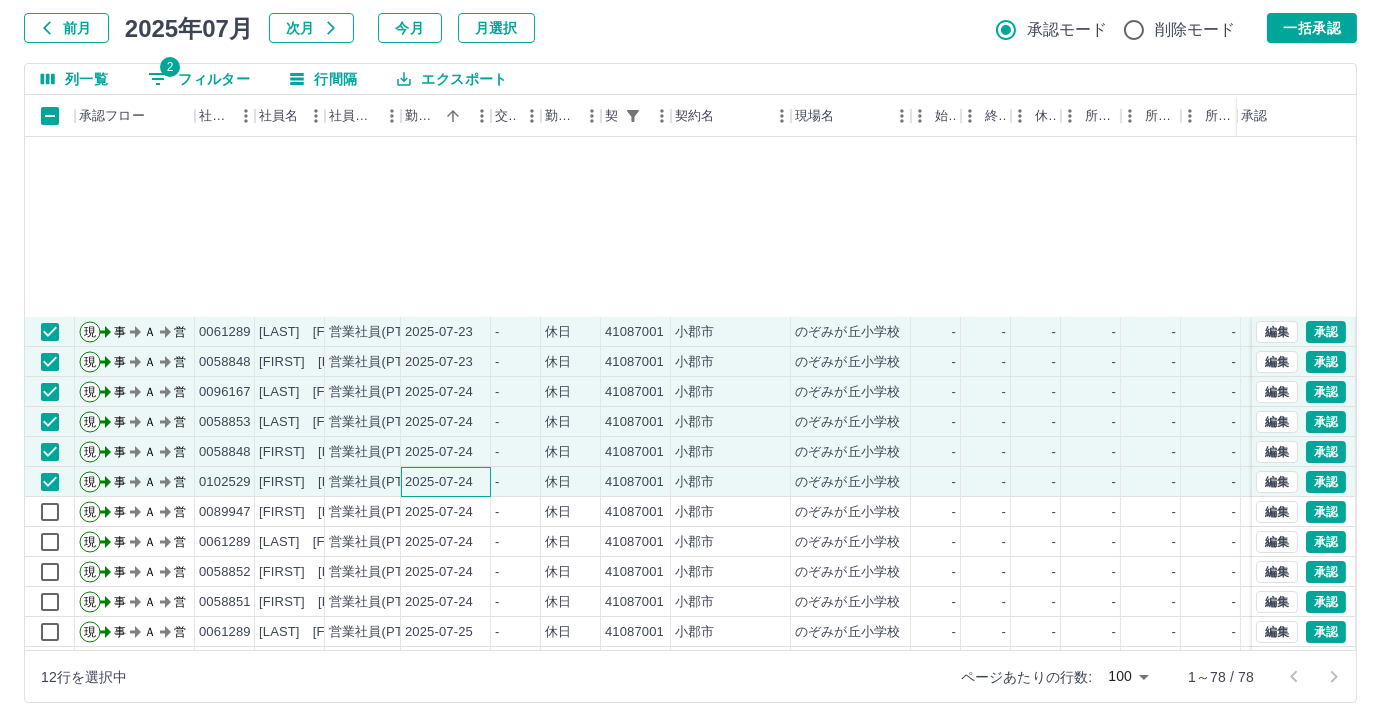 scroll, scrollTop: 272, scrollLeft: 0, axis: vertical 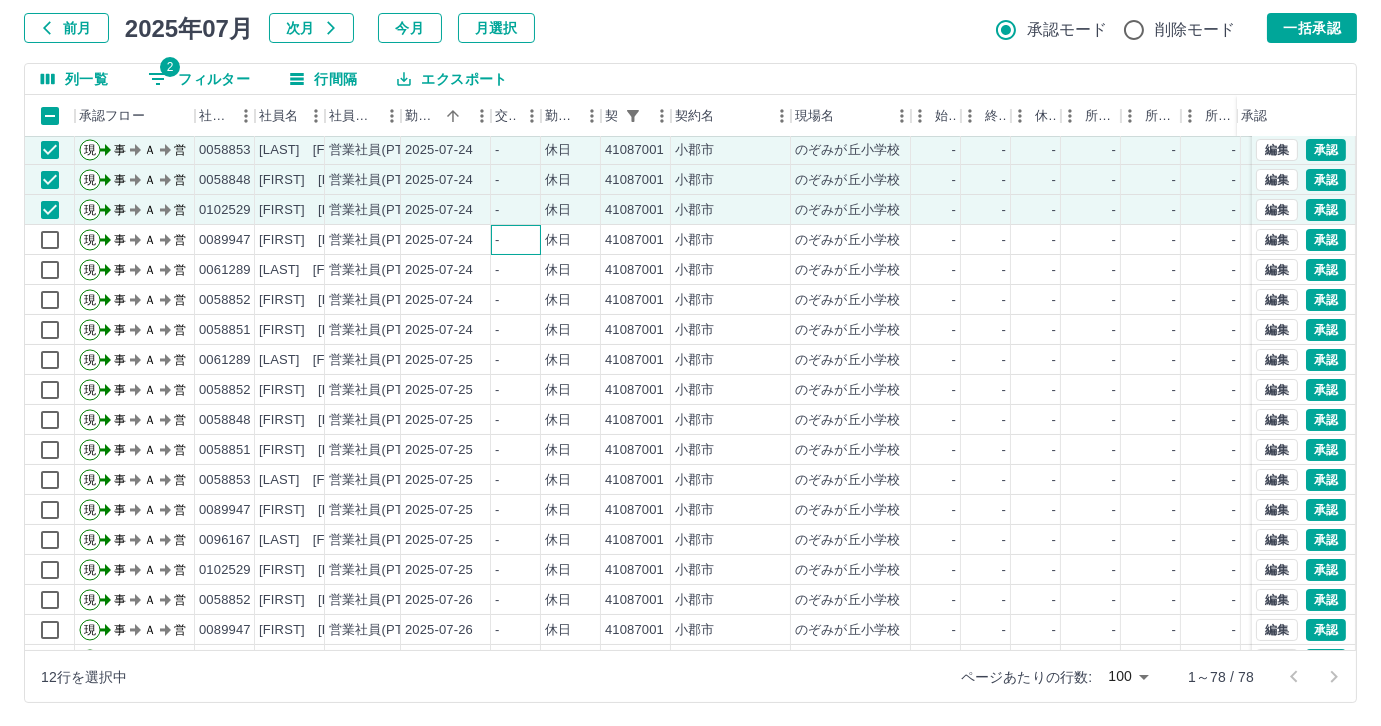 click on "-" at bounding box center (516, 240) 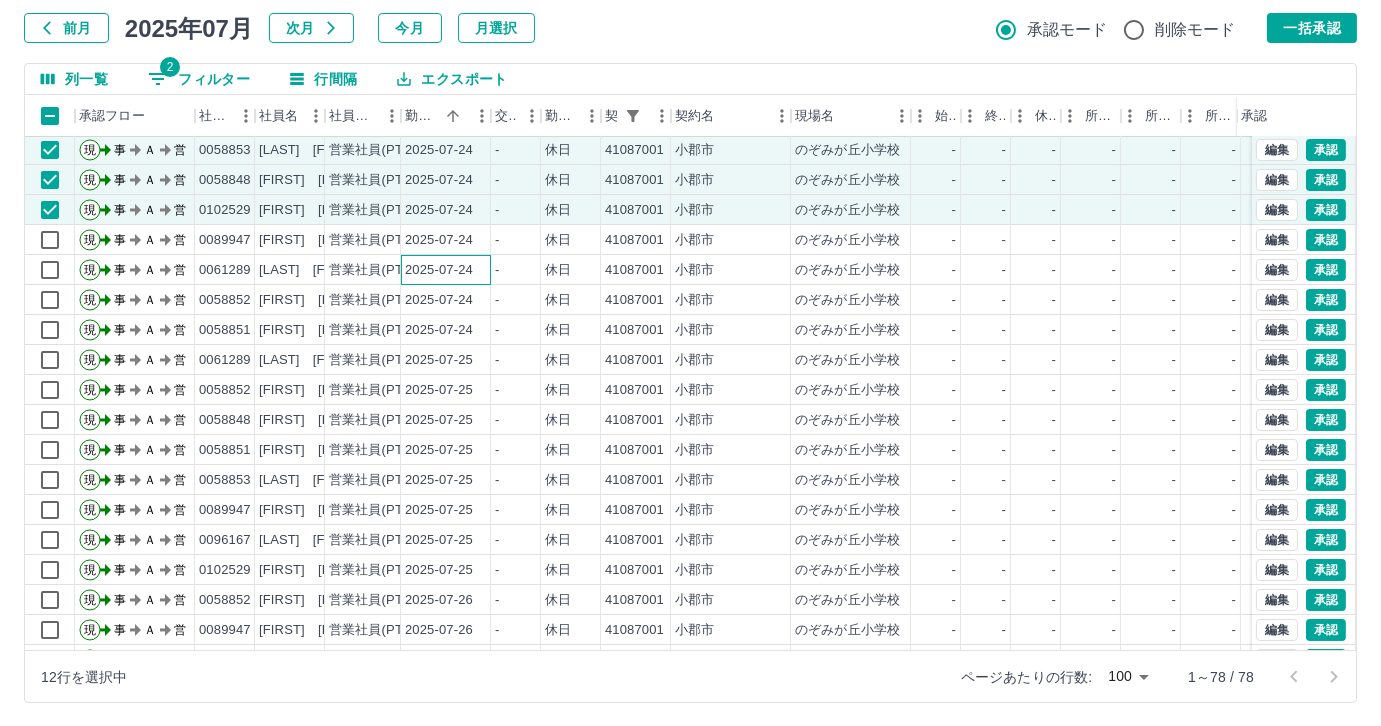 click on "2025-07-24" at bounding box center [446, 270] 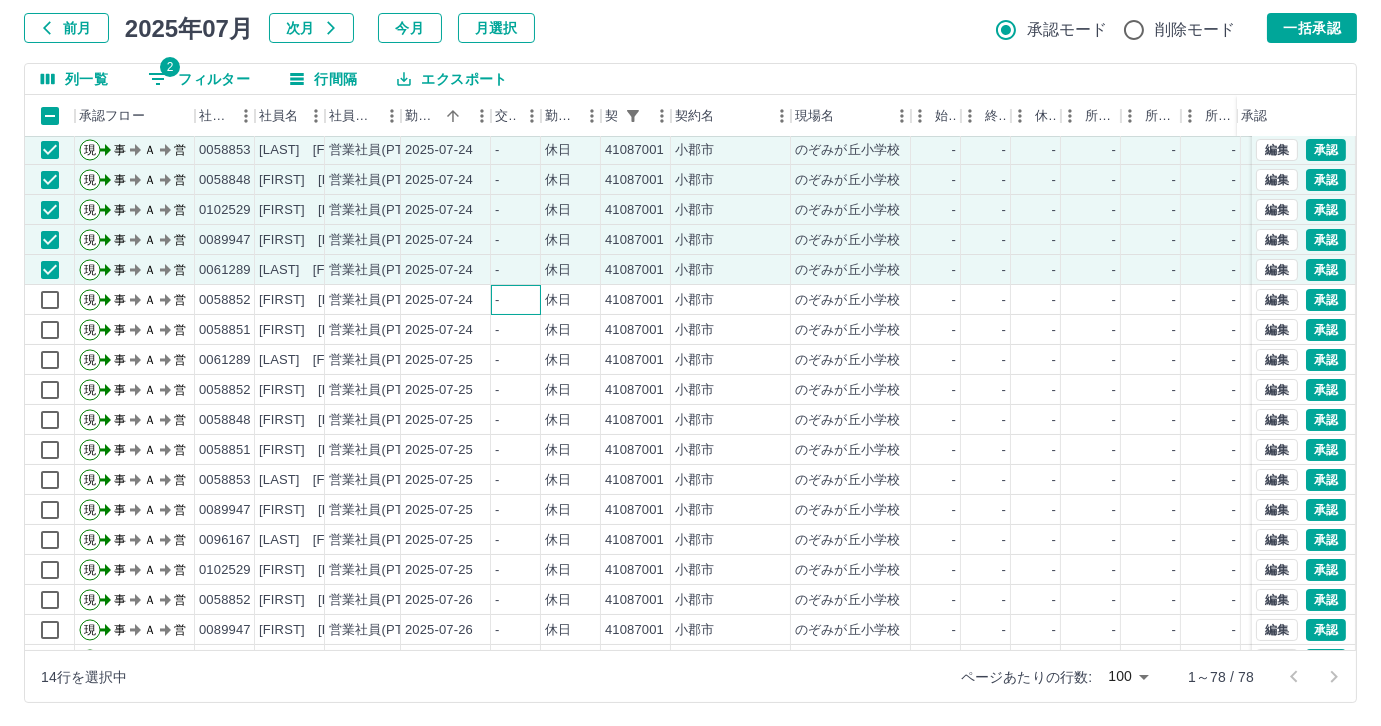 click on "-" at bounding box center (516, 300) 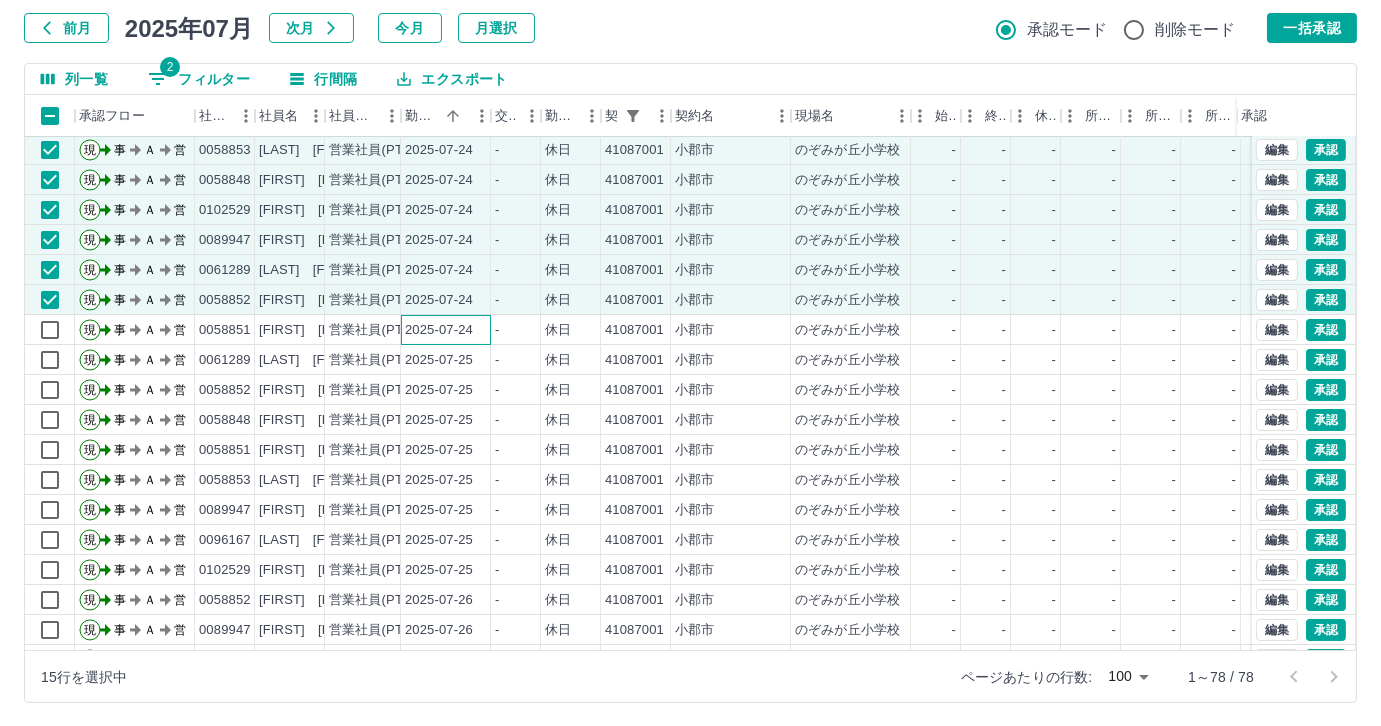 click on "2025-07-24" at bounding box center (446, 330) 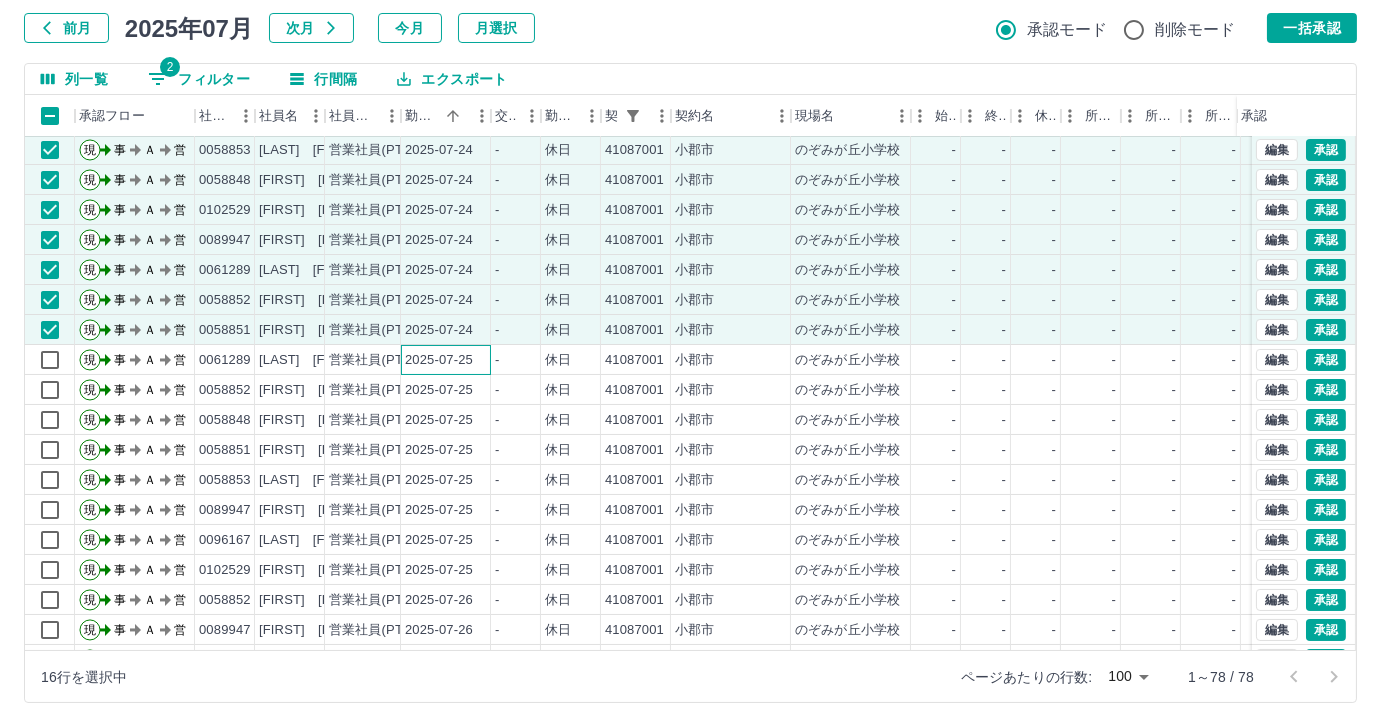 click on "2025-07-25" at bounding box center (446, 360) 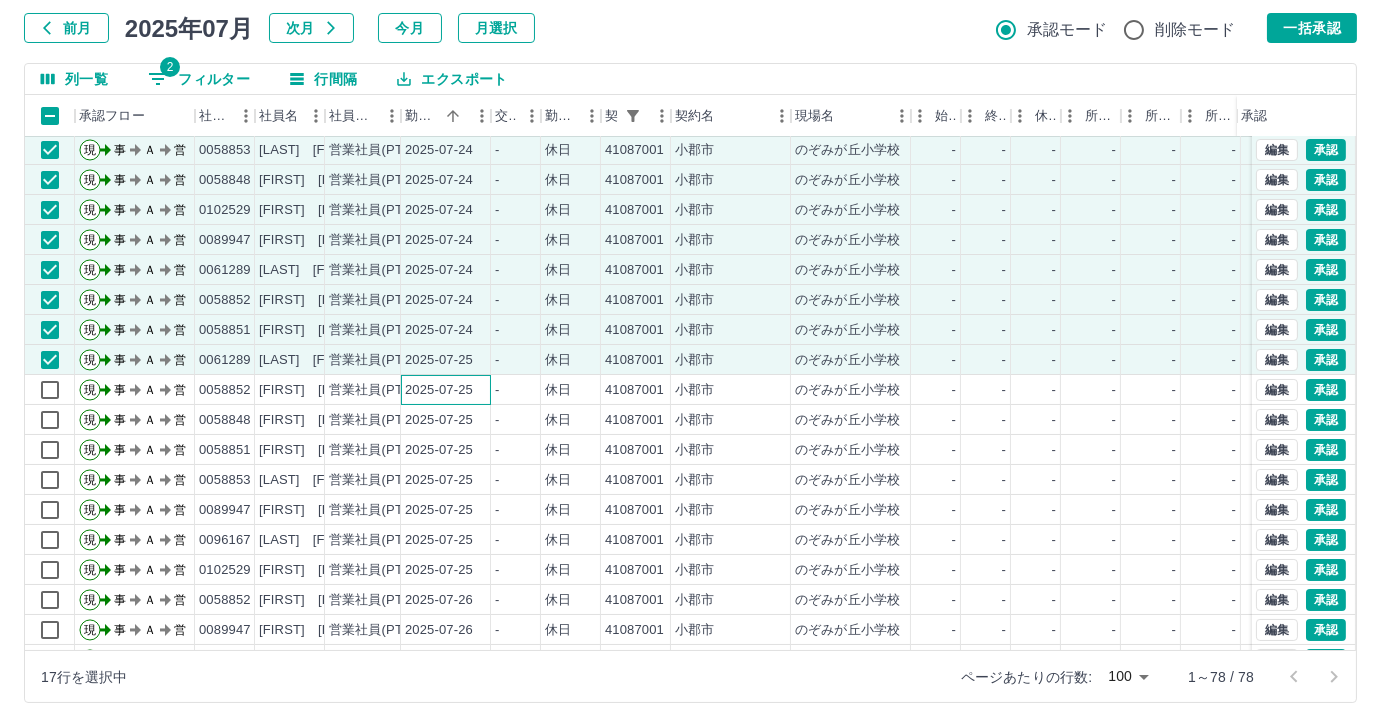 click on "2025-07-25" at bounding box center [446, 390] 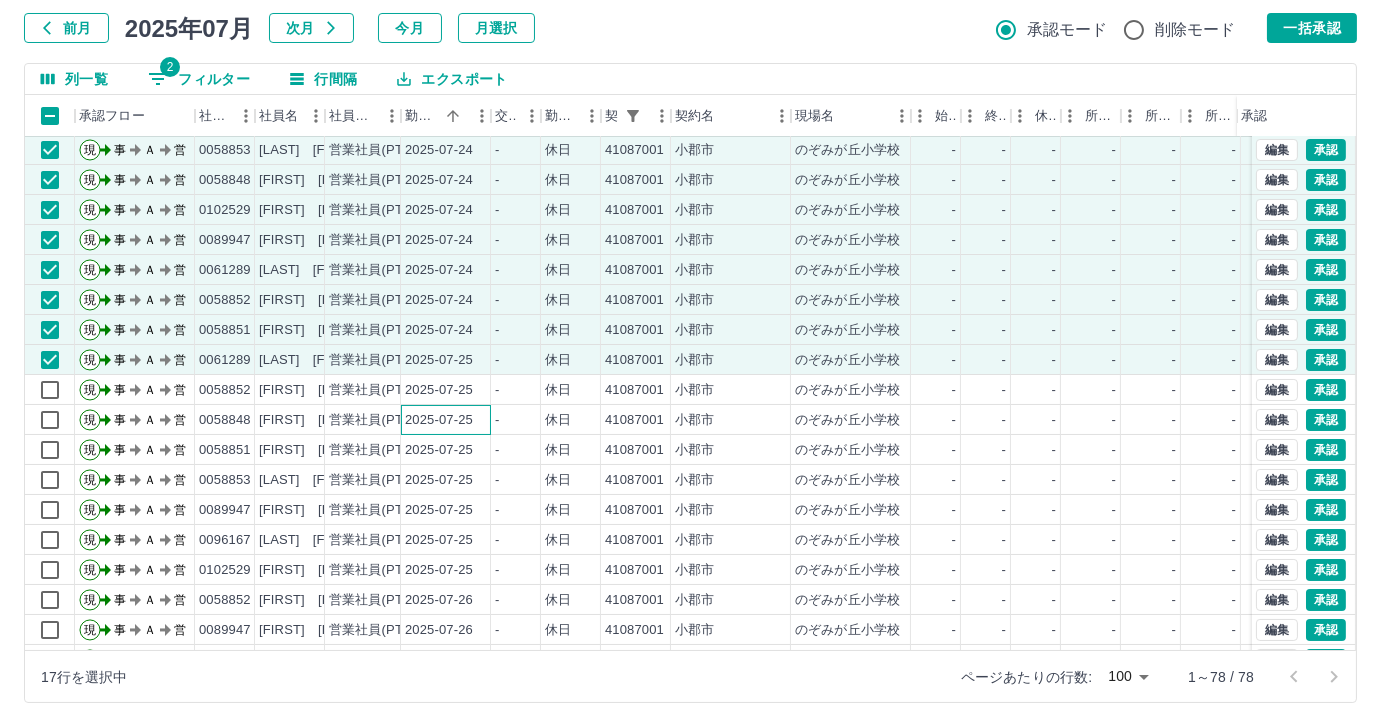 click on "2025-07-25" at bounding box center [446, 420] 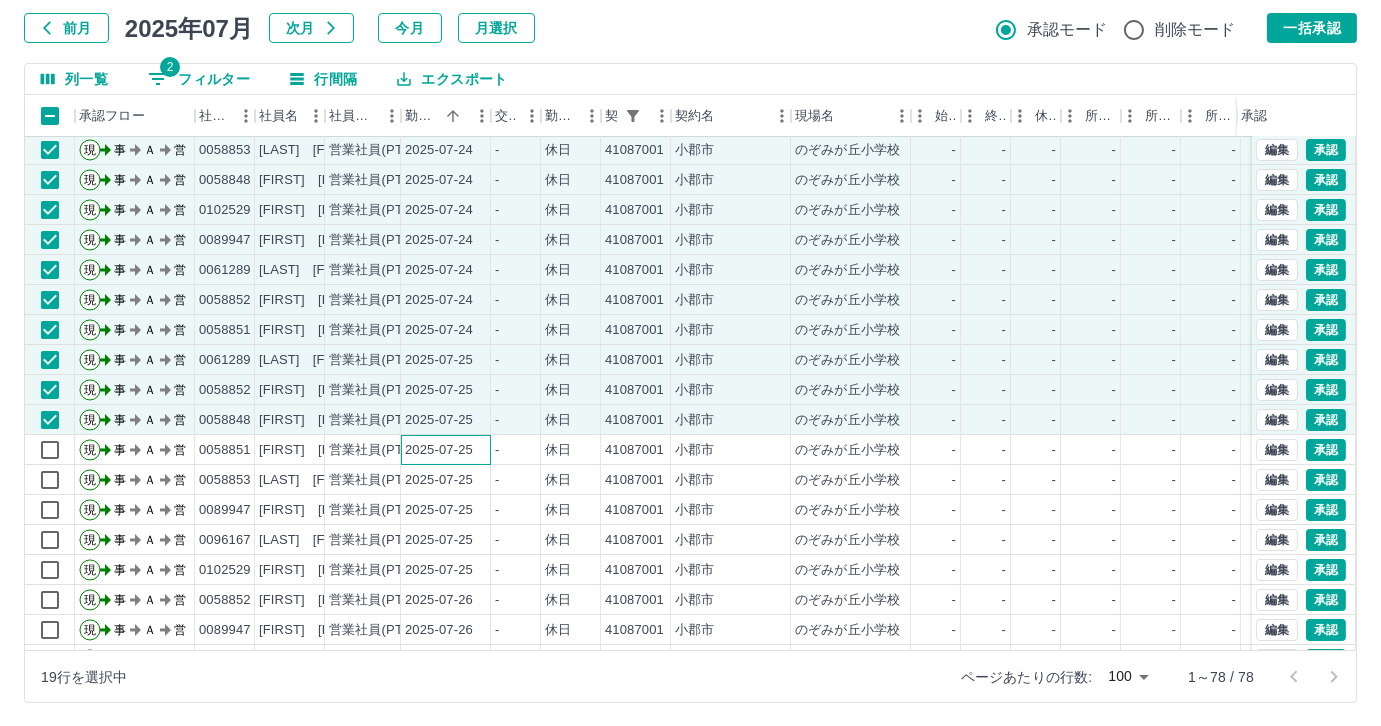 click on "2025-07-25" at bounding box center [439, 450] 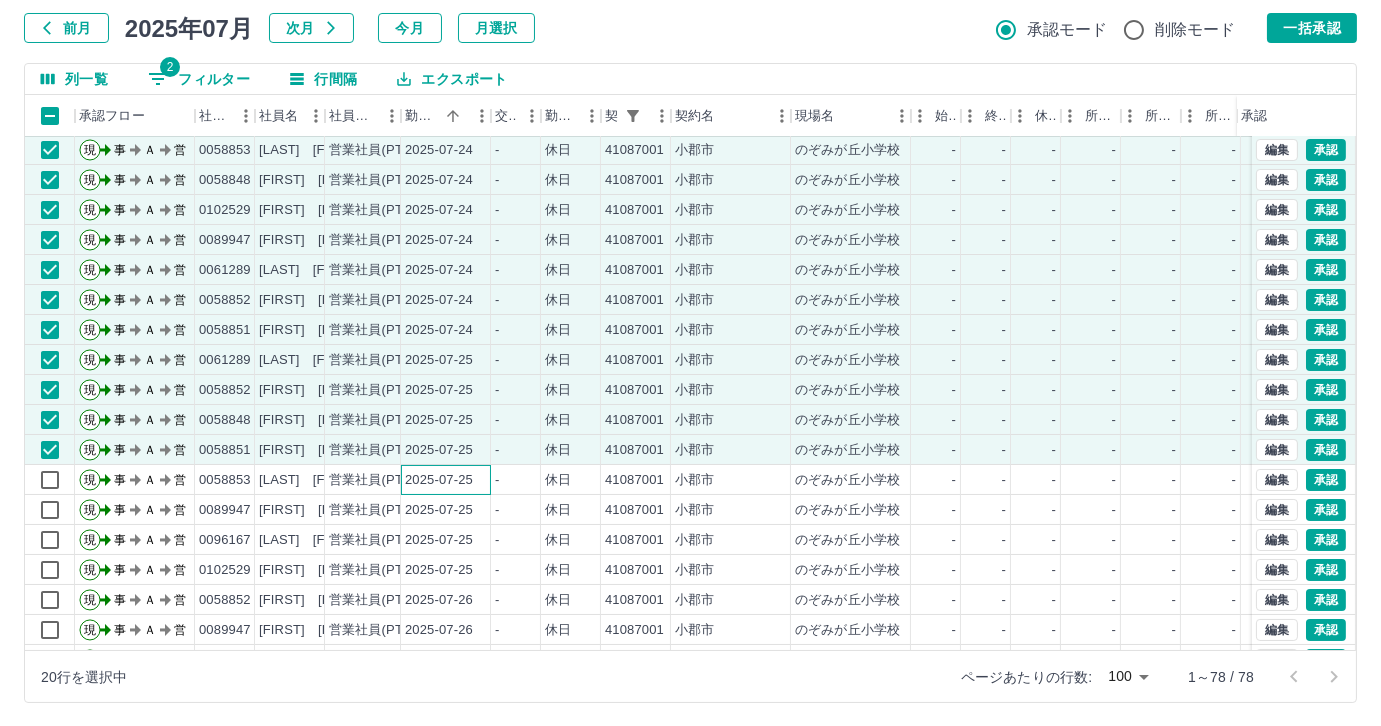 click on "2025-07-25" at bounding box center [439, 480] 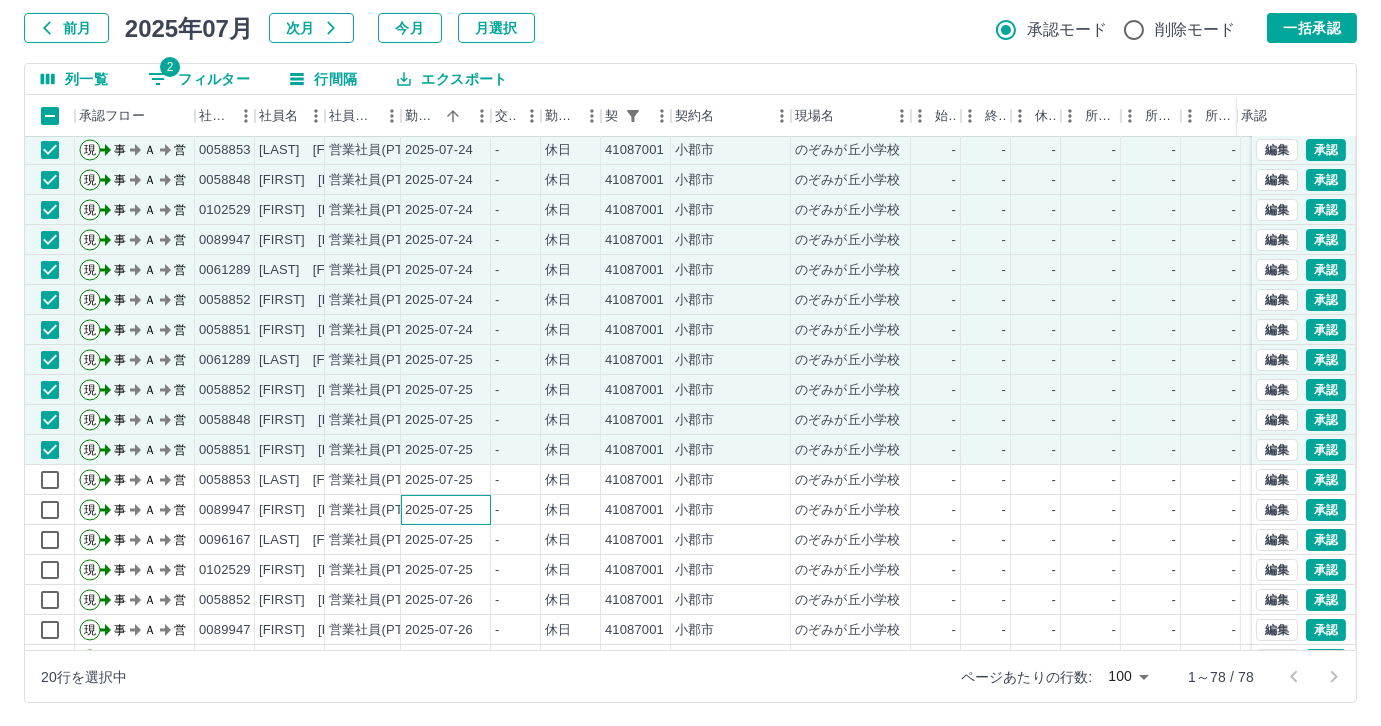 click on "2025-07-25" at bounding box center (439, 510) 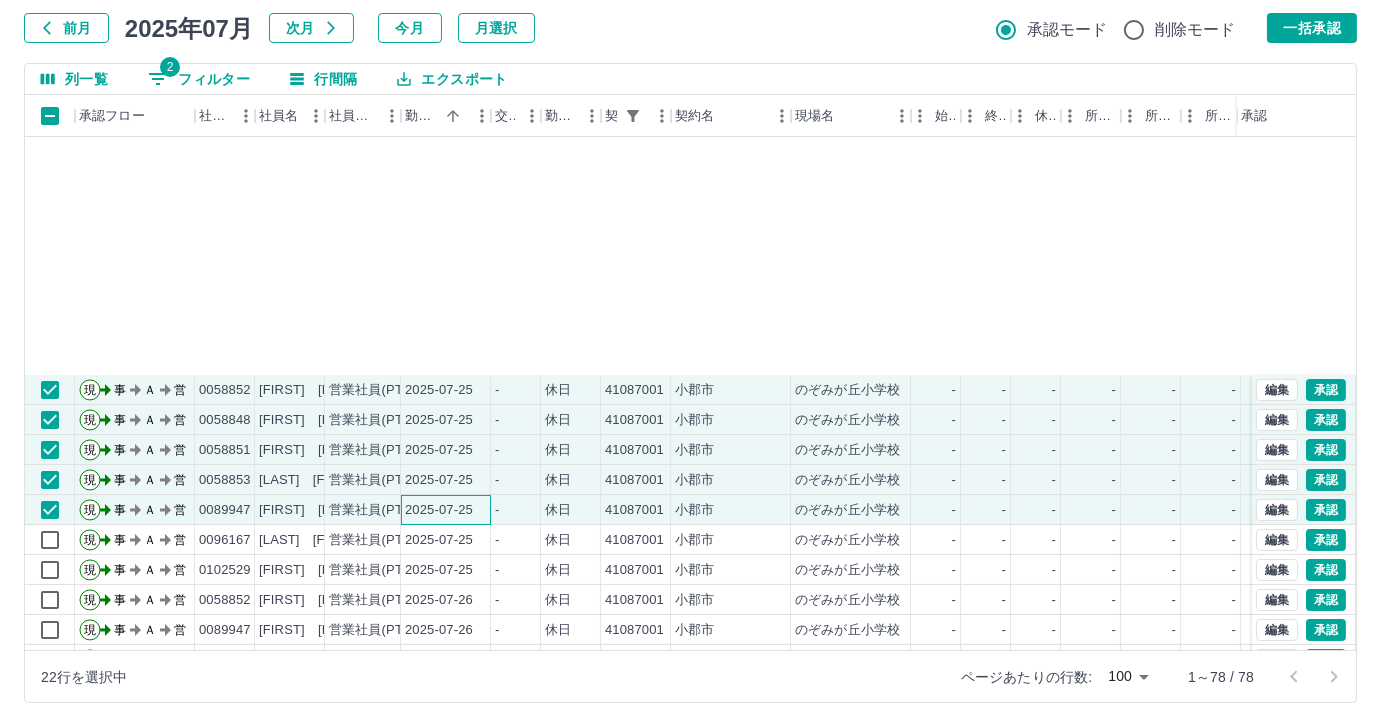 scroll, scrollTop: 636, scrollLeft: 0, axis: vertical 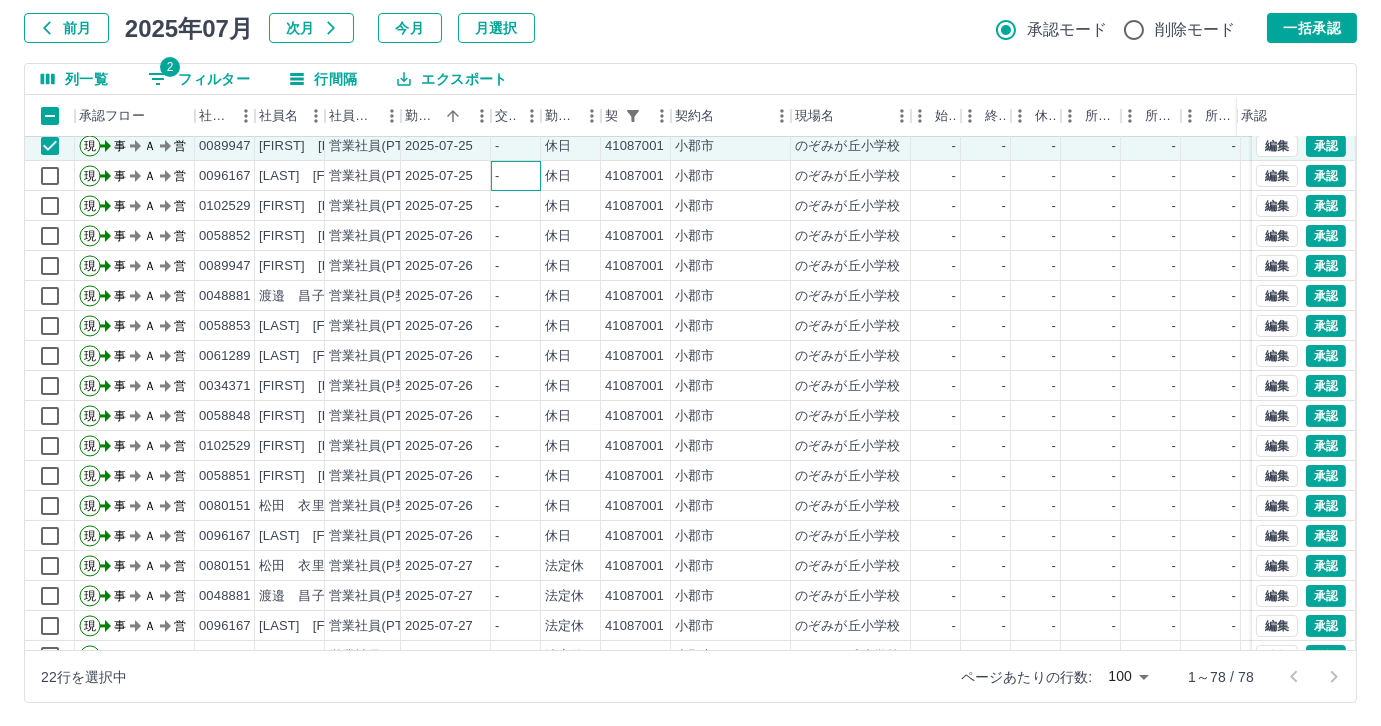 click on "-" at bounding box center [516, 176] 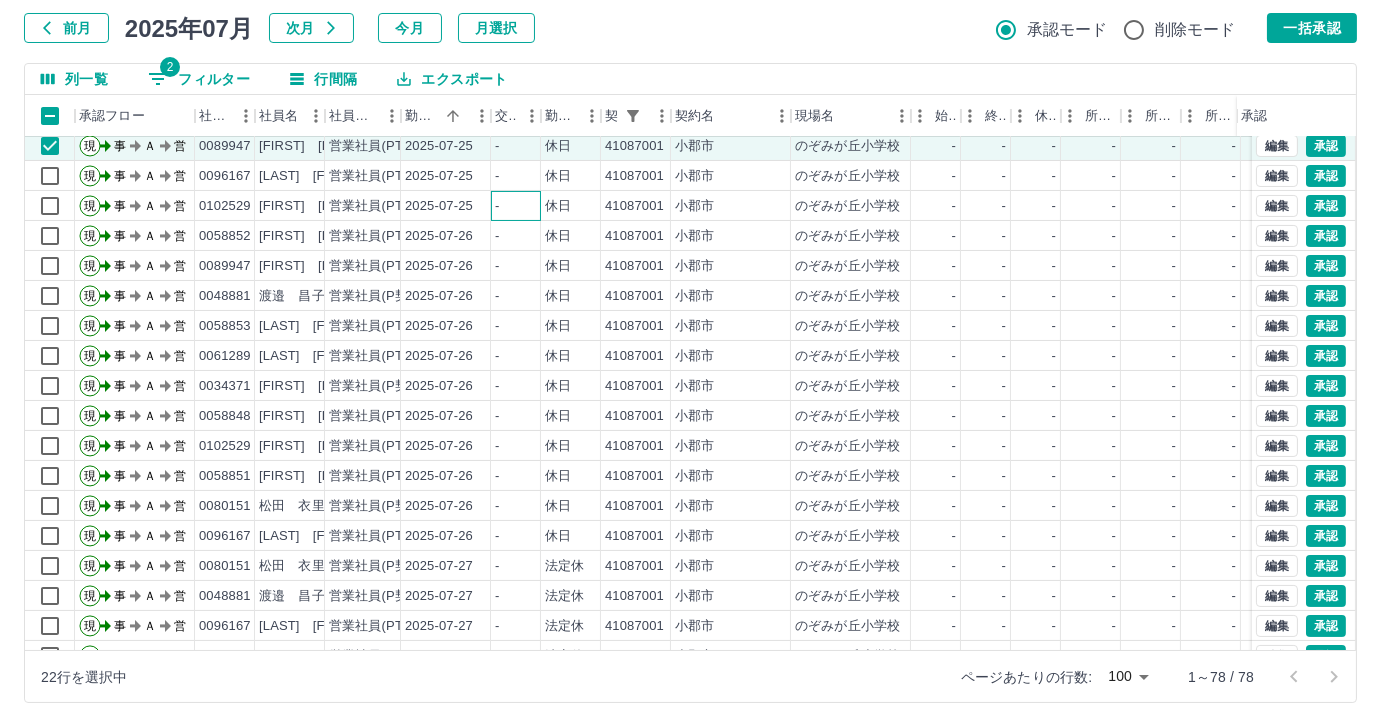 click on "-" at bounding box center (497, 206) 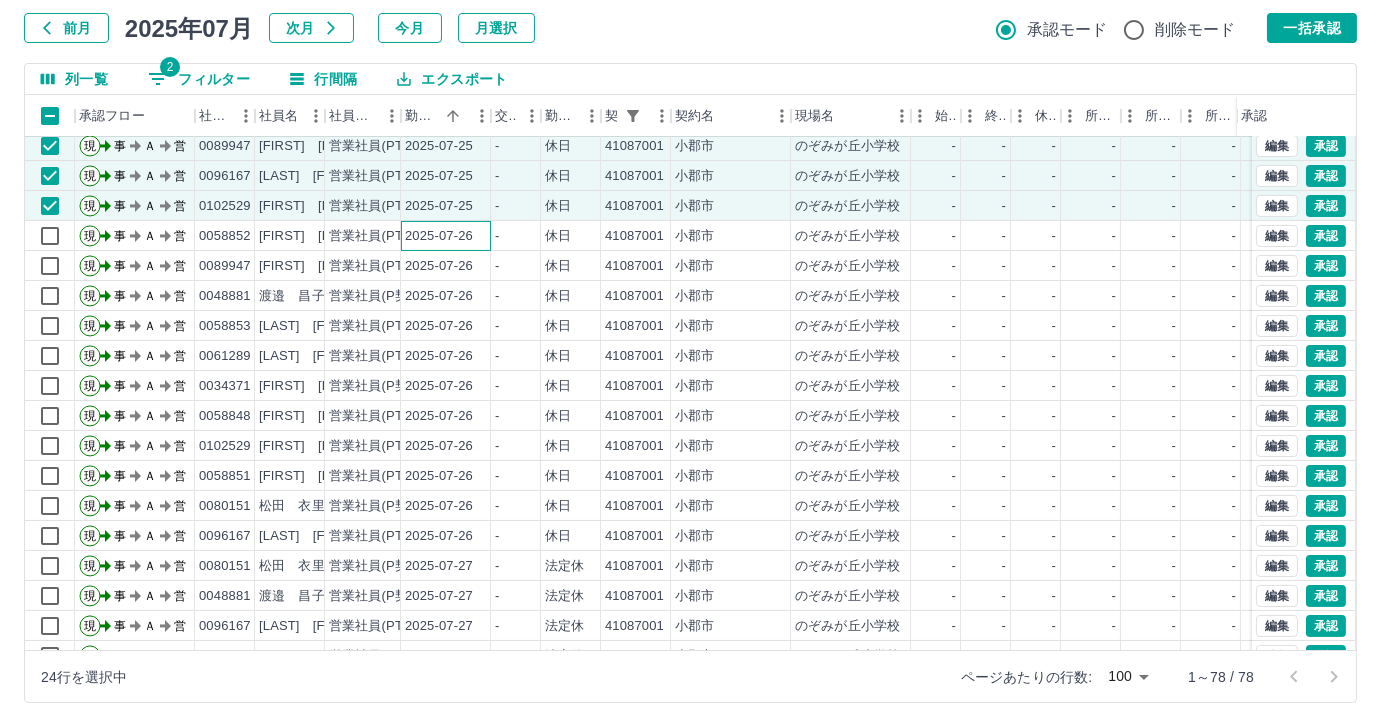 click on "2025-07-26" at bounding box center [446, 236] 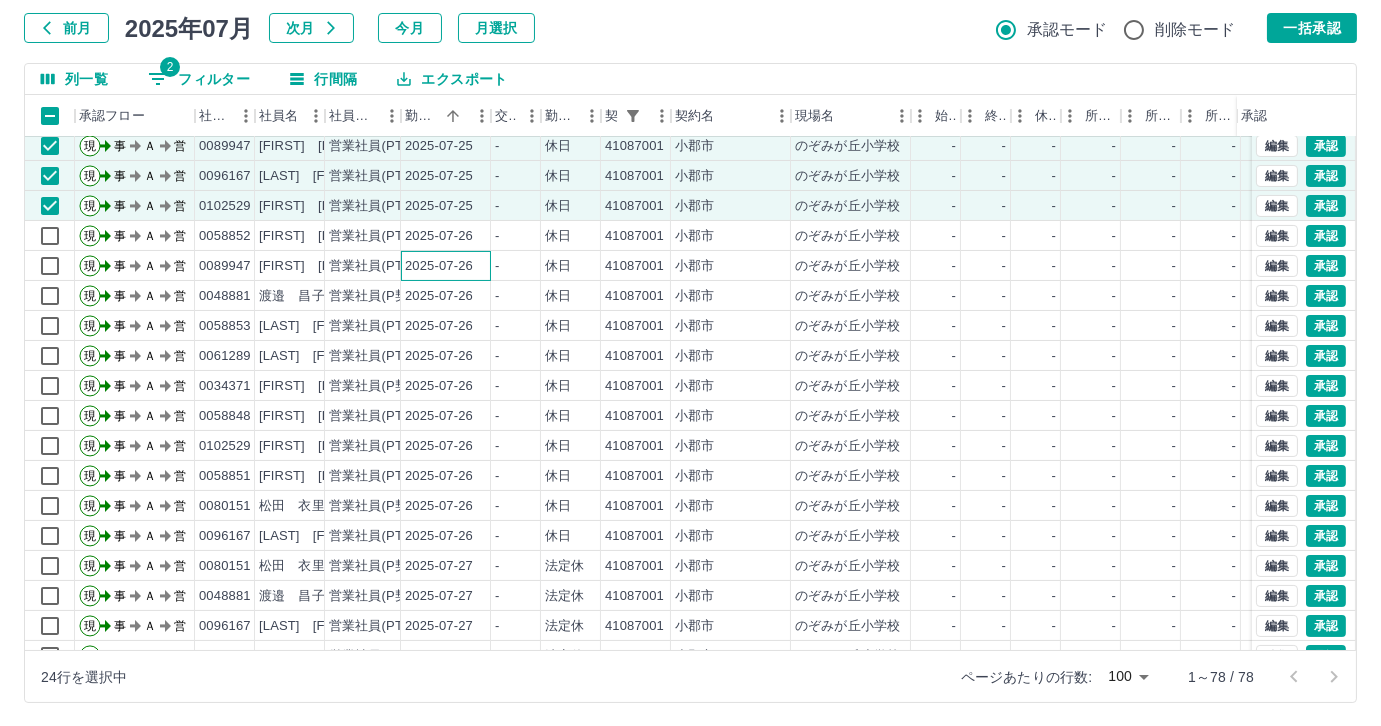 click on "2025-07-26" at bounding box center (446, 266) 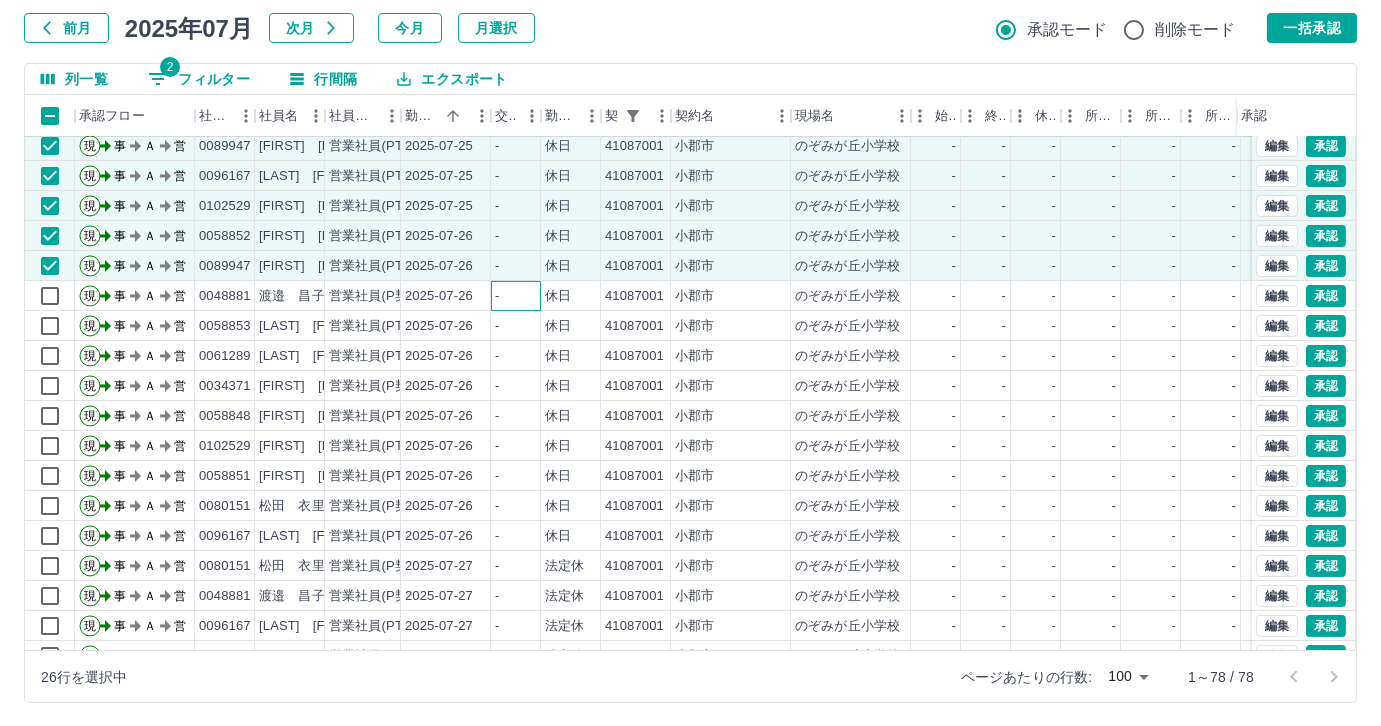 drag, startPoint x: 500, startPoint y: 307, endPoint x: 493, endPoint y: 339, distance: 32.75668 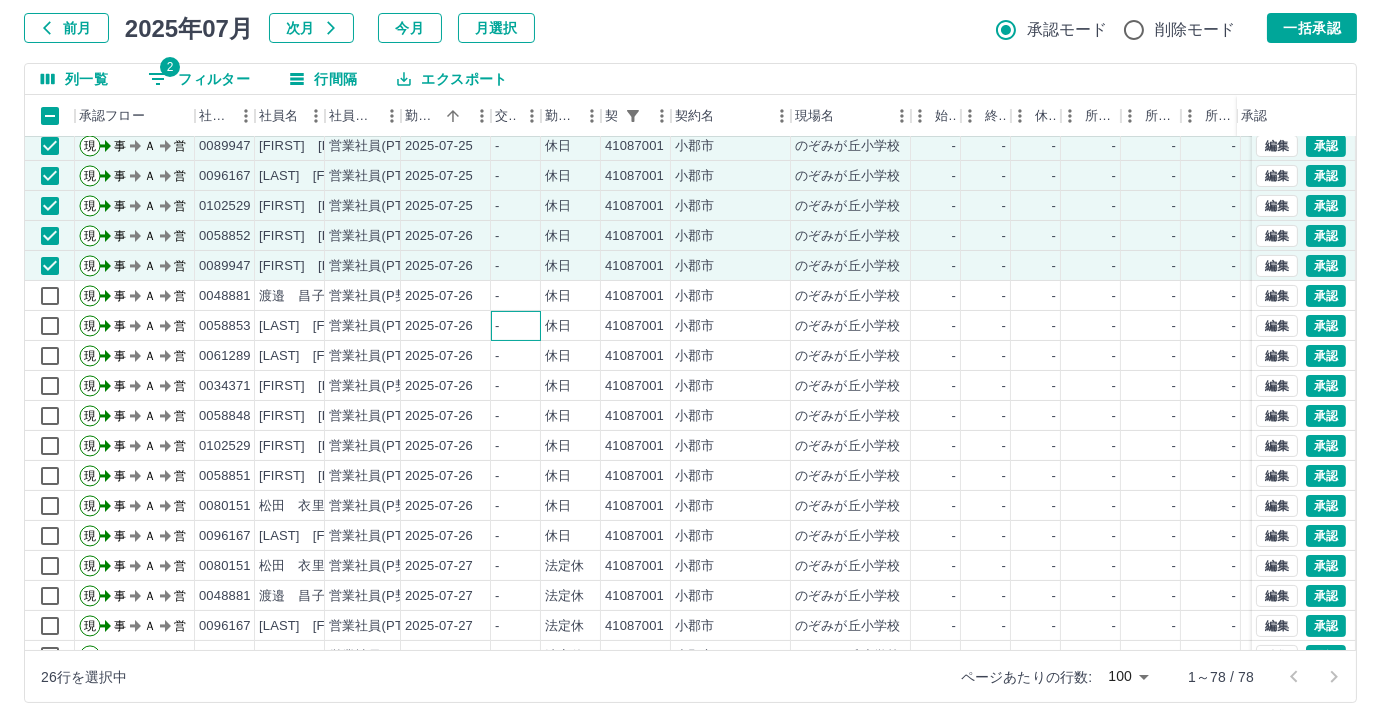 click on "-" at bounding box center (516, 326) 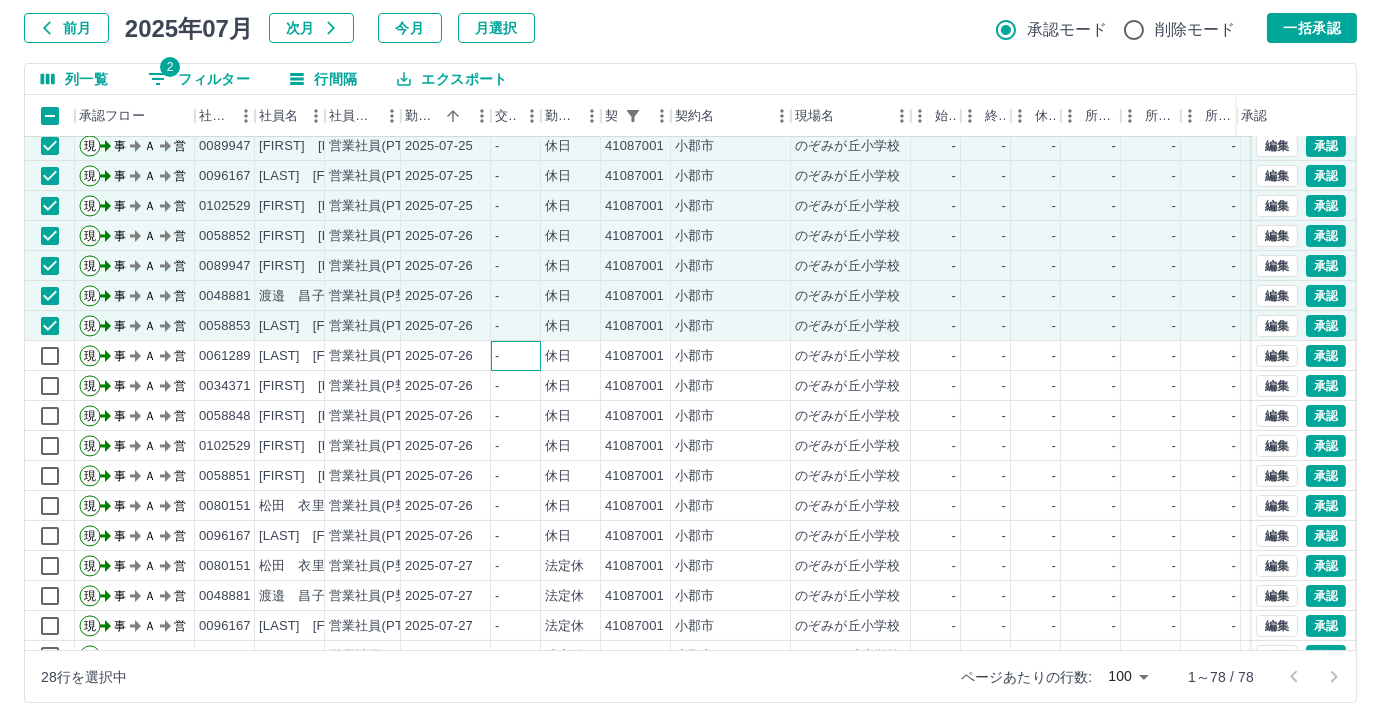 click on "-" at bounding box center (516, 356) 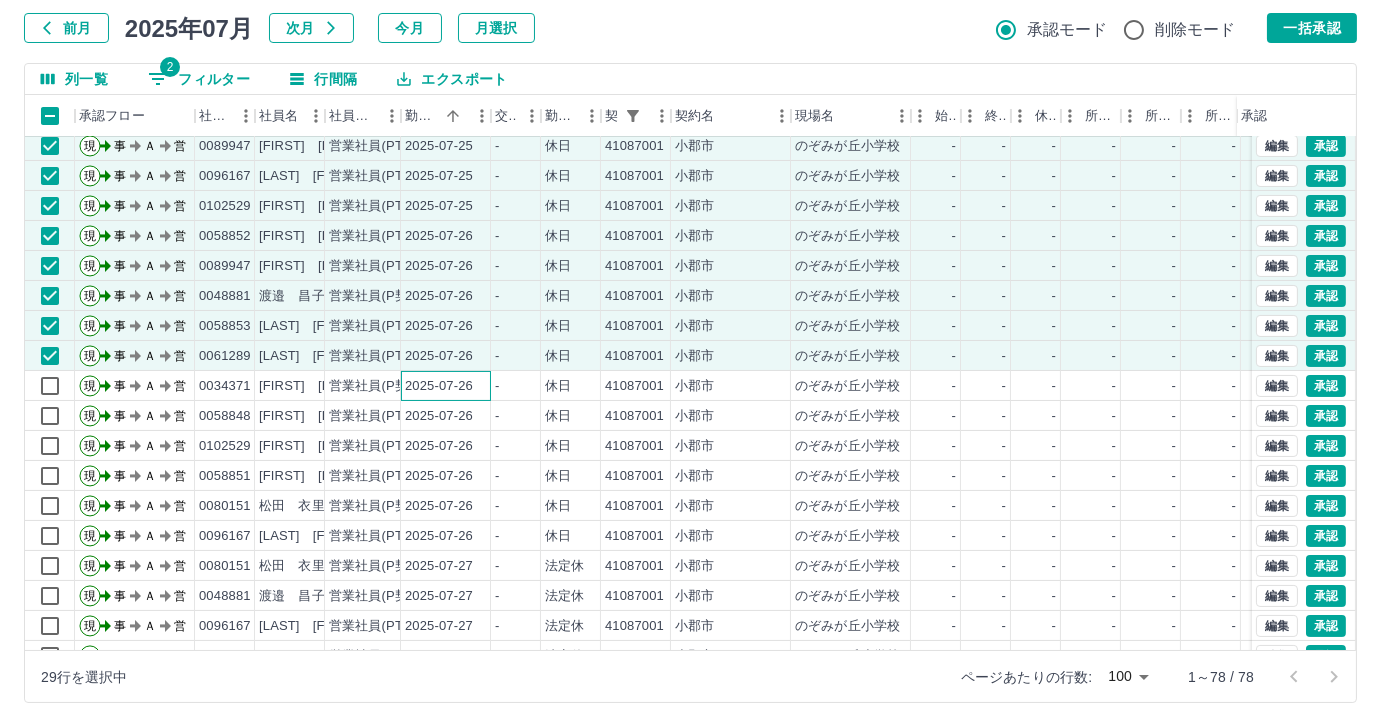 click on "2025-07-26" at bounding box center (446, 386) 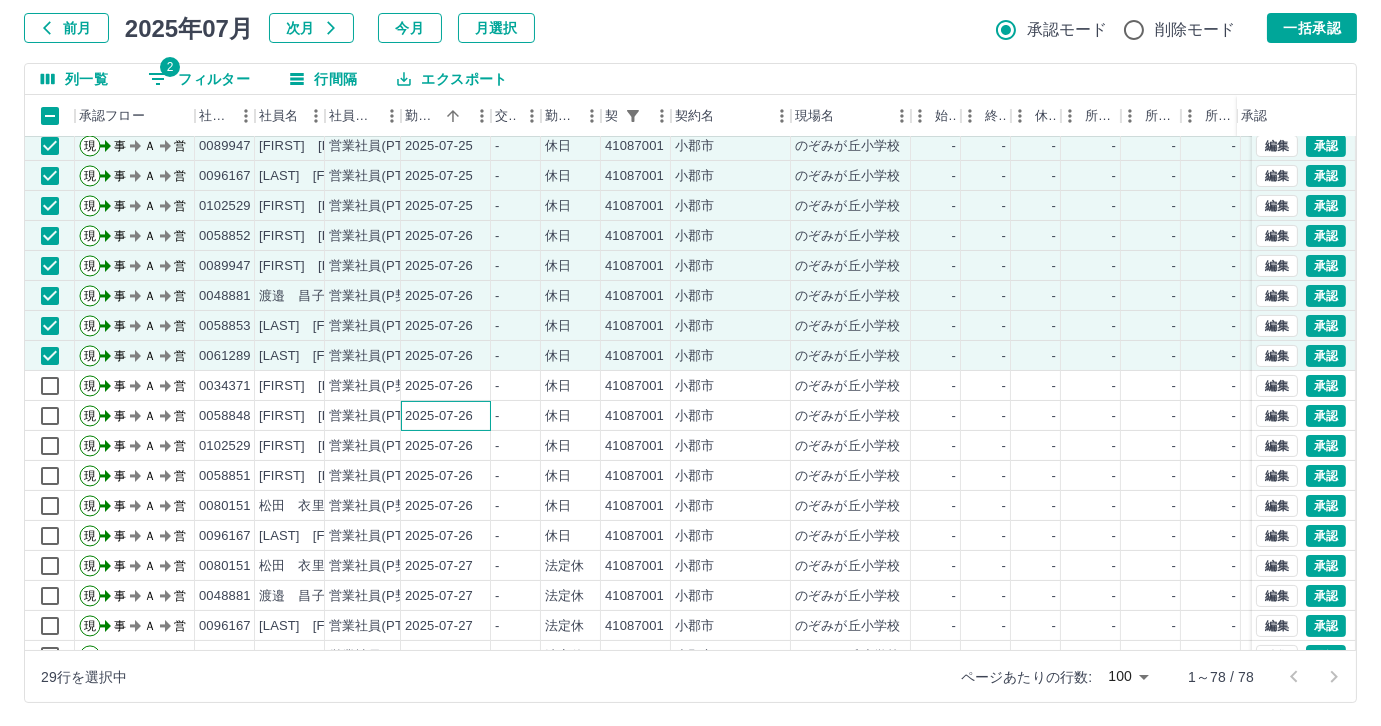 click on "2025-07-26" at bounding box center (446, 416) 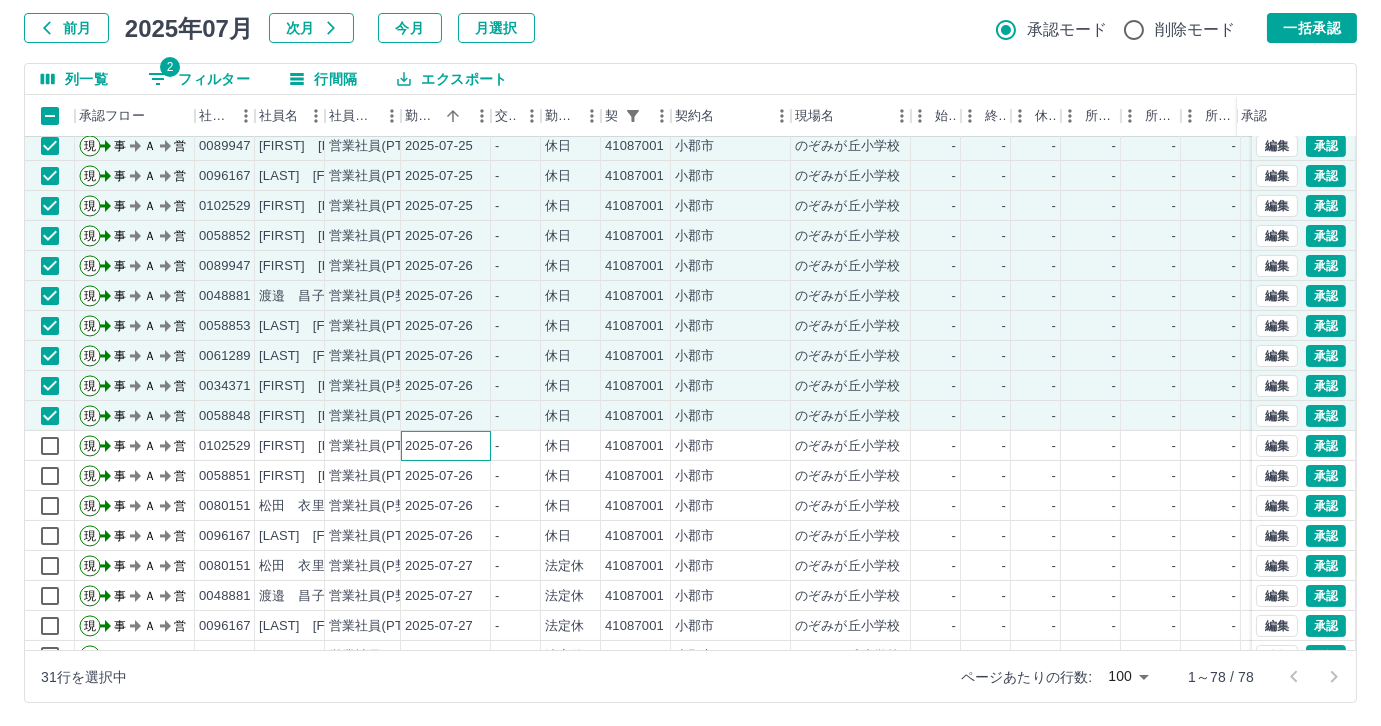 click on "2025-07-26" at bounding box center [446, 446] 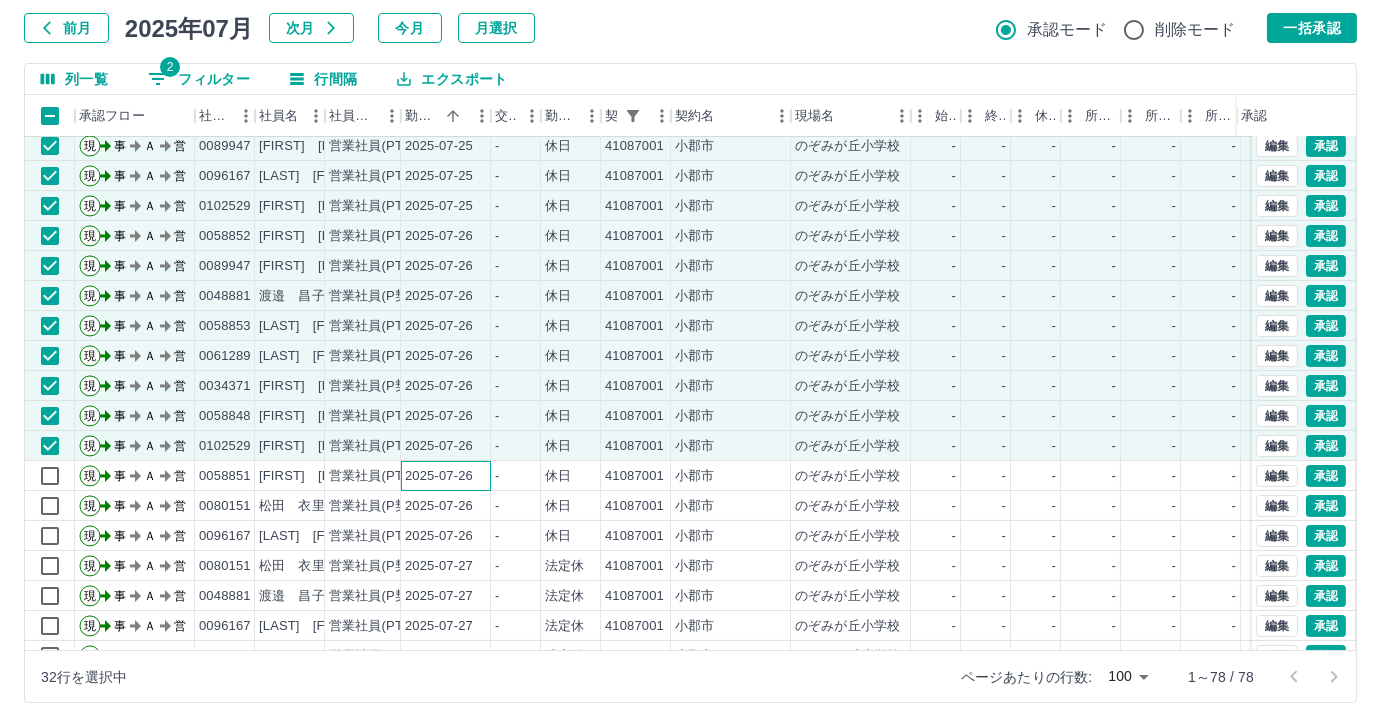 click on "2025-07-26" at bounding box center [439, 476] 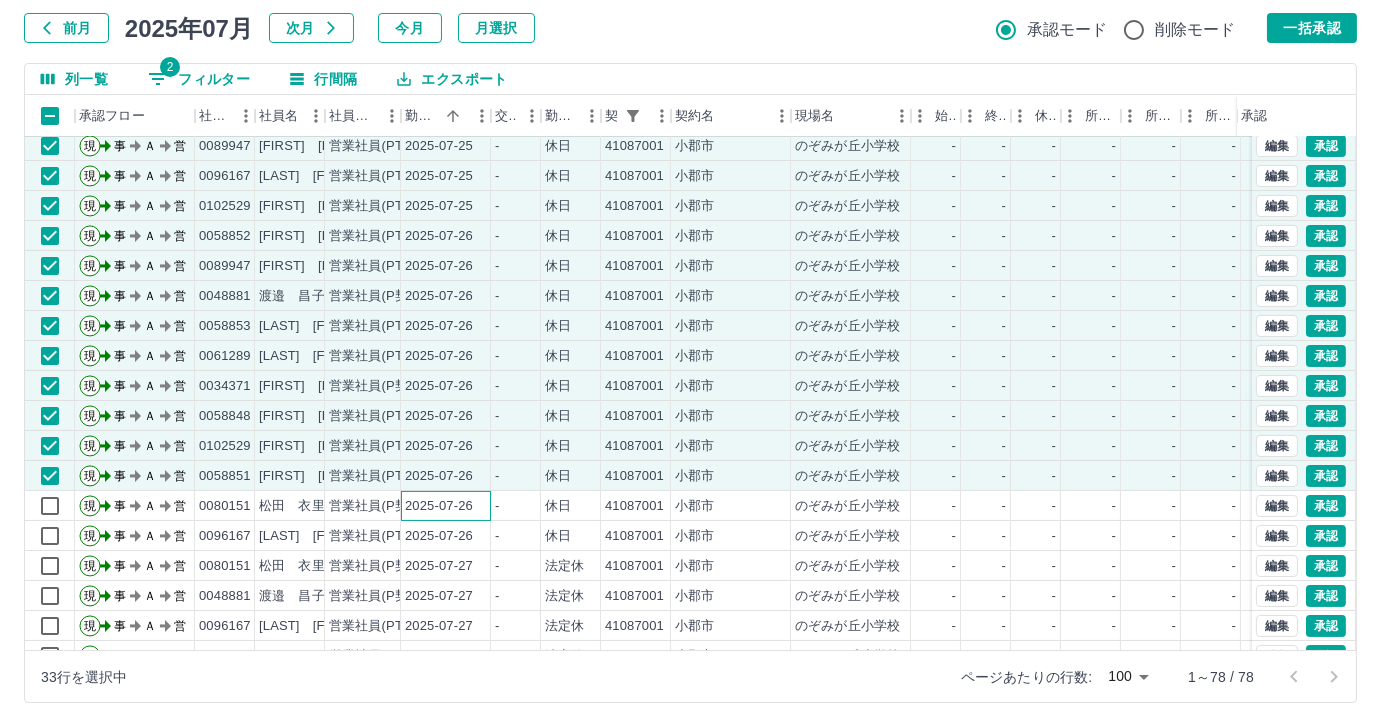 click on "2025-07-26" at bounding box center [439, 506] 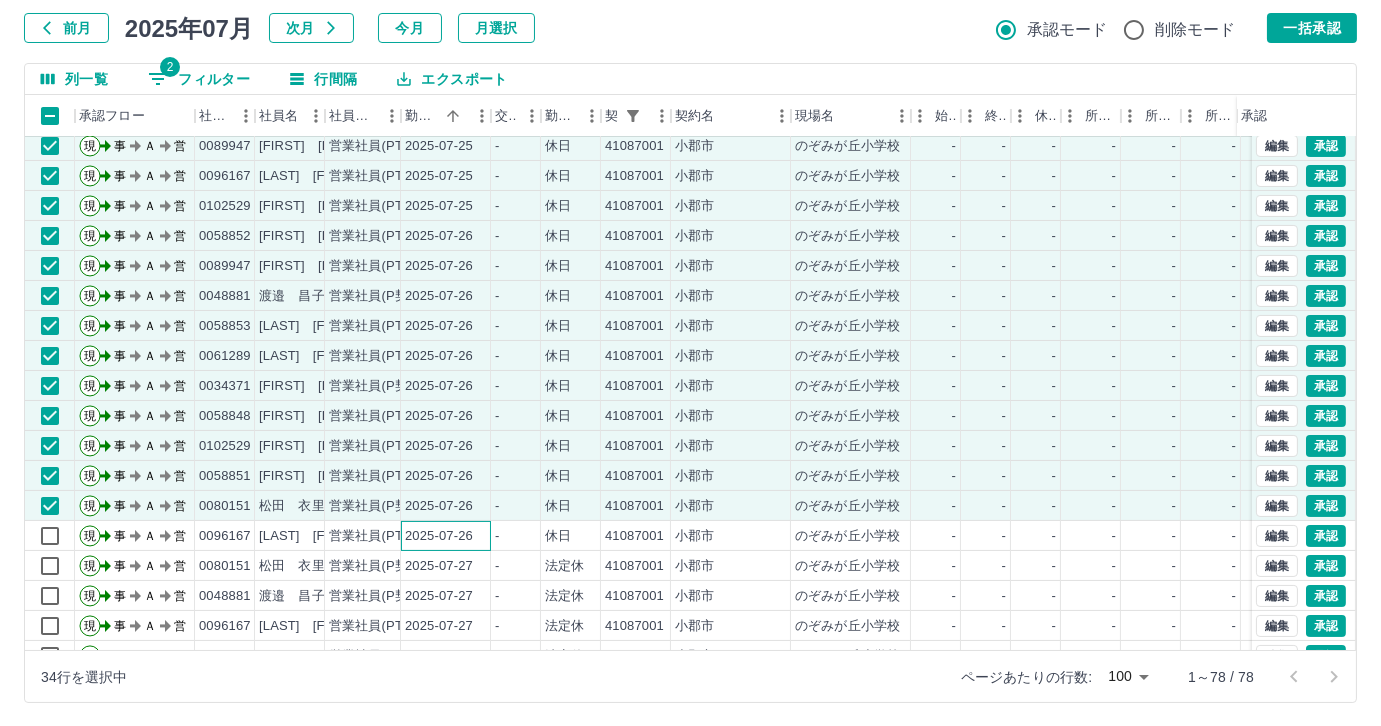 click on "2025-07-26" at bounding box center (446, 536) 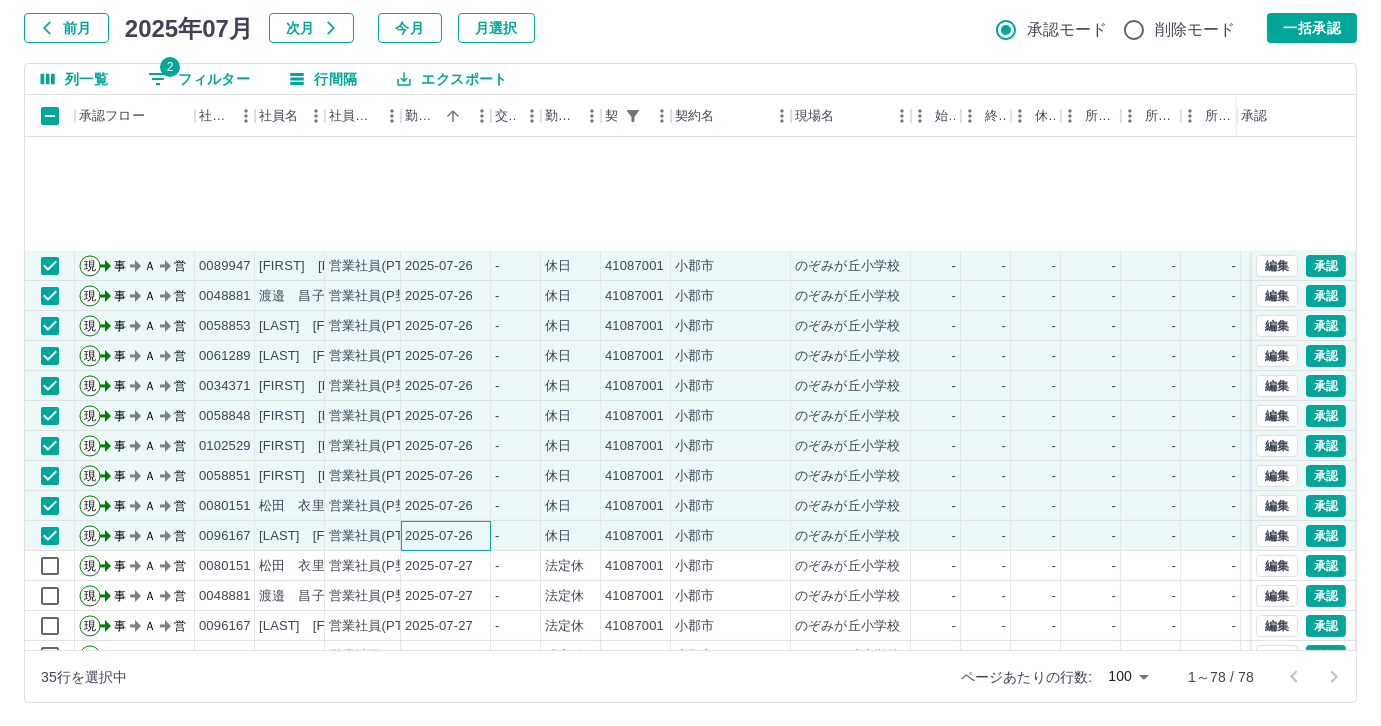 scroll, scrollTop: 909, scrollLeft: 0, axis: vertical 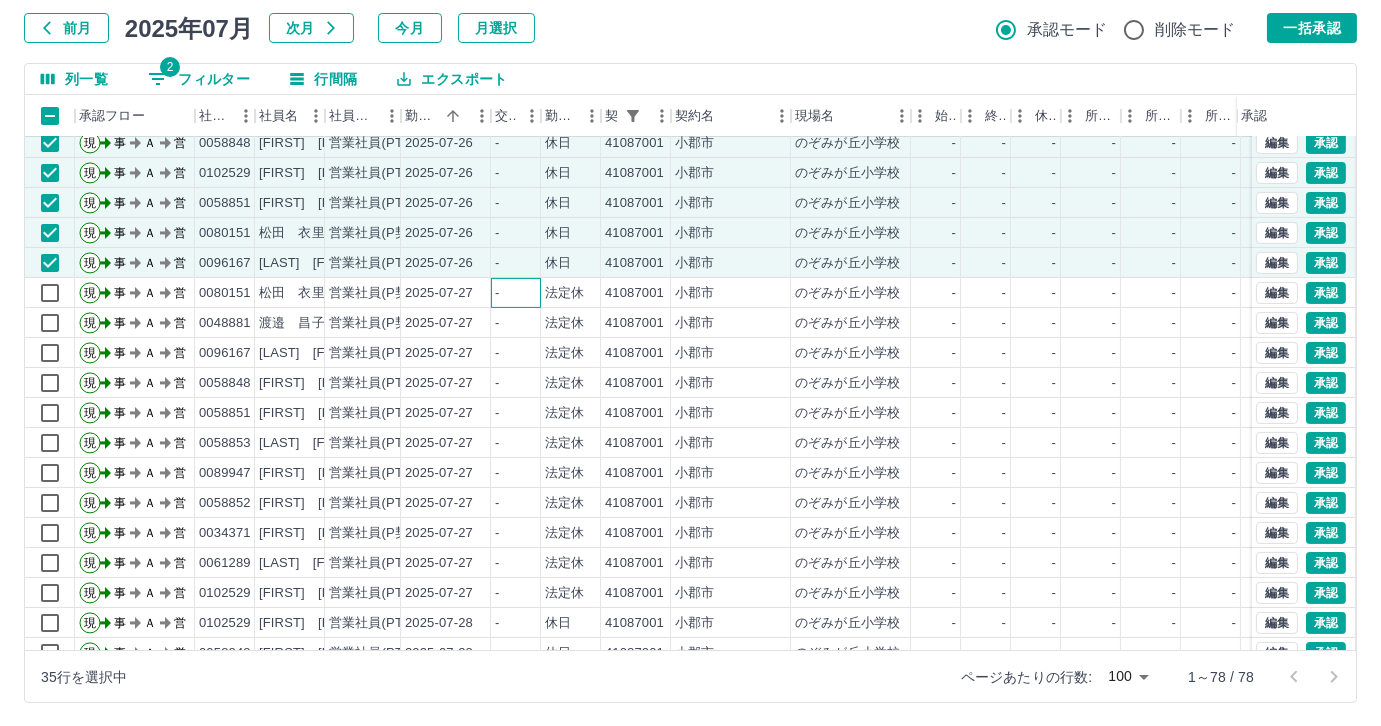 click on "-" at bounding box center [516, 293] 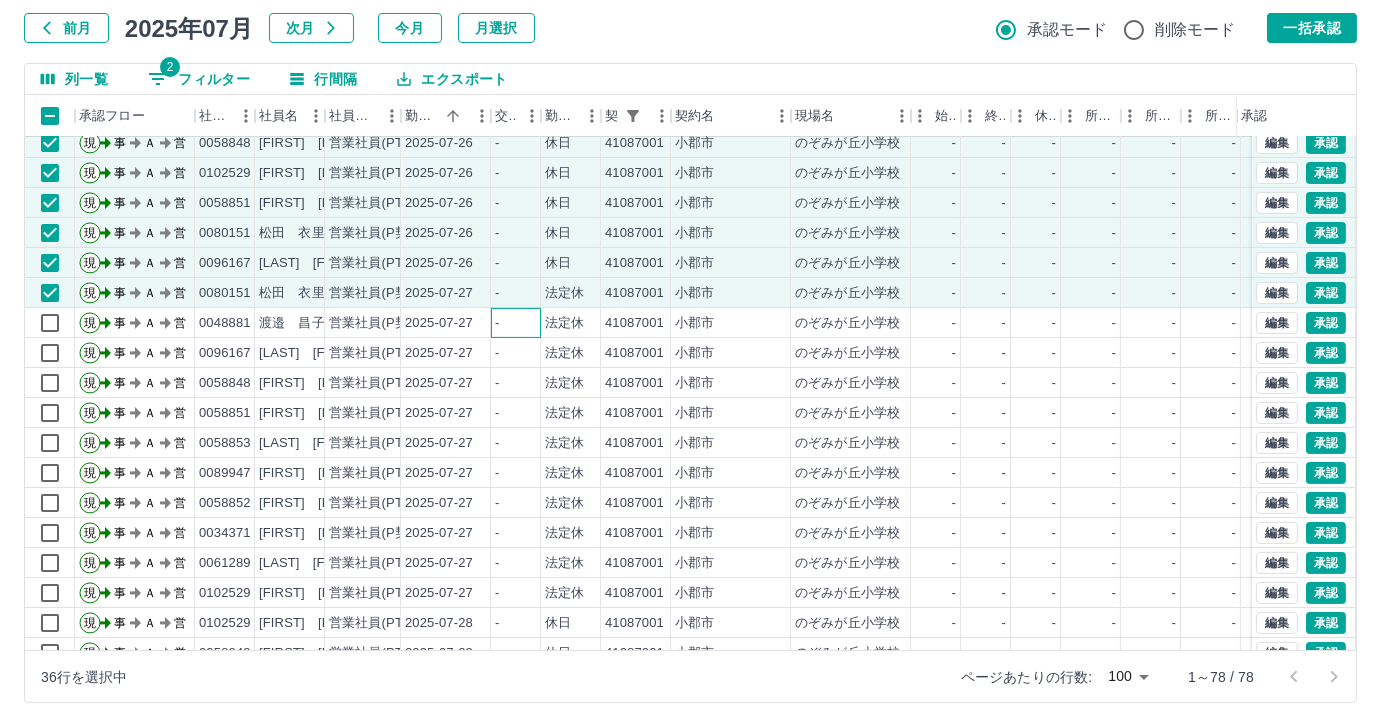click on "-" at bounding box center [516, 323] 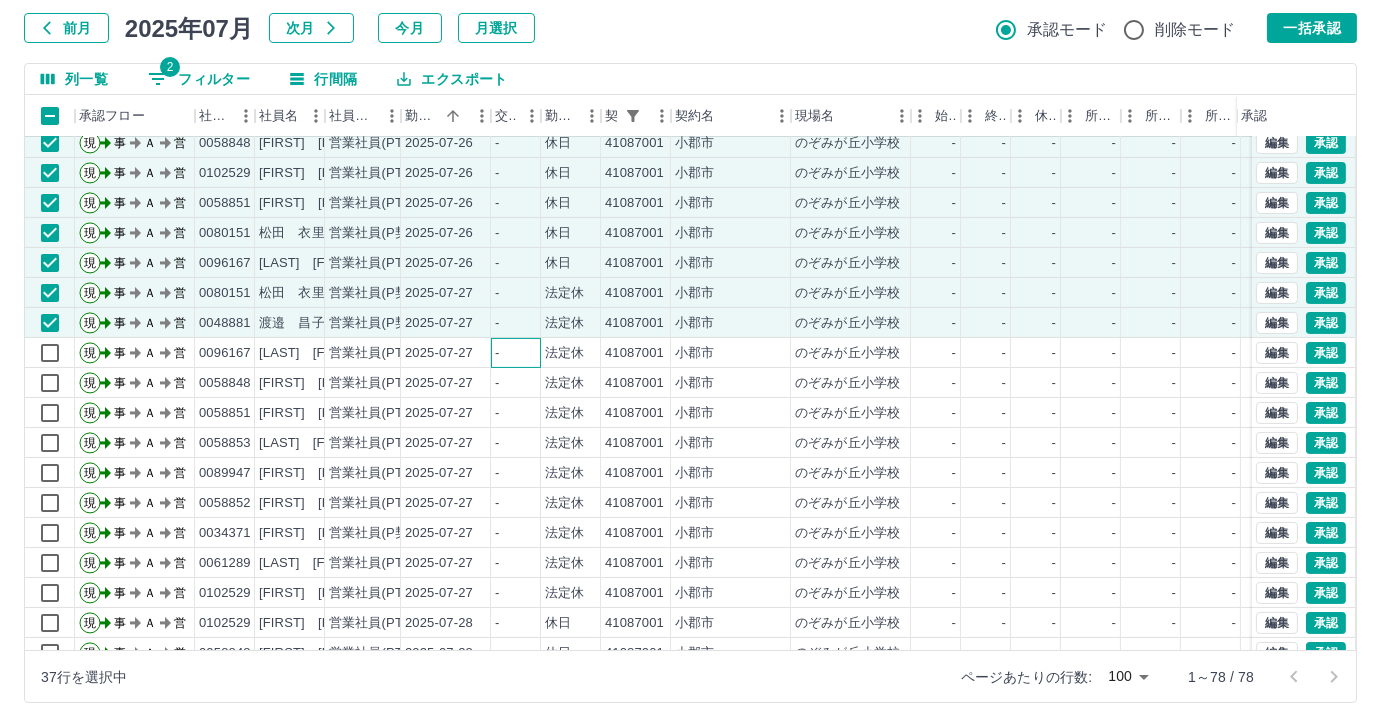 click on "-" at bounding box center [516, 353] 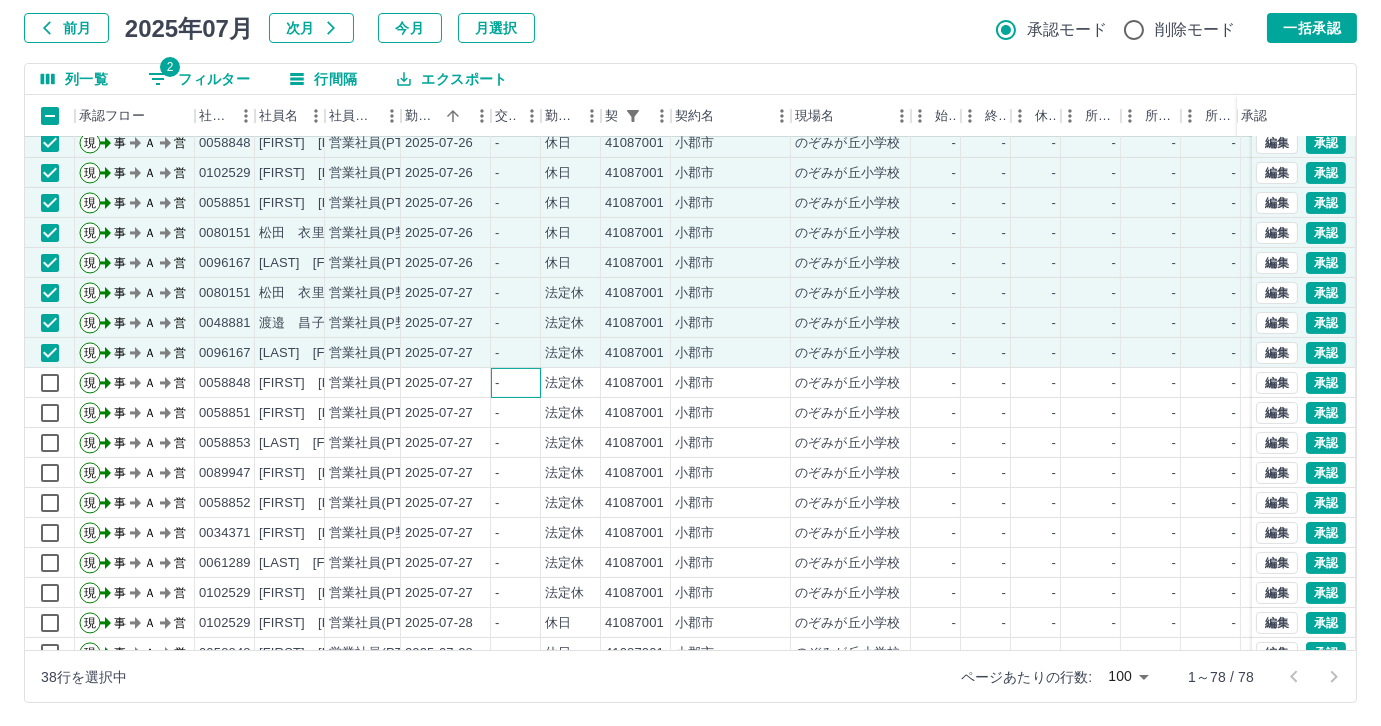 click on "-" at bounding box center [516, 383] 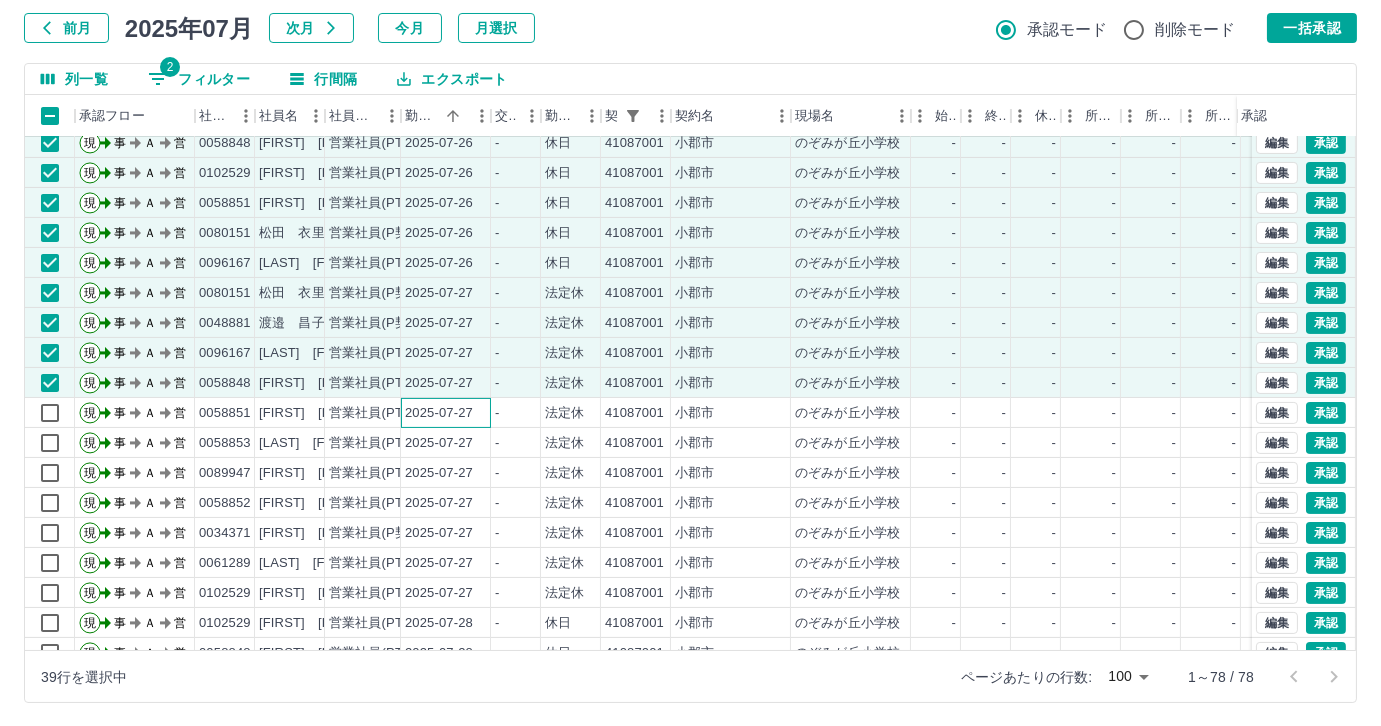 click on "2025-07-27" at bounding box center [446, 413] 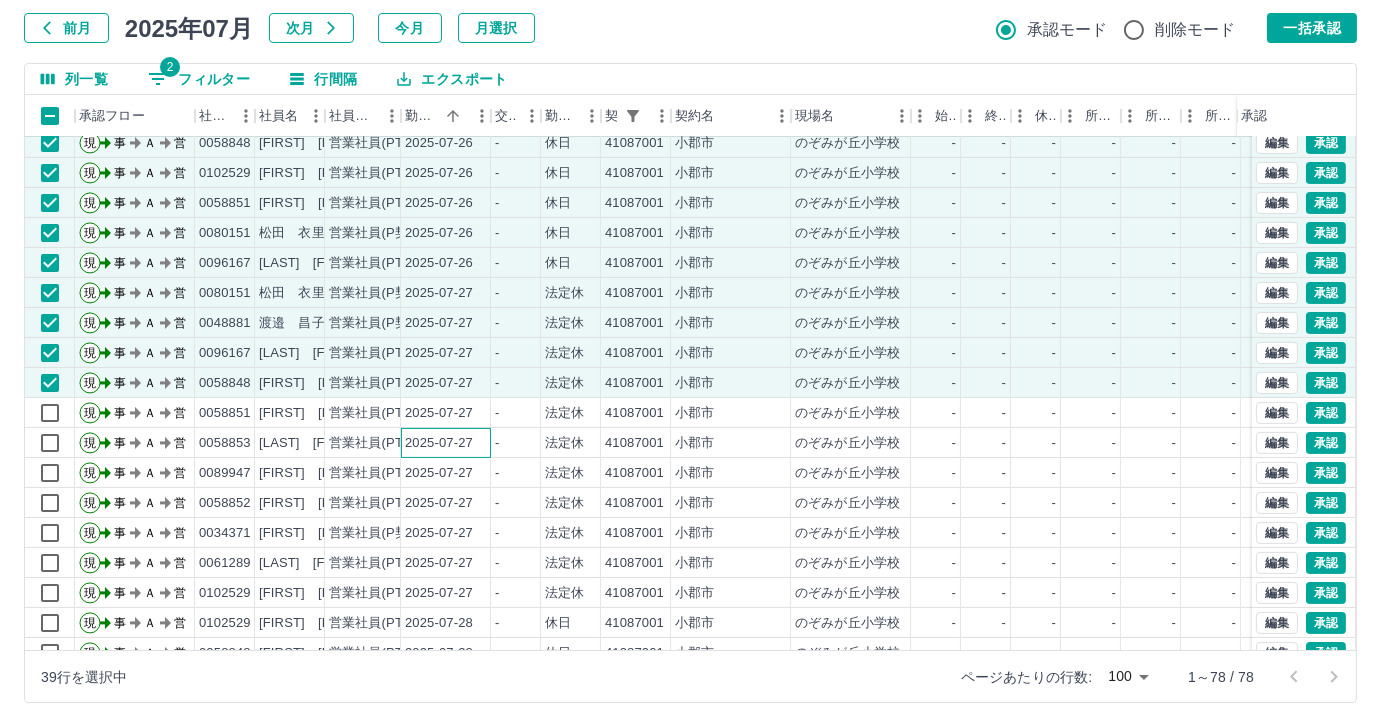click on "2025-07-27" at bounding box center (446, 443) 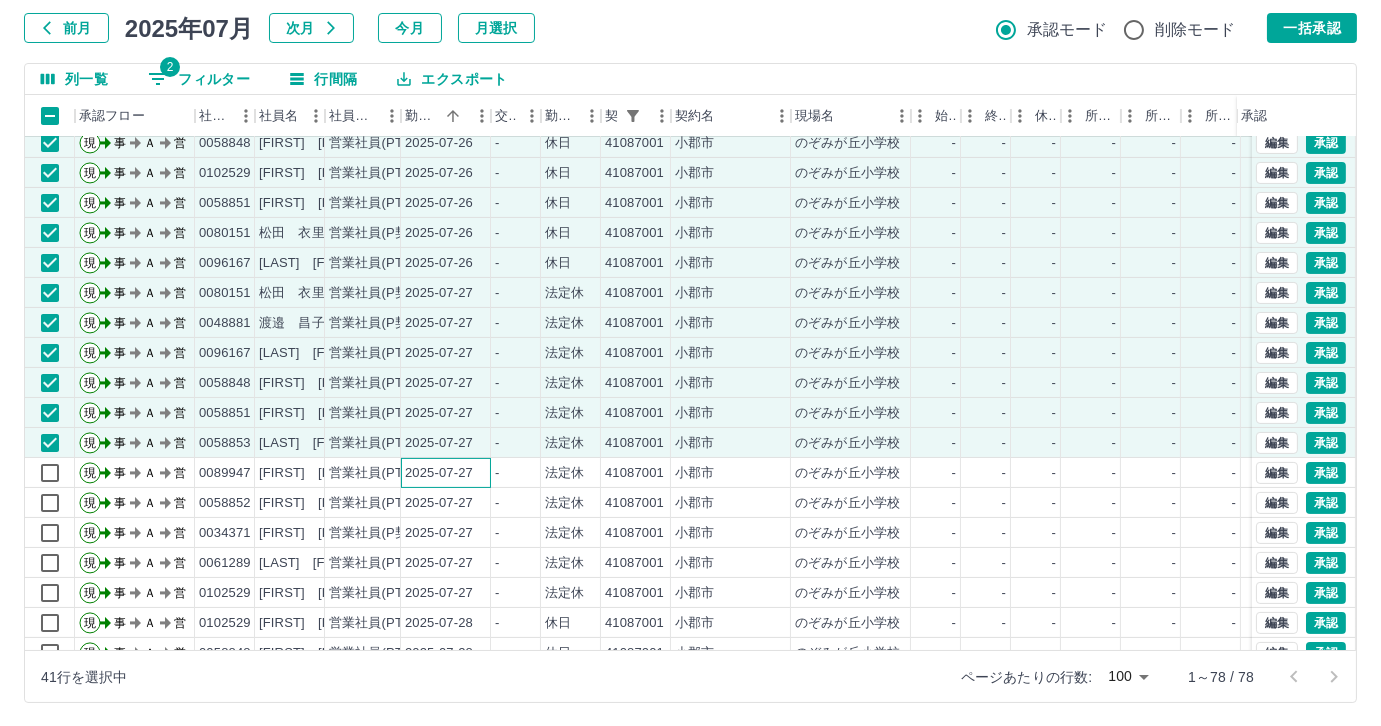 click on "2025-07-27" at bounding box center (446, 473) 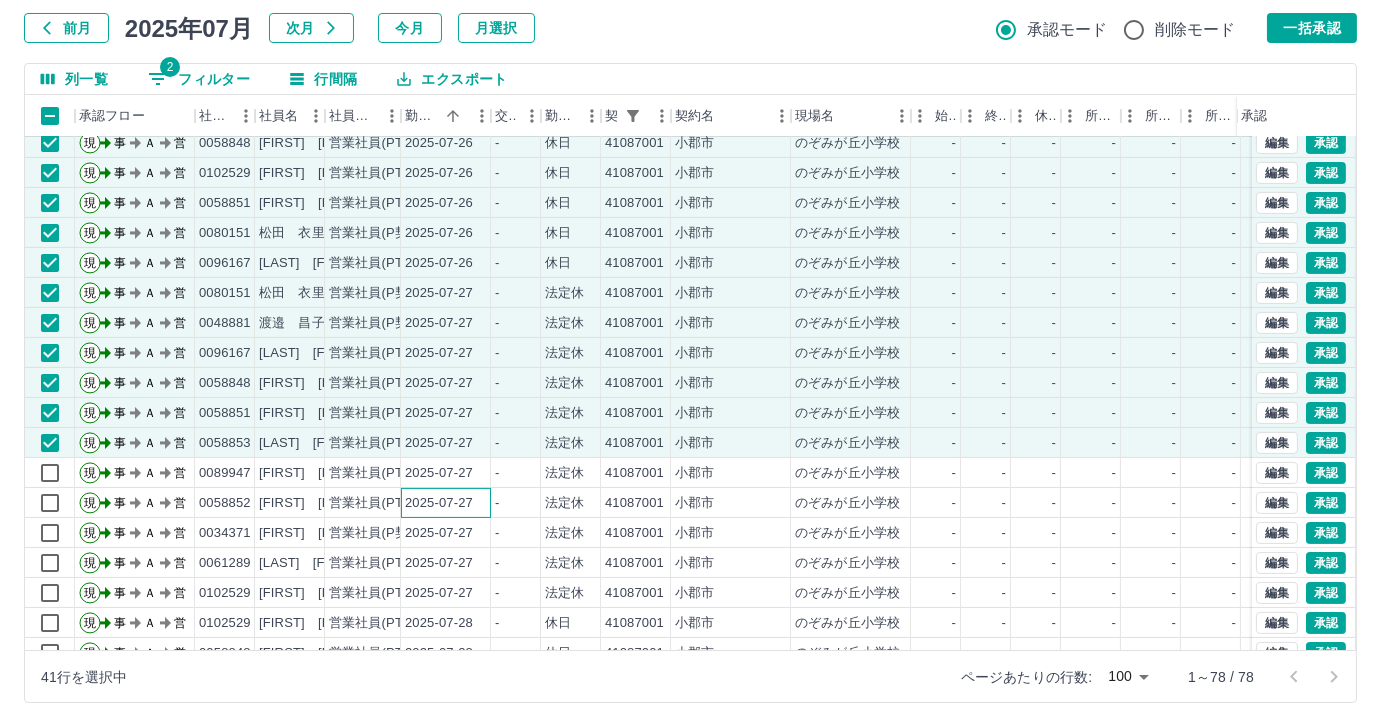 click on "2025-07-27" at bounding box center [446, 503] 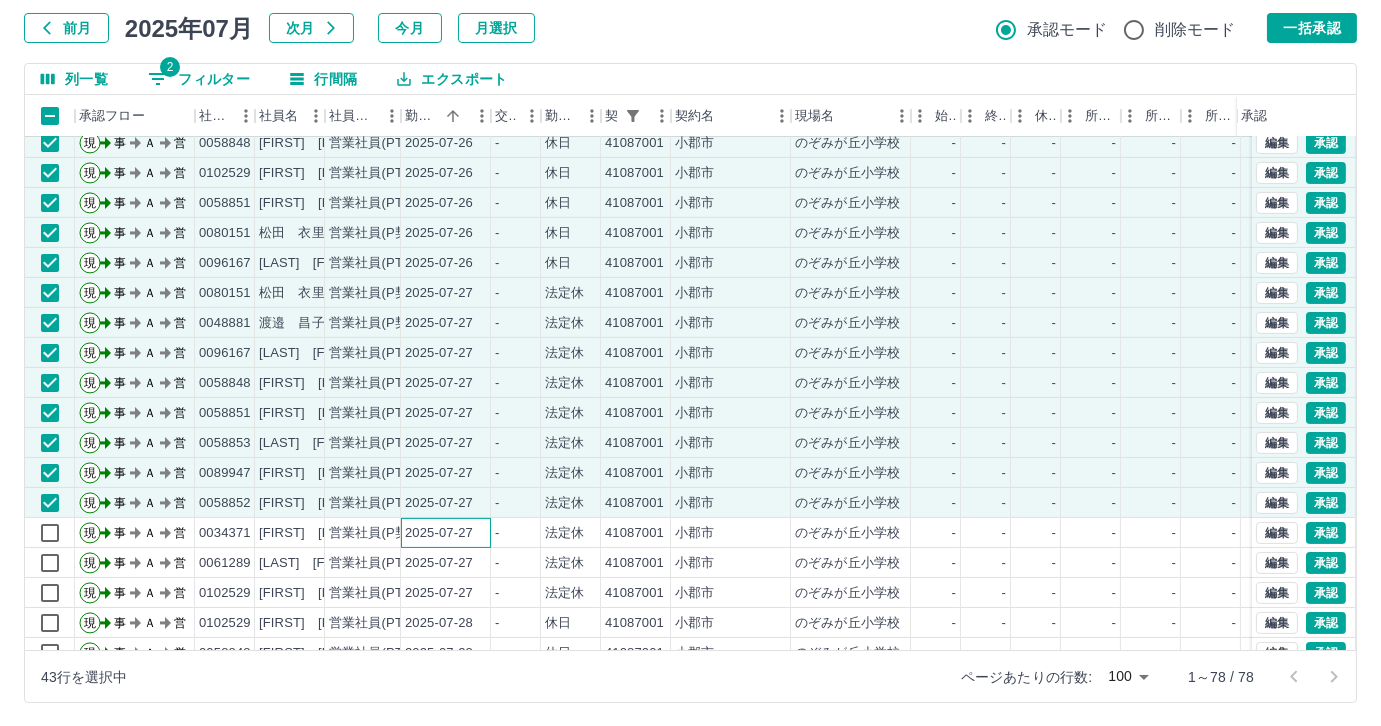 click on "2025-07-27" at bounding box center [439, 533] 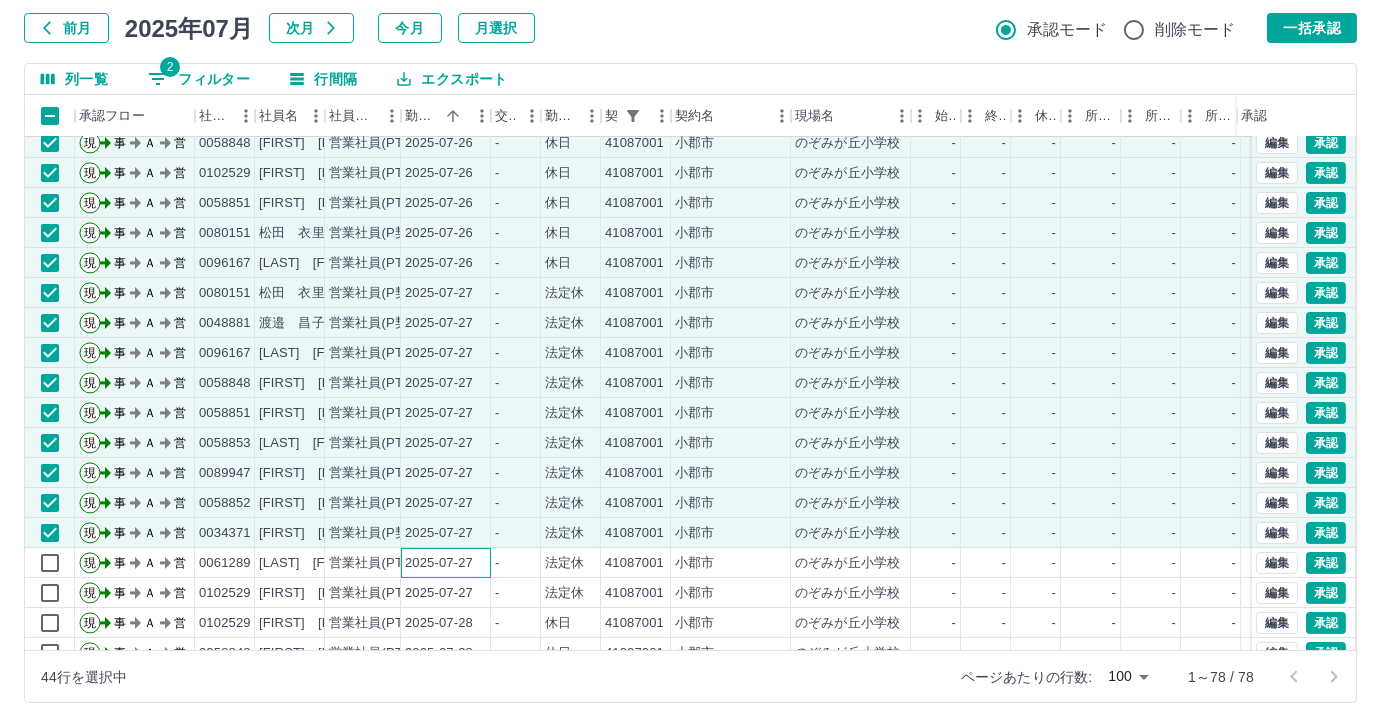 click on "2025-07-27" at bounding box center [439, 563] 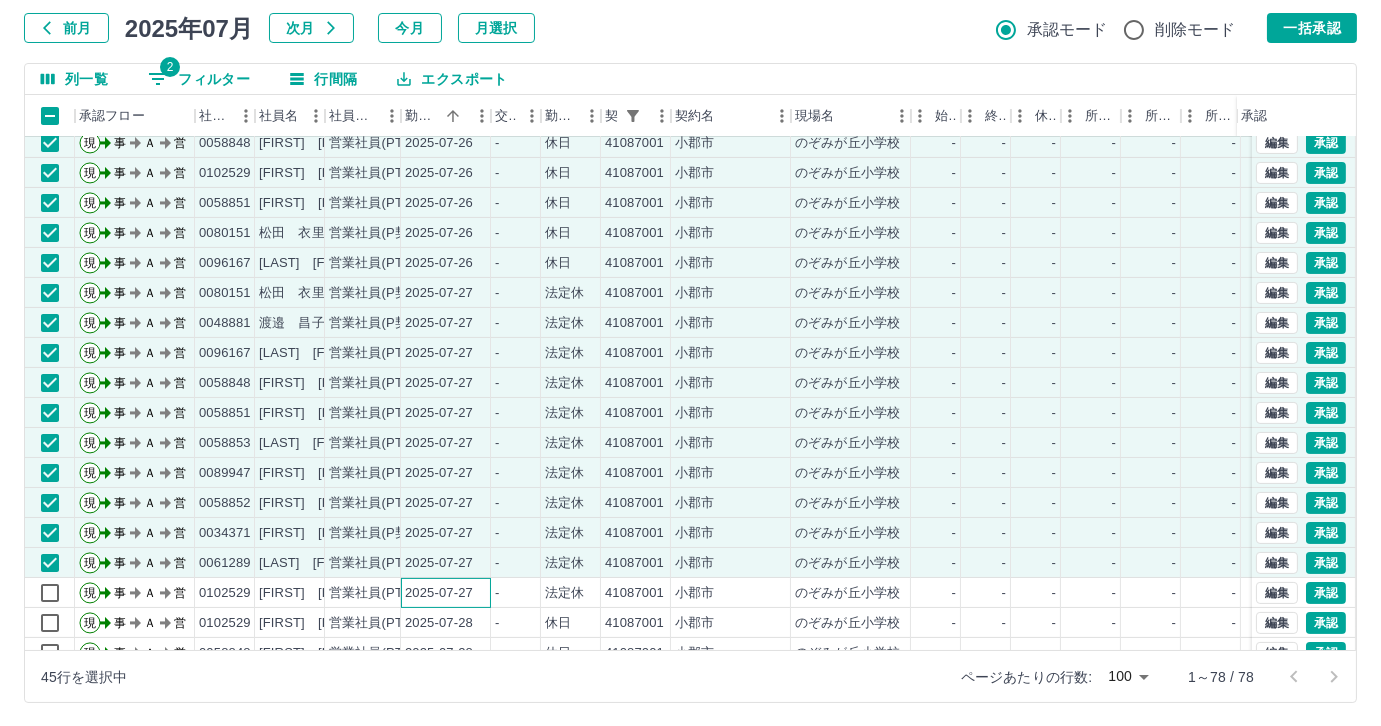 click on "2025-07-27" at bounding box center [439, 593] 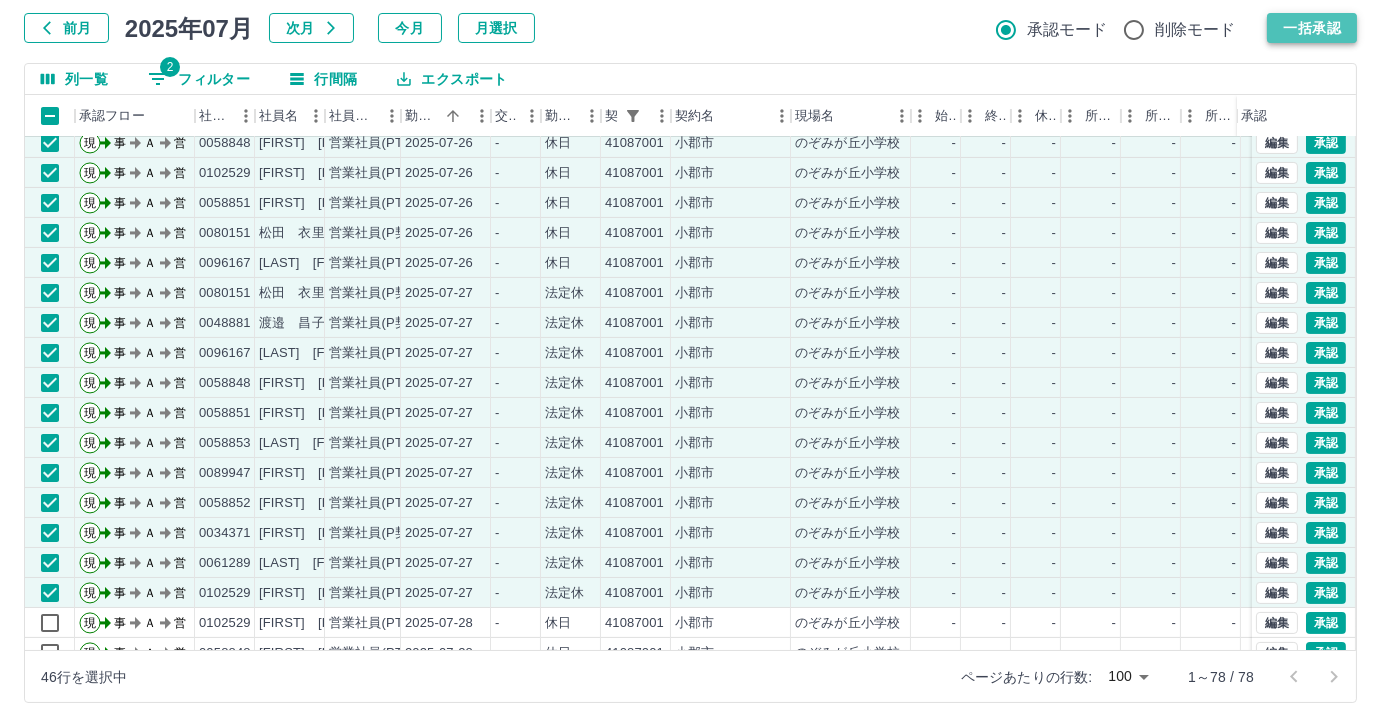 click on "一括承認" at bounding box center [1312, 28] 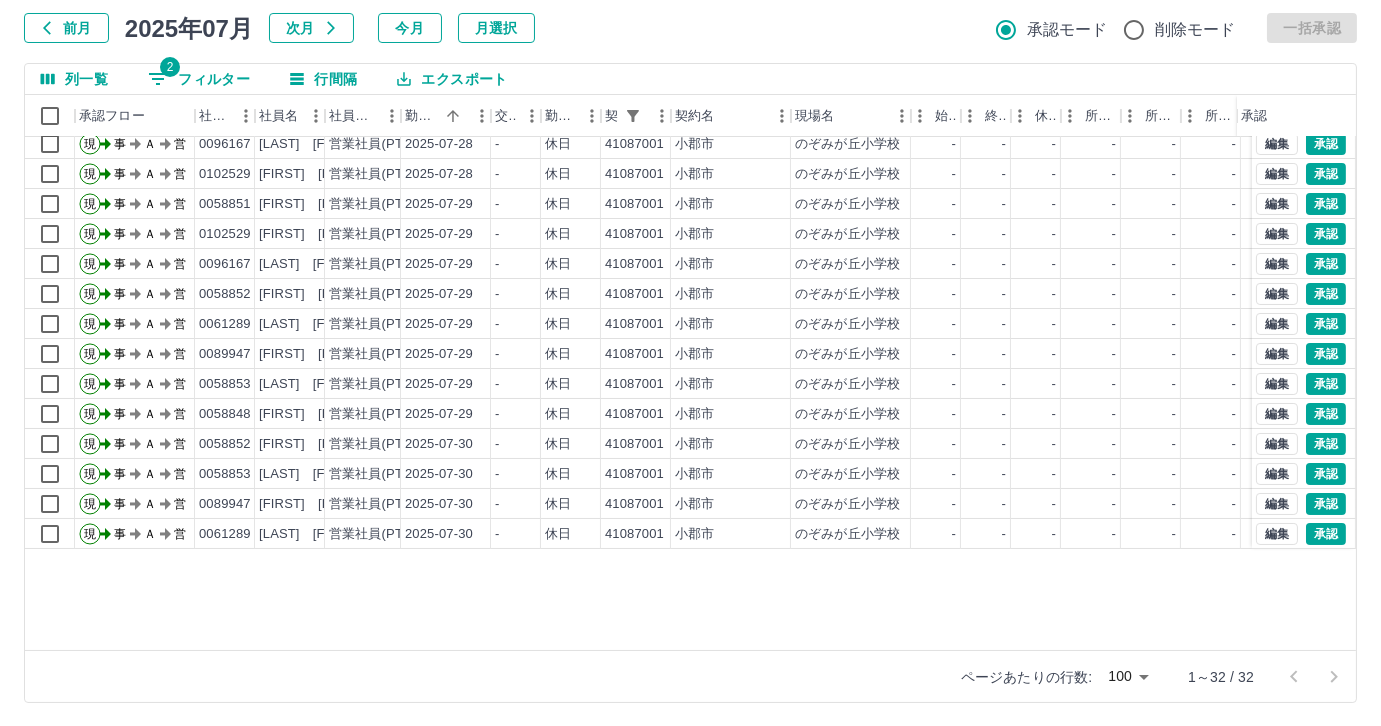 scroll, scrollTop: 0, scrollLeft: 0, axis: both 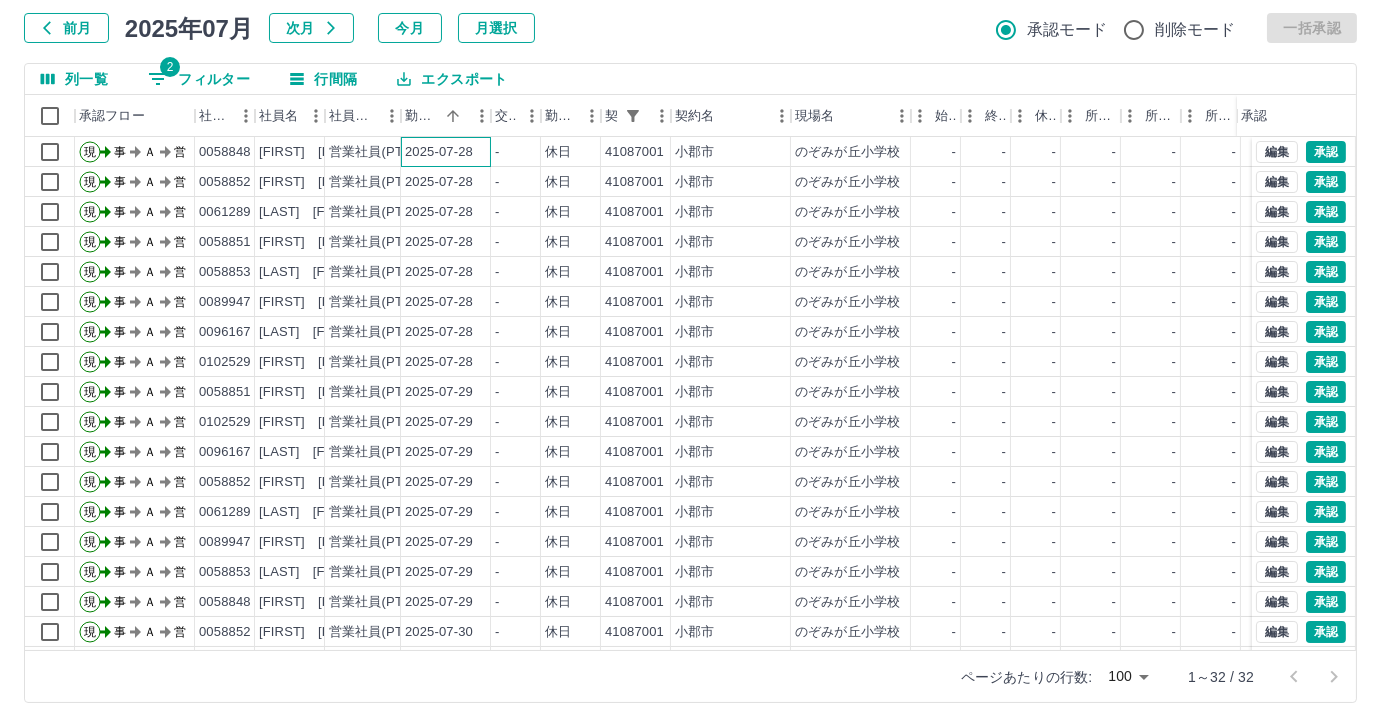 click on "2025-07-28" at bounding box center (439, 152) 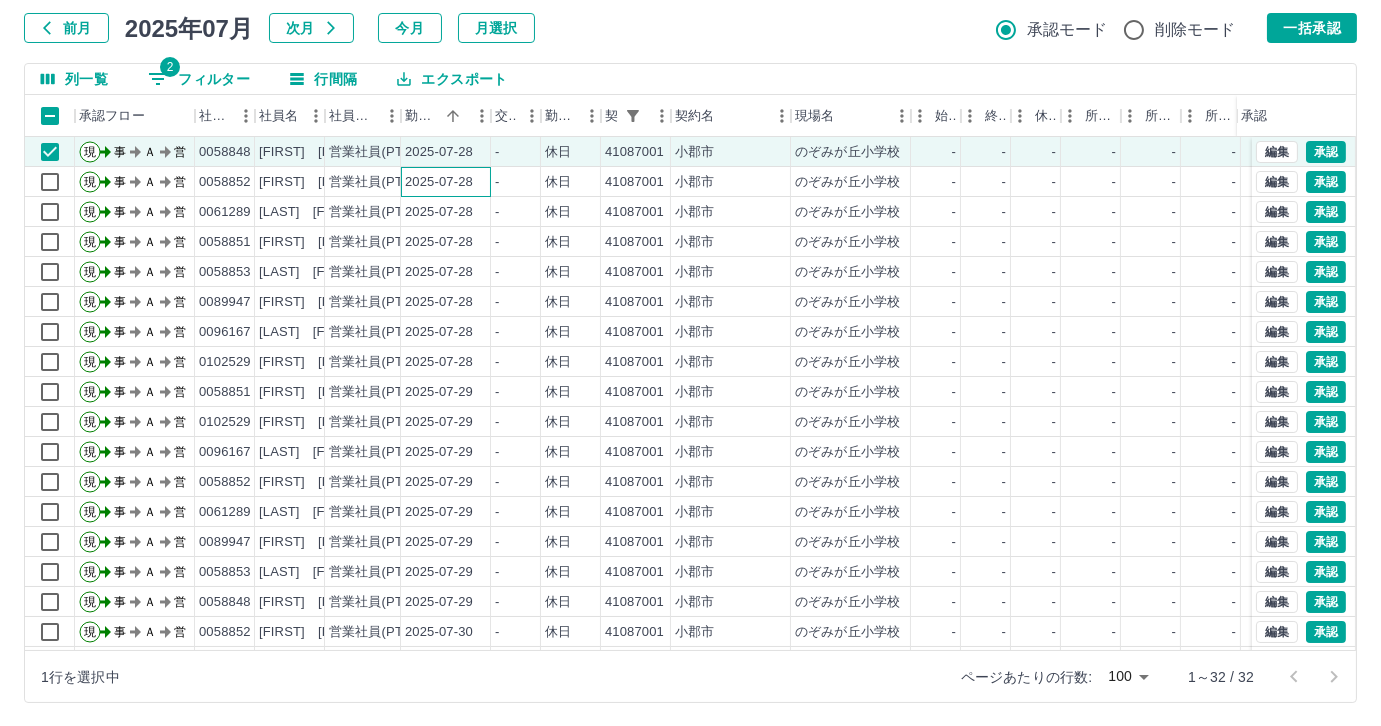 click on "2025-07-28" at bounding box center (439, 182) 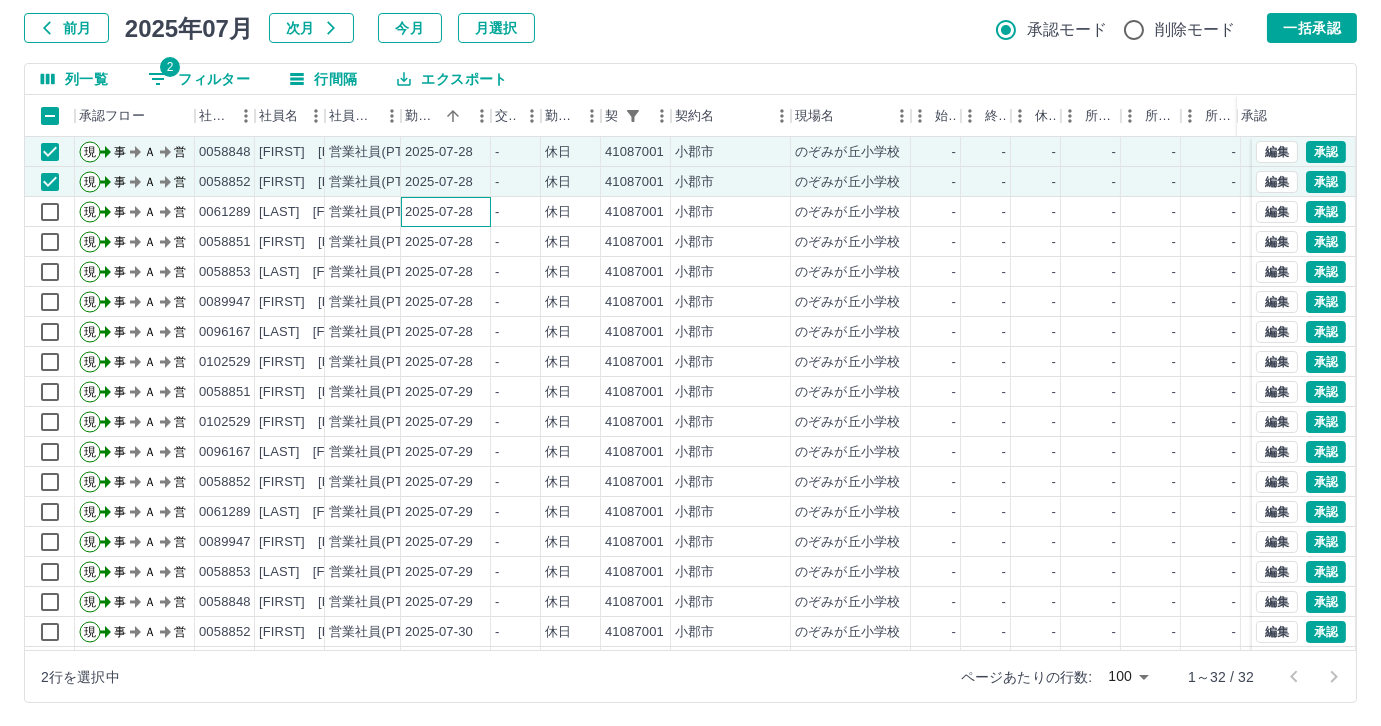 click on "2025-07-28" at bounding box center [439, 212] 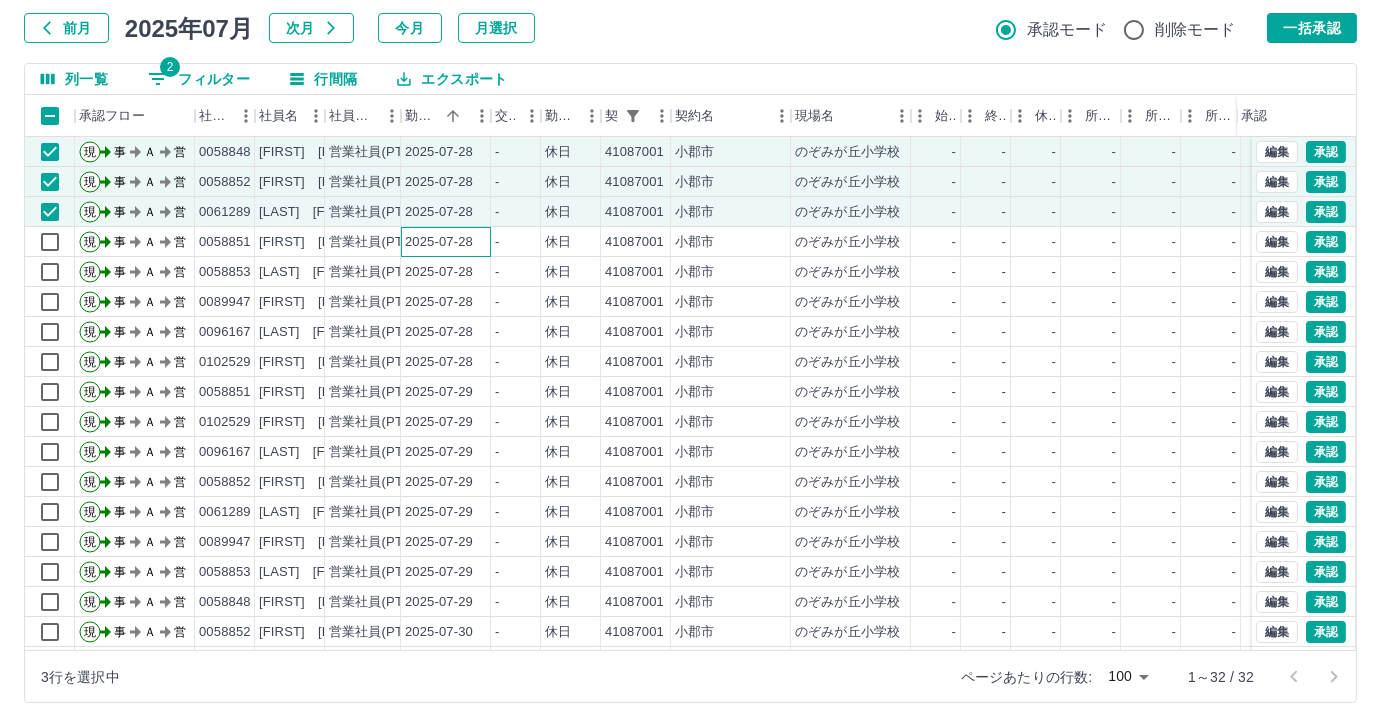 click on "2025-07-28" at bounding box center (439, 242) 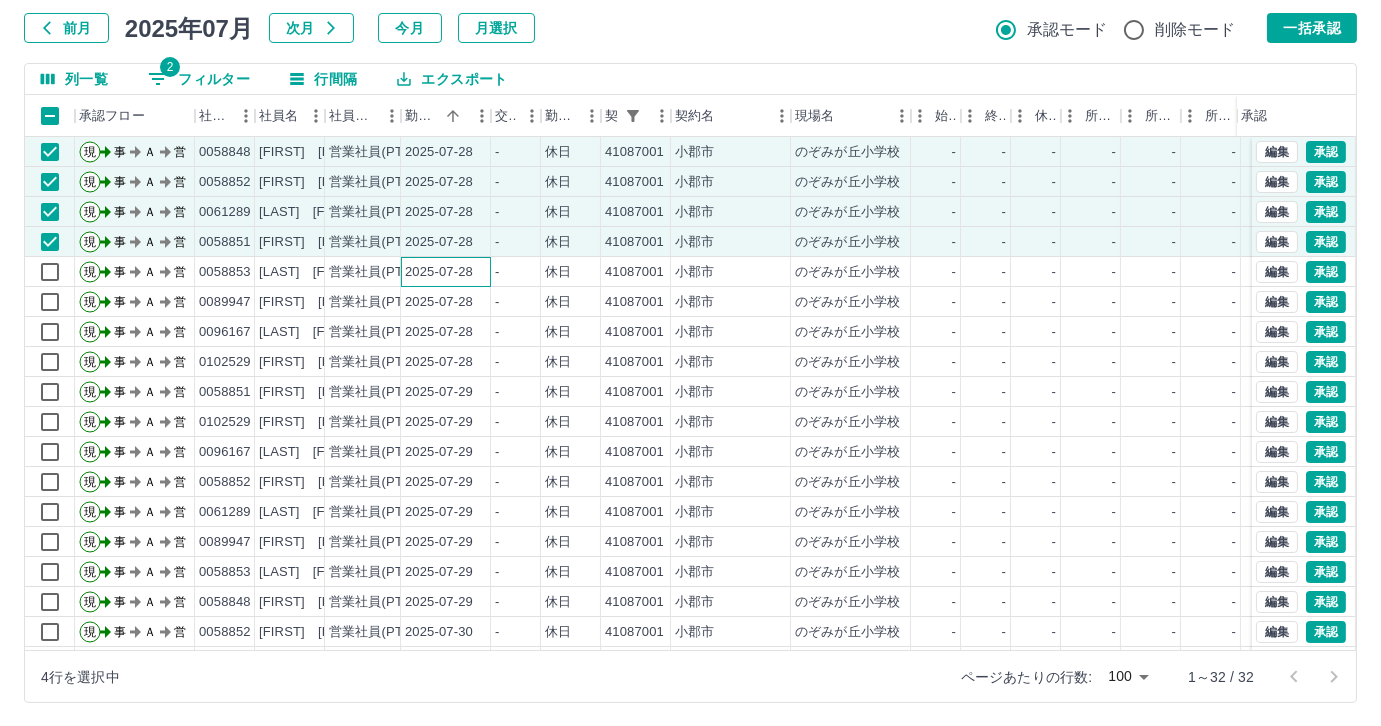 click on "2025-07-28" at bounding box center (439, 272) 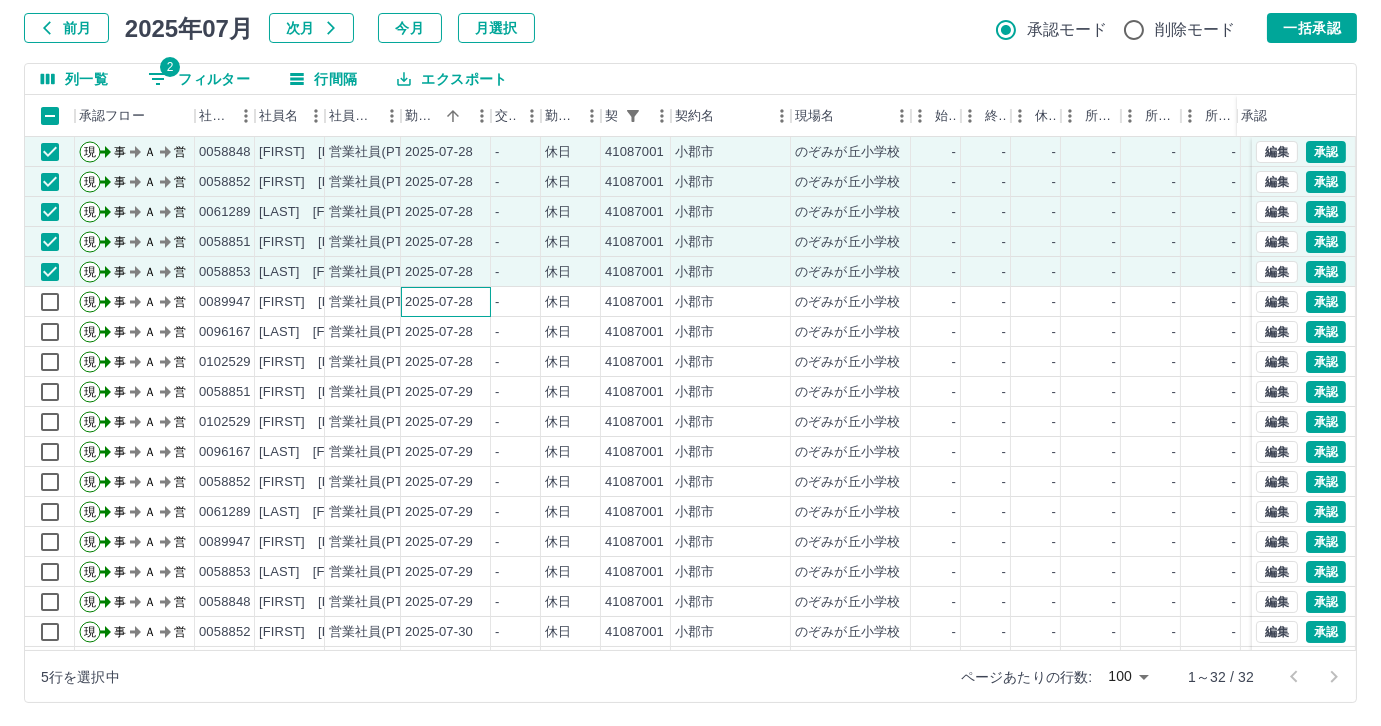 click on "2025-07-28" at bounding box center [439, 302] 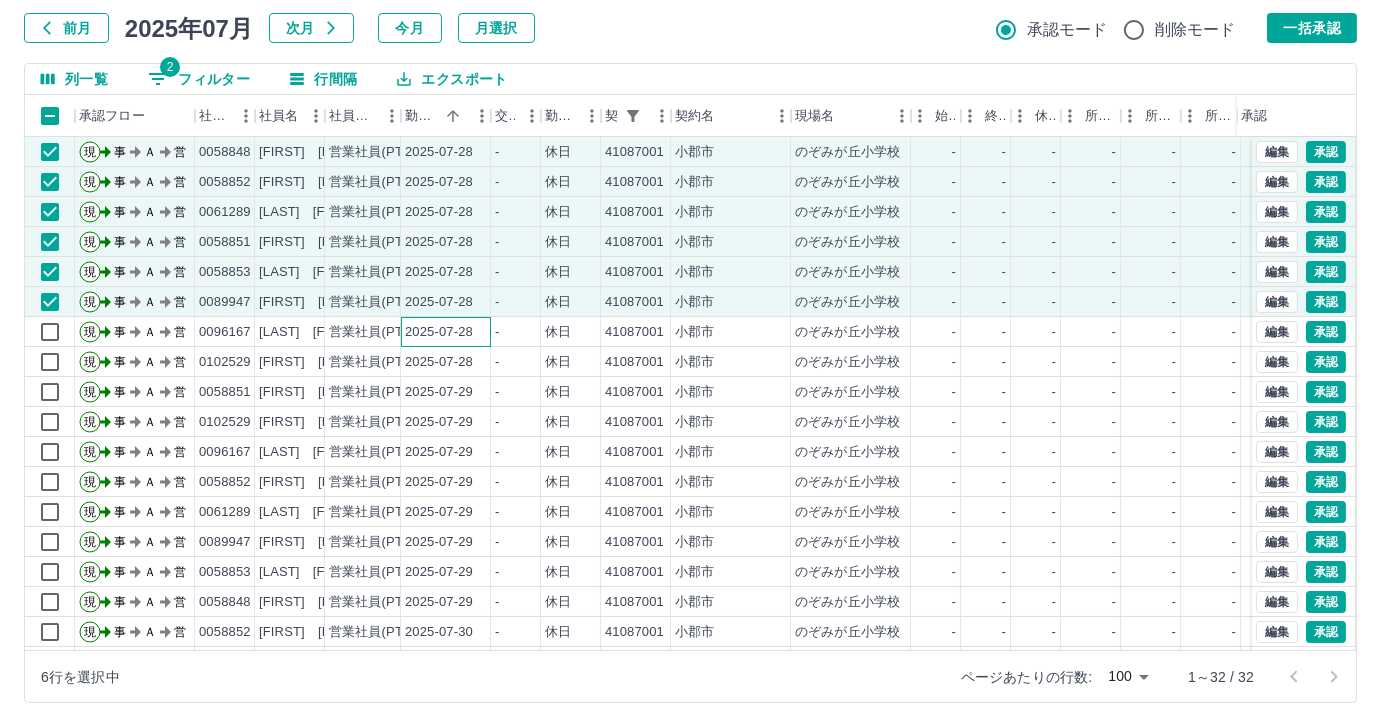 click on "2025-07-28" at bounding box center (439, 332) 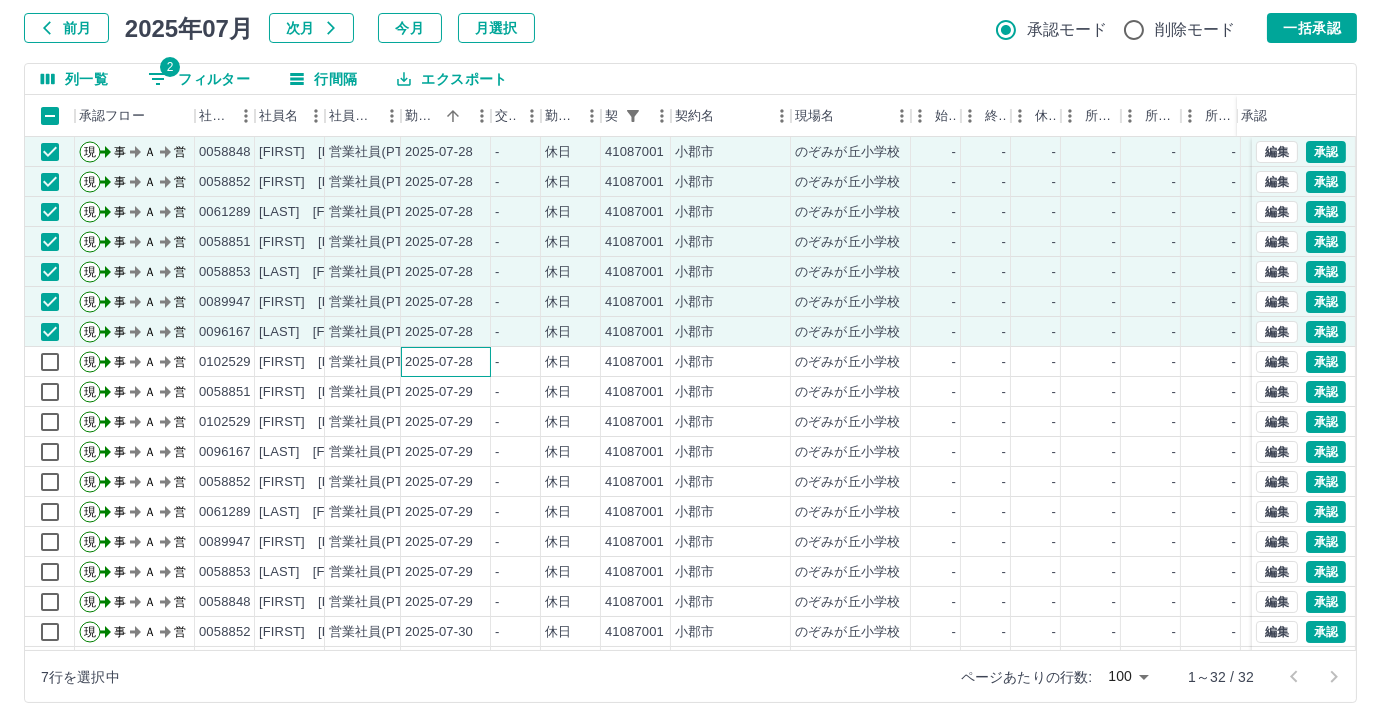 click on "2025-07-28" at bounding box center [446, 362] 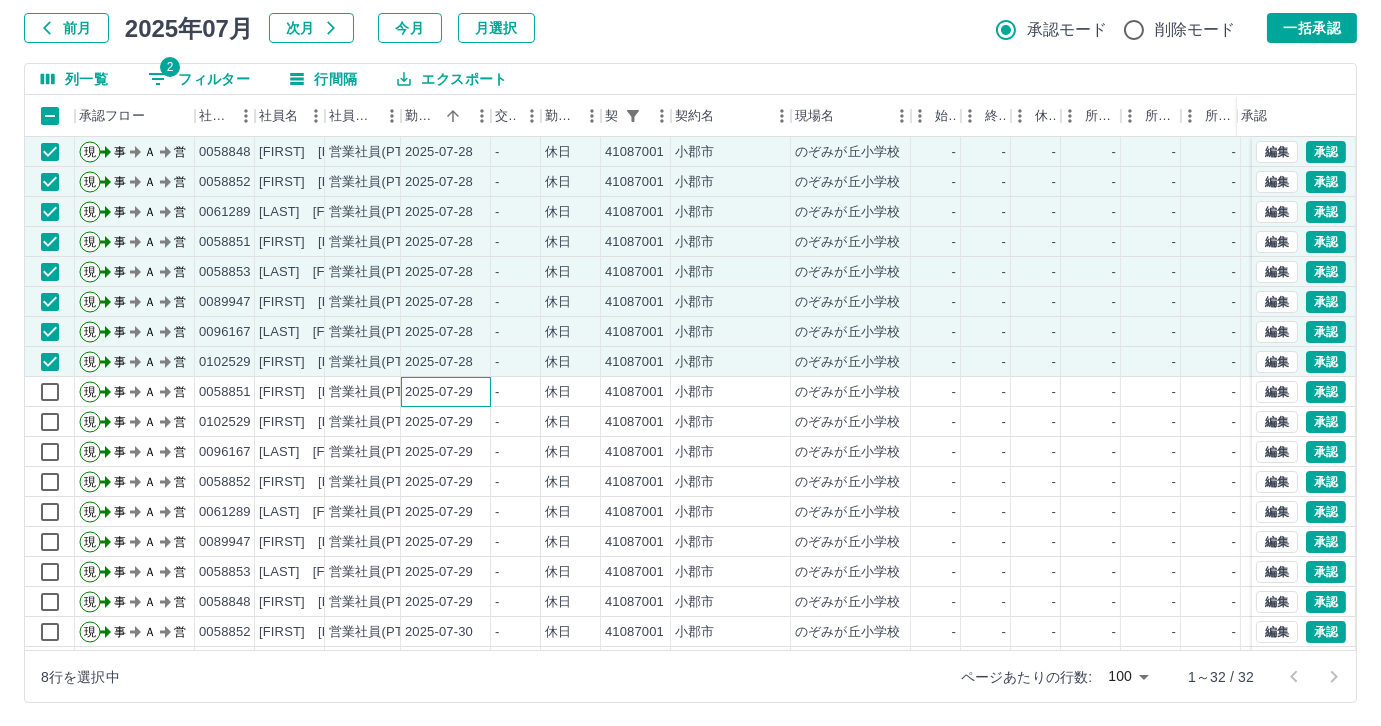 click on "2025-07-29" at bounding box center (446, 392) 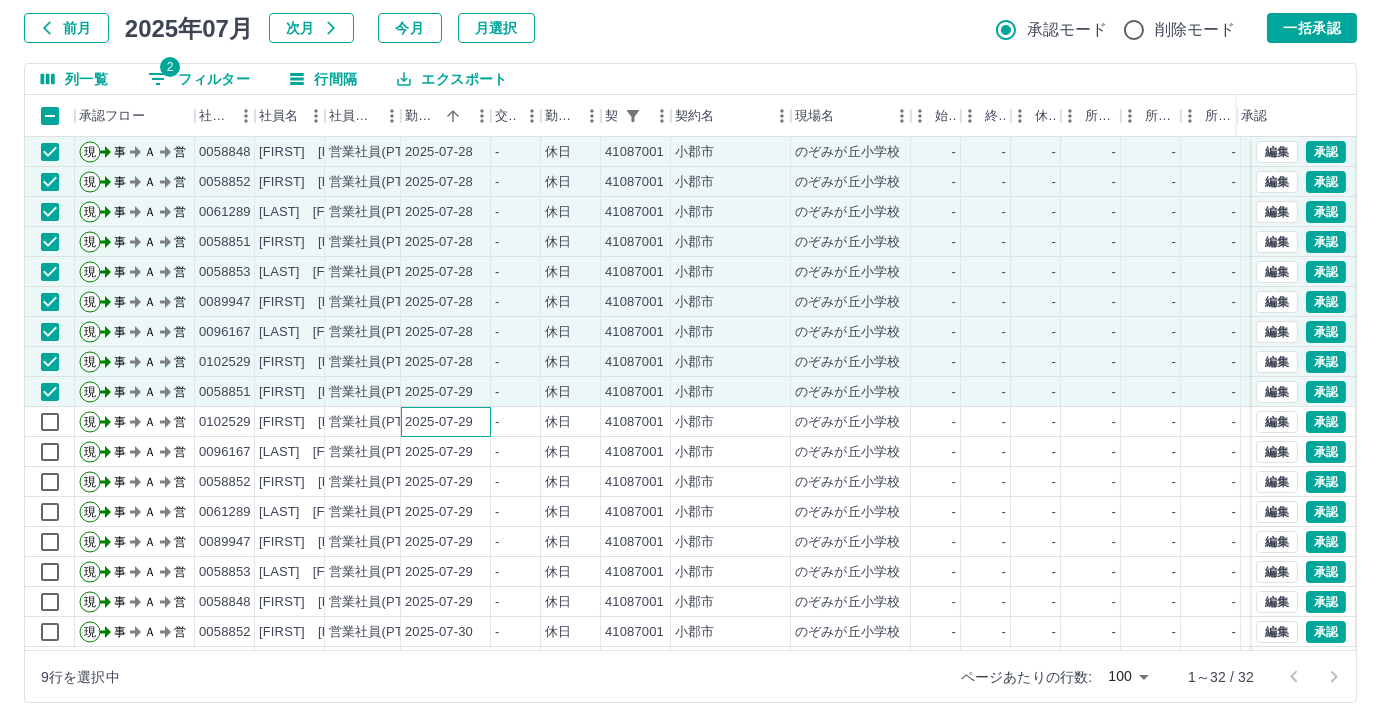 click on "2025-07-29" at bounding box center (439, 422) 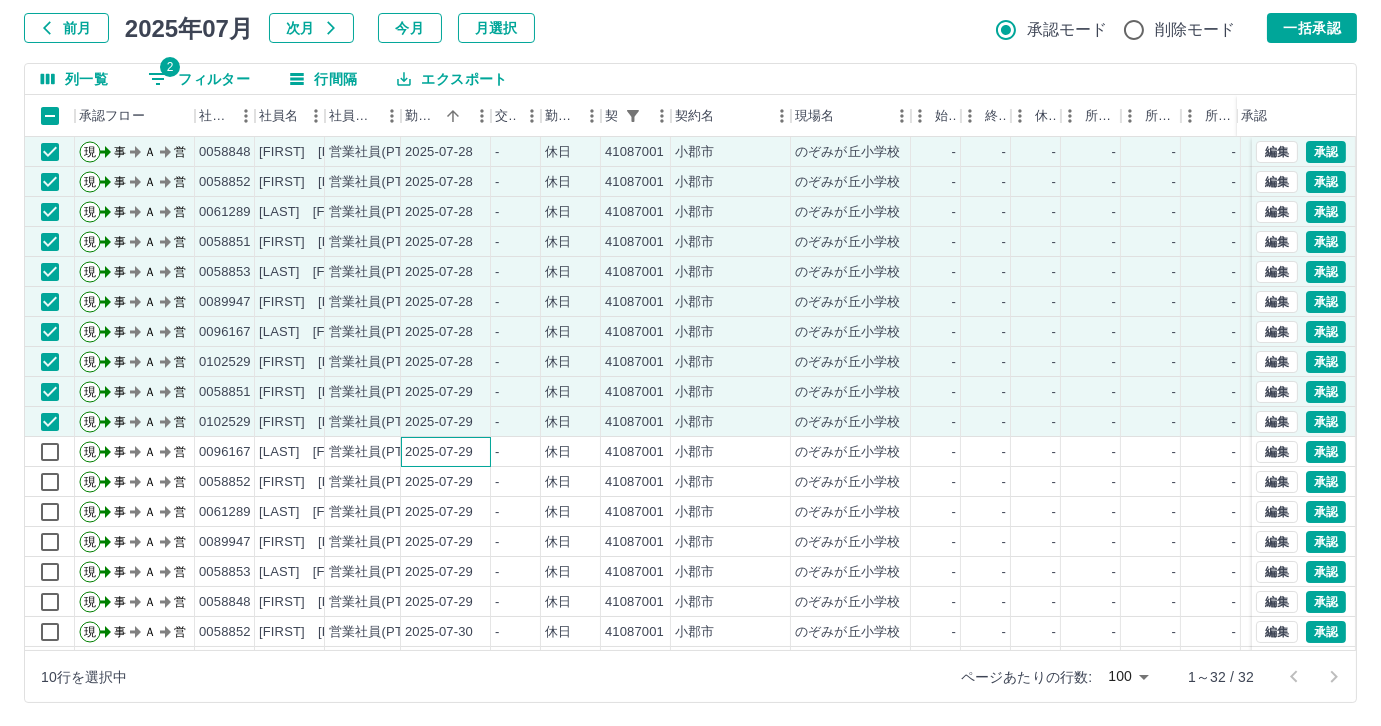 click on "2025-07-29" at bounding box center [439, 452] 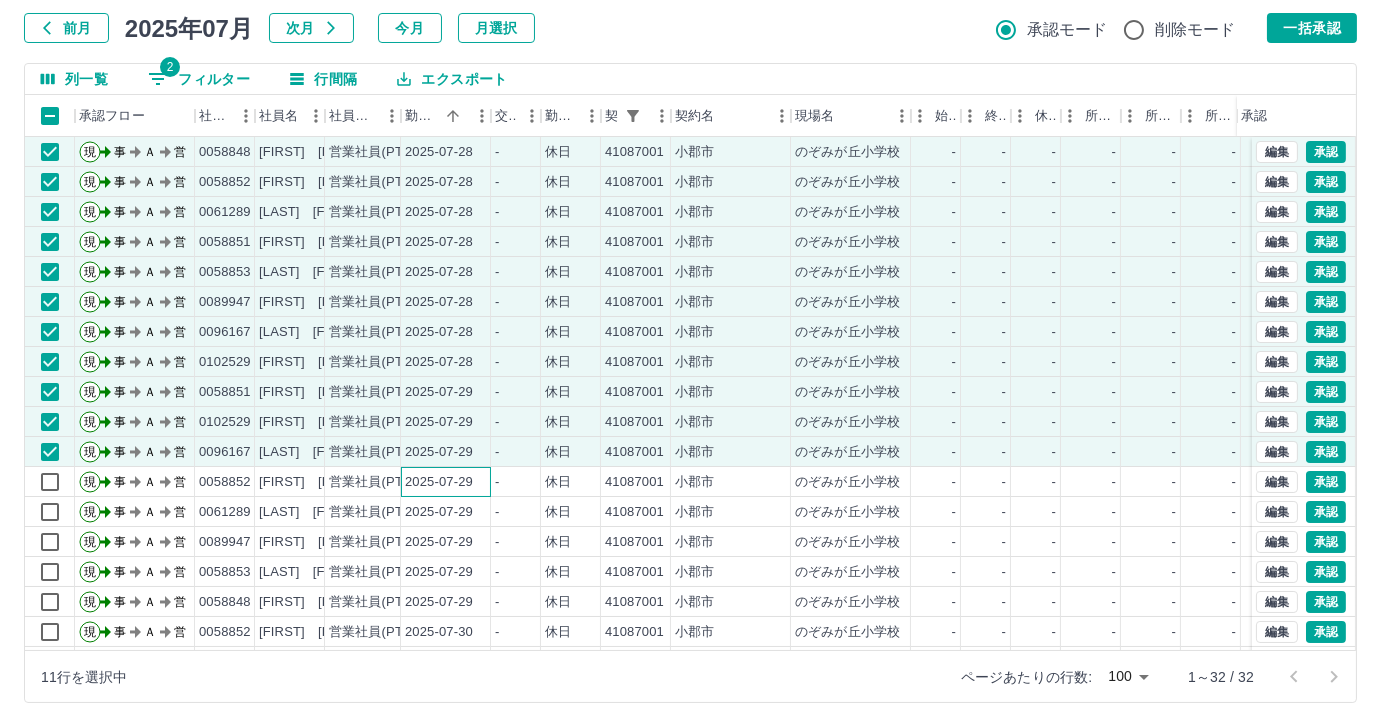 click on "2025-07-29" at bounding box center [439, 482] 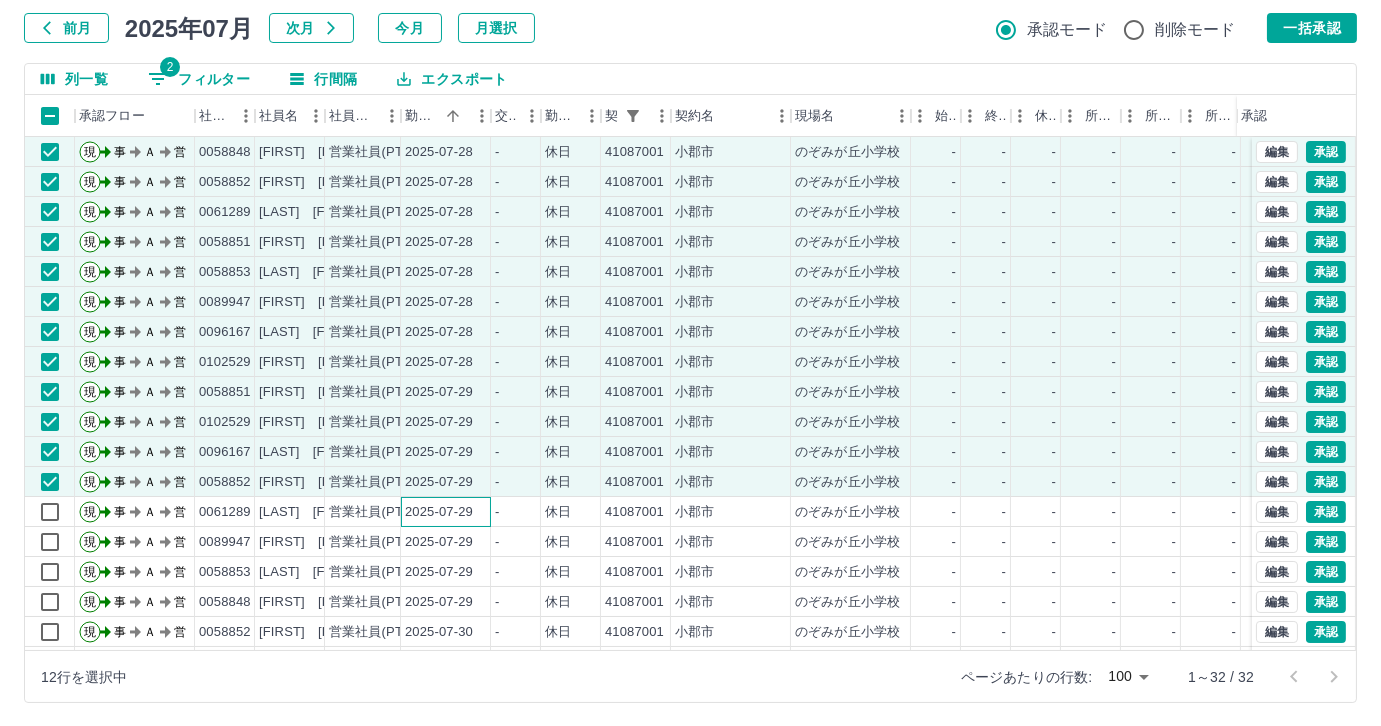 click on "2025-07-29" at bounding box center [439, 512] 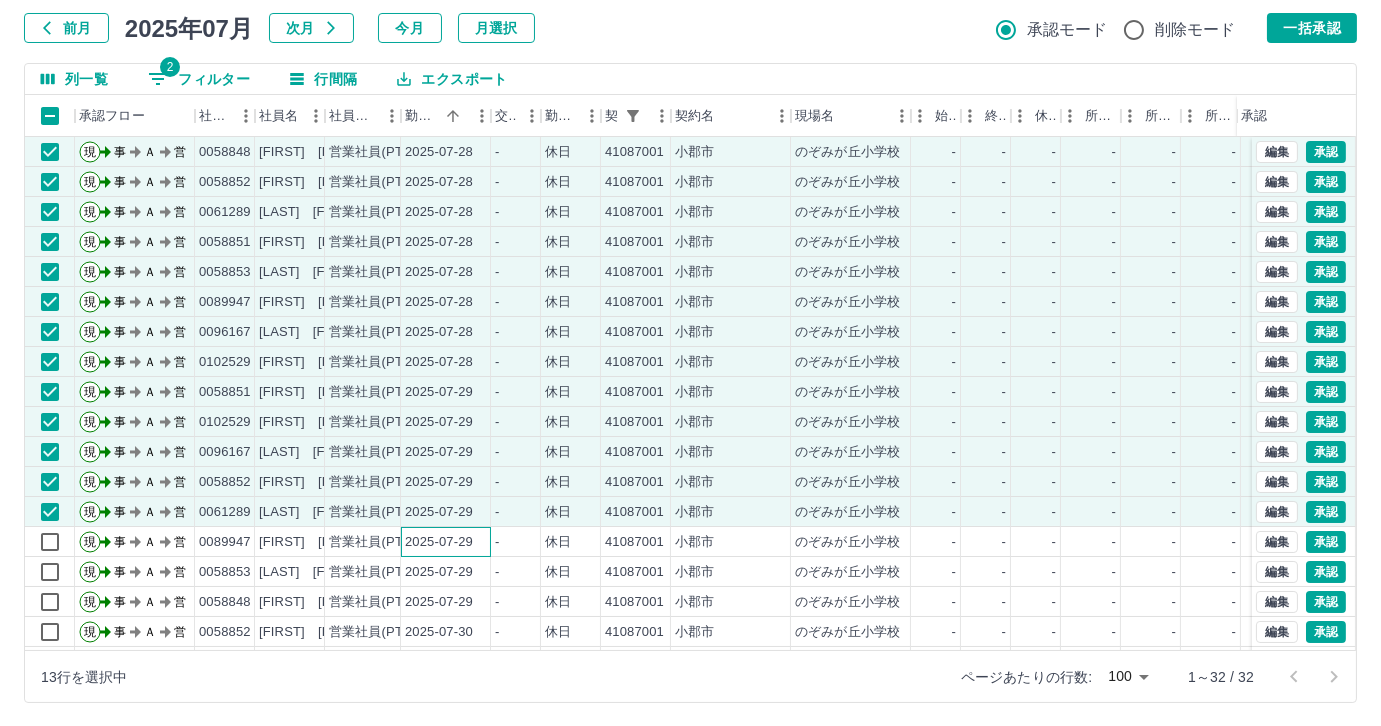 click on "2025-07-29" at bounding box center (439, 542) 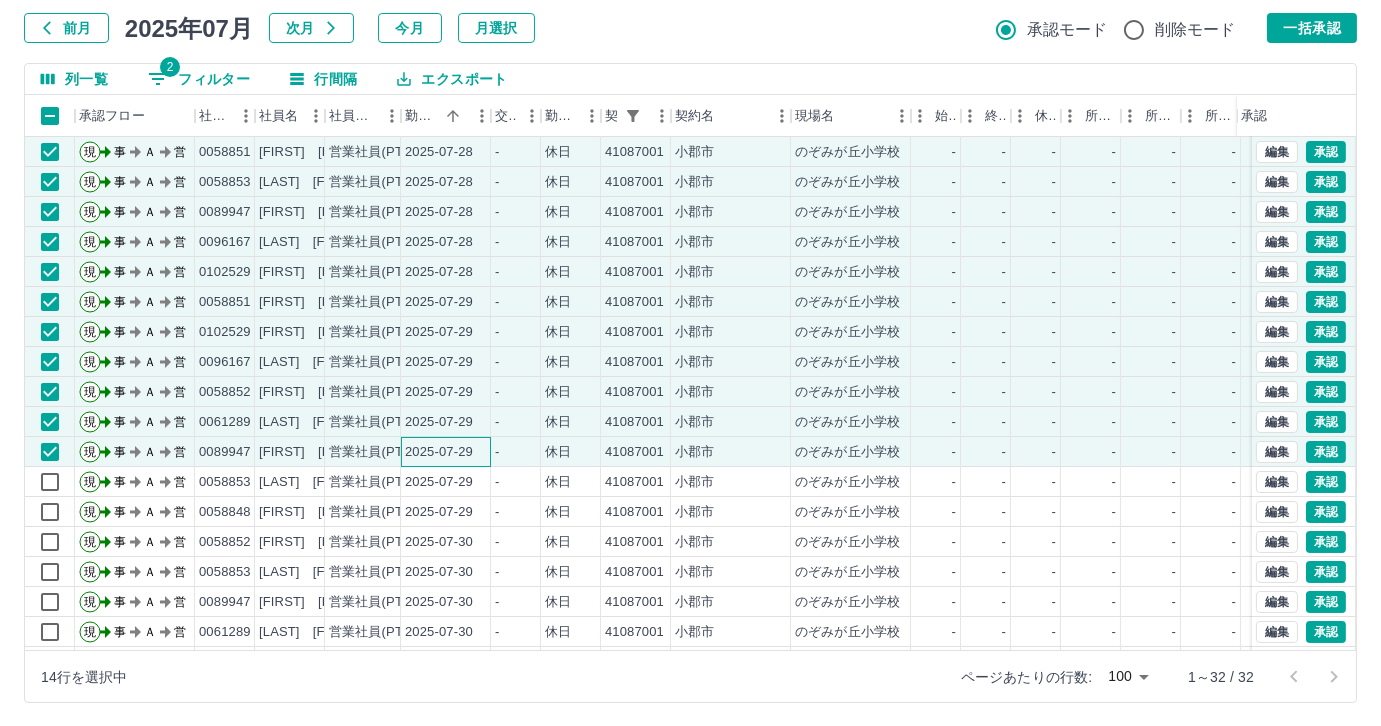 scroll, scrollTop: 90, scrollLeft: 0, axis: vertical 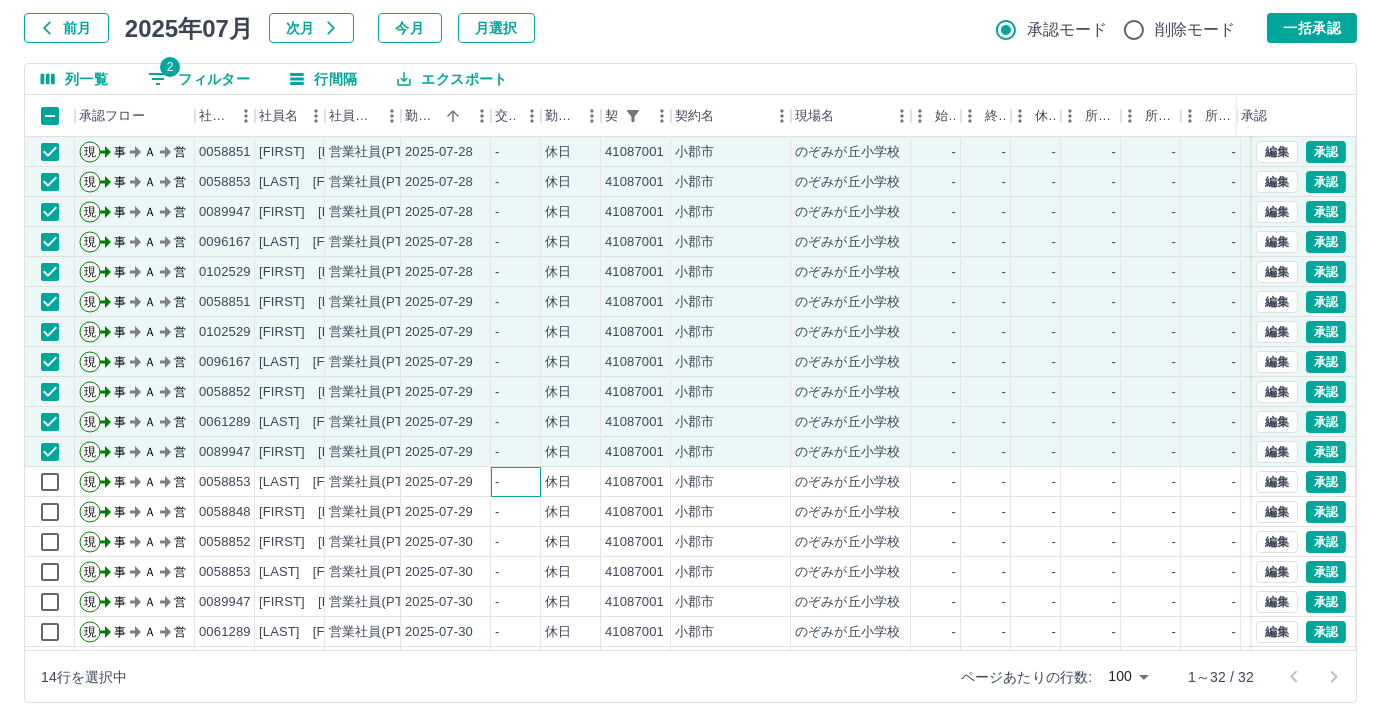 click on "-" at bounding box center [516, 482] 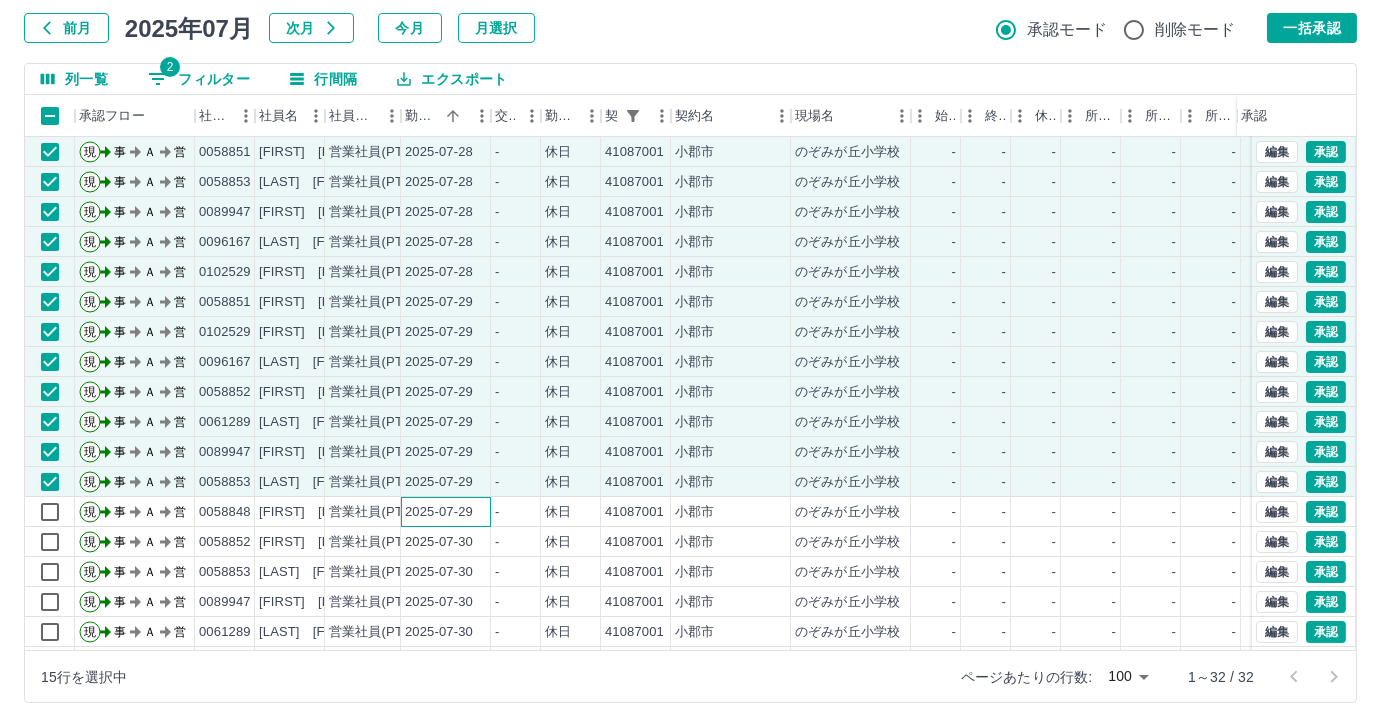 click on "2025-07-29" at bounding box center (446, 512) 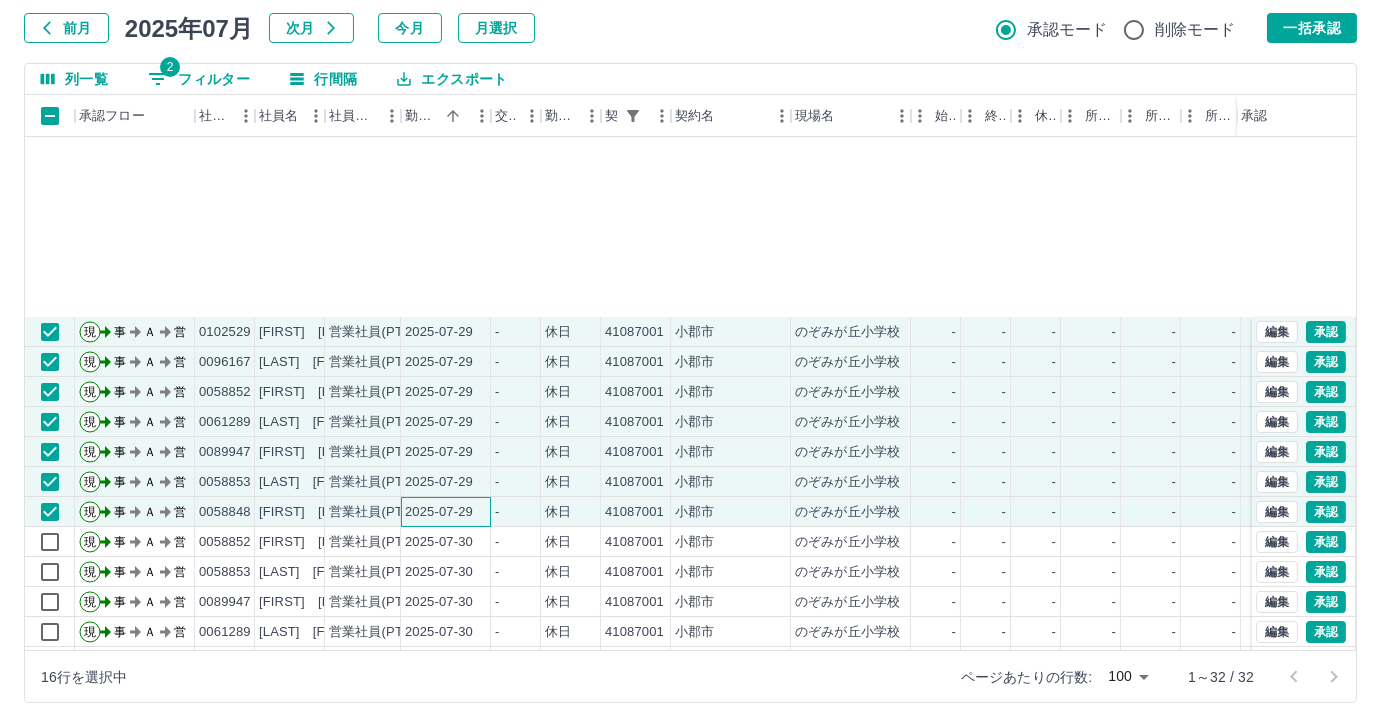 scroll, scrollTop: 363, scrollLeft: 0, axis: vertical 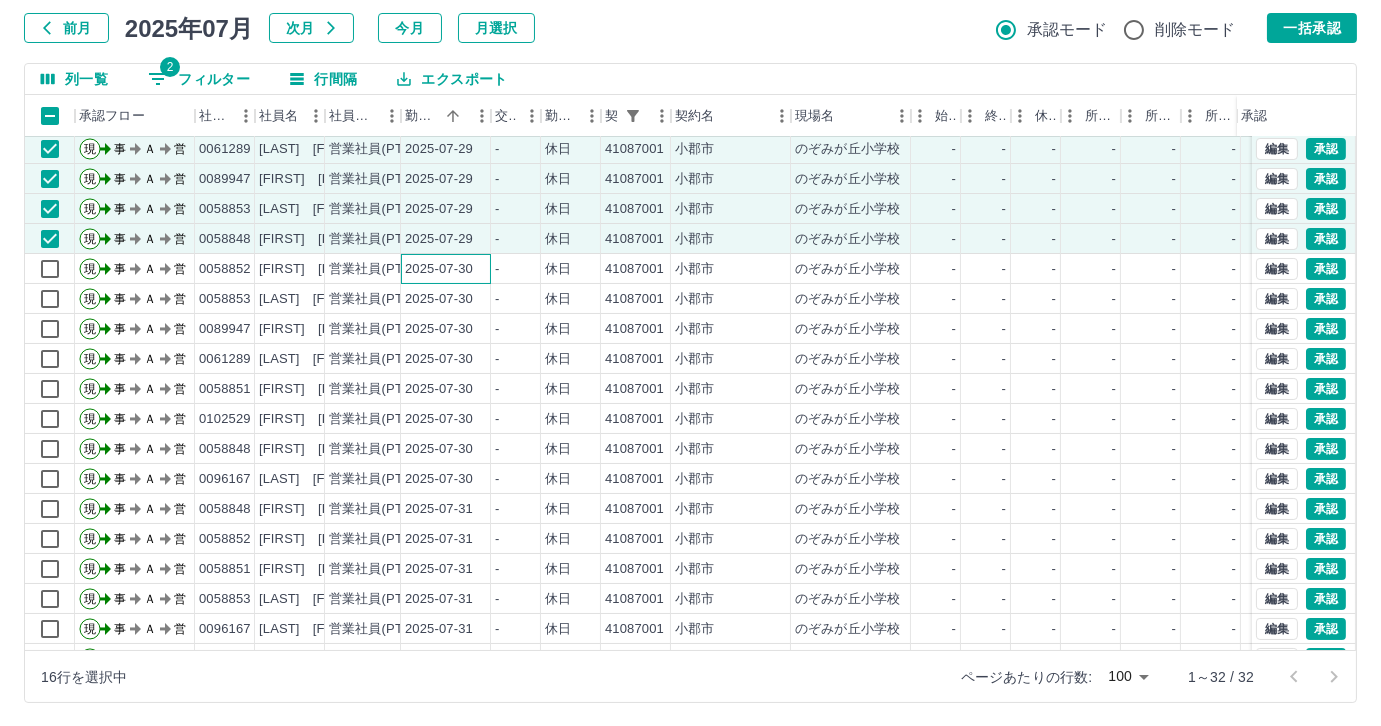 click on "2025-07-30" at bounding box center (446, 269) 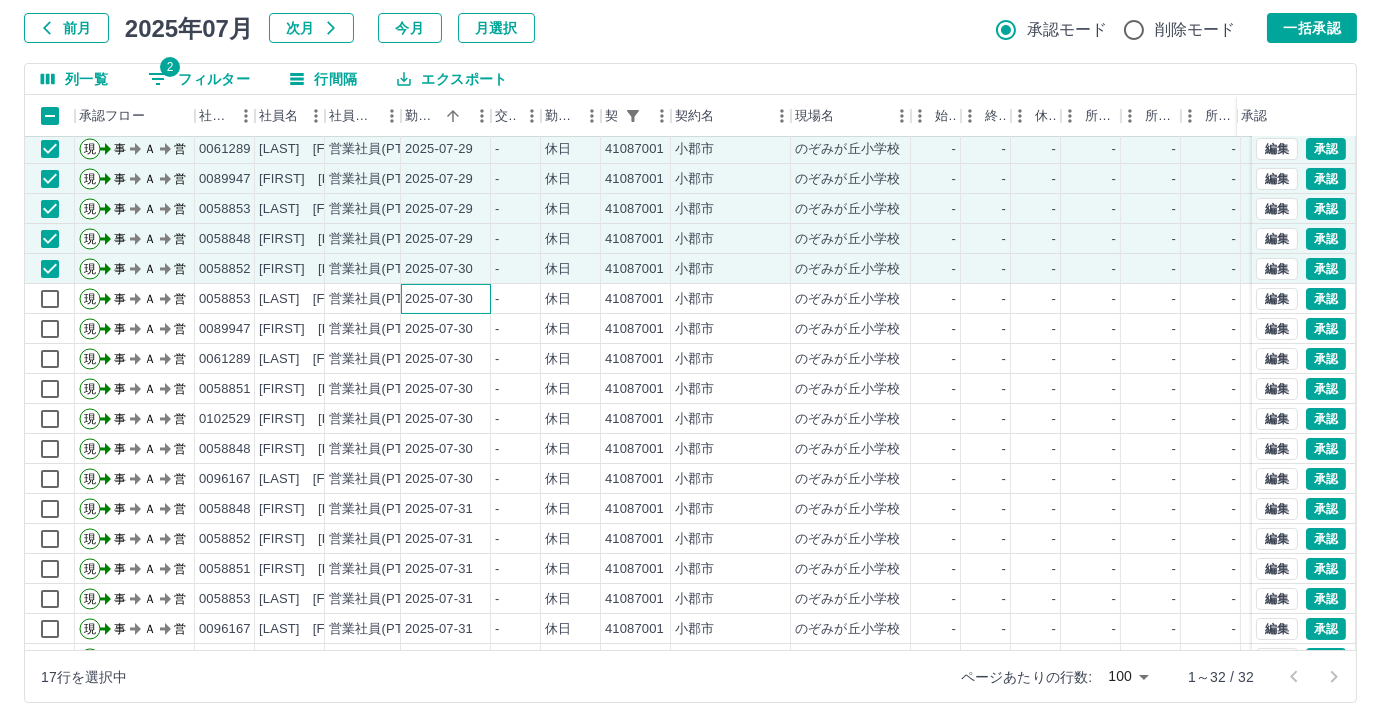 click on "2025-07-30" at bounding box center (446, 299) 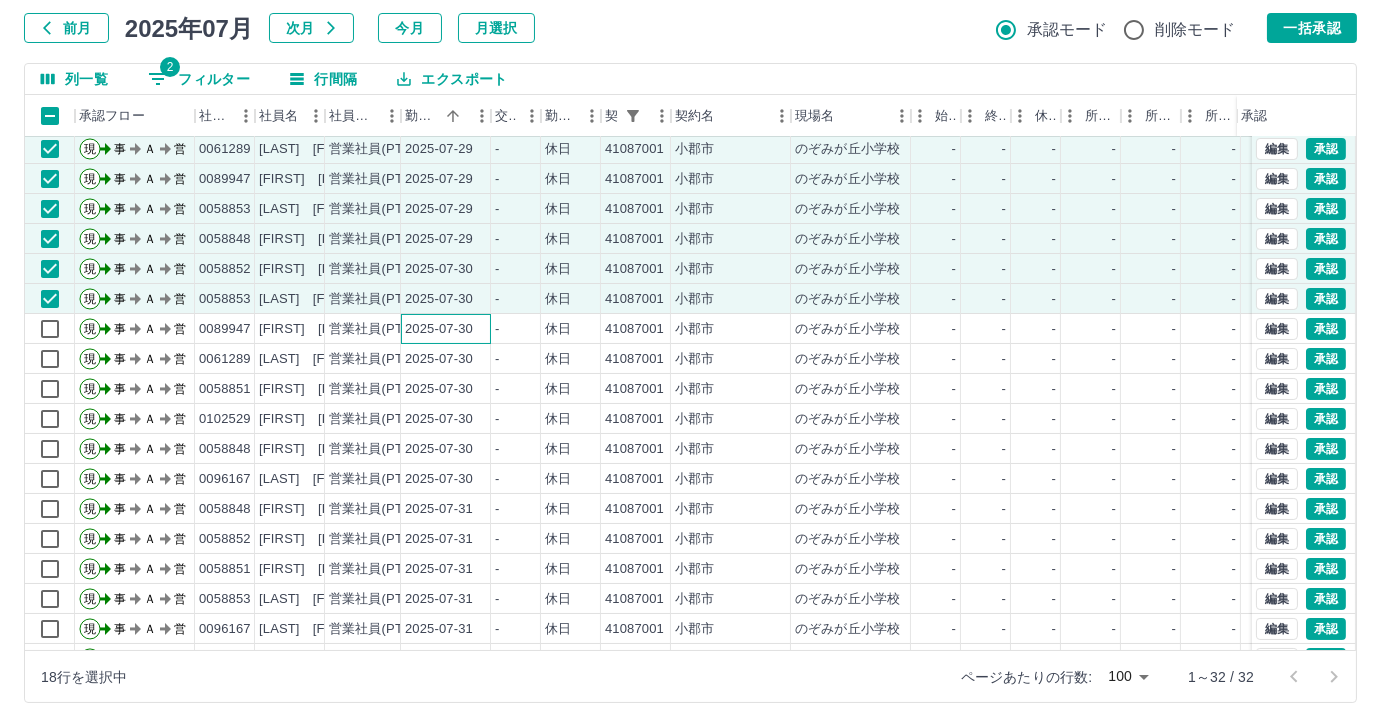 click on "2025-07-30" at bounding box center [446, 329] 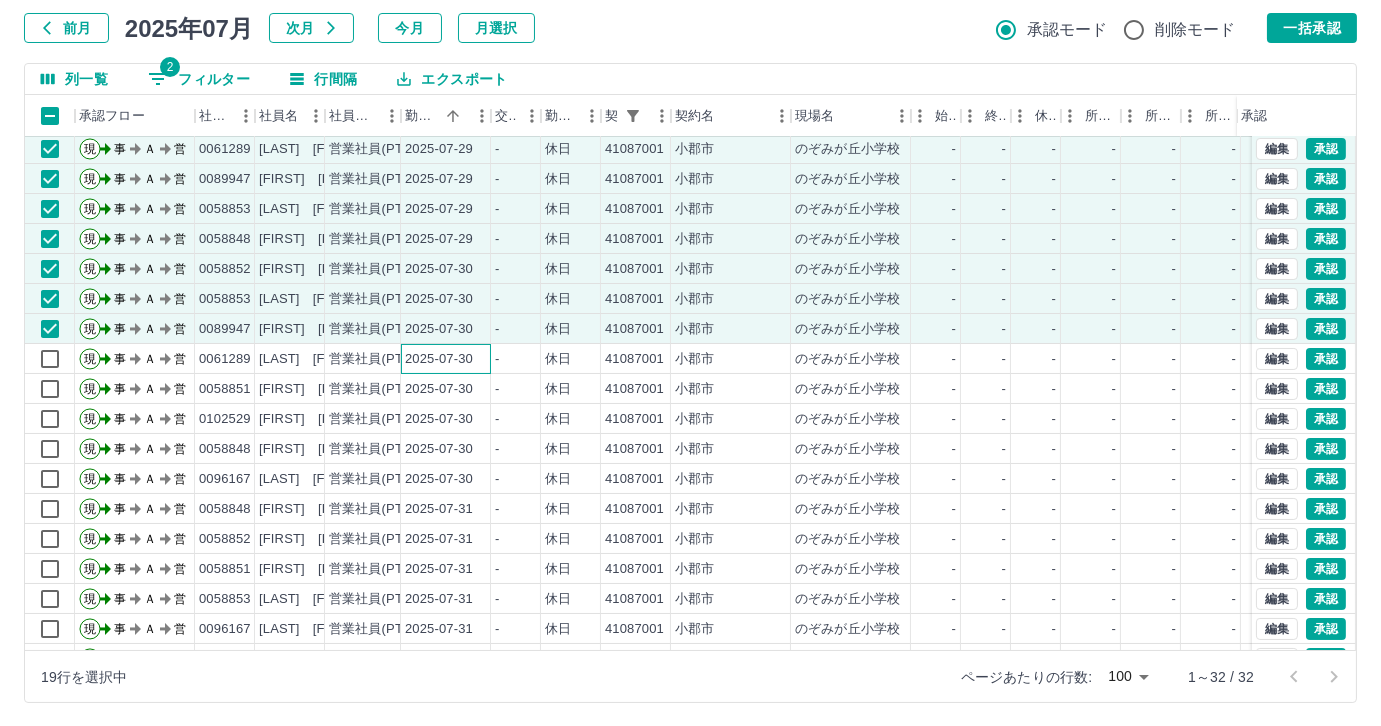 click on "2025-07-30" at bounding box center (439, 359) 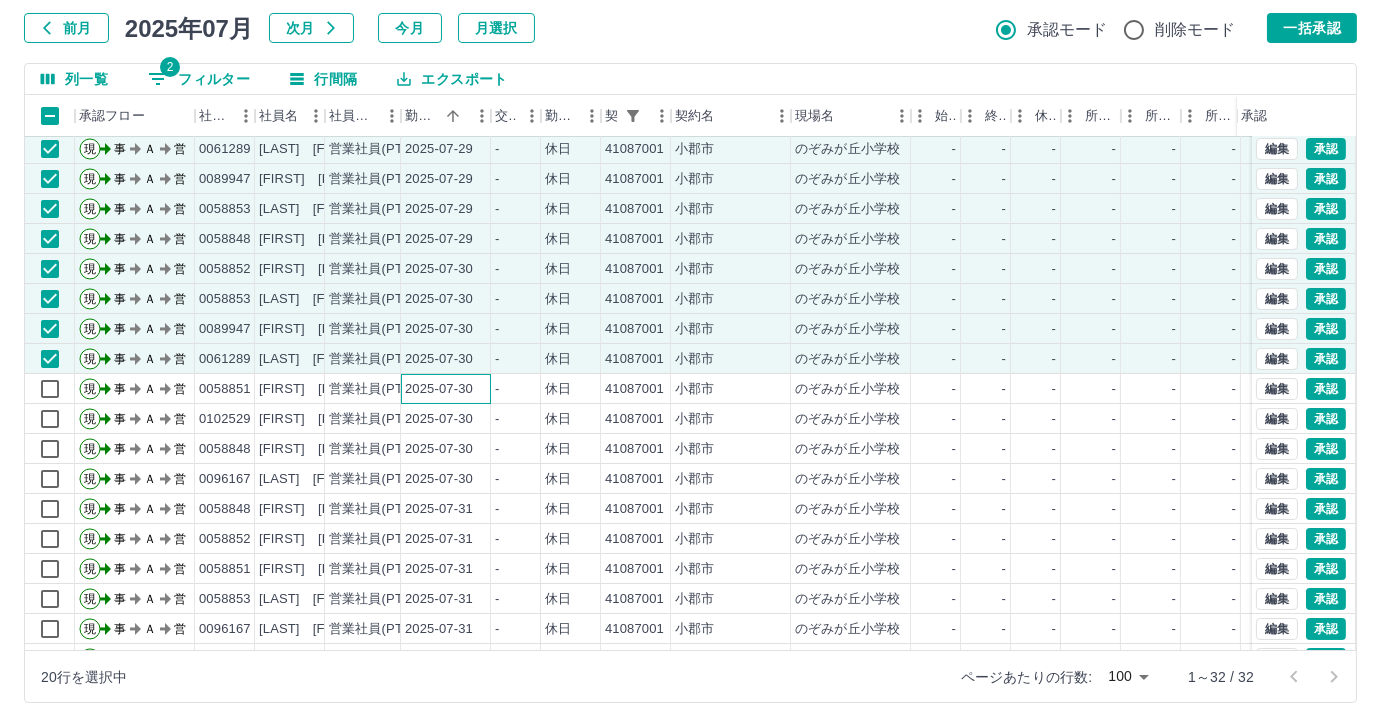 click on "2025-07-30" at bounding box center (439, 389) 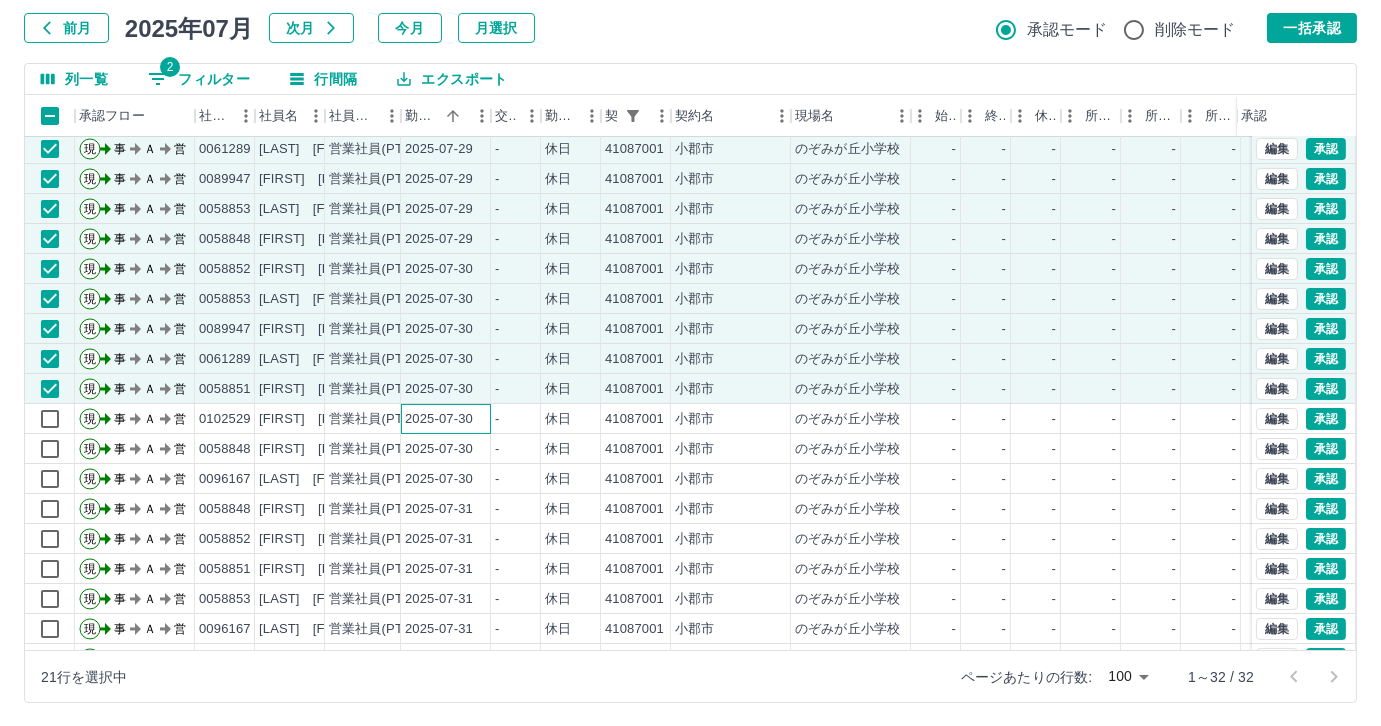 click on "2025-07-30" at bounding box center [439, 419] 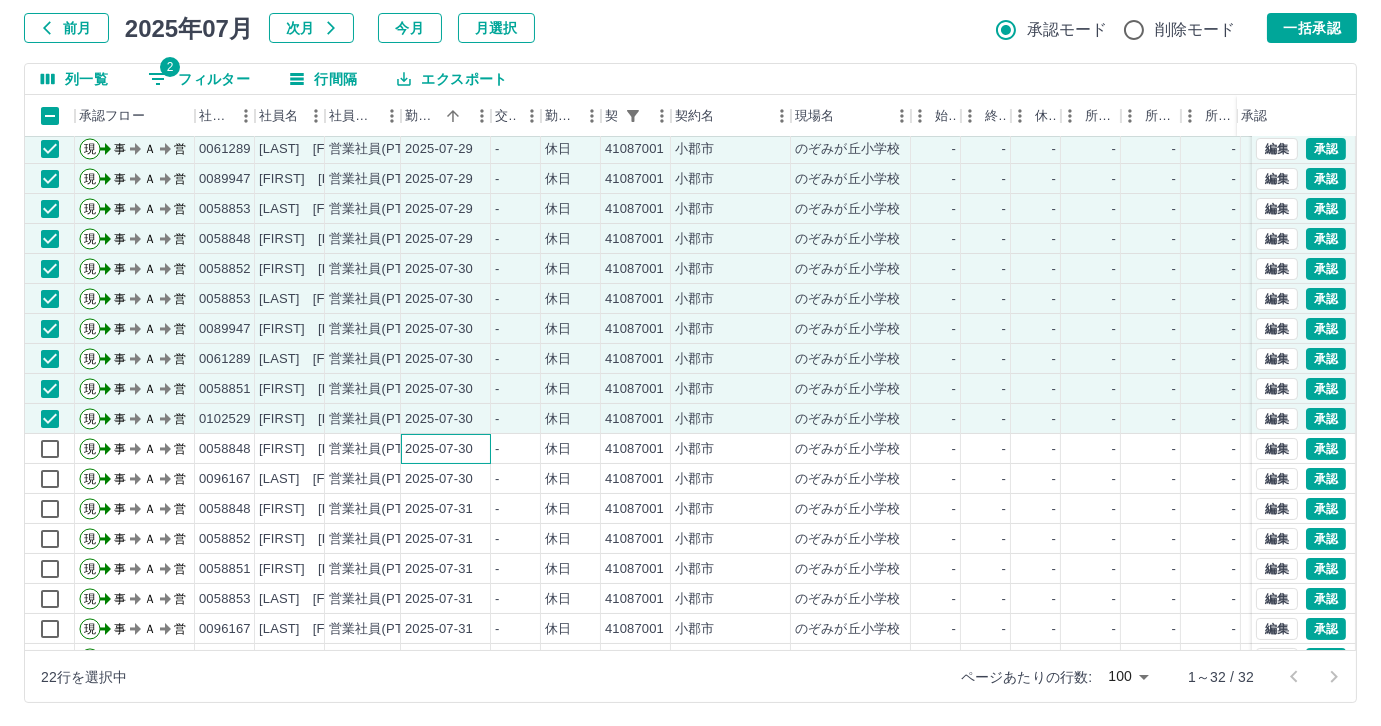 click on "2025-07-30" at bounding box center [439, 449] 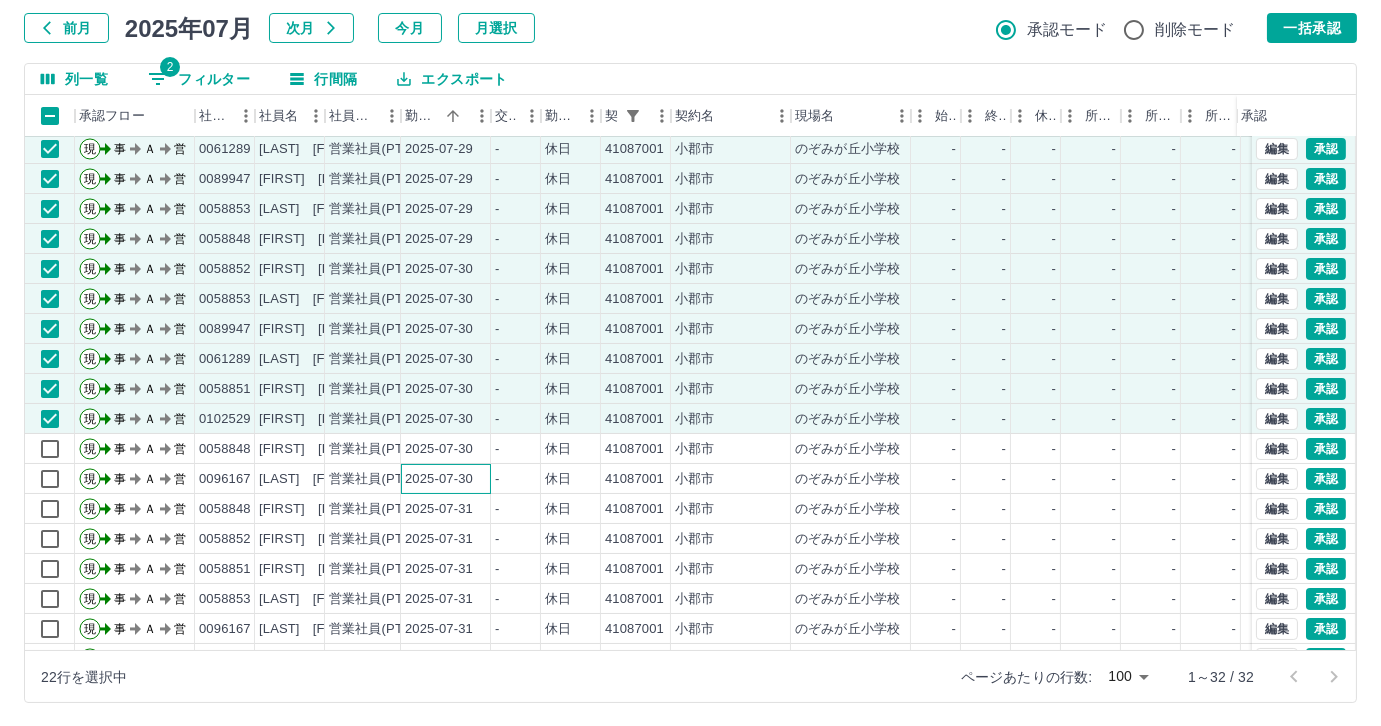 click on "2025-07-30" at bounding box center [446, 479] 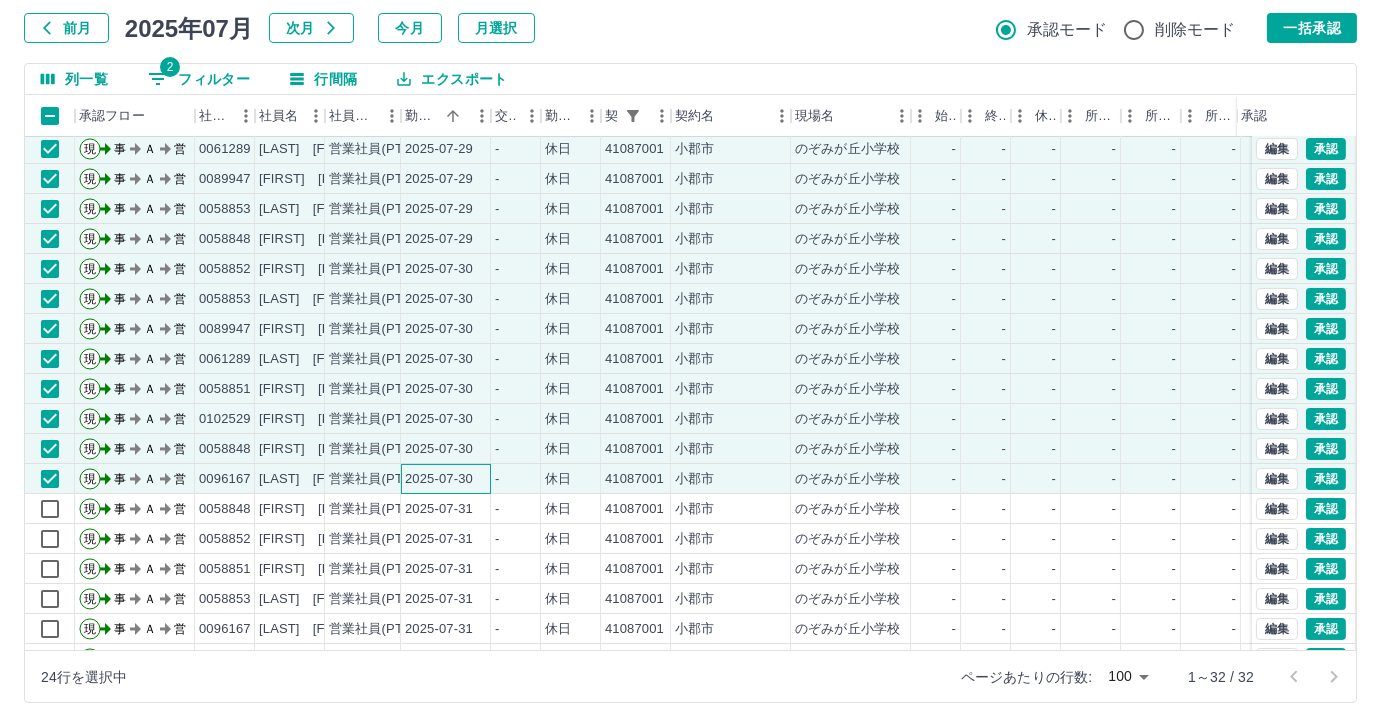 scroll, scrollTop: 461, scrollLeft: 0, axis: vertical 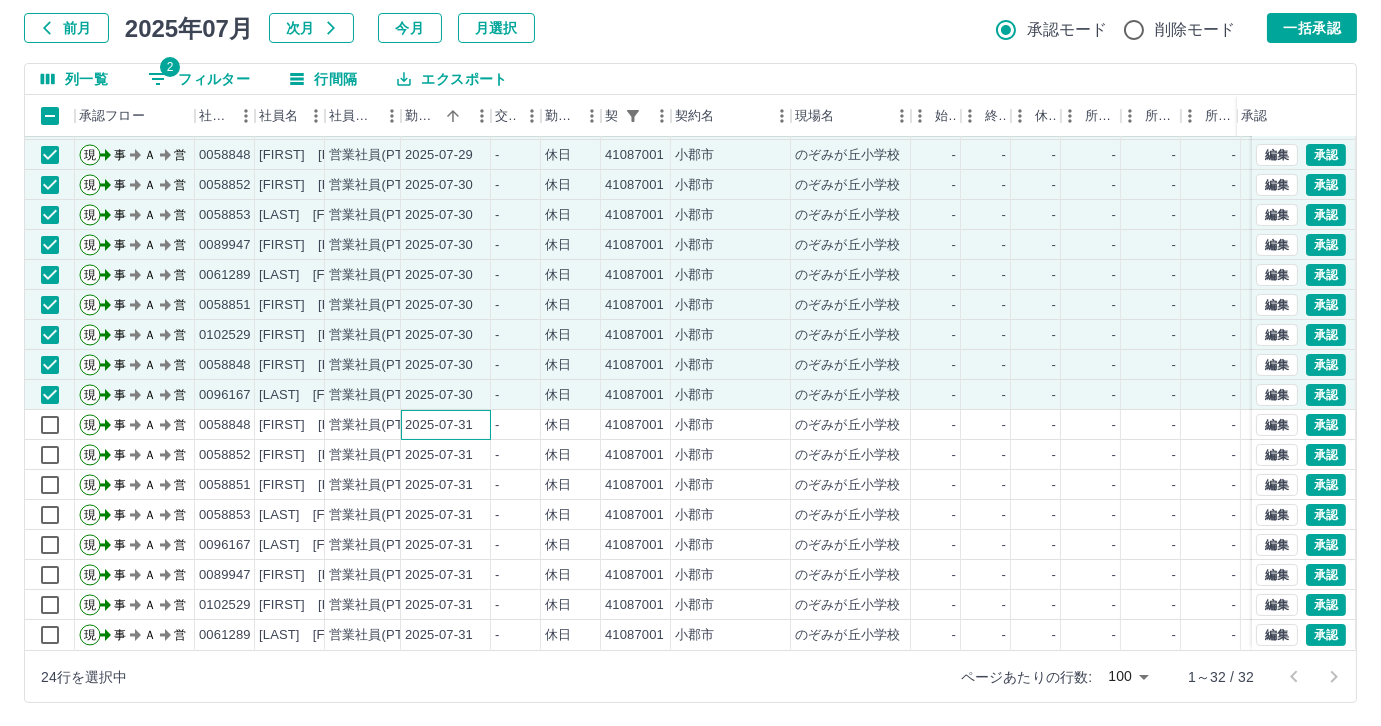 click on "2025-07-31" at bounding box center [446, 425] 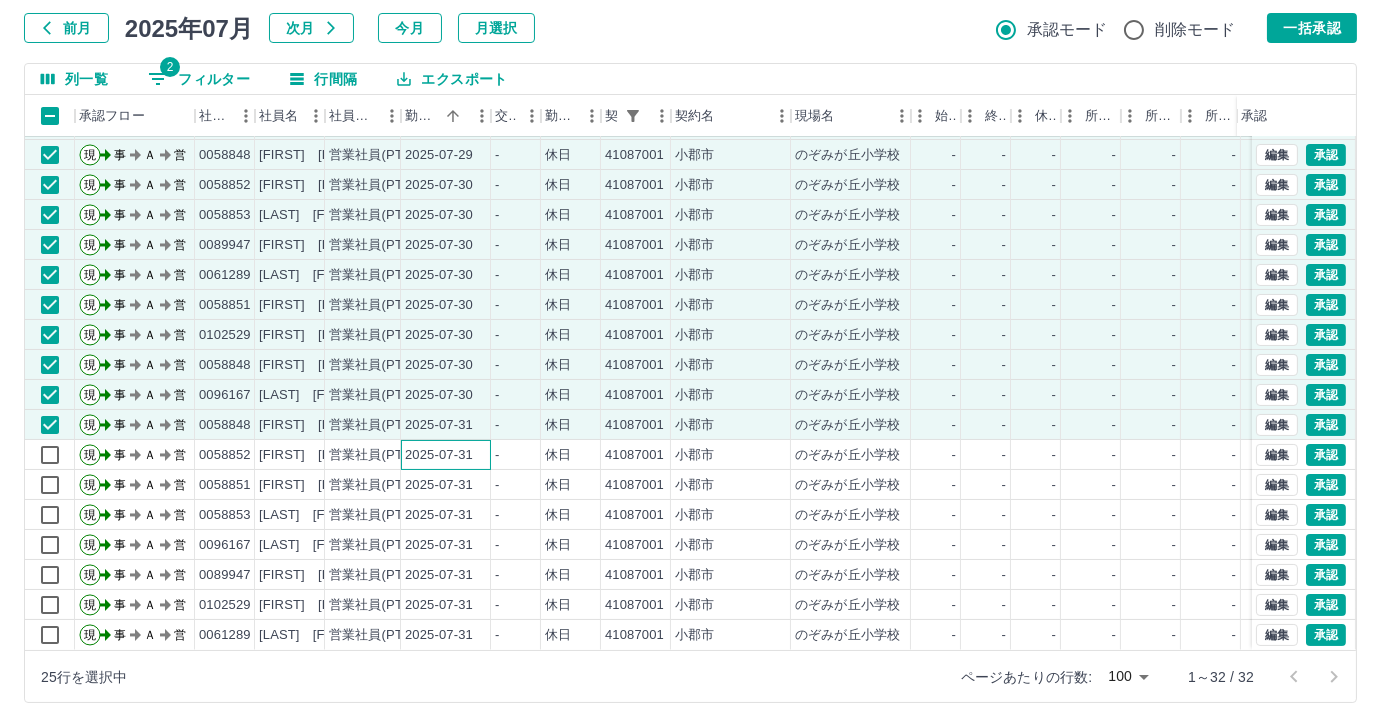 click on "2025-07-31" at bounding box center [446, 455] 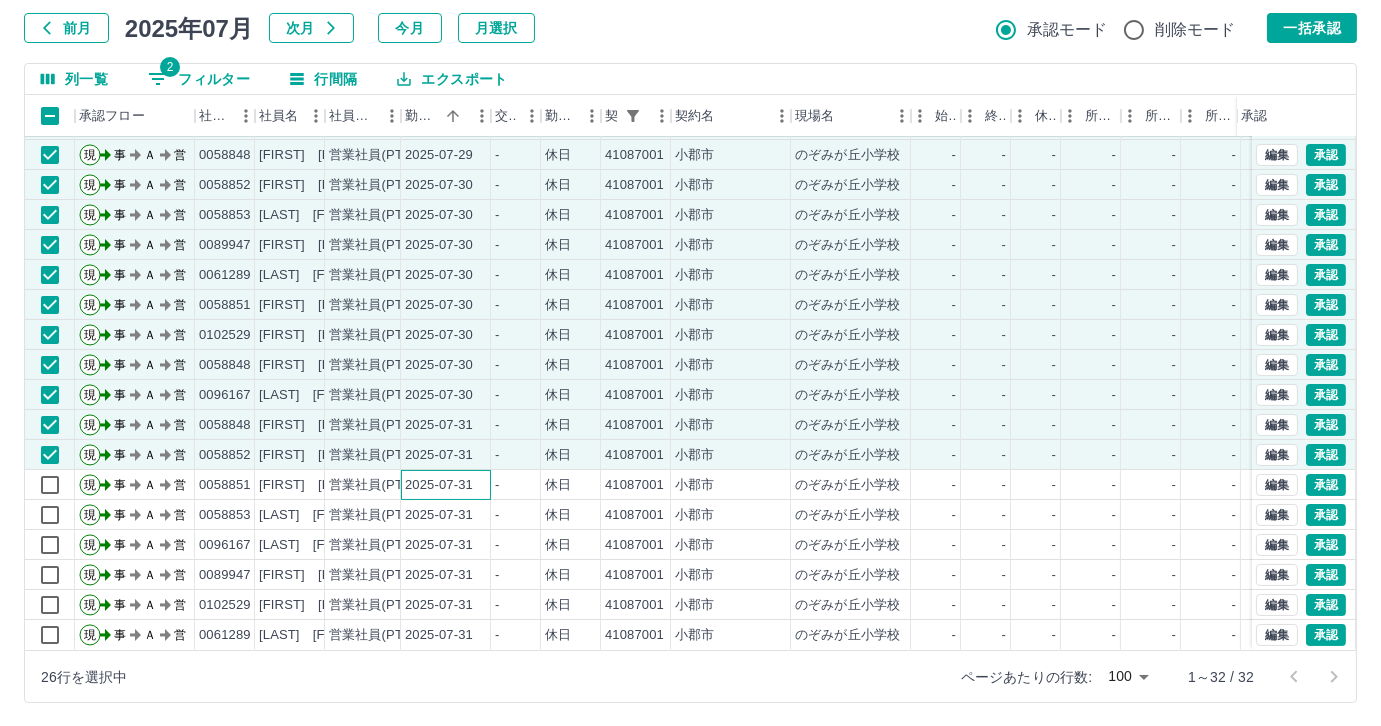 click on "2025-07-31" at bounding box center (446, 485) 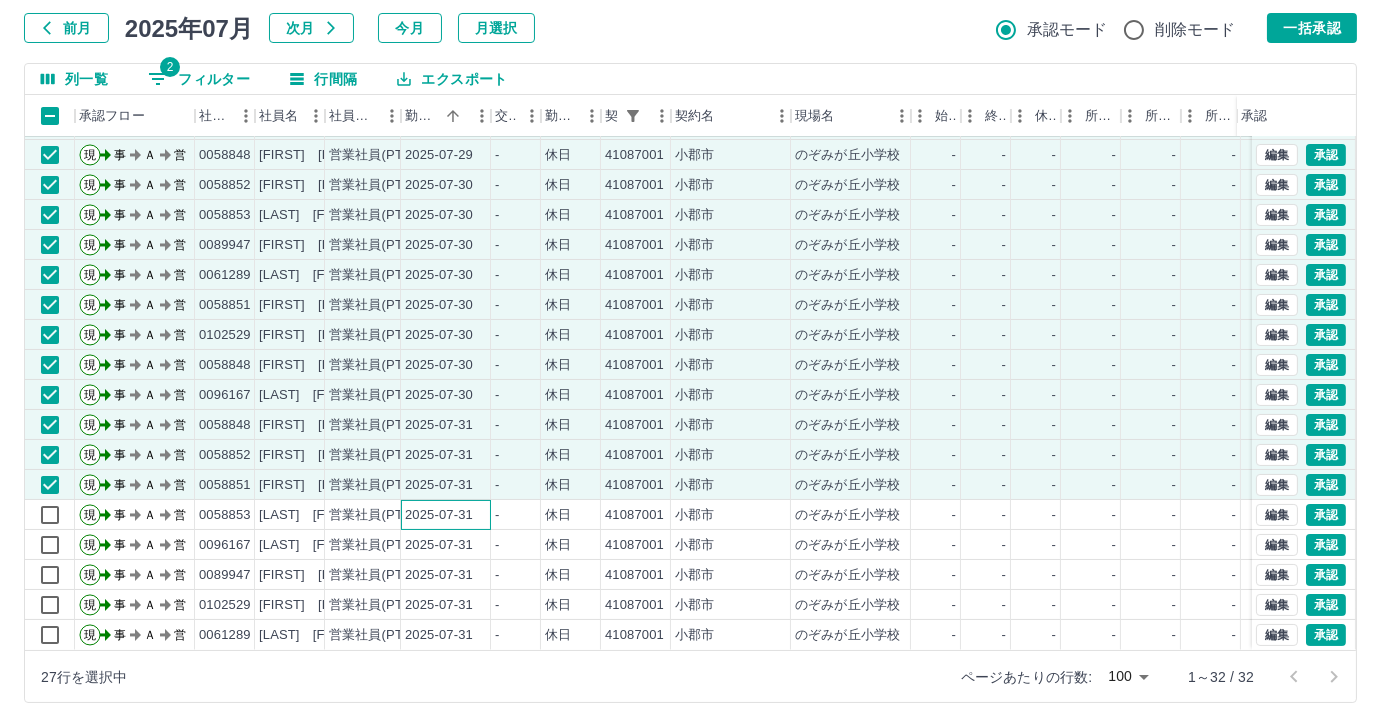 click on "2025-07-31" at bounding box center [446, 515] 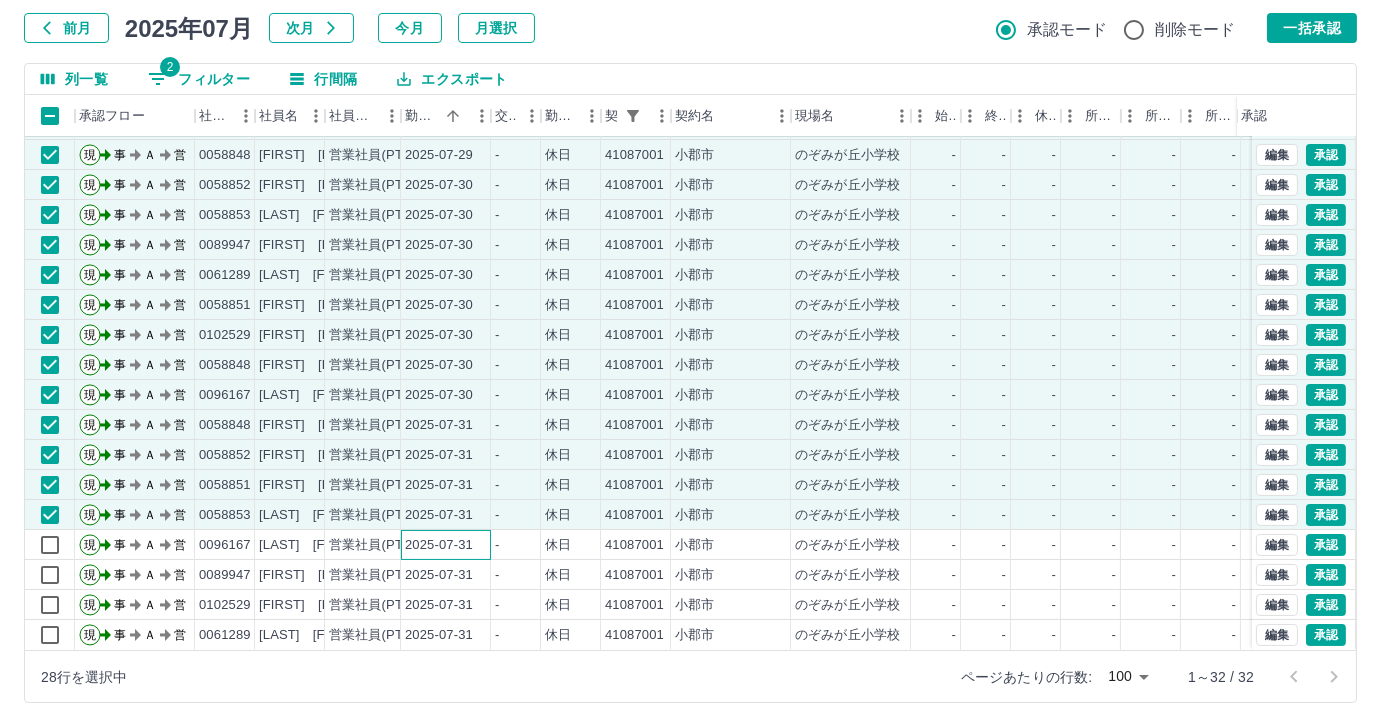 click on "2025-07-31" at bounding box center [446, 545] 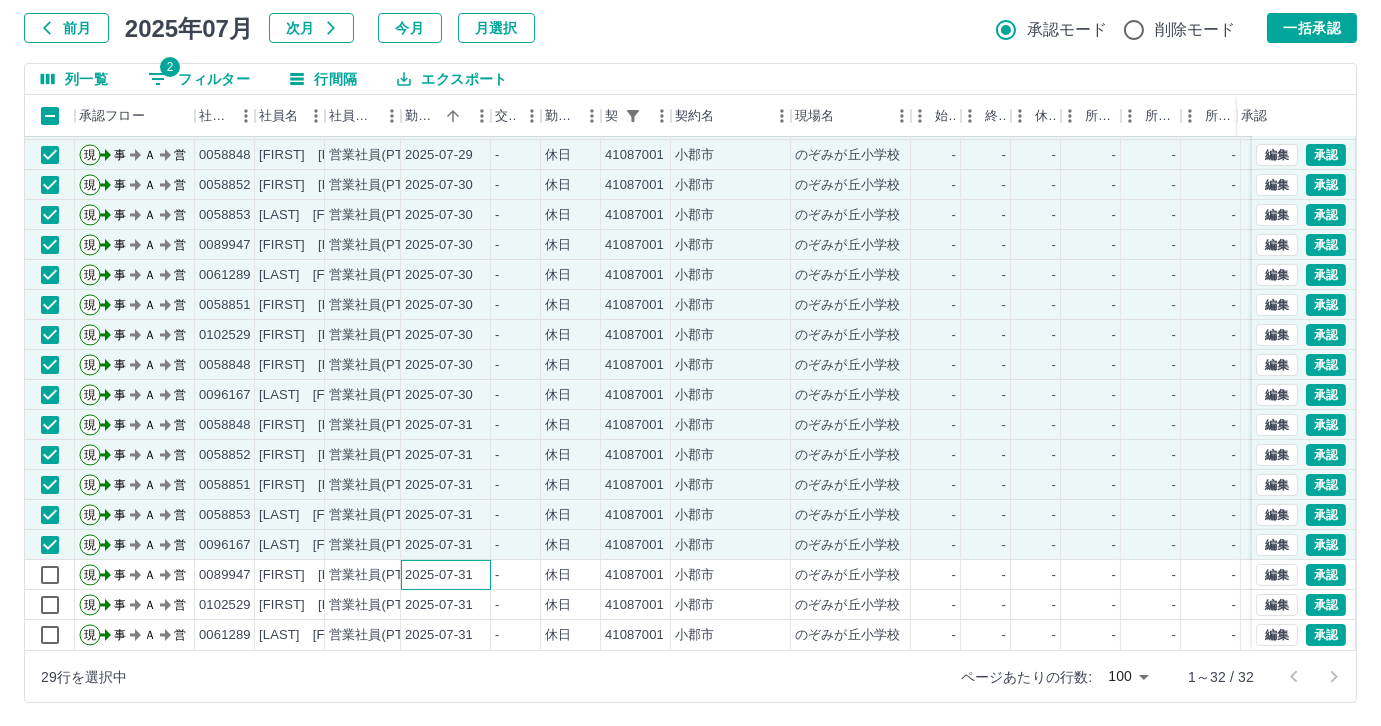 click on "2025-07-31" at bounding box center [439, 575] 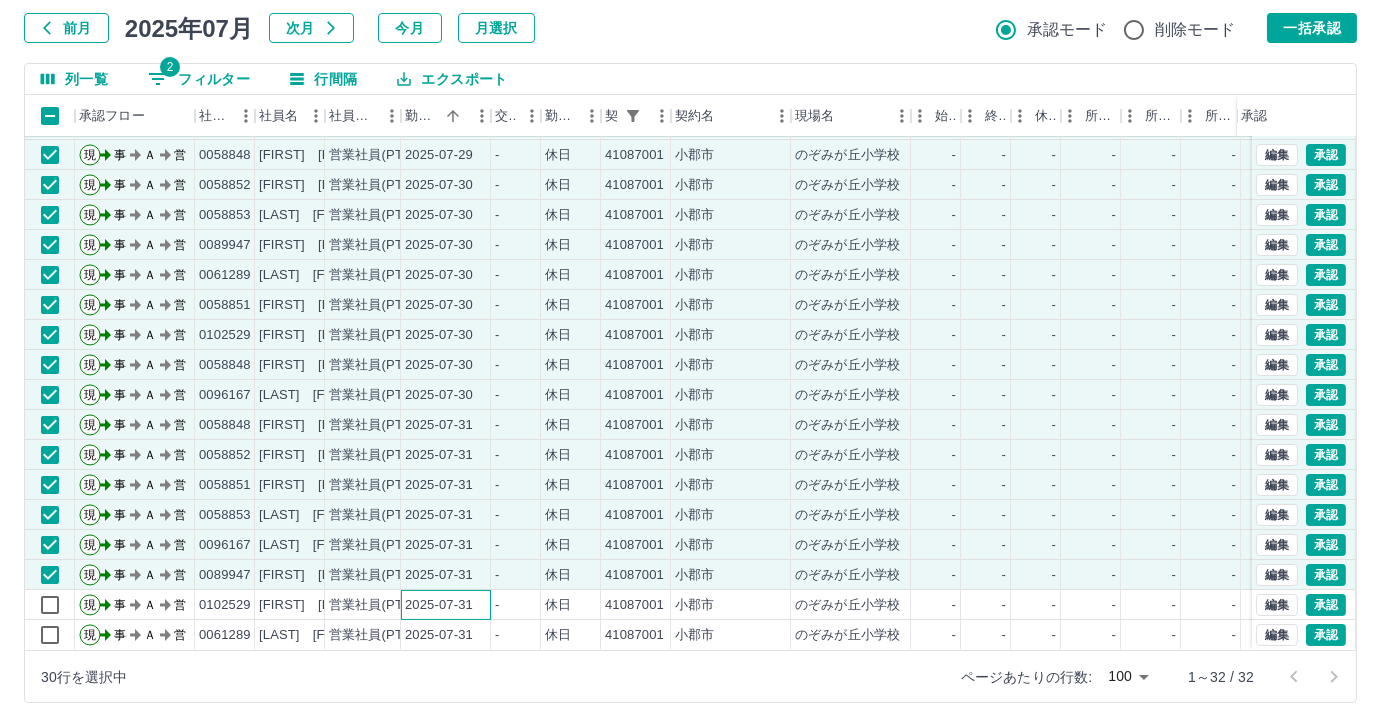 click on "2025-07-31" at bounding box center [439, 605] 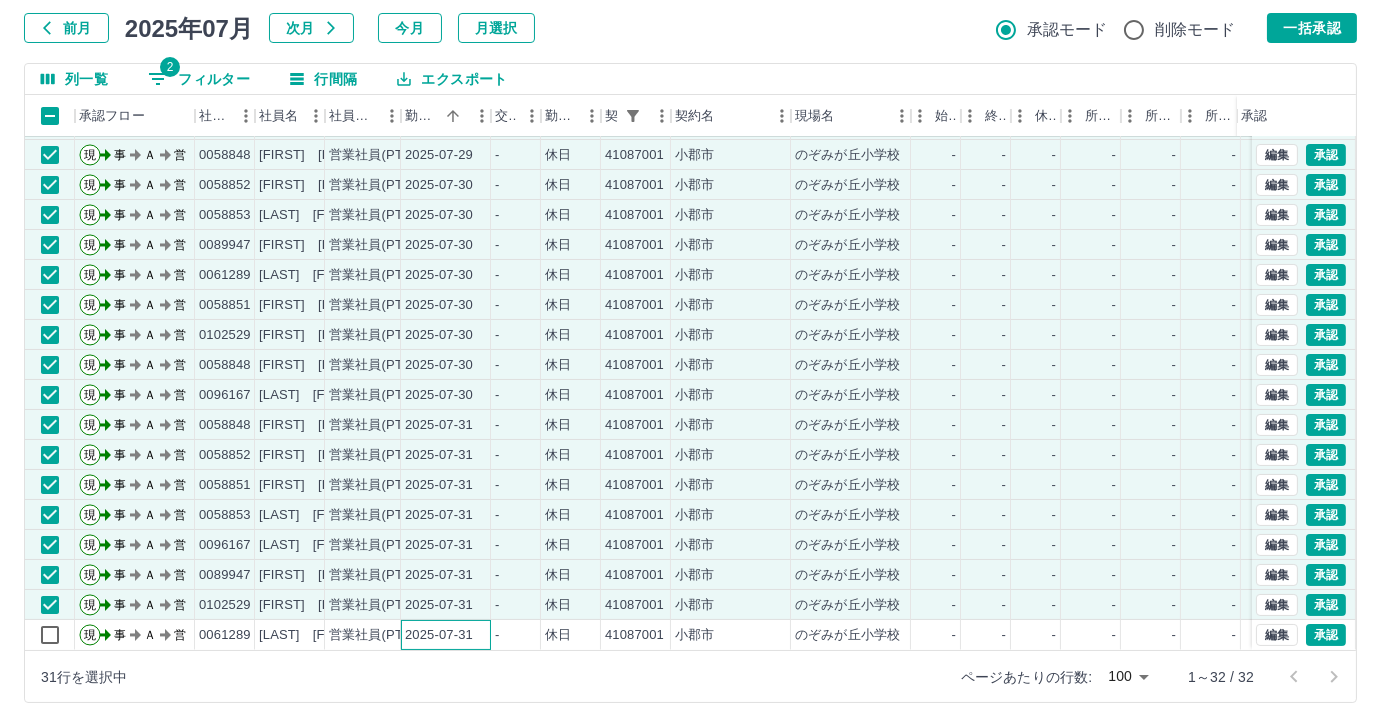 click on "2025-07-31" at bounding box center (446, 635) 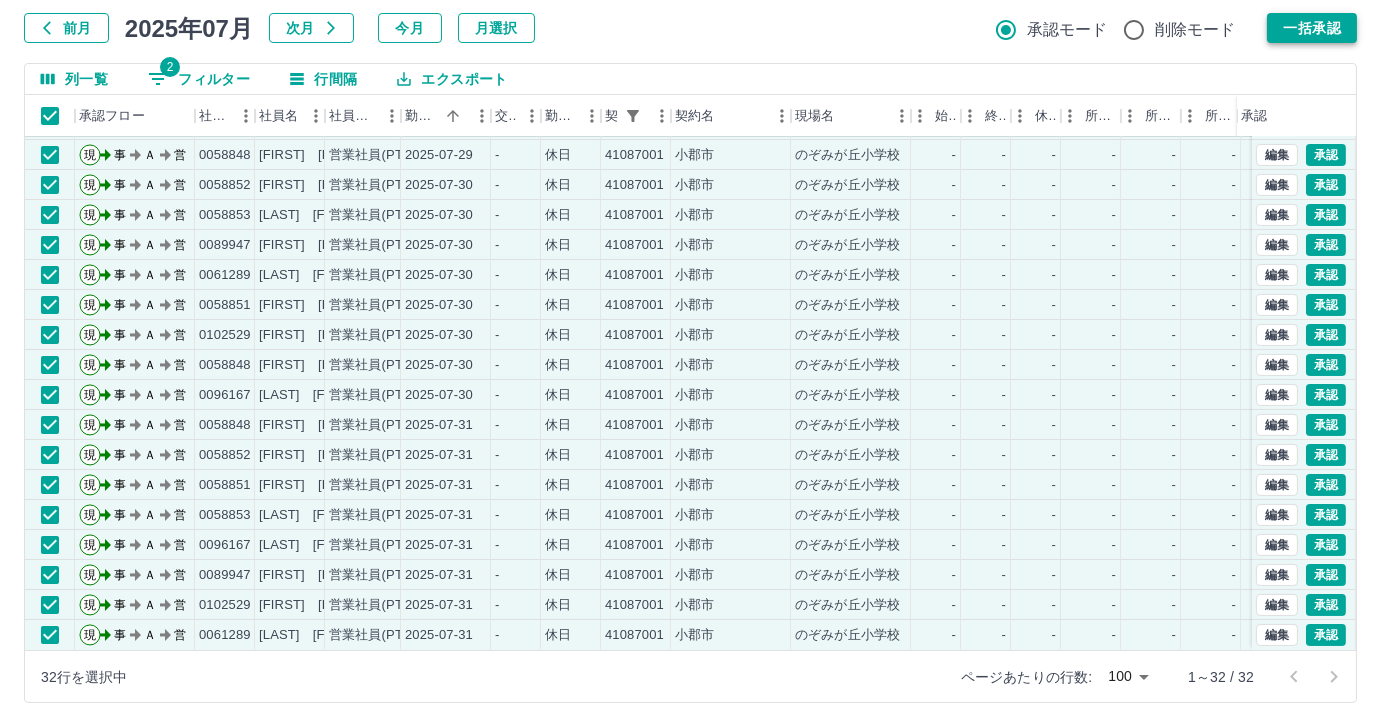 click on "一括承認" at bounding box center (1312, 28) 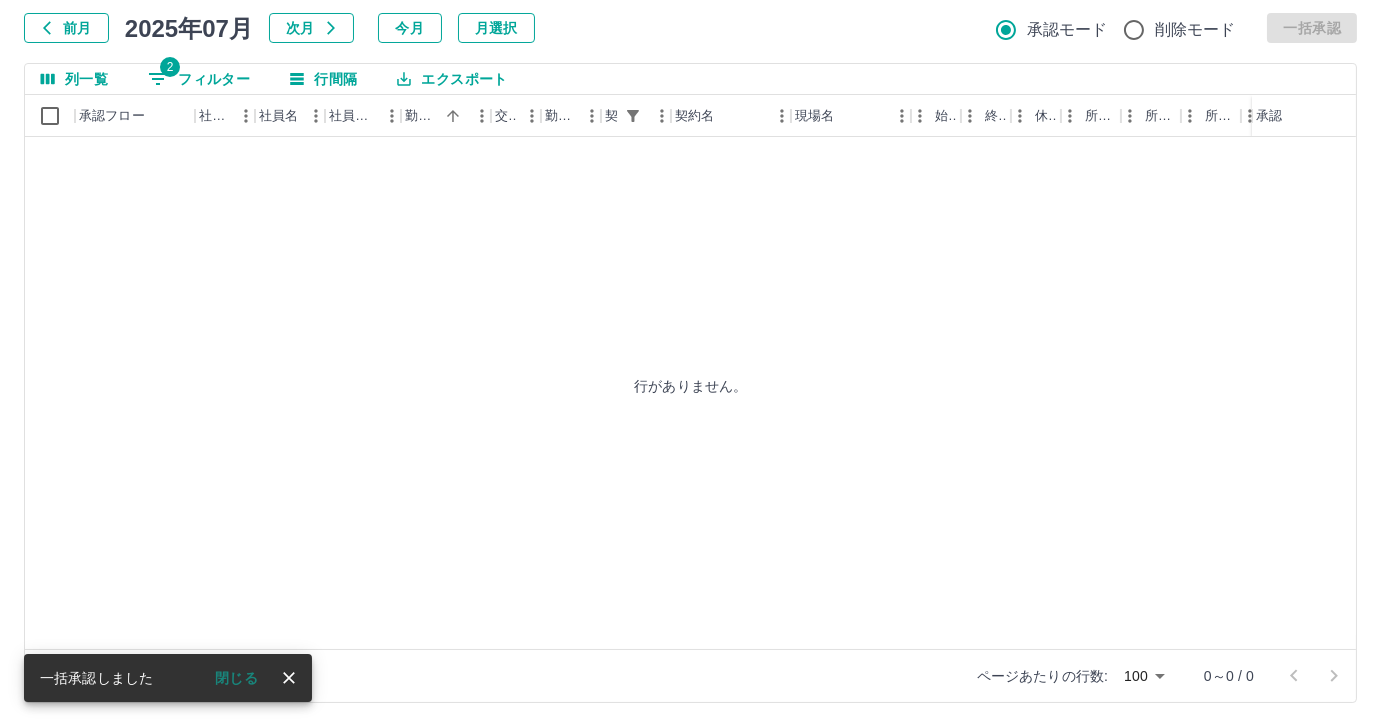 scroll, scrollTop: 0, scrollLeft: 0, axis: both 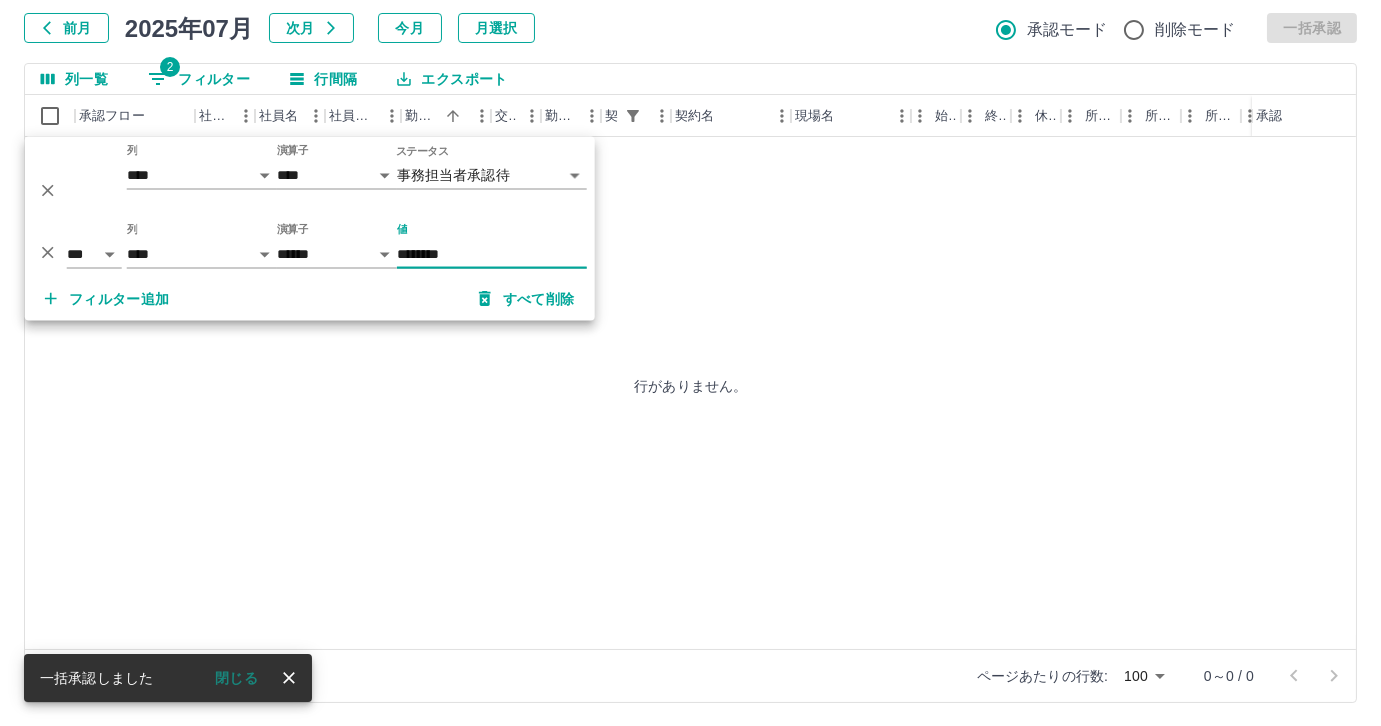 click on "********" at bounding box center [492, 254] 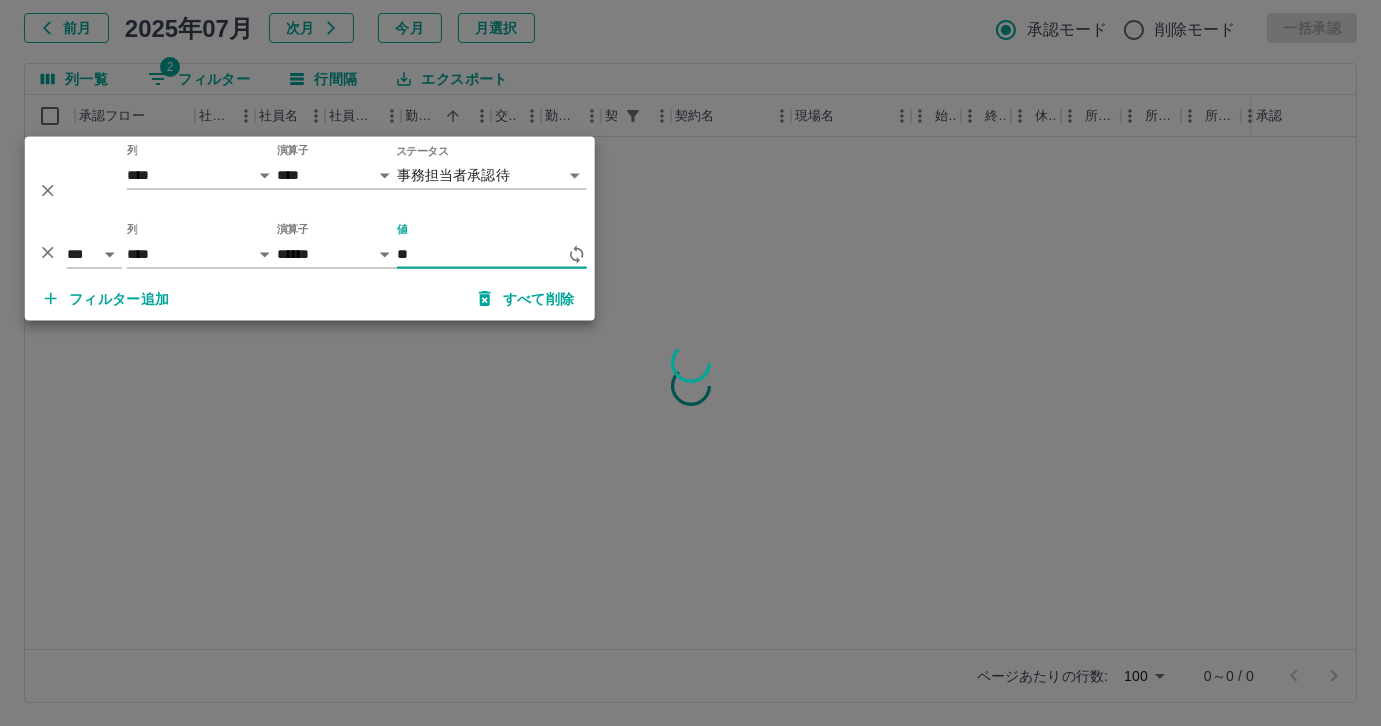 type on "*" 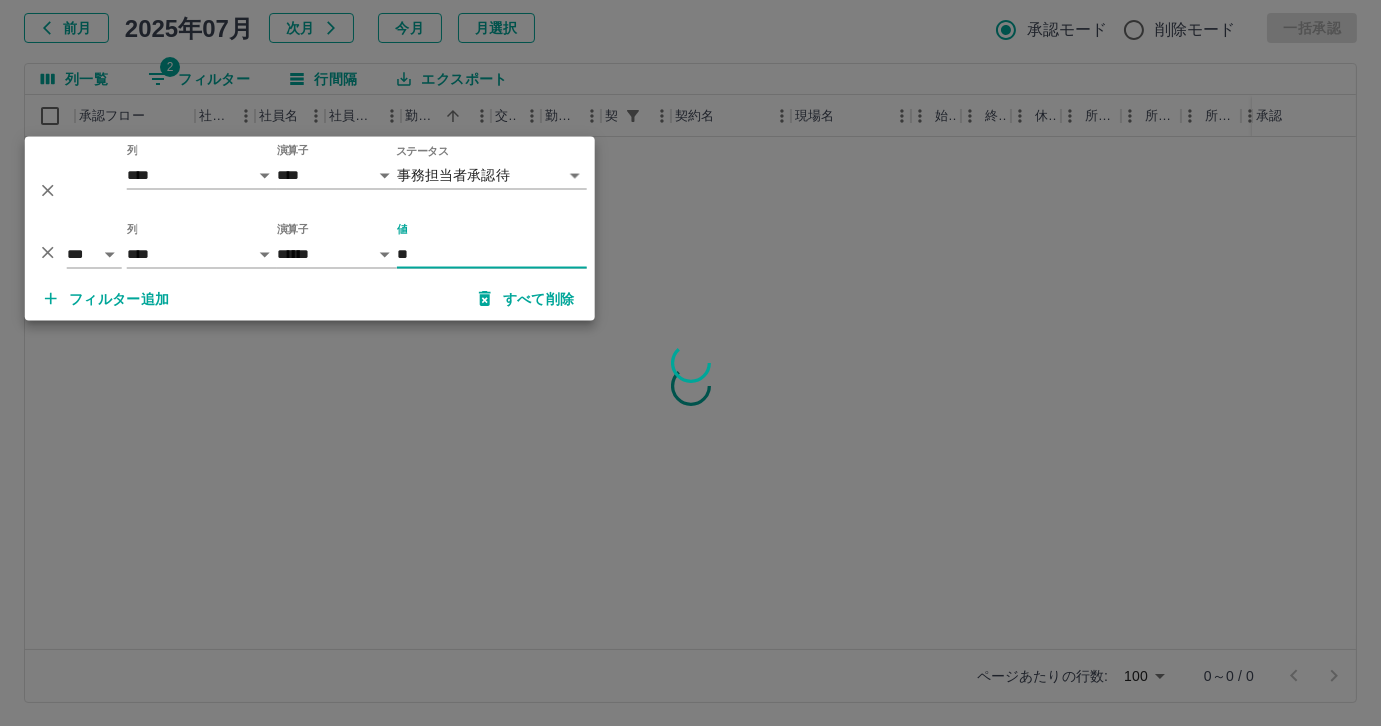 type on "**" 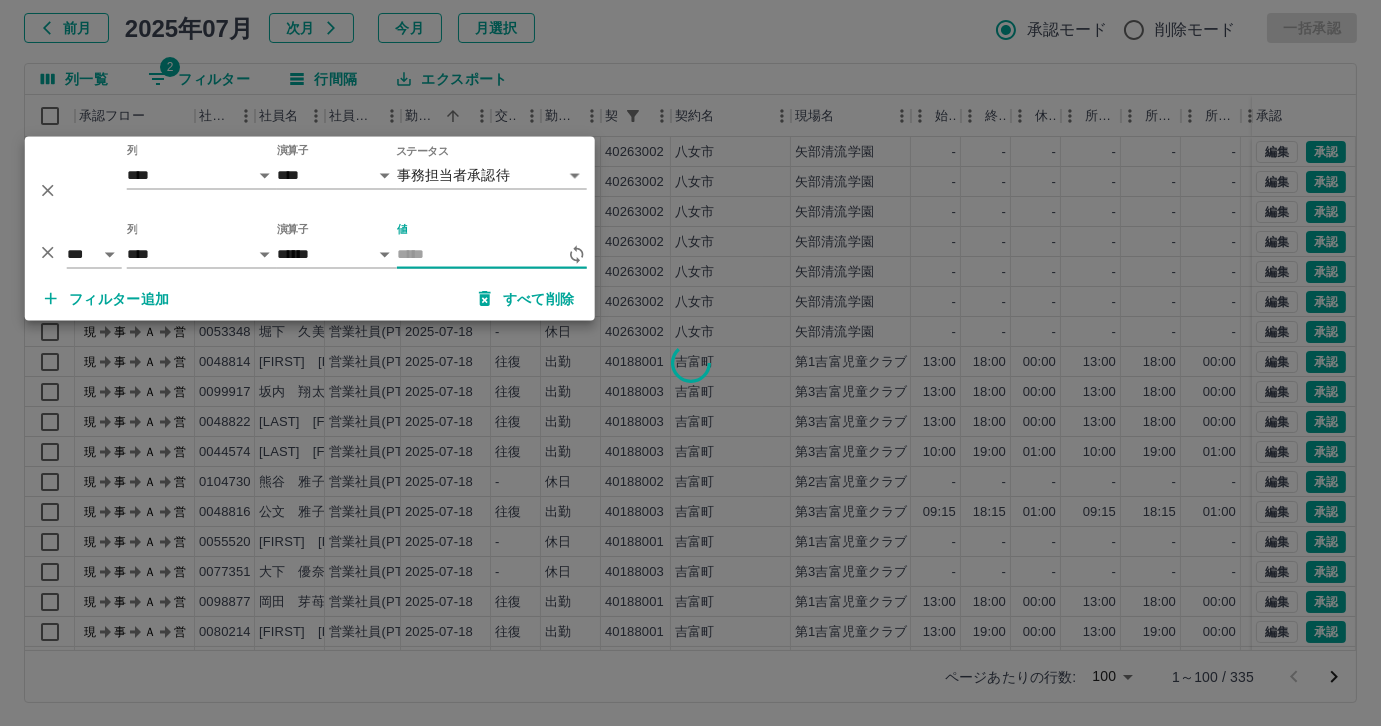 click on "値" at bounding box center (482, 254) 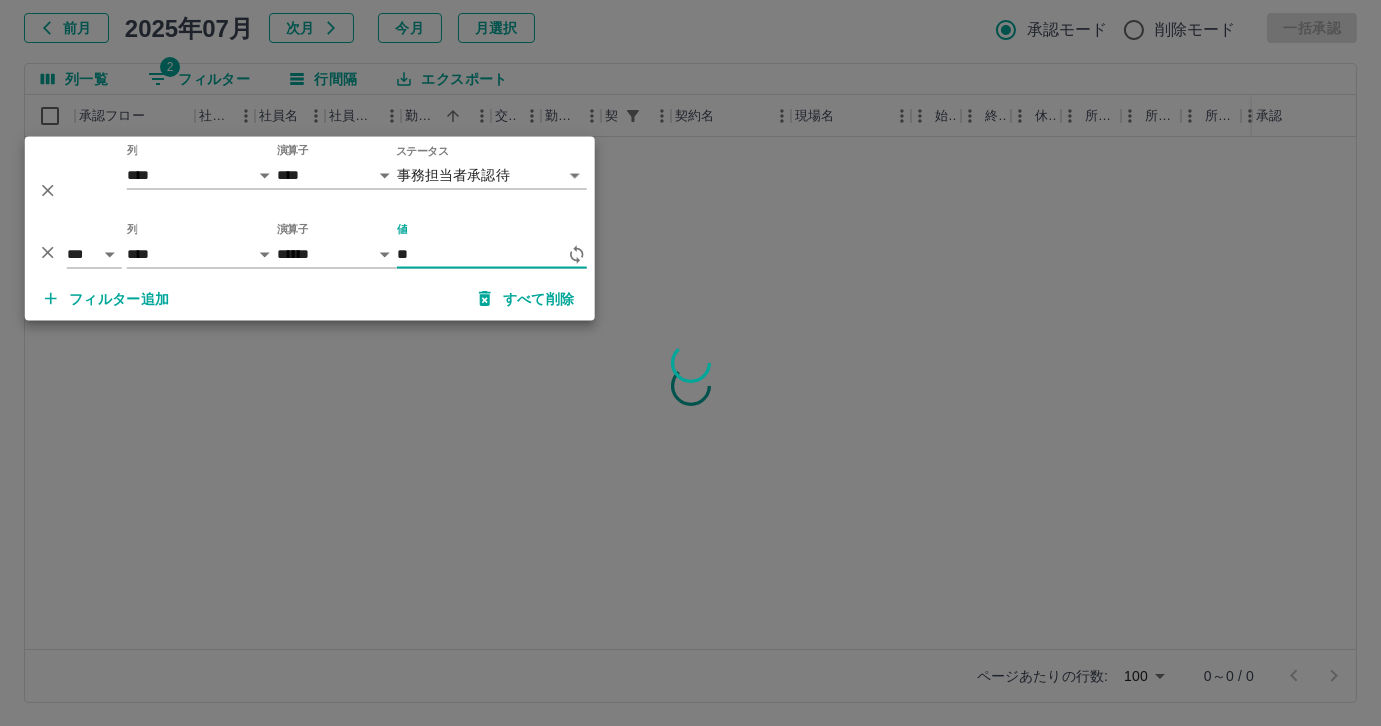 type on "*" 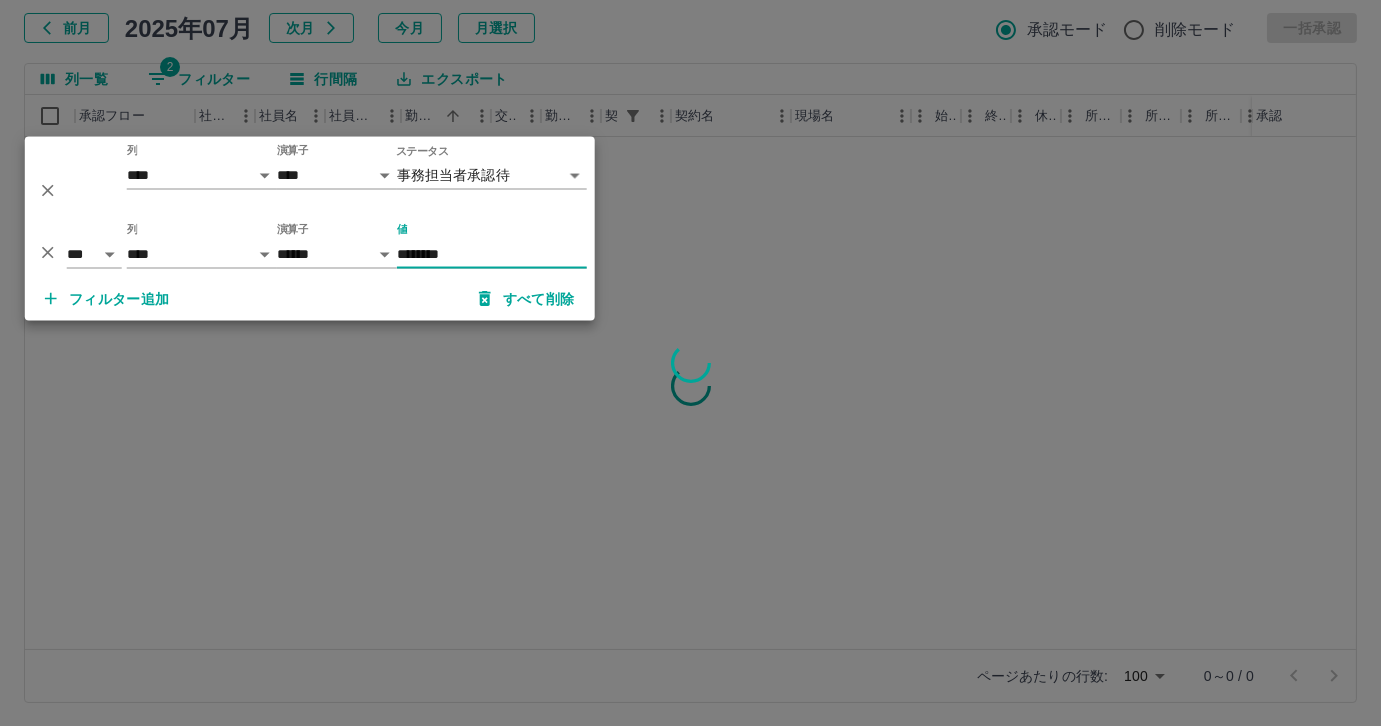 type on "********" 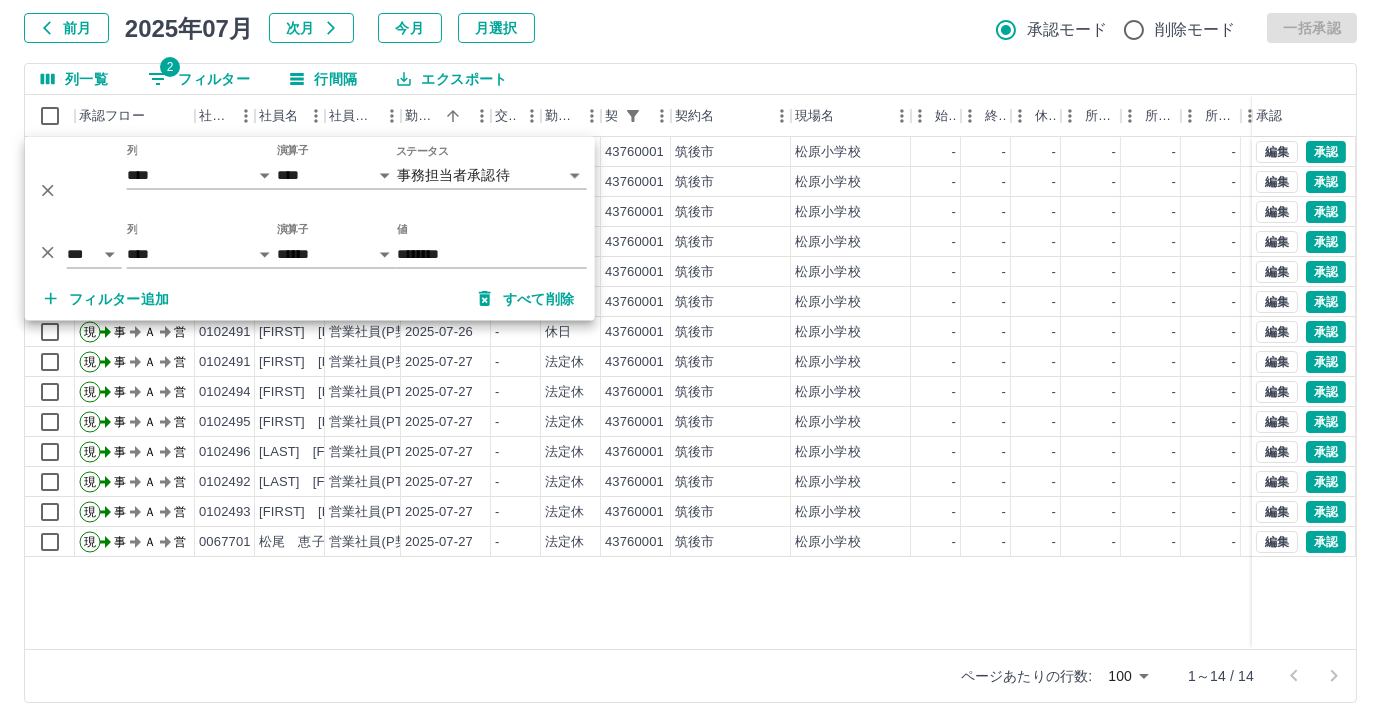 click on "現 事 Ａ 営 0102492 [LAST]　[FIRST] 営業社員(PT契約) 2025-07-26  -  休日 43760001 [CITY] [SCHOOL] - - - - - - 00:00 00:00 00:00 事務担当者承認待 現 事 Ａ 営 0067701 [LAST]　[FIRST] 営業社員(P契約) 2025-07-26  -  休日 43760001 [CITY] [SCHOOL] - - - - - - 00:00 00:00 00:00 事務担当者承認待 現 事 Ａ 営 0102494 [LAST]　[FIRST] 営業社員(PT契約) 2025-07-26  -  休日 43760001 [CITY] [SCHOOL] - - - - - - 00:00 00:00 00:00 事務担当者承認待 現 事 Ａ 営 0102495 [LAST]　[FIRST] 営業社員(PT契約) 2025-07-26  -  休日 43760001 [CITY] [SCHOOL] - - - - - - 00:00 00:00 00:00 事務担当者承認待 現 事 Ａ 営 0102493 [LAST]　[FIRST] 営業社員(PT契約) 2025-07-26  -  休日 43760001 [CITY] [SCHOOL] - - - - - - 00:00 00:00 00:00 事務担当者承認待 現 事 Ａ 営 0102496 [LAST]　[FIRST] 営業社員(PT契約) 2025-07-26  -  休日 43760001 [CITY] [SCHOOL] - - - - - - 00:00 00:00 現" at bounding box center [898, 393] 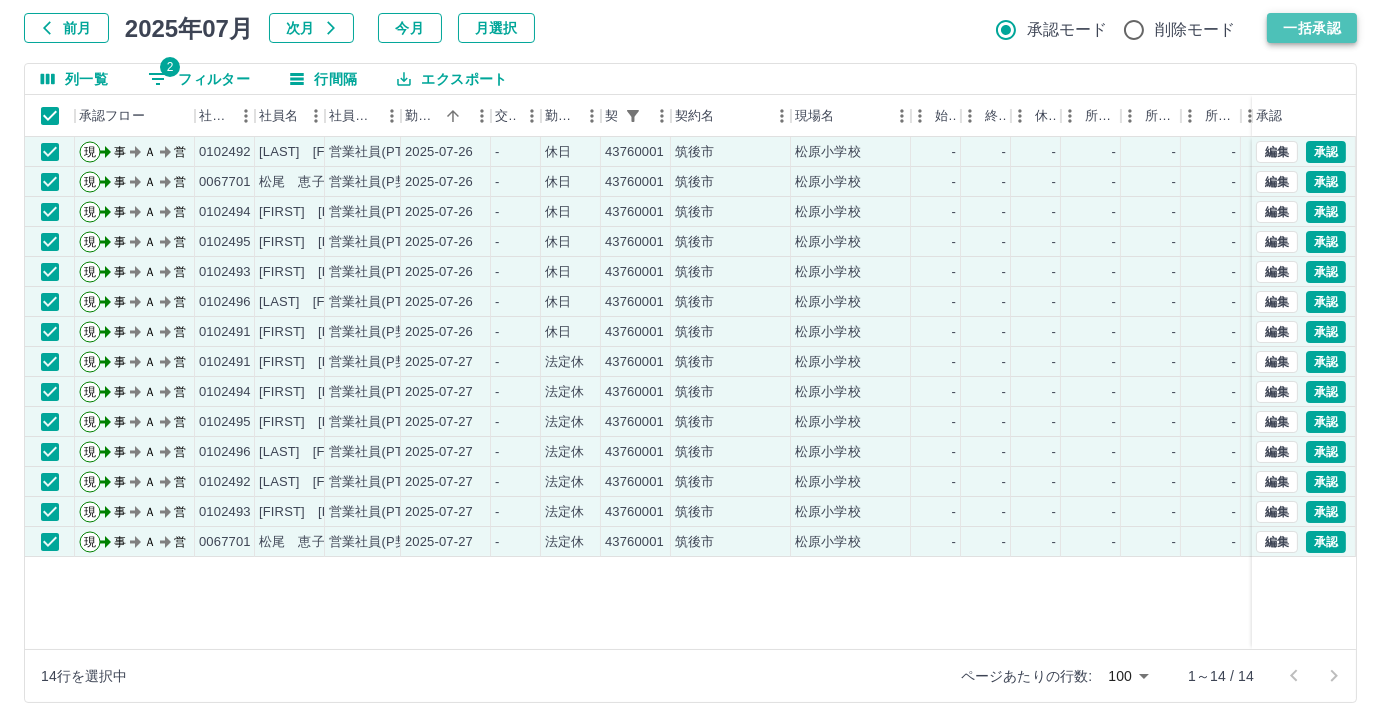 click on "一括承認" at bounding box center (1312, 28) 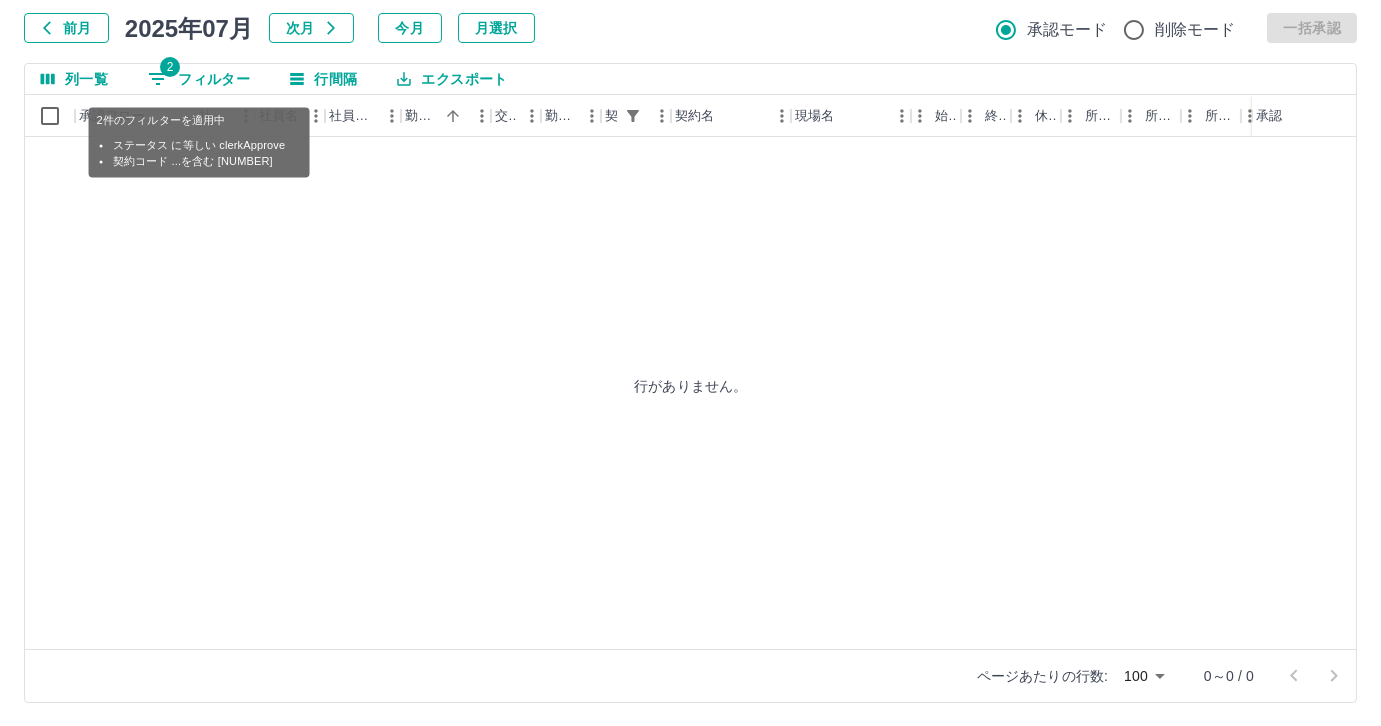 click on "2 フィルター" at bounding box center (199, 79) 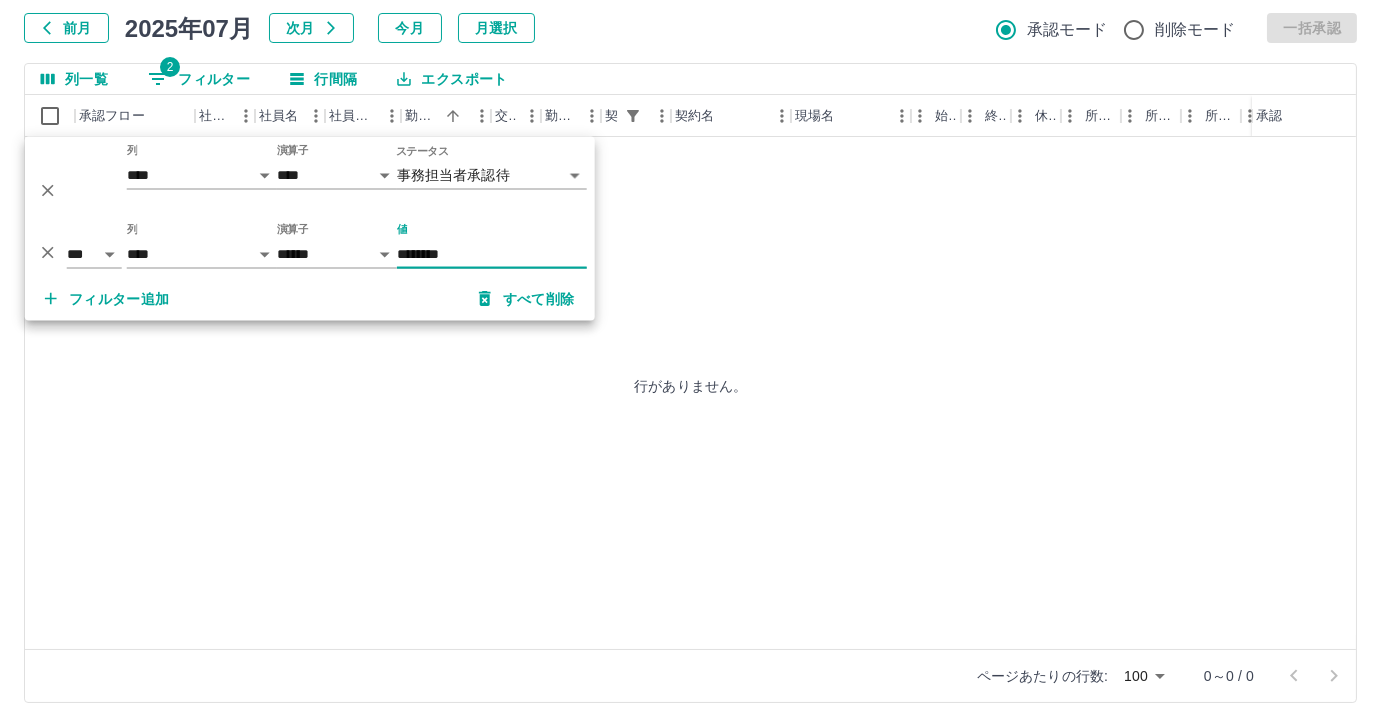 click on "********" at bounding box center [492, 254] 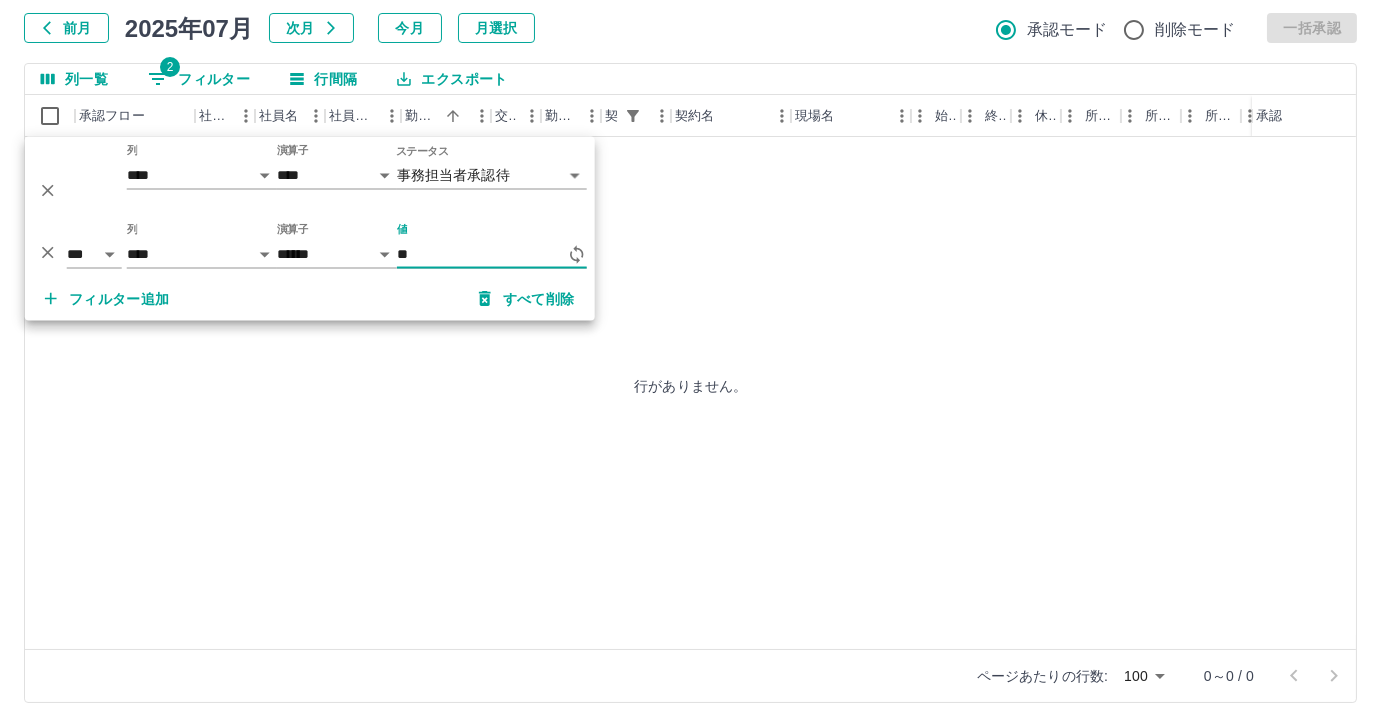 type on "*" 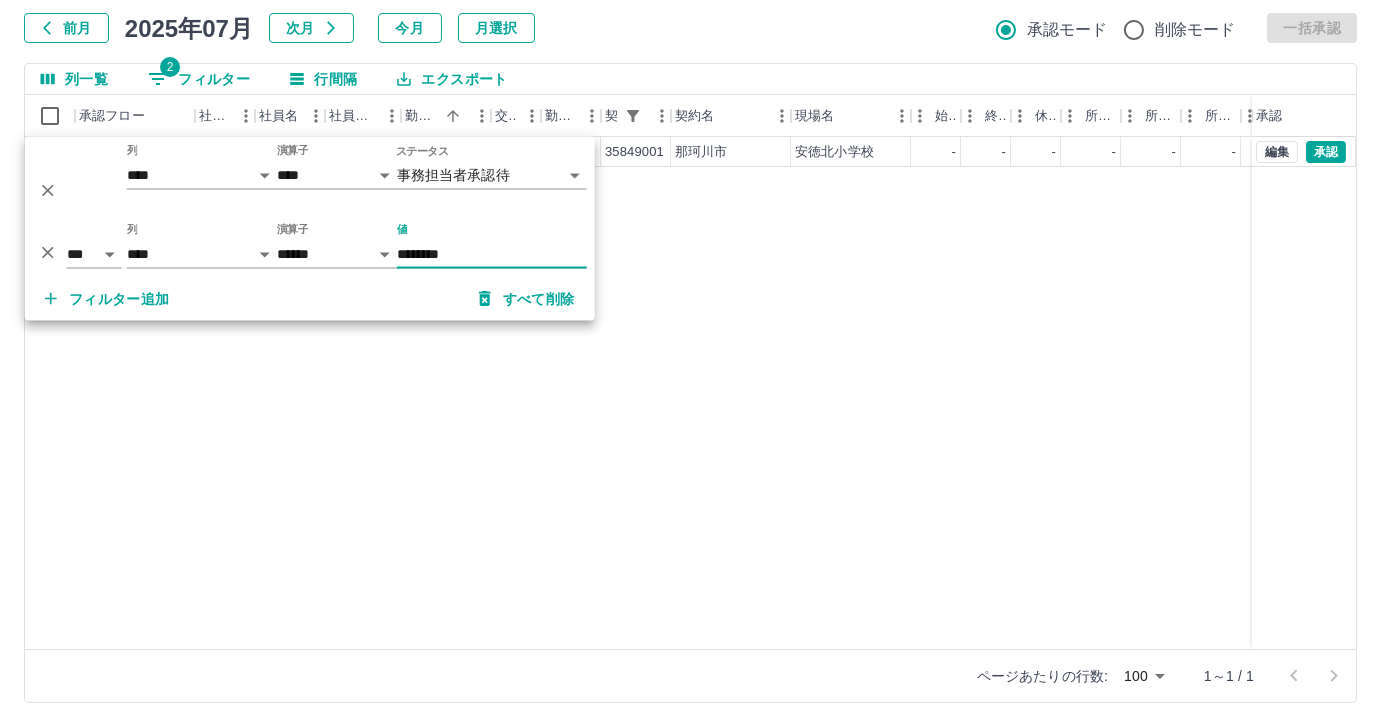 type on "********" 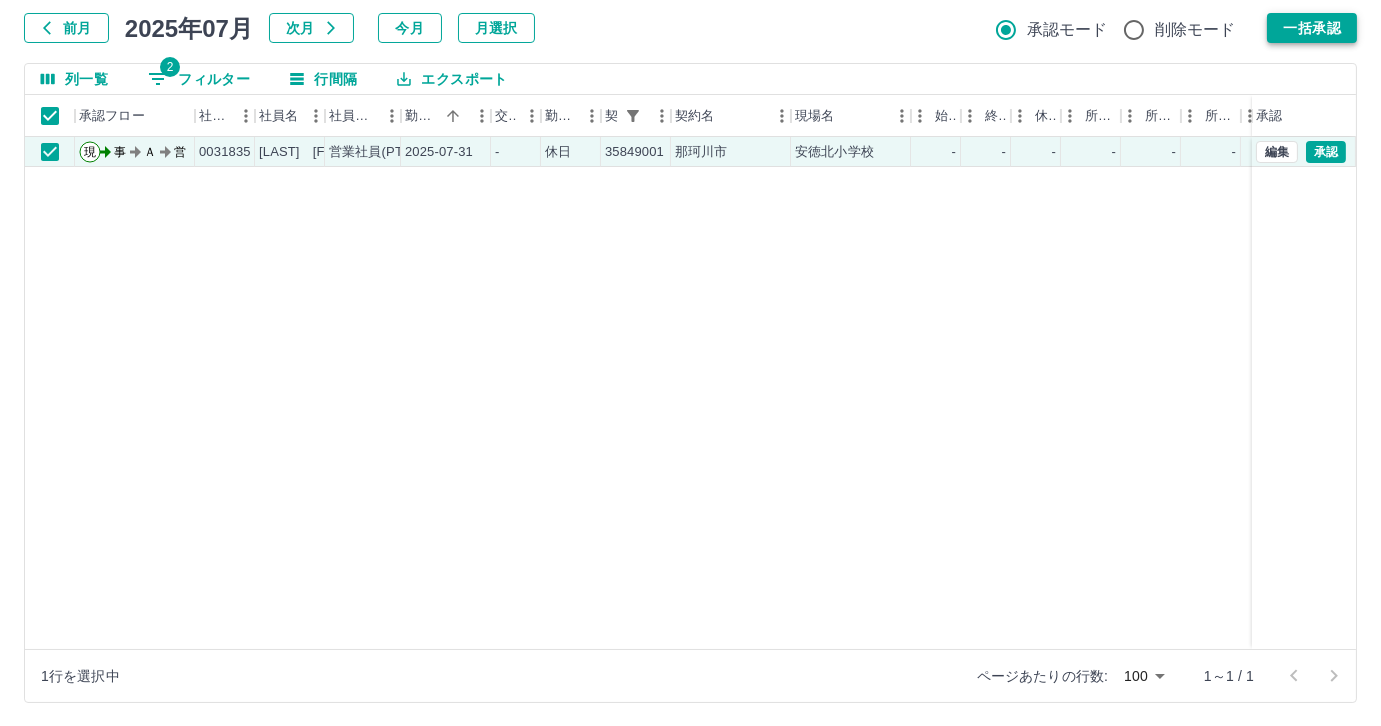 click on "一括承認" at bounding box center (1312, 28) 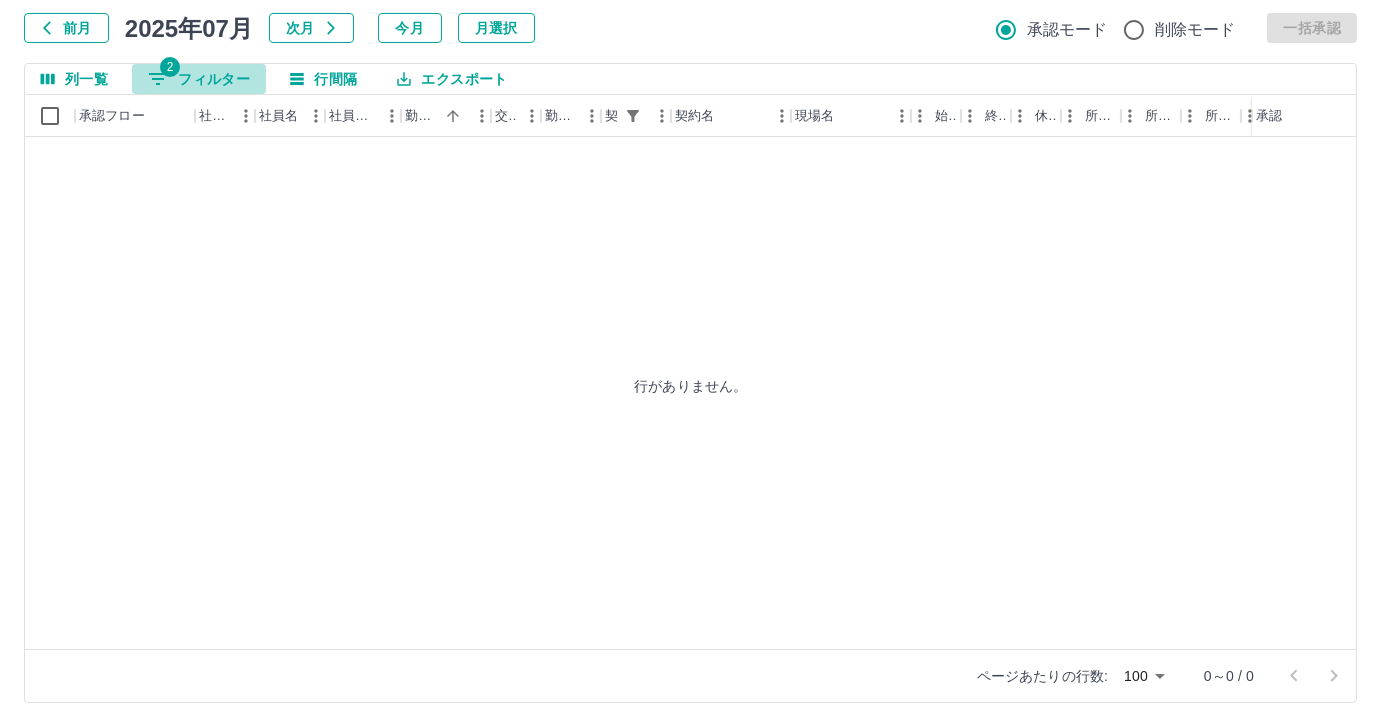 click on "2 フィルター" at bounding box center (199, 79) 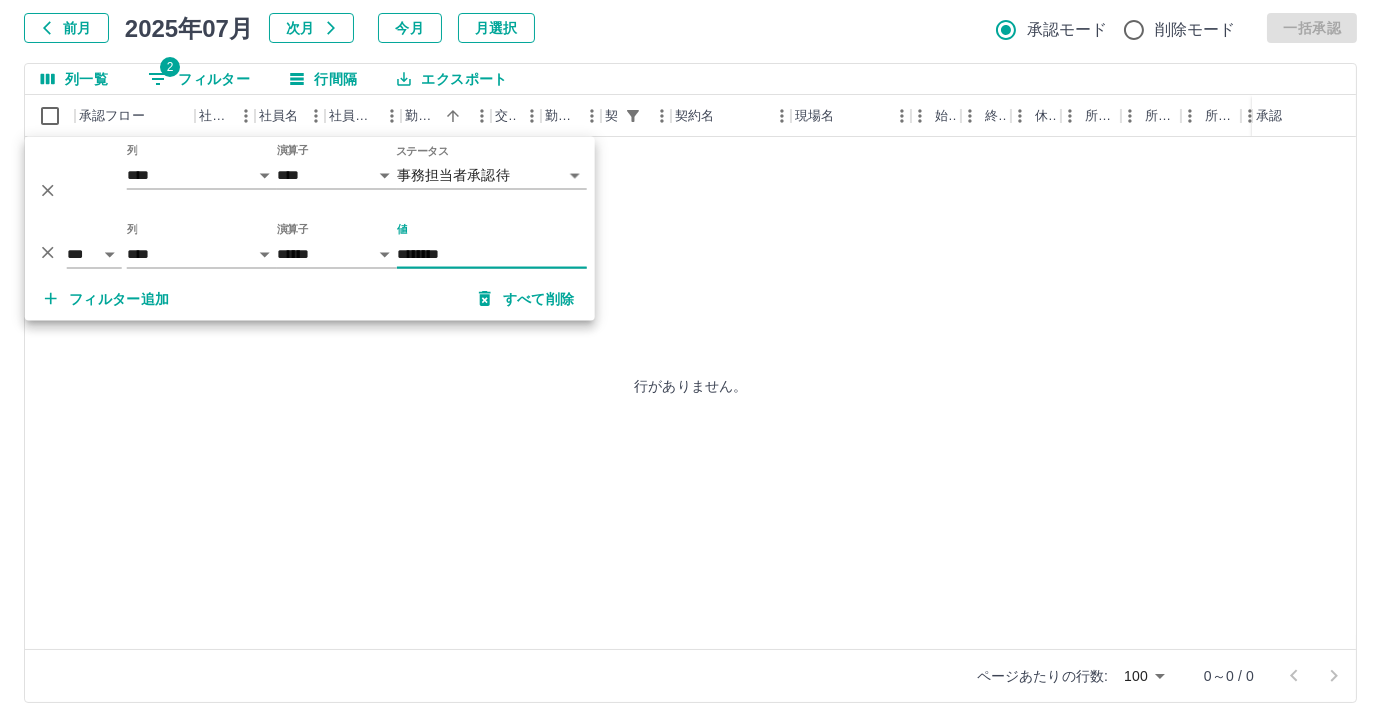 click on "********" at bounding box center (492, 254) 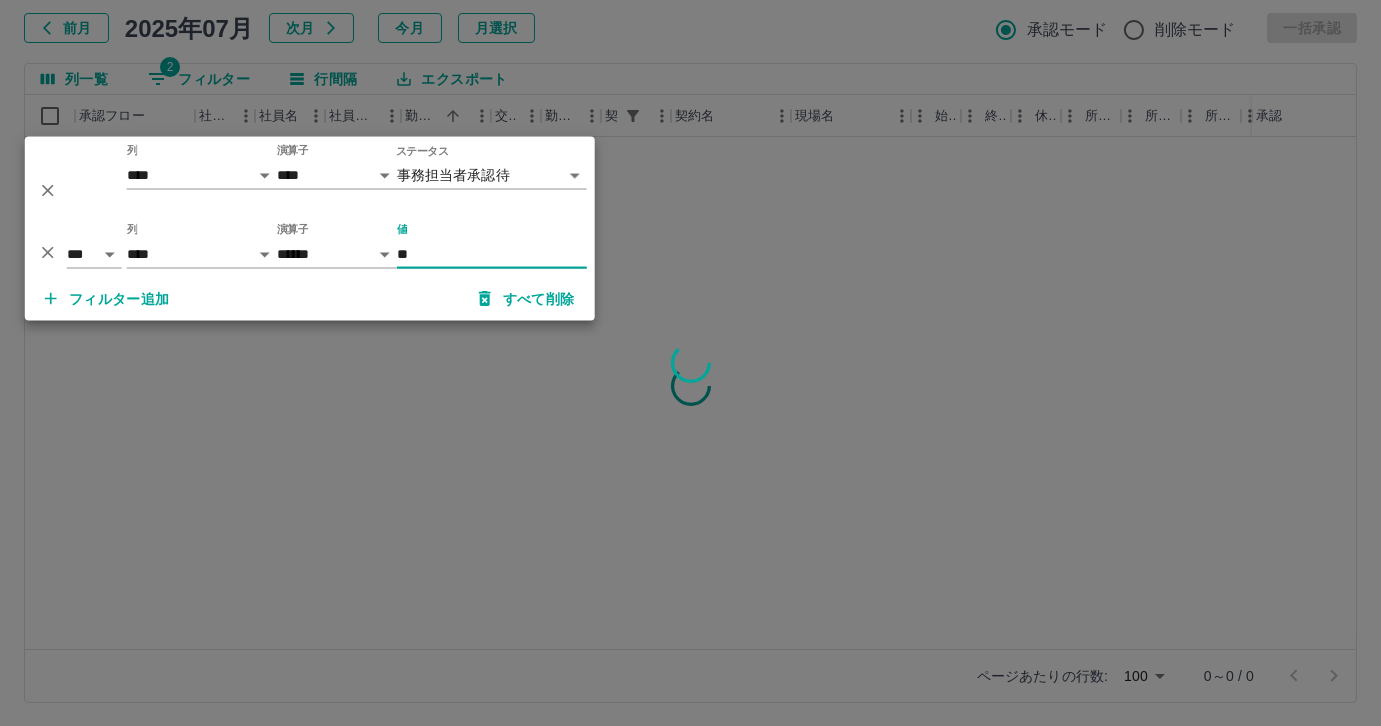 type on "*" 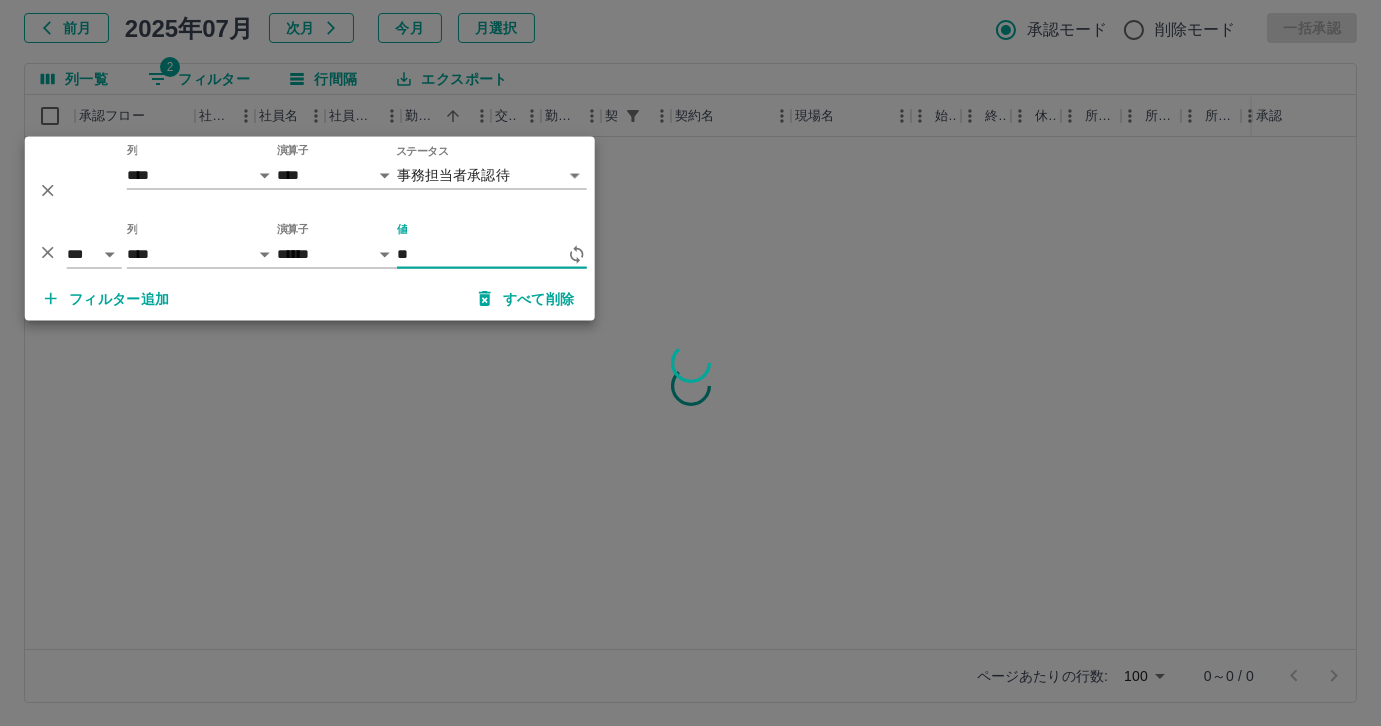 type on "*" 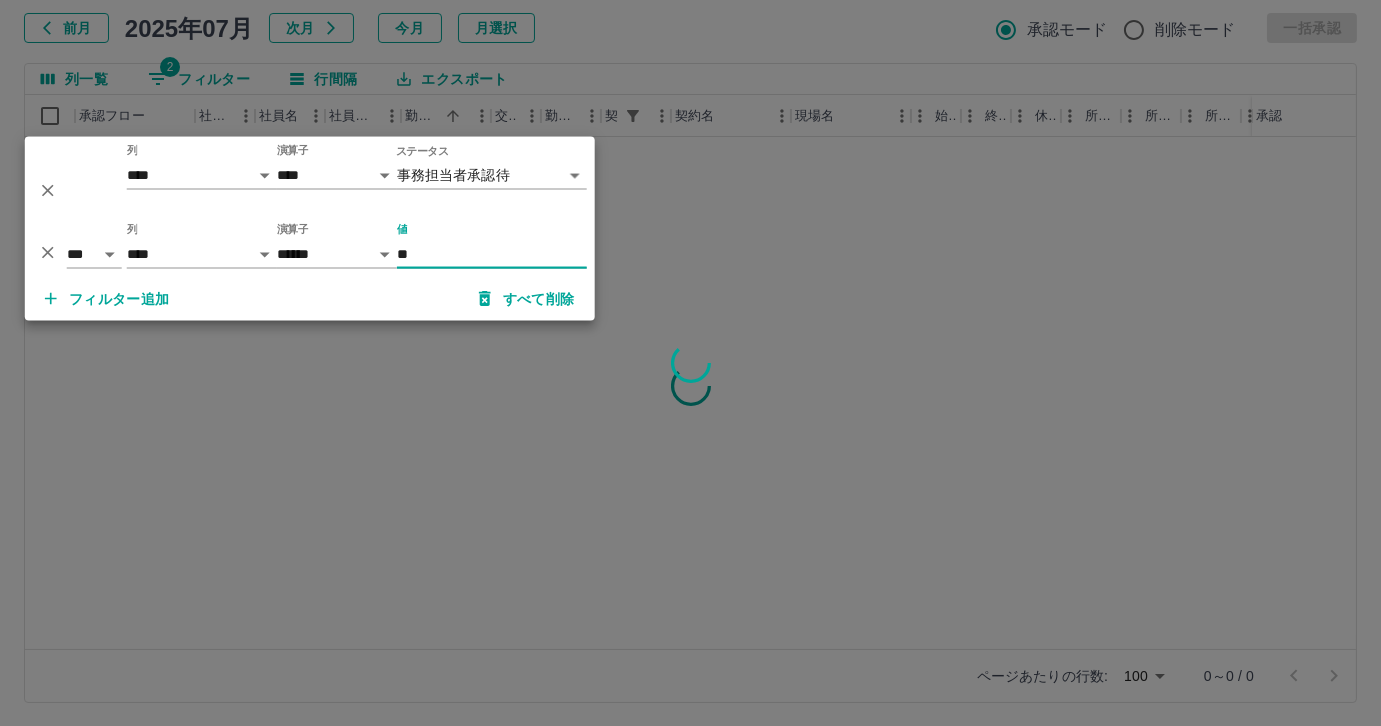 type on "*" 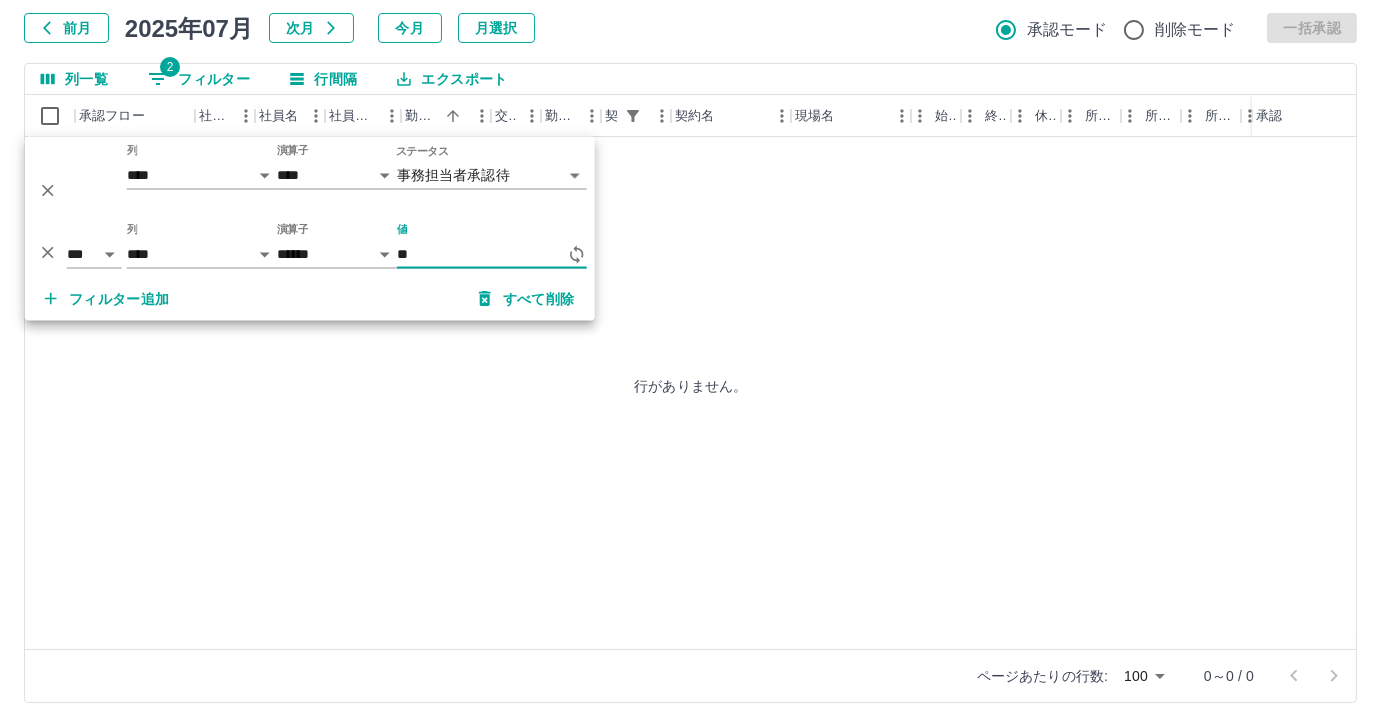 type on "*" 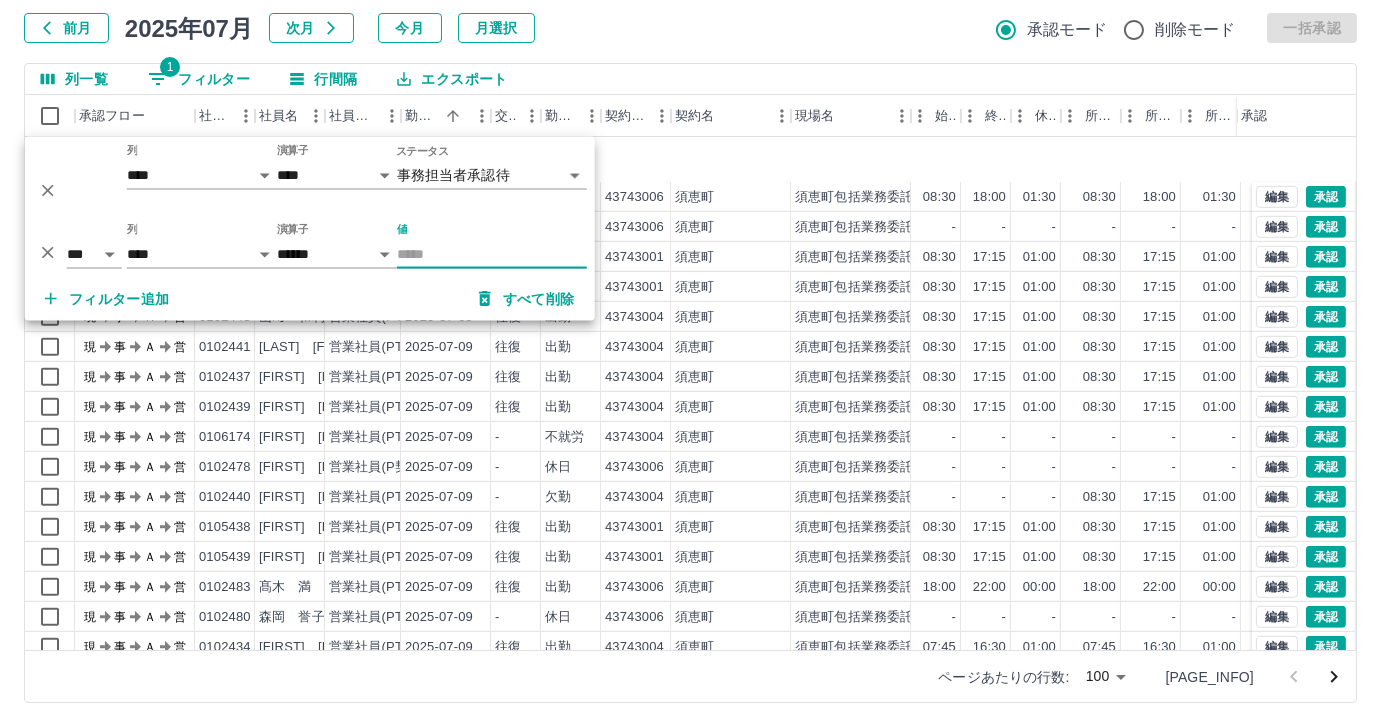 scroll, scrollTop: 2501, scrollLeft: 0, axis: vertical 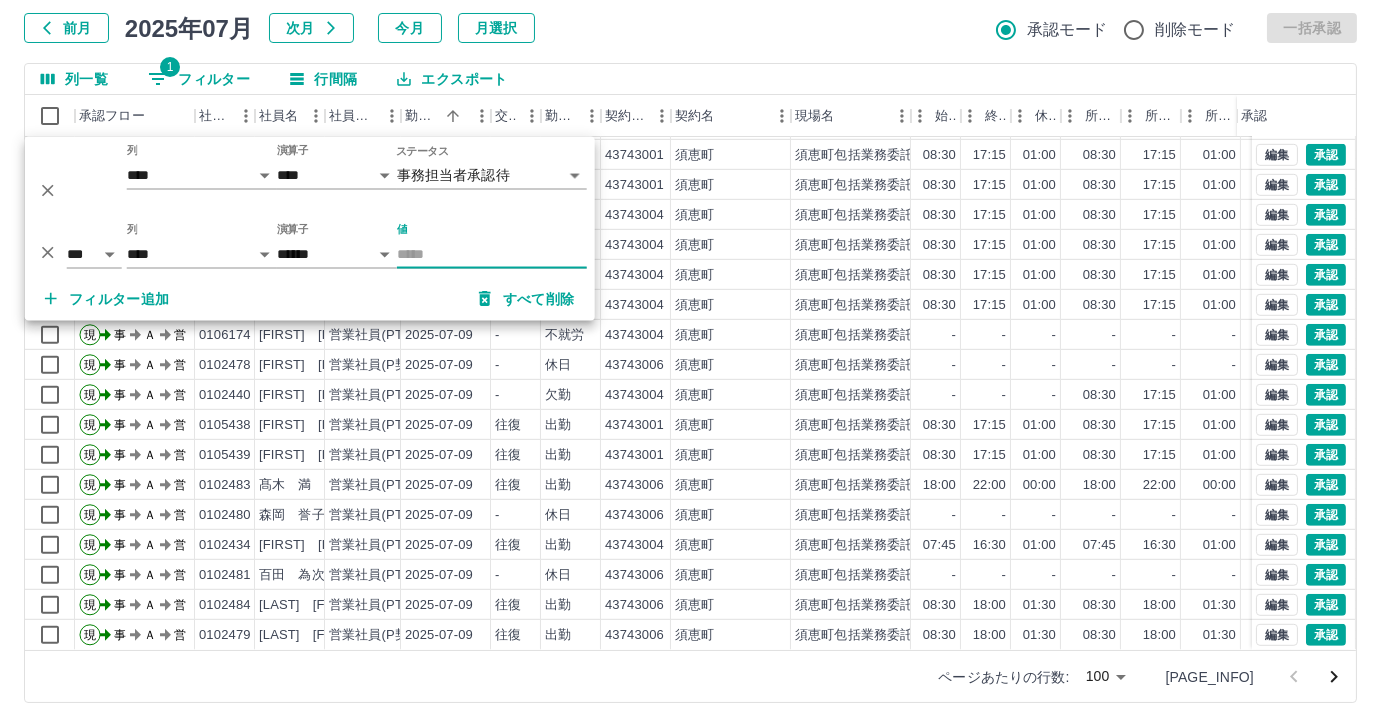 type 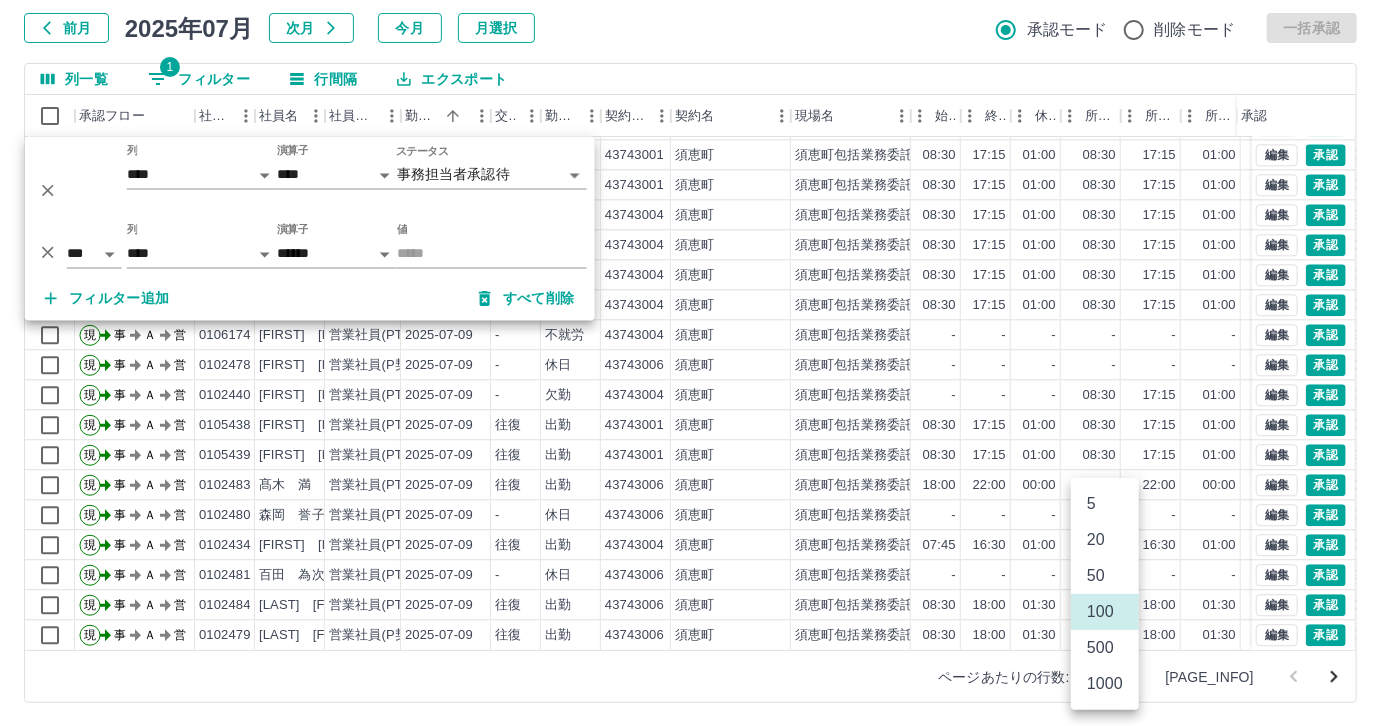 click on "SDH勤怠 [LAST]　[FIRST] 勤務実績承認 前月 2025年07月 次月 今月 月選択 承認モード 削除モード 一括承認 列一覧 1 フィルター 行間隔 エクスポート 承認フロー 社員番号 社員名 社員区分 勤務日 交通費 勤務区分 契約コード 契約名 現場名 始業 終業 休憩 所定開始 所定終業 所定休憩 拘束 勤務 遅刻等 コメント ステータス 承認 現 事 Ａ 営 0102479 [LAST]　[FIRST] 営業社員(P契約) 2025-07-08 往復 出勤 43743006 [CITY] [COMPANY_NAME] 08:30 18:00 01:30 08:30 18:00 01:30 09:30 08:00 00:00 事務担当者承認待 現 事 Ａ 営 0102482 [LAST]　[FIRST] 営業社員(PT契約) 2025-07-08  -  休日 43743006 [CITY] [COMPANY_NAME] - - - - - - 00:00 00:00 00:00 事務担当者承認待 現 事 Ａ 営 0102533 [LAST]　[FIRST] 営業社員(PT契約) 2025-07-09 往復 出勤 43743001 [CITY] -" at bounding box center [698, 304] 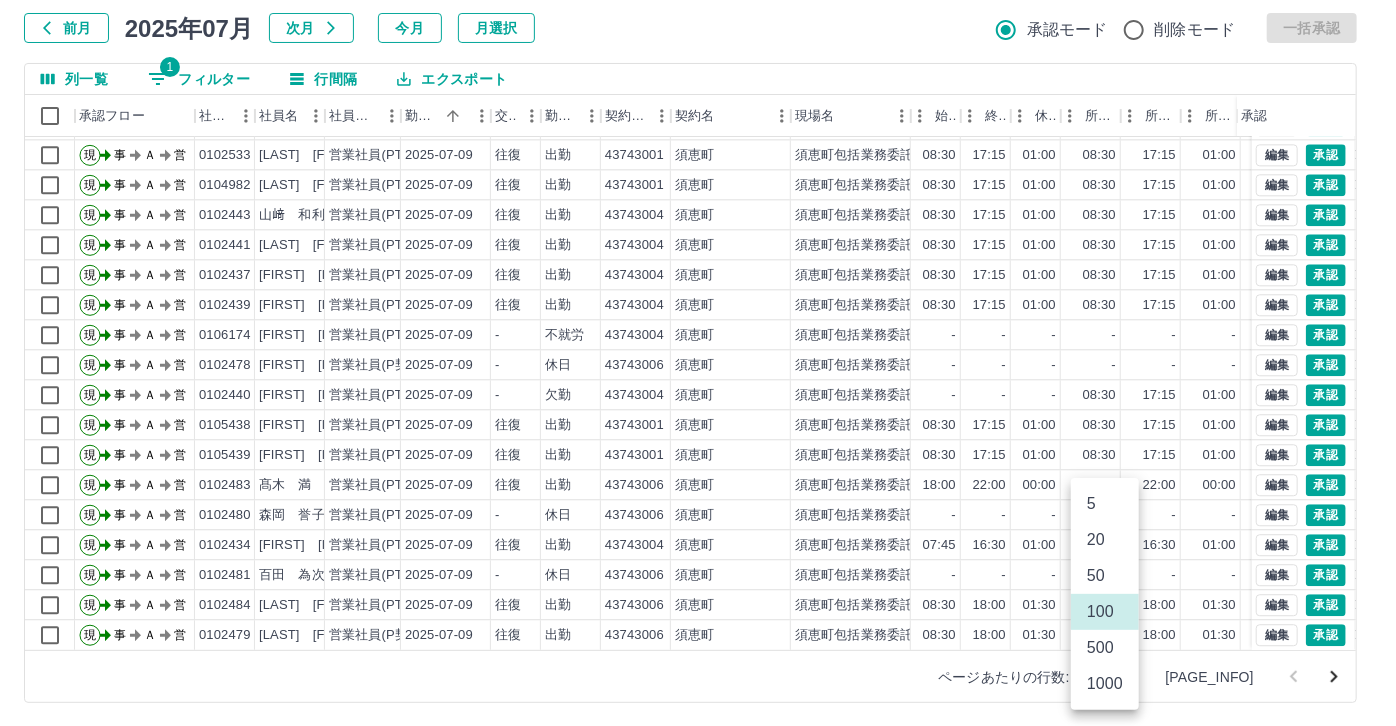 click on "1000" at bounding box center (1105, 684) 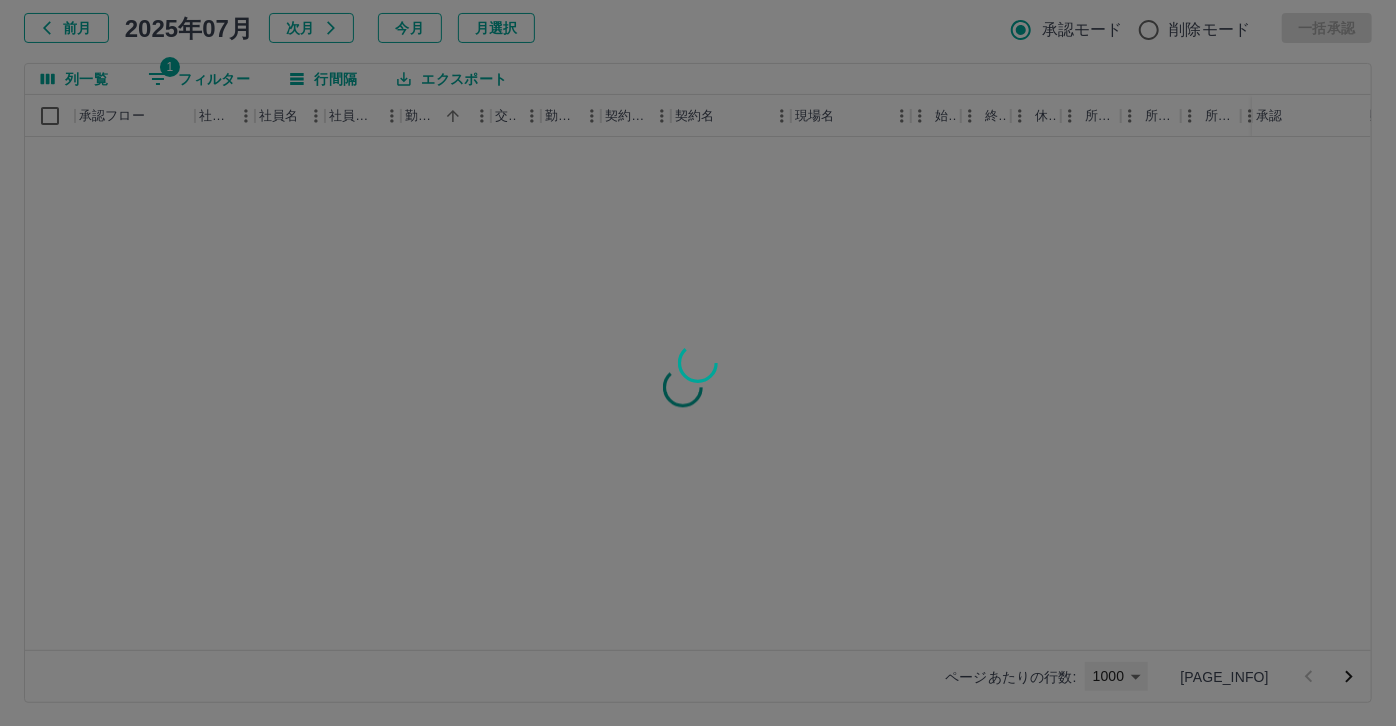 type on "****" 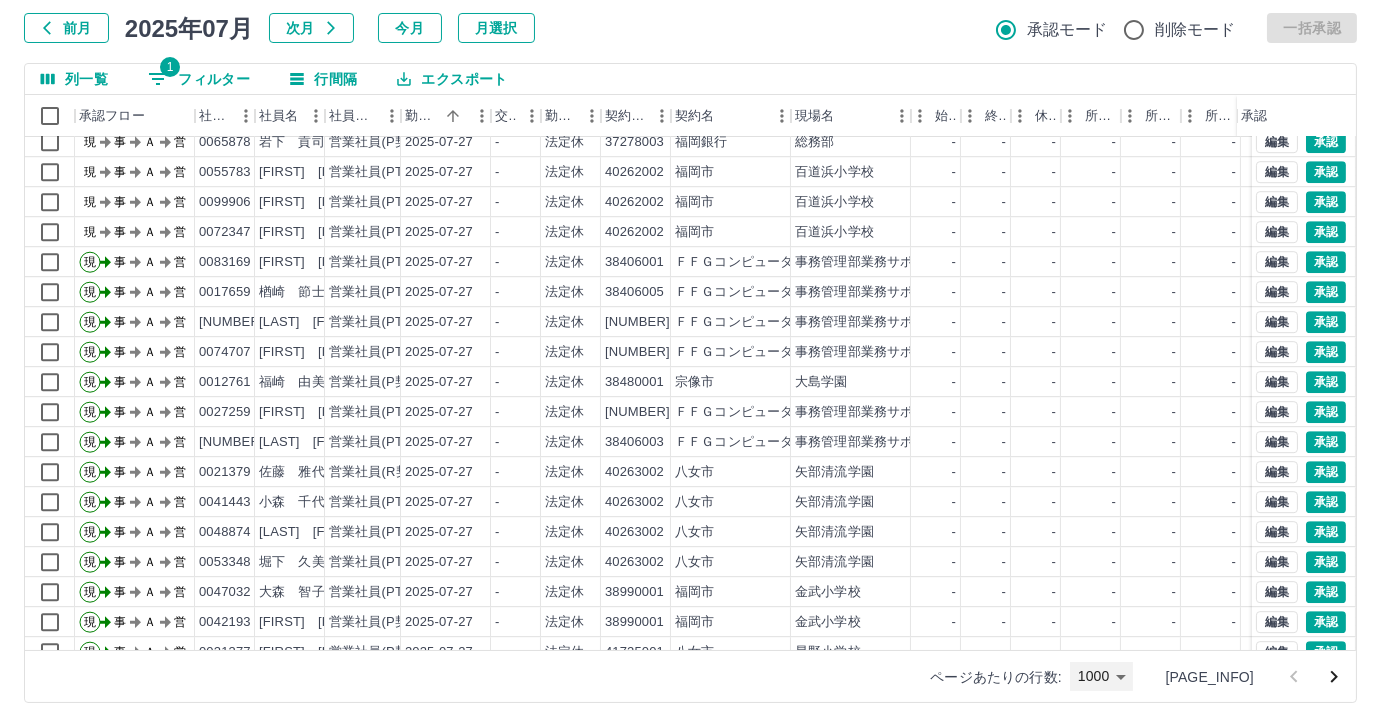 scroll, scrollTop: 27272, scrollLeft: 0, axis: vertical 